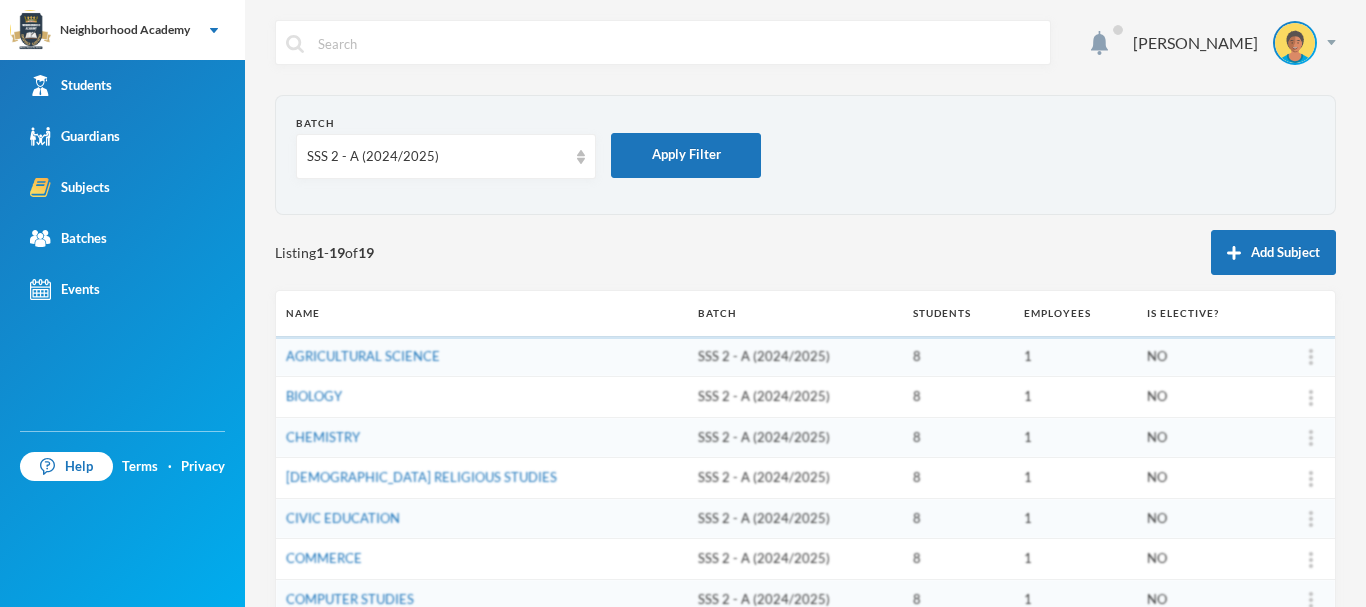 scroll, scrollTop: 0, scrollLeft: 0, axis: both 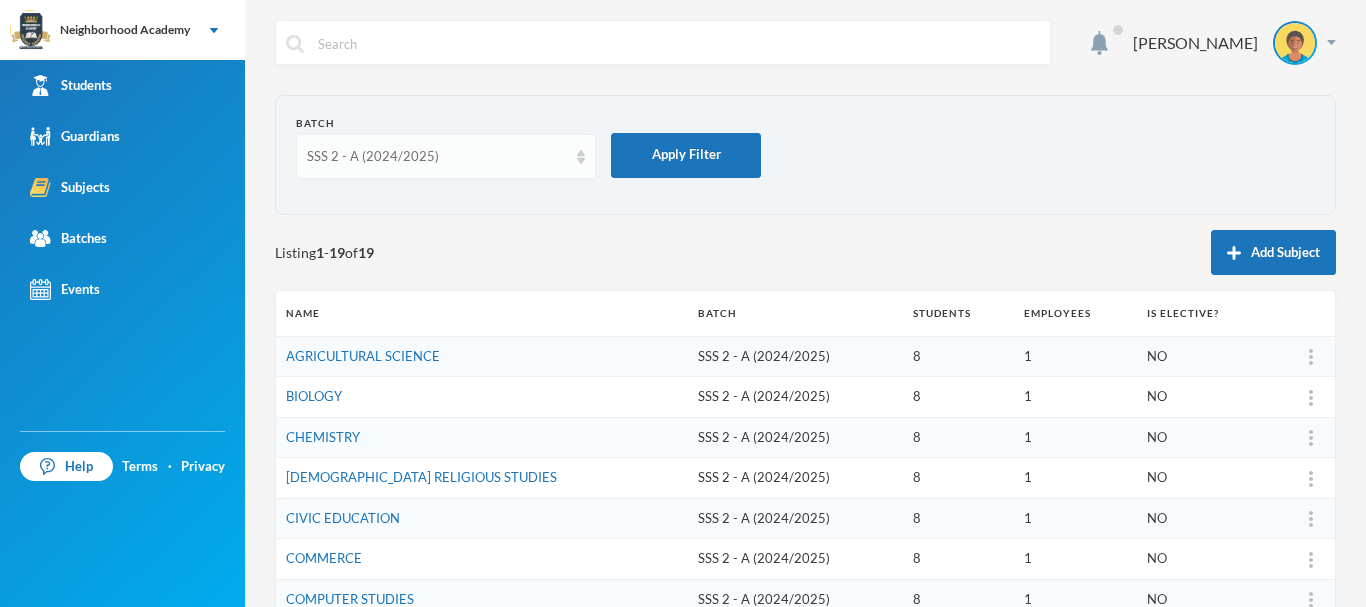 click on "SSS 2 - A (2024/2025)" at bounding box center [446, 156] 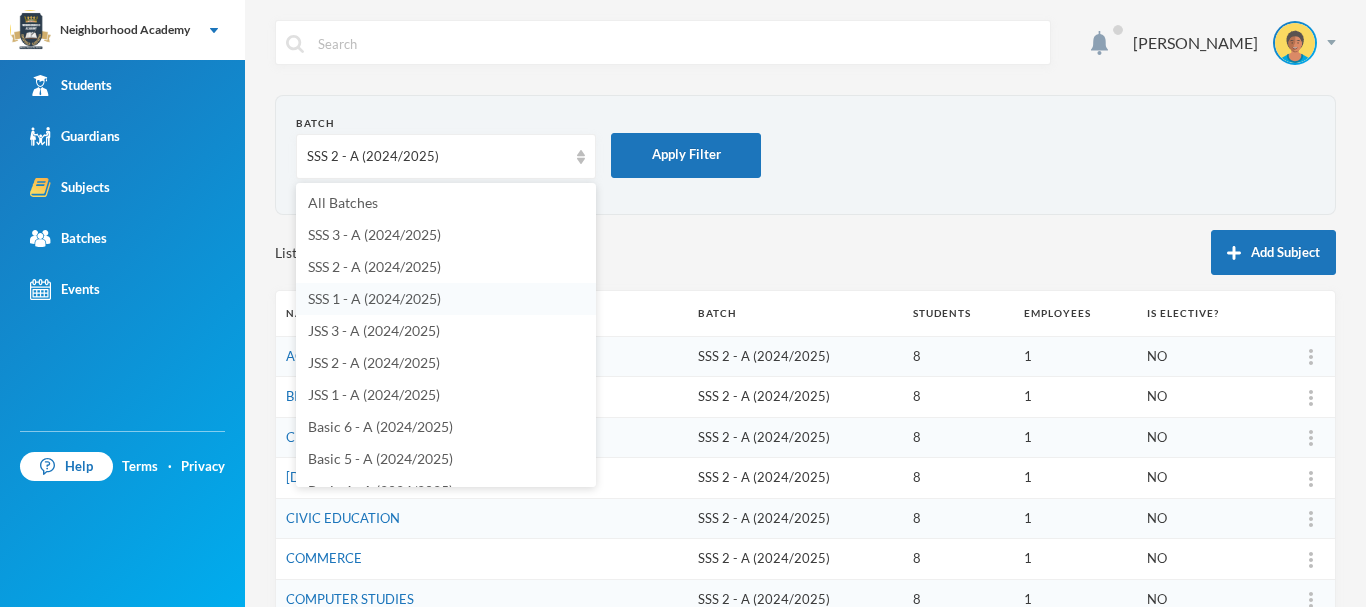 click on "SSS 1 - A (2024/2025)" at bounding box center (446, 299) 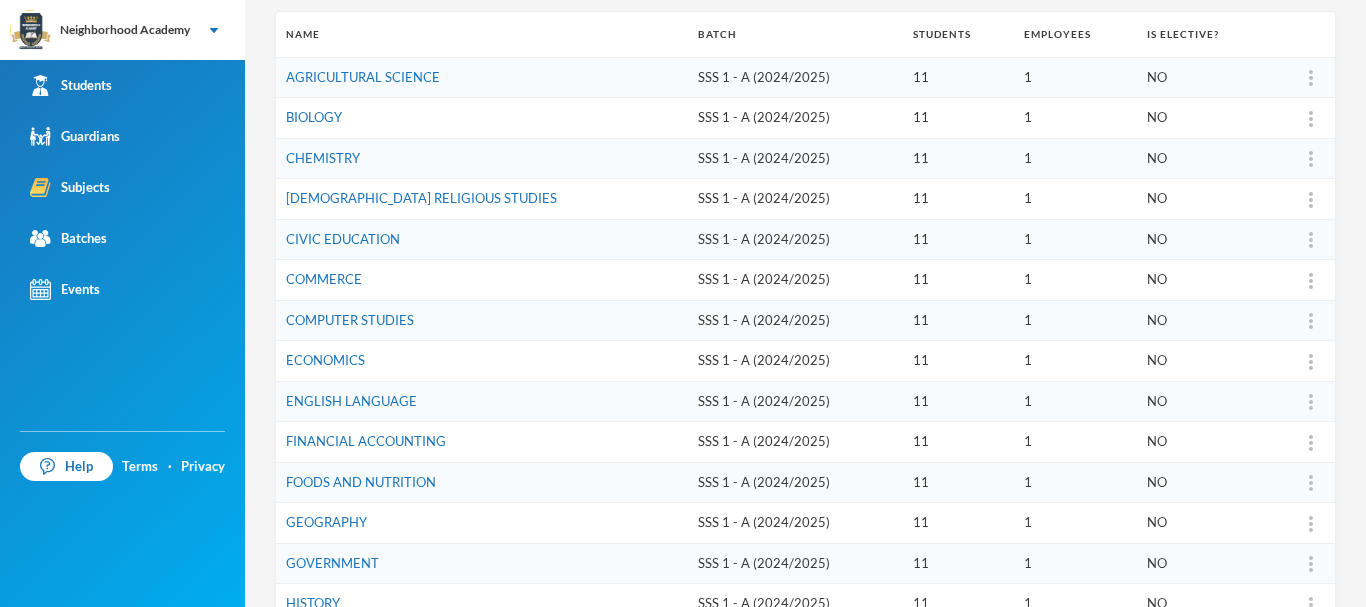 scroll, scrollTop: 300, scrollLeft: 0, axis: vertical 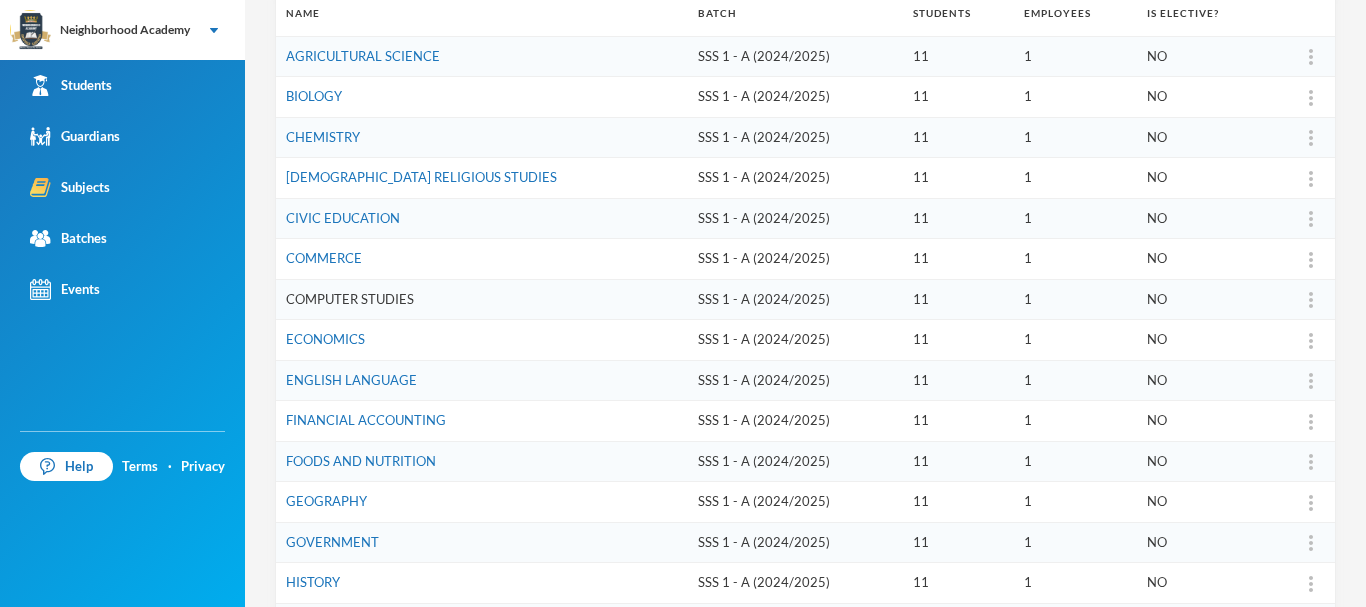 click on "COMPUTER STUDIES" at bounding box center (350, 299) 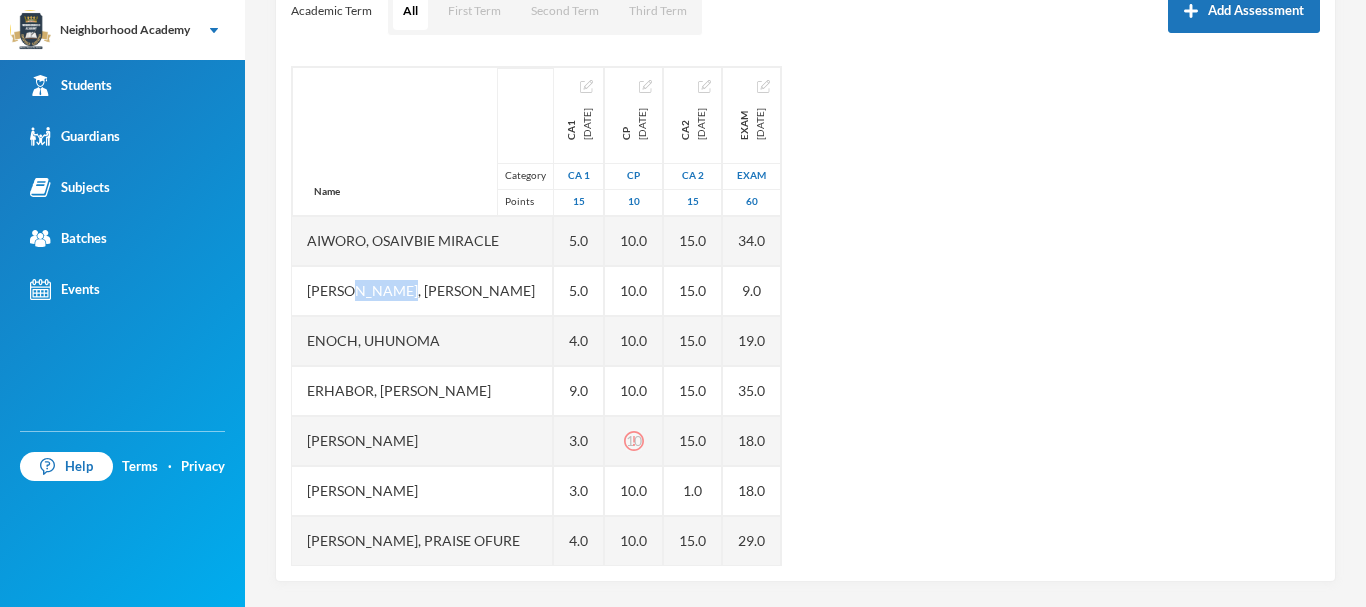 scroll, scrollTop: 303, scrollLeft: 0, axis: vertical 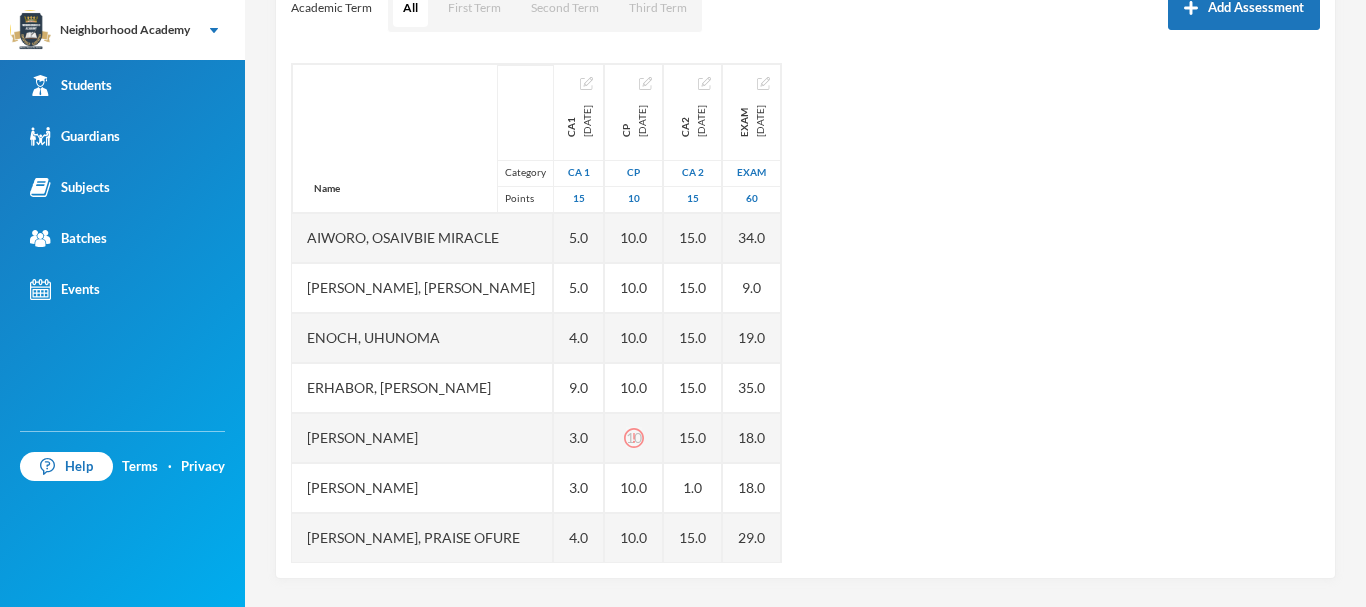 click on "Name   Category Points Aiworo, Osaivbie Miracle Edem, Esther Samson Enoch, Uhunoma Erhabor, Glory Osayamen Idada, Michael Ighalo, Enoch Lawrence, Praise Ofure Oghenerume, Happy Oriola, Precious Ahmed Osifo, God's Power Osakpolor Waidor, Olotu Praise CA1 2025-05-30 CA 1 15 5.0 5.0 4.0 9.0 3.0 3.0 4.0 4.0 5.0 4.0 6.0 CP 2025-05-30 CP 10 10.0 10.0 10.0 10.0 10 10.0 10.0 10.0 10.0 10.0 10.0 CA2 2025-07-09 CA 2 15 15.0 15.0 15.0 15.0 15.0 1.0 15.0 1.0 15.0 1.0 1.0 Exam 2025-07-30 Exam 60 34.0 9.0 19.0 35.0 18.0 18.0 29.0 27.0 11.0 20.0 33.0" at bounding box center (805, 313) 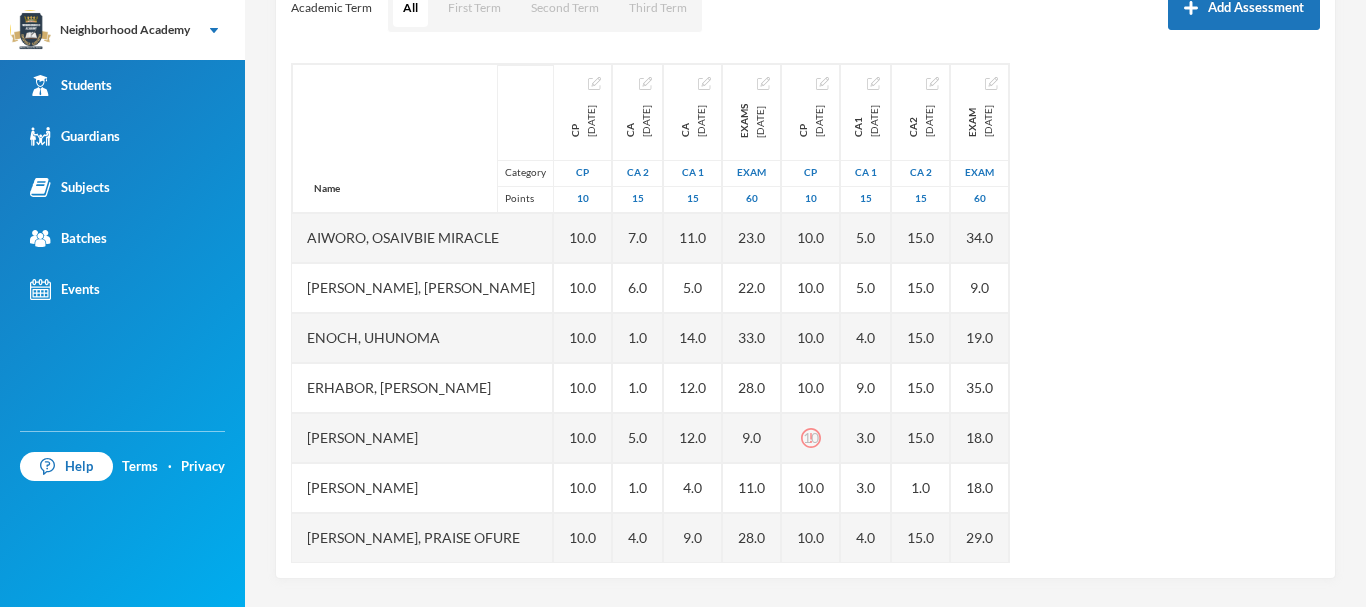 click on "Name   Category Points Aiworo, Osaivbie Miracle Edem, Esther Samson Enoch, Uhunoma Erhabor, Glory Osayamen Idada, Michael Ighalo, Enoch Lawrence, Praise Ofure Oghenerume, Happy Oriola, Precious Ahmed Osifo, God's Power Osakpolor Waidor, Olotu Praise CP 2025-02-13 CP 10 10.0 10.0 10.0 10.0 10.0 10.0 10.0 10.0 10.0 EX 10.0 CA 2025-02-13 CA 2 15 7.0 6.0 1.0 1.0 5.0 1.0 4.0 2.0 4.0 EX 7.0 CA 2025-02-14 CA 1 15 11.0 5.0 14.0 12.0 12.0 4.0 9.0 13.0 13.0 EX 11.0 Exams 2025-03-20 Exam 60 23.0 22.0 33.0 28.0 9.0 11.0 28.0 25.0 19.0 EX 34.0 CP 2025-05-30 CP 10 10.0 10.0 10.0 10.0 10 10.0 10.0 10.0 10.0 10.0 10.0 CA1 2025-05-30 CA 1 15 5.0 5.0 4.0 9.0 3.0 3.0 4.0 4.0 5.0 4.0 6.0 CA2 2025-07-09 CA 2 15 15.0 15.0 15.0 15.0 15.0 1.0 15.0 1.0 15.0 1.0 1.0 Exam 2025-07-30 Exam 60 34.0 9.0 19.0 35.0 18.0 18.0 29.0 27.0 11.0 20.0 33.0" at bounding box center (805, 313) 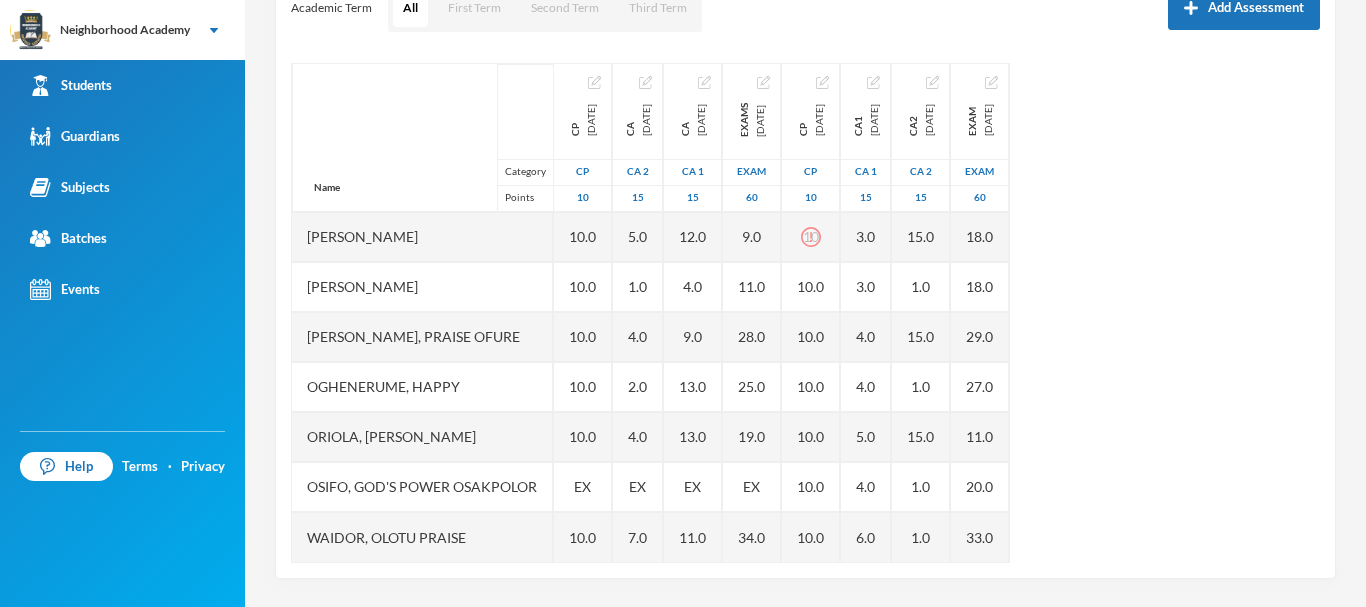 scroll, scrollTop: 0, scrollLeft: 0, axis: both 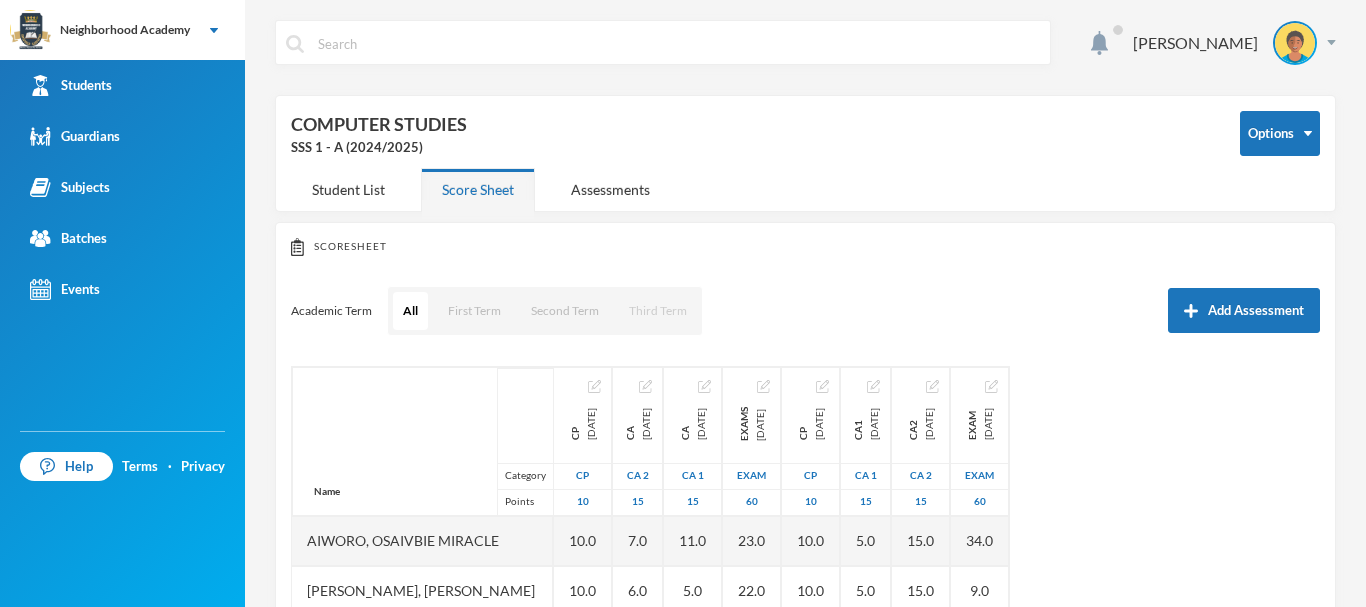 click on "Third Term" at bounding box center [658, 311] 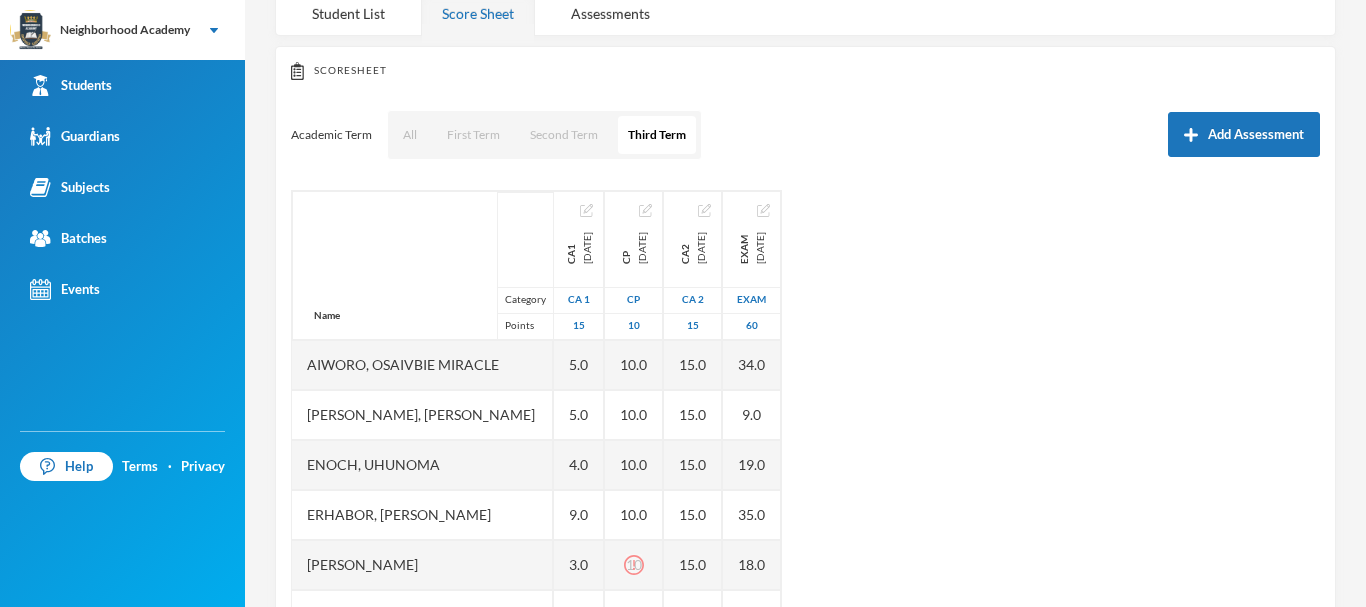 scroll, scrollTop: 300, scrollLeft: 0, axis: vertical 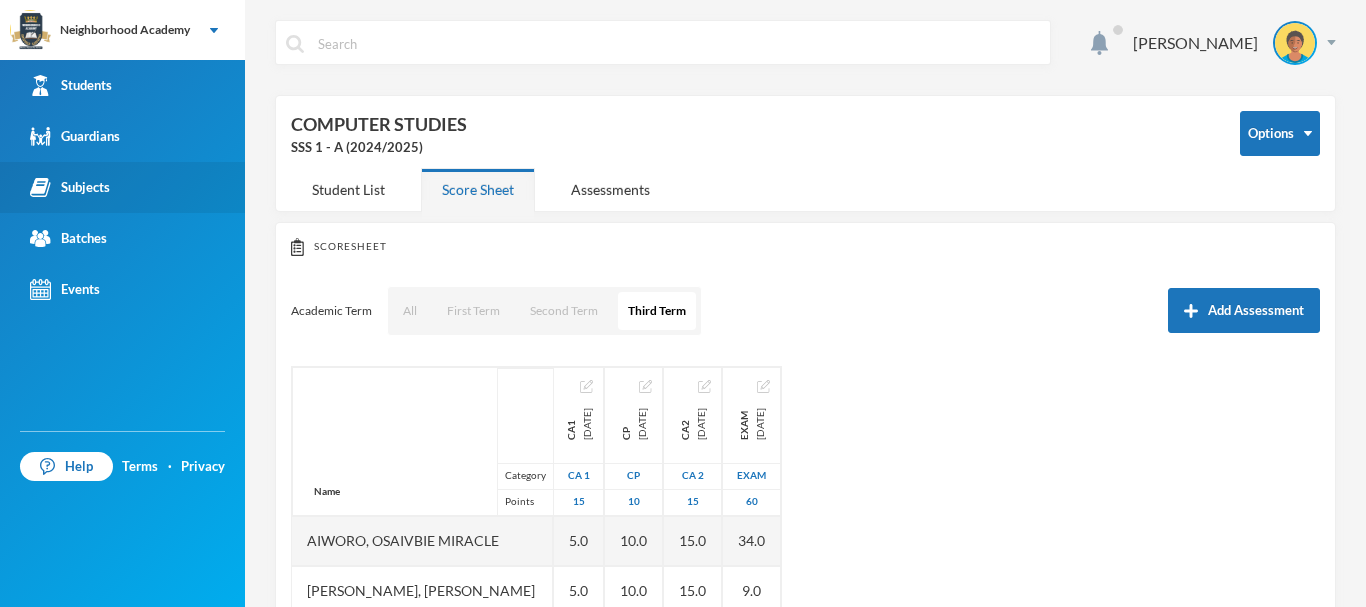 click on "Subjects" at bounding box center [122, 187] 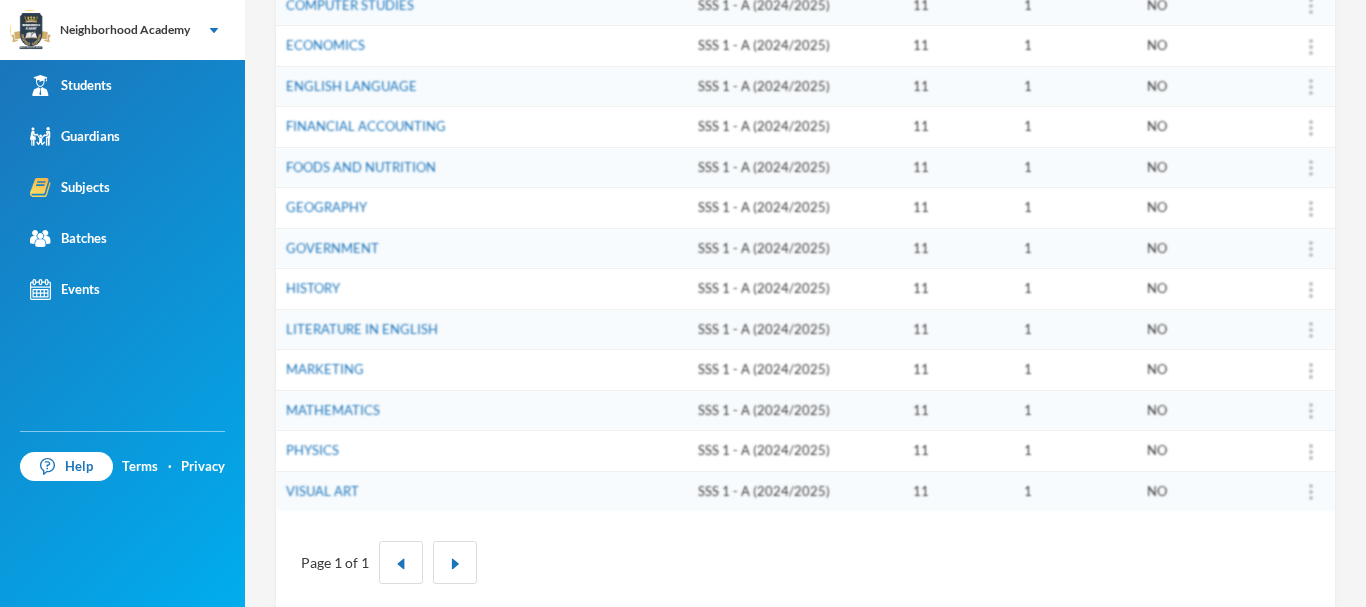 scroll, scrollTop: 622, scrollLeft: 0, axis: vertical 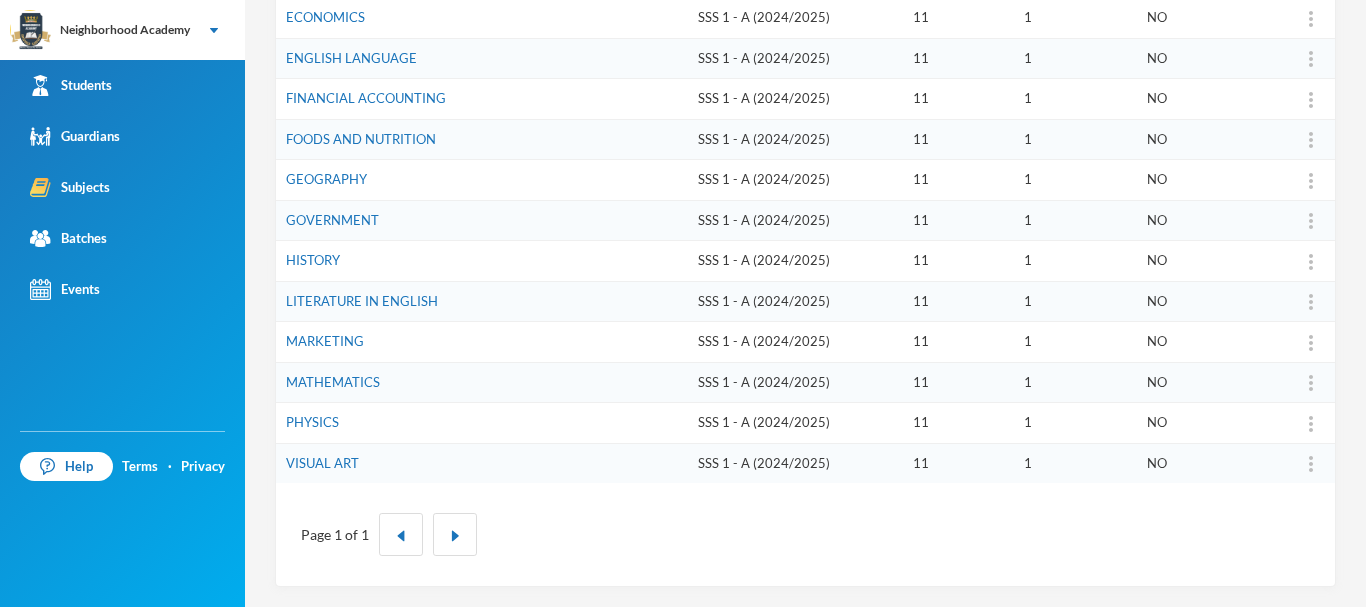 click on "MATHEMATICS" at bounding box center (482, 382) 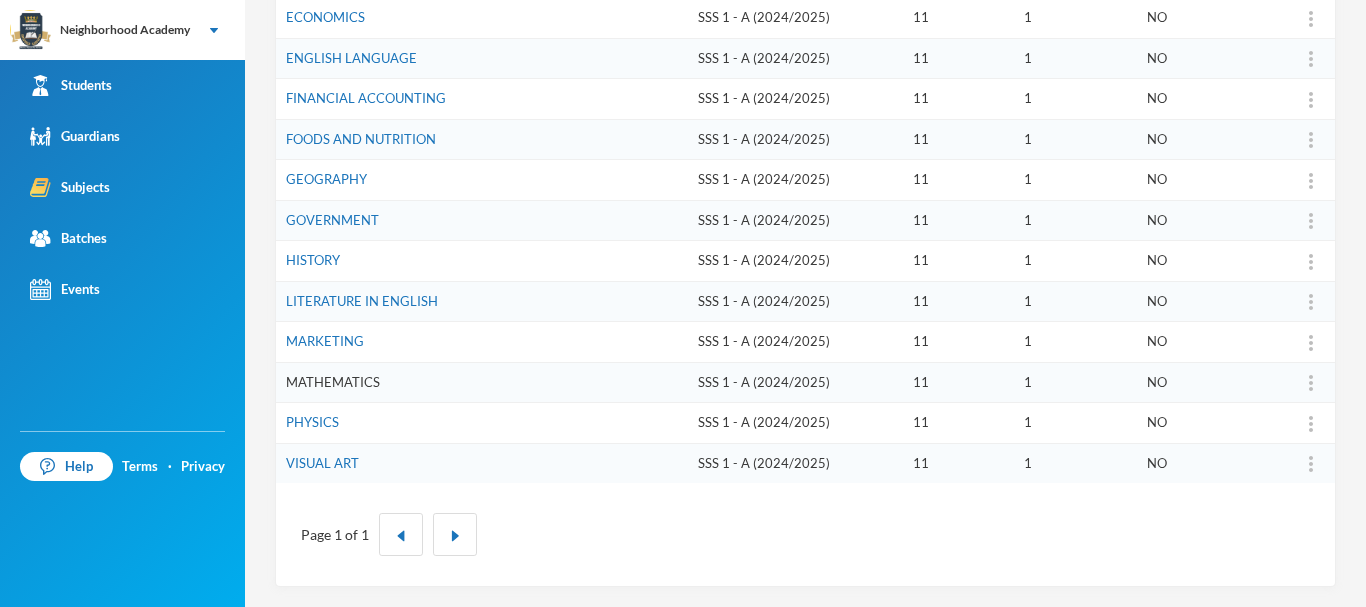click on "MATHEMATICS" at bounding box center [333, 382] 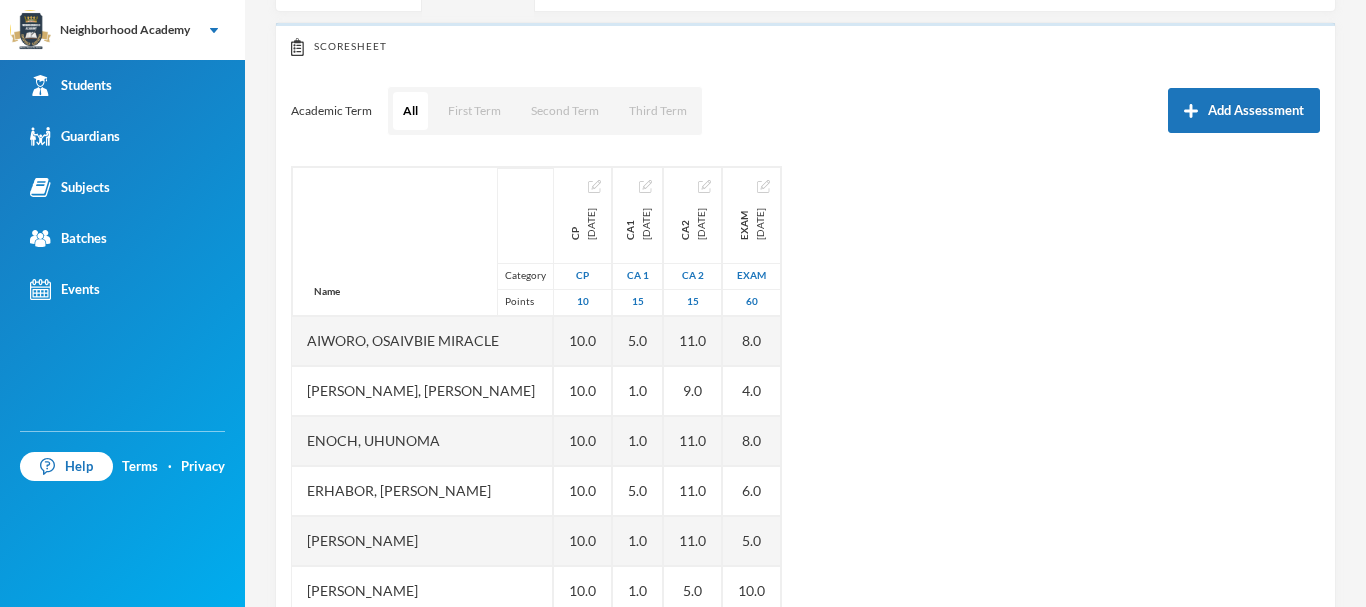 scroll, scrollTop: 0, scrollLeft: 0, axis: both 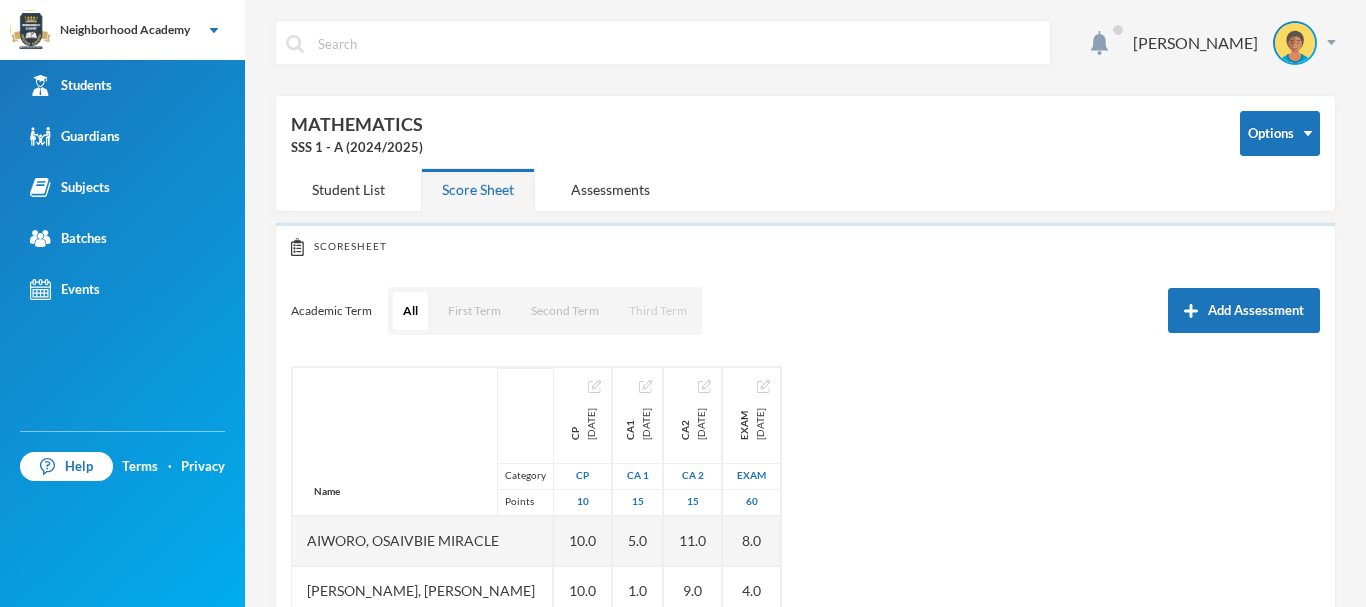 click on "Third Term" at bounding box center (658, 311) 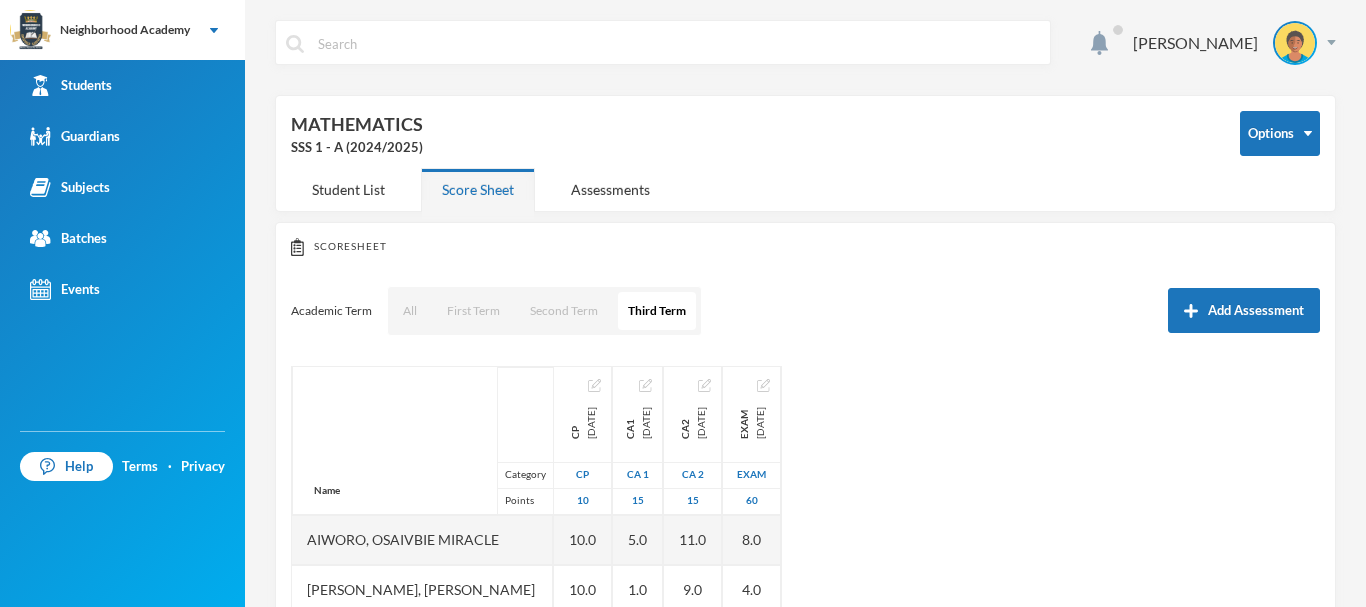 scroll, scrollTop: 0, scrollLeft: 0, axis: both 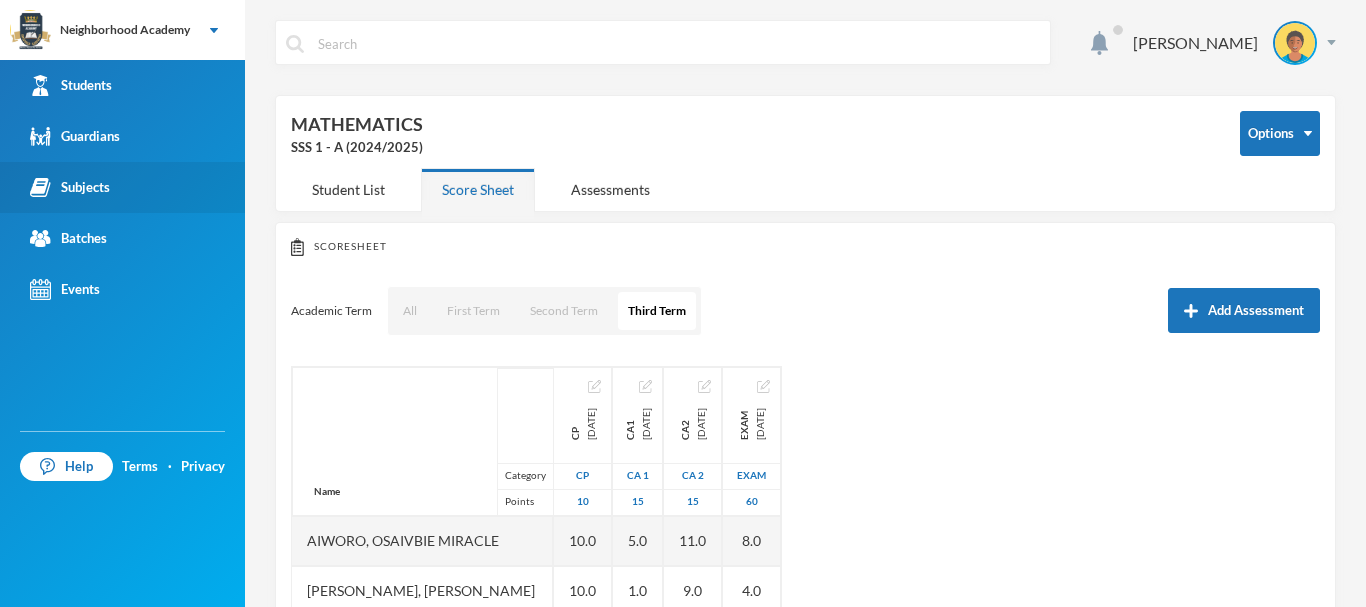 click on "Subjects" at bounding box center (70, 187) 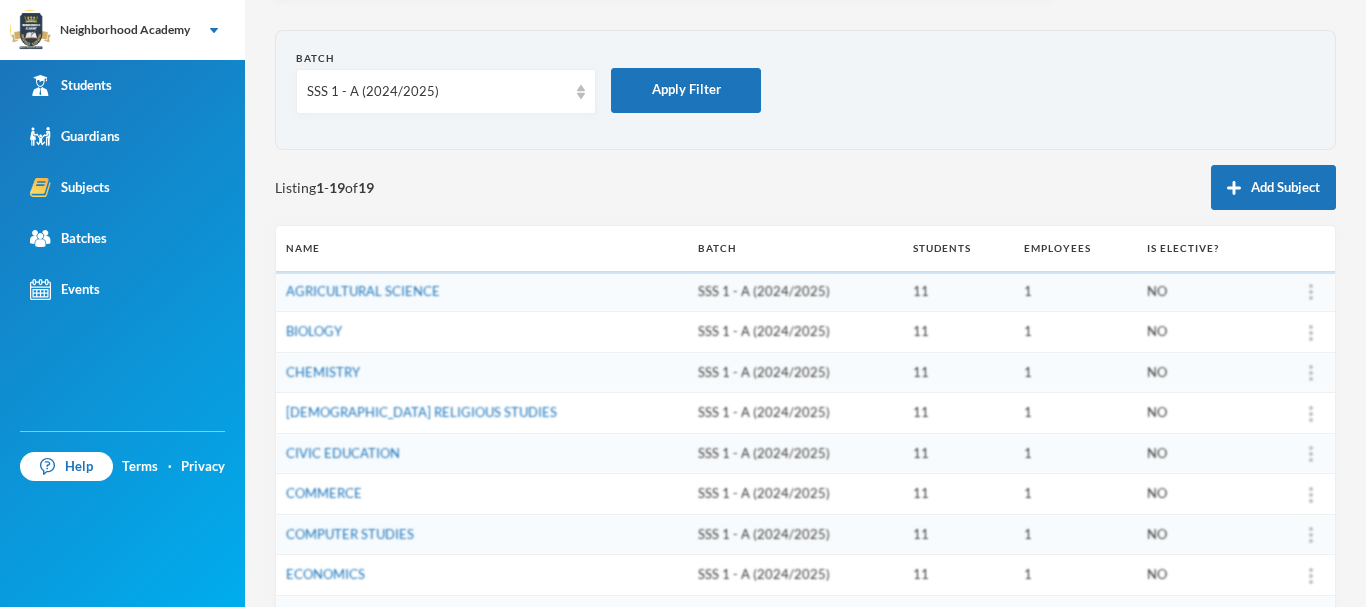 scroll, scrollTop: 100, scrollLeft: 0, axis: vertical 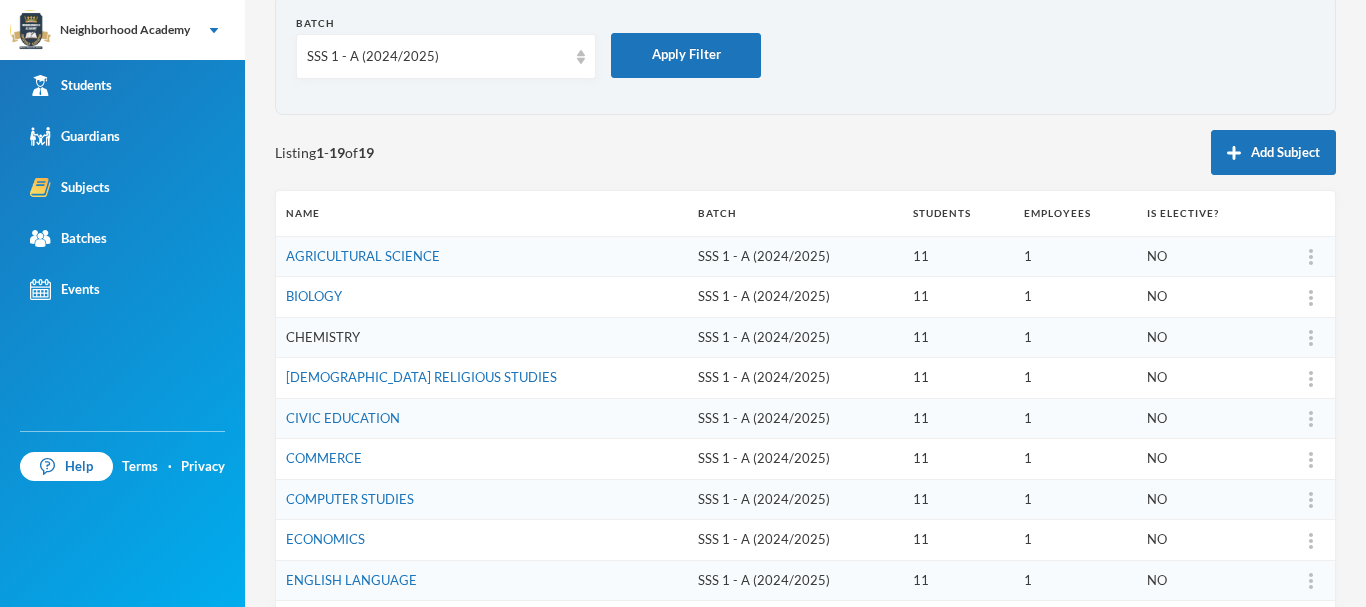 click on "CHEMISTRY" at bounding box center (323, 337) 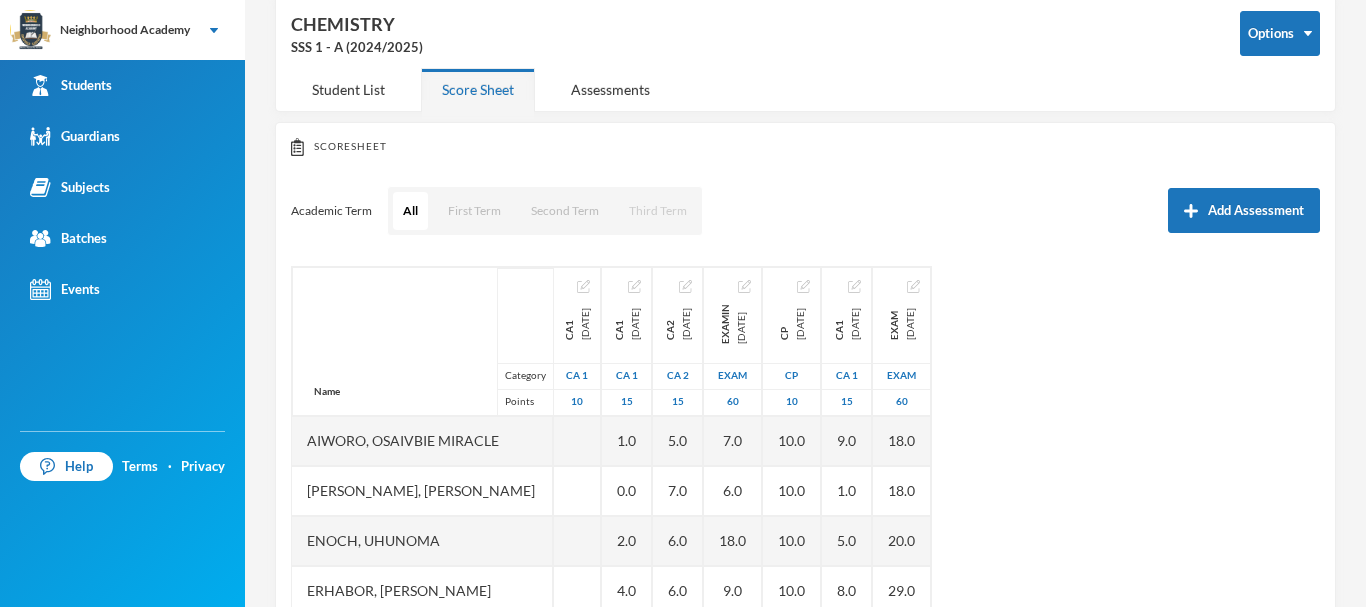 click on "Third Term" at bounding box center (658, 211) 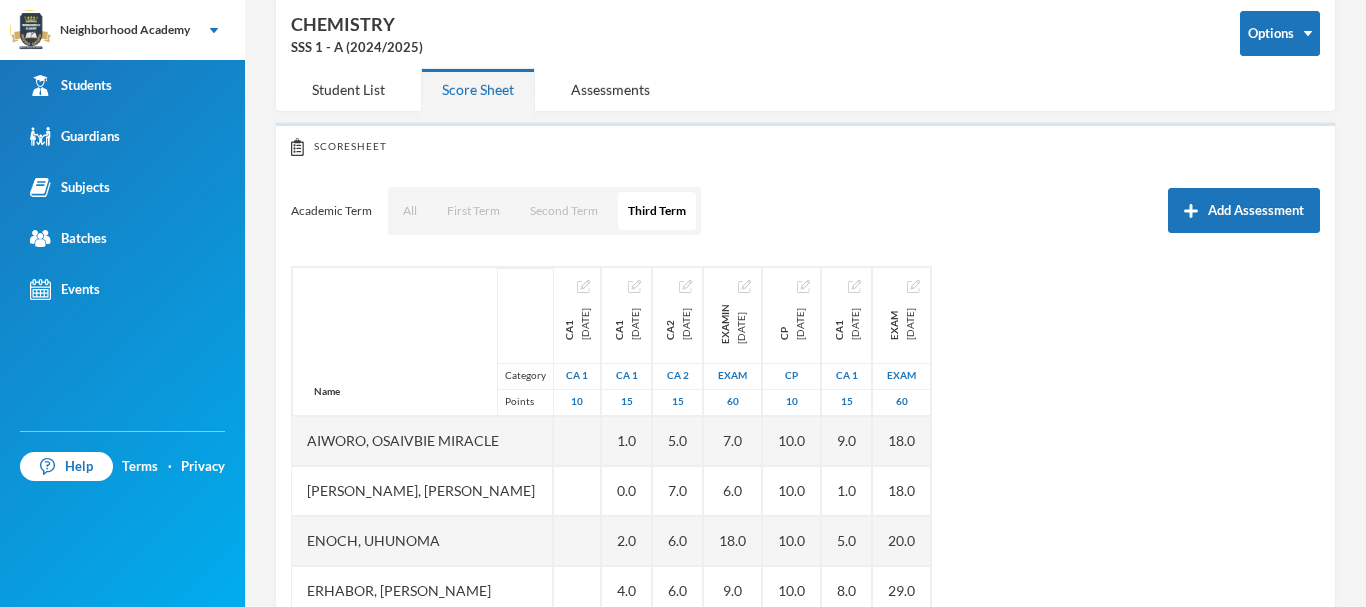 click on "Name   Category Points Aiworo, Osaivbie Miracle Edem, Esther Samson Enoch, Uhunoma Erhabor, Glory Osayamen Idada, Michael Ighalo, Enoch Lawrence, Praise Ofure Oghenerume, Happy Oriola, Precious Ahmed Osifo, God's Power Osakpolor Waidor, Olotu Praise ca1 1902-07-23 CA 1 10 CA1 2025-02-14 CA 1 15 1.0 0.0 2.0 4.0 2.0 2.0 2.0 2.0 1.0 EX 4.0 CA2 2025-02-15 CA 2 15 5.0 7.0 6.0 6.0 6.0 0.0 4.0 0.0 7.0 EX 2.0 Examin 2025-03-28 Exam 60 7.0 6.0 18.0 9.0 7.0 6.0 9.0 7.0 7.0 EX 15.0 CP 2025-05-30 CP 10 10.0 10.0 10.0 10.0 10.0 10.0 10.0 10.0 10.0 10.0 10.0 CA1 2025-05-30 CA 1 15 9.0 1.0 5.0 8.0 5.0 1.0 9.0 3.0 6.0 3.0 8.0 Exam 2025-07-30 Exam 60 18.0 18.0 20.0 29.0 19.0 16.0 18.0 14.0 14.0 10.0 28.0" at bounding box center (805, 516) 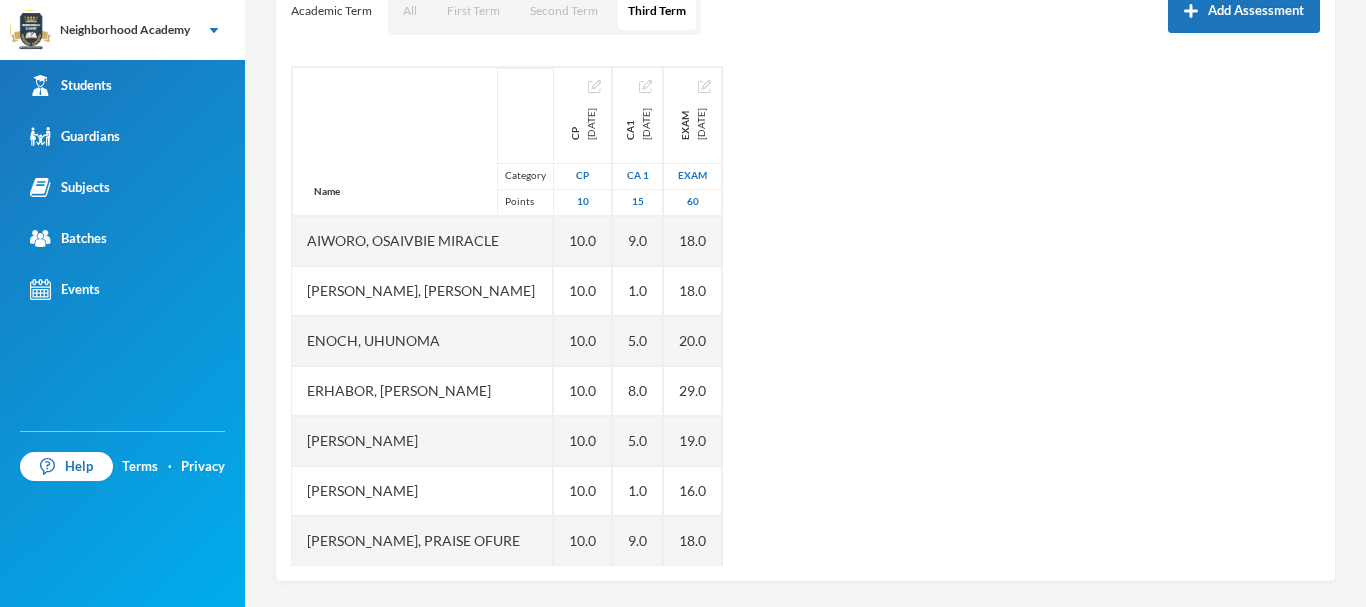 scroll, scrollTop: 200, scrollLeft: 0, axis: vertical 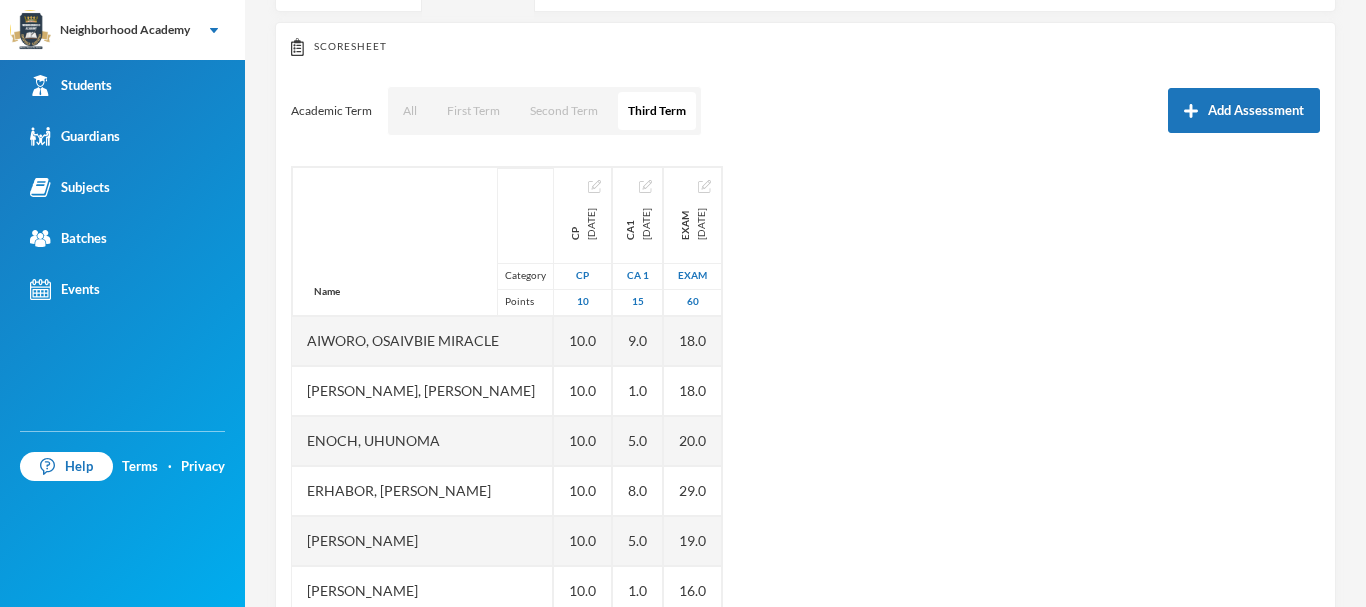 click on "Name   Category Points Aiworo, Osaivbie Miracle Edem, Esther Samson Enoch, Uhunoma Erhabor, Glory Osayamen Idada, Michael Ighalo, Enoch Lawrence, Praise Ofure Oghenerume, Happy Oriola, Precious Ahmed Osifo, God's Power Osakpolor Waidor, Olotu Praise CP 2025-05-30 CP 10 10.0 10.0 10.0 10.0 10.0 10.0 10.0 10.0 10.0 10.0 10.0 CA1 2025-05-30 CA 1 15 9.0 1.0 5.0 8.0 5.0 1.0 9.0 3.0 6.0 3.0 8.0 Exam 2025-07-30 Exam 60 18.0 18.0 20.0 29.0 19.0 16.0 18.0 14.0 14.0 10.0 28.0" at bounding box center (805, 416) 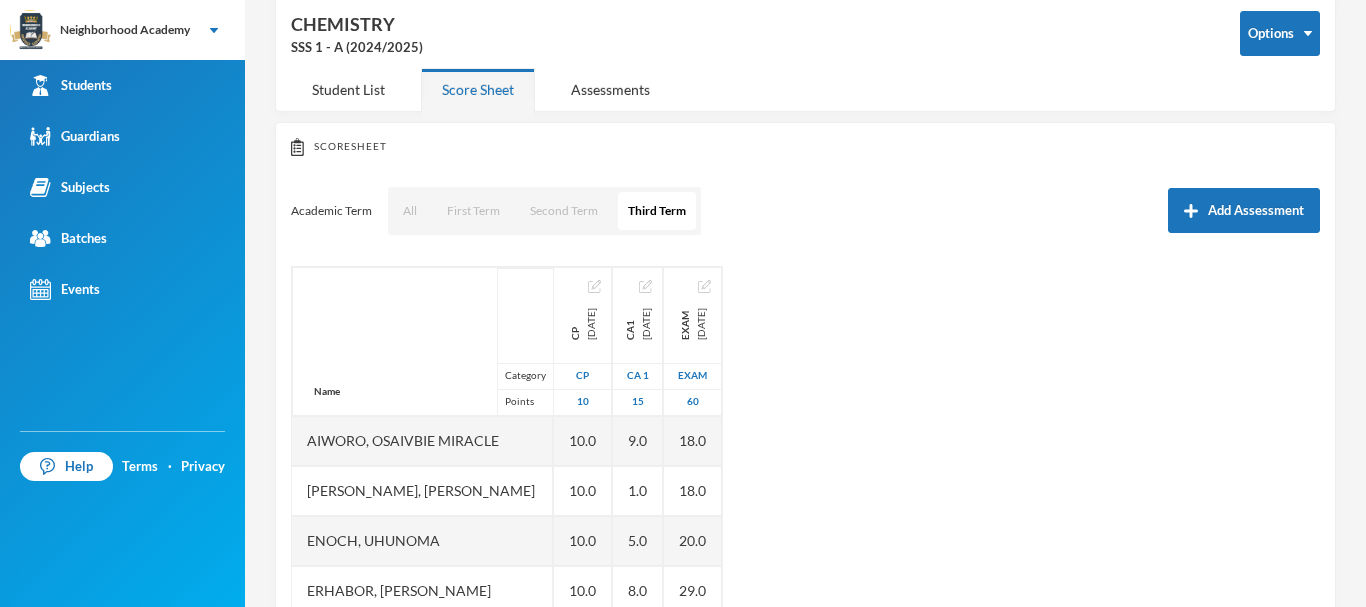 click on "Name   Category Points Aiworo, Osaivbie Miracle Edem, Esther Samson Enoch, Uhunoma Erhabor, Glory Osayamen Idada, Michael Ighalo, Enoch Lawrence, Praise Ofure Oghenerume, Happy Oriola, Precious Ahmed Osifo, God's Power Osakpolor Waidor, Olotu Praise CP 2025-05-30 CP 10 10.0 10.0 10.0 10.0 10.0 10.0 10.0 10.0 10.0 10.0 10.0 CA1 2025-05-30 CA 1 15 9.0 1.0 5.0 8.0 5.0 1.0 9.0 3.0 6.0 3.0 8.0 Exam 2025-07-30 Exam 60 18.0 18.0 20.0 29.0 19.0 16.0 18.0 14.0 14.0 10.0 28.0" at bounding box center [805, 516] 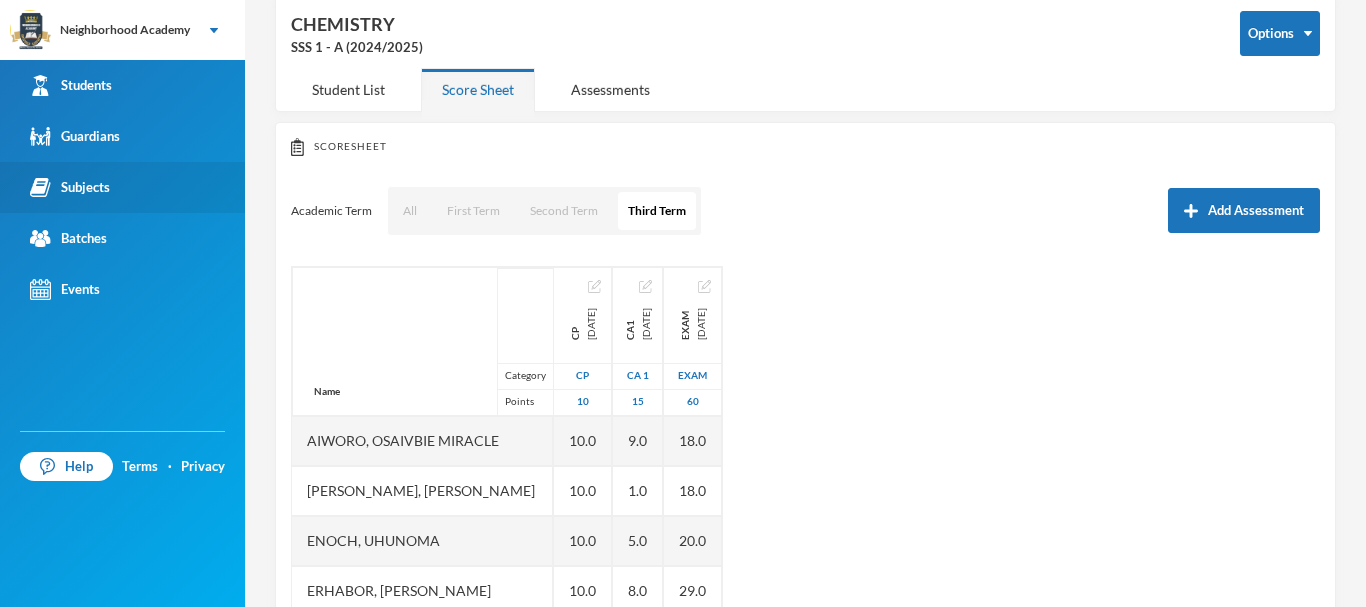 click on "Subjects" at bounding box center [70, 187] 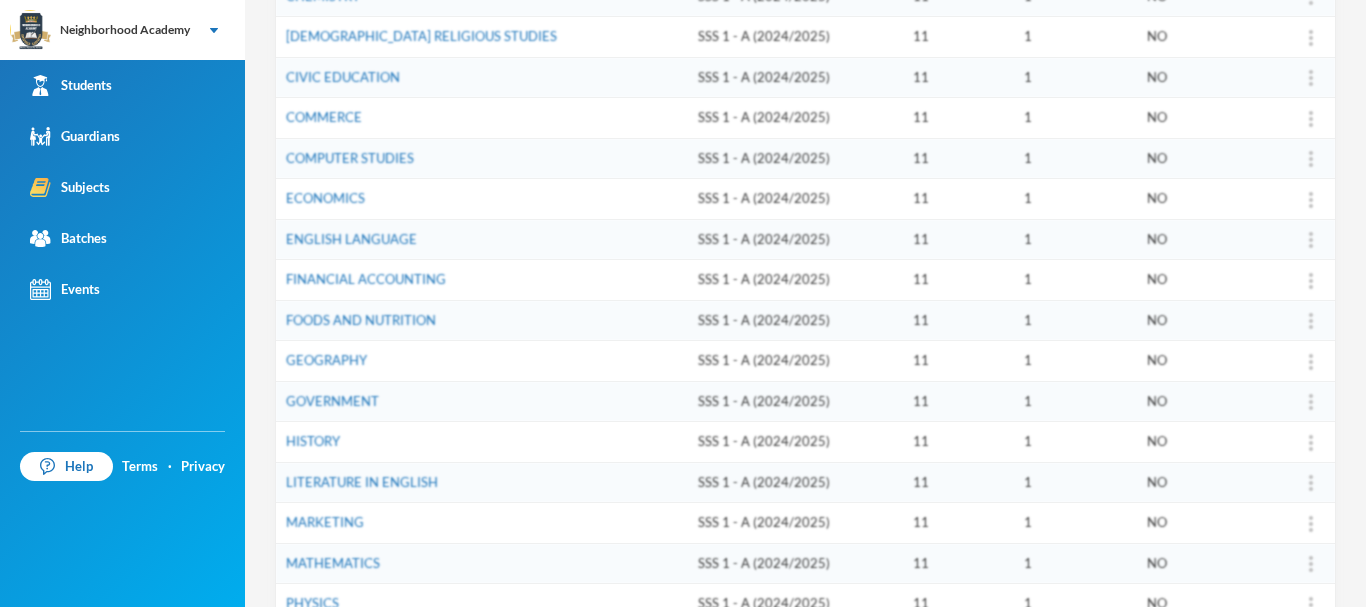 scroll, scrollTop: 422, scrollLeft: 0, axis: vertical 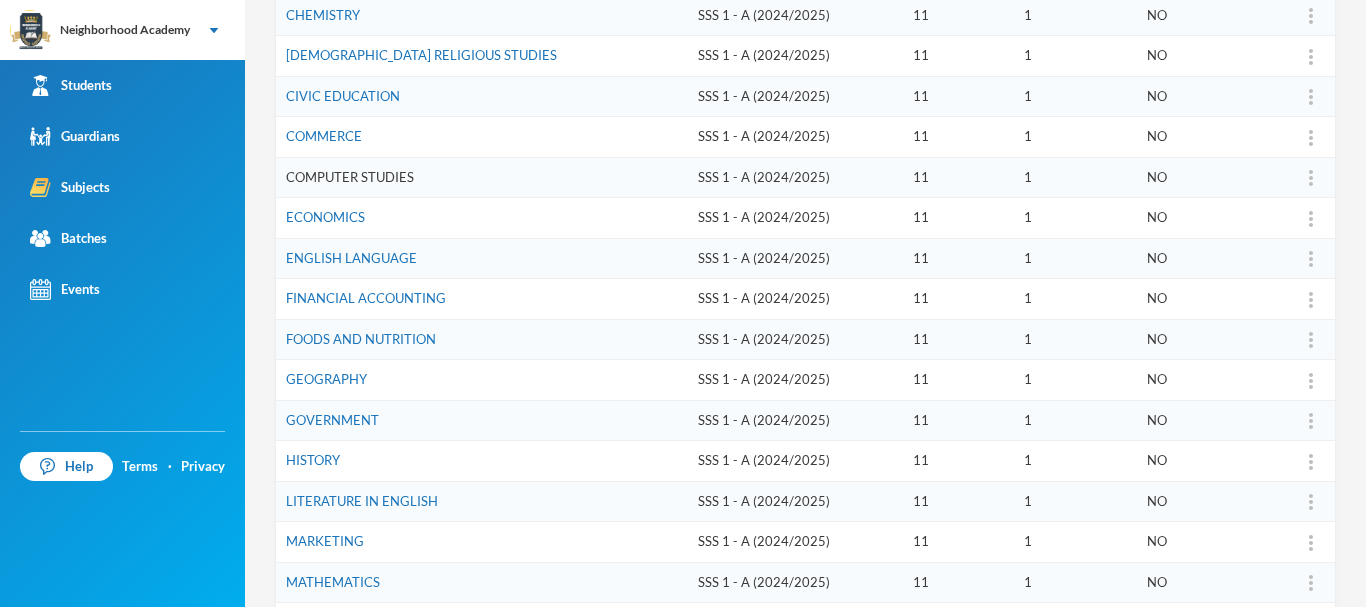 click on "COMPUTER STUDIES" at bounding box center (350, 177) 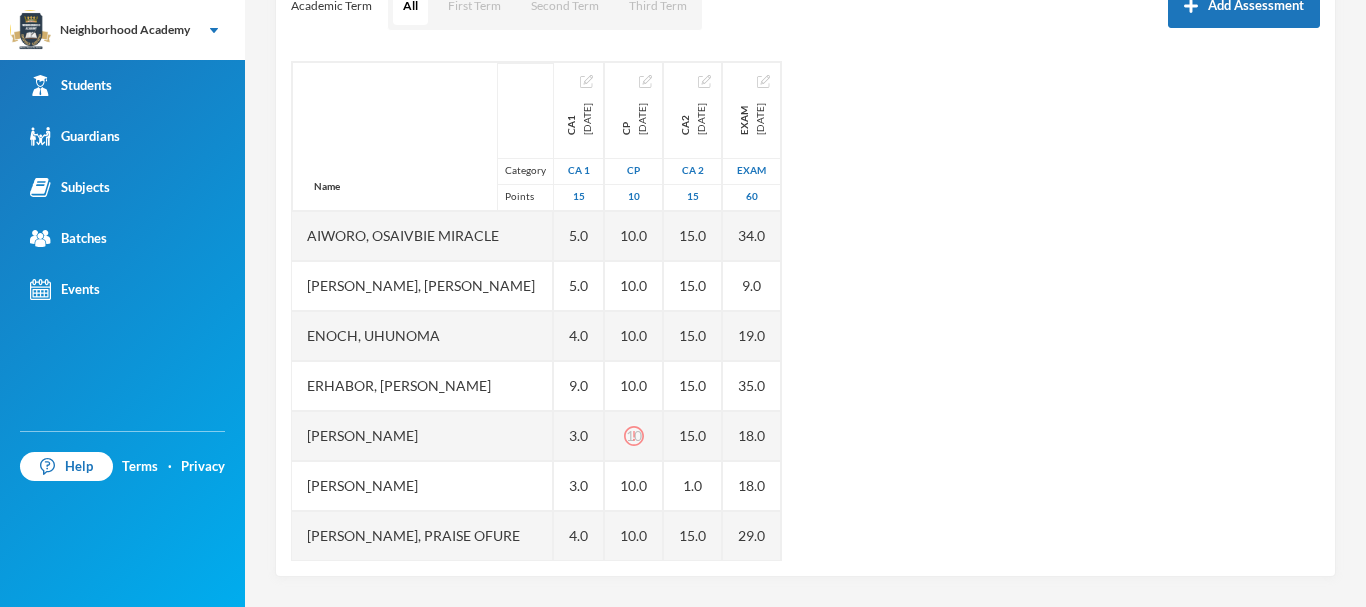 scroll, scrollTop: 305, scrollLeft: 0, axis: vertical 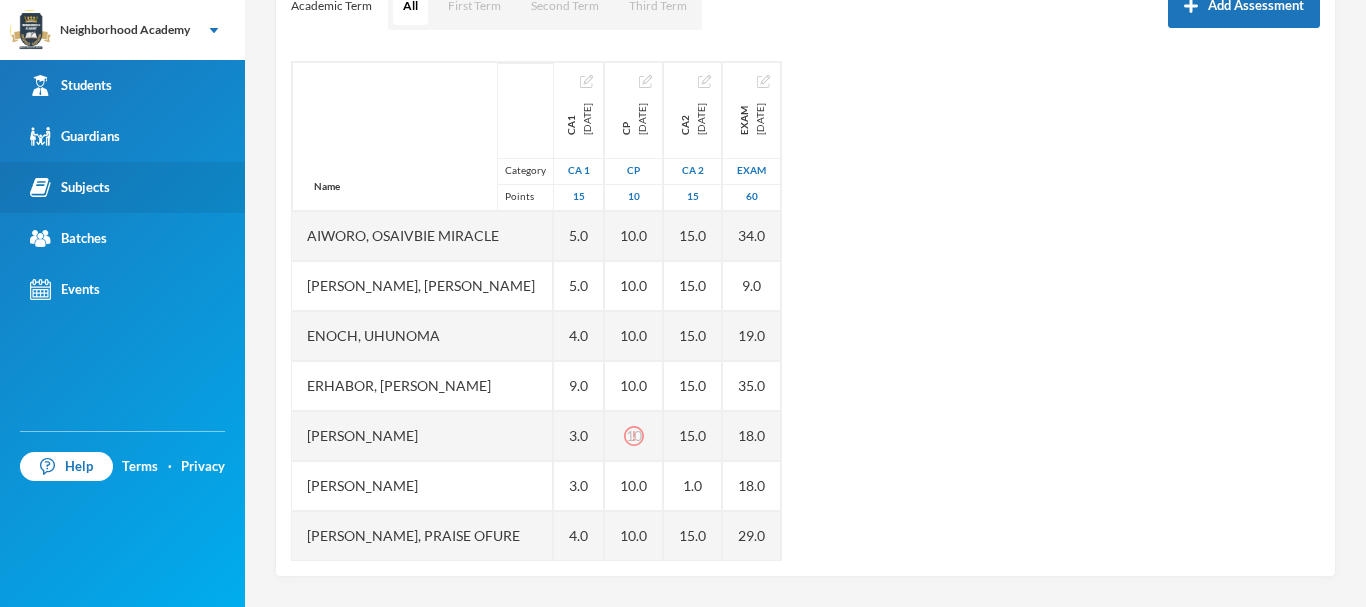 click on "Subjects" at bounding box center (122, 187) 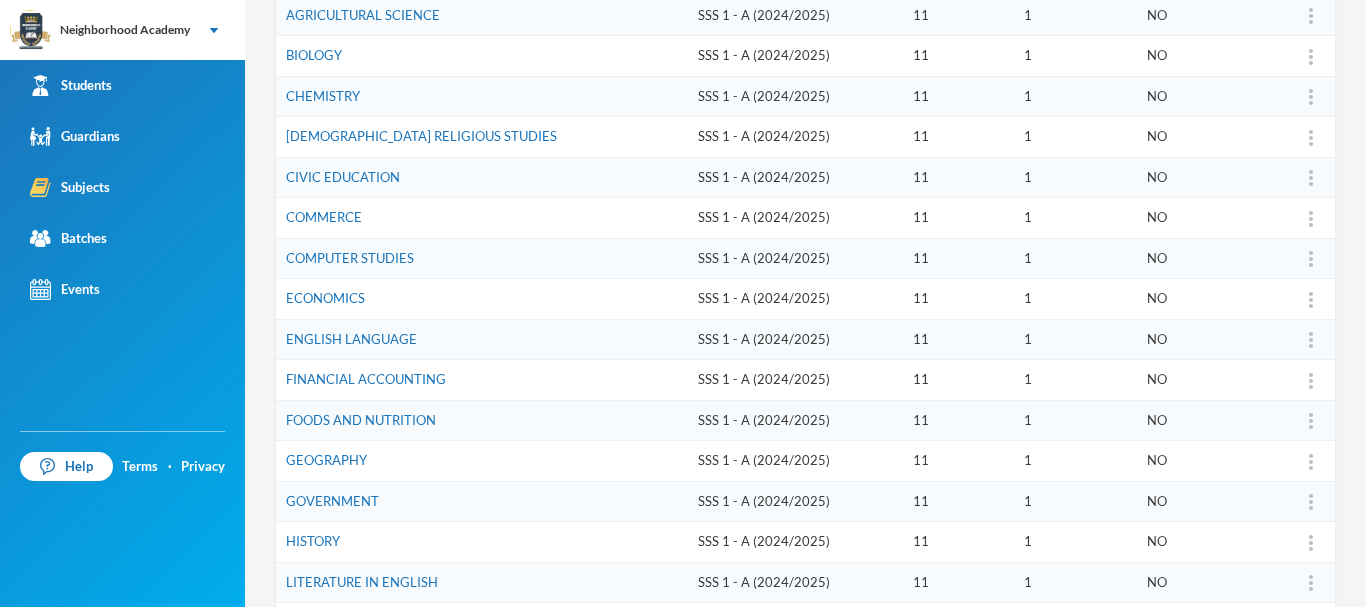 scroll, scrollTop: 305, scrollLeft: 0, axis: vertical 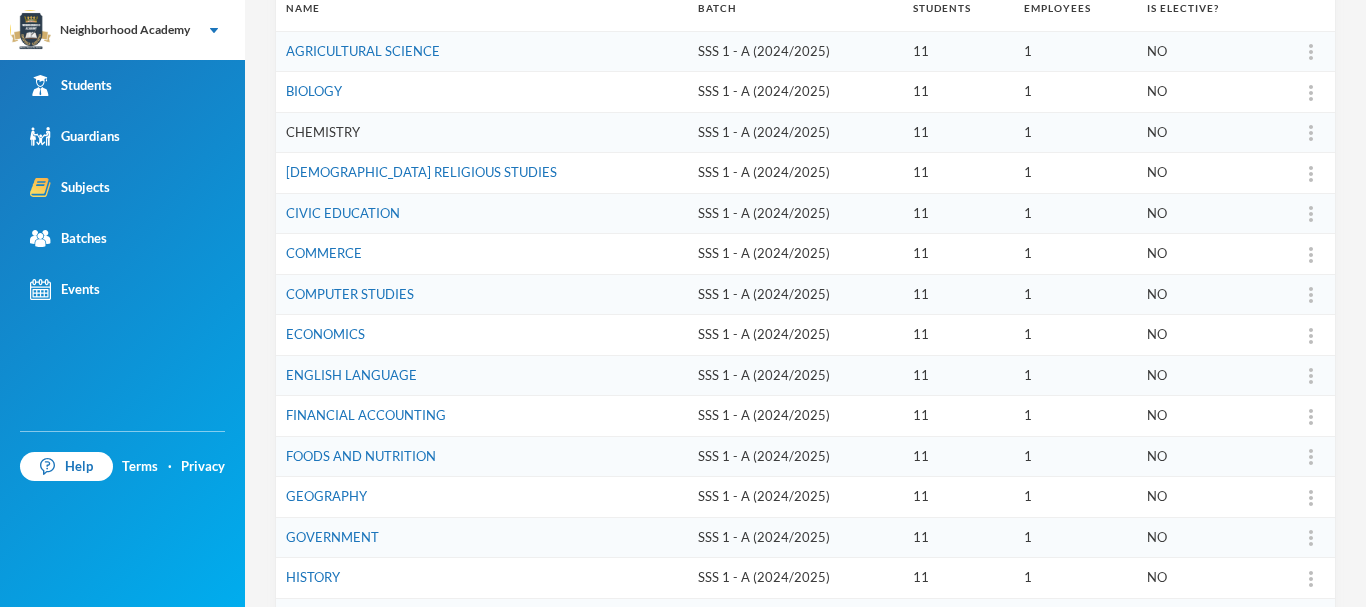 click on "CHEMISTRY" at bounding box center [323, 132] 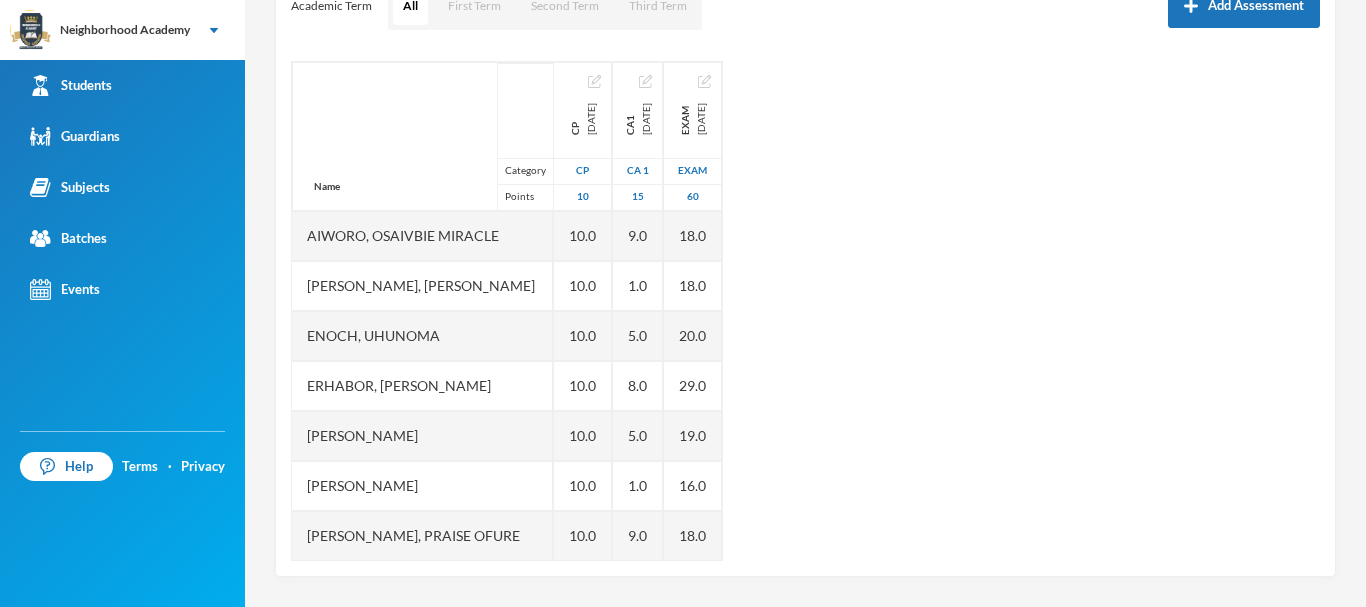 scroll, scrollTop: 303, scrollLeft: 0, axis: vertical 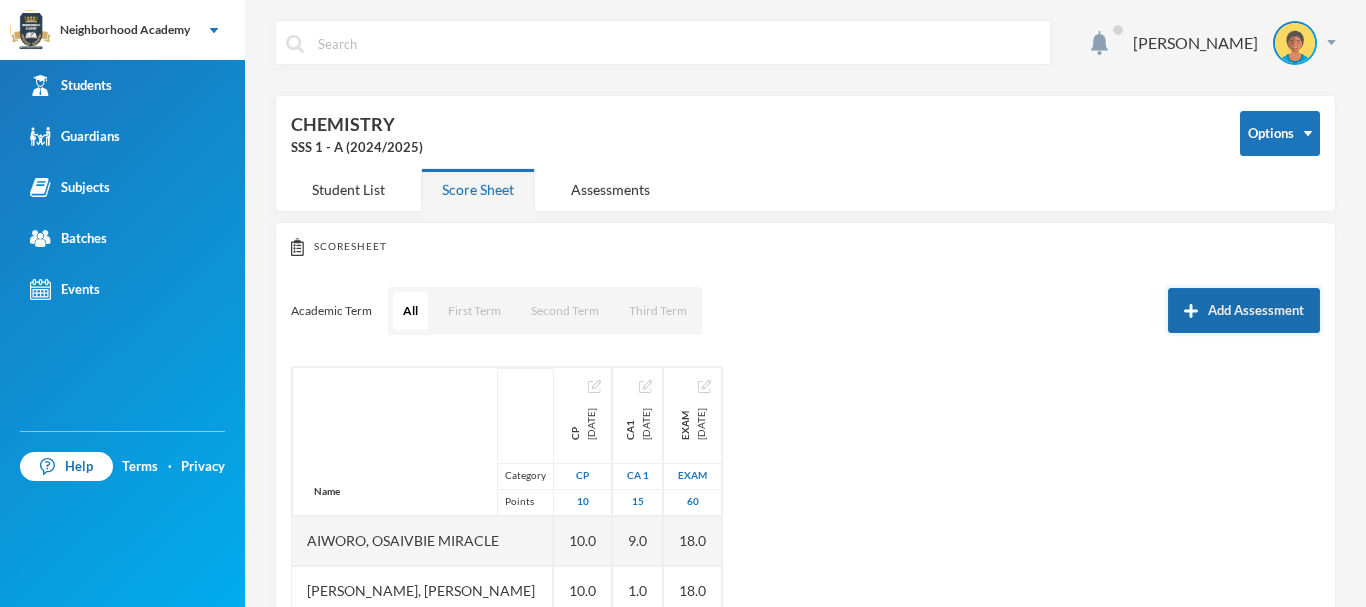 click on "Add Assessment" at bounding box center (1244, 310) 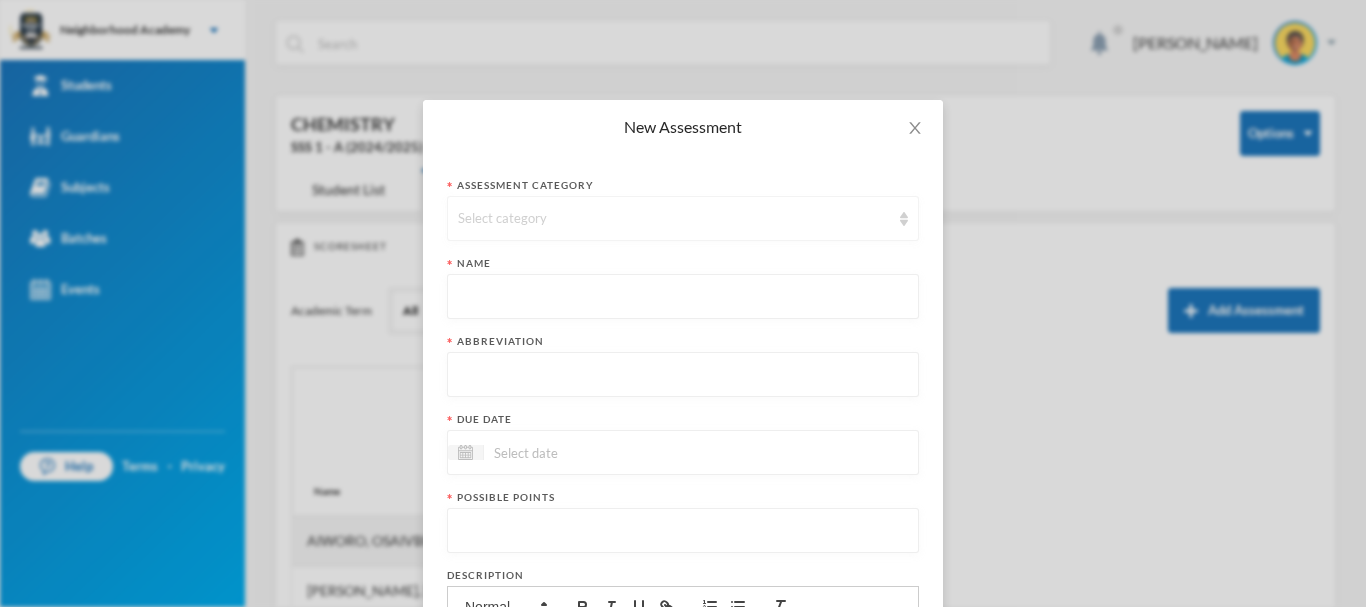 click on "Select category" at bounding box center (674, 219) 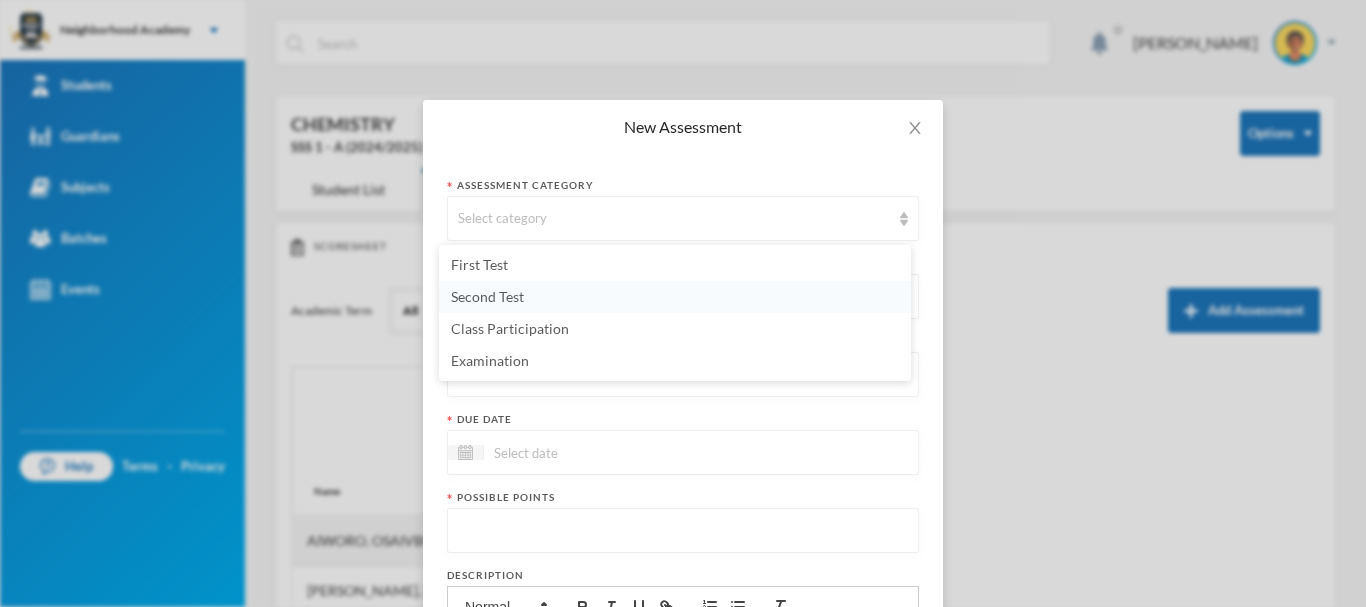 click on "Second Test" at bounding box center [675, 297] 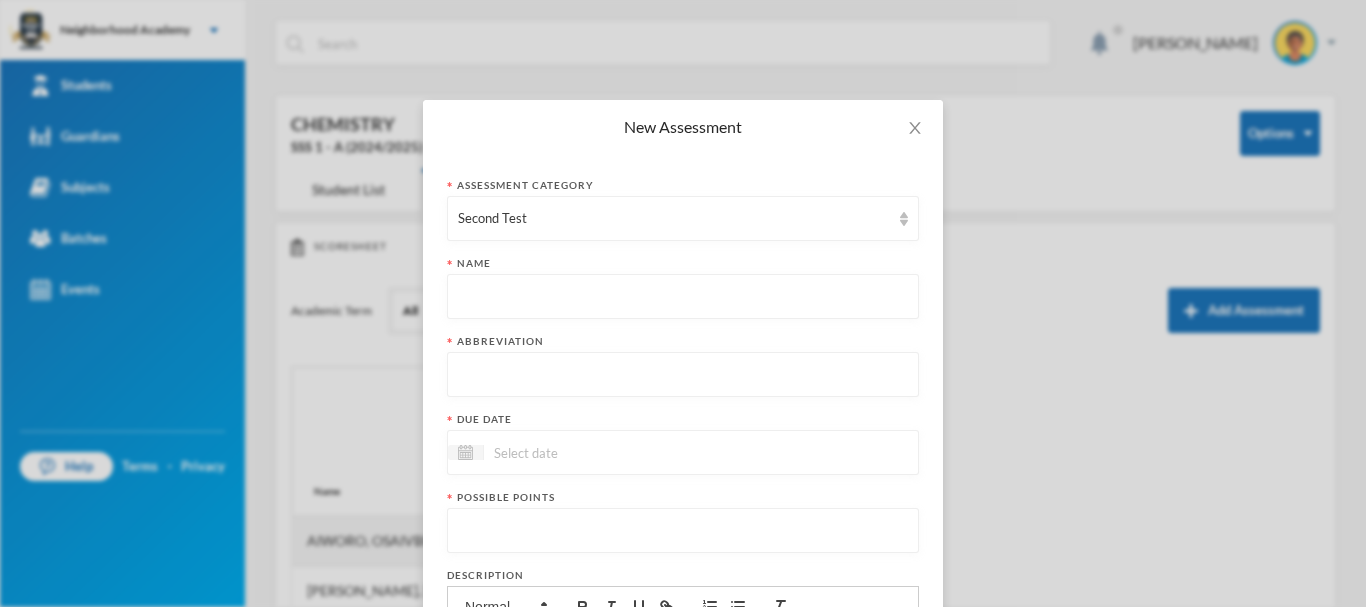 click at bounding box center (683, 297) 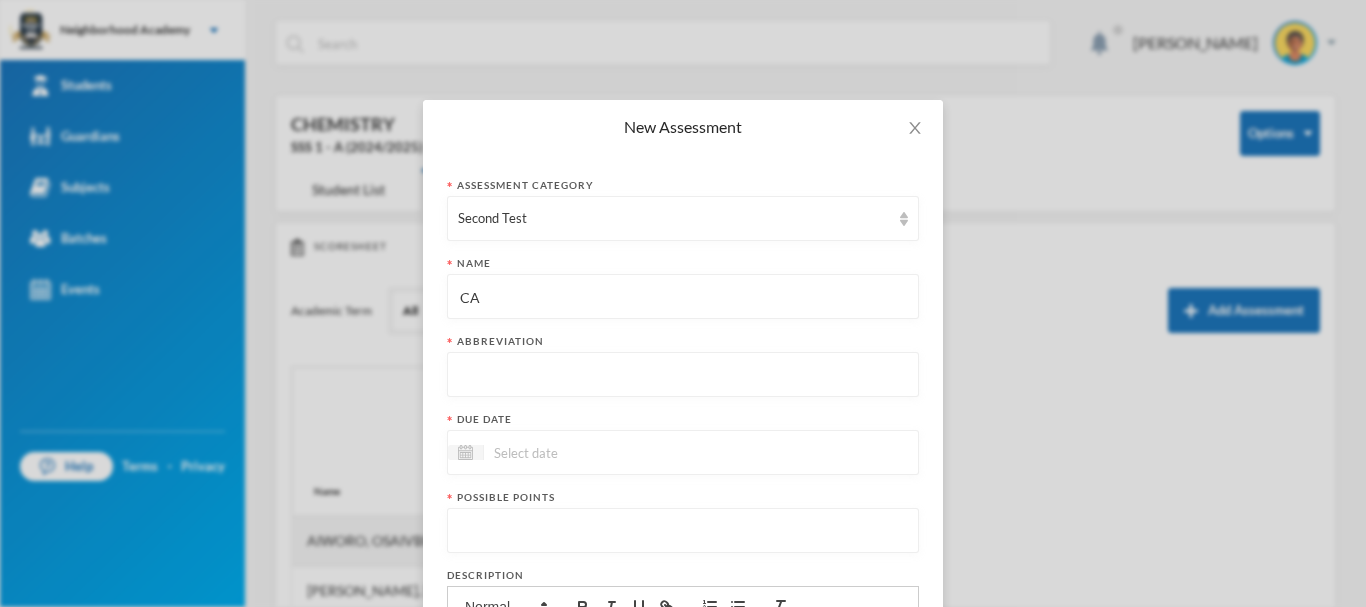 type on "C" 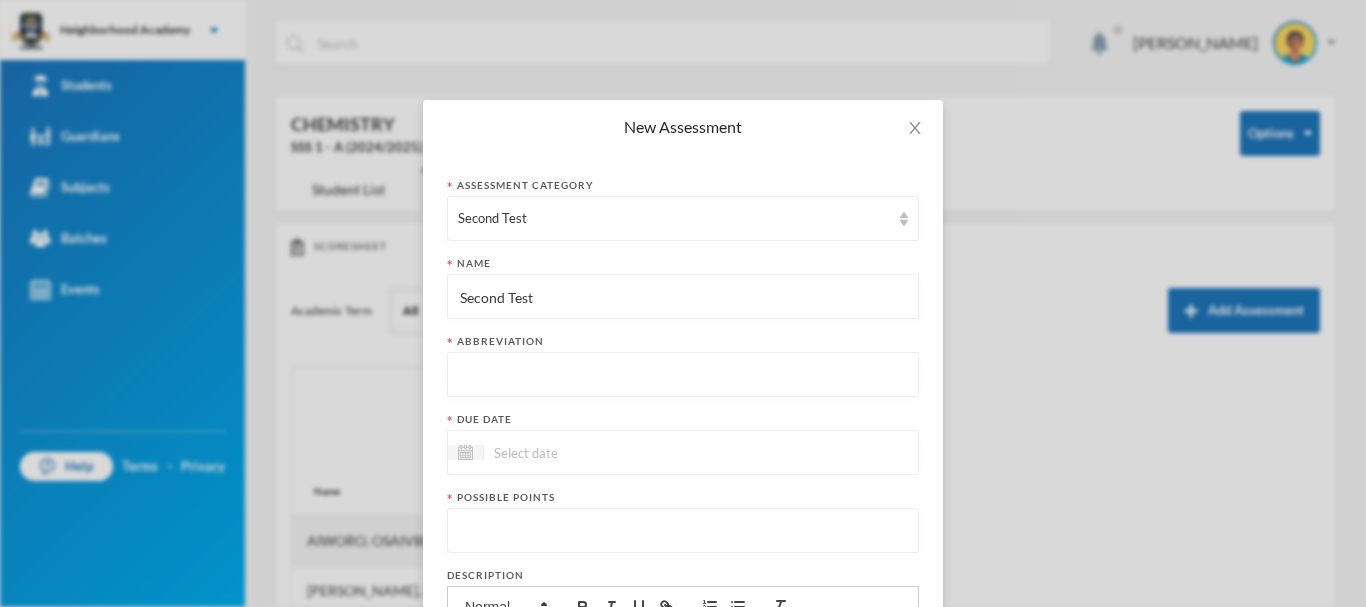 type on "Second Test" 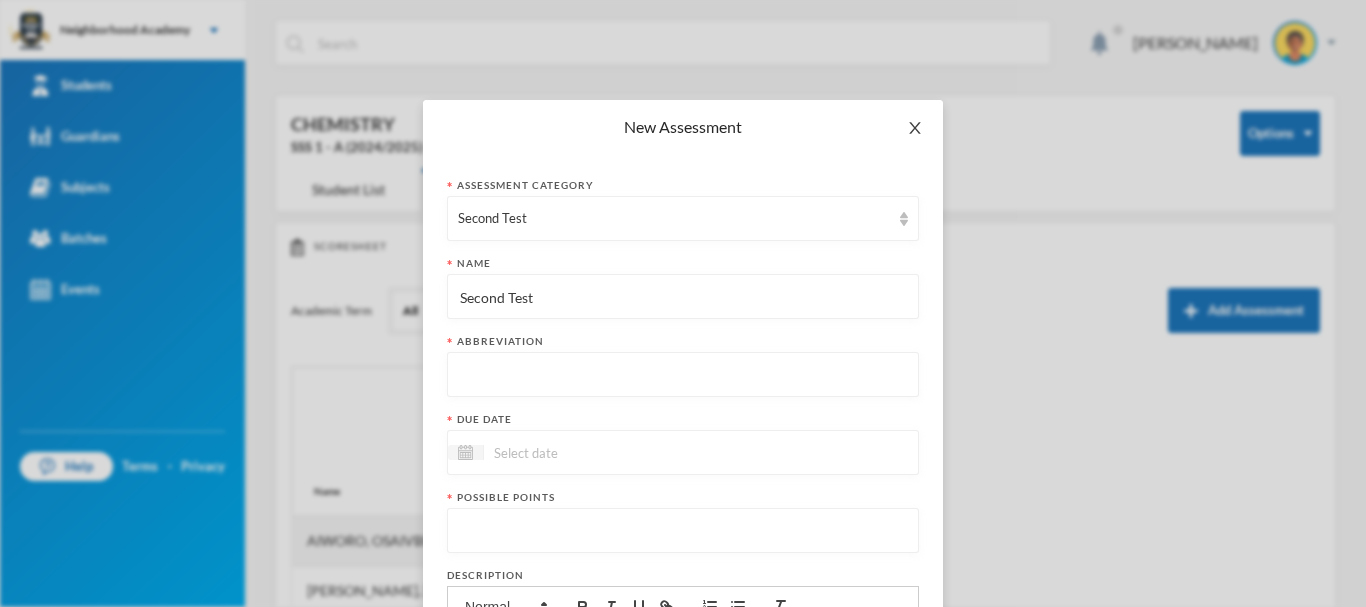 click 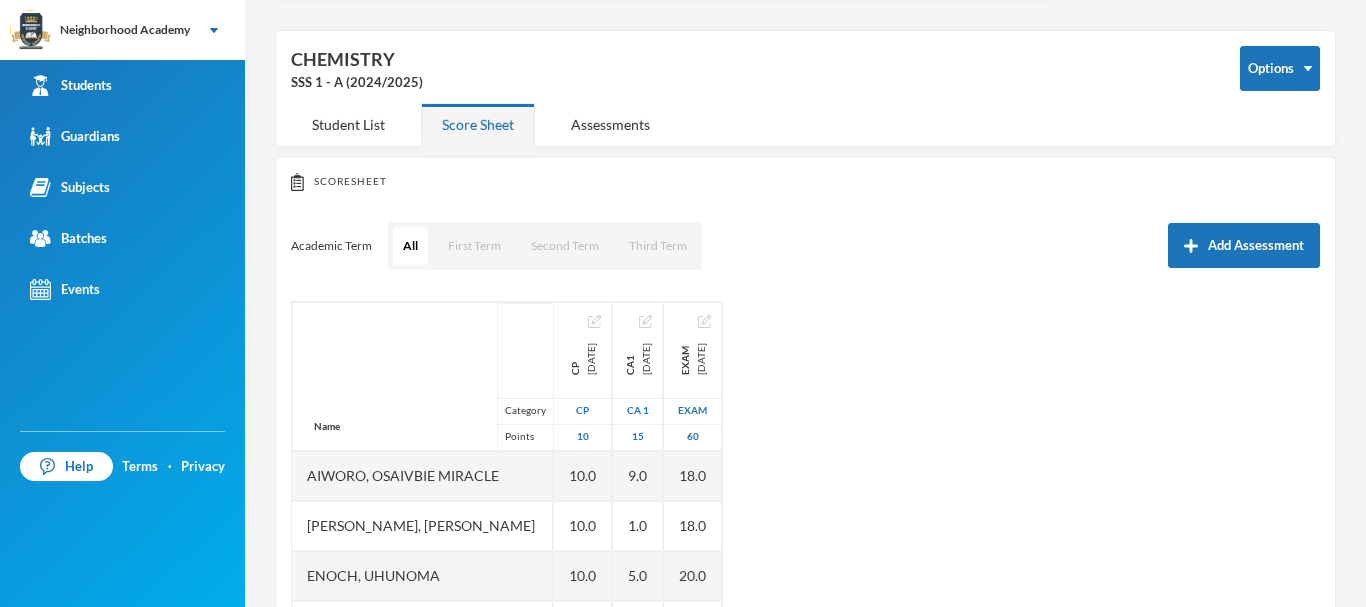 scroll, scrollTop: 100, scrollLeft: 0, axis: vertical 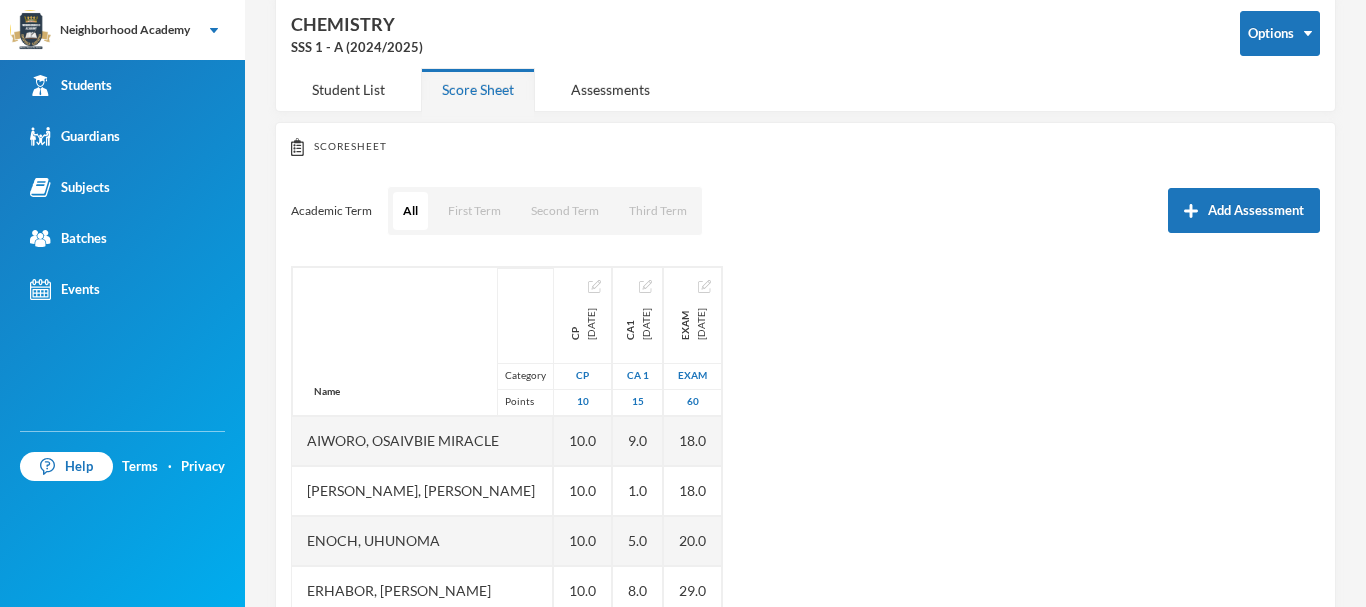click on "Name   Category Points Aiworo, Osaivbie Miracle Edem, Esther Samson Enoch, Uhunoma Erhabor, Glory Osayamen Idada, Michael Ighalo, Enoch Lawrence, Praise Ofure Oghenerume, Happy Oriola, Precious Ahmed Osifo, God's Power Osakpolor Waidor, Olotu Praise CP 2025-05-30 CP 10 10.0 10.0 10.0 10.0 10.0 10.0 10.0 10.0 10.0 10.0 10.0 CA1 2025-05-30 CA 1 15 9.0 1.0 5.0 8.0 5.0 1.0 9.0 3.0 6.0 3.0 8.0 Exam 2025-07-30 Exam 60 18.0 18.0 20.0 29.0 19.0 16.0 18.0 14.0 14.0 10.0 28.0" at bounding box center [805, 516] 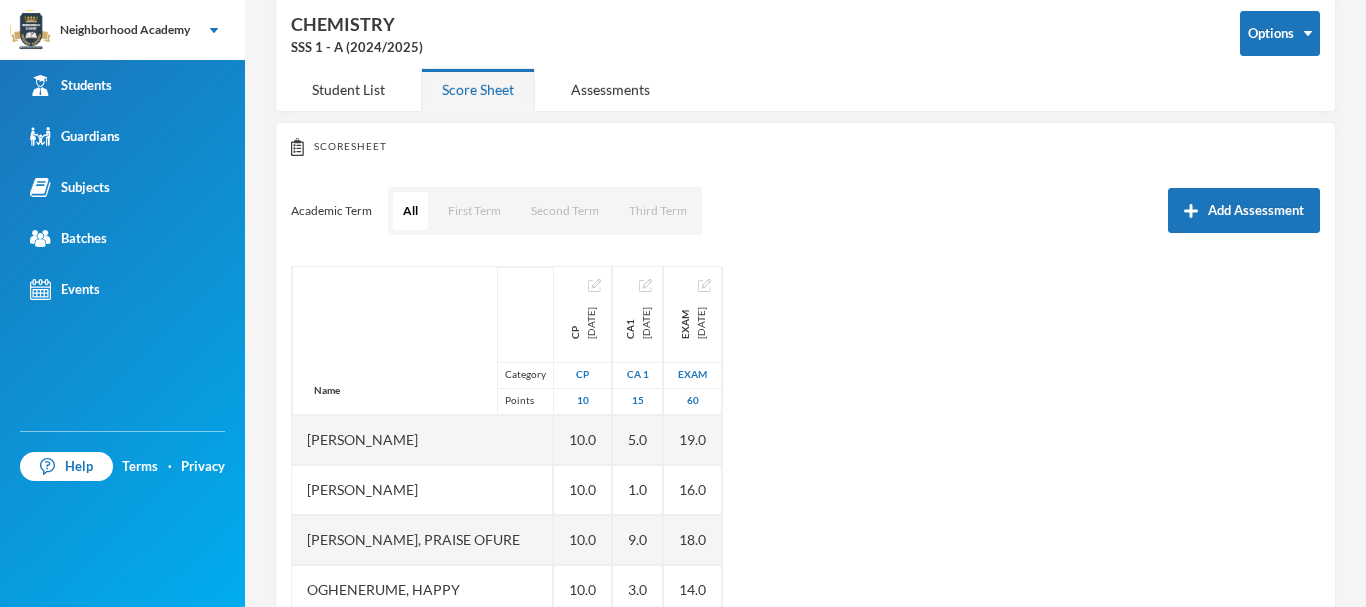 scroll, scrollTop: 0, scrollLeft: 0, axis: both 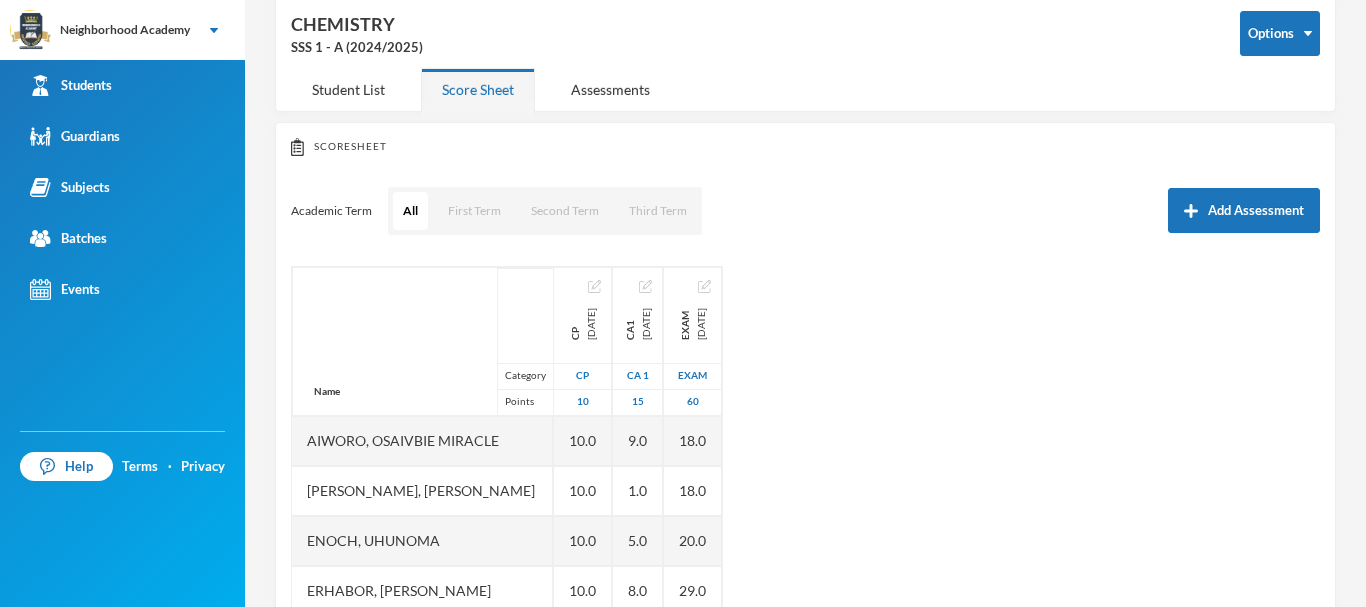 click on "Name   Category Points Aiworo, Osaivbie Miracle Edem, Esther Samson Enoch, Uhunoma Erhabor, Glory Osayamen Idada, Michael Ighalo, Enoch Lawrence, Praise Ofure Oghenerume, Happy Oriola, Precious Ahmed Osifo, God's Power Osakpolor Waidor, Olotu Praise CP 2025-05-30 CP 10 10.0 10.0 10.0 10.0 10.0 10.0 10.0 10.0 10.0 10.0 10.0 CA1 2025-05-30 CA 1 15 9.0 1.0 5.0 8.0 5.0 1.0 9.0 3.0 6.0 3.0 8.0 Exam 2025-07-30 Exam 60 18.0 18.0 20.0 29.0 19.0 16.0 18.0 14.0 14.0 10.0 28.0" at bounding box center [805, 516] 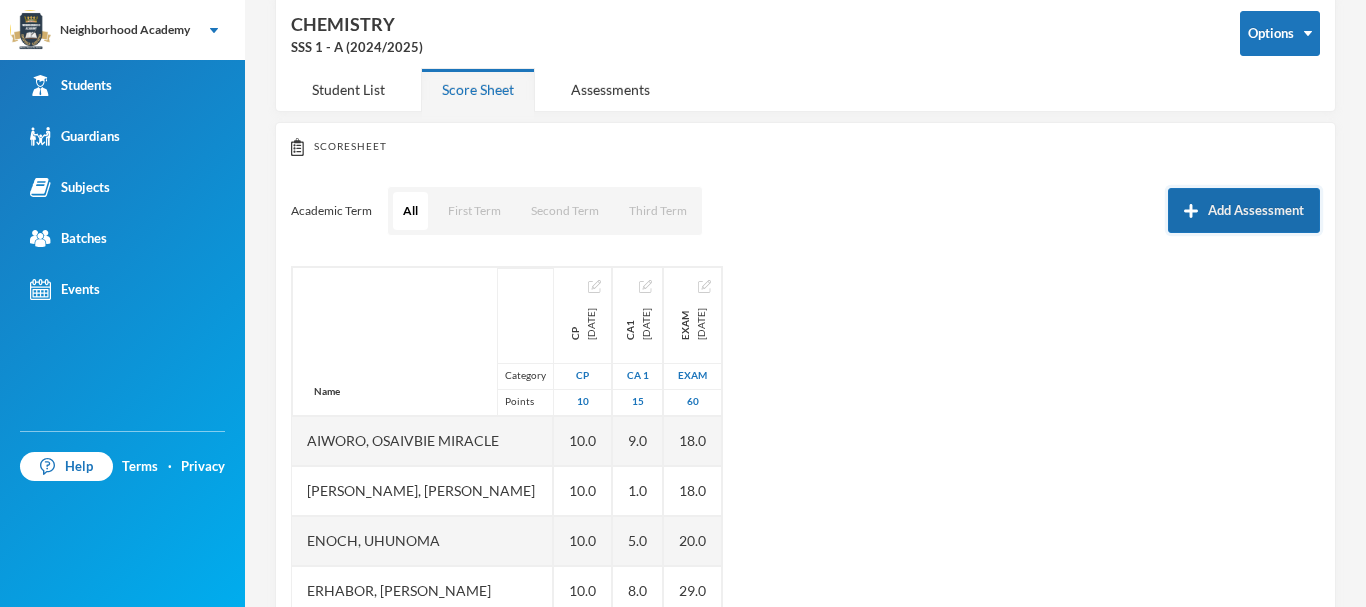 click on "Add Assessment" at bounding box center [1244, 210] 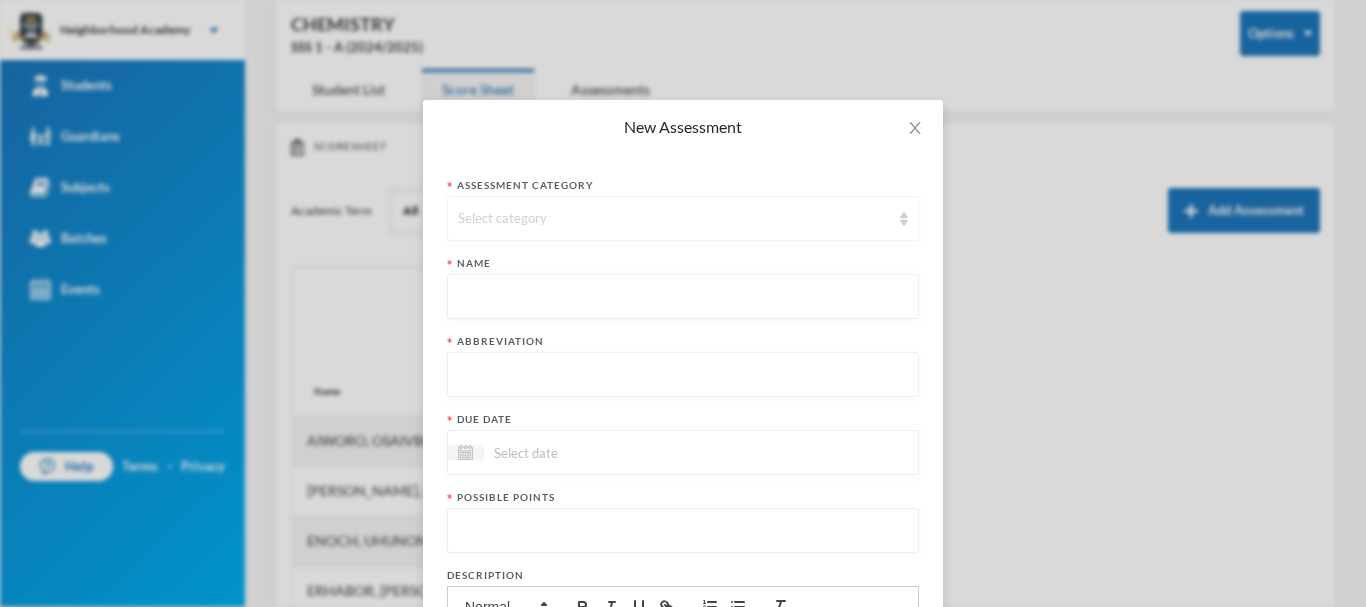click on "Select category" at bounding box center (683, 218) 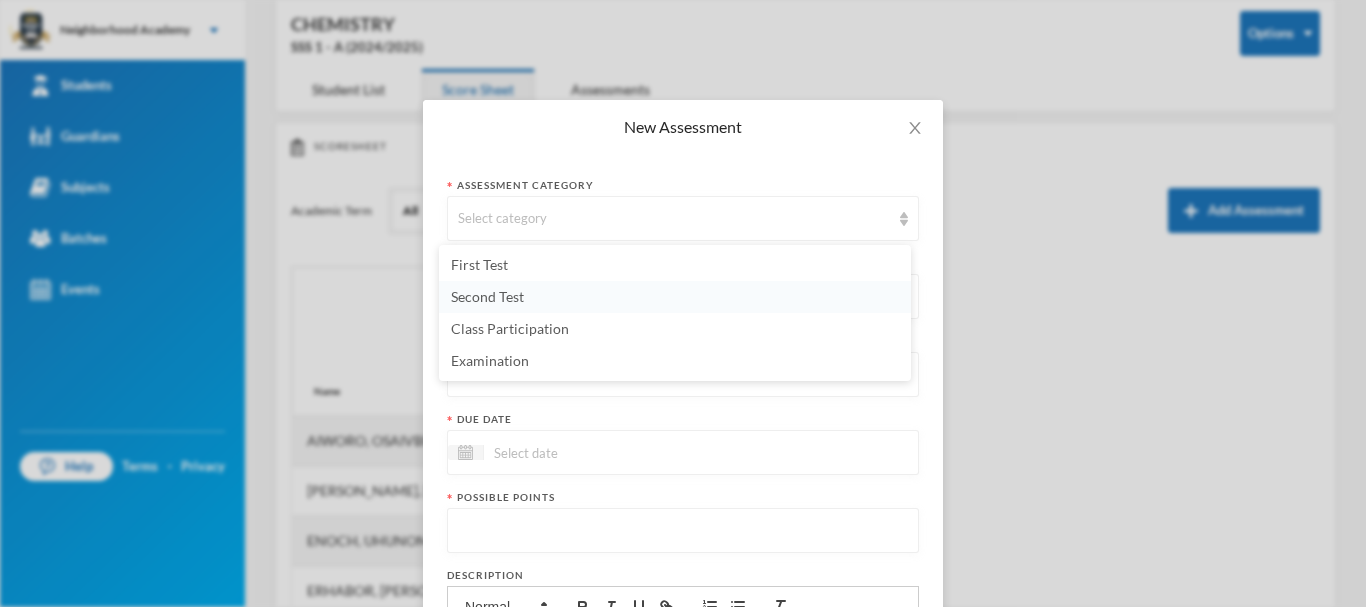 click on "Second Test" at bounding box center (675, 297) 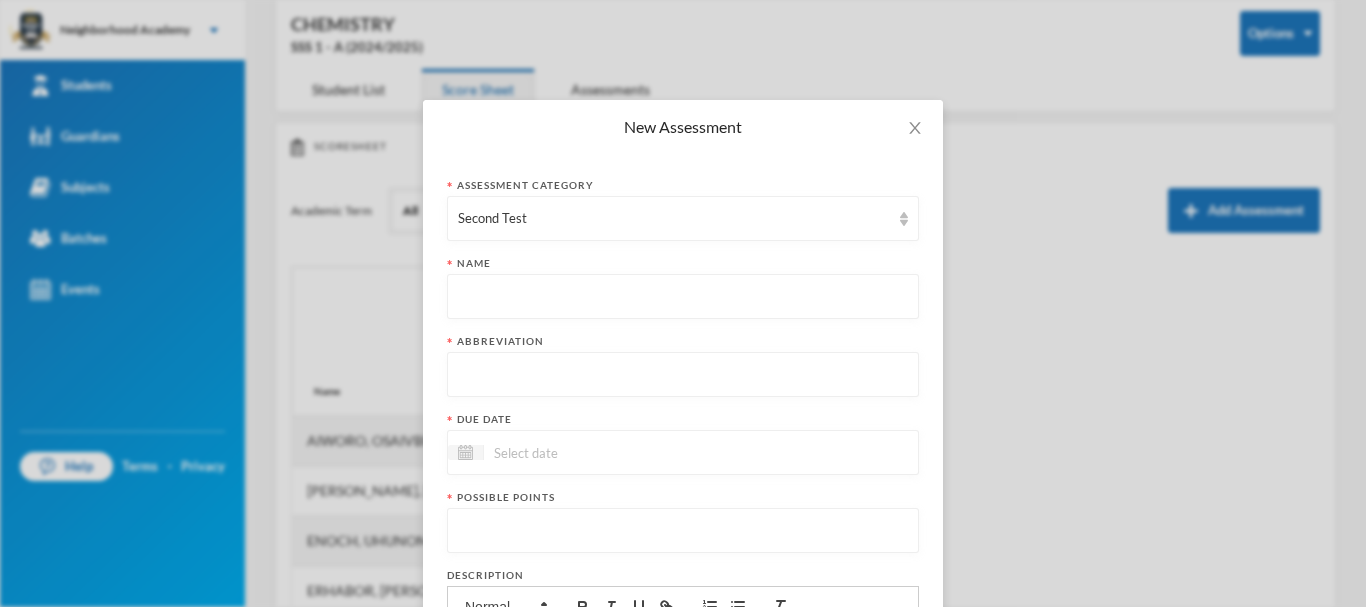 click at bounding box center [683, 297] 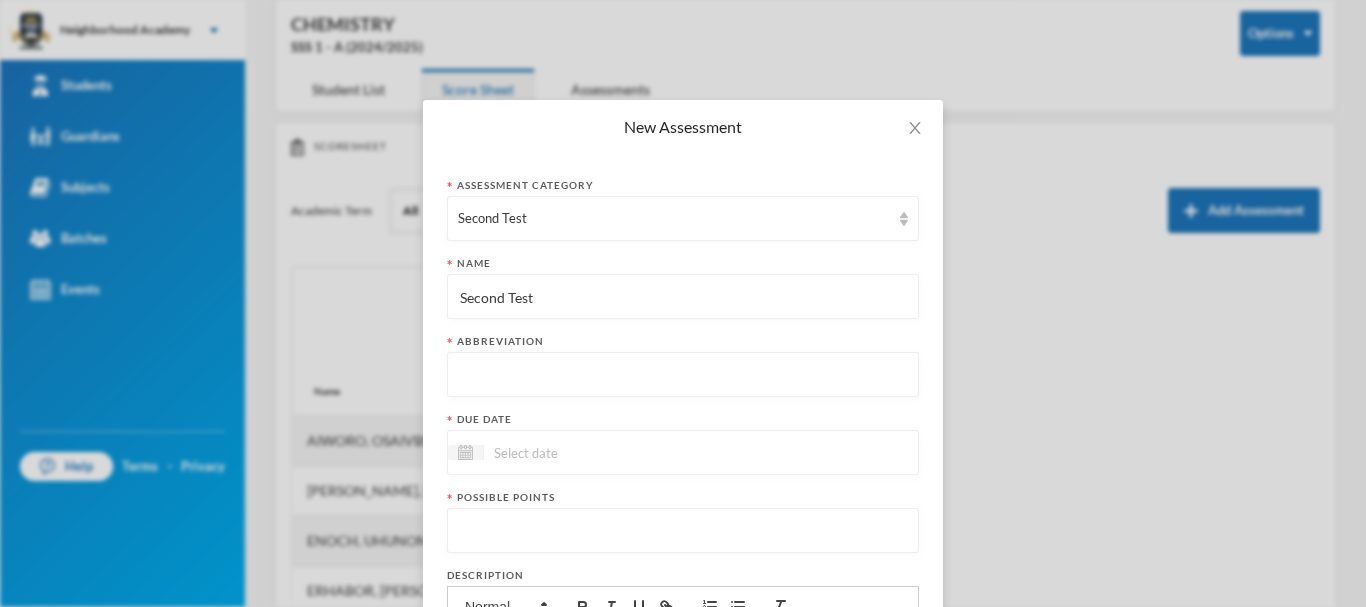 type on "Second Test" 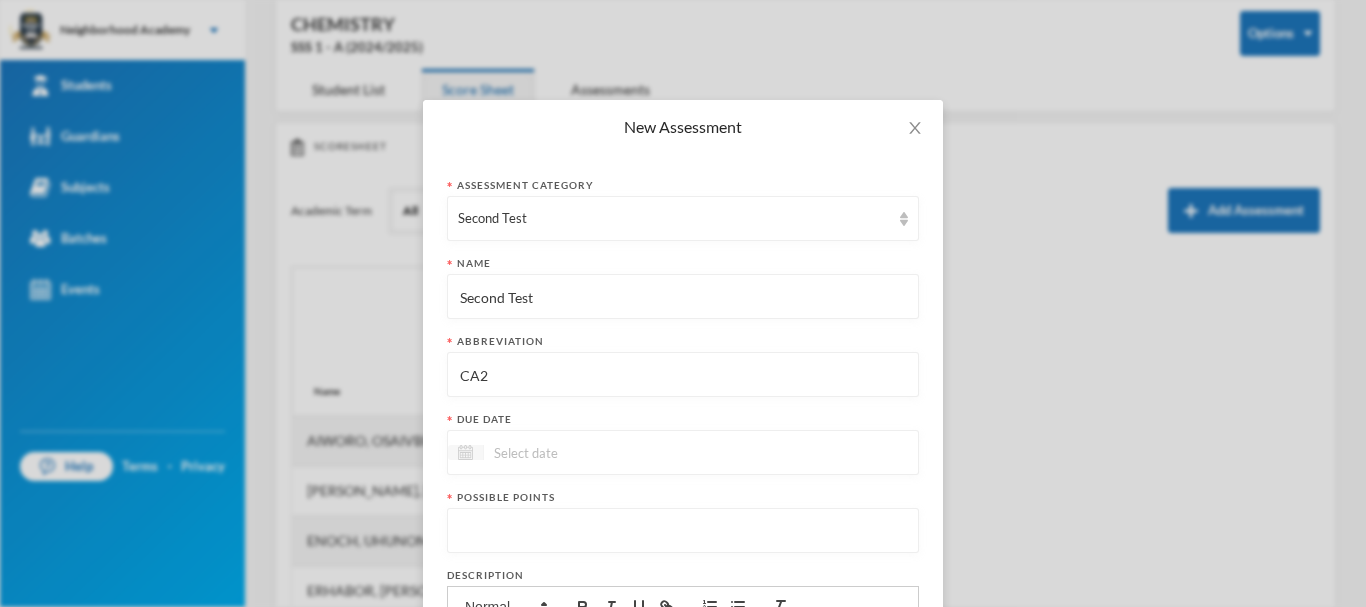 type on "CA2" 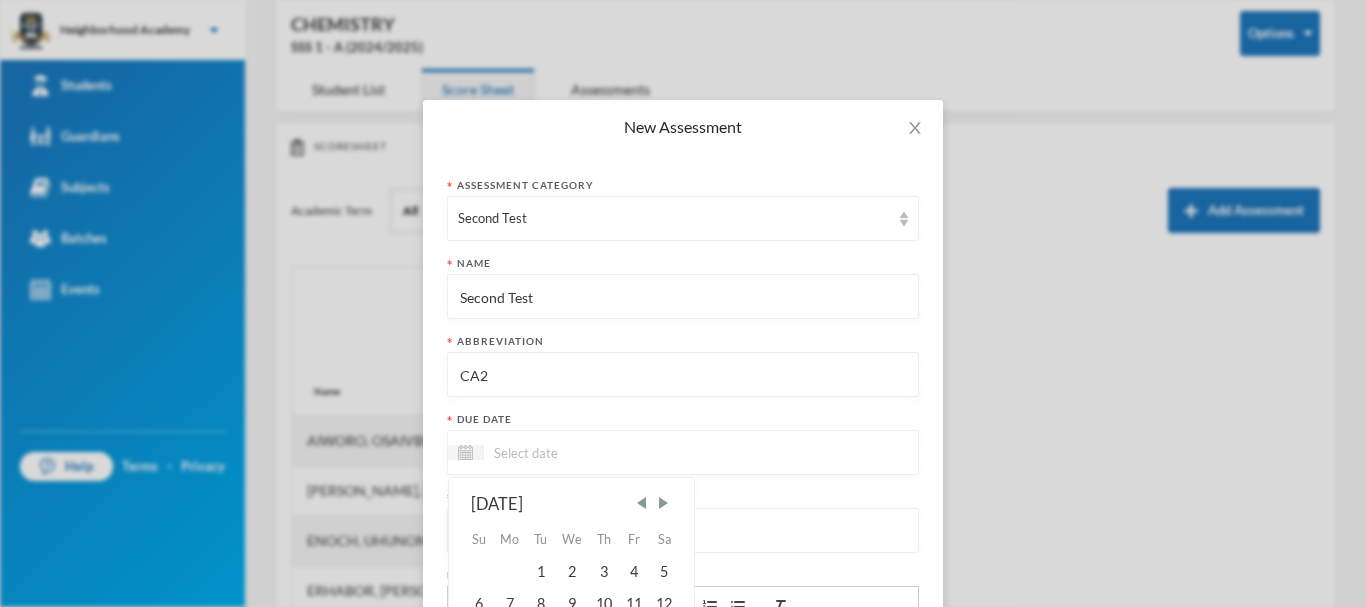 scroll, scrollTop: 100, scrollLeft: 0, axis: vertical 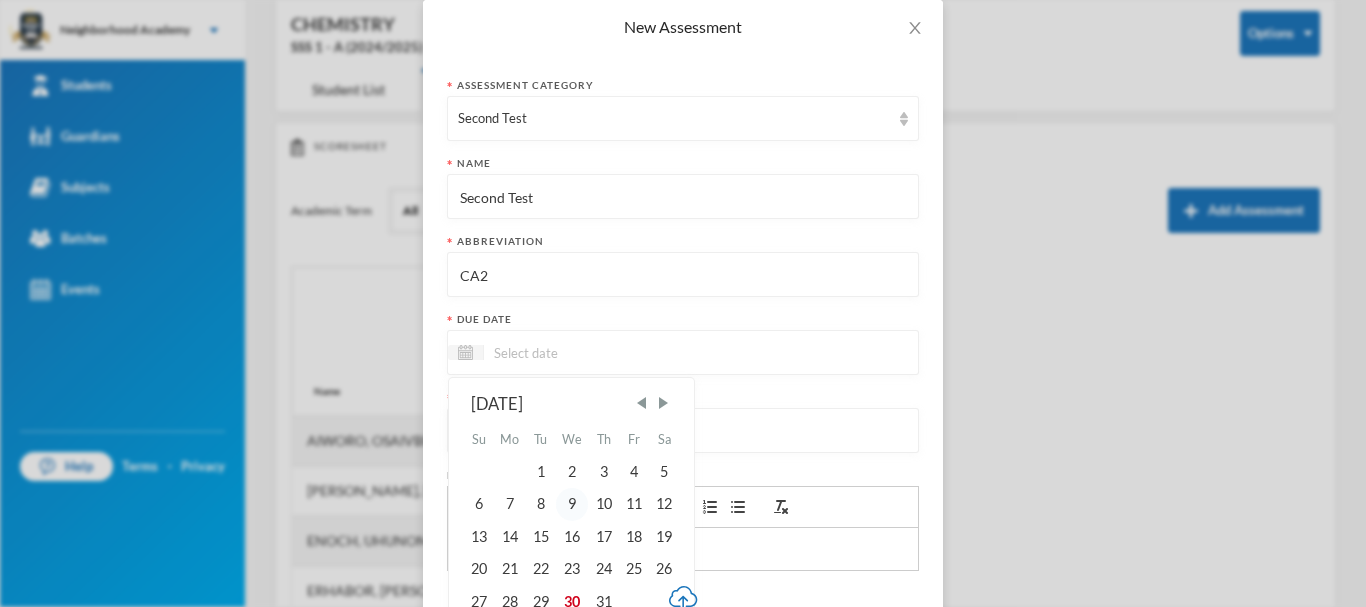 click on "9" at bounding box center (572, 504) 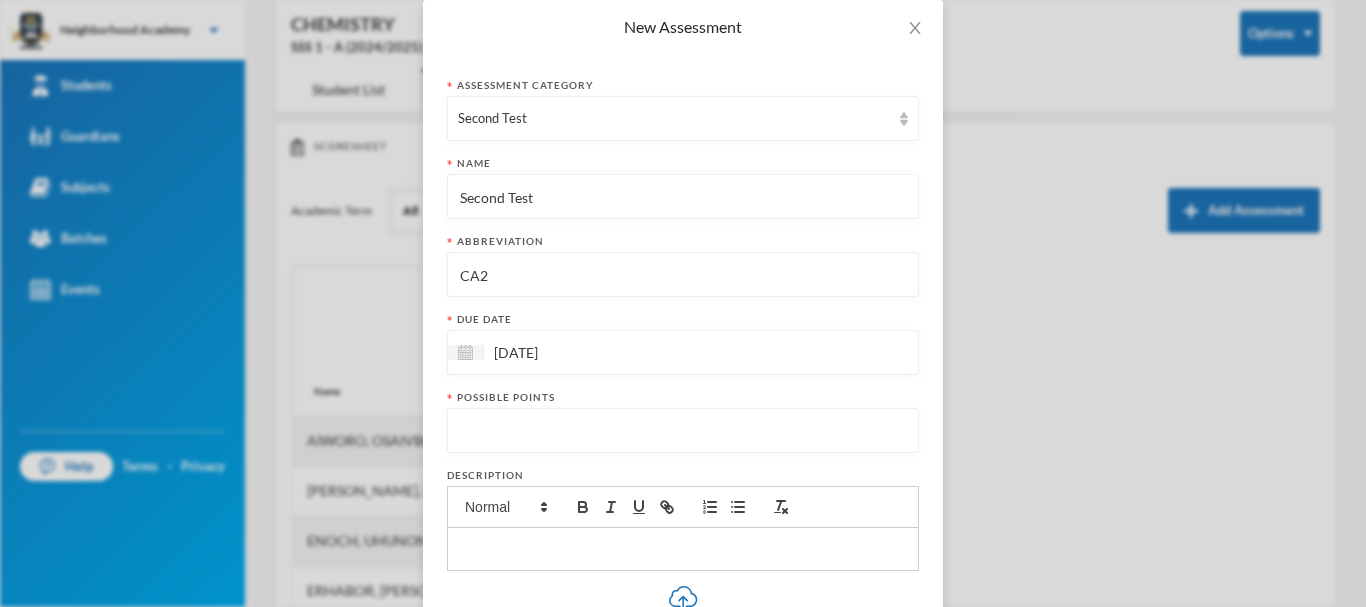 click at bounding box center (683, 431) 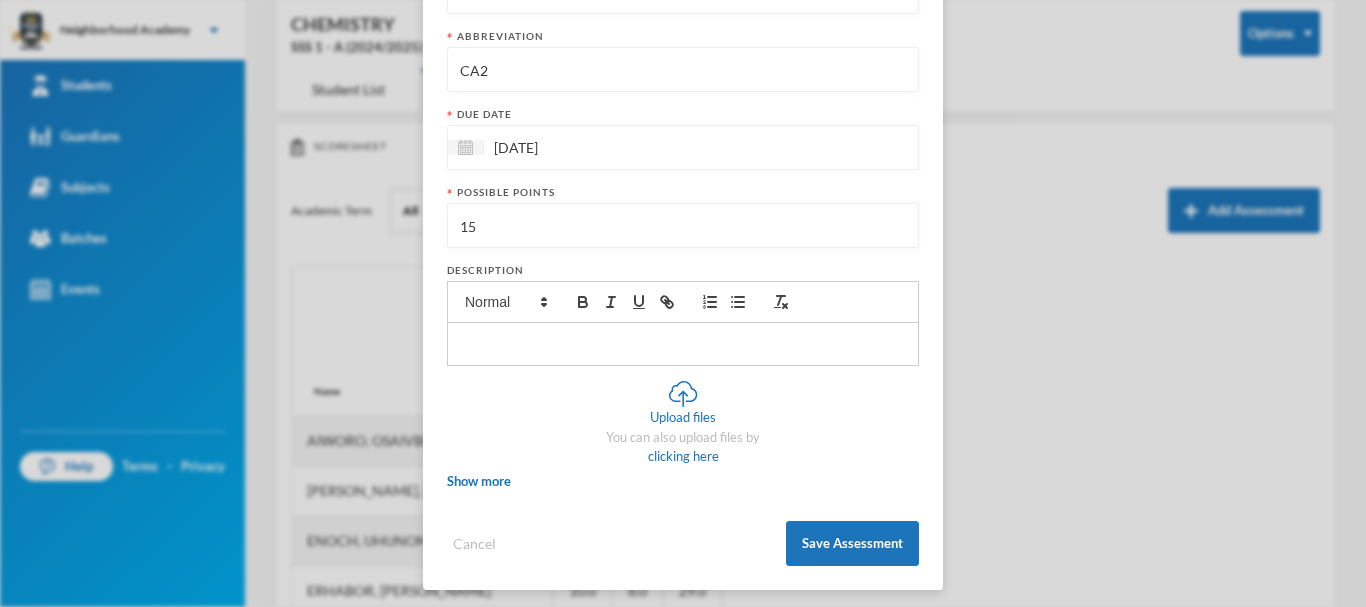 scroll, scrollTop: 312, scrollLeft: 0, axis: vertical 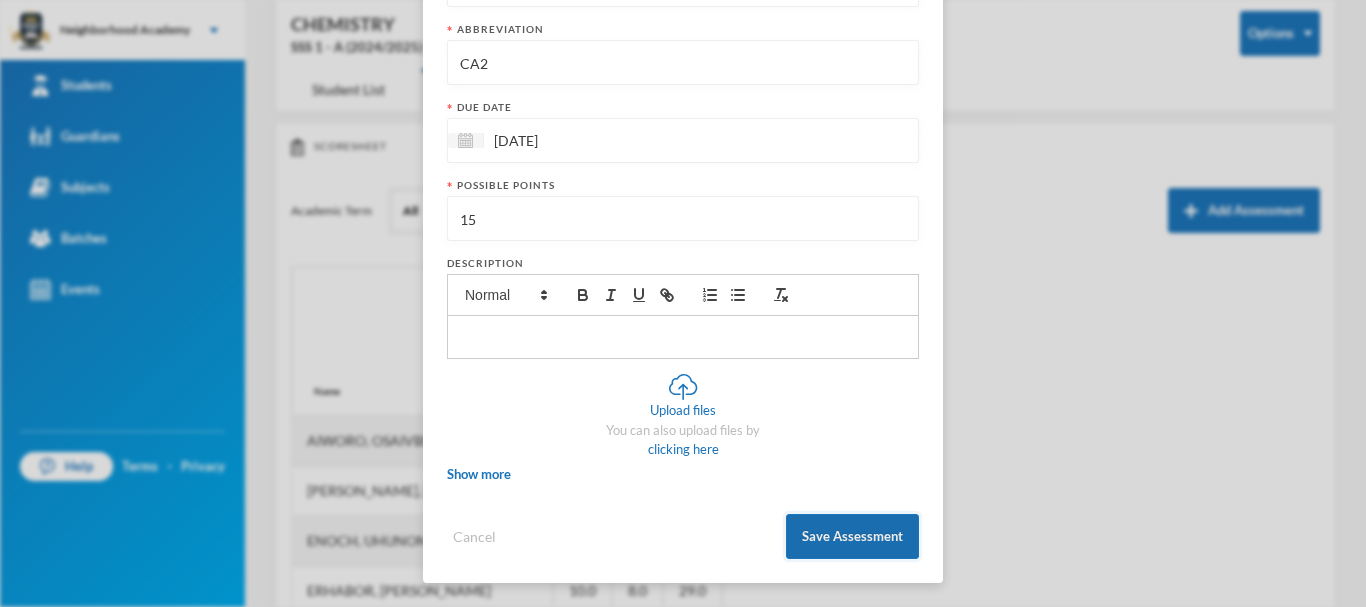 type on "15" 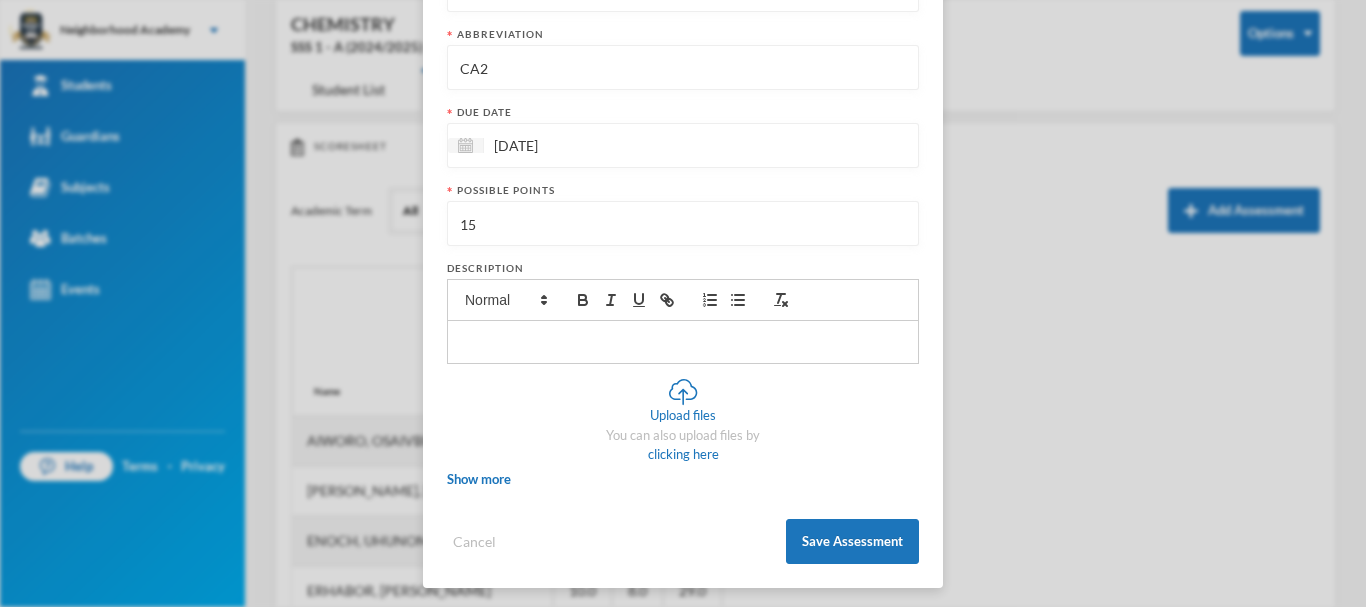 scroll, scrollTop: 312, scrollLeft: 0, axis: vertical 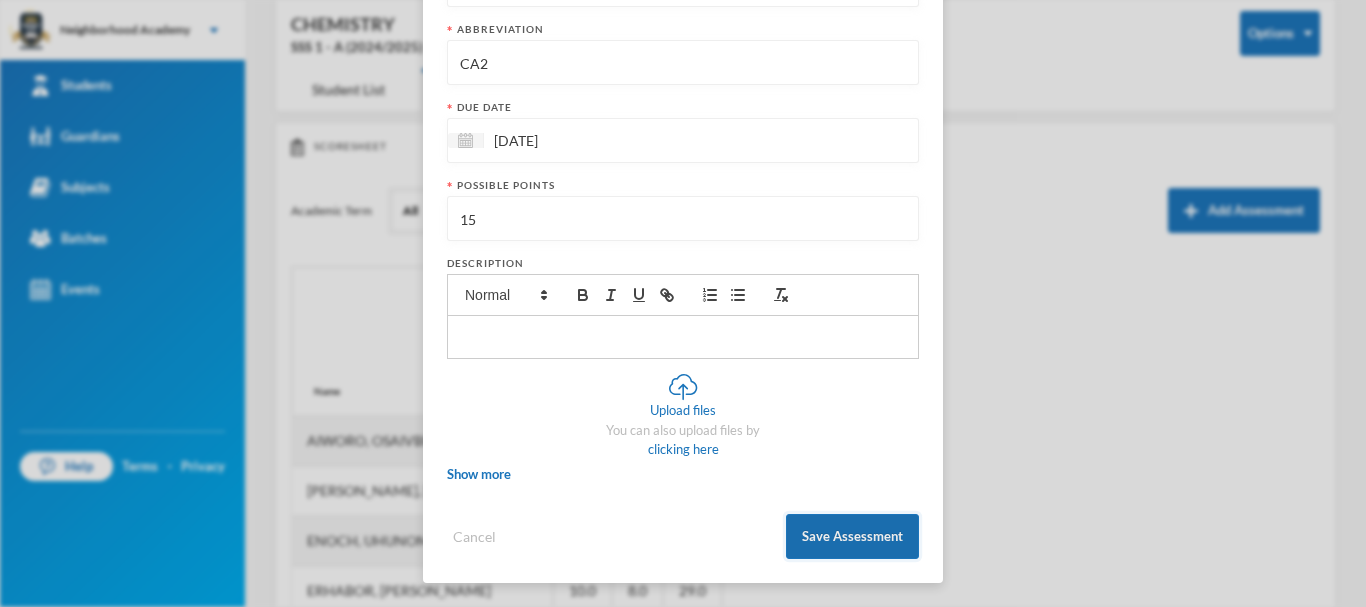 click on "Save Assessment" at bounding box center [852, 536] 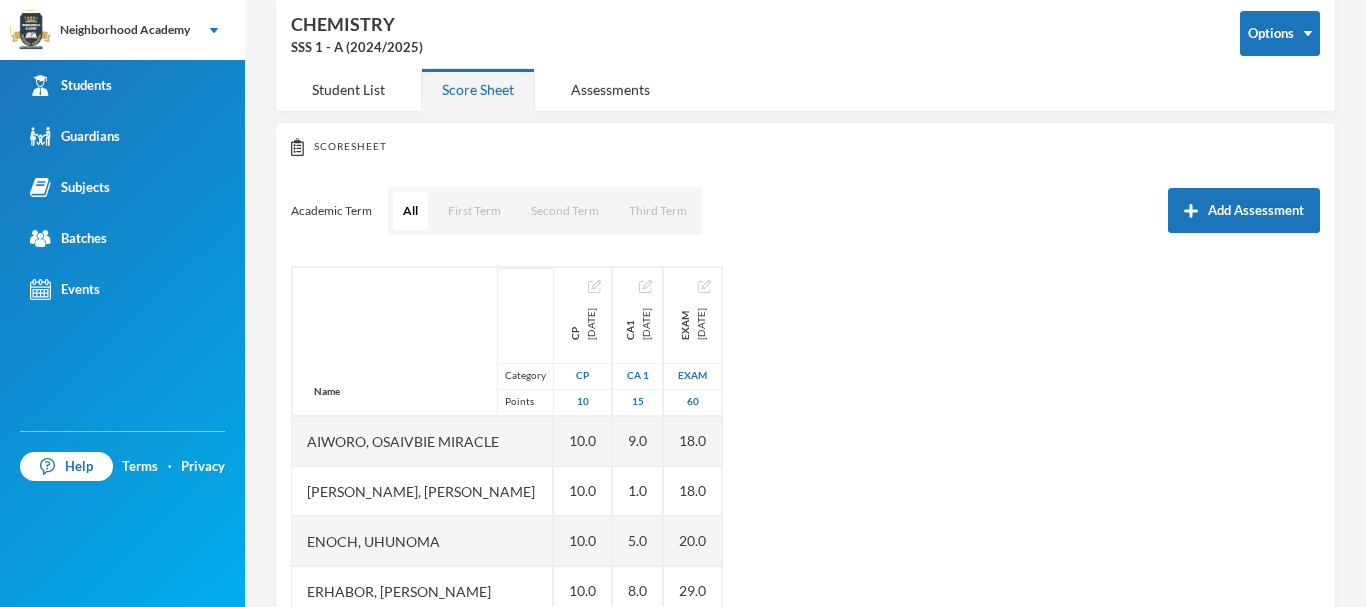scroll, scrollTop: 0, scrollLeft: 0, axis: both 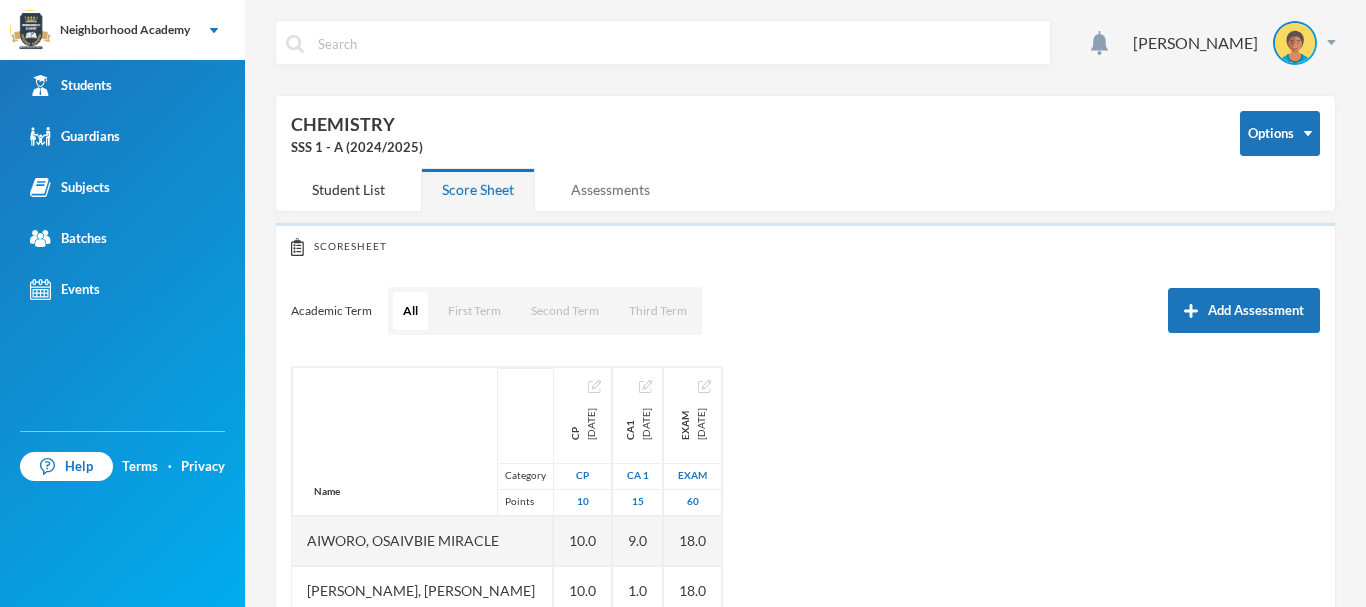 click on "Assessments" at bounding box center [610, 189] 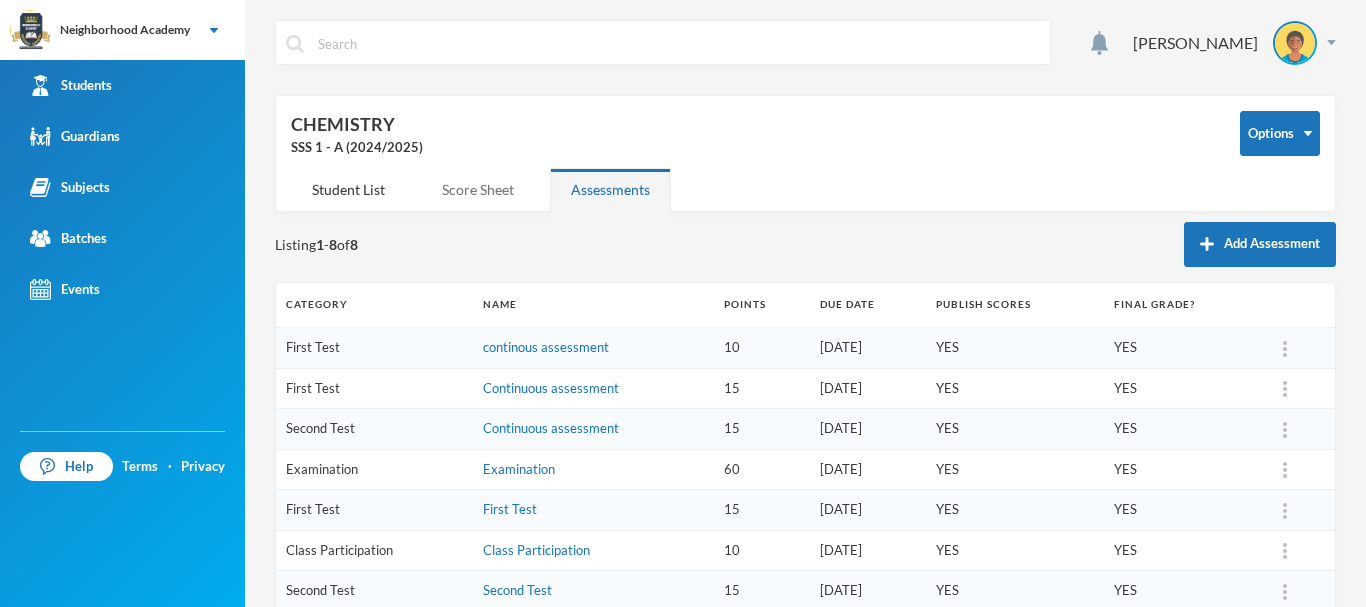 click on "Score Sheet" at bounding box center (478, 189) 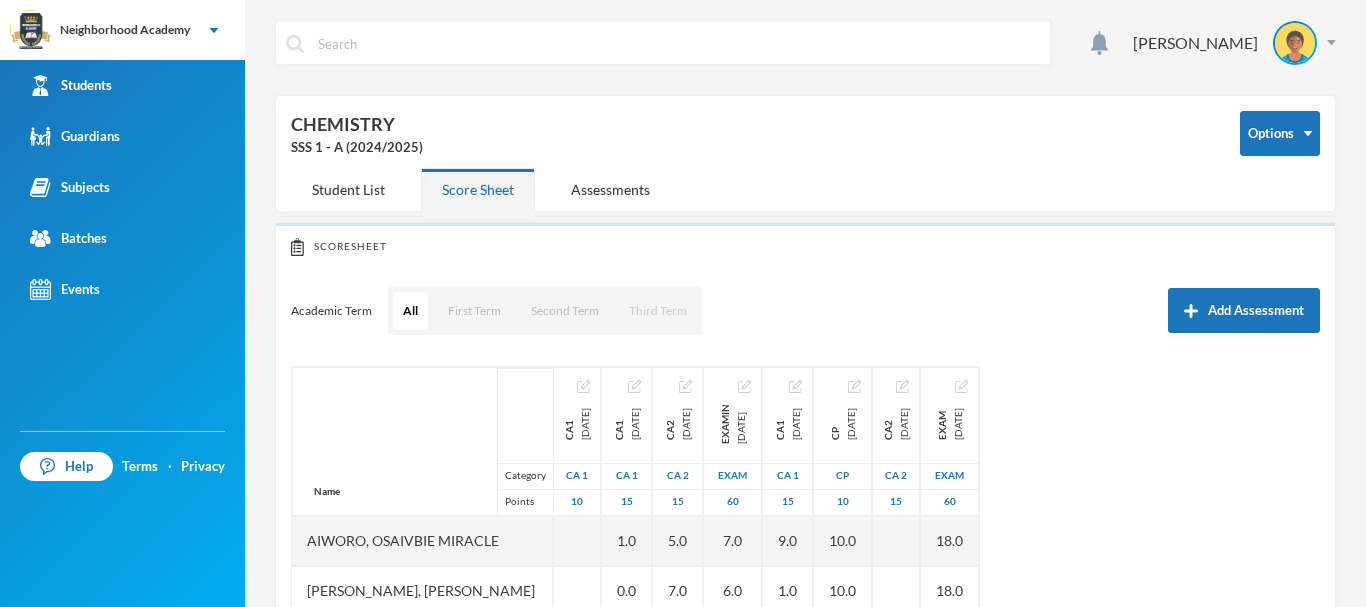 click on "Third Term" at bounding box center [658, 311] 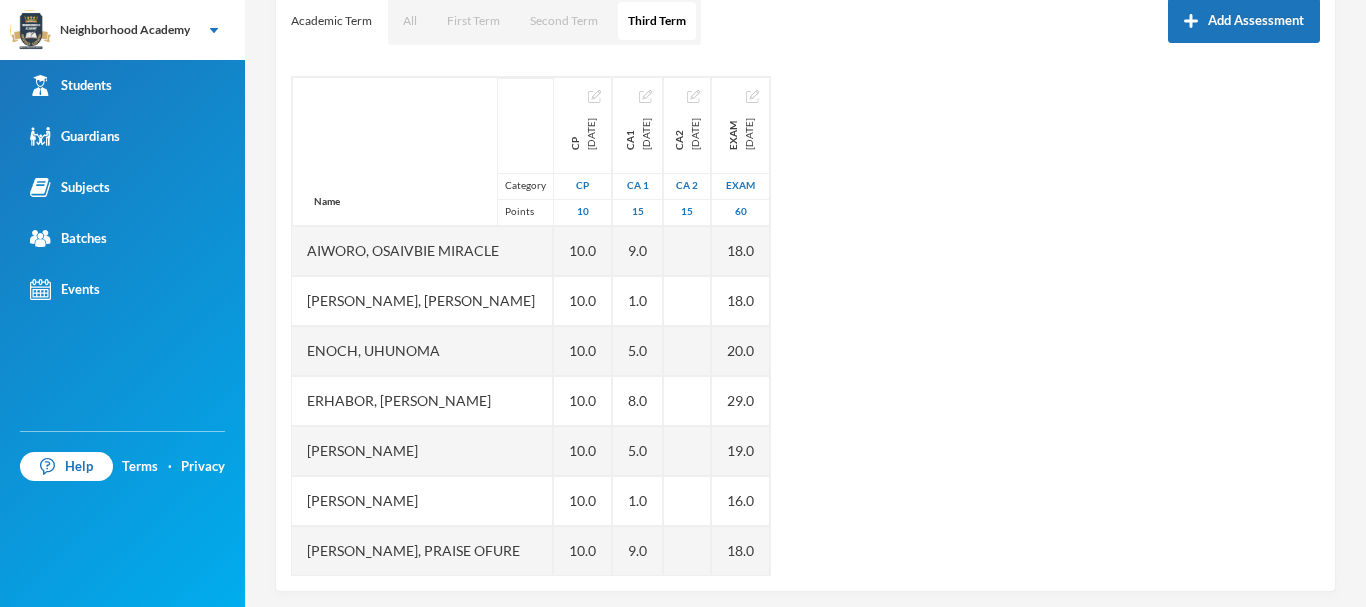 scroll, scrollTop: 300, scrollLeft: 0, axis: vertical 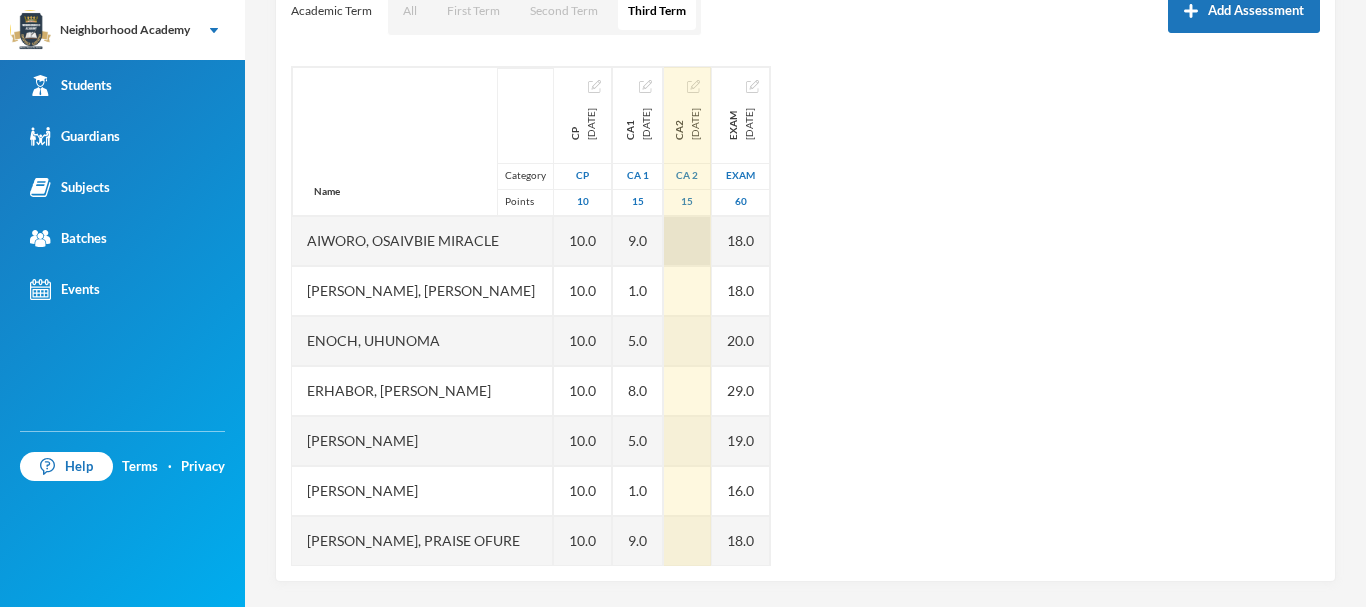 click at bounding box center [687, 241] 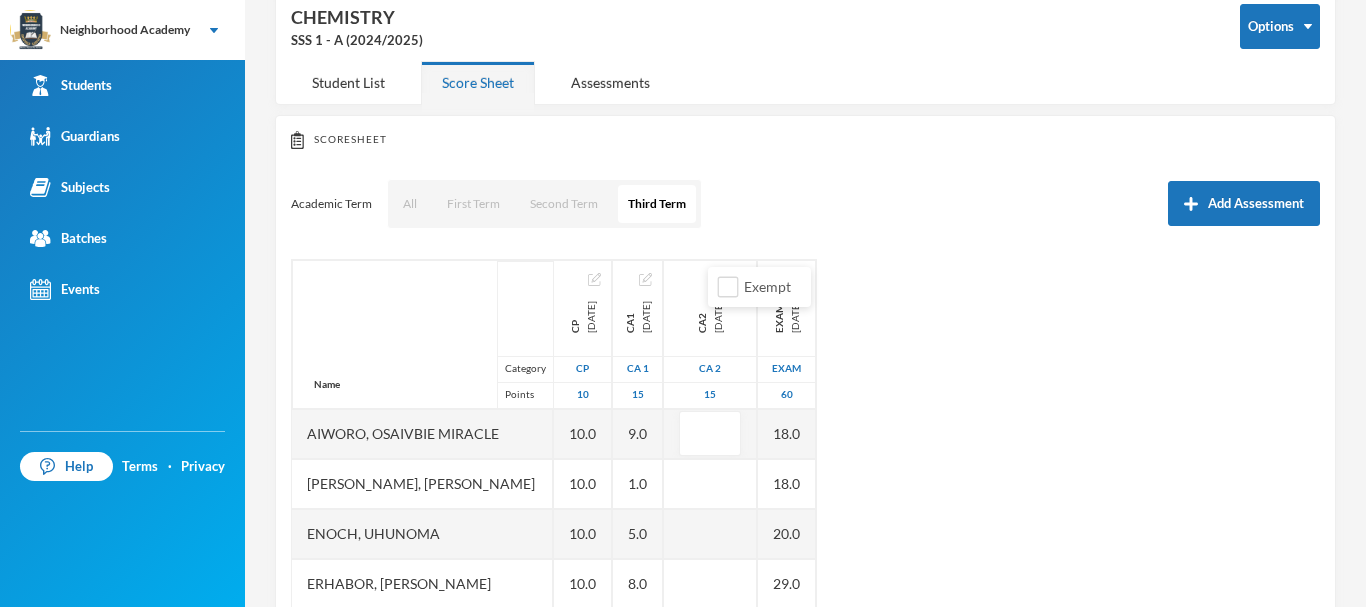 scroll, scrollTop: 300, scrollLeft: 0, axis: vertical 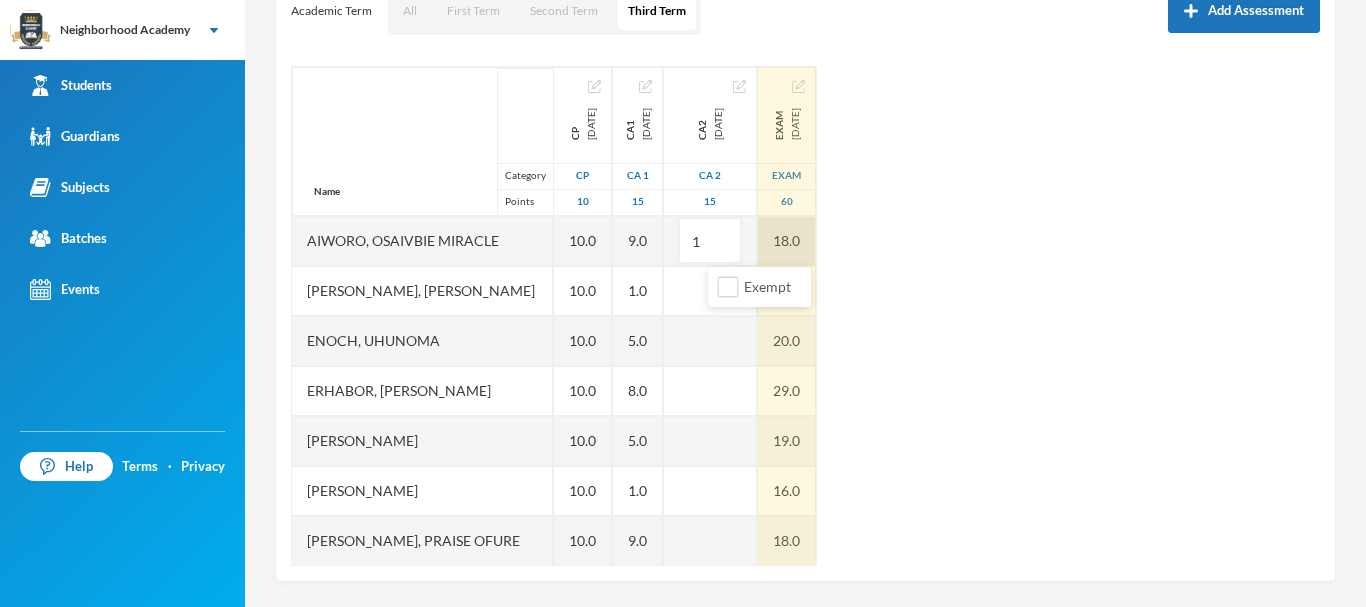 type on "18" 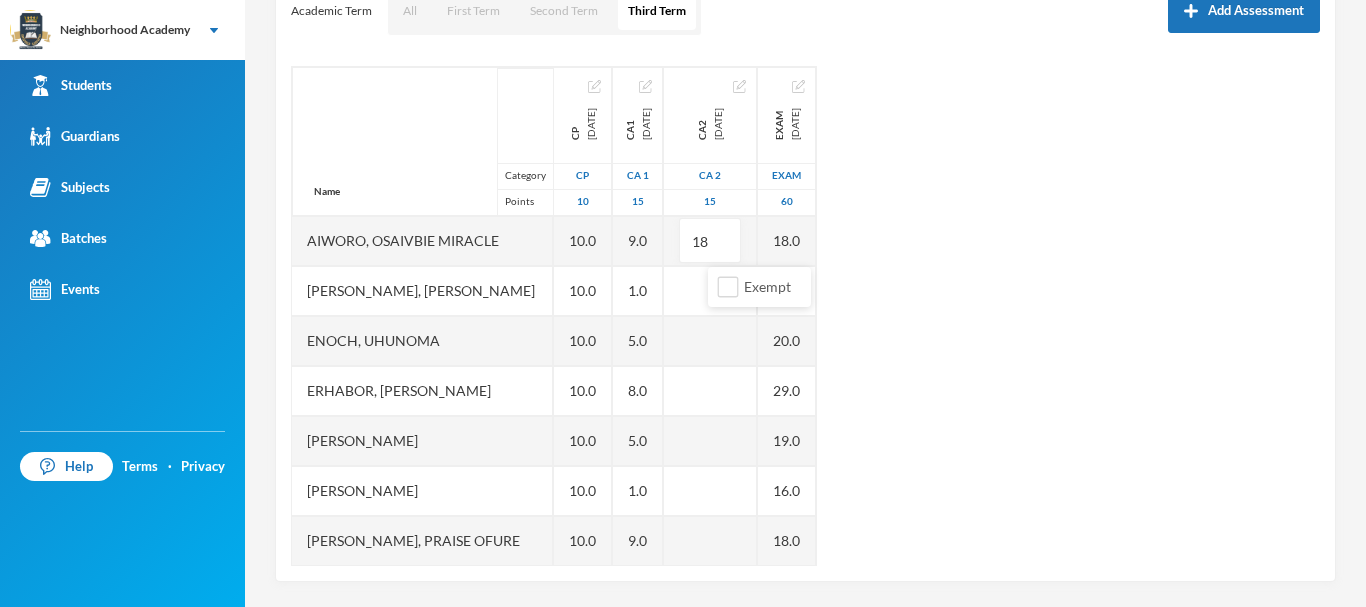 click on "Name   Category Points [PERSON_NAME], [PERSON_NAME] [PERSON_NAME] [PERSON_NAME], [PERSON_NAME], [PERSON_NAME], [PERSON_NAME], [PERSON_NAME], Praise Ofure Oghenerume, [PERSON_NAME] [PERSON_NAME], God's Power Osakpolor Waidor, Olotu Praise CP [DATE] CP 10 10.0 10.0 10.0 10.0 10.0 10.0 10.0 10.0 10.0 10.0 10.0 CA1 [DATE] CA 1 15 9.0 1.0 5.0 8.0 5.0 1.0 9.0 3.0 6.0 3.0 8.0 CA2 [DATE] CA 2 15 18 Exam [DATE] Exam 60 18.0 18.0 20.0 29.0 19.0 16.0 18.0 14.0 14.0 10.0 28.0" at bounding box center (805, 316) 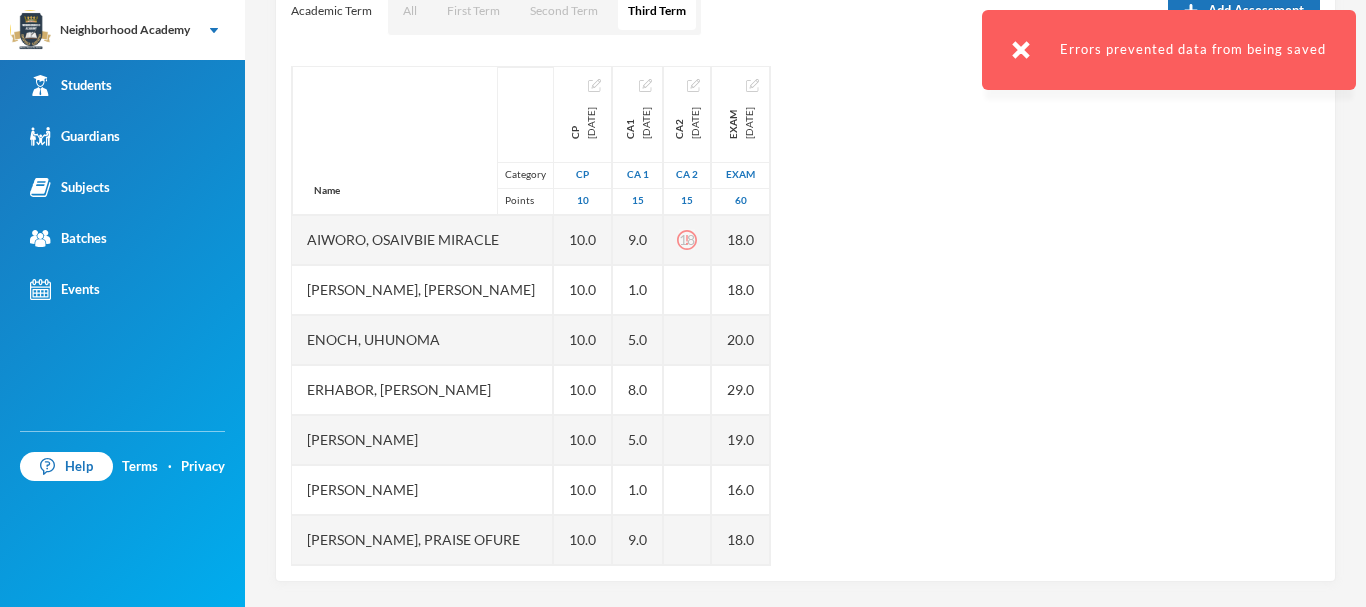 scroll, scrollTop: 0, scrollLeft: 0, axis: both 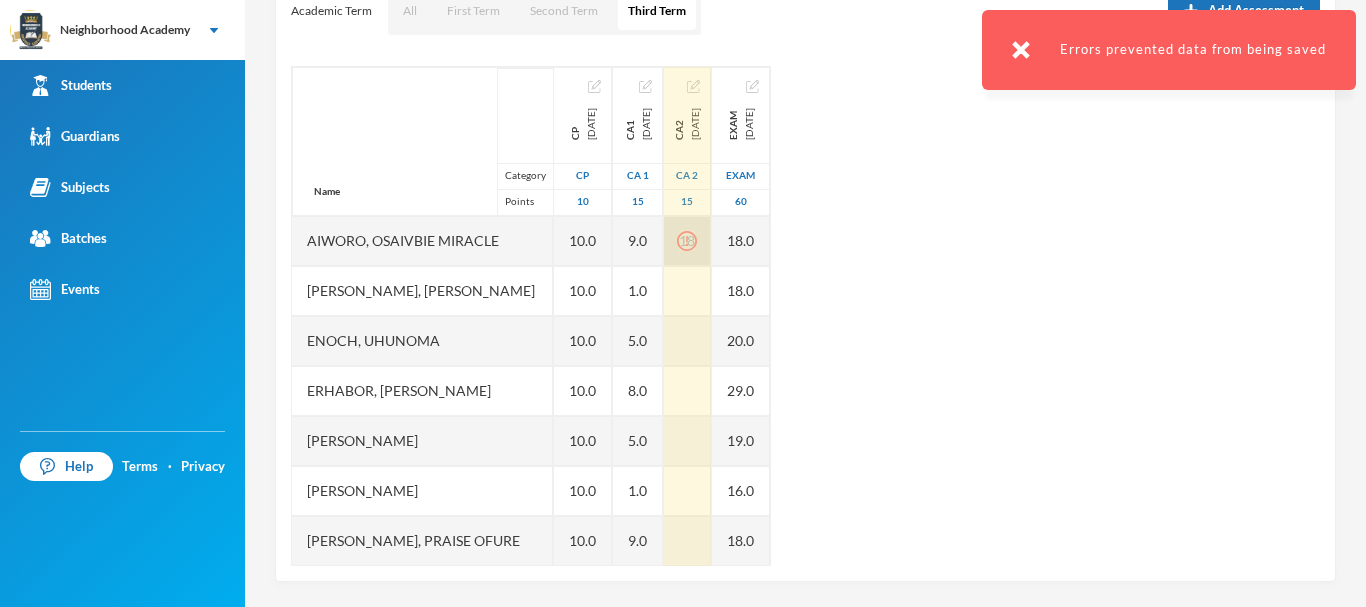 click 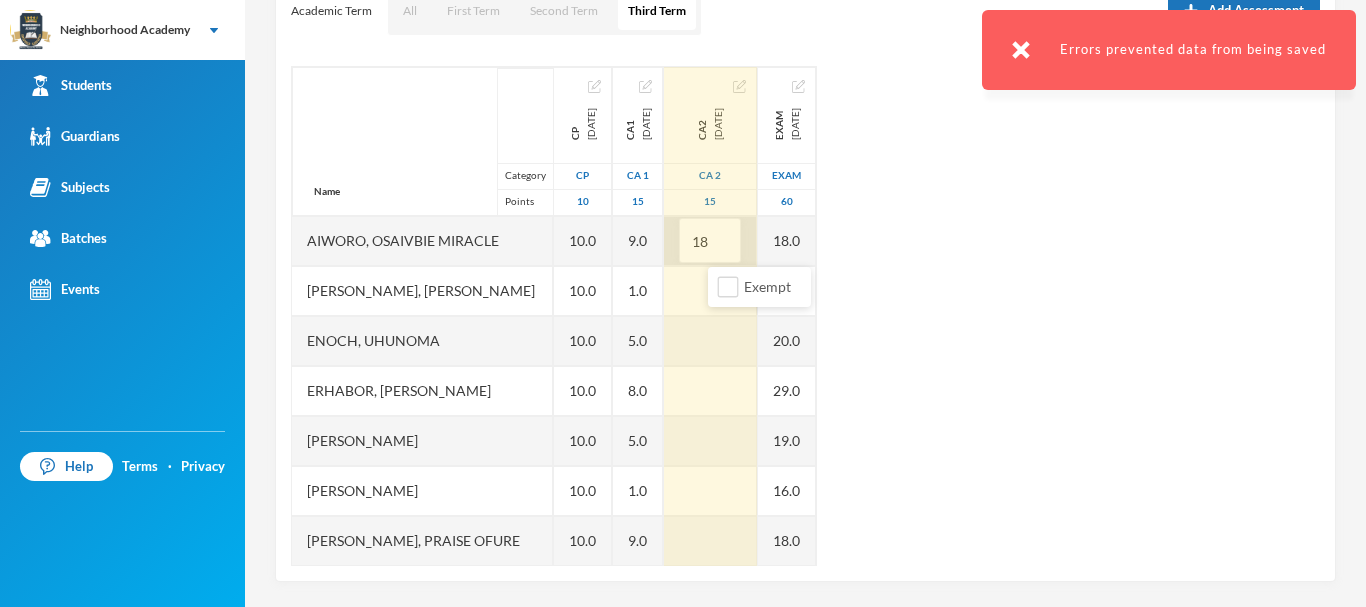 click on "18" at bounding box center (710, 241) 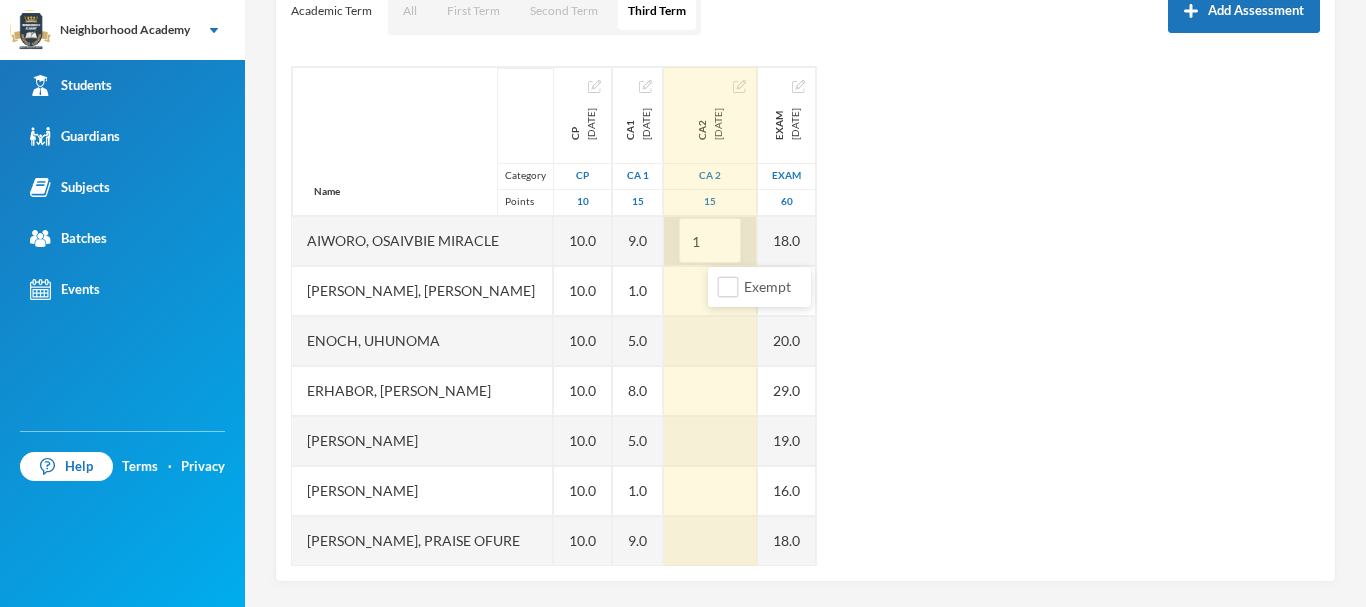 type on "11" 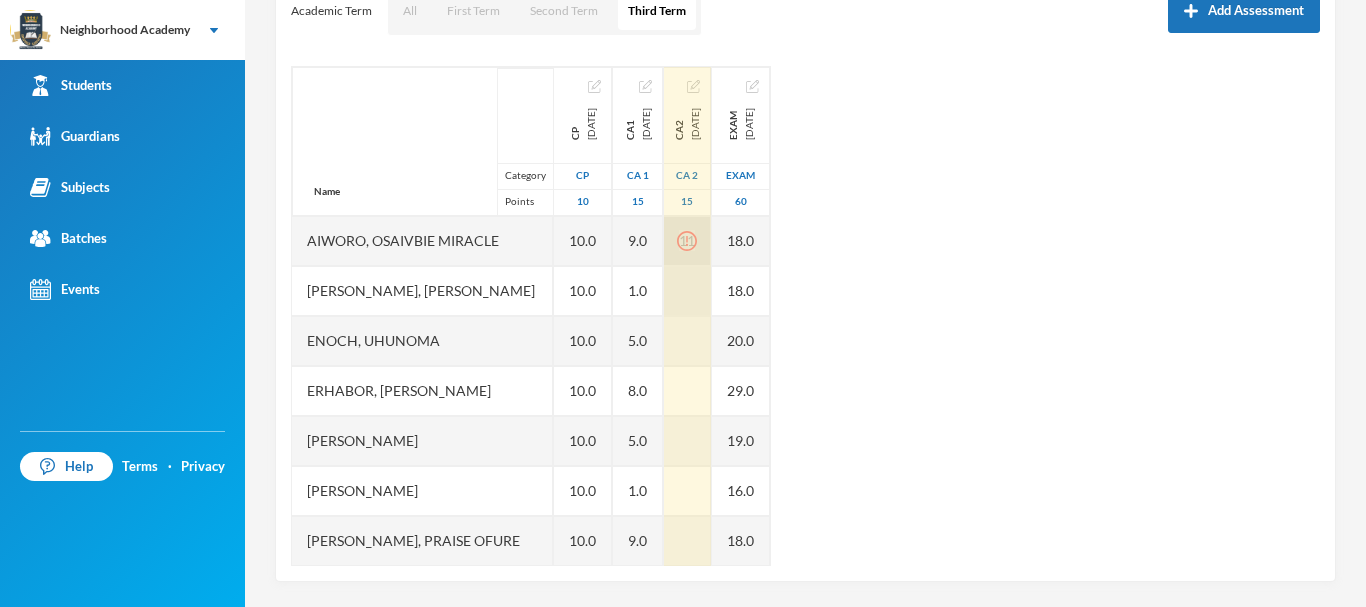 click at bounding box center (687, 291) 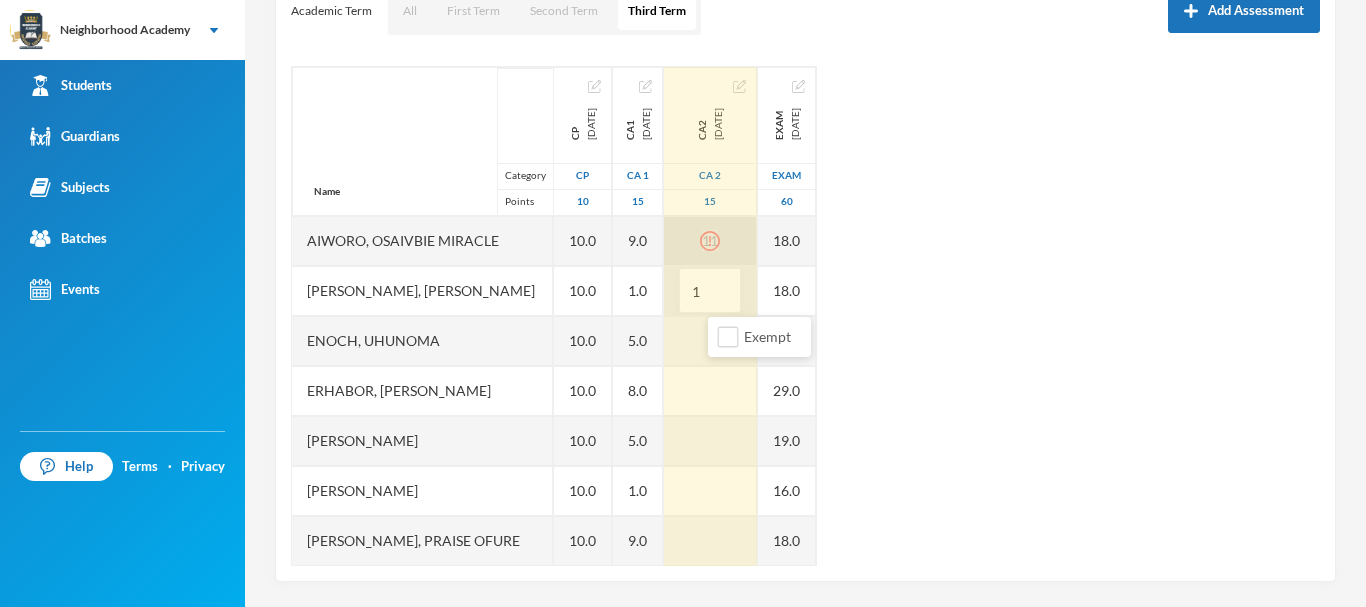 type on "13" 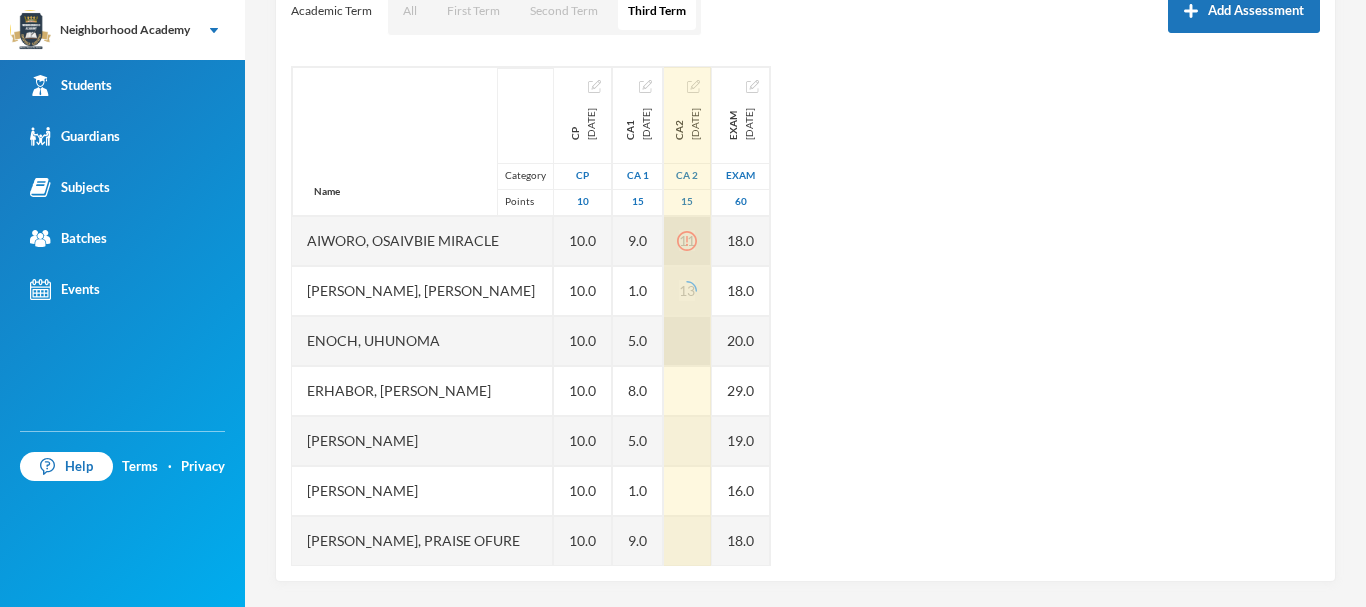 click at bounding box center [687, 341] 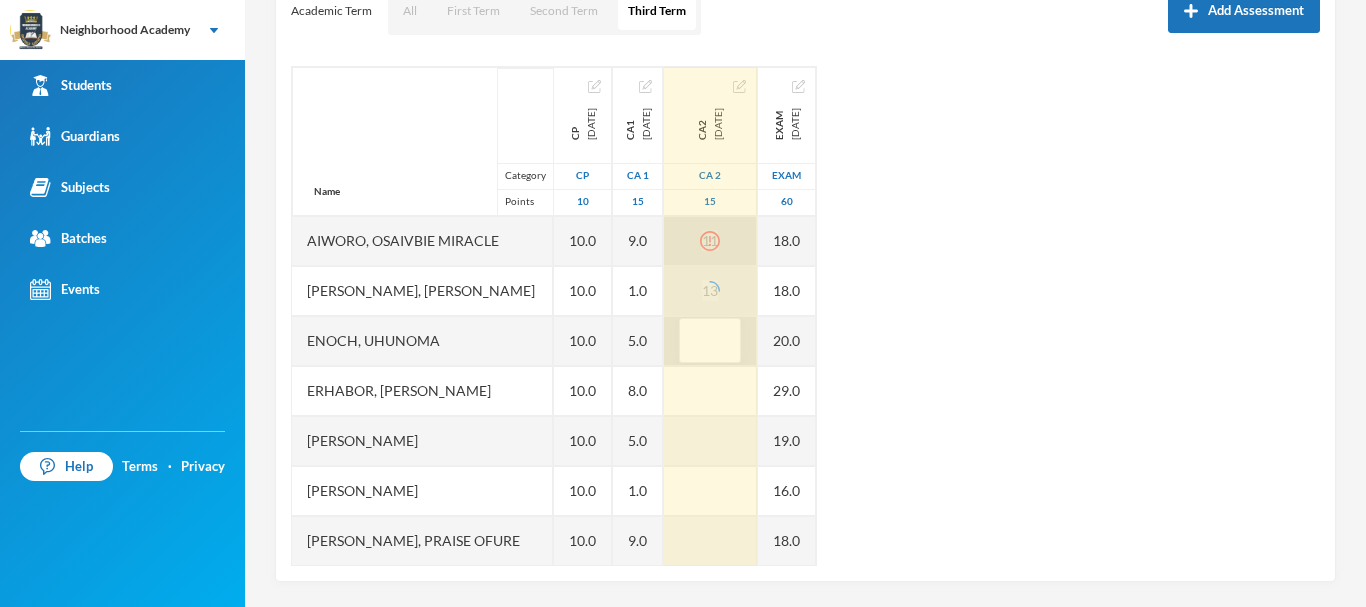 click at bounding box center [710, 341] 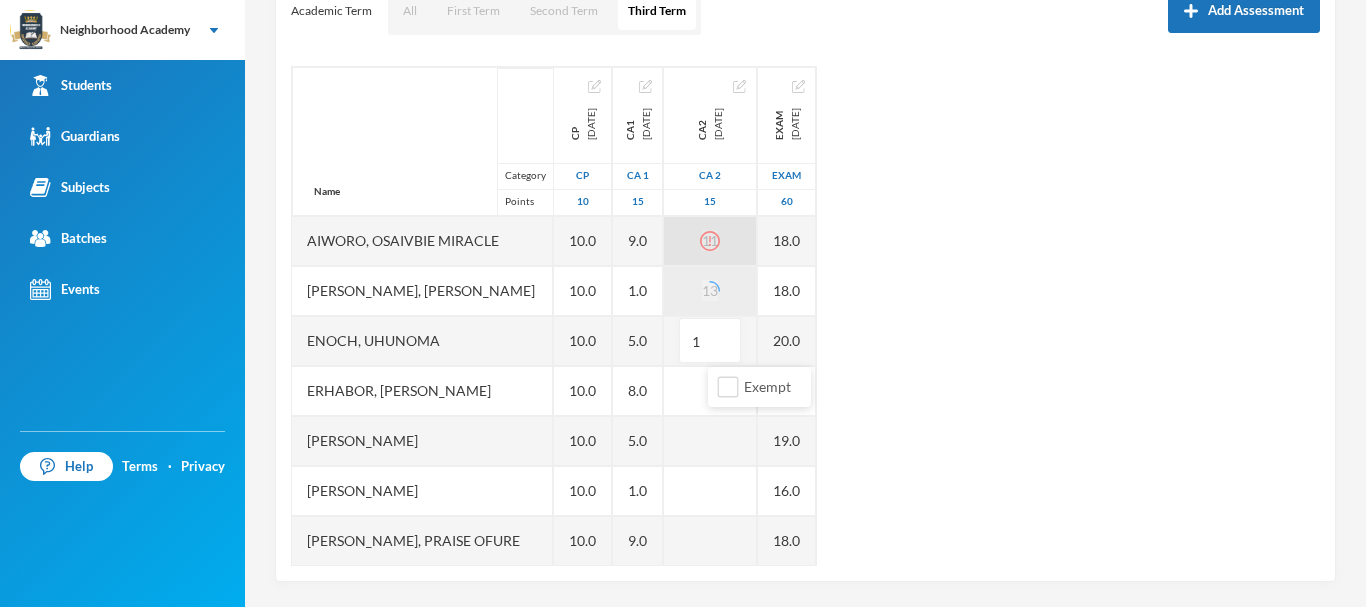 type on "11" 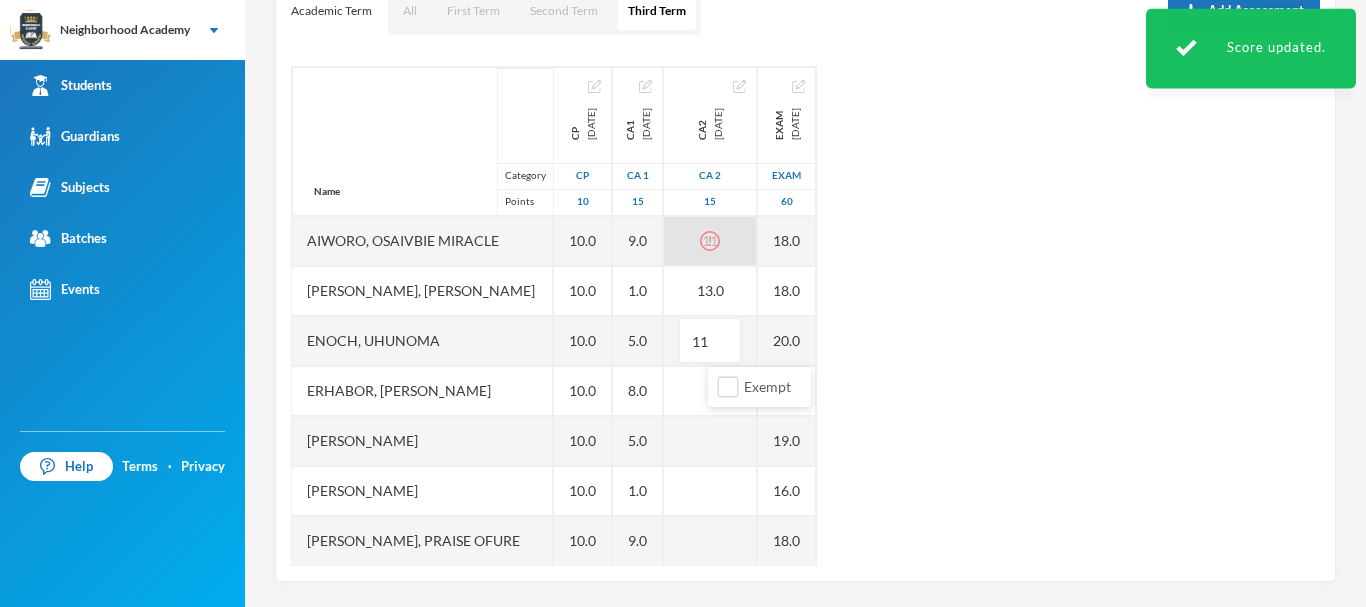 click on "Name   Category Points [PERSON_NAME], [PERSON_NAME] [PERSON_NAME] [PERSON_NAME], [PERSON_NAME], [PERSON_NAME], [PERSON_NAME], [PERSON_NAME], Praise Ofure Oghenerume, [PERSON_NAME] [PERSON_NAME], God's Power Osakpolor Waidor, Olotu Praise CP [DATE] CP 10 10.0 10.0 10.0 10.0 10.0 10.0 10.0 10.0 10.0 10.0 10.0 CA1 [DATE] CA 1 15 9.0 1.0 5.0 8.0 5.0 1.0 9.0 3.0 6.0 3.0 8.0 CA2 [DATE] CA 2 15 11 13.0 11 Exam [DATE] Exam 60 18.0 18.0 20.0 29.0 19.0 16.0 18.0 14.0 14.0 10.0 28.0" at bounding box center [805, 316] 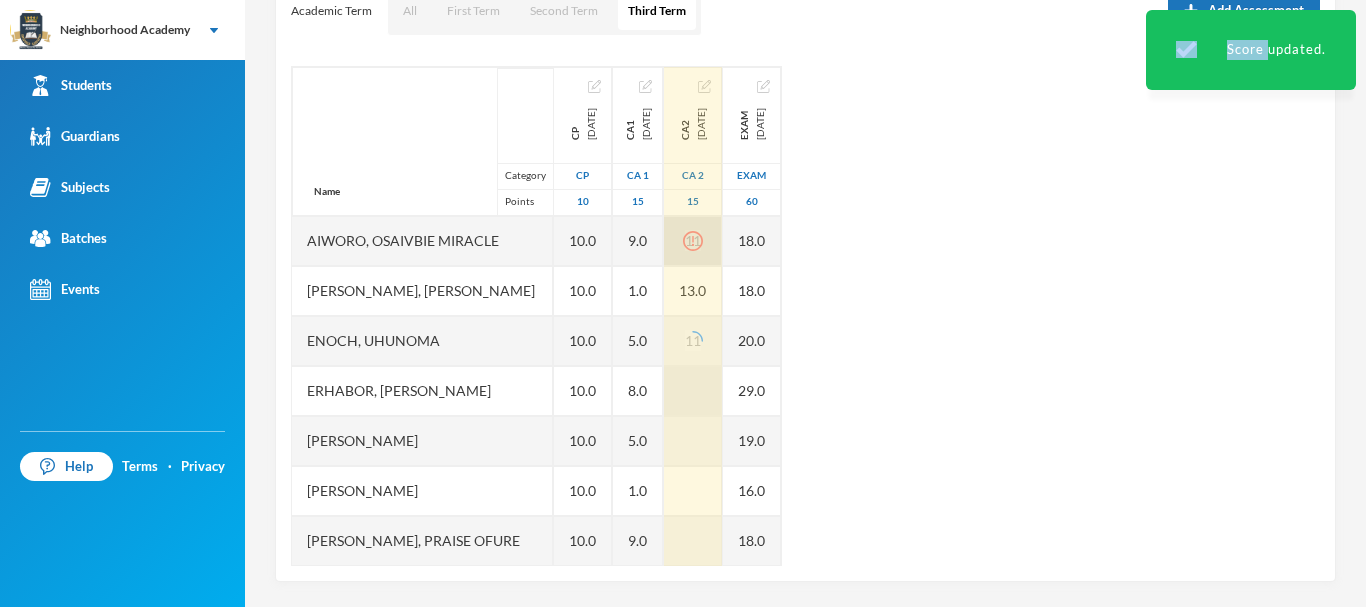 click at bounding box center [693, 391] 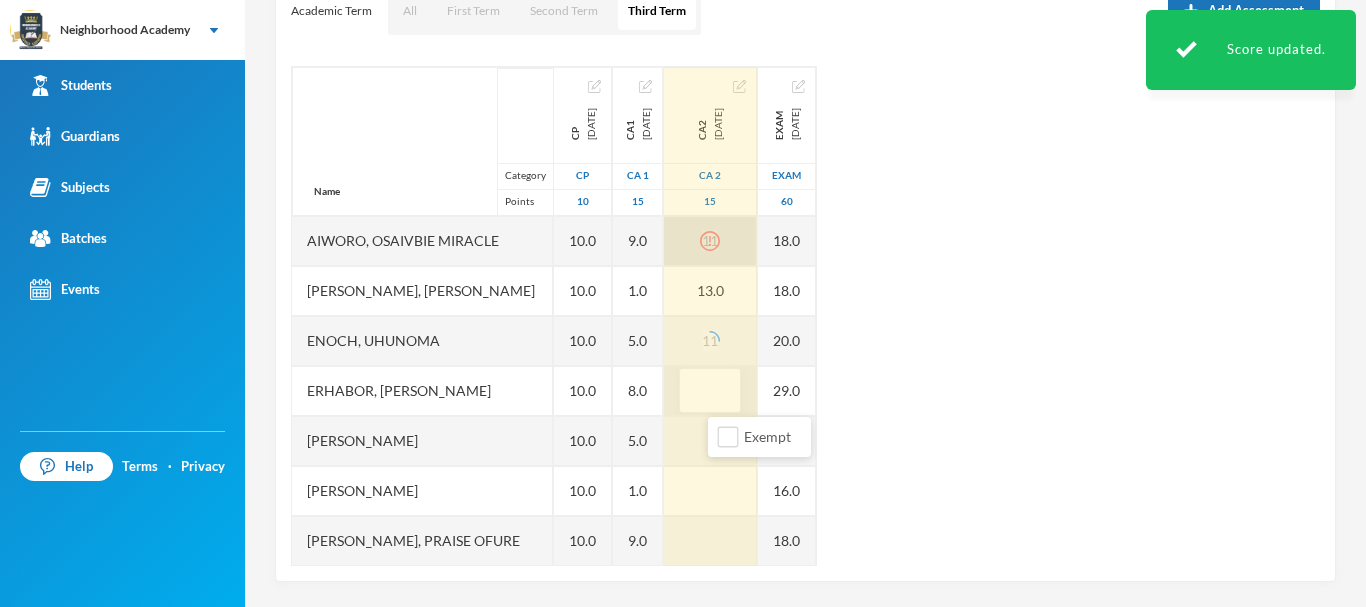 click at bounding box center [710, 391] 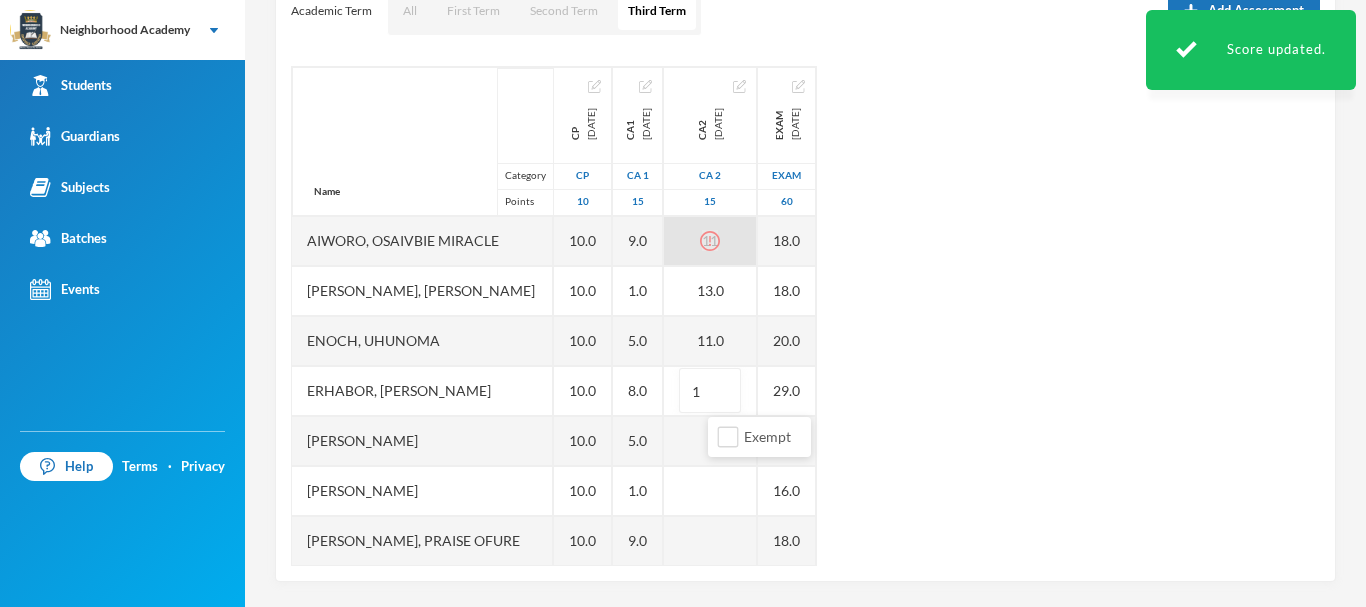 type on "11" 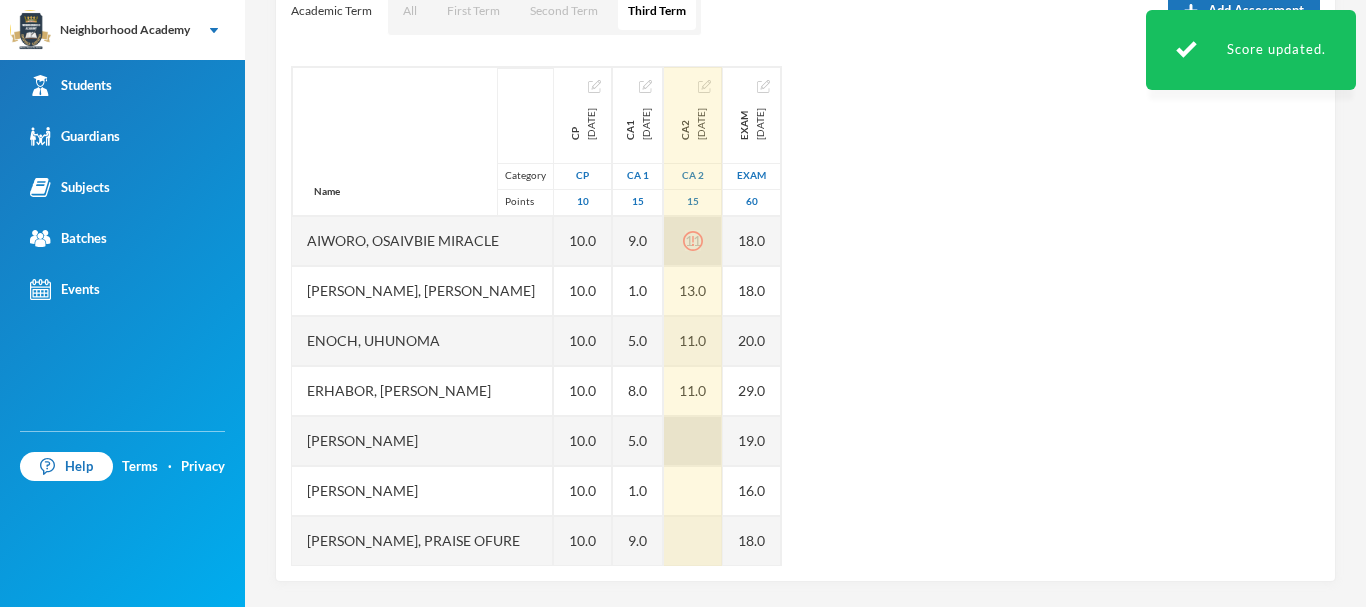 click at bounding box center (693, 441) 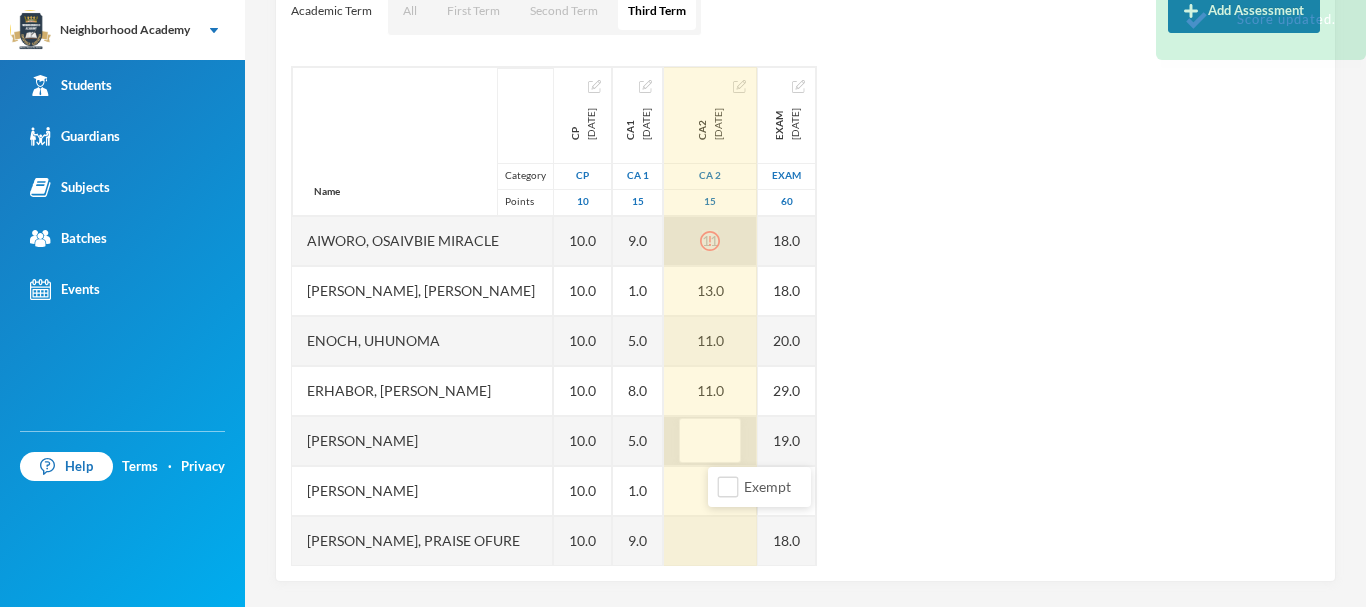 click at bounding box center (710, 441) 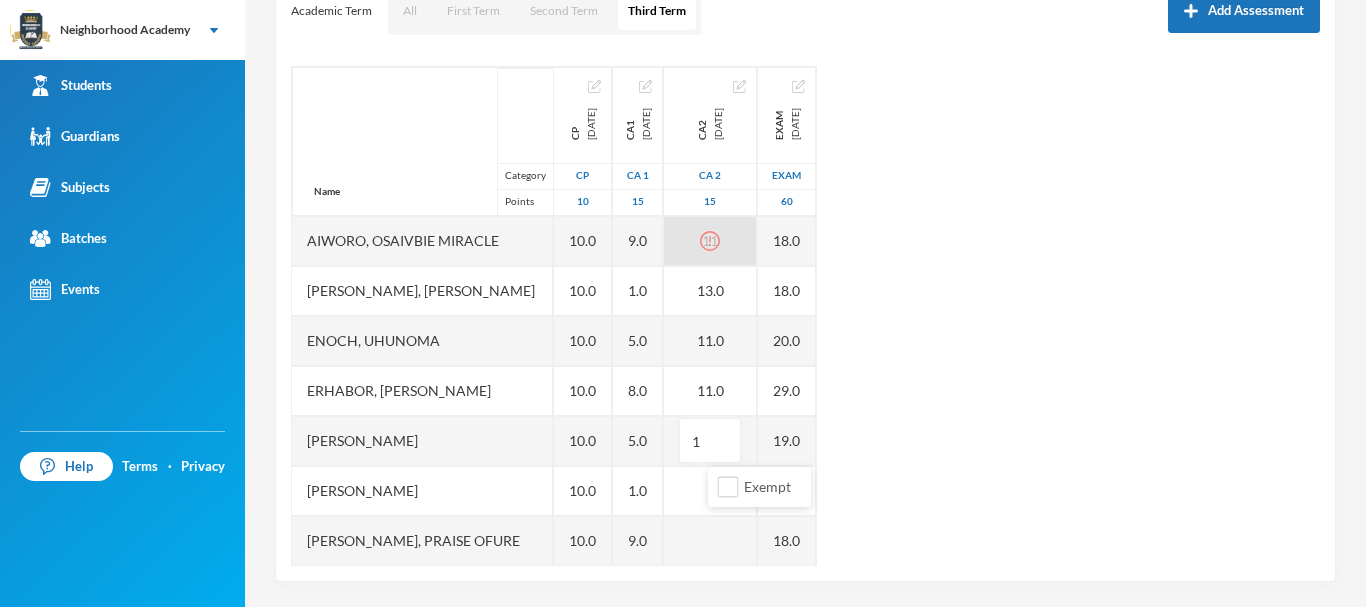 type on "13" 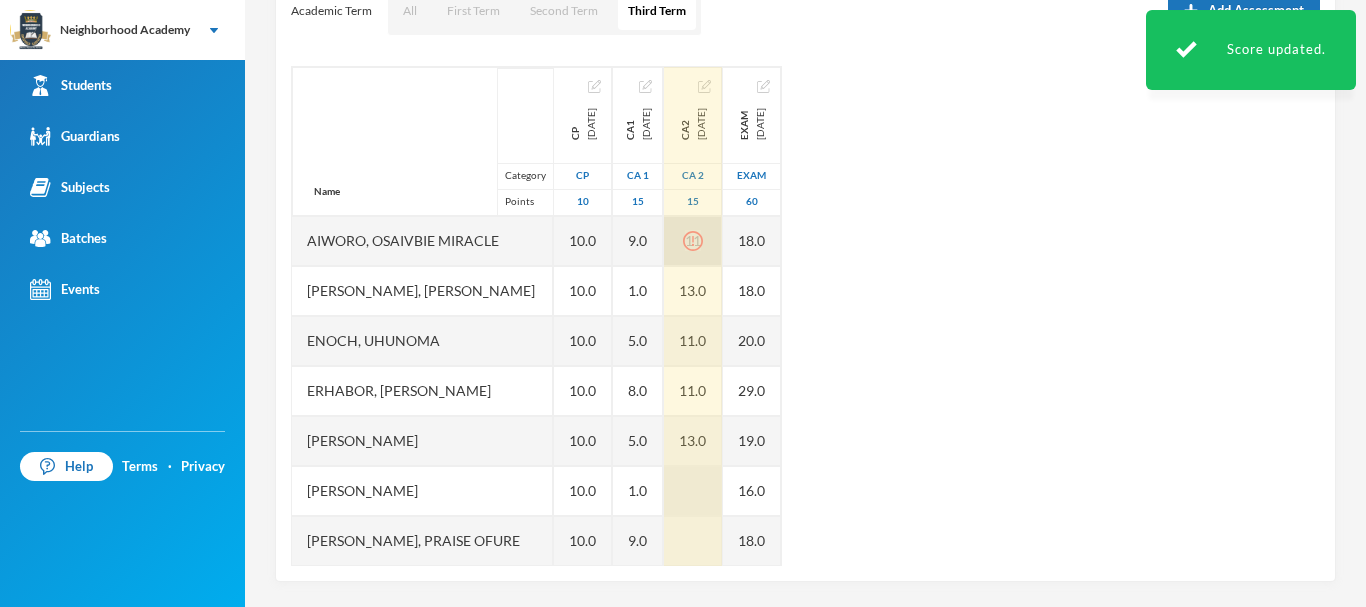 click at bounding box center [693, 491] 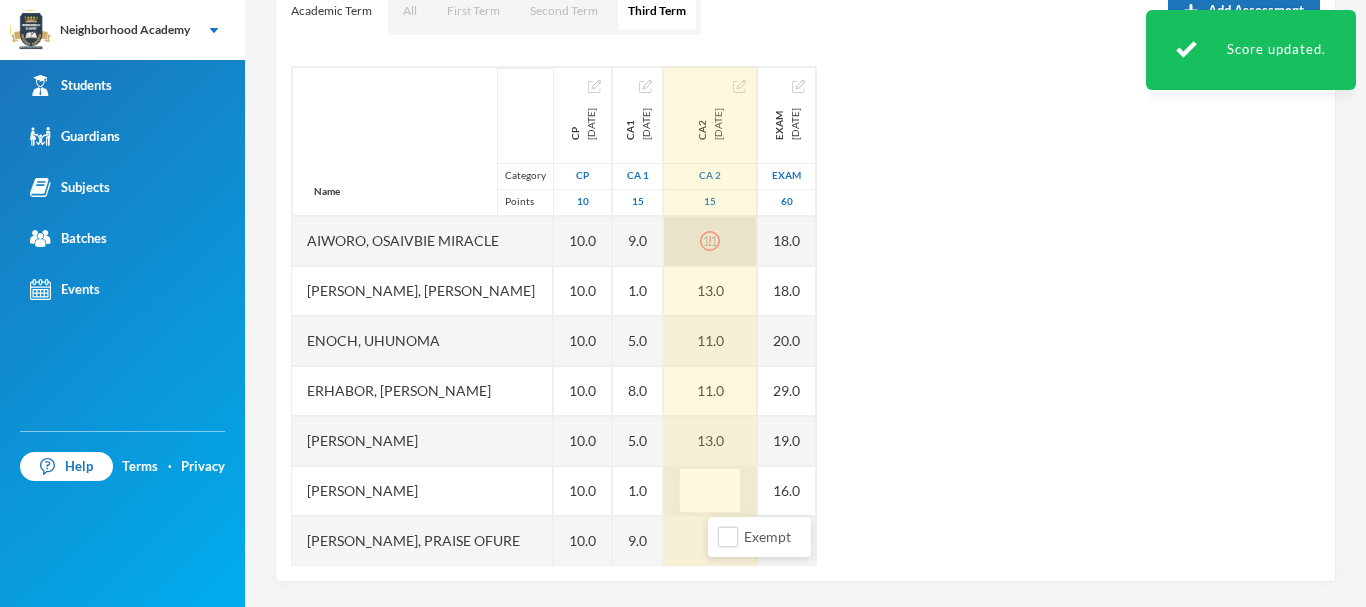 click at bounding box center [710, 491] 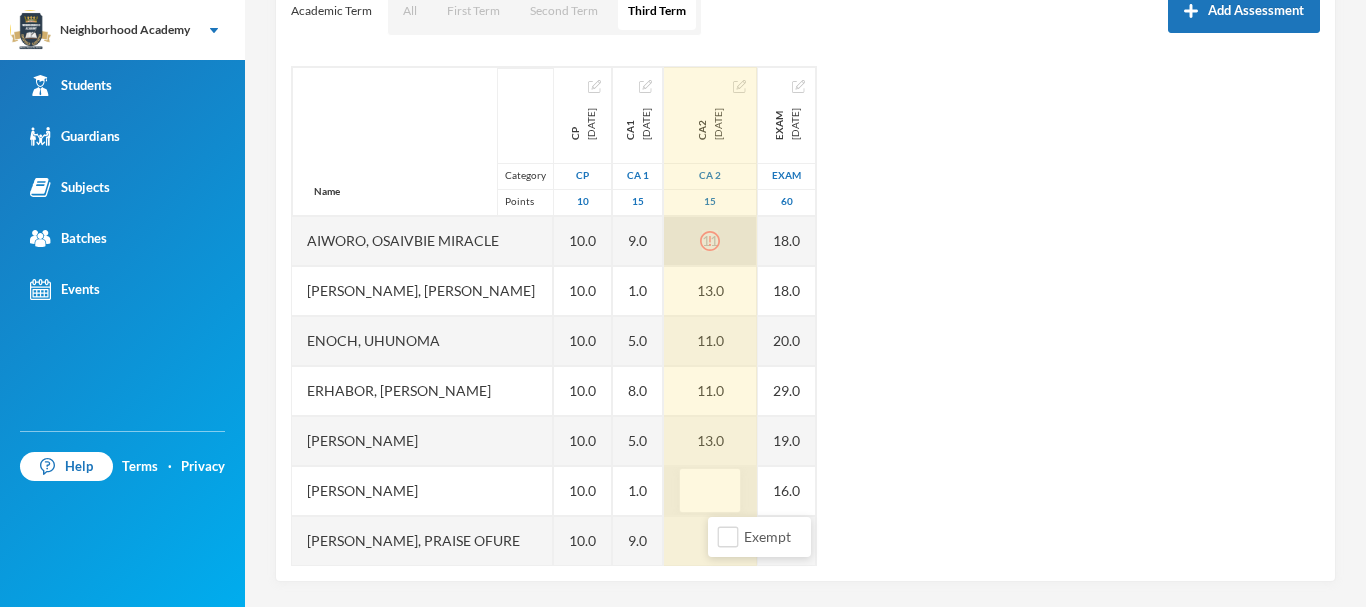 type on "9" 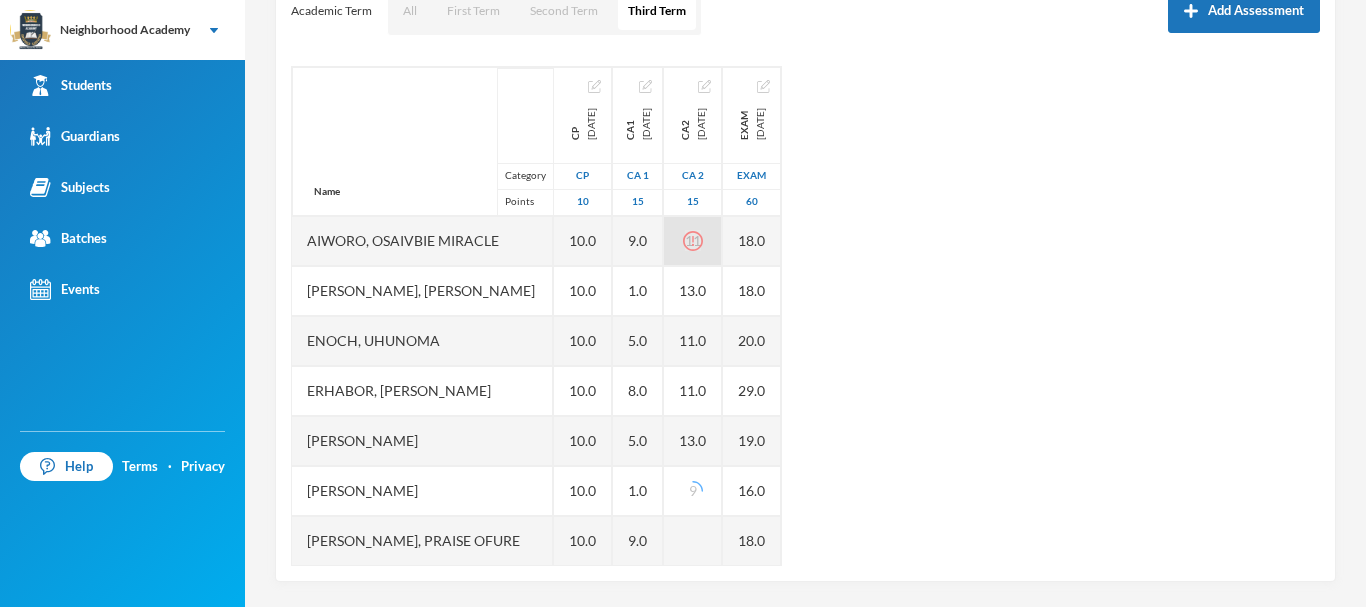 scroll, scrollTop: 200, scrollLeft: 0, axis: vertical 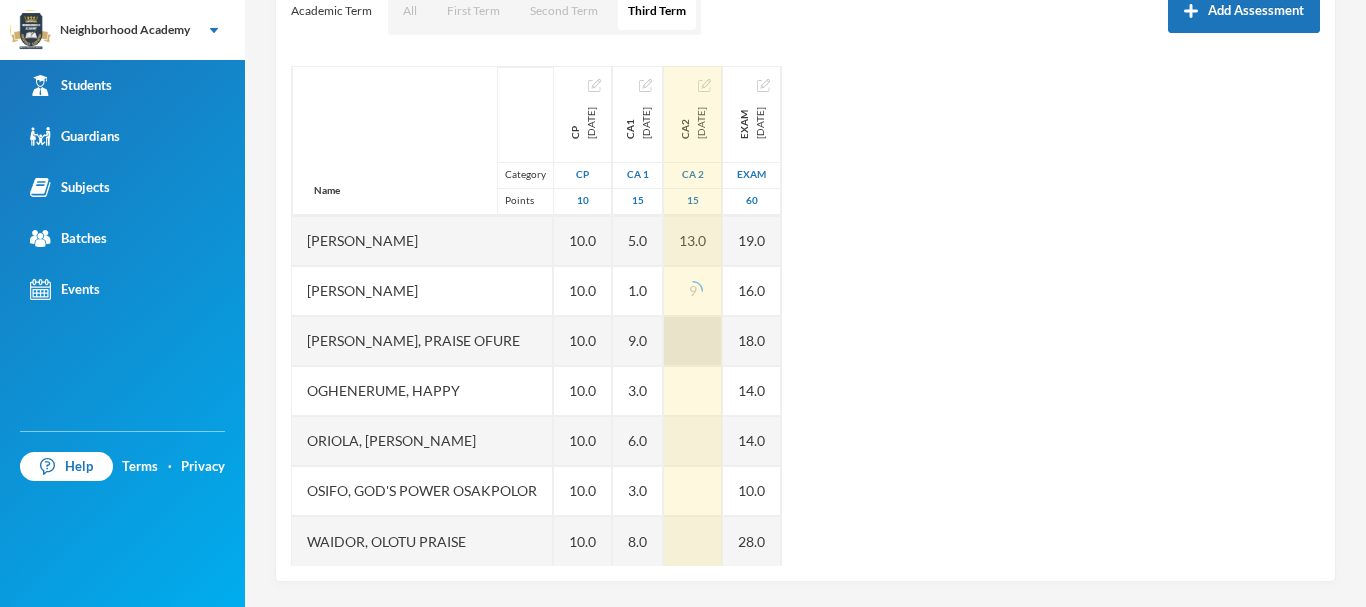 click at bounding box center [693, 341] 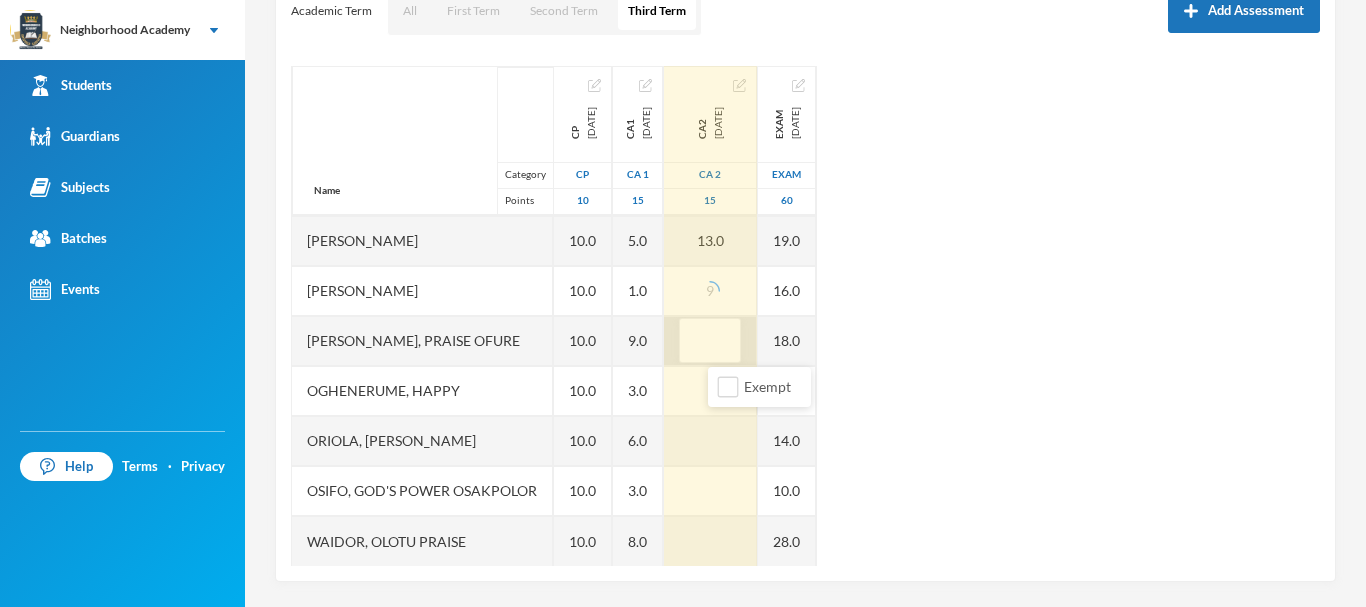 click at bounding box center (710, 341) 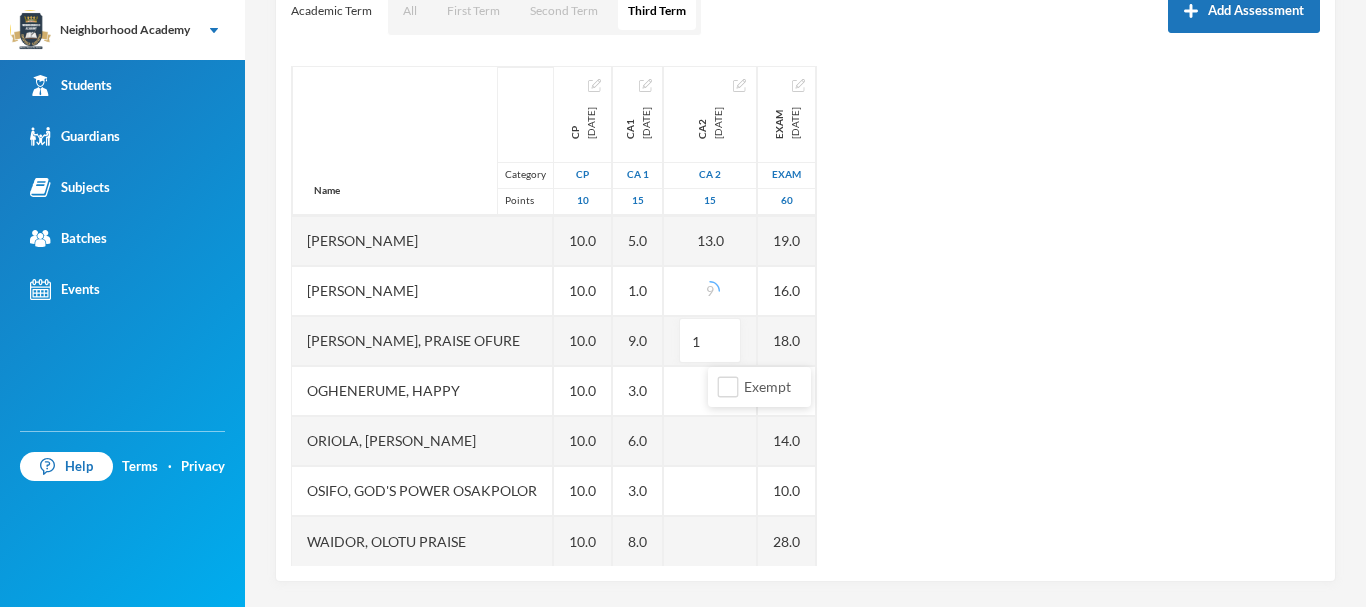 type on "11" 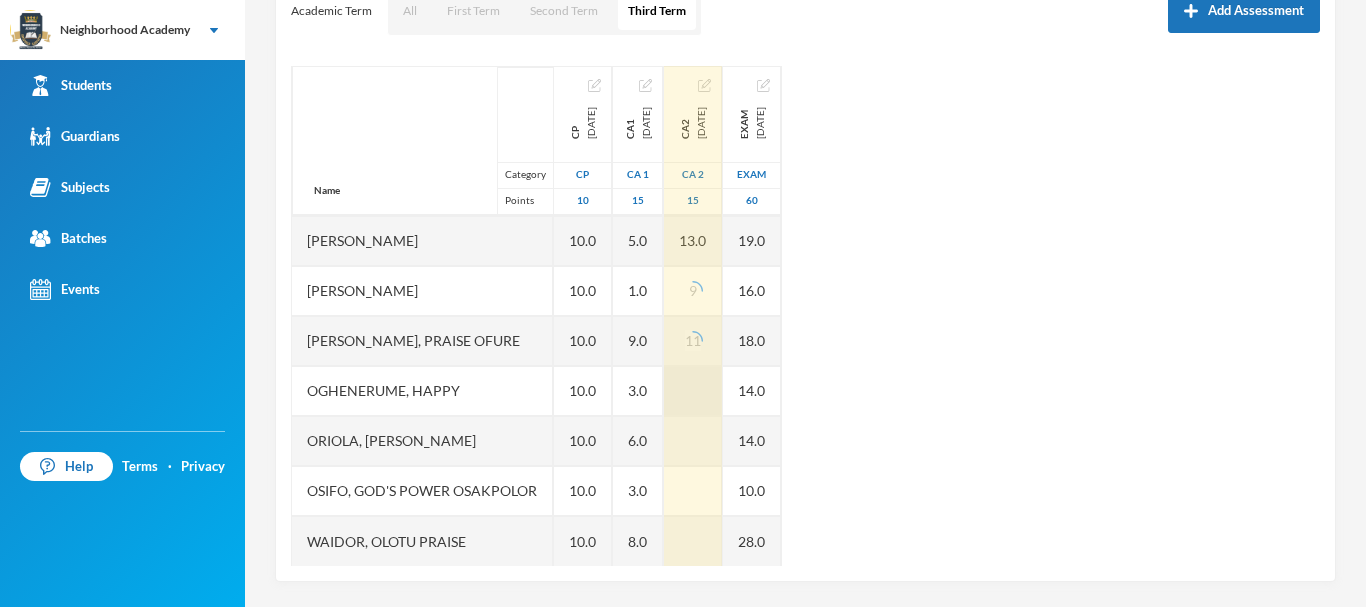 click at bounding box center (693, 391) 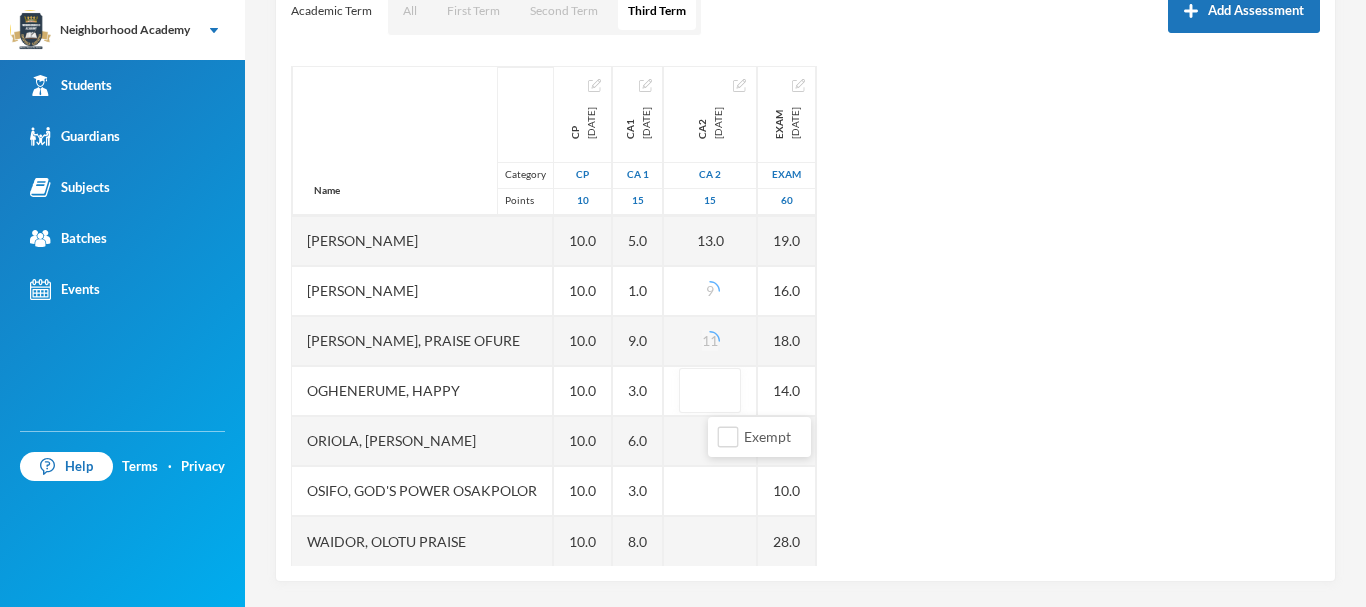 type on "1" 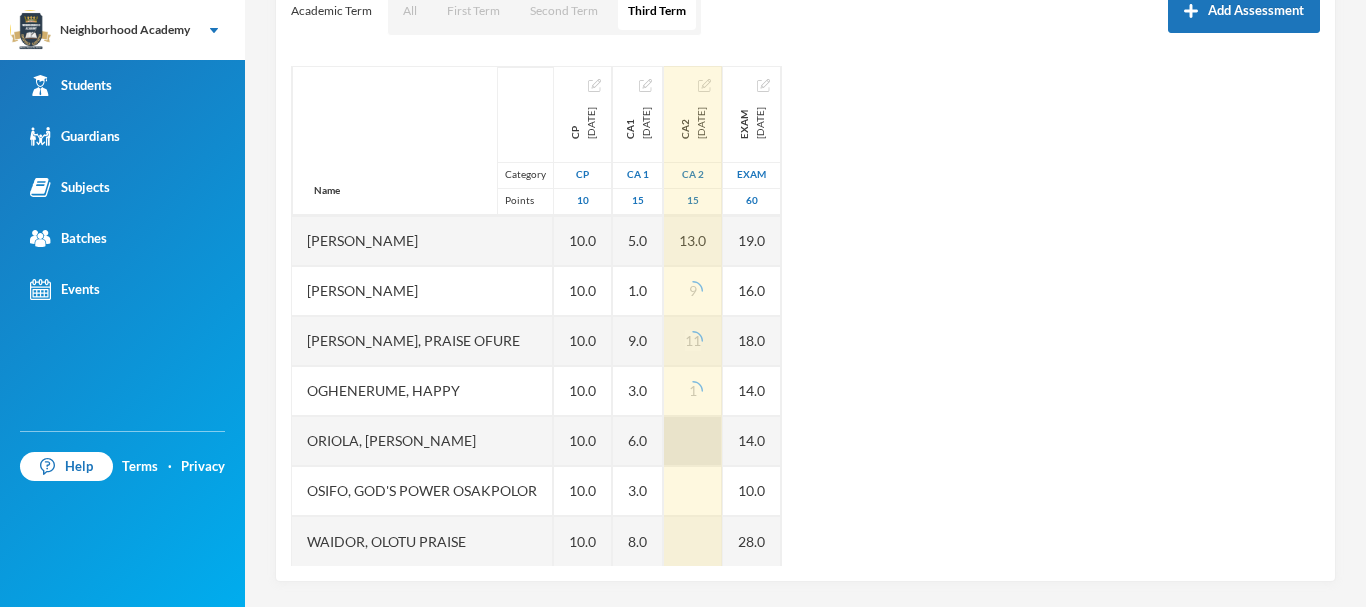 click at bounding box center (693, 441) 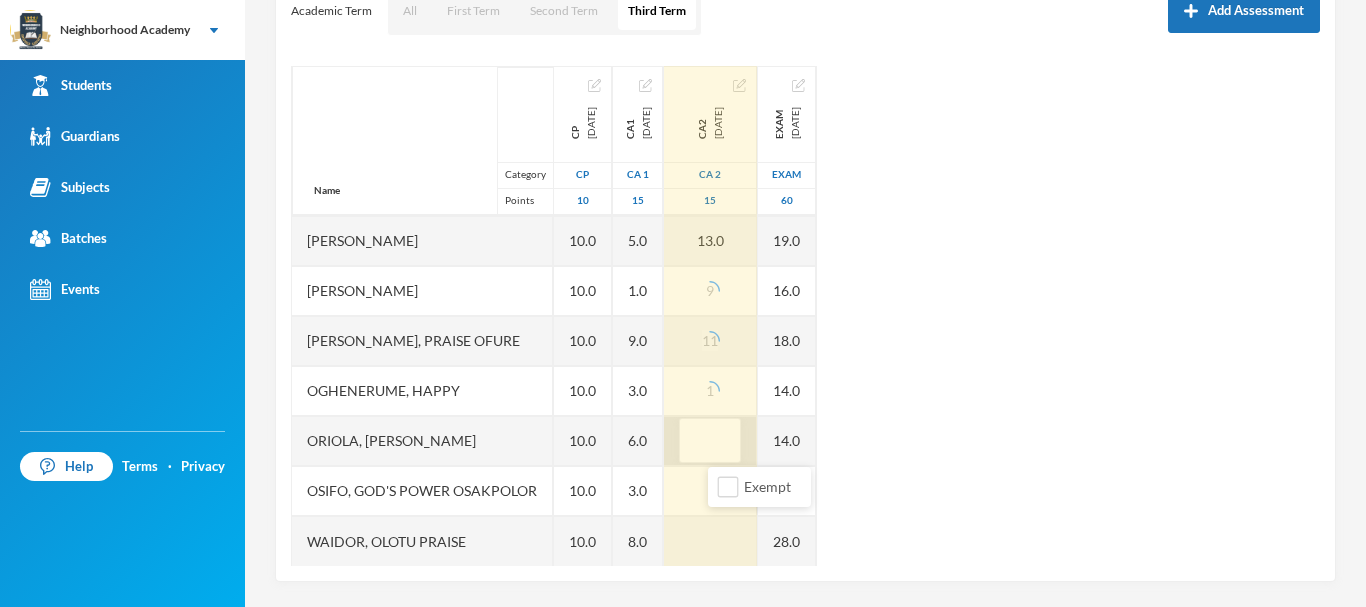 click at bounding box center [710, 441] 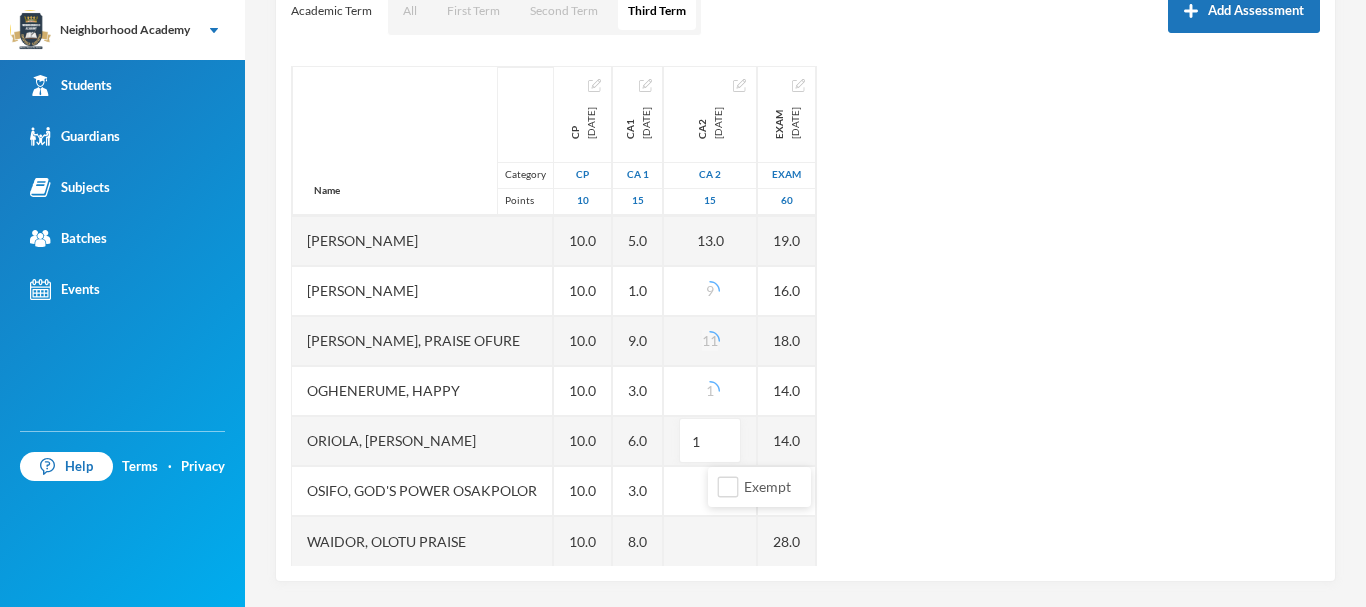 type on "13" 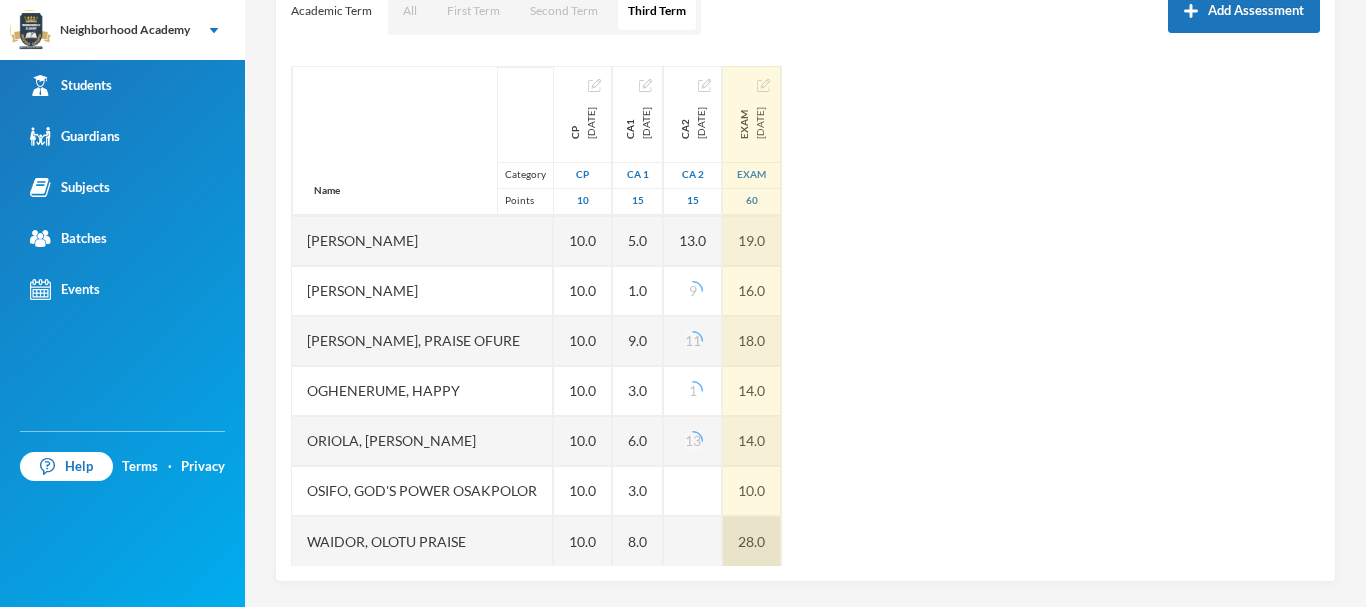 scroll, scrollTop: 201, scrollLeft: 0, axis: vertical 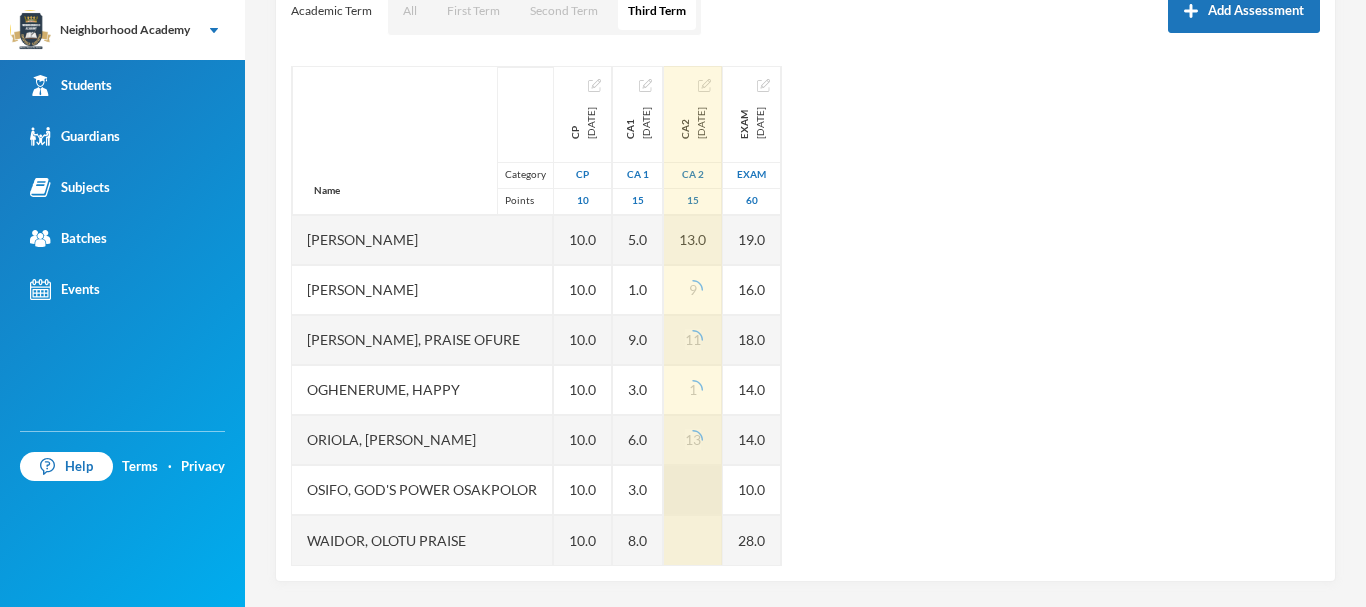 click at bounding box center [693, 490] 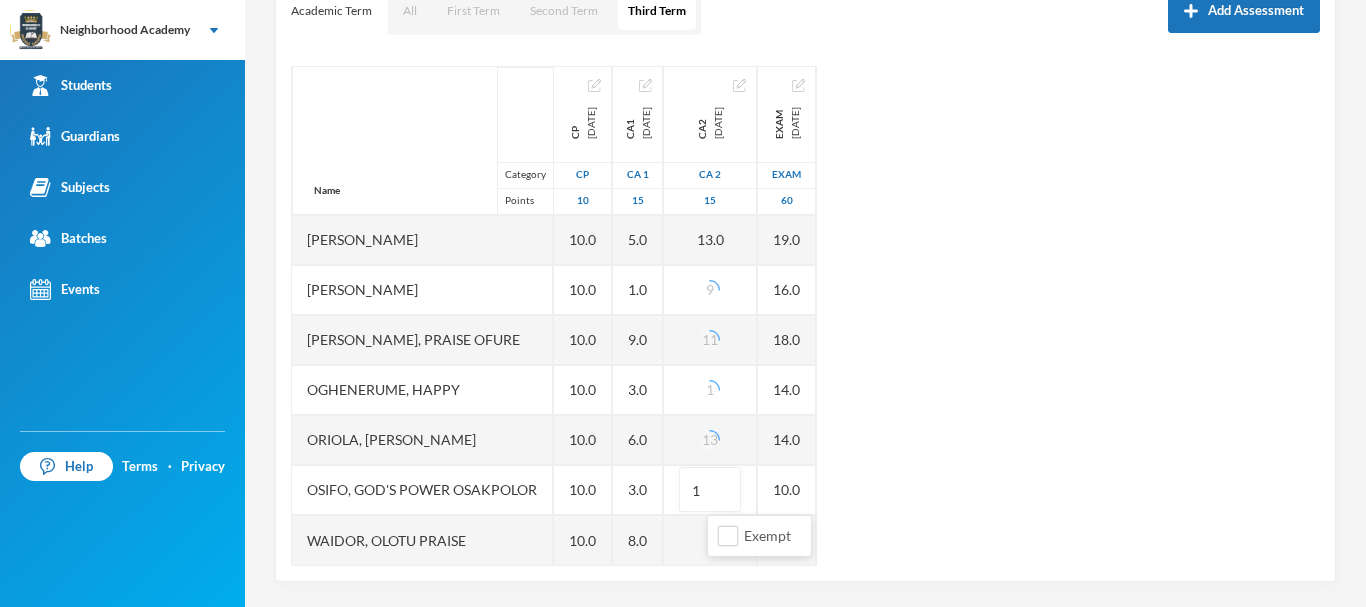 type on "13" 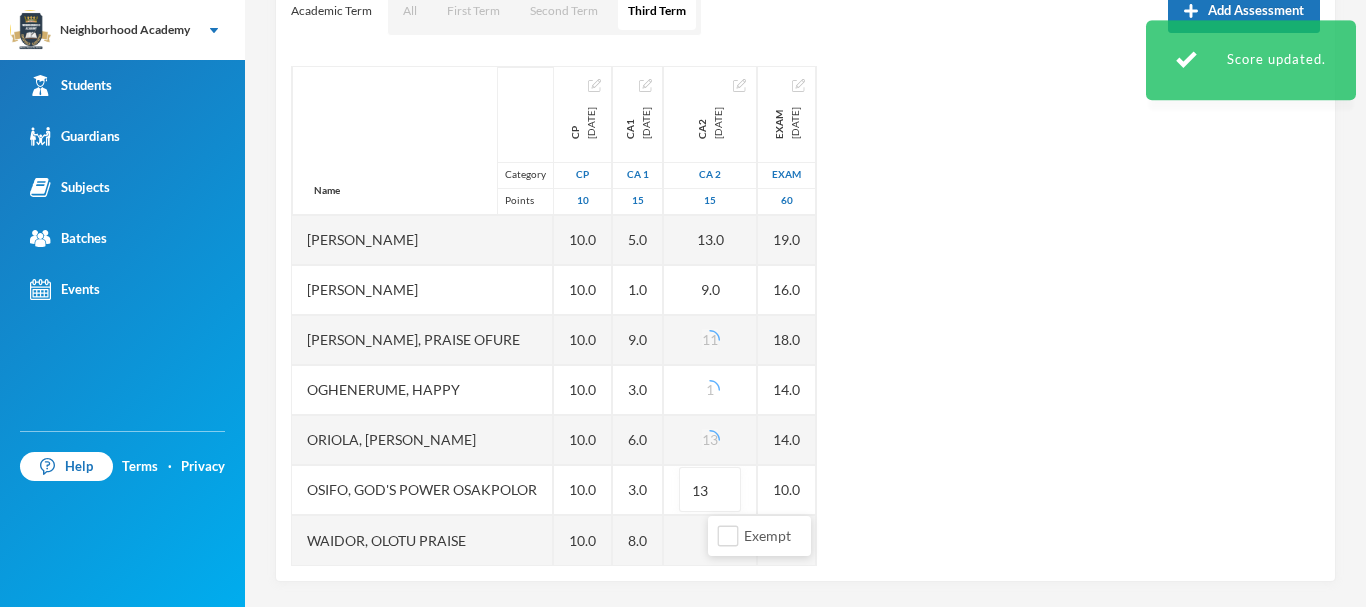 click on "Name   Category Points [PERSON_NAME], [PERSON_NAME] [PERSON_NAME] [PERSON_NAME], [PERSON_NAME], [PERSON_NAME], [PERSON_NAME], [PERSON_NAME], Praise Ofure Oghenerume, [PERSON_NAME] [PERSON_NAME], God's Power Osakpolor Waidor, Olotu Praise CP [DATE] CP 10 10.0 10.0 10.0 10.0 10.0 10.0 10.0 10.0 10.0 10.0 10.0 CA1 [DATE] CA 1 15 9.0 1.0 5.0 8.0 5.0 1.0 9.0 3.0 6.0 3.0 8.0 CA2 [DATE] CA 2 15 11 13.0 11.0 11.0 13.0 9.0 11 1 13 13 Exam [DATE] Exam 60 18.0 18.0 20.0 29.0 19.0 16.0 18.0 14.0 14.0 10.0 28.0" at bounding box center (805, 316) 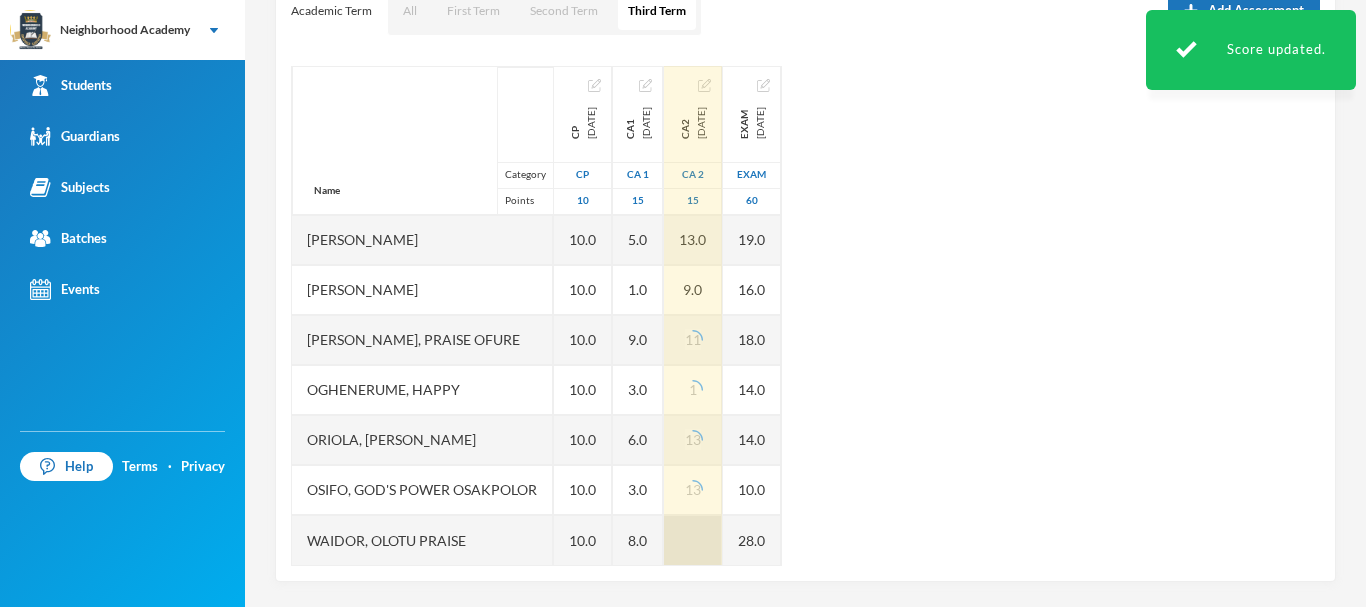 click at bounding box center (693, 540) 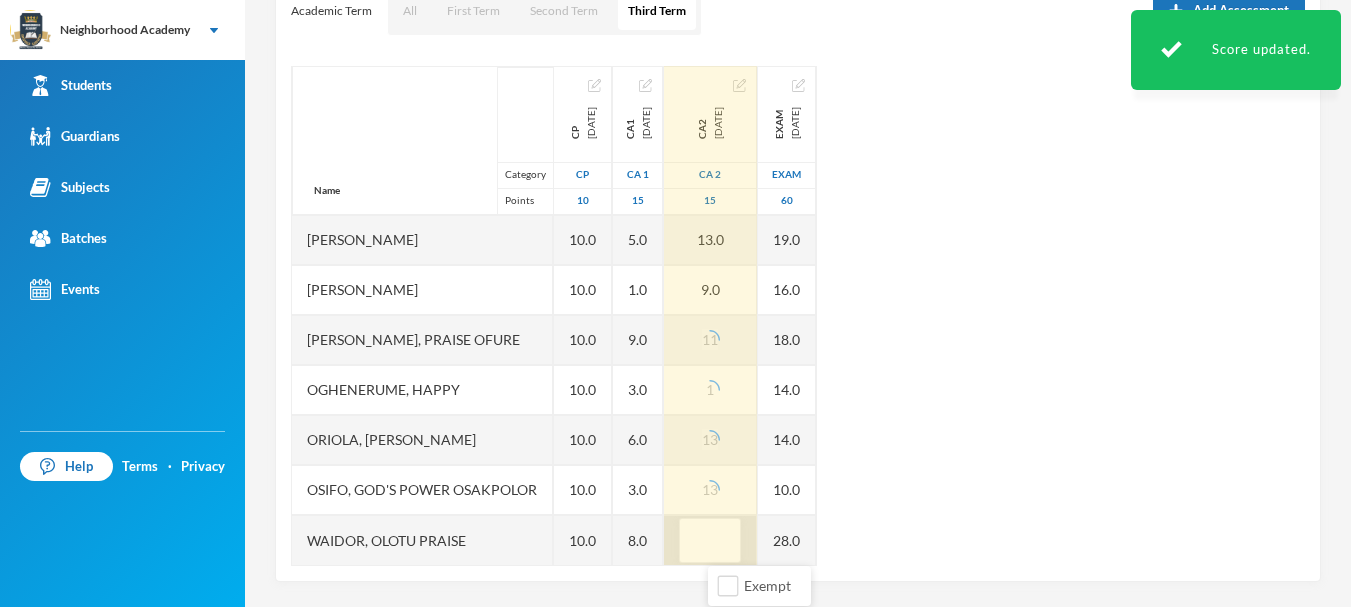 click at bounding box center [710, 541] 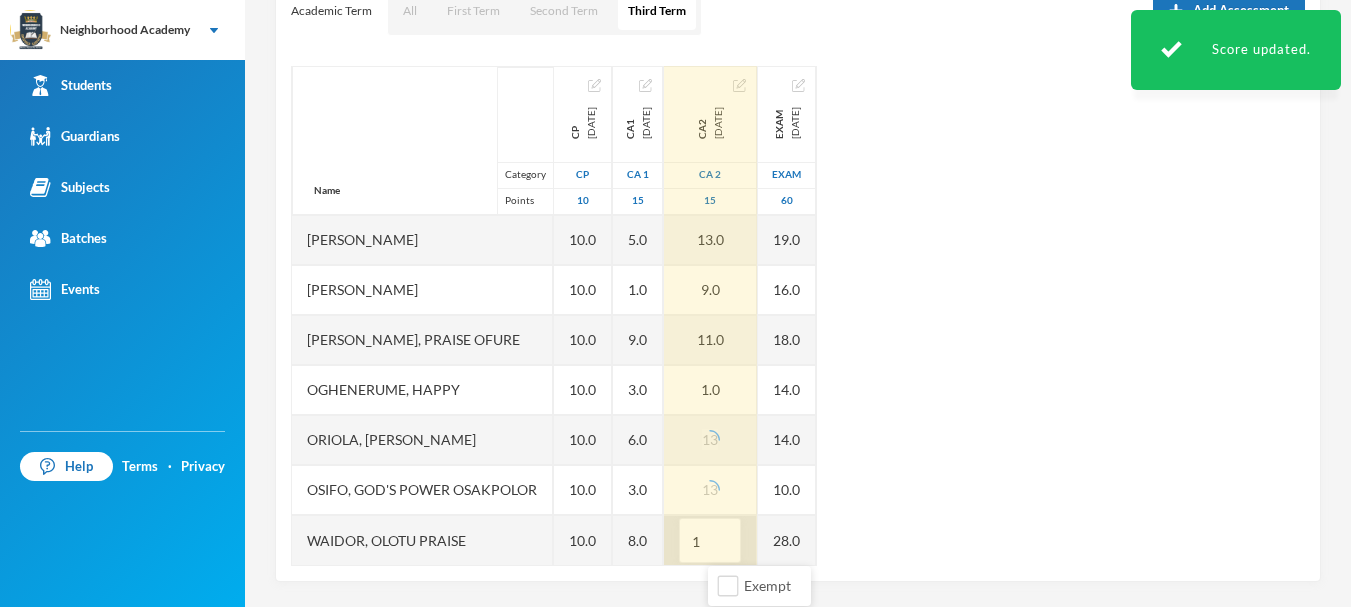 type on "11" 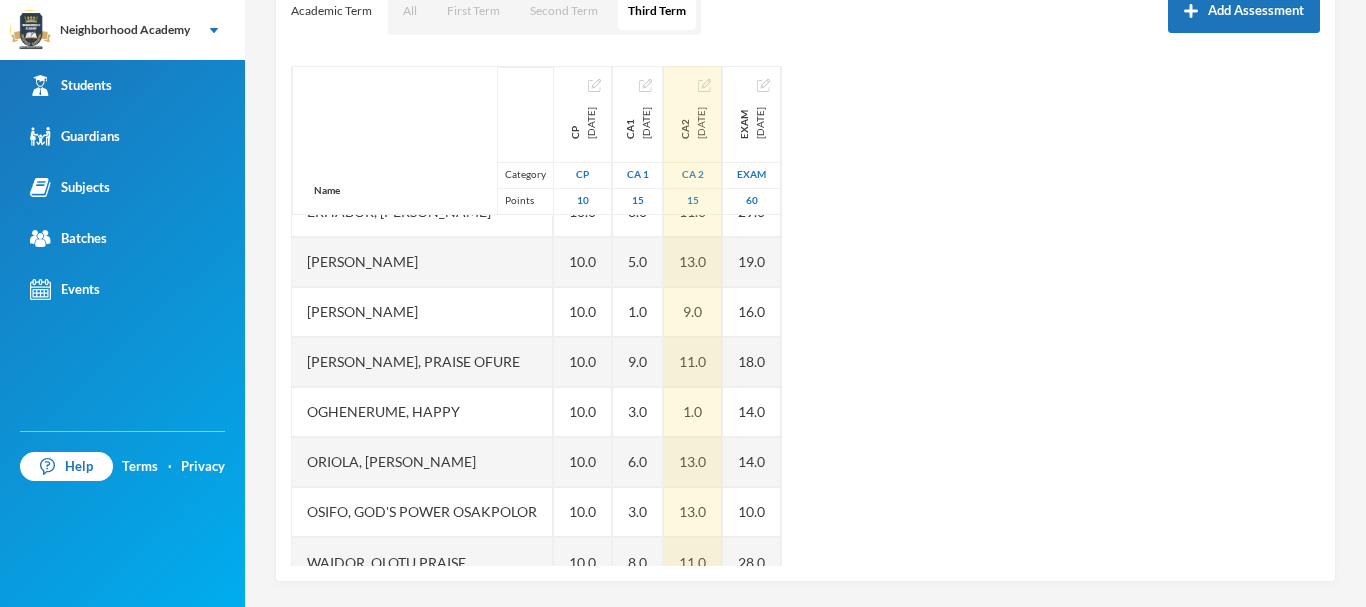scroll, scrollTop: 201, scrollLeft: 0, axis: vertical 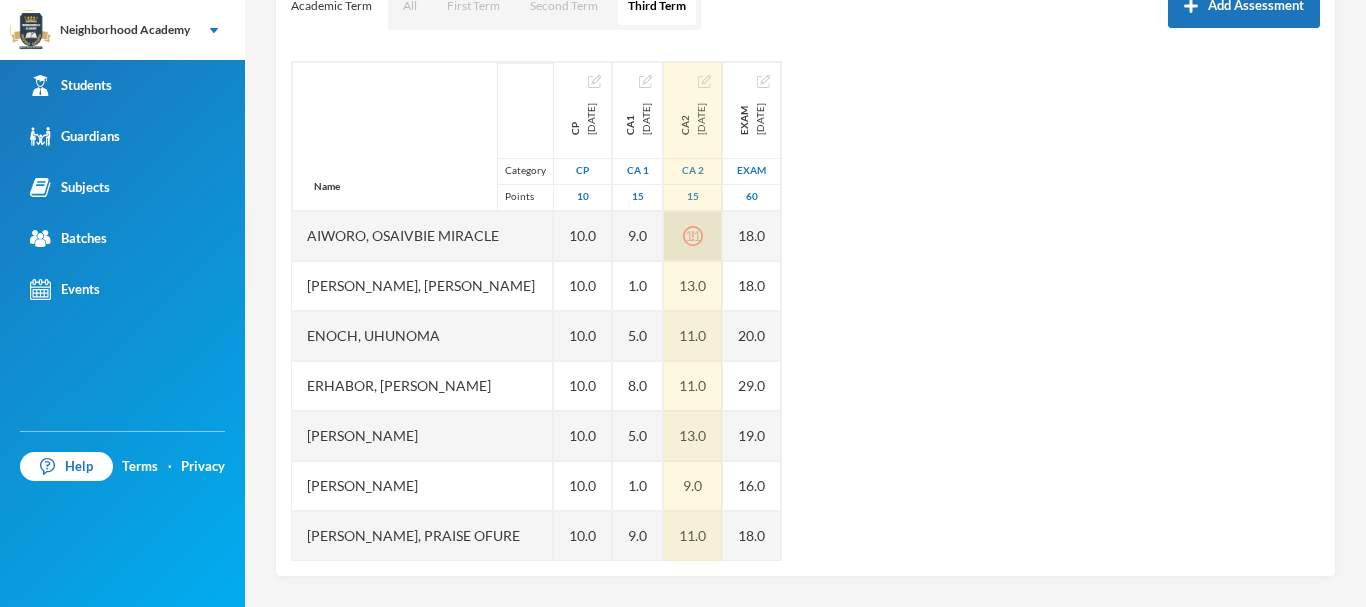 click 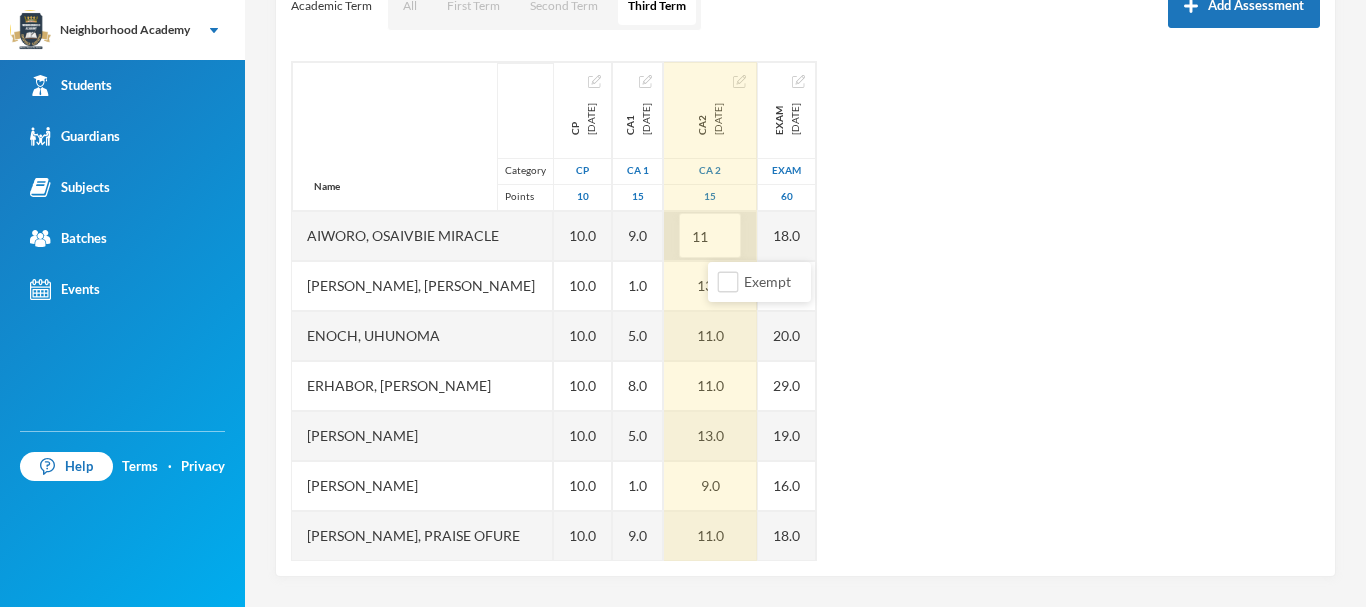 click on "Name   Category Points [PERSON_NAME], [PERSON_NAME] [PERSON_NAME] [PERSON_NAME], [PERSON_NAME], [PERSON_NAME], [PERSON_NAME], [PERSON_NAME], Praise Ofure Oghenerume, [PERSON_NAME] [PERSON_NAME], God's Power Osakpolor Waidor, Olotu Praise CP [DATE] CP 10 10.0 10.0 10.0 10.0 10.0 10.0 10.0 10.0 10.0 10.0 10.0 CA1 [DATE] CA 1 15 9.0 1.0 5.0 8.0 5.0 1.0 9.0 3.0 6.0 3.0 8.0 CA2 [DATE] CA 2 15 11 13.0 11.0 11.0 13.0 9.0 11.0 1.0 13.0 13.0 11.0 Exam [DATE] Exam 60 18.0 18.0 20.0 29.0 19.0 16.0 18.0 14.0 14.0 10.0 28.0" at bounding box center (805, 311) 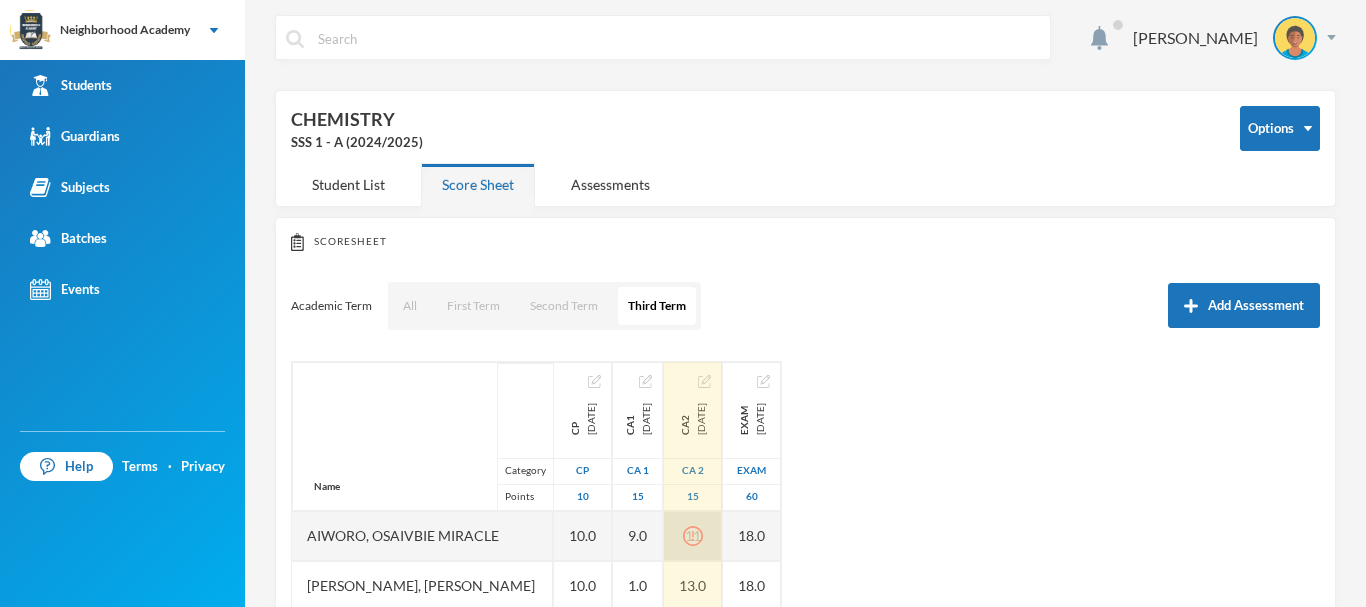 scroll, scrollTop: 0, scrollLeft: 0, axis: both 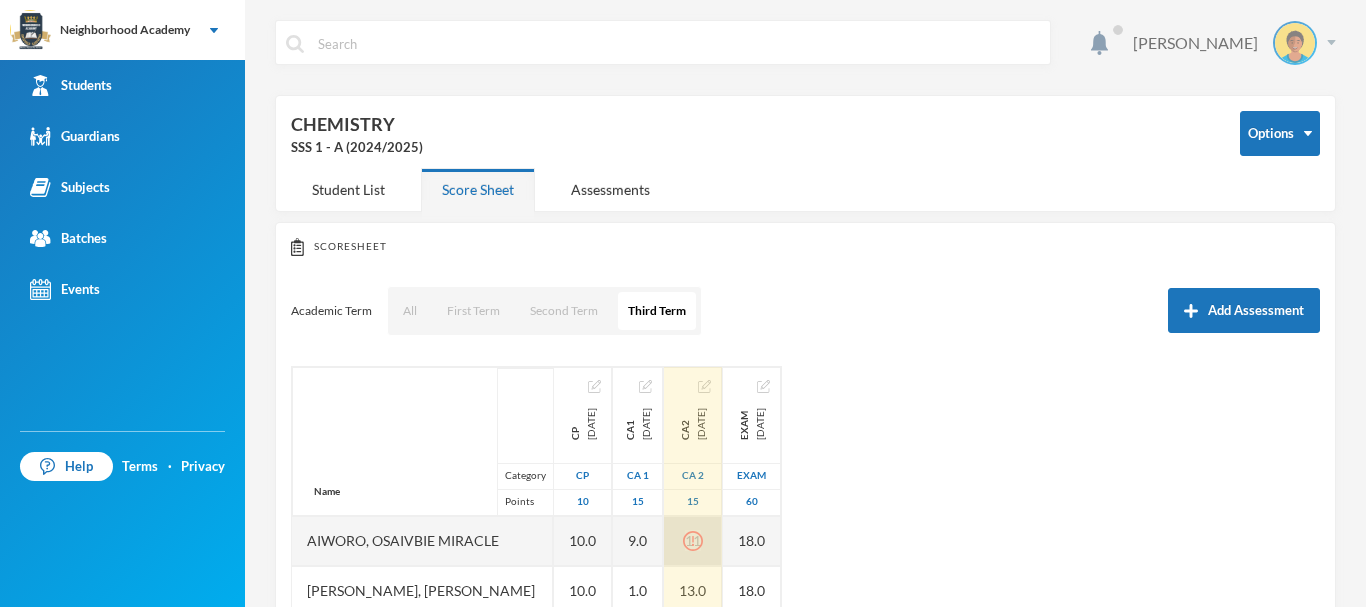 click on "[PERSON_NAME]" at bounding box center [1227, 43] 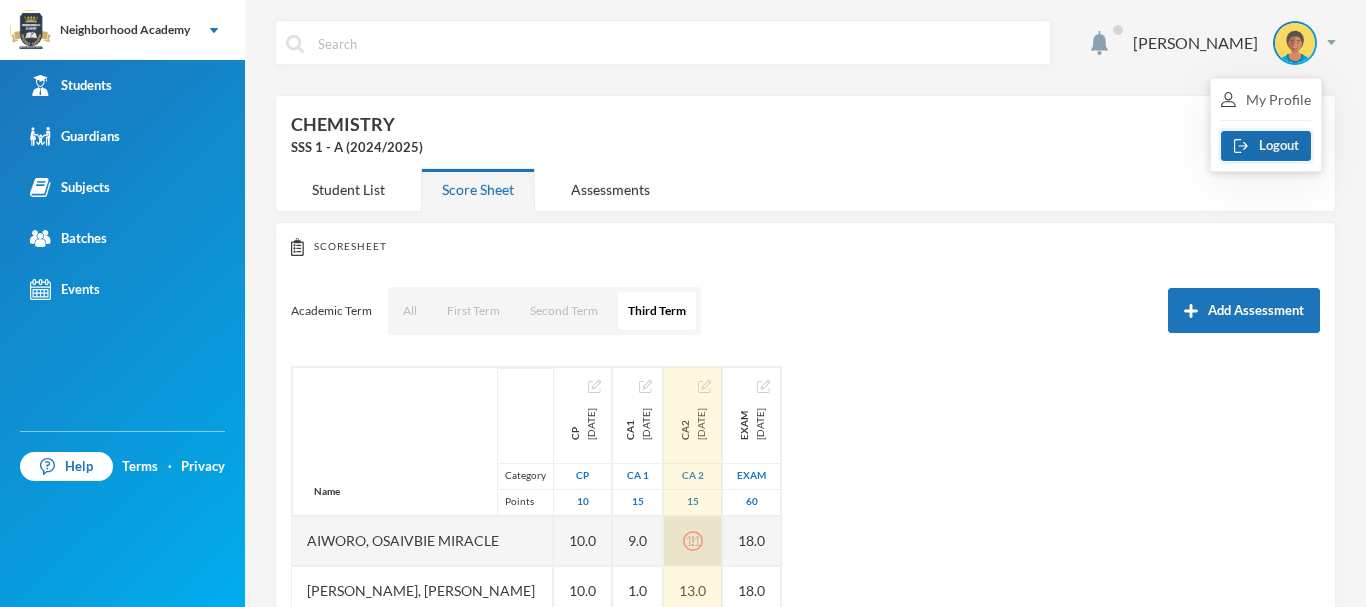 click on "Logout" at bounding box center [1266, 146] 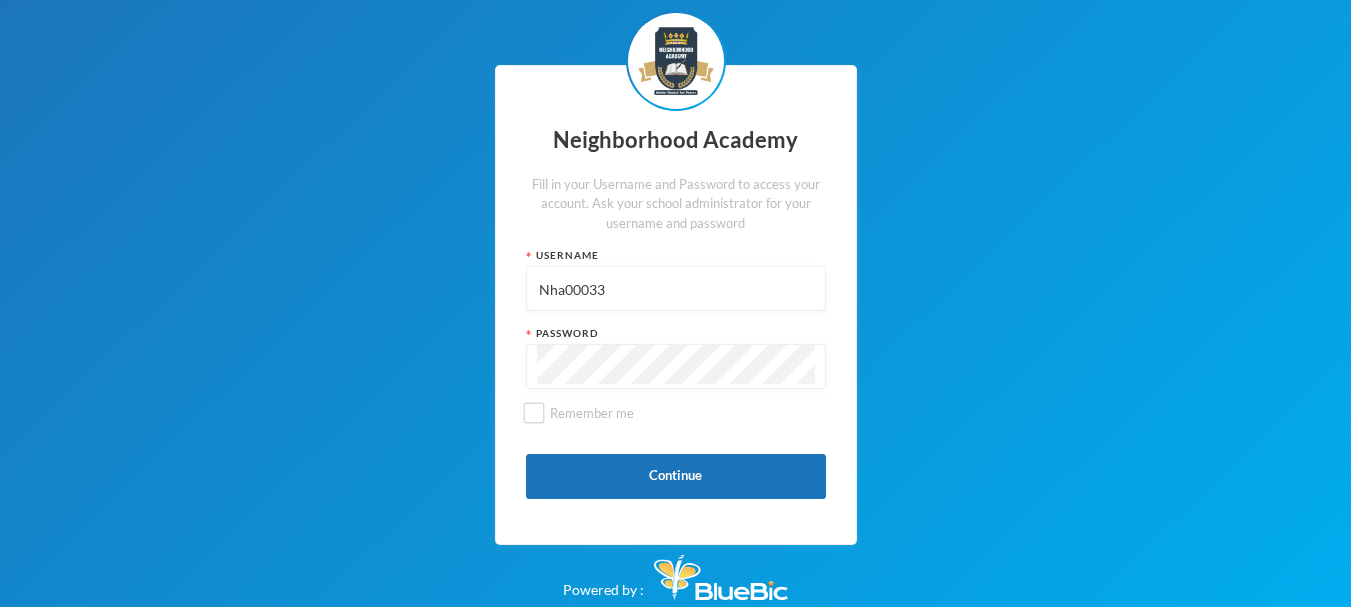 click on "Nha00033" at bounding box center [676, 289] 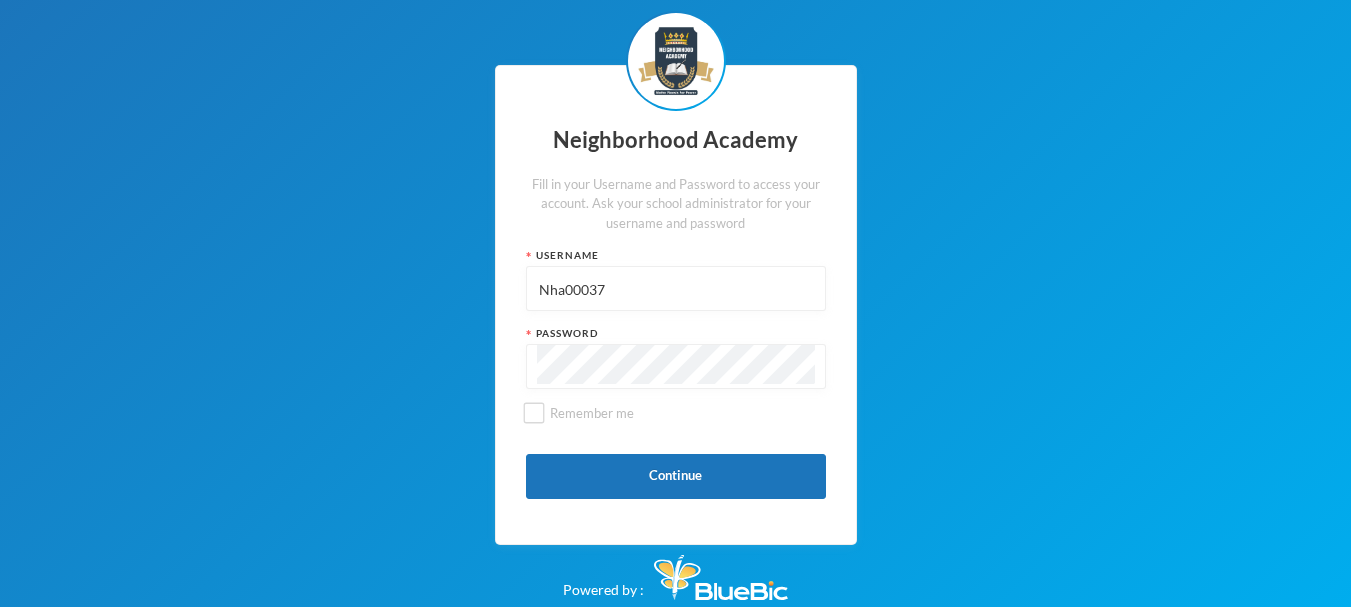 type on "Nha00037" 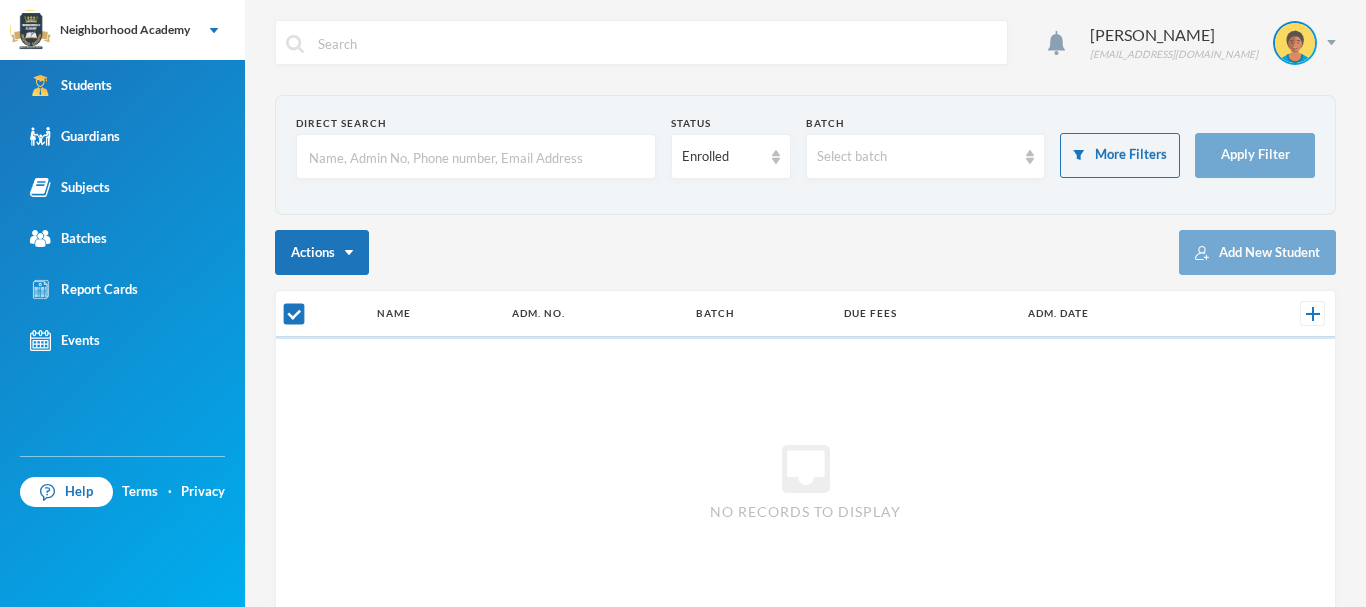 checkbox on "false" 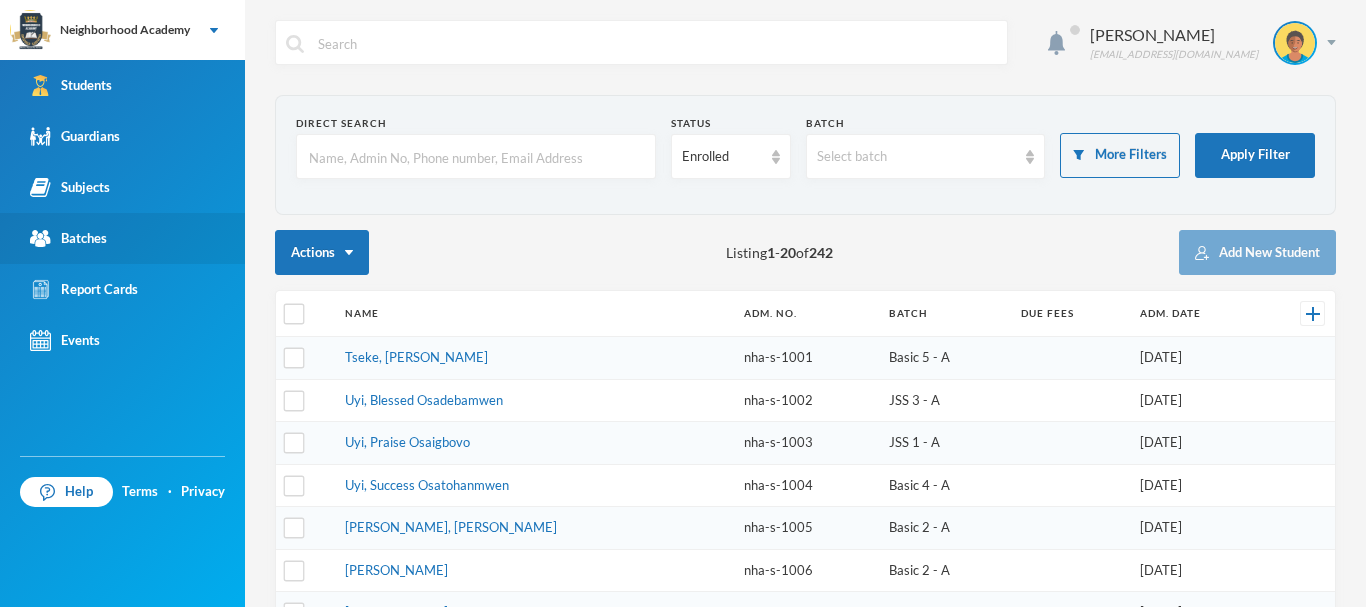 click on "Batches" at bounding box center (68, 238) 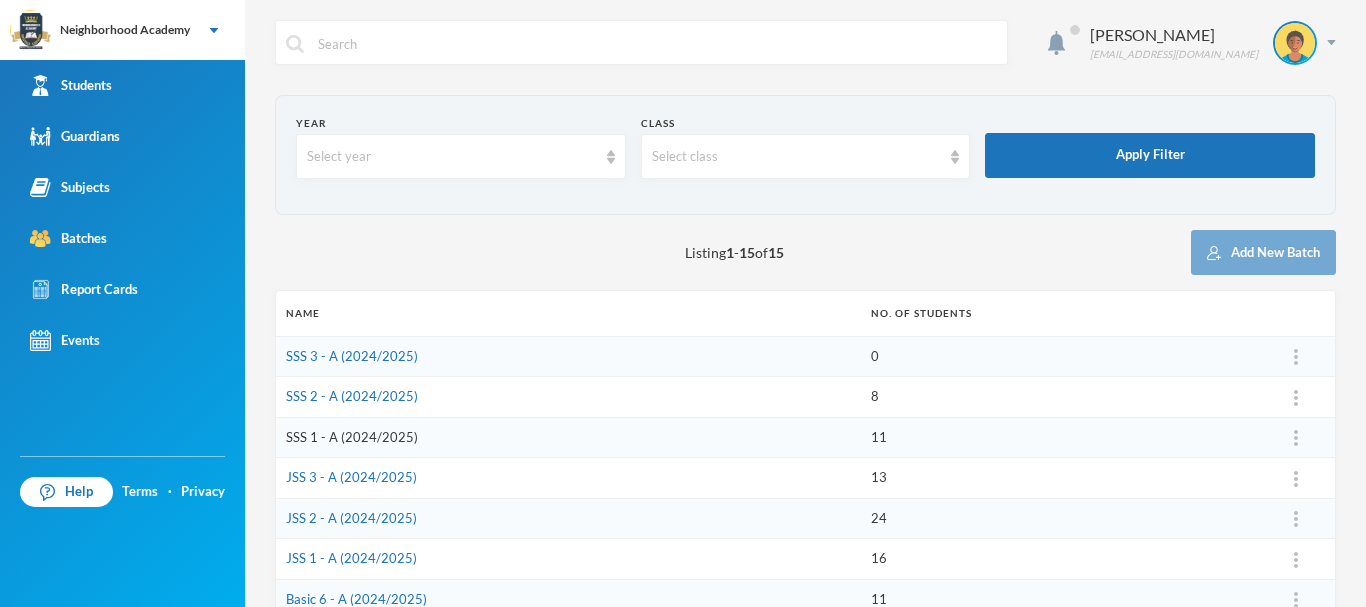 click on "SSS 1 - A (2024/2025)" at bounding box center [352, 437] 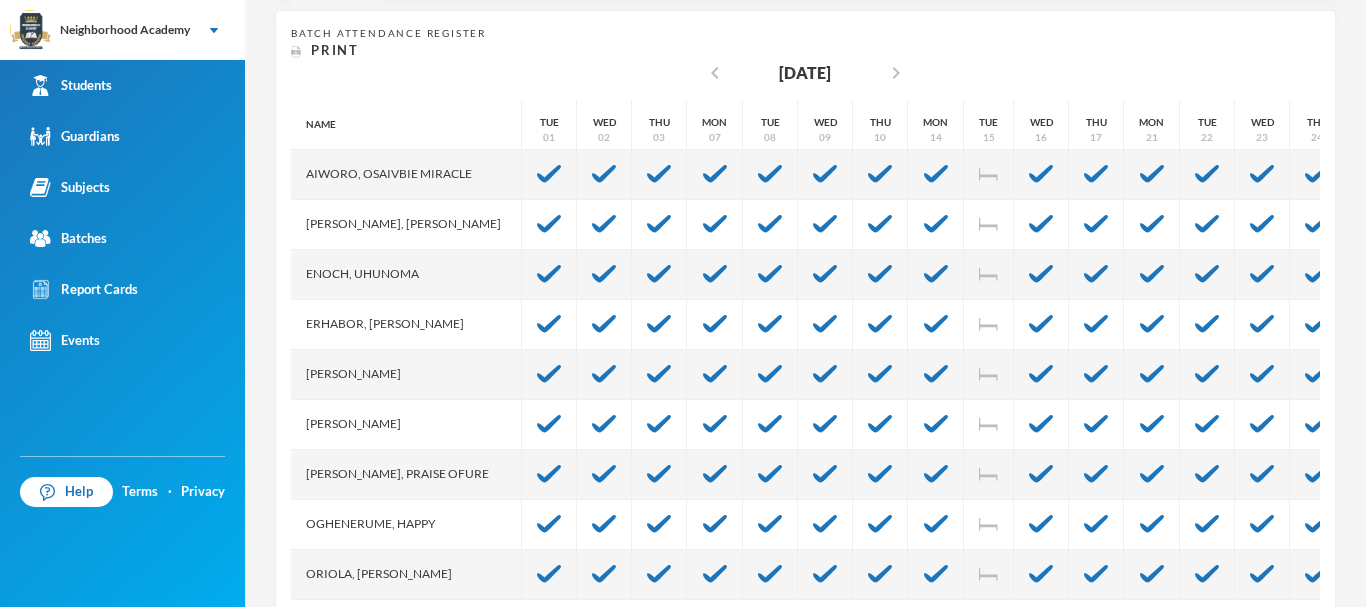 scroll, scrollTop: 400, scrollLeft: 0, axis: vertical 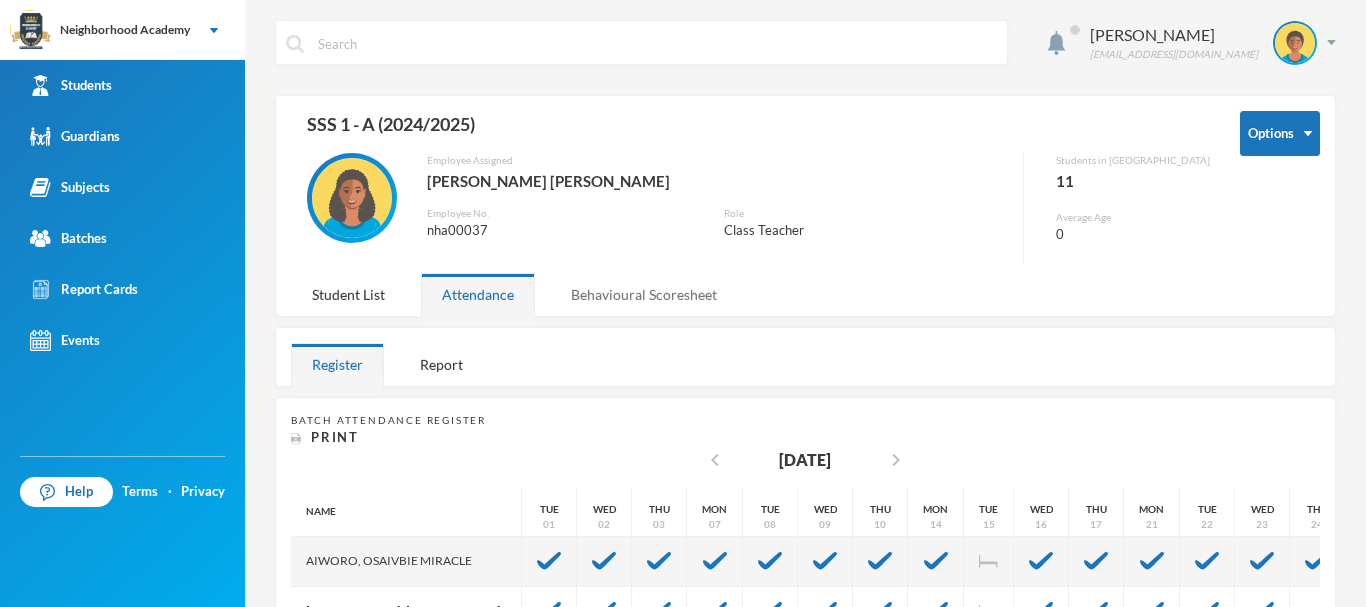 click on "Behavioural Scoresheet" at bounding box center [644, 294] 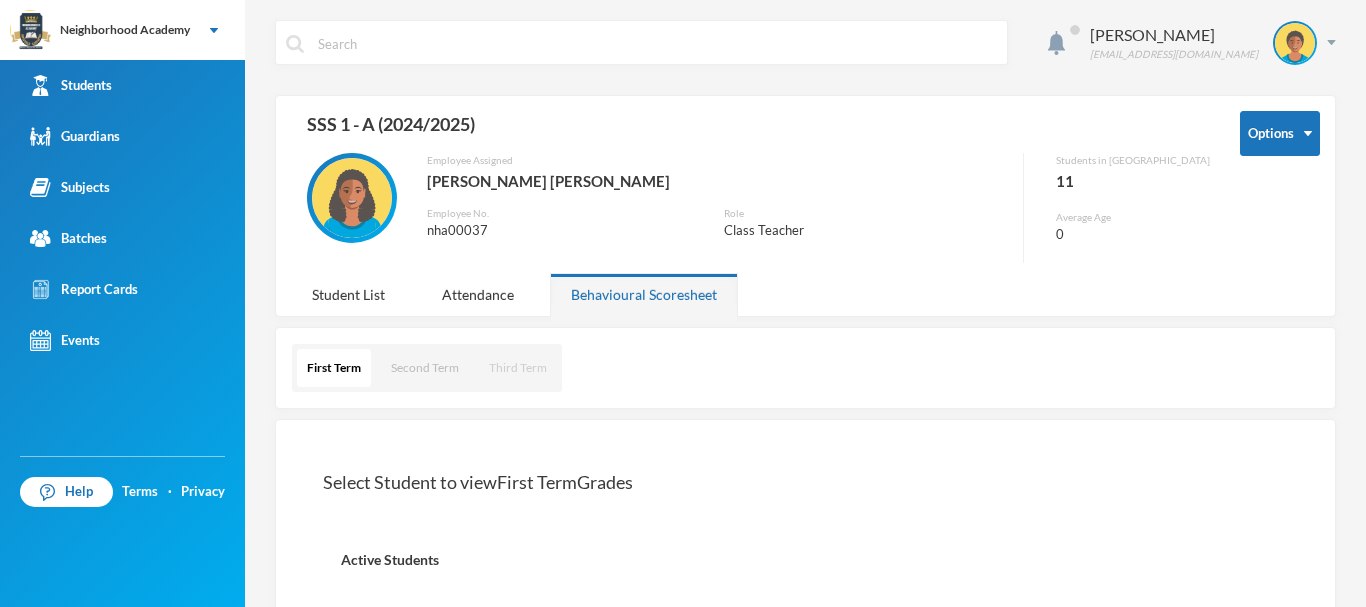 click on "Third Term" at bounding box center [518, 368] 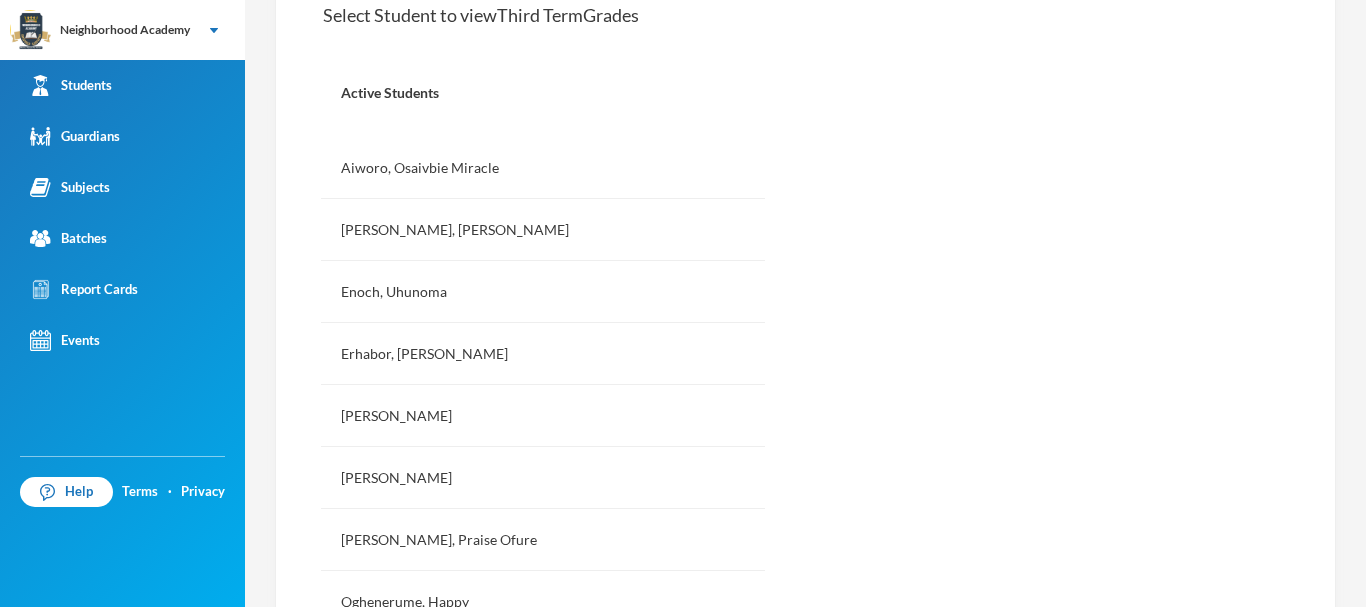 scroll, scrollTop: 480, scrollLeft: 0, axis: vertical 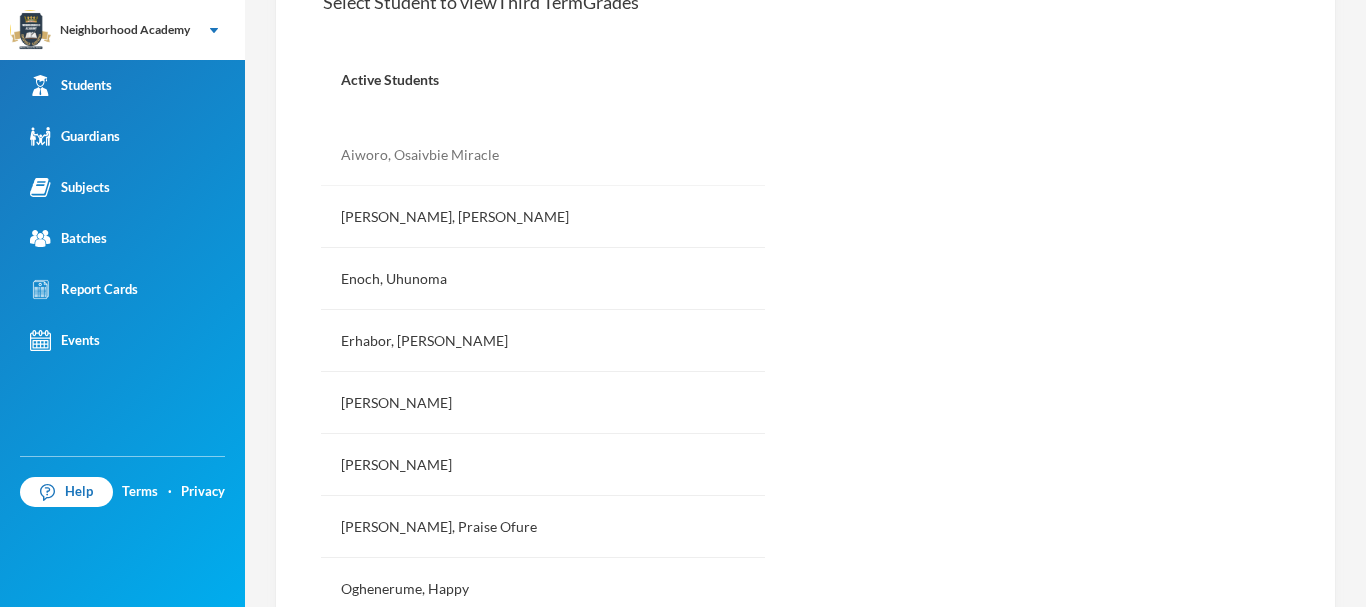 click on "Aiworo, Osaivbie Miracle" at bounding box center [543, 155] 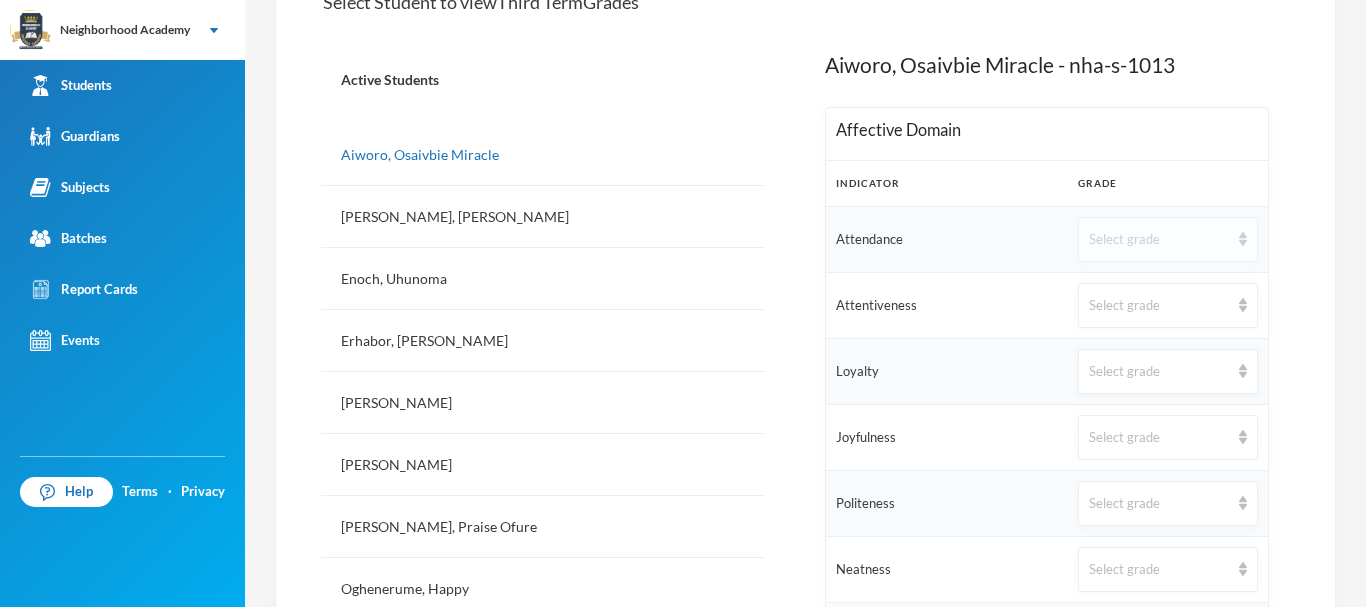 click on "Select grade" at bounding box center [1159, 240] 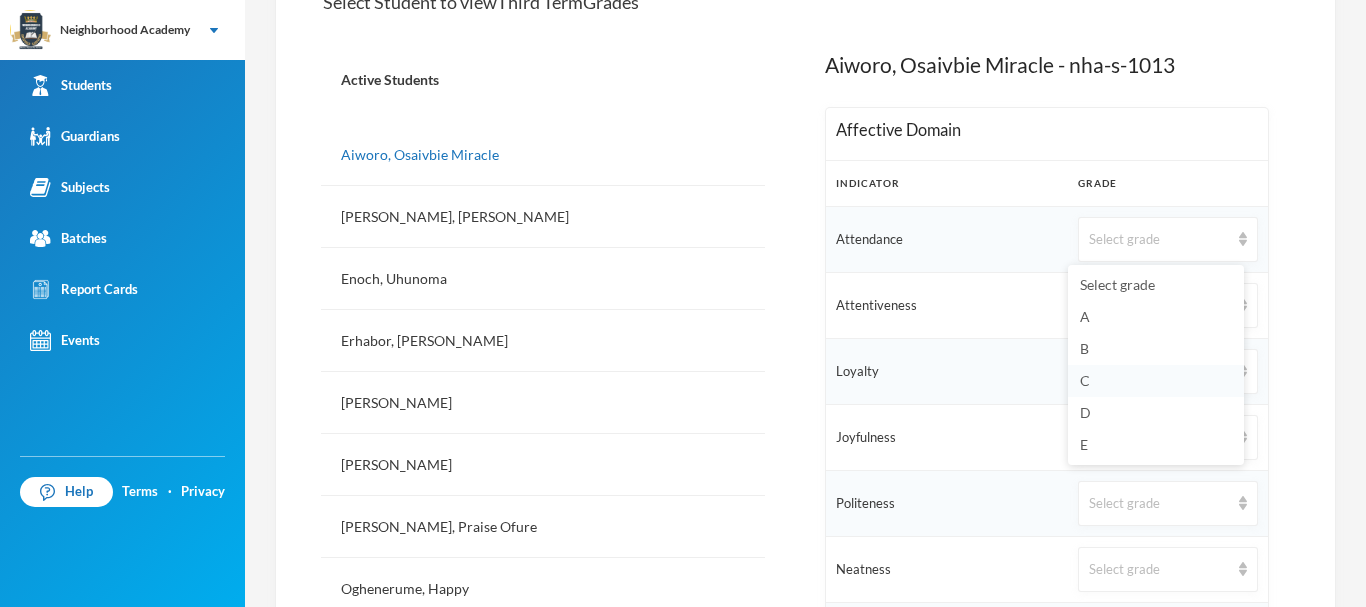 click on "C" at bounding box center (1156, 381) 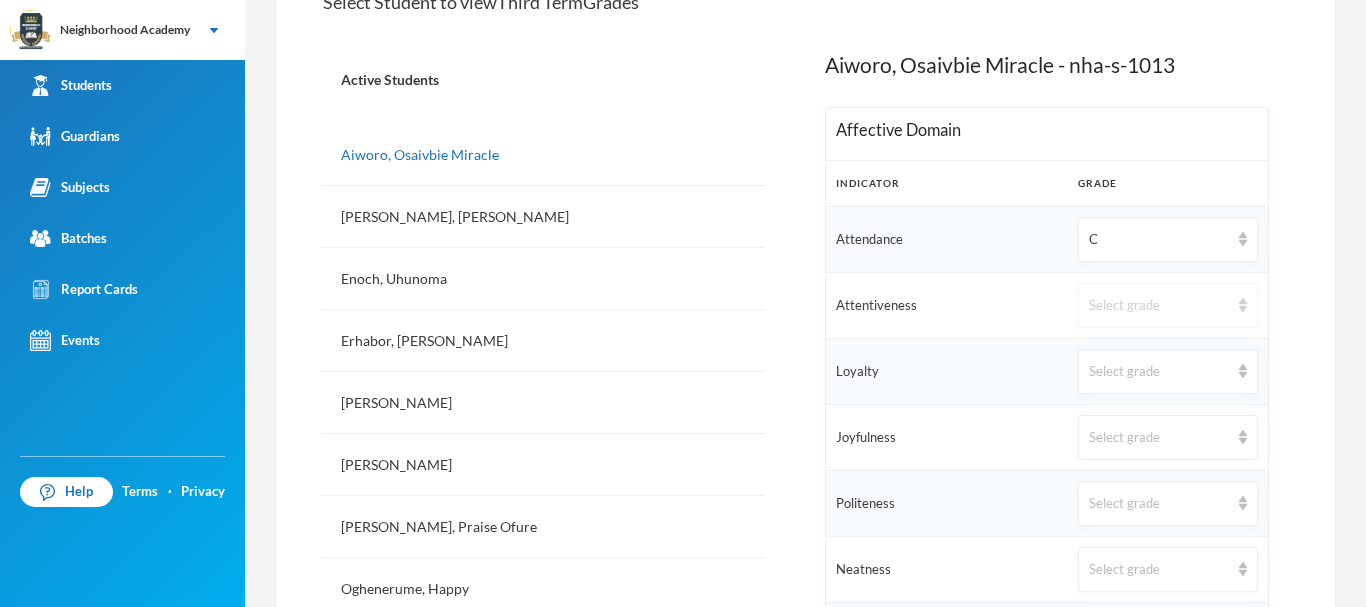 click on "Select grade" at bounding box center (1159, 306) 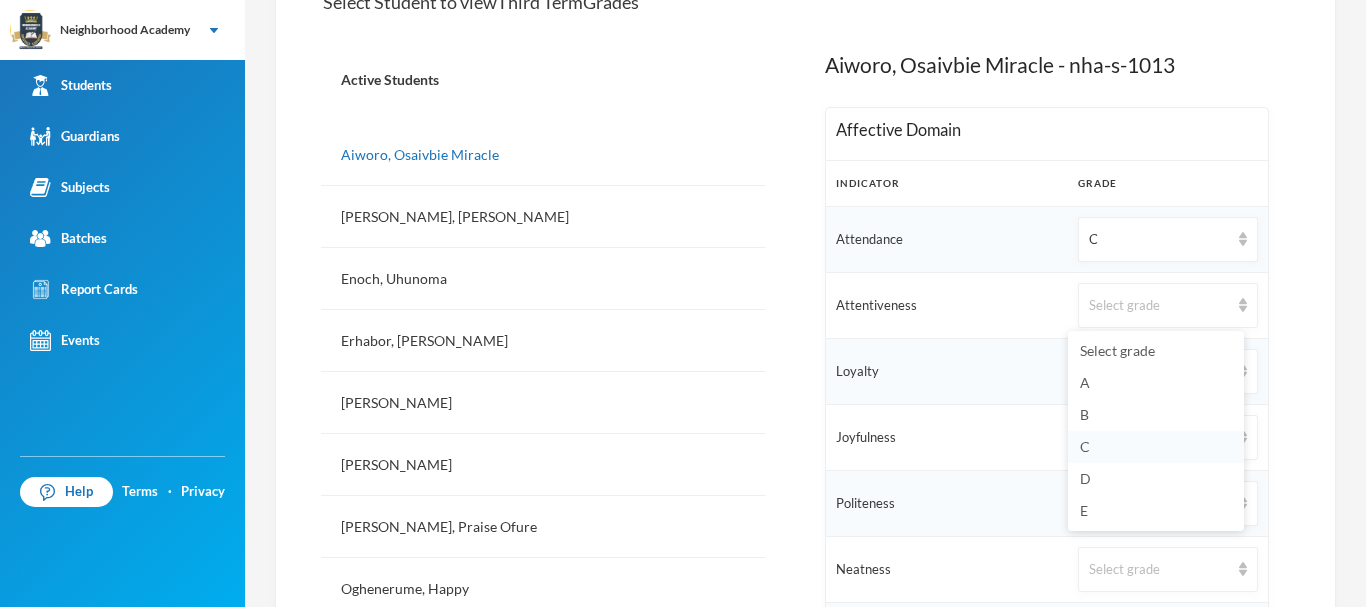click on "C" at bounding box center (1085, 446) 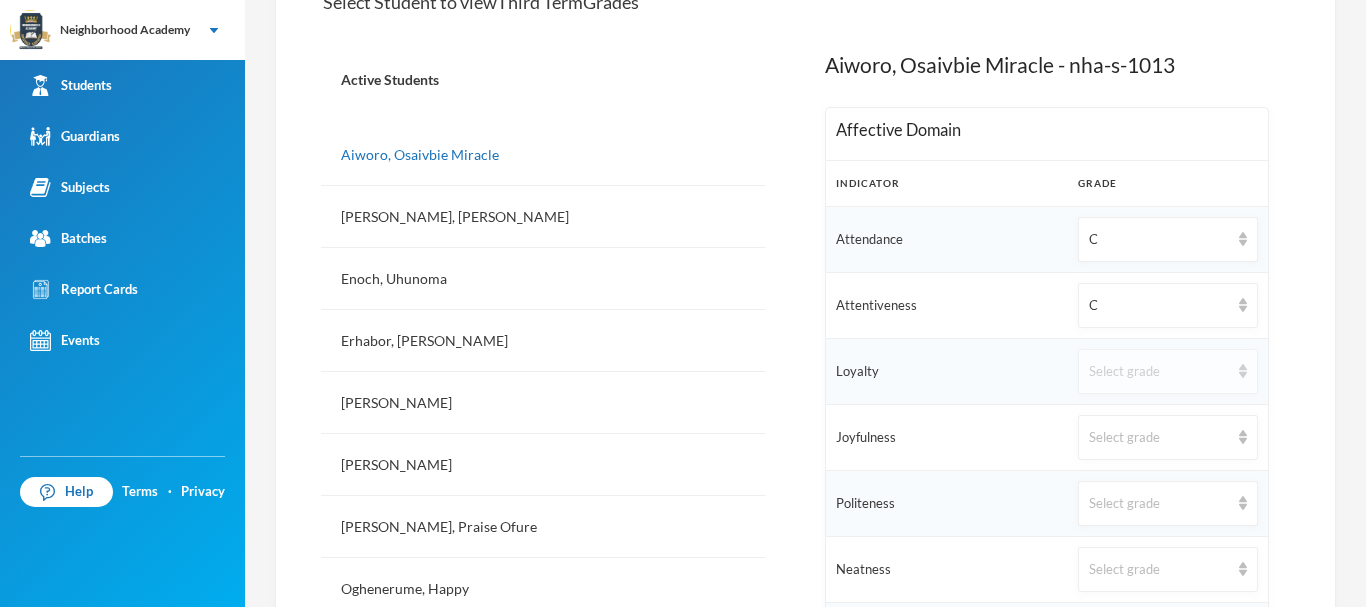 click on "Select grade" at bounding box center (1168, 371) 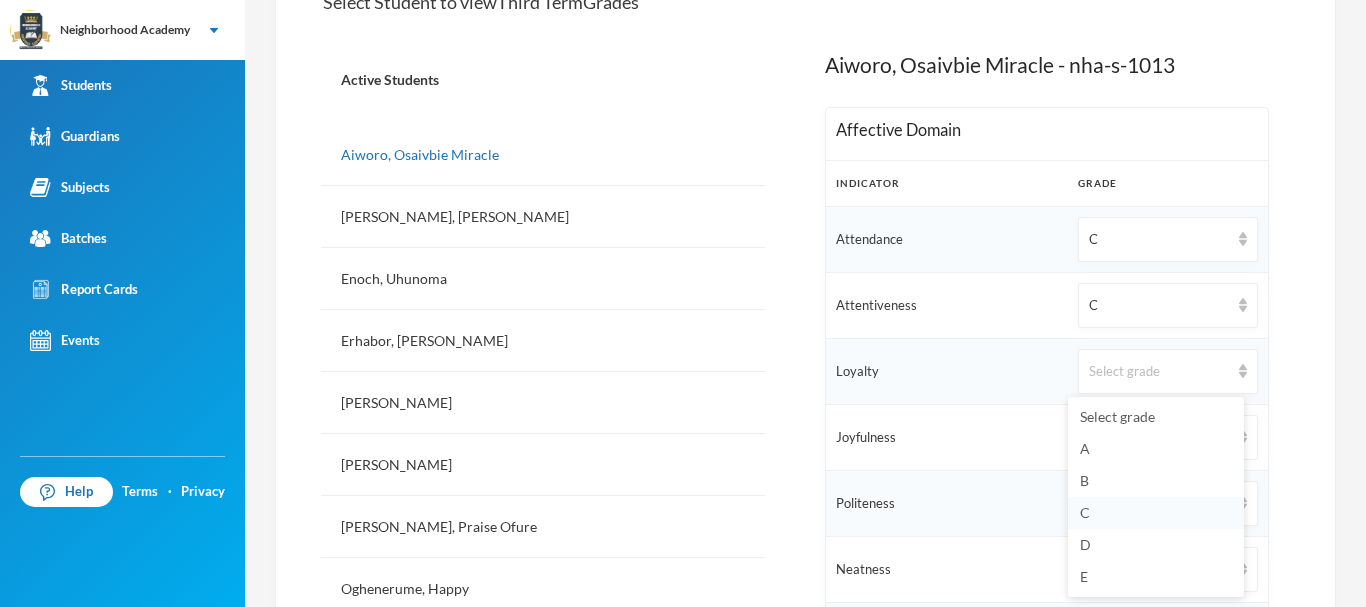 click on "C" at bounding box center (1085, 512) 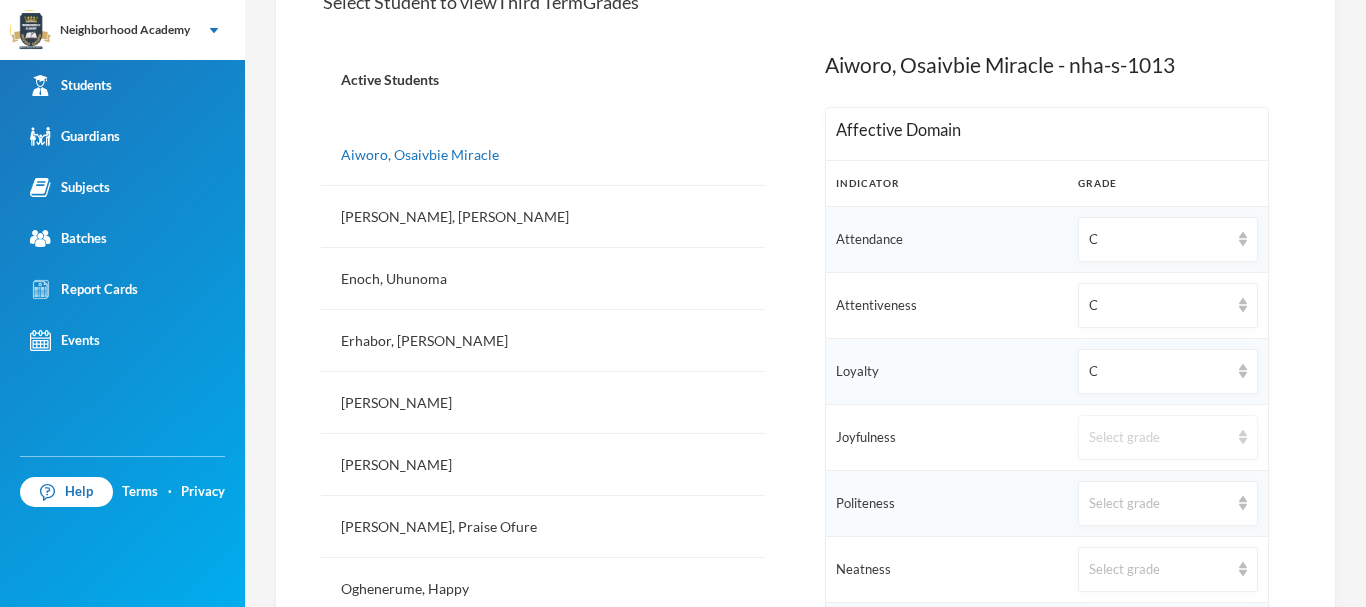 click on "Select grade" at bounding box center [1168, 437] 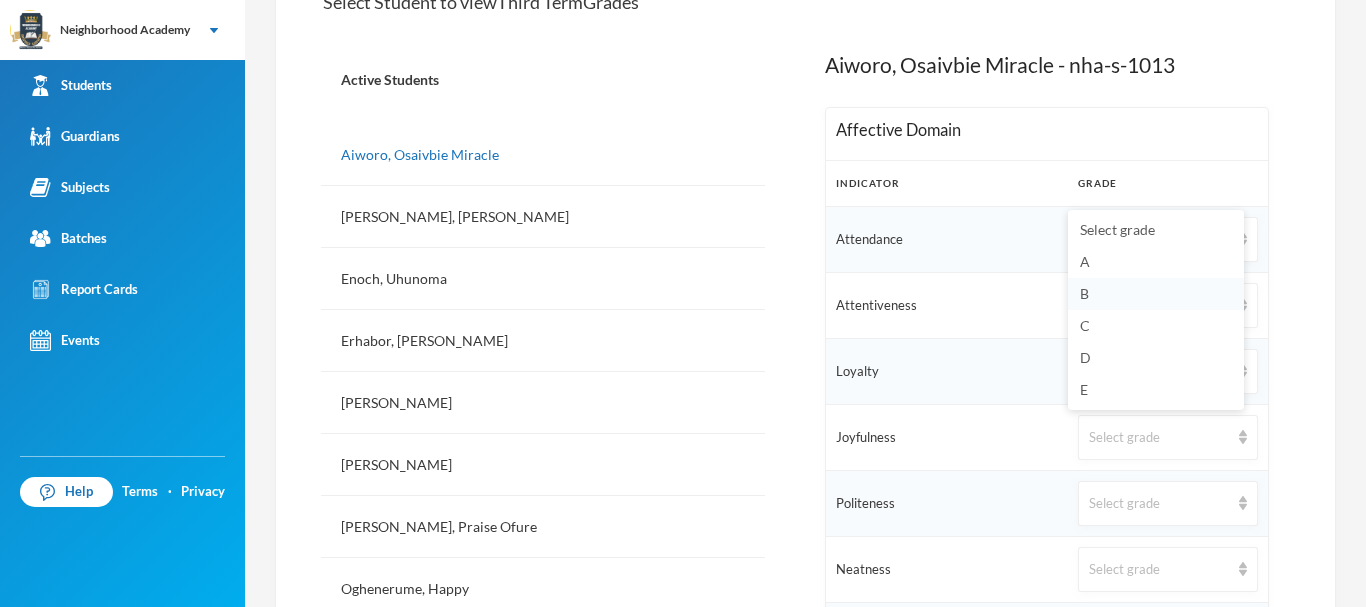 click on "B" at bounding box center [1084, 293] 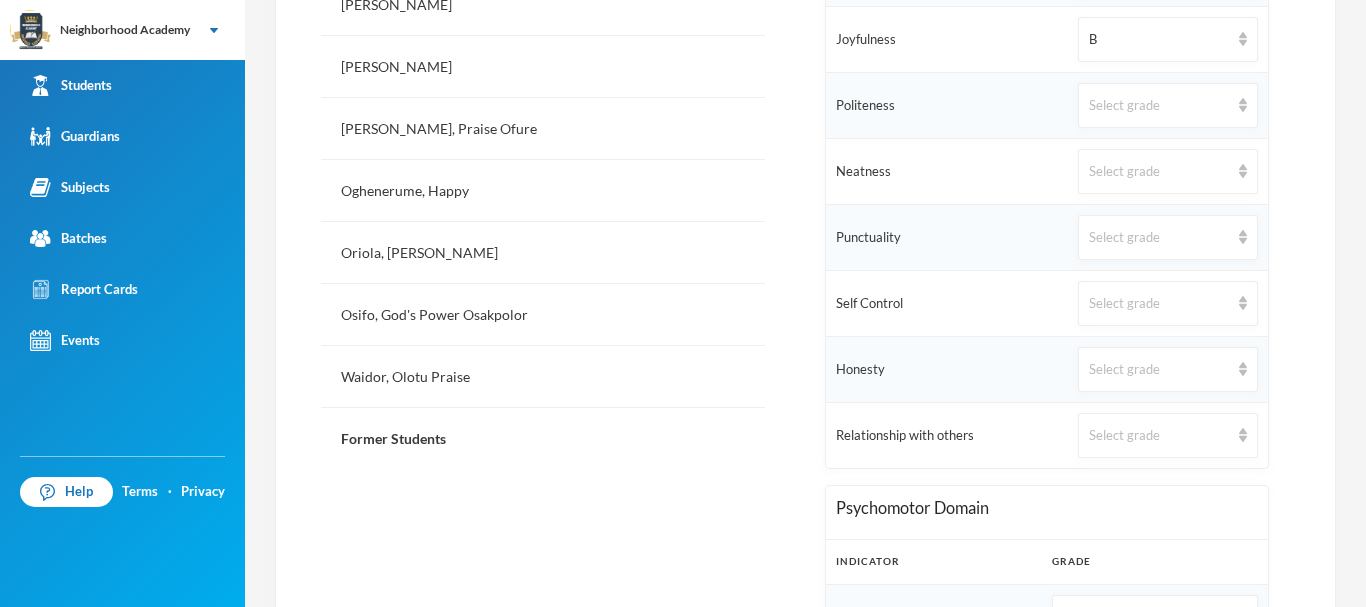 scroll, scrollTop: 880, scrollLeft: 0, axis: vertical 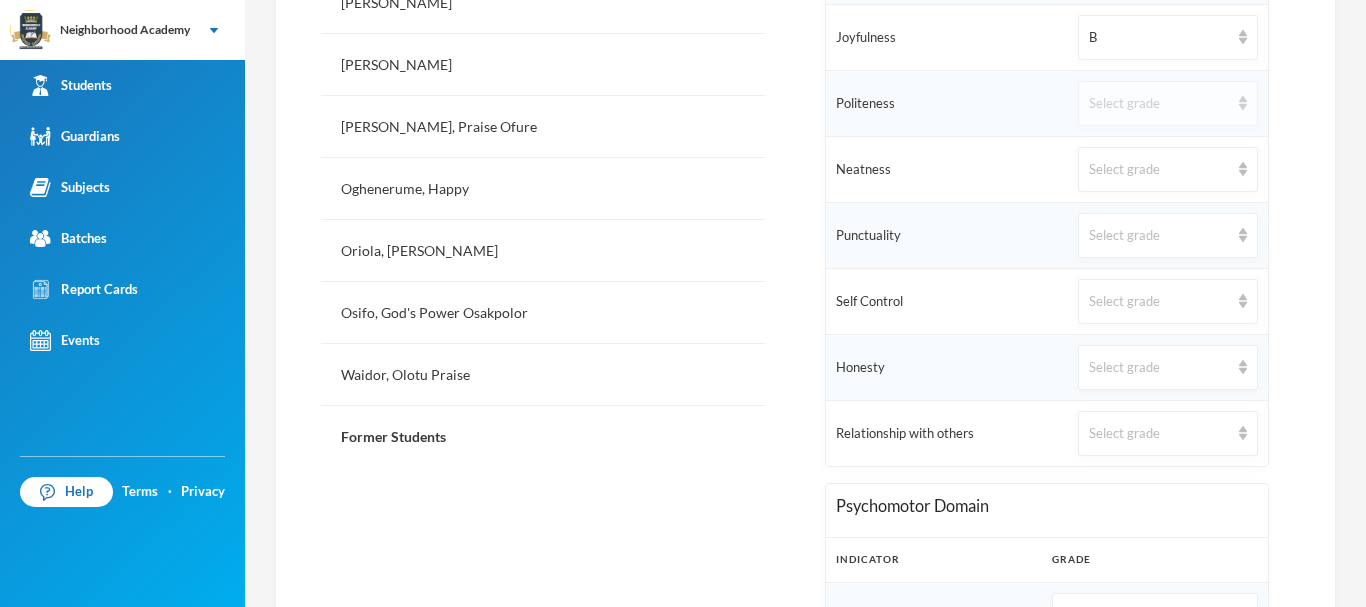 click on "Select grade" at bounding box center [1159, 104] 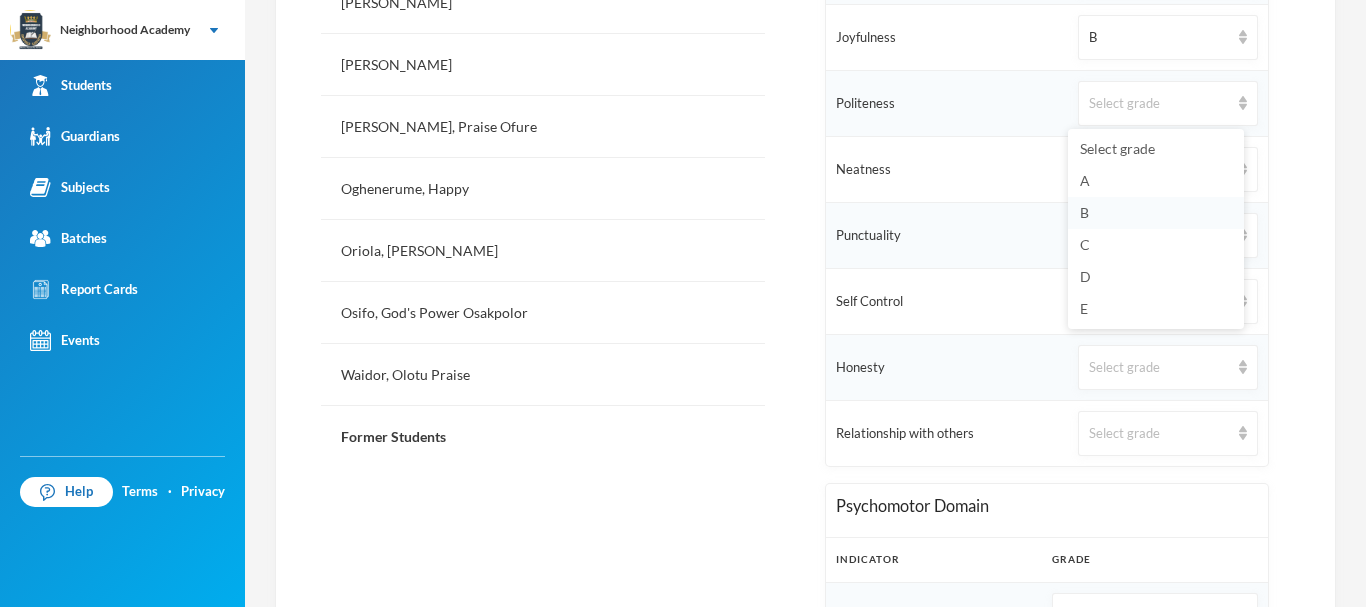 click on "B" at bounding box center (1084, 212) 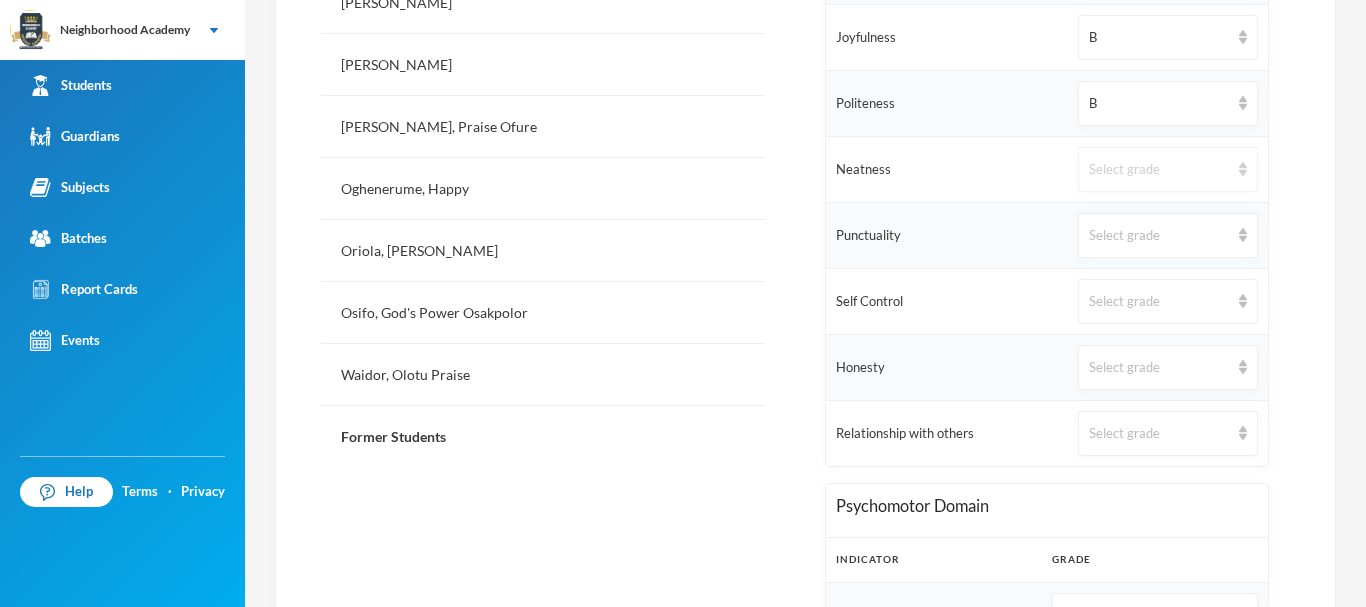 click on "Select grade" at bounding box center (1159, 170) 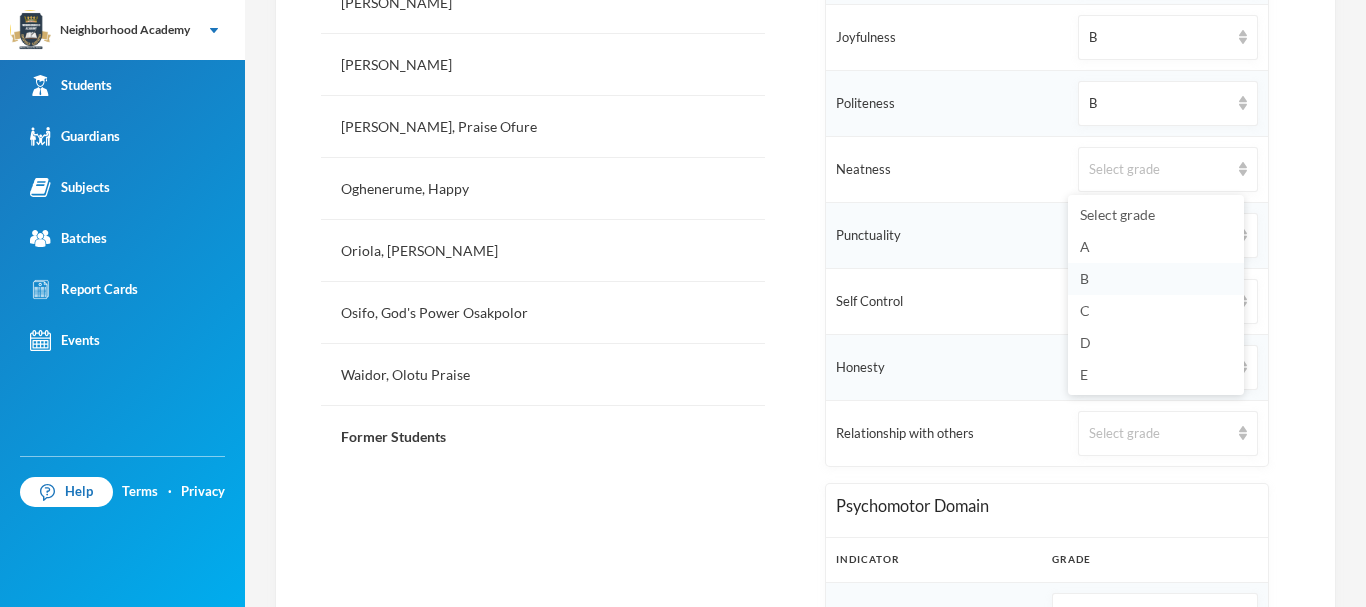 click on "B" at bounding box center (1084, 278) 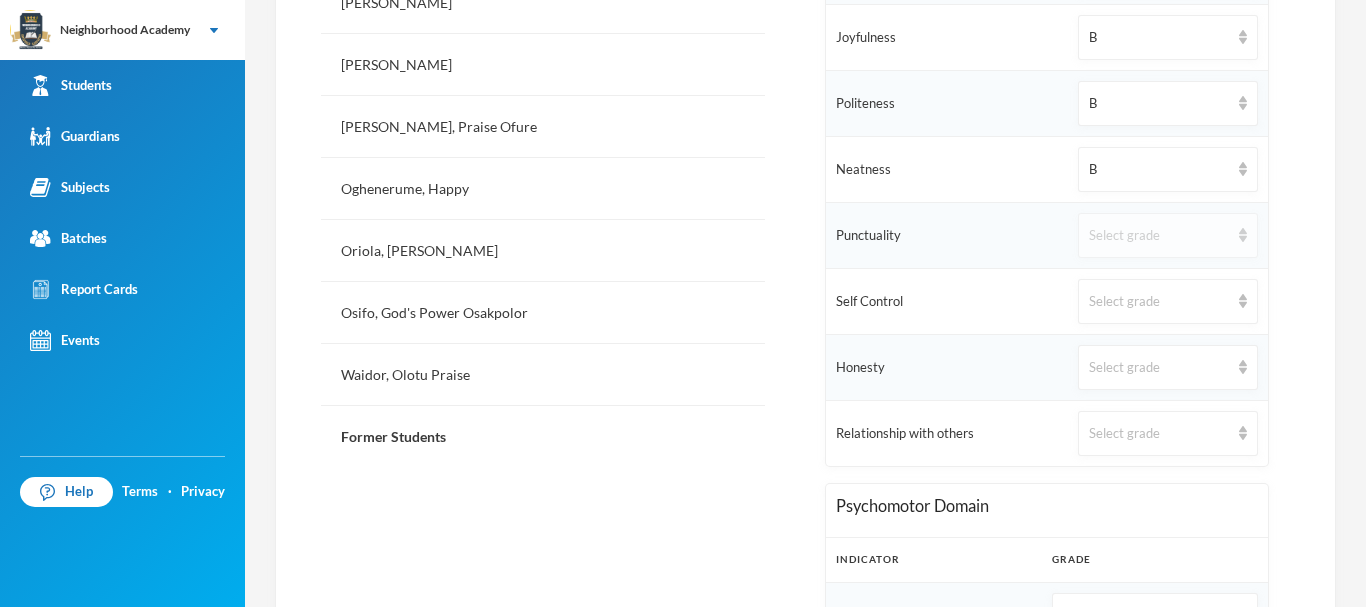 click on "Select grade" at bounding box center (1159, 236) 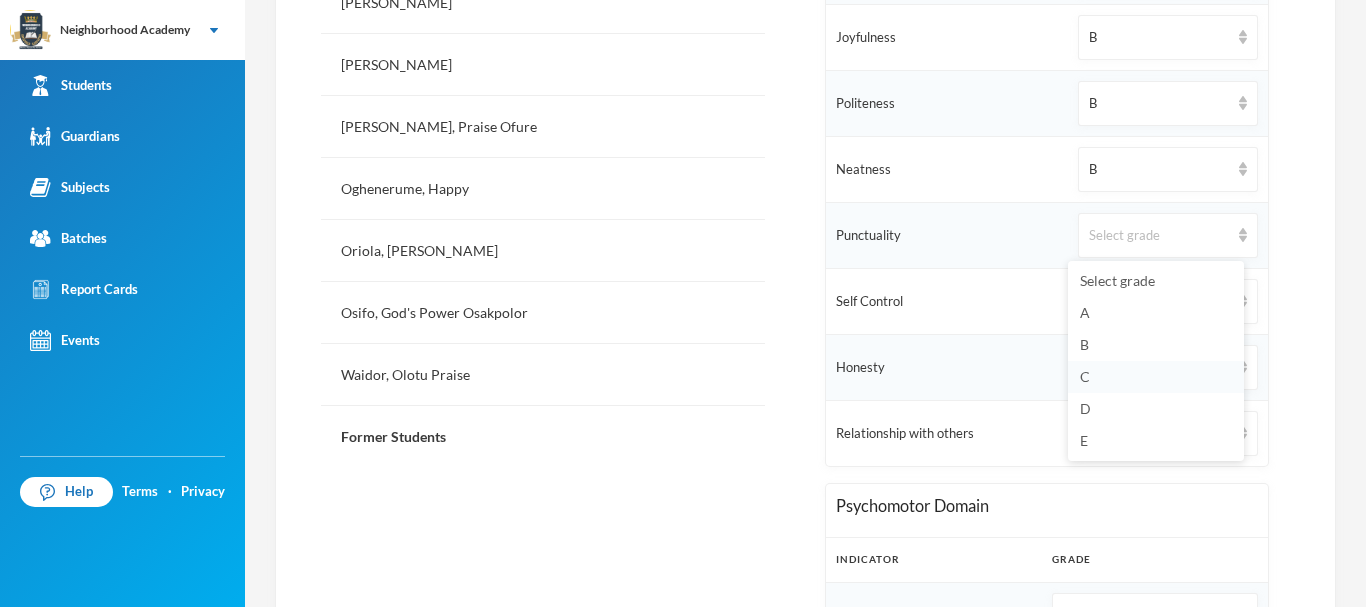 click on "C" at bounding box center (1156, 377) 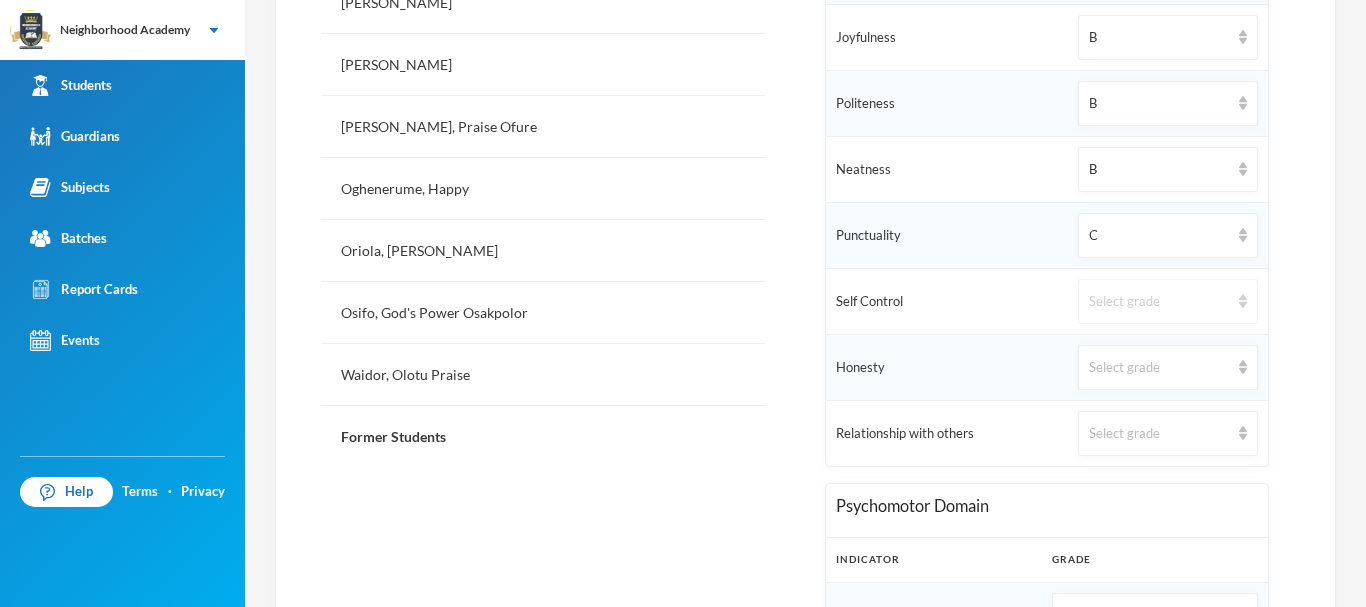 click on "Select grade" at bounding box center [1159, 302] 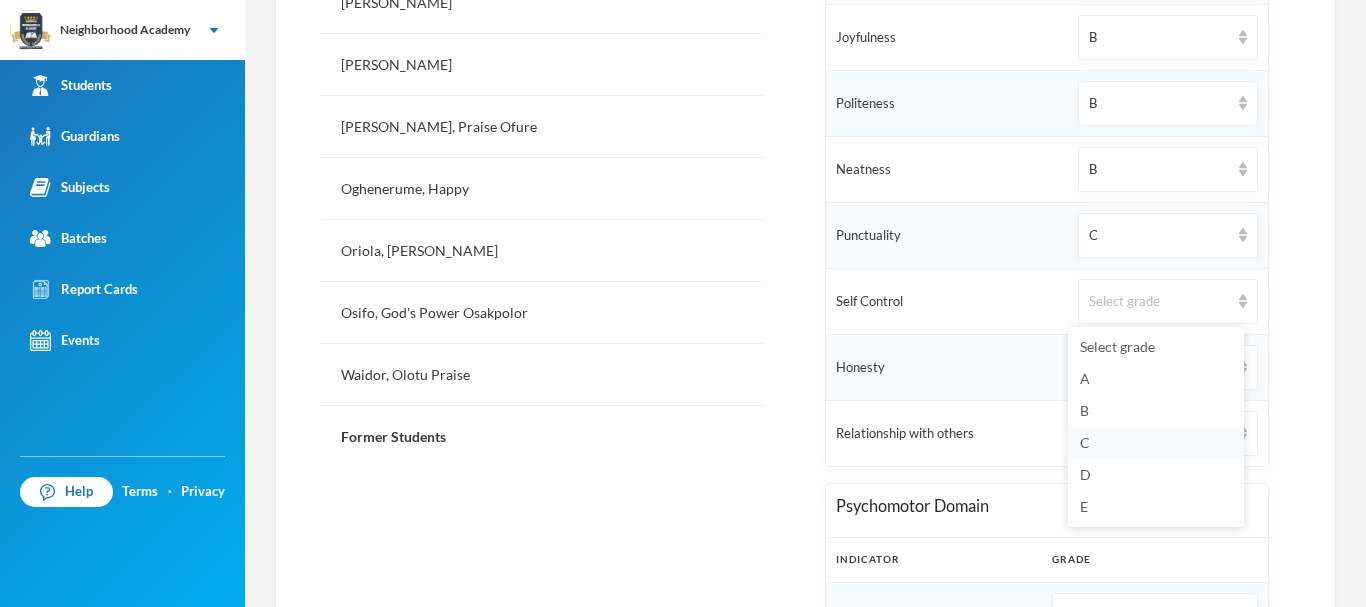 click on "C" at bounding box center [1156, 443] 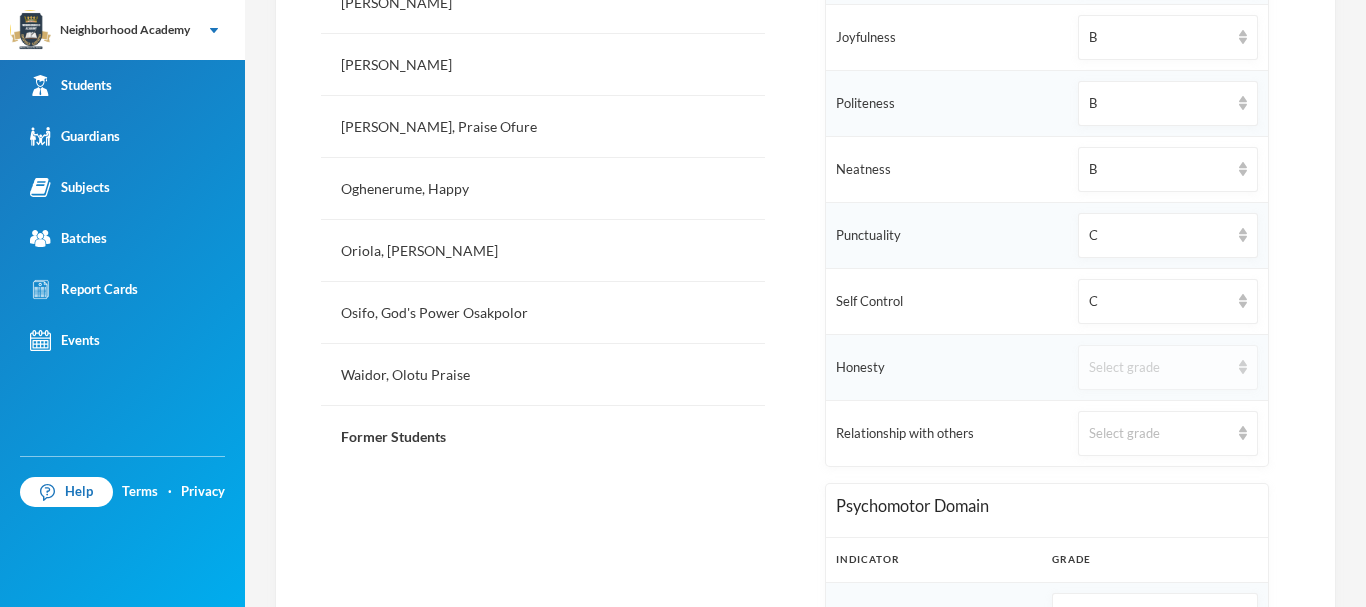 click on "Select grade" at bounding box center [1159, 368] 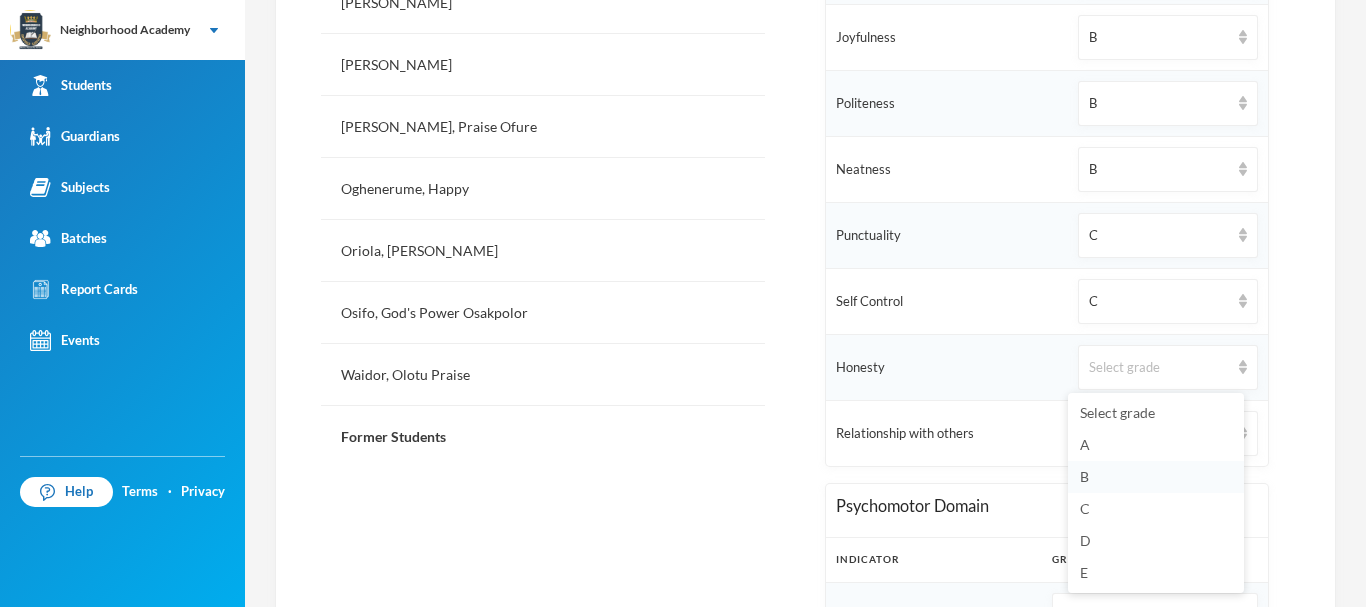 click on "B" at bounding box center (1156, 477) 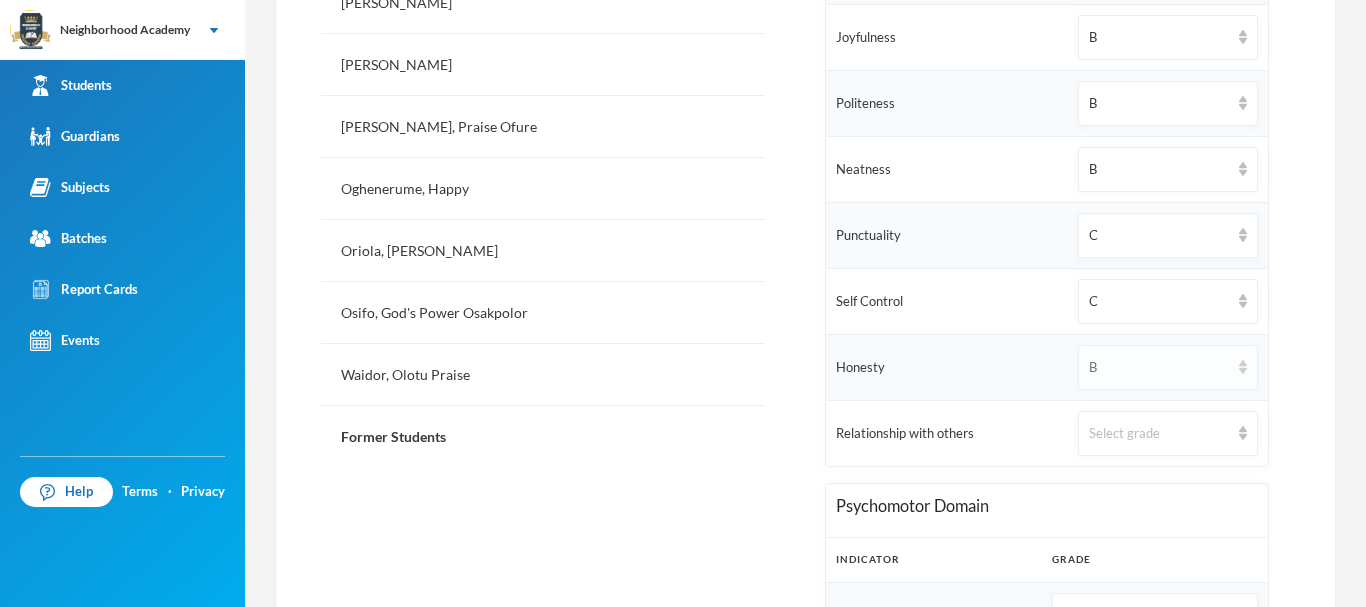 click on "B" at bounding box center (1159, 368) 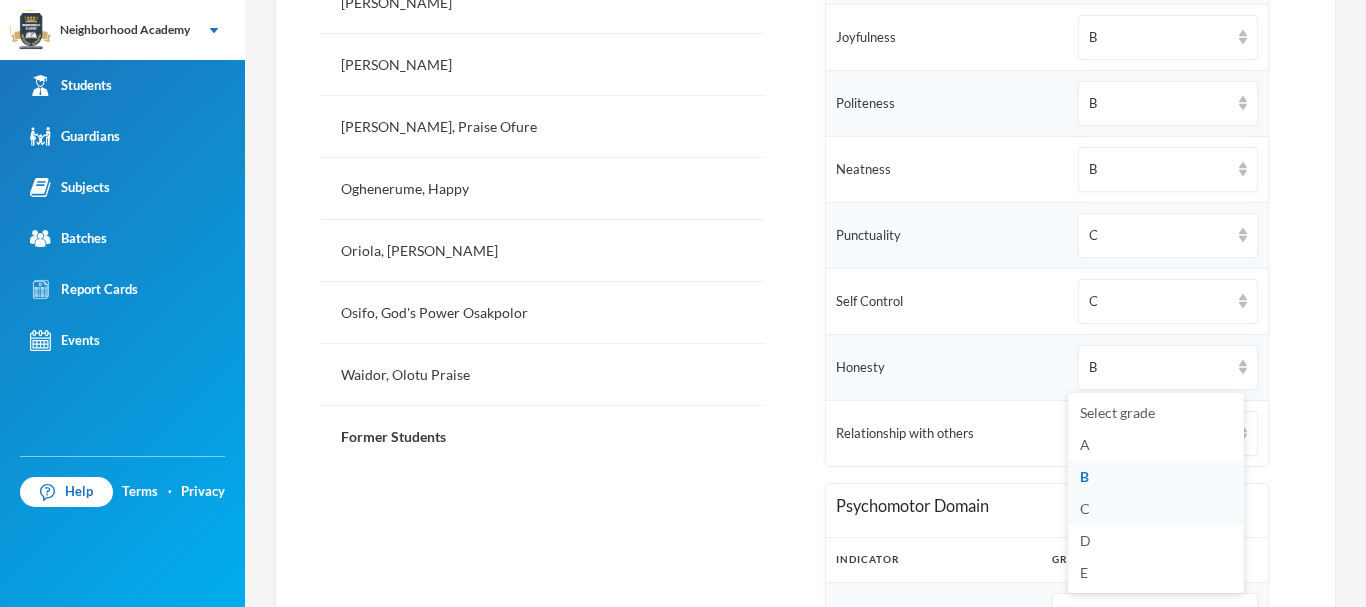 click on "C" at bounding box center [1085, 508] 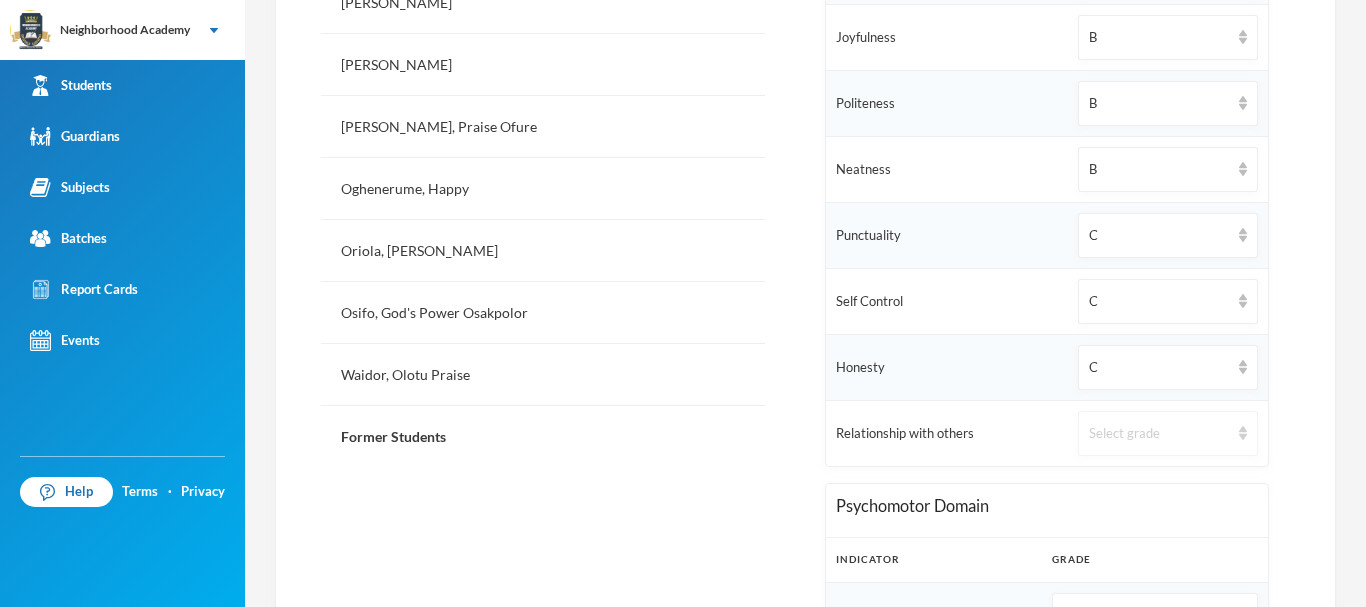click on "Select grade" at bounding box center (1159, 434) 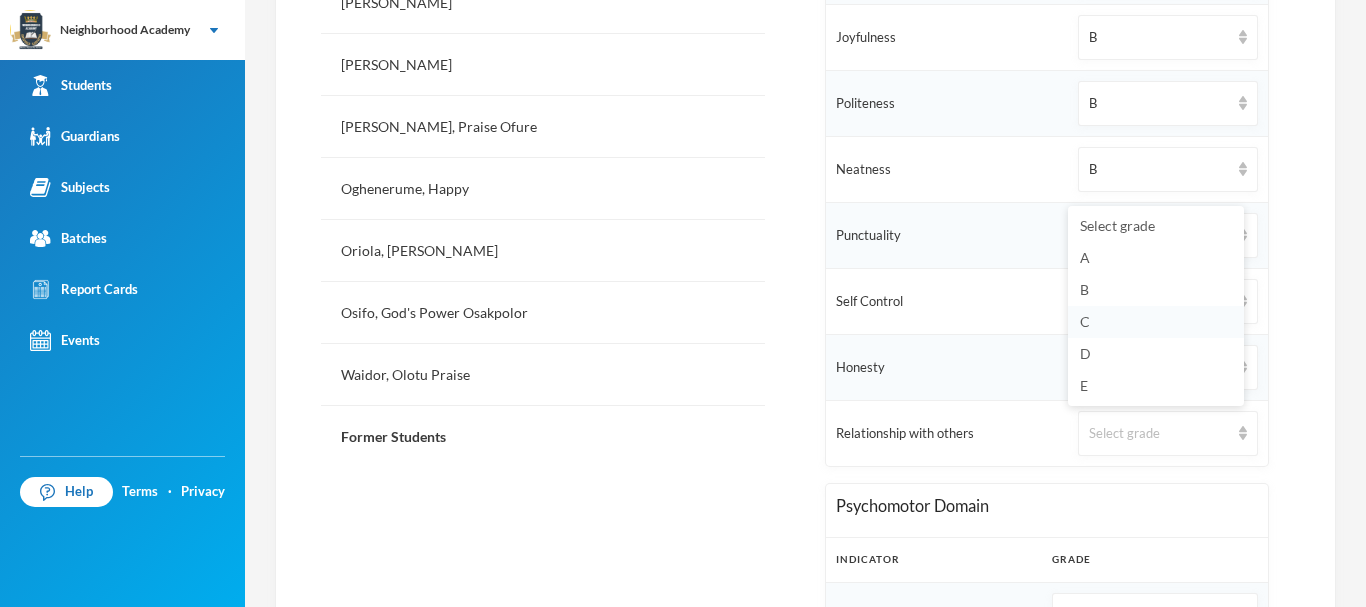click on "C" at bounding box center [1156, 322] 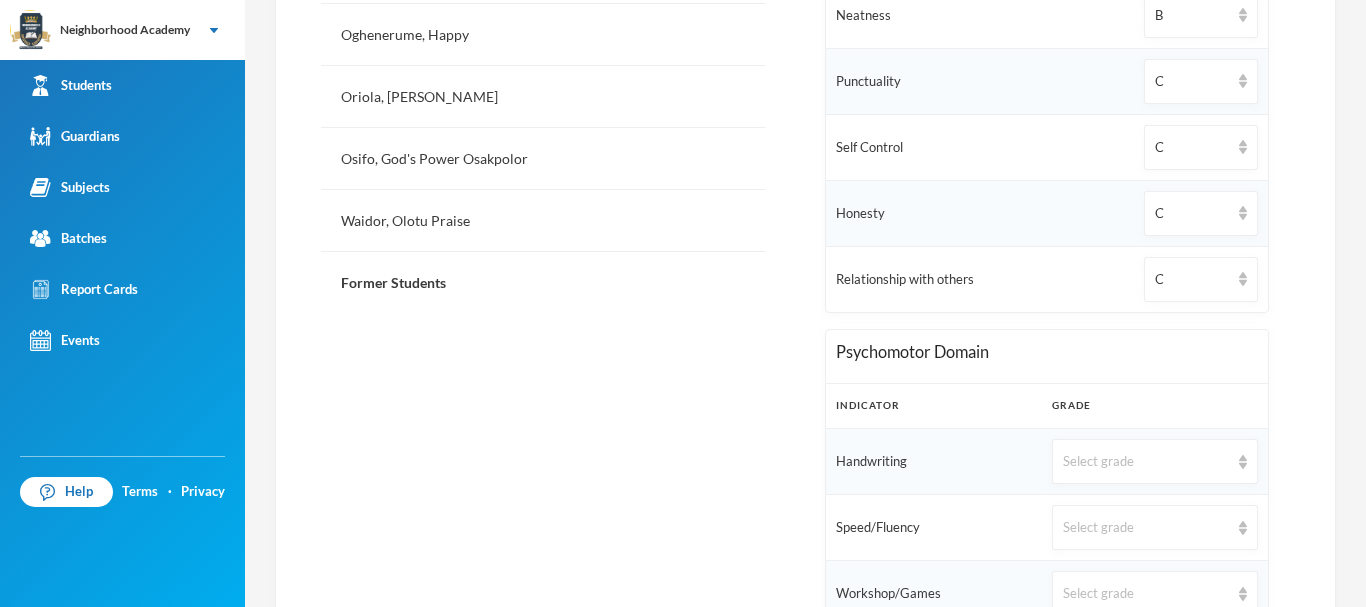 scroll, scrollTop: 1080, scrollLeft: 0, axis: vertical 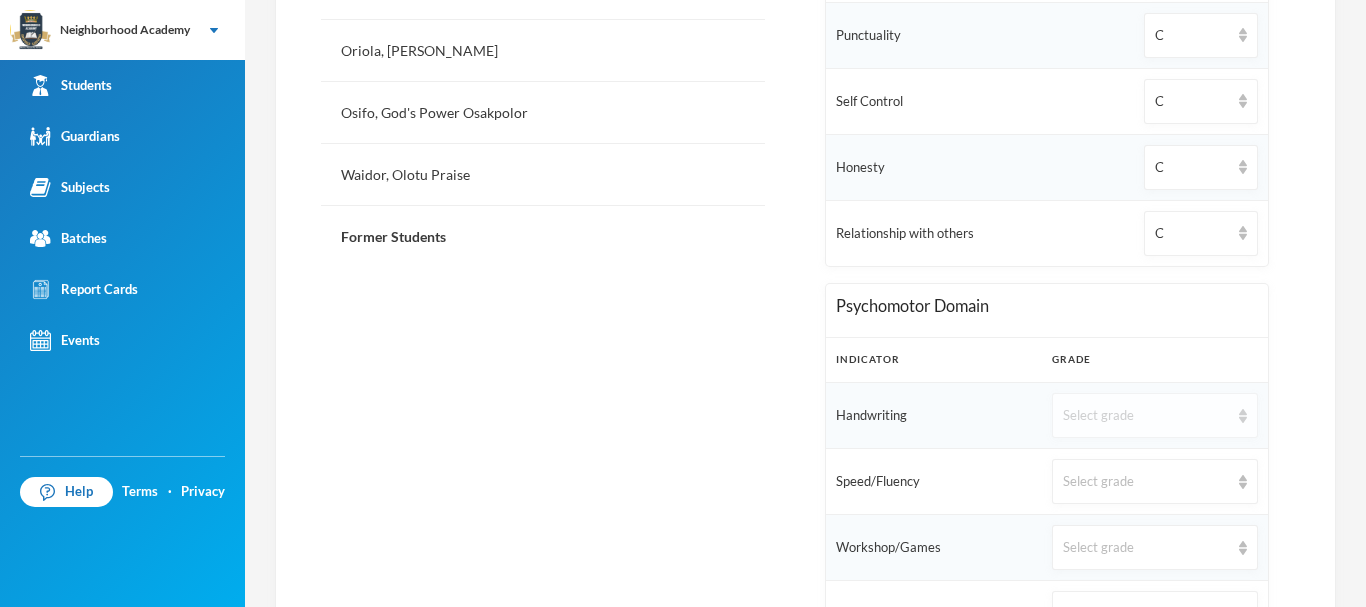 click on "Select grade" at bounding box center [1155, 415] 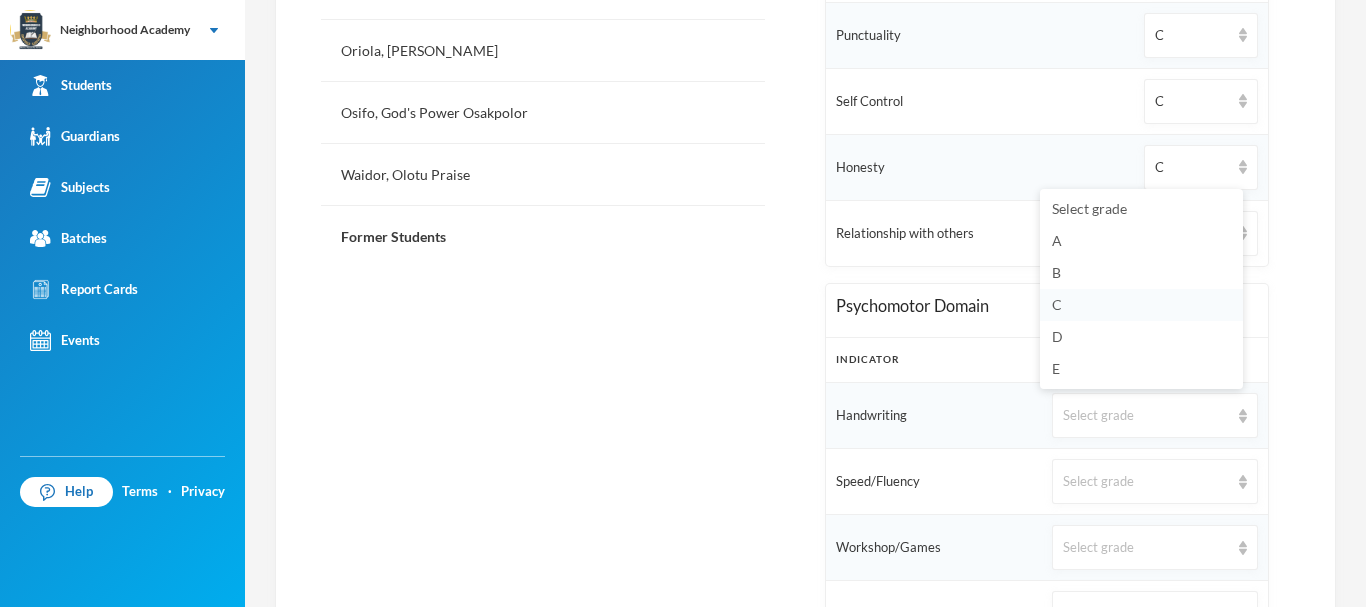 click on "C" at bounding box center [1141, 305] 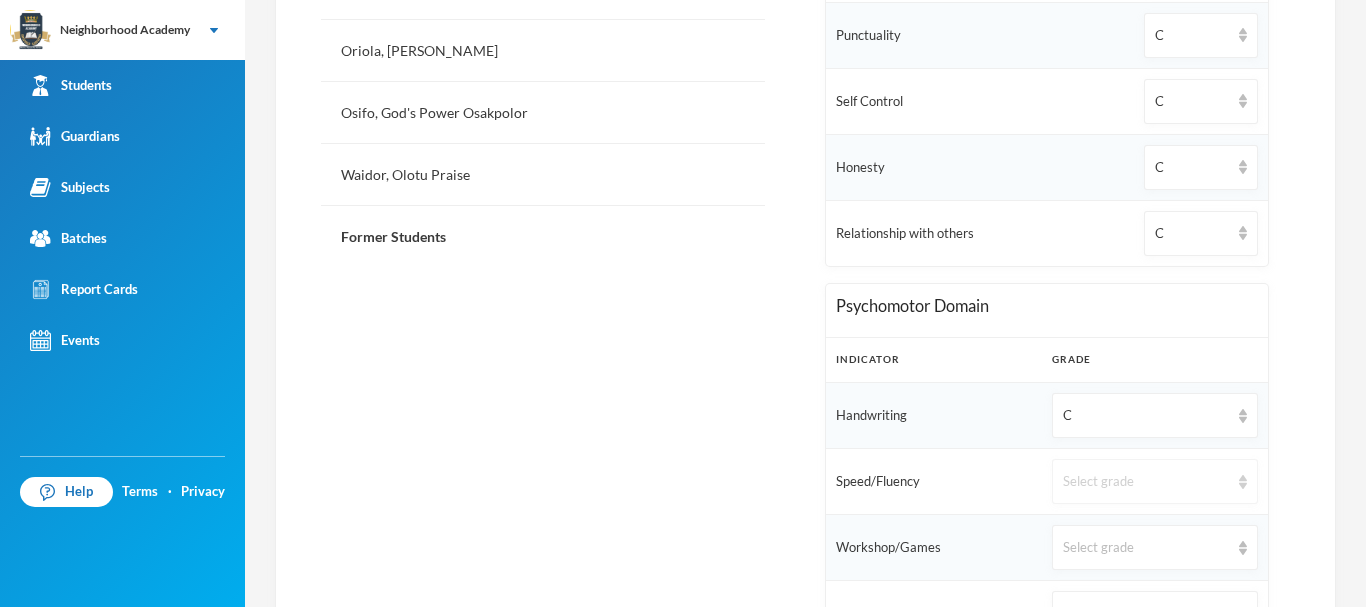 click on "Select grade" at bounding box center (1146, 482) 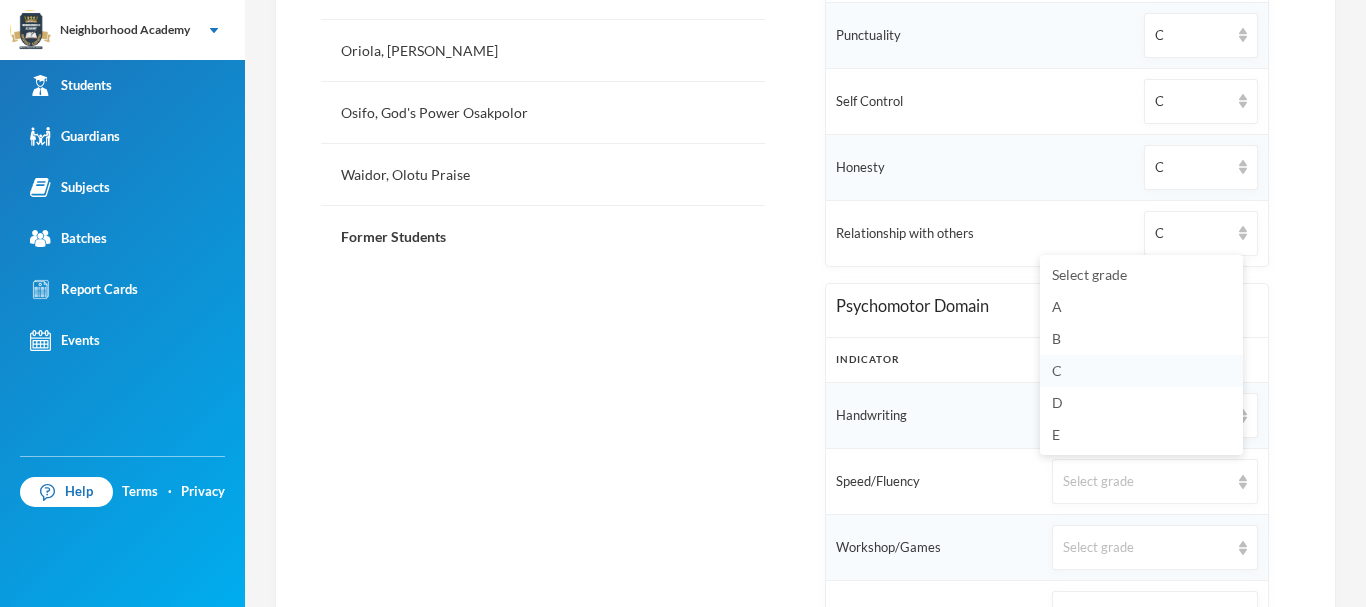 click on "C" at bounding box center (1141, 371) 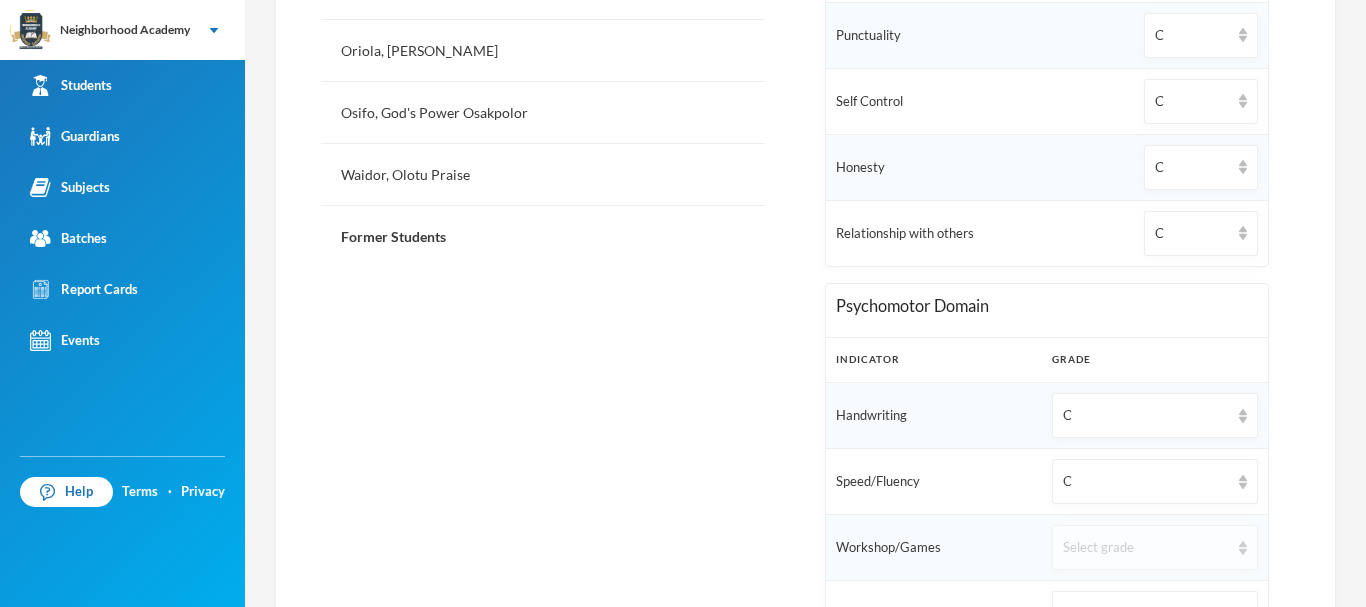 click at bounding box center [1243, 548] 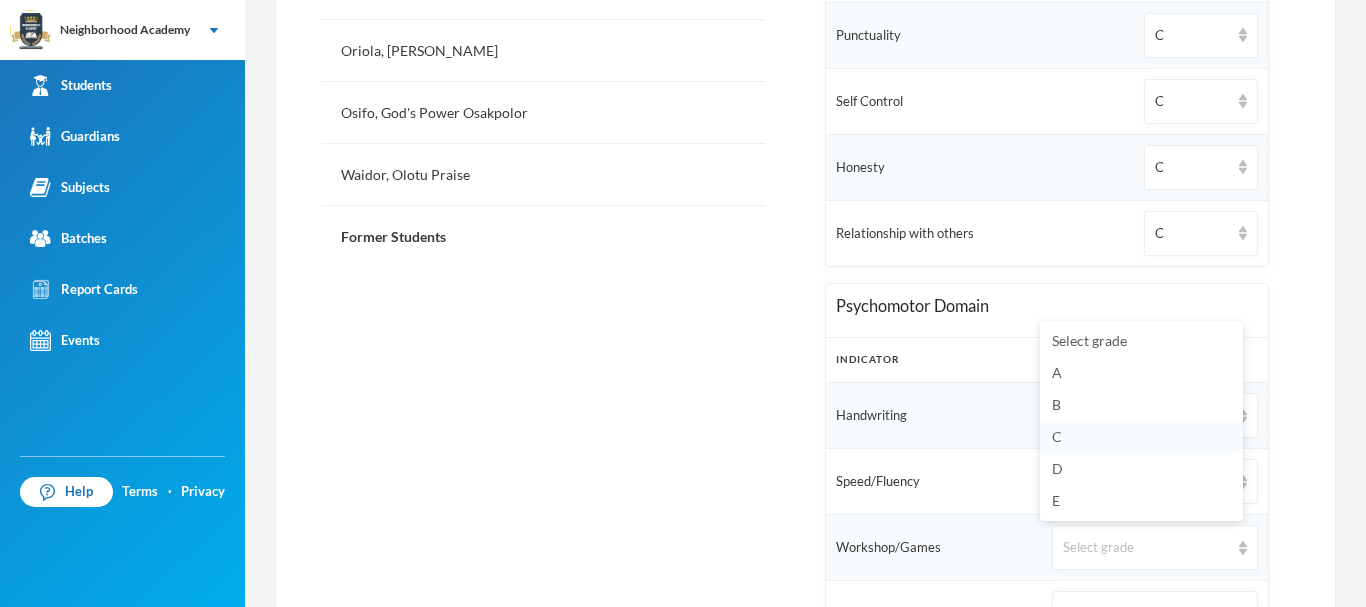 click on "C" at bounding box center [1141, 437] 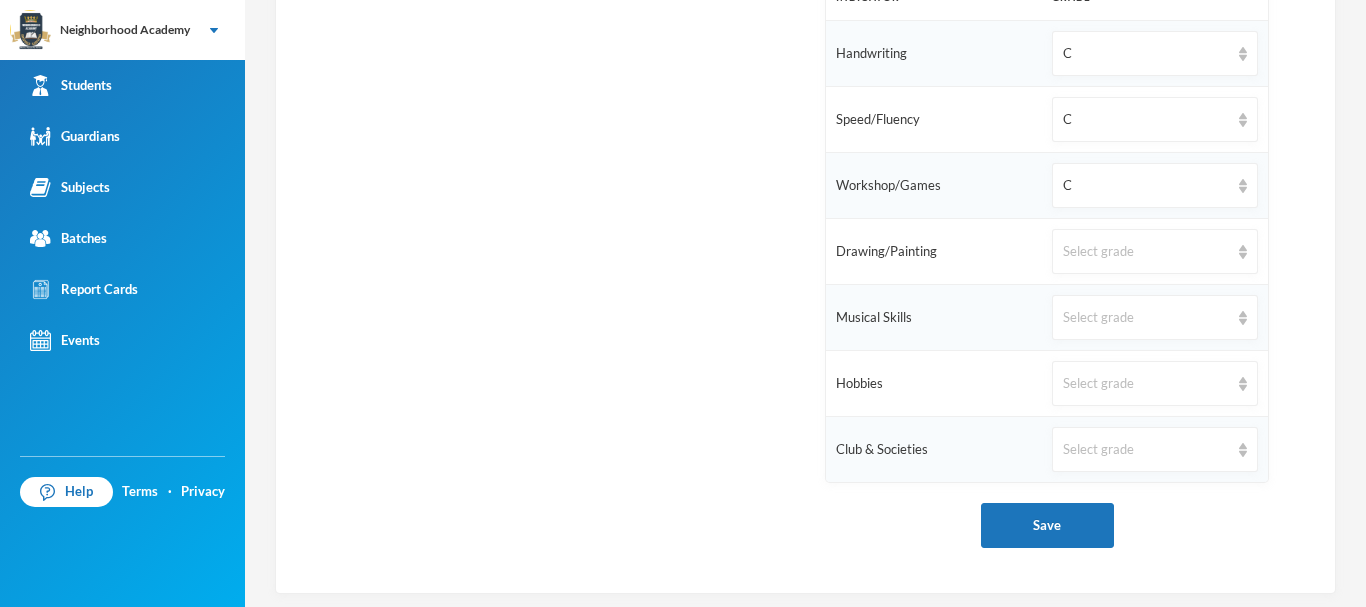 scroll, scrollTop: 1449, scrollLeft: 0, axis: vertical 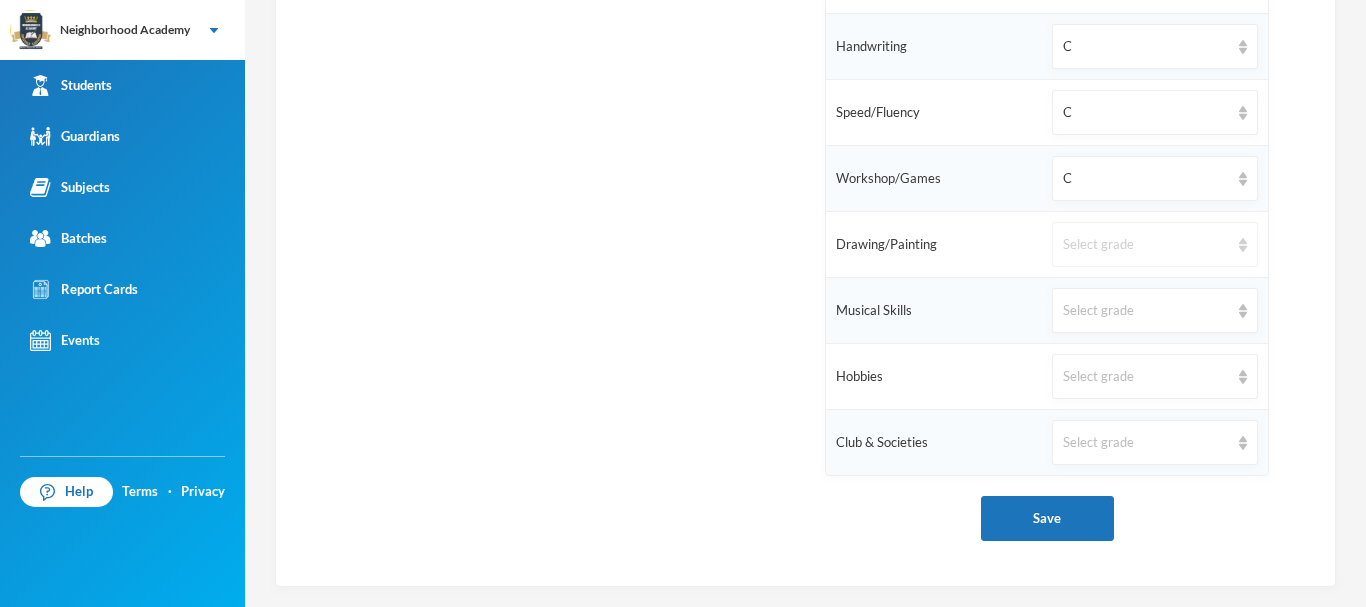 click on "Select grade" at bounding box center (1146, 245) 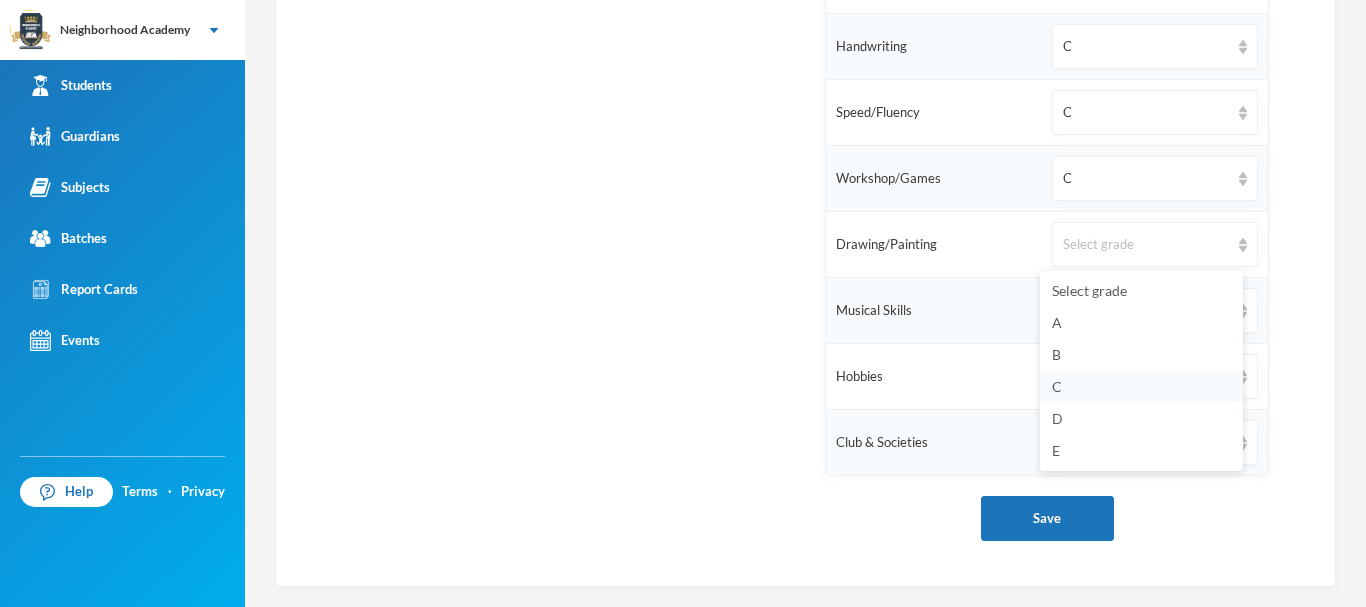 click on "C" at bounding box center (1057, 386) 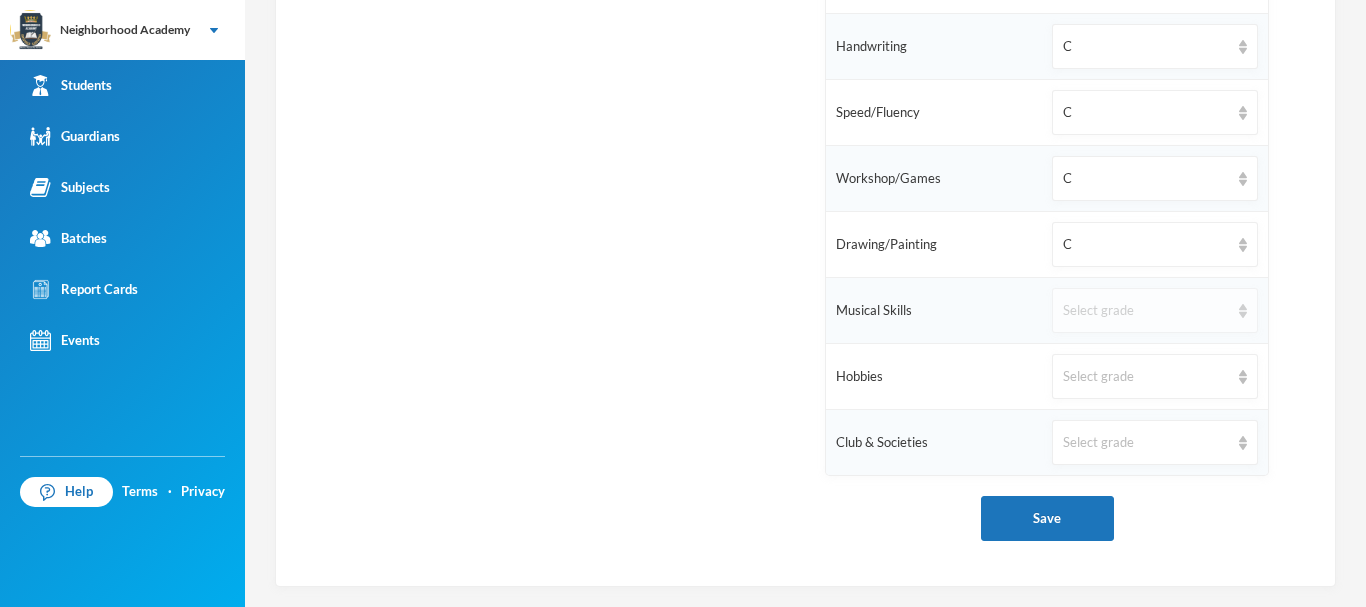 click on "Select grade" at bounding box center (1146, 311) 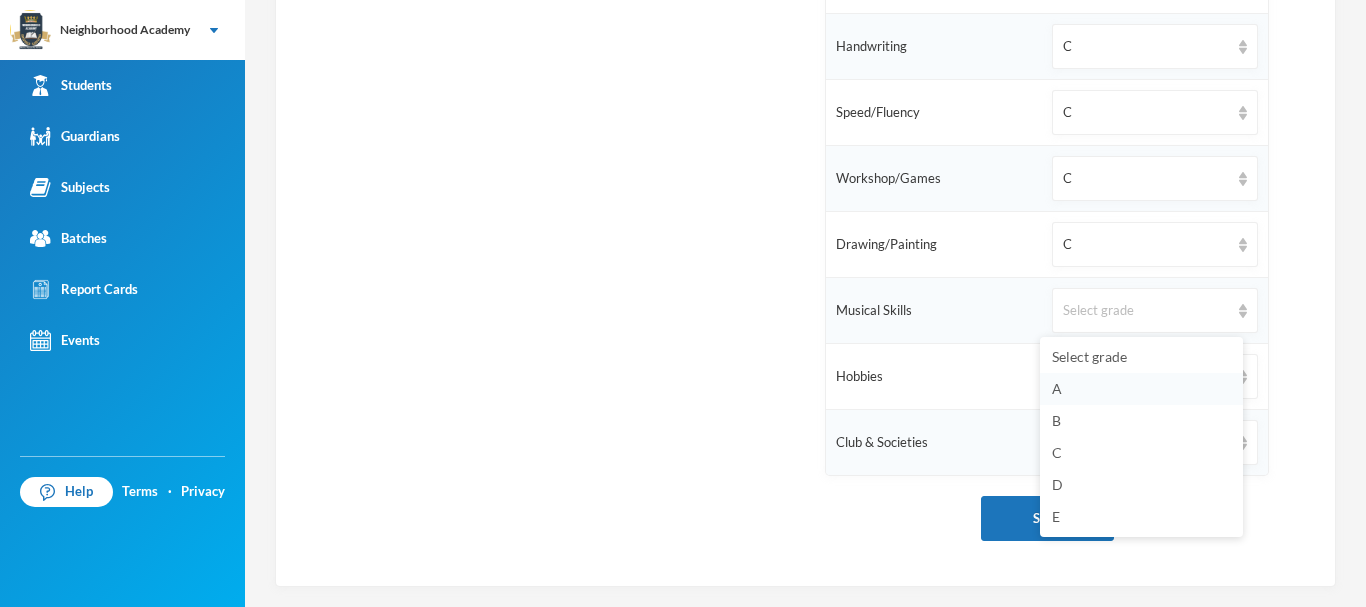 click on "A" at bounding box center (1057, 388) 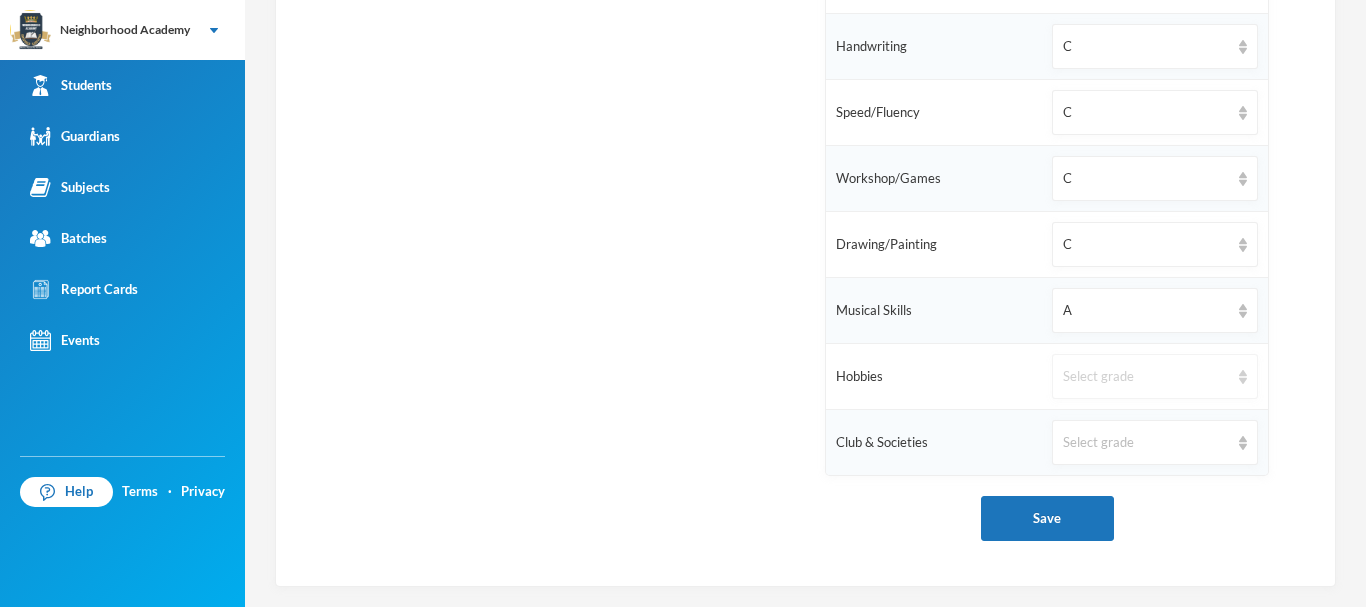 click on "Select grade" at bounding box center [1146, 377] 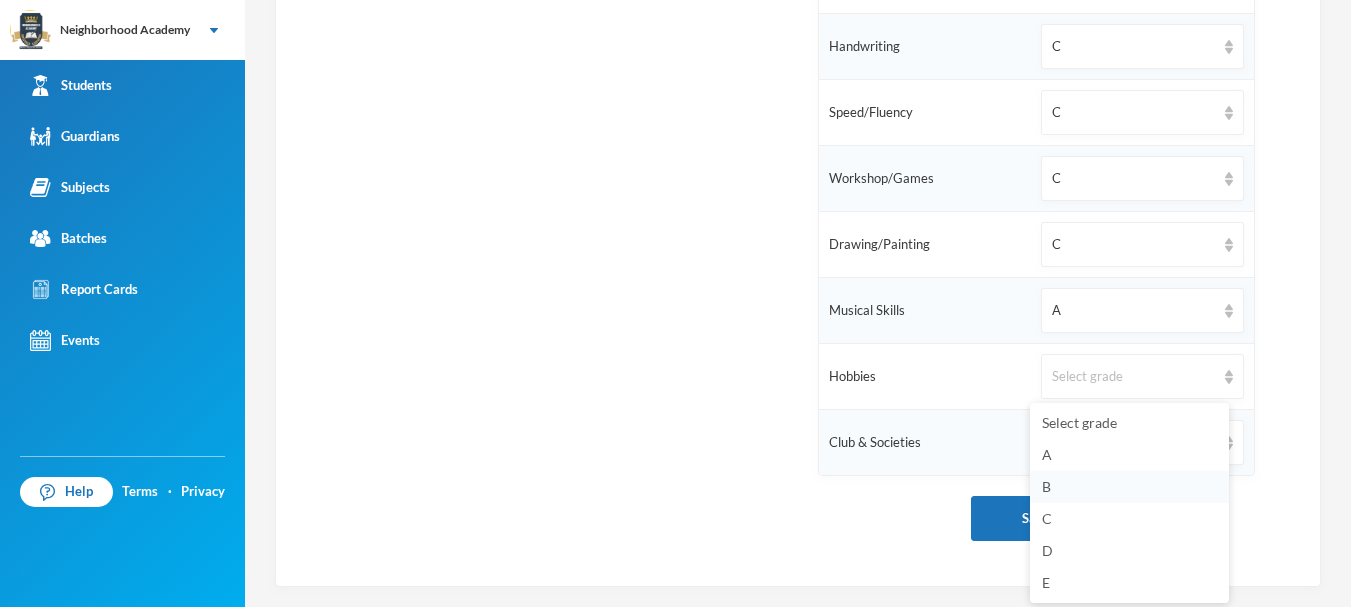 click on "B" at bounding box center [1129, 487] 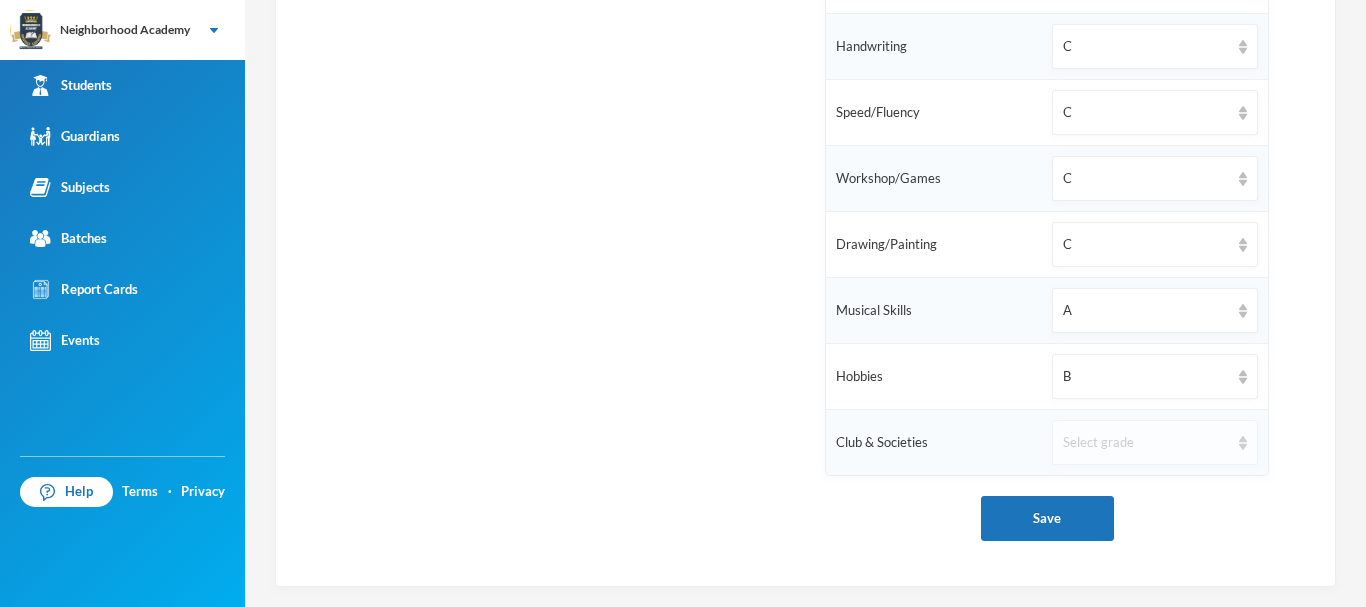 click on "Select grade" at bounding box center [1146, 443] 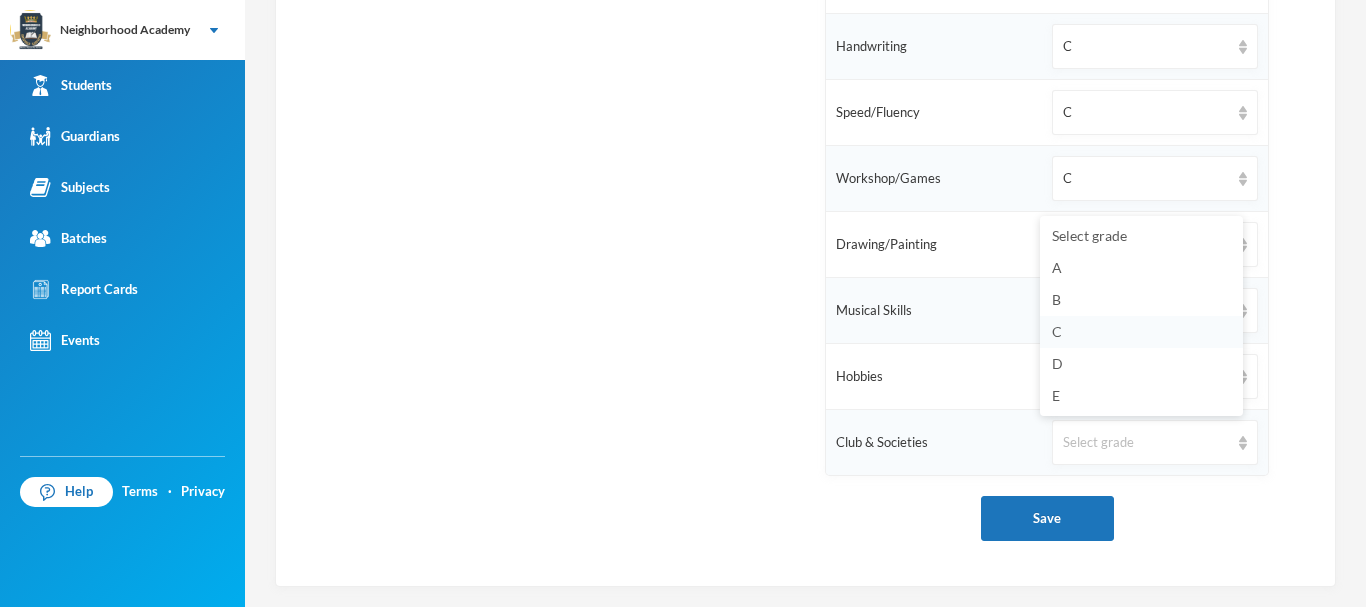 click on "C" at bounding box center [1057, 331] 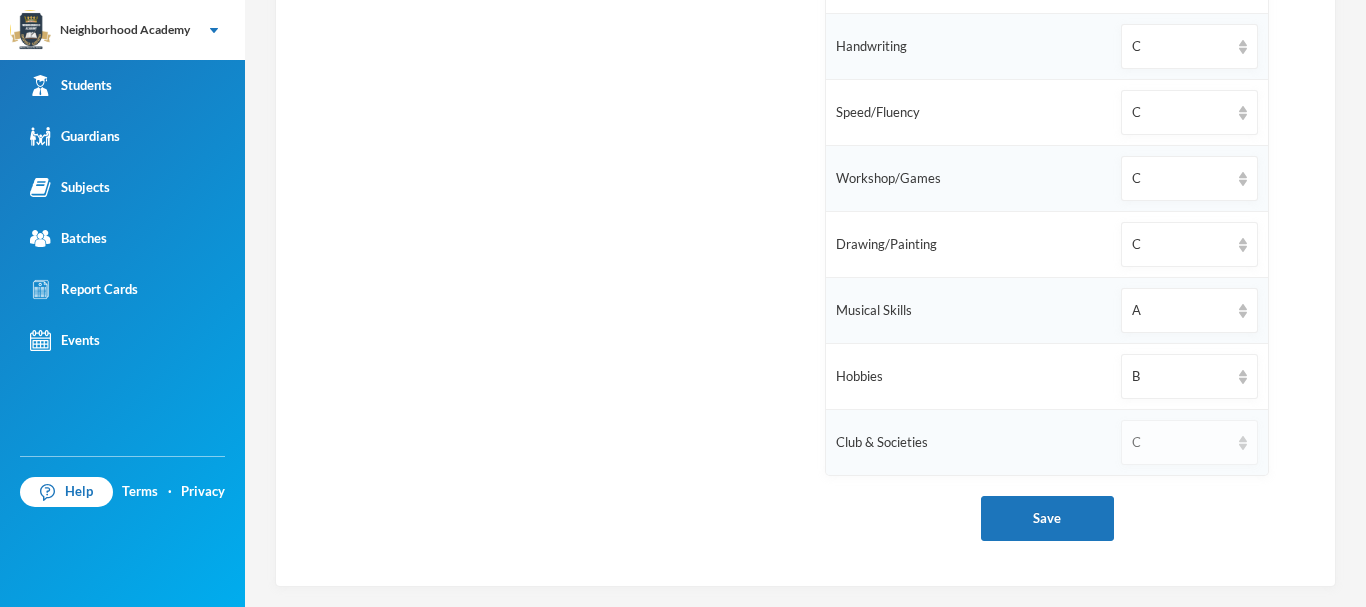 click on "C" at bounding box center (1180, 443) 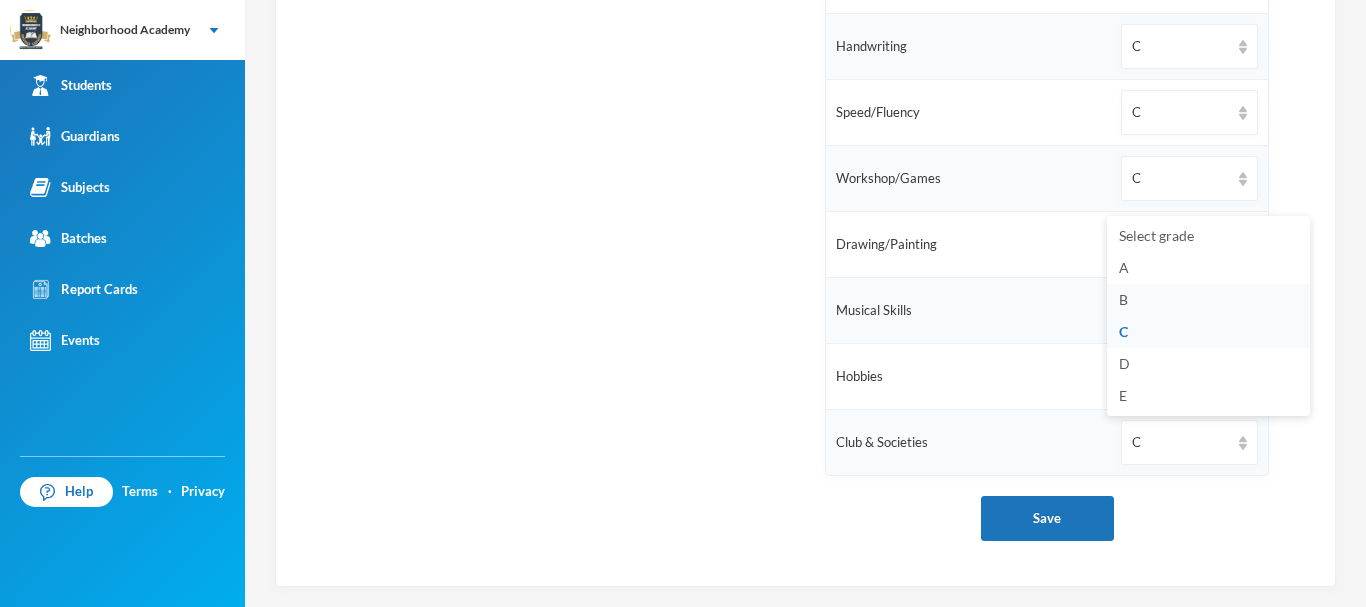 click on "B" at bounding box center (1123, 299) 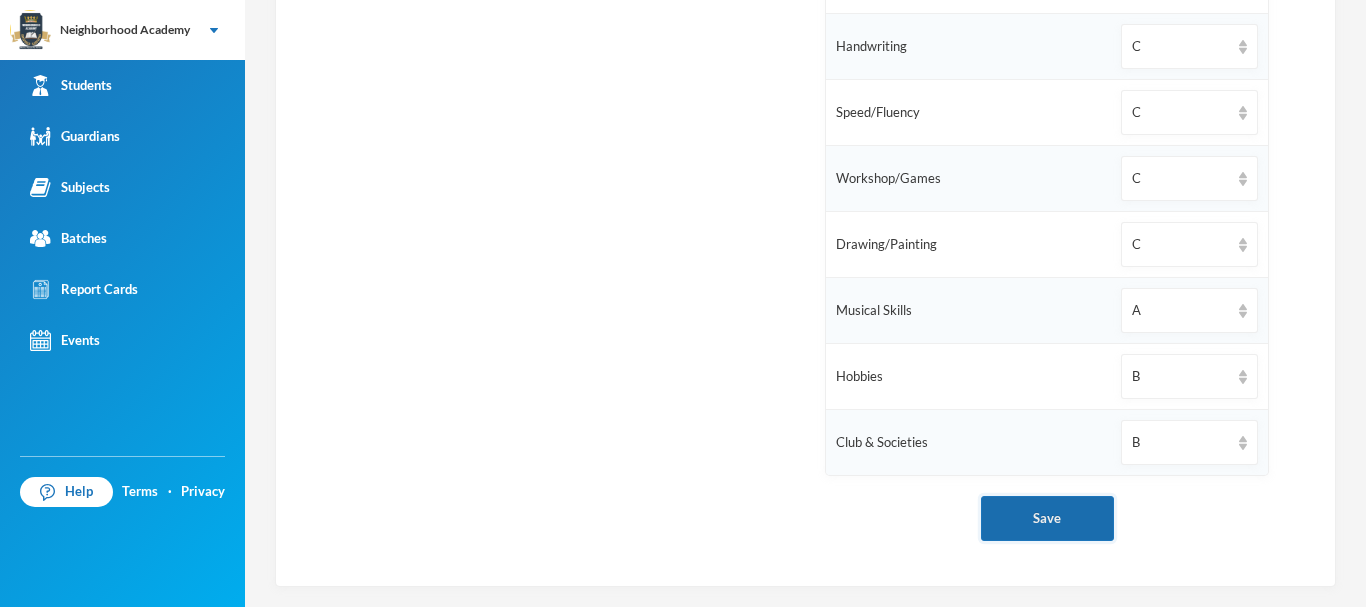 click on "Save" at bounding box center (1047, 518) 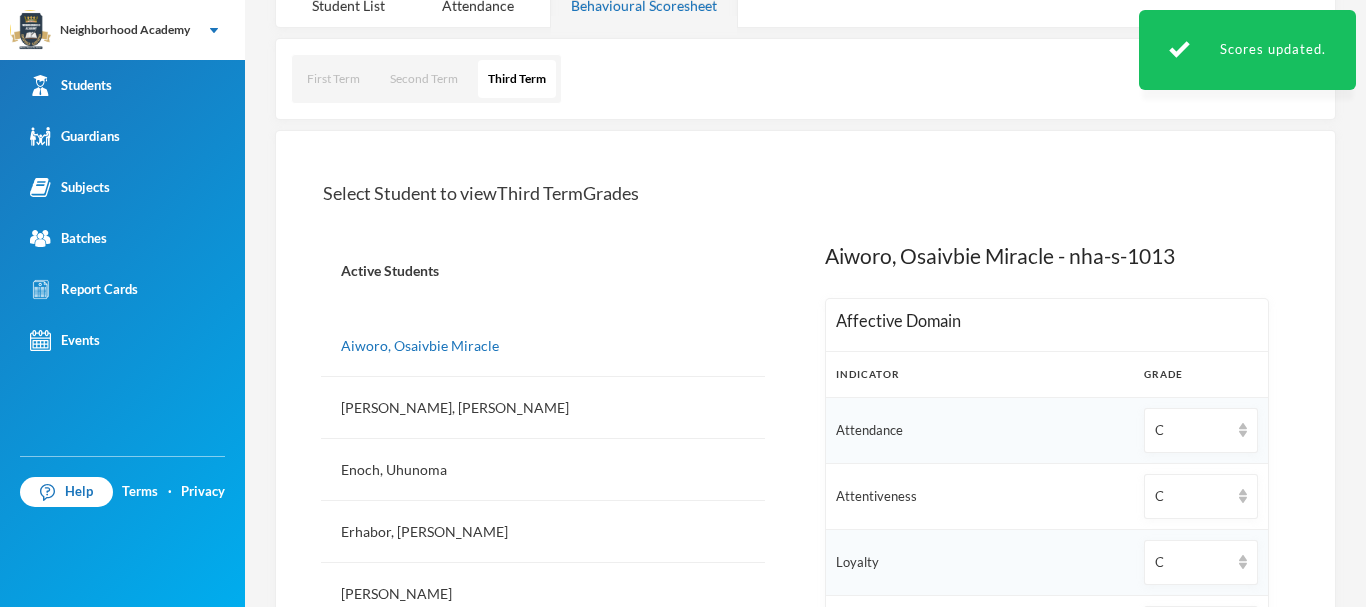 scroll, scrollTop: 262, scrollLeft: 0, axis: vertical 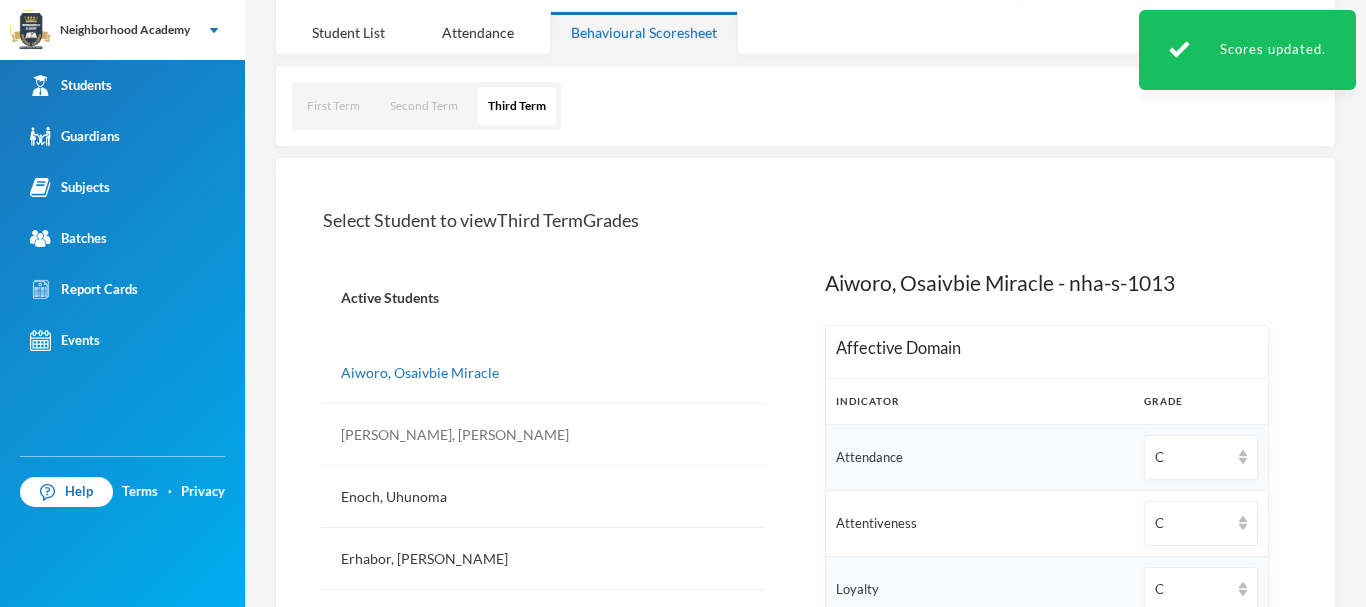 click on "[PERSON_NAME], [PERSON_NAME]" at bounding box center [543, 435] 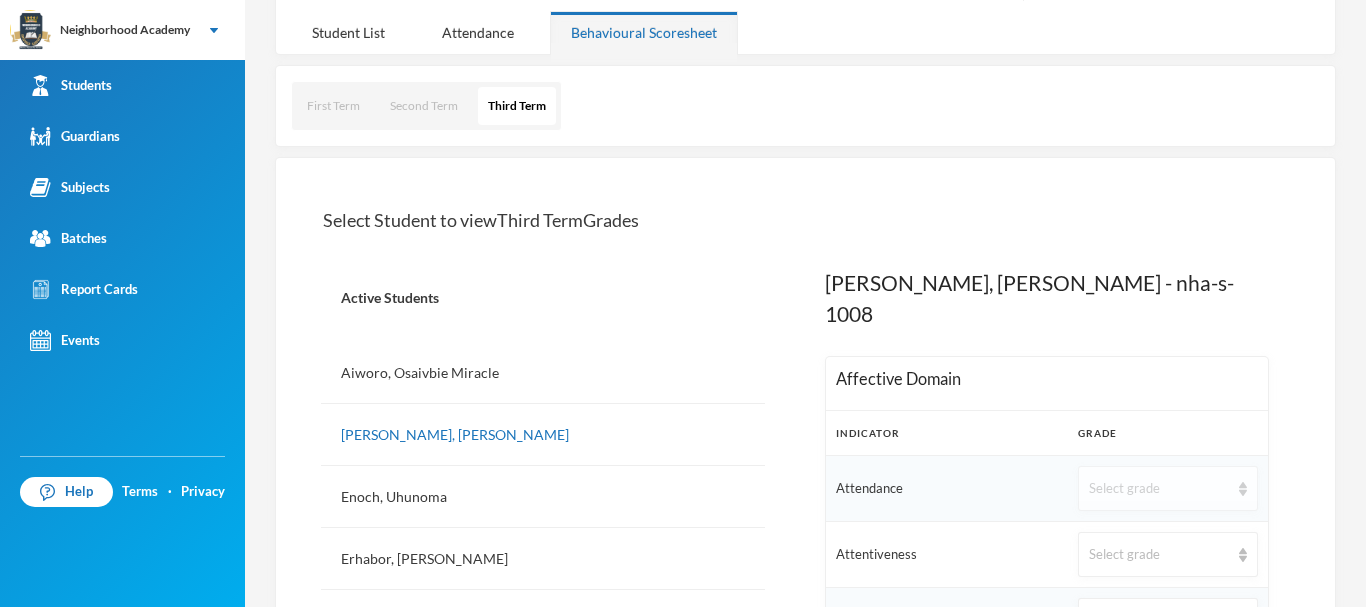 click on "Select grade" at bounding box center (1159, 489) 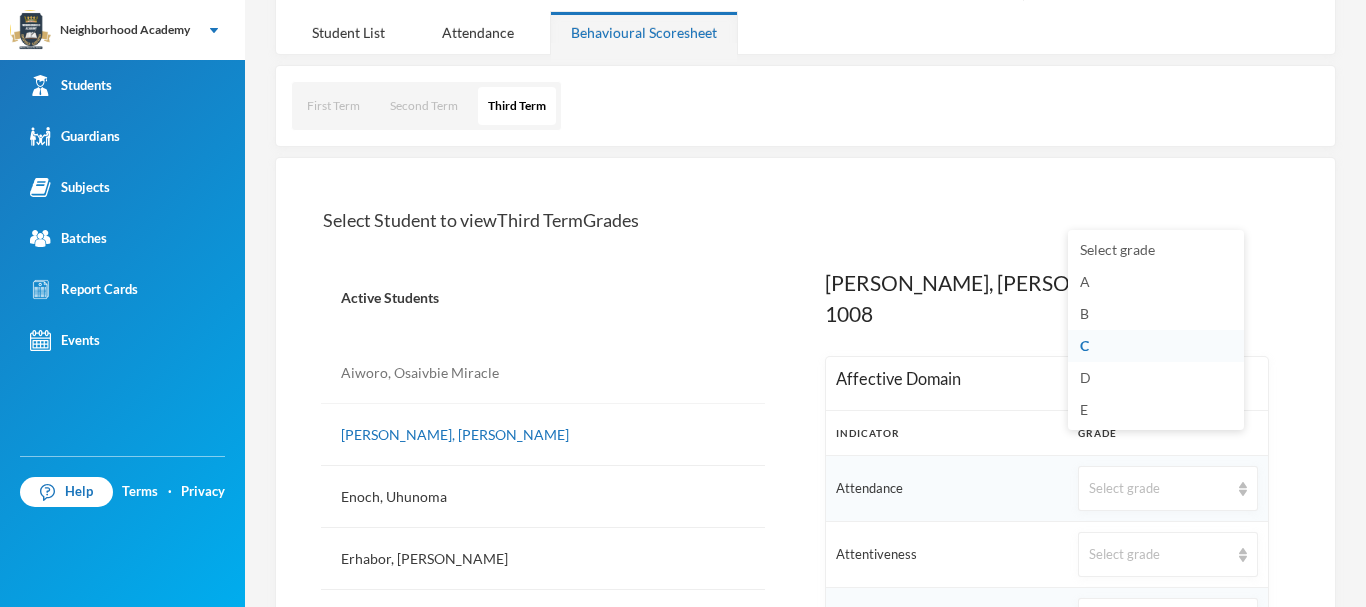 click on "Aiworo, Osaivbie Miracle" at bounding box center [543, 373] 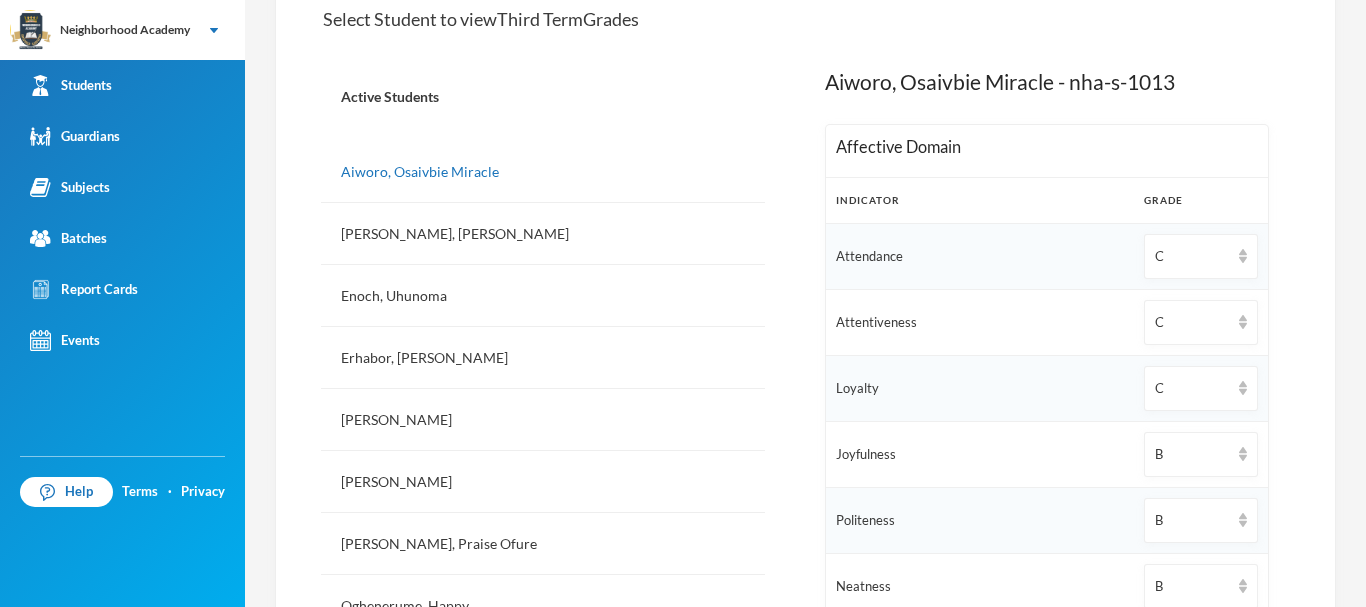 scroll, scrollTop: 502, scrollLeft: 0, axis: vertical 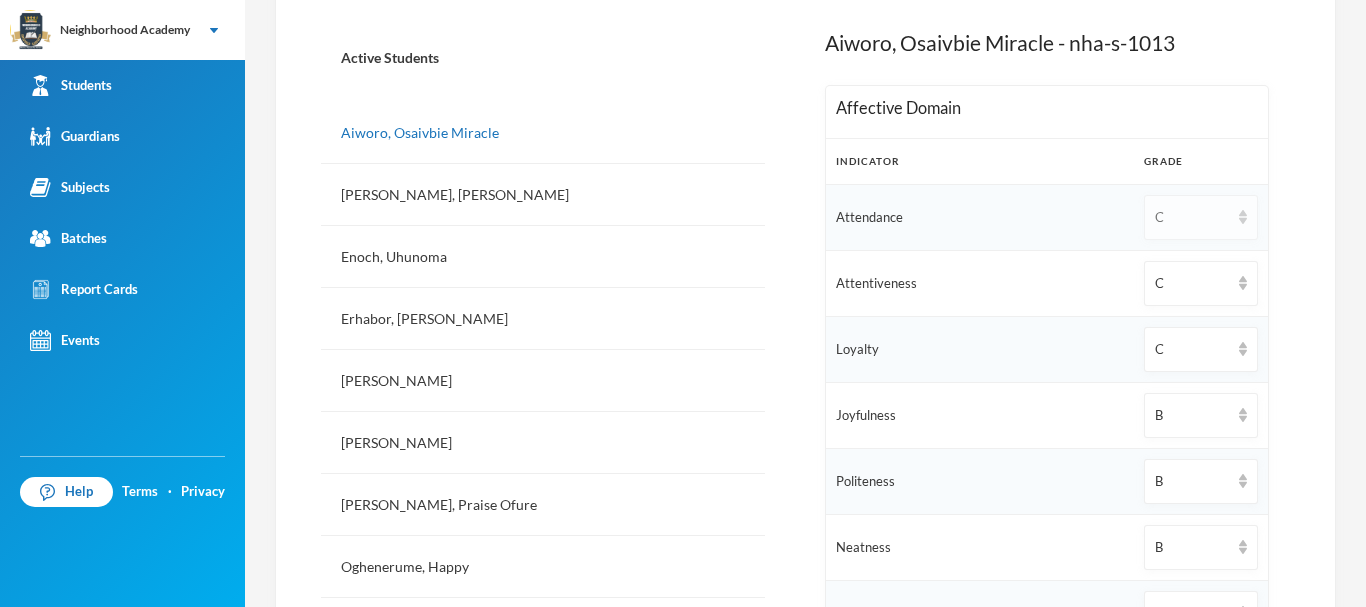 click on "C" at bounding box center (1192, 218) 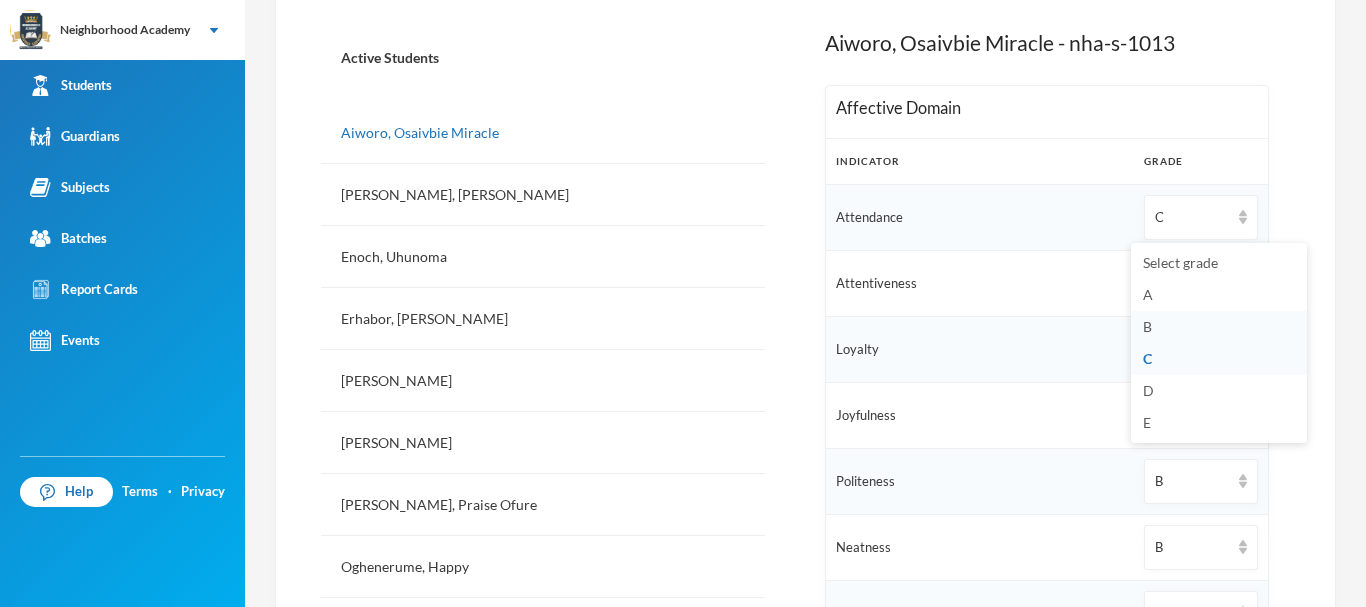 click on "B" at bounding box center (1219, 327) 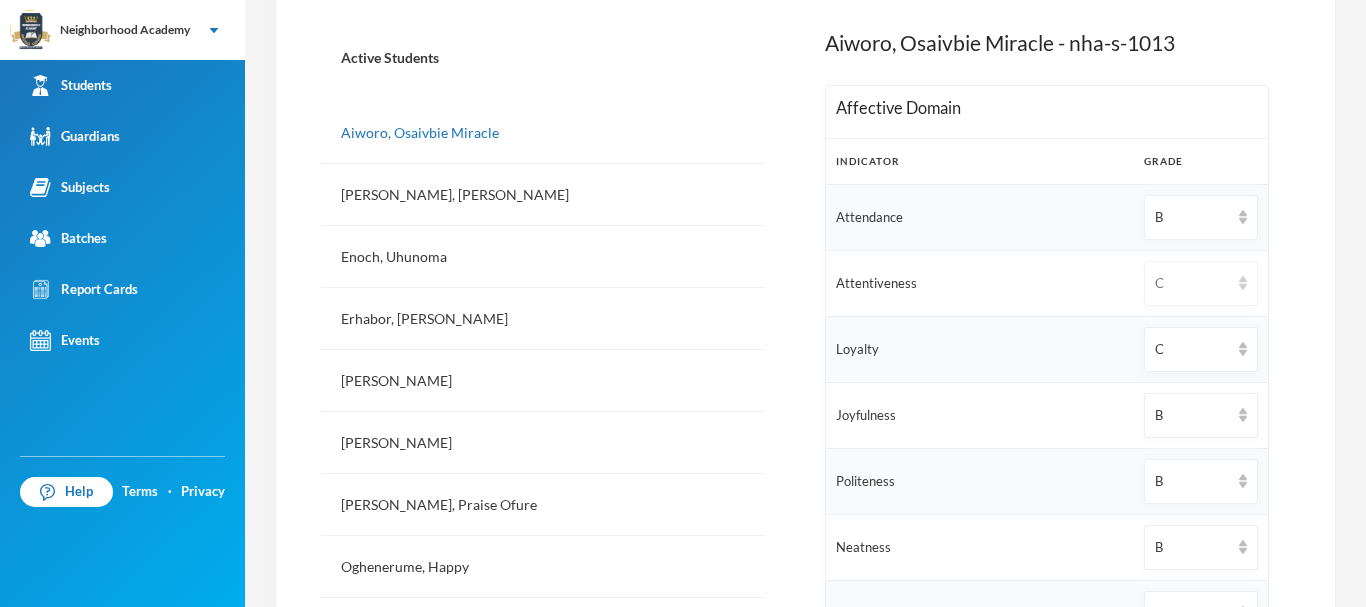 click on "C" at bounding box center (1201, 283) 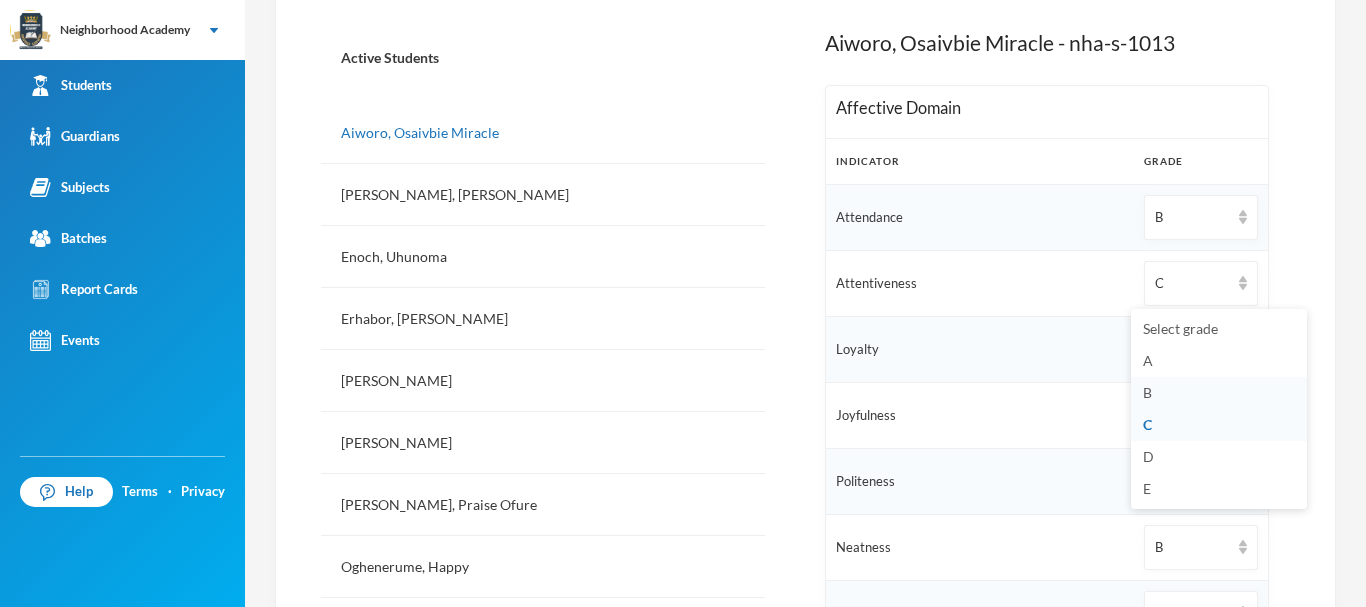 click on "B" at bounding box center [1219, 393] 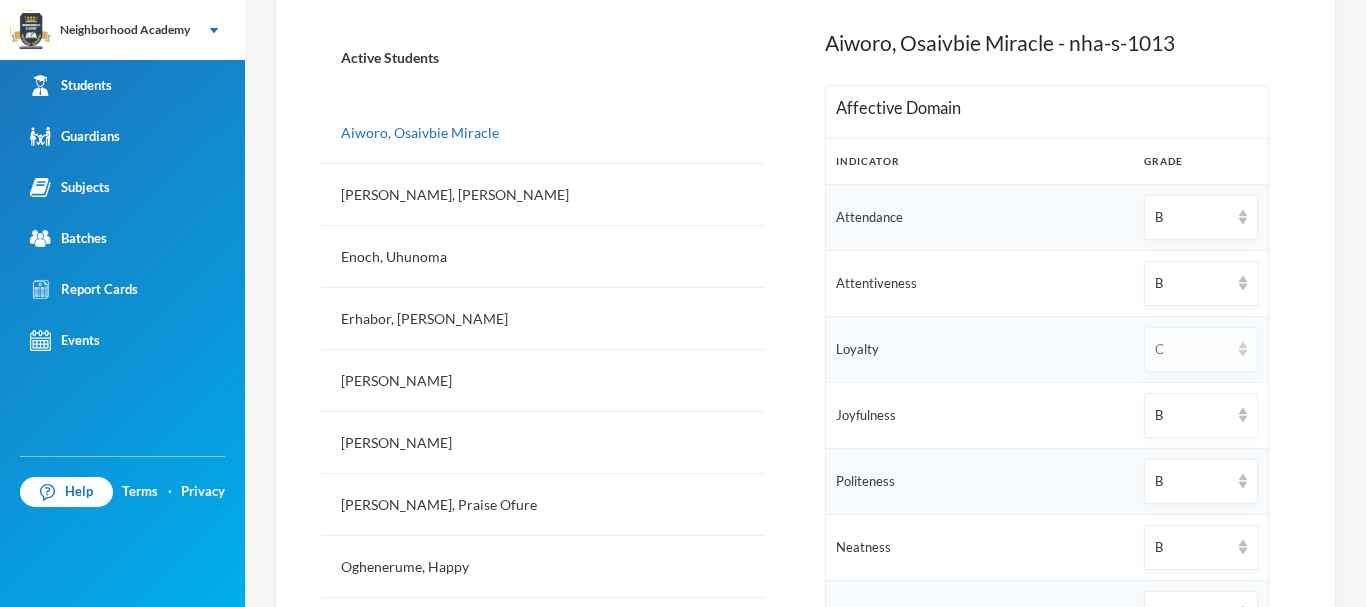 click on "C" at bounding box center (1192, 350) 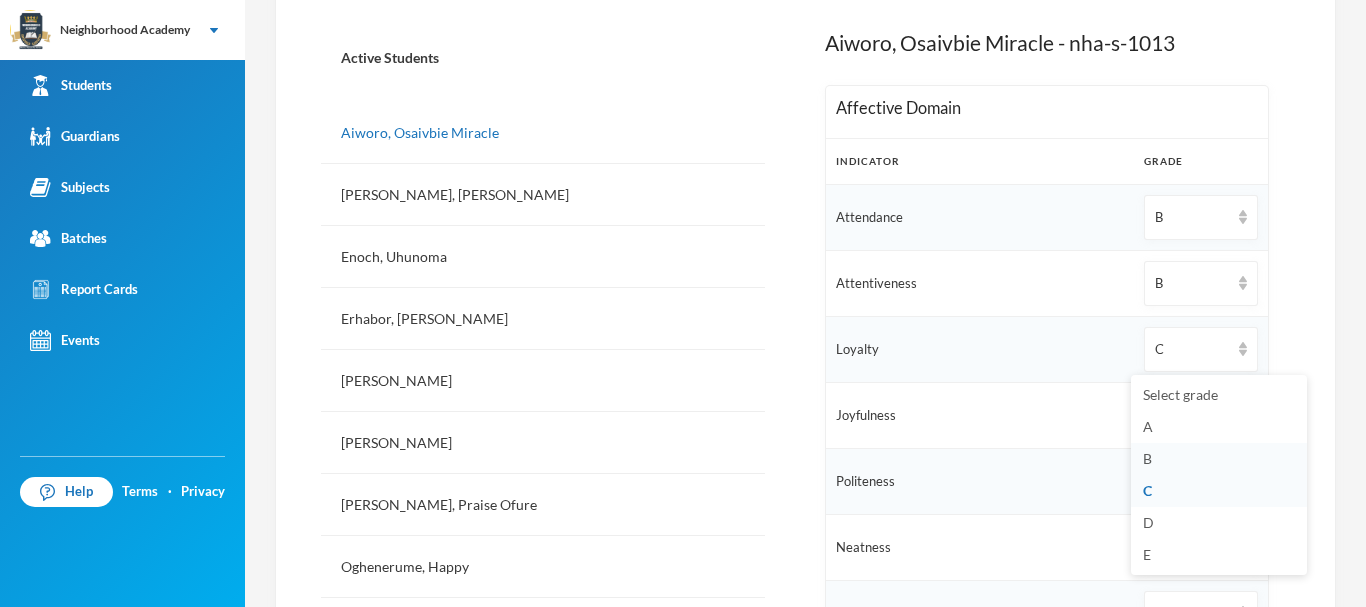 click on "B" at bounding box center (1219, 459) 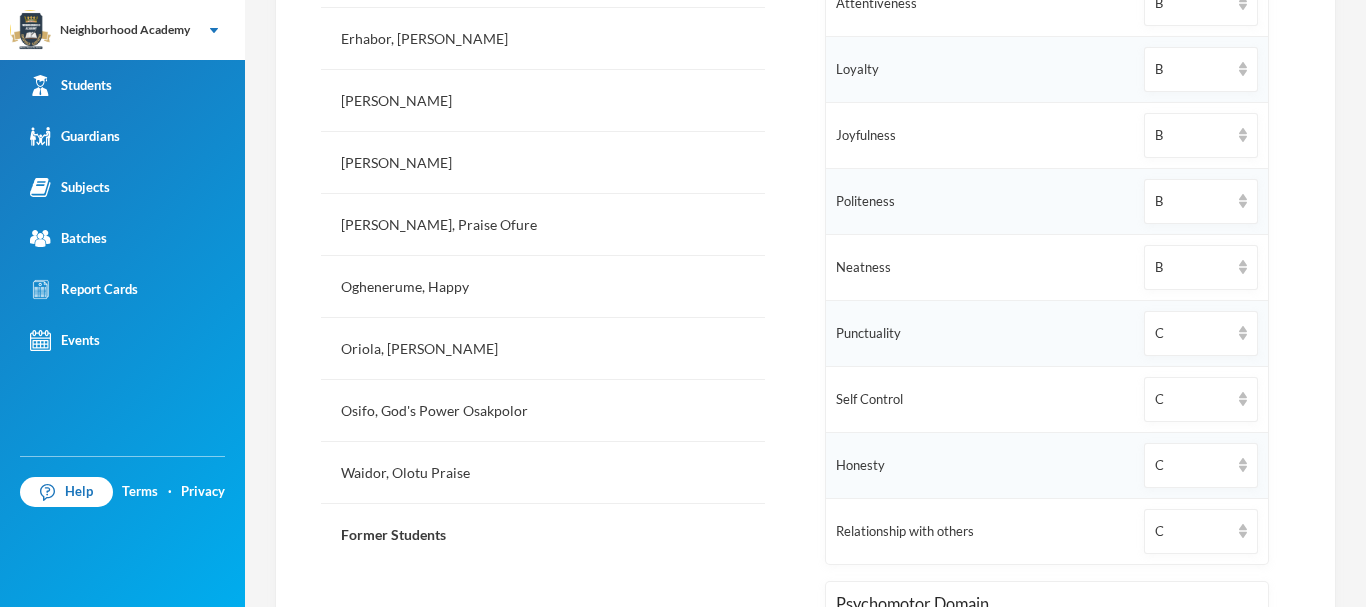 scroll, scrollTop: 862, scrollLeft: 0, axis: vertical 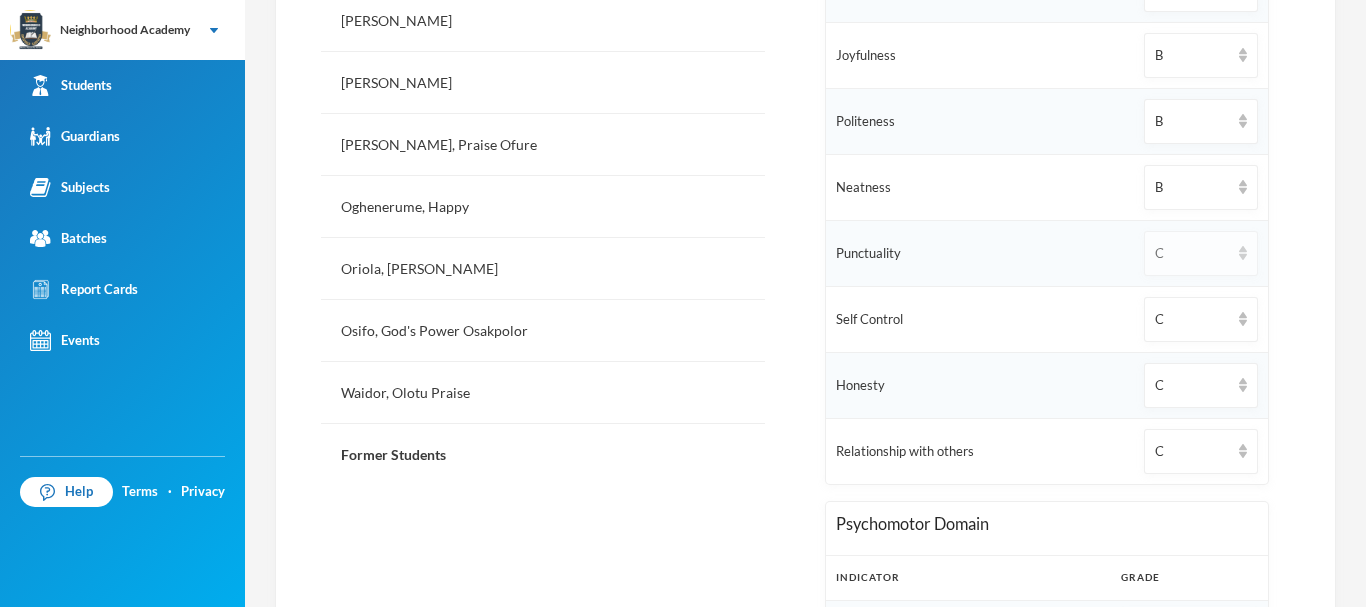 click on "C" at bounding box center [1192, 254] 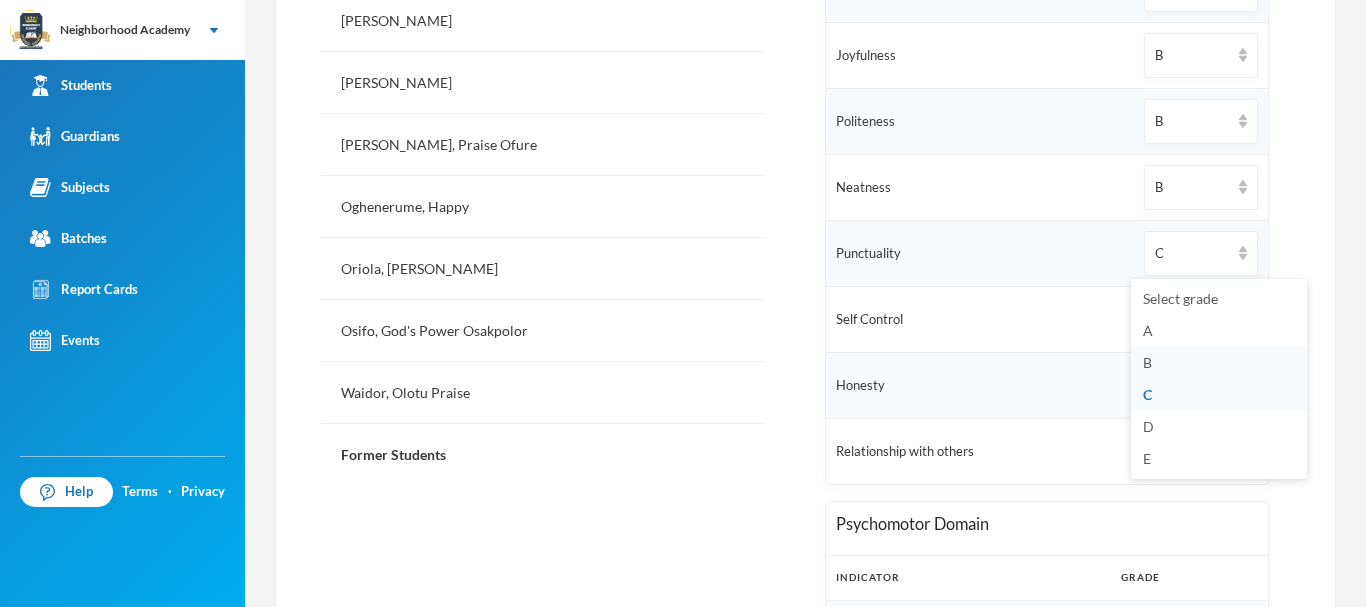 click on "B" at bounding box center (1147, 362) 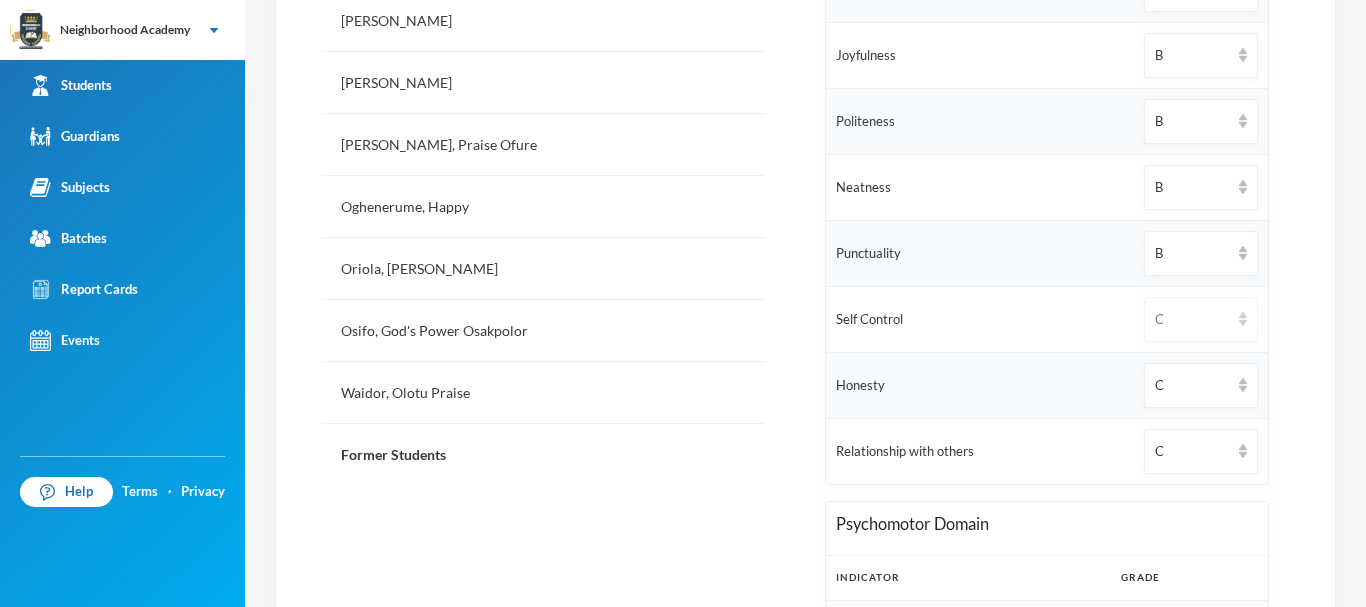 click on "C" at bounding box center (1192, 320) 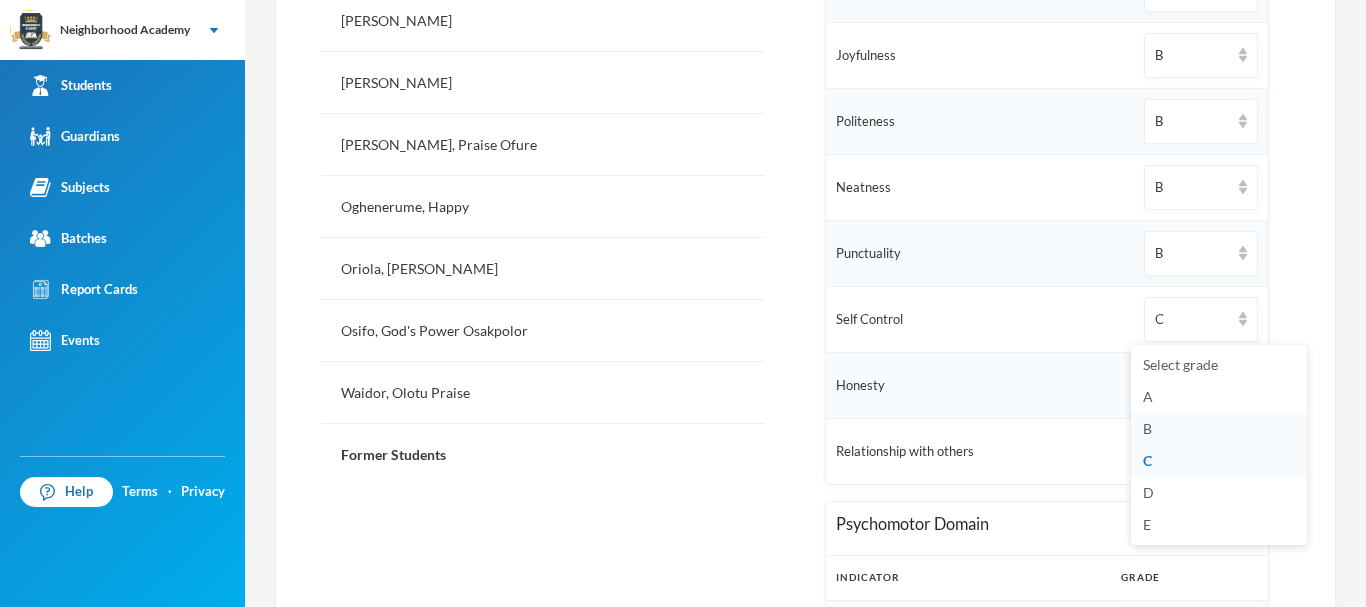 click on "B" at bounding box center (1147, 428) 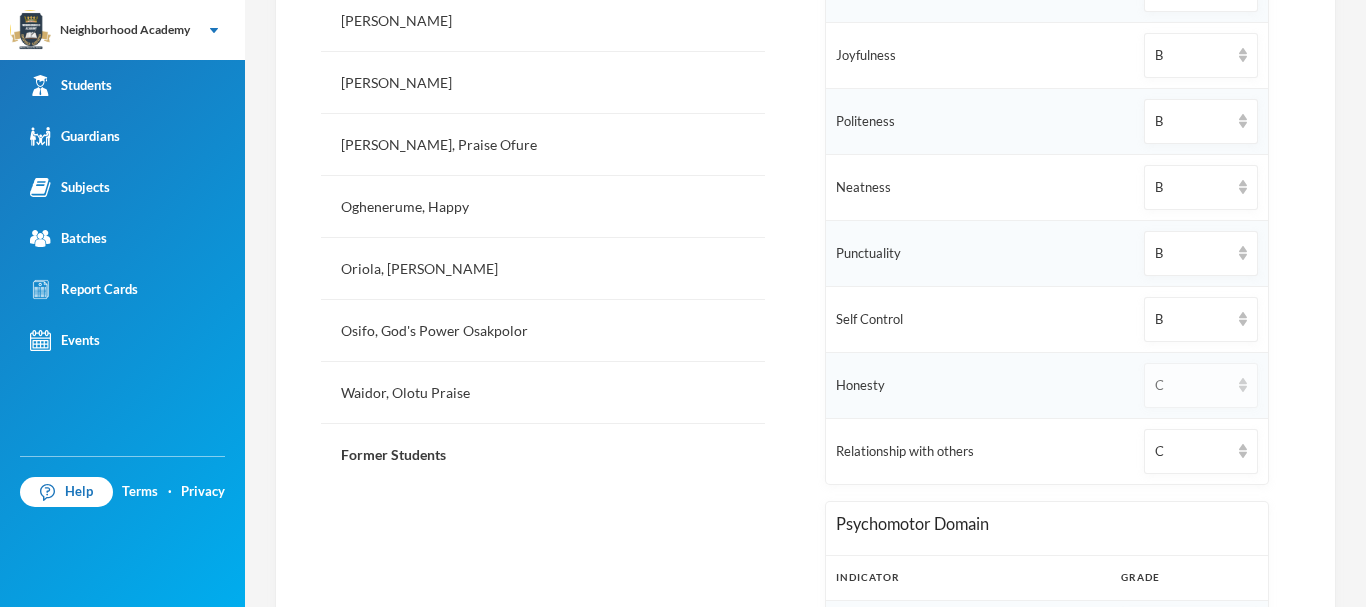 click on "C" at bounding box center [1192, 386] 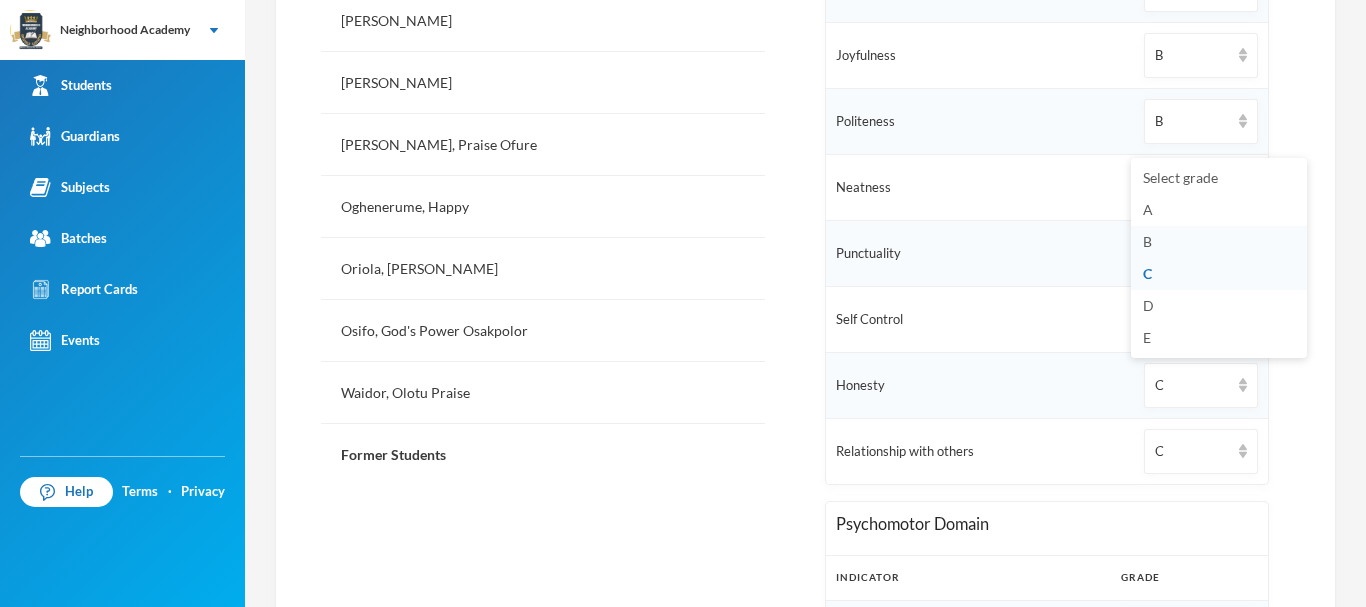click on "B" at bounding box center [1219, 242] 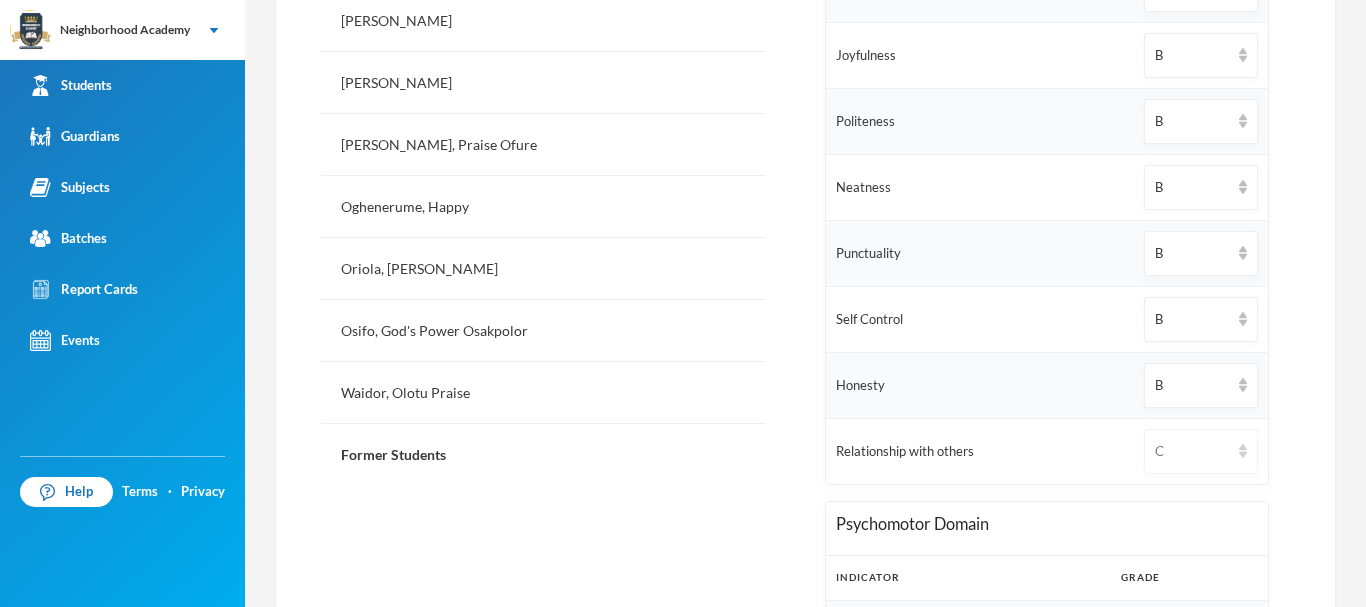click on "C" at bounding box center [1201, 451] 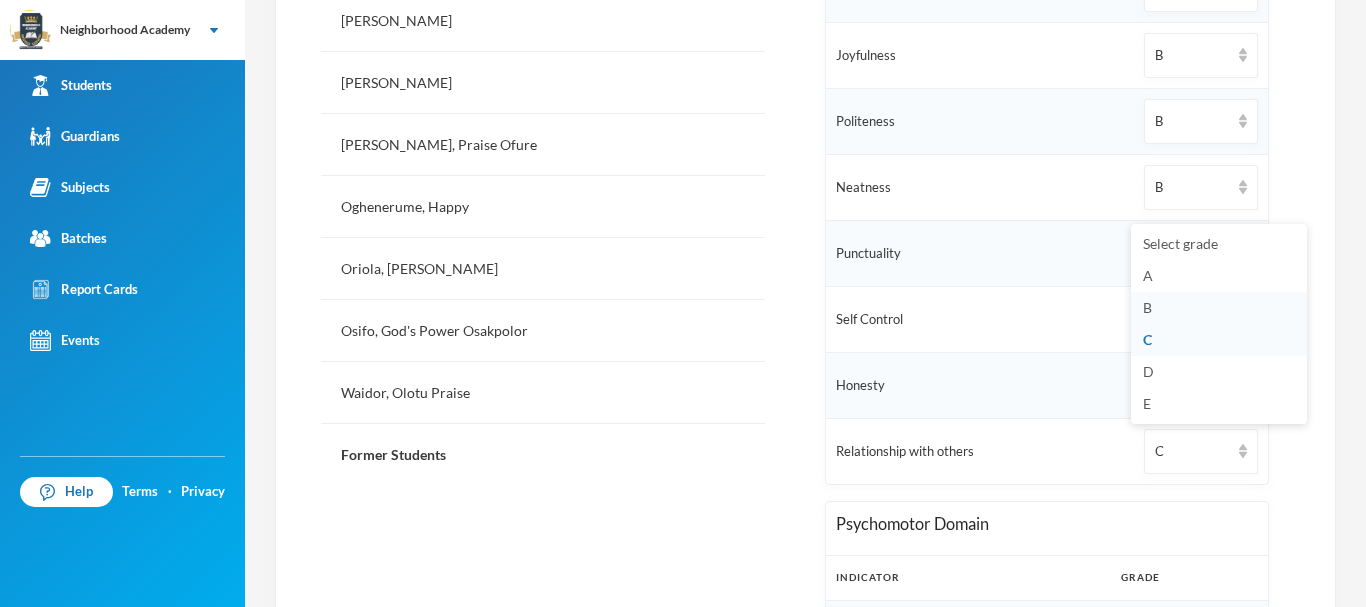 click on "B" at bounding box center (1147, 307) 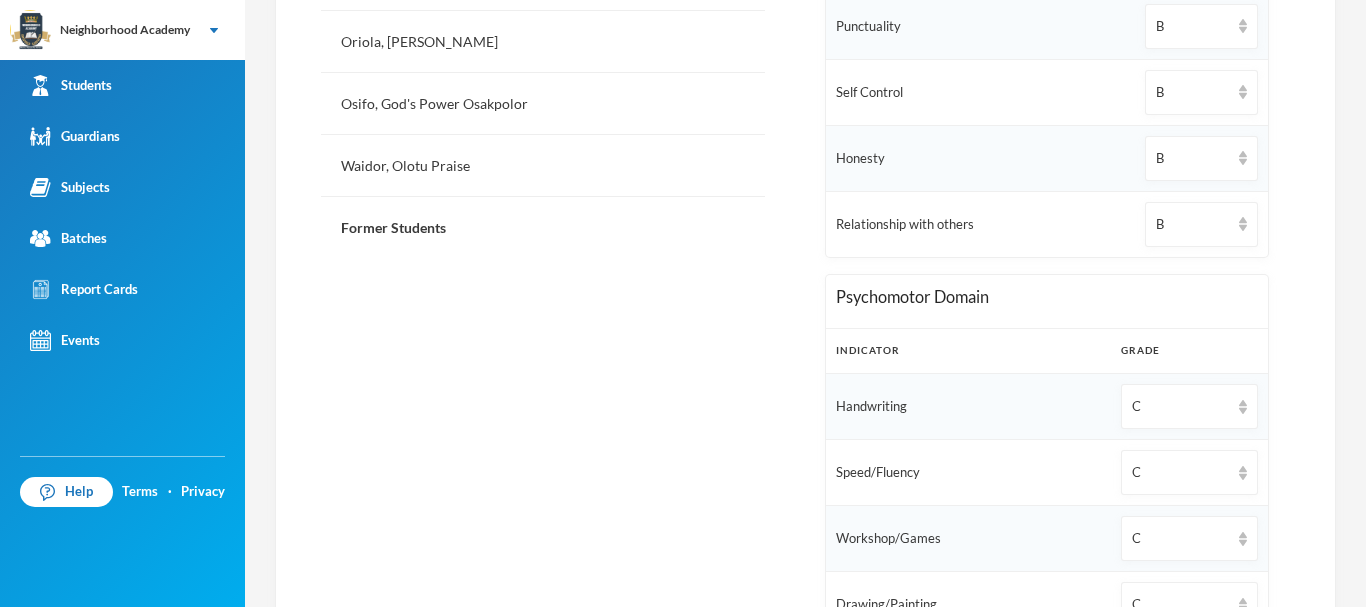 scroll, scrollTop: 1169, scrollLeft: 0, axis: vertical 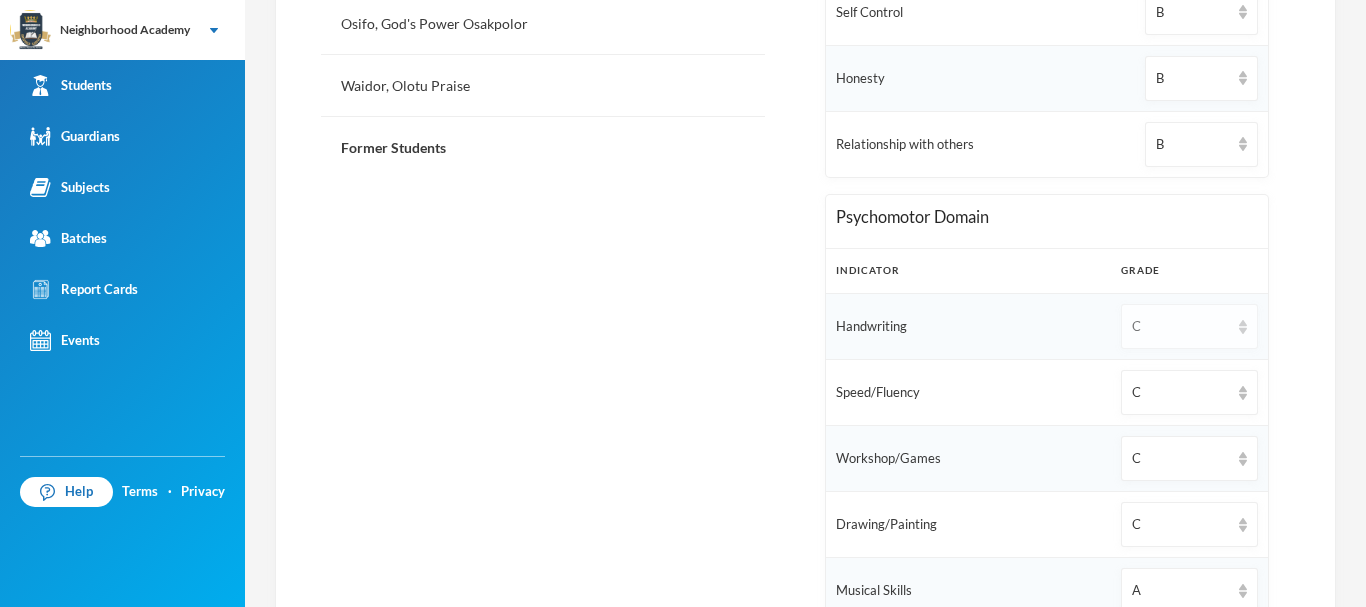 click on "C" at bounding box center [1180, 327] 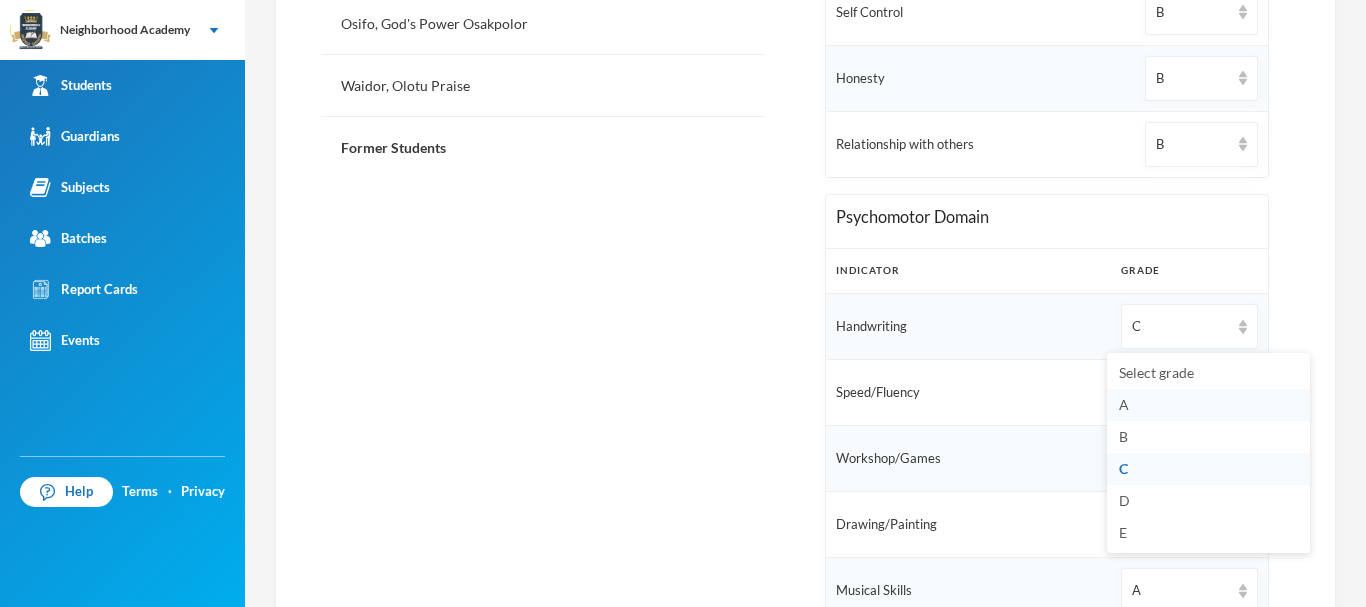 click on "A" at bounding box center (1208, 405) 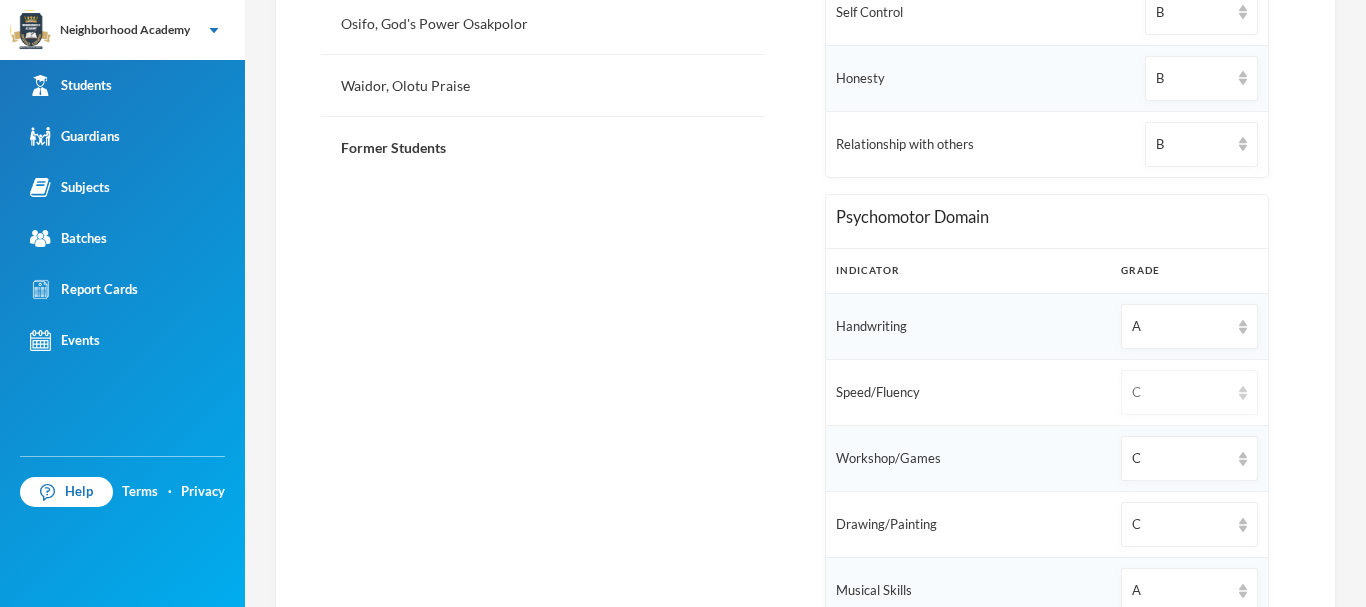 click on "C" at bounding box center (1180, 393) 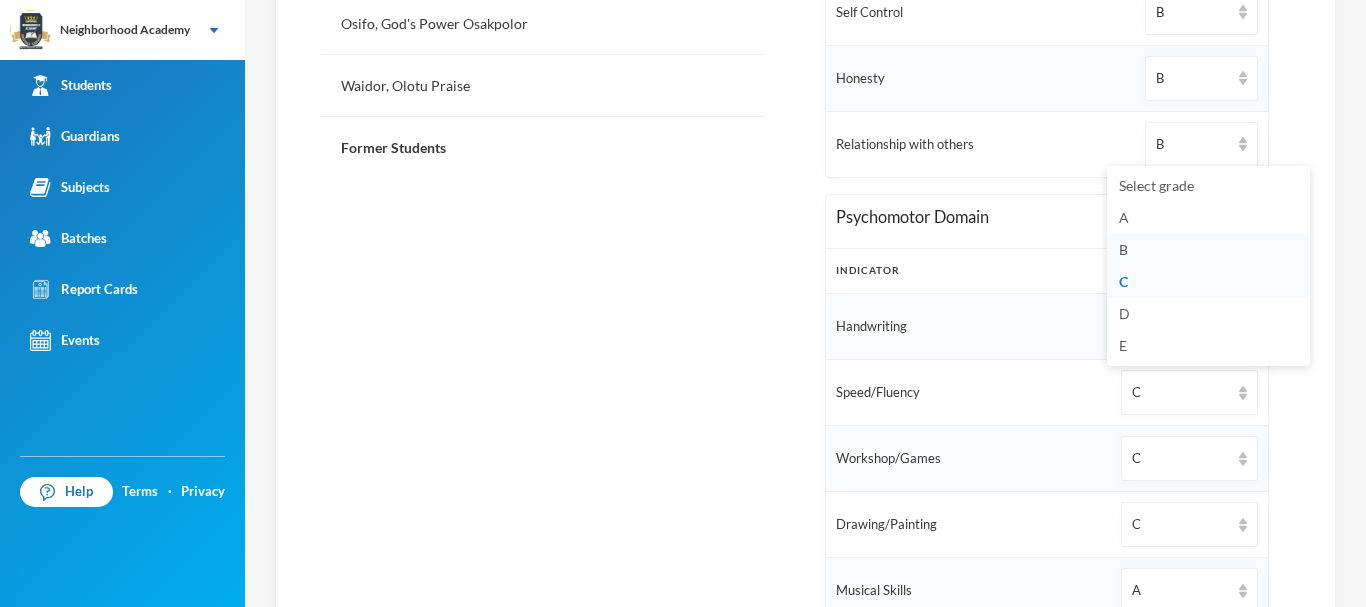 click on "B" at bounding box center (1208, 250) 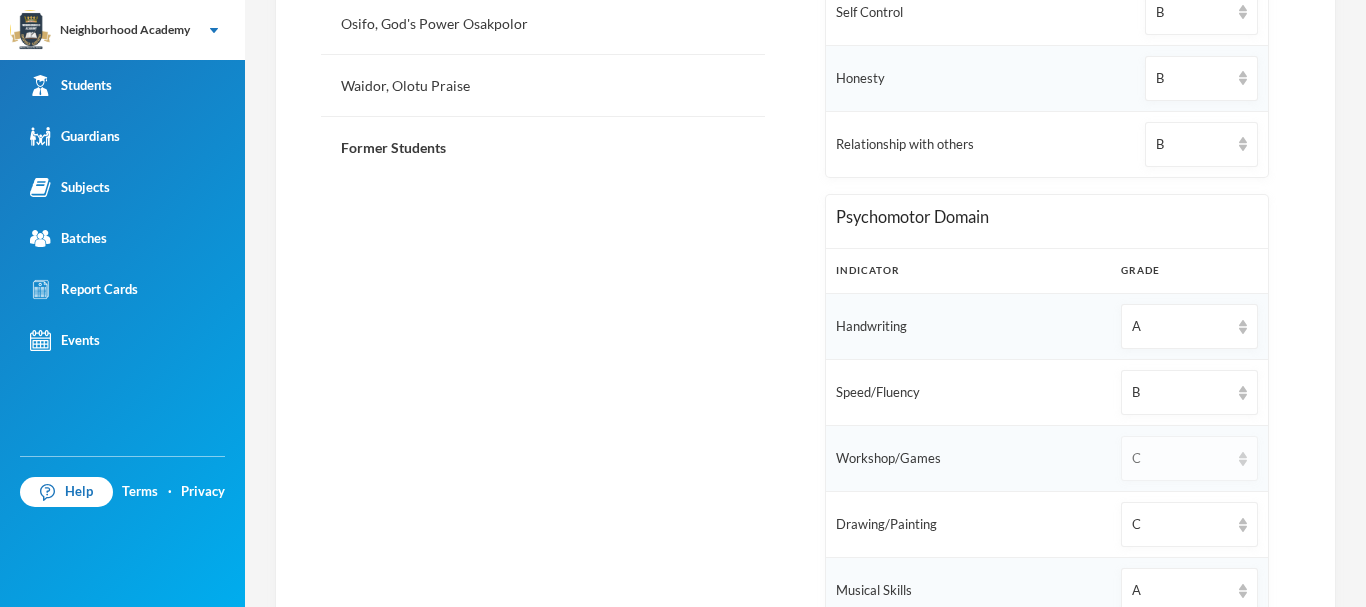 click on "C" at bounding box center [1180, 459] 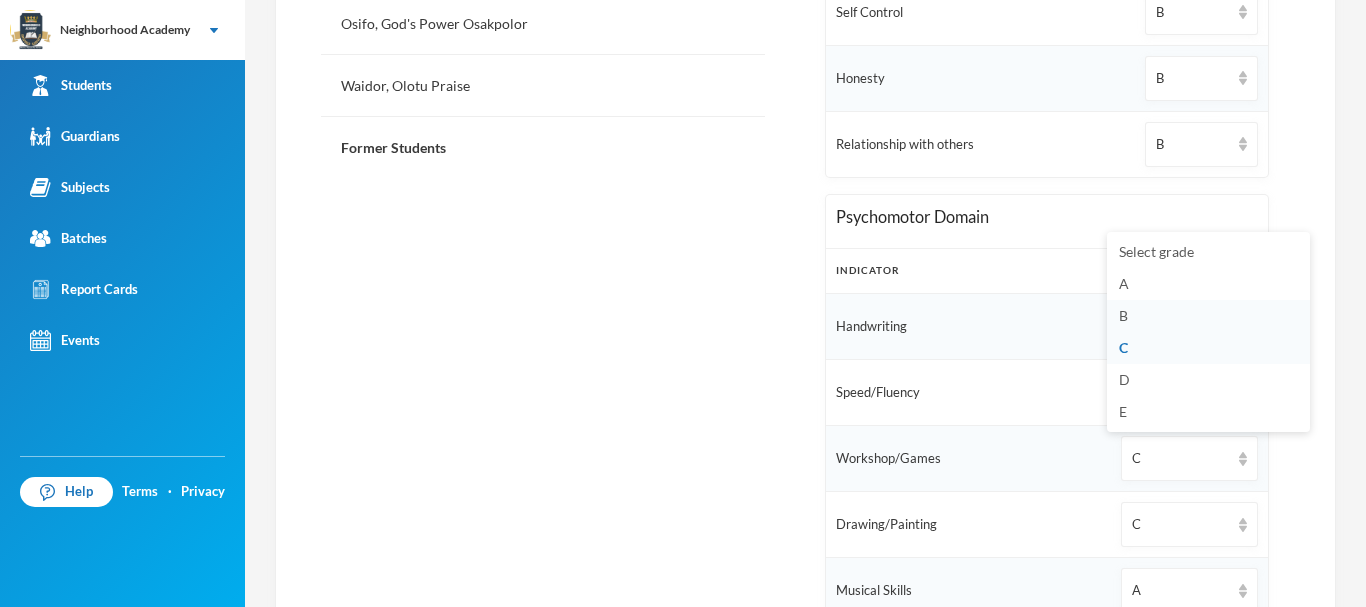 click on "B" at bounding box center [1208, 316] 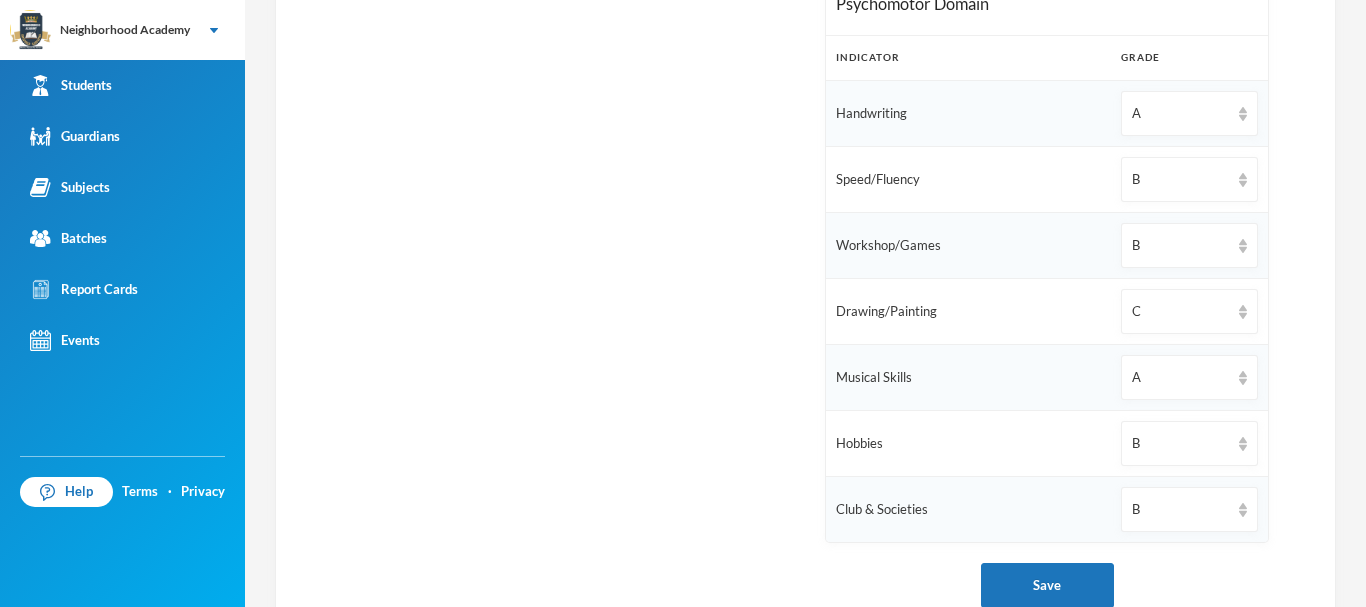 scroll, scrollTop: 1449, scrollLeft: 0, axis: vertical 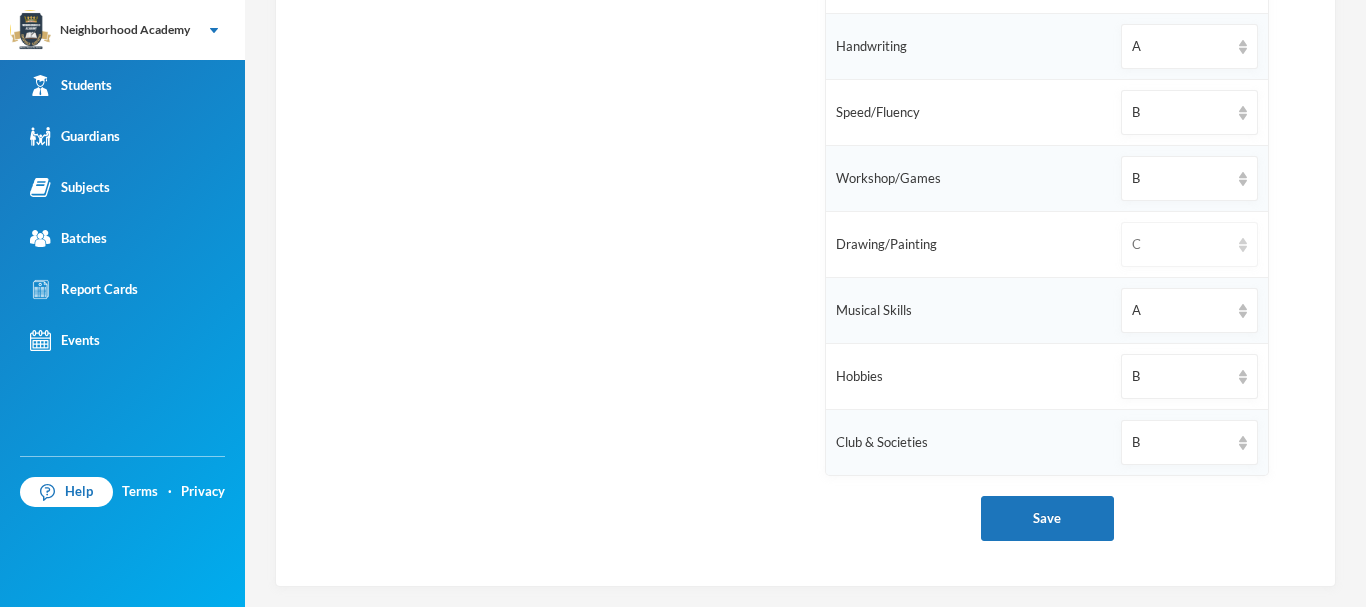click on "C" at bounding box center (1180, 245) 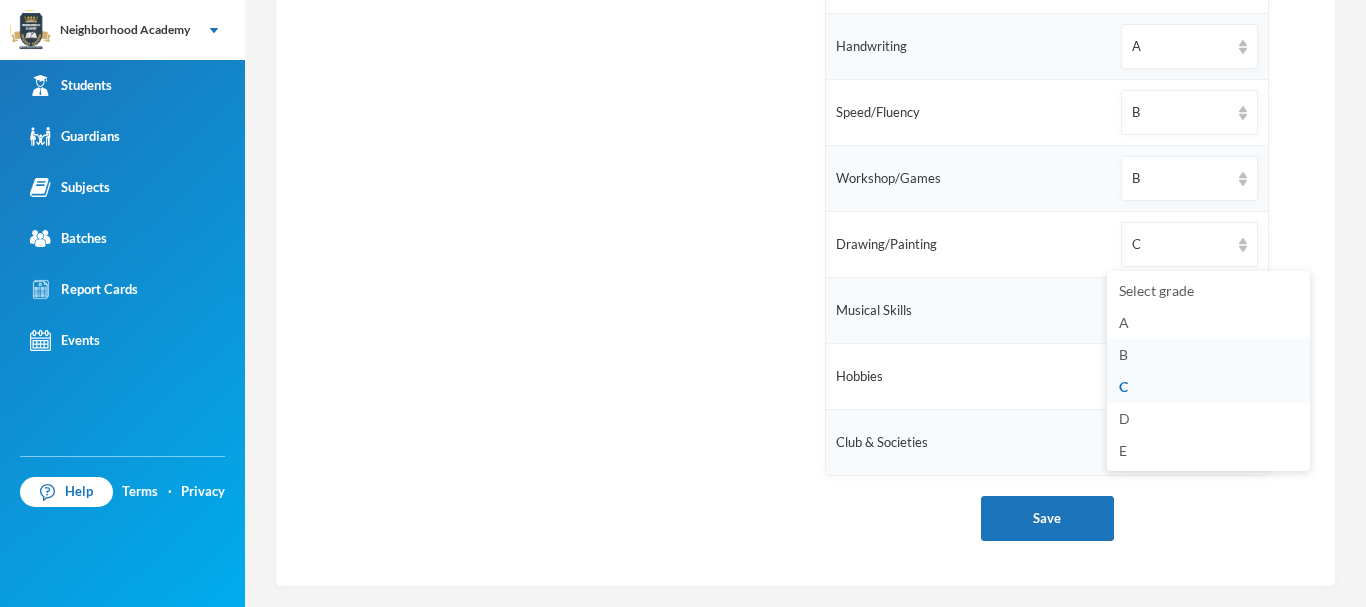 click on "B" at bounding box center [1123, 354] 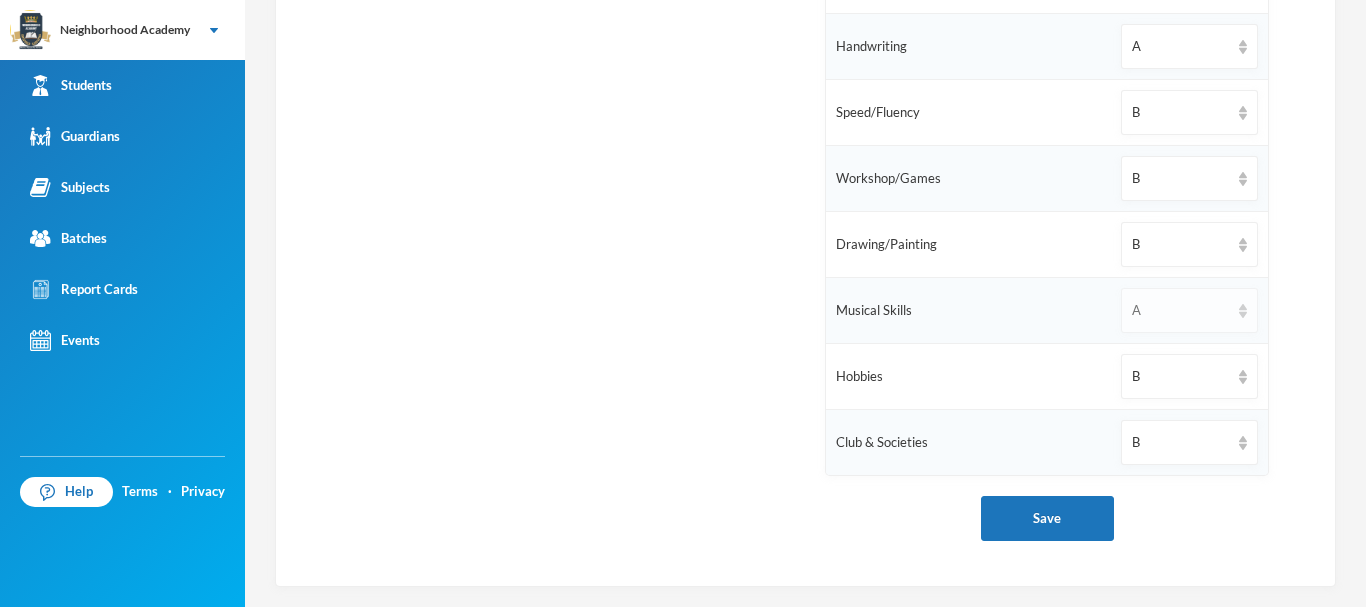 click on "A" at bounding box center (1180, 311) 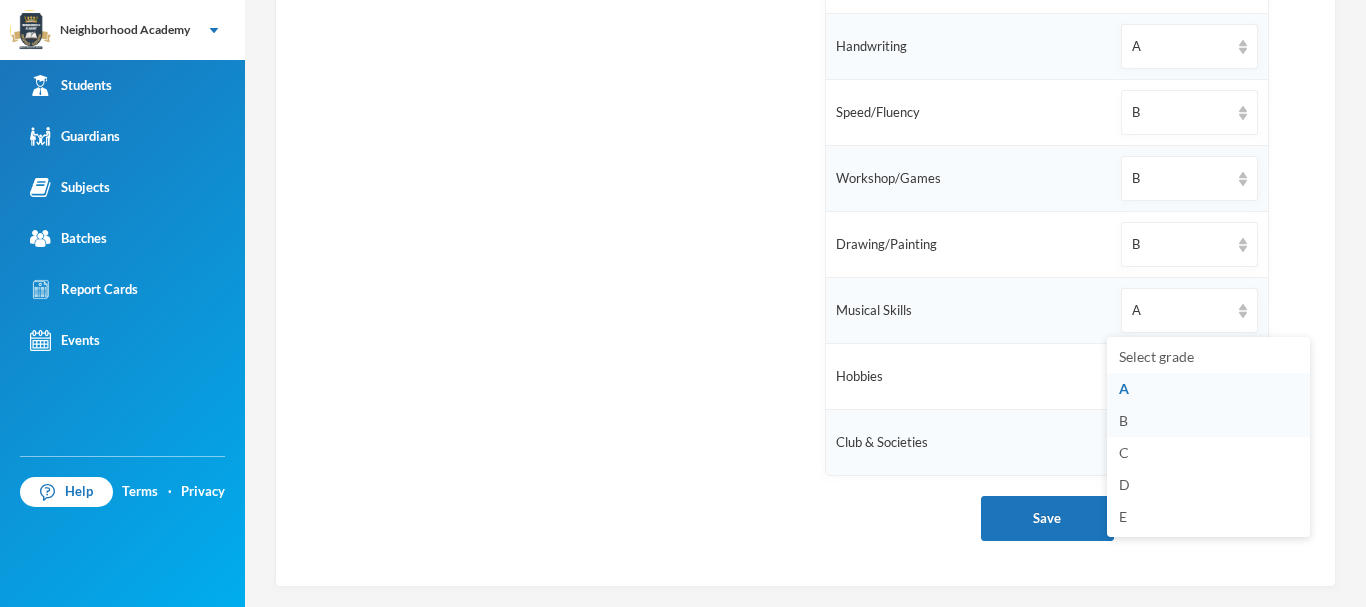 click on "B" at bounding box center [1123, 420] 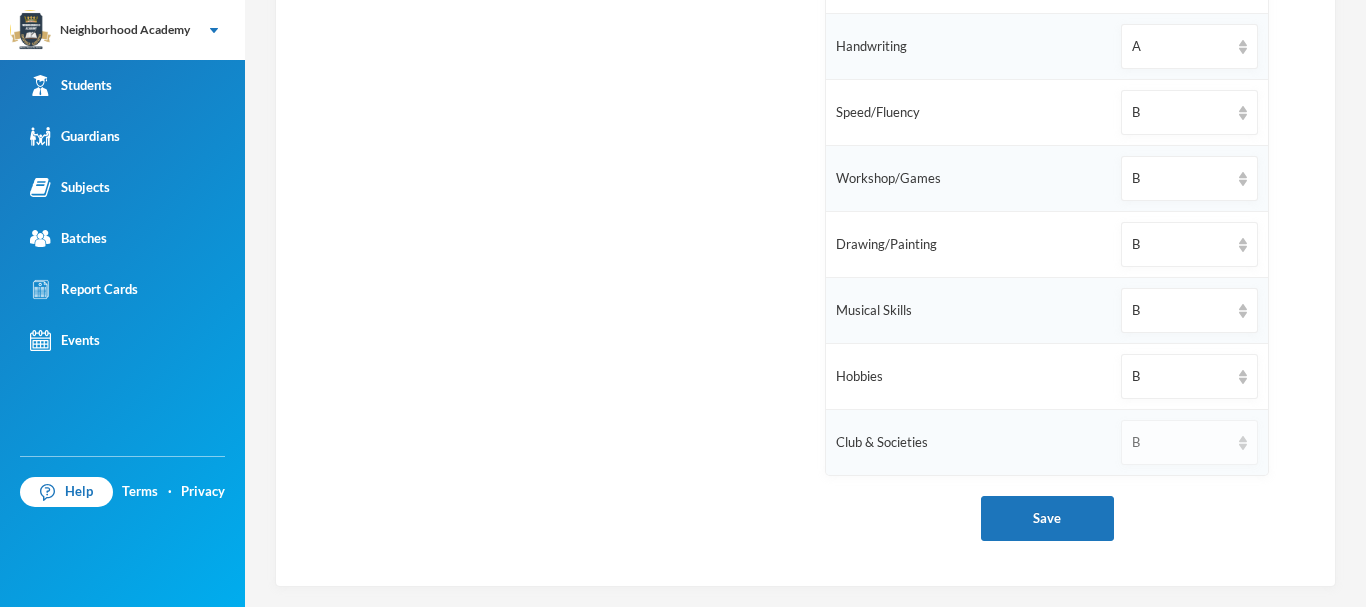 click on "B" at bounding box center [1180, 443] 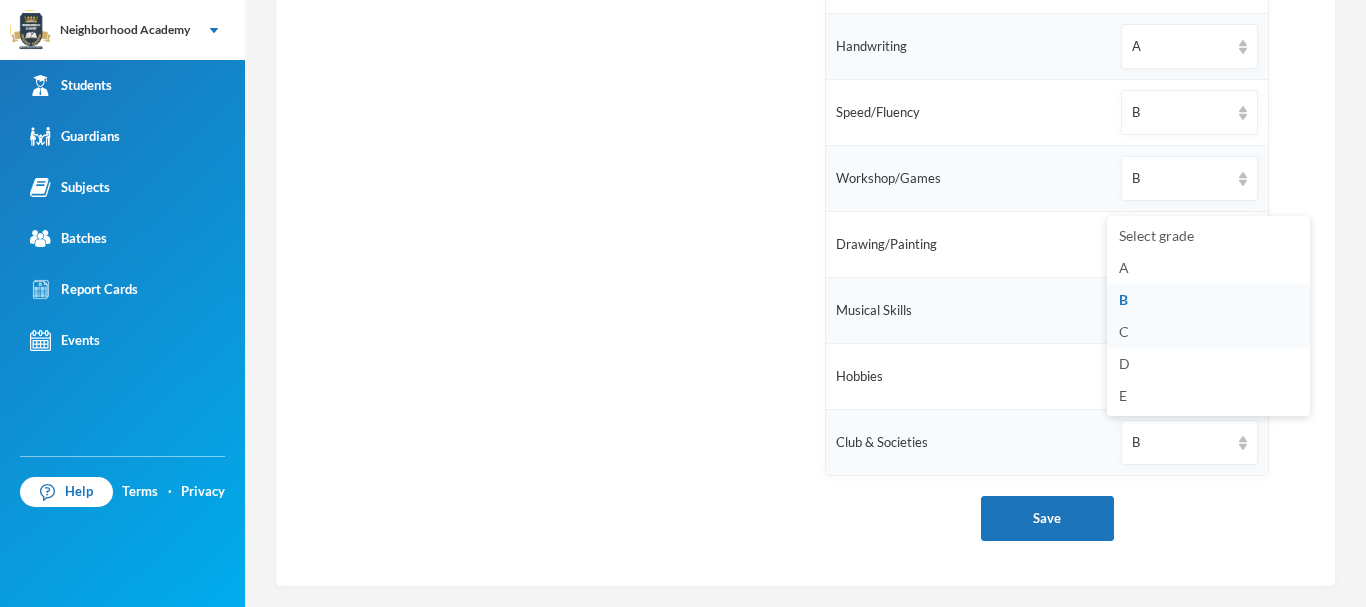 click on "C" at bounding box center (1208, 332) 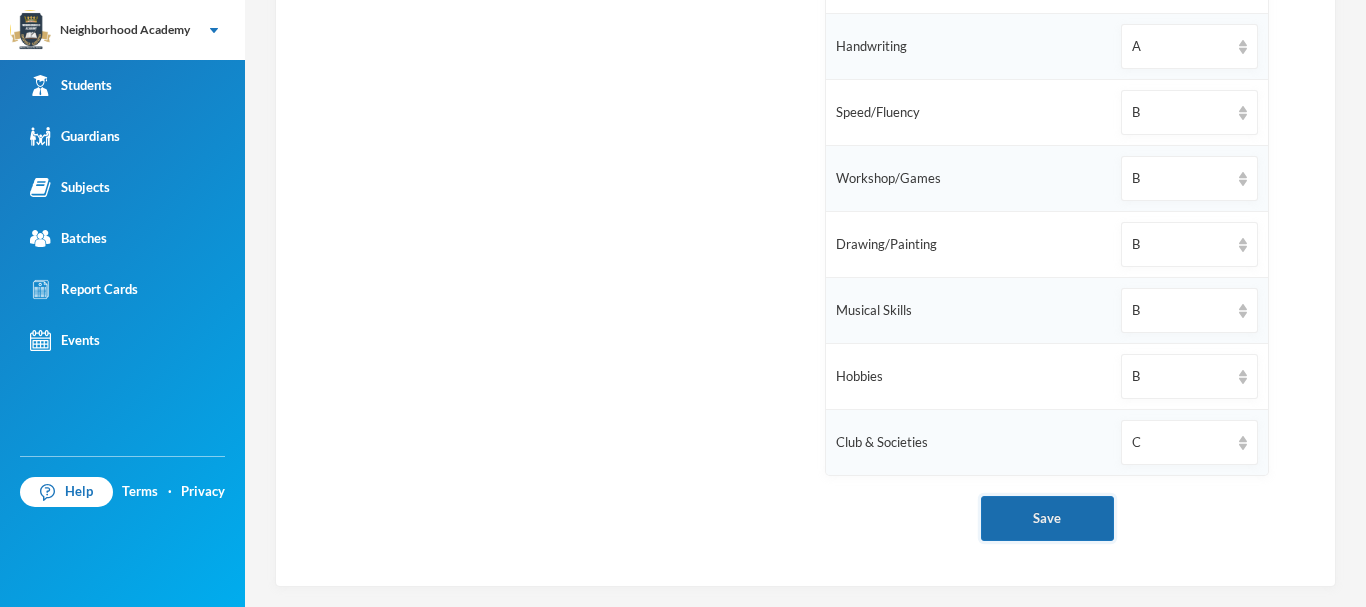 click on "Save" at bounding box center (1047, 518) 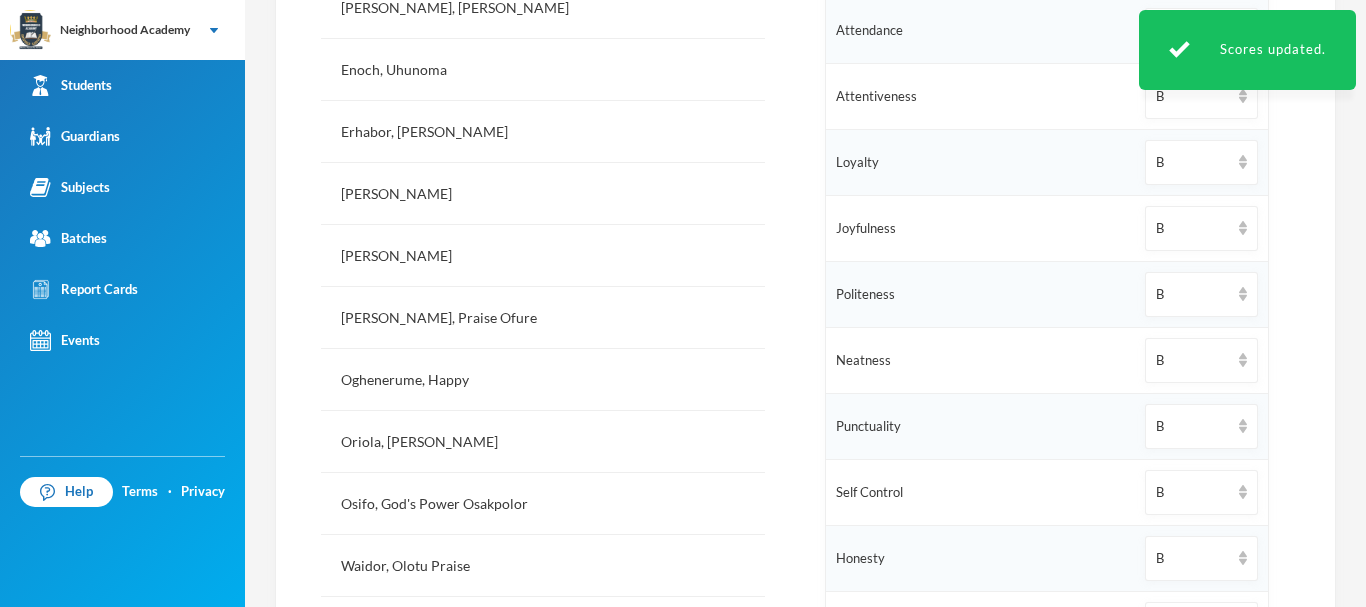 scroll, scrollTop: 515, scrollLeft: 0, axis: vertical 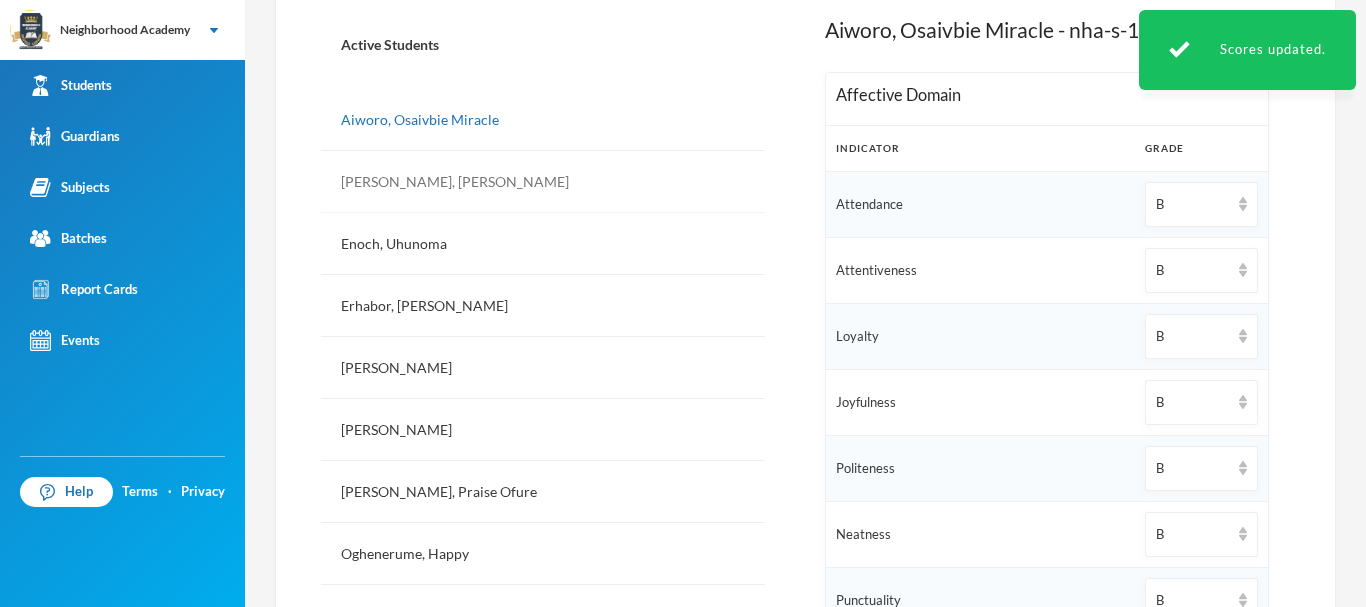 click on "[PERSON_NAME], [PERSON_NAME]" at bounding box center (543, 182) 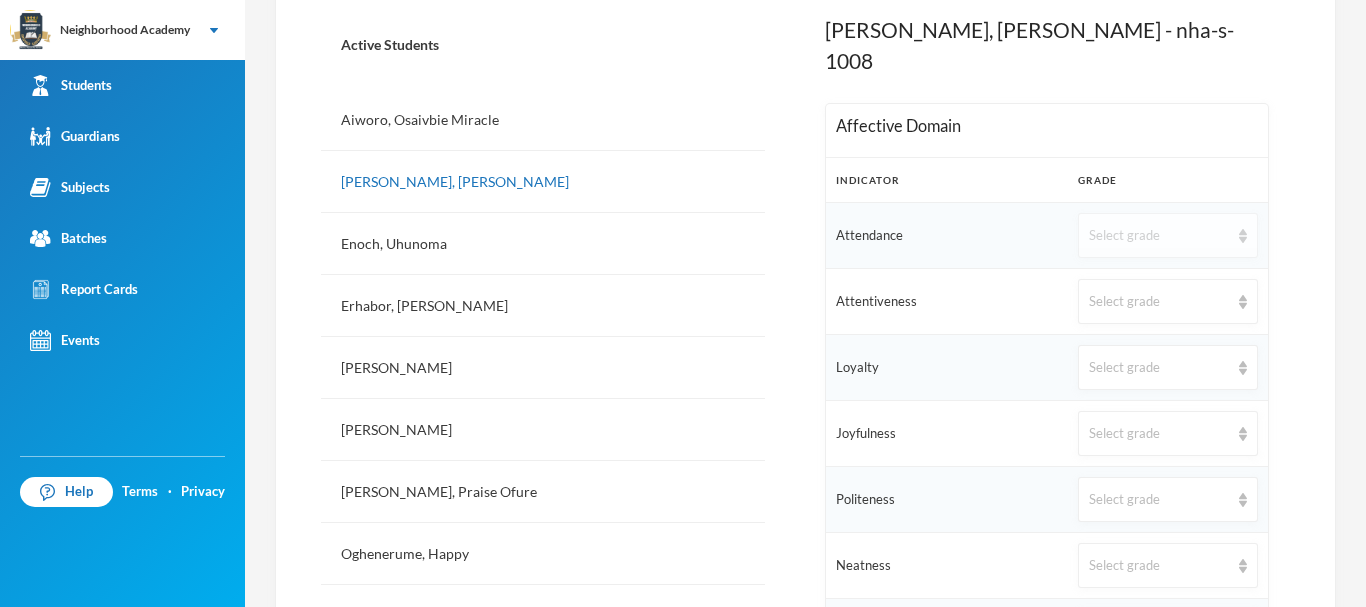 click on "Select grade" at bounding box center (1159, 236) 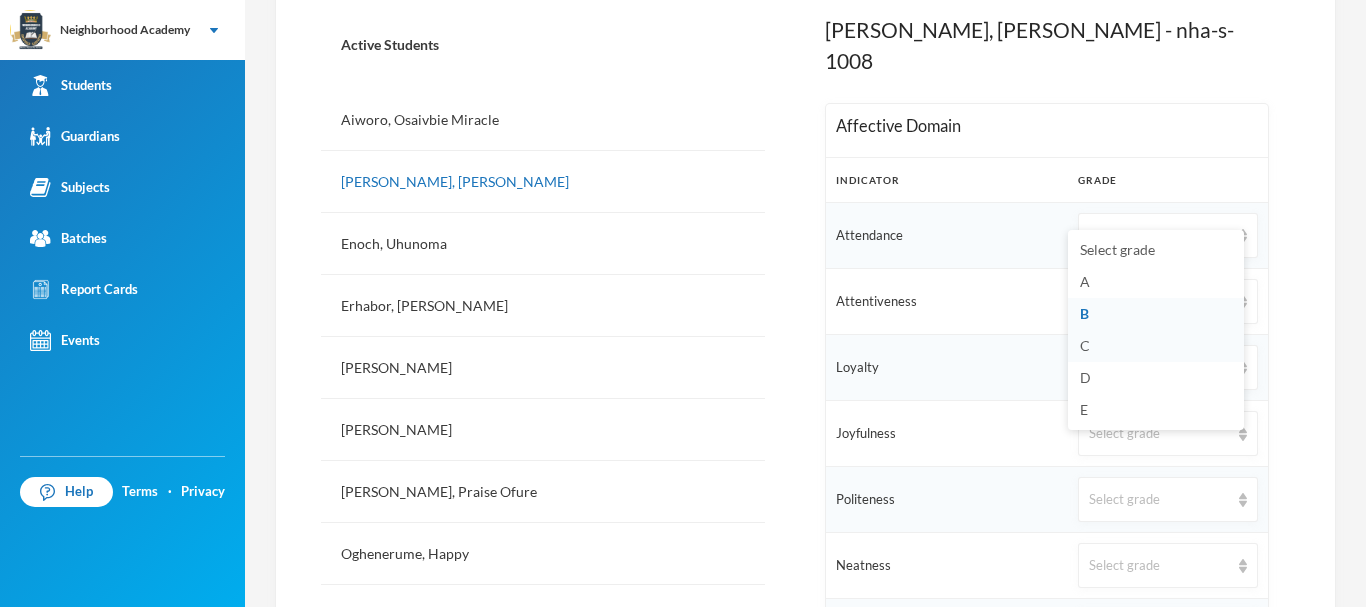 click on "C" at bounding box center [1085, 345] 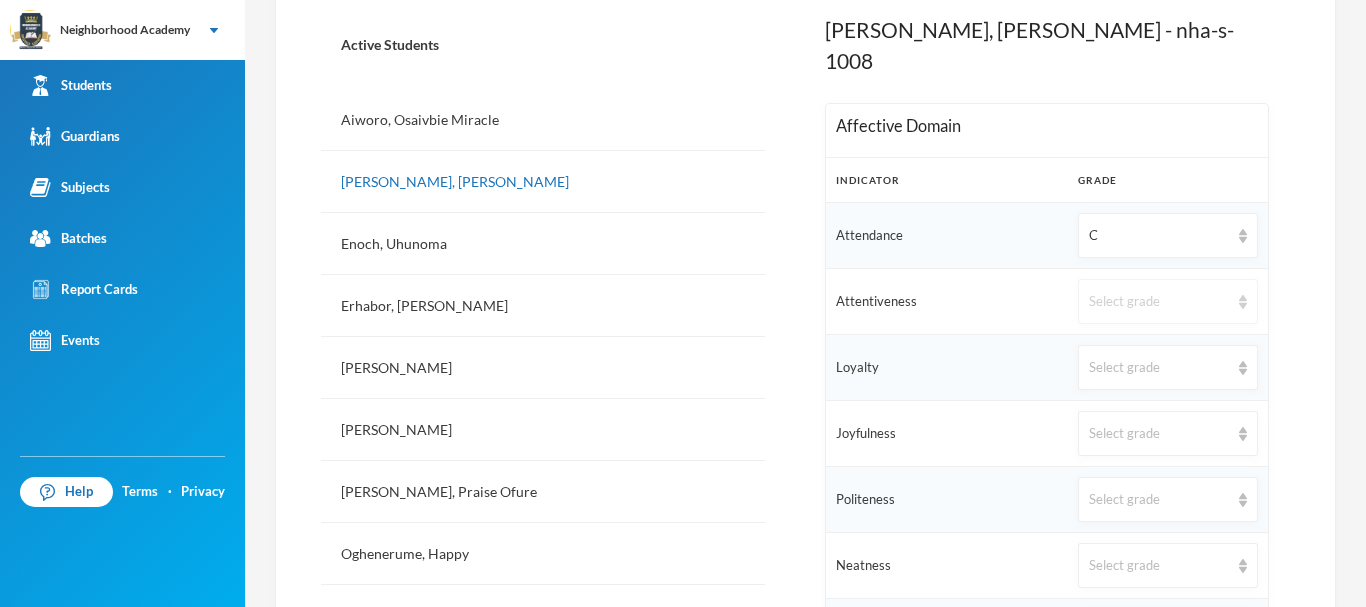 click on "Select grade" at bounding box center (1159, 302) 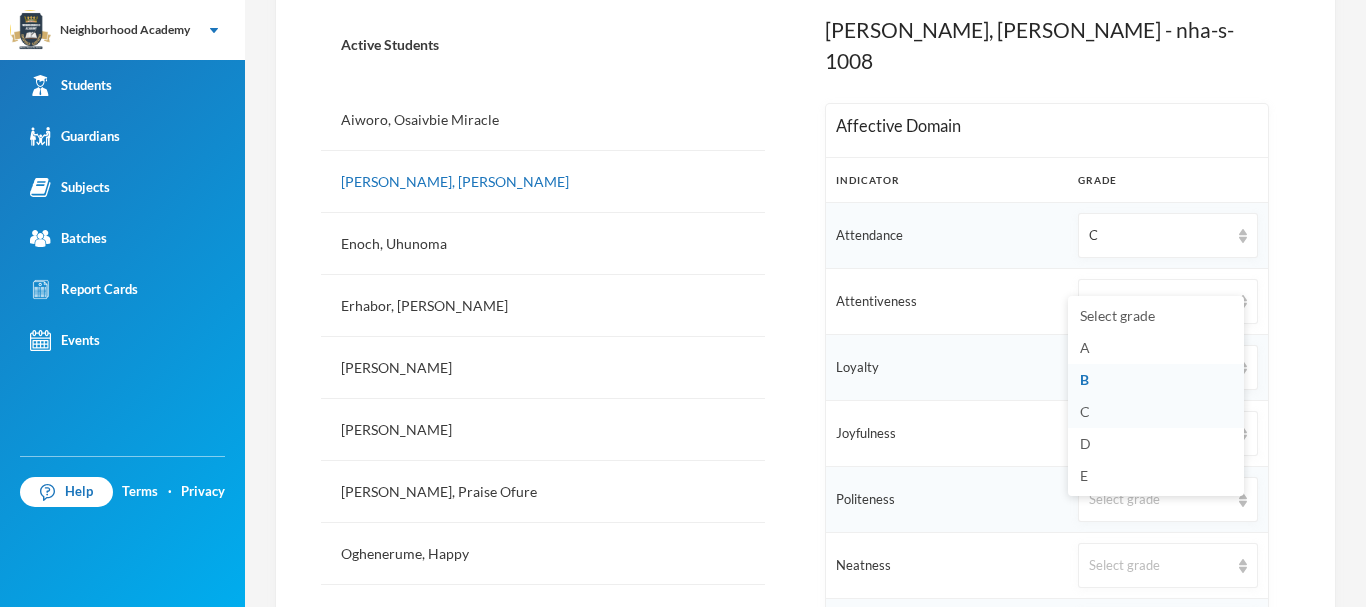 click on "C" at bounding box center [1085, 411] 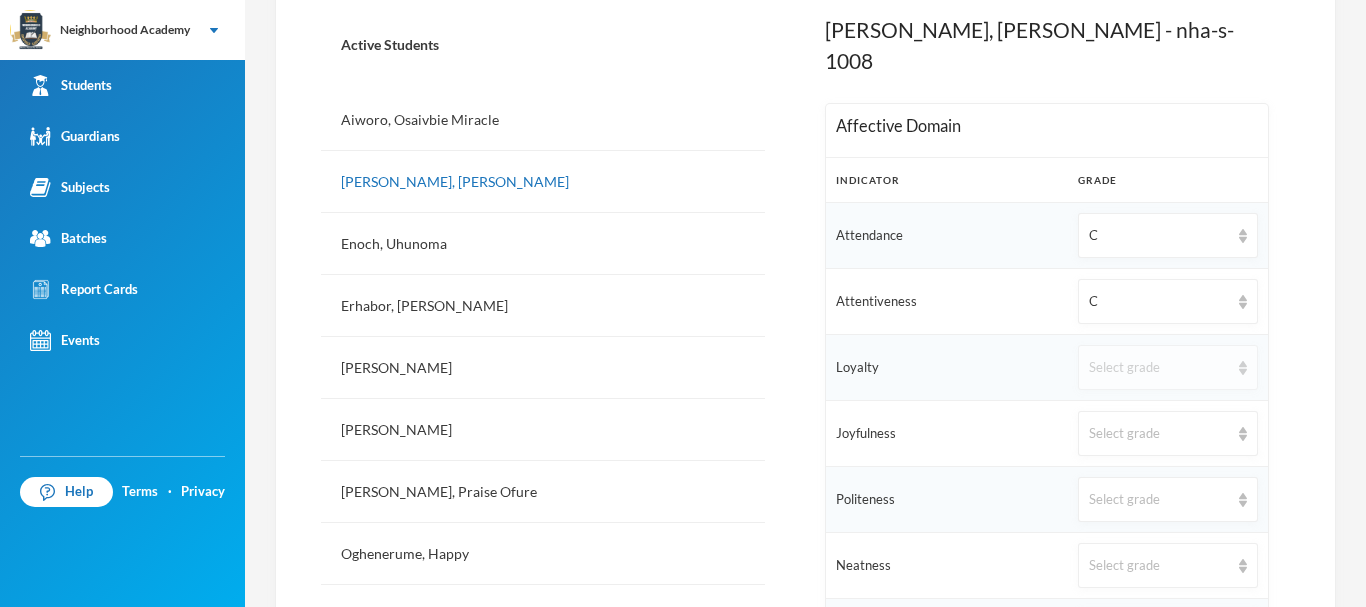 click on "Select grade" at bounding box center [1159, 368] 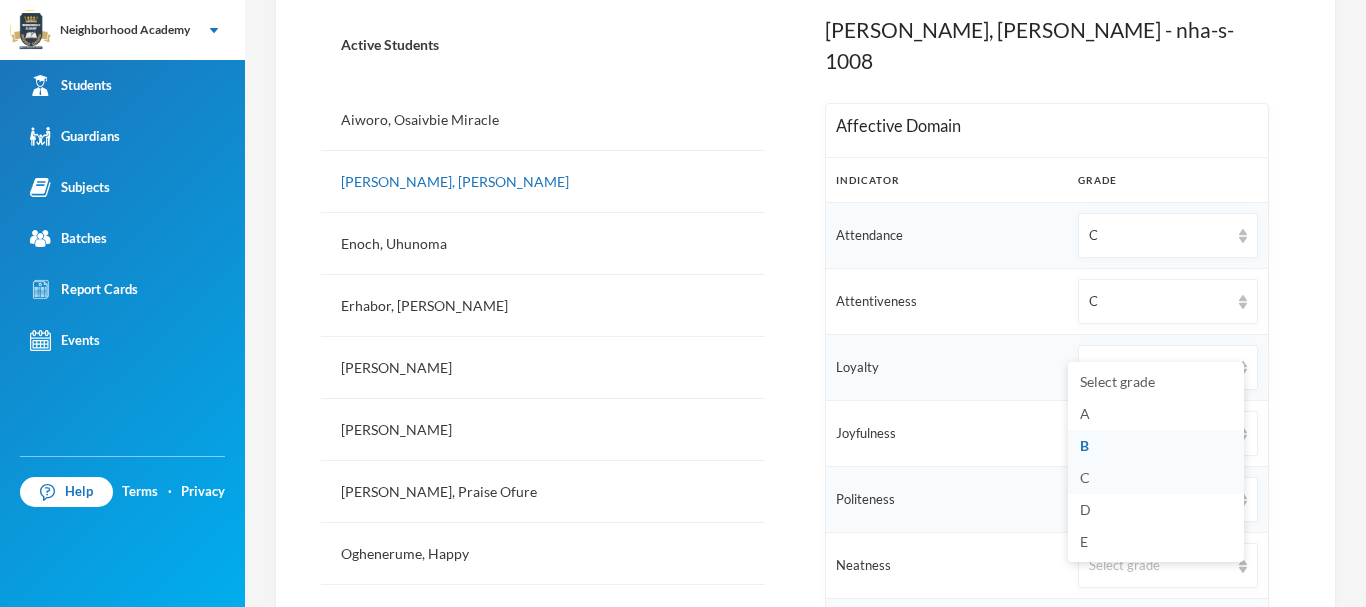 click on "C" at bounding box center (1085, 477) 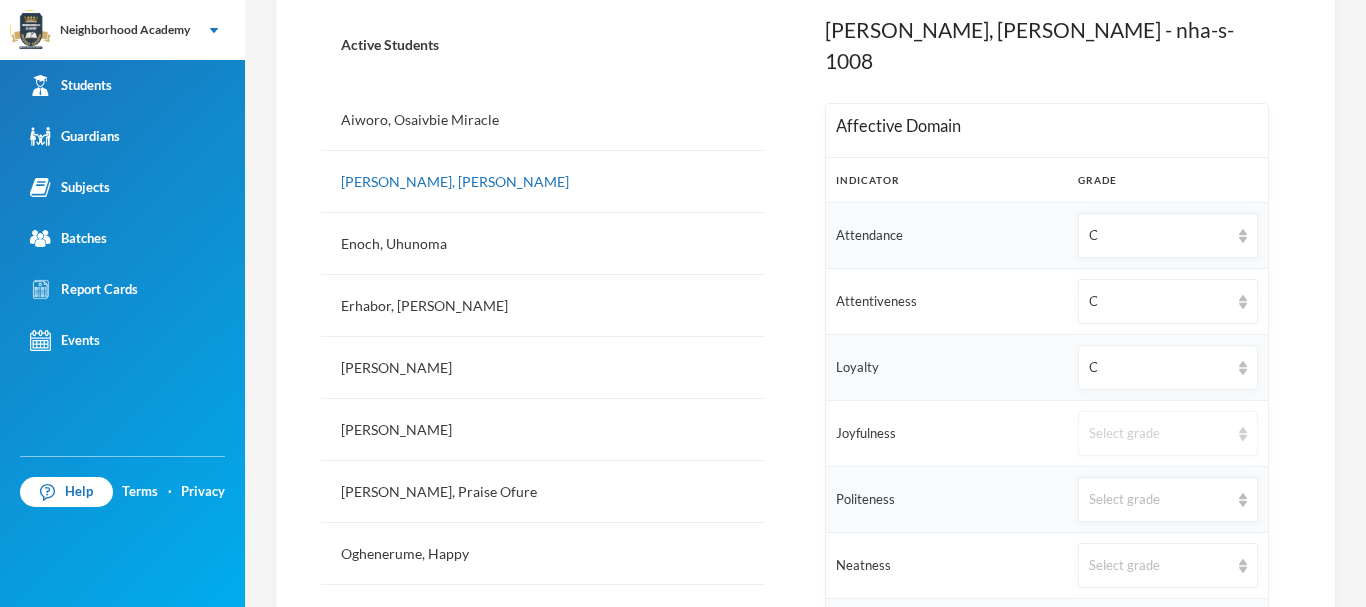 click on "Select grade" at bounding box center [1159, 434] 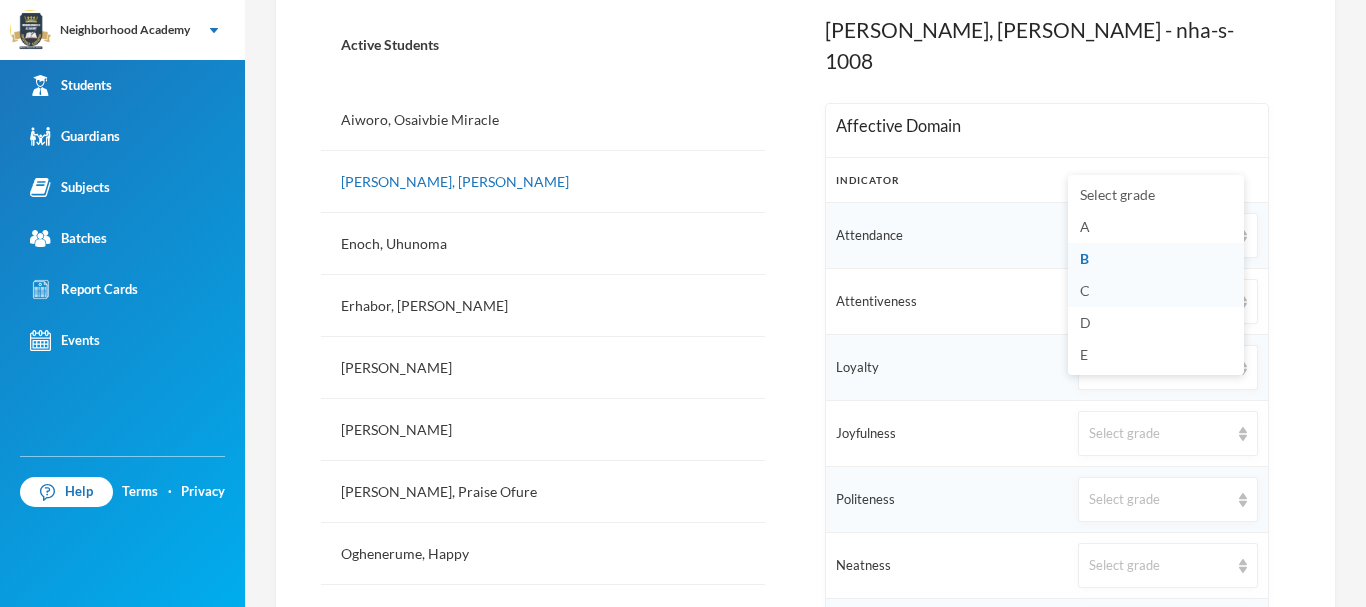 click on "C" at bounding box center [1156, 291] 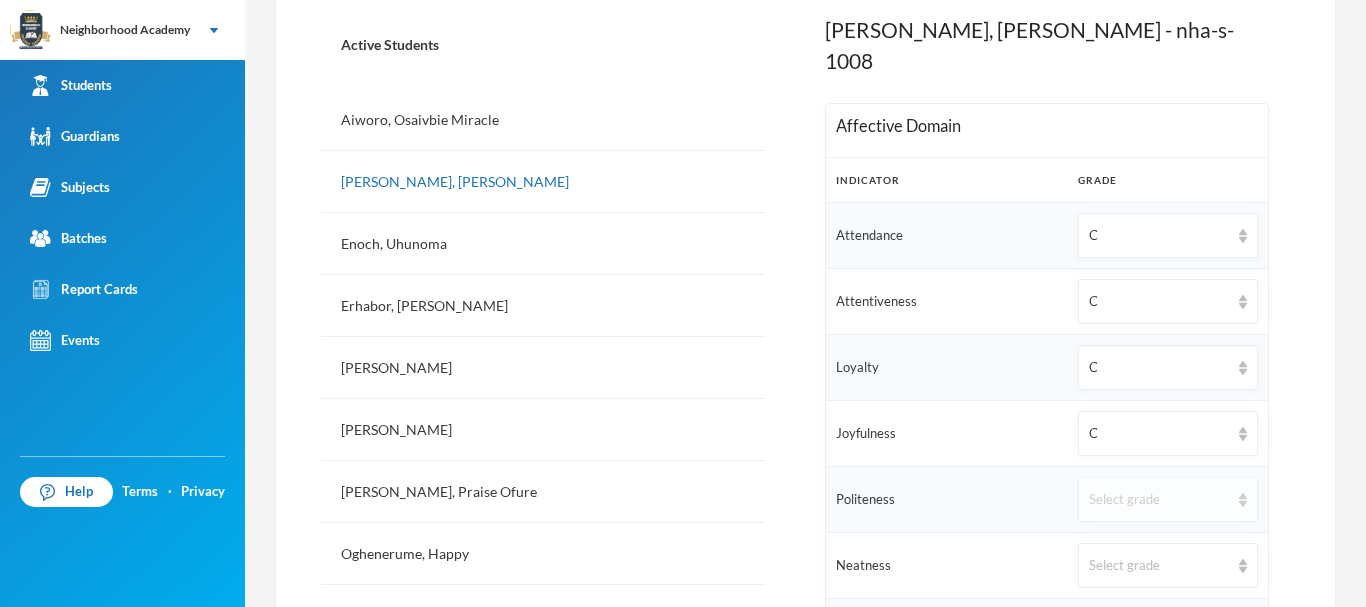 click on "Select grade" at bounding box center [1159, 500] 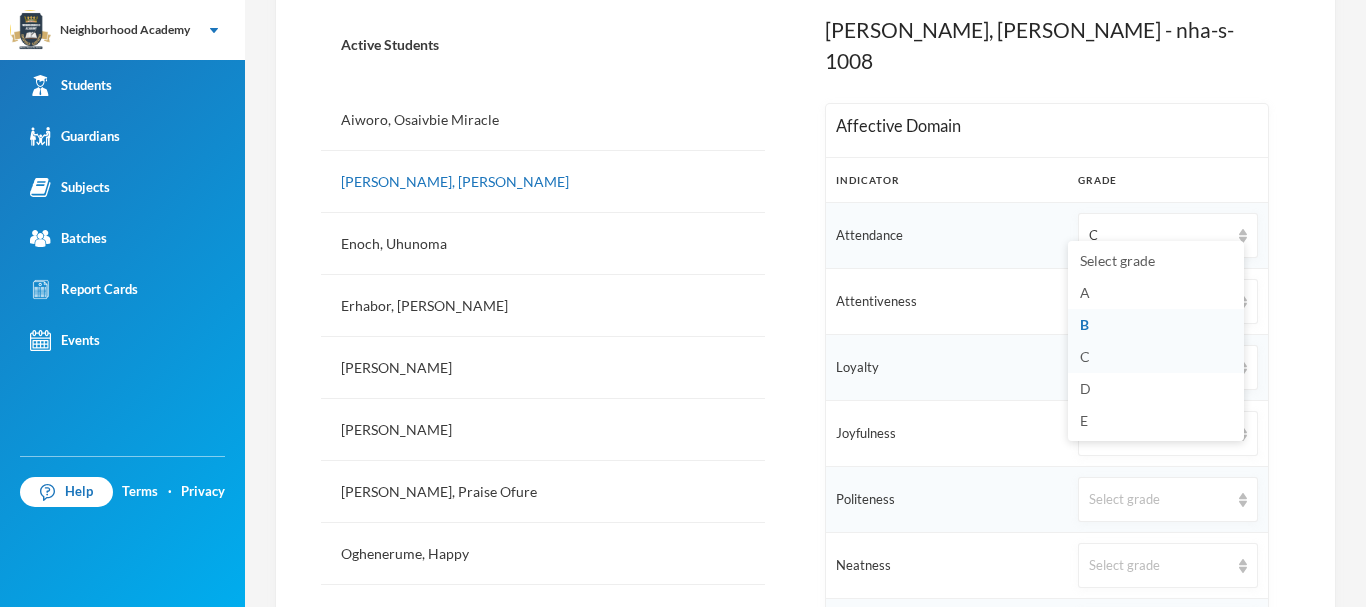 click on "C" at bounding box center (1085, 356) 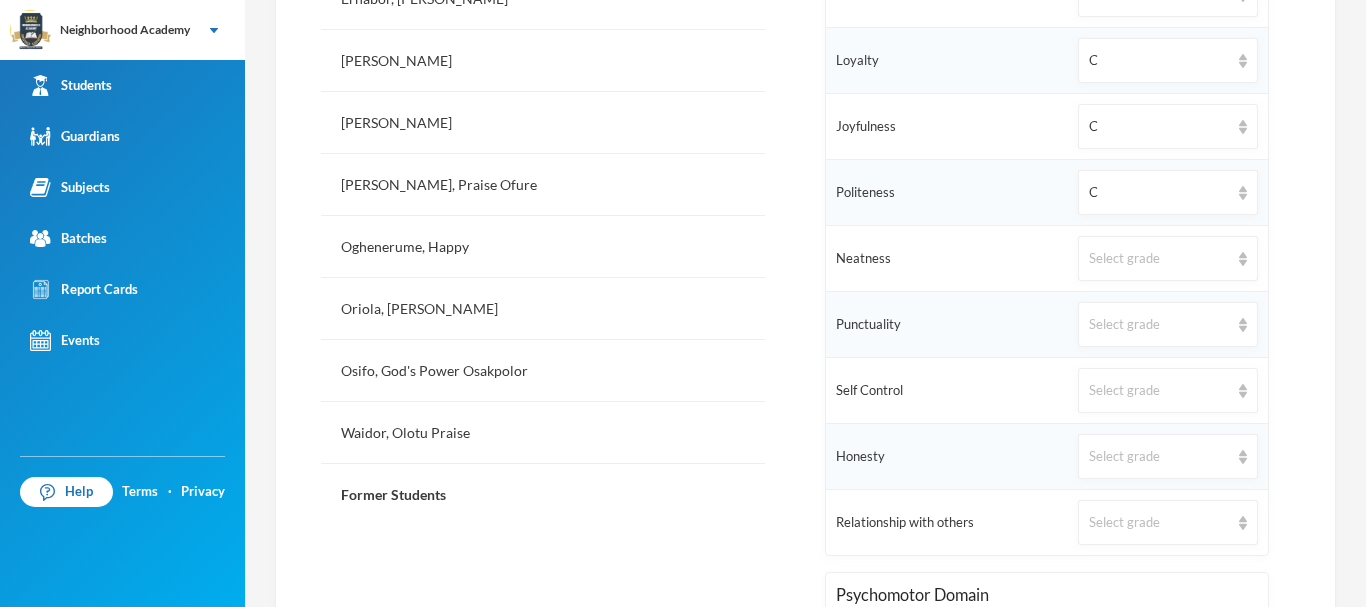 scroll, scrollTop: 862, scrollLeft: 0, axis: vertical 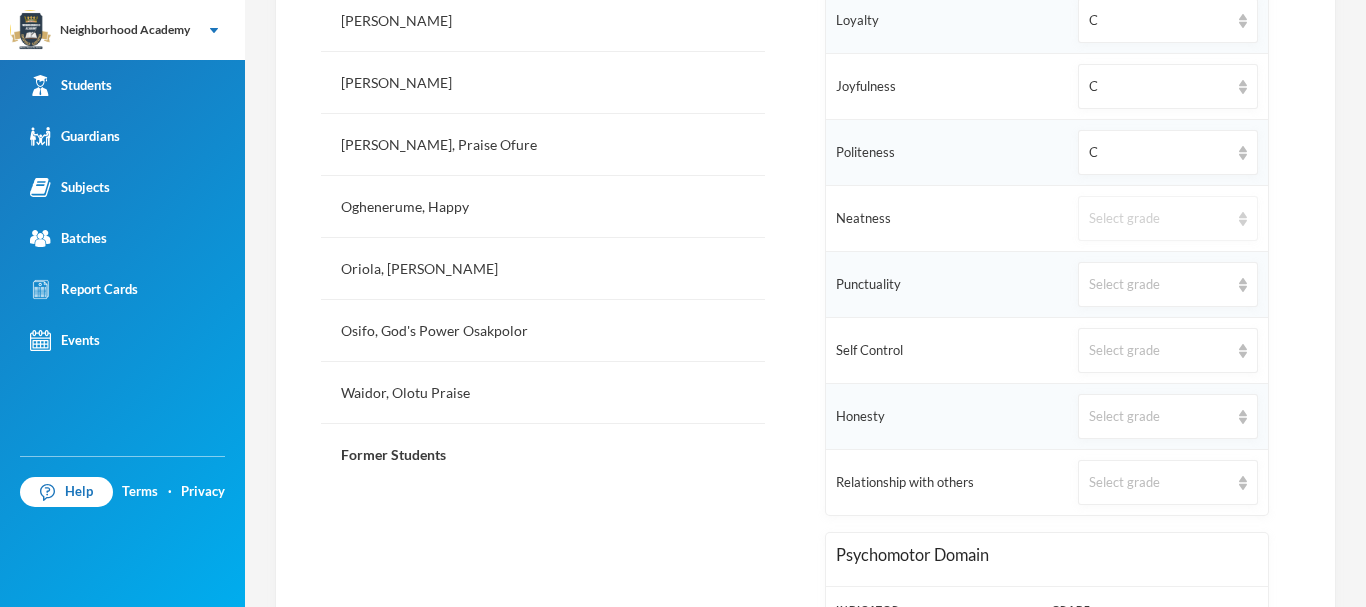 click on "Select grade" at bounding box center (1168, 218) 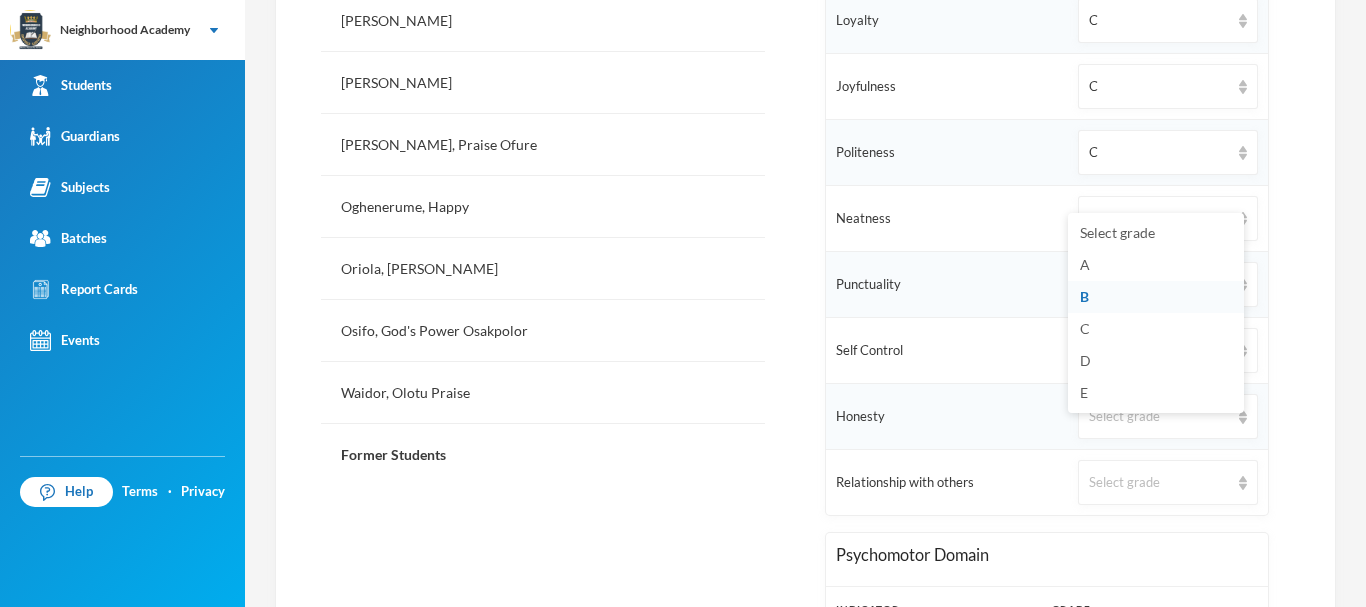 click on "B" at bounding box center [1156, 297] 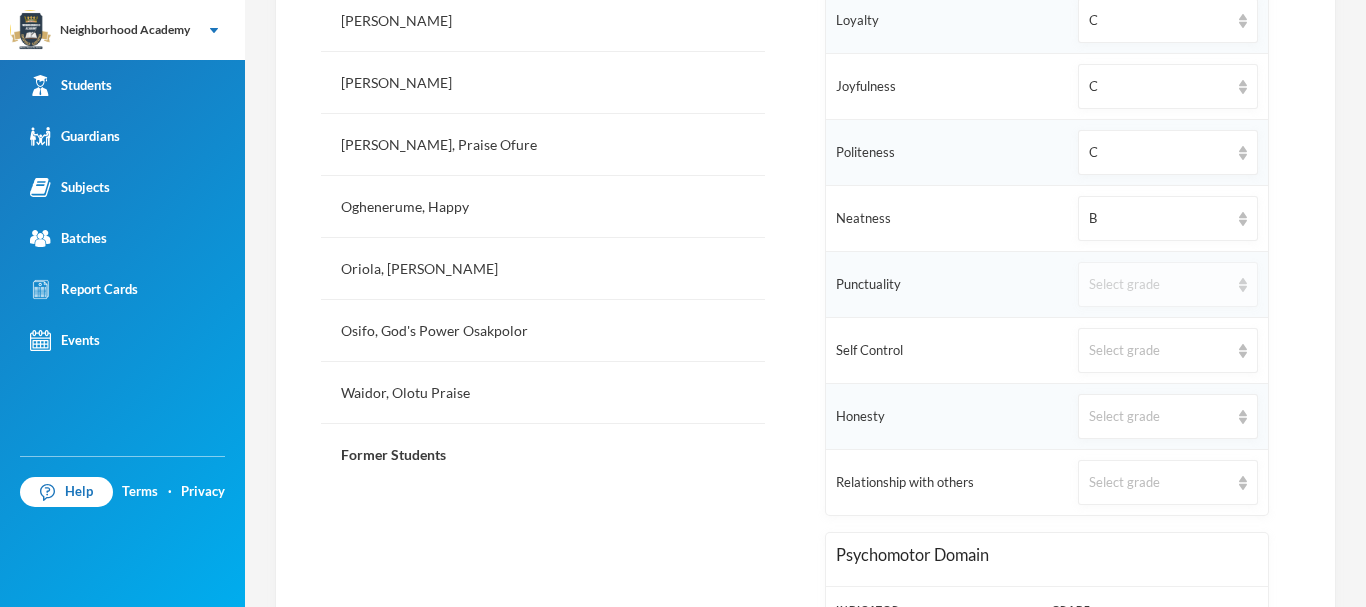 click on "Select grade" at bounding box center [1159, 285] 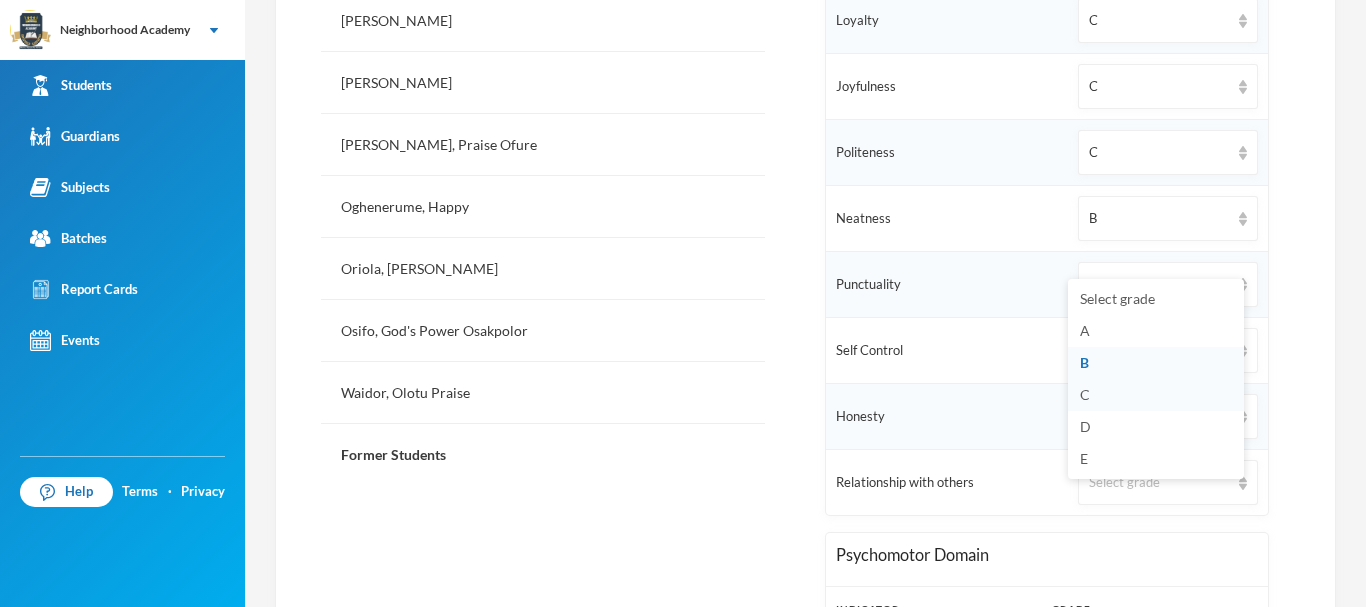 click on "C" at bounding box center (1156, 395) 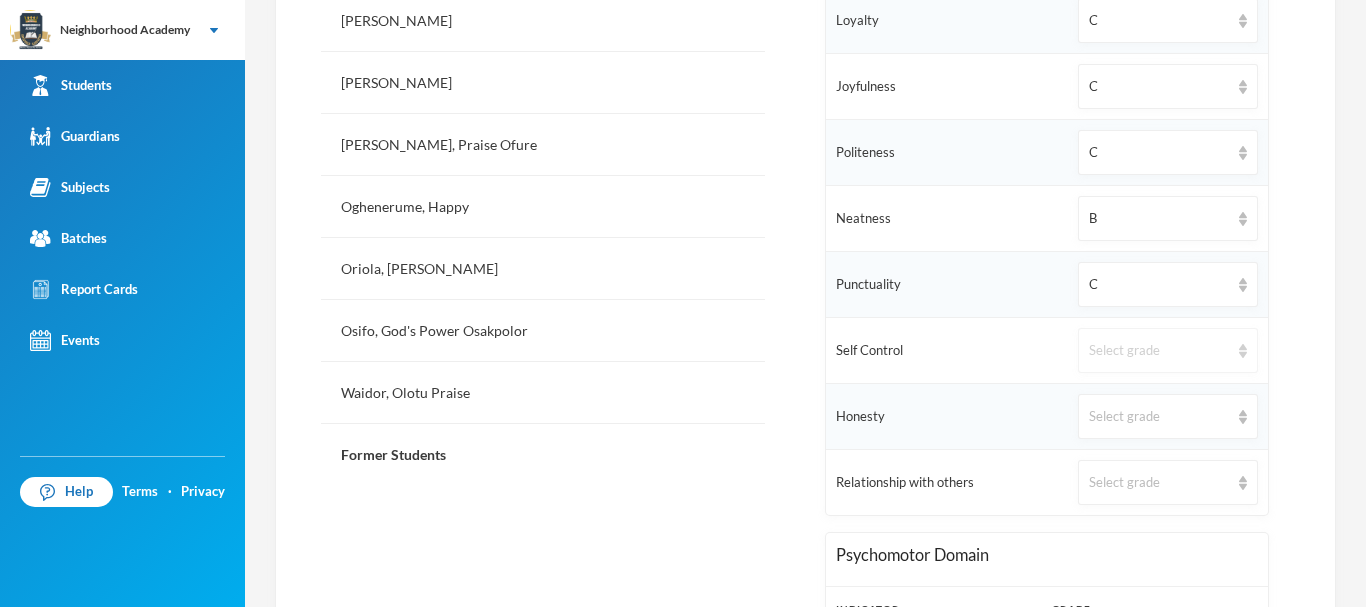 click on "Select grade" at bounding box center [1159, 351] 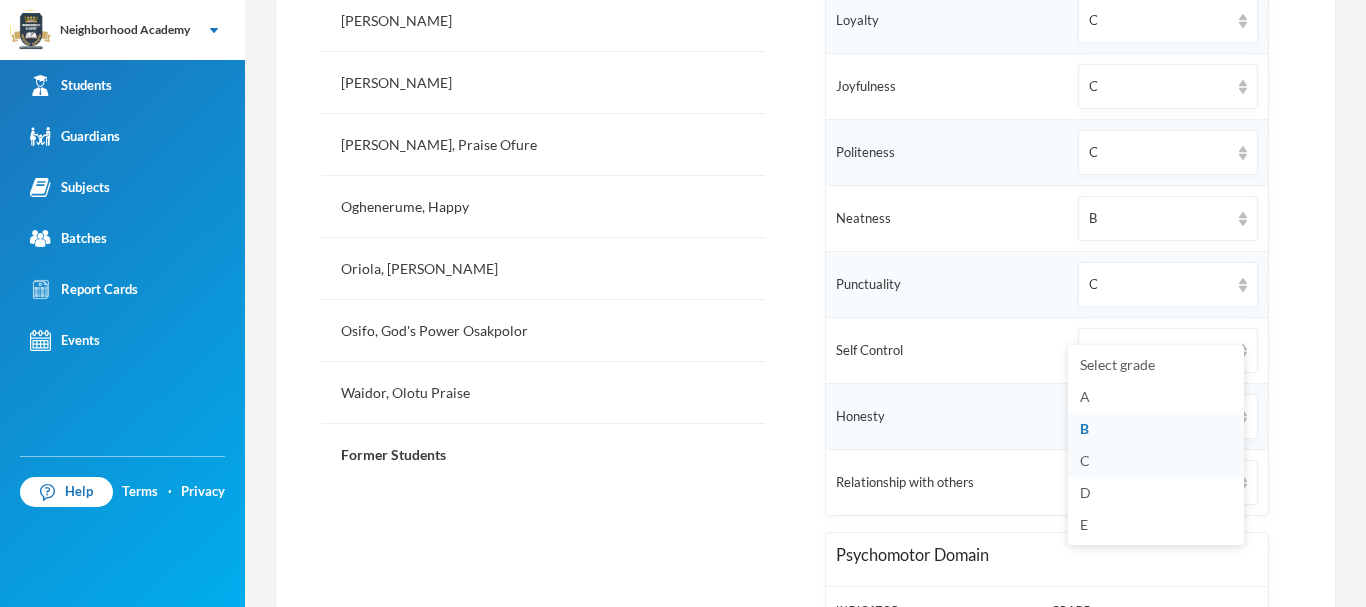 click on "C" at bounding box center [1156, 461] 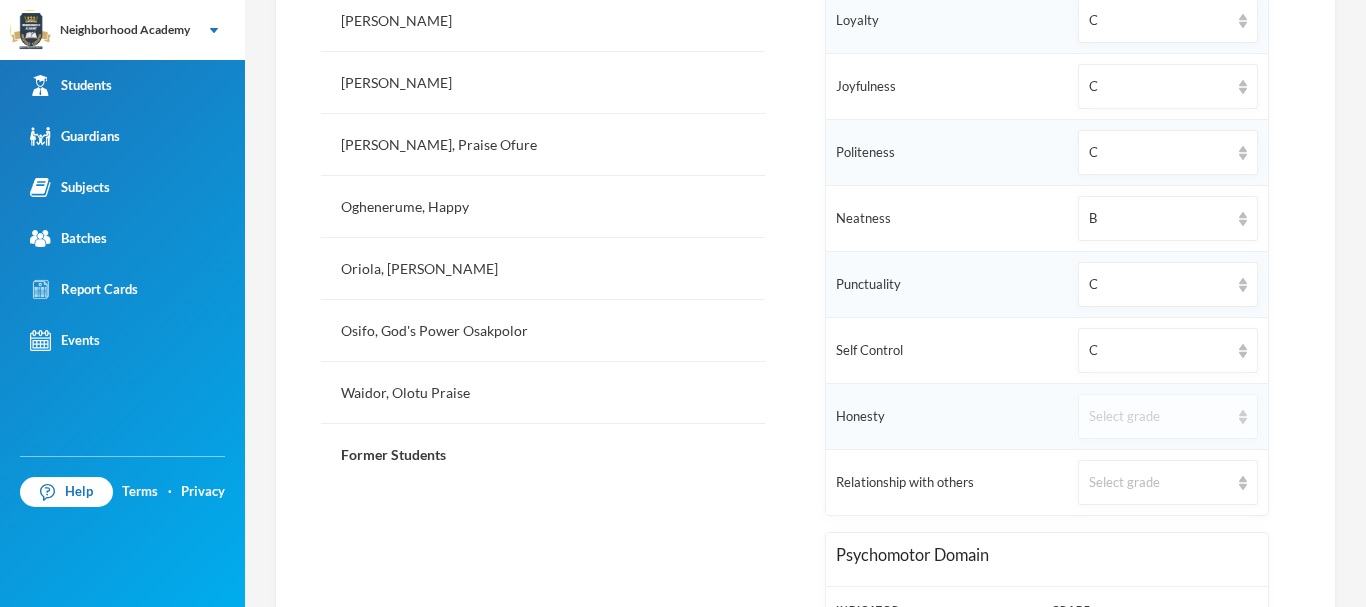 click on "Select grade" at bounding box center (1168, 416) 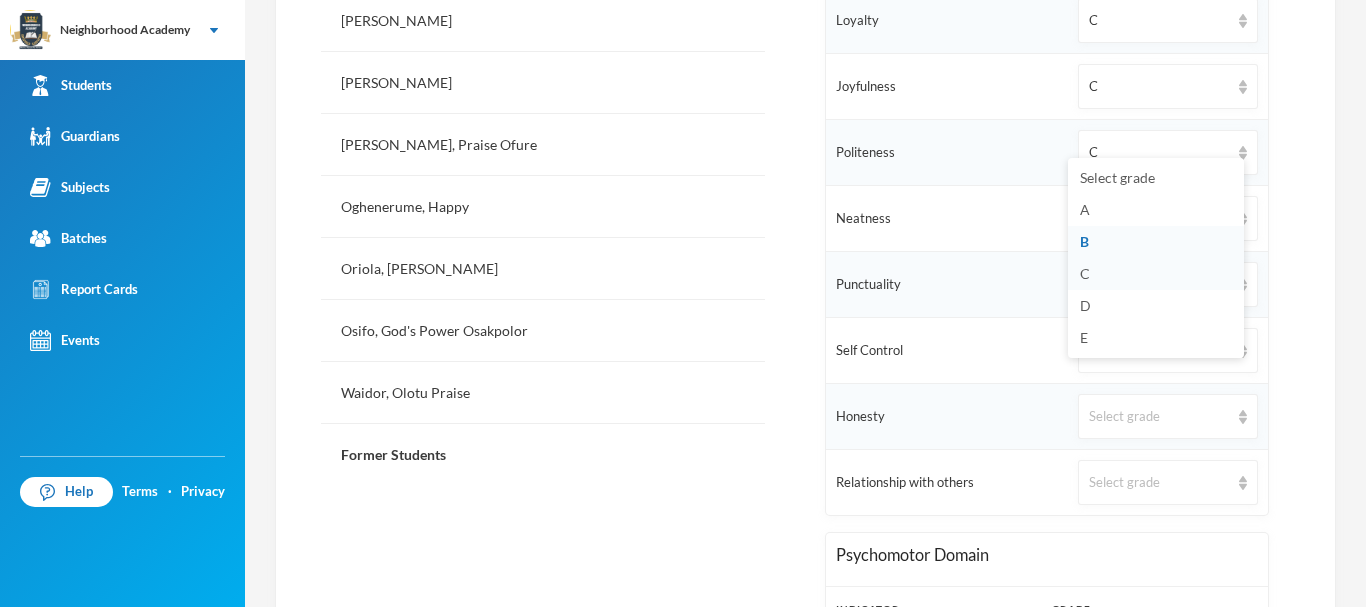 click on "C" at bounding box center [1085, 273] 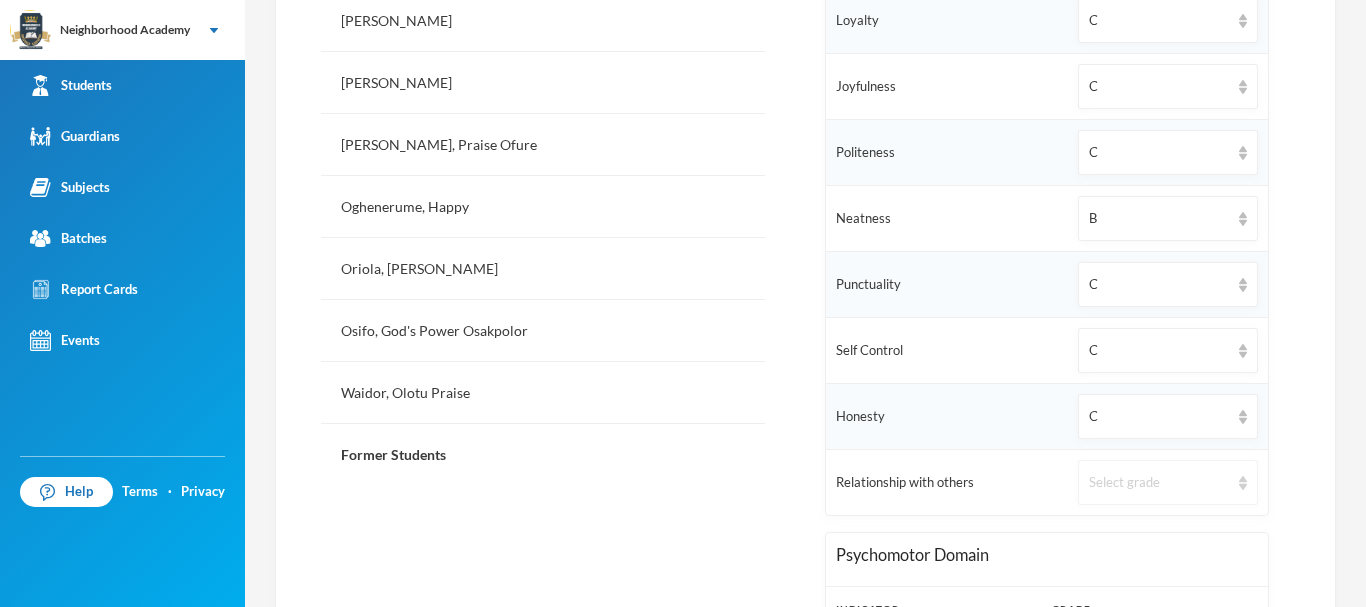 click on "Select grade" at bounding box center [1159, 483] 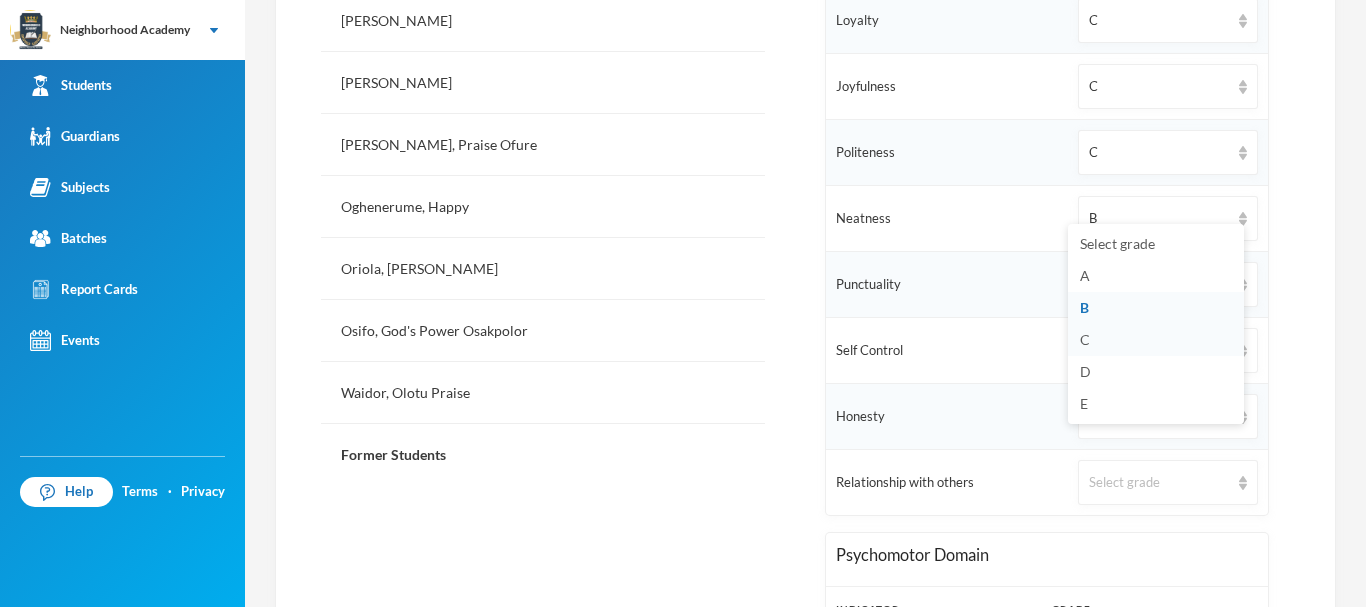 click on "C" at bounding box center (1085, 339) 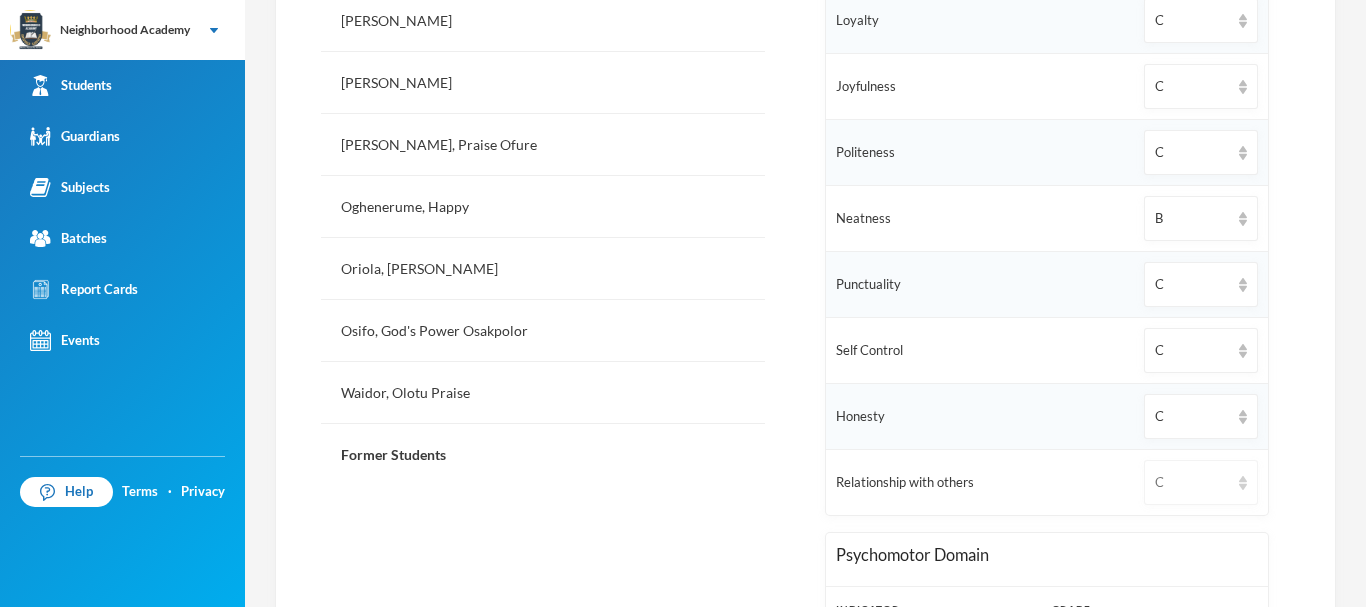click on "C" at bounding box center (1192, 483) 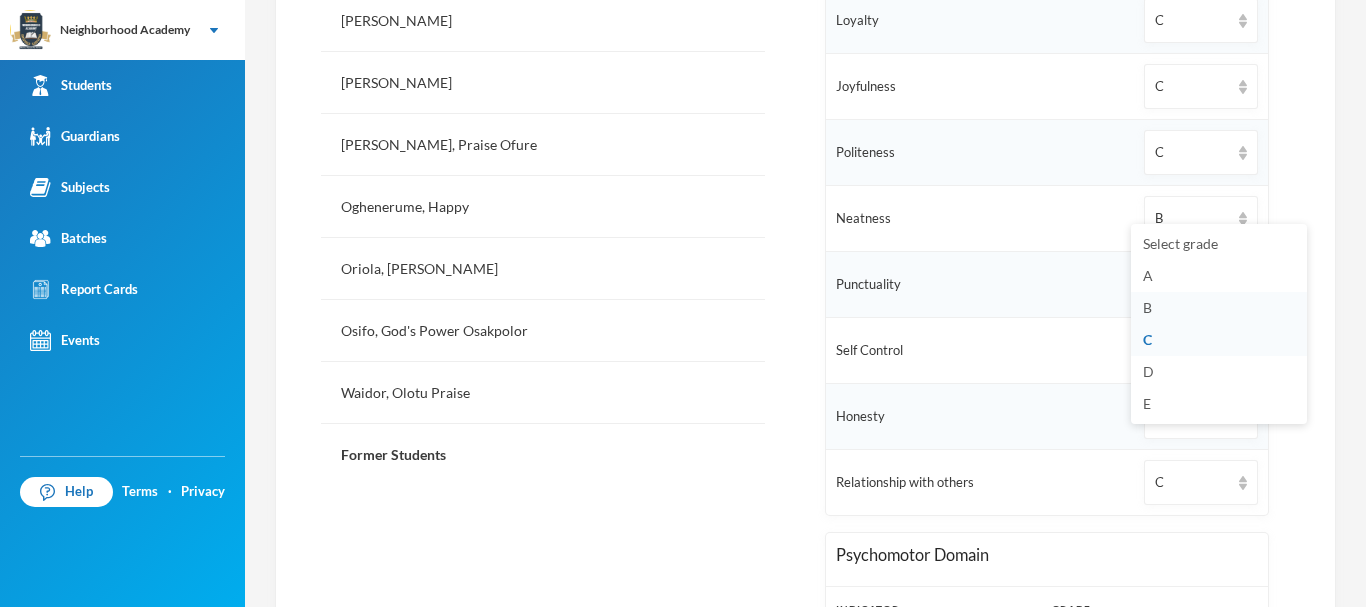 click on "B" at bounding box center [1147, 307] 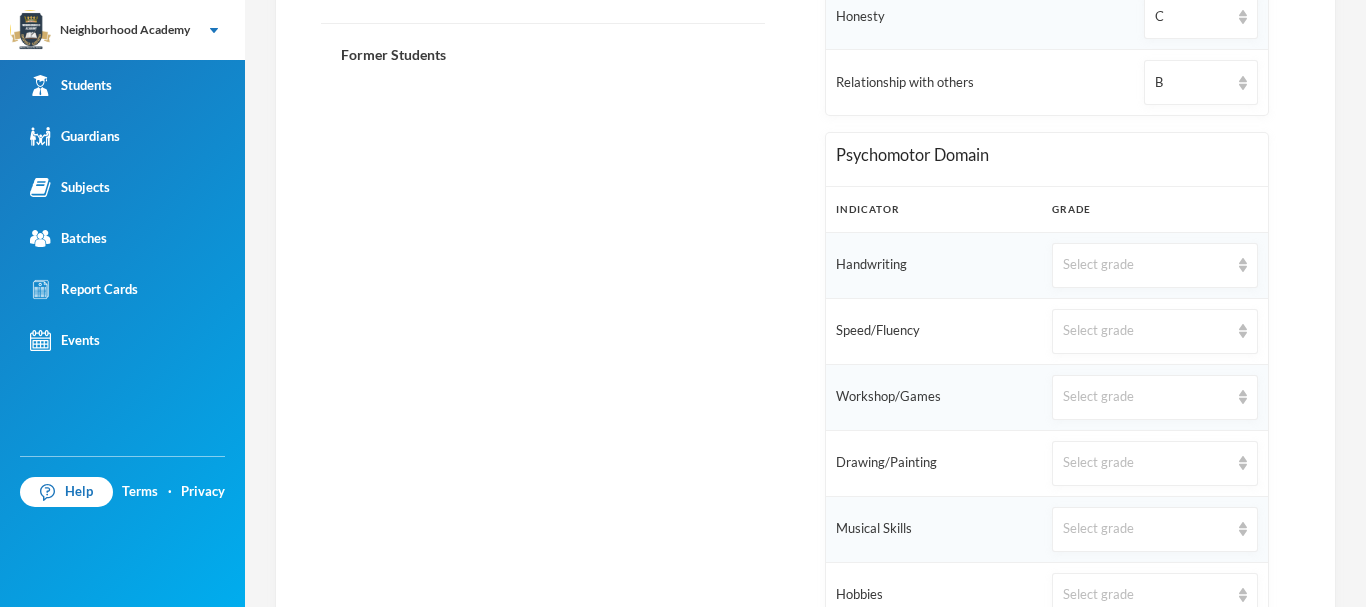 scroll, scrollTop: 1302, scrollLeft: 0, axis: vertical 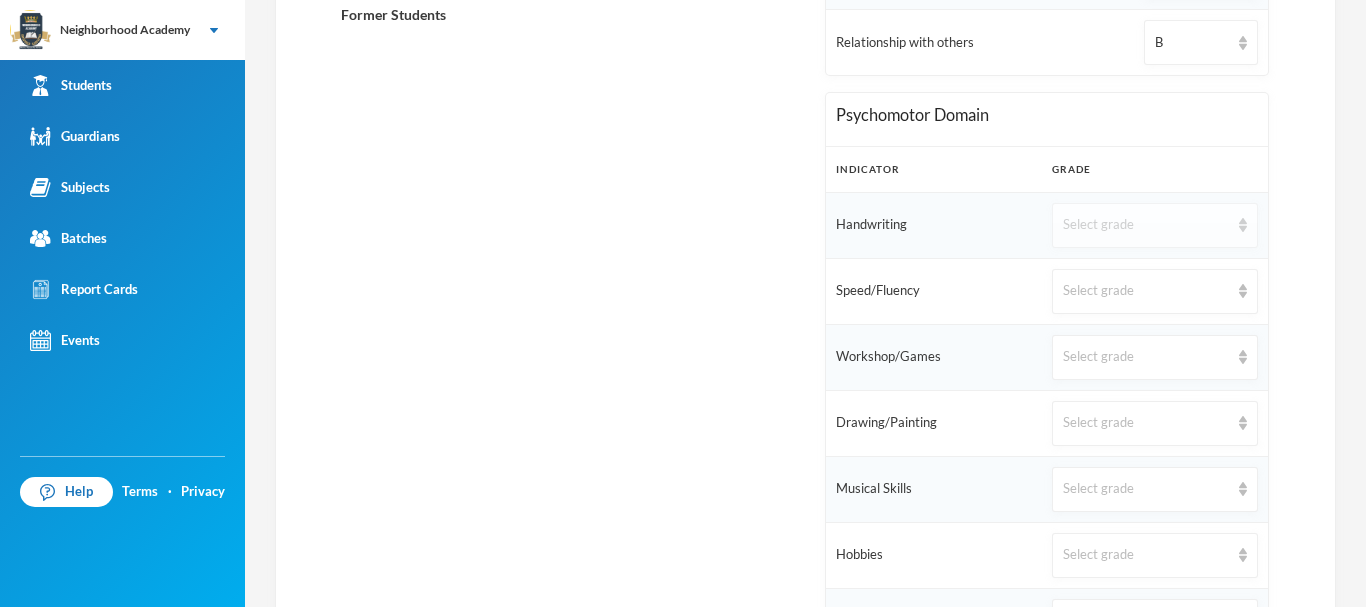 click on "Select grade" at bounding box center (1146, 225) 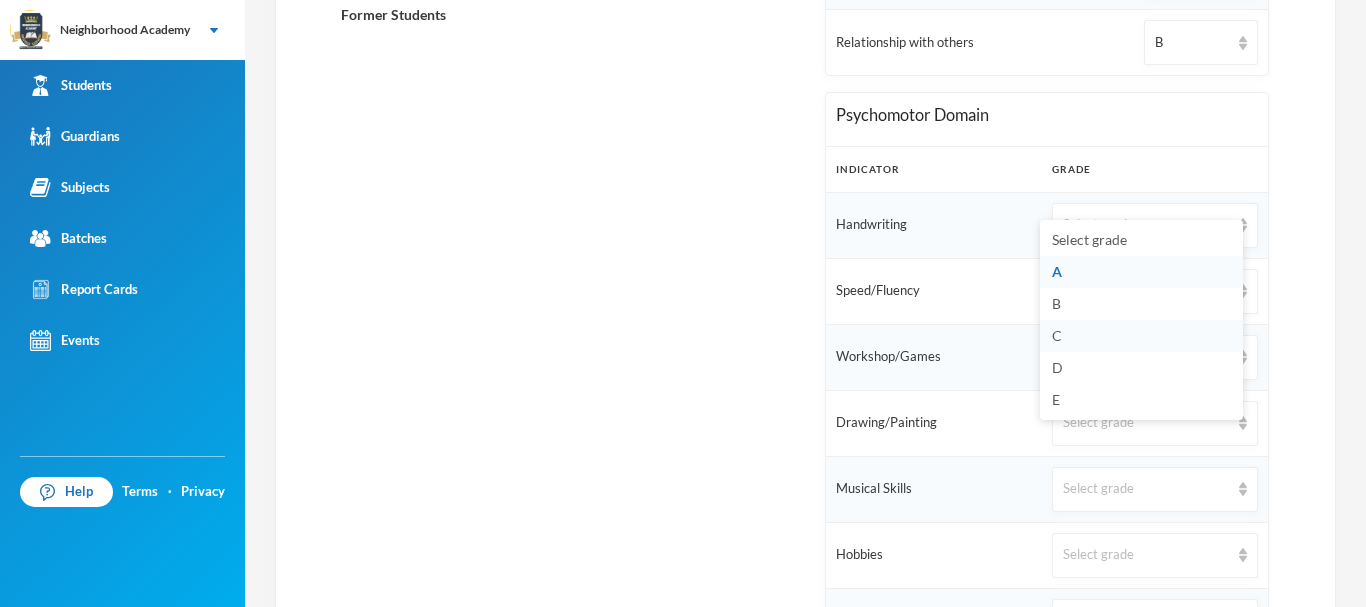 click on "C" at bounding box center [1057, 335] 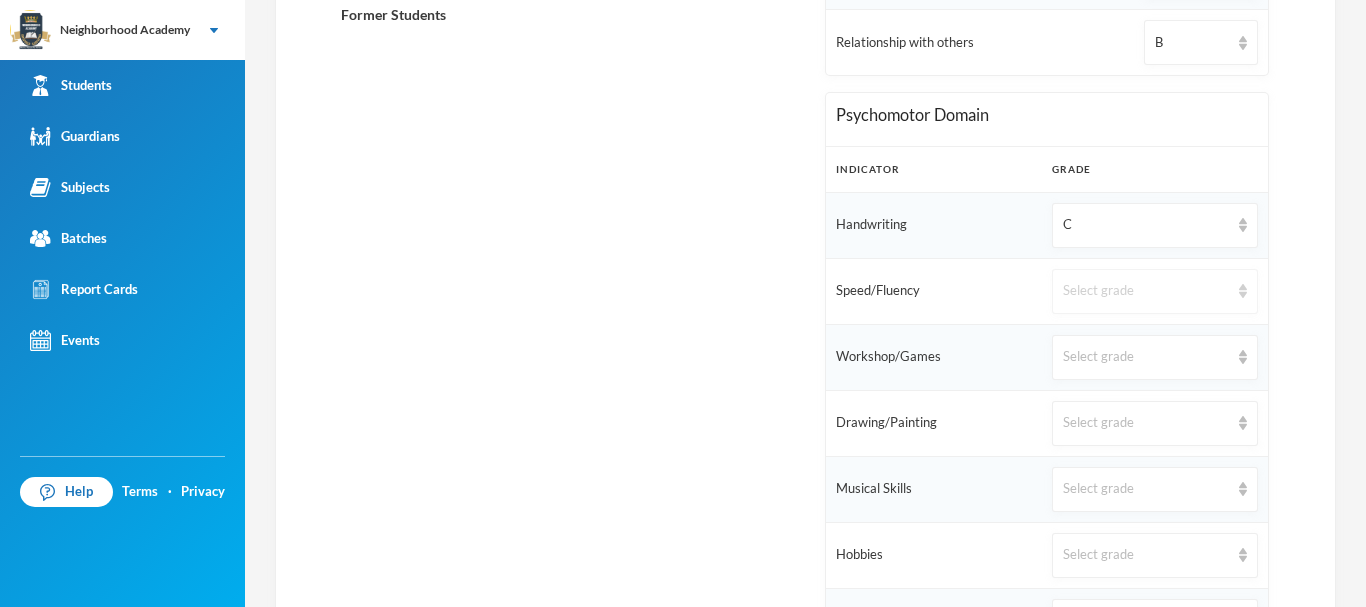 click on "Select grade" at bounding box center (1146, 291) 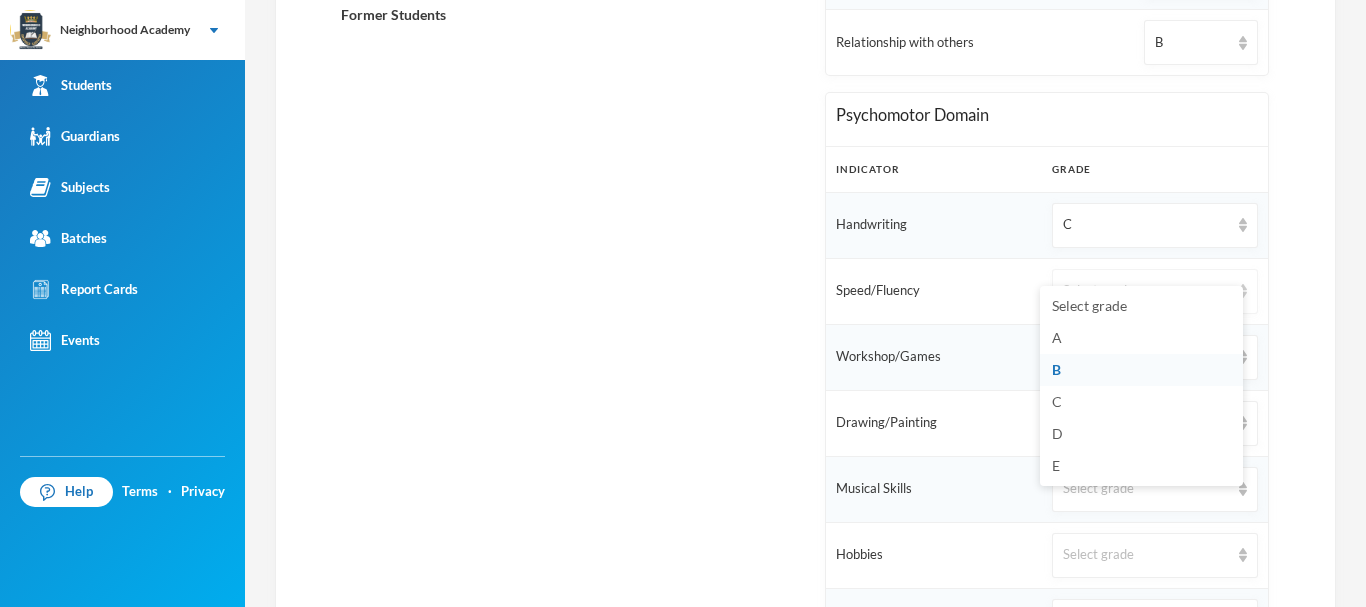 click on "Select grade" at bounding box center [1146, 291] 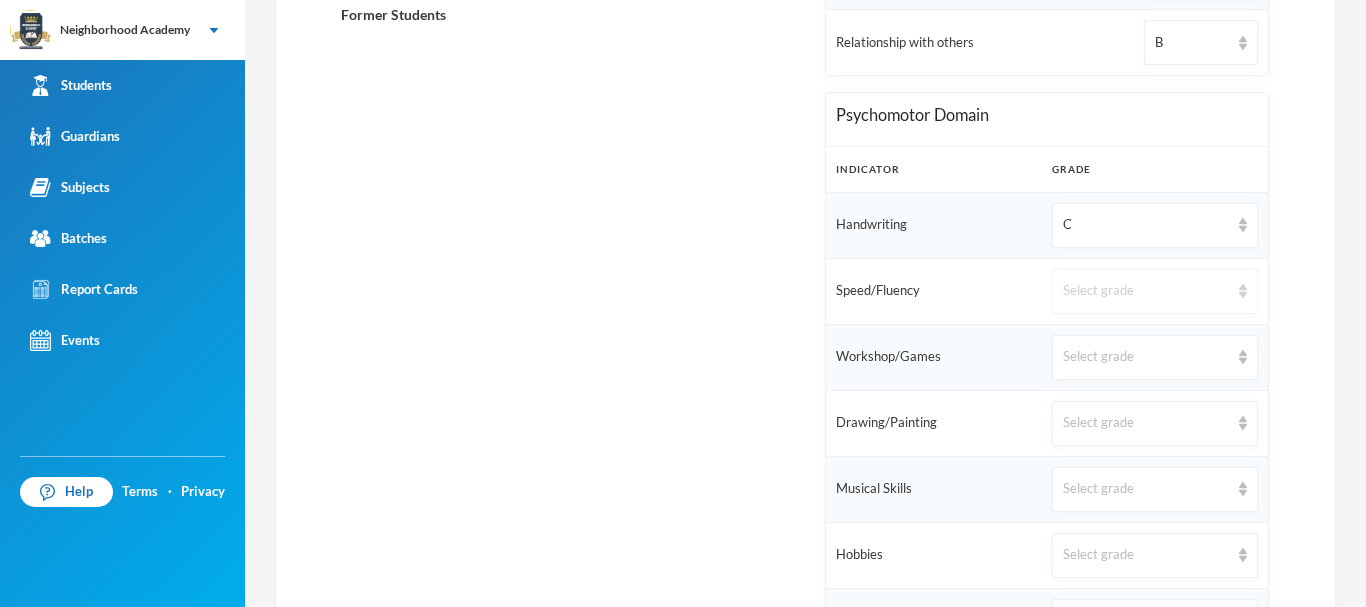click on "Select grade" at bounding box center [1146, 291] 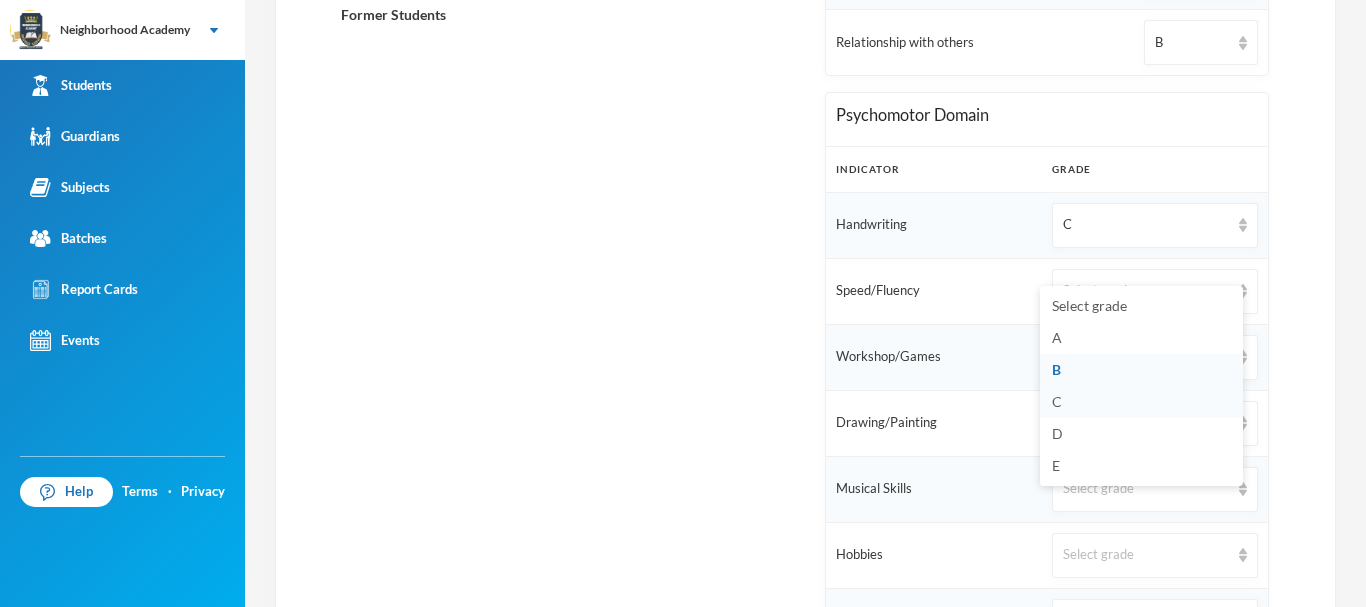 click on "C" at bounding box center (1141, 402) 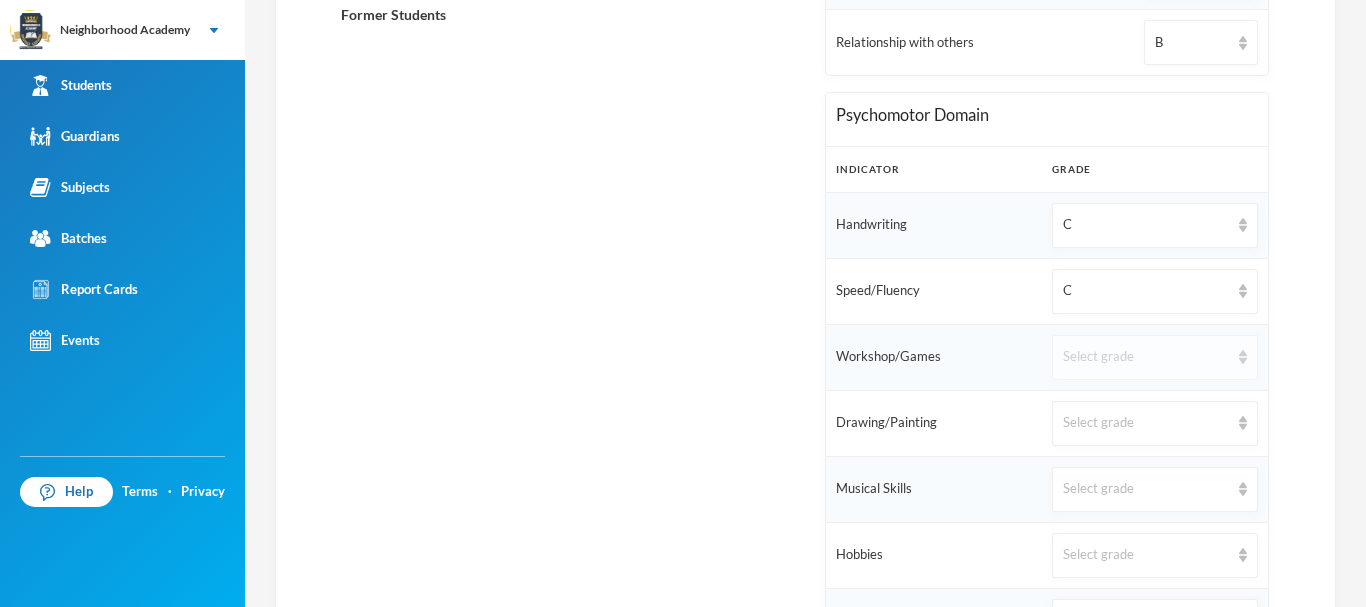 click on "Select grade" at bounding box center [1146, 357] 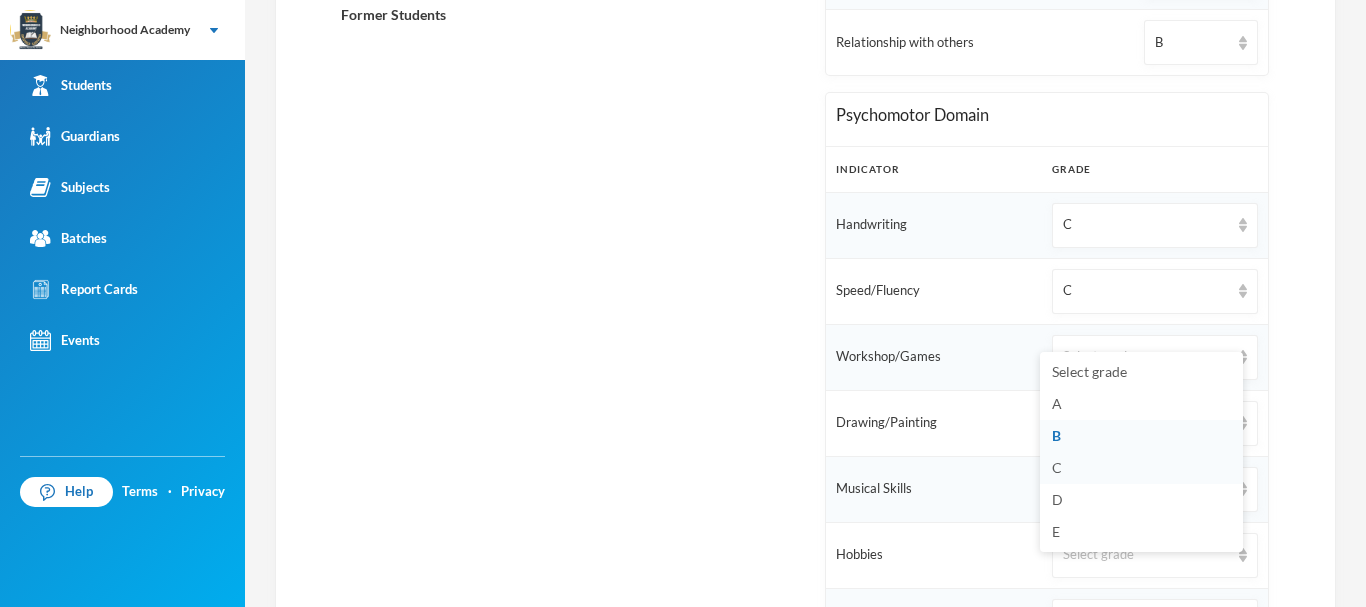 click on "C" at bounding box center (1057, 467) 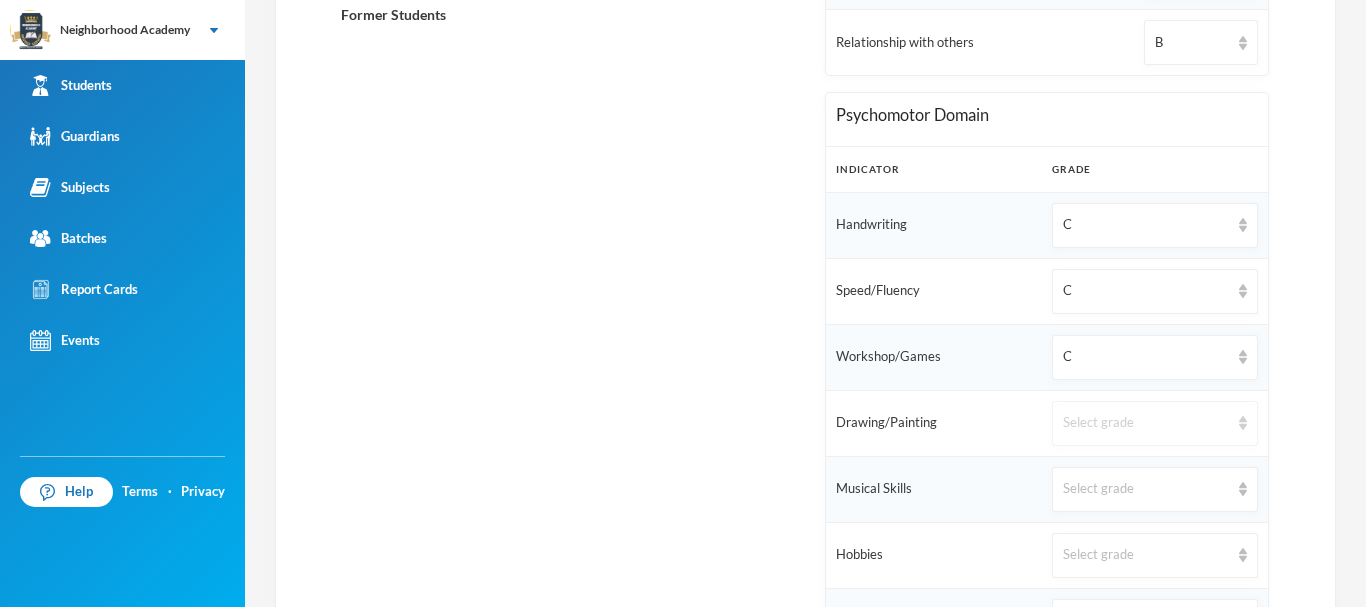click on "Select grade" at bounding box center (1146, 423) 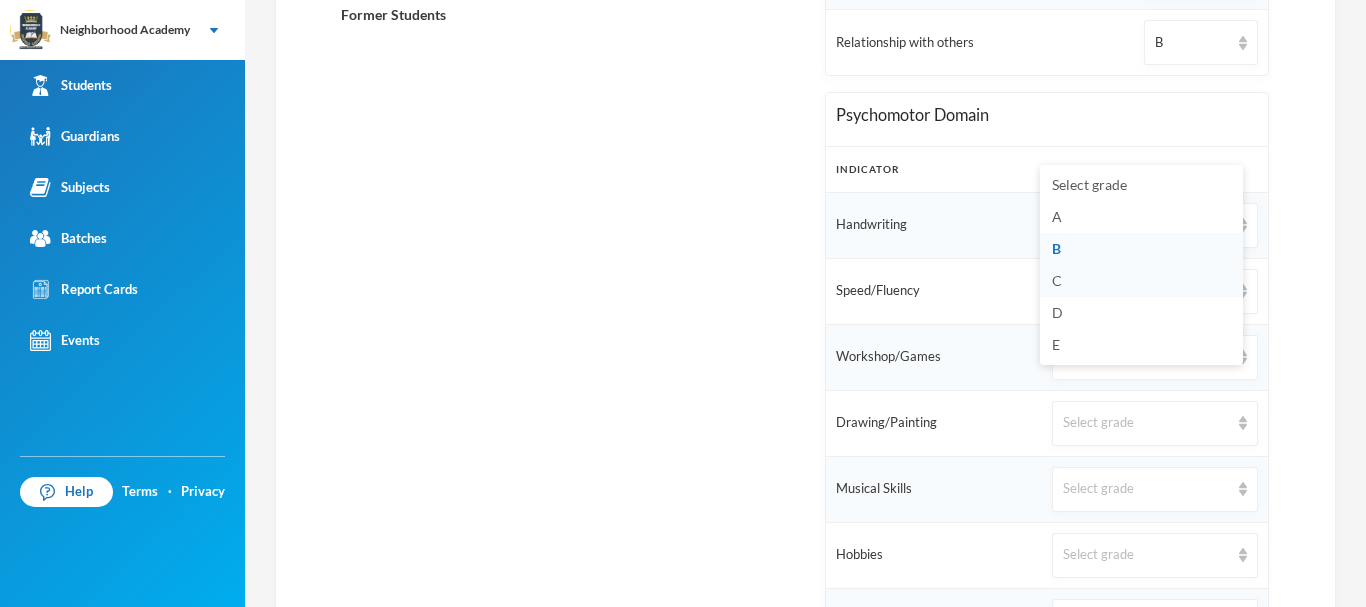 click on "C" at bounding box center (1057, 280) 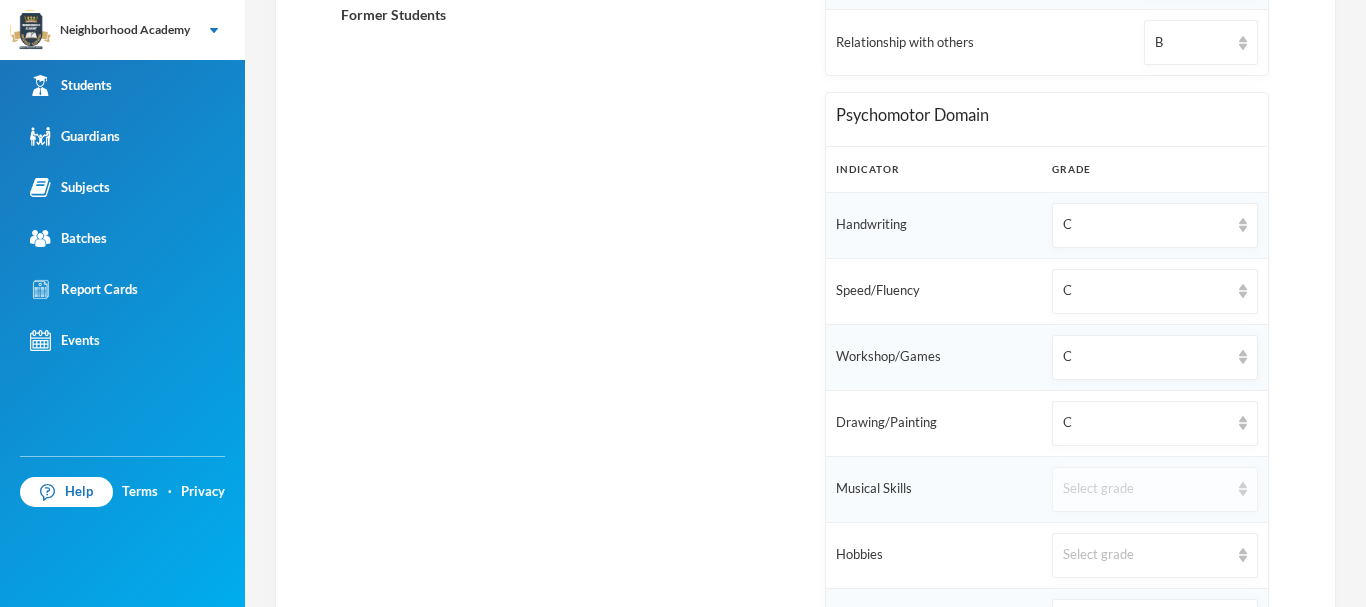 click on "Select grade" at bounding box center (1146, 489) 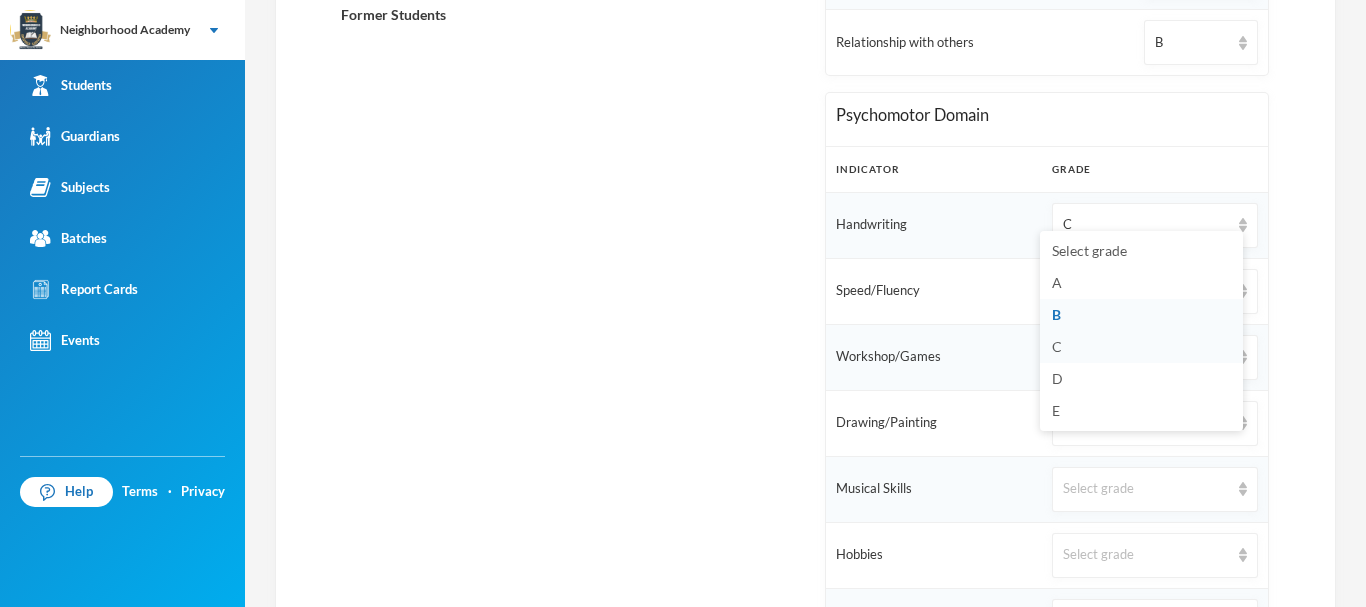 click on "C" at bounding box center (1141, 347) 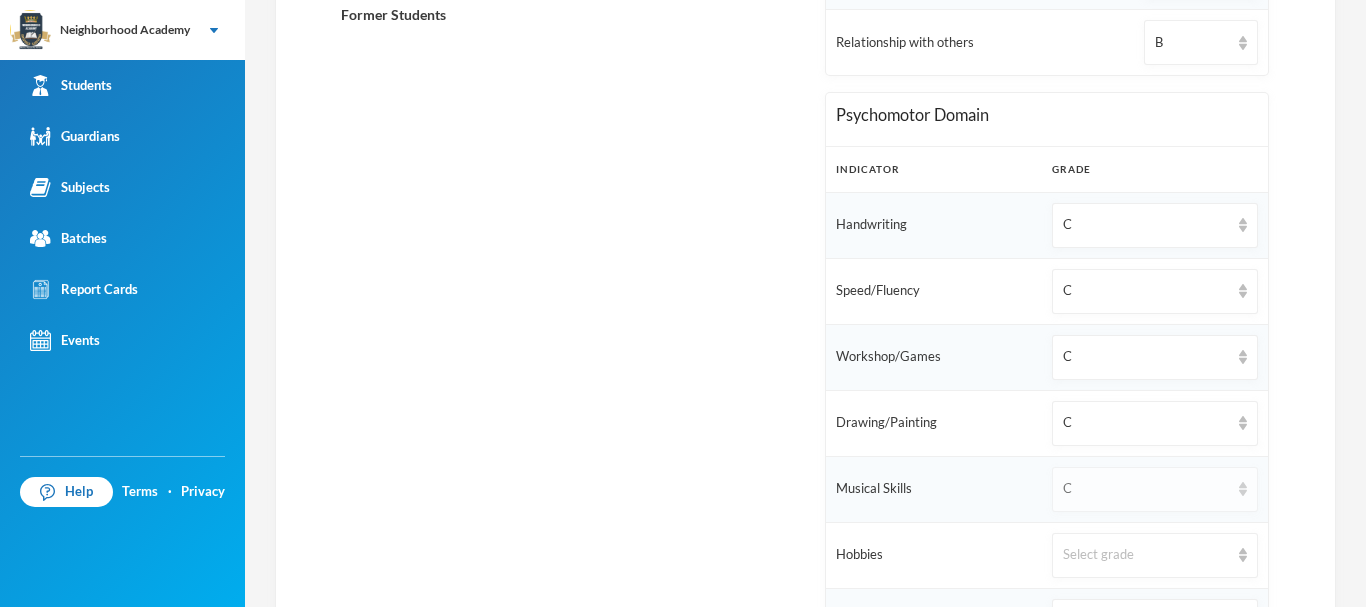 click on "C" at bounding box center (1146, 489) 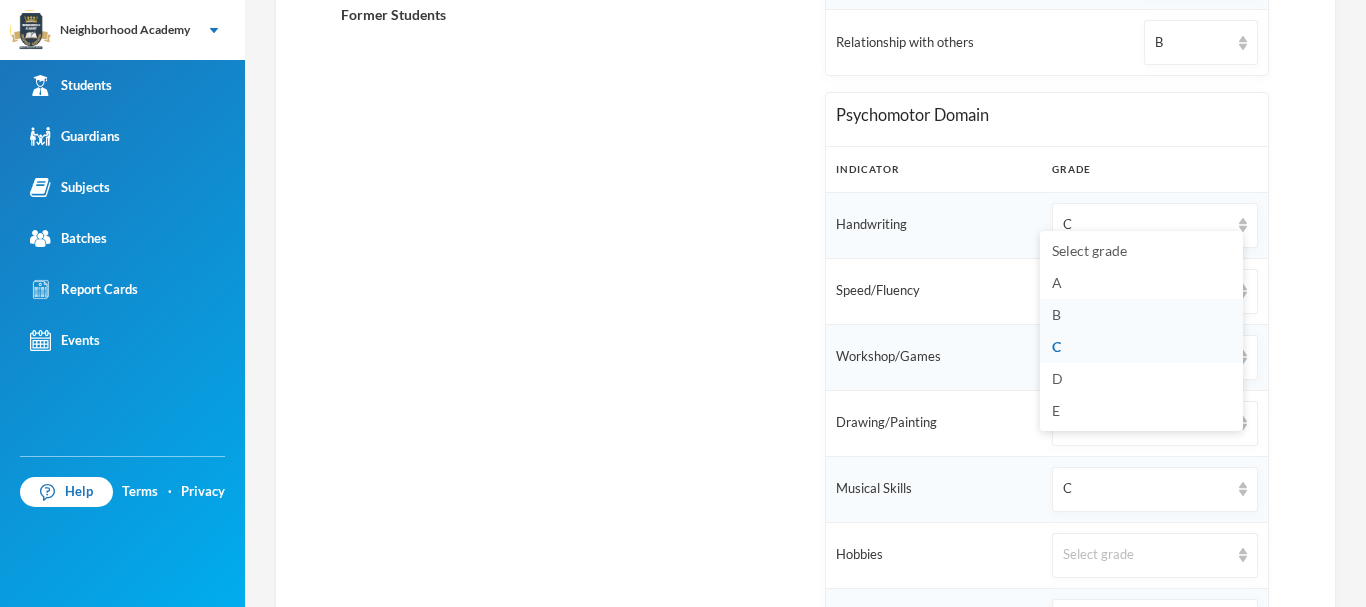 click on "B" at bounding box center [1141, 315] 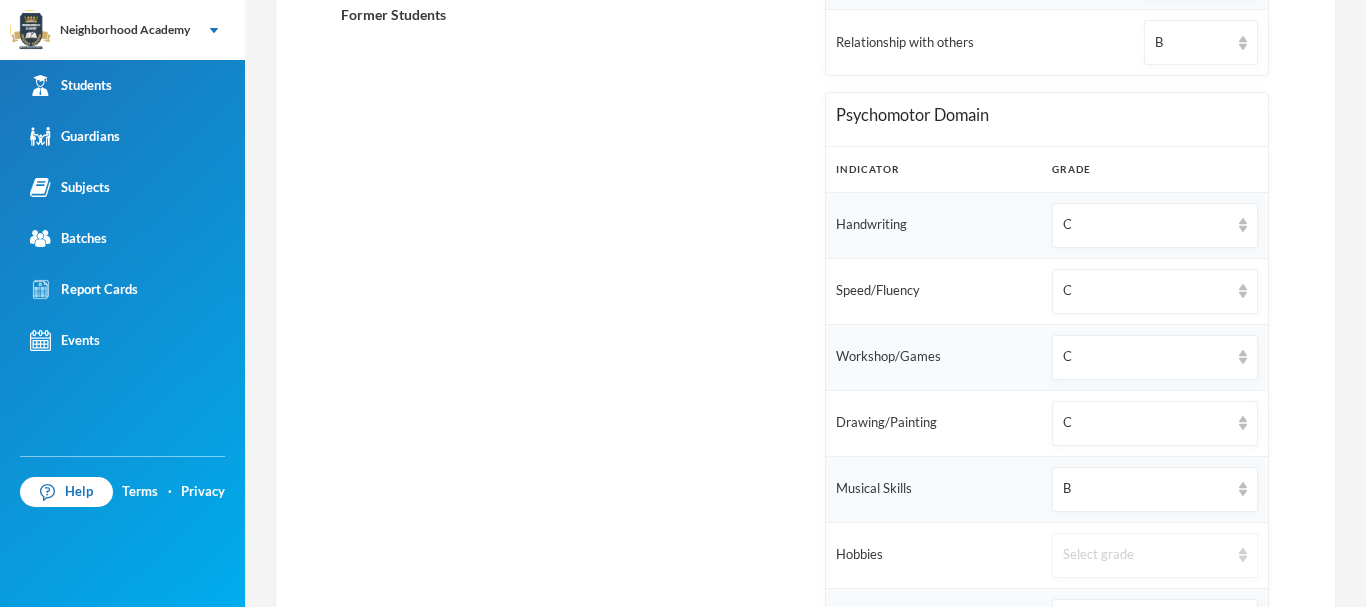 click on "Select grade" at bounding box center [1155, 555] 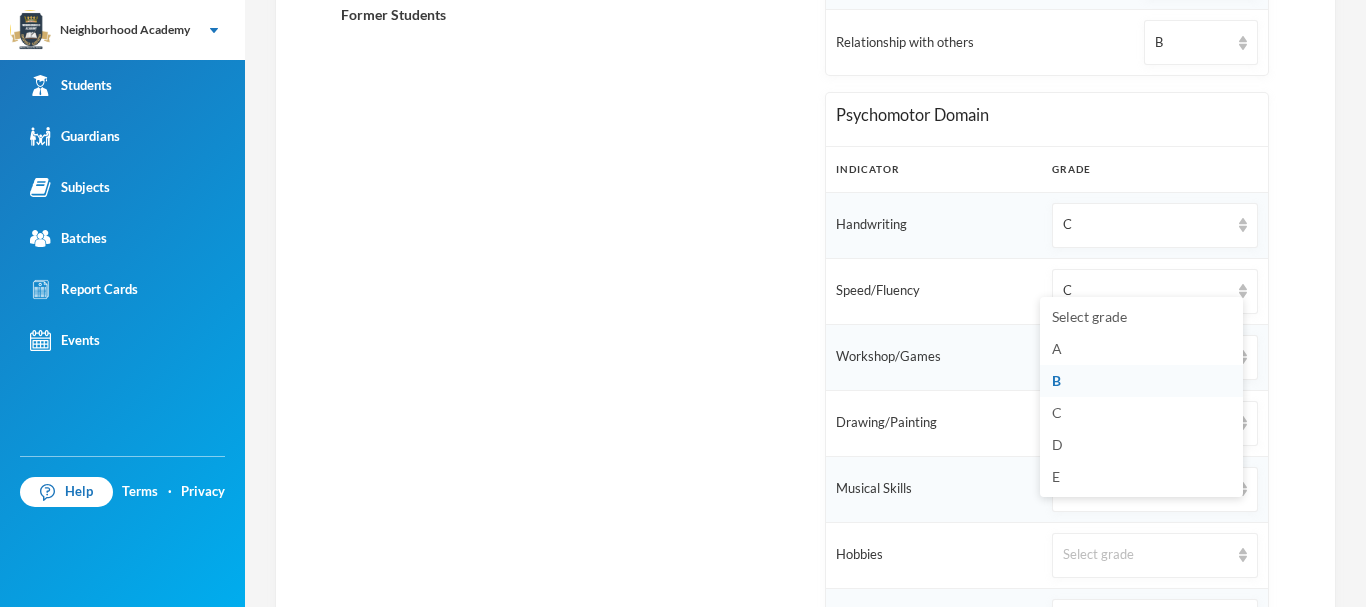click on "B" at bounding box center [1141, 381] 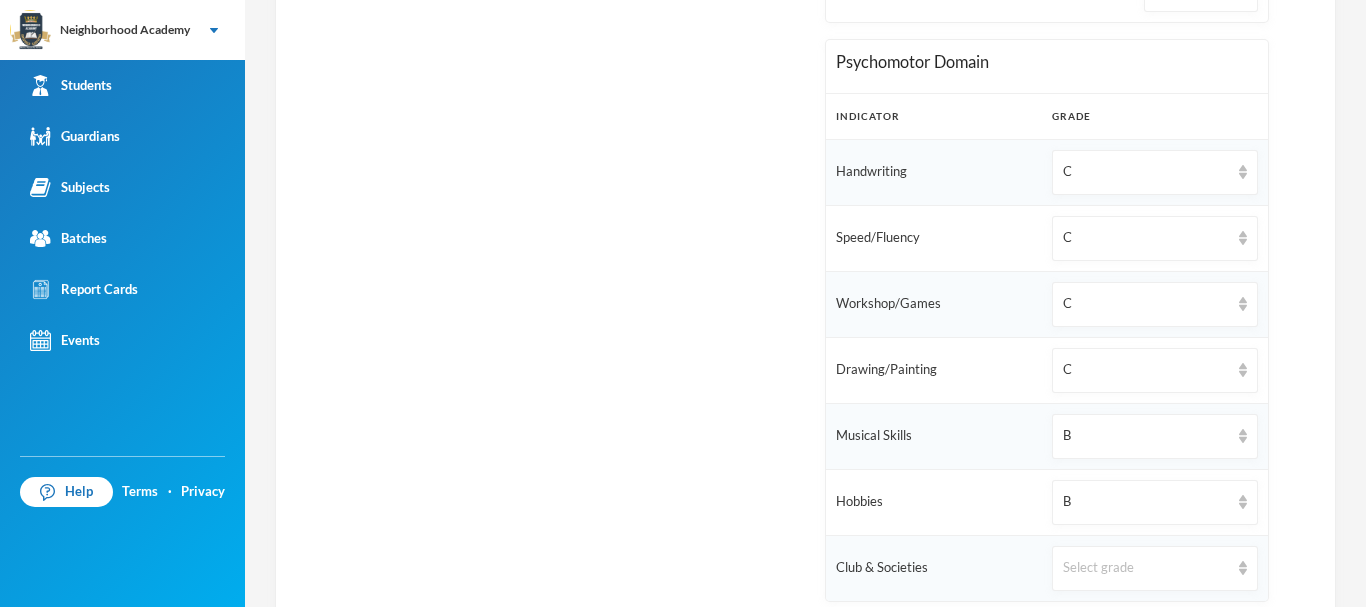 scroll, scrollTop: 1395, scrollLeft: 0, axis: vertical 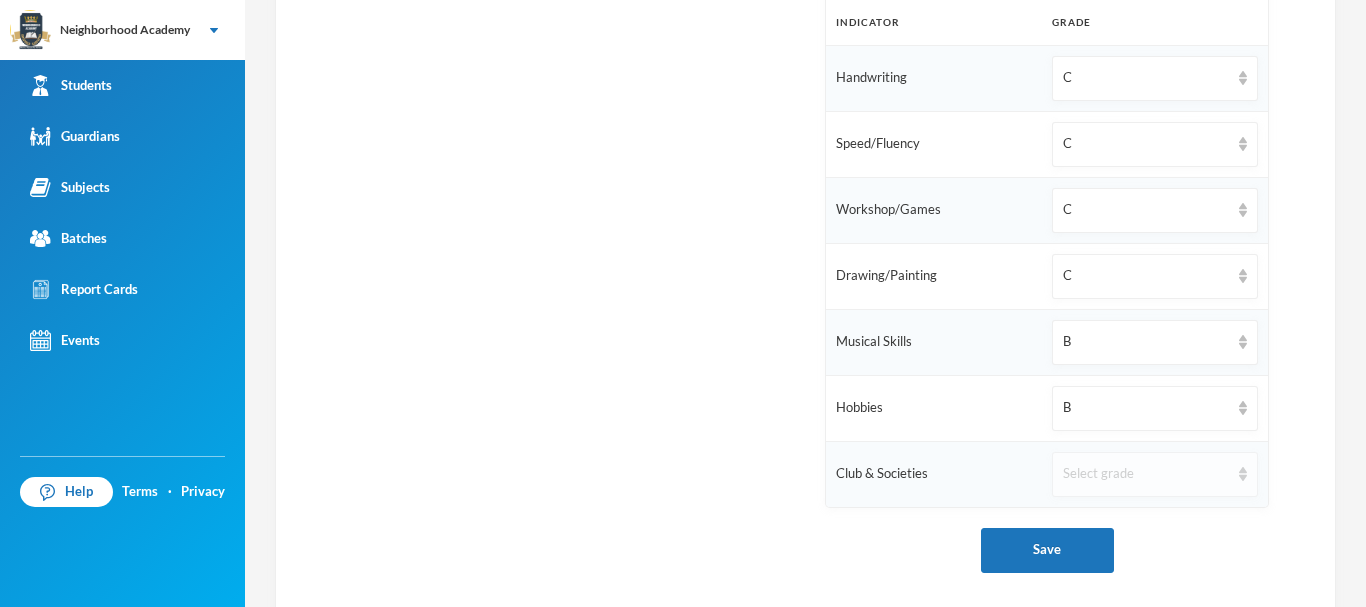 click on "Select grade" at bounding box center (1155, 474) 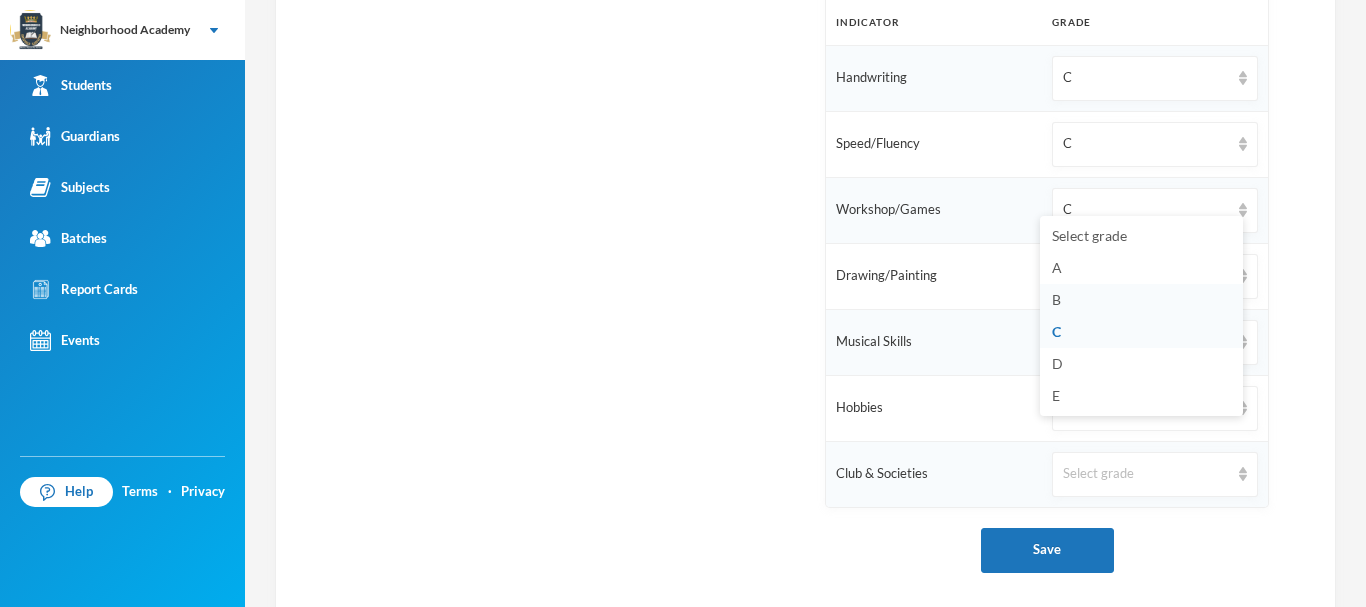 click on "B" at bounding box center (1141, 300) 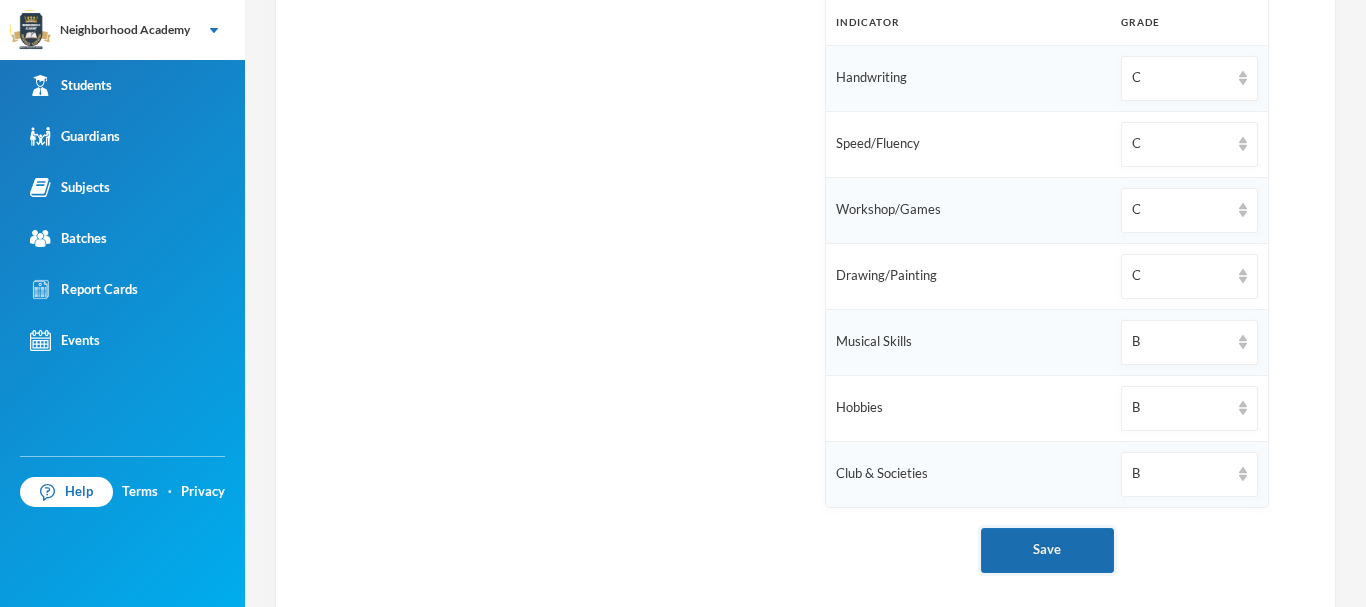 click on "Save" at bounding box center (1047, 550) 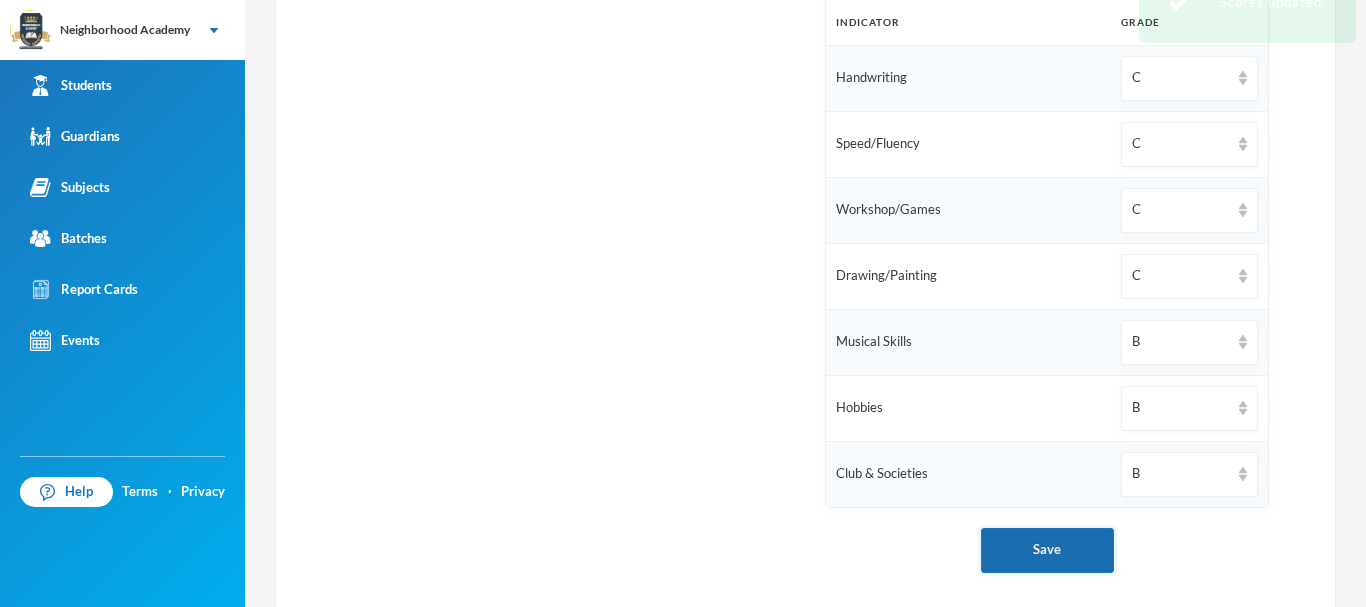 click on "Save" at bounding box center [1047, 550] 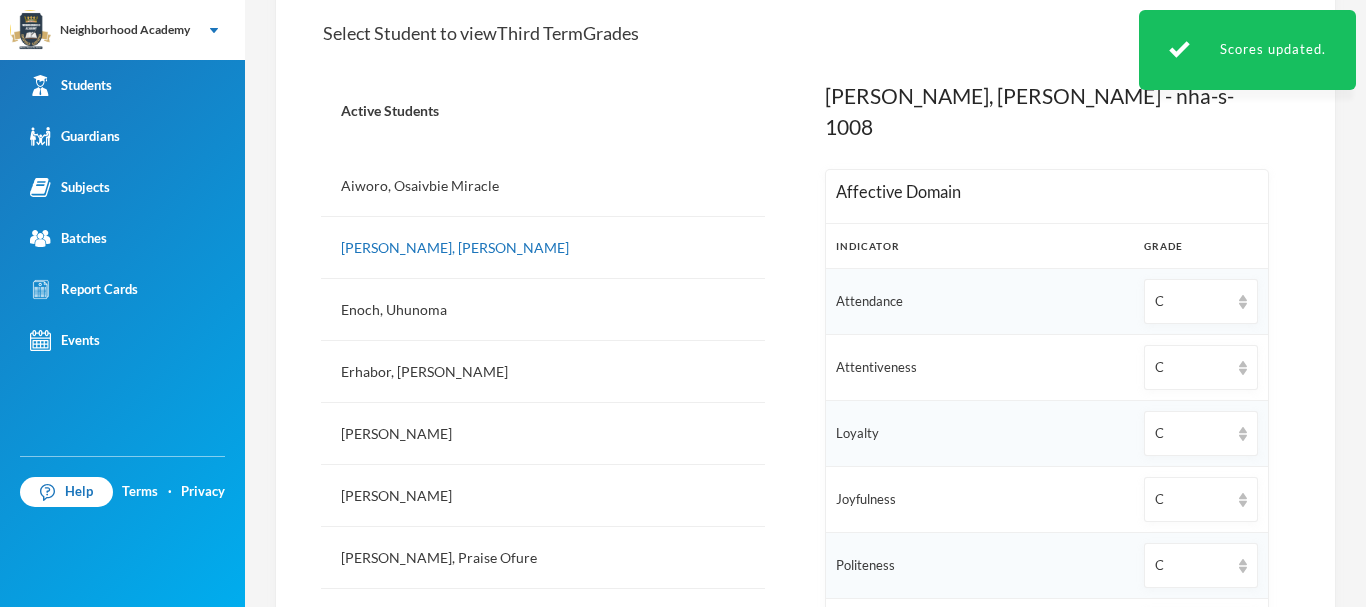 scroll, scrollTop: 395, scrollLeft: 0, axis: vertical 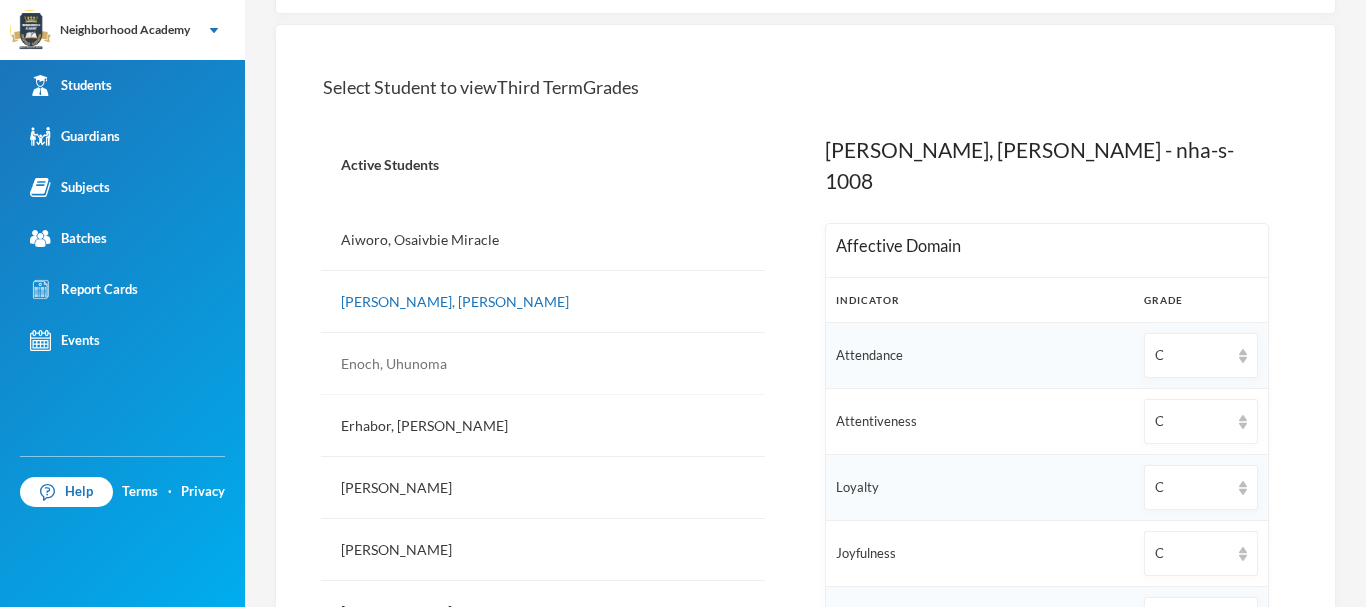 click on "Enoch, Uhunoma" at bounding box center [543, 364] 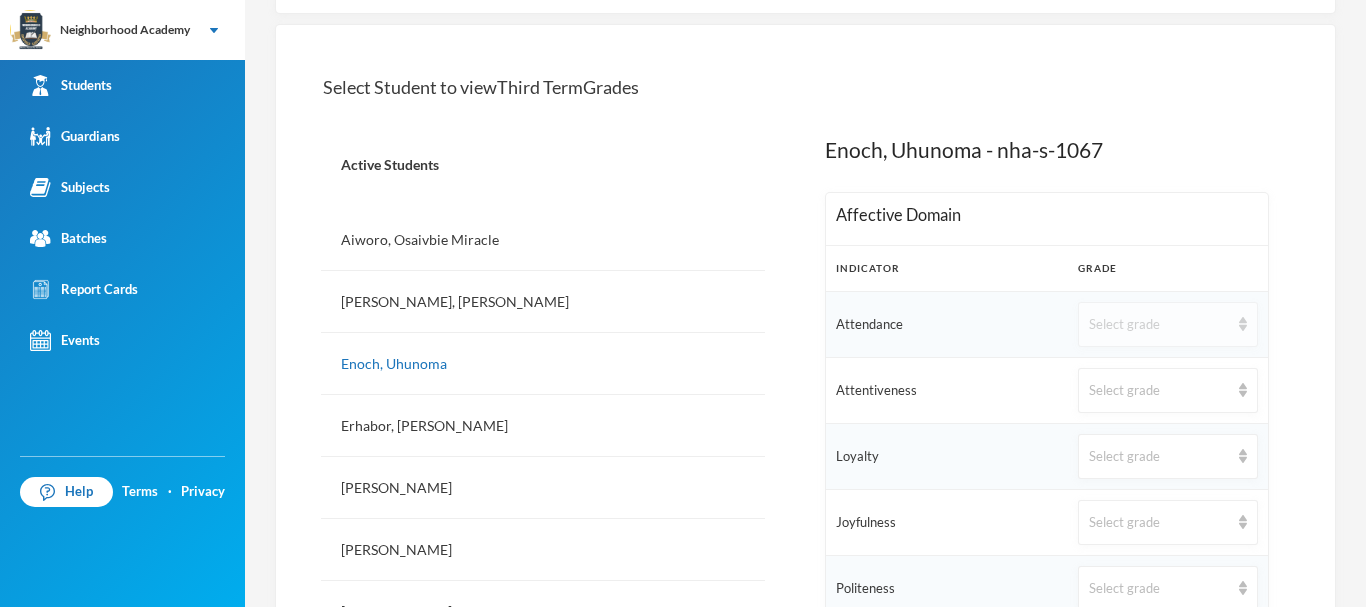 click on "Select grade" at bounding box center (1168, 324) 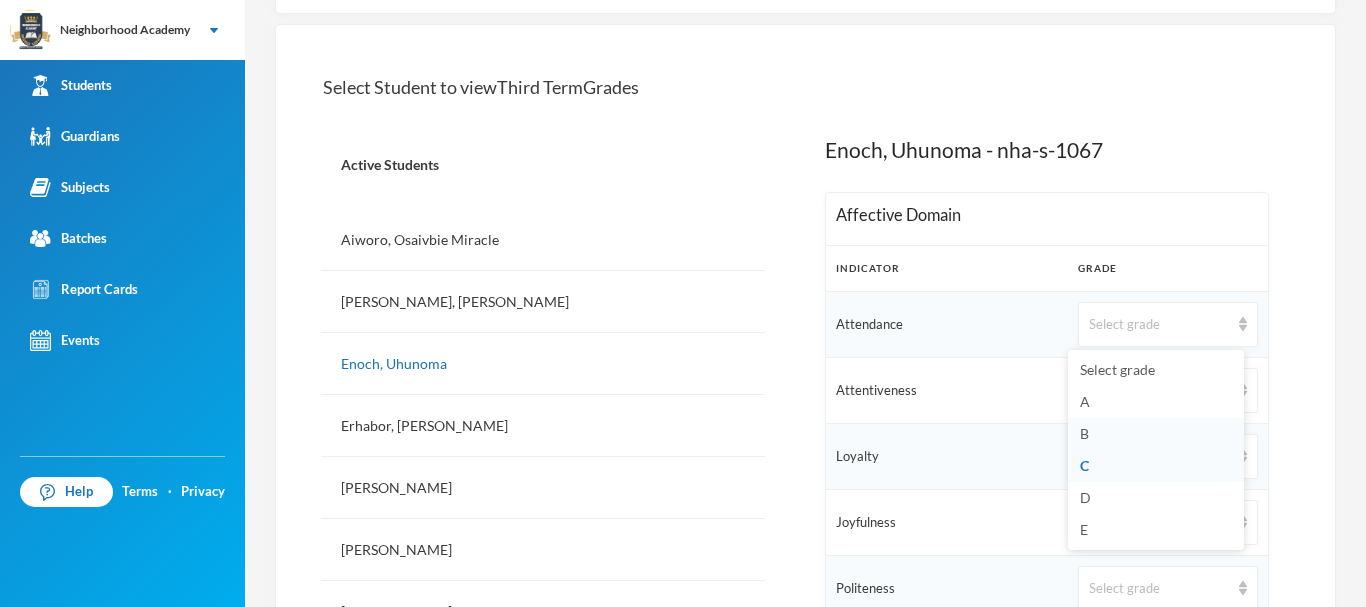 click on "B" at bounding box center (1084, 433) 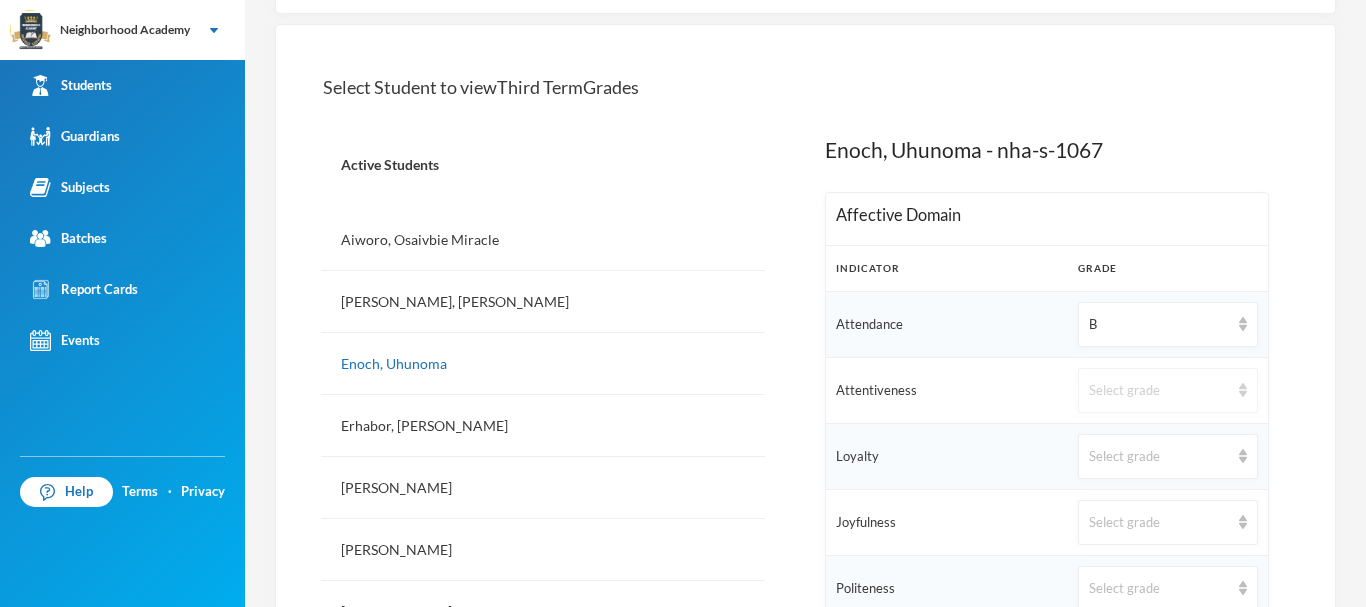 click on "Select grade" at bounding box center [1159, 391] 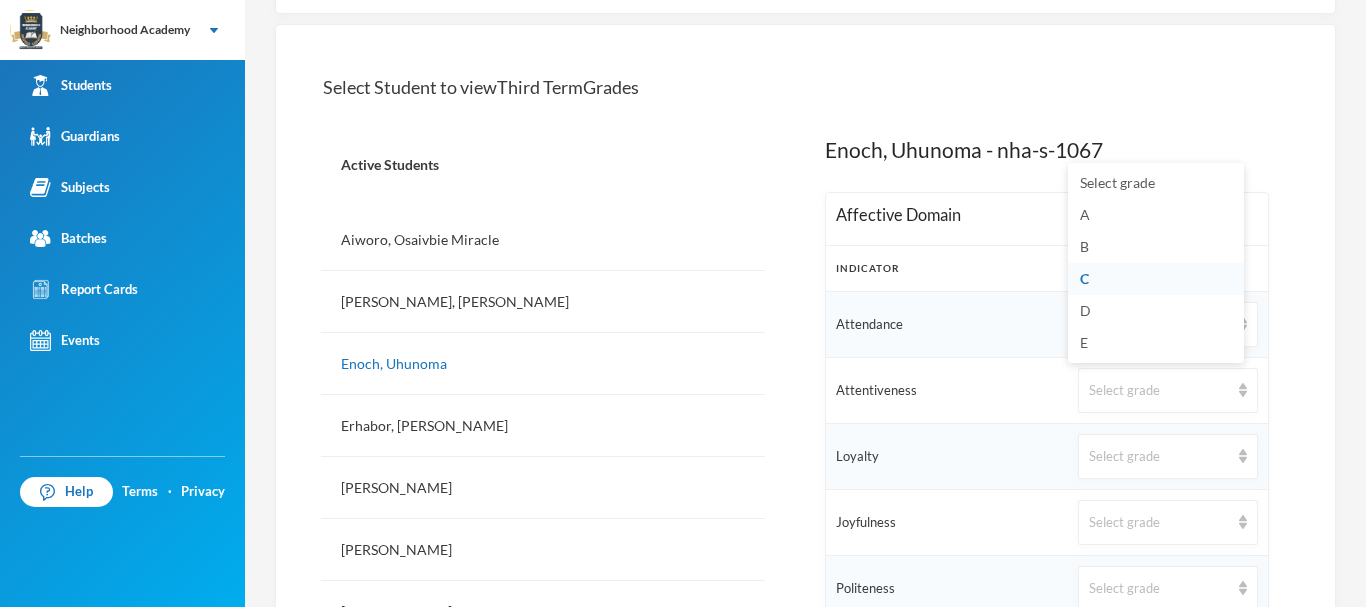 click on "Attendance" at bounding box center (947, 324) 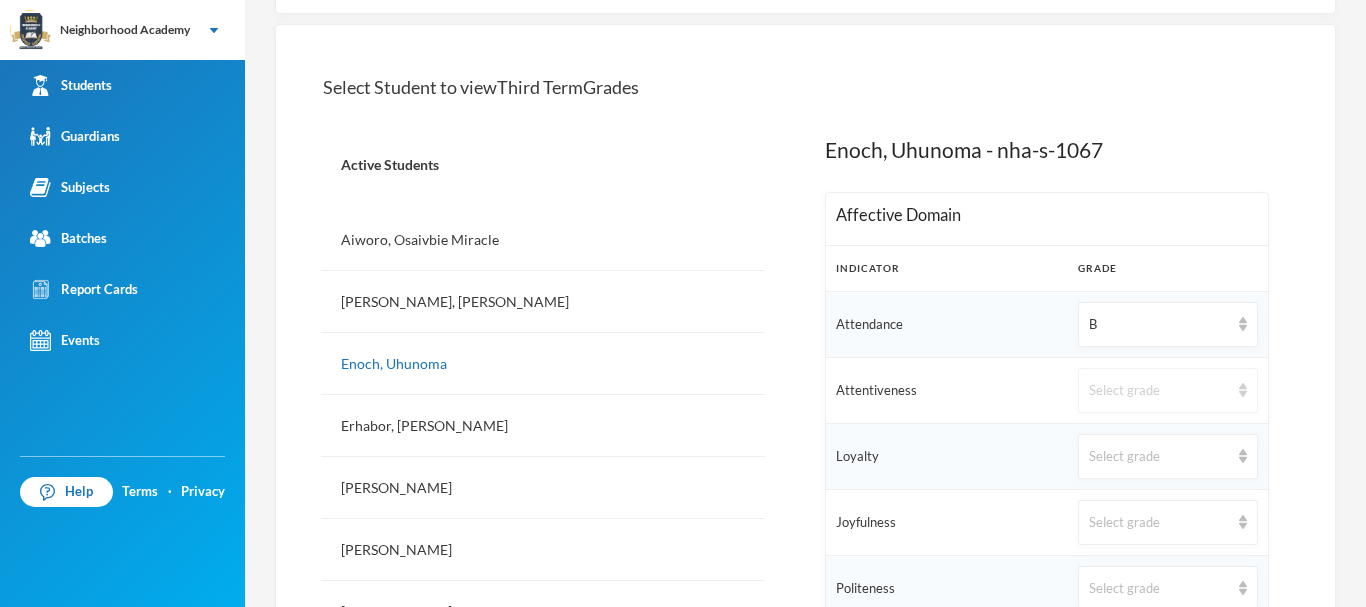 click on "Select grade" at bounding box center (1159, 391) 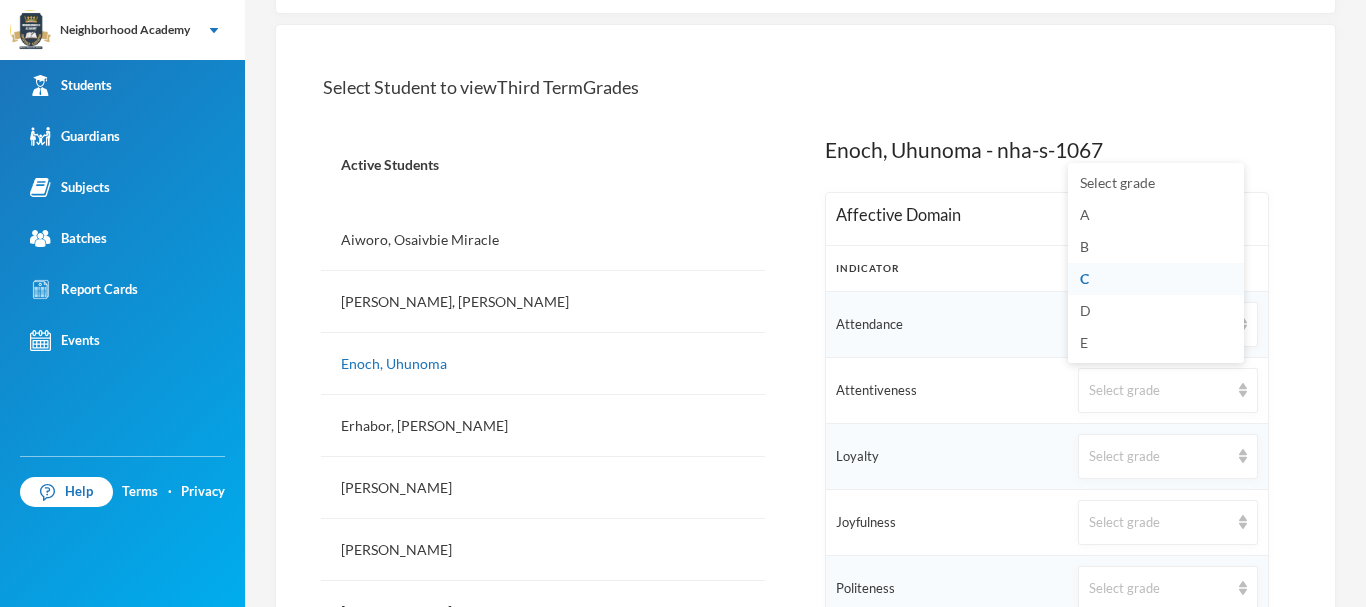 click on "C" at bounding box center [1156, 279] 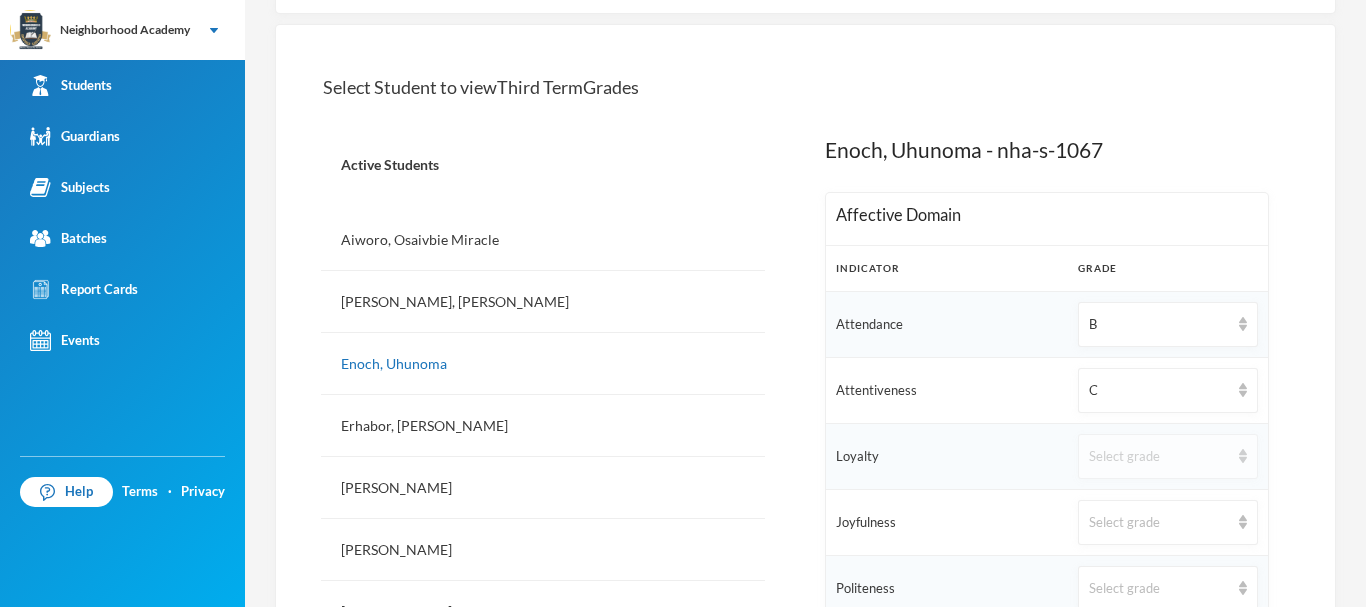 click on "Select grade" at bounding box center [1159, 457] 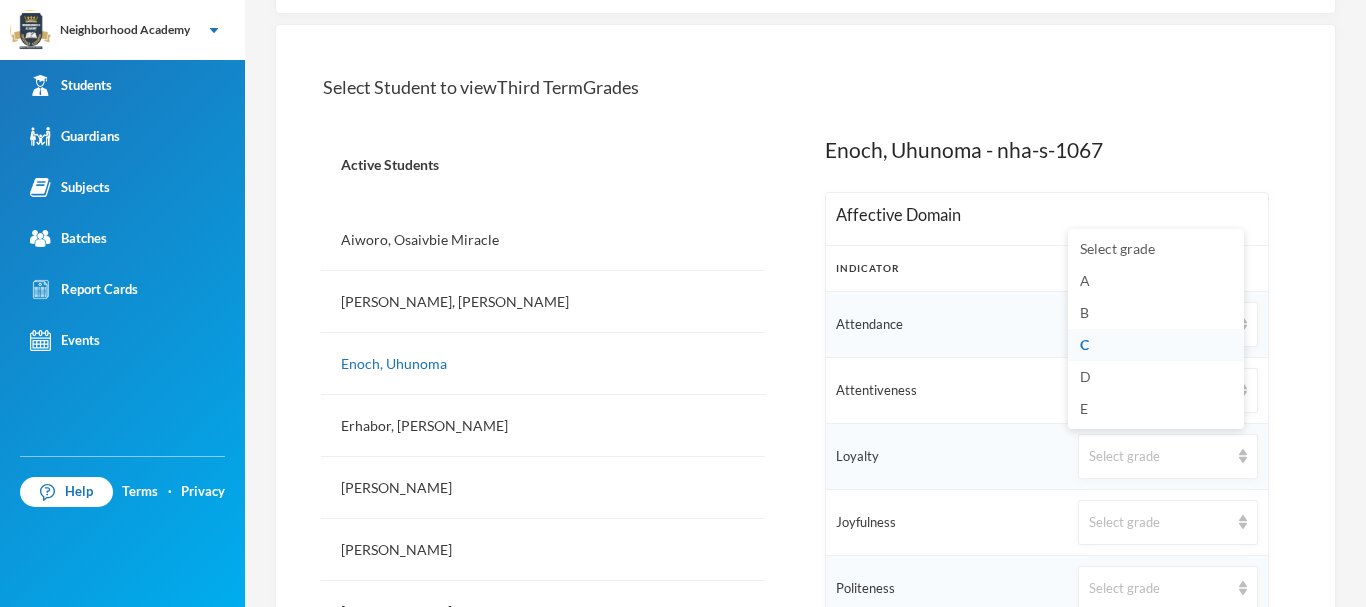click on "C" at bounding box center (1084, 344) 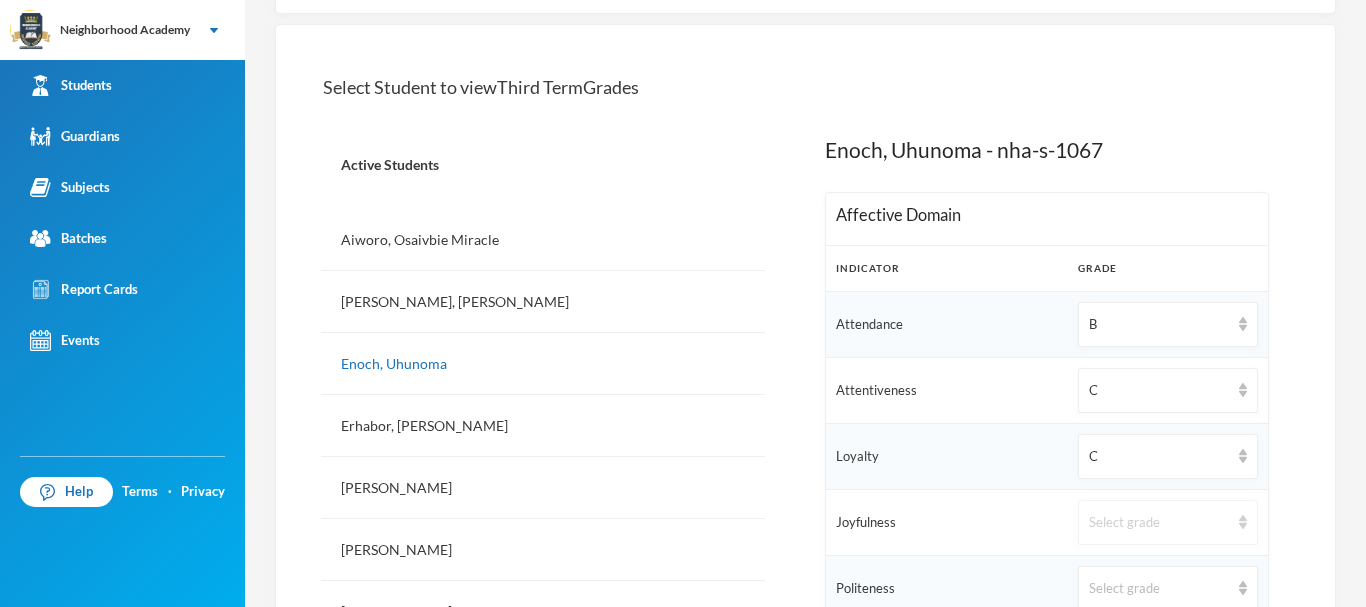 click on "Select grade" at bounding box center [1168, 522] 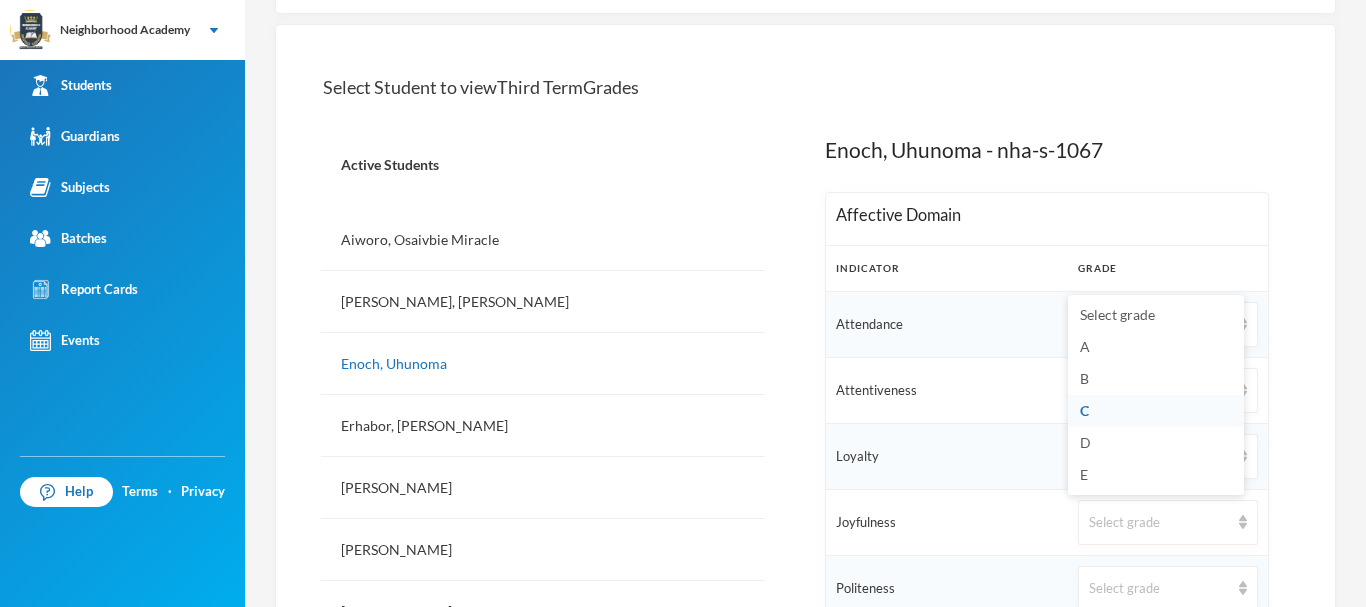 click on "C" at bounding box center (1156, 411) 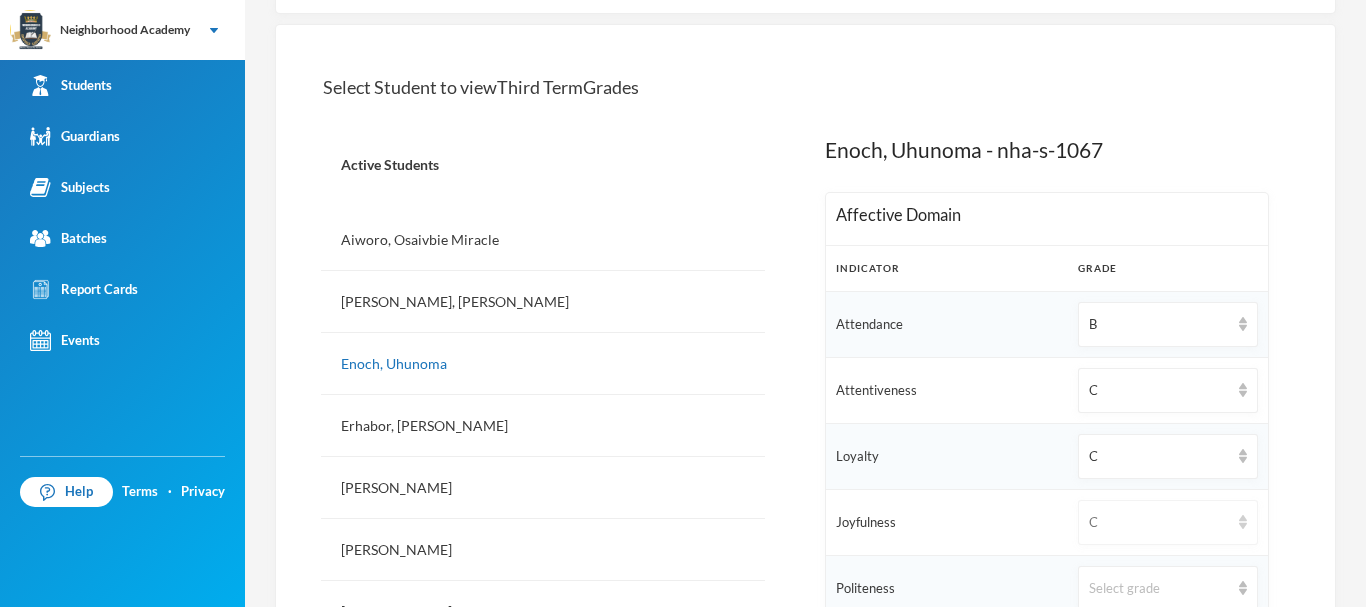 click on "C" at bounding box center (1159, 523) 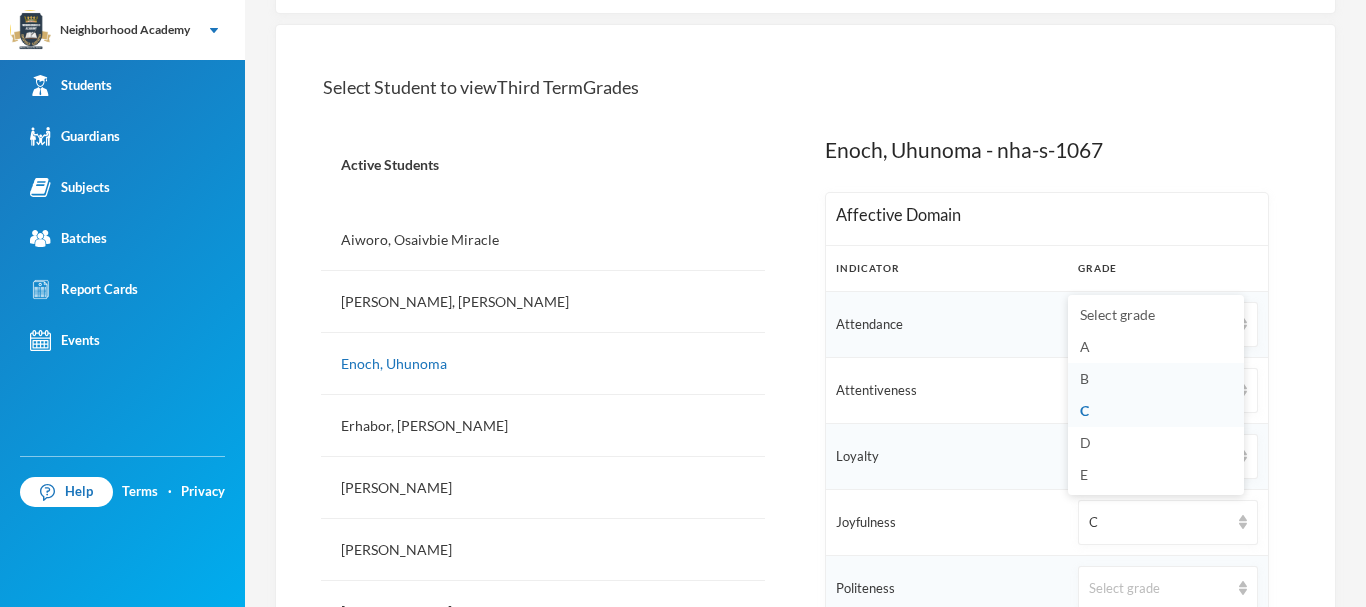 click on "B" at bounding box center (1156, 379) 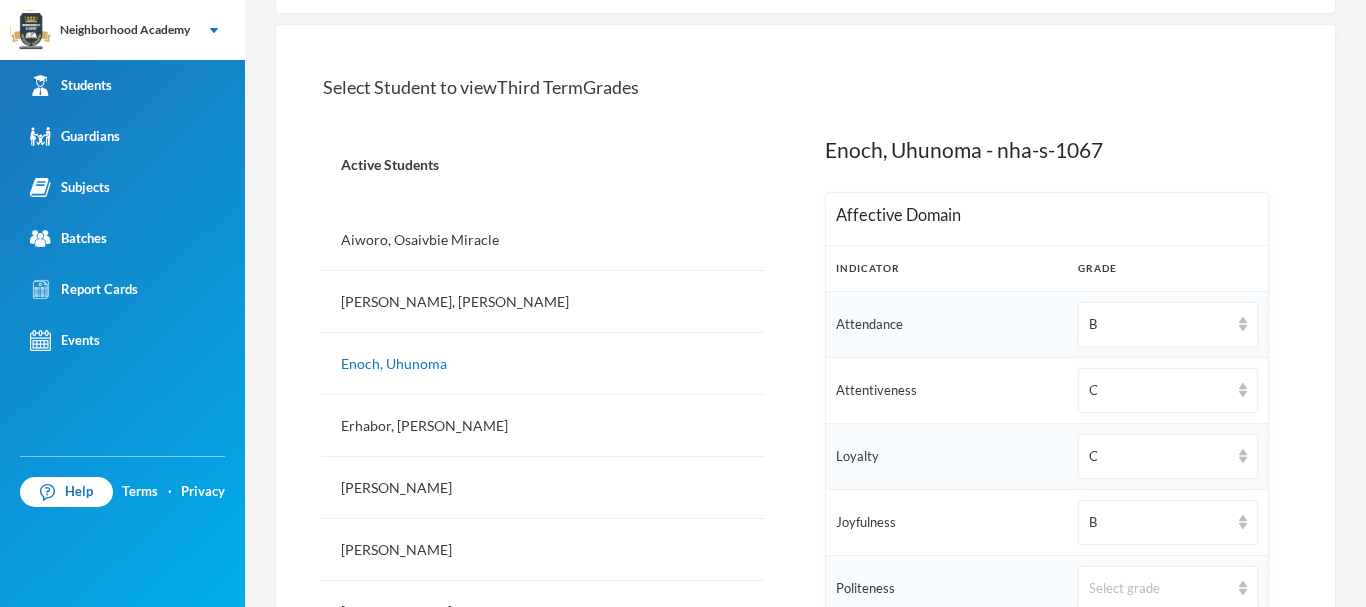 click on "C" at bounding box center [1168, 390] 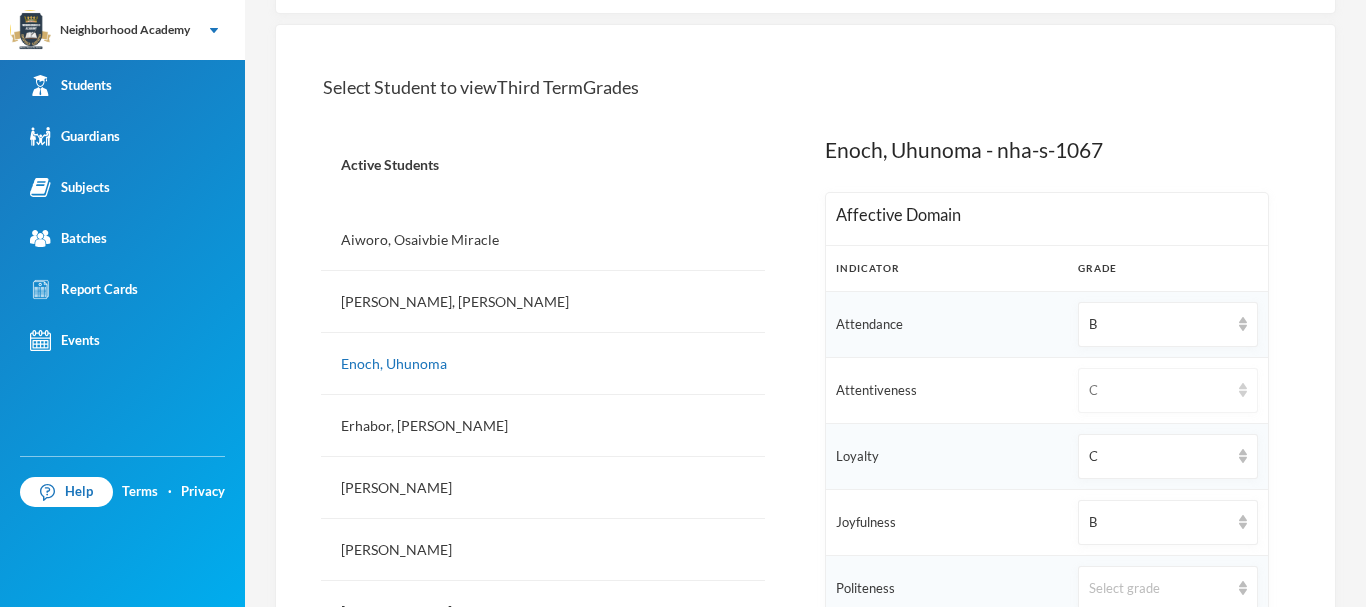 click on "C" at bounding box center (1168, 390) 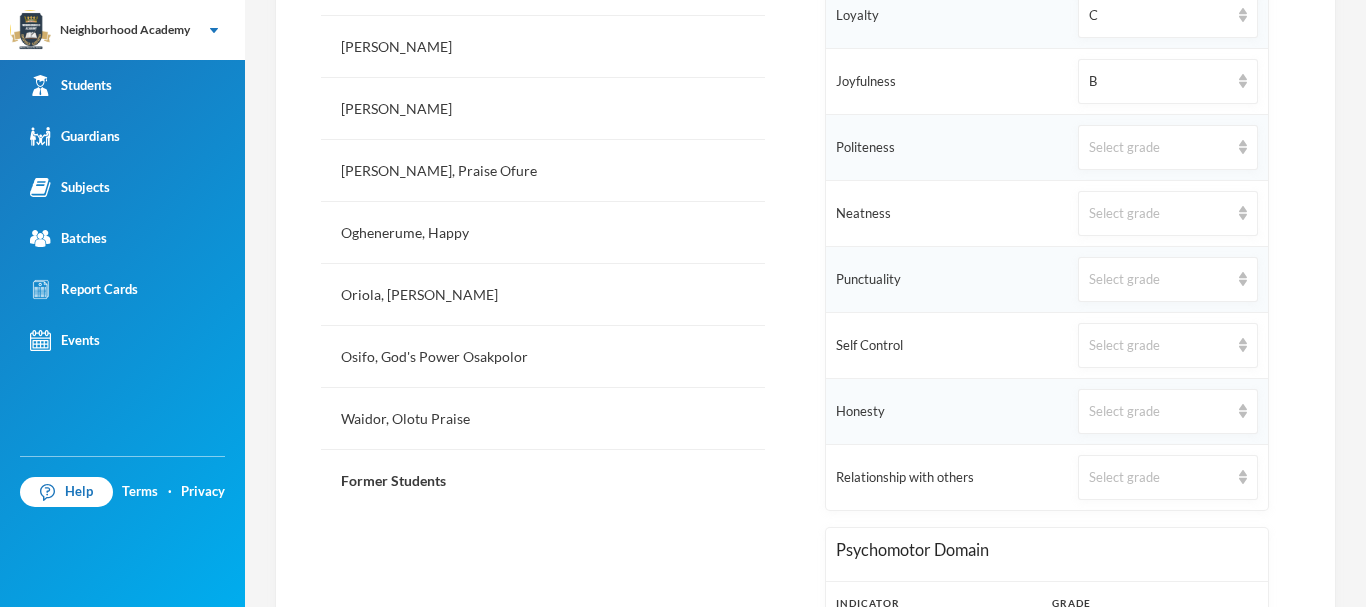 scroll, scrollTop: 876, scrollLeft: 0, axis: vertical 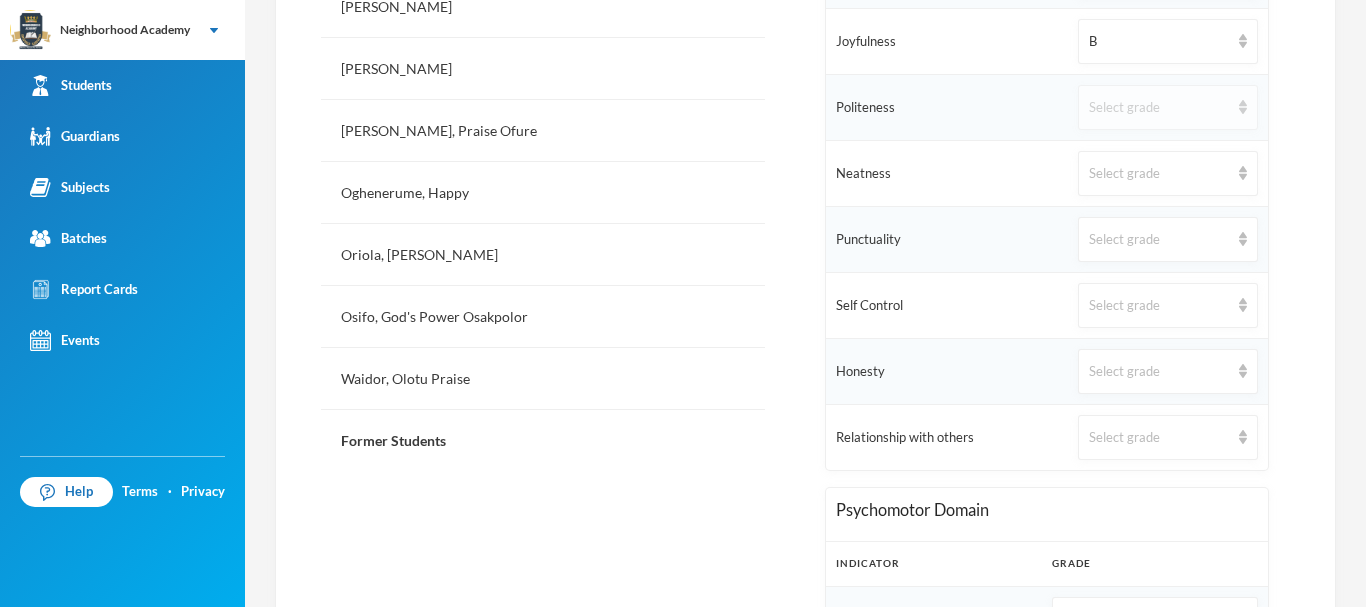 click on "Select grade" at bounding box center (1159, 108) 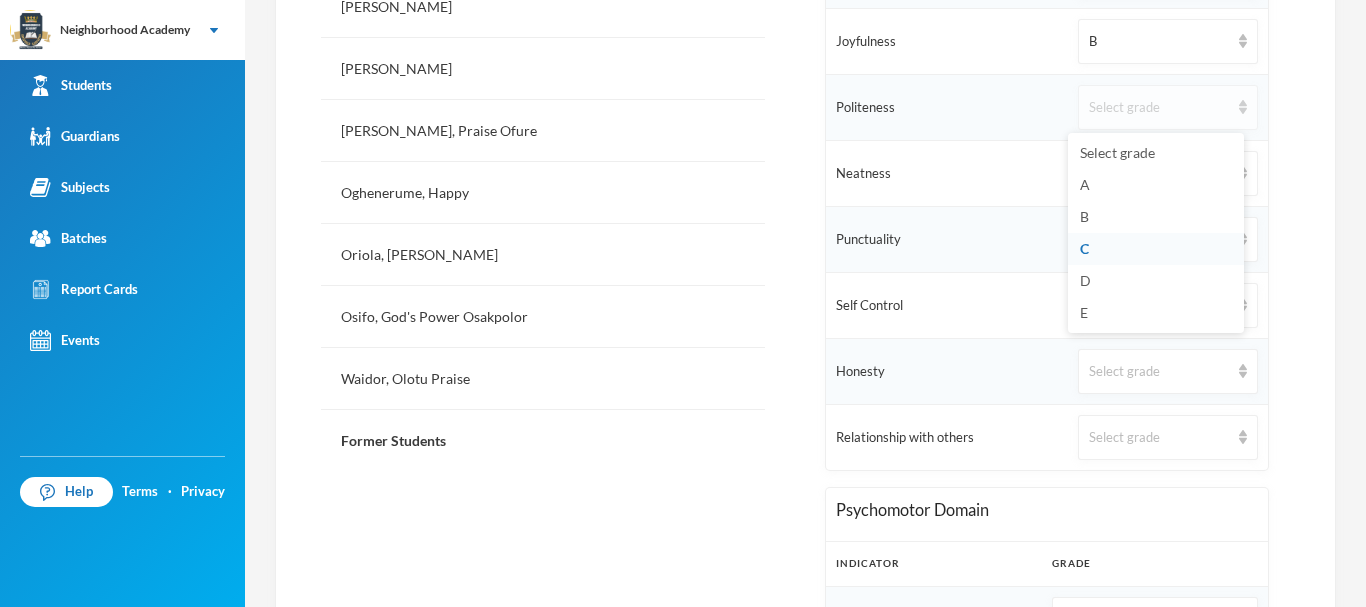 click on "Select grade" at bounding box center [1159, 108] 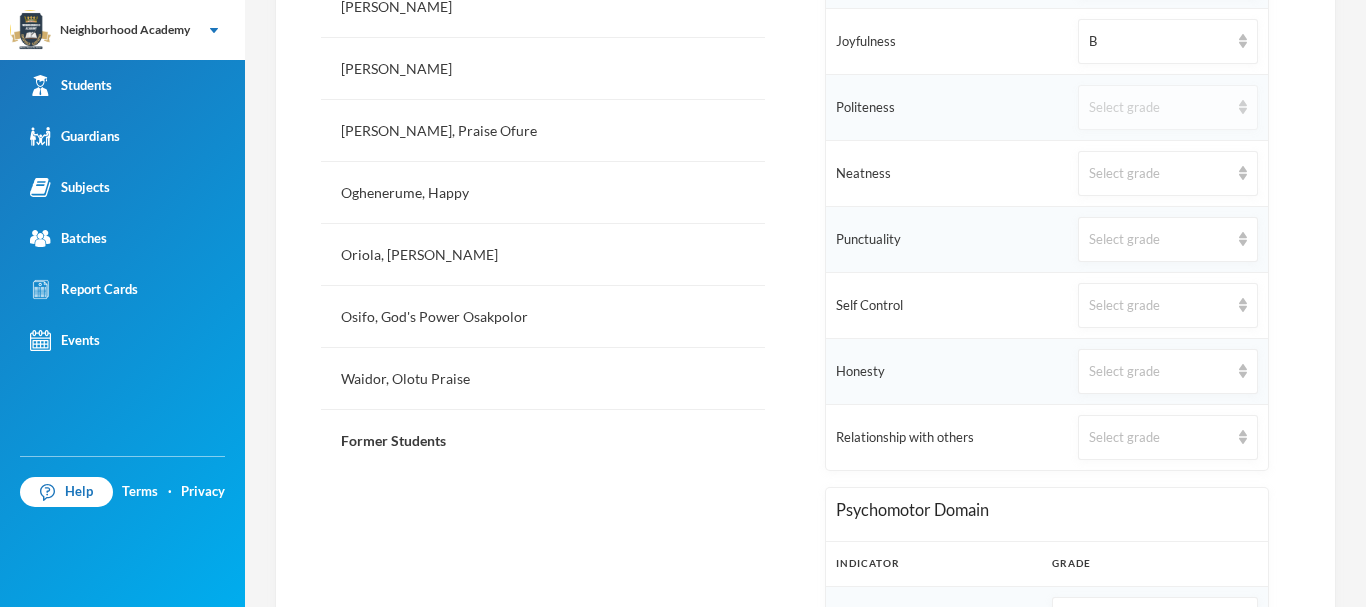 click on "Select grade" at bounding box center [1159, 108] 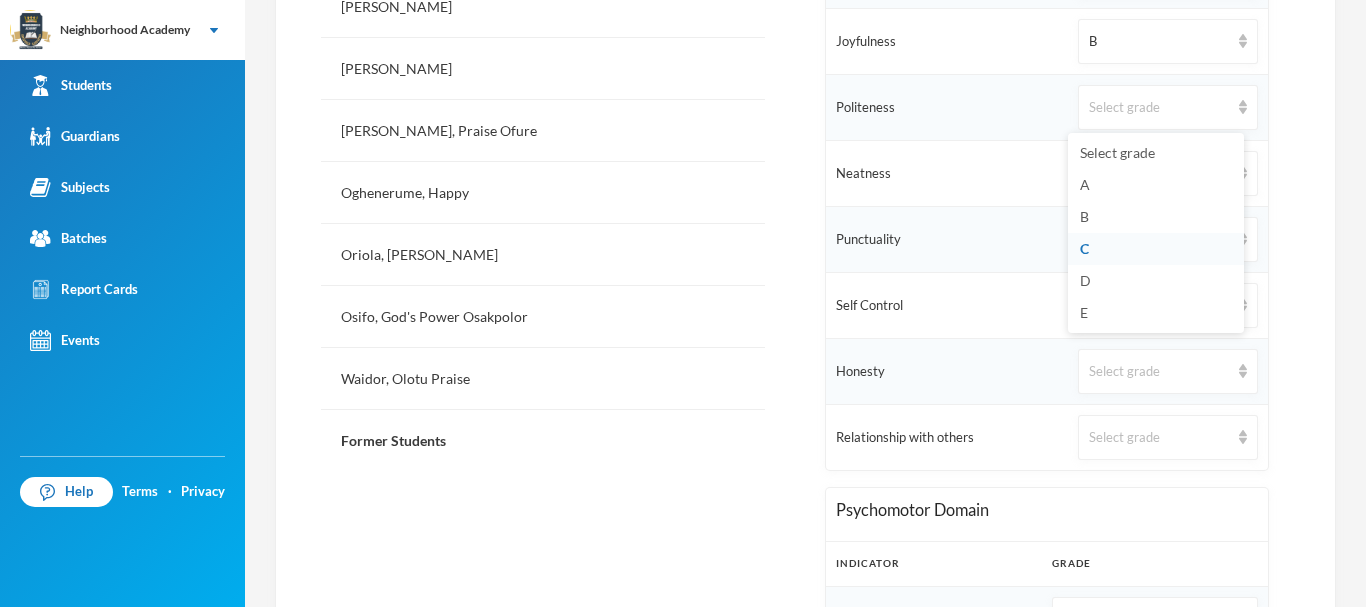 click on "C" at bounding box center [1156, 249] 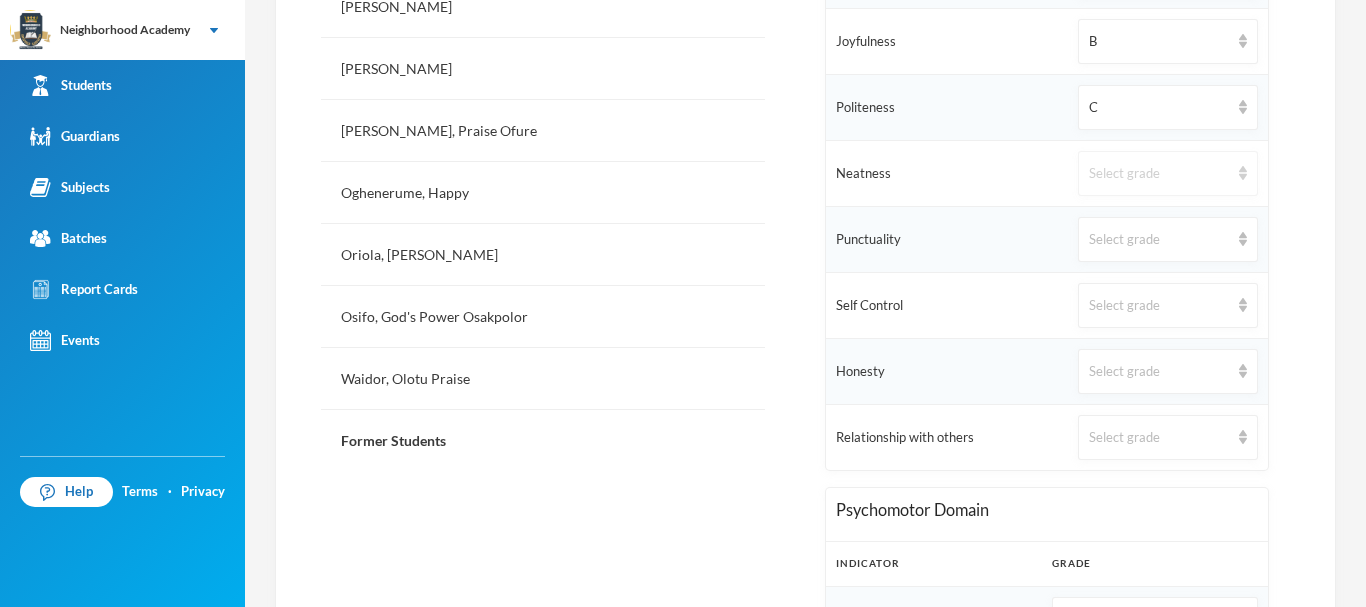 click on "Select grade" at bounding box center [1168, 173] 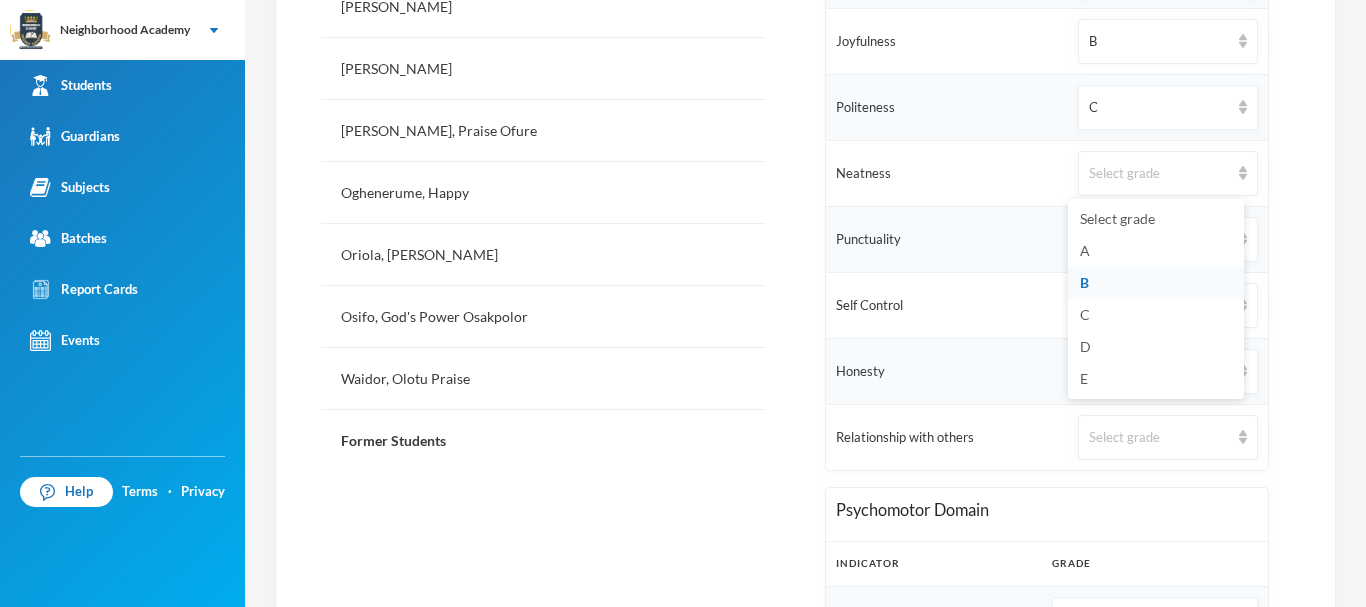 click on "B" at bounding box center [1156, 283] 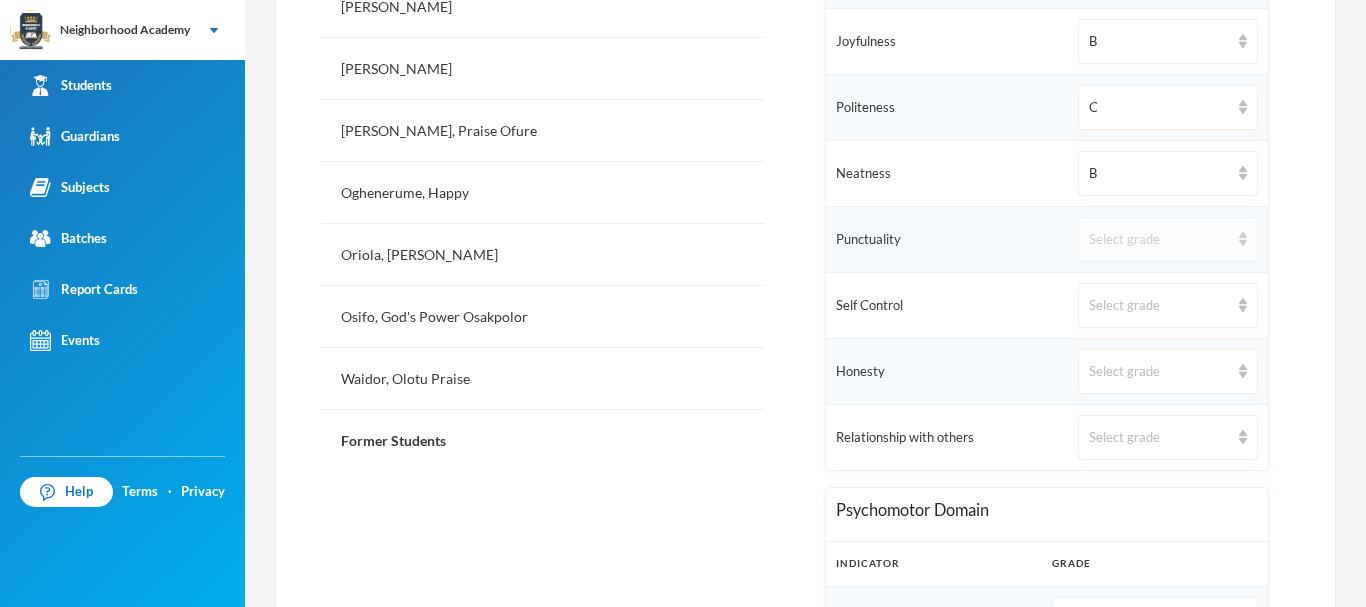 click on "Select grade" at bounding box center [1159, 240] 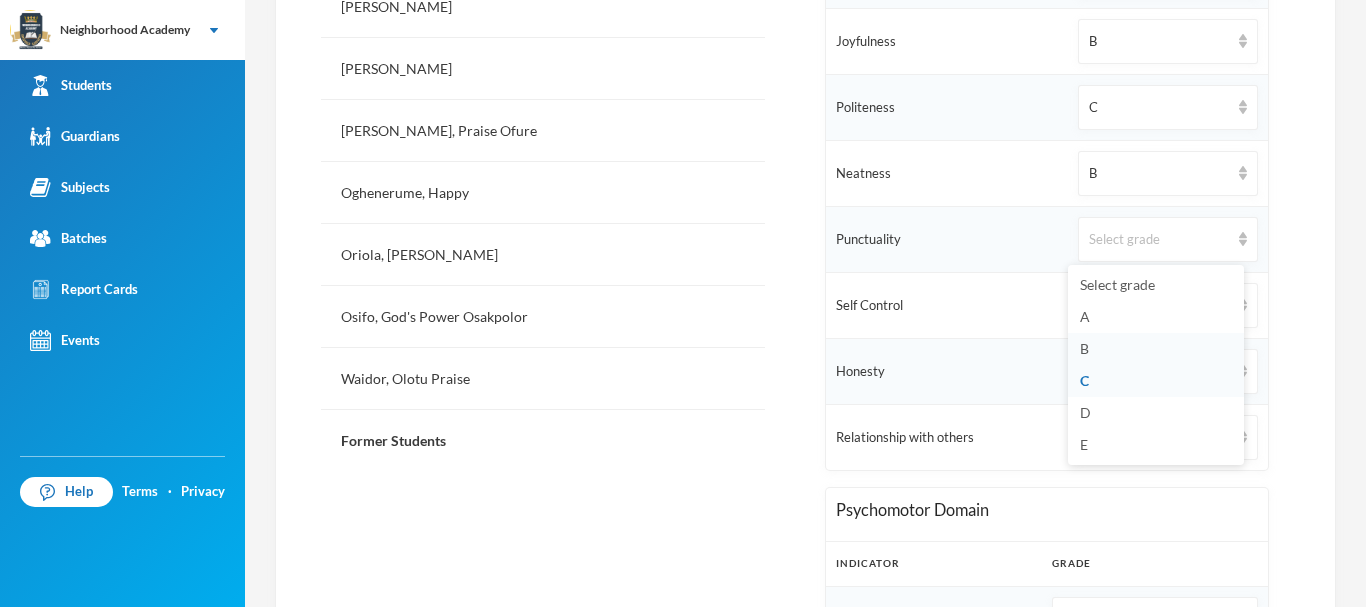 click on "B" at bounding box center [1084, 348] 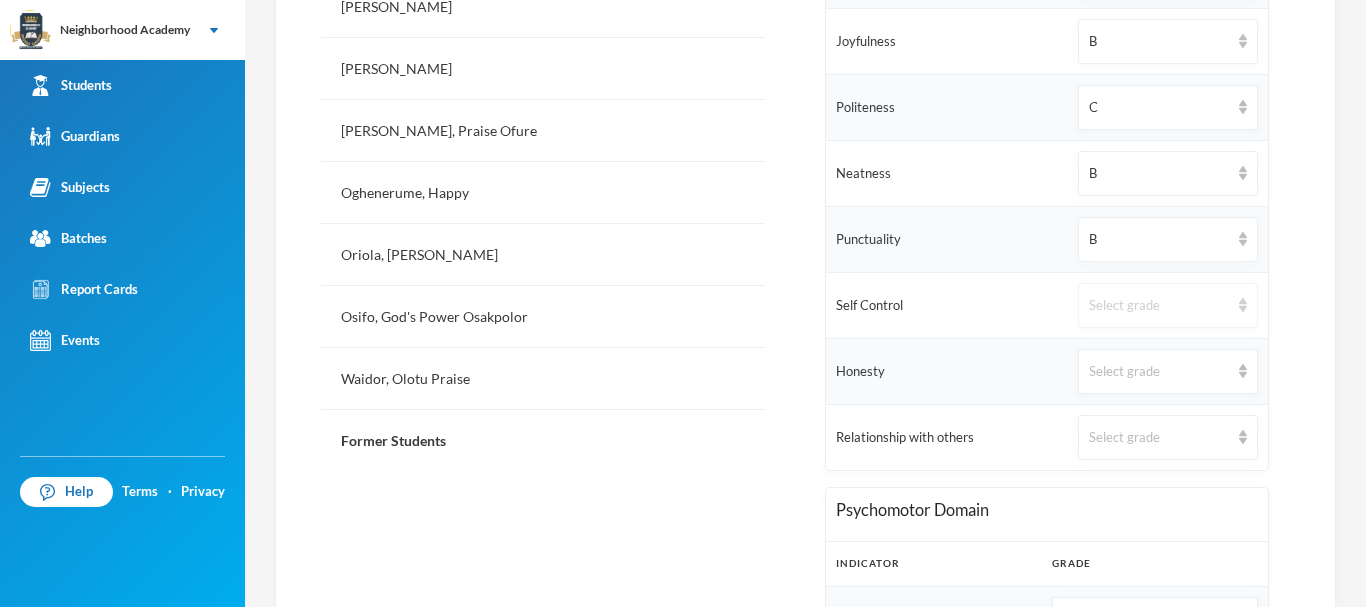 click on "Select grade" at bounding box center (1159, 306) 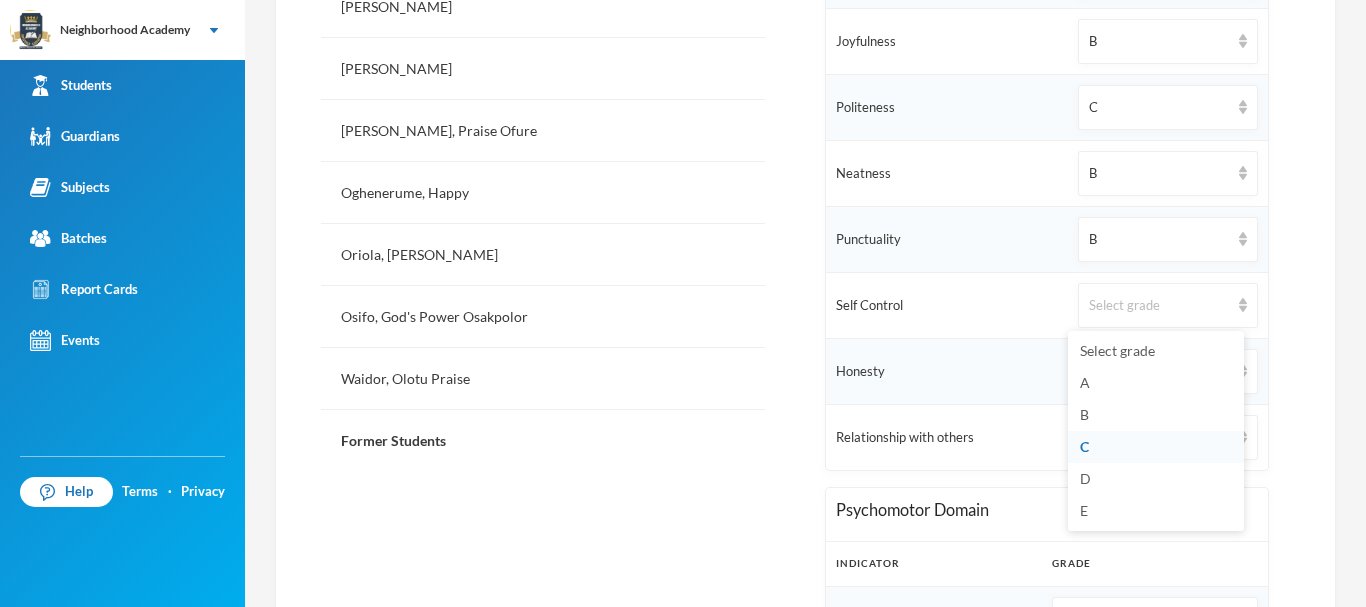 click on "C" at bounding box center (1156, 447) 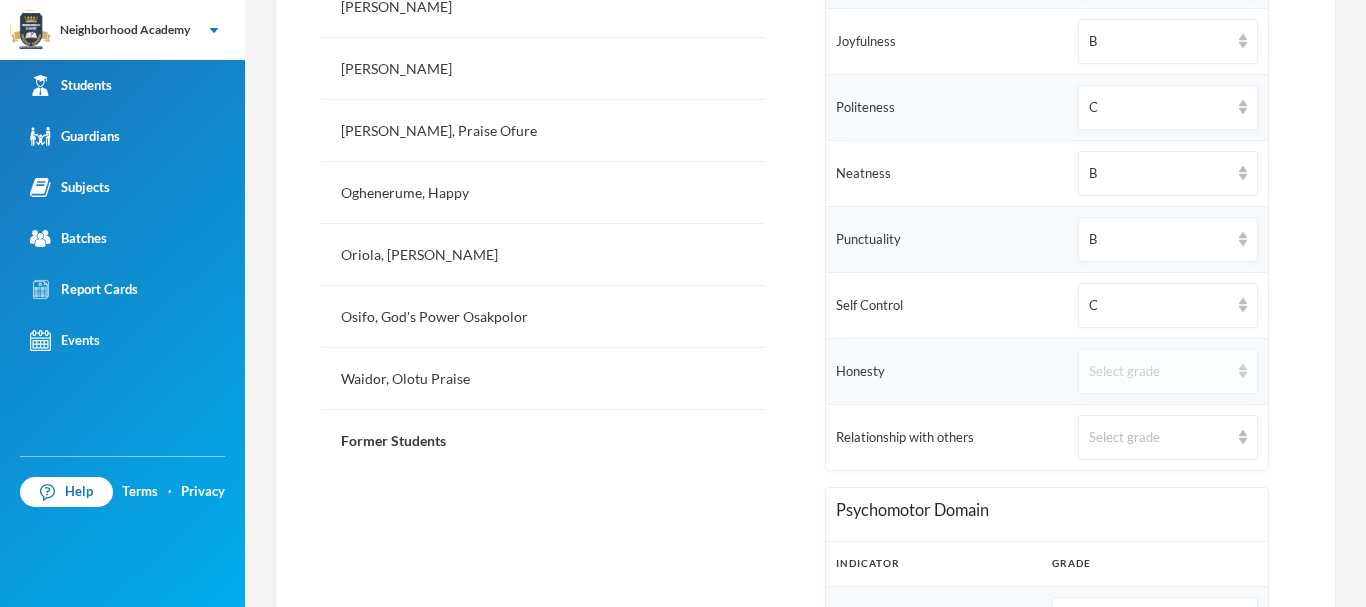 click on "Select grade" at bounding box center (1159, 372) 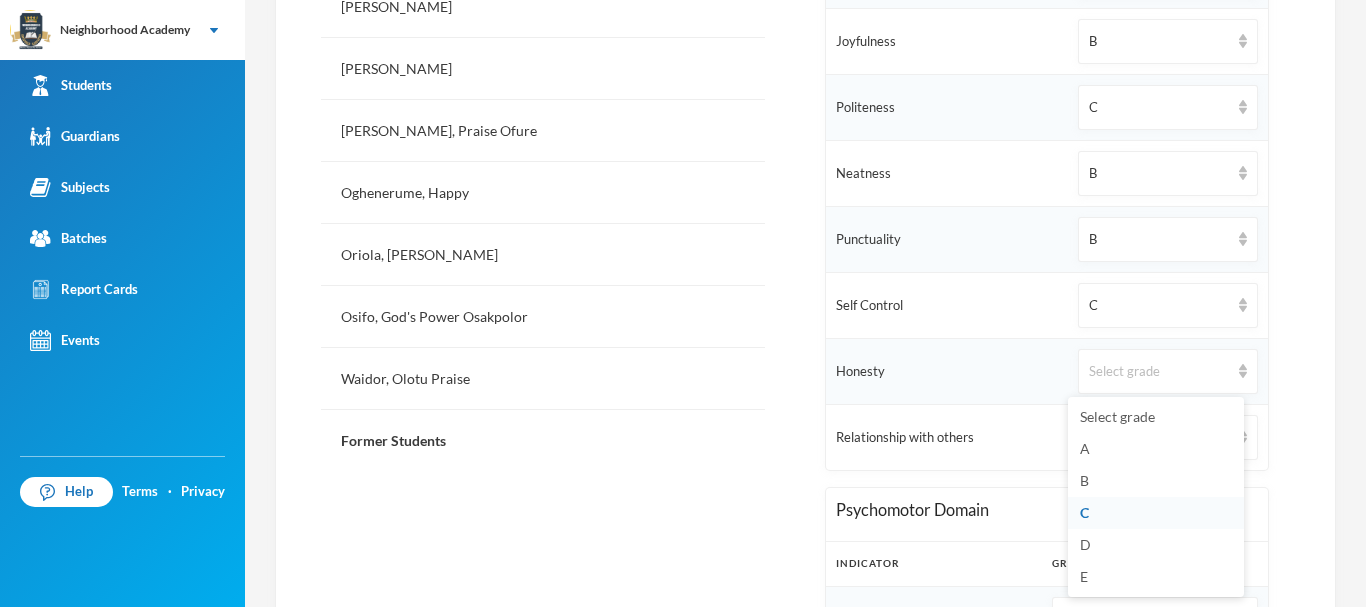 click on "C" at bounding box center (1084, 512) 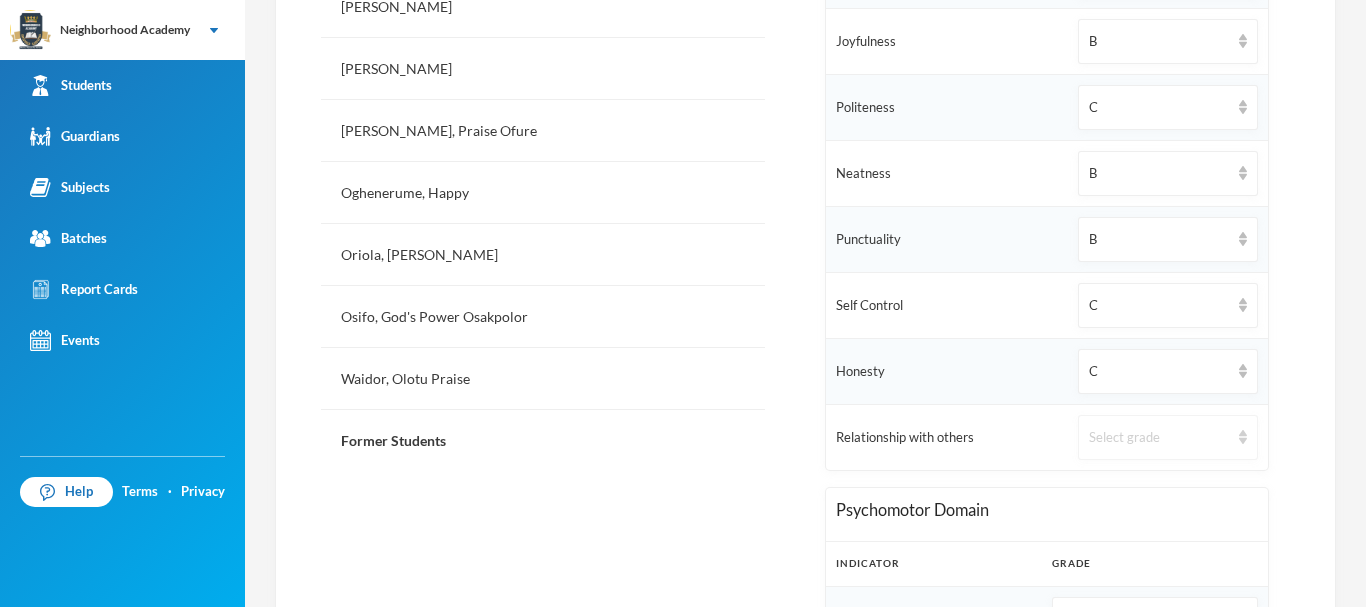 click on "Select grade" at bounding box center (1159, 438) 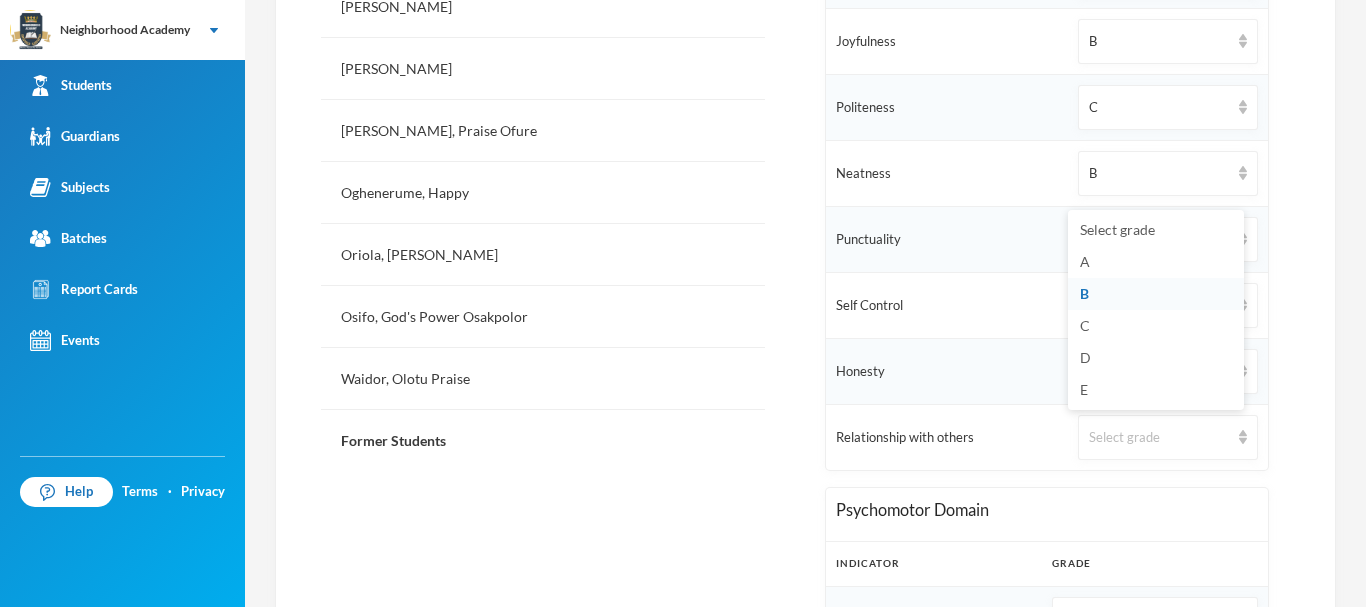 click on "B" at bounding box center [1084, 293] 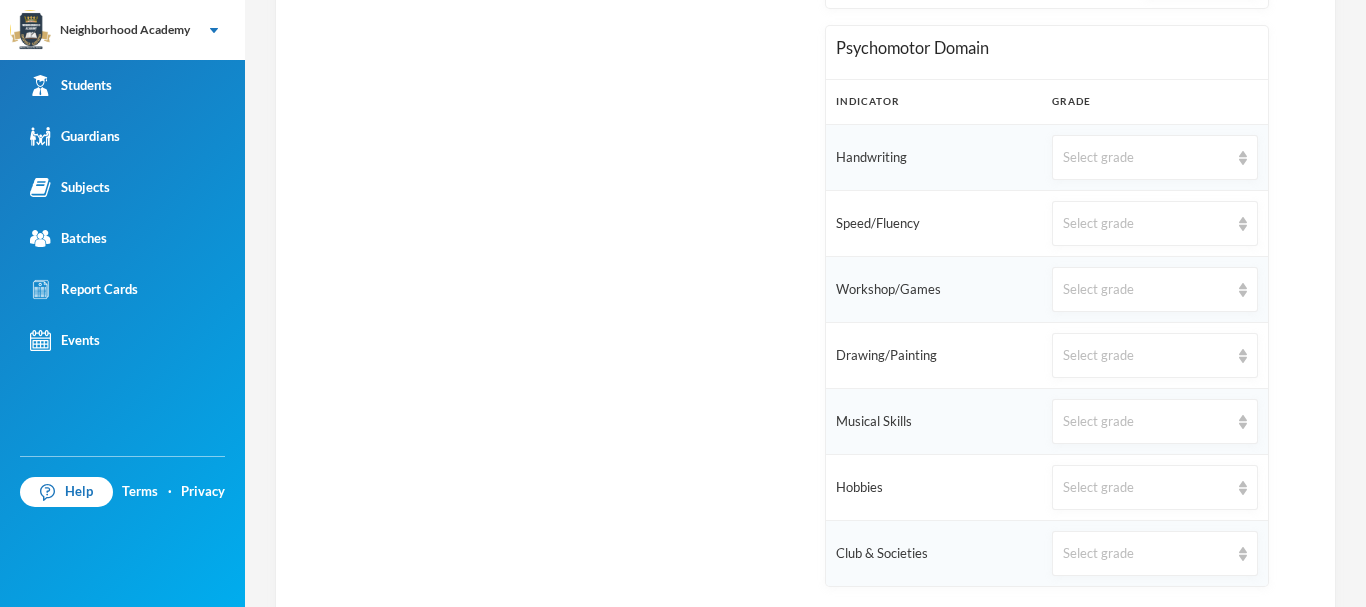 scroll, scrollTop: 1356, scrollLeft: 0, axis: vertical 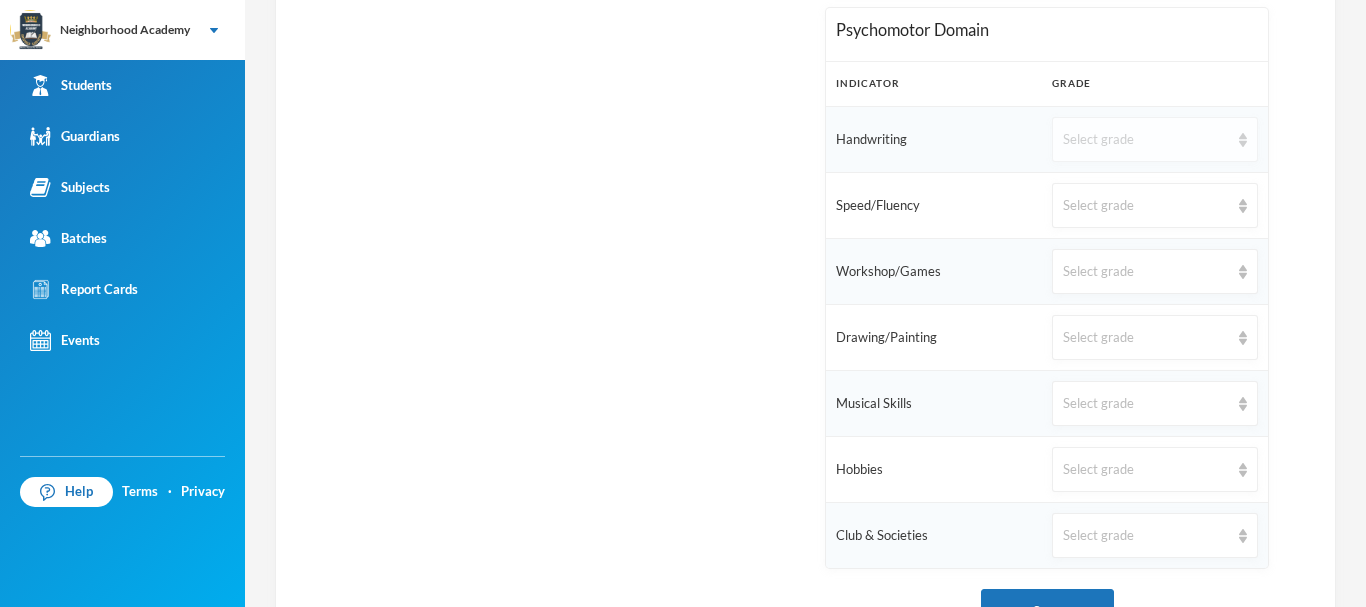click on "Select grade" at bounding box center (1155, 139) 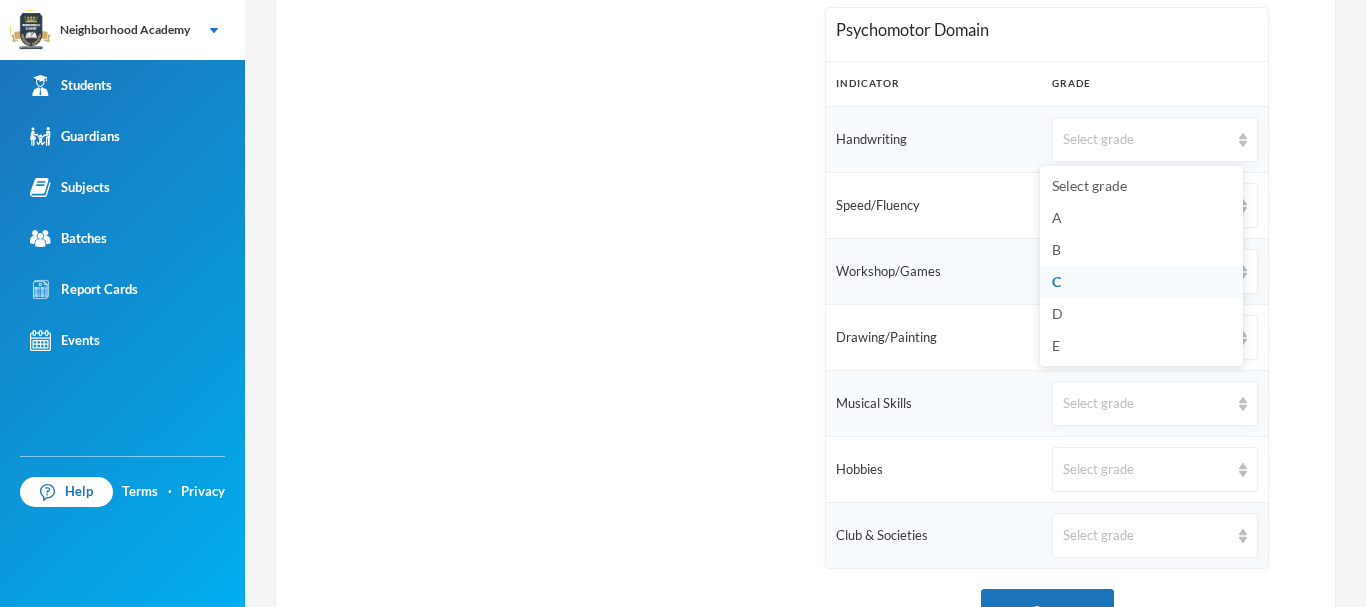 click on "C" at bounding box center [1056, 281] 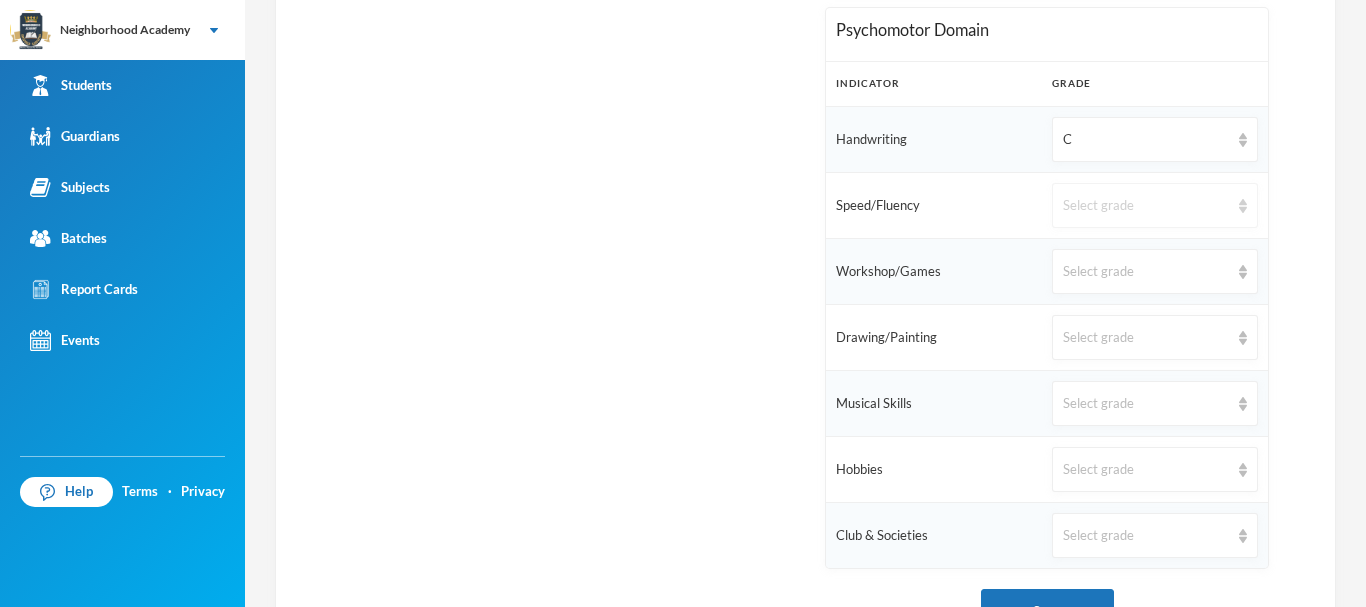 click on "Select grade" at bounding box center (1146, 206) 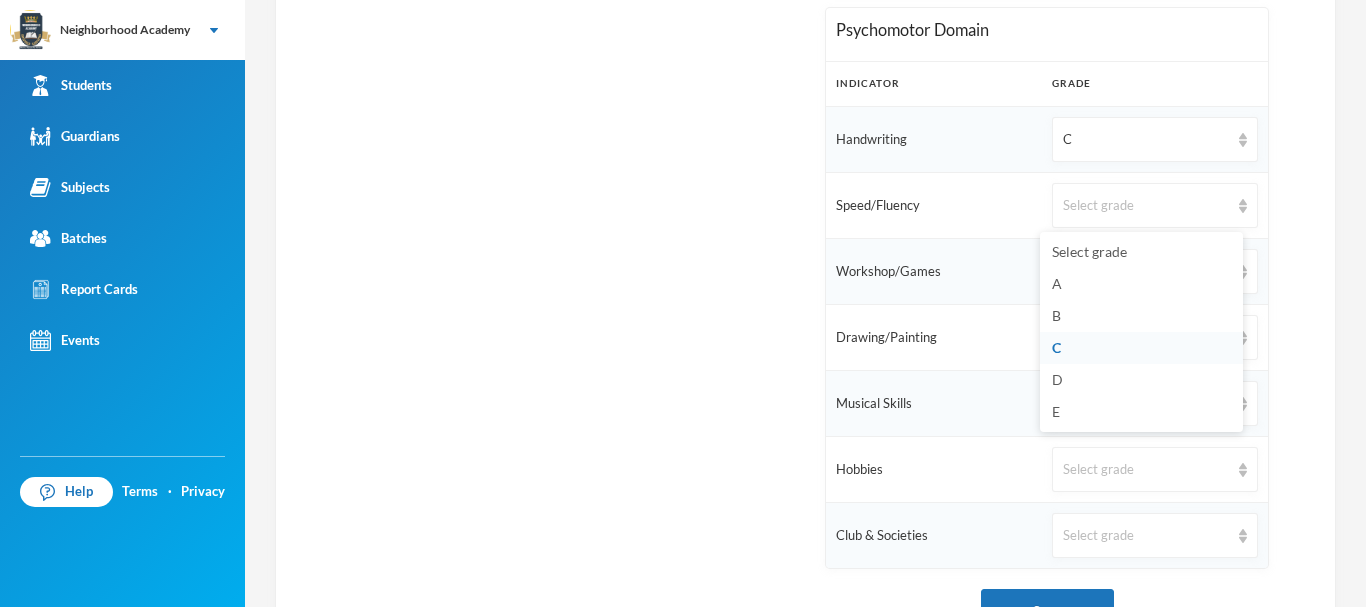 click on "C" at bounding box center (1141, 348) 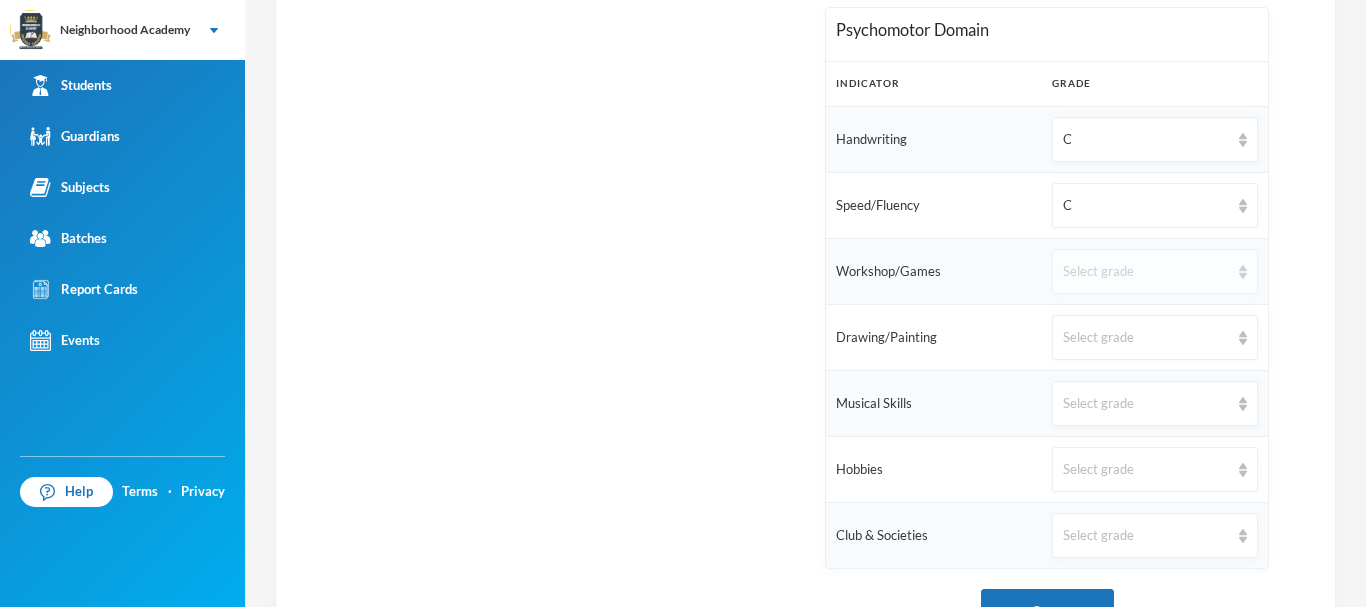 click on "Select grade" at bounding box center [1146, 272] 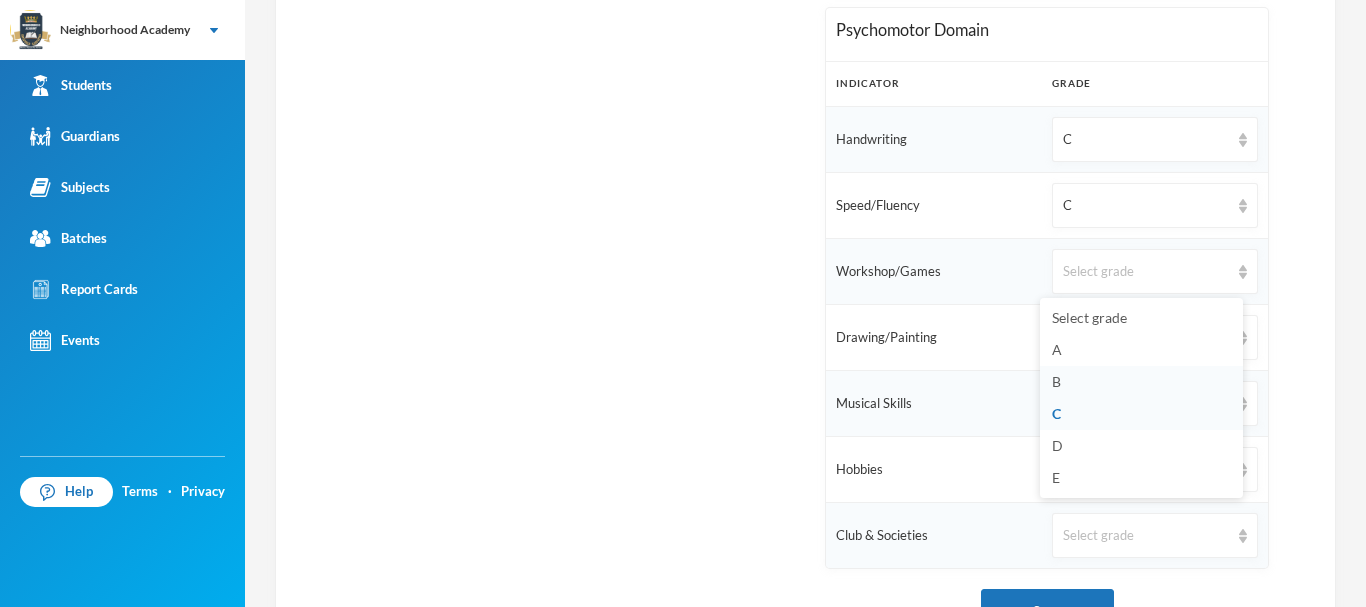 click on "B" at bounding box center [1141, 382] 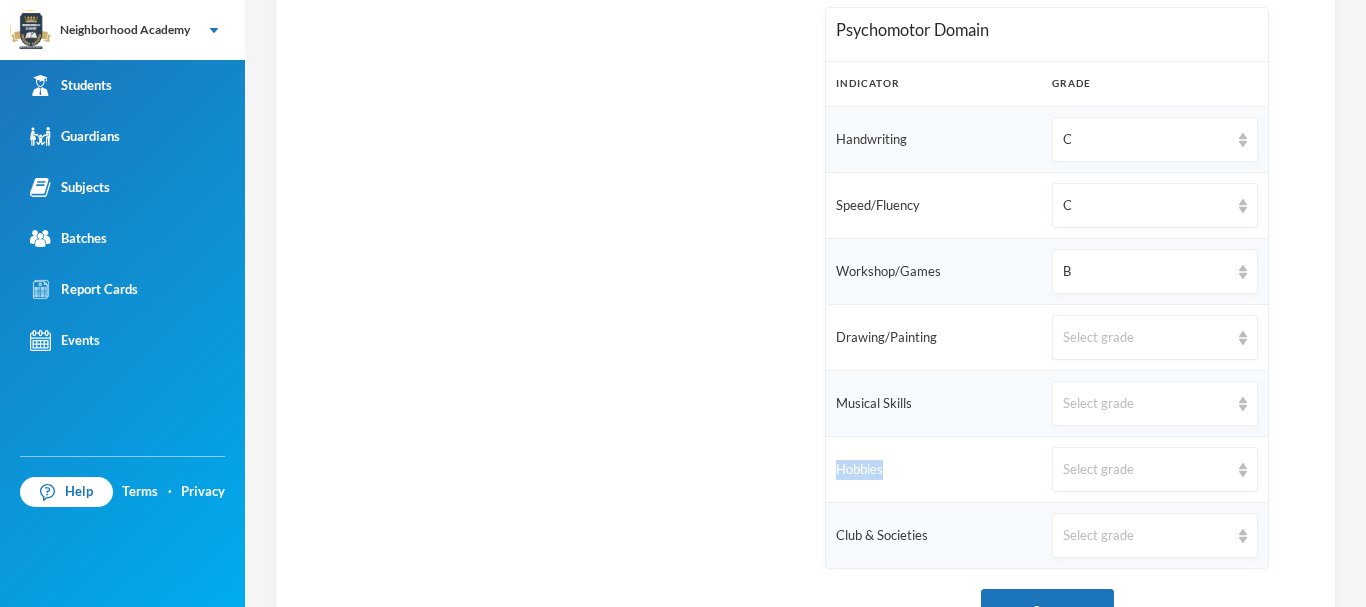 click on "Select grade" at bounding box center [1155, 404] 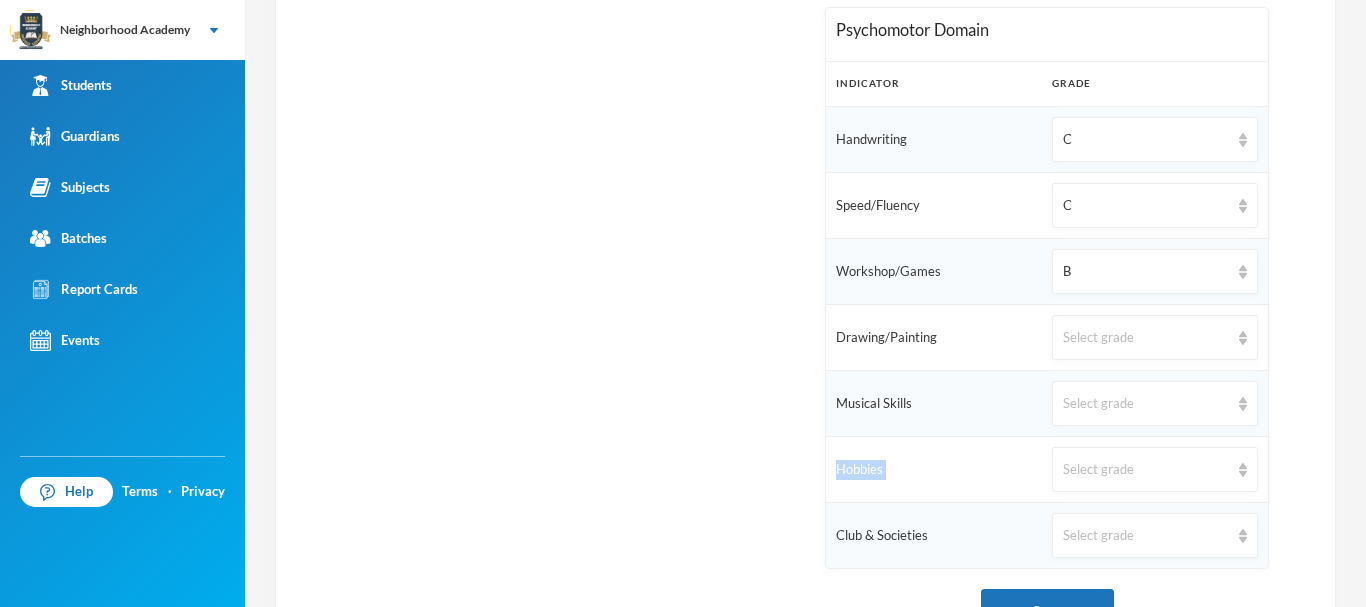click on "Select grade" at bounding box center (1155, 404) 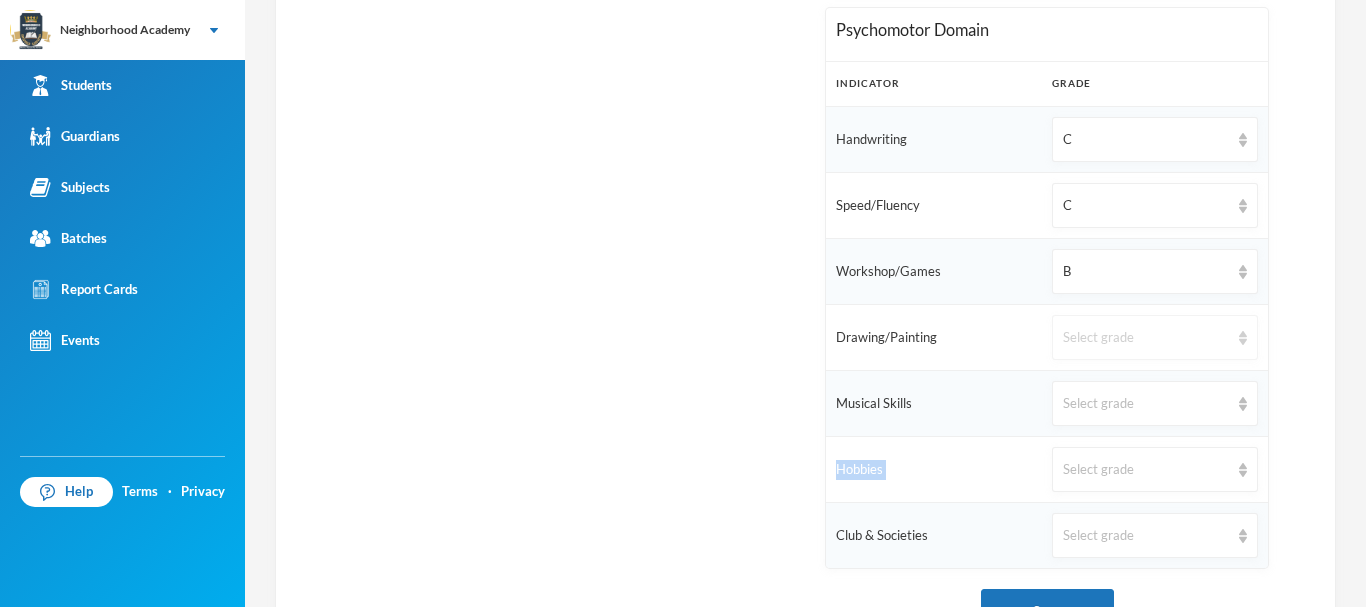 click on "Select grade" at bounding box center (1146, 338) 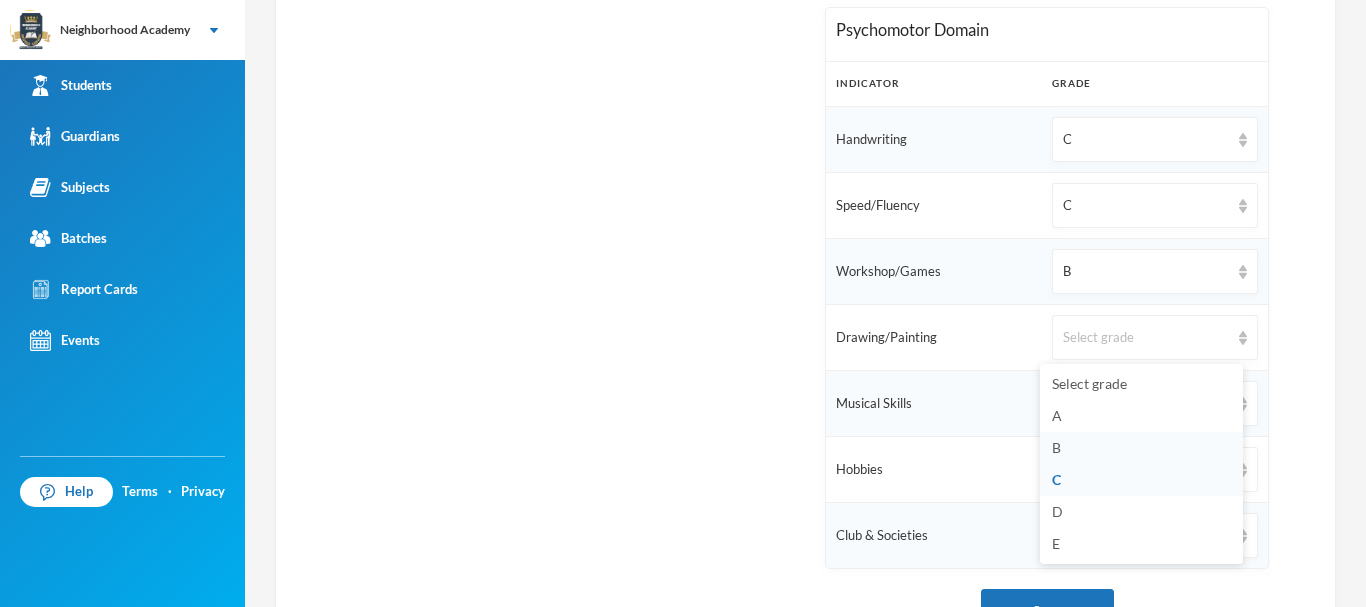 click on "B" at bounding box center (1141, 448) 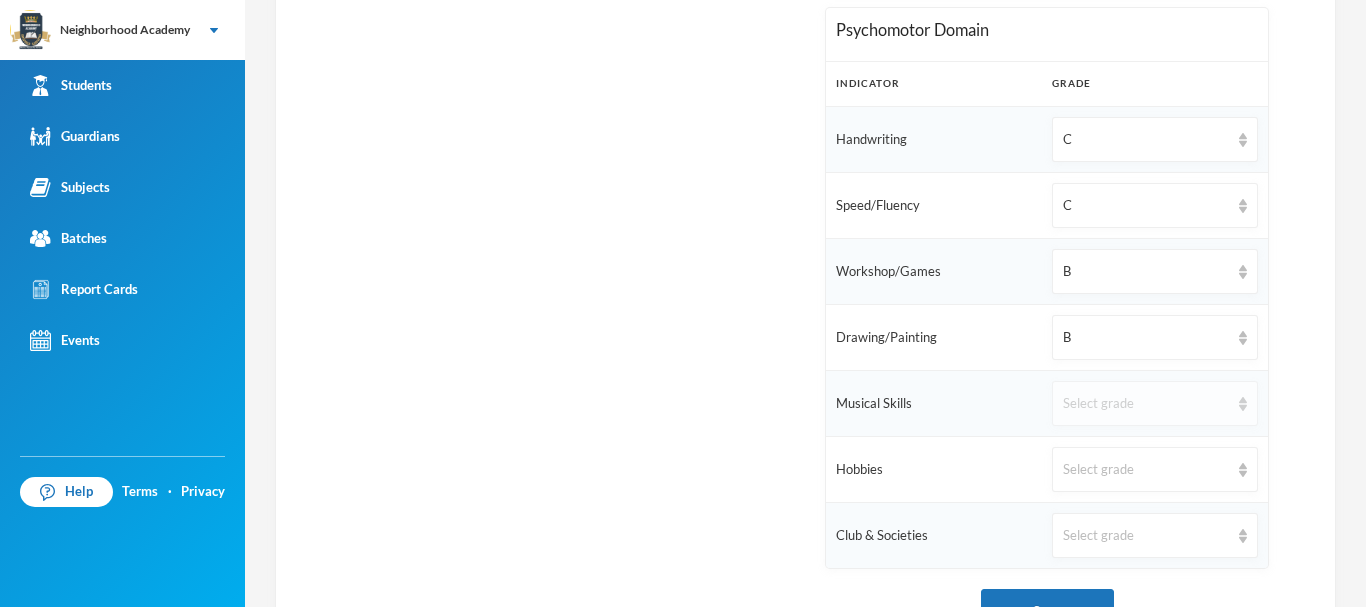 click on "Select grade" at bounding box center [1155, 403] 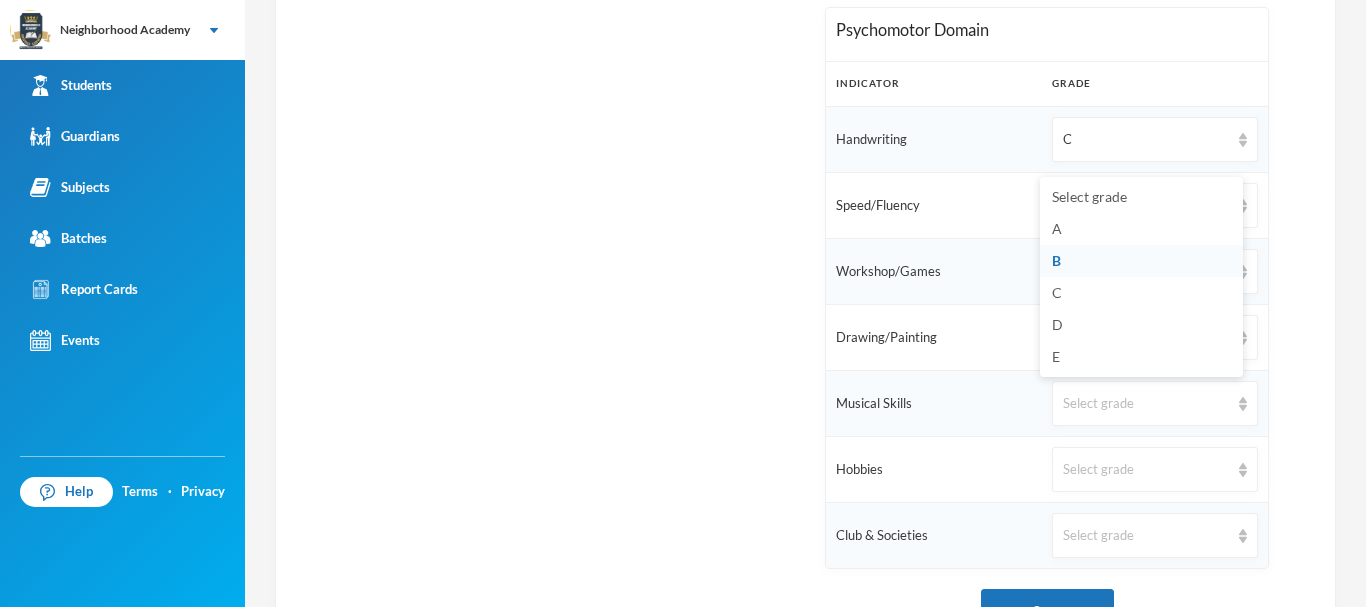 click on "B" at bounding box center [1056, 260] 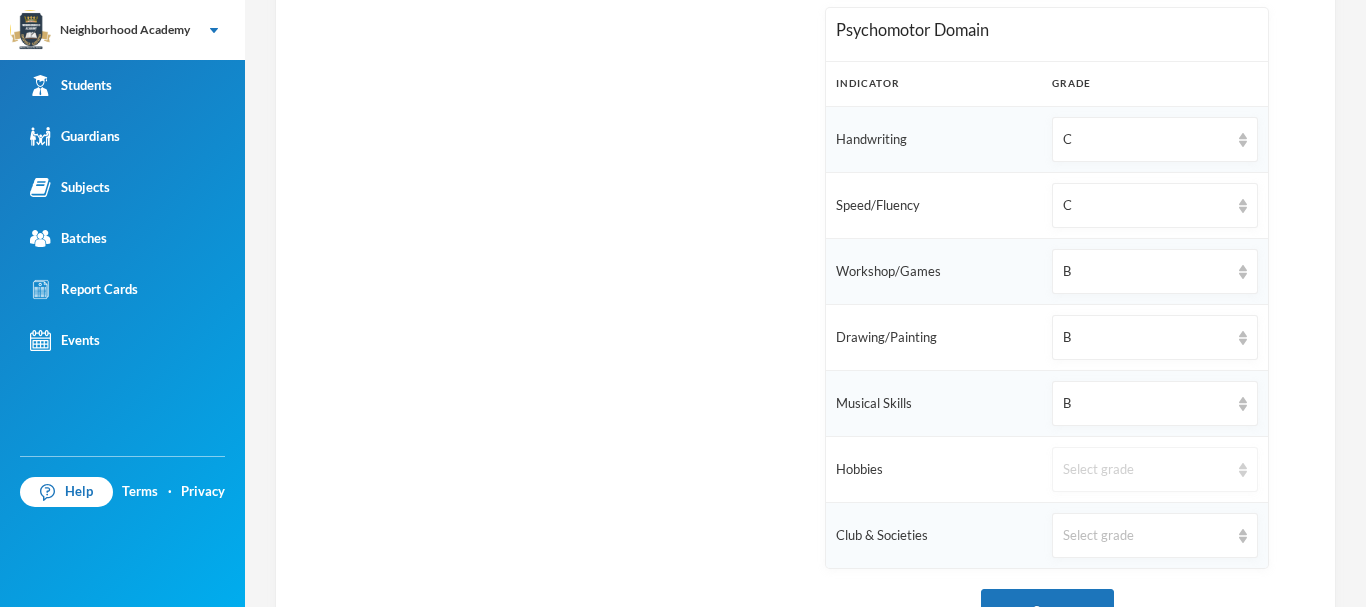click on "Select grade" at bounding box center (1146, 470) 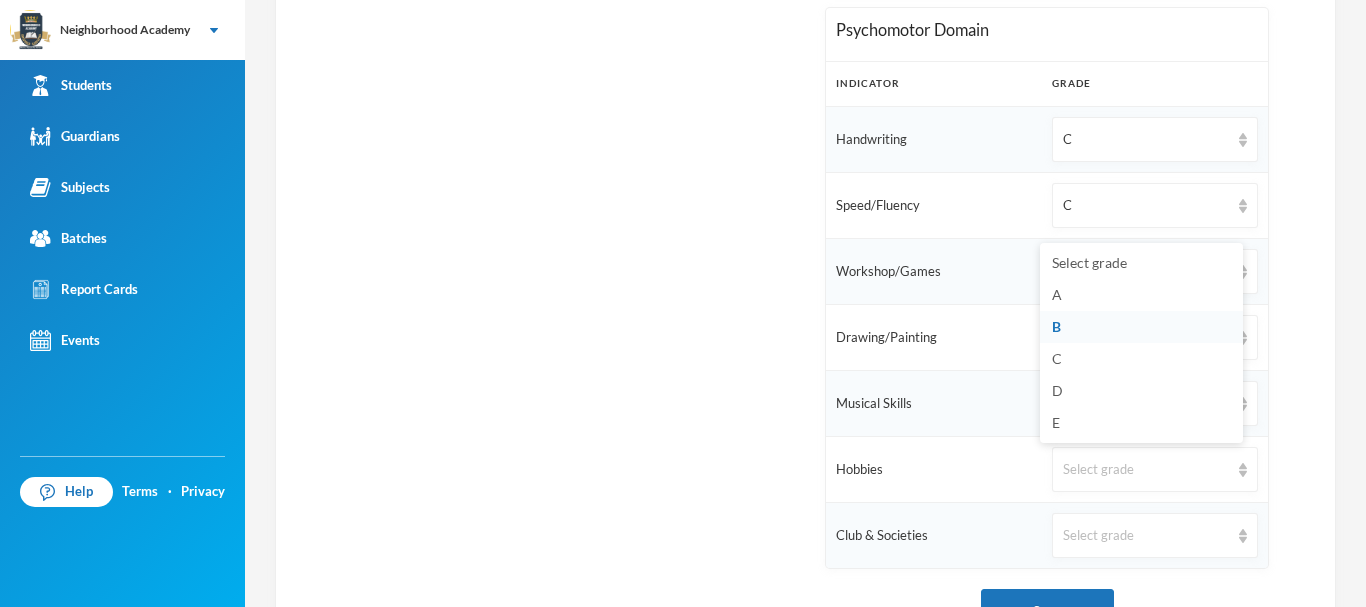 click on "B" at bounding box center [1056, 326] 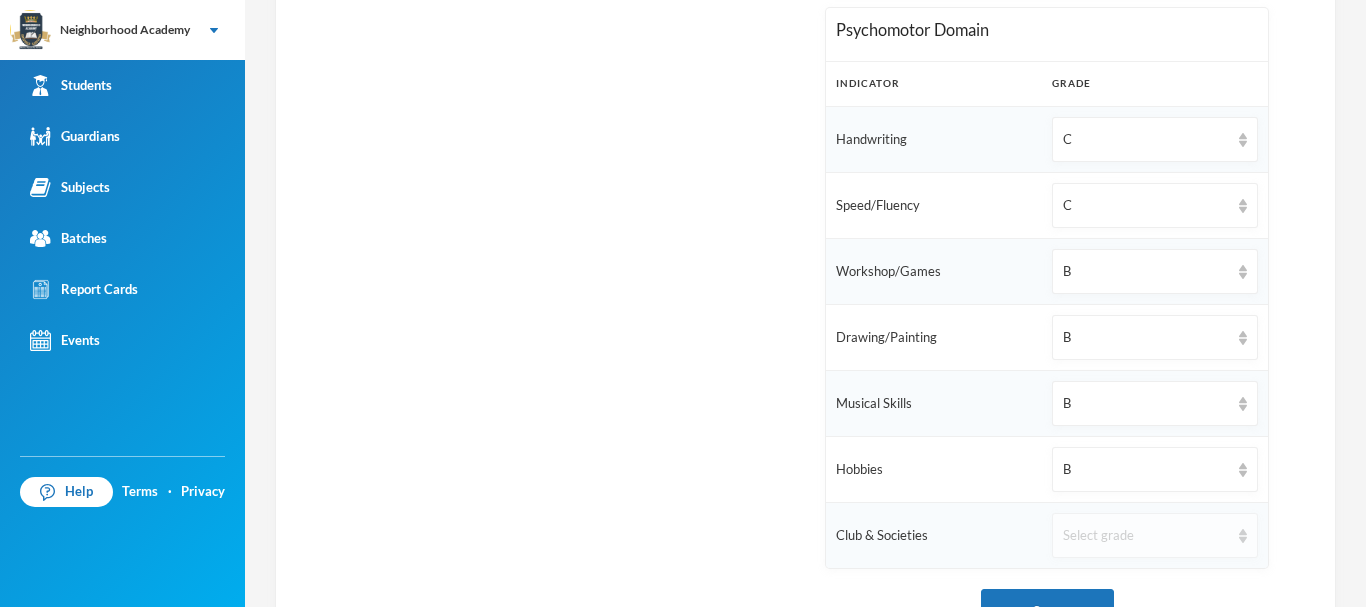 click on "Select grade" at bounding box center (1155, 535) 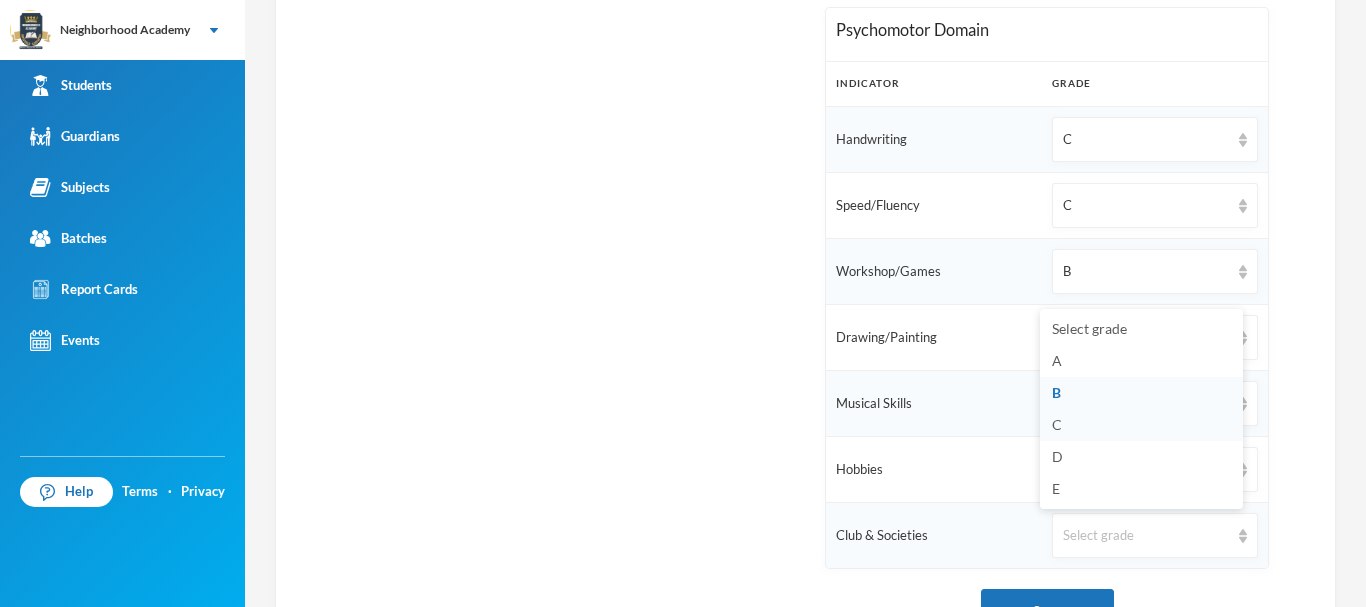 click on "C" at bounding box center (1141, 425) 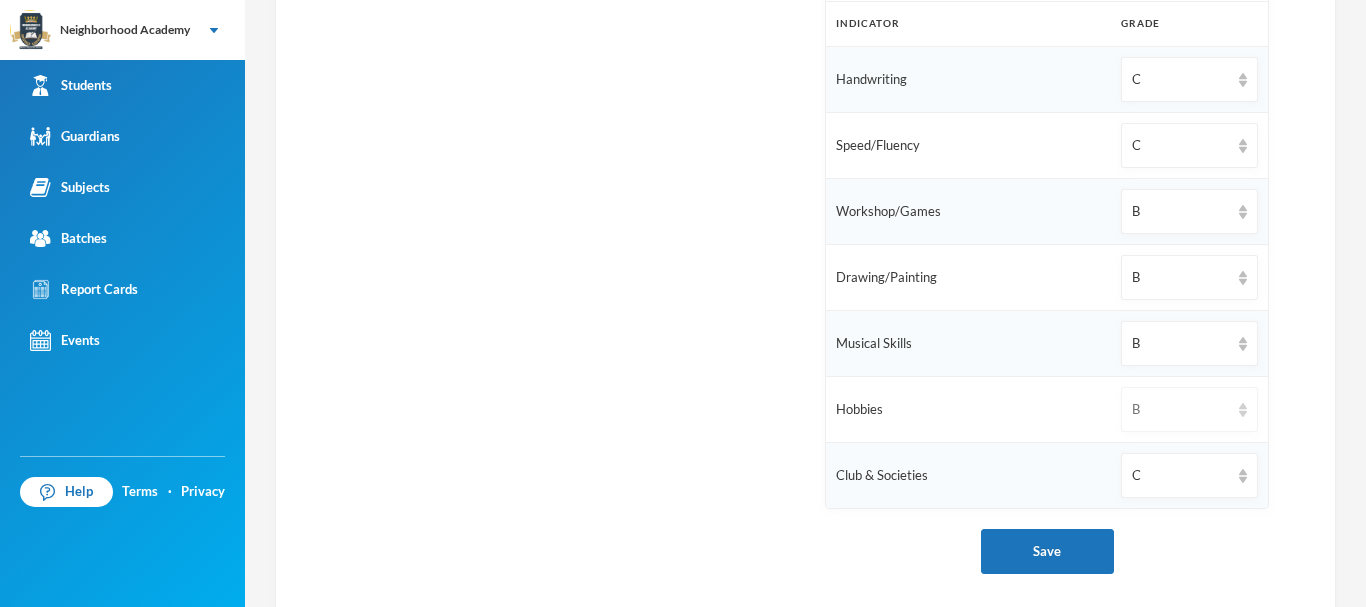 scroll, scrollTop: 1449, scrollLeft: 0, axis: vertical 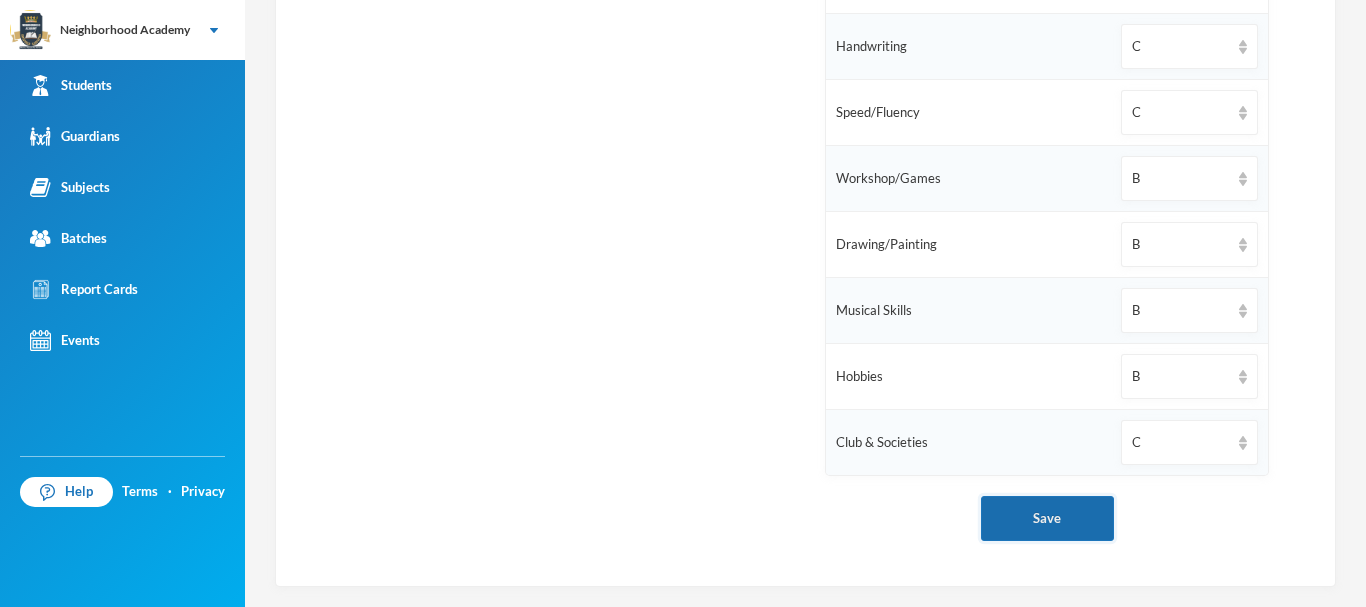 click on "Save" at bounding box center [1047, 518] 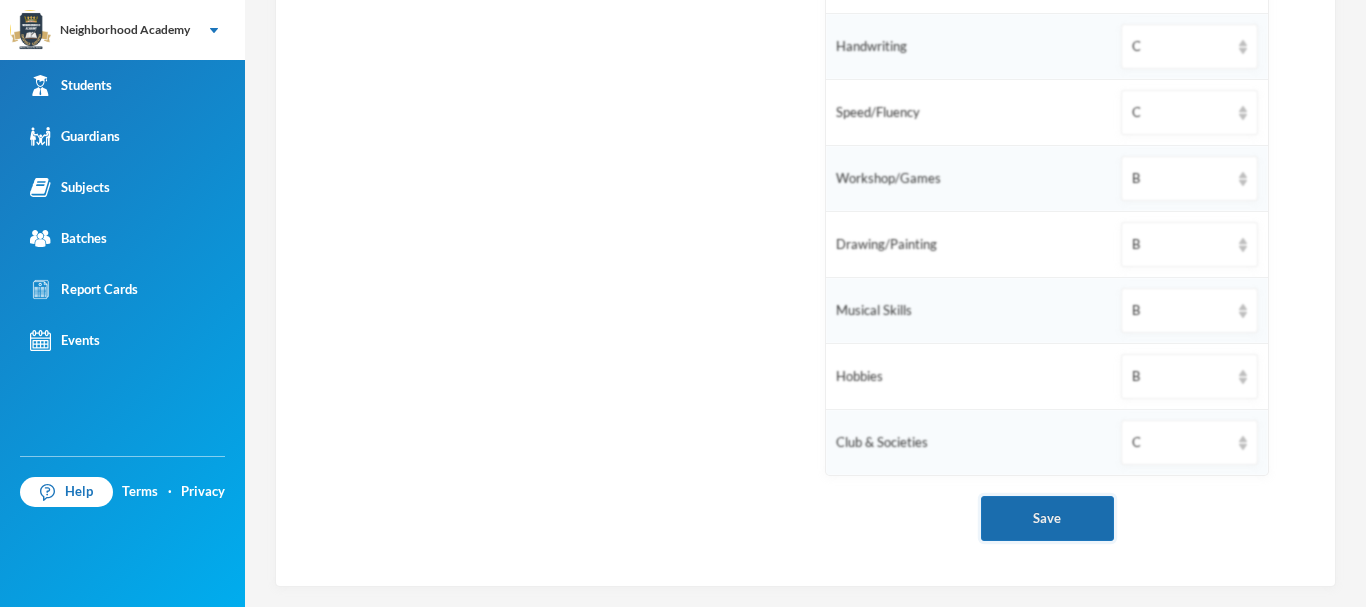 click on "Save" at bounding box center [1047, 518] 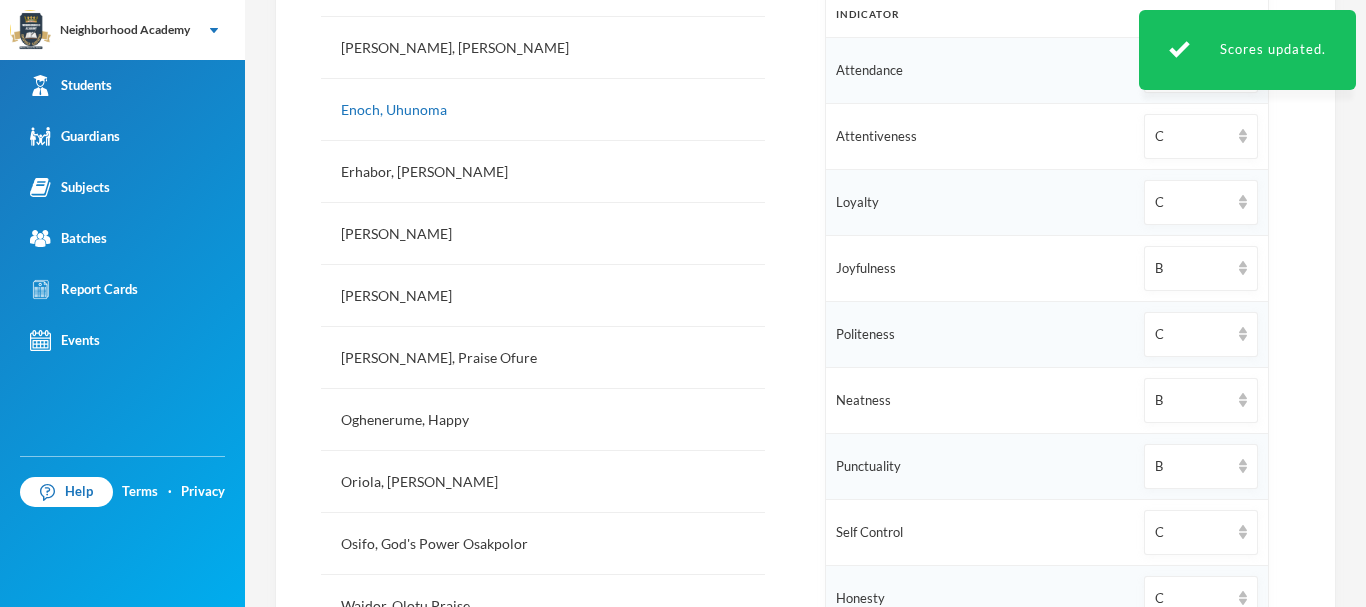 scroll, scrollTop: 449, scrollLeft: 0, axis: vertical 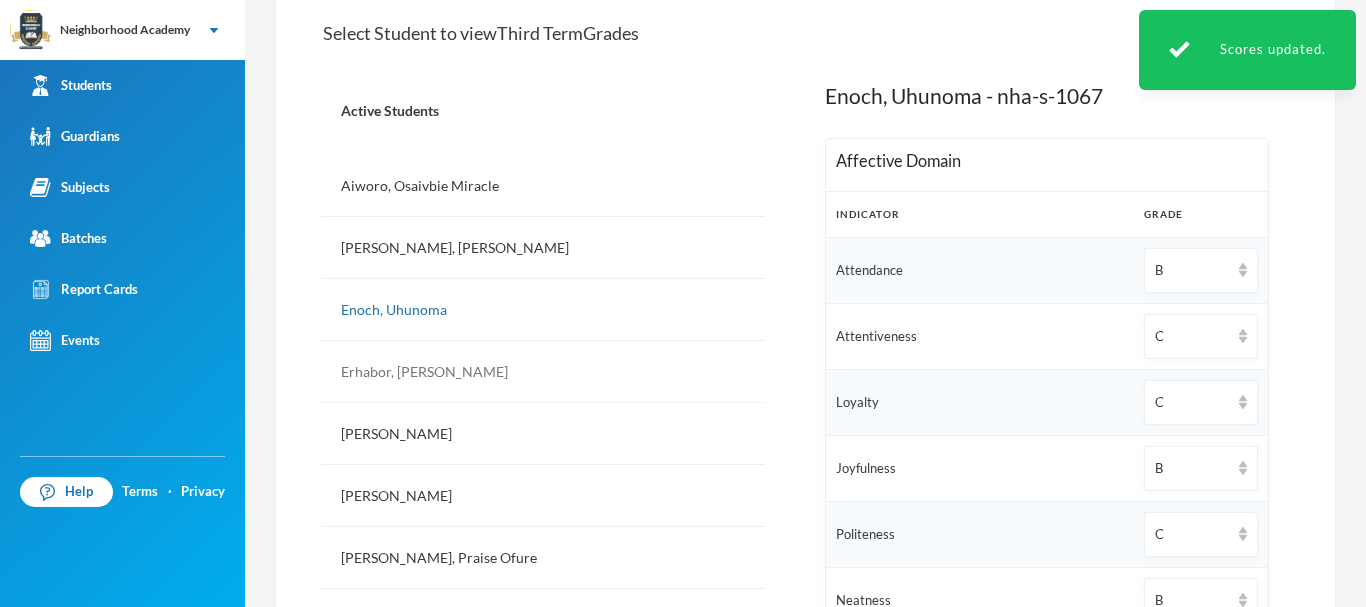 click on "Erhabor, [PERSON_NAME]" at bounding box center (543, 372) 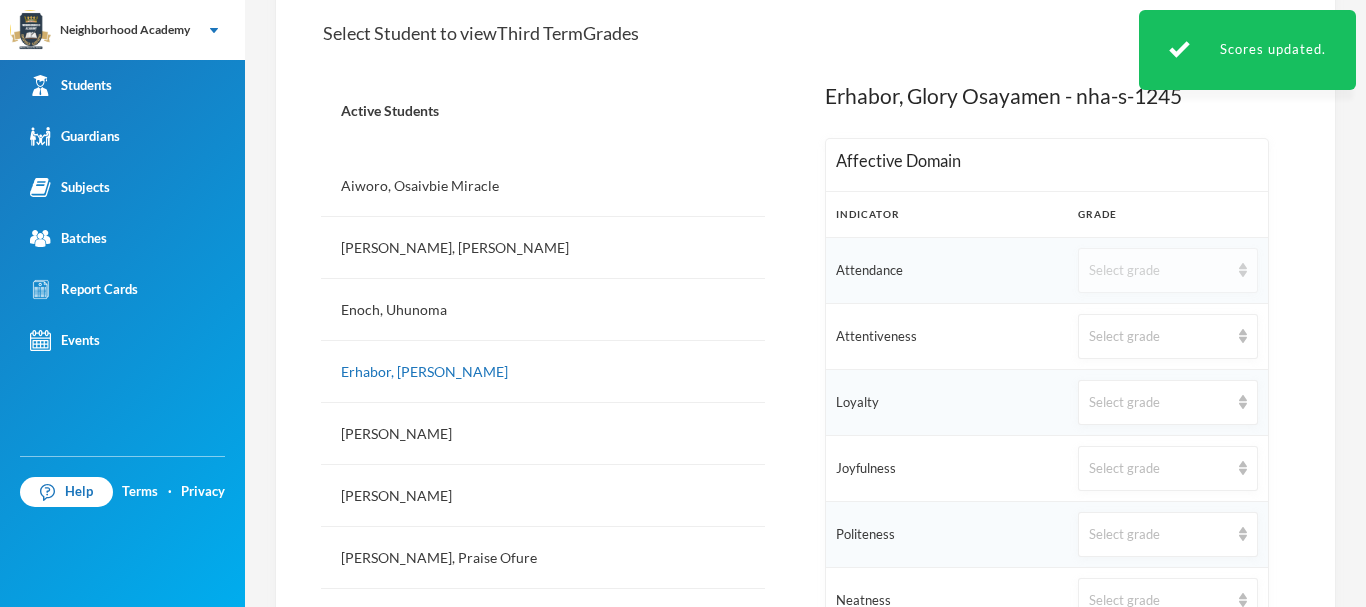 click on "Select grade" at bounding box center (1168, 270) 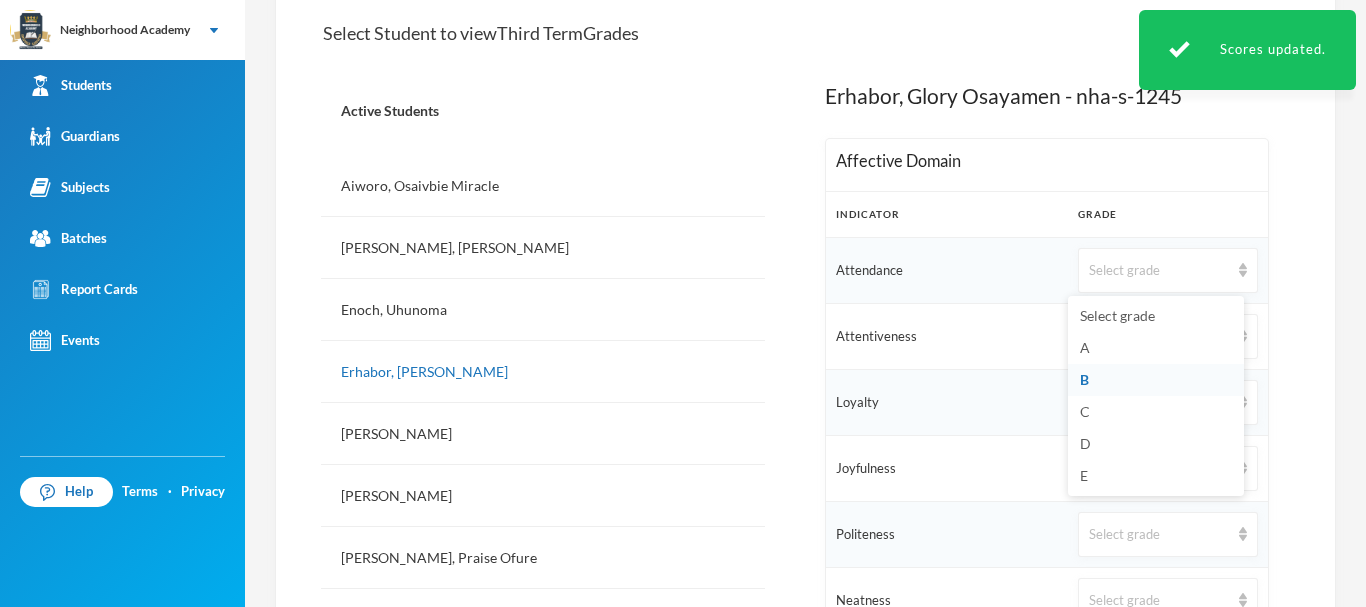 click on "B" at bounding box center [1156, 380] 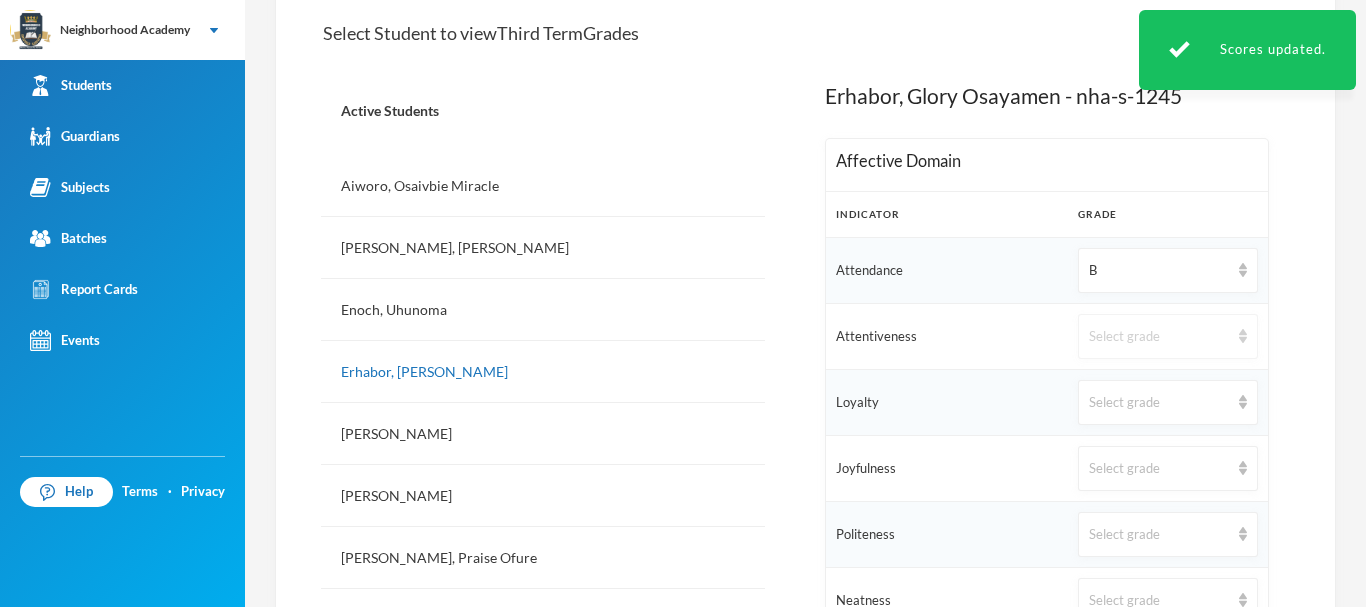 click on "Select grade" at bounding box center [1159, 337] 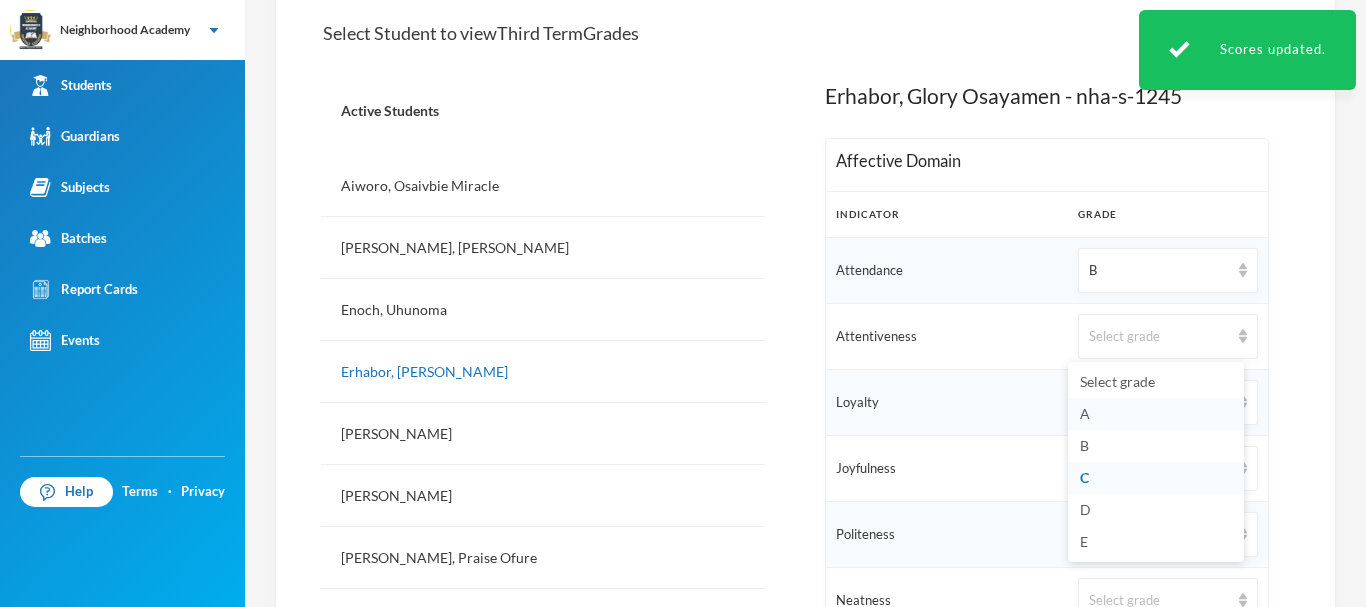 click on "A" at bounding box center [1156, 414] 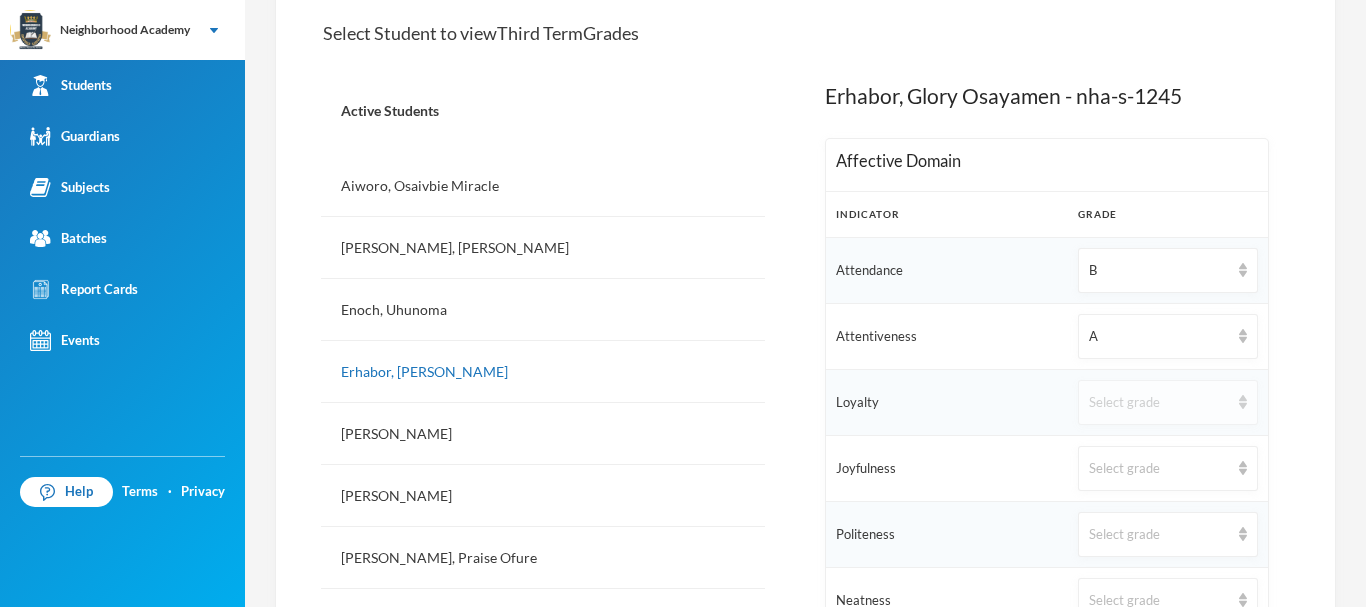 click on "Select grade" at bounding box center (1159, 403) 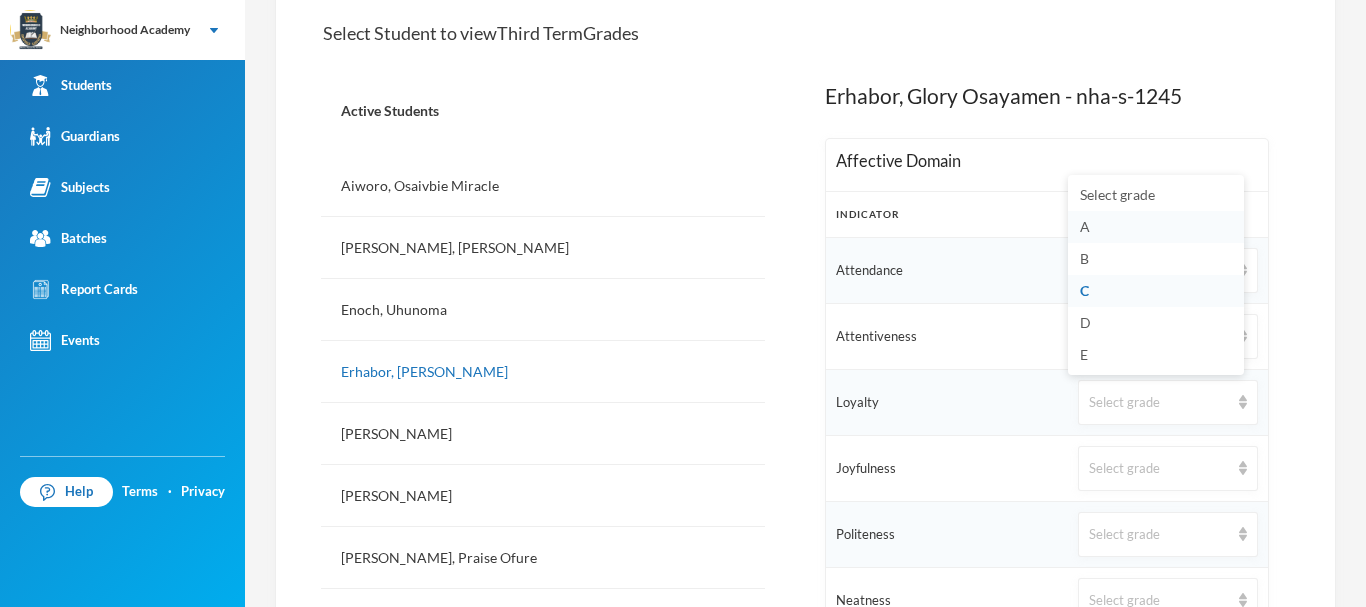 click on "A" at bounding box center [1156, 227] 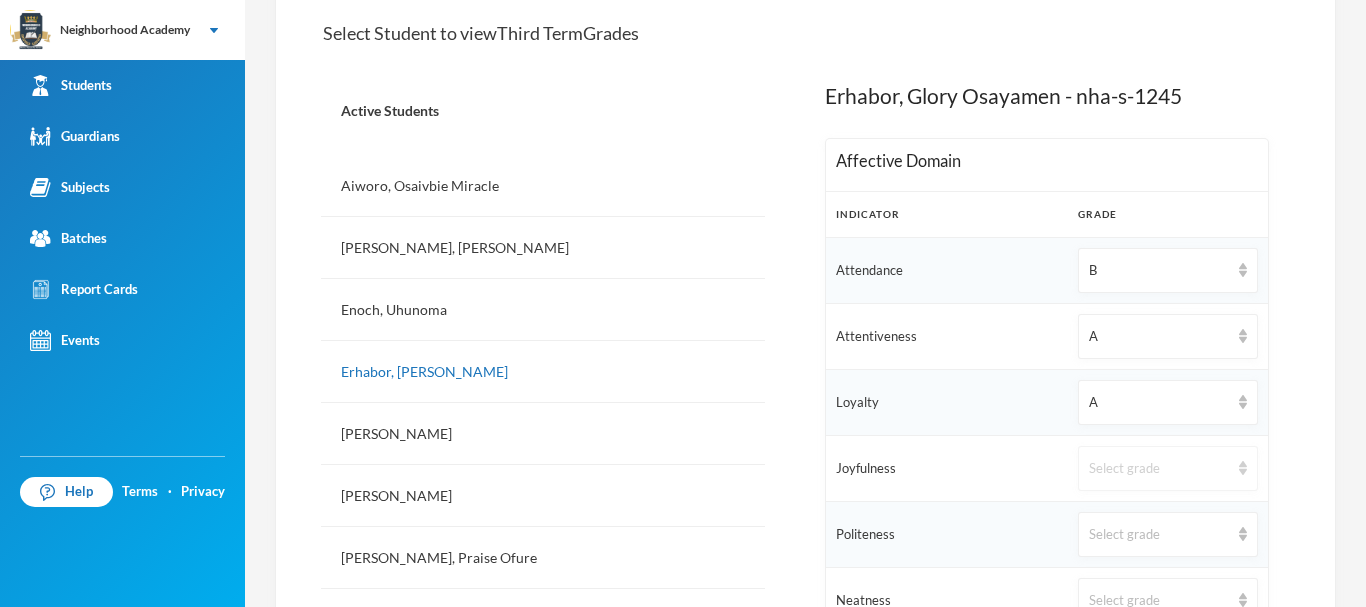 click on "Select grade" at bounding box center [1159, 469] 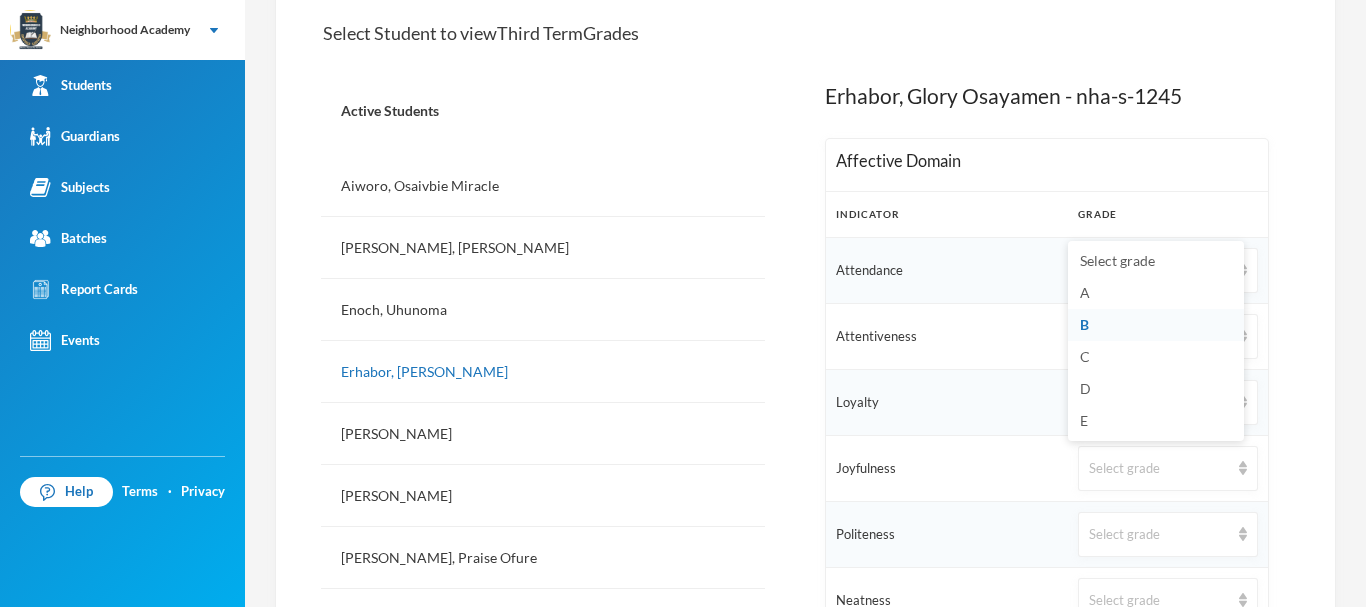 click on "B" at bounding box center (1156, 325) 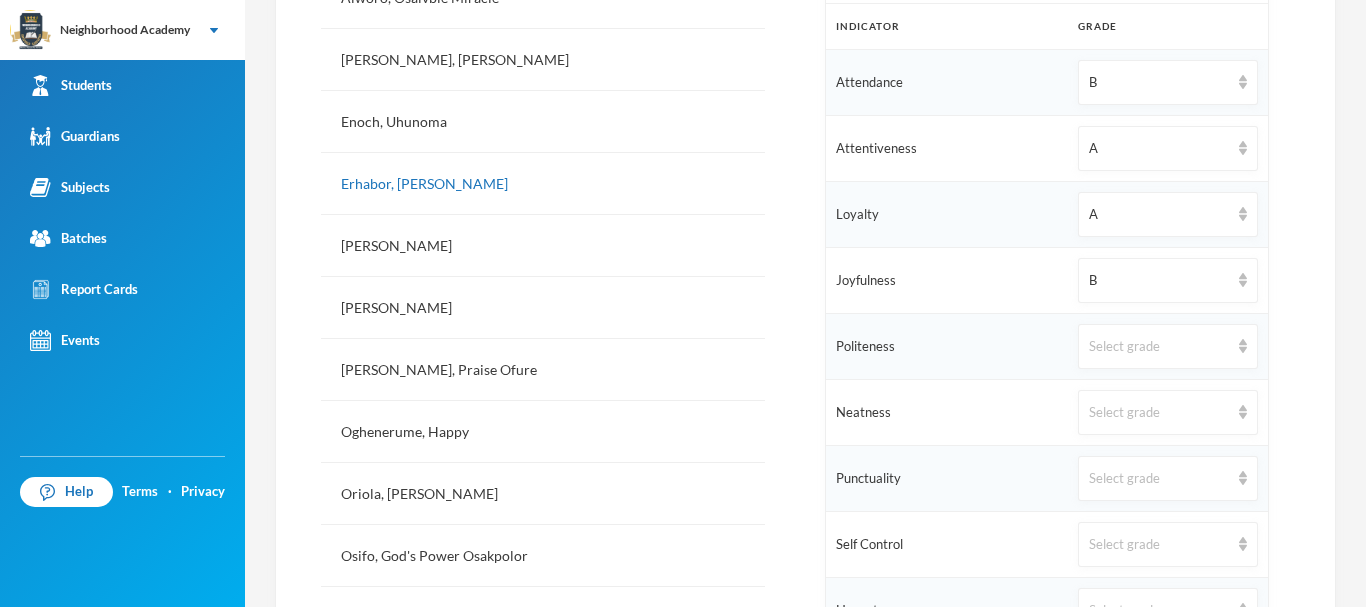 scroll, scrollTop: 749, scrollLeft: 0, axis: vertical 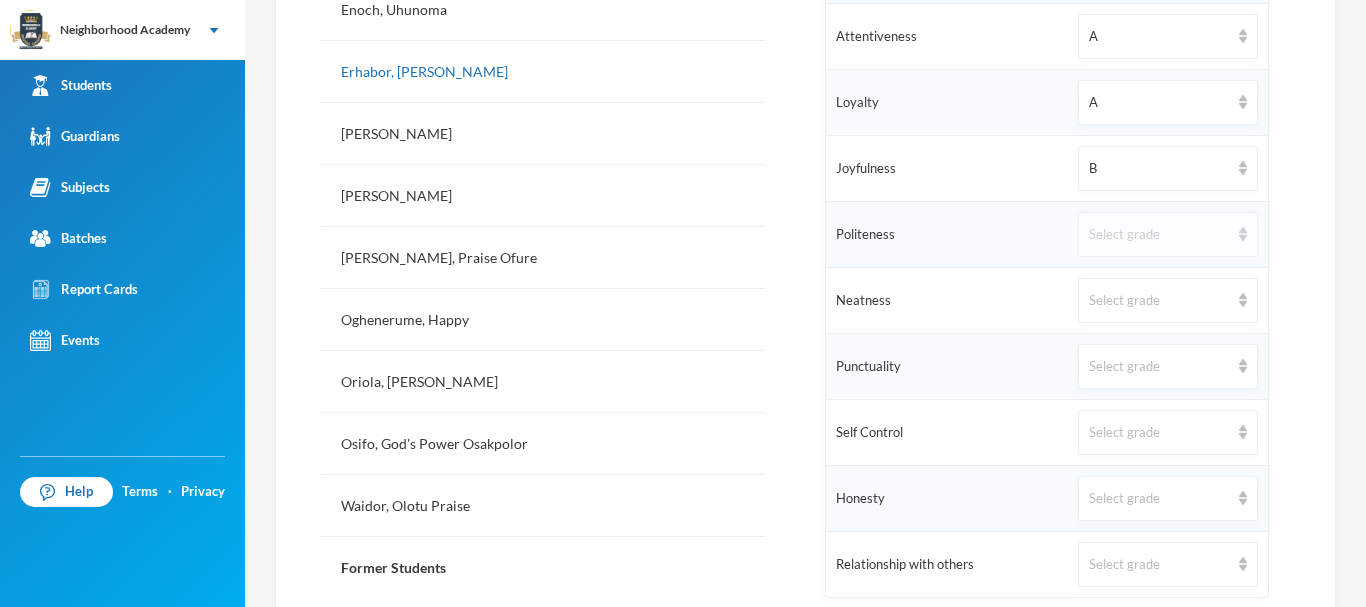 click on "Select grade" at bounding box center (1159, 235) 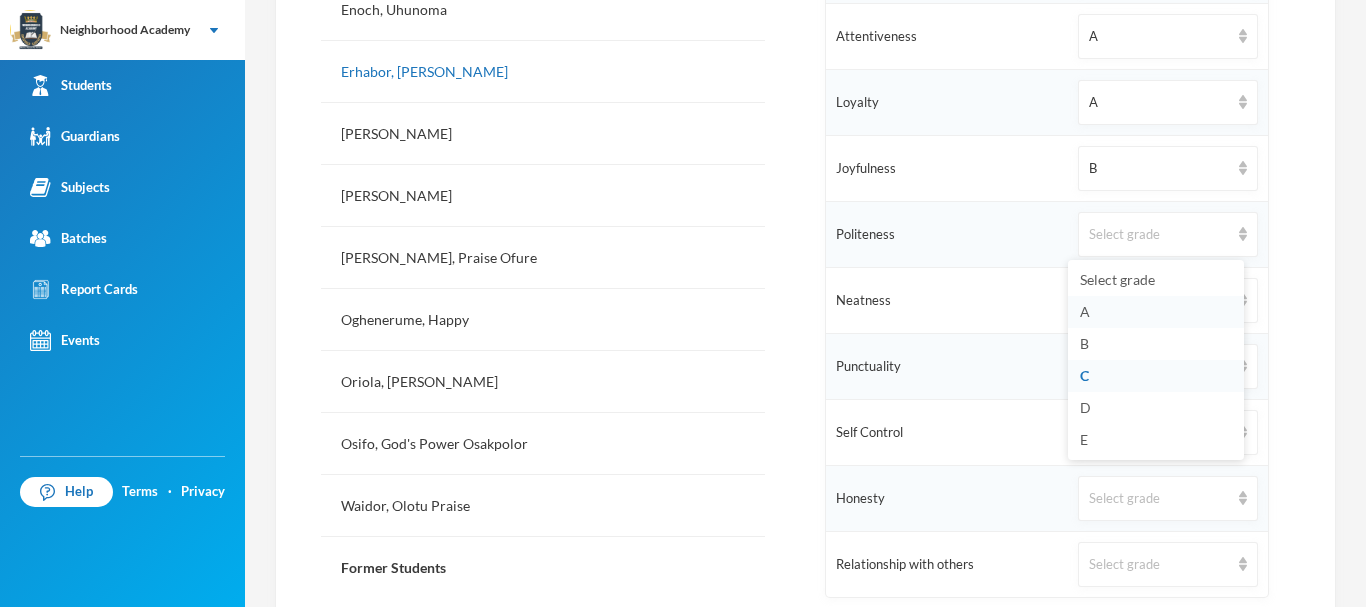 click on "A" at bounding box center [1085, 311] 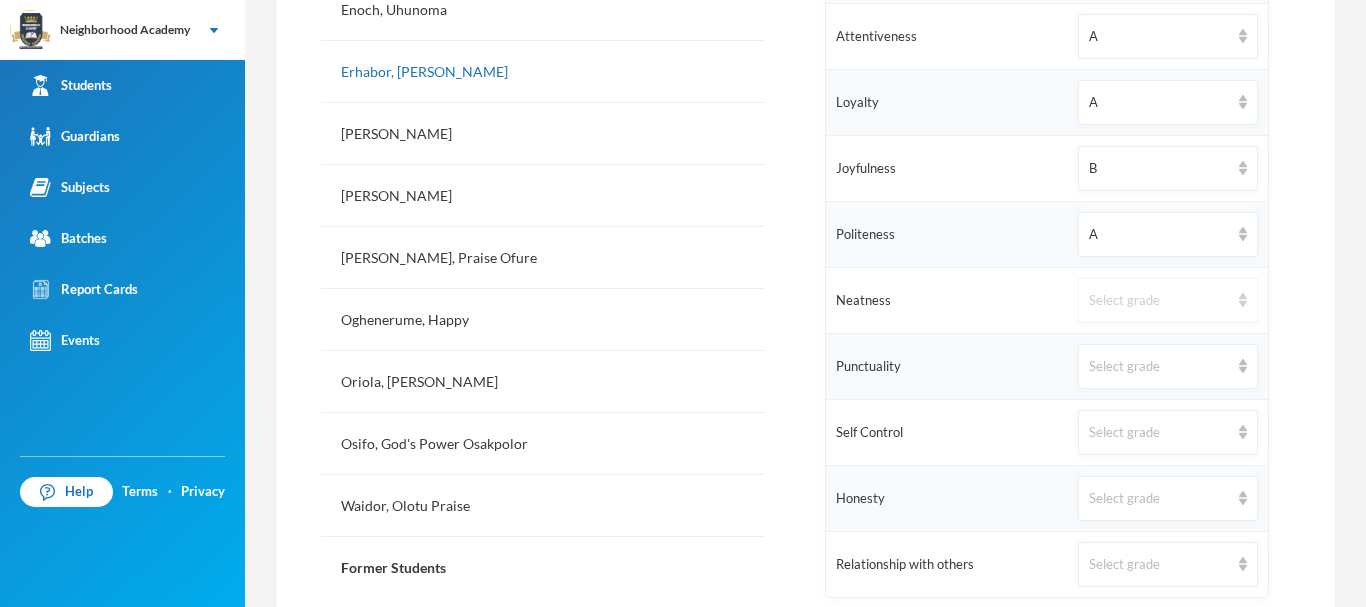 click on "Select grade" at bounding box center (1159, 301) 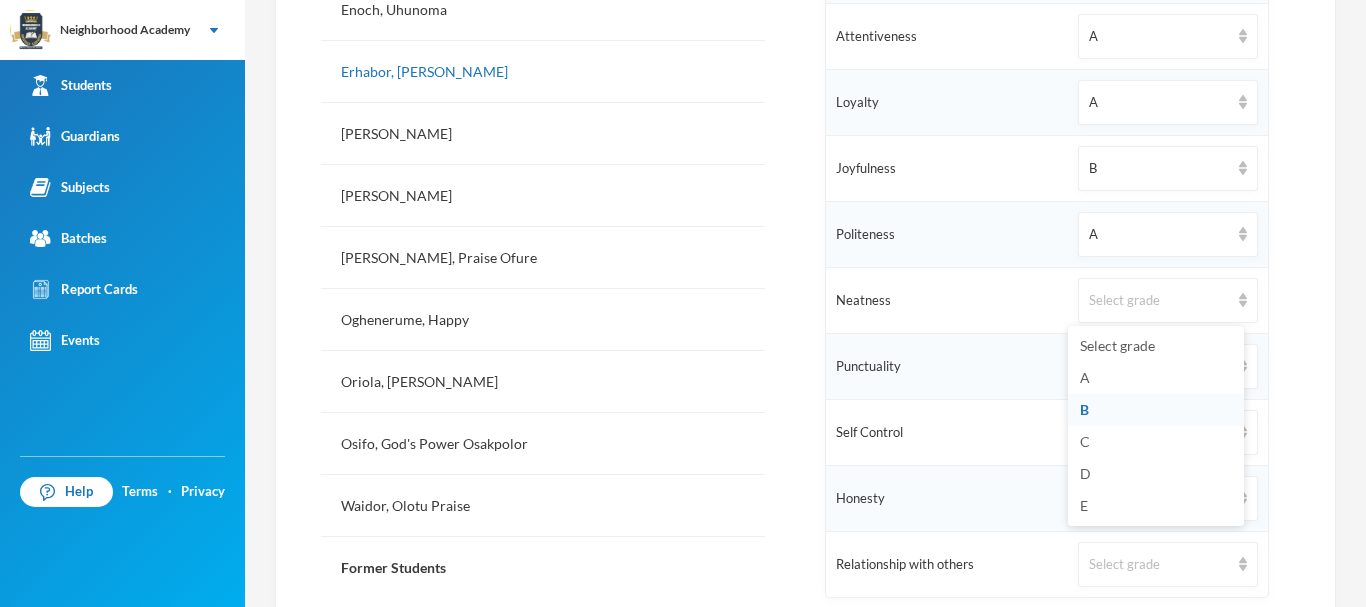 click on "B" at bounding box center [1156, 410] 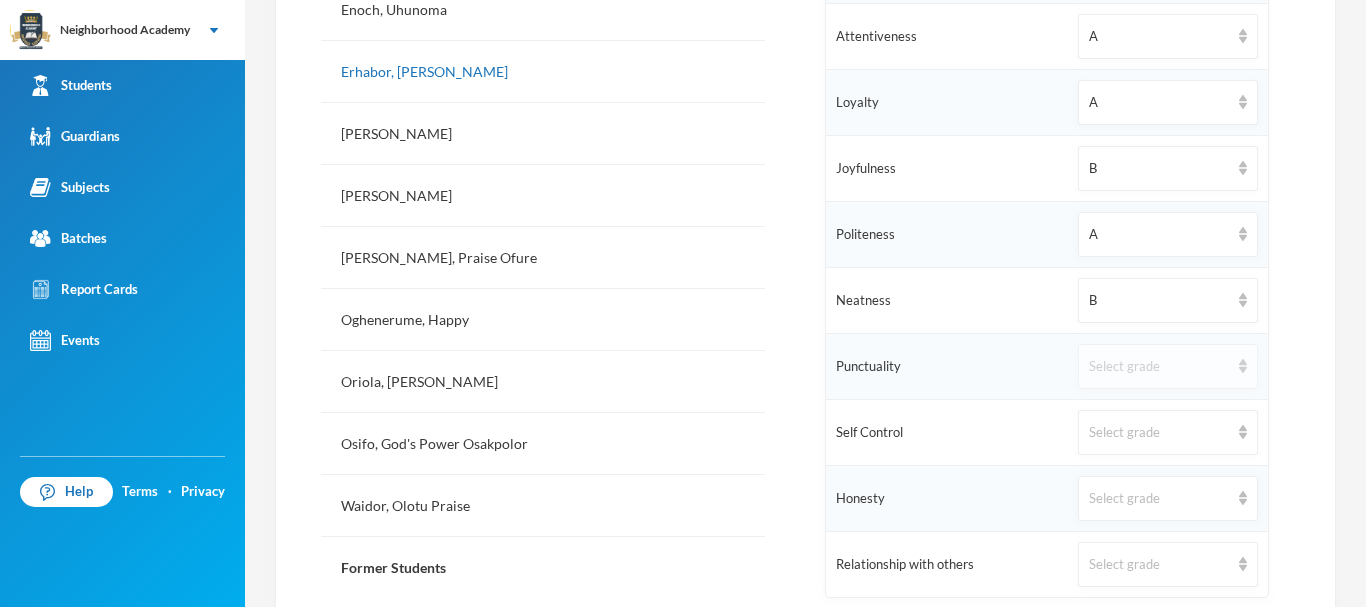 click on "Select grade" at bounding box center [1159, 367] 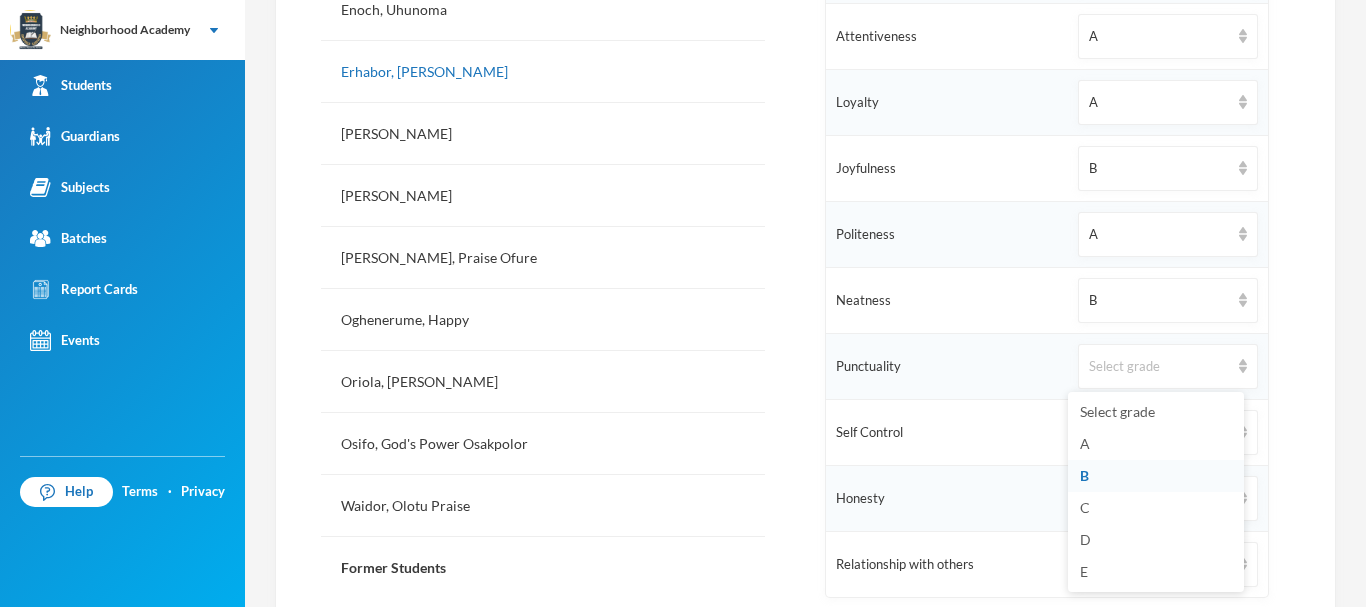 click on "B" at bounding box center [1156, 476] 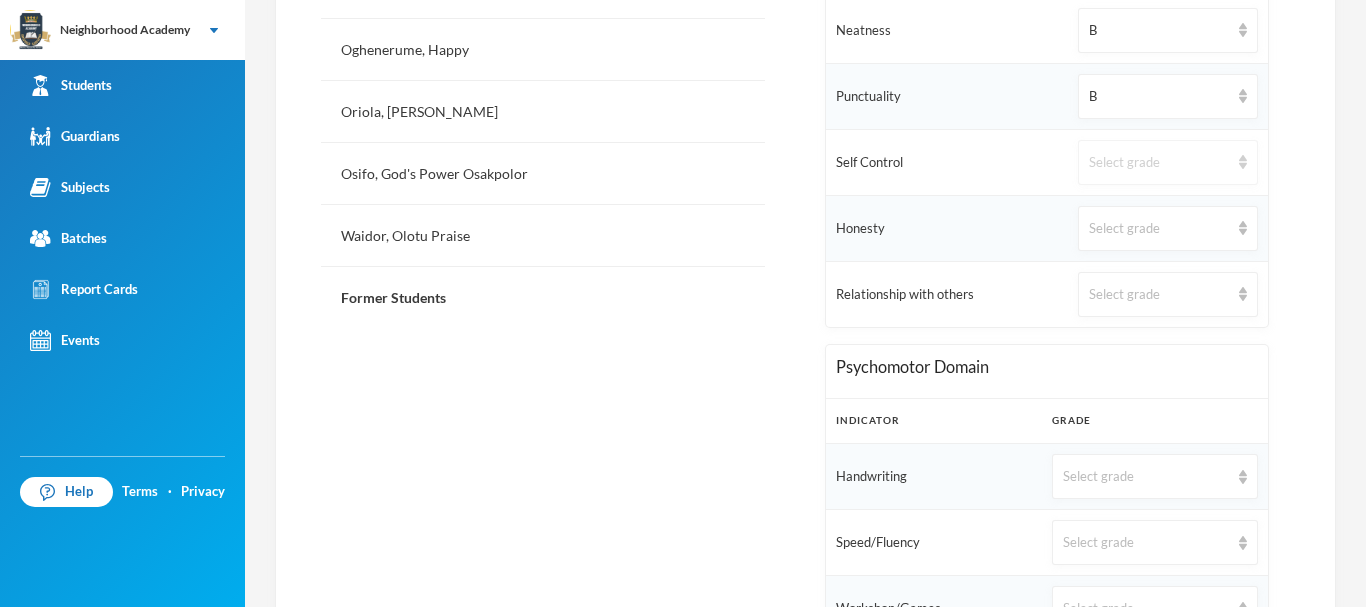 scroll, scrollTop: 1049, scrollLeft: 0, axis: vertical 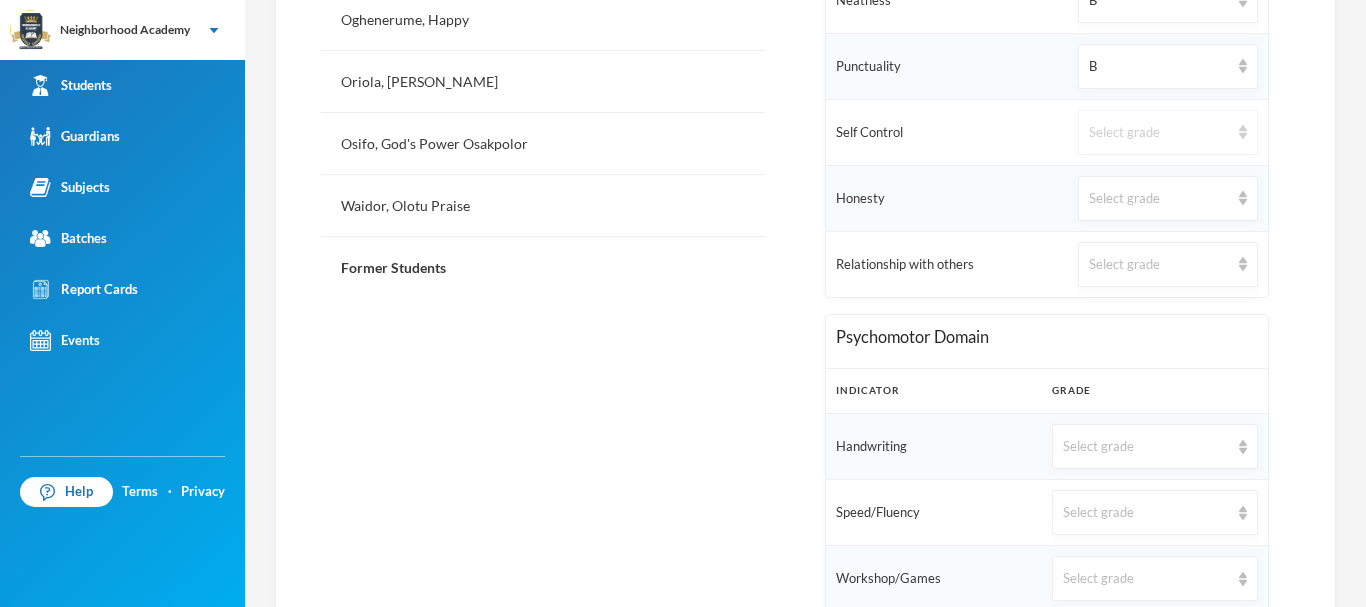 click on "Select grade" at bounding box center (1168, 132) 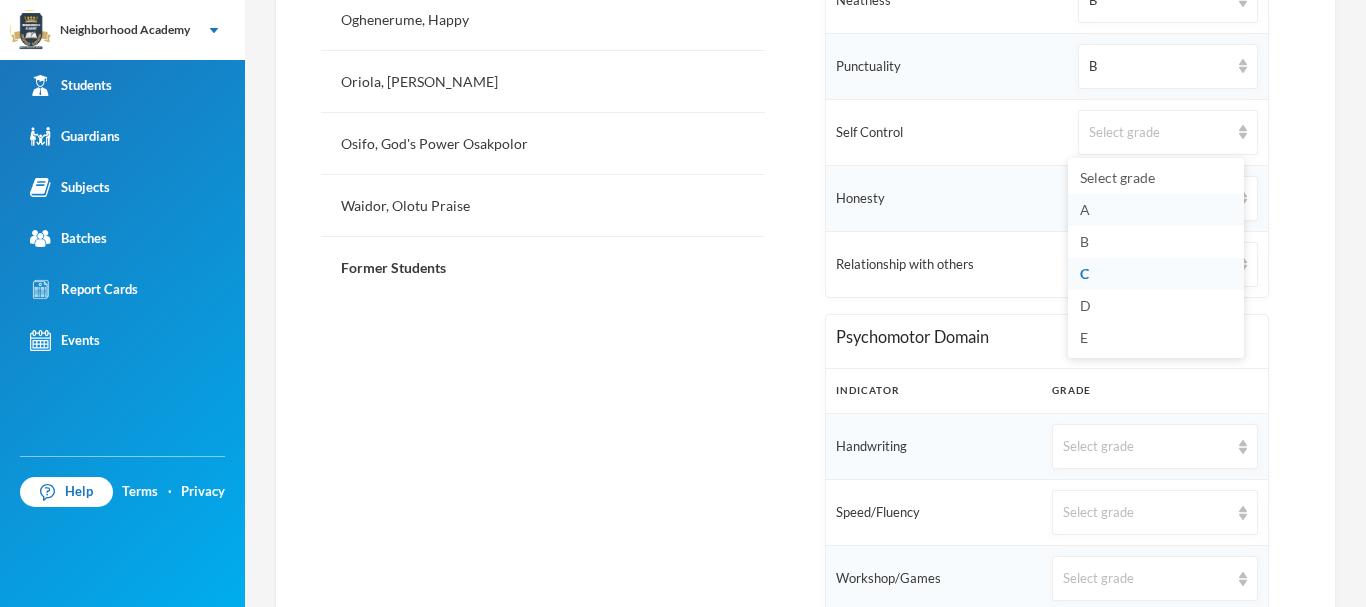 click on "A" at bounding box center (1085, 209) 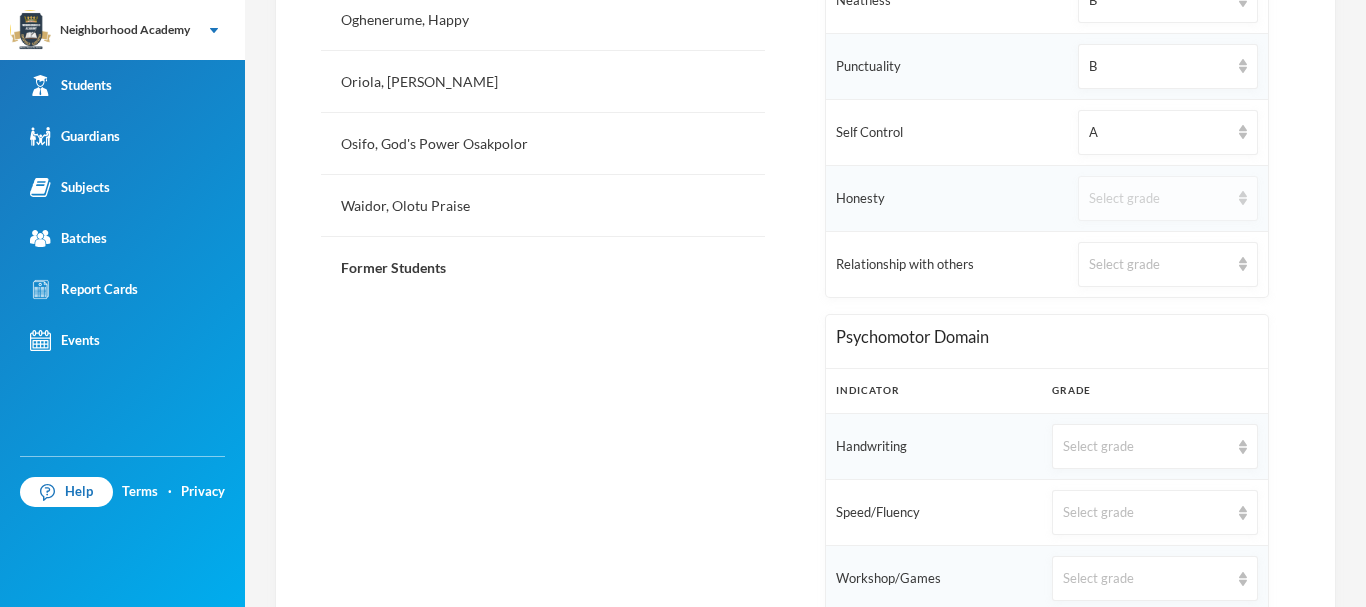 click on "Select grade" at bounding box center (1159, 199) 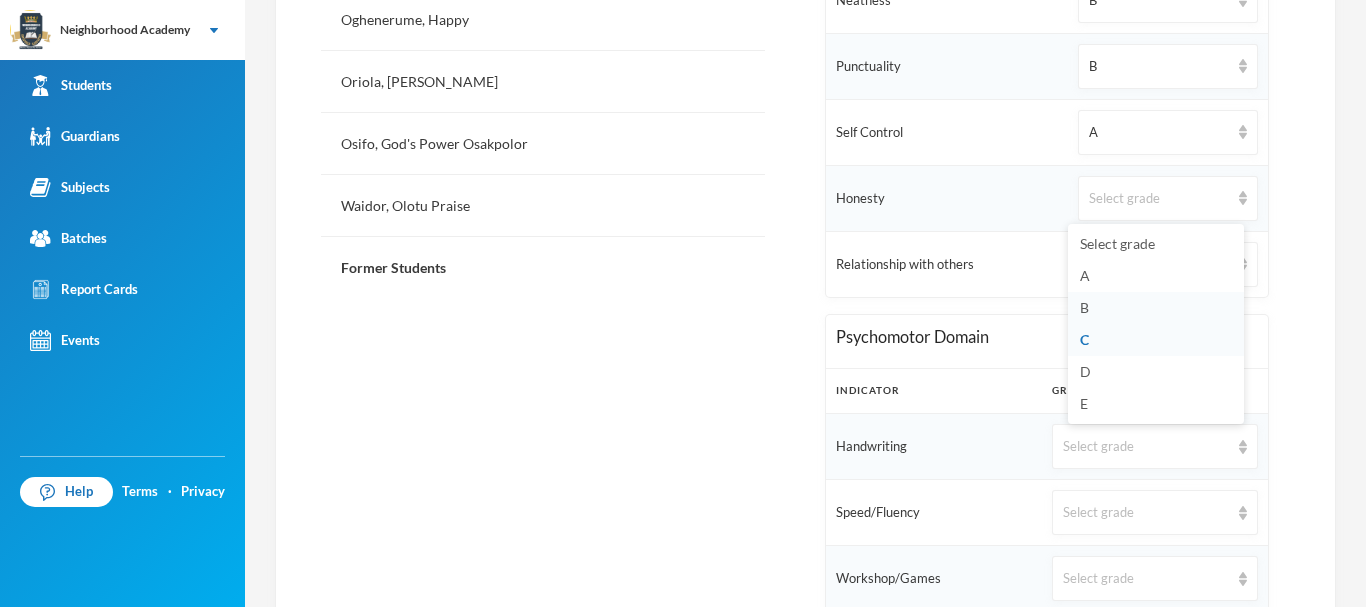 click on "B" at bounding box center [1156, 308] 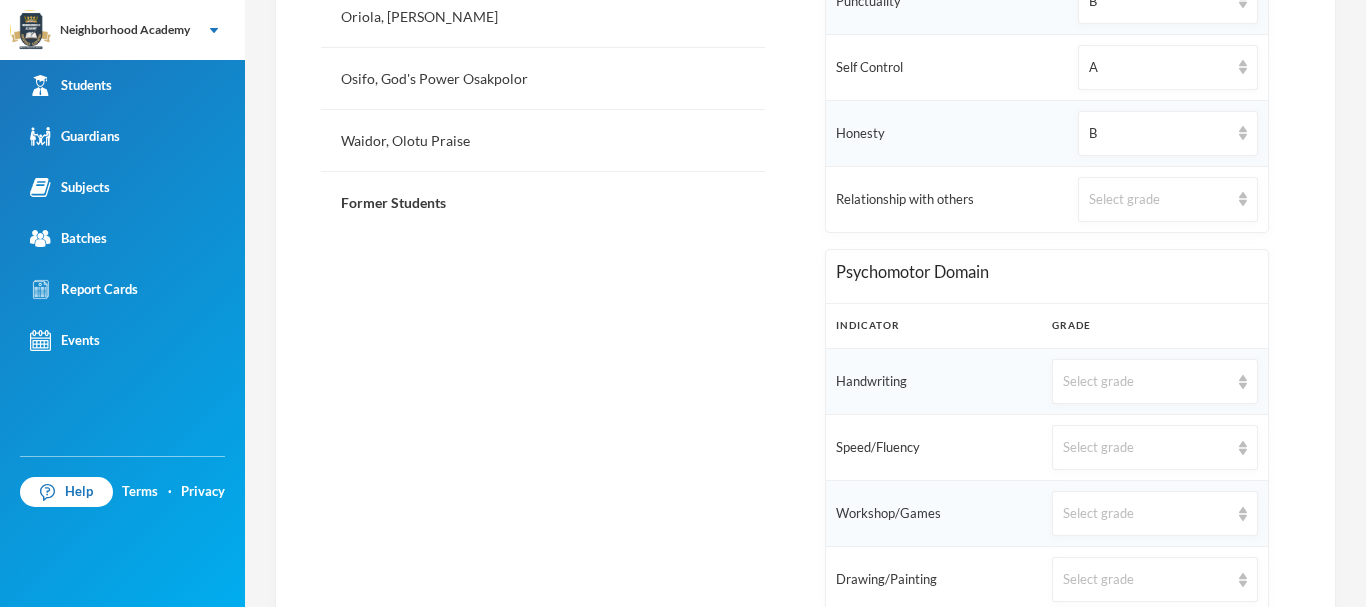 scroll, scrollTop: 1149, scrollLeft: 0, axis: vertical 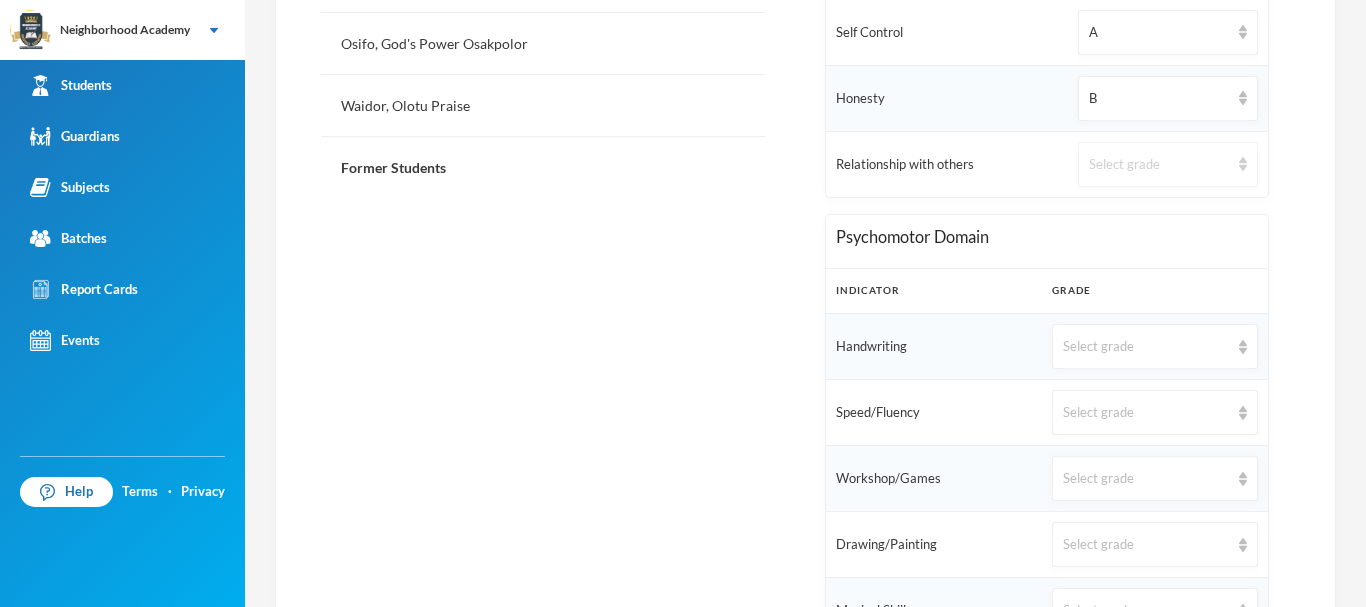 click on "Select grade" at bounding box center (1159, 165) 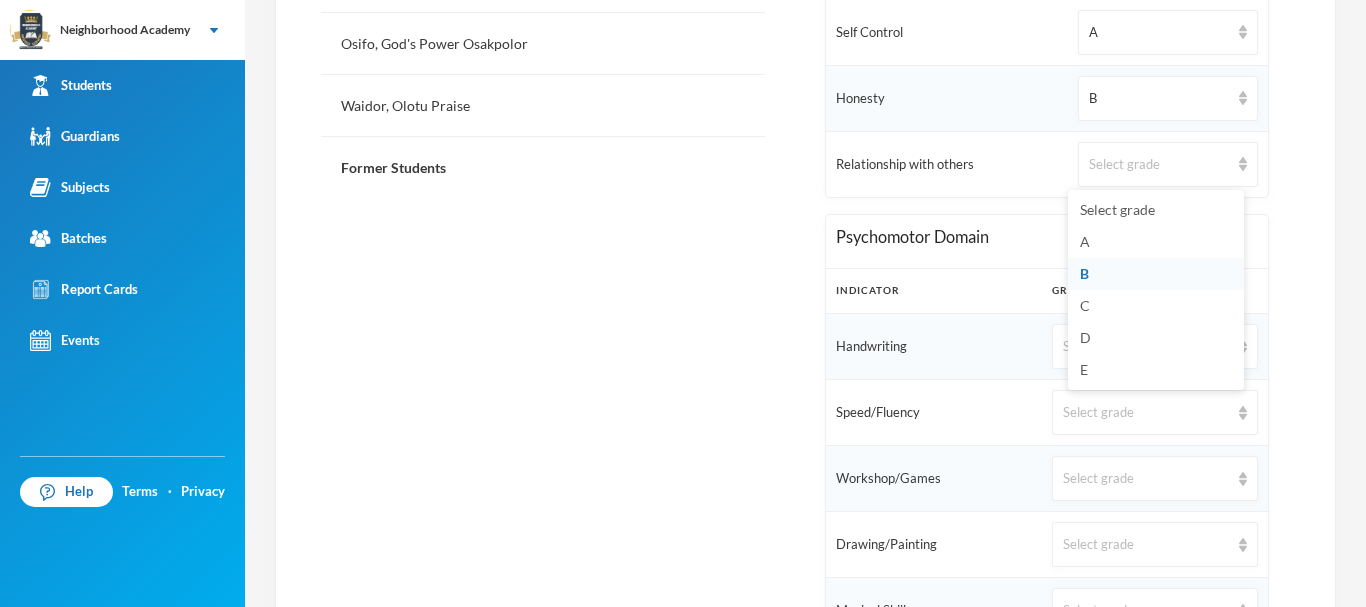 click on "B" at bounding box center [1156, 274] 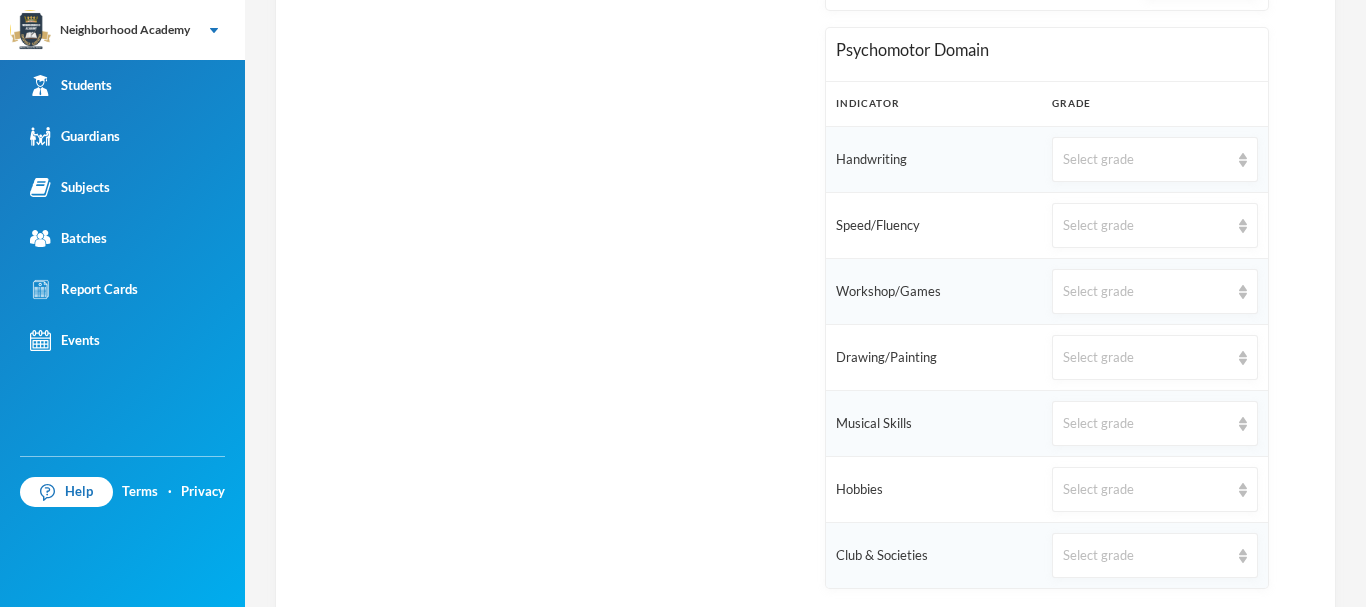 scroll, scrollTop: 1349, scrollLeft: 0, axis: vertical 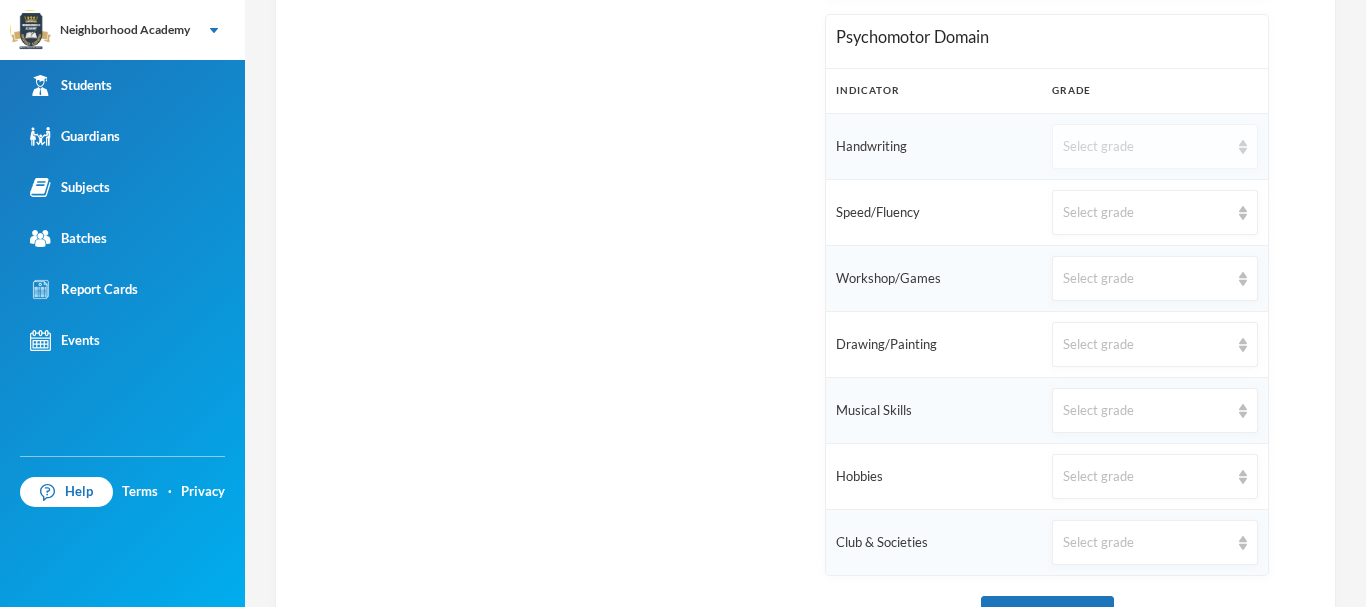 click on "Select grade" at bounding box center [1146, 147] 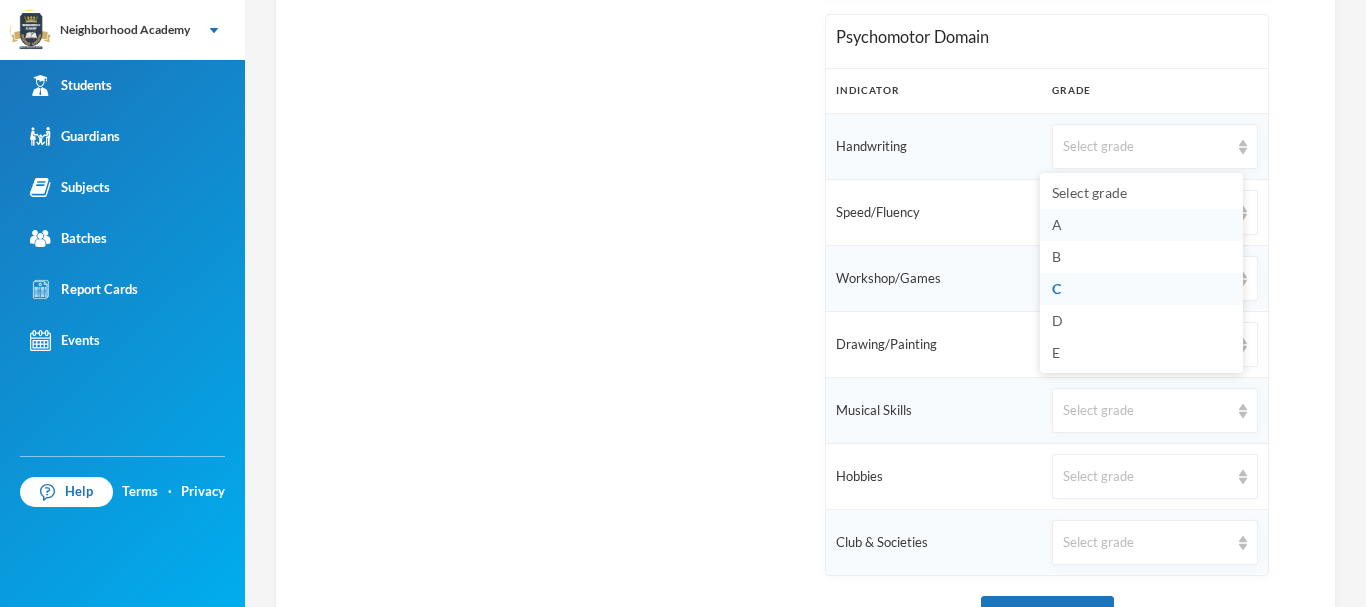 click on "A" at bounding box center [1141, 225] 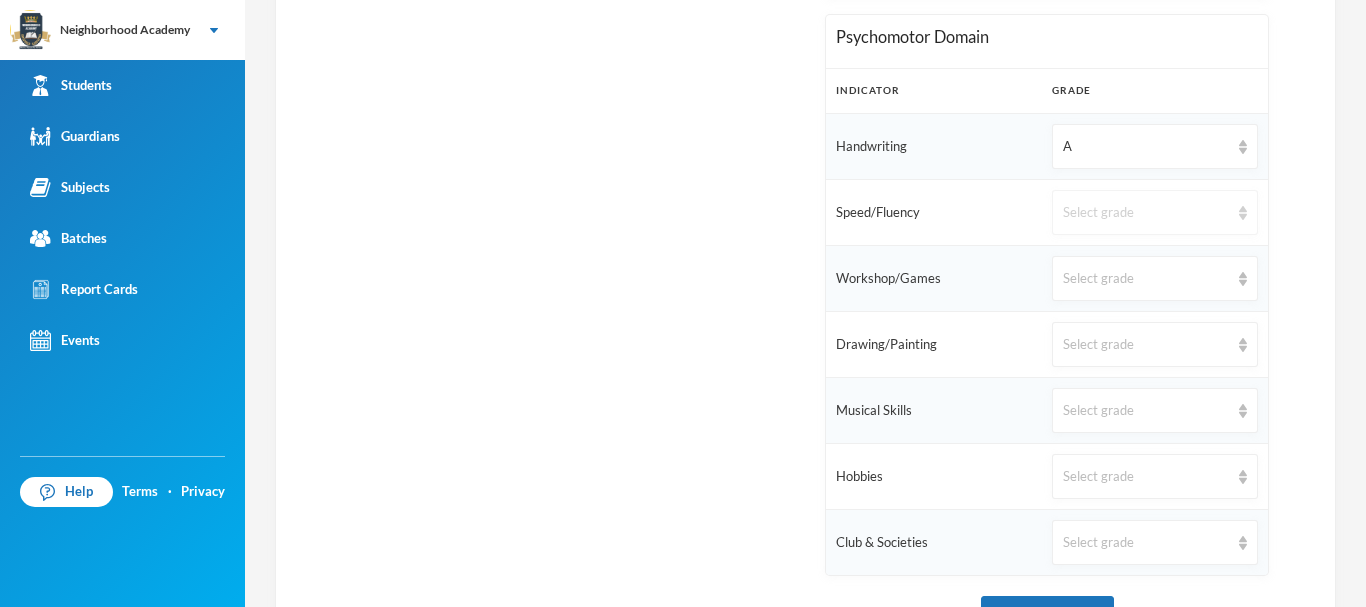 click on "Select grade" at bounding box center [1146, 213] 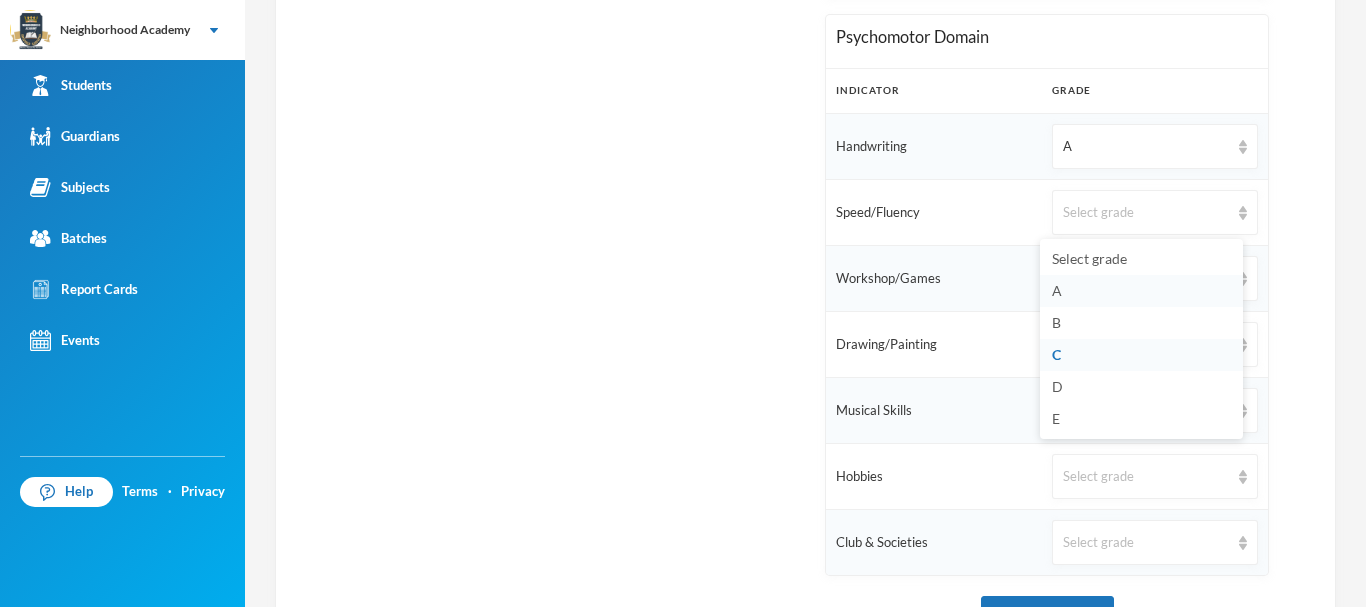 click on "A" at bounding box center [1057, 290] 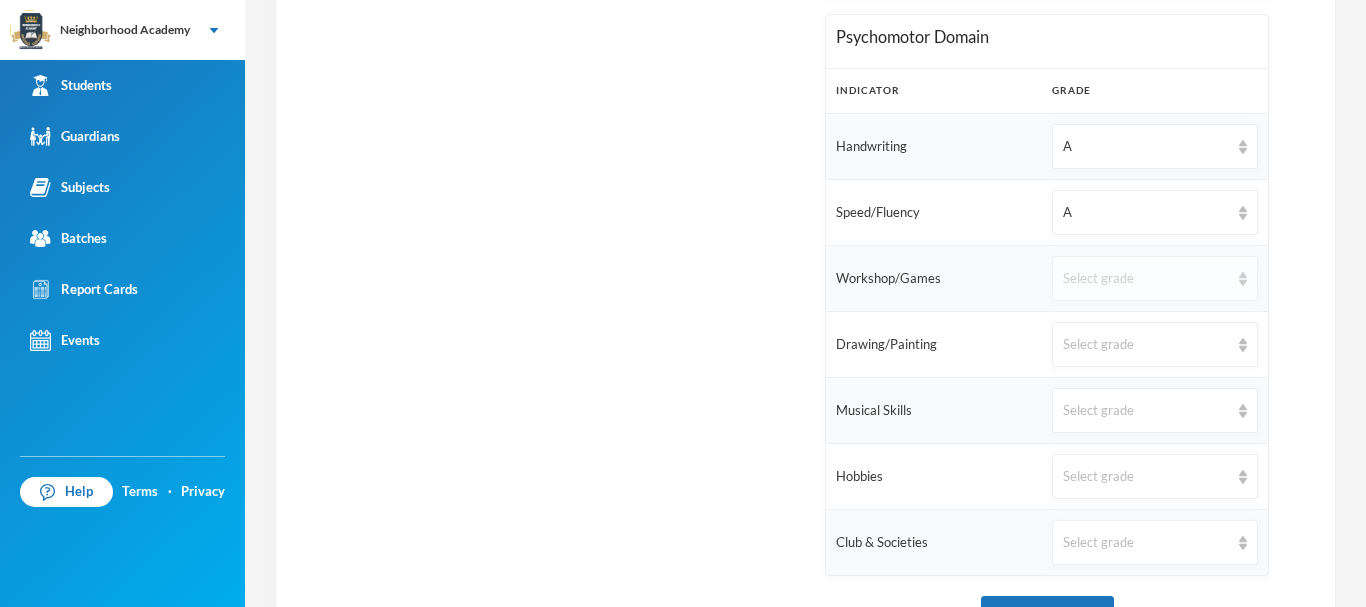 click on "Select grade" at bounding box center [1146, 279] 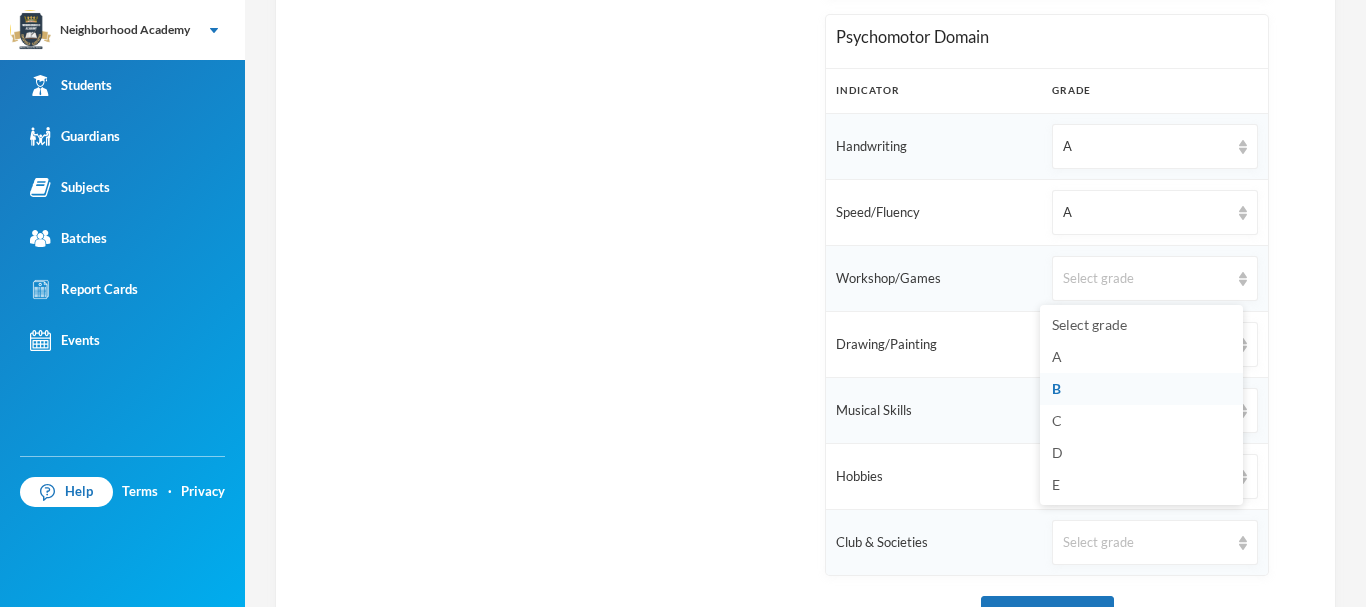 click on "B" at bounding box center [1141, 389] 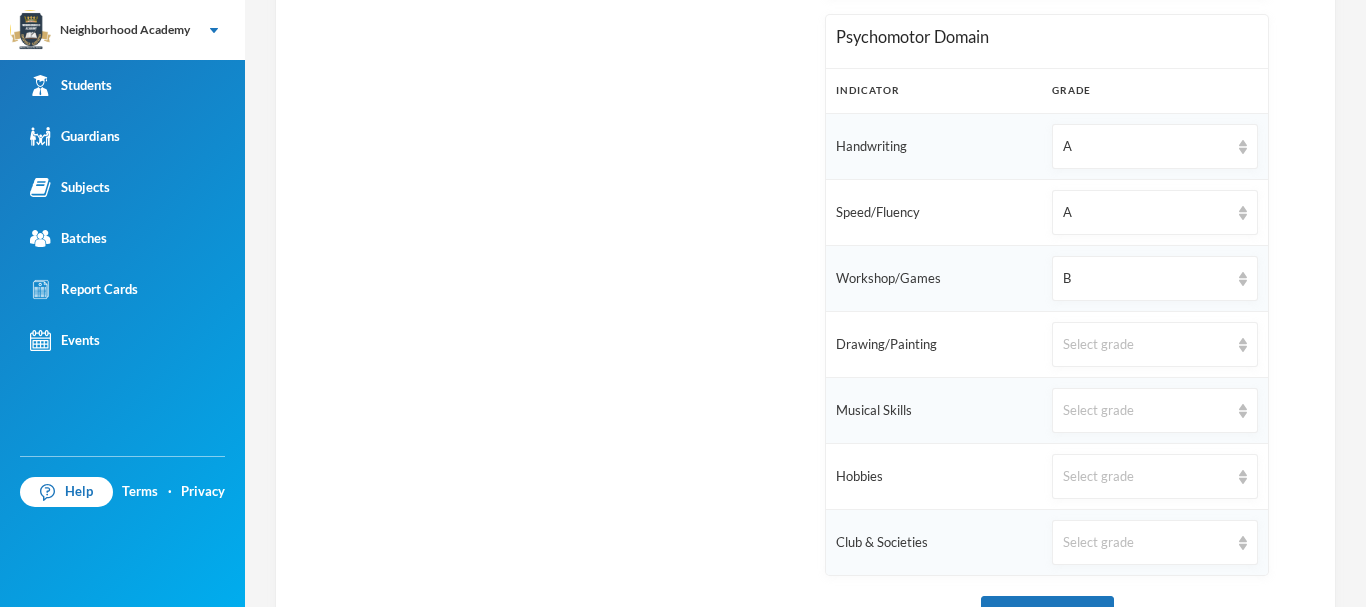scroll, scrollTop: 1449, scrollLeft: 0, axis: vertical 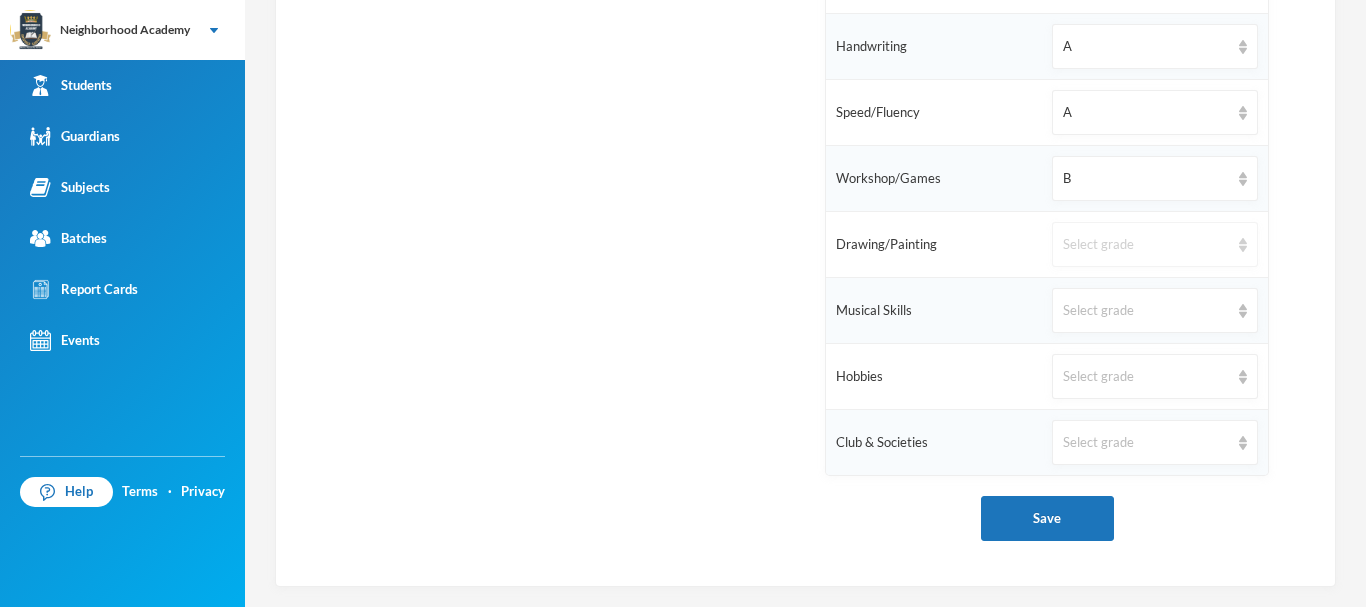 click on "Select grade" at bounding box center [1155, 244] 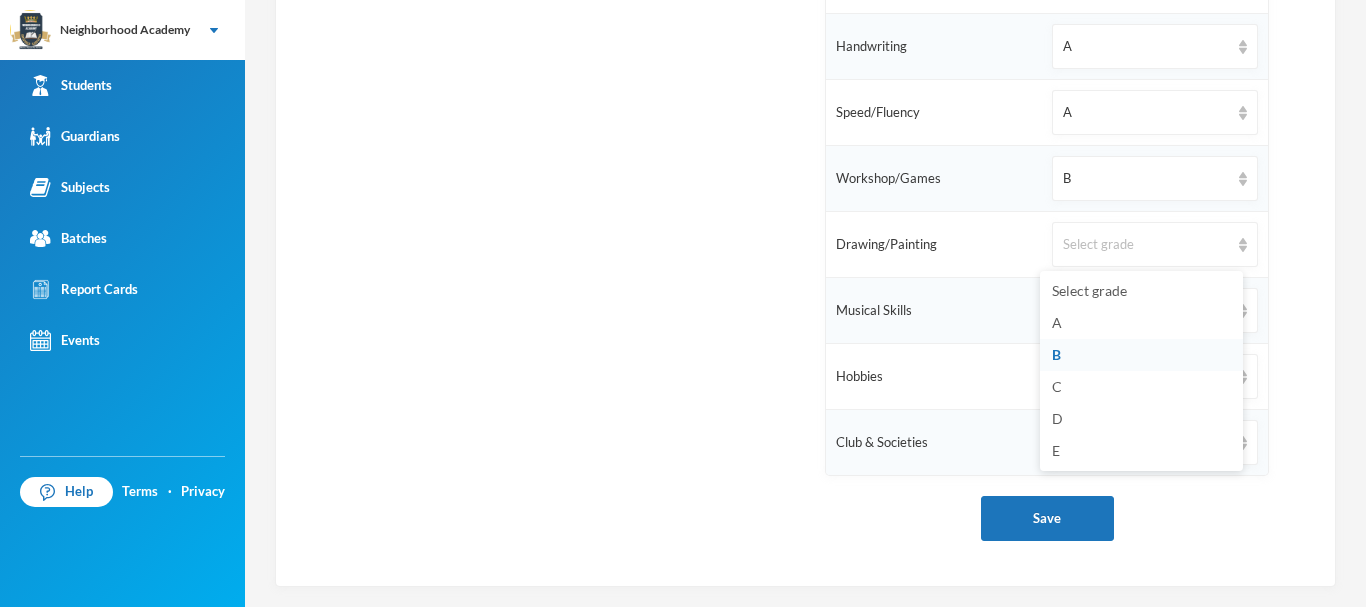 click on "B" at bounding box center [1141, 355] 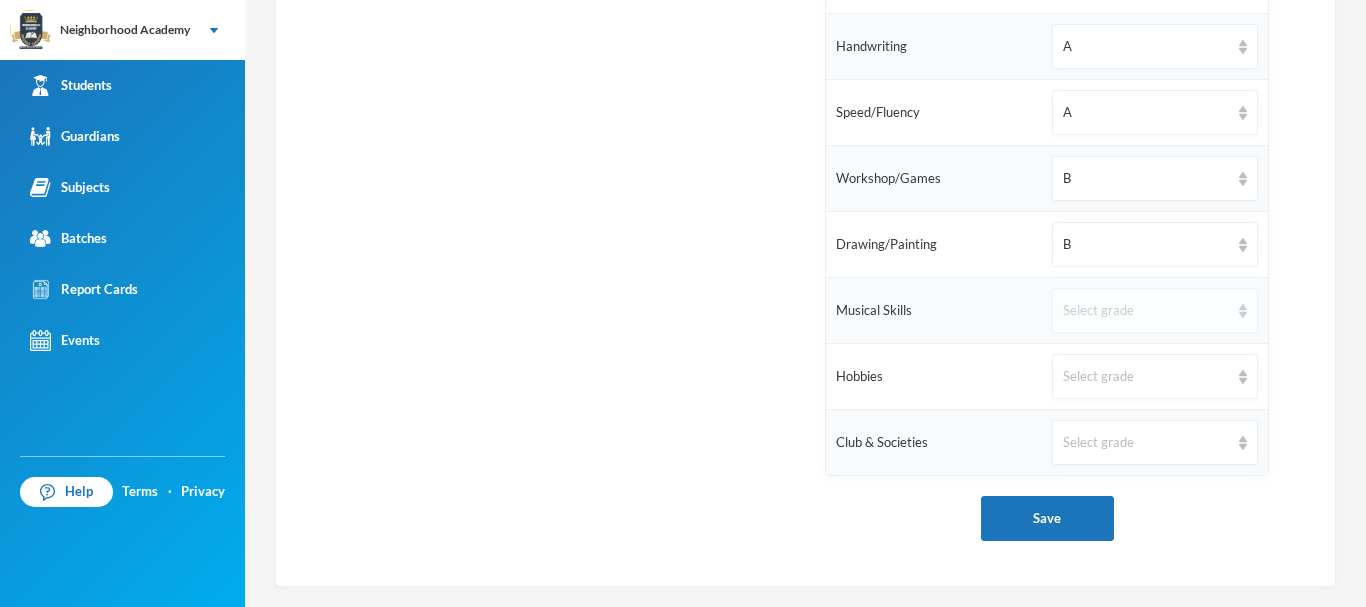 click on "Select grade" at bounding box center (1146, 311) 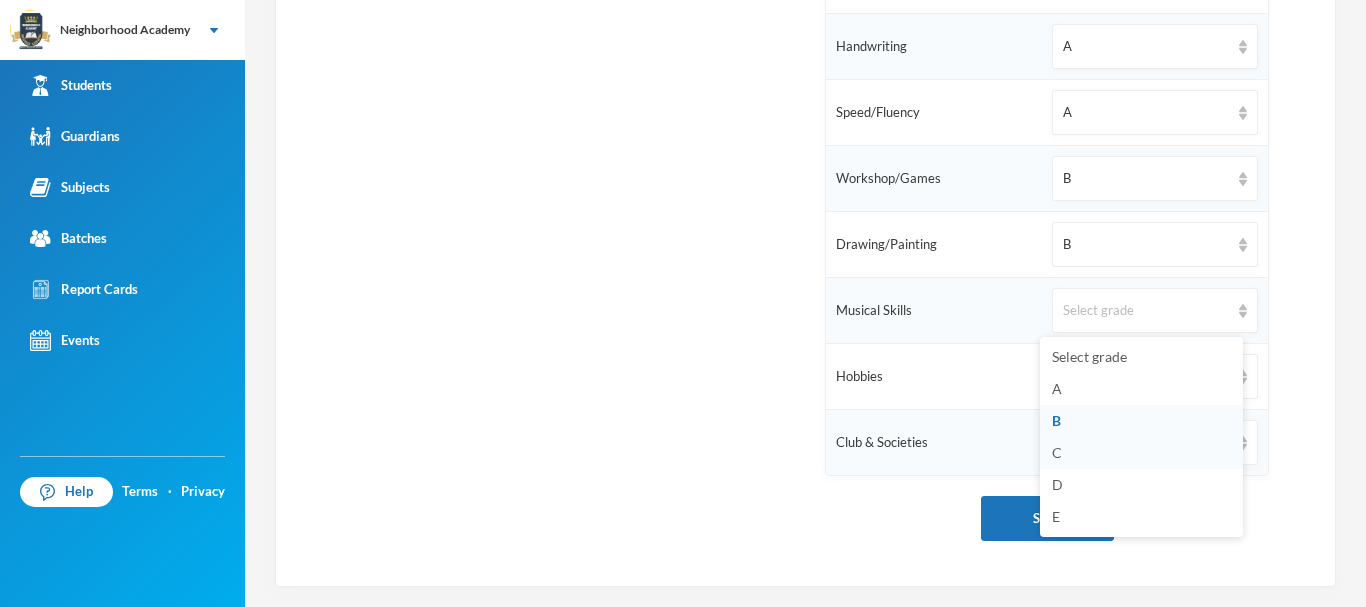 click on "C" at bounding box center (1141, 453) 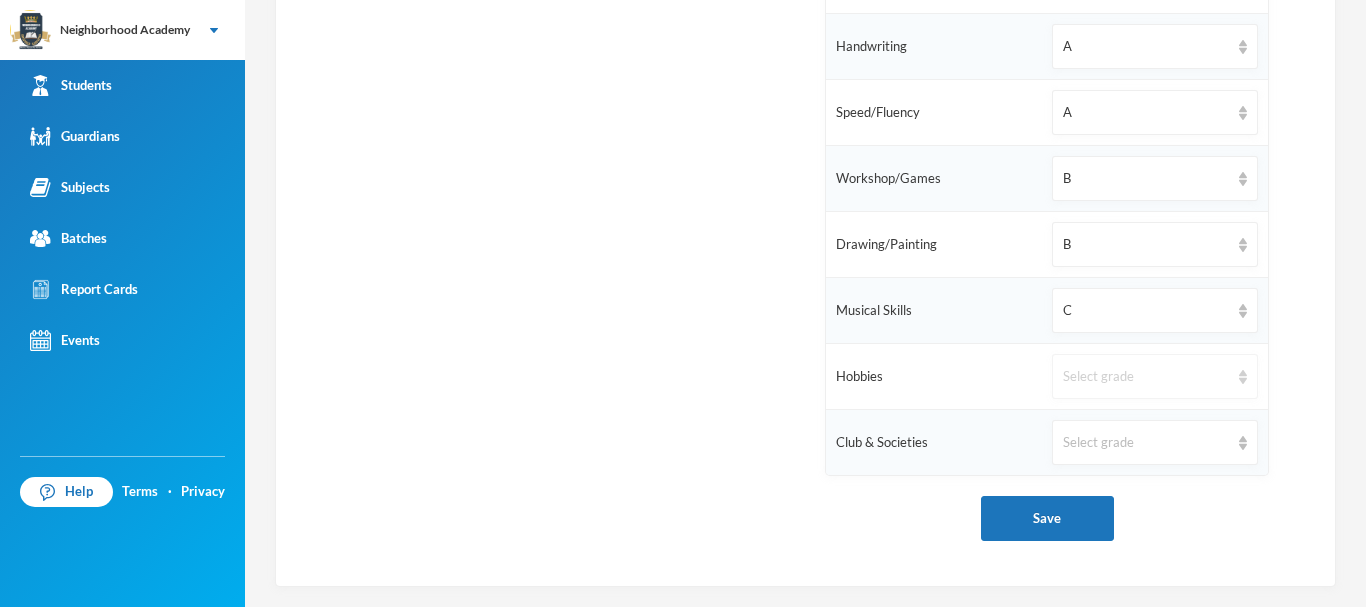 click on "Select grade" at bounding box center [1146, 377] 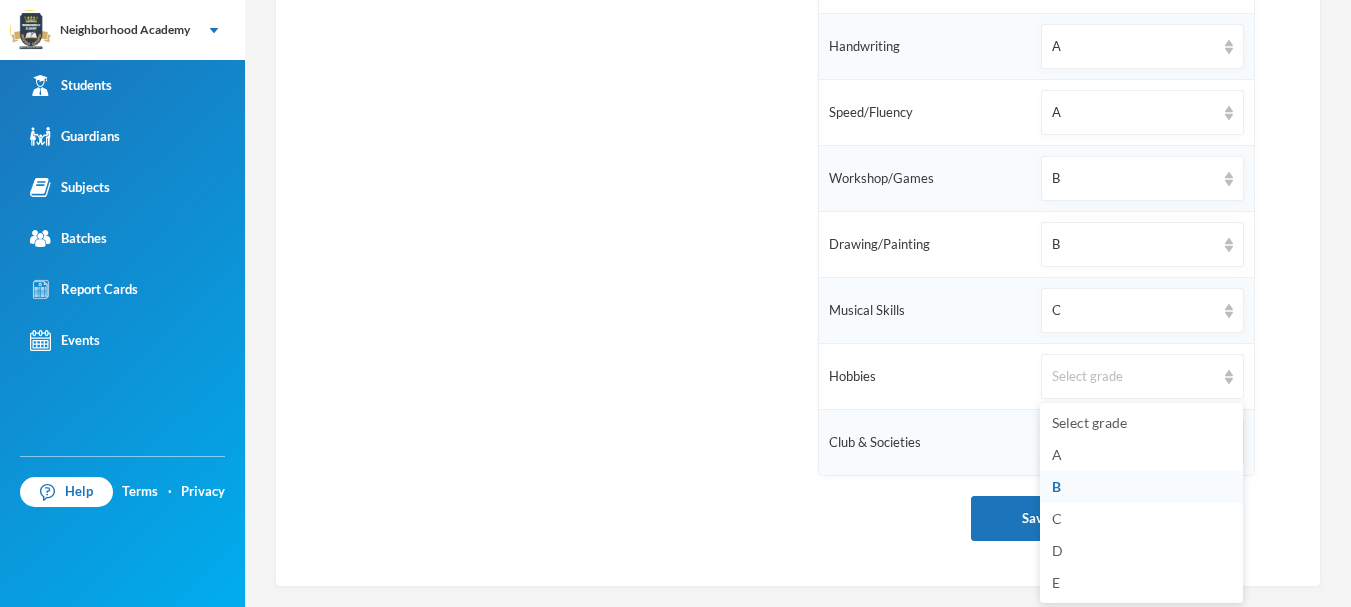 click on "B" at bounding box center (1056, 486) 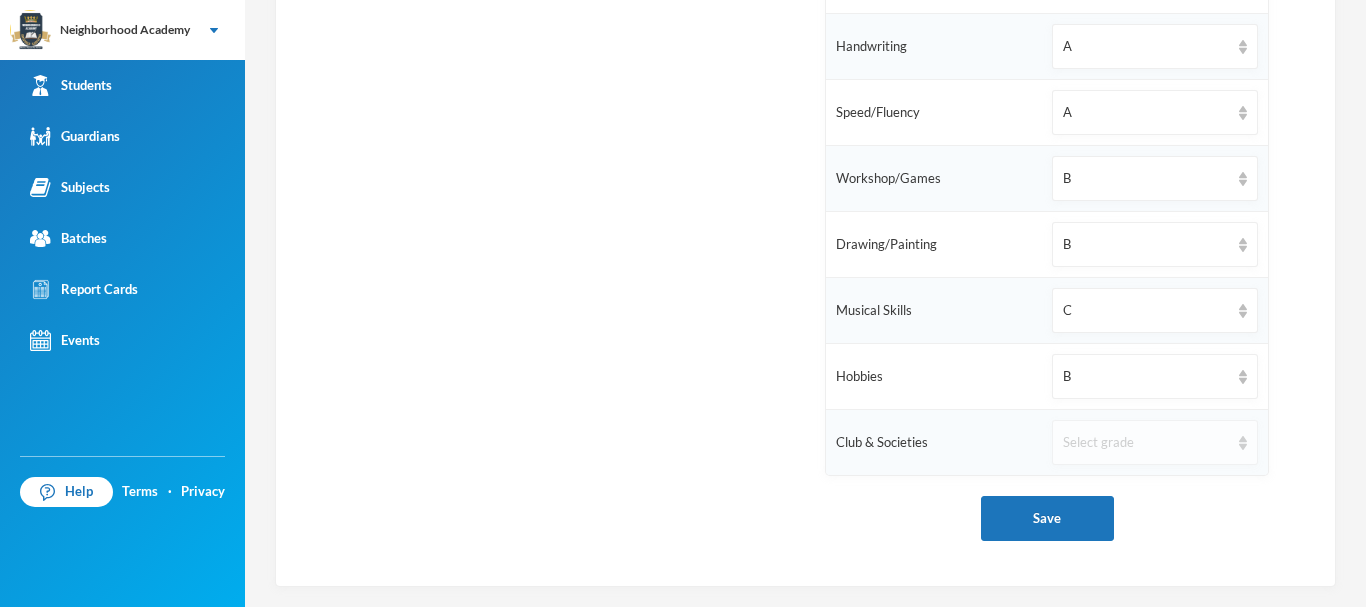click on "Select grade" at bounding box center (1155, 442) 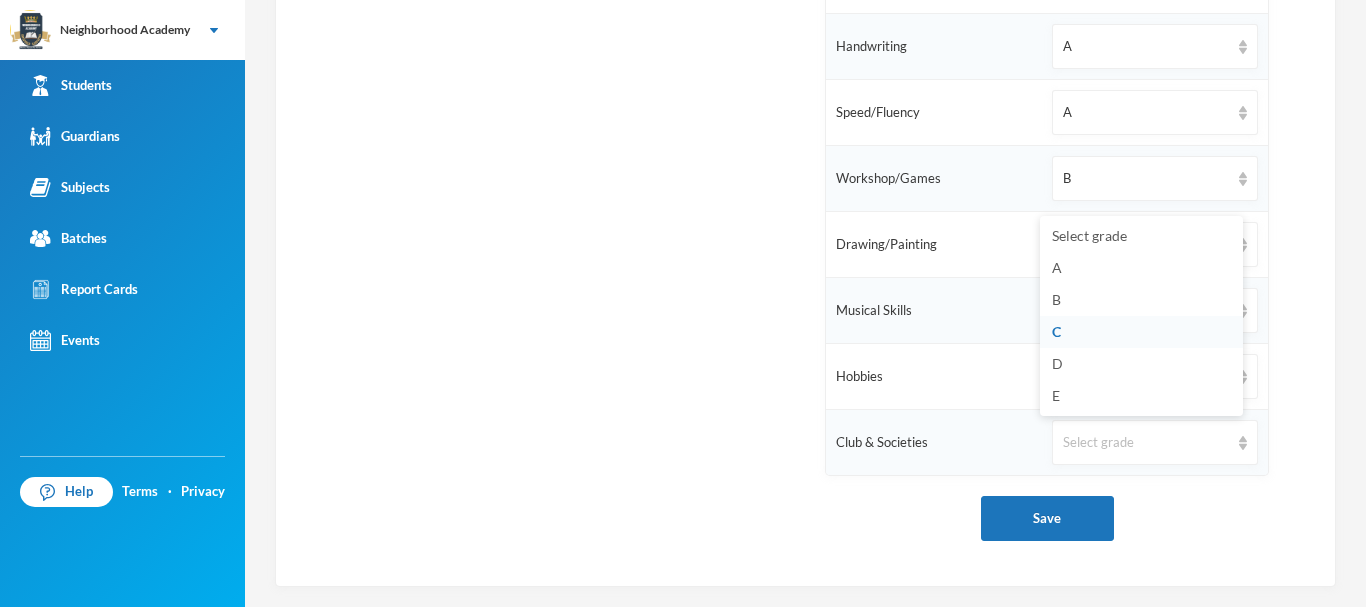 click on "C" at bounding box center (1141, 332) 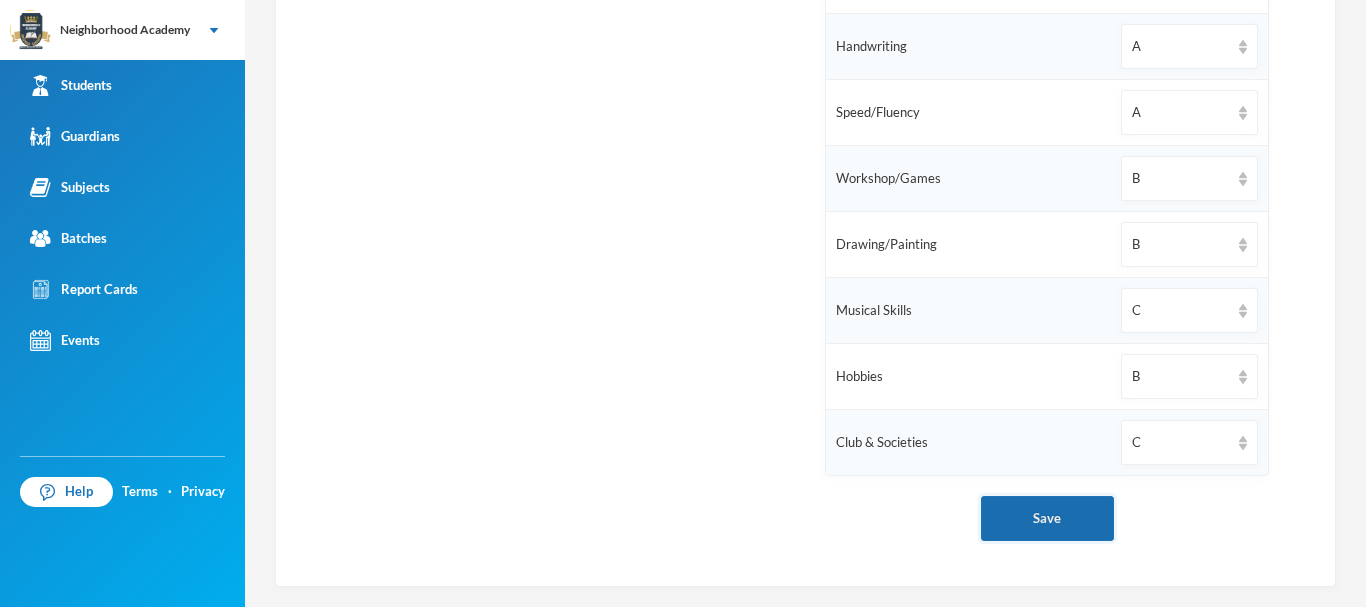 click on "Save" at bounding box center (1047, 518) 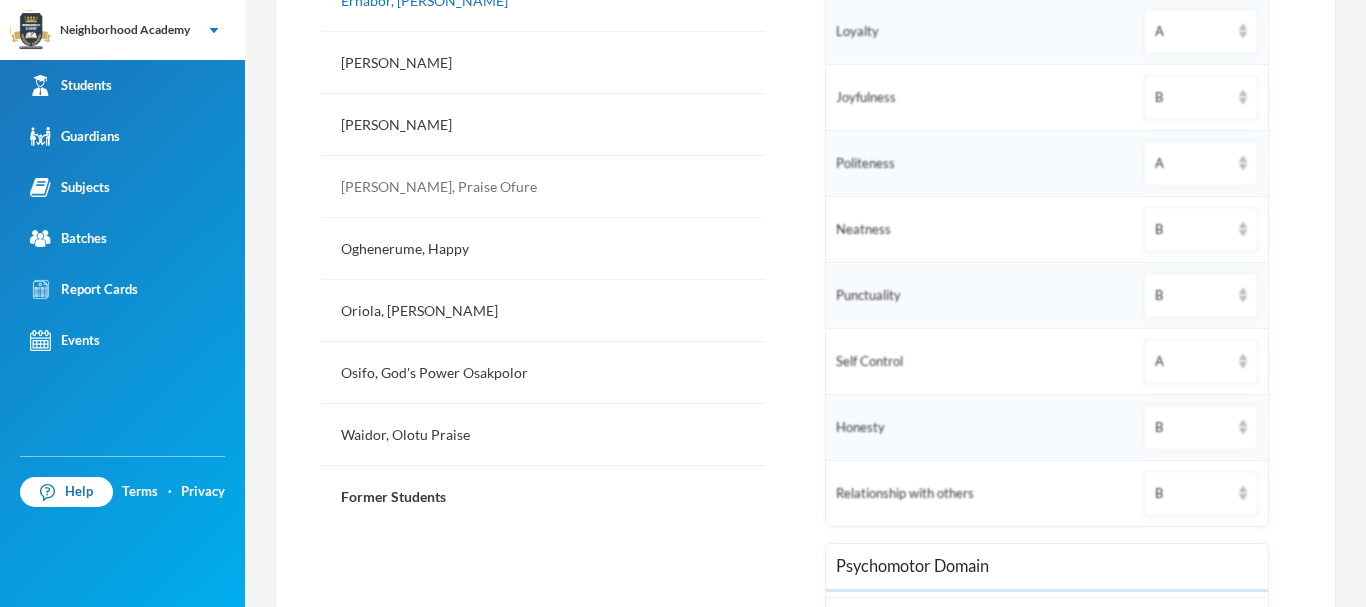scroll, scrollTop: 649, scrollLeft: 0, axis: vertical 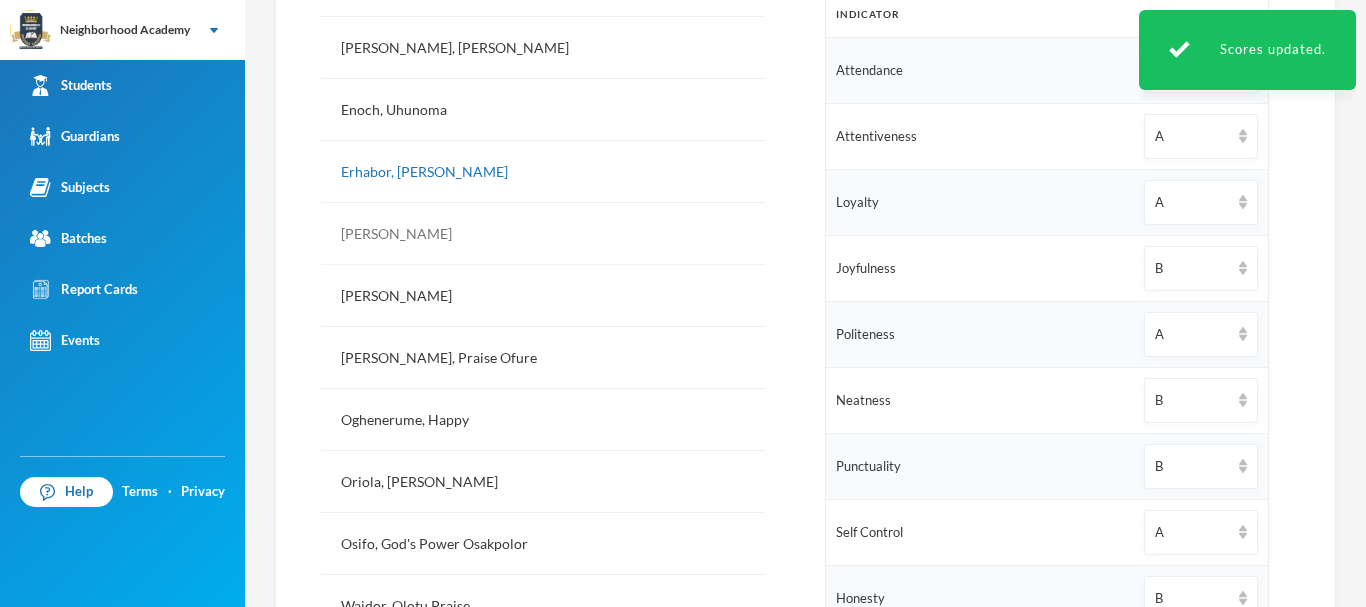 click on "[PERSON_NAME]" at bounding box center (543, 234) 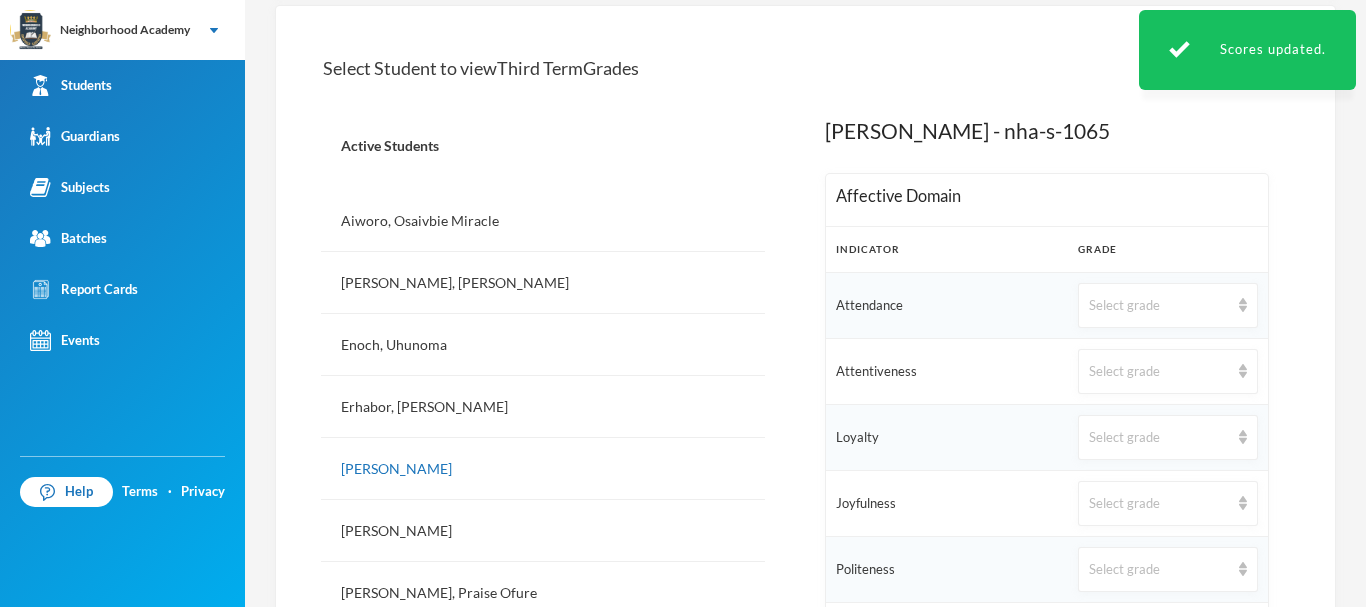 scroll, scrollTop: 449, scrollLeft: 0, axis: vertical 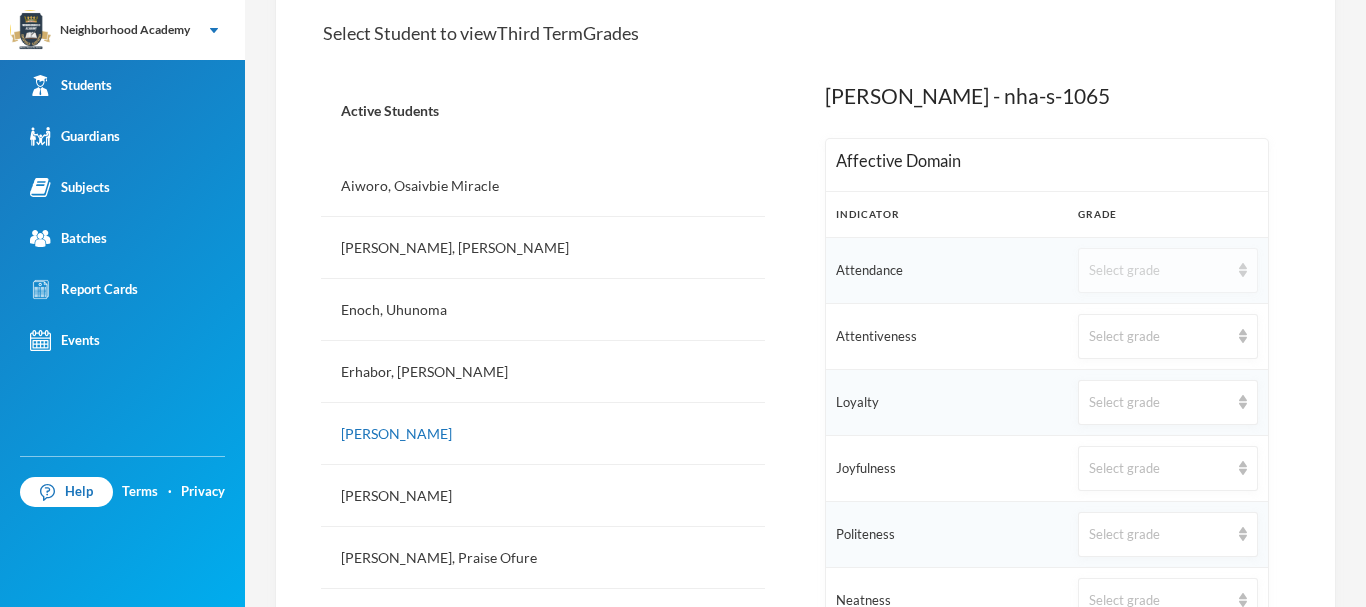 click on "Select grade" at bounding box center (1159, 271) 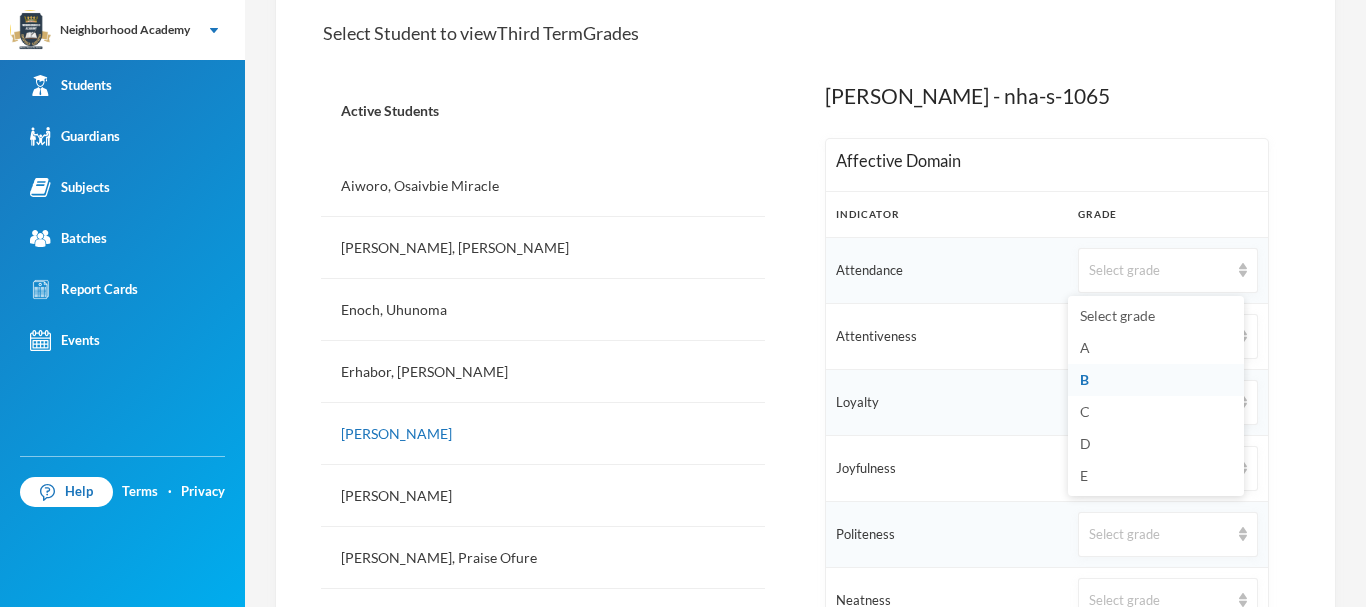 click on "B" at bounding box center (1156, 380) 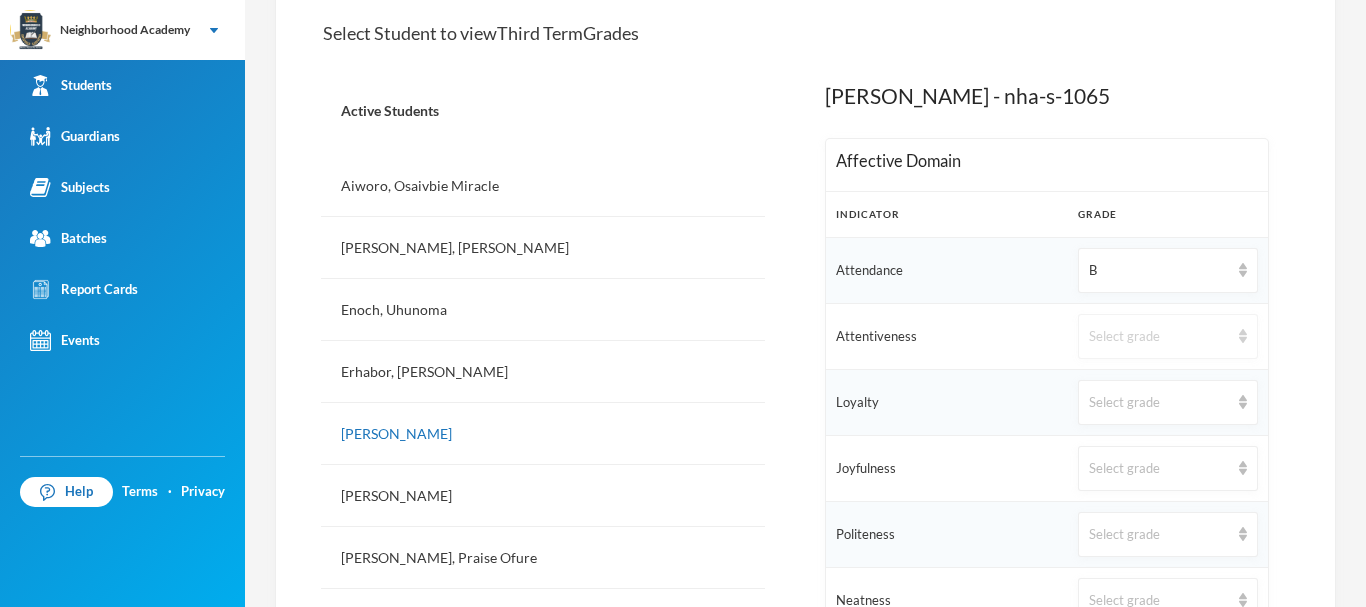 click on "Select grade" at bounding box center (1159, 337) 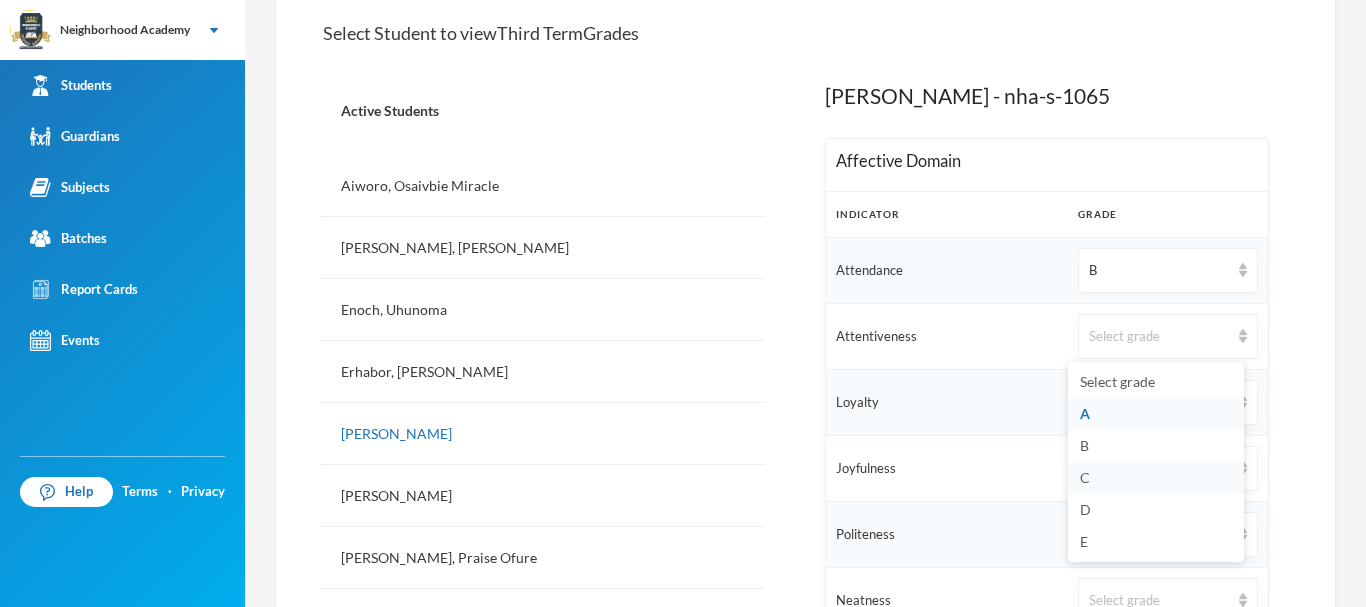click on "C" at bounding box center (1156, 478) 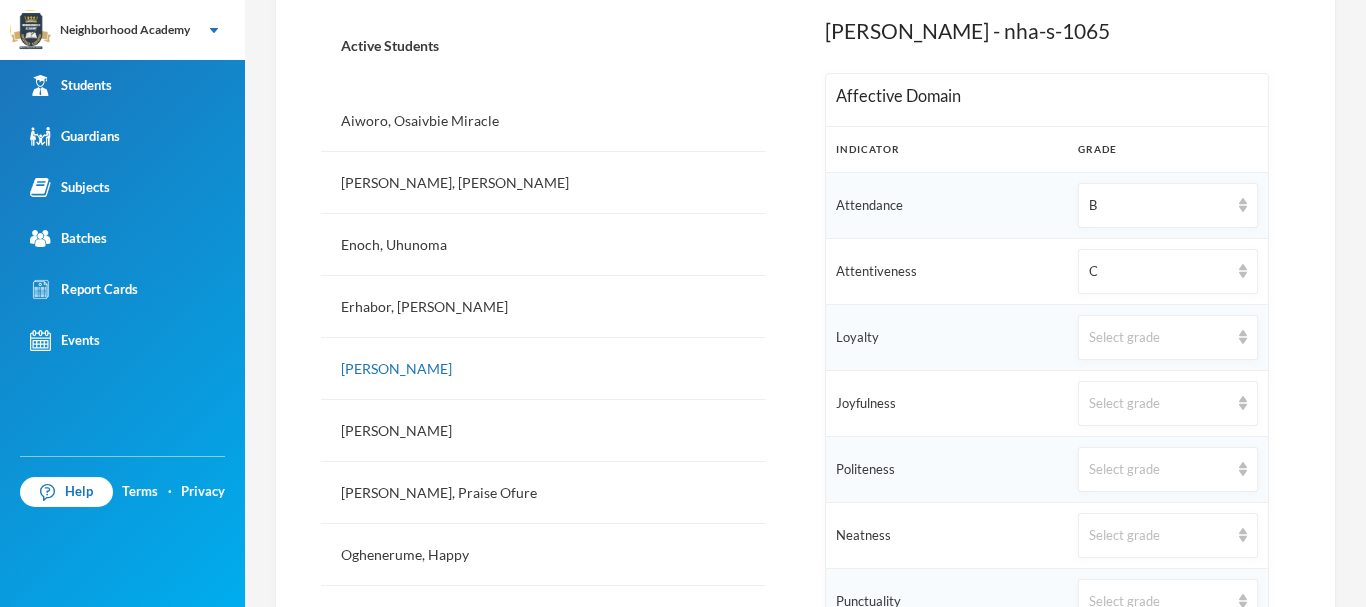 scroll, scrollTop: 549, scrollLeft: 0, axis: vertical 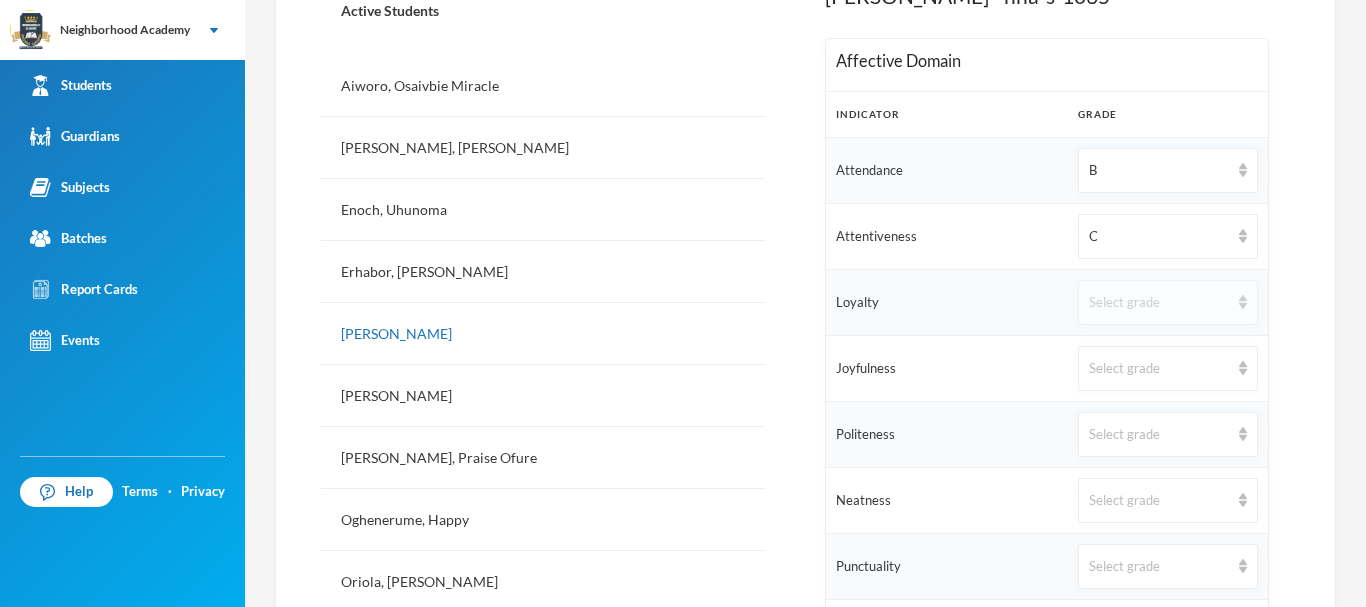 click on "Select grade" at bounding box center (1159, 303) 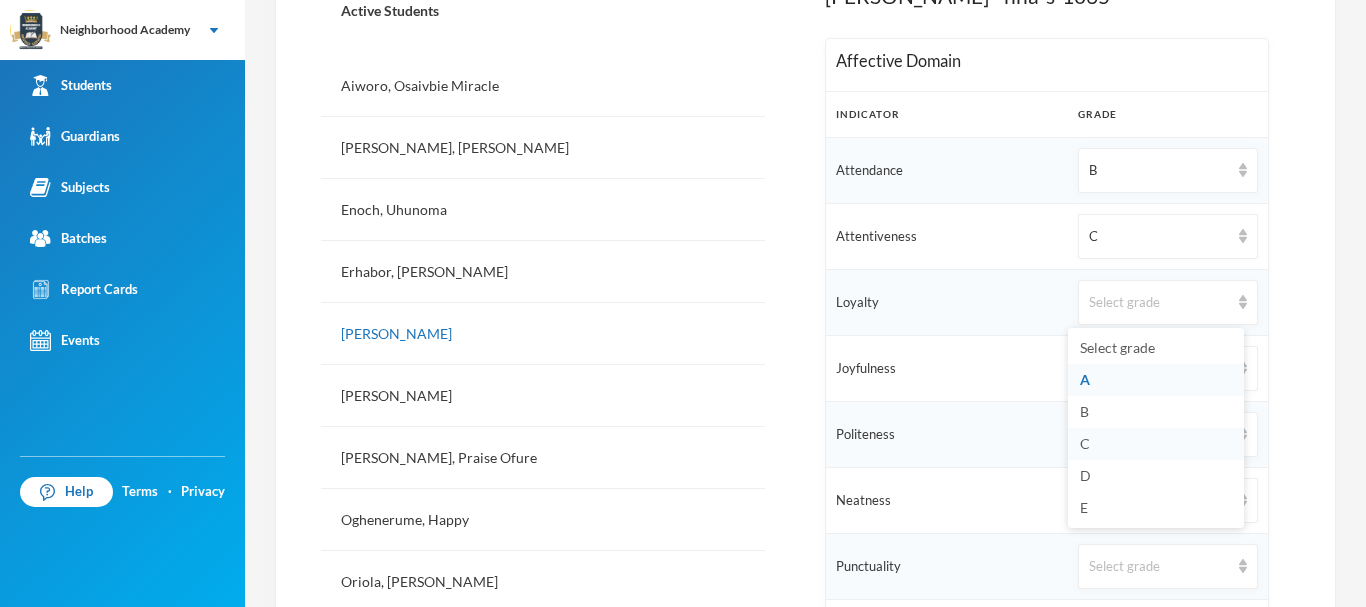 click on "C" at bounding box center [1156, 444] 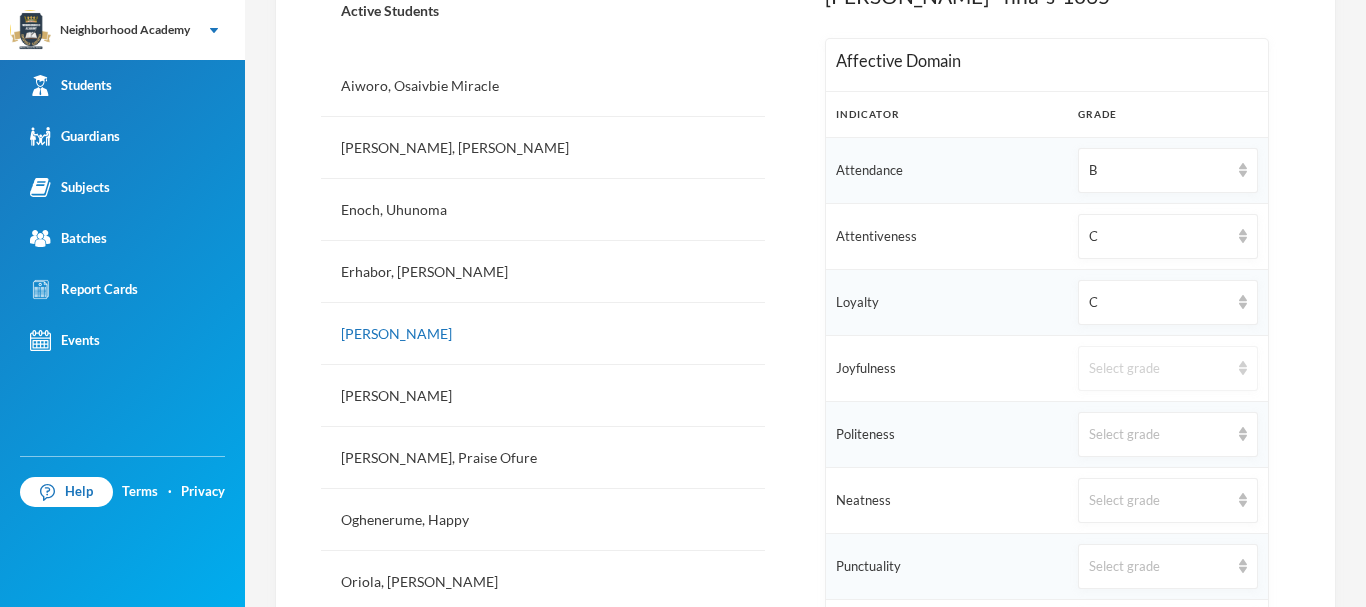 click on "Select grade" at bounding box center [1159, 369] 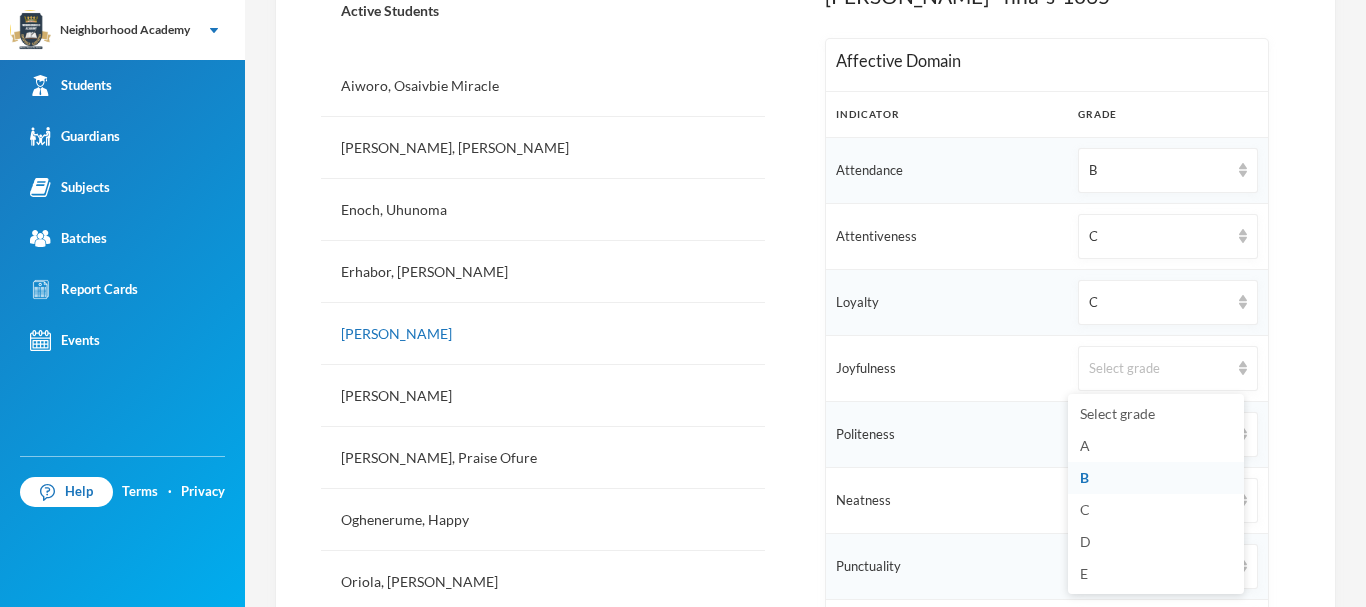 click on "B" at bounding box center (1156, 478) 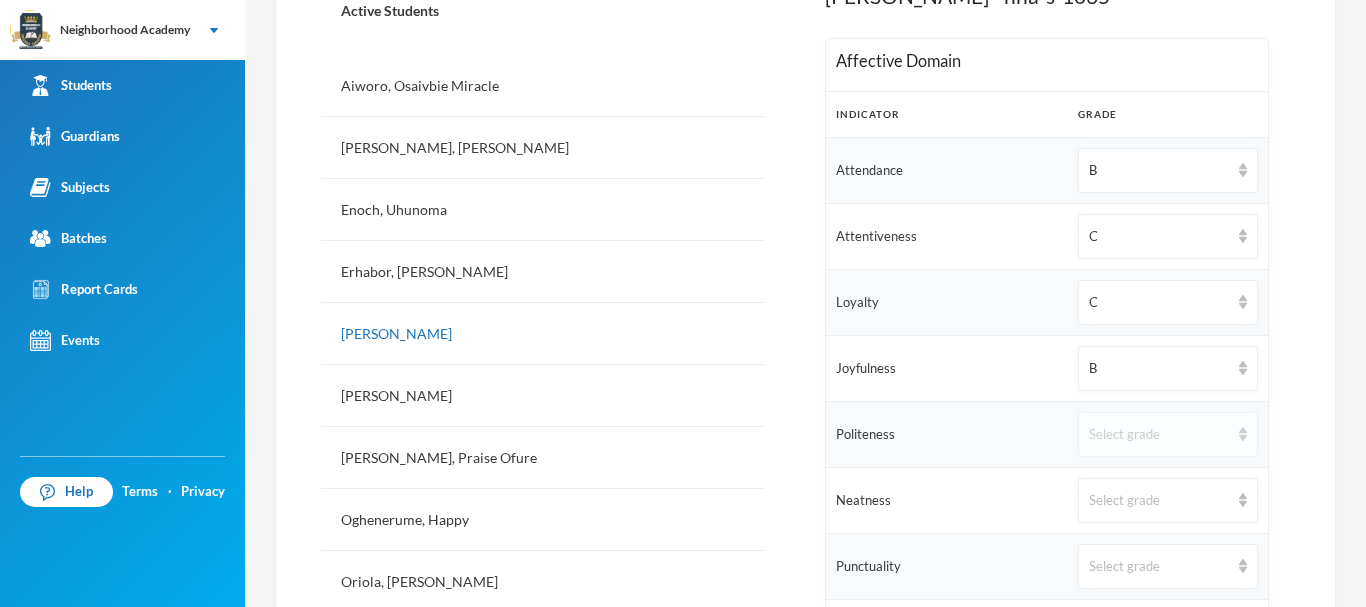 click on "Select grade" at bounding box center [1159, 435] 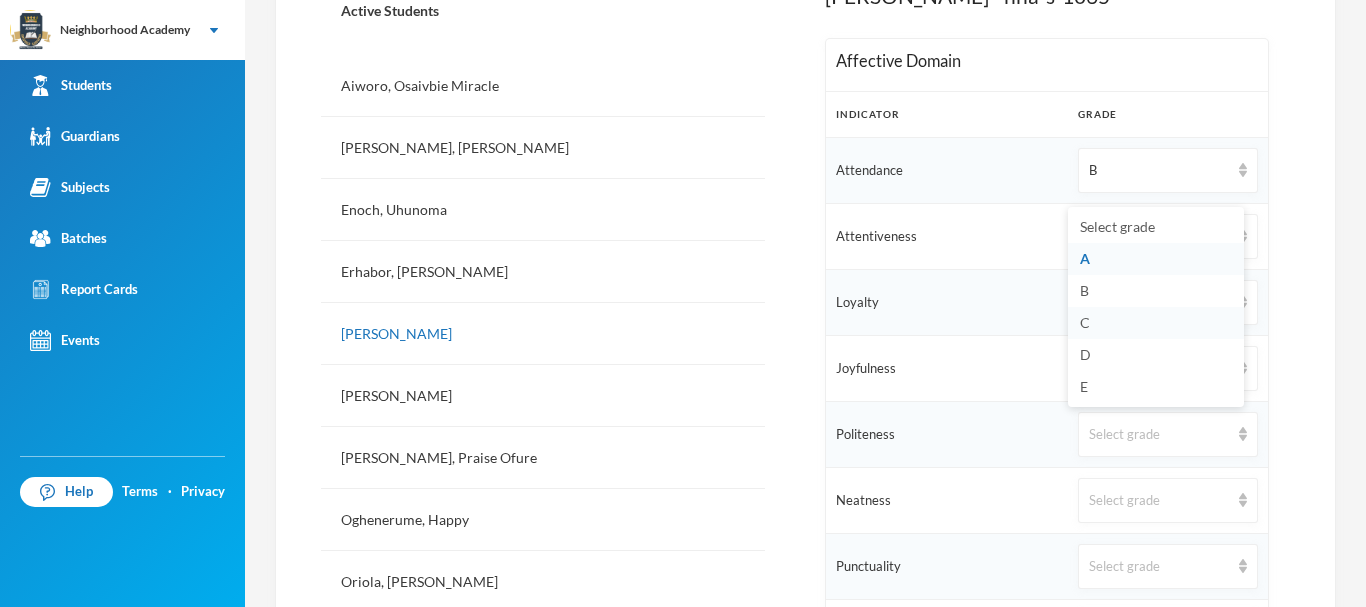 click on "C" at bounding box center (1156, 323) 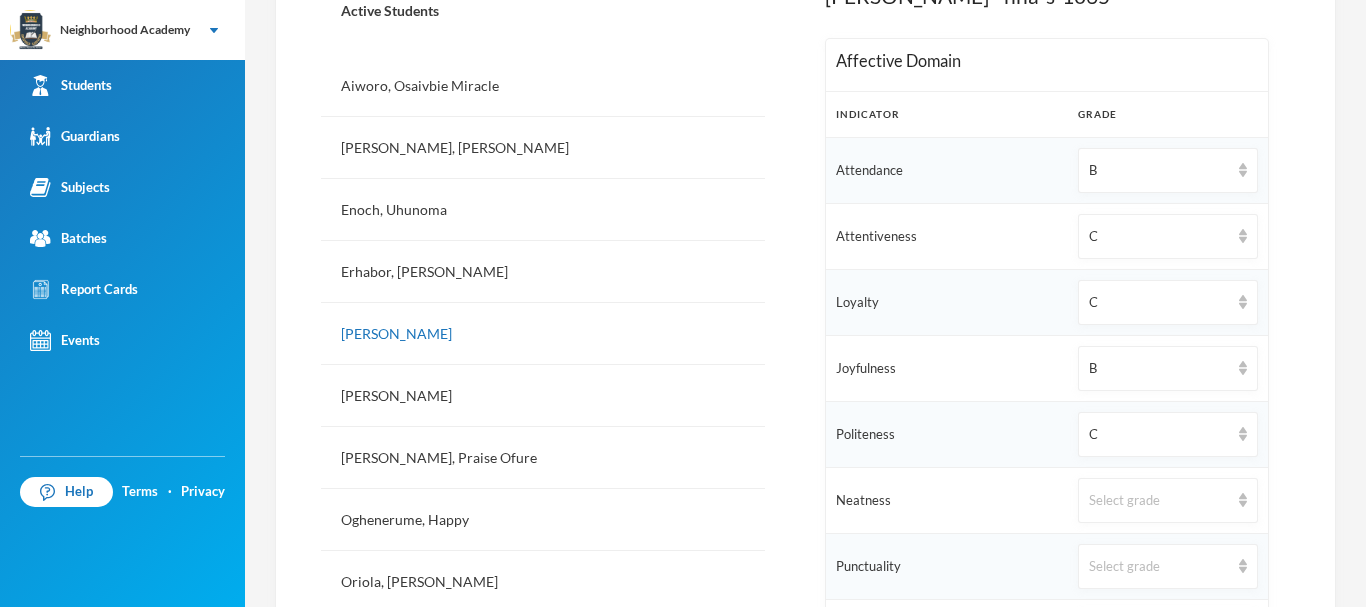 scroll, scrollTop: 749, scrollLeft: 0, axis: vertical 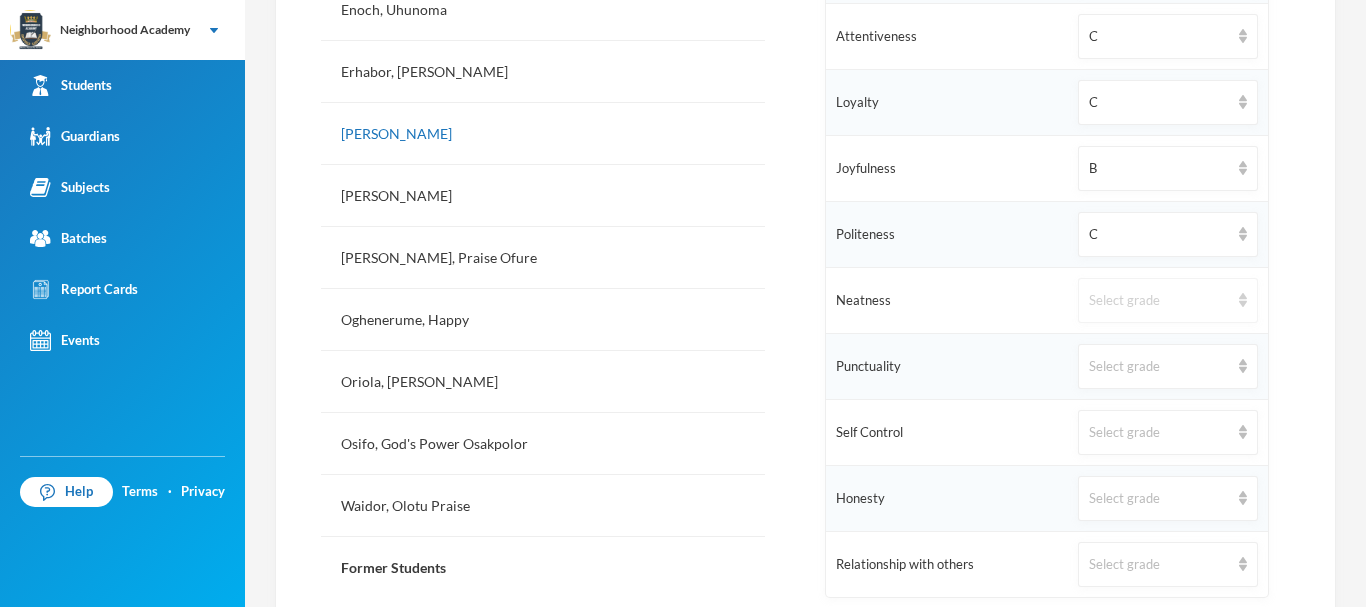 click on "Select grade" at bounding box center (1168, 300) 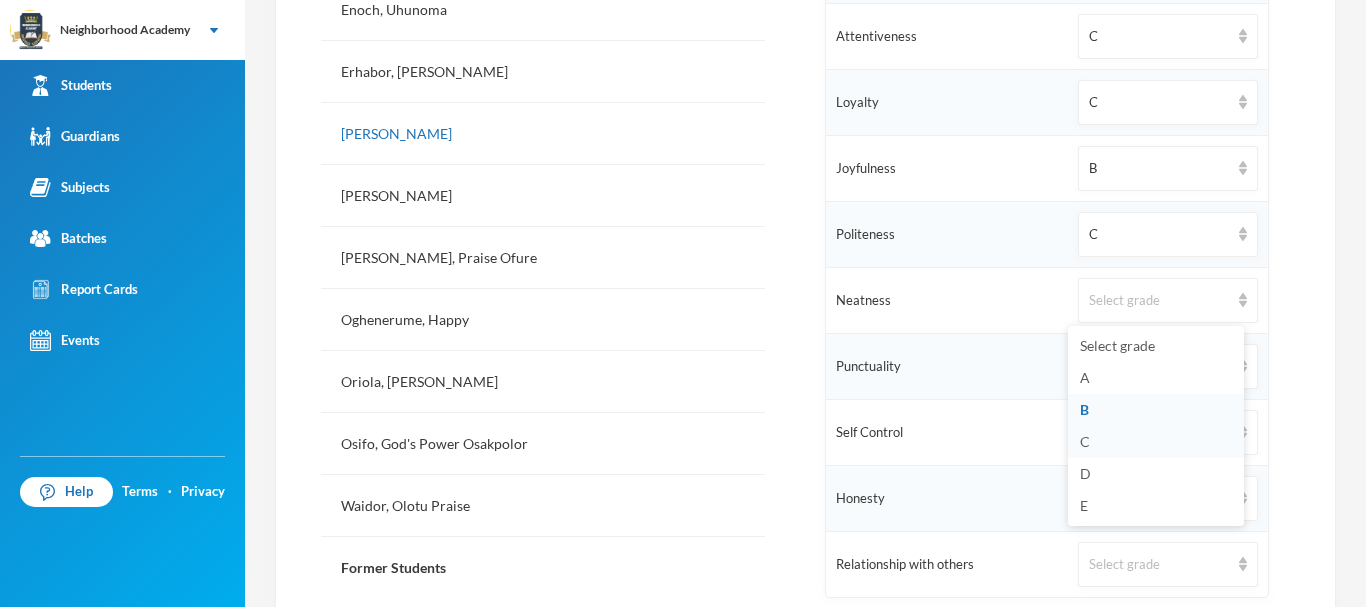 click on "C" at bounding box center [1156, 442] 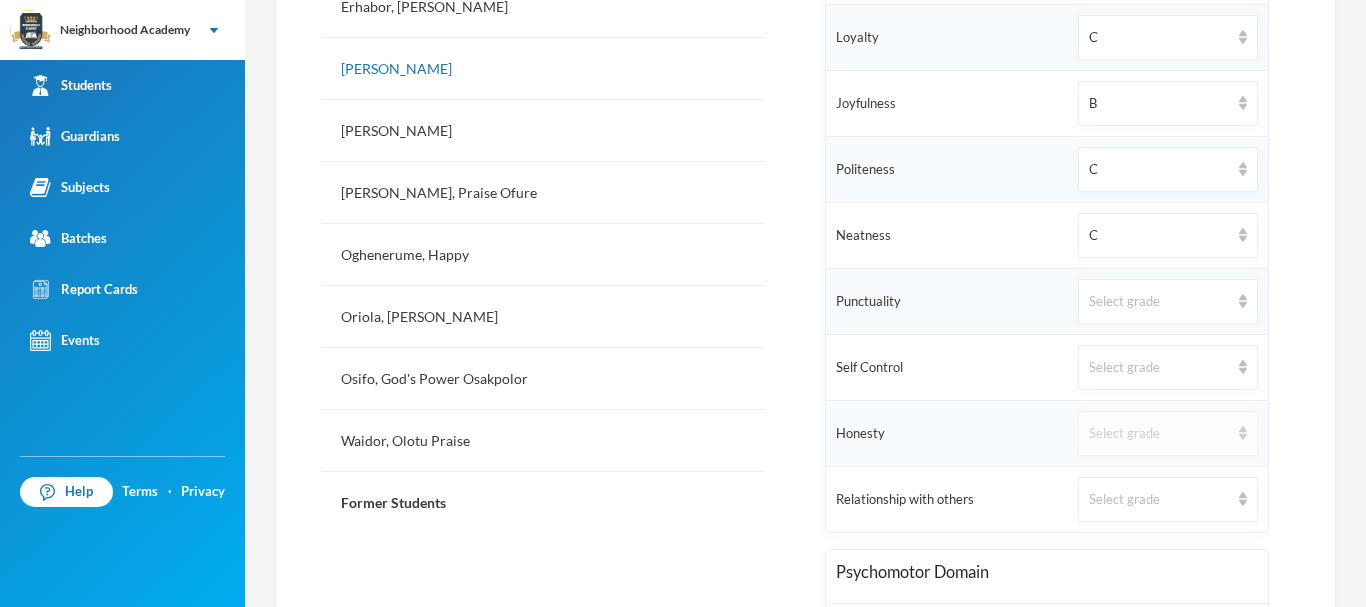 scroll, scrollTop: 849, scrollLeft: 0, axis: vertical 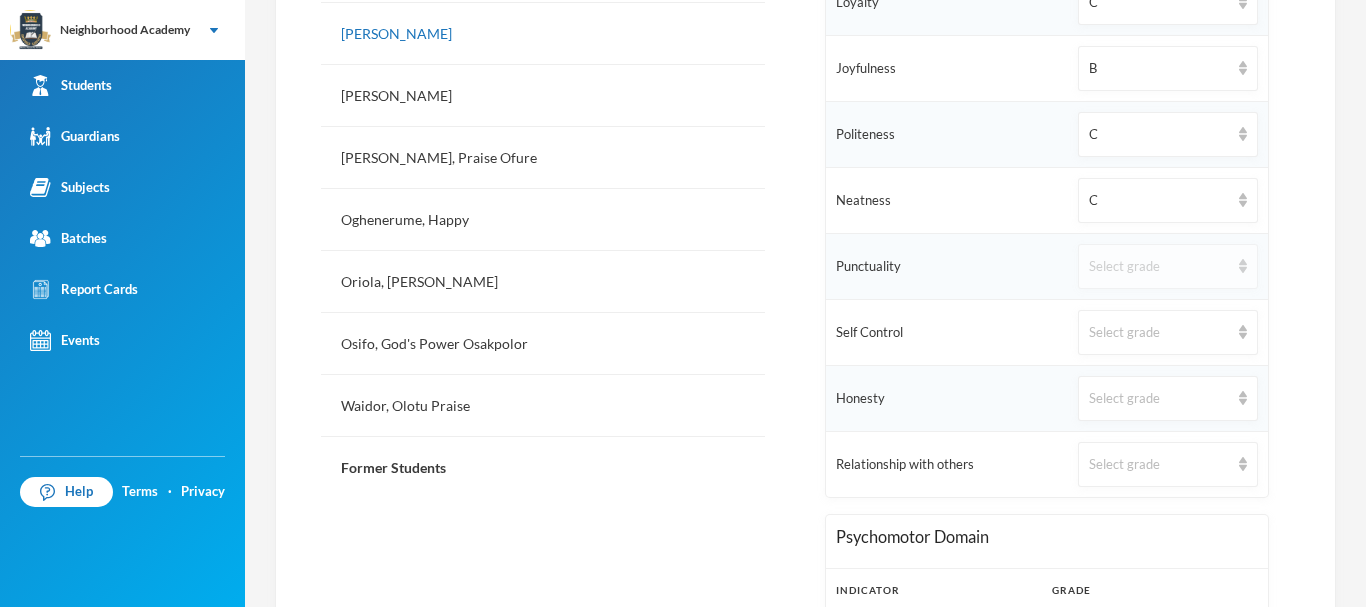 click on "Select grade" at bounding box center (1159, 267) 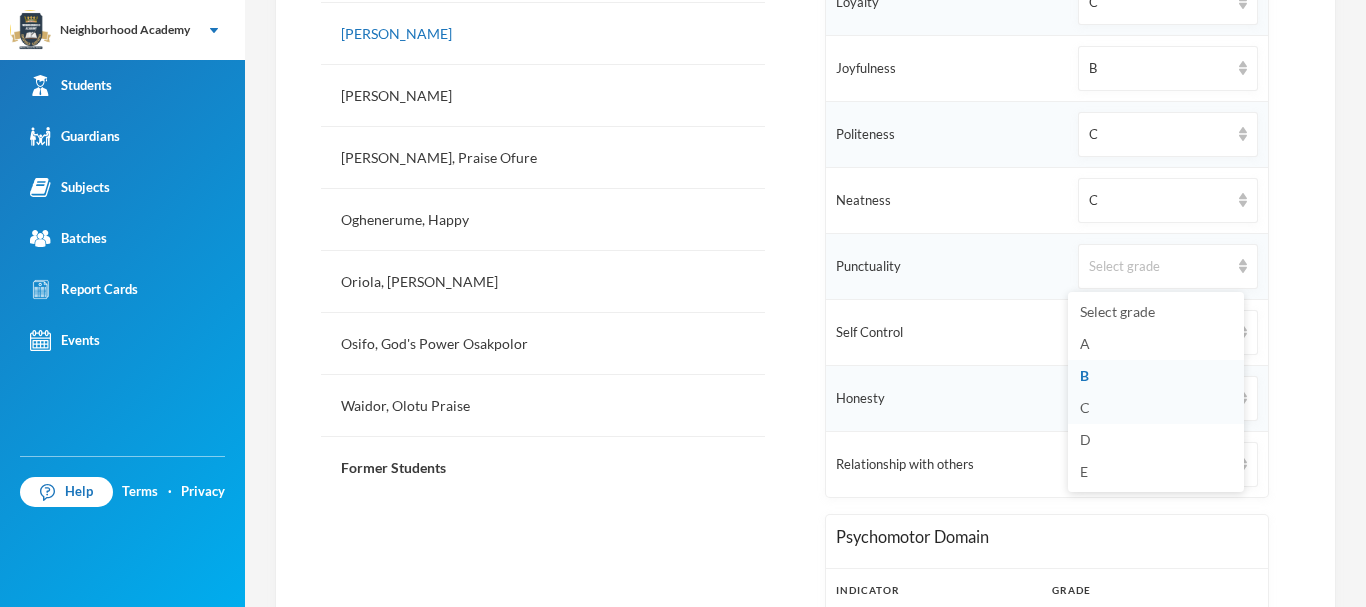 click on "C" at bounding box center (1156, 408) 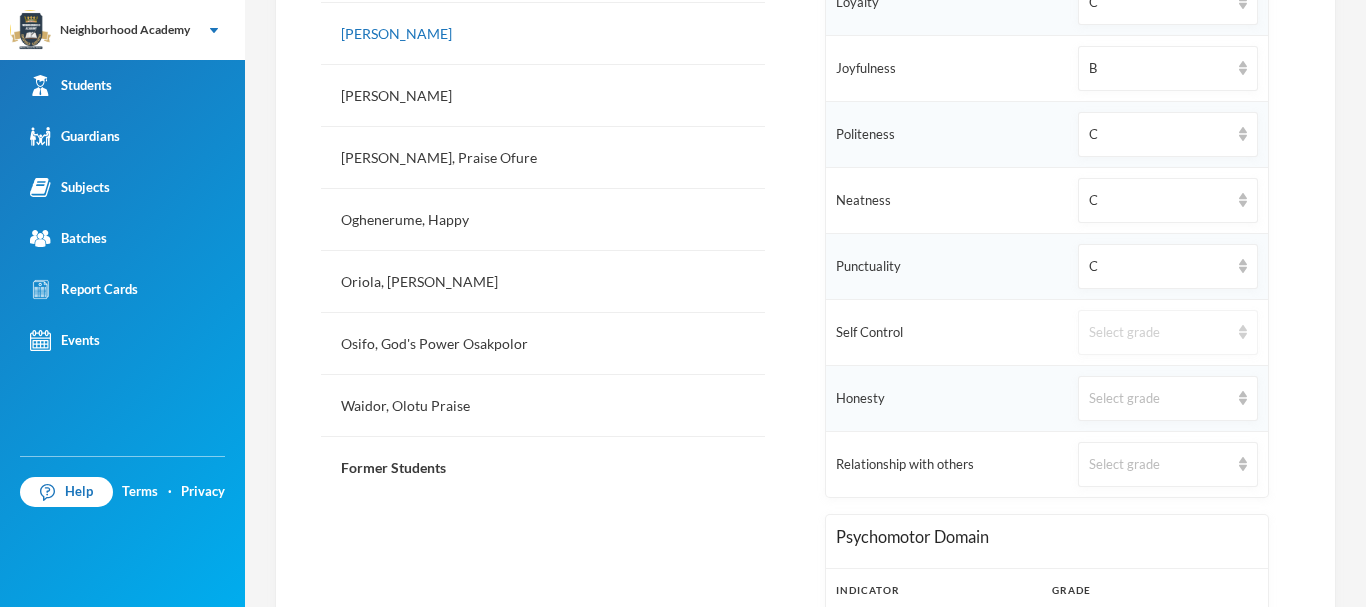 click on "Select grade" at bounding box center [1159, 333] 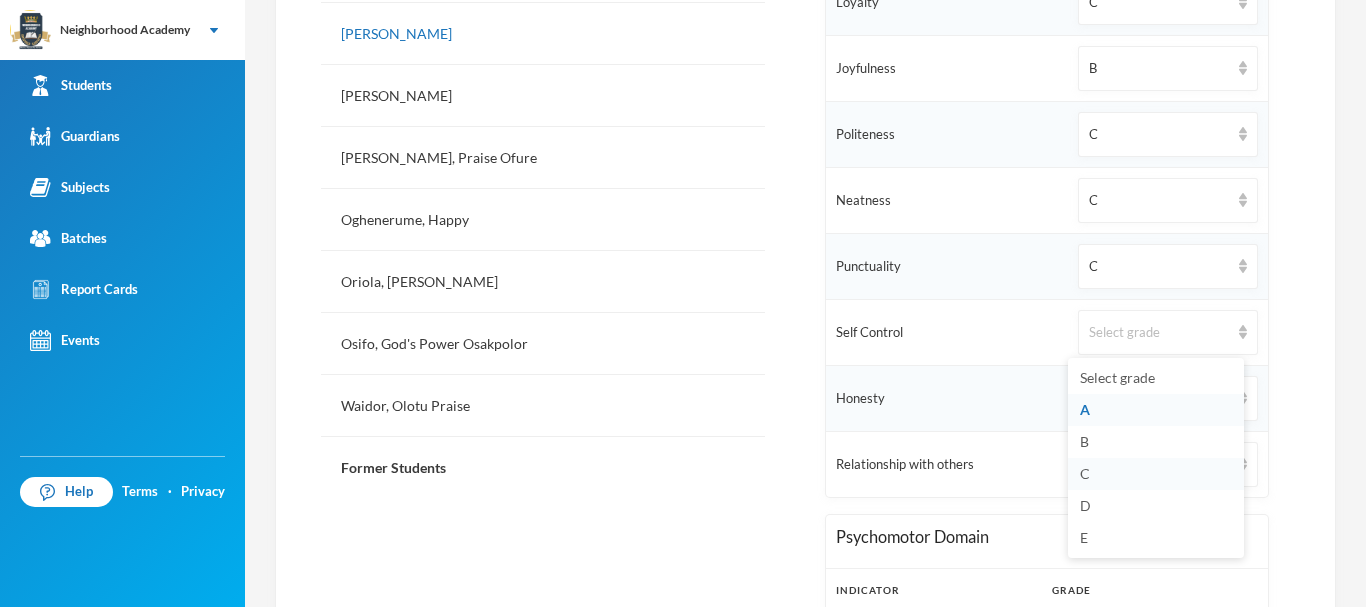 click on "C" at bounding box center [1156, 474] 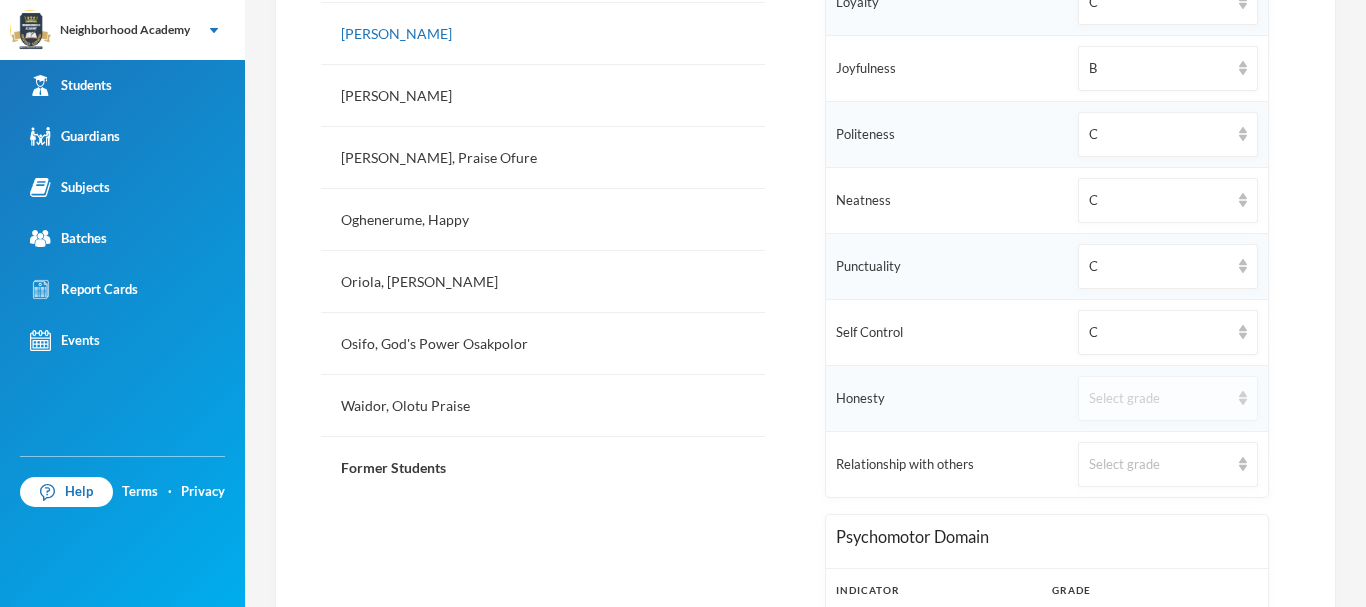 click on "Select grade" at bounding box center (1159, 399) 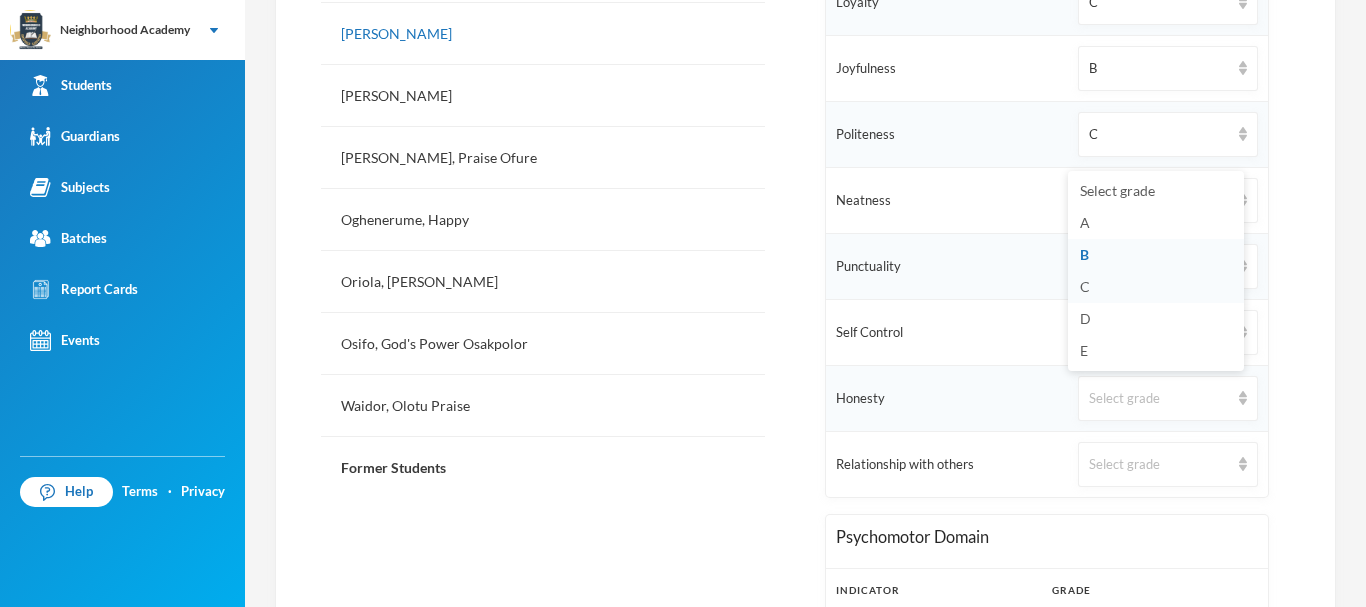 click on "C" at bounding box center [1156, 287] 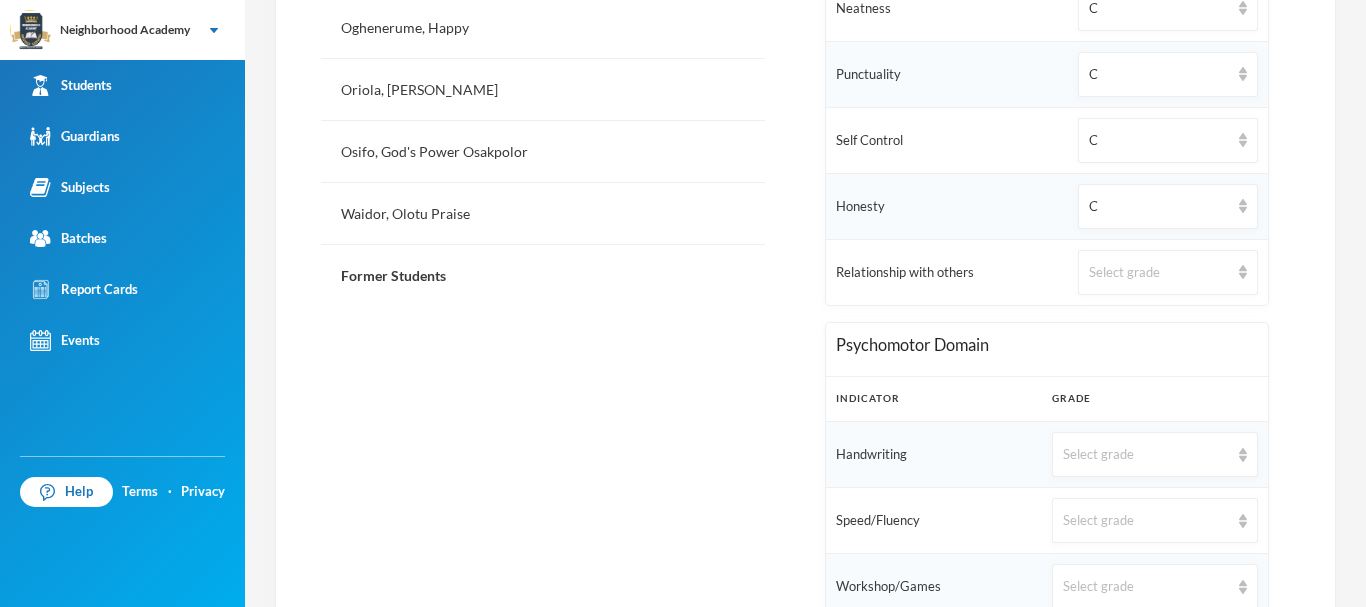 scroll, scrollTop: 1049, scrollLeft: 0, axis: vertical 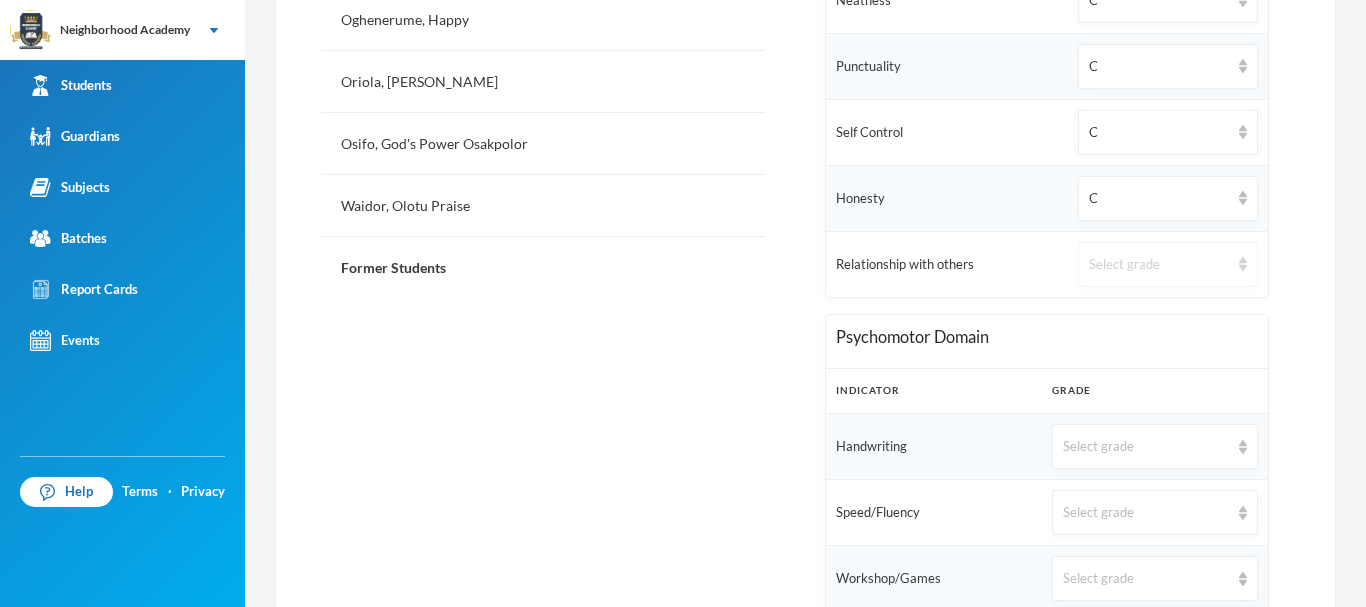 click on "Select grade" at bounding box center (1159, 265) 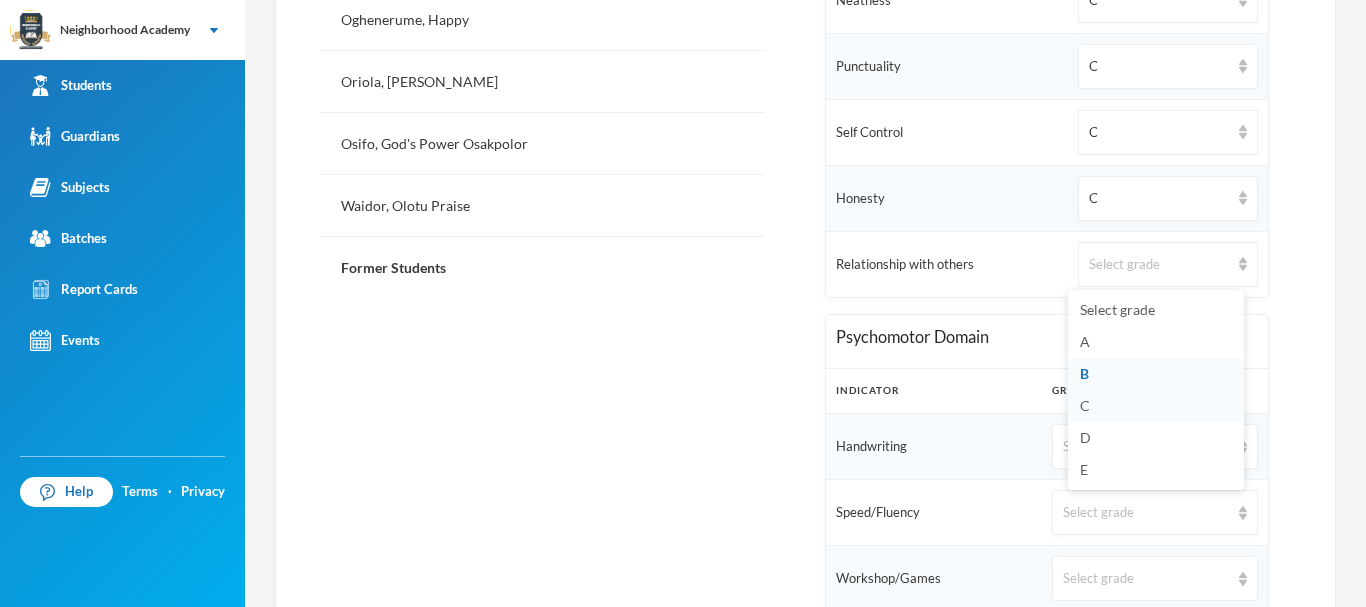 click on "C" at bounding box center (1156, 406) 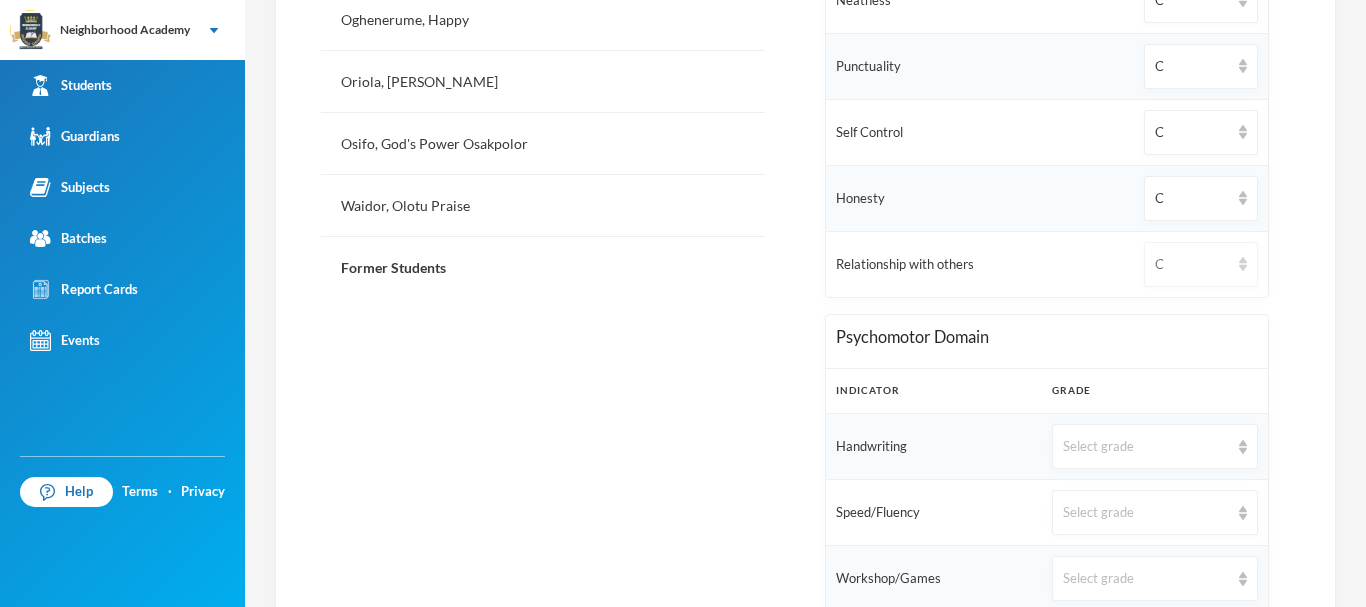click on "C" at bounding box center [1192, 265] 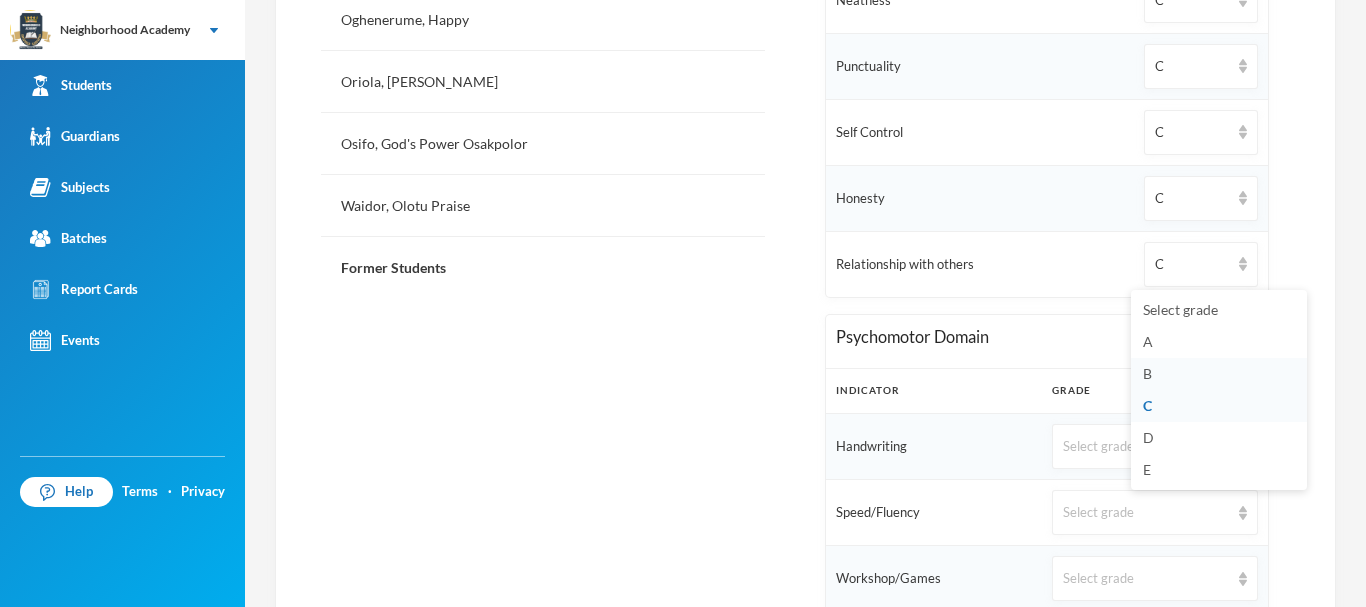 click on "B" at bounding box center (1147, 373) 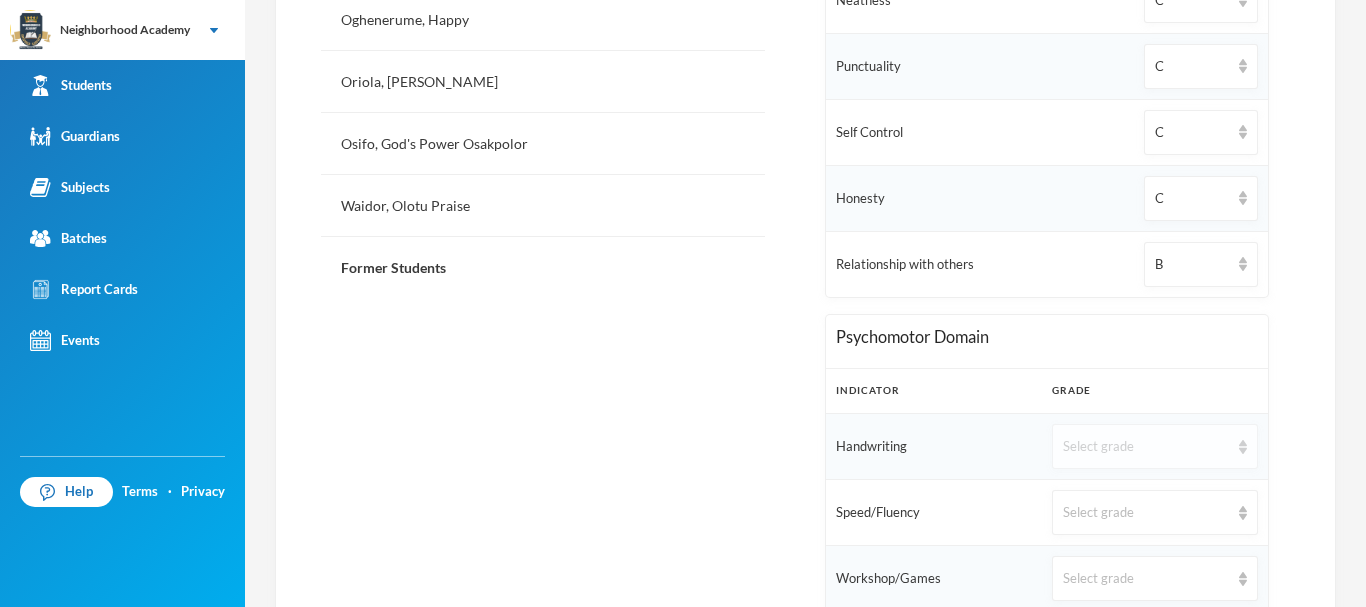 scroll, scrollTop: 1149, scrollLeft: 0, axis: vertical 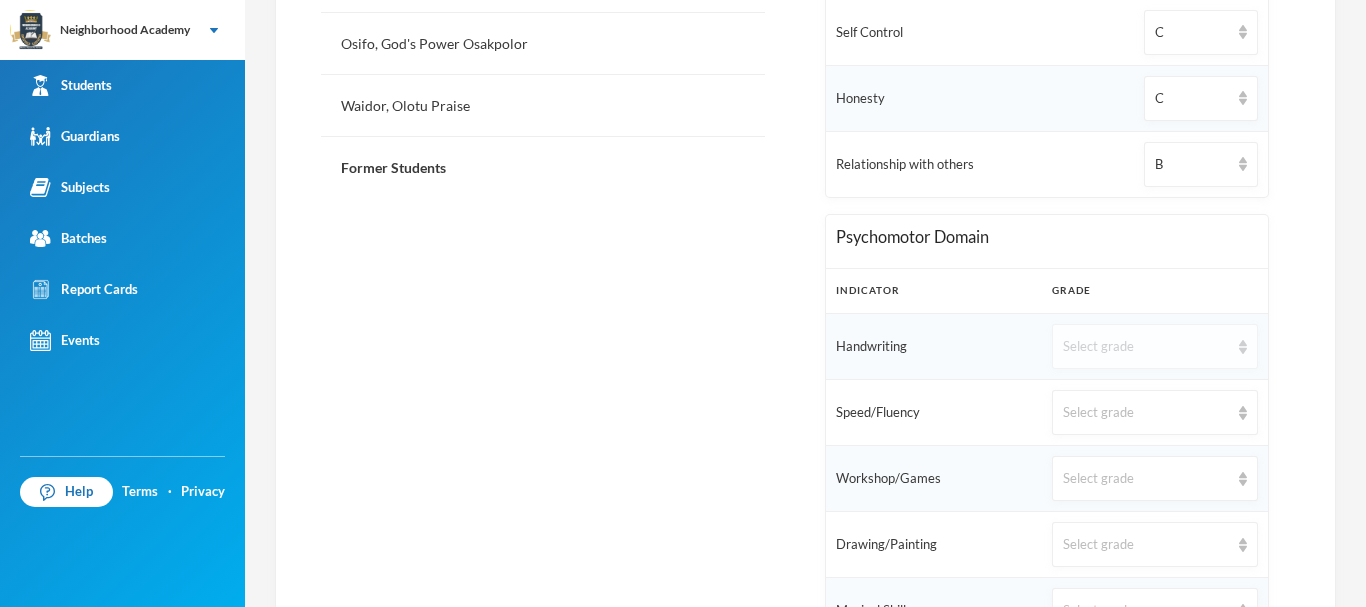 click on "Select grade" at bounding box center [1146, 347] 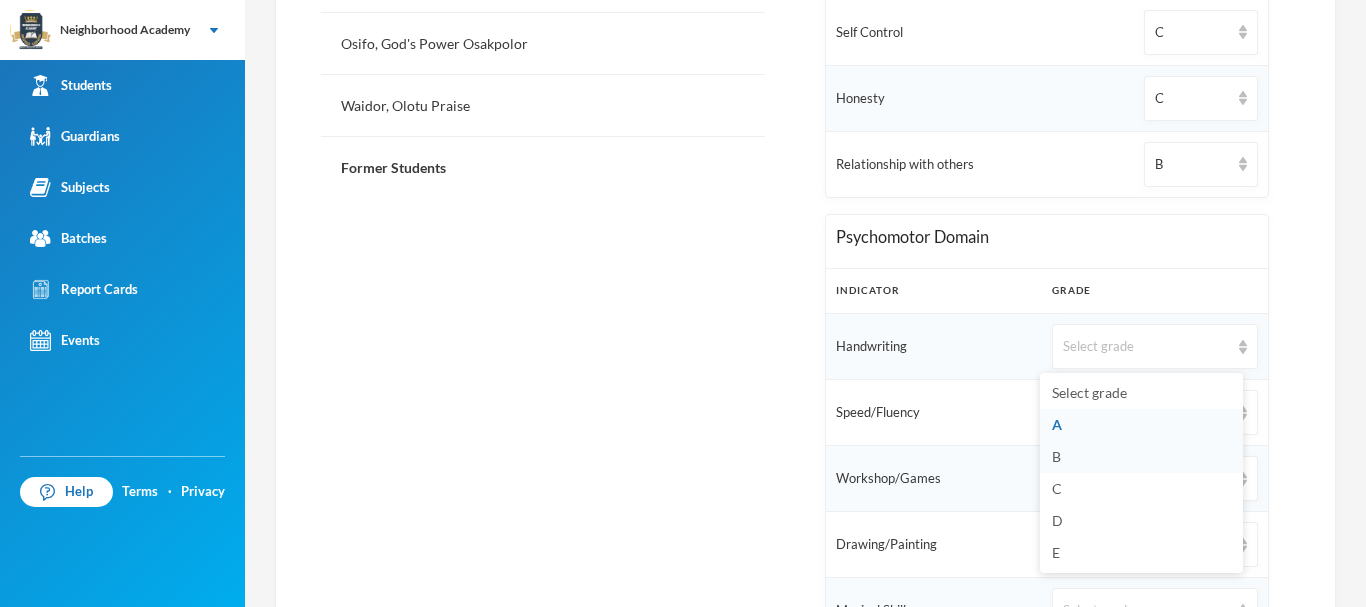 click on "B" at bounding box center [1141, 457] 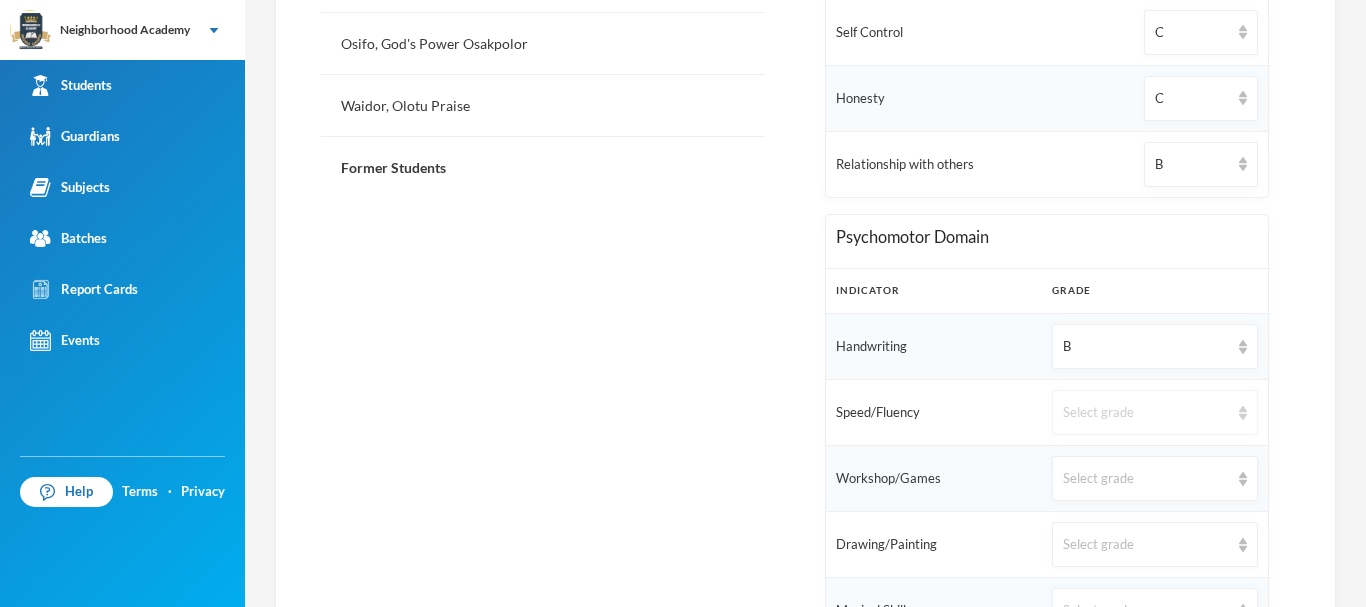 click on "Select grade" at bounding box center [1146, 413] 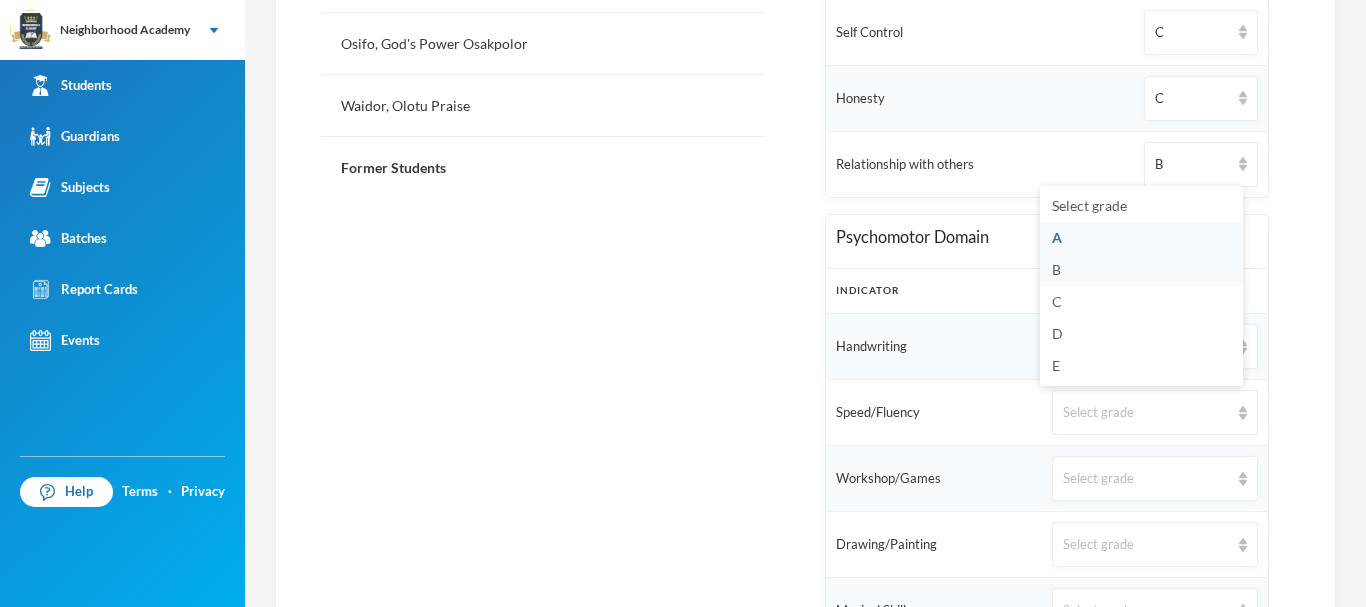 click on "B" at bounding box center (1141, 270) 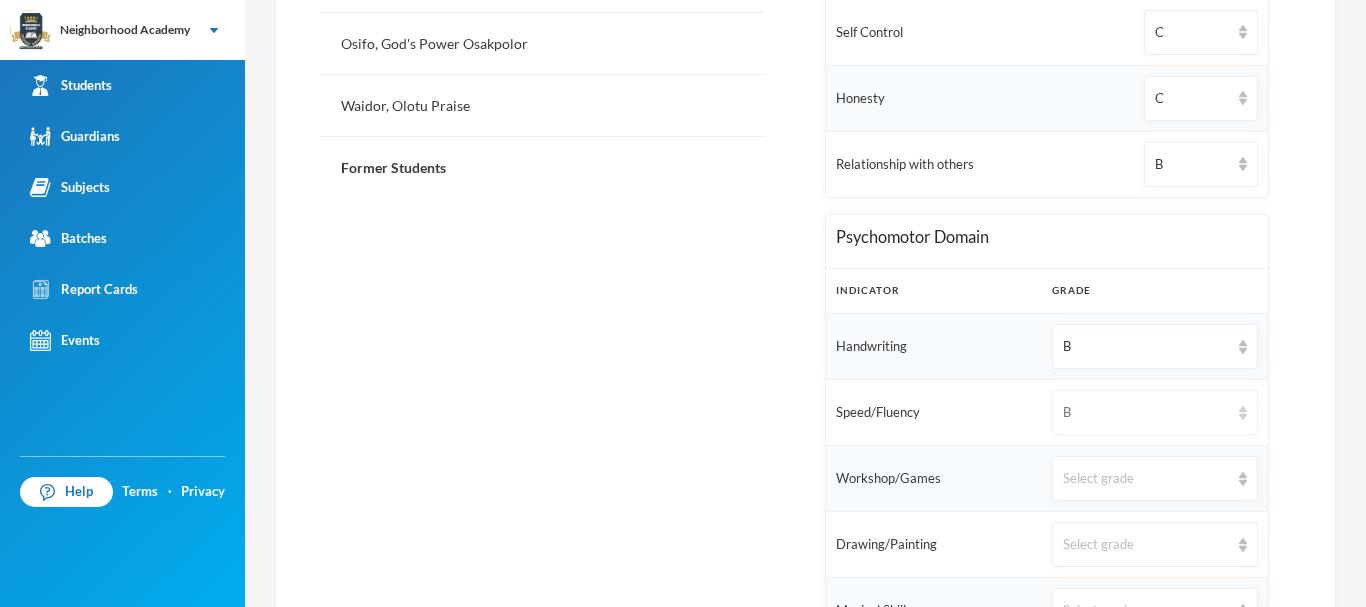 click on "B" at bounding box center (1146, 413) 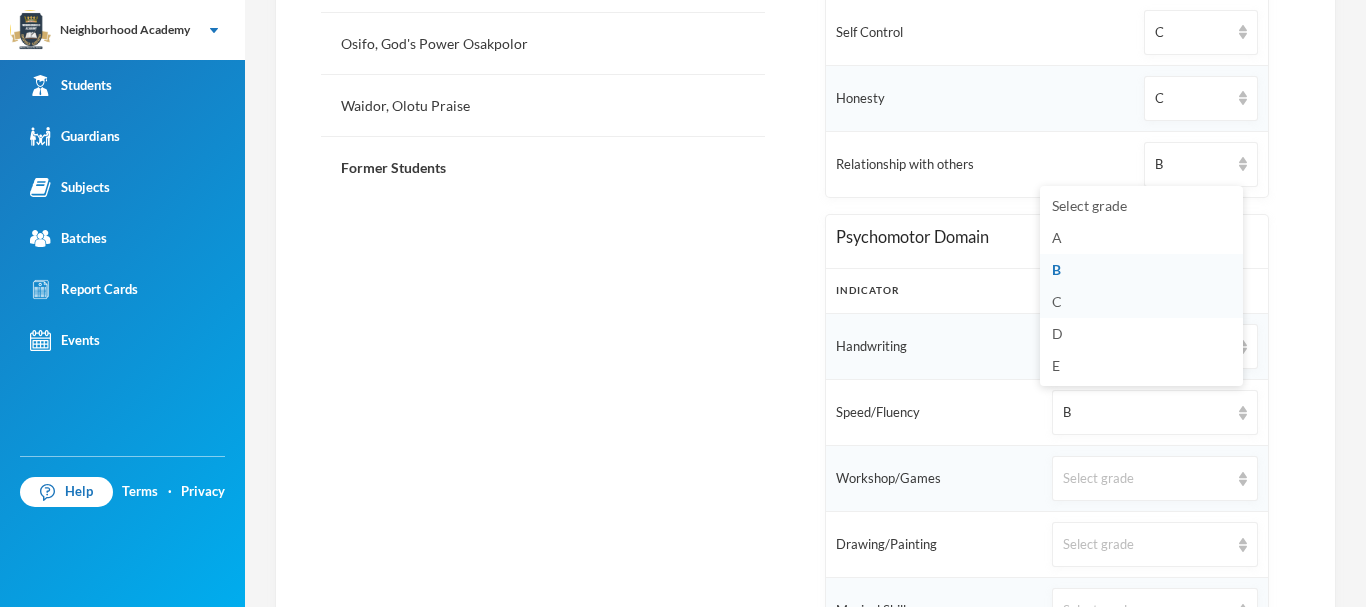 click on "C" at bounding box center [1141, 302] 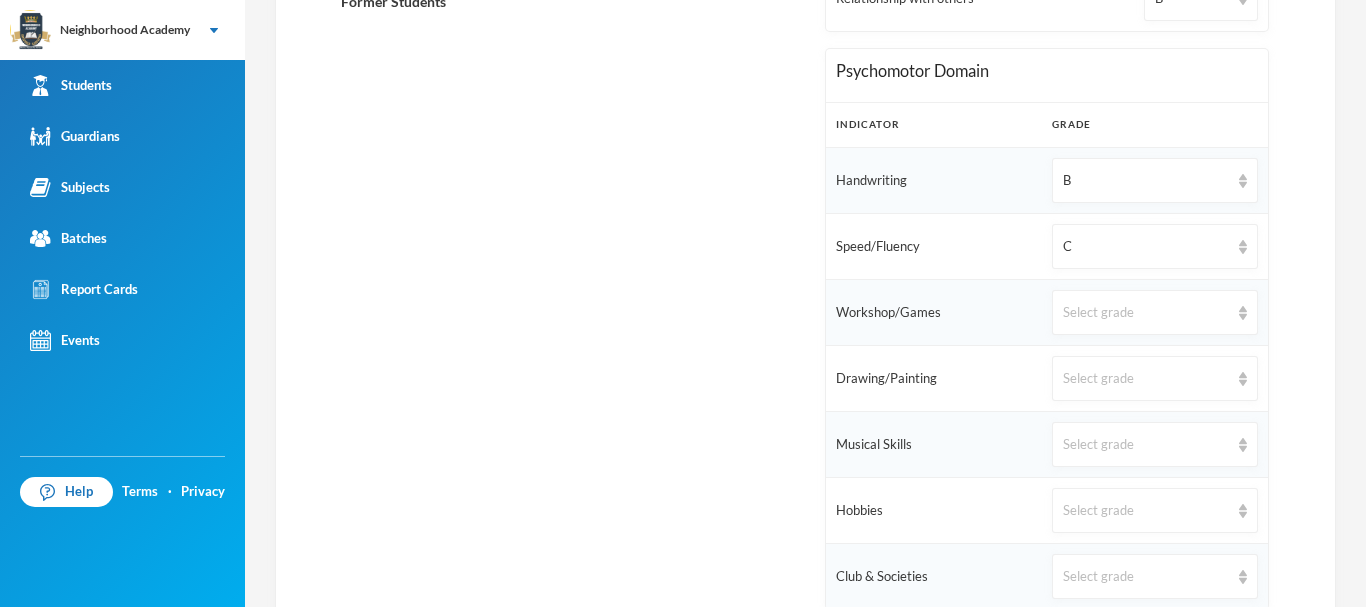 scroll, scrollTop: 1349, scrollLeft: 0, axis: vertical 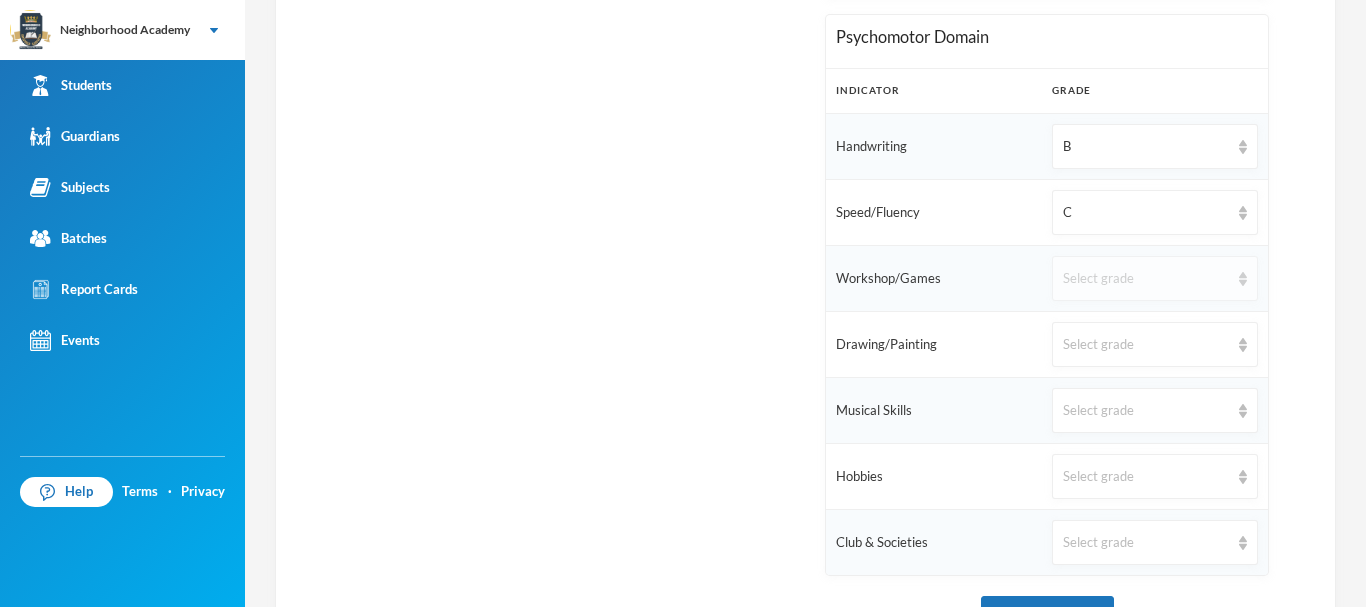 click on "Select grade" at bounding box center (1146, 279) 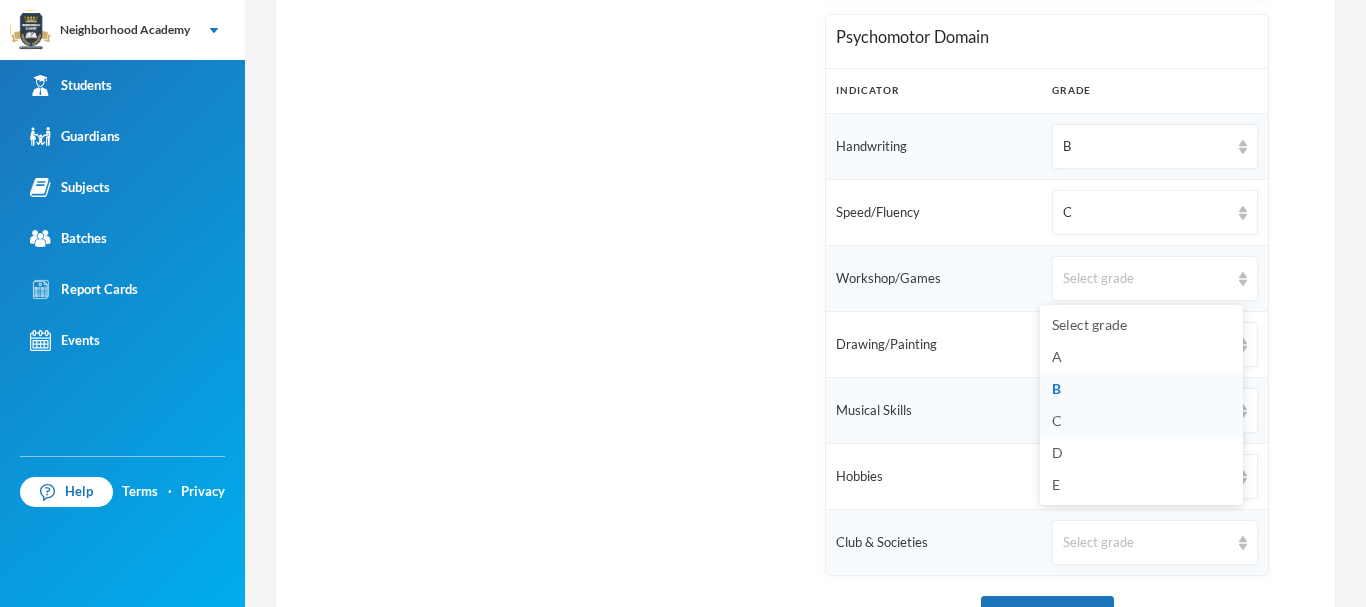 click on "C" at bounding box center (1141, 421) 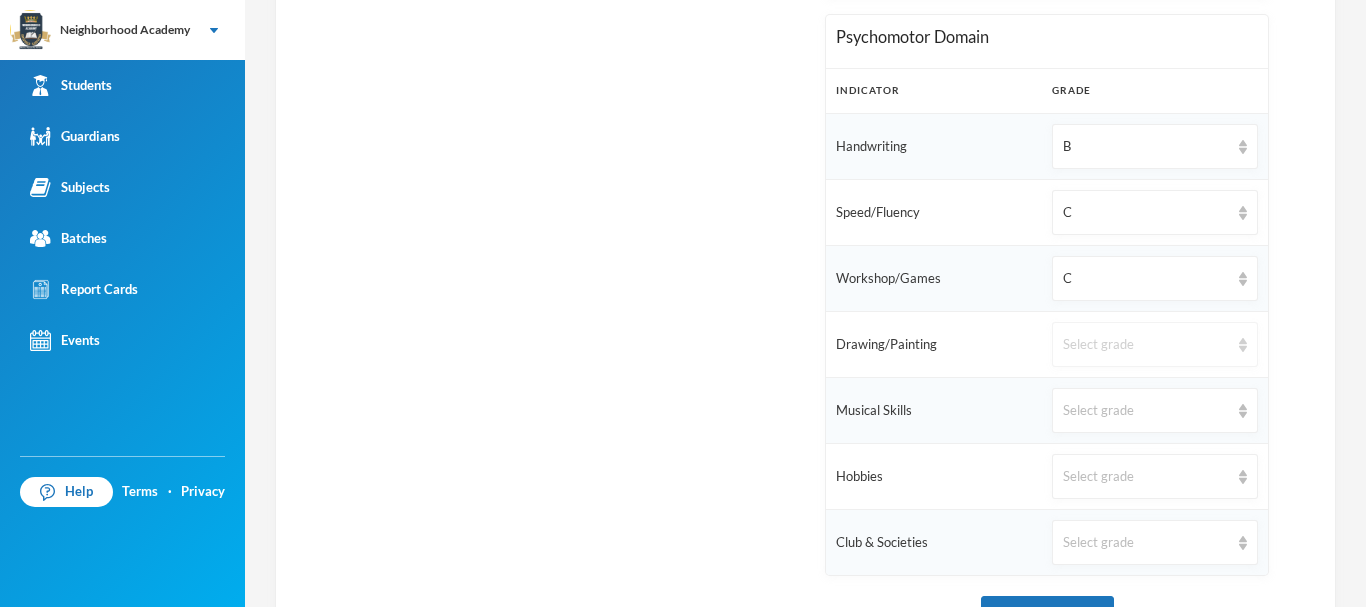 click on "Select grade" at bounding box center [1146, 345] 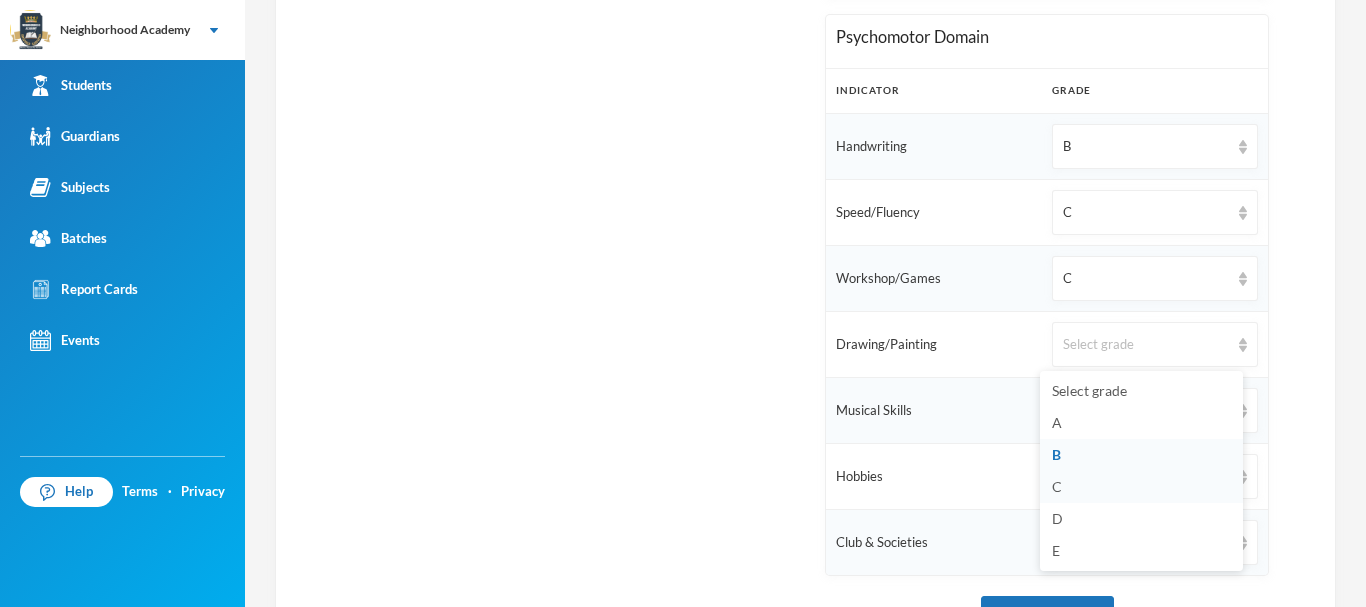 click on "C" at bounding box center (1141, 487) 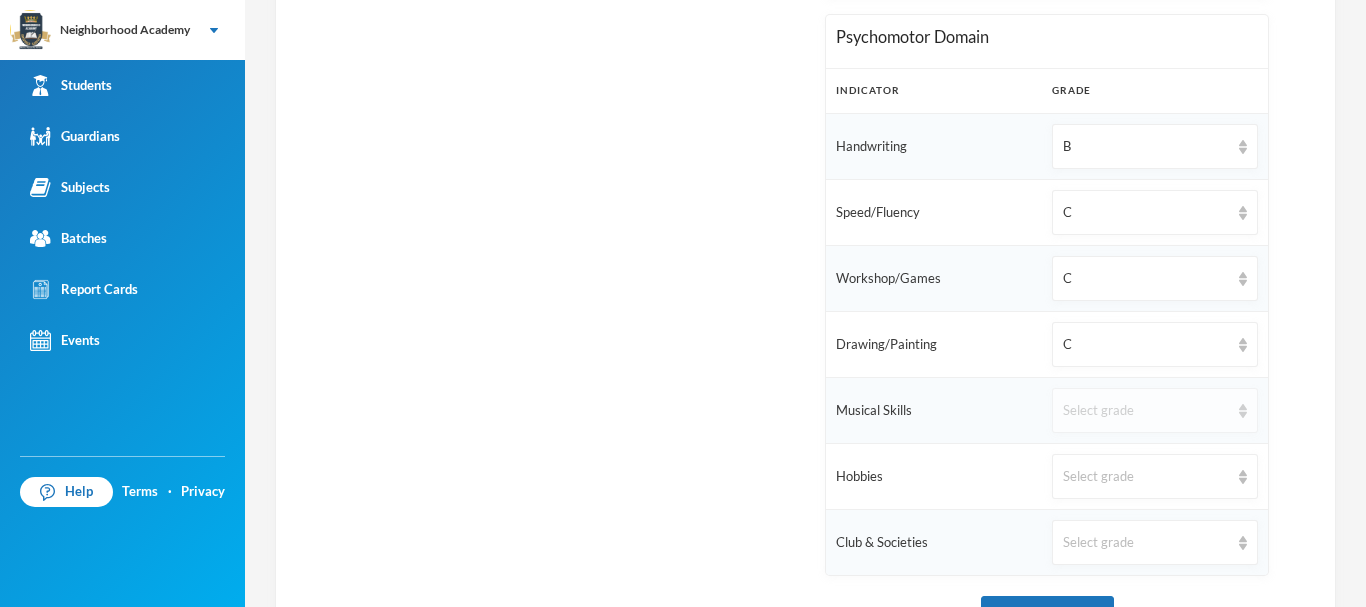 click on "Select grade" at bounding box center (1155, 410) 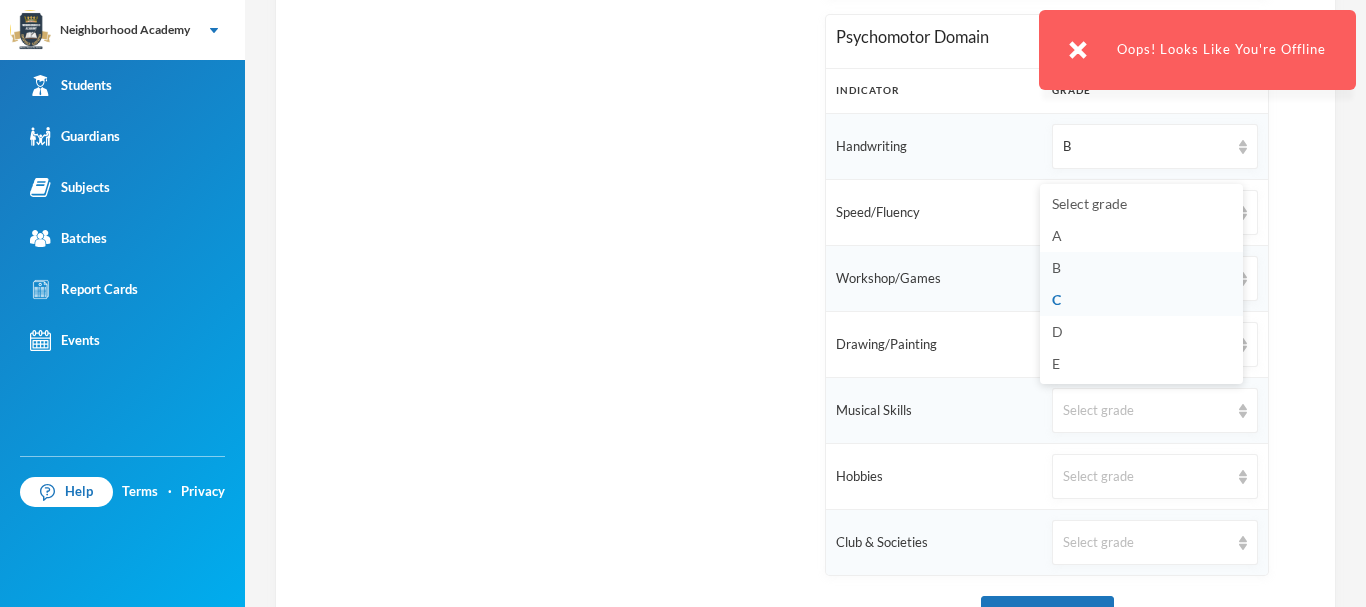 click on "B" at bounding box center (1141, 268) 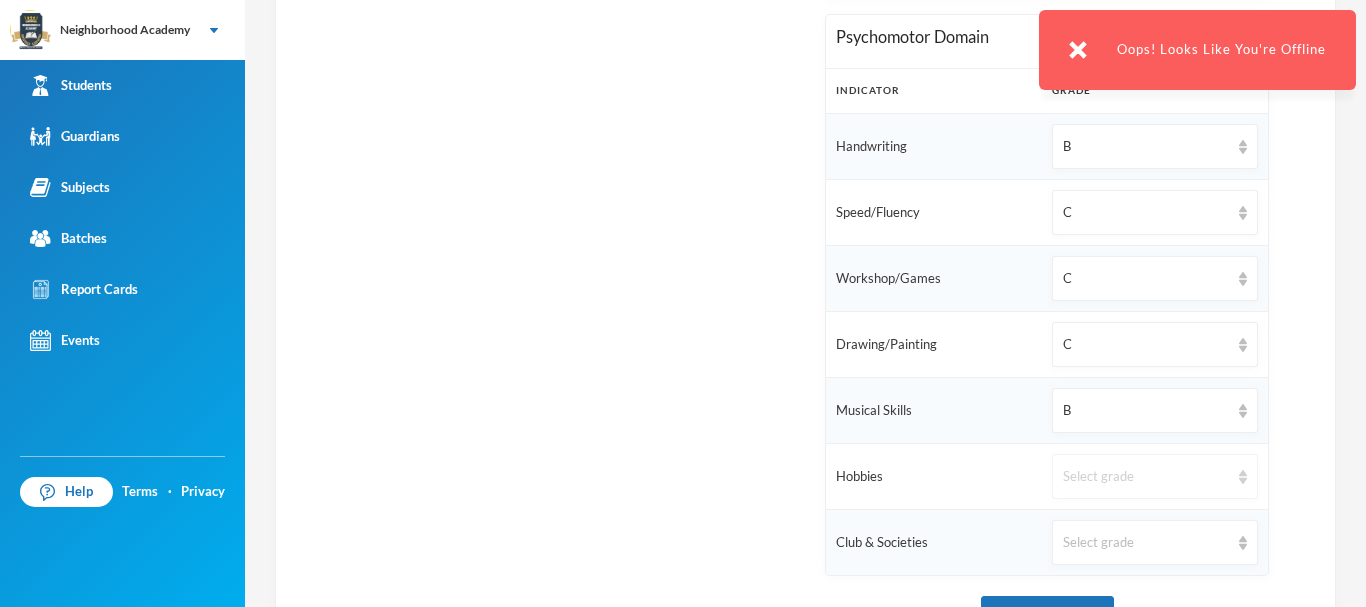 click on "Select grade" at bounding box center [1146, 477] 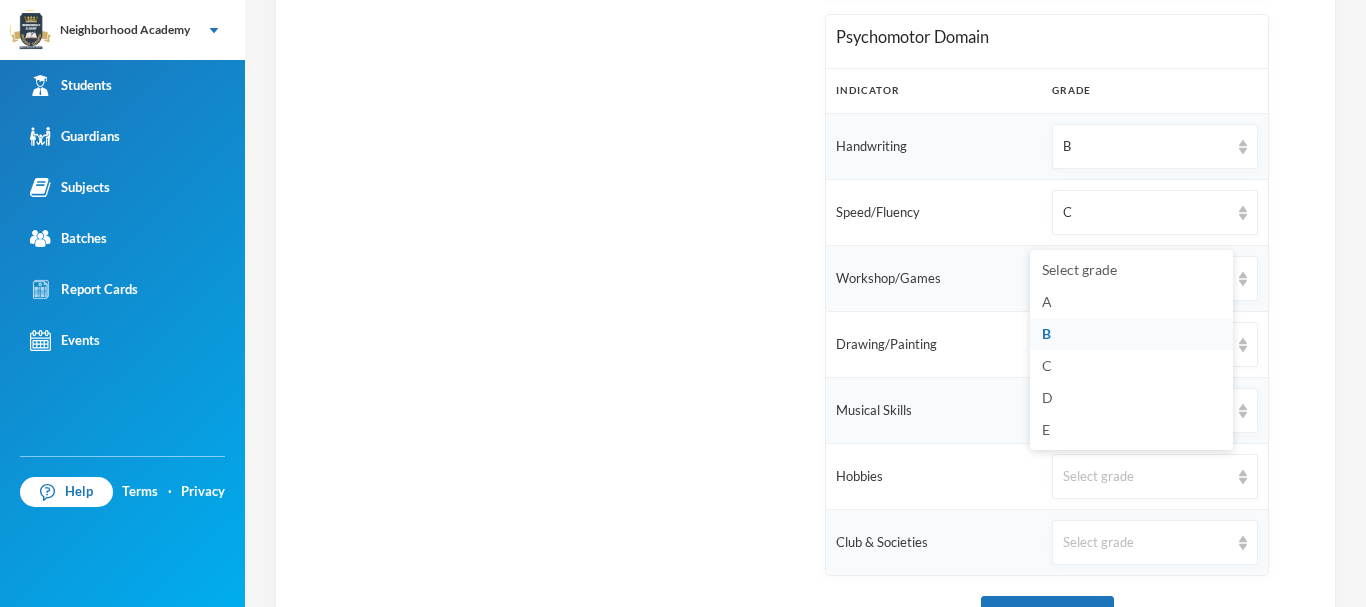 click on "B" at bounding box center [1131, 334] 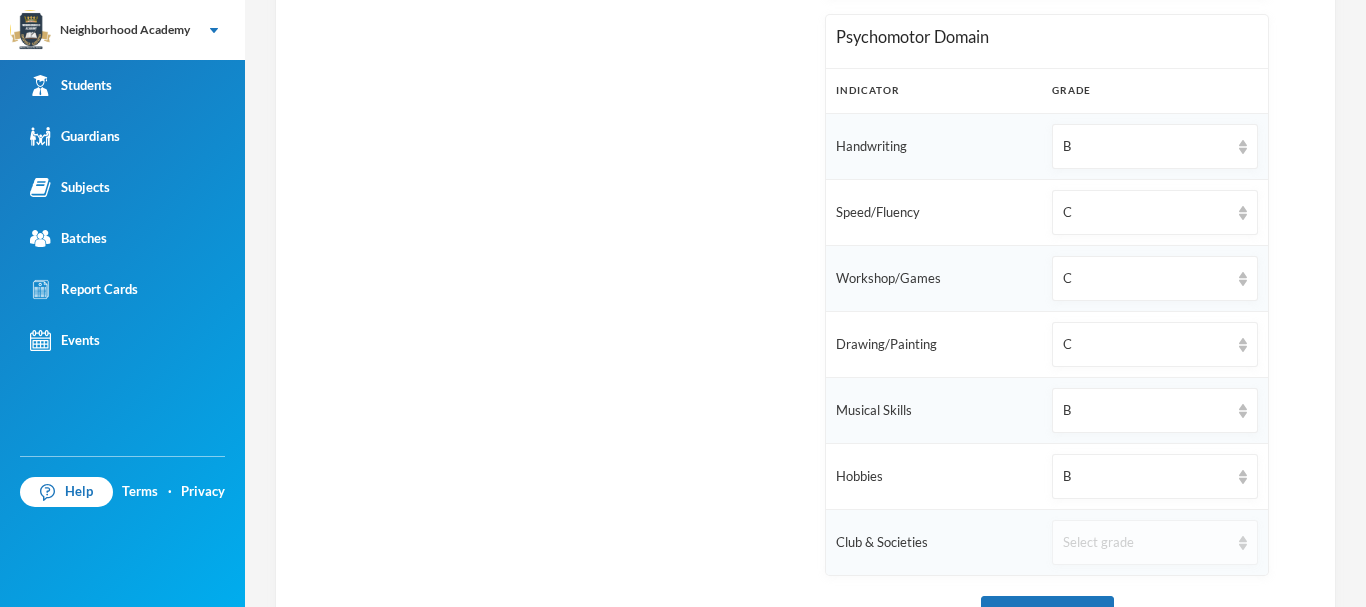 click on "Select grade" at bounding box center [1146, 543] 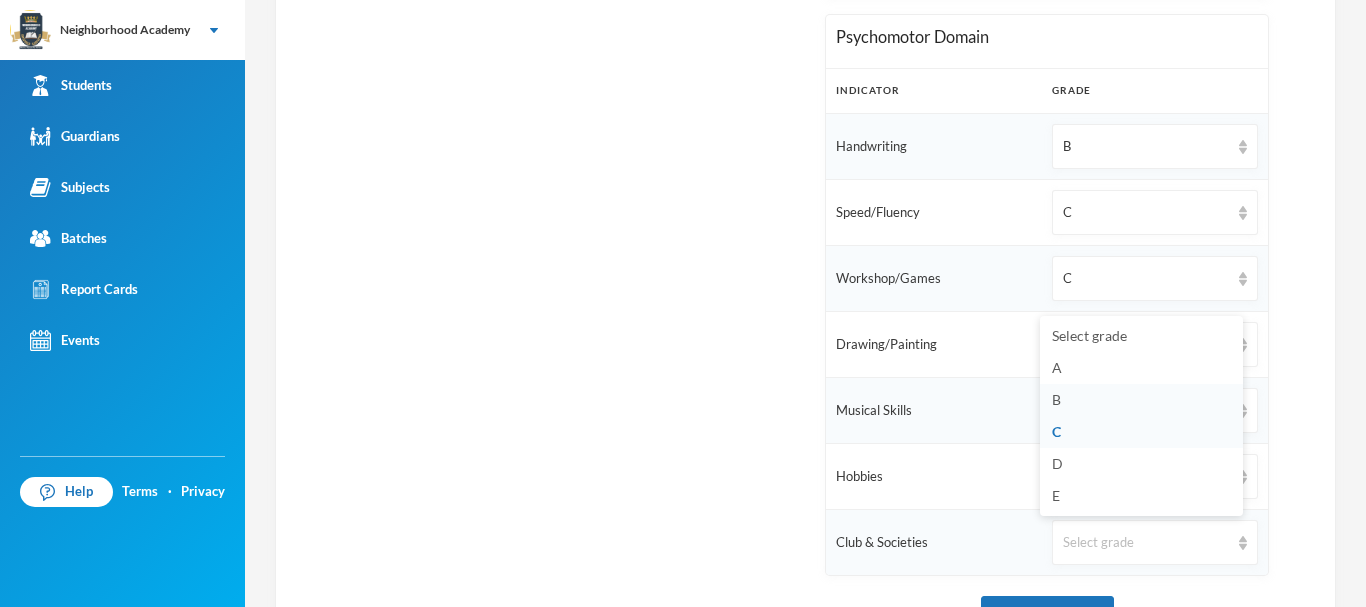 click on "B" at bounding box center (1141, 400) 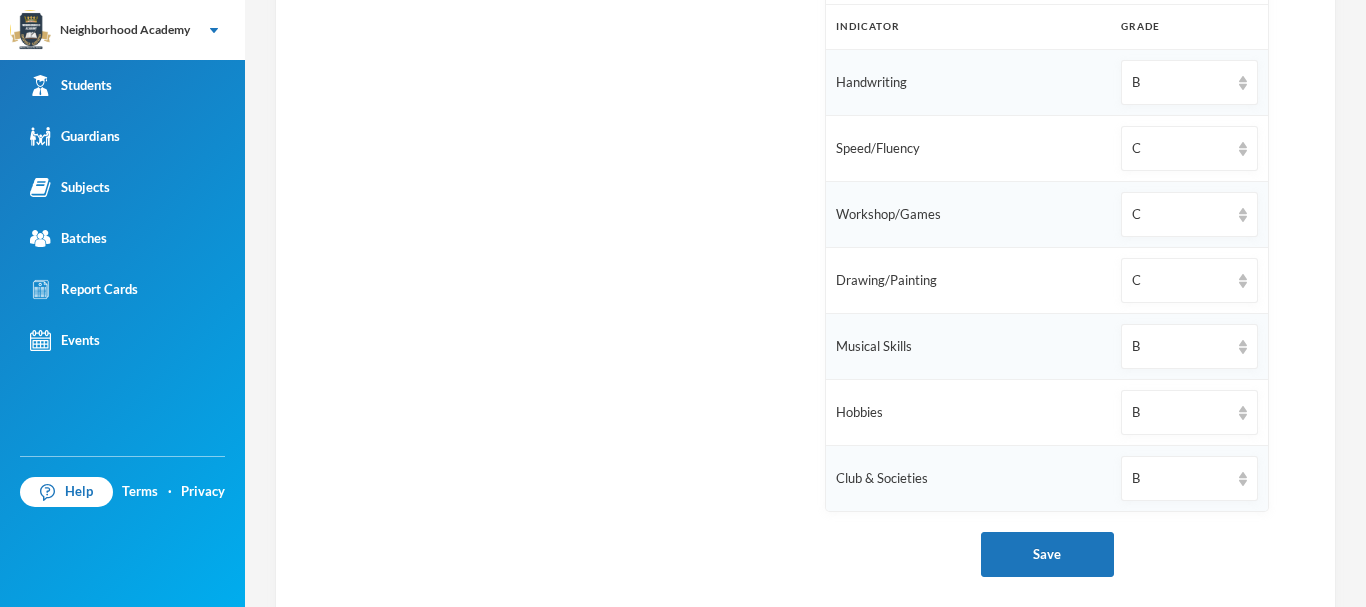 scroll, scrollTop: 1449, scrollLeft: 0, axis: vertical 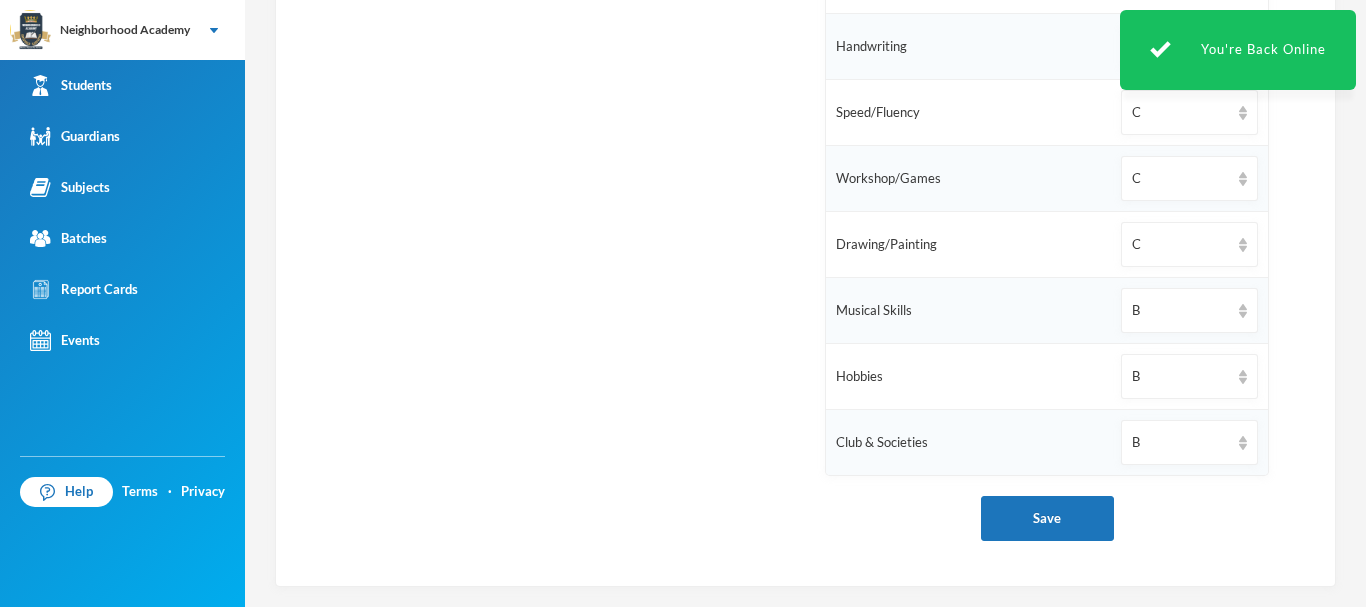 click on "Active Students [PERSON_NAME], Osaivbie Miracle [PERSON_NAME] [PERSON_NAME], [PERSON_NAME], [PERSON_NAME], [PERSON_NAME], [PERSON_NAME], Praise [PERSON_NAME], [PERSON_NAME] [PERSON_NAME], God's Power Osakpolor Waidor, Olotu Praise Former Students" at bounding box center [543, -189] 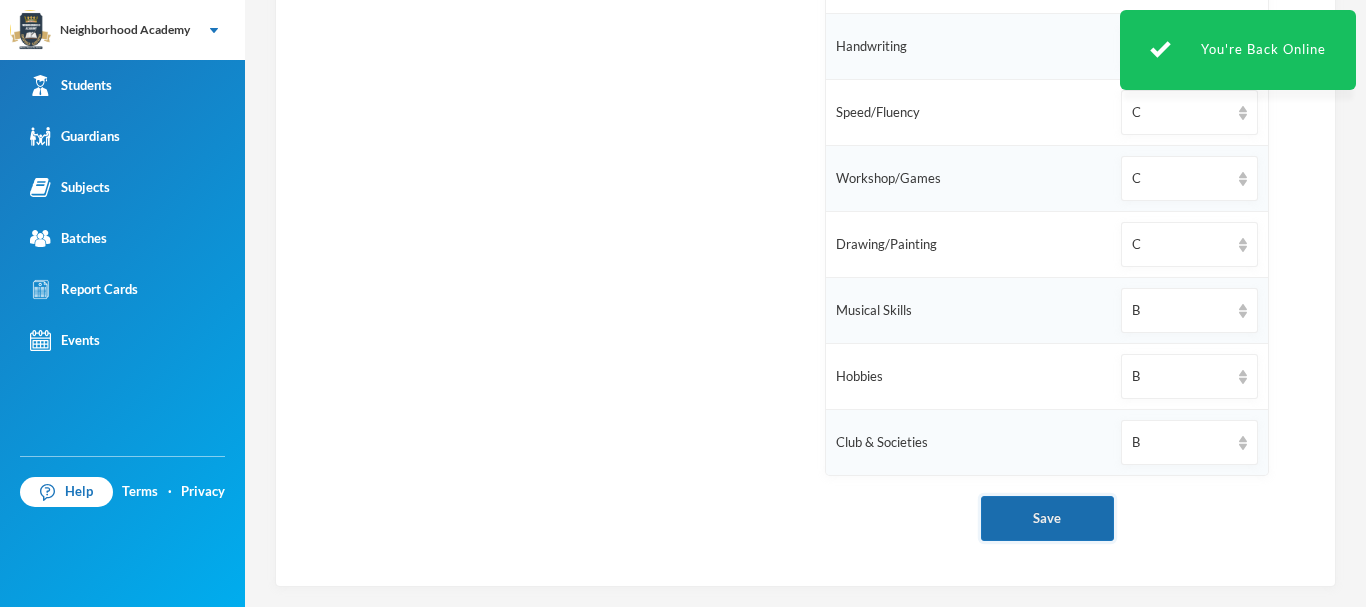 click on "Save" at bounding box center (1047, 518) 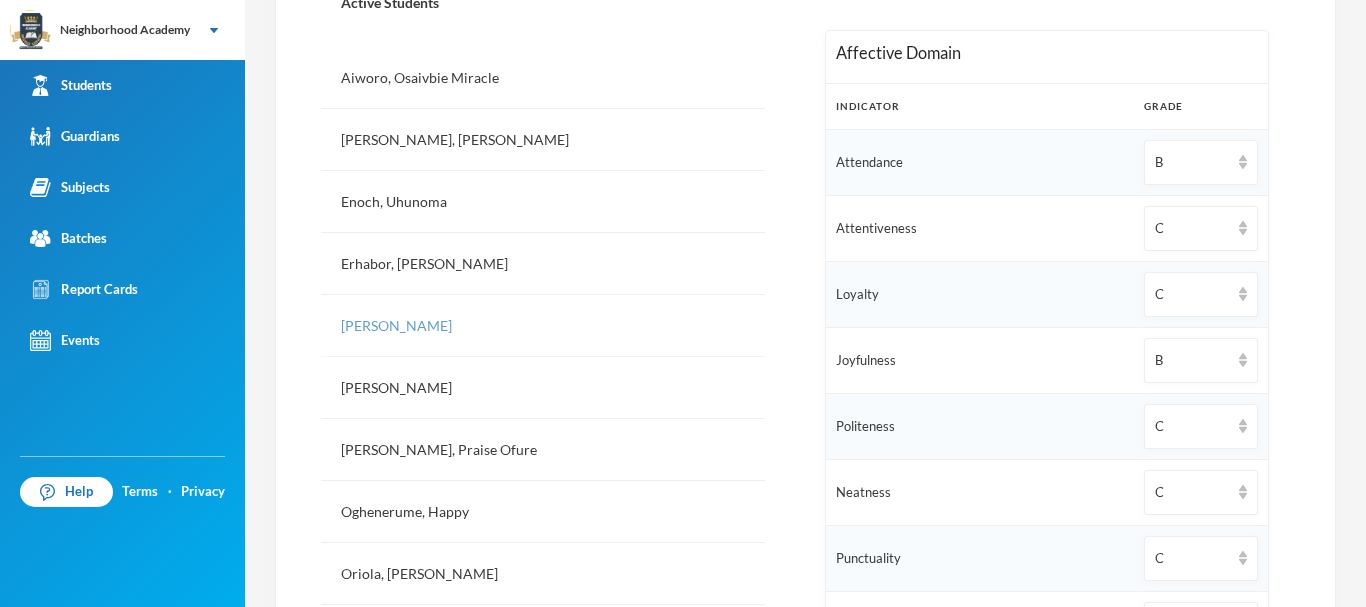 scroll, scrollTop: 549, scrollLeft: 0, axis: vertical 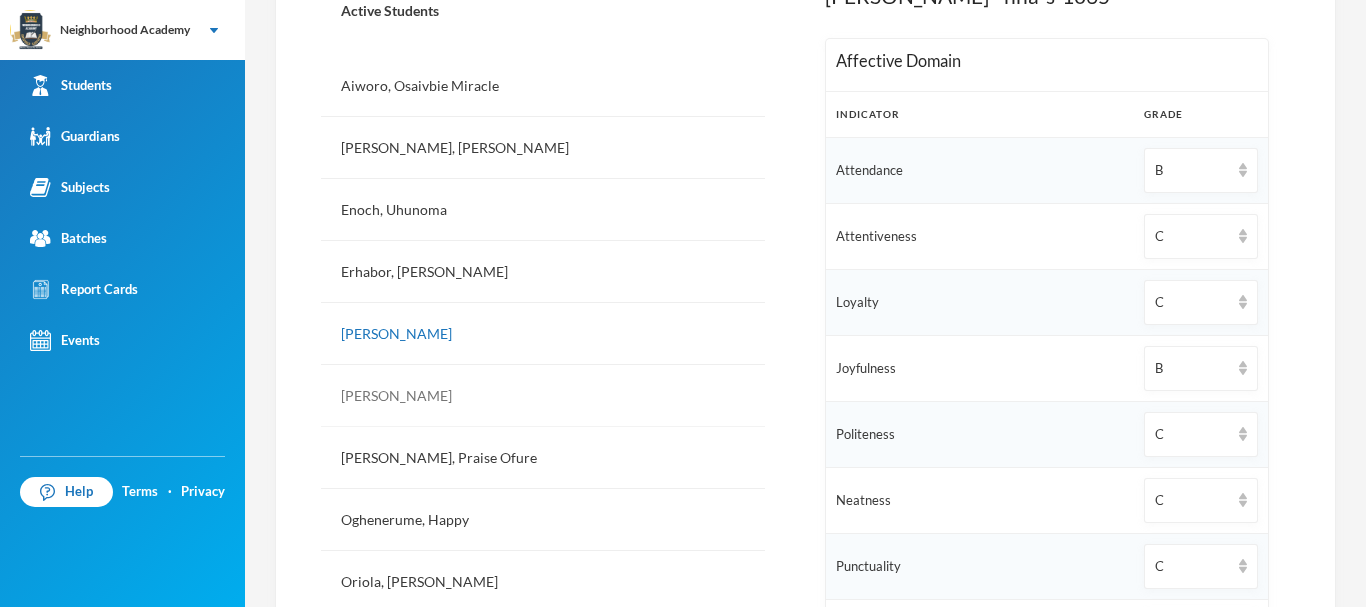 click on "[PERSON_NAME]" at bounding box center [543, 396] 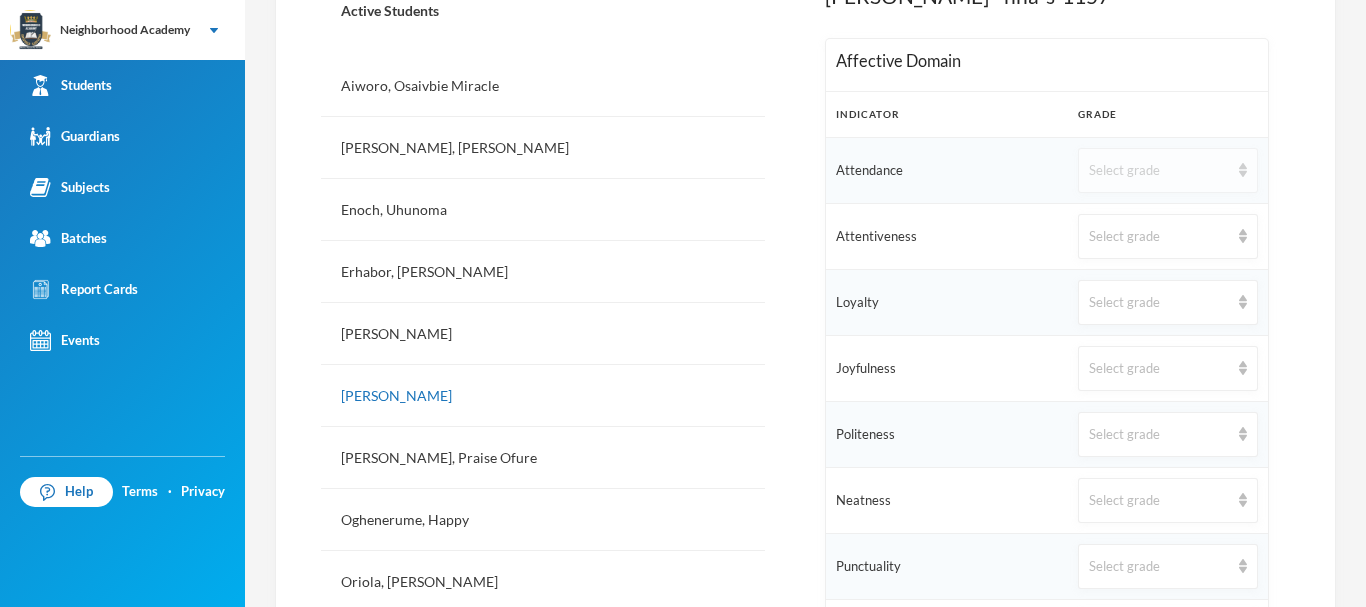 click on "Select grade" at bounding box center (1159, 171) 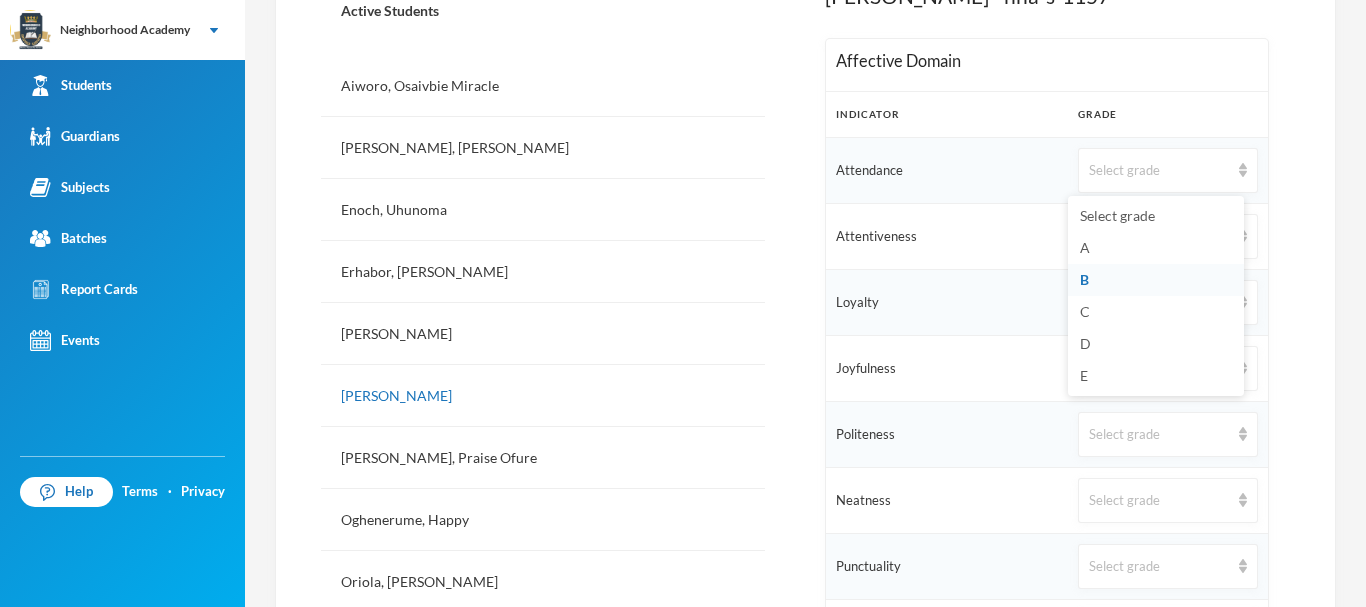 click on "B" at bounding box center [1156, 280] 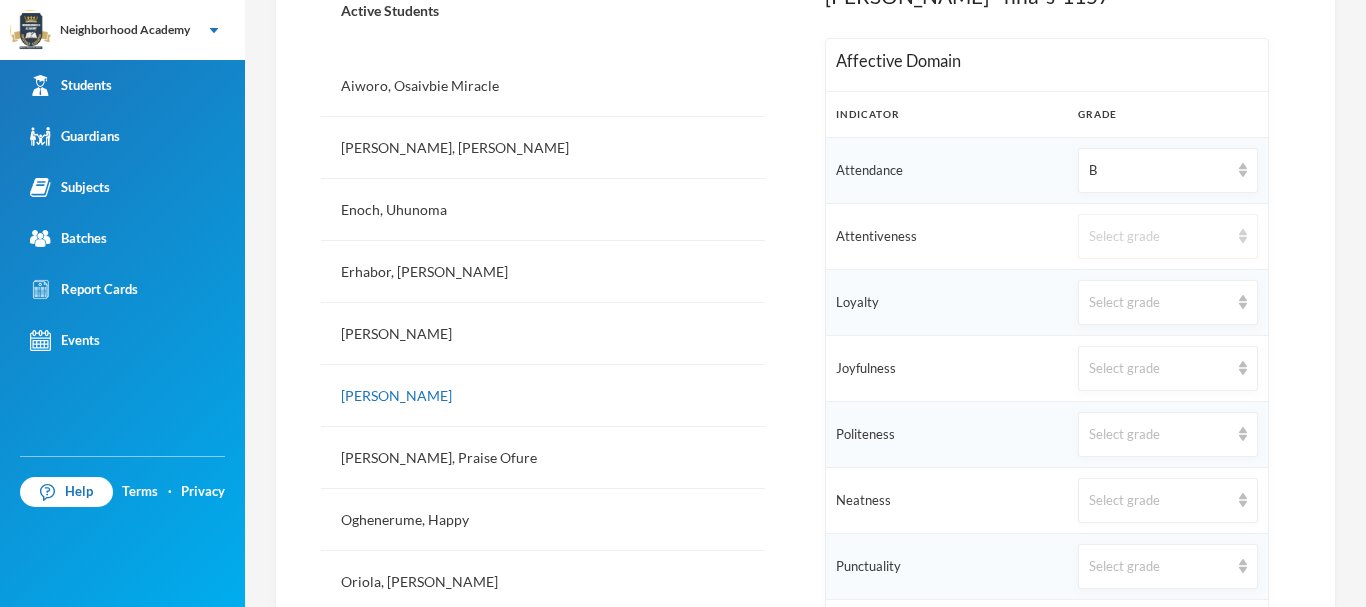 click on "Select grade" at bounding box center (1159, 237) 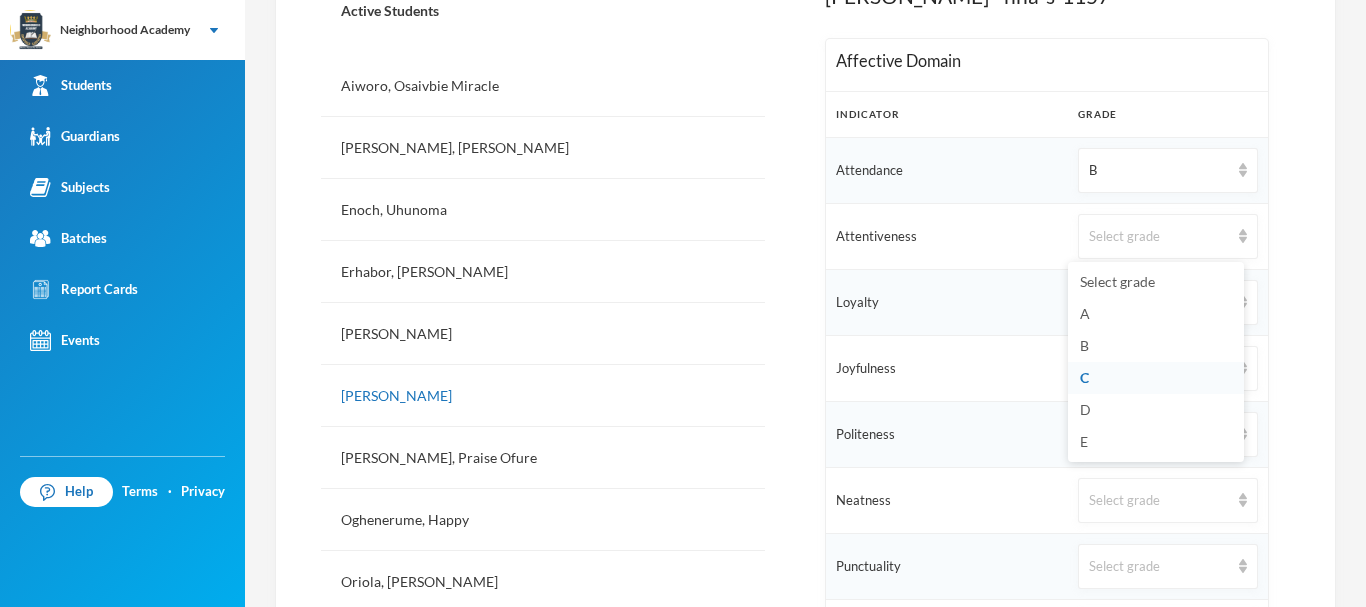 click on "C" at bounding box center [1156, 378] 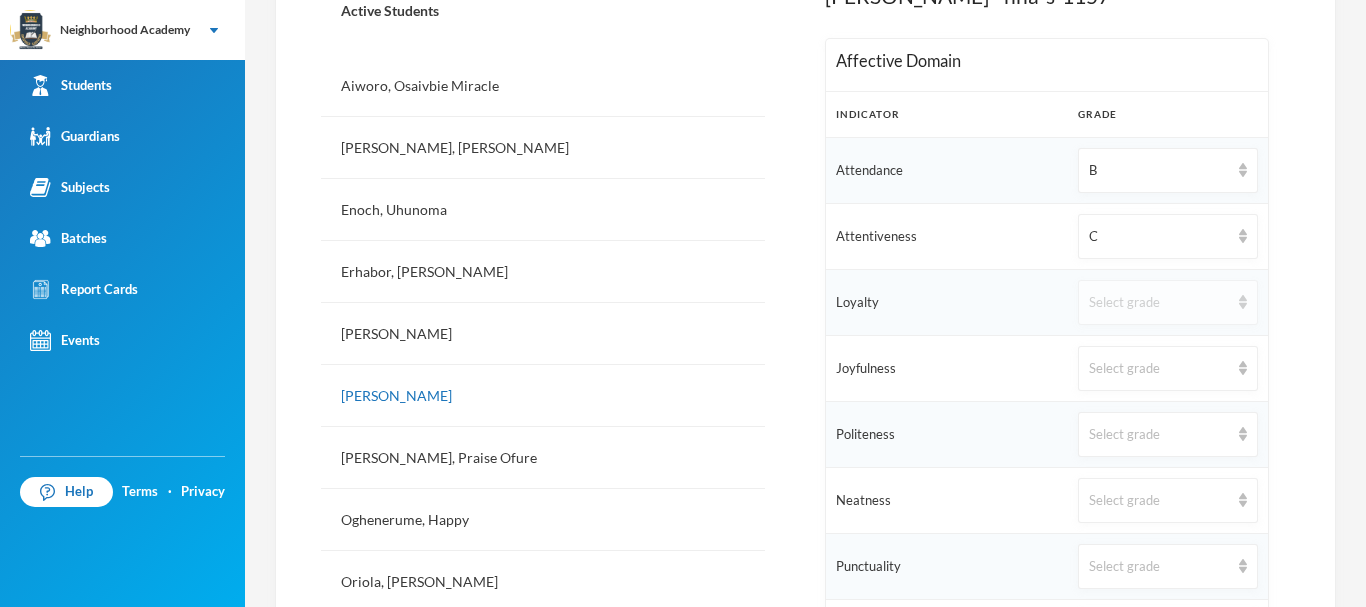 click on "Select grade" at bounding box center [1159, 303] 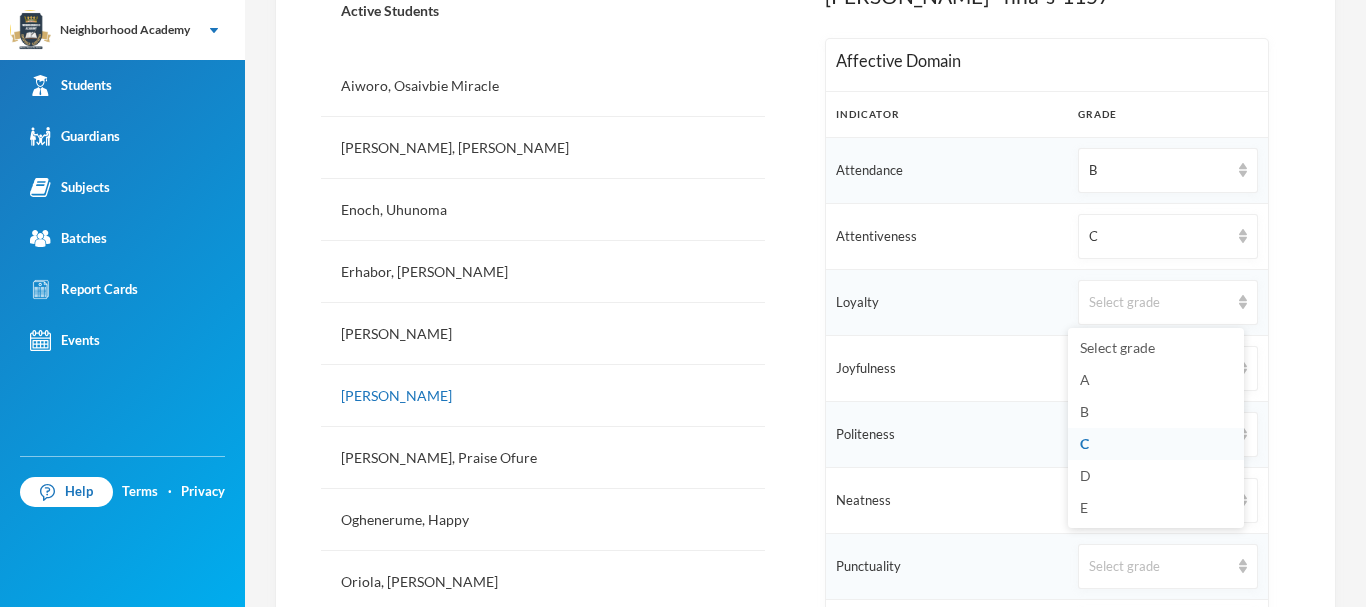 click on "C" at bounding box center [1156, 444] 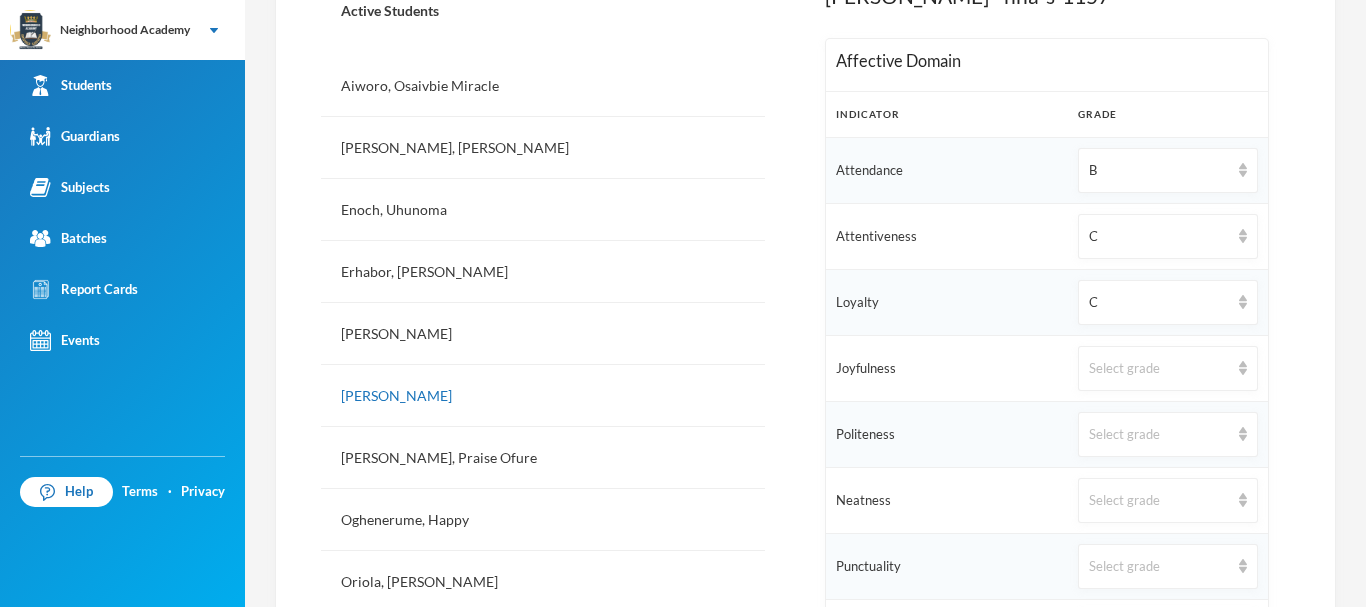 scroll, scrollTop: 649, scrollLeft: 0, axis: vertical 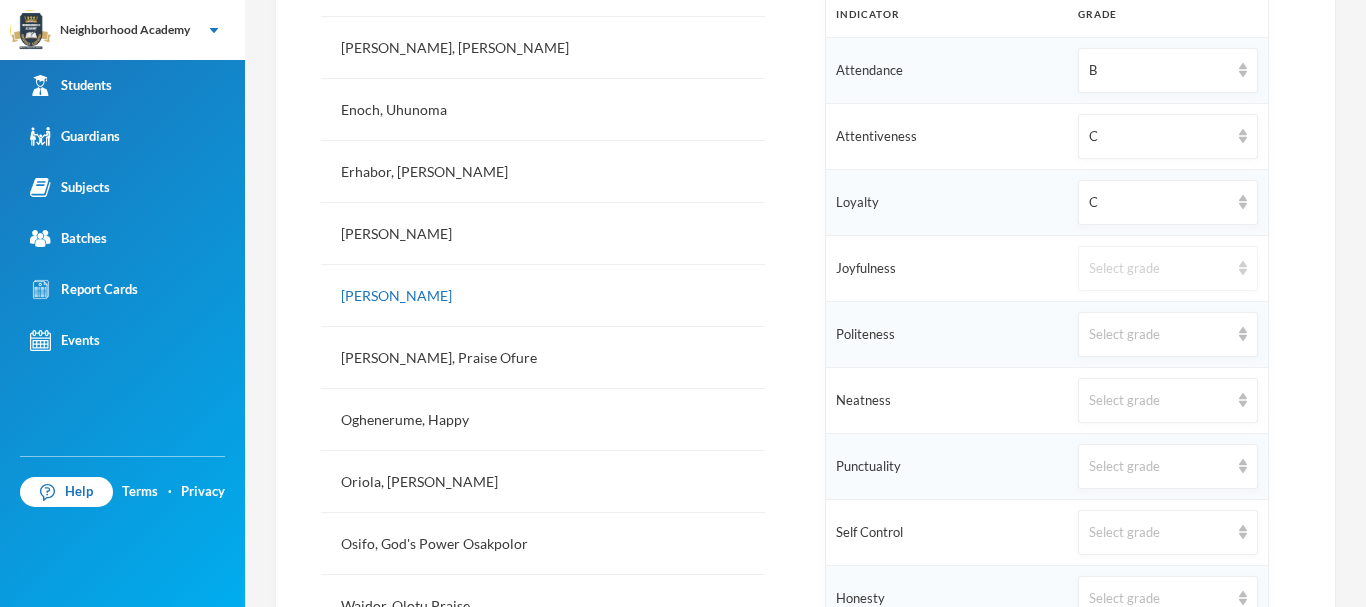 click on "Select grade" at bounding box center [1168, 268] 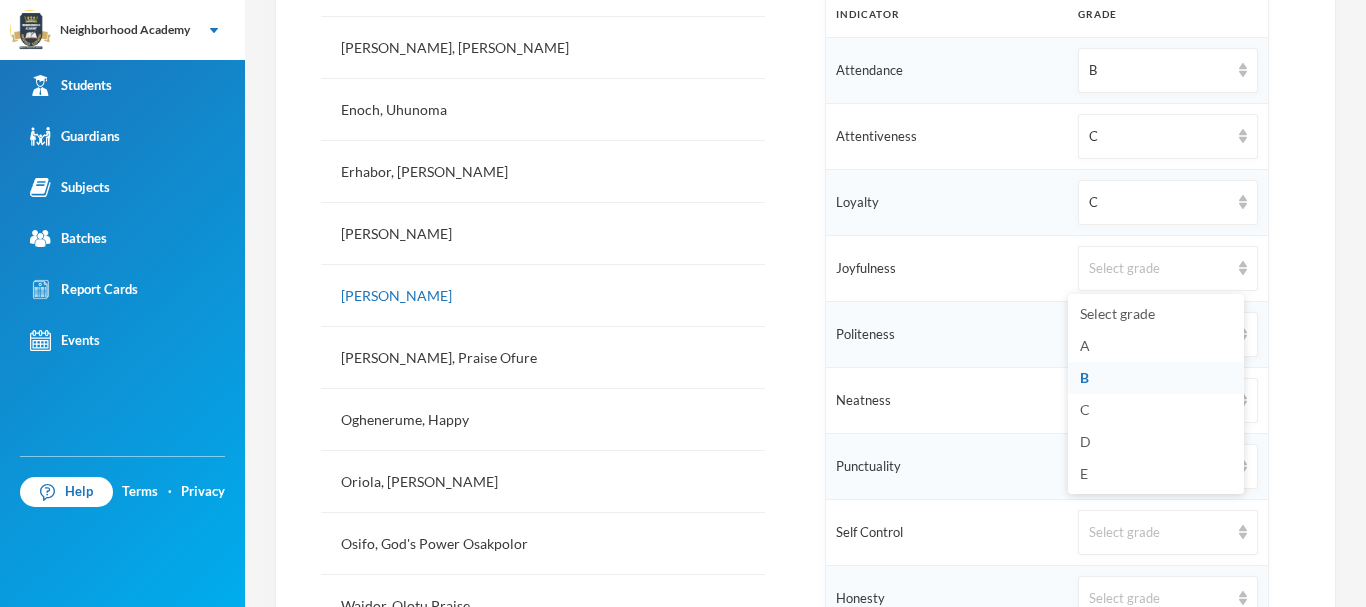click on "B" at bounding box center (1084, 377) 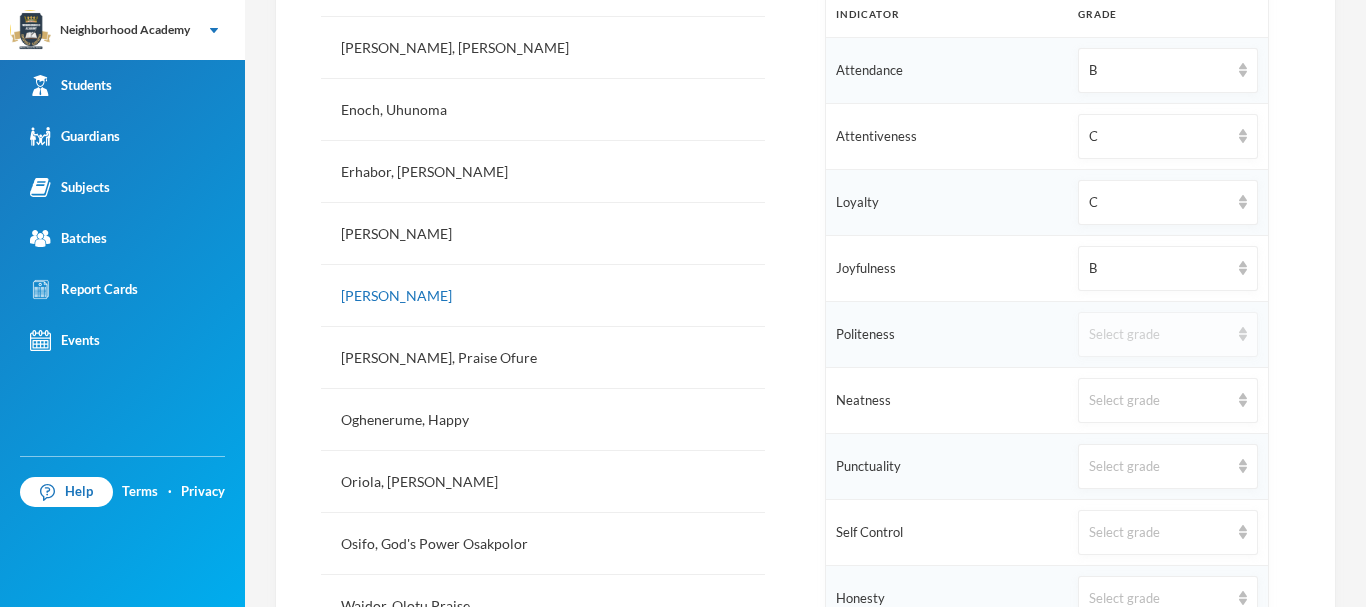 click on "Select grade" at bounding box center [1159, 335] 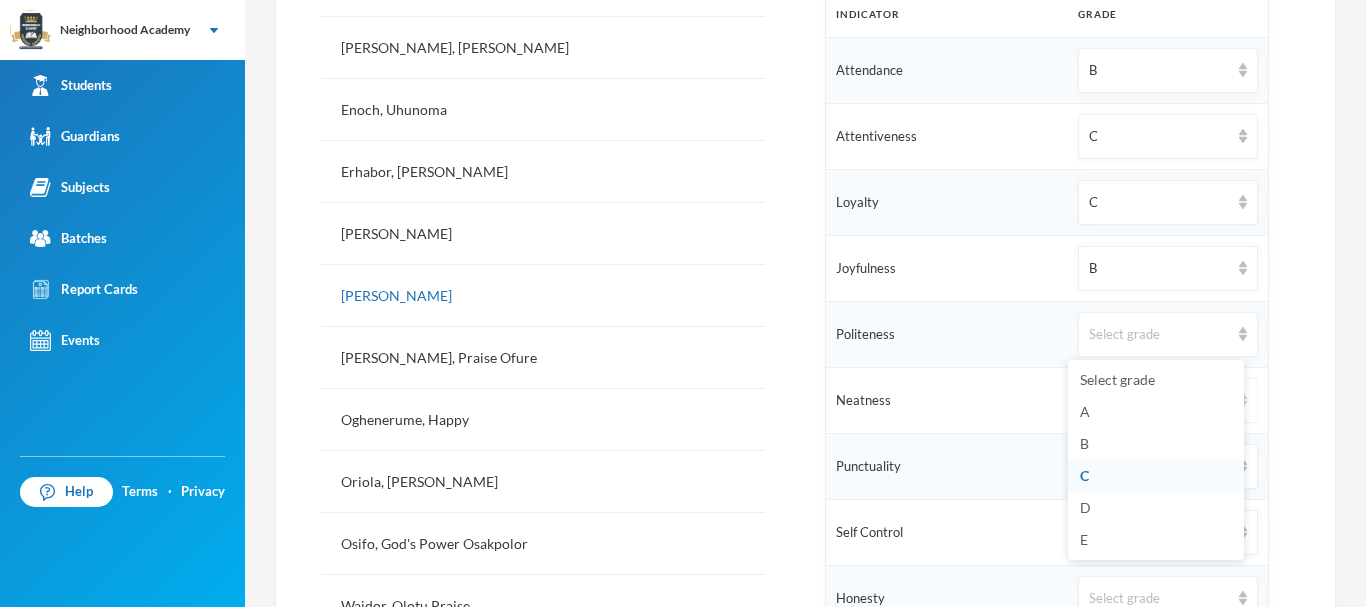 drag, startPoint x: 1095, startPoint y: 472, endPoint x: 1088, endPoint y: 420, distance: 52.46904 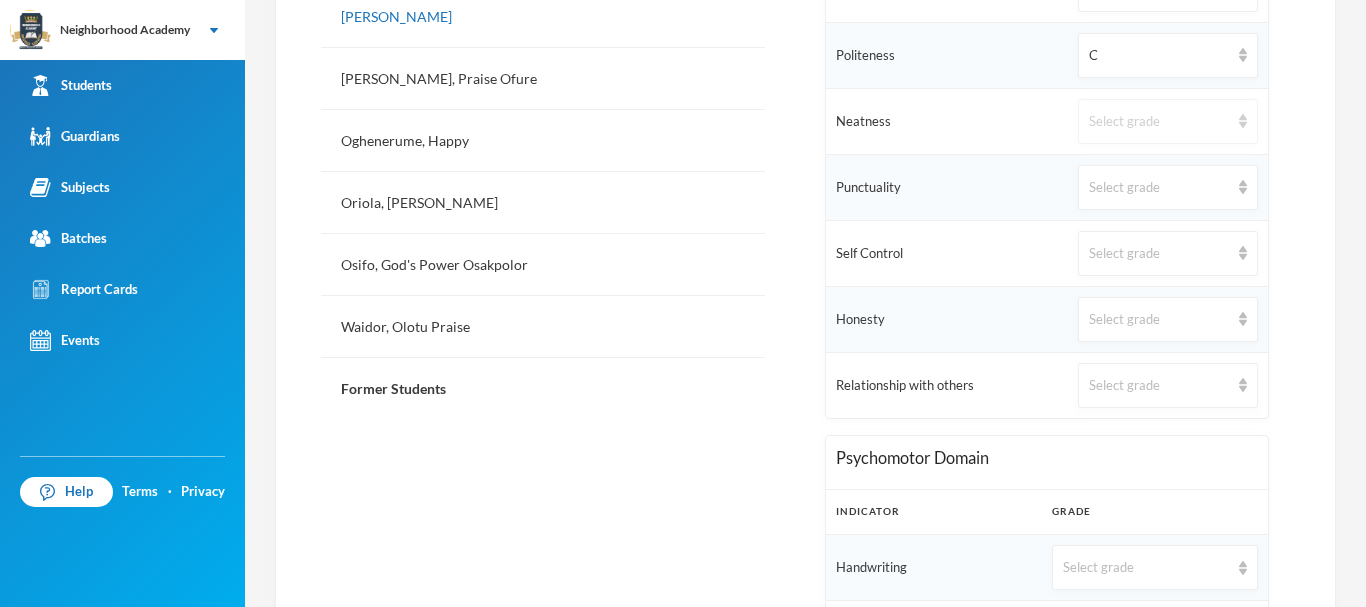 scroll, scrollTop: 949, scrollLeft: 0, axis: vertical 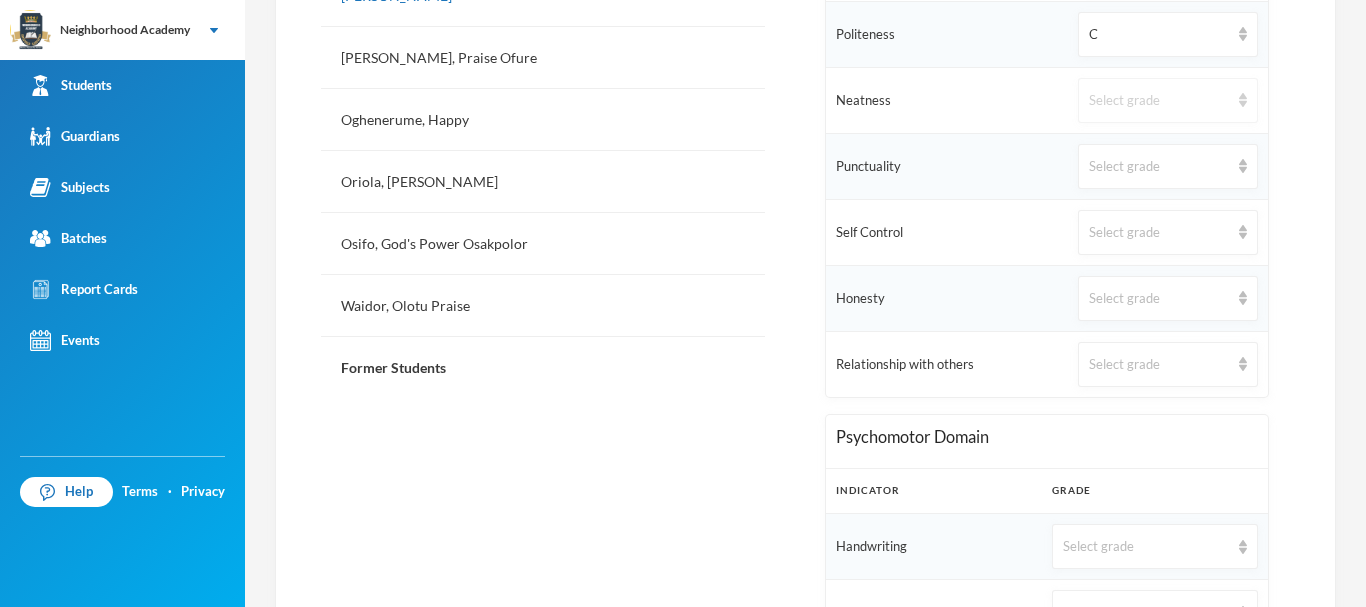 click on "Select grade" at bounding box center [1159, 101] 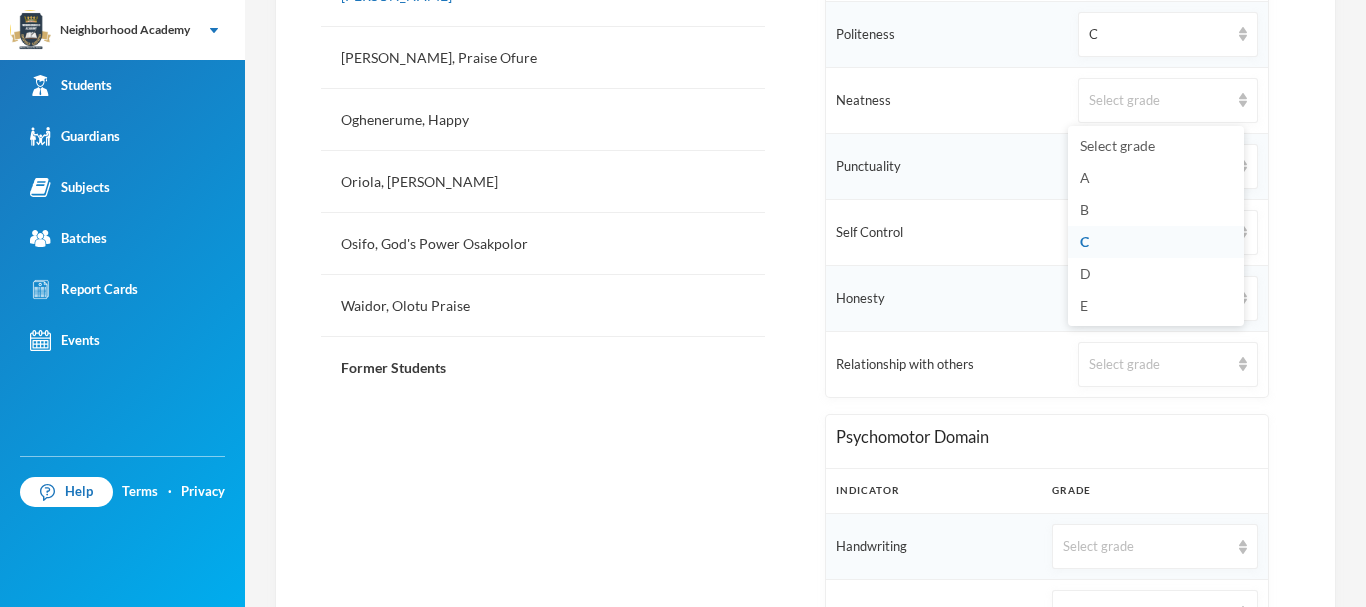 click on "C" at bounding box center (1156, 242) 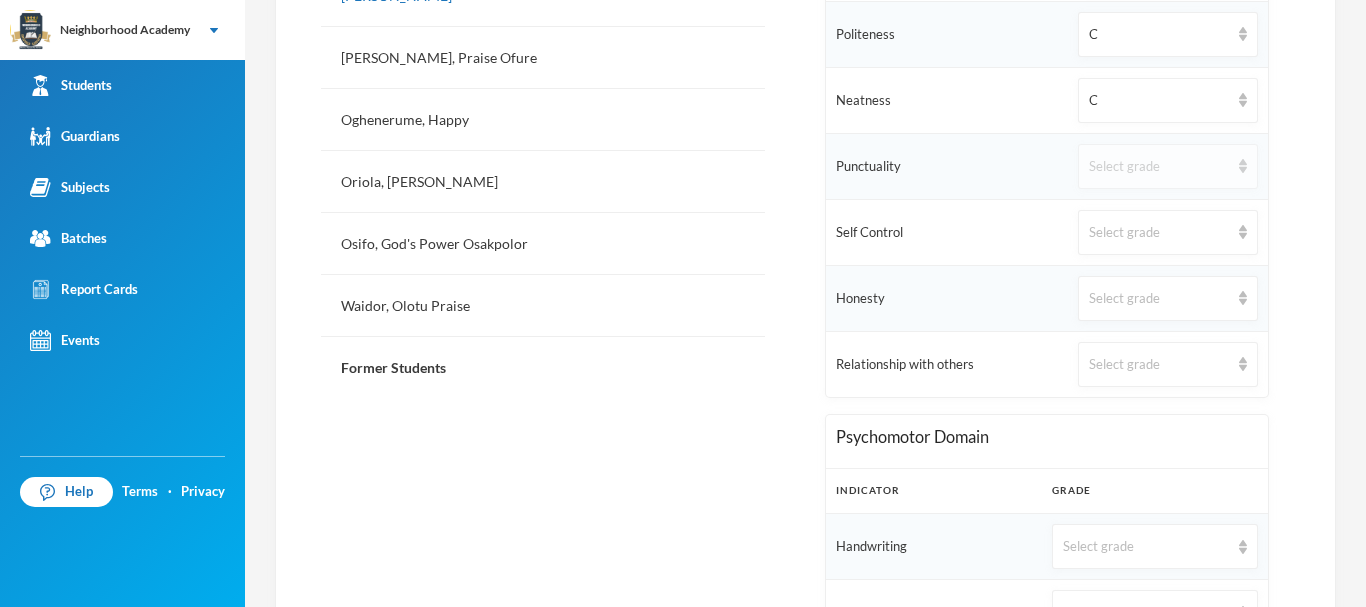 click on "Select grade" at bounding box center (1159, 167) 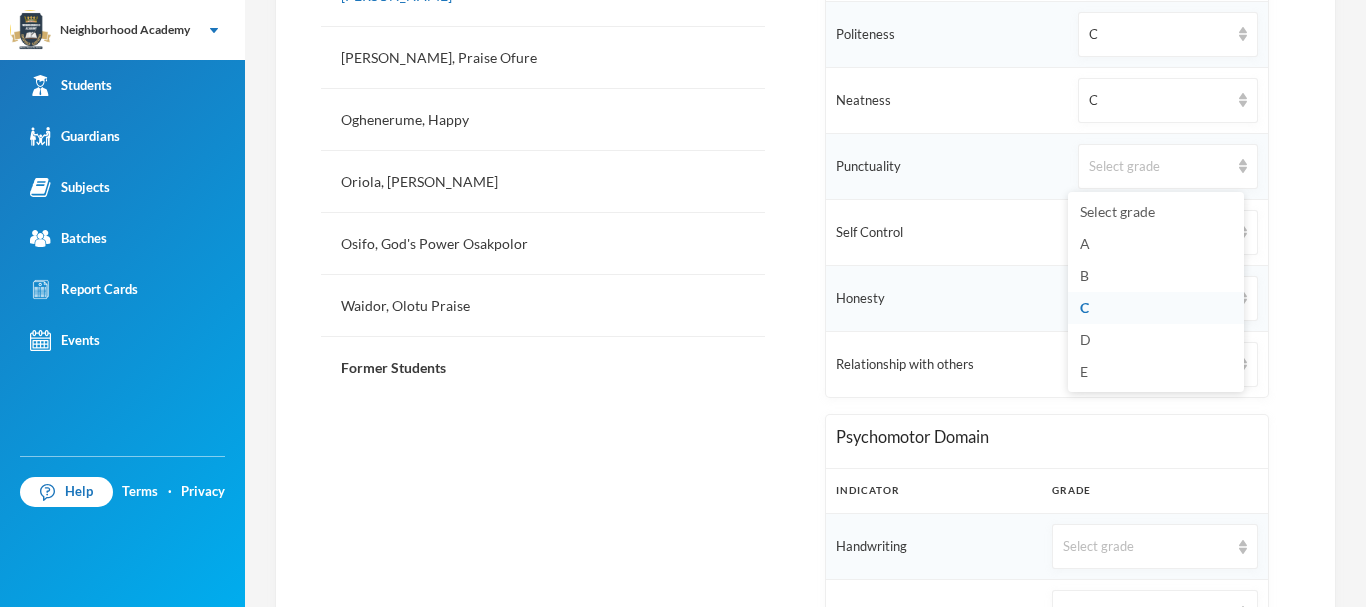 click on "C" at bounding box center [1156, 308] 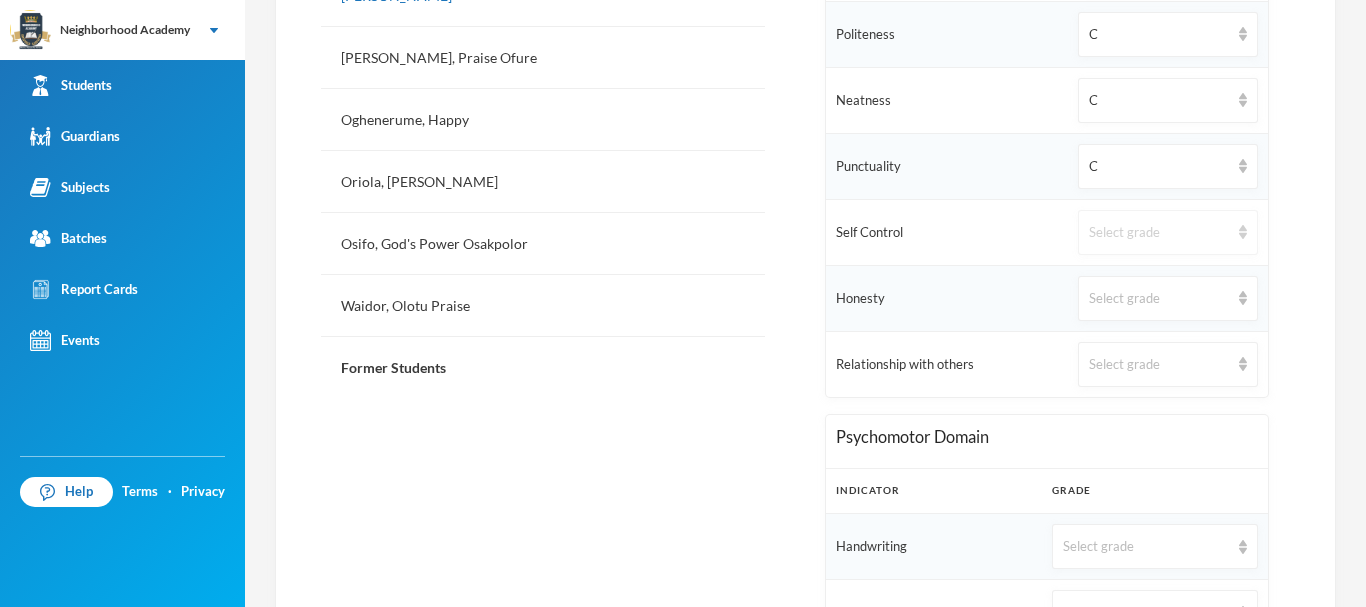 click on "Select grade" at bounding box center (1159, 233) 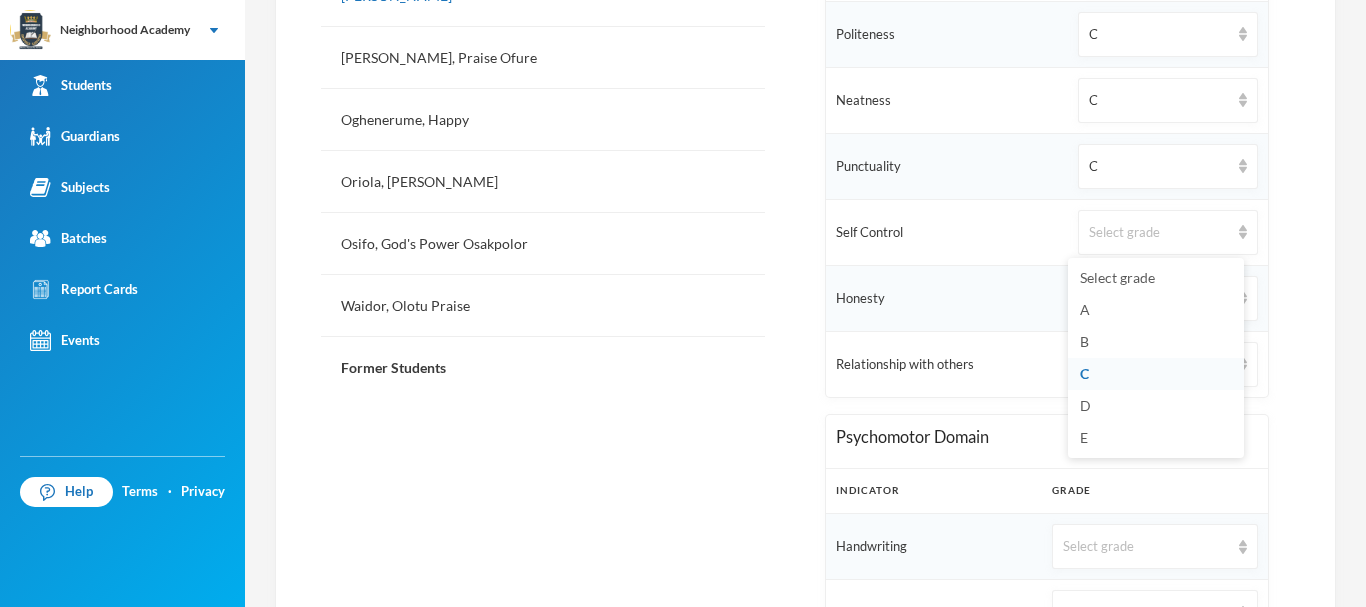 click on "C" at bounding box center (1084, 373) 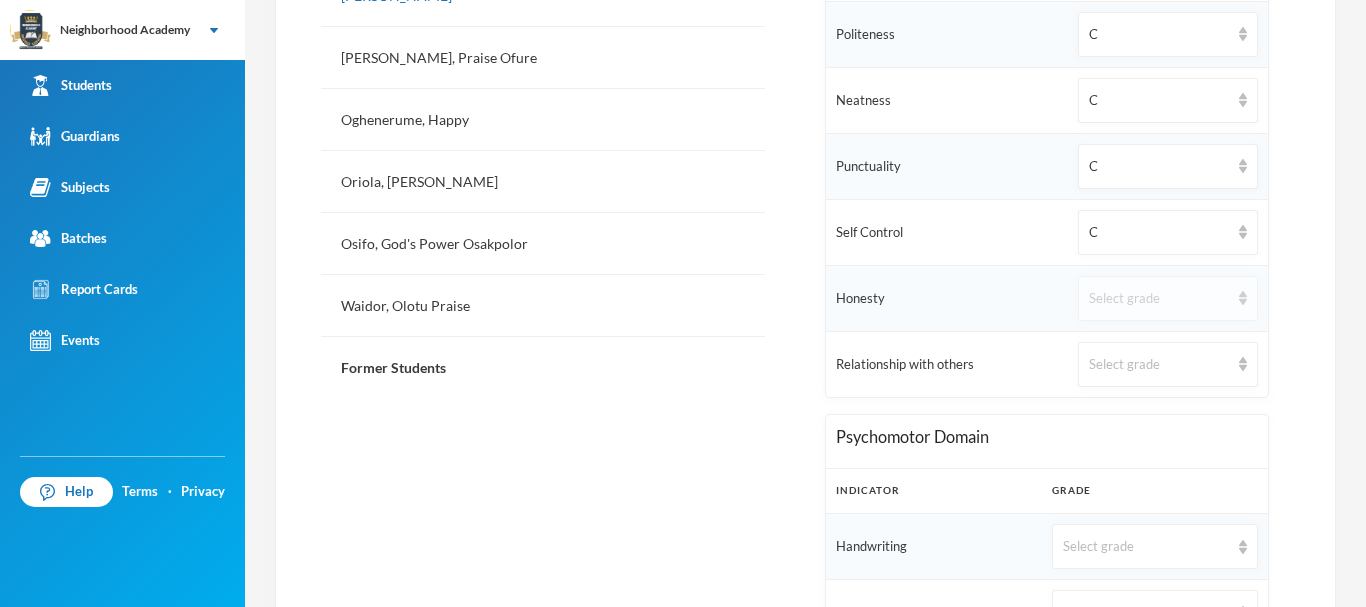 click on "Select grade" at bounding box center [1159, 299] 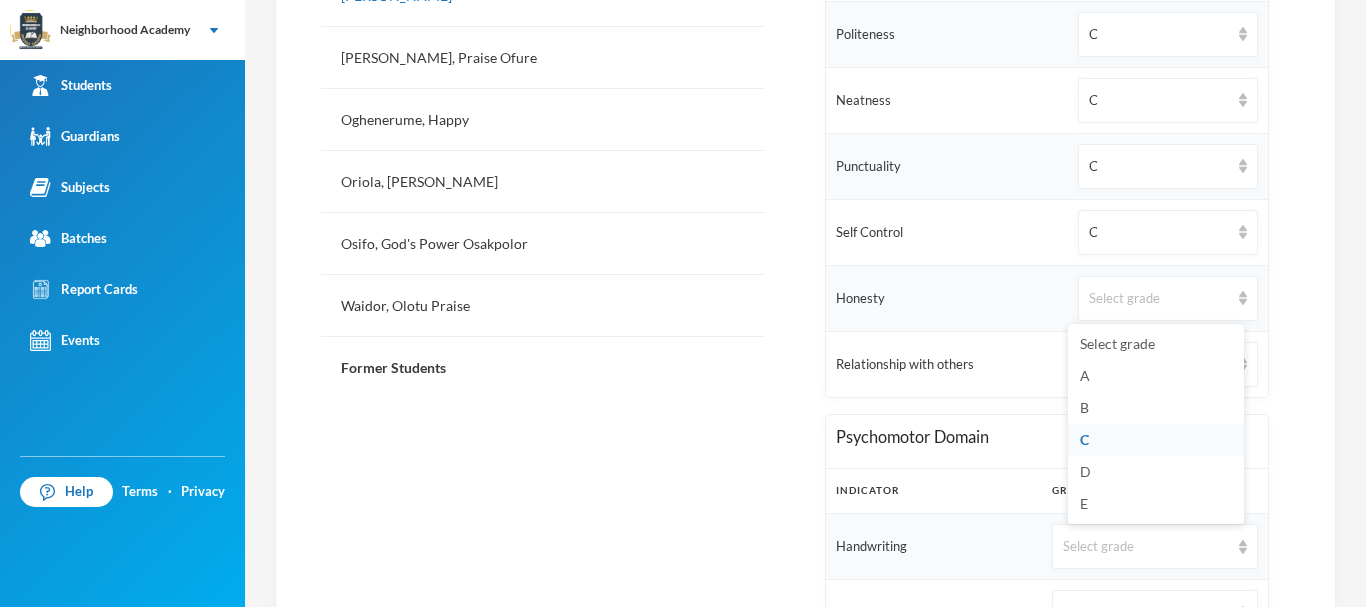 drag, startPoint x: 1095, startPoint y: 439, endPoint x: 1039, endPoint y: 397, distance: 70 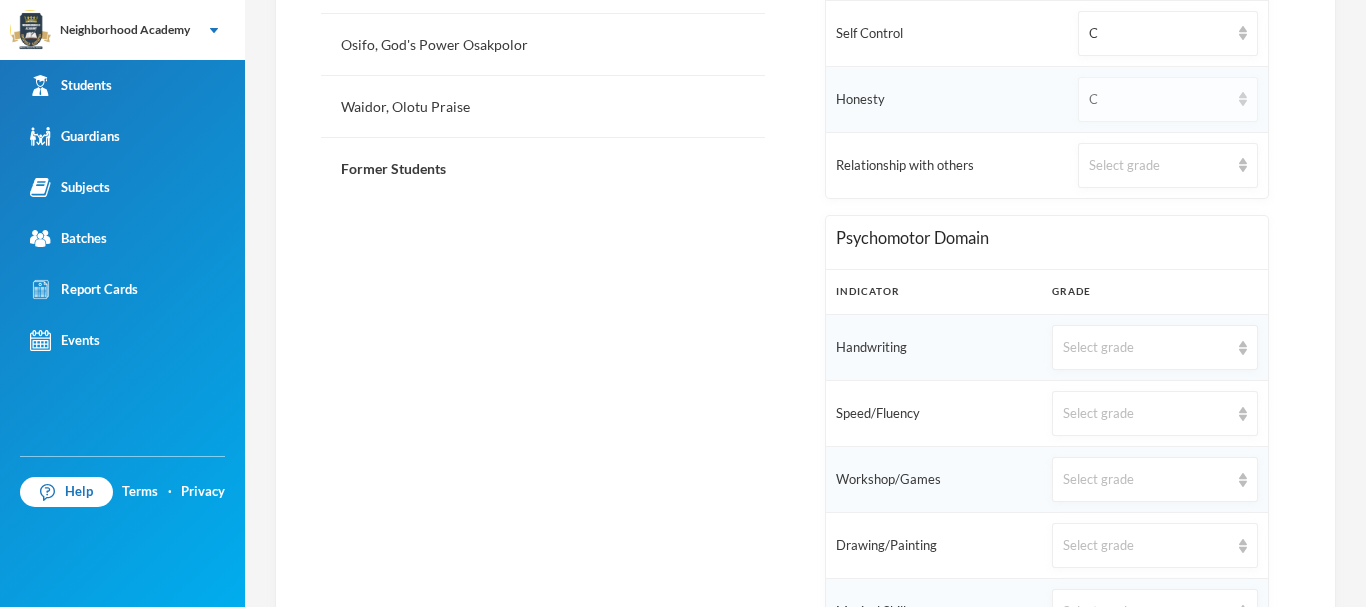 scroll, scrollTop: 1149, scrollLeft: 0, axis: vertical 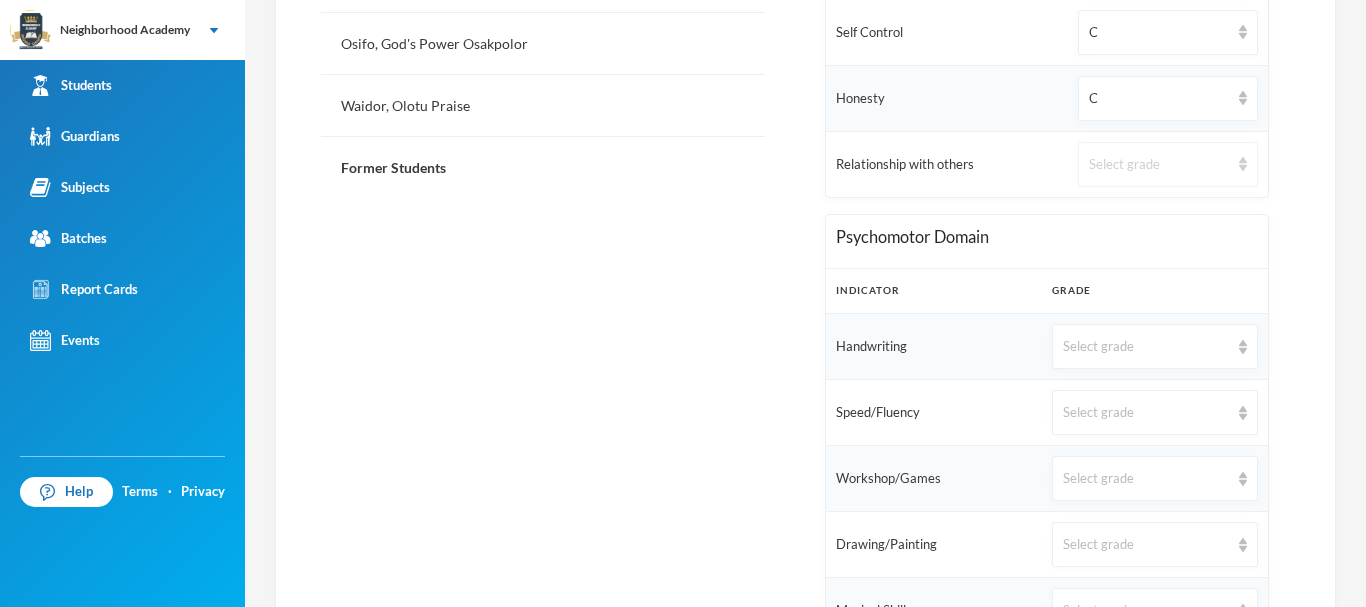 click on "Select grade" at bounding box center (1159, 165) 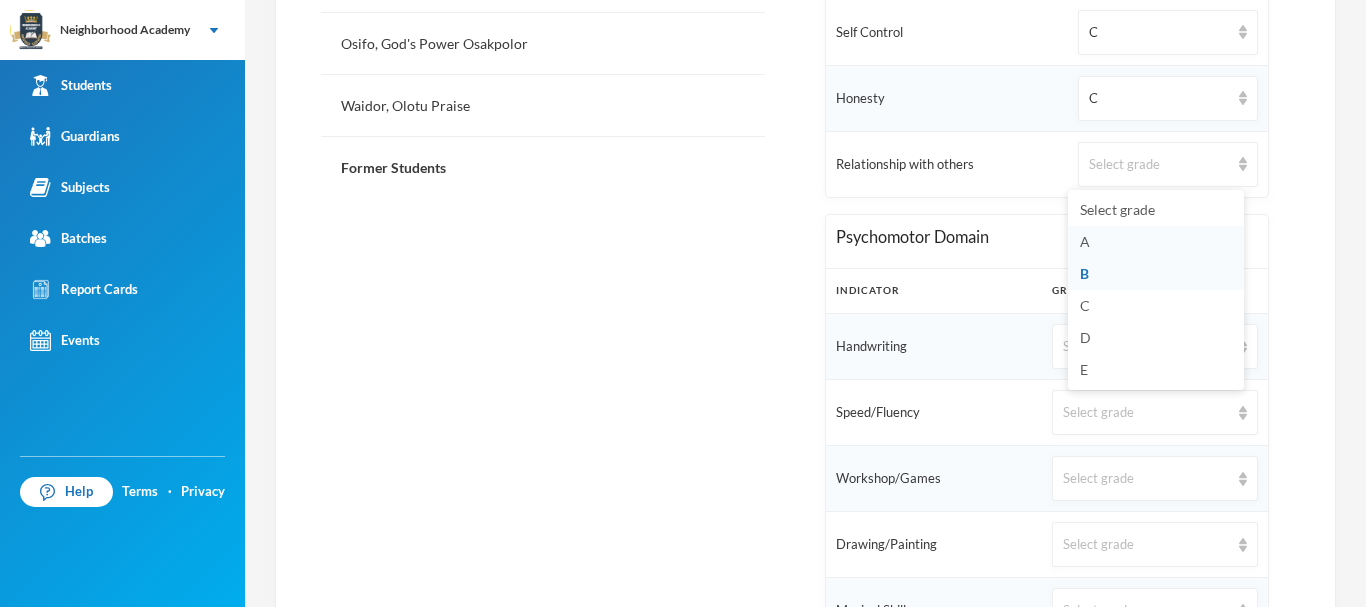 click on "A" at bounding box center [1156, 242] 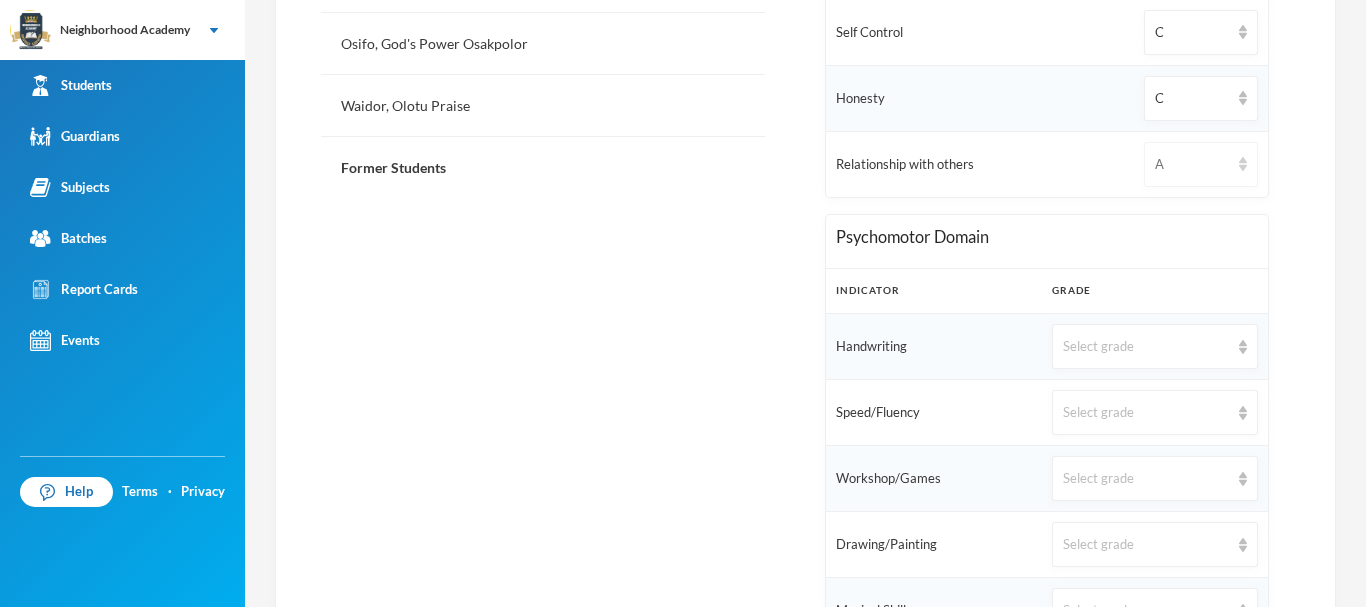 click on "A" at bounding box center (1192, 165) 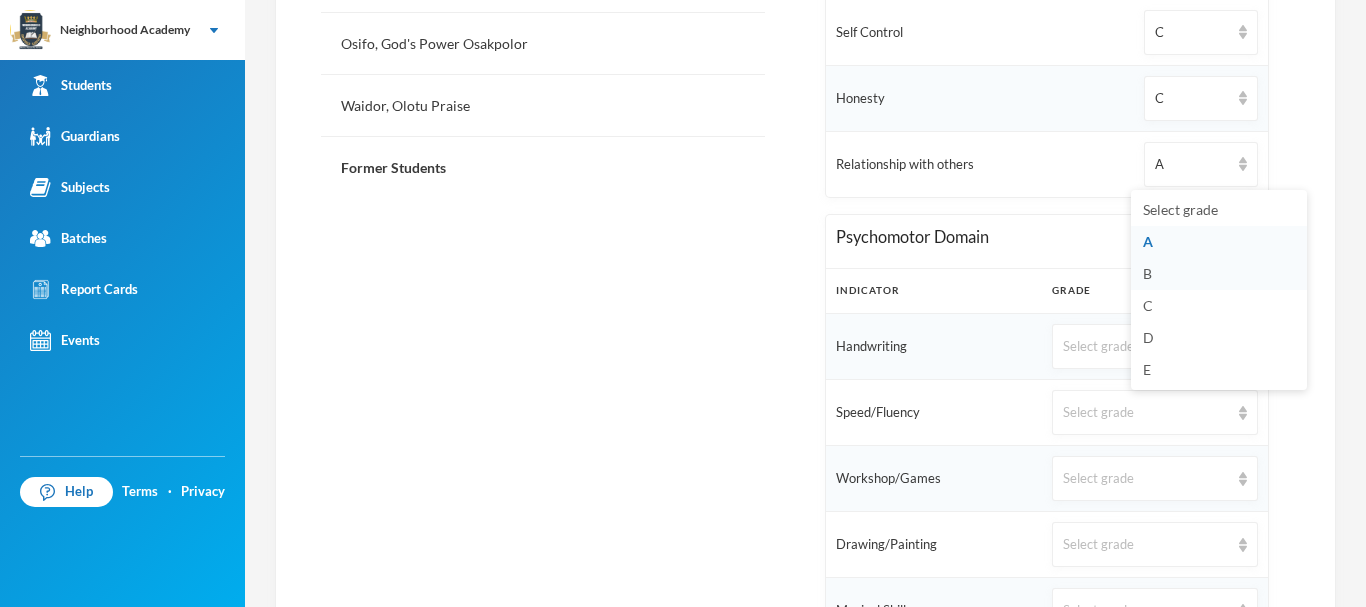 click on "B" at bounding box center (1219, 274) 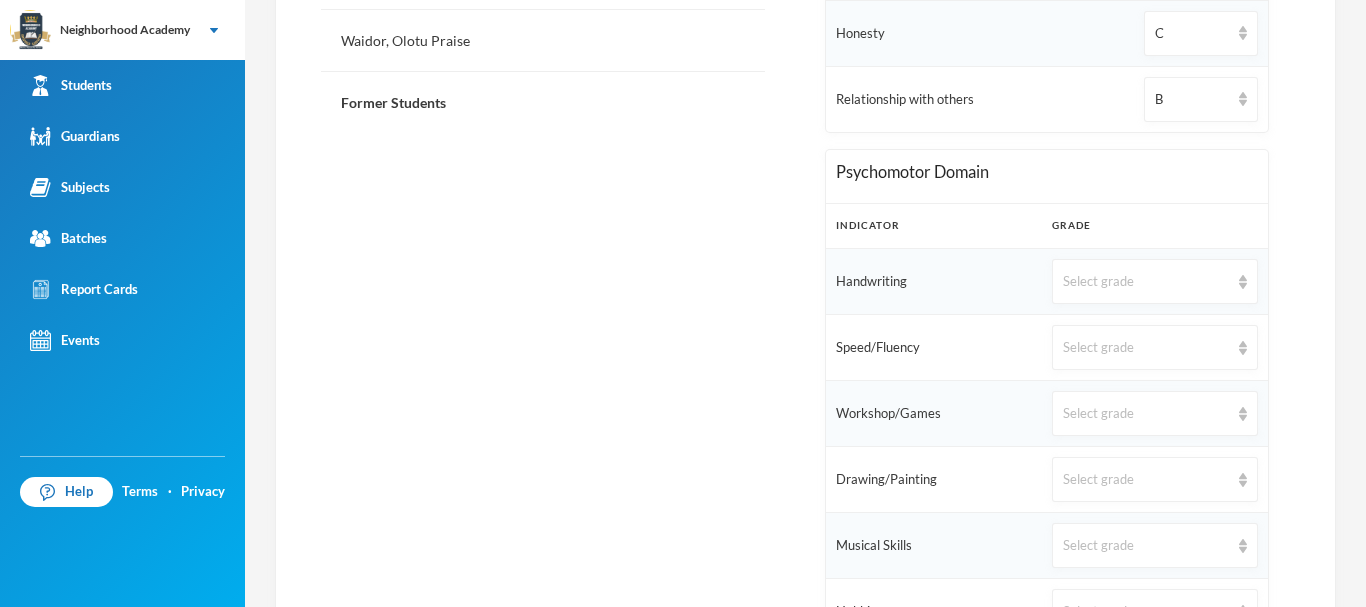 scroll, scrollTop: 1249, scrollLeft: 0, axis: vertical 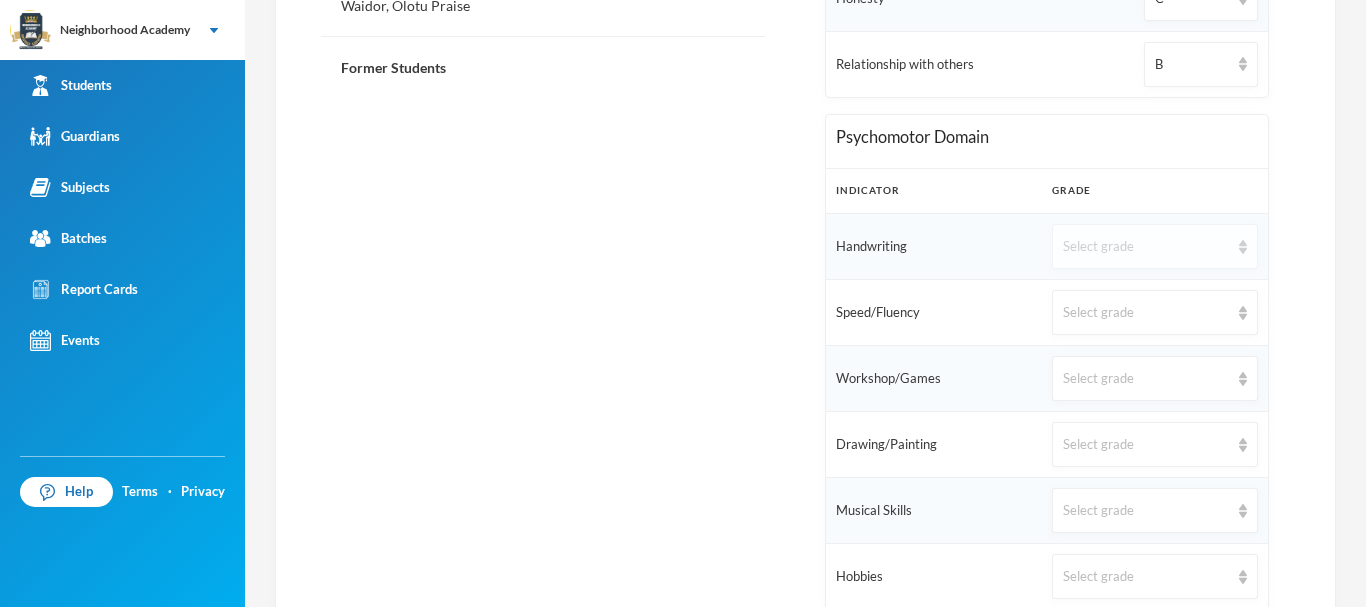 click on "Select grade" at bounding box center [1146, 247] 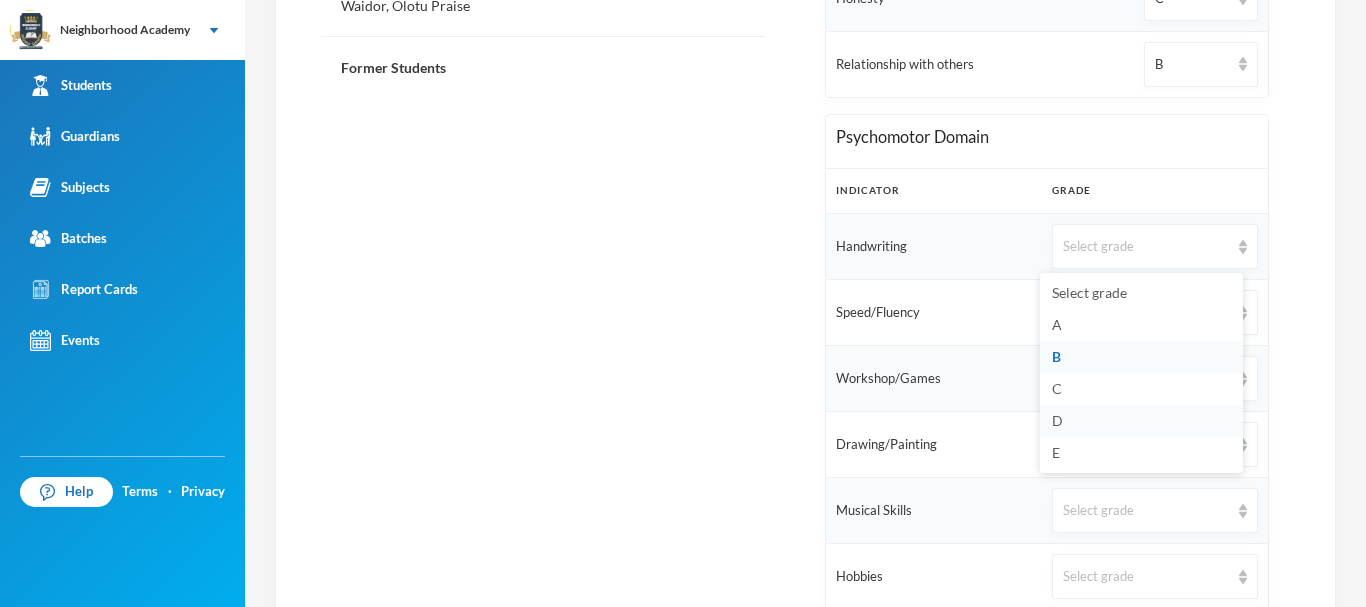 click on "D" at bounding box center (1141, 421) 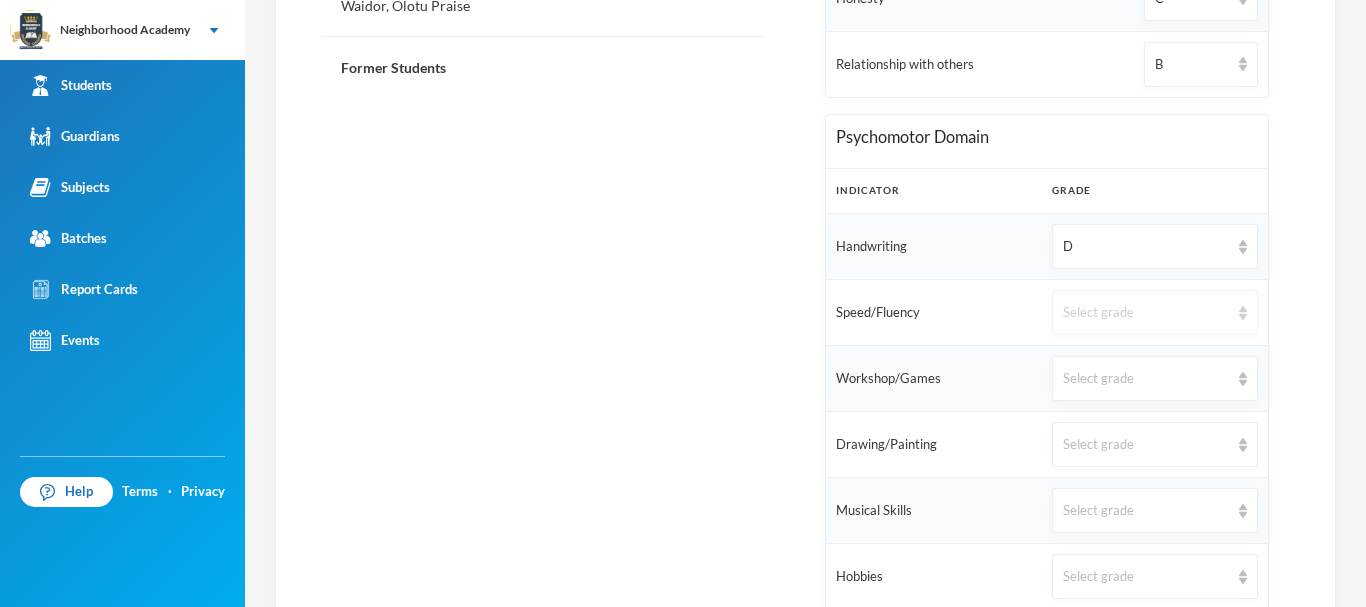 click on "Select grade" at bounding box center [1155, 312] 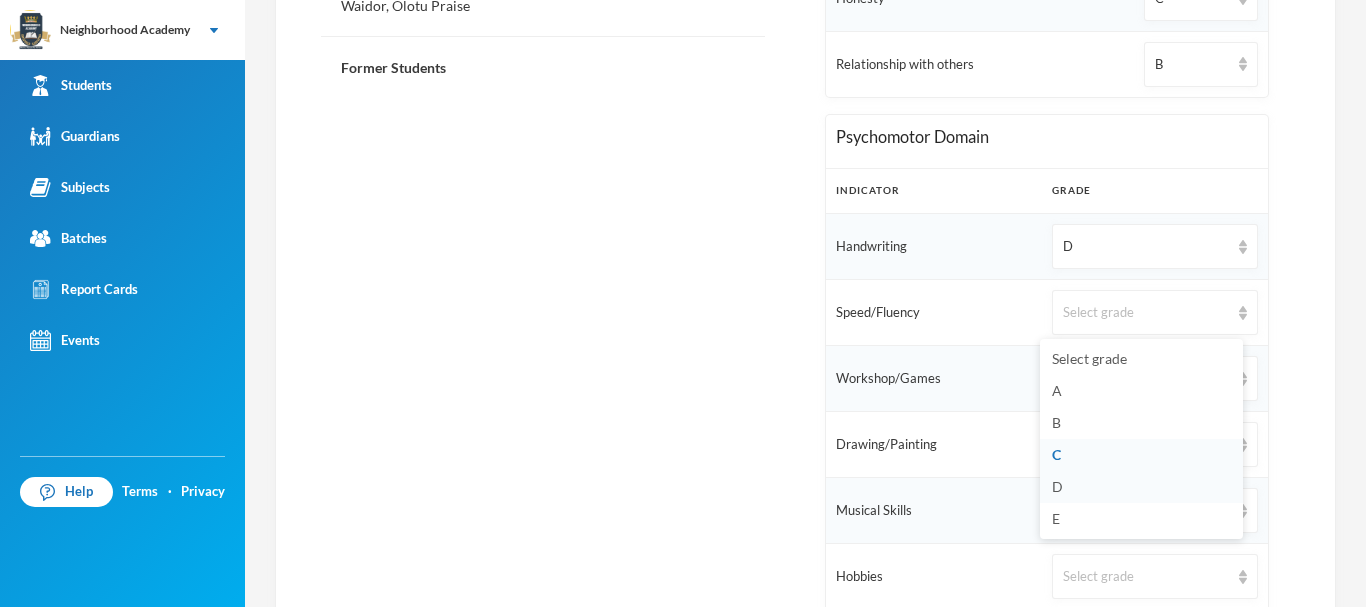 click on "D" at bounding box center (1141, 487) 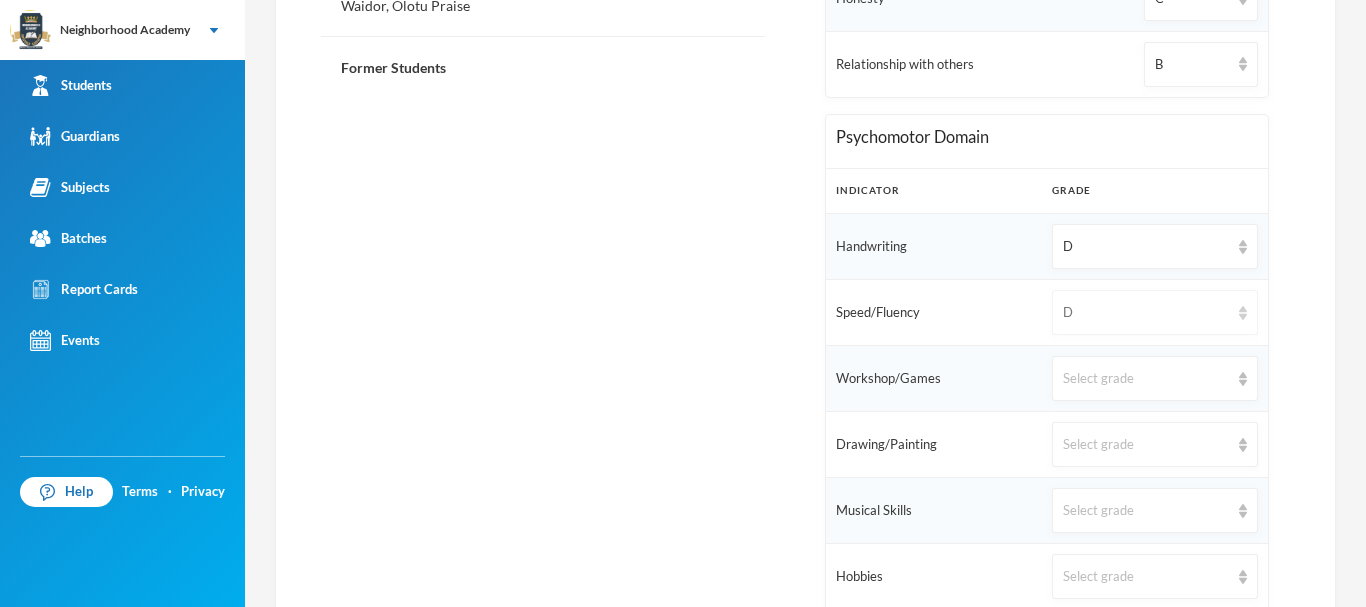 click on "D" at bounding box center [1146, 313] 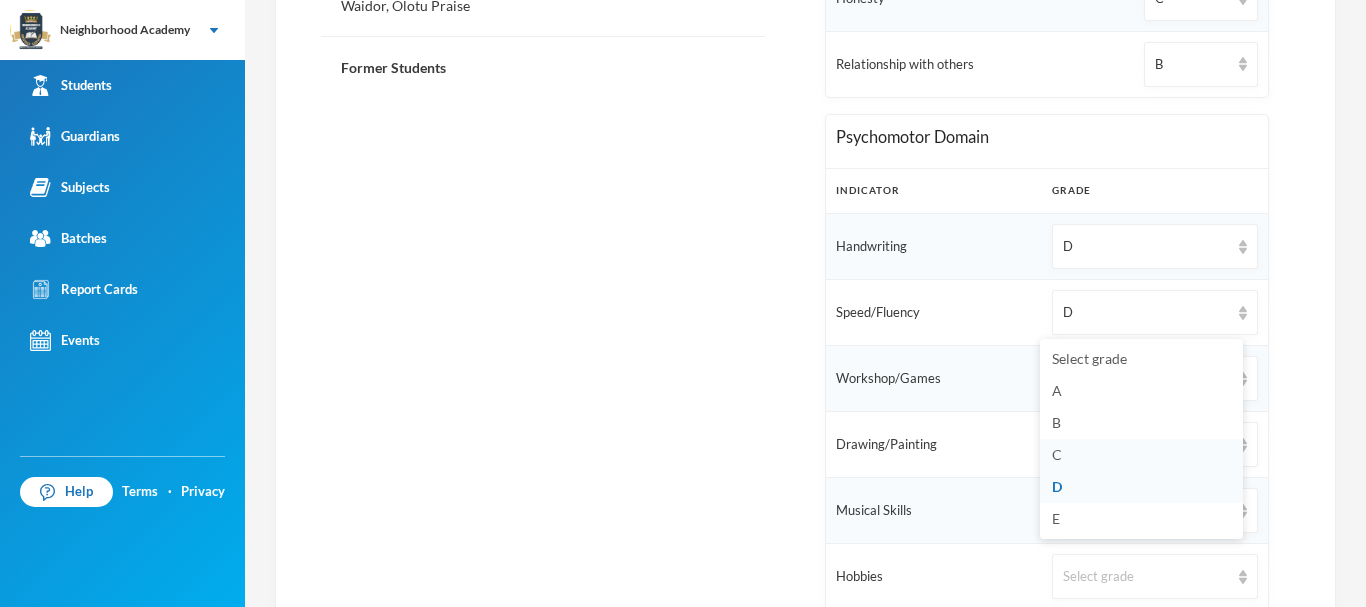 click on "C" at bounding box center (1141, 455) 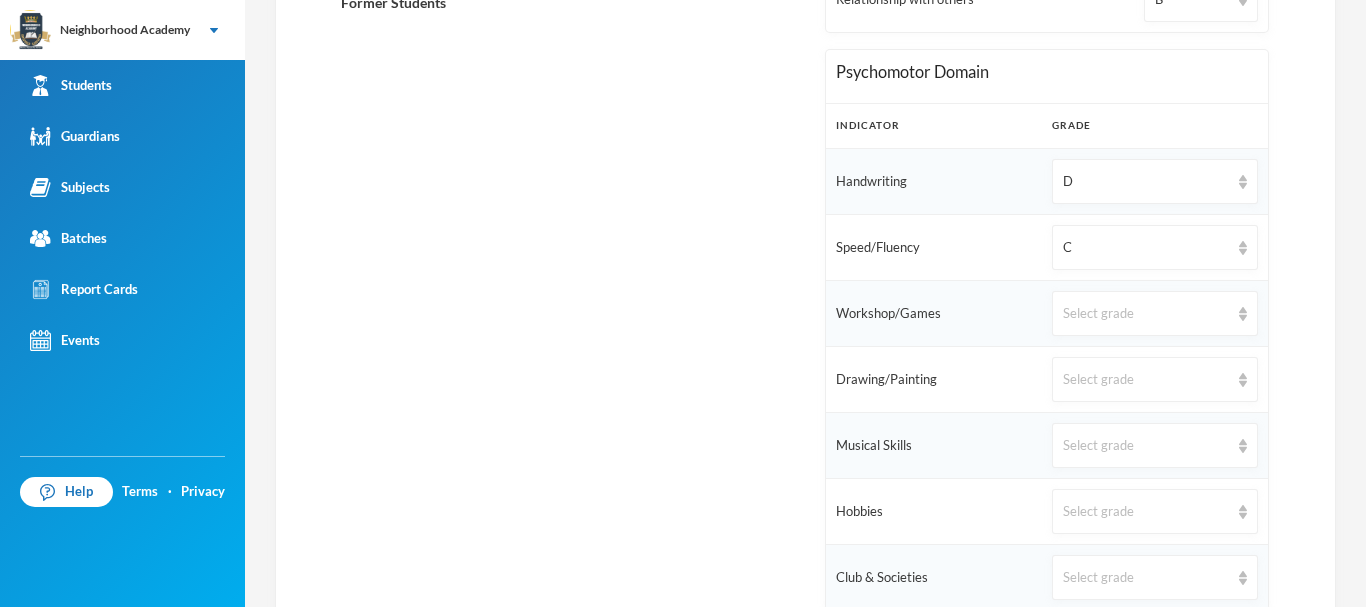 scroll, scrollTop: 1349, scrollLeft: 0, axis: vertical 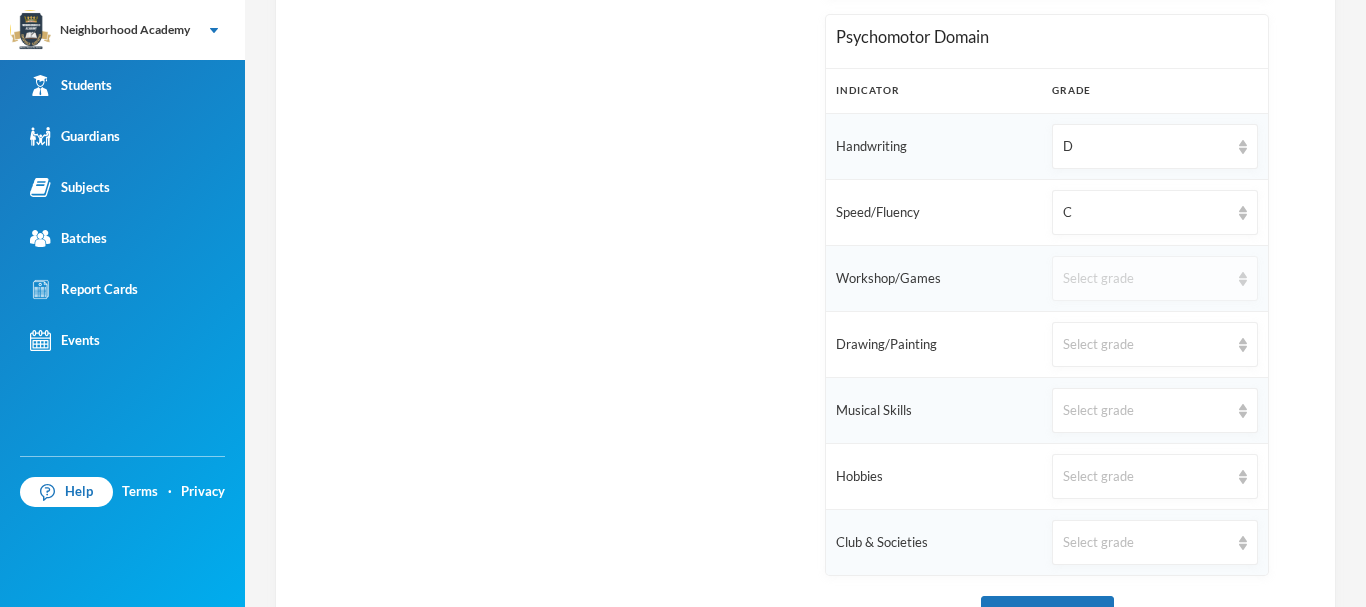 click on "Select grade" at bounding box center (1146, 279) 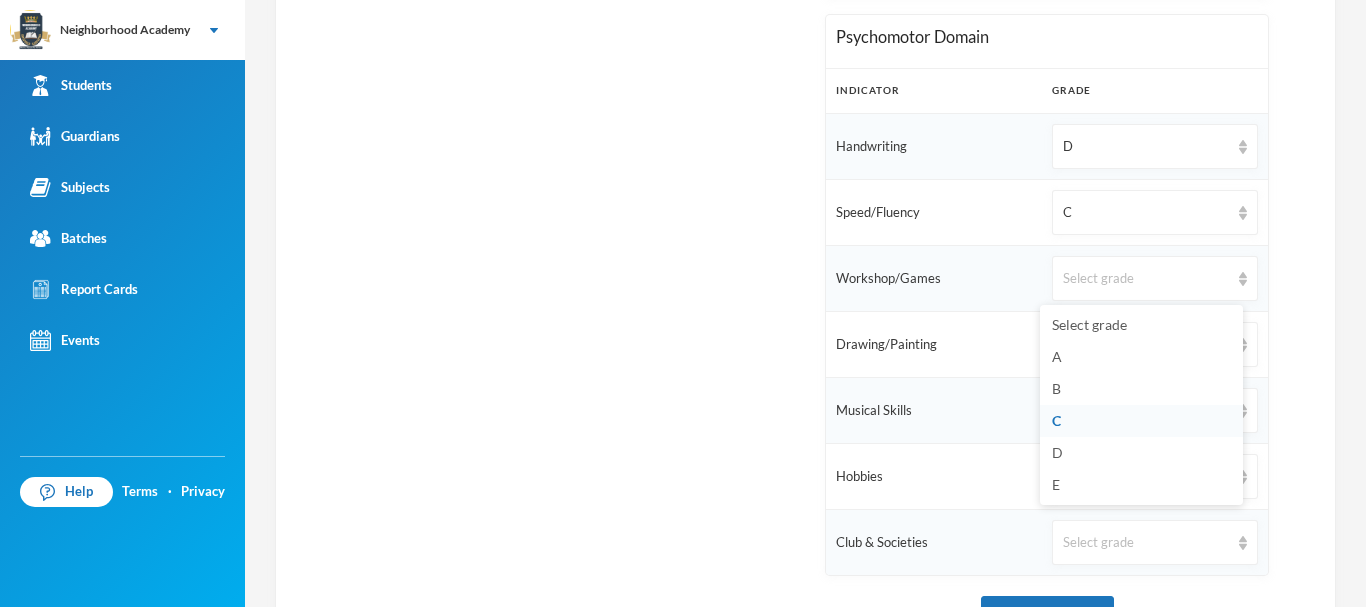 click on "C" at bounding box center [1141, 421] 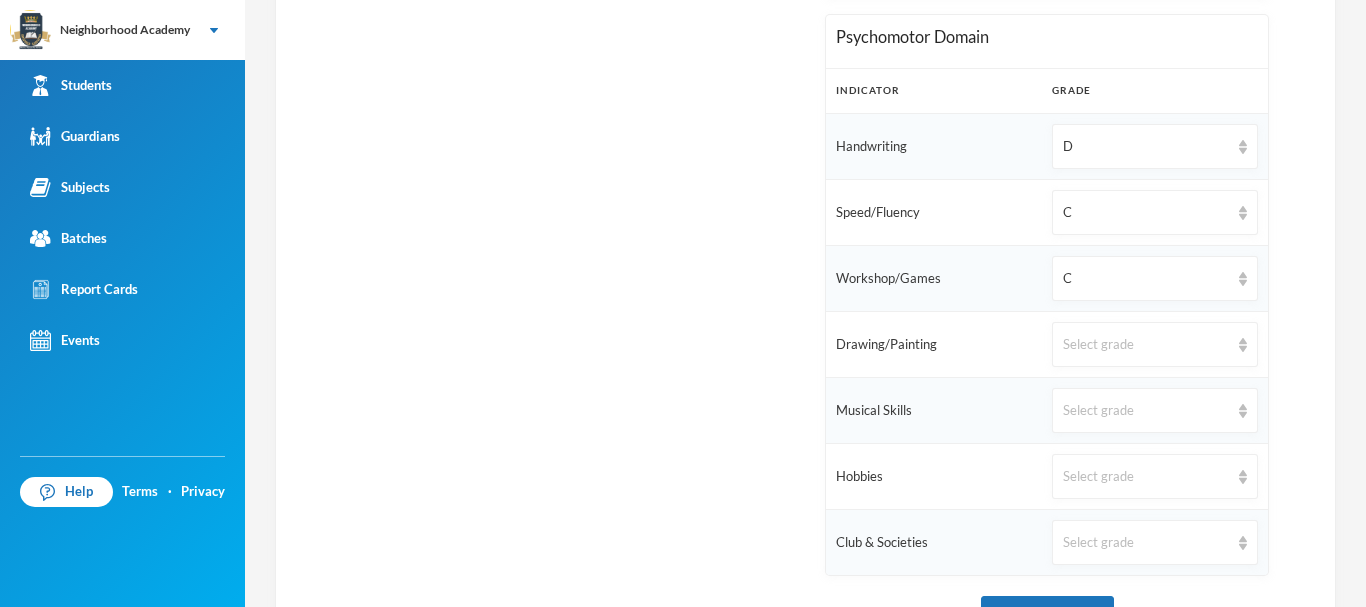 scroll, scrollTop: 1449, scrollLeft: 0, axis: vertical 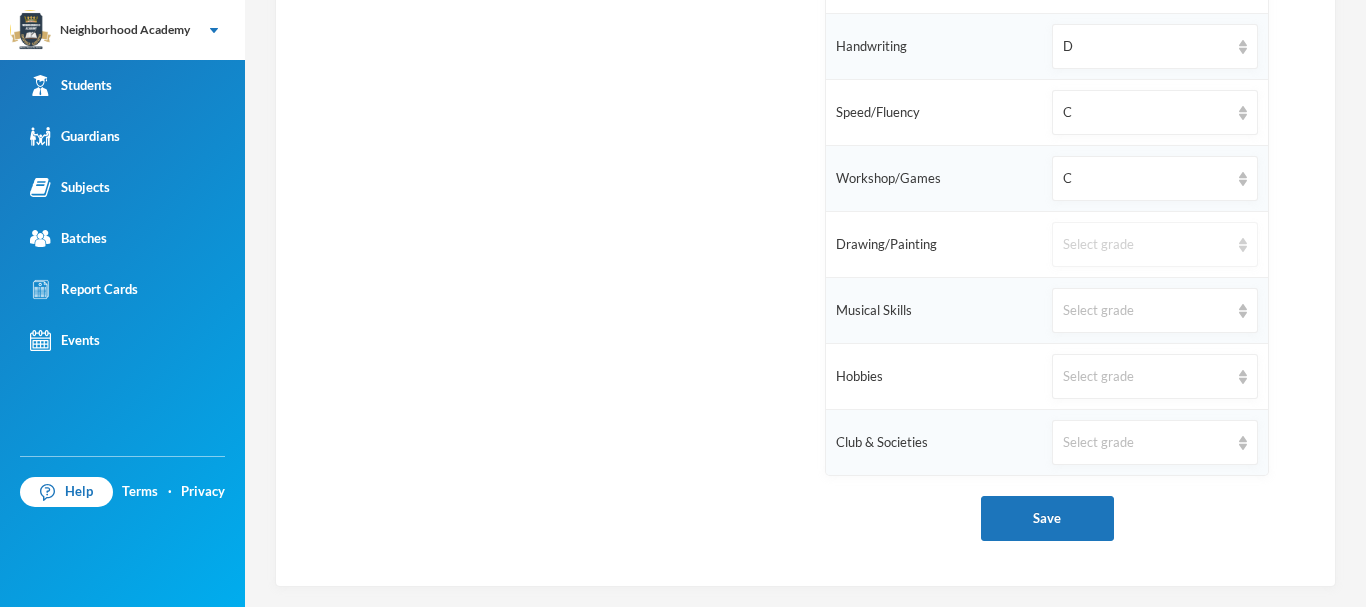 click on "Select grade" at bounding box center [1146, 245] 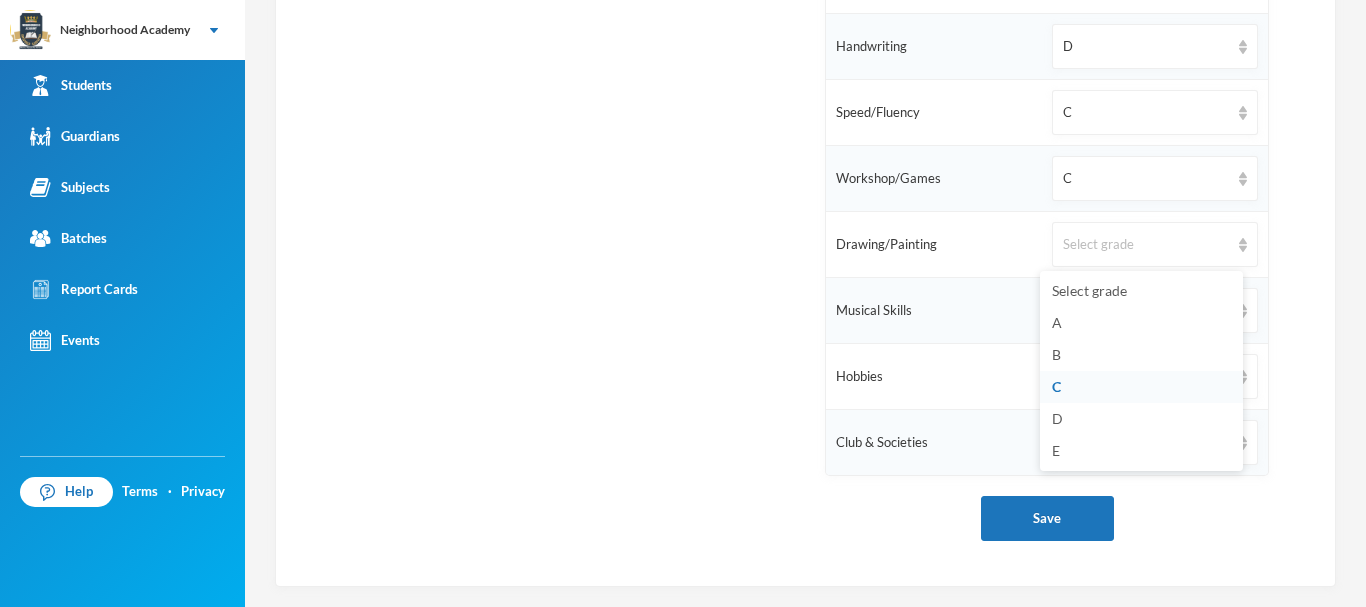 click on "C" at bounding box center (1141, 387) 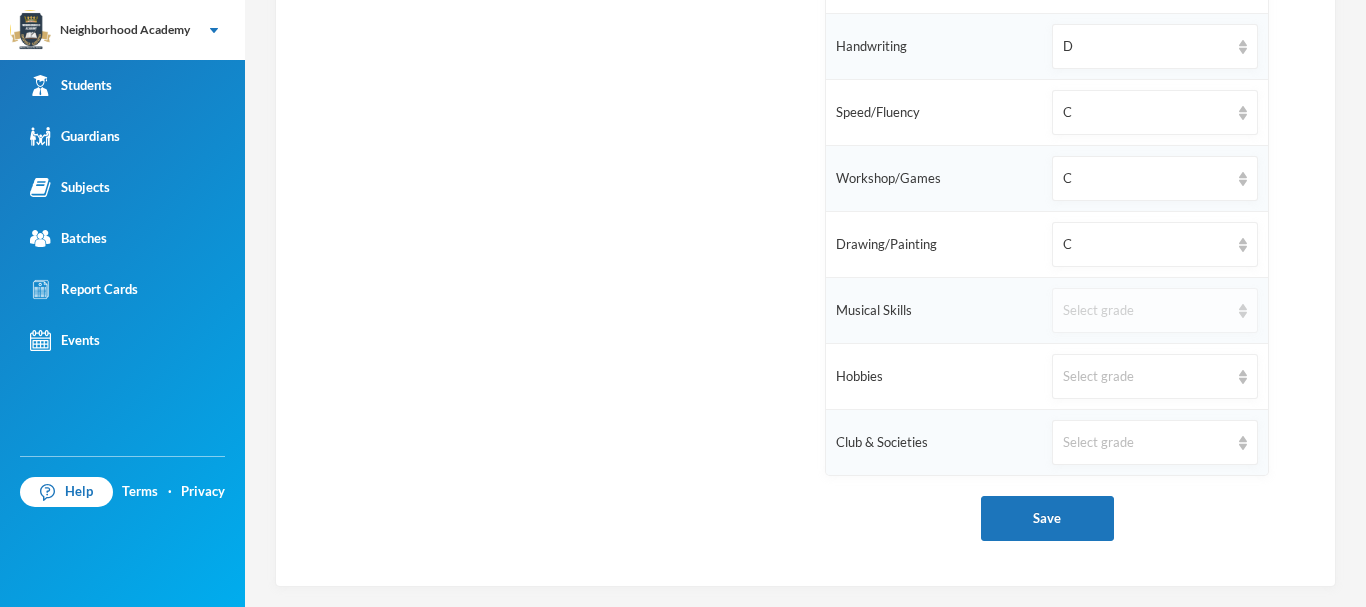 click on "Select grade" at bounding box center [1146, 311] 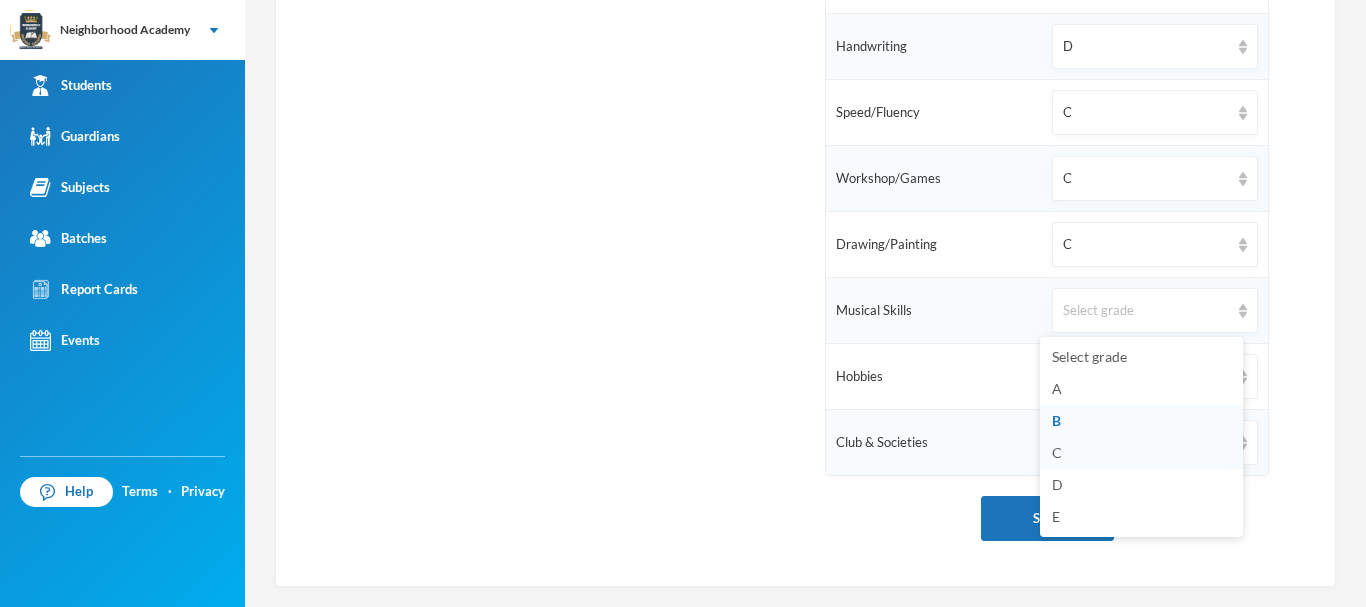 drag, startPoint x: 1066, startPoint y: 452, endPoint x: 1065, endPoint y: 381, distance: 71.00704 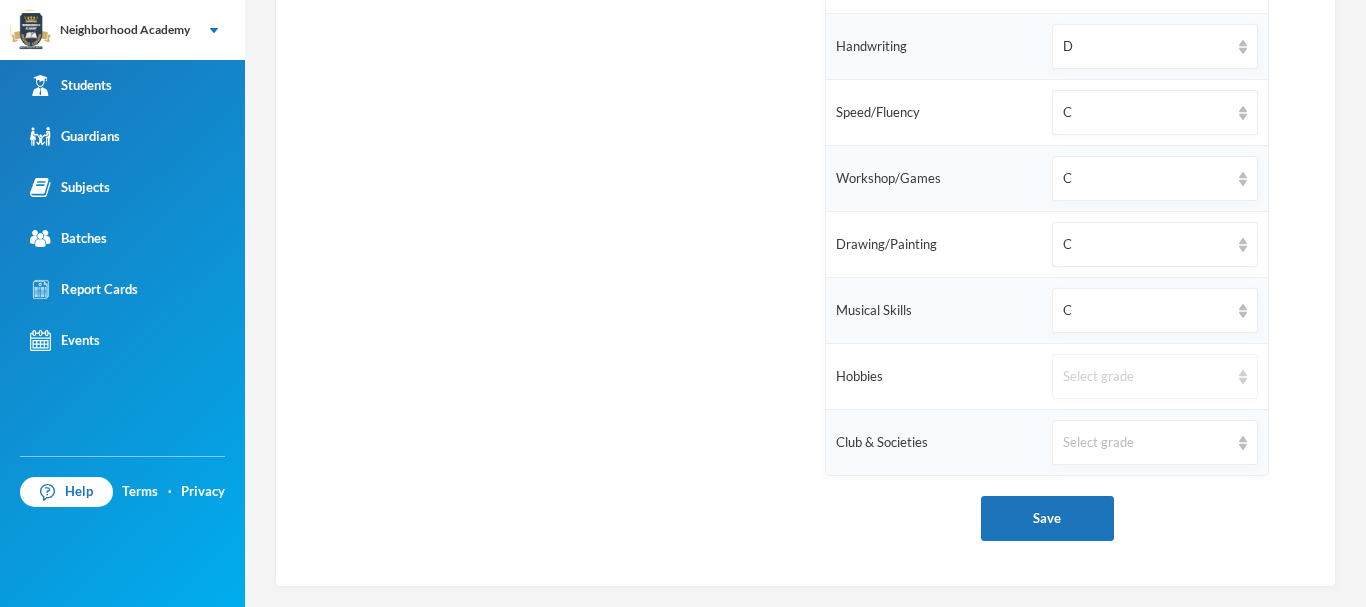 click on "Select grade" at bounding box center (1146, 377) 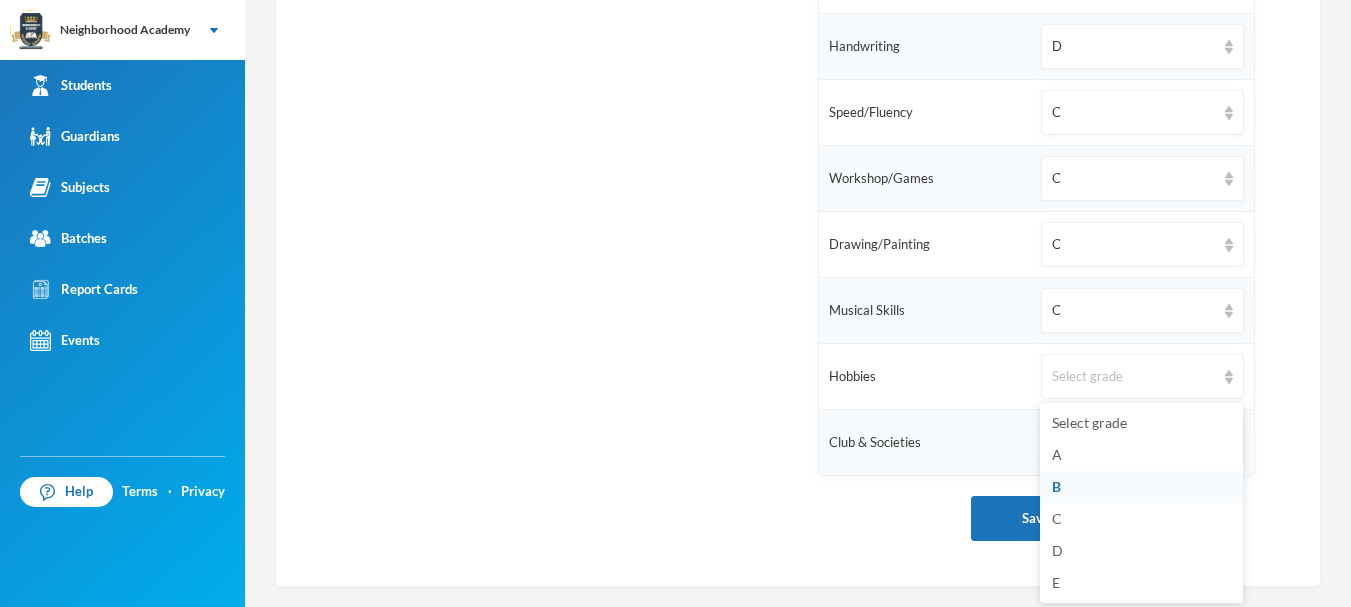 click on "B" at bounding box center (1141, 487) 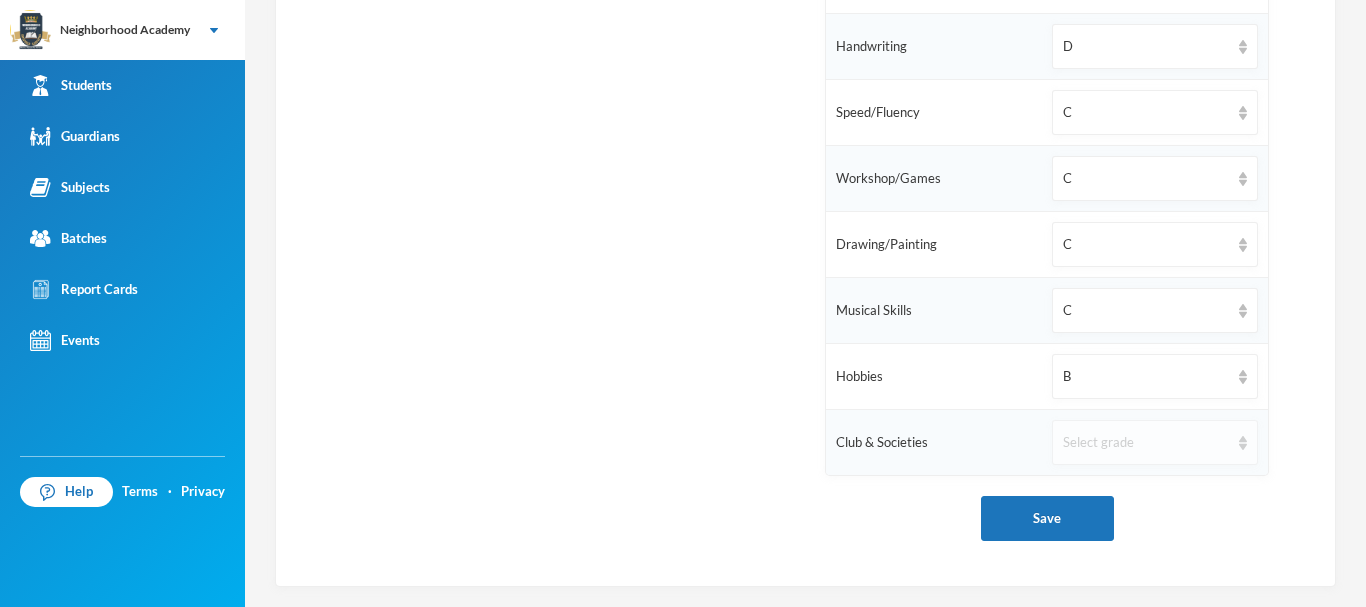 click on "Select grade" at bounding box center [1146, 443] 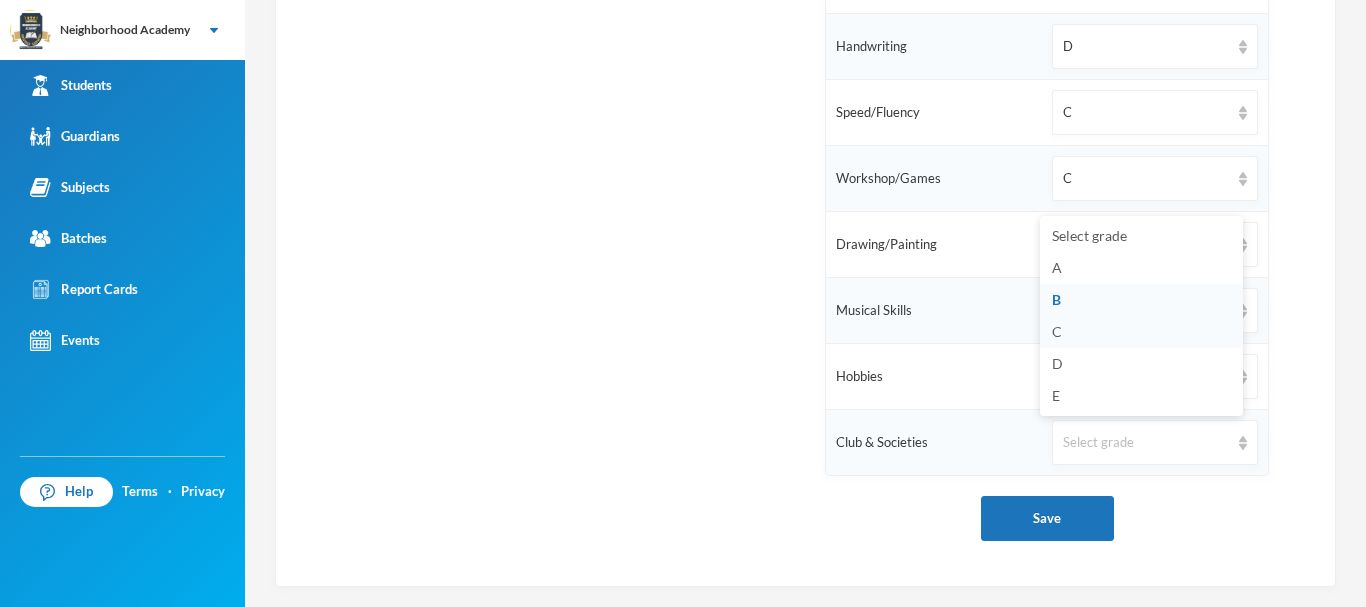 click on "C" at bounding box center [1057, 331] 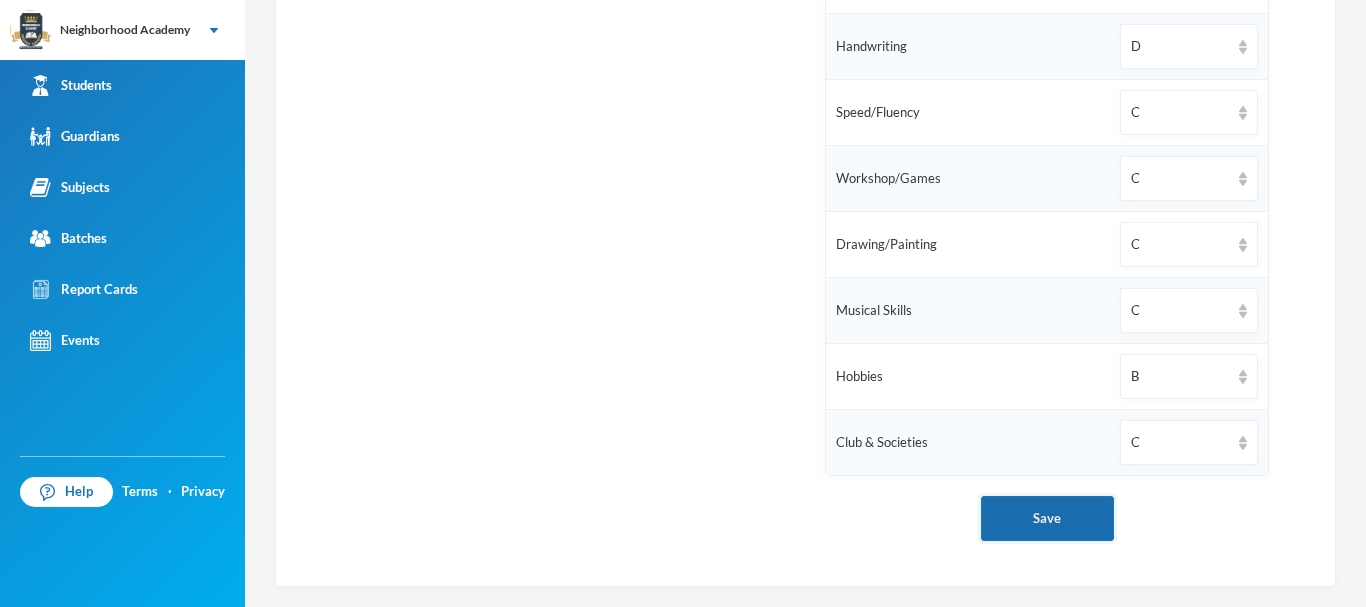 click on "Save" at bounding box center (1047, 518) 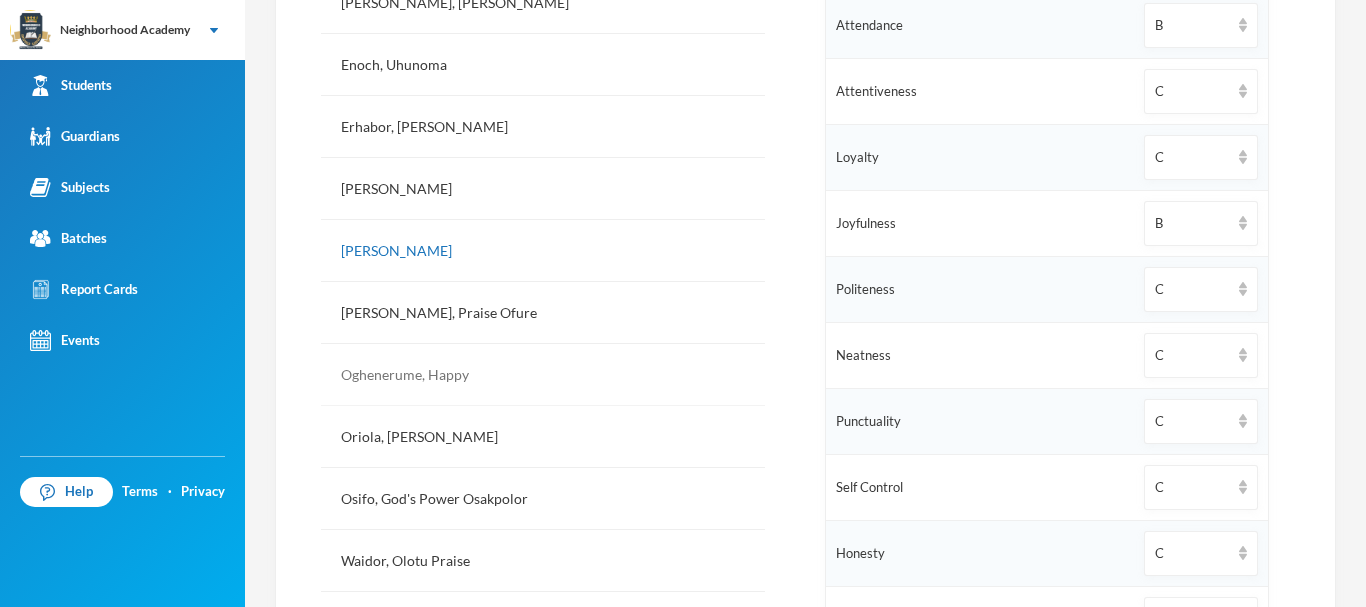 scroll, scrollTop: 649, scrollLeft: 0, axis: vertical 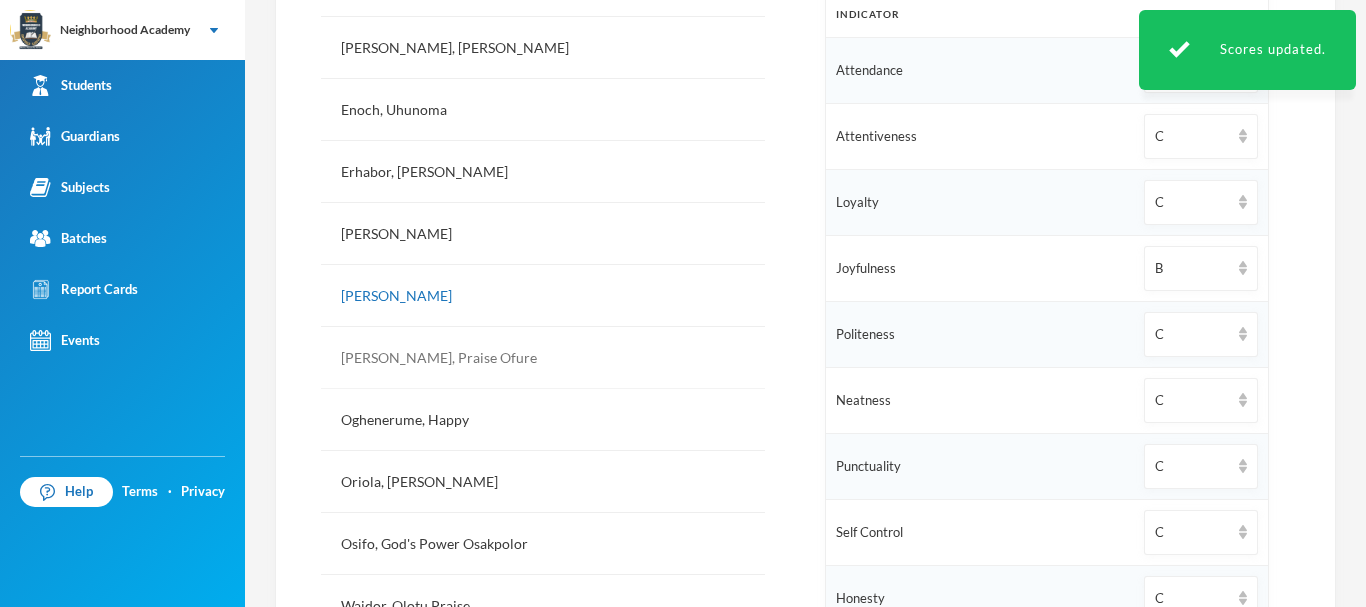 click on "[PERSON_NAME], Praise Ofure" at bounding box center [543, 358] 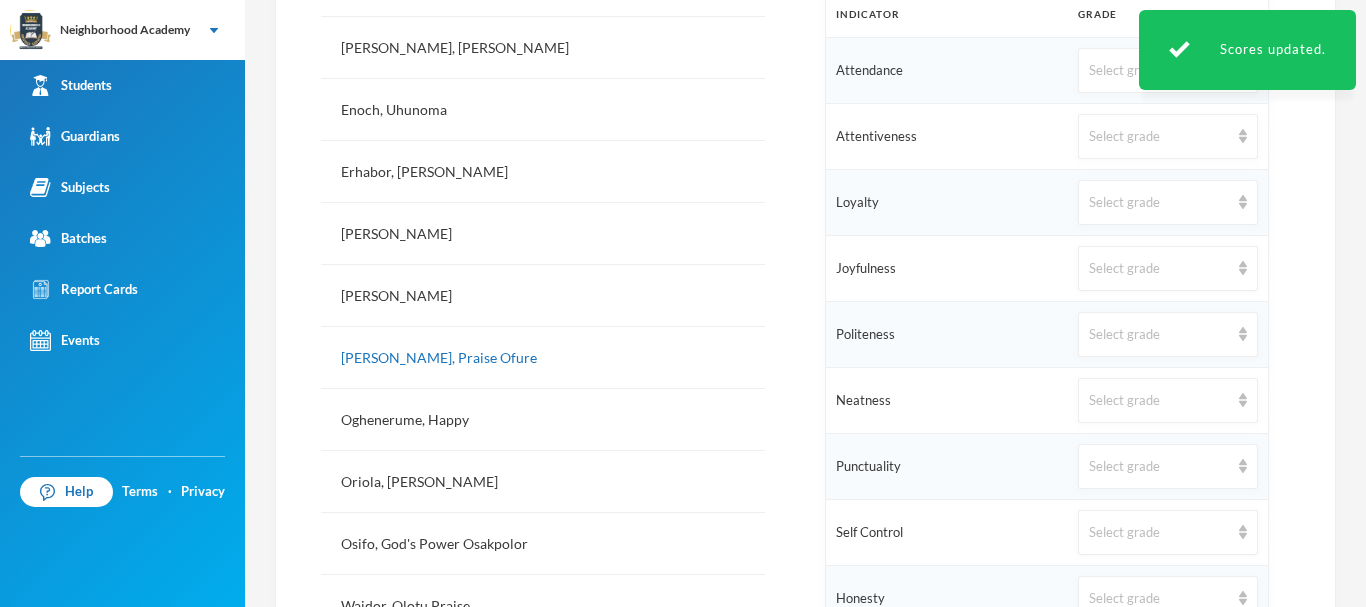 scroll, scrollTop: 549, scrollLeft: 0, axis: vertical 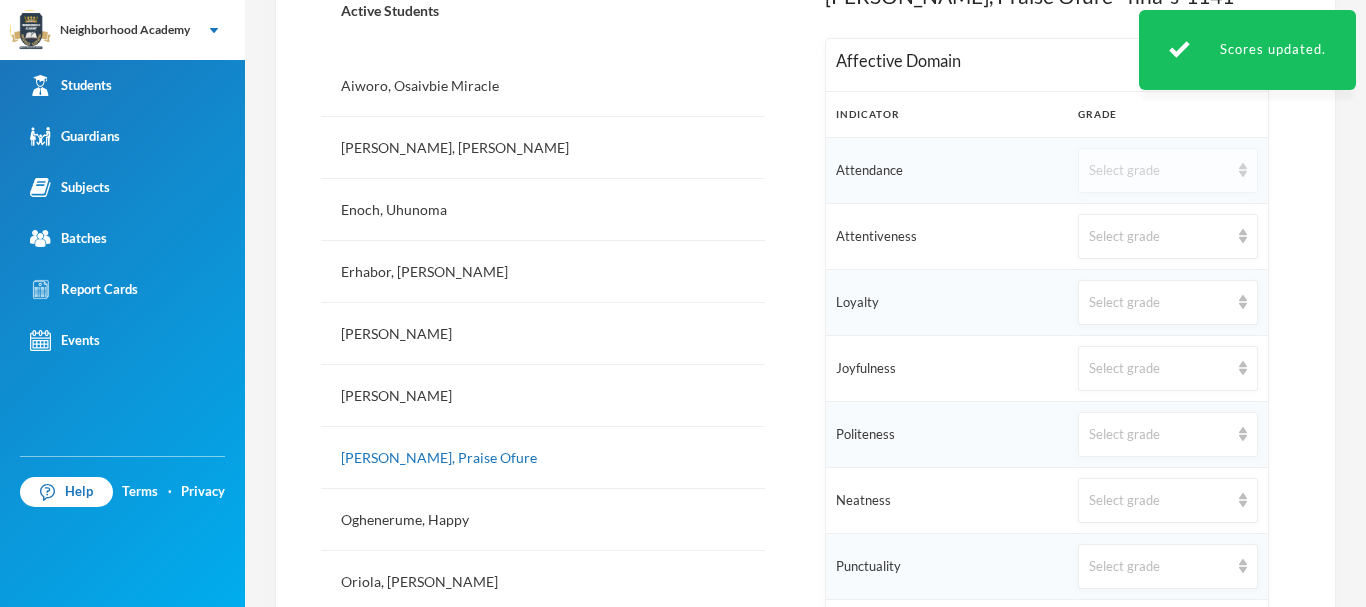 click on "Select grade" at bounding box center (1168, 170) 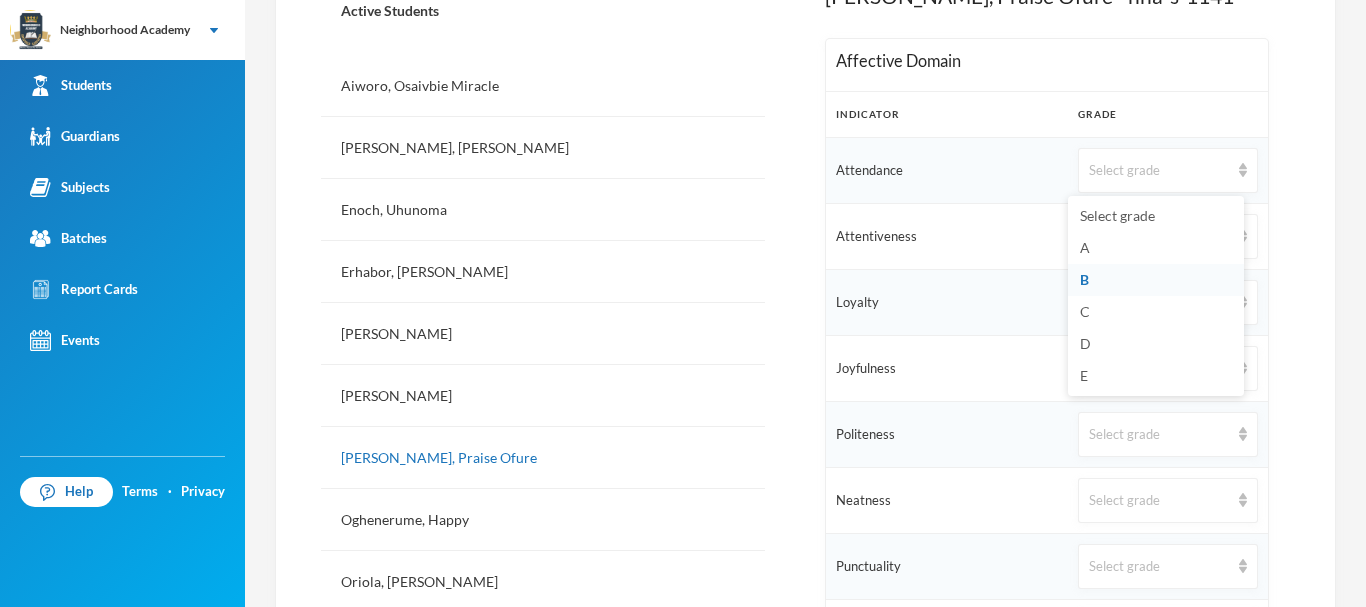 click on "B" at bounding box center (1084, 279) 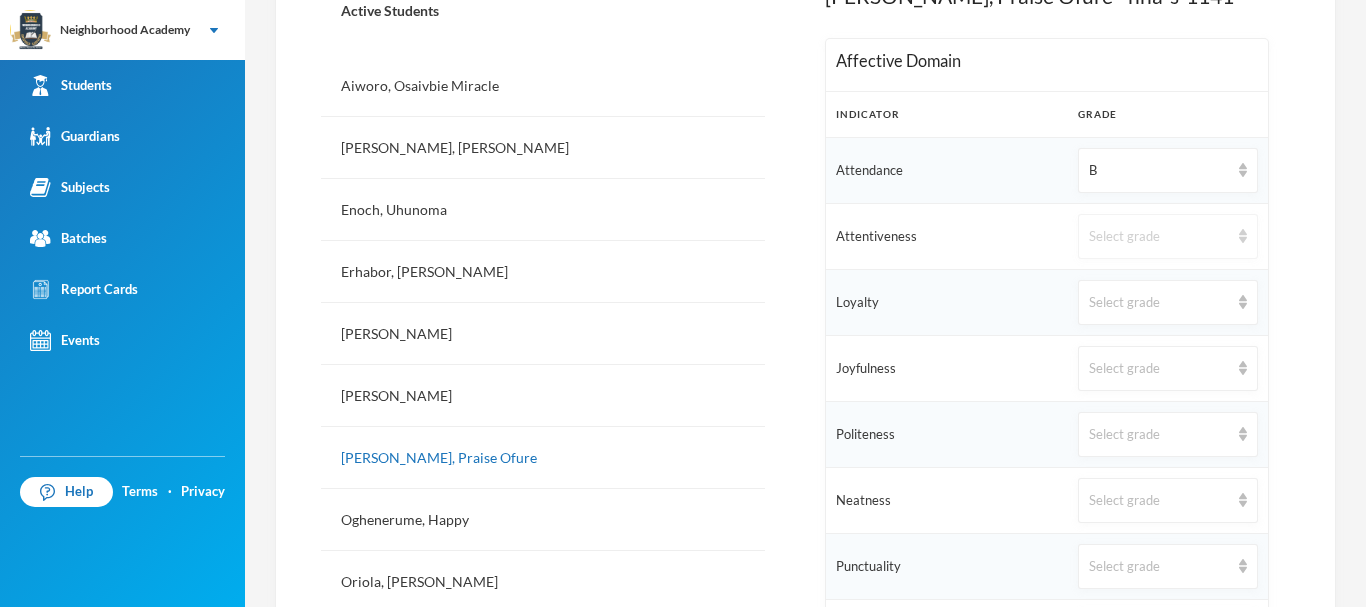 click on "Select grade" at bounding box center [1159, 237] 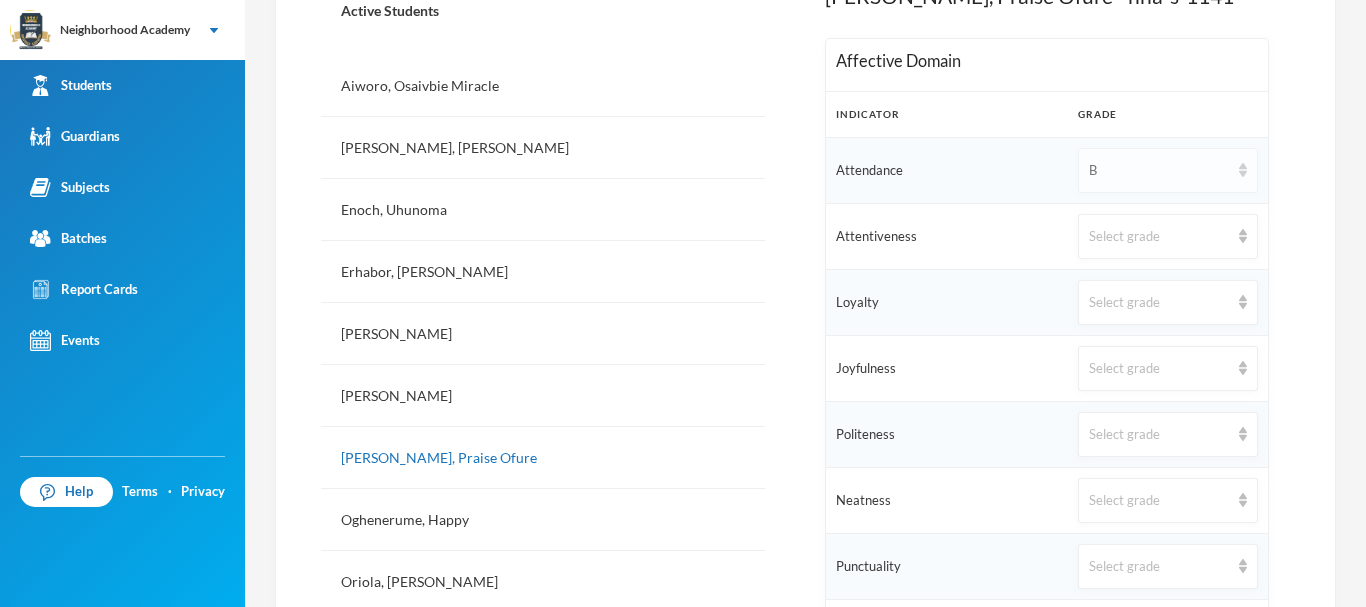 click on "B" at bounding box center [1159, 171] 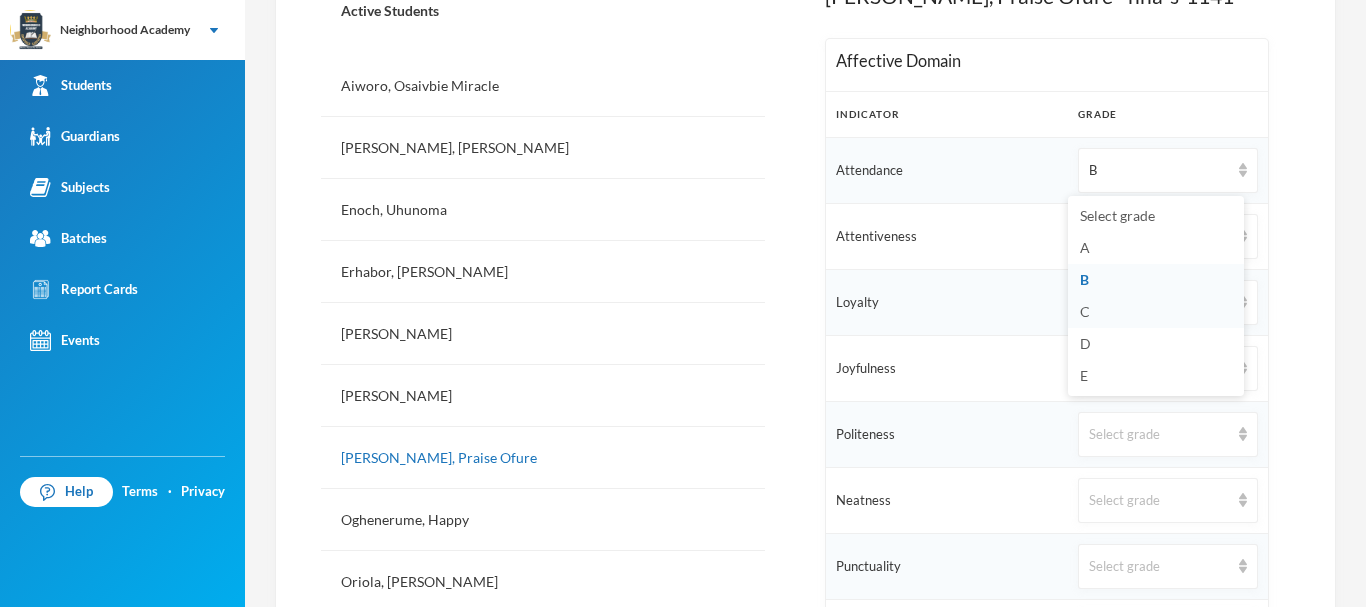 click on "C" at bounding box center [1156, 312] 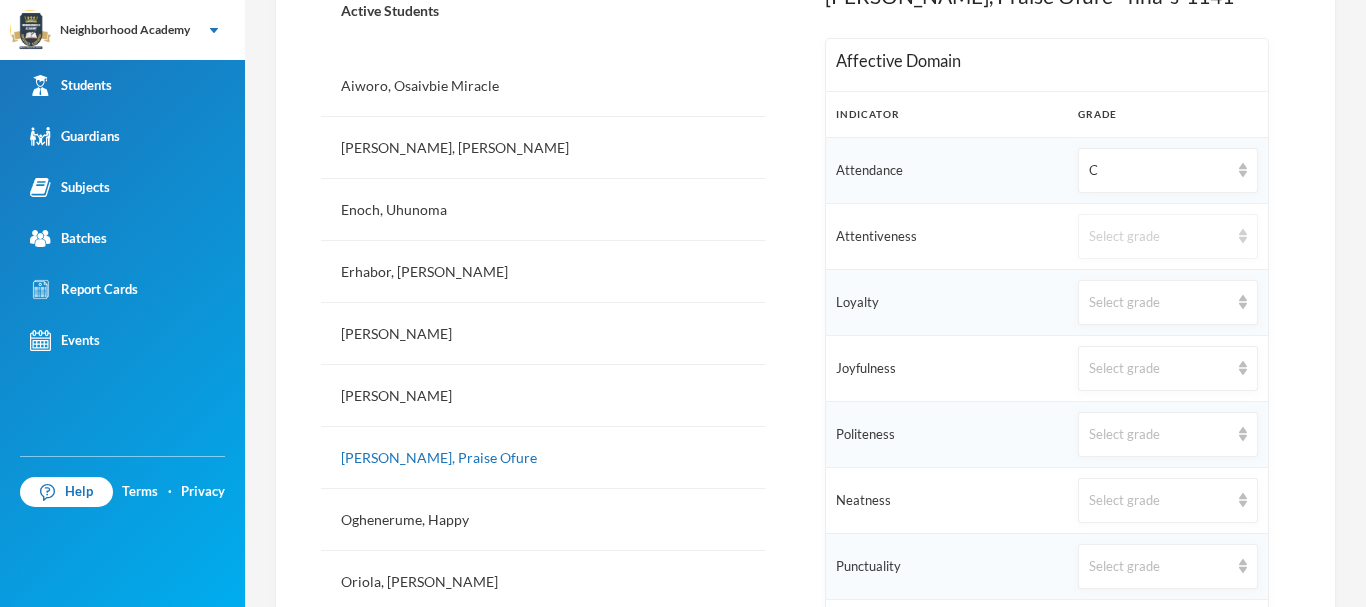 click on "Select grade" at bounding box center (1159, 237) 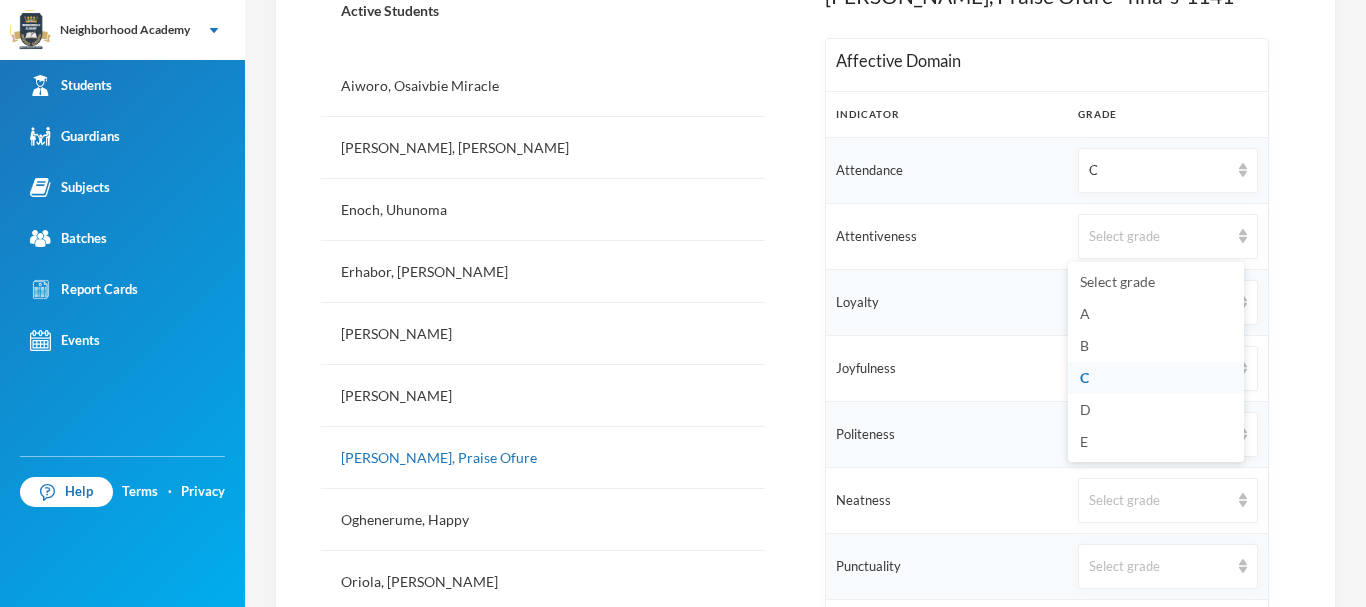 click on "C" at bounding box center (1156, 378) 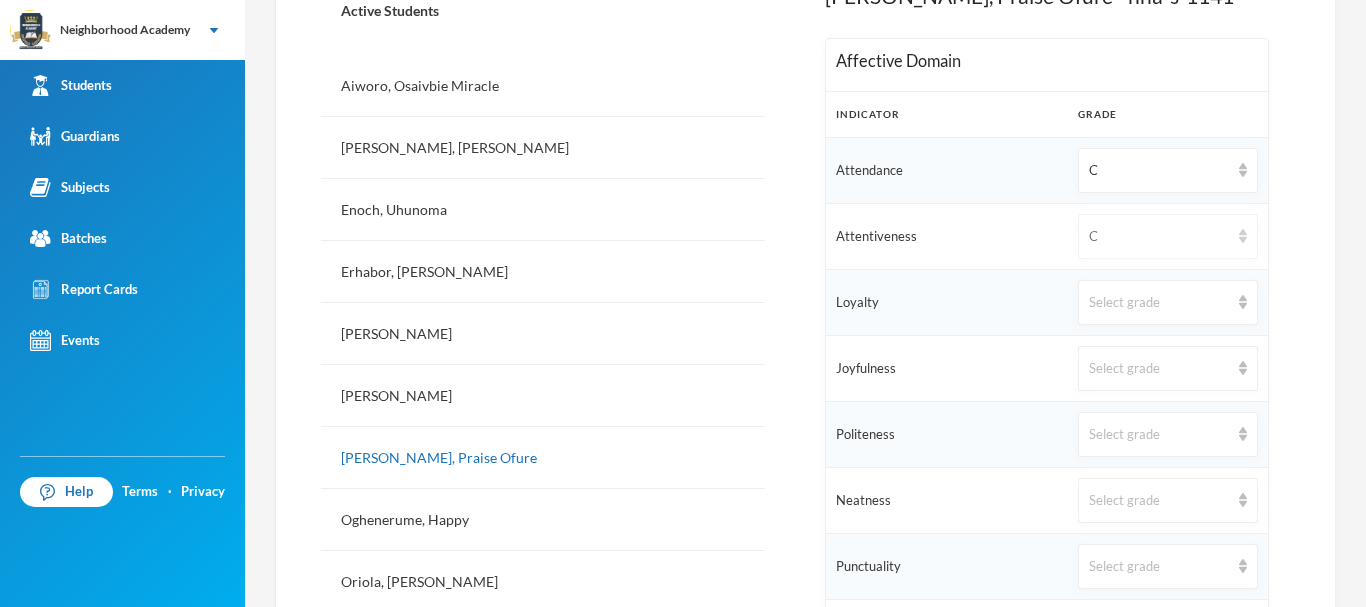 click on "C" at bounding box center [1159, 237] 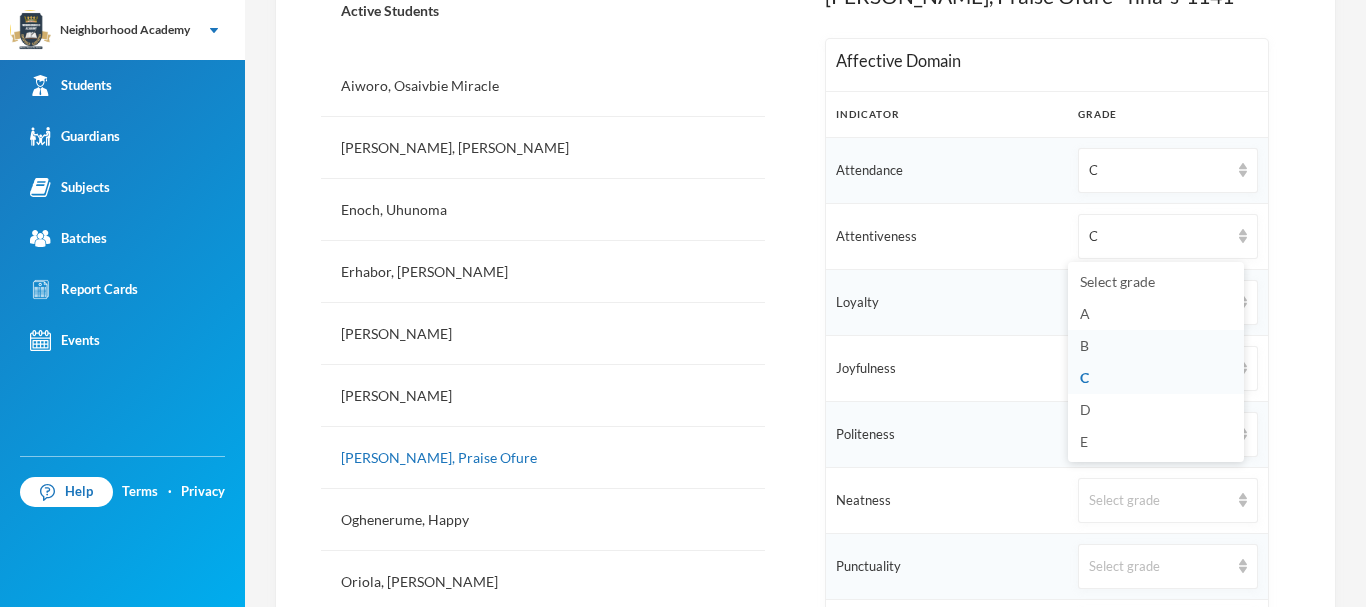 click on "B" at bounding box center [1156, 346] 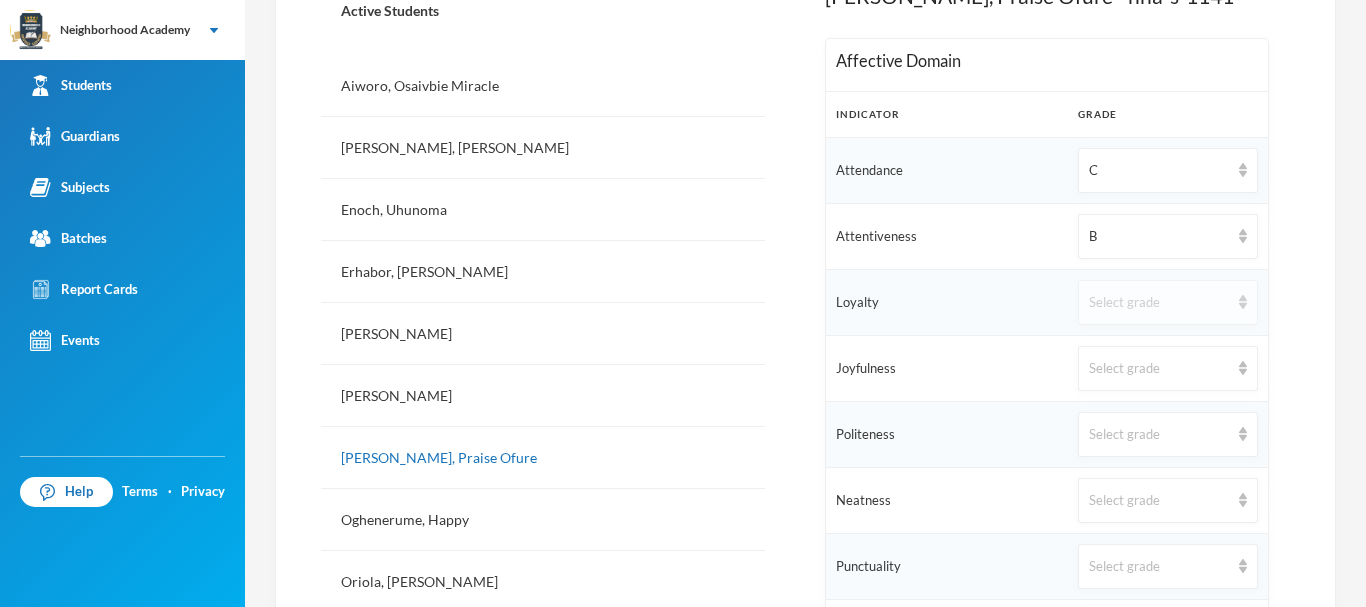 click on "Select grade" at bounding box center (1159, 303) 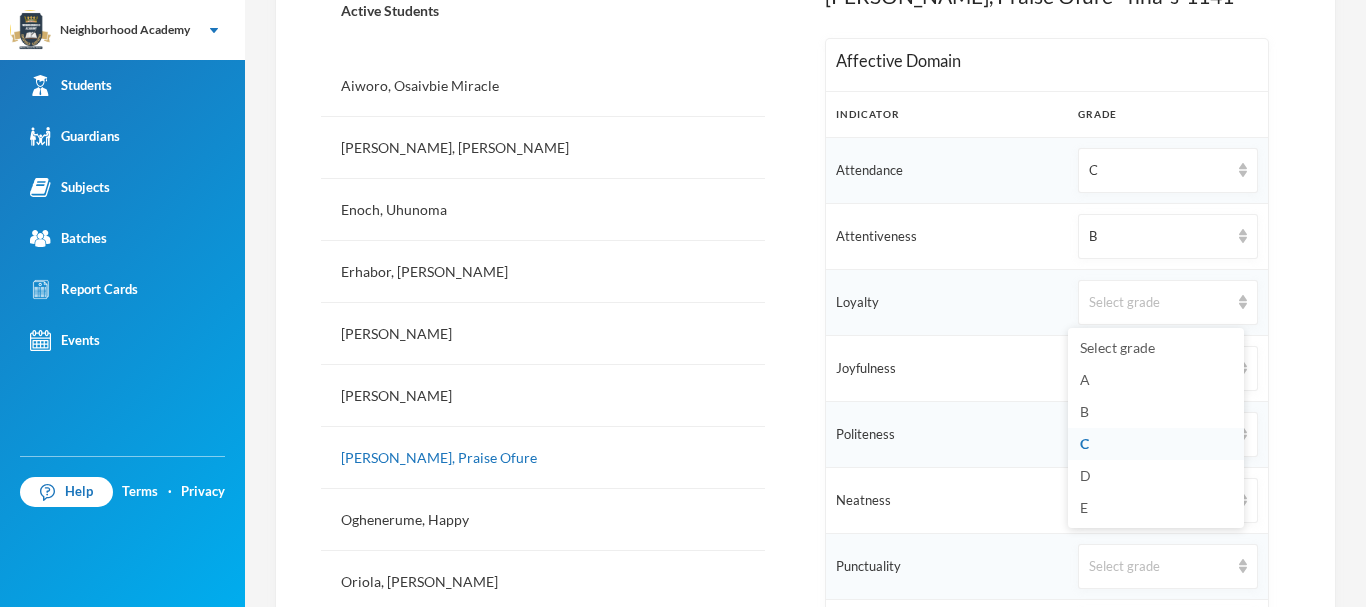 click on "C" at bounding box center (1156, 444) 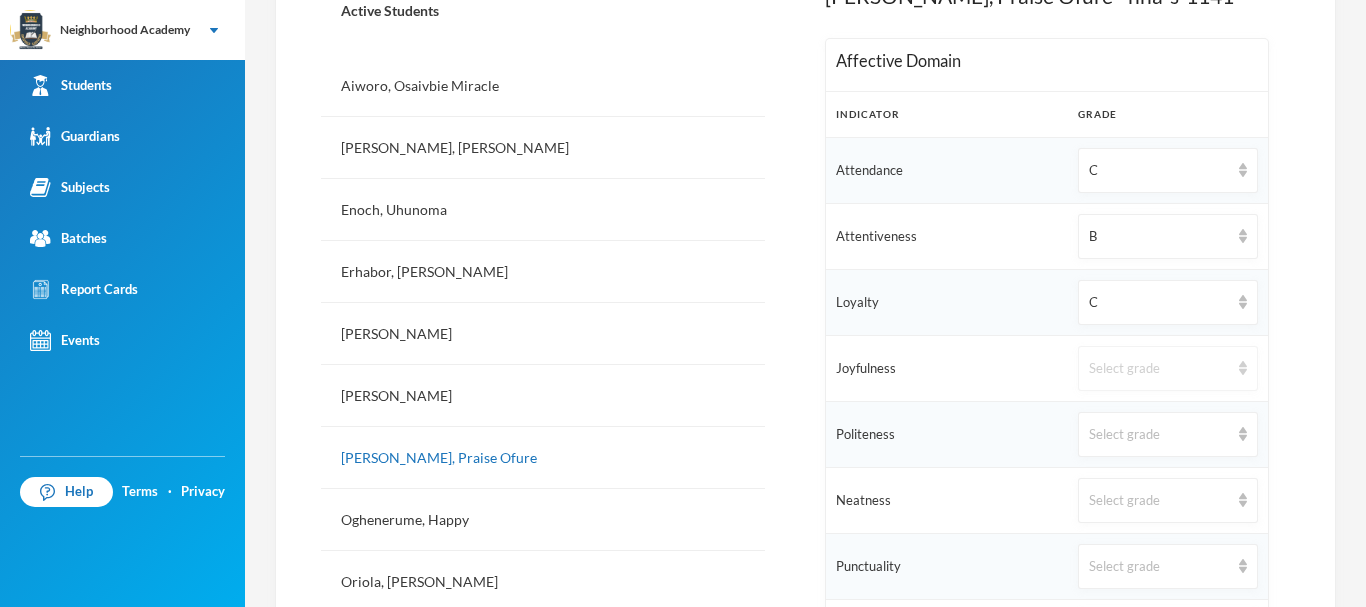 click on "Select grade" at bounding box center [1159, 369] 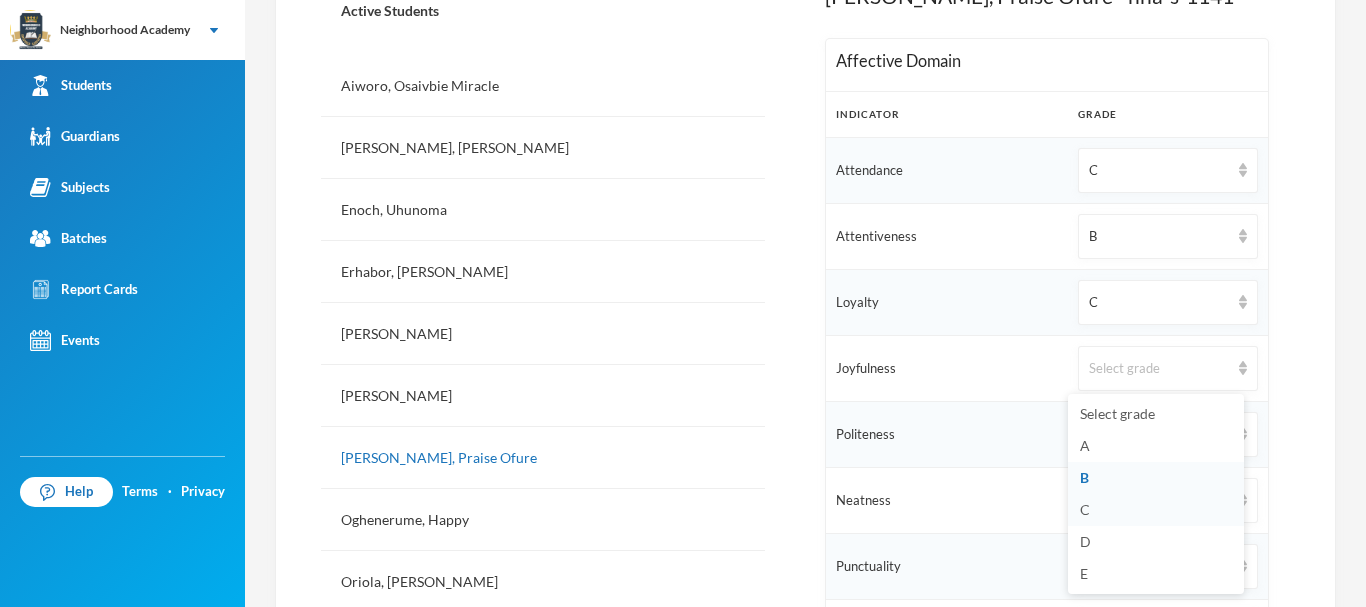 click on "C" at bounding box center (1156, 510) 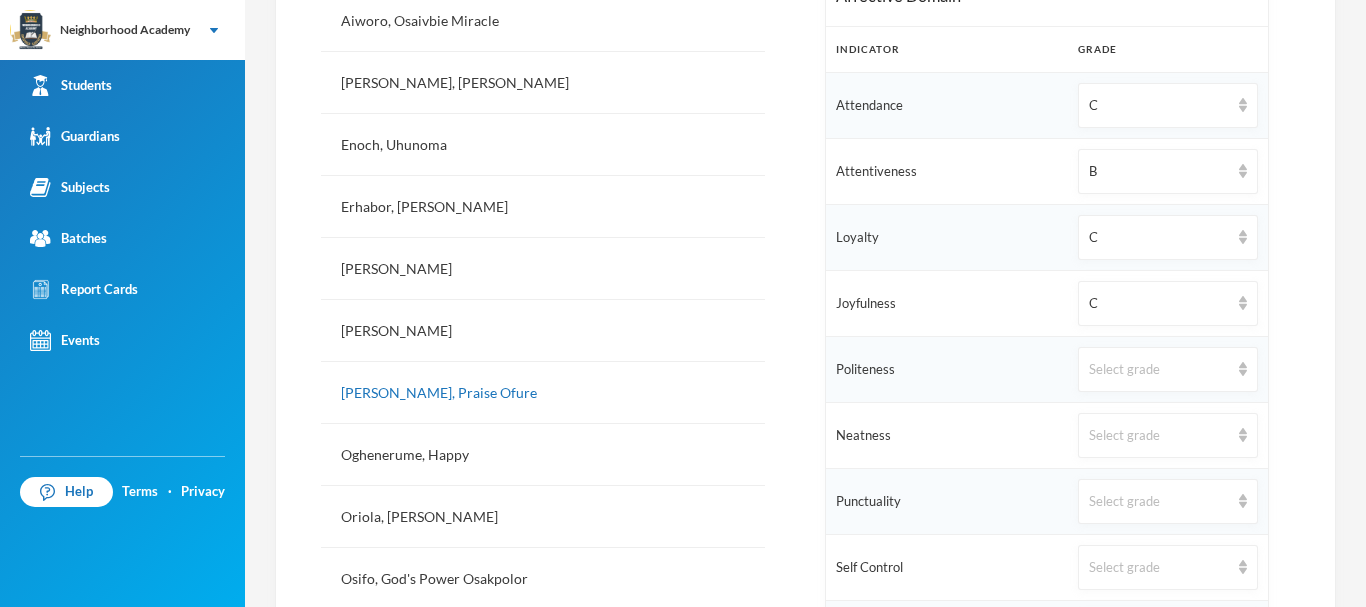 scroll, scrollTop: 649, scrollLeft: 0, axis: vertical 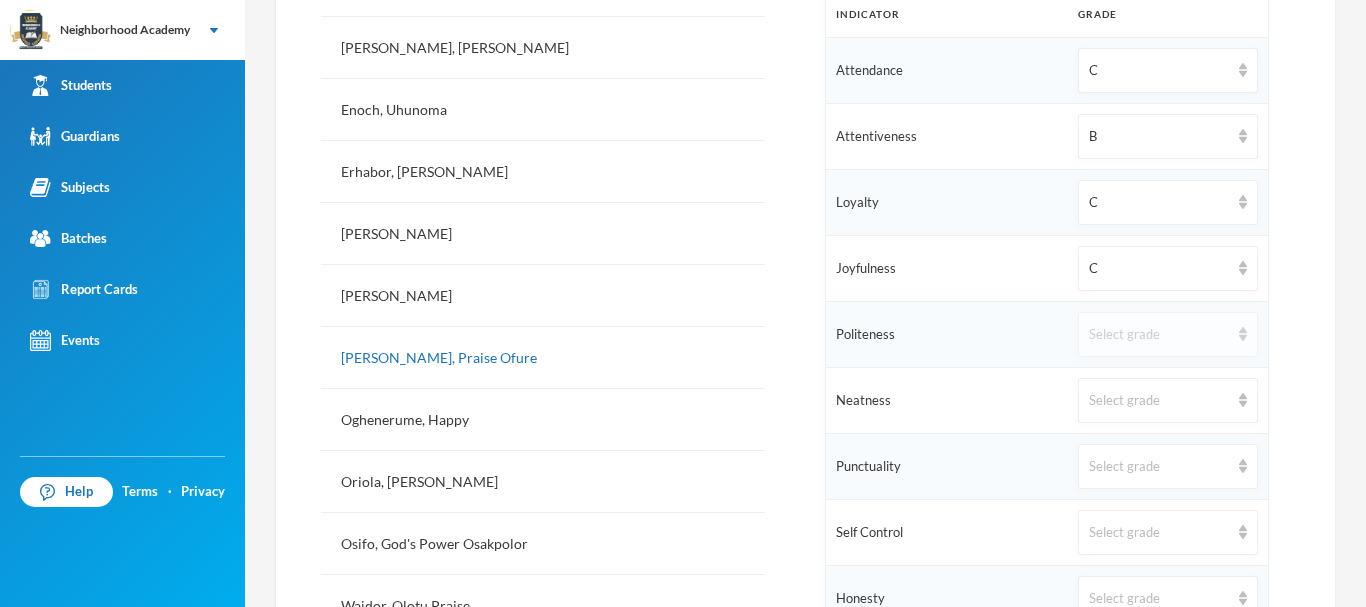 click on "Select grade" at bounding box center [1159, 335] 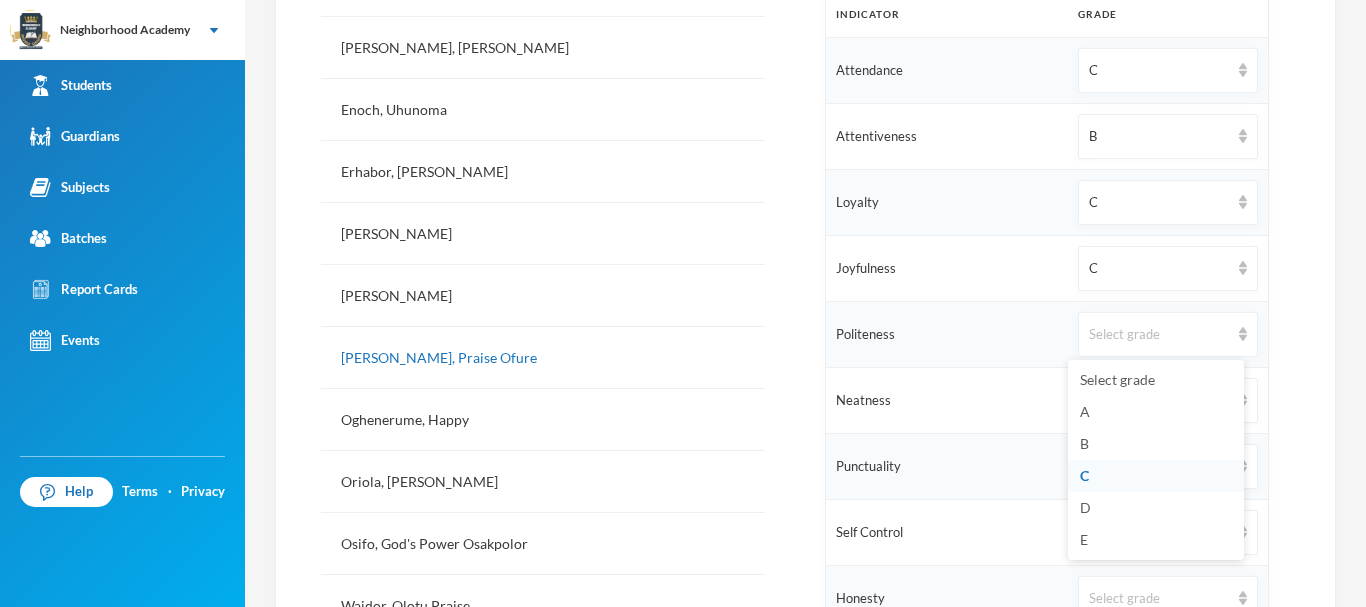 click on "C" at bounding box center [1084, 475] 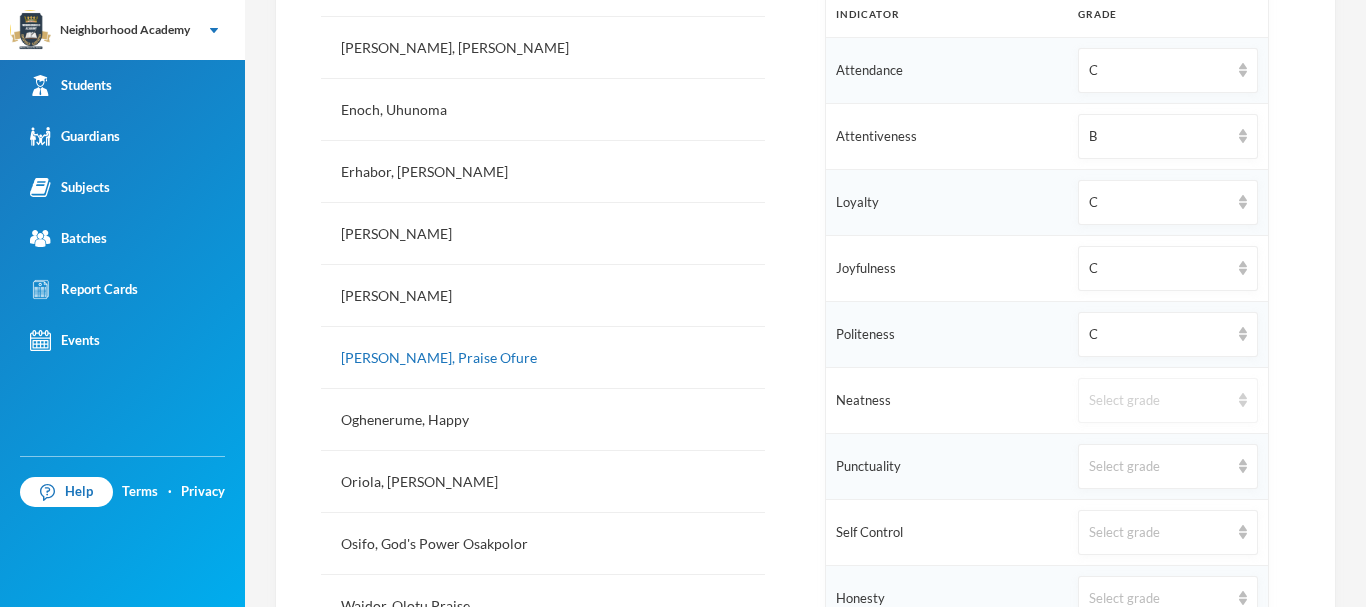 click on "Select grade" at bounding box center (1159, 401) 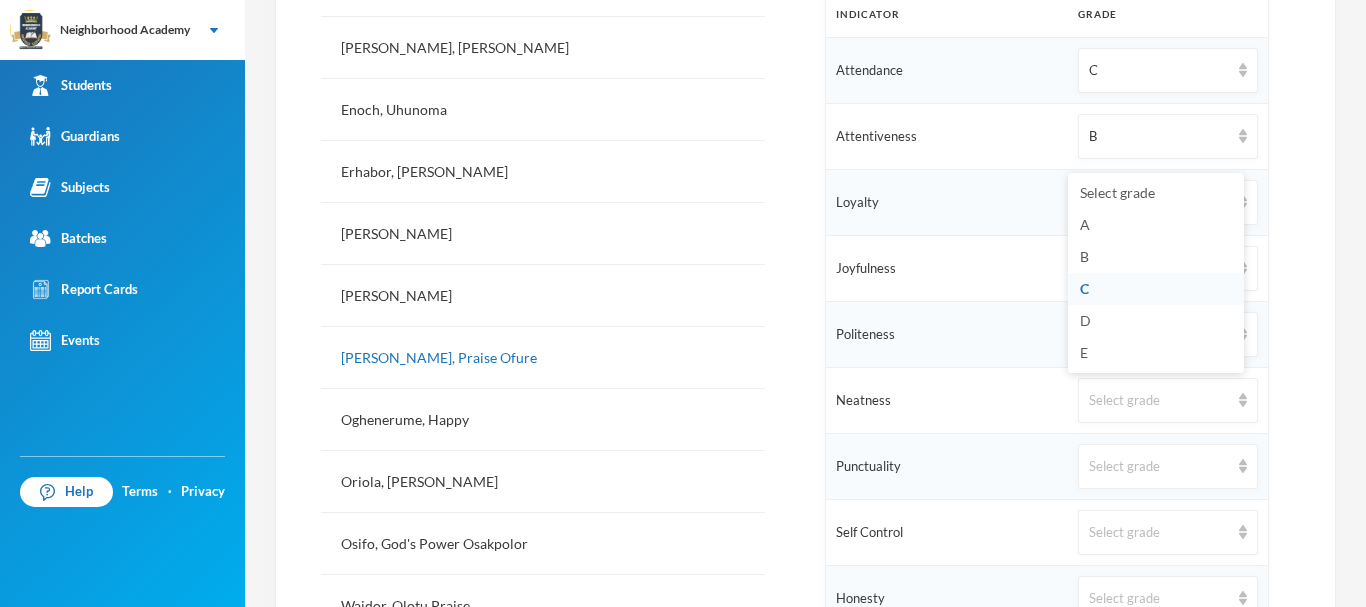 click on "C" at bounding box center [1156, 289] 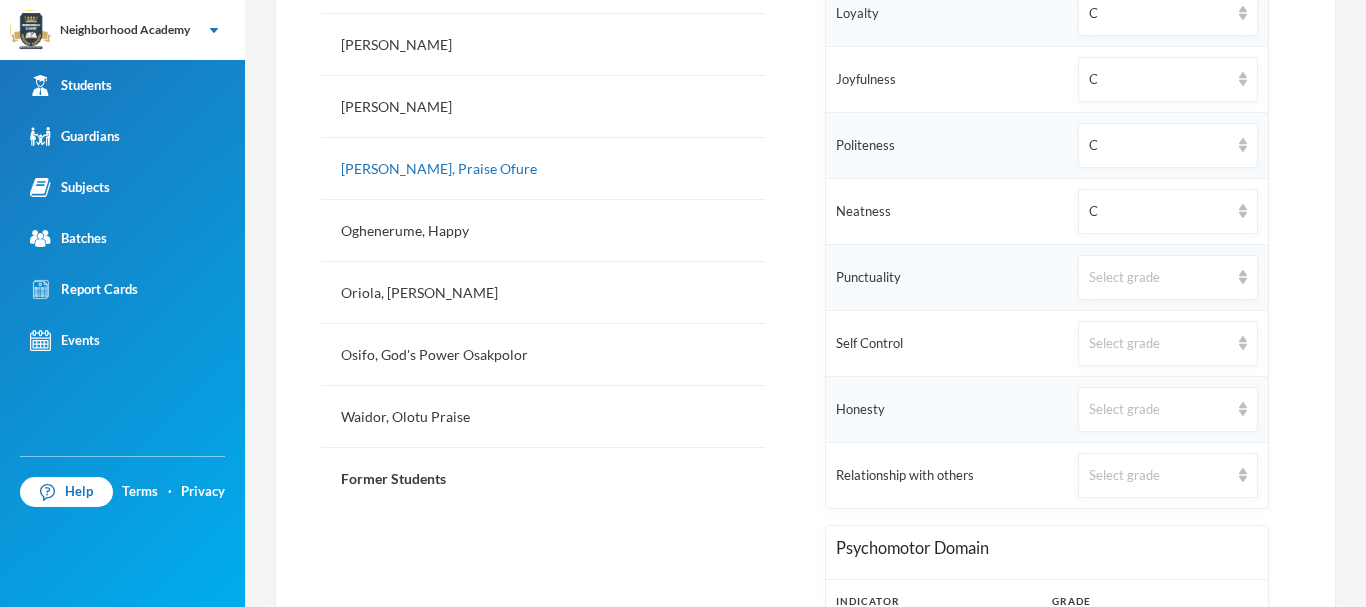 scroll, scrollTop: 949, scrollLeft: 0, axis: vertical 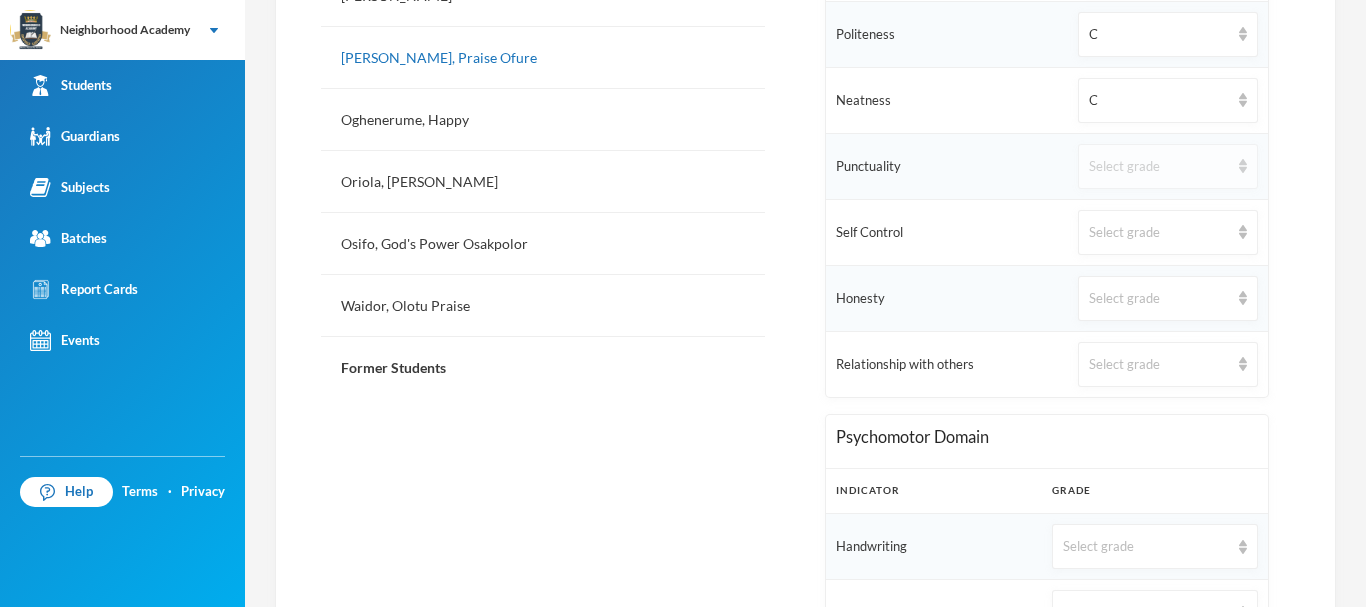 click on "Select grade" at bounding box center [1168, 166] 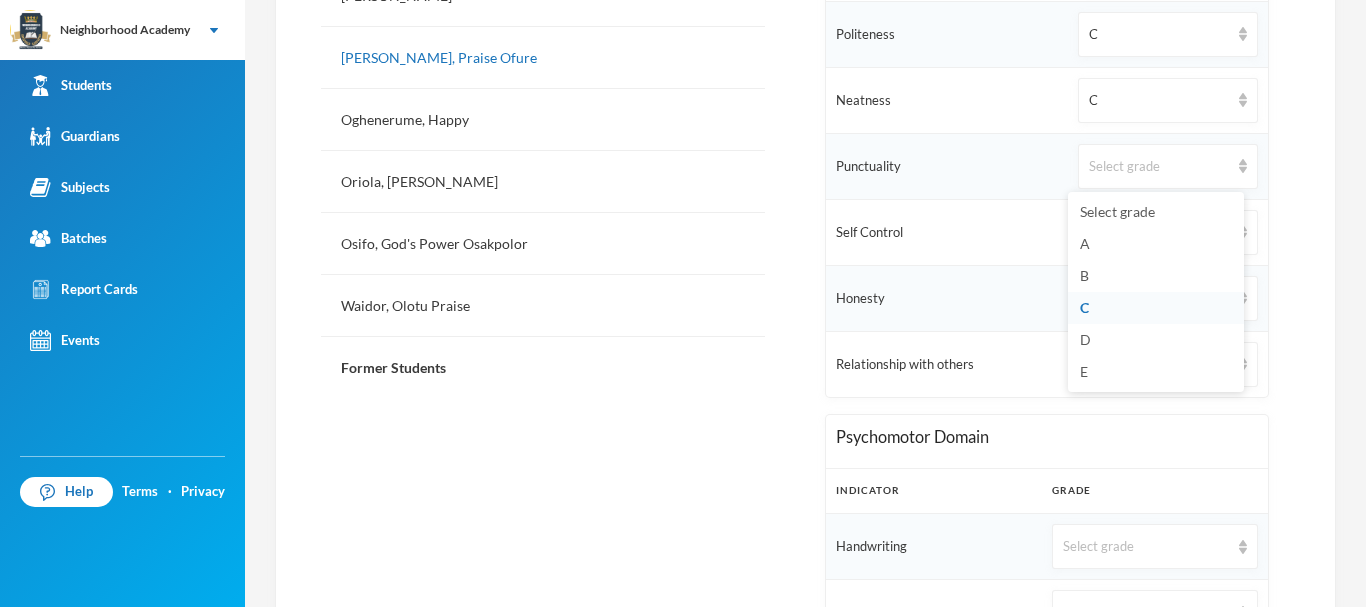 click on "C" at bounding box center (1084, 307) 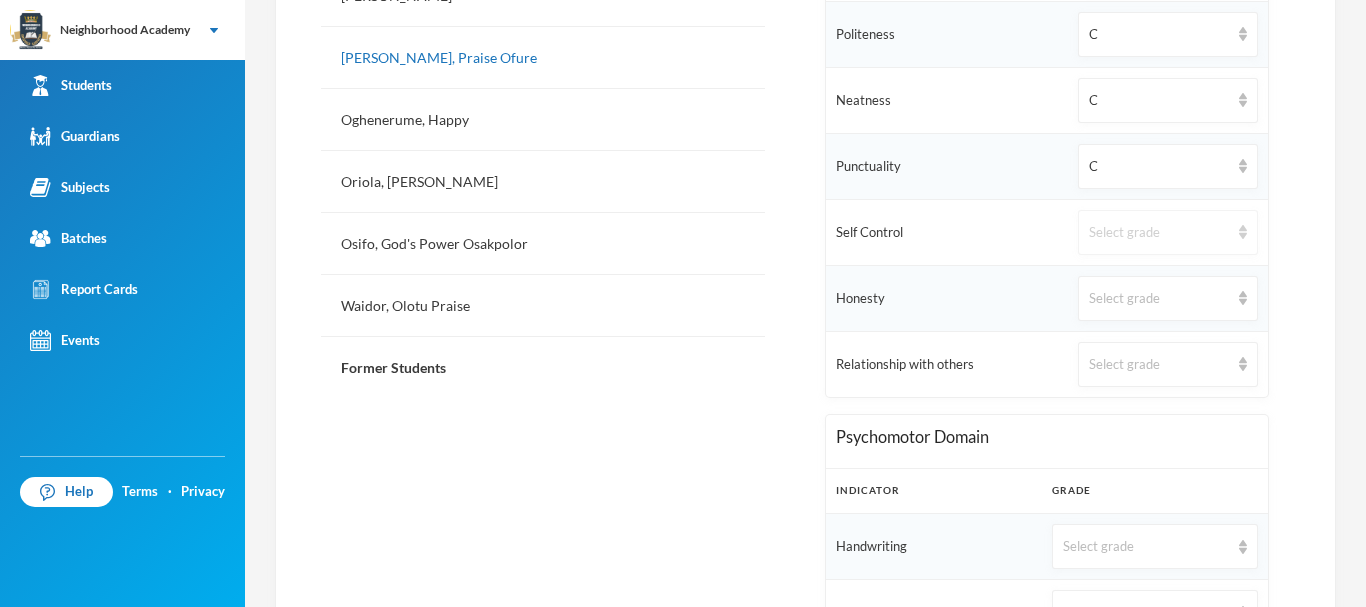 click on "Select grade" at bounding box center [1159, 233] 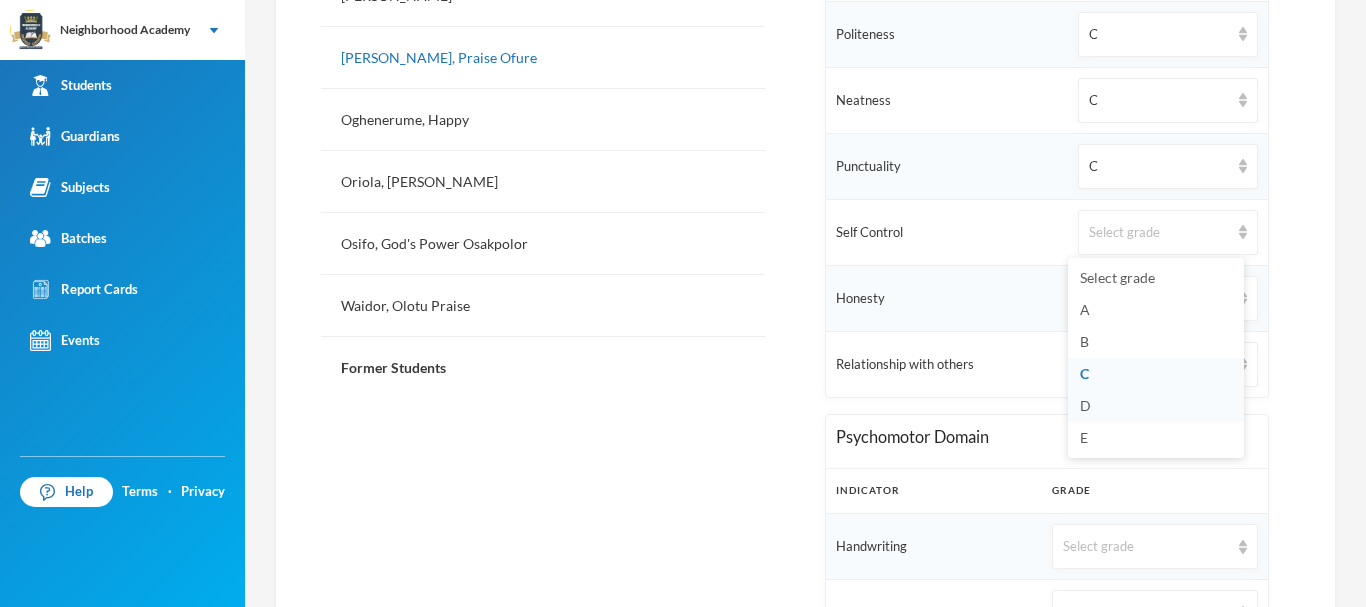 click on "D" at bounding box center [1085, 405] 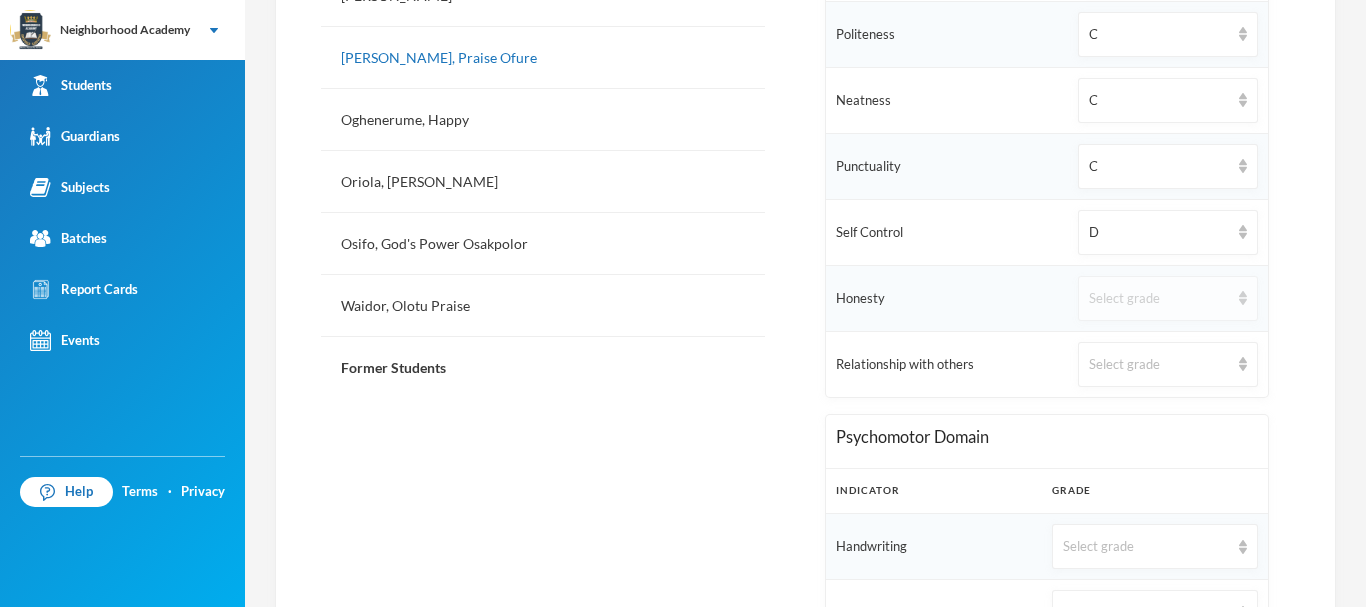 click on "Select grade" at bounding box center [1159, 299] 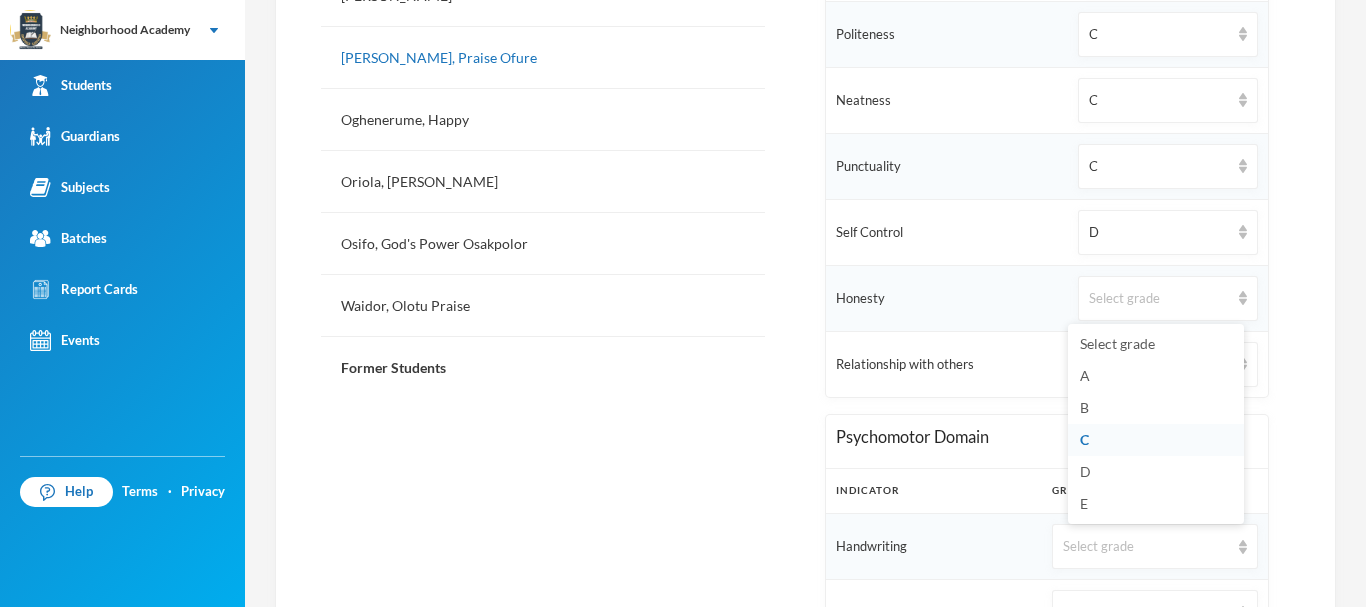 click on "C" at bounding box center (1084, 439) 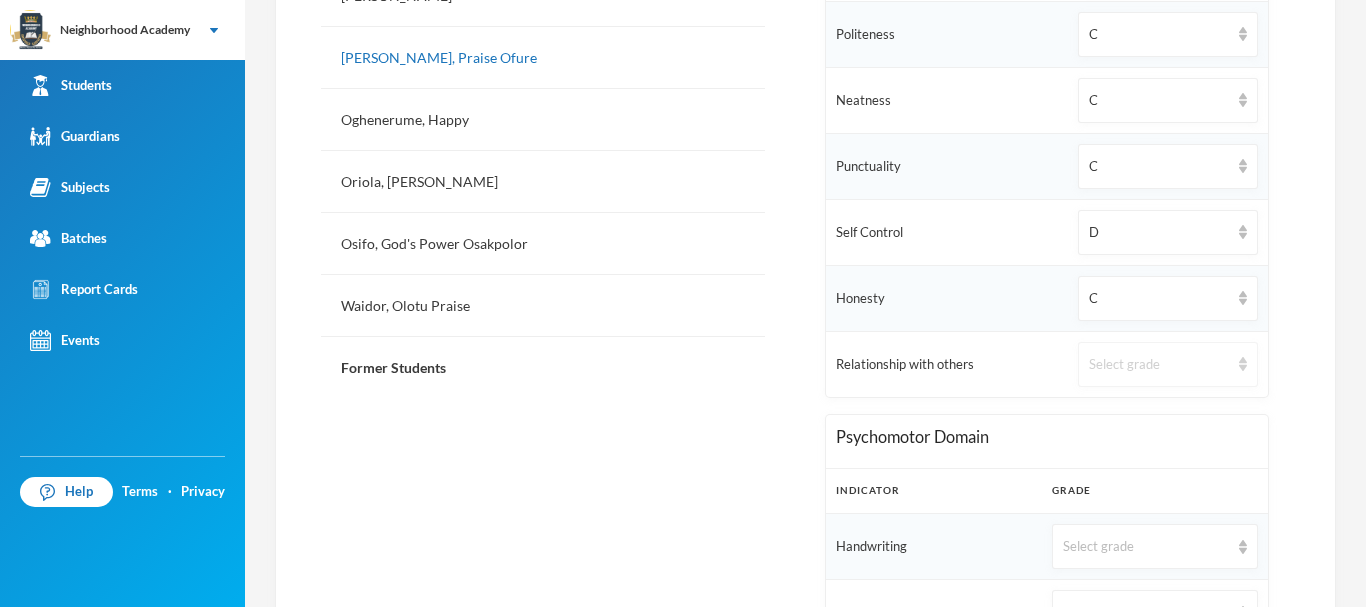 click on "Select grade" at bounding box center [1159, 365] 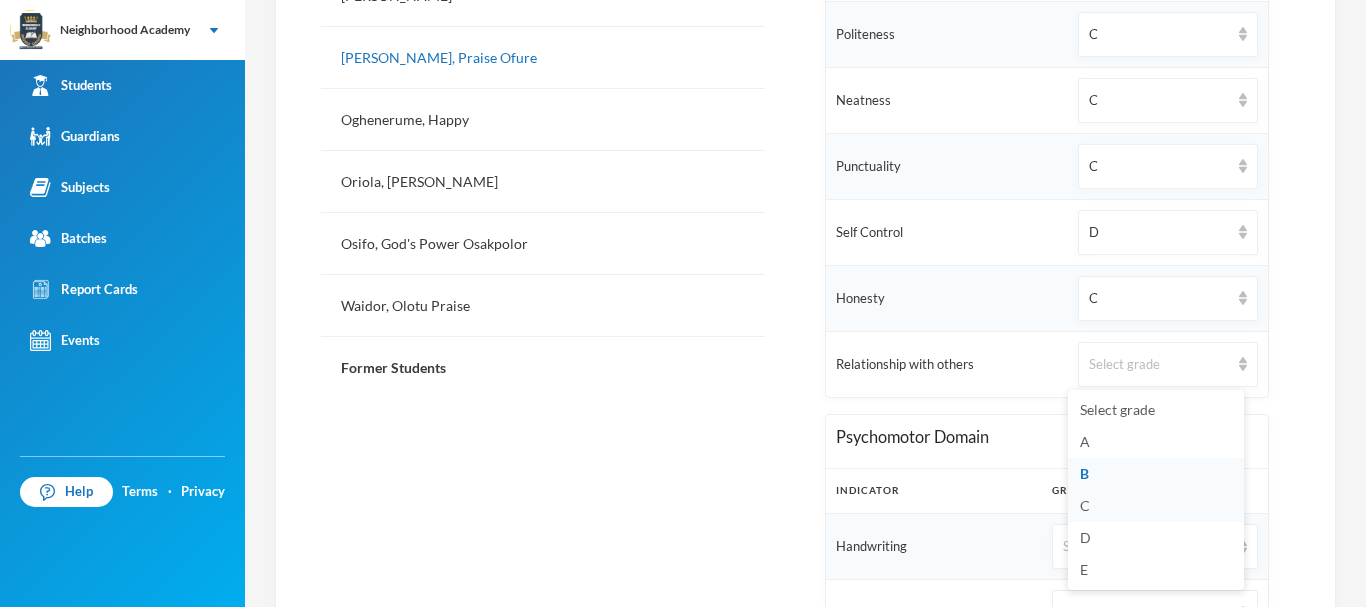 click on "C" at bounding box center [1156, 506] 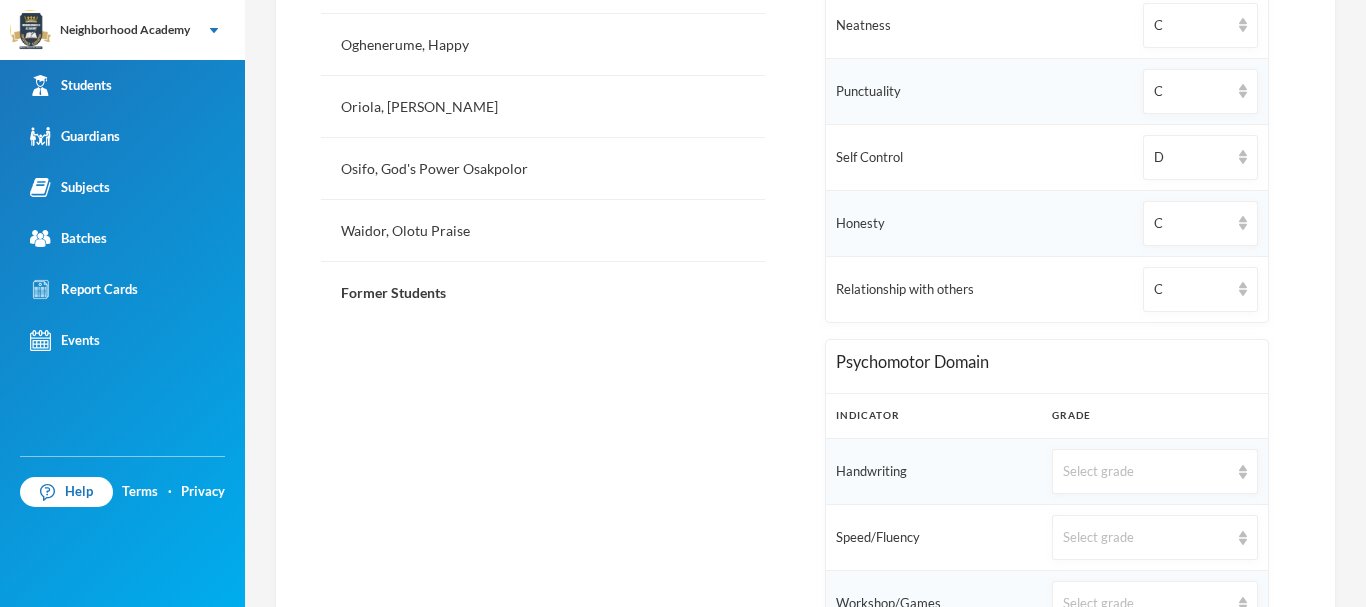 scroll, scrollTop: 1249, scrollLeft: 0, axis: vertical 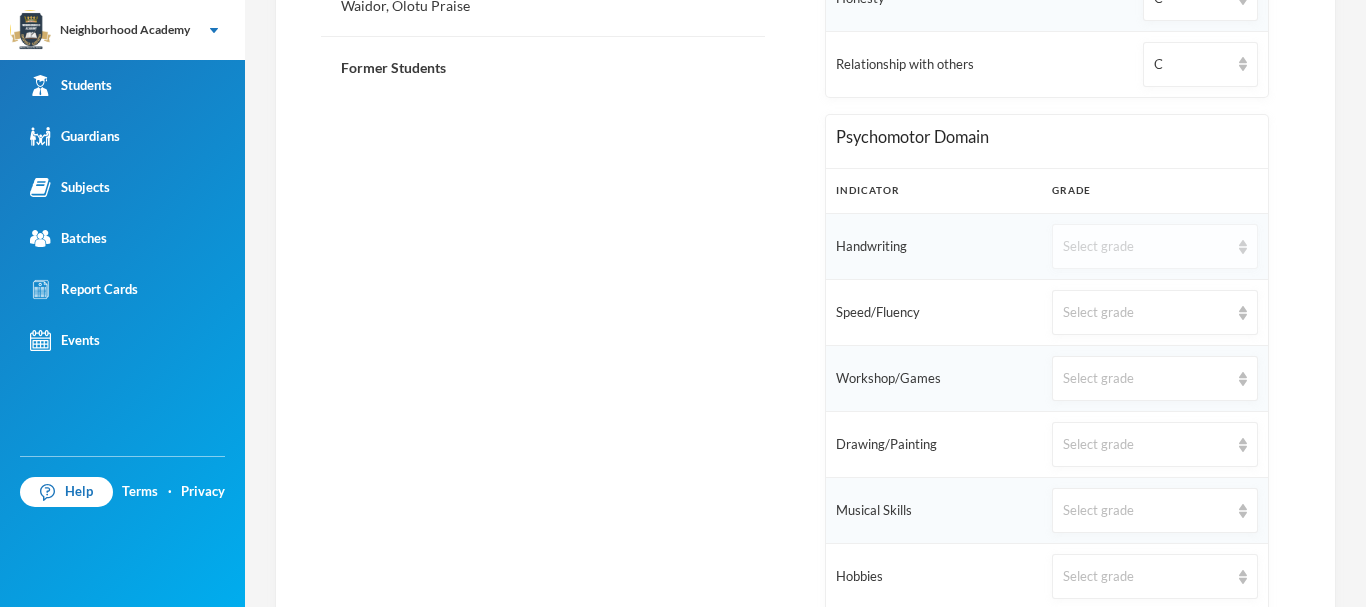click on "Select grade" at bounding box center [1155, 246] 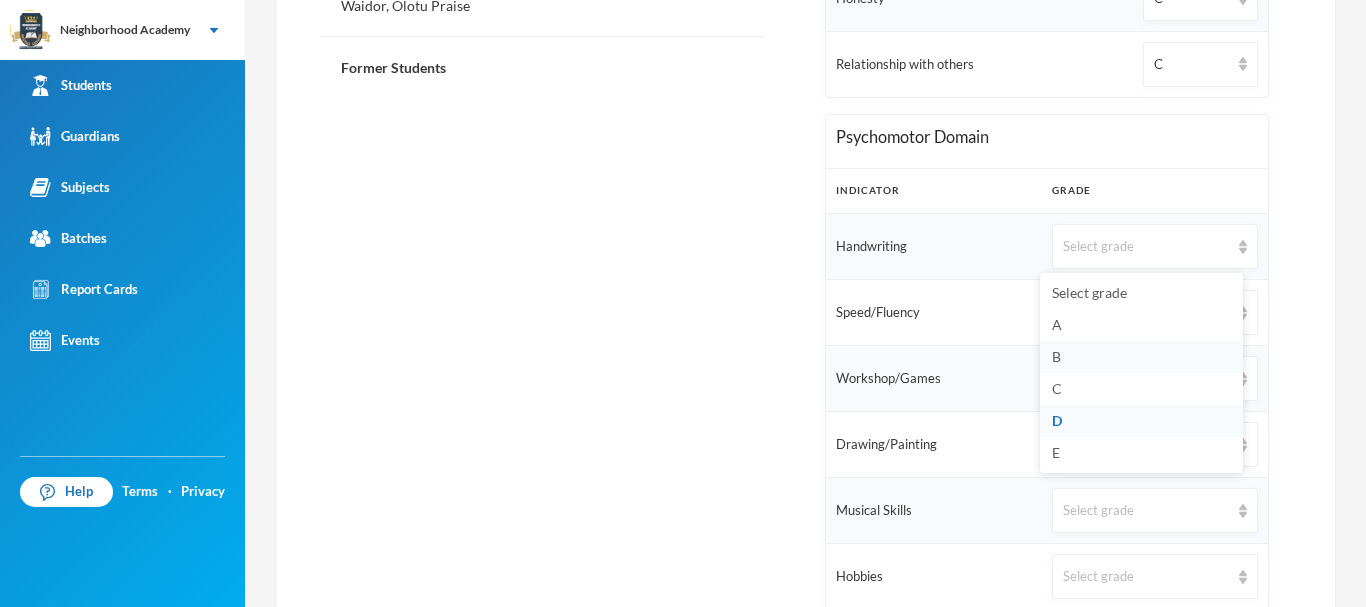 click on "B" at bounding box center (1141, 357) 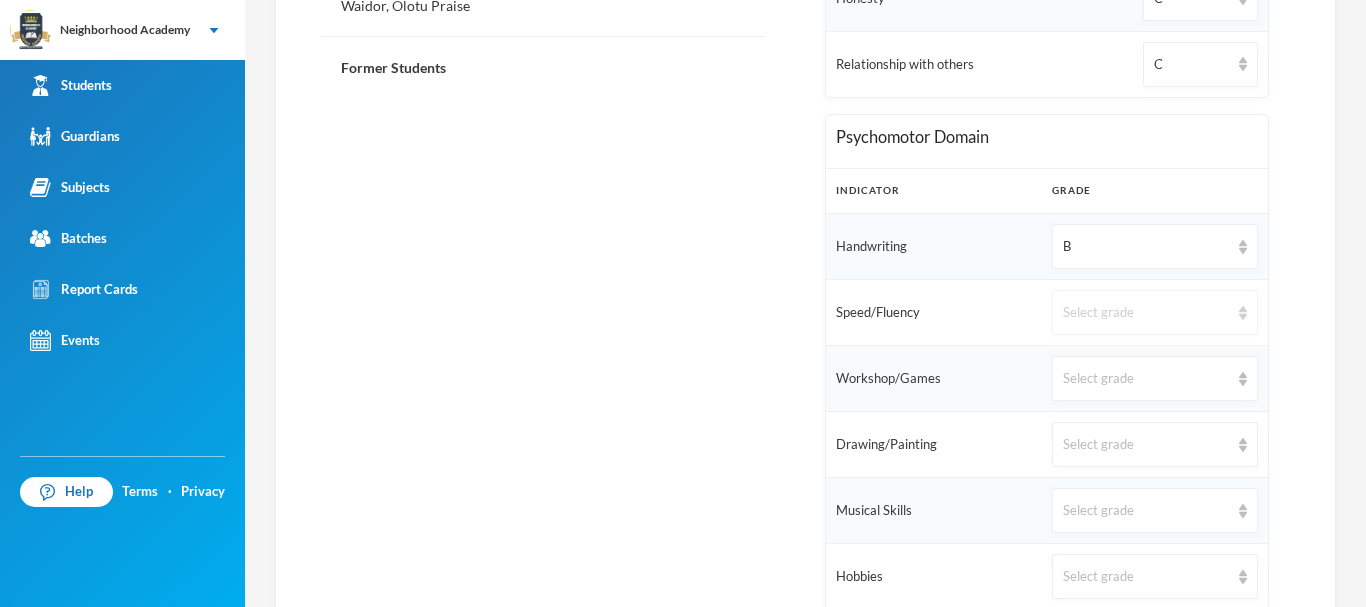 click on "Select grade" at bounding box center [1155, 312] 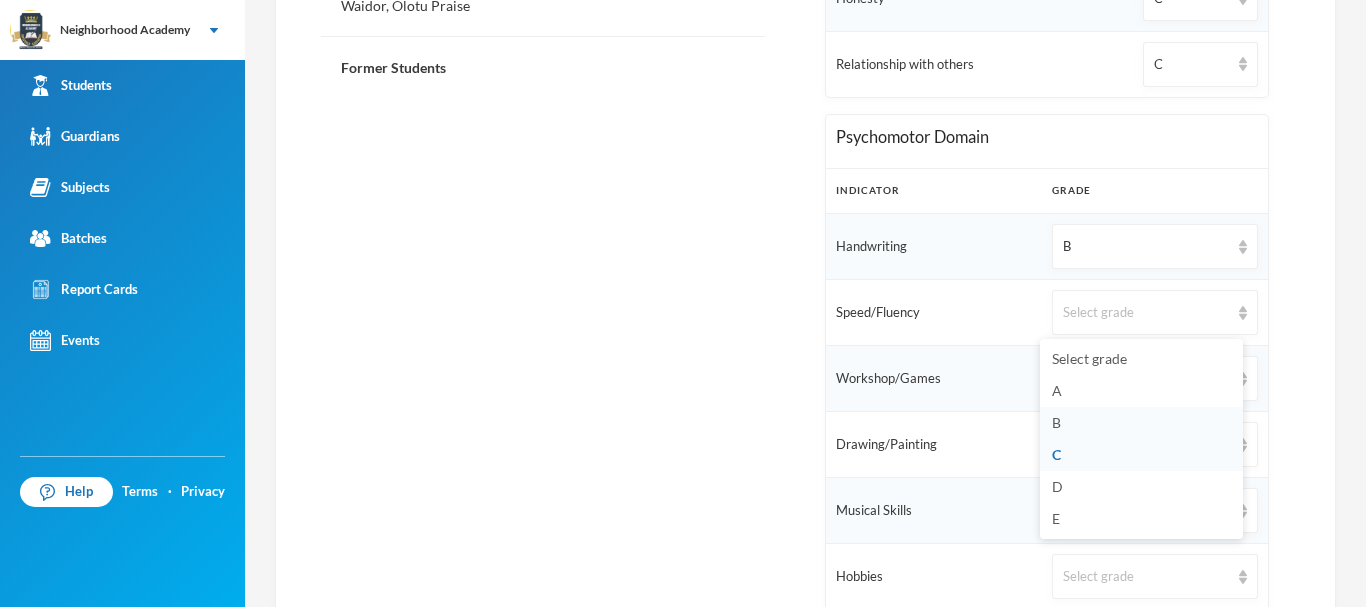 click on "B" at bounding box center (1141, 423) 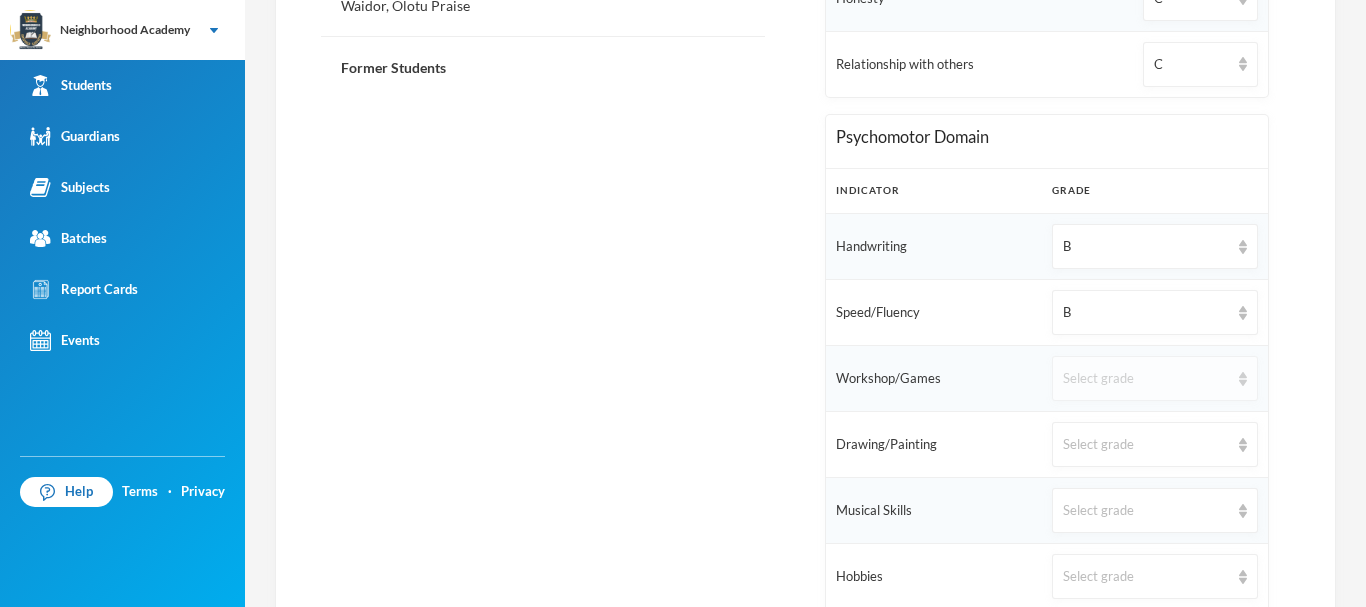 click on "Select grade" at bounding box center [1146, 379] 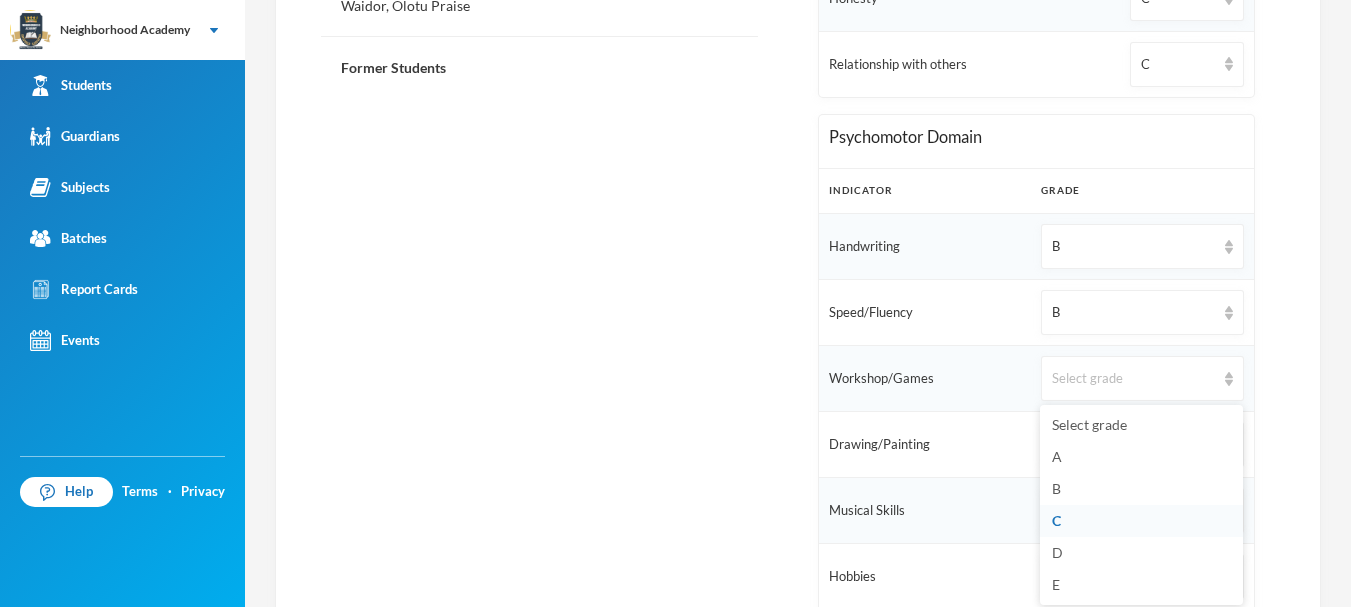 click on "C" at bounding box center [1141, 521] 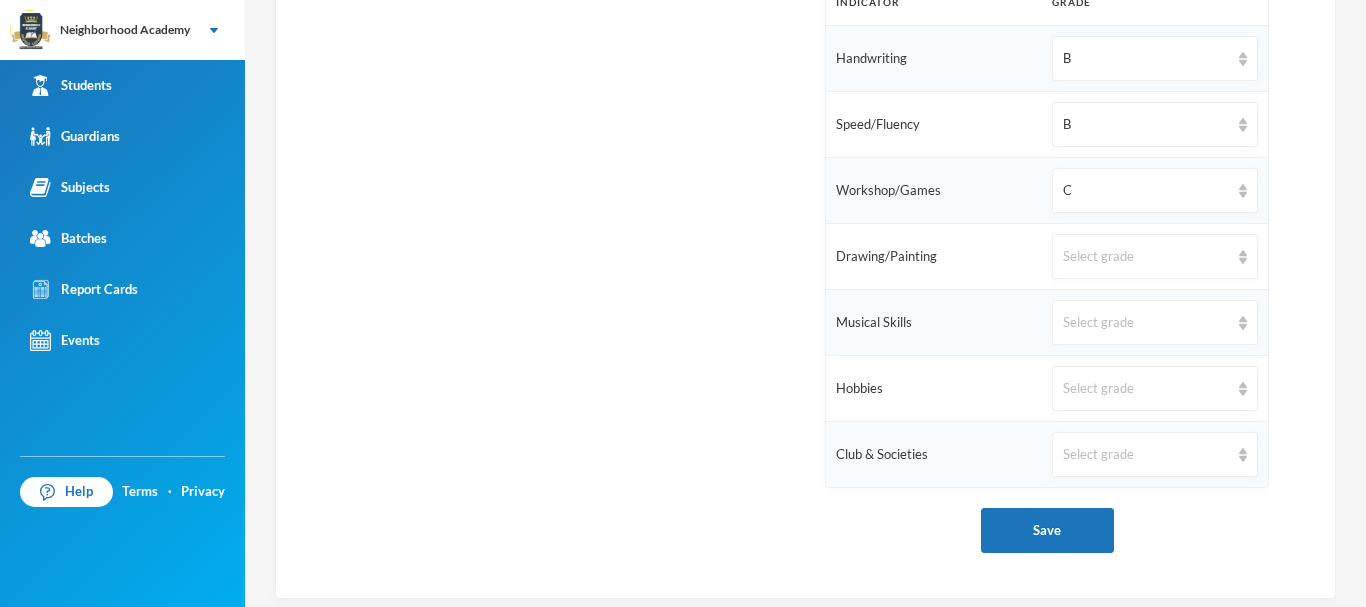scroll, scrollTop: 1449, scrollLeft: 0, axis: vertical 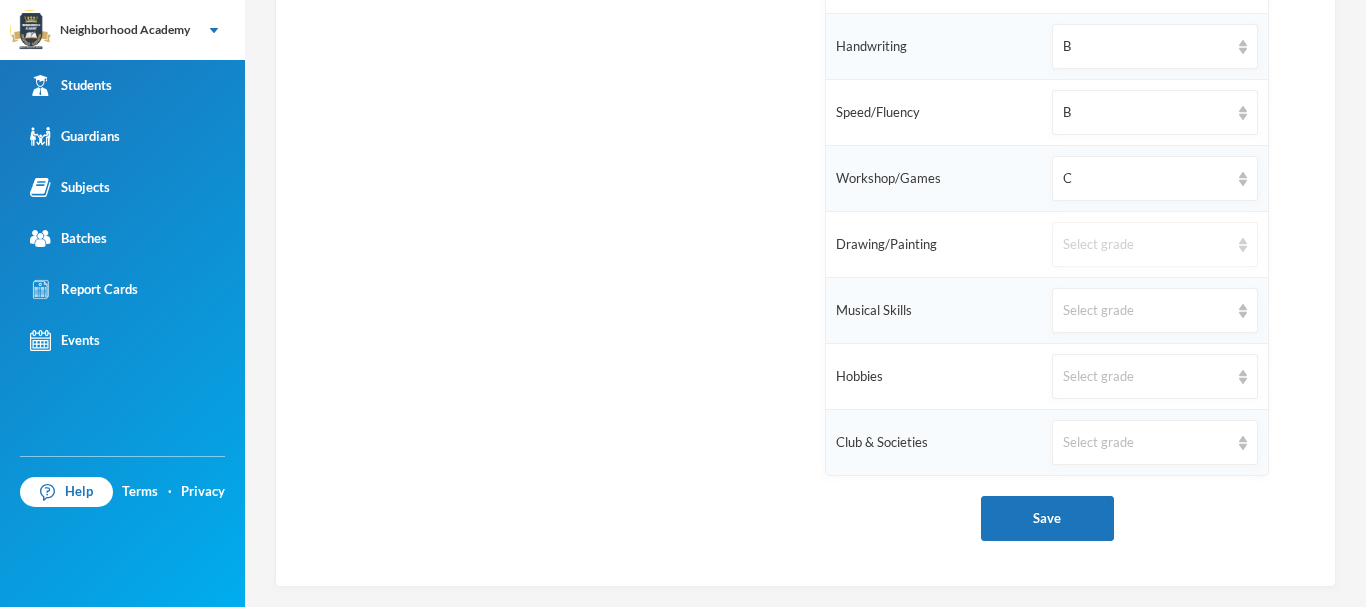 click on "Select grade" at bounding box center [1146, 245] 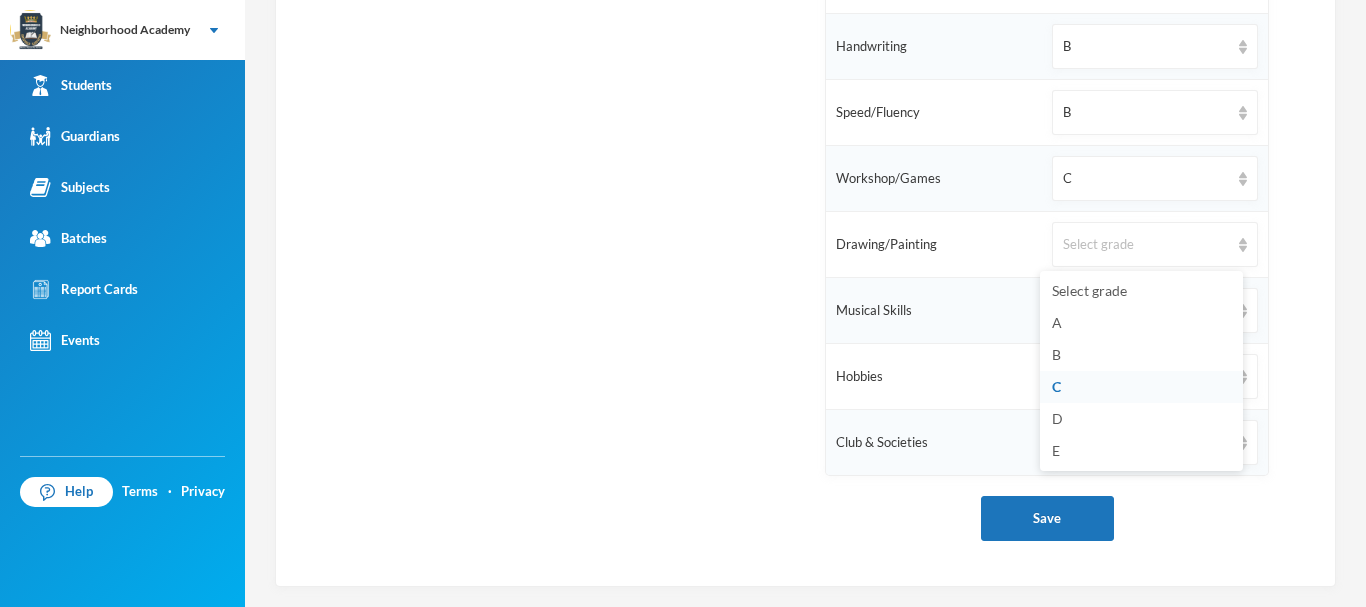 click on "C" at bounding box center (1141, 387) 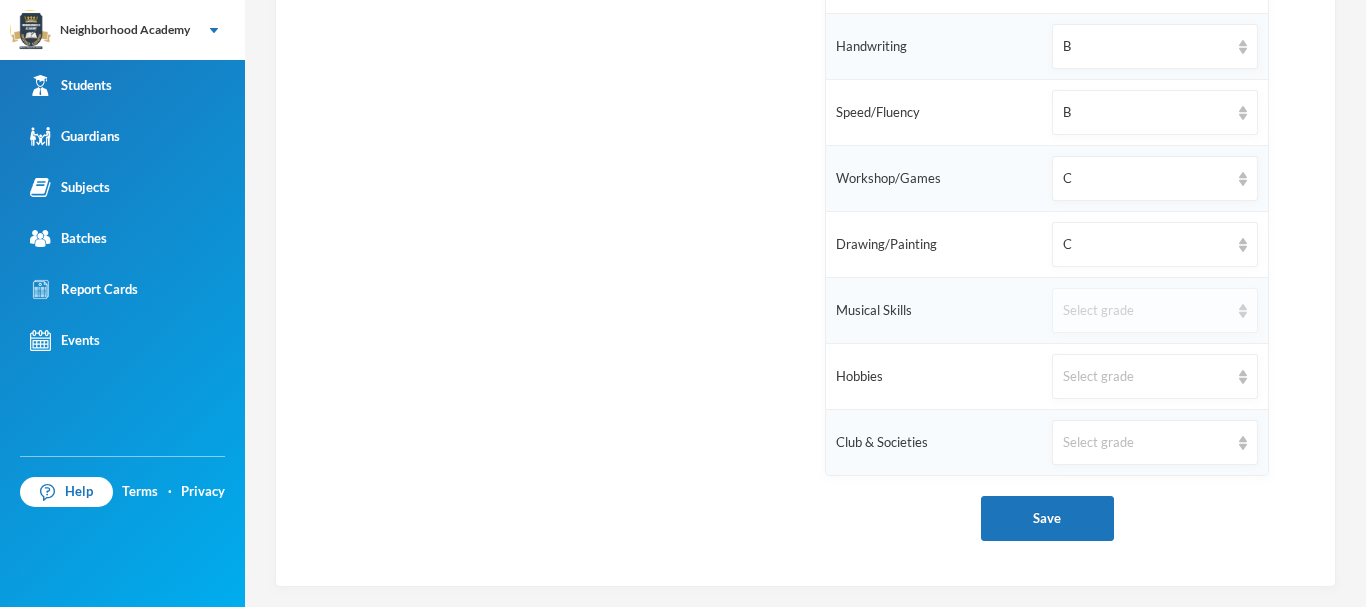 click on "Select grade" at bounding box center [1146, 311] 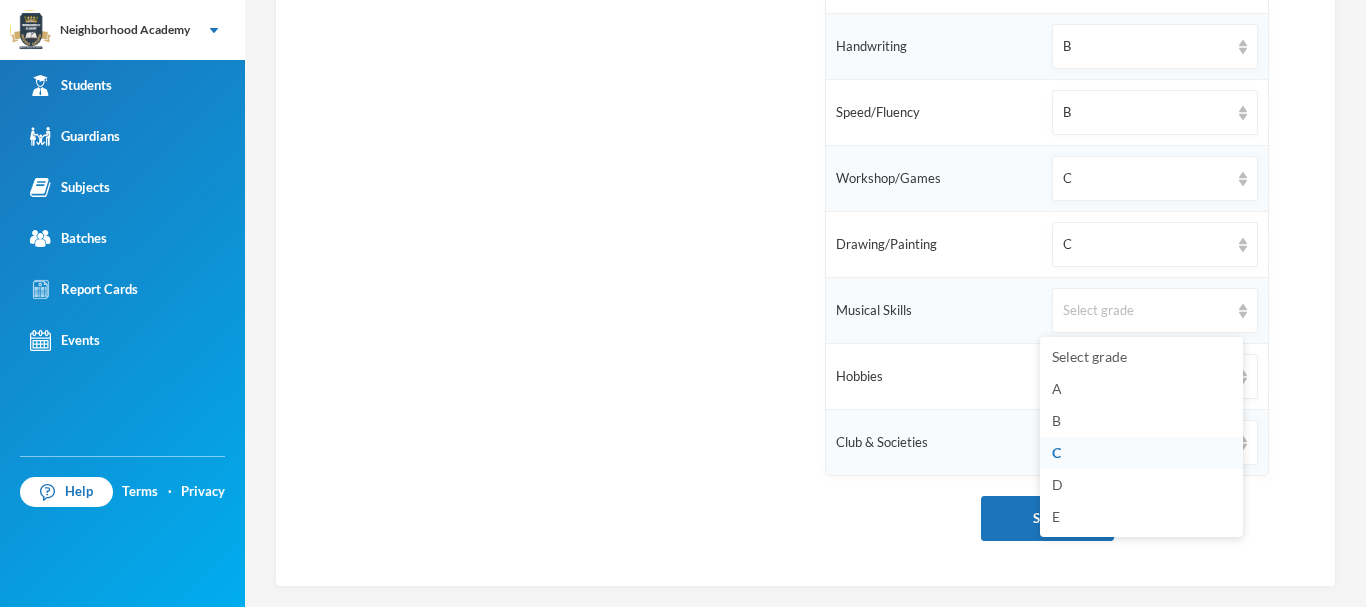 click on "C" at bounding box center (1141, 453) 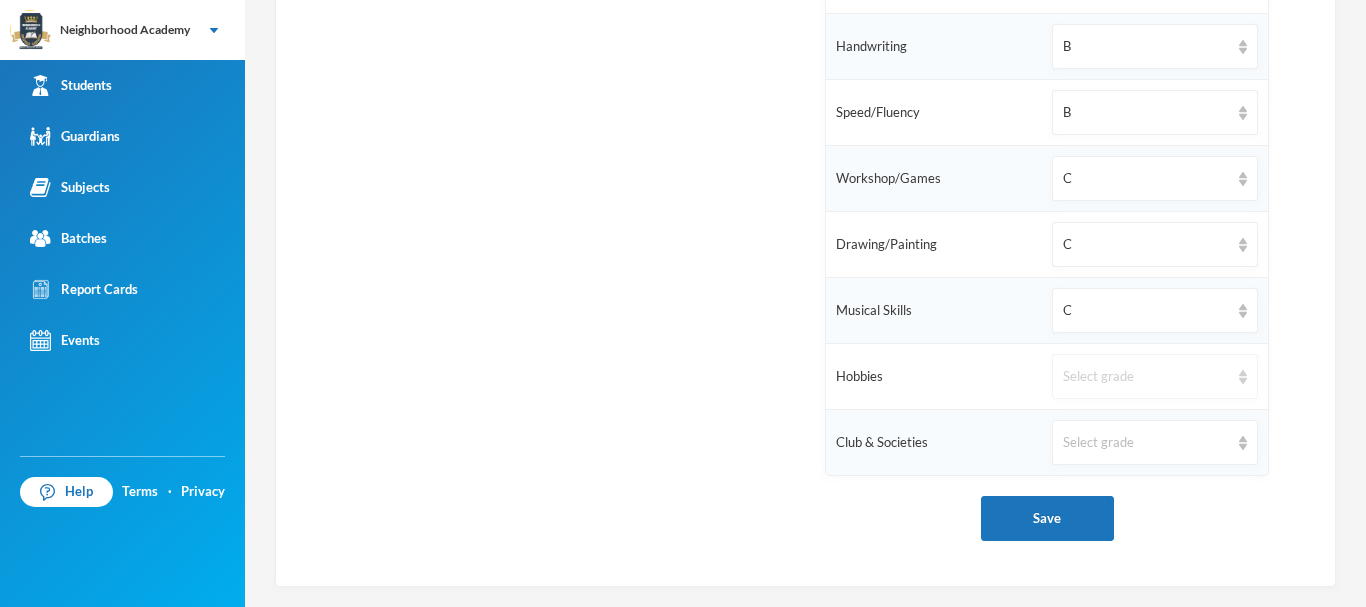 click on "Select grade" at bounding box center (1155, 376) 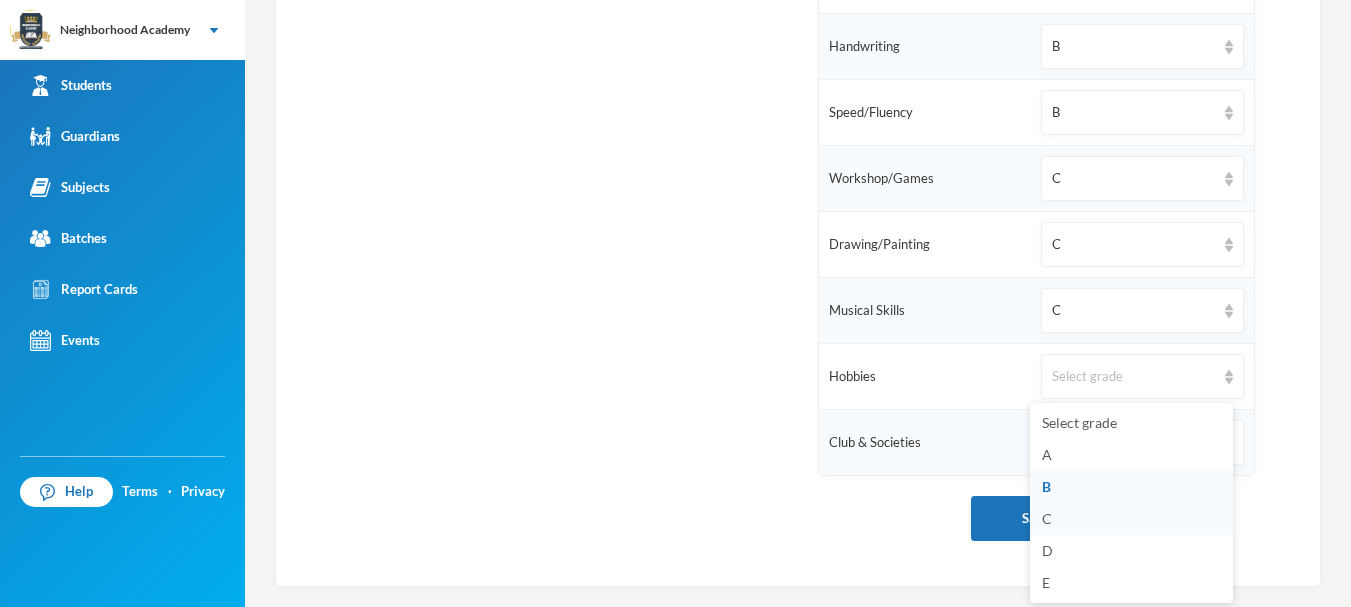 click on "C" at bounding box center (1131, 519) 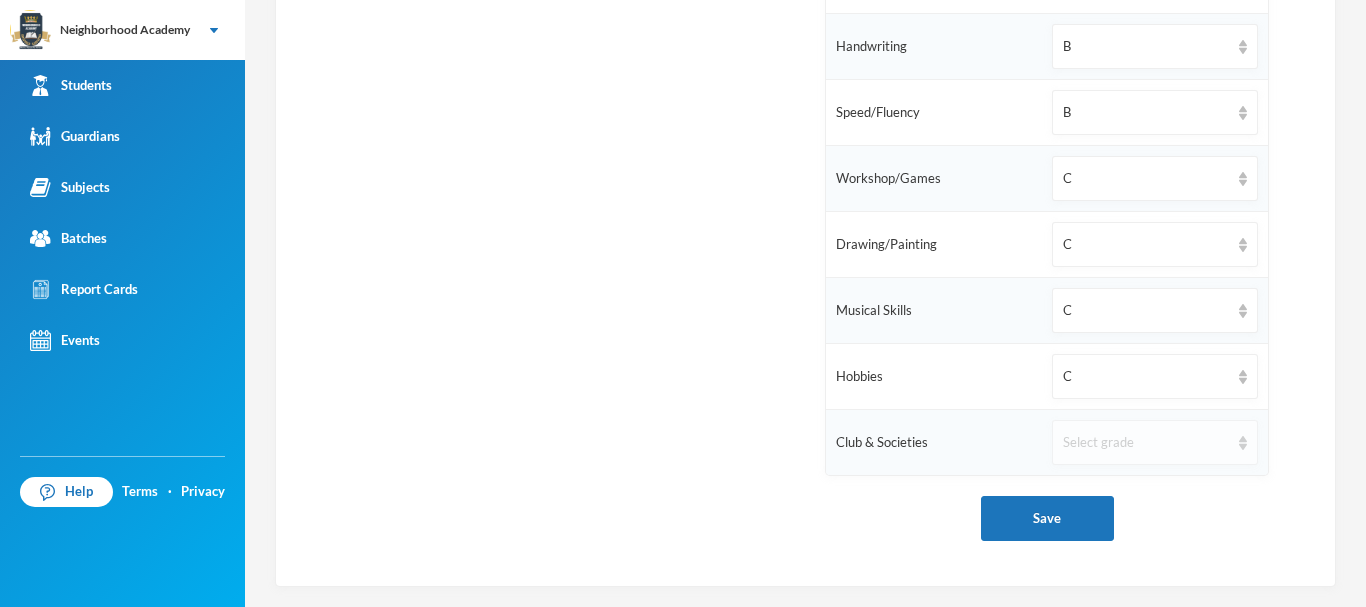 click on "Select grade" at bounding box center (1155, 442) 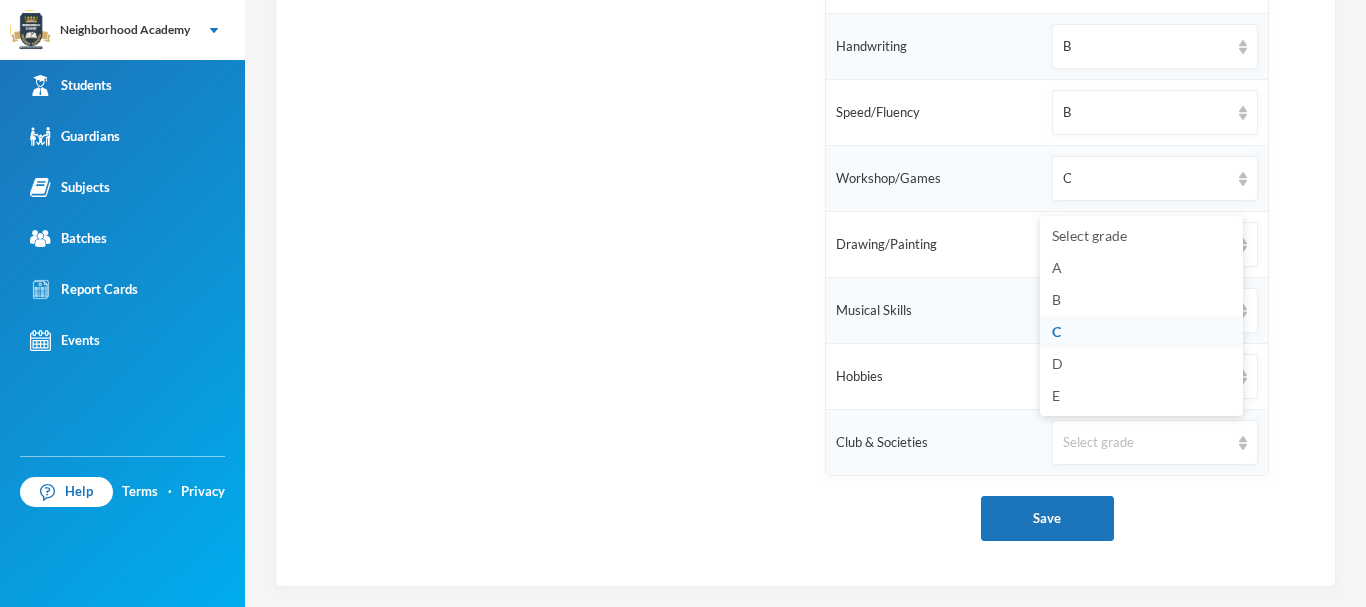 click on "C" at bounding box center [1141, 332] 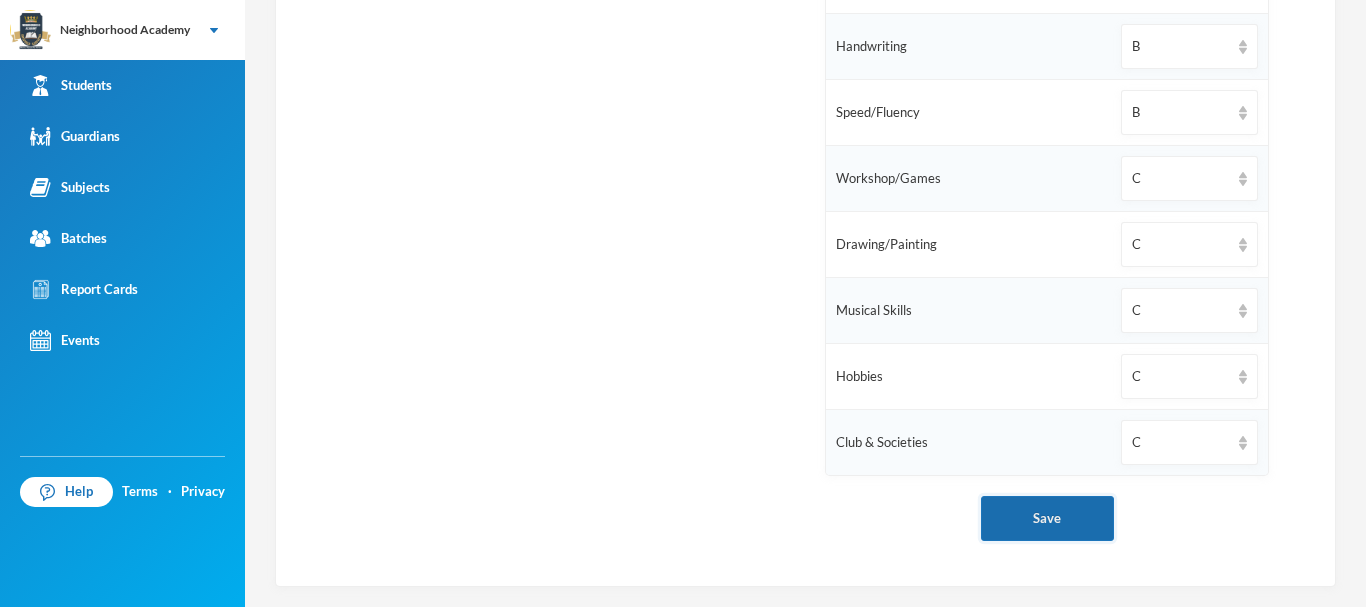 click on "Save" at bounding box center [1047, 518] 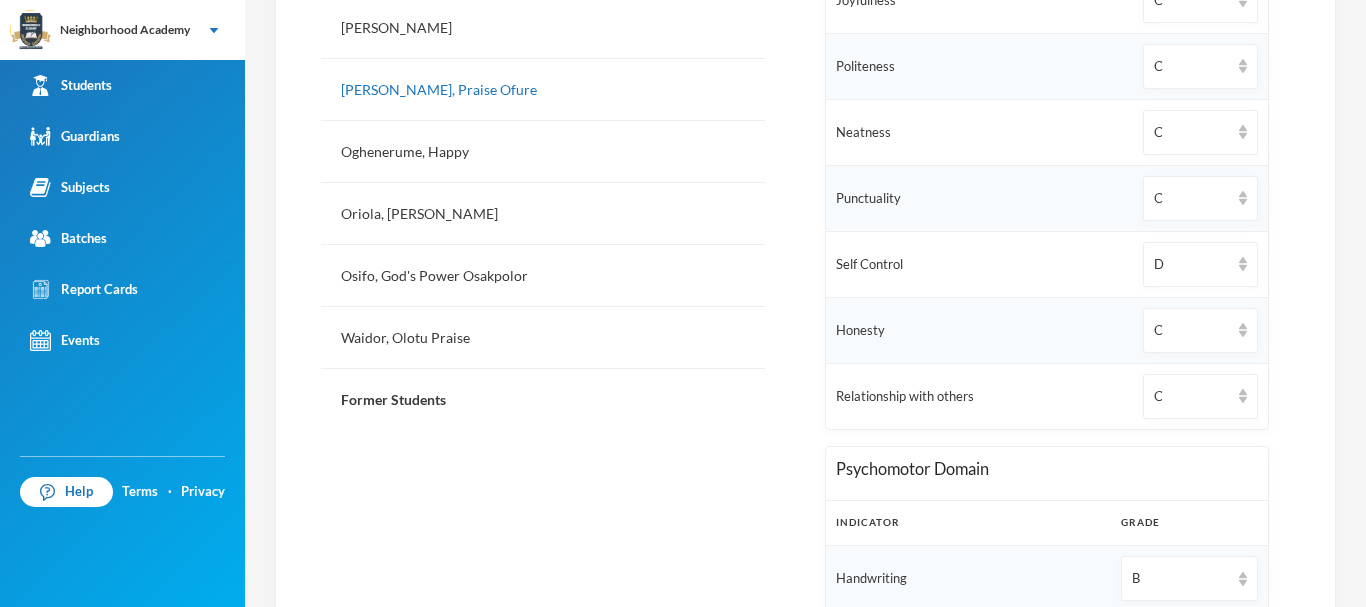 scroll, scrollTop: 949, scrollLeft: 0, axis: vertical 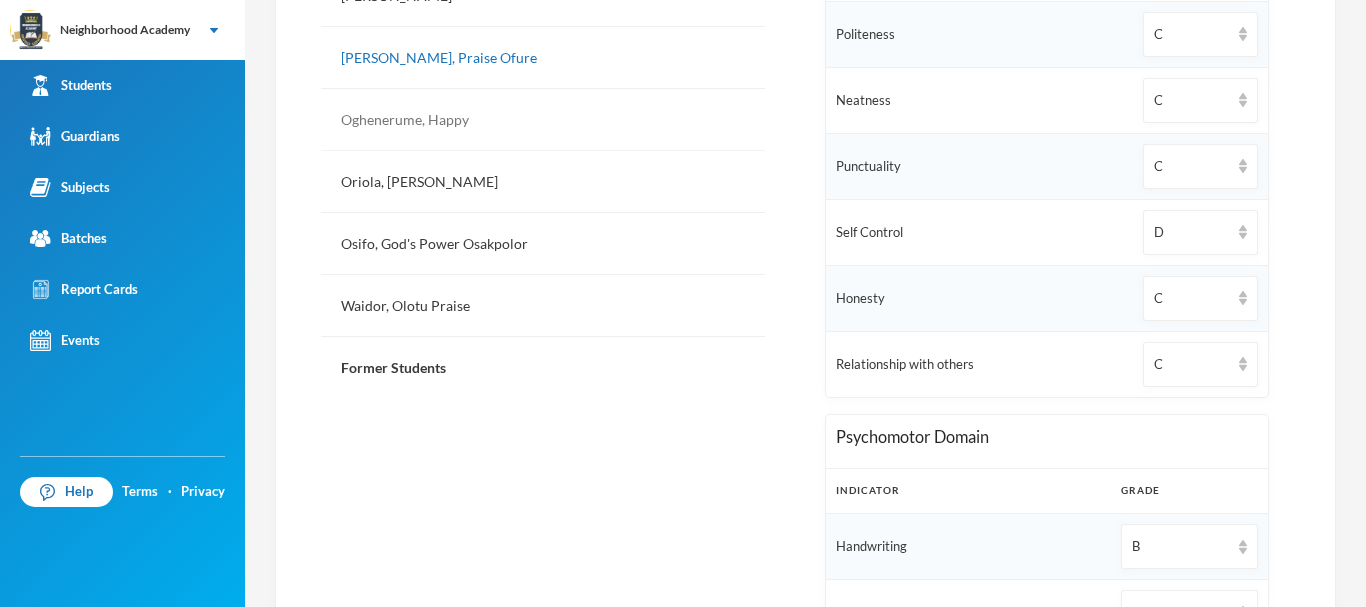 click on "Oghenerume, Happy" at bounding box center [543, 120] 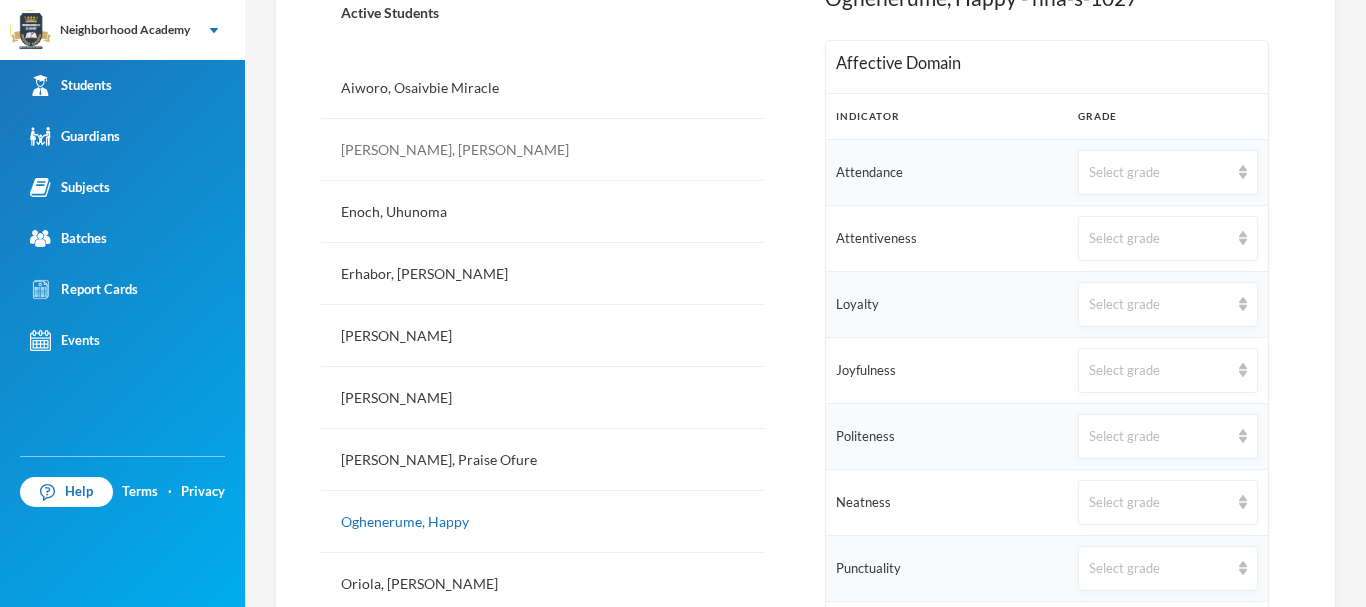 scroll, scrollTop: 549, scrollLeft: 0, axis: vertical 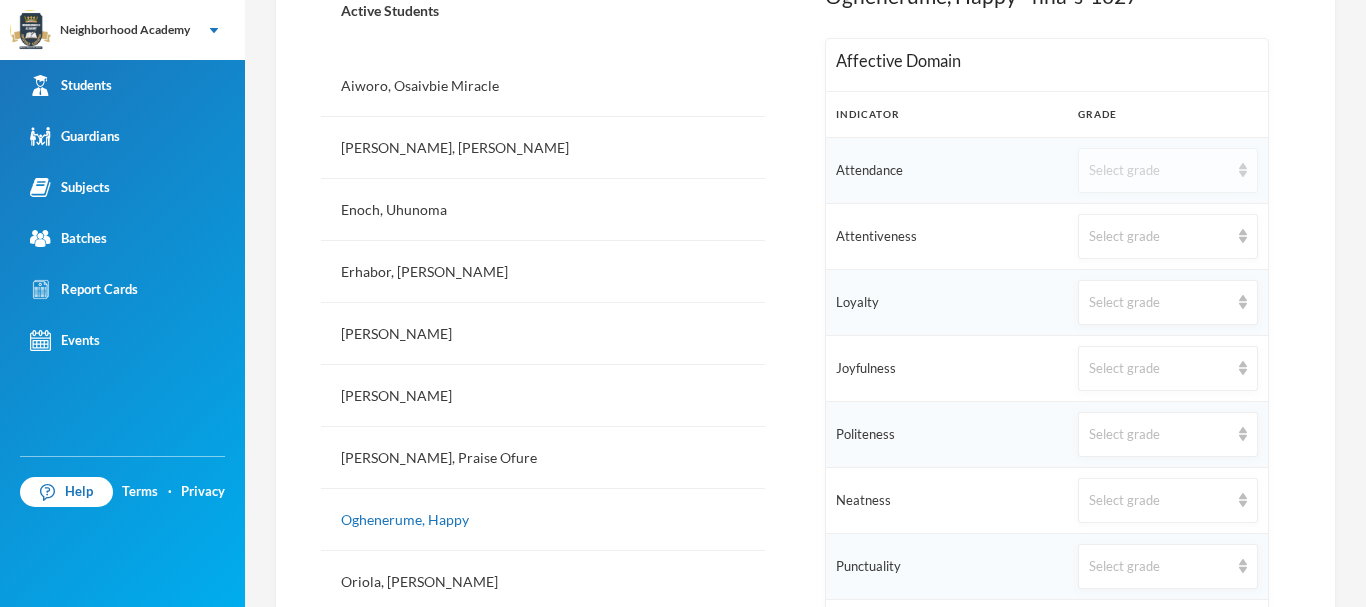 click on "Select grade" at bounding box center [1159, 171] 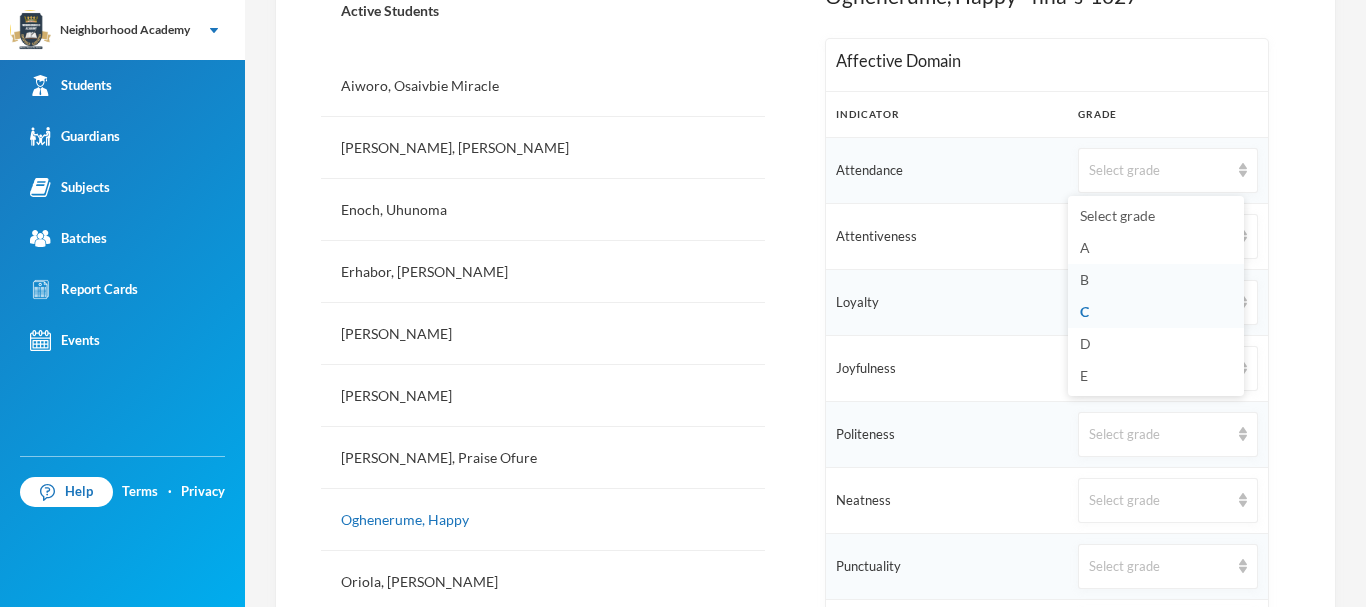 click on "B" at bounding box center [1156, 280] 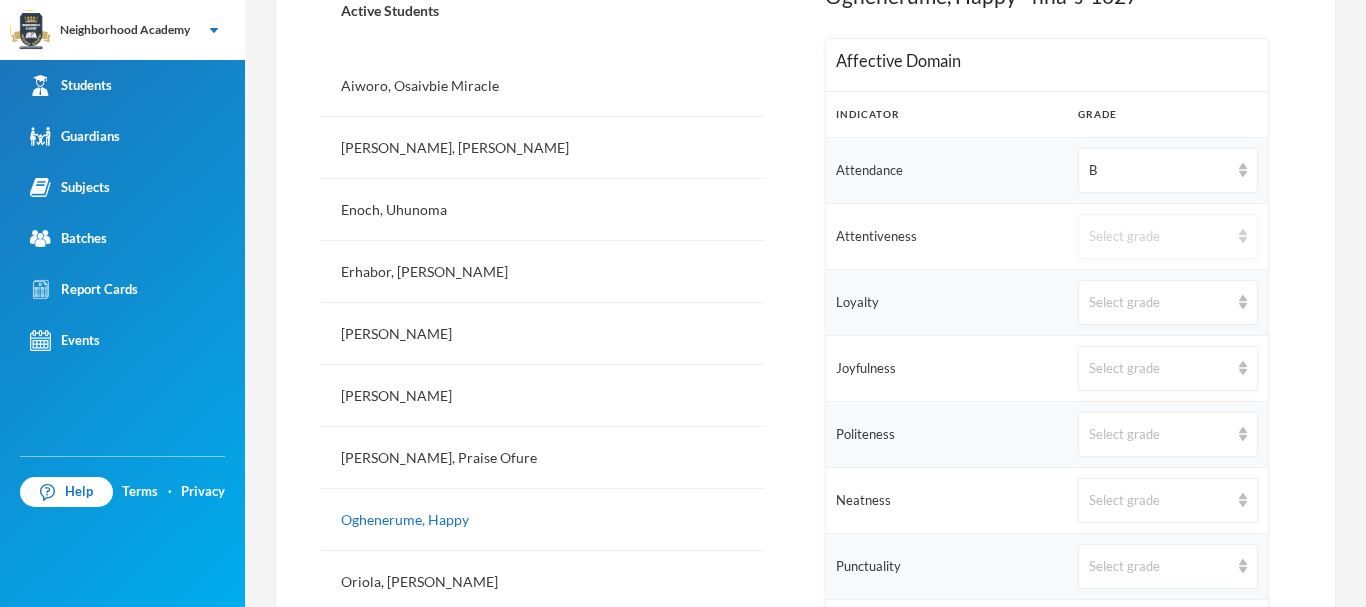 click on "Select grade" at bounding box center [1159, 237] 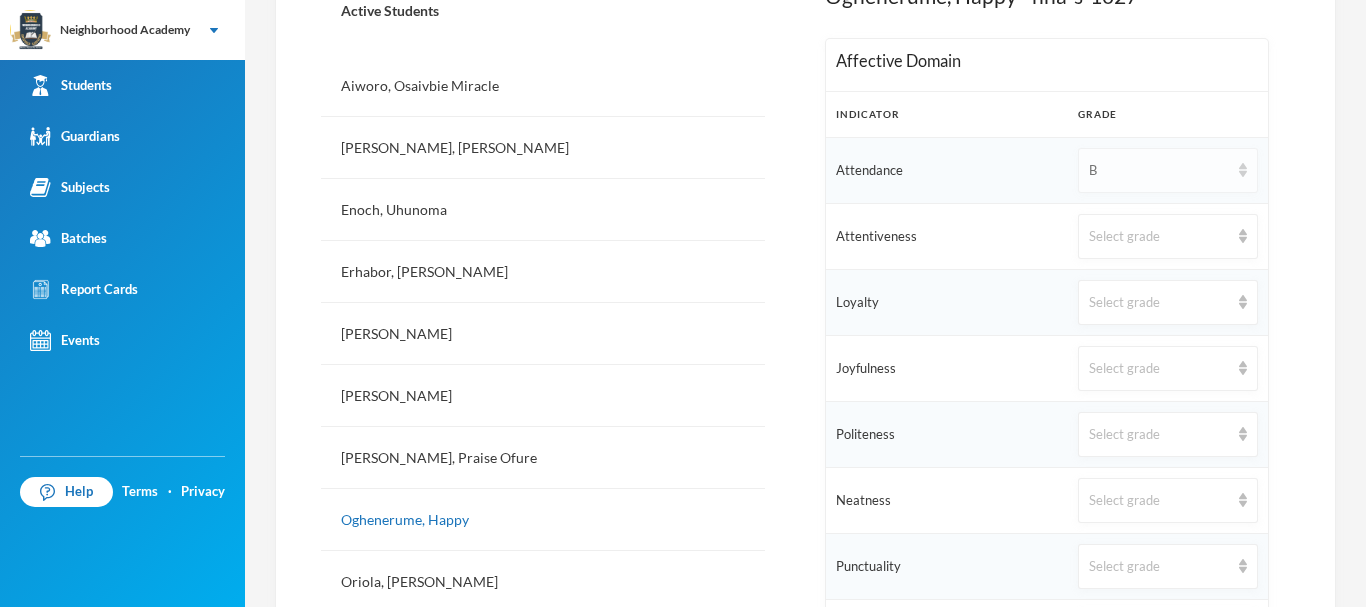 click on "B" at bounding box center (1168, 170) 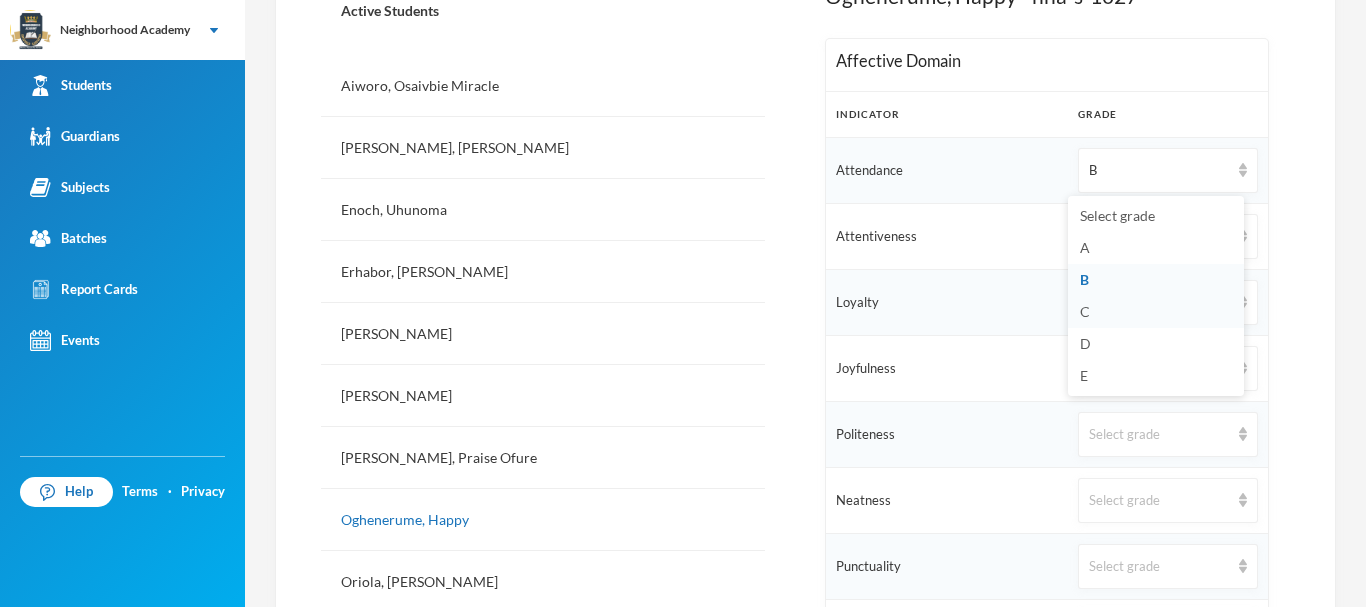click on "C" at bounding box center [1156, 312] 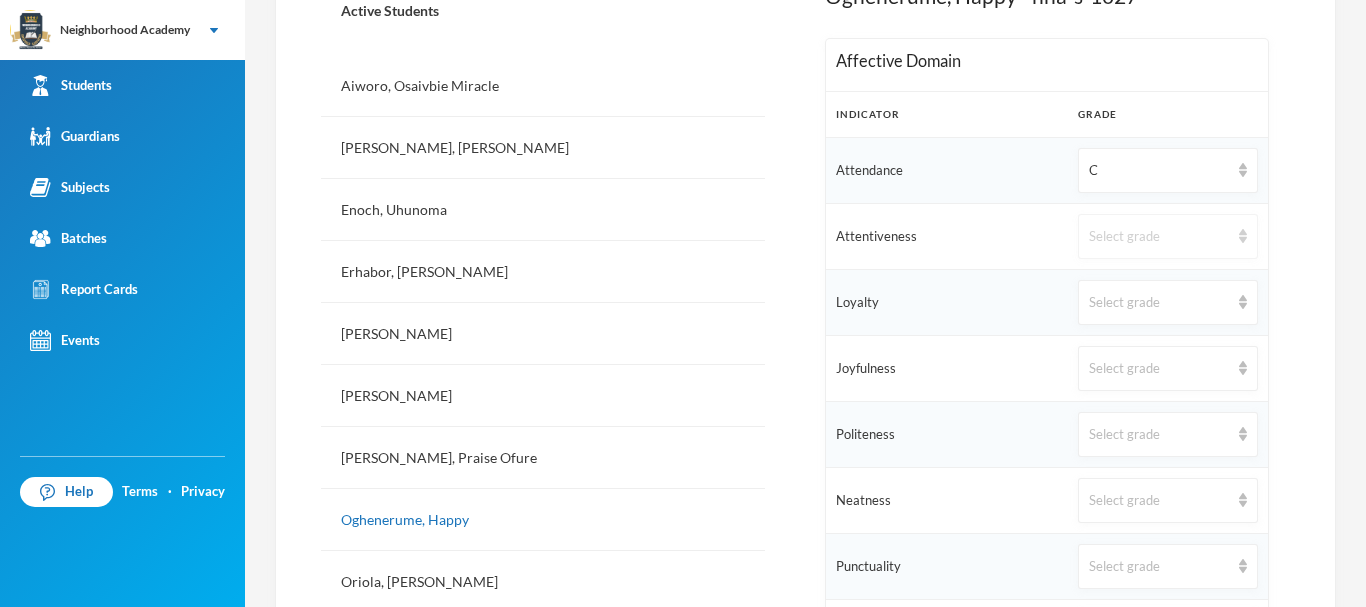 click on "Select grade" at bounding box center (1159, 237) 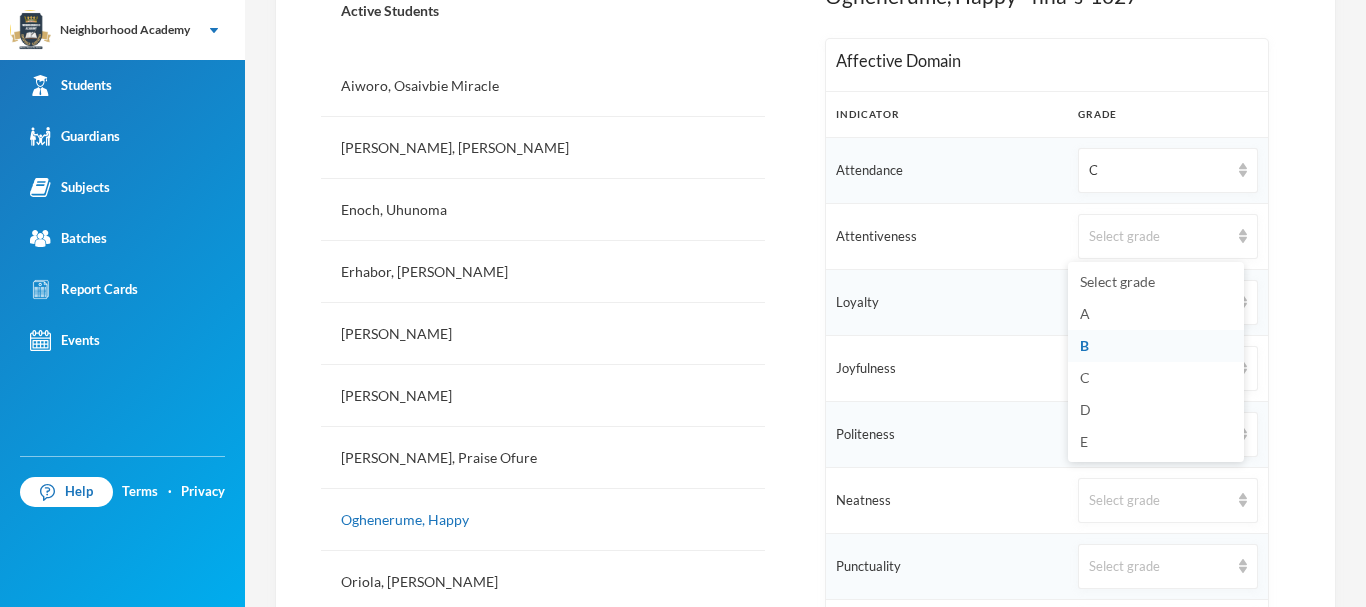 click on "B" at bounding box center (1156, 346) 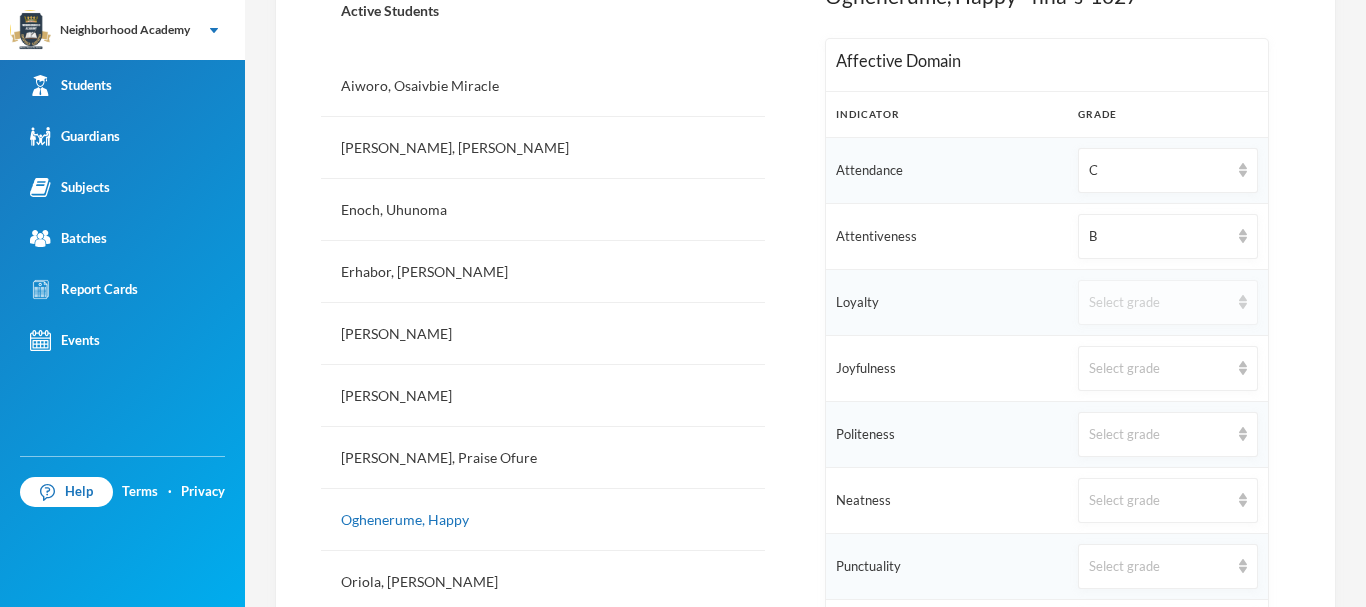 click on "Select grade" at bounding box center (1159, 303) 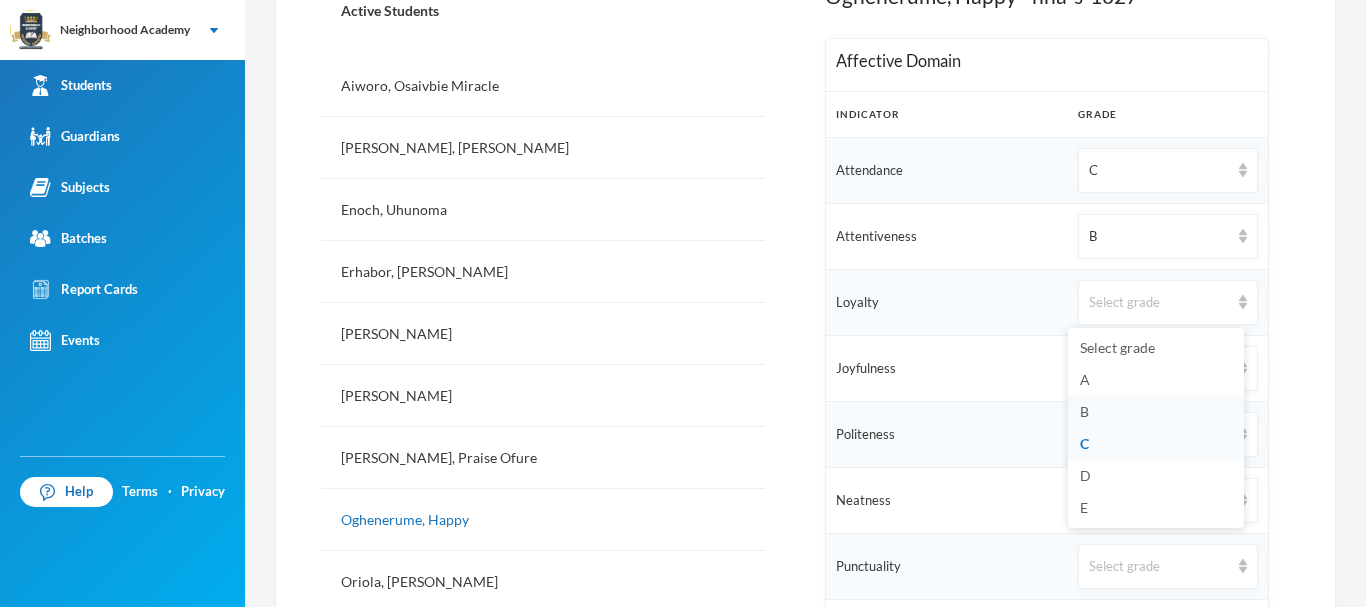 click on "B" at bounding box center (1156, 412) 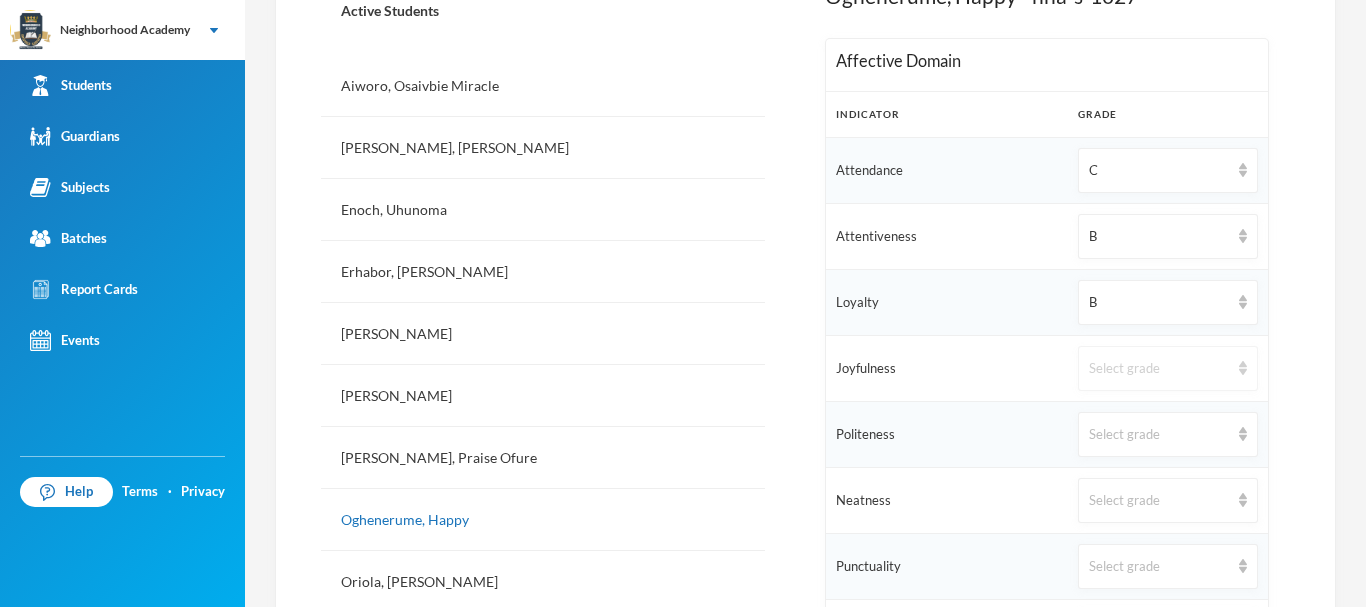 click on "Select grade" at bounding box center [1159, 369] 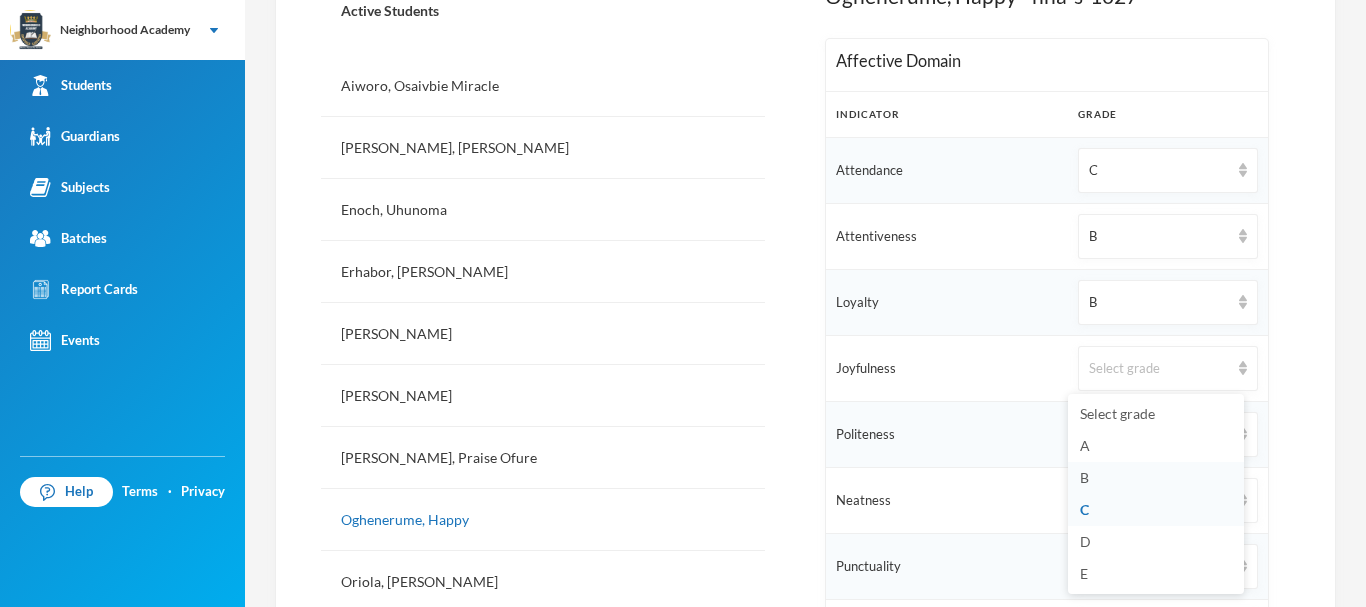 click on "B" at bounding box center [1156, 478] 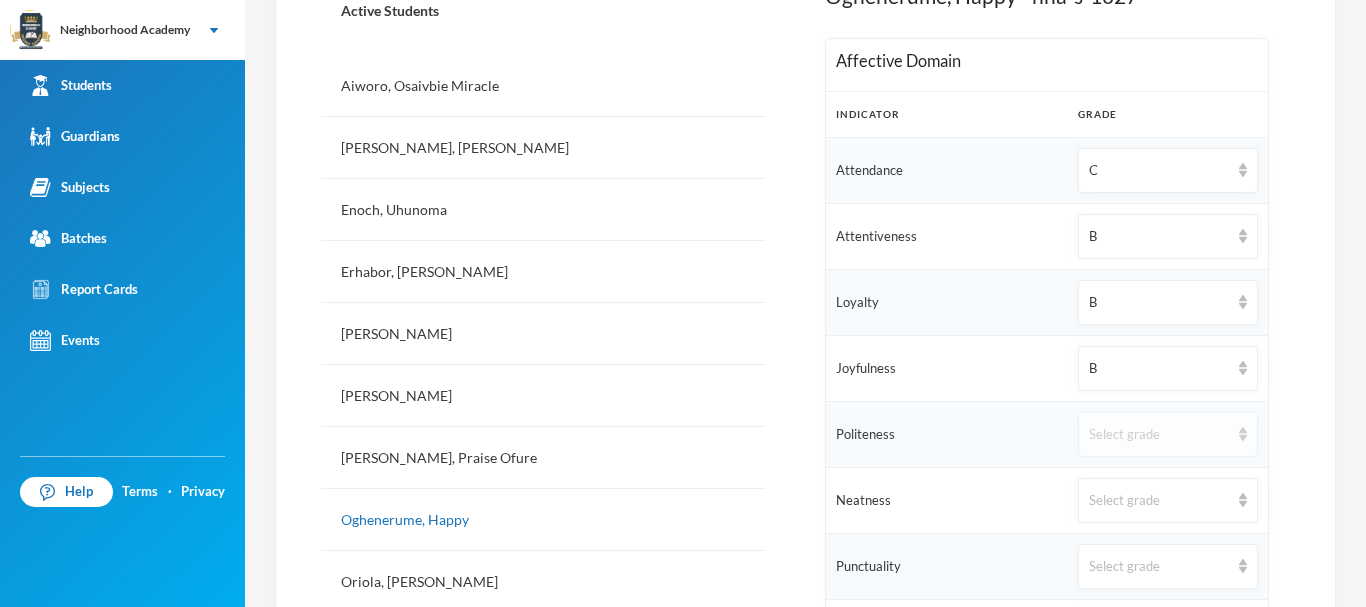 click on "Select grade" at bounding box center [1168, 434] 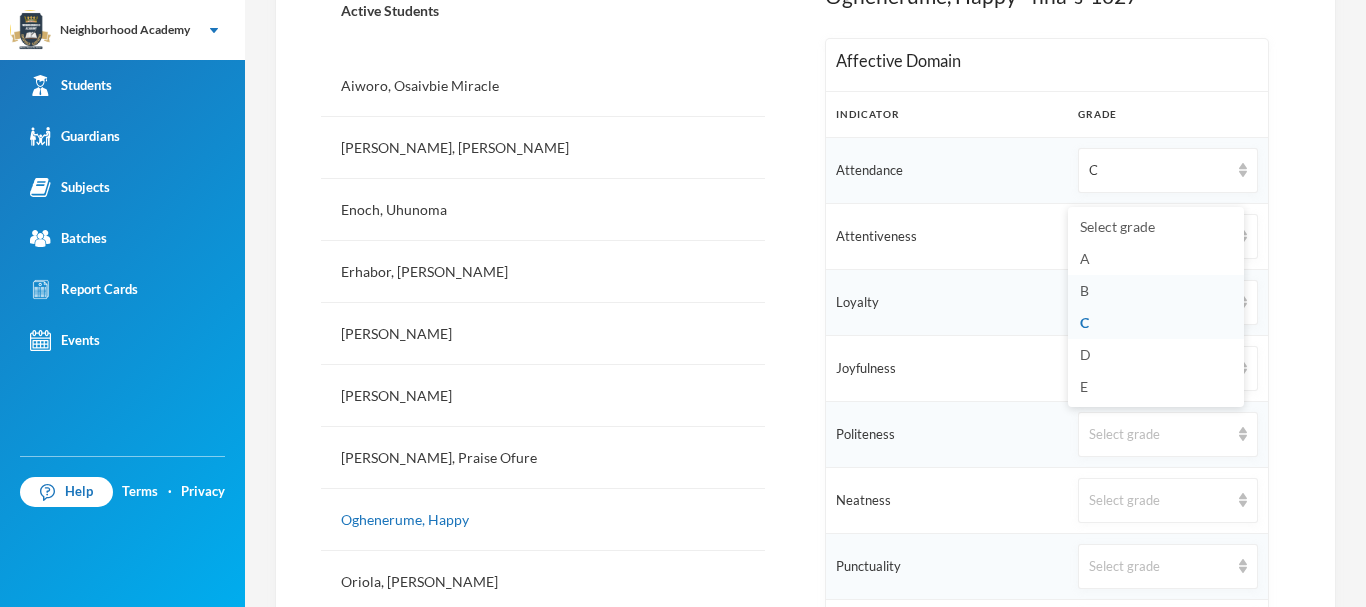 click on "B" at bounding box center [1156, 291] 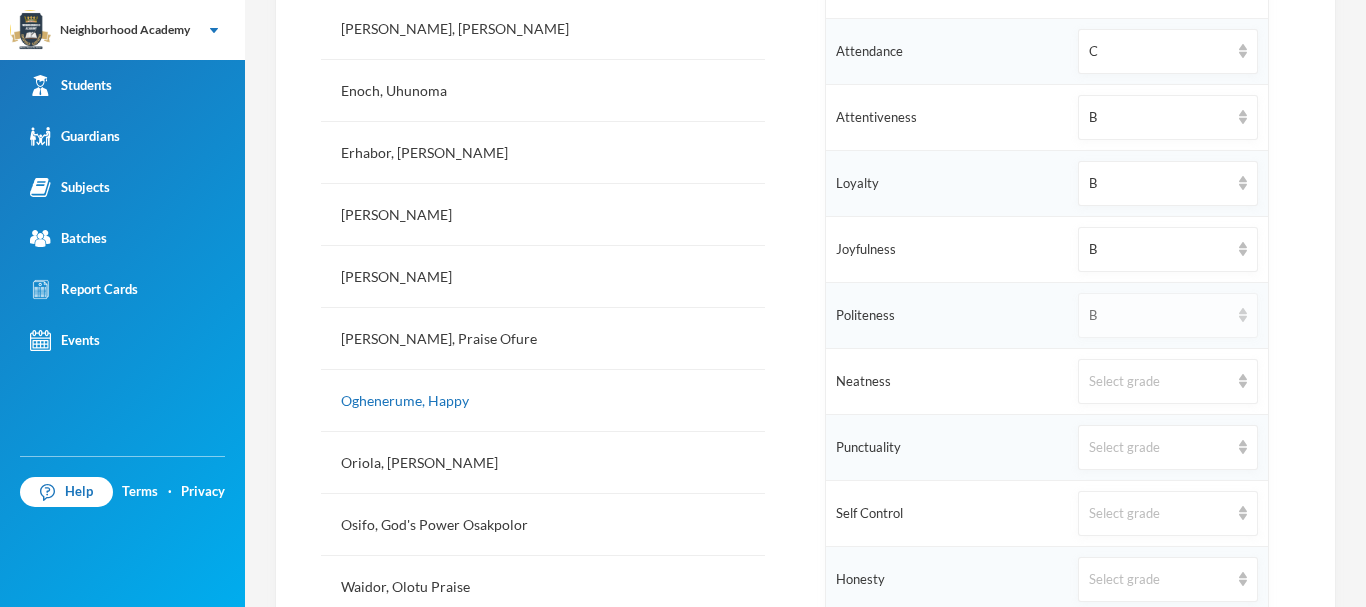scroll, scrollTop: 749, scrollLeft: 0, axis: vertical 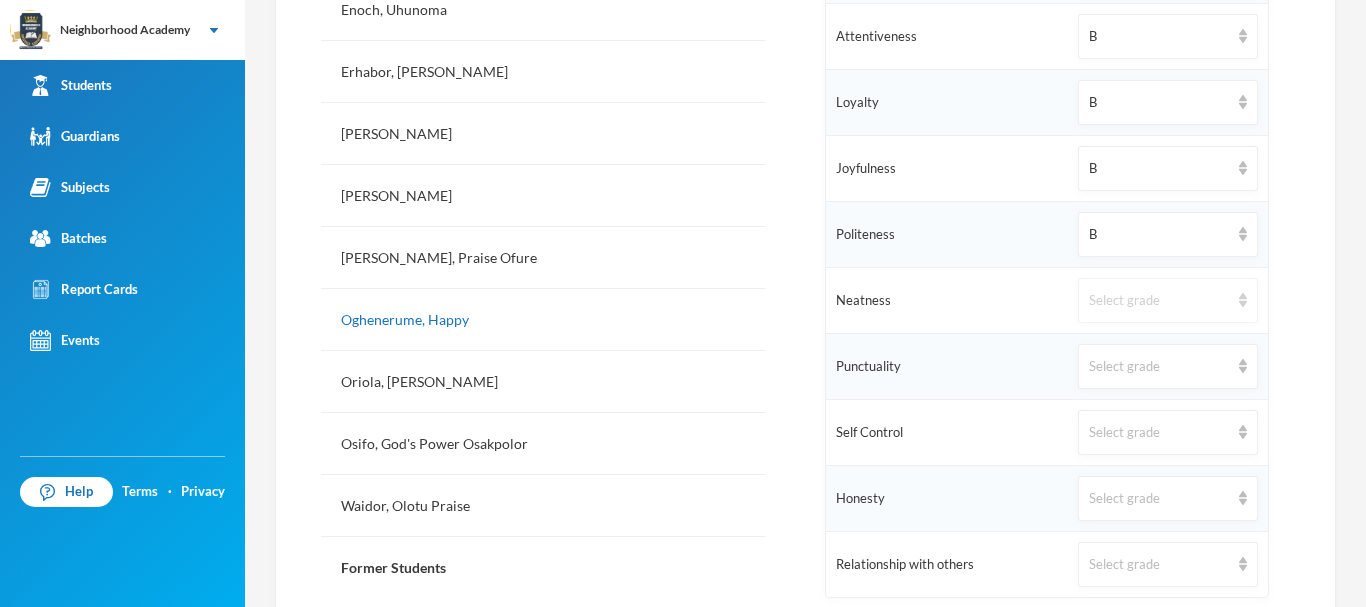 click on "Select grade" at bounding box center (1159, 301) 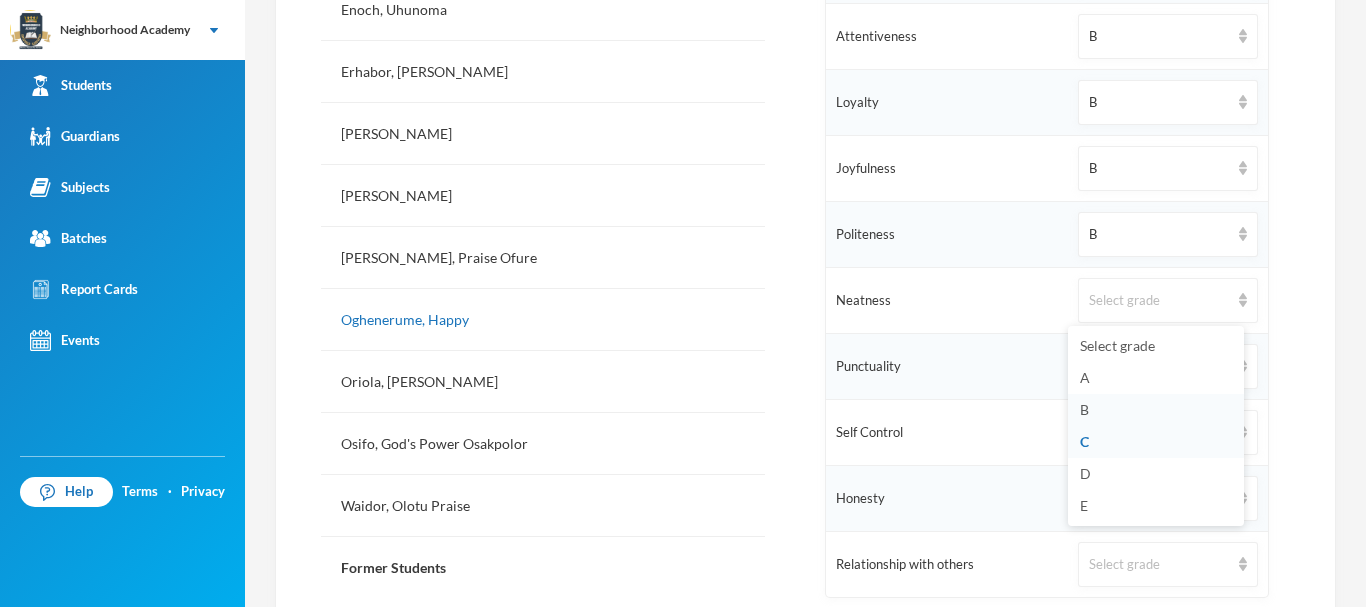 click on "B" at bounding box center (1156, 410) 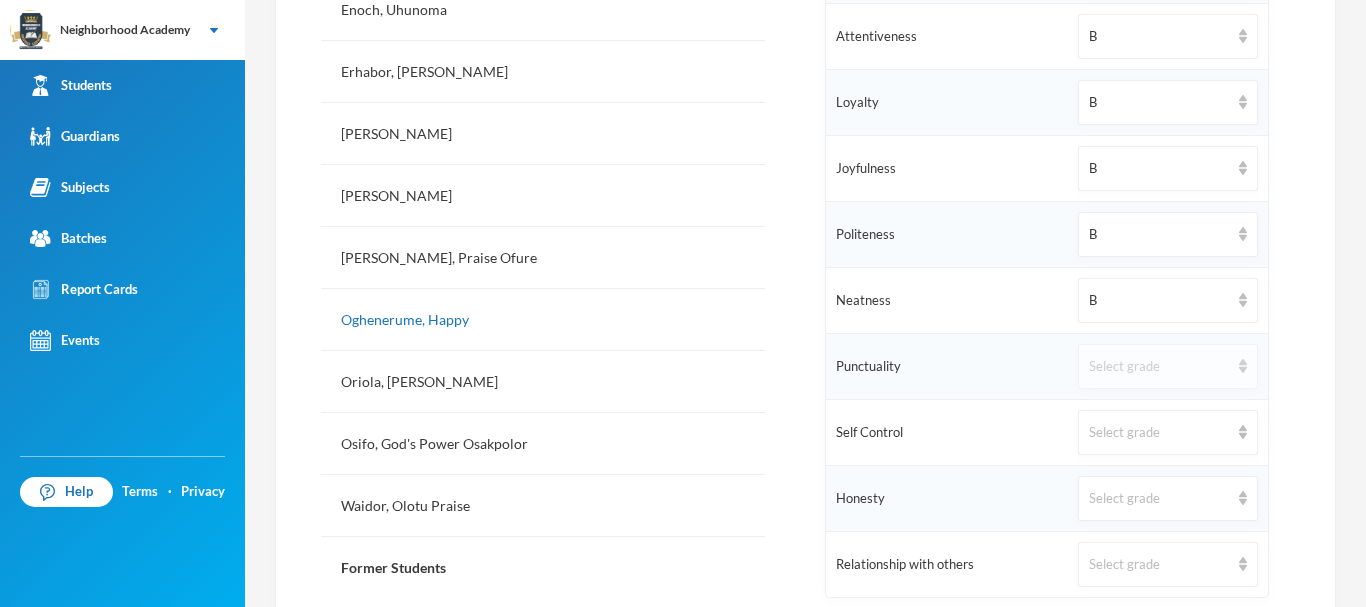 click on "Select grade" at bounding box center (1168, 366) 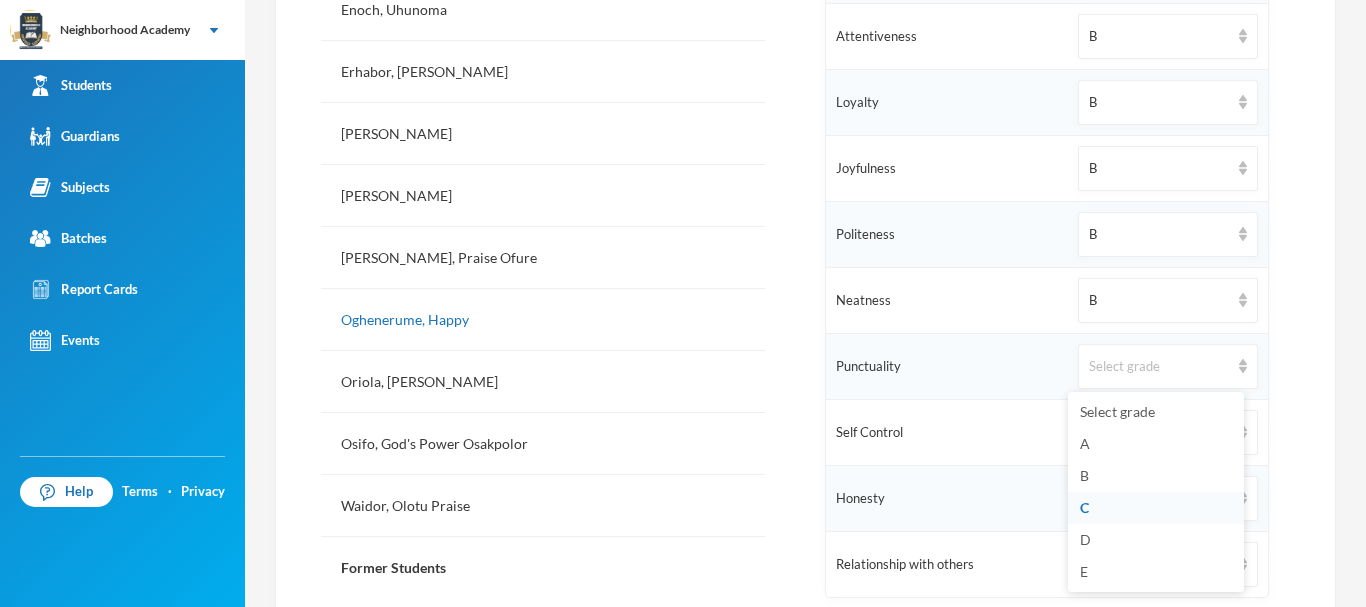 click on "C" at bounding box center [1156, 508] 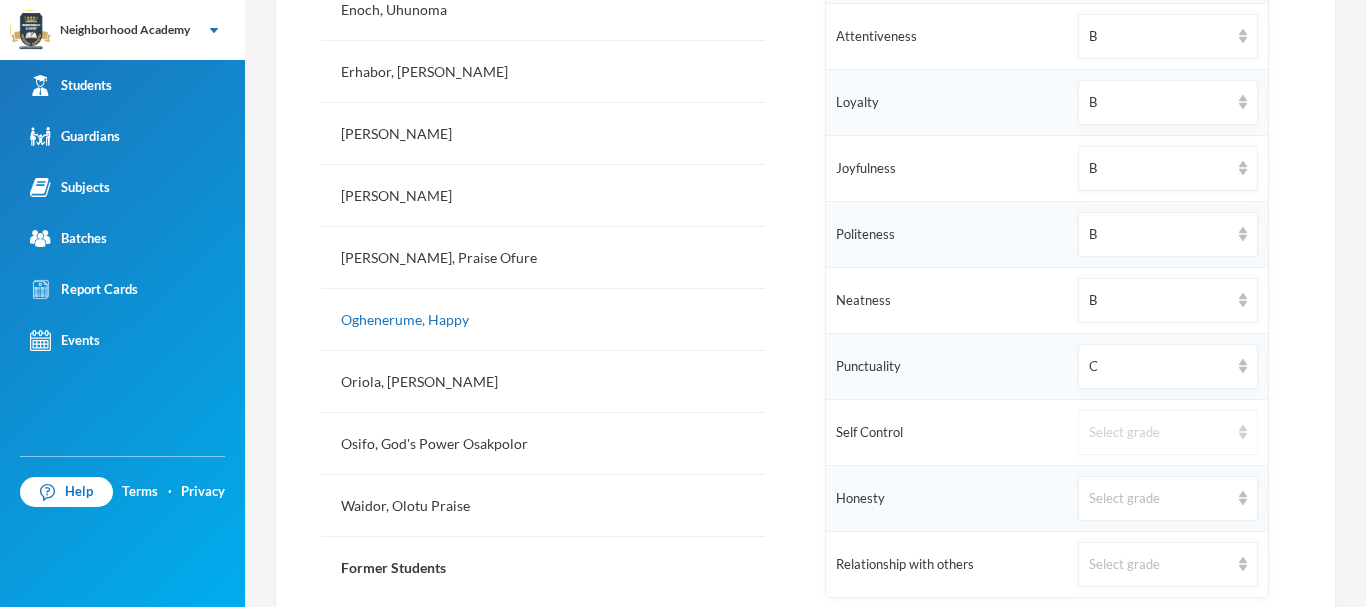click on "Select grade" at bounding box center [1159, 433] 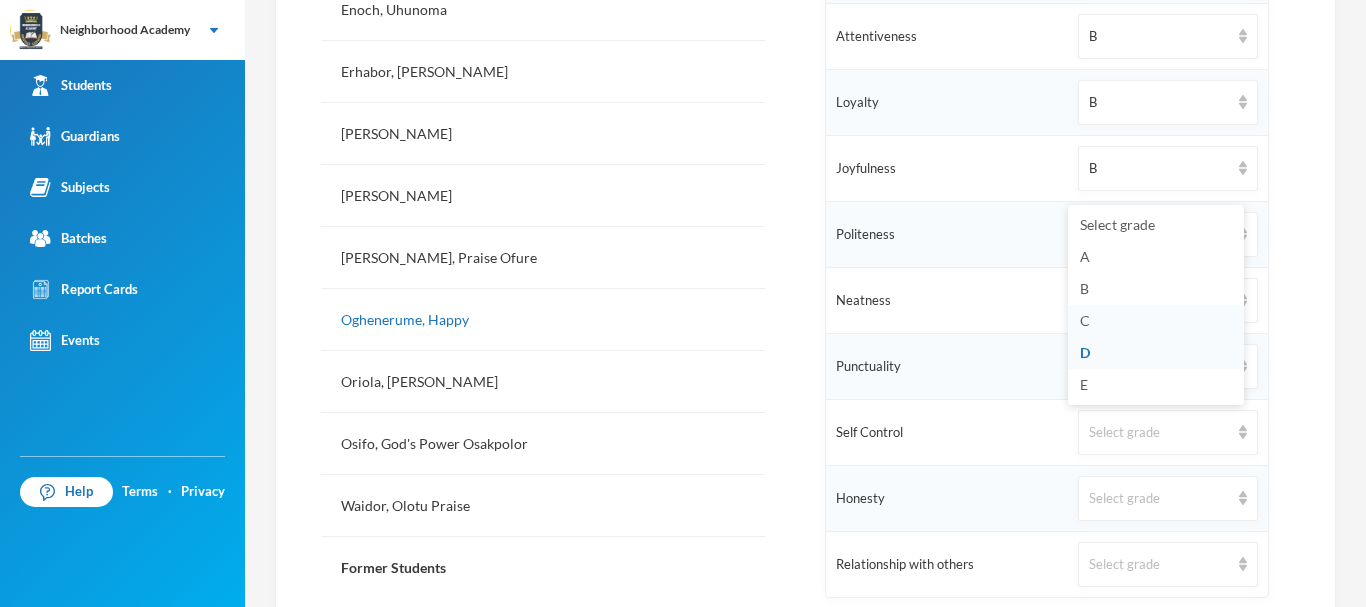 click on "C" at bounding box center (1156, 321) 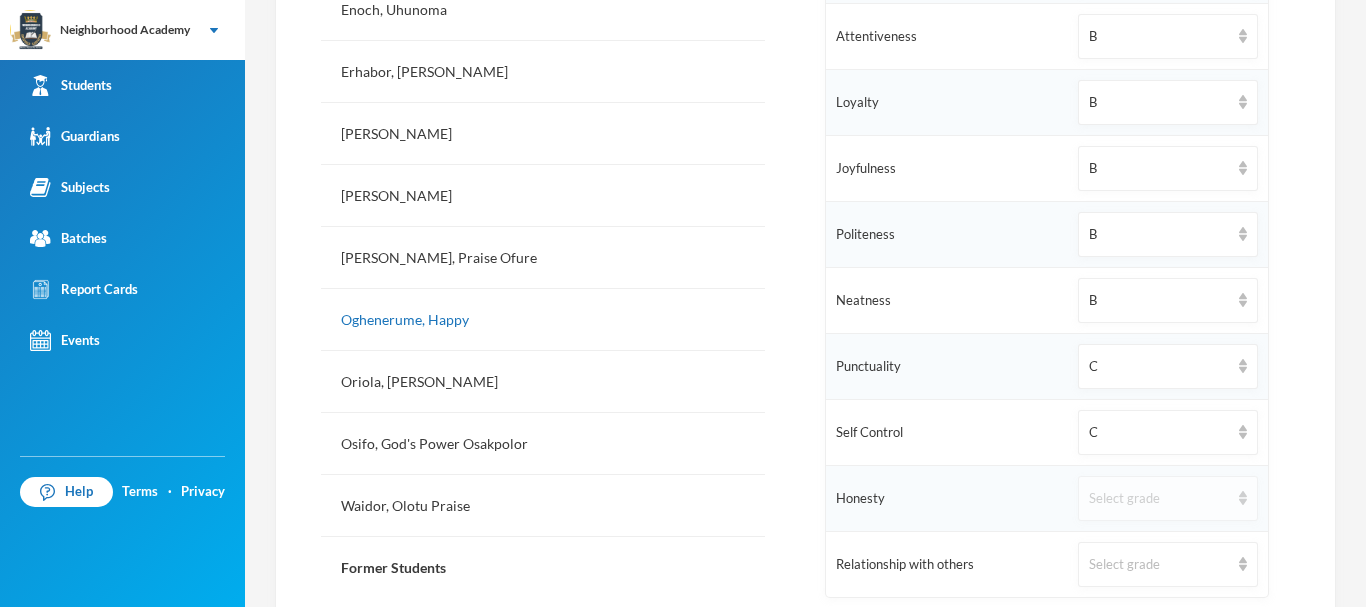click on "Select grade" at bounding box center [1159, 499] 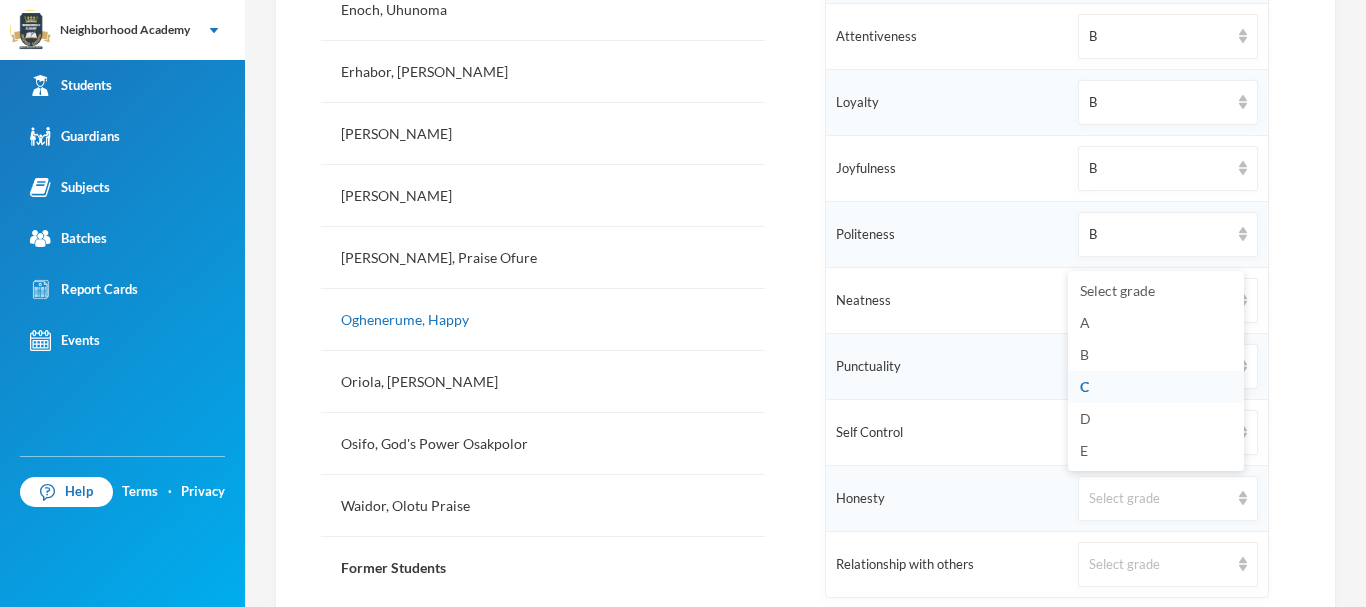 click on "Neatness" at bounding box center (947, 300) 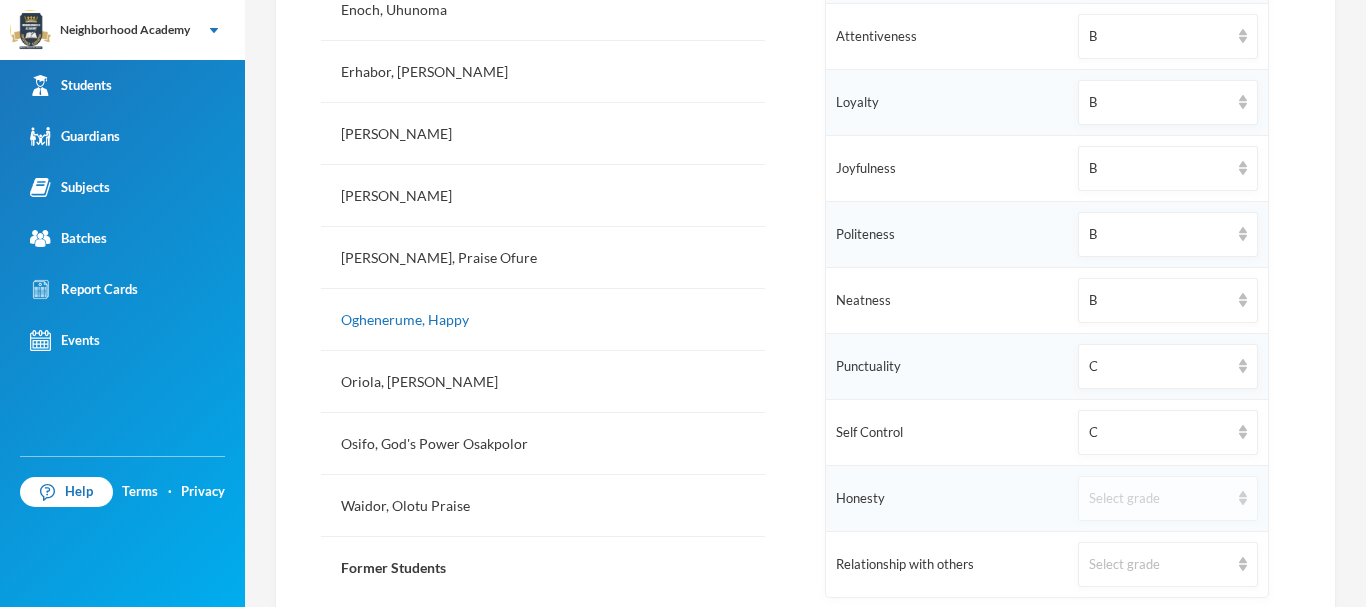 click on "Select grade" at bounding box center (1159, 499) 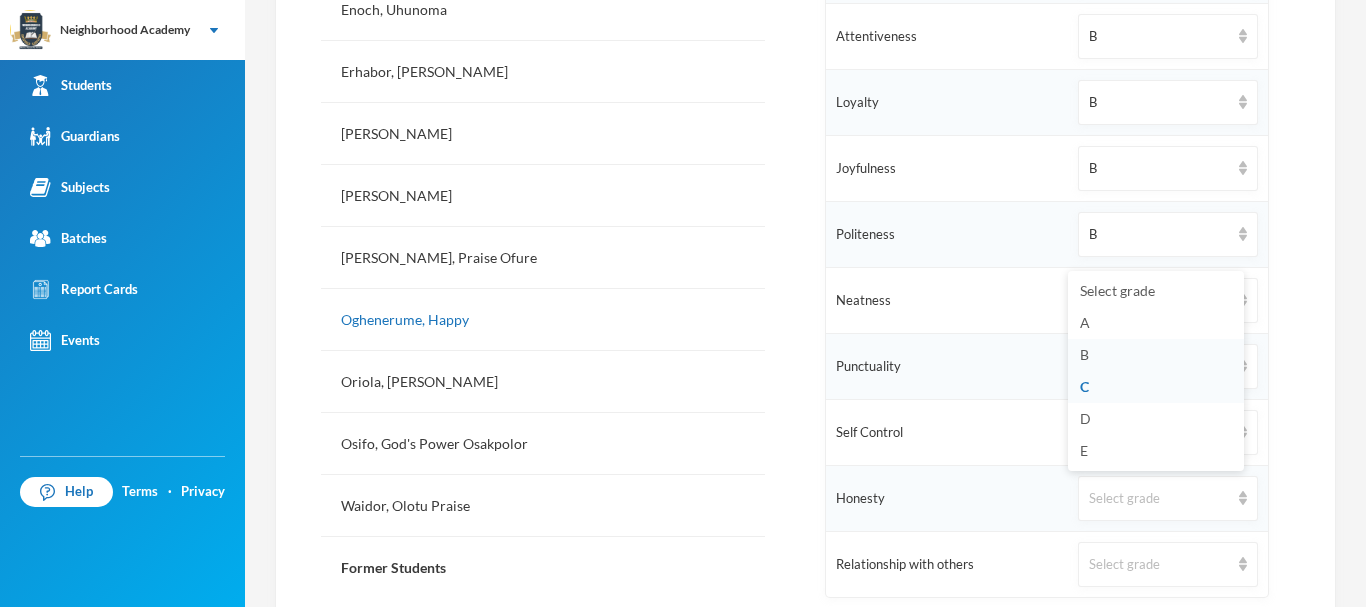 click on "B" at bounding box center [1156, 355] 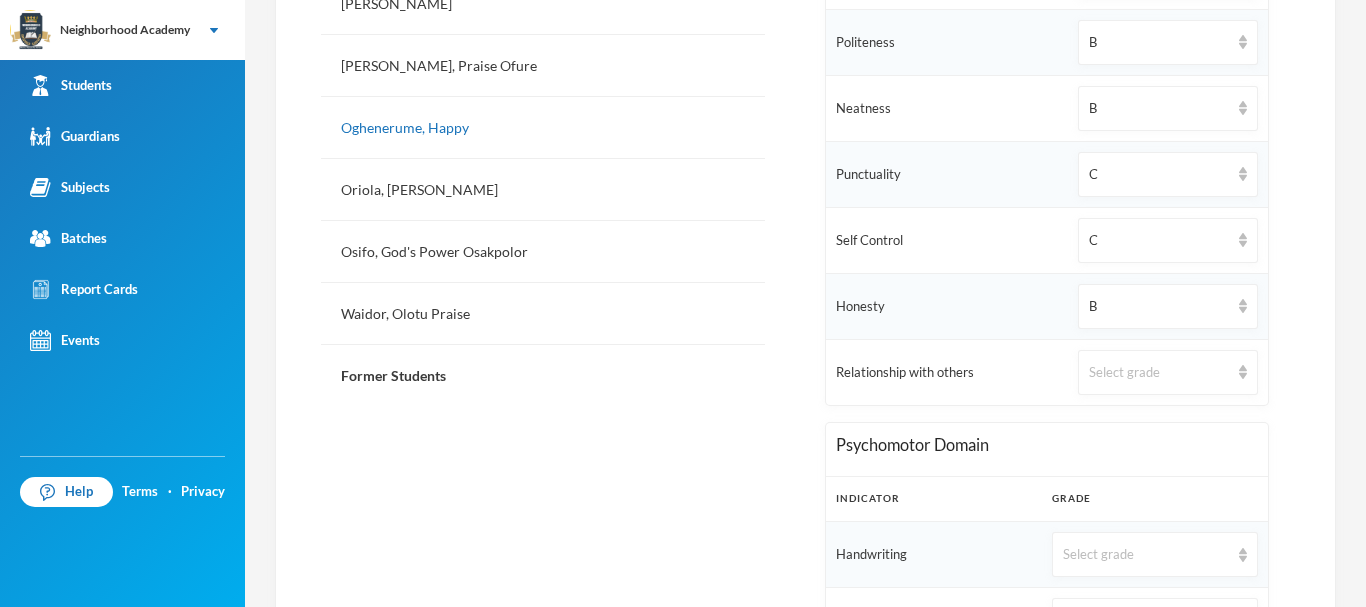 scroll, scrollTop: 949, scrollLeft: 0, axis: vertical 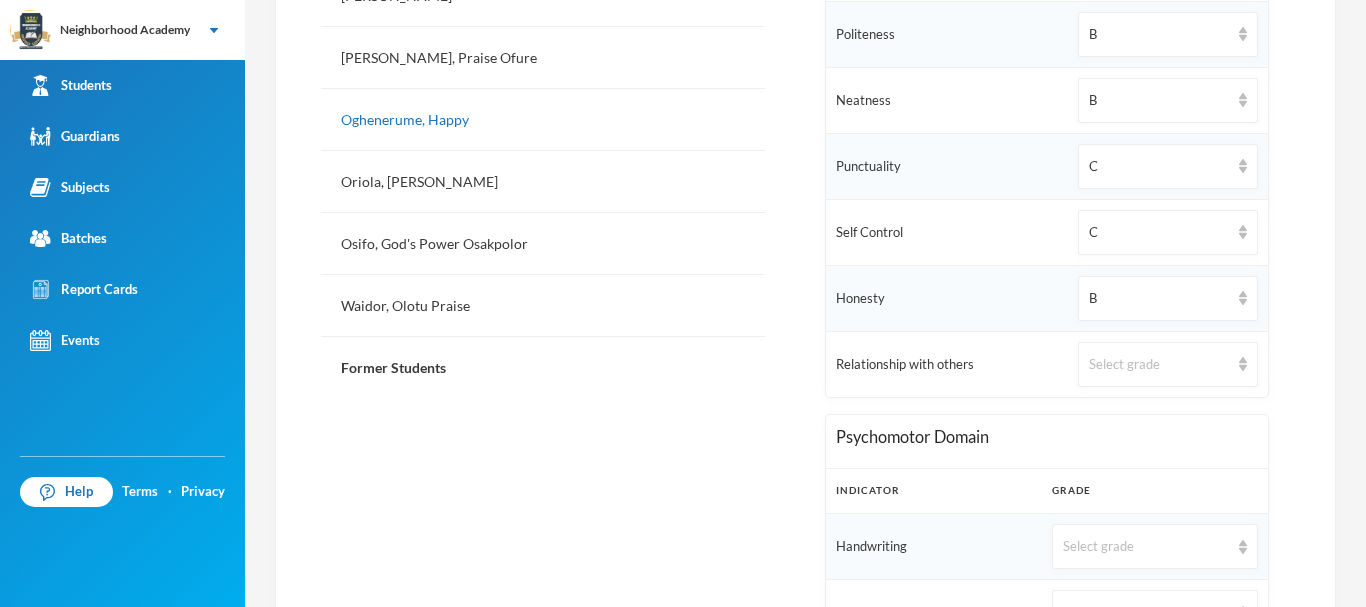 click on "Select grade" at bounding box center (1168, 364) 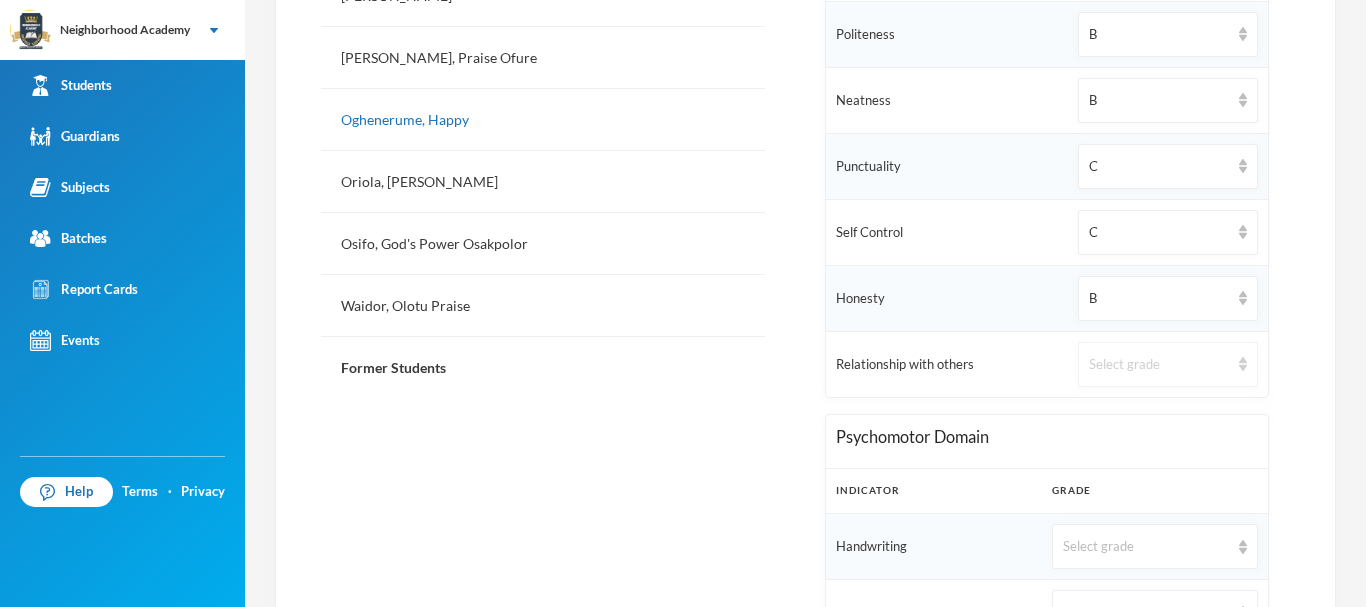 click on "Select grade" at bounding box center (1159, 365) 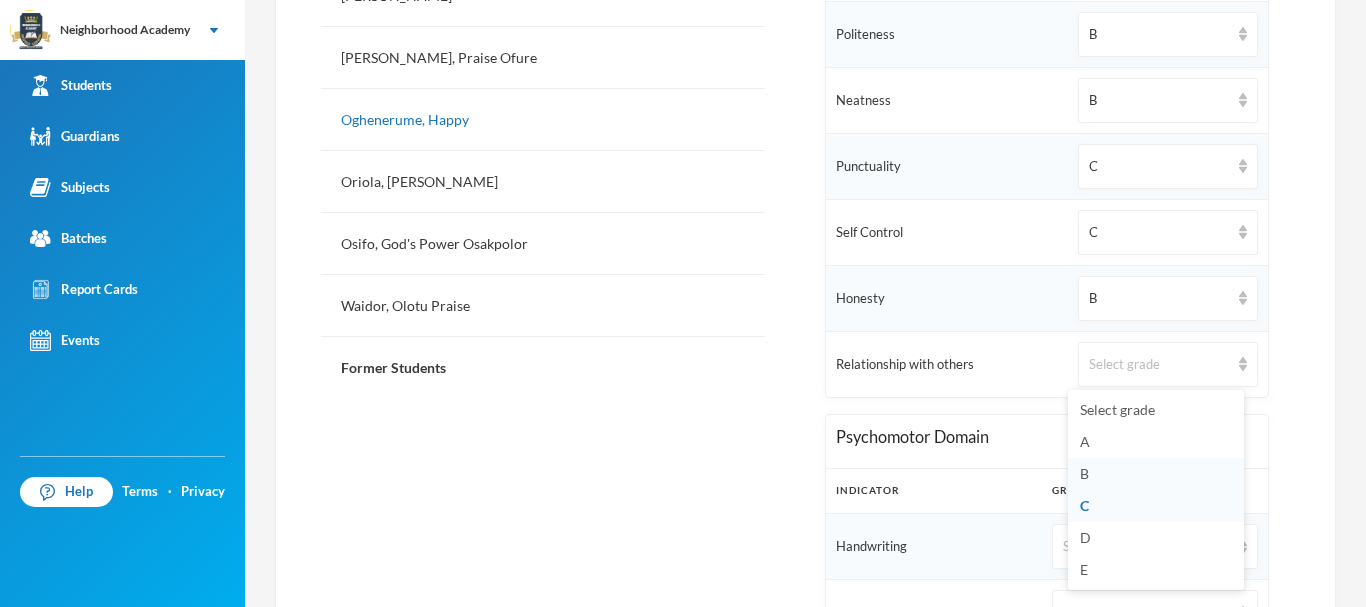 click on "B" at bounding box center (1156, 474) 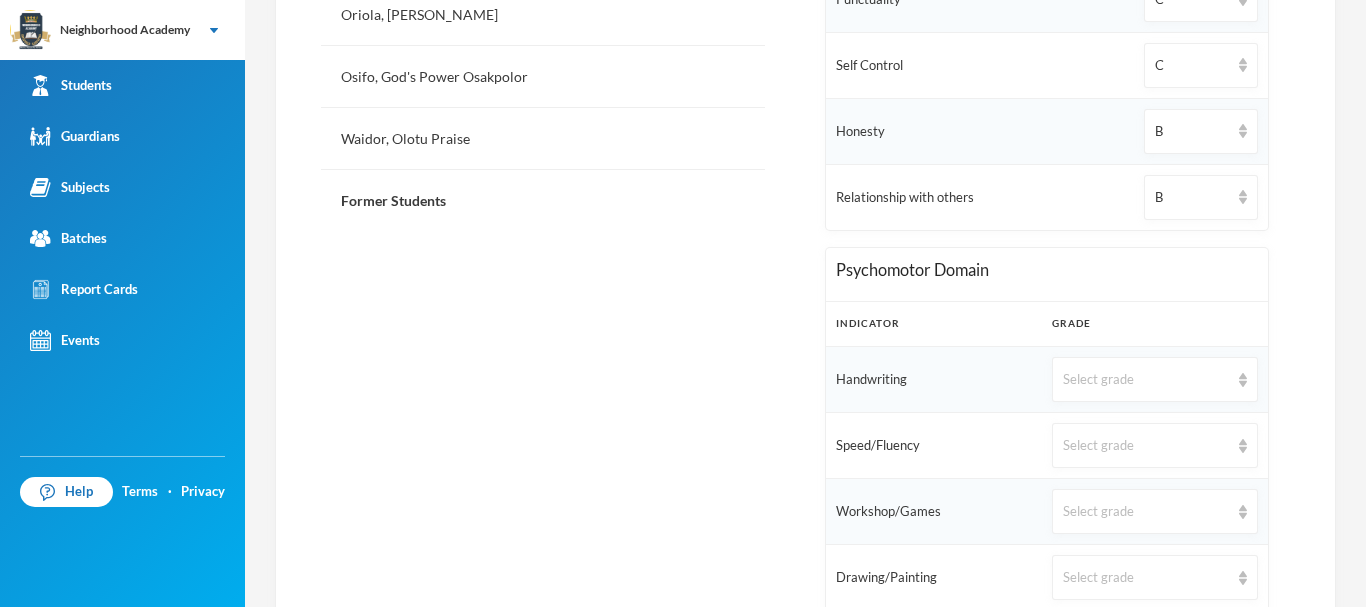 scroll, scrollTop: 1149, scrollLeft: 0, axis: vertical 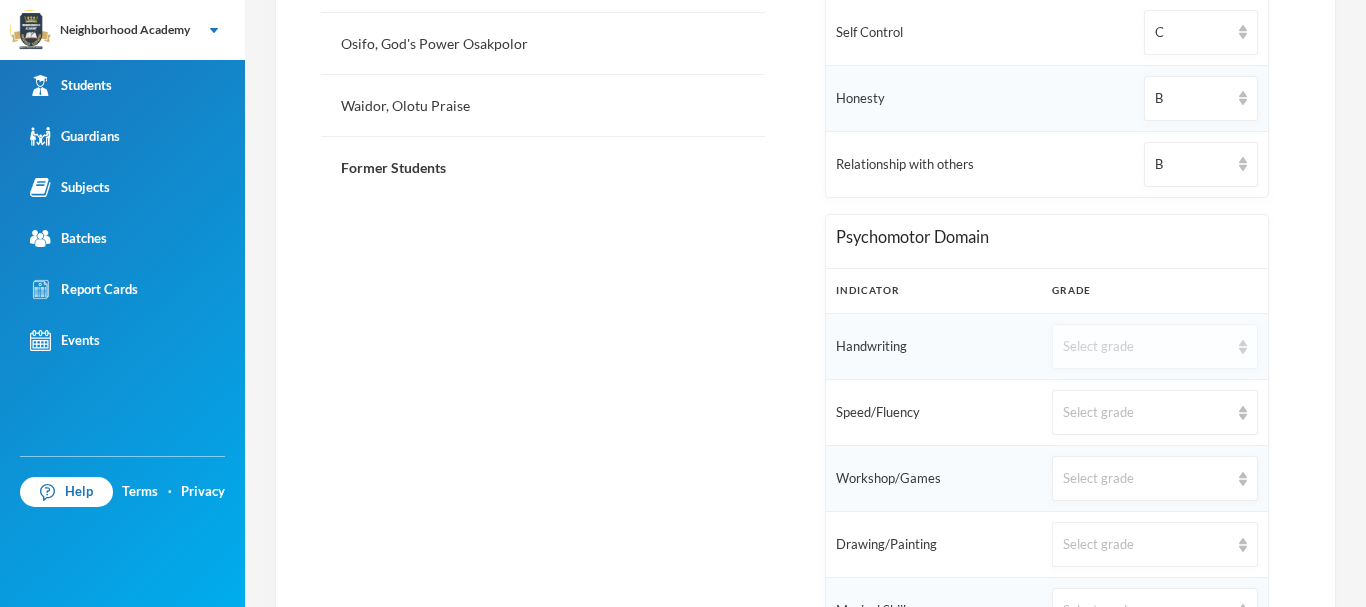 click on "Select grade" at bounding box center (1146, 347) 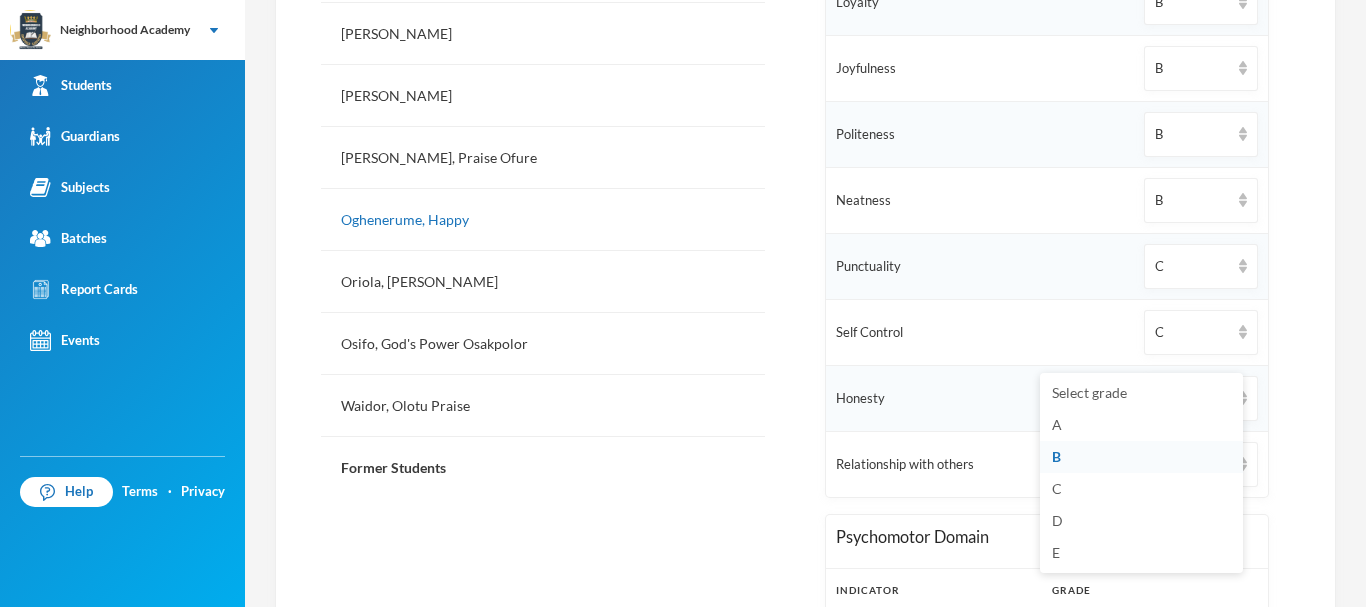 scroll, scrollTop: 949, scrollLeft: 0, axis: vertical 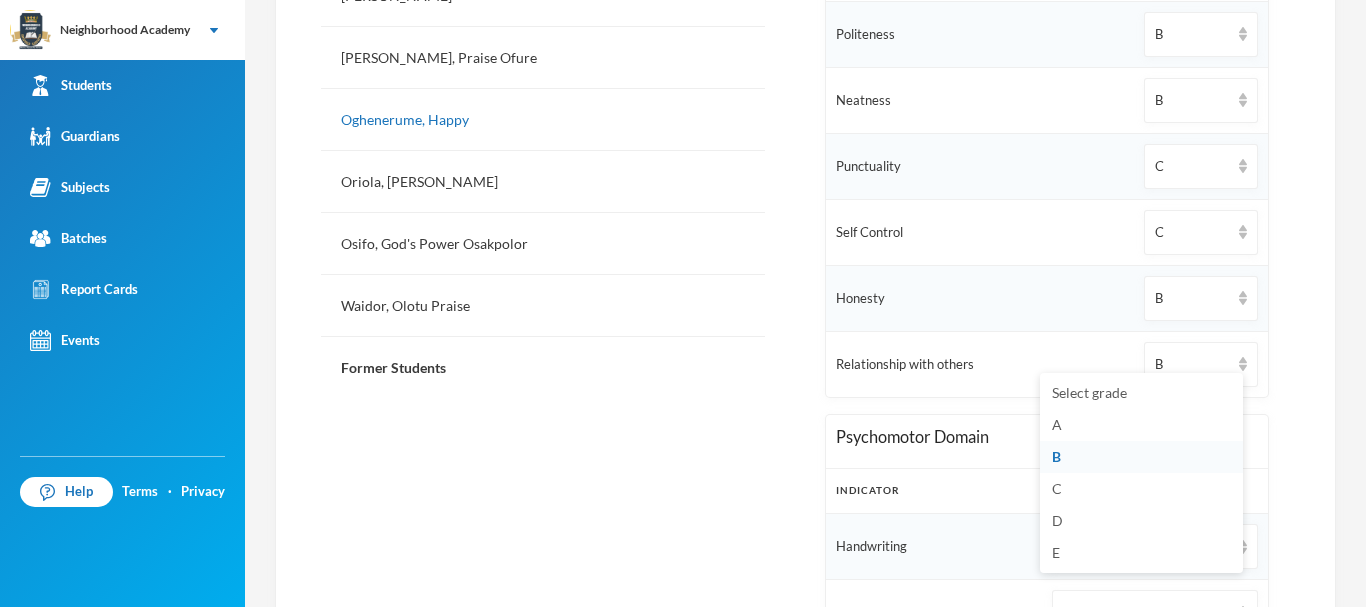 click on "Relationship with others" at bounding box center (980, 365) 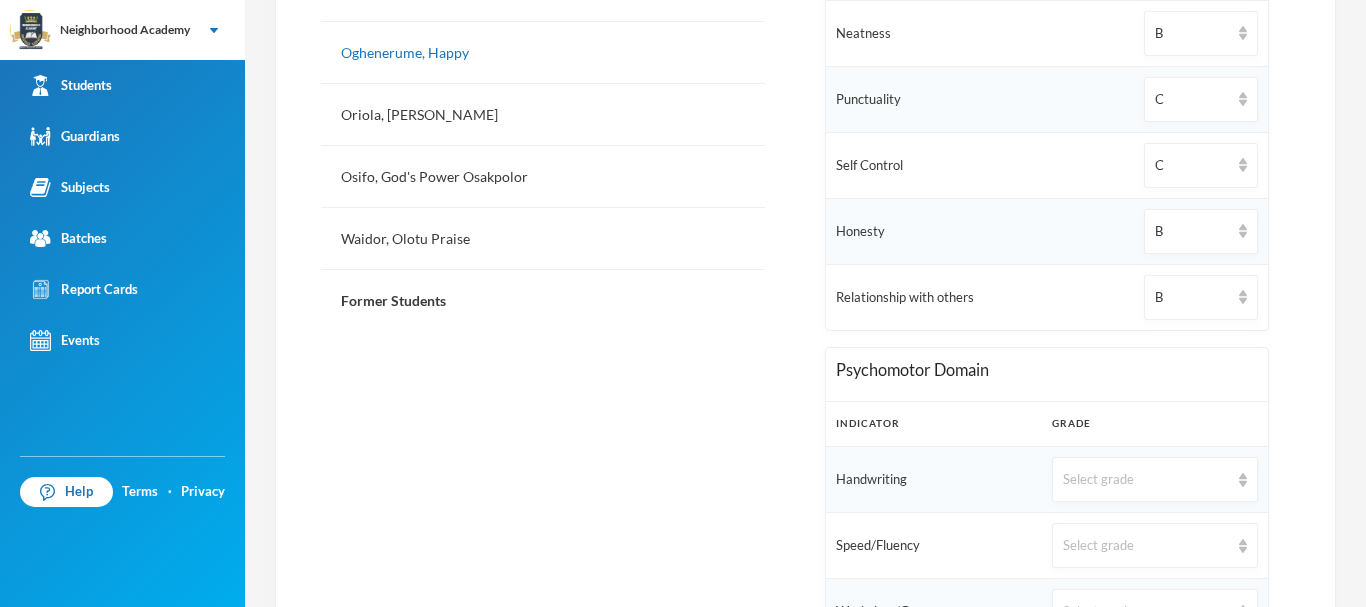 scroll, scrollTop: 1149, scrollLeft: 0, axis: vertical 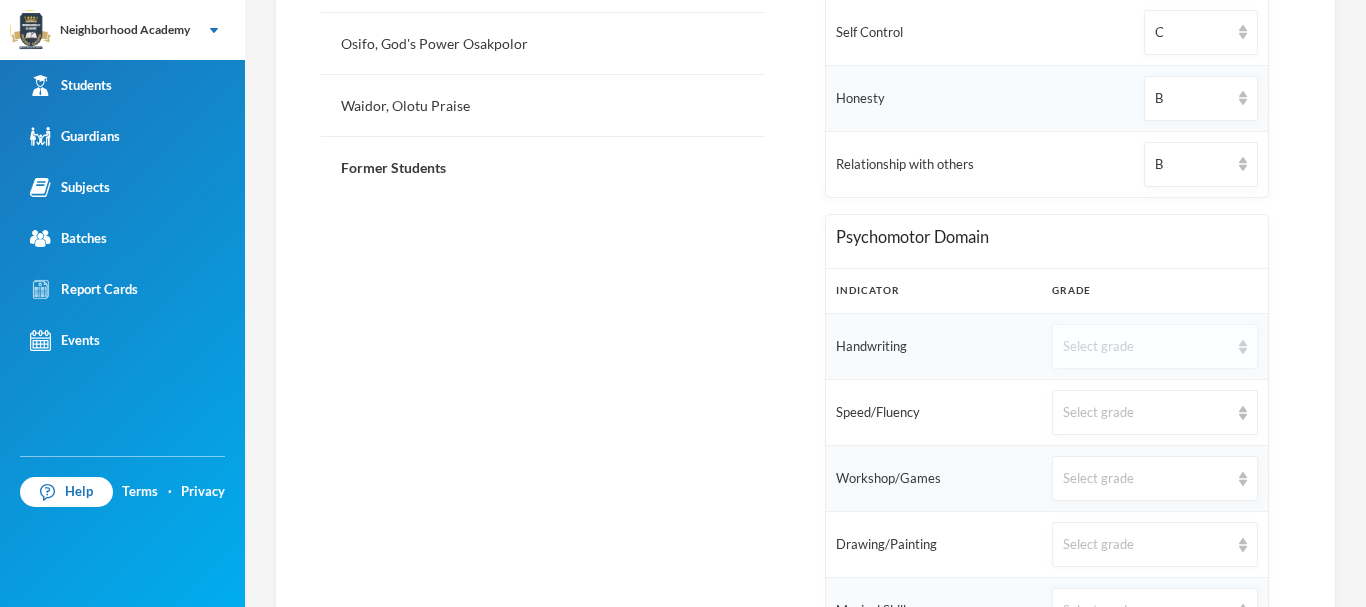 click on "Select grade" at bounding box center (1146, 347) 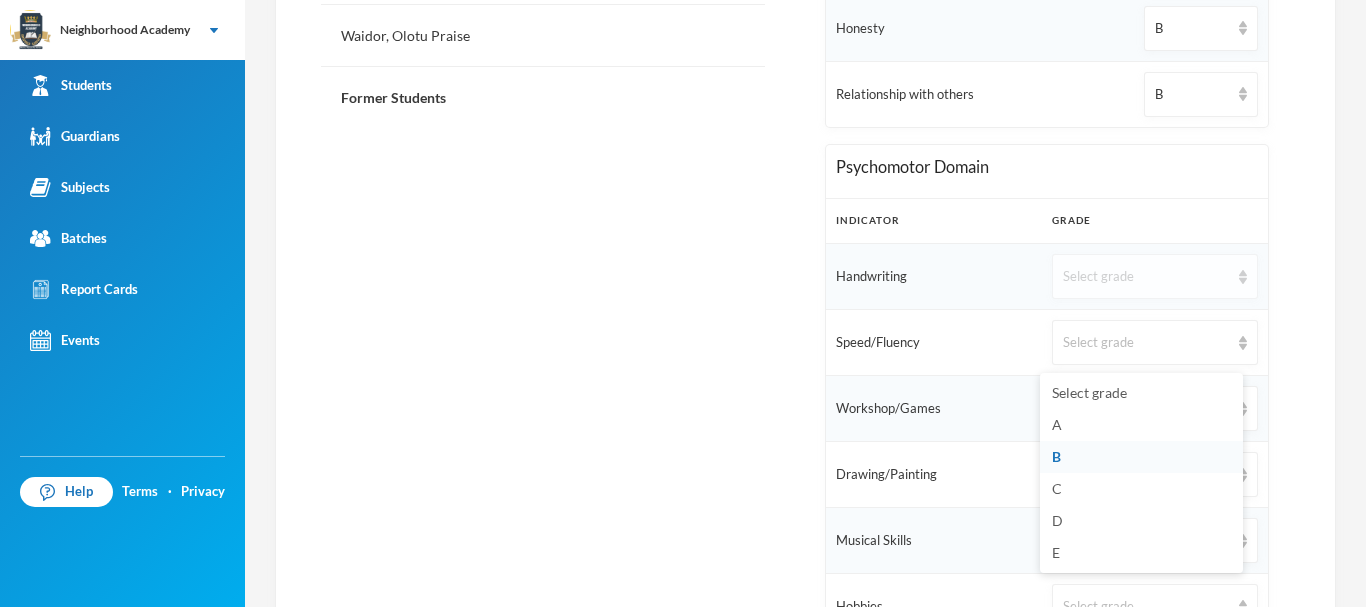 scroll, scrollTop: 1249, scrollLeft: 0, axis: vertical 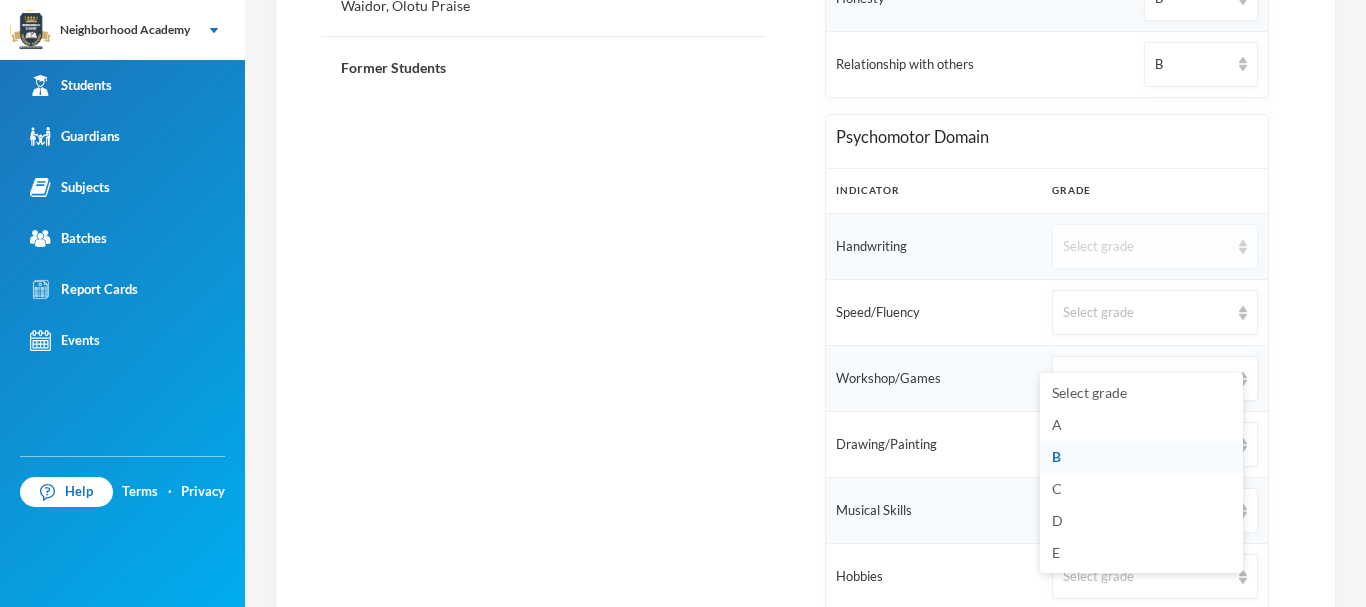 click on "Select grade" at bounding box center (1146, 247) 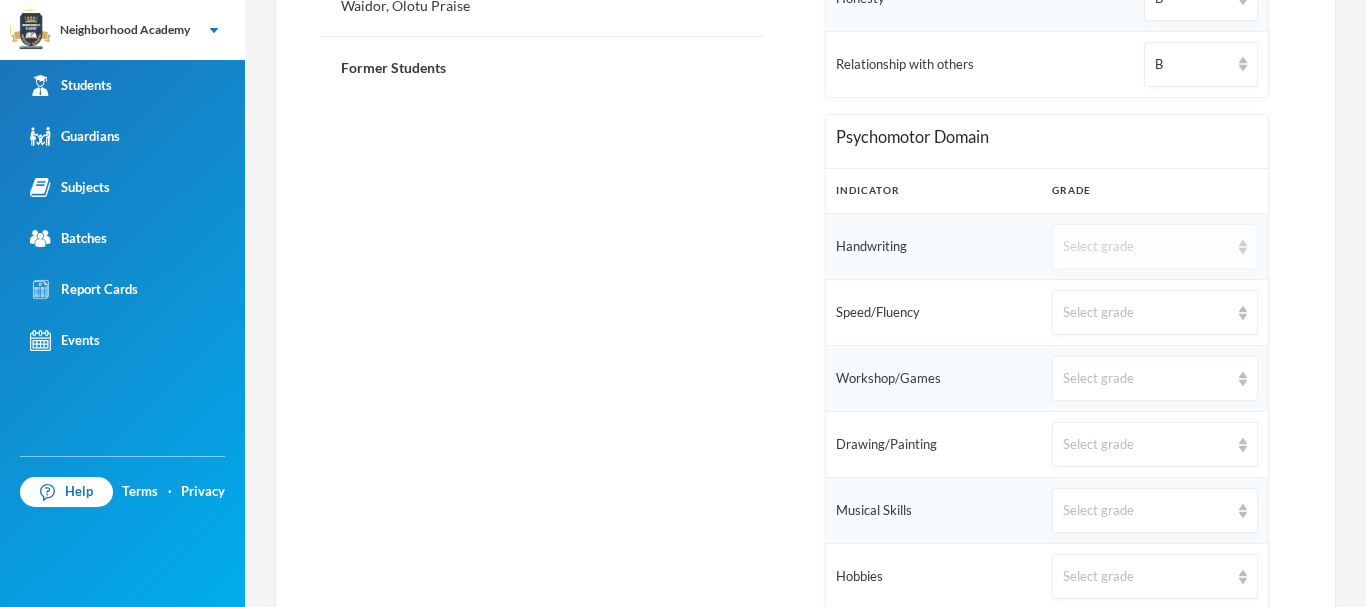 click on "Select grade" at bounding box center (1146, 247) 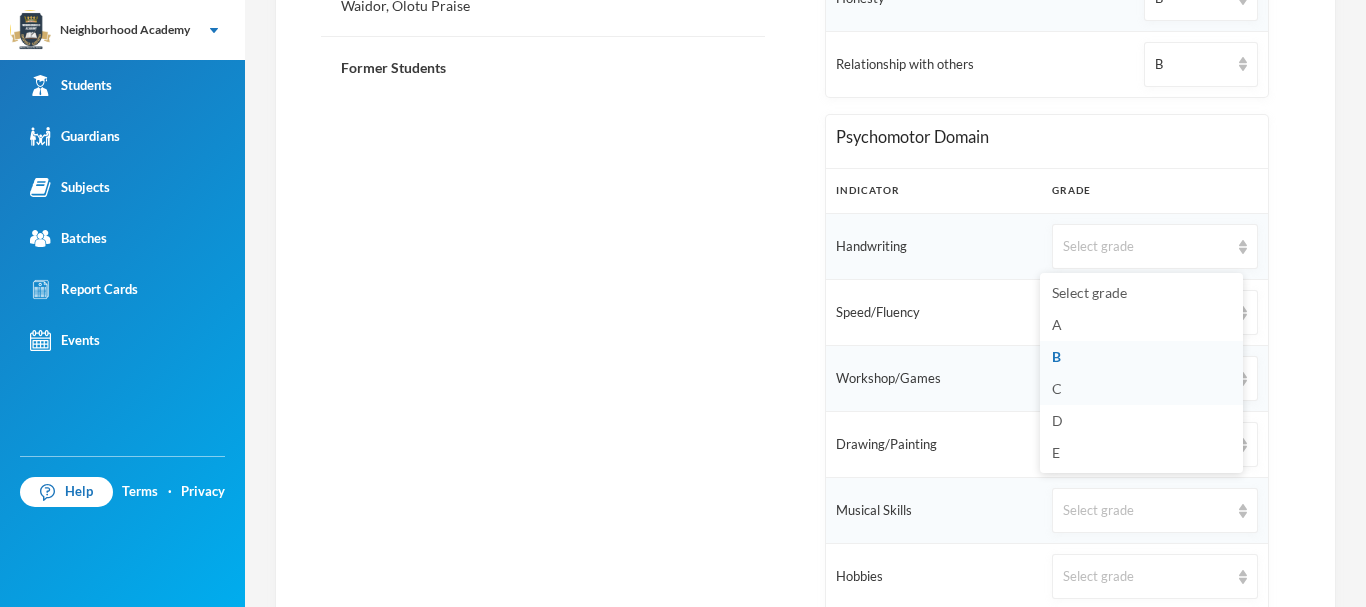 click on "C" at bounding box center (1141, 389) 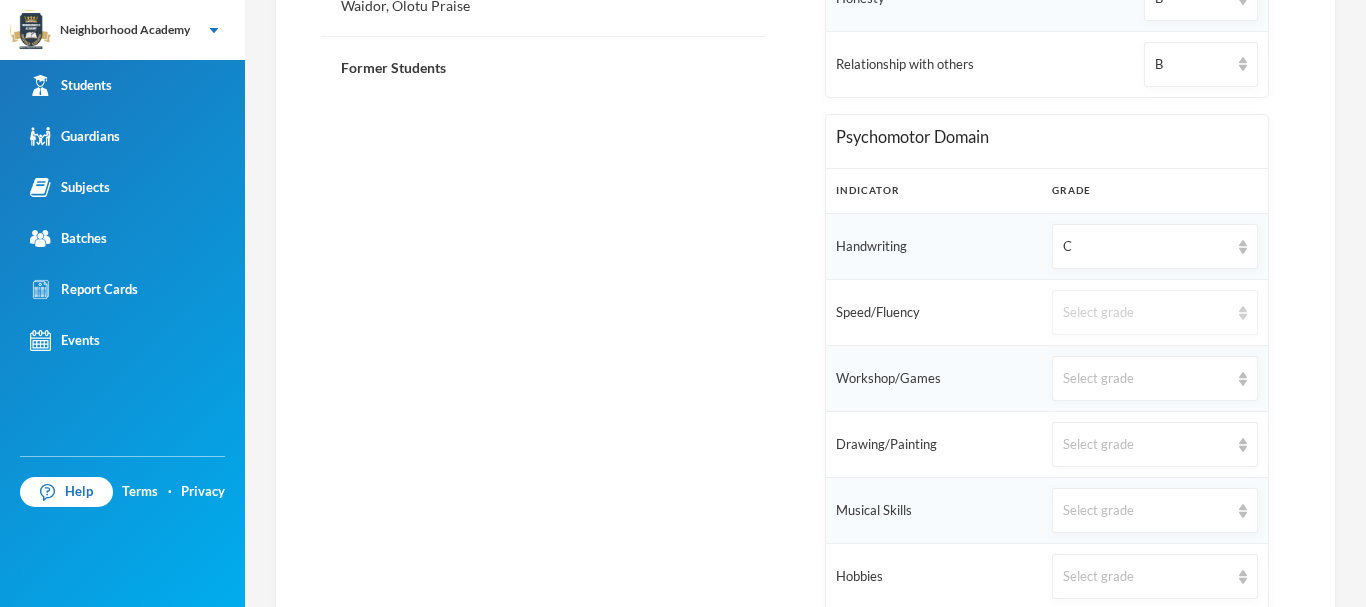 click on "Select grade" at bounding box center (1146, 313) 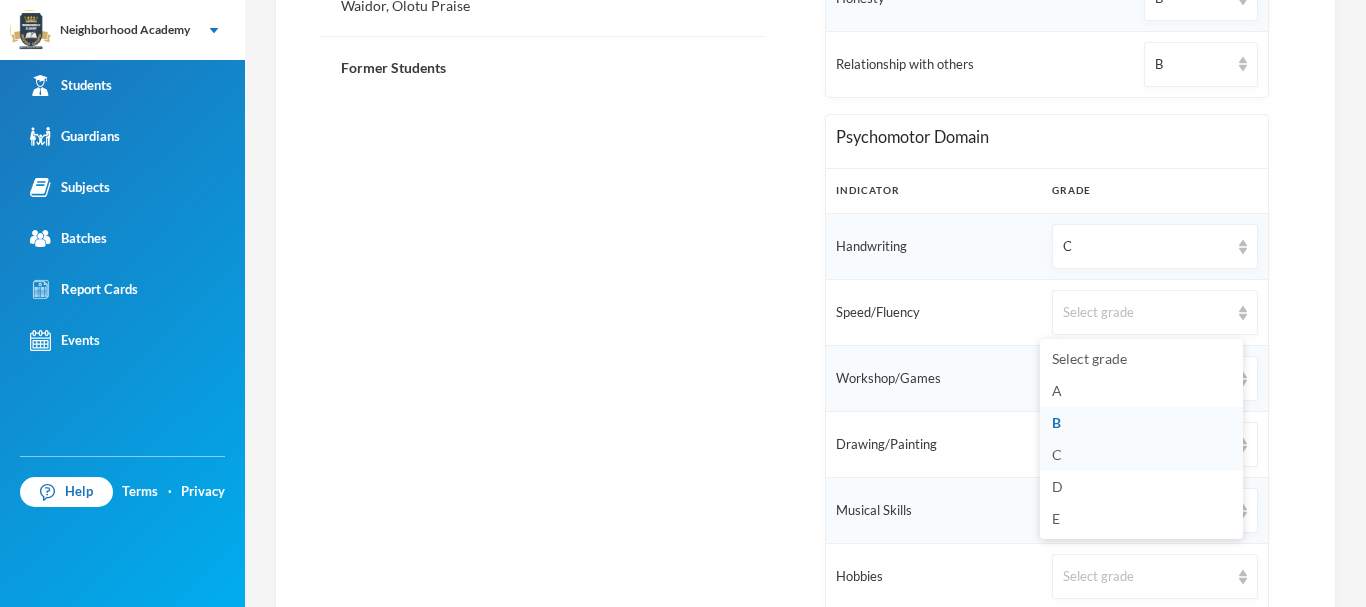 click on "C" at bounding box center [1141, 455] 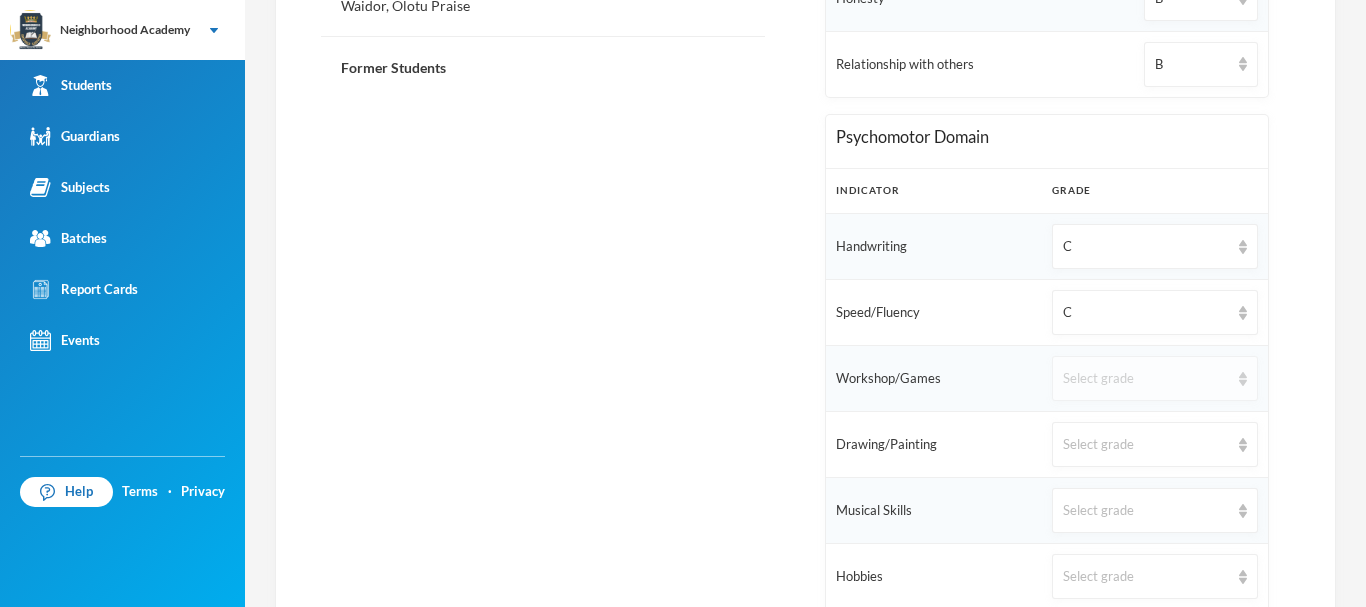 click on "Select grade" at bounding box center (1146, 379) 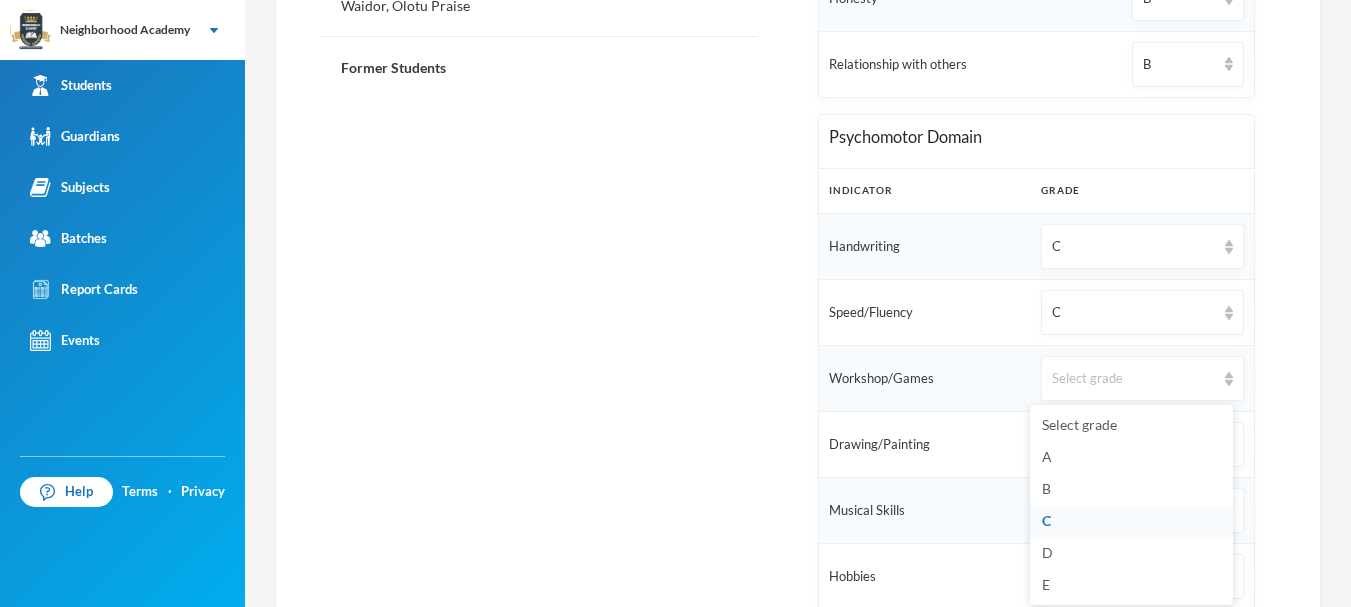 click on "C" at bounding box center (1131, 521) 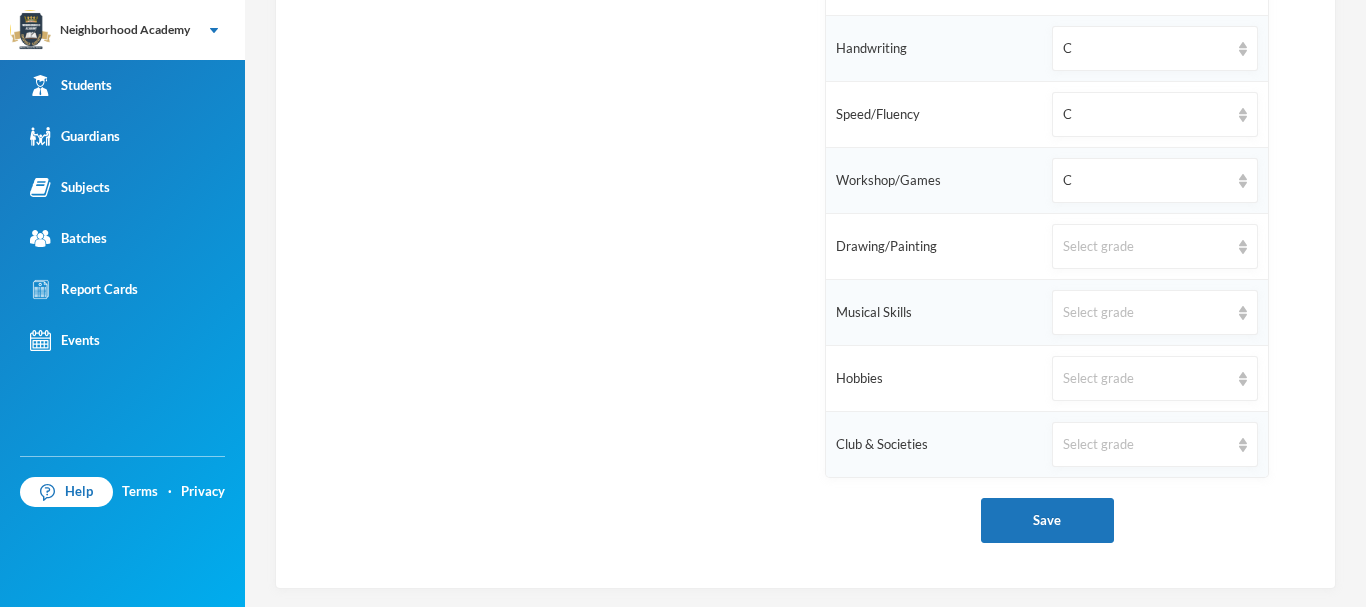 scroll, scrollTop: 1449, scrollLeft: 0, axis: vertical 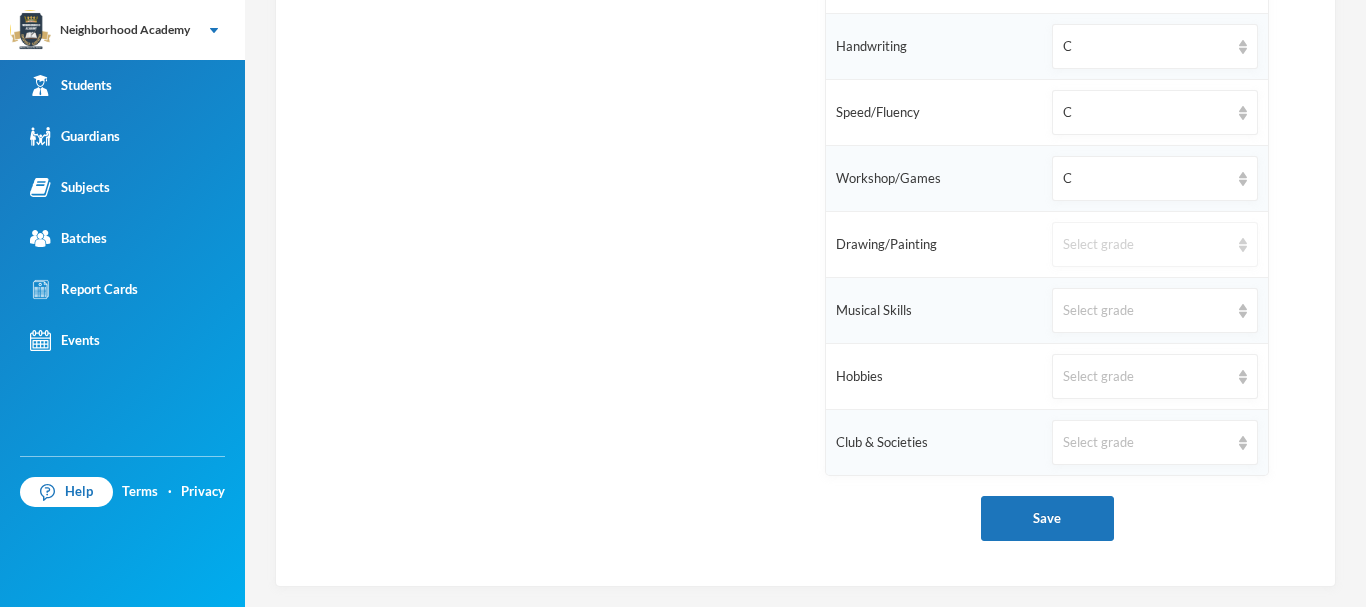click on "Select grade" at bounding box center [1146, 245] 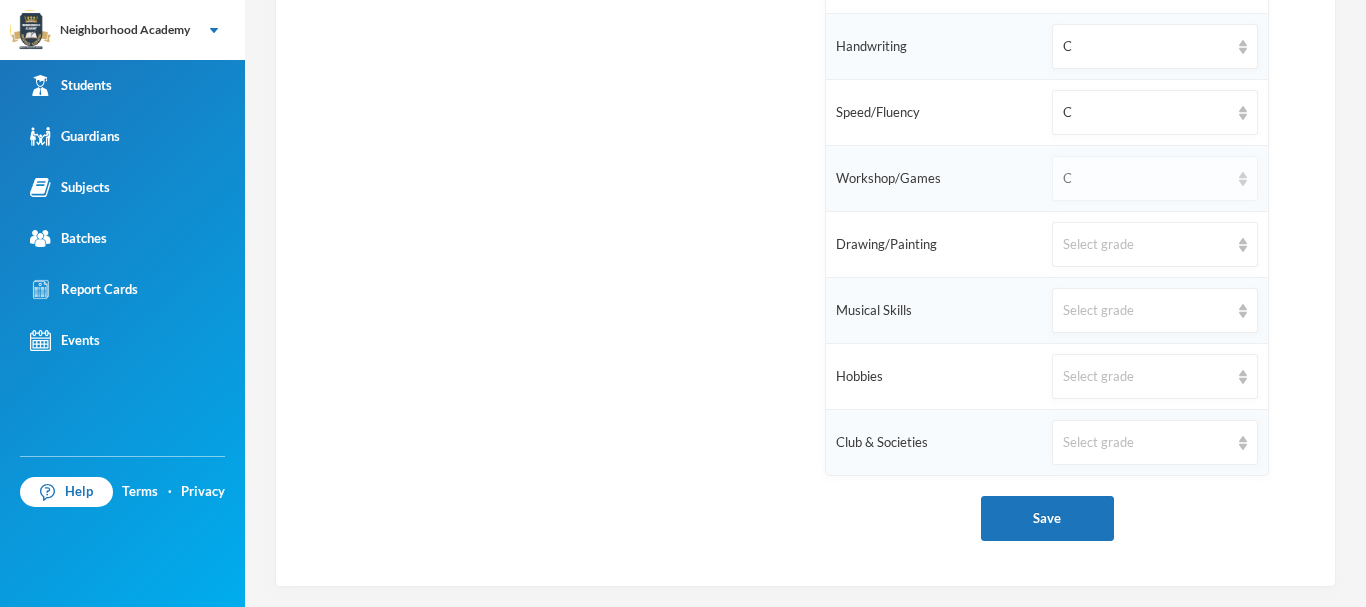 click on "C" at bounding box center (1146, 179) 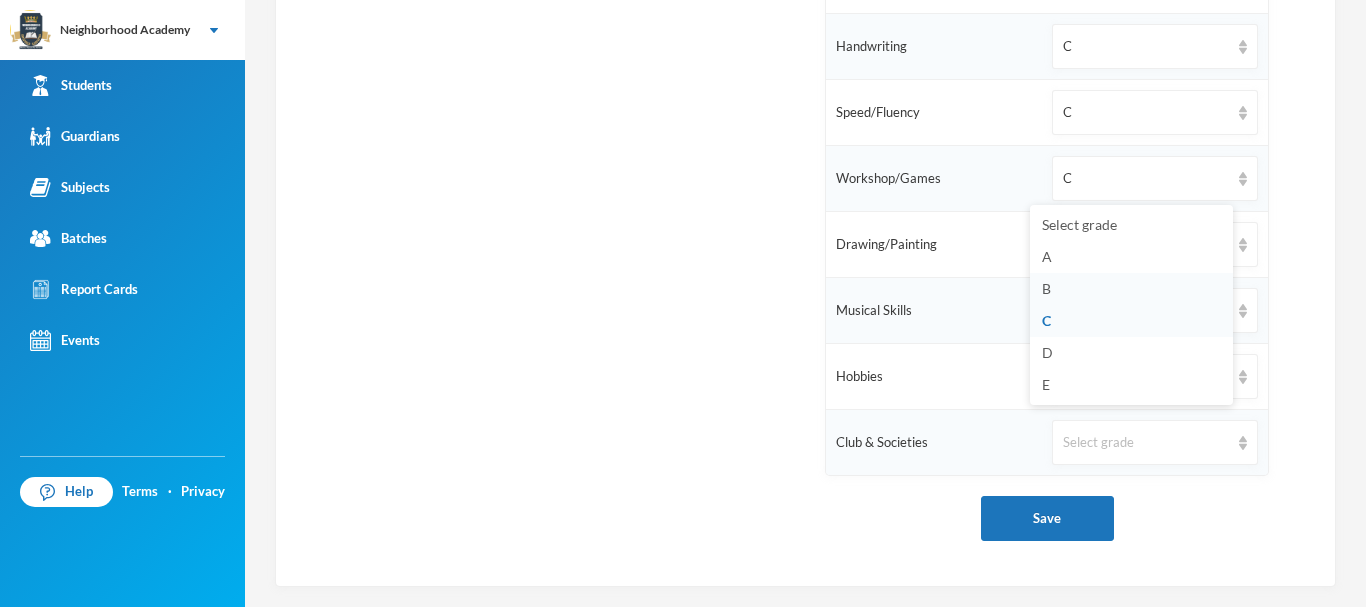 click on "B" at bounding box center [1131, 289] 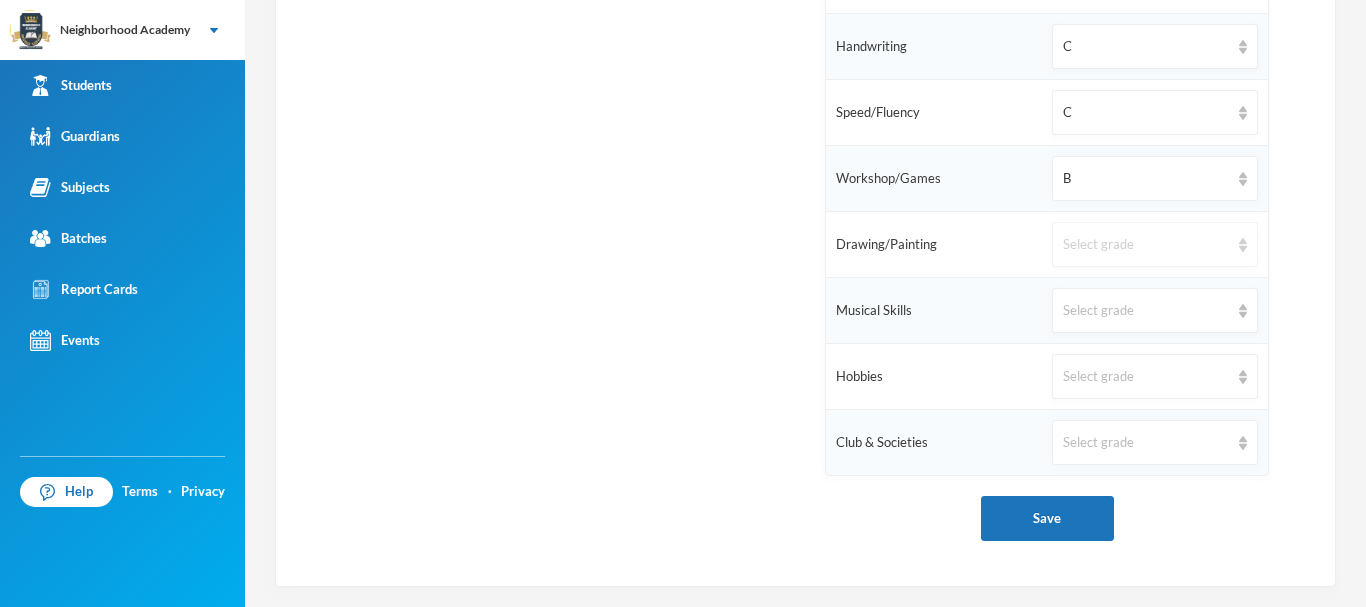 click on "Select grade" at bounding box center [1146, 245] 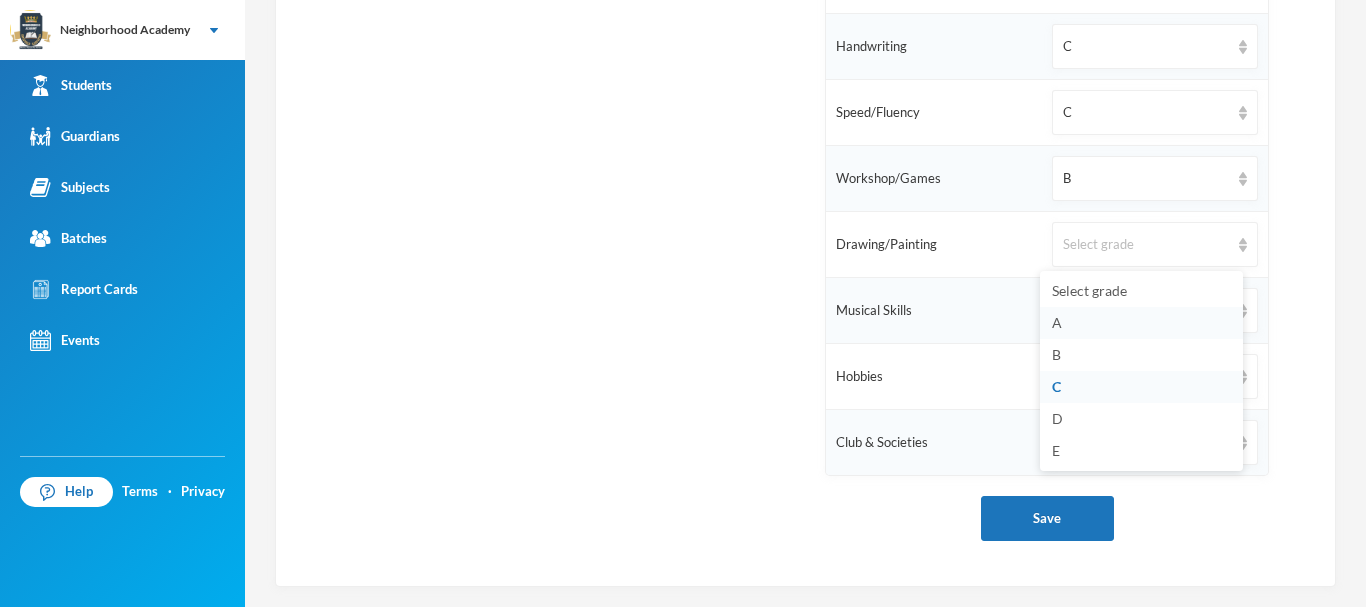 click on "A" at bounding box center (1141, 323) 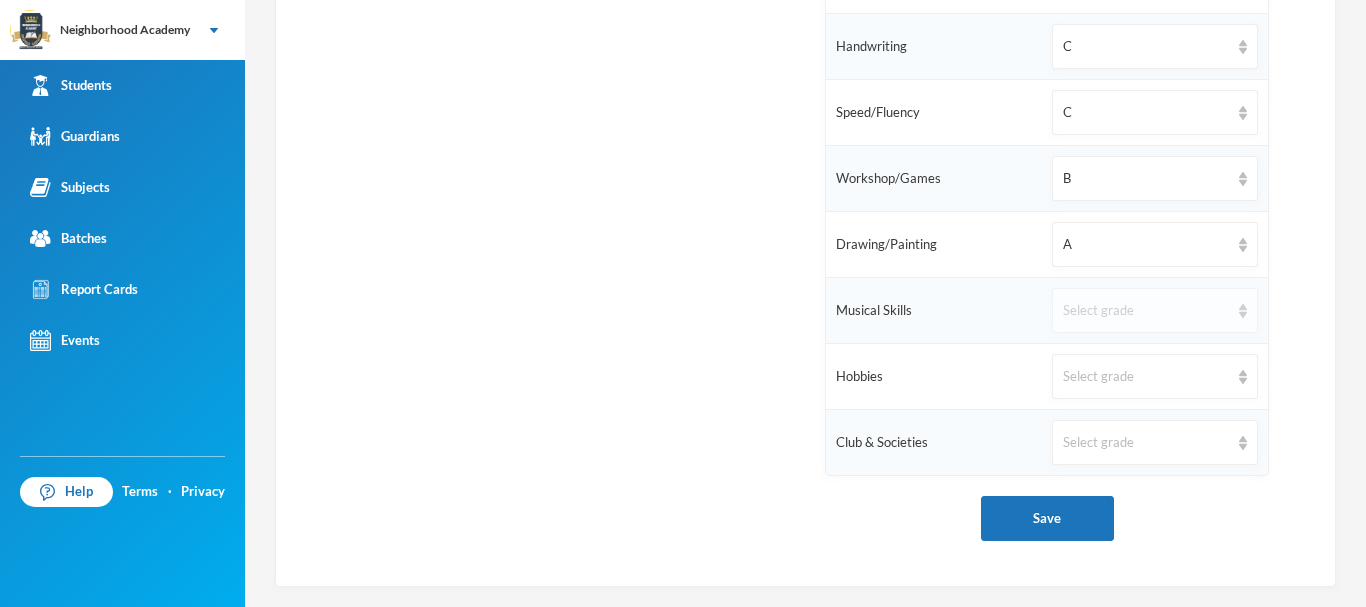 click on "Select grade" at bounding box center [1146, 311] 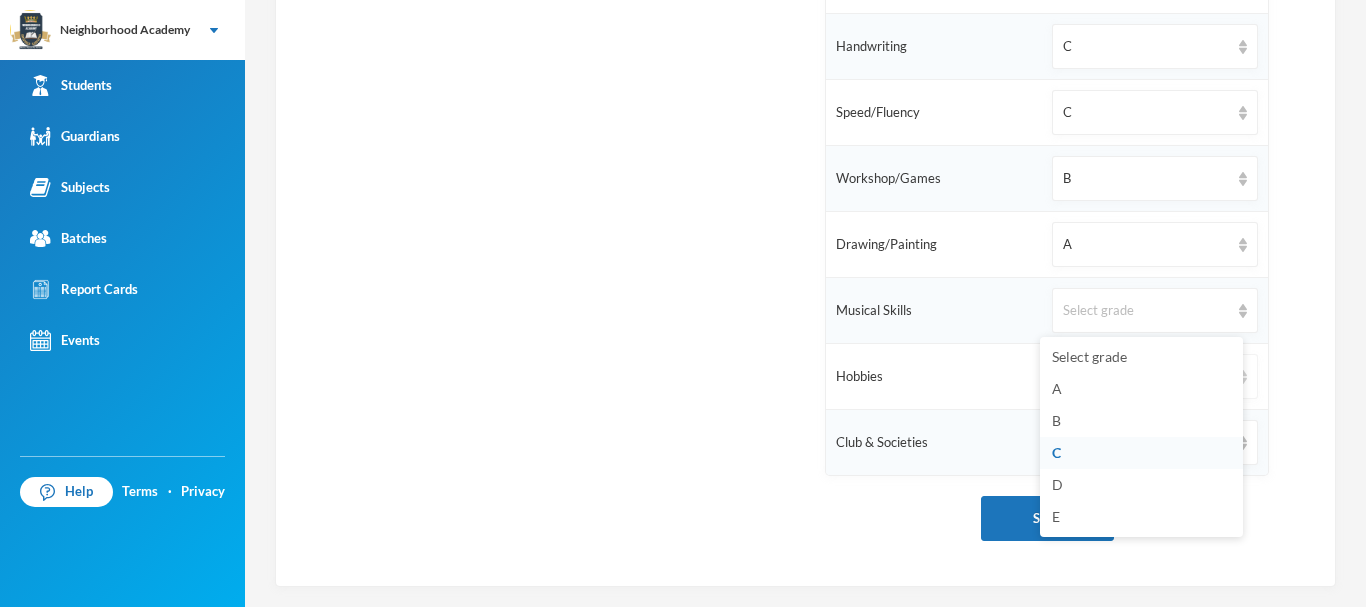 drag, startPoint x: 1080, startPoint y: 421, endPoint x: 1080, endPoint y: 379, distance: 42 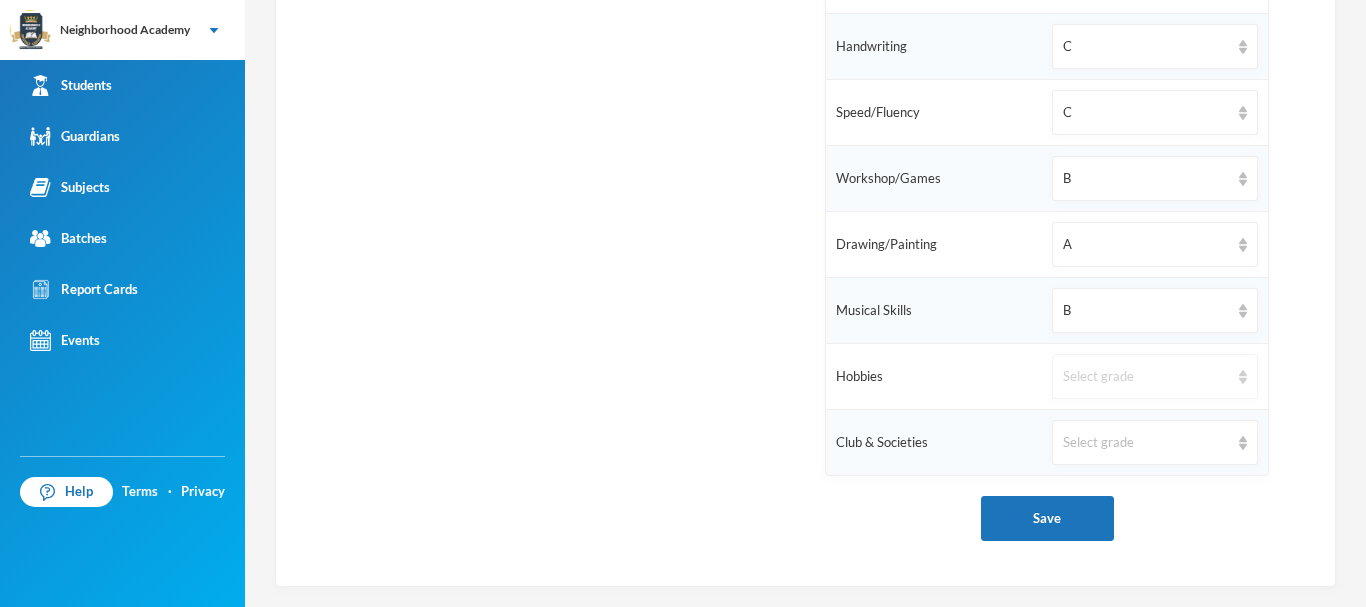 click on "Select grade" at bounding box center [1146, 377] 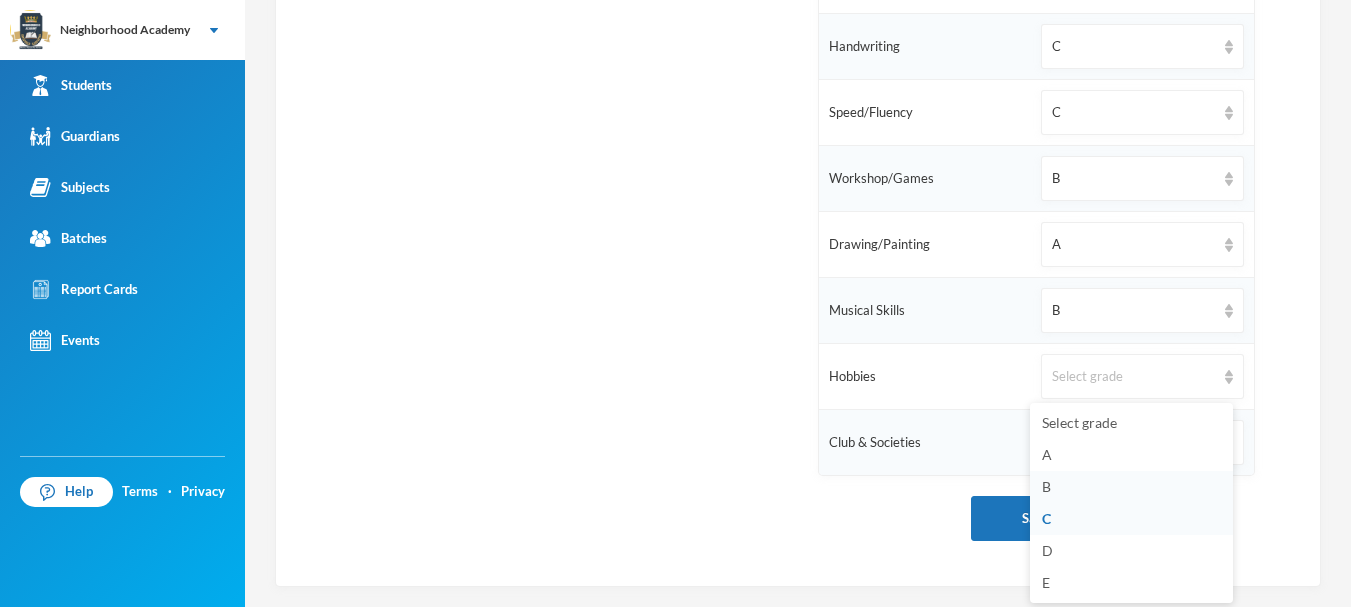 drag, startPoint x: 1052, startPoint y: 478, endPoint x: 1081, endPoint y: 429, distance: 56.938564 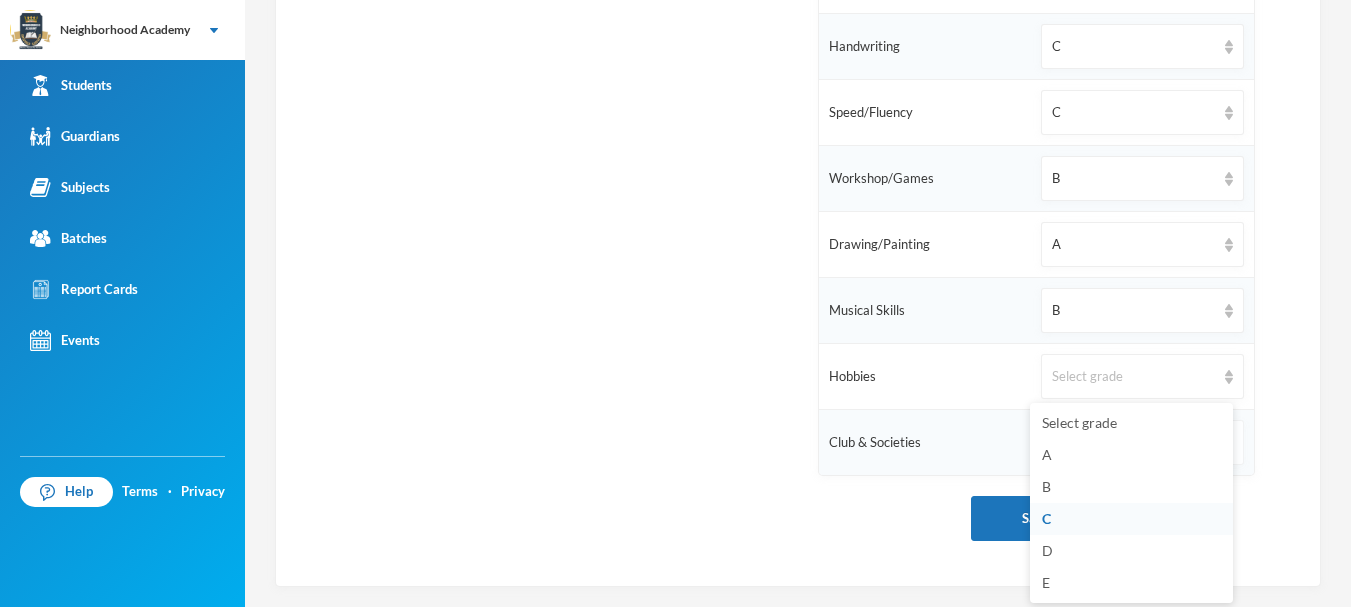 click on "B" at bounding box center [1131, 487] 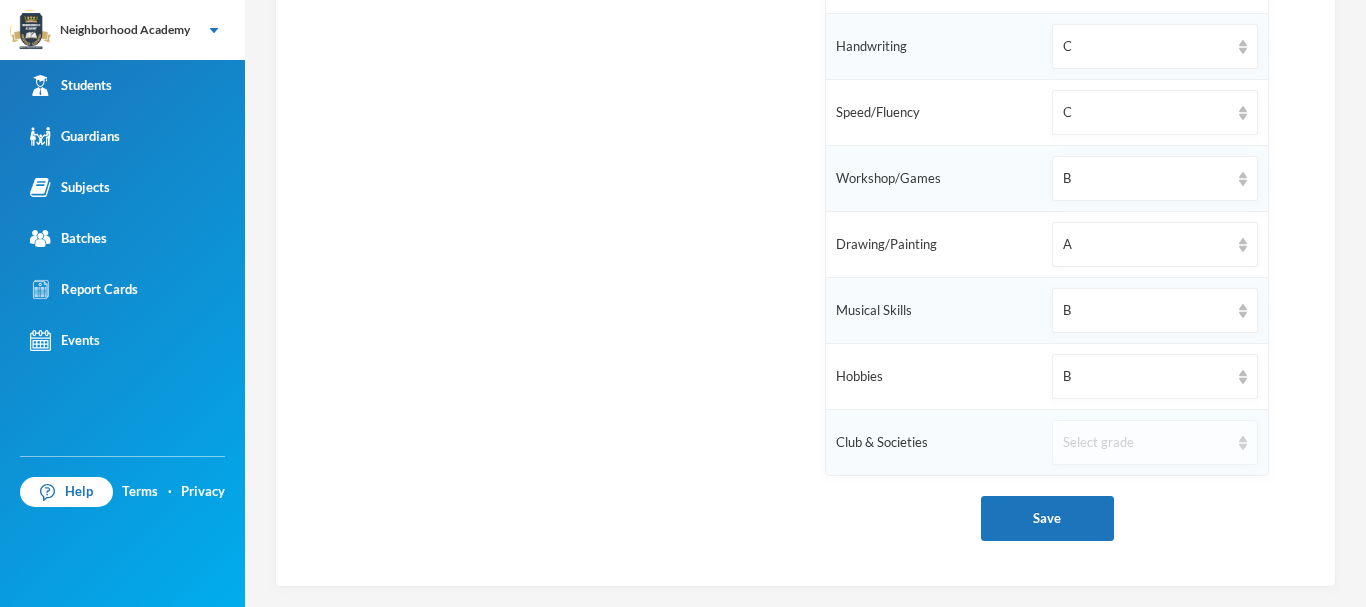 click on "Select grade" at bounding box center (1155, 442) 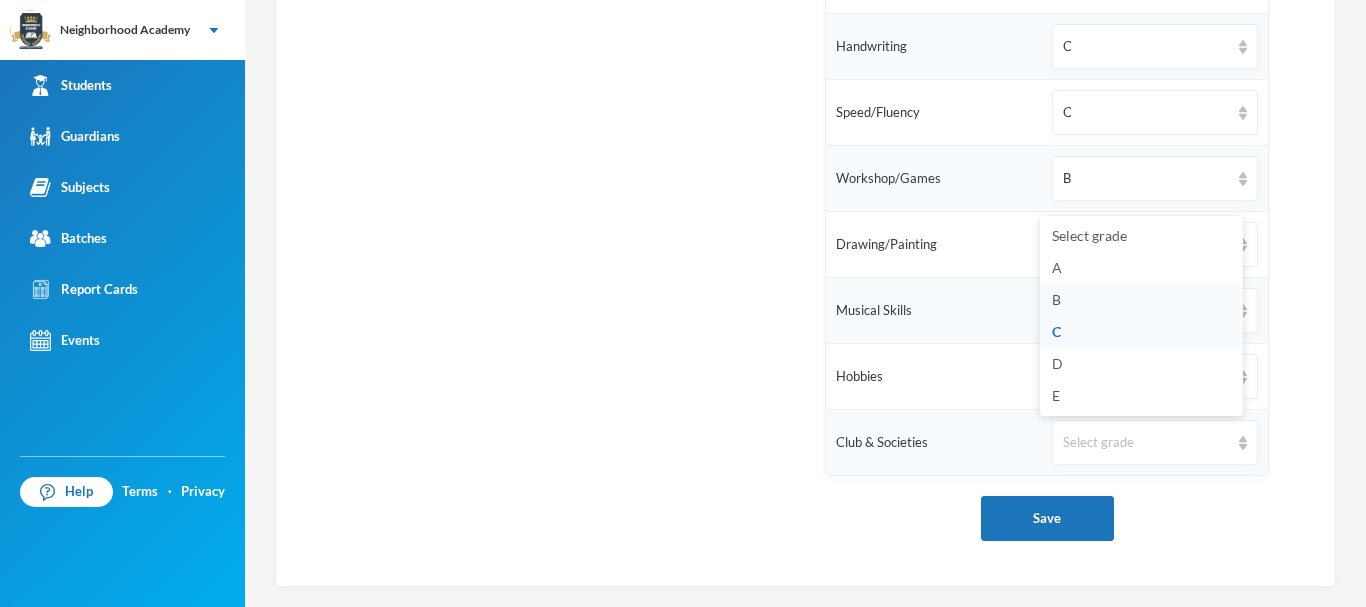 click on "B" at bounding box center (1141, 300) 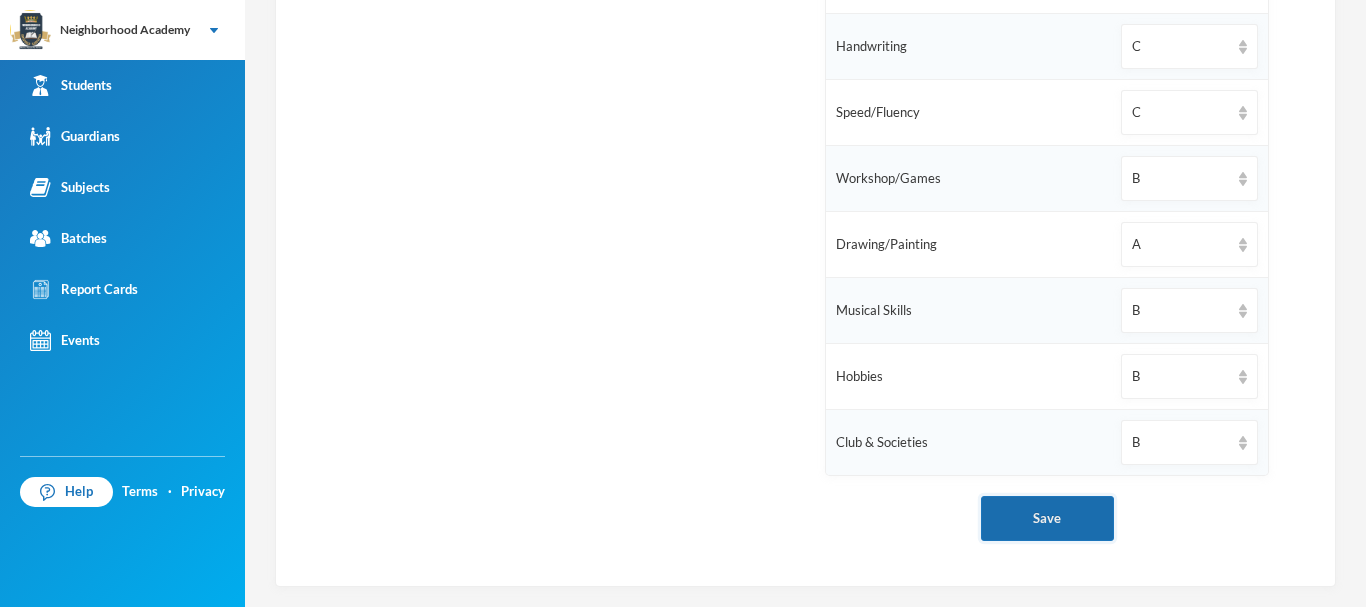 click on "Save" at bounding box center [1047, 518] 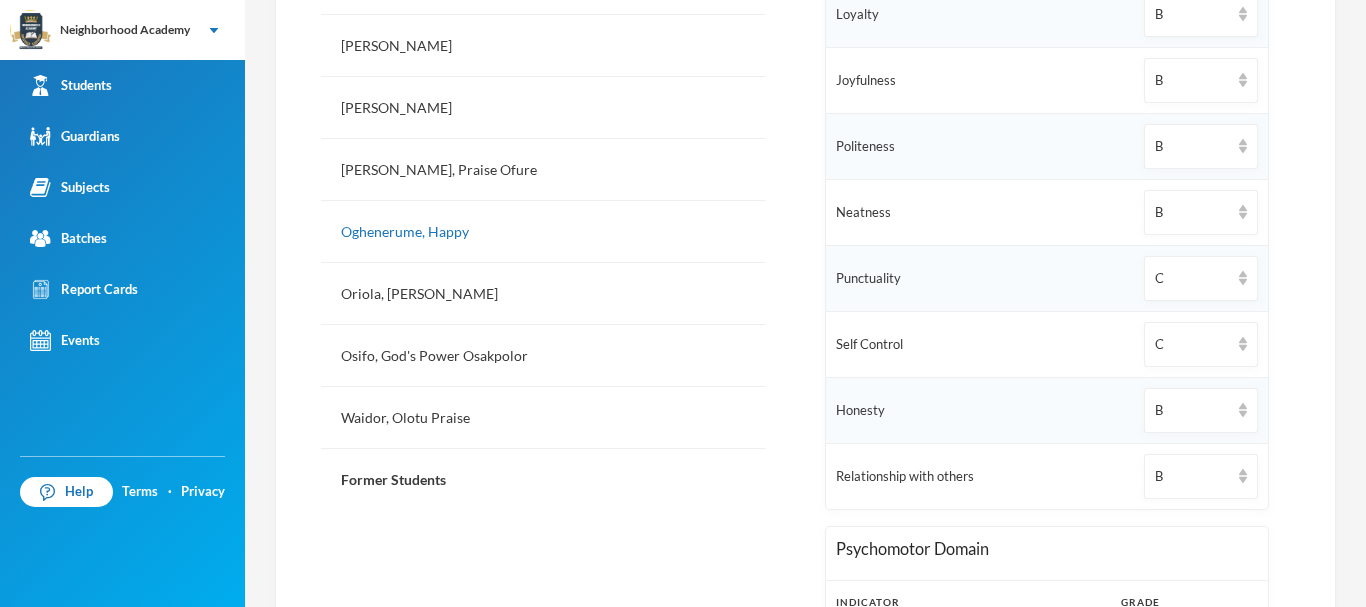 scroll, scrollTop: 749, scrollLeft: 0, axis: vertical 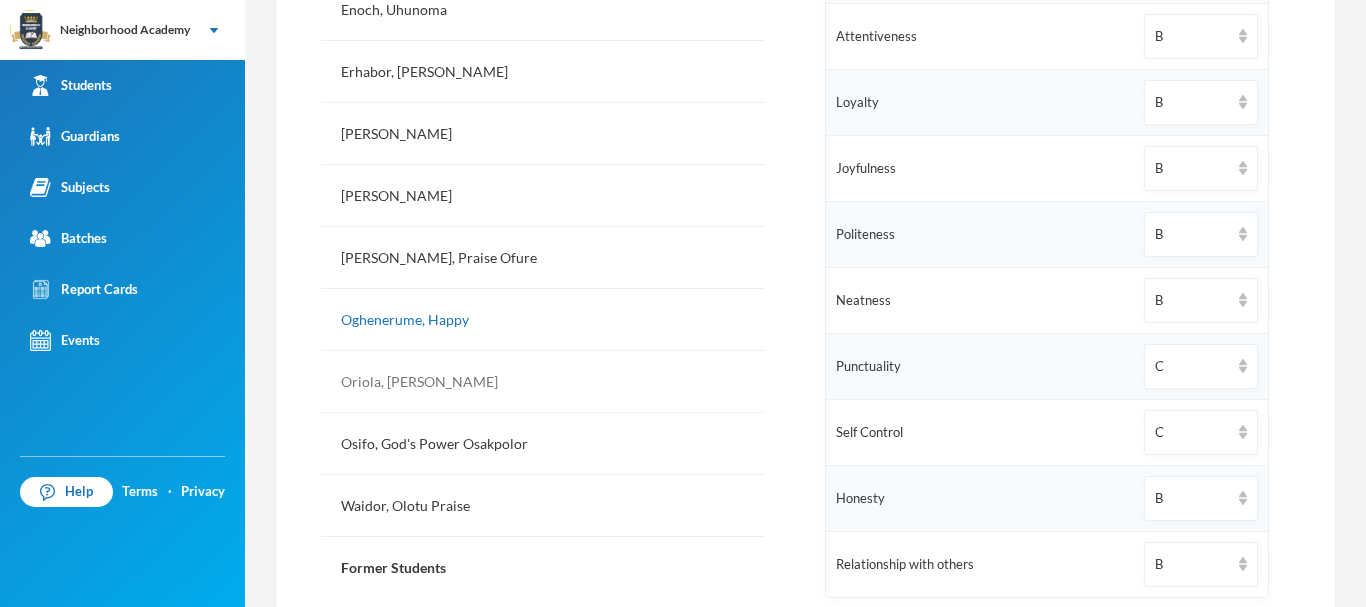click on "Oriola, [PERSON_NAME]" at bounding box center [543, 382] 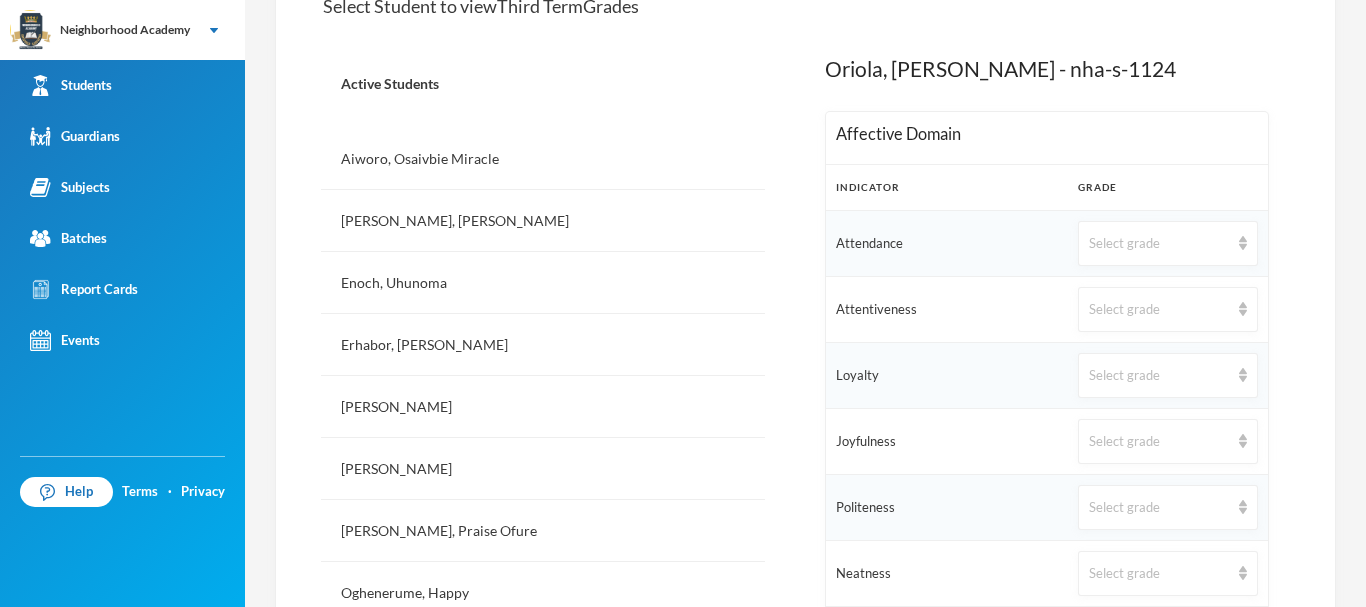 scroll, scrollTop: 449, scrollLeft: 0, axis: vertical 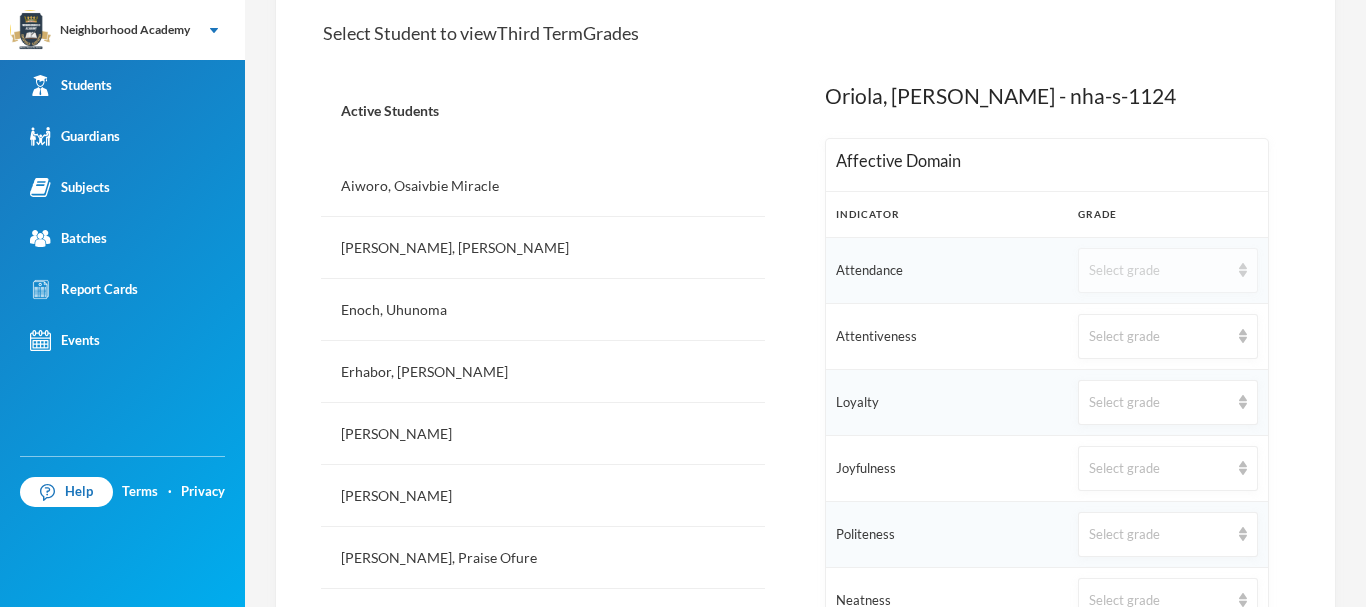 click on "Select grade" at bounding box center [1159, 271] 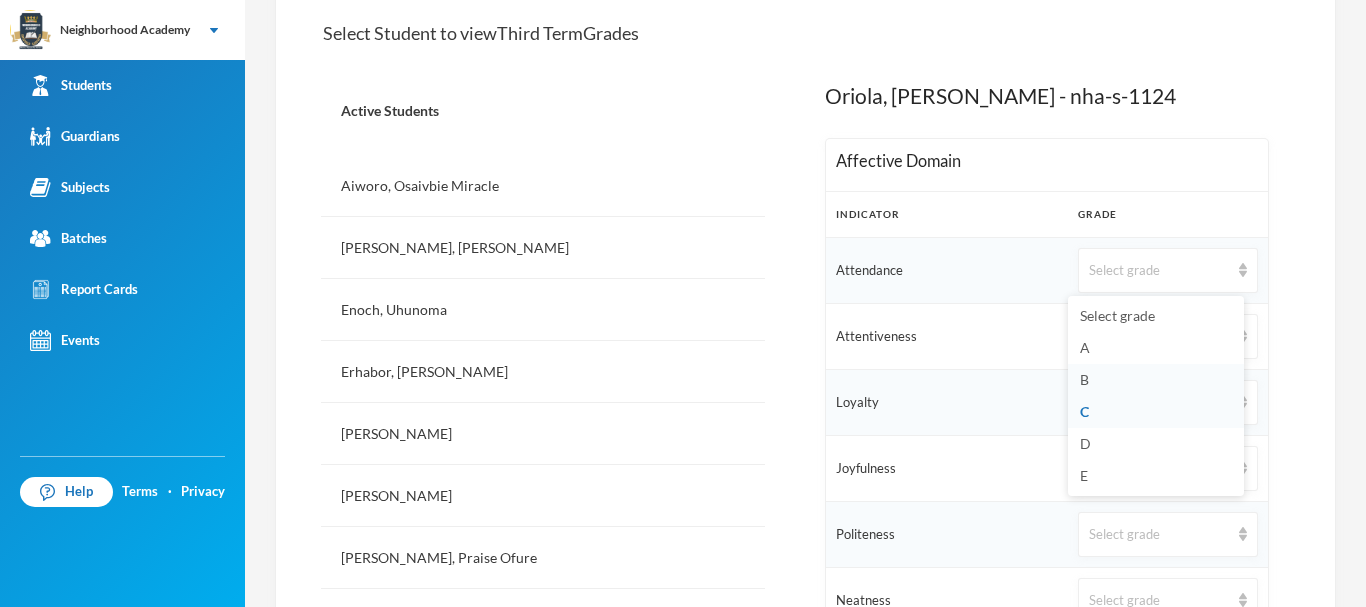 click on "B" at bounding box center [1156, 380] 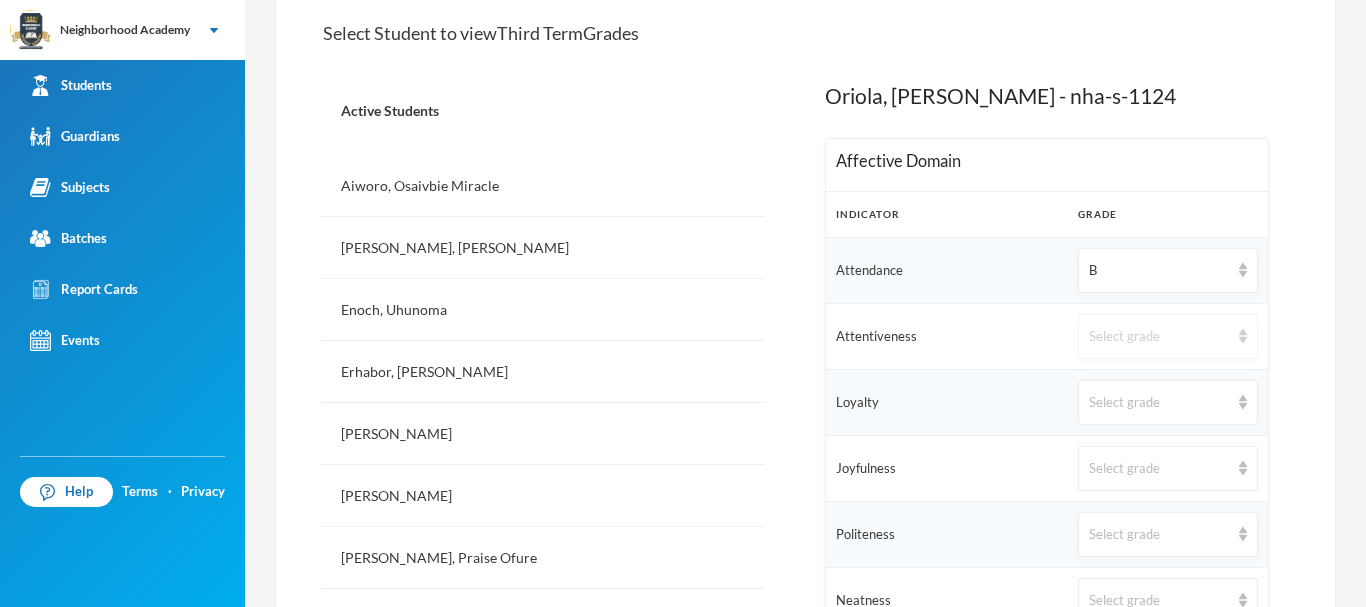 click on "Select grade" at bounding box center (1159, 337) 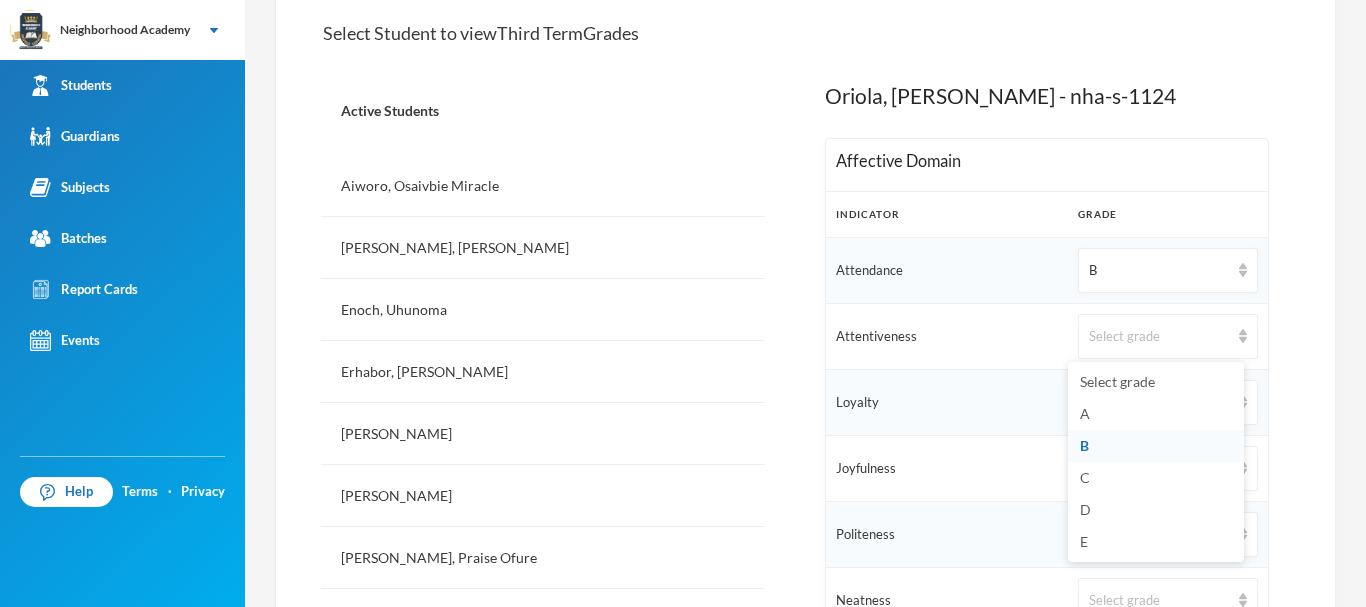 click on "B" at bounding box center [1156, 446] 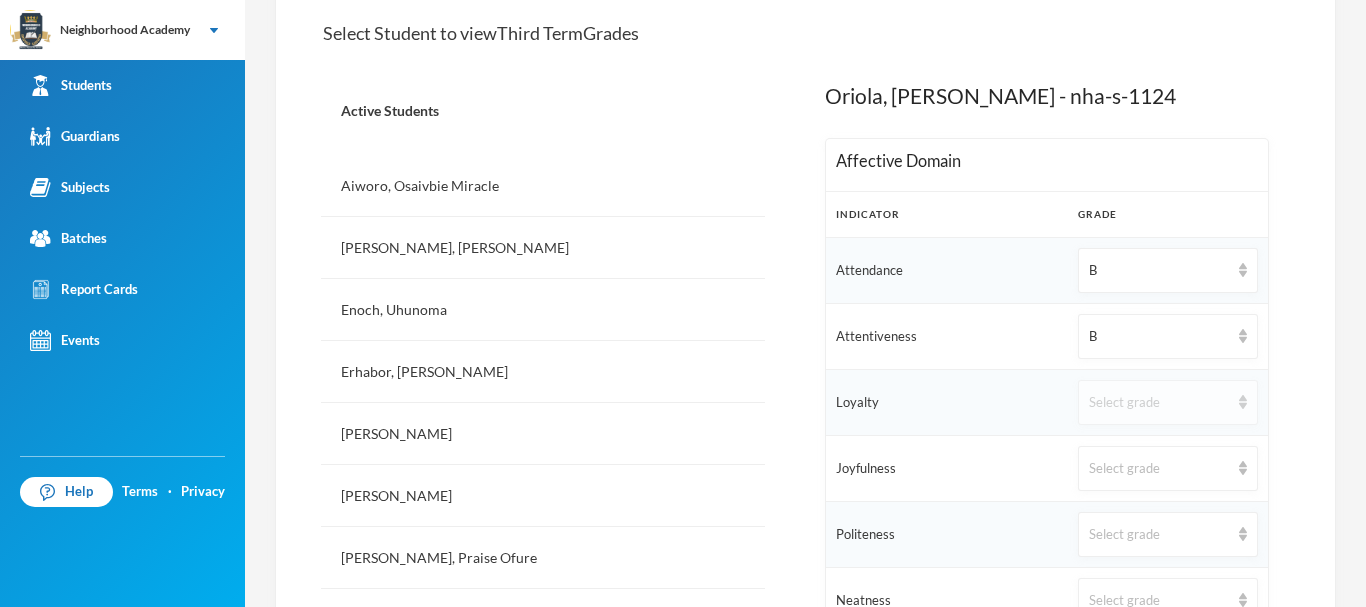 click on "Select grade" at bounding box center [1159, 403] 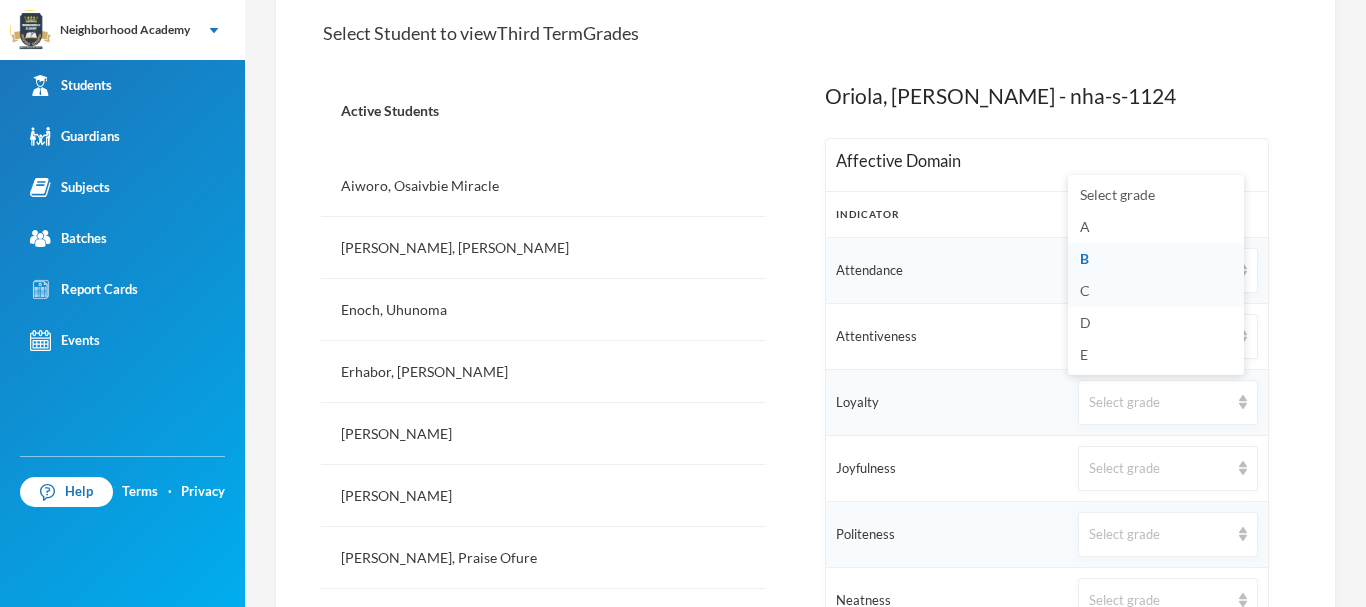 click on "C" at bounding box center (1156, 291) 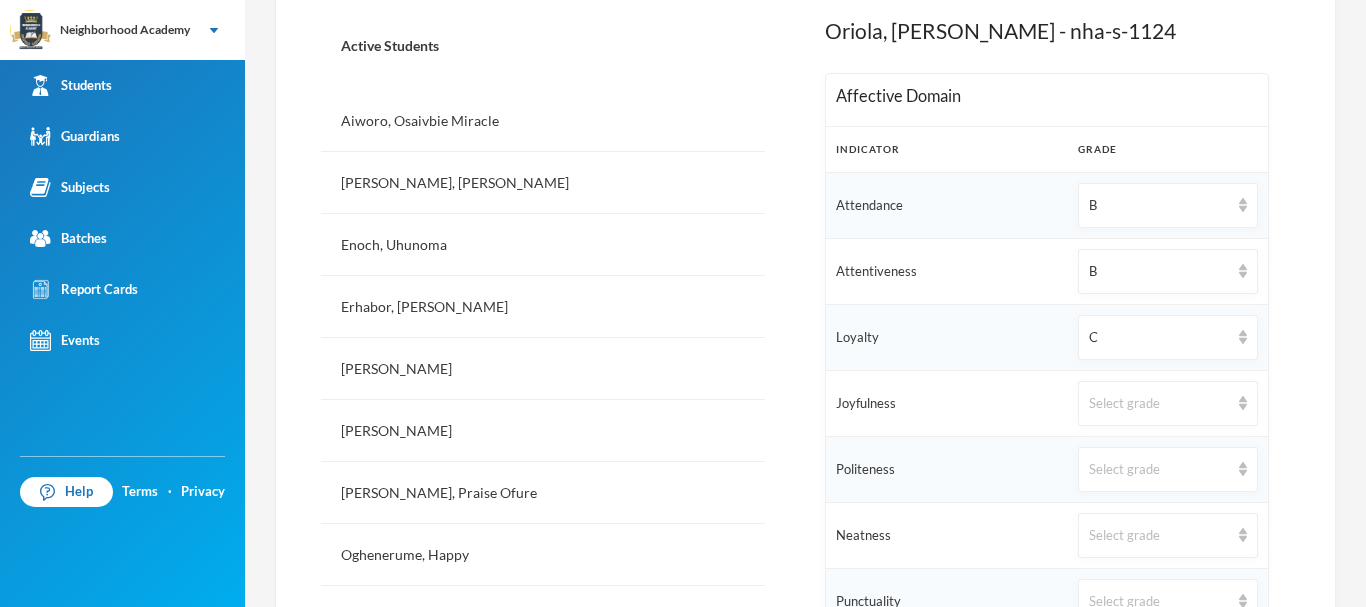 scroll, scrollTop: 549, scrollLeft: 0, axis: vertical 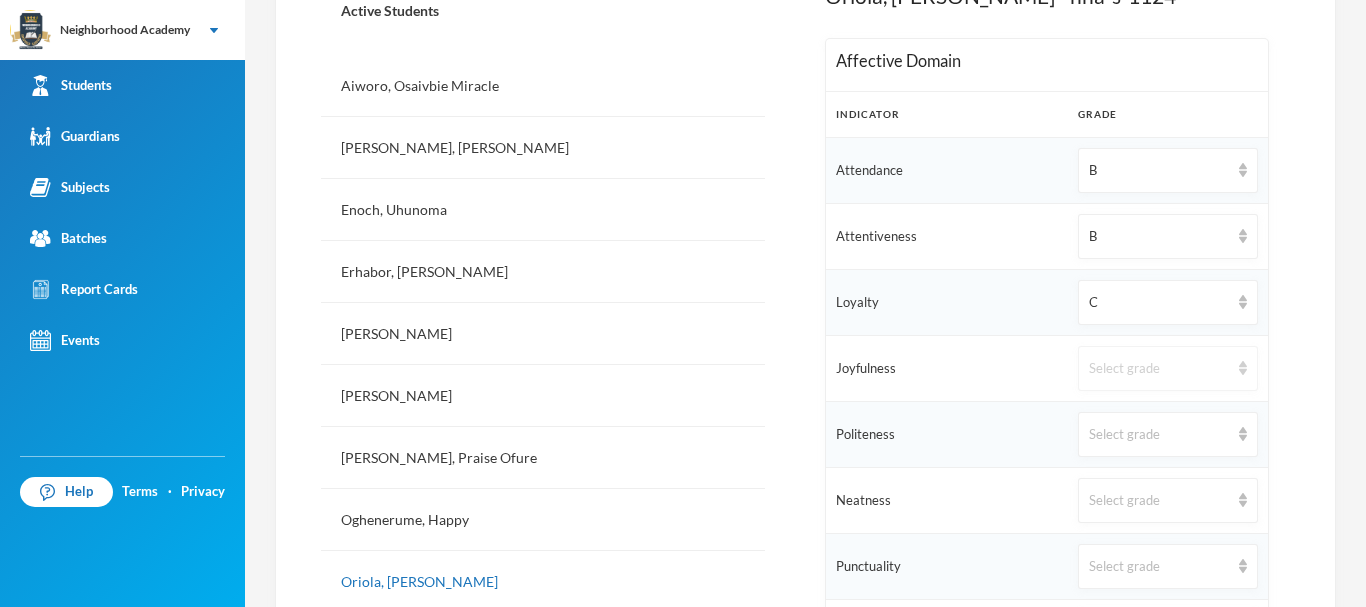 click on "Select grade" at bounding box center (1159, 369) 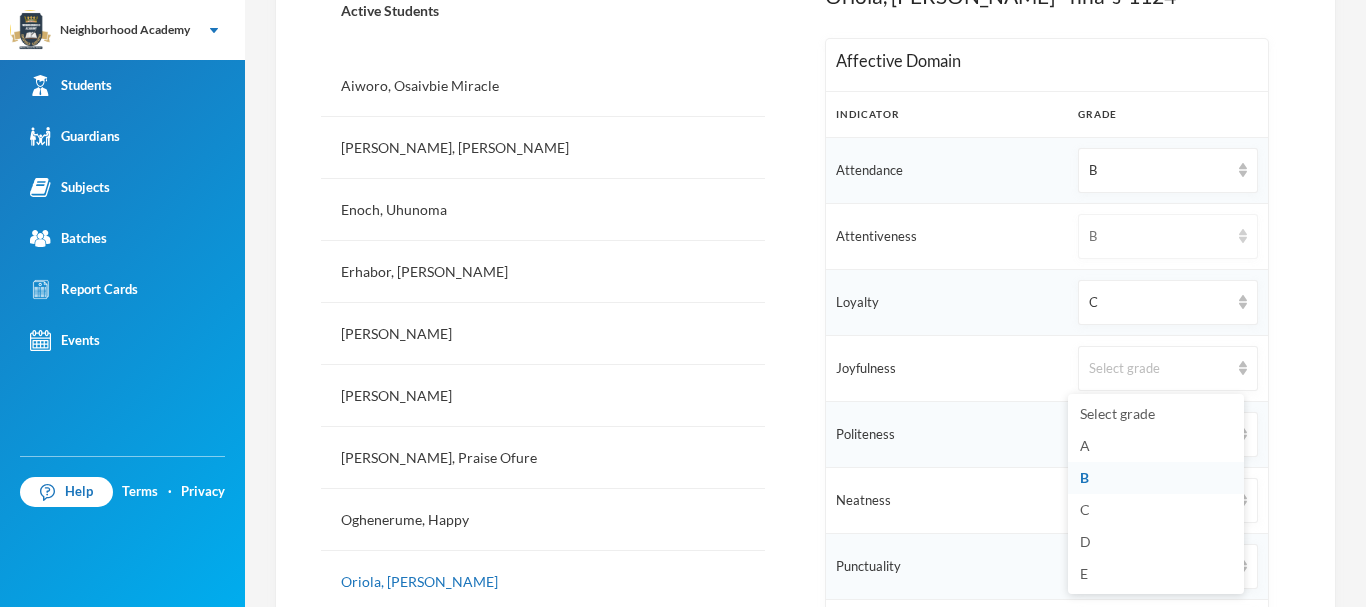 click on "B" at bounding box center [1159, 237] 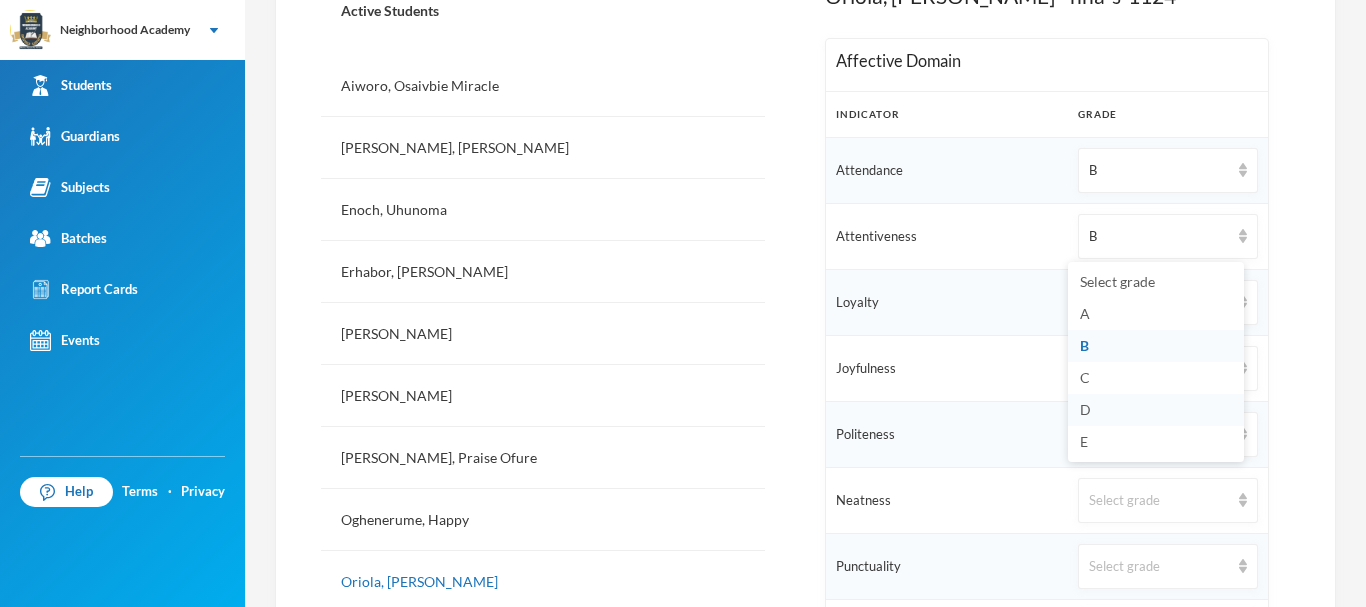 click on "D" at bounding box center (1156, 410) 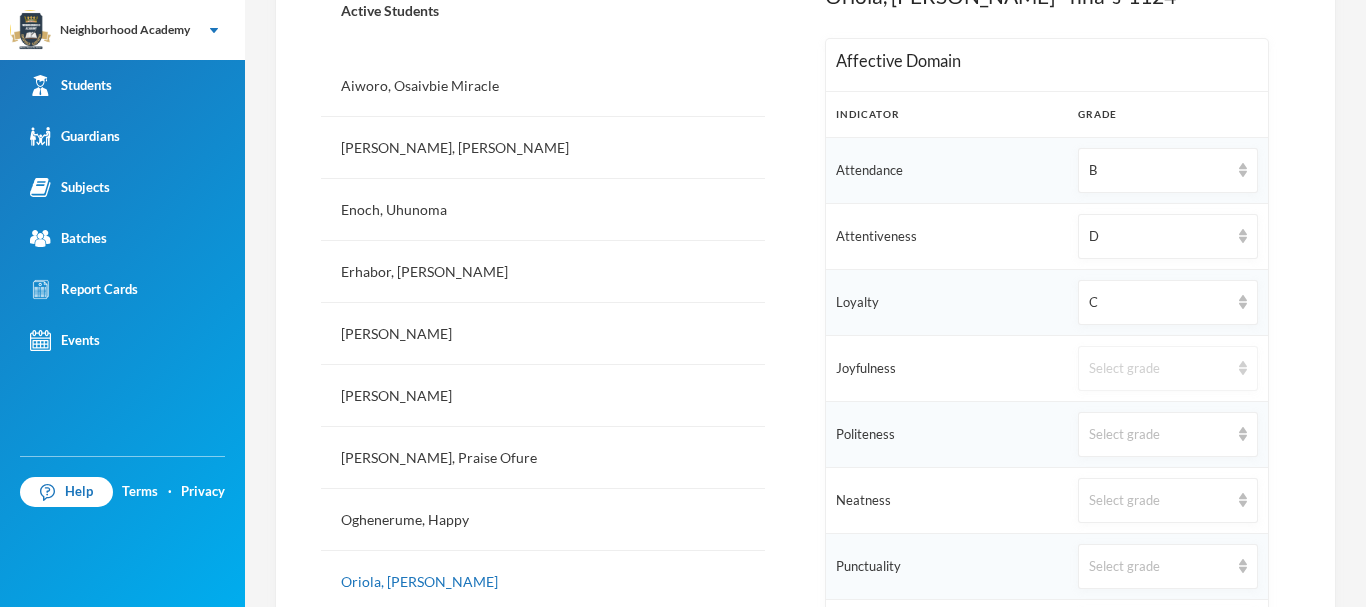 click on "Select grade" at bounding box center (1168, 368) 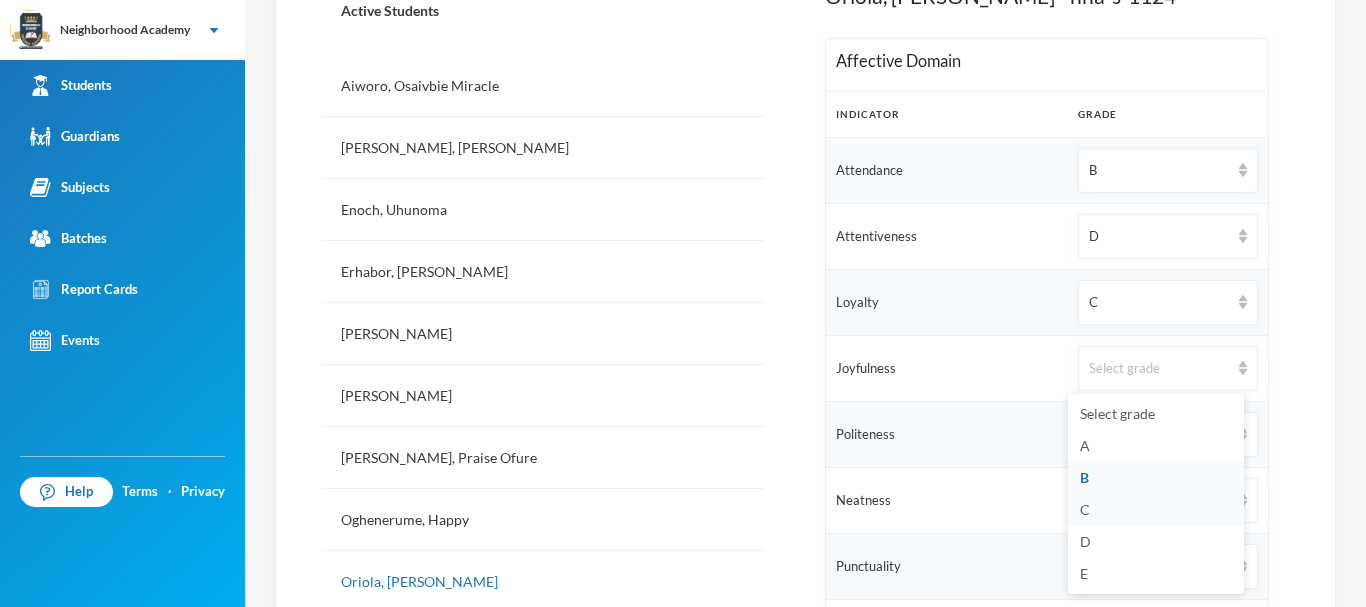 click on "C" at bounding box center (1156, 510) 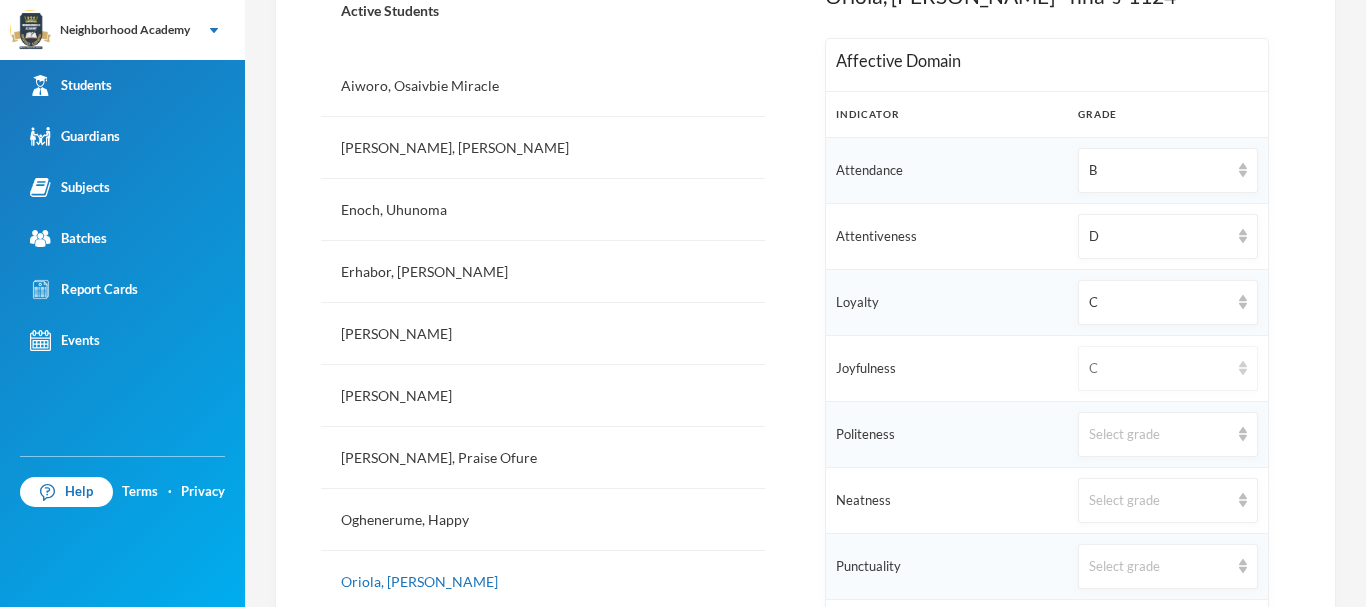 click on "C" at bounding box center (1159, 369) 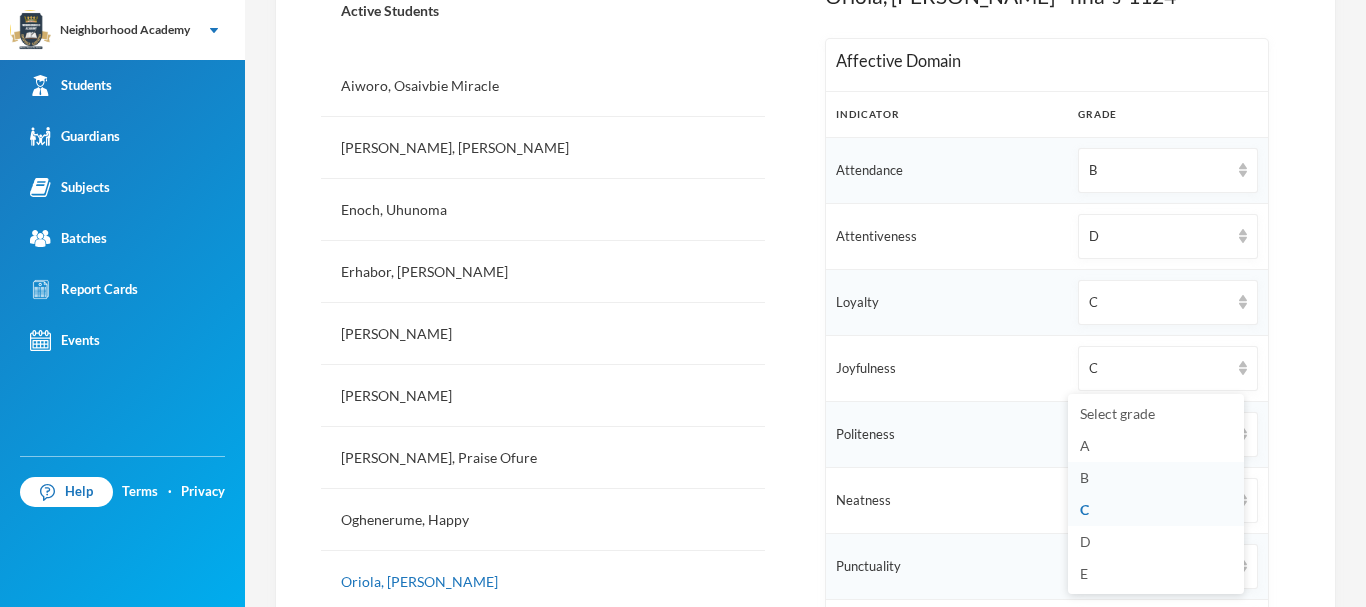 click on "B" at bounding box center [1156, 478] 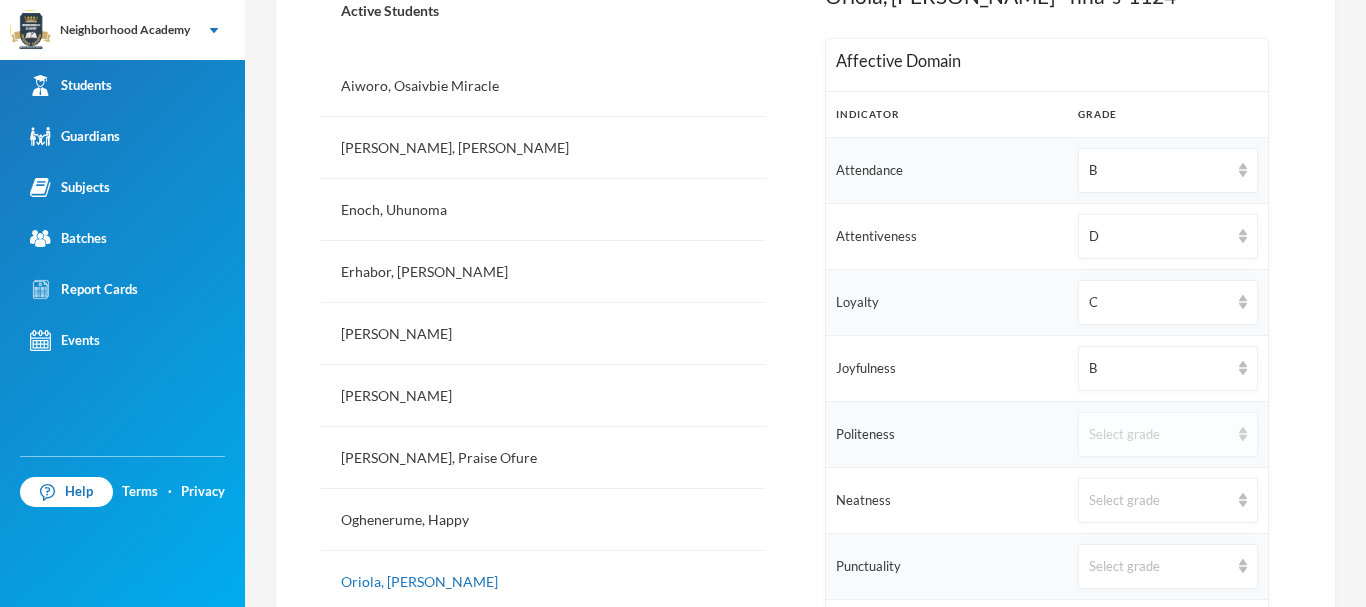 click on "Select grade" at bounding box center [1159, 435] 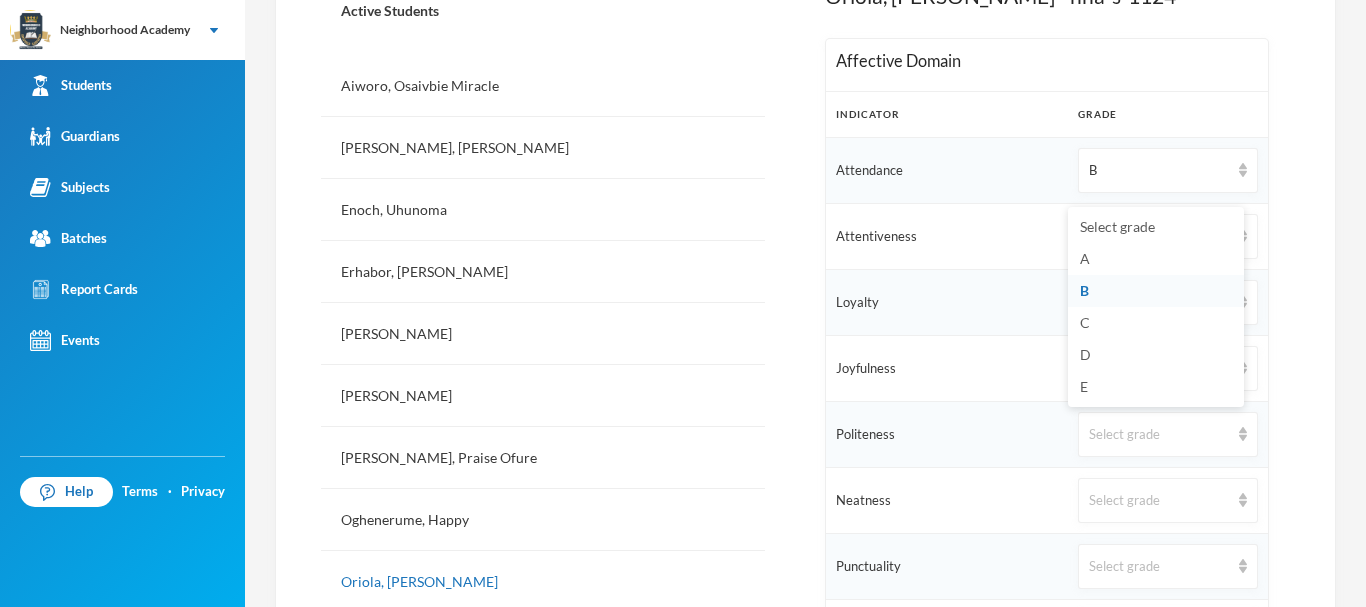 click on "Joyfulness" at bounding box center [947, 369] 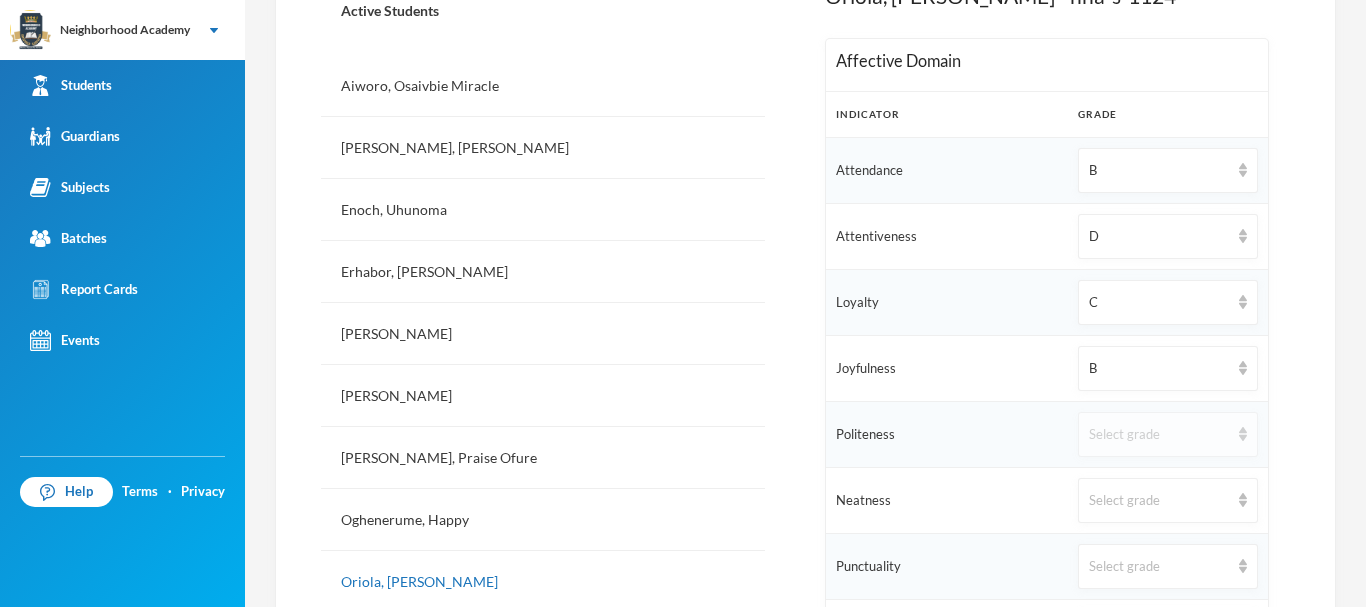 click on "Select grade" at bounding box center [1159, 435] 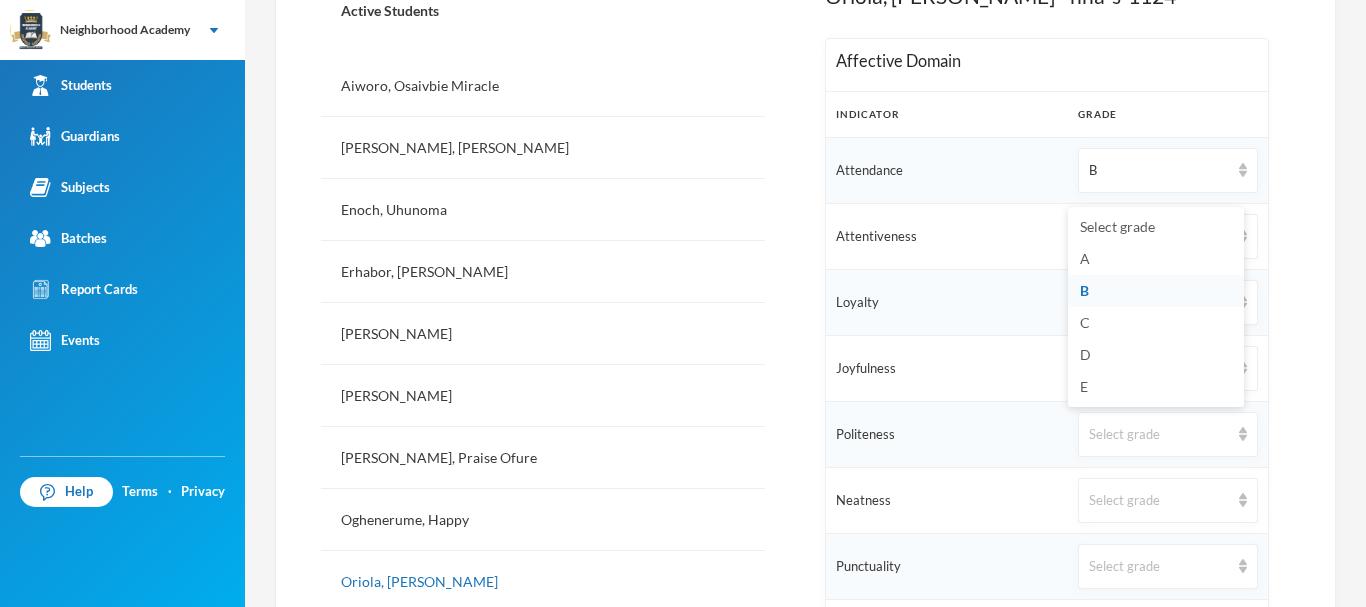 click on "B" at bounding box center [1156, 291] 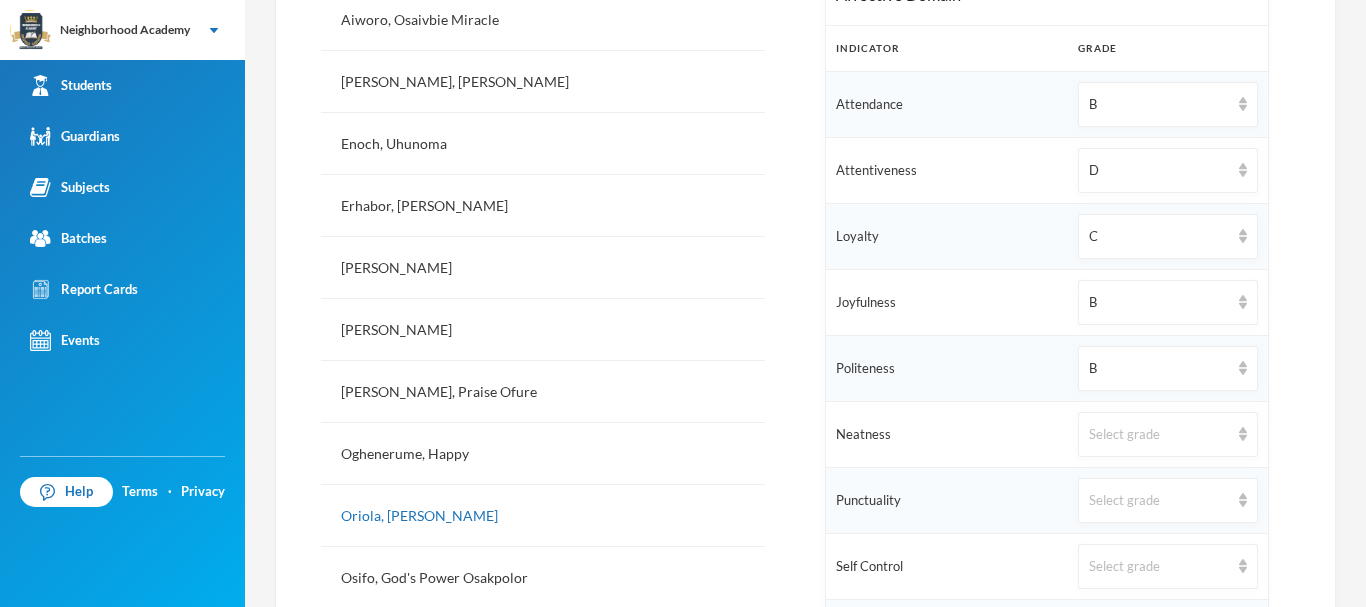 scroll, scrollTop: 649, scrollLeft: 0, axis: vertical 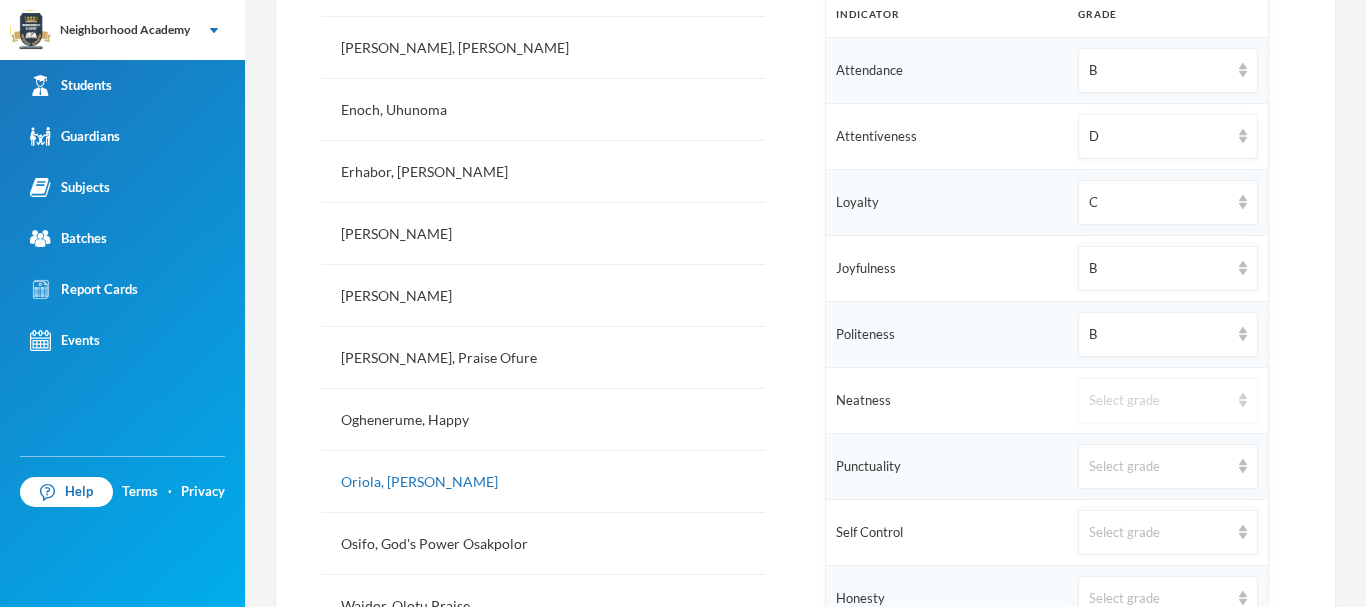 click on "Select grade" at bounding box center (1159, 401) 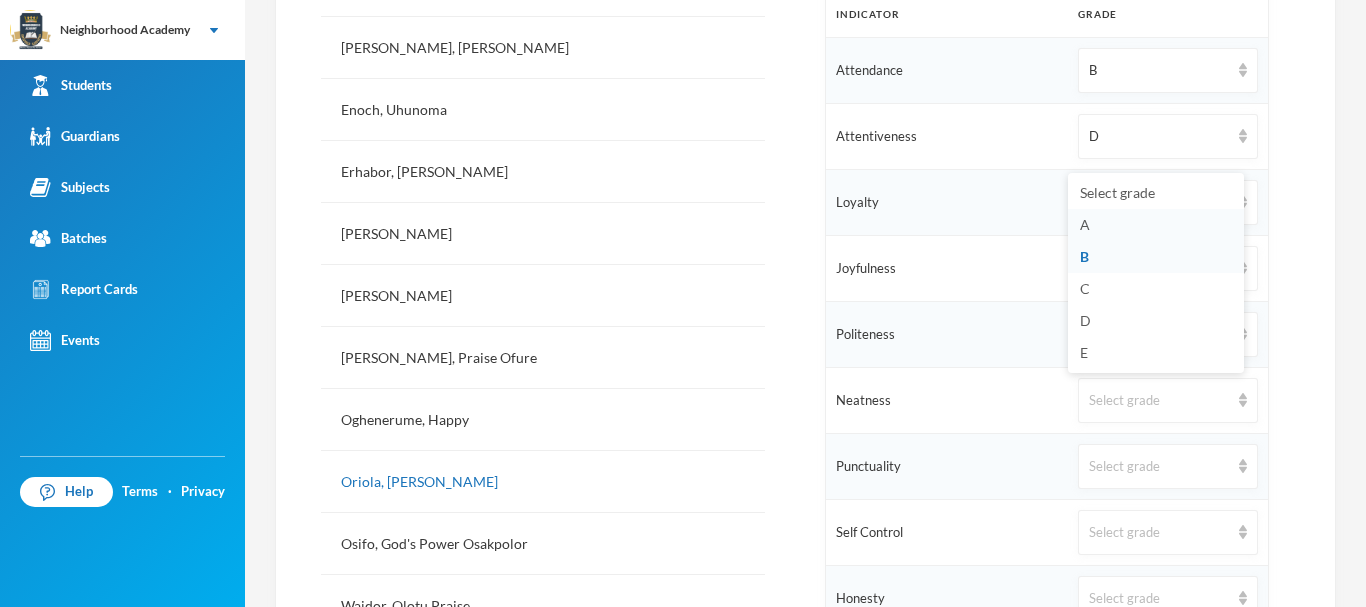 click on "A" at bounding box center [1156, 225] 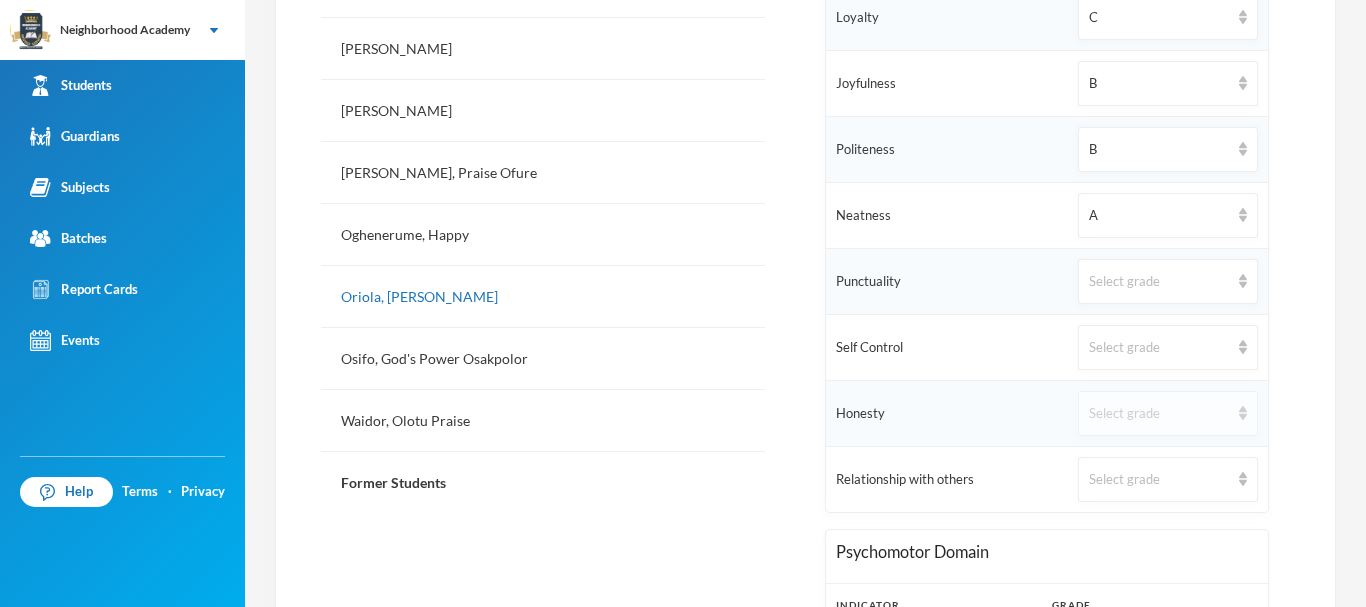 scroll, scrollTop: 849, scrollLeft: 0, axis: vertical 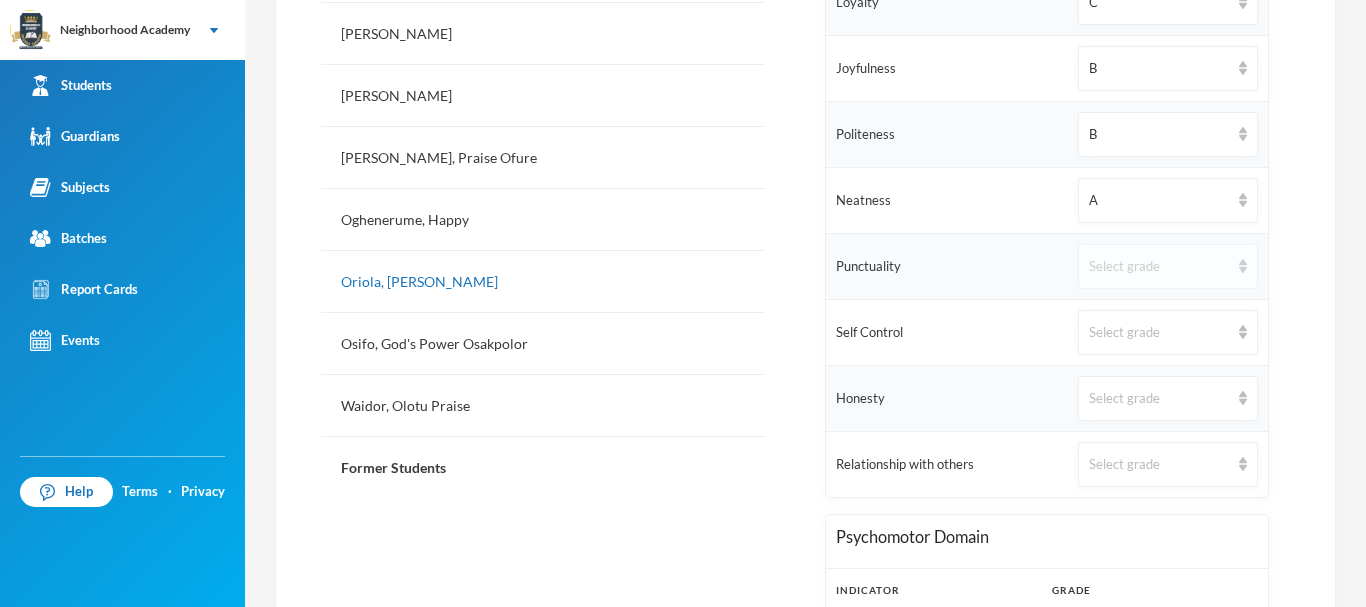 click on "Select grade" at bounding box center [1159, 267] 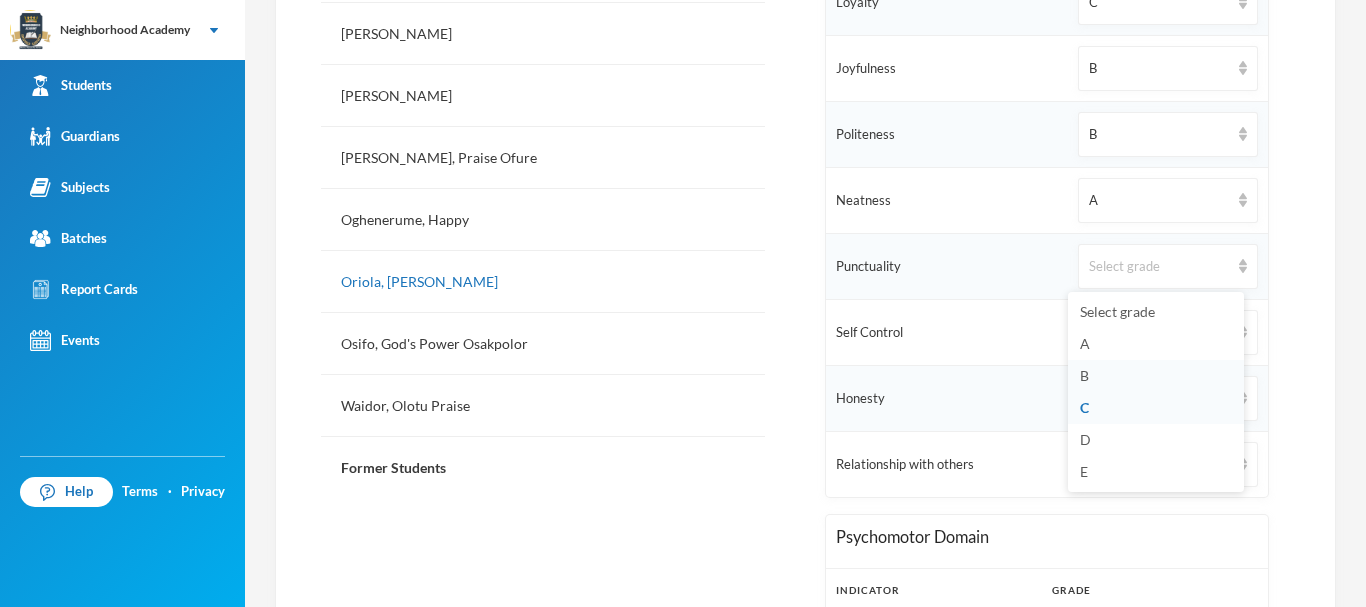 click on "B" at bounding box center [1156, 376] 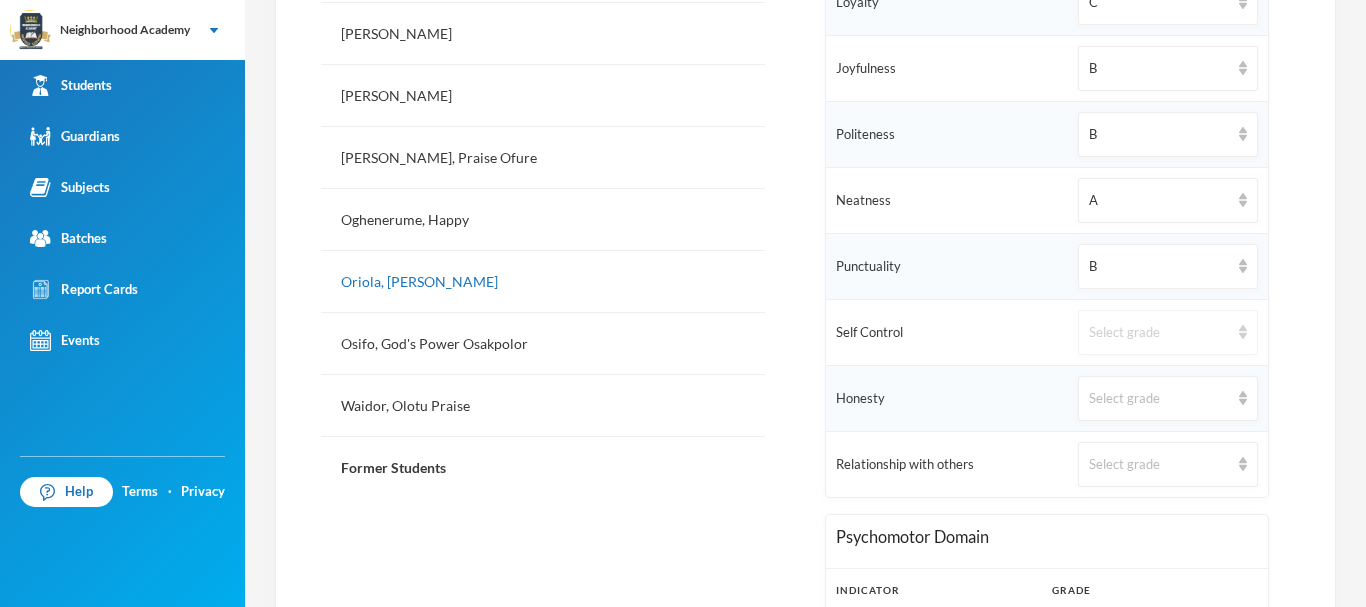click on "Select grade" at bounding box center [1159, 333] 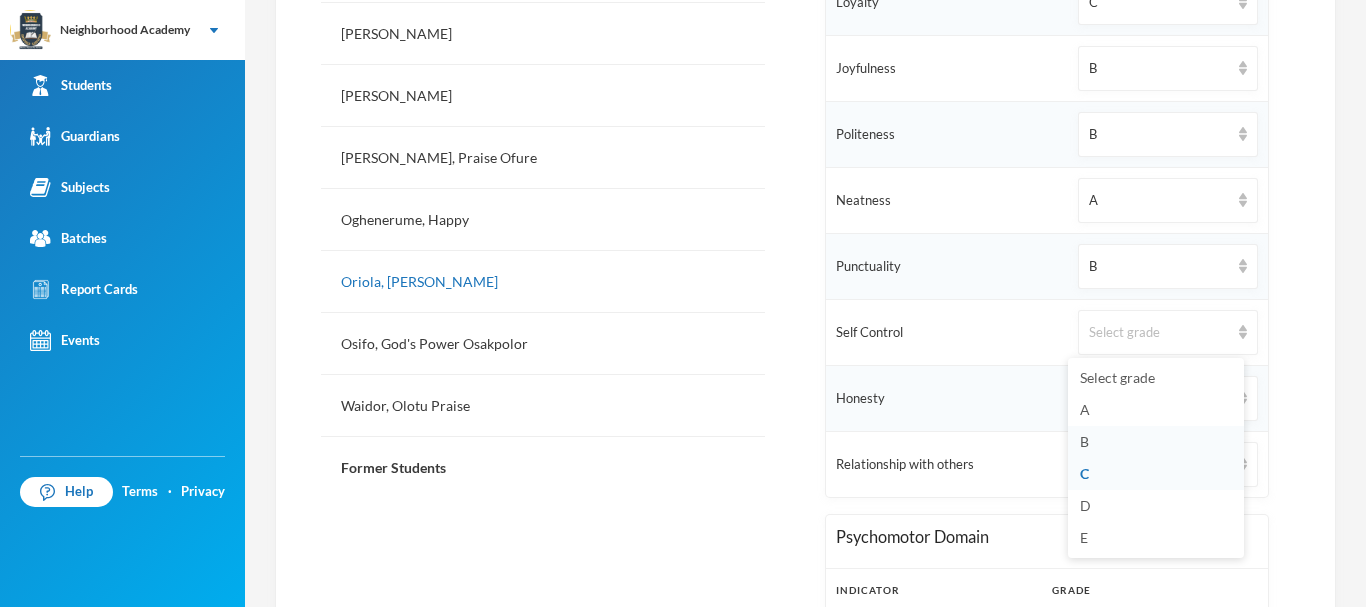 click on "B" at bounding box center (1156, 442) 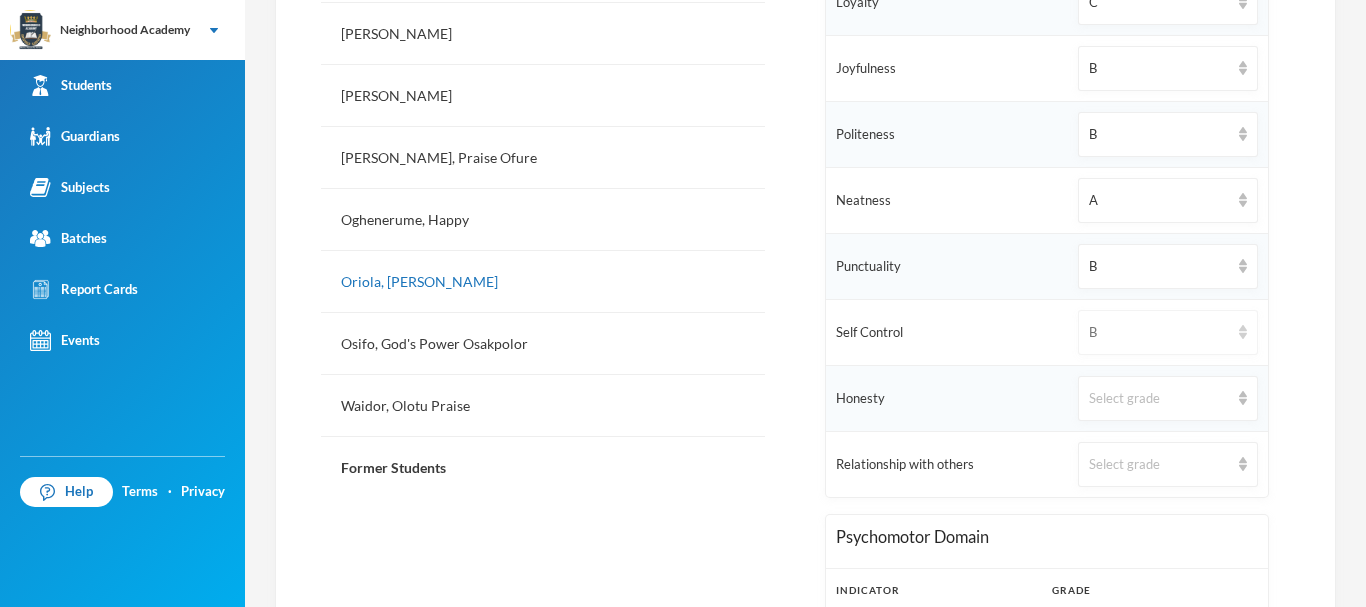 scroll, scrollTop: 949, scrollLeft: 0, axis: vertical 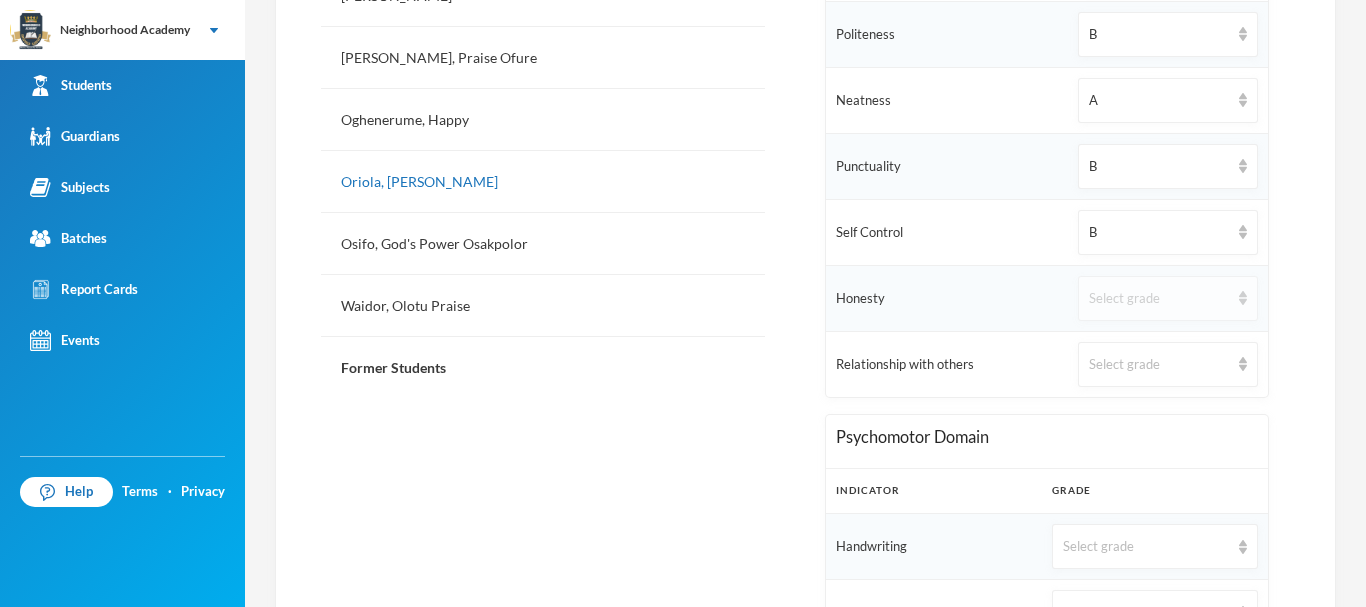 click on "Select grade" at bounding box center [1159, 299] 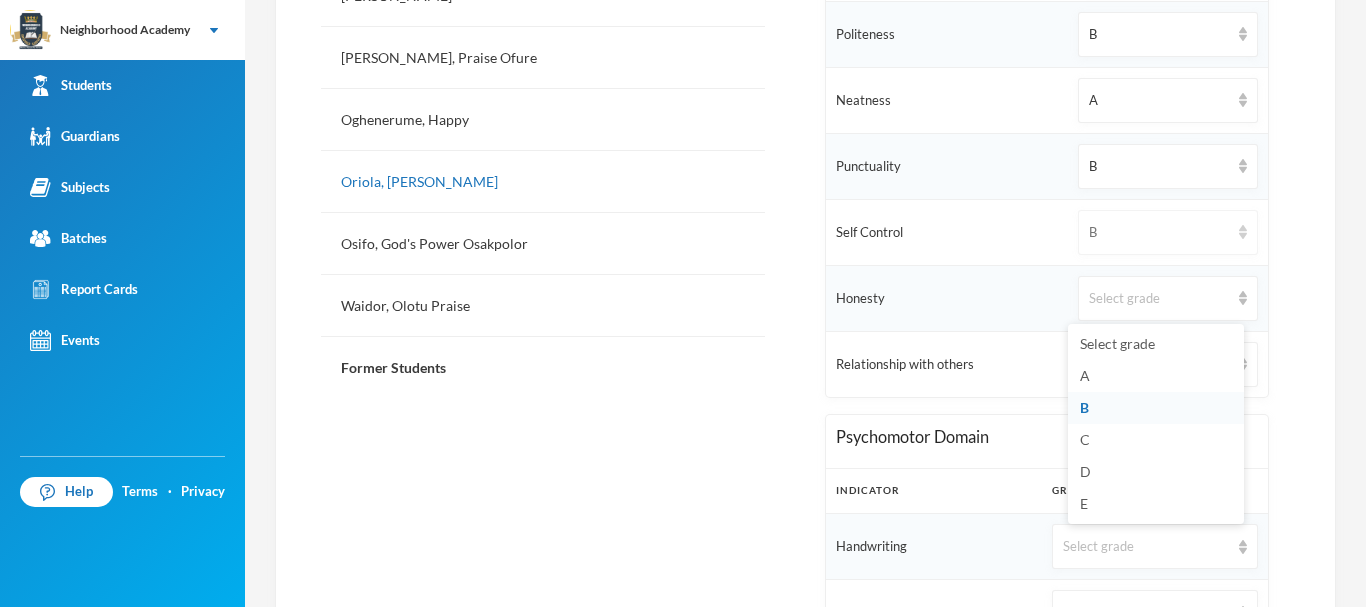 click on "B" at bounding box center (1159, 233) 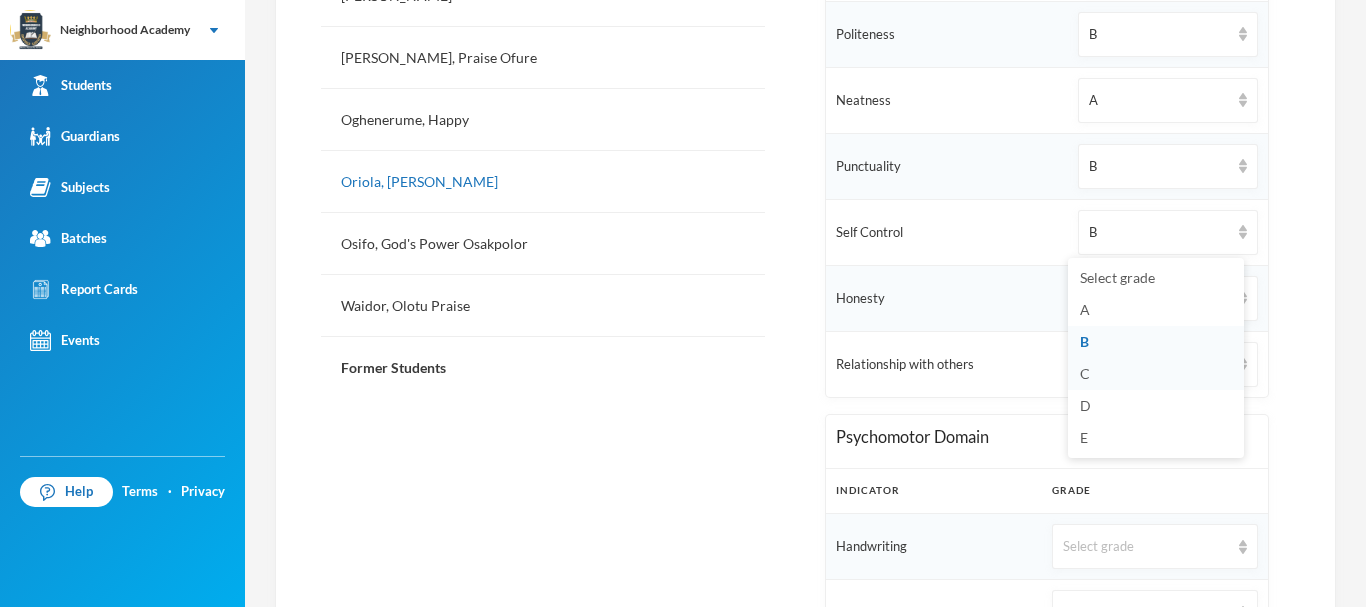 click on "C" at bounding box center [1156, 374] 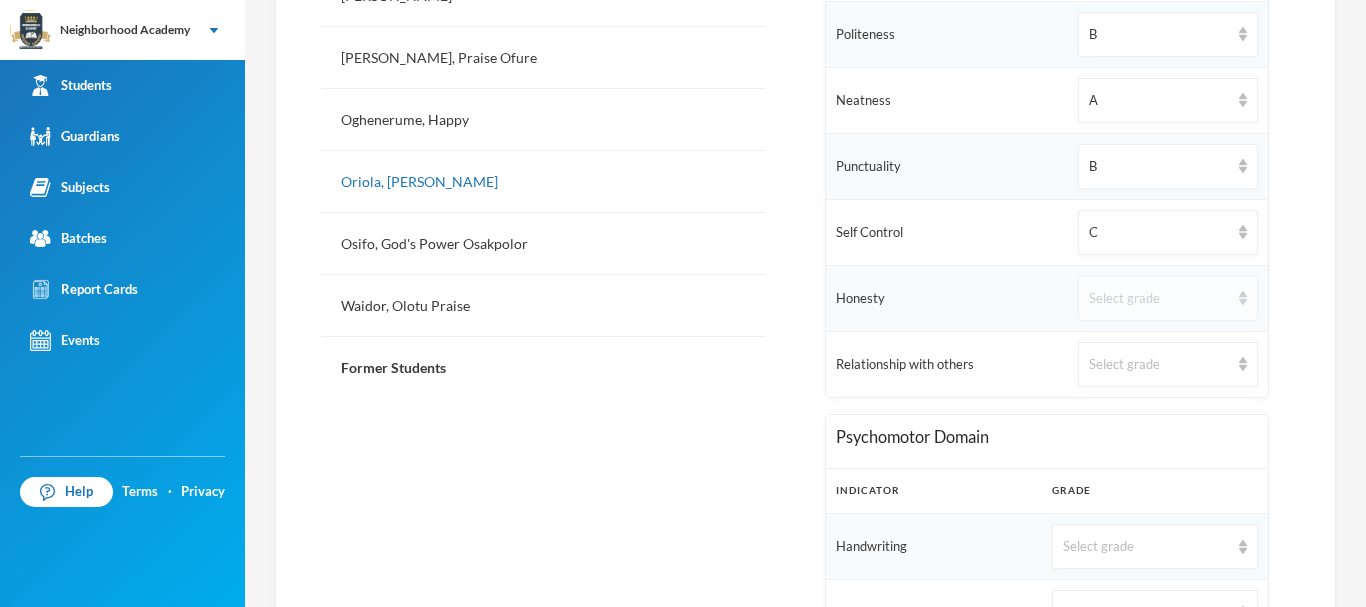 click on "Select grade" at bounding box center [1159, 299] 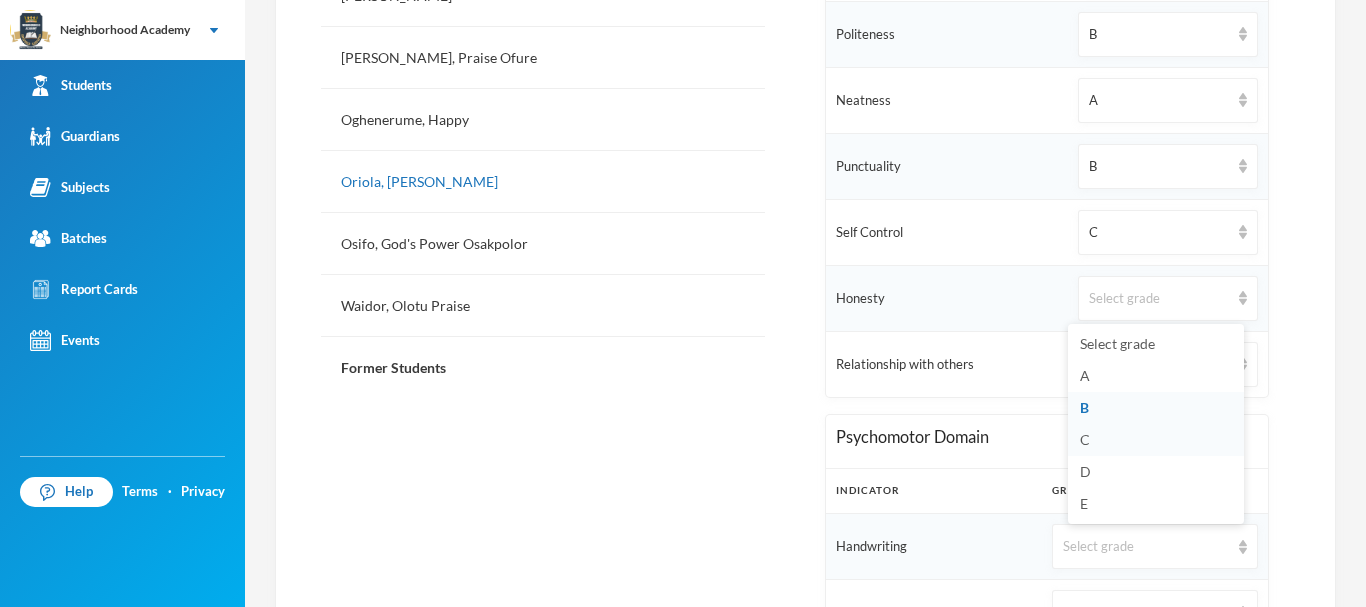 click on "C" at bounding box center [1156, 440] 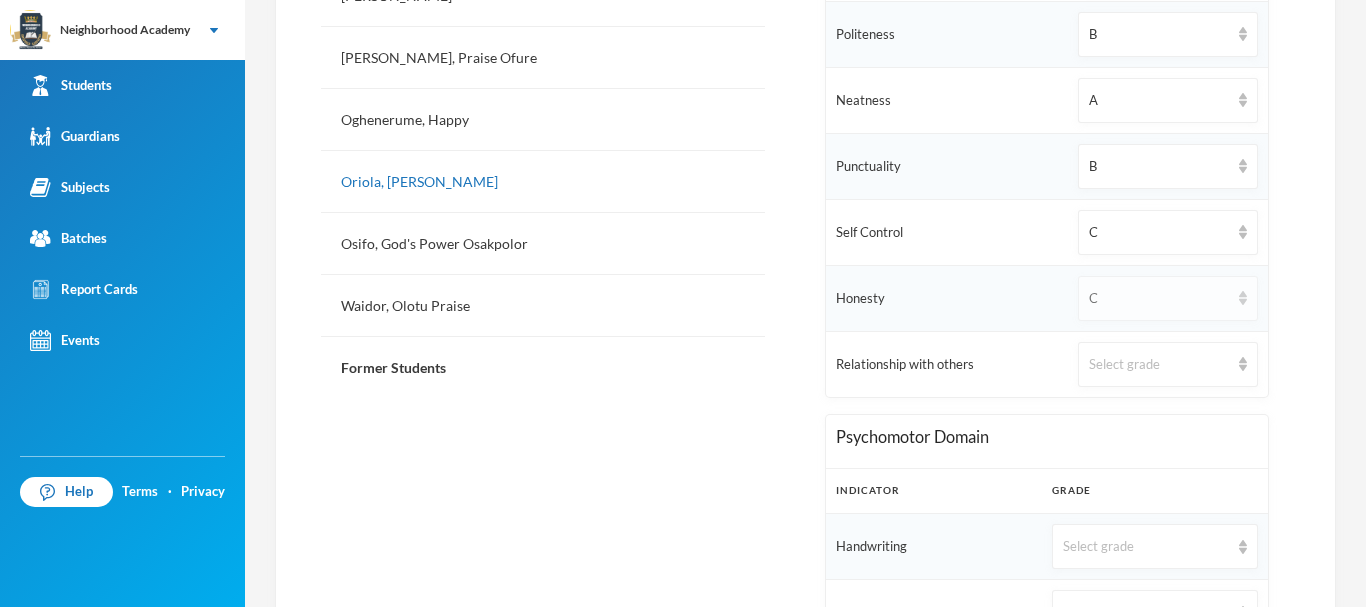 click on "C" at bounding box center [1159, 299] 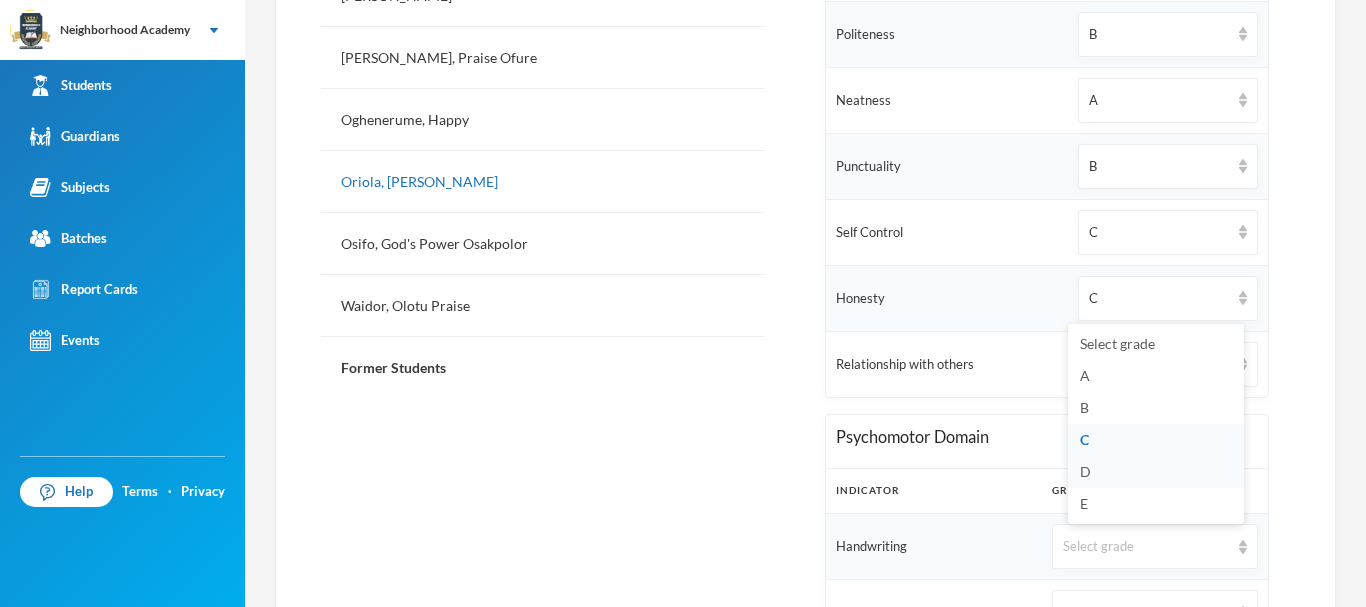 click on "D" at bounding box center (1156, 472) 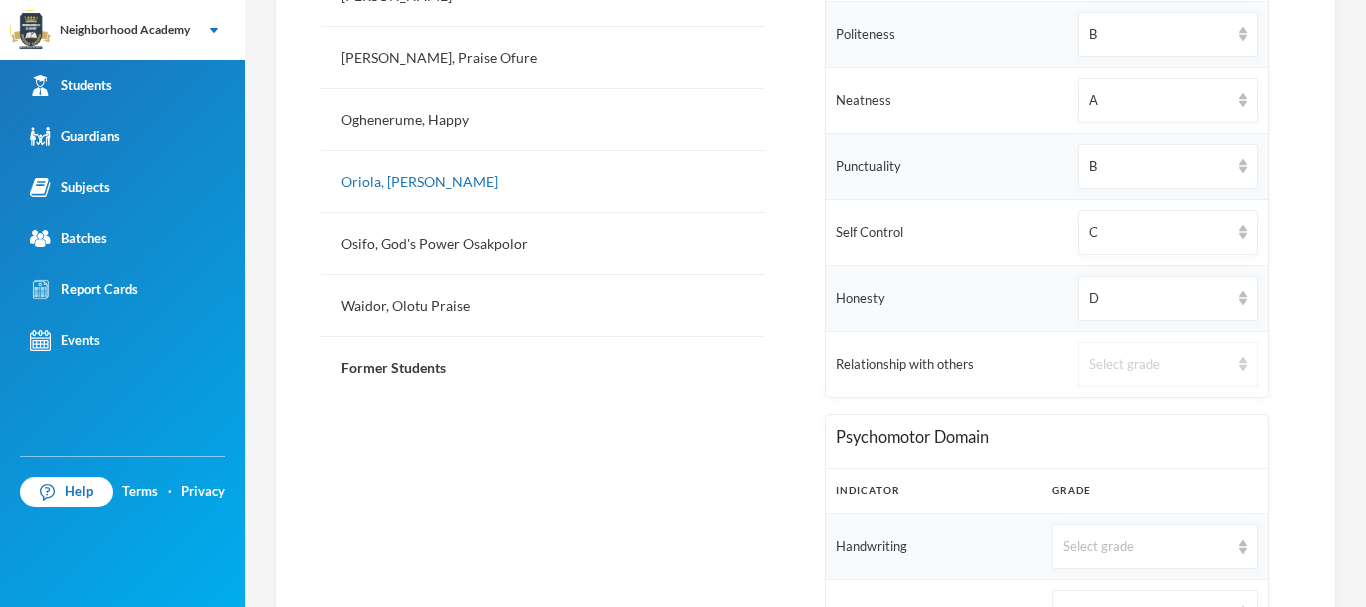 click on "Select grade" at bounding box center [1168, 364] 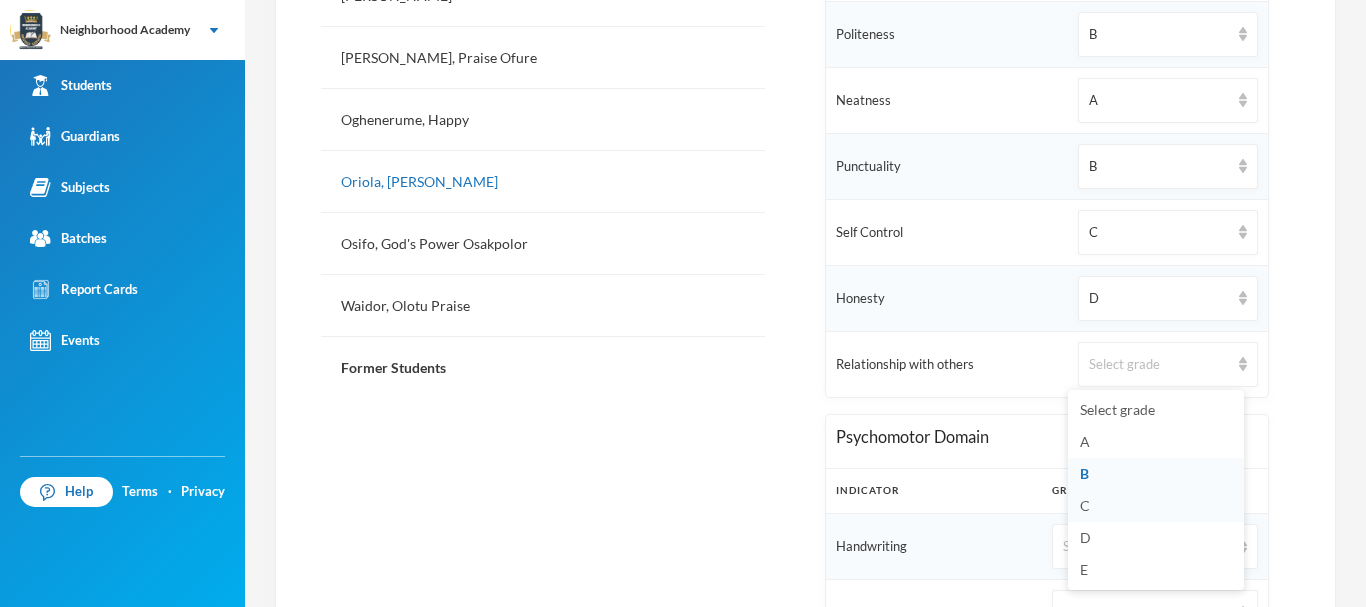 click on "C" at bounding box center [1156, 506] 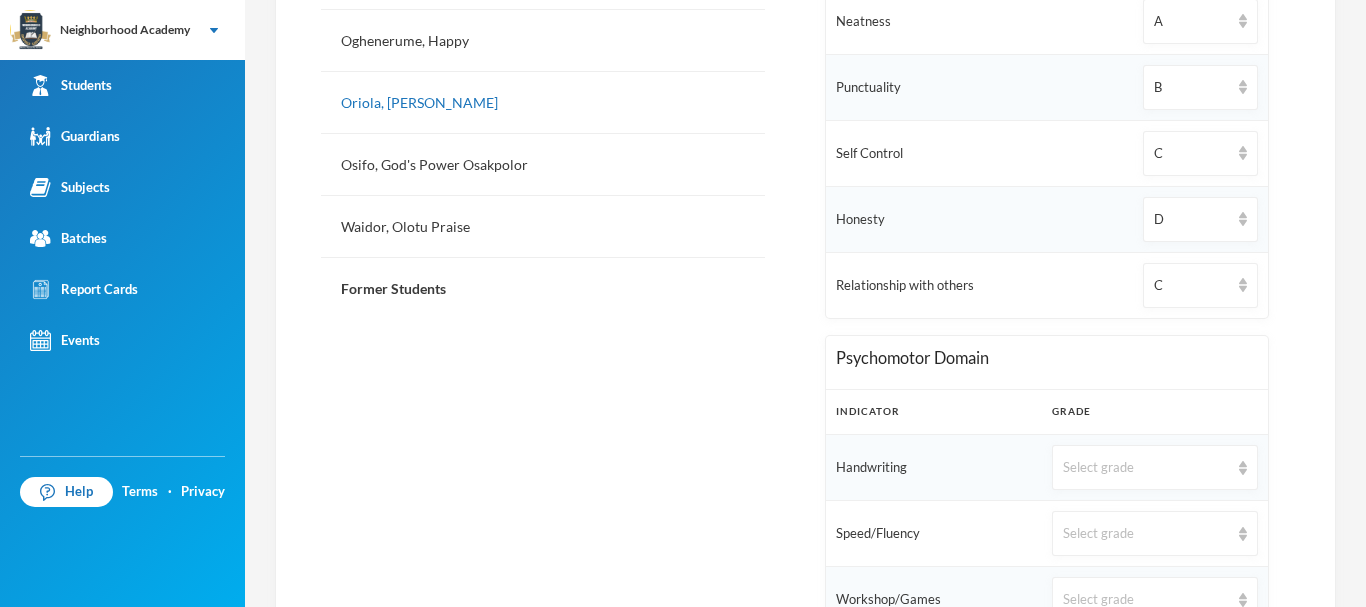 scroll, scrollTop: 1249, scrollLeft: 0, axis: vertical 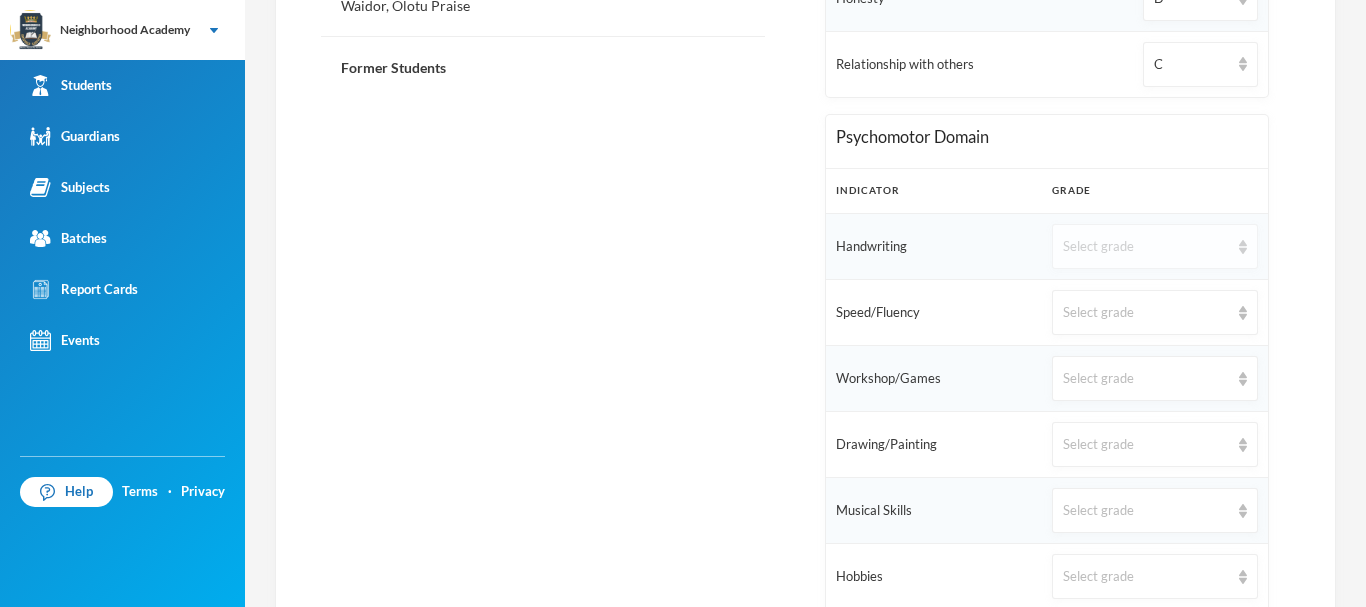 click on "Select grade" at bounding box center [1146, 247] 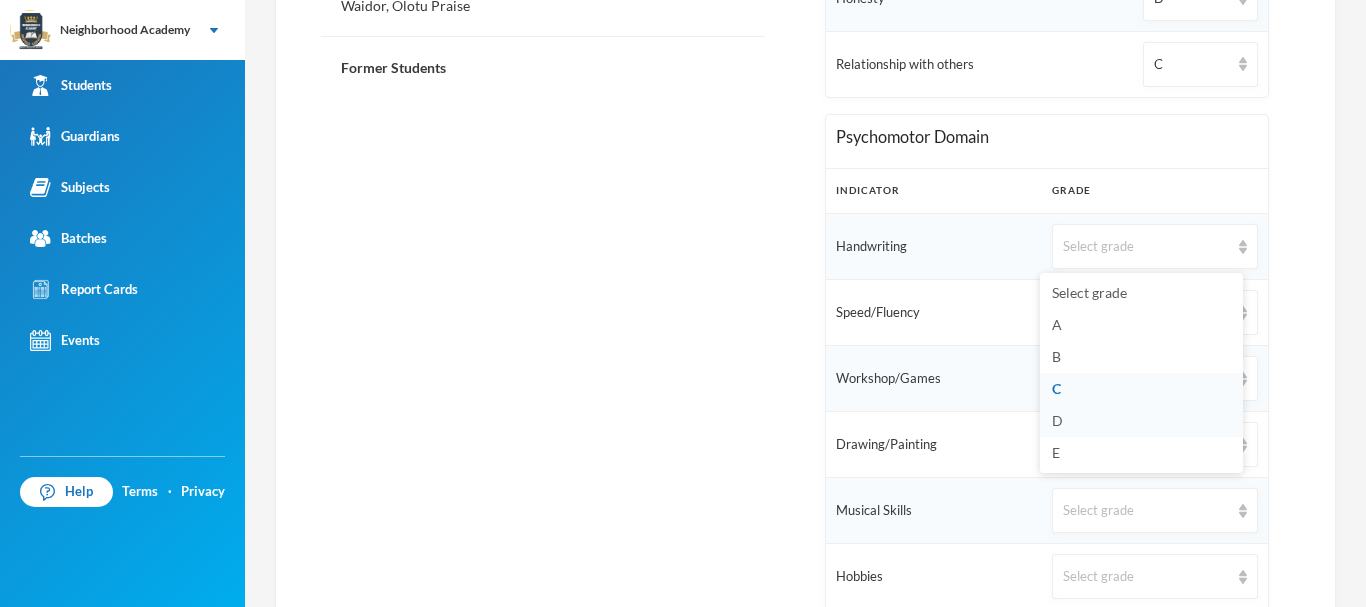 click on "D" at bounding box center (1057, 420) 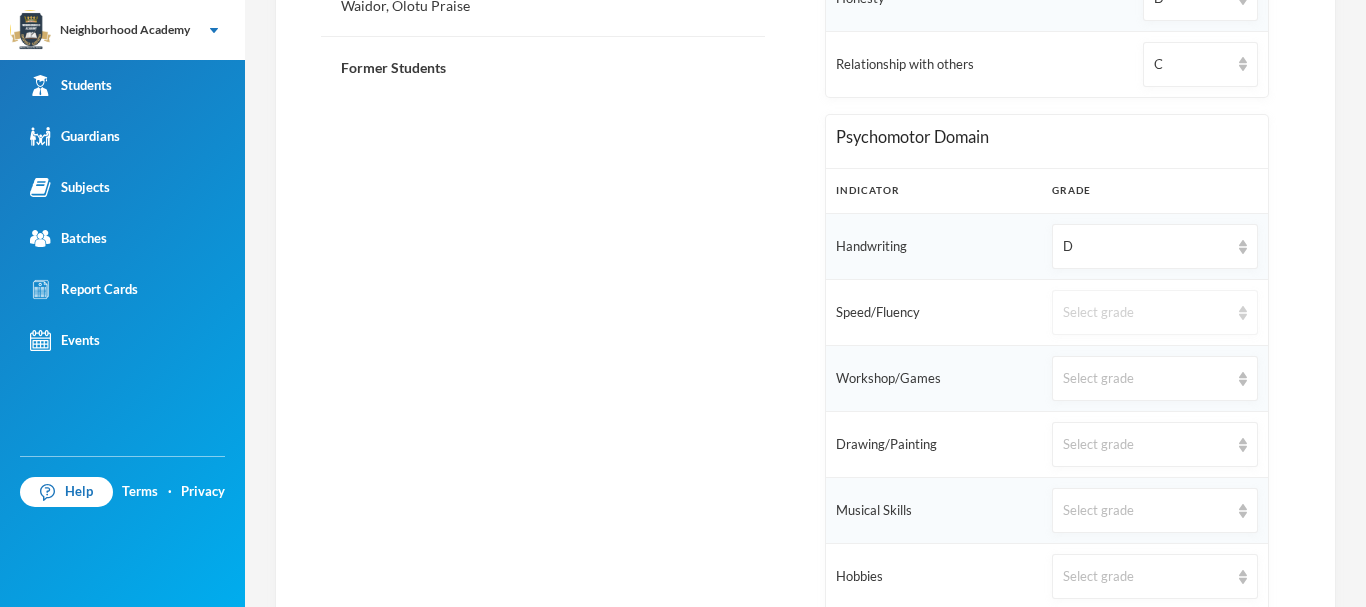 click on "Select grade" at bounding box center [1146, 313] 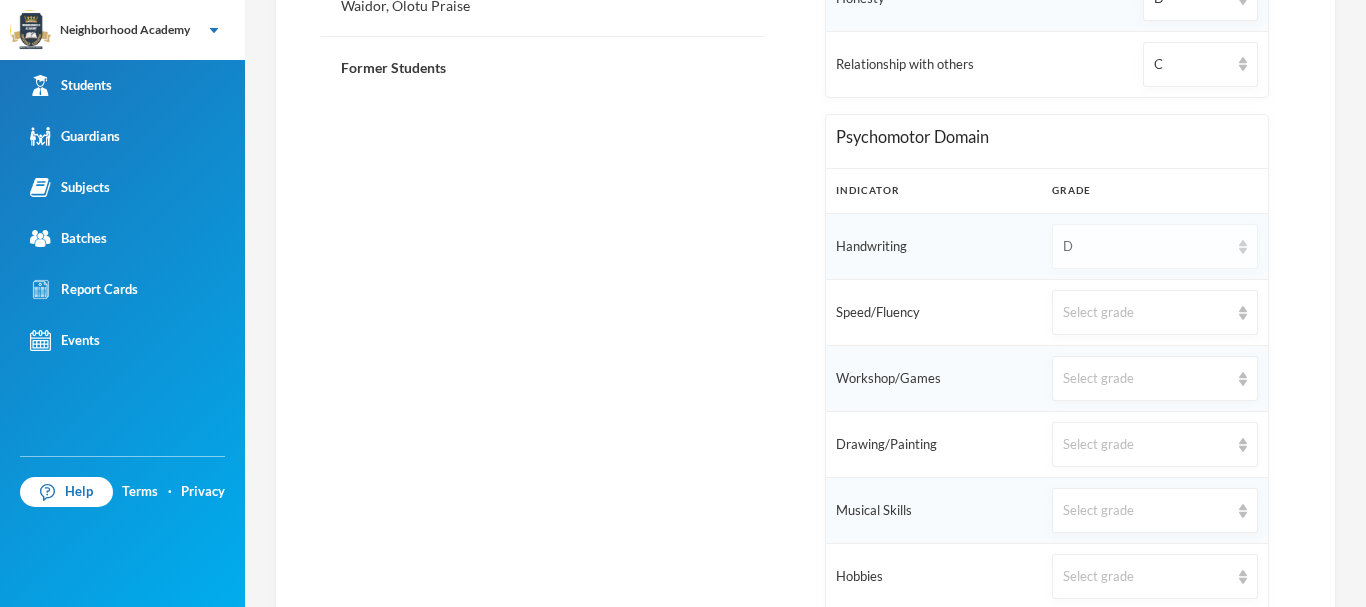 click on "D" at bounding box center [1155, 246] 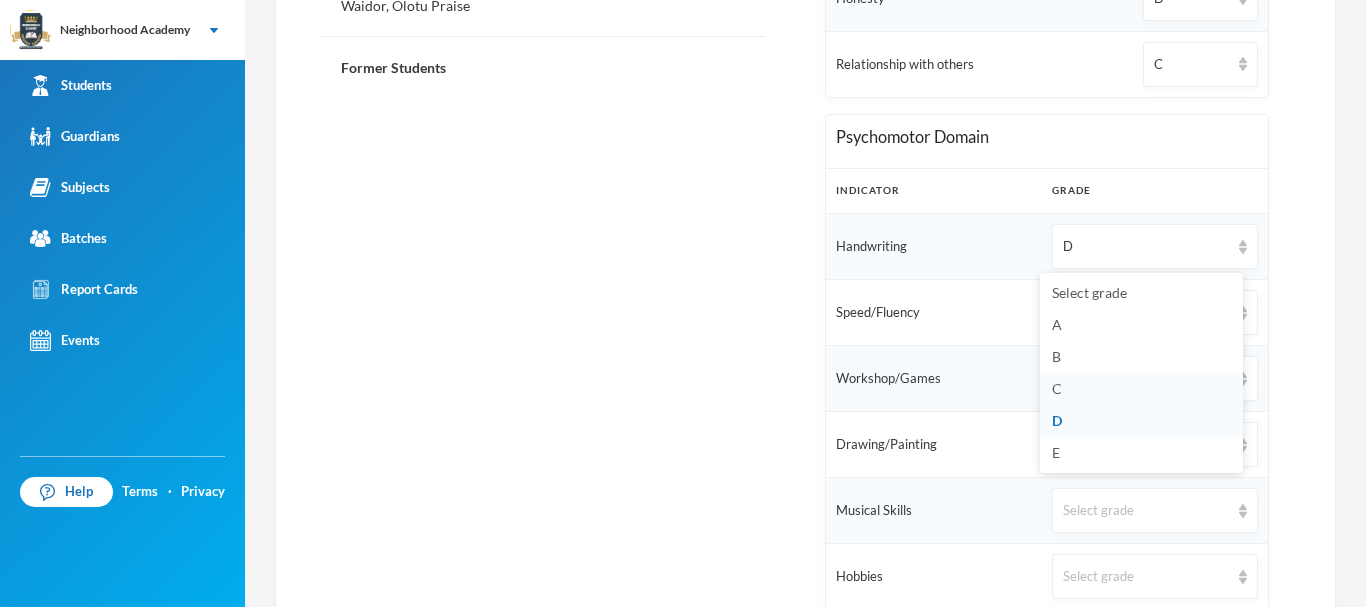 click on "C" at bounding box center (1141, 389) 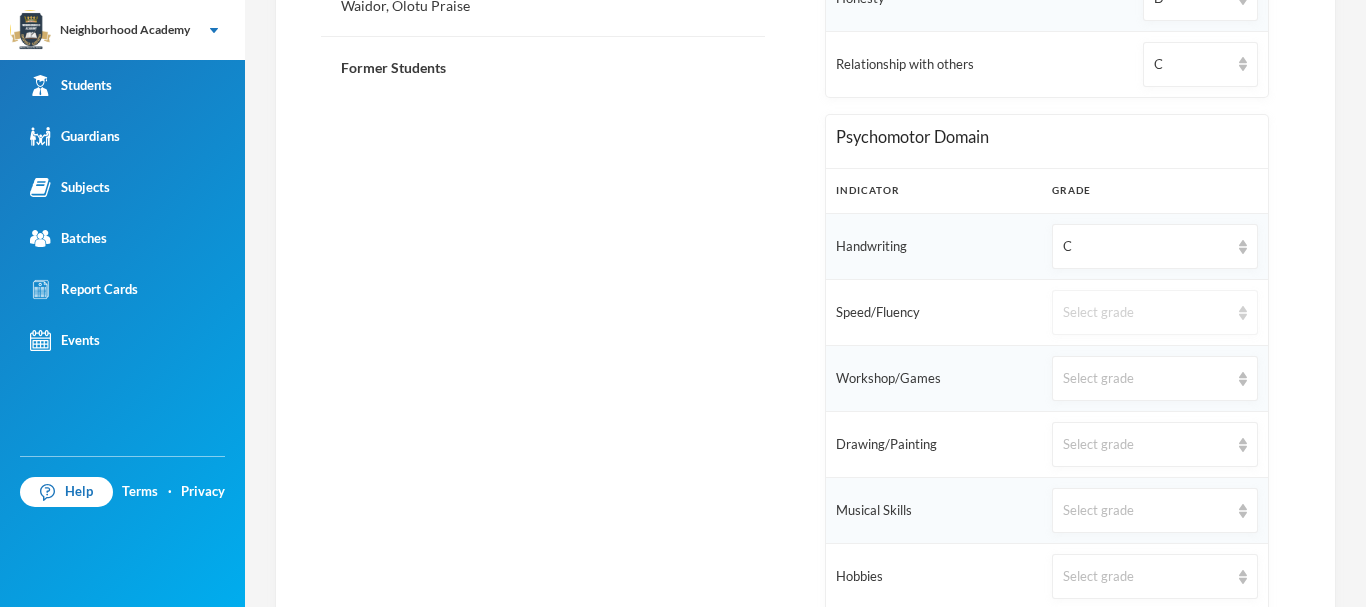 click on "Select grade" at bounding box center [1155, 312] 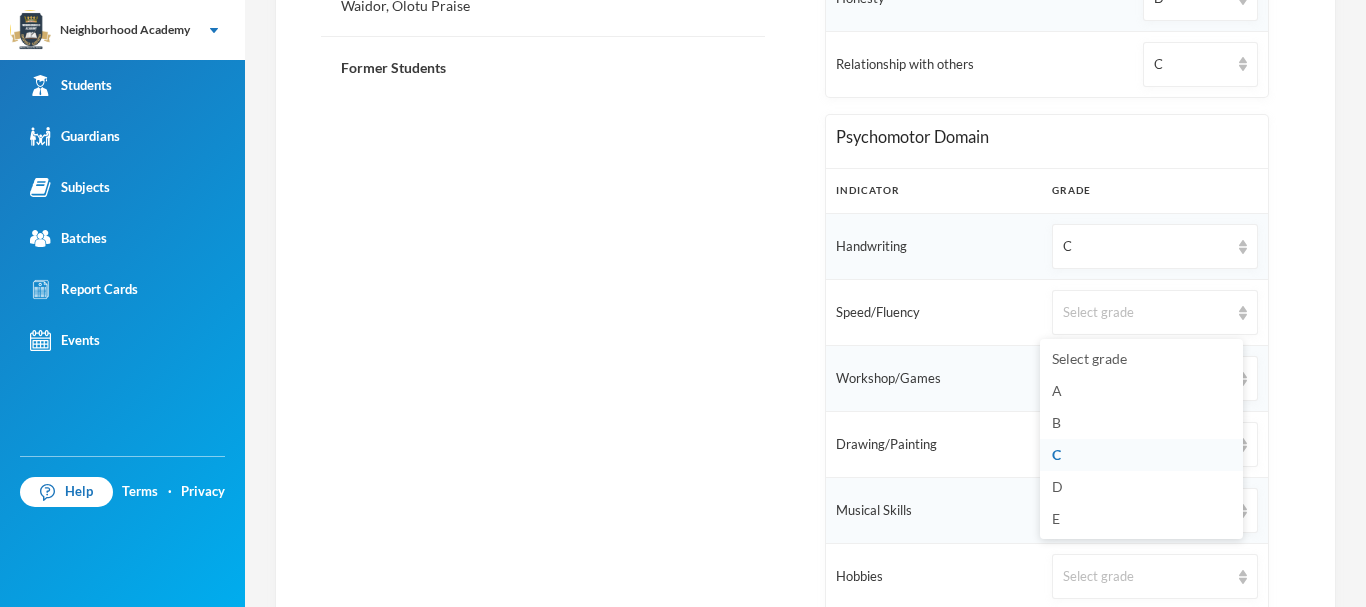 click on "C" at bounding box center (1141, 455) 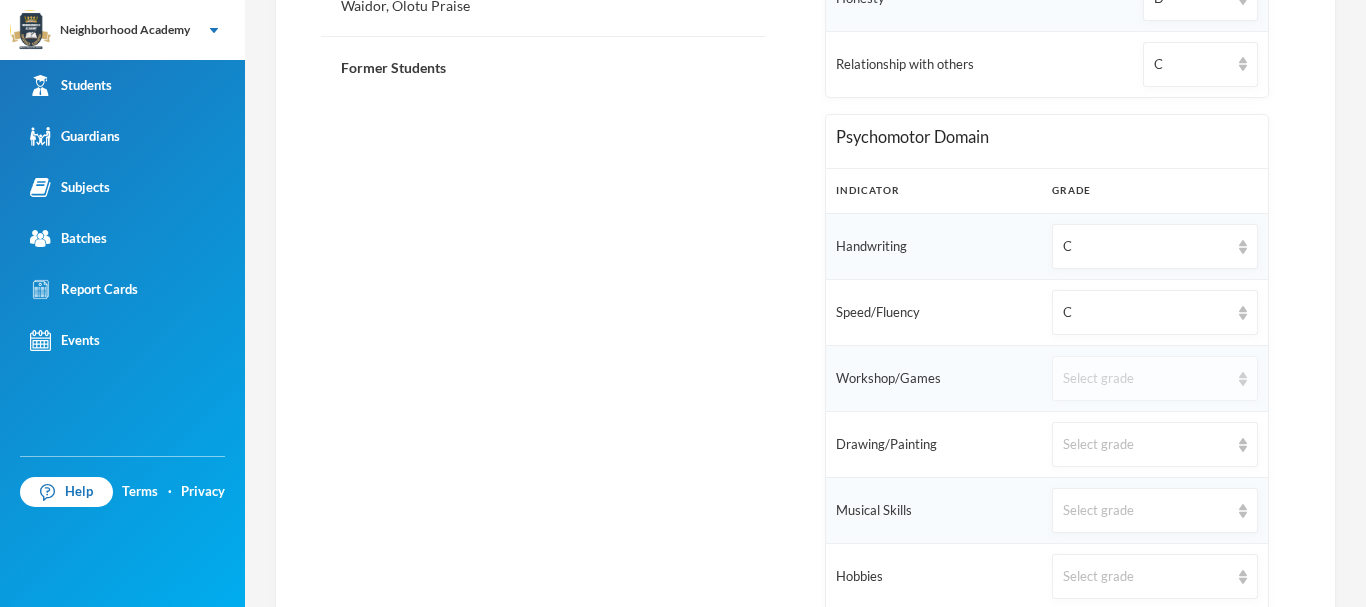 drag, startPoint x: 1093, startPoint y: 389, endPoint x: 1093, endPoint y: 400, distance: 11 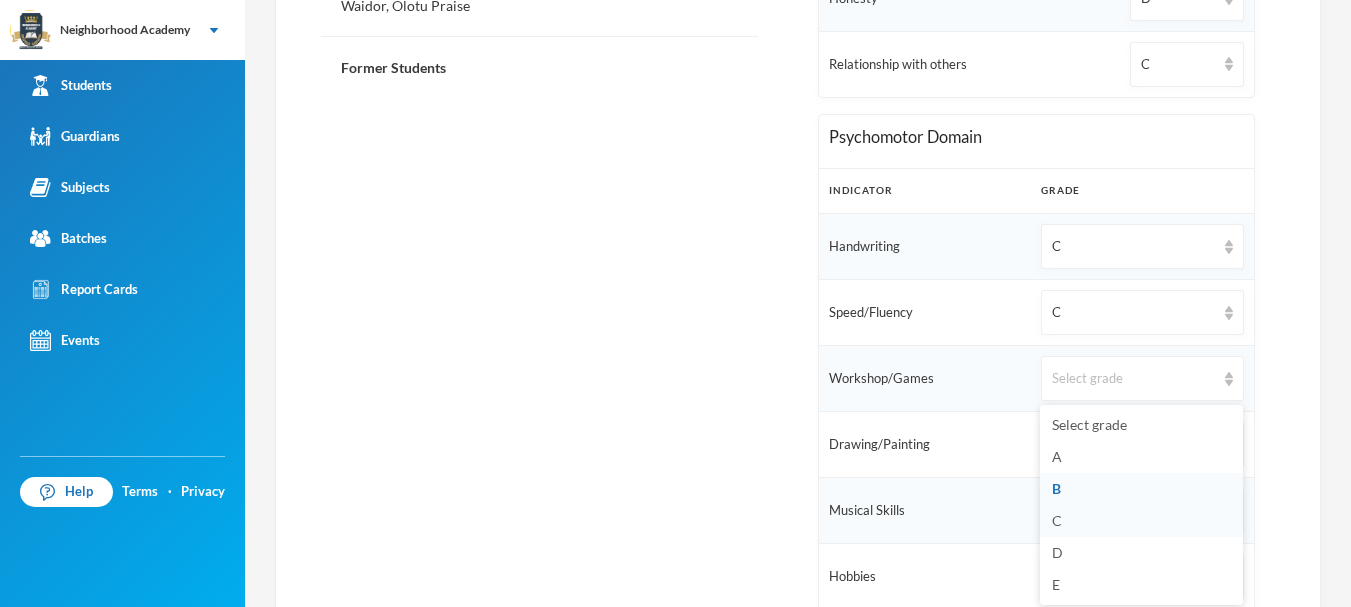 click on "C" at bounding box center [1141, 521] 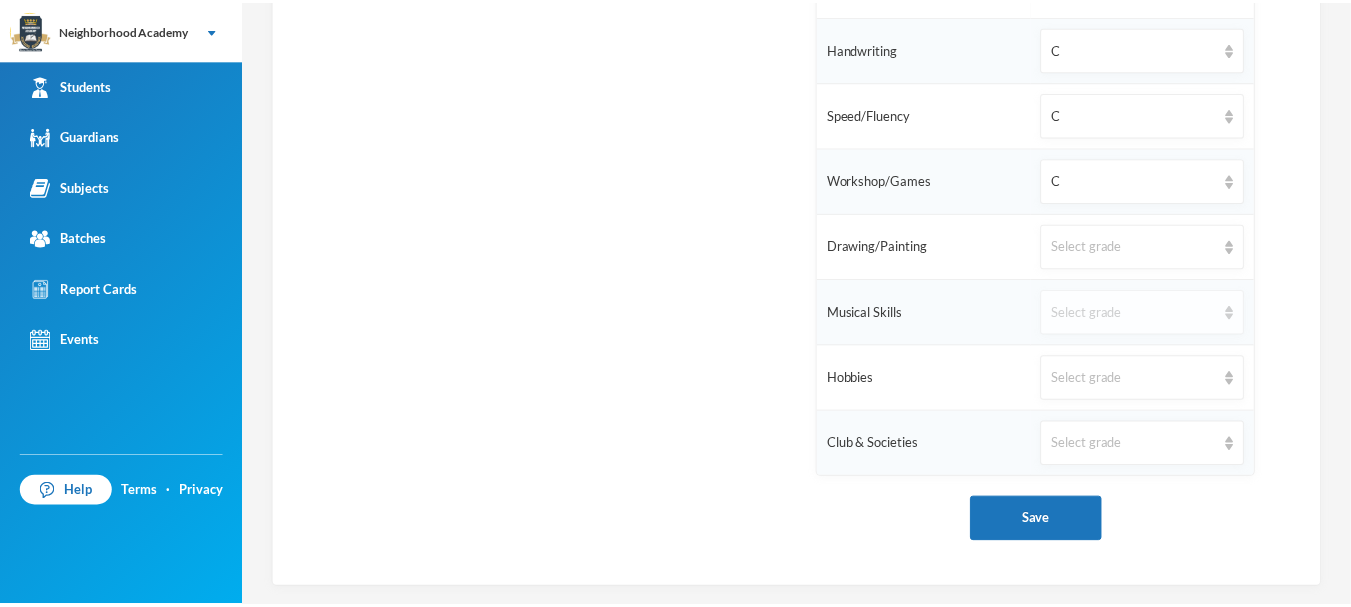 scroll, scrollTop: 1449, scrollLeft: 0, axis: vertical 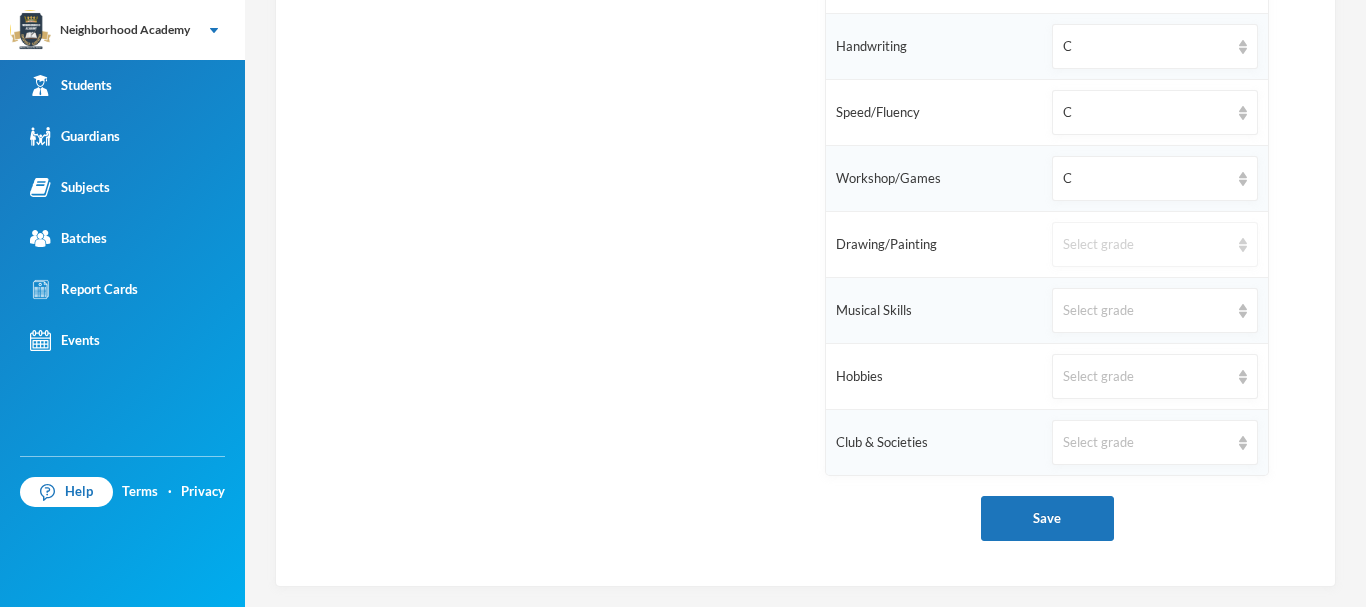 click on "Select grade" at bounding box center (1146, 245) 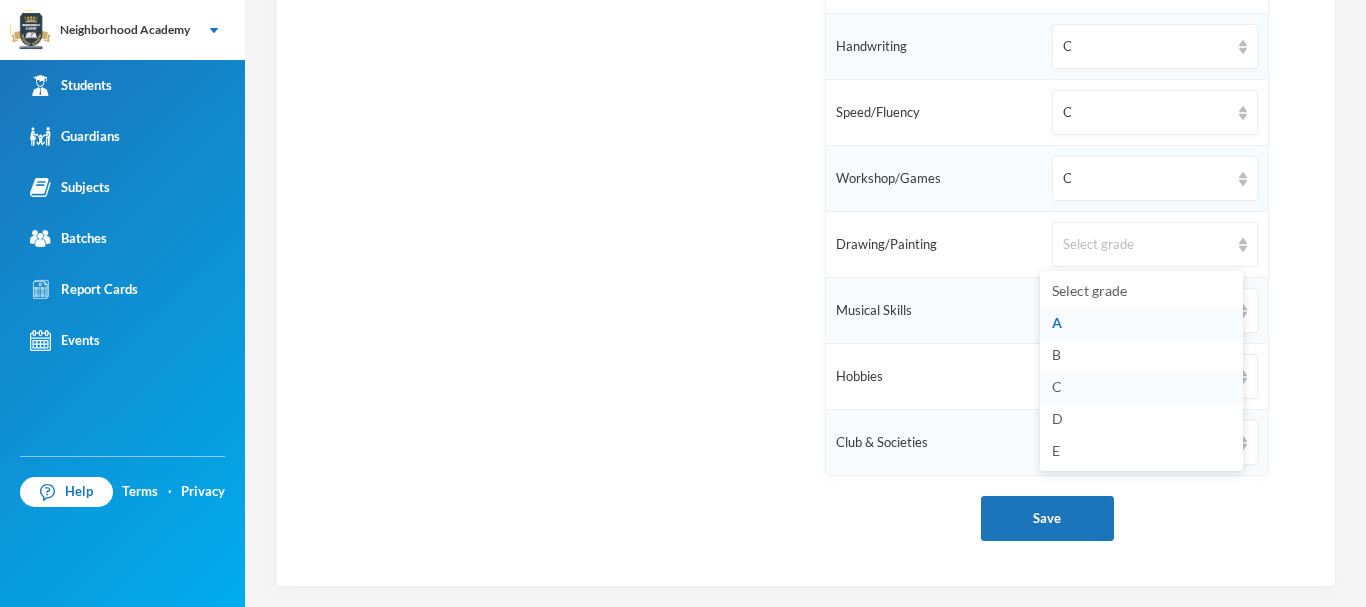 click on "C" at bounding box center [1141, 387] 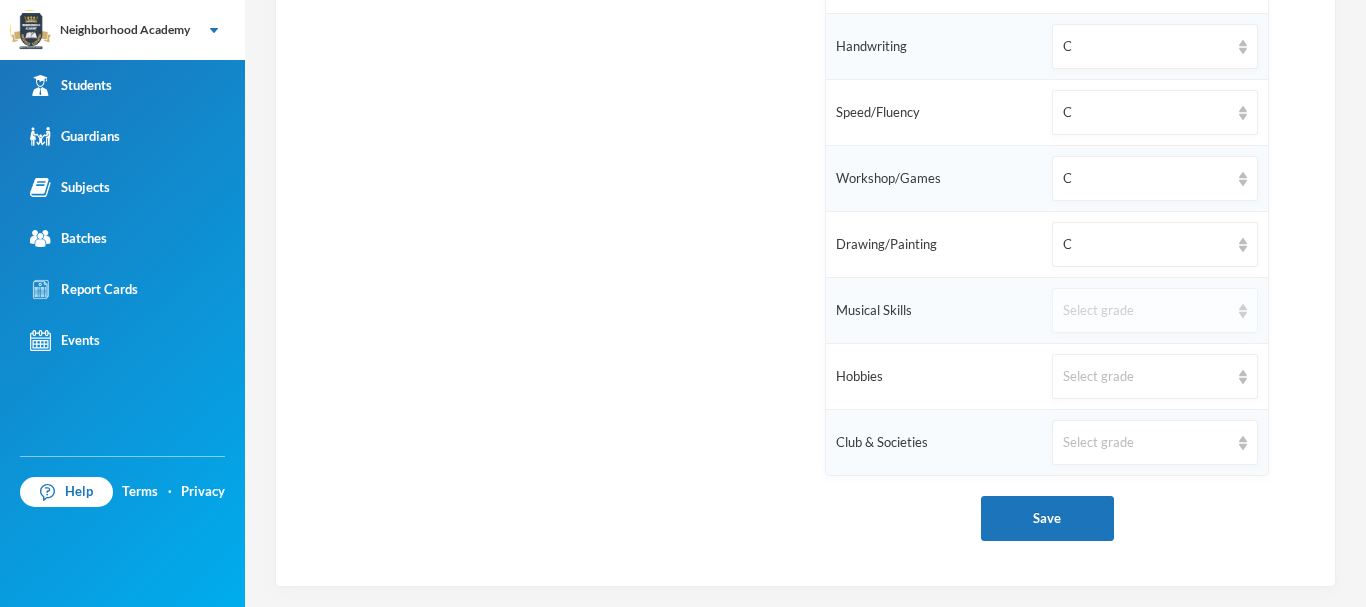 click on "Select grade" at bounding box center [1146, 311] 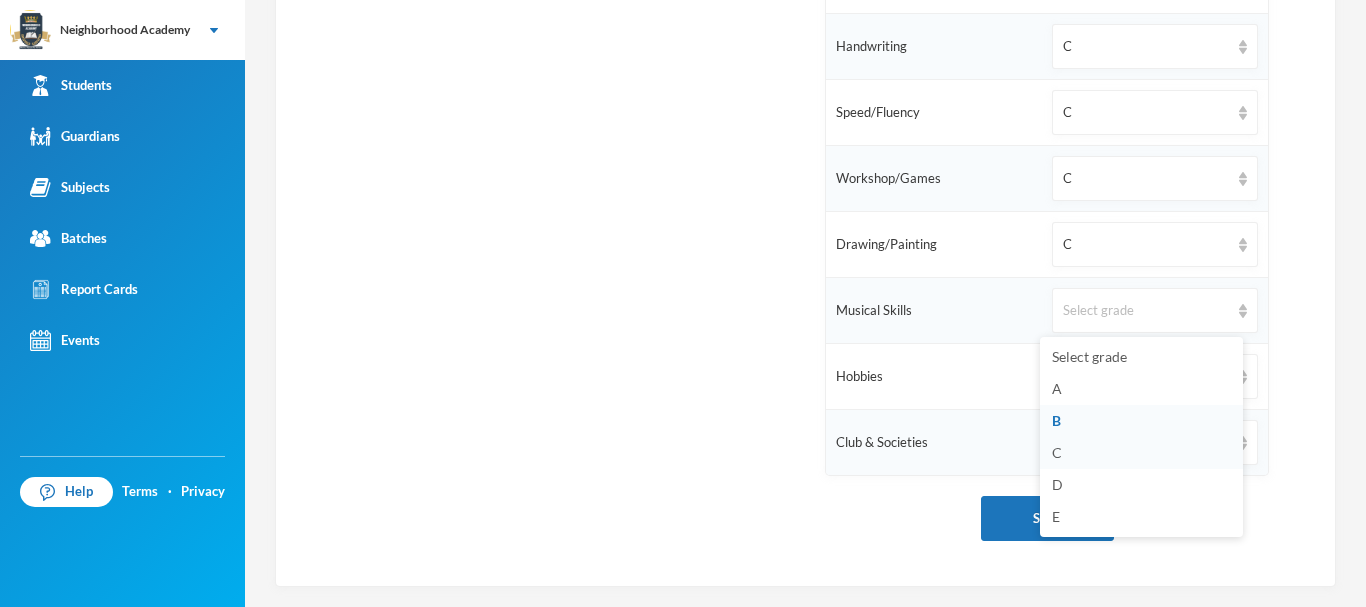 click on "C" at bounding box center (1057, 452) 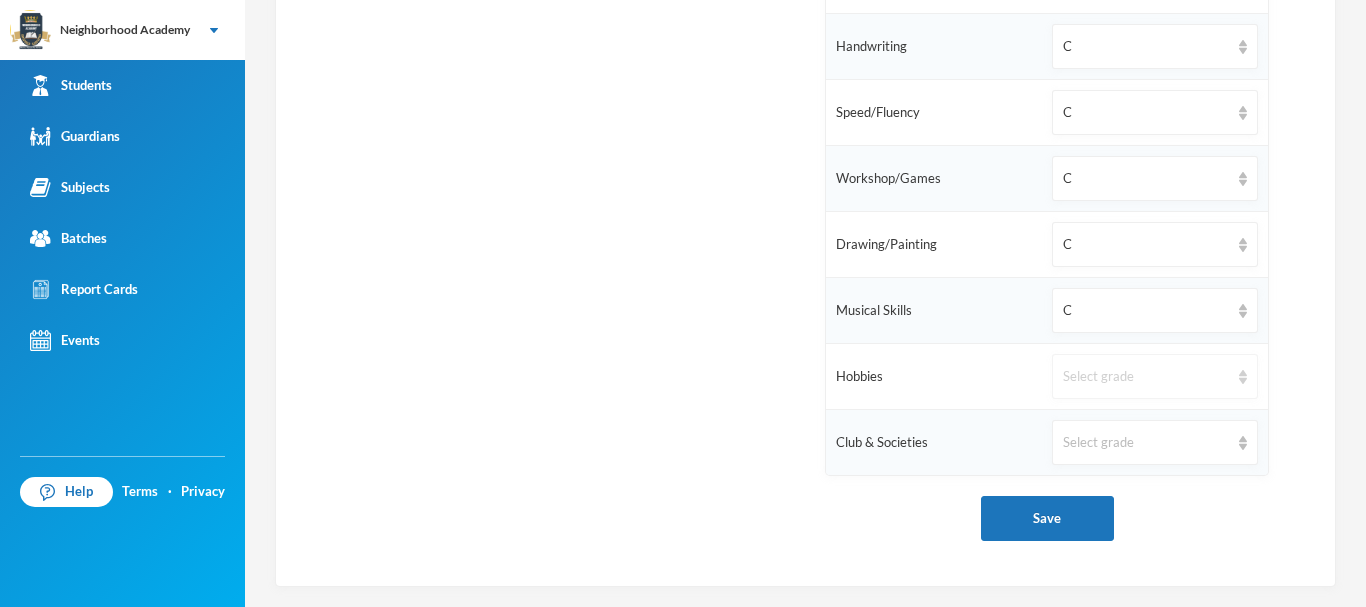 click on "Select grade" at bounding box center [1146, 377] 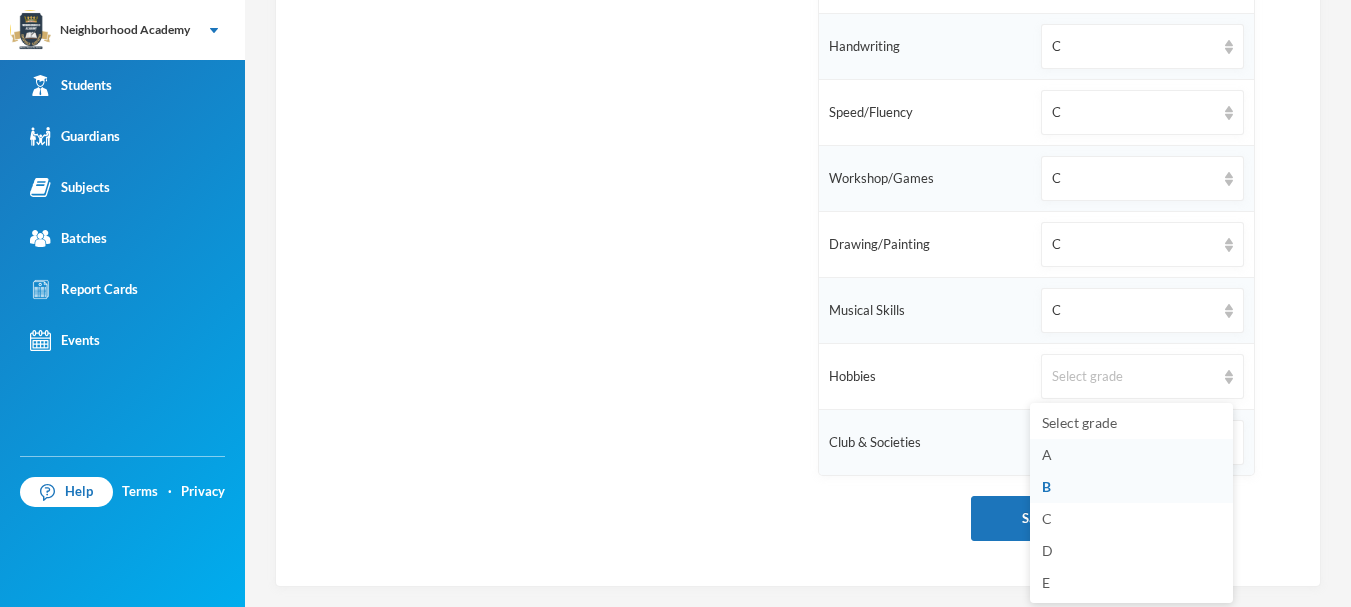 scroll, scrollTop: 3, scrollLeft: 0, axis: vertical 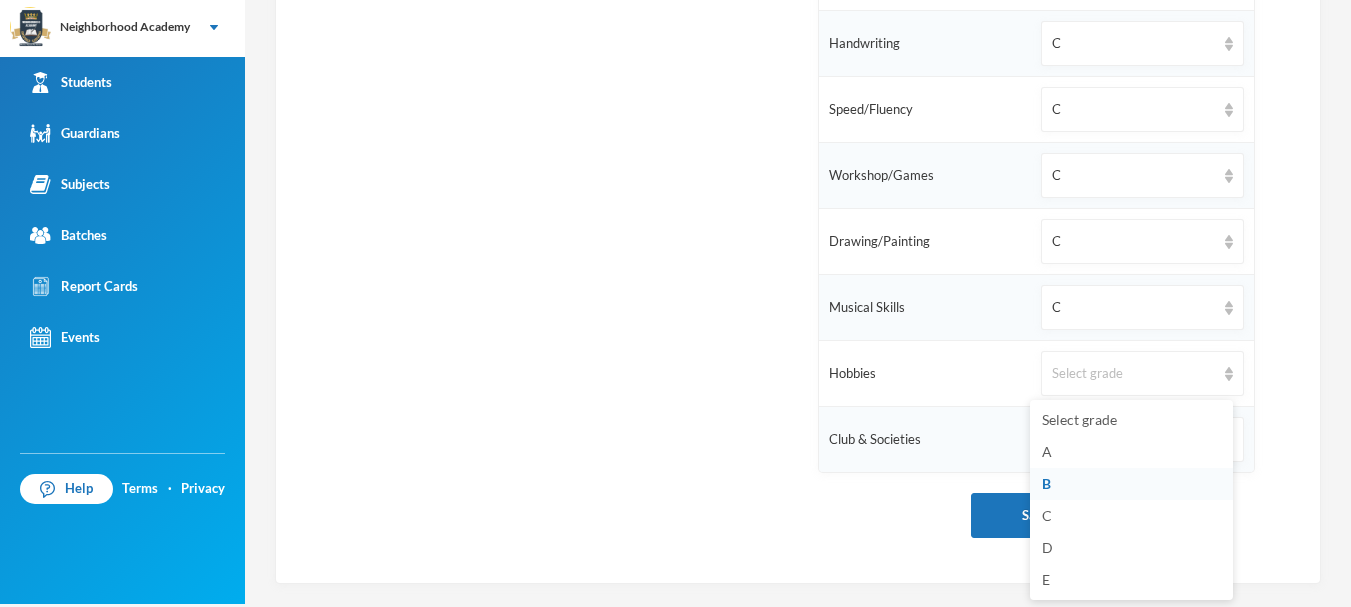 click on "B" at bounding box center (1131, 484) 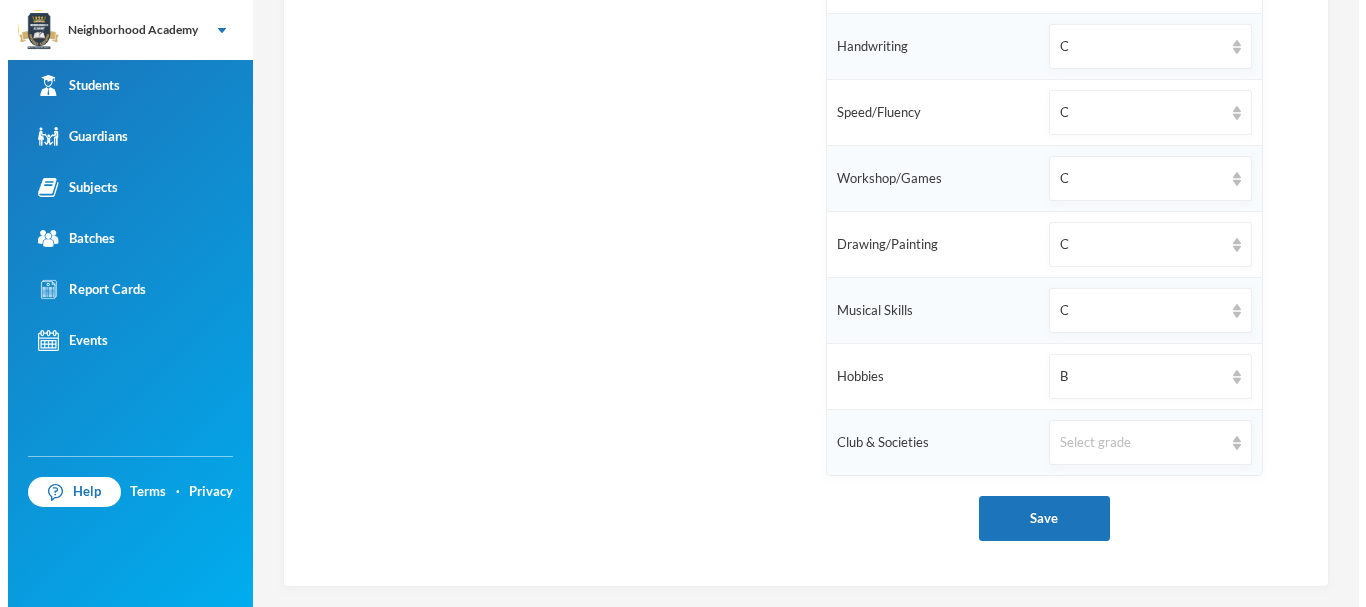 scroll, scrollTop: 0, scrollLeft: 0, axis: both 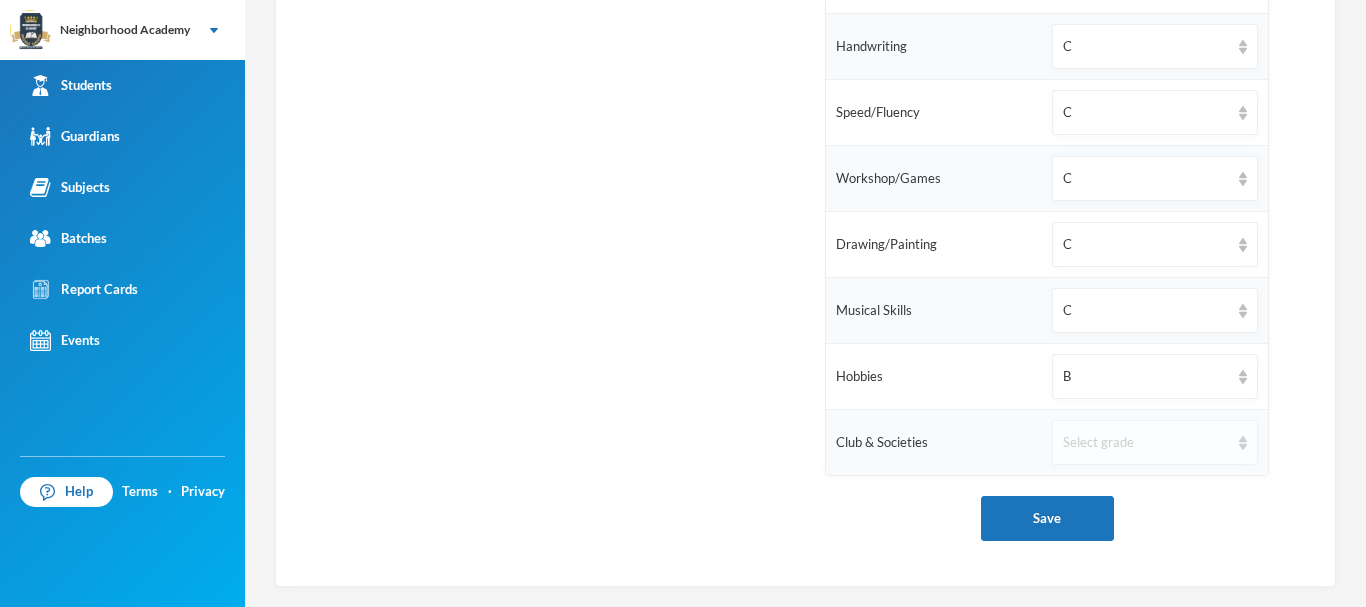 click on "Select grade" at bounding box center (1146, 443) 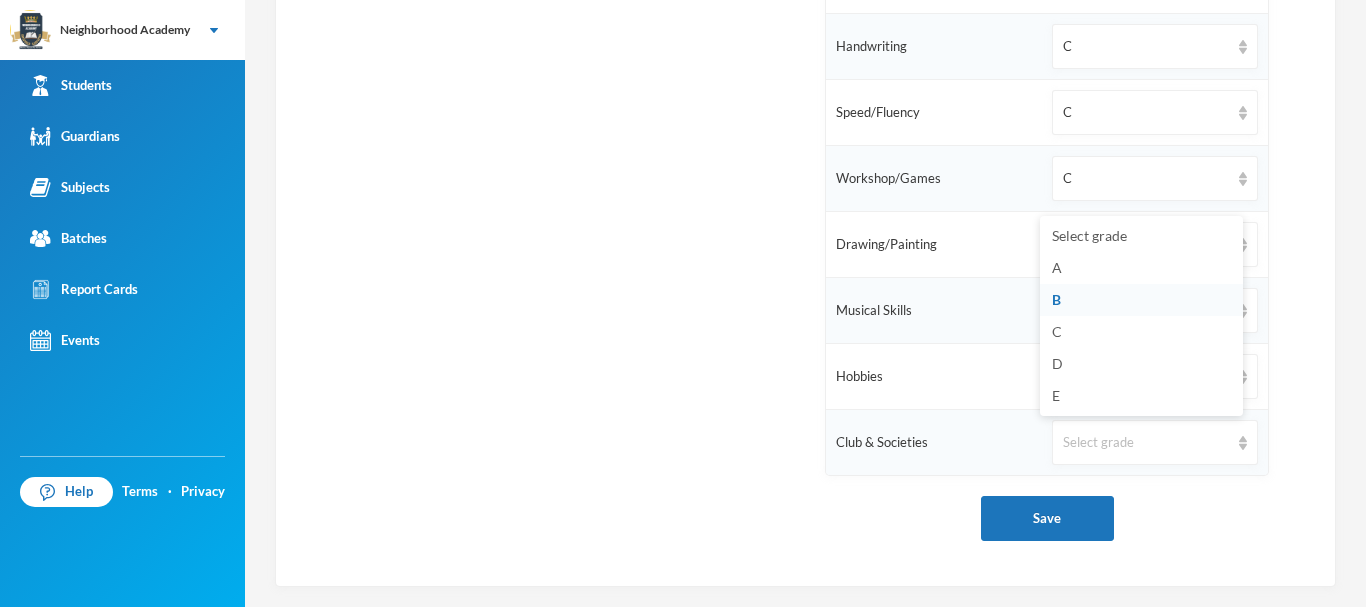 click on "B" at bounding box center (1141, 300) 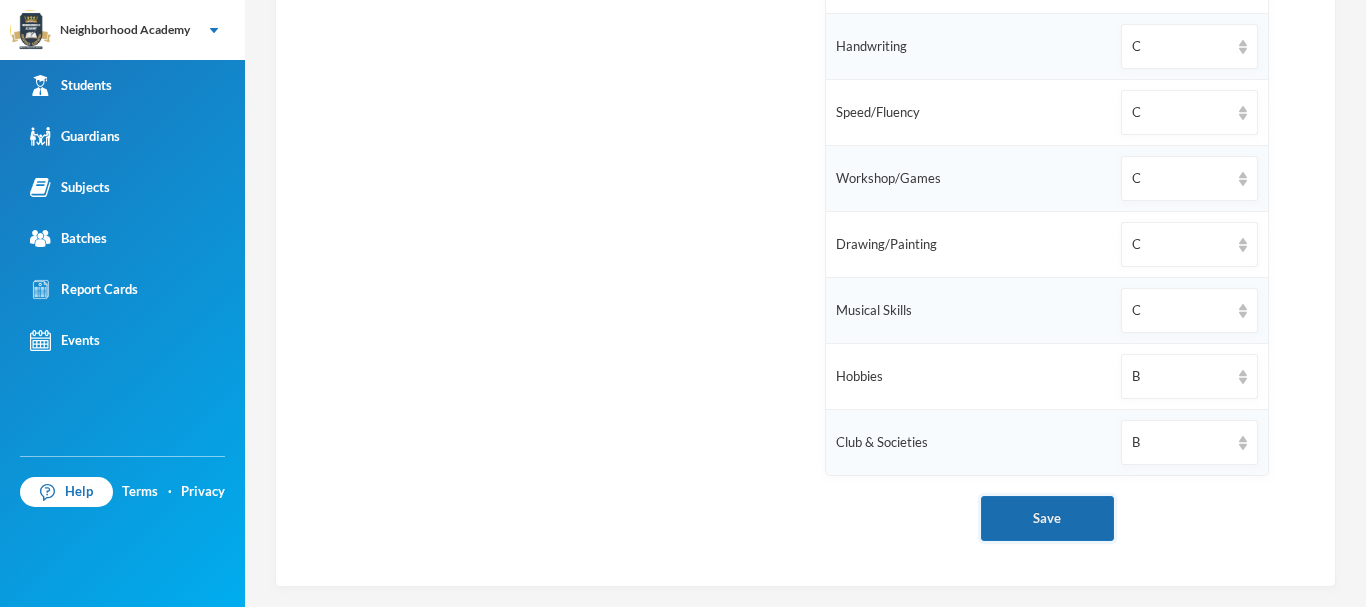 click on "Save" at bounding box center [1047, 518] 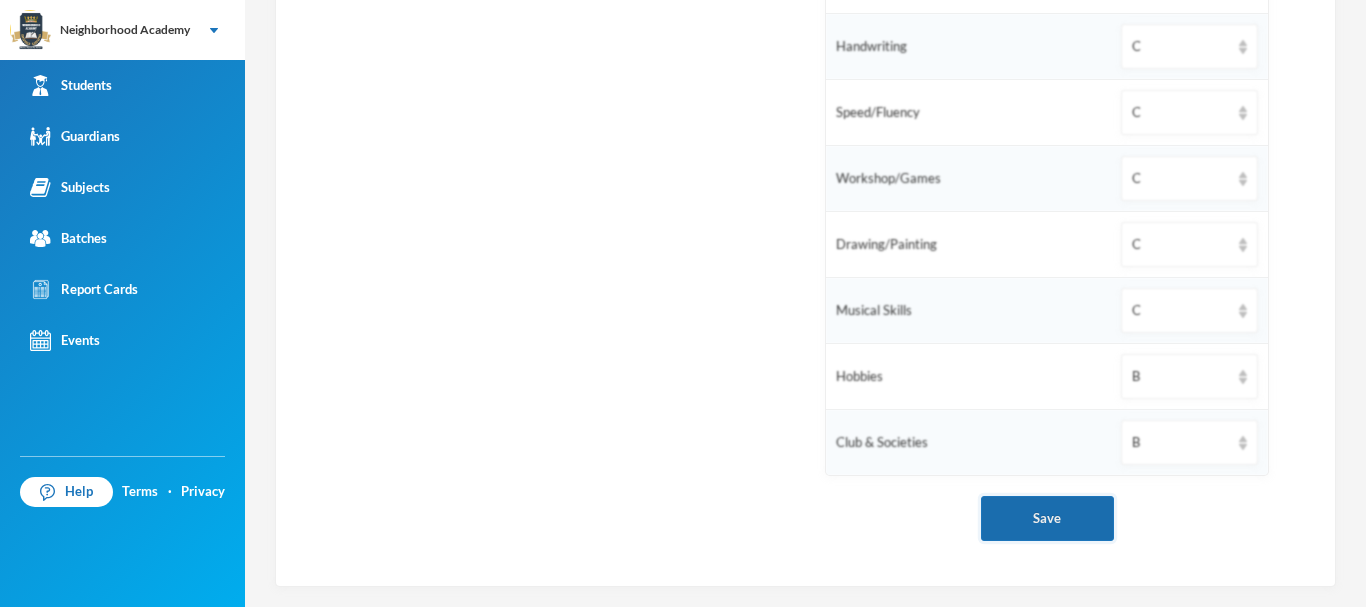 click on "Save" at bounding box center (1047, 518) 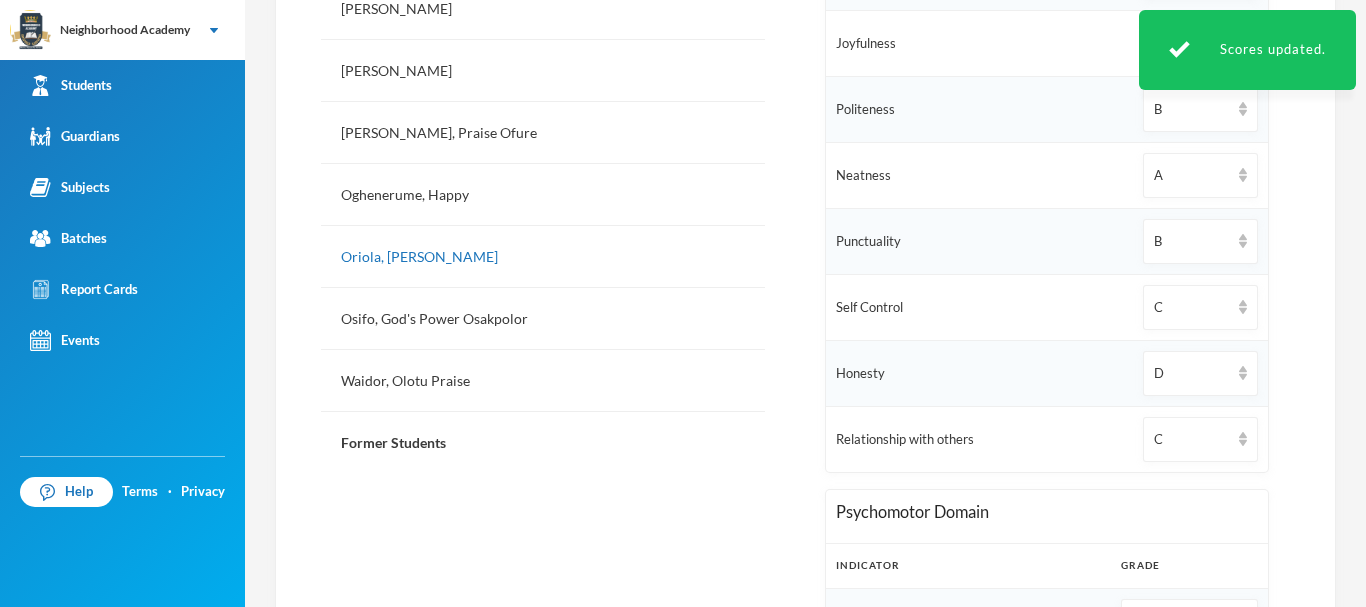 scroll, scrollTop: 849, scrollLeft: 0, axis: vertical 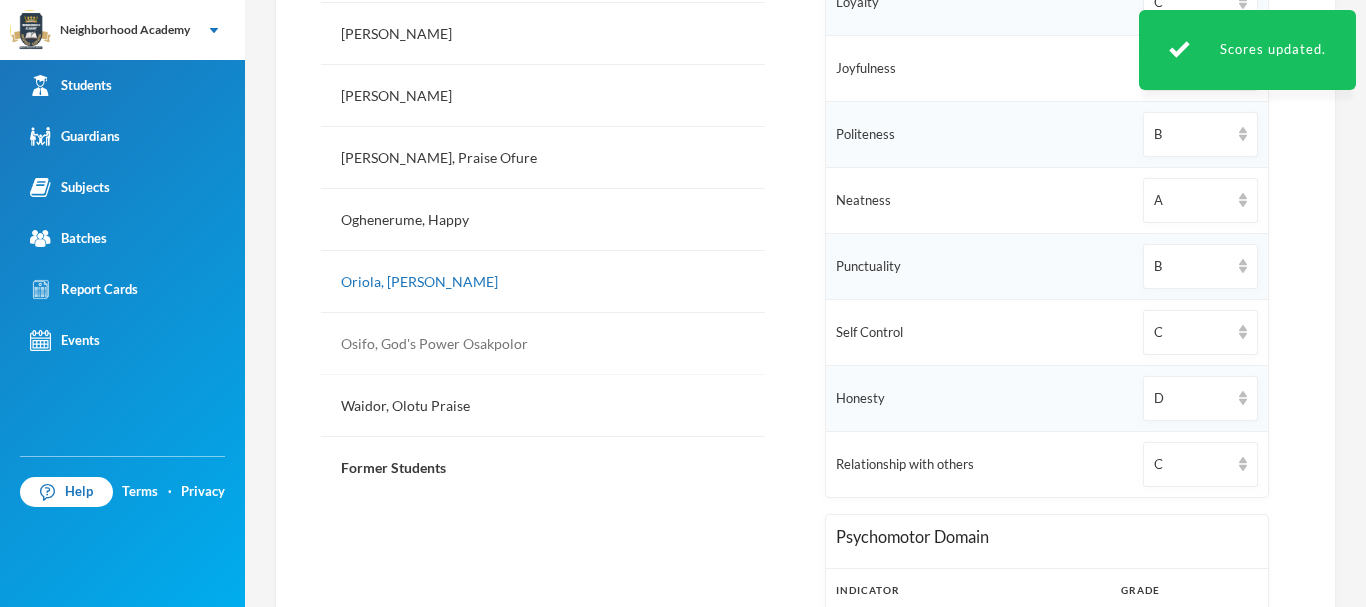 click on "Osifo, God's Power Osakpolor" at bounding box center [543, 344] 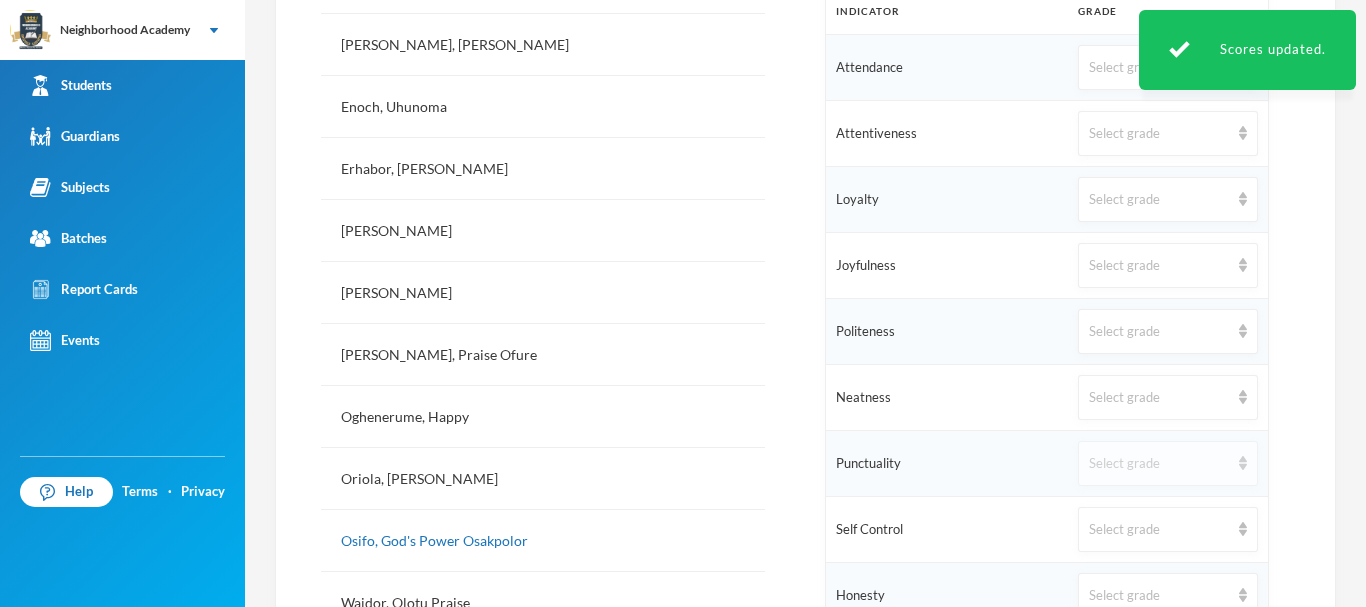 scroll, scrollTop: 449, scrollLeft: 0, axis: vertical 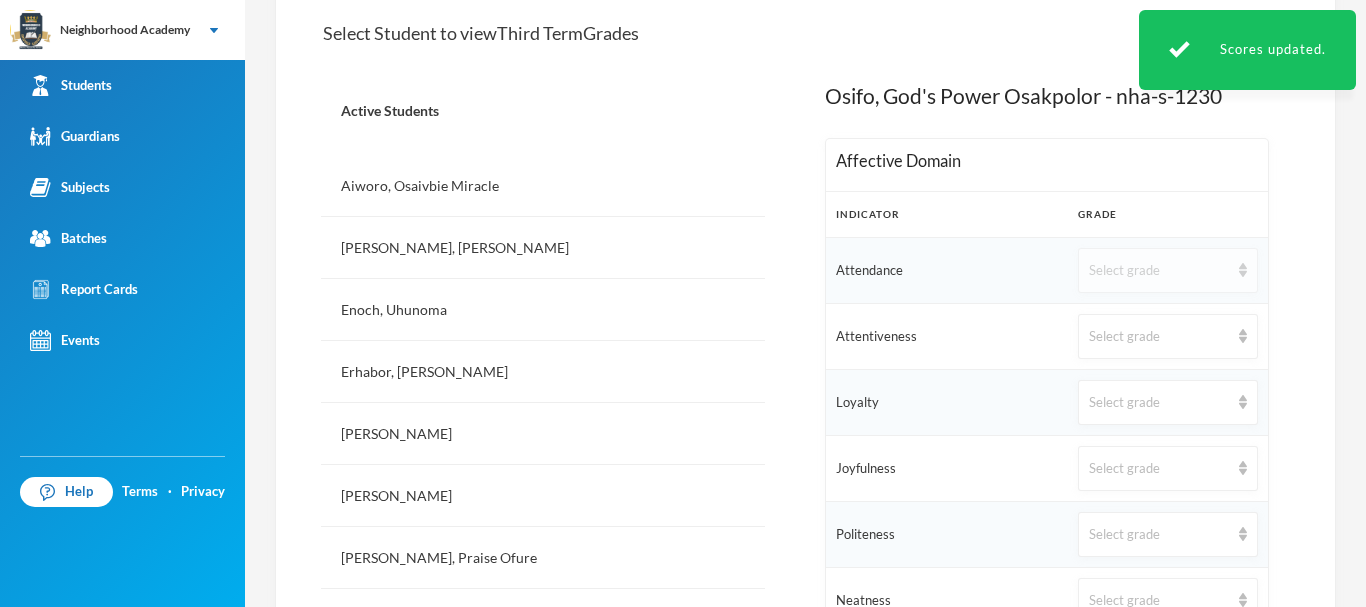 click on "Select grade" at bounding box center [1159, 271] 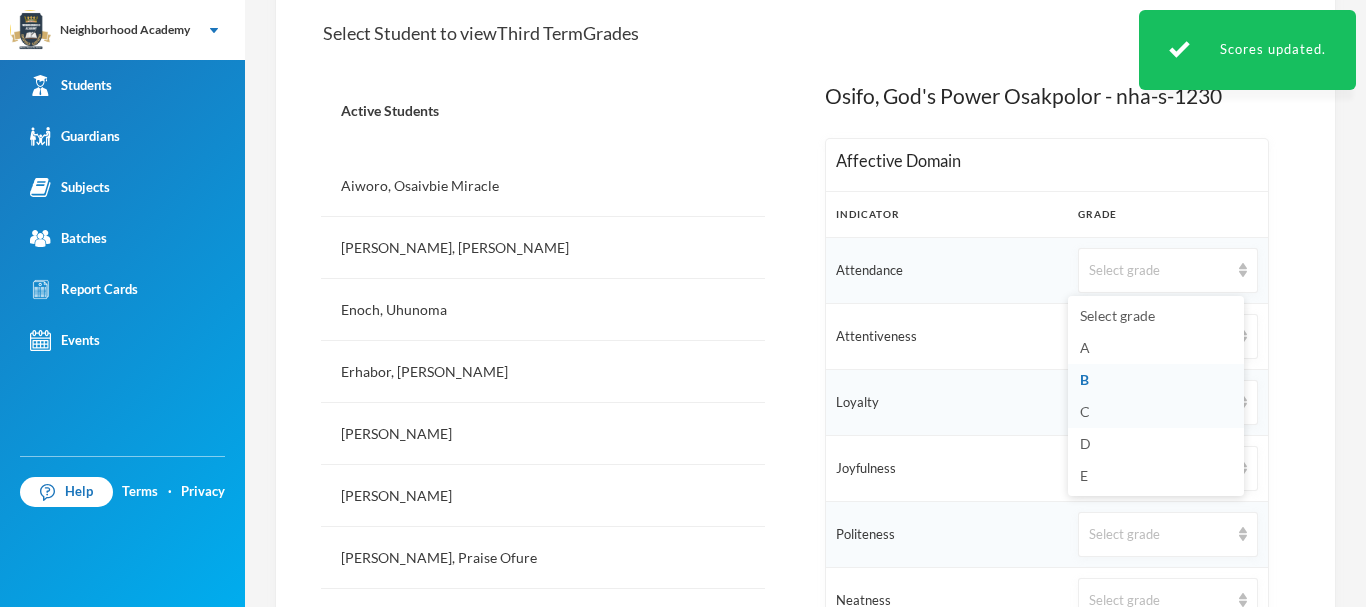 click on "C" at bounding box center (1156, 412) 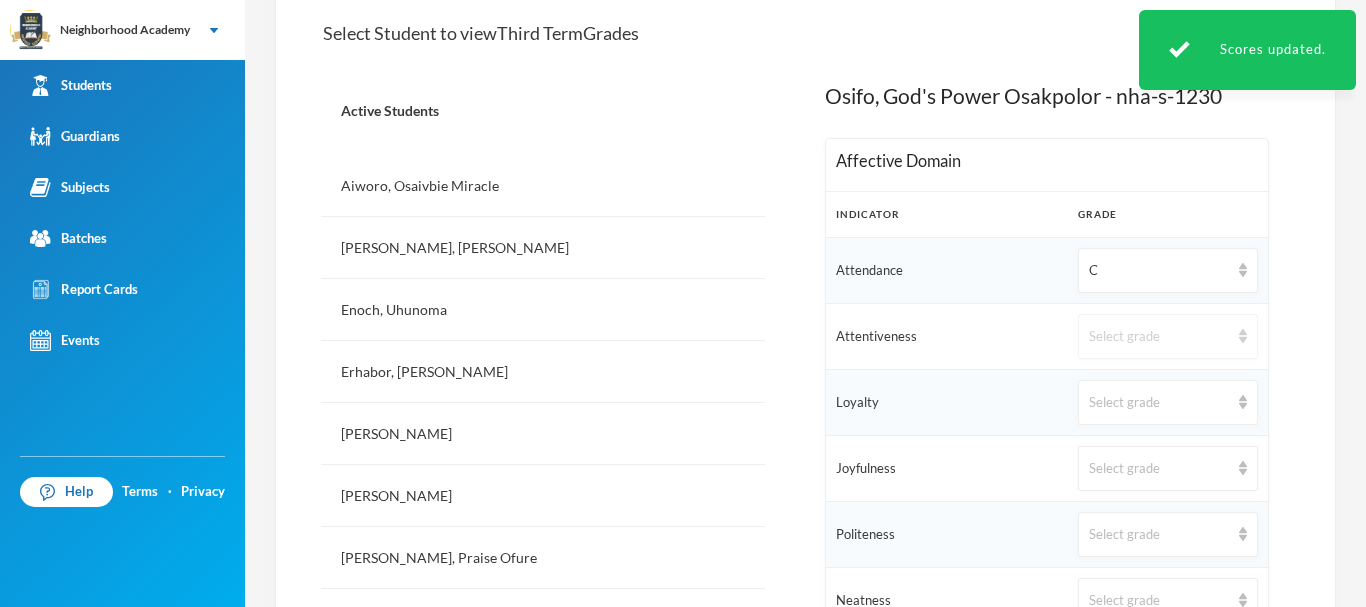 click on "Select grade" at bounding box center (1159, 337) 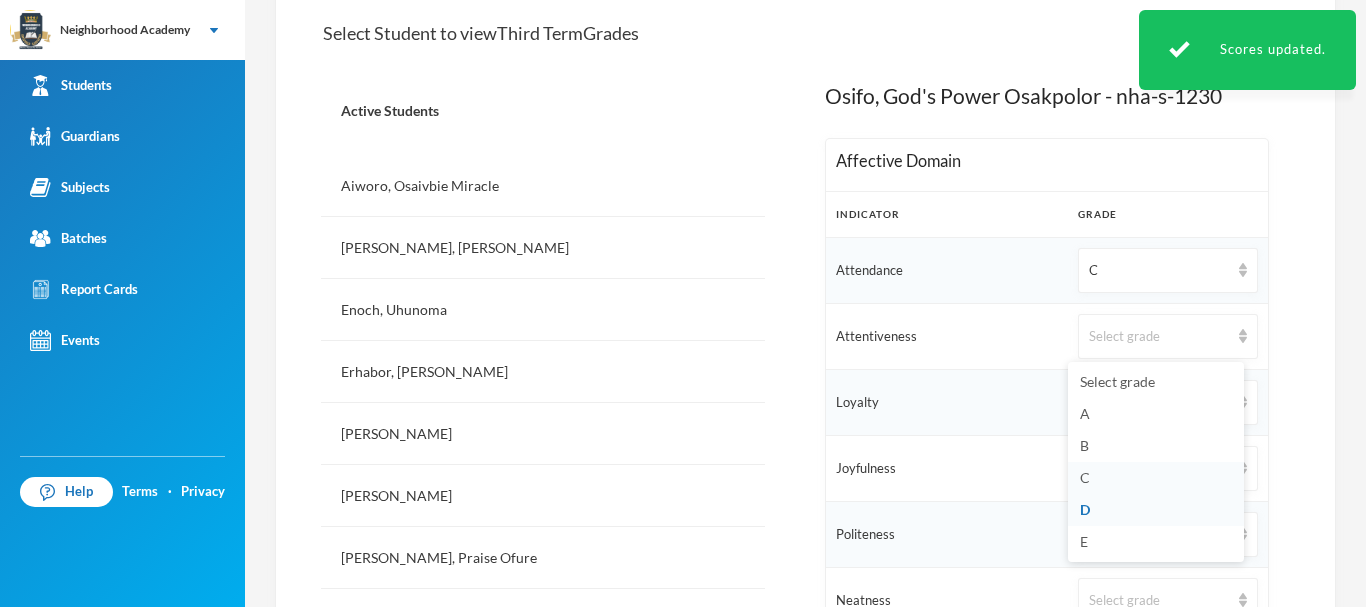 click on "C" at bounding box center [1156, 478] 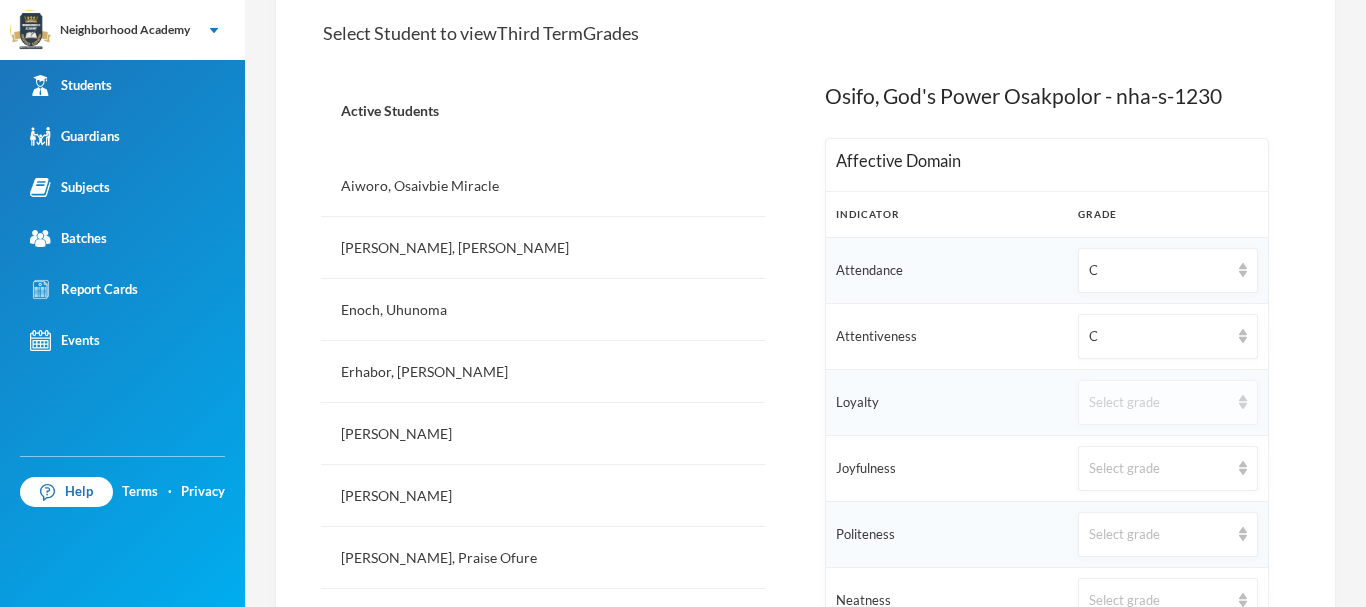 click on "Select grade" at bounding box center [1168, 402] 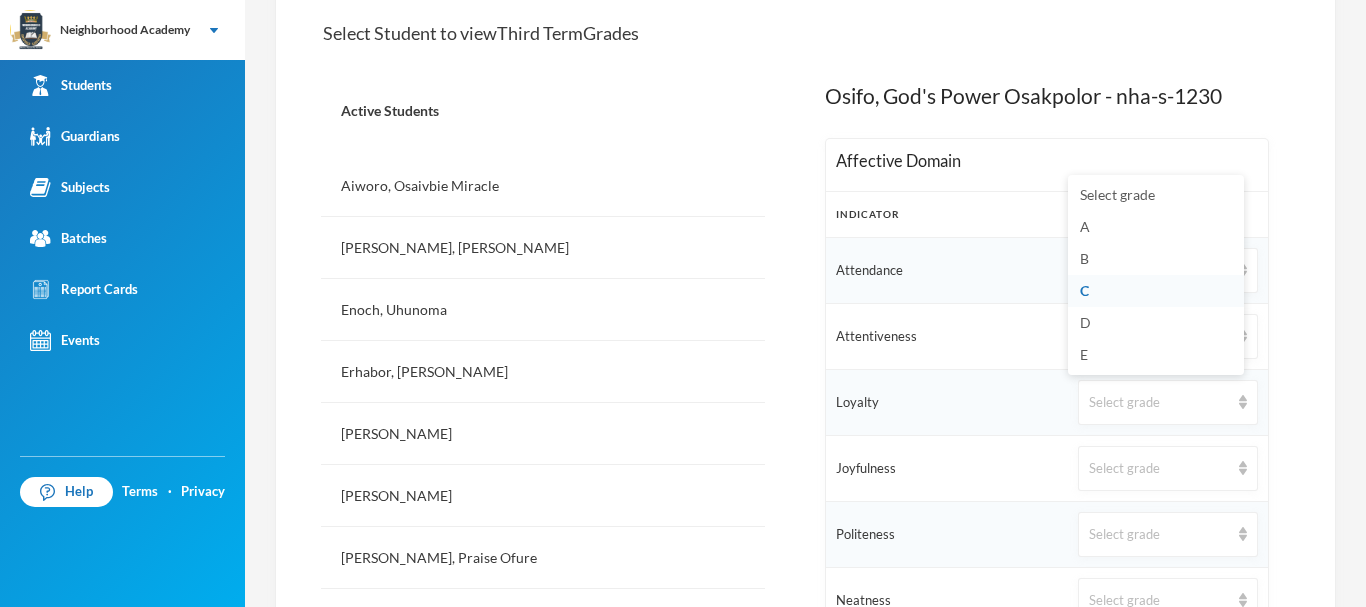 click on "C" at bounding box center [1156, 291] 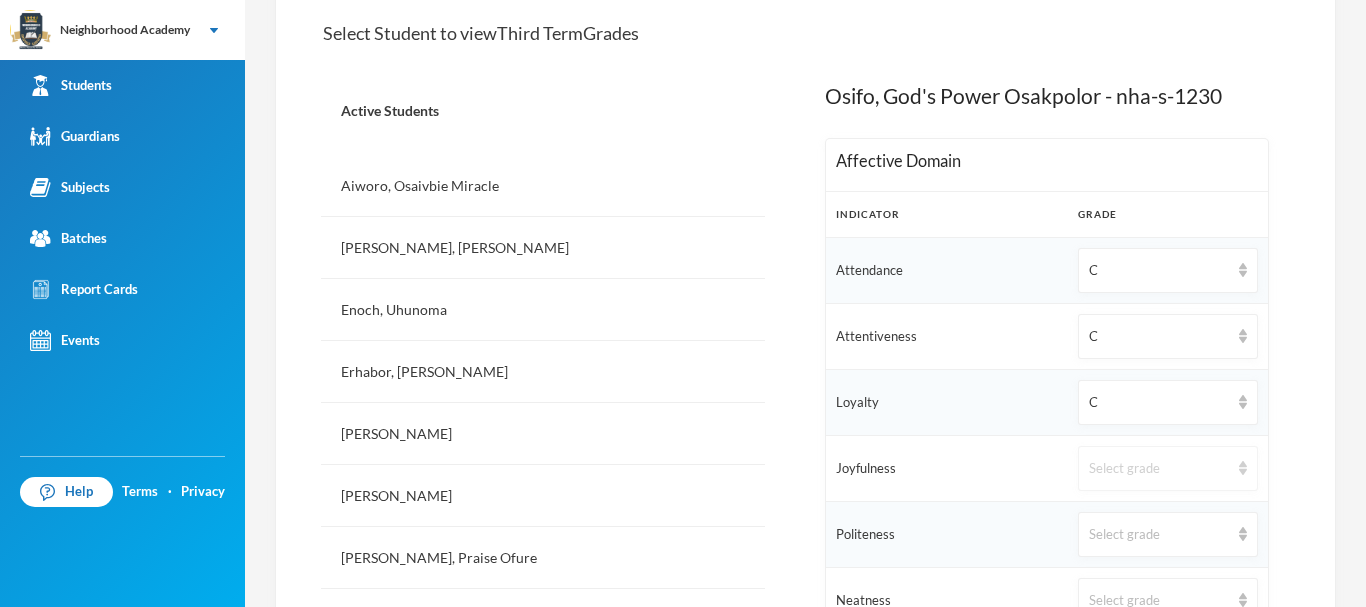 click on "Select grade" at bounding box center [1159, 469] 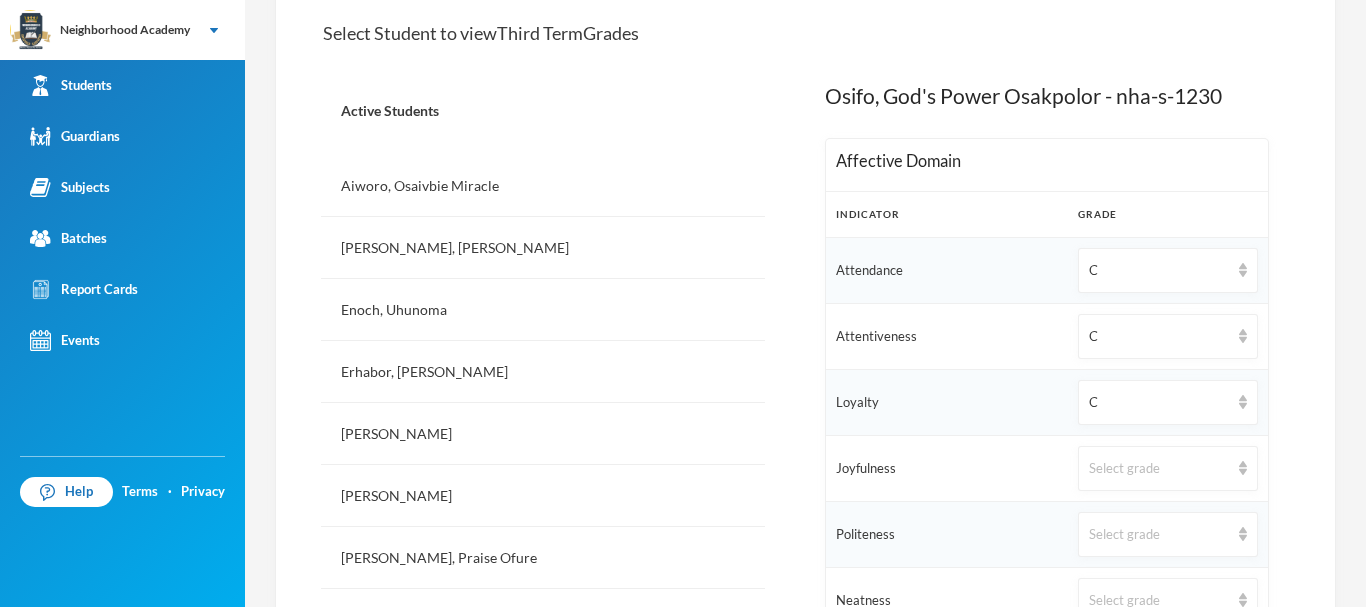 click on "Loyalty" at bounding box center (947, 403) 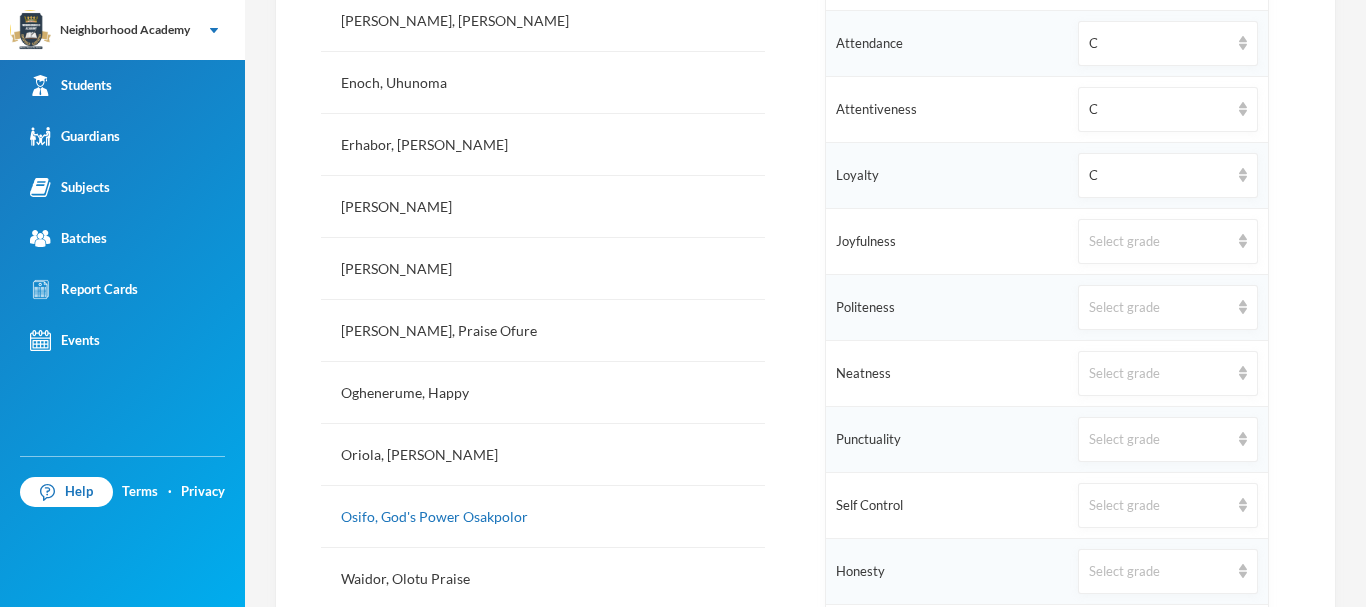scroll, scrollTop: 689, scrollLeft: 0, axis: vertical 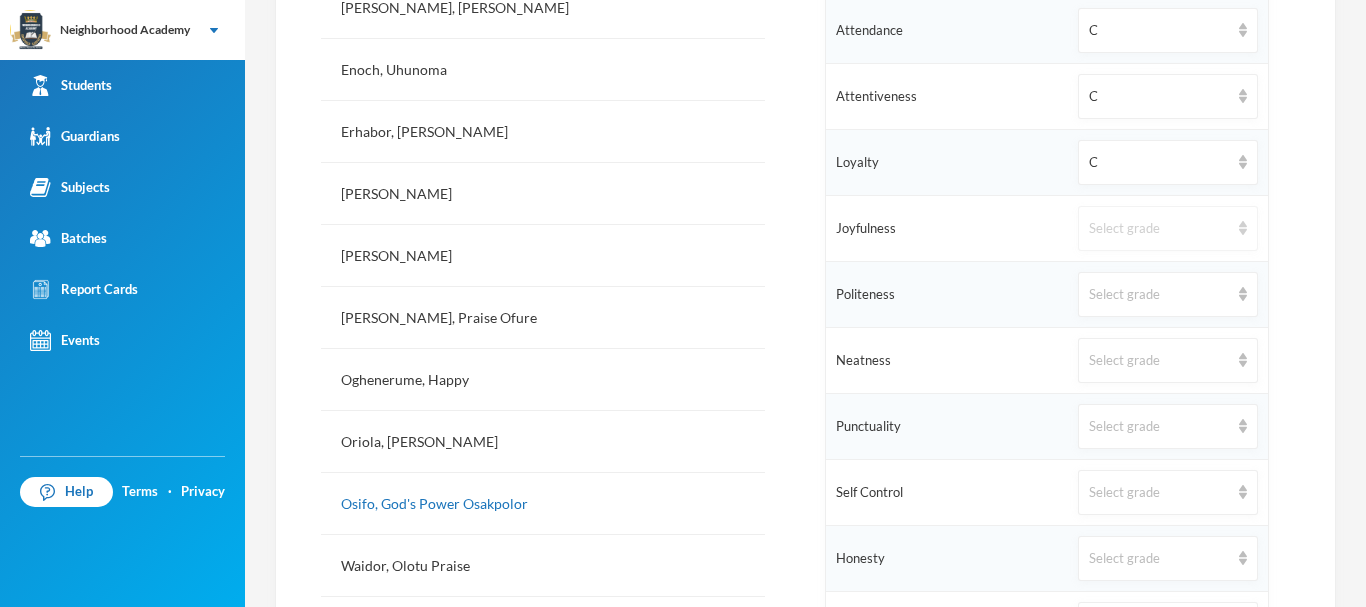 click on "Select grade" at bounding box center [1159, 229] 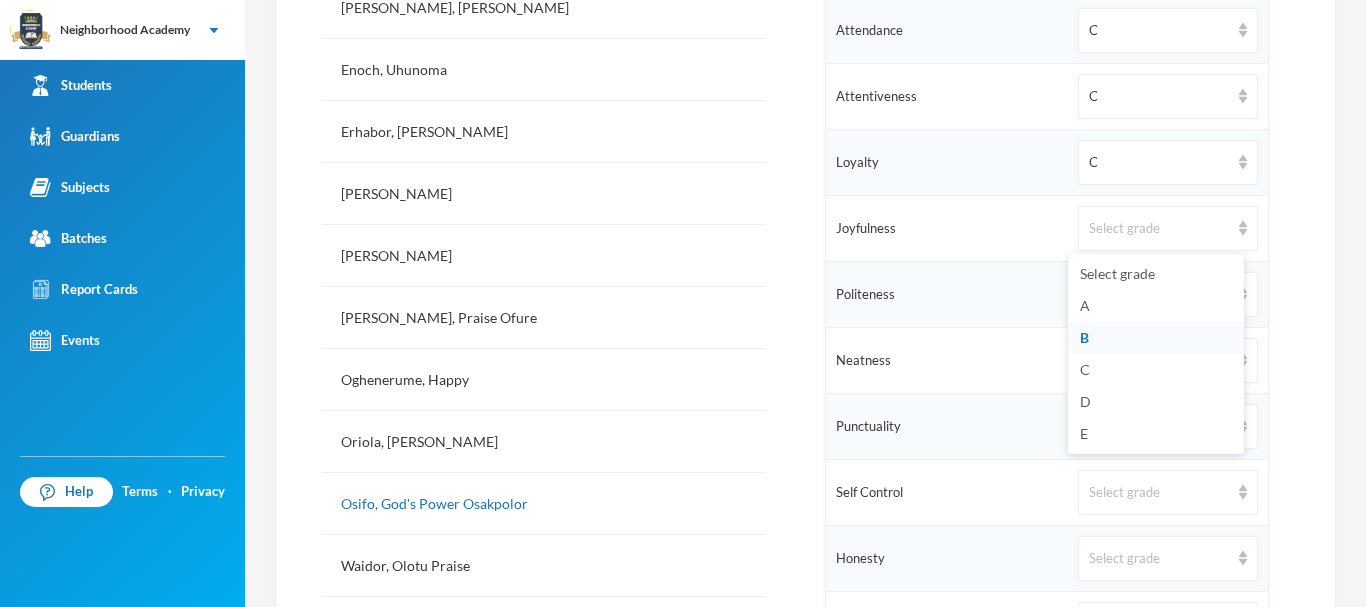 click on "B" at bounding box center [1156, 338] 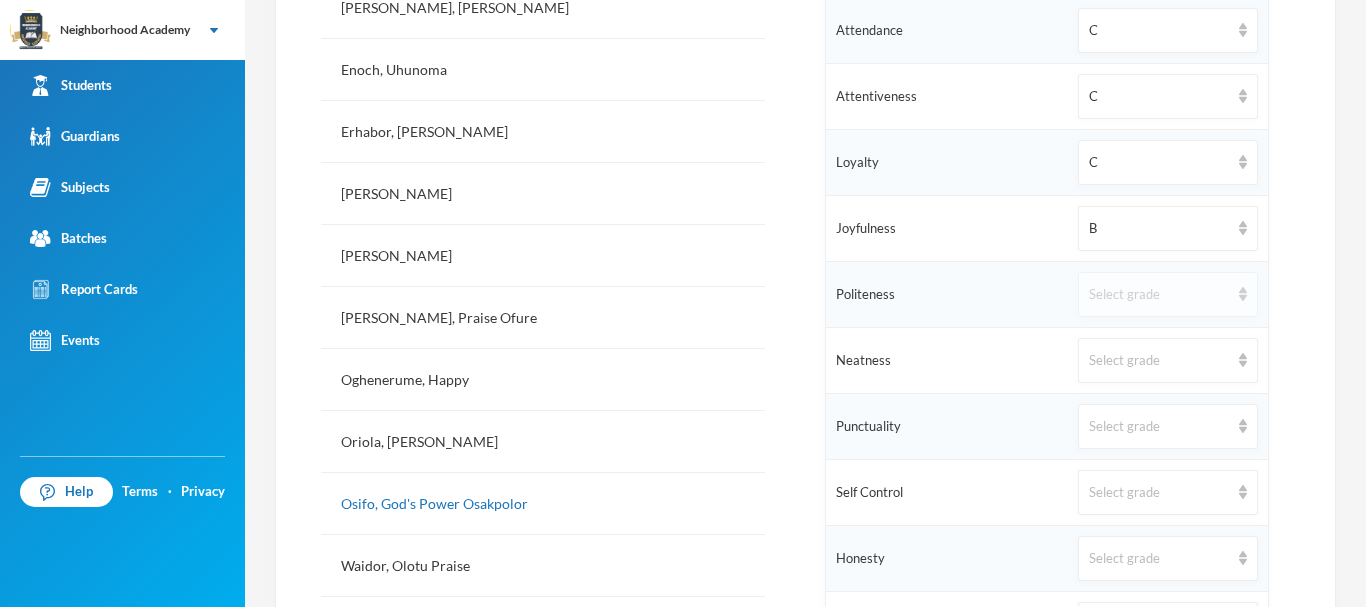 click on "Select grade" at bounding box center [1168, 294] 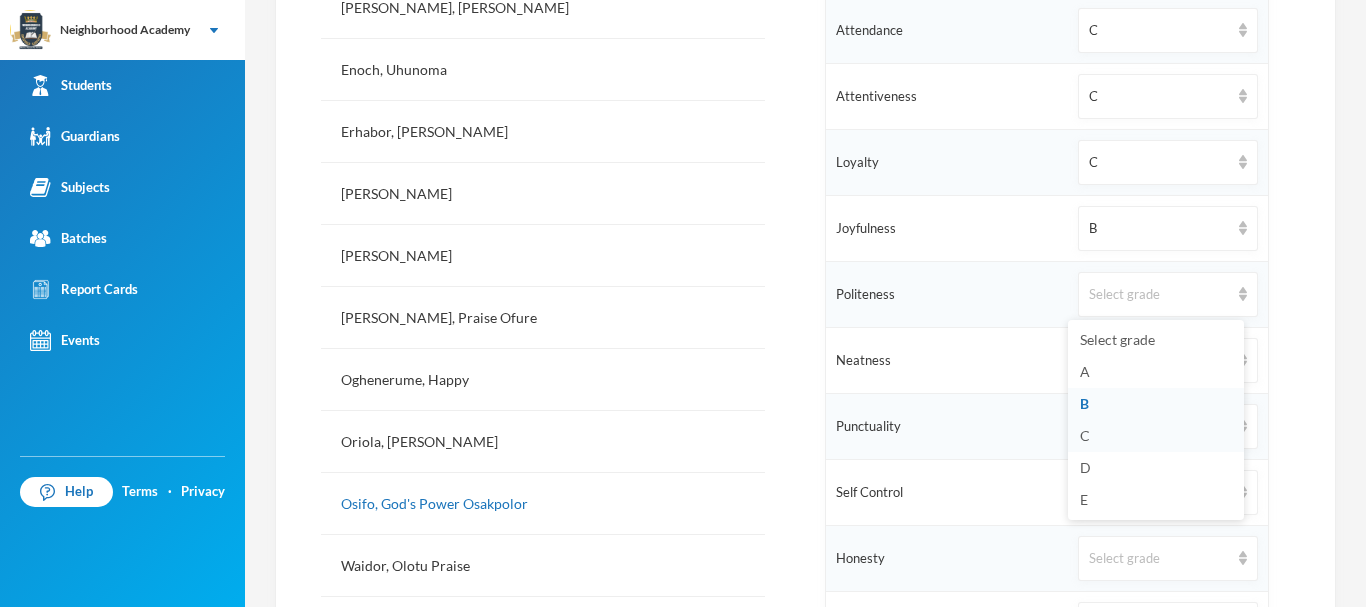 click on "C" at bounding box center (1156, 436) 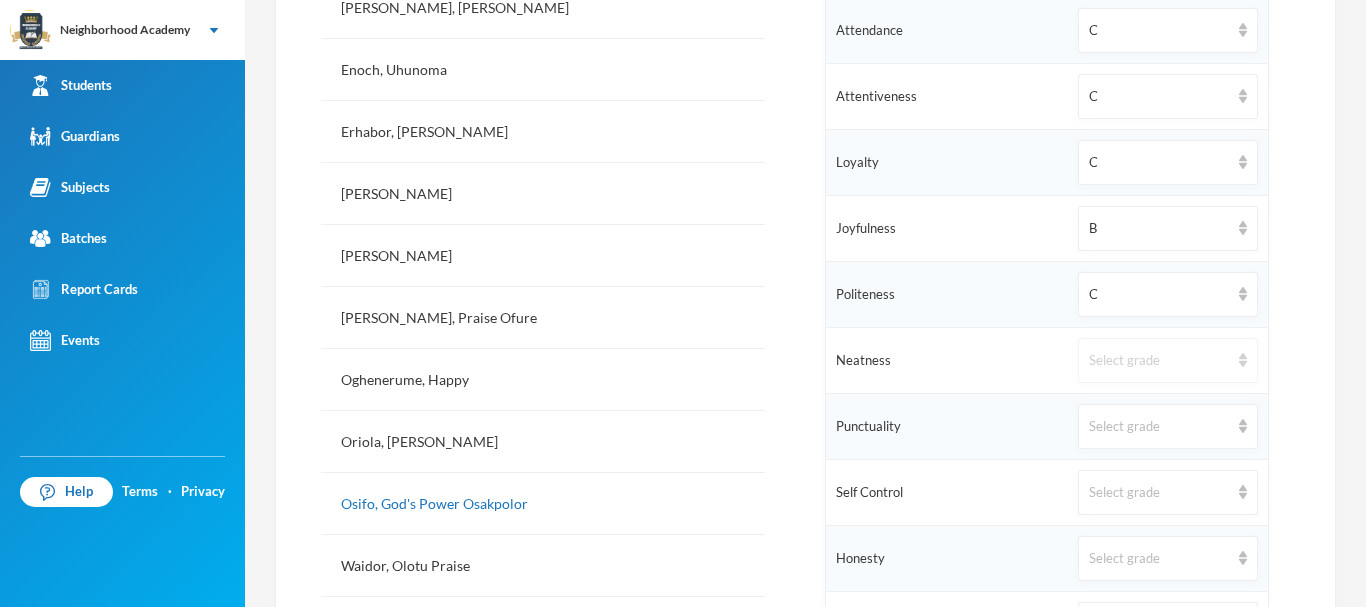 click on "Select grade" at bounding box center [1159, 361] 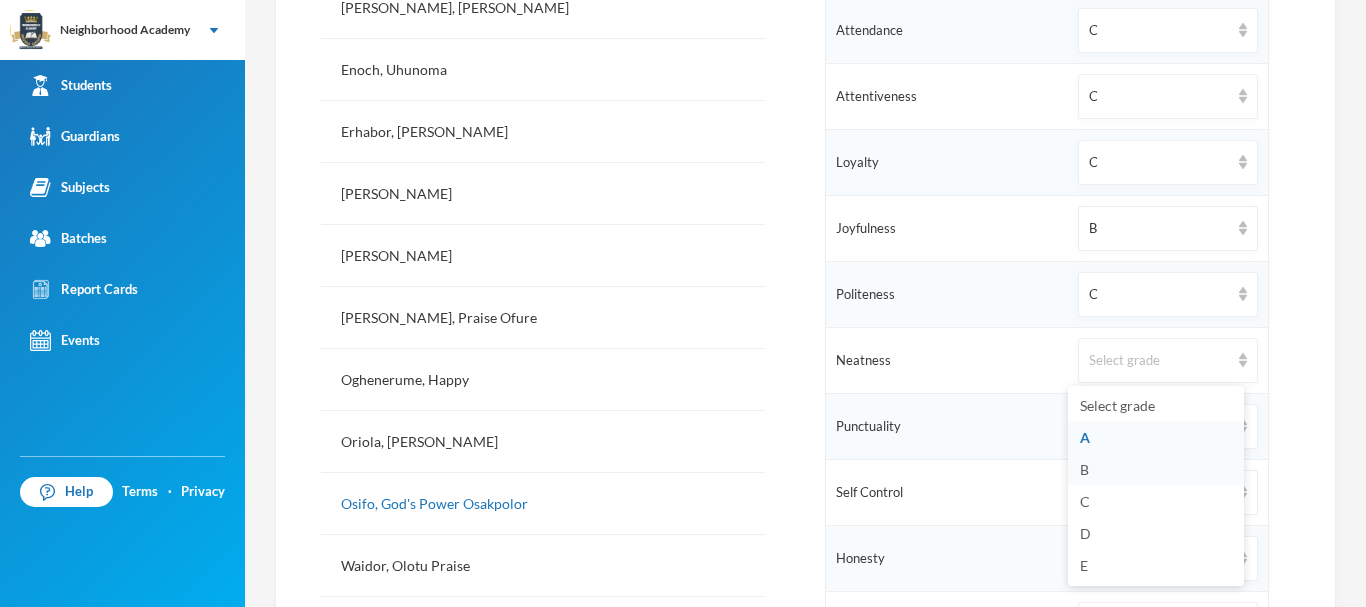 click on "B" at bounding box center [1156, 470] 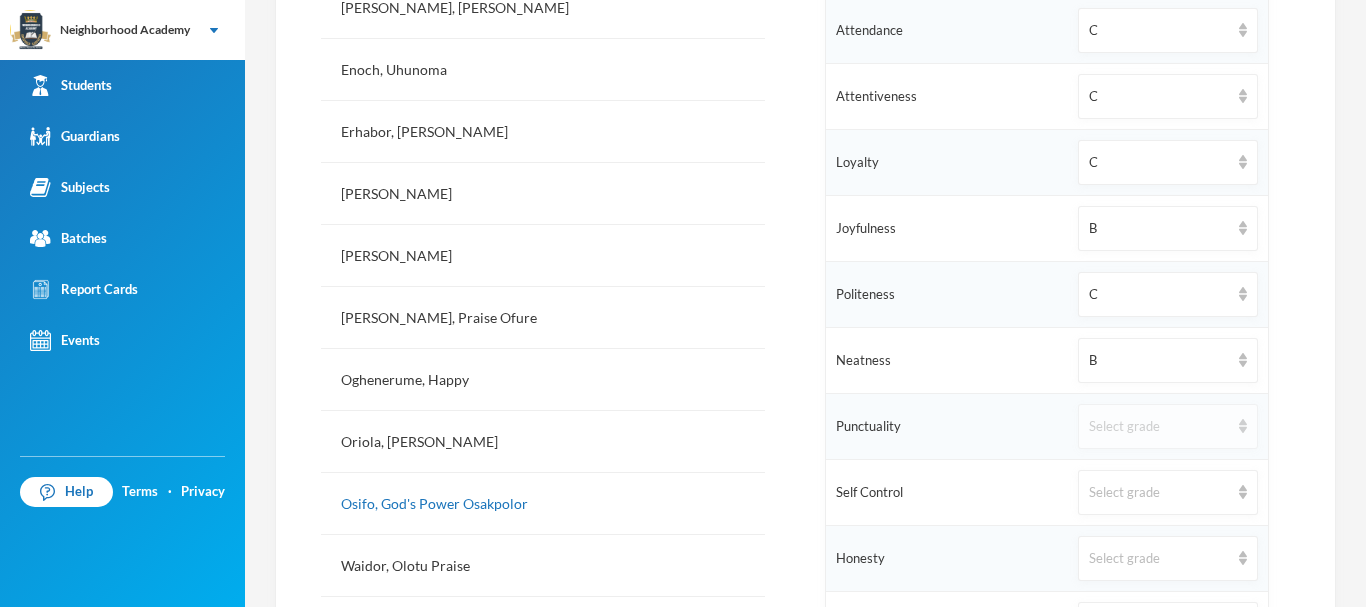 click on "Select grade" at bounding box center [1168, 426] 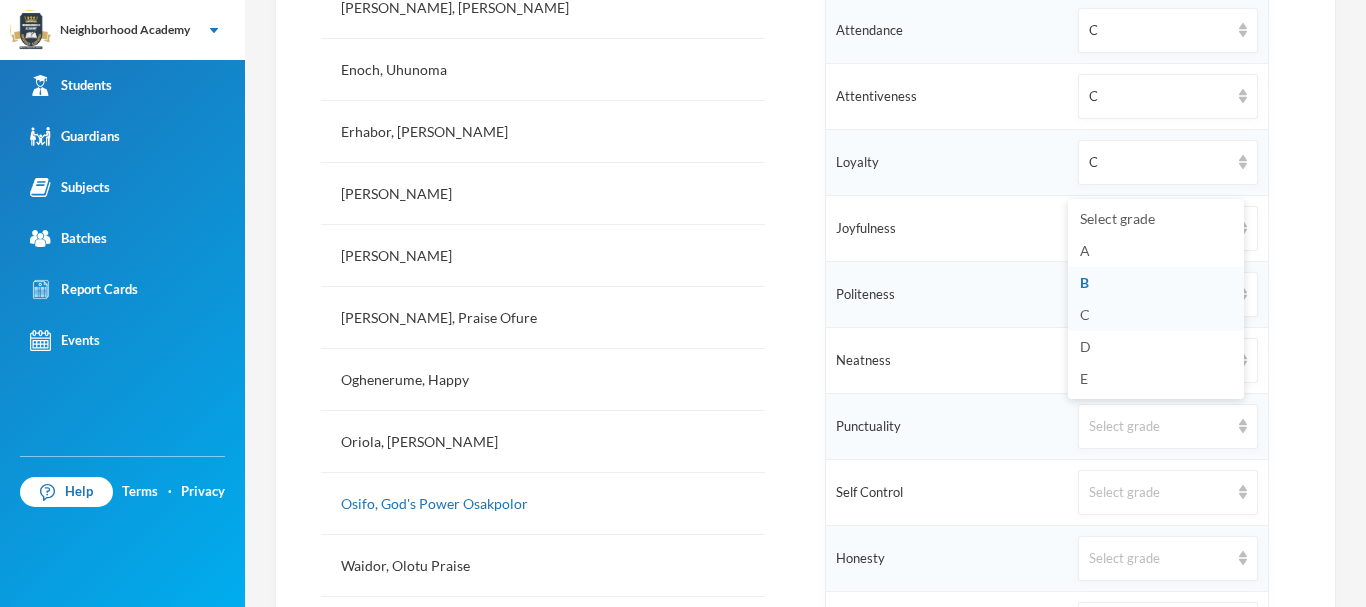 click on "C" at bounding box center (1156, 315) 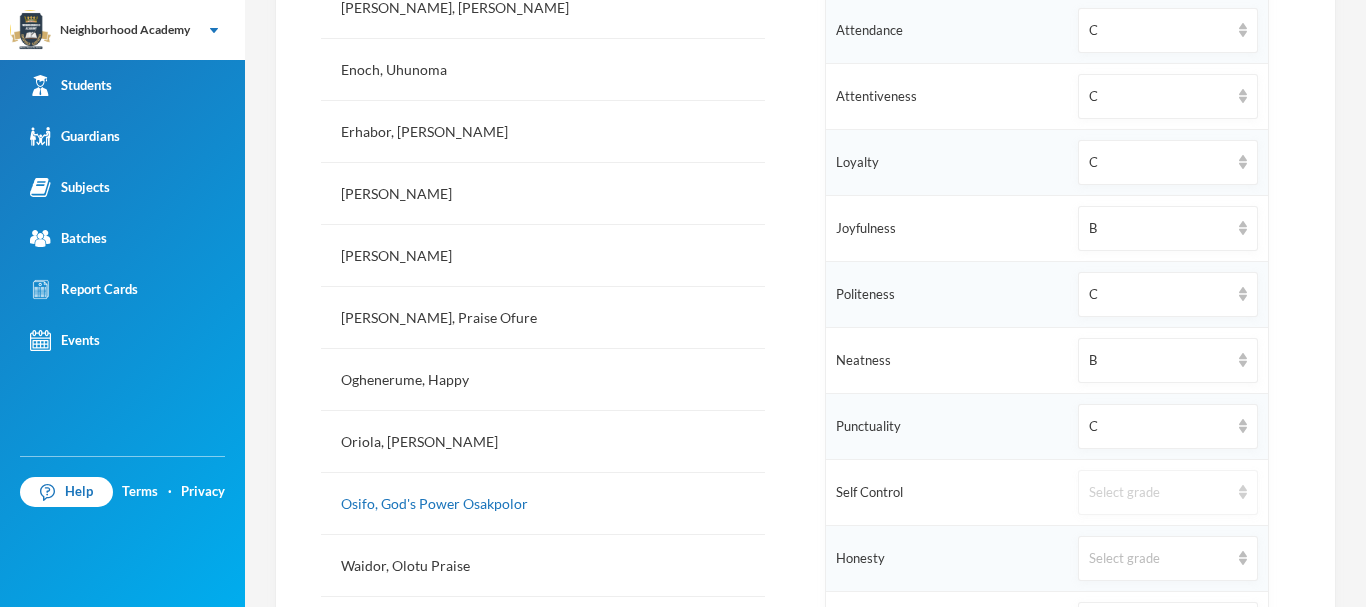 click on "Select grade" at bounding box center [1159, 493] 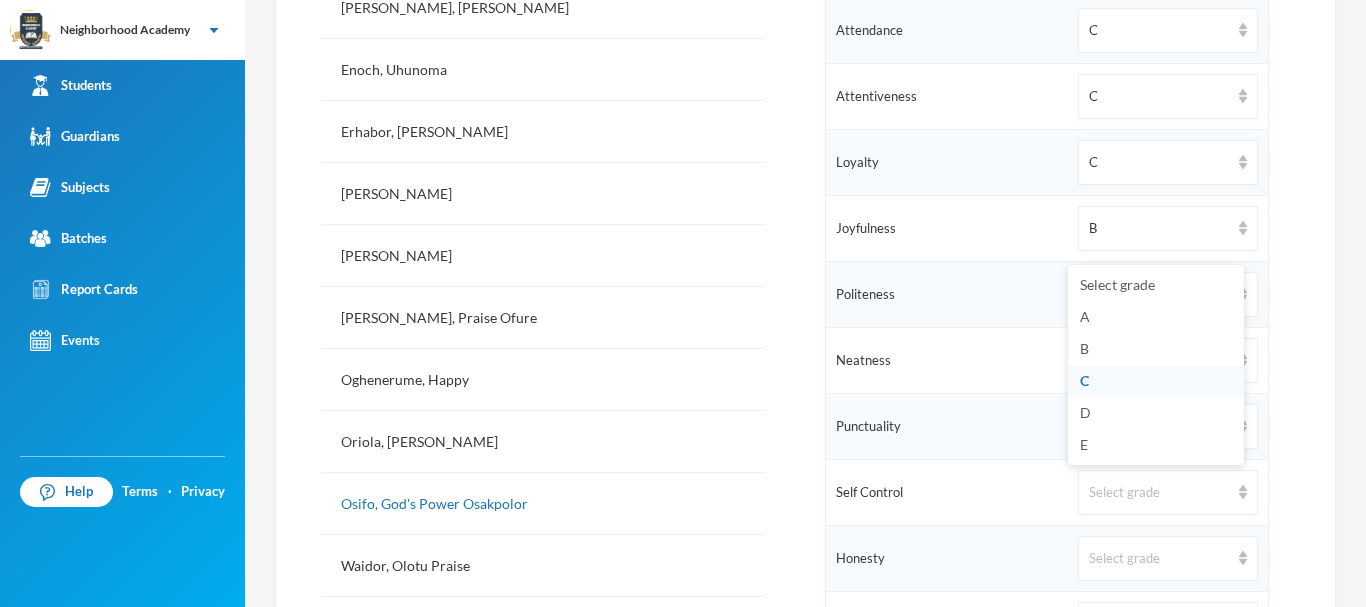 click on "C" at bounding box center [1156, 381] 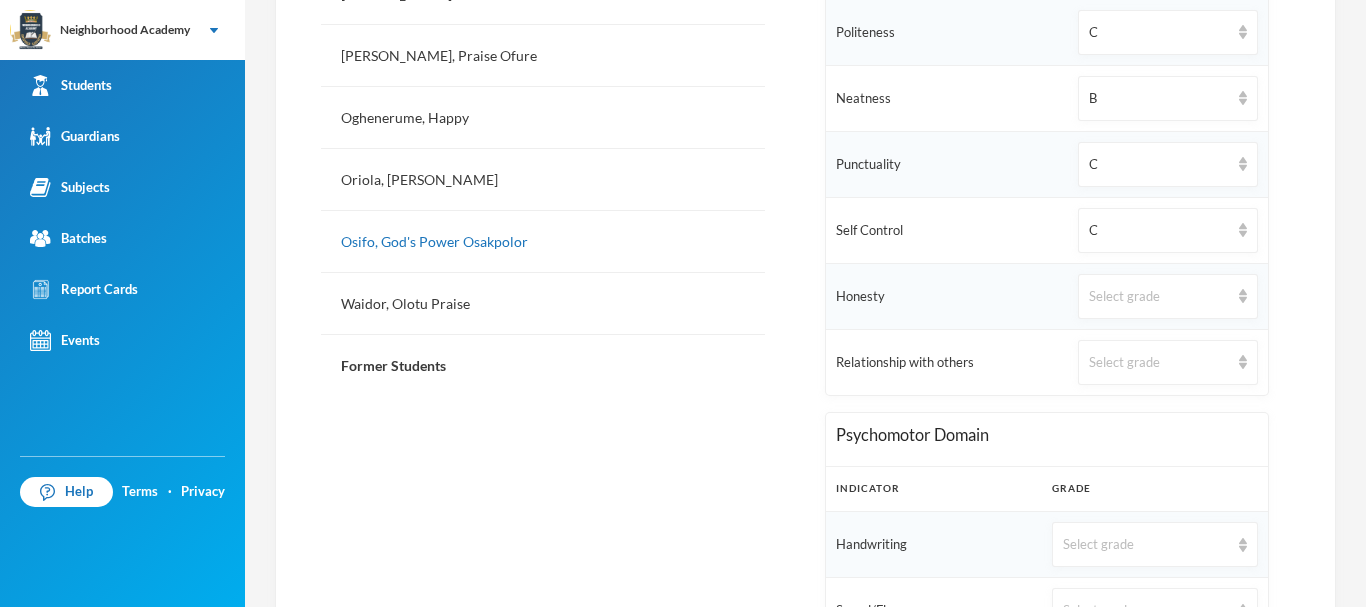 scroll, scrollTop: 989, scrollLeft: 0, axis: vertical 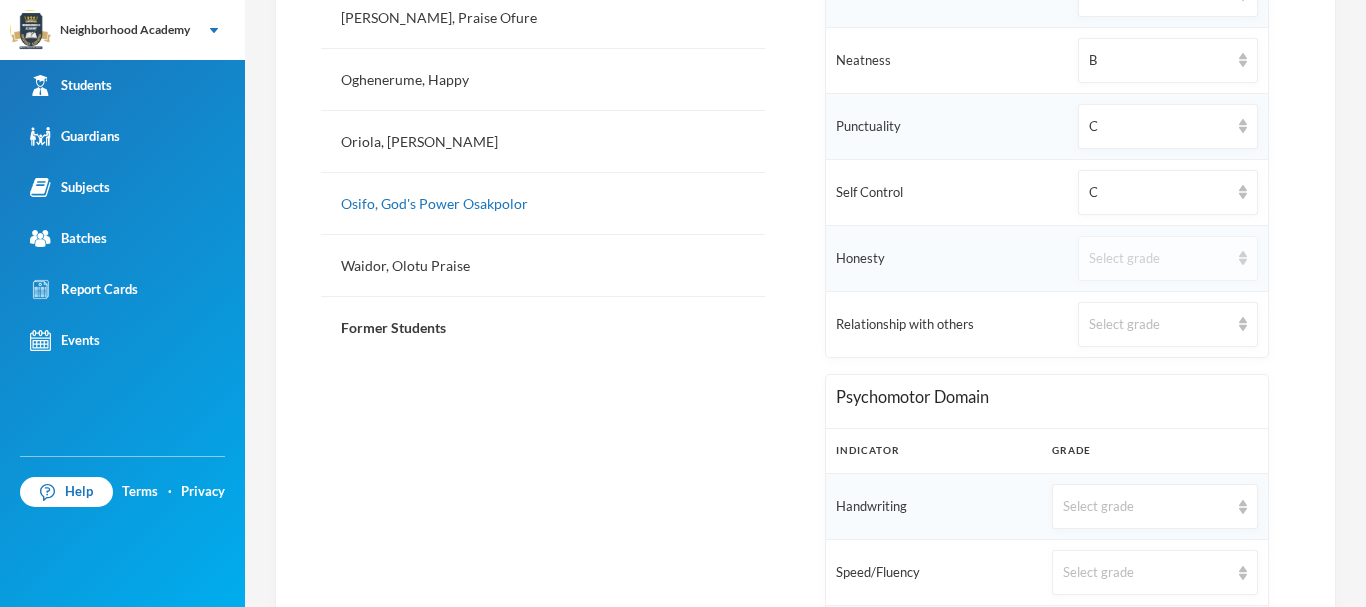 click on "Select grade" at bounding box center [1159, 259] 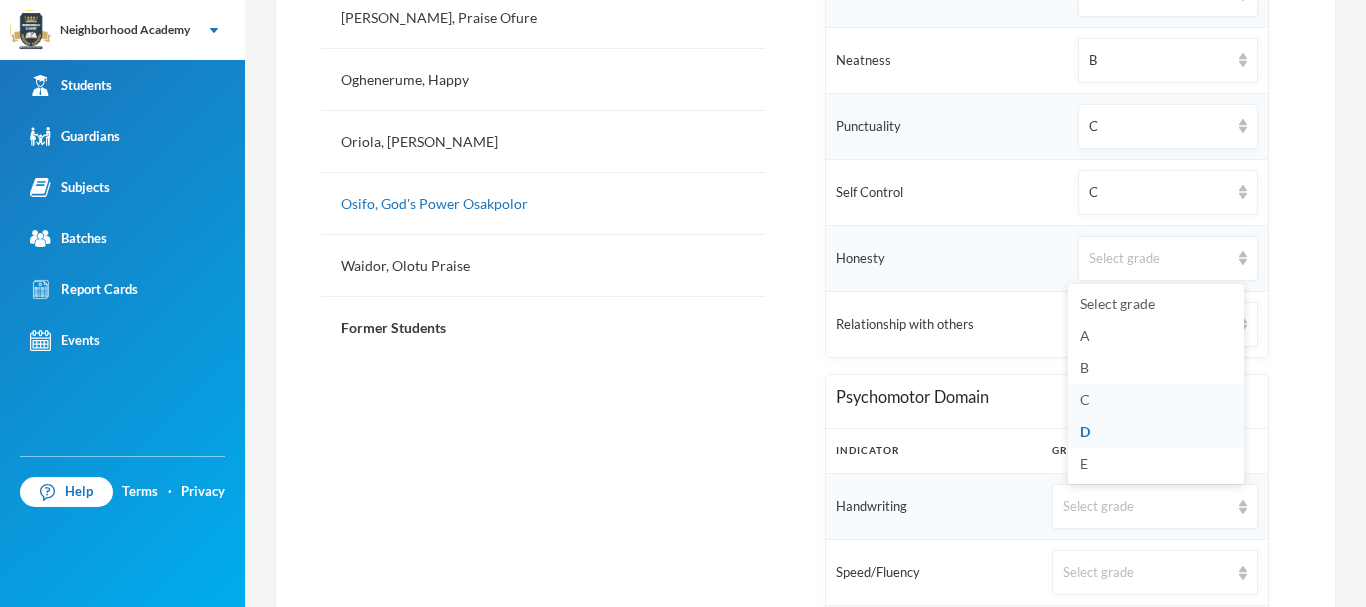click on "C" at bounding box center (1156, 400) 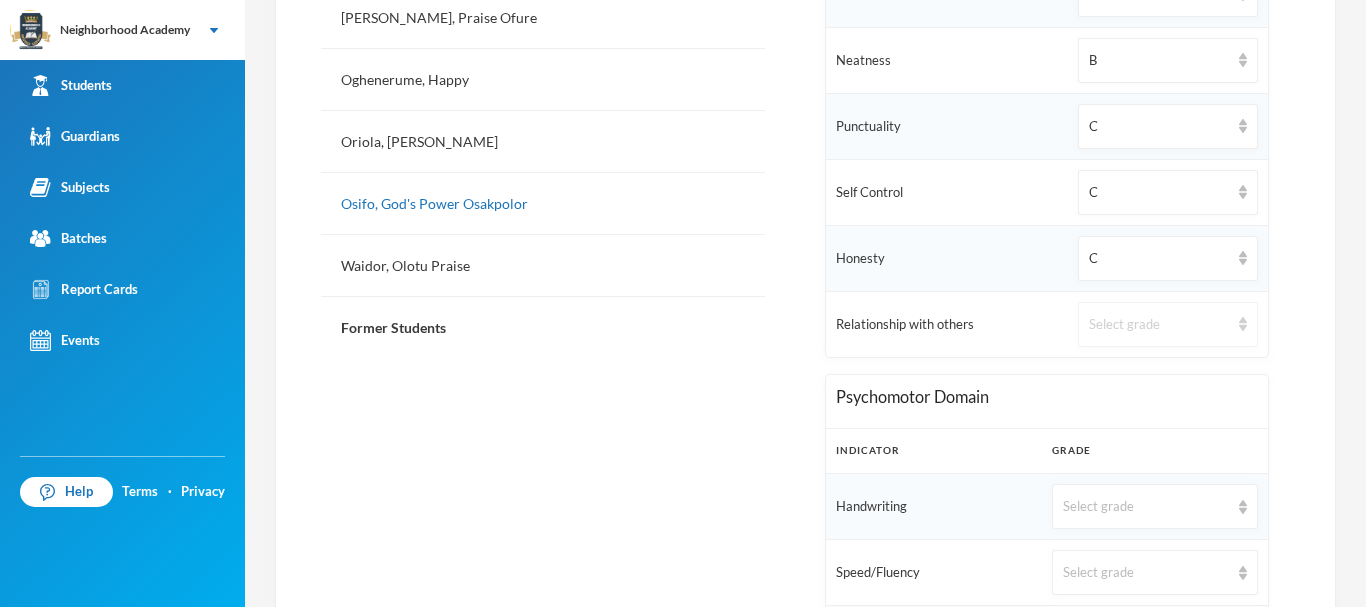 click on "Select grade" at bounding box center [1159, 325] 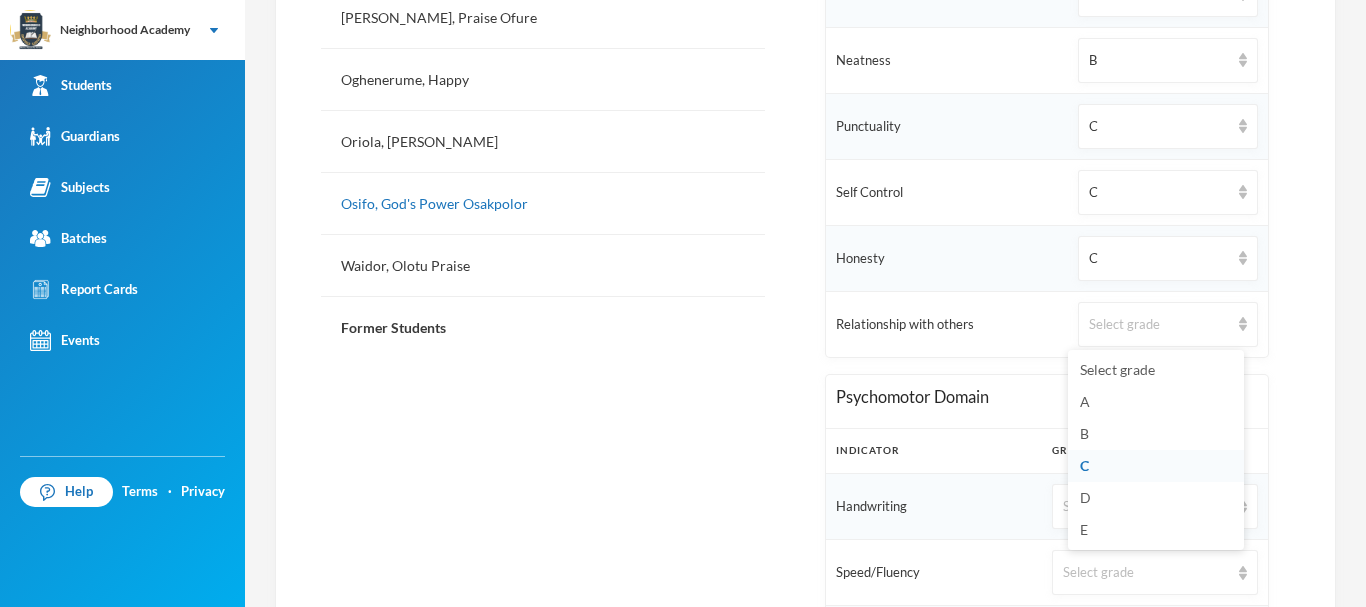 click on "C" at bounding box center (1156, 466) 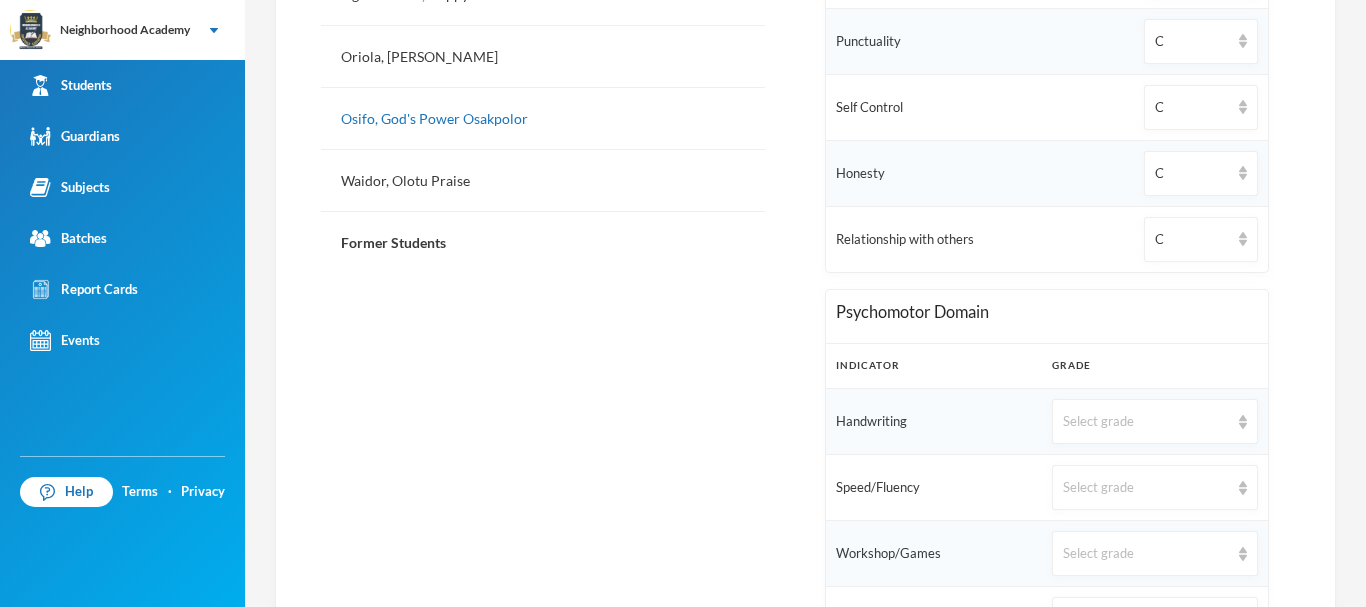 scroll, scrollTop: 1189, scrollLeft: 0, axis: vertical 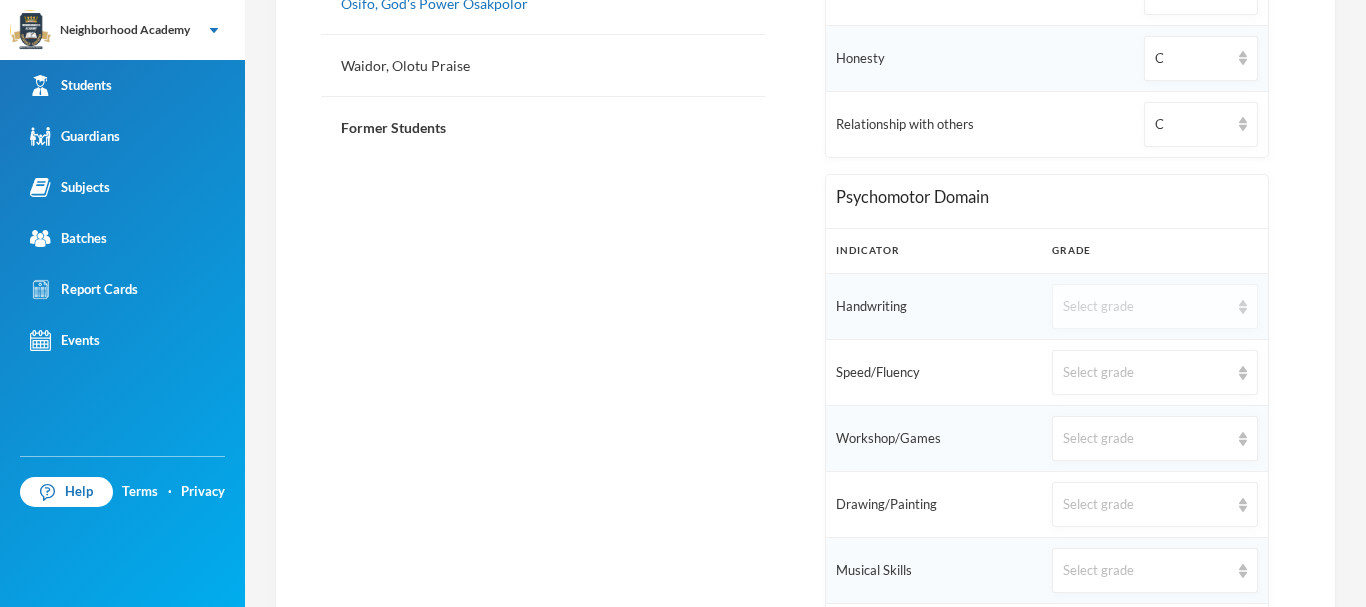 click on "Select grade" at bounding box center (1146, 307) 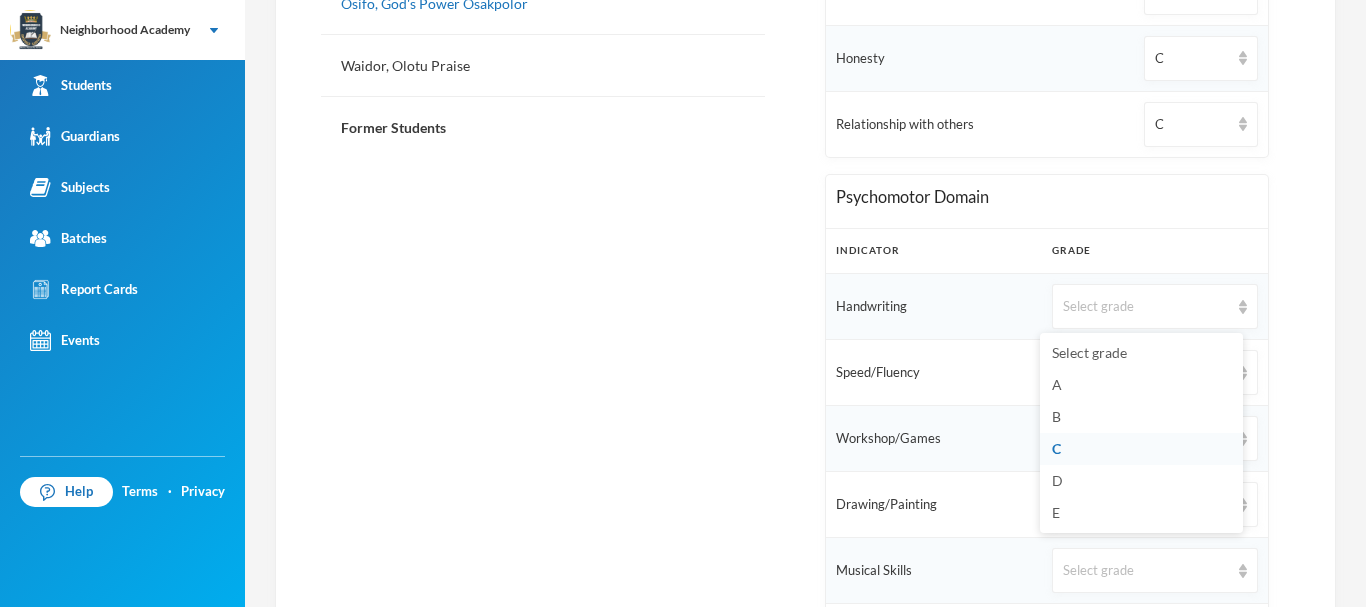 click on "C" at bounding box center [1141, 449] 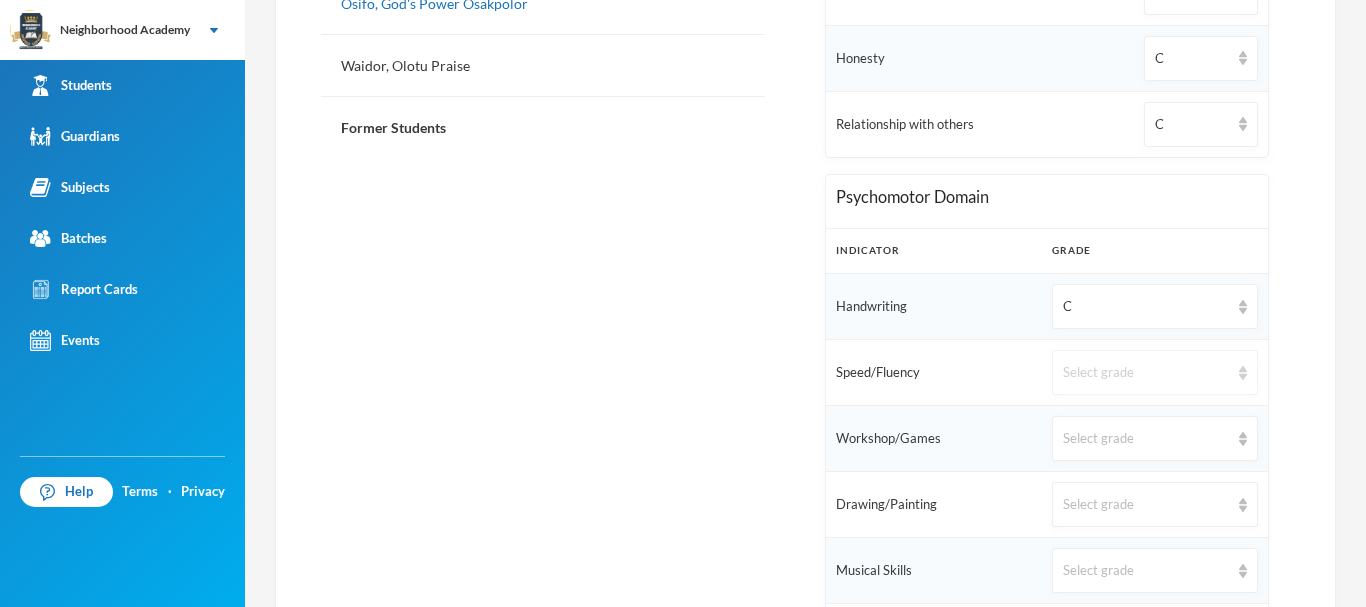 click on "Select grade" at bounding box center [1146, 373] 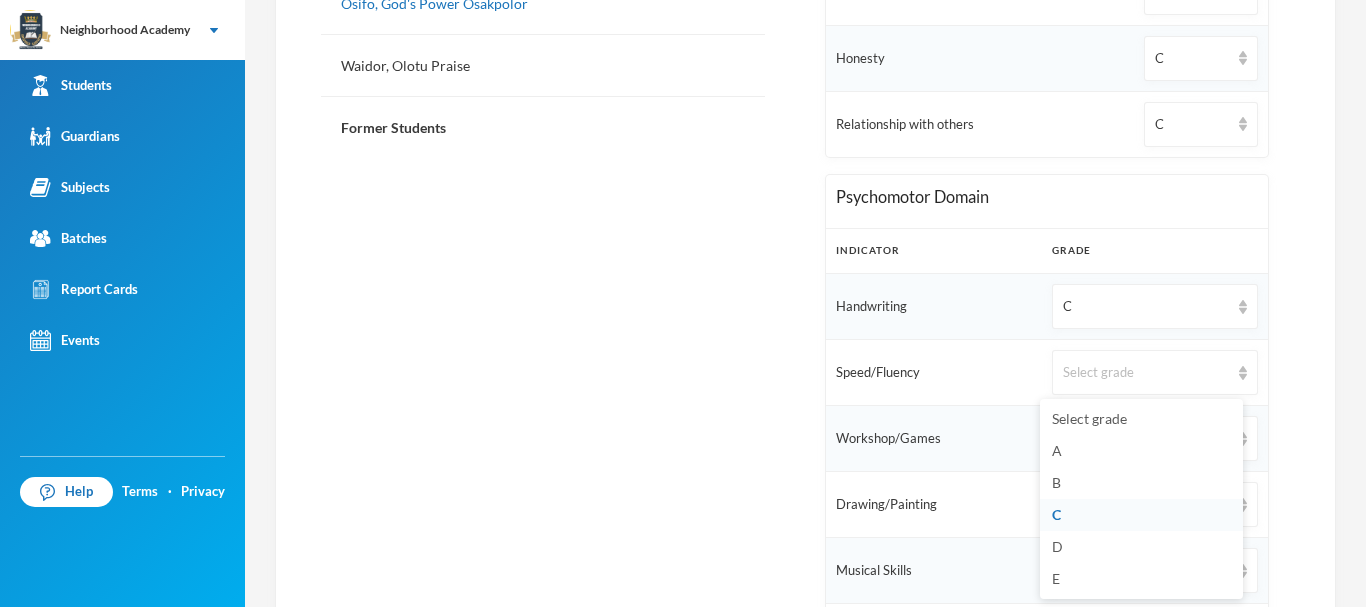 click on "C" at bounding box center [1141, 515] 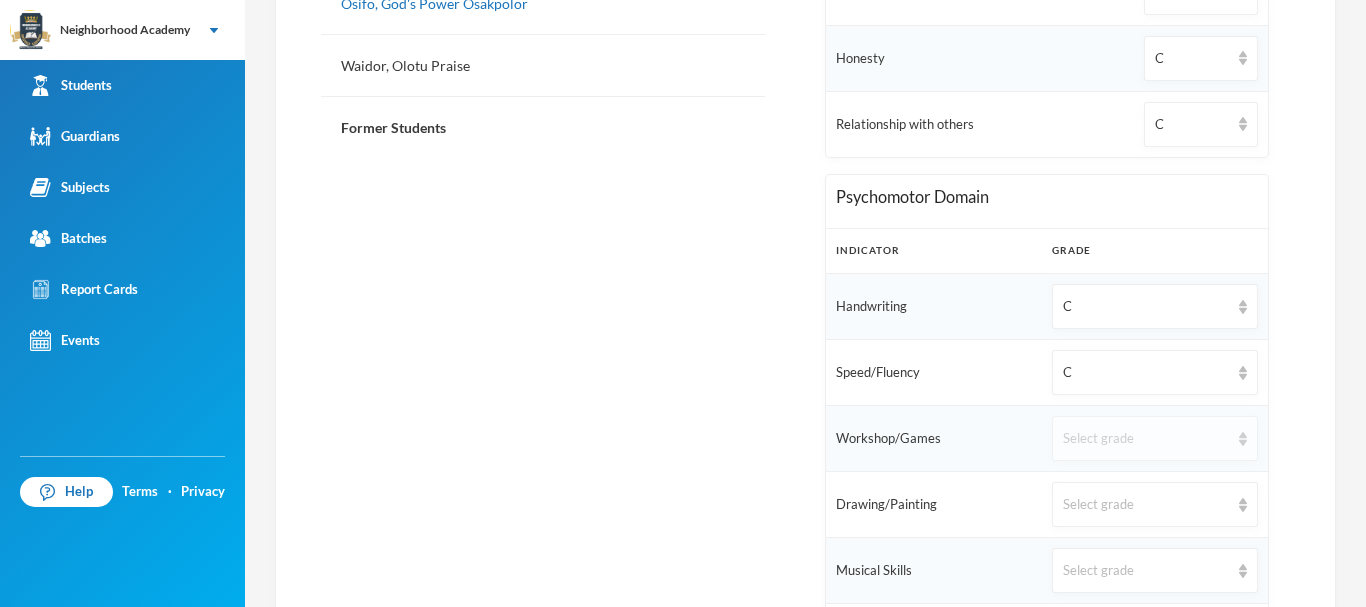 click on "Select grade" at bounding box center [1146, 439] 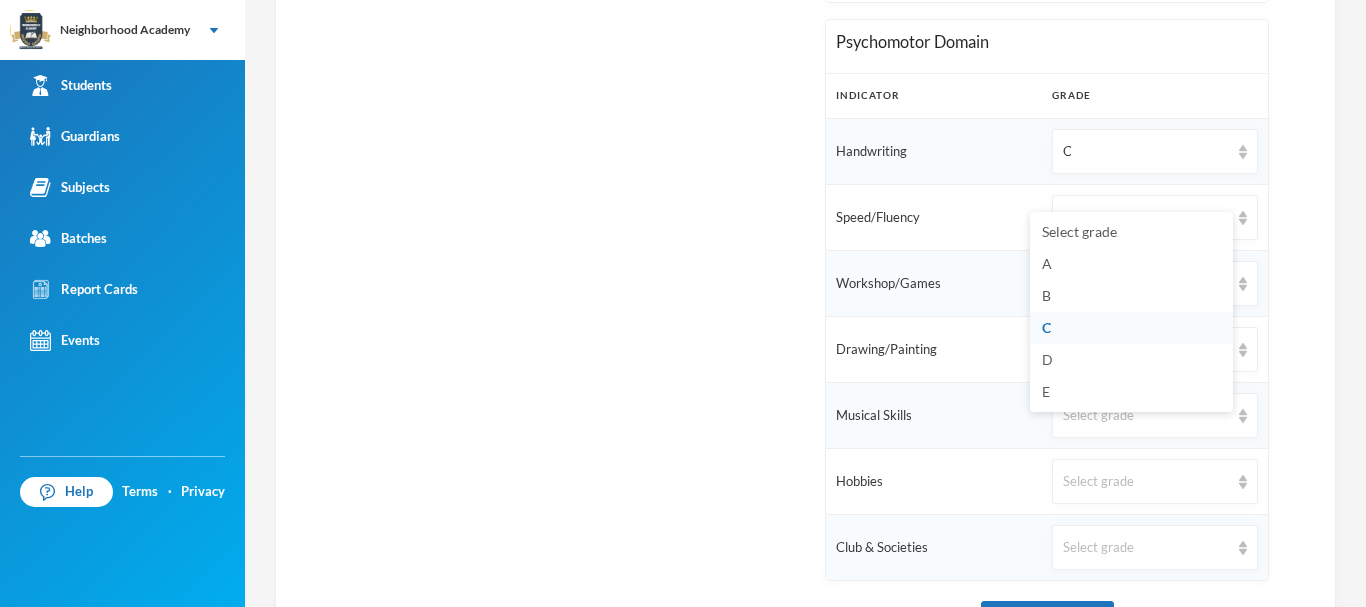 scroll, scrollTop: 1389, scrollLeft: 0, axis: vertical 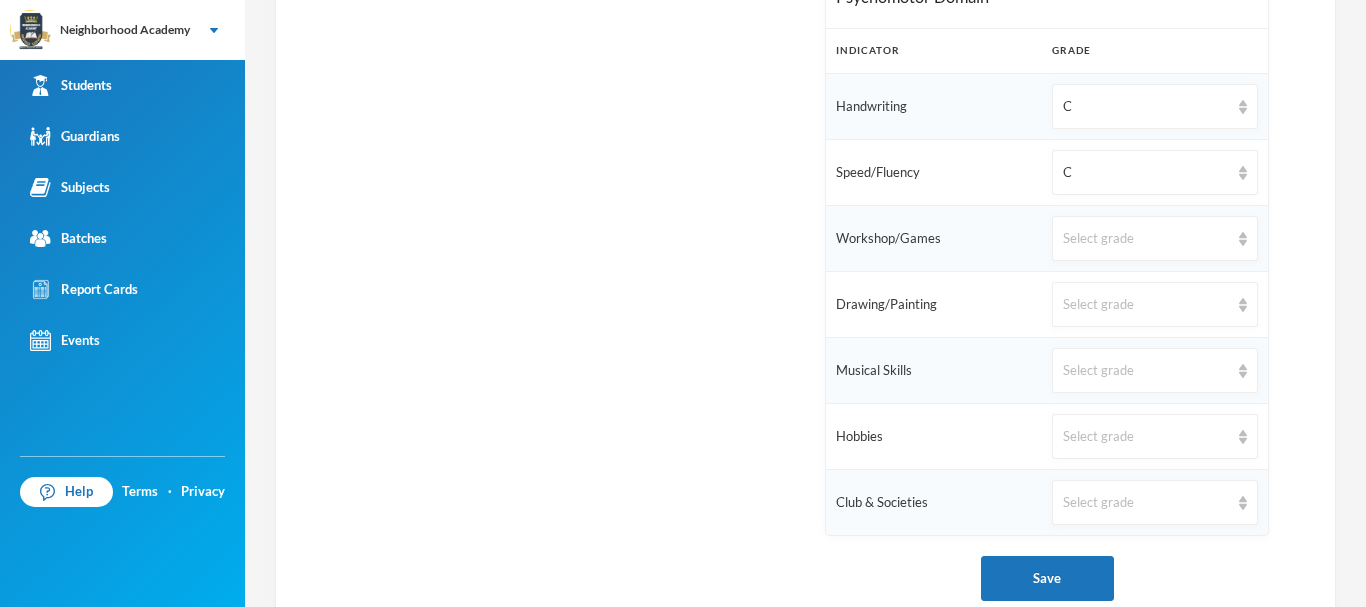 click on "Active Students [PERSON_NAME], Osaivbie Miracle [PERSON_NAME] [PERSON_NAME], [PERSON_NAME], [PERSON_NAME], [PERSON_NAME], [PERSON_NAME], Praise [PERSON_NAME], [PERSON_NAME] [PERSON_NAME], God's Power Osakpolor Waidor, Olotu Praise Former Students" at bounding box center [543, -129] 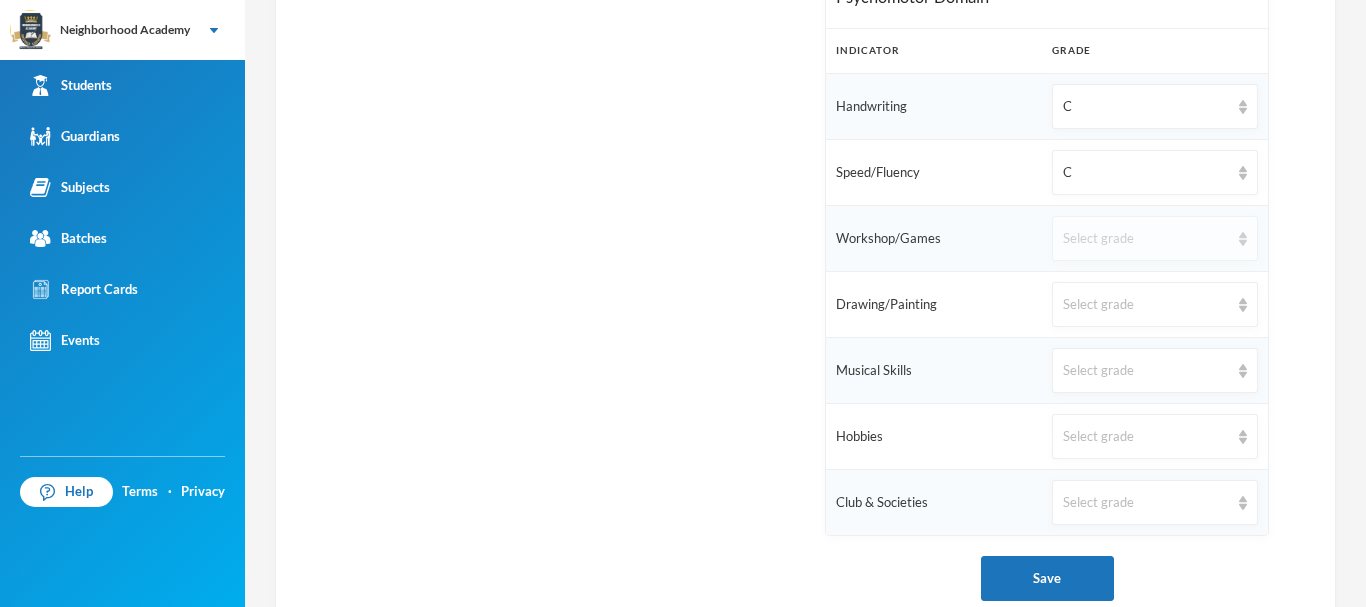 click on "Select grade" at bounding box center (1146, 239) 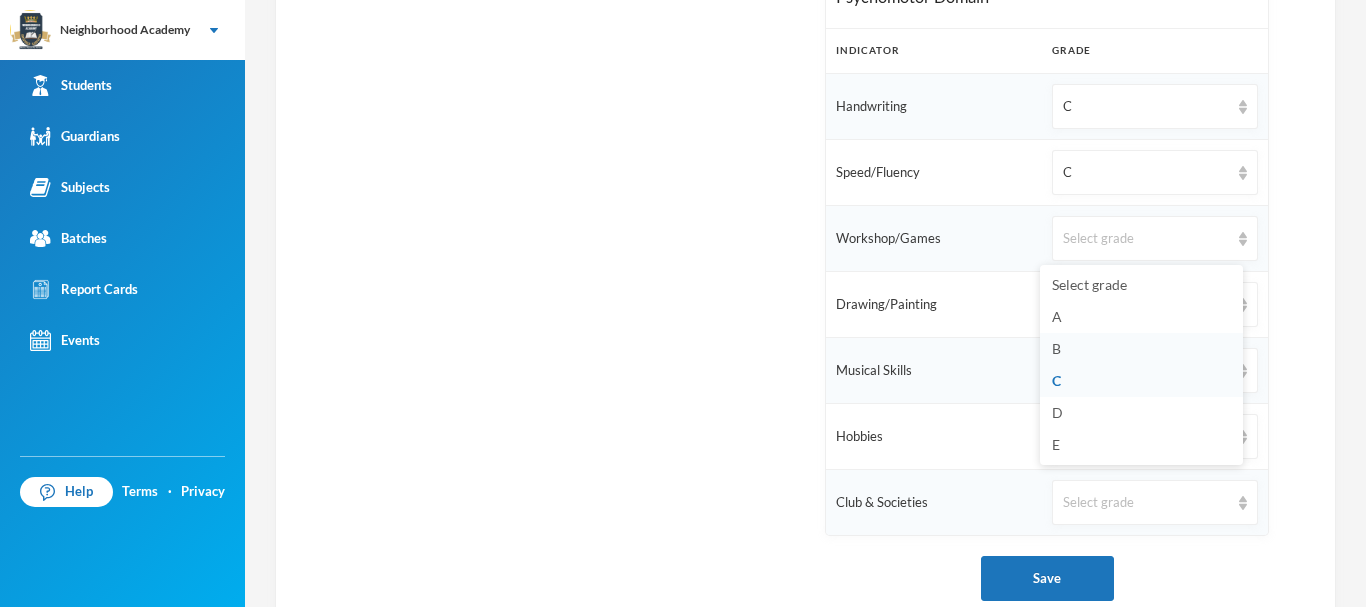 click on "B" at bounding box center [1141, 349] 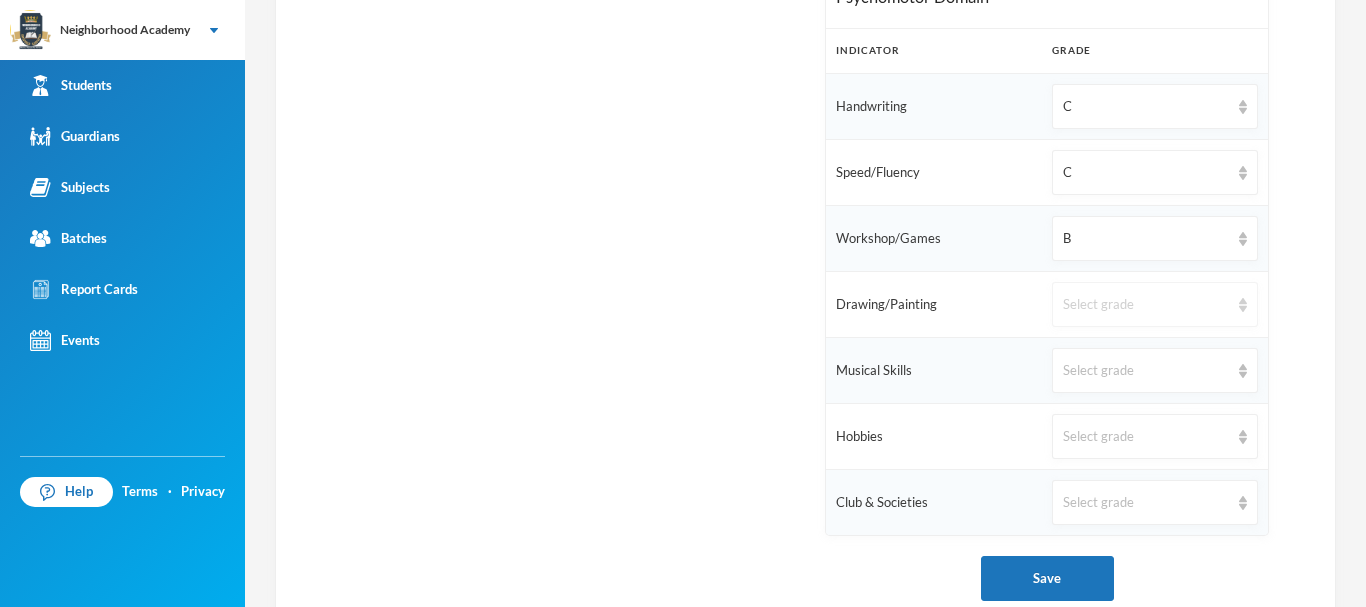 click on "Select grade" at bounding box center [1146, 305] 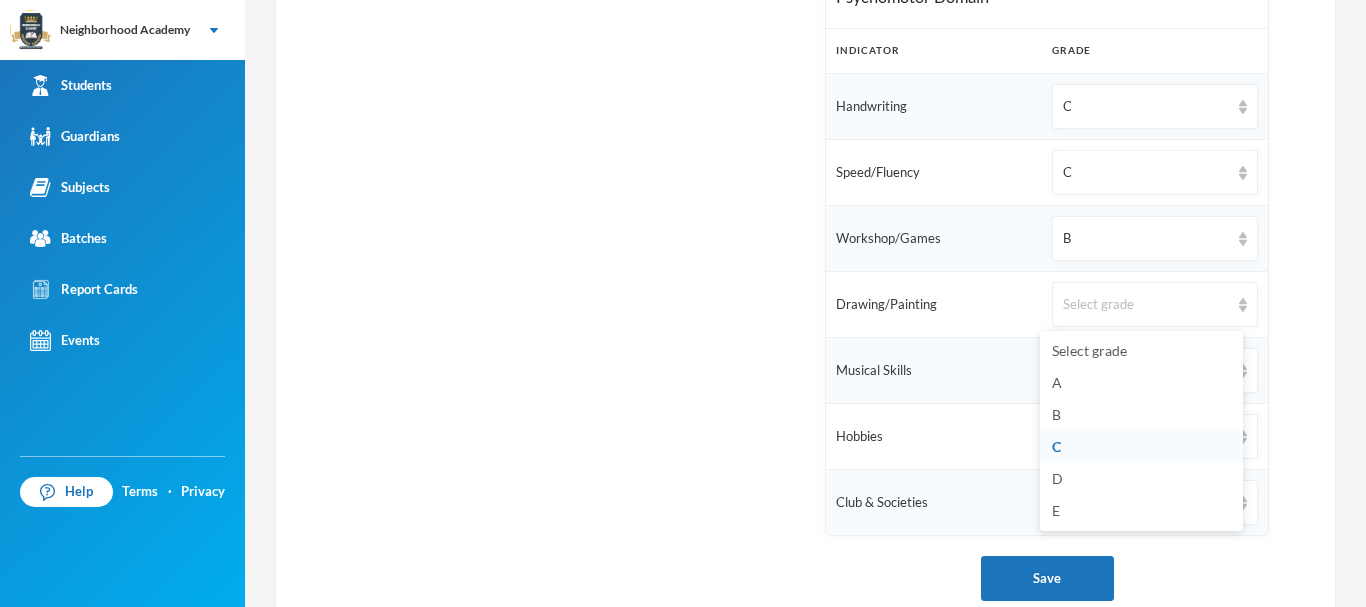 click on "C" at bounding box center [1141, 447] 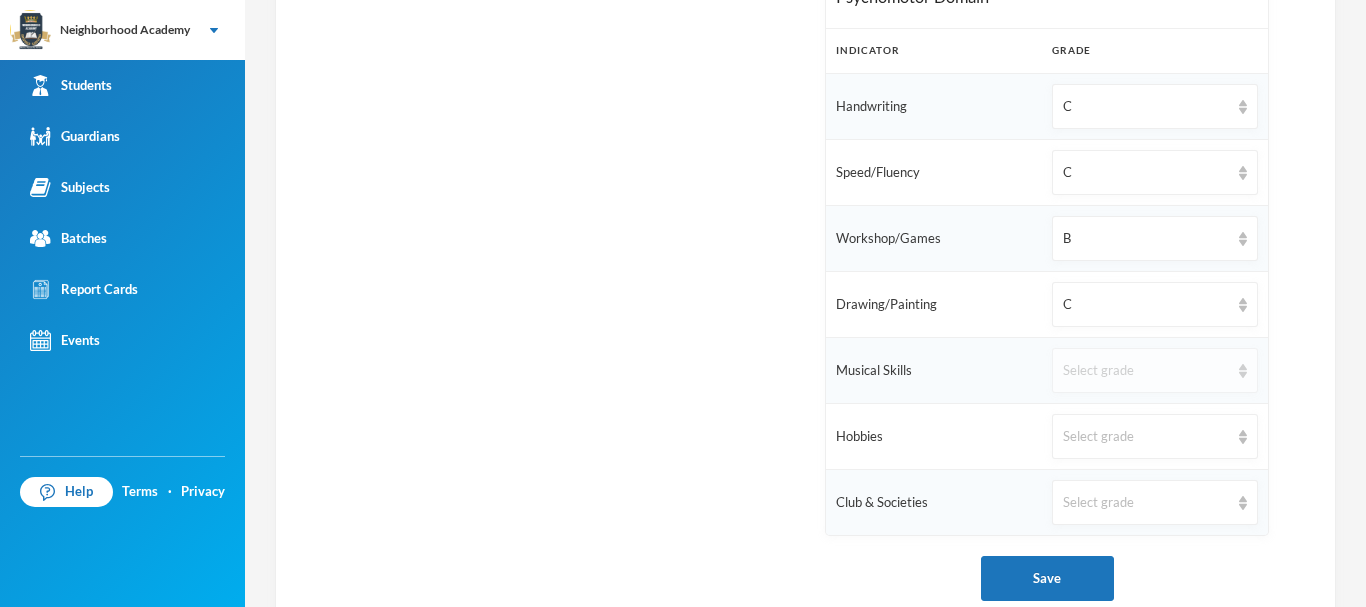 click on "Select grade" at bounding box center [1146, 371] 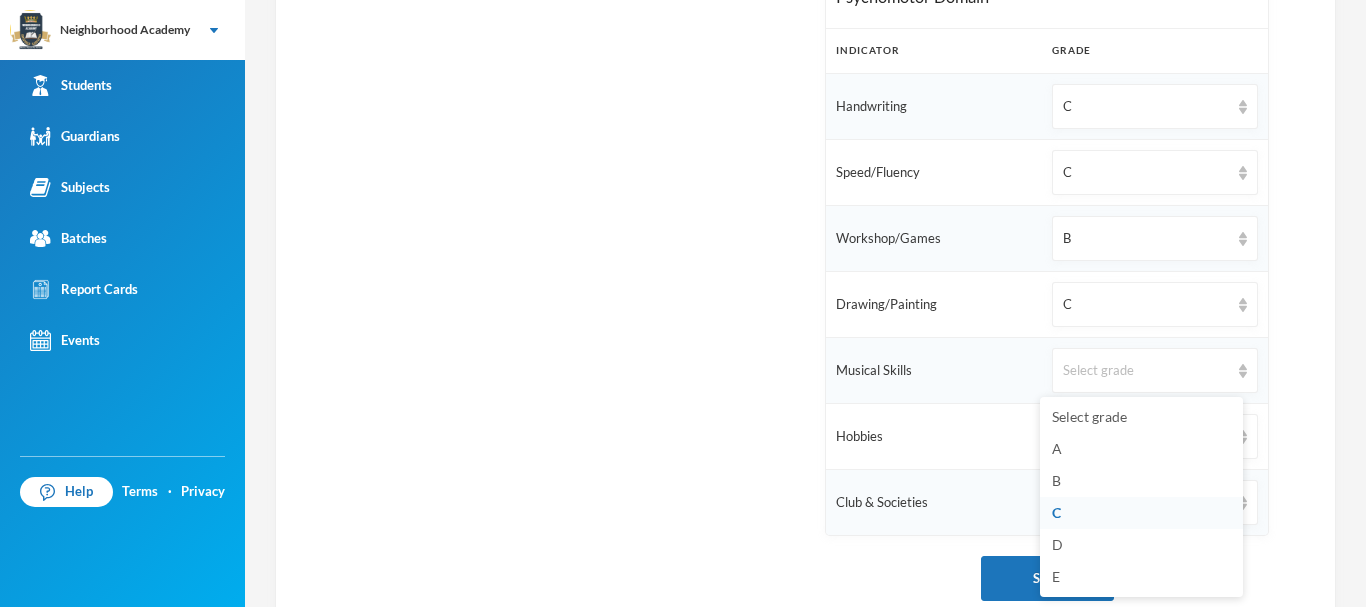 click on "C" at bounding box center (1141, 513) 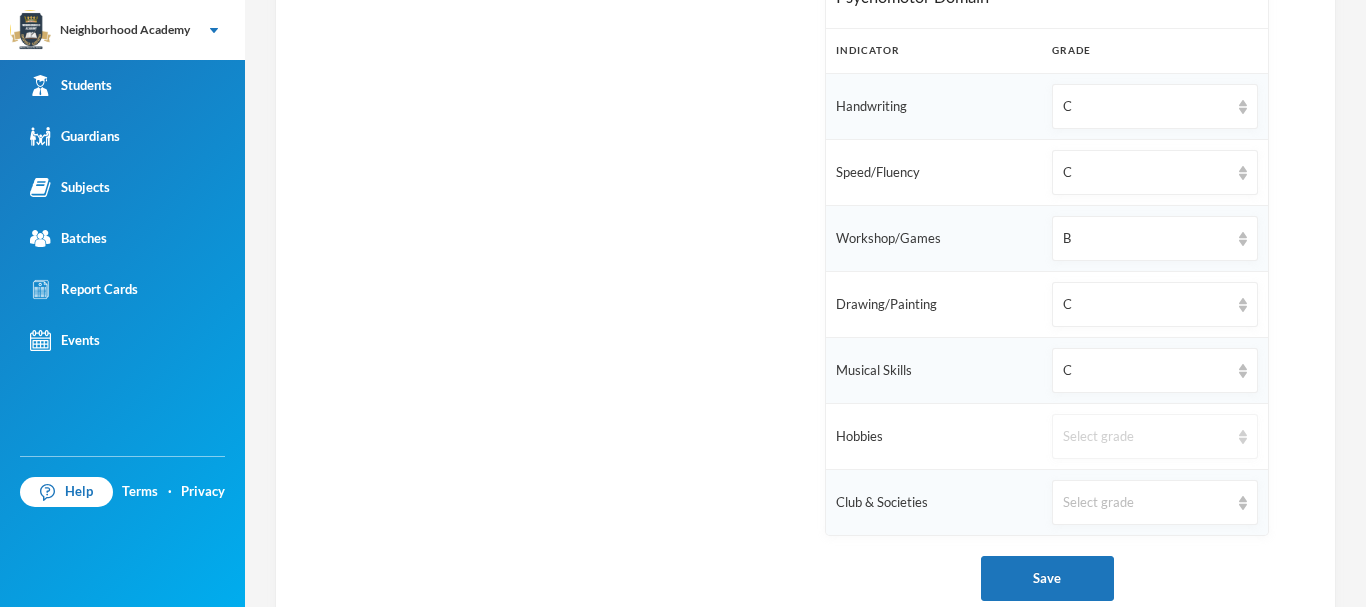 click on "Select grade" at bounding box center [1146, 437] 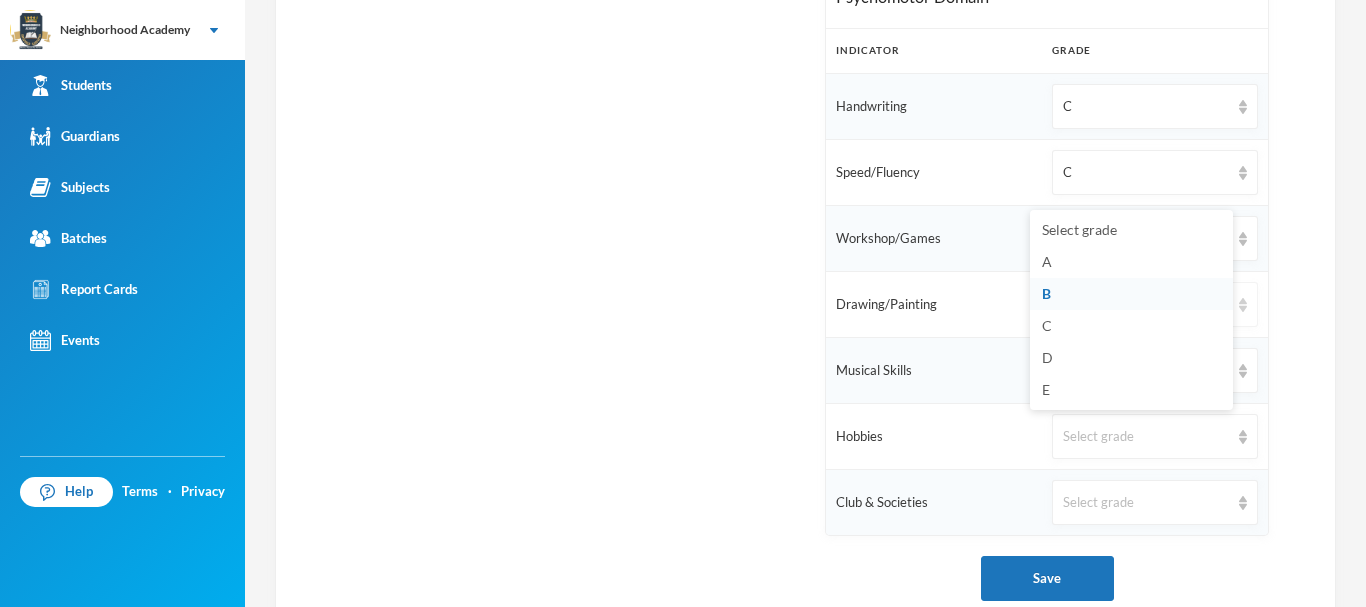 click on "B" at bounding box center [1131, 294] 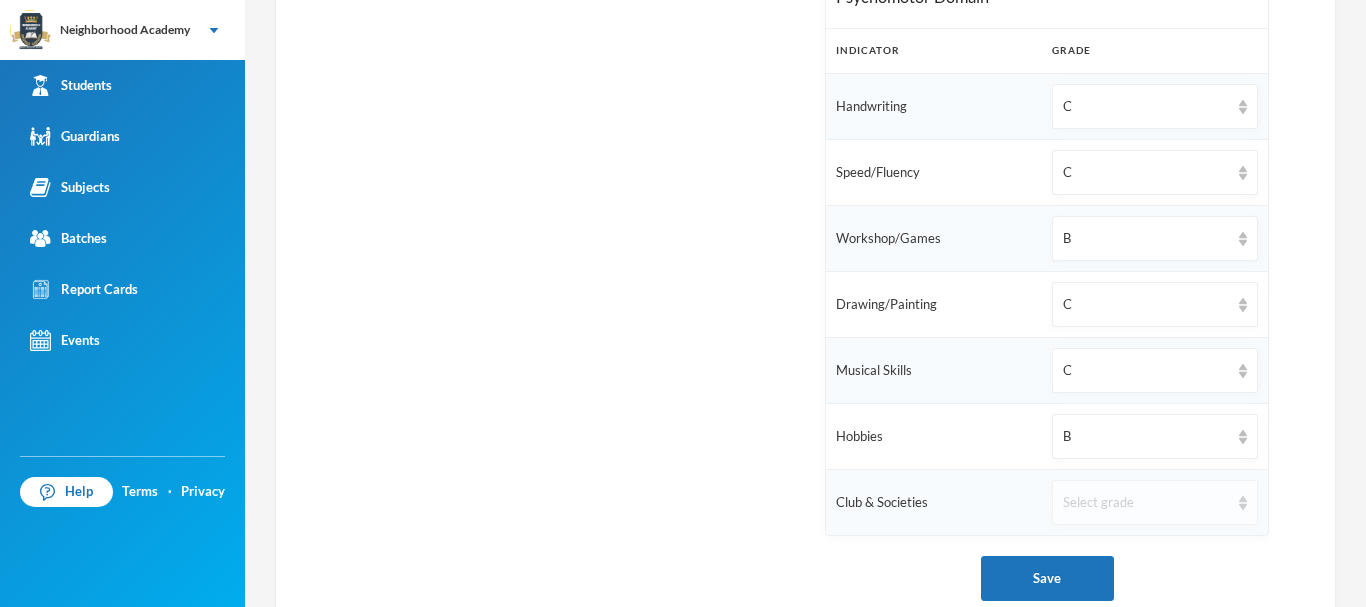 click on "Select grade" at bounding box center [1146, 503] 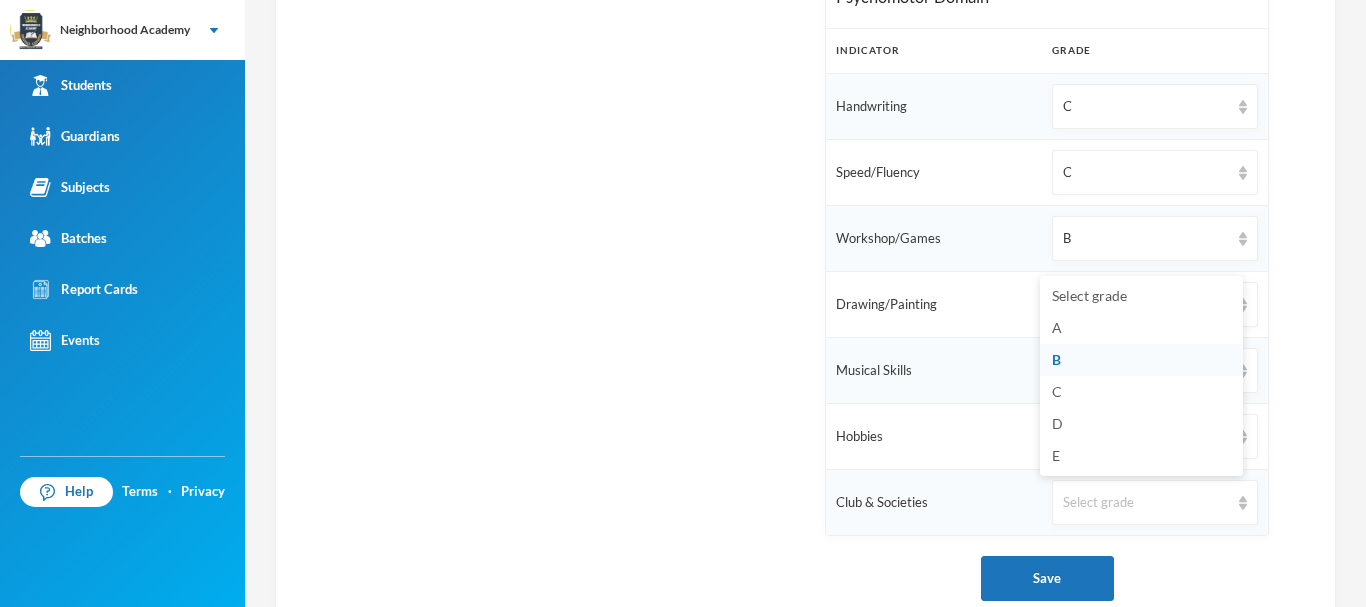 click on "B" at bounding box center [1141, 360] 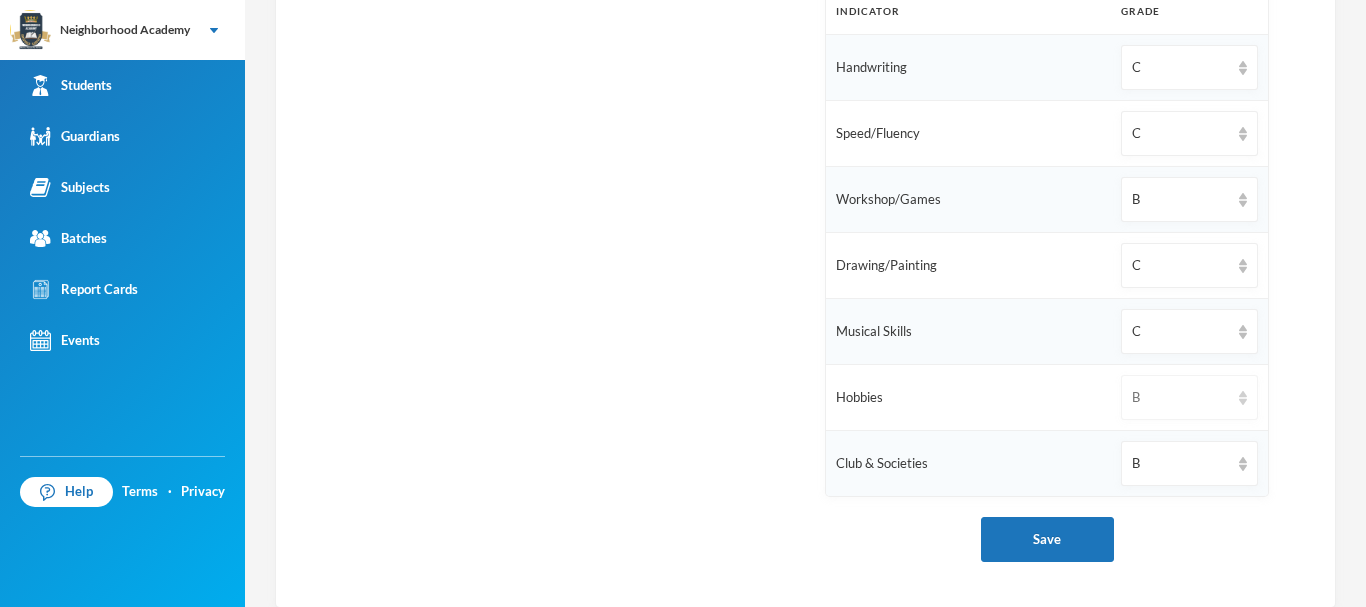 scroll, scrollTop: 1449, scrollLeft: 0, axis: vertical 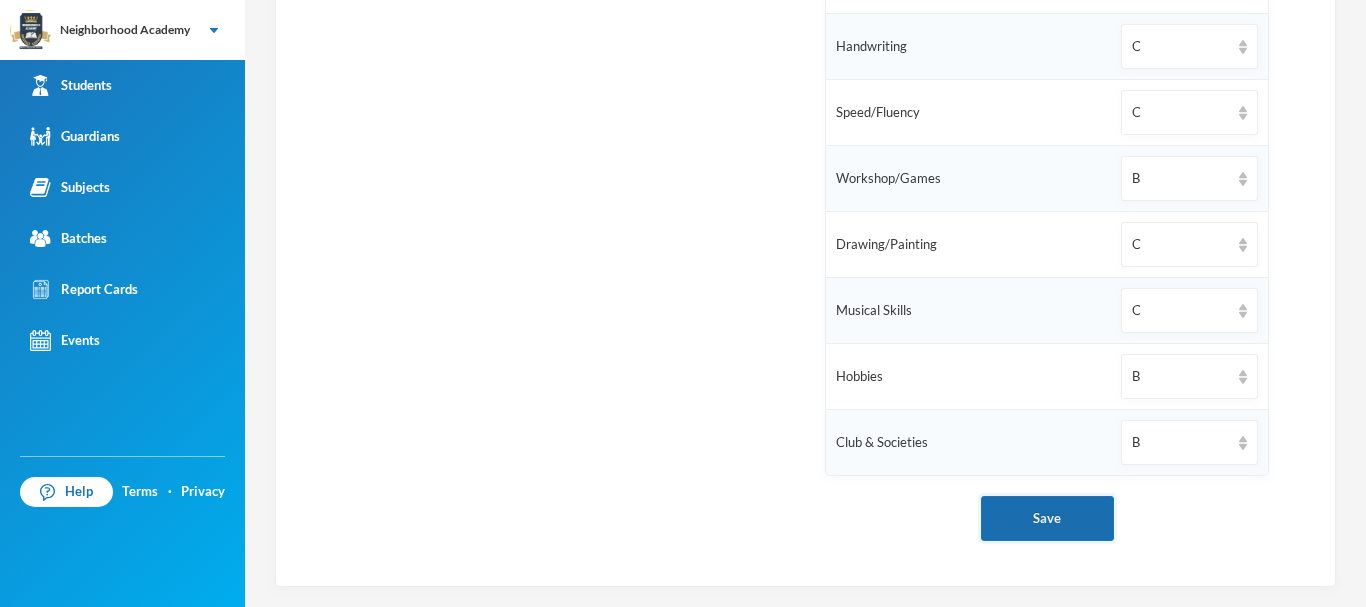 click on "Save" at bounding box center [1047, 518] 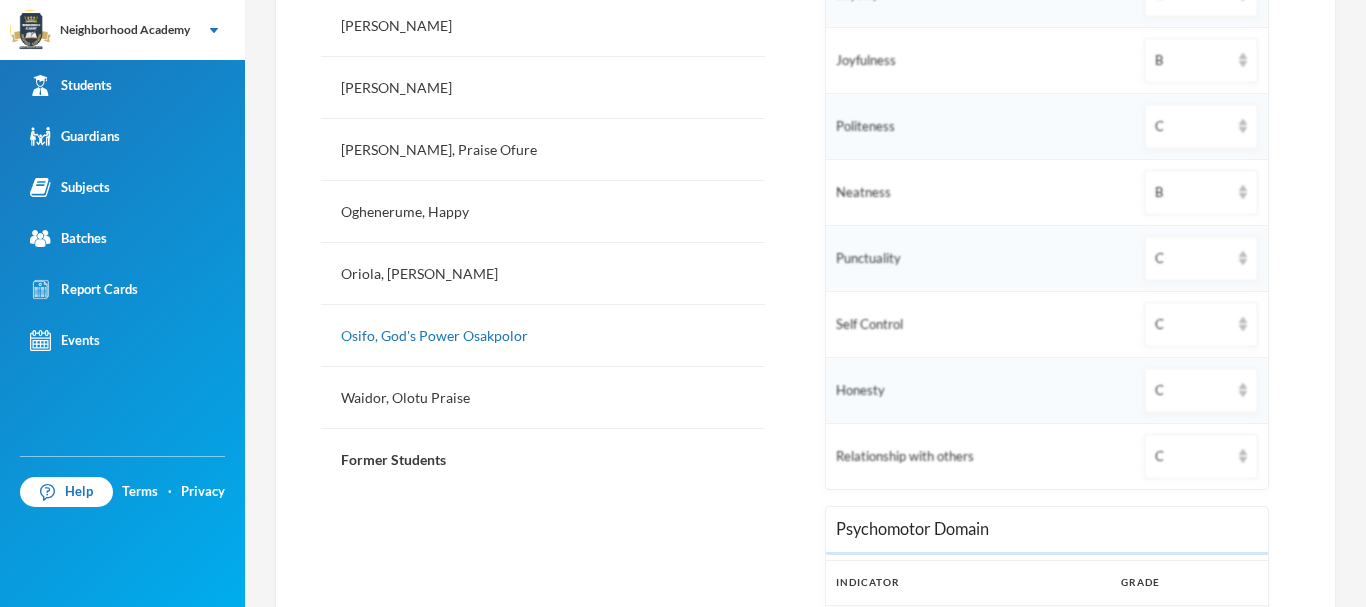 scroll, scrollTop: 849, scrollLeft: 0, axis: vertical 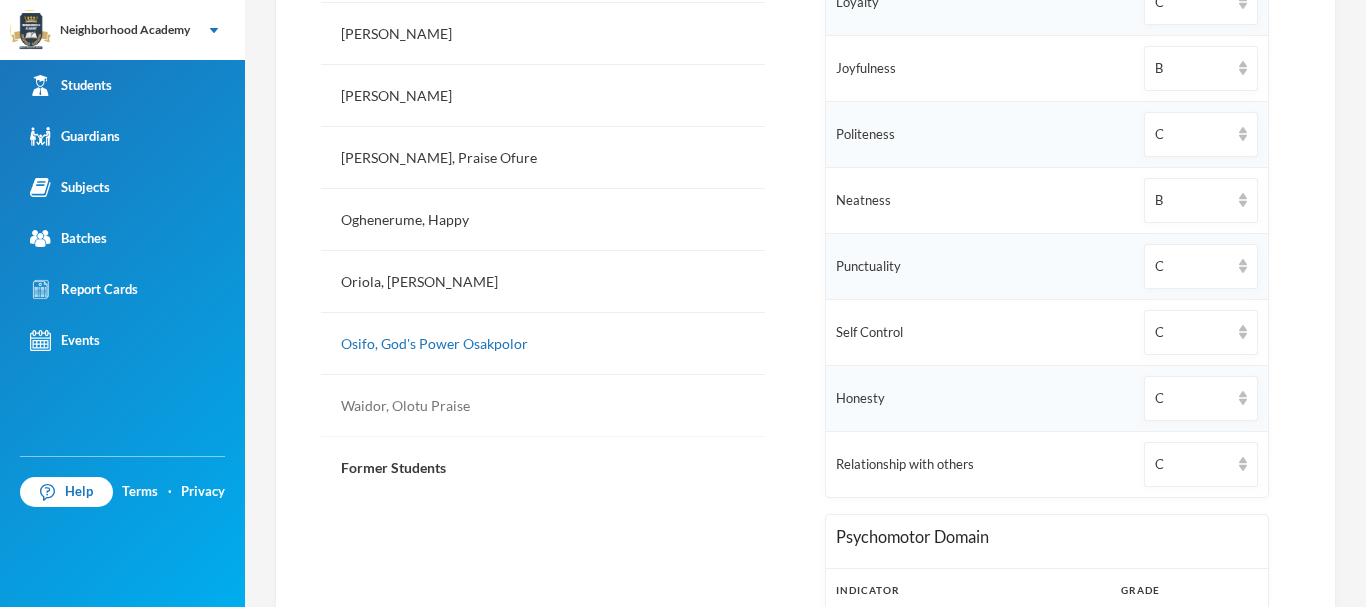 click on "Waidor, Olotu Praise" at bounding box center [543, 406] 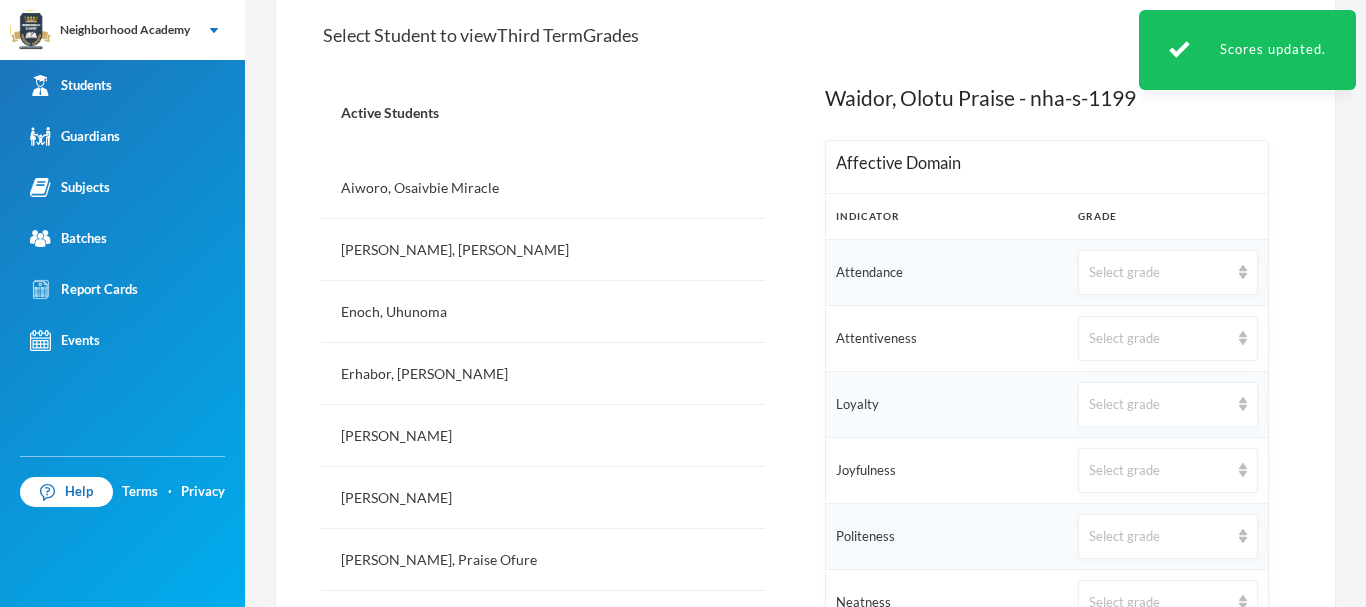 scroll, scrollTop: 449, scrollLeft: 0, axis: vertical 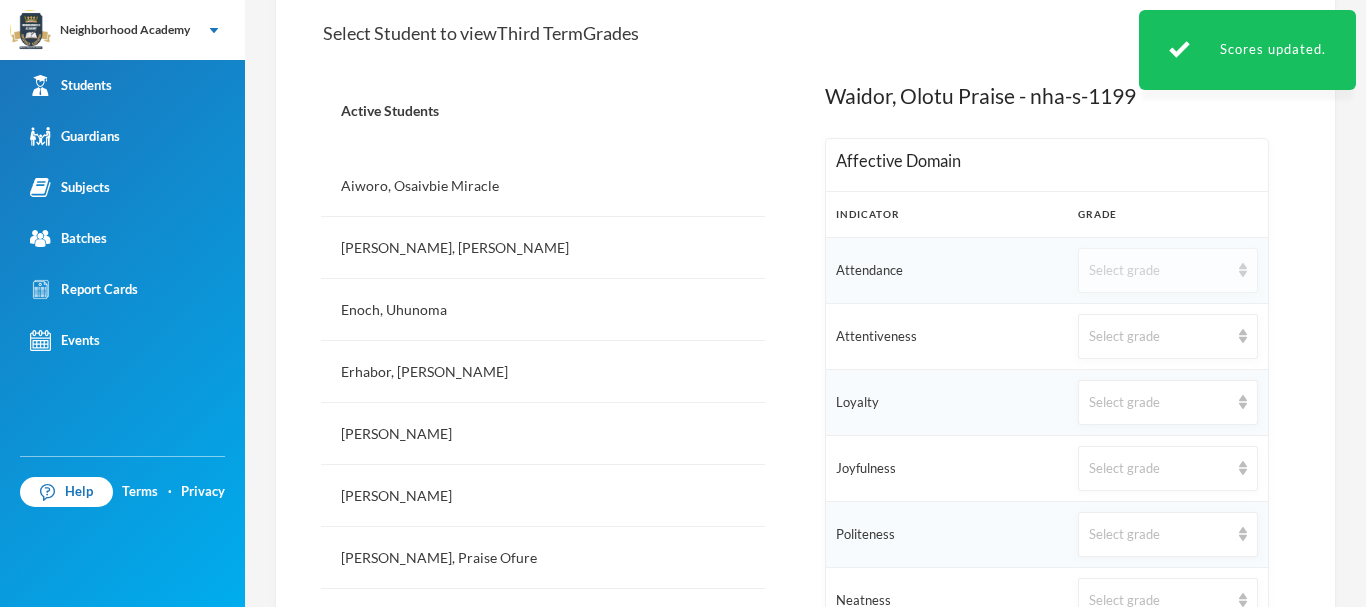 click on "Select grade" at bounding box center [1159, 271] 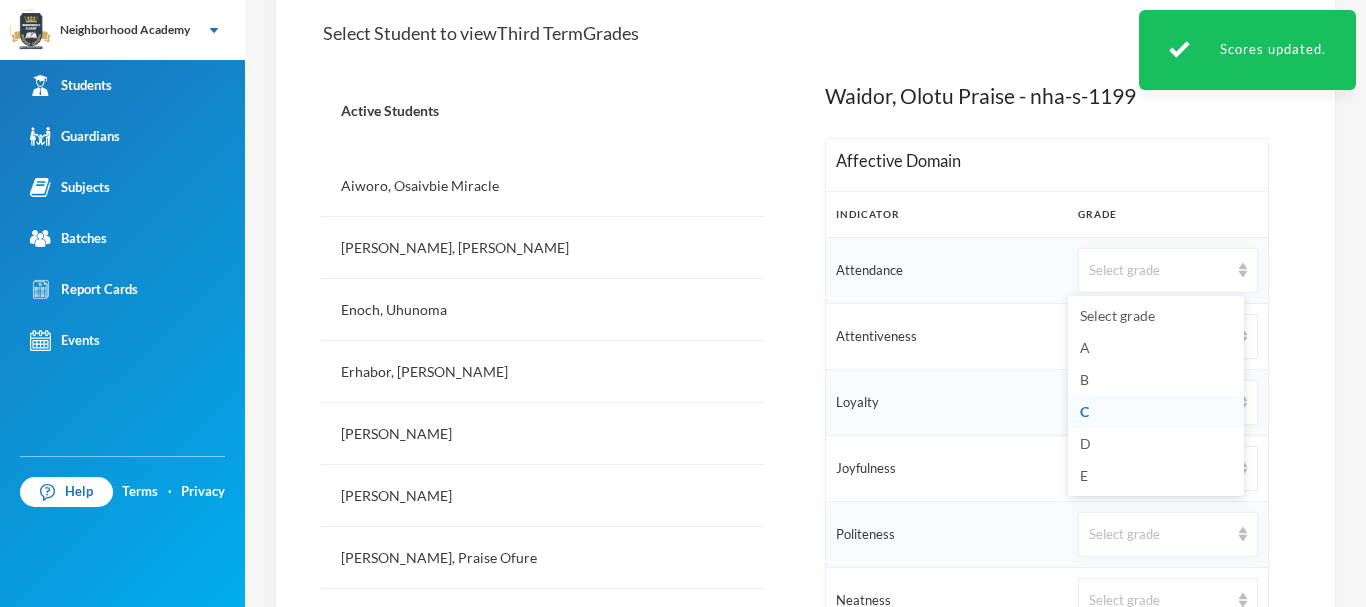click on "C" at bounding box center (1156, 412) 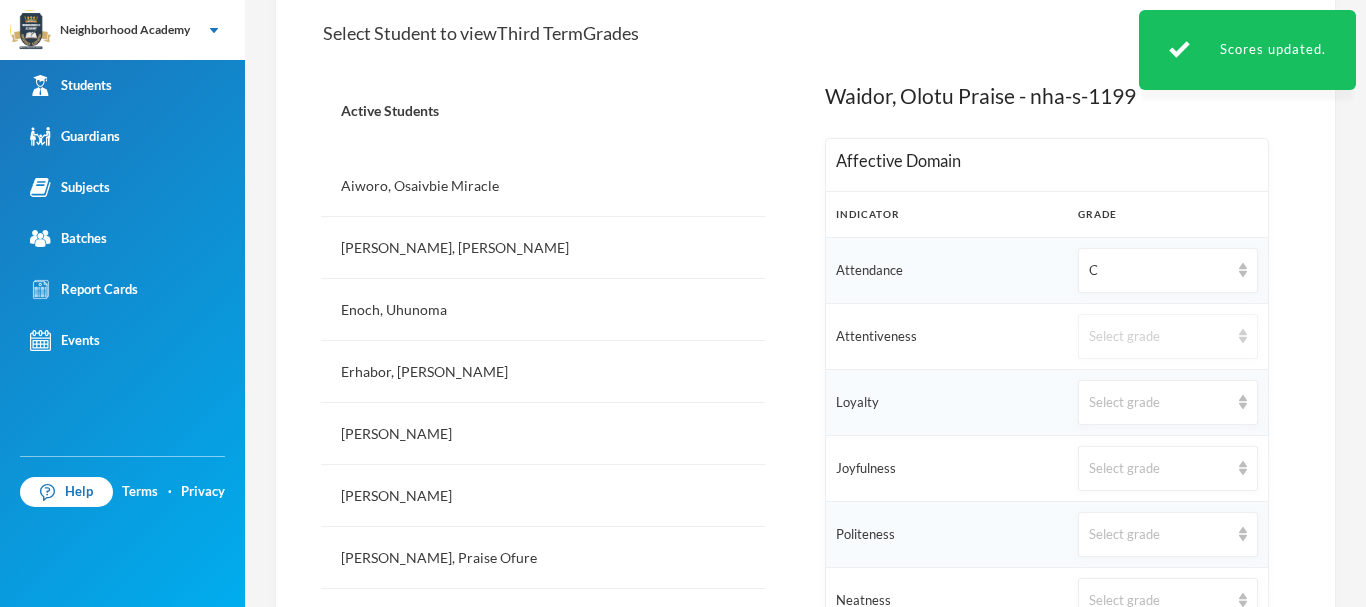 click on "Select grade" at bounding box center [1159, 337] 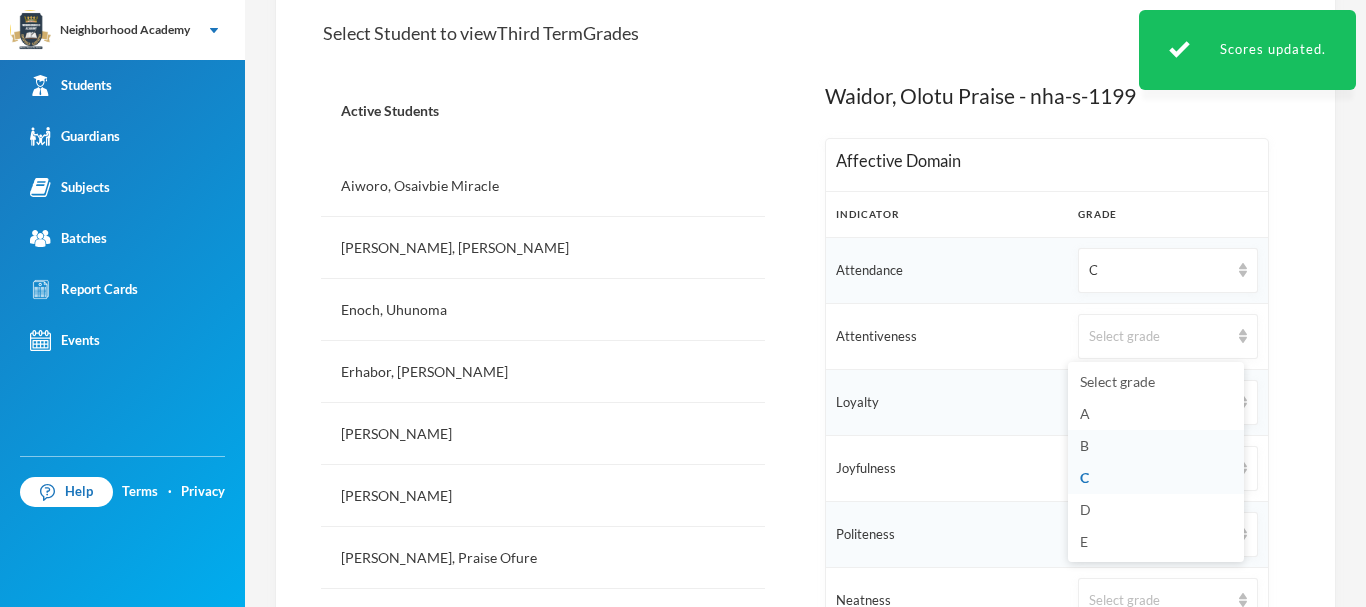 click on "B" at bounding box center (1156, 446) 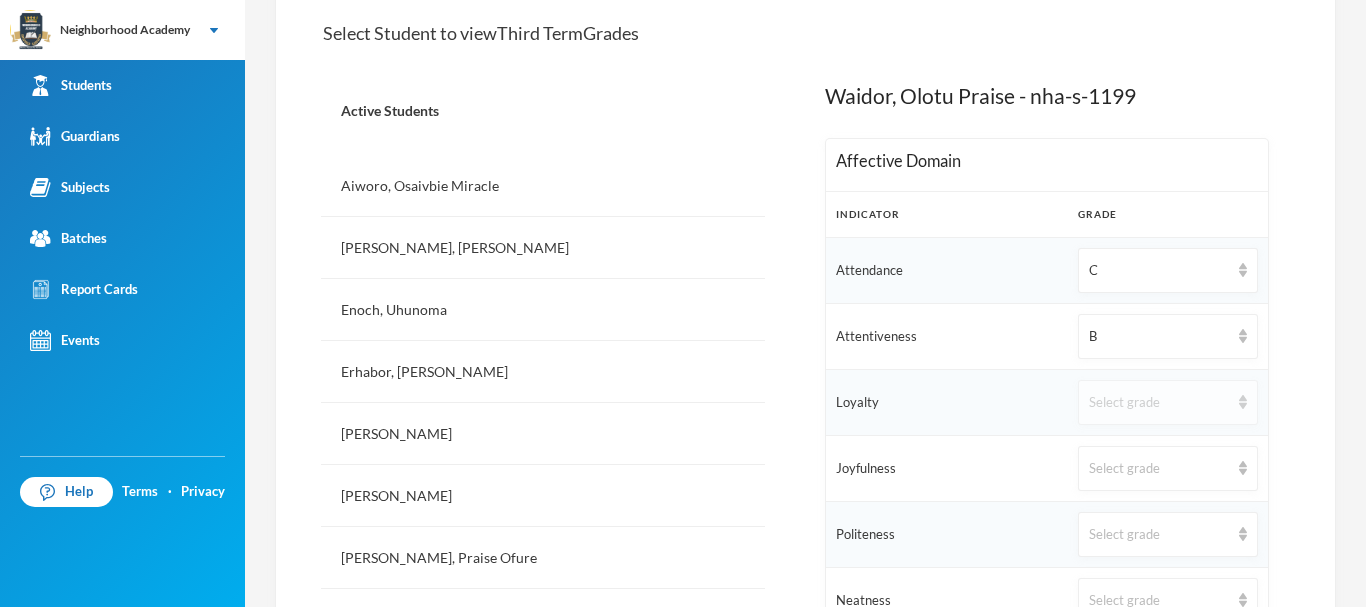 click on "Select grade" at bounding box center (1159, 403) 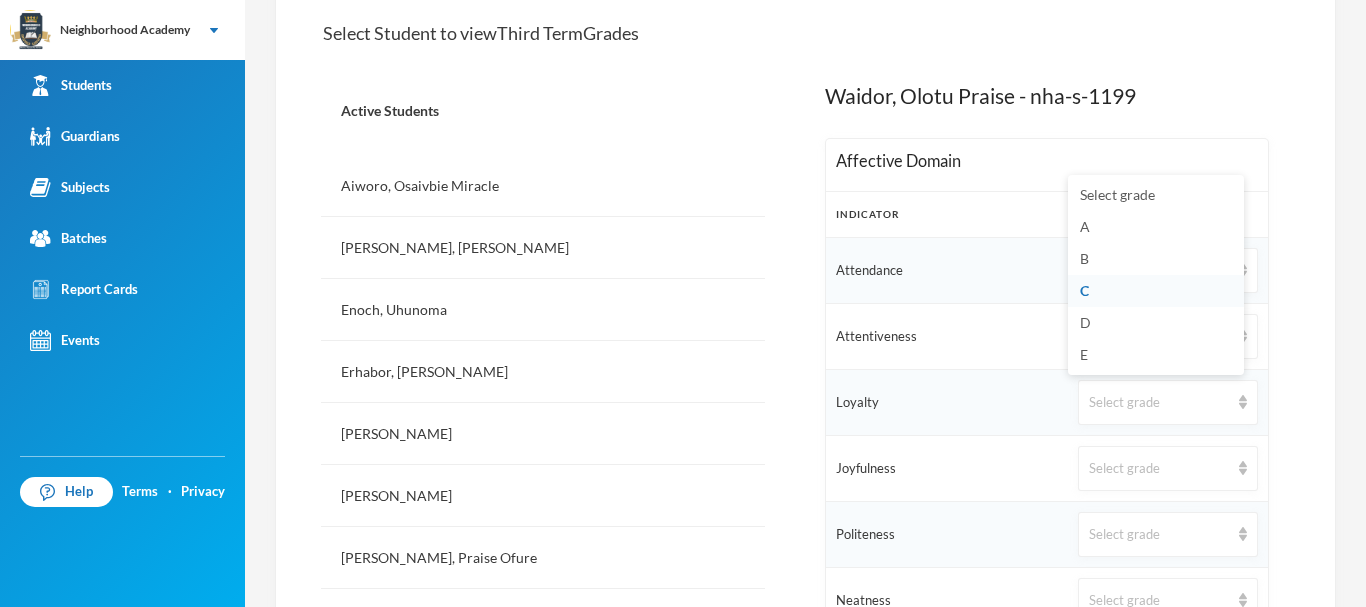 click on "C" at bounding box center [1156, 291] 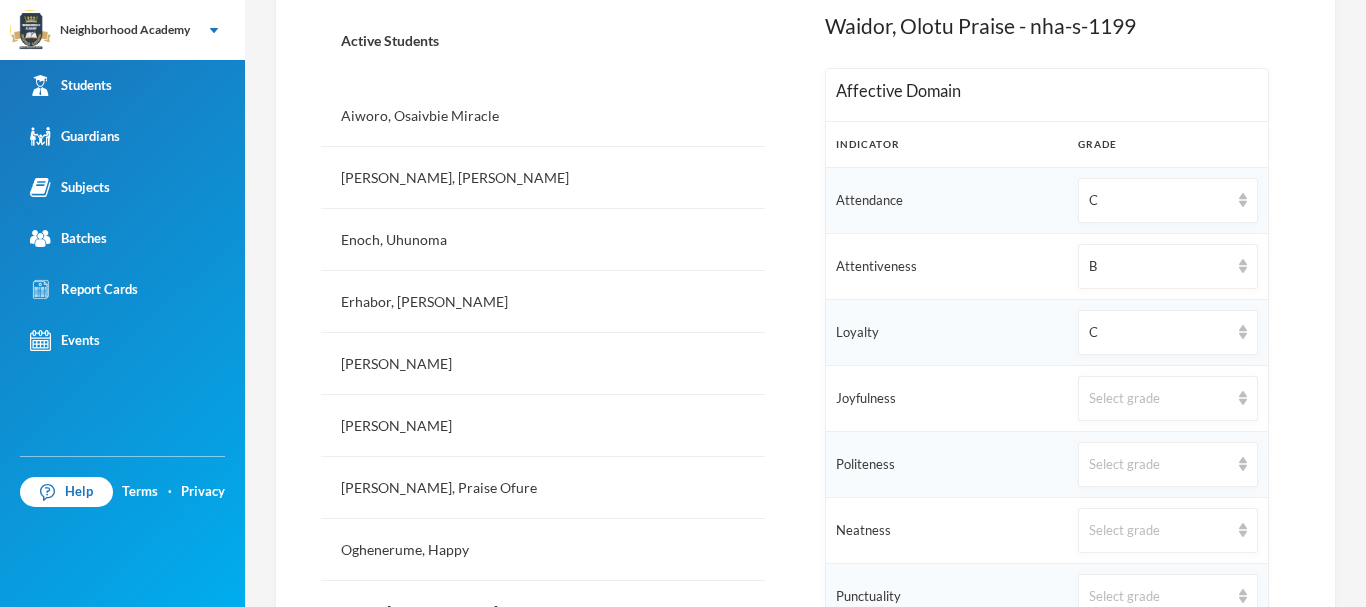 scroll, scrollTop: 649, scrollLeft: 0, axis: vertical 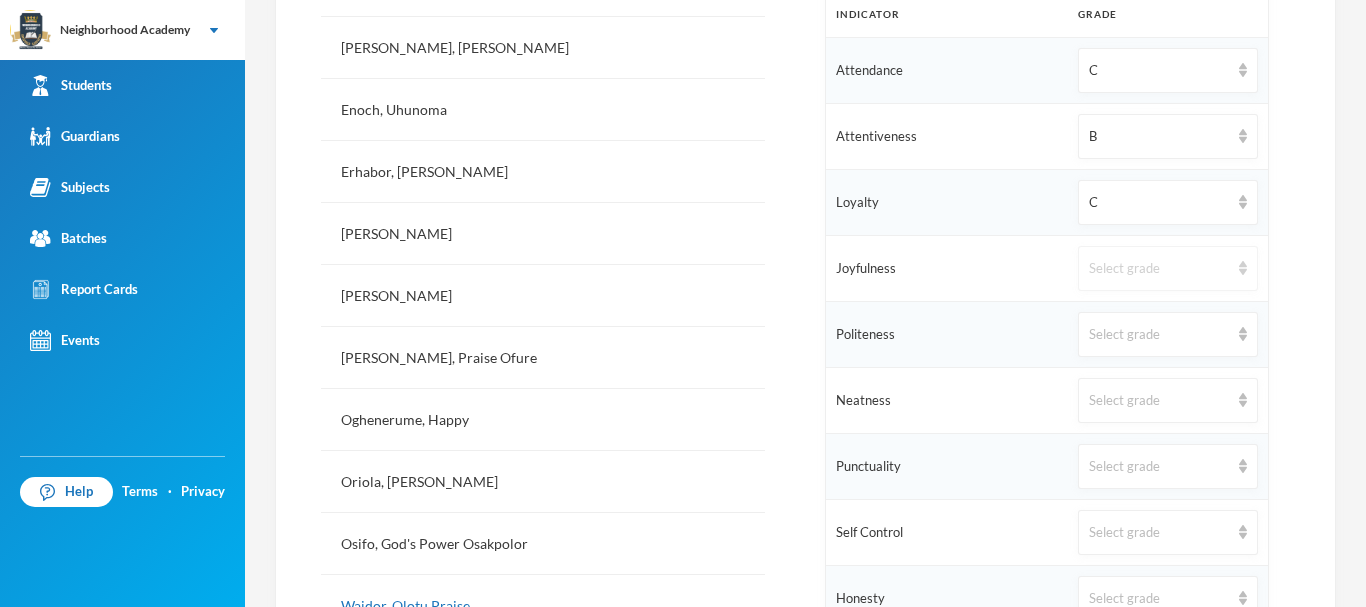click on "Select grade" at bounding box center (1159, 269) 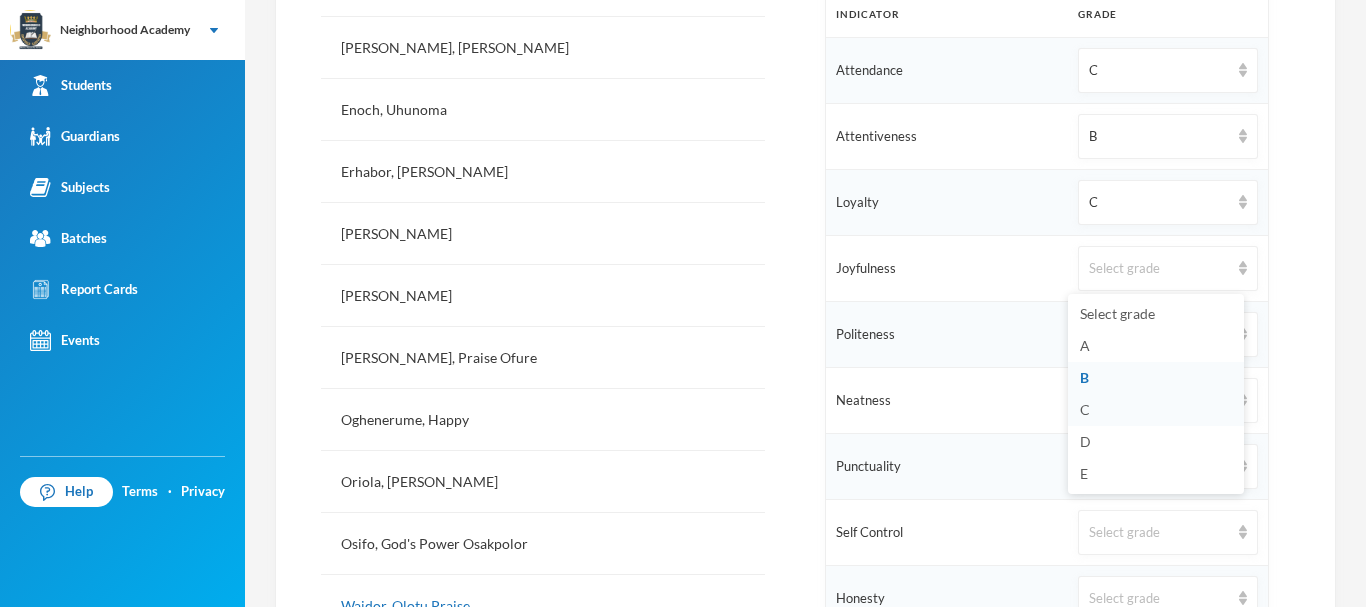 click on "C" at bounding box center (1156, 410) 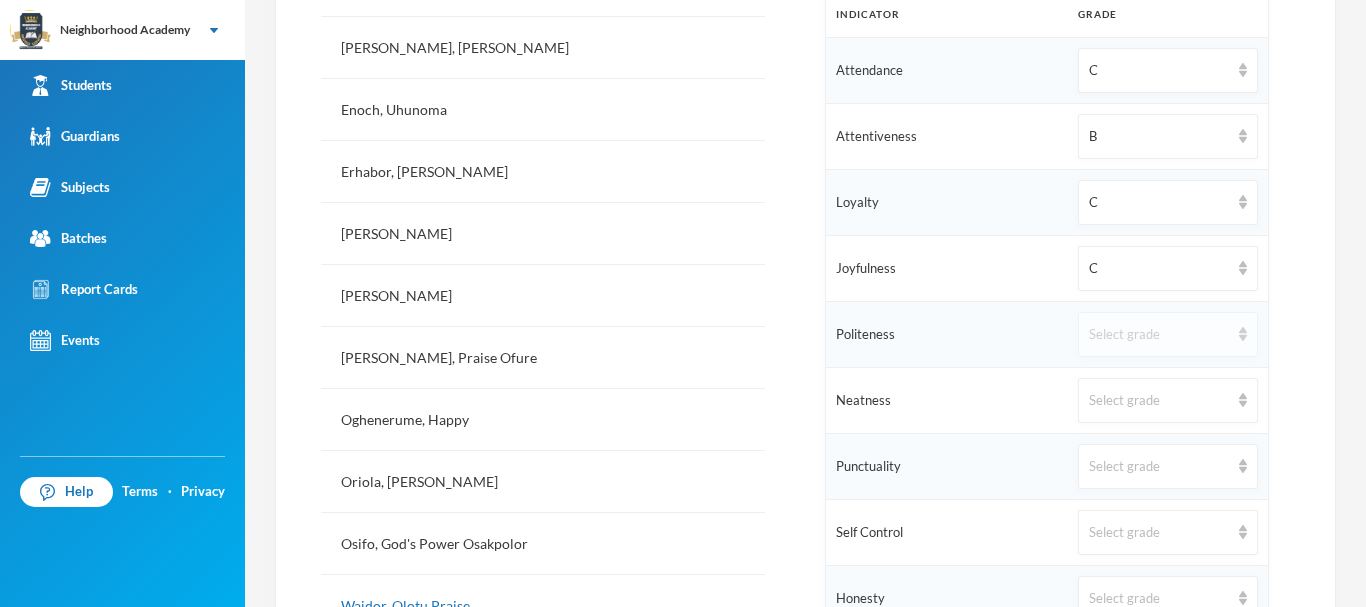 click on "Select grade" at bounding box center [1159, 335] 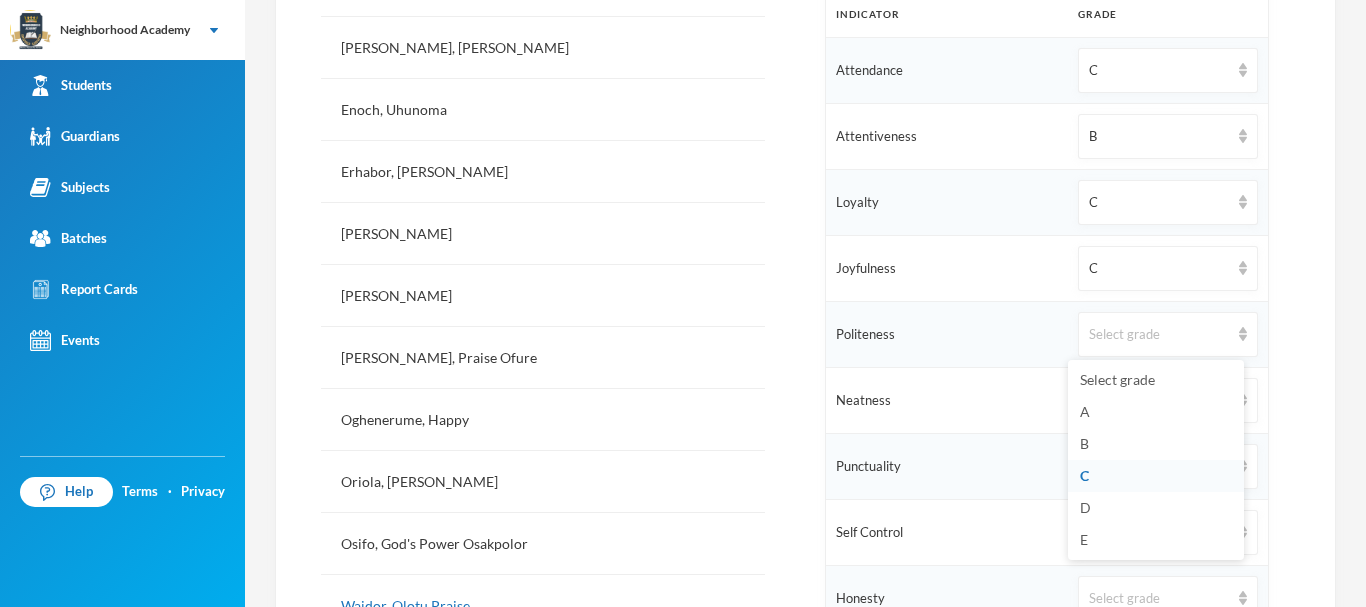 click on "C" at bounding box center (1156, 476) 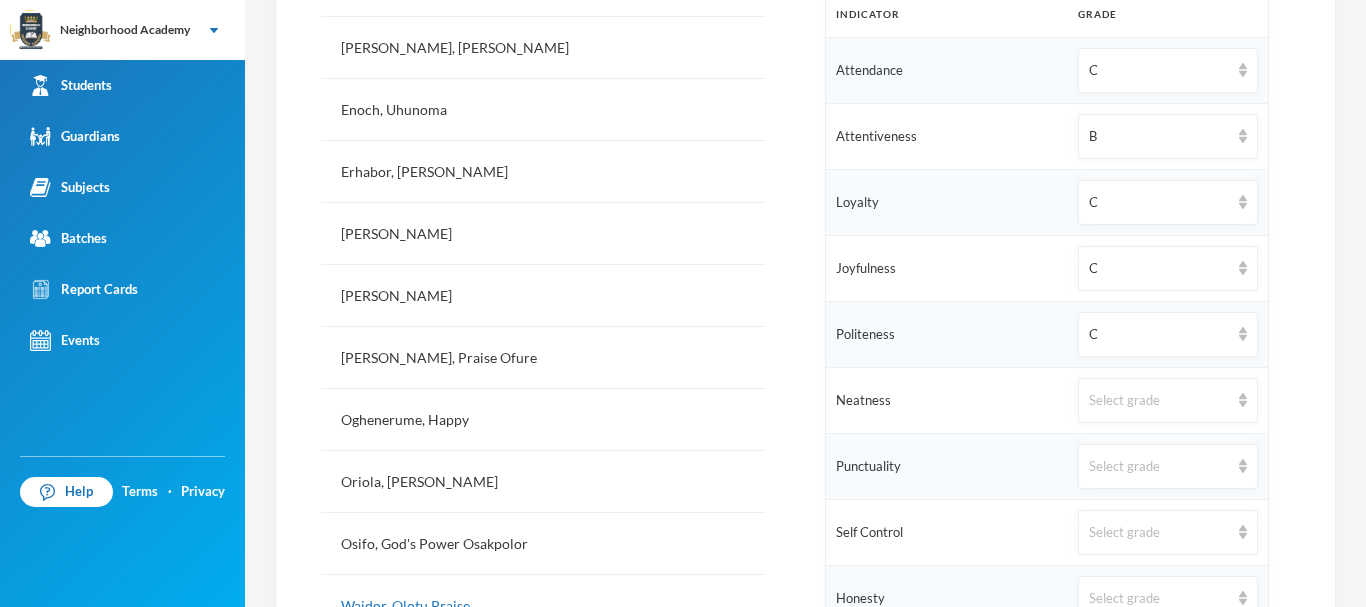 scroll, scrollTop: 749, scrollLeft: 0, axis: vertical 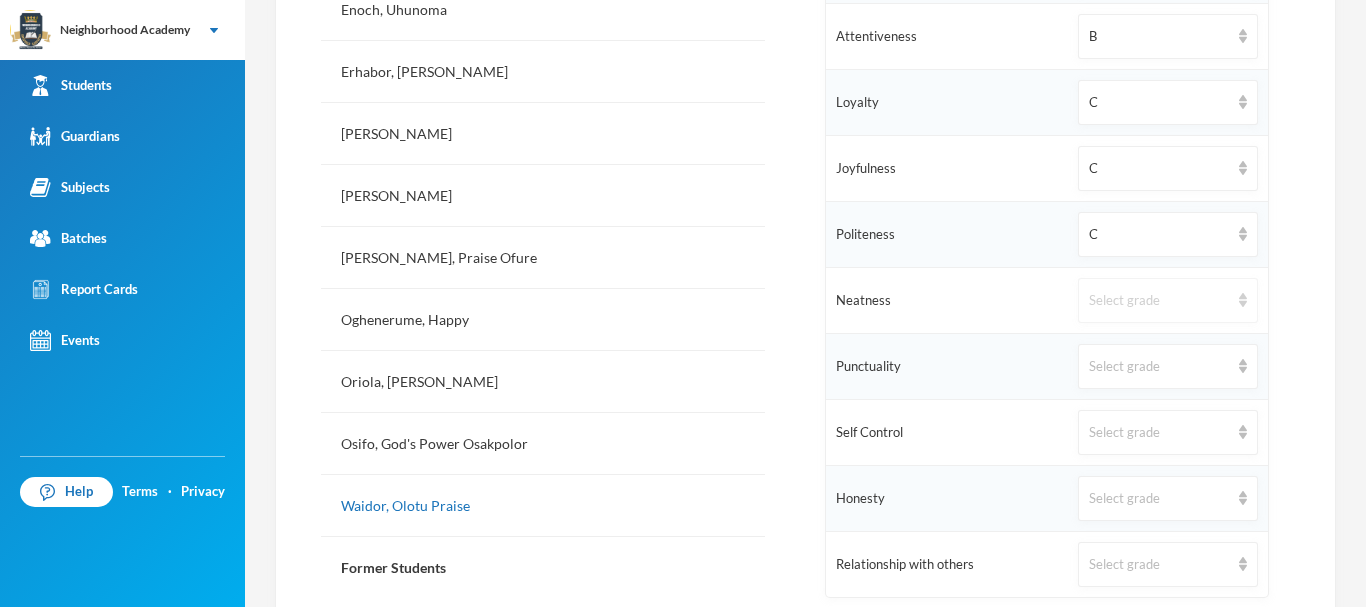 click on "Select grade" at bounding box center (1168, 300) 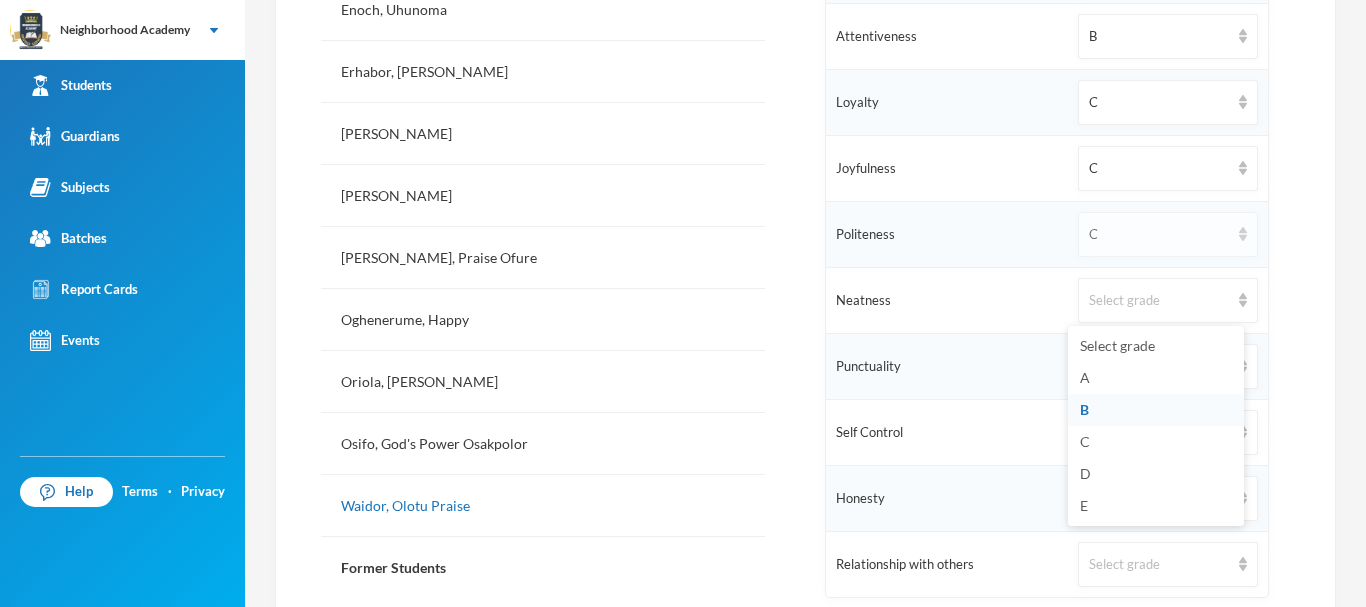 click on "C" at bounding box center [1159, 235] 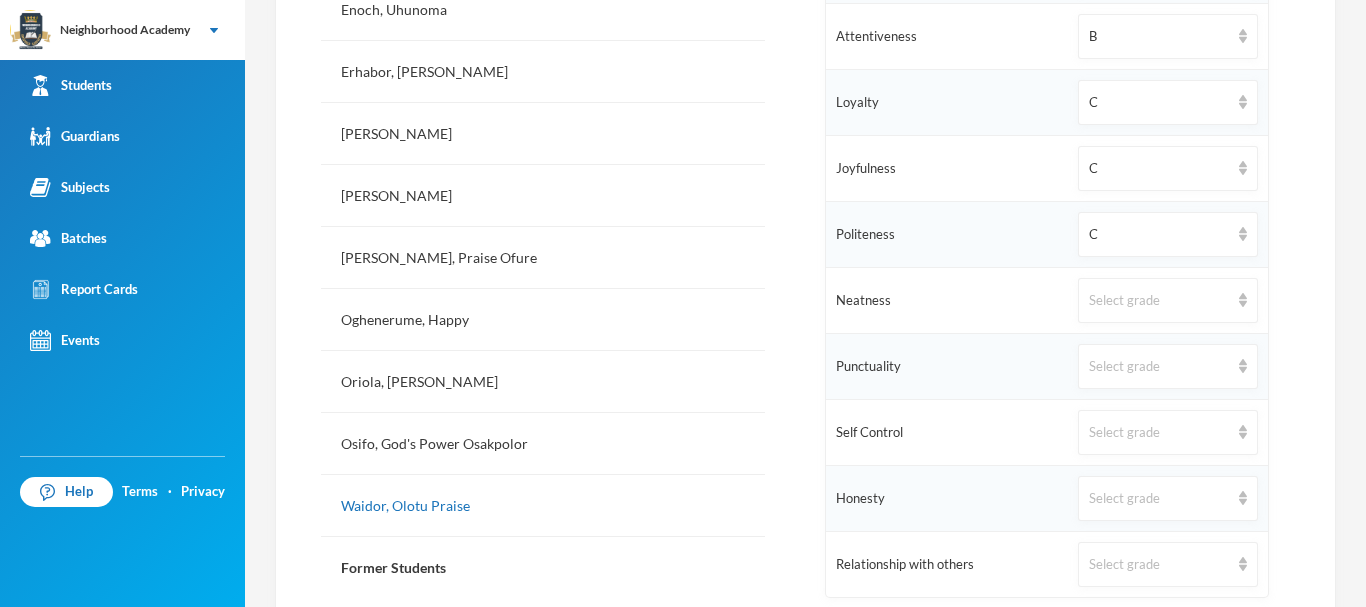 click on "Neatness" at bounding box center [947, 301] 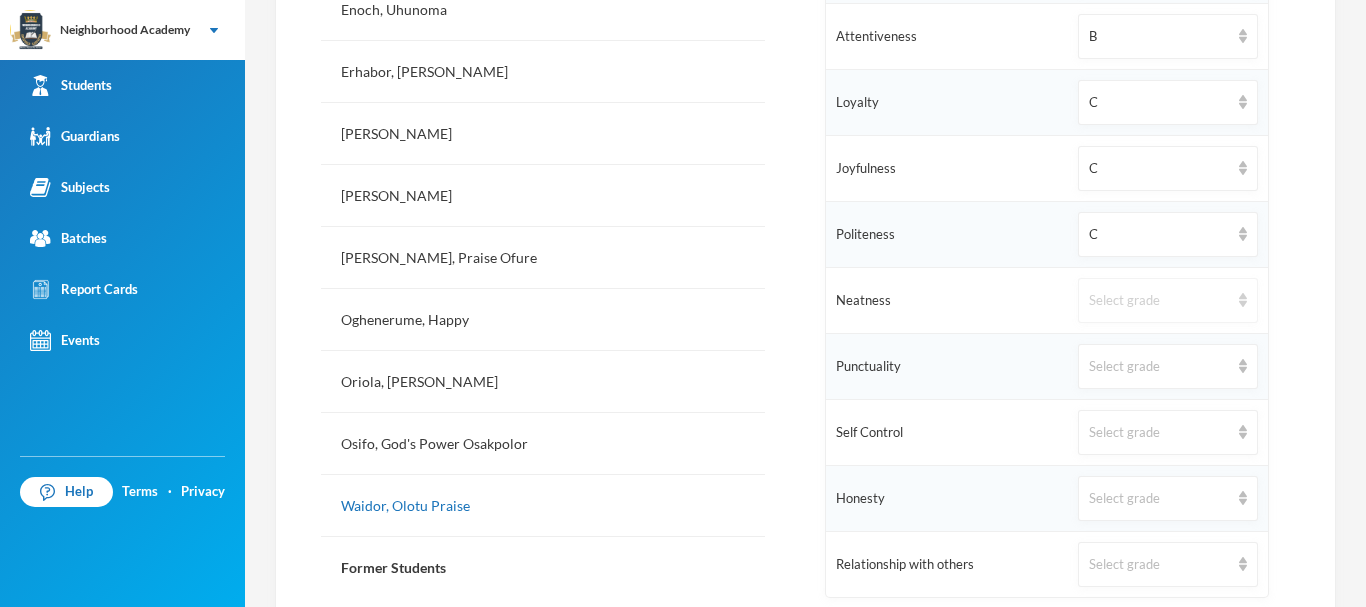 click on "Select grade" at bounding box center (1159, 301) 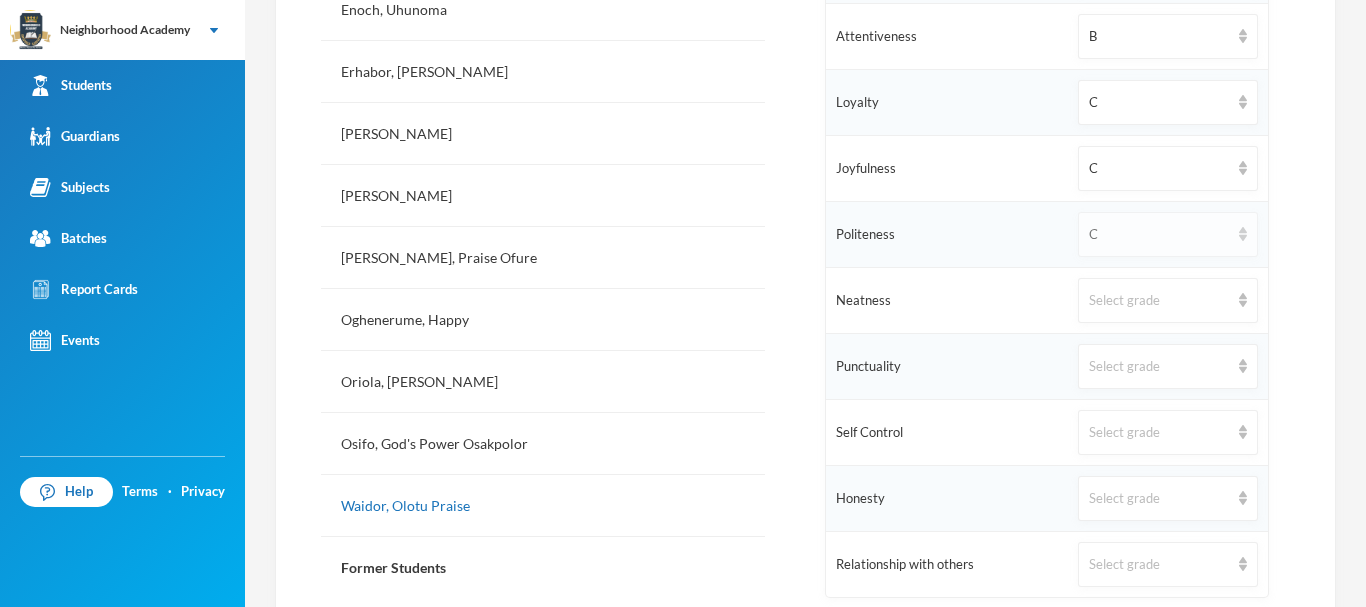 click on "C" at bounding box center (1159, 235) 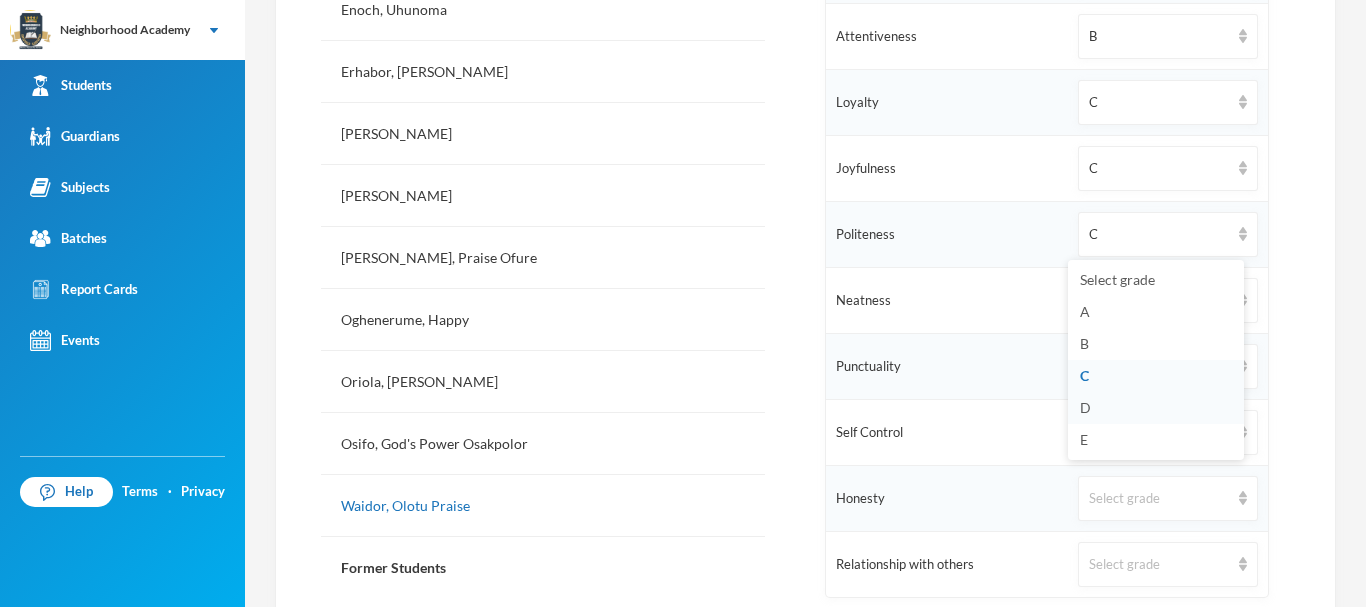 click on "D" at bounding box center [1156, 408] 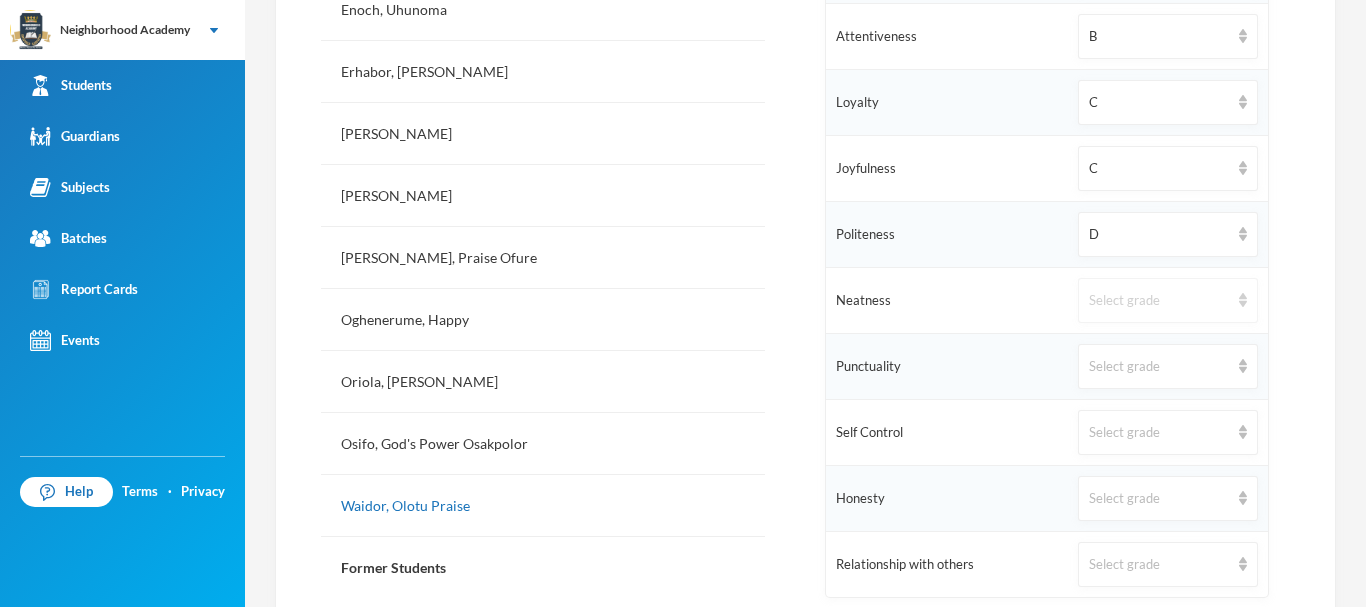 click on "Select grade" at bounding box center (1159, 301) 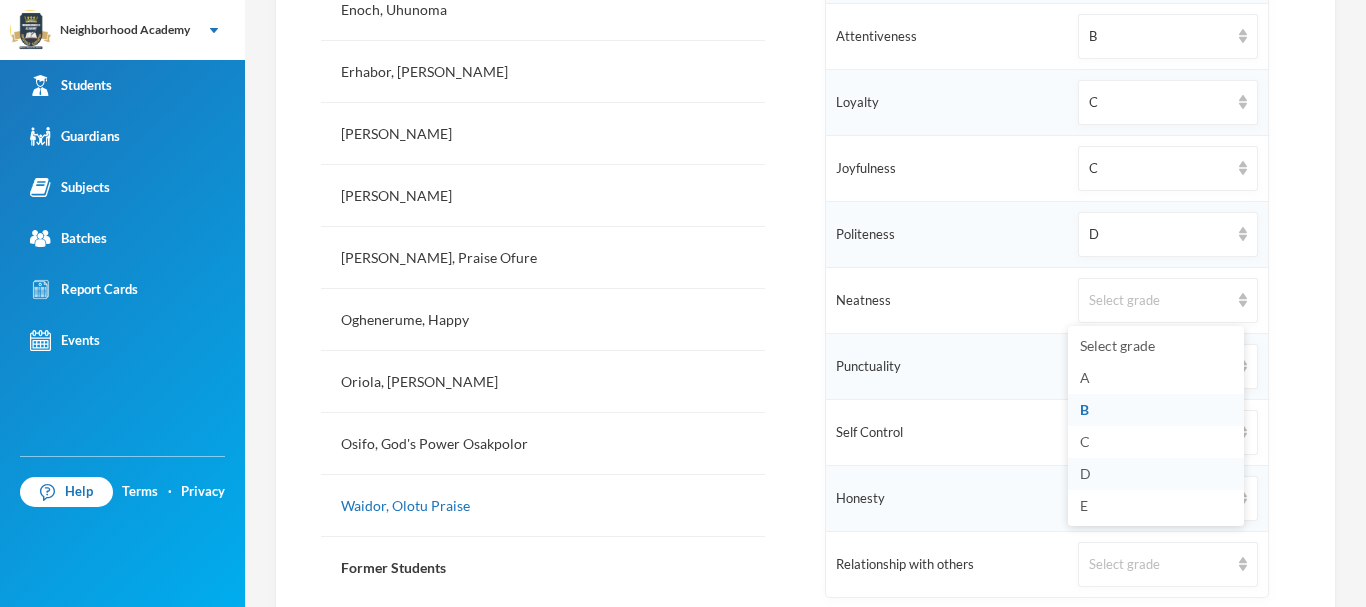 click on "D" at bounding box center (1156, 474) 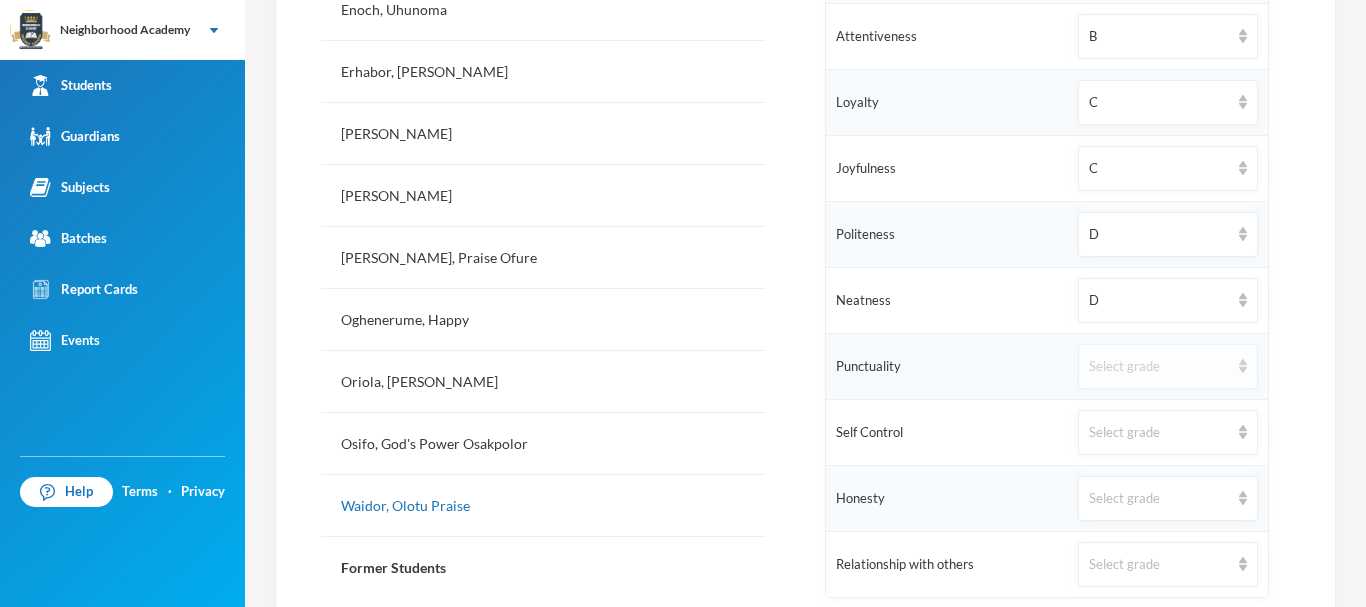 click on "Select grade" at bounding box center [1168, 366] 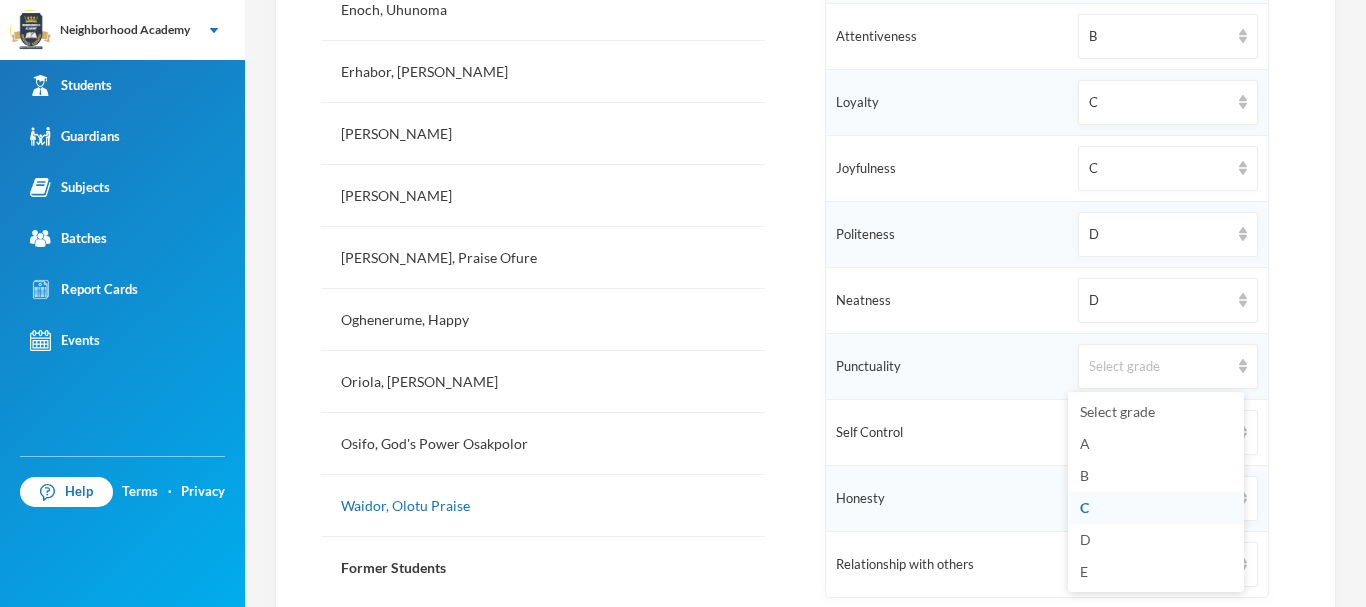 click on "C" at bounding box center (1156, 508) 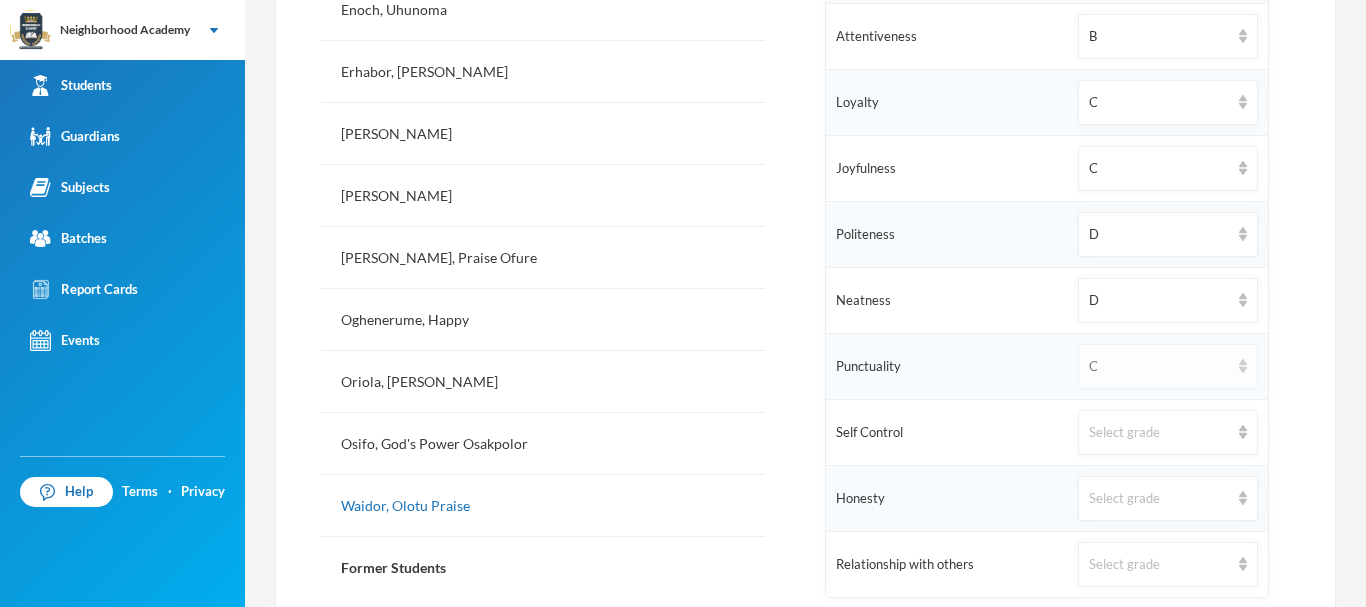 scroll, scrollTop: 949, scrollLeft: 0, axis: vertical 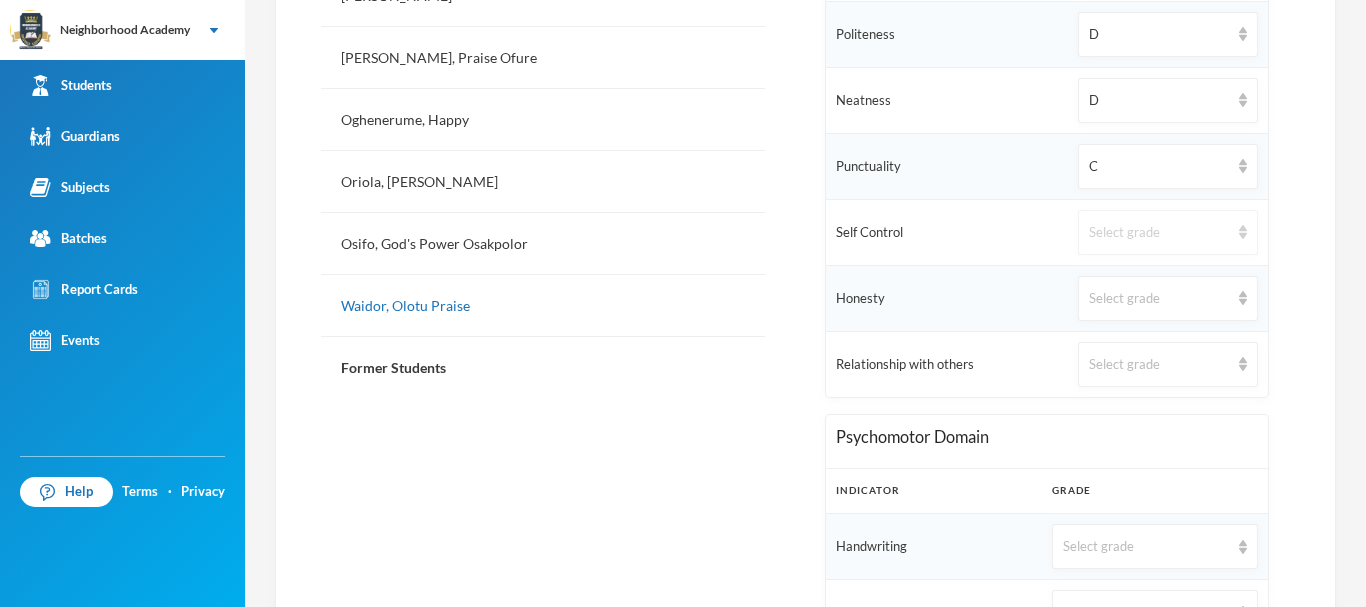 click on "Select grade" at bounding box center (1159, 233) 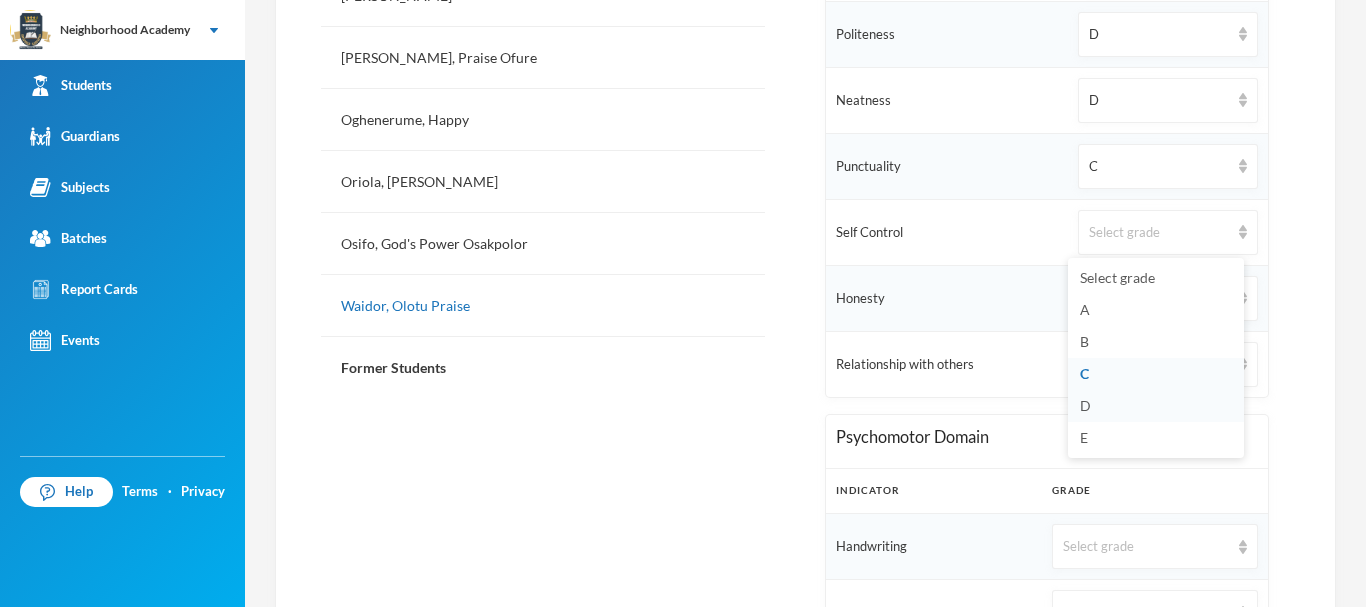 click on "D" at bounding box center [1085, 405] 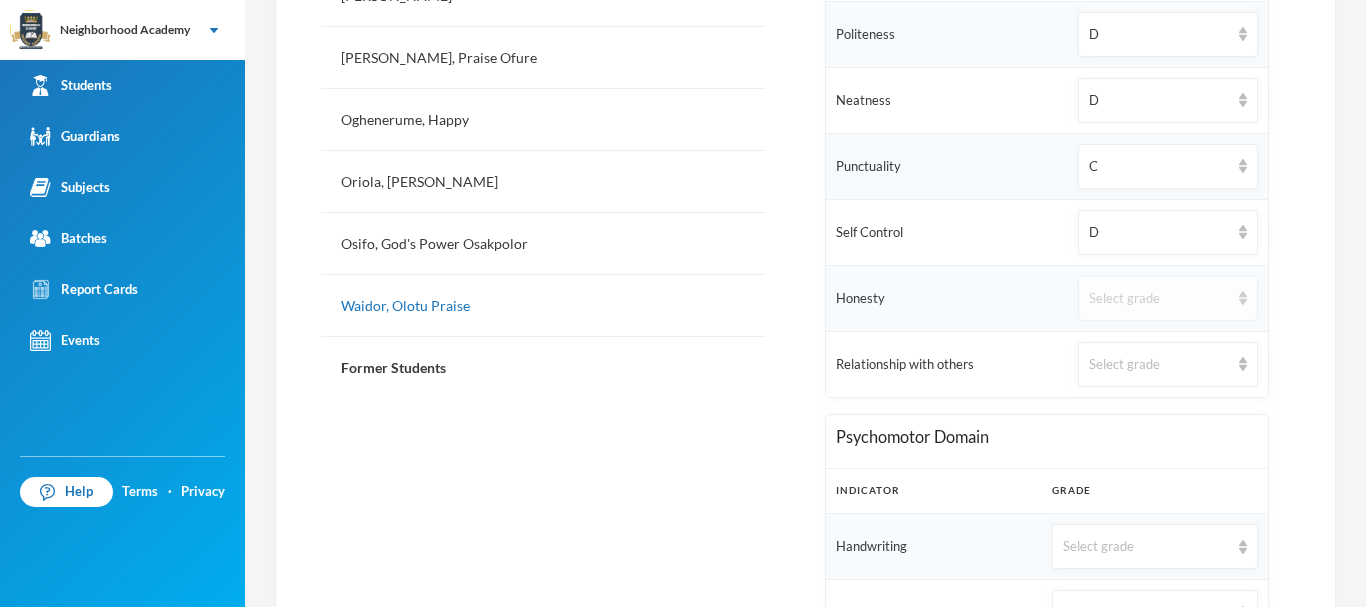 click on "Select grade" at bounding box center [1159, 299] 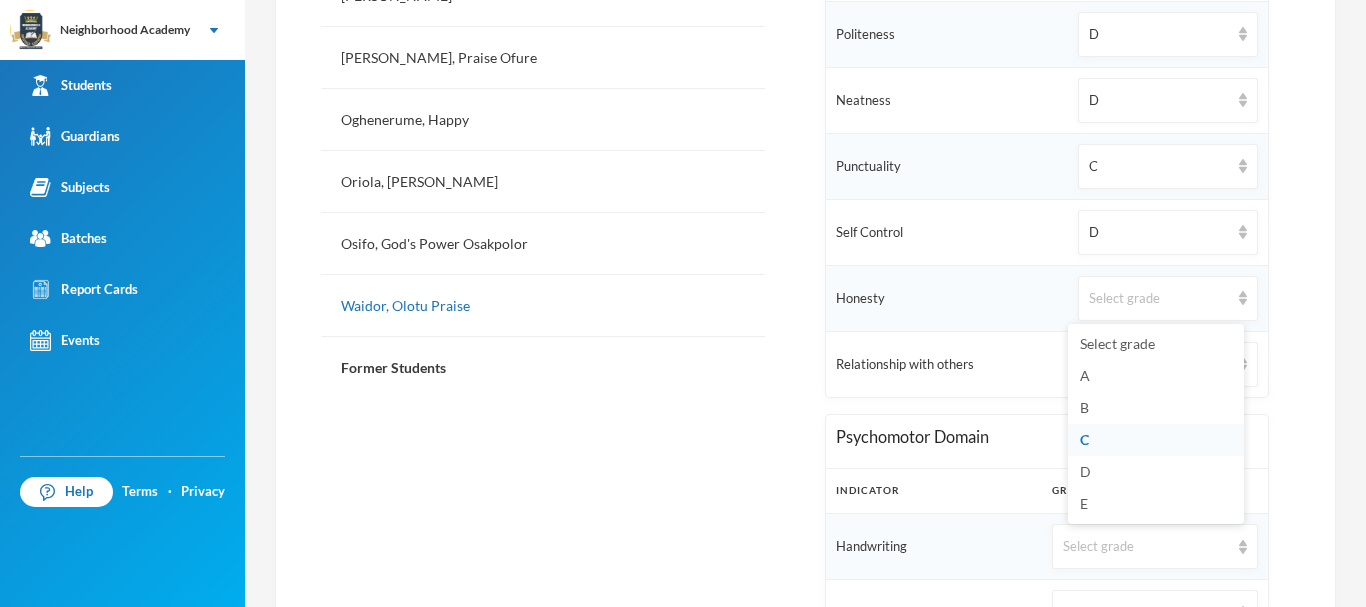 click on "C" at bounding box center (1156, 440) 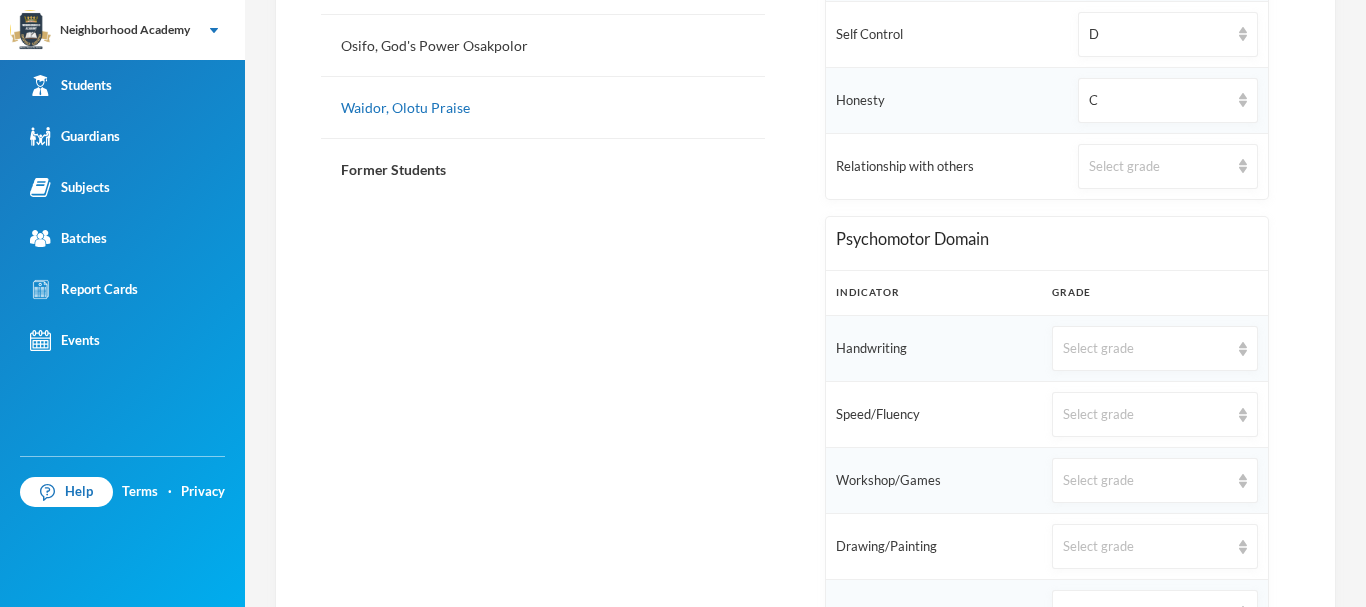 scroll, scrollTop: 1149, scrollLeft: 0, axis: vertical 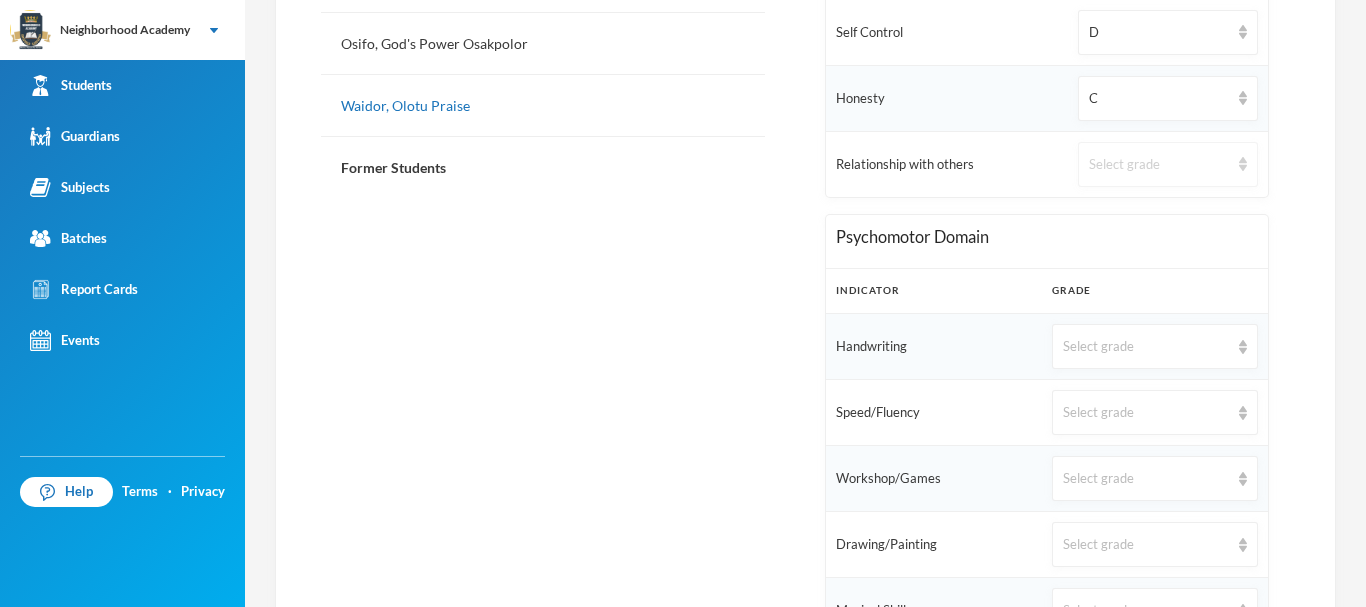click on "Select grade" at bounding box center (1159, 165) 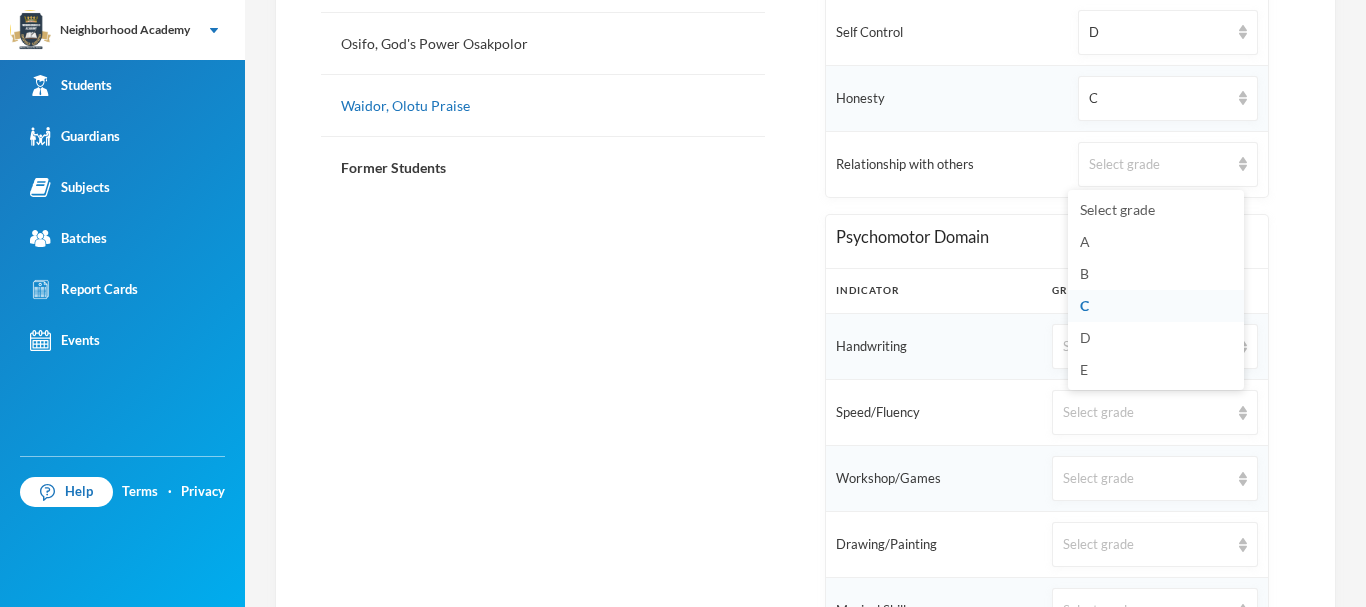 click on "C" at bounding box center (1156, 306) 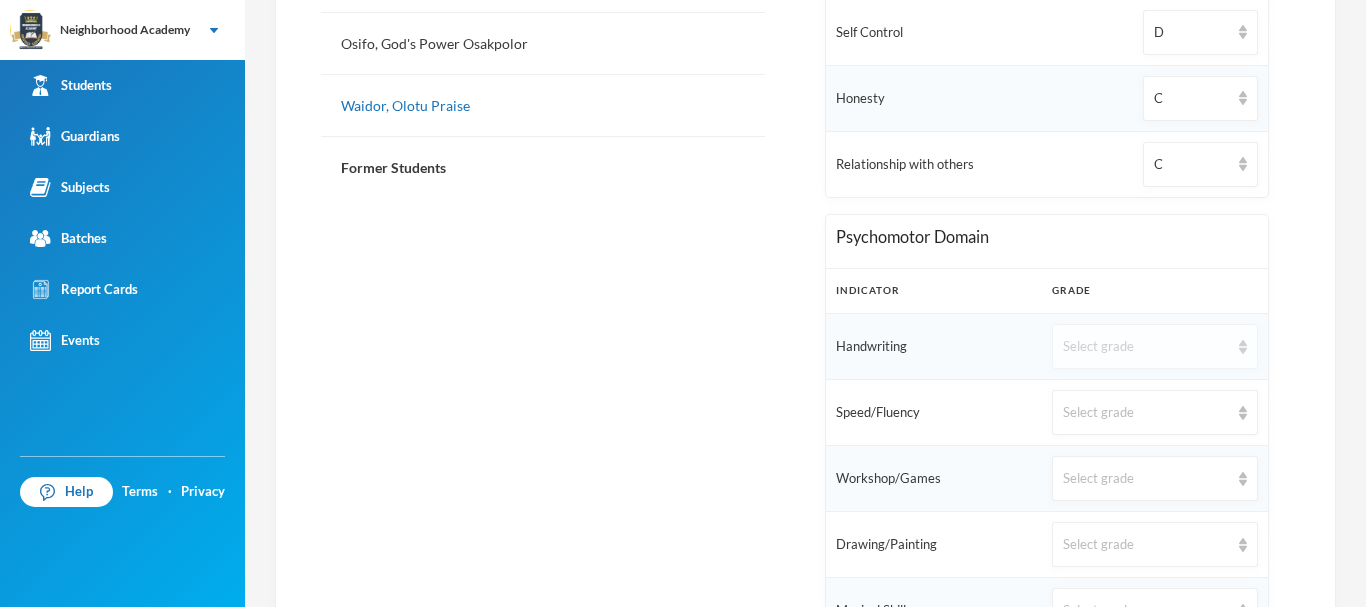 click on "Select grade" at bounding box center [1146, 347] 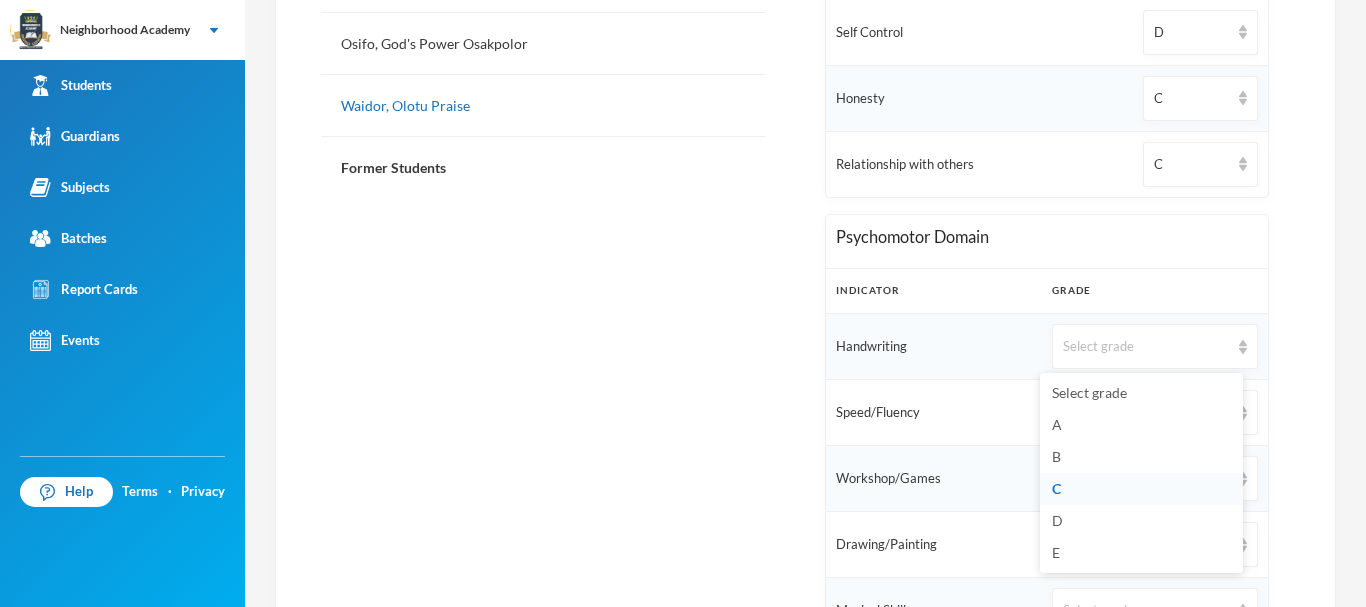 click on "C" at bounding box center (1056, 488) 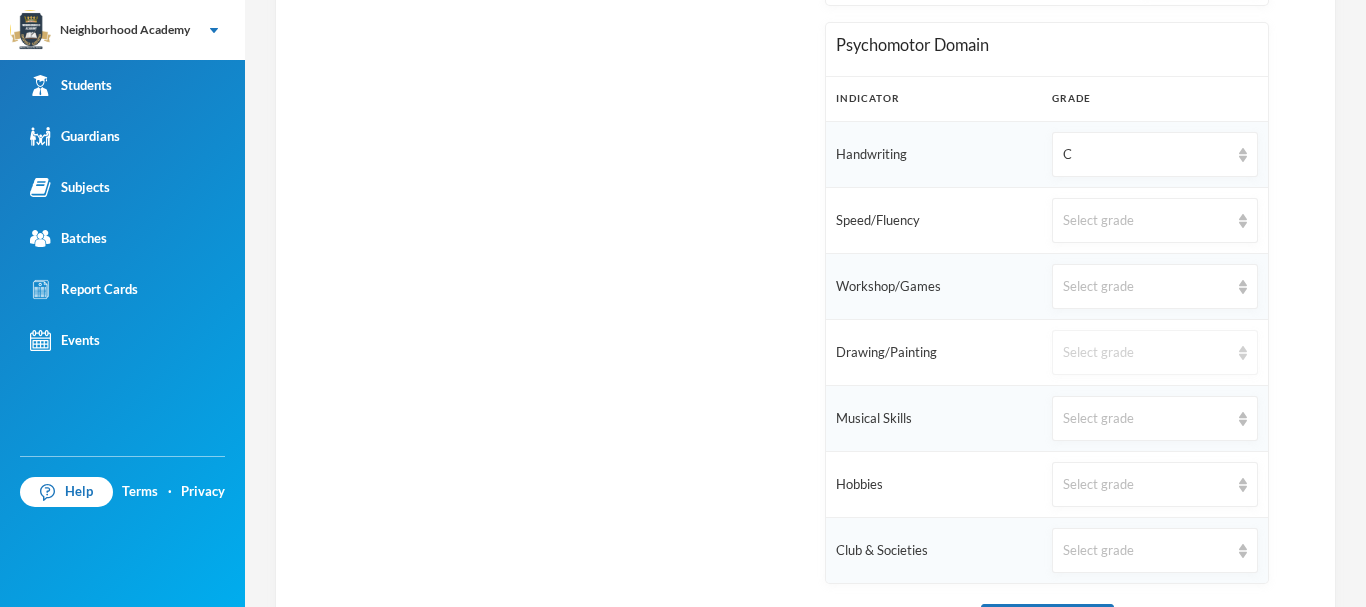 scroll, scrollTop: 1349, scrollLeft: 0, axis: vertical 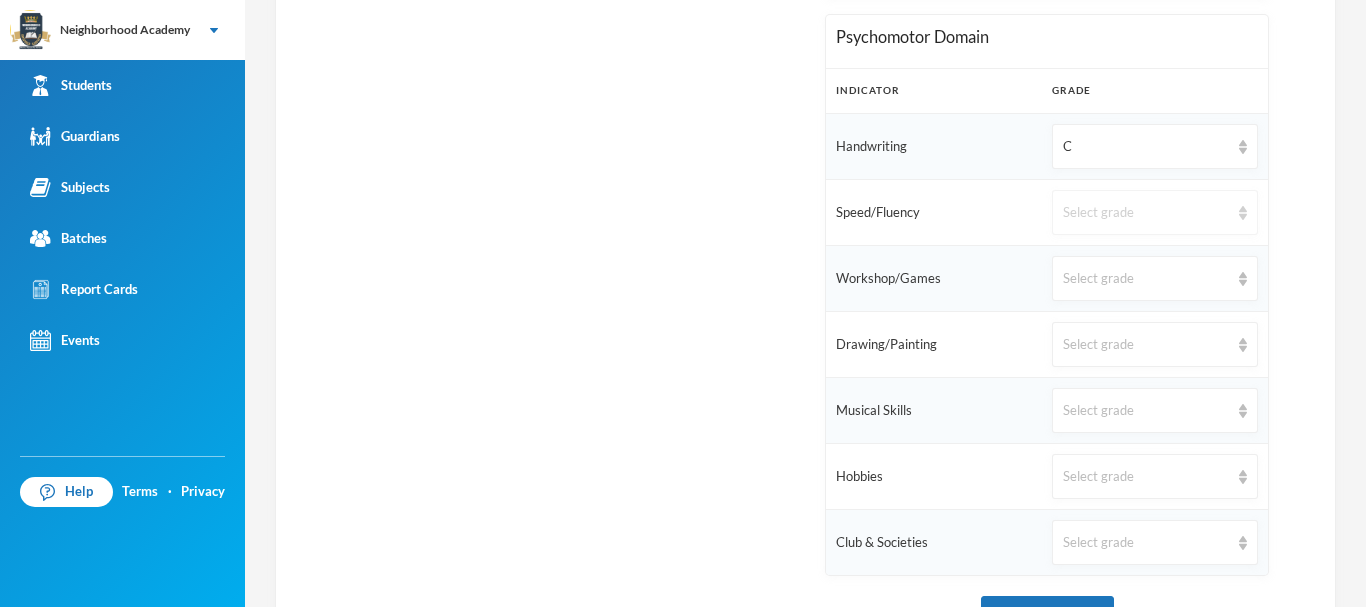 click on "Select grade" at bounding box center [1155, 212] 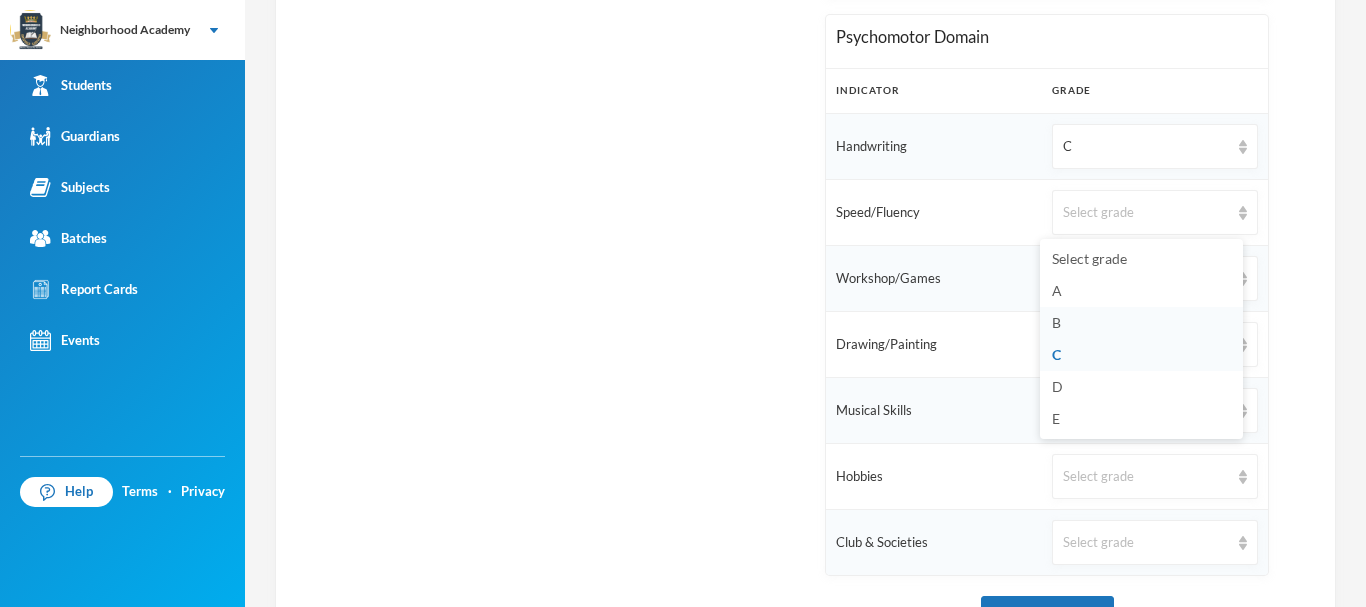 click on "B" at bounding box center [1056, 322] 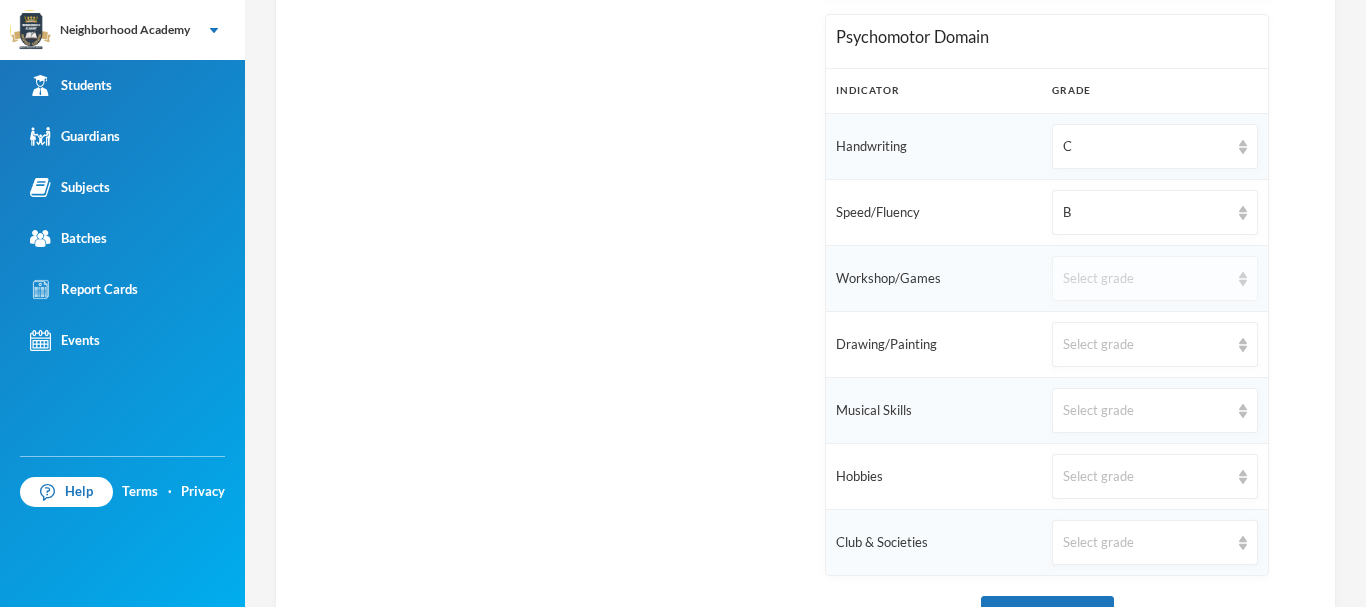 click on "Select grade" at bounding box center (1155, 278) 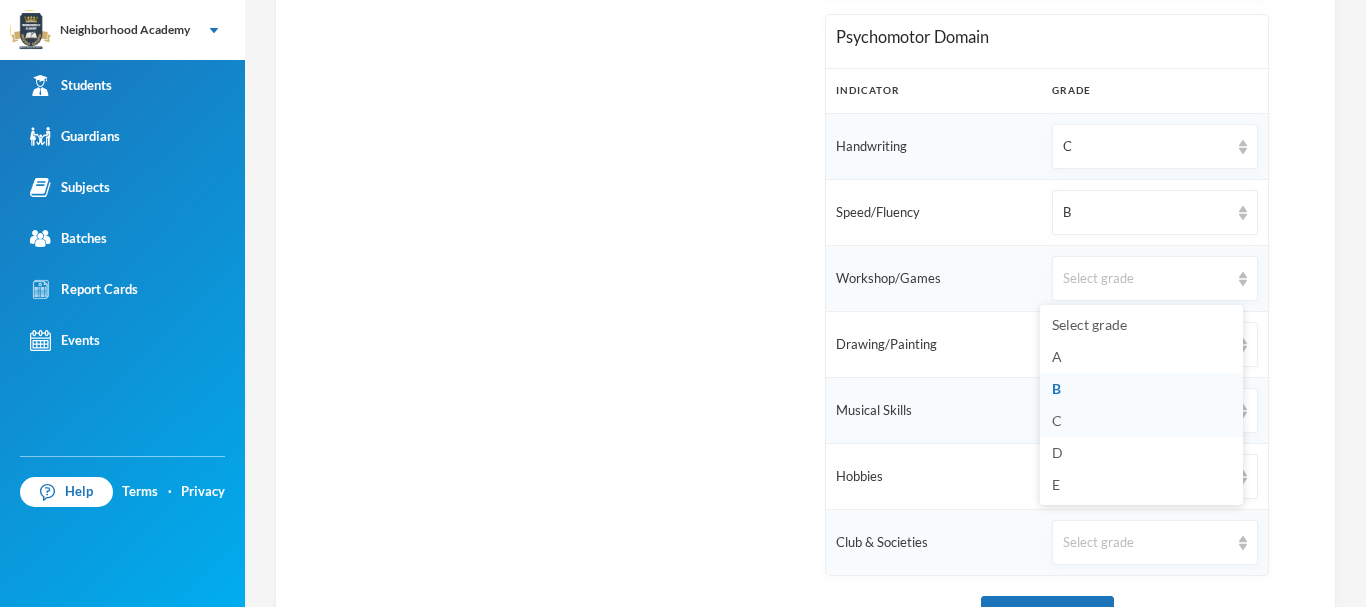 click on "C" at bounding box center [1141, 421] 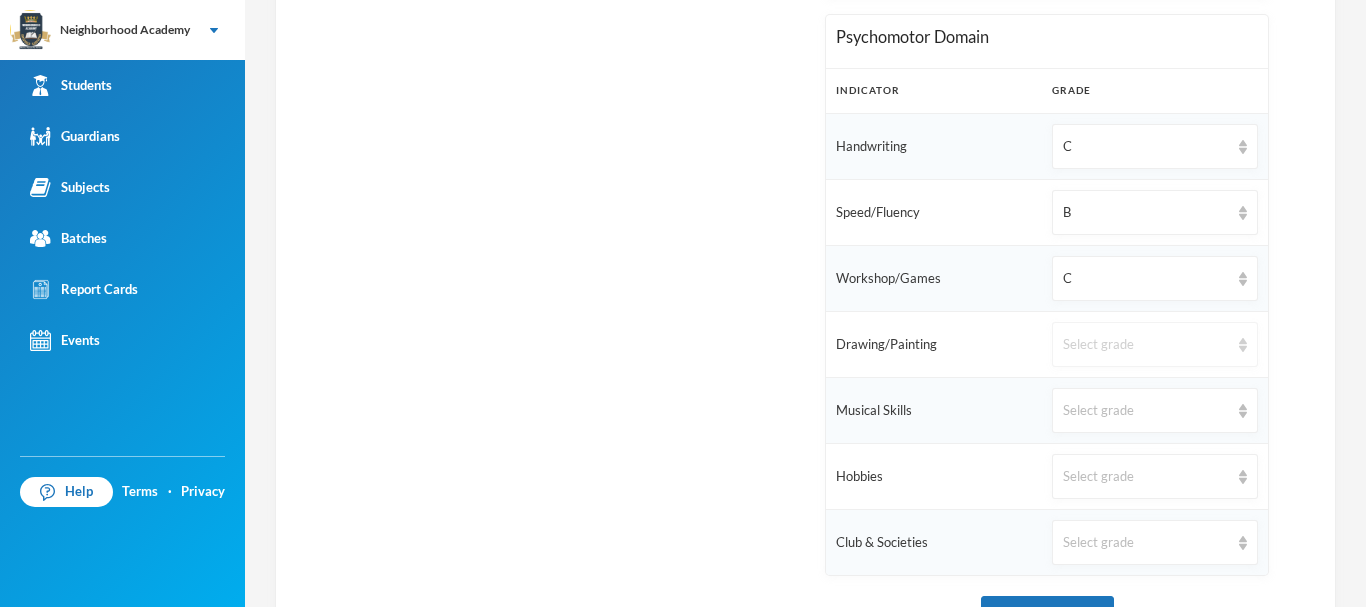 click on "Select grade" at bounding box center (1146, 345) 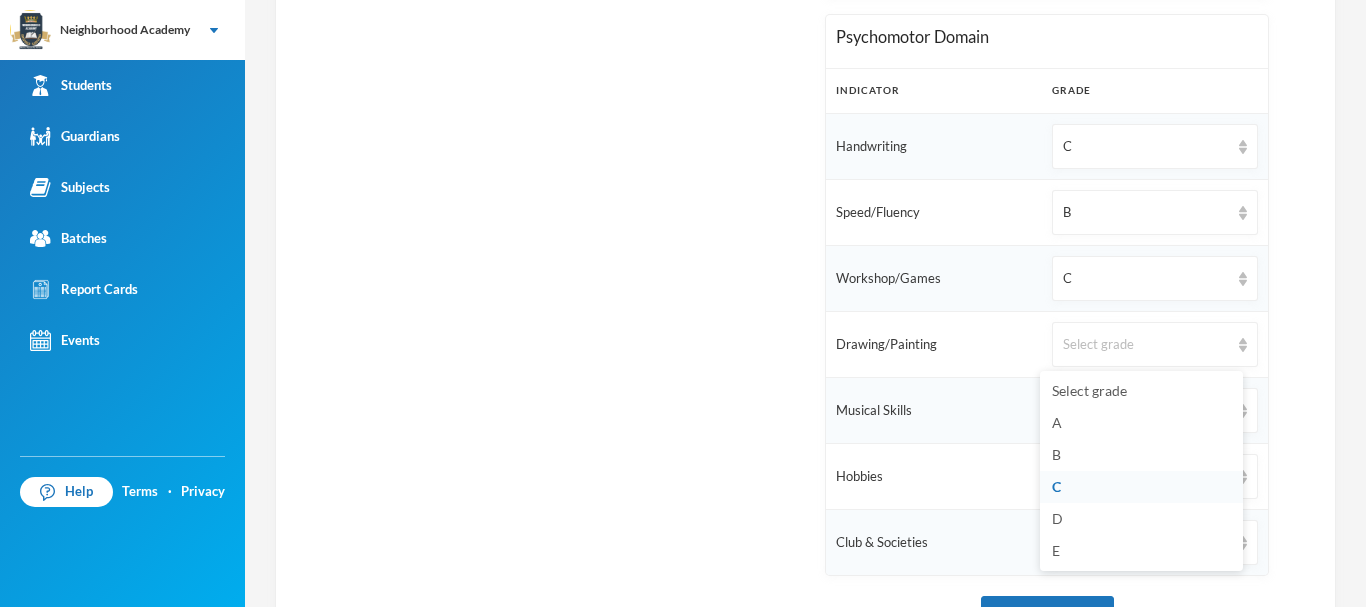 drag, startPoint x: 1064, startPoint y: 486, endPoint x: 1123, endPoint y: 348, distance: 150.08331 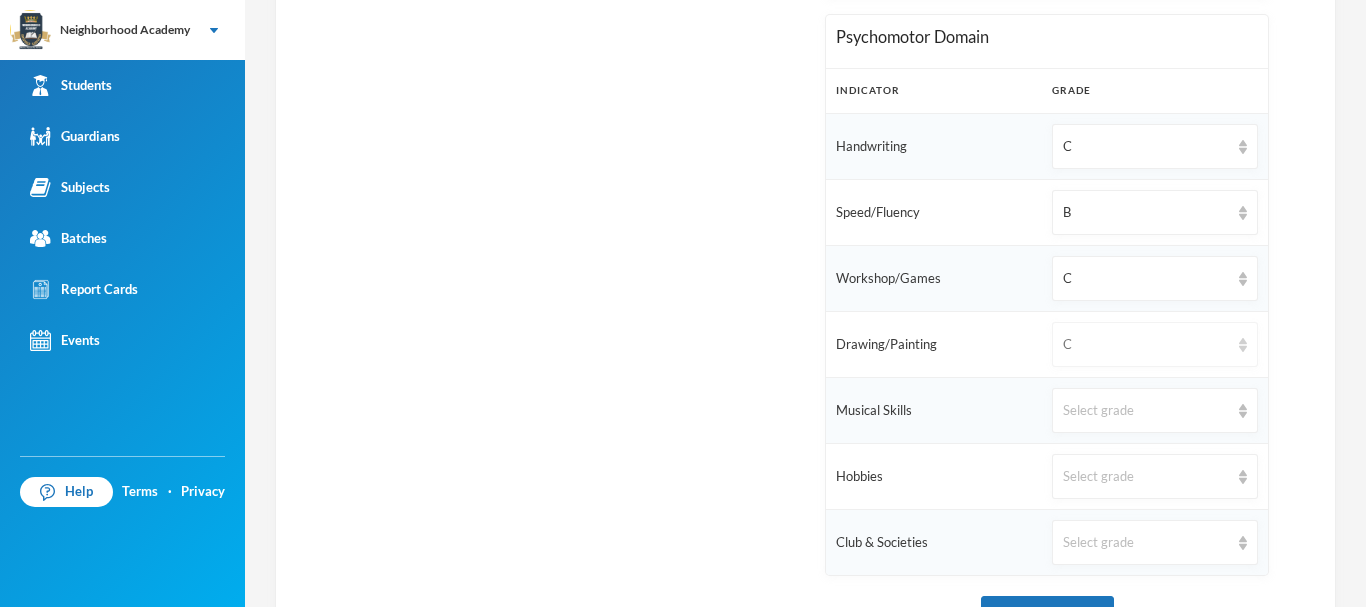 scroll, scrollTop: 1449, scrollLeft: 0, axis: vertical 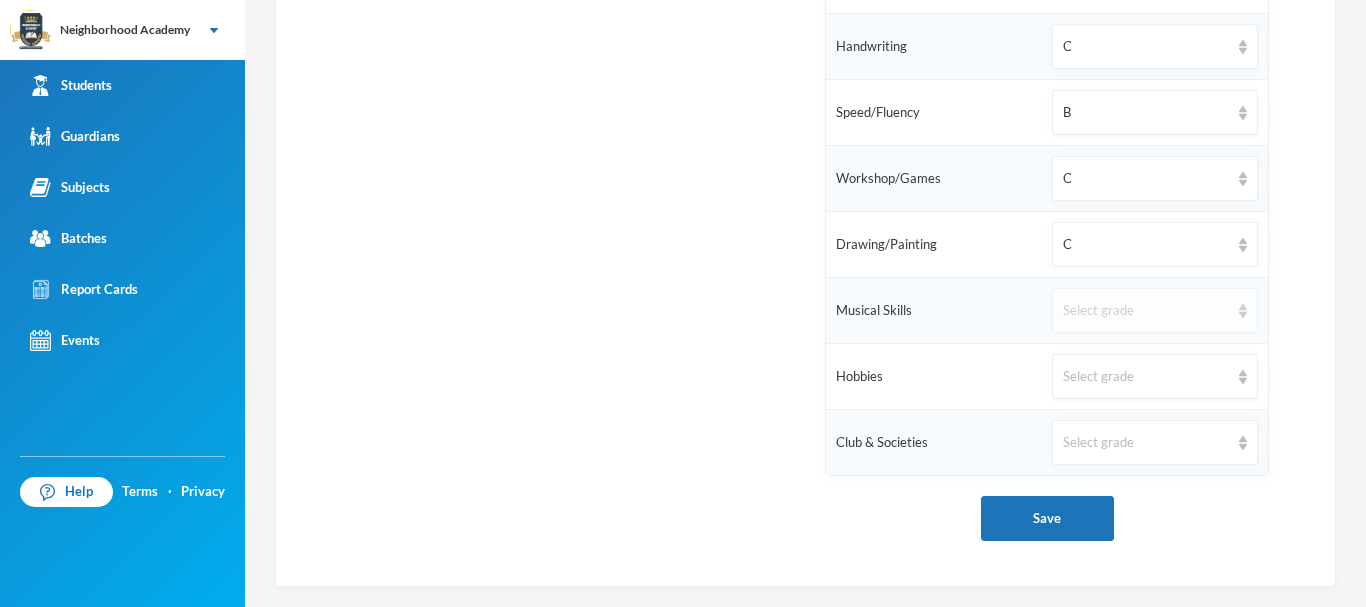click on "Select grade" at bounding box center (1146, 311) 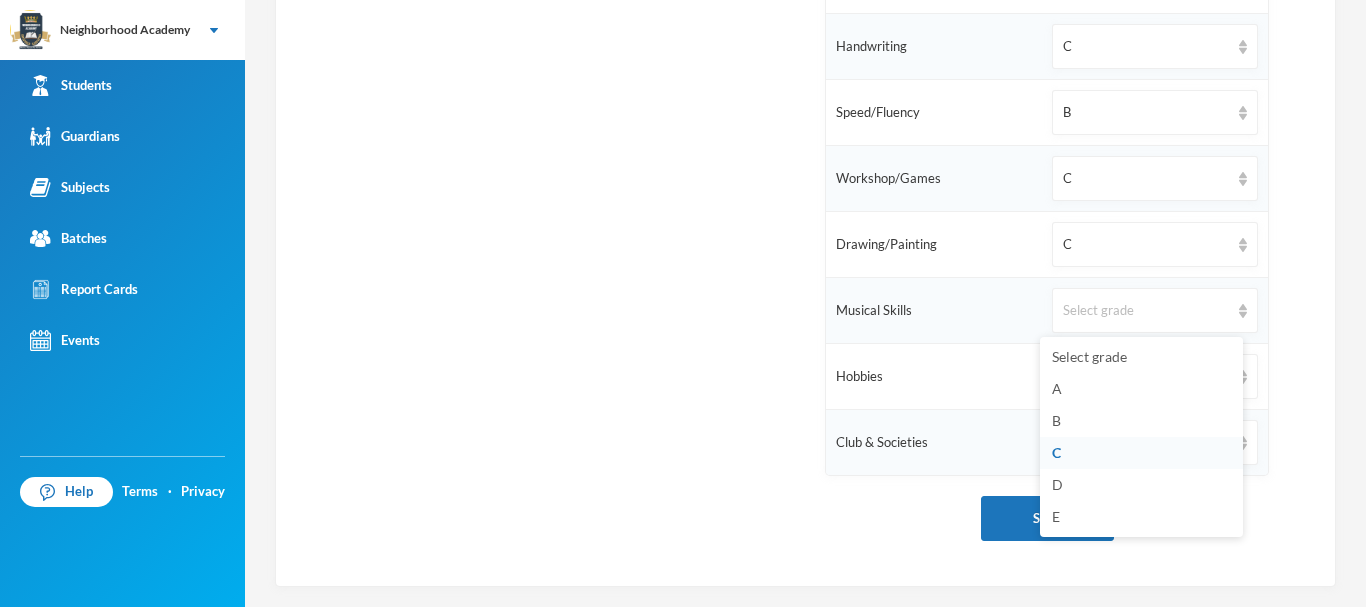 click on "C" at bounding box center (1141, 453) 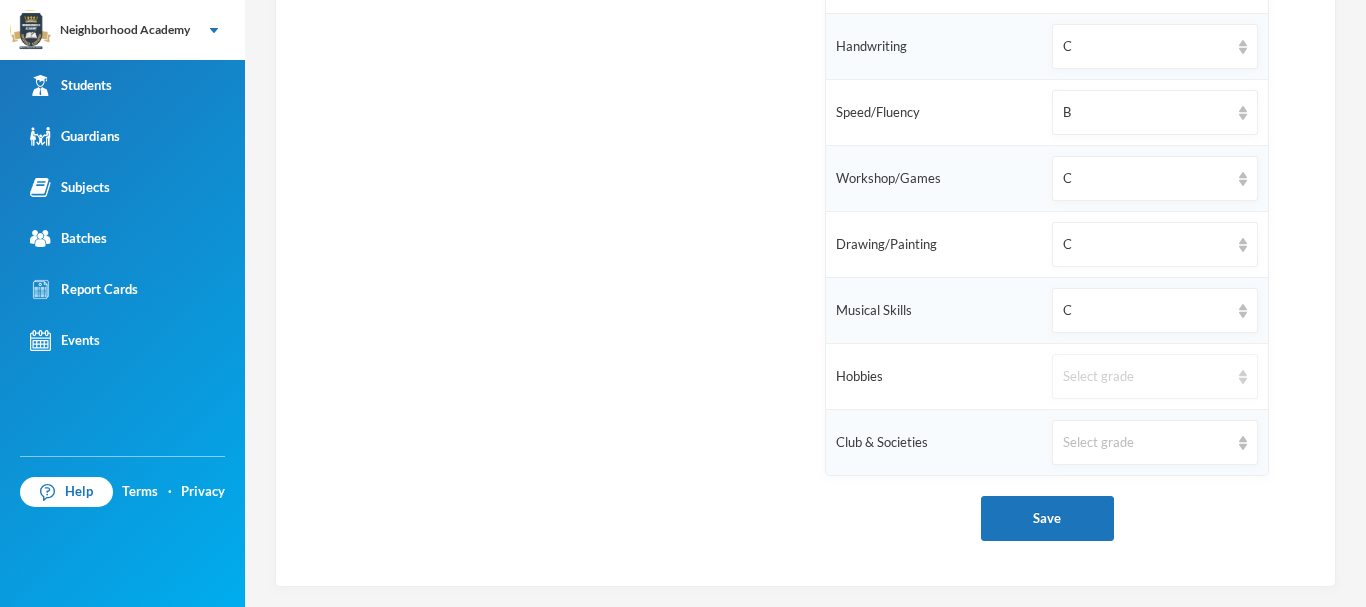 click on "Select grade" at bounding box center (1146, 377) 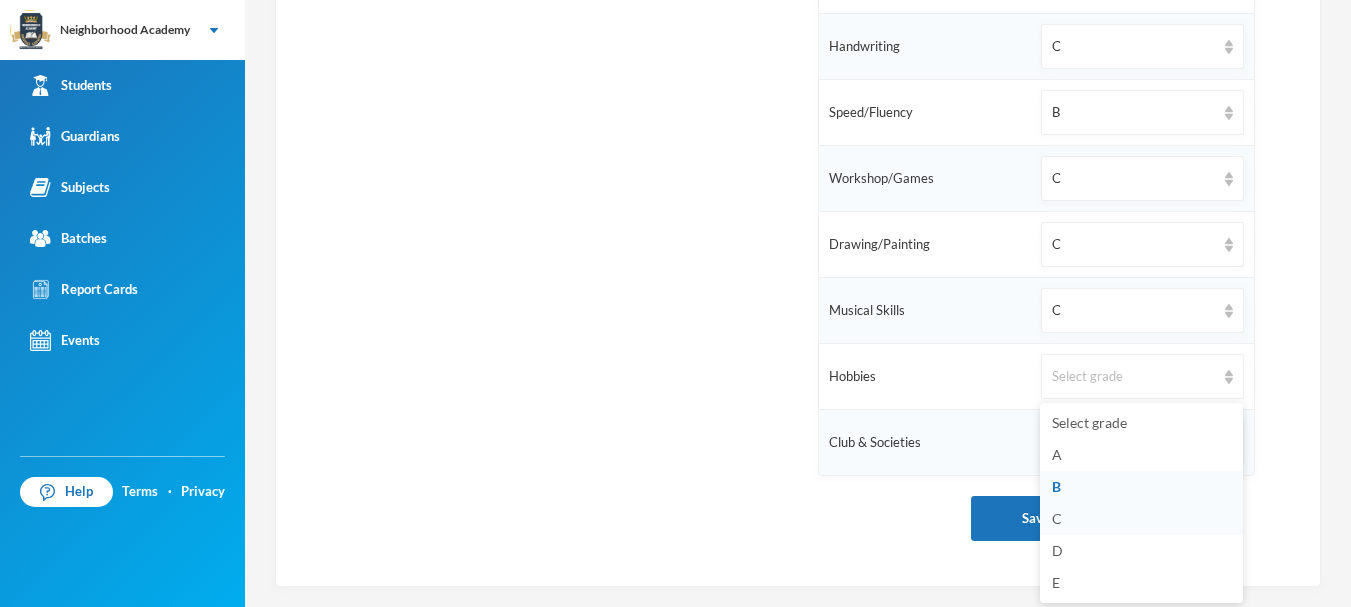 click on "C" at bounding box center (1141, 519) 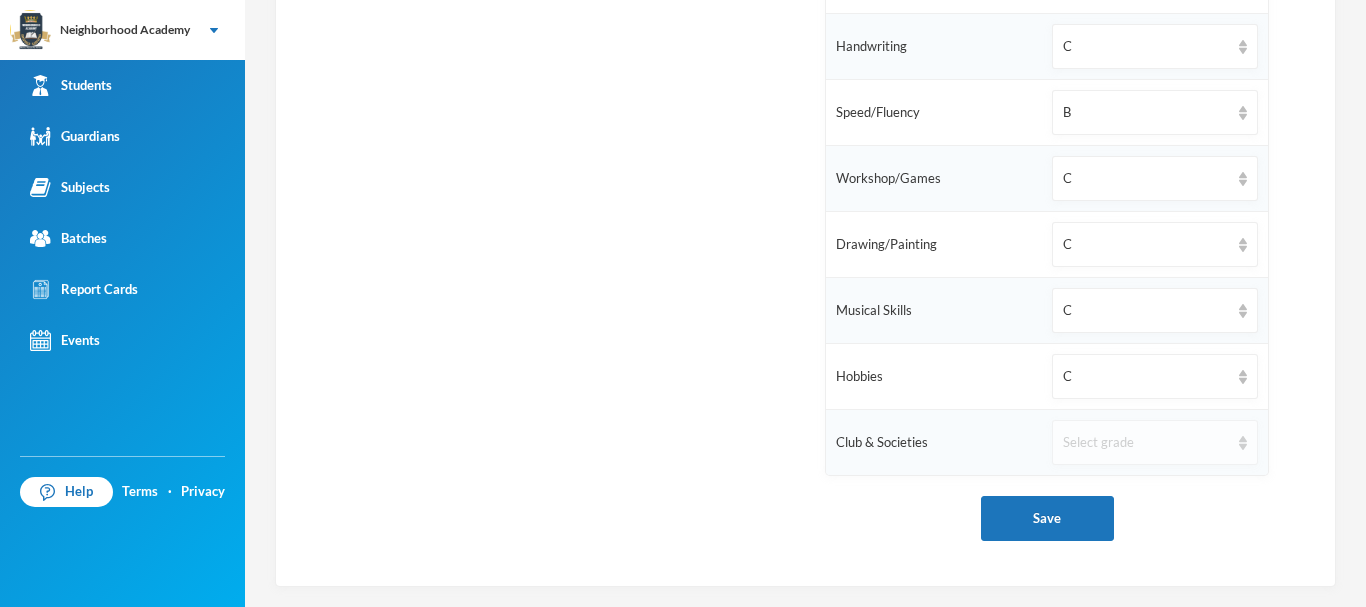 click on "Select grade" at bounding box center (1146, 443) 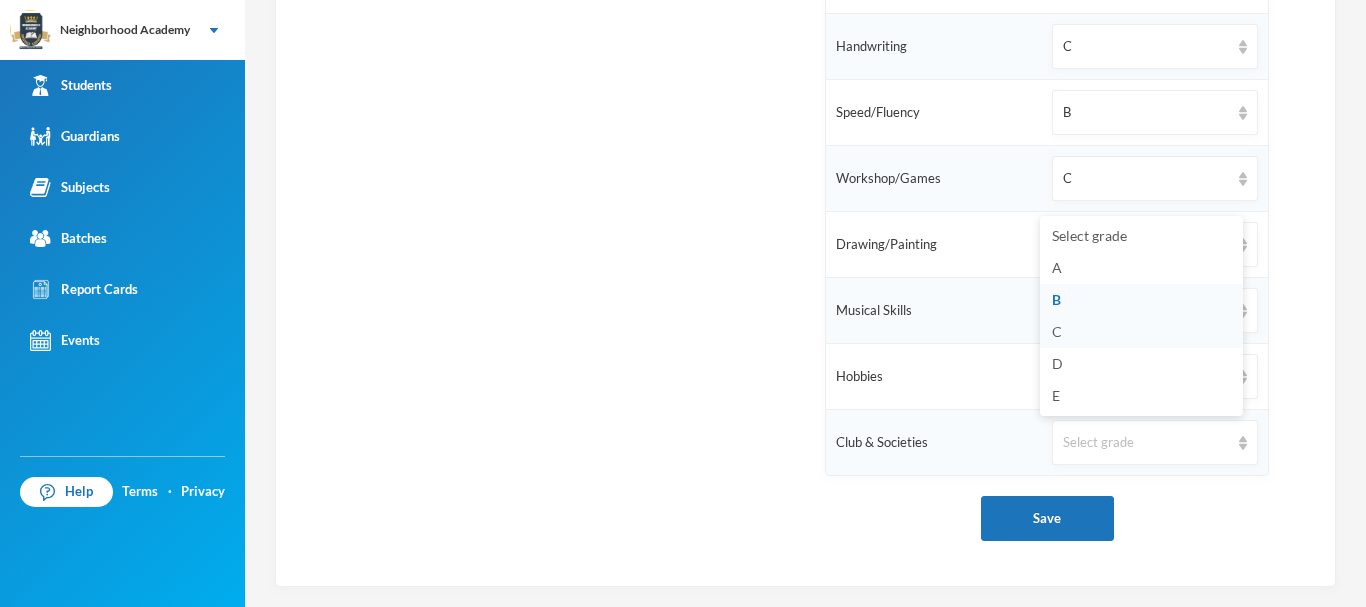 click on "C" at bounding box center [1057, 331] 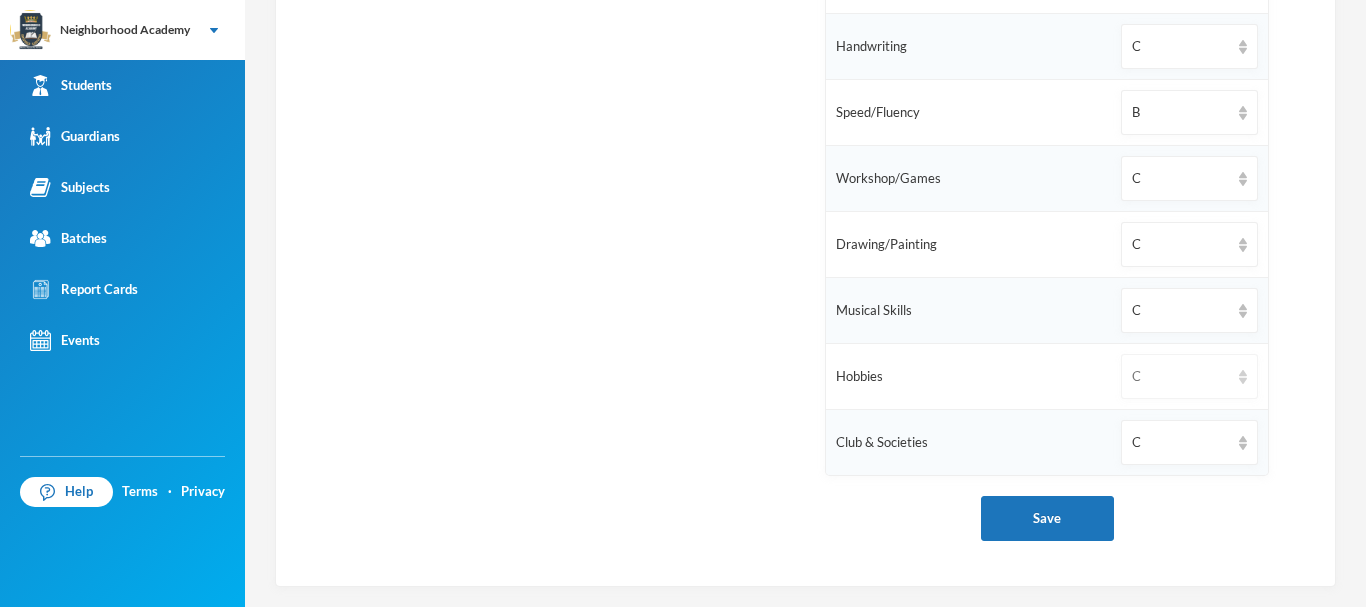 click on "C" at bounding box center (1180, 377) 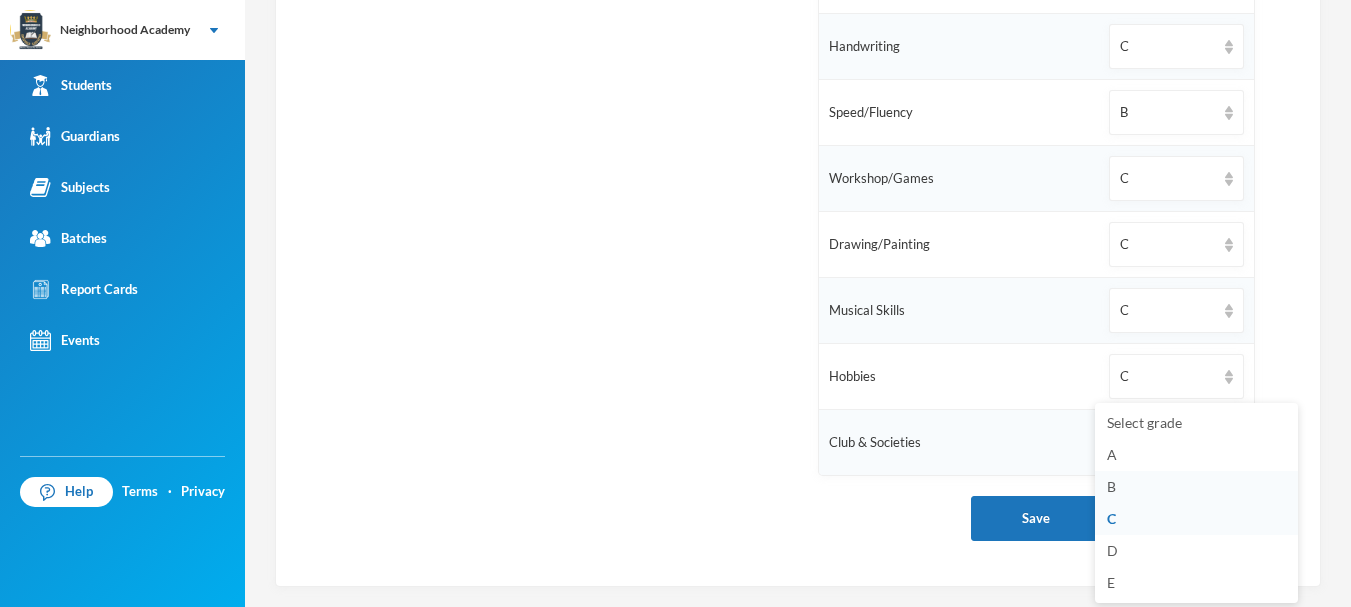 click on "B" at bounding box center (1111, 486) 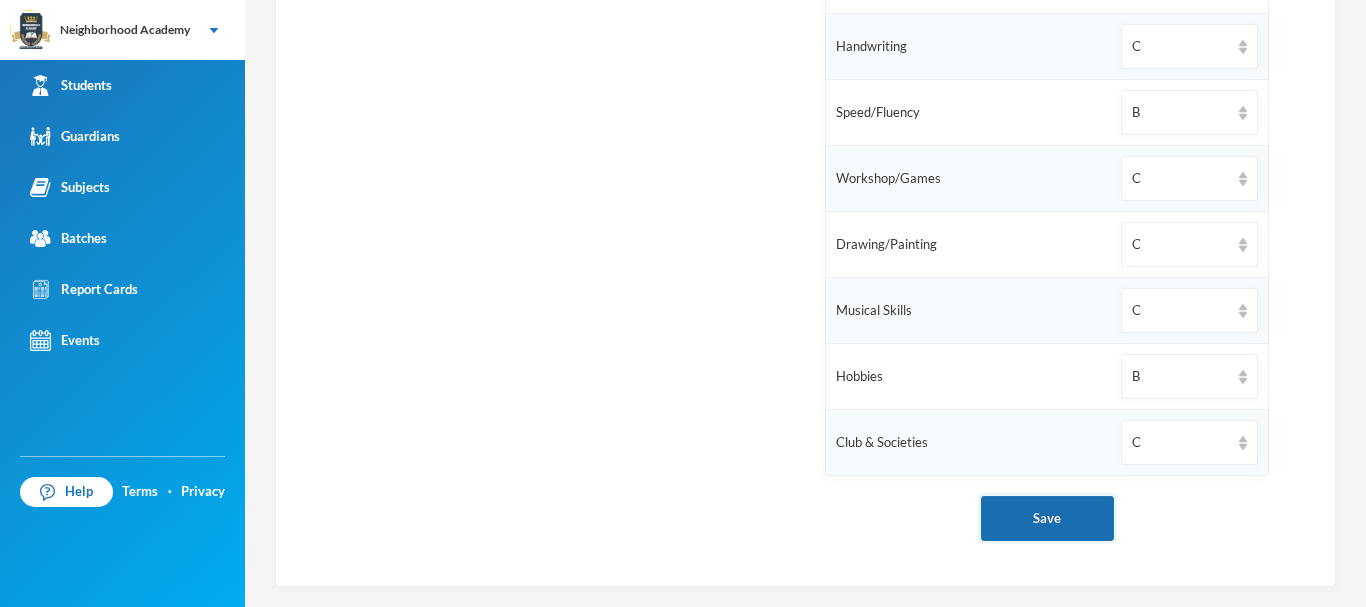 click on "Save" at bounding box center (1047, 518) 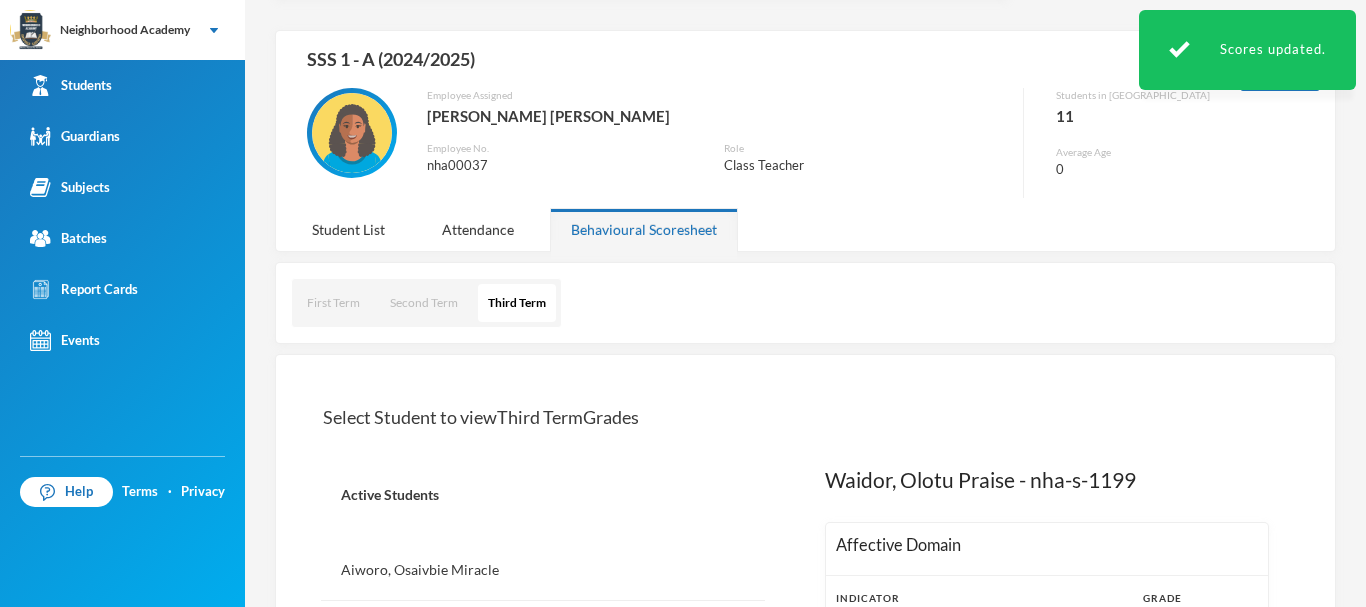 scroll, scrollTop: 0, scrollLeft: 0, axis: both 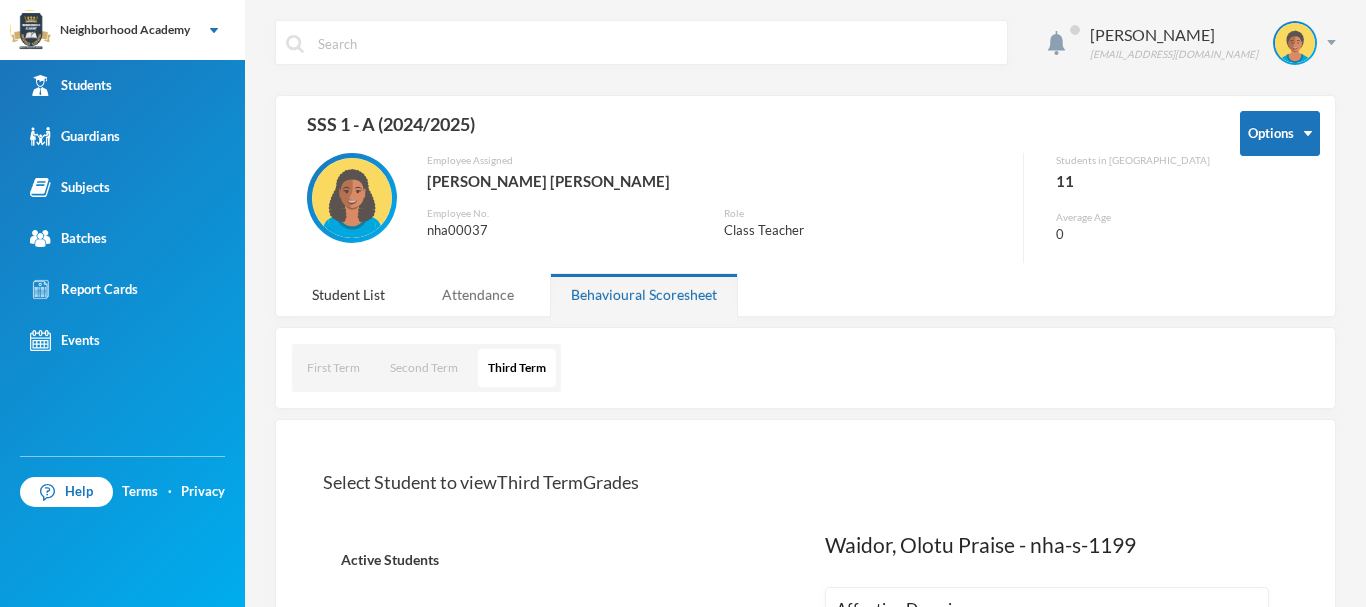click on "Attendance" at bounding box center [478, 294] 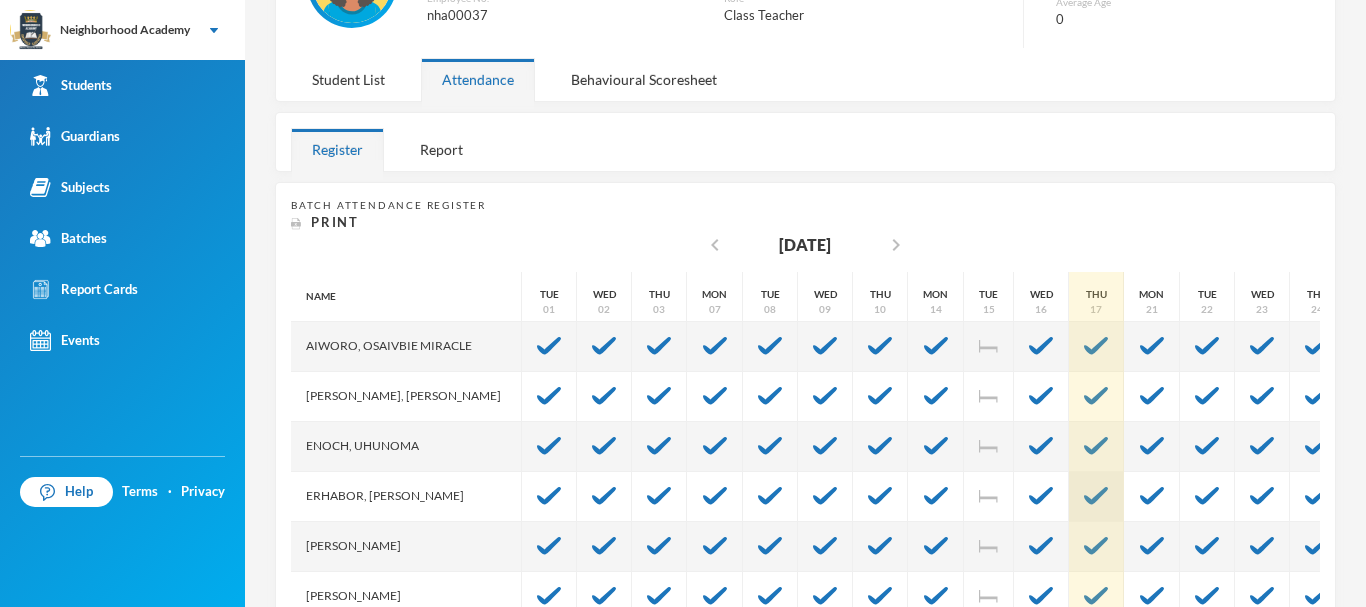 scroll, scrollTop: 400, scrollLeft: 0, axis: vertical 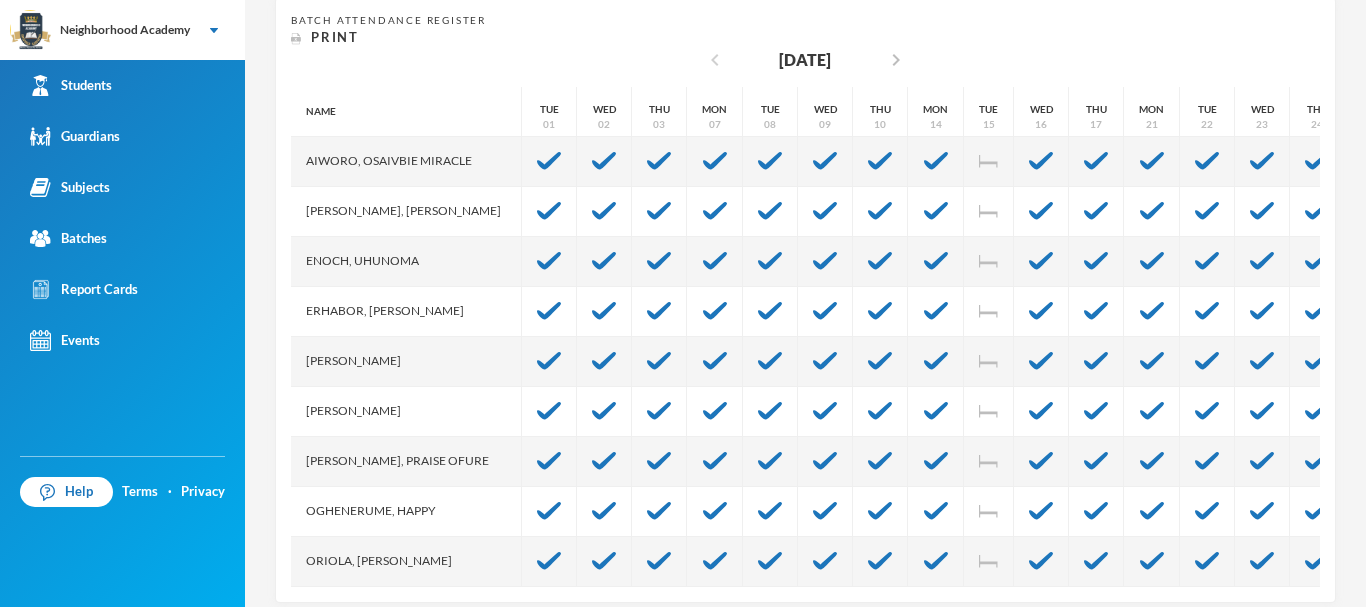 click on "chevron_left" at bounding box center [715, 60] 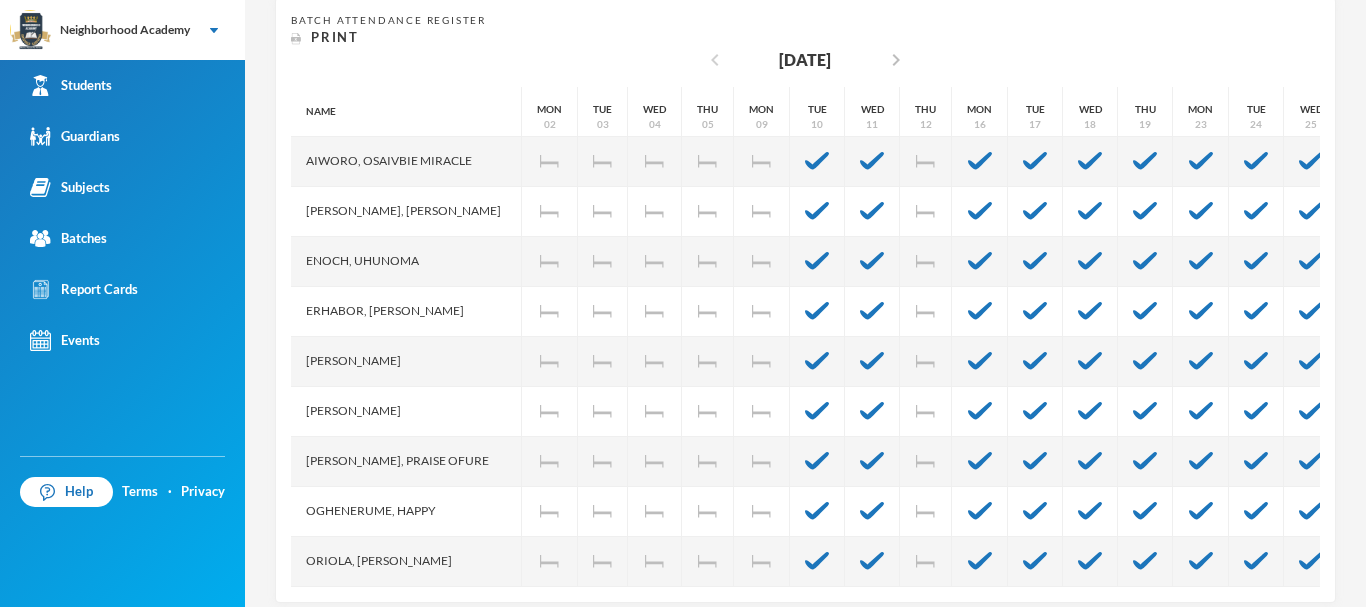 click on "chevron_left" at bounding box center (715, 60) 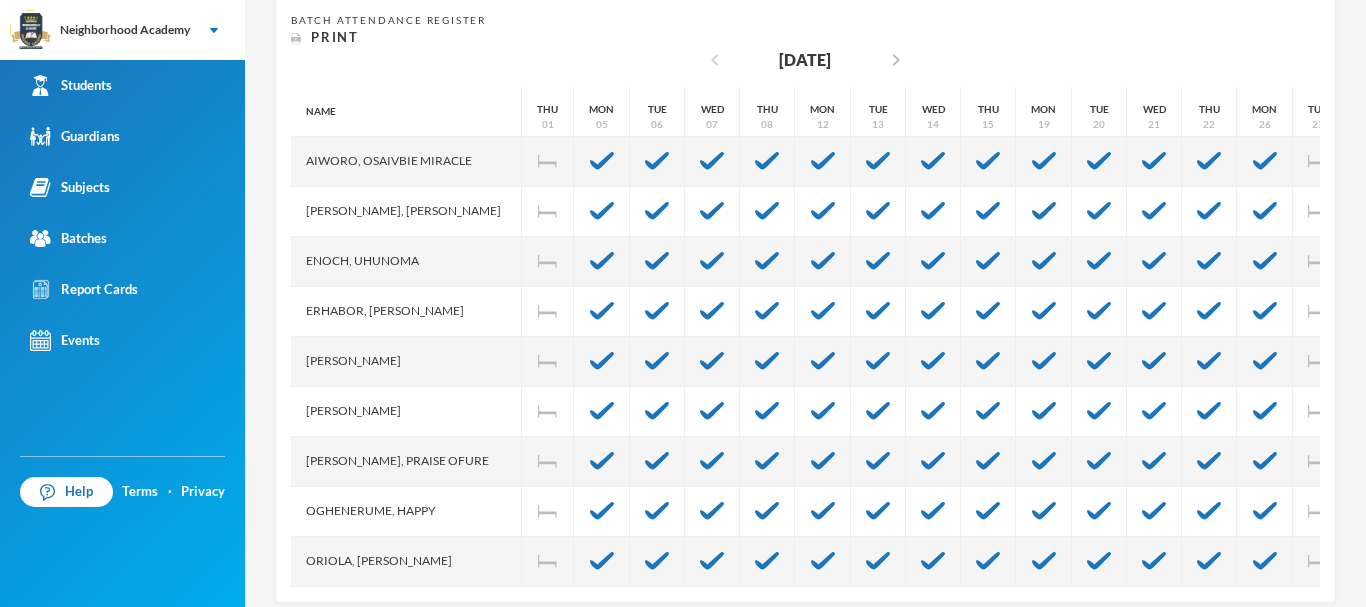 click on "chevron_left" at bounding box center (715, 60) 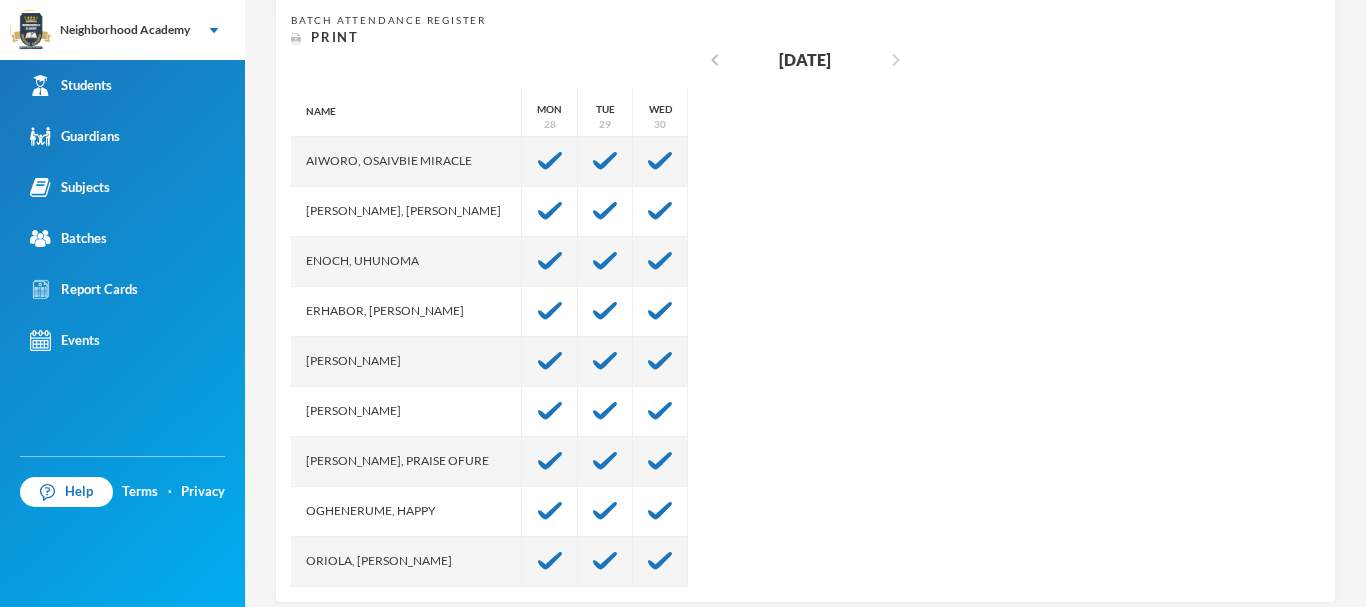 click on "chevron_right" at bounding box center [896, 60] 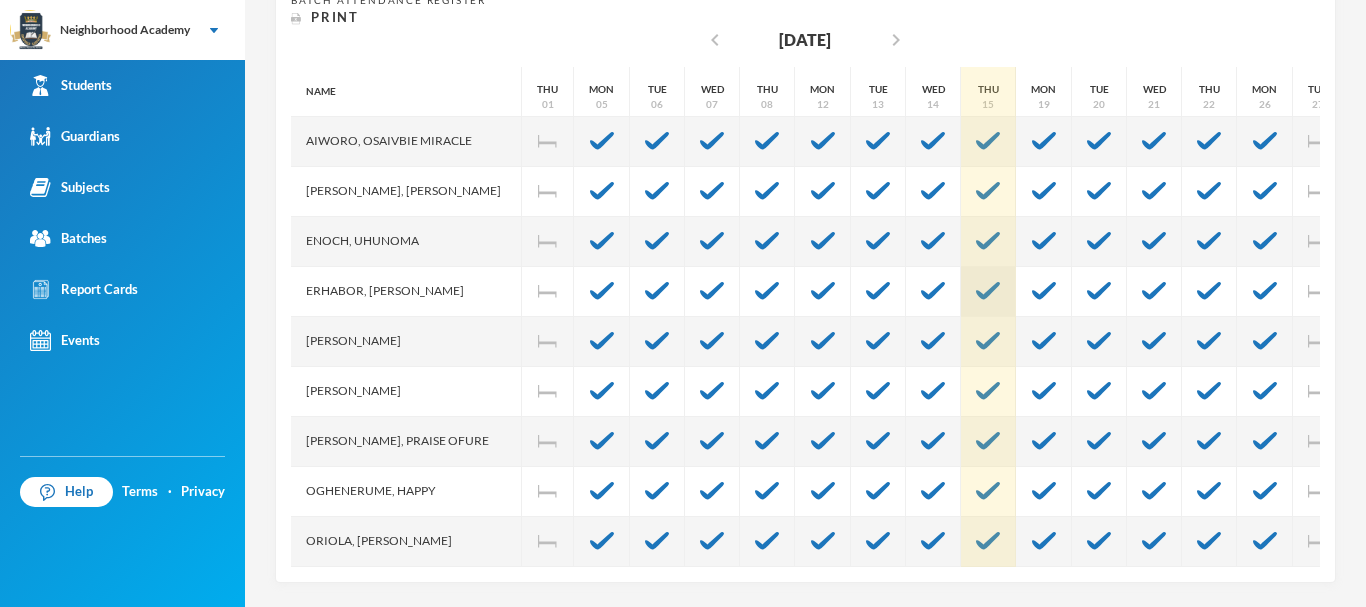 scroll, scrollTop: 426, scrollLeft: 0, axis: vertical 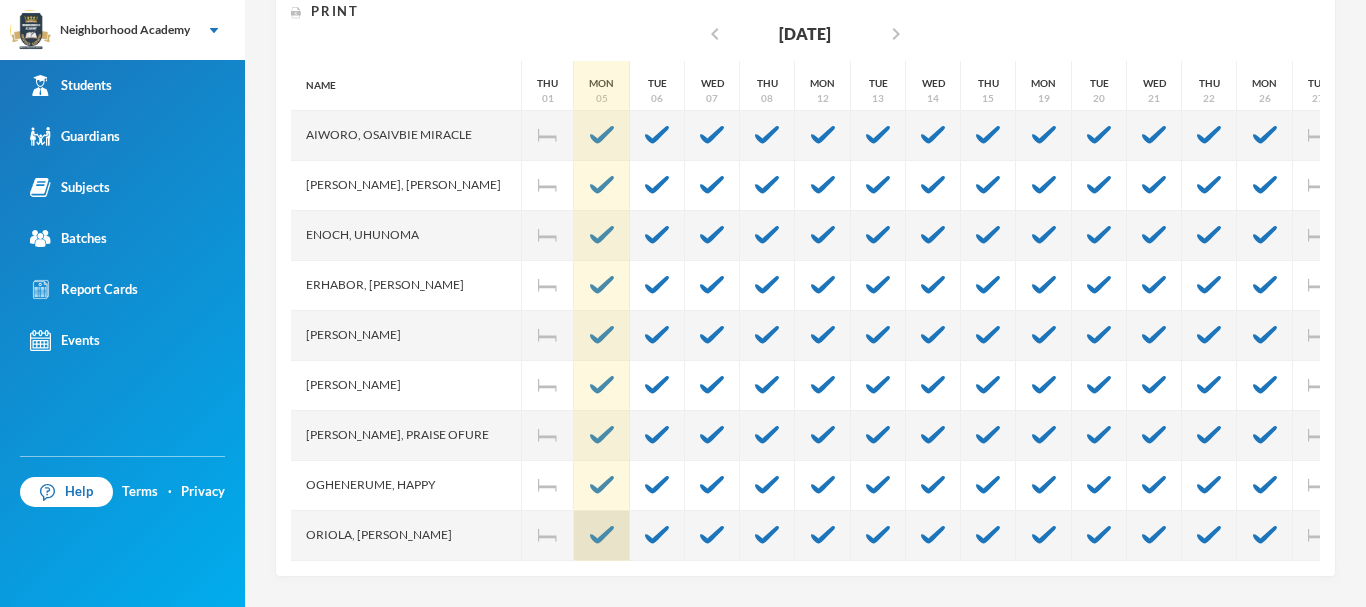 click at bounding box center [602, 535] 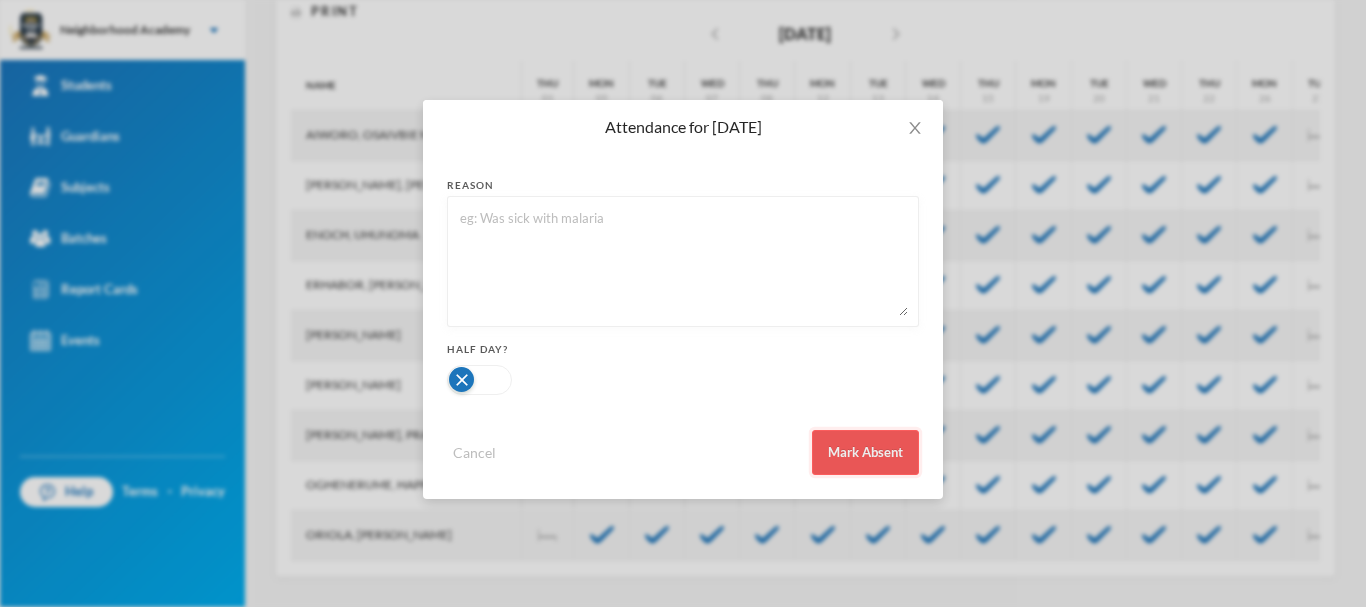 click on "Mark Absent" at bounding box center [865, 452] 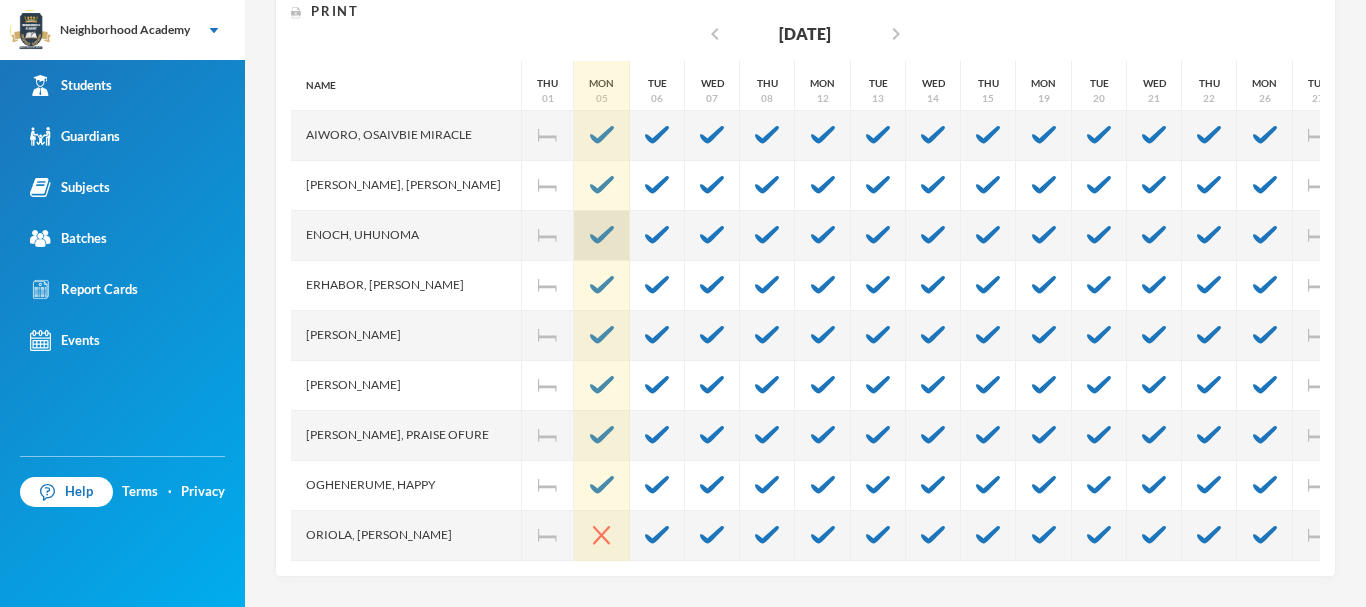 click at bounding box center (602, 235) 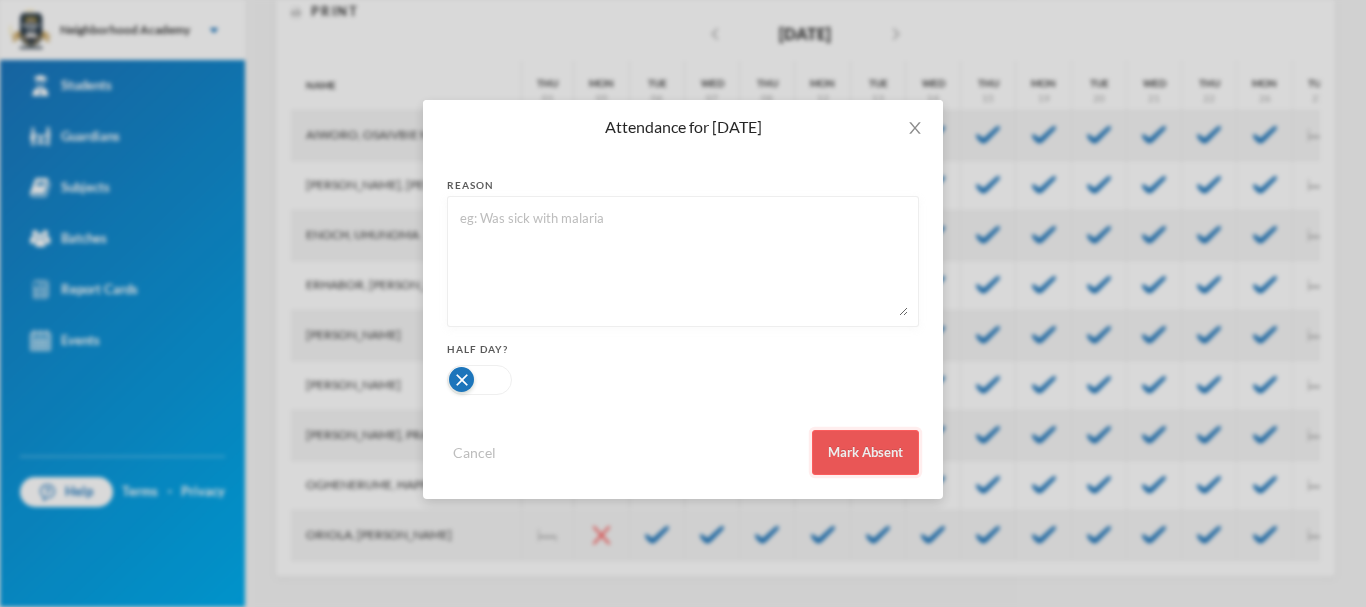 click on "Mark Absent" at bounding box center [865, 452] 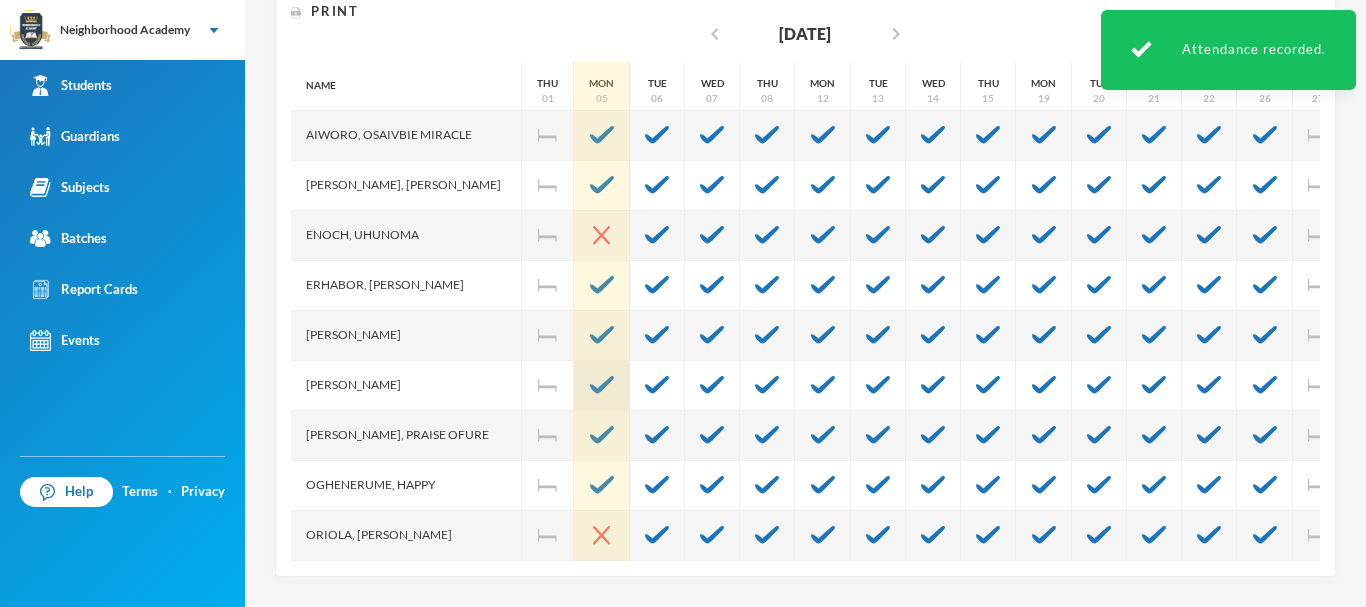 click at bounding box center [602, 385] 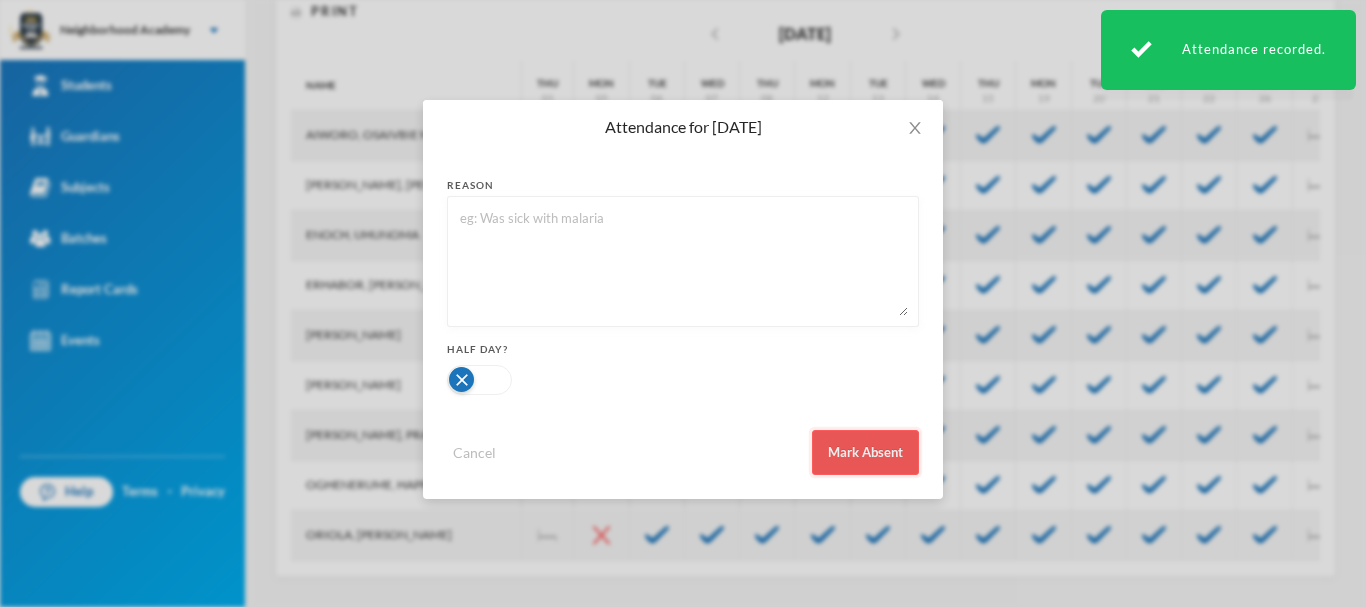 click on "Mark Absent" at bounding box center [865, 452] 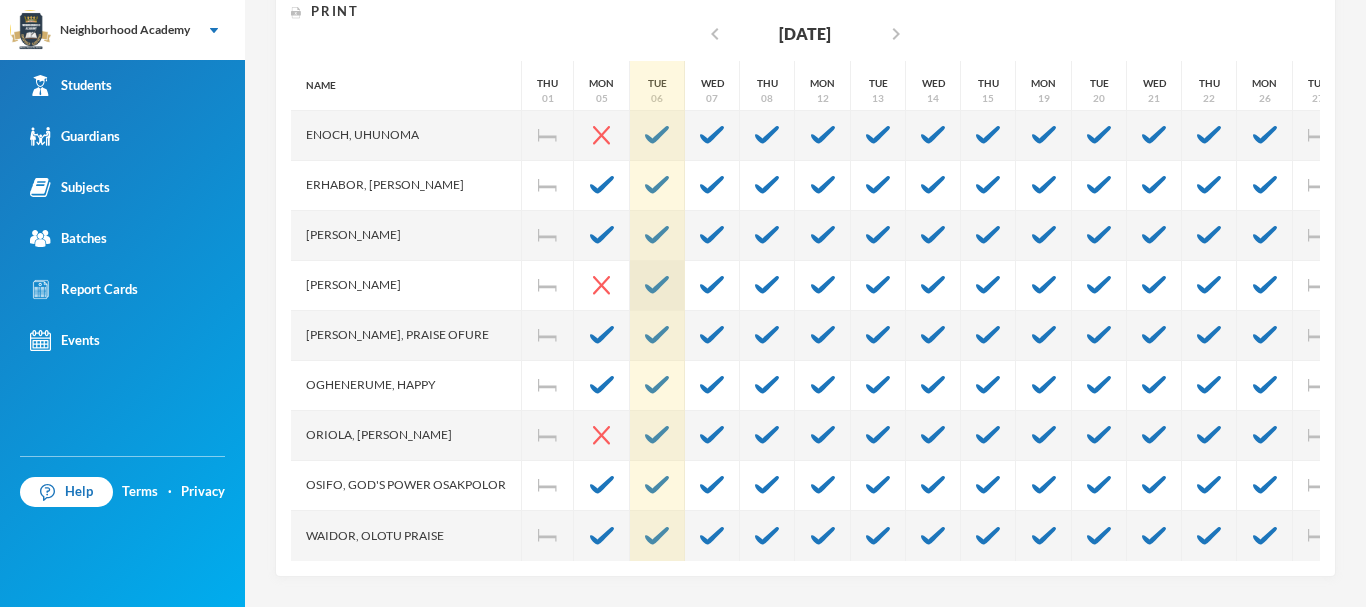 scroll, scrollTop: 0, scrollLeft: 0, axis: both 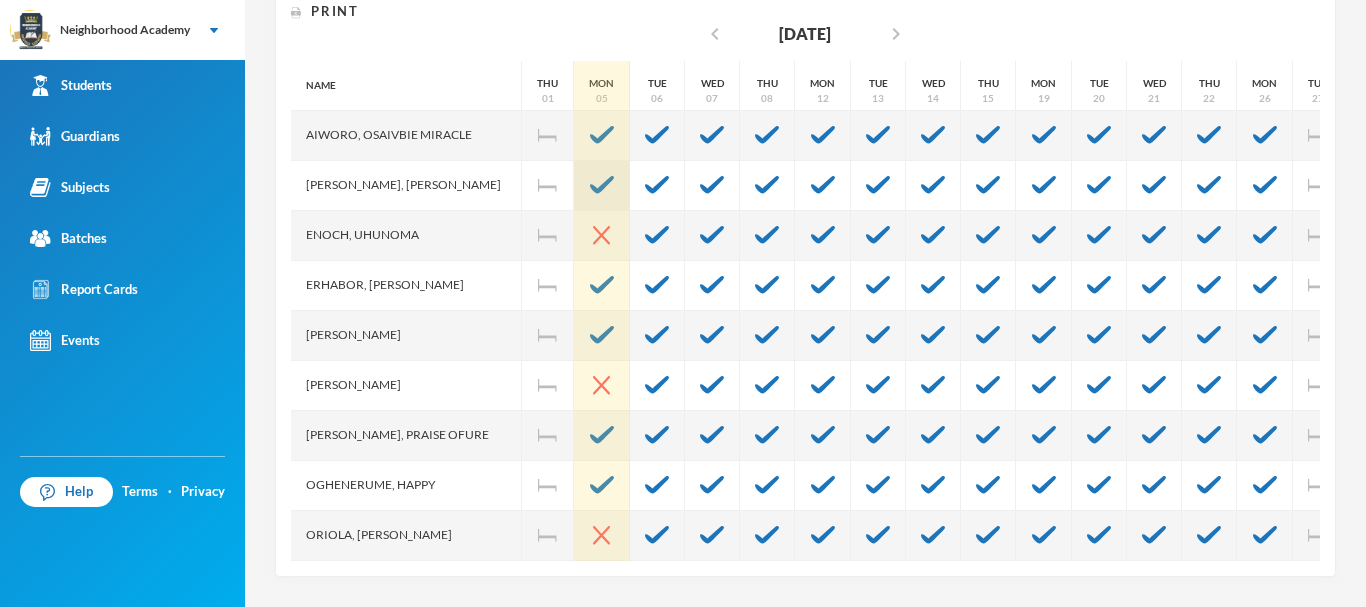 click at bounding box center (602, 185) 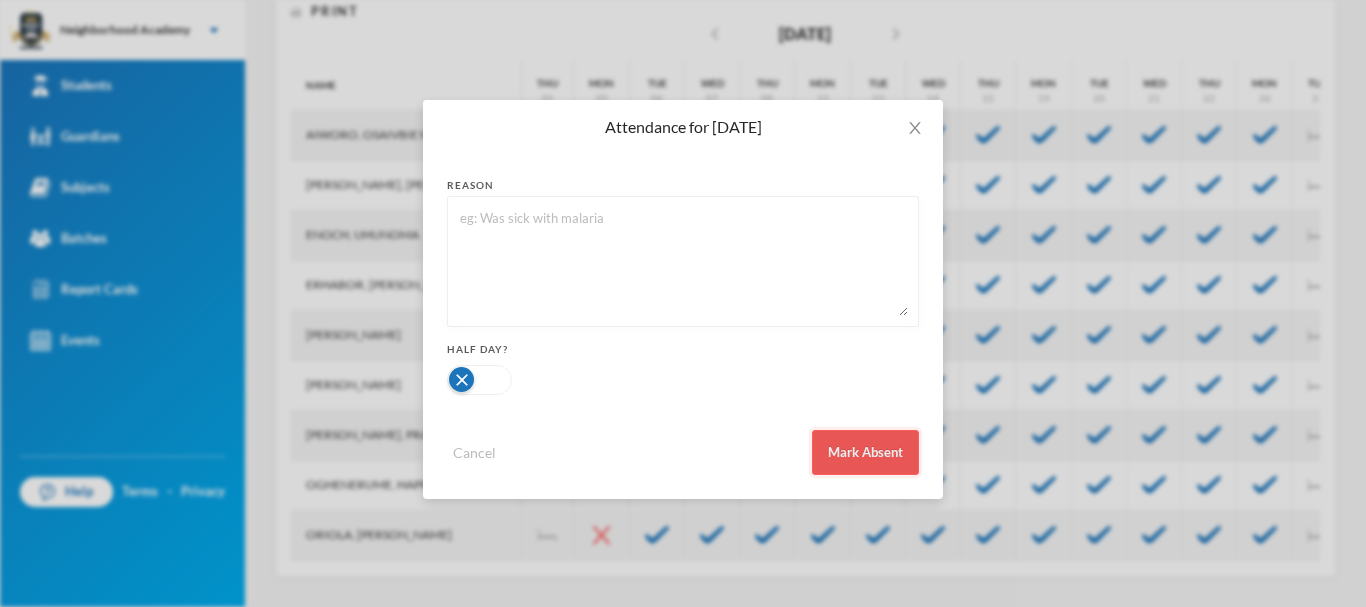 click on "Mark Absent" at bounding box center [865, 452] 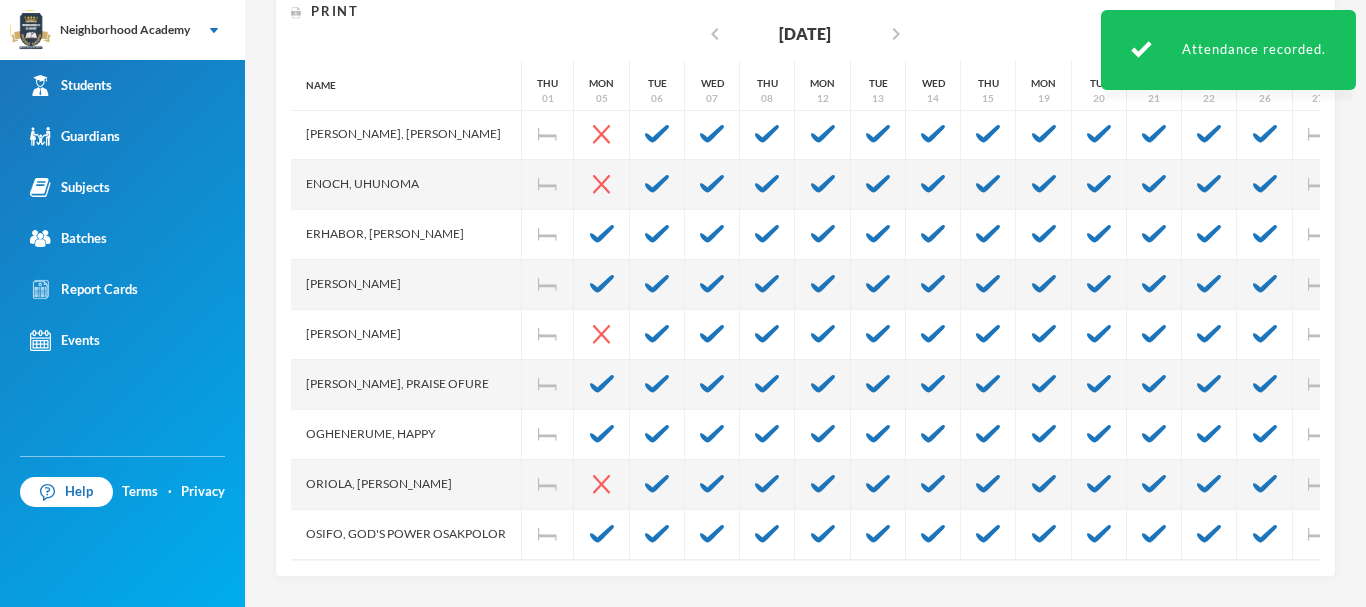 scroll, scrollTop: 100, scrollLeft: 0, axis: vertical 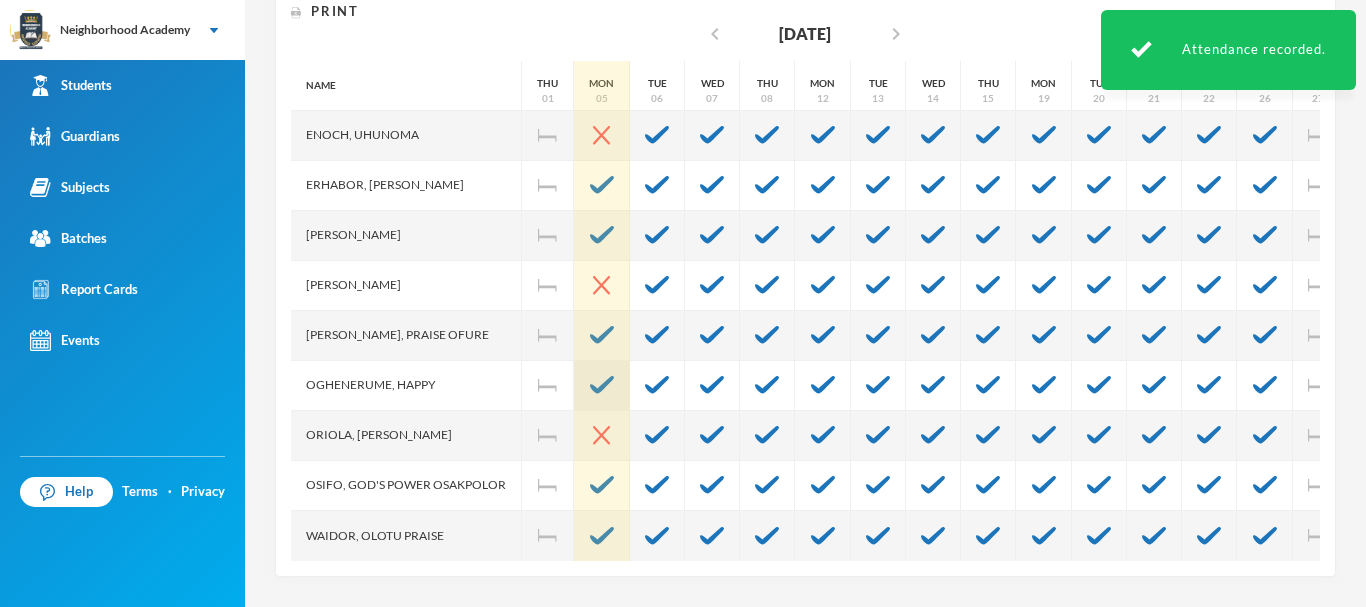 click at bounding box center (602, 385) 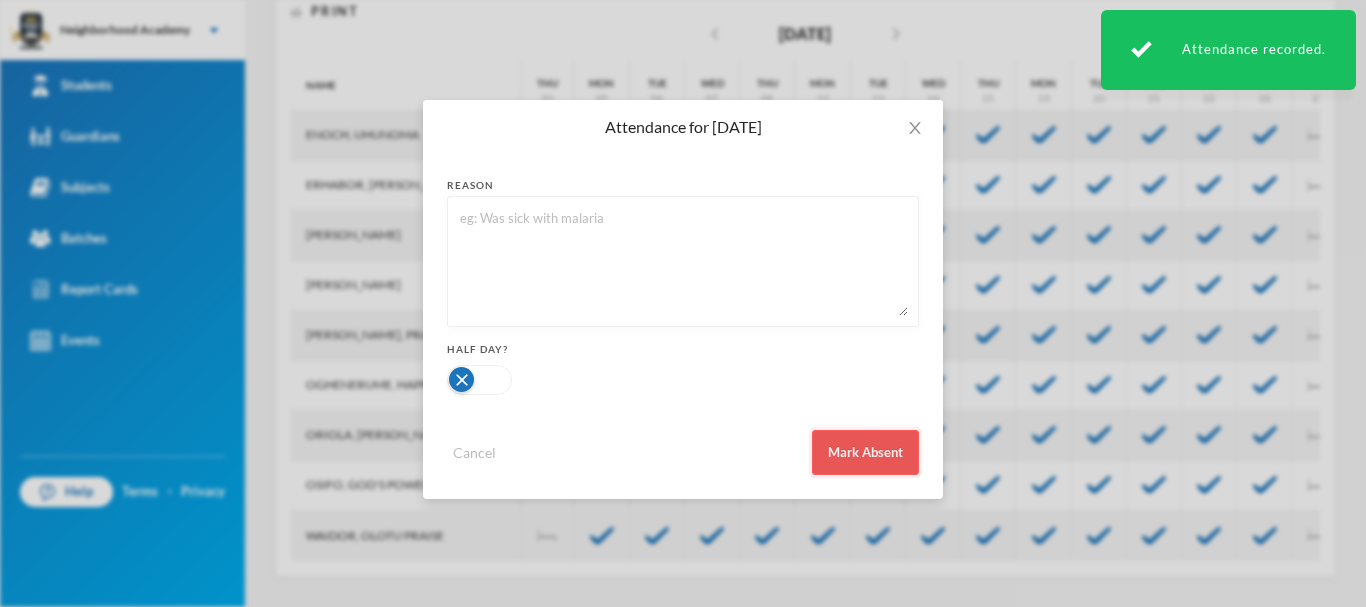 click on "Mark Absent" at bounding box center (865, 452) 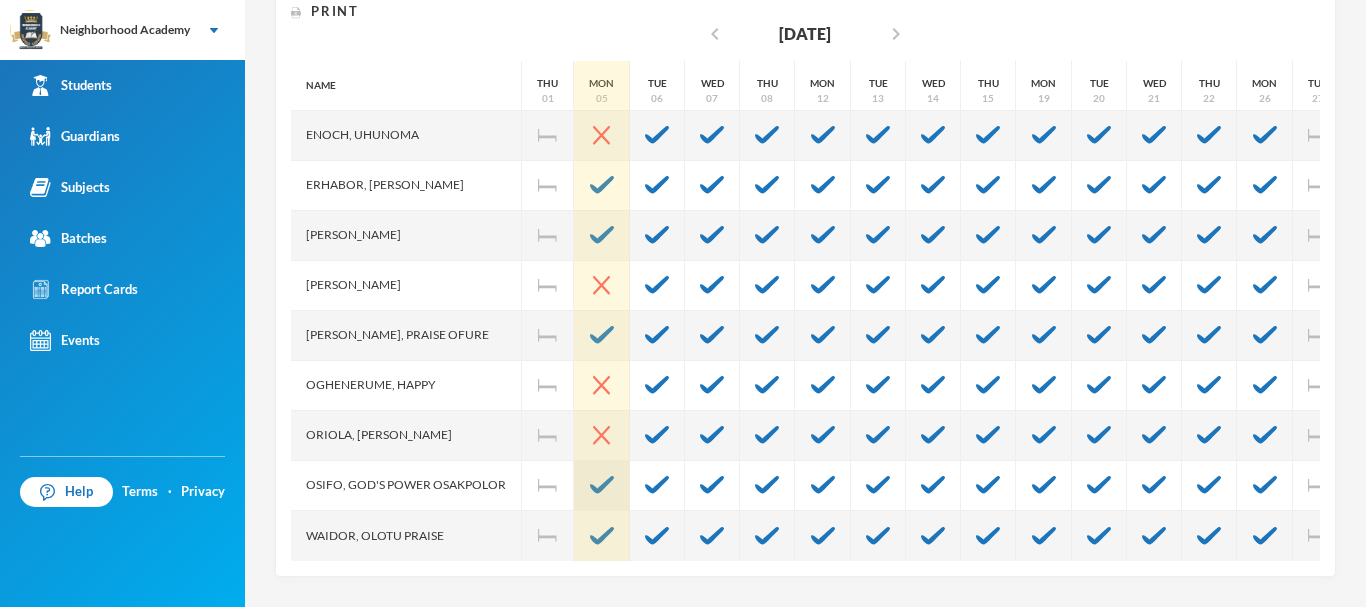 click at bounding box center [602, 485] 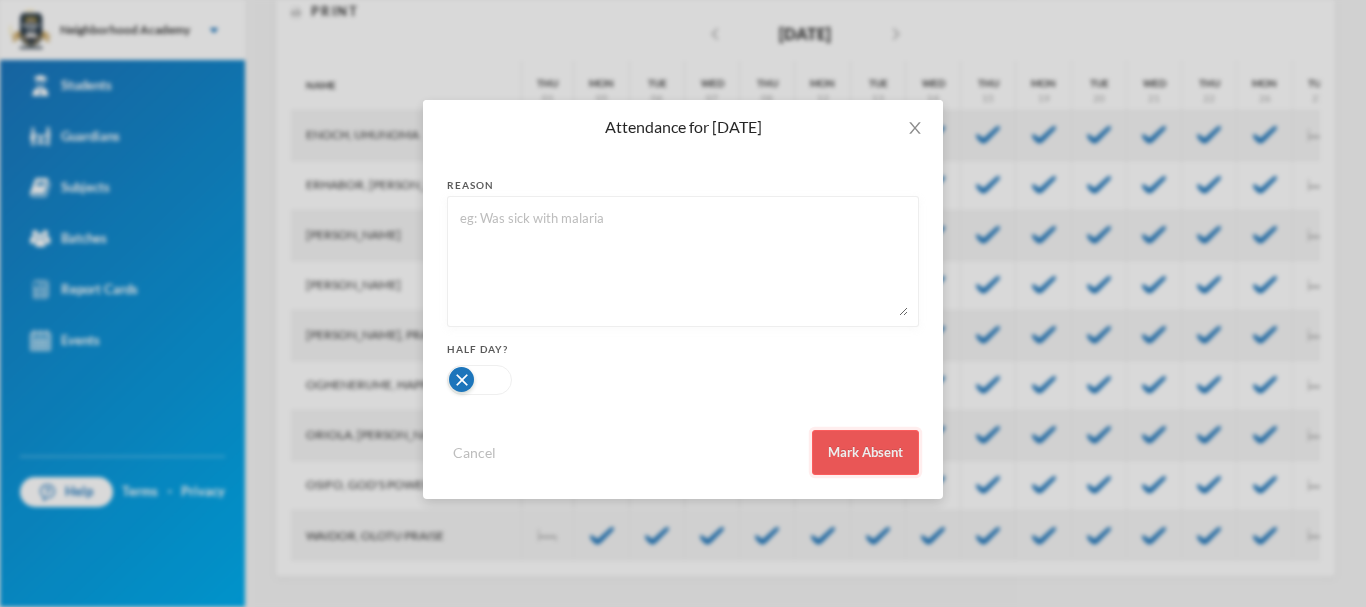 click on "Mark Absent" at bounding box center (865, 452) 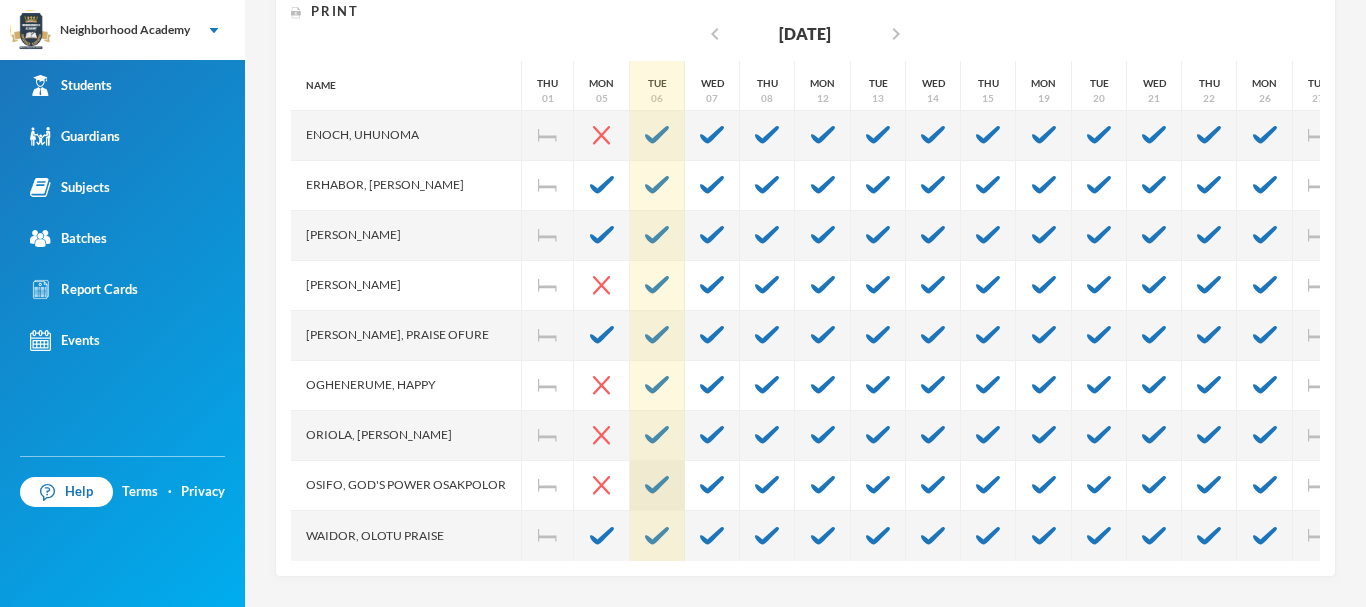 click at bounding box center [657, 485] 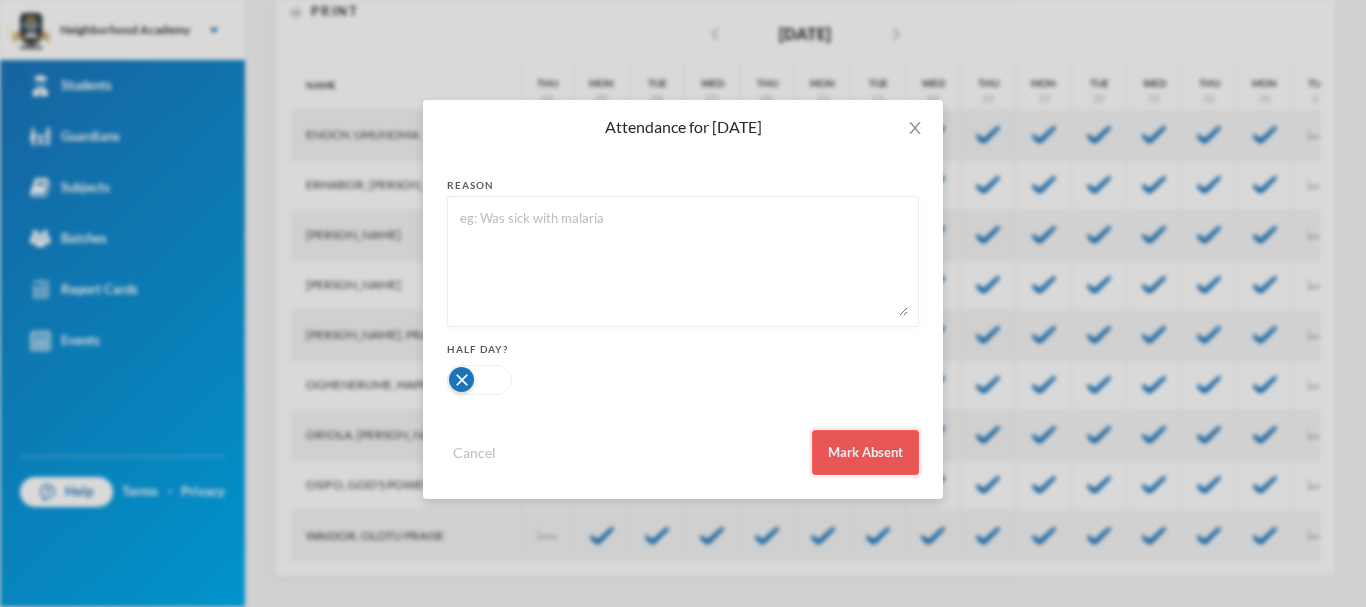 click on "Mark Absent" at bounding box center [865, 452] 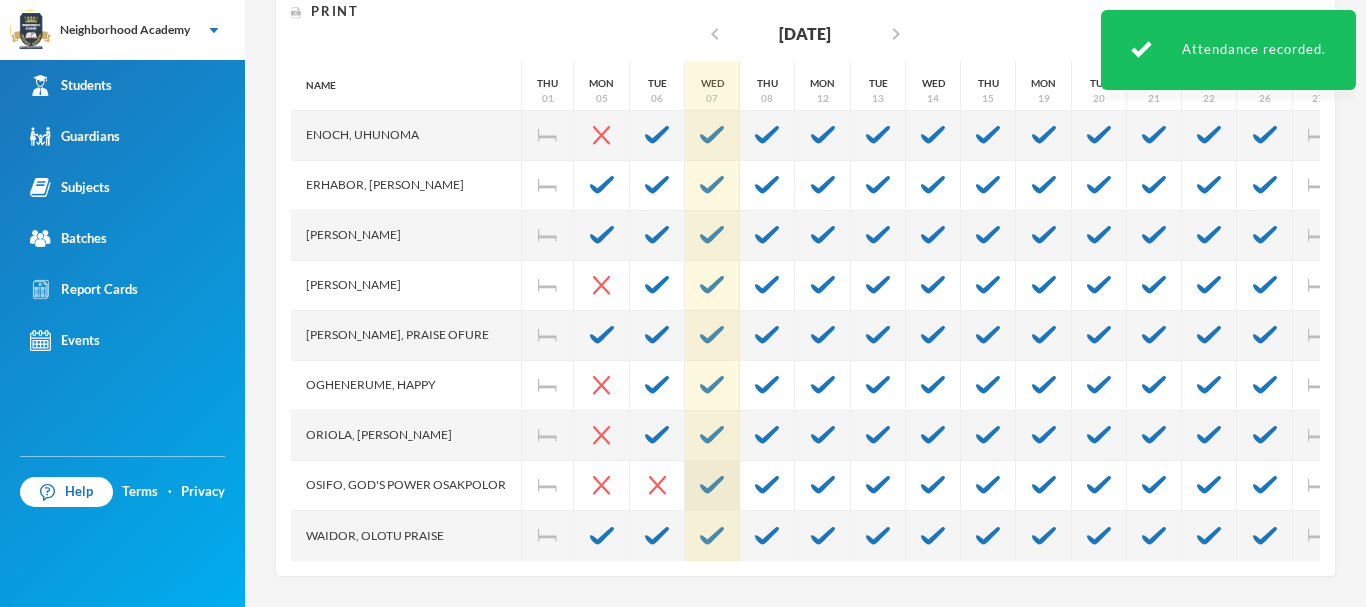 click at bounding box center [712, 485] 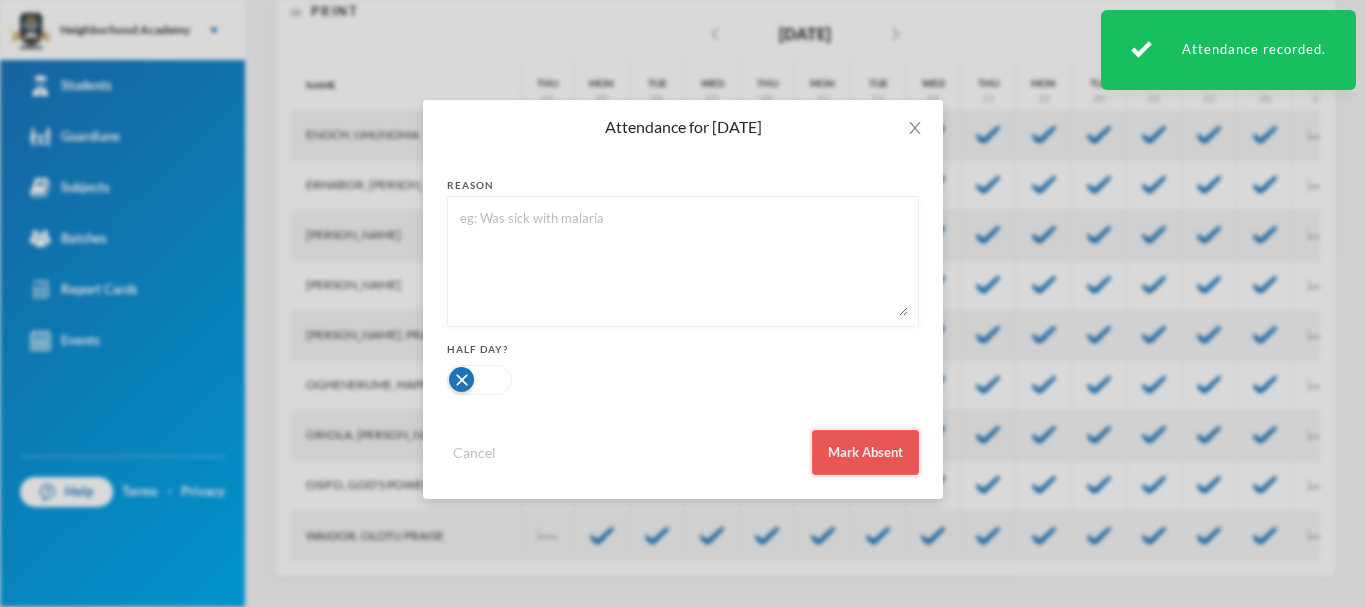 click on "Mark Absent" at bounding box center (865, 452) 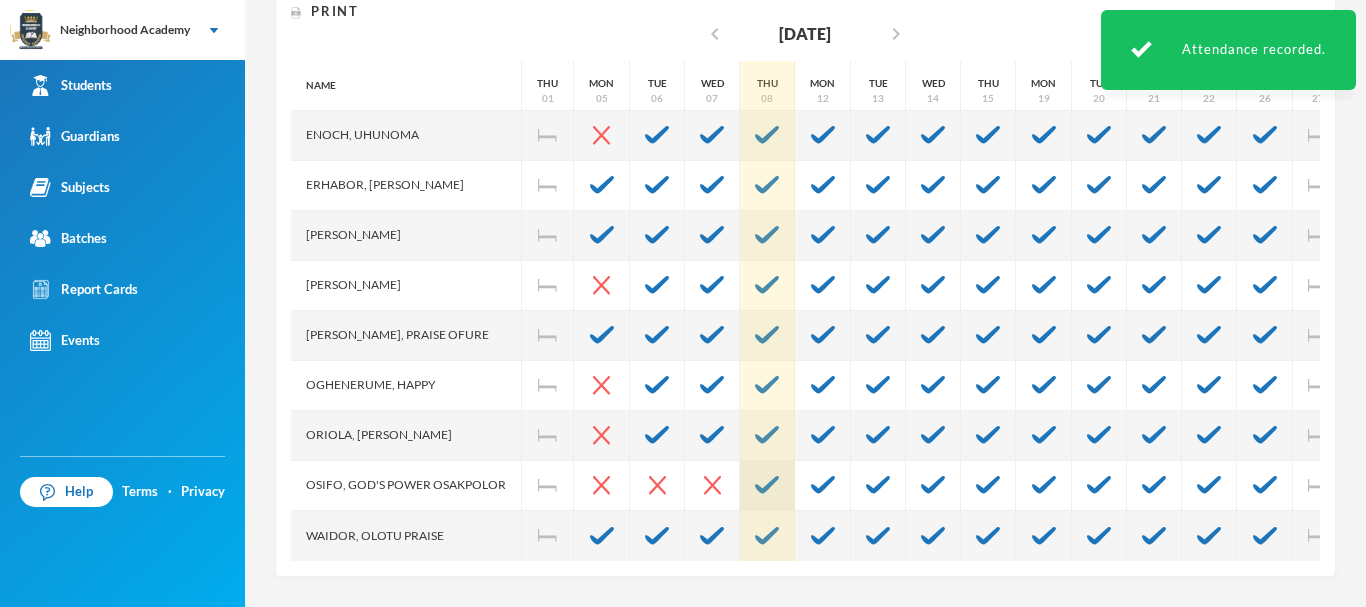 click at bounding box center (767, 485) 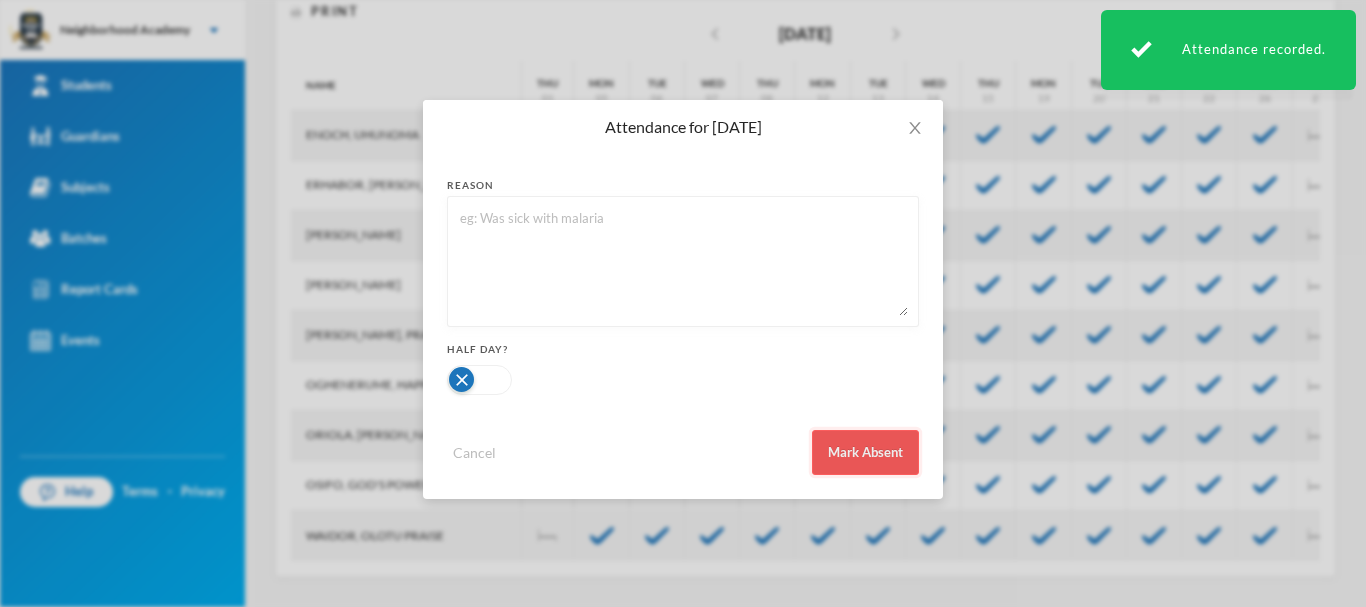 click on "Mark Absent" at bounding box center (865, 452) 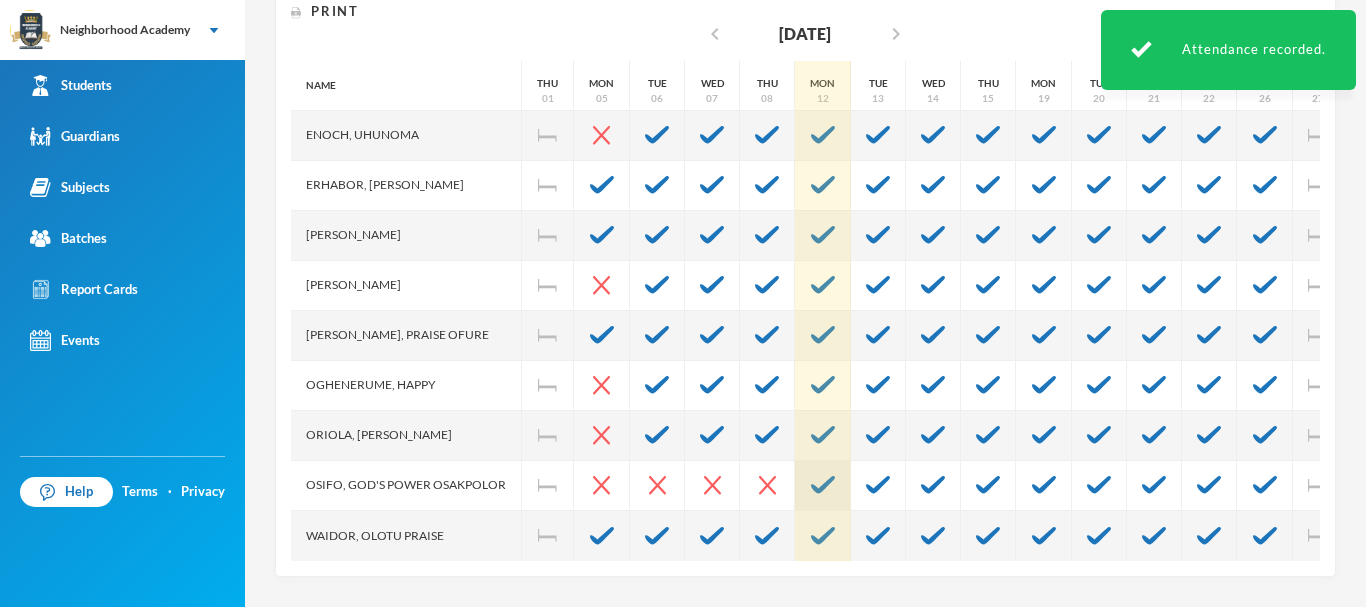 click at bounding box center [823, 485] 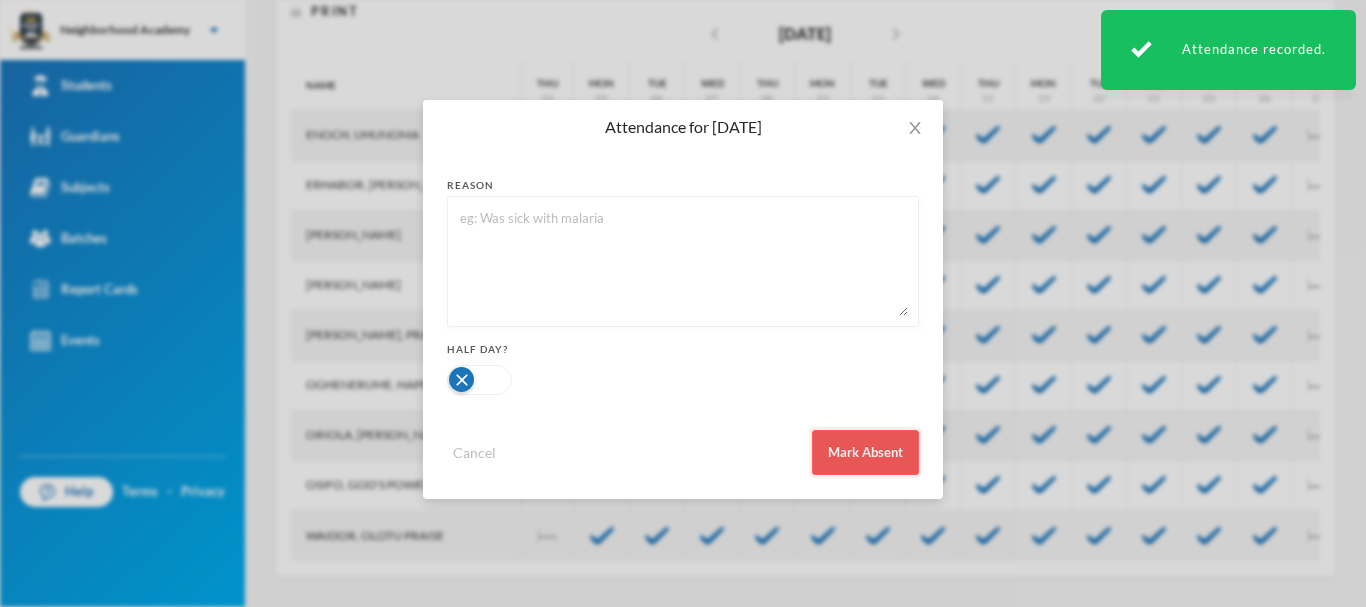 click on "Mark Absent" at bounding box center (865, 452) 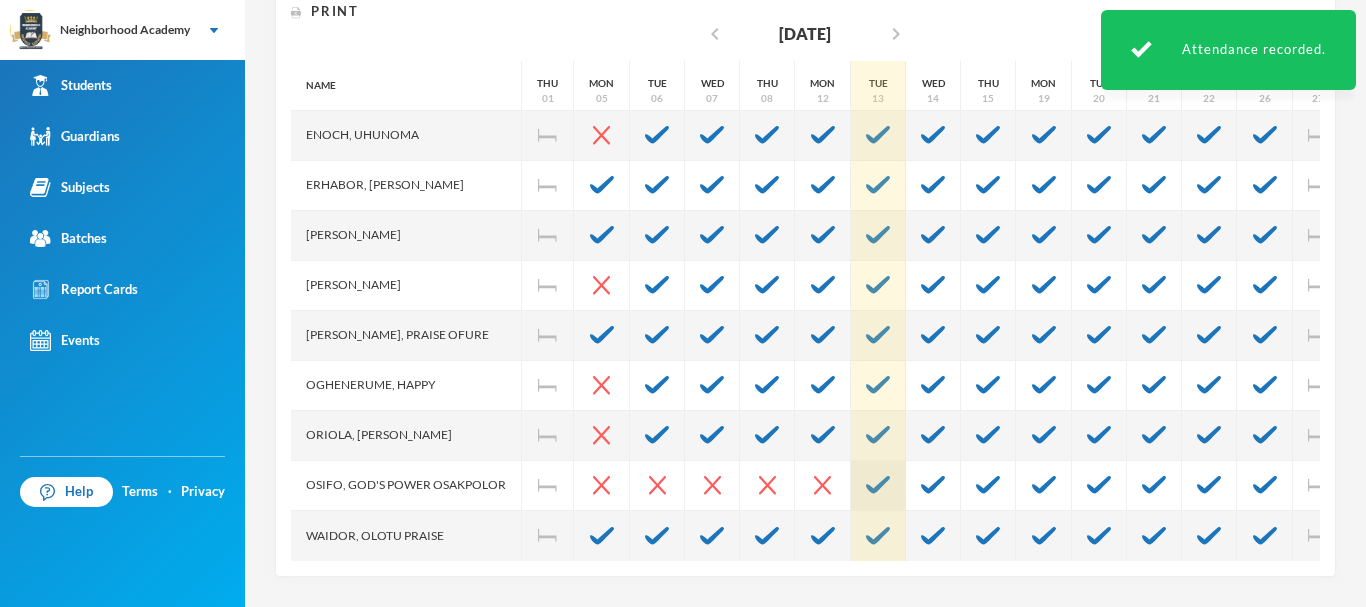 click at bounding box center (878, 485) 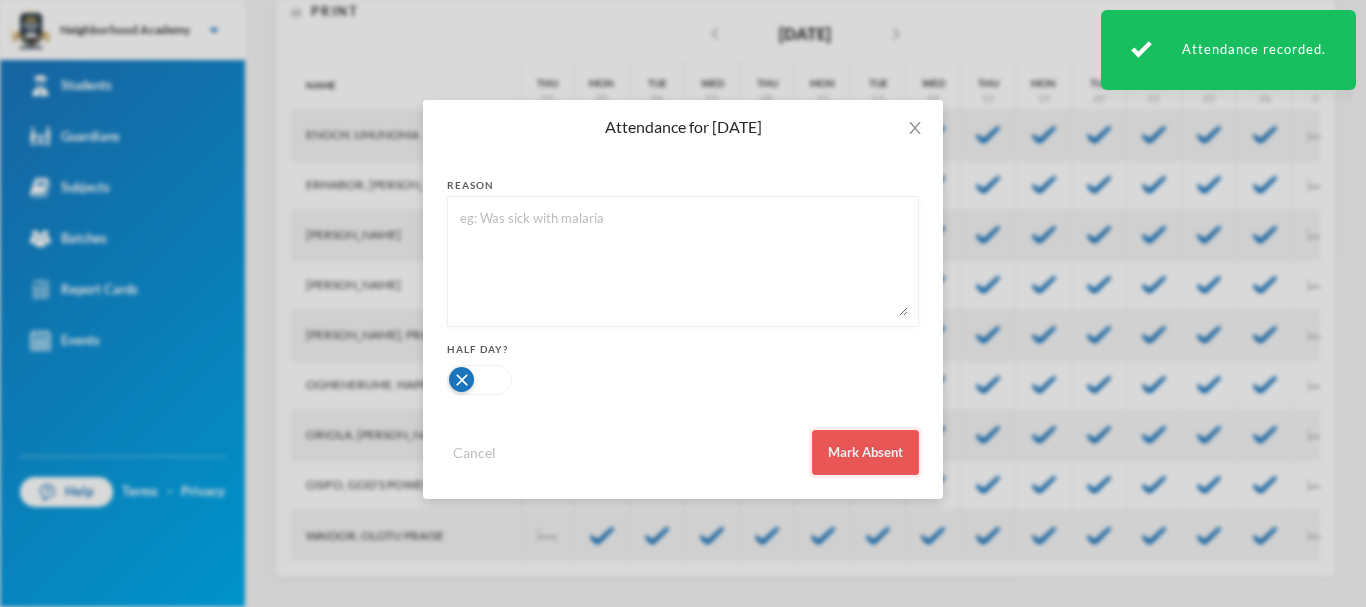 click on "Mark Absent" at bounding box center [865, 452] 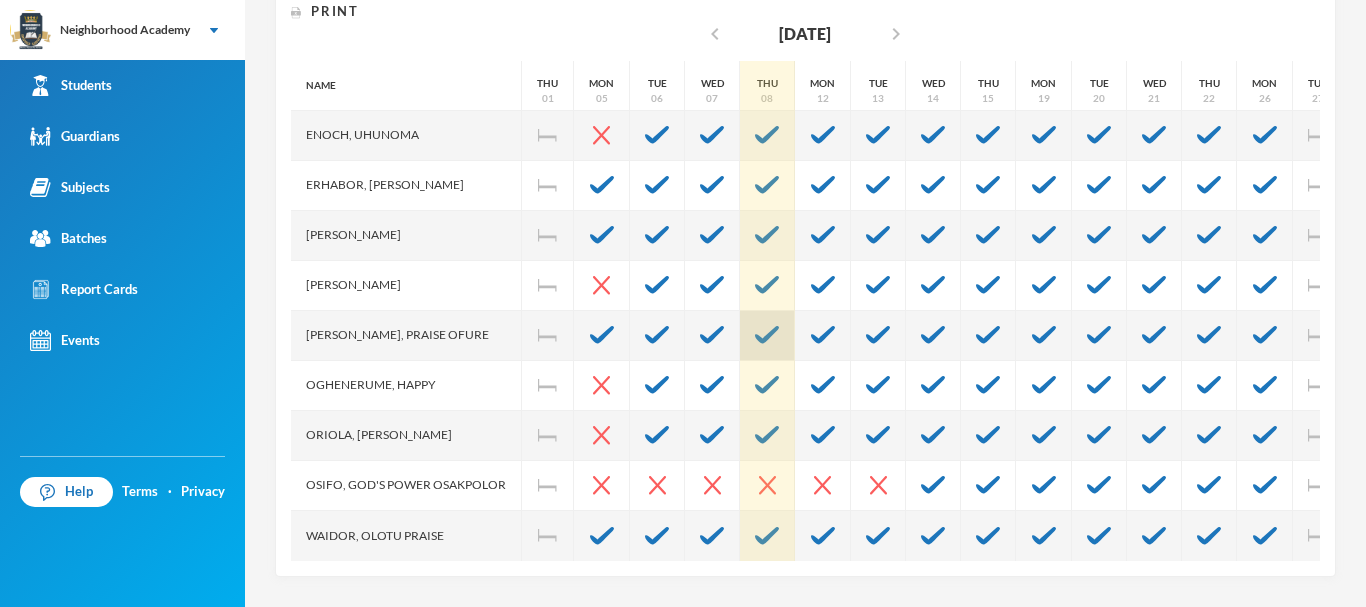 click at bounding box center [767, 335] 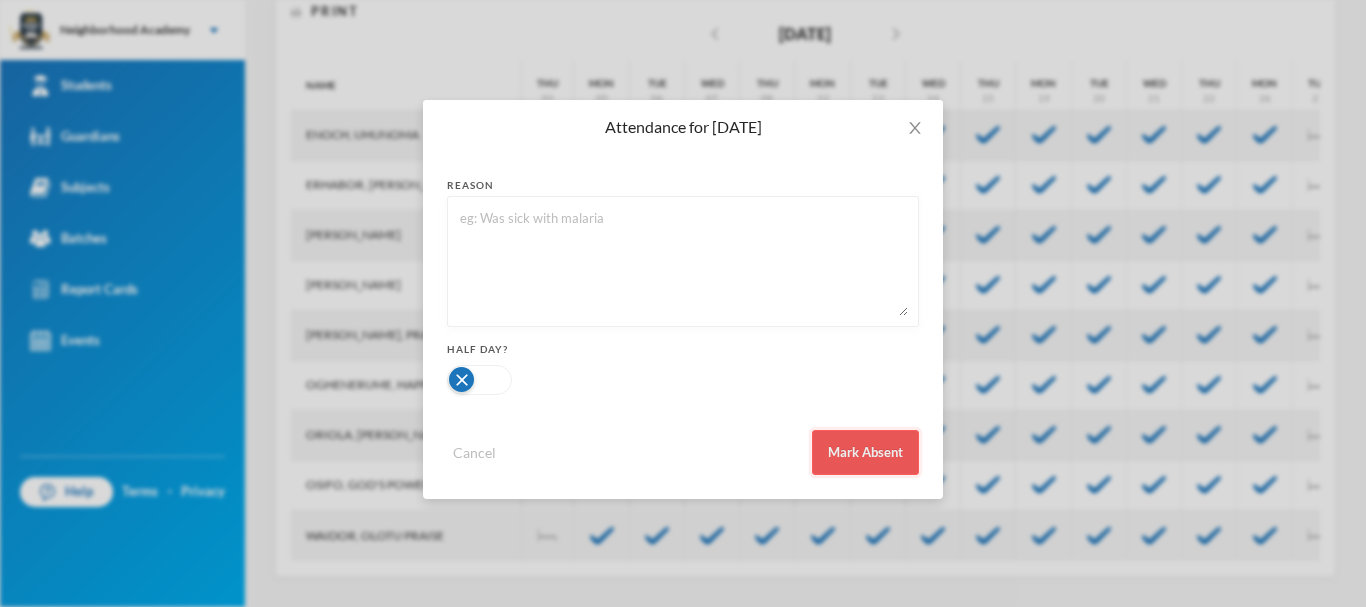 click on "Mark Absent" at bounding box center [865, 452] 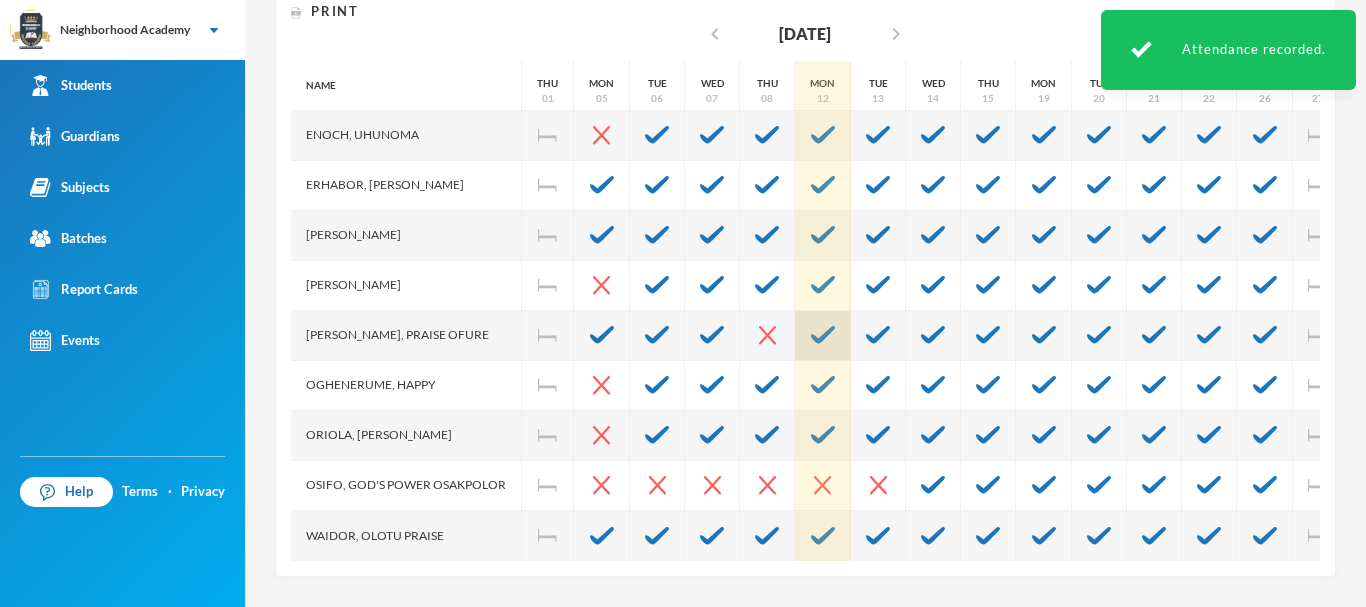 click at bounding box center [823, 335] 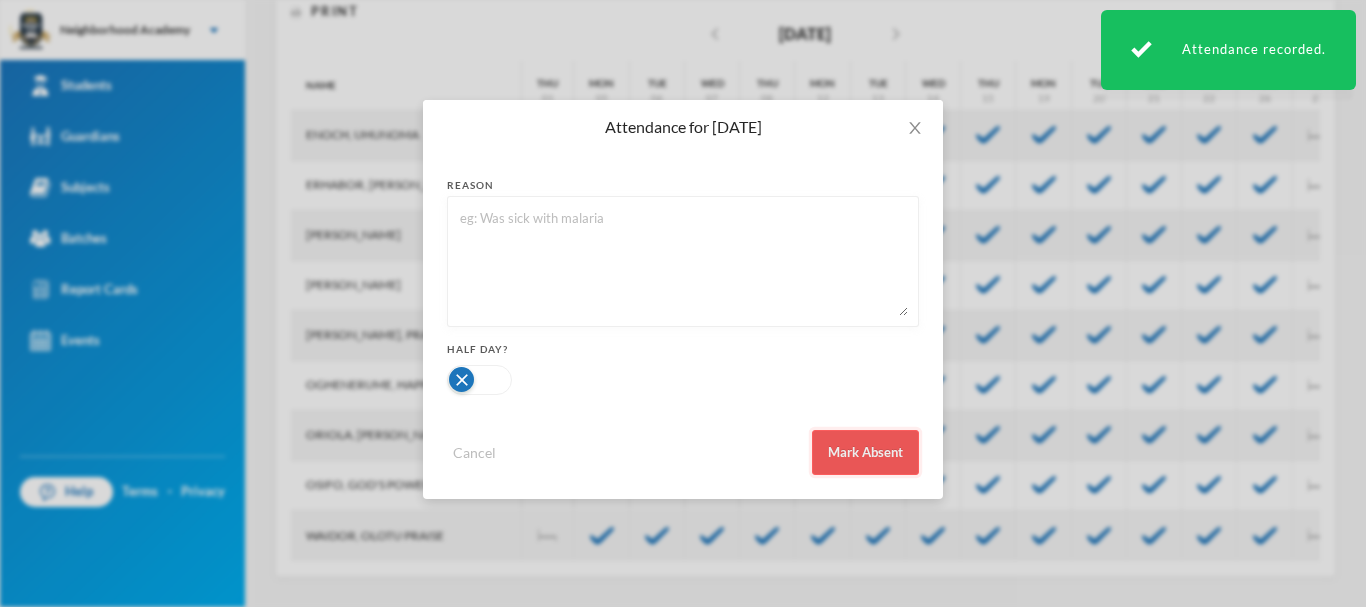 click on "Mark Absent" at bounding box center [865, 452] 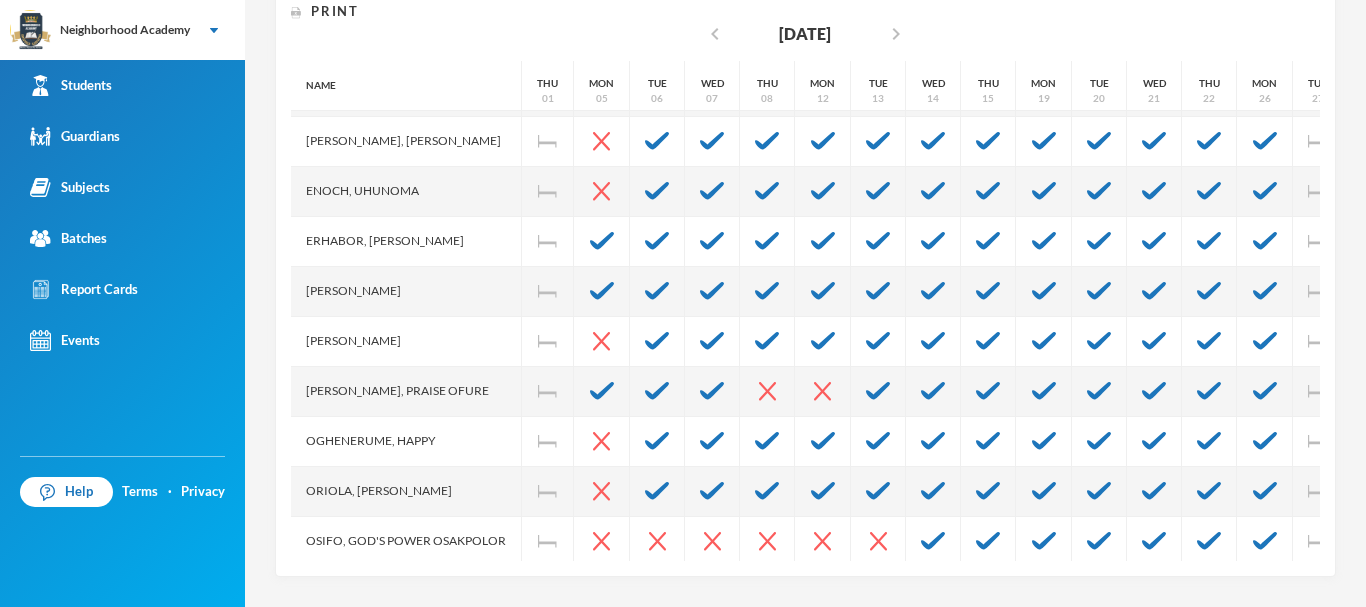 scroll, scrollTop: 0, scrollLeft: 0, axis: both 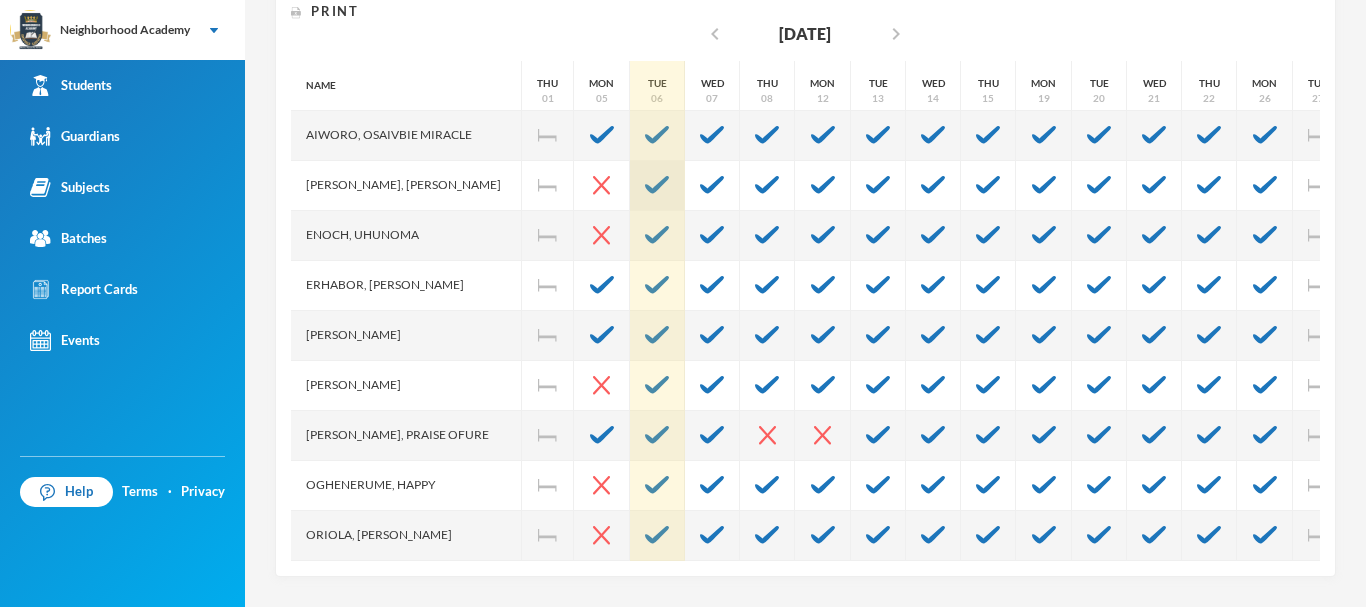click at bounding box center [657, 185] 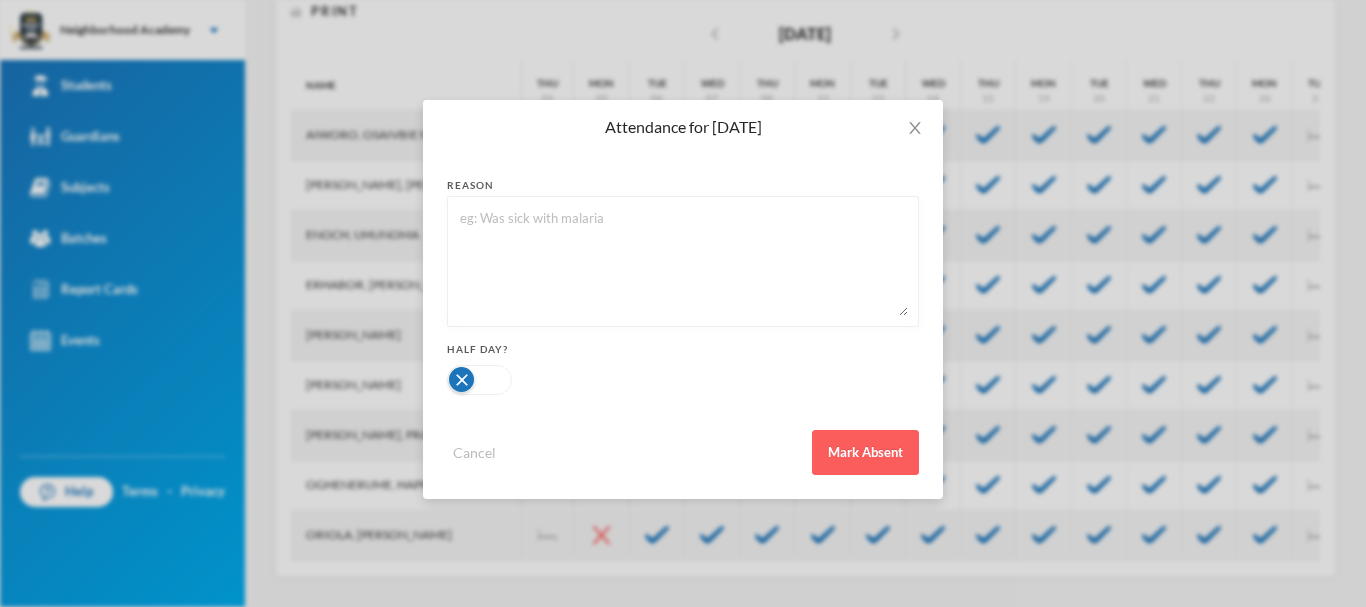 drag, startPoint x: 858, startPoint y: 448, endPoint x: 758, endPoint y: 333, distance: 152.3975 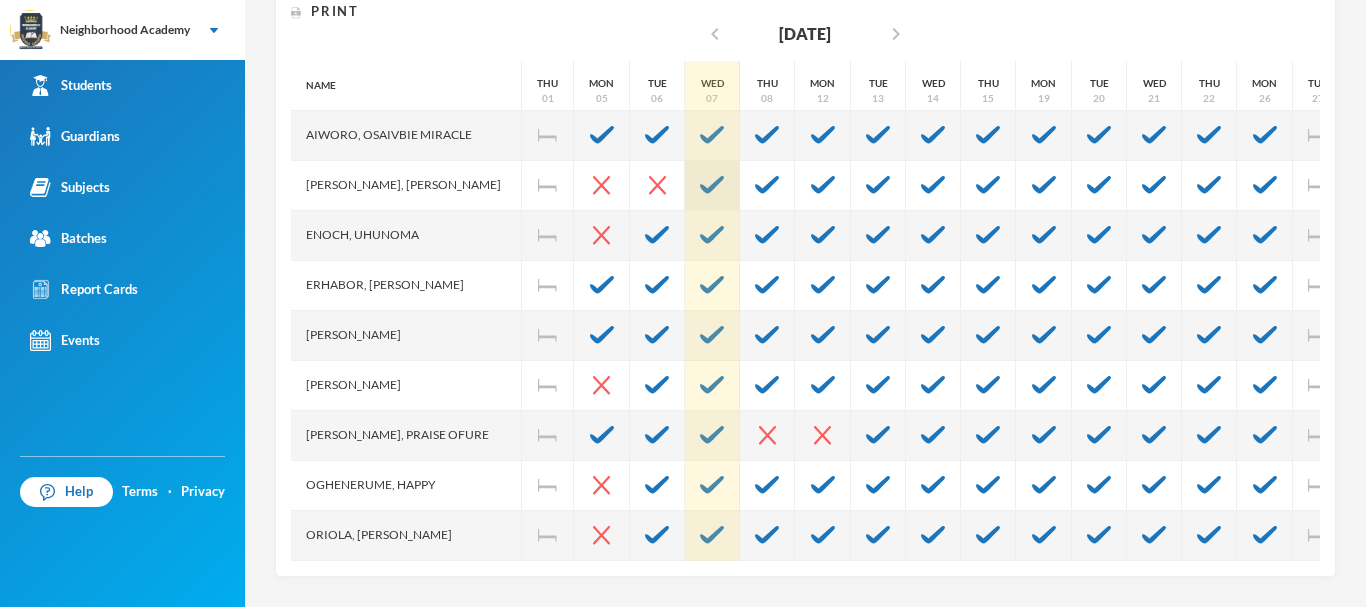 click at bounding box center [712, 186] 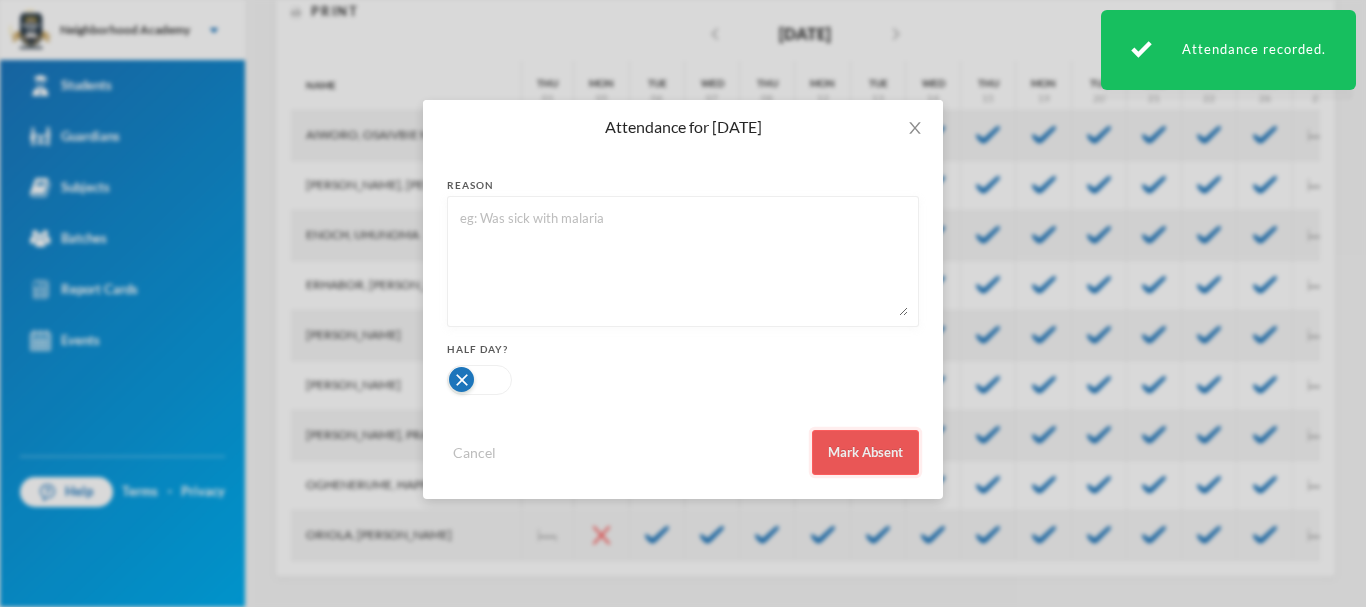 click on "Mark Absent" at bounding box center [865, 452] 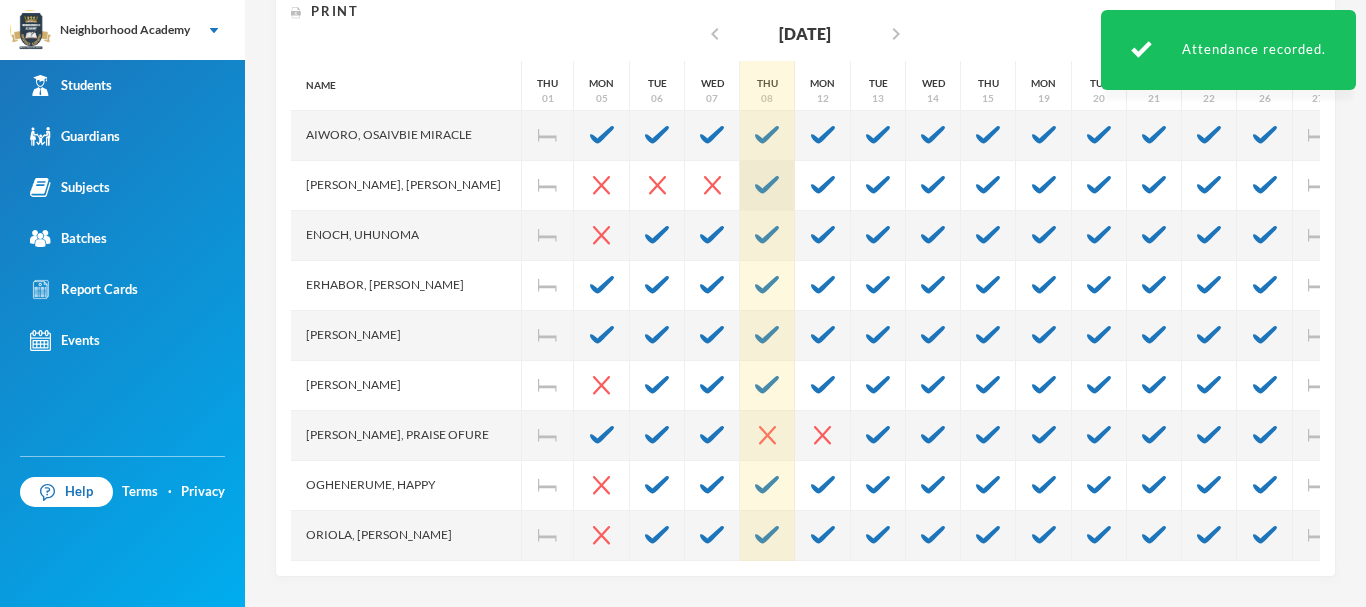 click at bounding box center (767, 185) 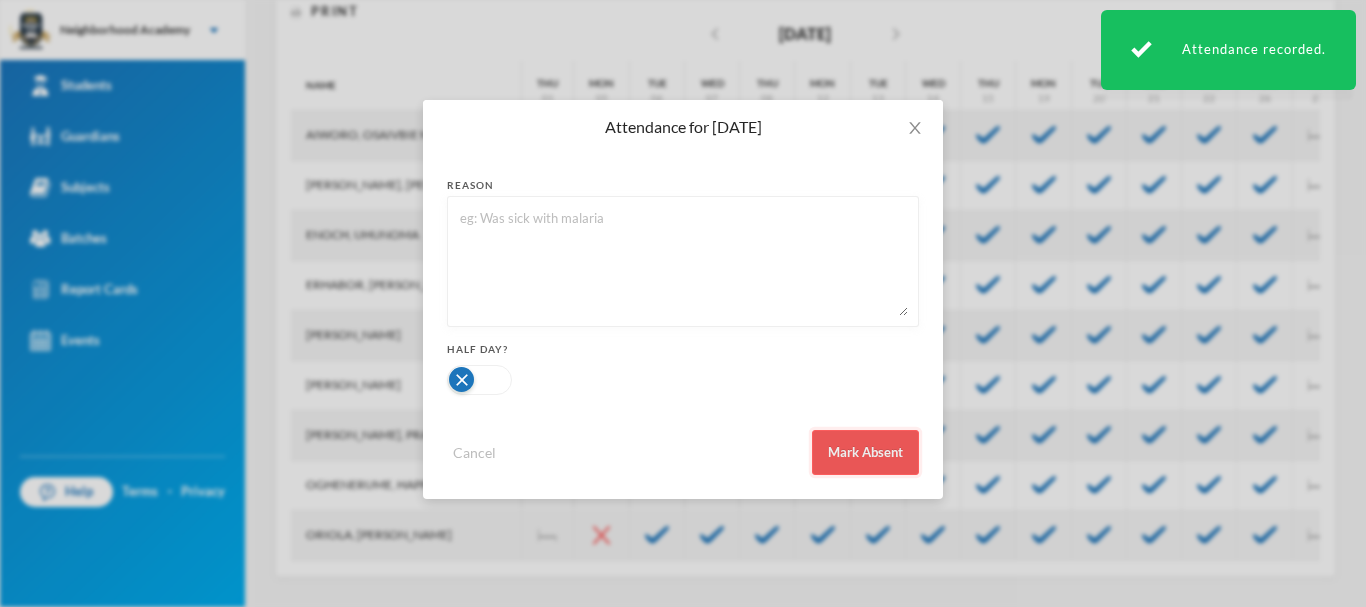 click on "Mark Absent" at bounding box center [865, 452] 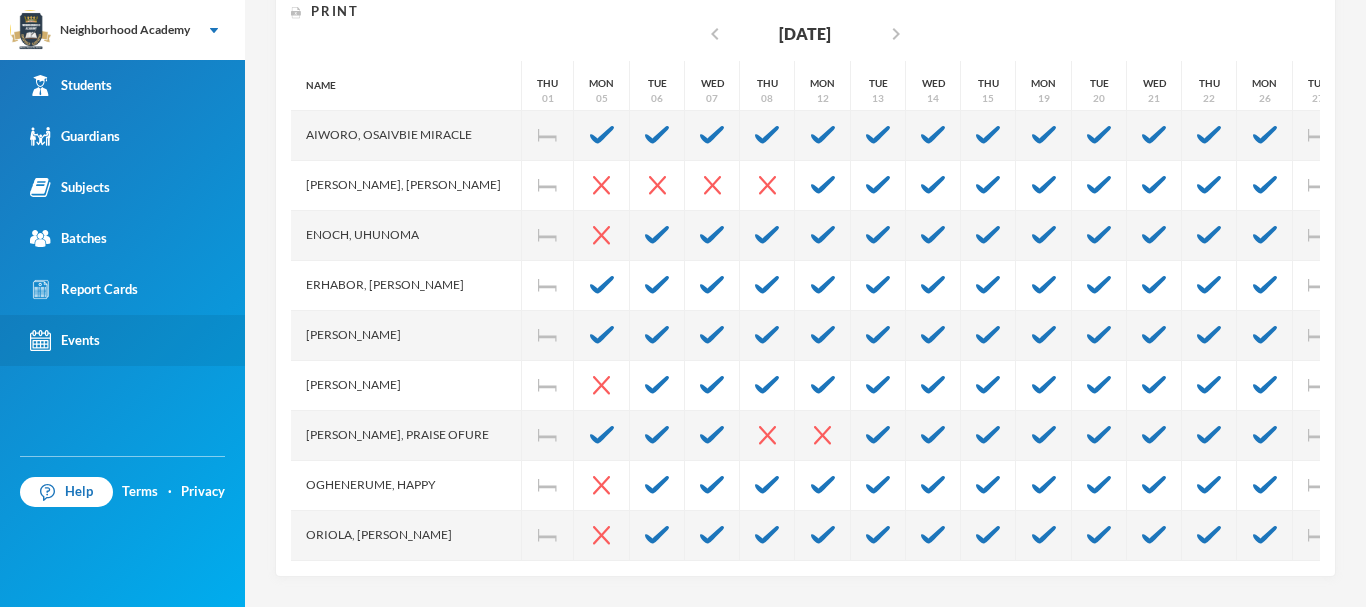 click on "Events" at bounding box center (122, 340) 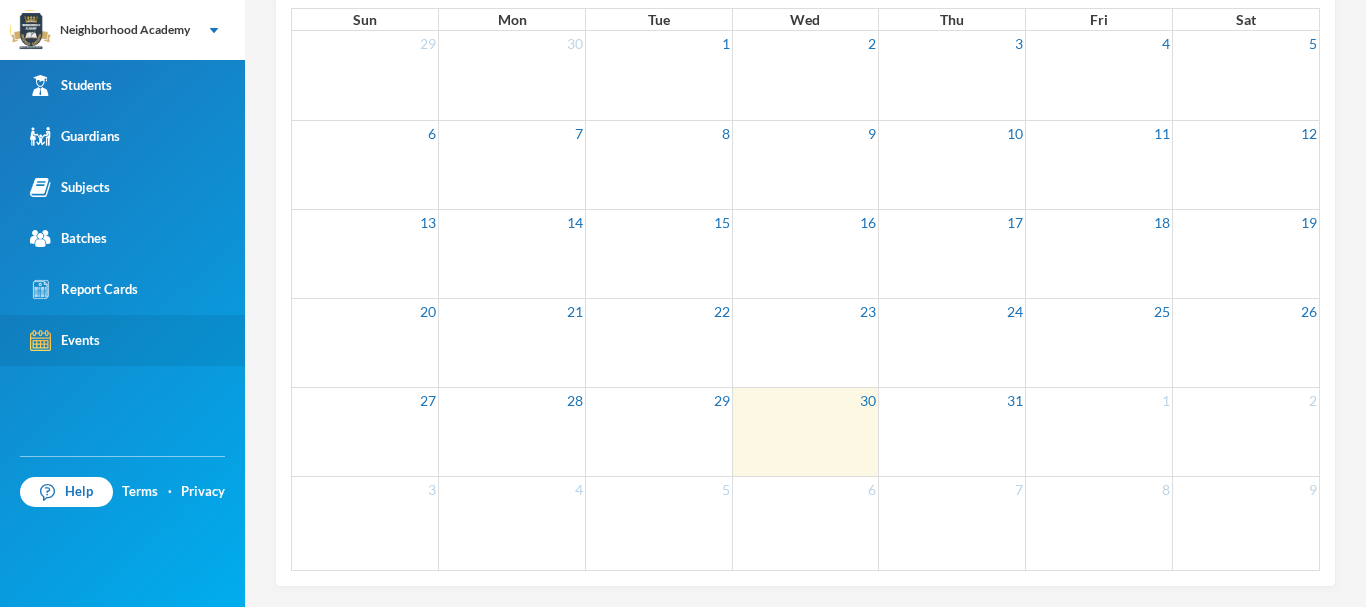 scroll, scrollTop: 0, scrollLeft: 0, axis: both 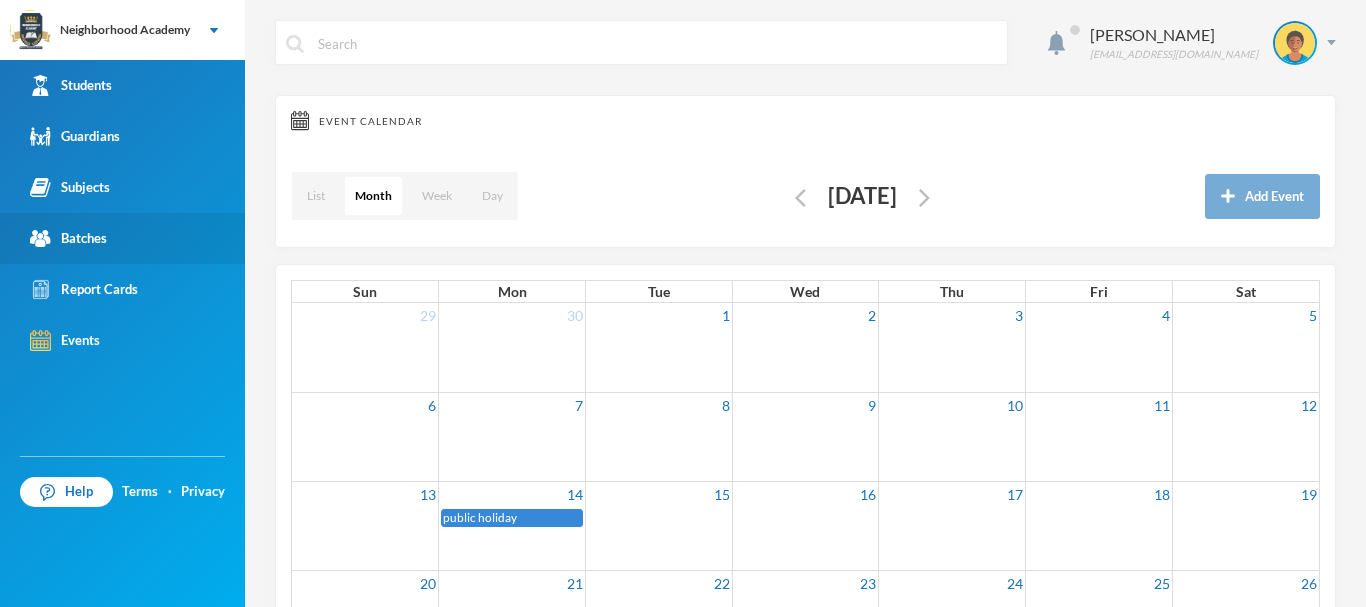 click on "Batches" at bounding box center [68, 238] 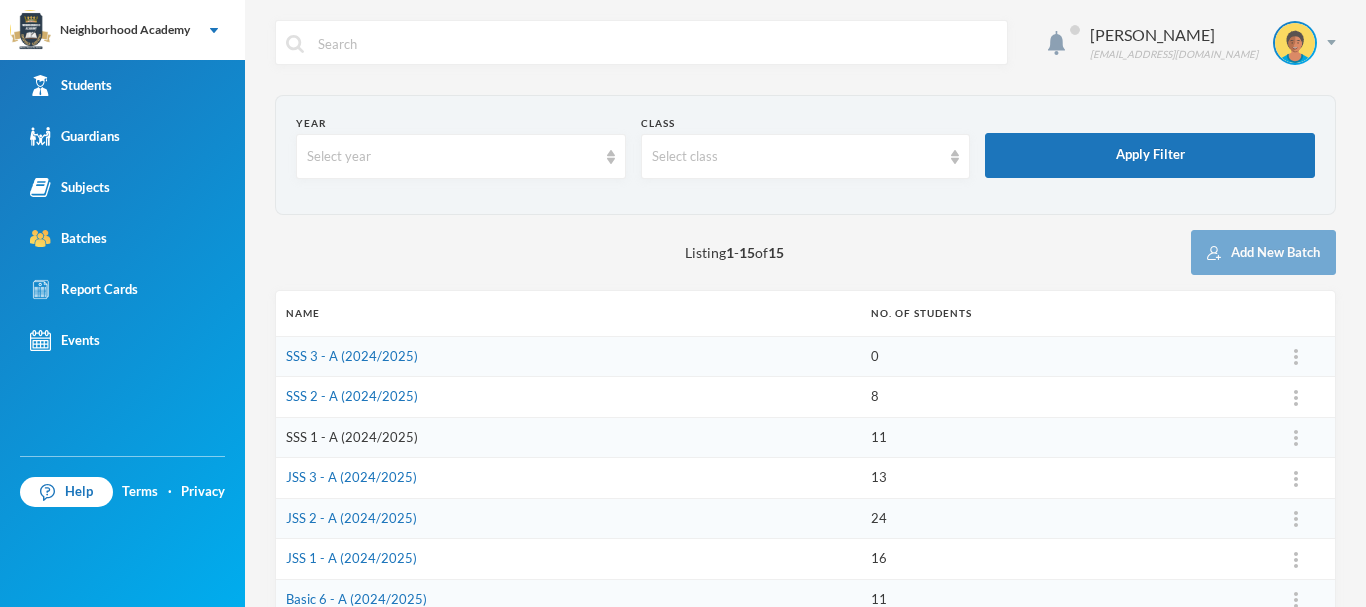 click on "SSS 1 - A (2024/2025)" at bounding box center (352, 437) 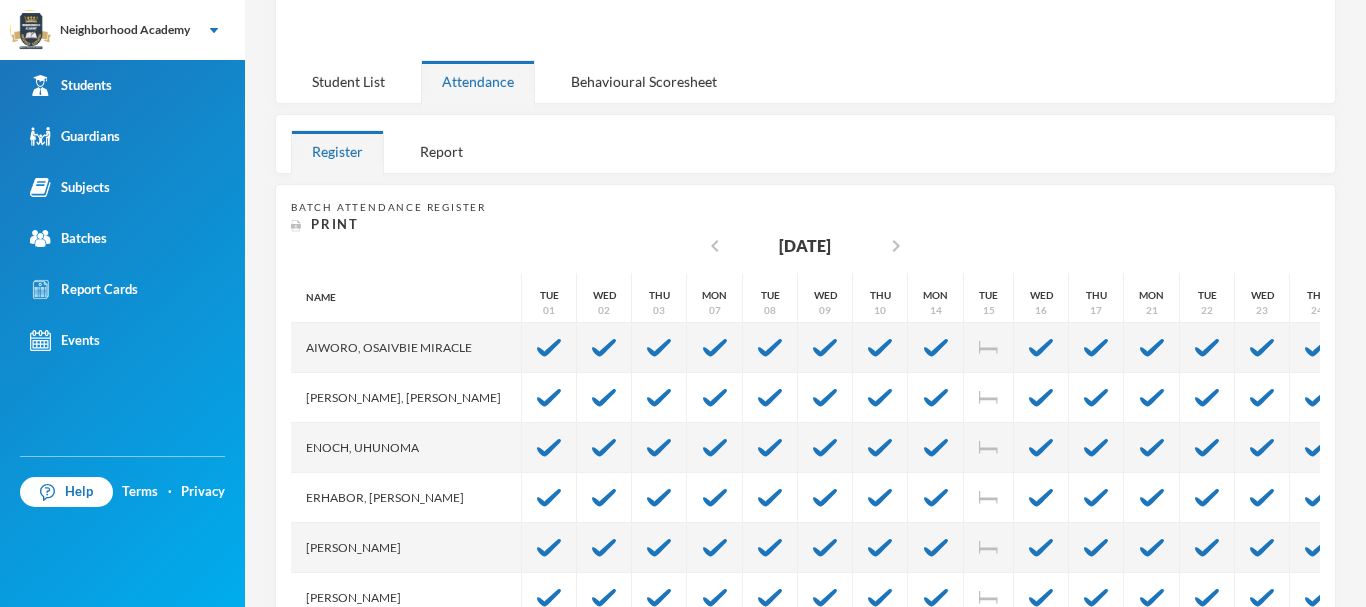 scroll, scrollTop: 409, scrollLeft: 0, axis: vertical 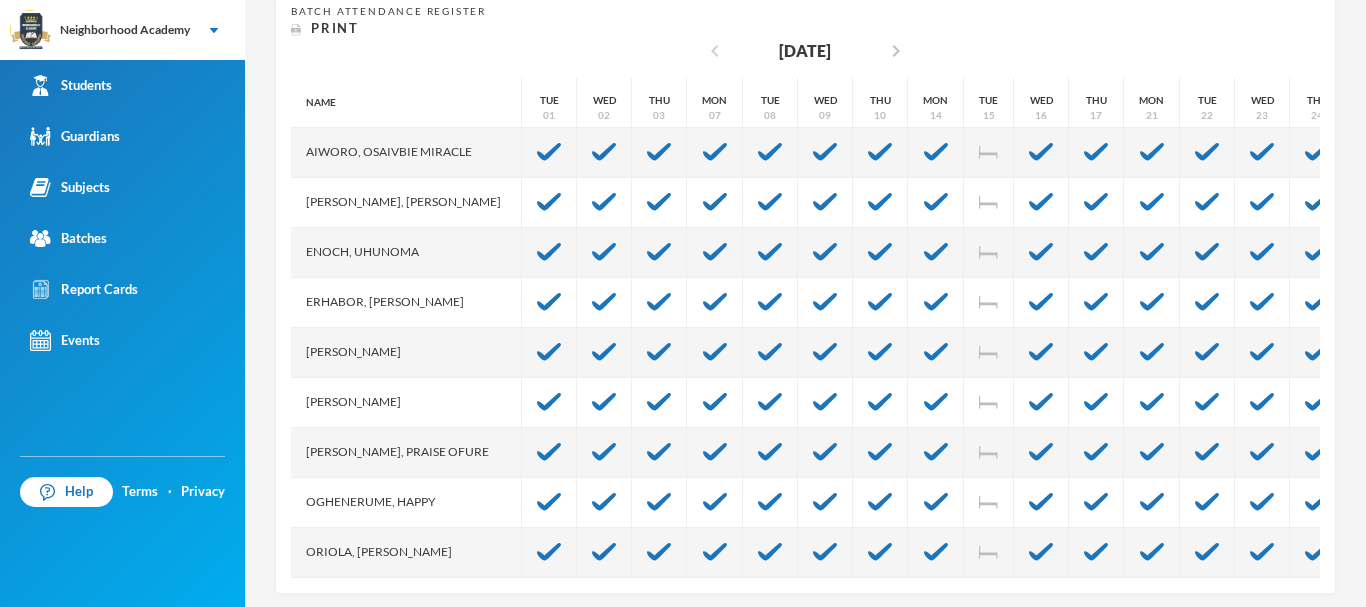 click on "chevron_left" at bounding box center (715, 51) 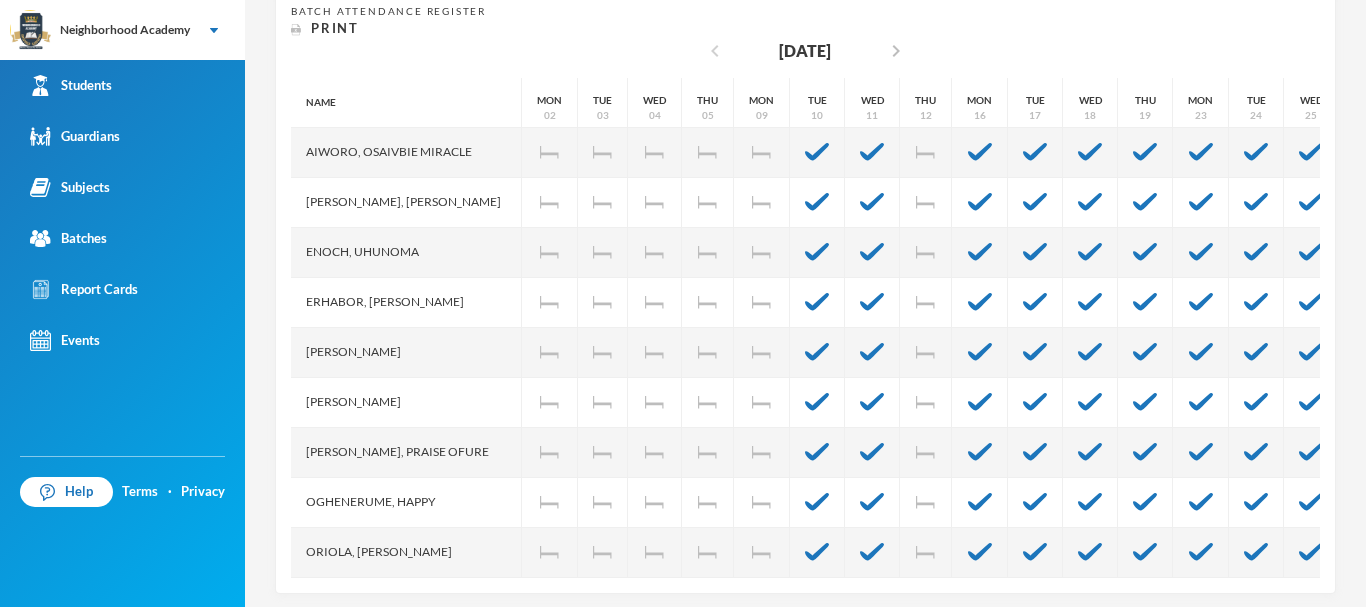 click on "chevron_left" at bounding box center (715, 51) 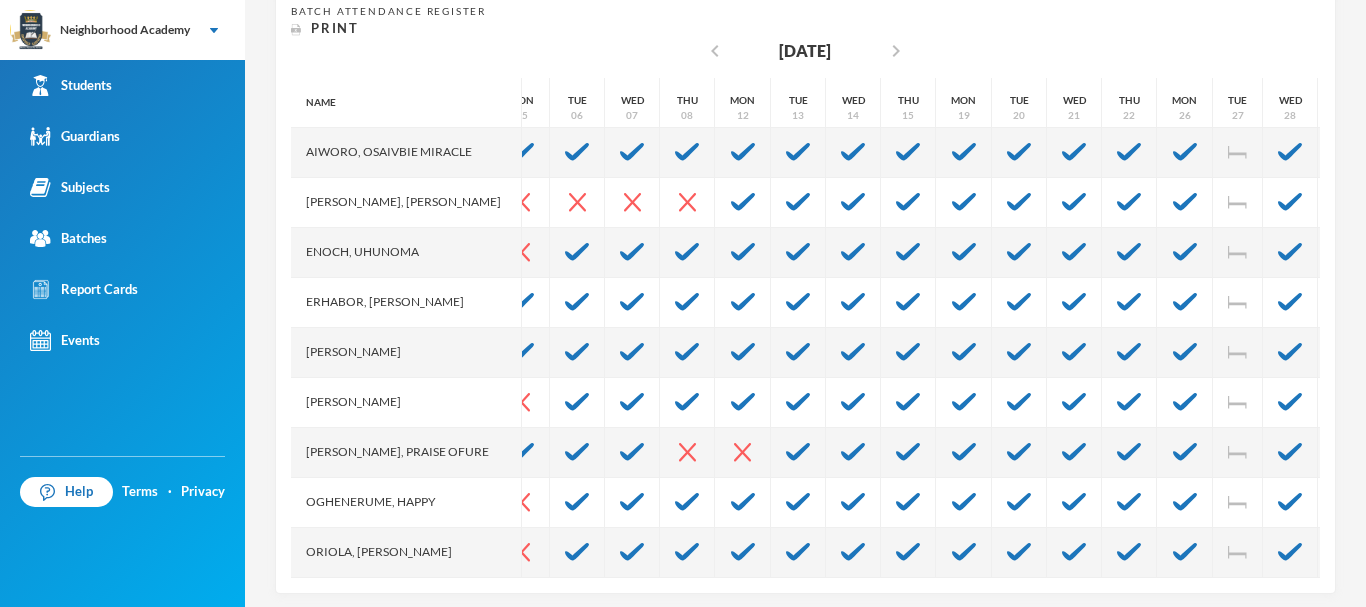 scroll, scrollTop: 0, scrollLeft: 160, axis: horizontal 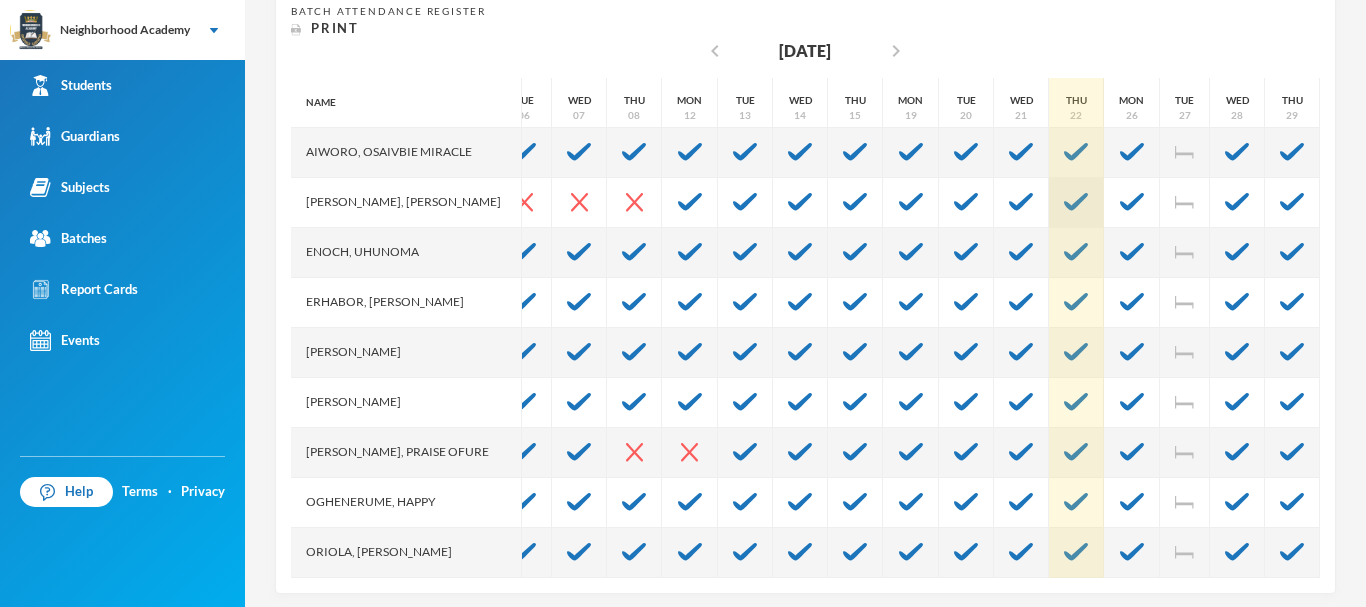 click at bounding box center (1076, 202) 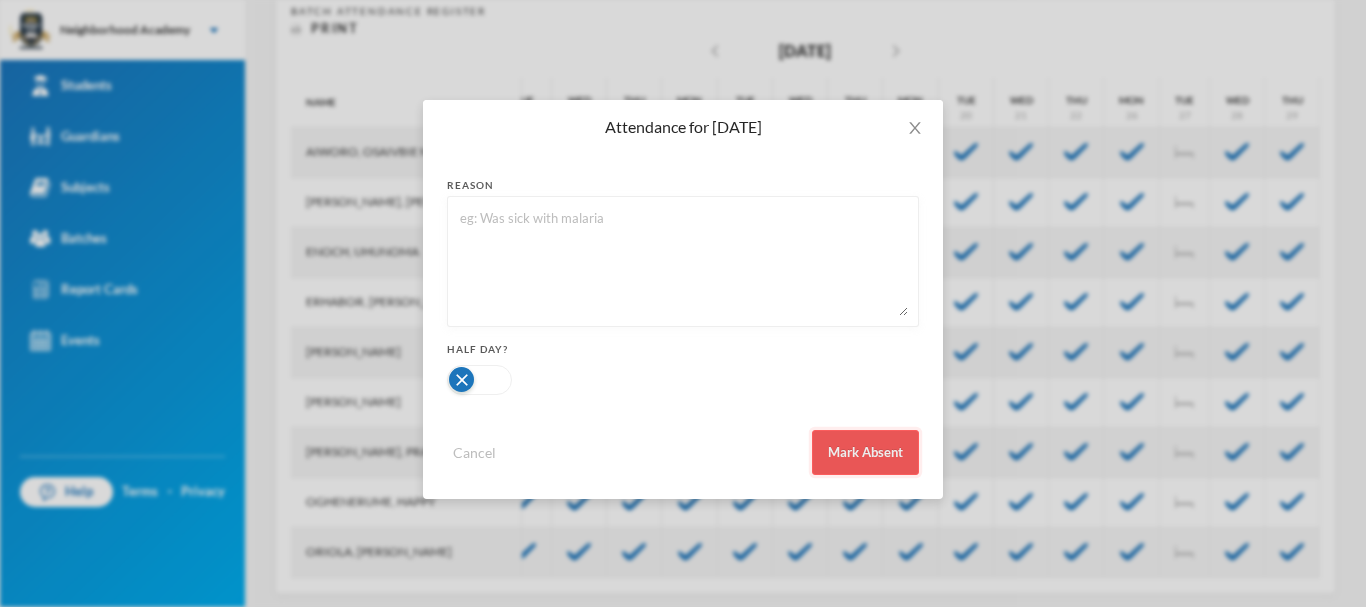 click on "Mark Absent" at bounding box center [865, 452] 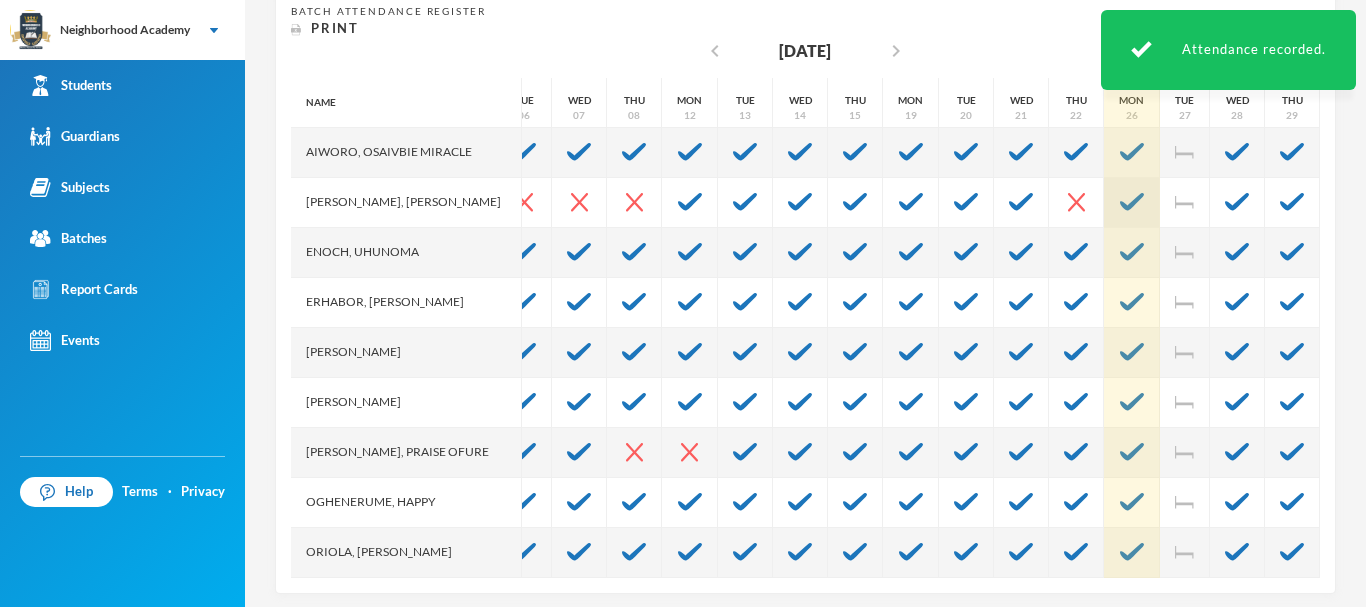 click at bounding box center (1132, 202) 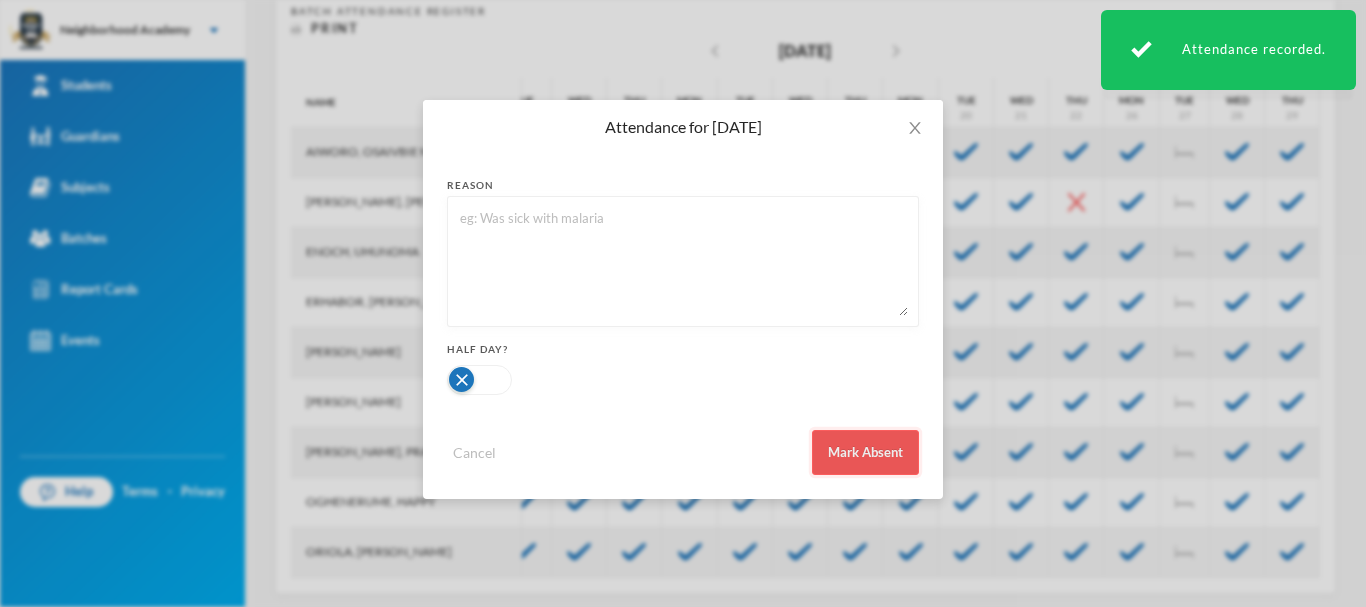 drag, startPoint x: 848, startPoint y: 449, endPoint x: 859, endPoint y: 441, distance: 13.601471 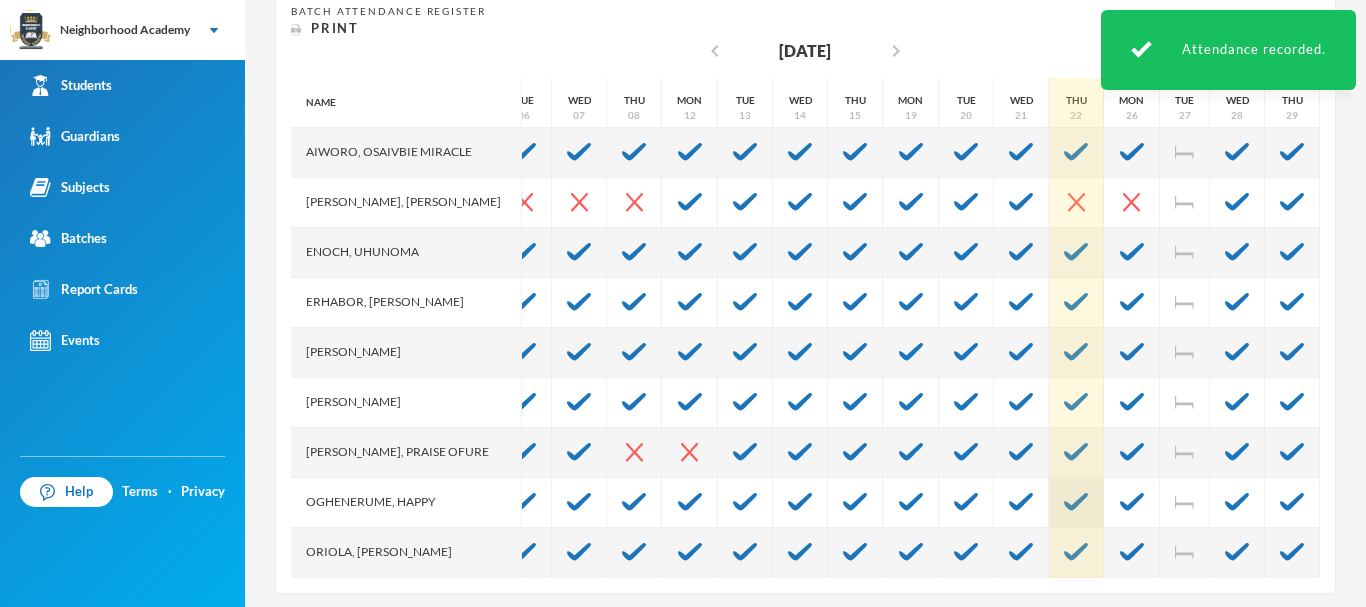 click at bounding box center [1076, 502] 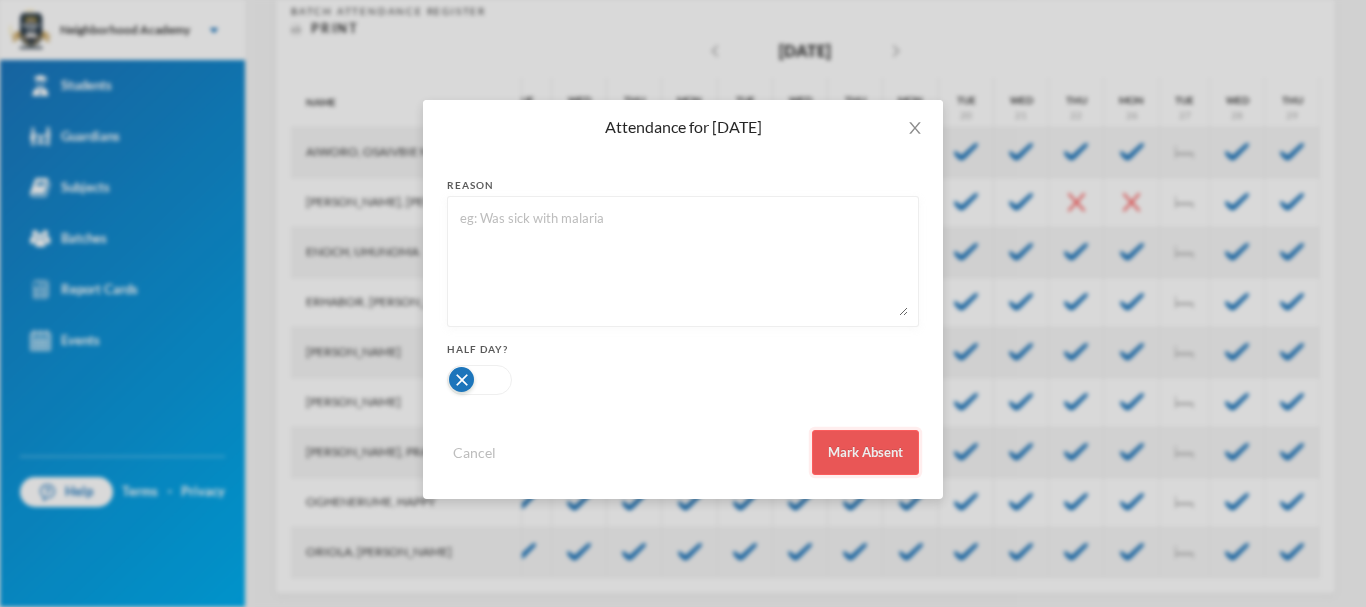 drag, startPoint x: 858, startPoint y: 450, endPoint x: 930, endPoint y: 446, distance: 72.11102 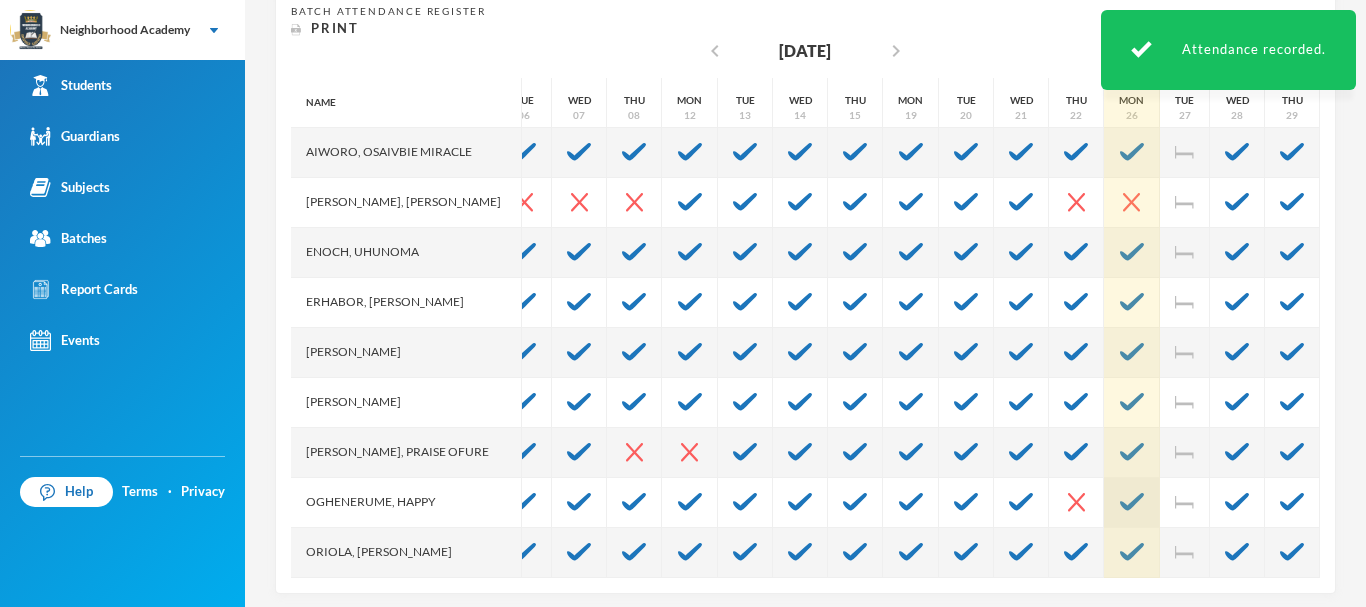 click at bounding box center (1132, 502) 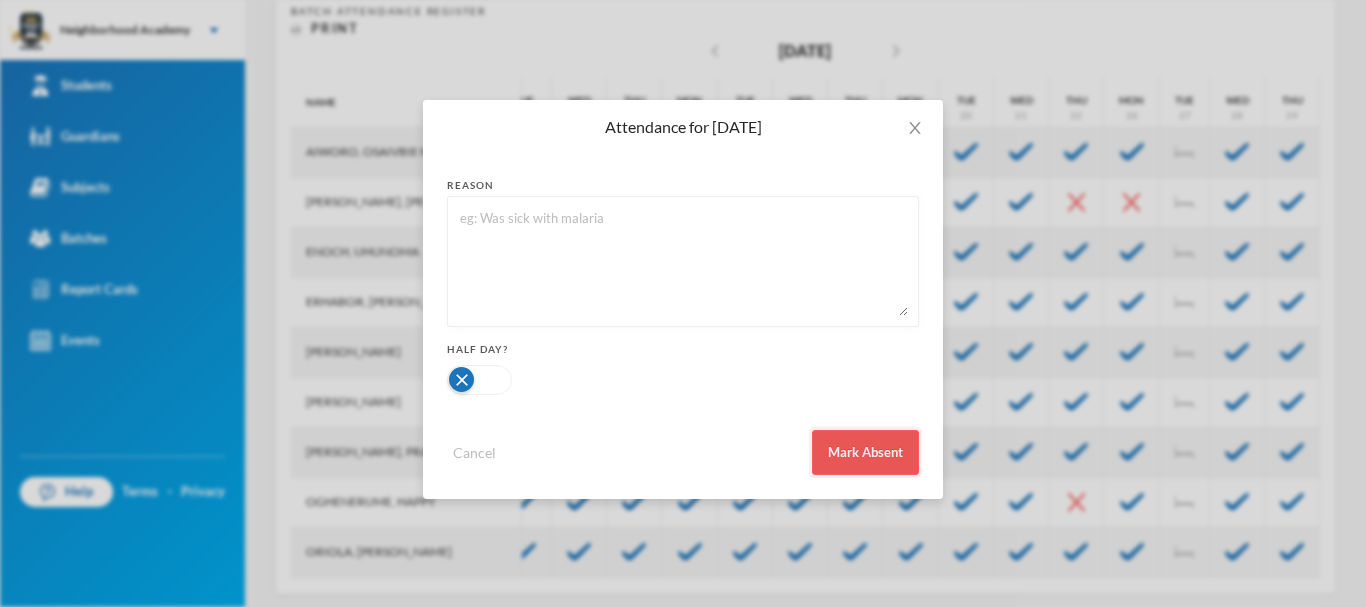 click on "Mark Absent" at bounding box center [865, 452] 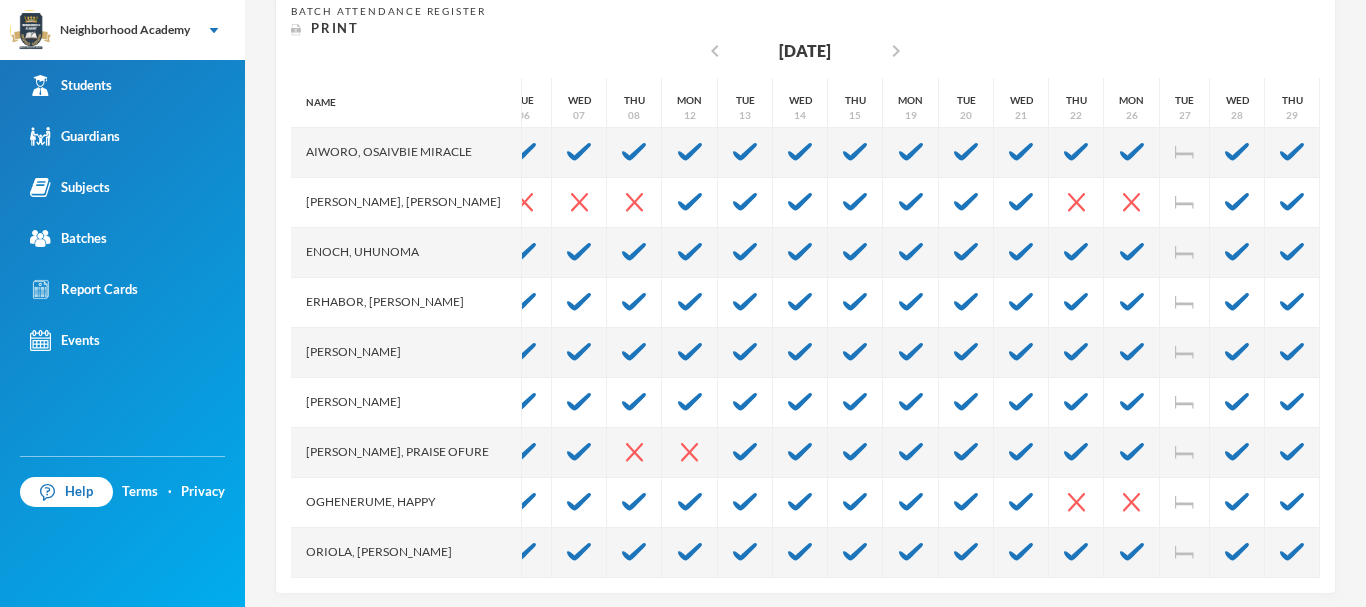 click on "Batch Attendance Register Print  chevron_left [DATE] chevron_right Name [PERSON_NAME], Osaivbie Miracle [PERSON_NAME] [PERSON_NAME], [PERSON_NAME], [PERSON_NAME], [PERSON_NAME], [PERSON_NAME], Praise Ofure Oghenerume, [PERSON_NAME] [PERSON_NAME], God's Power Osakpolor Waidor, Olotu Praise Thu 01 Mon 05 Tue 06 Wed 07 Thu 08 Mon 12 Tue 13 Wed 14 Thu 15 Mon 19 Tue 20 Wed 21 Thu 22 Mon 26 Tue 27 Wed 28 Thu 29" at bounding box center (805, 291) 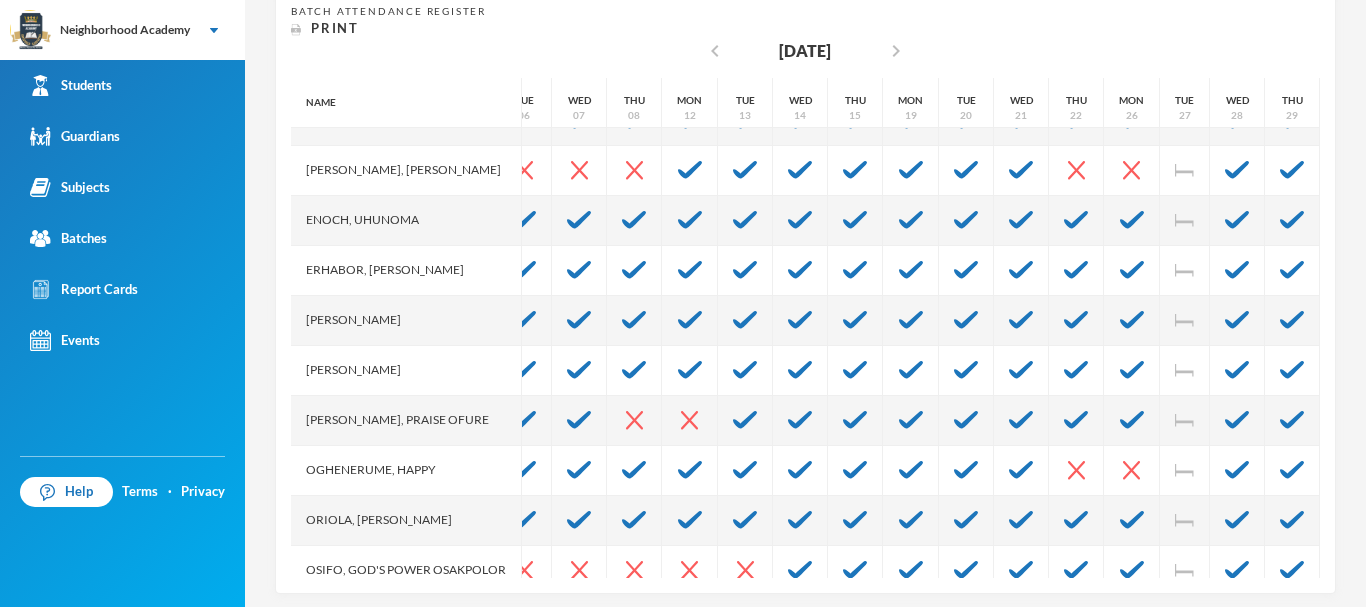 scroll, scrollTop: 40, scrollLeft: 160, axis: both 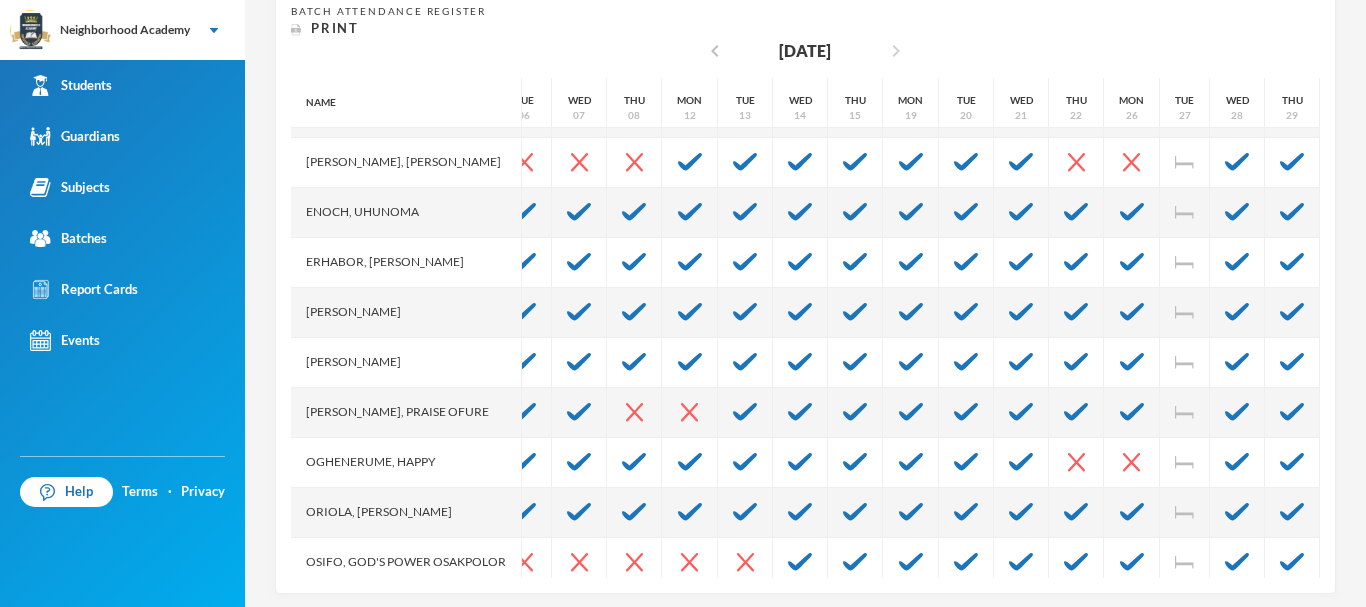 click on "chevron_right" at bounding box center [896, 51] 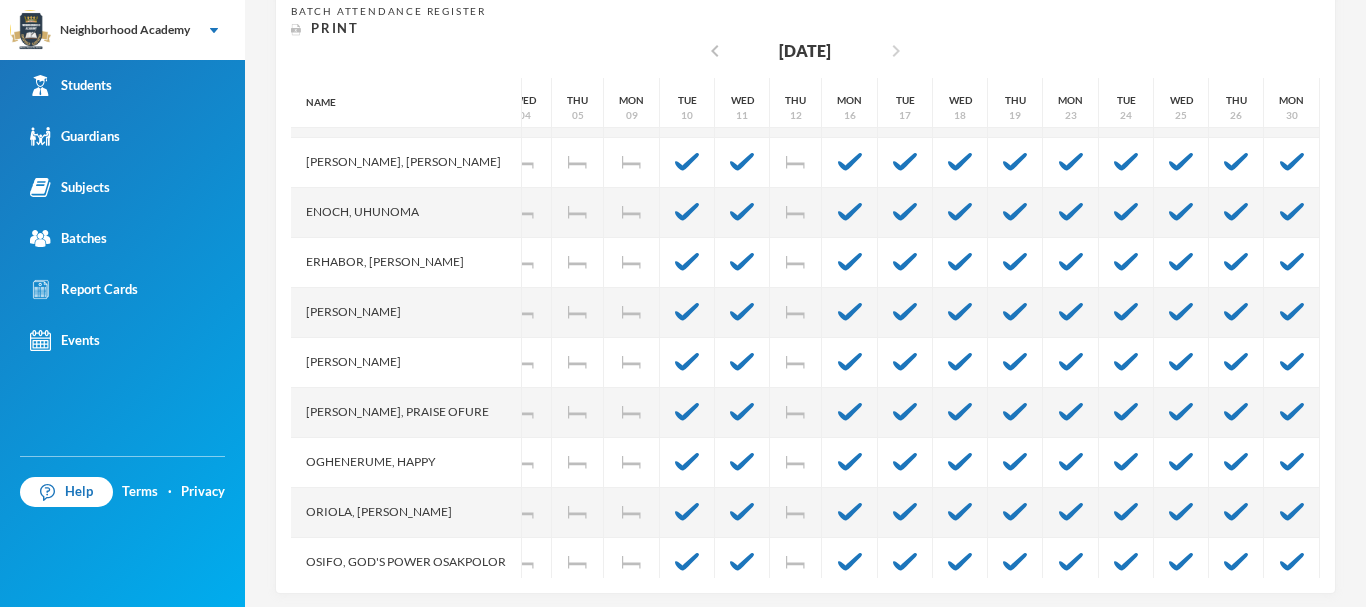 scroll, scrollTop: 40, scrollLeft: 157, axis: both 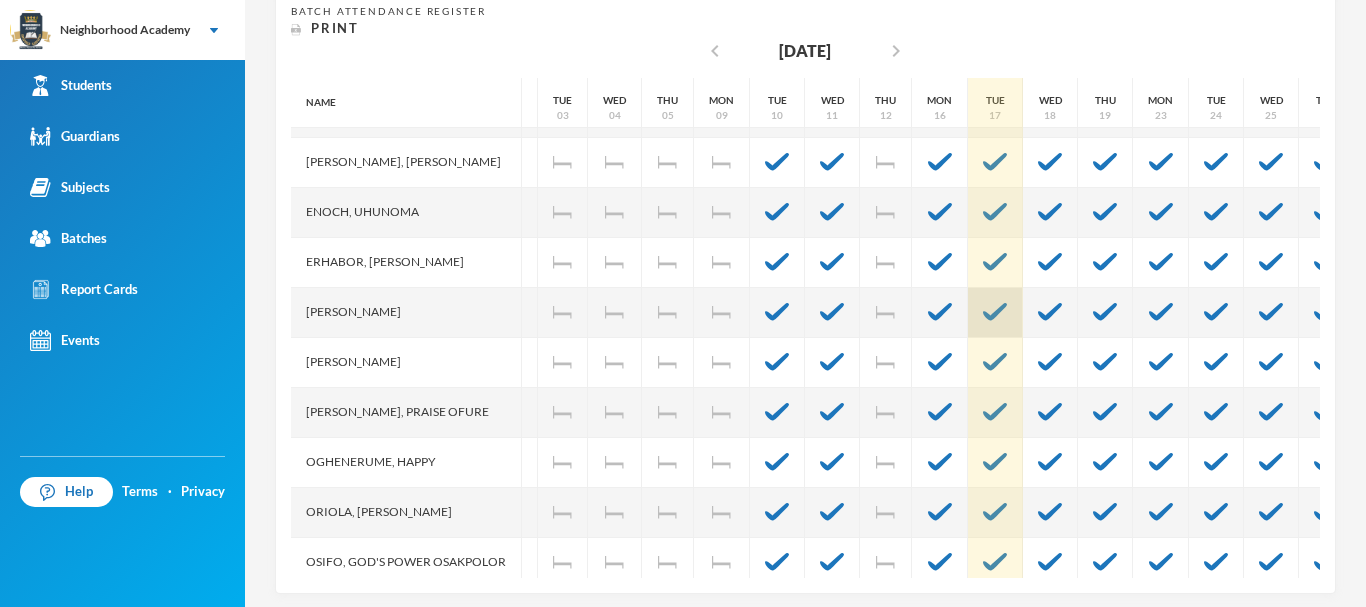 click at bounding box center (995, 312) 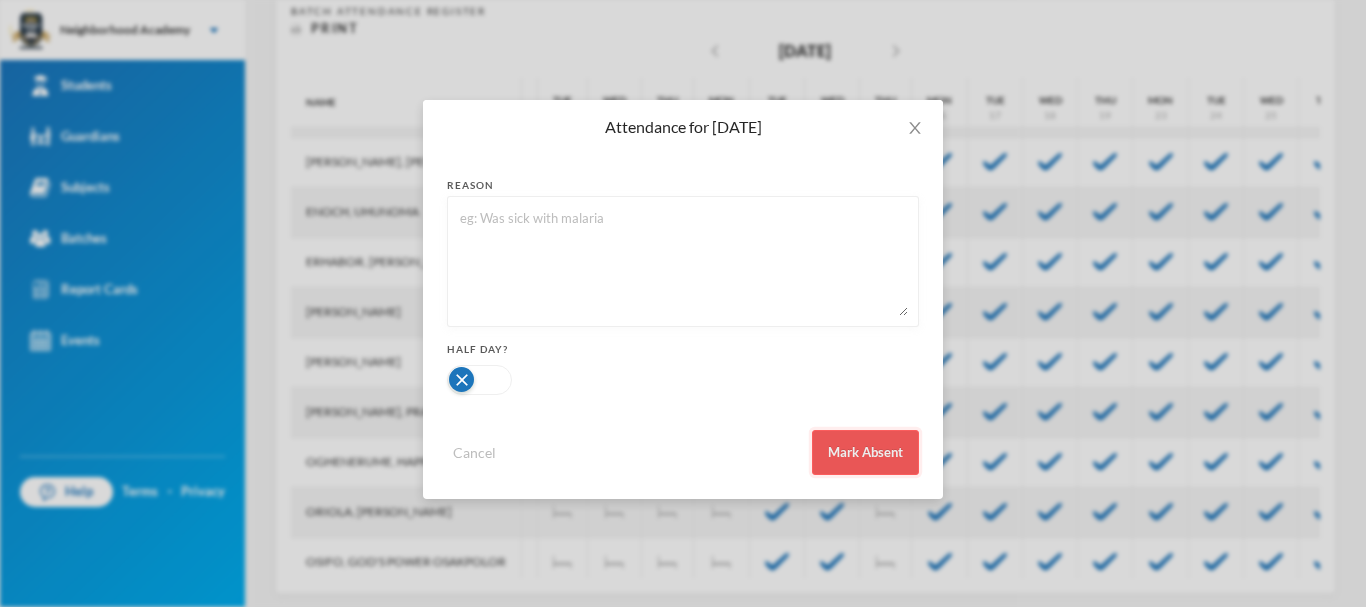click on "Mark Absent" at bounding box center [865, 452] 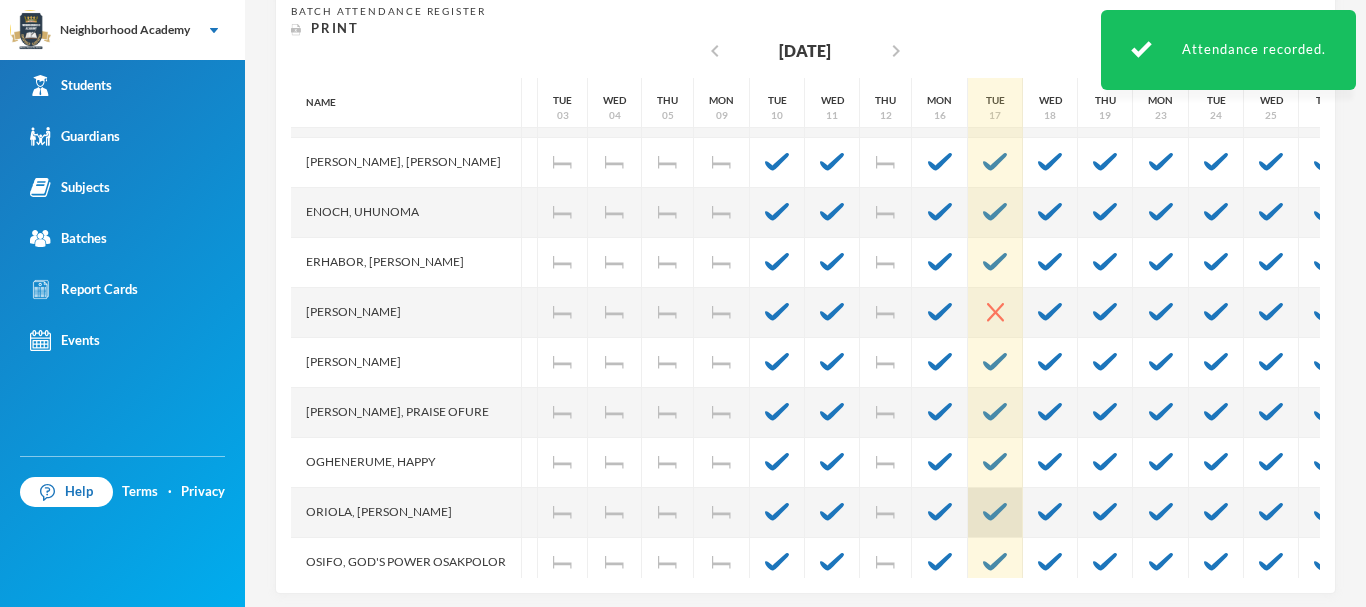 click at bounding box center (995, 512) 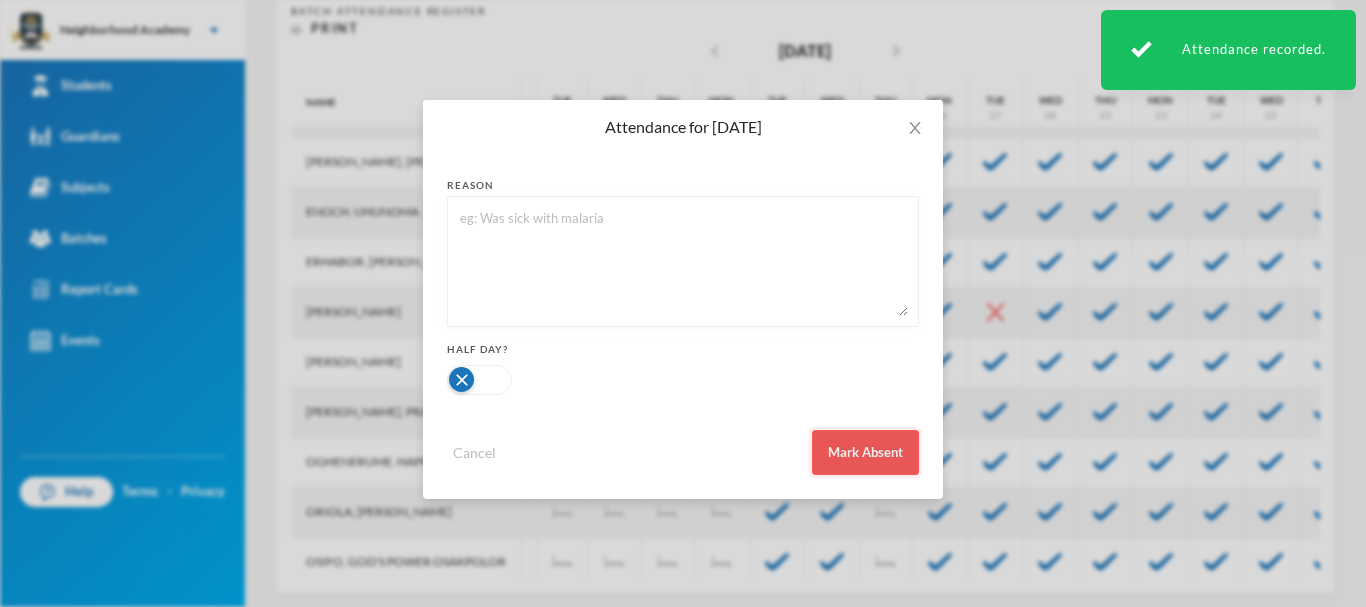 click on "Mark Absent" at bounding box center (865, 452) 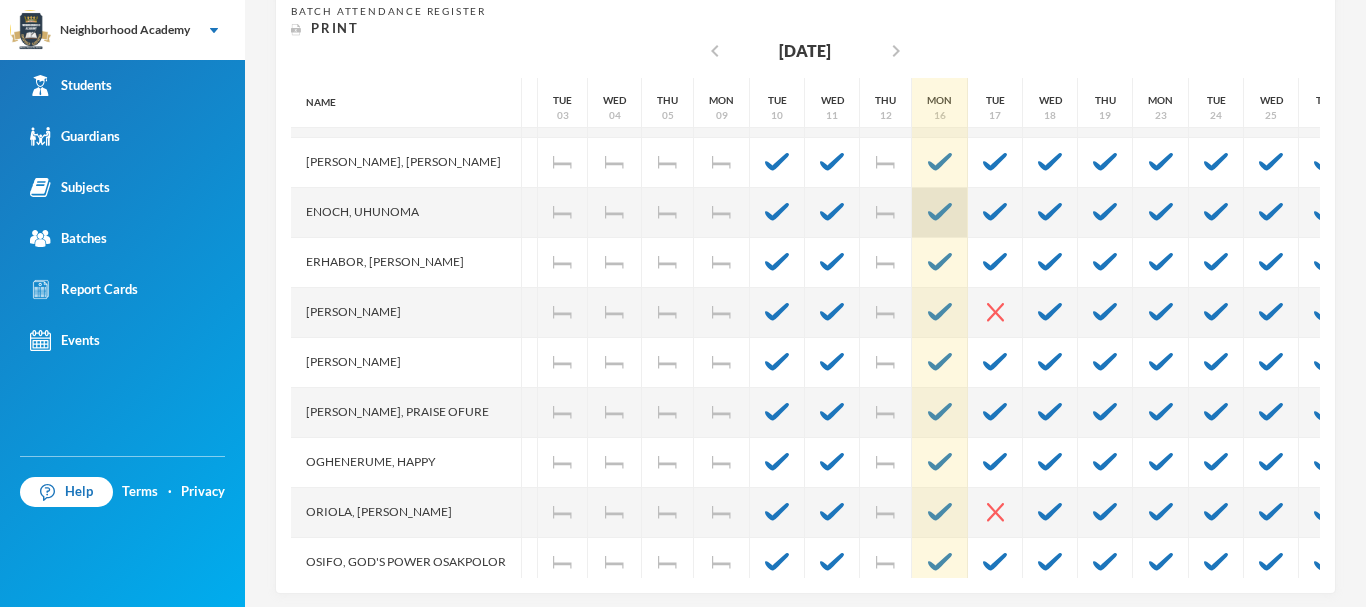 click at bounding box center [940, 212] 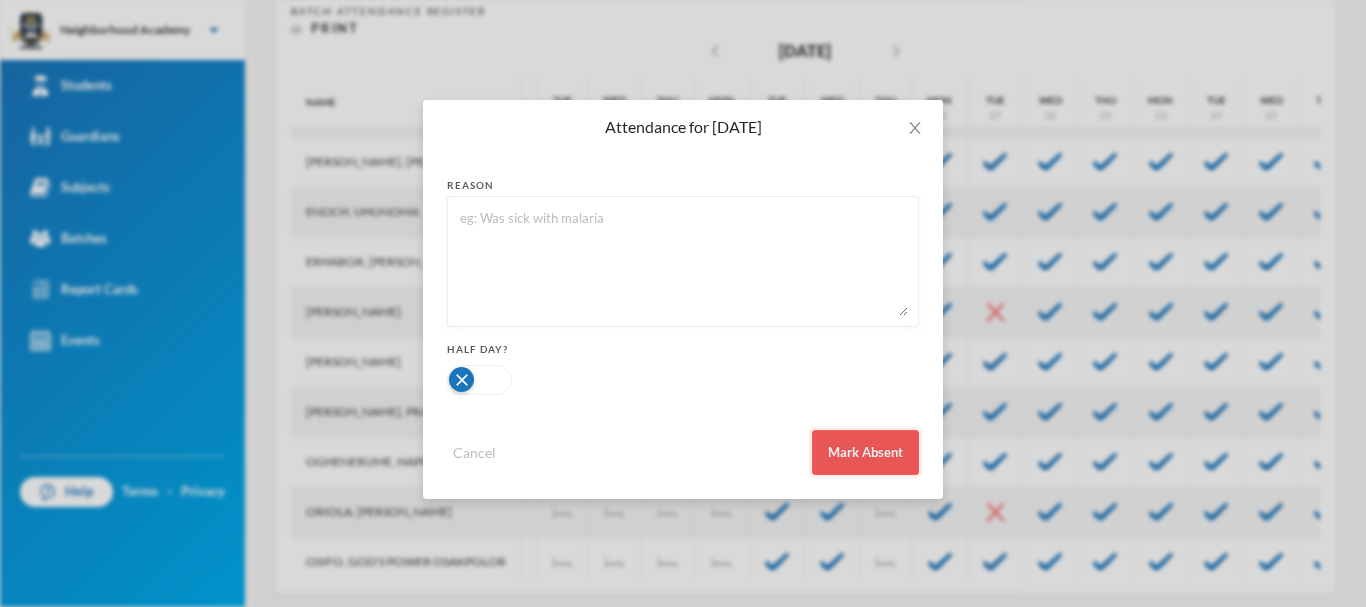 click on "Mark Absent" at bounding box center (865, 452) 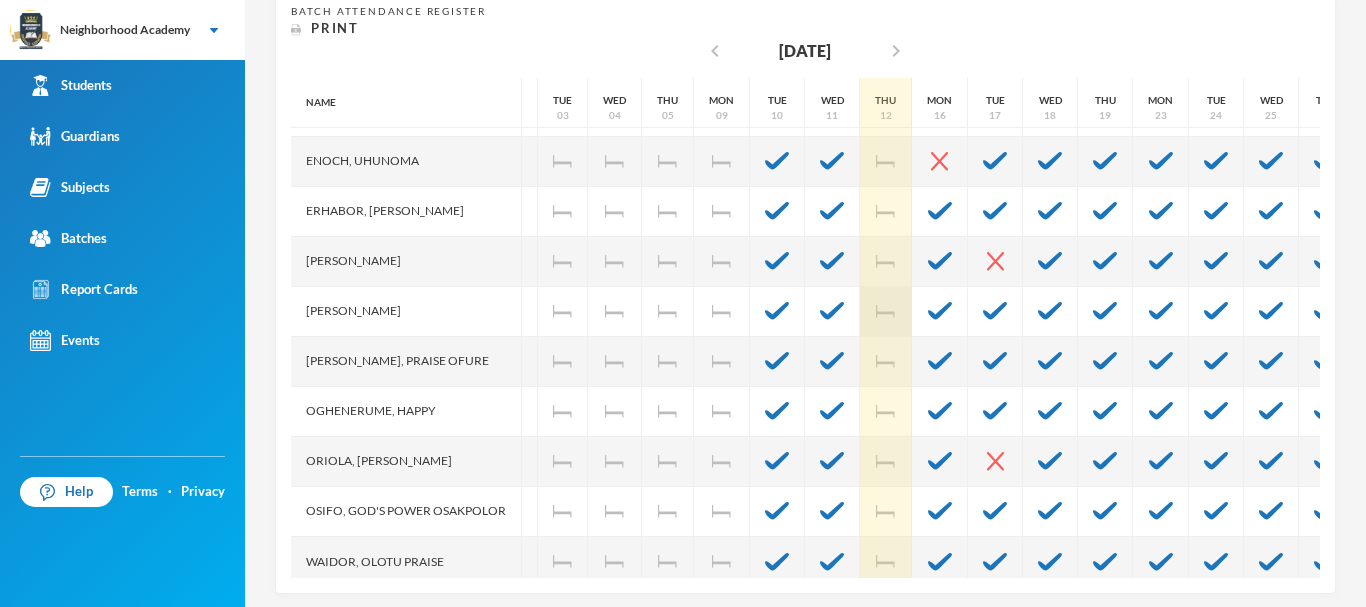 scroll, scrollTop: 115, scrollLeft: 40, axis: both 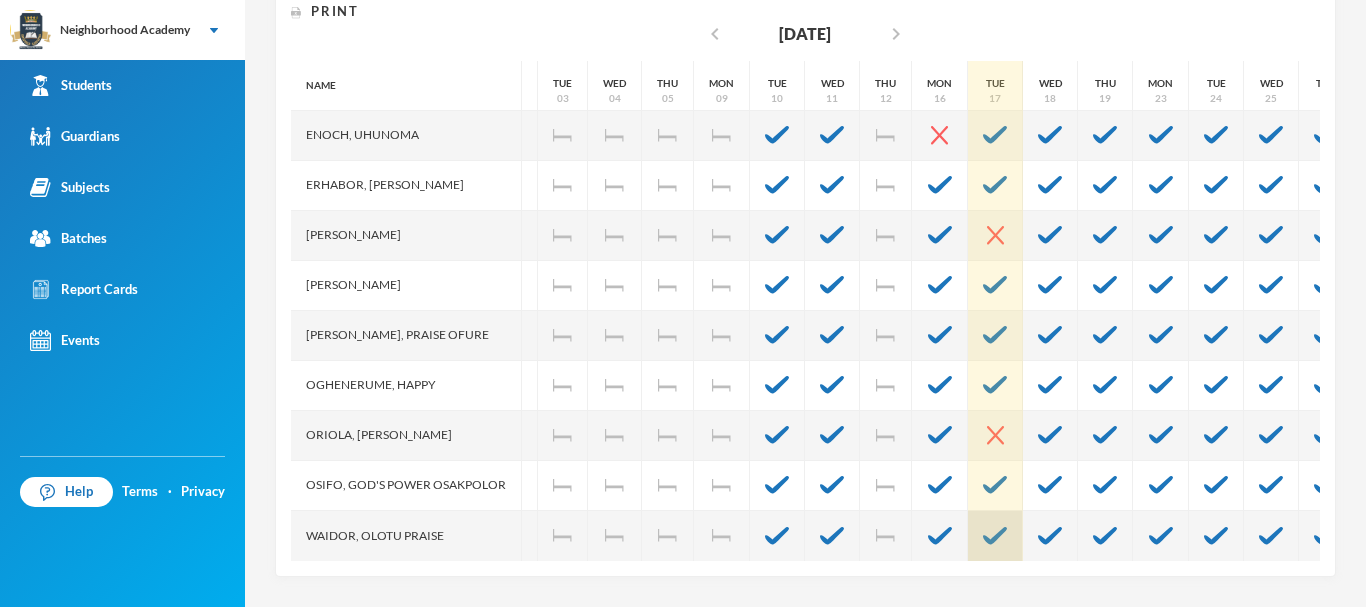 click at bounding box center (995, 536) 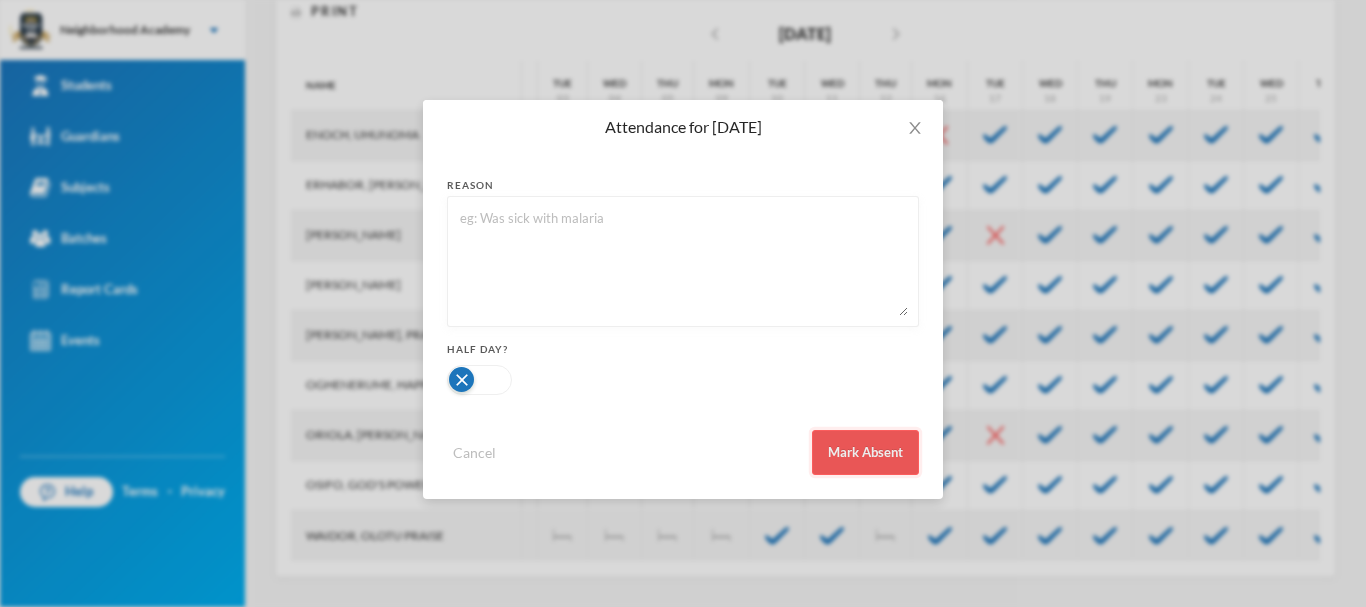 click on "Mark Absent" at bounding box center (865, 452) 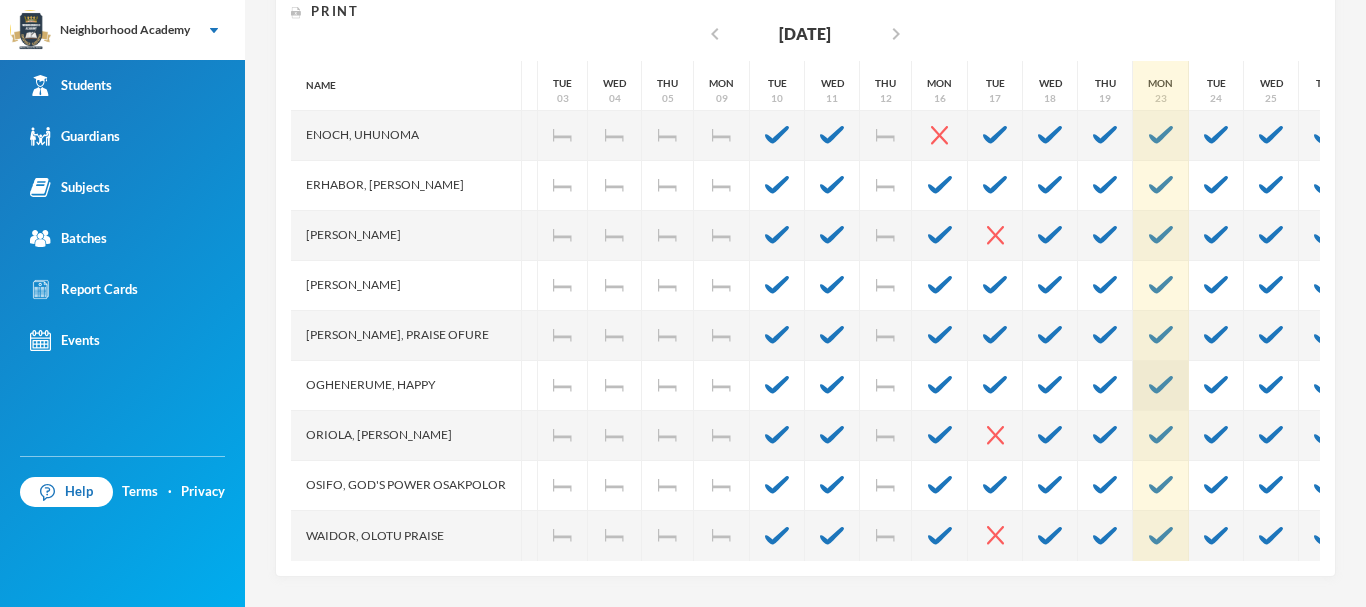 click at bounding box center (1161, 385) 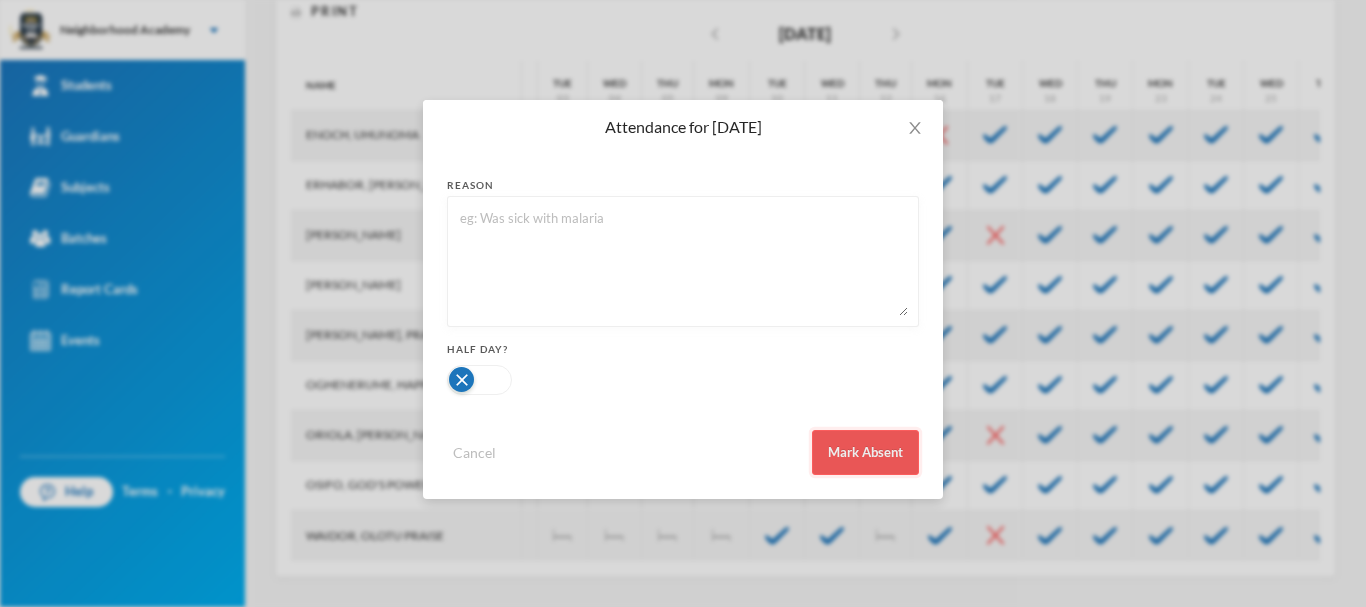 drag, startPoint x: 847, startPoint y: 444, endPoint x: 858, endPoint y: 437, distance: 13.038404 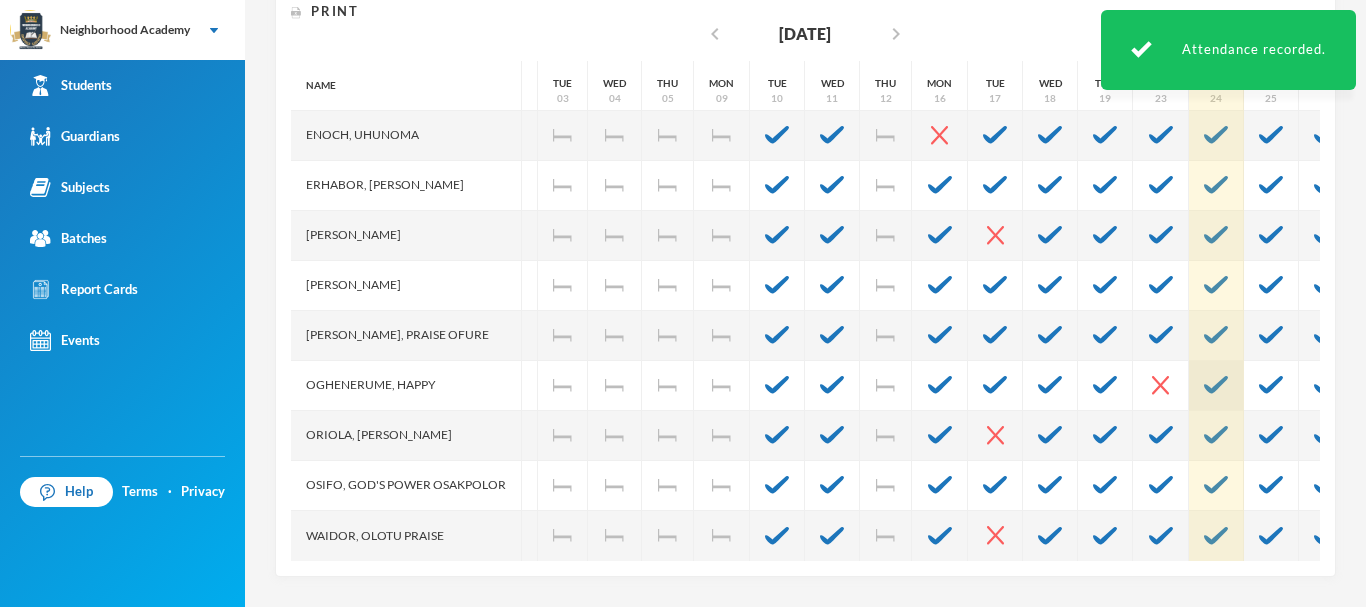 click at bounding box center (1216, 386) 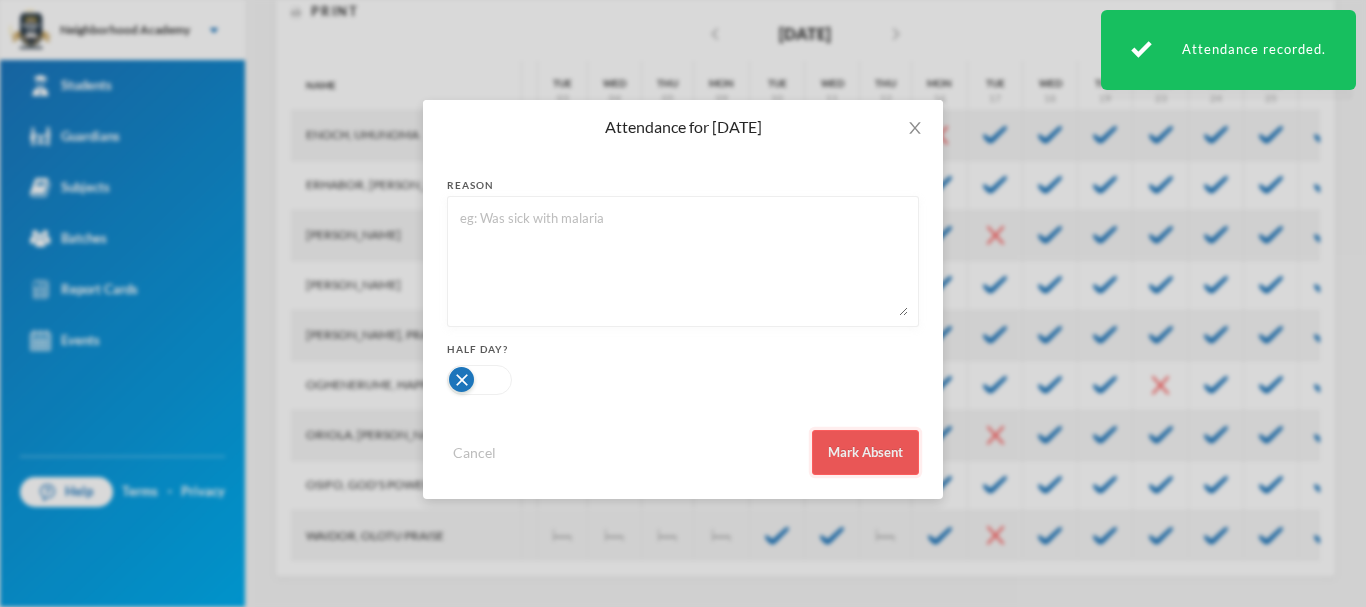 click on "Mark Absent" at bounding box center (865, 452) 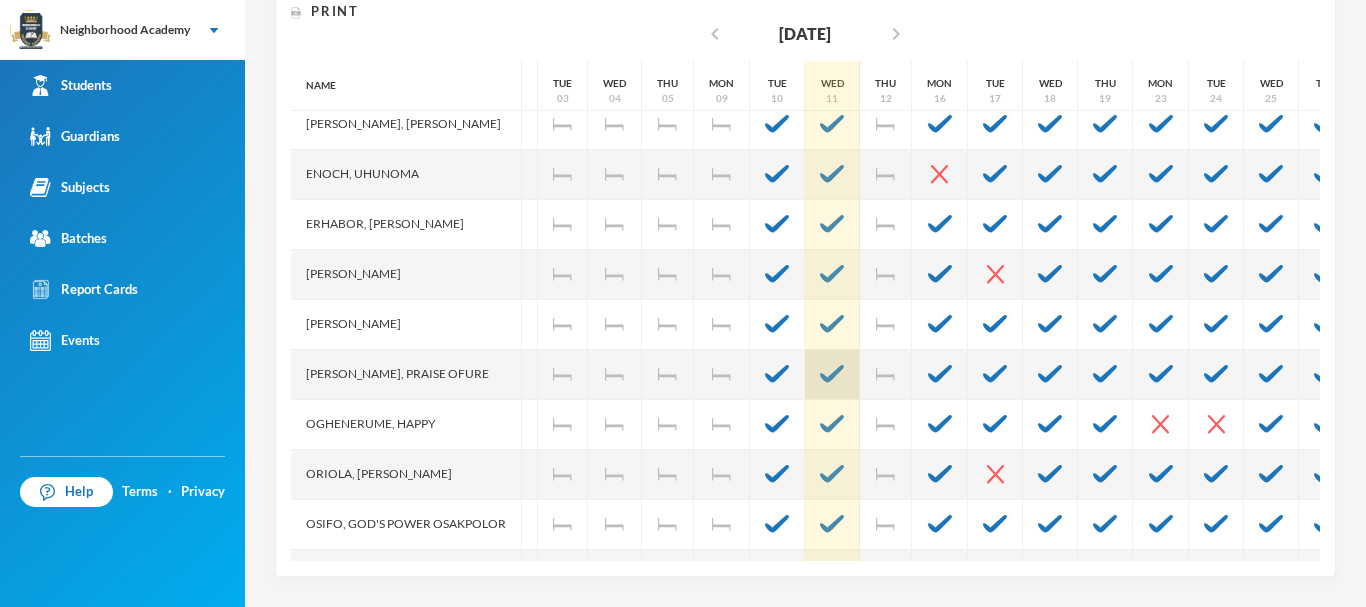scroll, scrollTop: 15, scrollLeft: 40, axis: both 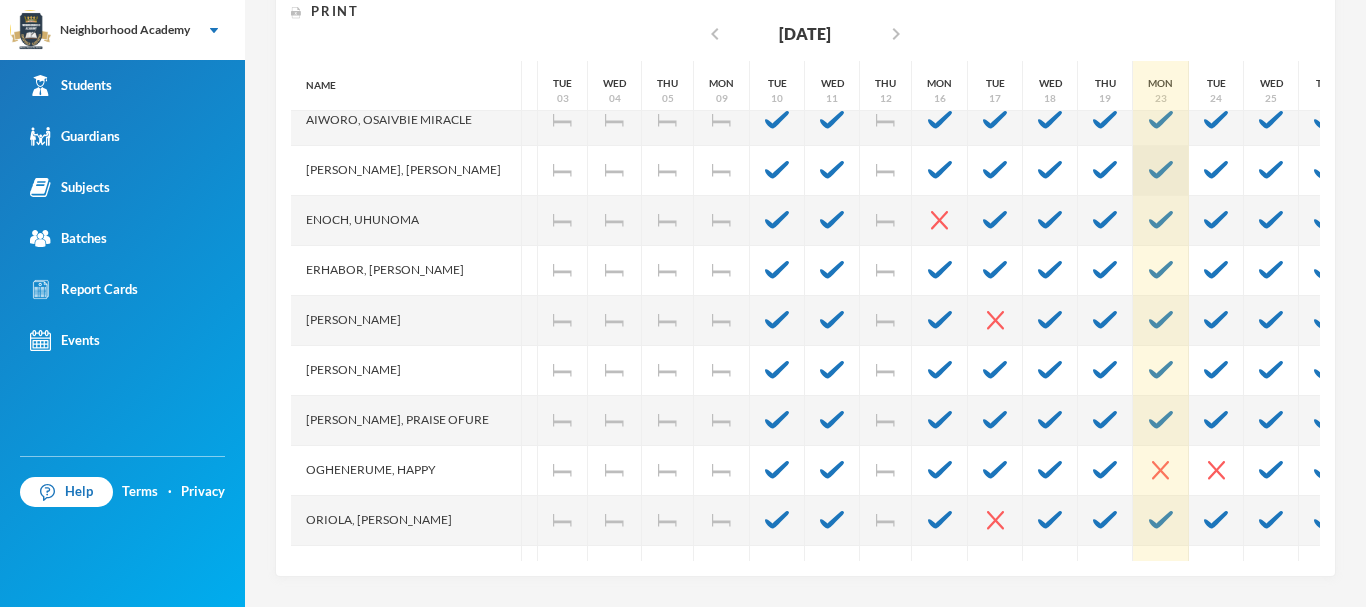 click at bounding box center [1161, 171] 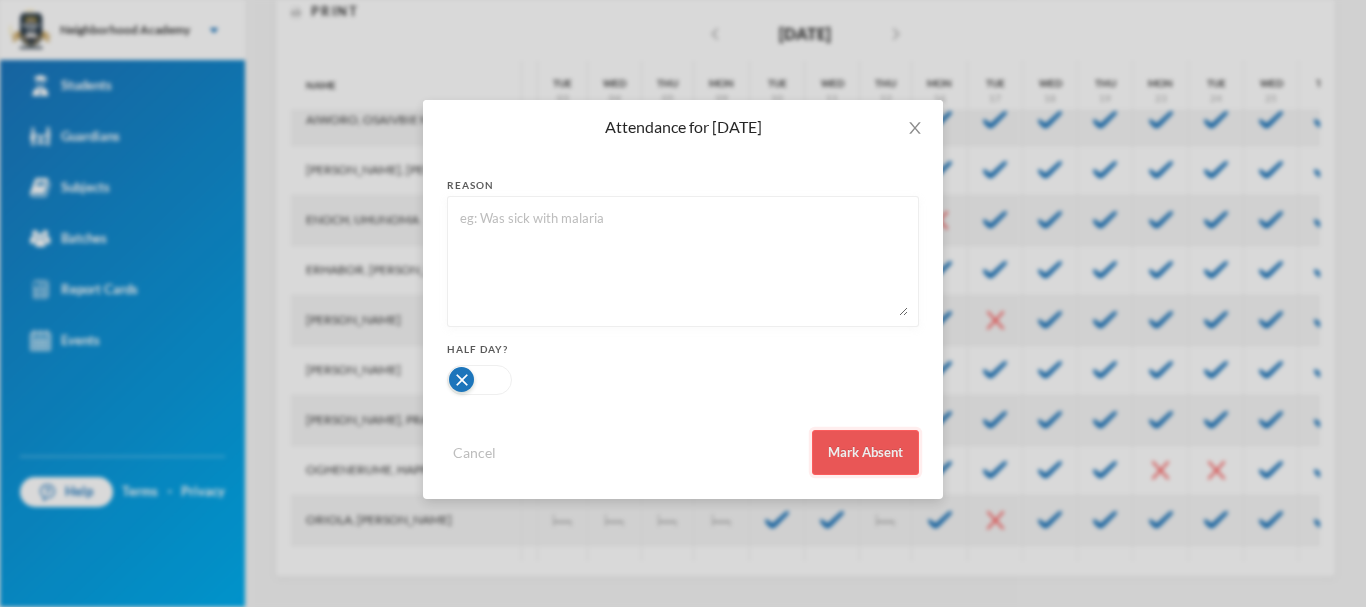 click on "Mark Absent" at bounding box center [865, 452] 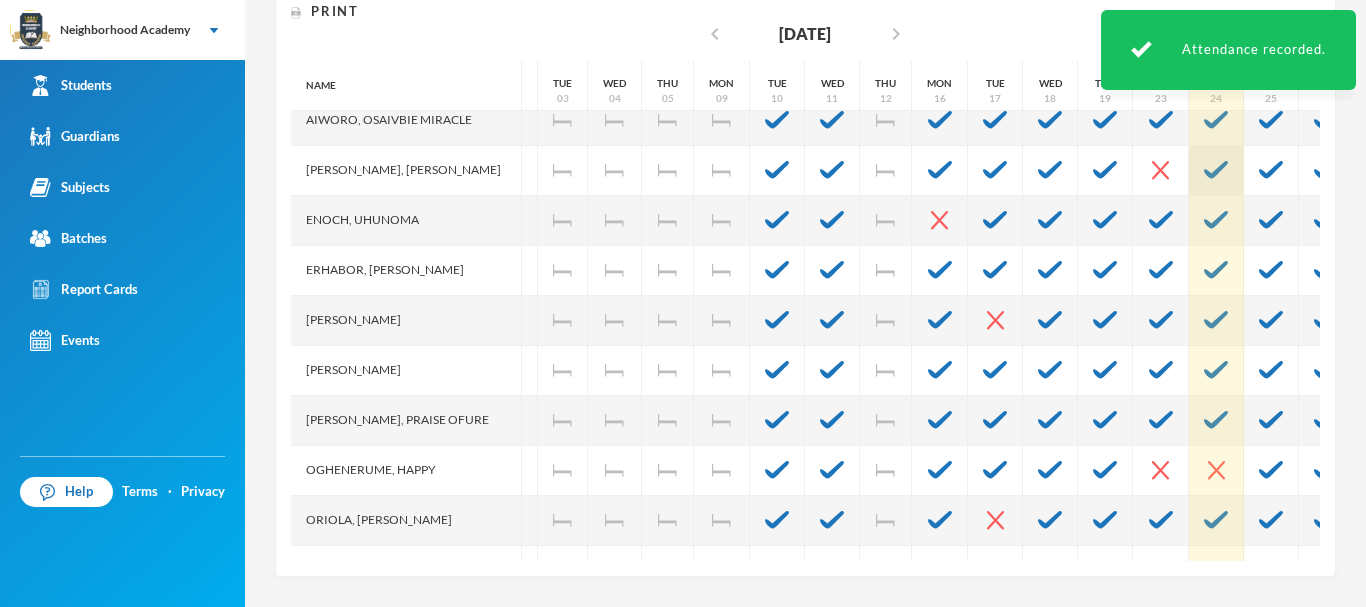 click at bounding box center (1216, 170) 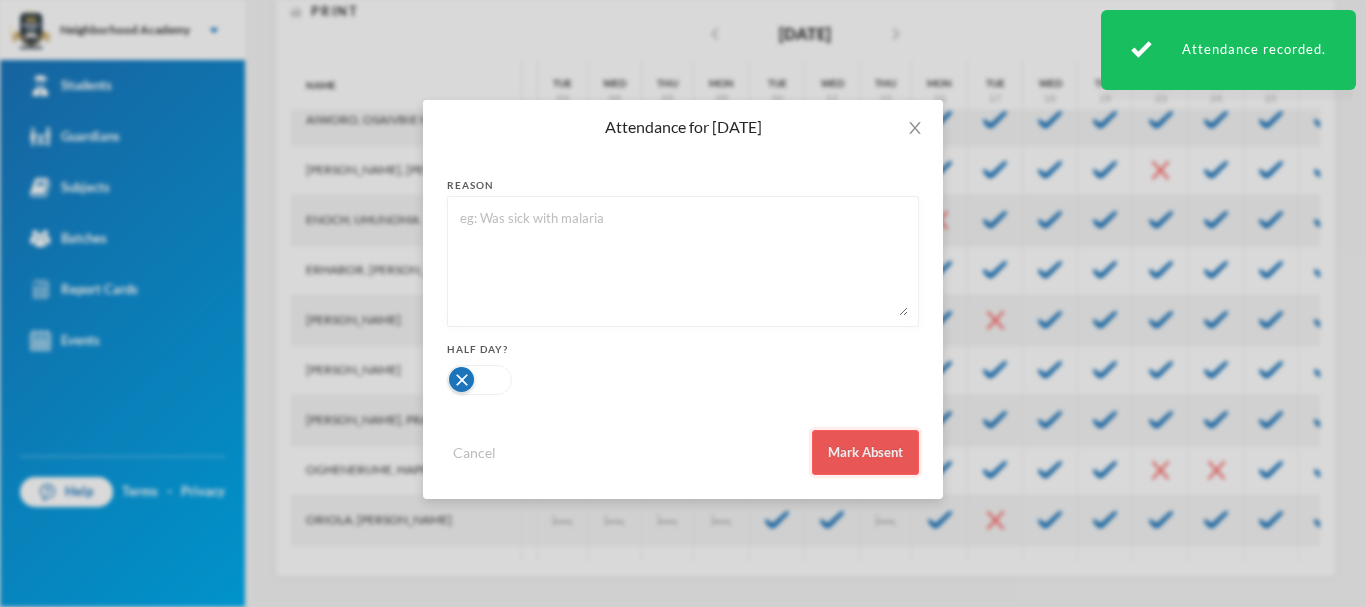 click on "Mark Absent" at bounding box center [865, 452] 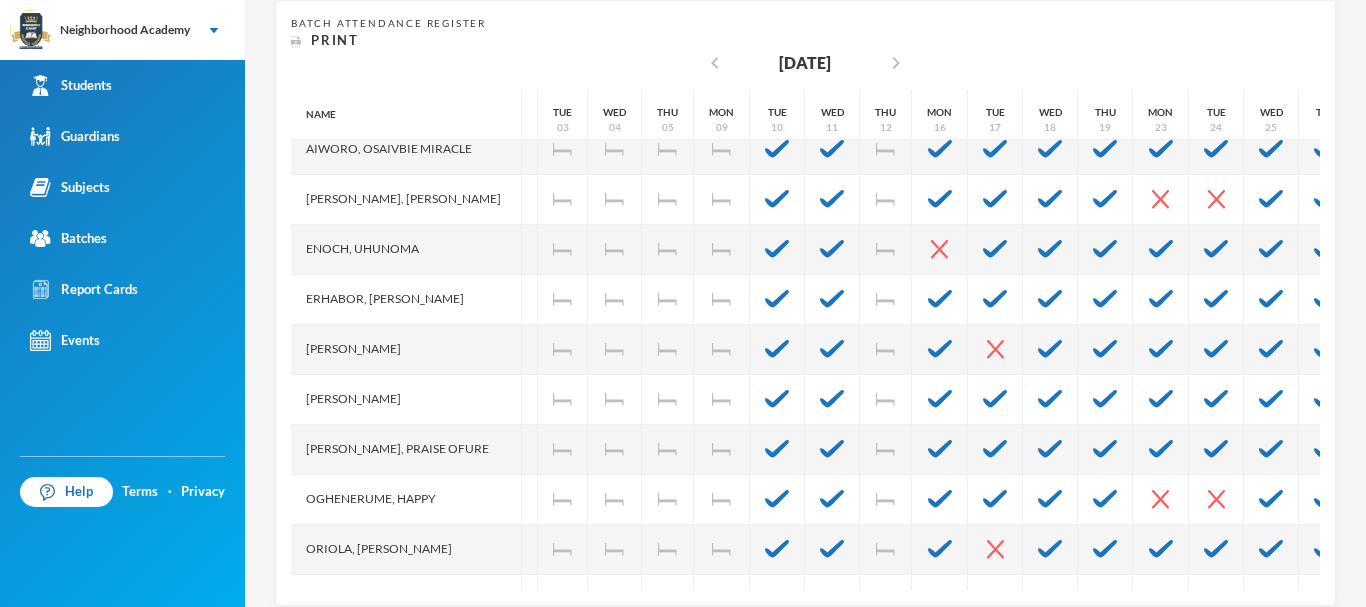 scroll, scrollTop: 426, scrollLeft: 0, axis: vertical 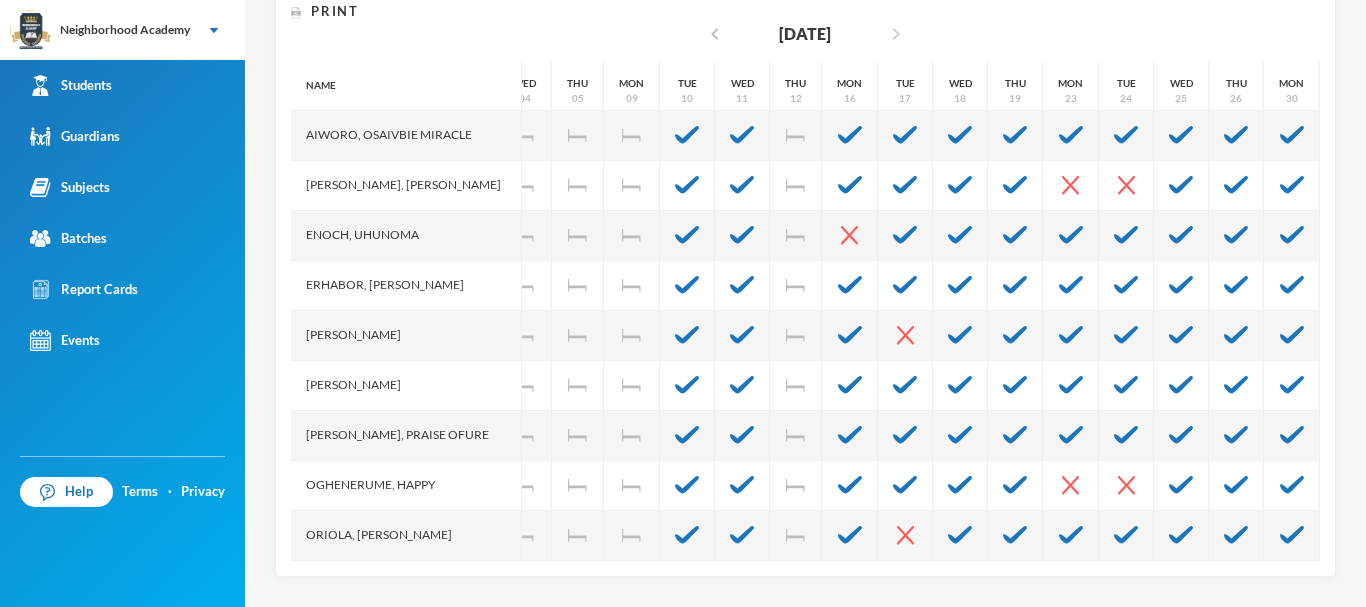 click on "chevron_right" at bounding box center [896, 34] 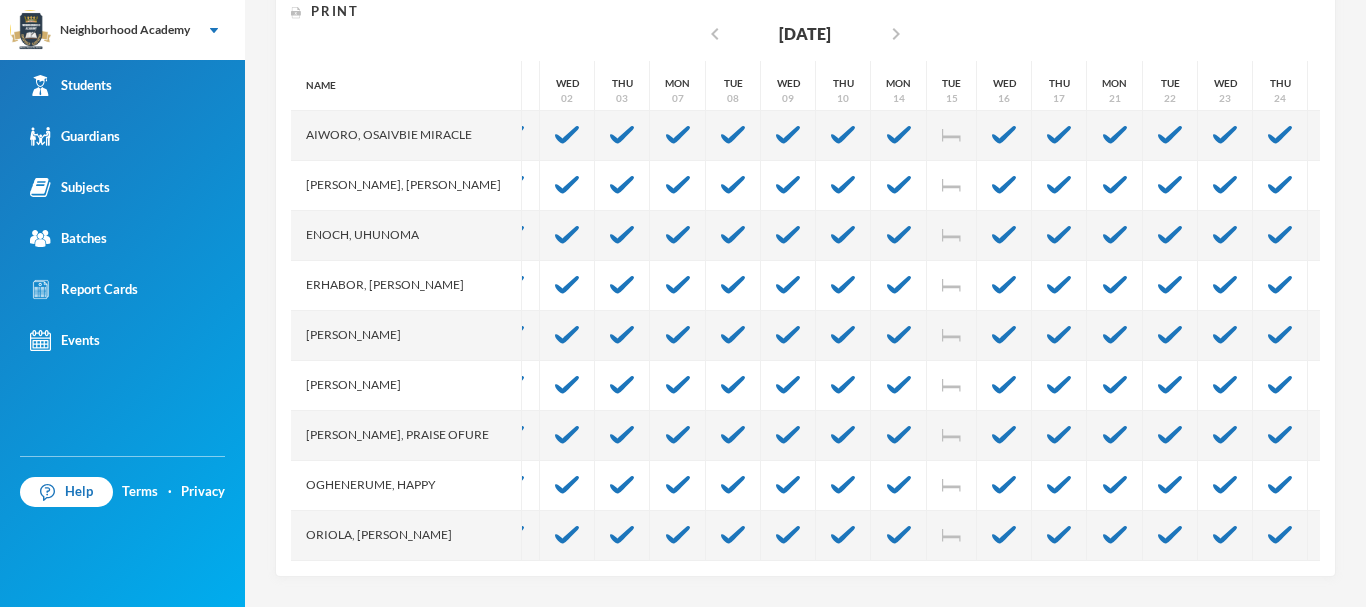 scroll, scrollTop: 0, scrollLeft: 13, axis: horizontal 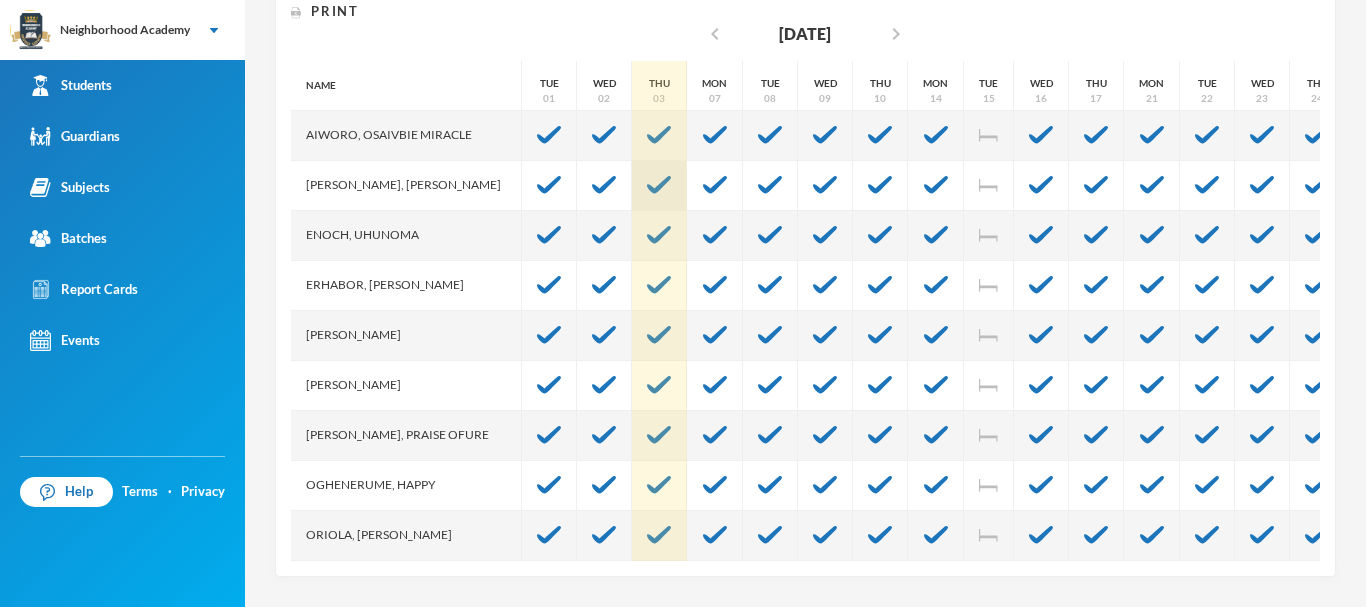 click at bounding box center [659, 185] 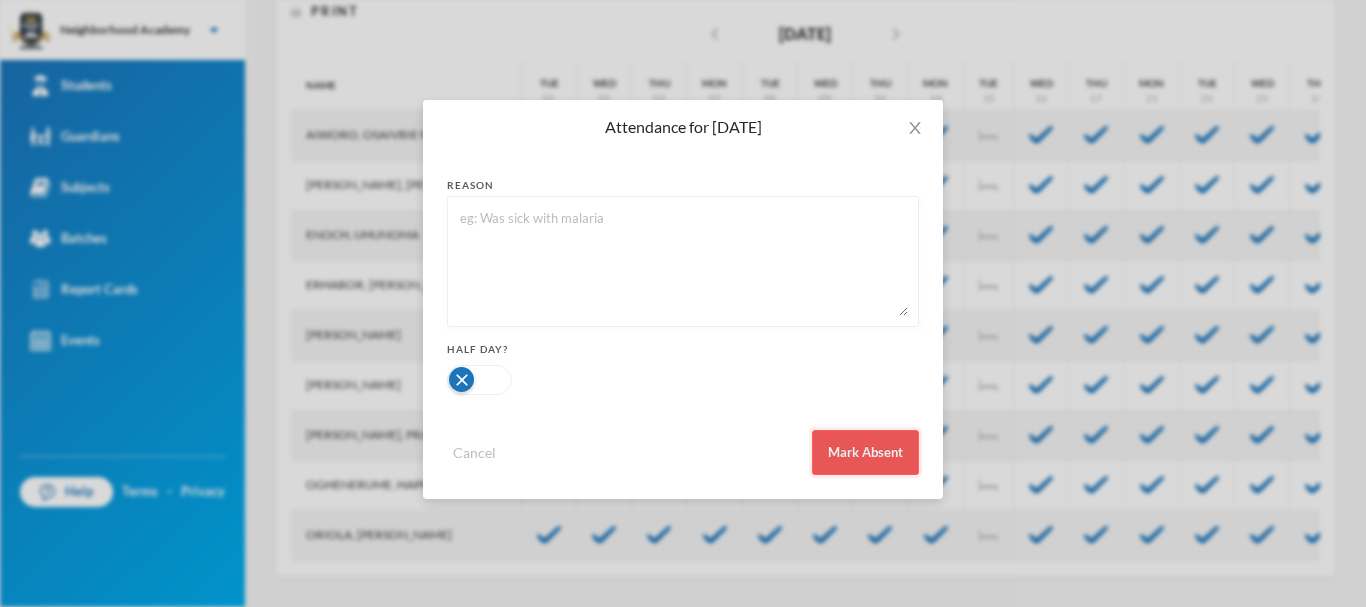 click on "Mark Absent" at bounding box center (865, 452) 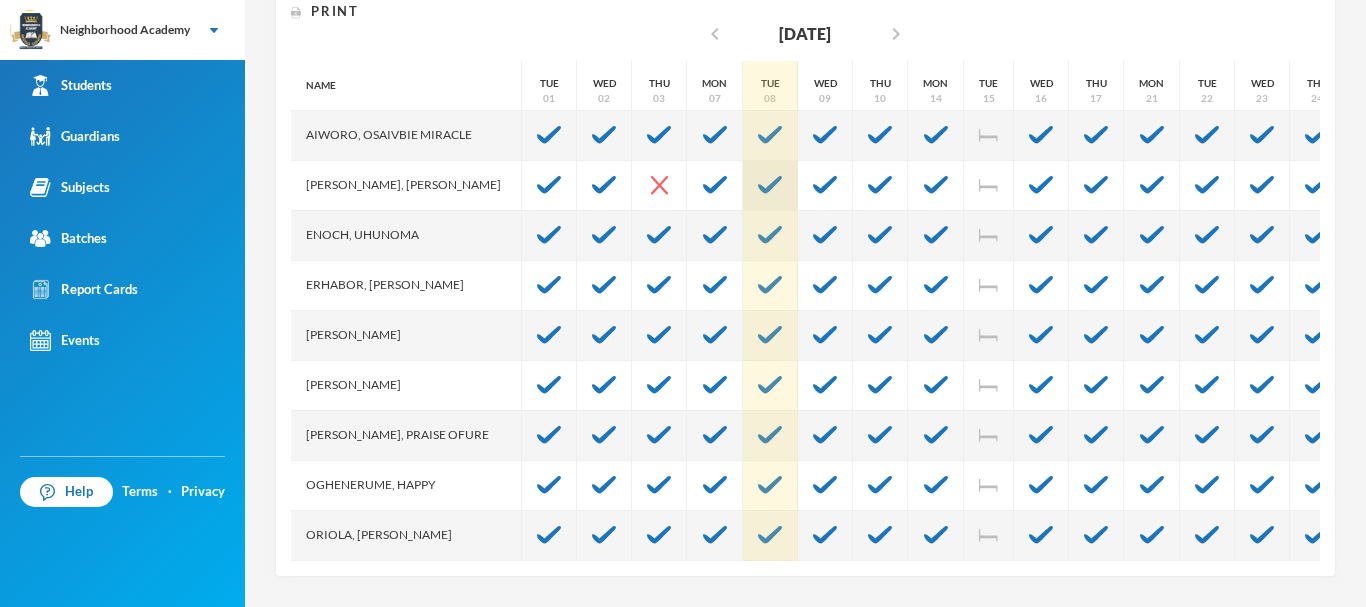 click at bounding box center (770, 185) 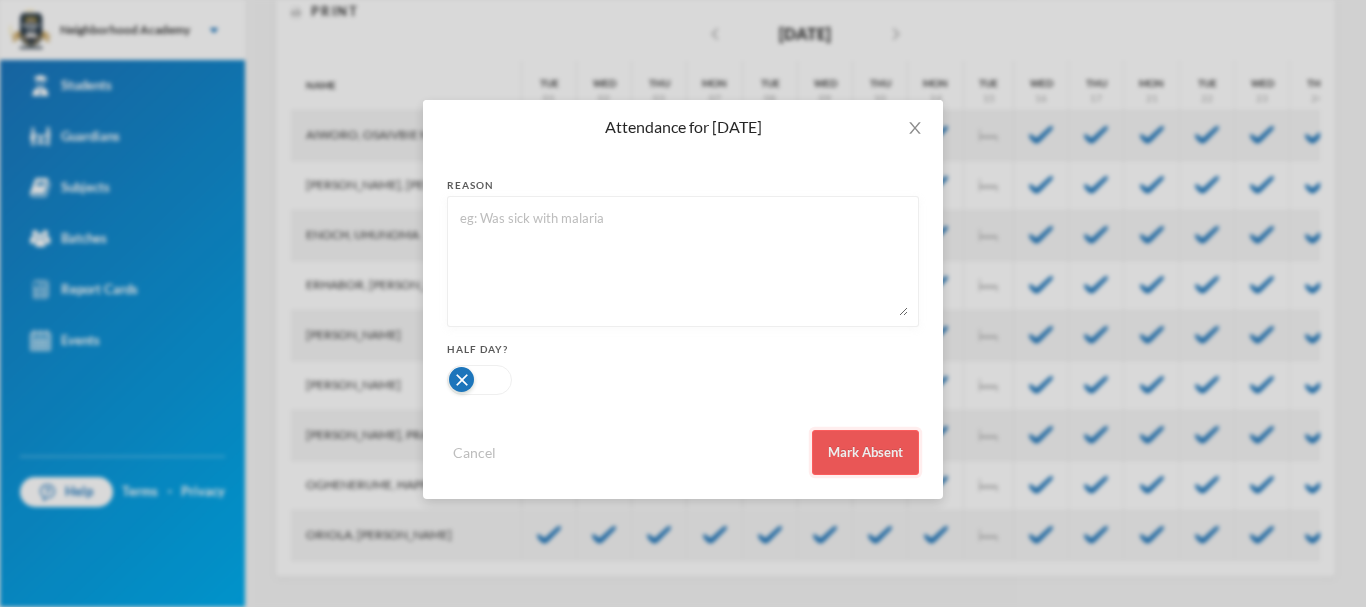 click on "Mark Absent" at bounding box center (865, 452) 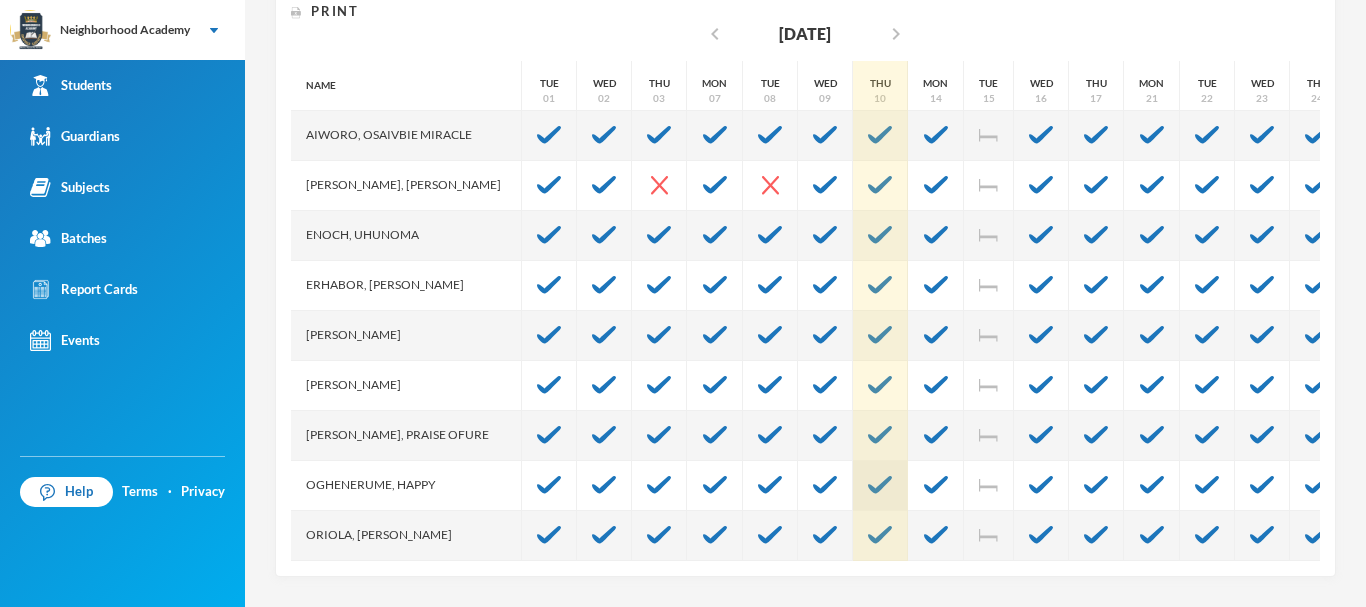 click at bounding box center (880, 485) 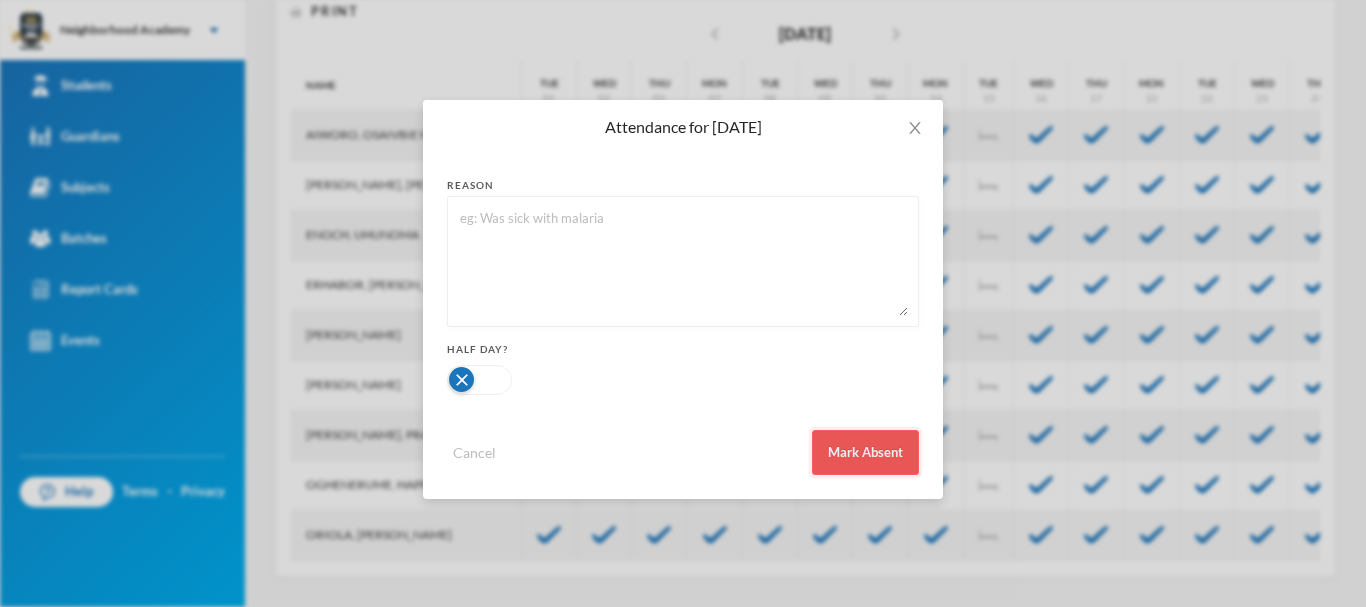 click on "Mark Absent" at bounding box center [865, 452] 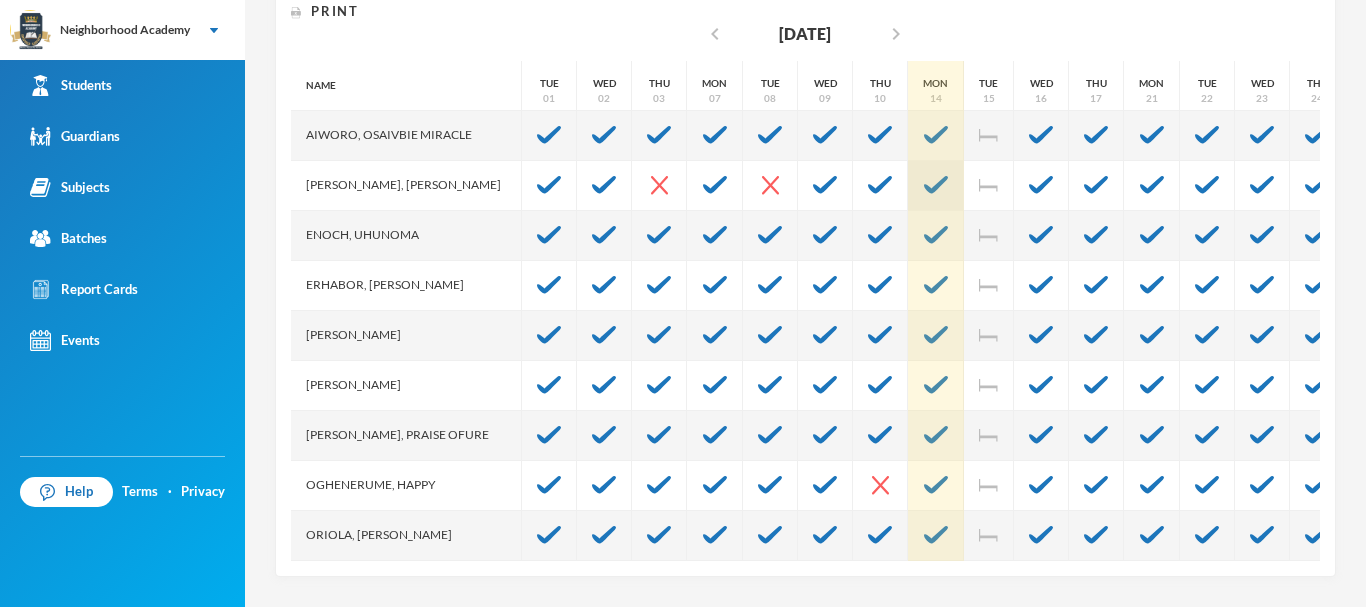 click at bounding box center [936, 185] 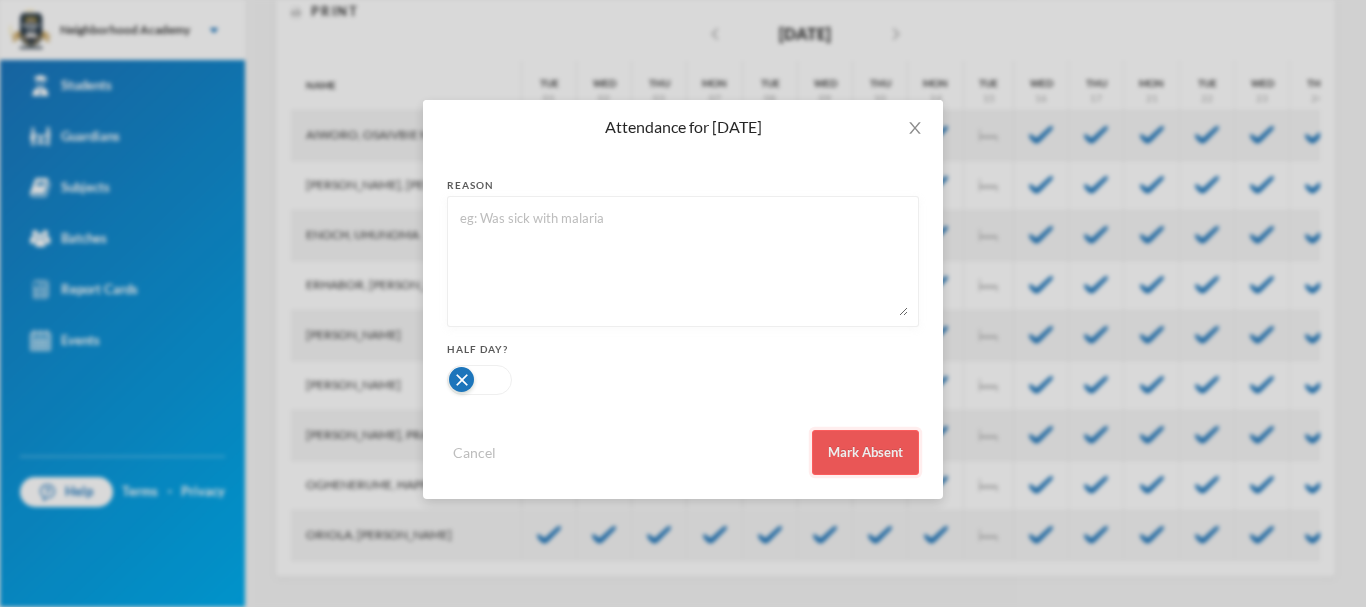 click on "Mark Absent" at bounding box center (865, 452) 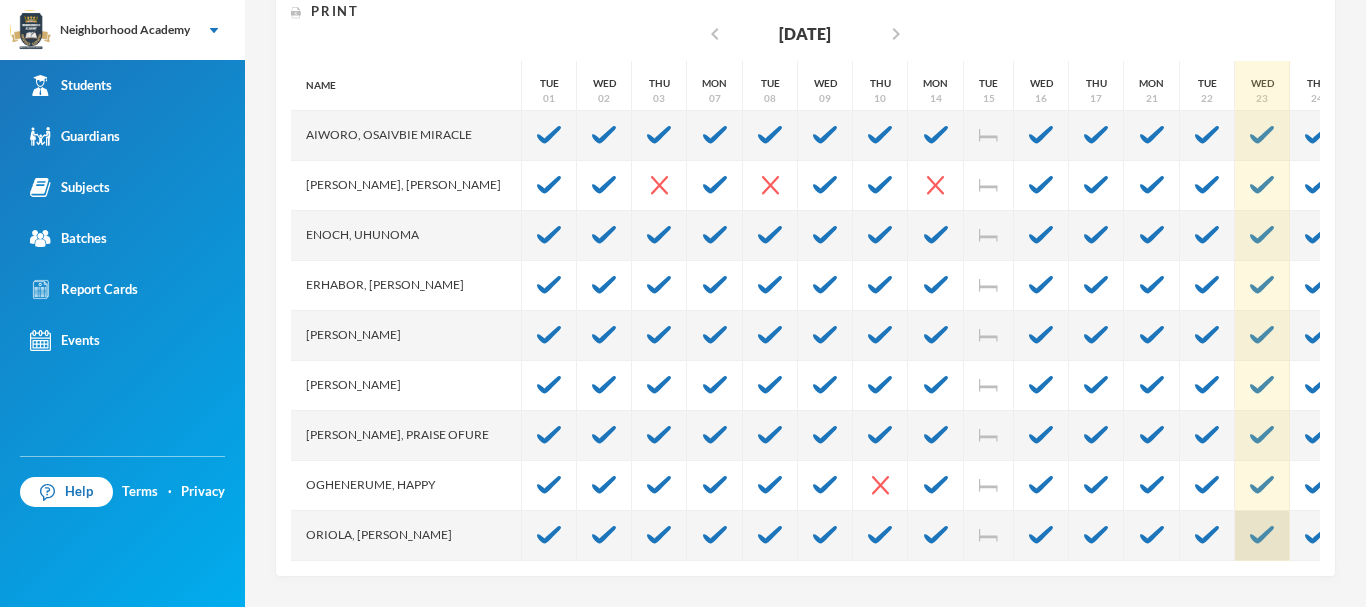 click at bounding box center [1262, 536] 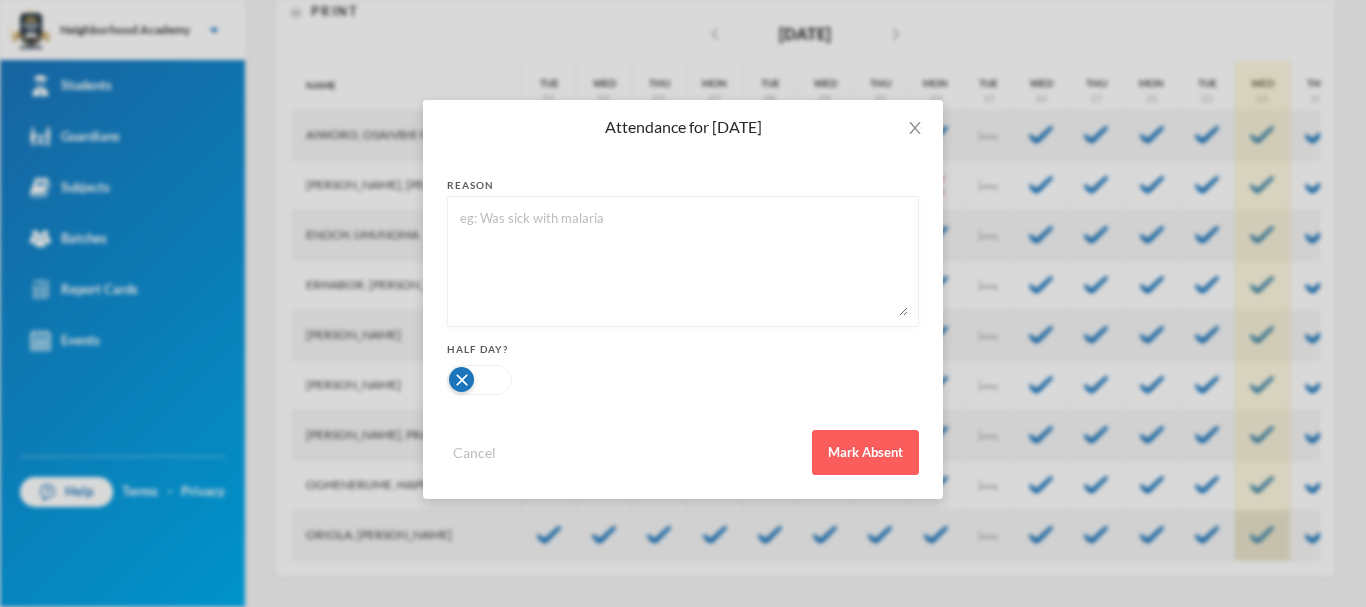 click on "Attendance for [DATE] reason Half Day? Cancel Mark Absent" at bounding box center [683, 303] 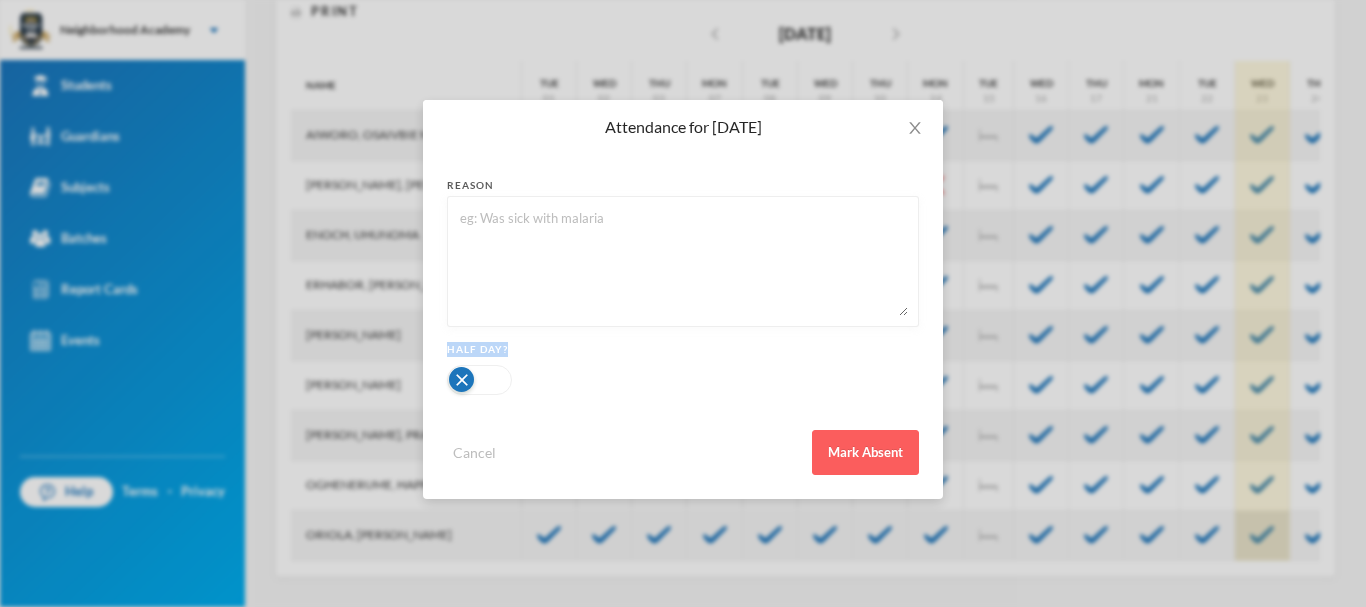 click on "Attendance for [DATE] reason Half Day? Cancel Mark Absent" at bounding box center (683, 303) 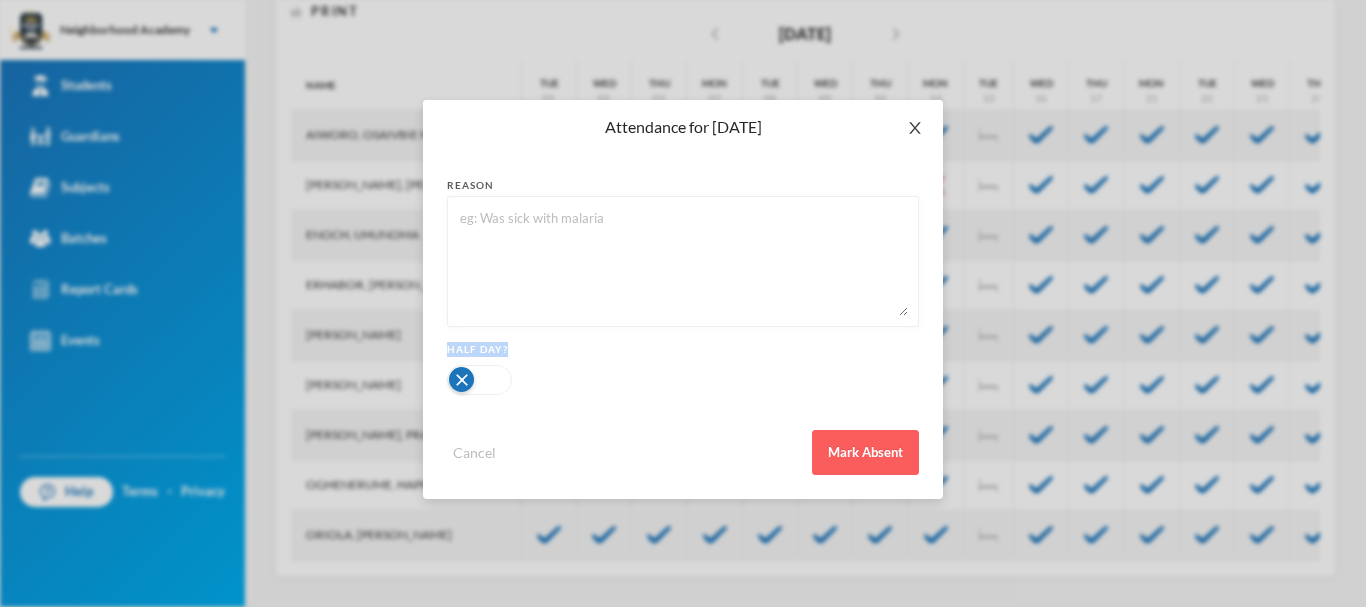 click 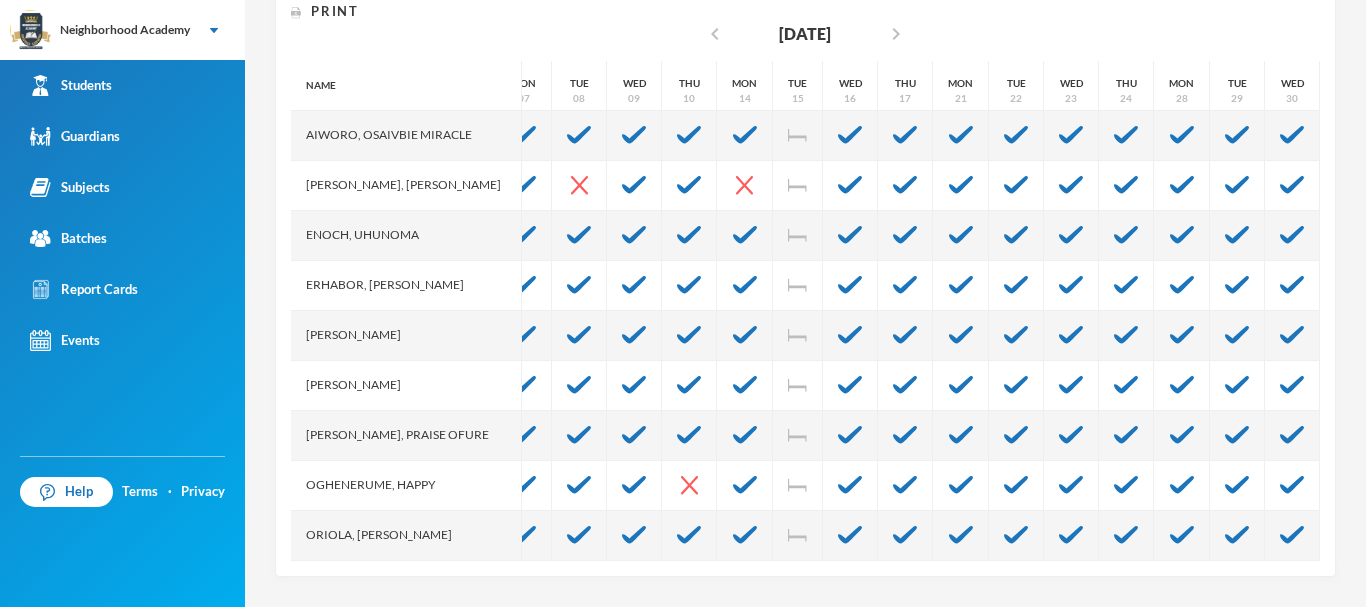 scroll, scrollTop: 0, scrollLeft: 218, axis: horizontal 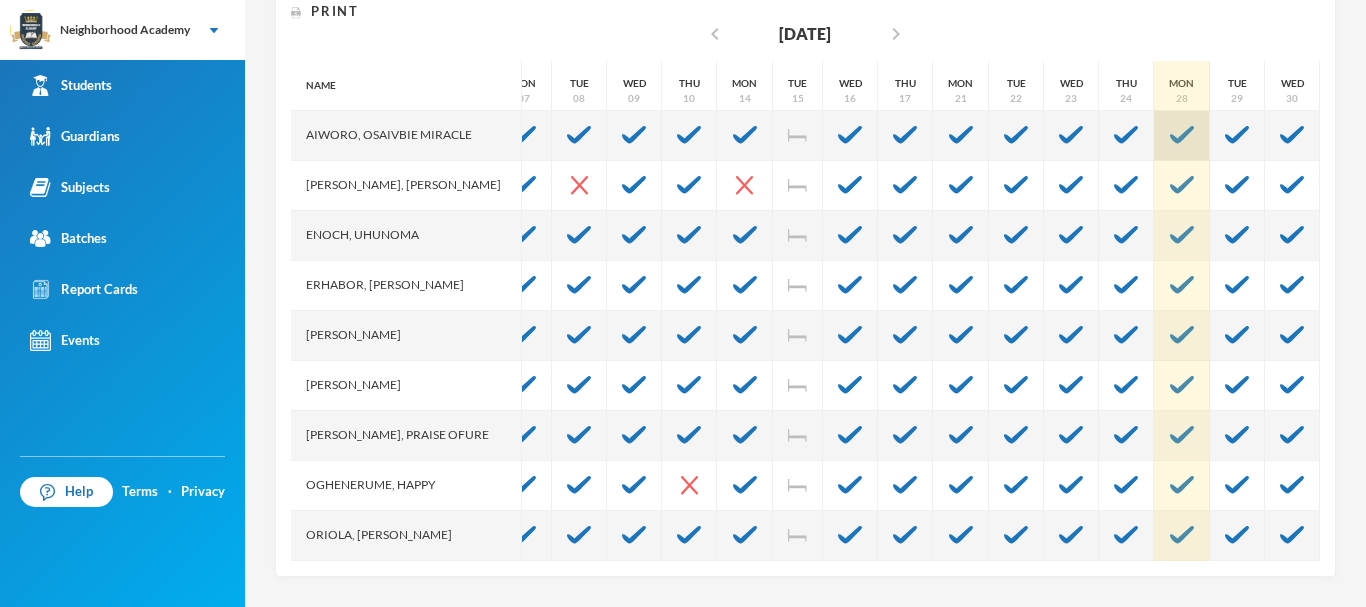 click at bounding box center [1182, 136] 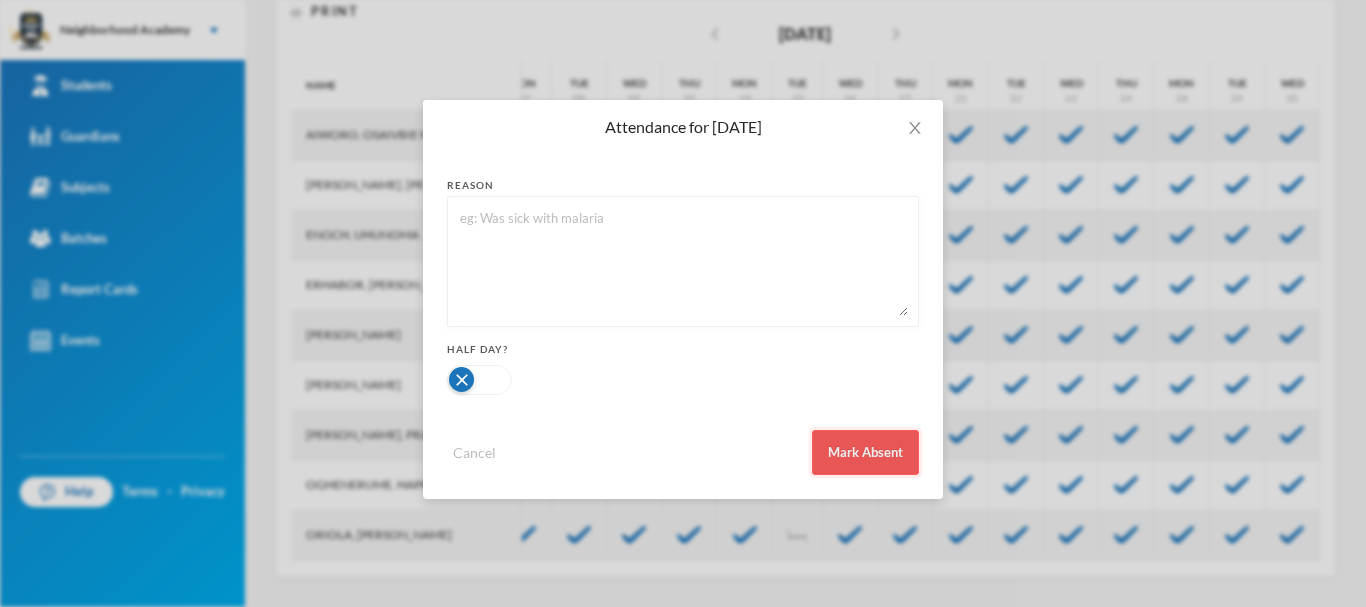 click on "Mark Absent" at bounding box center [865, 452] 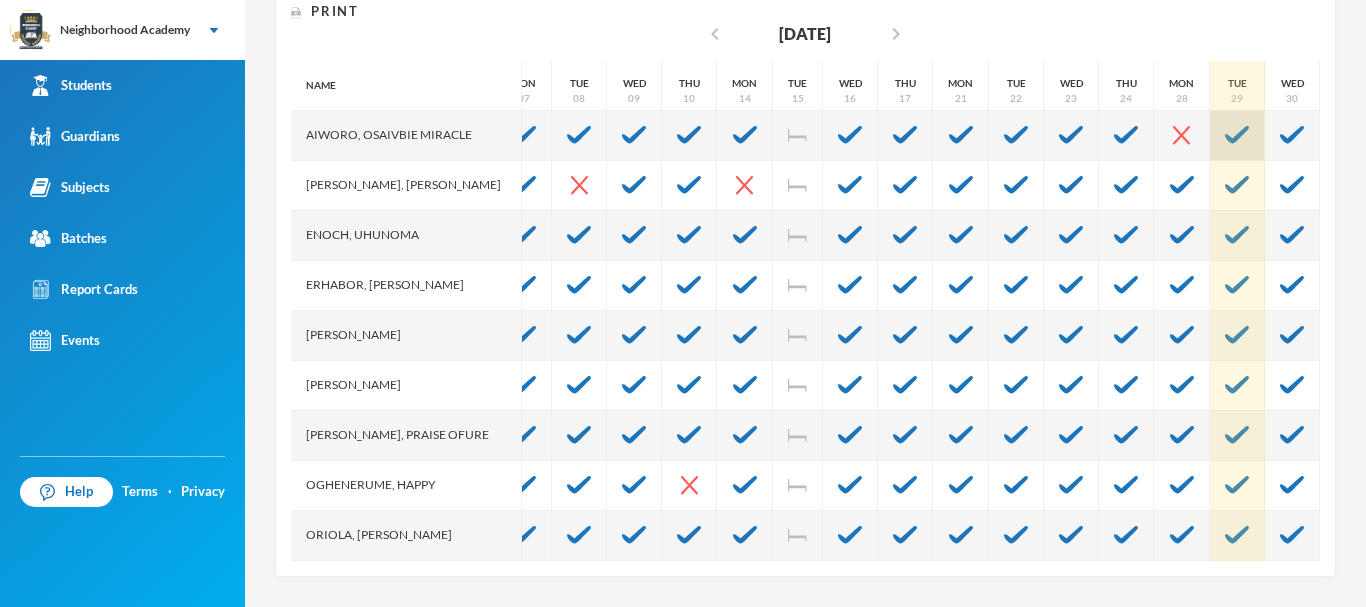 click at bounding box center [1237, 135] 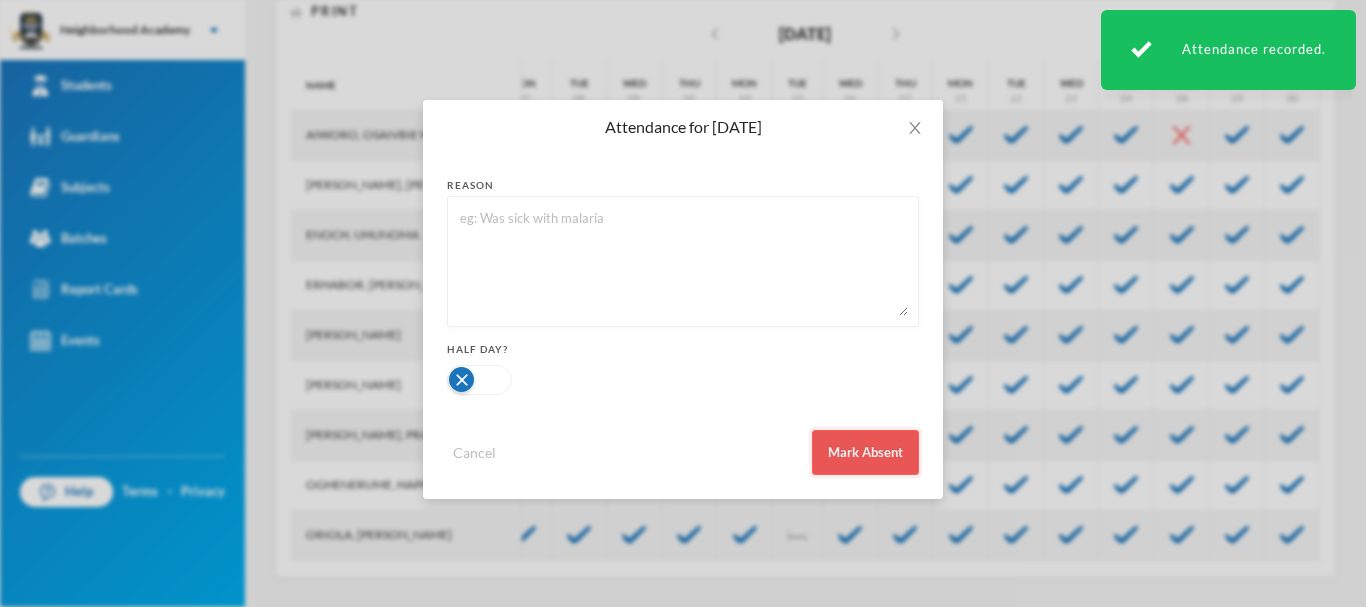 drag, startPoint x: 861, startPoint y: 448, endPoint x: 883, endPoint y: 434, distance: 26.076809 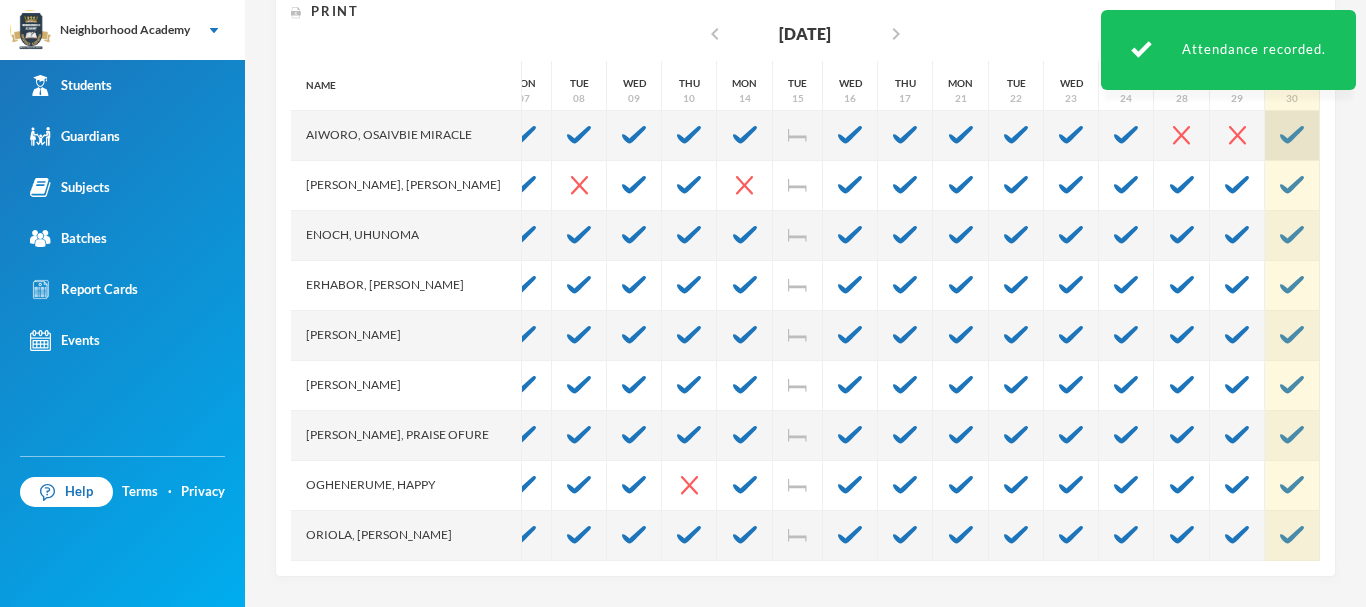 click at bounding box center [1292, 135] 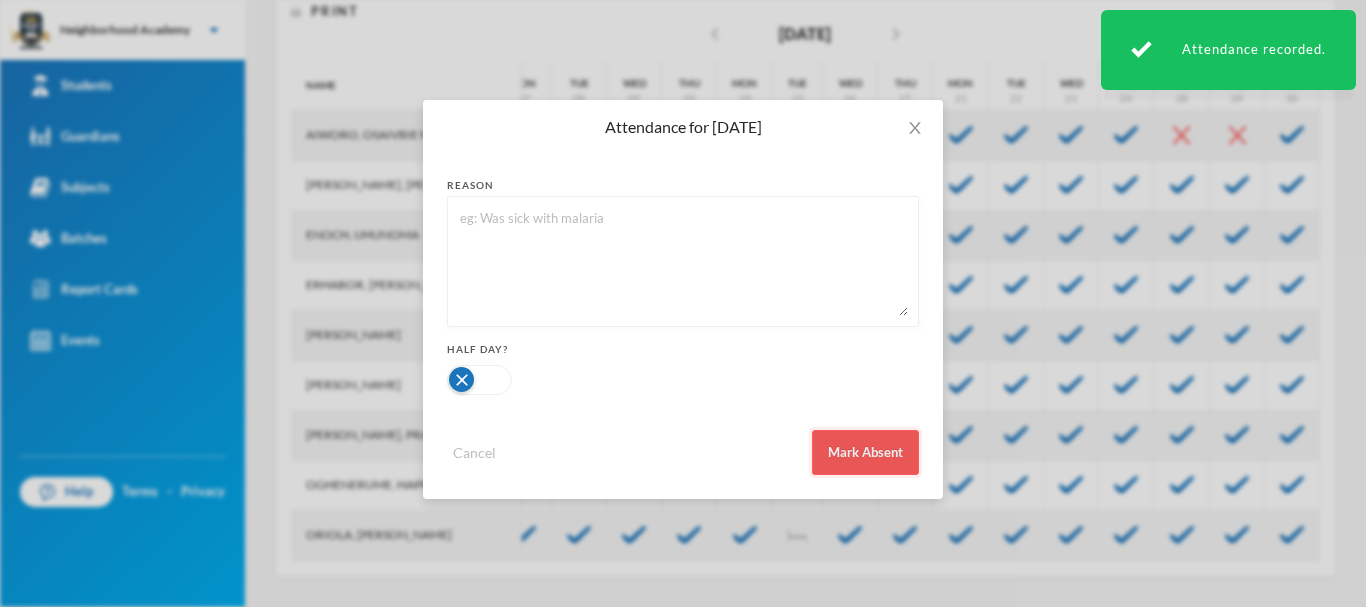 click on "Mark Absent" at bounding box center (865, 452) 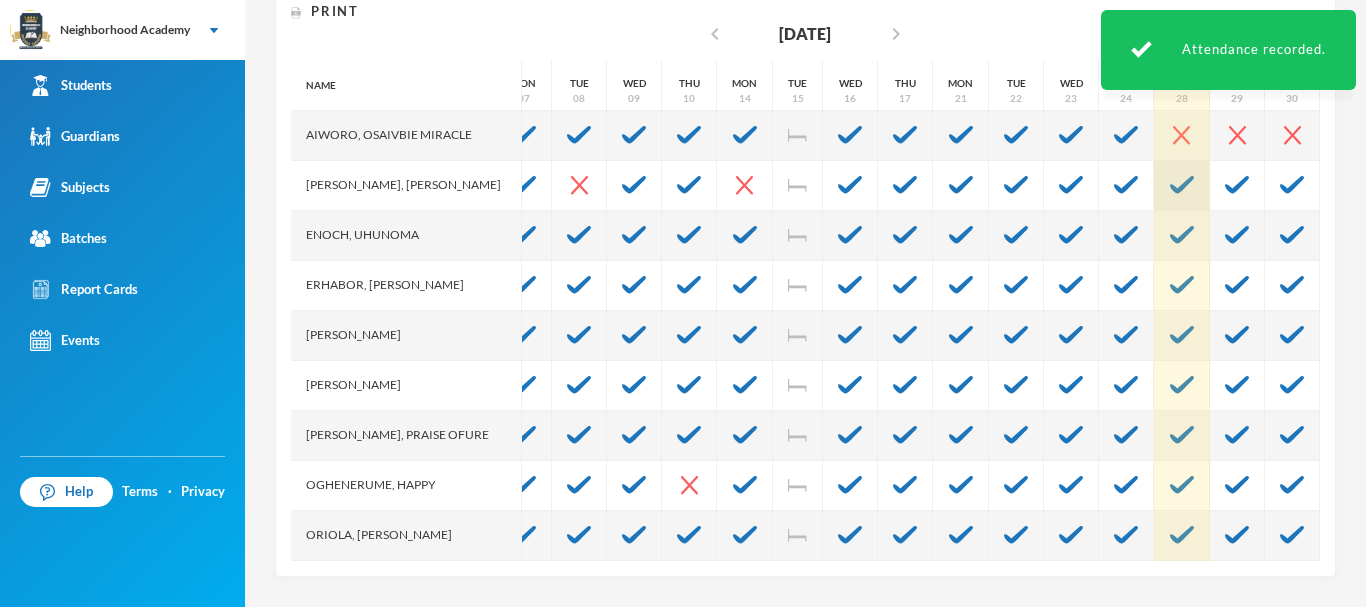 click at bounding box center [1182, 185] 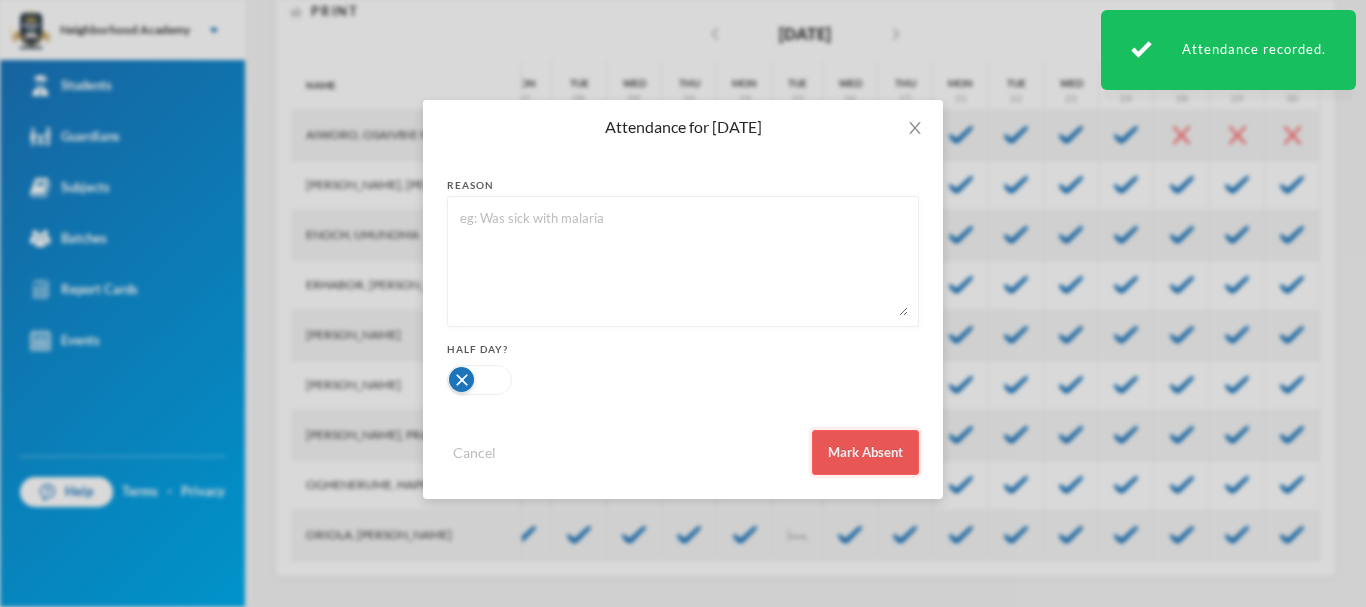 click on "Mark Absent" at bounding box center [865, 452] 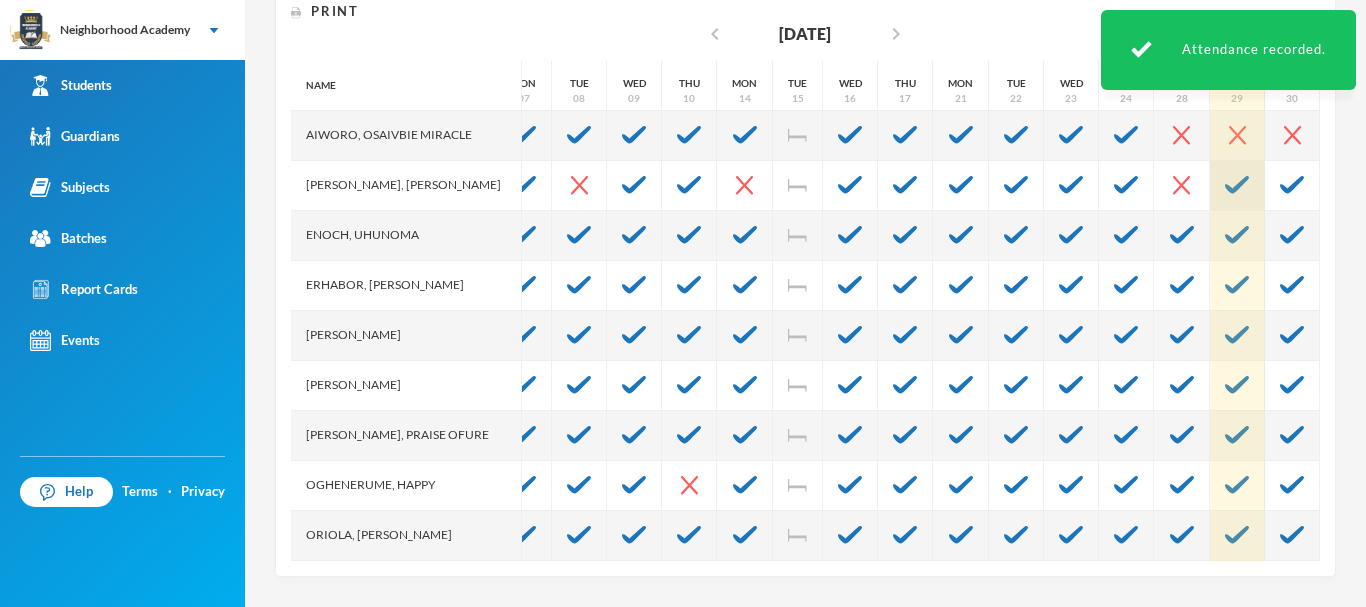 click at bounding box center [1237, 185] 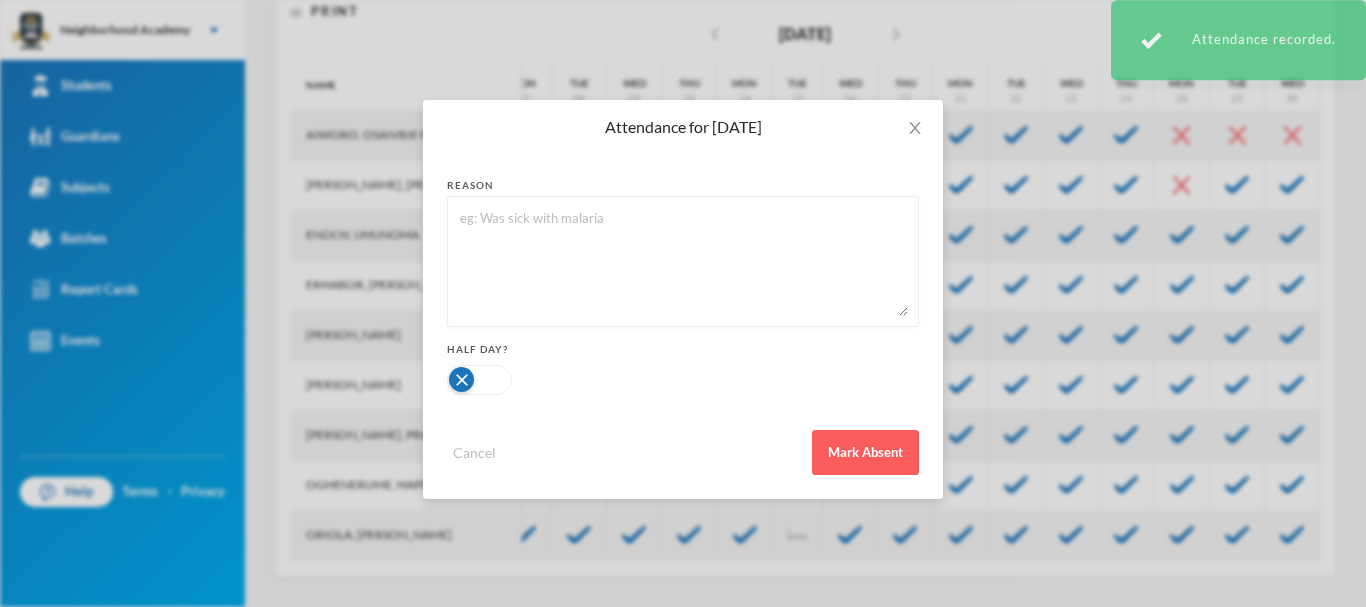 click on "Cancel Mark Absent" at bounding box center [683, 445] 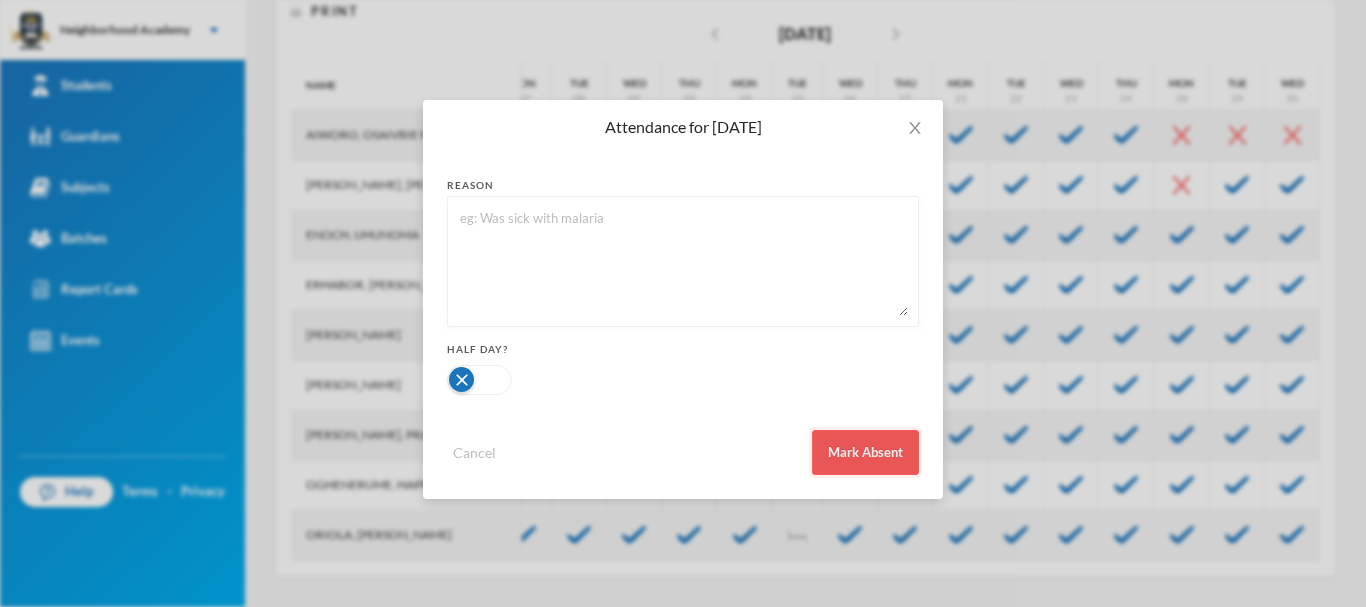 click on "Mark Absent" at bounding box center (865, 452) 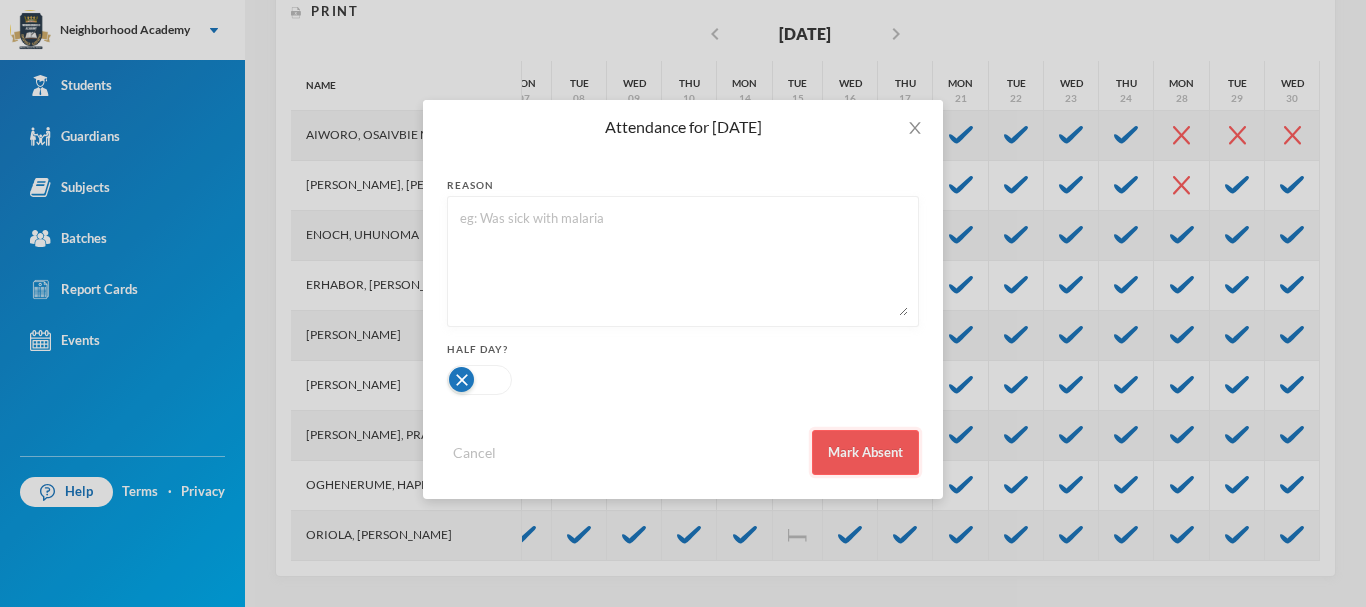 click on "Mark Absent" at bounding box center [865, 452] 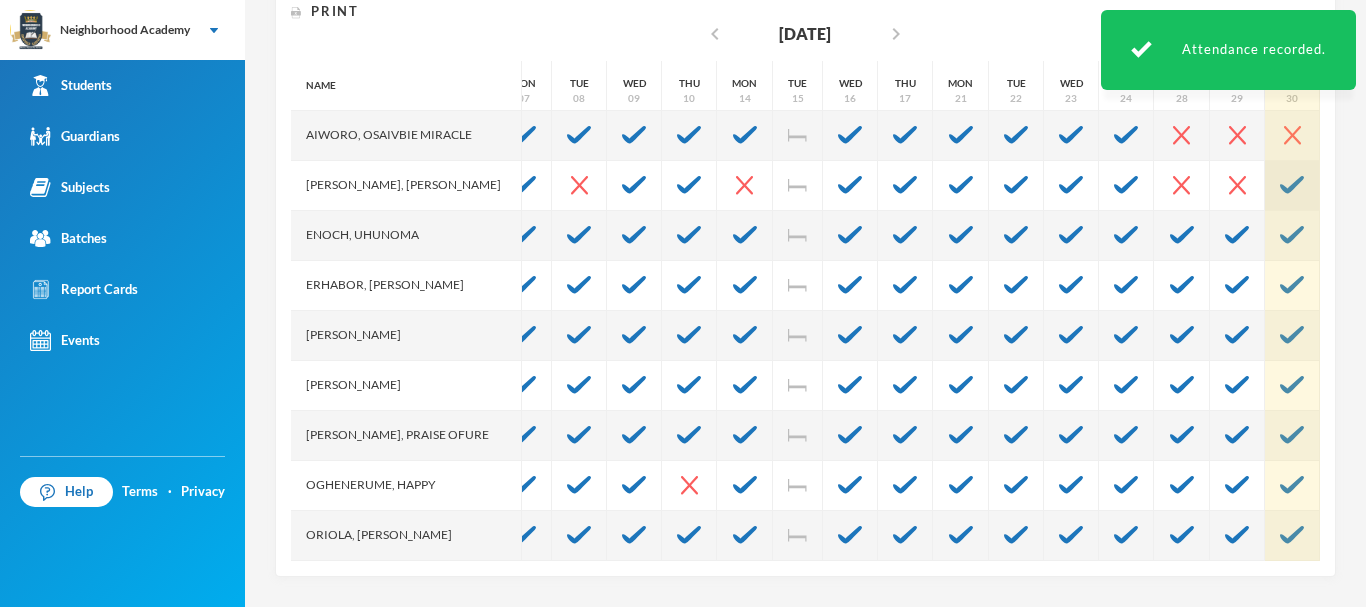 click at bounding box center [1292, 185] 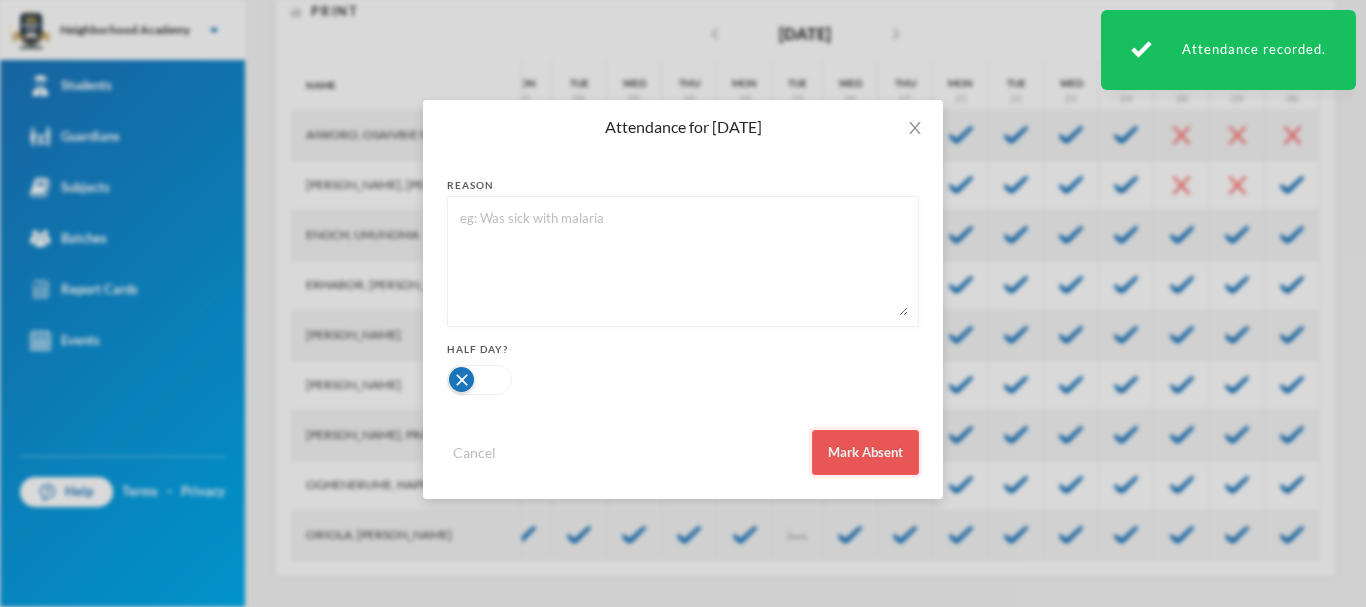 click on "Mark Absent" at bounding box center (865, 452) 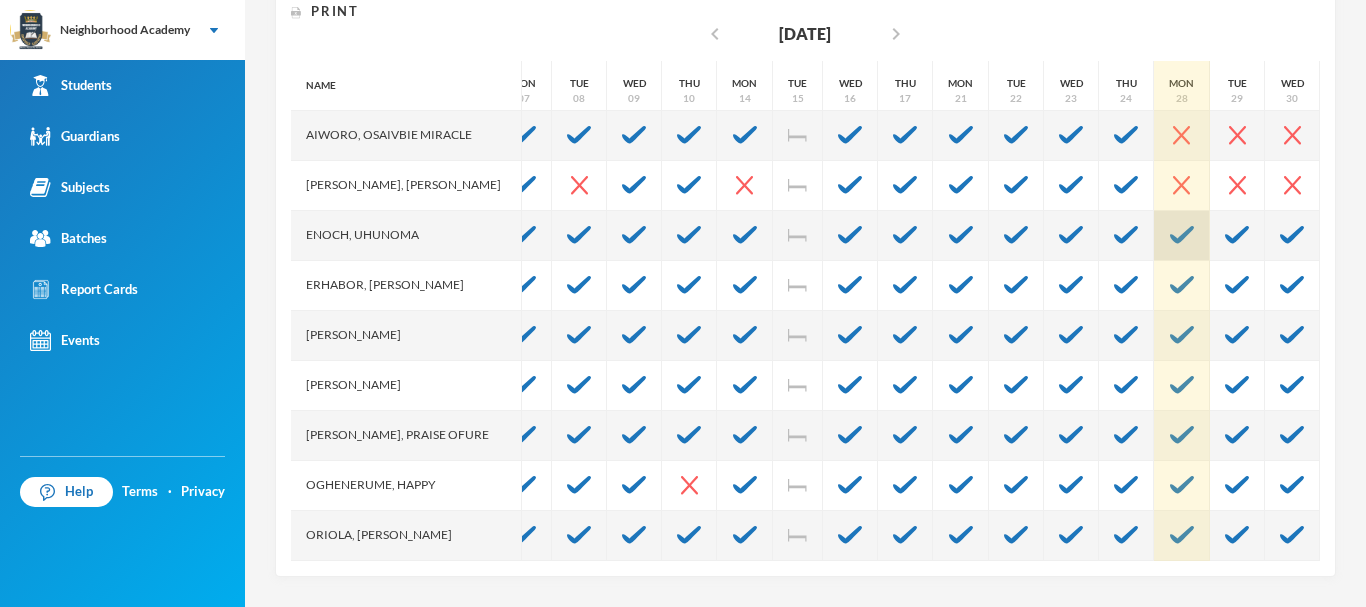click at bounding box center [1182, 236] 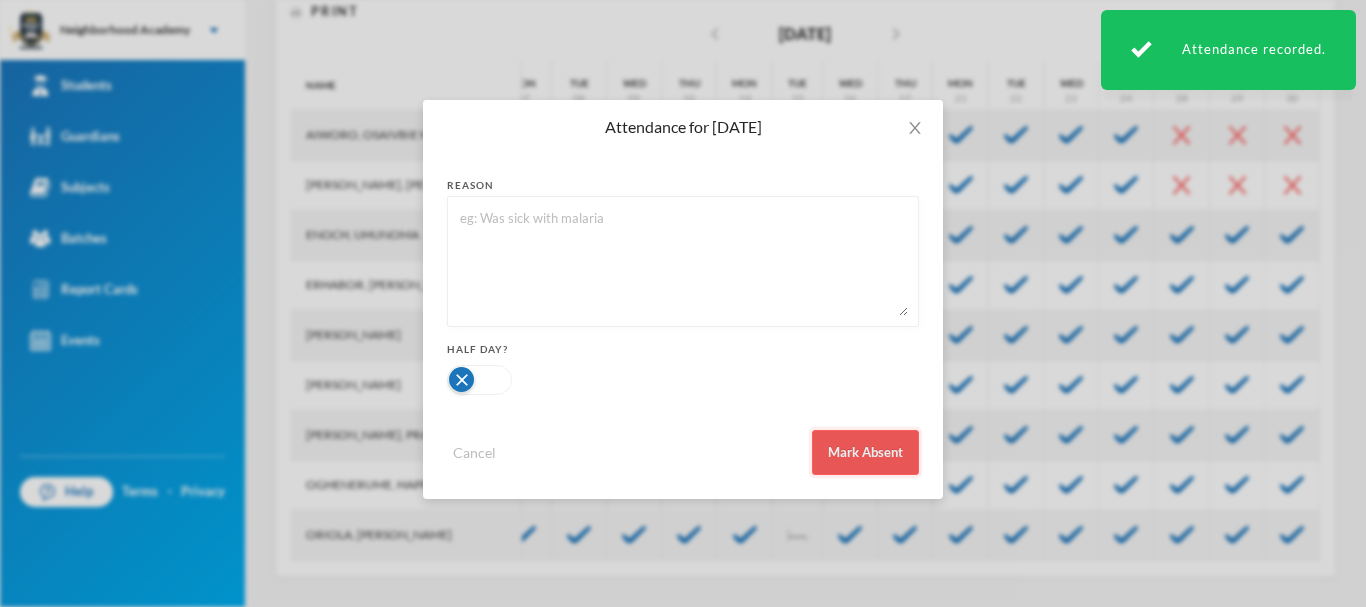 click on "Mark Absent" at bounding box center [865, 452] 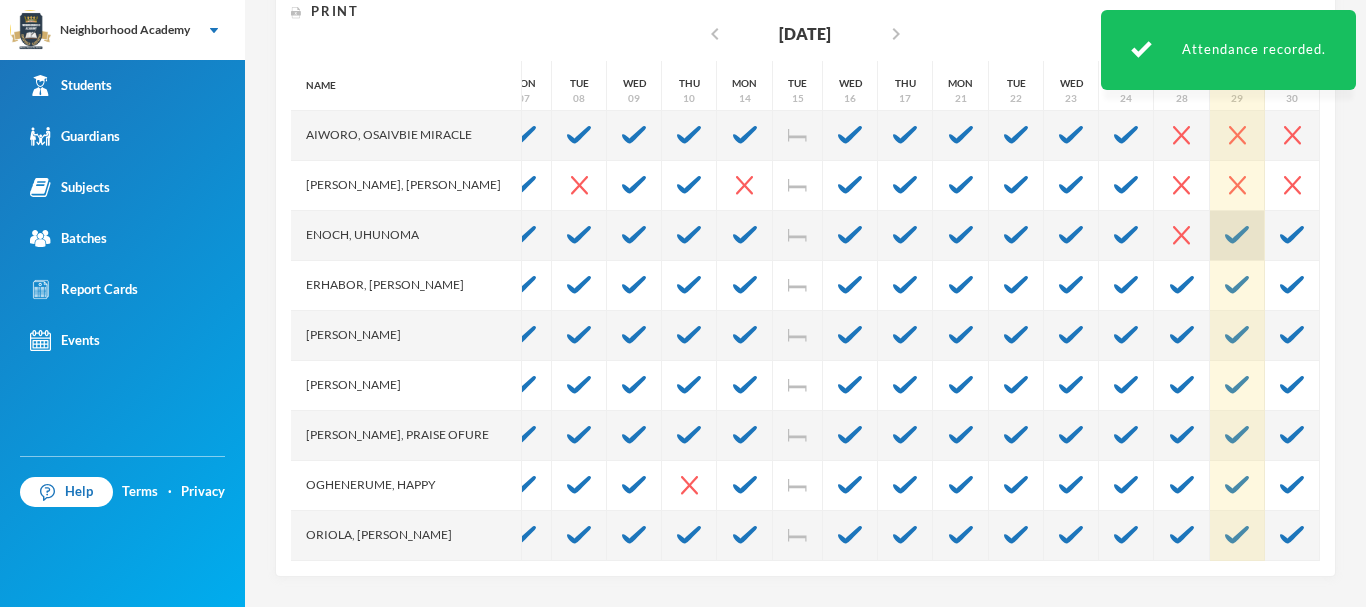 click at bounding box center [1237, 235] 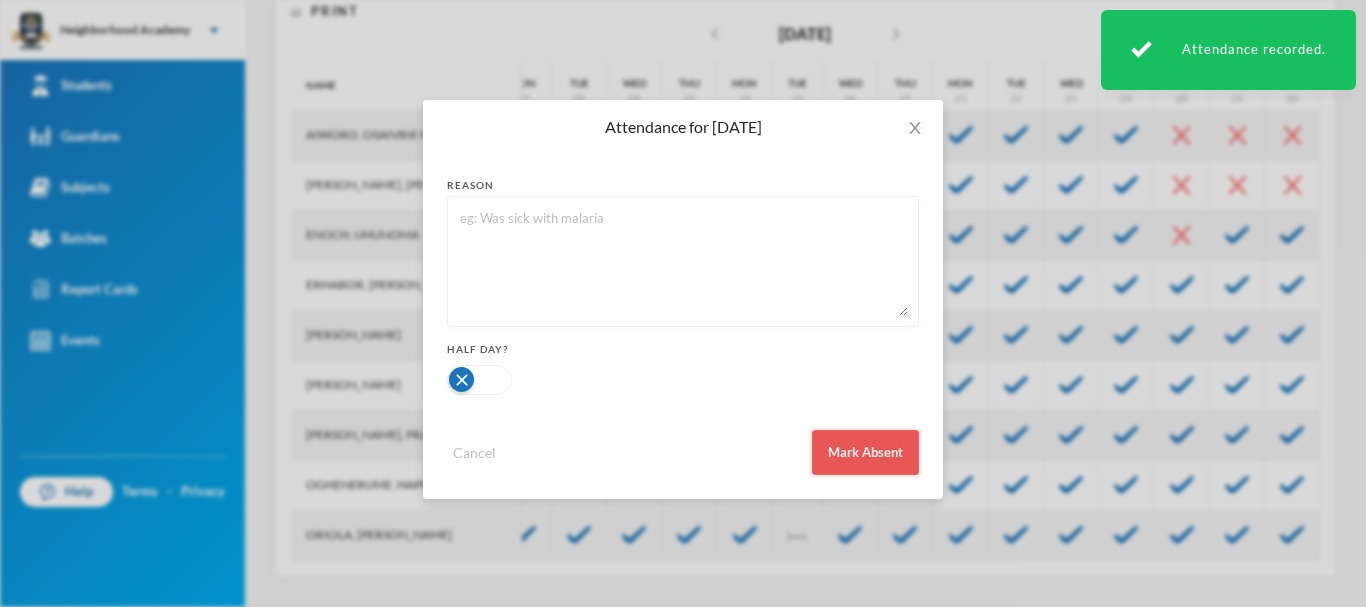 click on "Mark Absent" at bounding box center [865, 452] 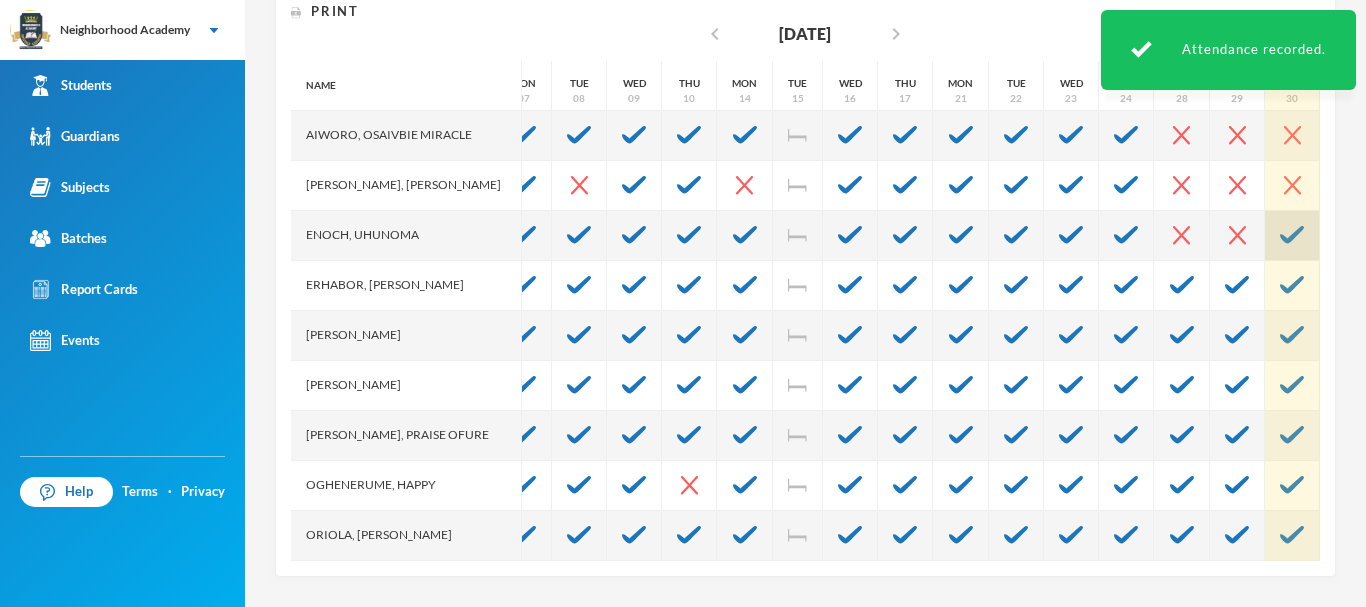 click at bounding box center [1292, 235] 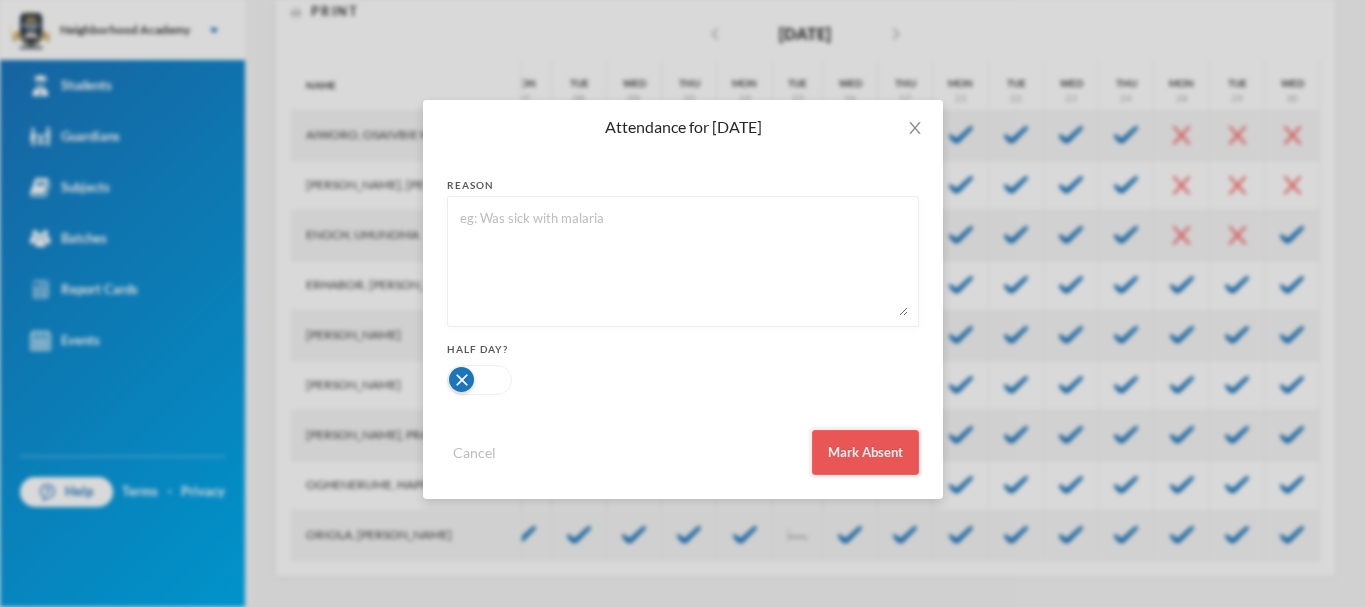 click on "Mark Absent" at bounding box center [865, 452] 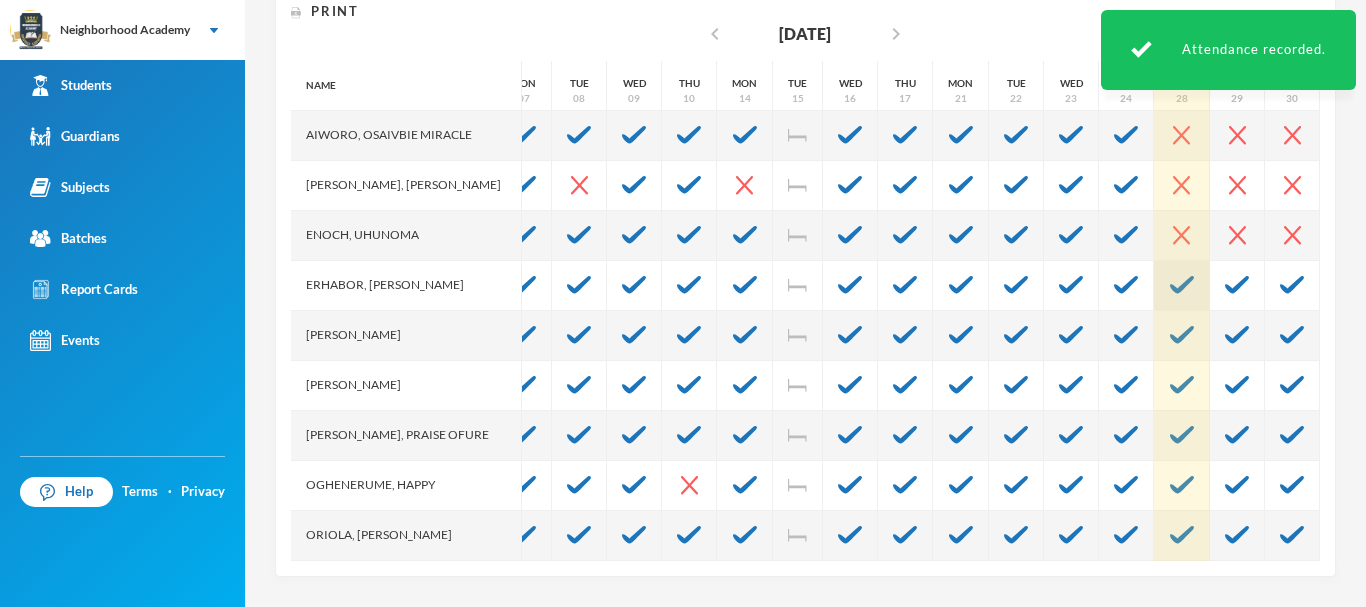 click at bounding box center [1182, 285] 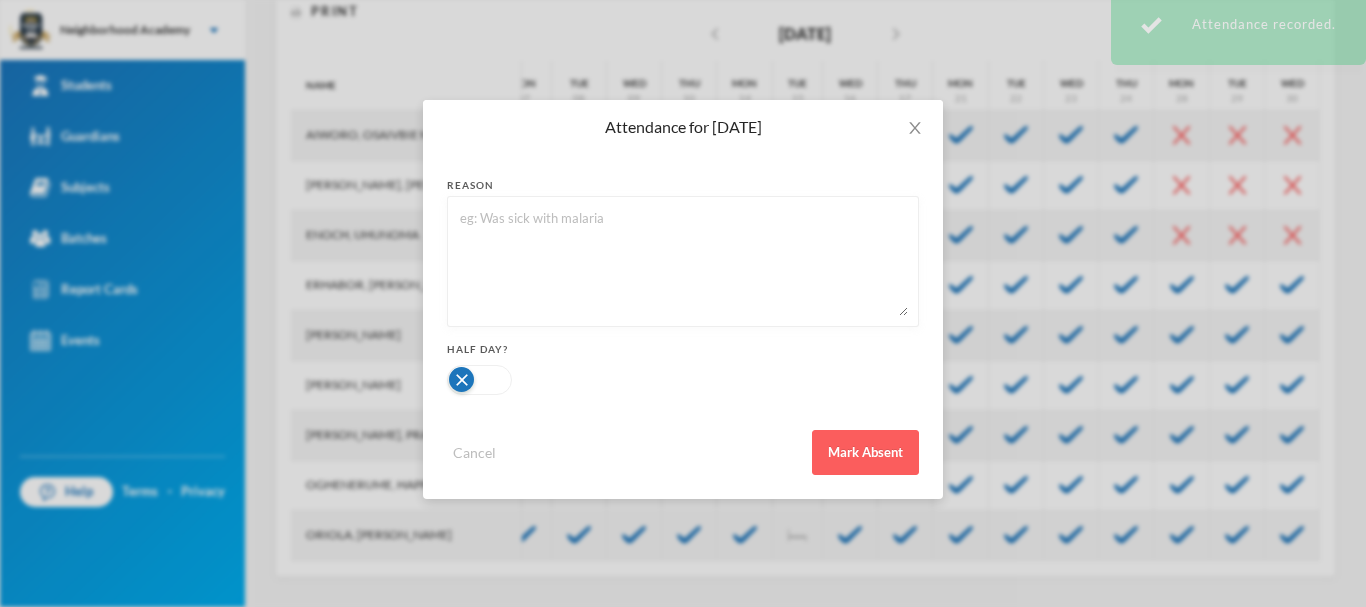 drag, startPoint x: 889, startPoint y: 442, endPoint x: 1016, endPoint y: 377, distance: 142.66745 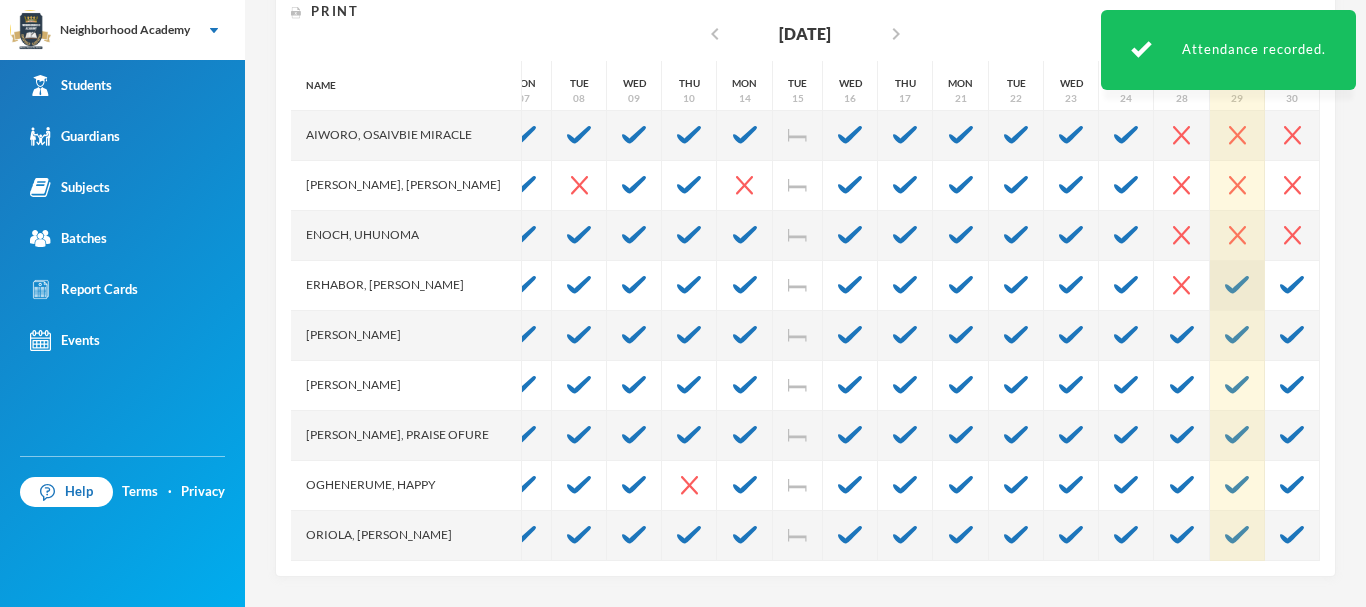 click at bounding box center (1237, 285) 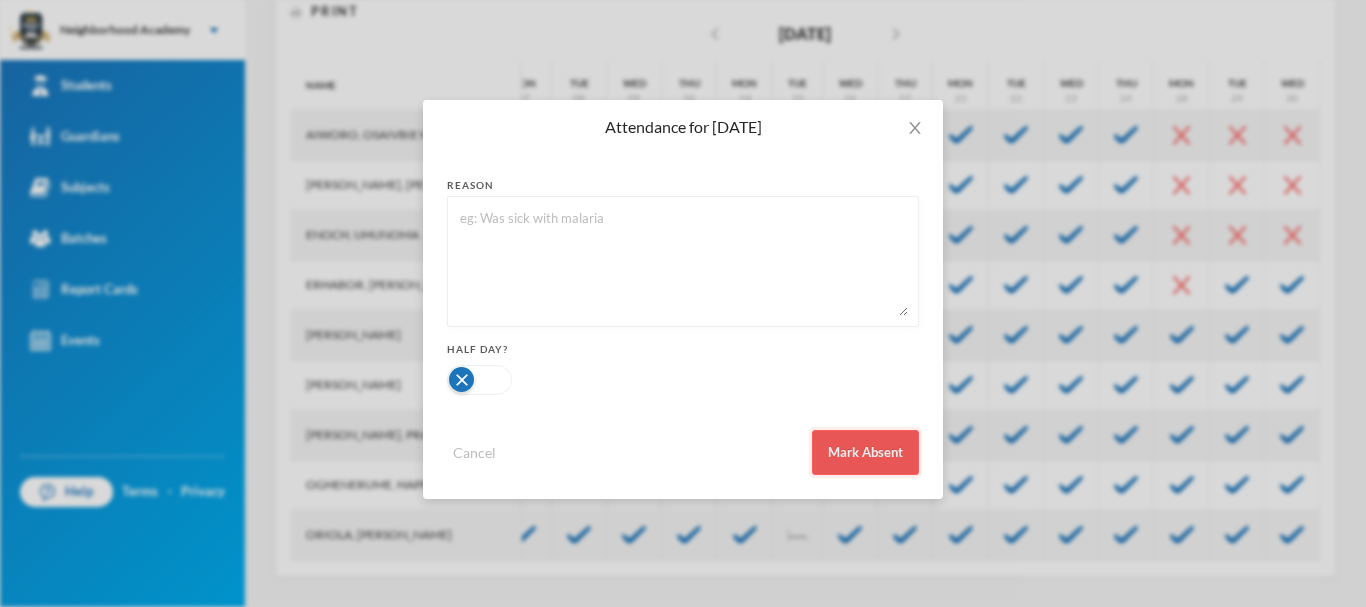 click on "Mark Absent" at bounding box center (865, 452) 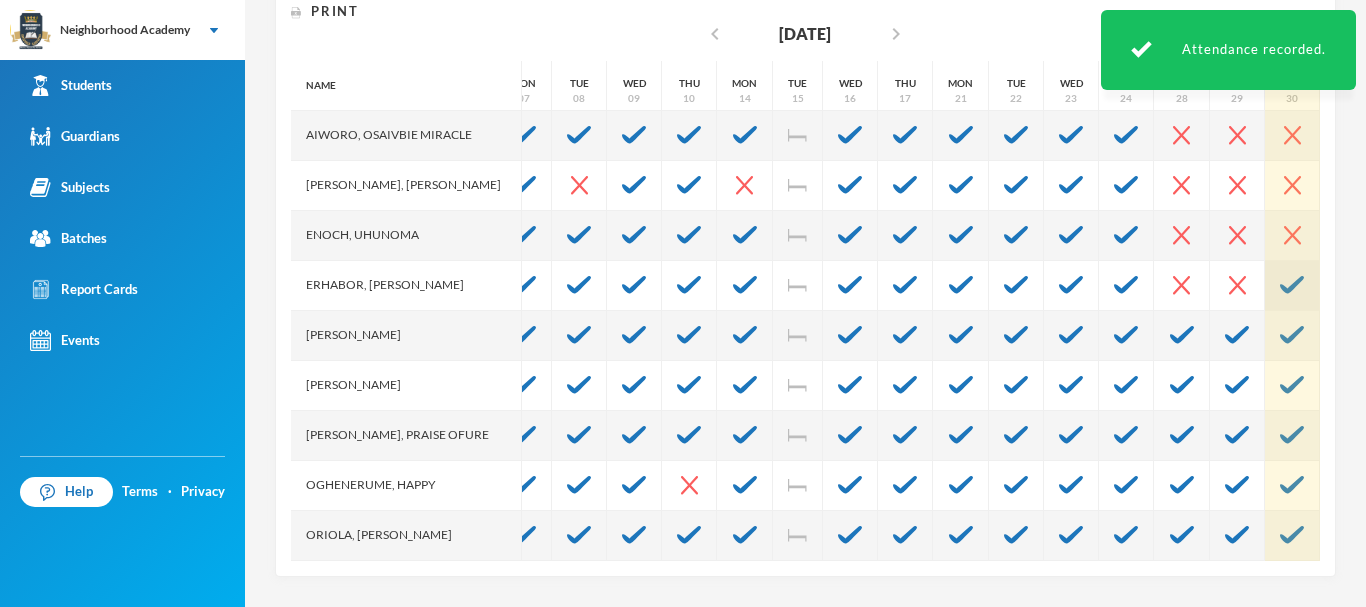 click at bounding box center [1292, 286] 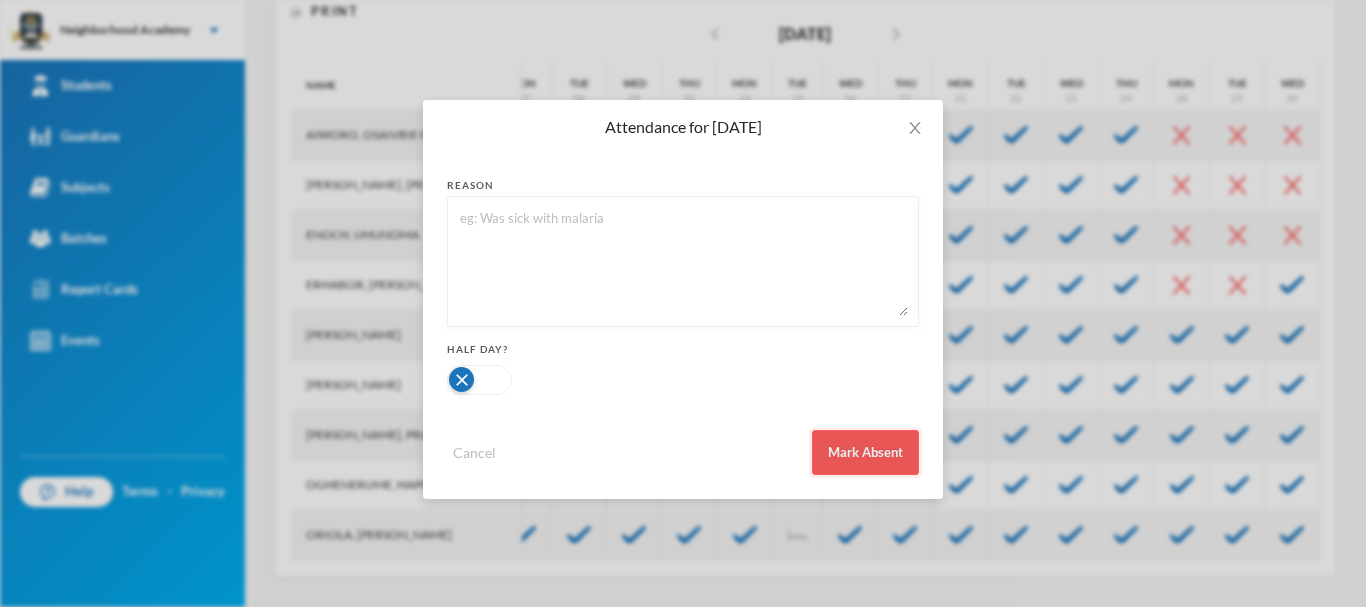 click on "Mark Absent" at bounding box center [865, 452] 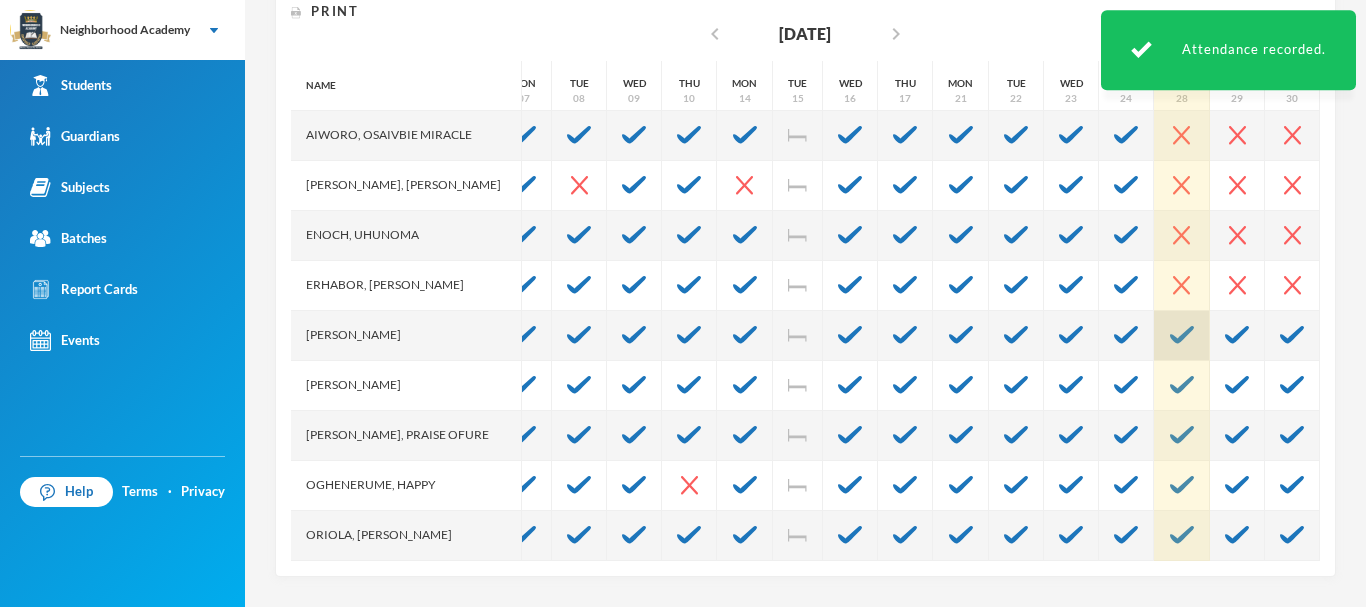 click at bounding box center (1182, 336) 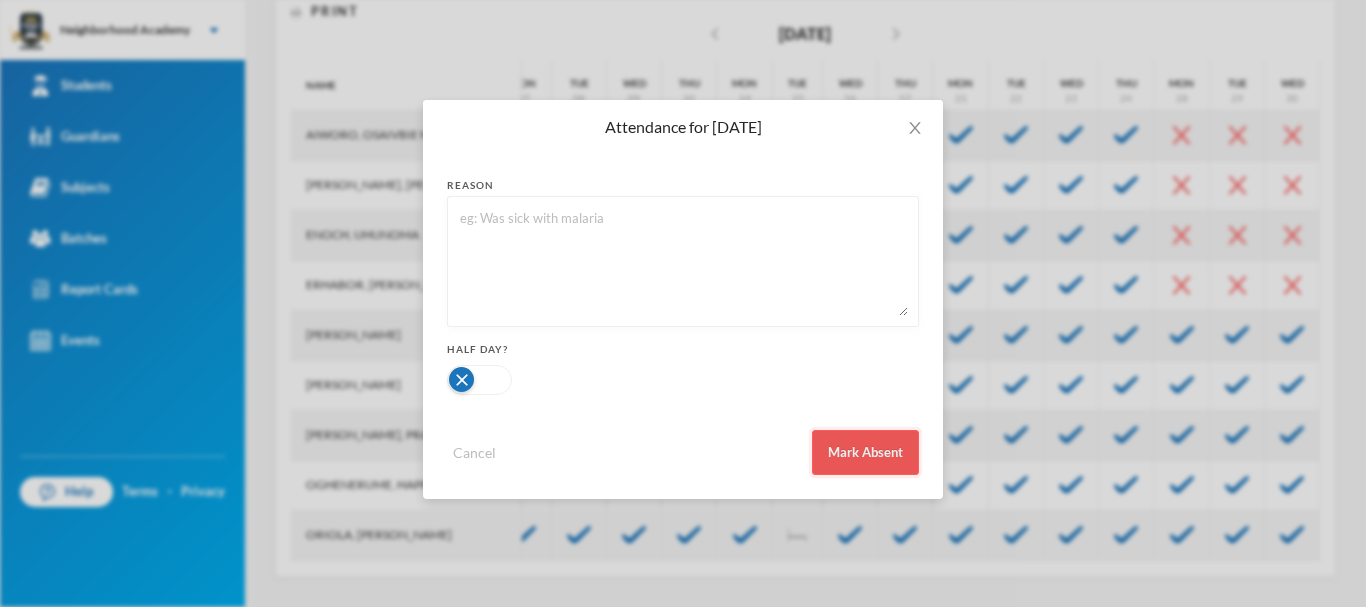 drag, startPoint x: 844, startPoint y: 459, endPoint x: 880, endPoint y: 442, distance: 39.812057 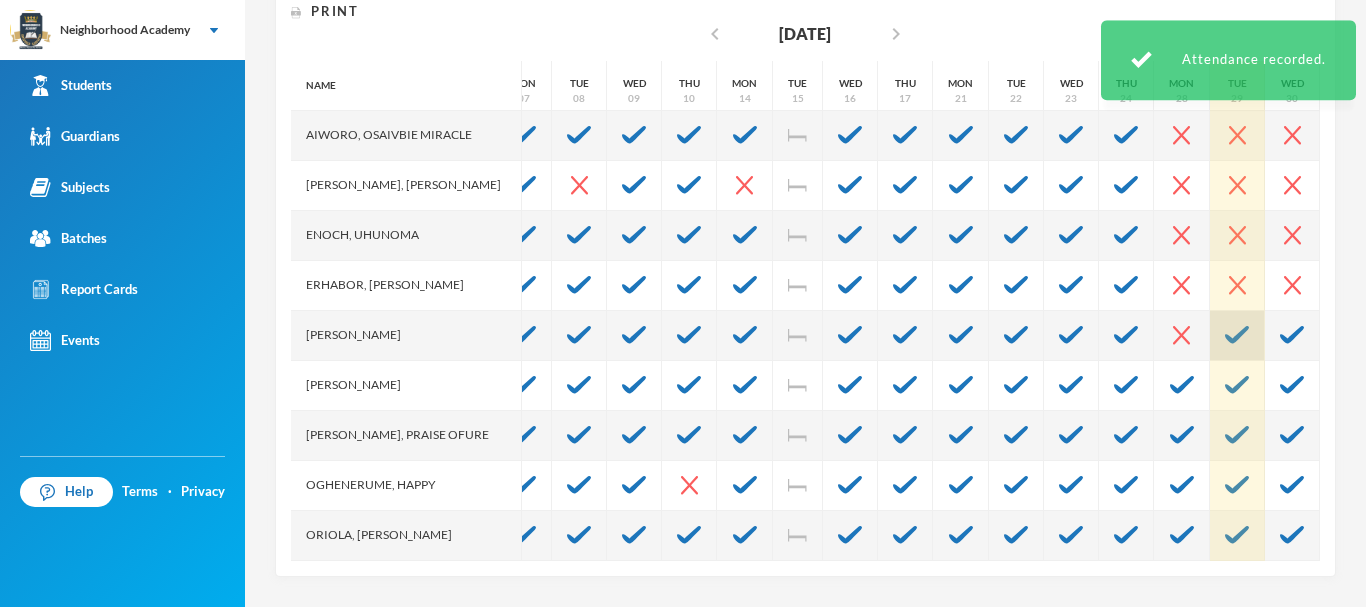 click at bounding box center [1237, 335] 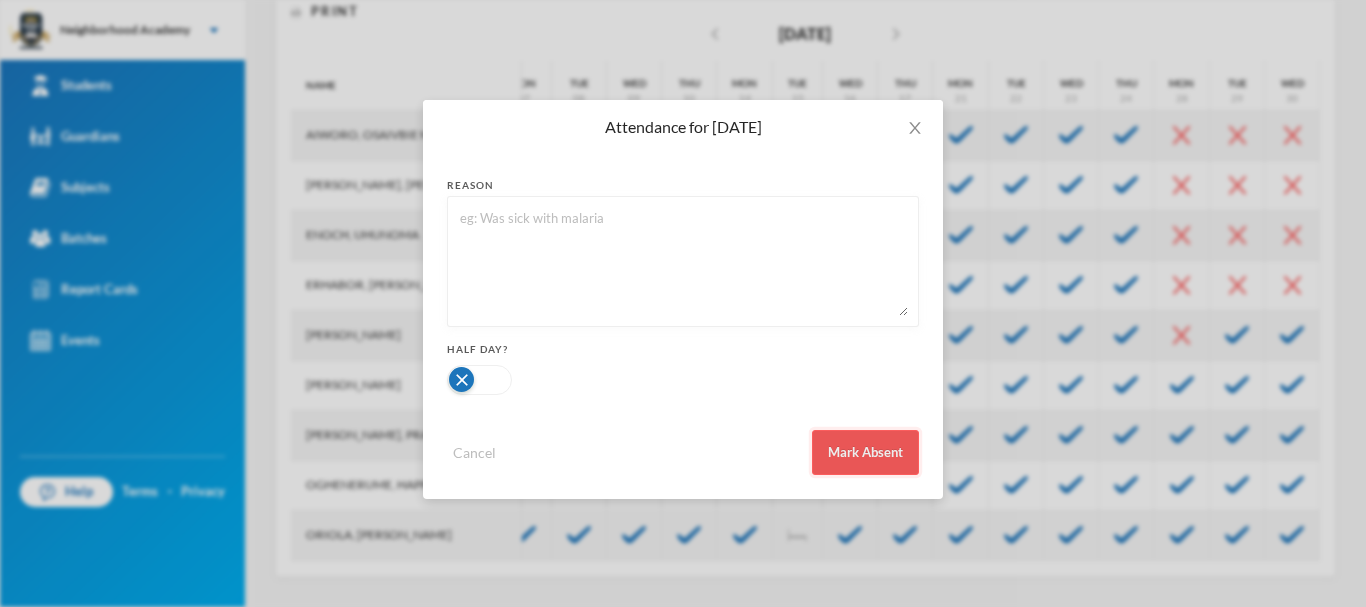 click on "Mark Absent" at bounding box center [865, 452] 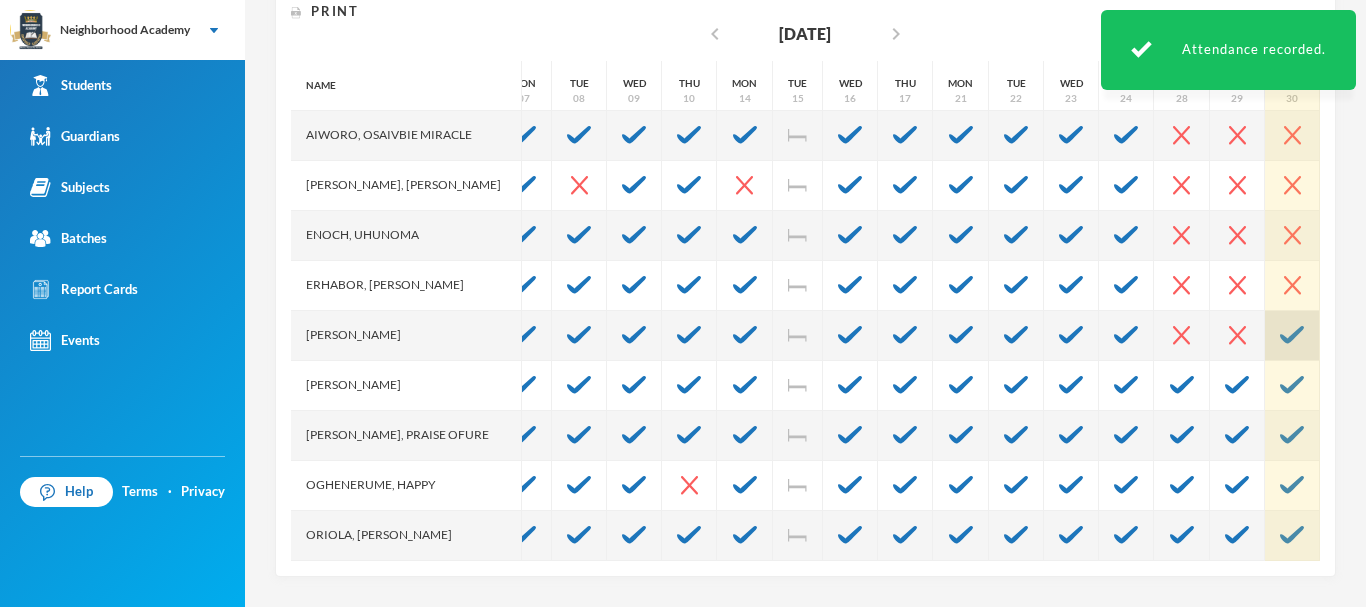 click at bounding box center [1292, 335] 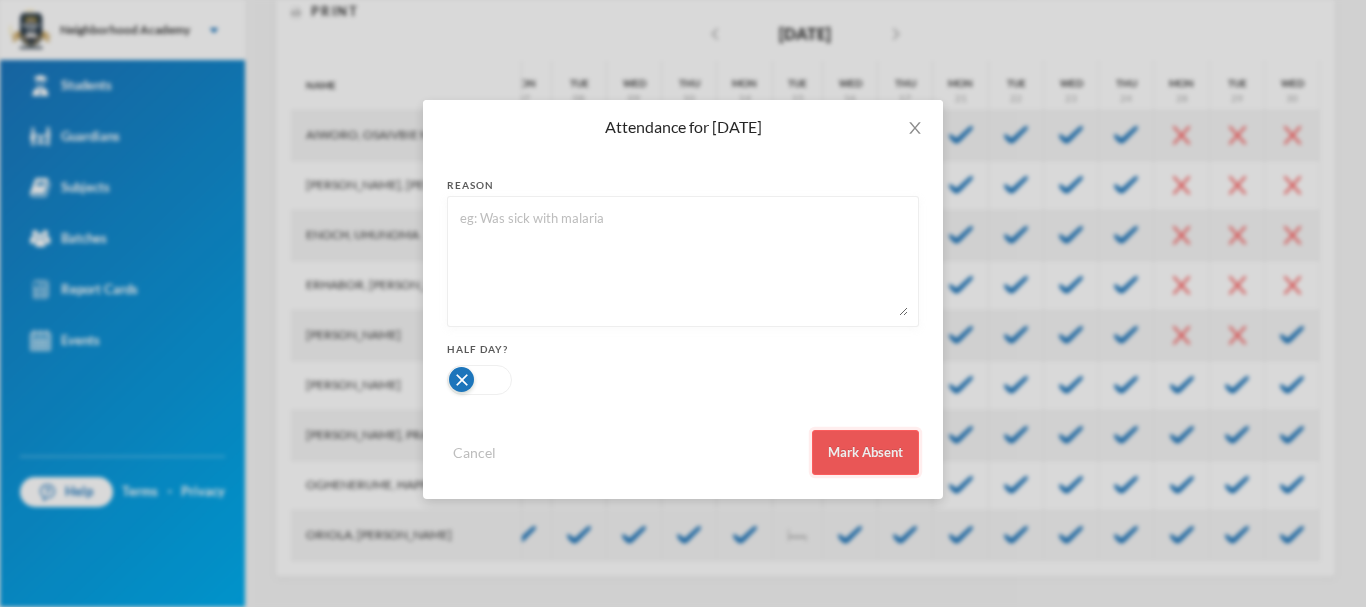 click on "Mark Absent" at bounding box center [865, 452] 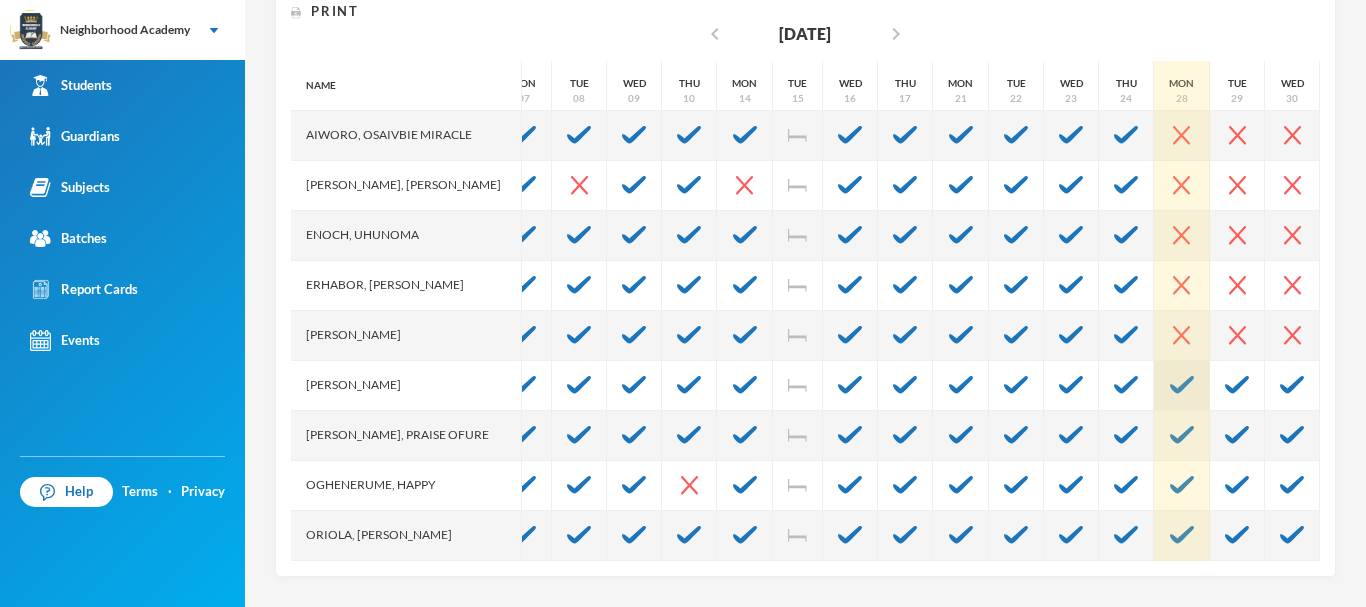 click at bounding box center [1182, 385] 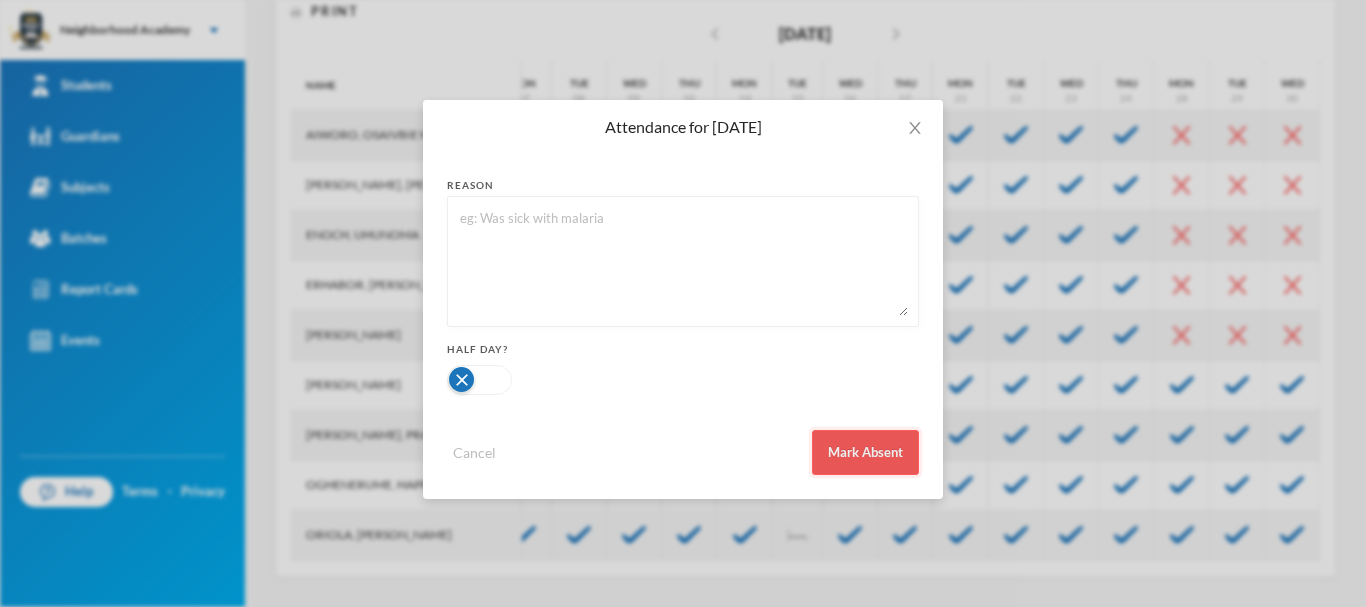 click on "Mark Absent" at bounding box center (865, 452) 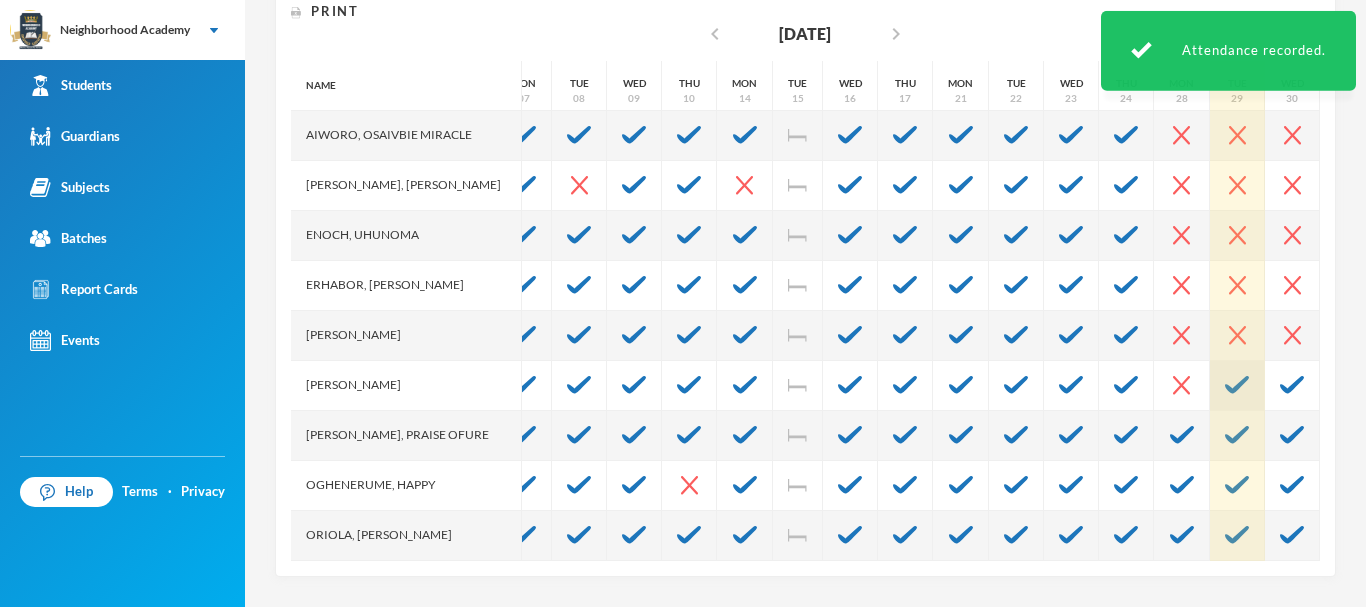 click at bounding box center [1237, 386] 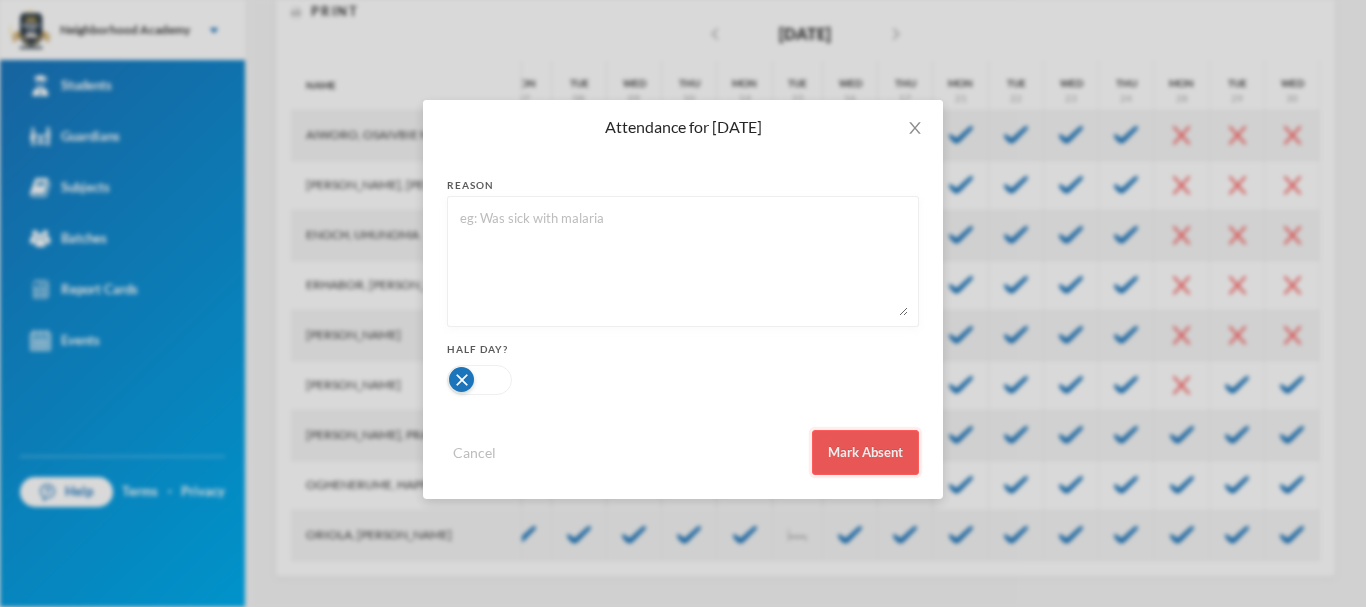 click on "Mark Absent" at bounding box center (865, 452) 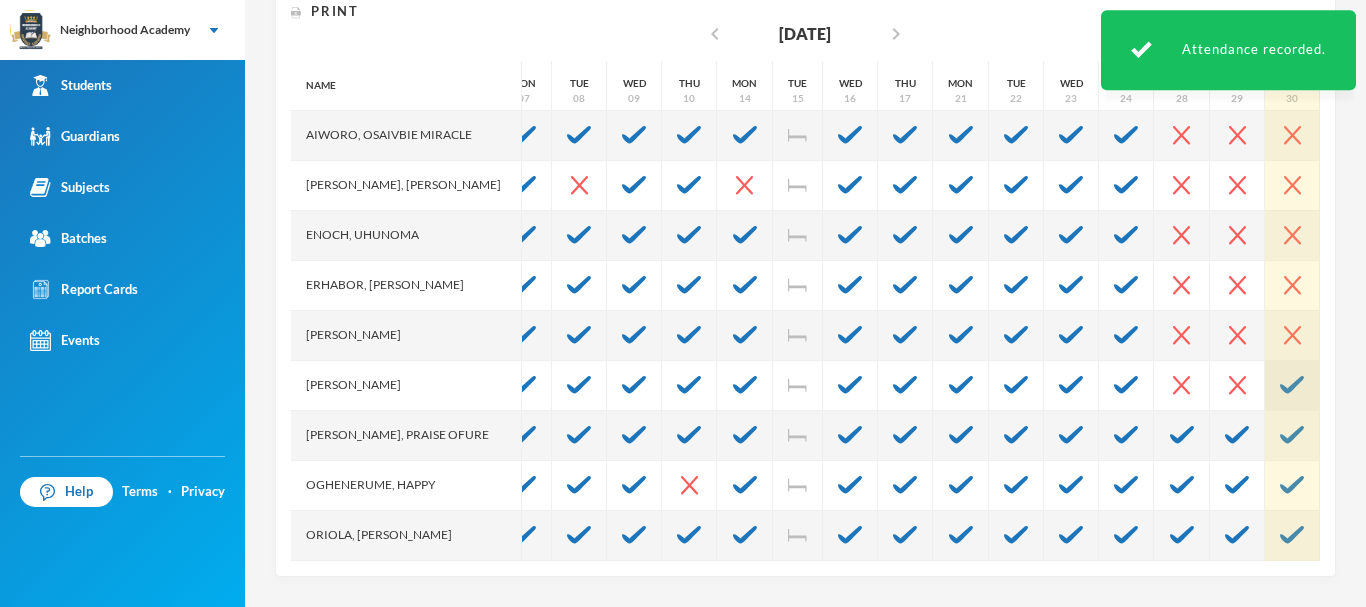 click at bounding box center [1292, 385] 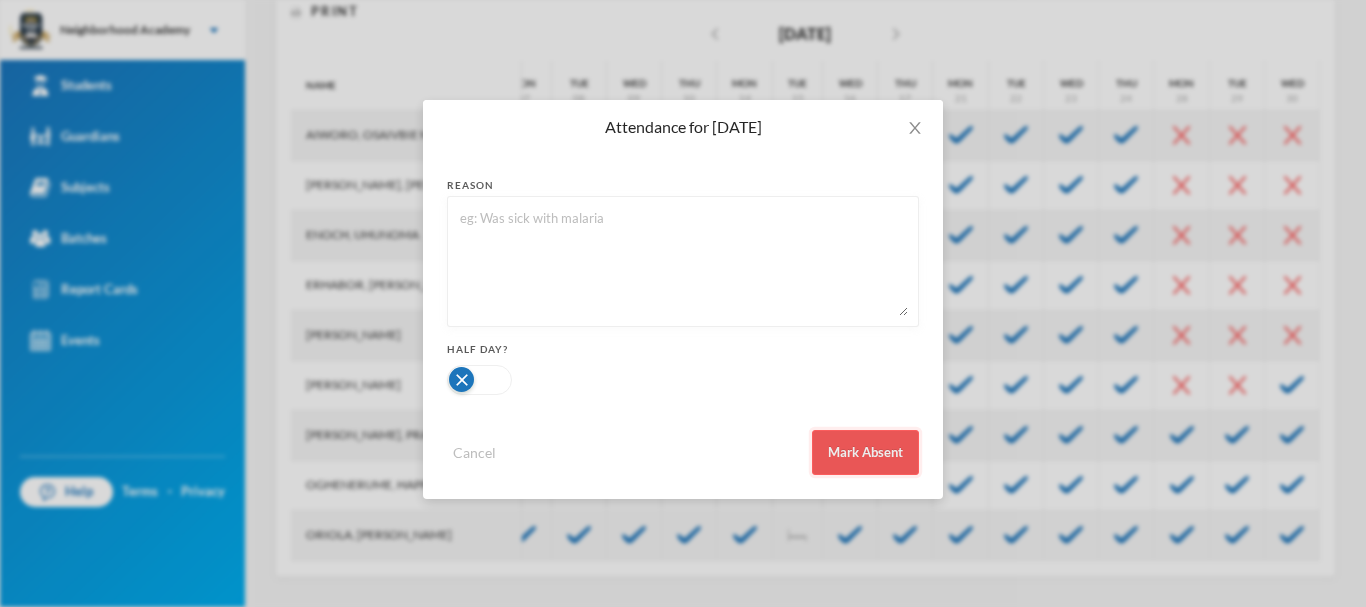 click on "Mark Absent" at bounding box center [865, 452] 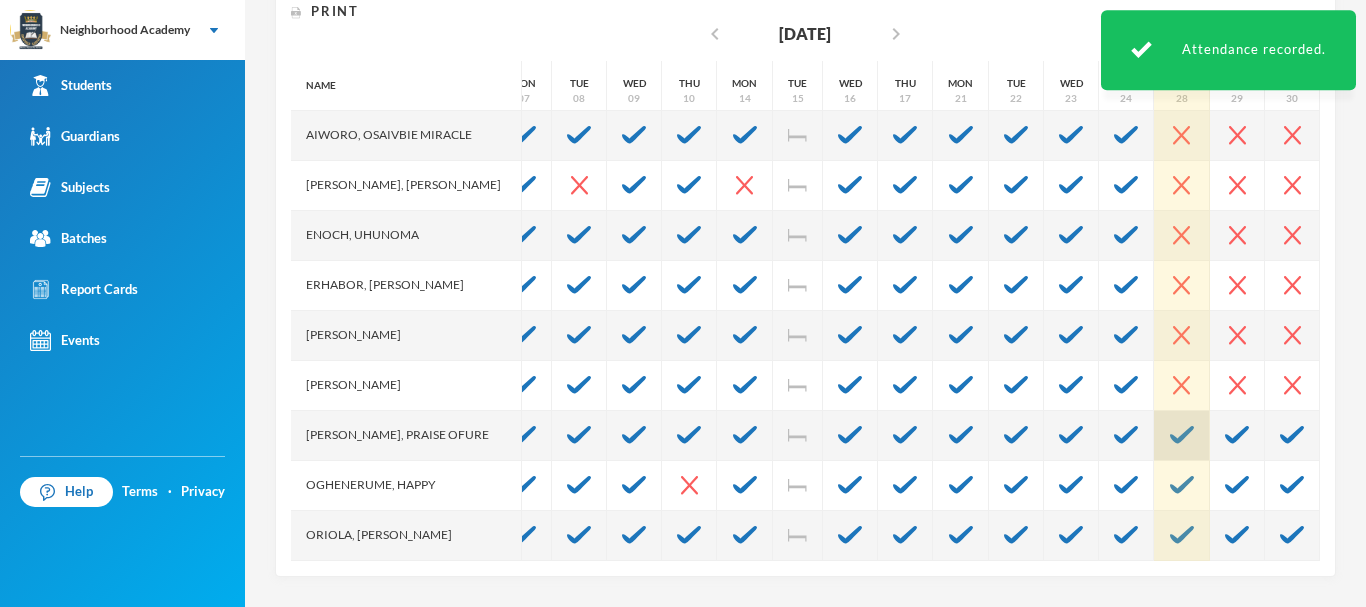 click at bounding box center (1182, 436) 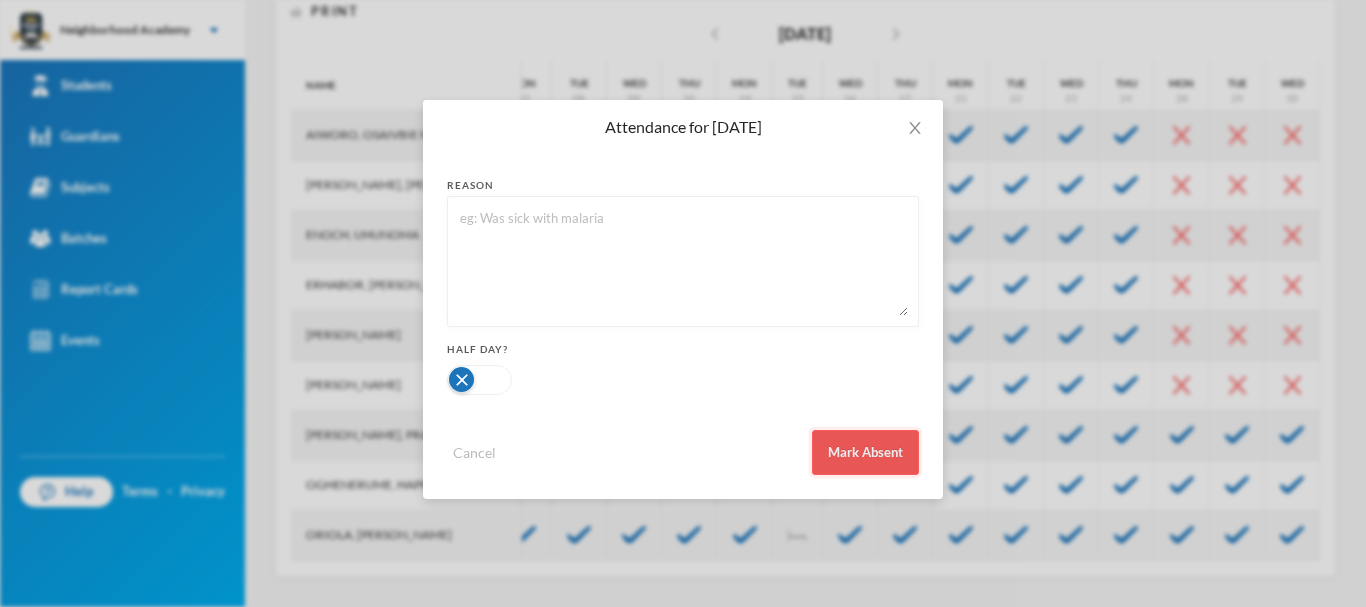 click on "Mark Absent" at bounding box center (865, 452) 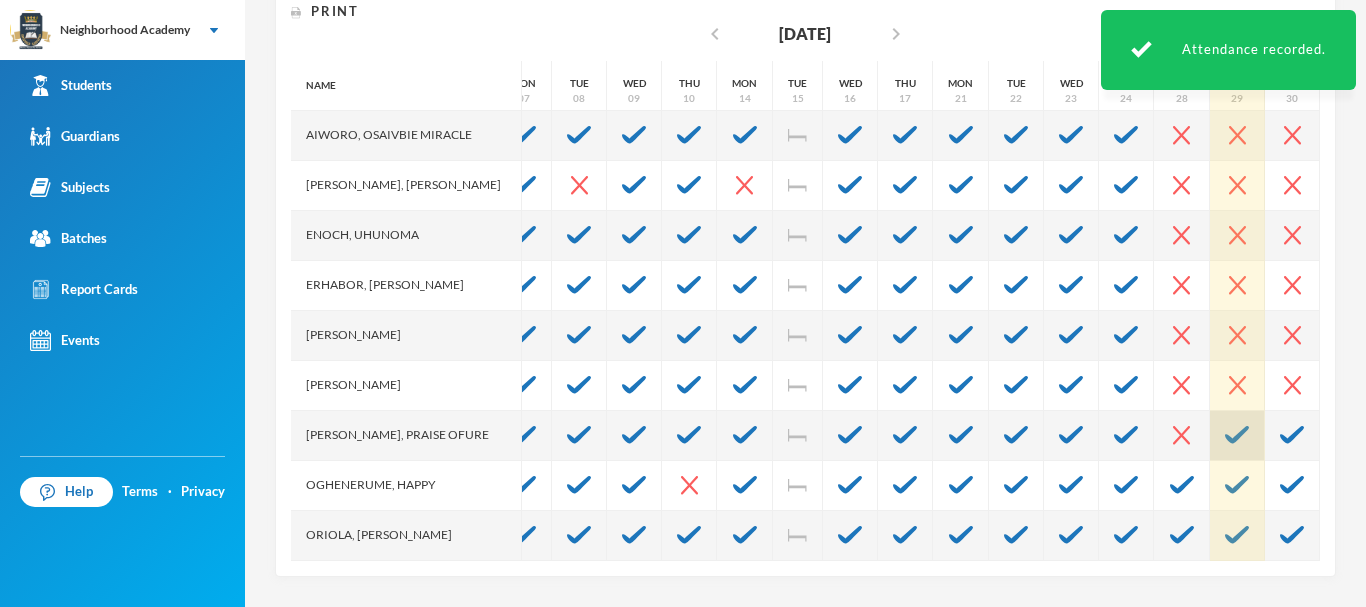 click at bounding box center (1237, 435) 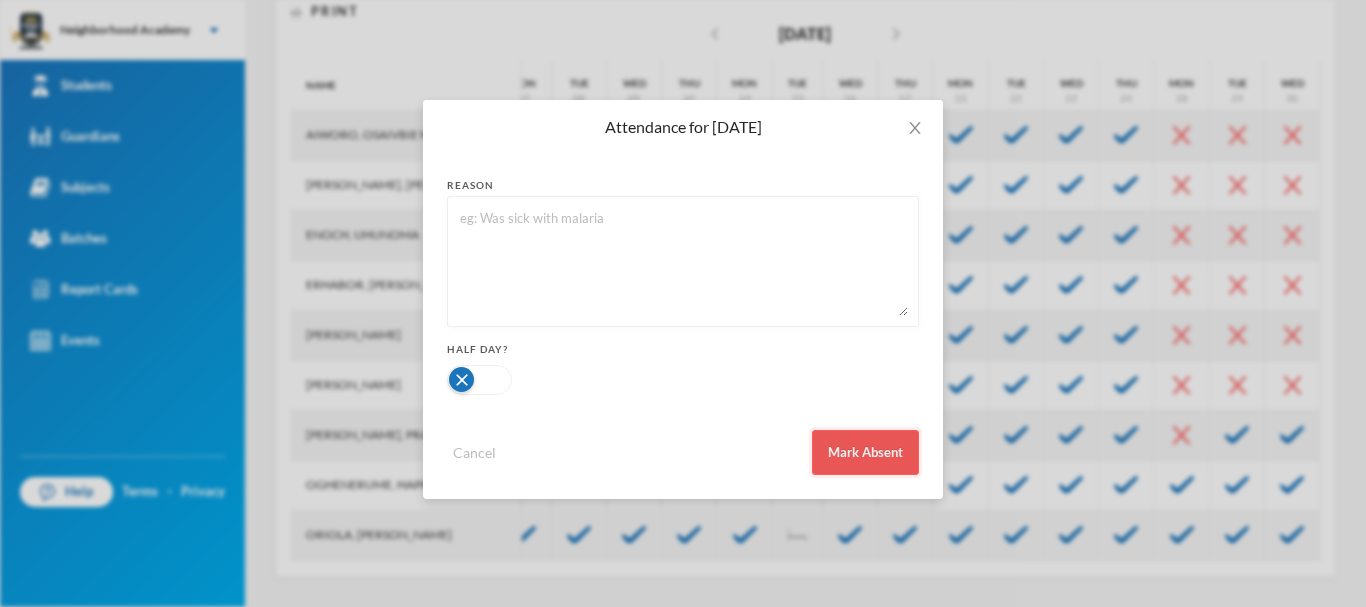 click on "Mark Absent" at bounding box center (865, 452) 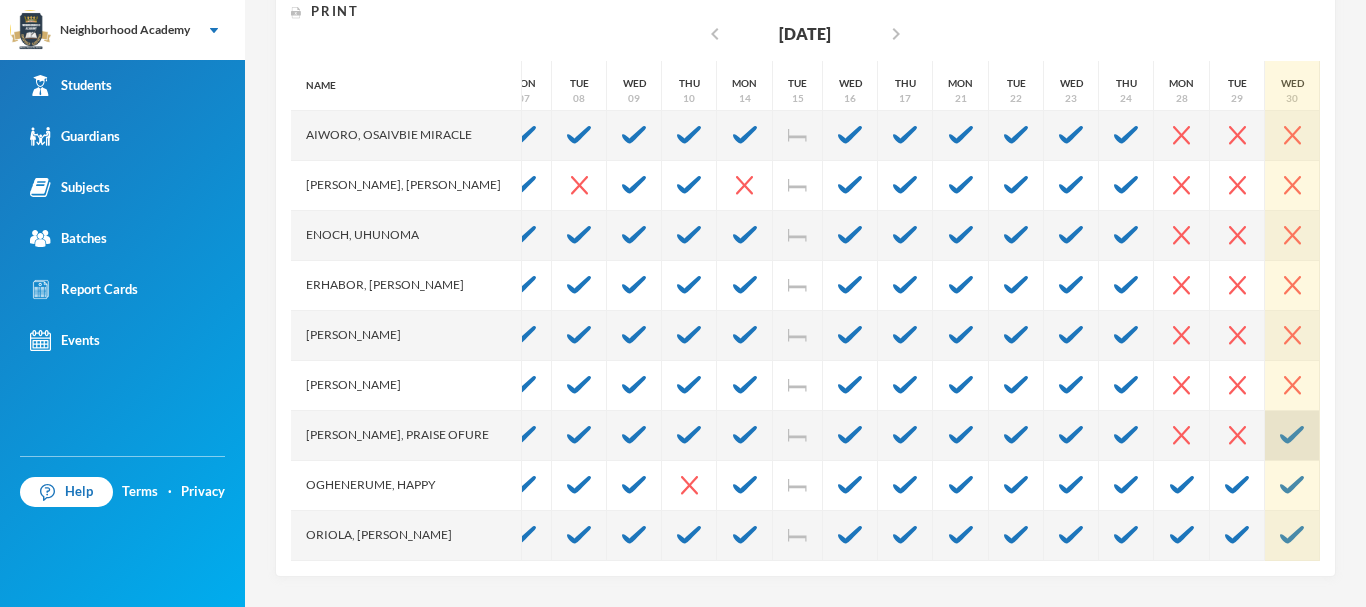 click at bounding box center [1292, 435] 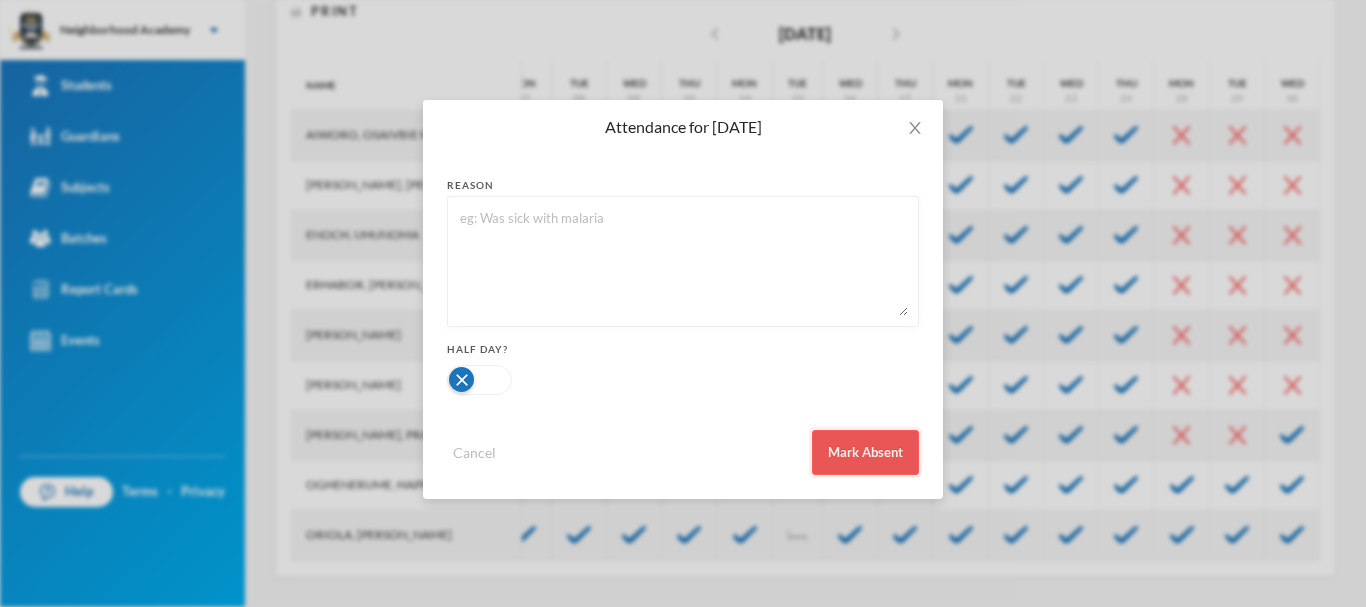 click on "Mark Absent" at bounding box center [865, 452] 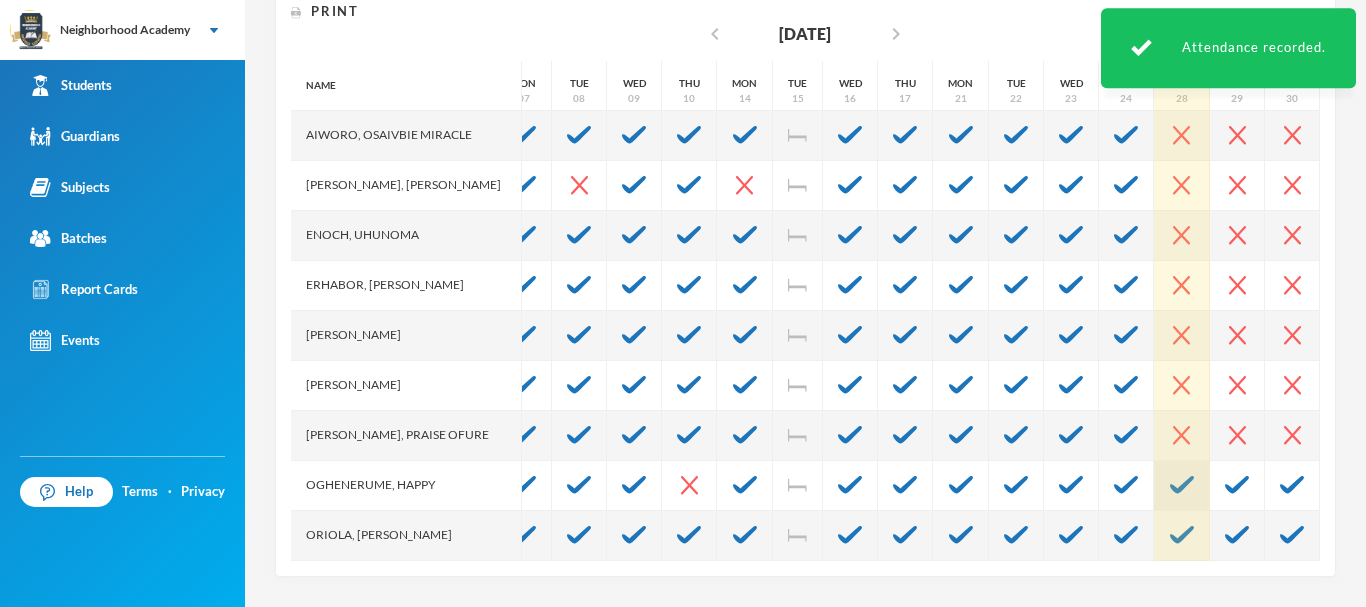 click at bounding box center [1182, 485] 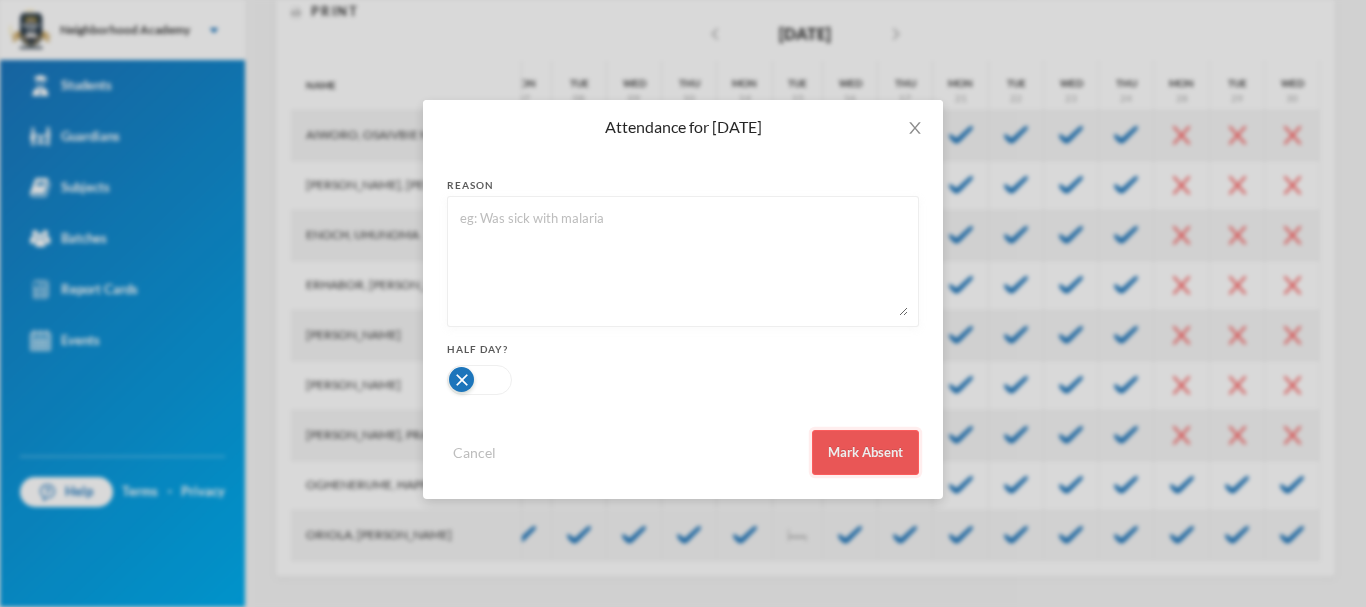 click on "Mark Absent" at bounding box center (865, 452) 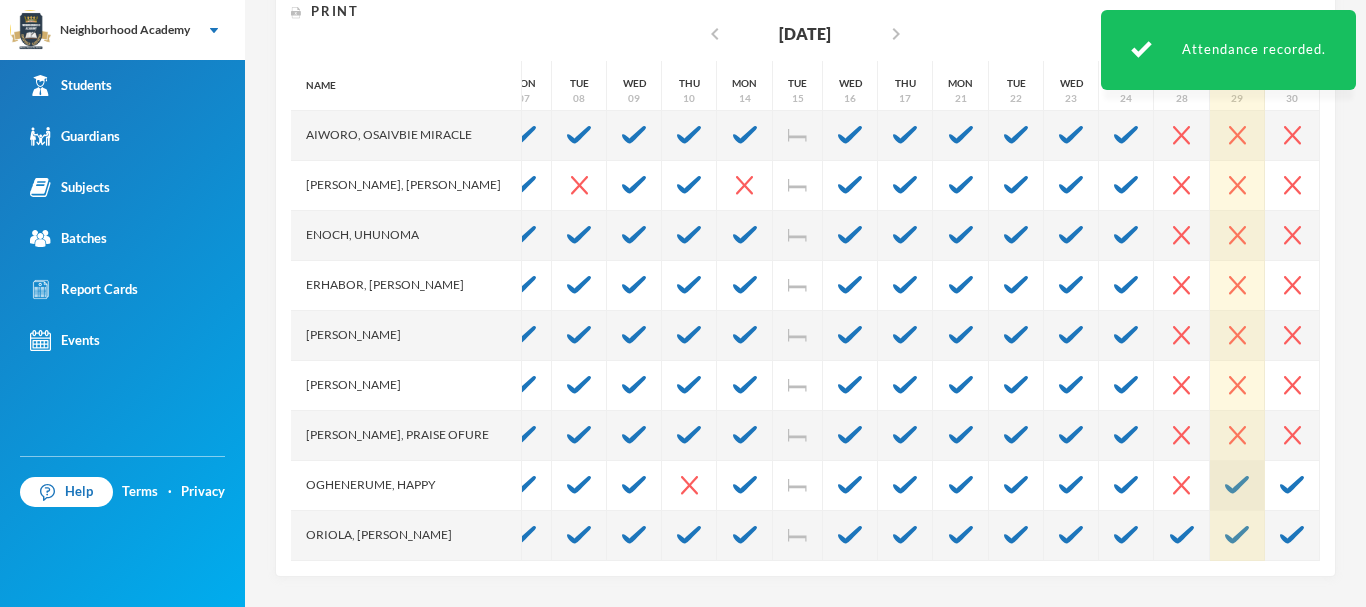 click at bounding box center [1237, 486] 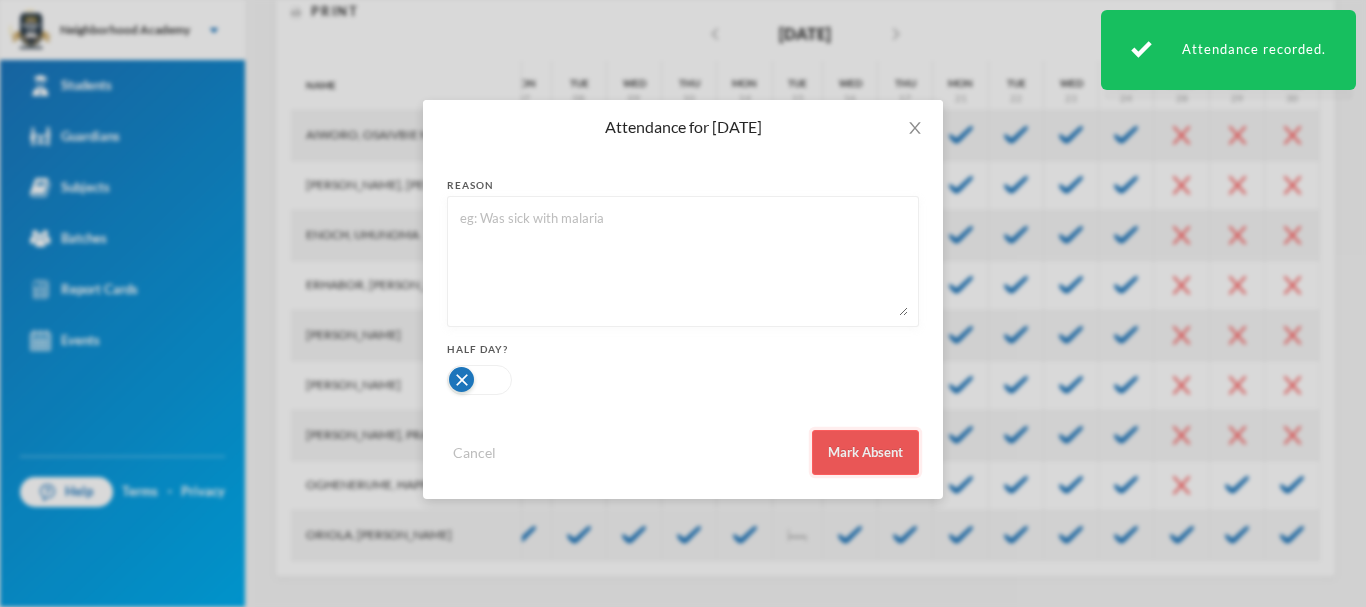 click on "Mark Absent" at bounding box center (865, 452) 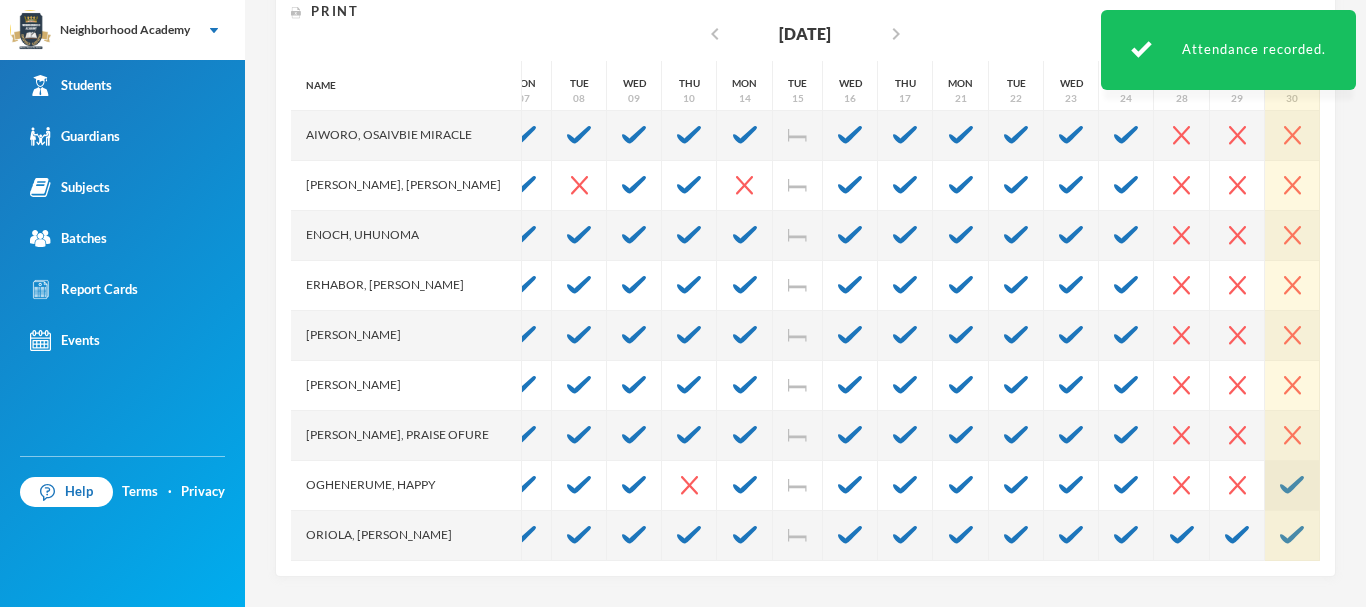 click at bounding box center (1292, 486) 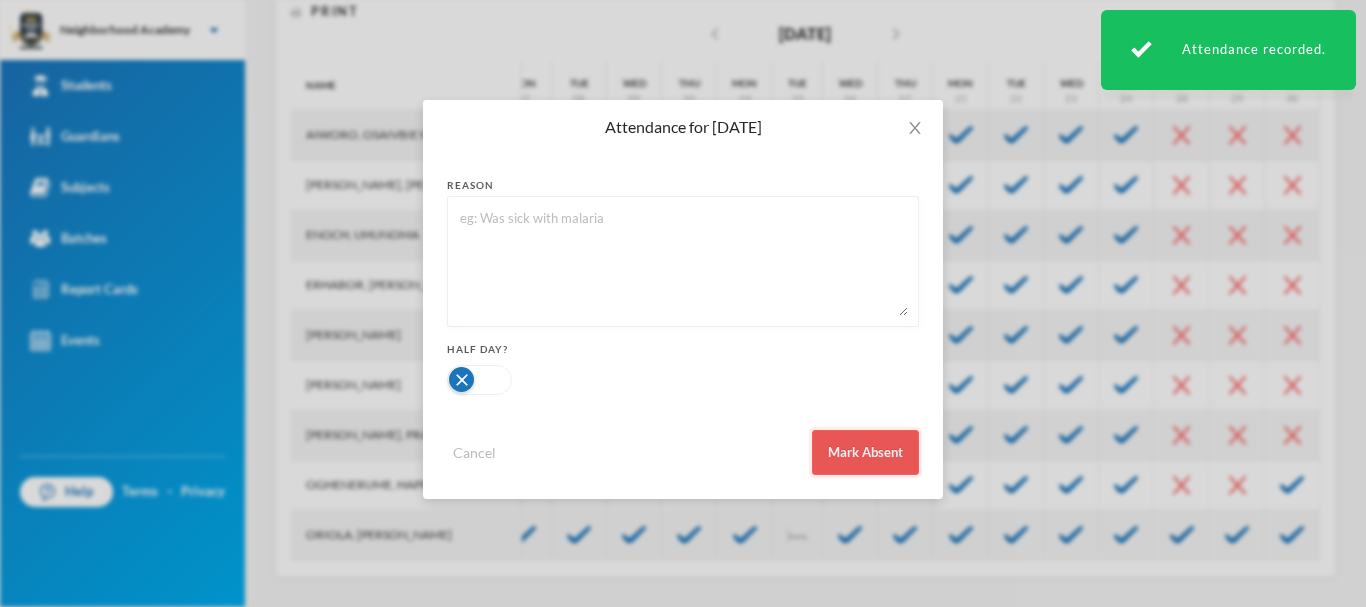 click on "Mark Absent" at bounding box center [865, 452] 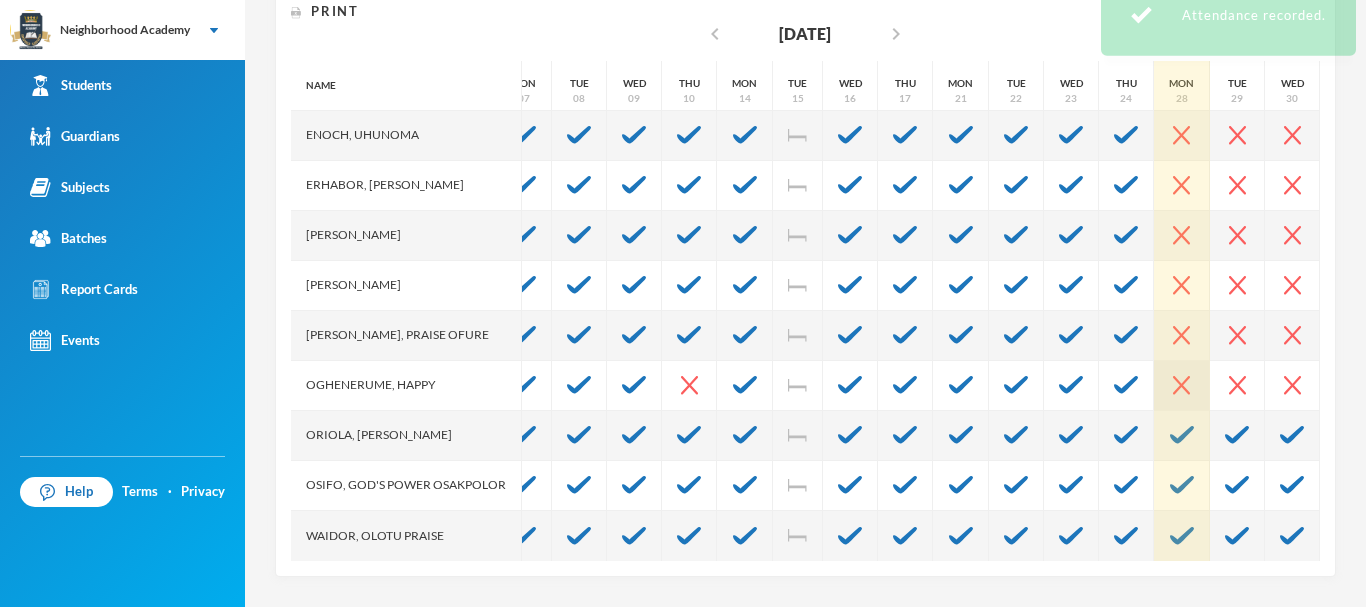 scroll, scrollTop: 115, scrollLeft: 218, axis: both 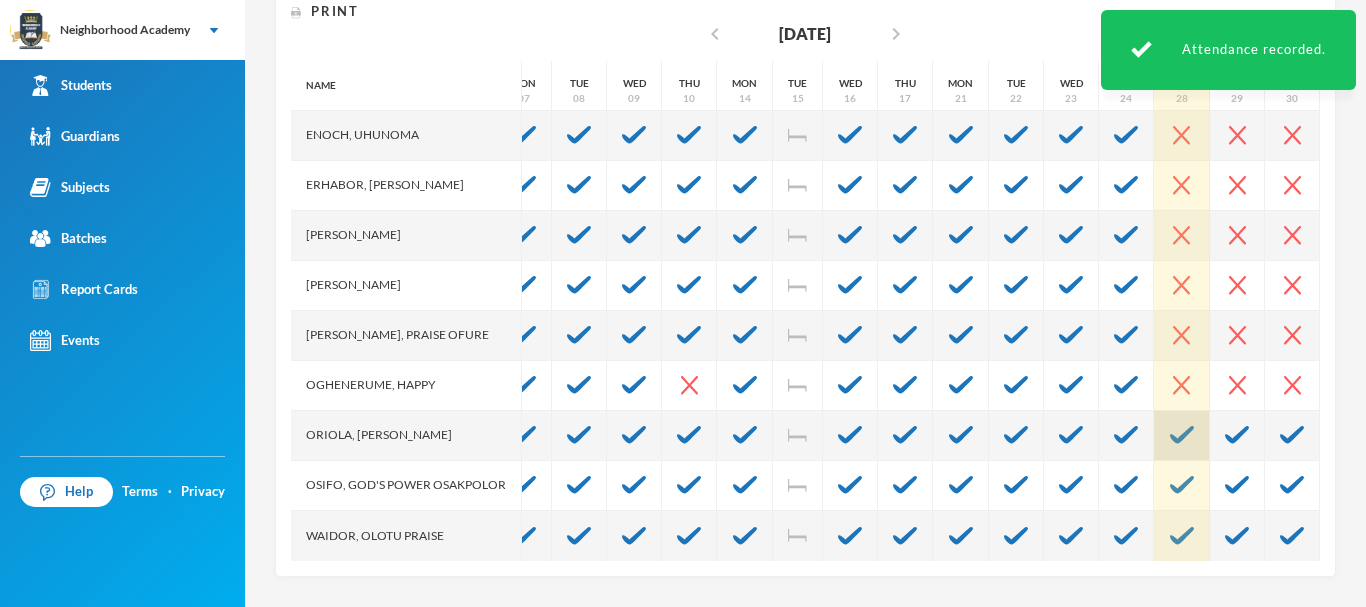 click at bounding box center (1182, 435) 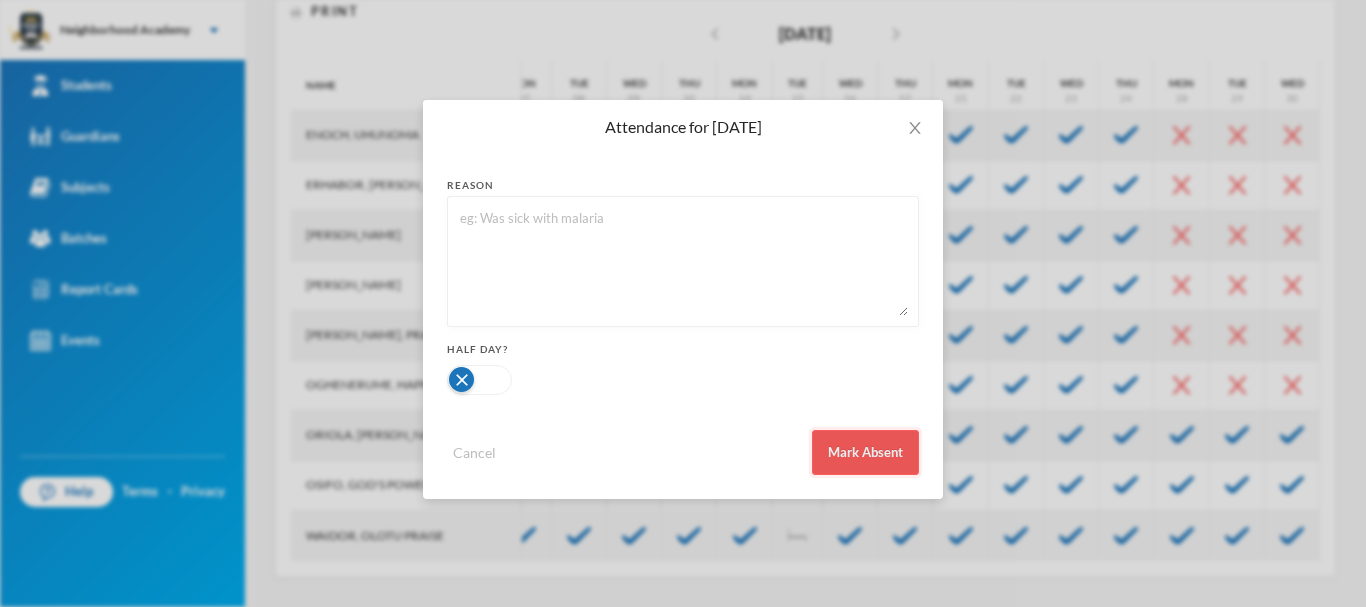 click on "Mark Absent" at bounding box center [865, 452] 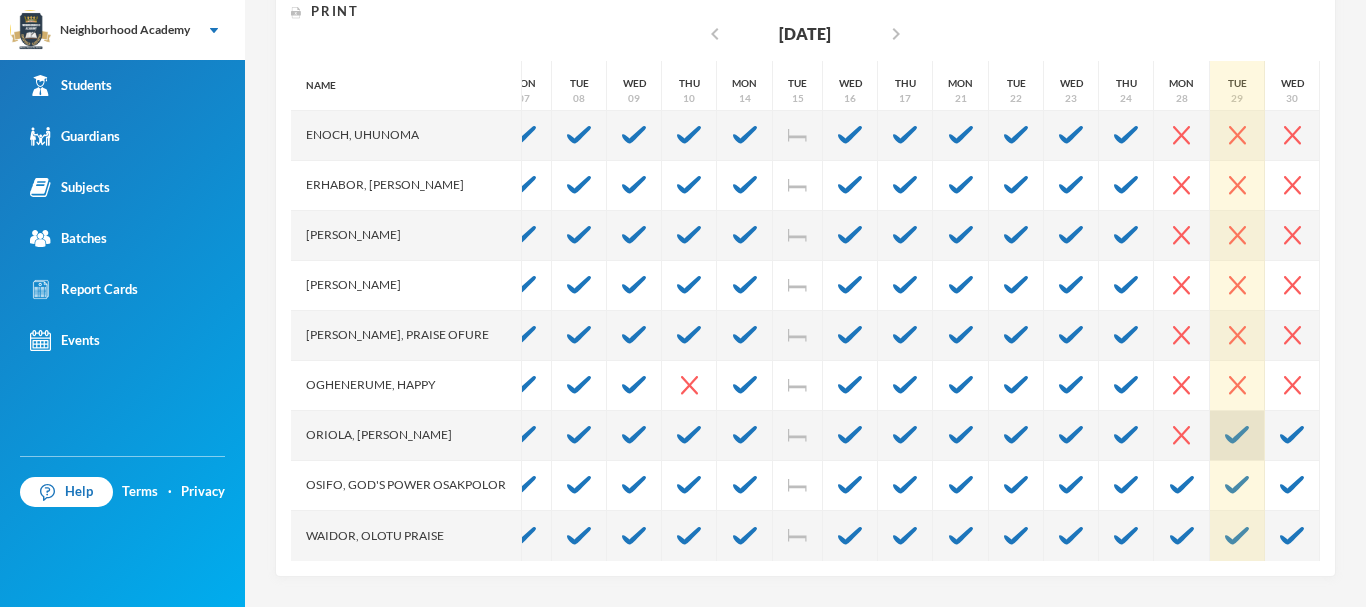 click at bounding box center (1237, 435) 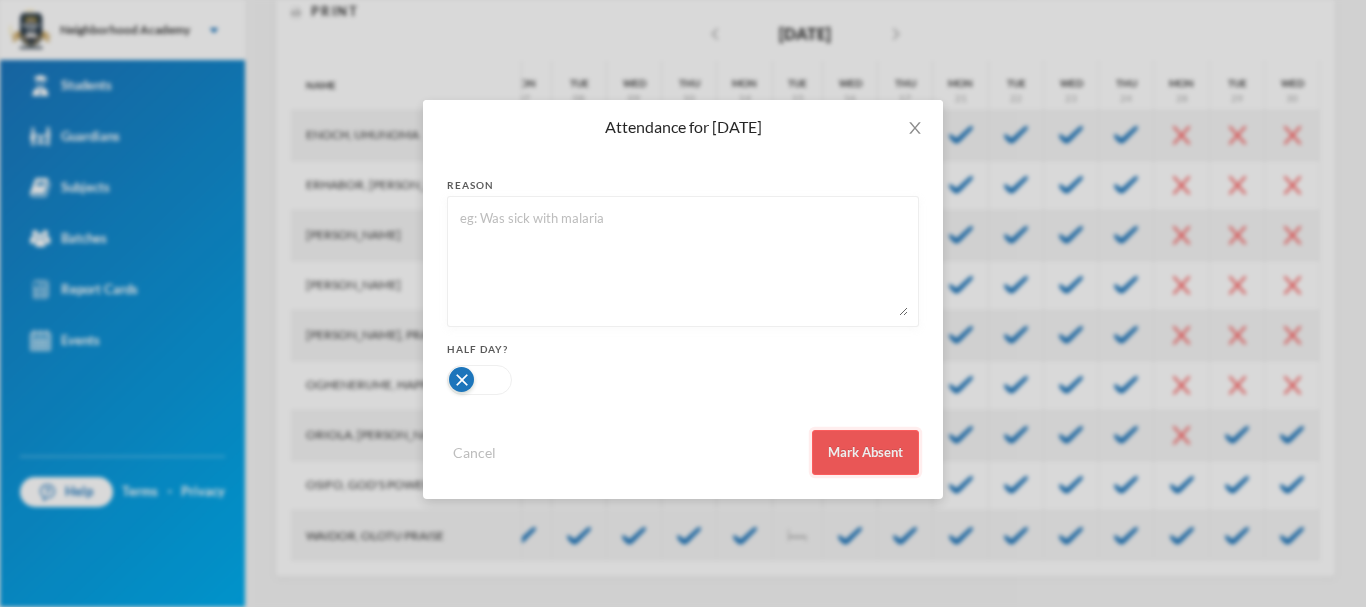 click on "Mark Absent" at bounding box center (865, 452) 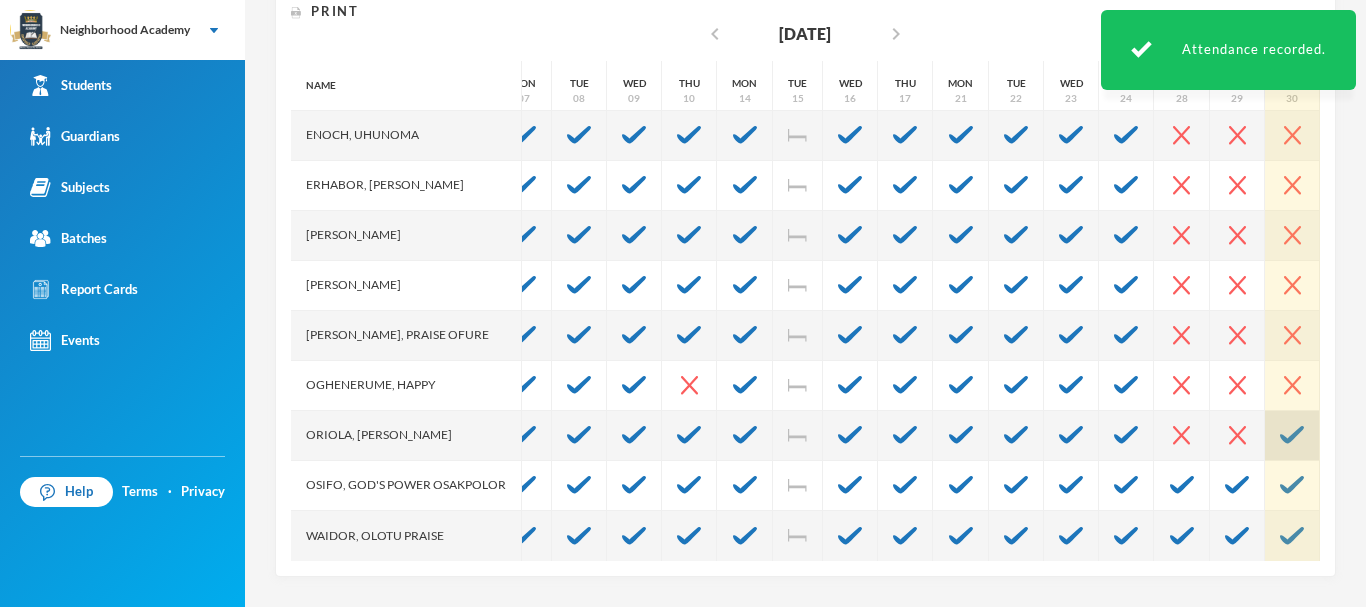 click at bounding box center (1292, 436) 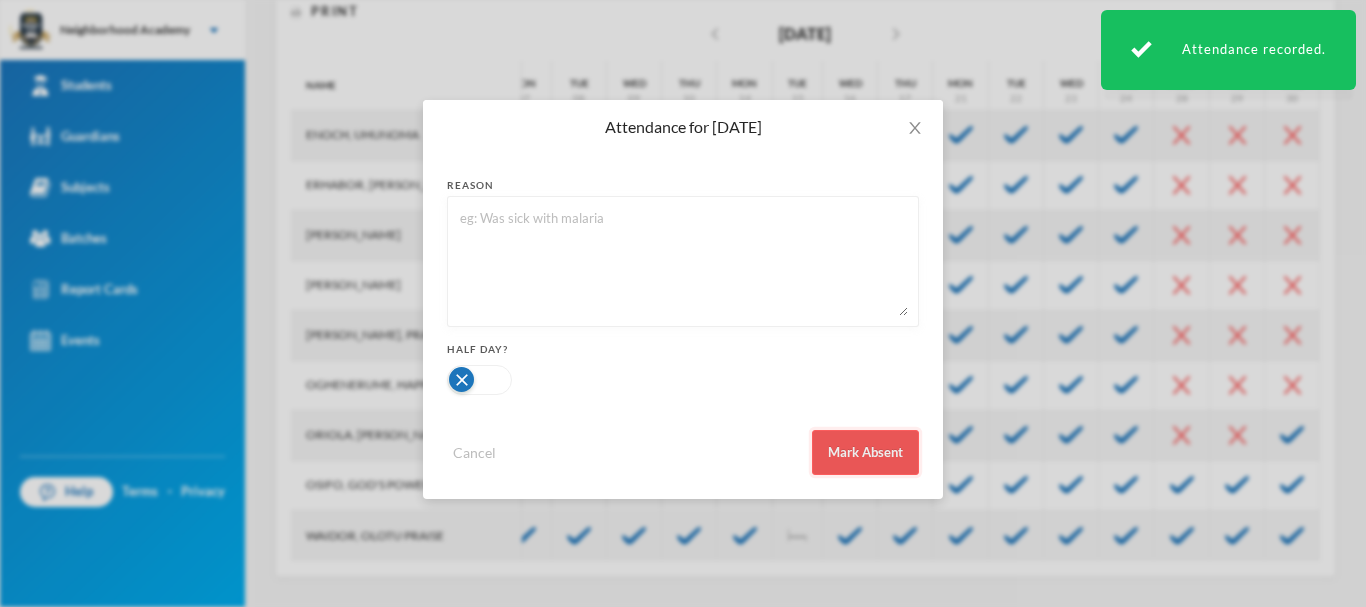click on "Mark Absent" at bounding box center [865, 452] 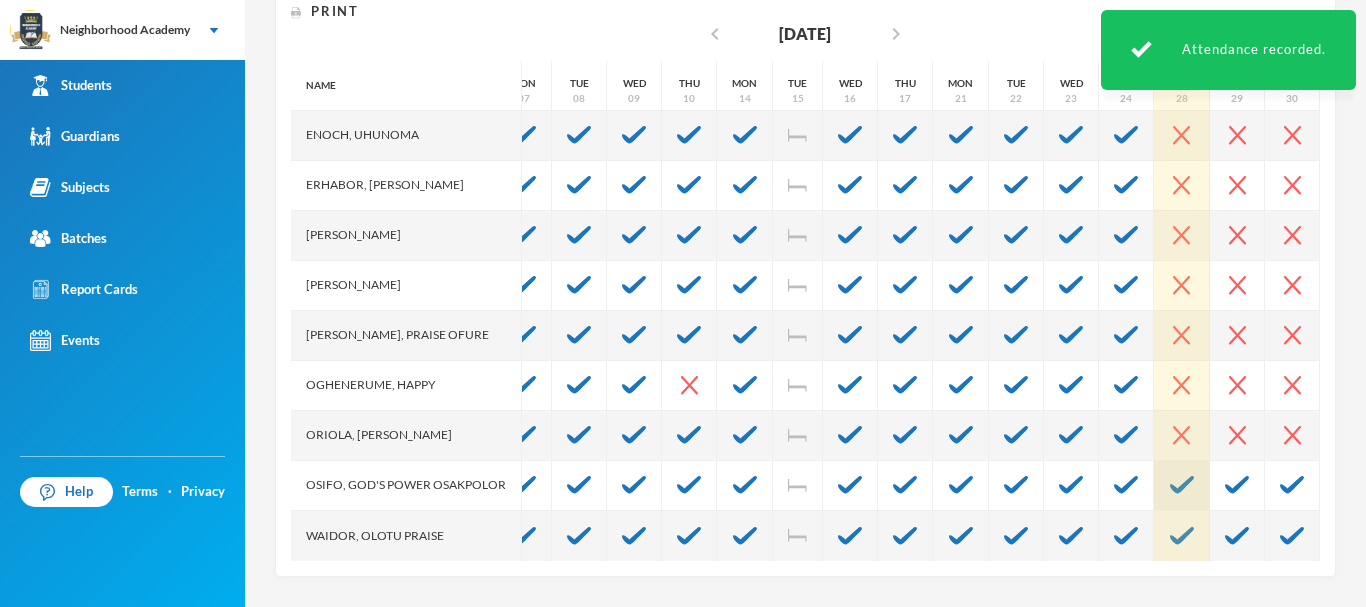 click at bounding box center (1182, 485) 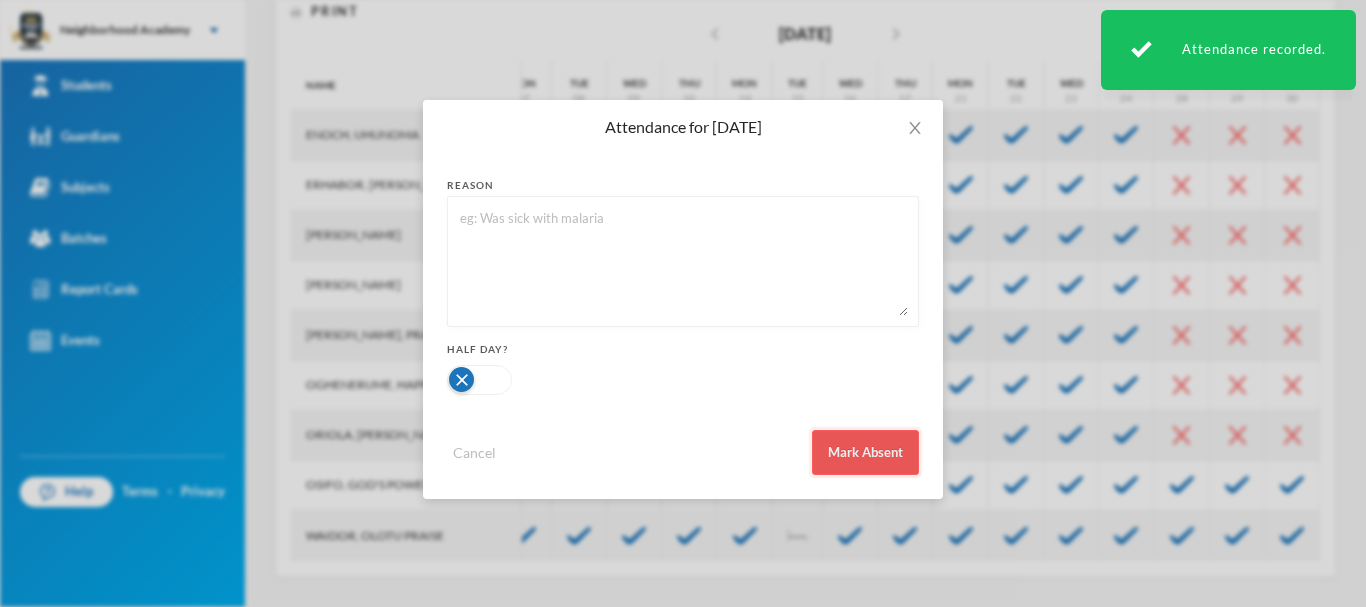 drag, startPoint x: 835, startPoint y: 442, endPoint x: 935, endPoint y: 436, distance: 100.17984 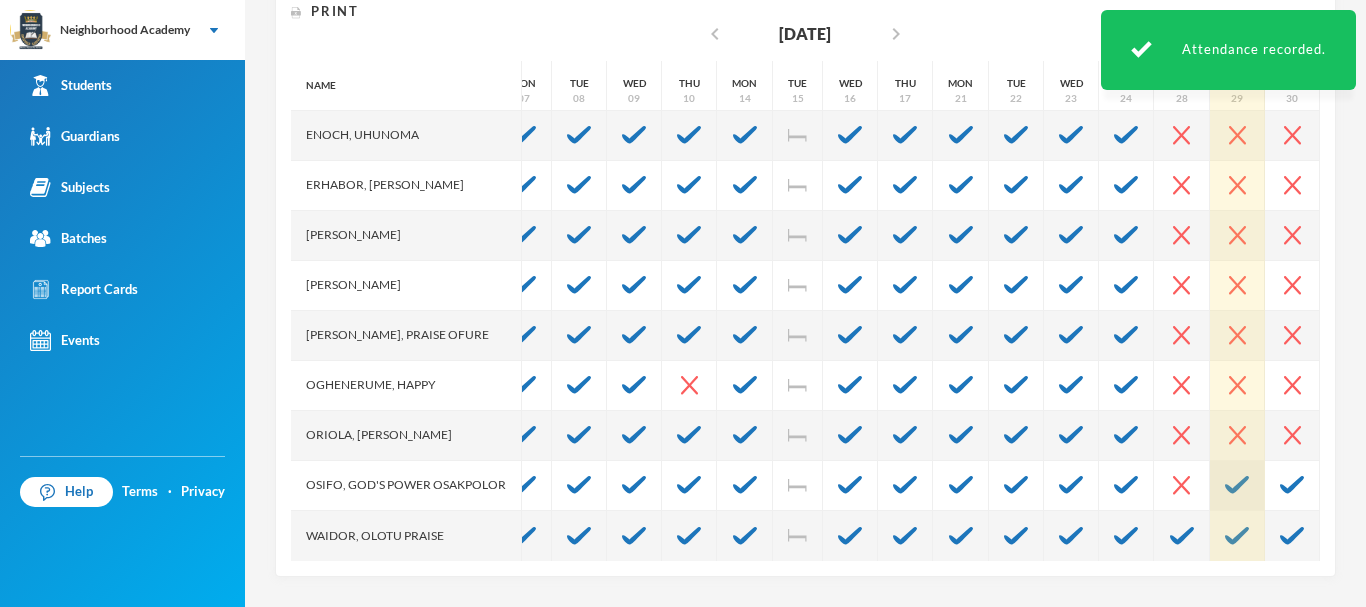 click at bounding box center [1237, 486] 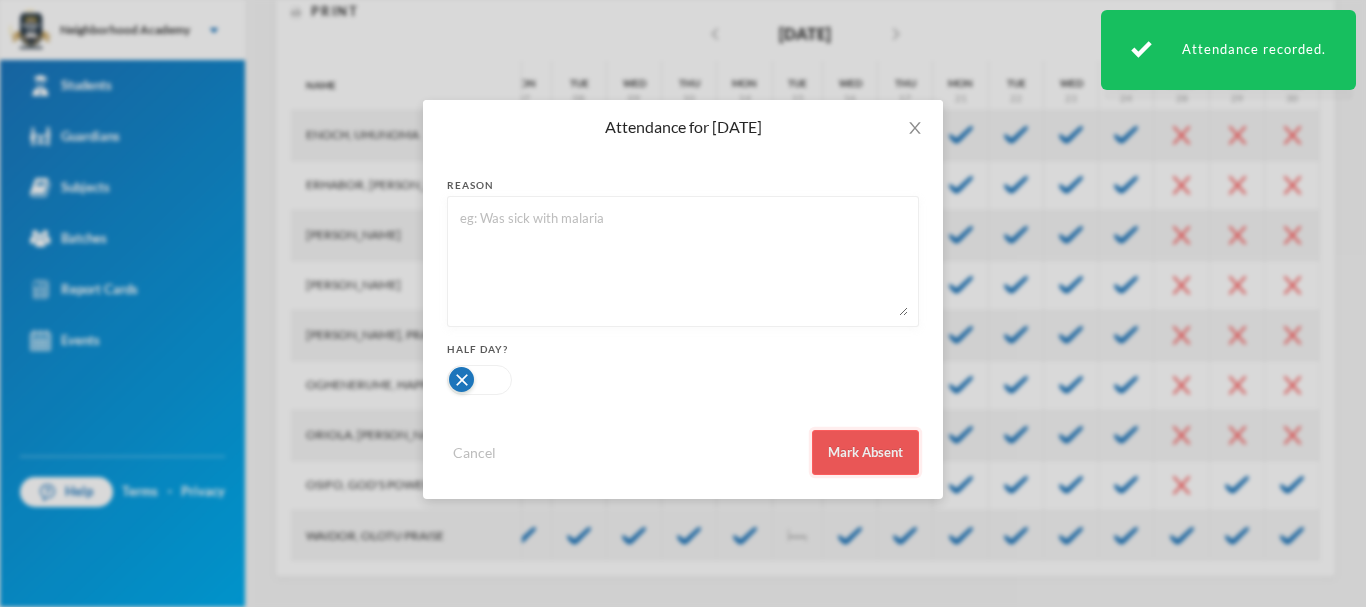 click on "Mark Absent" at bounding box center (865, 452) 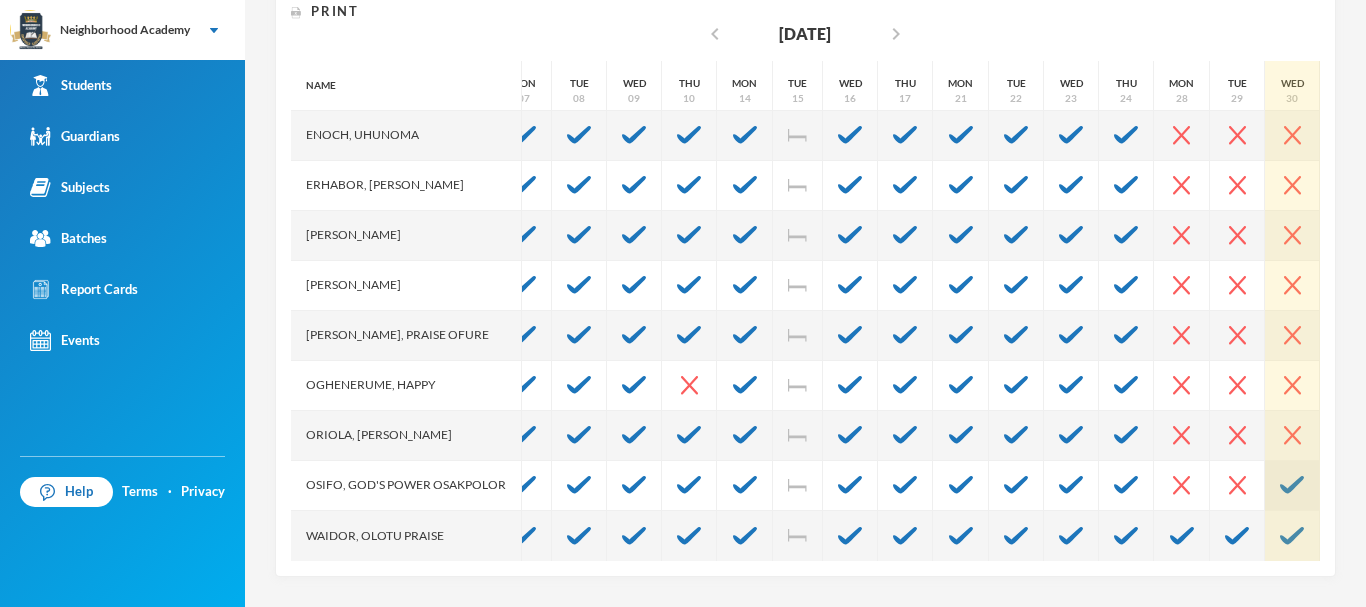 click at bounding box center (1292, 486) 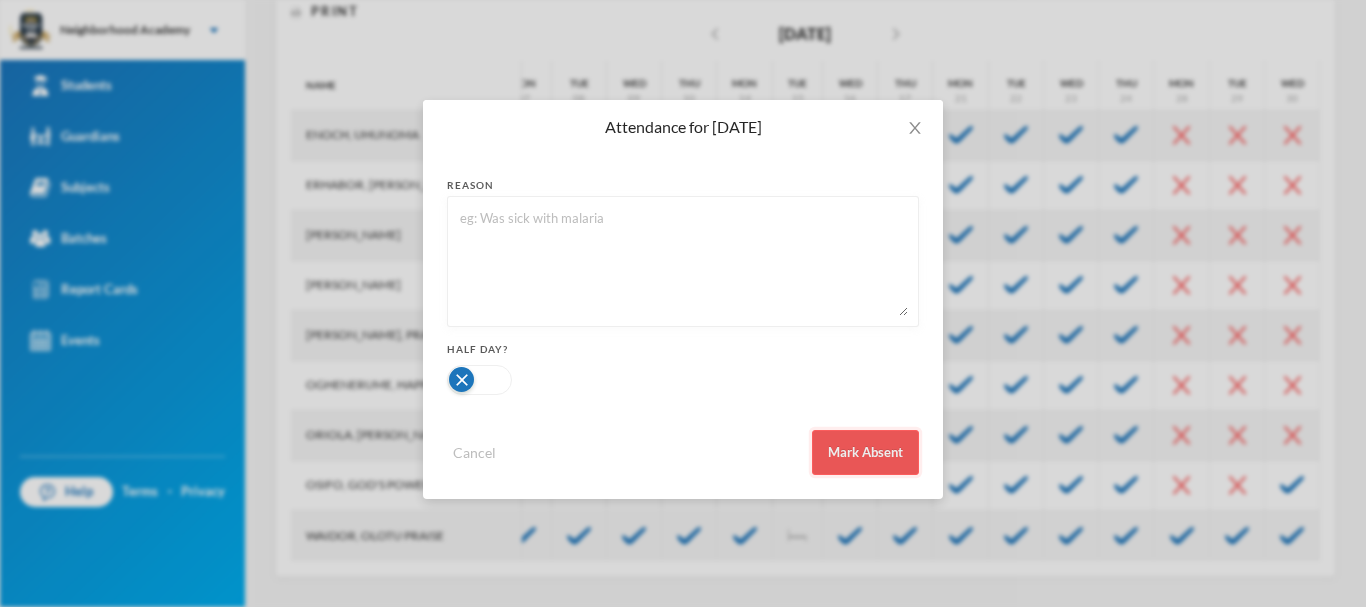 click on "Mark Absent" at bounding box center (865, 452) 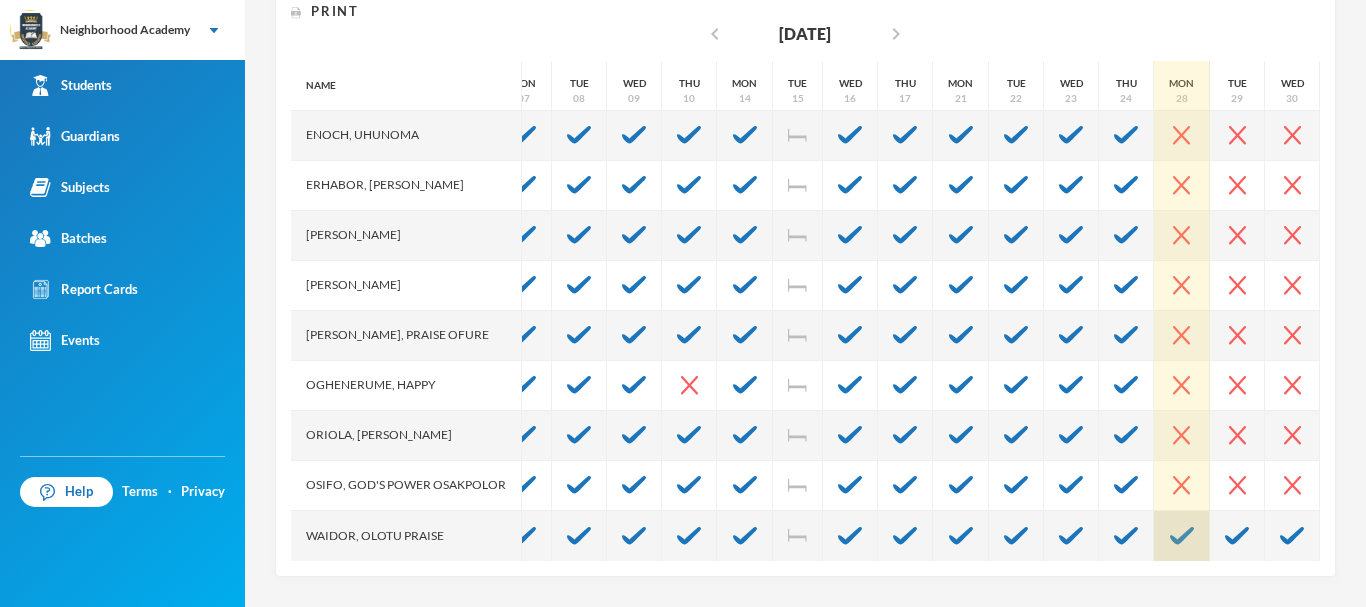 click at bounding box center [1182, 536] 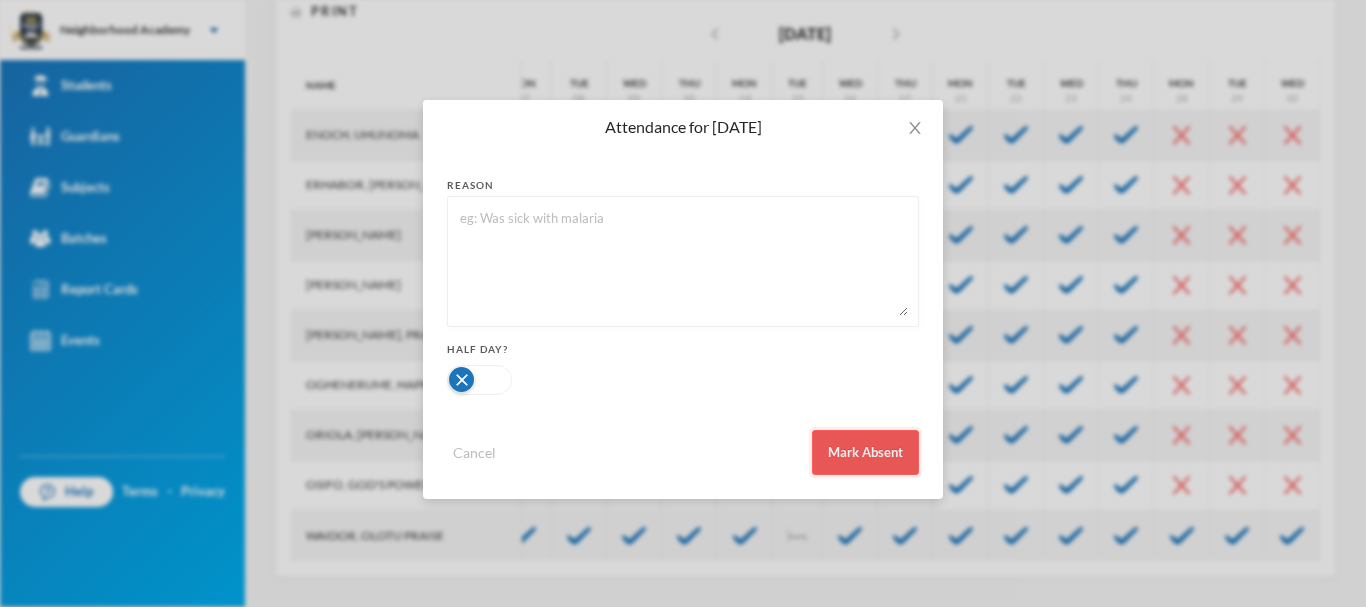 click on "Mark Absent" at bounding box center (865, 452) 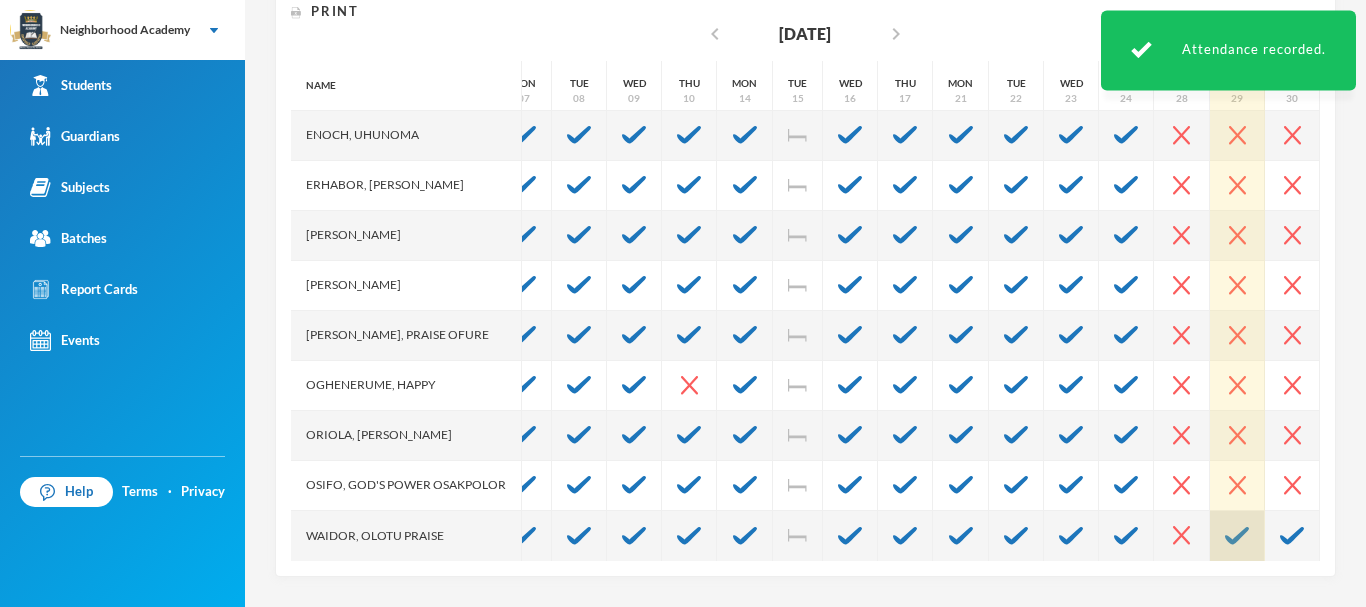 click at bounding box center [1237, 536] 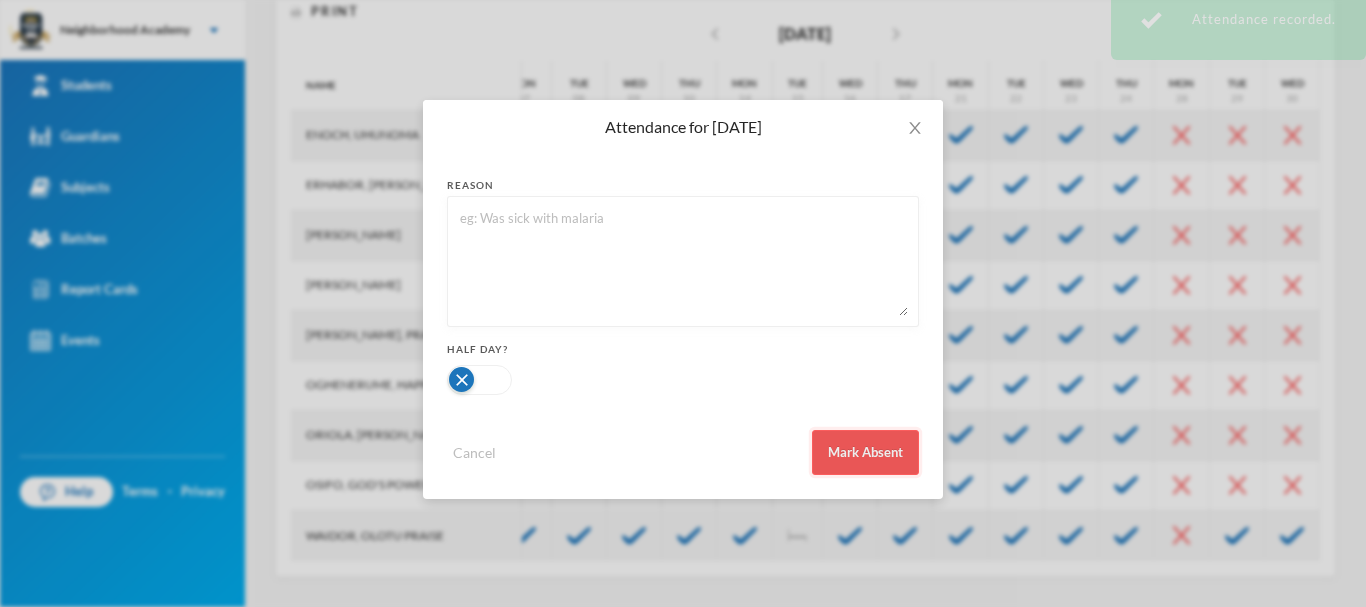 click on "Mark Absent" at bounding box center [865, 452] 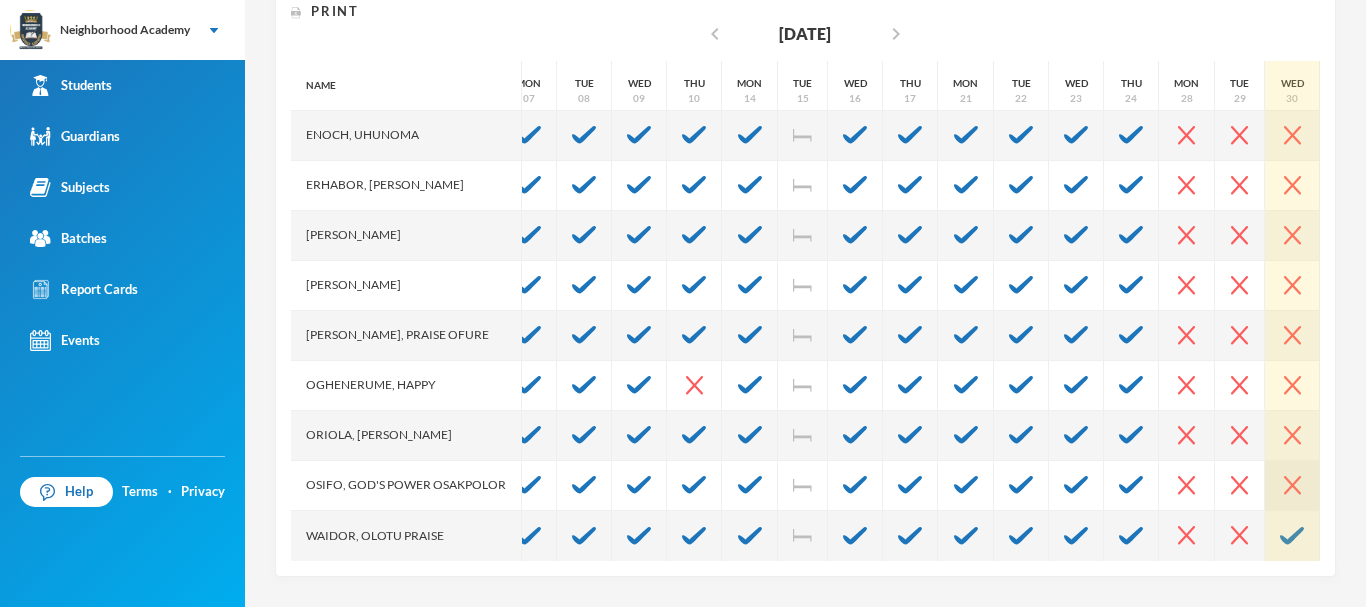 scroll, scrollTop: 115, scrollLeft: 213, axis: both 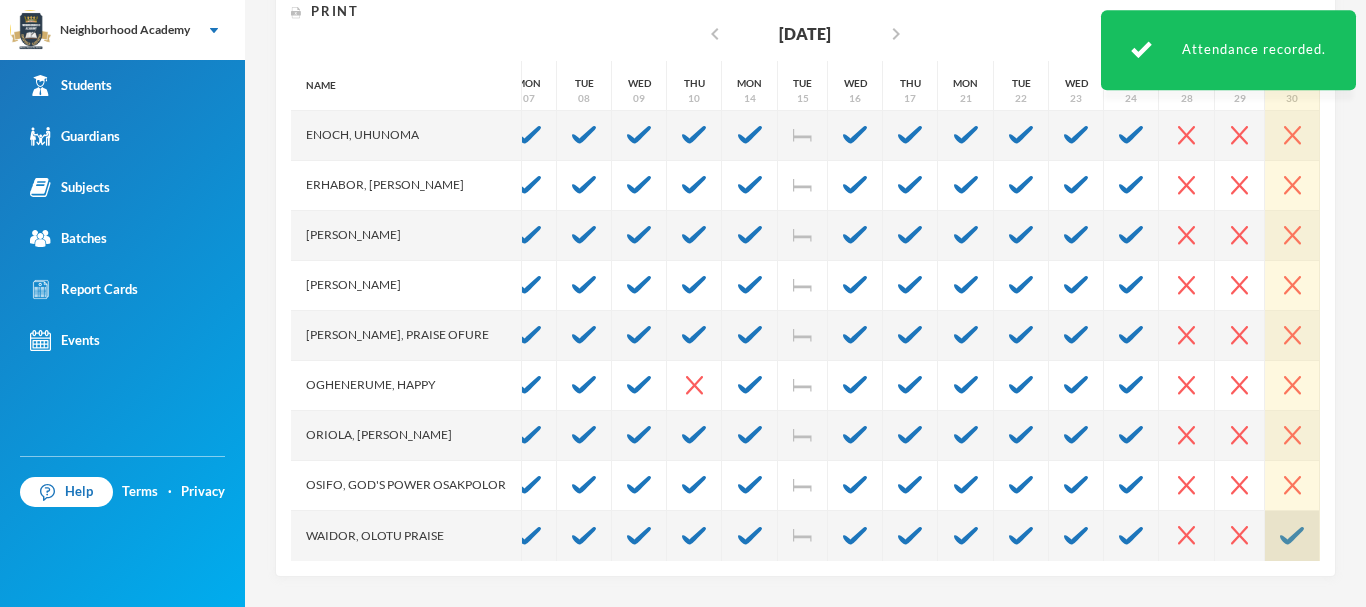 click at bounding box center [1292, 536] 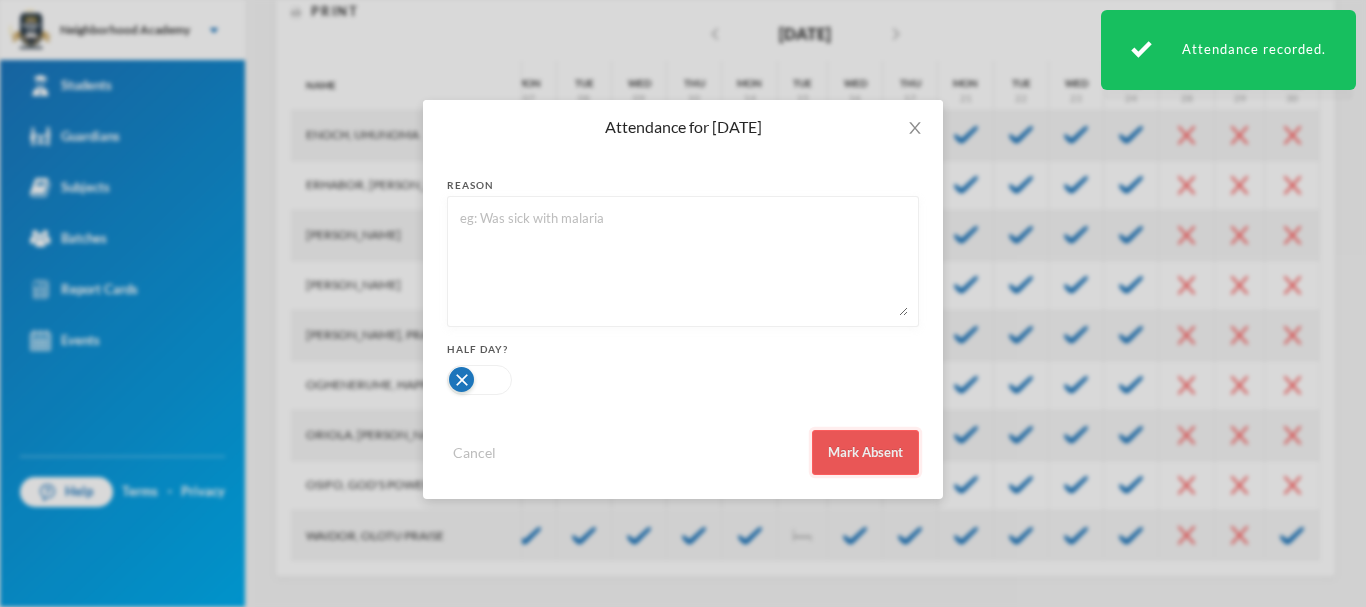 click on "Mark Absent" at bounding box center [865, 452] 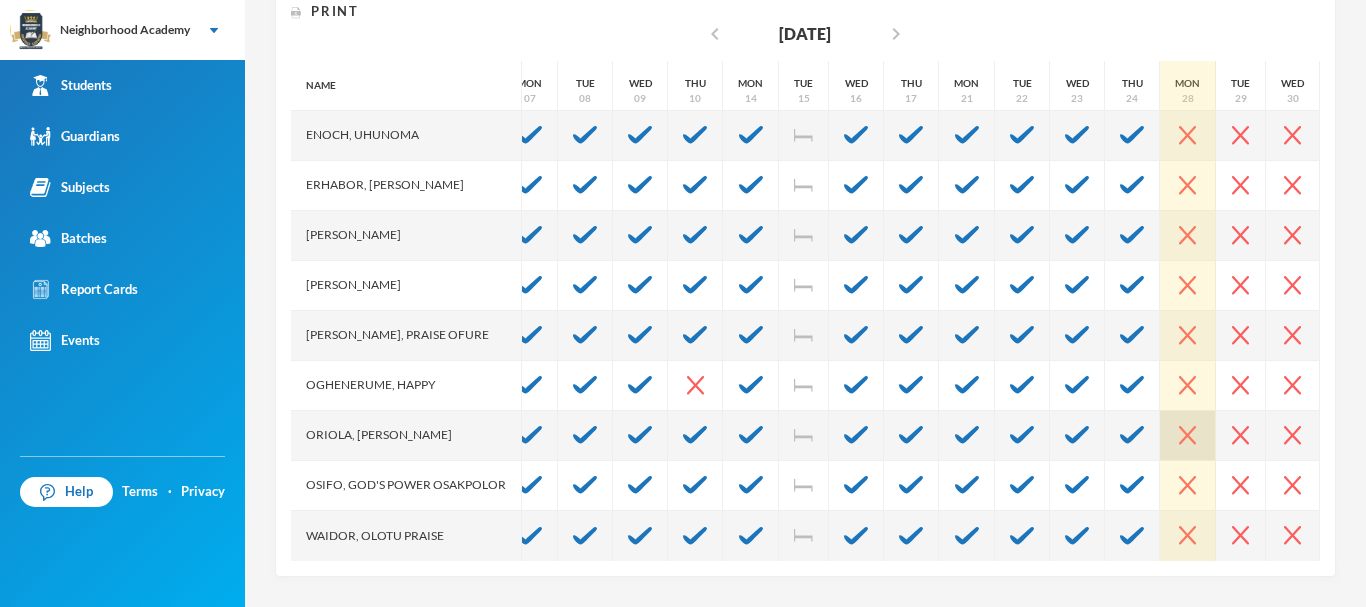 scroll, scrollTop: 0, scrollLeft: 213, axis: horizontal 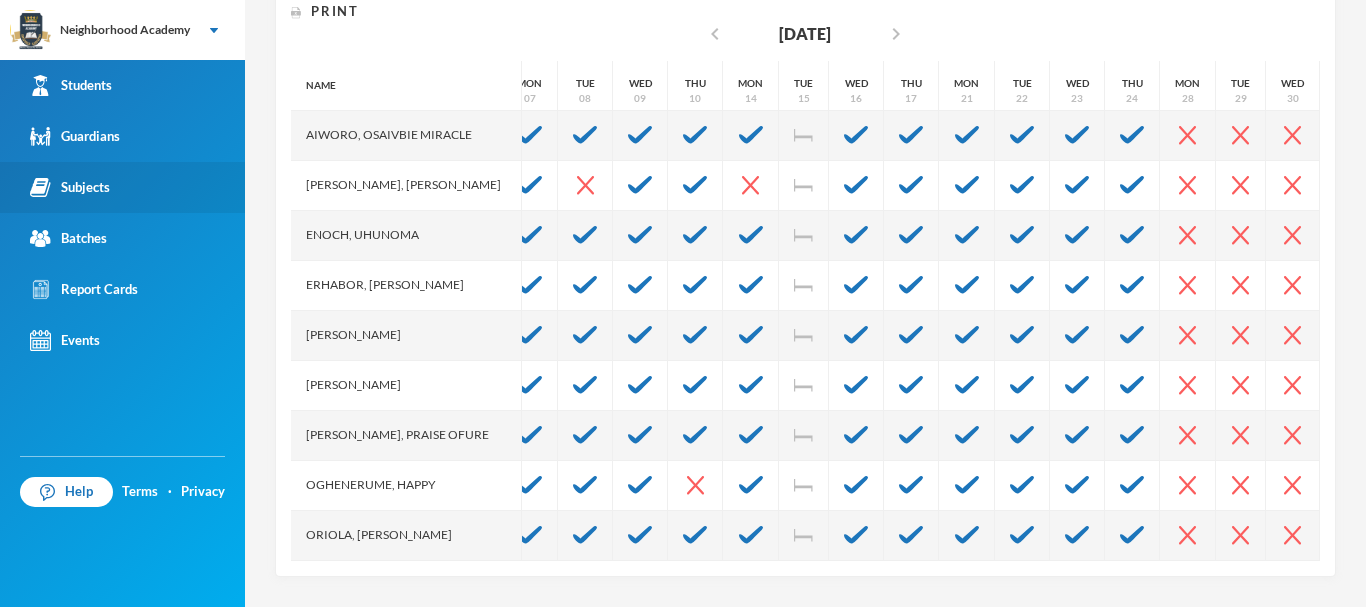 click on "Subjects" at bounding box center [70, 187] 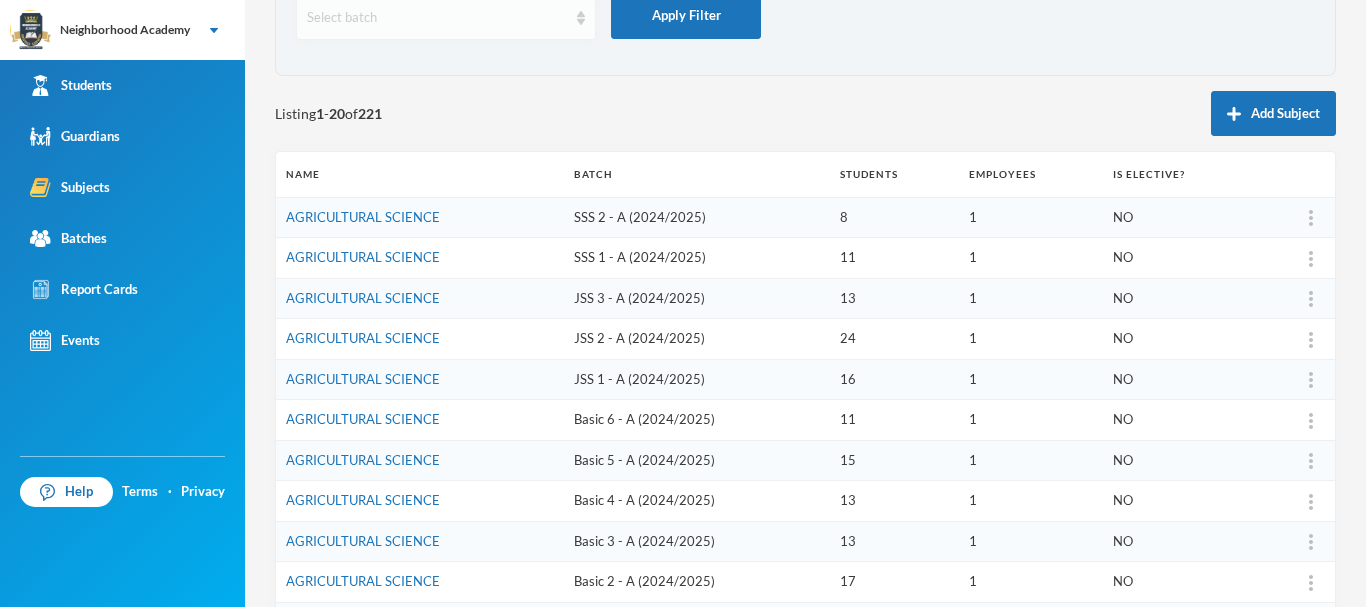click on "Select batch" at bounding box center (437, 18) 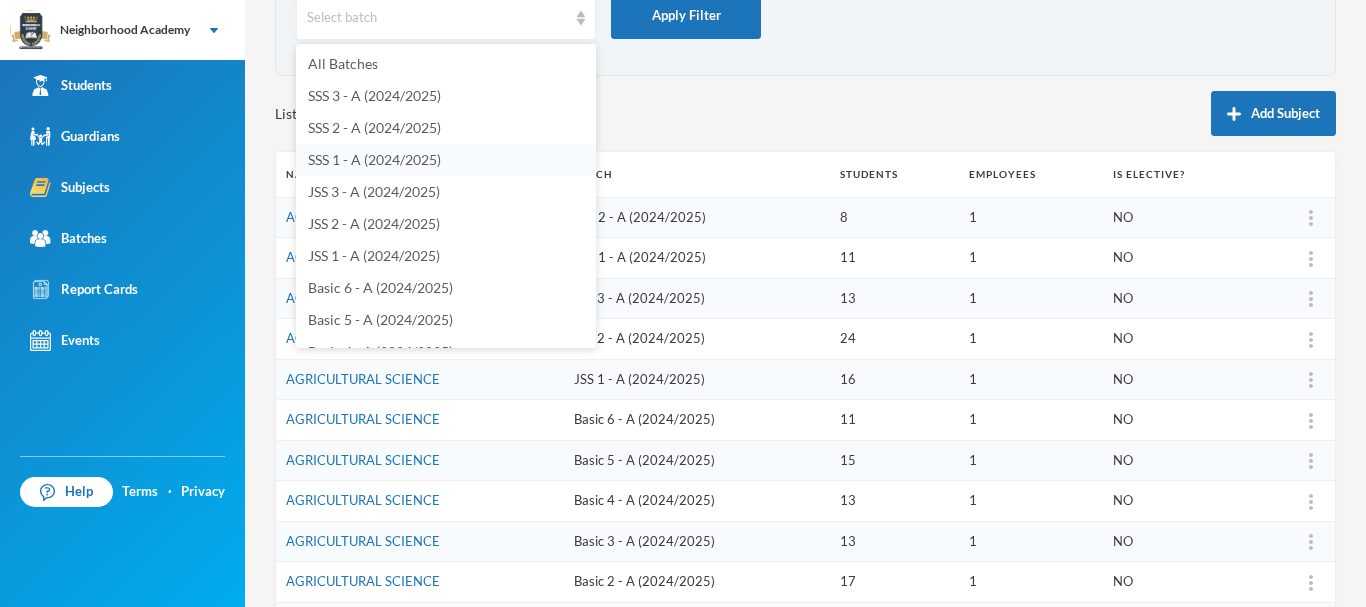 click on "SSS 1 - A (2024/2025)" at bounding box center (374, 159) 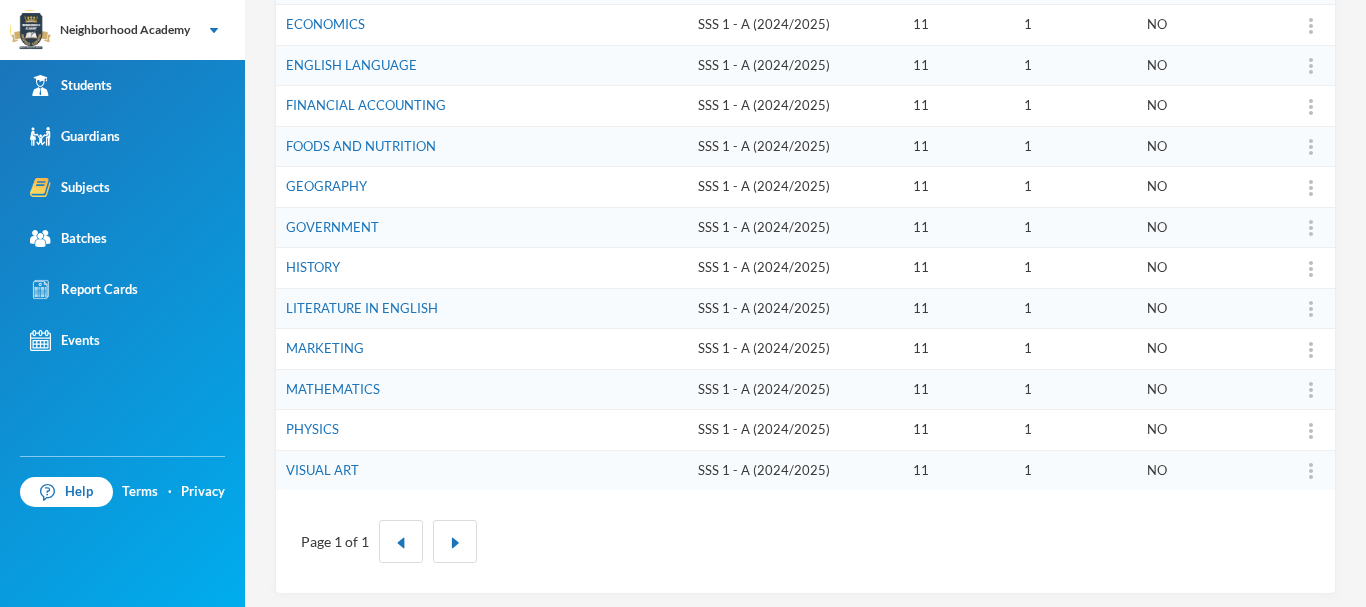 scroll, scrollTop: 622, scrollLeft: 0, axis: vertical 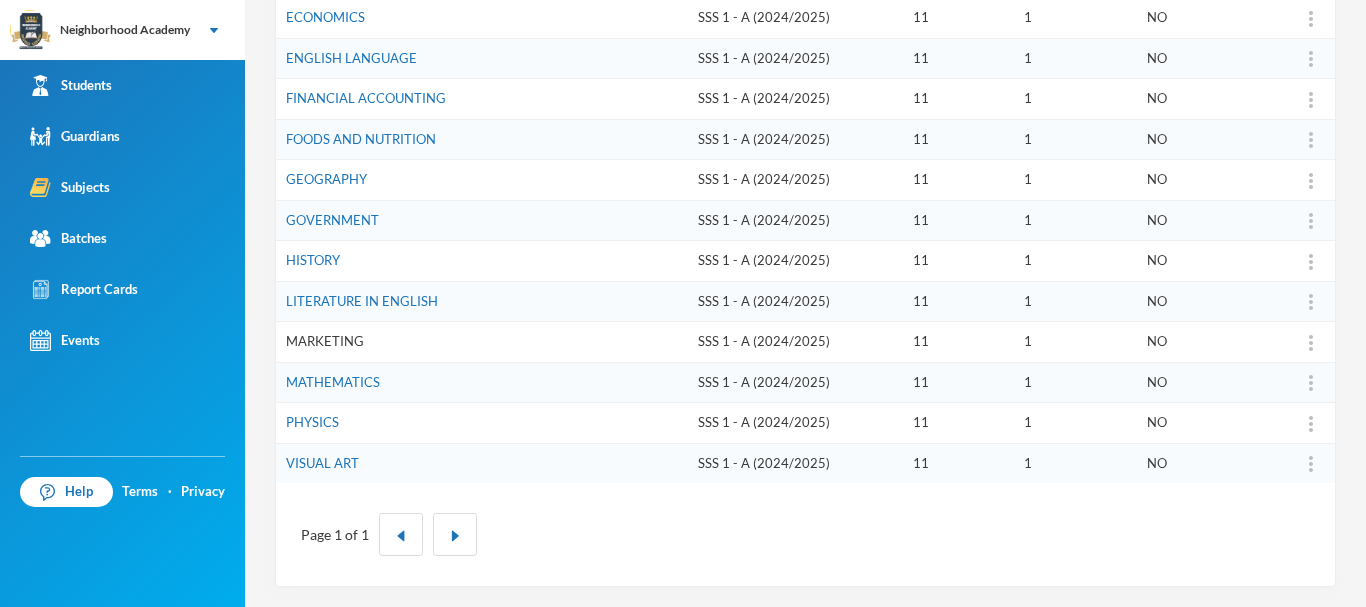 click on "MARKETING" at bounding box center (325, 341) 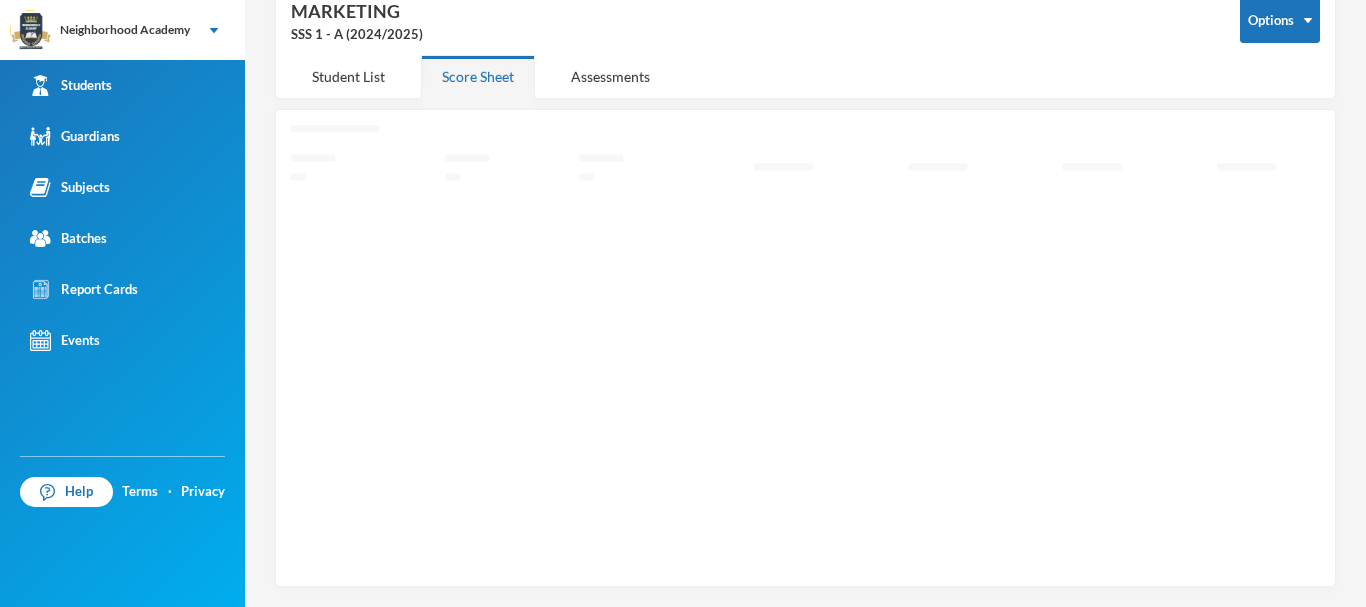 scroll, scrollTop: 106, scrollLeft: 0, axis: vertical 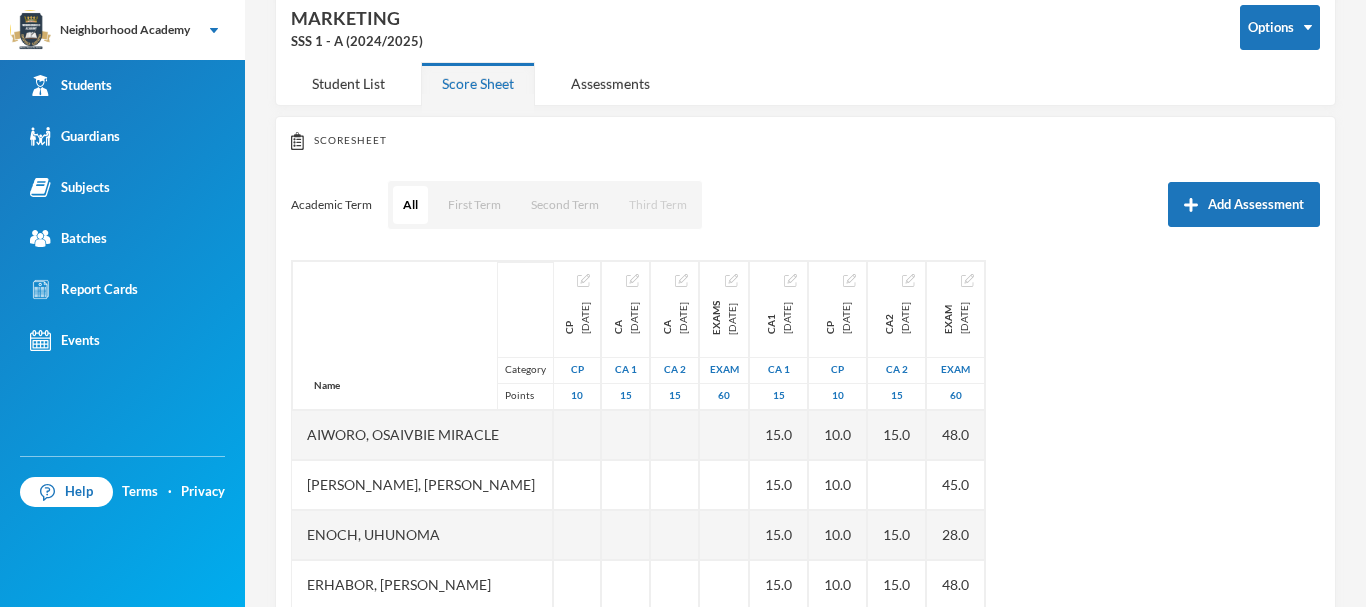 click on "Third Term" at bounding box center [658, 205] 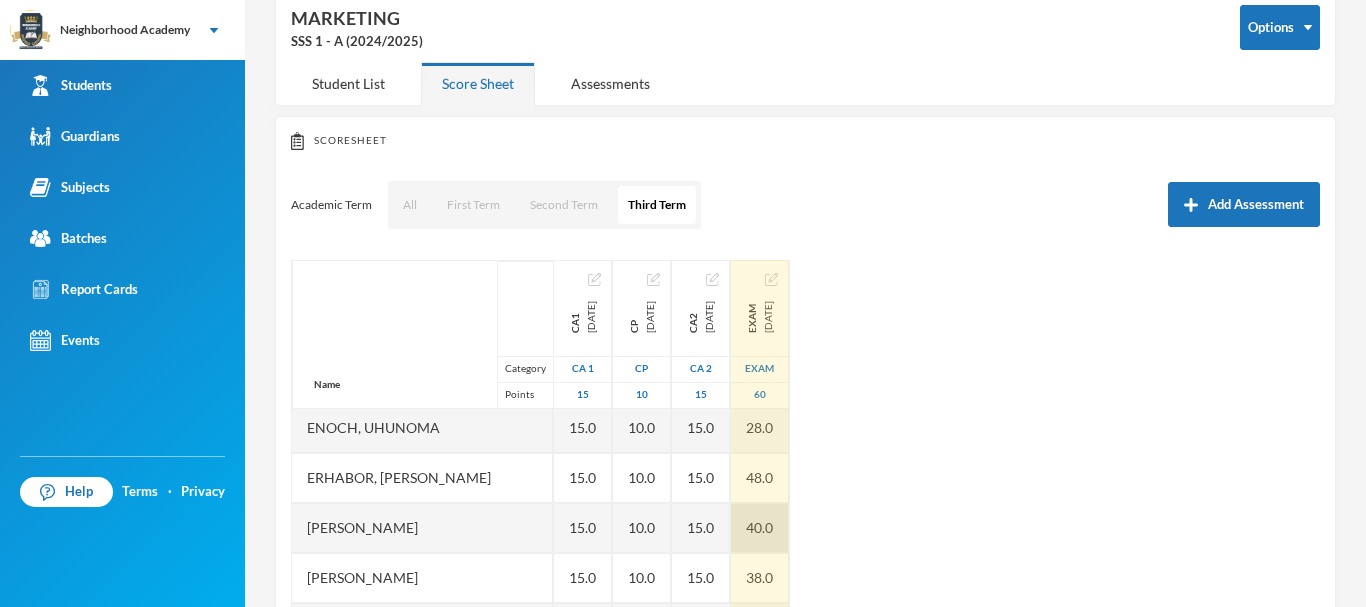 scroll, scrollTop: 201, scrollLeft: 0, axis: vertical 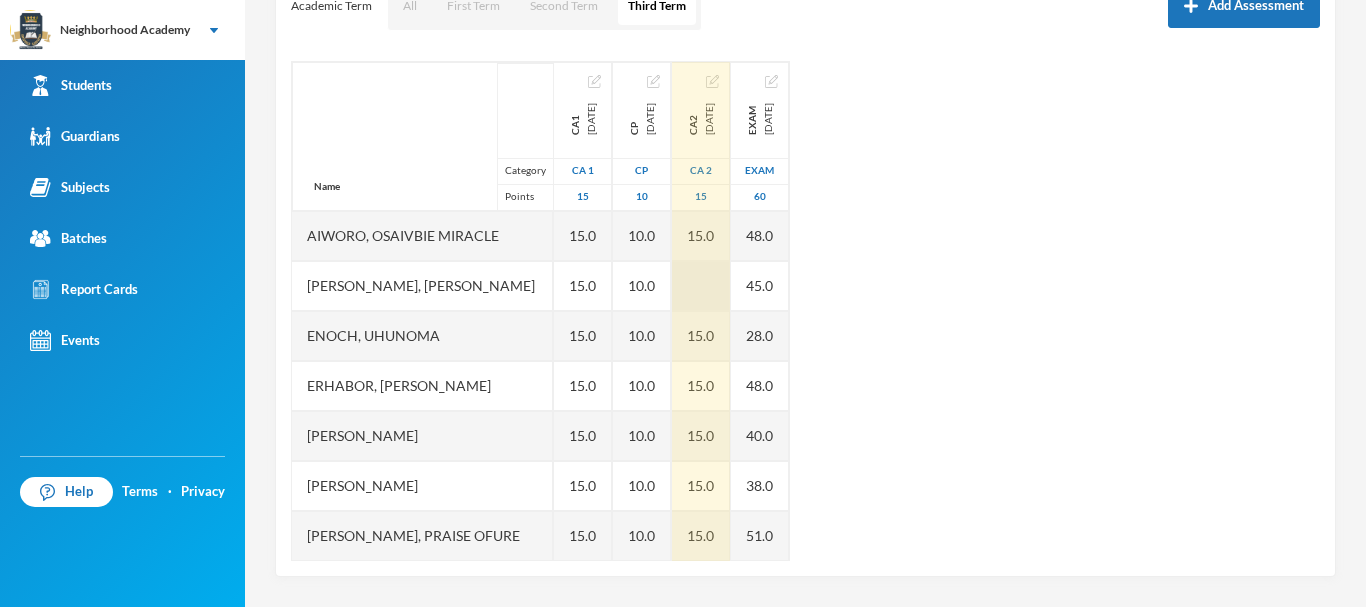 click at bounding box center [701, 286] 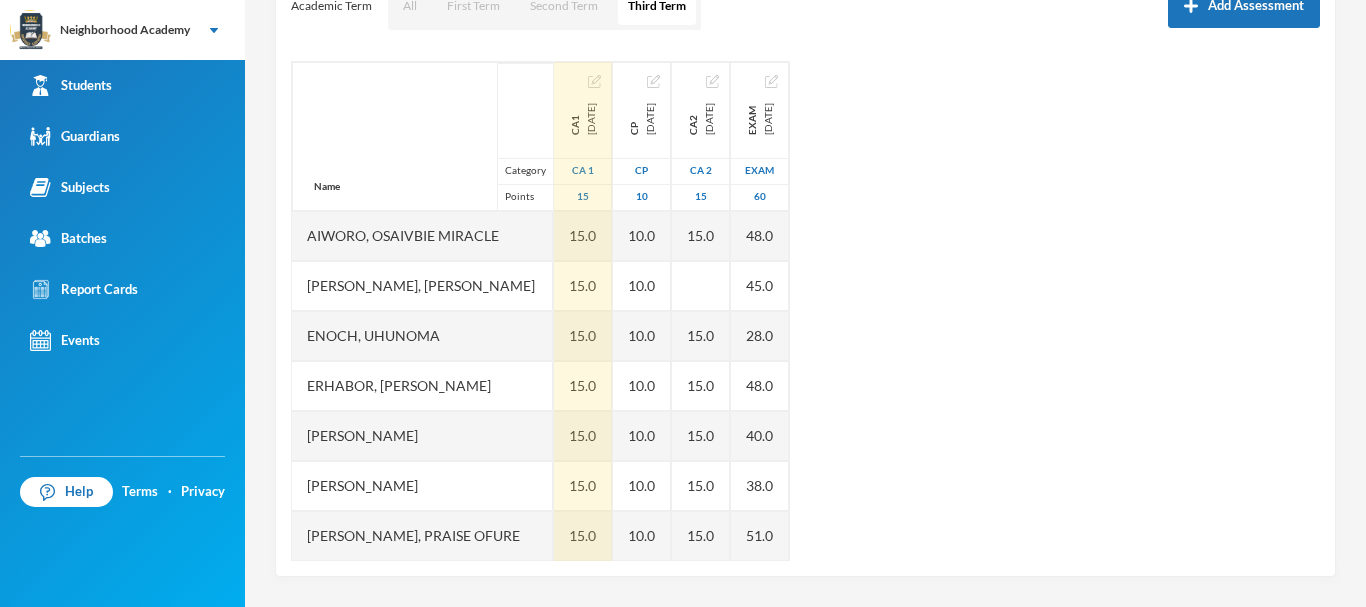 click at bounding box center [594, 81] 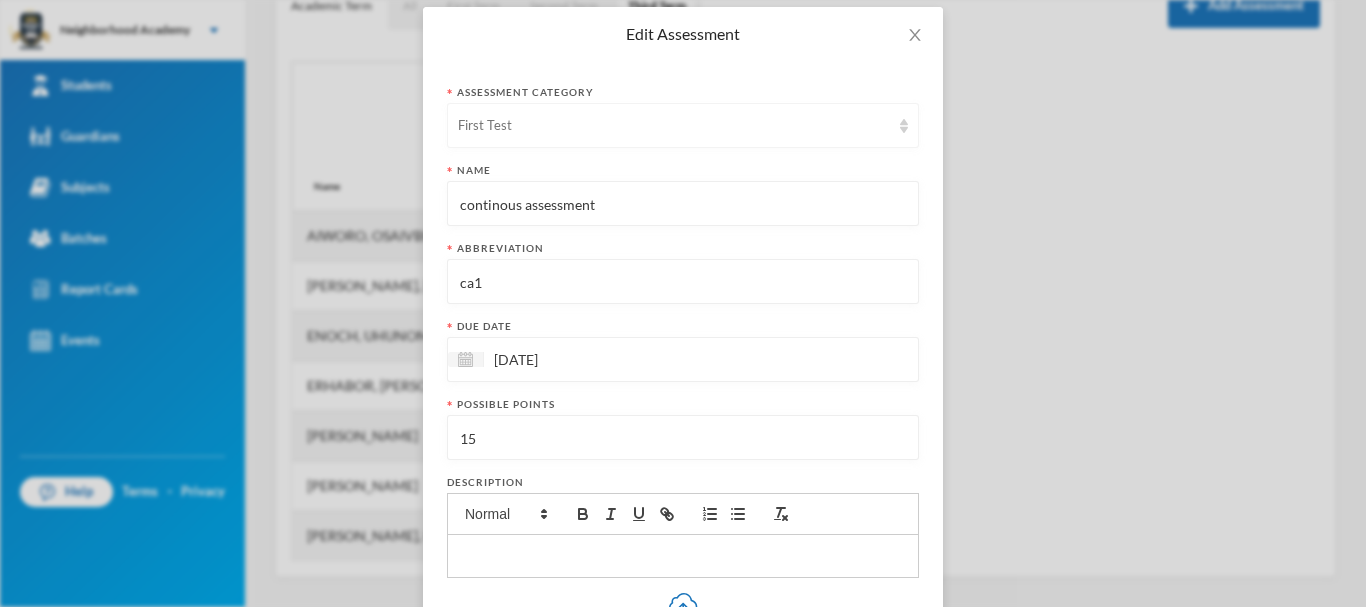 scroll, scrollTop: 200, scrollLeft: 0, axis: vertical 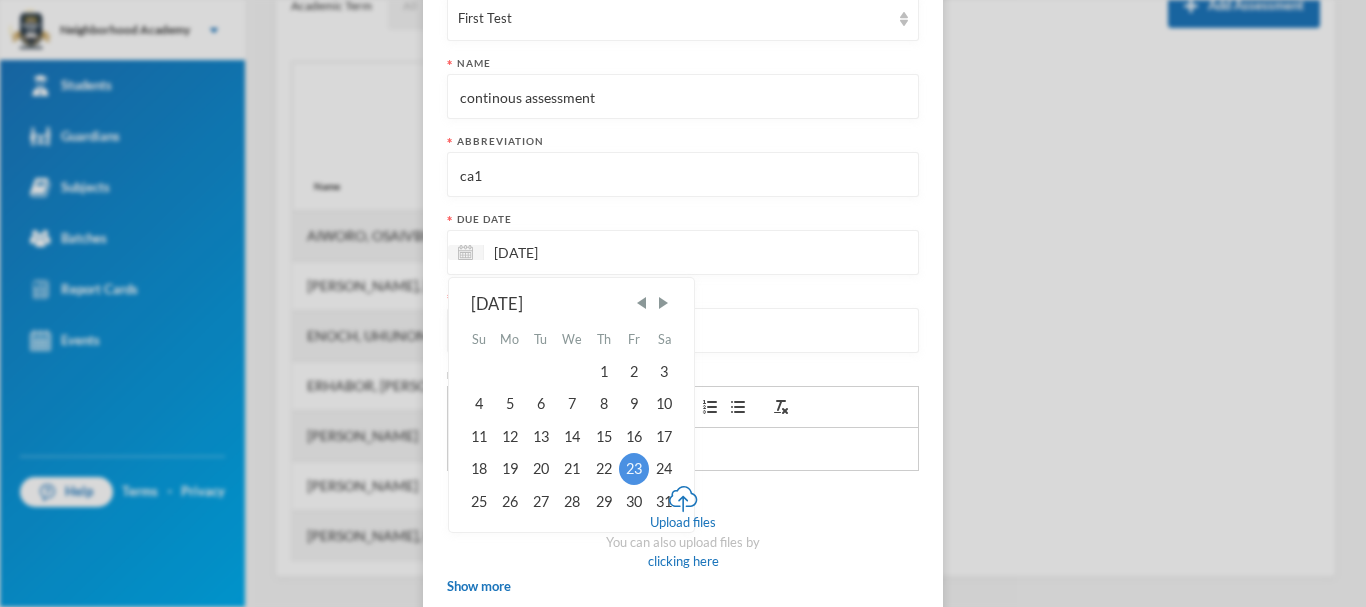 click on "[DATE]" at bounding box center [568, 252] 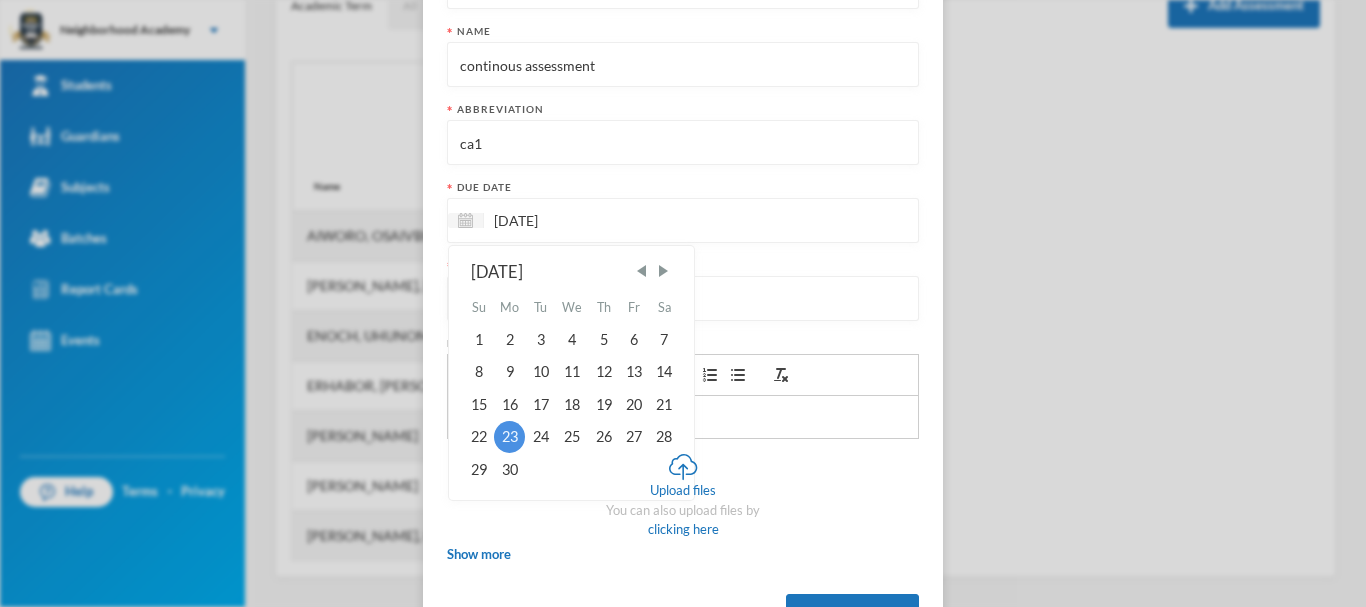 scroll, scrollTop: 312, scrollLeft: 0, axis: vertical 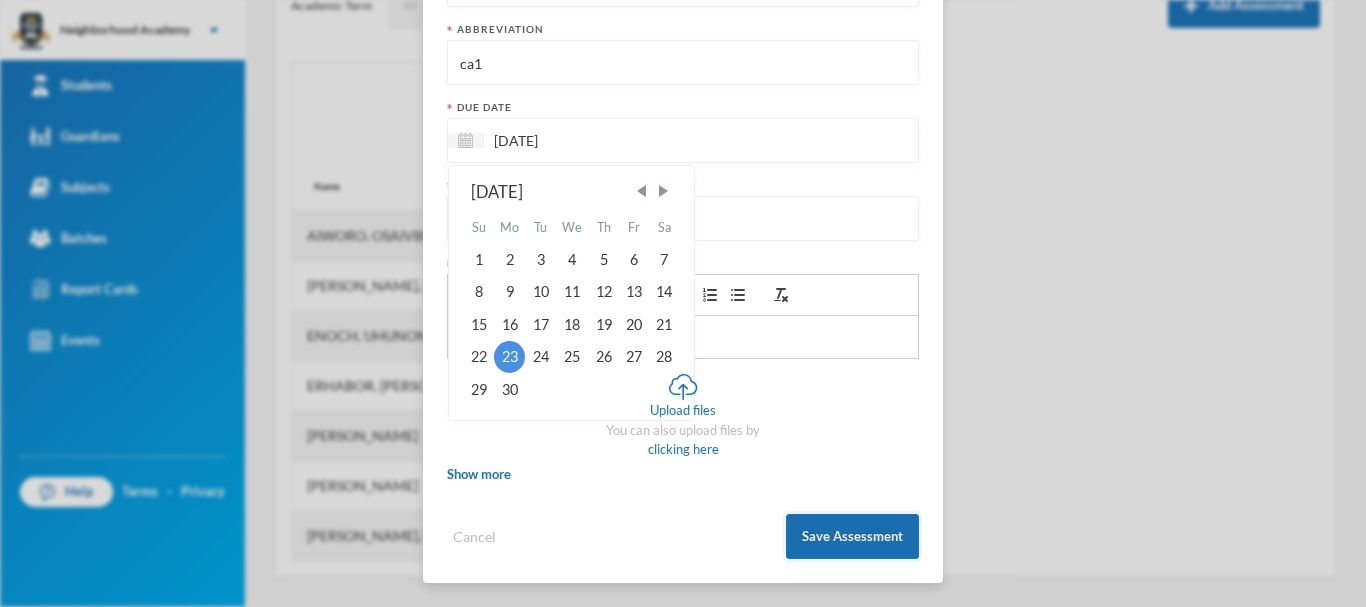 type on "[DATE]" 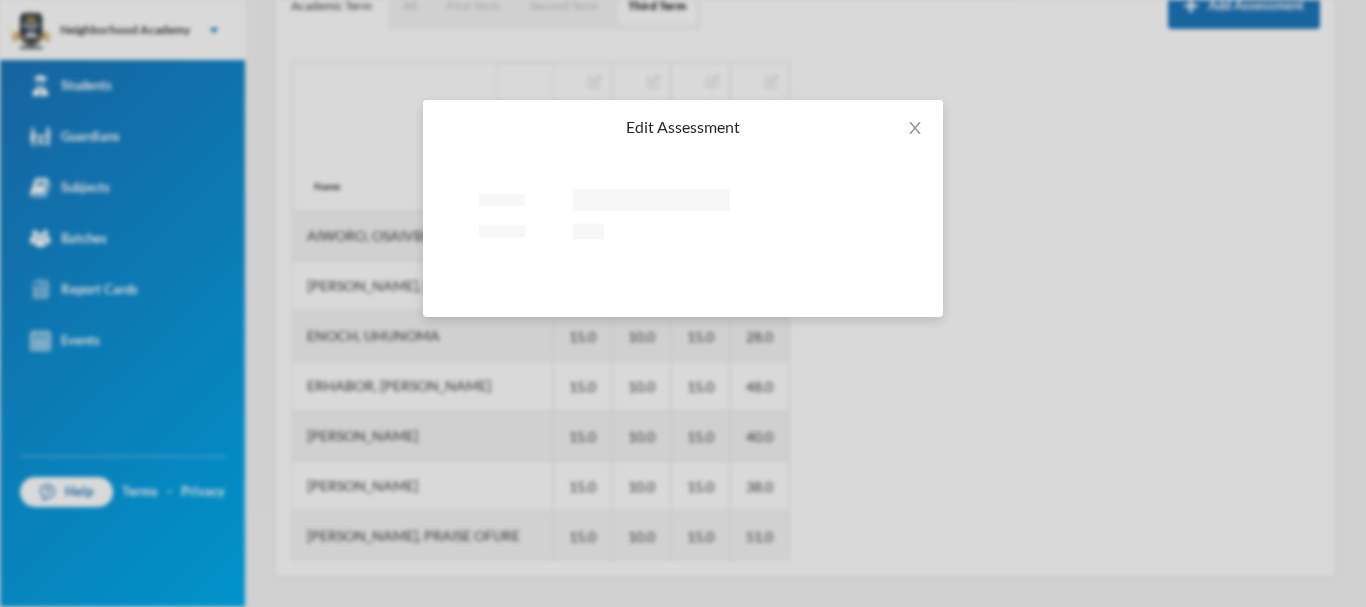 scroll, scrollTop: 303, scrollLeft: 0, axis: vertical 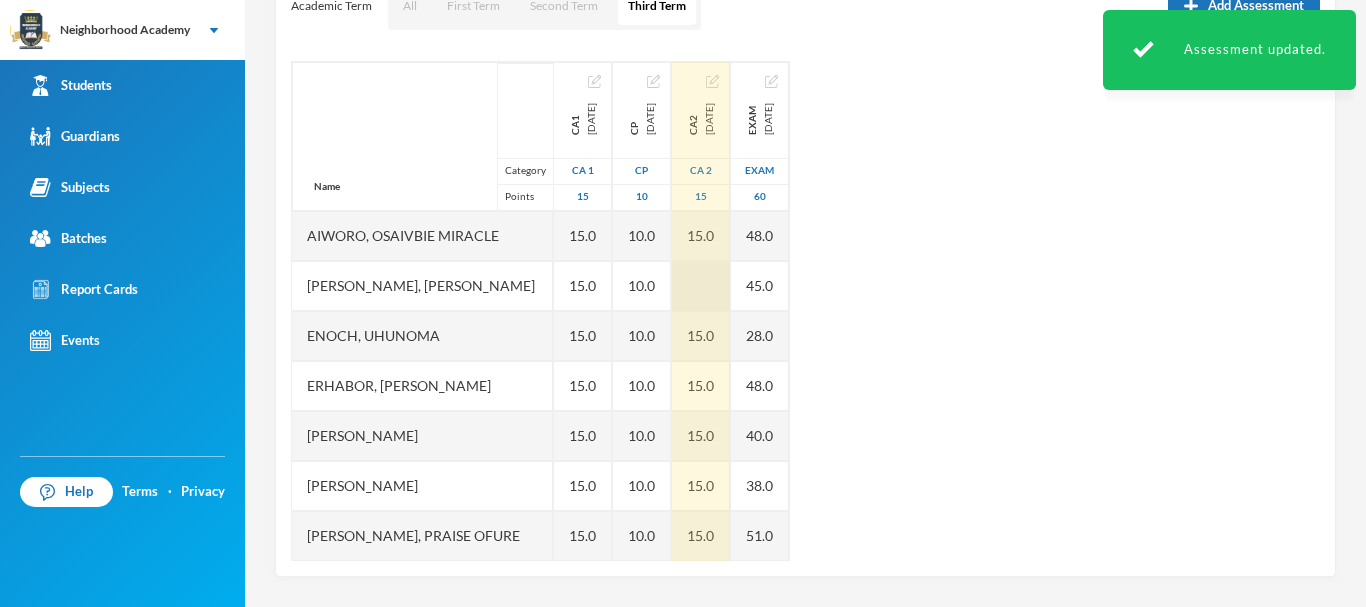 click at bounding box center [701, 286] 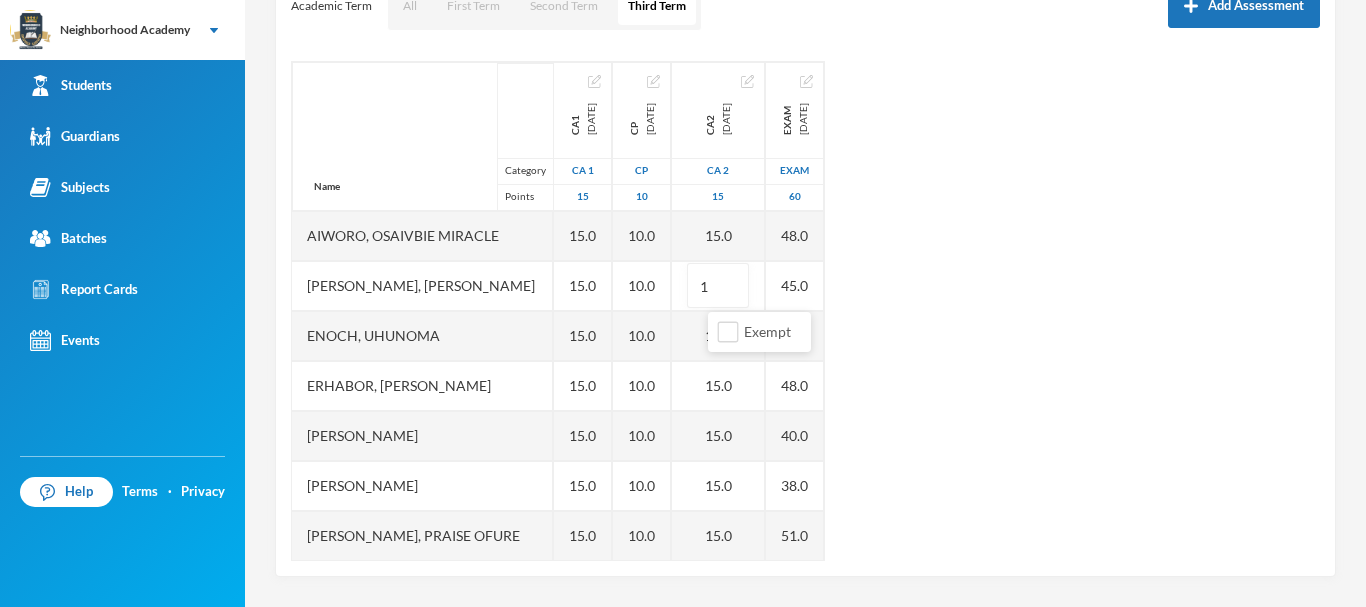 type on "15" 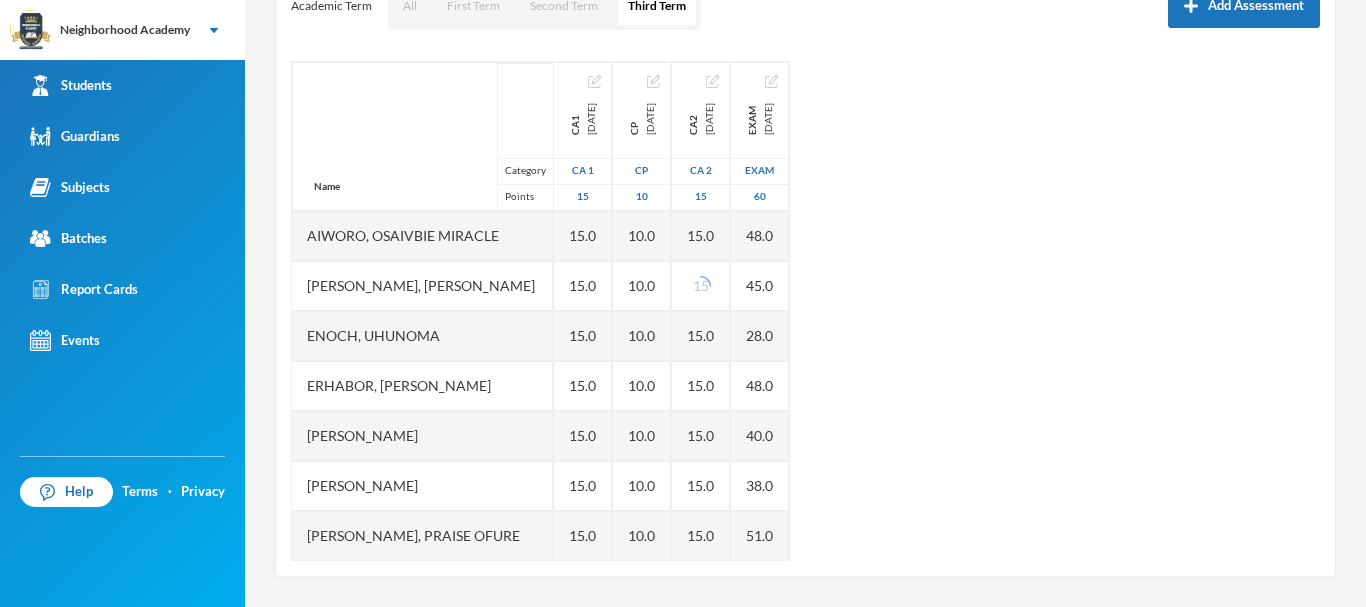 click on "Name   Category Points [PERSON_NAME] [PERSON_NAME] [PERSON_NAME], [PERSON_NAME], [PERSON_NAME], [PERSON_NAME], [PERSON_NAME], Praise Ofure Oghenerume, [PERSON_NAME] [PERSON_NAME], God's Power Osakpolor Waidor, Olotu Praise ca1 [DATE] CA 1 15 15.0 15.0 15.0 15.0 15.0 15.0 15.0 15.0 15.0 15.0 15.0 cp [DATE] CP 10 10.0 10.0 10.0 10.0 10.0 10.0 10.0 10.0 10.0 10.0 ca2 [DATE] CA 2 15 15.0 15 15.0 15.0 15.0 15.0 15.0 15.0 15.0 10.0 14.0 exam [DATE] Exam 60 48.0 45.0 28.0 48.0 40.0 38.0 51.0 40.0 45.0 30.0 50.0" at bounding box center [805, 311] 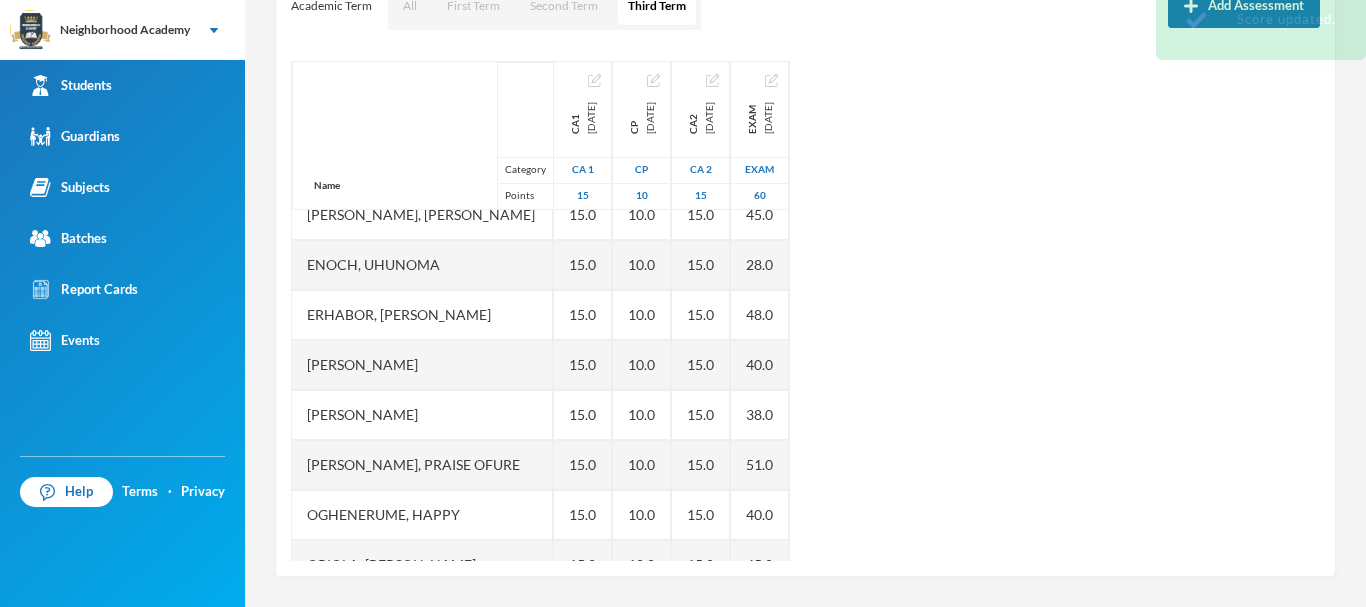 scroll, scrollTop: 201, scrollLeft: 0, axis: vertical 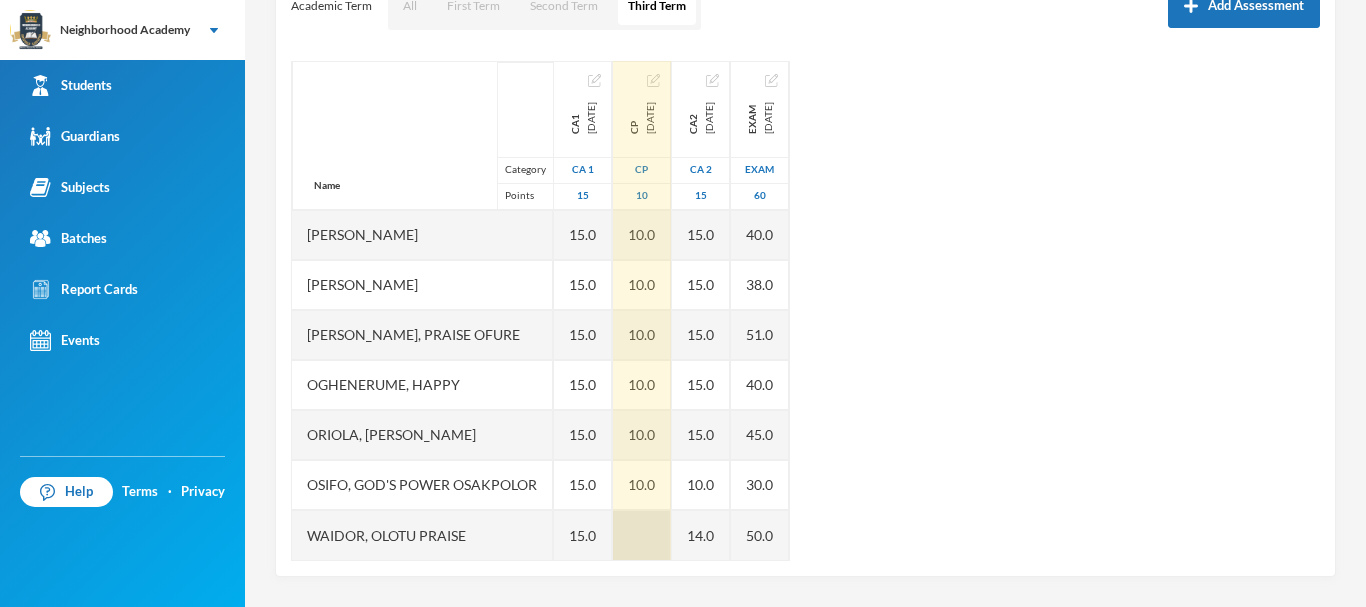 click at bounding box center (642, 535) 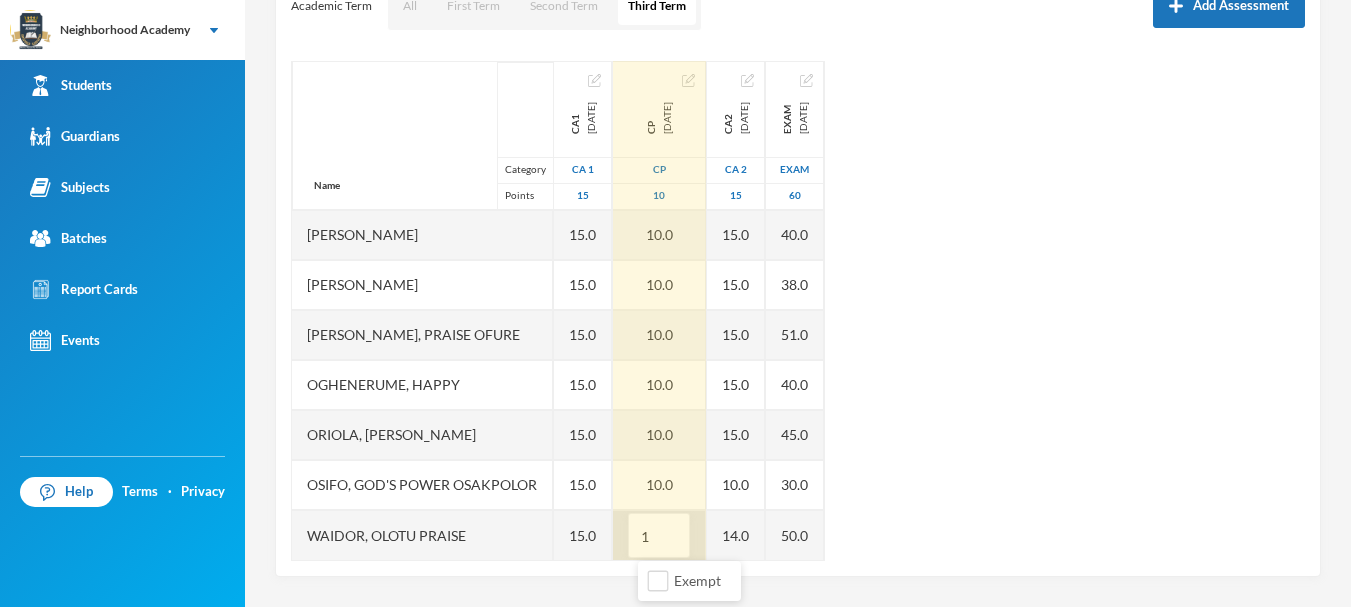 type on "10" 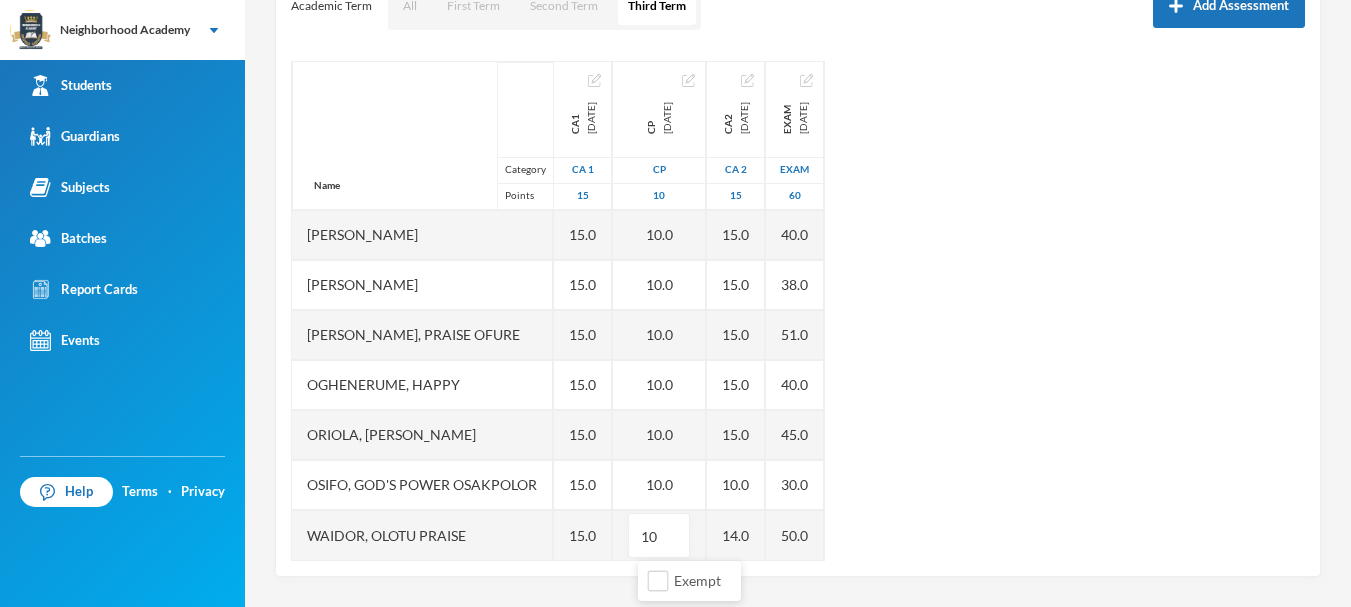 click on "Name   Category Points [PERSON_NAME] [PERSON_NAME] [PERSON_NAME], [PERSON_NAME], [PERSON_NAME], [PERSON_NAME], [PERSON_NAME], Praise Ofure Oghenerume, [PERSON_NAME] [PERSON_NAME], God's Power Osakpolor Waidor, Olotu Praise ca1 [DATE] CA 1 15 15.0 15.0 15.0 15.0 15.0 15.0 15.0 15.0 15.0 15.0 15.0 cp [DATE] CP 10 10.0 10.0 10.0 10.0 10.0 10.0 10.0 10.0 10.0 10.0 10 ca2 [DATE] CA 2 15 15.0 15.0 15.0 15.0 15.0 15.0 15.0 15.0 15.0 10.0 14.0 exam [DATE] Exam 60 48.0 45.0 28.0 48.0 40.0 38.0 51.0 40.0 45.0 30.0 50.0" at bounding box center (798, 311) 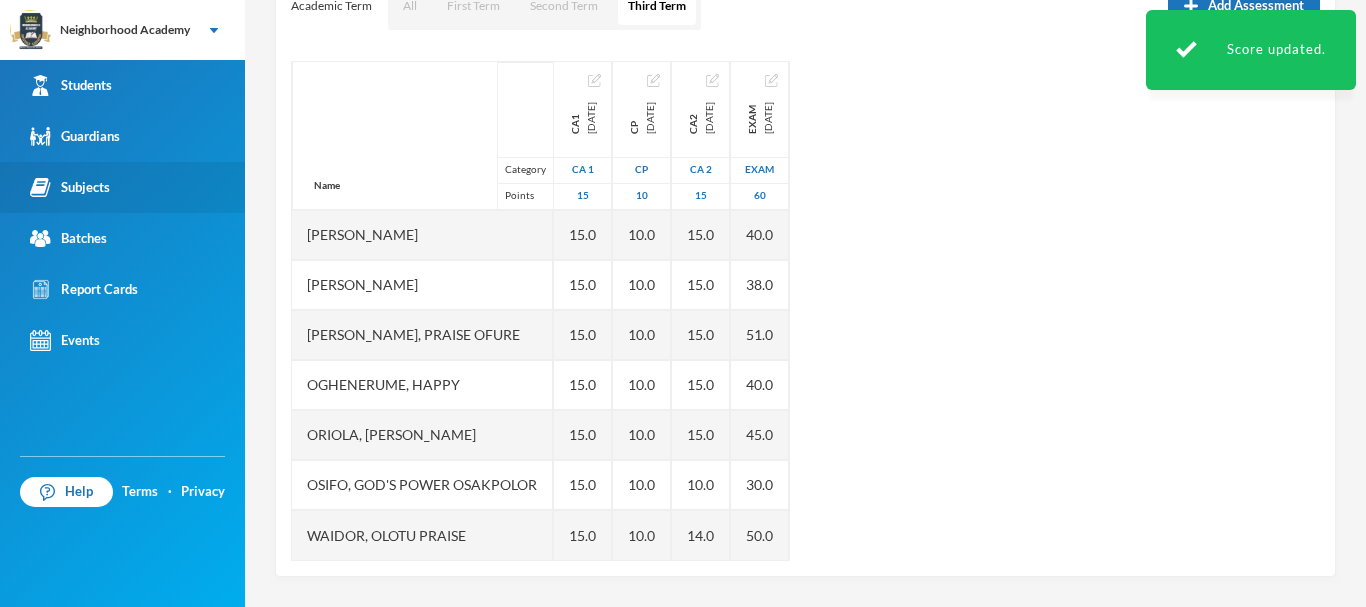 click on "Subjects" at bounding box center (70, 187) 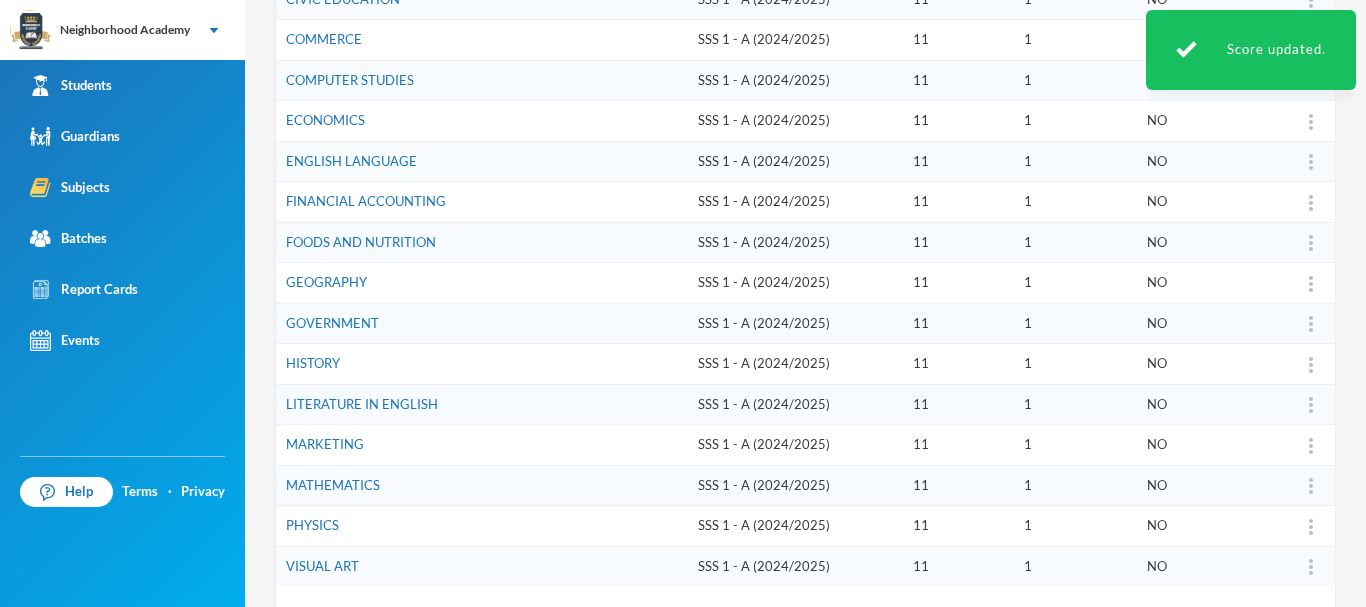 scroll, scrollTop: 605, scrollLeft: 0, axis: vertical 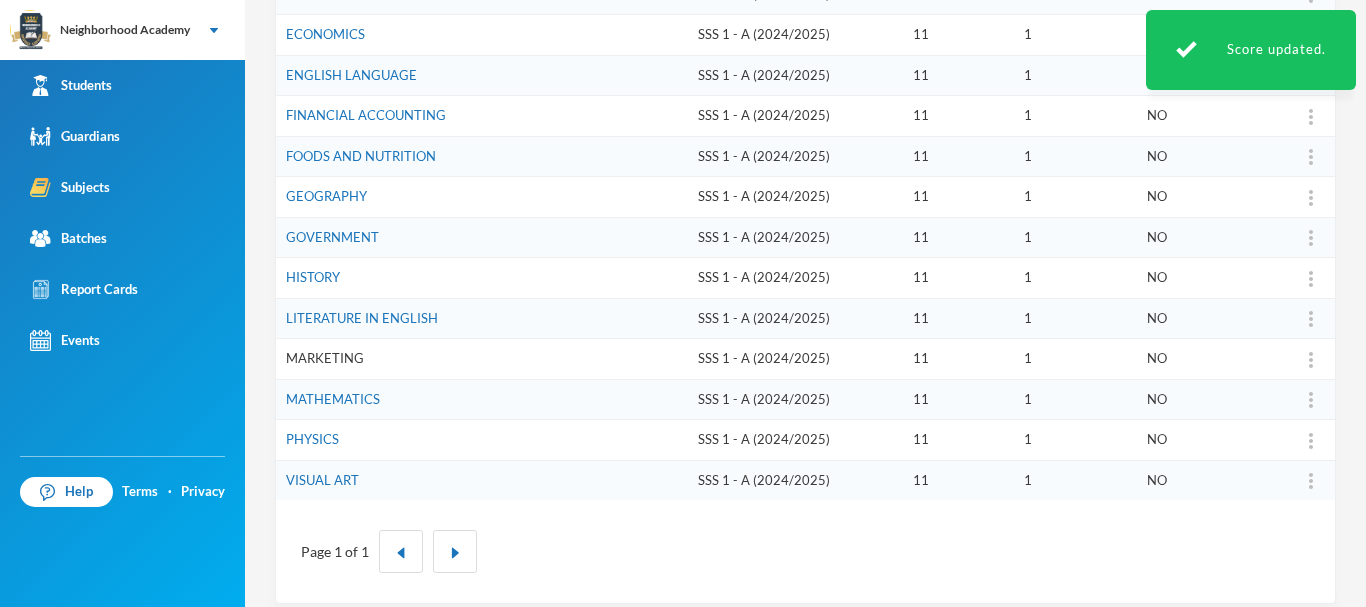 click on "MARKETING" at bounding box center [325, 358] 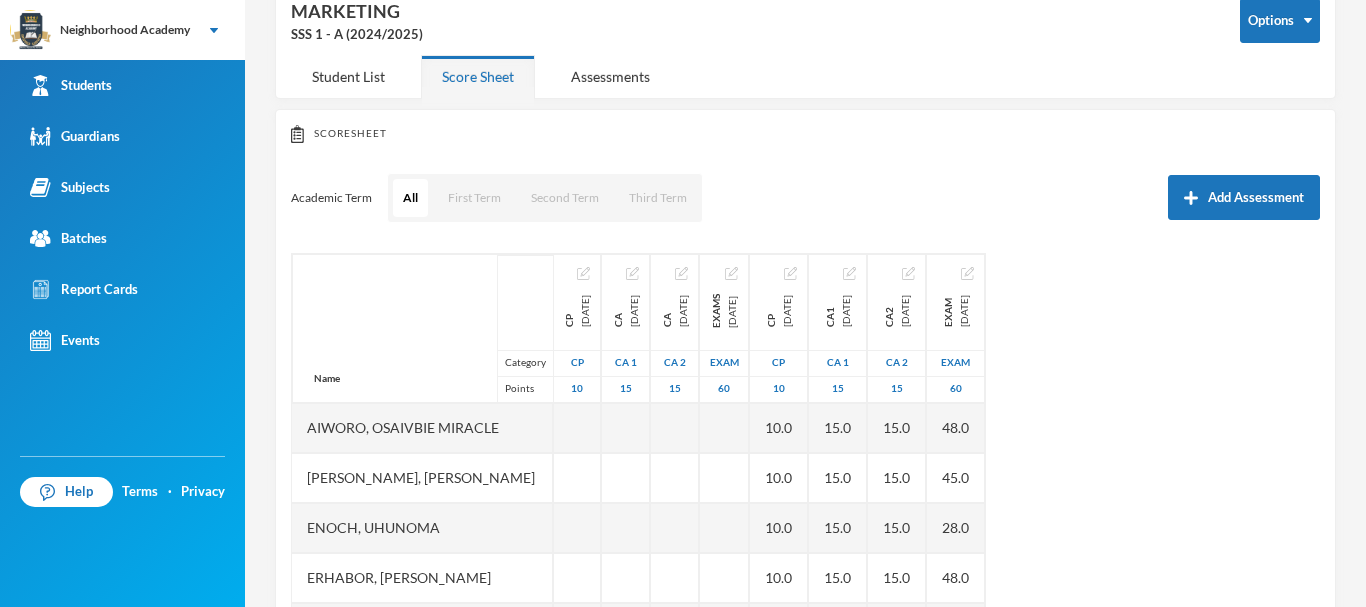 scroll, scrollTop: 105, scrollLeft: 0, axis: vertical 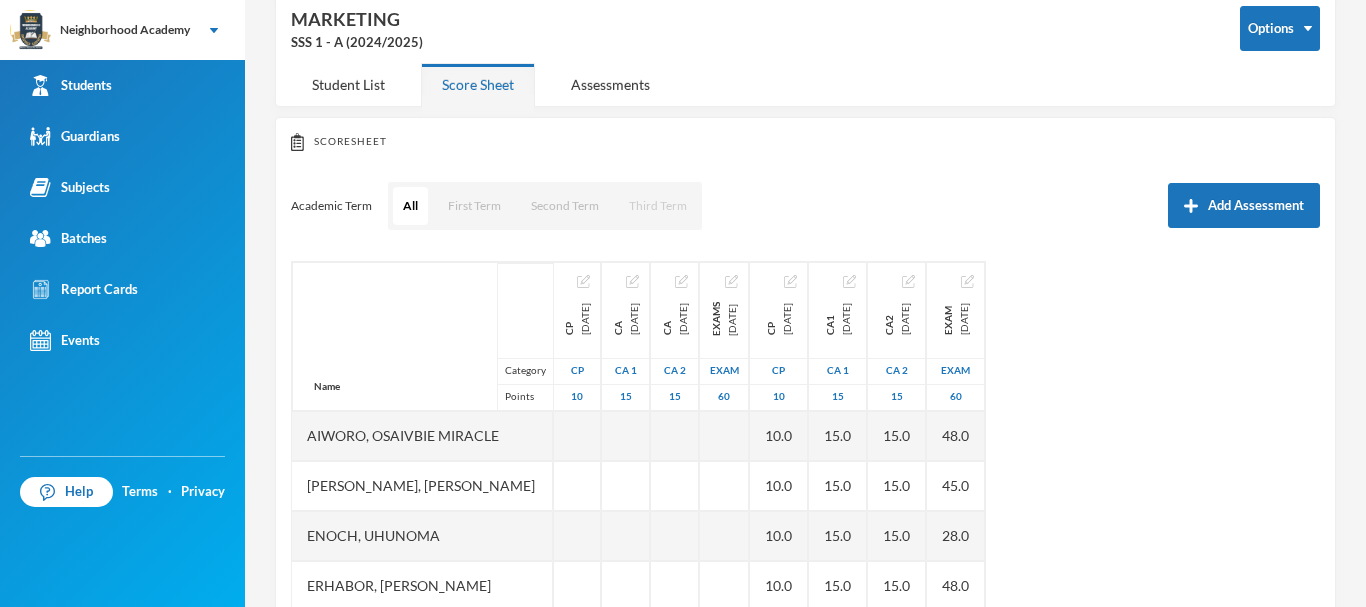 click on "Third Term" at bounding box center [658, 206] 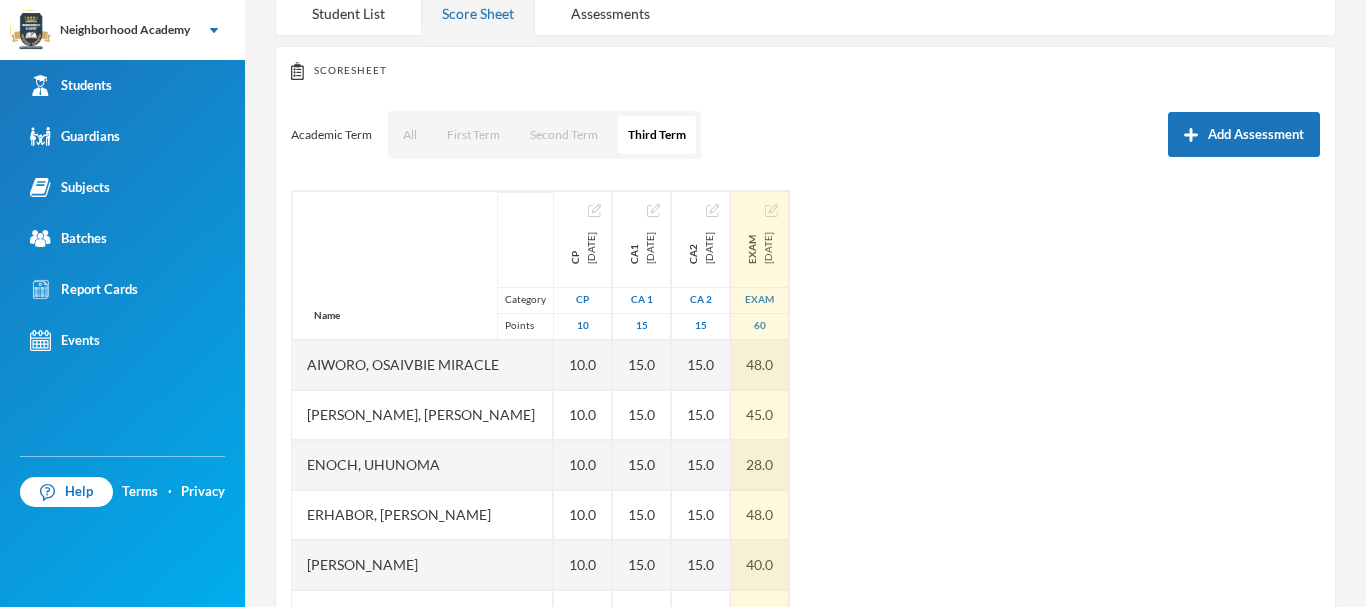 scroll, scrollTop: 305, scrollLeft: 0, axis: vertical 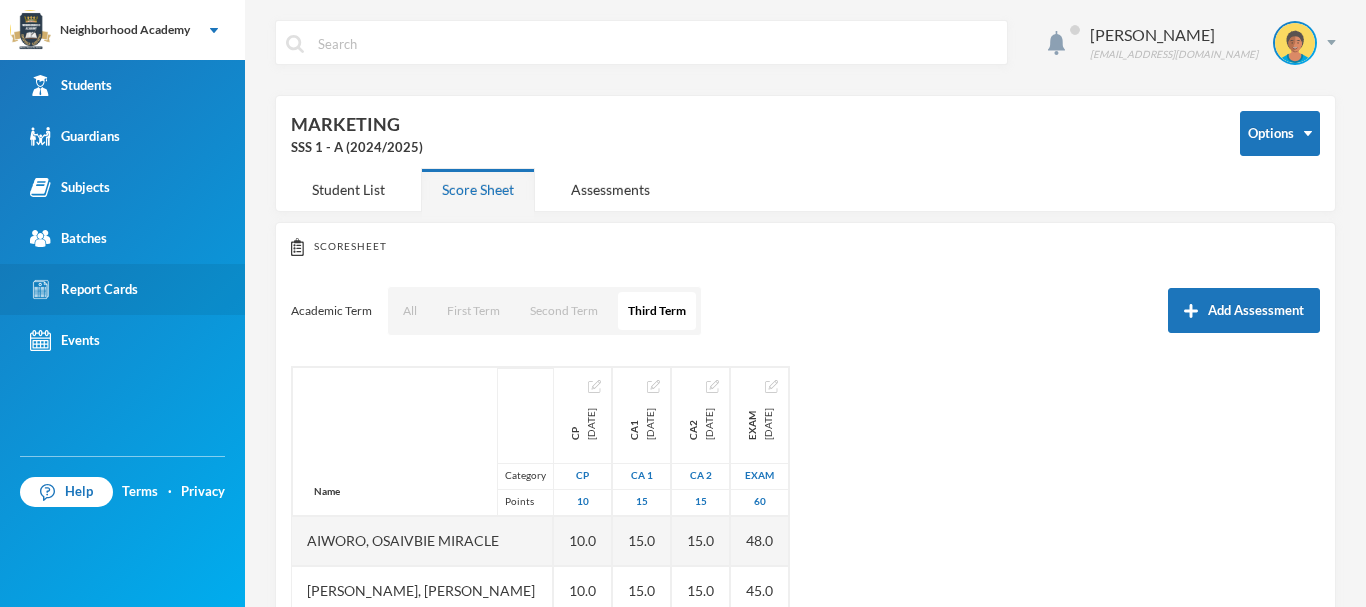 click on "Report Cards" at bounding box center [84, 289] 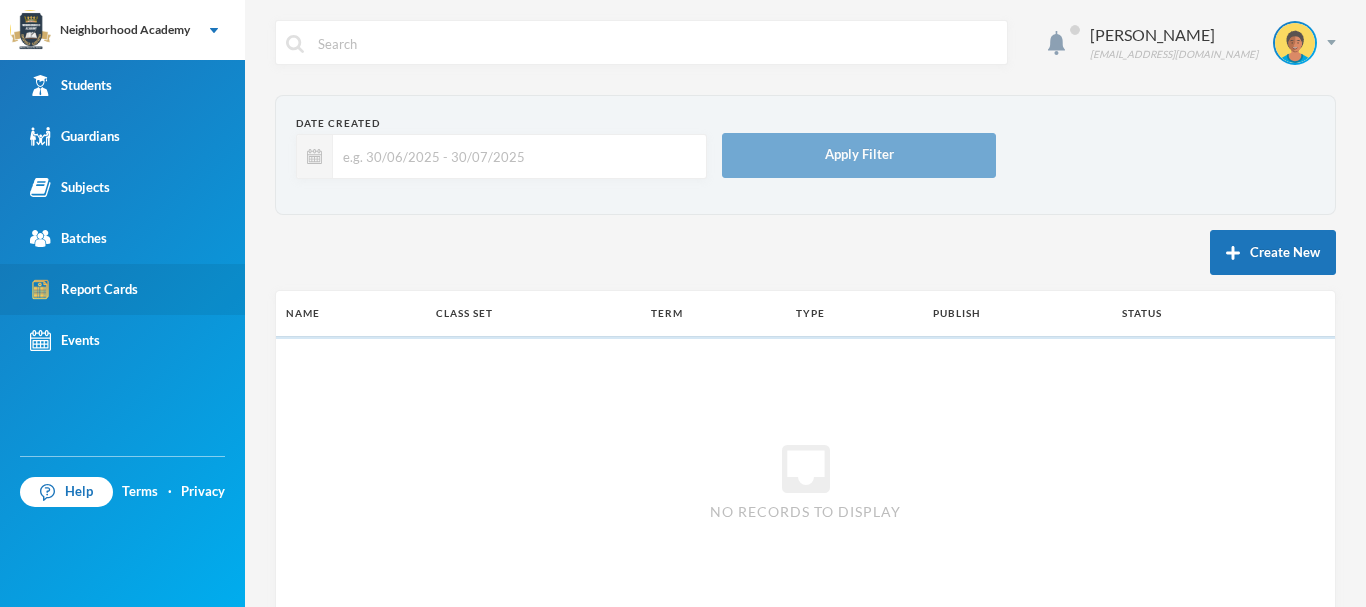 click on "Report Cards" at bounding box center [84, 289] 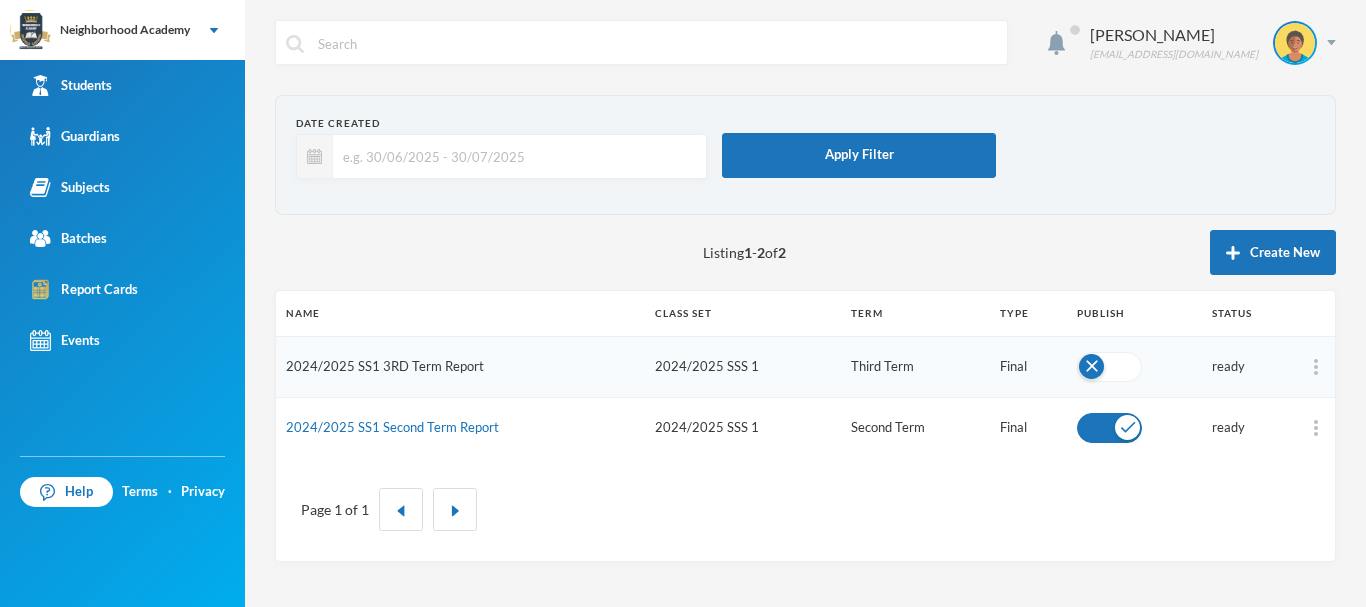 click on "2024/2025 SS1 3RD Term Report" at bounding box center (385, 366) 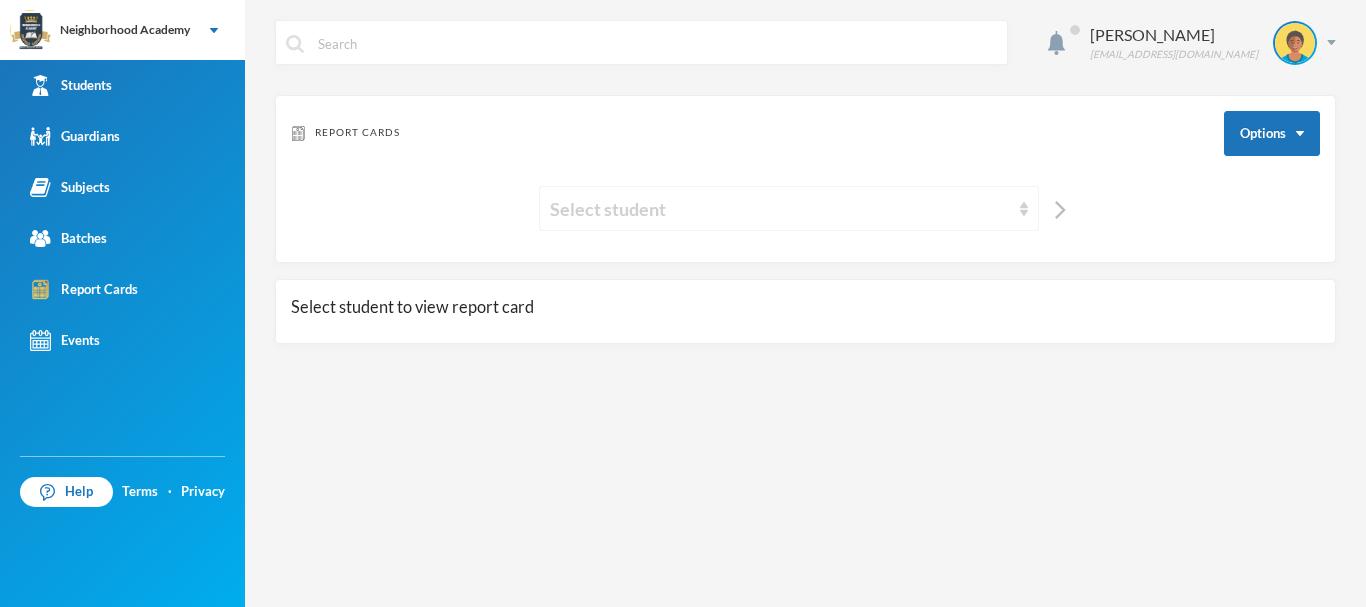 click on "Select student" at bounding box center [780, 209] 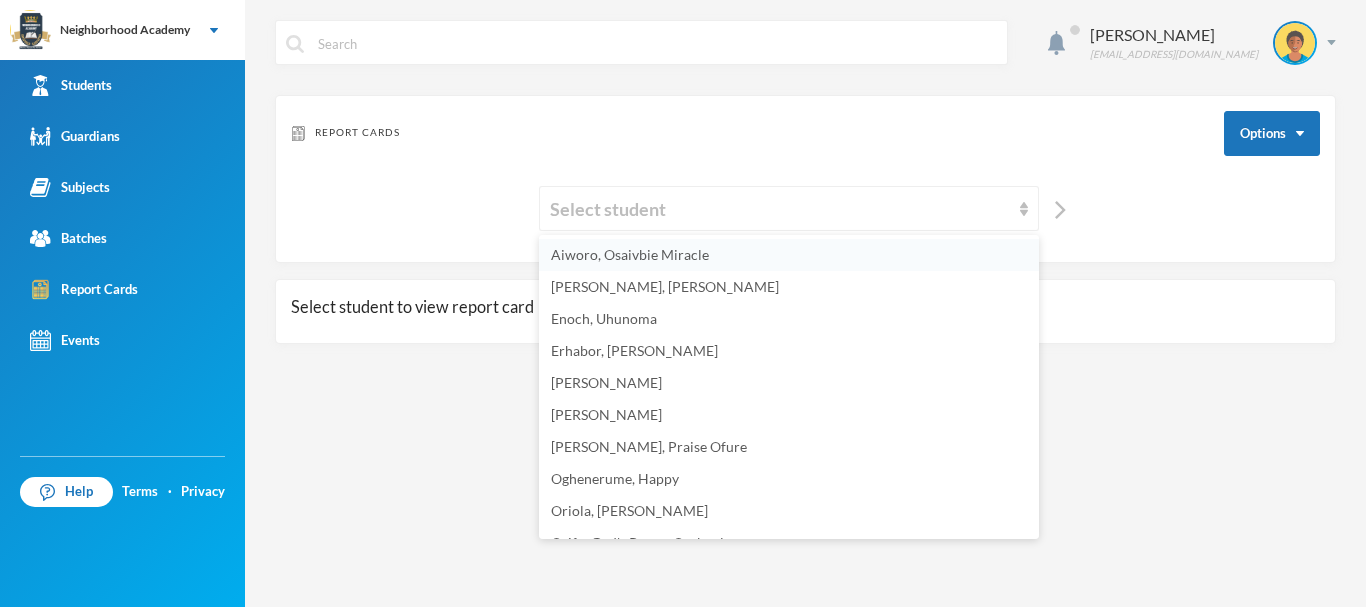 click on "Aiworo, Osaivbie Miracle" at bounding box center (630, 254) 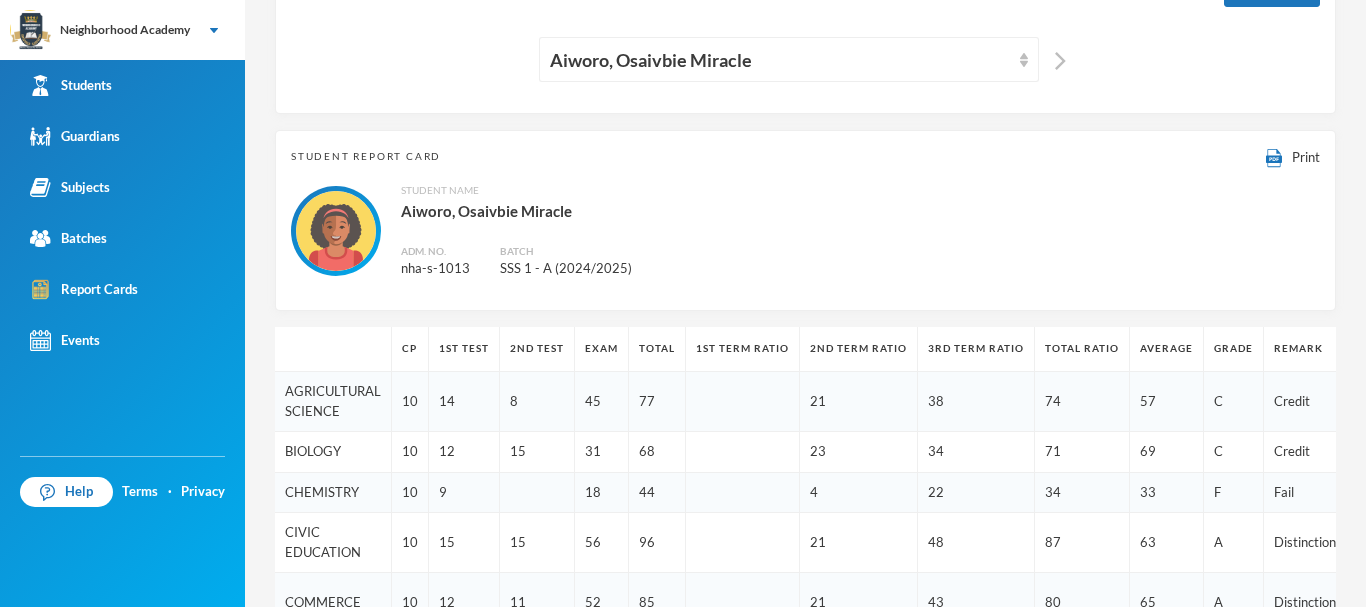scroll, scrollTop: 52, scrollLeft: 0, axis: vertical 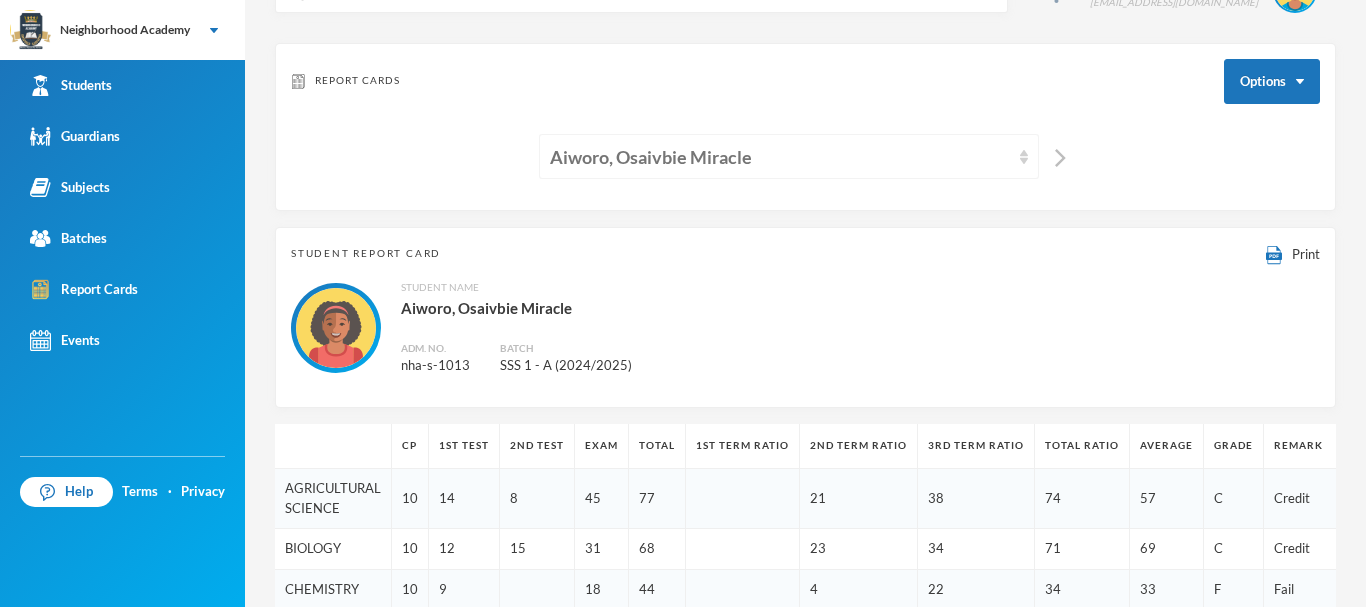 click on "Aiworo, Osaivbie Miracle" at bounding box center (780, 157) 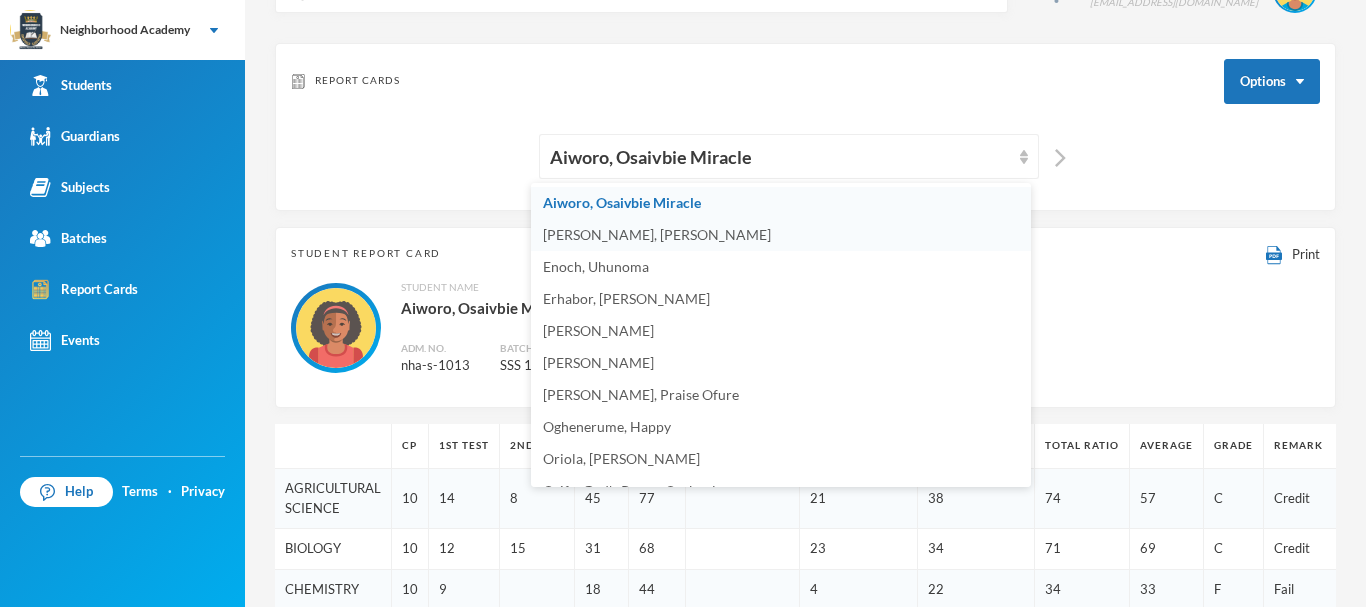 click on "[PERSON_NAME], [PERSON_NAME]" at bounding box center [657, 234] 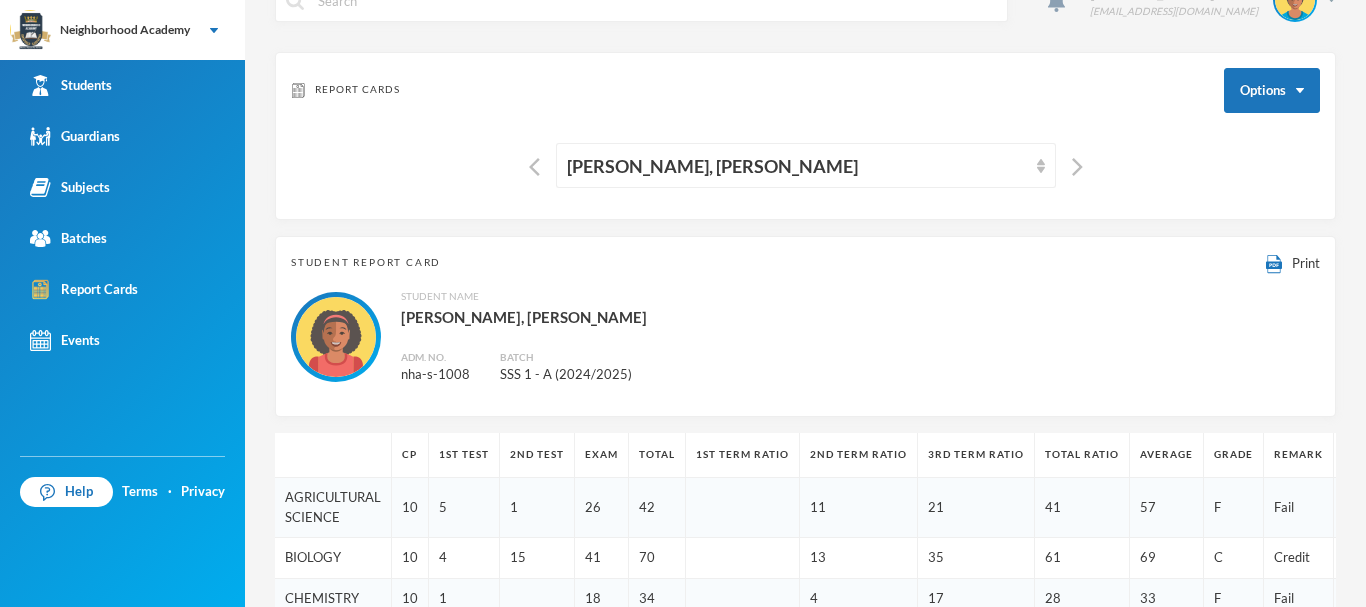 scroll, scrollTop: 0, scrollLeft: 0, axis: both 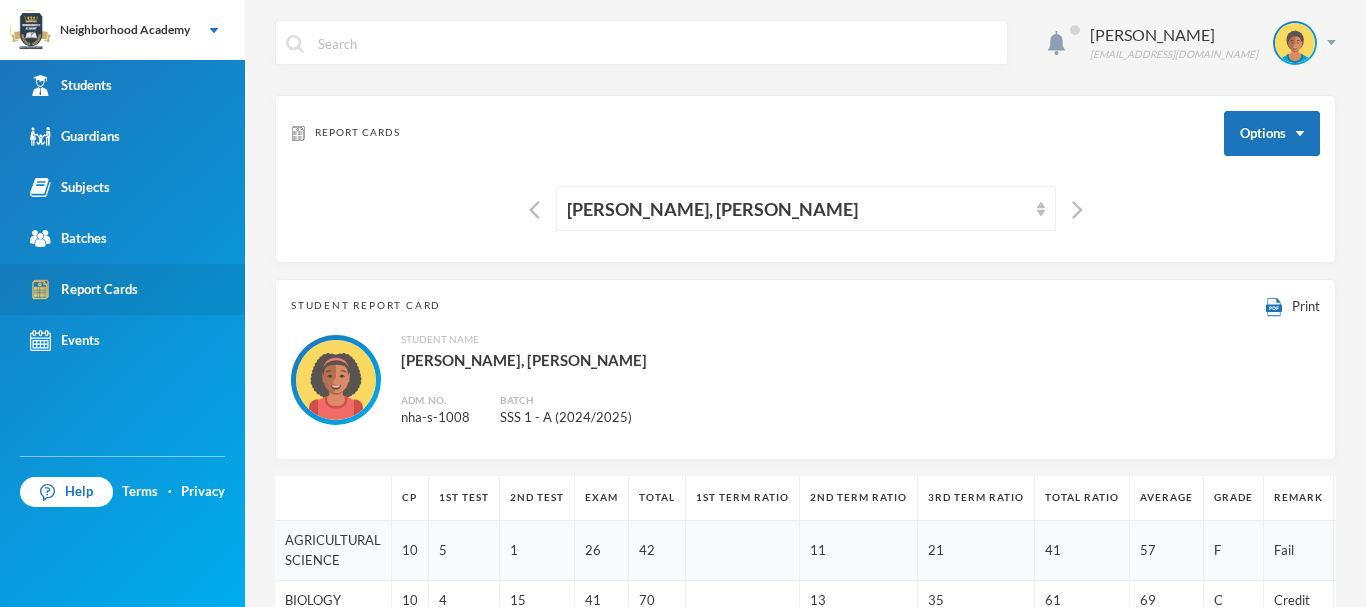 click on "Report Cards" at bounding box center [84, 289] 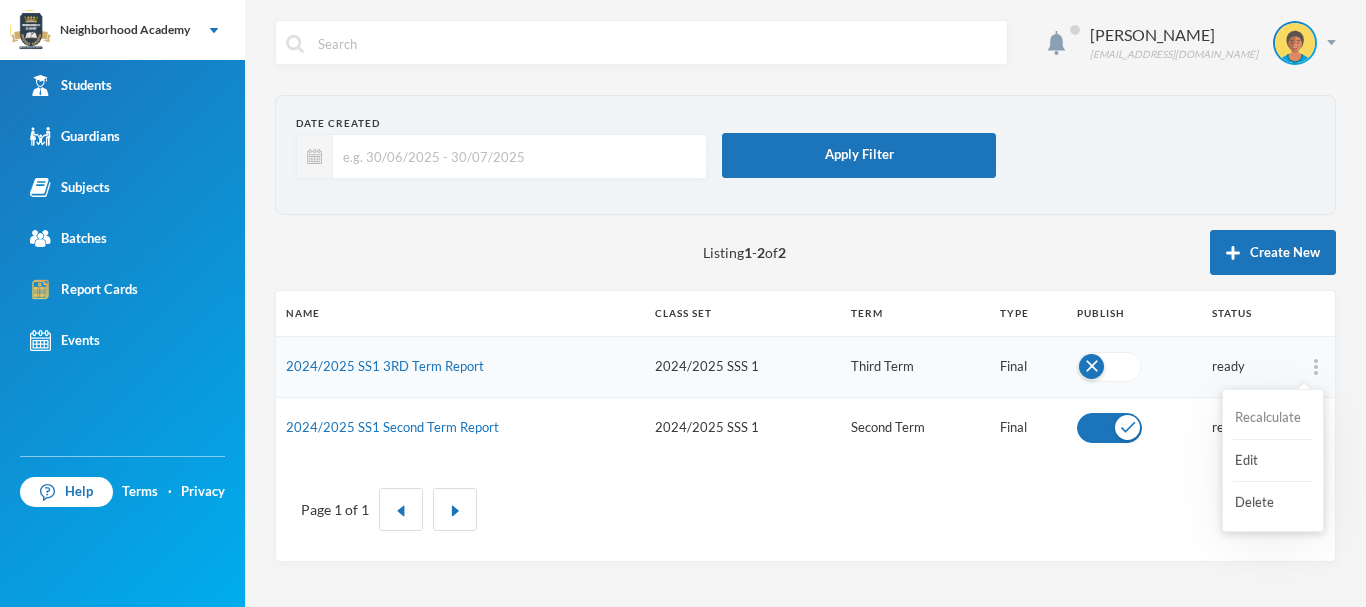 click on "Recalculate" at bounding box center (1273, 418) 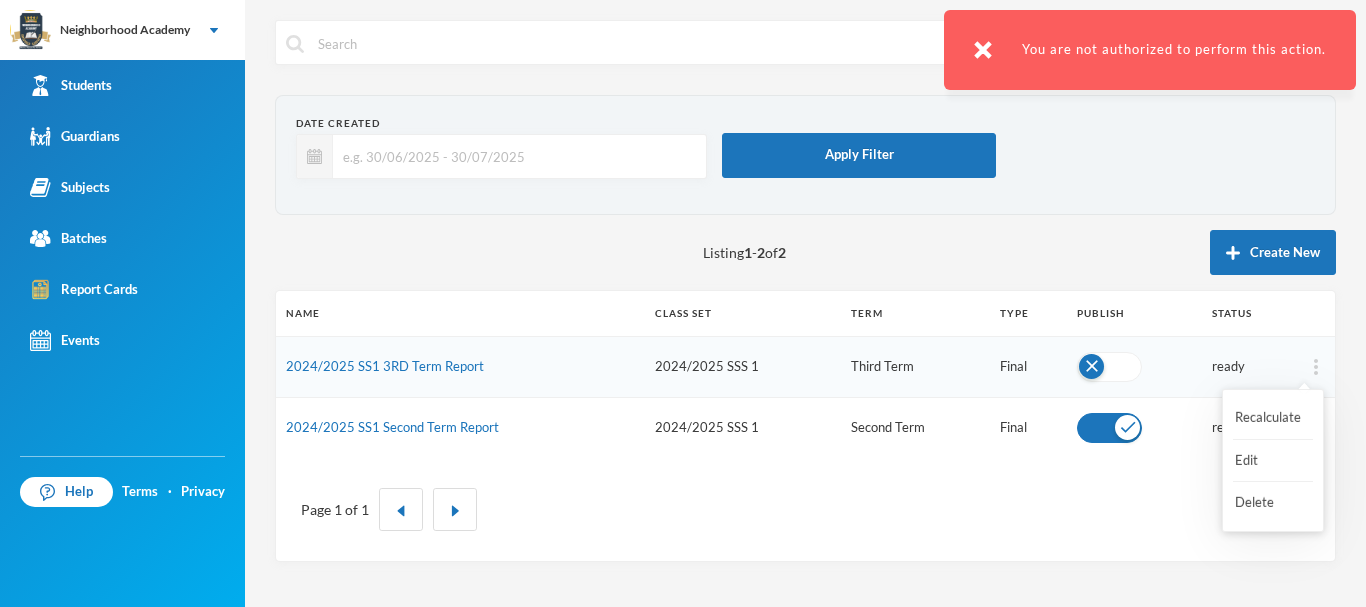 click at bounding box center [1316, 367] 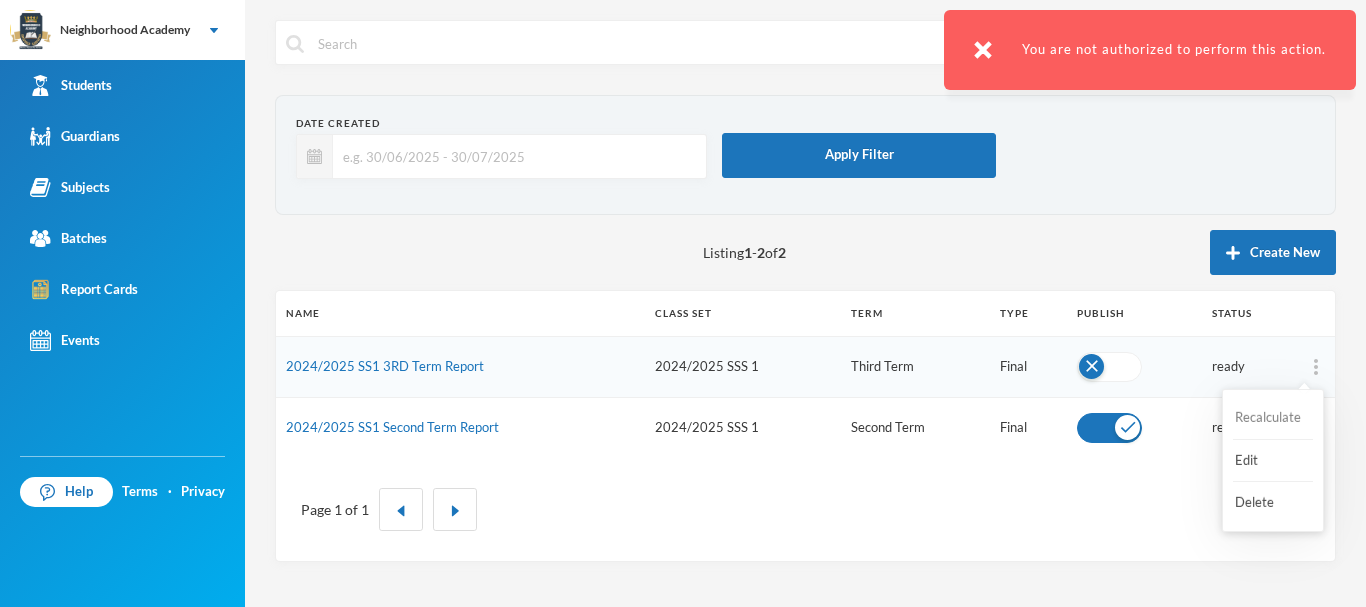 click on "Recalculate" at bounding box center [1273, 418] 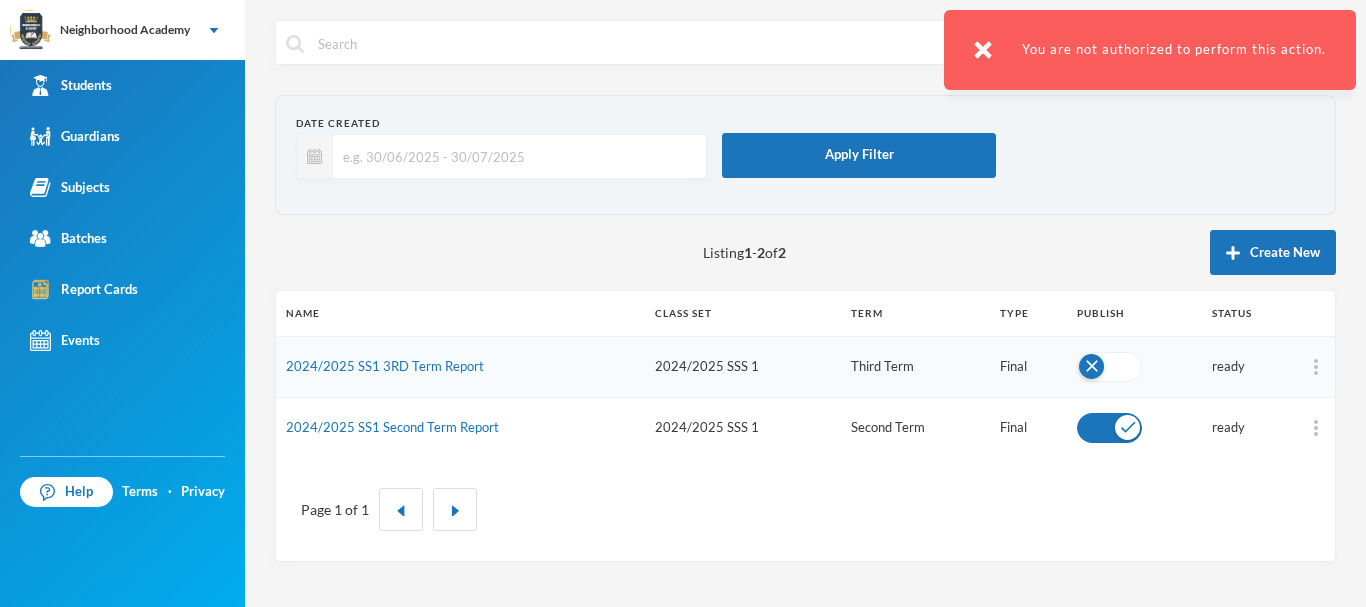 click on "You are not authorized to perform this action." at bounding box center [1150, 50] 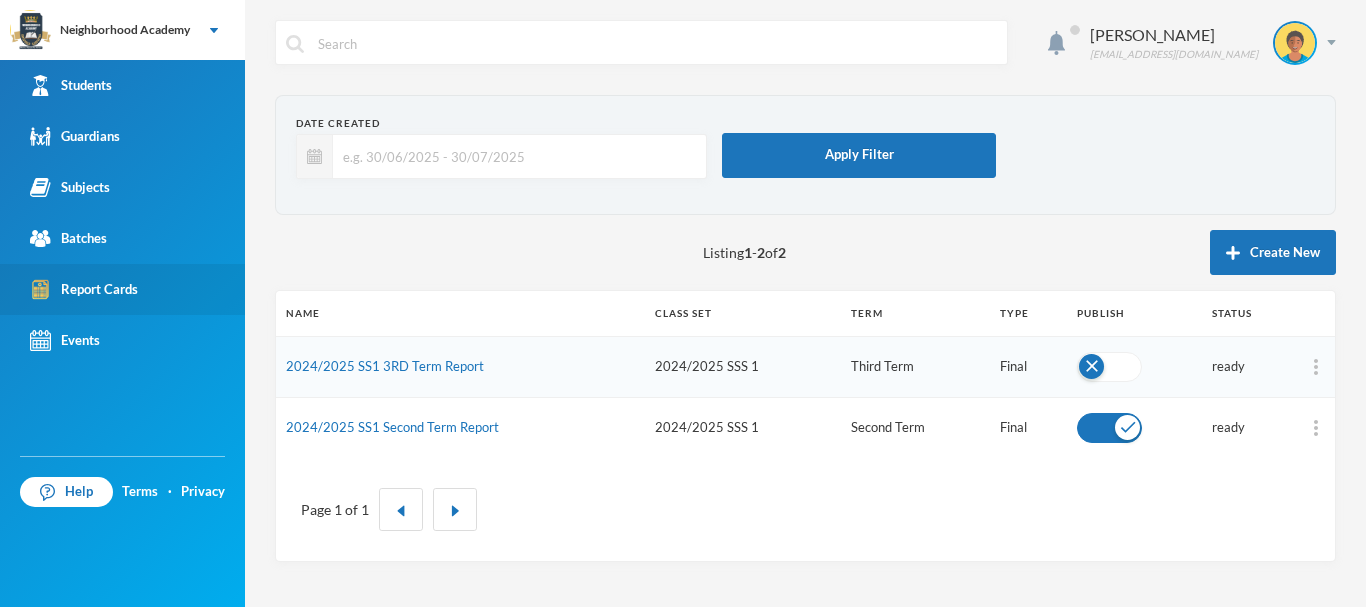 click on "Report Cards" at bounding box center (84, 289) 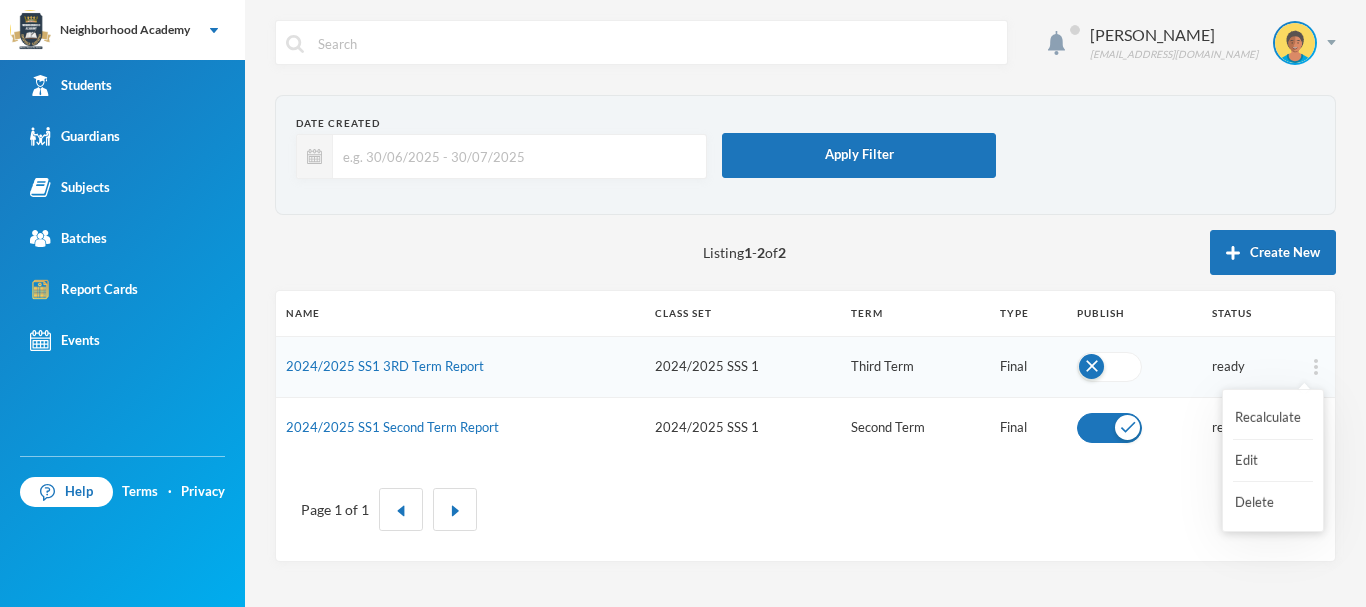click at bounding box center (1316, 367) 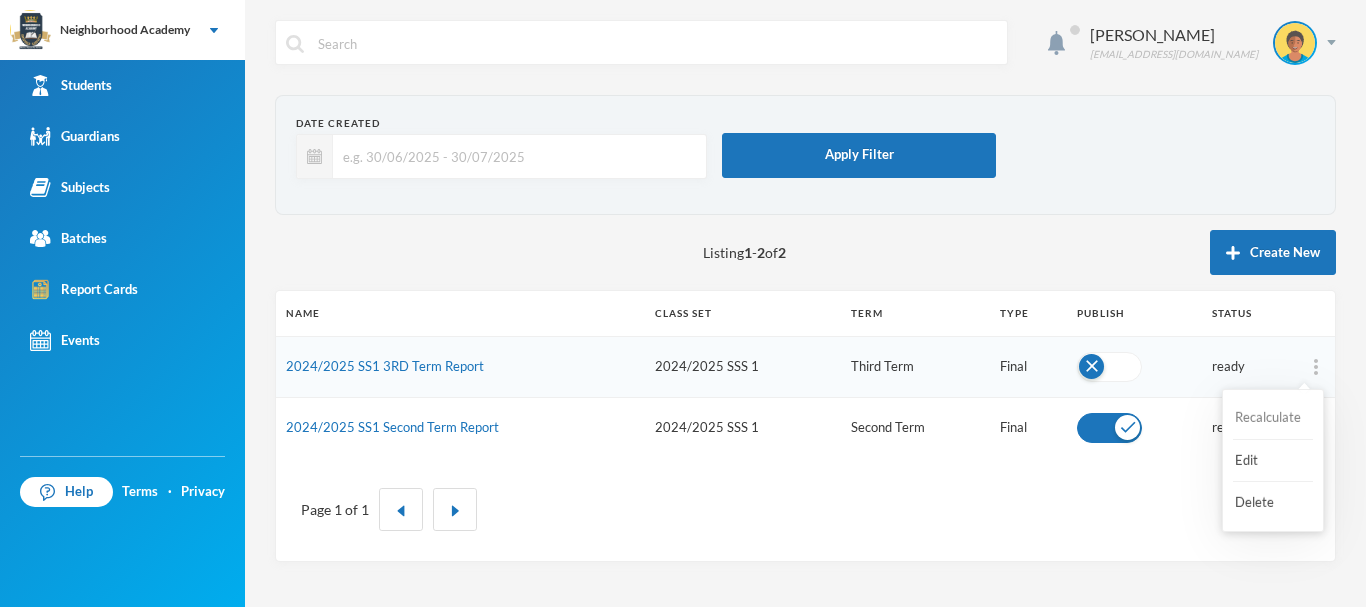 click on "Recalculate" at bounding box center (1273, 418) 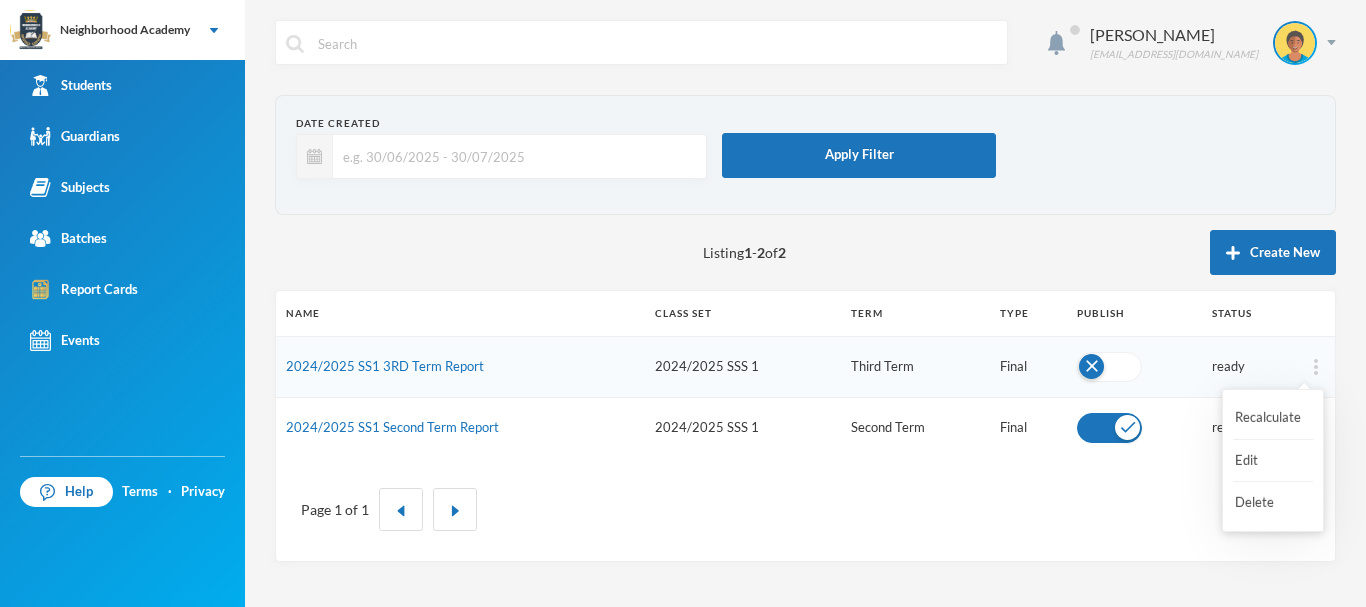 click at bounding box center (1316, 367) 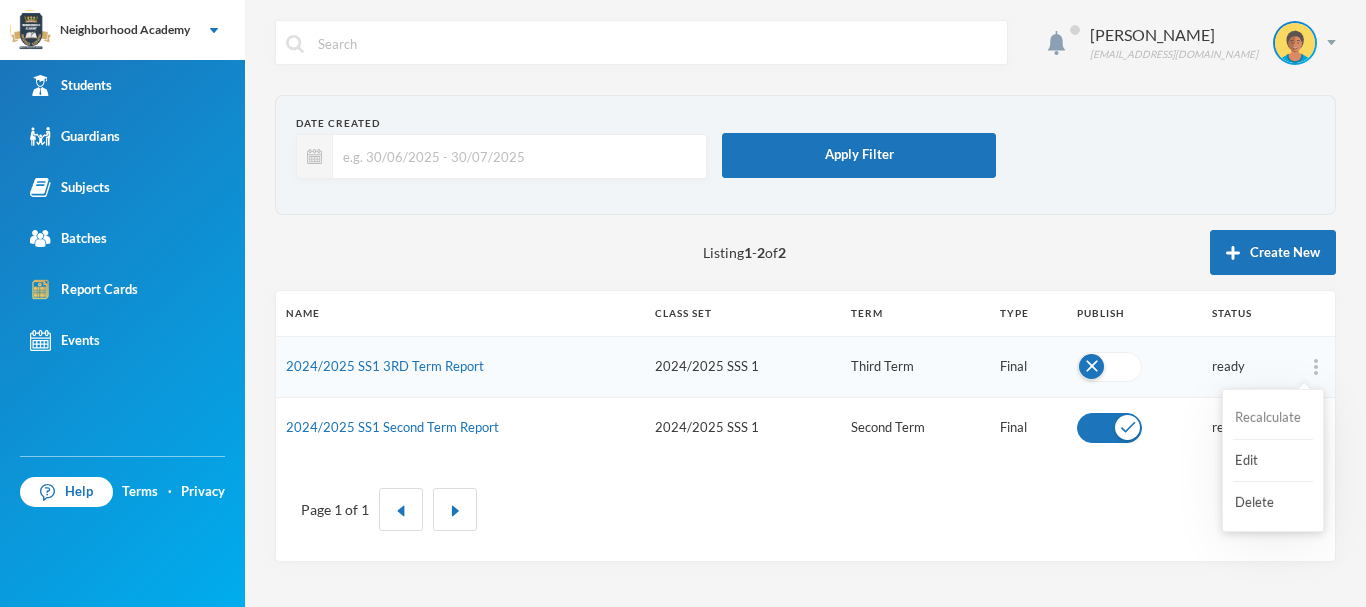 click on "Recalculate" at bounding box center (1273, 418) 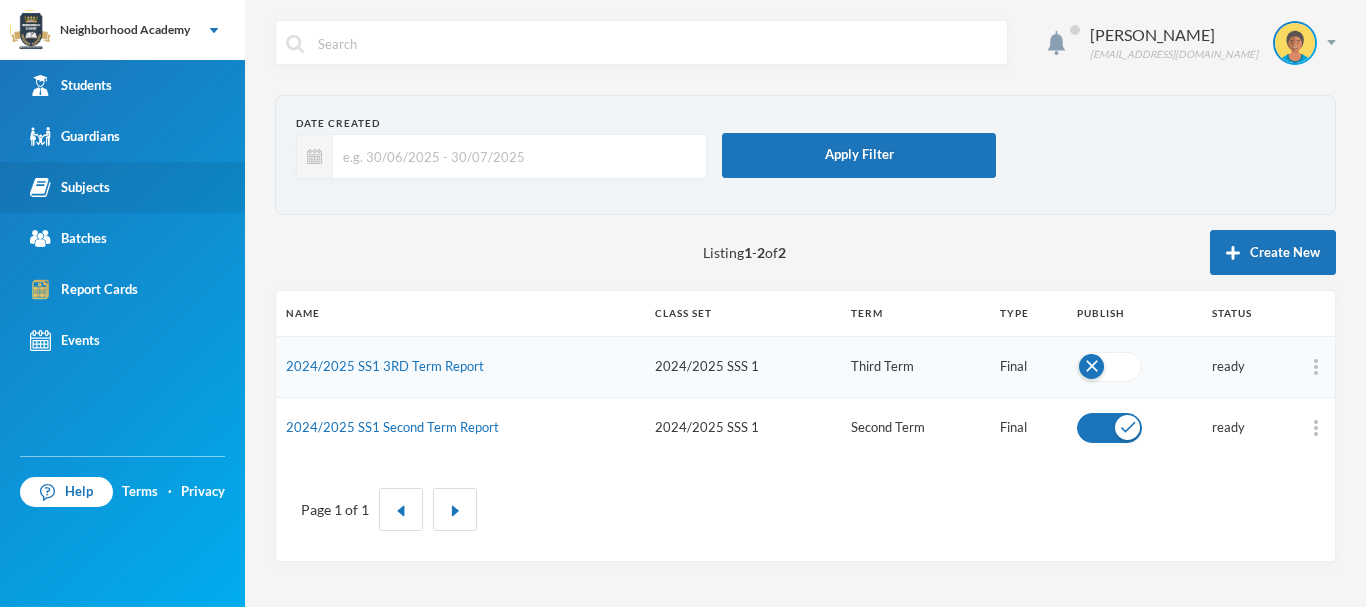 click on "Subjects" at bounding box center (70, 187) 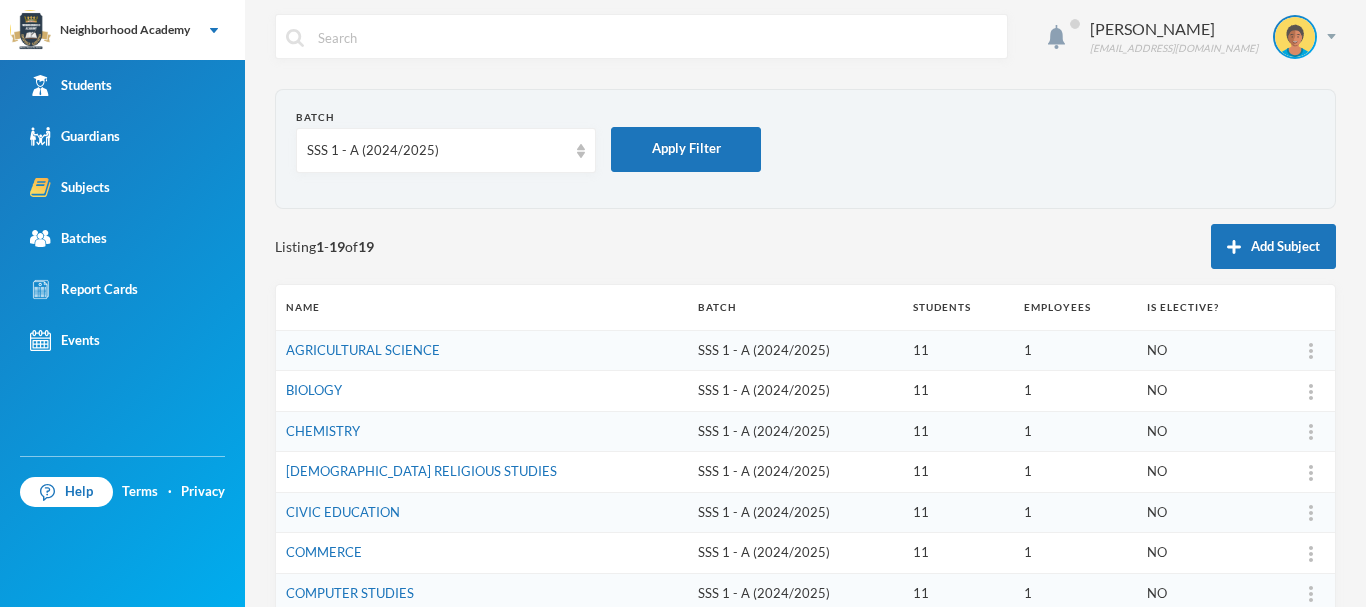 scroll, scrollTop: 0, scrollLeft: 0, axis: both 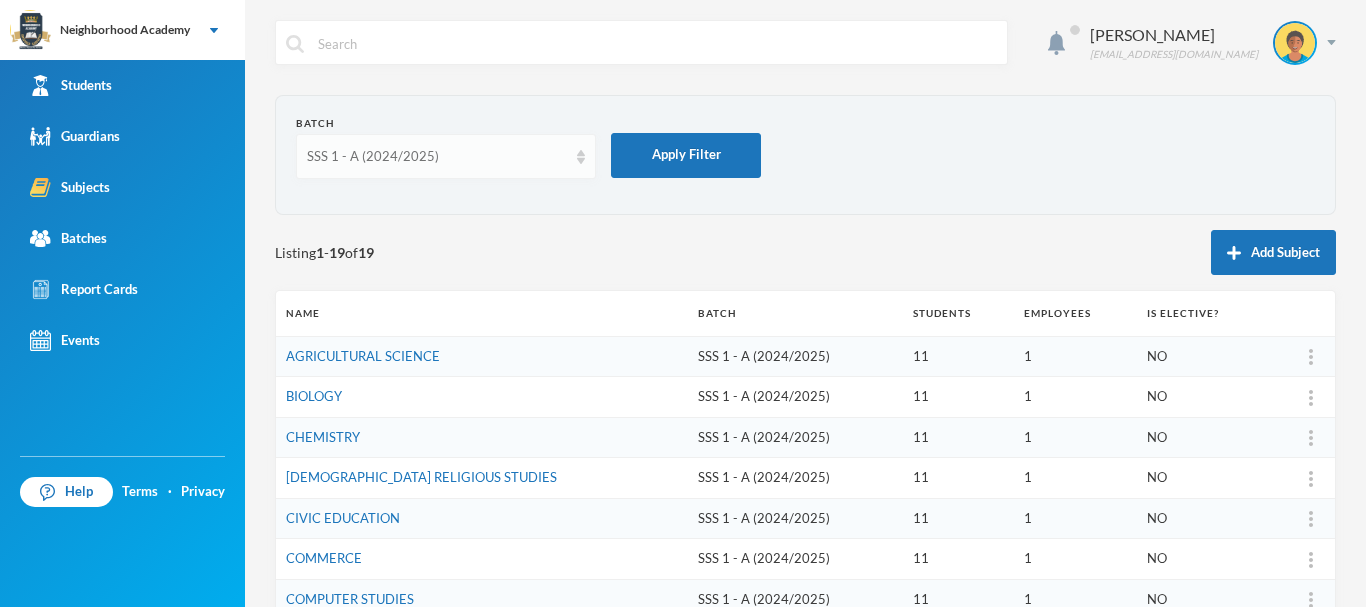 click on "SSS 1 - A (2024/2025)" at bounding box center (437, 157) 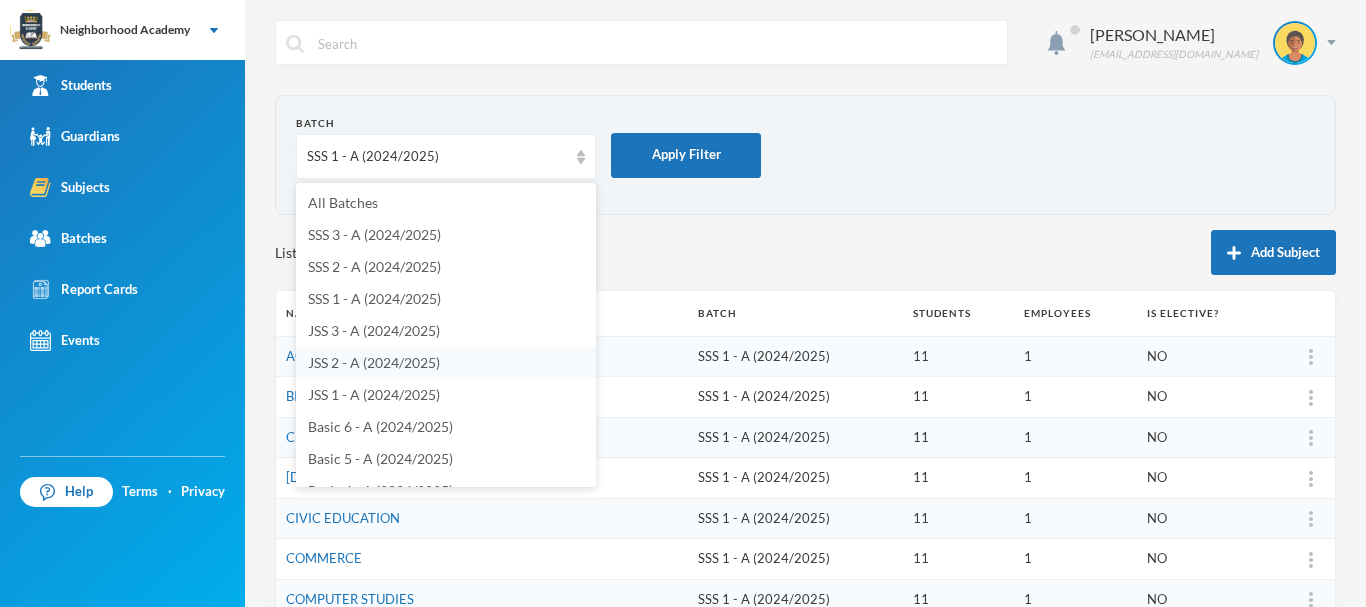 click on "JSS 2 - A (2024/2025)" at bounding box center (374, 362) 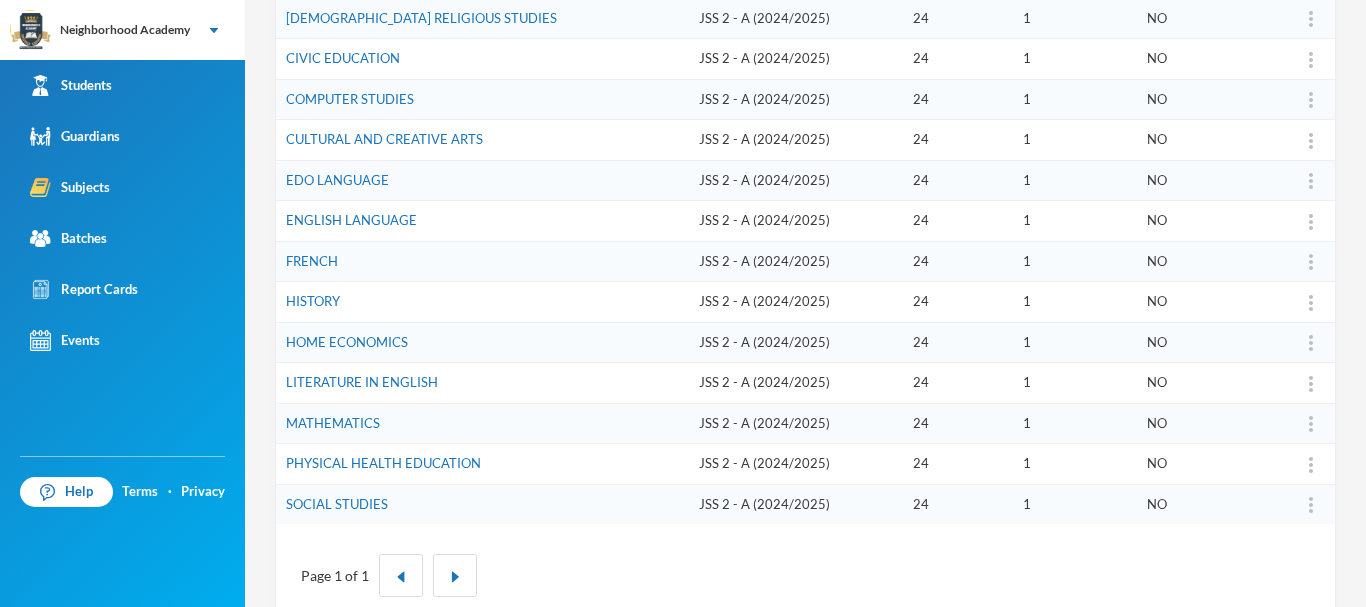 scroll, scrollTop: 541, scrollLeft: 0, axis: vertical 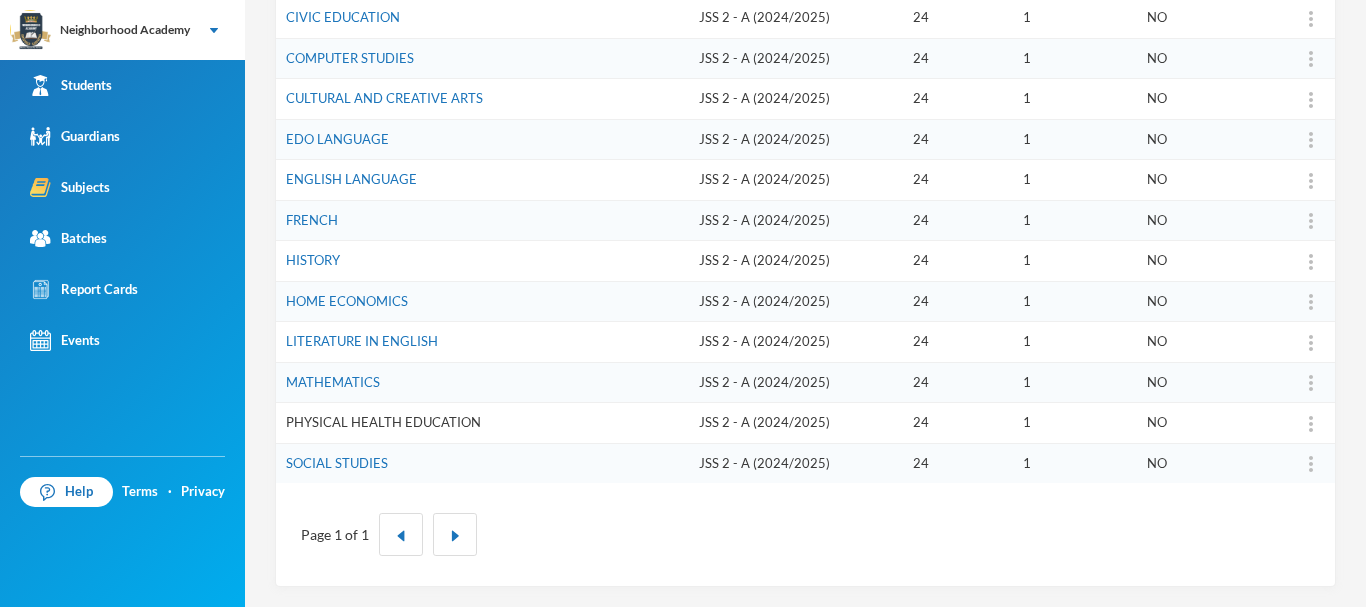 click on "PHYSICAL HEALTH EDUCATION" at bounding box center (383, 422) 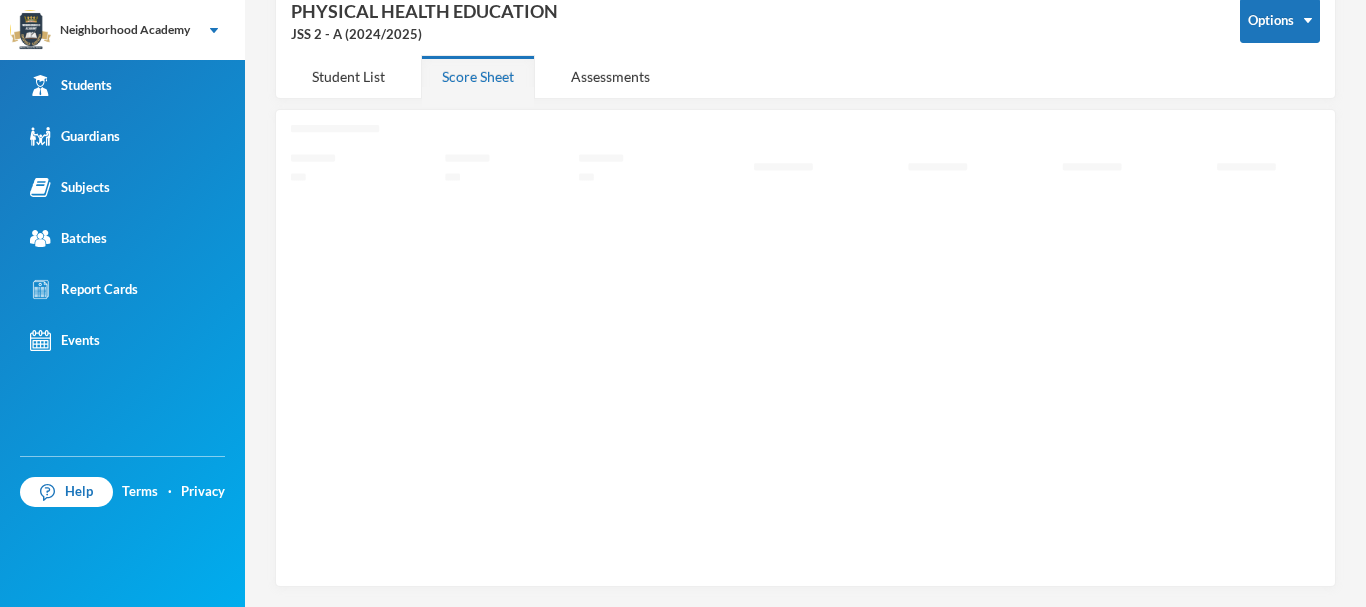 scroll, scrollTop: 106, scrollLeft: 0, axis: vertical 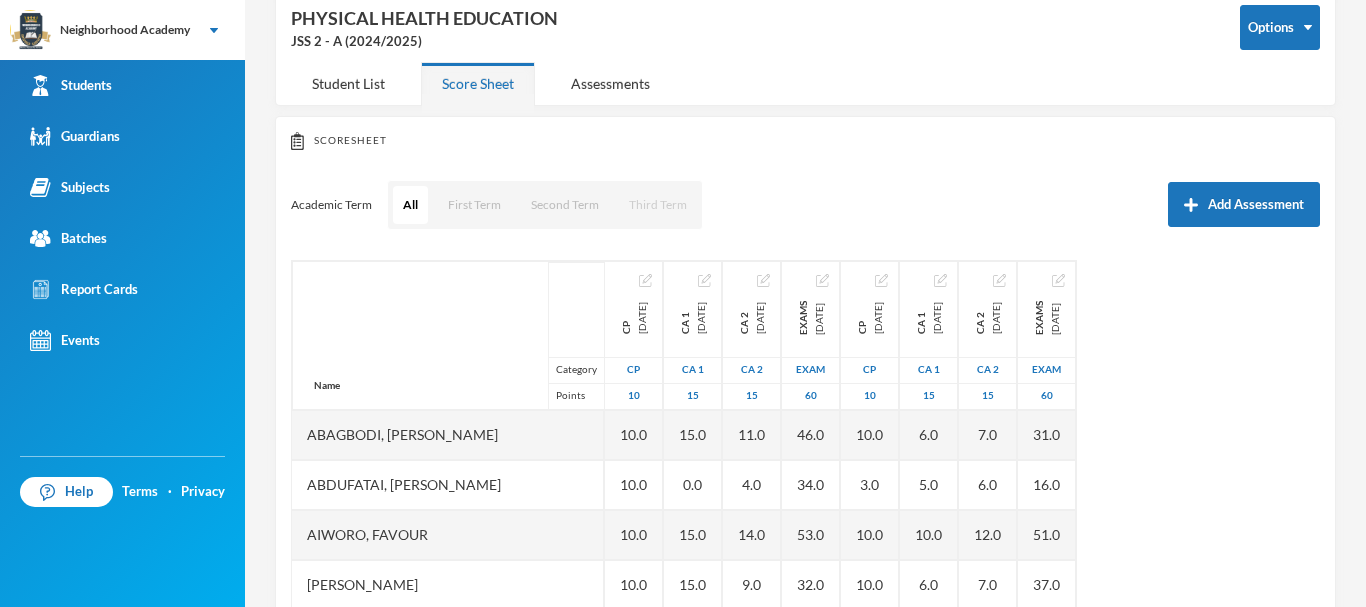 click on "Third Term" at bounding box center [658, 205] 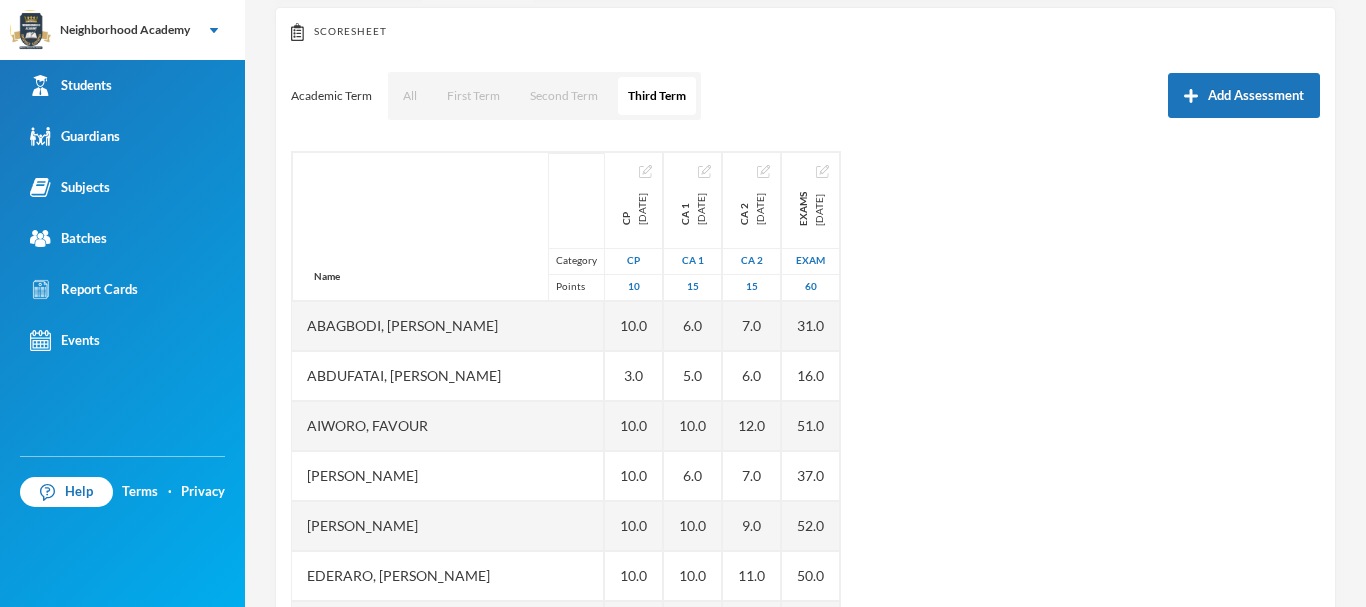 scroll, scrollTop: 305, scrollLeft: 0, axis: vertical 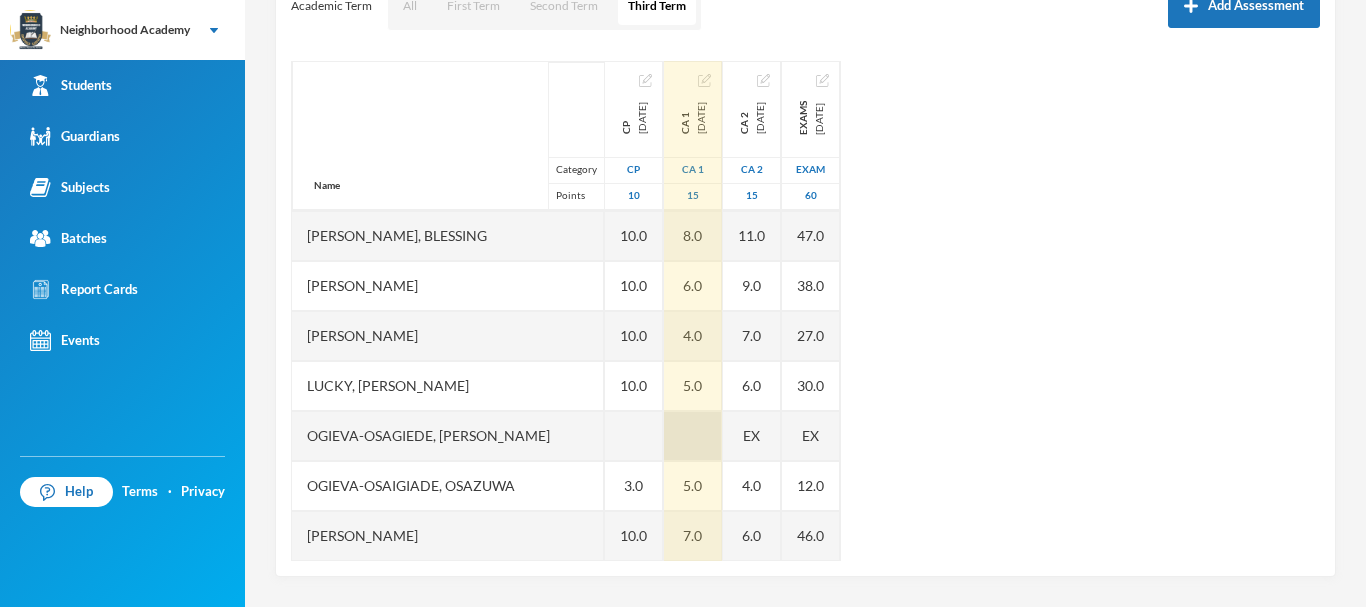 click at bounding box center (693, 436) 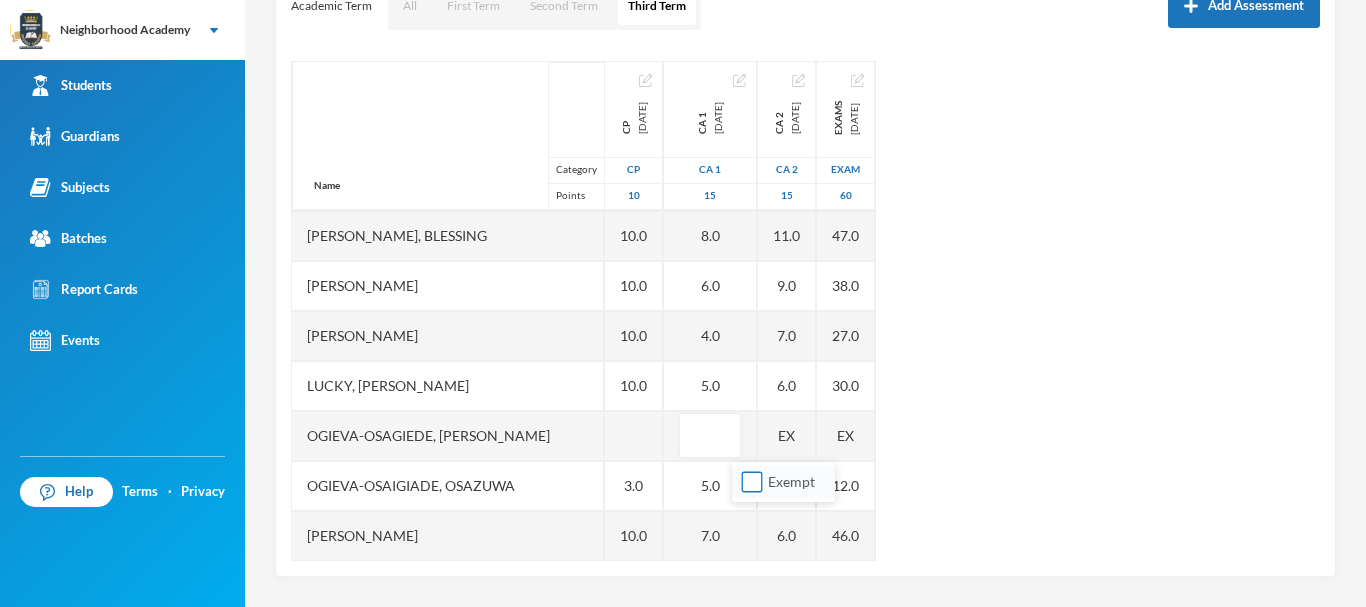 click on "Exempt" at bounding box center [752, 482] 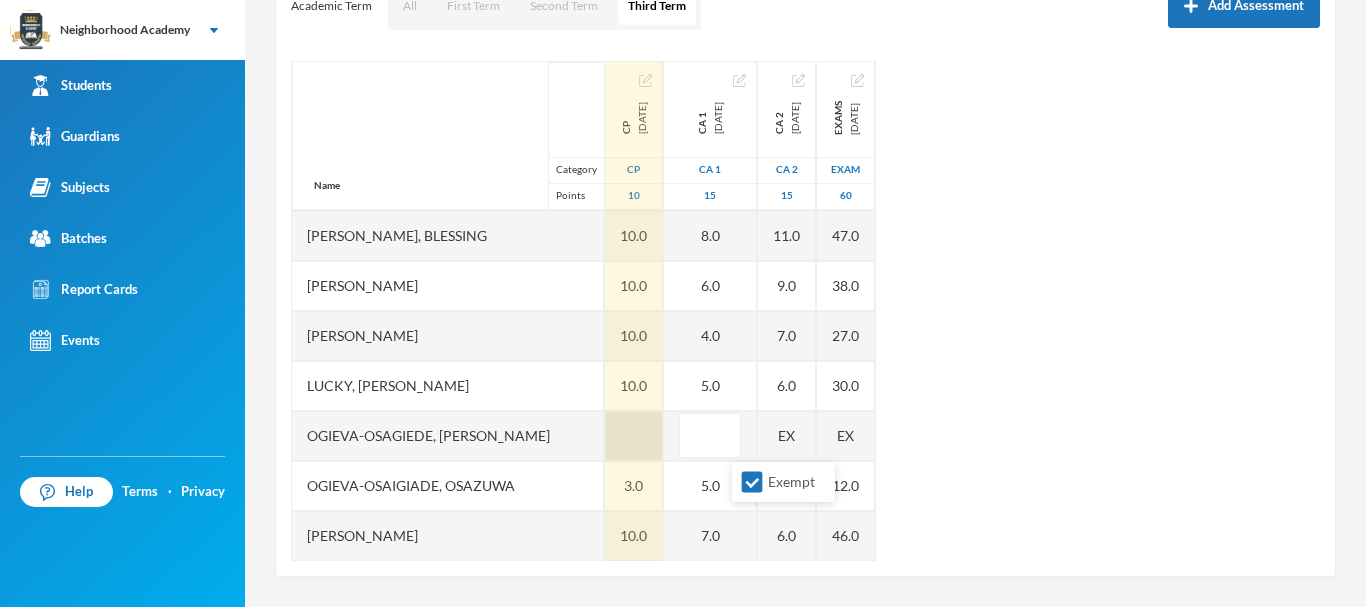 click at bounding box center (634, 436) 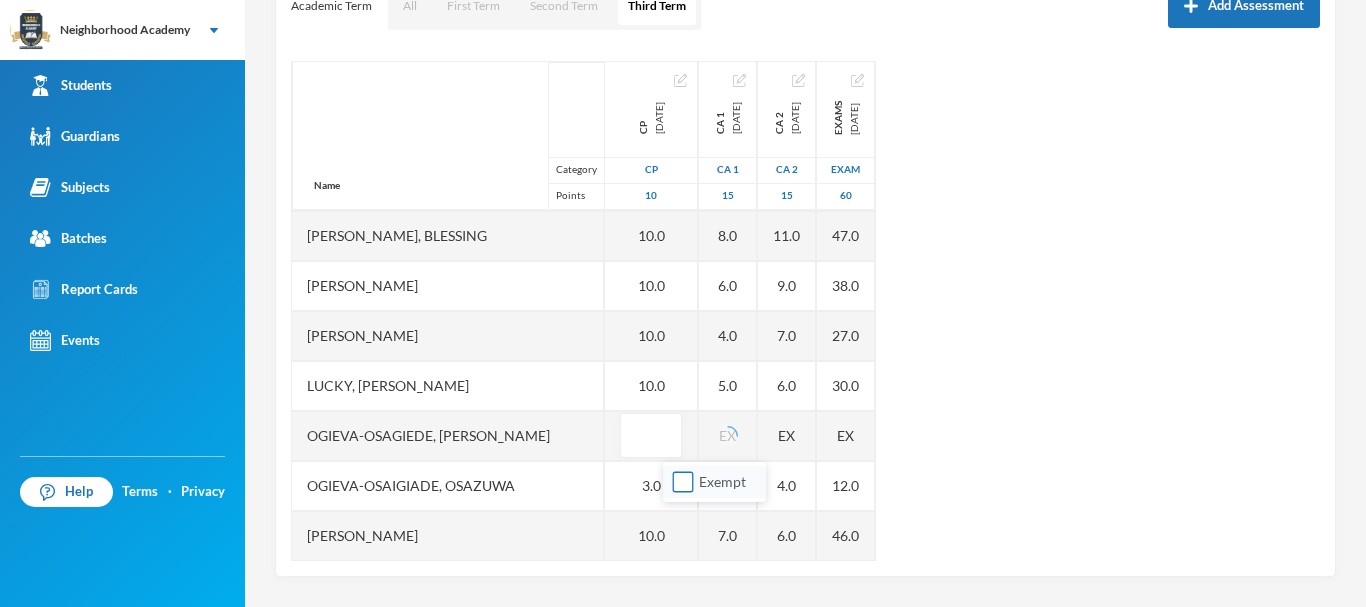 click on "Exempt" at bounding box center (683, 482) 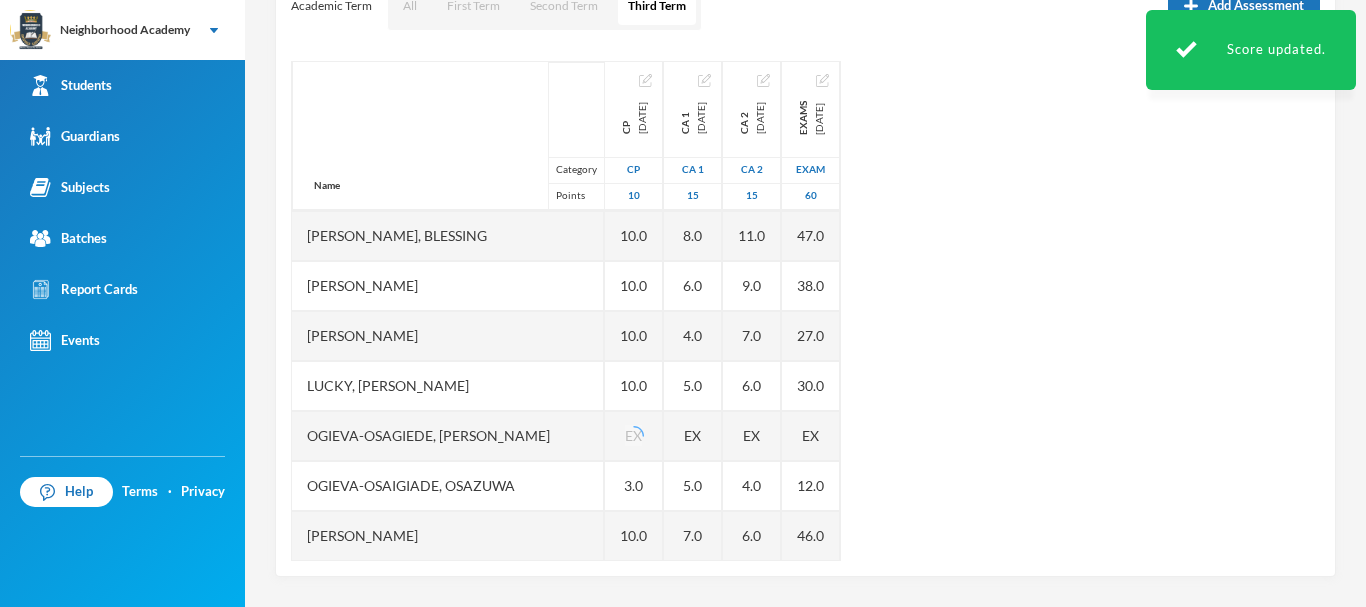 click on "Name   Category Points Abagbodi, [PERSON_NAME], [PERSON_NAME], [PERSON_NAME] [PERSON_NAME], [PERSON_NAME],, [PERSON_NAME], [PERSON_NAME], [PERSON_NAME], [PERSON_NAME], [PERSON_NAME], [PERSON_NAME], [PERSON_NAME], [PERSON_NAME], [PERSON_NAME] Ogieva-osaigiade, [PERSON_NAME], [PERSON_NAME] [PERSON_NAME], [PERSON_NAME], [PERSON_NAME], [PERSON_NAME], Marvellous Osarodion Osayande, Osaruonamen [PERSON_NAME] [DATE], Goodluck O [DATE], Precious CP [DATE] CP 10 10.0 3.0 10.0 10.0 10.0 10.0 10.0 10.0 10.0 10.0 10.0 10.0 10.0 10.0 EX 3.0 10.0 10.0 10.0 3.0 10.0 10.0 3.0 10.0 CA 1 [DATE] CA 1 15 6.0 5.0 10.0 6.0 10.0 10.0 7.0 8.0 10.0 12.0 8.0 6.0 4.0 5.0 EX 5.0 7.0 8.0 5.0 2.0 6.0 7.0 4.0 6.0 CA 2 [DATE] CA 2 15 7.0 6.0 12.0 7.0 9.0 11.0 9.0 10.0 12.0 13.0 11.0 9.0 7.0 6.0 EX 4.0 6.0 6.0 6.0 5.0 7.0 10.0 5.0 7.0 Exams [DATE] Exam 60 31.0 16.0 51.0 37.0 52.0 50.0 48.0 45.0 53.0 58.0 47.0 38.0 27.0 30.0 EX 12.0" at bounding box center [805, 311] 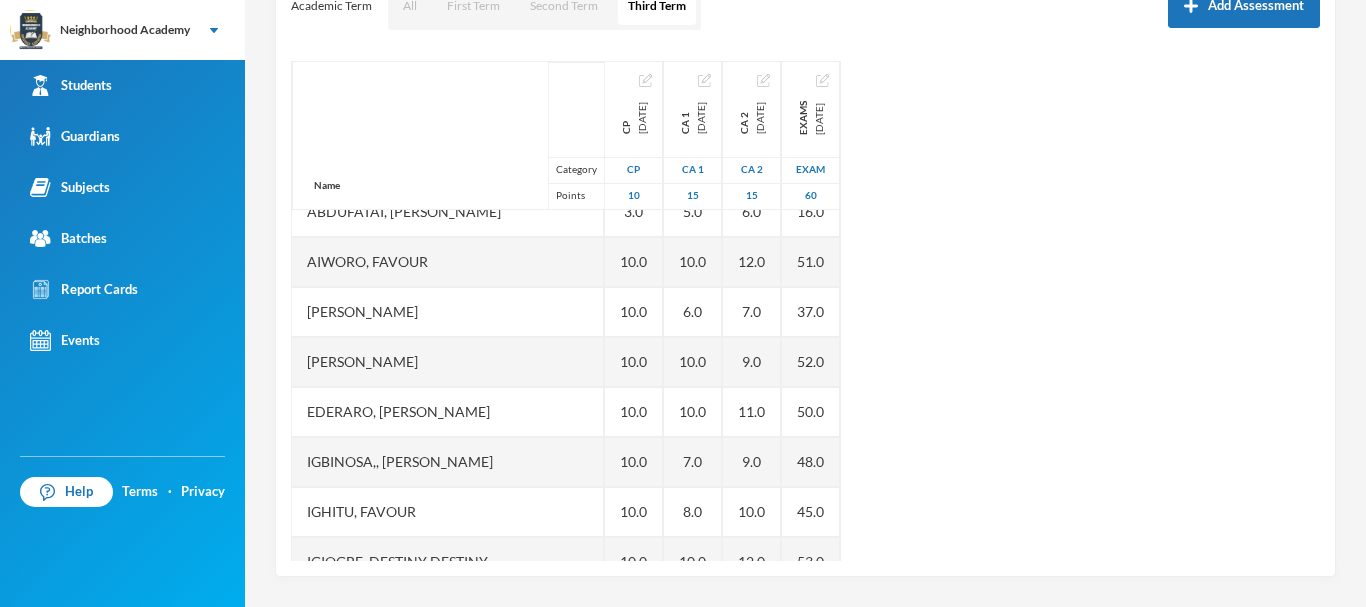 scroll, scrollTop: 0, scrollLeft: 0, axis: both 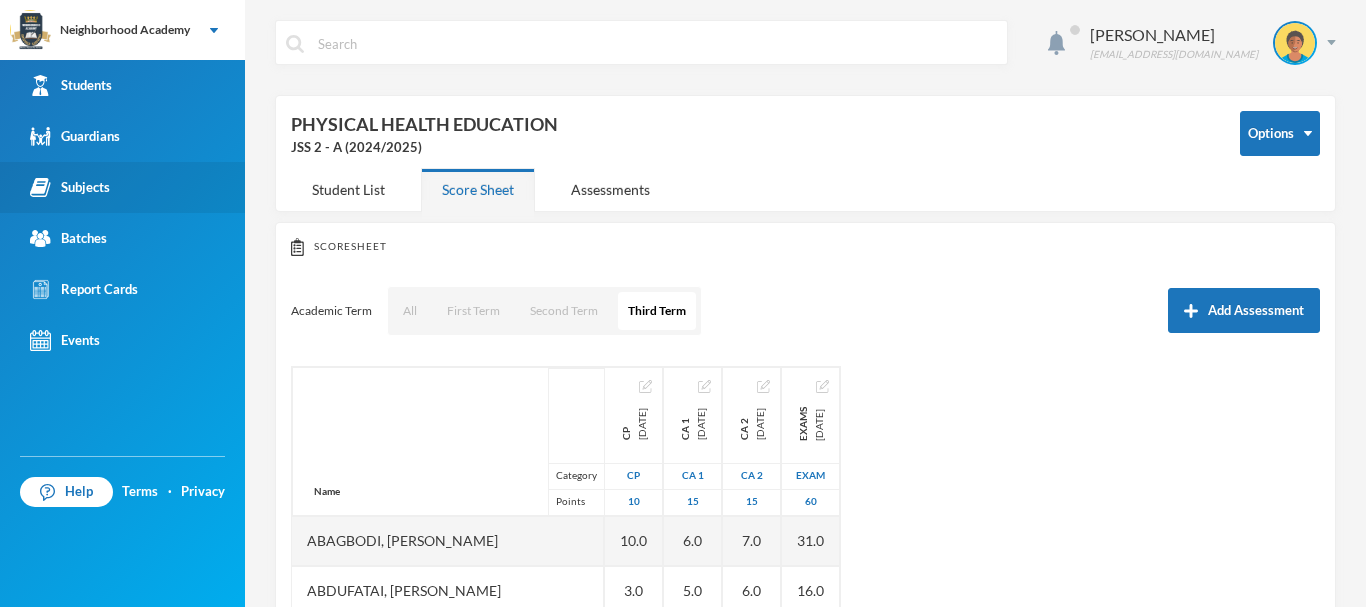 click on "Subjects" at bounding box center (70, 187) 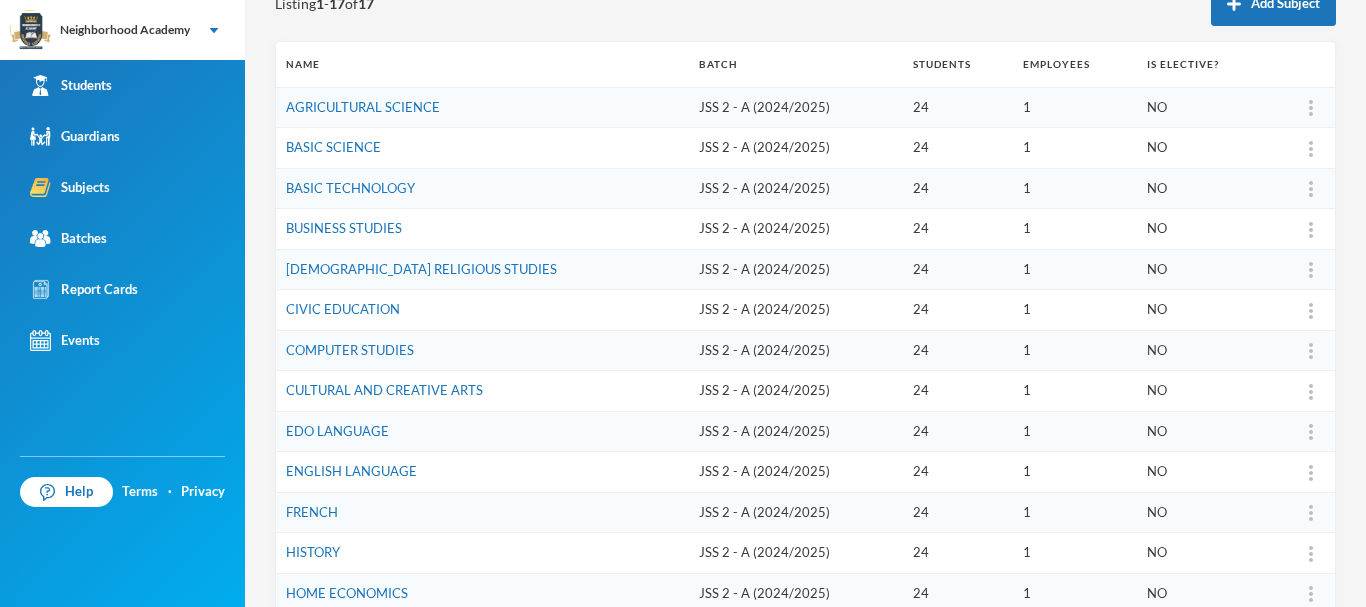 scroll, scrollTop: 400, scrollLeft: 0, axis: vertical 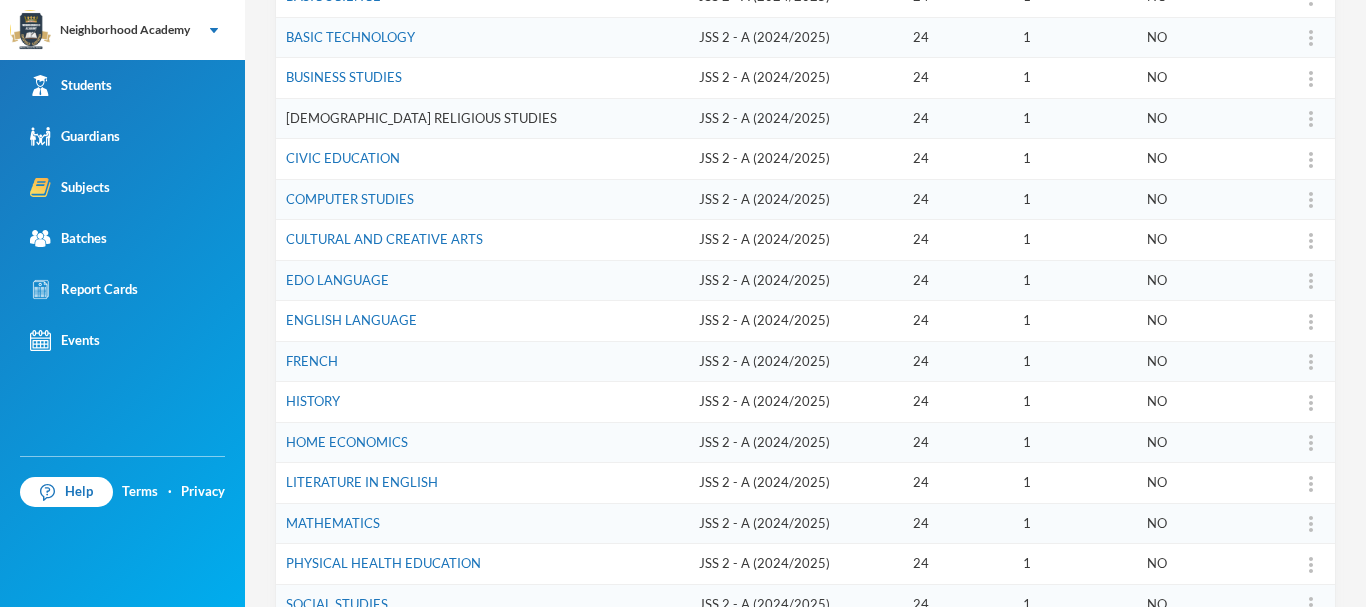 click on "[DEMOGRAPHIC_DATA] RELIGIOUS STUDIES" at bounding box center (421, 118) 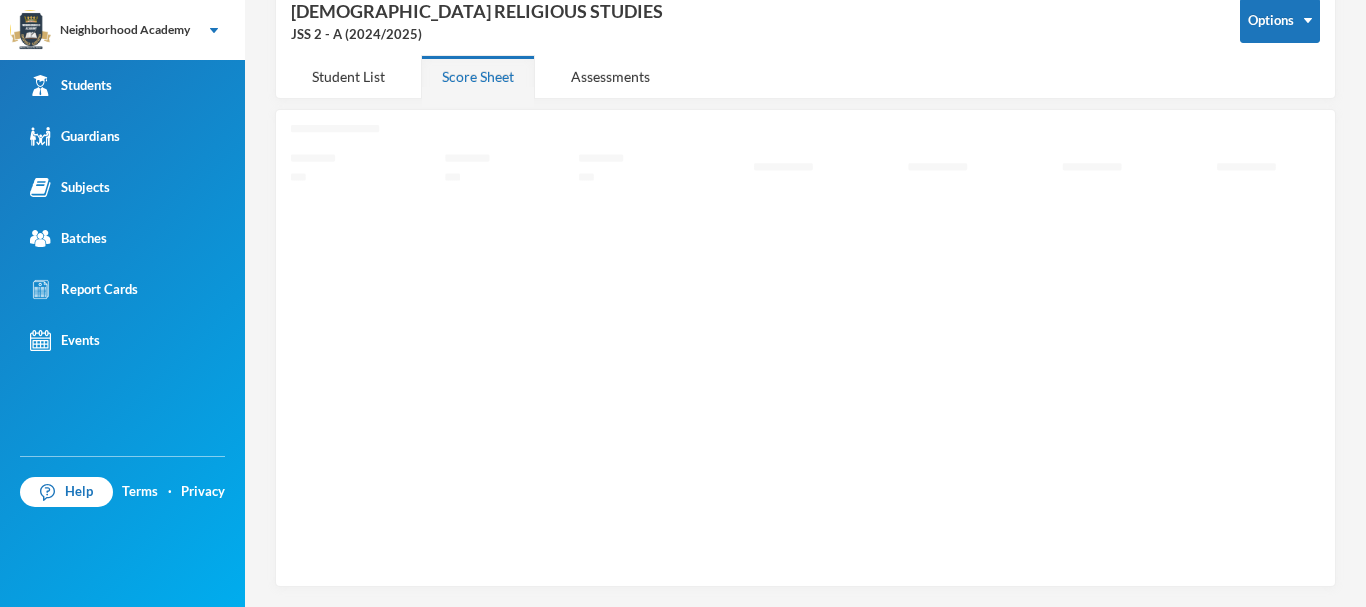 scroll, scrollTop: 106, scrollLeft: 0, axis: vertical 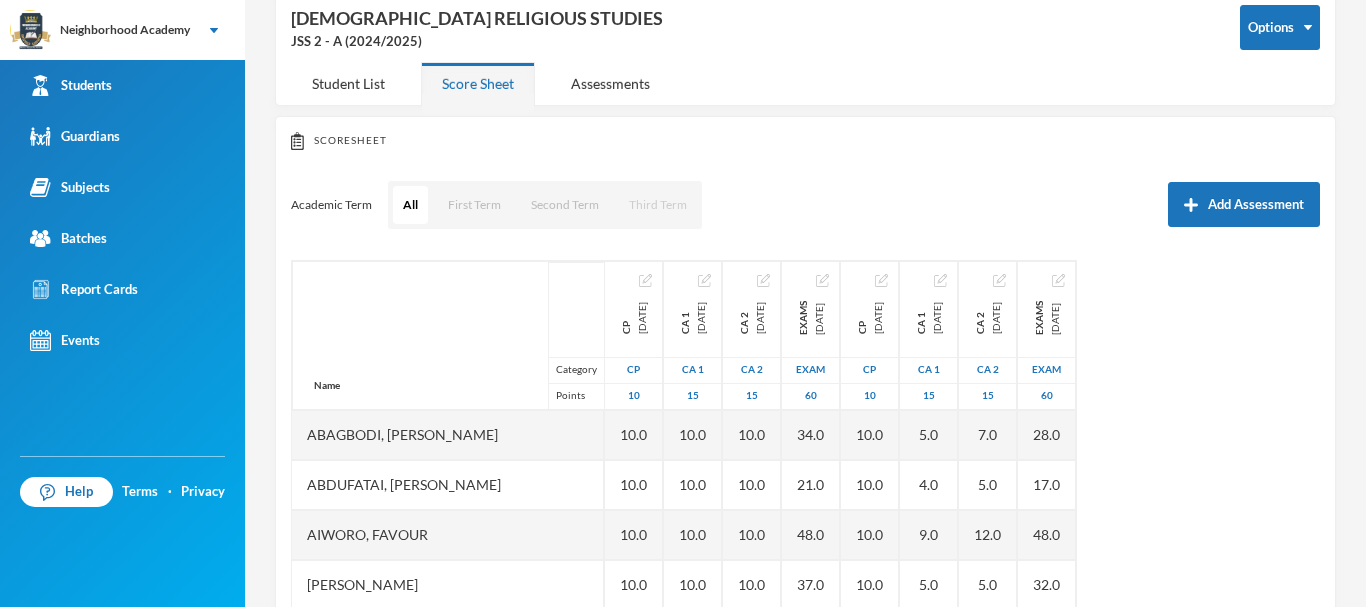 click on "Third Term" at bounding box center (658, 205) 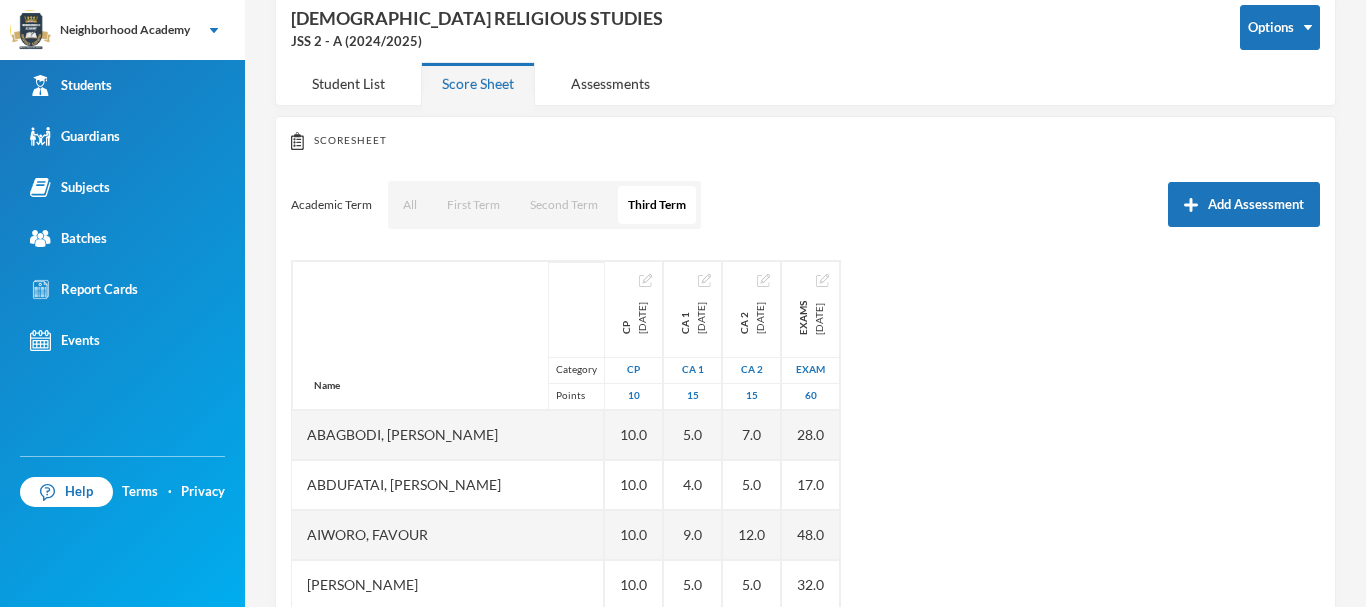 scroll, scrollTop: 305, scrollLeft: 0, axis: vertical 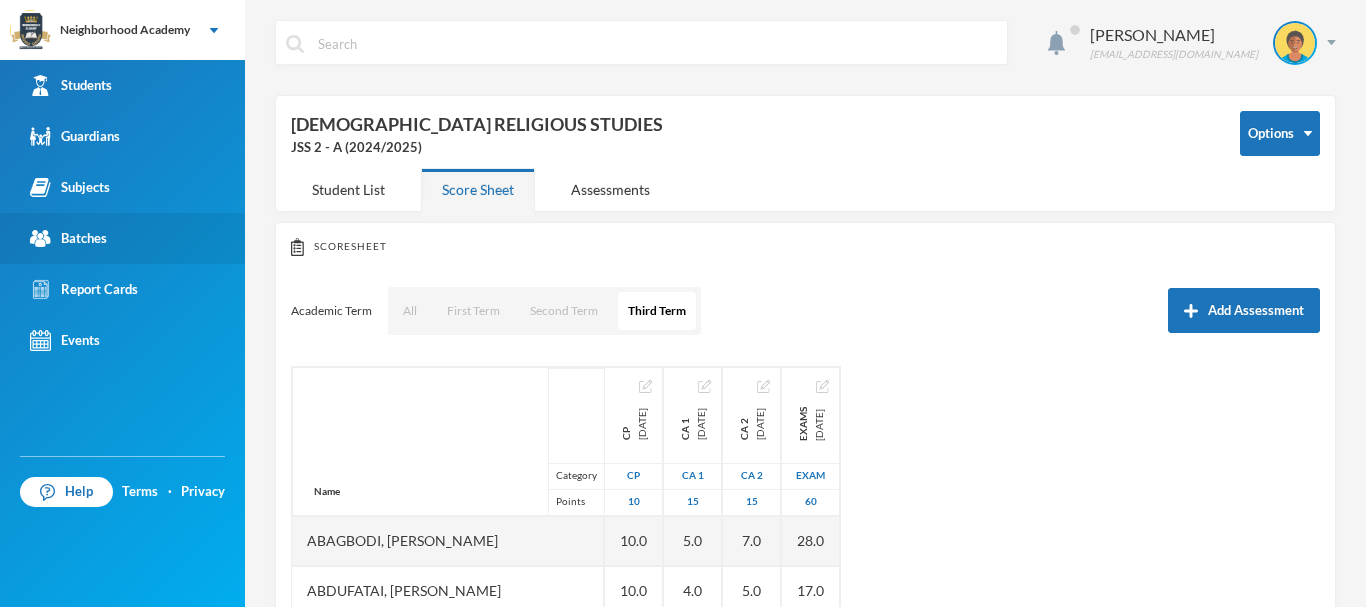drag, startPoint x: 114, startPoint y: 194, endPoint x: 148, endPoint y: 218, distance: 41.617306 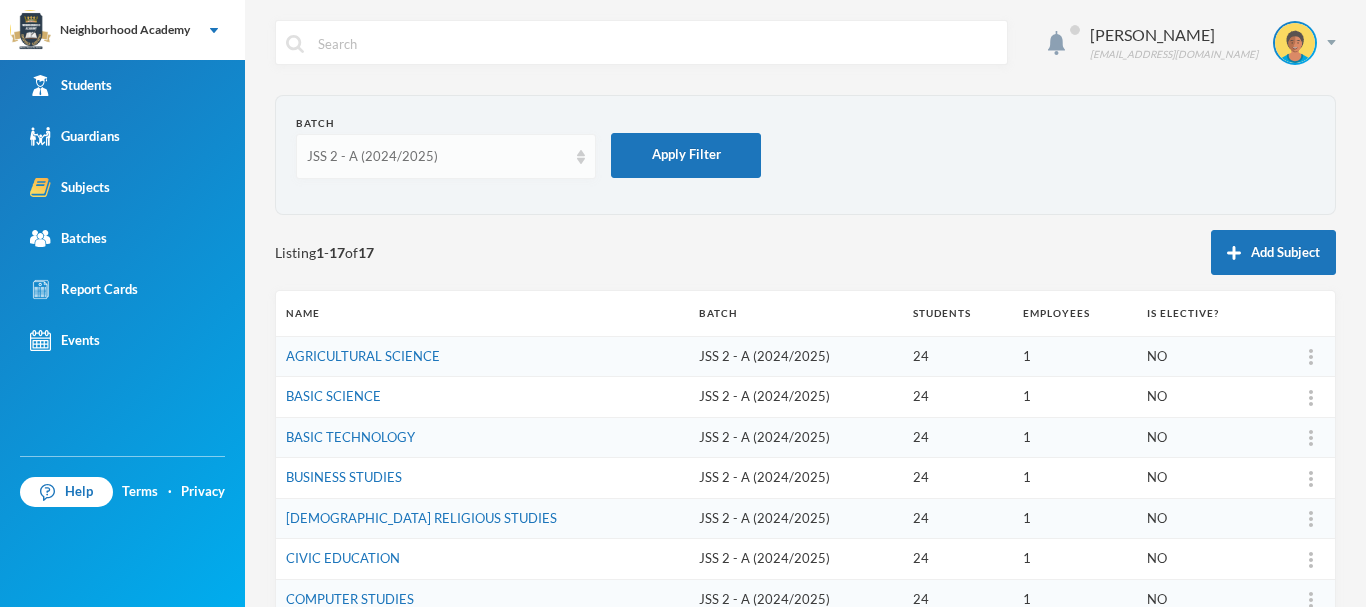 click on "JSS 2 - A (2024/2025)" at bounding box center (437, 157) 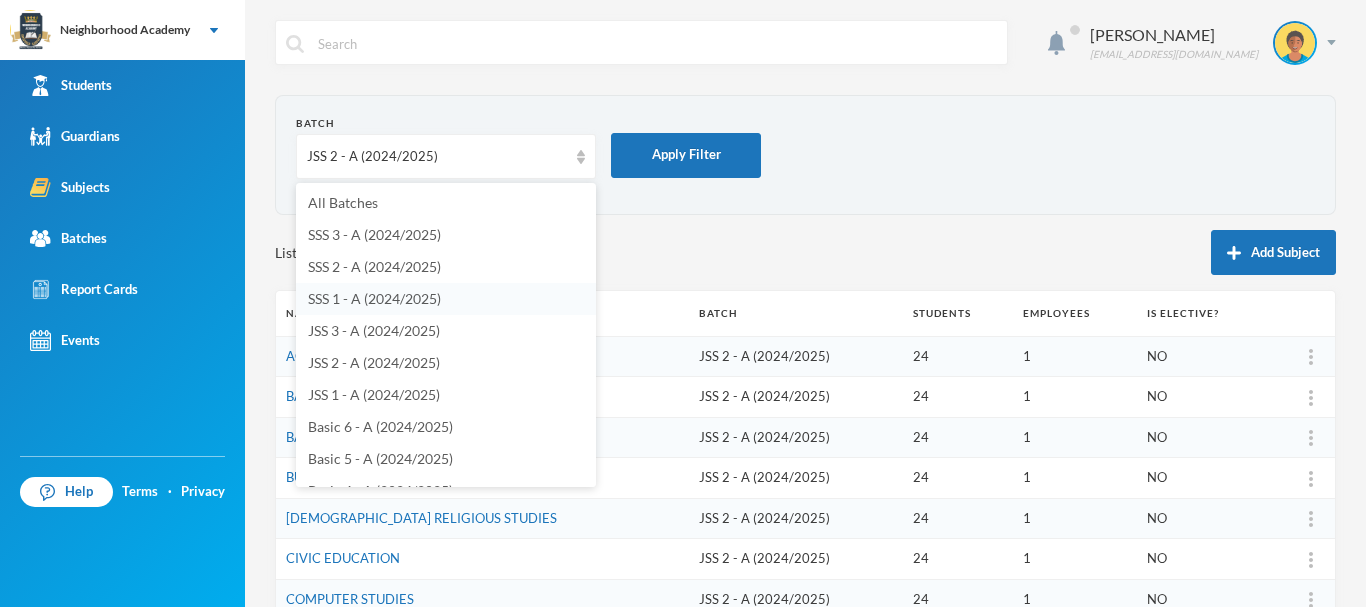 click on "SSS 1 - A (2024/2025)" at bounding box center [446, 299] 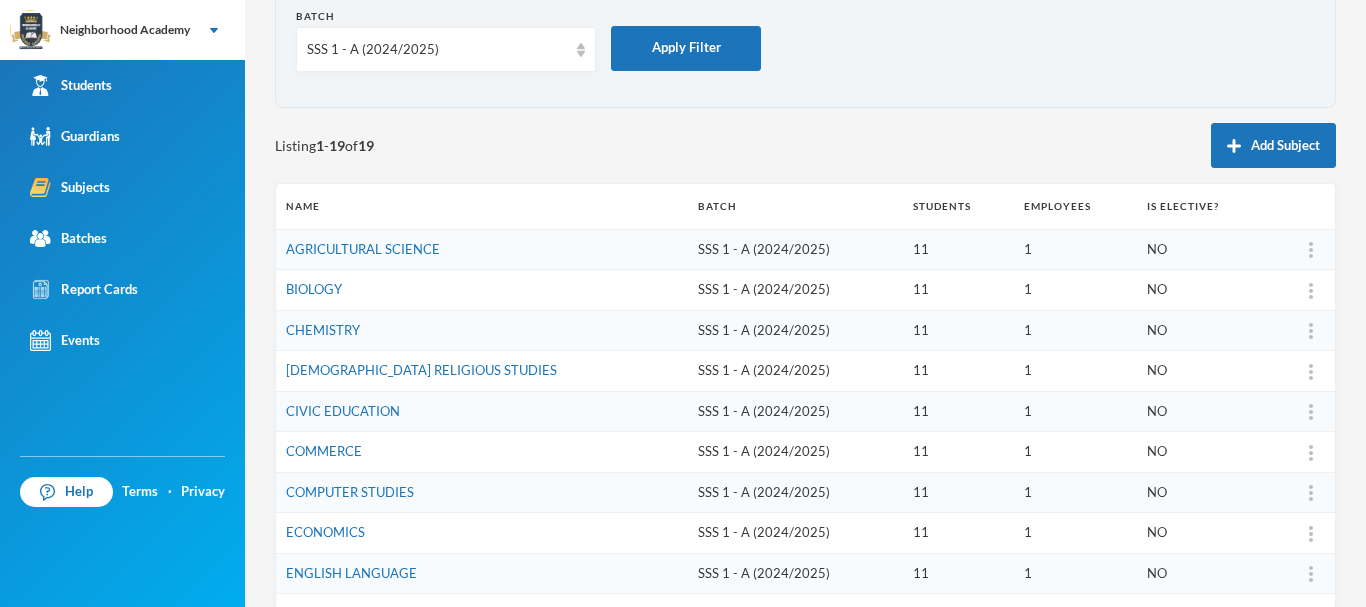 scroll, scrollTop: 100, scrollLeft: 0, axis: vertical 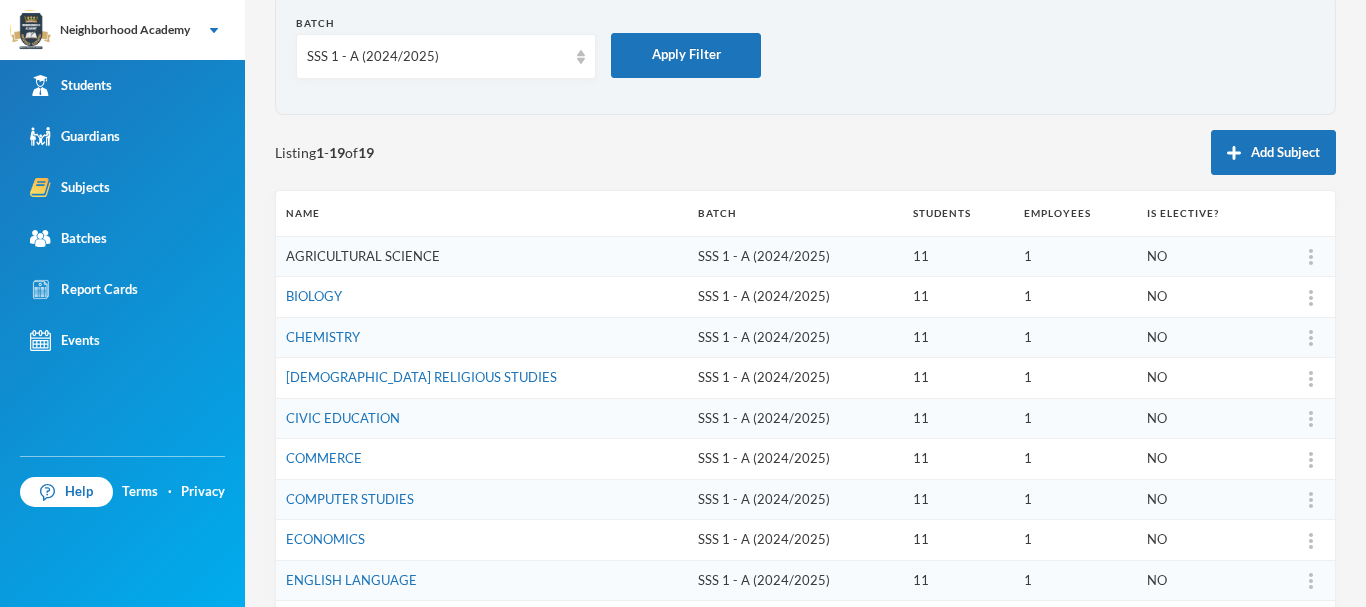 click on "AGRICULTURAL SCIENCE" at bounding box center (363, 256) 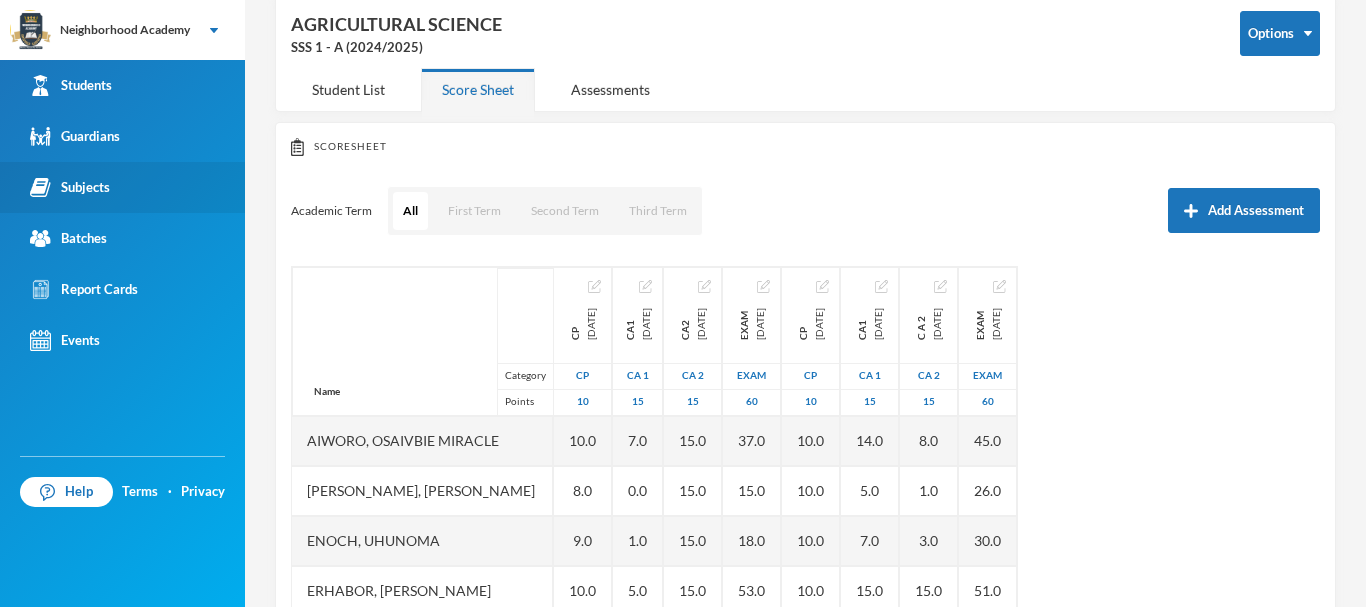 click on "Subjects" at bounding box center [70, 187] 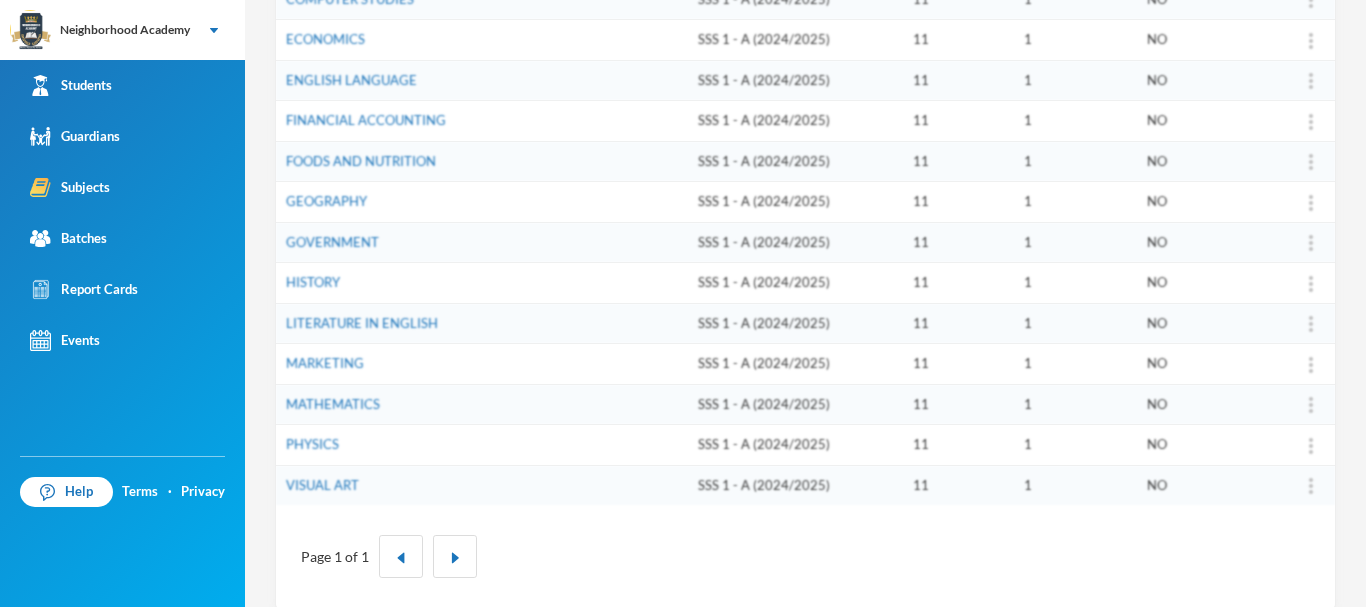 scroll, scrollTop: 622, scrollLeft: 0, axis: vertical 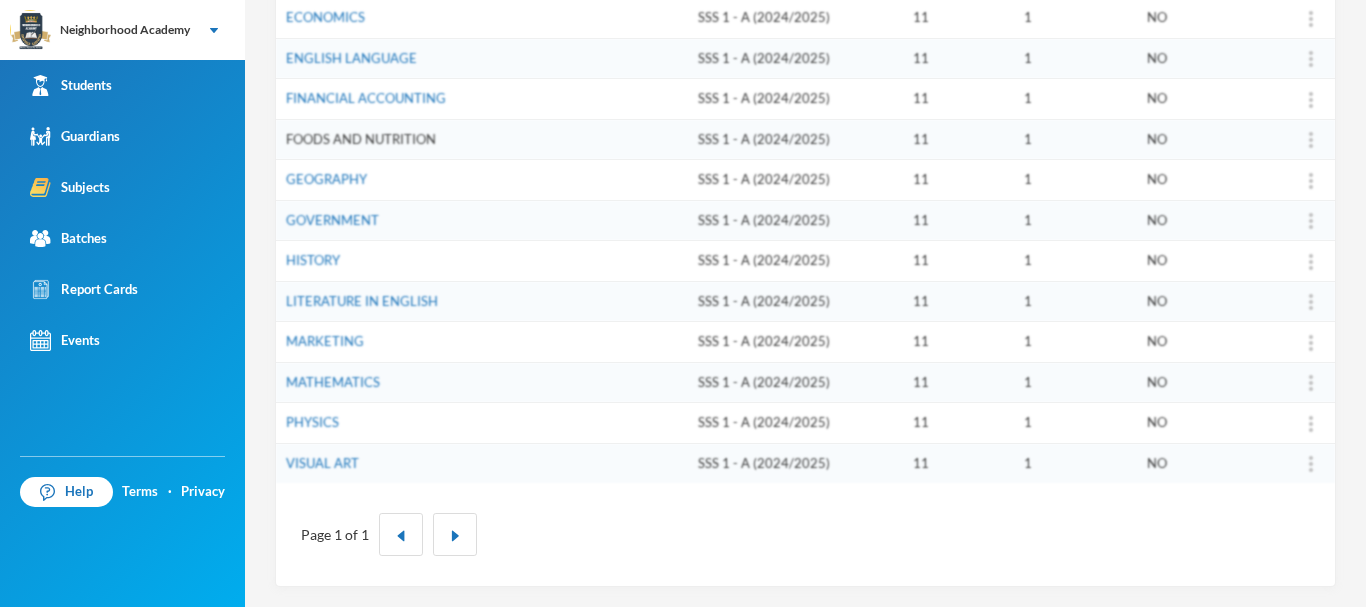 click on "FOODS AND NUTRITION" at bounding box center (361, 139) 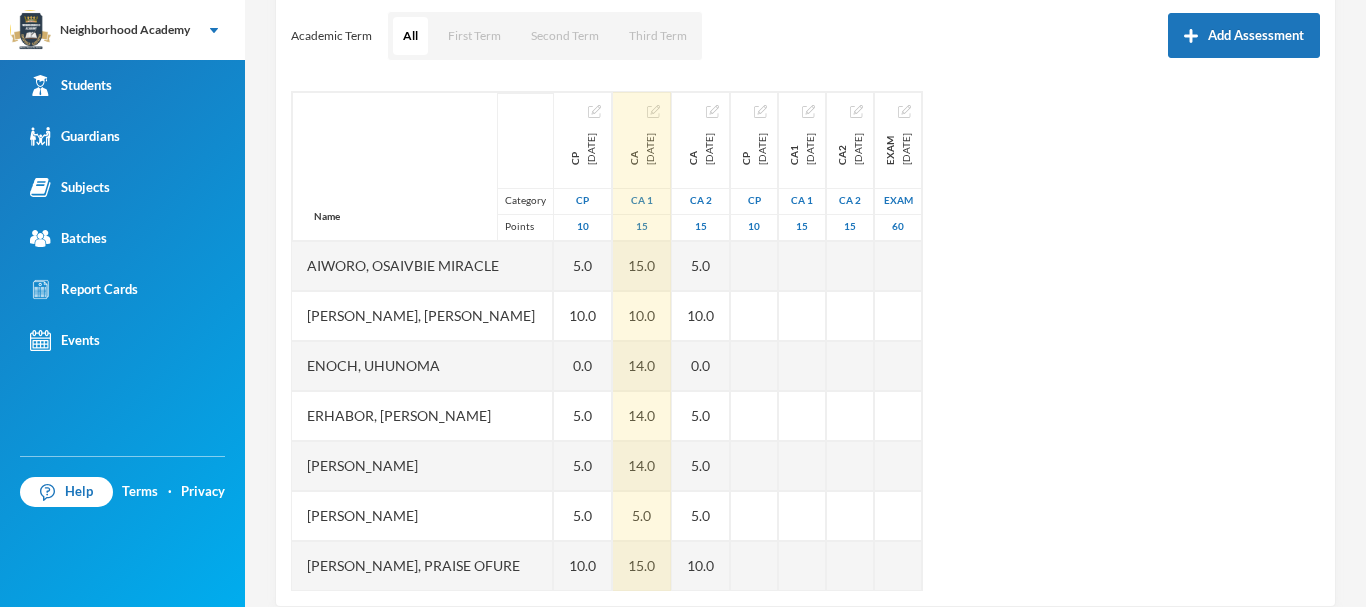 scroll, scrollTop: 305, scrollLeft: 0, axis: vertical 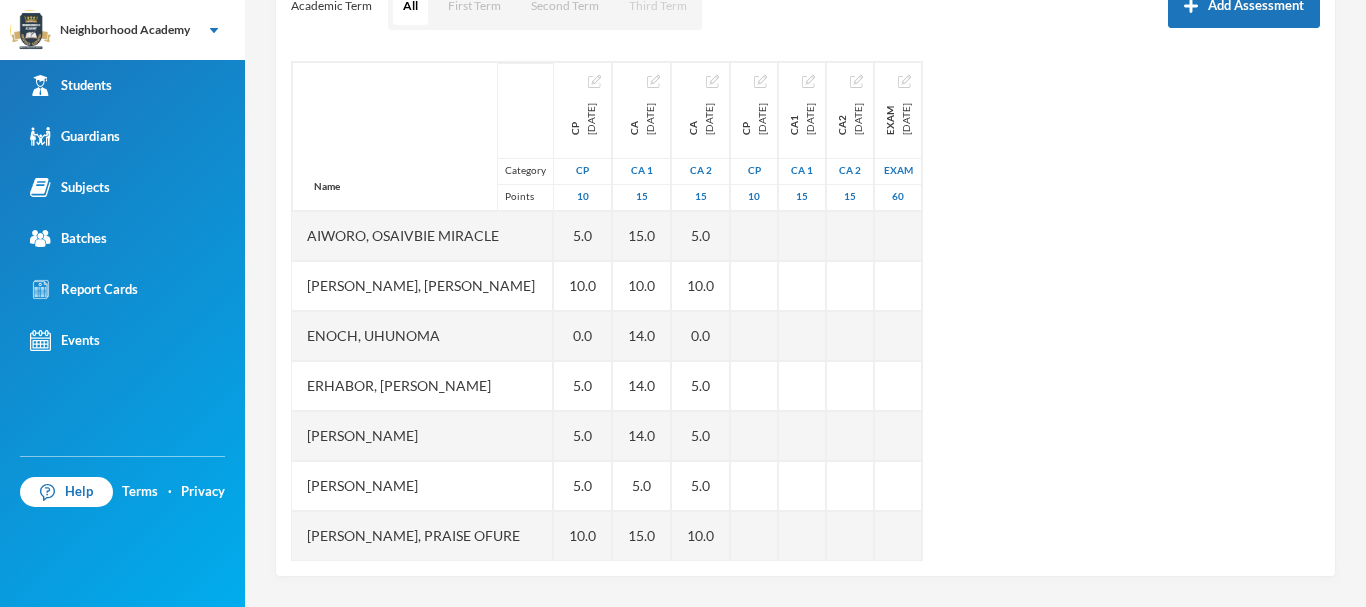 click on "Third Term" at bounding box center (658, 6) 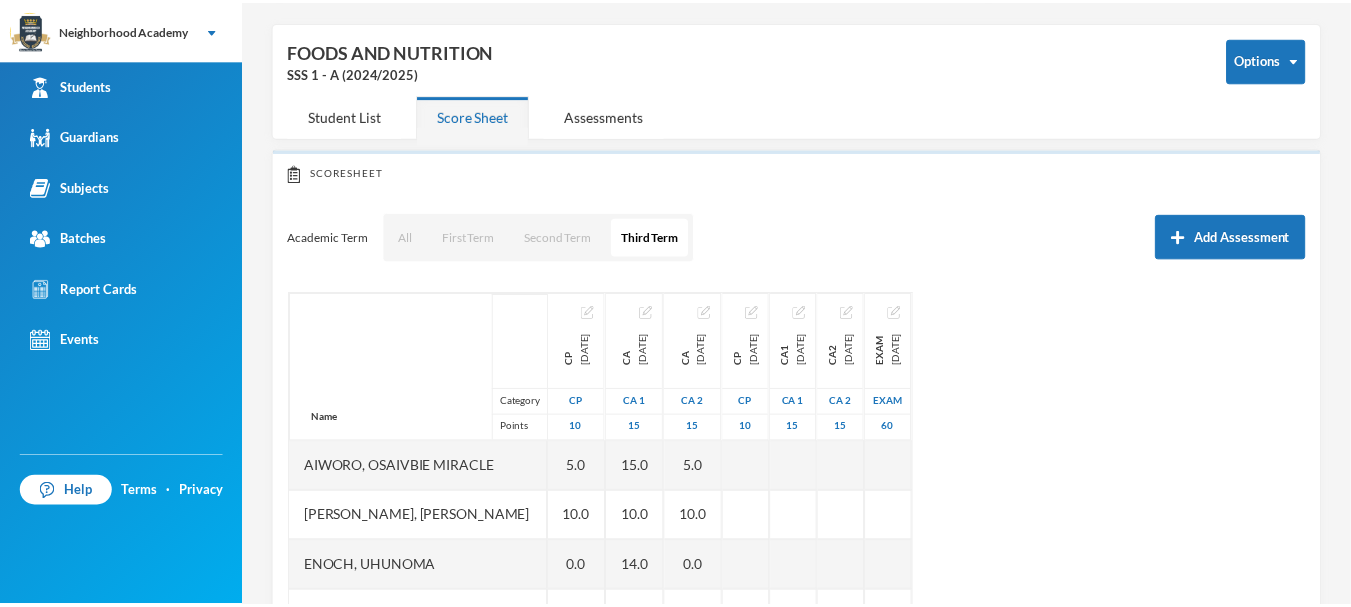 scroll, scrollTop: 305, scrollLeft: 0, axis: vertical 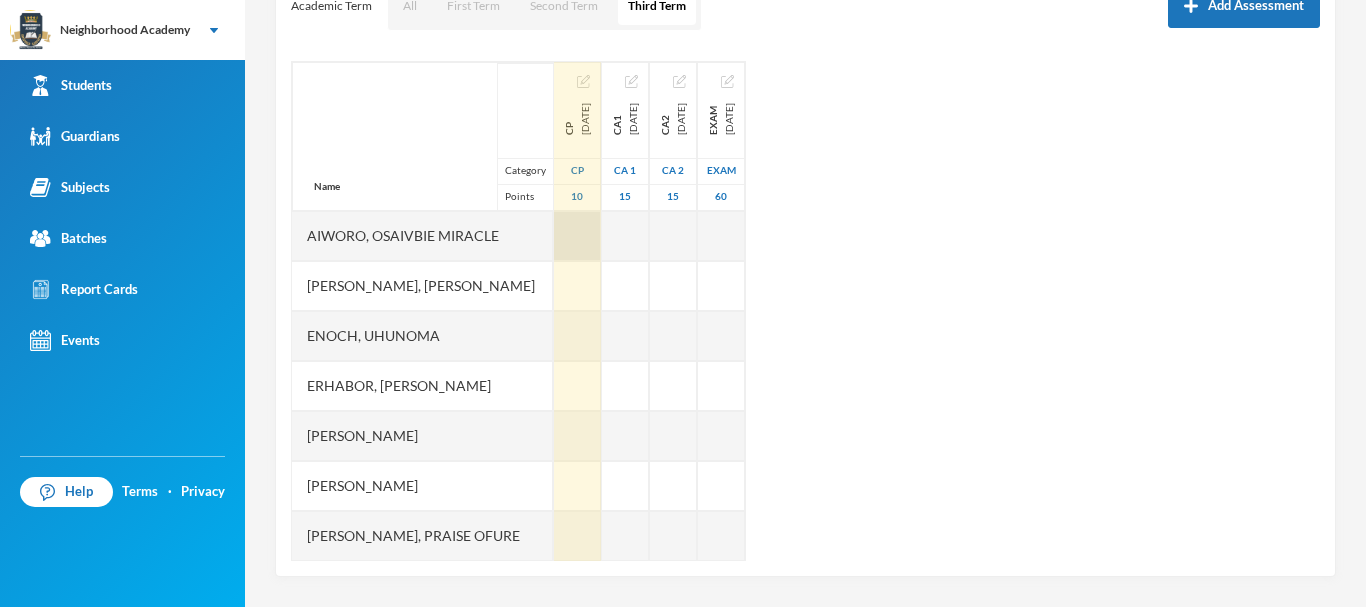 click at bounding box center [577, 236] 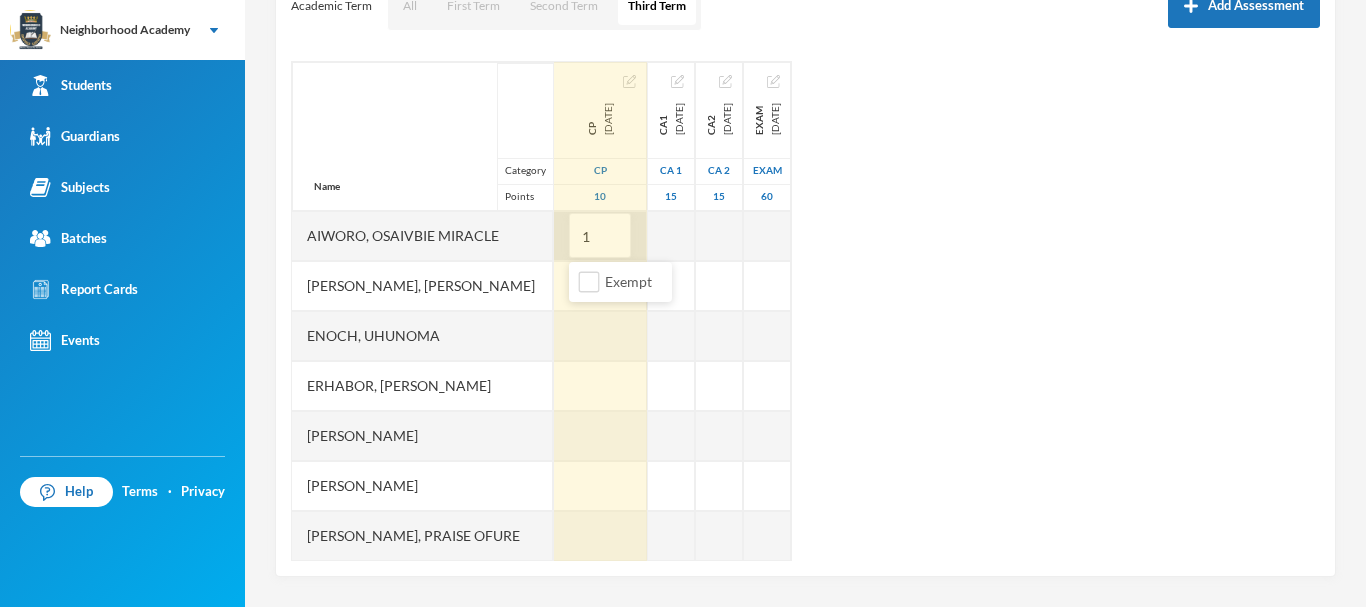 type on "10" 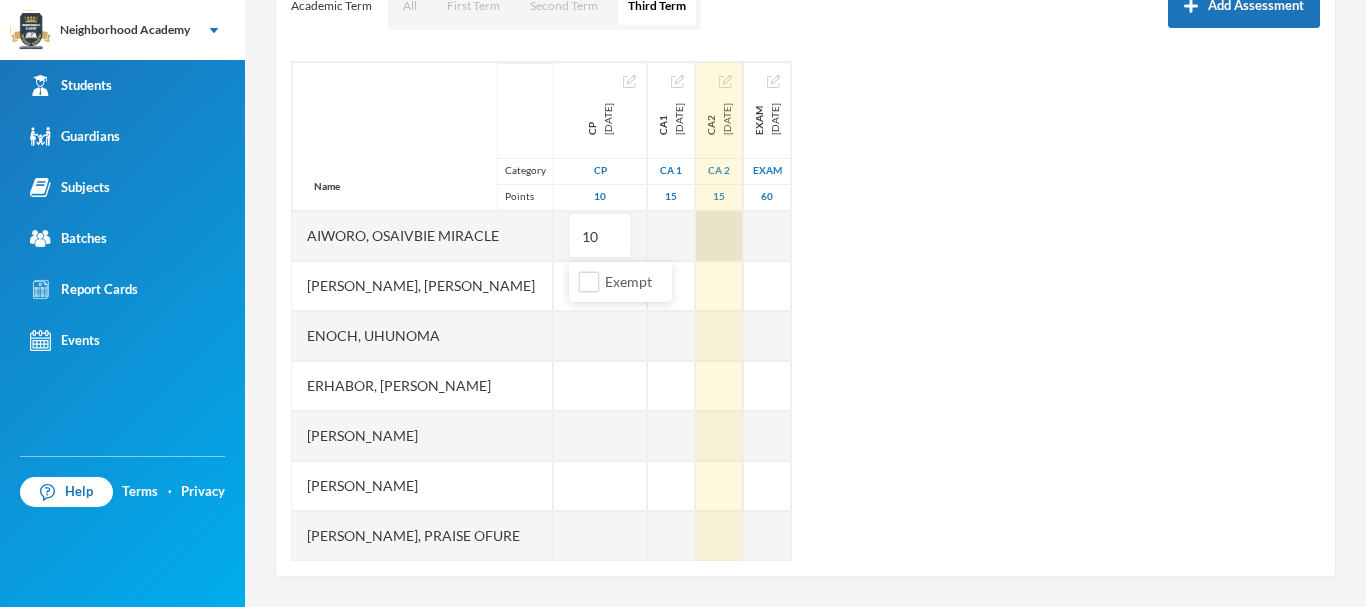 click at bounding box center [719, 236] 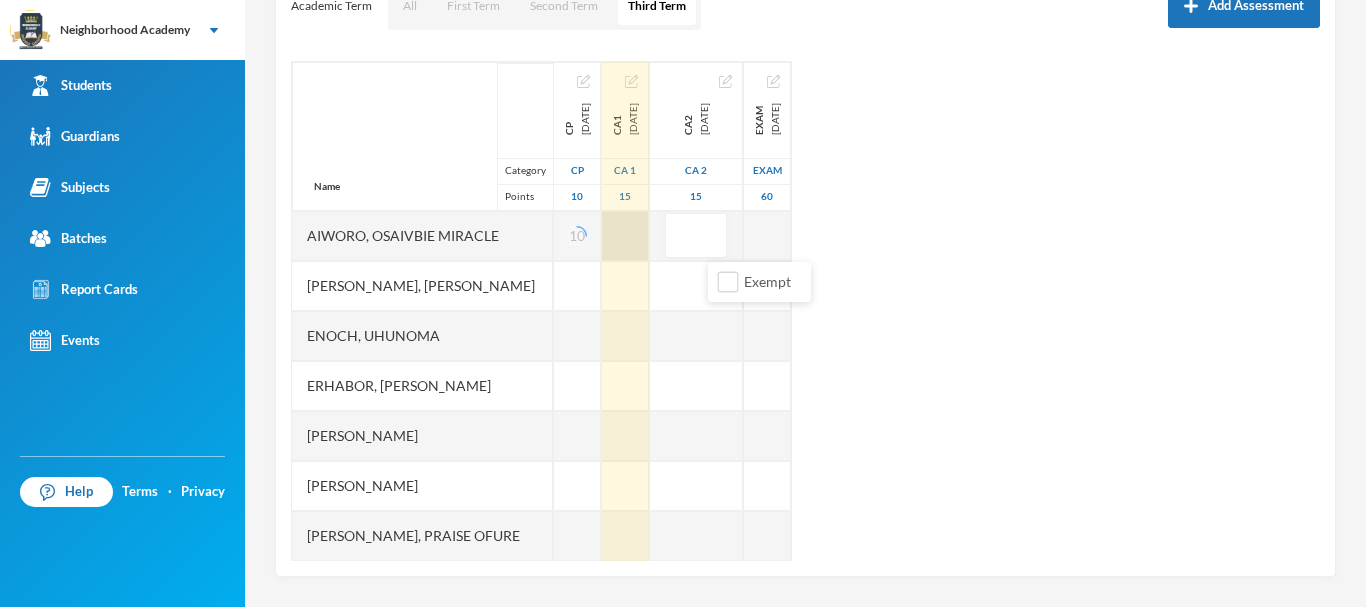 click at bounding box center (625, 236) 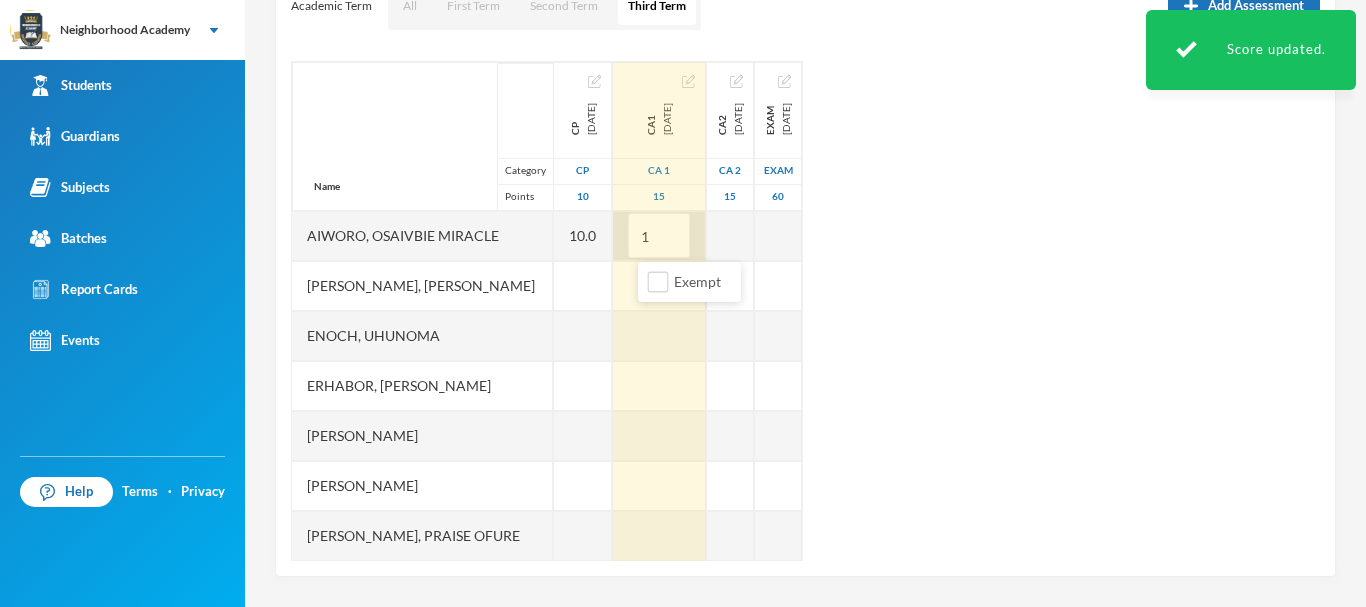 type on "11" 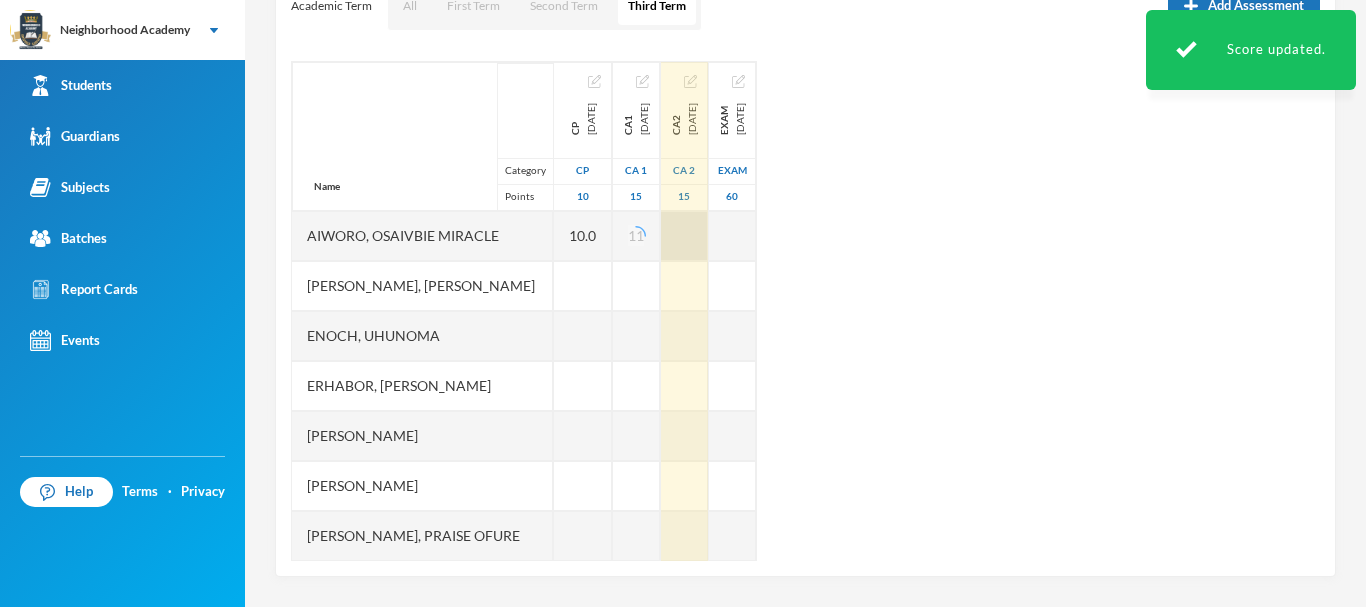 click at bounding box center (684, 236) 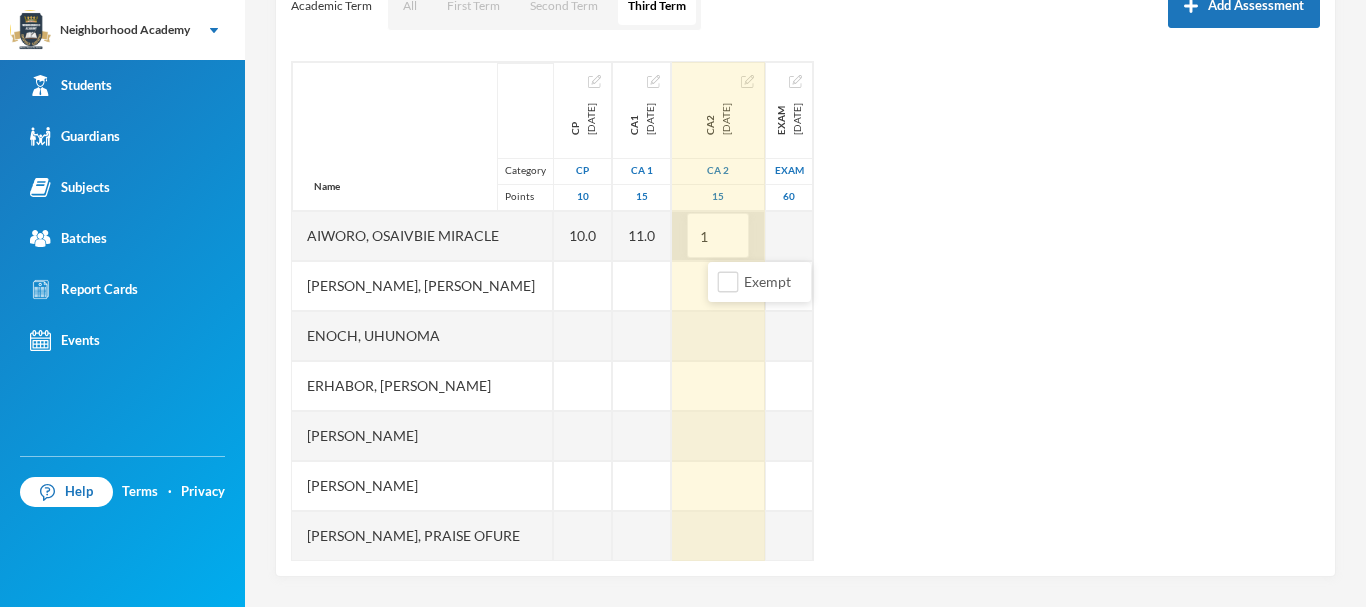 type on "15" 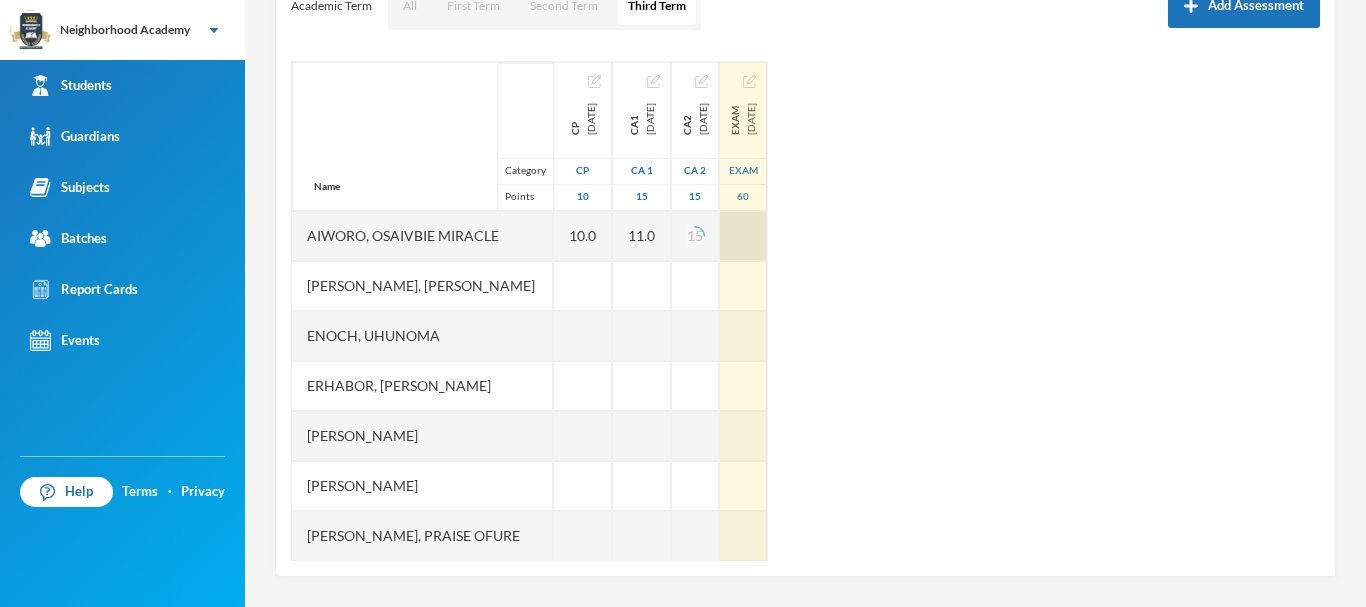 click at bounding box center (743, 236) 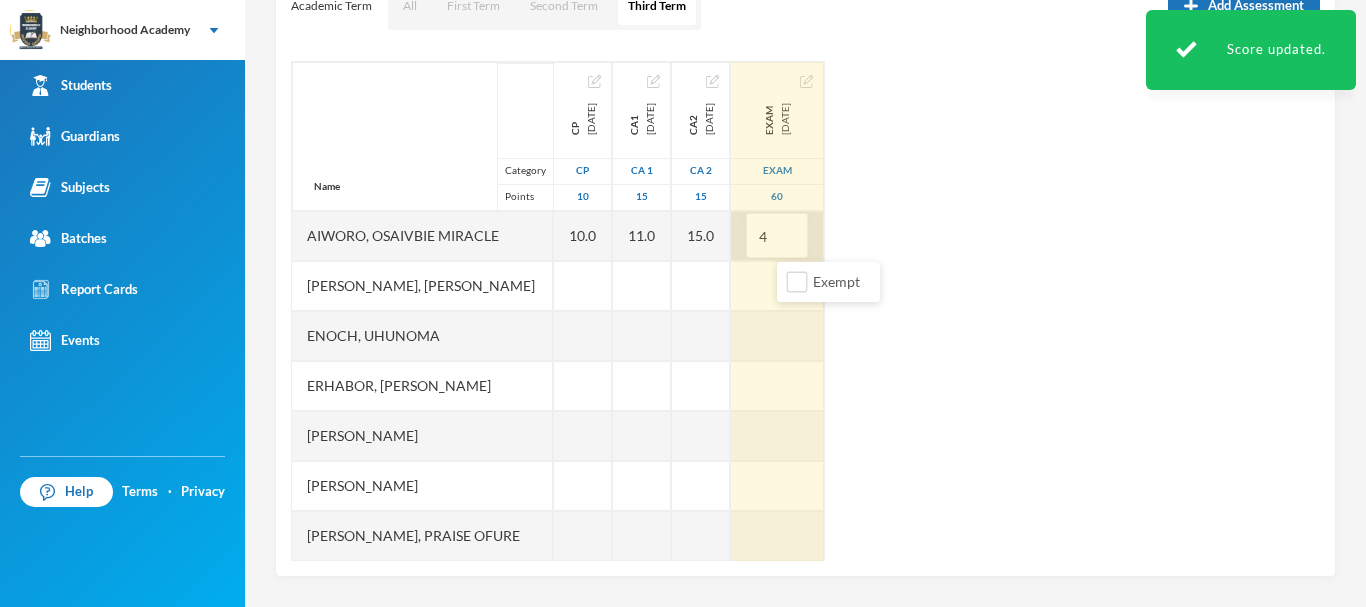 type on "48" 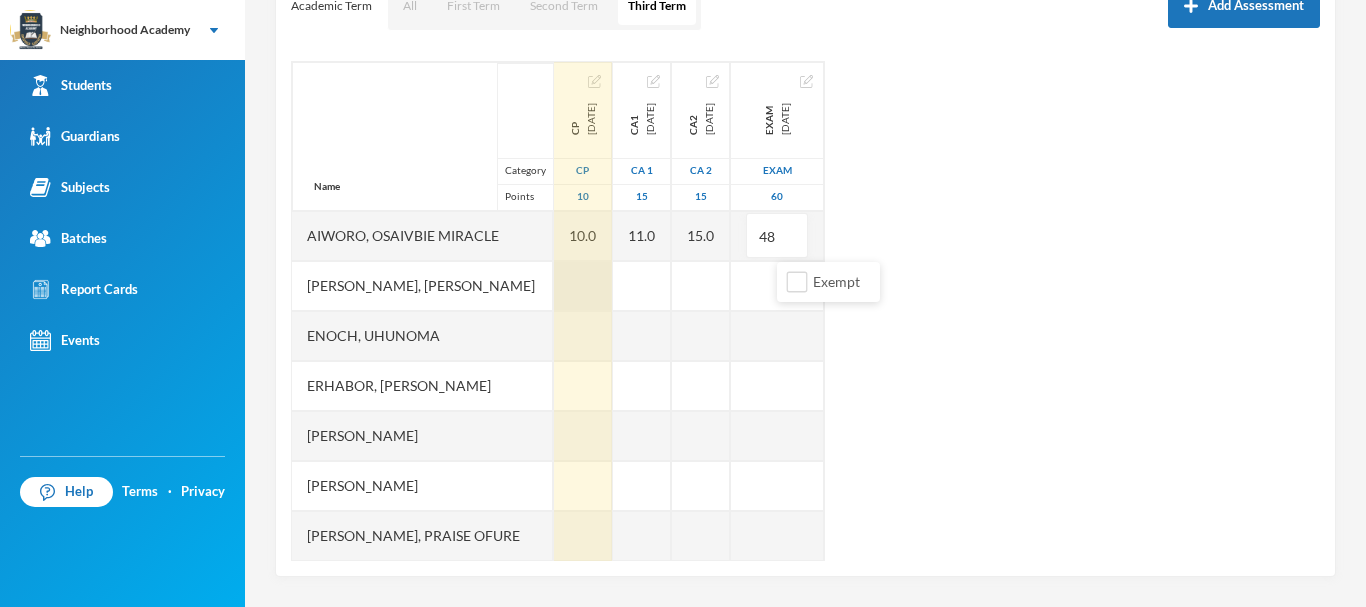 click at bounding box center [583, 286] 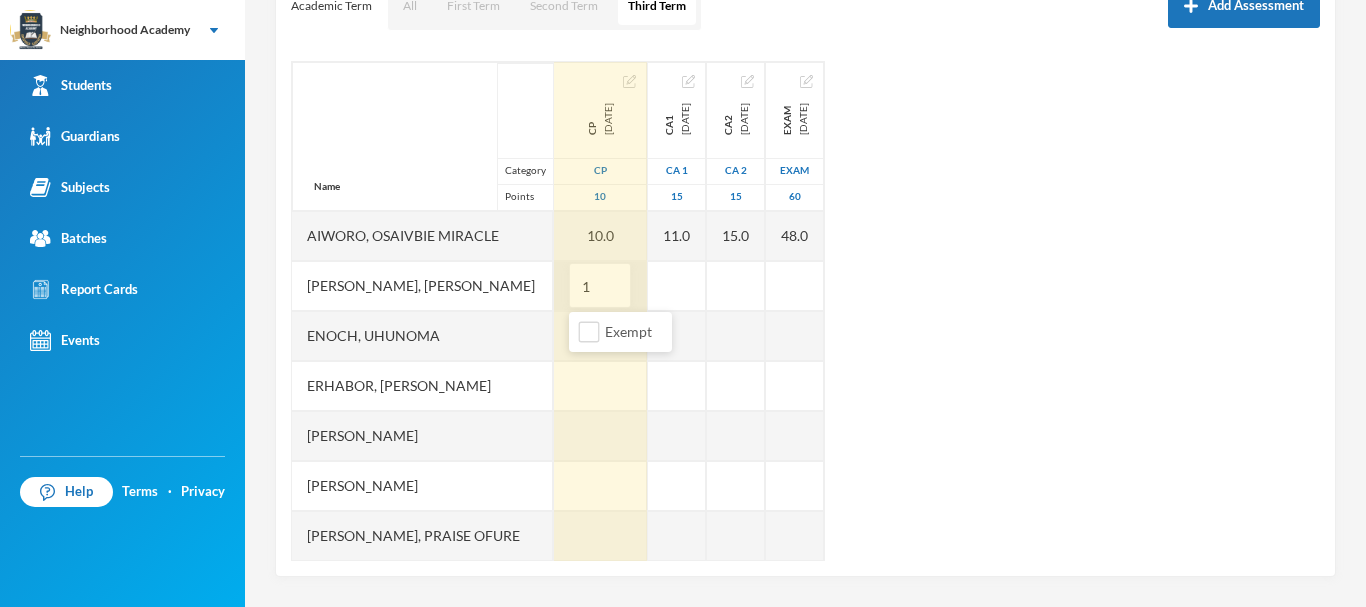 type on "10" 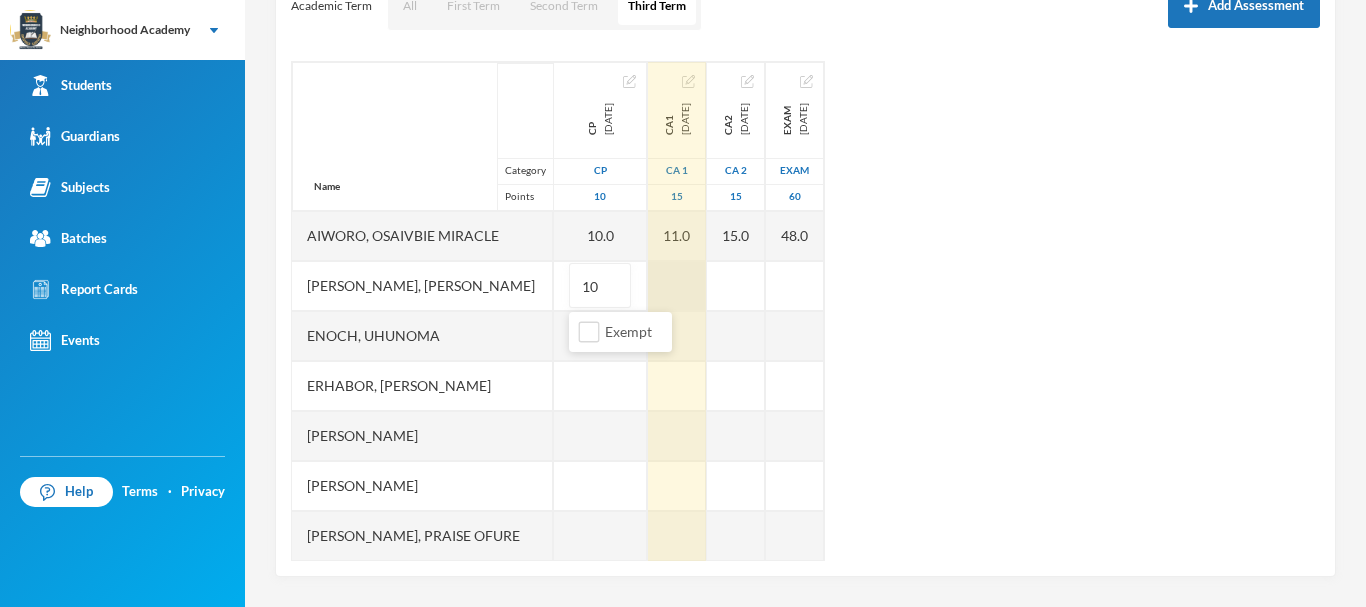 click at bounding box center (677, 286) 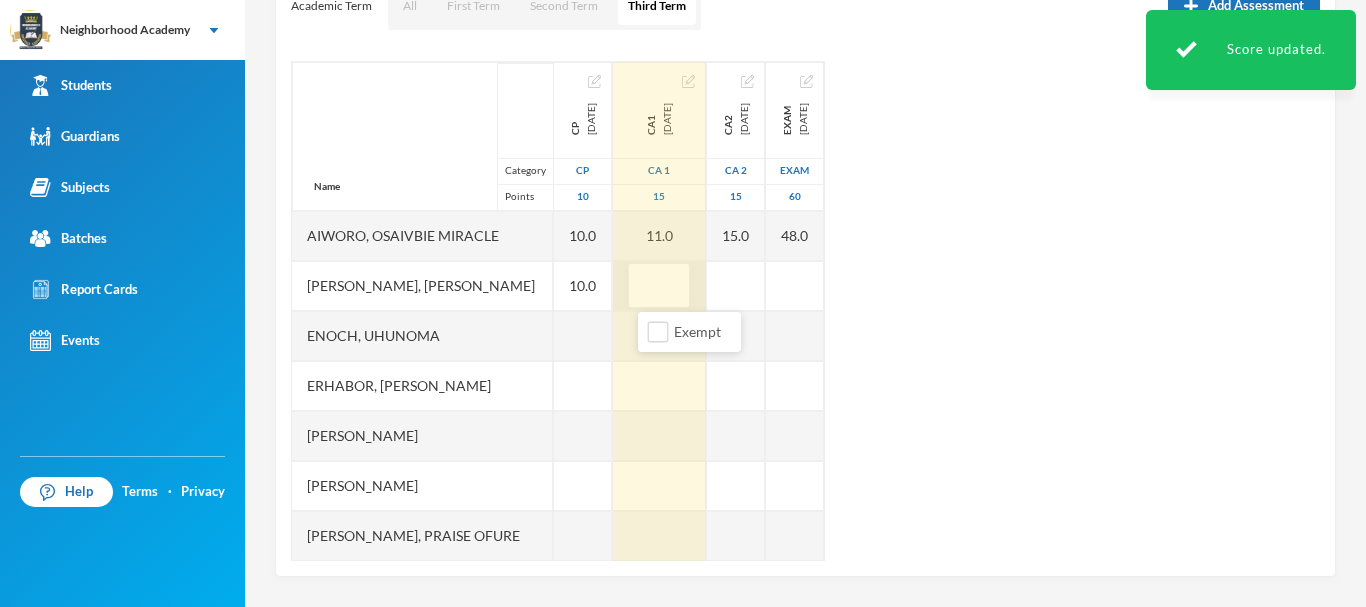 type on "6" 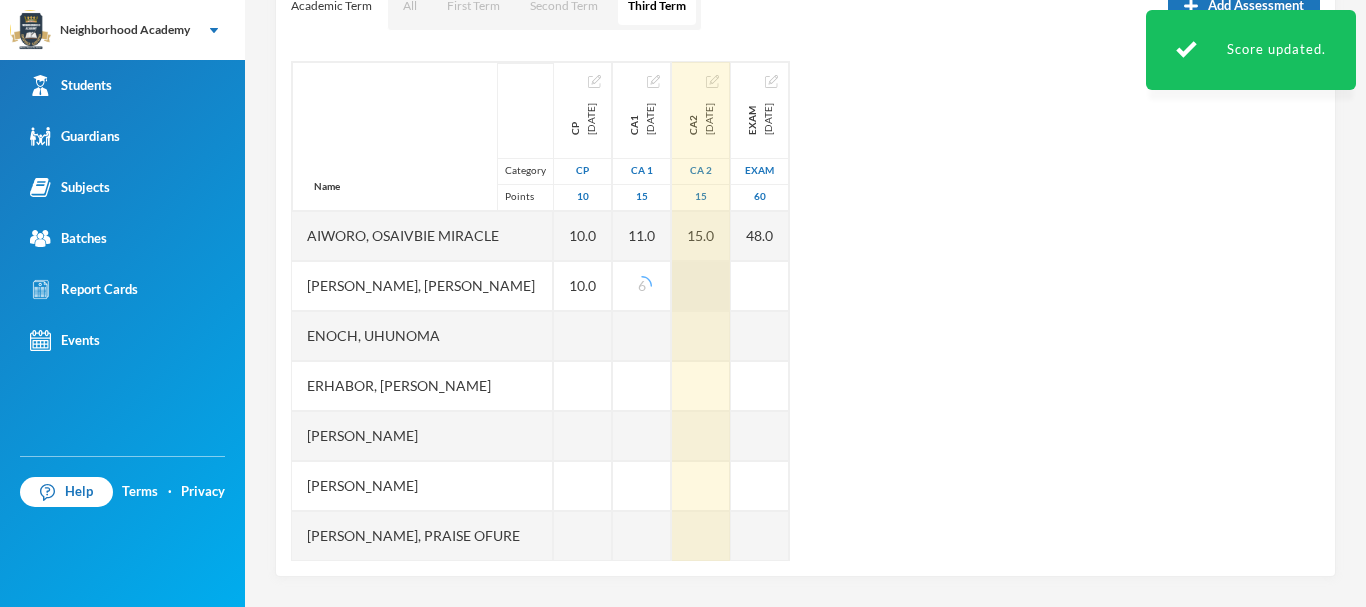 click at bounding box center (701, 286) 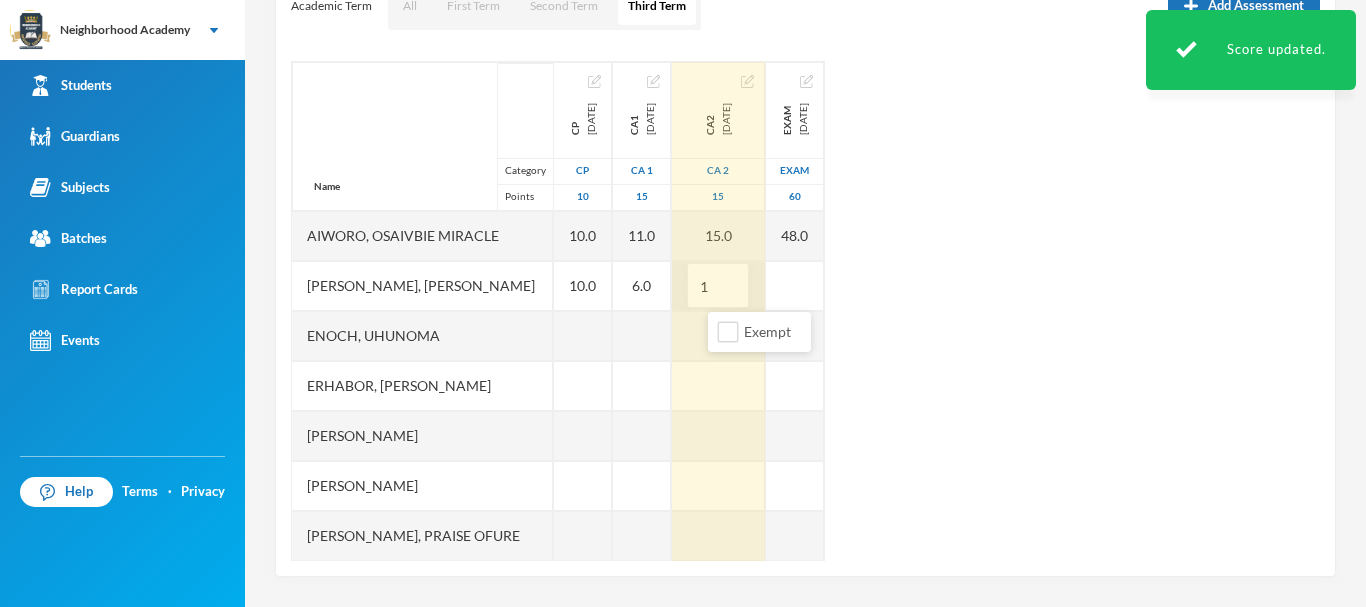 type on "15" 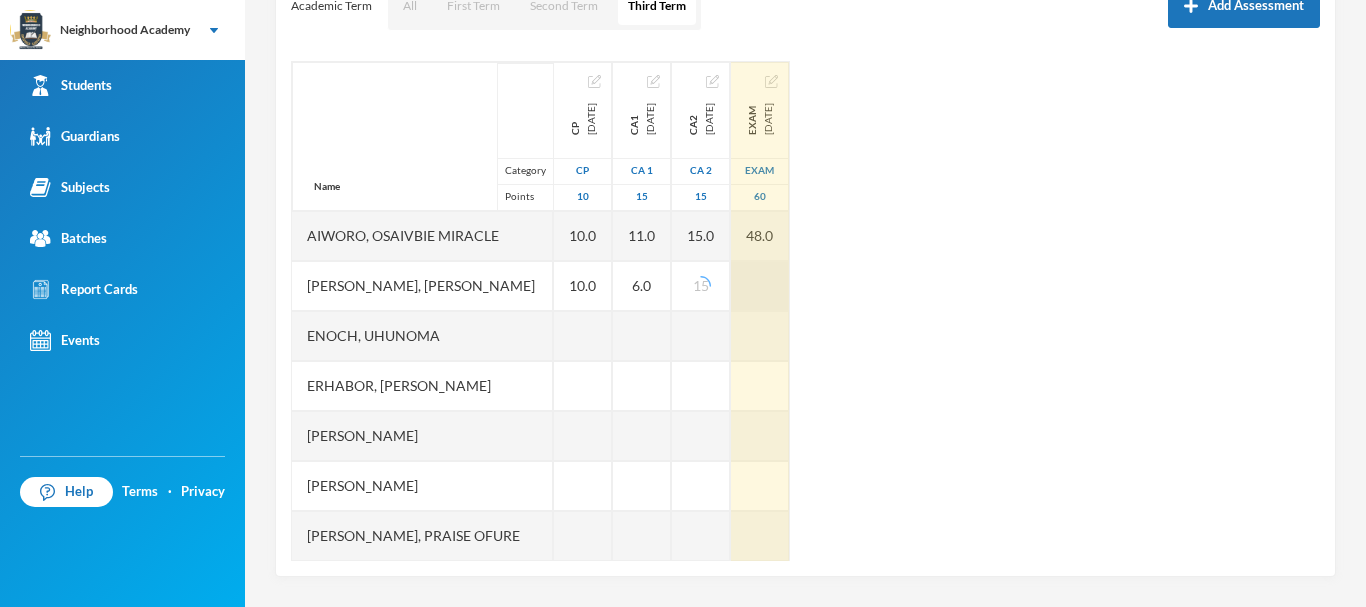 click at bounding box center (760, 286) 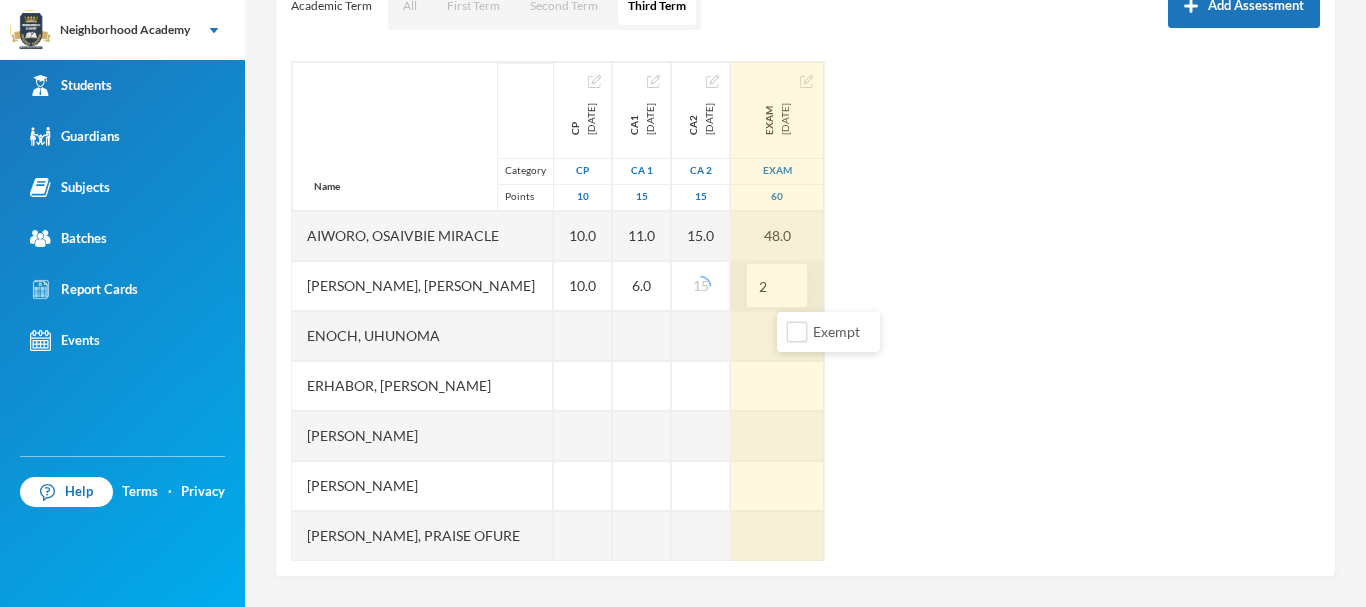 type on "27" 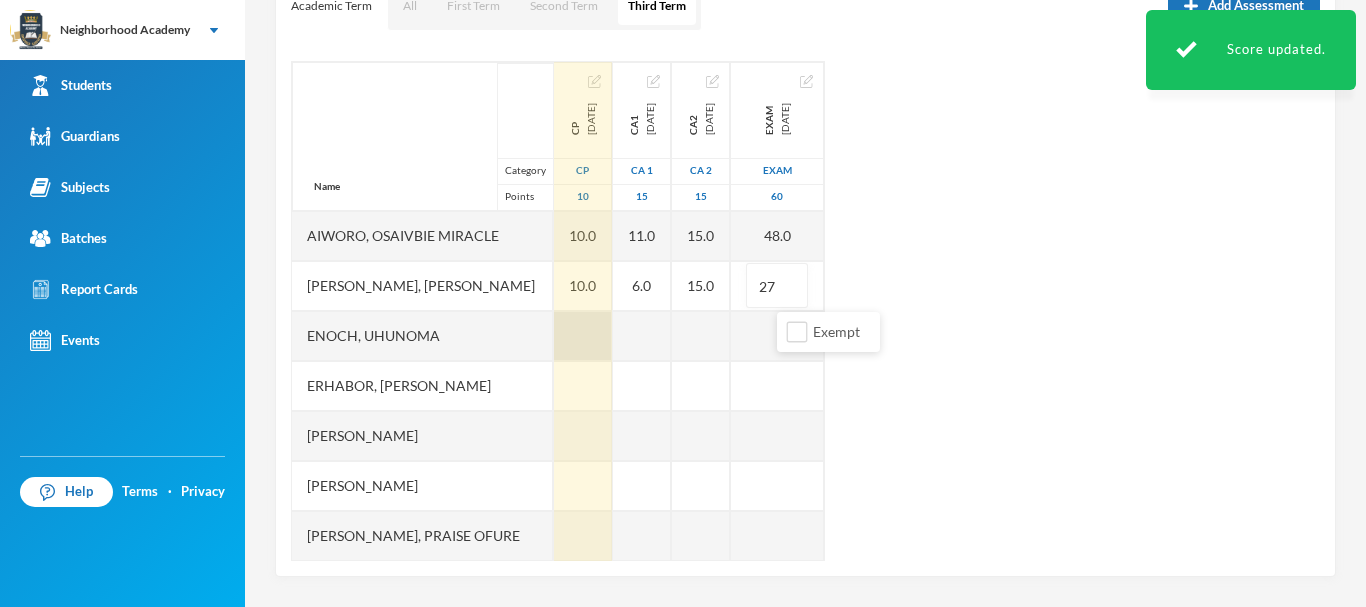 click at bounding box center [583, 336] 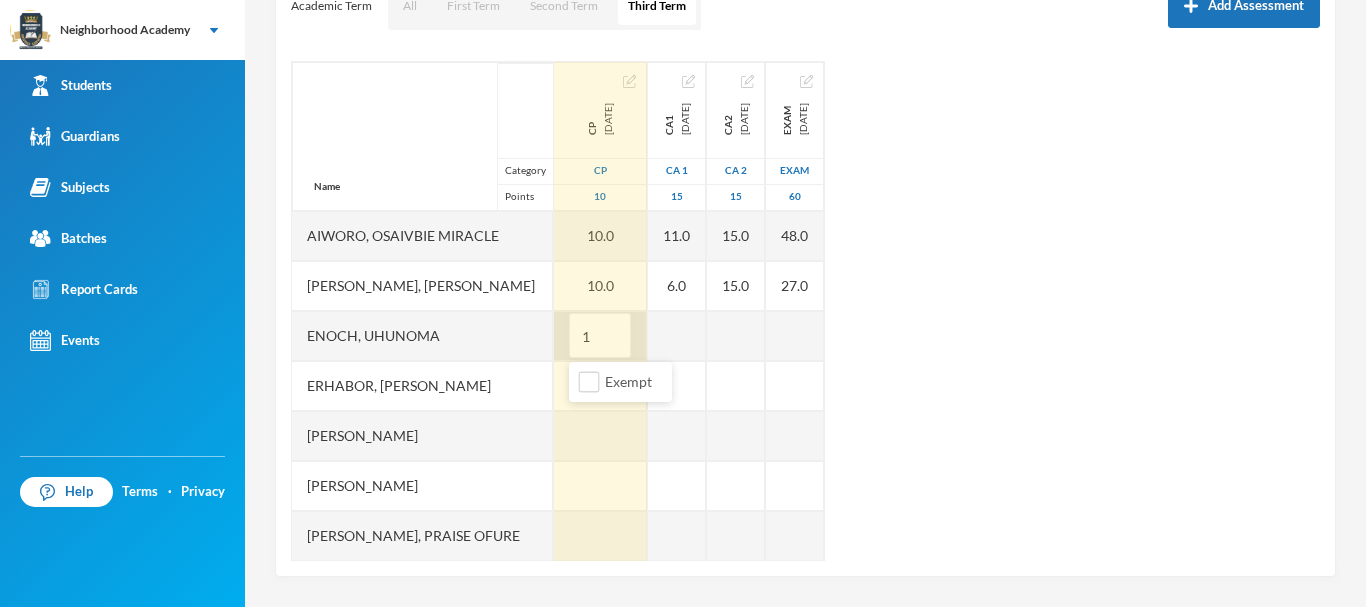 type on "10" 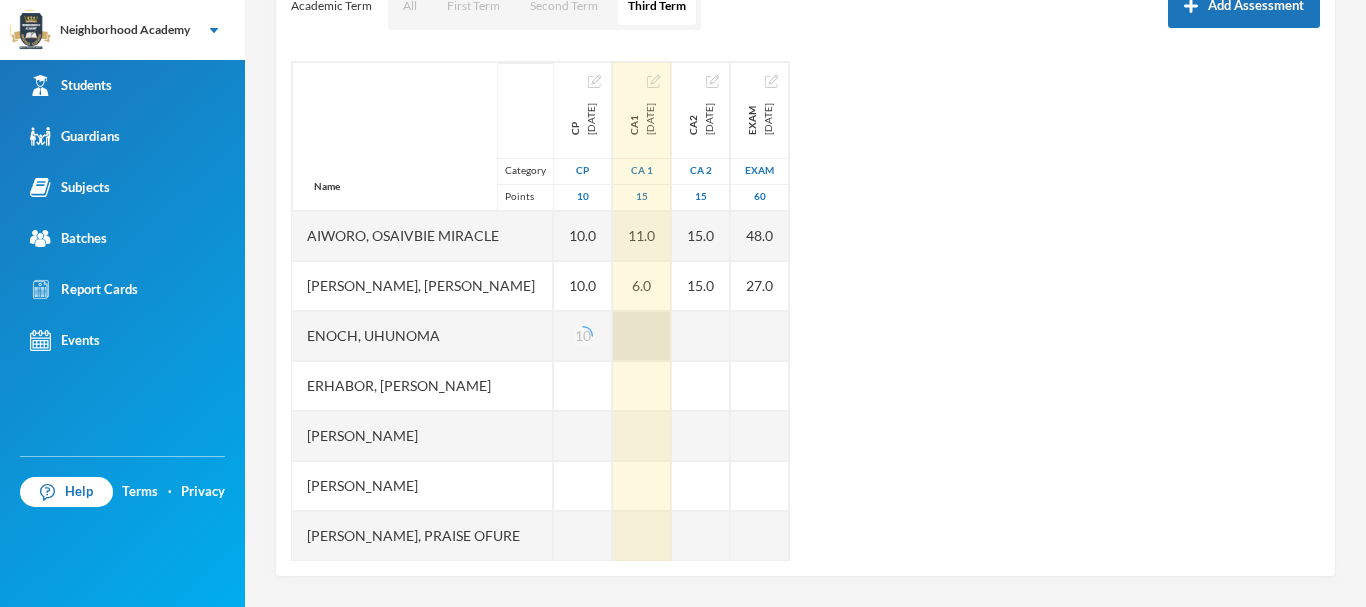 click at bounding box center [642, 336] 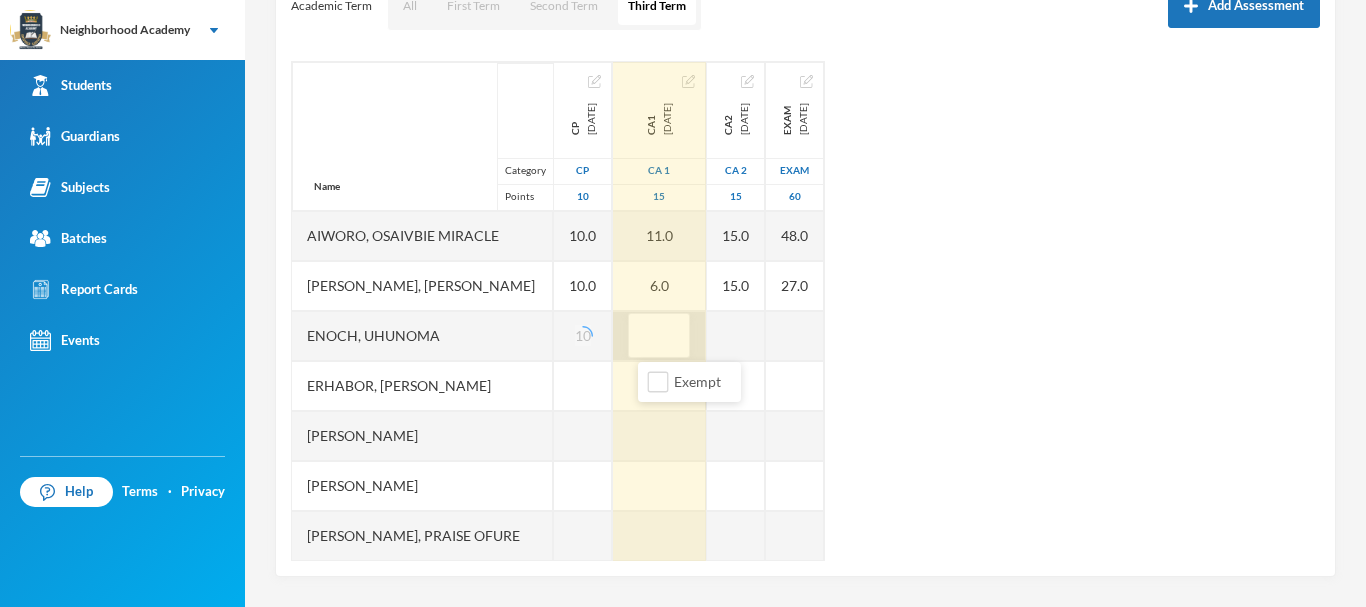 type on "6" 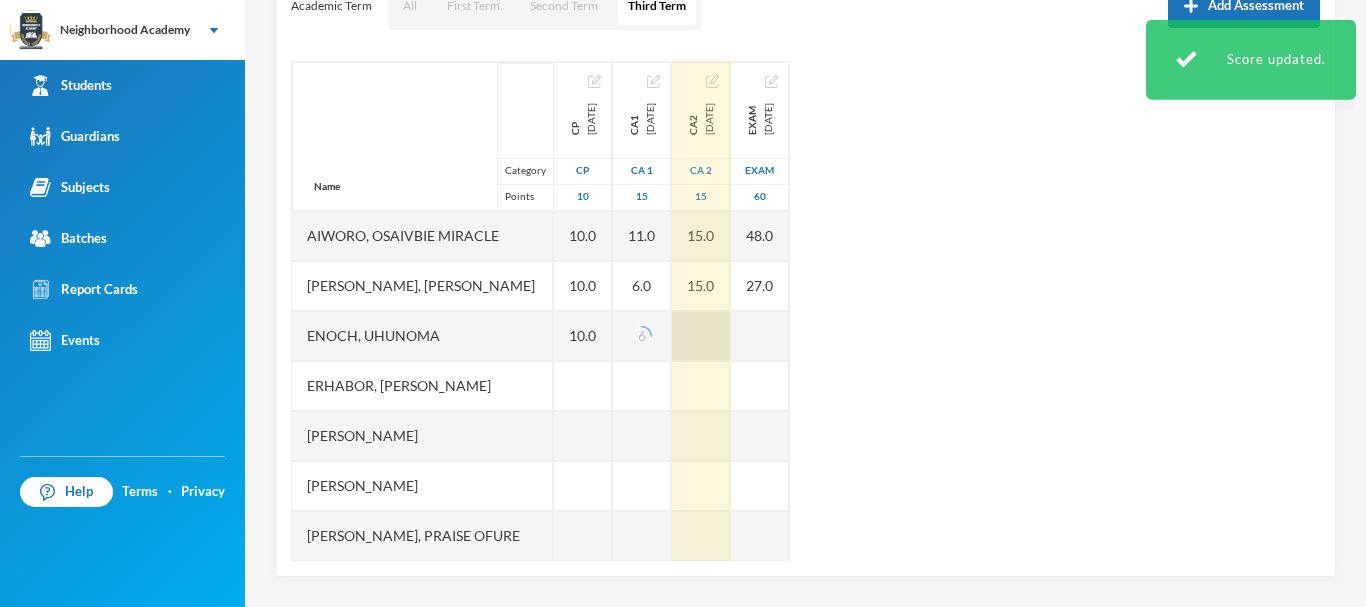 click on "Name   Category Points [PERSON_NAME], [PERSON_NAME] [PERSON_NAME] [PERSON_NAME], [PERSON_NAME], [PERSON_NAME], [PERSON_NAME], [PERSON_NAME], Praise Ofure Oghenerume, [PERSON_NAME] [PERSON_NAME], God's Power Osakpolor Waidor, Olotu Praise cp [DATE] CP 10 10.0 10.0 10.0 ca1 [DATE] CA 1 15 11.0 6.0 6 ca2 [DATE] CA 2 15 15.0 15.0 exam [DATE] Exam 60 48.0 27.0" at bounding box center (805, 311) 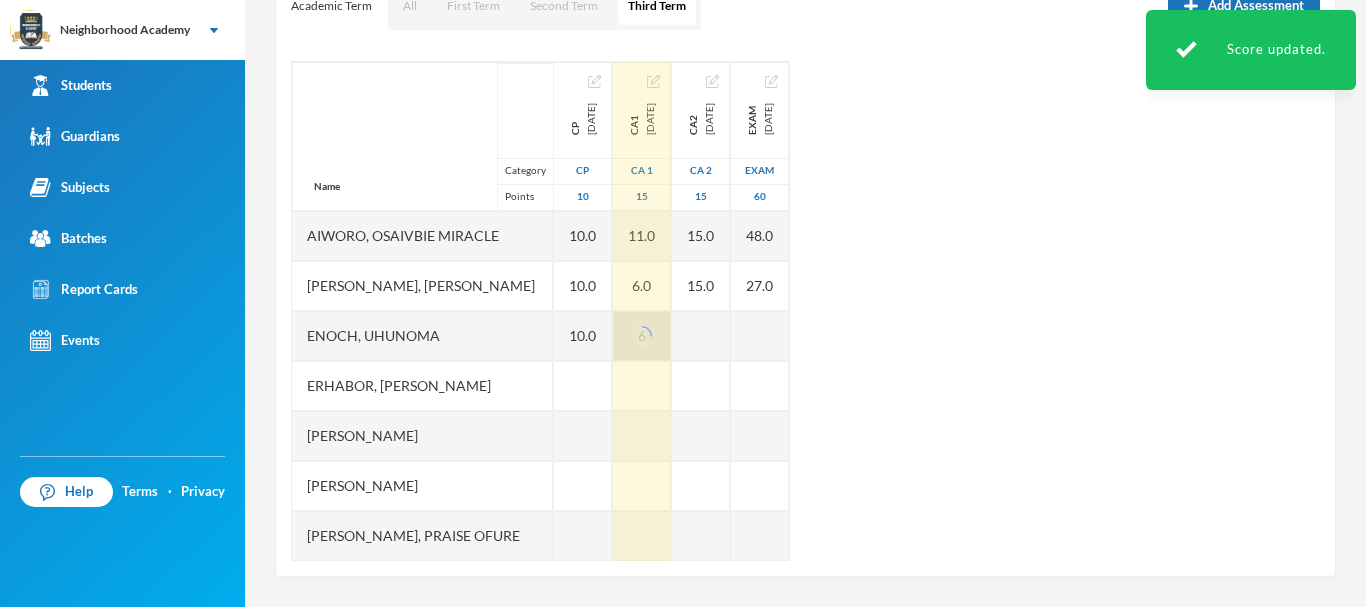 click on "6" at bounding box center (642, 336) 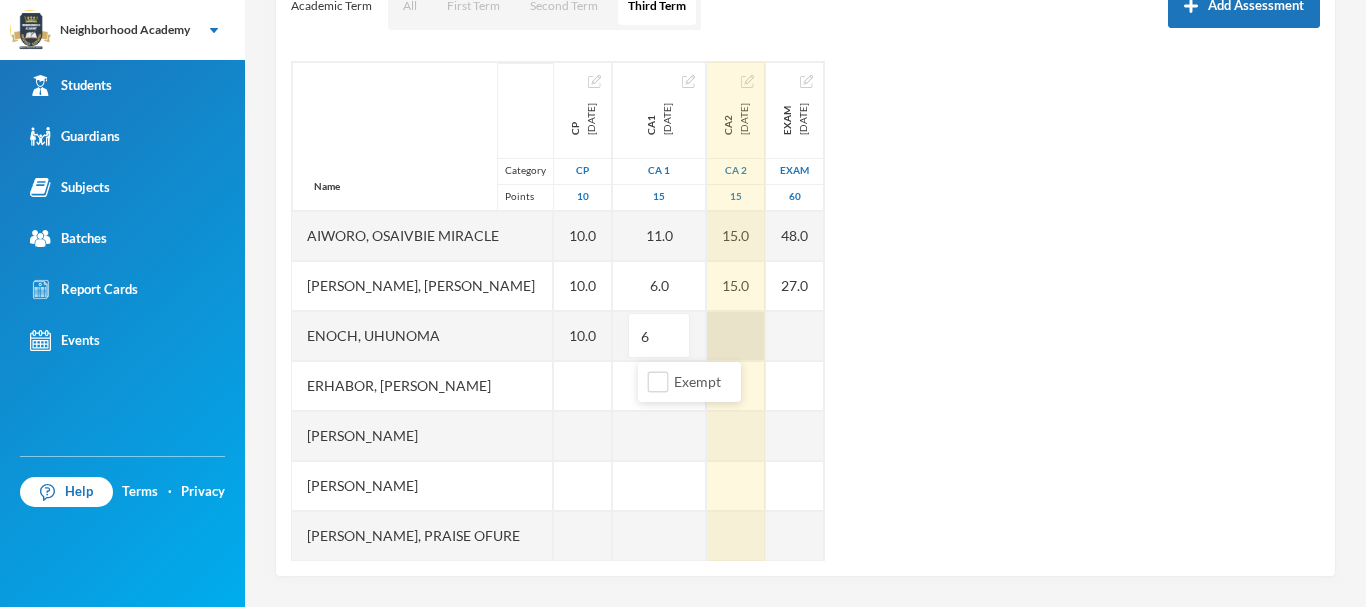 click at bounding box center [736, 336] 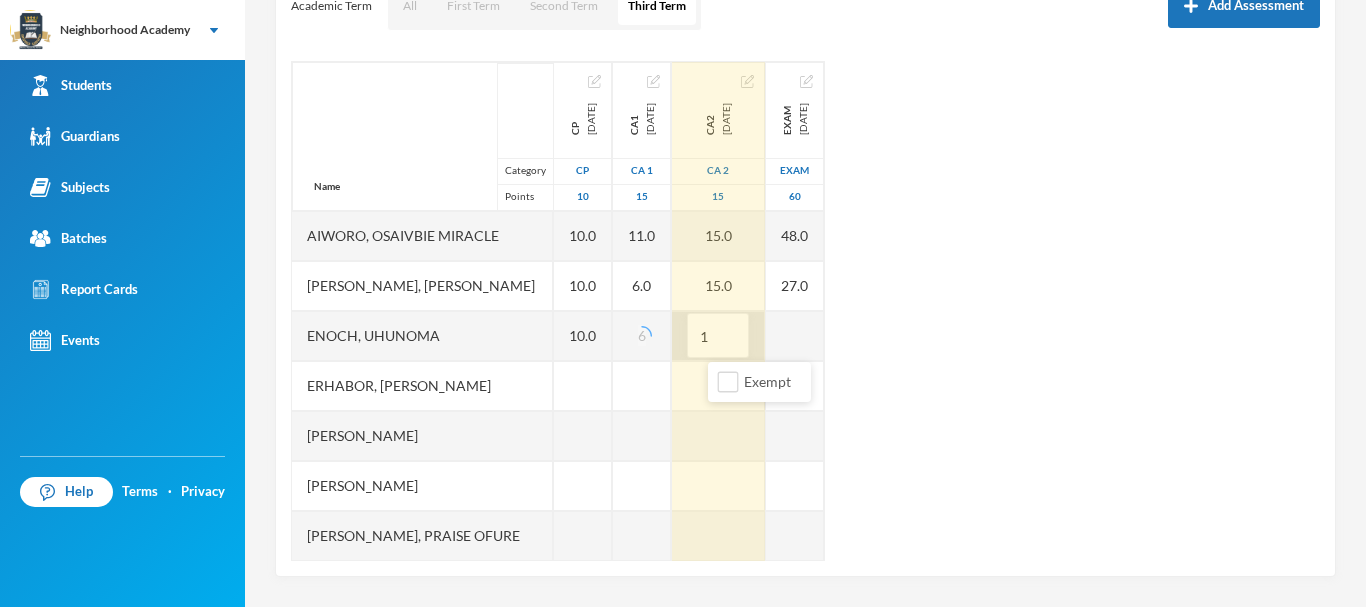 type on "15" 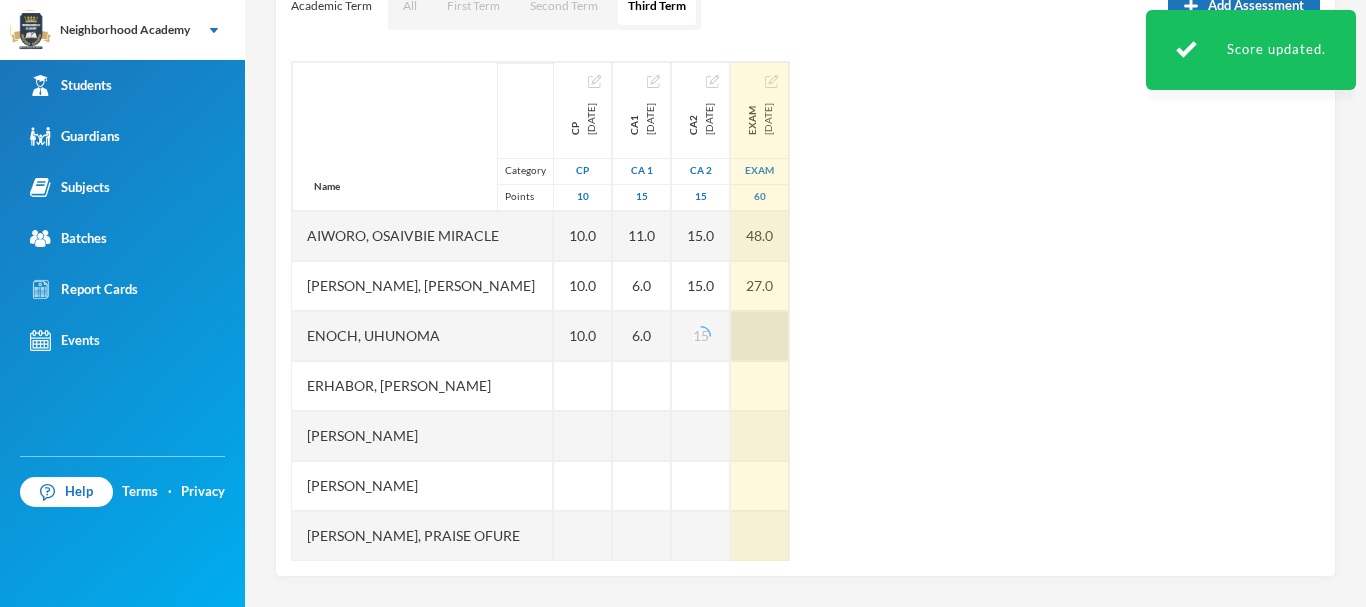 click at bounding box center (760, 336) 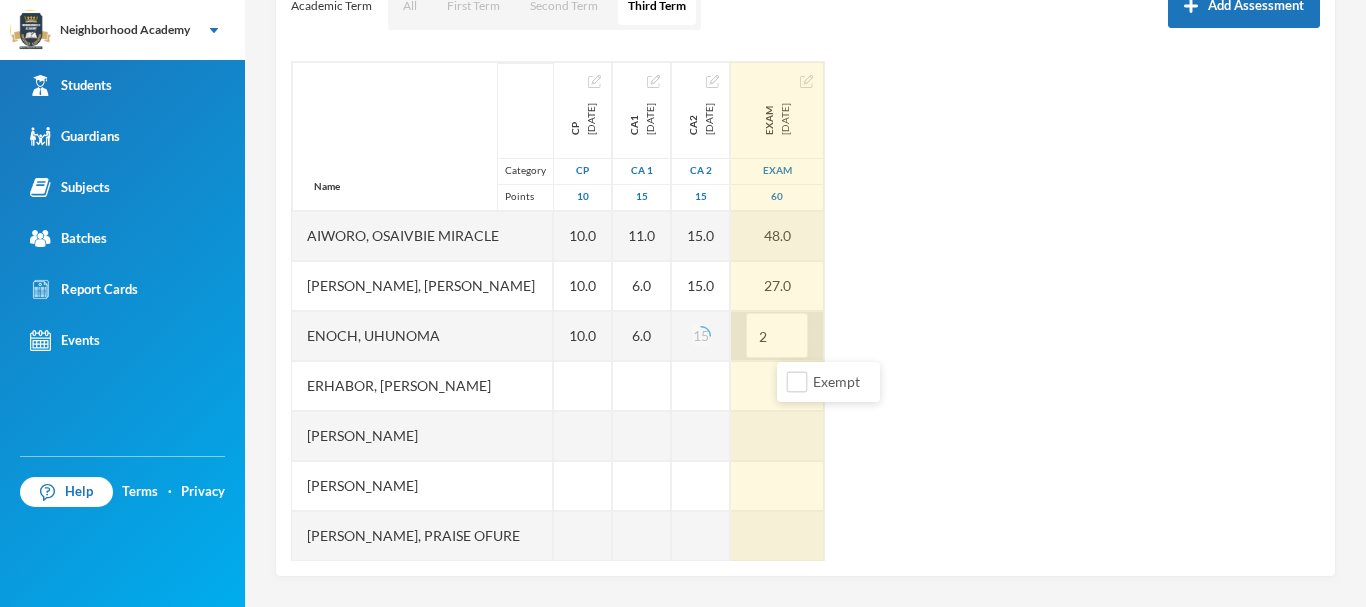 type on "22" 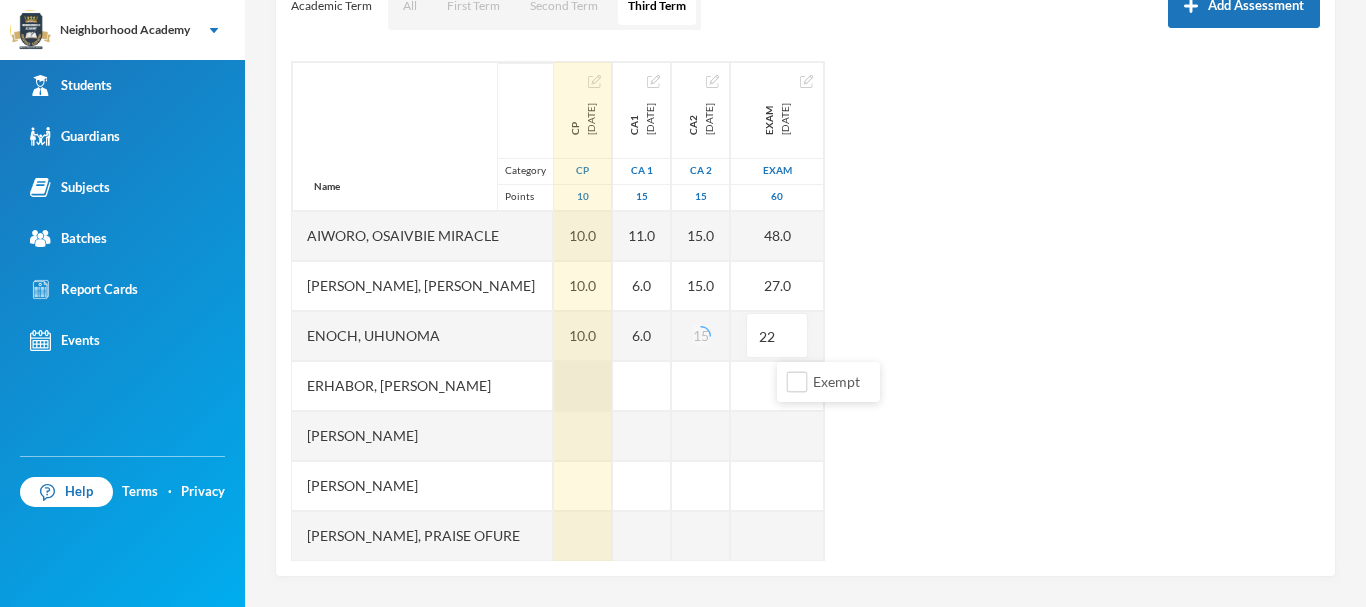click at bounding box center [583, 386] 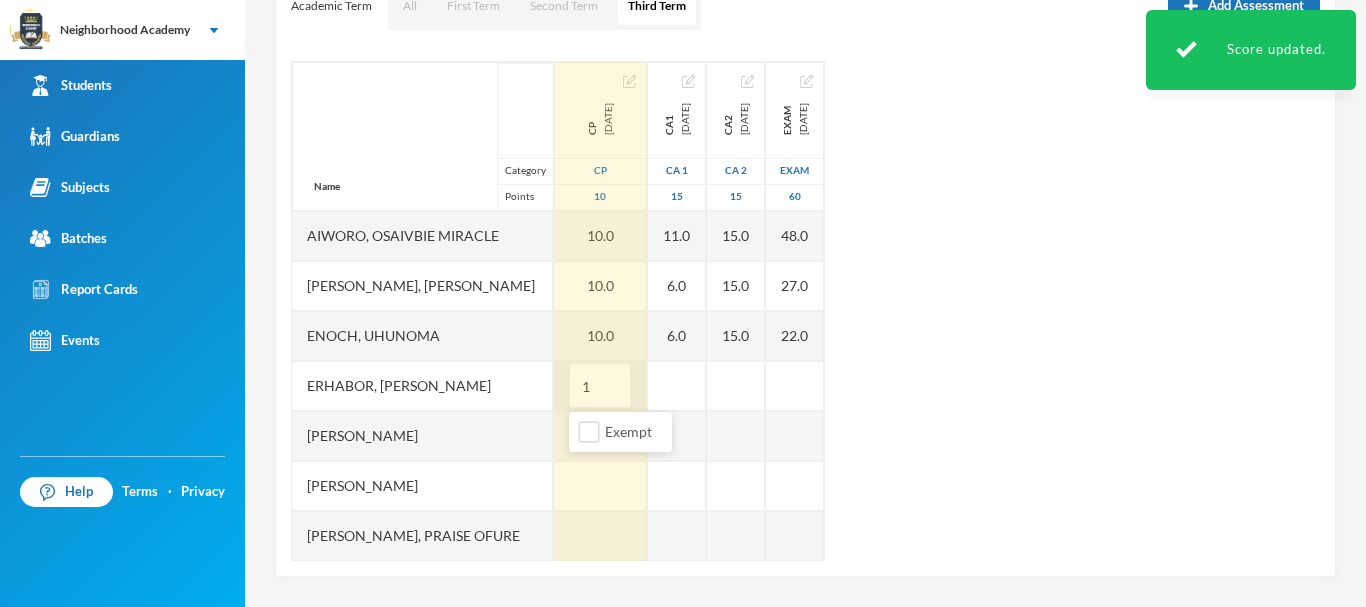type on "10" 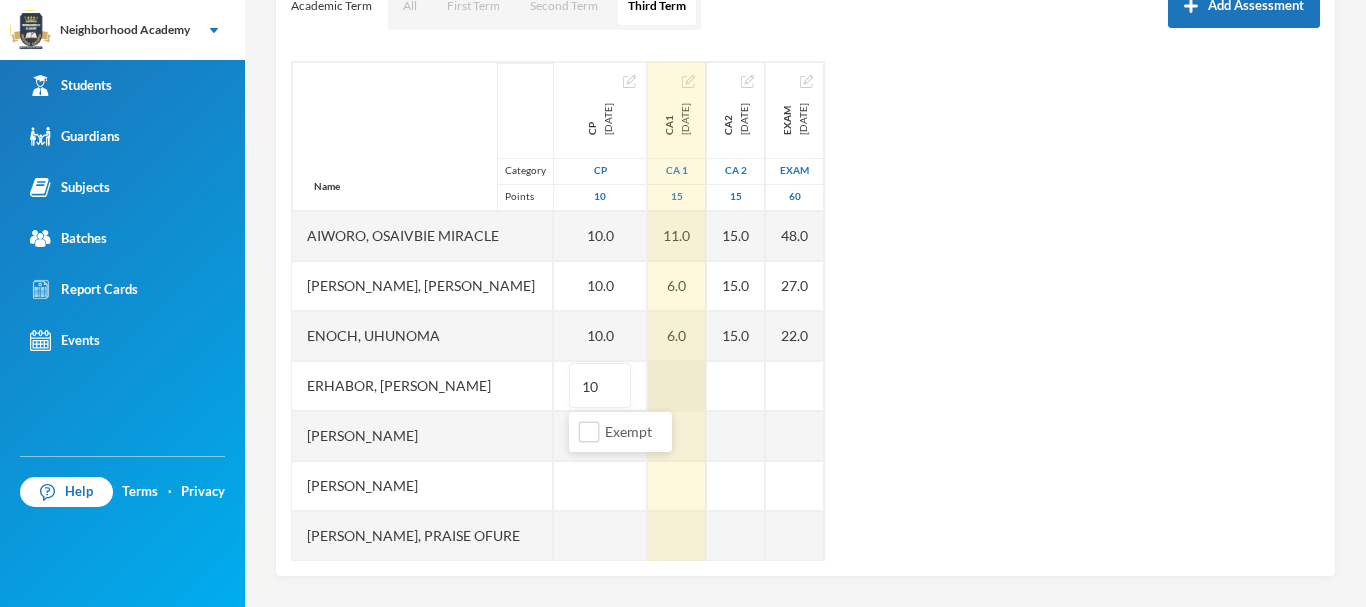 click at bounding box center [677, 386] 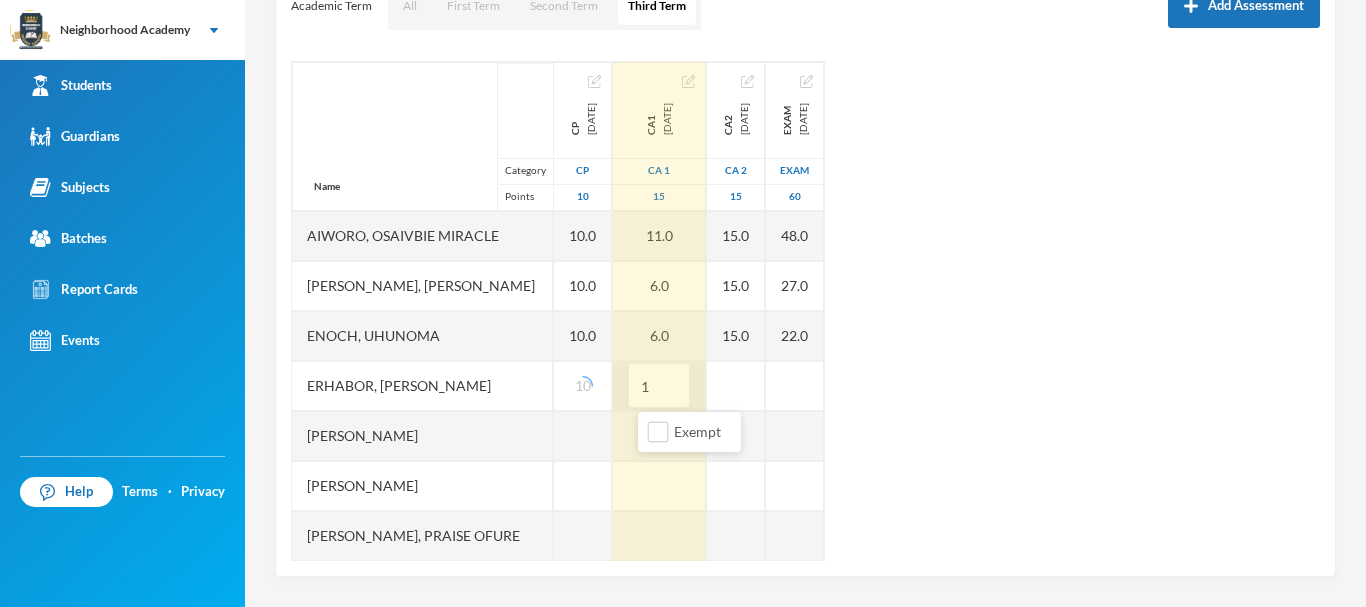 type on "12" 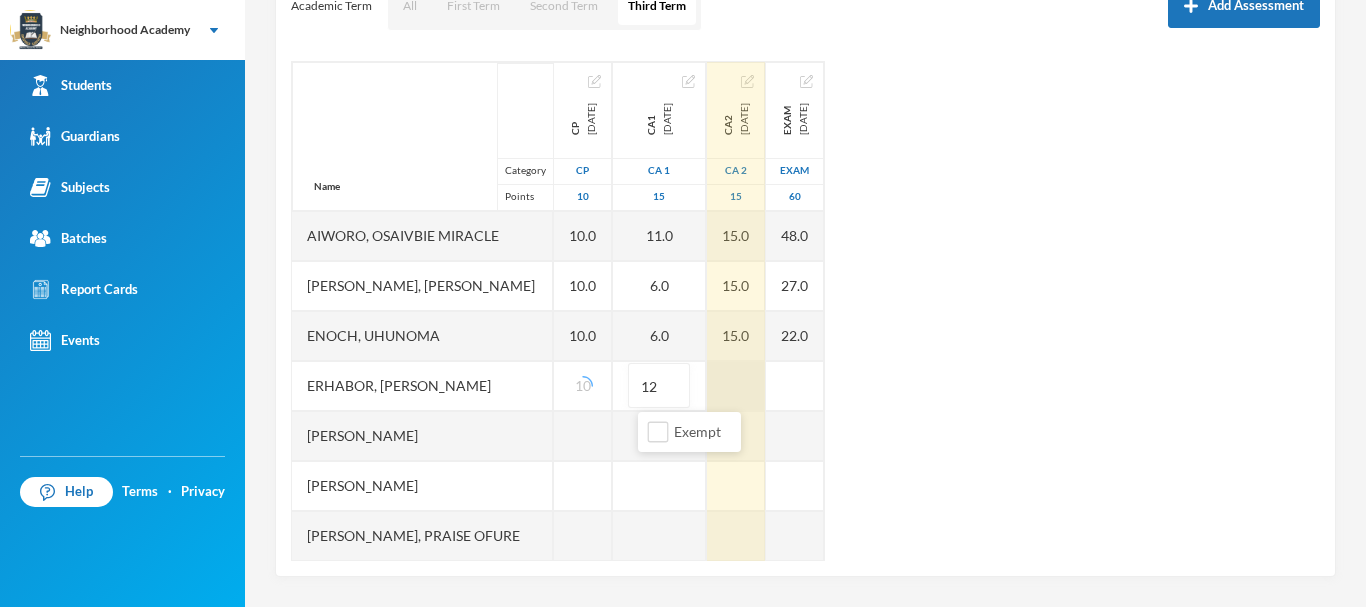 click at bounding box center [736, 386] 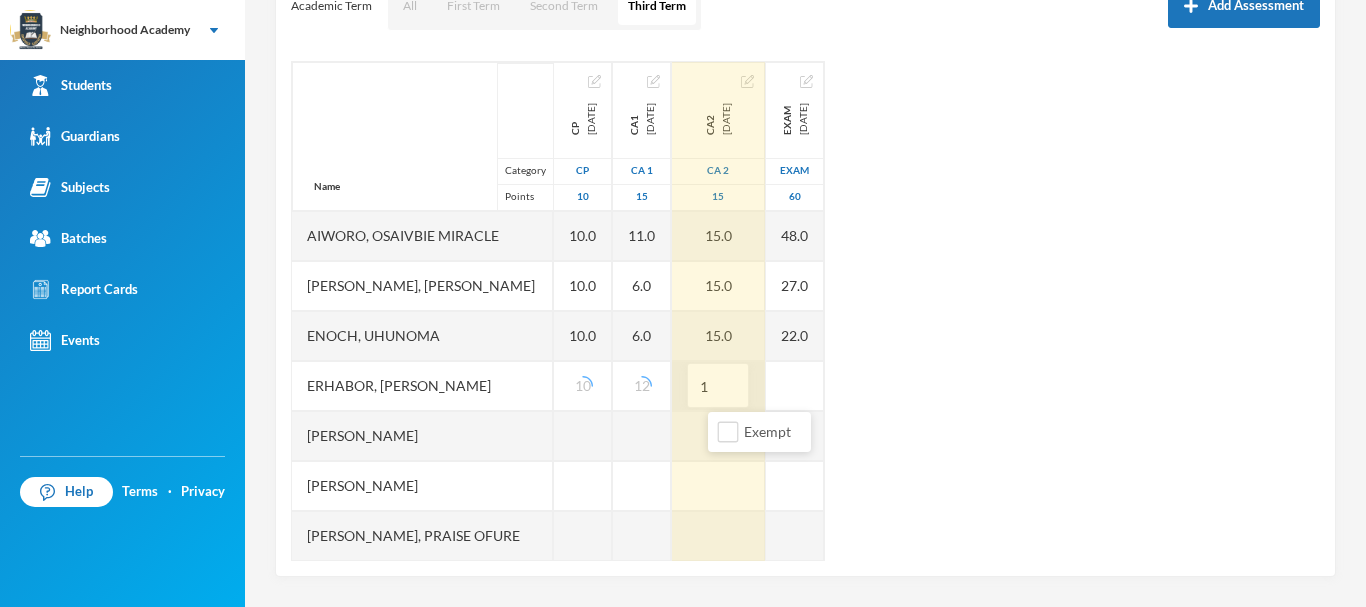 type on "15" 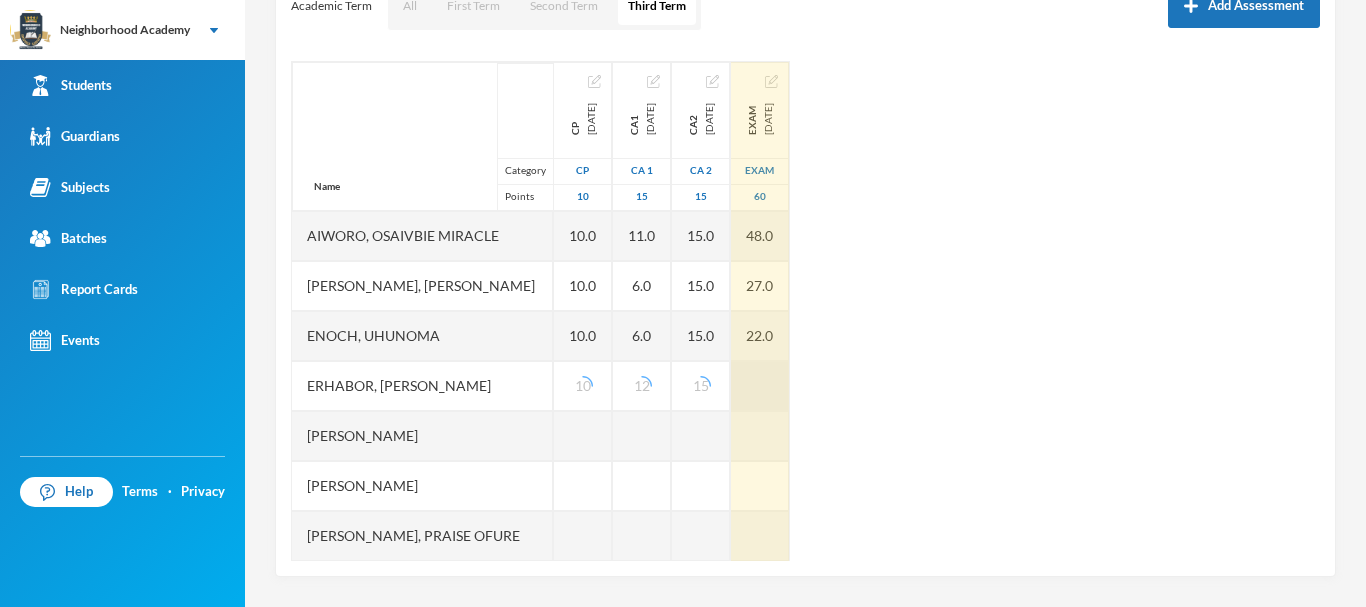 click at bounding box center (760, 386) 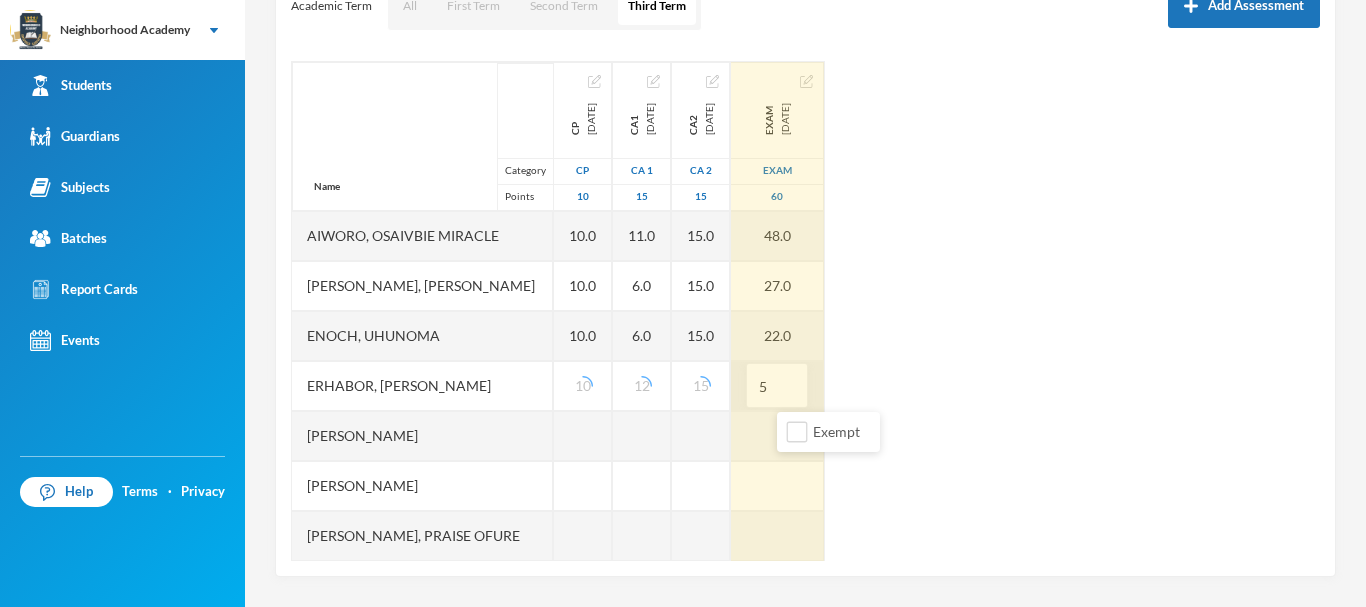 type on "58" 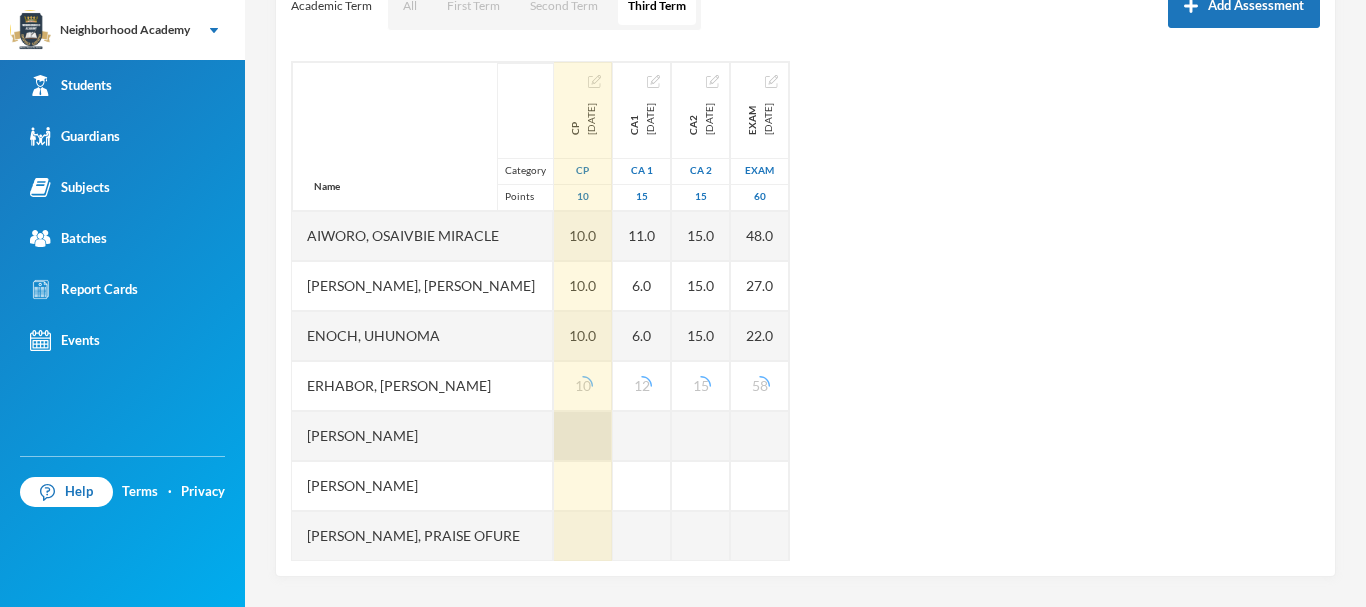 click at bounding box center (583, 436) 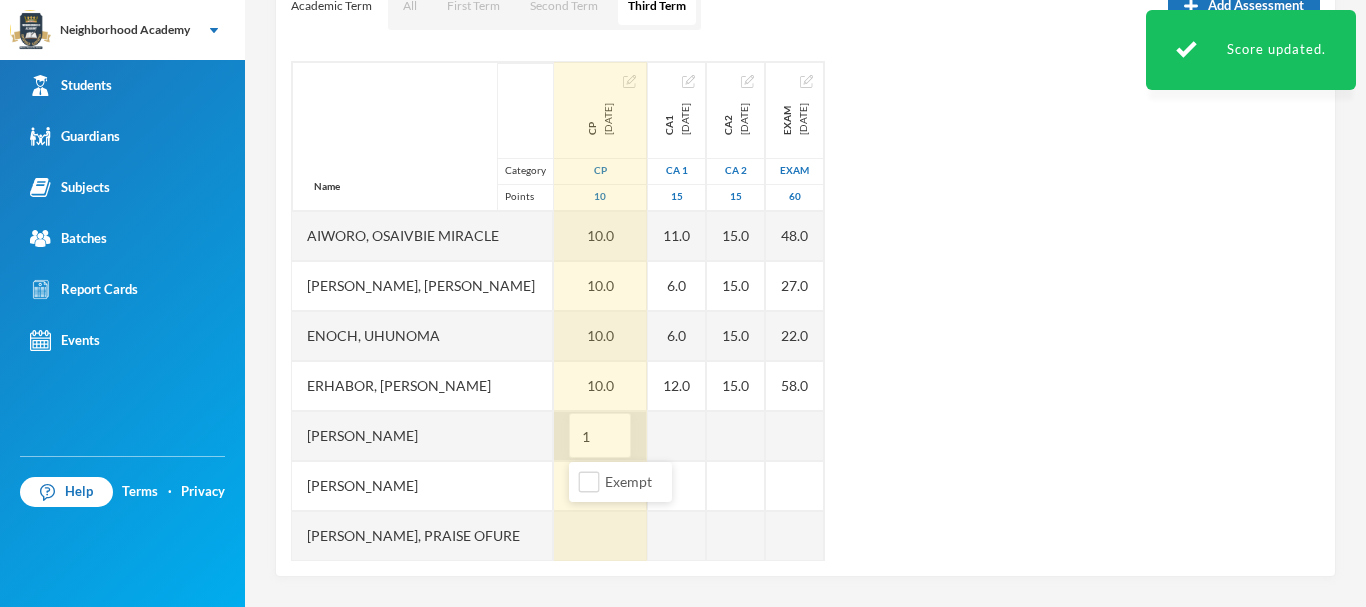 type on "10" 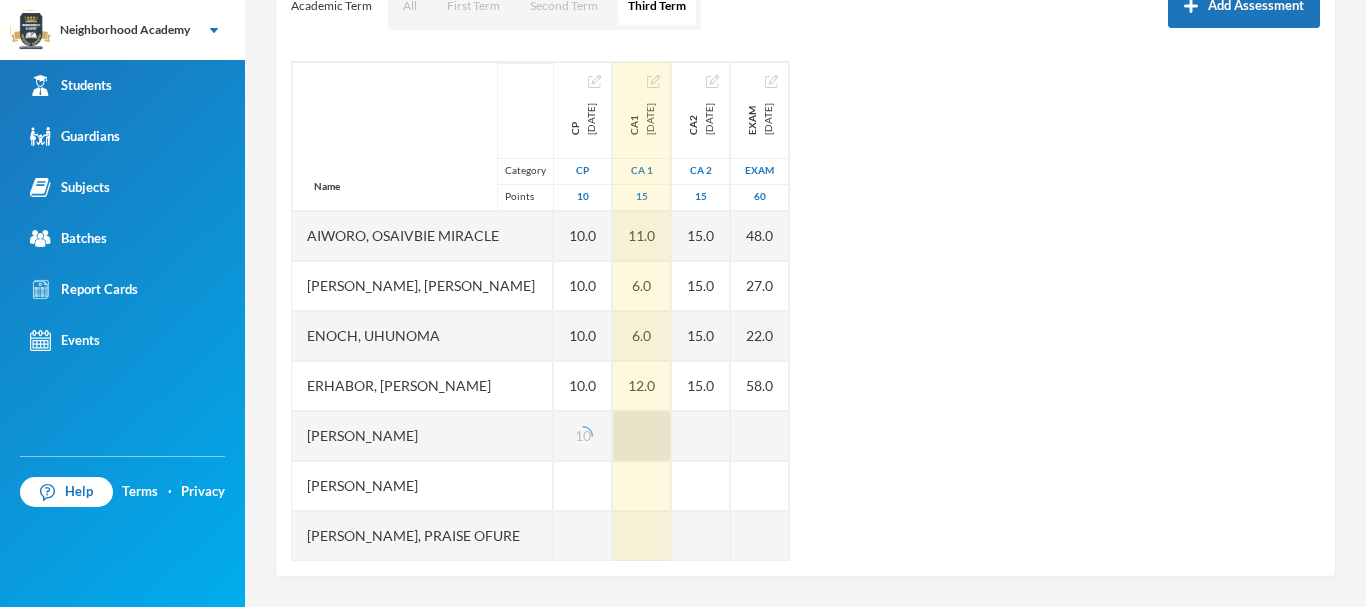 click at bounding box center [642, 436] 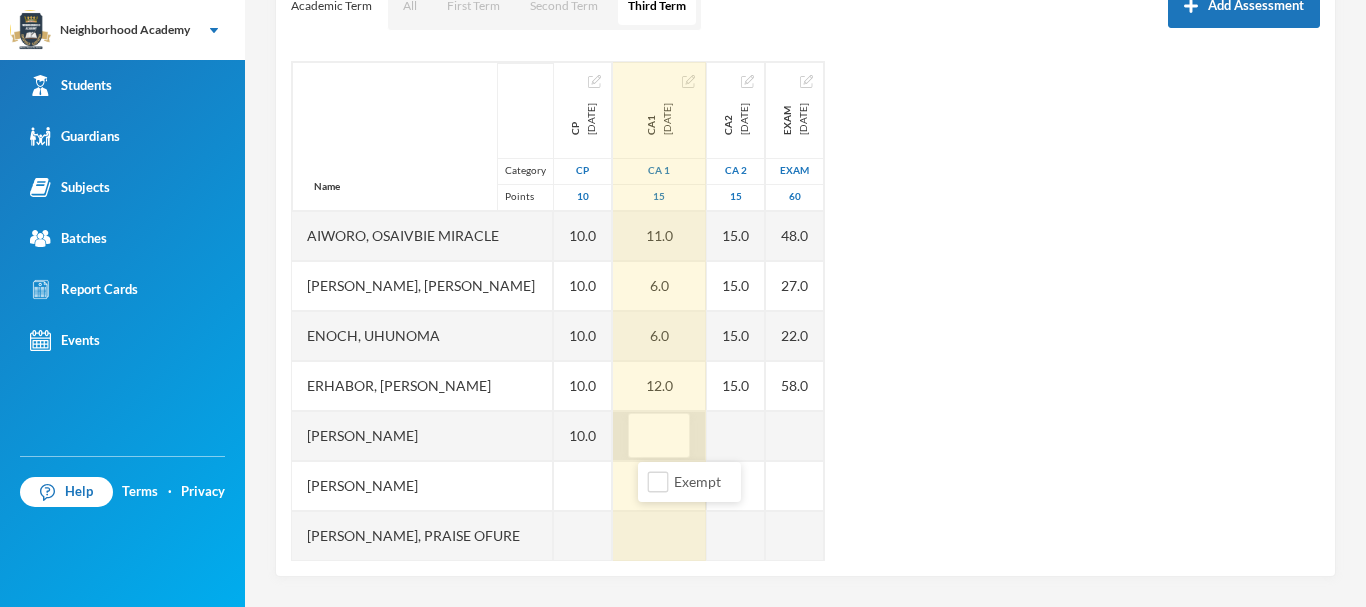 type on "5" 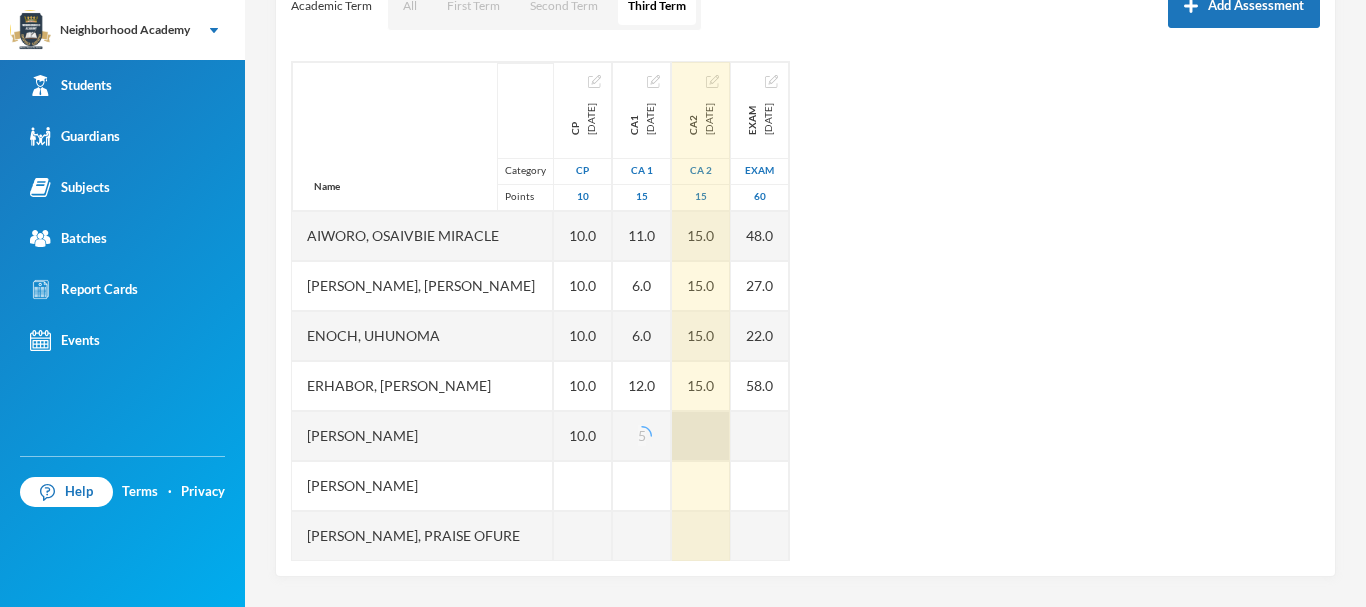 click on "Name   Category Points [PERSON_NAME], [PERSON_NAME] [PERSON_NAME] [PERSON_NAME], [PERSON_NAME], [PERSON_NAME], [PERSON_NAME], [PERSON_NAME], Praise Ofure Oghenerume, [PERSON_NAME] [PERSON_NAME], God's Power Osakpolor Waidor, Olotu Praise cp [DATE] CP 10 10.0 10.0 10.0 10.0 10.0 ca1 [DATE] CA 1 15 11.0 6.0 6.0 12.0 5 ca2 [DATE] CA 2 15 15.0 15.0 15.0 15.0 exam [DATE] Exam 60 48.0 27.0 22.0 58.0" at bounding box center [805, 311] 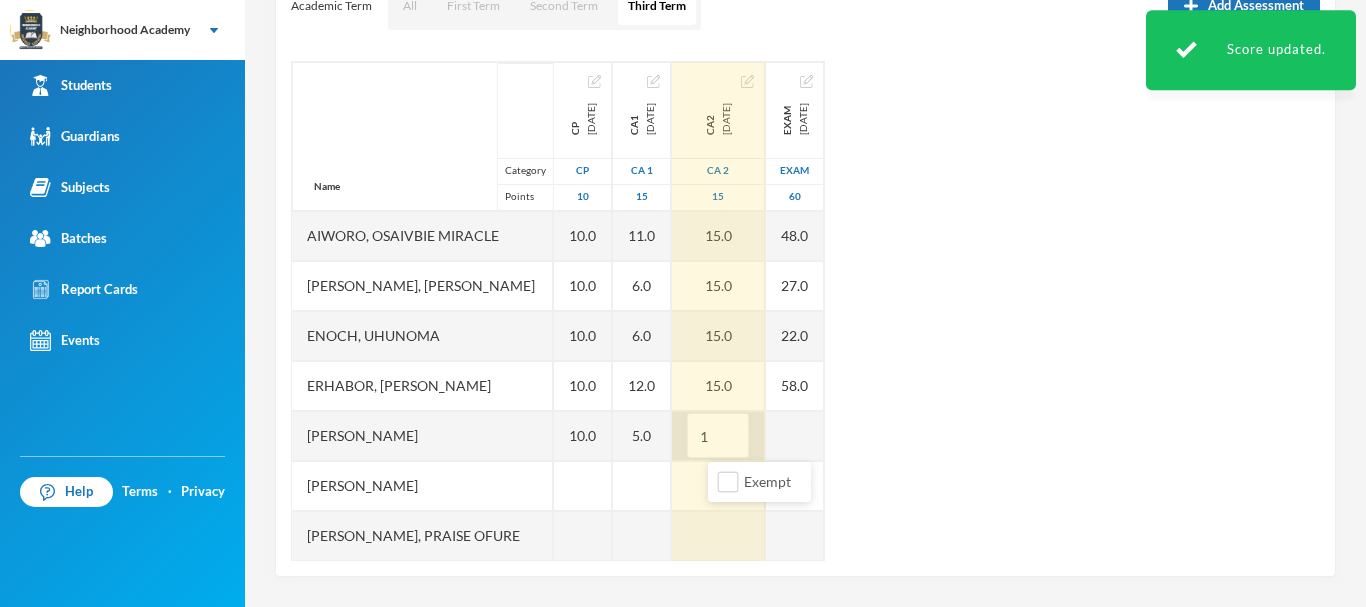 type on "15" 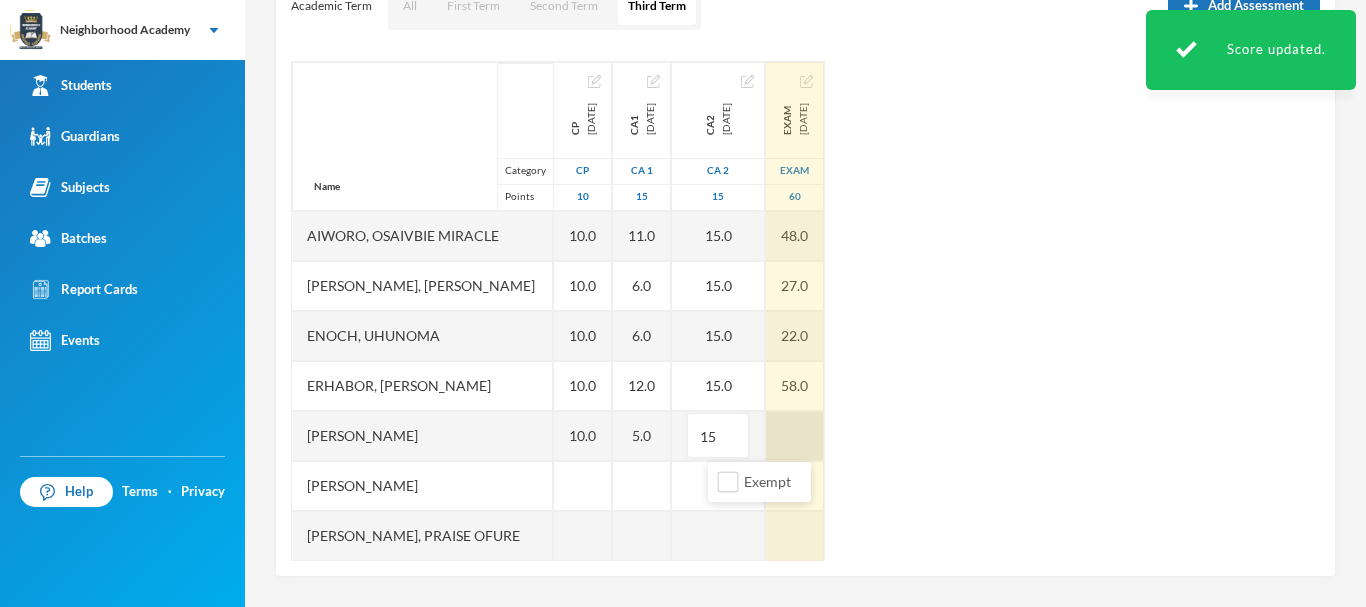 click at bounding box center [795, 436] 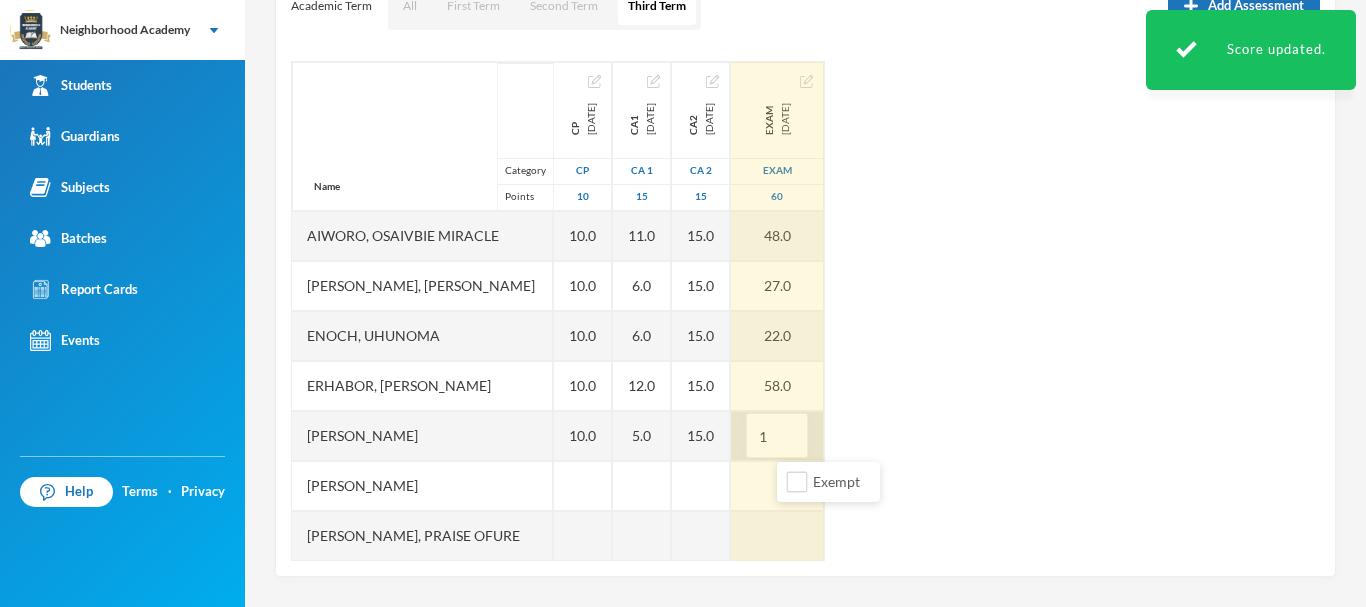 type on "19" 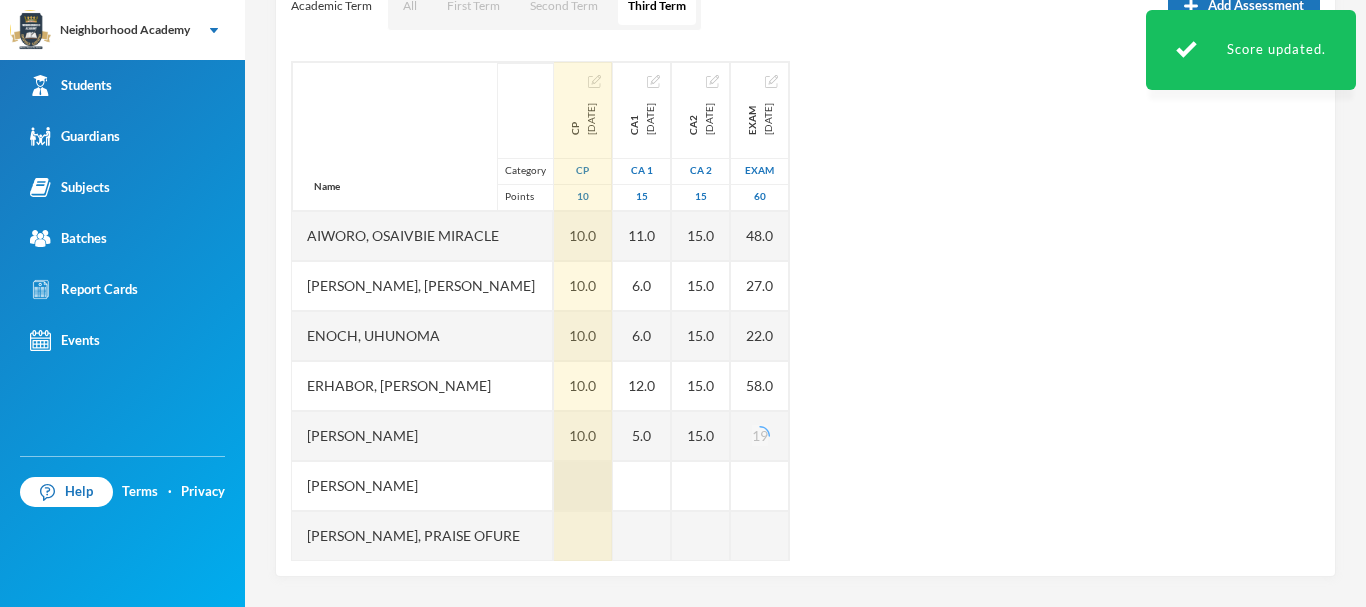 click at bounding box center [583, 486] 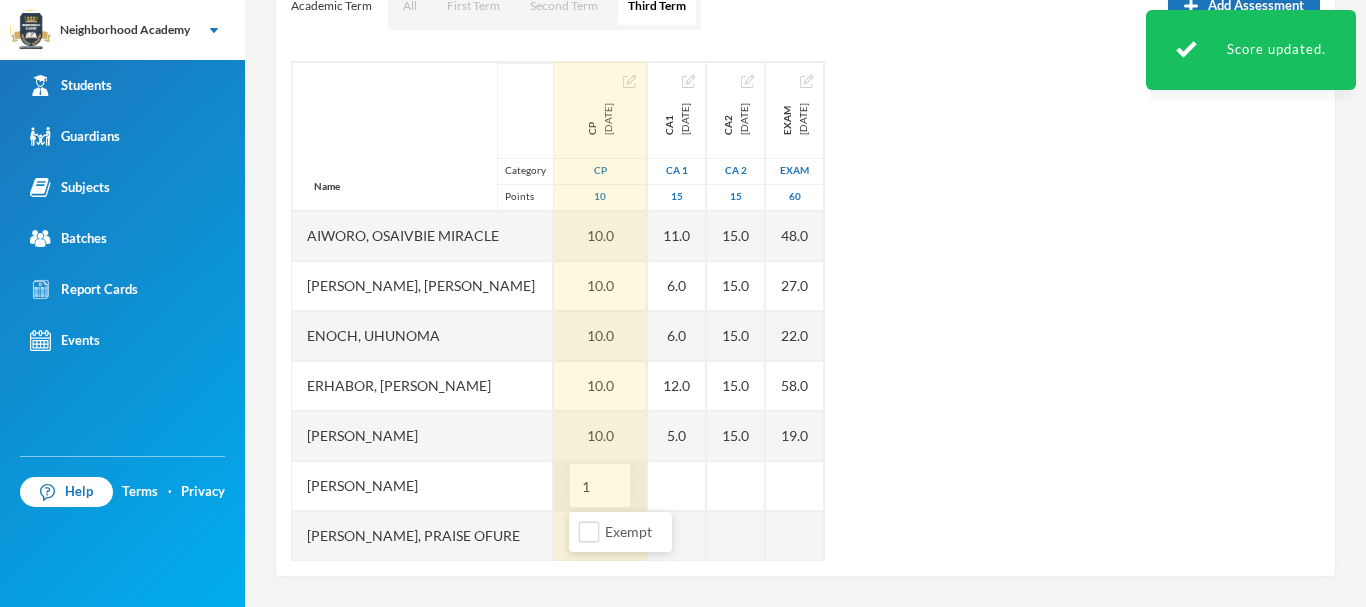 type on "10" 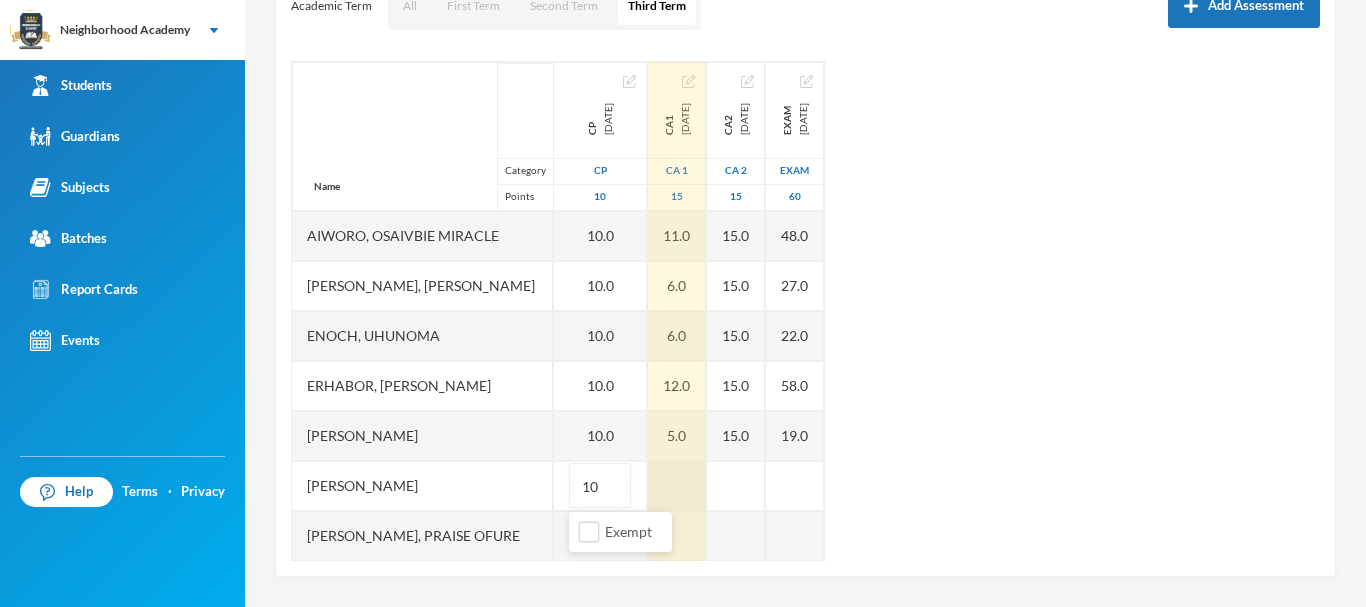 click at bounding box center (677, 486) 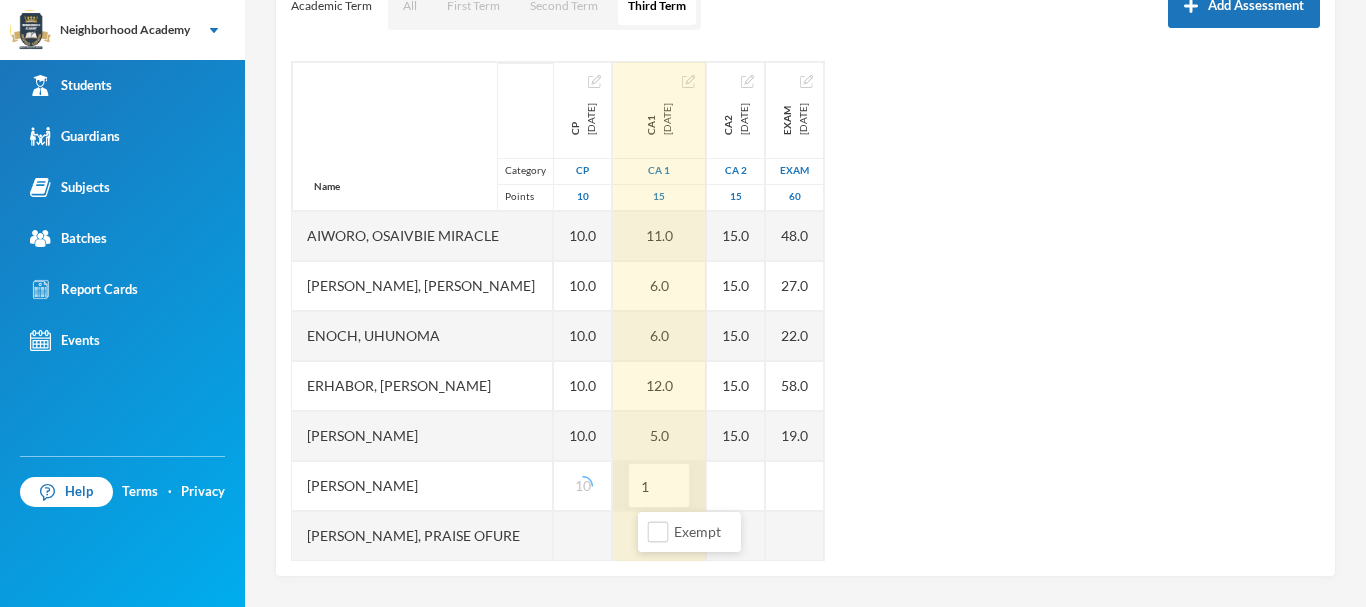 type on "11" 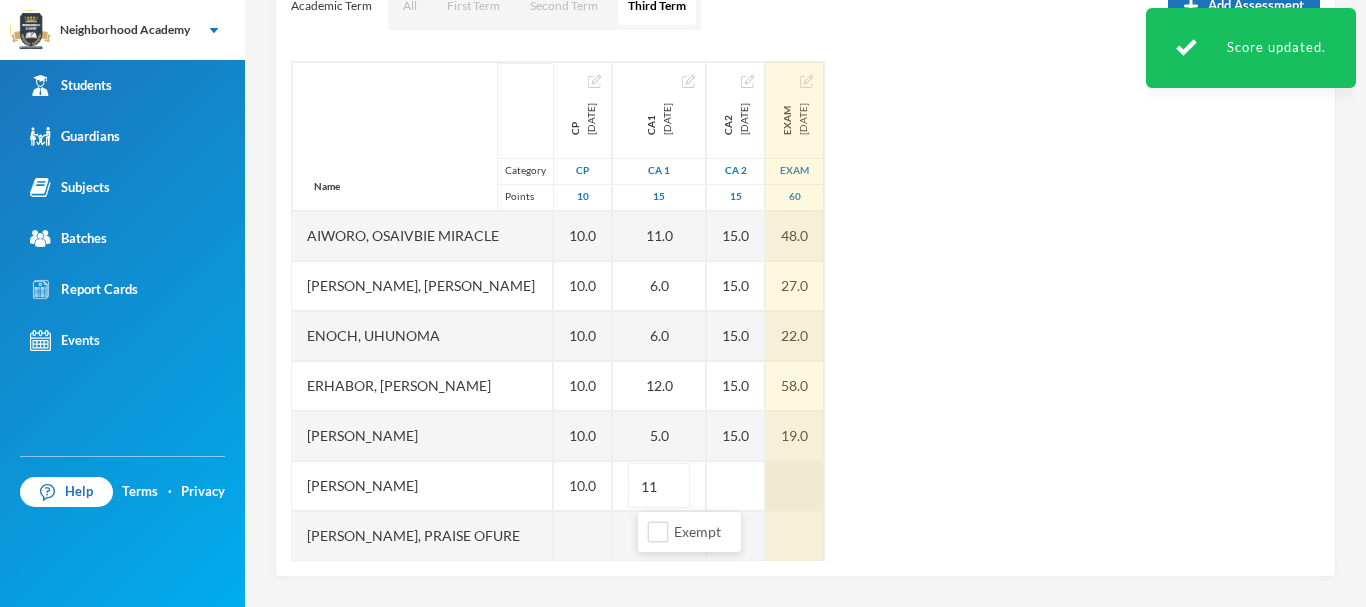 click on "Name   Category Points [PERSON_NAME], [PERSON_NAME] [PERSON_NAME] [PERSON_NAME], [PERSON_NAME], [PERSON_NAME], [PERSON_NAME], [PERSON_NAME], Praise Ofure Oghenerume, [PERSON_NAME] [PERSON_NAME], God's Power Osakpolor Waidor, Olotu Praise cp [DATE] CP 10 10.0 10.0 10.0 10.0 10.0 10.0 ca1 [DATE] CA 1 15 11.0 6.0 6.0 12.0 5.0 11 ca2 [DATE] CA 2 15 15.0 15.0 15.0 15.0 15.0 exam [DATE] Exam 60 48.0 27.0 22.0 58.0 19.0" at bounding box center [805, 311] 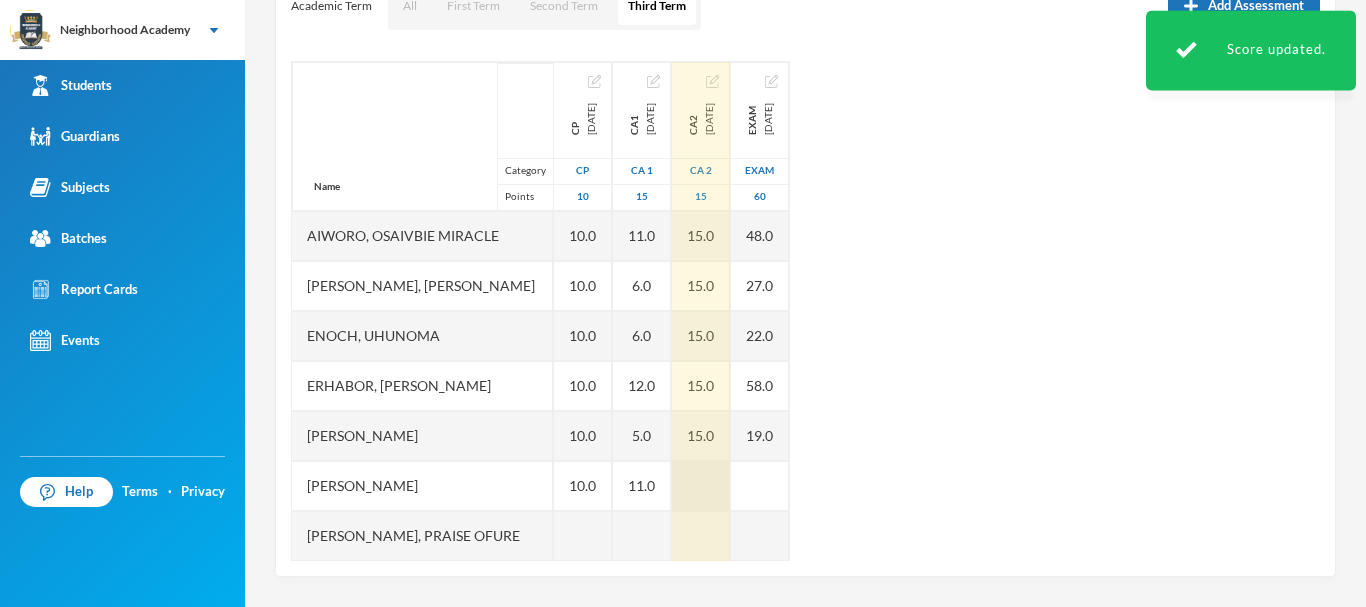 click at bounding box center [701, 486] 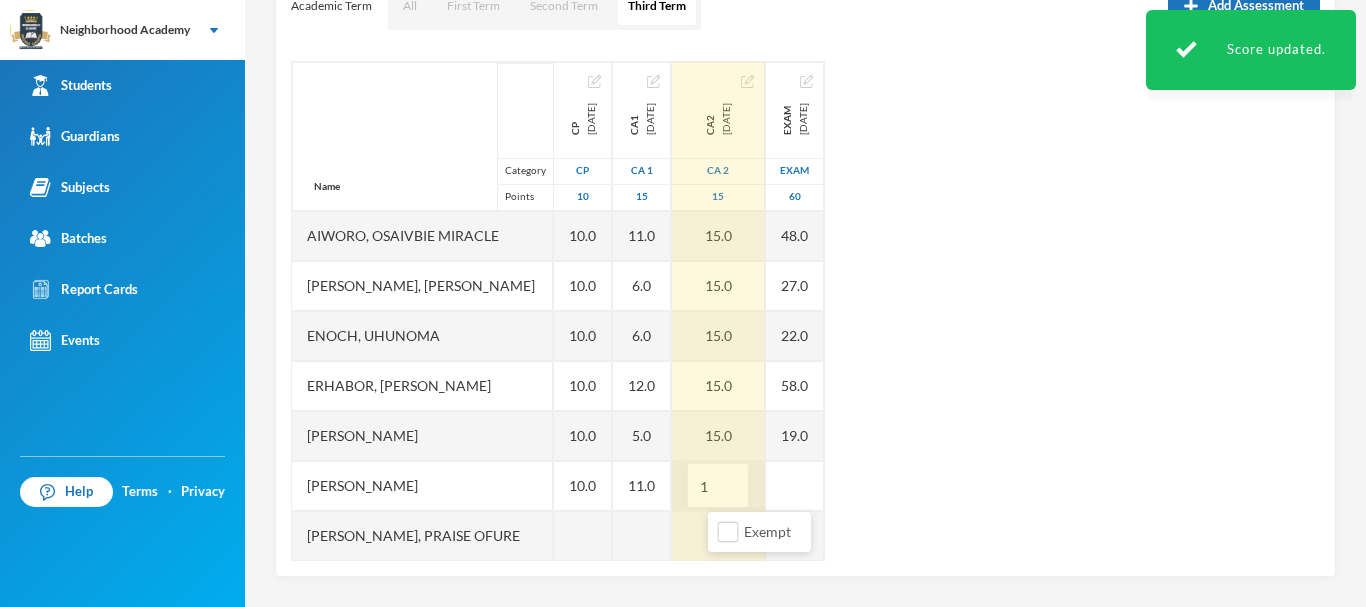 type on "15" 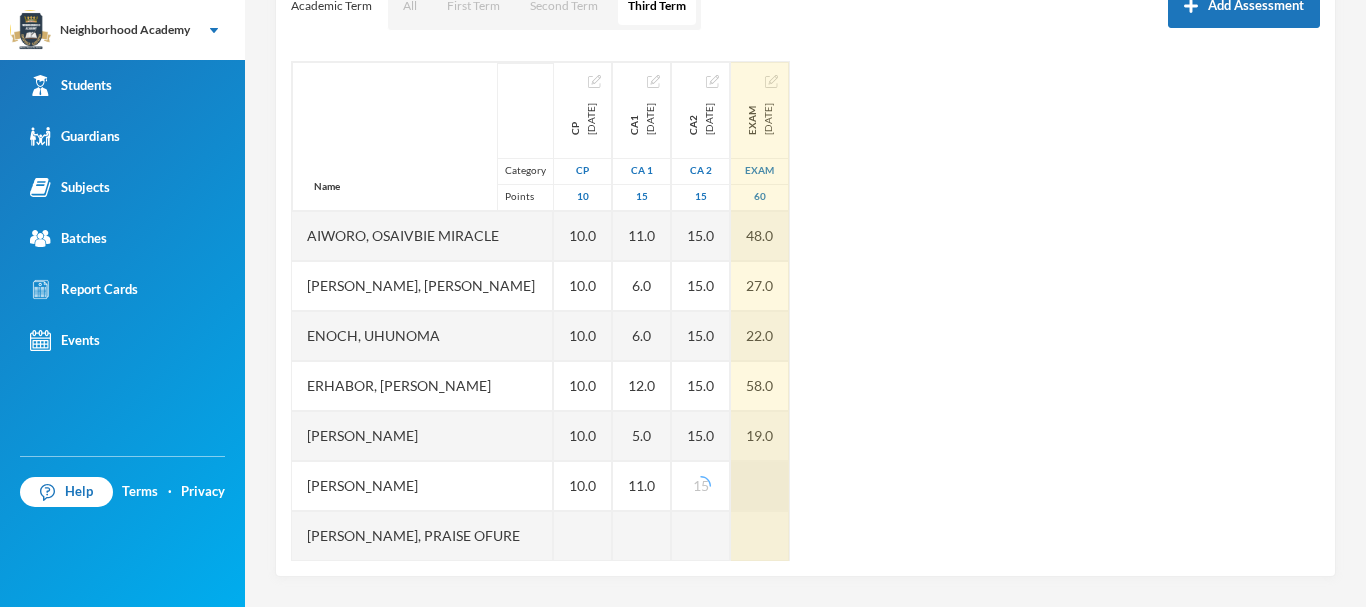 click at bounding box center (760, 486) 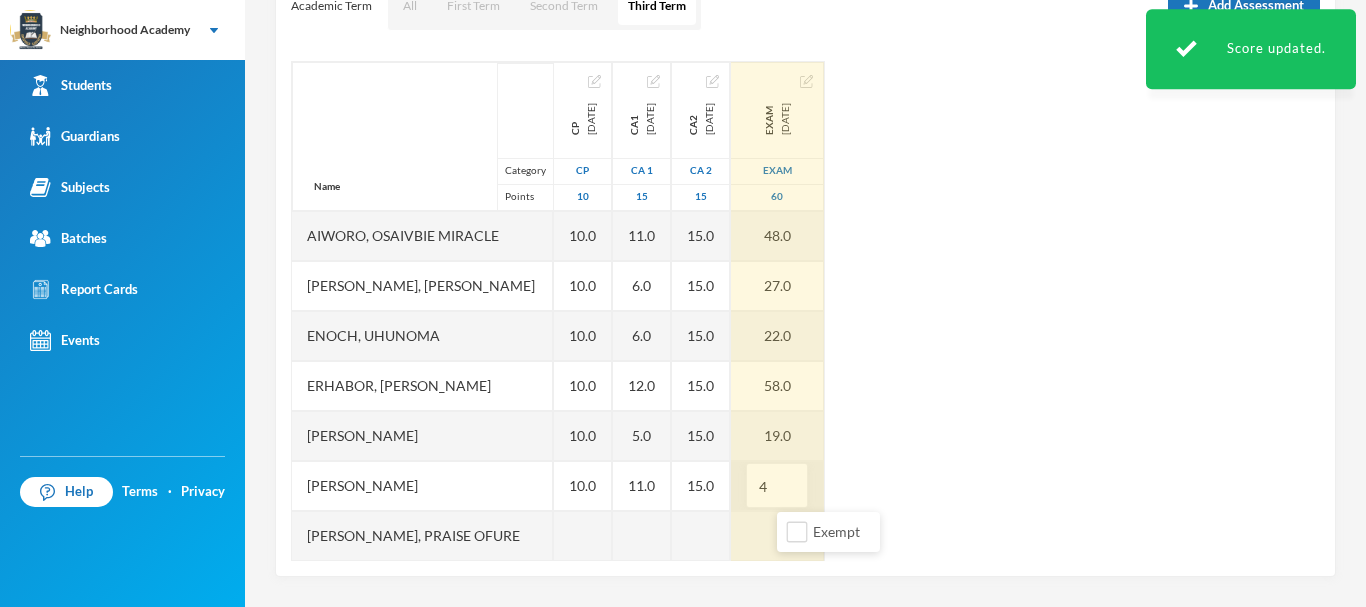 type on "42" 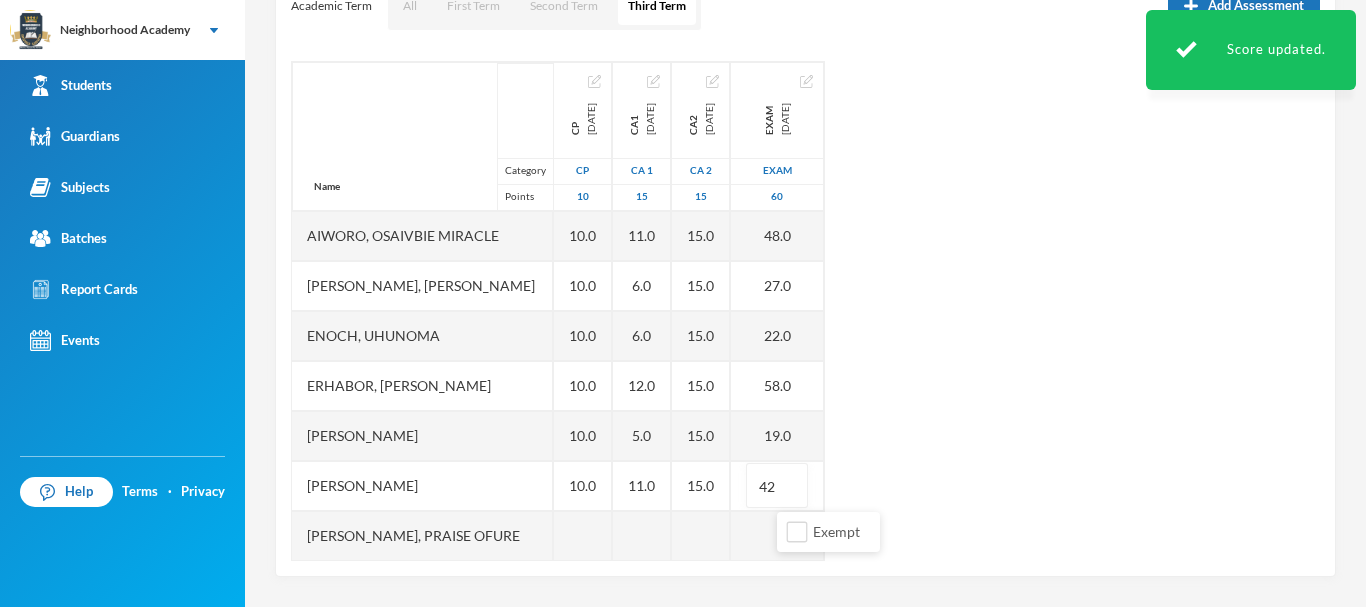 click on "Name   Category Points [PERSON_NAME], [PERSON_NAME] [PERSON_NAME] [PERSON_NAME], [PERSON_NAME], [PERSON_NAME], [PERSON_NAME], [PERSON_NAME], Praise Ofure Oghenerume, [PERSON_NAME] [PERSON_NAME], God's Power Osakpolor Waidor, Olotu Praise cp [DATE] CP 10 10.0 10.0 10.0 10.0 10.0 10.0 ca1 [DATE] CA 1 15 11.0 6.0 6.0 12.0 5.0 11.0 ca2 [DATE] CA 2 15 15.0 15.0 15.0 15.0 15.0 15.0 exam [DATE] Exam 60 48.0 27.0 22.0 58.0 19.0 42" at bounding box center [805, 311] 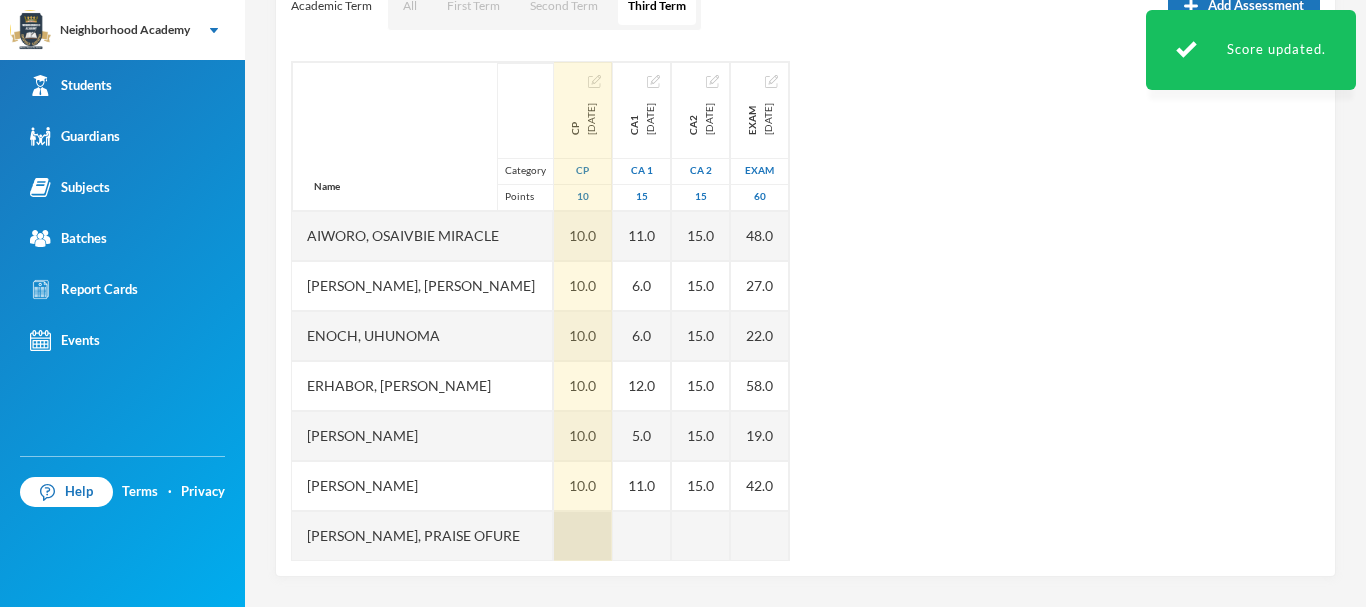 click at bounding box center [583, 536] 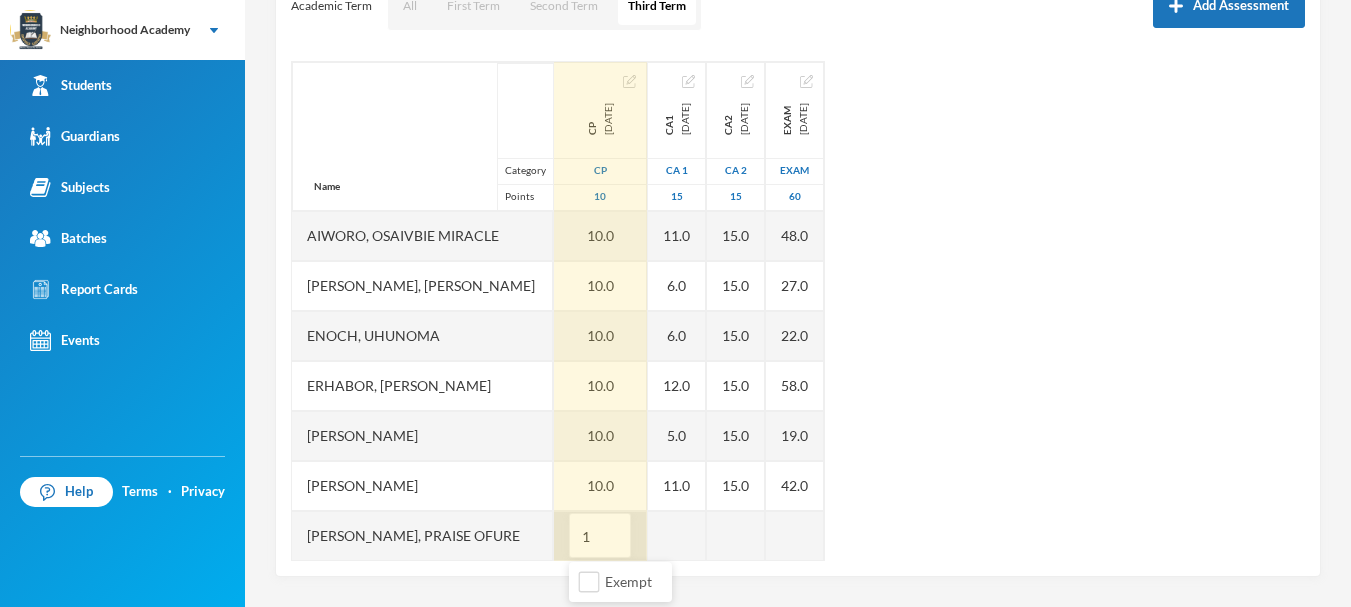 type on "10" 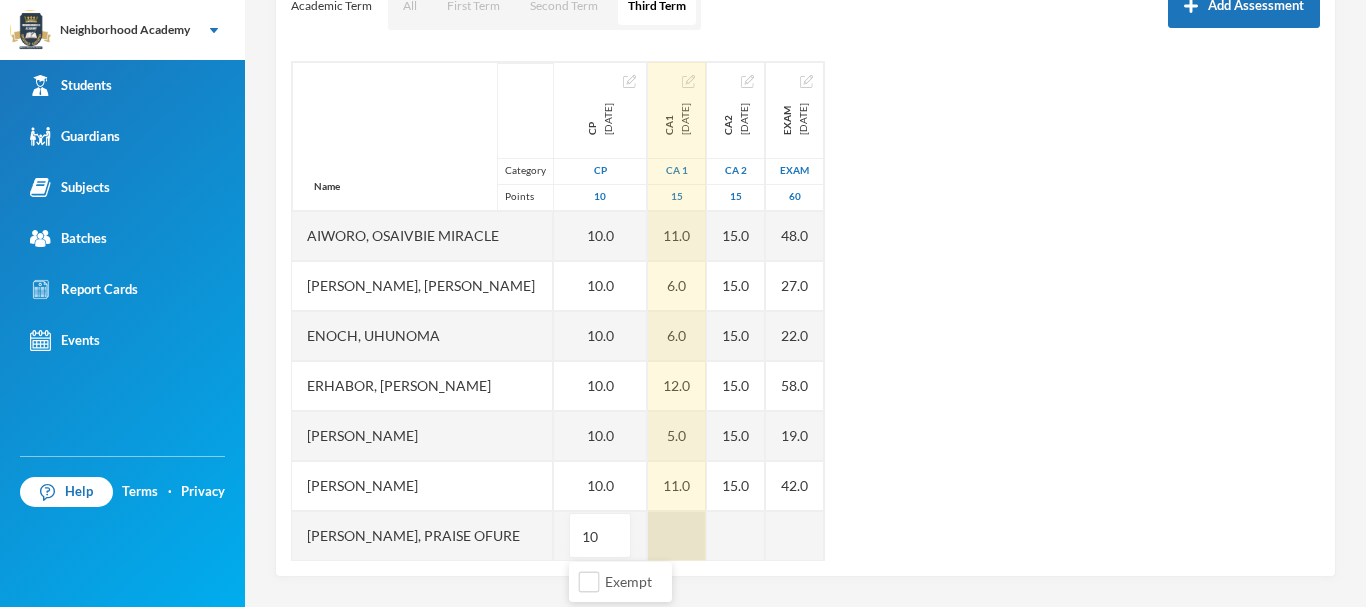 click on "Name   Category Points [PERSON_NAME], [PERSON_NAME] [PERSON_NAME] [PERSON_NAME], [PERSON_NAME], [PERSON_NAME], [PERSON_NAME], [PERSON_NAME], Praise Ofure Oghenerume, [PERSON_NAME] [PERSON_NAME], God's Power Osakpolor Waidor, Olotu Praise cp [DATE] CP 10 10.0 10.0 10.0 10.0 10.0 10.0 10 ca1 [DATE] CA 1 15 11.0 6.0 6.0 12.0 5.0 11.0 ca2 [DATE] CA 2 15 15.0 15.0 15.0 15.0 15.0 15.0 exam [DATE] Exam 60 48.0 27.0 22.0 58.0 19.0 42.0" at bounding box center (805, 311) 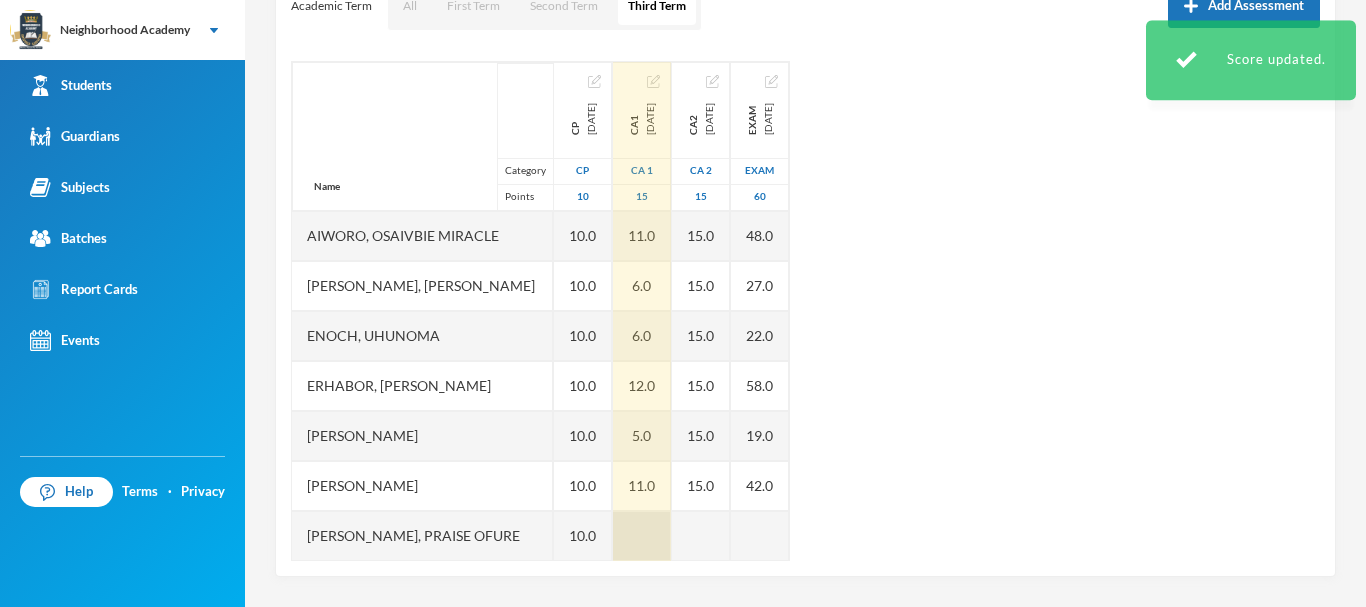 click at bounding box center [642, 536] 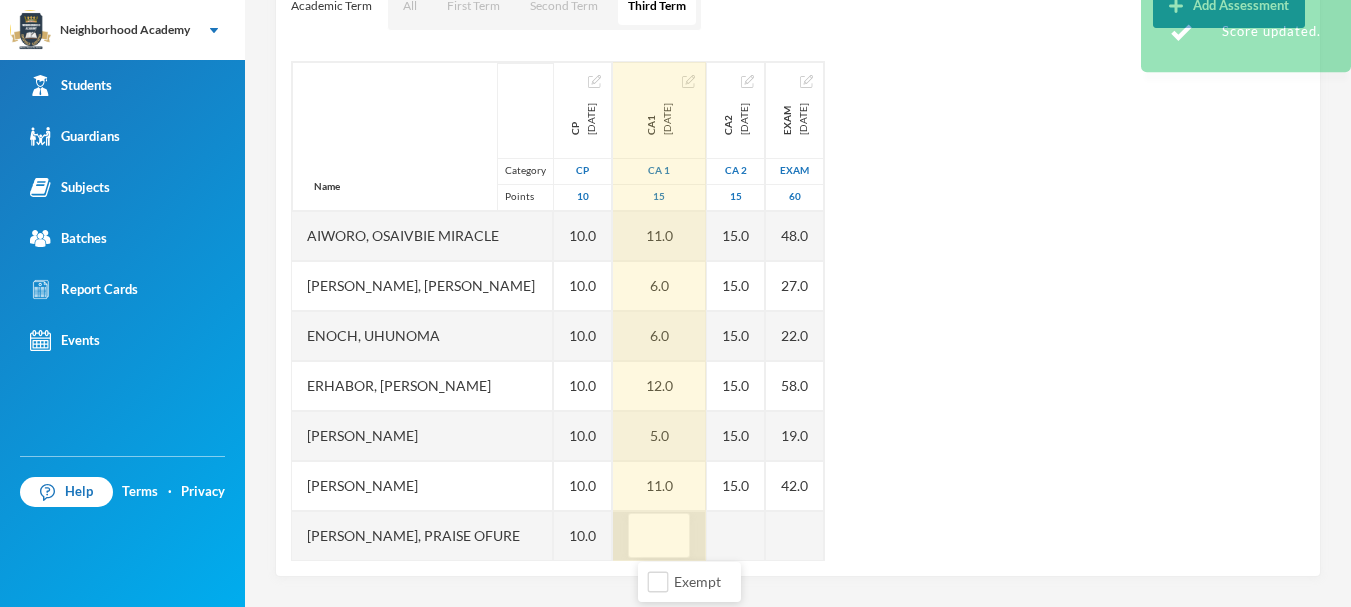type on "9" 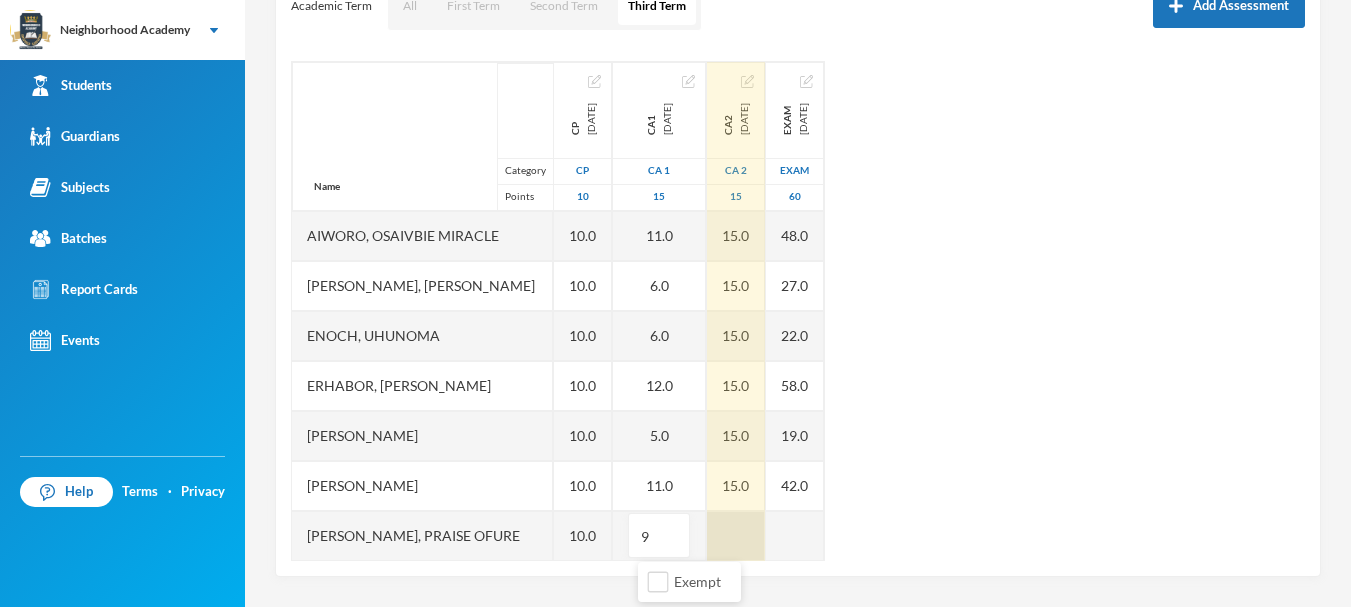 click at bounding box center [736, 536] 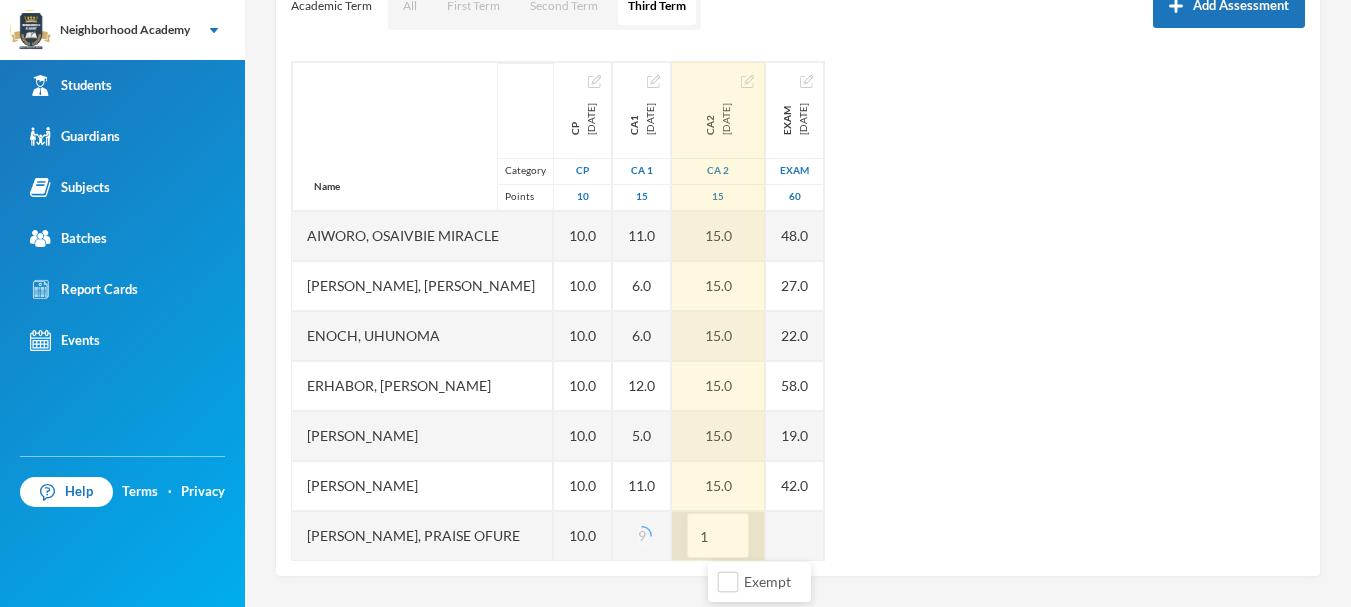 type on "15" 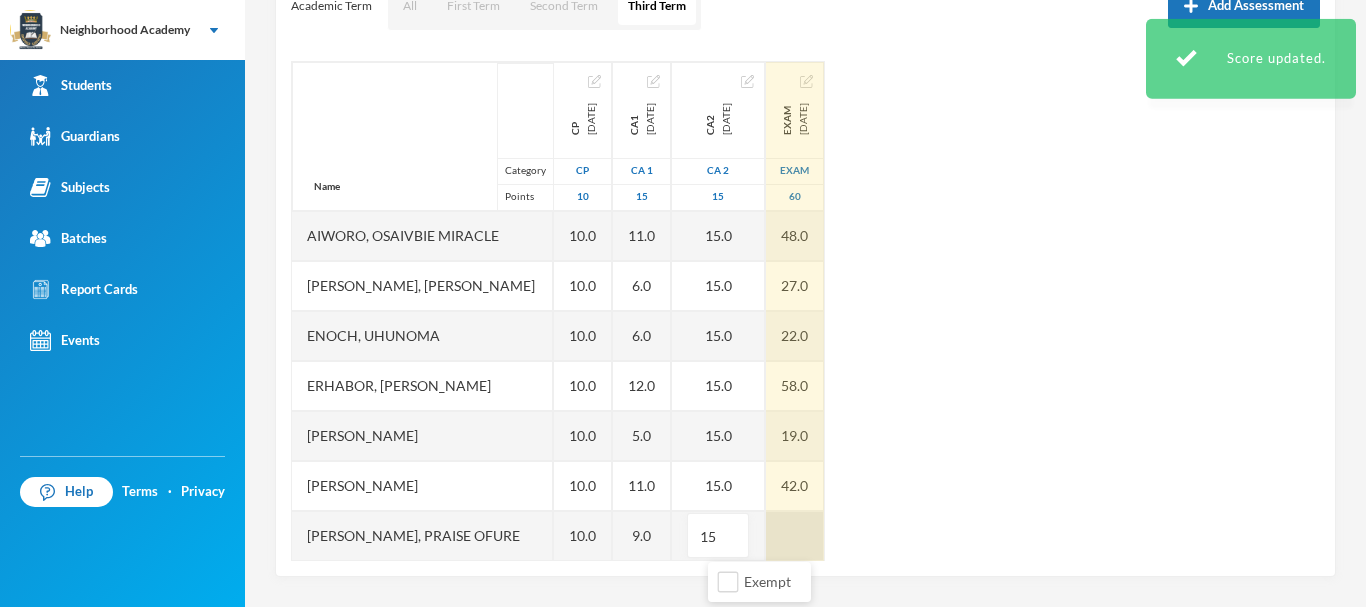 click at bounding box center (795, 536) 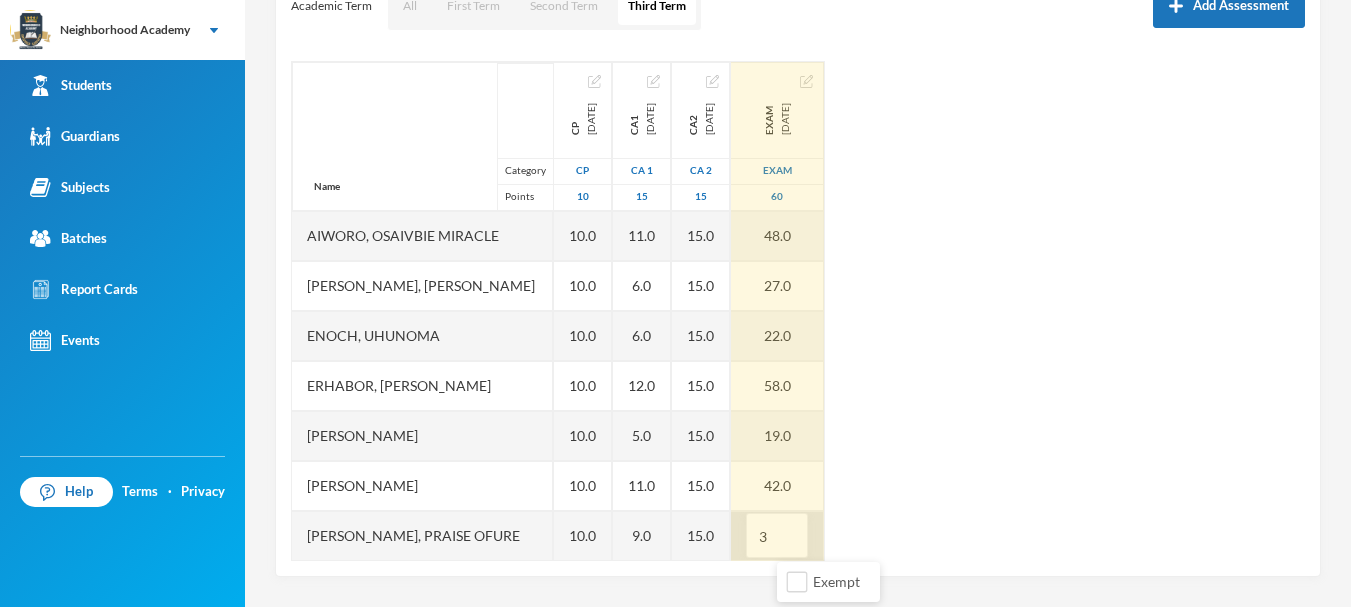type on "33" 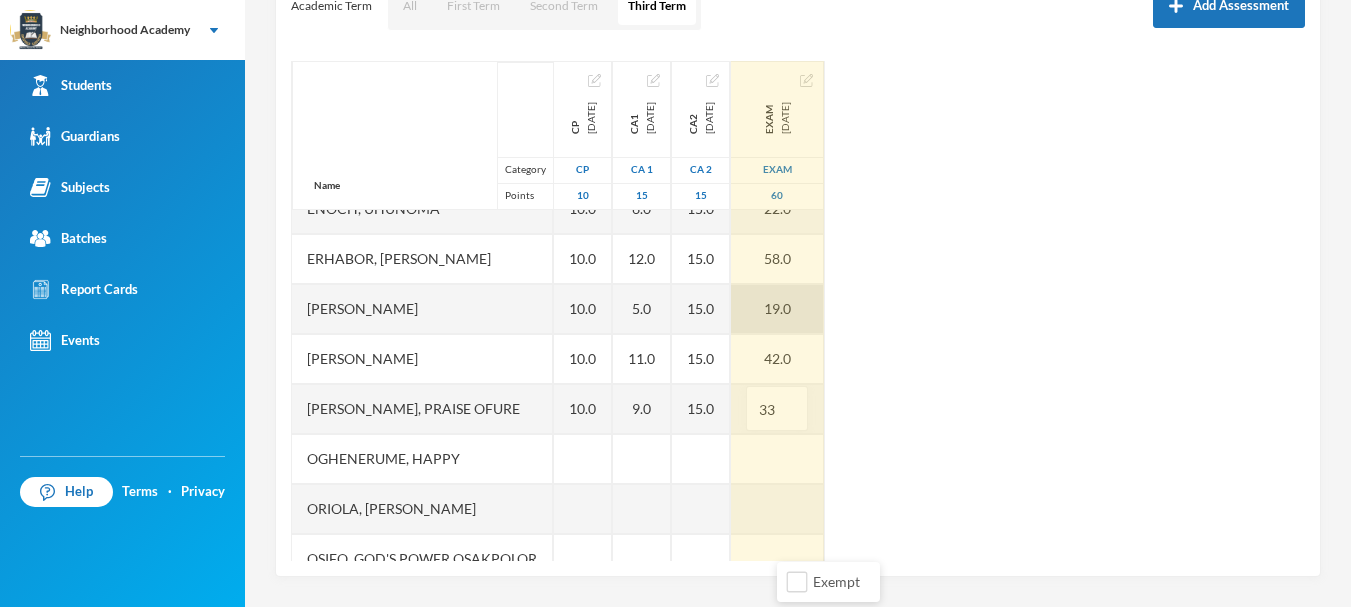 scroll, scrollTop: 201, scrollLeft: 0, axis: vertical 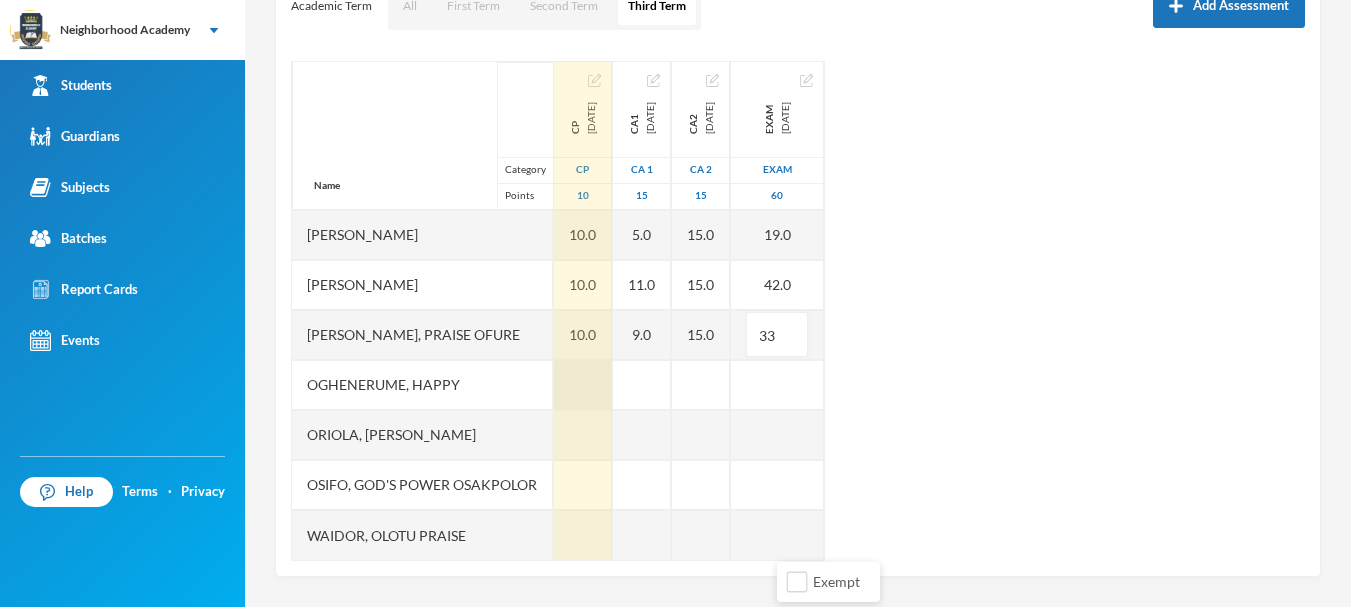 click at bounding box center (583, 385) 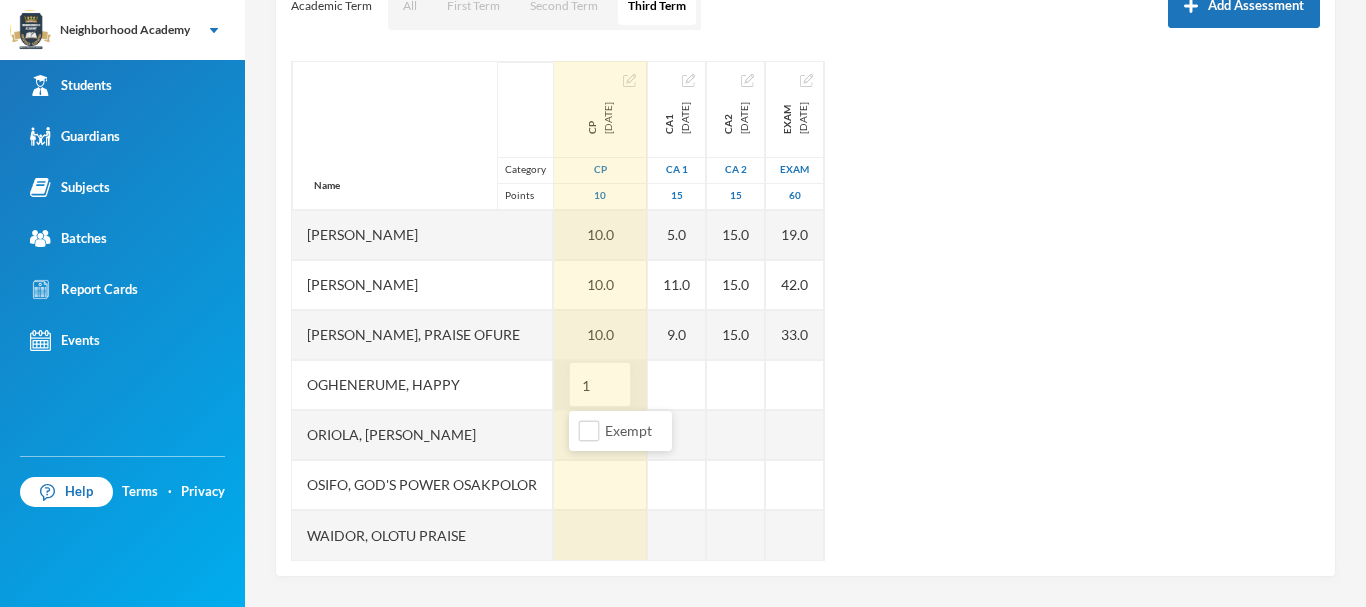 type on "10" 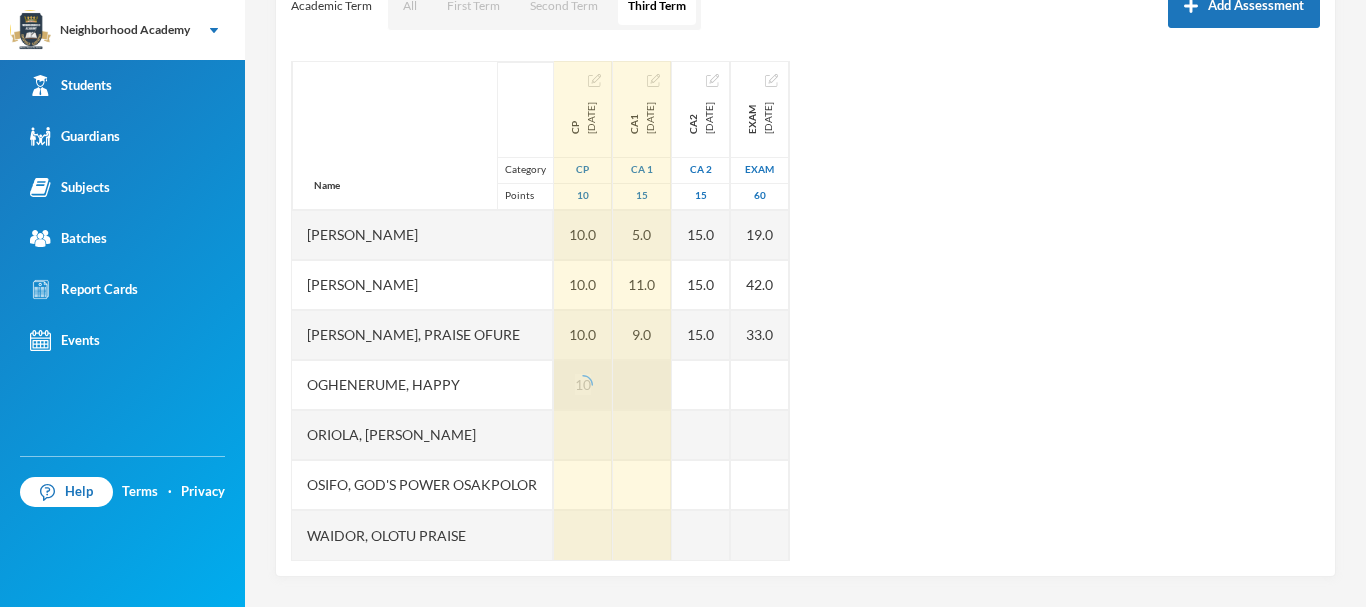 click at bounding box center [642, 385] 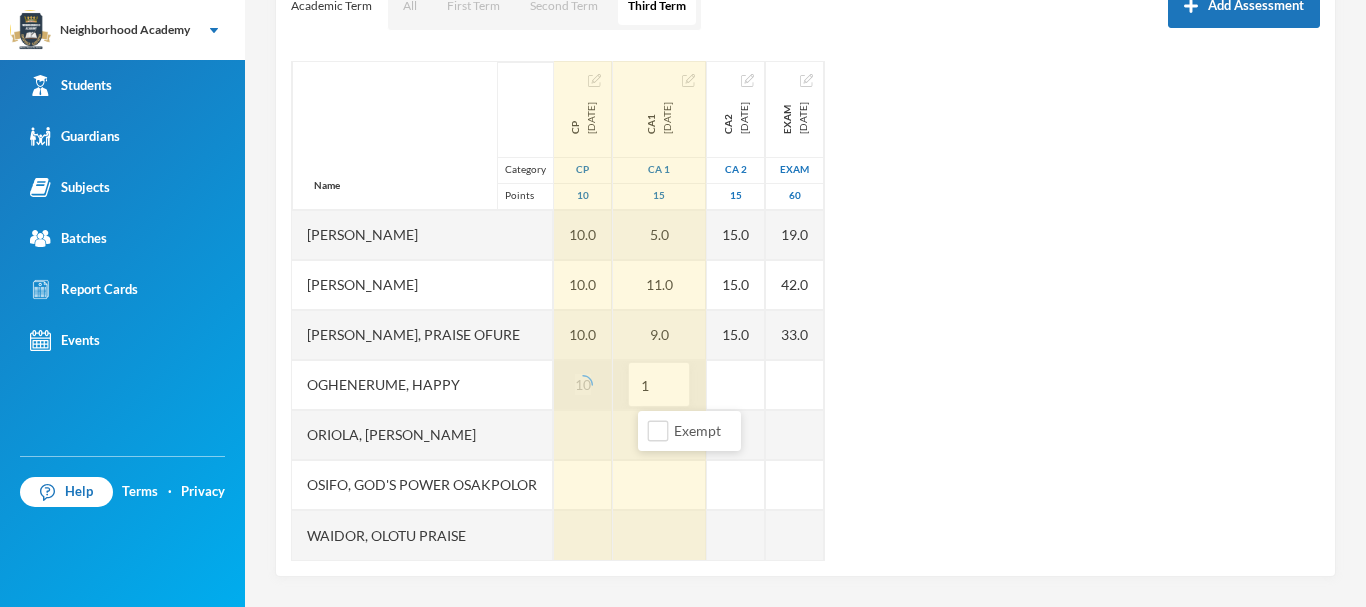type on "12" 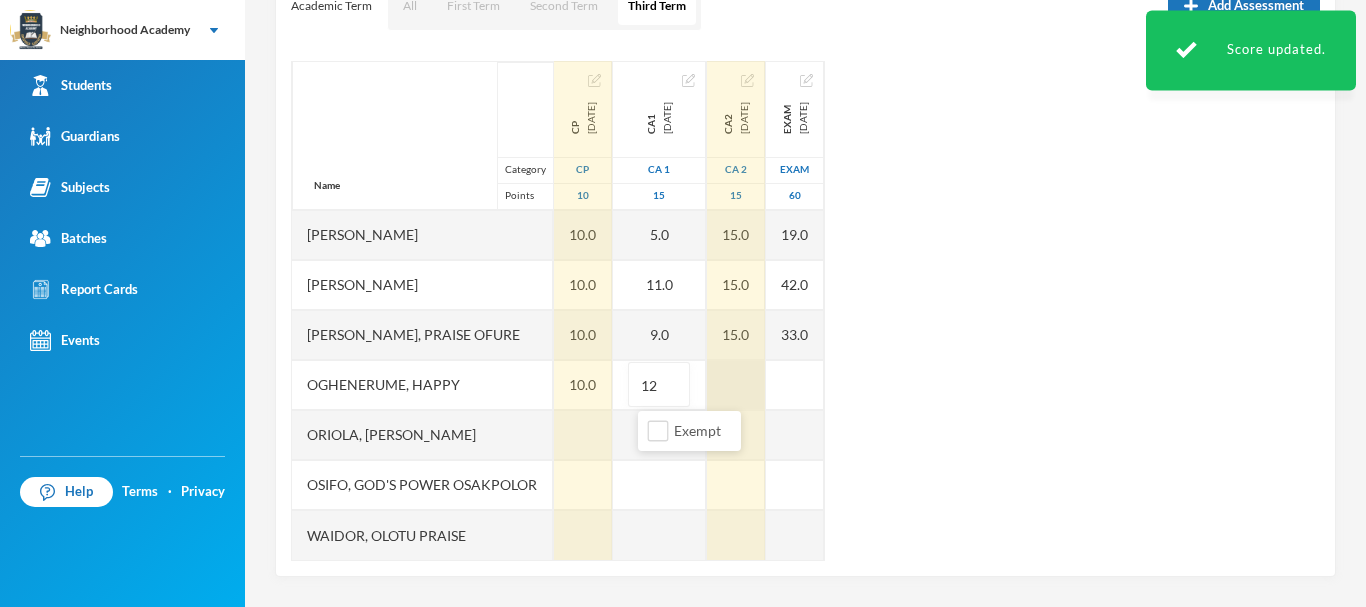 click at bounding box center [736, 385] 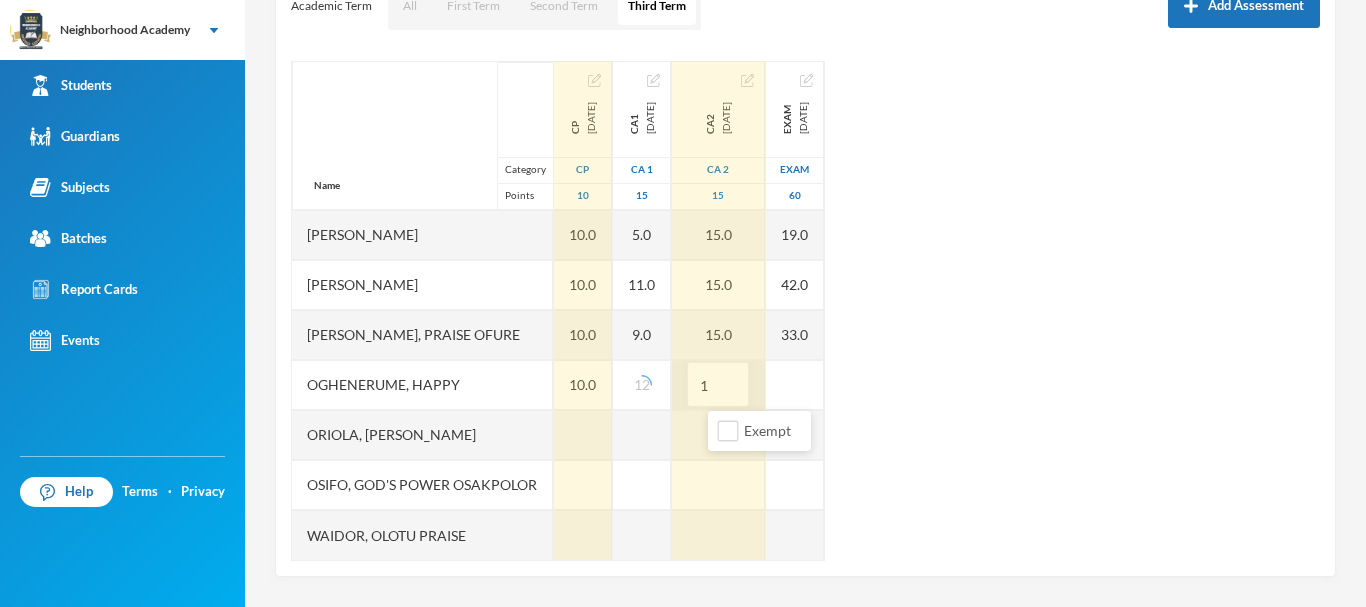 type on "15" 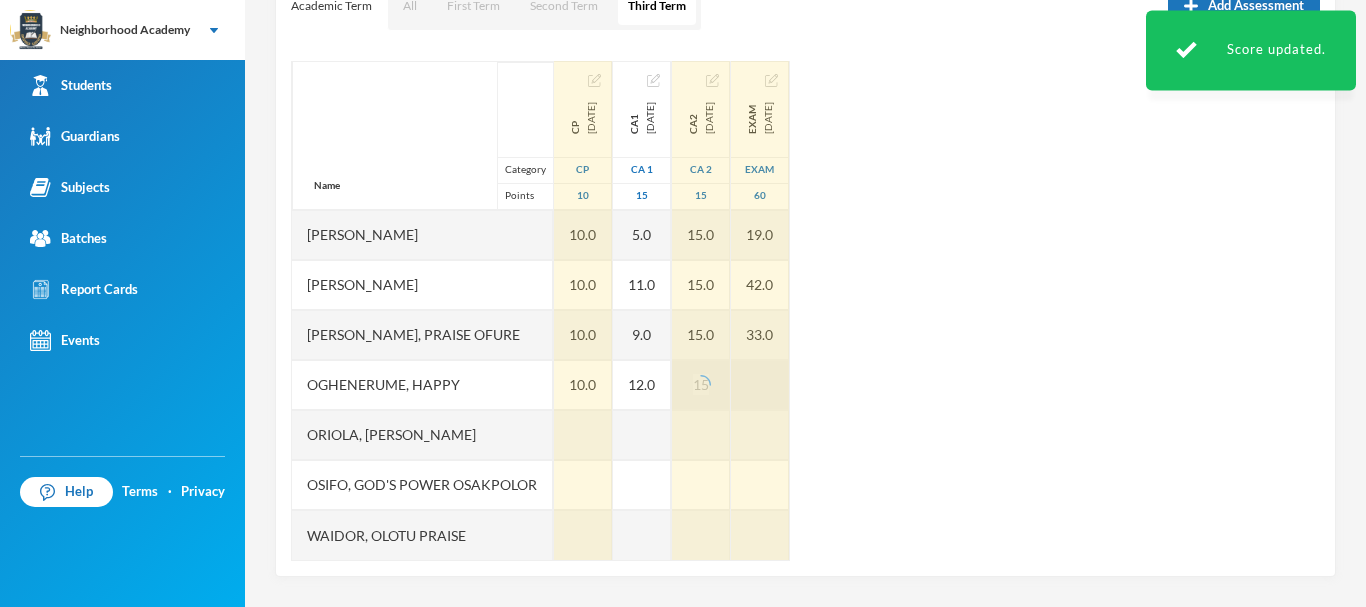 click at bounding box center [760, 385] 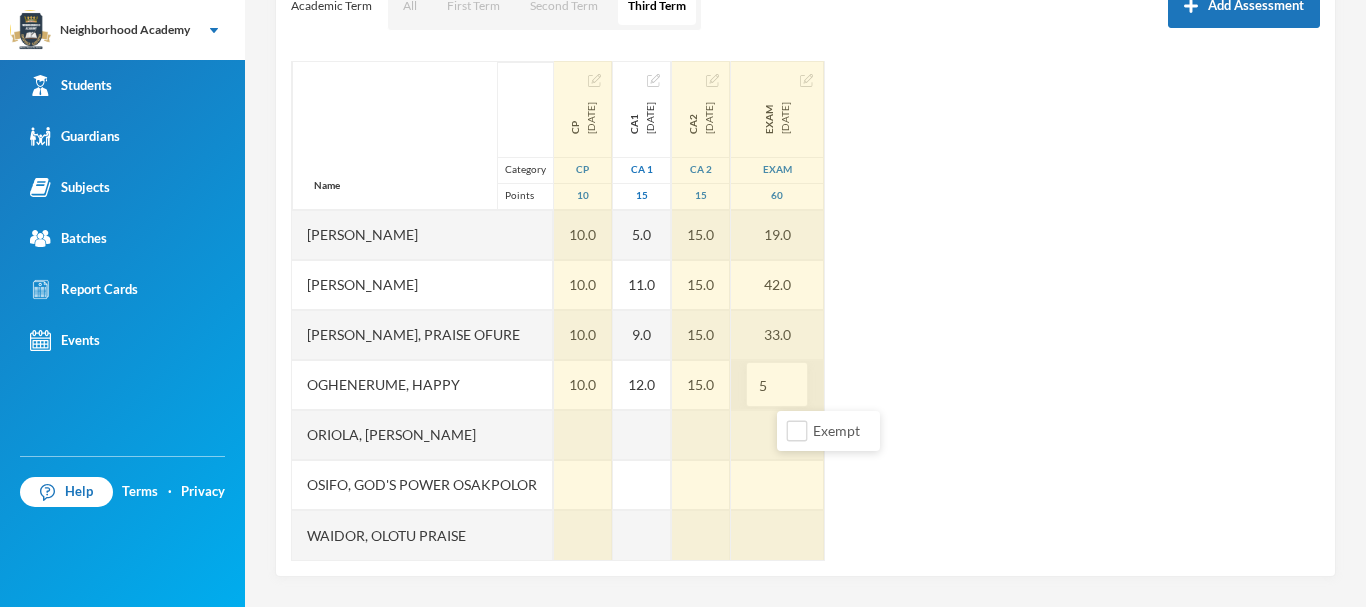 type on "53" 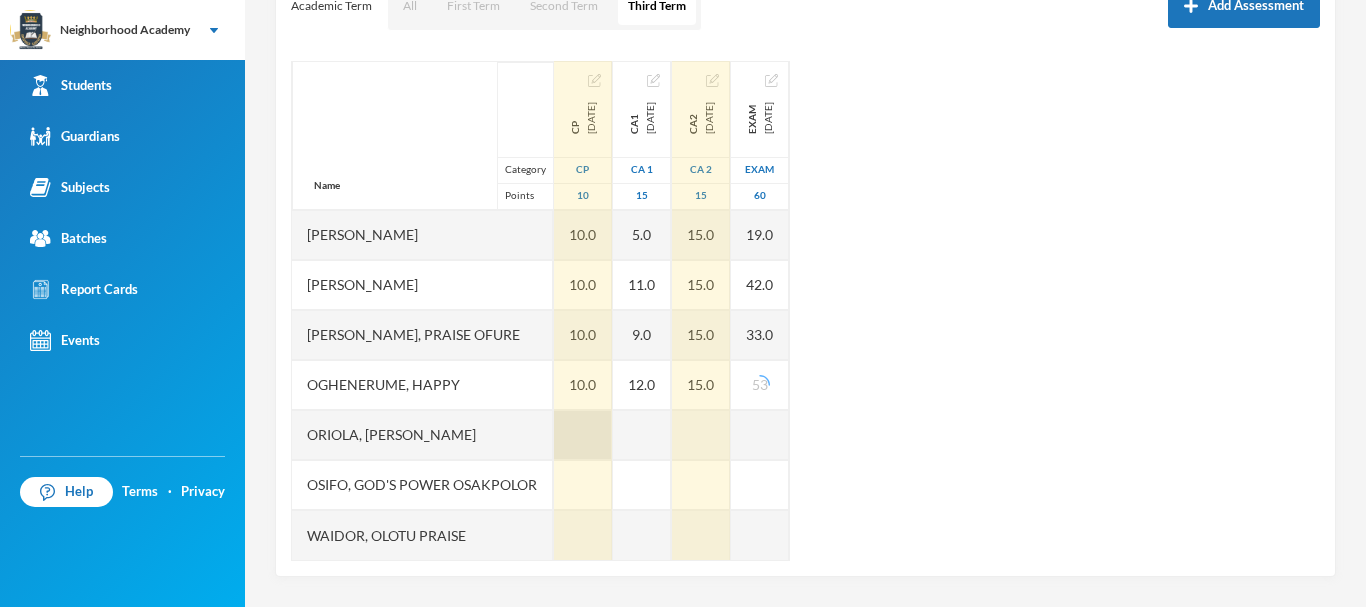 click at bounding box center [583, 435] 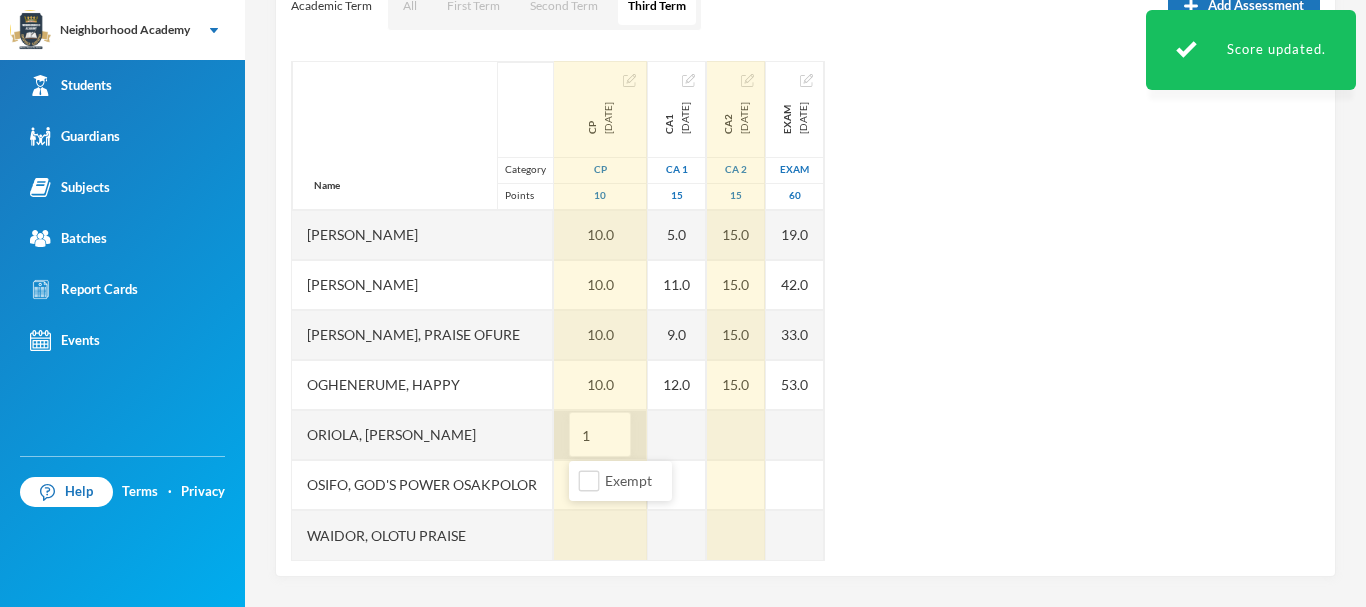 type on "10" 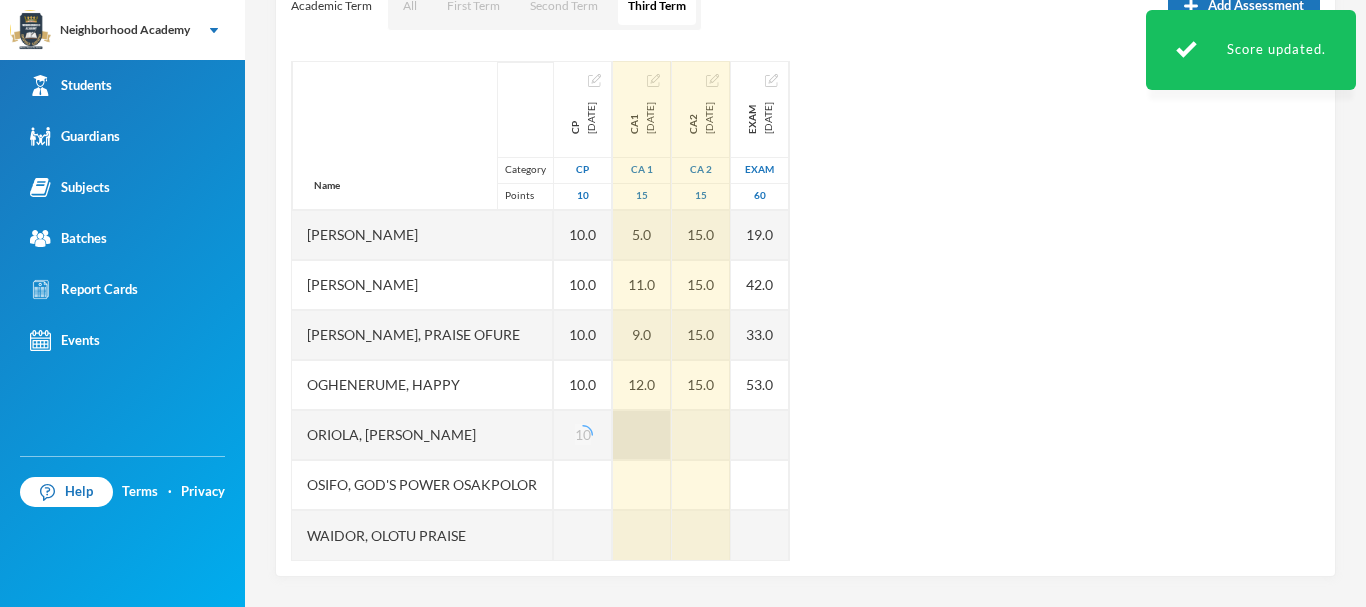 click at bounding box center (642, 435) 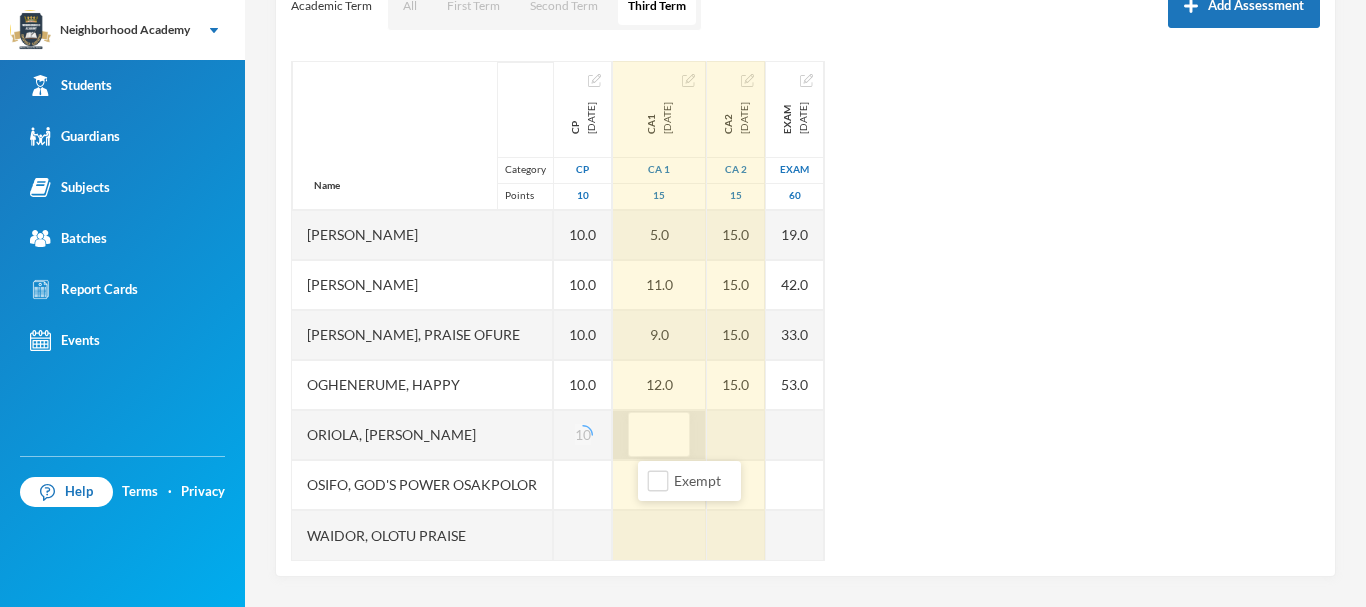 type on "7" 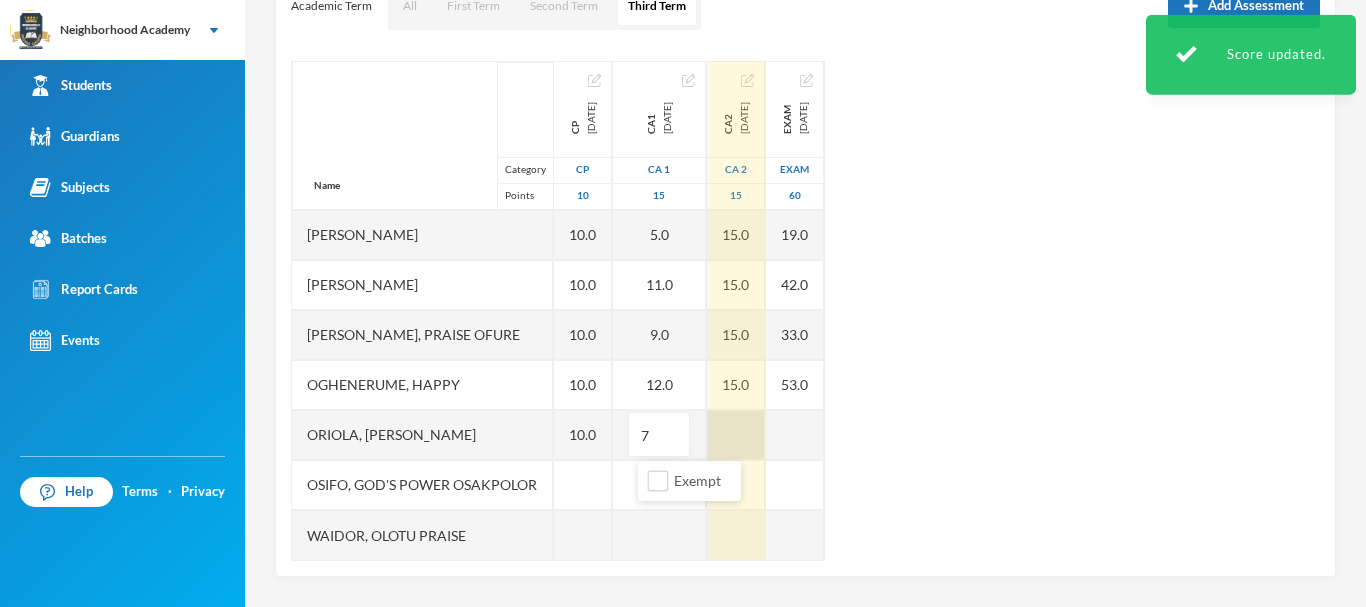 click at bounding box center [736, 435] 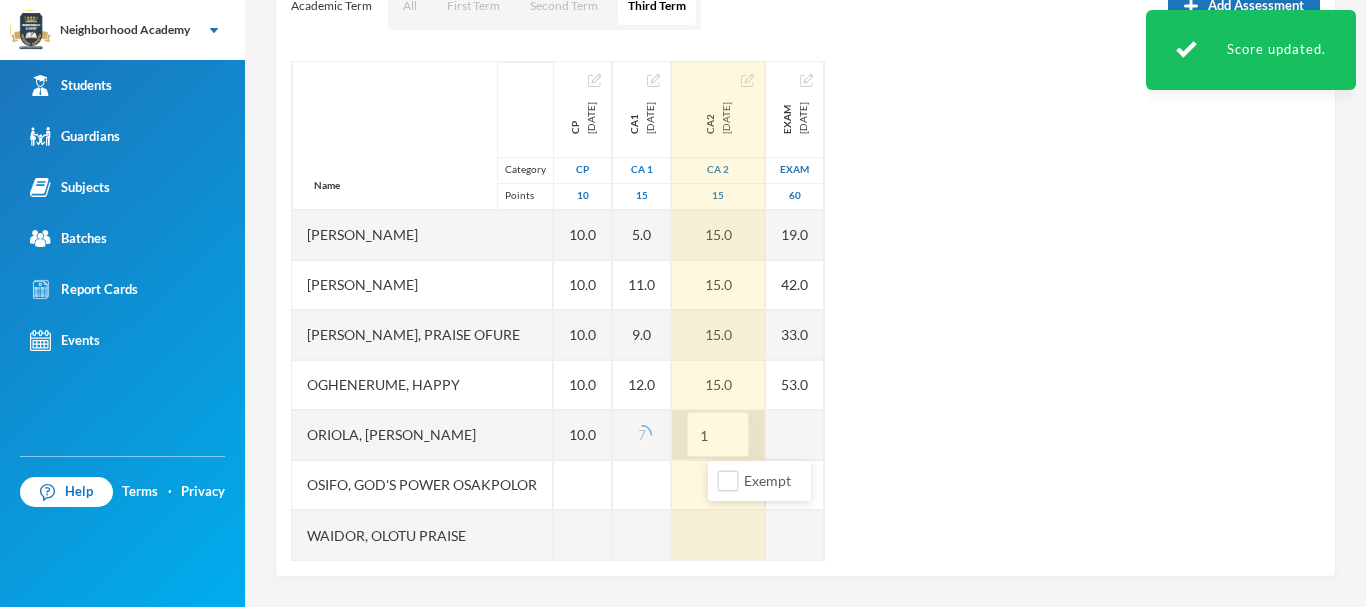 type on "15" 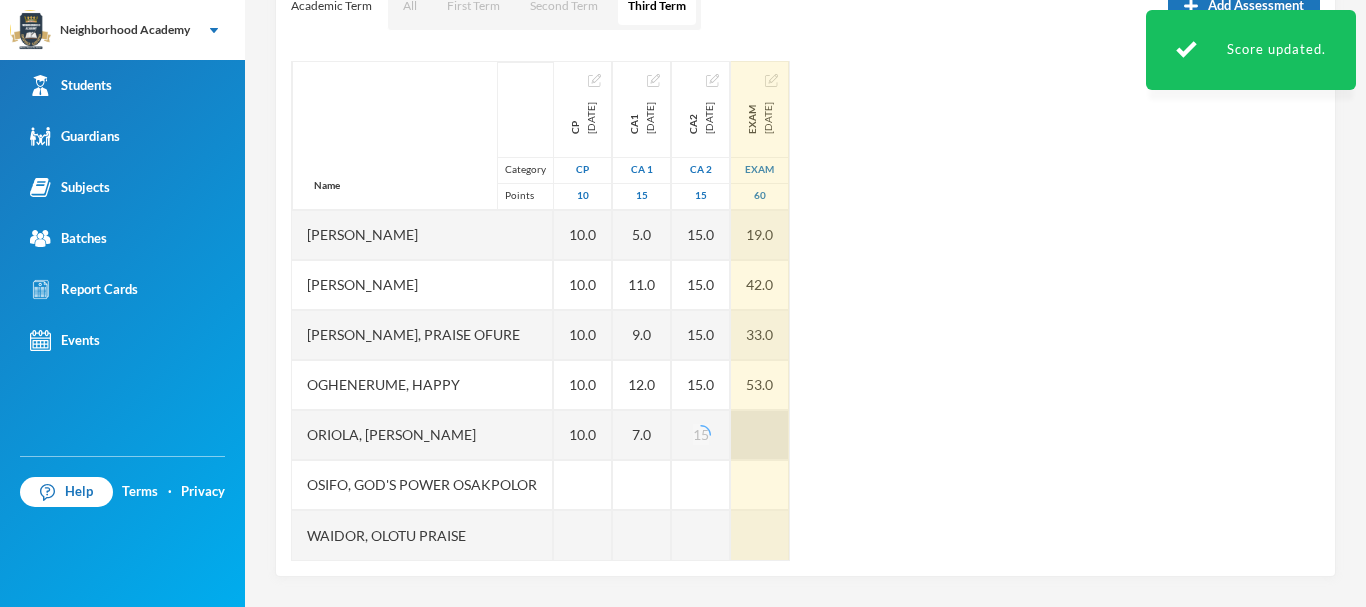 click at bounding box center (760, 435) 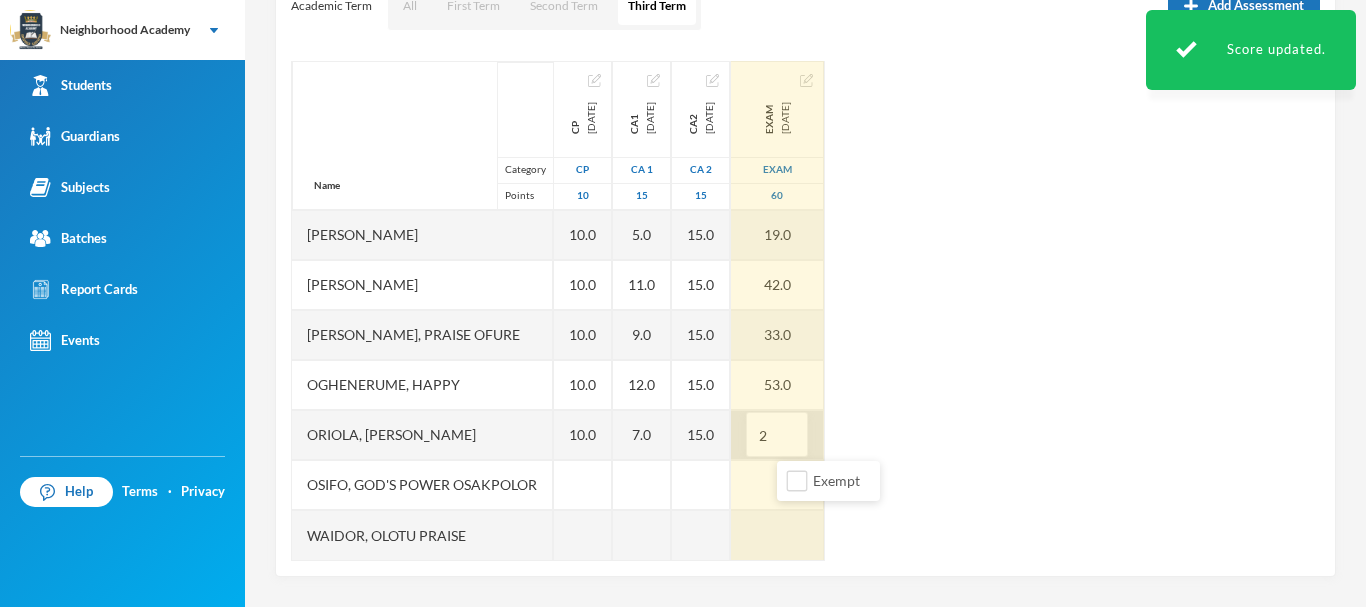 type on "25" 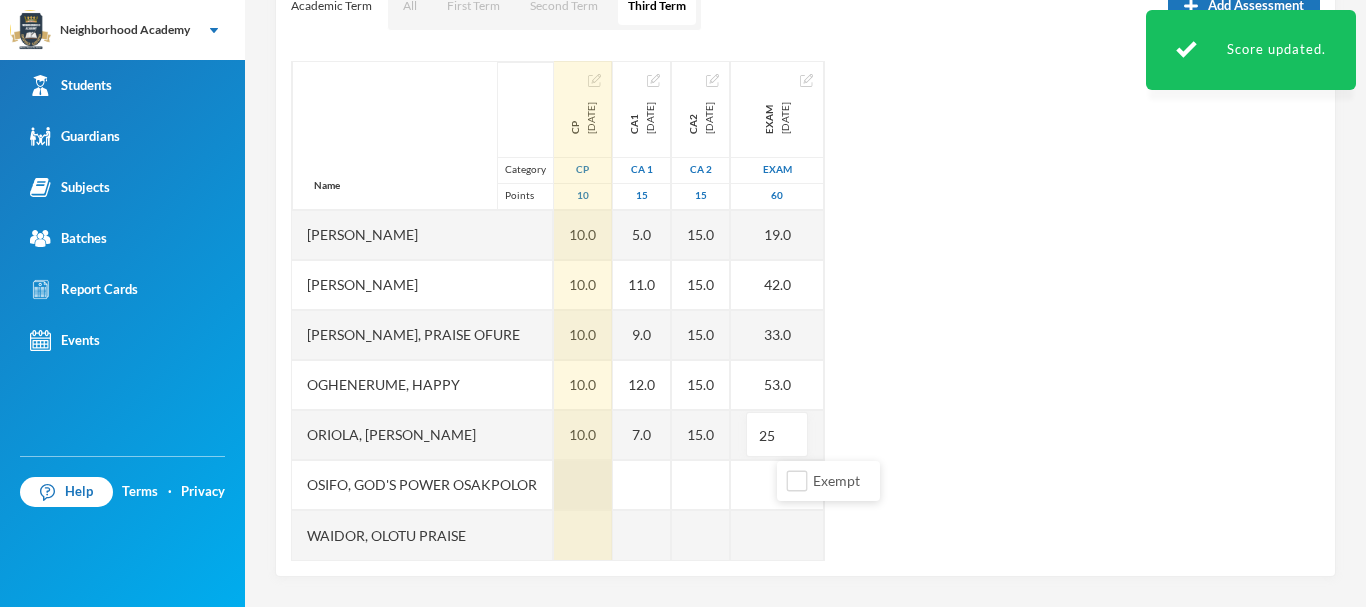 click at bounding box center [583, 485] 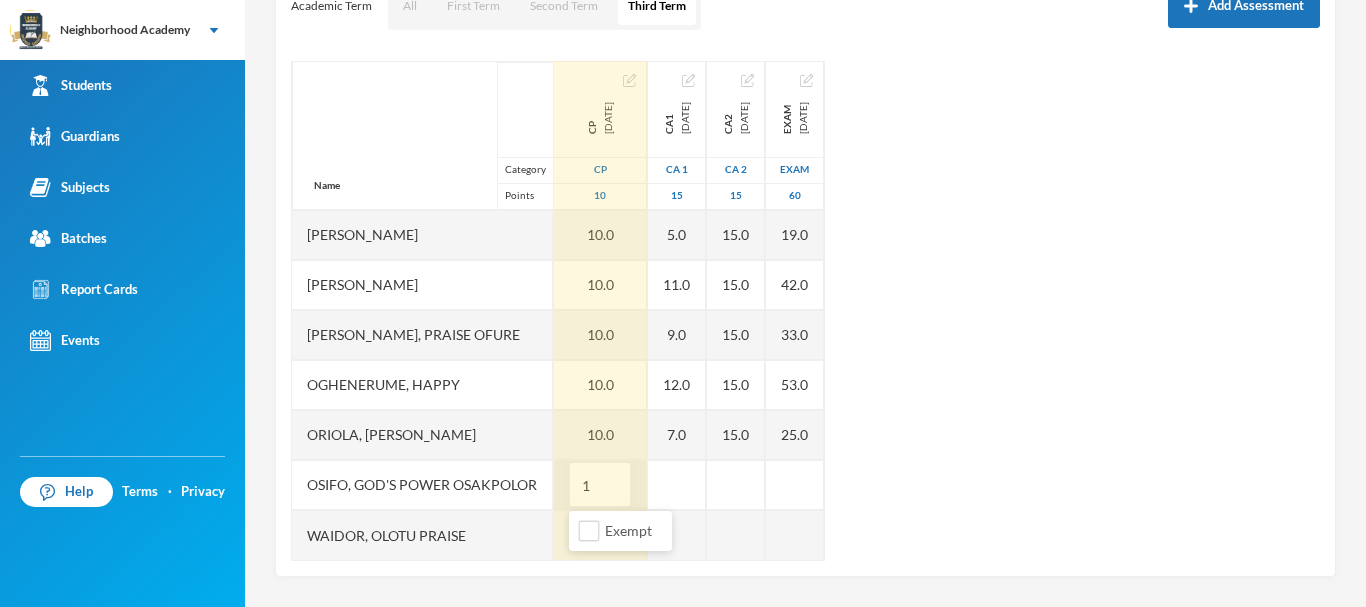 type on "10" 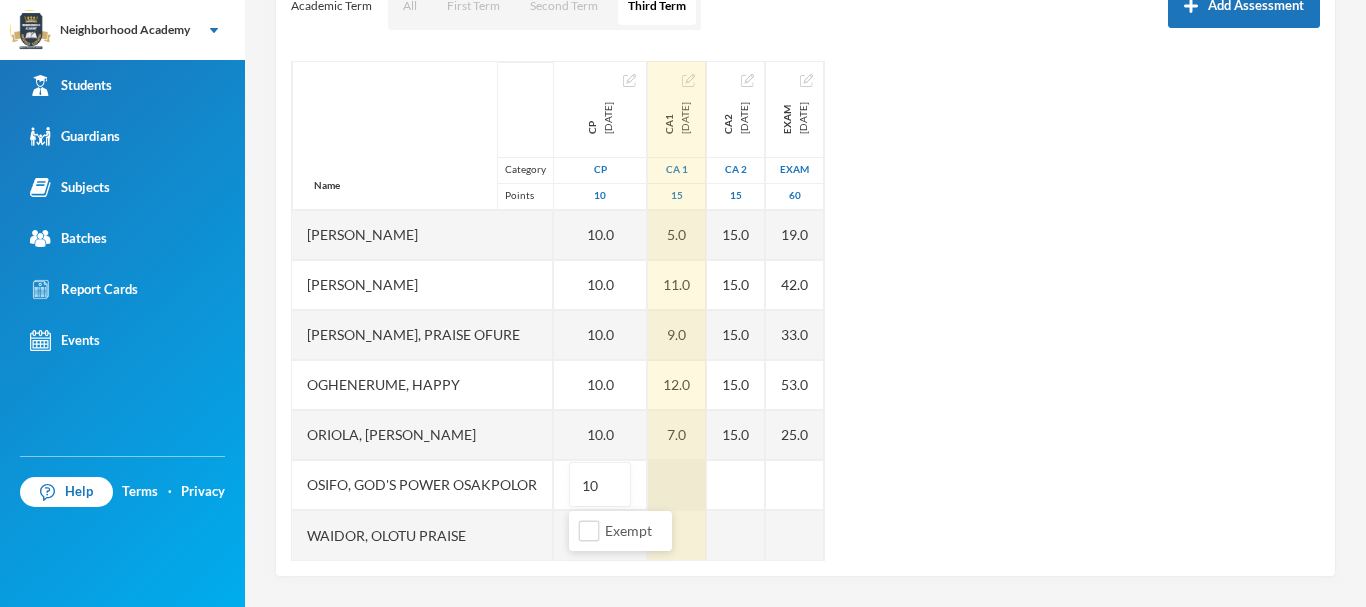 click at bounding box center [677, 485] 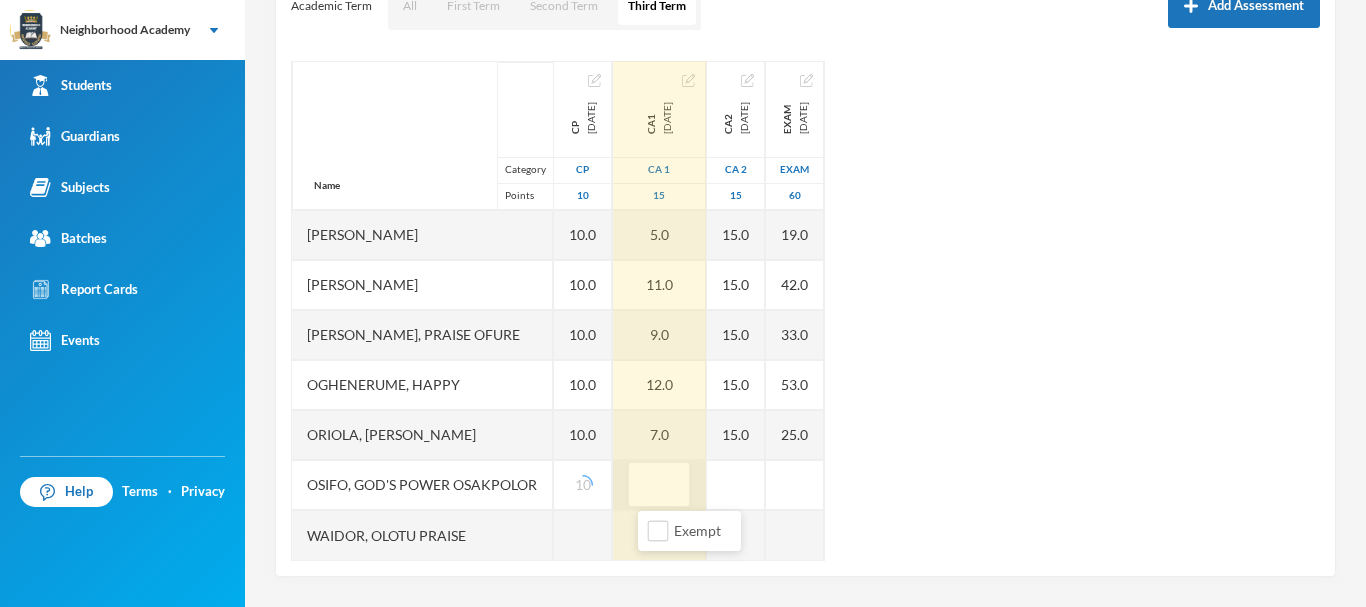 type on "5" 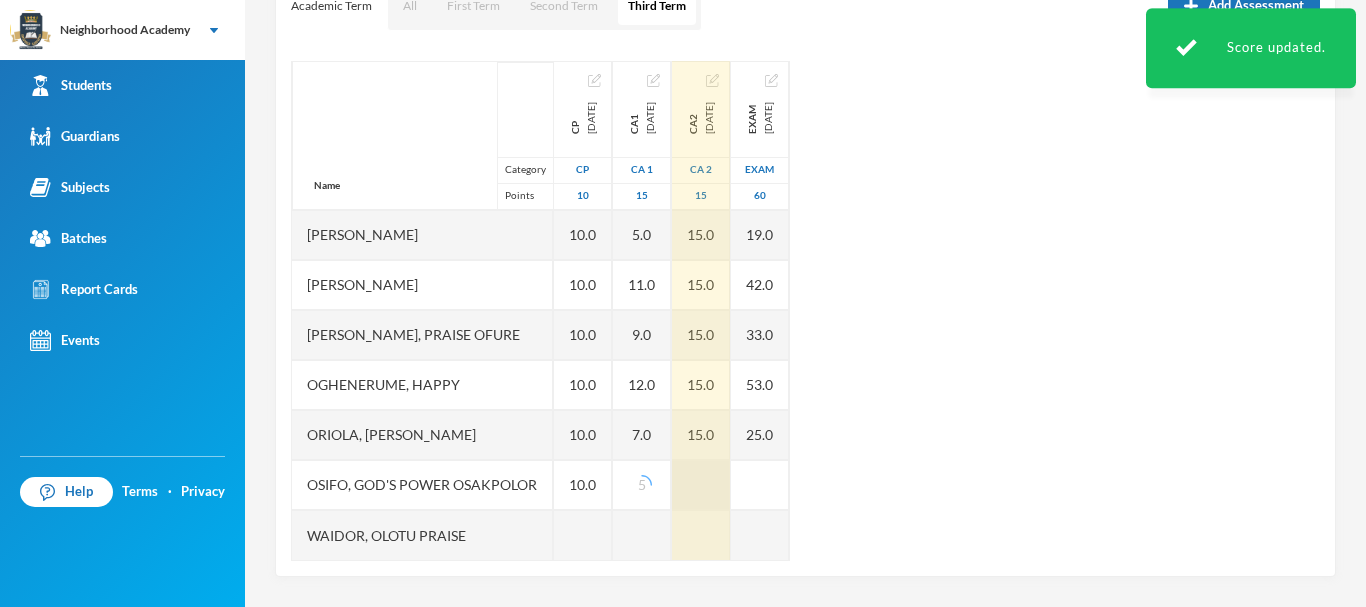 click at bounding box center (701, 485) 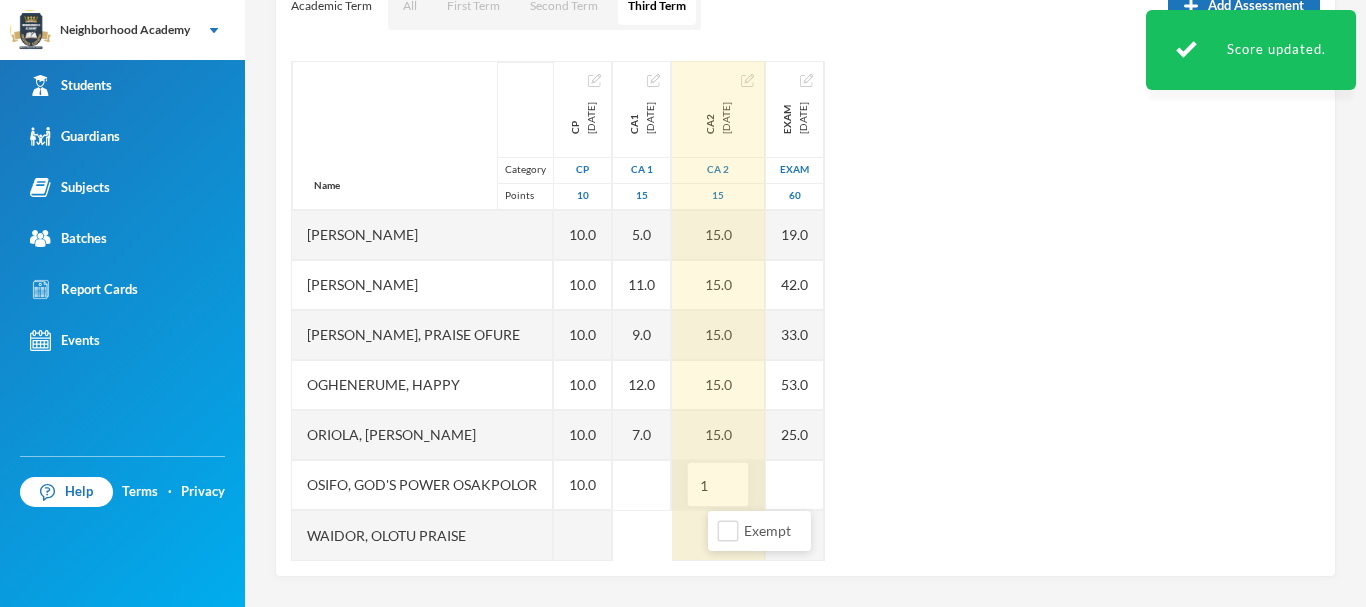 type on "15" 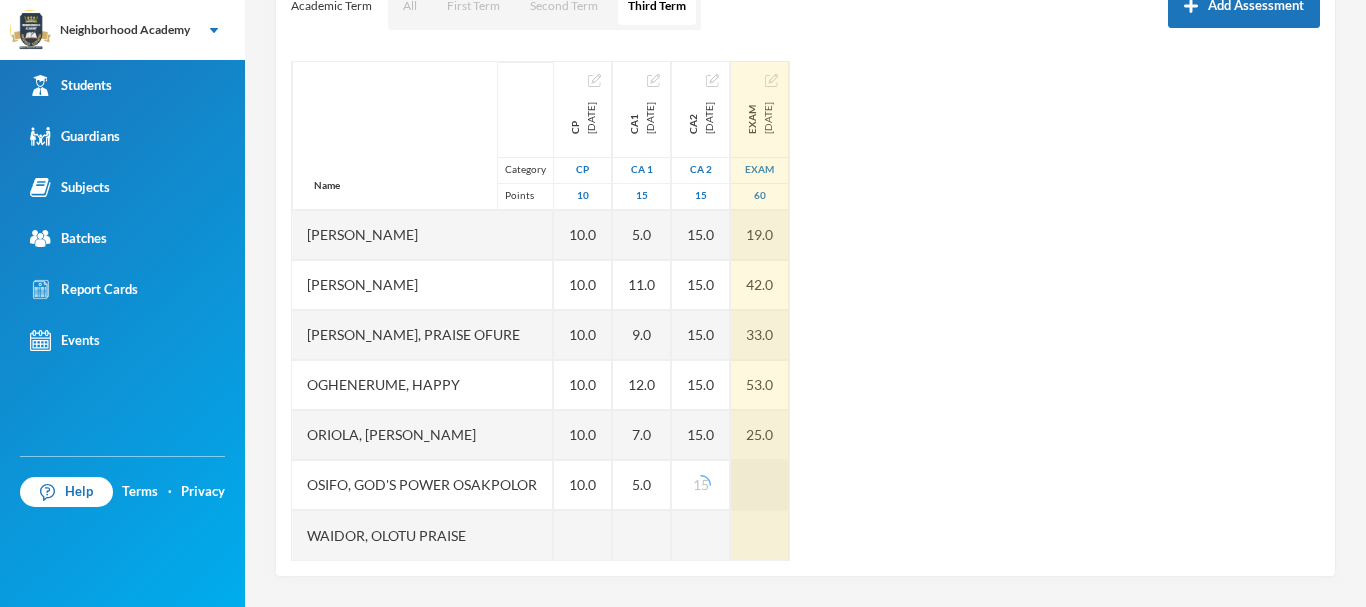 click at bounding box center (760, 485) 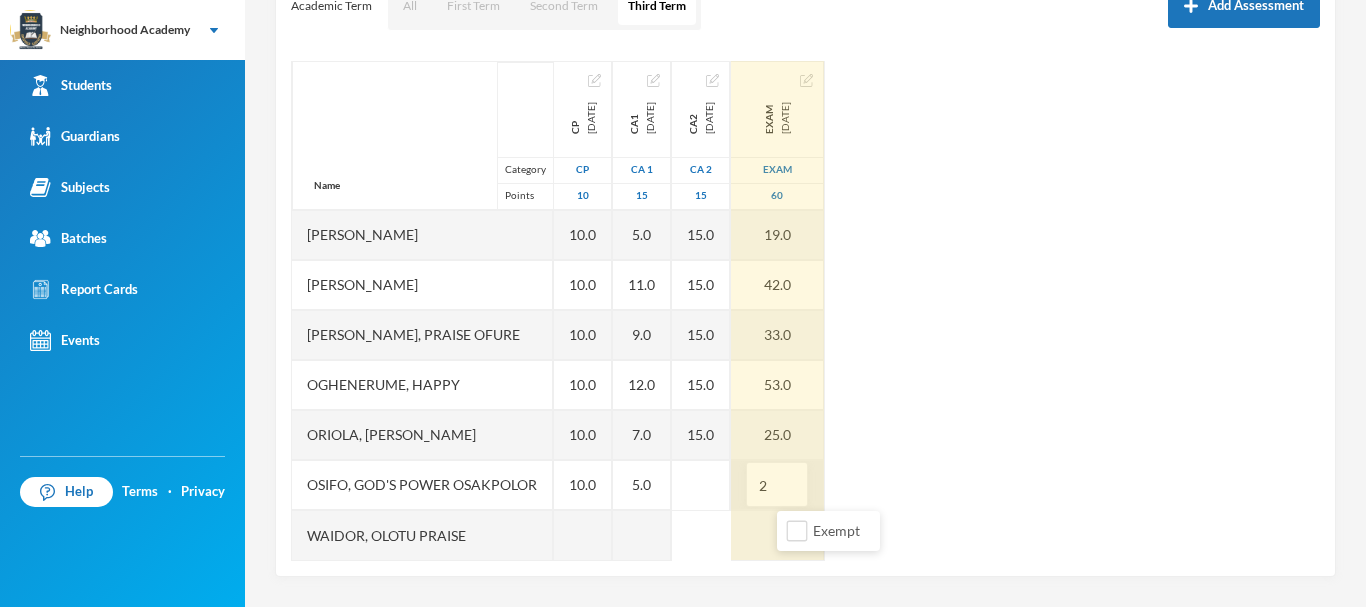 type on "20" 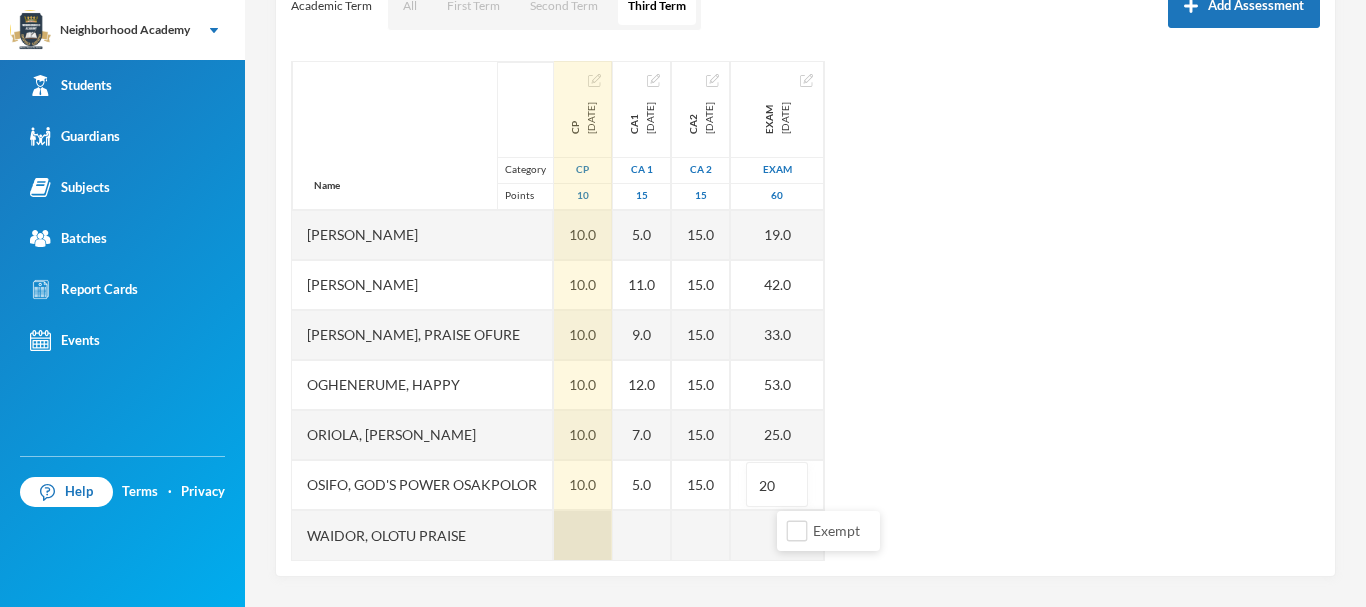 click at bounding box center [583, 535] 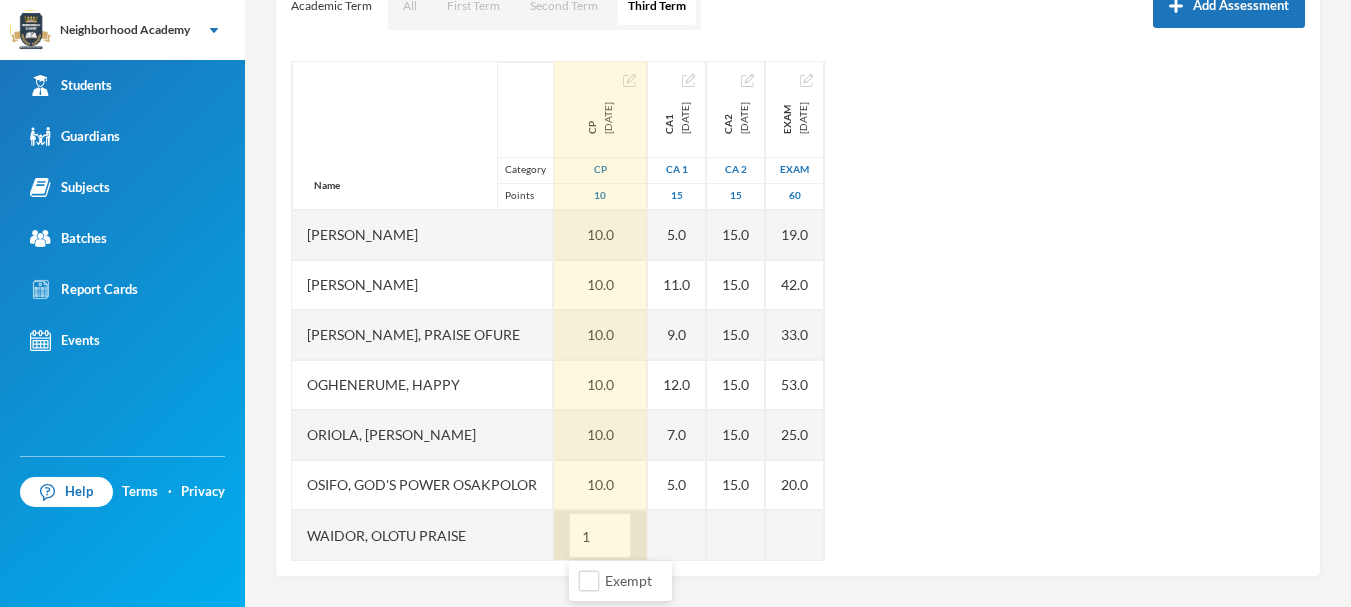 type on "10" 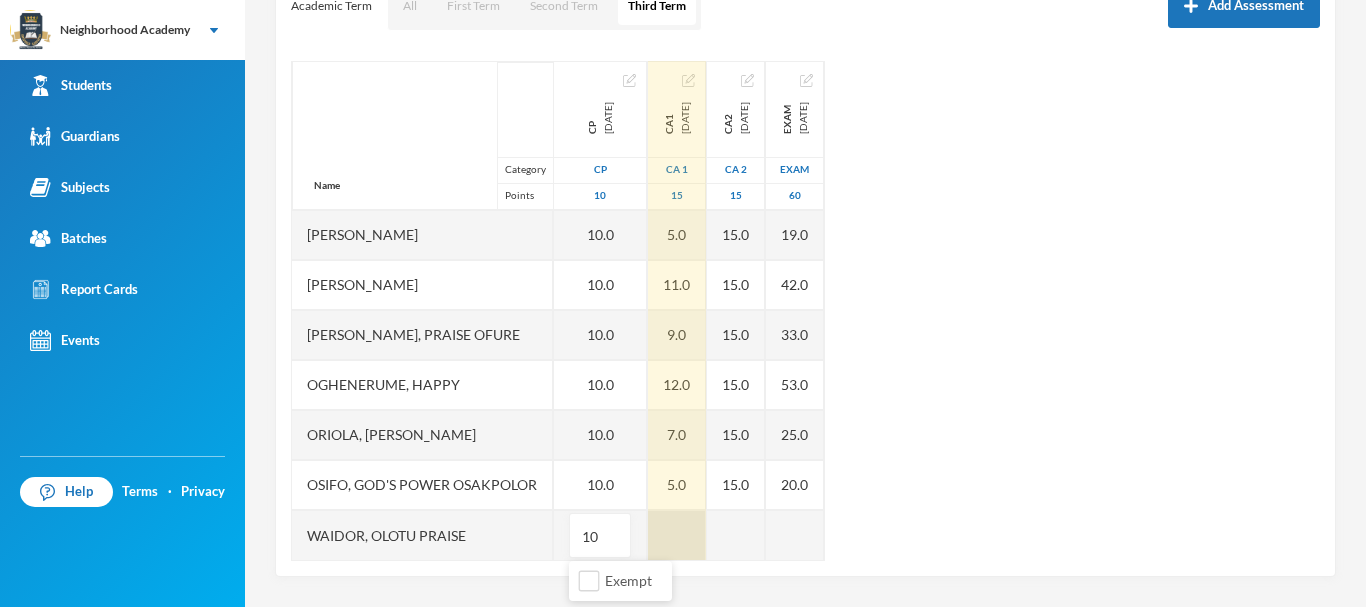 click at bounding box center (677, 535) 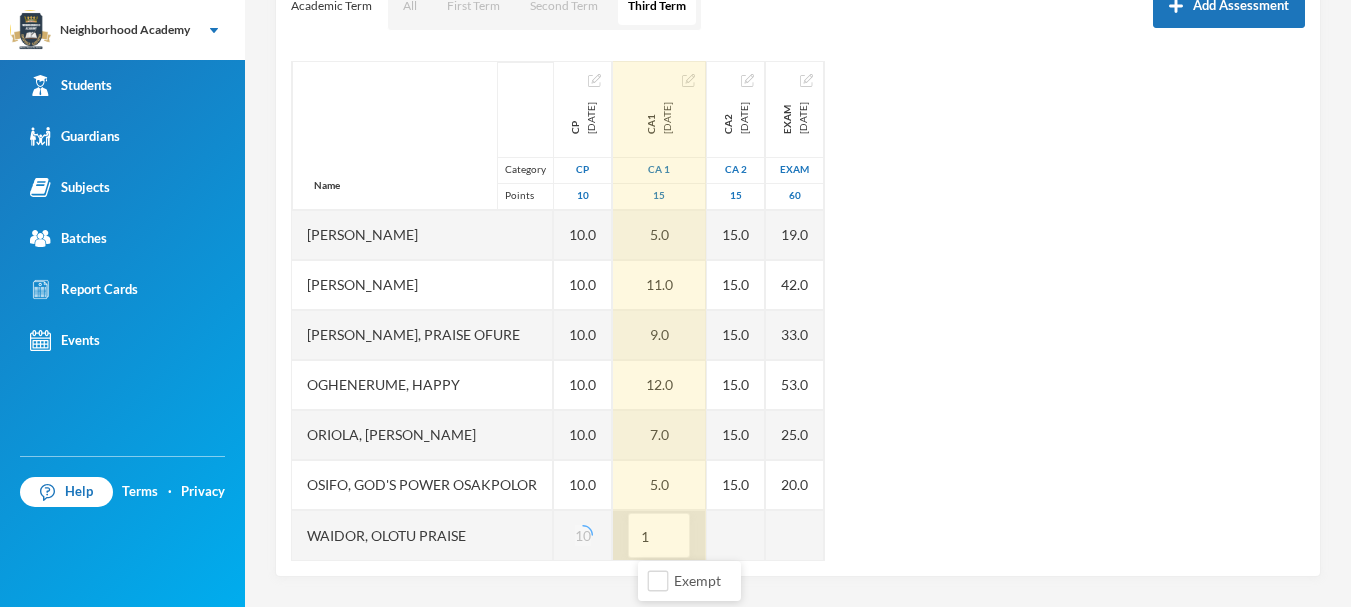 type on "11" 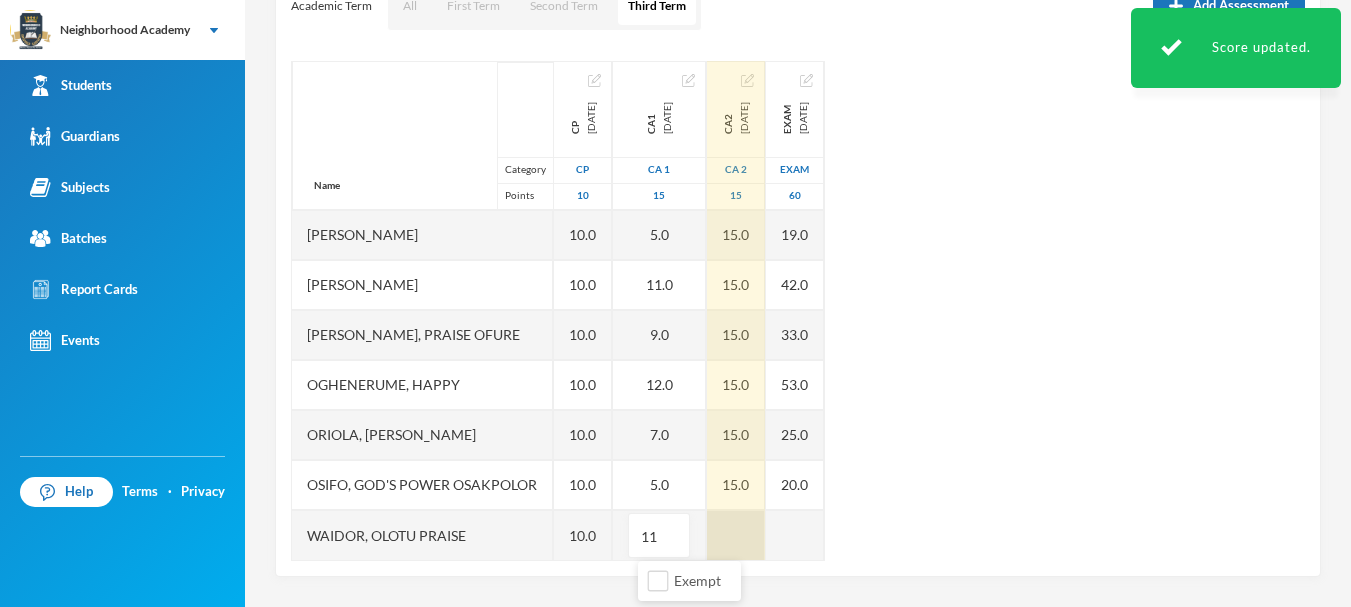 click on "Name   Category Points [PERSON_NAME], [PERSON_NAME] [PERSON_NAME] [PERSON_NAME], [PERSON_NAME], [PERSON_NAME], [PERSON_NAME], [PERSON_NAME], Praise Ofure Oghenerume, [PERSON_NAME] [PERSON_NAME], God's Power Osakpolor Waidor, Olotu Praise cp [DATE] CP 10 10.0 10.0 10.0 10.0 10.0 10.0 10.0 10.0 10.0 10.0 10.0 ca1 [DATE] CA 1 15 11.0 6.0 6.0 12.0 5.0 11.0 9.0 12.0 7.0 5.0 11 ca2 [DATE] CA 2 15 15.0 15.0 15.0 15.0 15.0 15.0 15.0 15.0 15.0 15.0 exam [DATE] Exam 60 48.0 27.0 22.0 58.0 19.0 42.0 33.0 53.0 25.0 20.0" at bounding box center [798, 311] 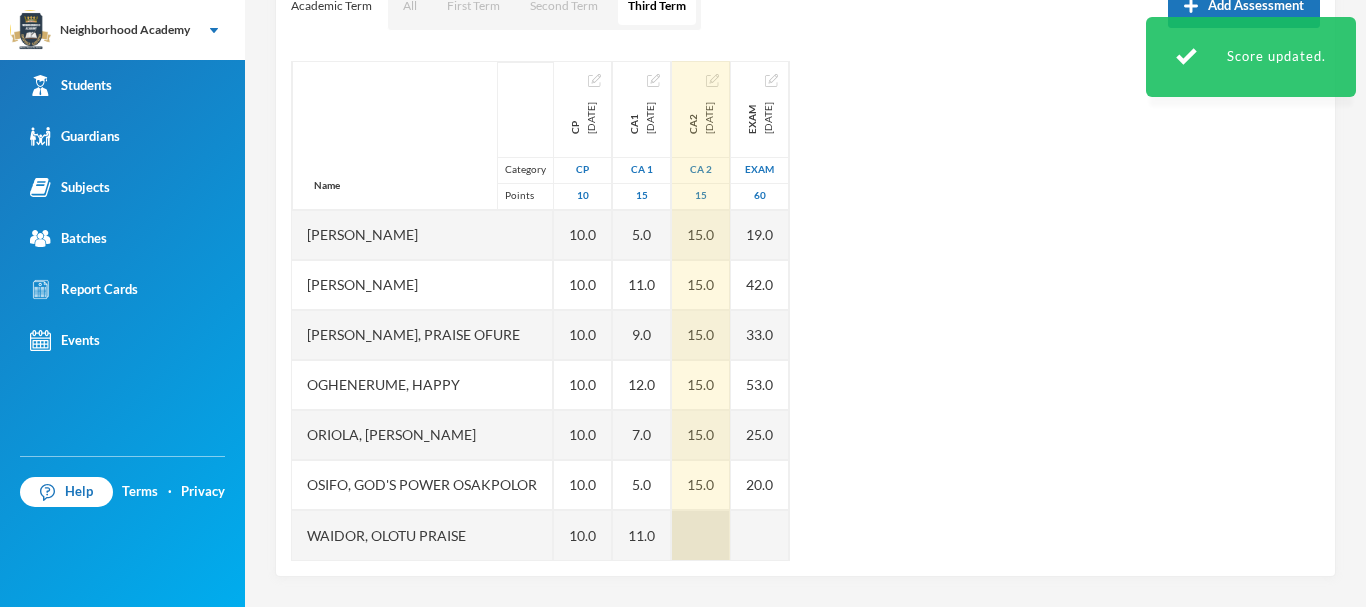 click at bounding box center (701, 535) 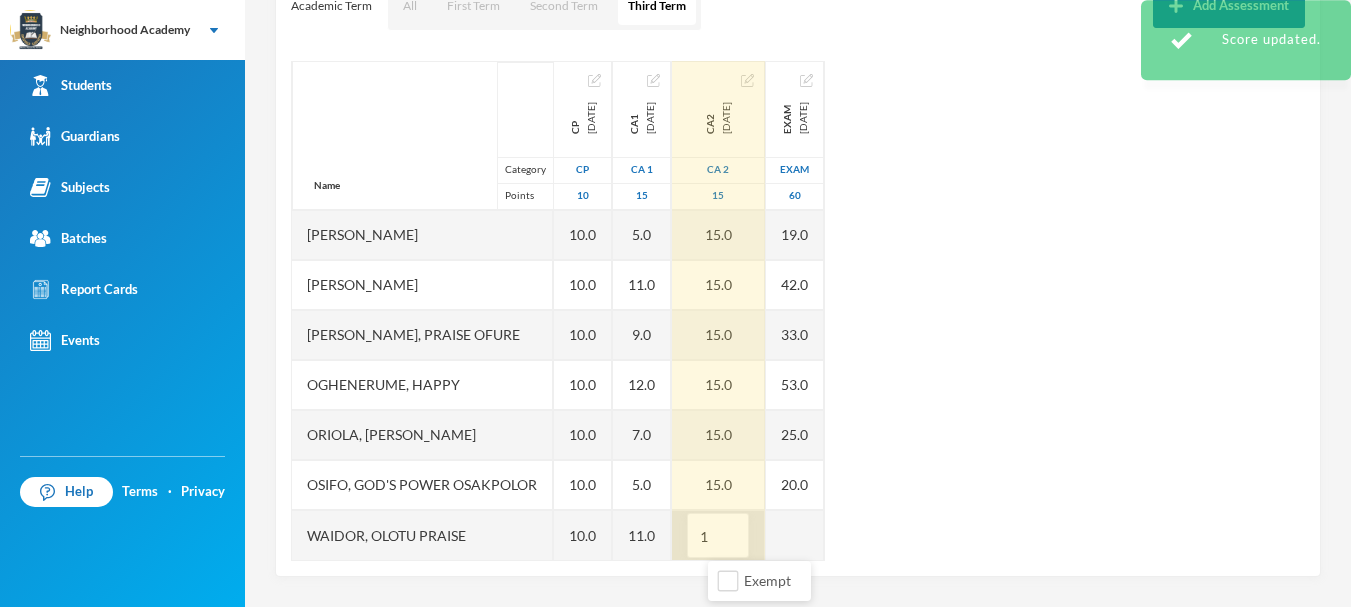 type on "15" 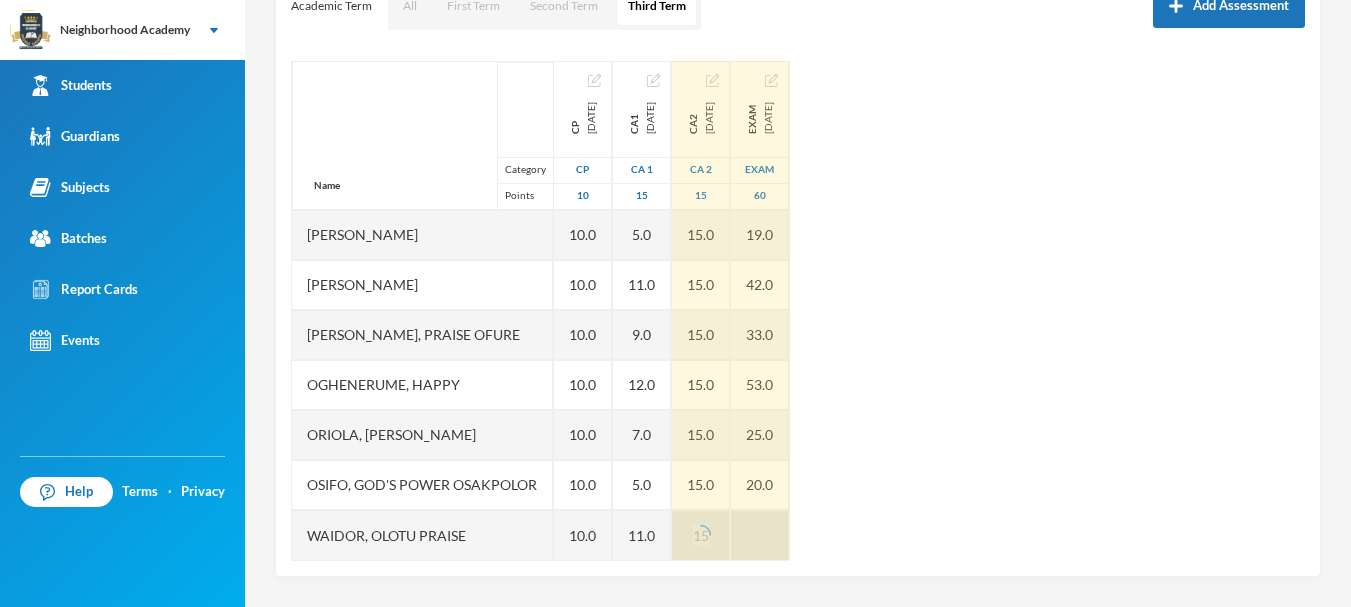click at bounding box center [760, 535] 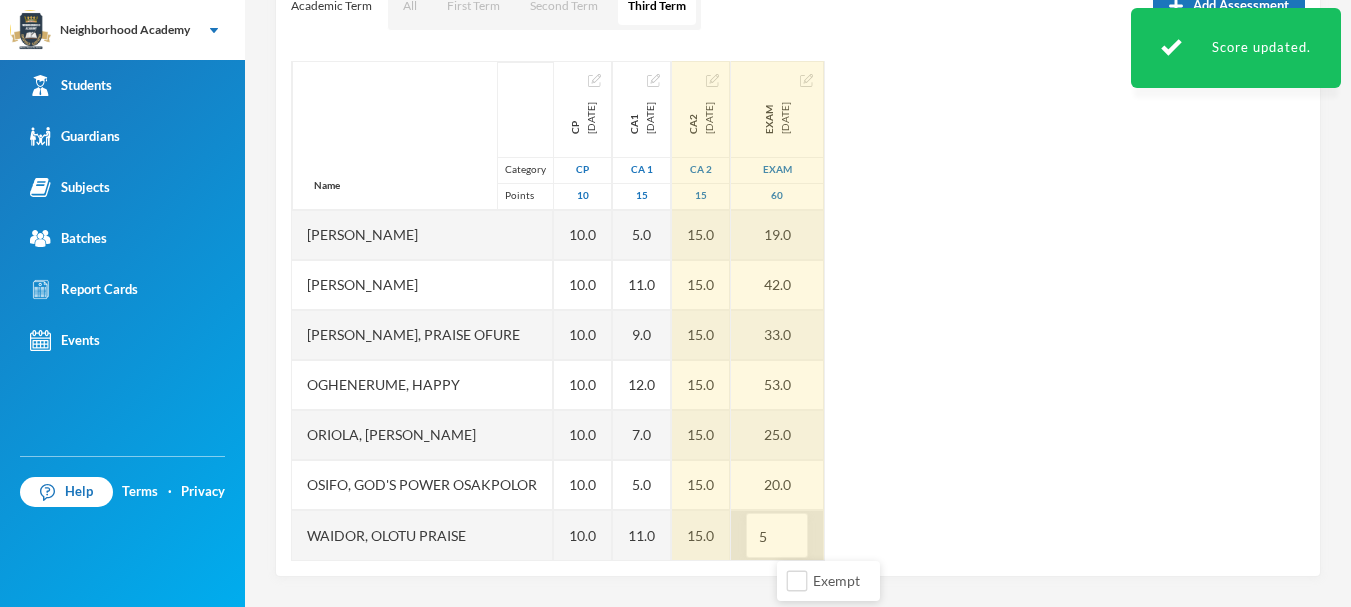 type on "50" 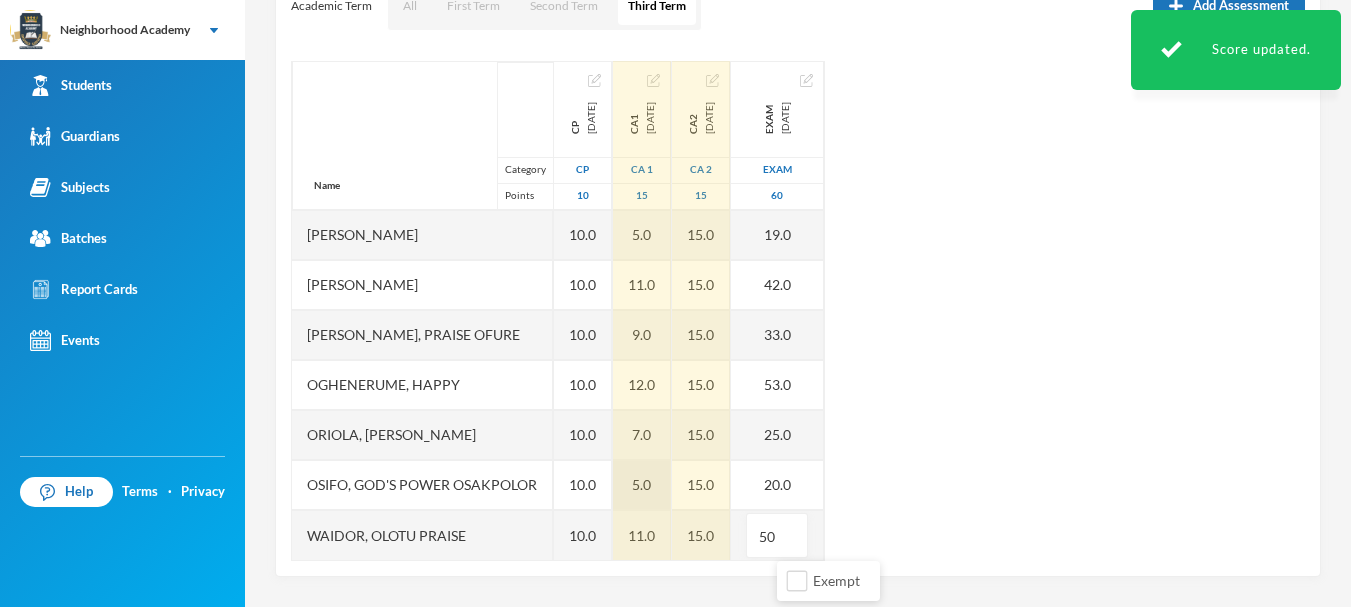 scroll, scrollTop: 1, scrollLeft: 0, axis: vertical 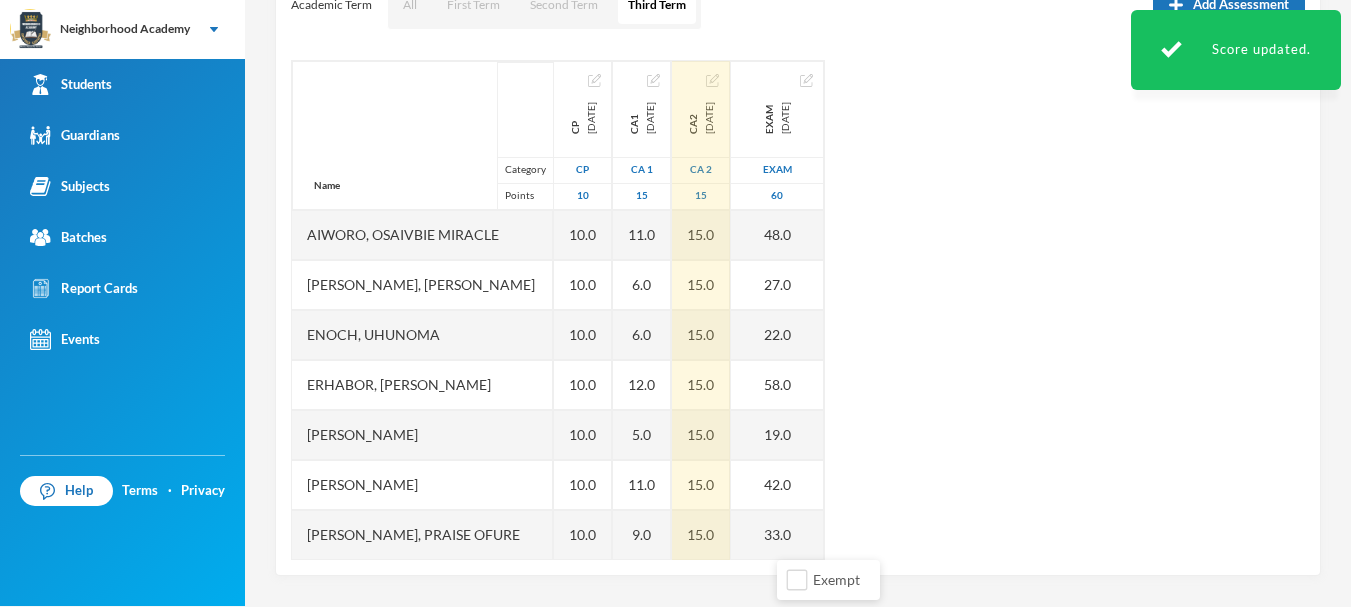 click on "Name   Category Points [PERSON_NAME], [PERSON_NAME] [PERSON_NAME] [PERSON_NAME], [PERSON_NAME], [PERSON_NAME], [PERSON_NAME], [PERSON_NAME], Praise Ofure Oghenerume, [PERSON_NAME] [PERSON_NAME], God's Power Osakpolor Waidor, Olotu Praise cp [DATE] CP 10 10.0 10.0 10.0 10.0 10.0 10.0 10.0 10.0 10.0 10.0 10.0 ca1 [DATE] CA 1 15 11.0 6.0 6.0 12.0 5.0 11.0 9.0 12.0 7.0 5.0 11.0 ca2 [DATE] CA 2 15 15.0 15.0 15.0 15.0 15.0 15.0 15.0 15.0 15.0 15.0 15.0 exam [DATE] Exam 60 48.0 27.0 22.0 58.0 19.0 42.0 33.0 53.0 25.0 20.0 50" at bounding box center [798, 310] 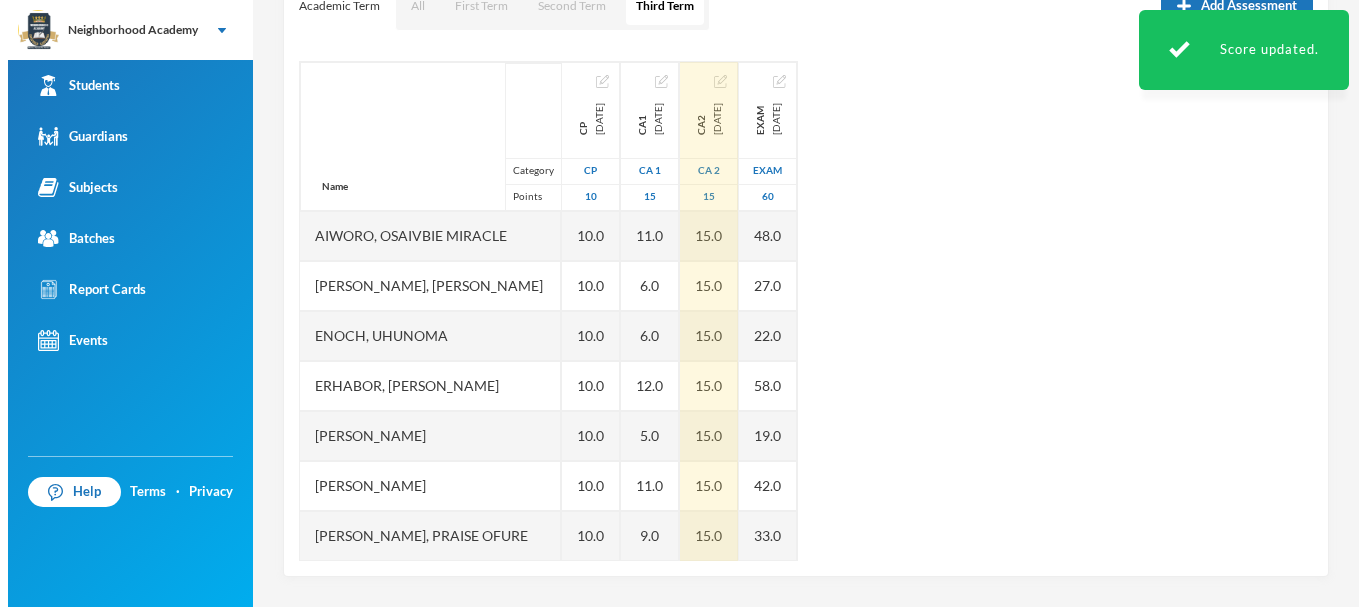 scroll, scrollTop: 0, scrollLeft: 0, axis: both 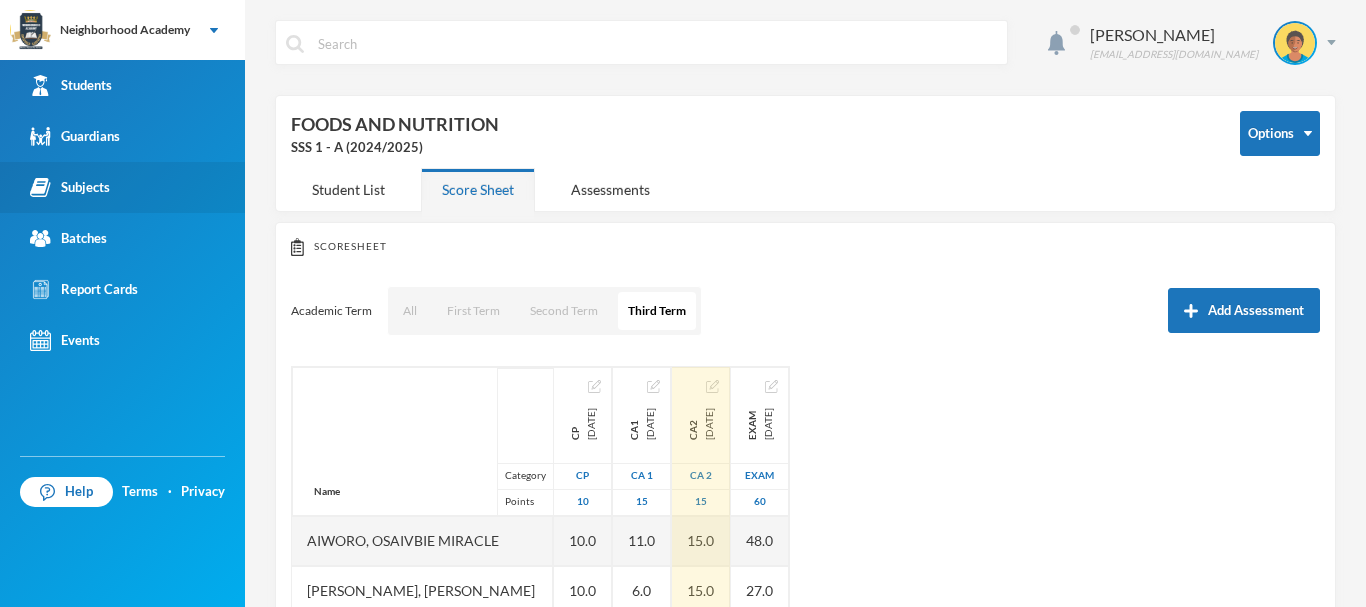 click on "Subjects" at bounding box center [70, 187] 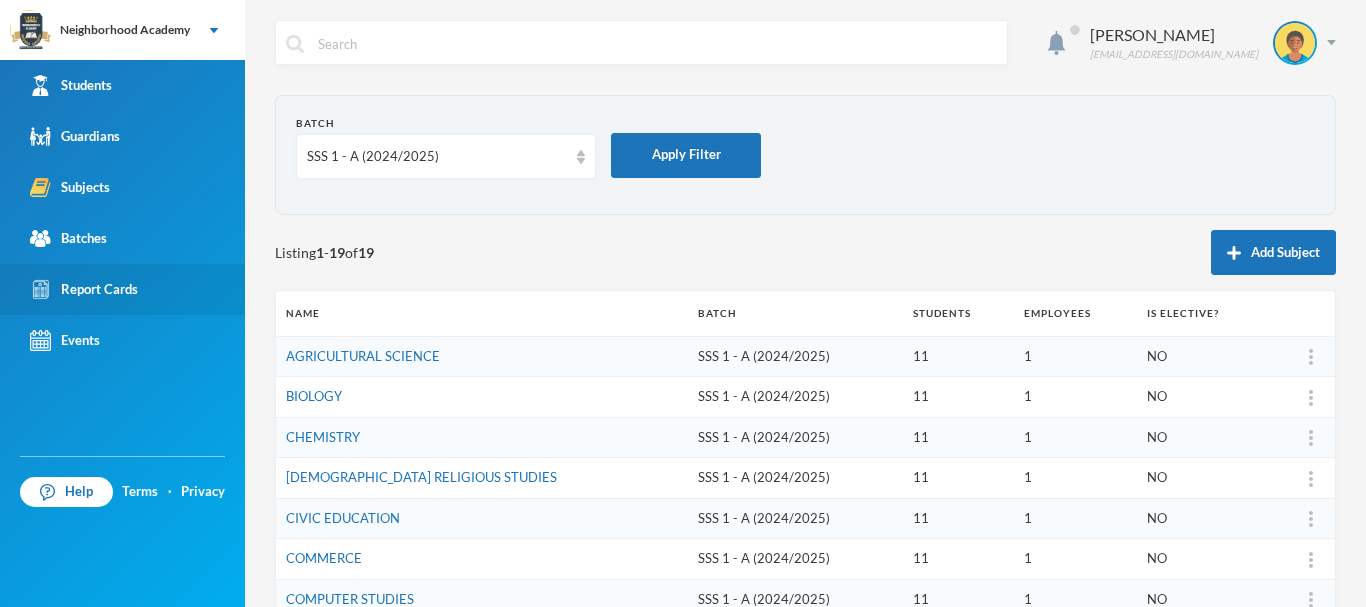 click on "Report Cards" at bounding box center (84, 289) 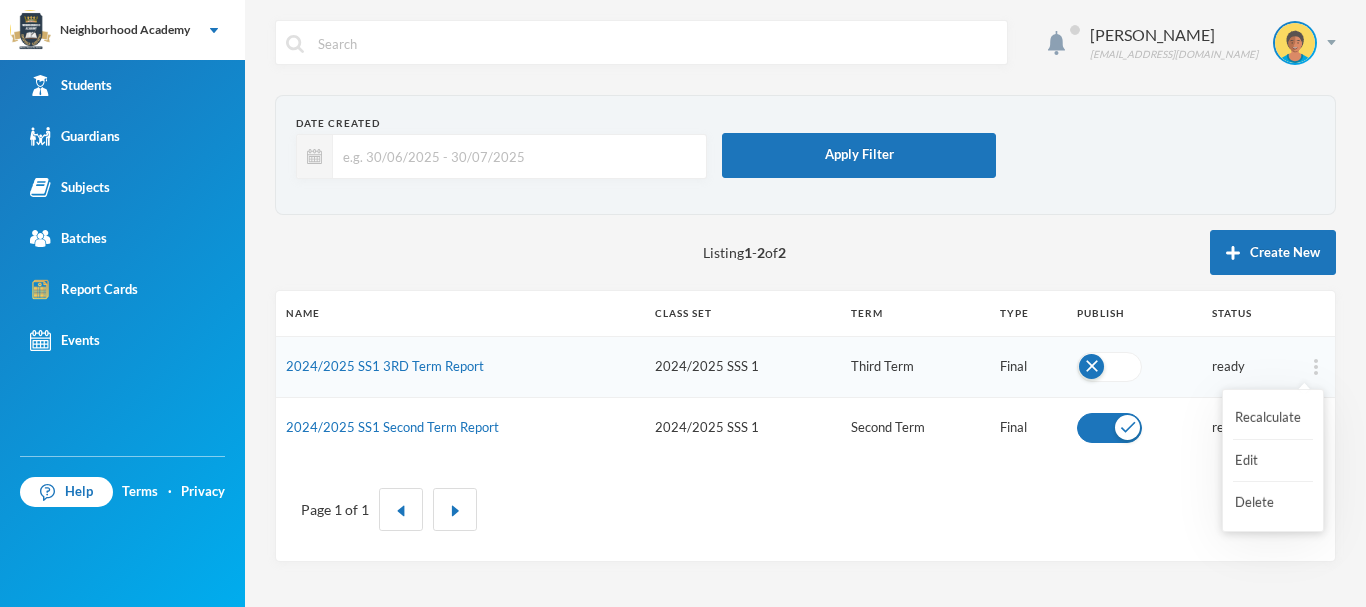click at bounding box center (1316, 367) 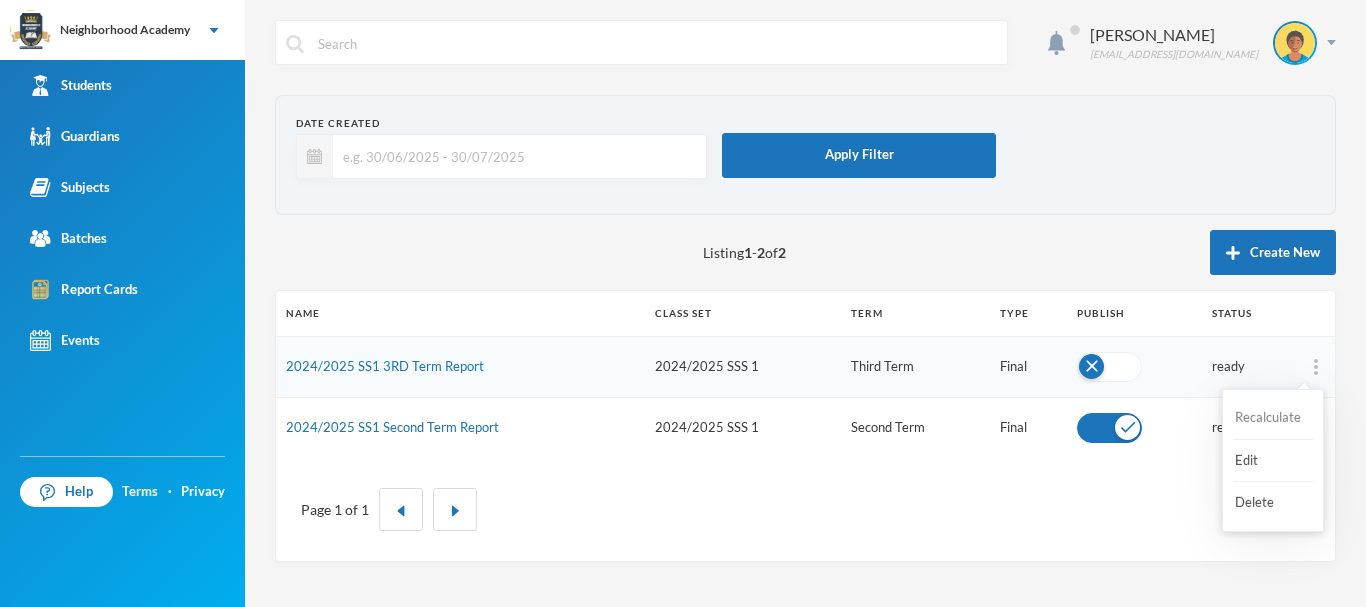 click on "Recalculate" at bounding box center [1273, 418] 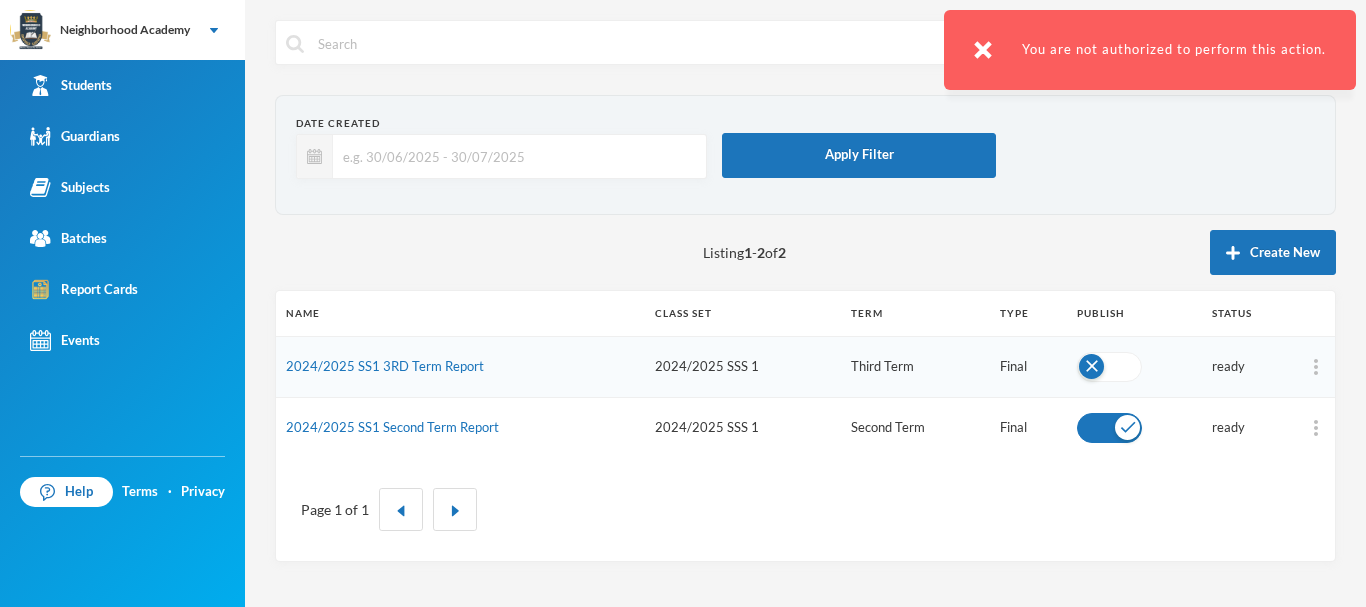 click on "2024/2025 SS1 3RD Term Report" at bounding box center (460, 366) 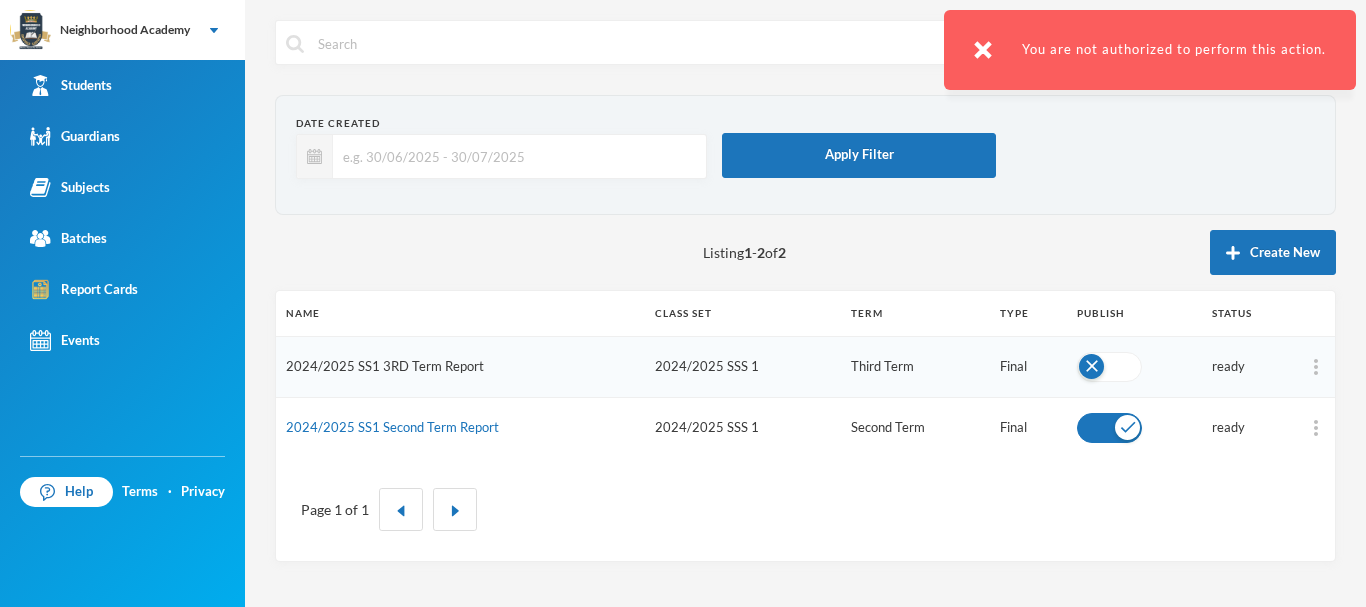 click on "2024/2025 SS1 3RD Term Report" at bounding box center (385, 366) 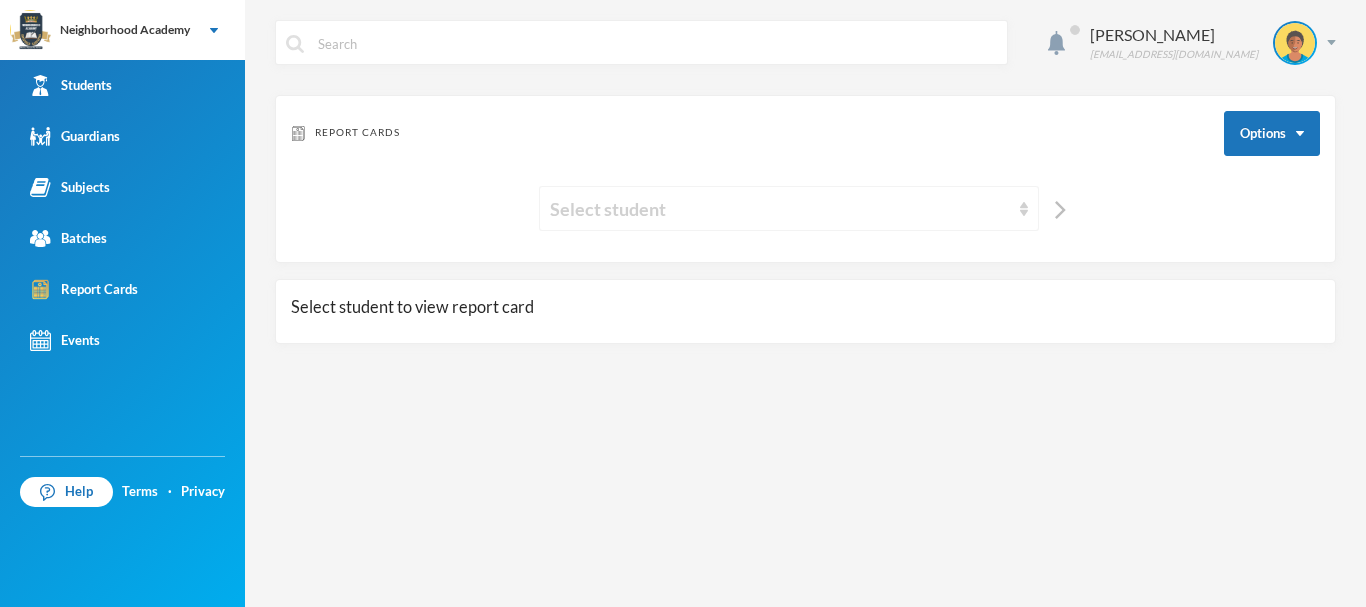 click on "Select student" at bounding box center [780, 209] 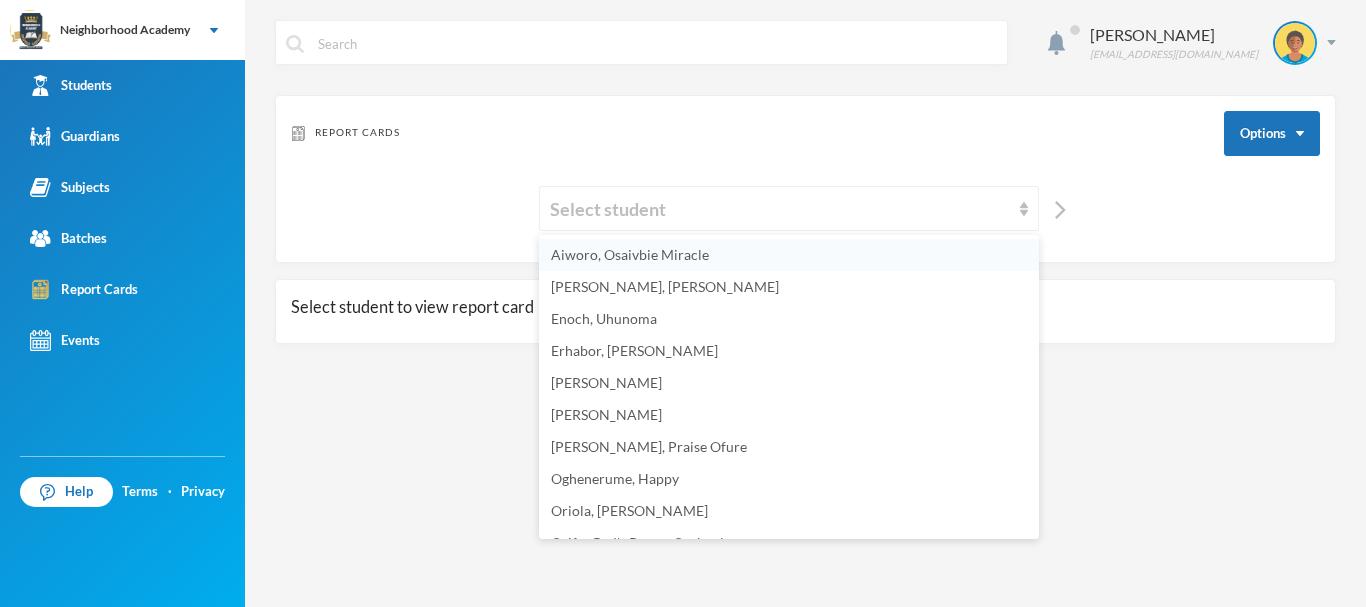 click on "Aiworo, Osaivbie Miracle" at bounding box center (630, 254) 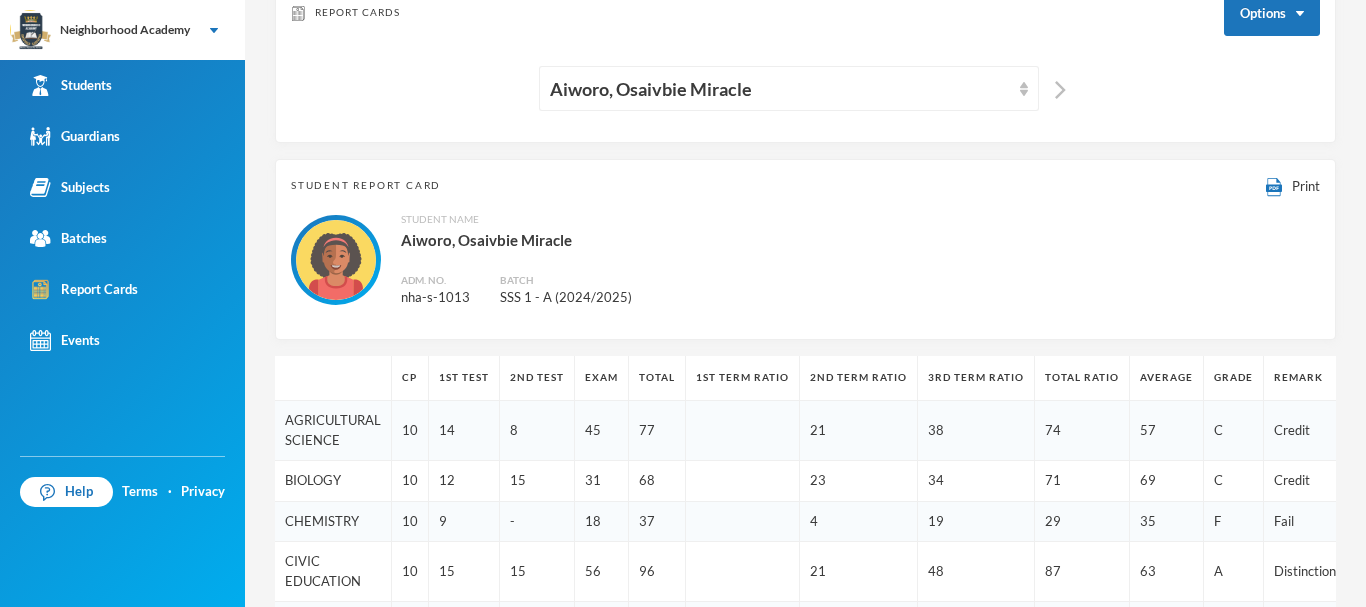 scroll, scrollTop: 100, scrollLeft: 0, axis: vertical 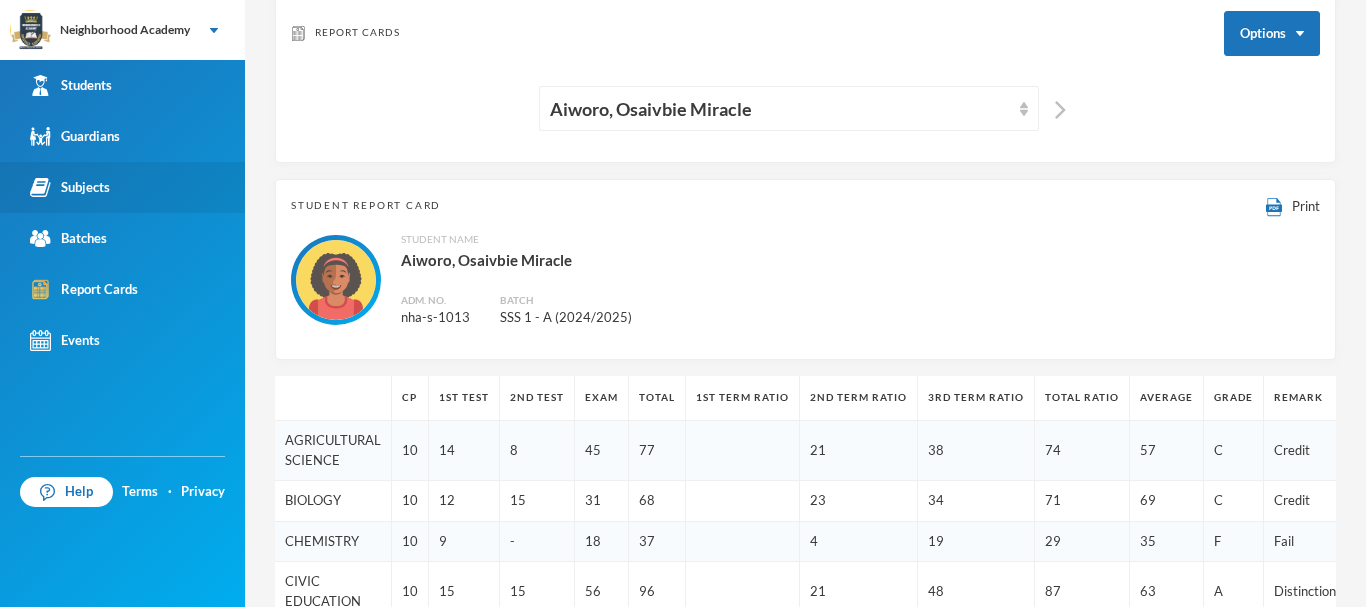 click on "Subjects" at bounding box center [122, 187] 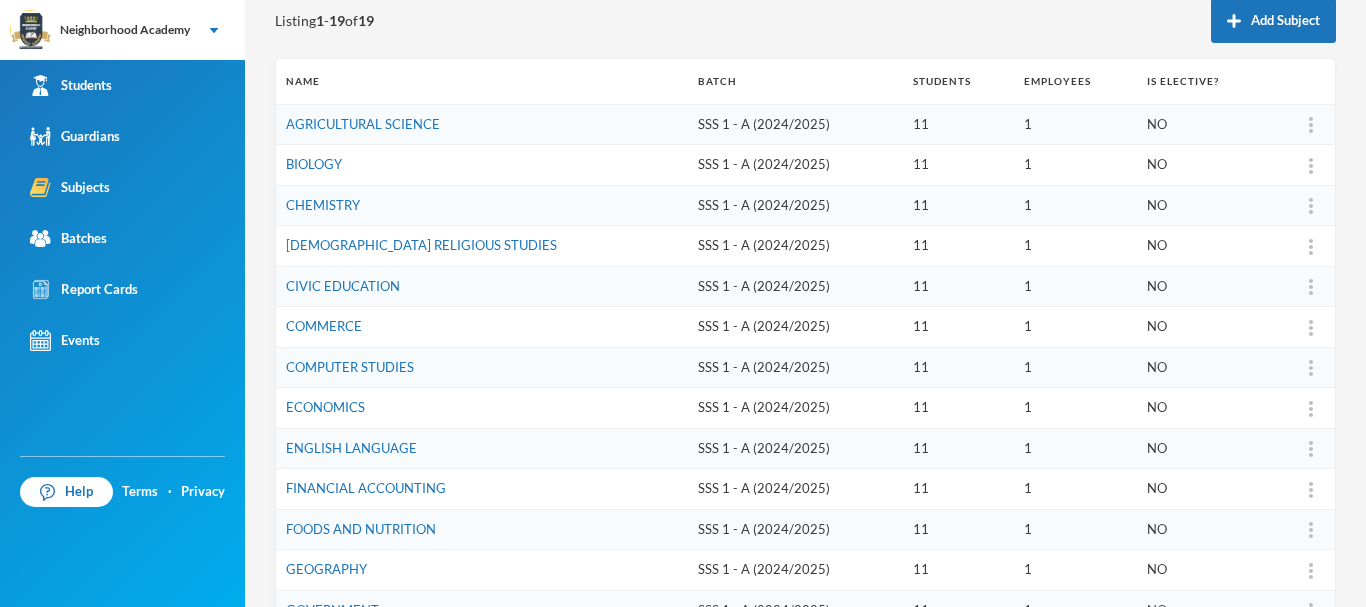 scroll, scrollTop: 300, scrollLeft: 0, axis: vertical 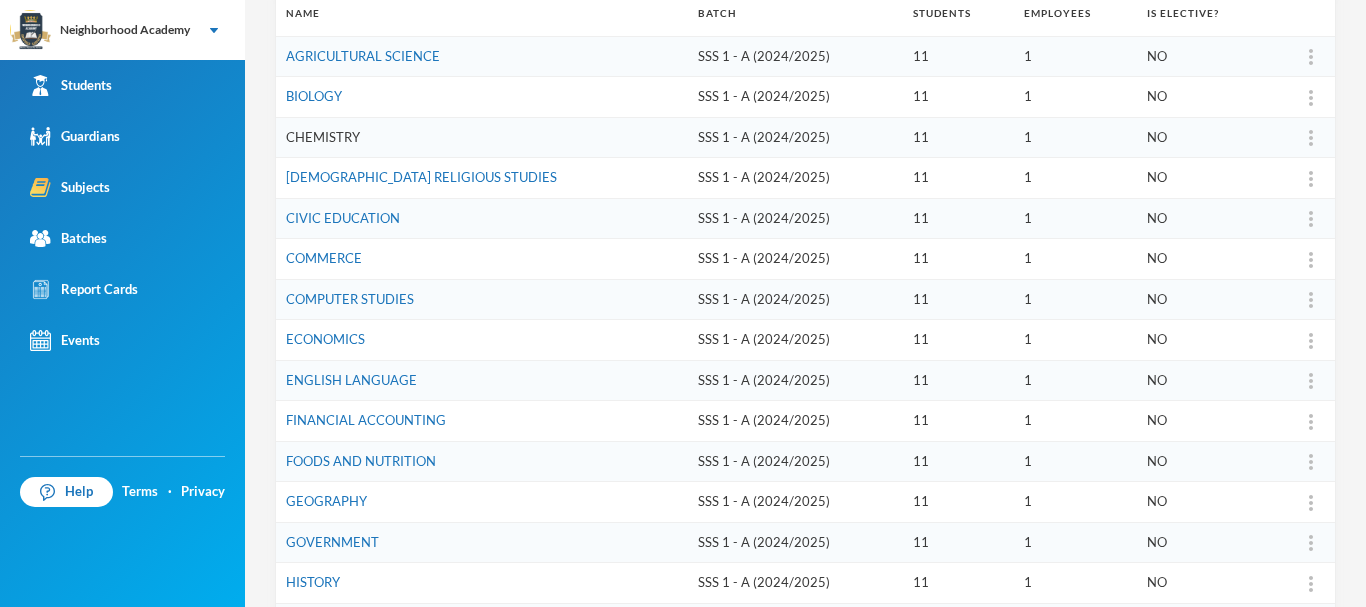 click on "CHEMISTRY" at bounding box center (323, 137) 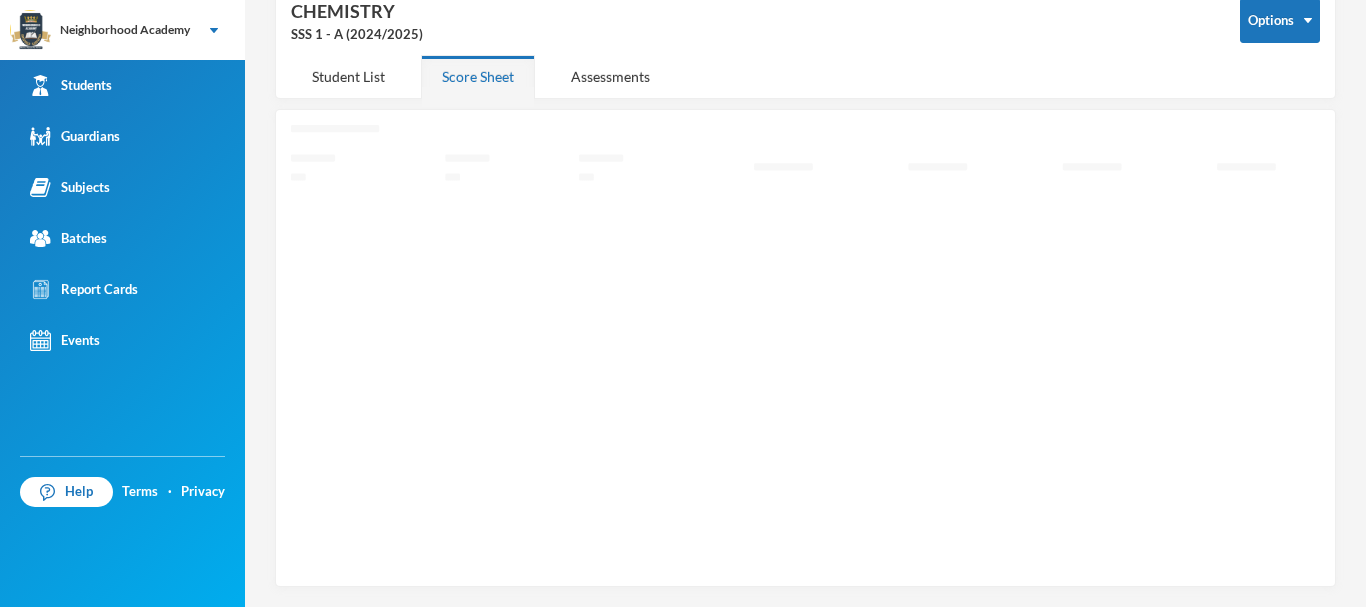 scroll, scrollTop: 106, scrollLeft: 0, axis: vertical 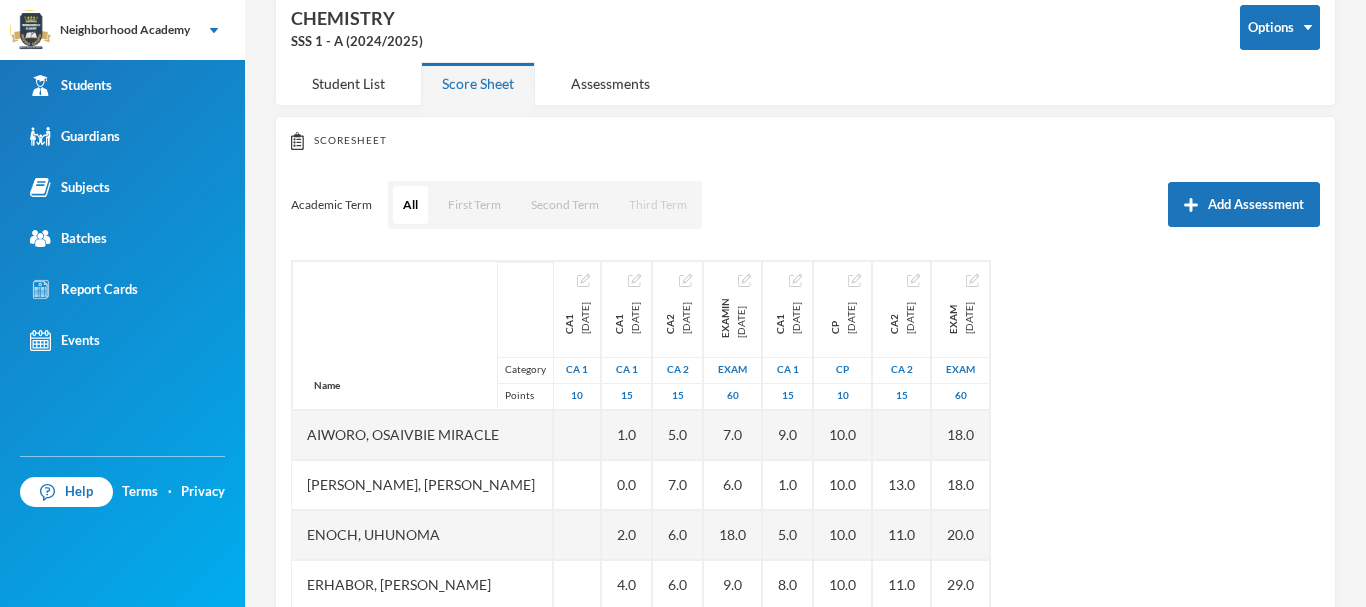 click on "Third Term" at bounding box center (658, 205) 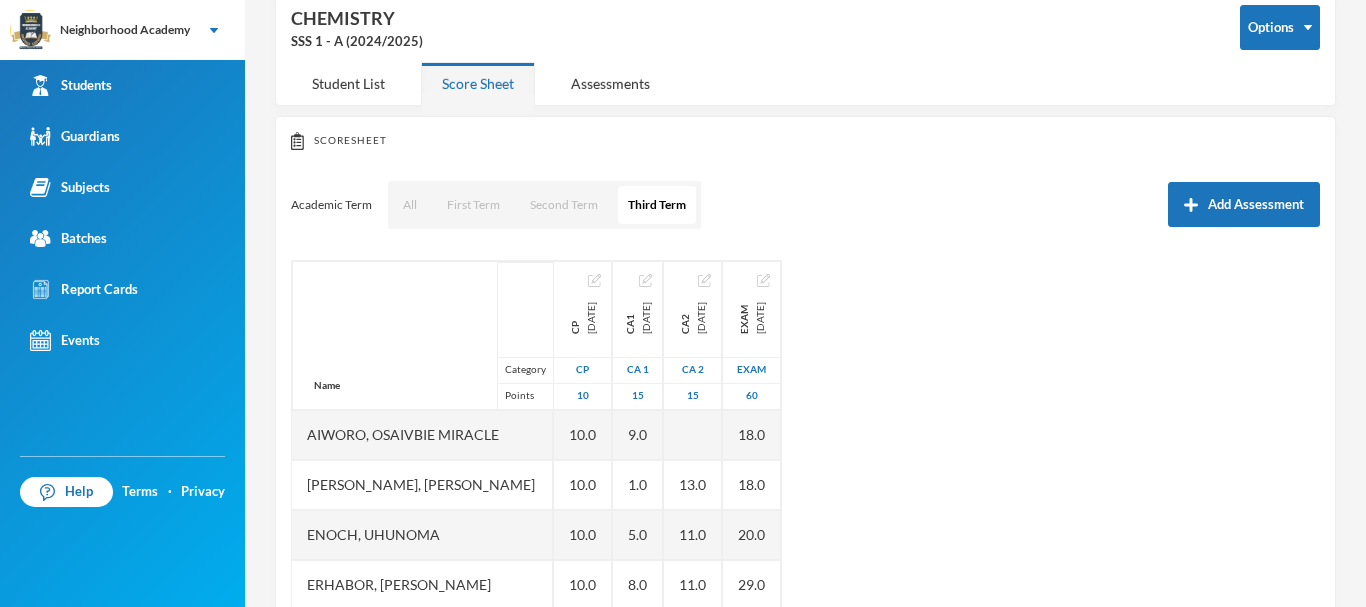 scroll, scrollTop: 201, scrollLeft: 0, axis: vertical 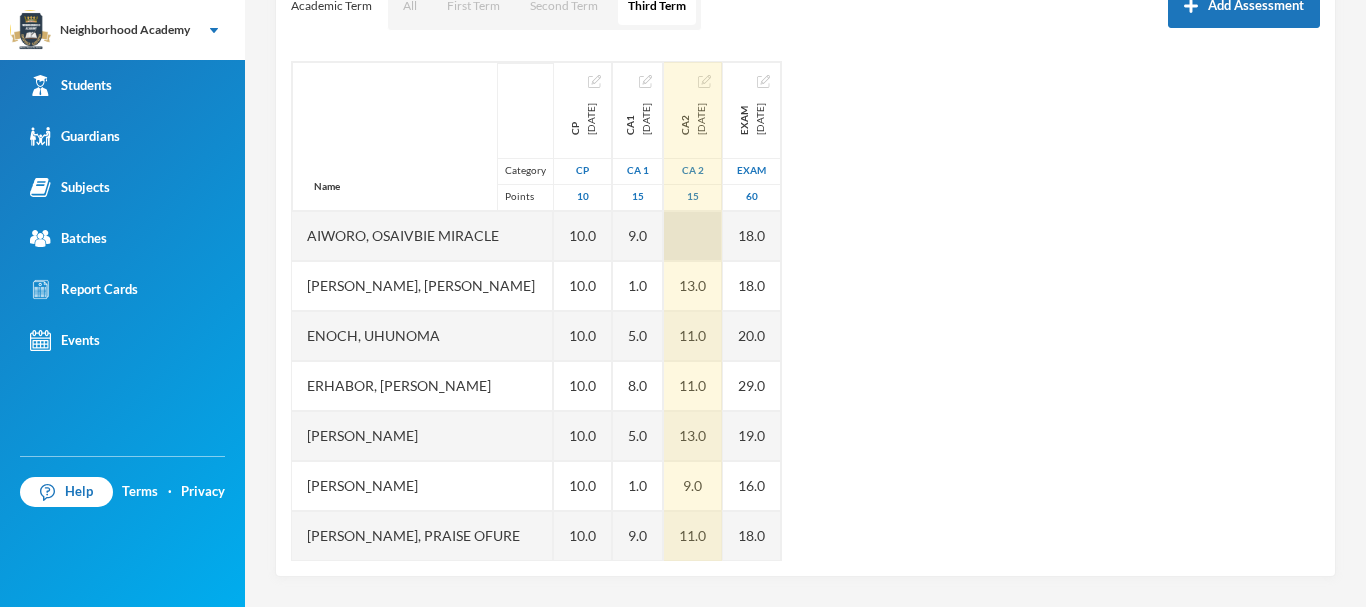 click at bounding box center [693, 236] 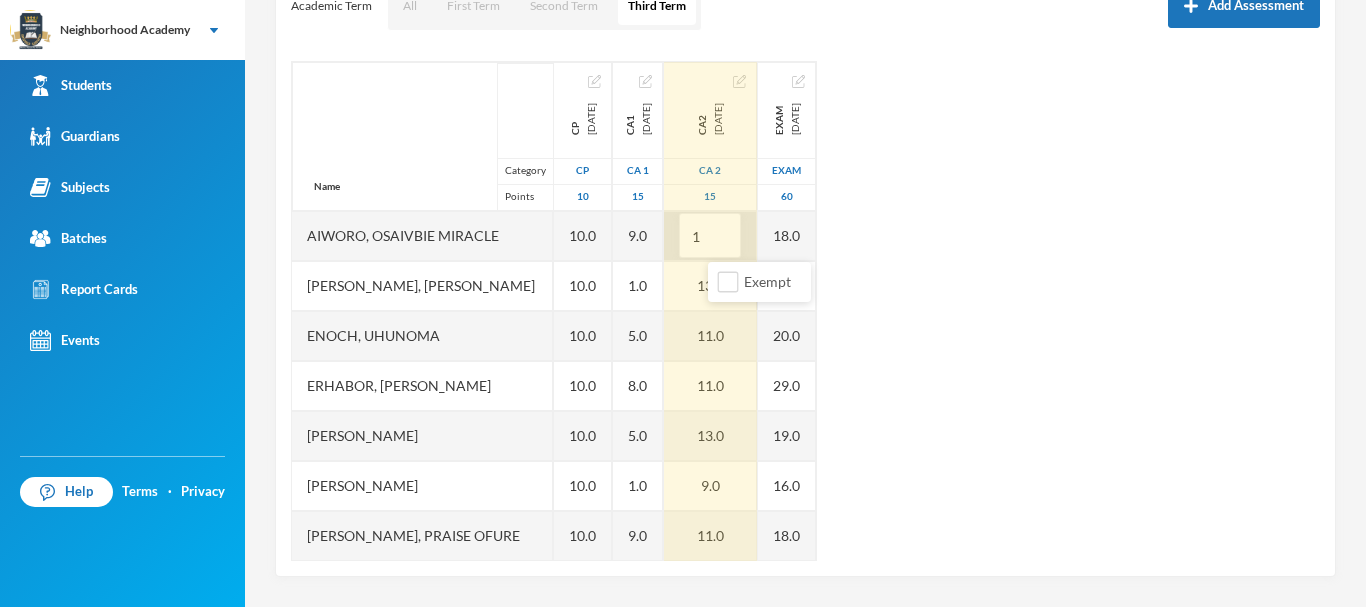 type on "11" 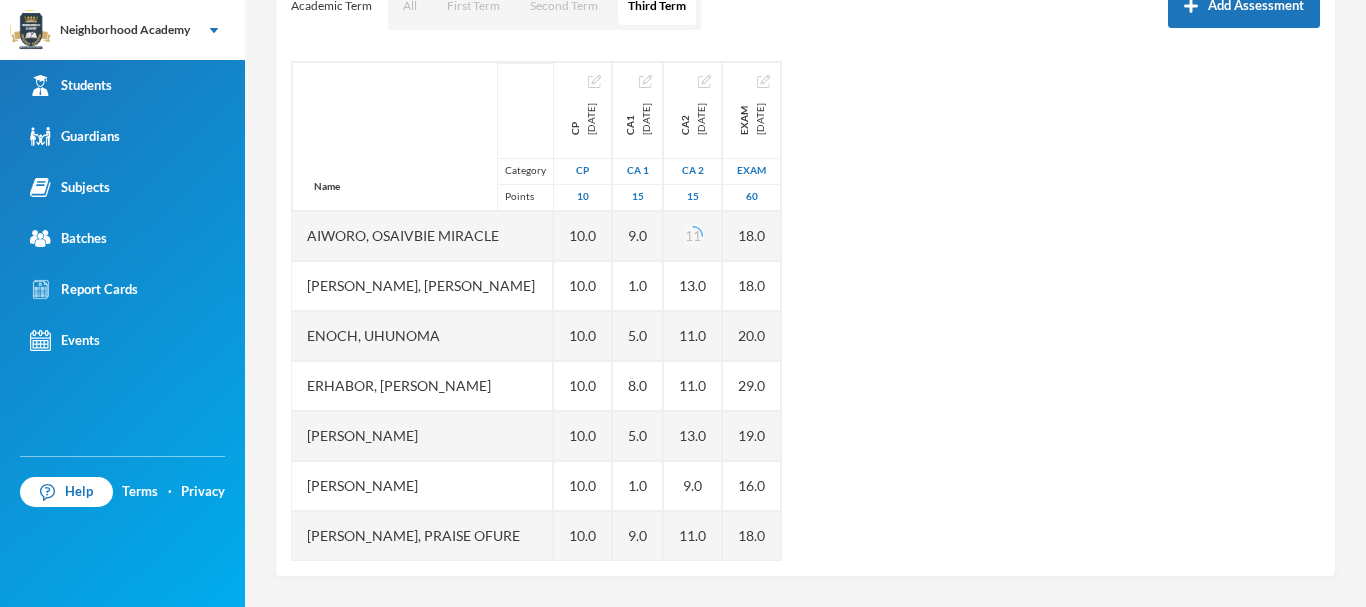 click on "Name   Category Points [PERSON_NAME], [PERSON_NAME] [PERSON_NAME] [PERSON_NAME], [PERSON_NAME], [PERSON_NAME], [PERSON_NAME], [PERSON_NAME], Praise Ofure Oghenerume, [PERSON_NAME] [PERSON_NAME], God's Power Osakpolor Waidor, Olotu Praise CP [DATE] CP 10 10.0 10.0 10.0 10.0 10.0 10.0 10.0 10.0 10.0 10.0 10.0 CA1 [DATE] CA 1 15 9.0 1.0 5.0 8.0 5.0 1.0 9.0 3.0 6.0 3.0 8.0 CA2 [DATE] CA 2 15 11 13.0 11.0 11.0 13.0 9.0 11.0 1.0 13.0 13.0 11.0 Exam [DATE] Exam 60 18.0 18.0 20.0 29.0 19.0 16.0 18.0 14.0 14.0 10.0 28.0" at bounding box center (805, 311) 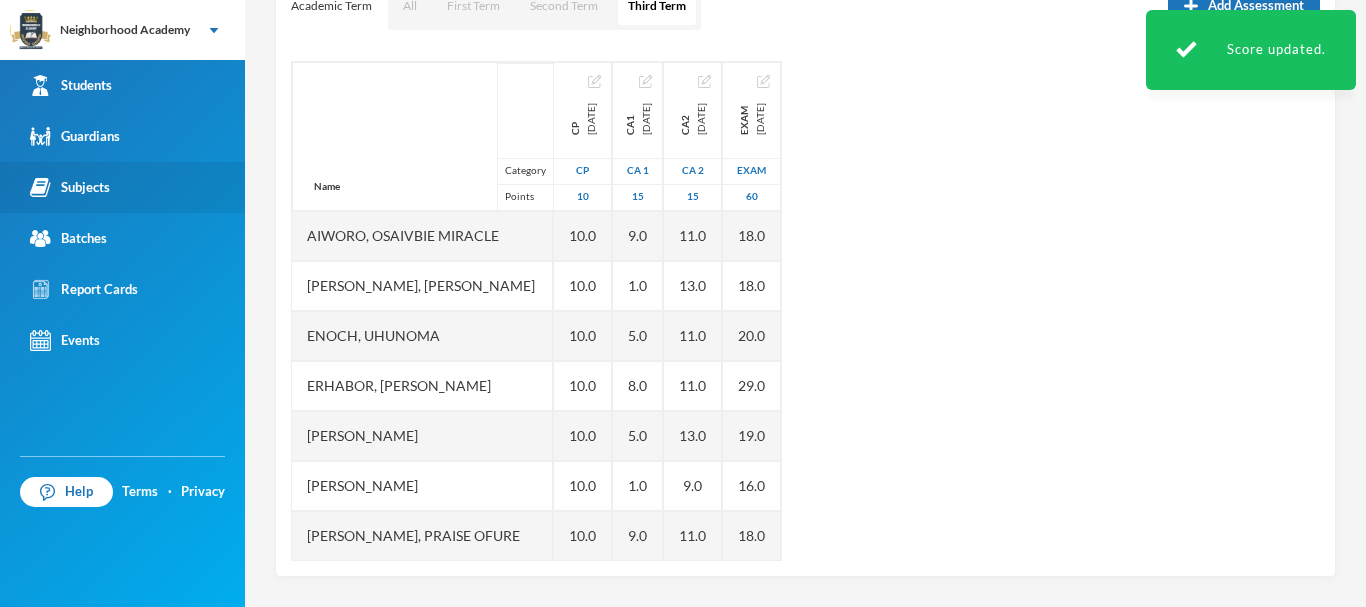 click on "Subjects" at bounding box center [70, 187] 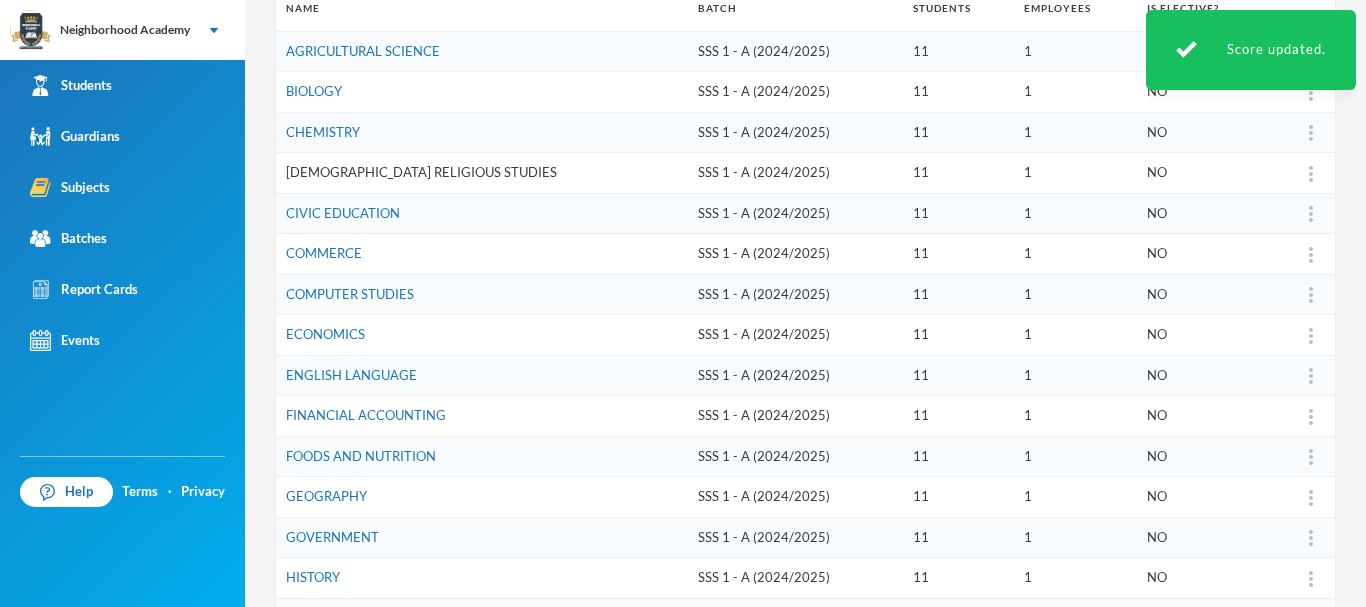 click on "[DEMOGRAPHIC_DATA] RELIGIOUS STUDIES" at bounding box center (421, 172) 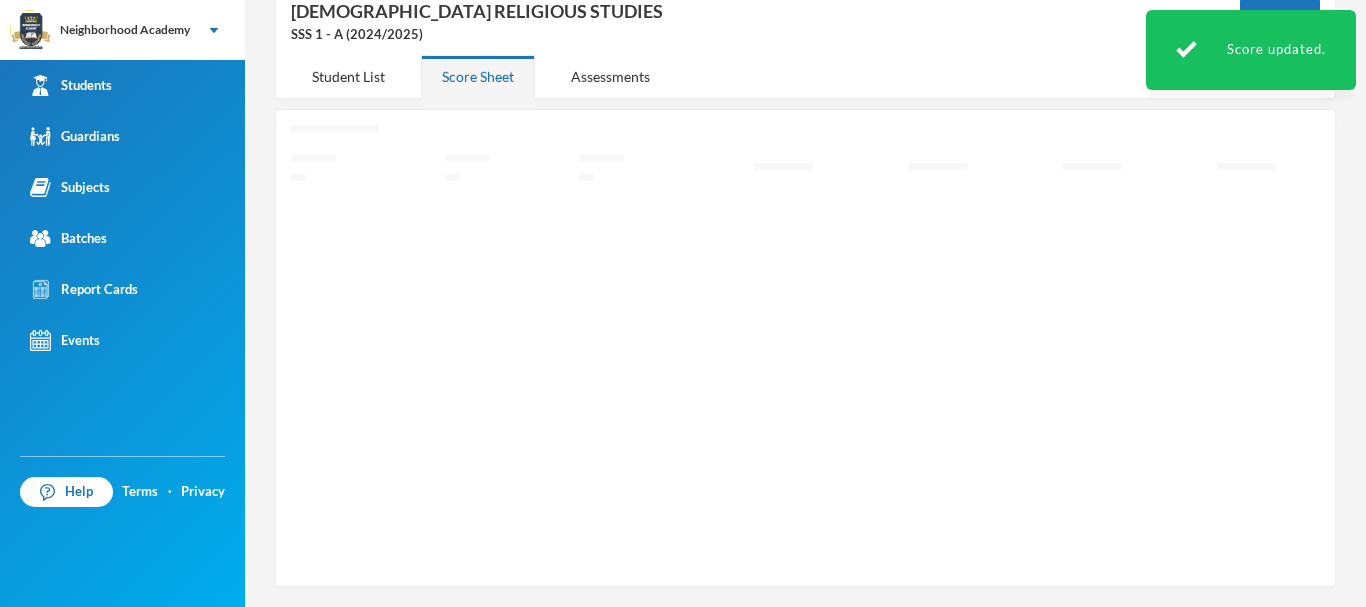scroll, scrollTop: 106, scrollLeft: 0, axis: vertical 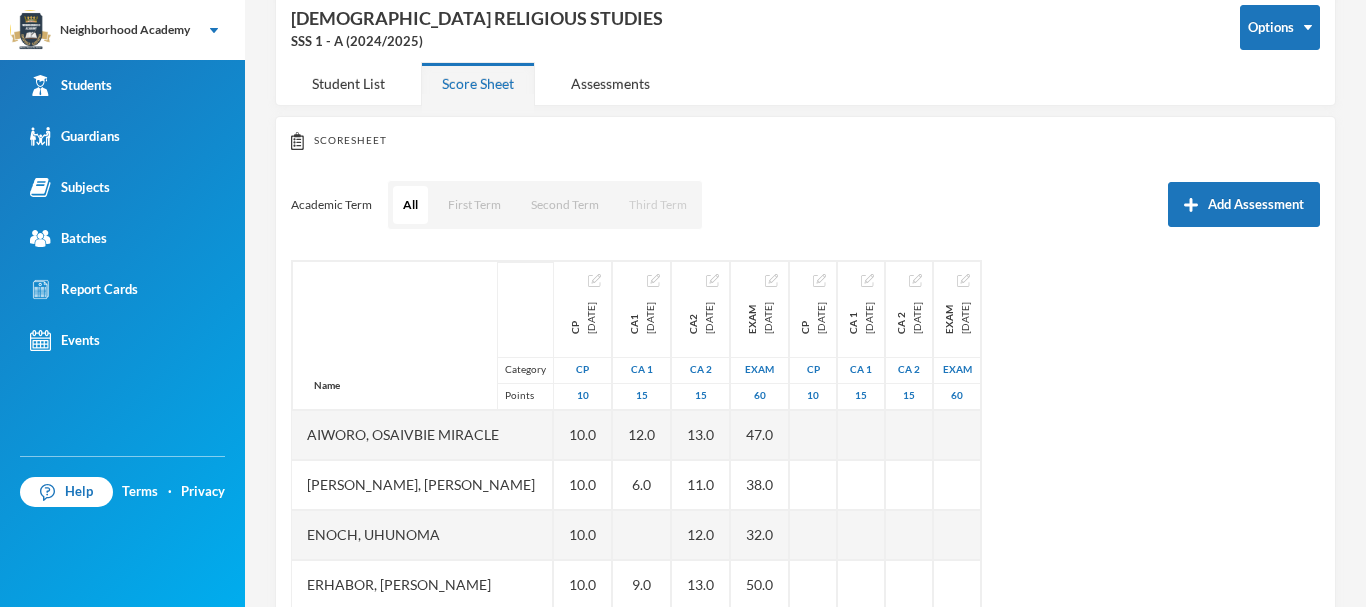 click on "Third Term" at bounding box center [658, 205] 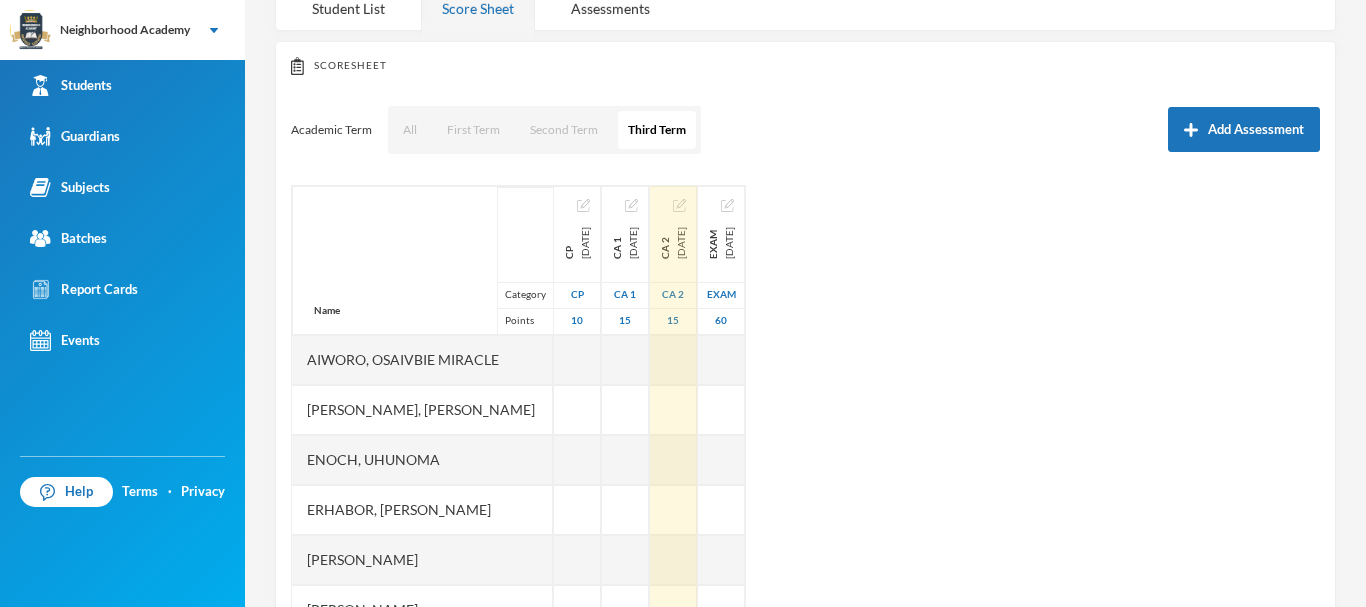 scroll, scrollTop: 305, scrollLeft: 0, axis: vertical 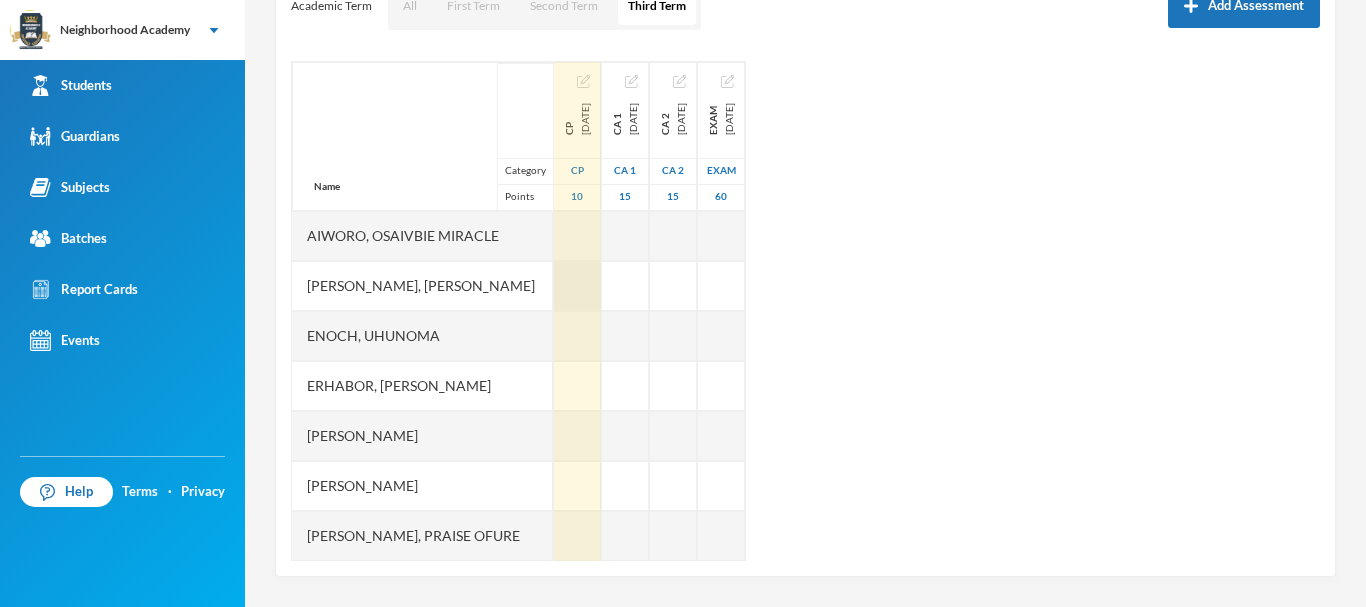 click at bounding box center [577, 286] 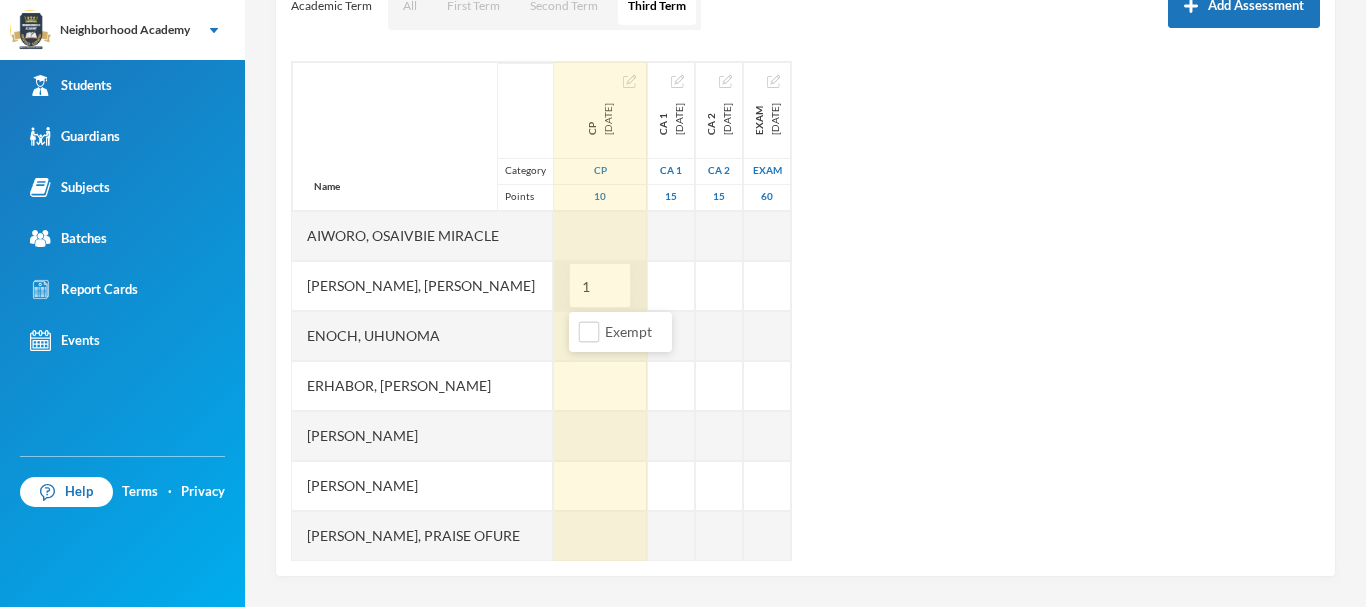 type on "10" 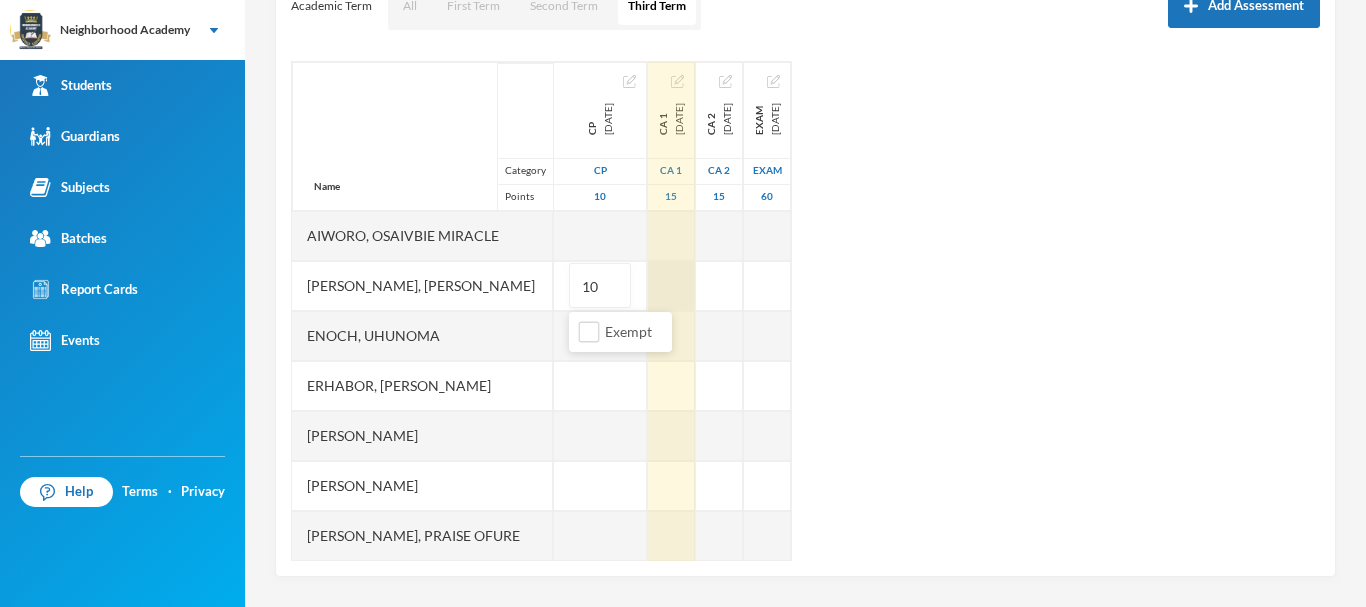 click at bounding box center (671, 286) 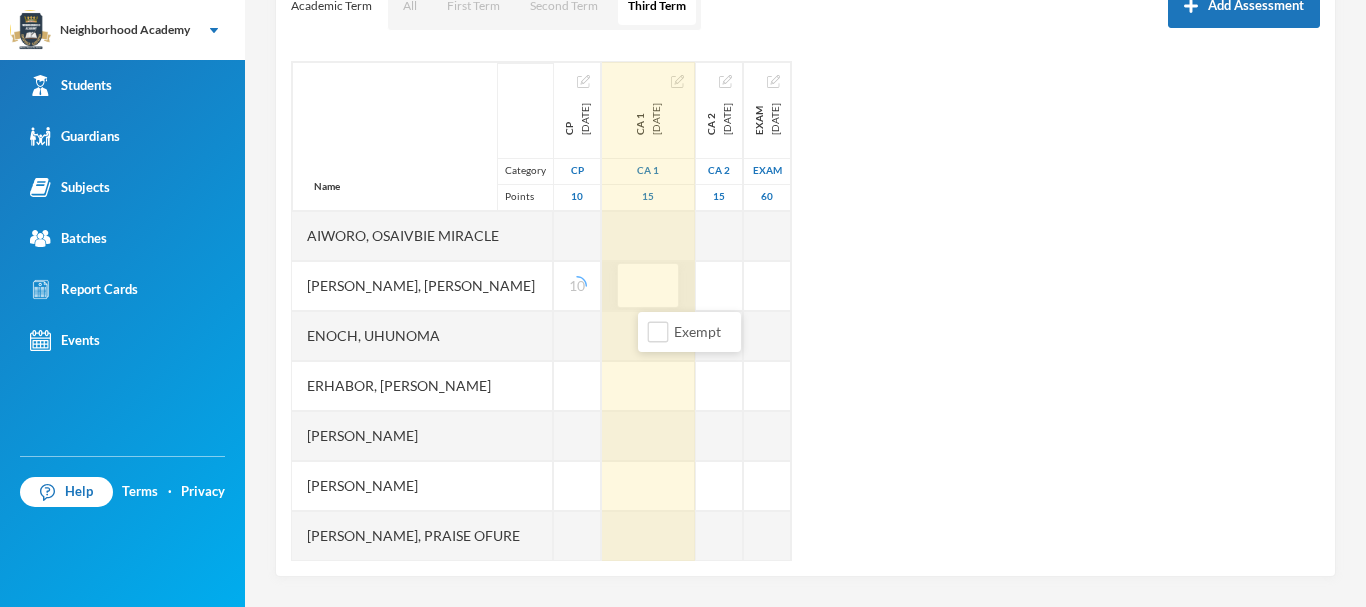 type on "4" 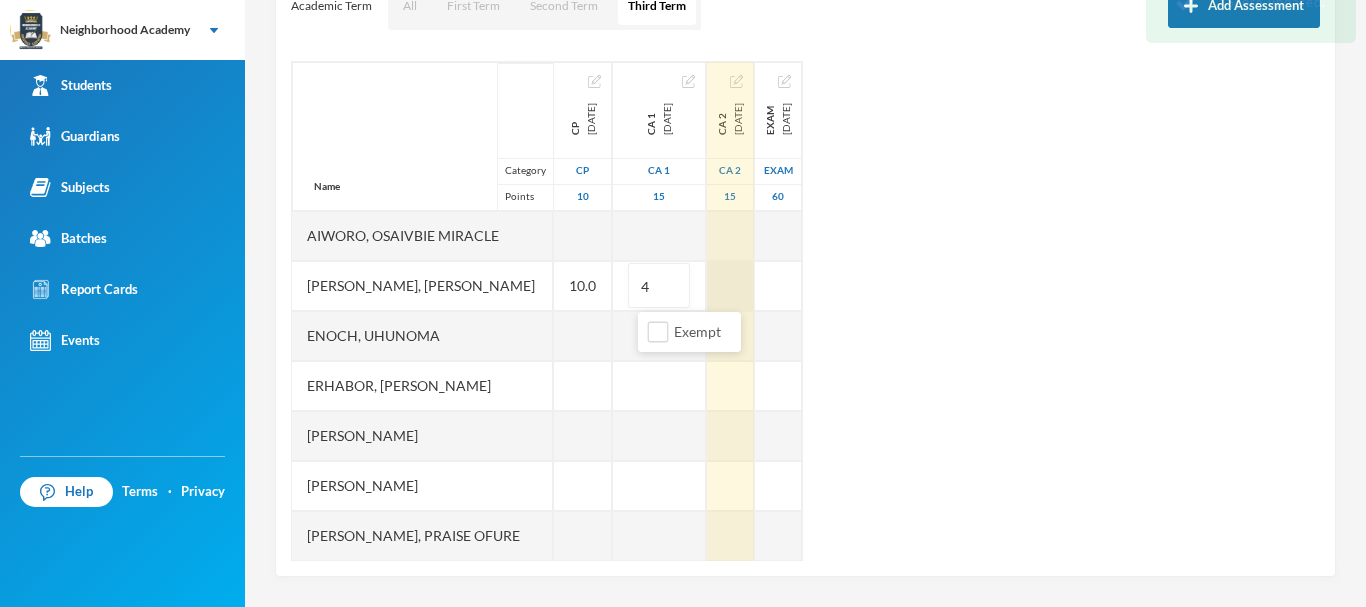 click at bounding box center (730, 286) 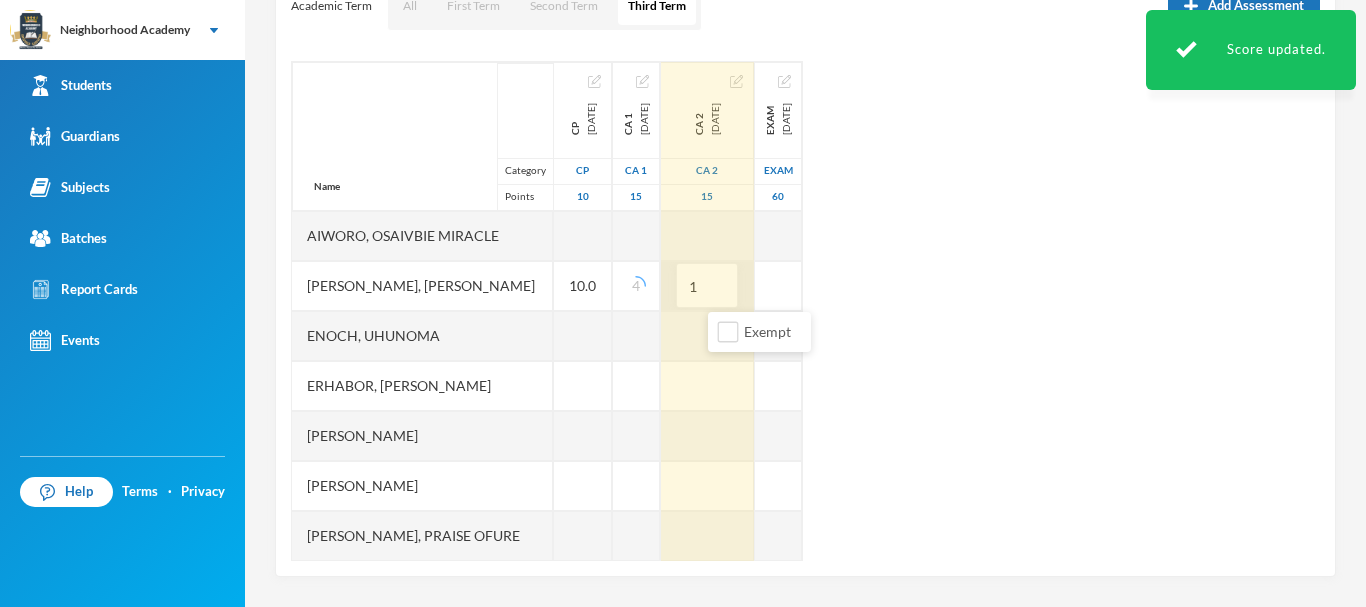 type on "15" 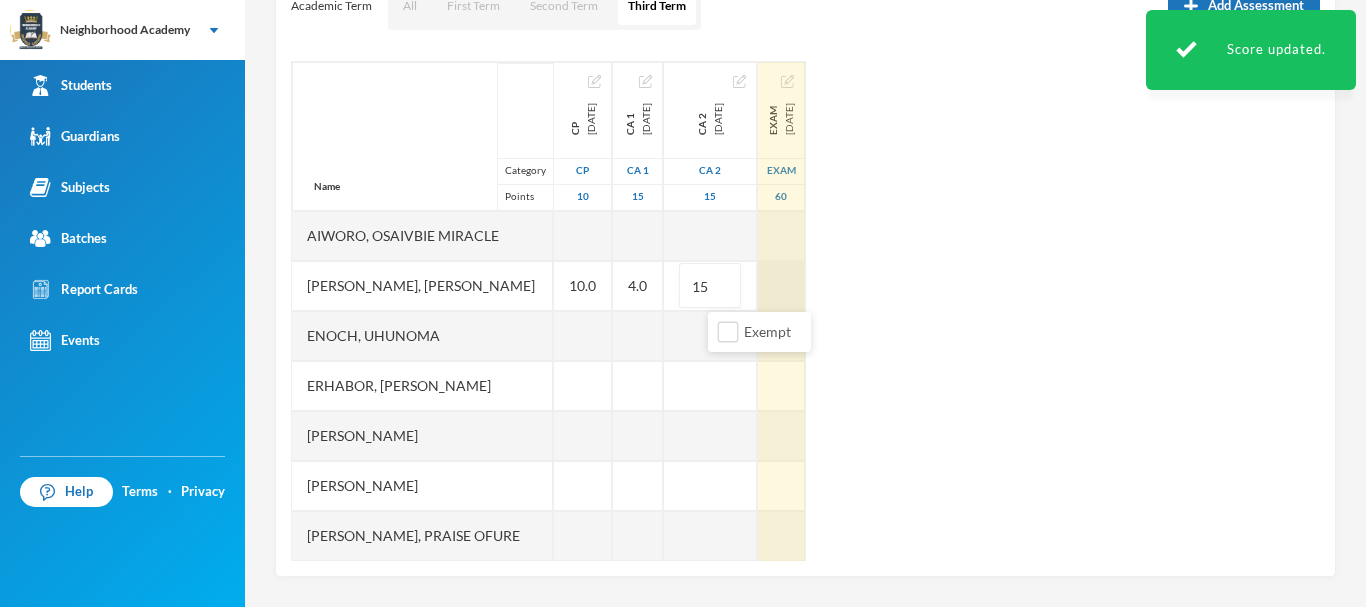 click at bounding box center (781, 286) 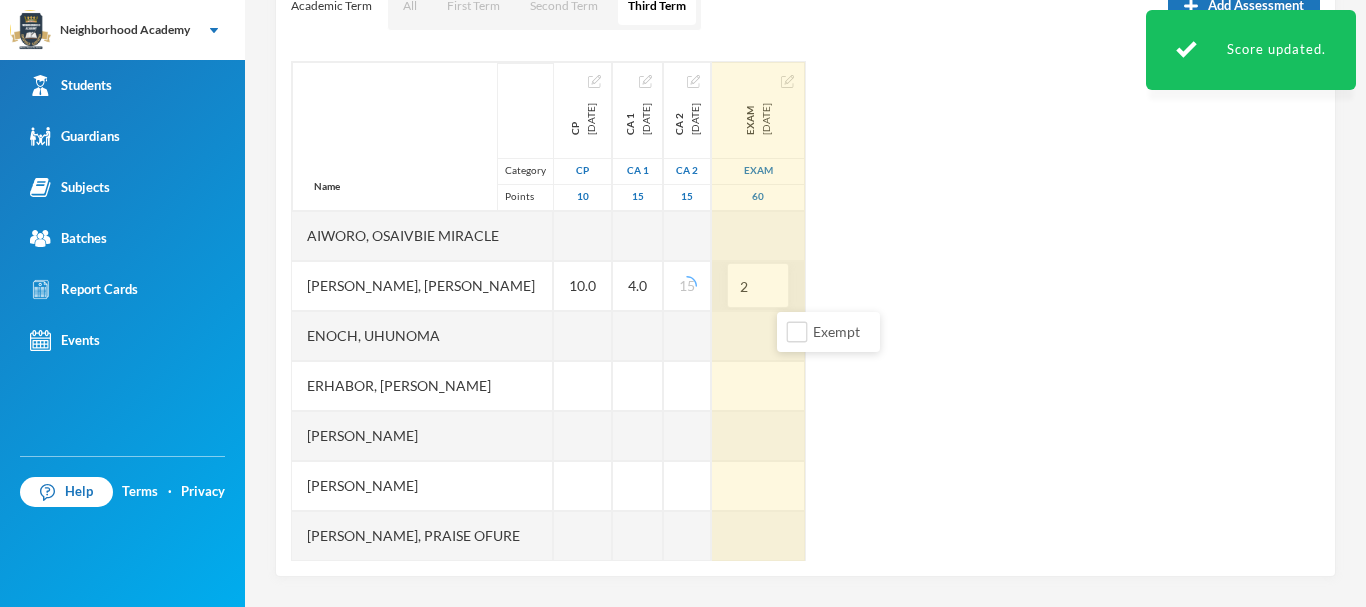 type on "22" 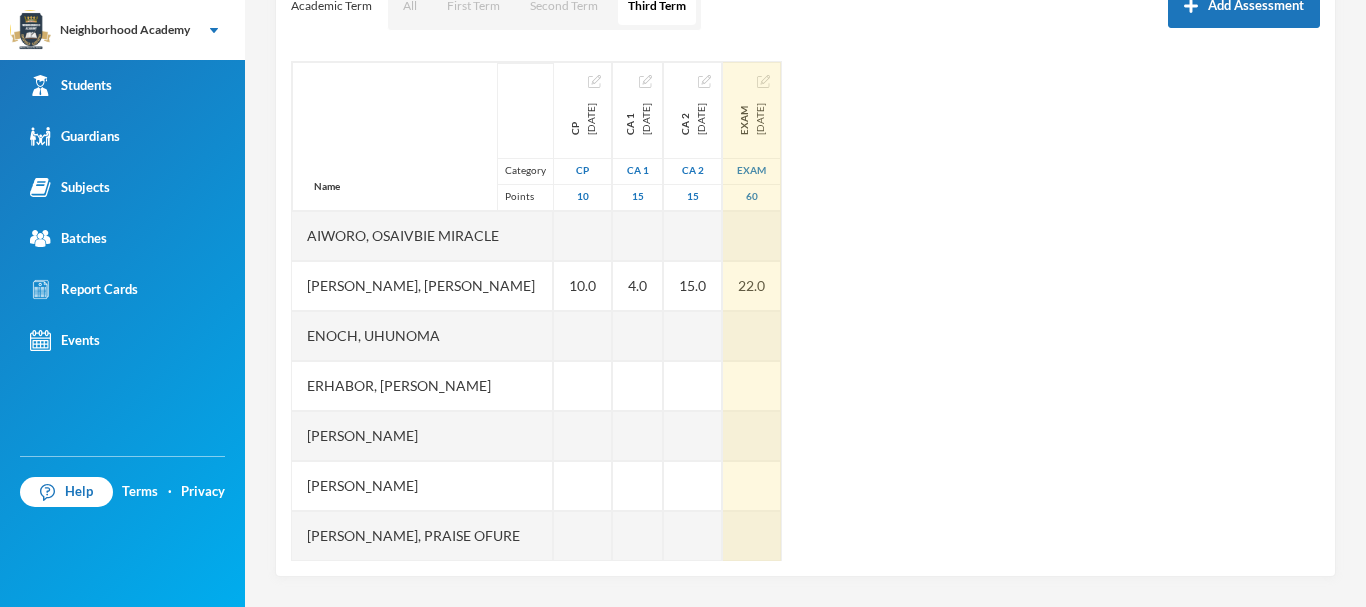 click on "Name   Category Points [PERSON_NAME], Osaivbie Miracle [PERSON_NAME] [PERSON_NAME], [PERSON_NAME], [PERSON_NAME], [PERSON_NAME], [PERSON_NAME], Praise Ofure Oghenerume, [PERSON_NAME] [PERSON_NAME], God's Power Osakpolor Waidor, Olotu Praise CP [DATE] CP 10 10.0 CA 1 [DATE] CA 1 15 4.0 CA 2 [DATE] CA 2 15 15.0 Exam [DATE] Exam 60 22.0" at bounding box center [805, 311] 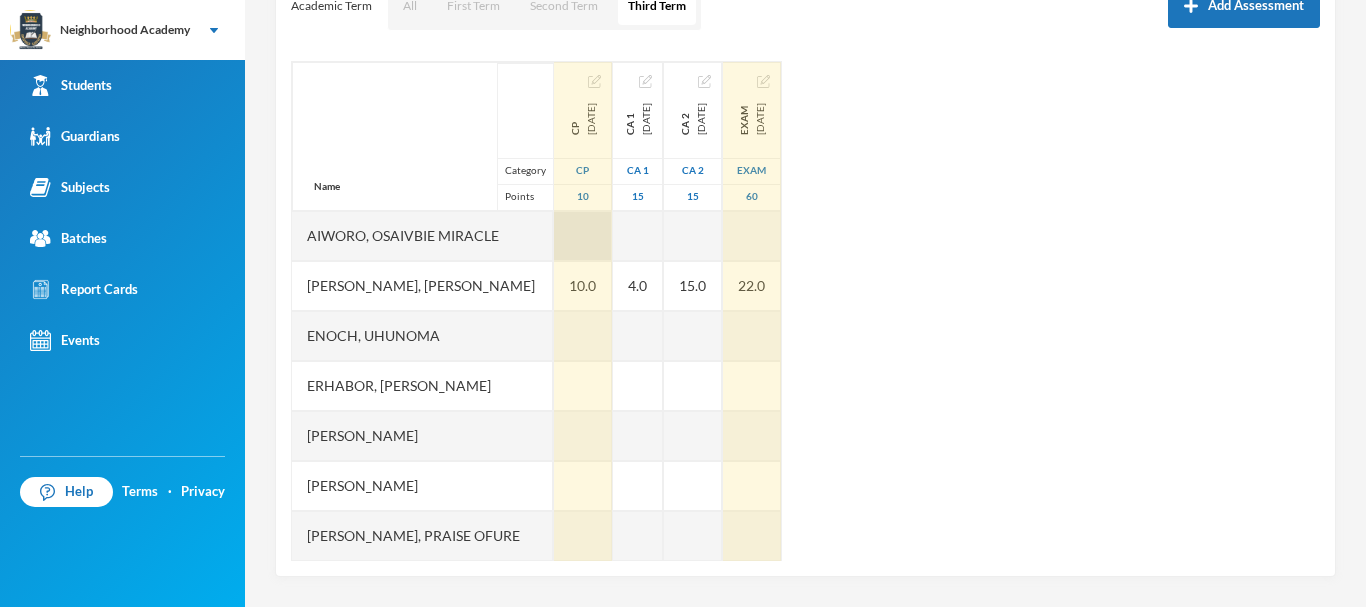 click at bounding box center (583, 236) 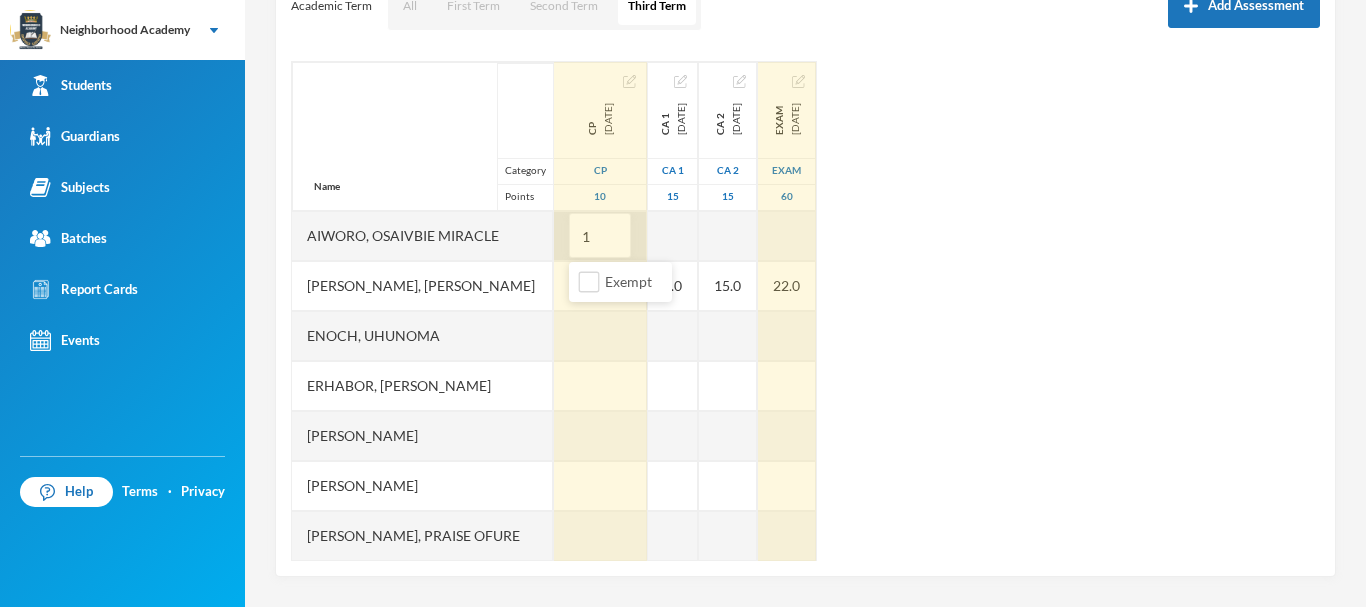 type on "10" 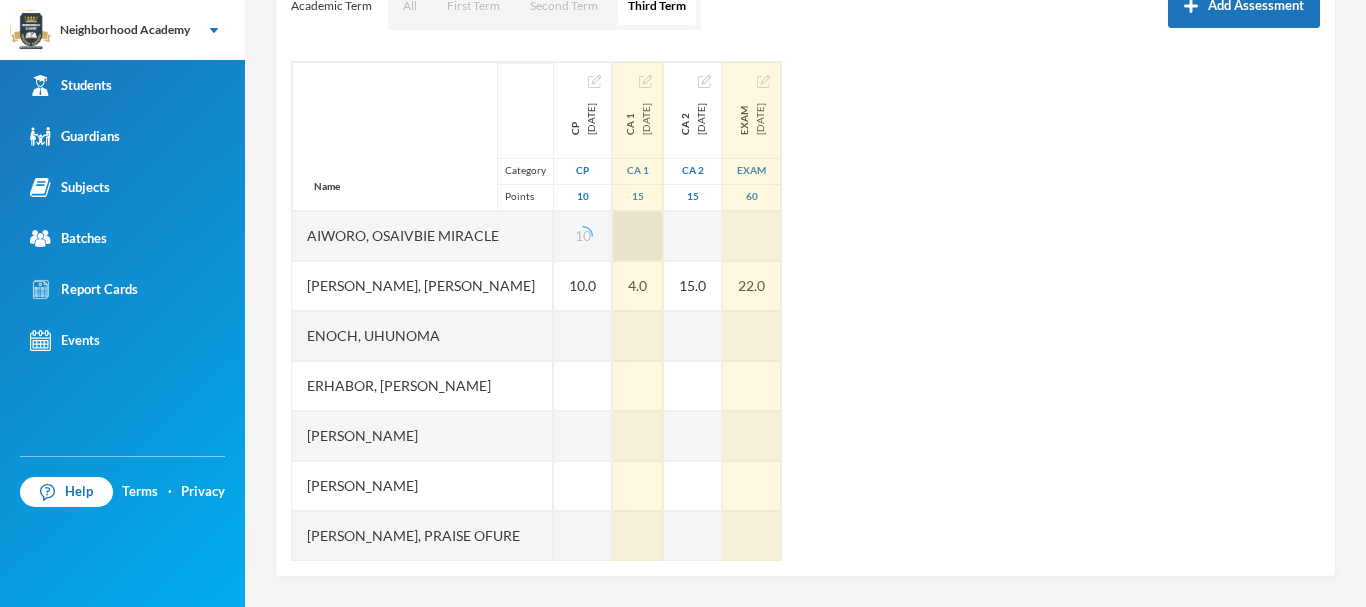 click at bounding box center (638, 236) 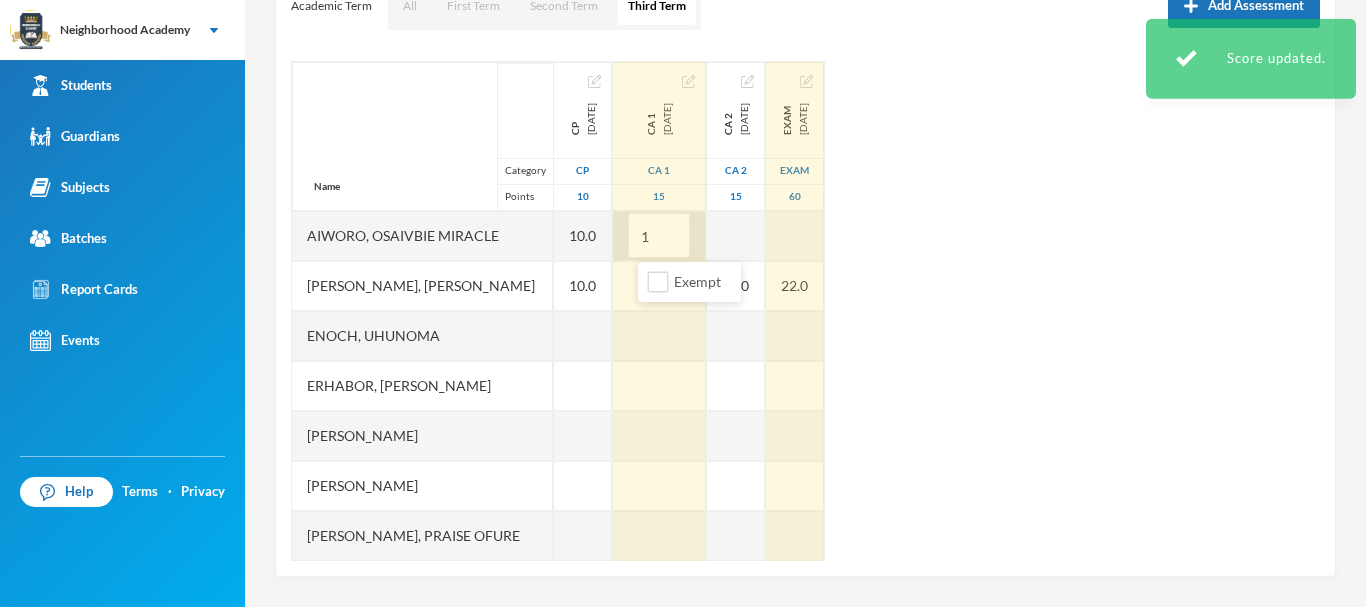 type on "10" 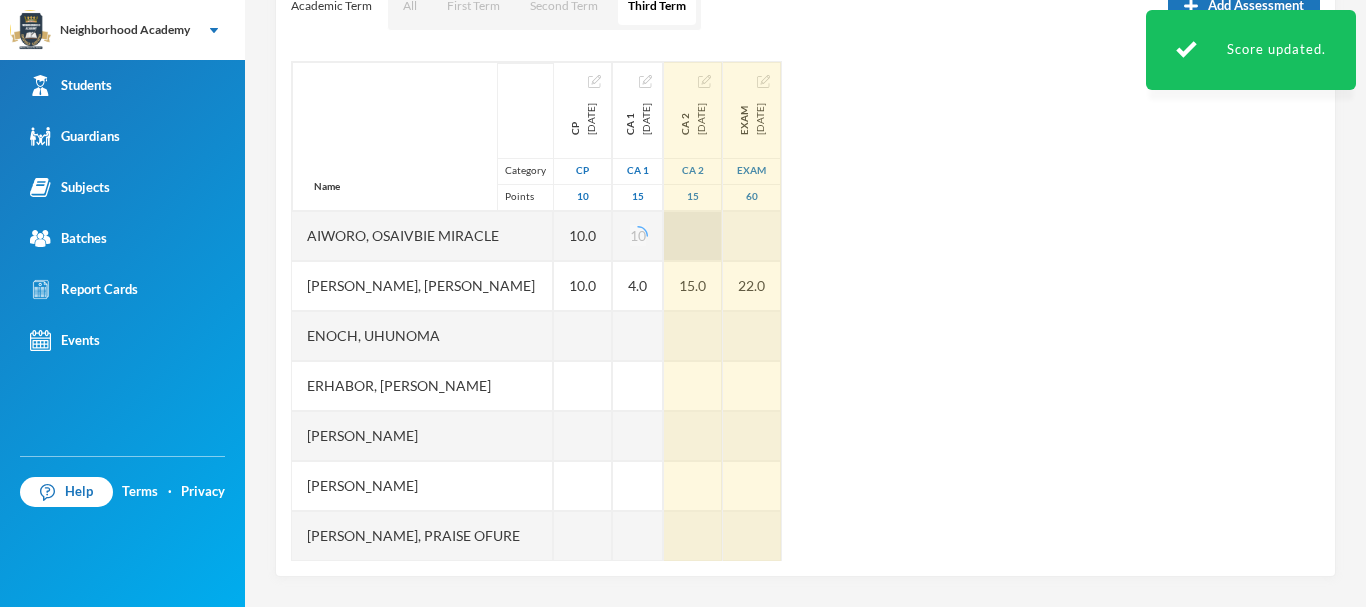 click at bounding box center (693, 236) 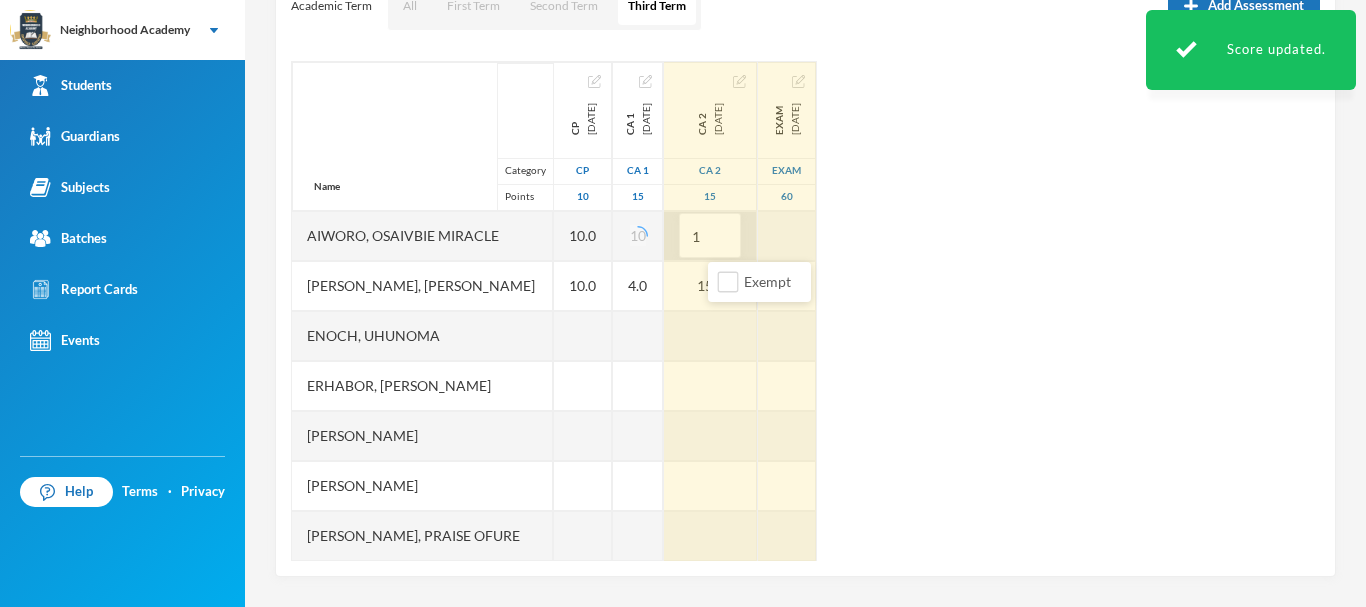 type on "15" 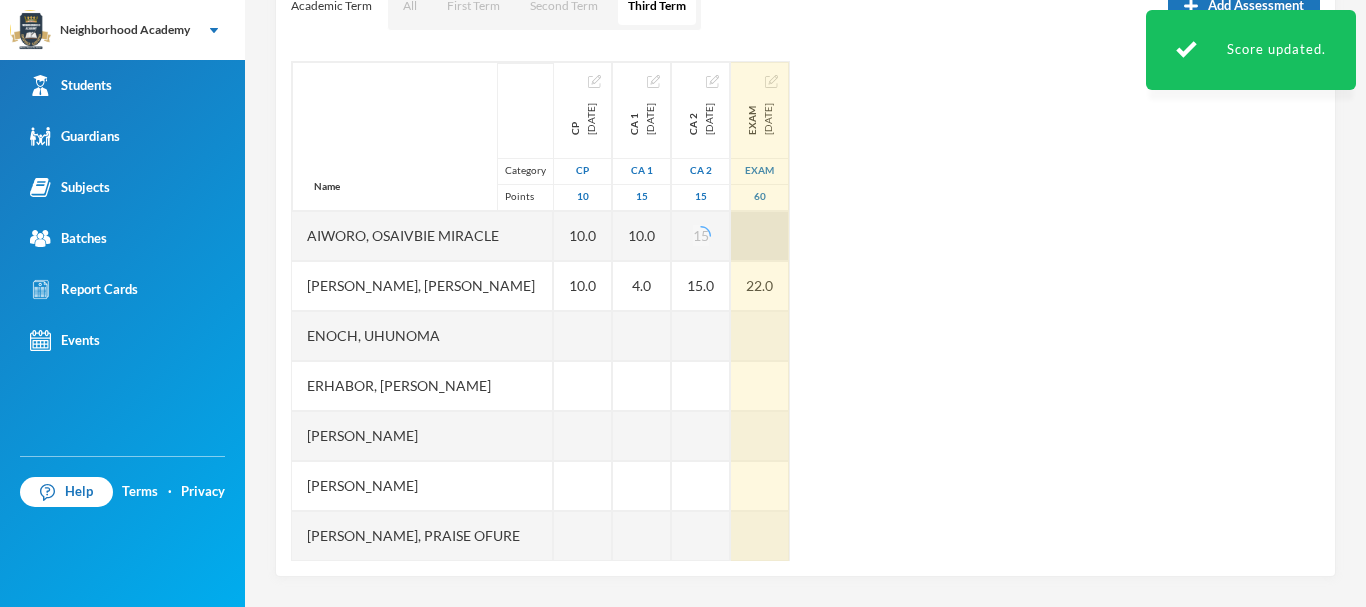 click at bounding box center (760, 236) 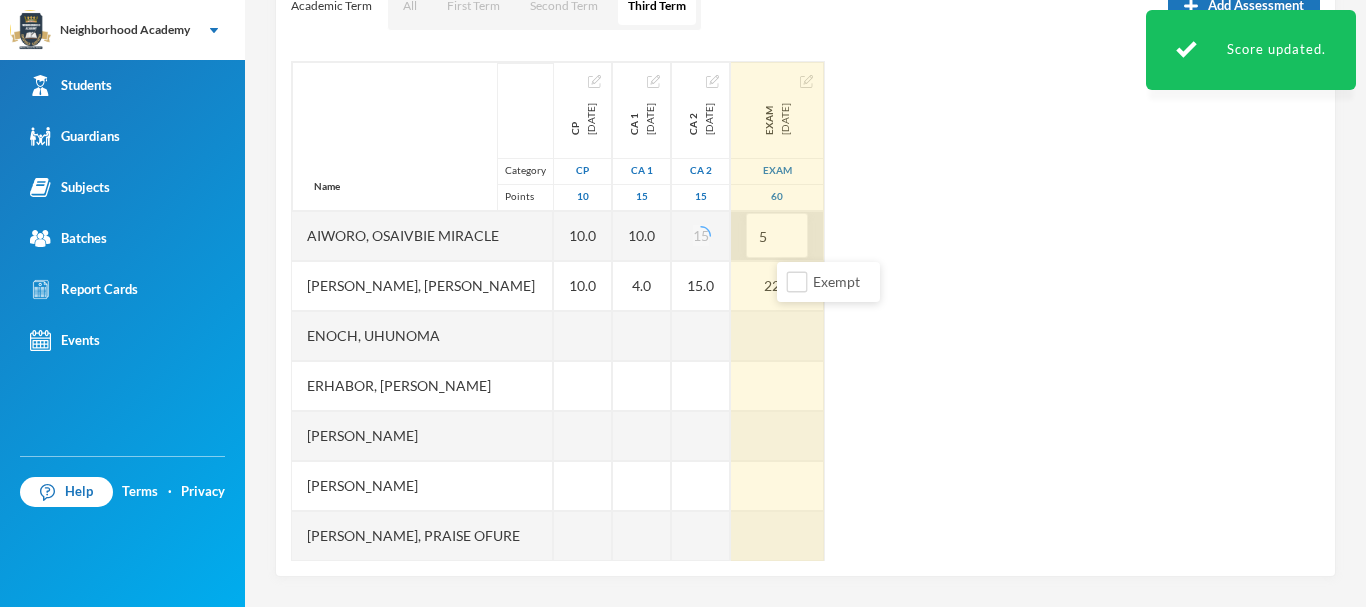 type on "51" 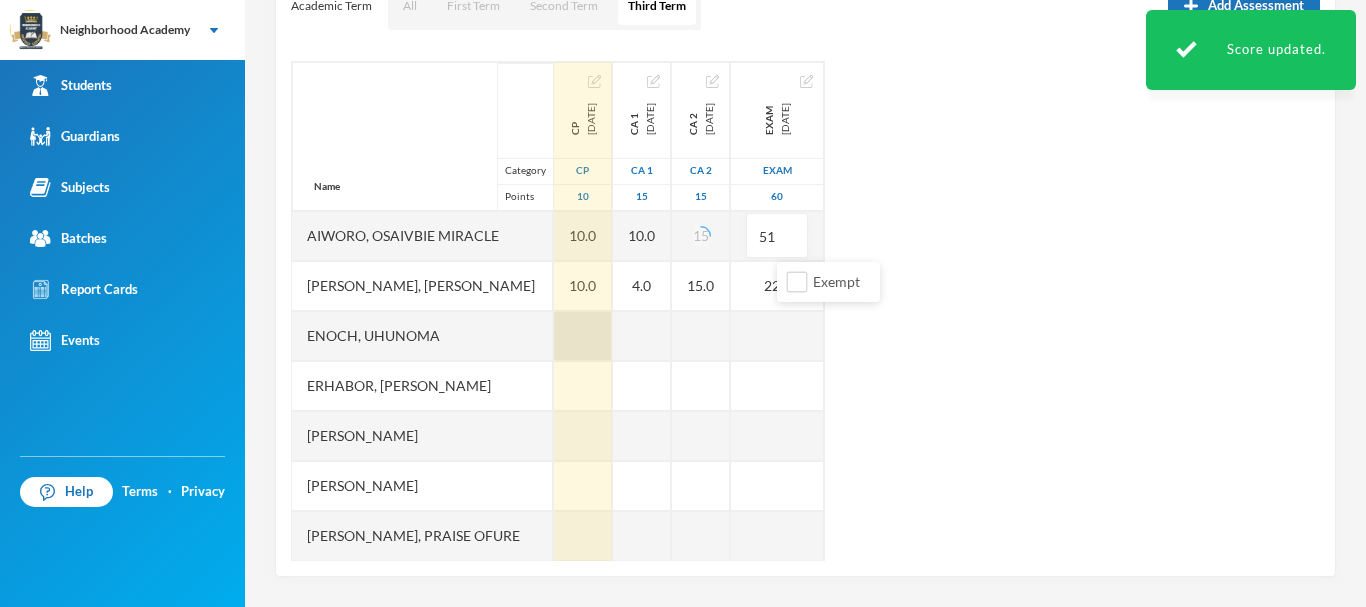 click at bounding box center (583, 336) 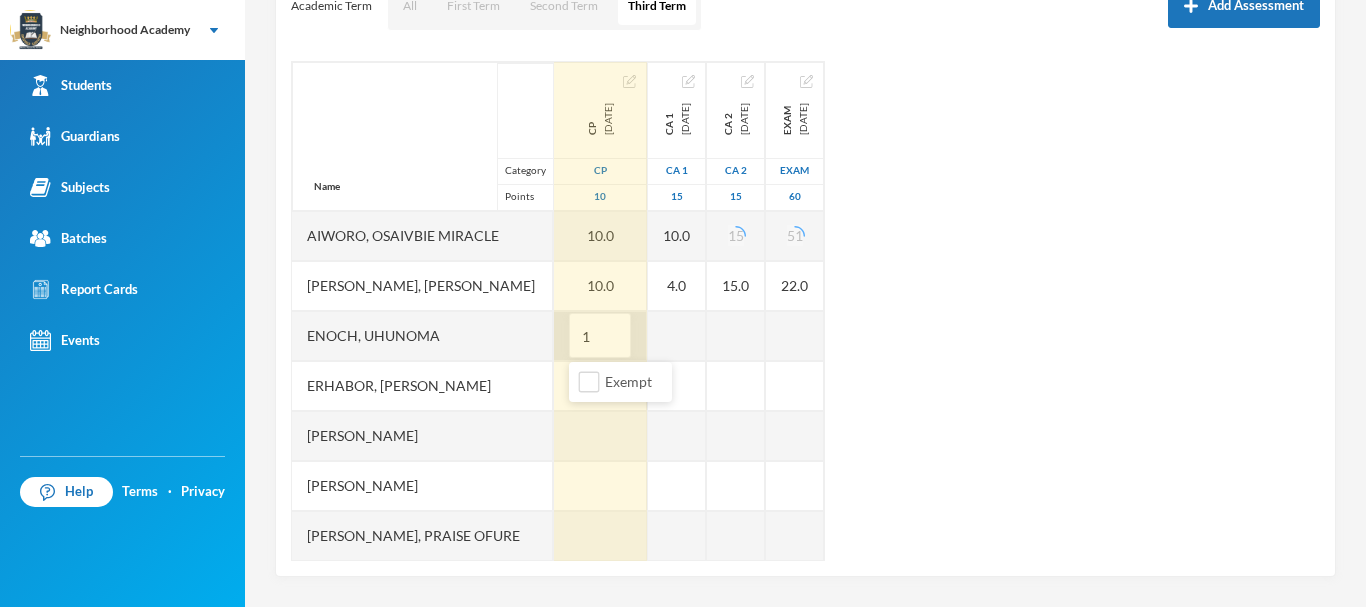 type on "10" 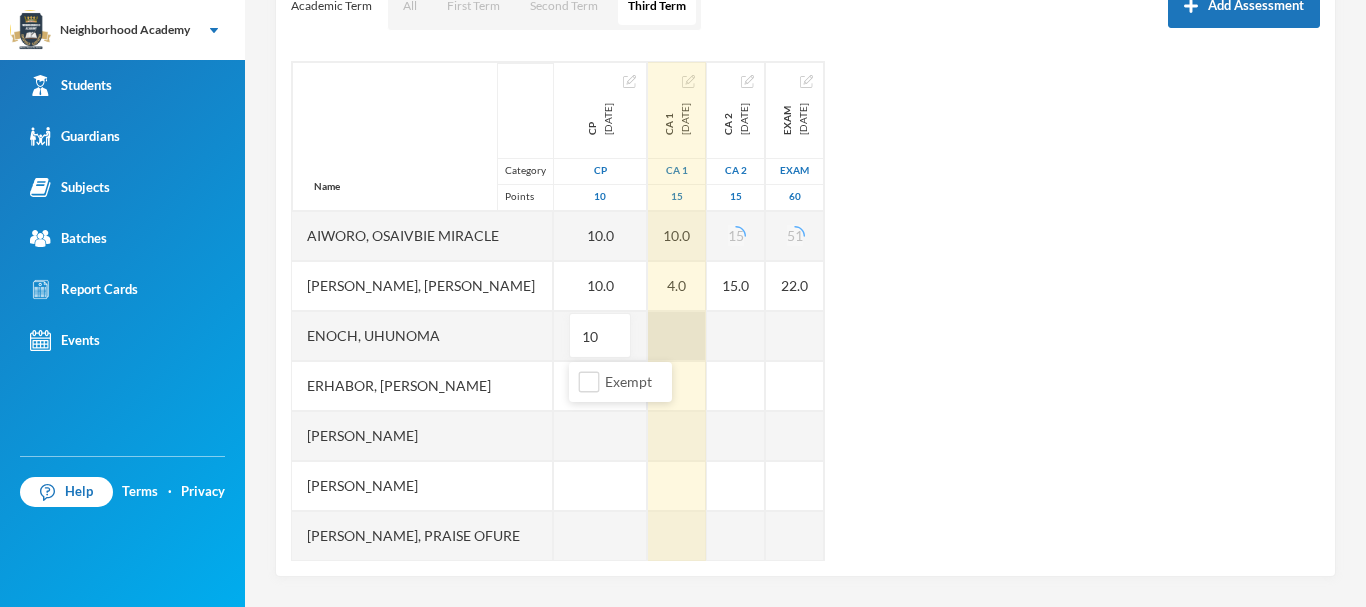 click at bounding box center (677, 336) 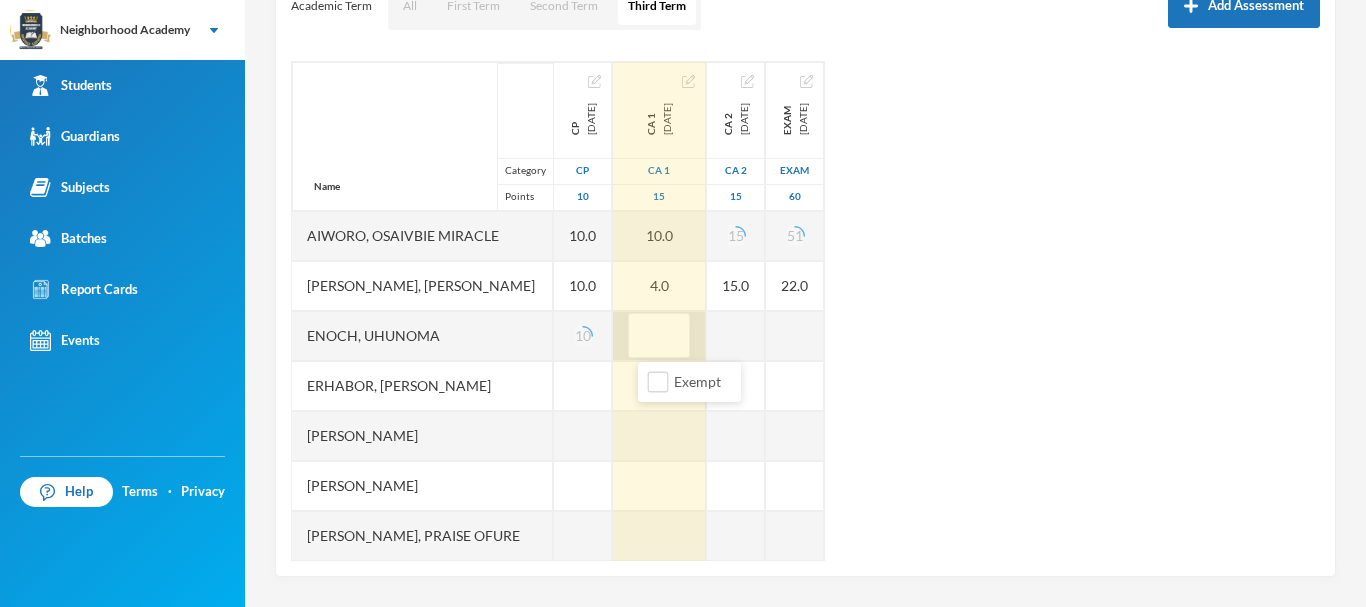 type on "6" 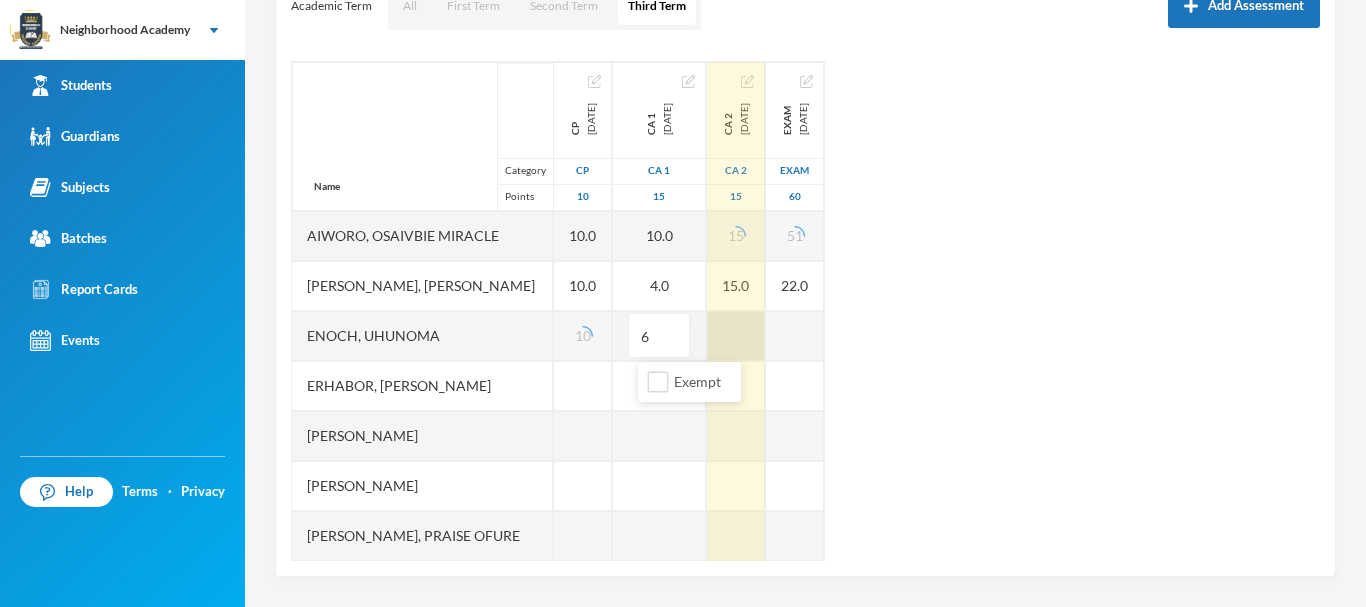 click at bounding box center [736, 336] 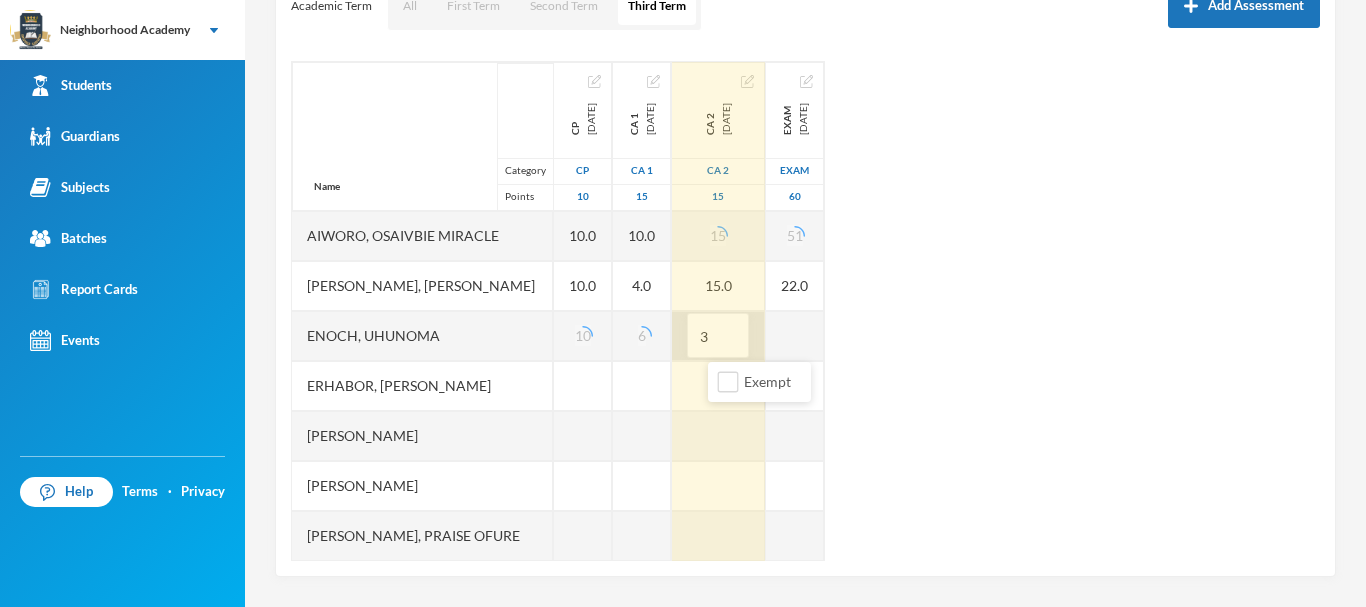 type on "3" 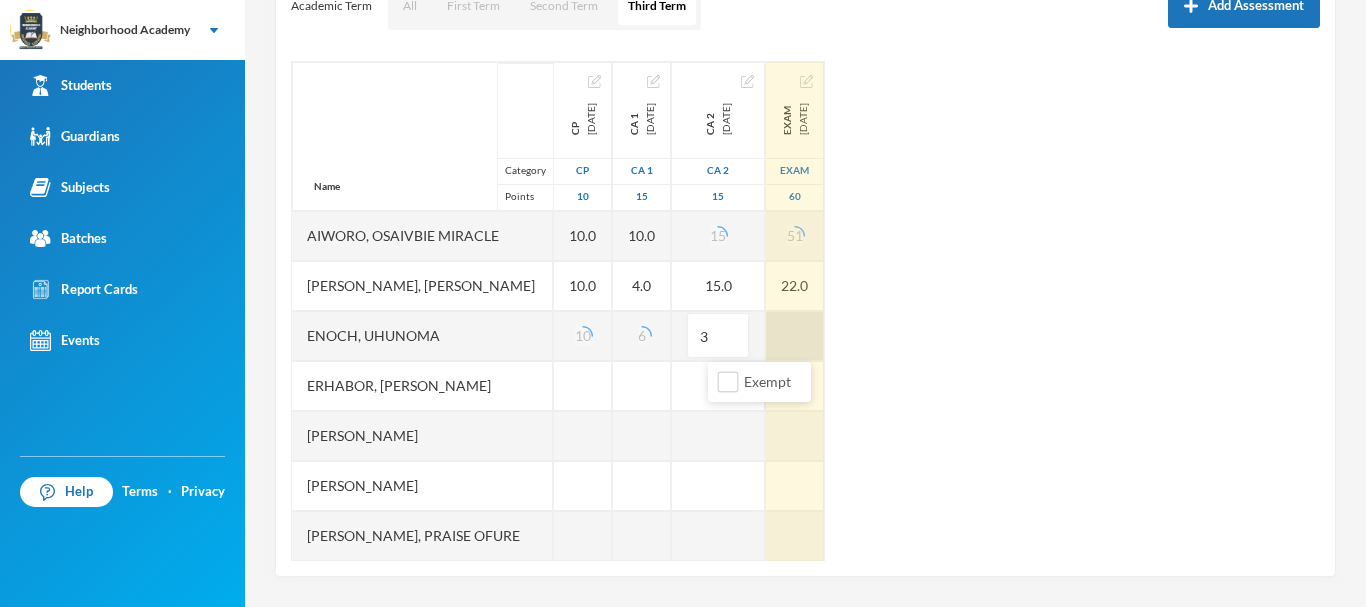 click at bounding box center (795, 336) 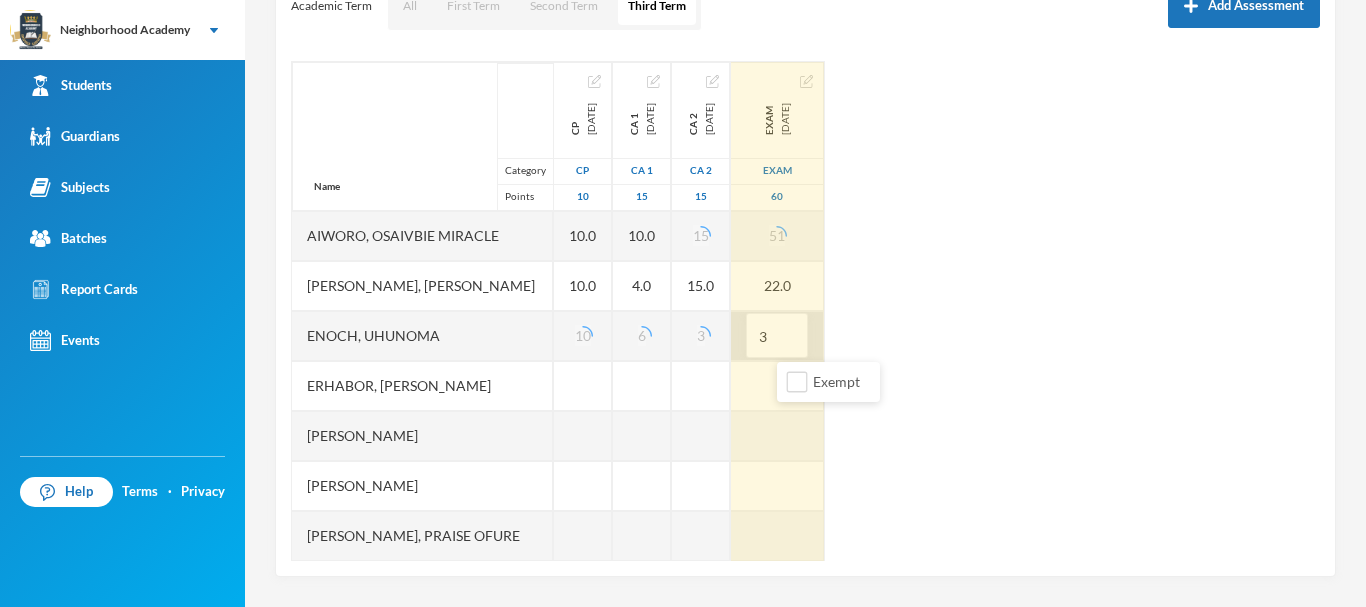 type on "33" 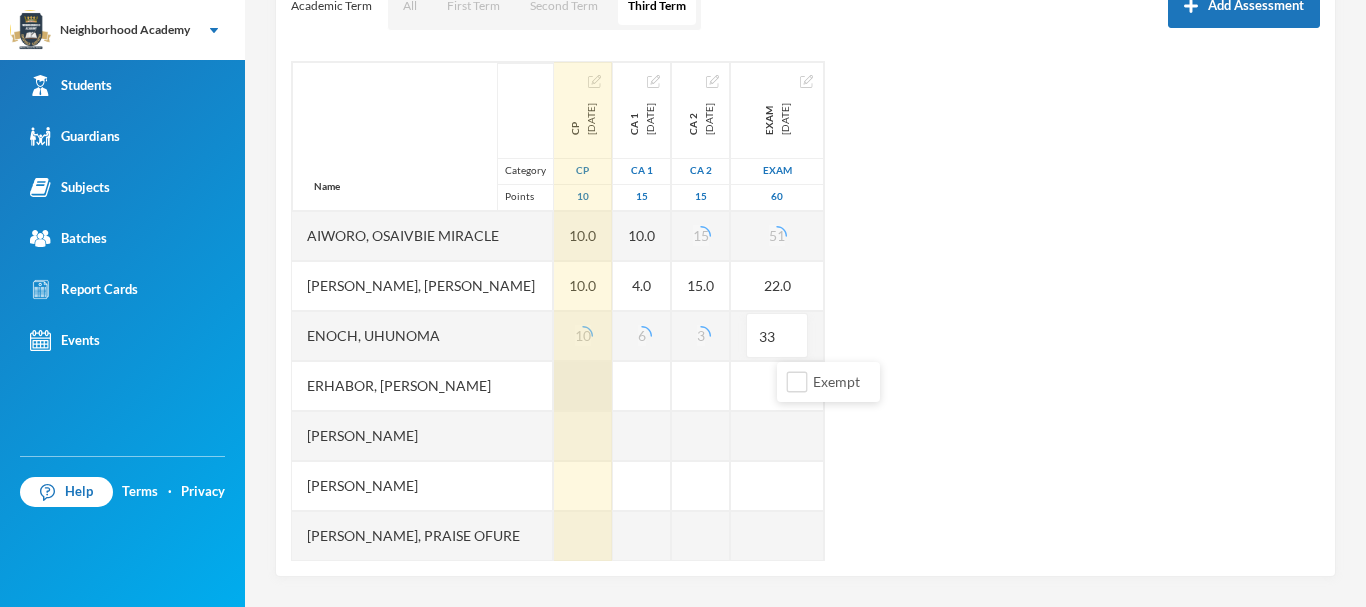 click at bounding box center (583, 386) 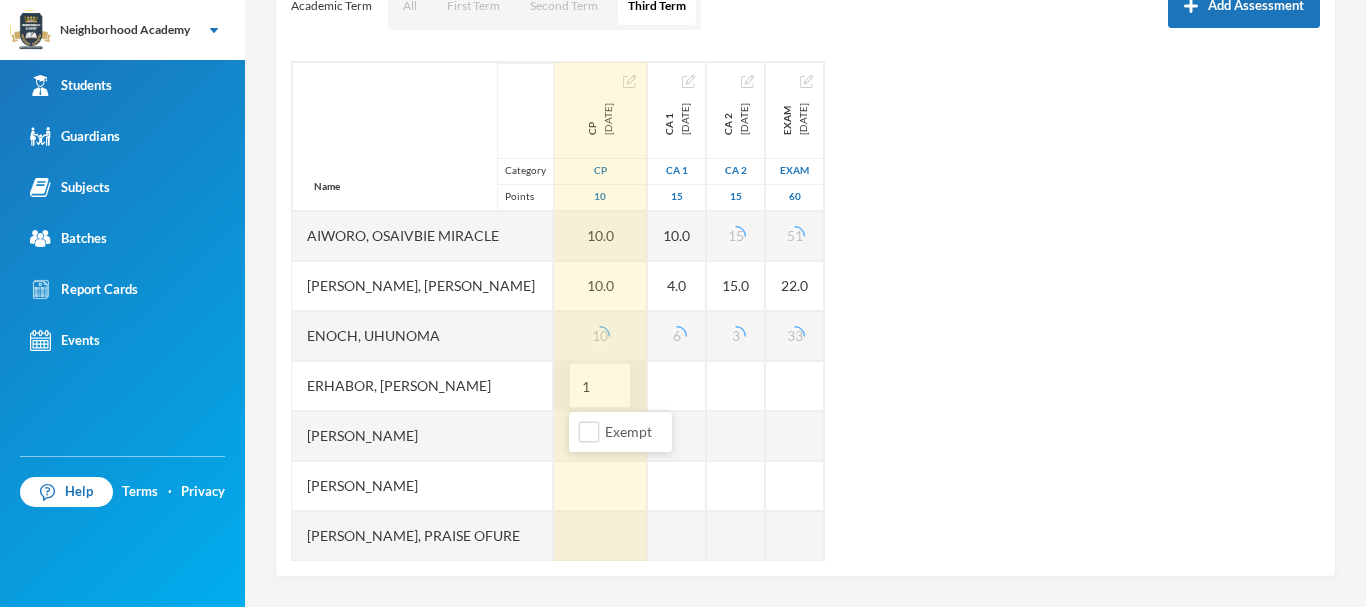 type on "10" 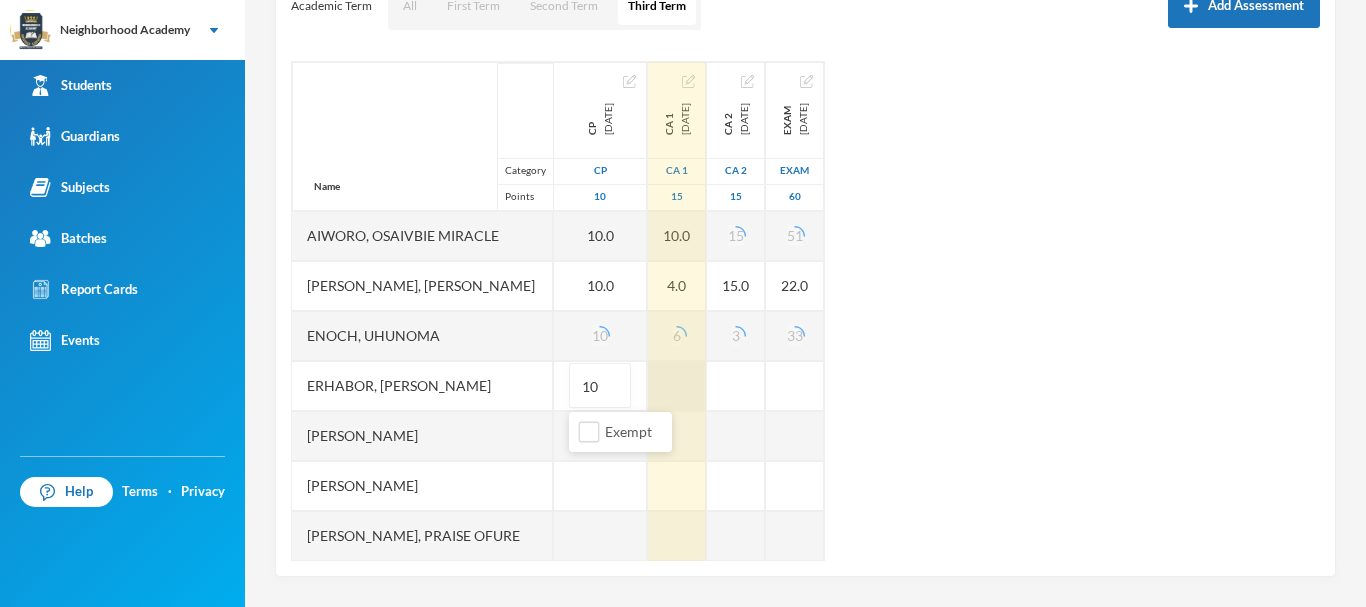 click at bounding box center [677, 386] 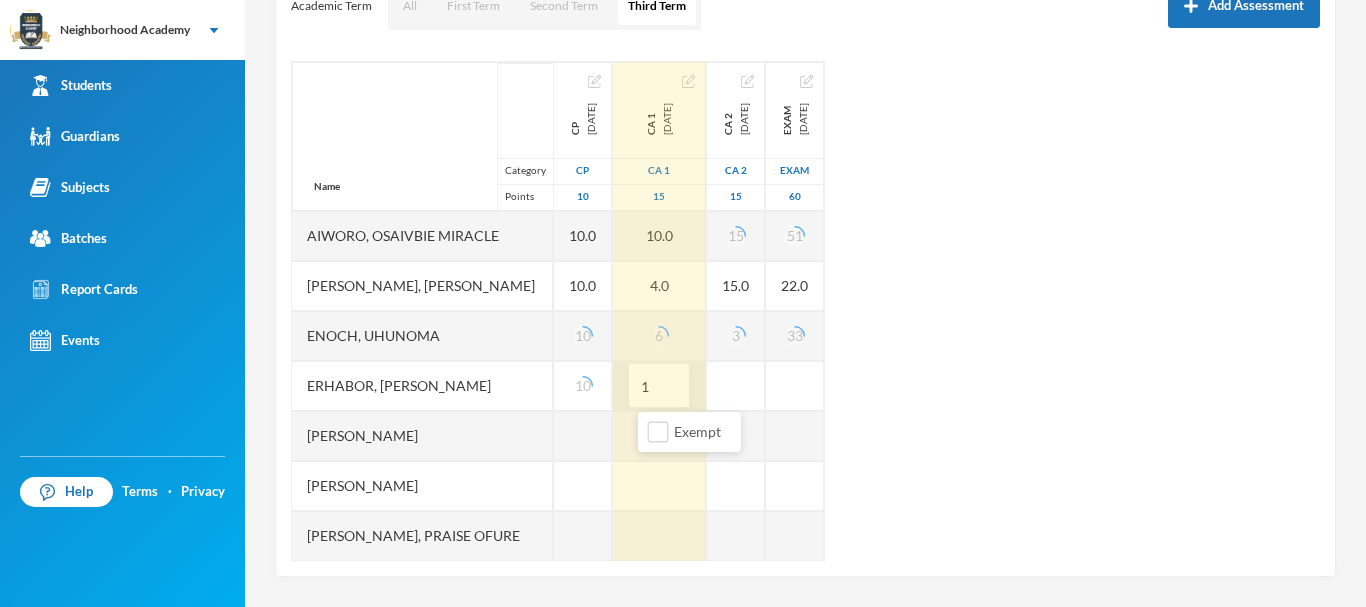 type on "12" 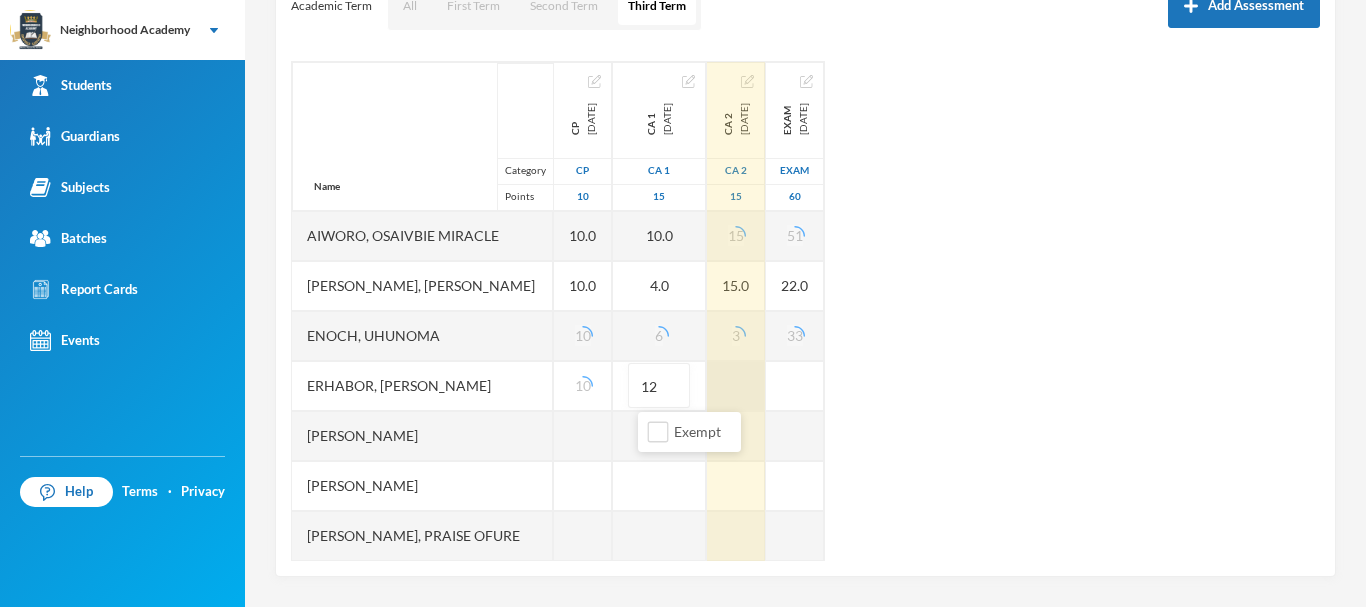 click at bounding box center (736, 386) 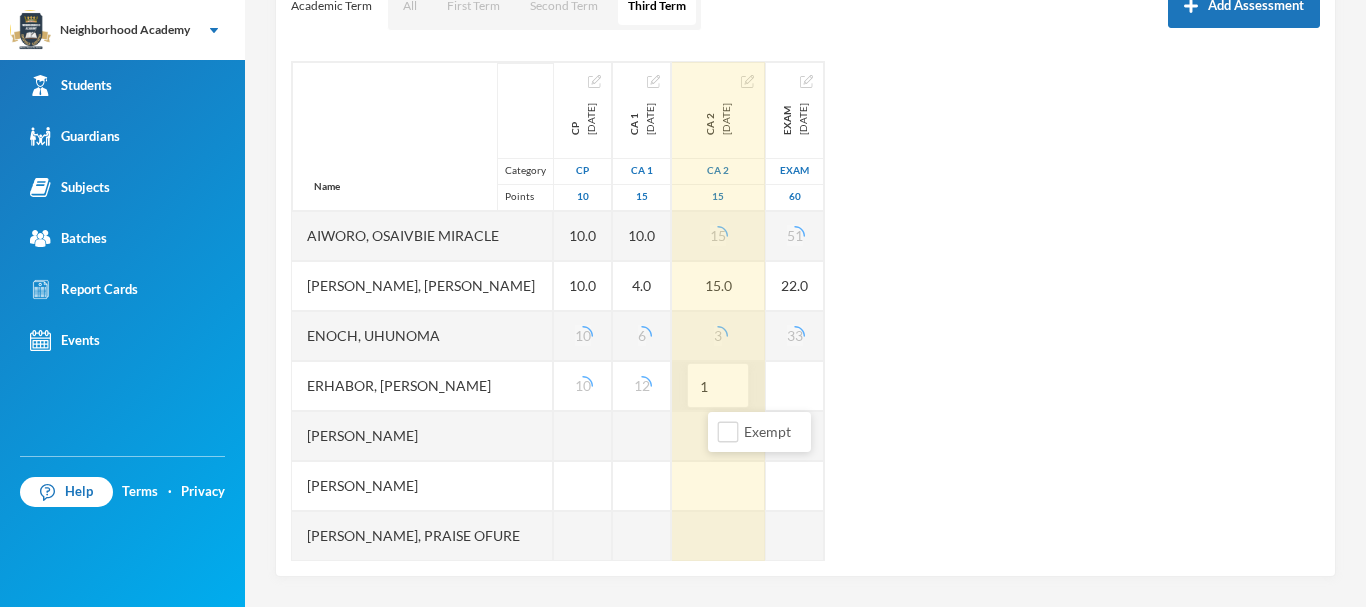 type on "15" 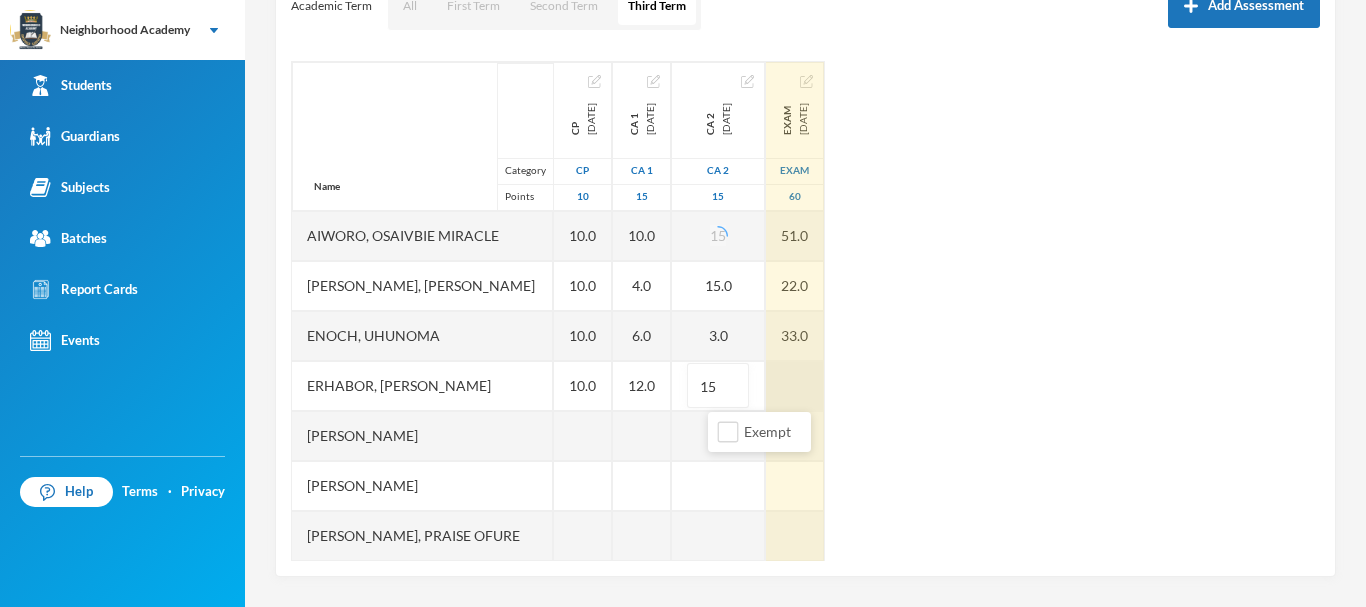 click at bounding box center [795, 386] 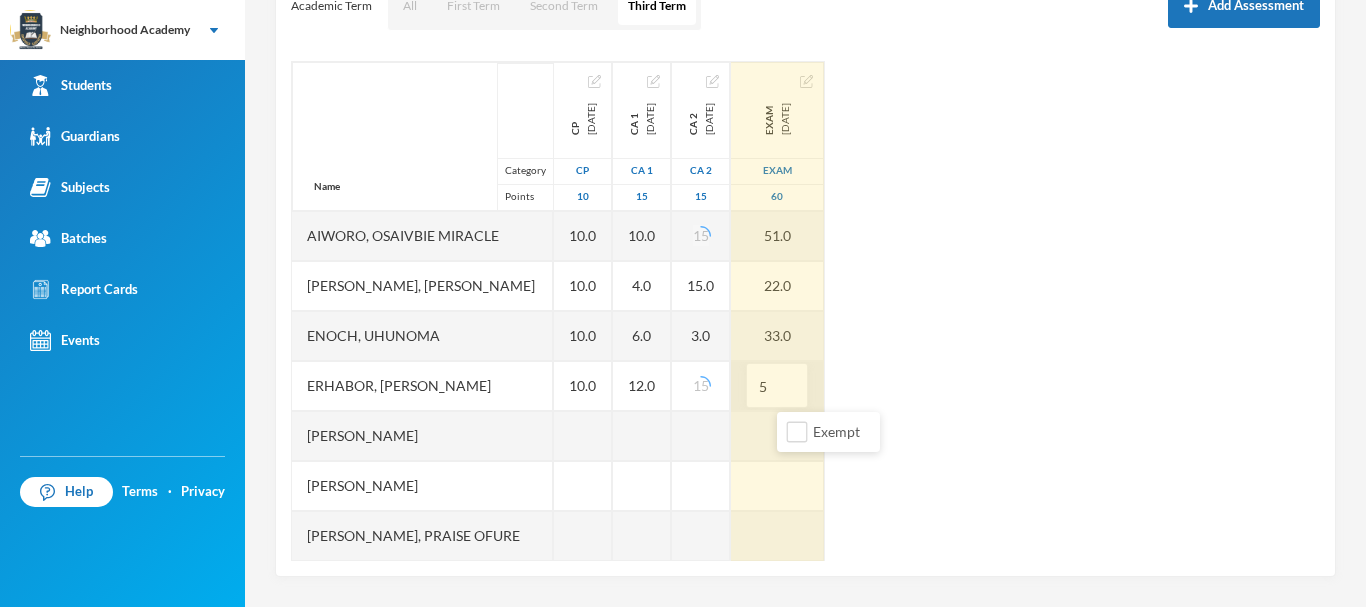 type on "57" 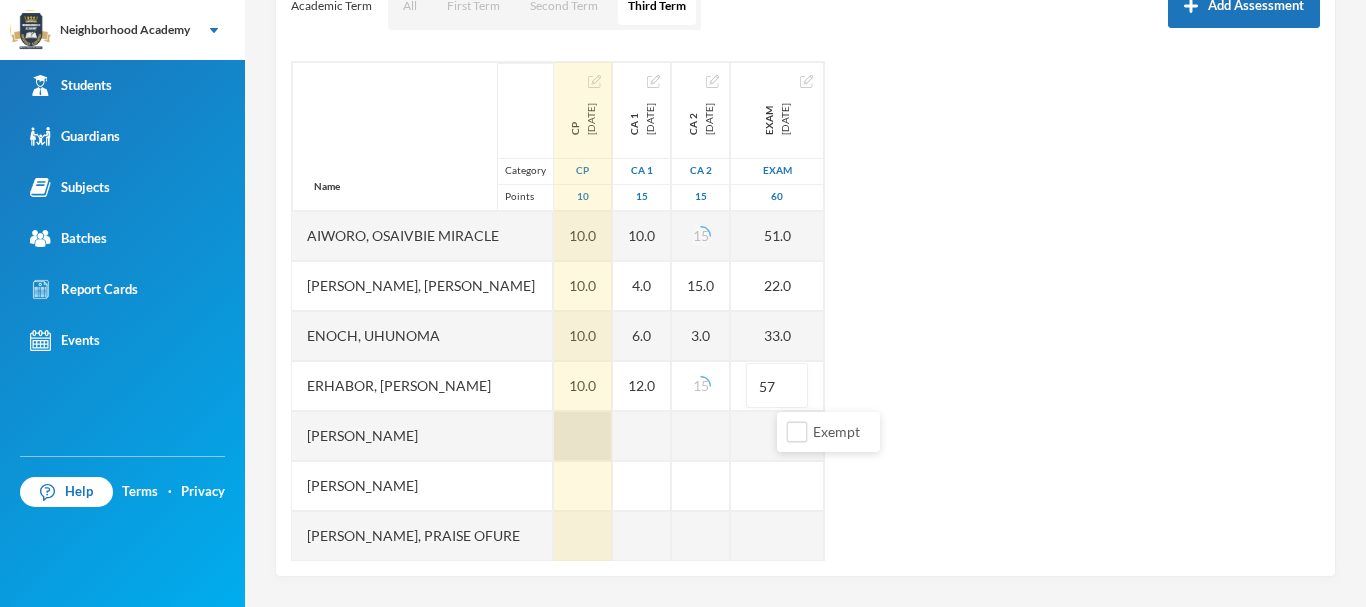 click at bounding box center (583, 436) 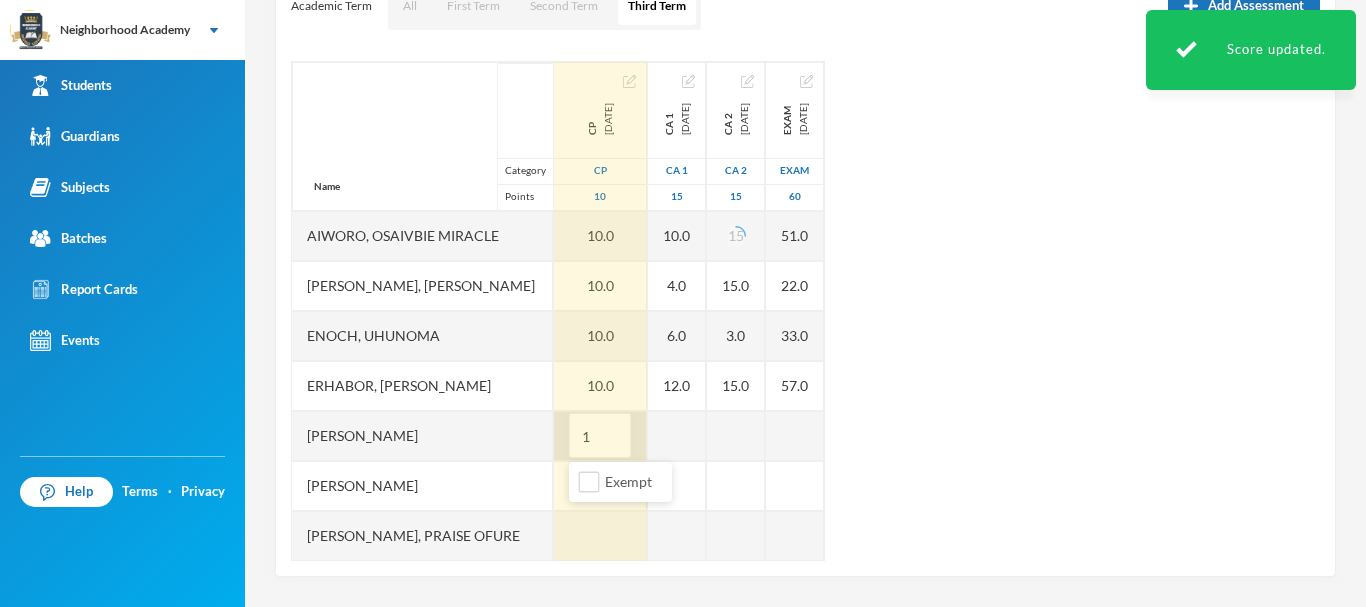 type on "10" 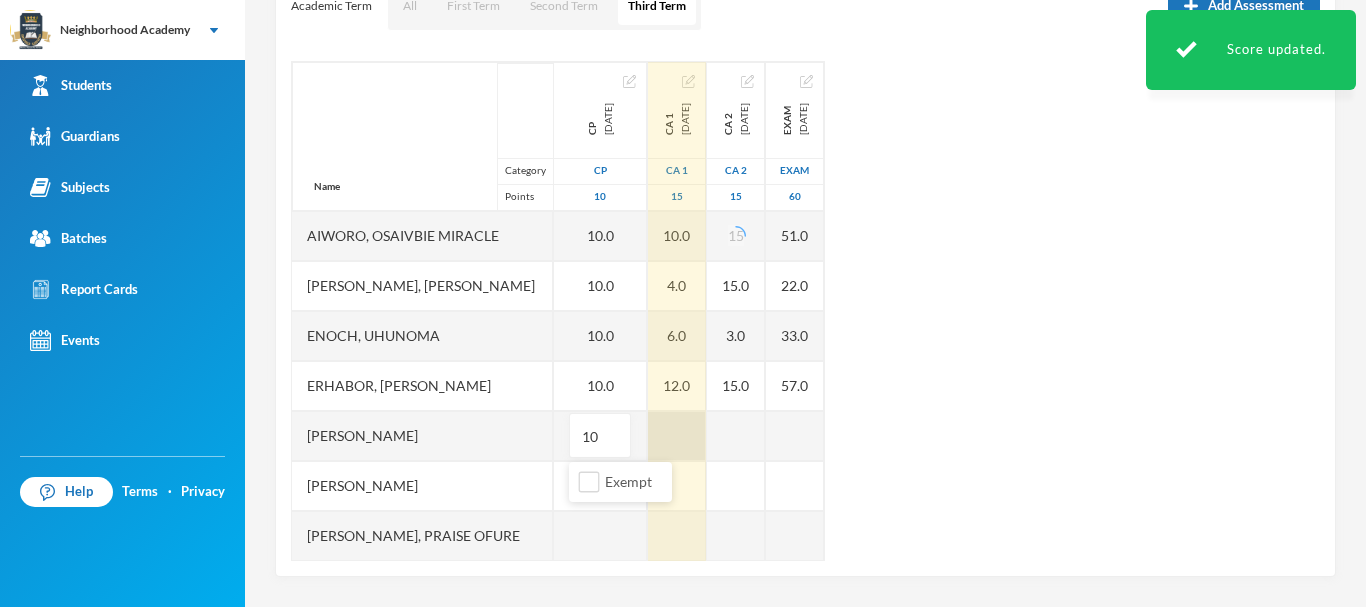 click on "Name   Category Points [PERSON_NAME], [PERSON_NAME] [PERSON_NAME] [PERSON_NAME], [PERSON_NAME], [PERSON_NAME], [PERSON_NAME], [PERSON_NAME], Praise Ofure Oghenerume, [PERSON_NAME] [PERSON_NAME], God's Power Osakpolor Waidor, Olotu Praise CP [DATE] CP 10 10.0 10.0 10.0 10.0 10 CA 1 [DATE] CA 1 15 10.0 4.0 6.0 12.0 CA 2 [DATE] CA 2 15 15 15.0 3.0 15.0 Exam [DATE] Exam 60 51.0 22.0 33.0 57.0" at bounding box center (805, 311) 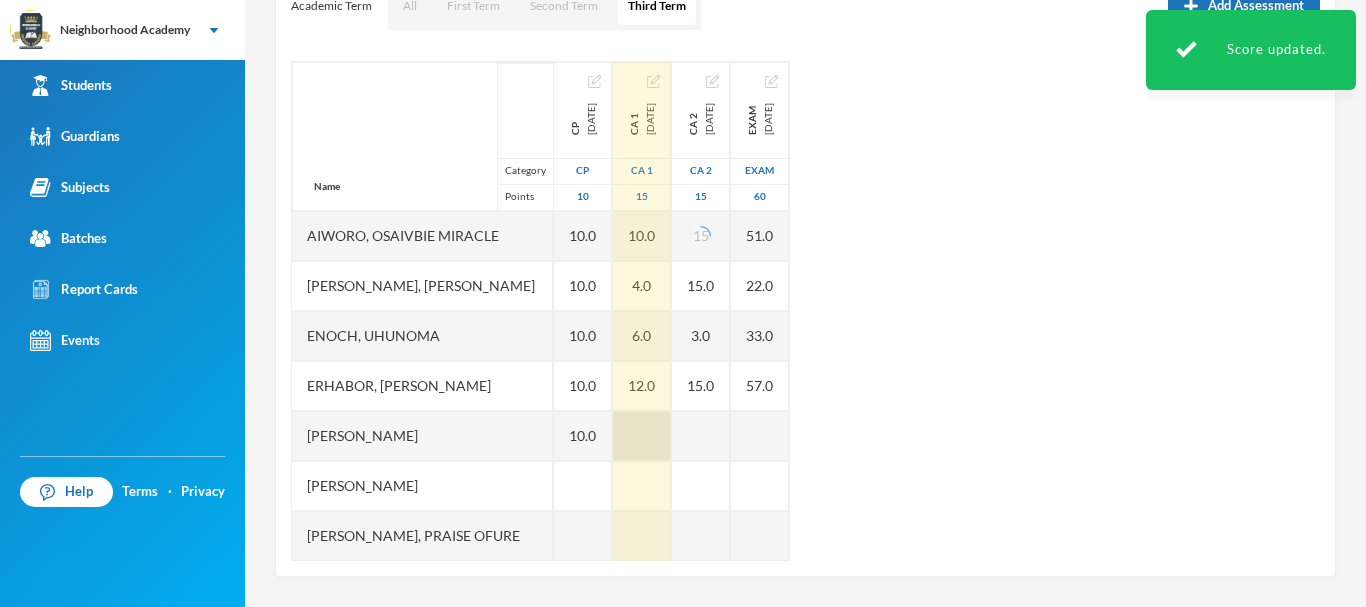 click at bounding box center [642, 436] 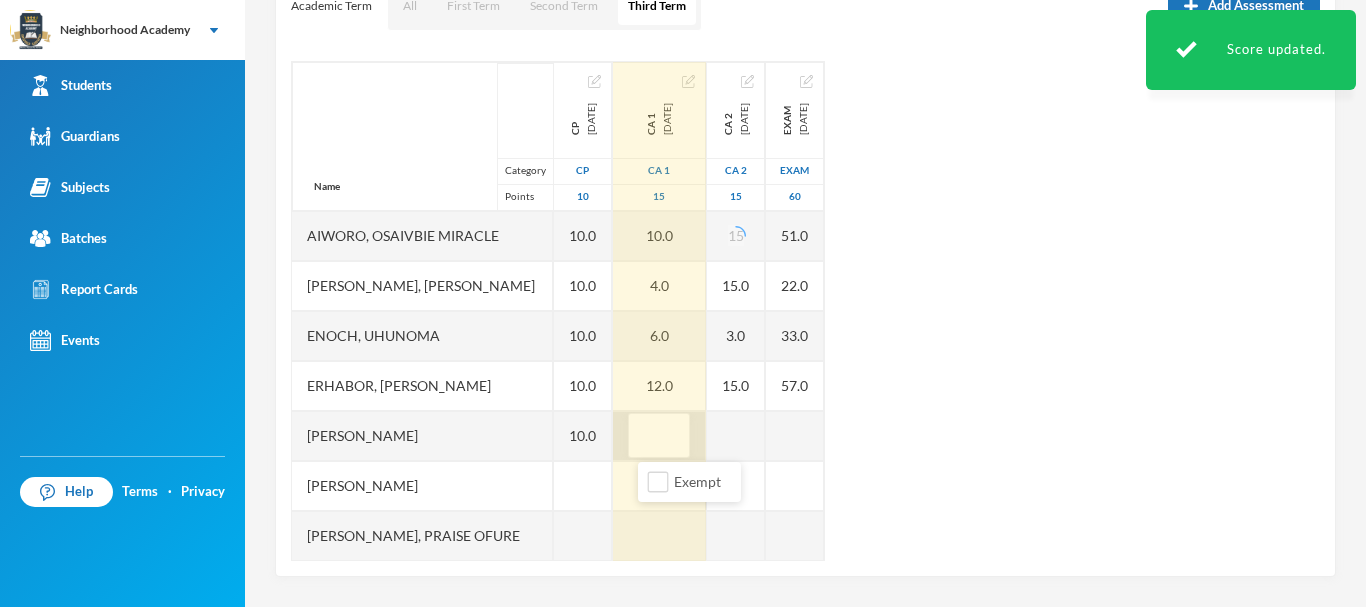 type on "7" 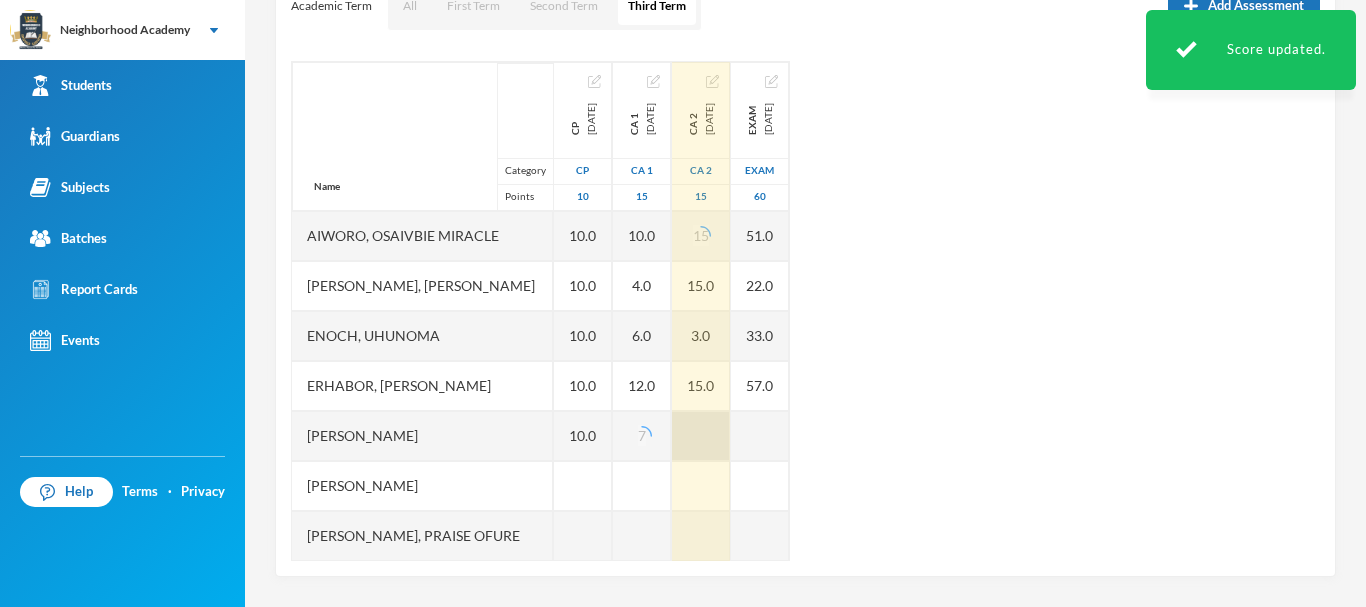 click at bounding box center [701, 436] 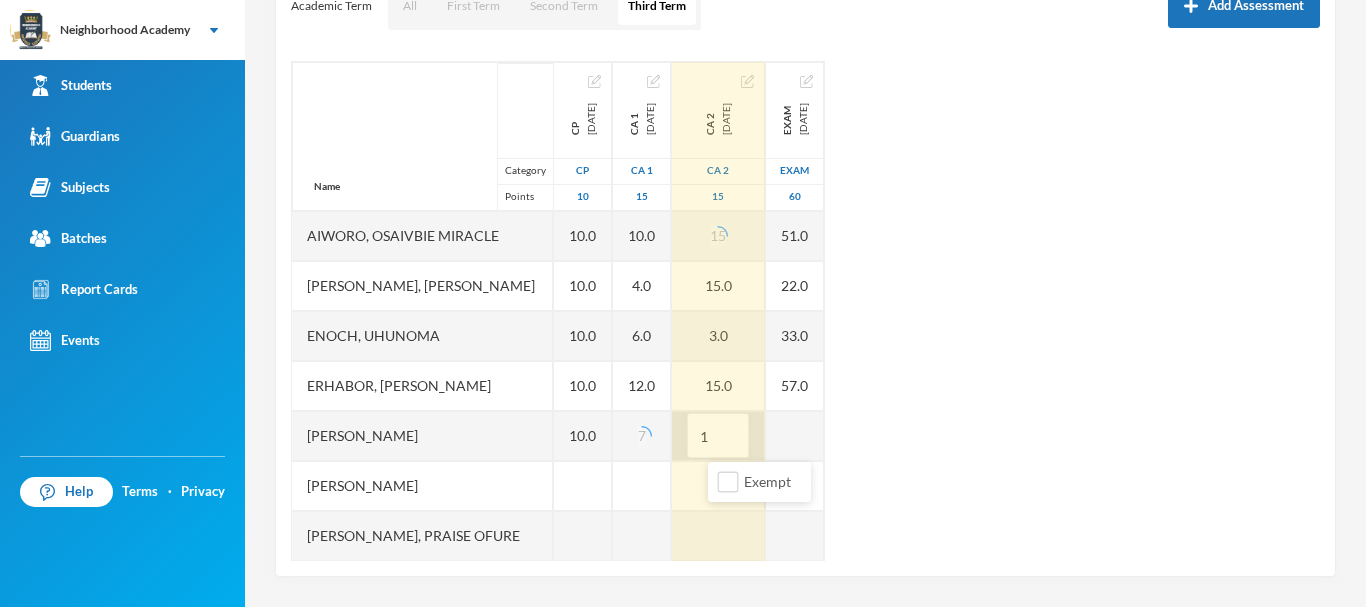 type on "15" 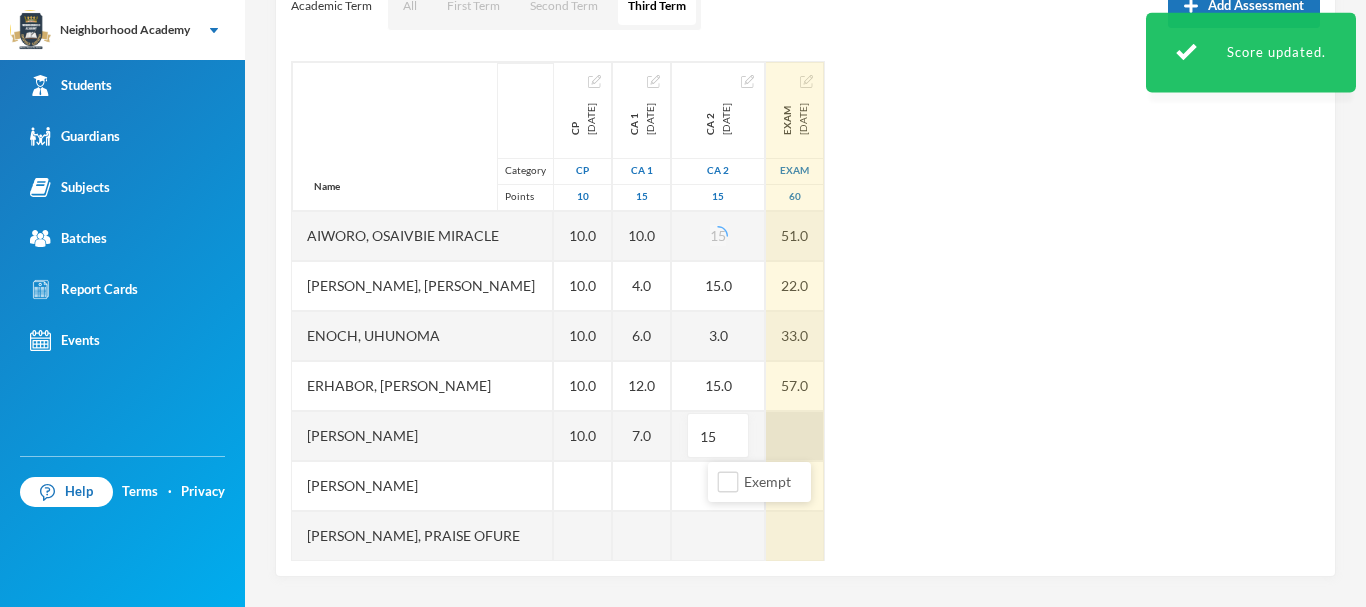 click at bounding box center [795, 436] 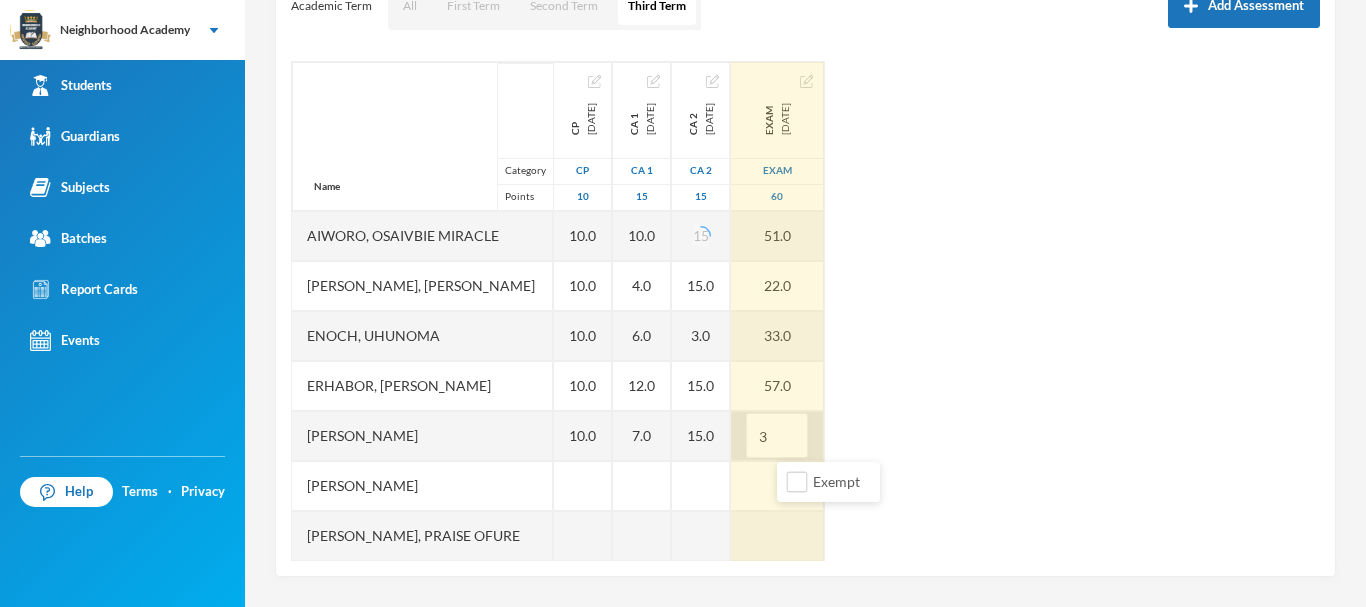 type on "30" 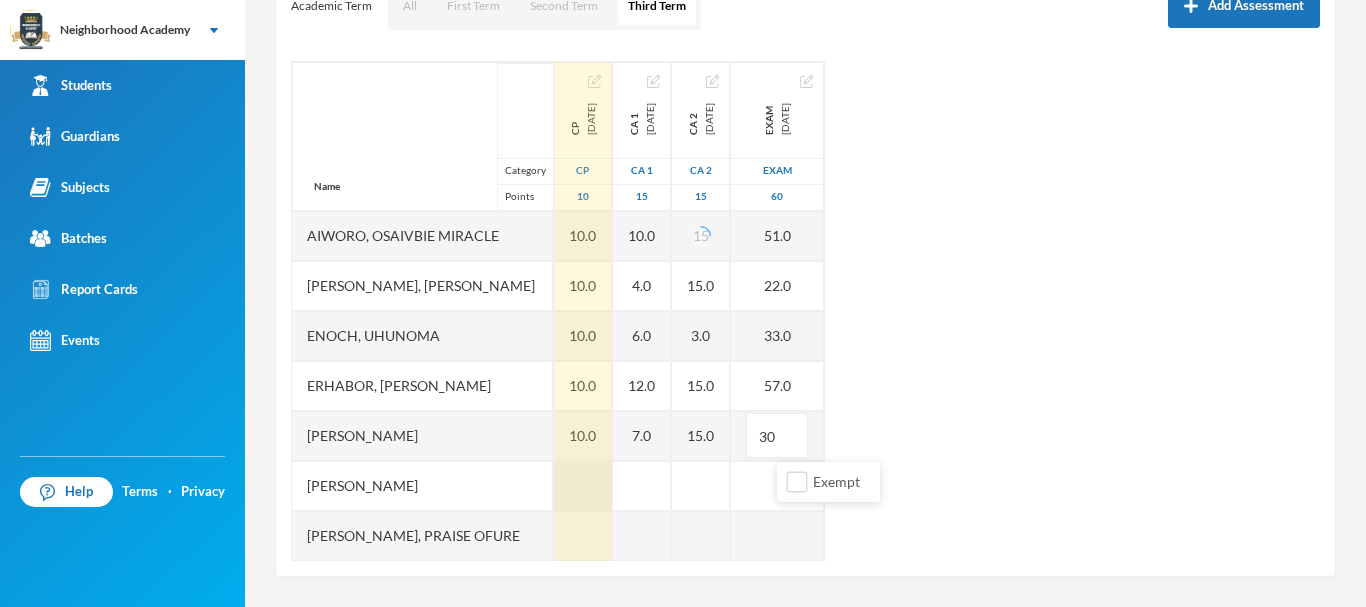 click at bounding box center [583, 486] 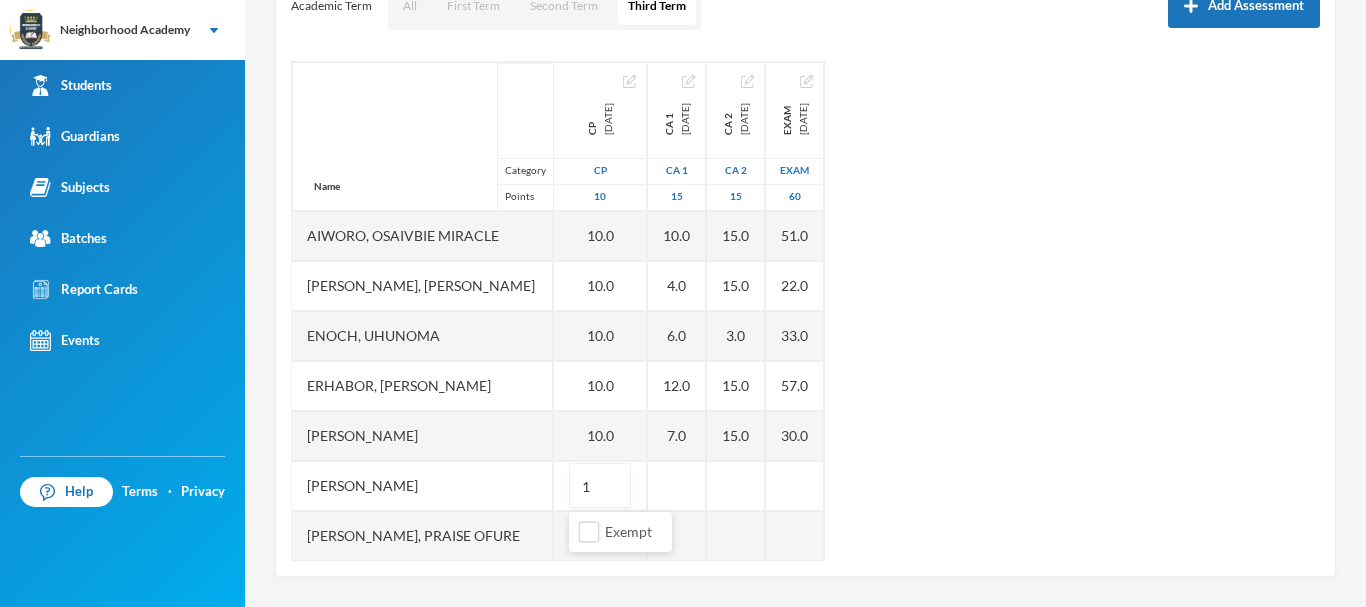scroll, scrollTop: 100, scrollLeft: 0, axis: vertical 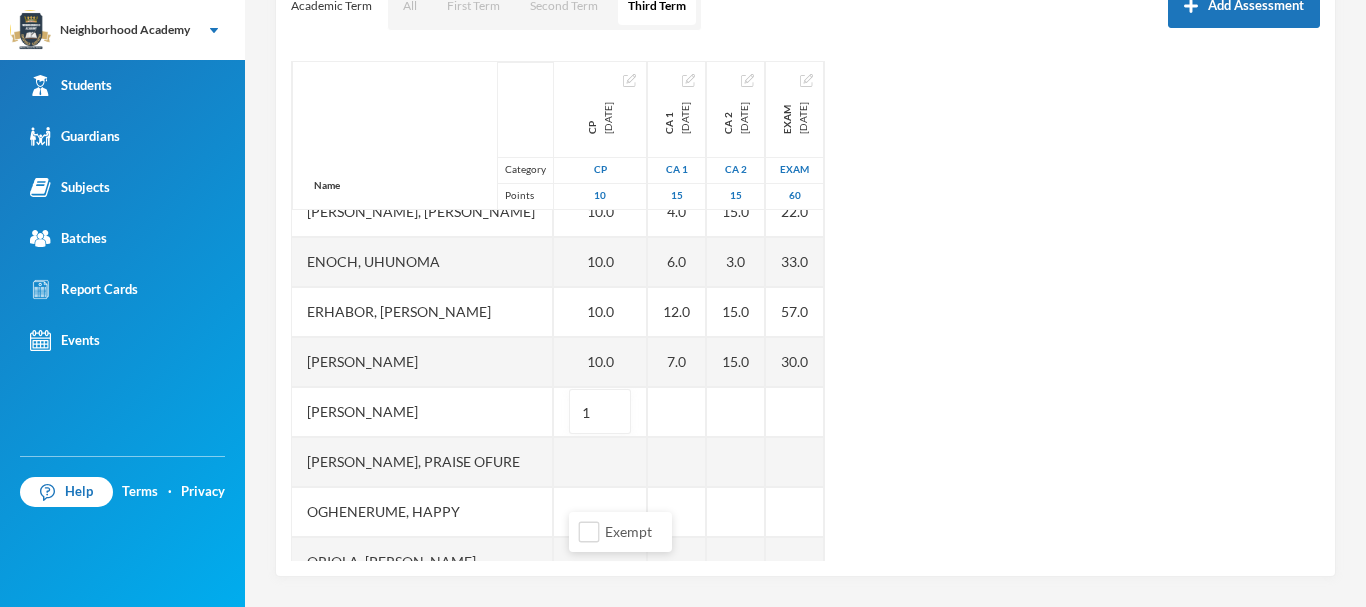 type on "10" 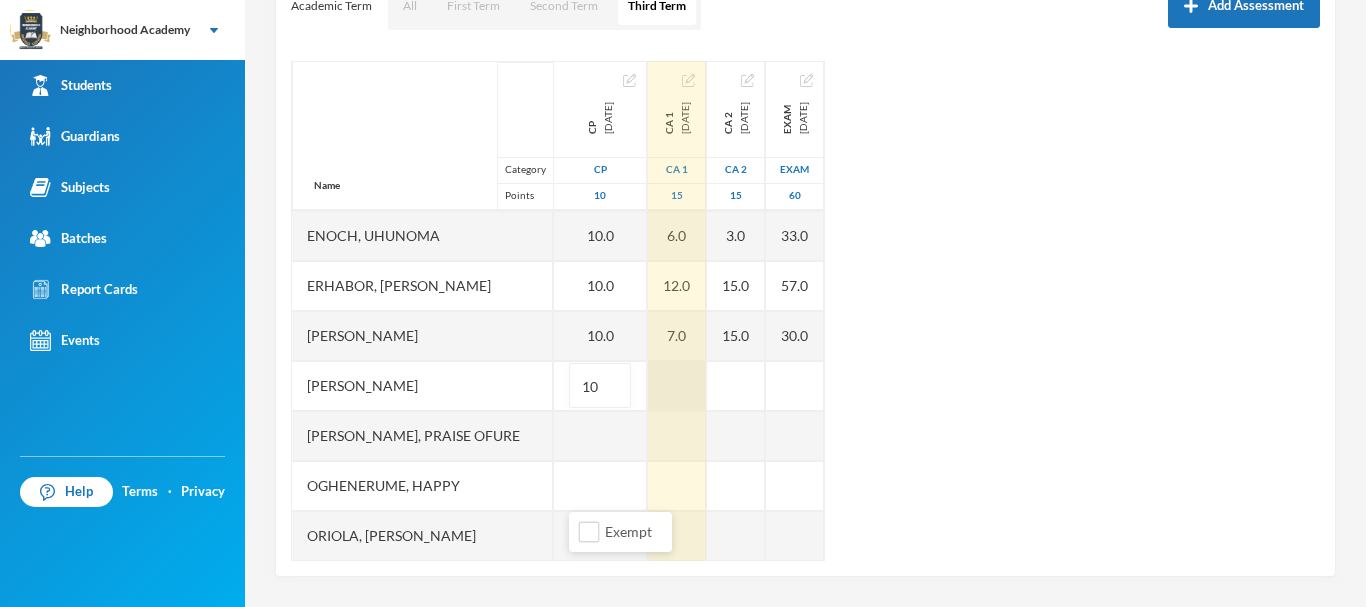 click at bounding box center (677, 386) 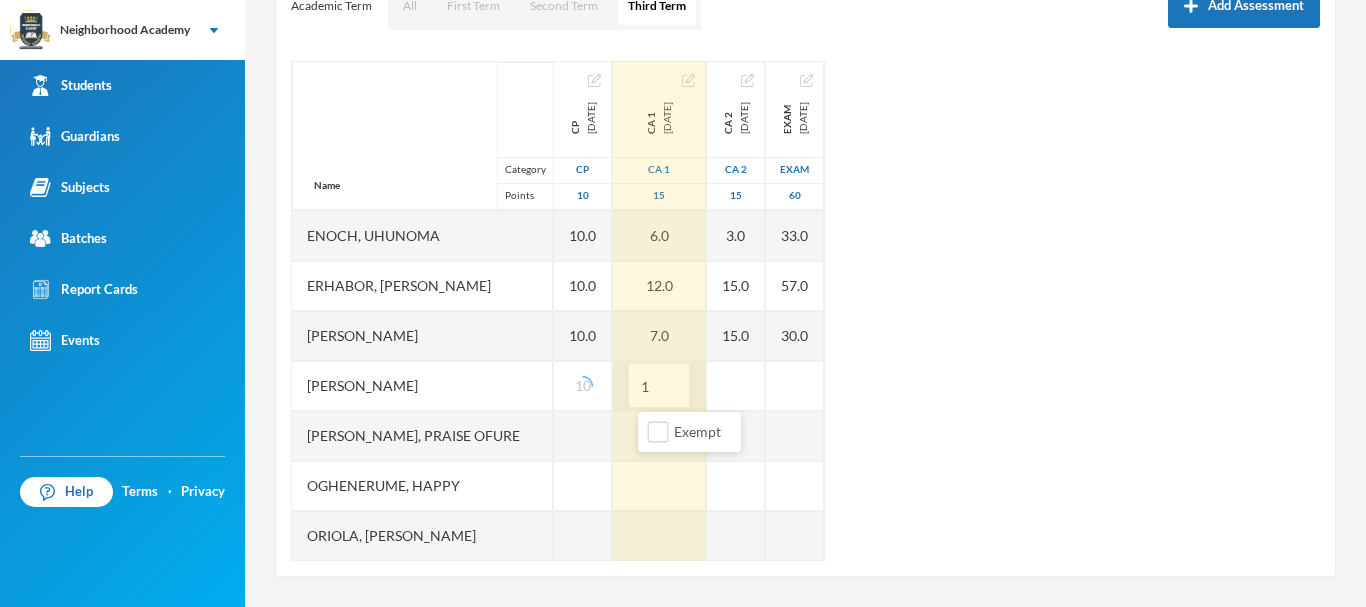type on "12" 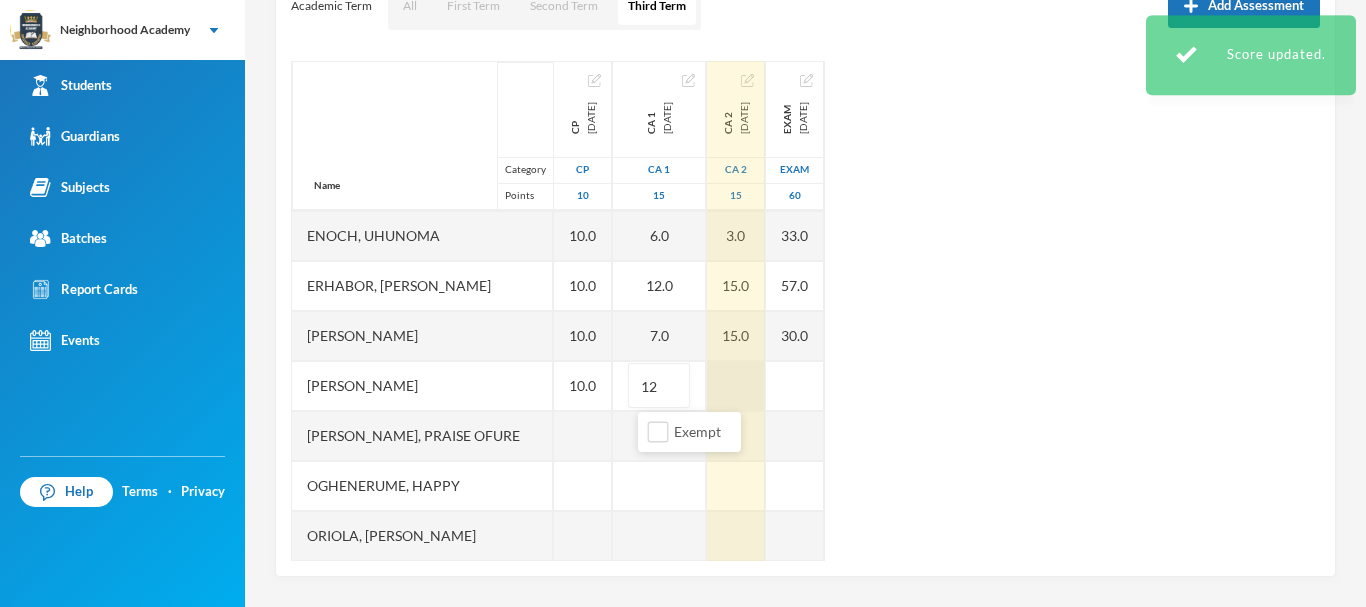 click at bounding box center [736, 386] 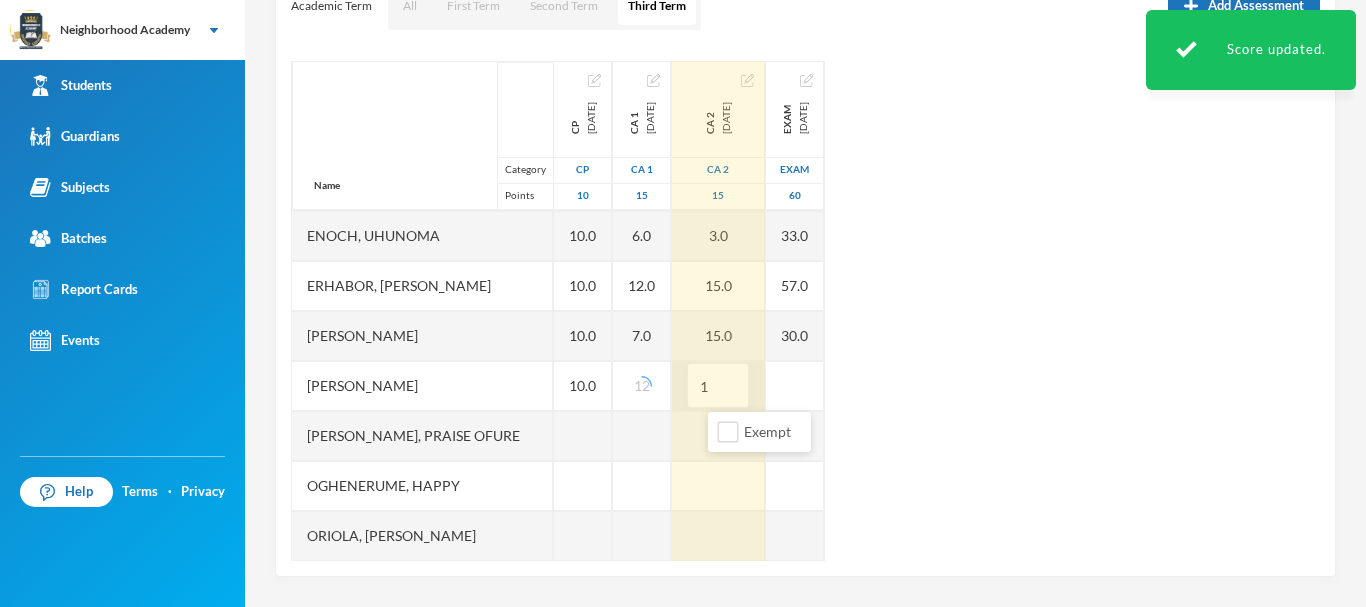 type on "15" 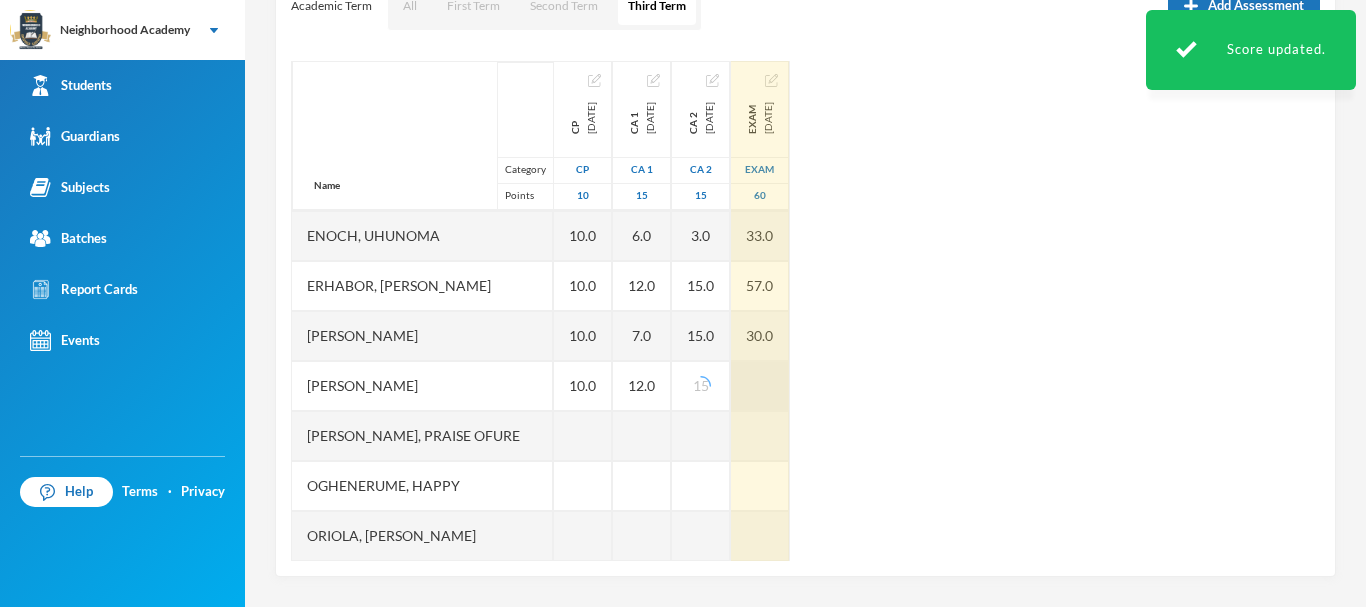 click at bounding box center (760, 386) 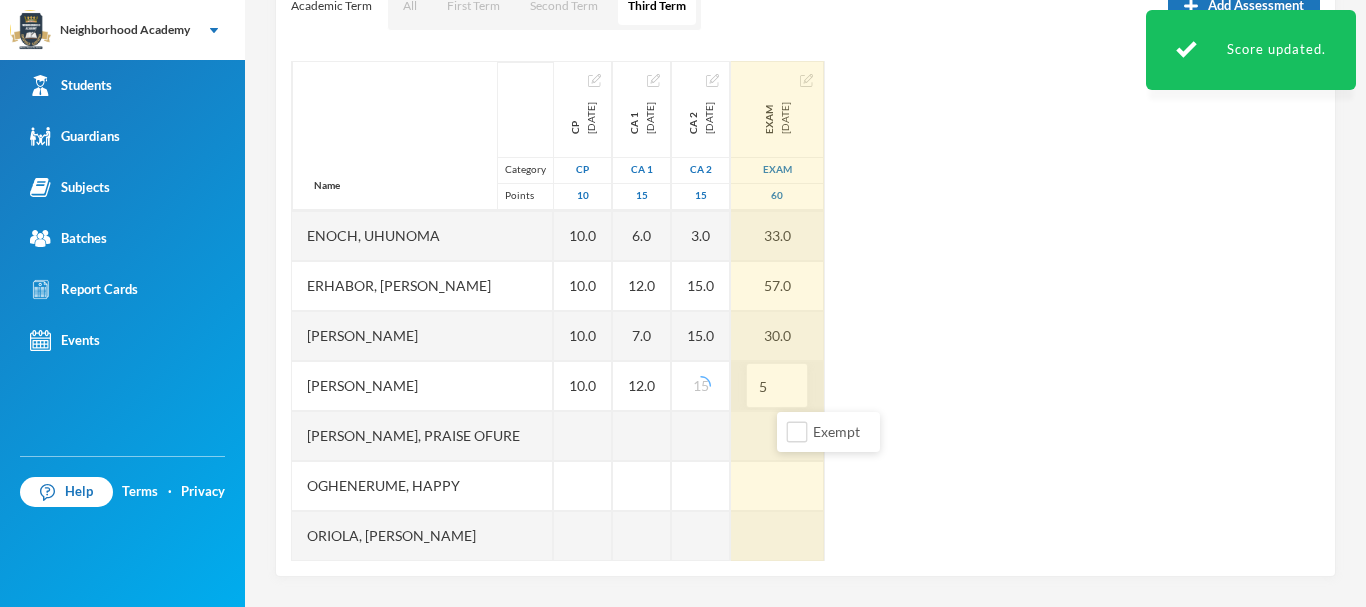type on "50" 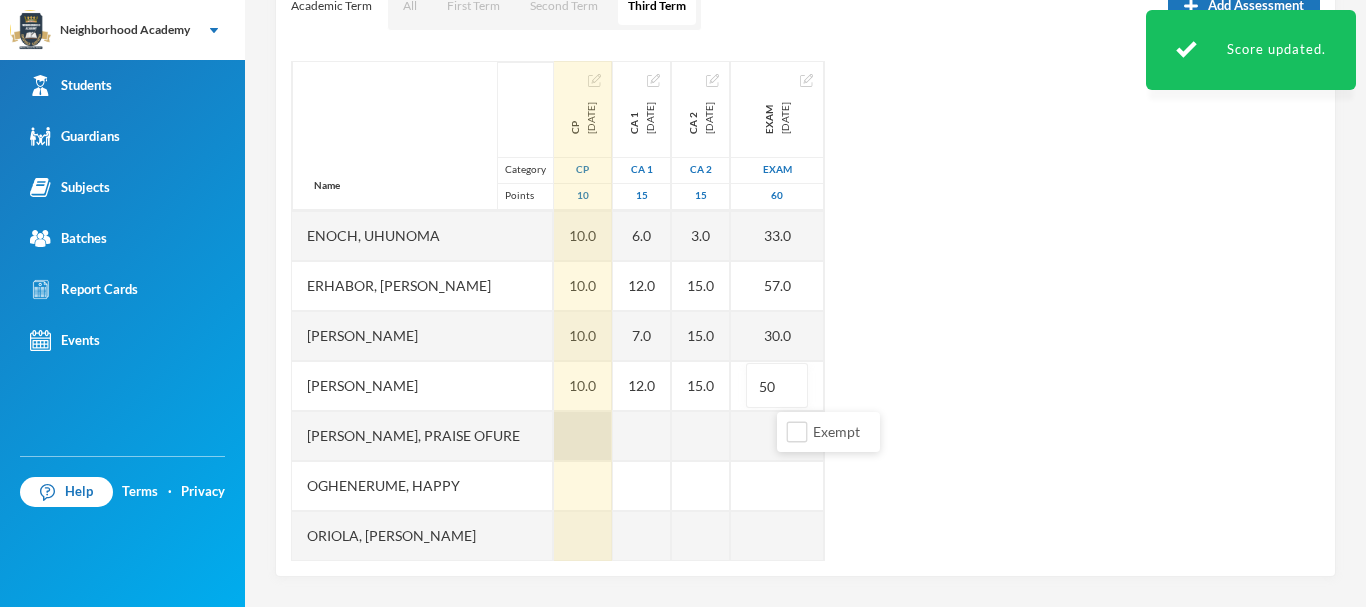 click at bounding box center [583, 436] 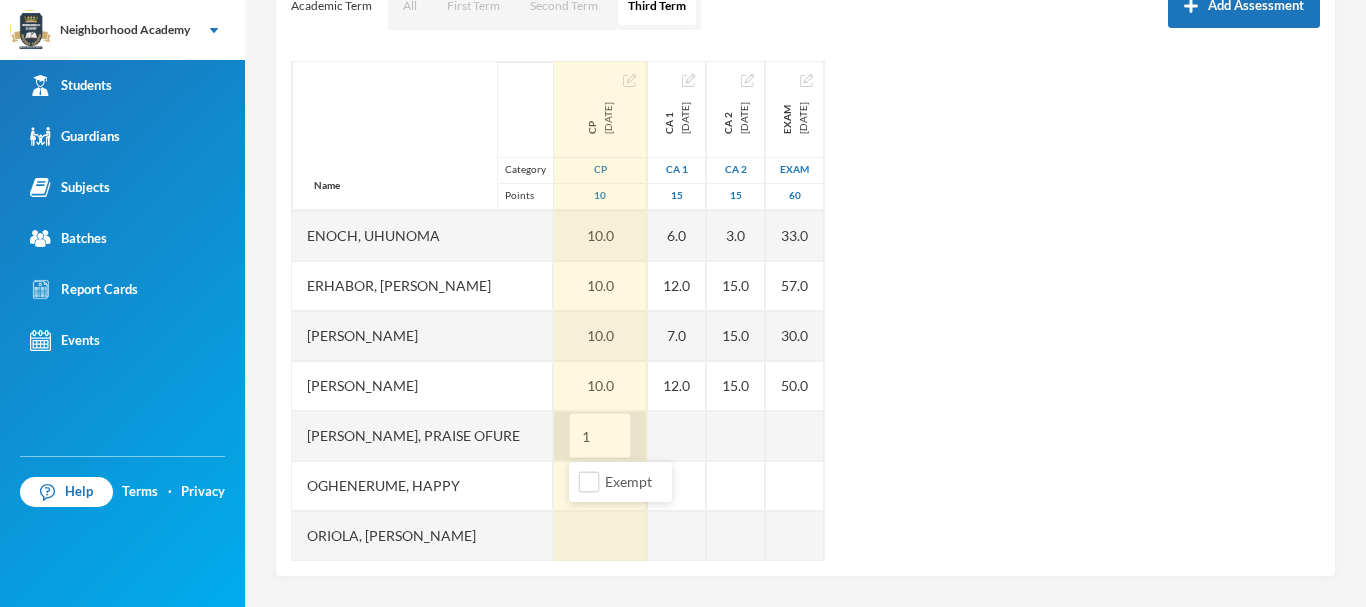 type on "10" 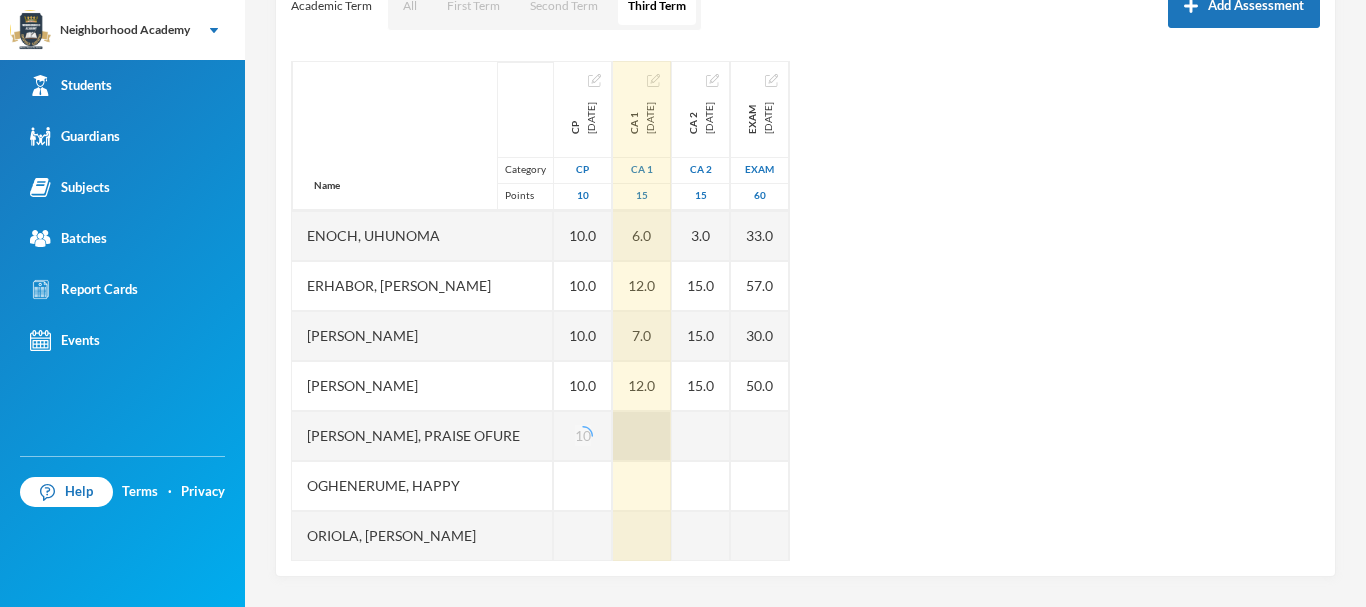 click at bounding box center [642, 436] 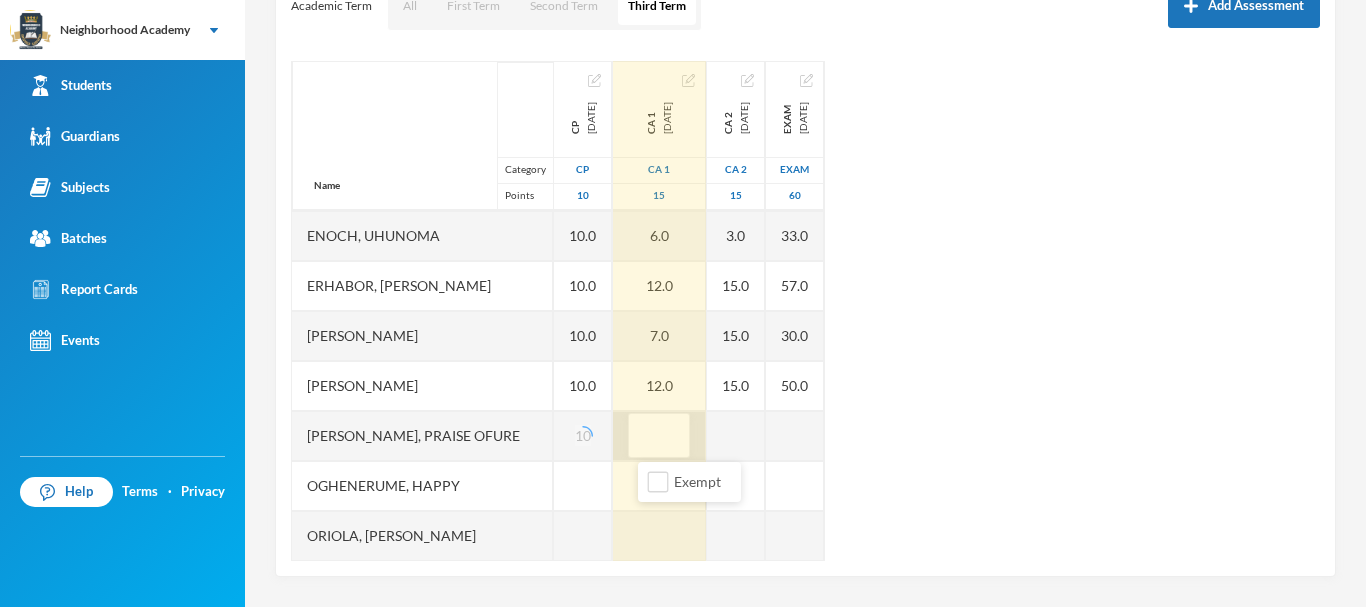 type on "8" 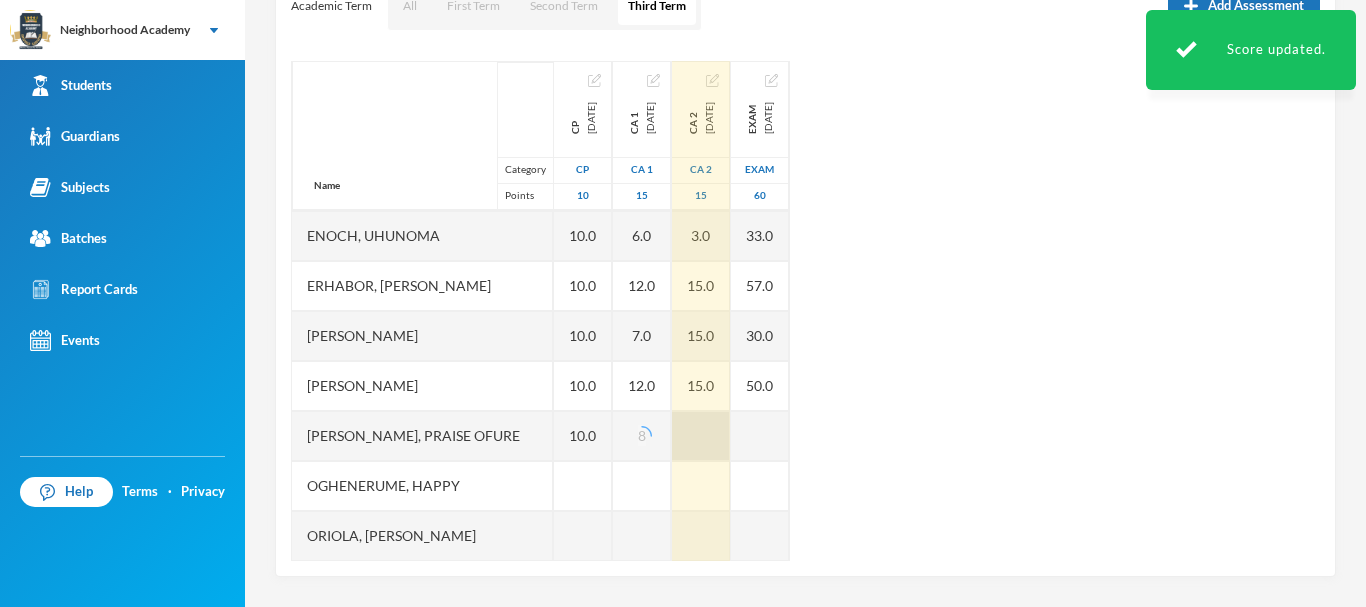 click at bounding box center [701, 436] 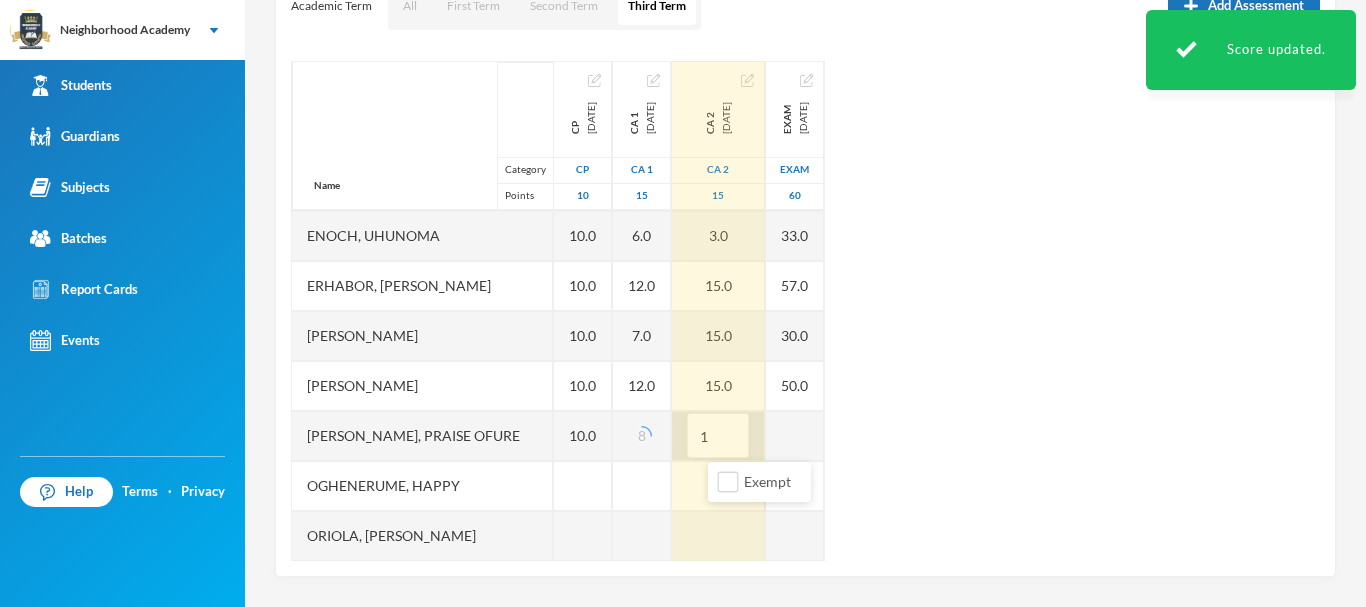 type on "15" 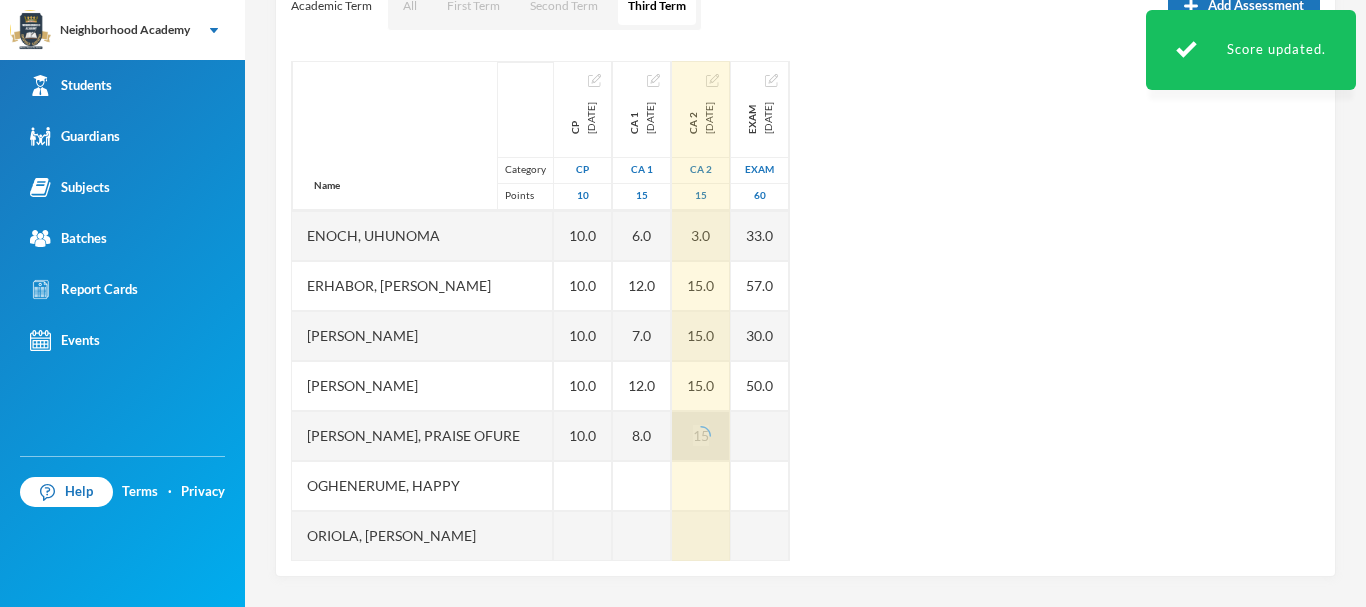 click on "Name   Category Points [PERSON_NAME], Osaivbie Miracle [PERSON_NAME] [PERSON_NAME], [PERSON_NAME], [PERSON_NAME], [PERSON_NAME], [PERSON_NAME], Praise Ofure Oghenerume, [PERSON_NAME] [PERSON_NAME], God's Power Osakpolor Waidor, Olotu Praise CP [DATE] CP 10 10.0 10.0 10.0 10.0 10.0 10.0 10.0 CA 1 [DATE] CA 1 15 10.0 4.0 6.0 12.0 7.0 12.0 8.0 CA 2 [DATE] CA 2 15 15.0 15.0 3.0 15.0 15.0 15.0 15 Exam [DATE] Exam 60 51.0 22.0 33.0 57.0 30.0 50.0" at bounding box center [805, 311] 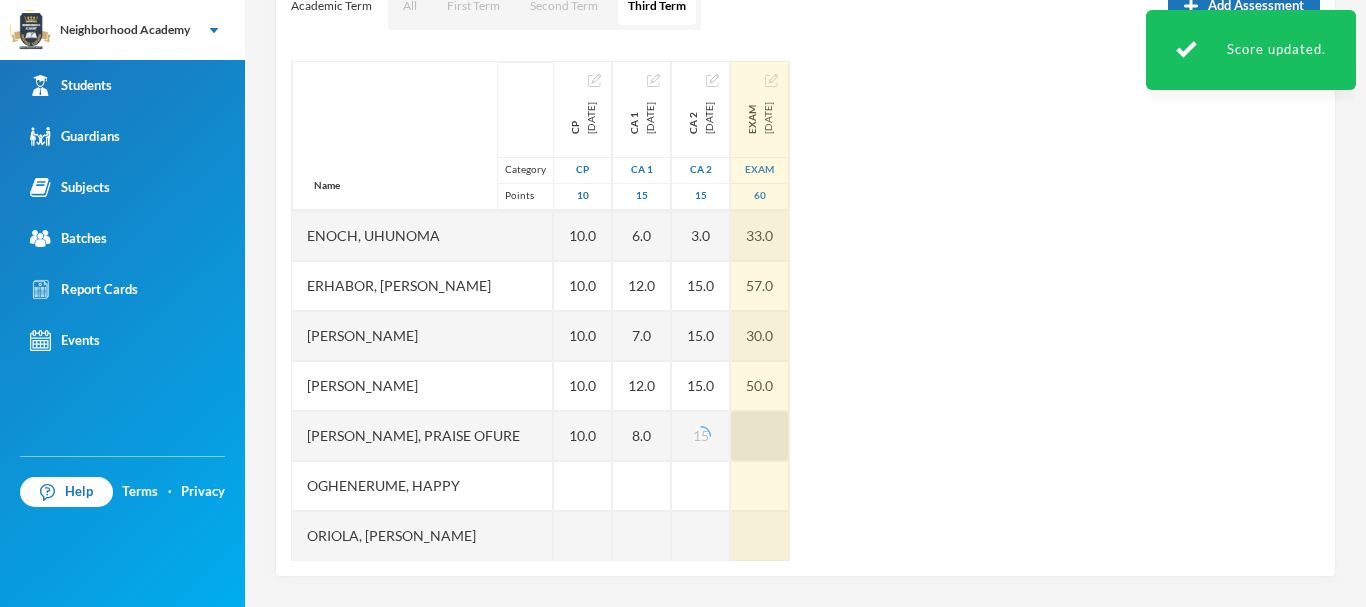 click at bounding box center (760, 436) 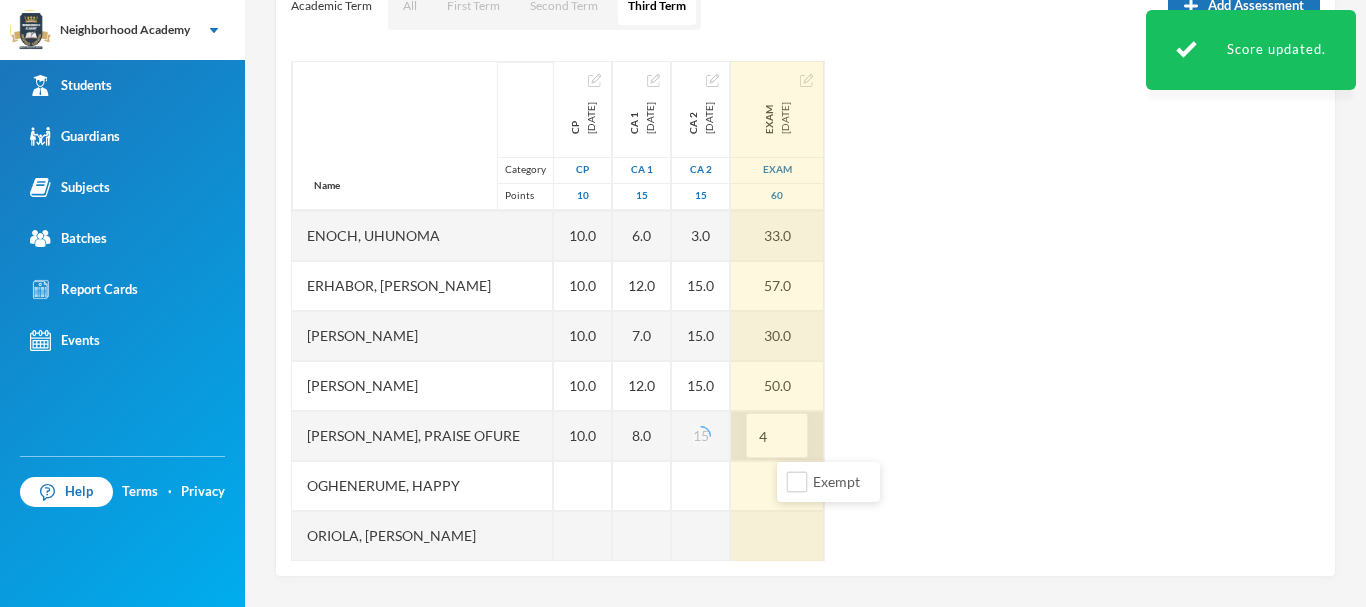 type on "44" 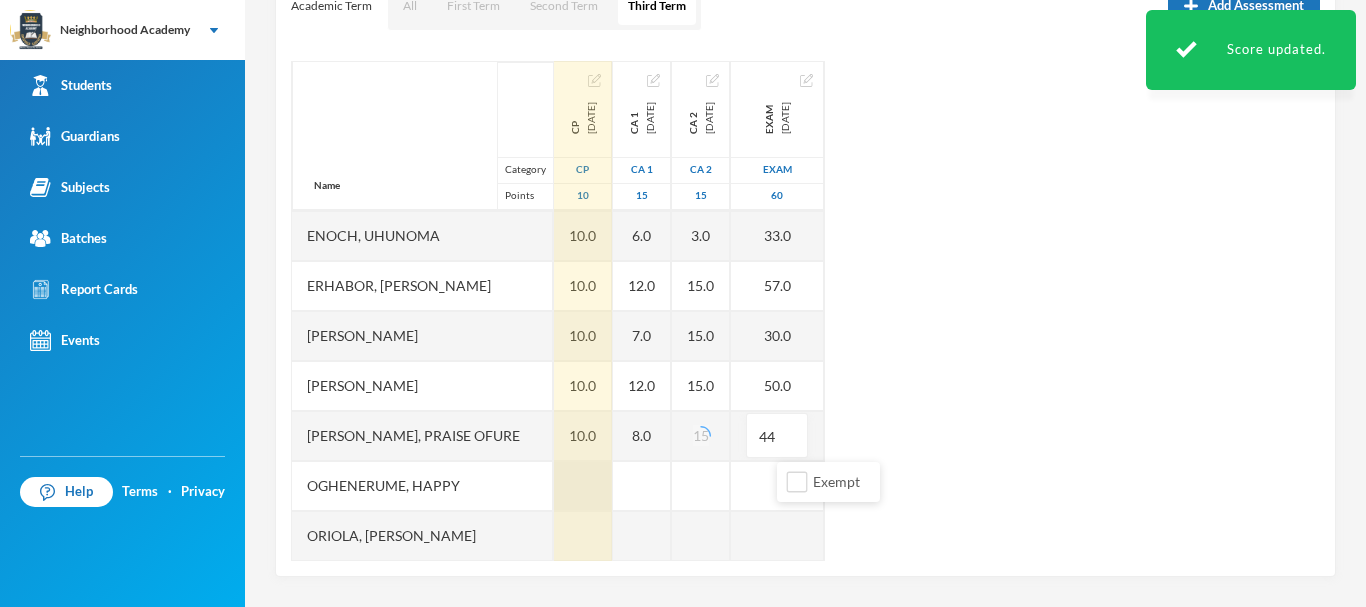 click at bounding box center (583, 486) 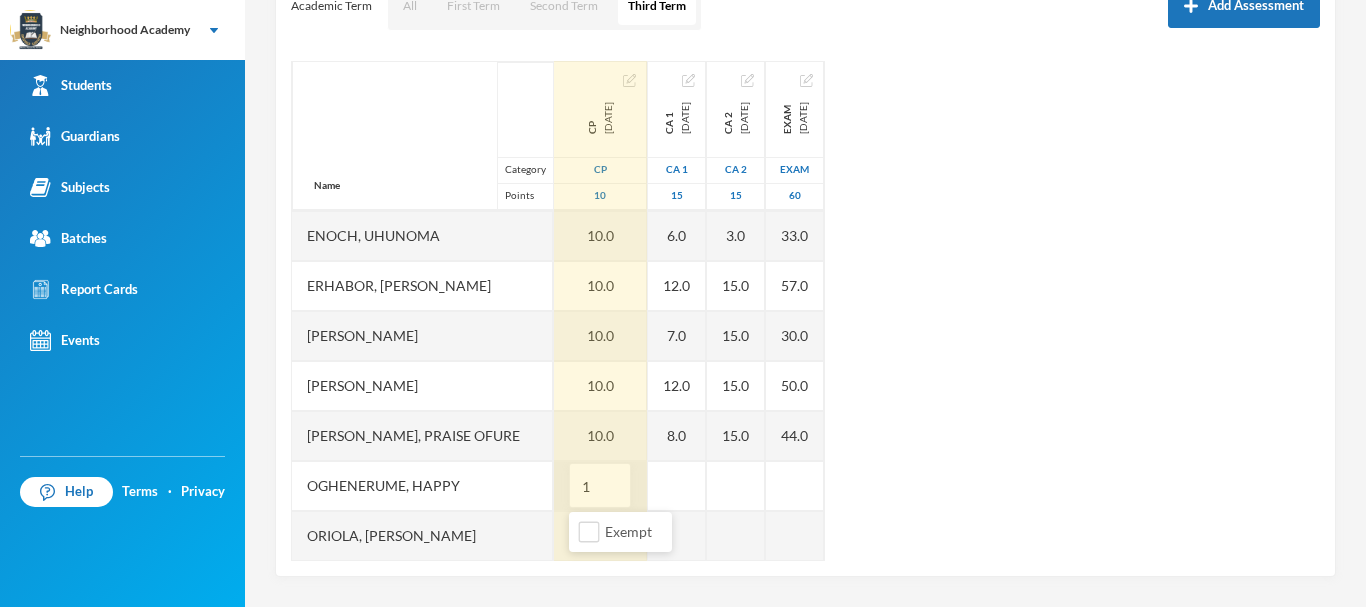 type on "10" 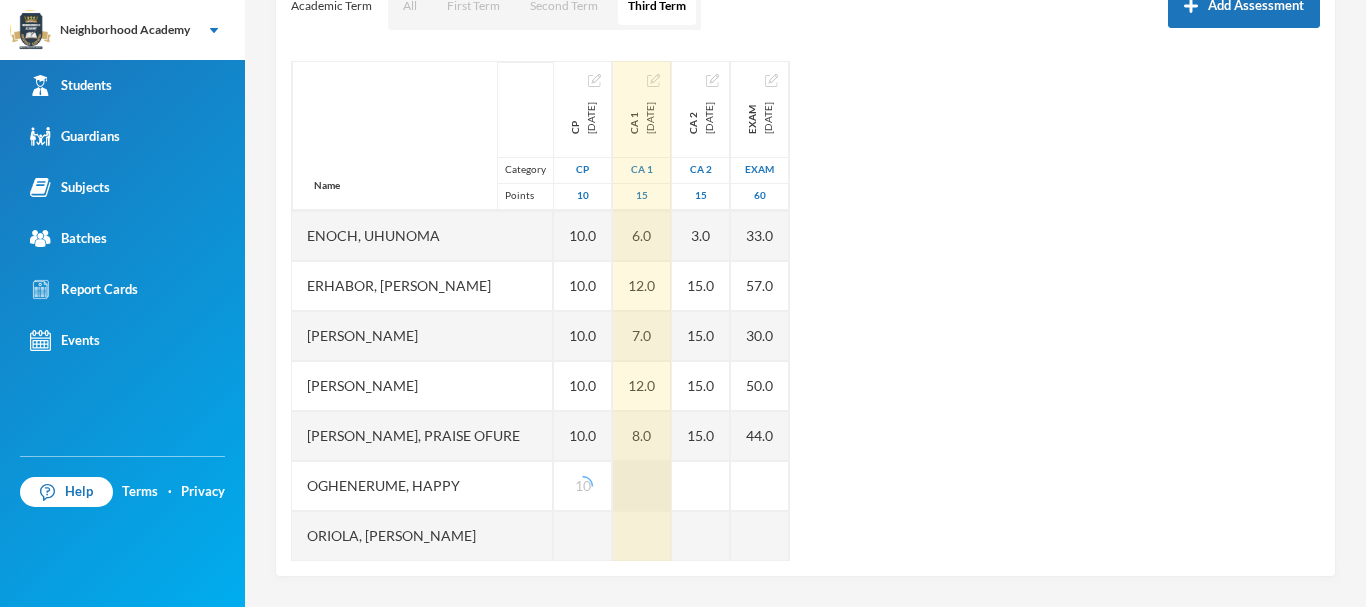 click at bounding box center [642, 486] 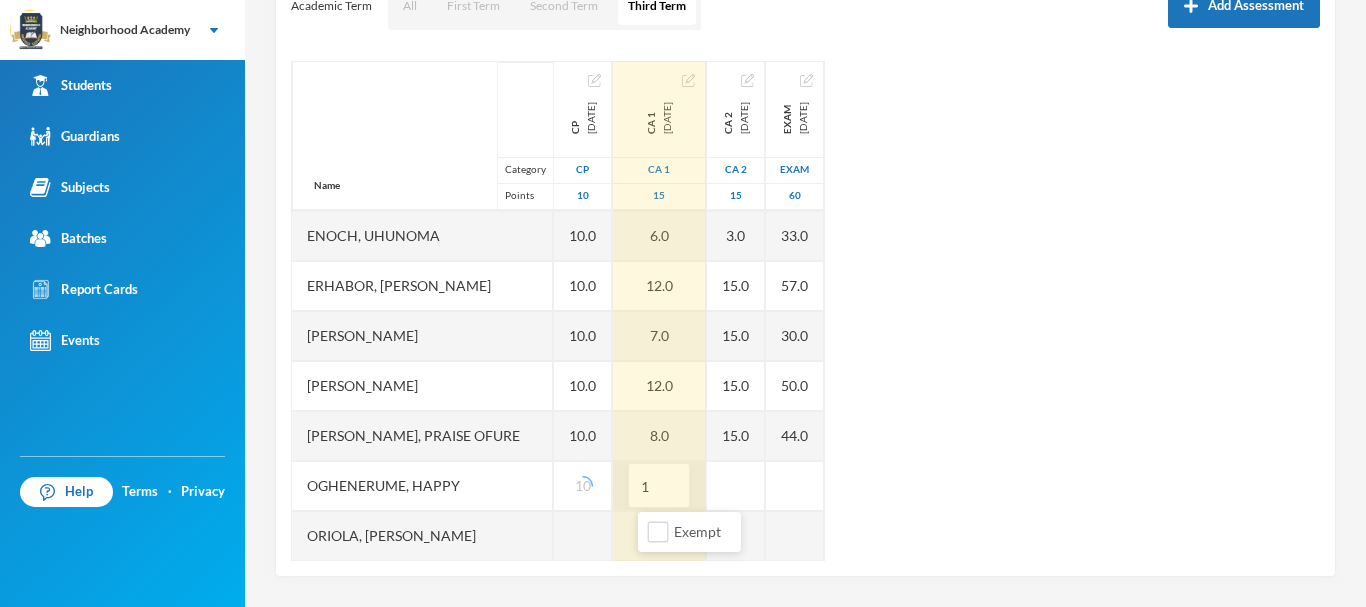 type on "12" 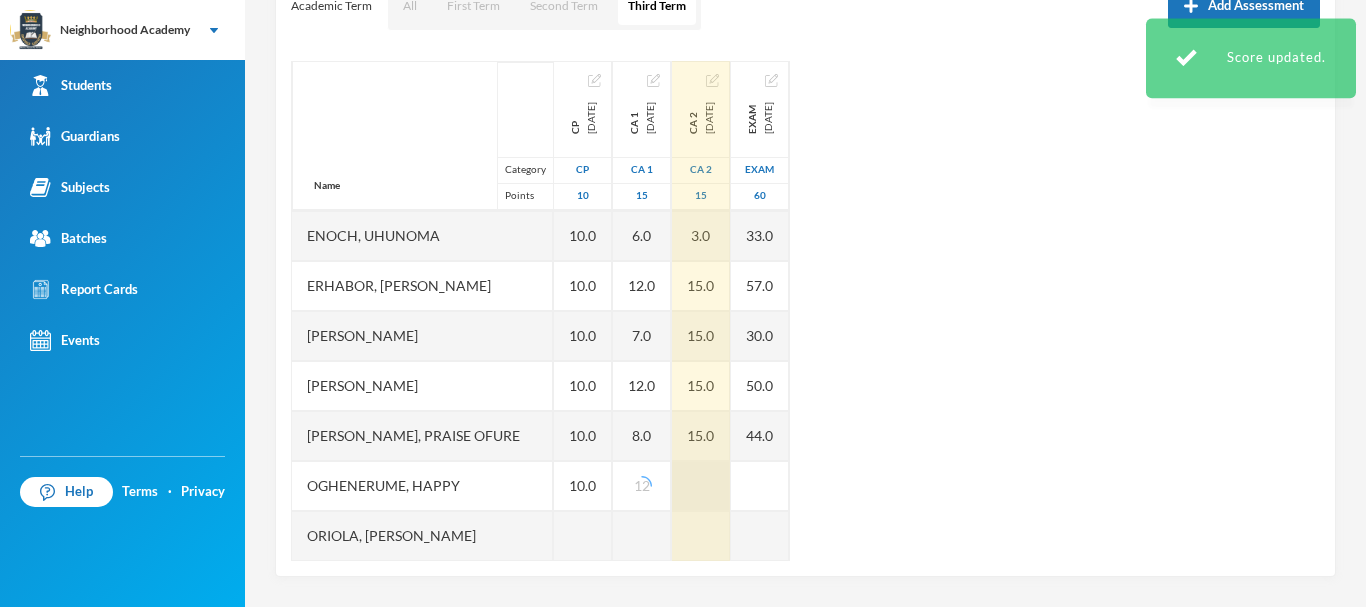 click at bounding box center (701, 486) 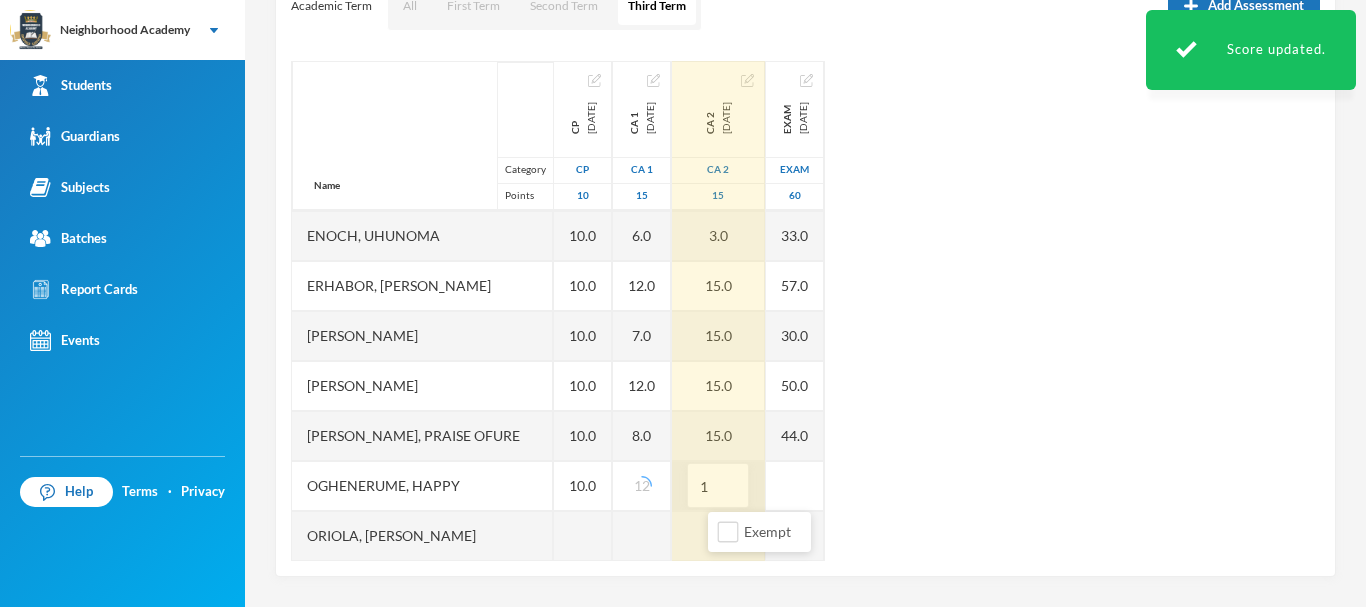 type on "15" 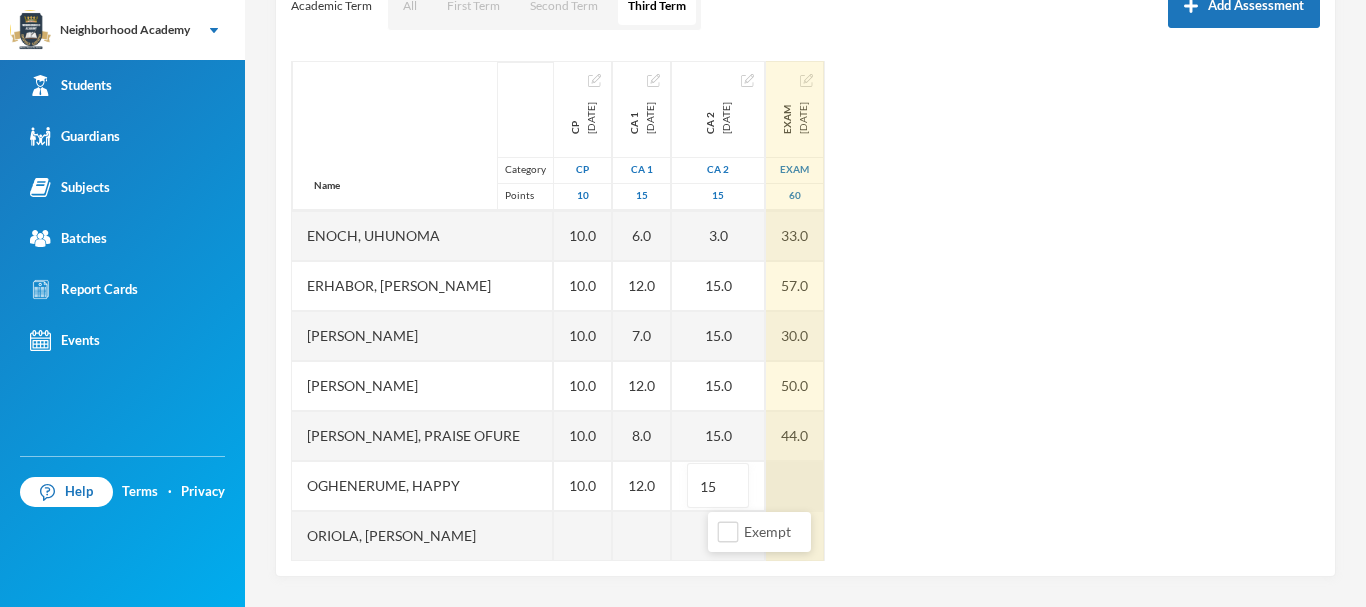 click at bounding box center [795, 486] 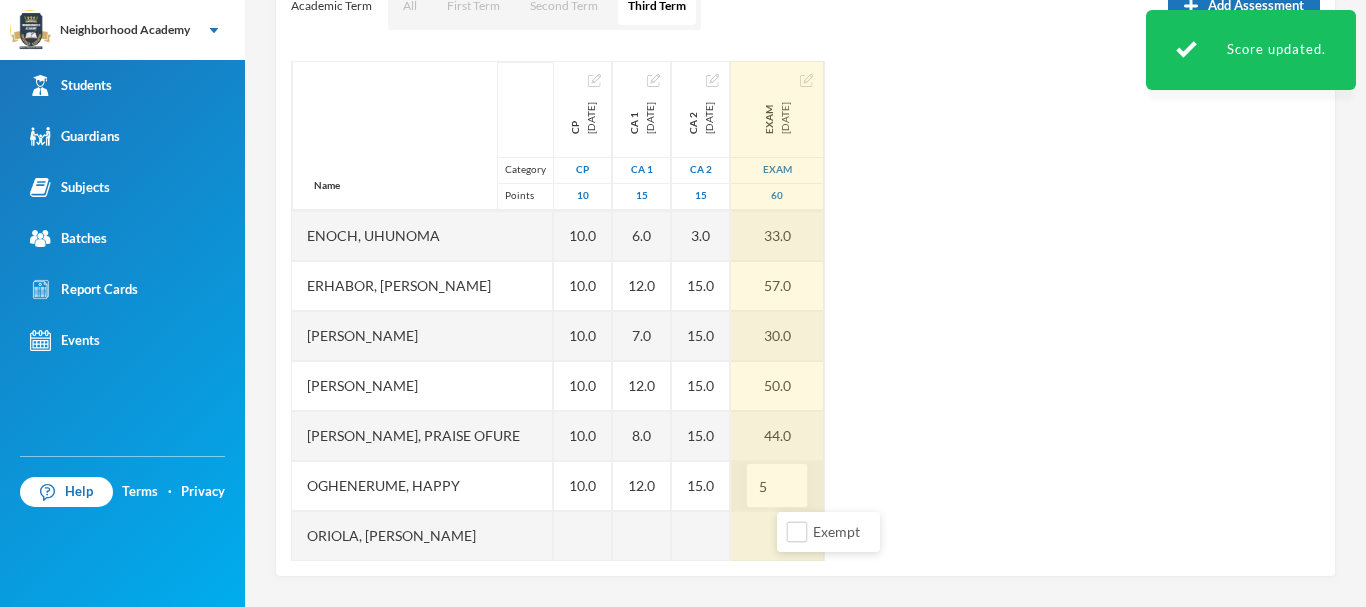 type on "54" 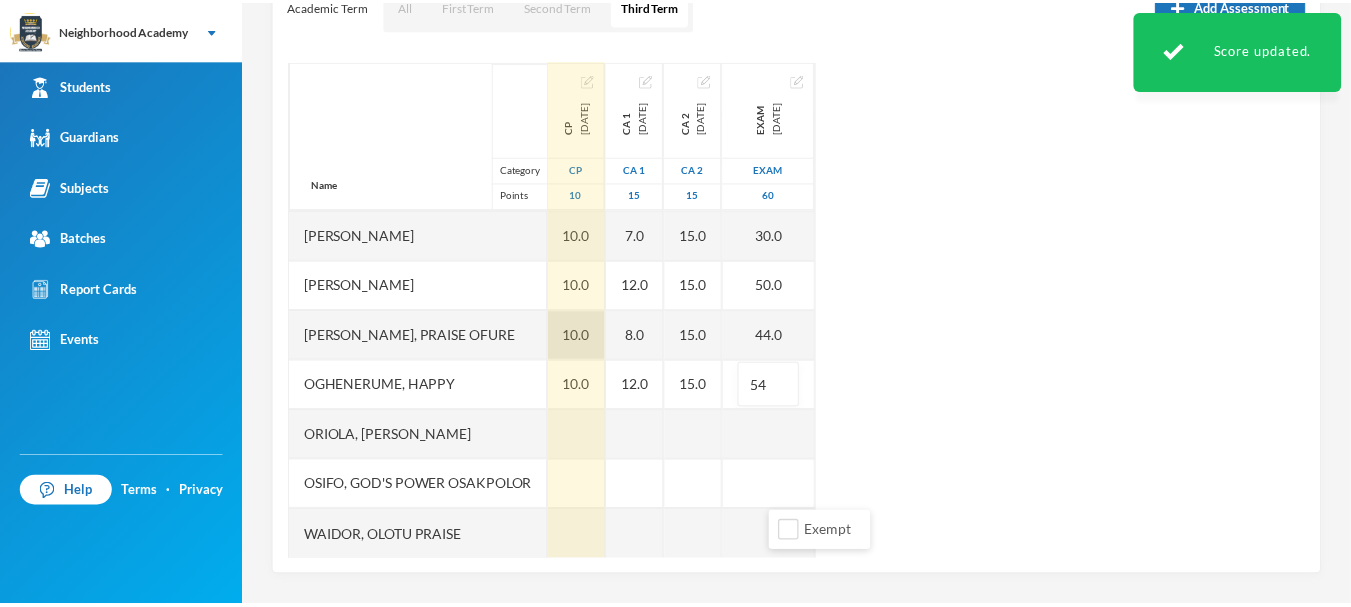 scroll, scrollTop: 201, scrollLeft: 0, axis: vertical 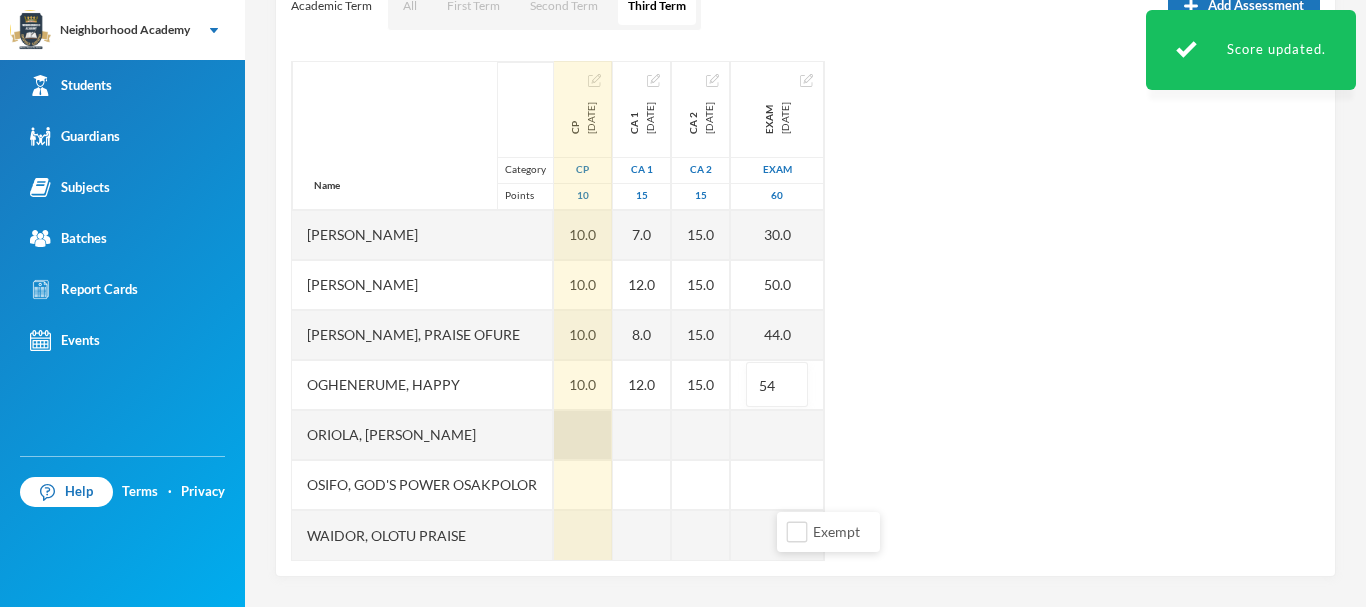 click at bounding box center [583, 435] 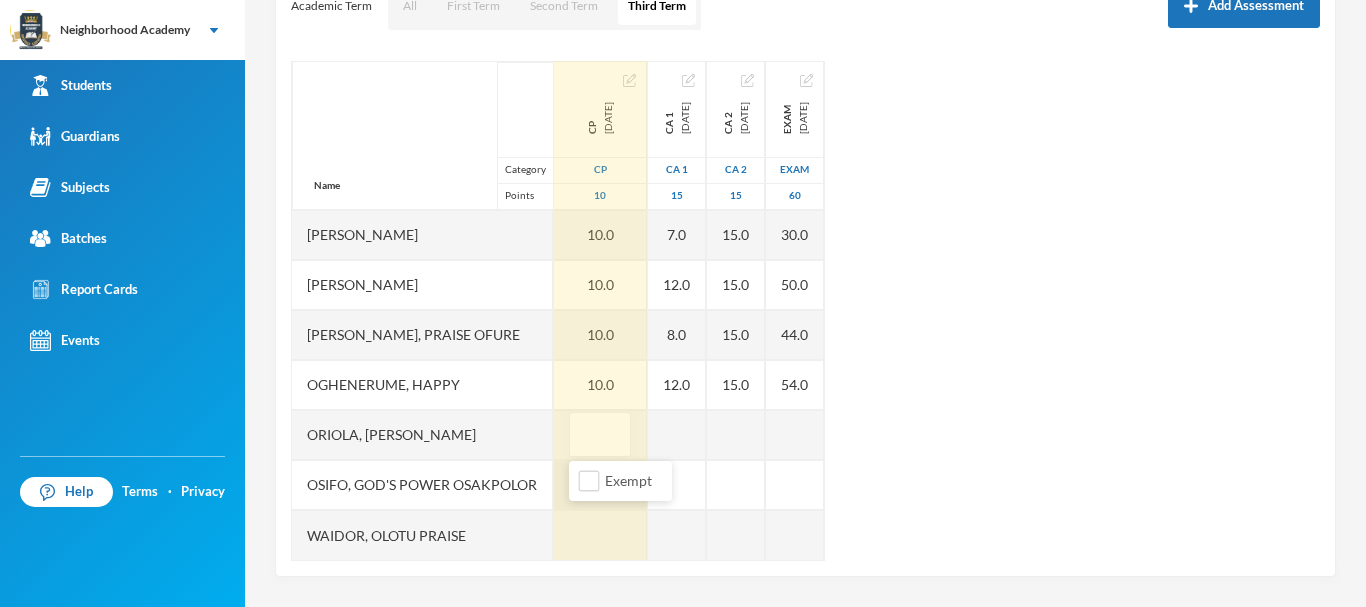 click at bounding box center (600, 485) 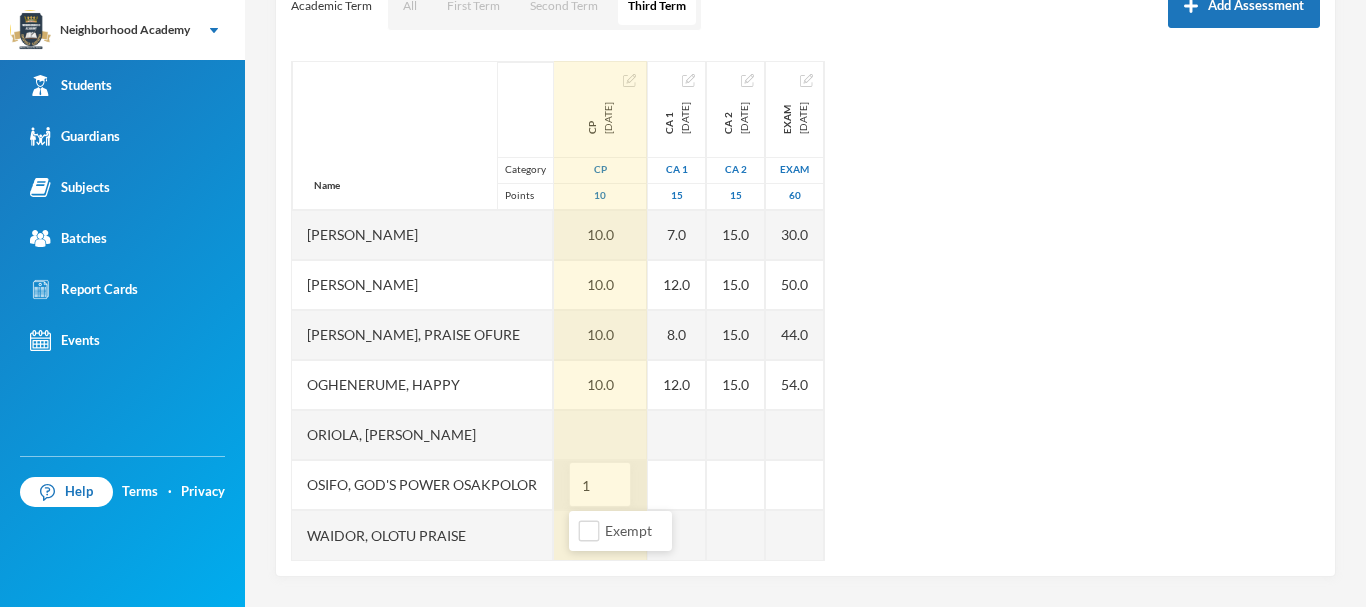 type on "10" 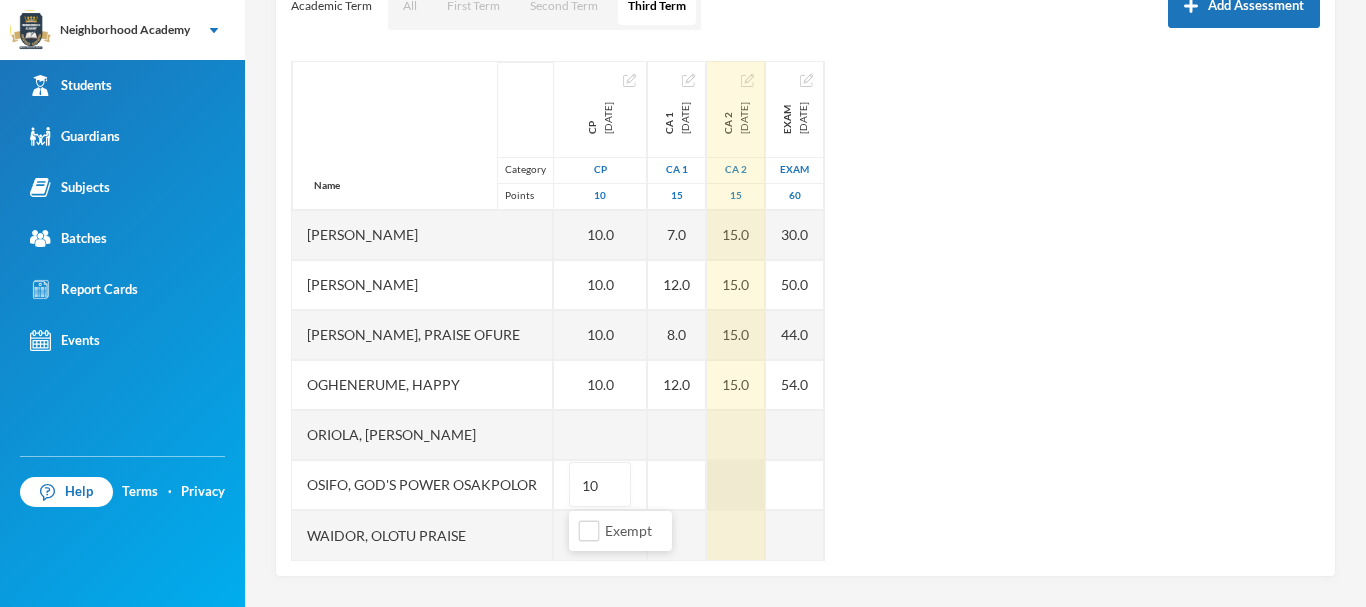 click on "Name   Category Points [PERSON_NAME], [PERSON_NAME] [PERSON_NAME] [PERSON_NAME], [PERSON_NAME], [PERSON_NAME], [PERSON_NAME], [PERSON_NAME], Praise Ofure Oghenerume, [PERSON_NAME] [PERSON_NAME], God's Power Osakpolor Waidor, Olotu Praise CP [DATE] CP 10 10.0 10.0 10.0 10.0 10.0 10.0 10.0 10.0 10 CA 1 [DATE] CA 1 15 10.0 4.0 6.0 12.0 7.0 12.0 8.0 12.0 CA 2 [DATE] CA 2 15 15.0 15.0 3.0 15.0 15.0 15.0 15.0 15.0 Exam [DATE] Exam 60 51.0 22.0 33.0 57.0 30.0 50.0 44.0 54.0" at bounding box center [805, 311] 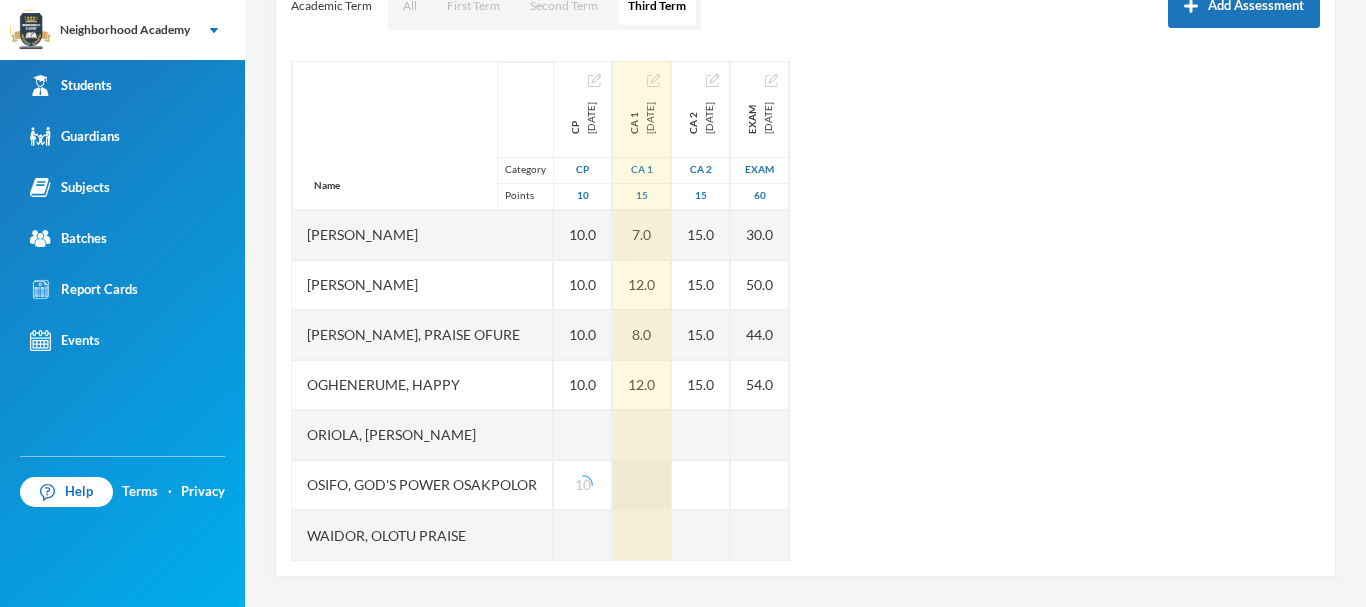 click at bounding box center [642, 485] 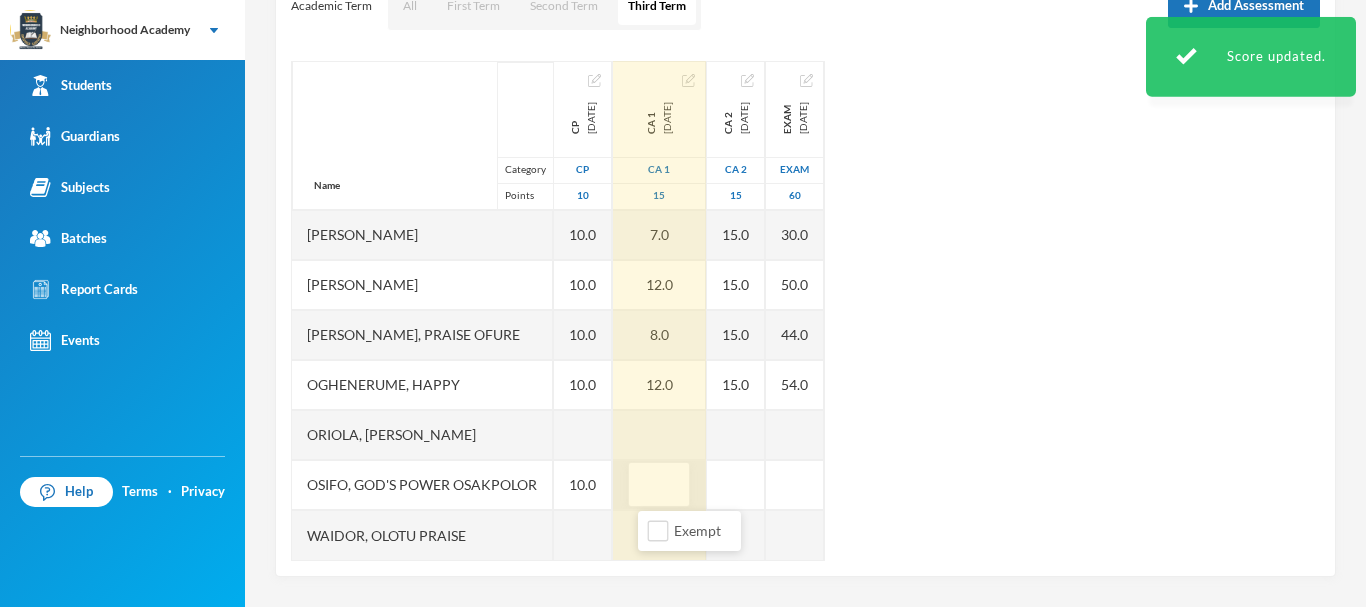 type on "7" 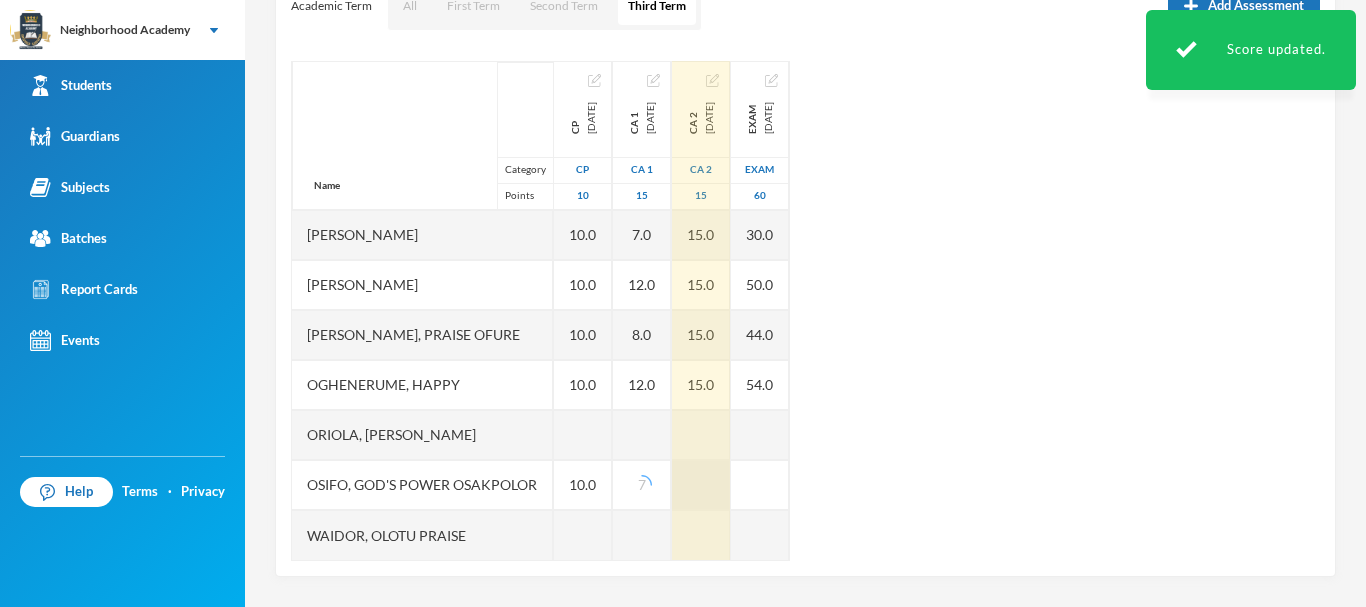 click at bounding box center (701, 485) 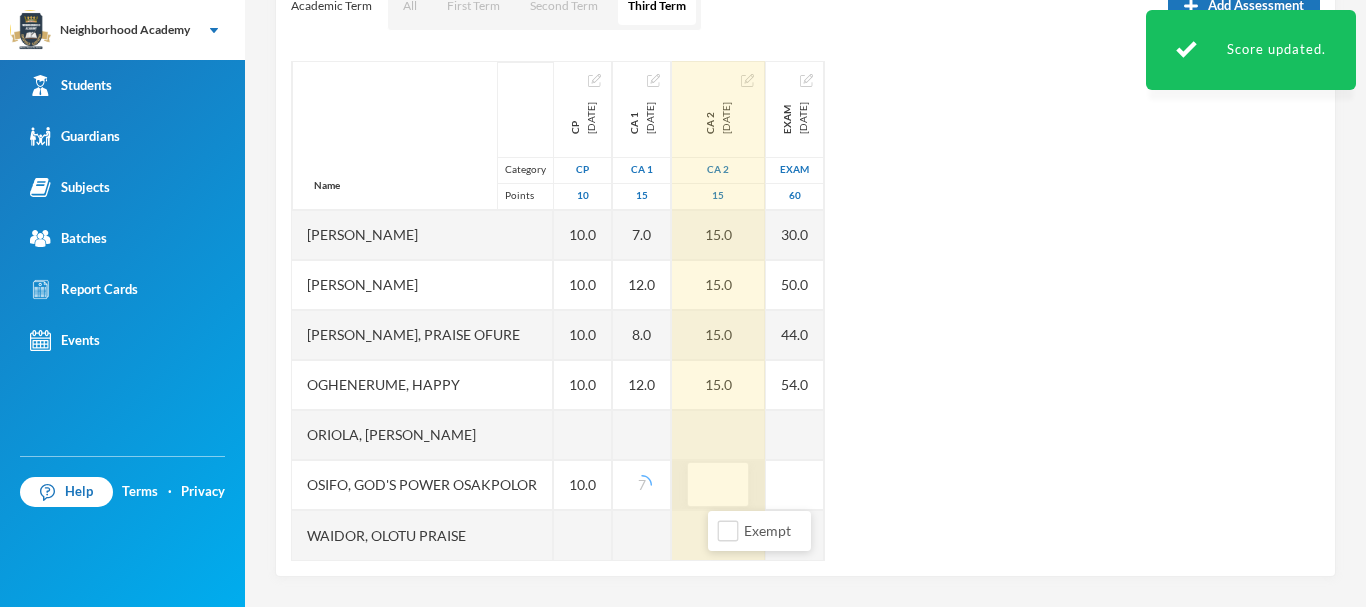 type on "3" 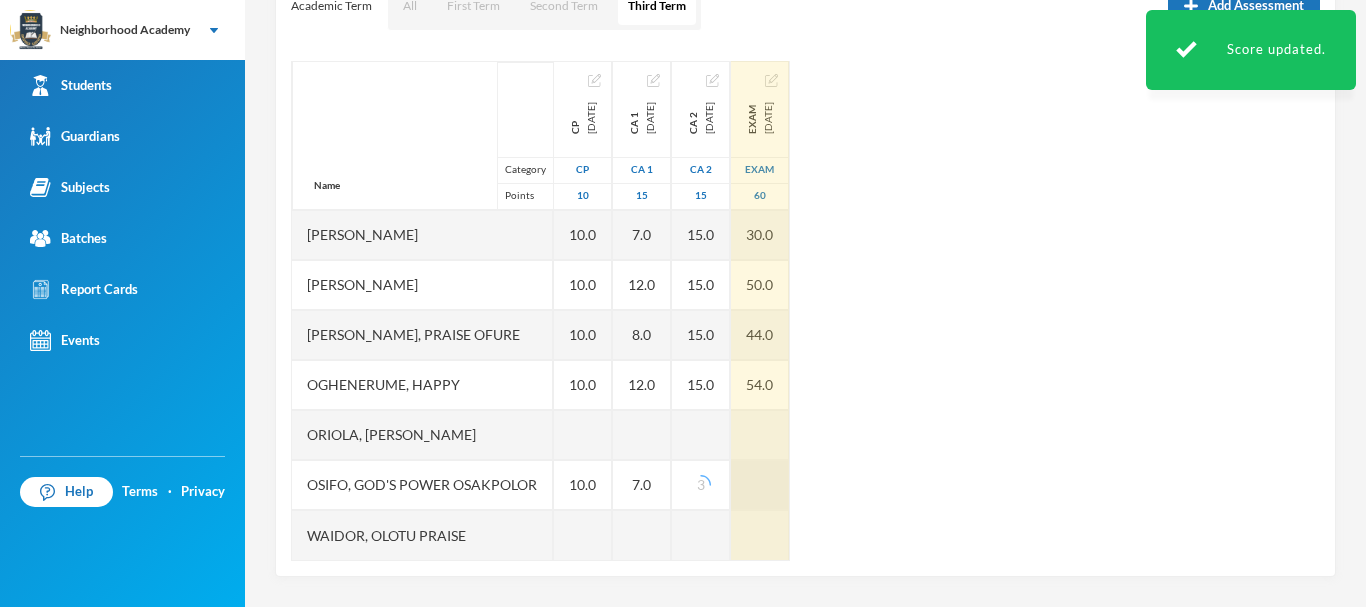 click at bounding box center (760, 485) 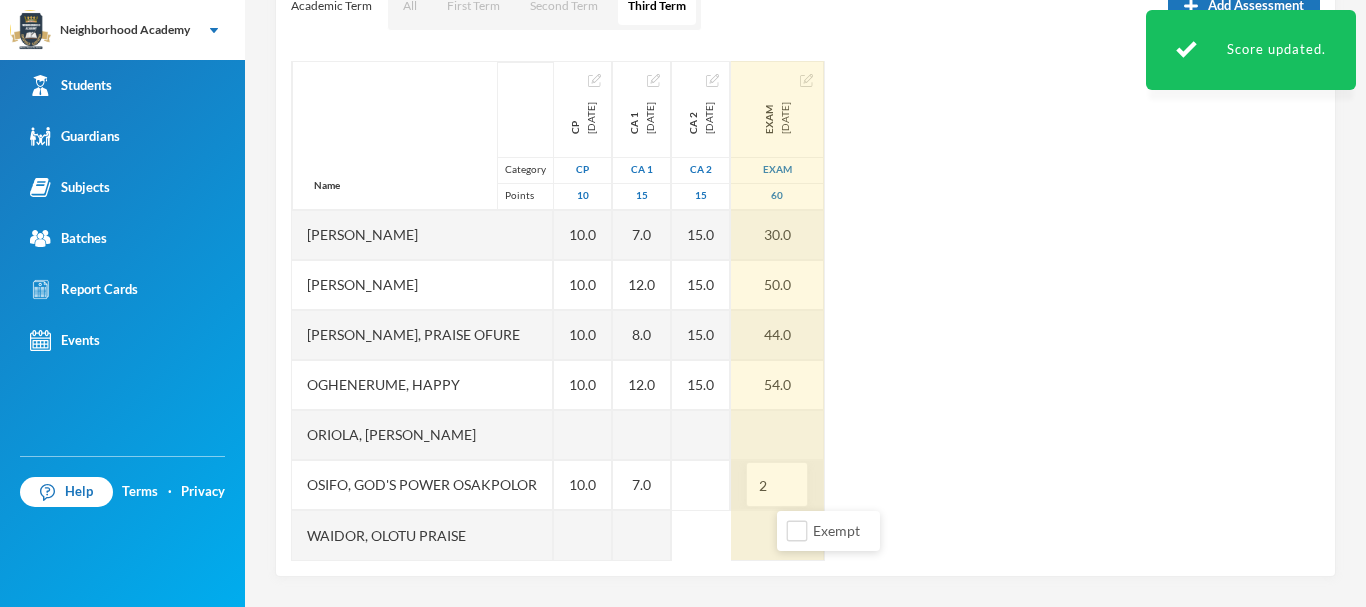 type on "29" 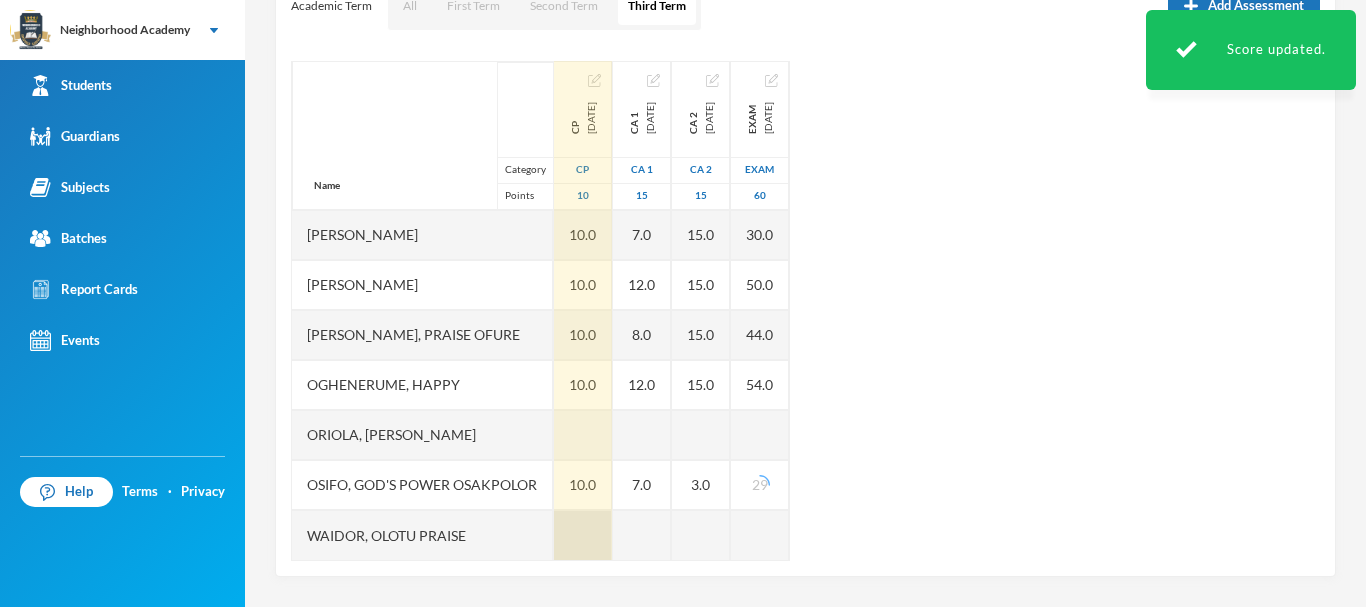 click at bounding box center [583, 535] 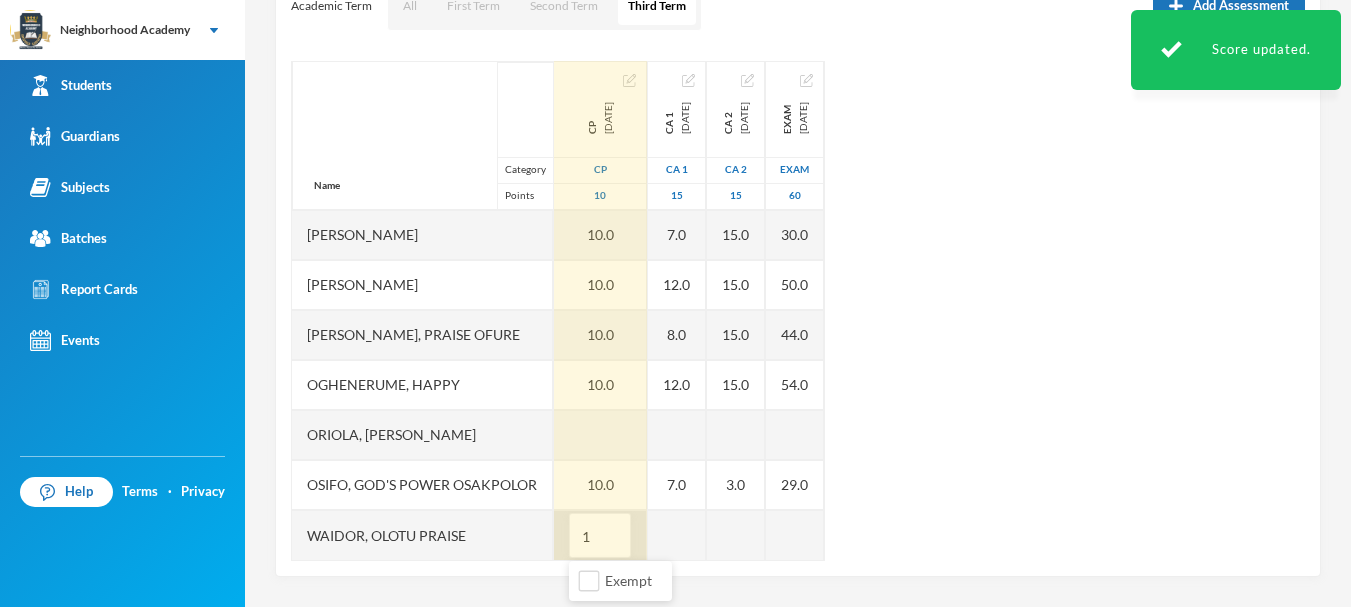 type on "10" 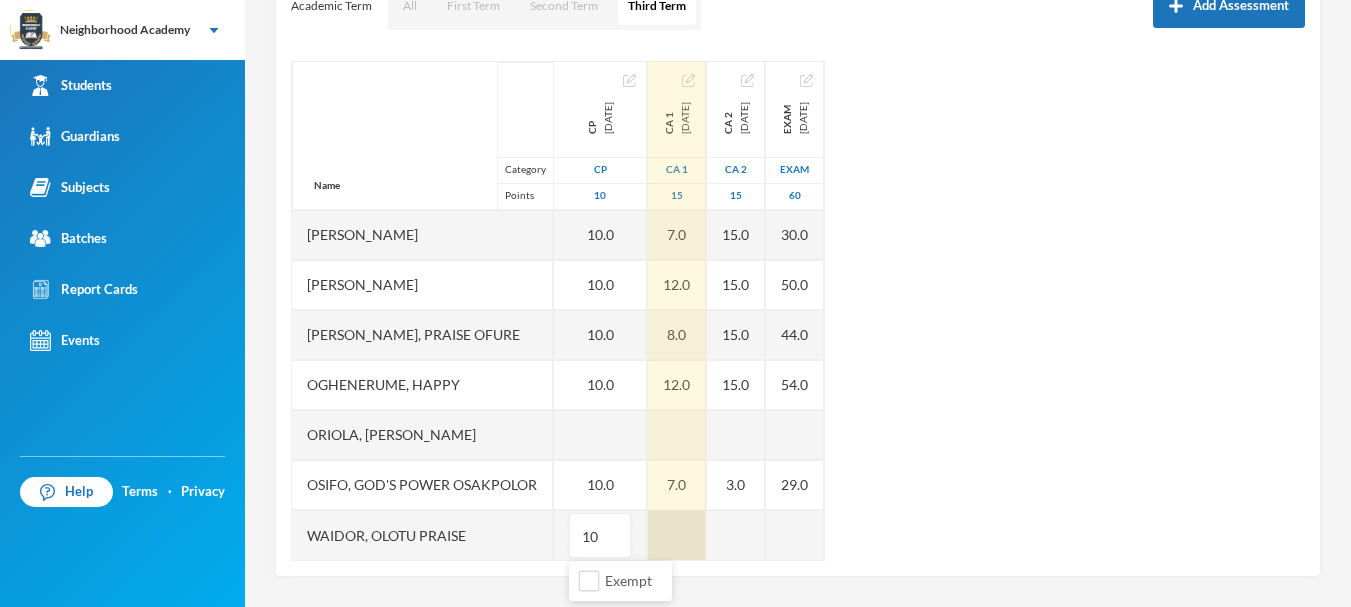 click at bounding box center [677, 535] 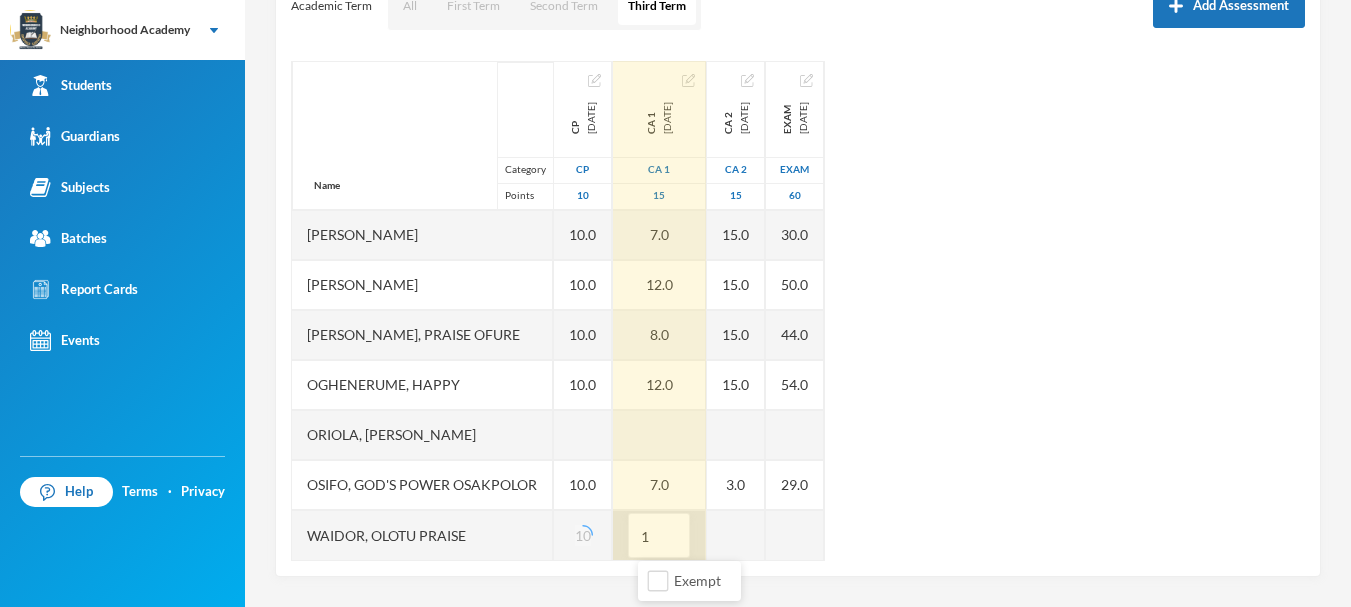 type on "11" 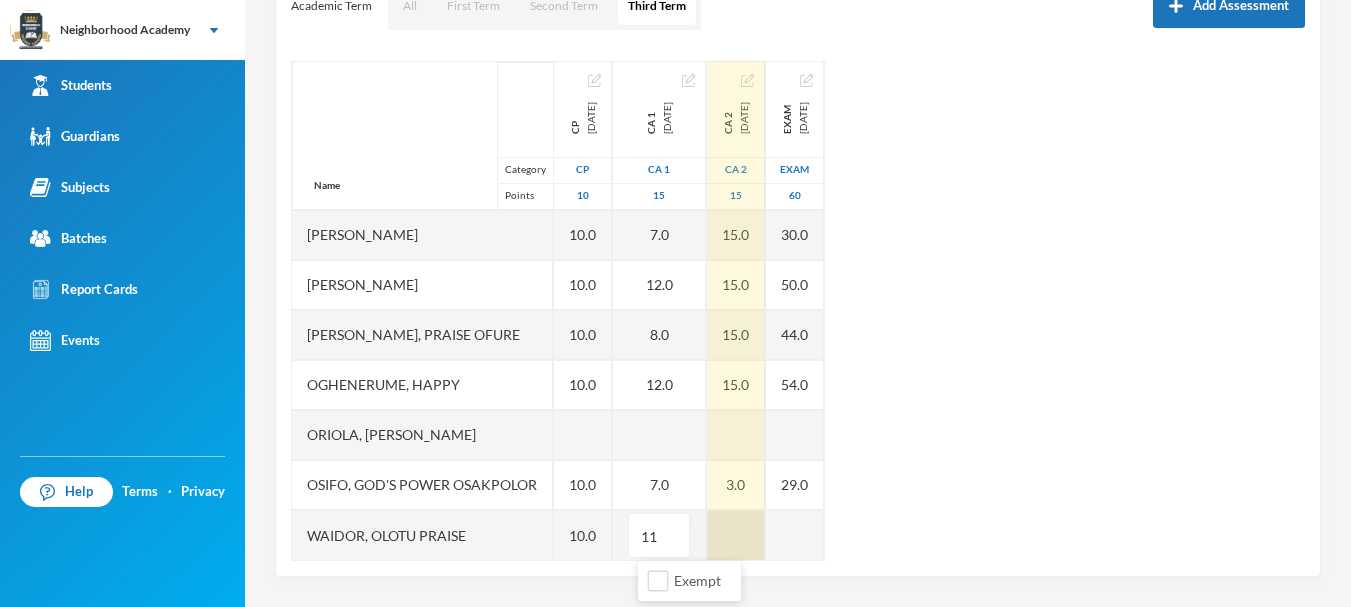 click at bounding box center [736, 535] 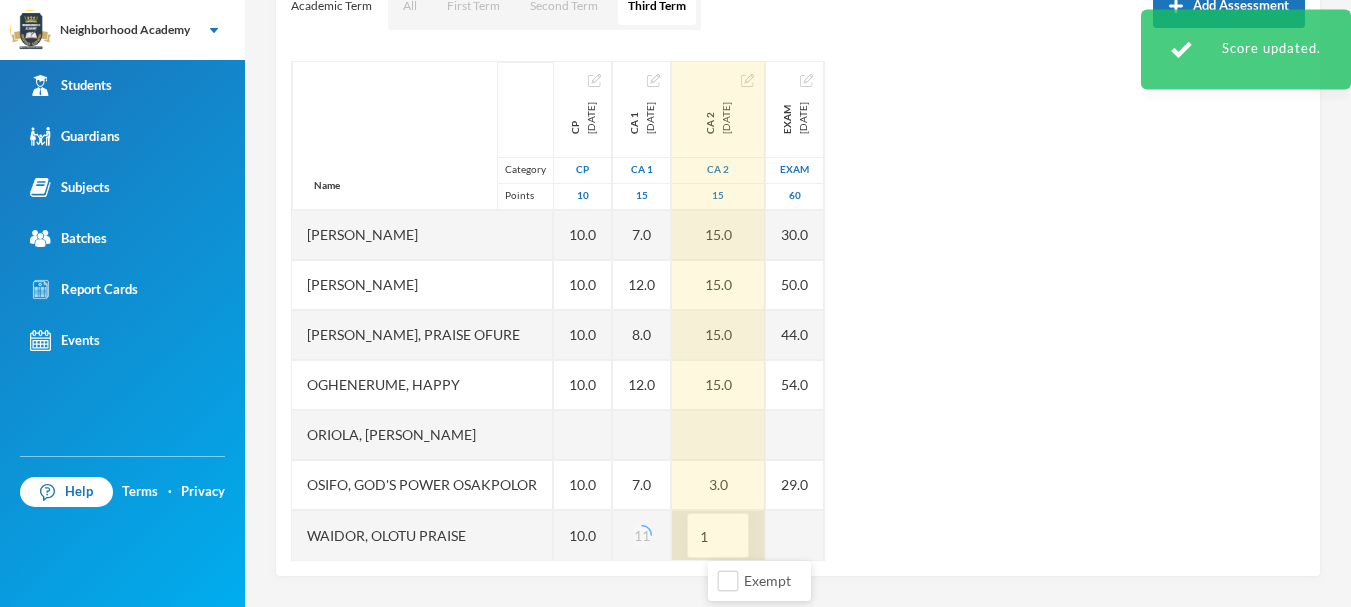 type on "15" 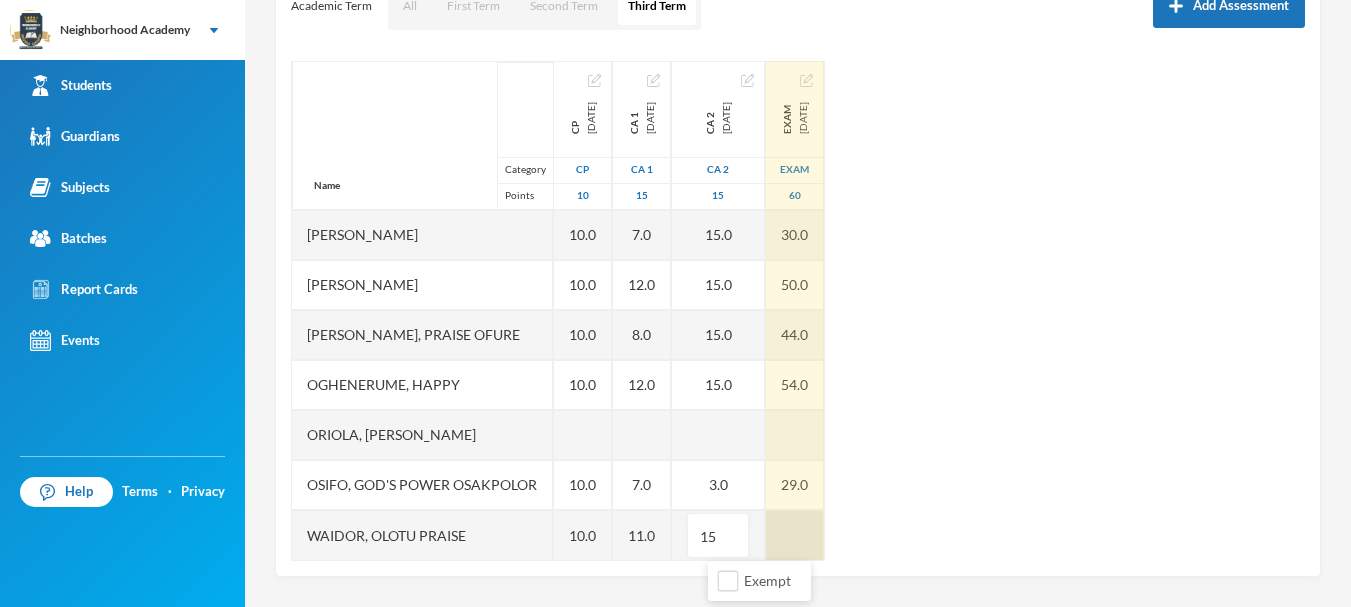 click at bounding box center [795, 535] 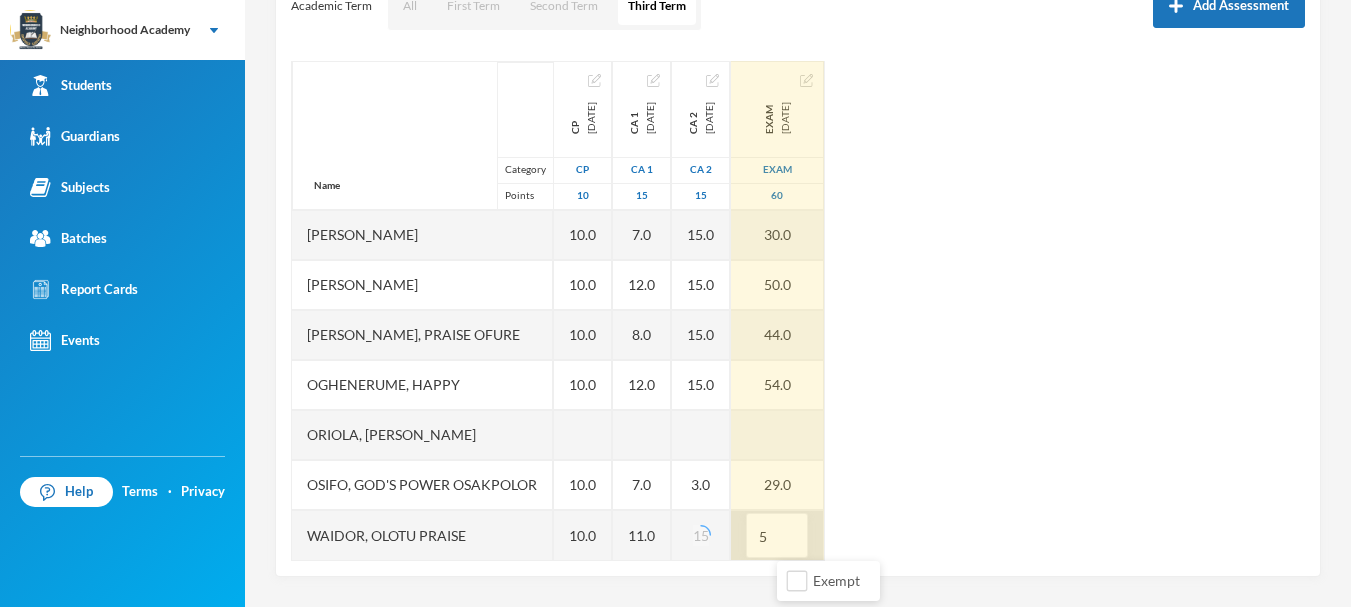 type on "56" 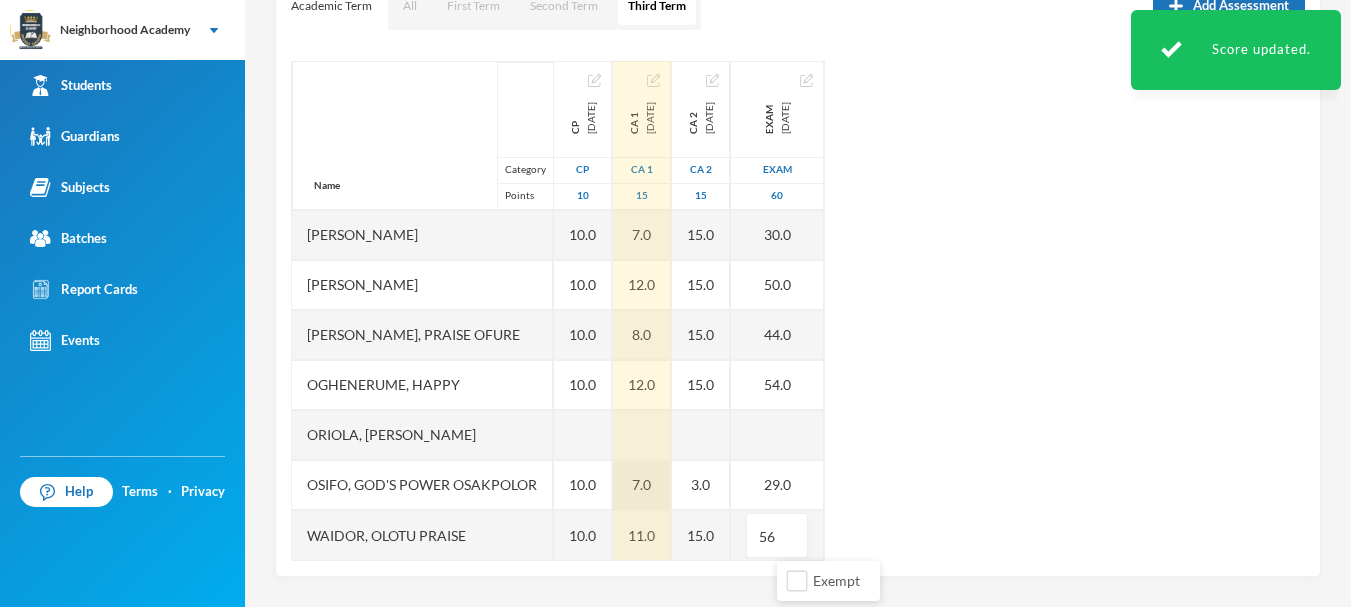 scroll, scrollTop: 1, scrollLeft: 0, axis: vertical 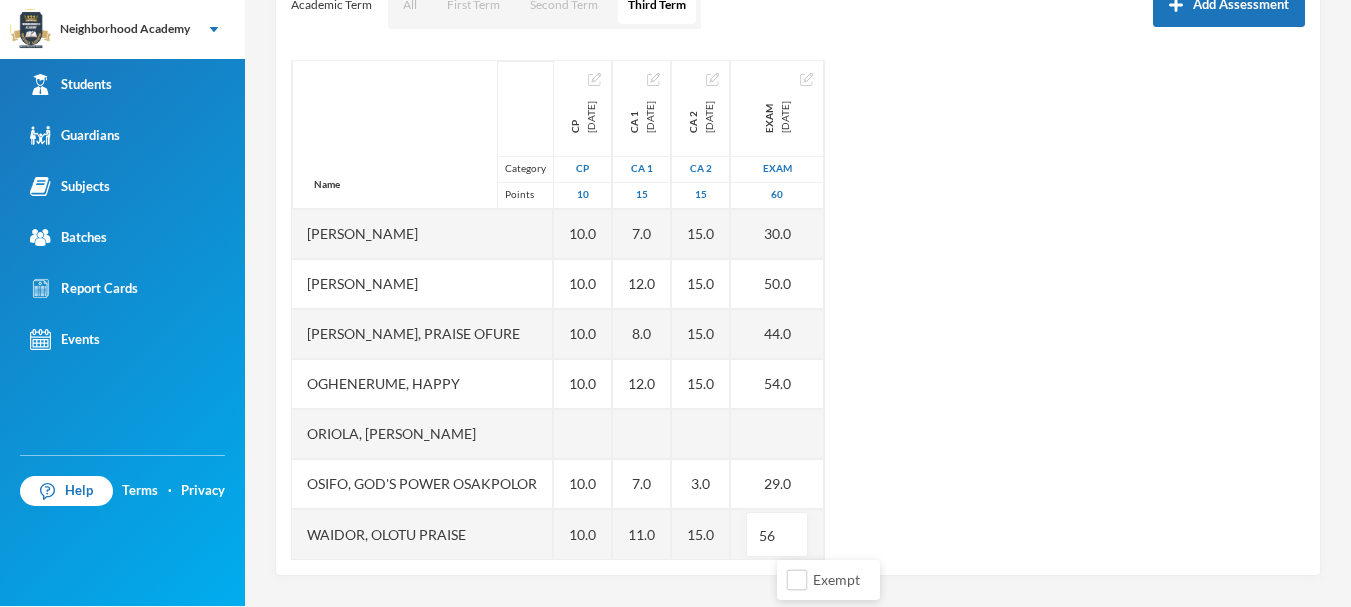 click on "Name   Category Points [PERSON_NAME], [PERSON_NAME] [PERSON_NAME] [PERSON_NAME], [PERSON_NAME], [PERSON_NAME], [PERSON_NAME], [PERSON_NAME], Praise Ofure Oghenerume, [PERSON_NAME] [PERSON_NAME], God's Power Osakpolor Waidor, Olotu Praise CP [DATE] CP 10 10.0 10.0 10.0 10.0 10.0 10.0 10.0 10.0 10.0 10.0 CA 1 [DATE] CA 1 15 10.0 4.0 6.0 12.0 7.0 12.0 8.0 12.0 7.0 11.0 CA 2 [DATE] CA 2 15 15.0 15.0 3.0 15.0 15.0 15.0 15.0 15.0 3.0 15.0 Exam [DATE] Exam 60 51.0 22.0 33.0 57.0 30.0 50.0 44.0 54.0 29.0 56" at bounding box center (798, 310) 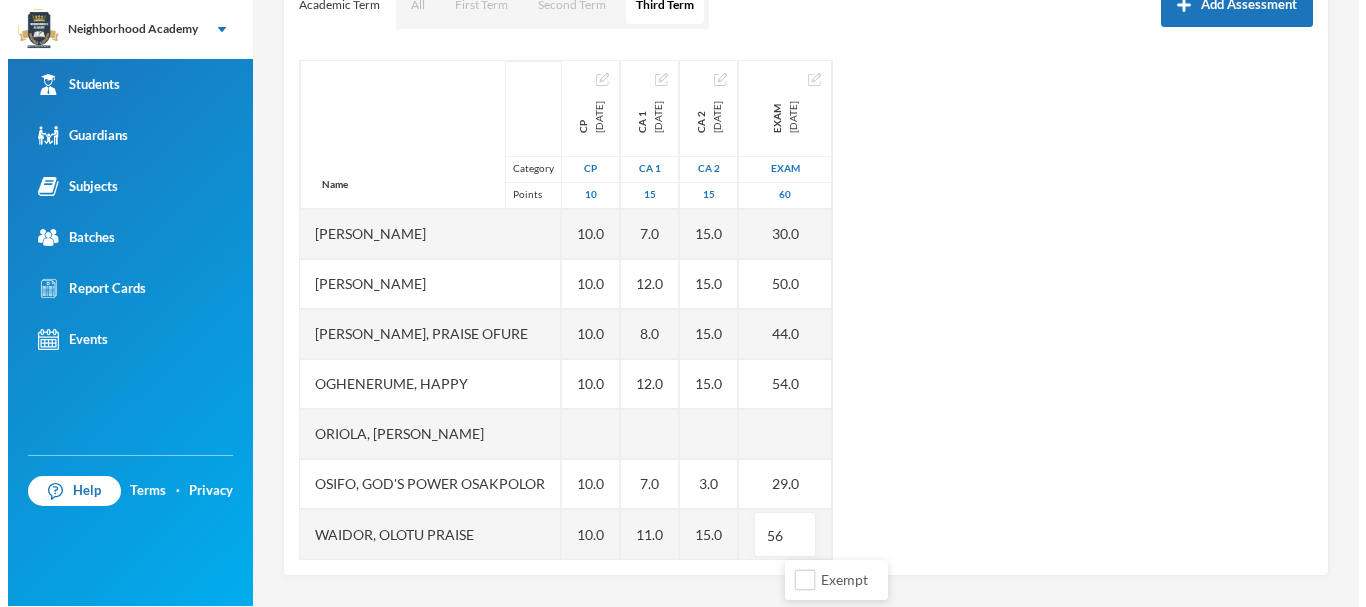 scroll, scrollTop: 0, scrollLeft: 0, axis: both 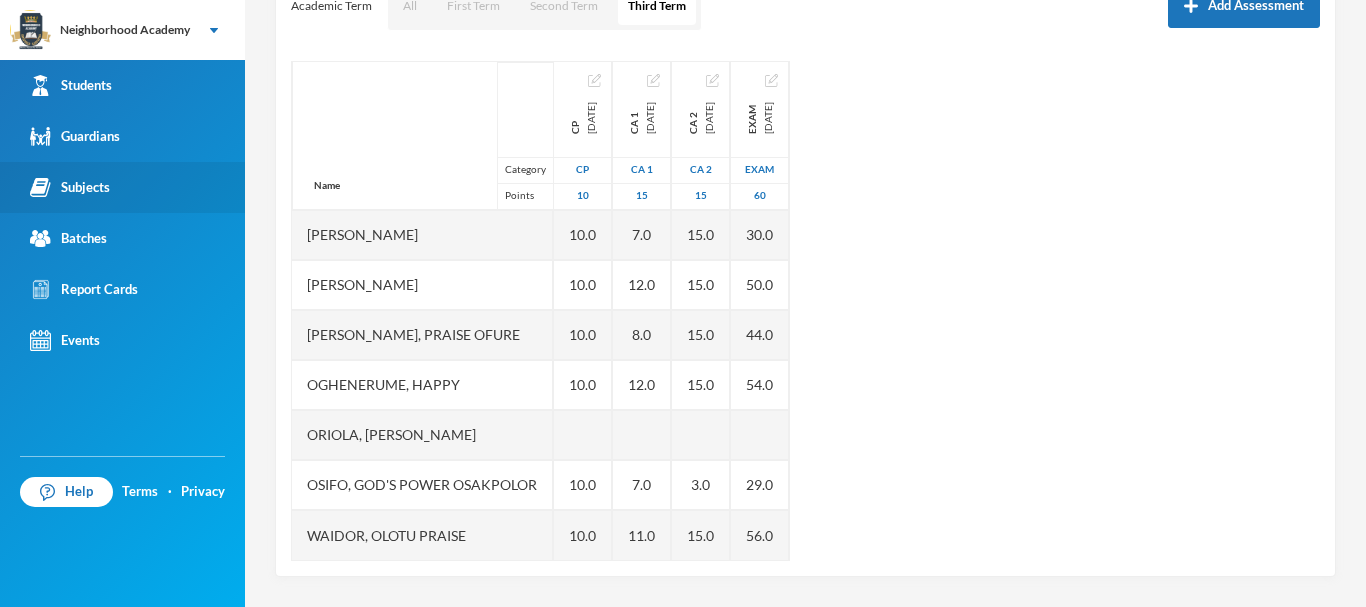 click on "Subjects" at bounding box center (70, 187) 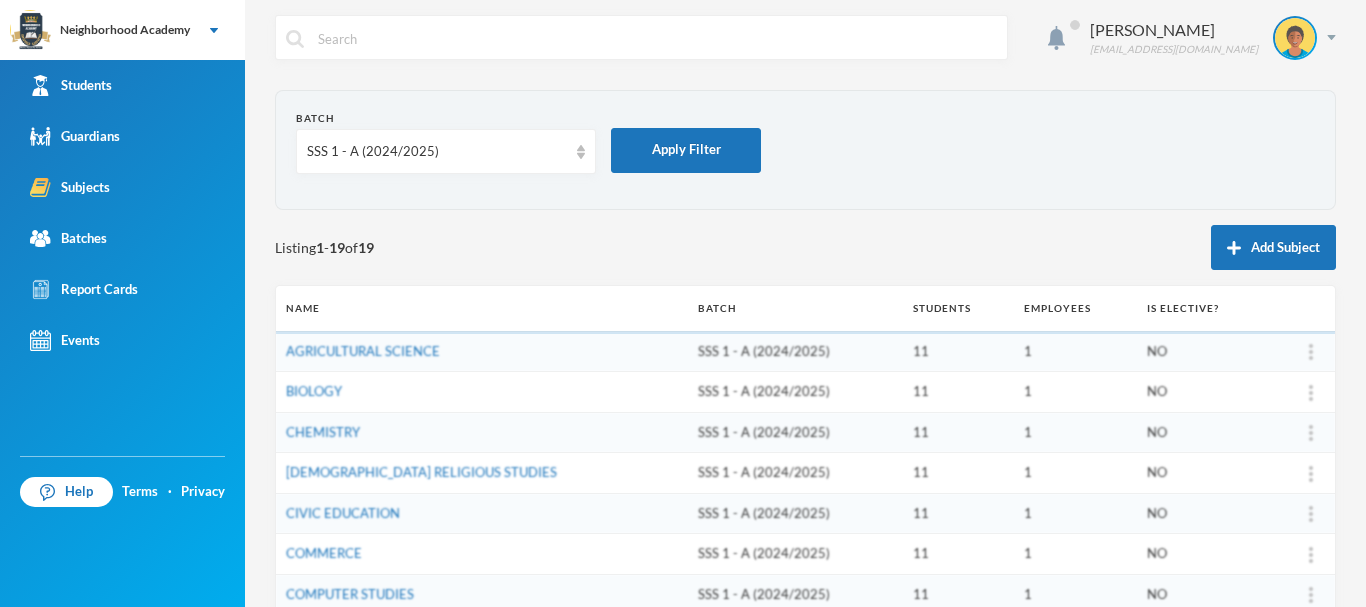 scroll, scrollTop: 0, scrollLeft: 0, axis: both 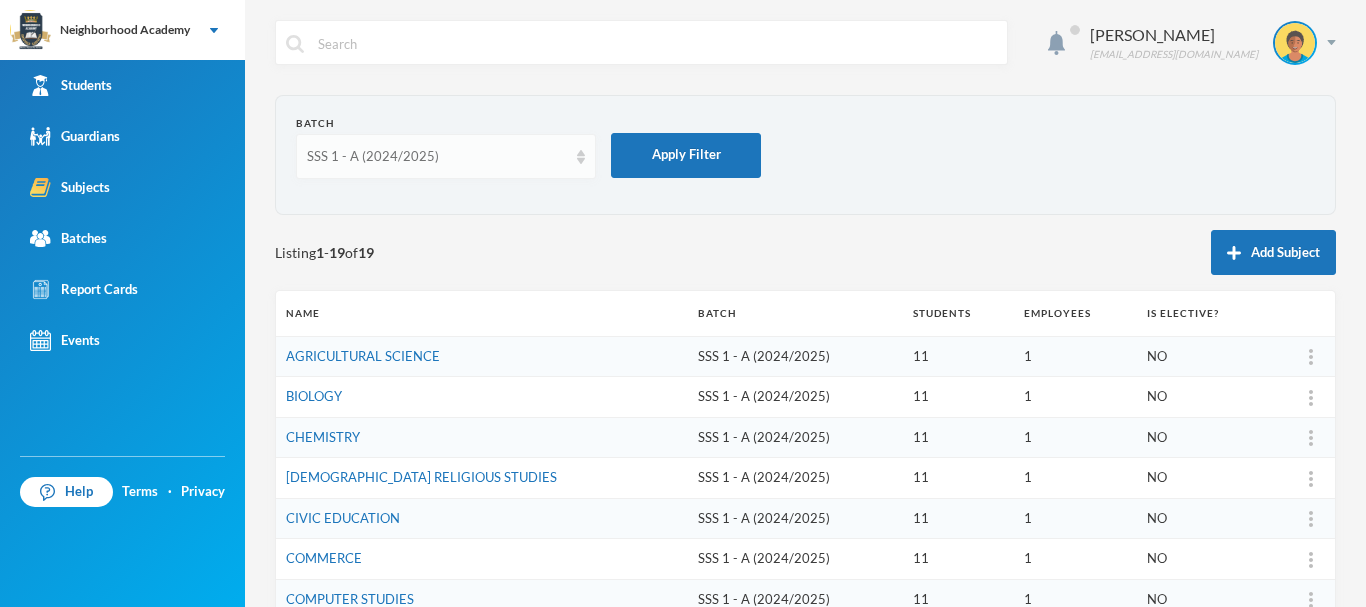 click on "SSS 1 - A (2024/2025)" at bounding box center [437, 157] 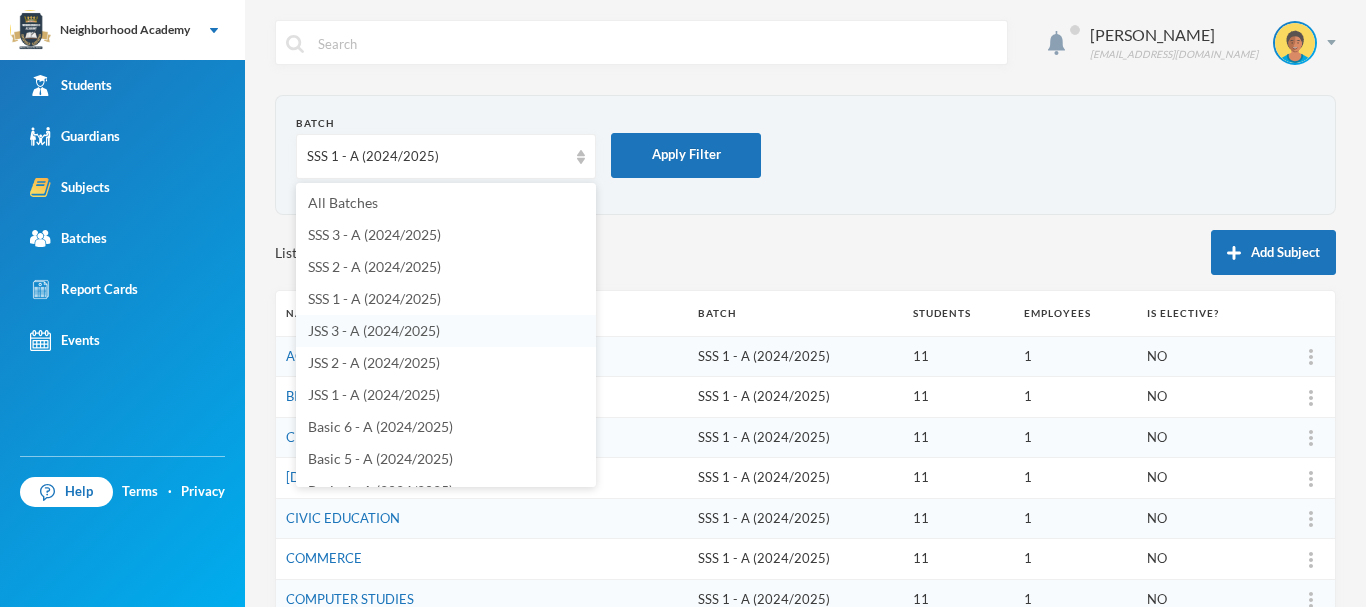 click on "JSS 3 - A (2024/2025)" at bounding box center (374, 330) 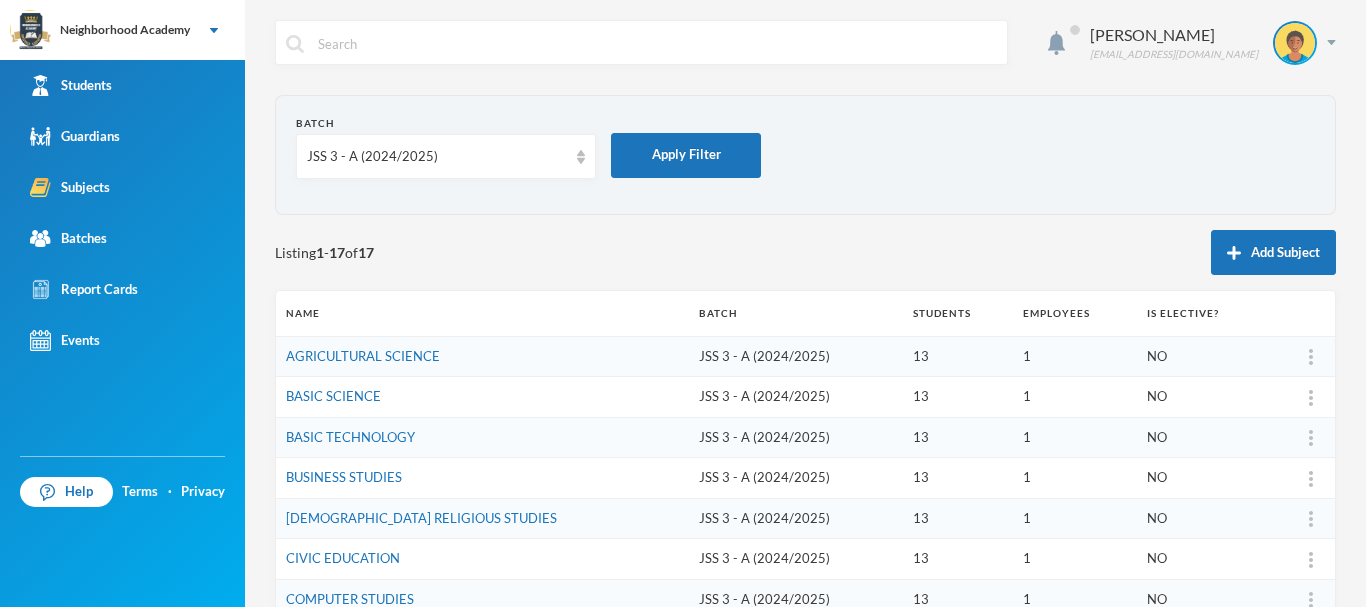 click on "Batch JSS 3 - A (2024/2025) Apply Filter" at bounding box center [805, 155] 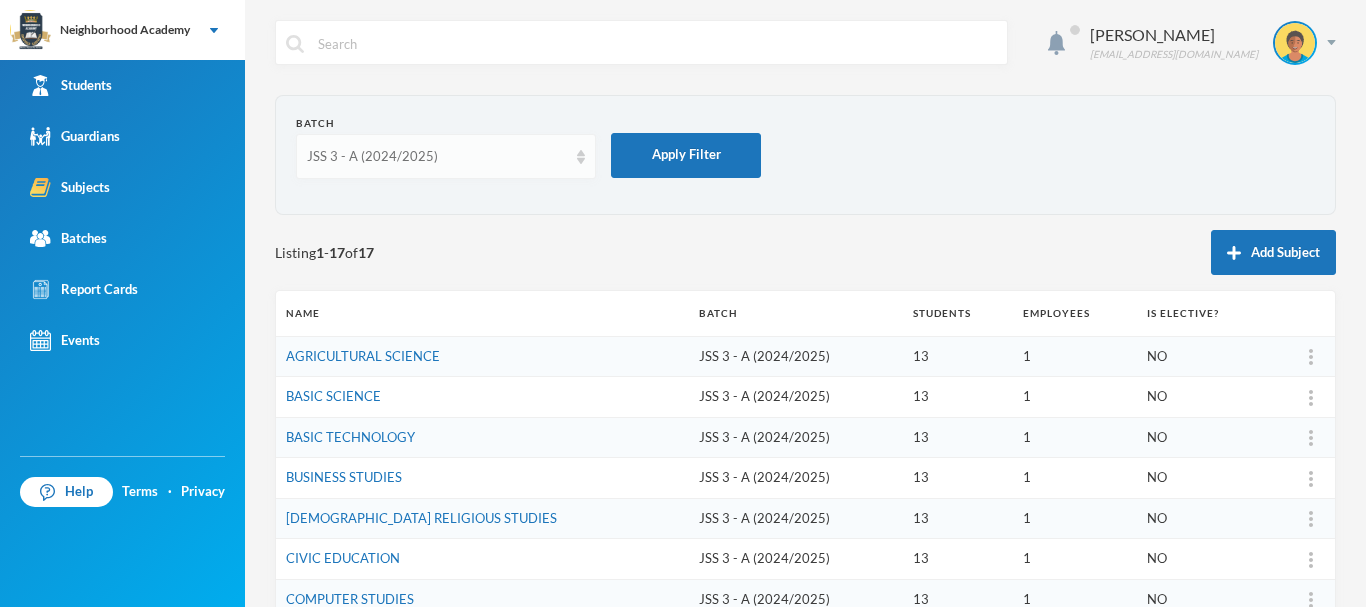 scroll, scrollTop: 100, scrollLeft: 0, axis: vertical 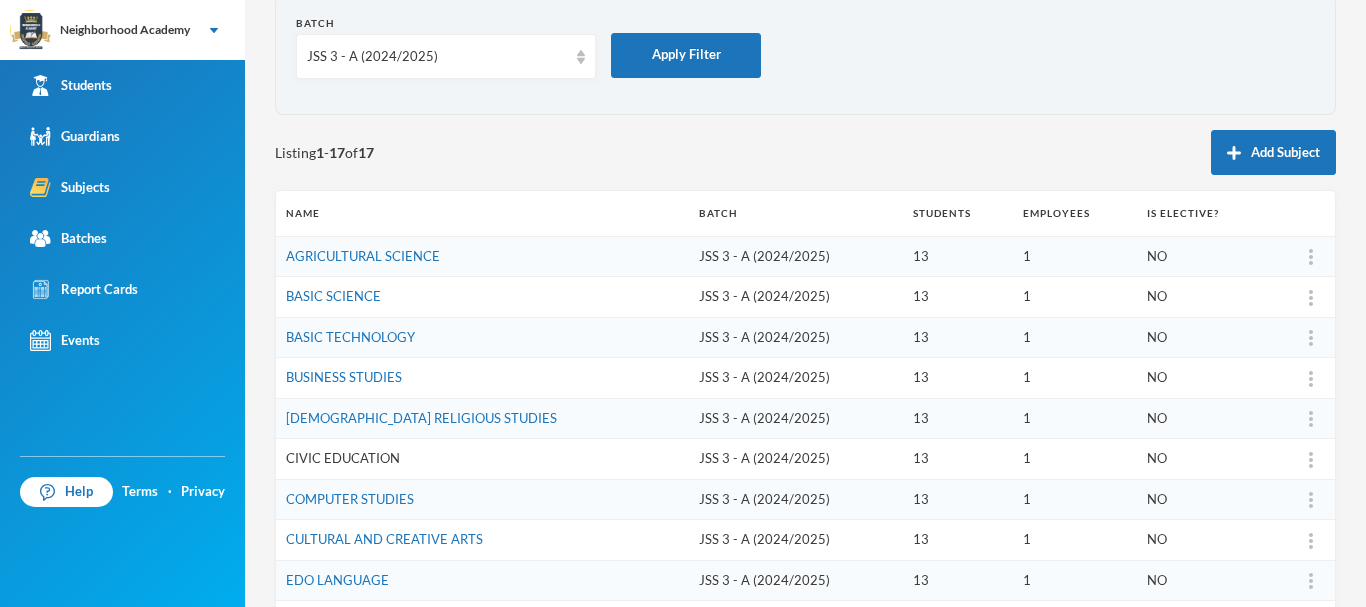 click on "CIVIC EDUCATION" at bounding box center (343, 458) 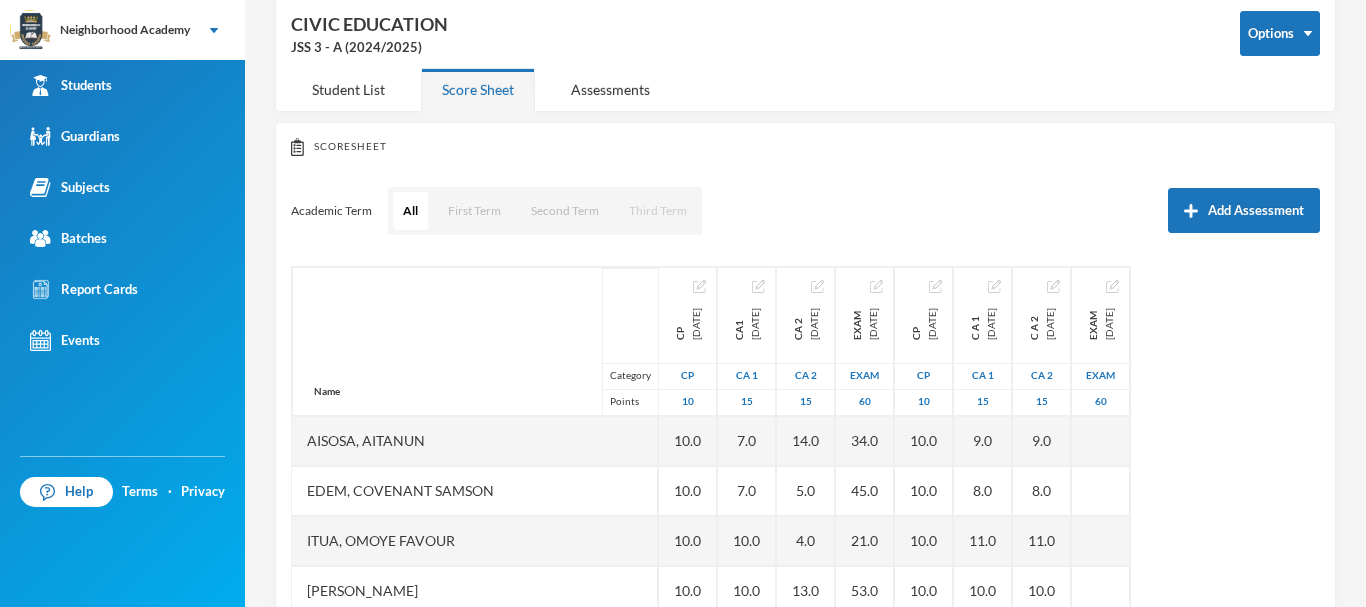 click on "Third Term" at bounding box center (658, 211) 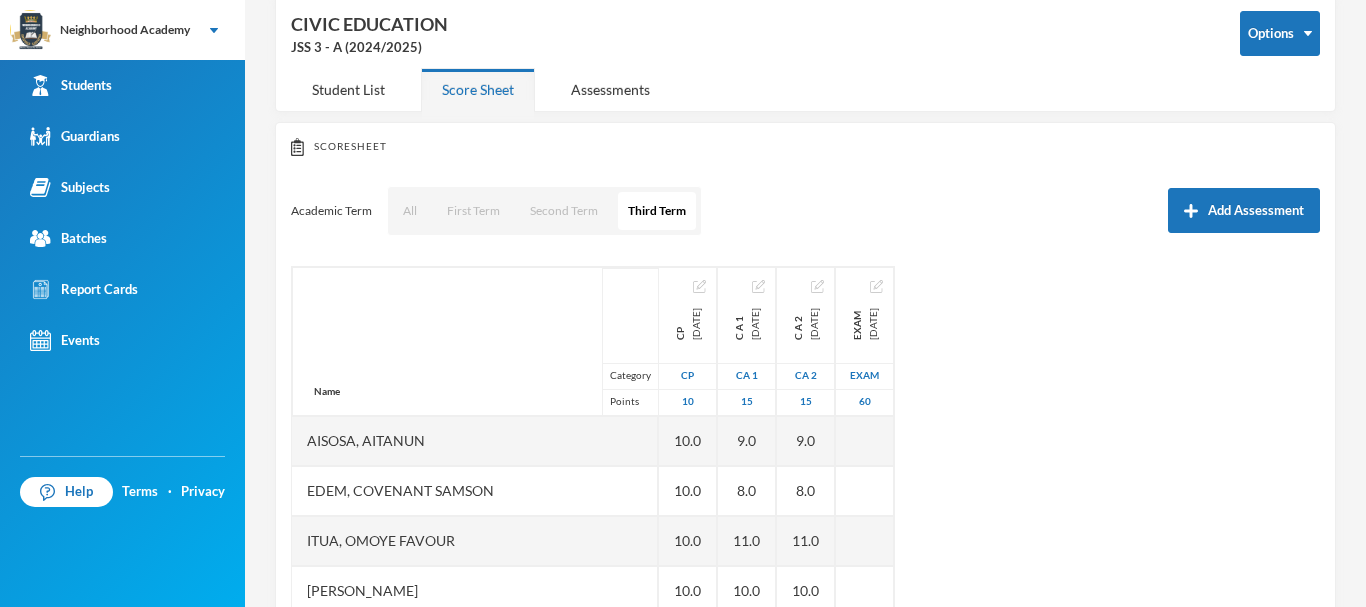 click on "Academic Term All First Term Second Term Third Term Add Assessment" at bounding box center [805, 211] 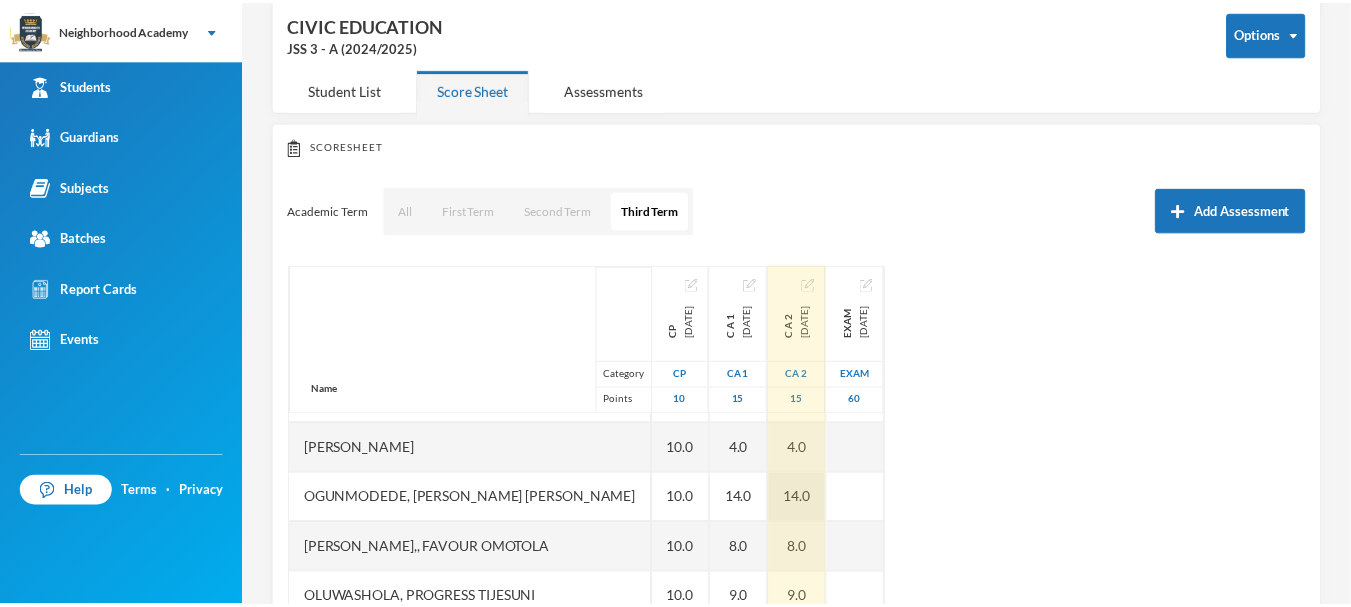 scroll, scrollTop: 200, scrollLeft: 0, axis: vertical 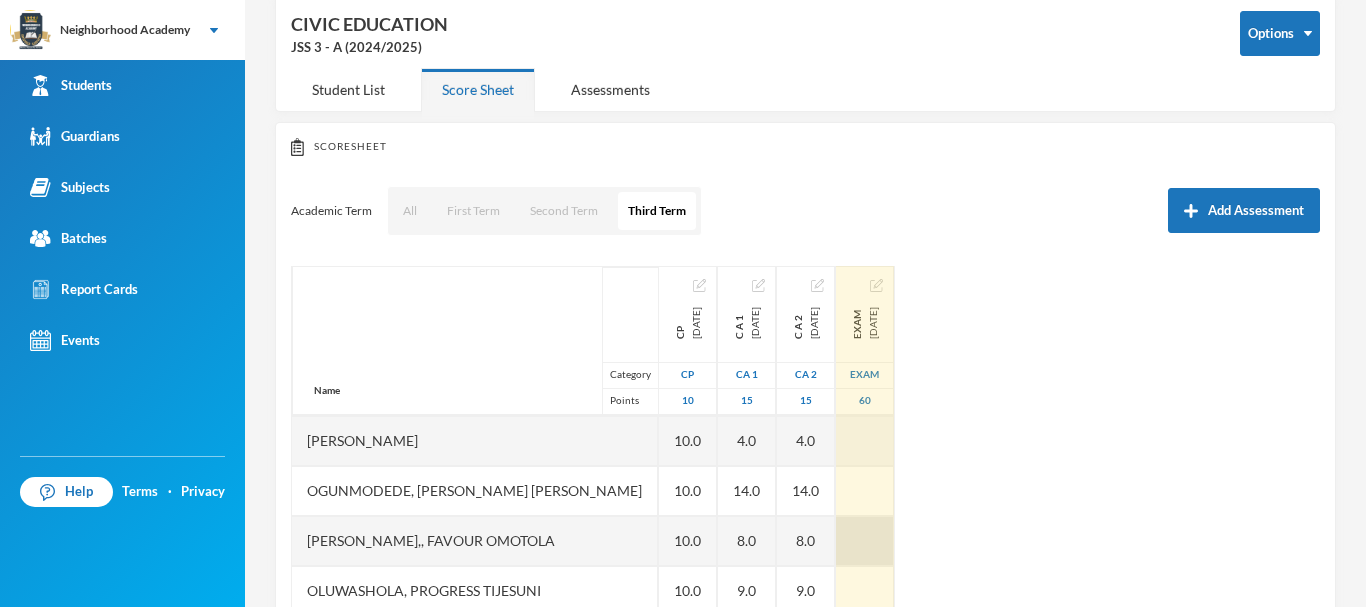 click at bounding box center [865, 541] 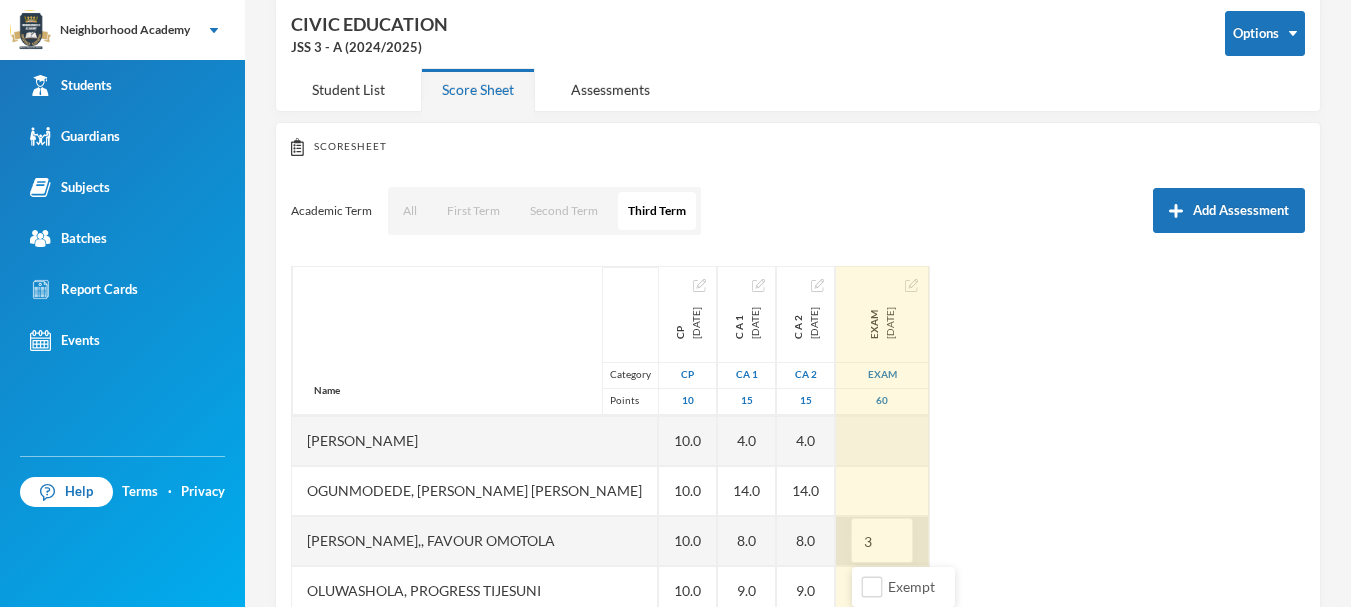 type on "35" 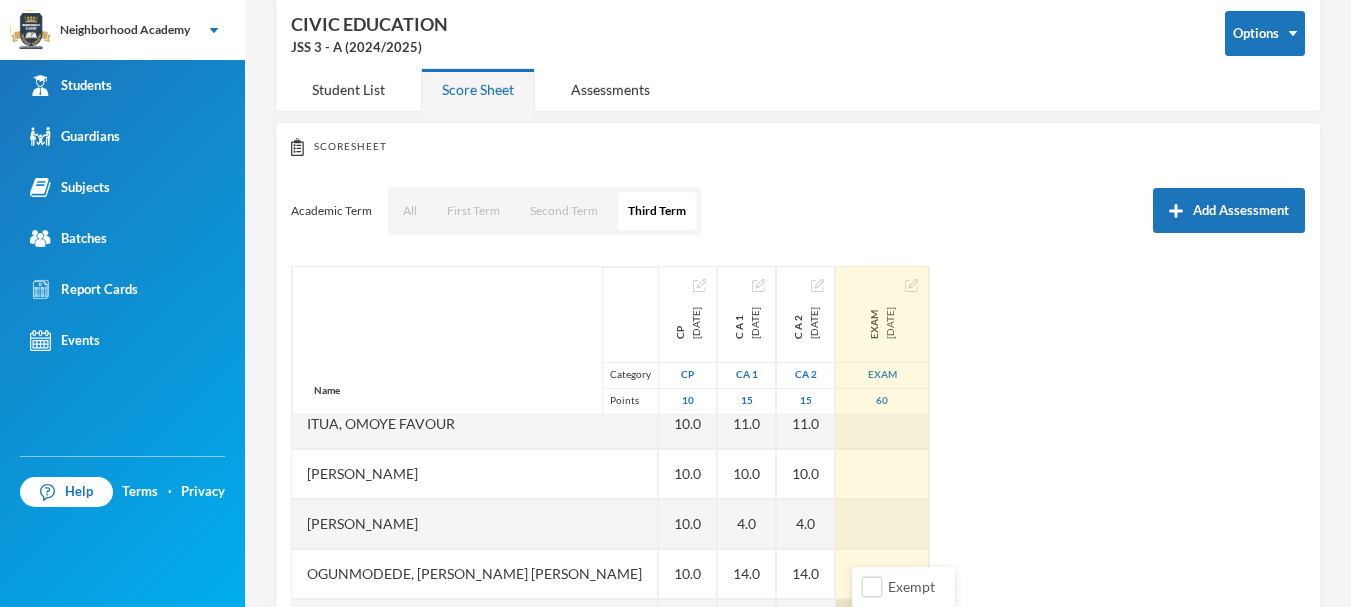 scroll, scrollTop: 0, scrollLeft: 0, axis: both 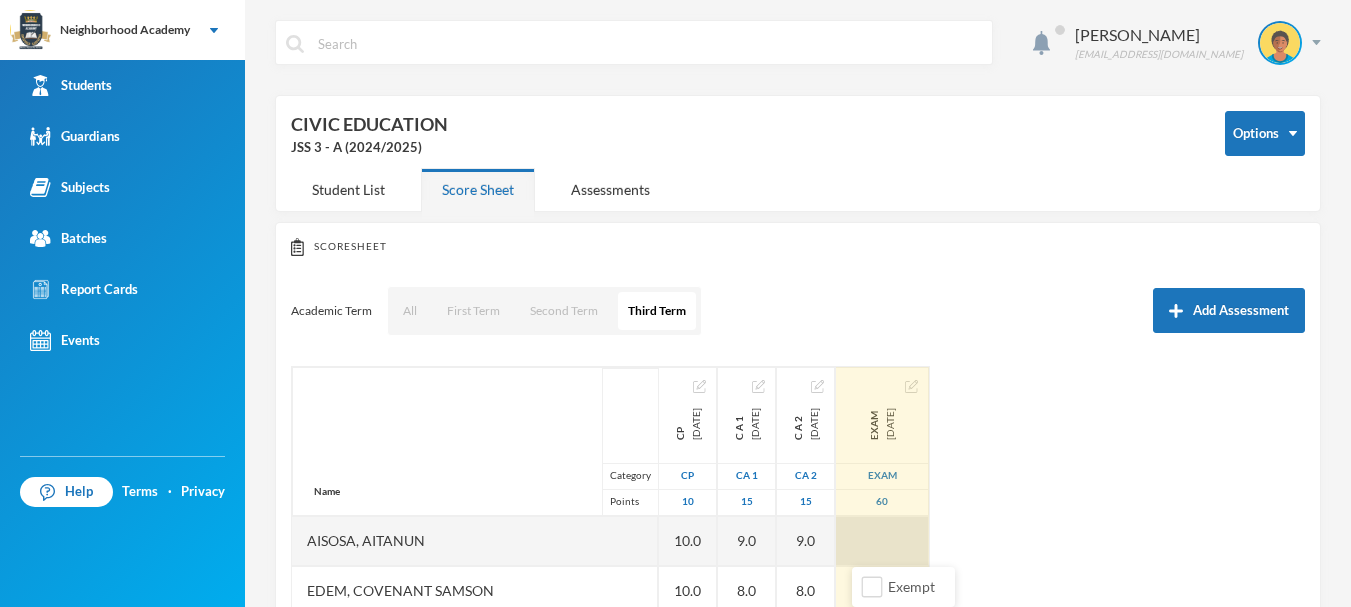 click at bounding box center [882, 541] 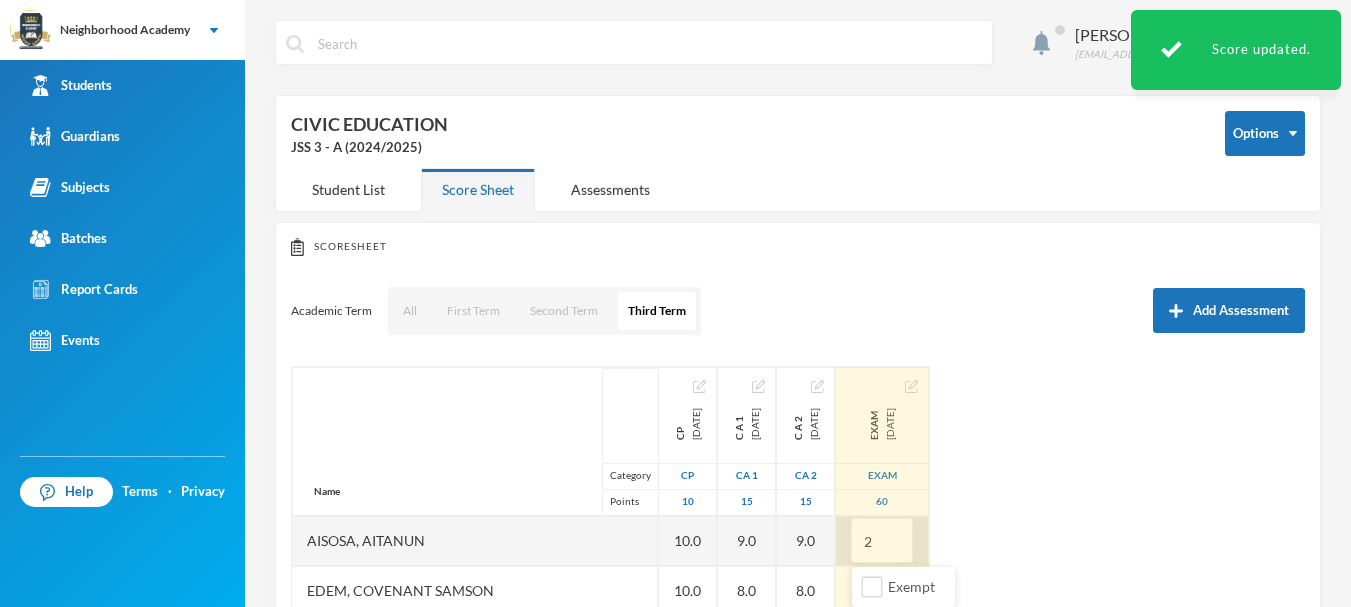 type on "27" 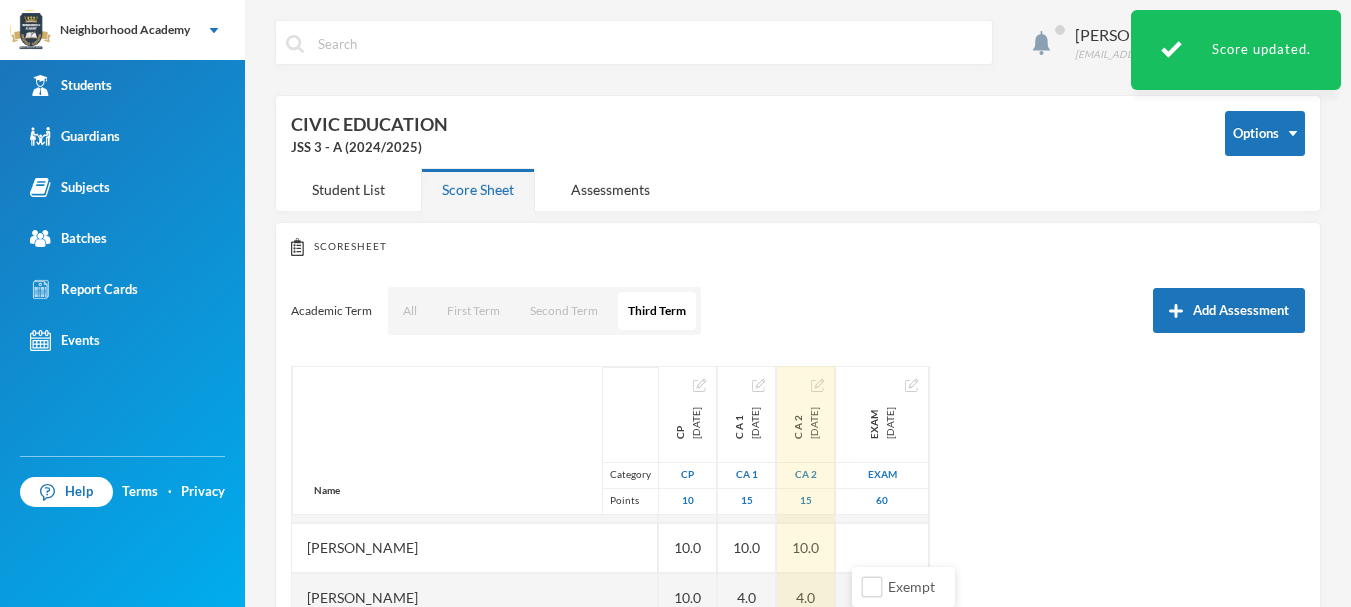 scroll, scrollTop: 100, scrollLeft: 0, axis: vertical 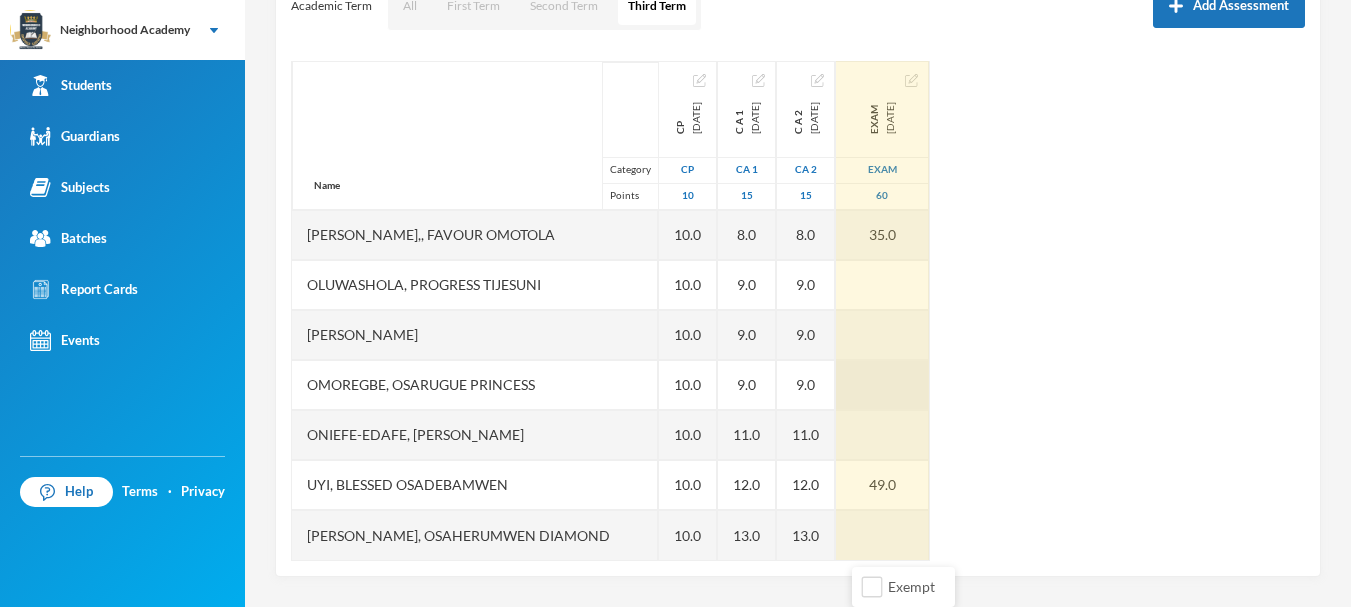 click at bounding box center (882, 385) 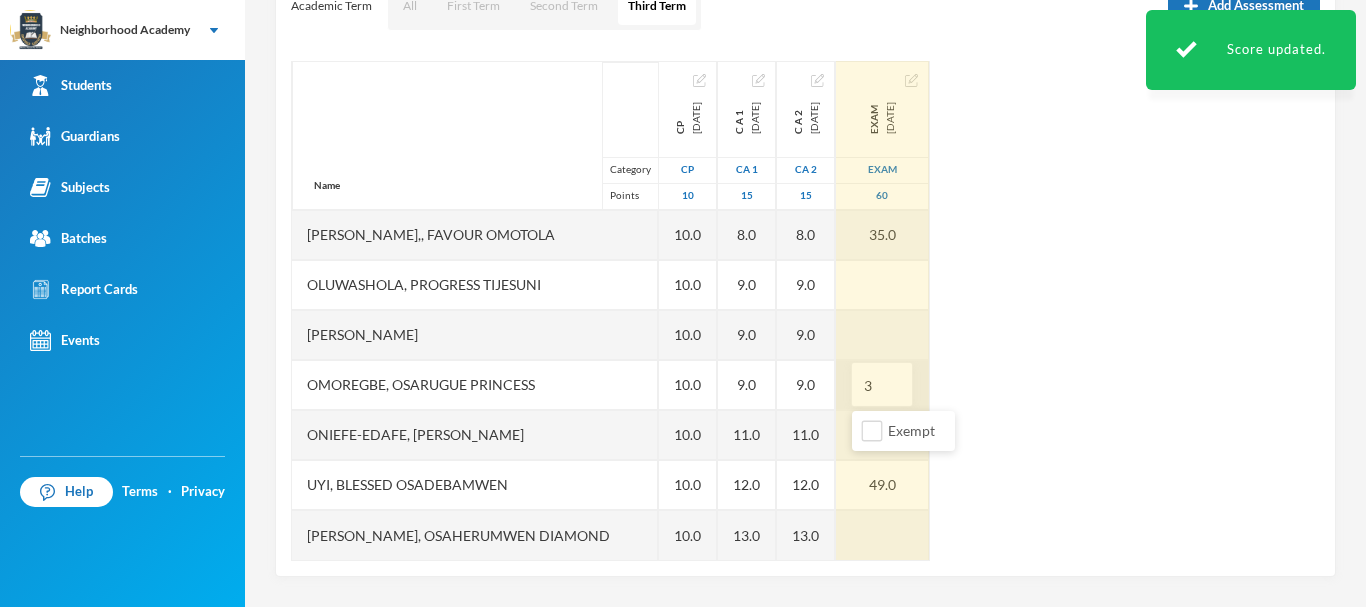 type on "31" 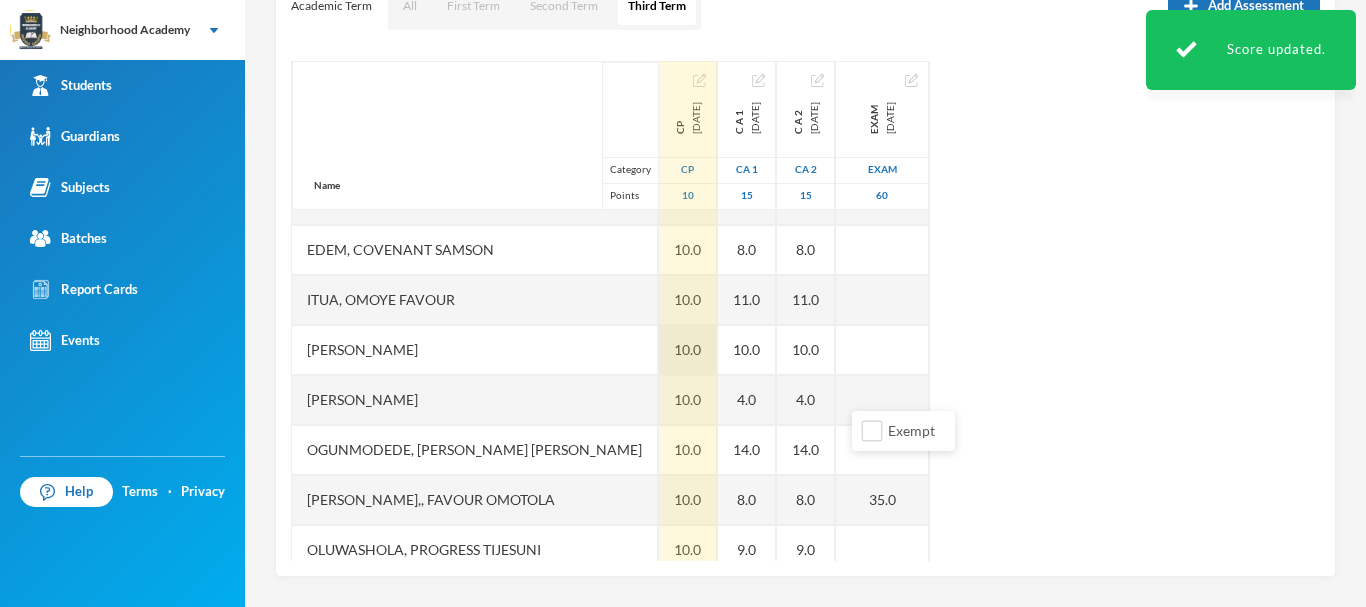 scroll, scrollTop: 0, scrollLeft: 0, axis: both 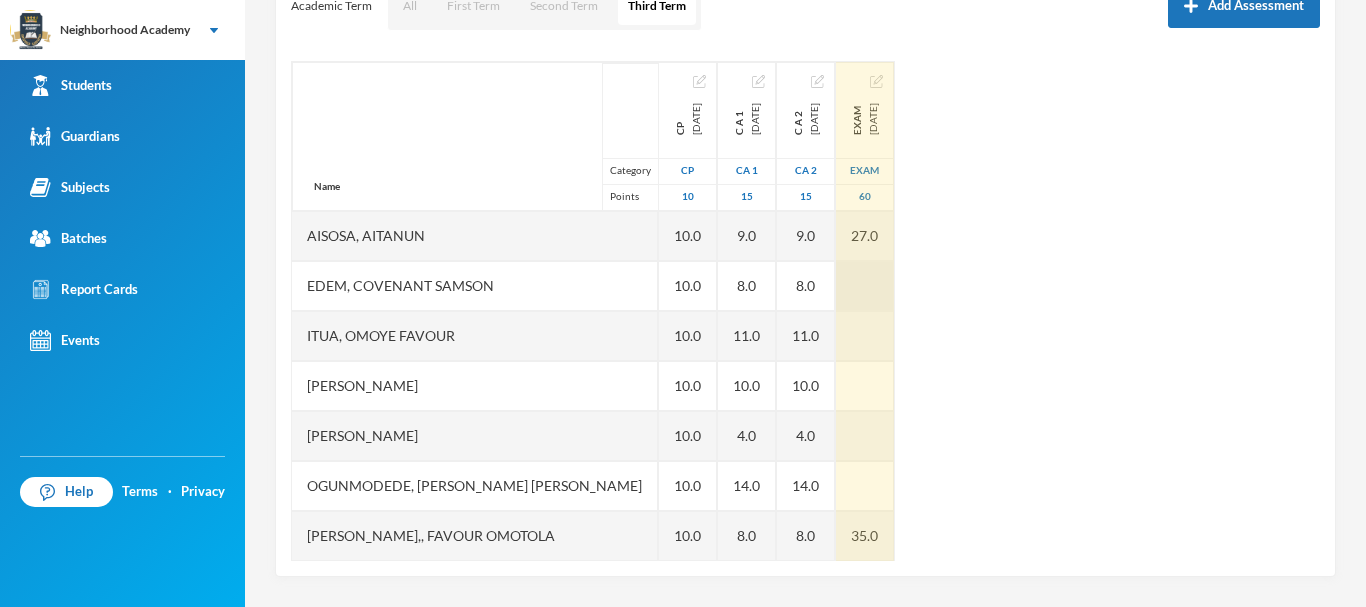 click at bounding box center (865, 286) 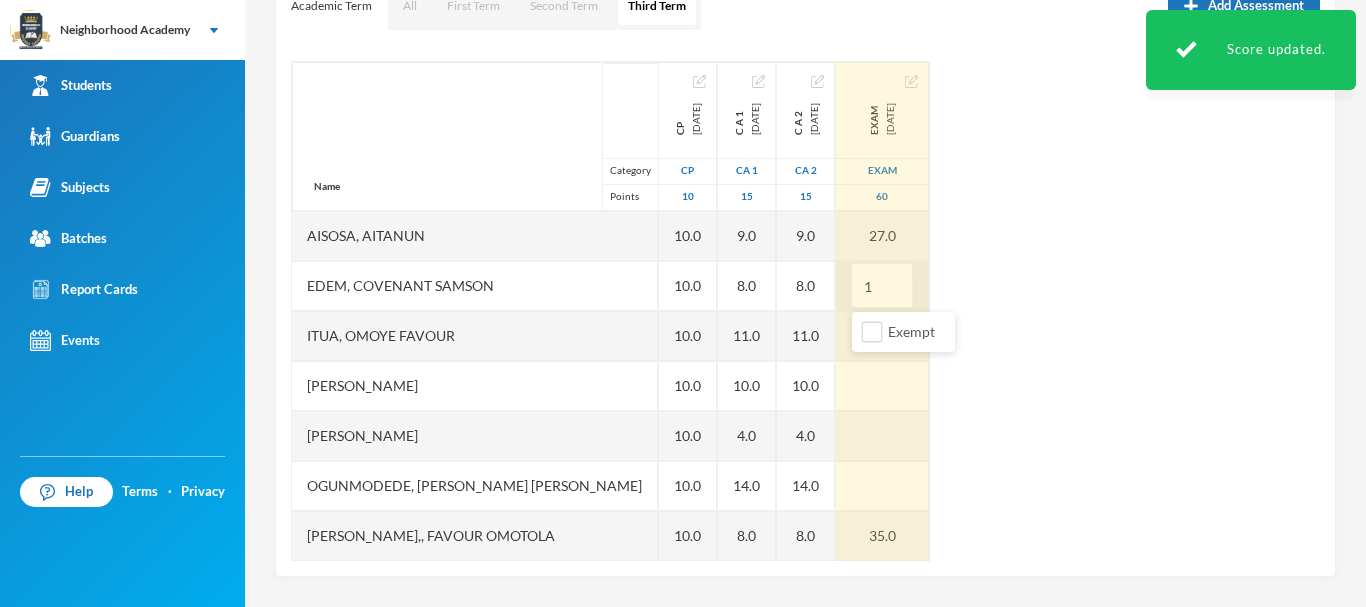 type on "17" 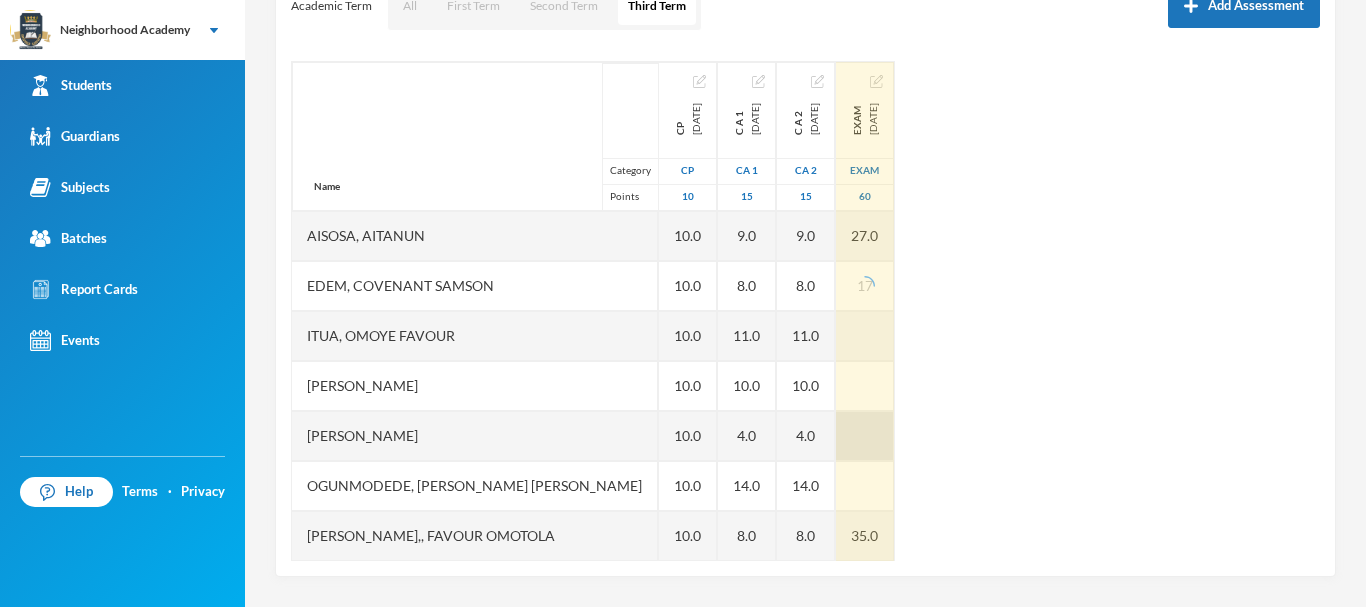 click at bounding box center [865, 436] 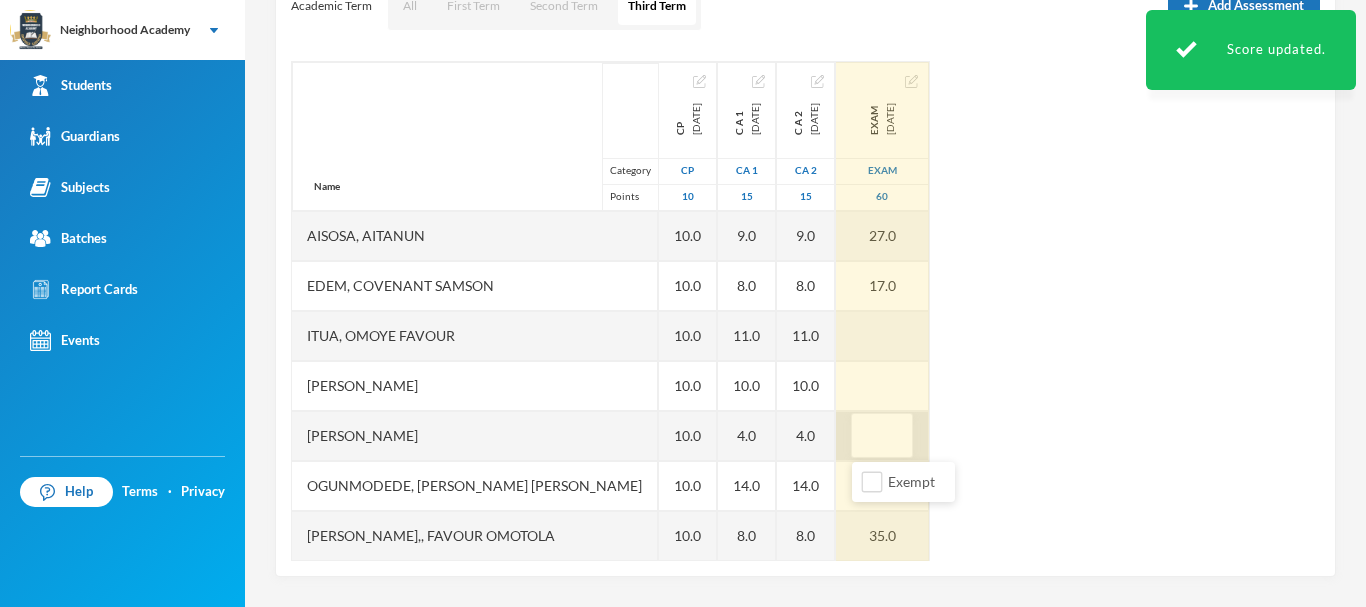 type on "7" 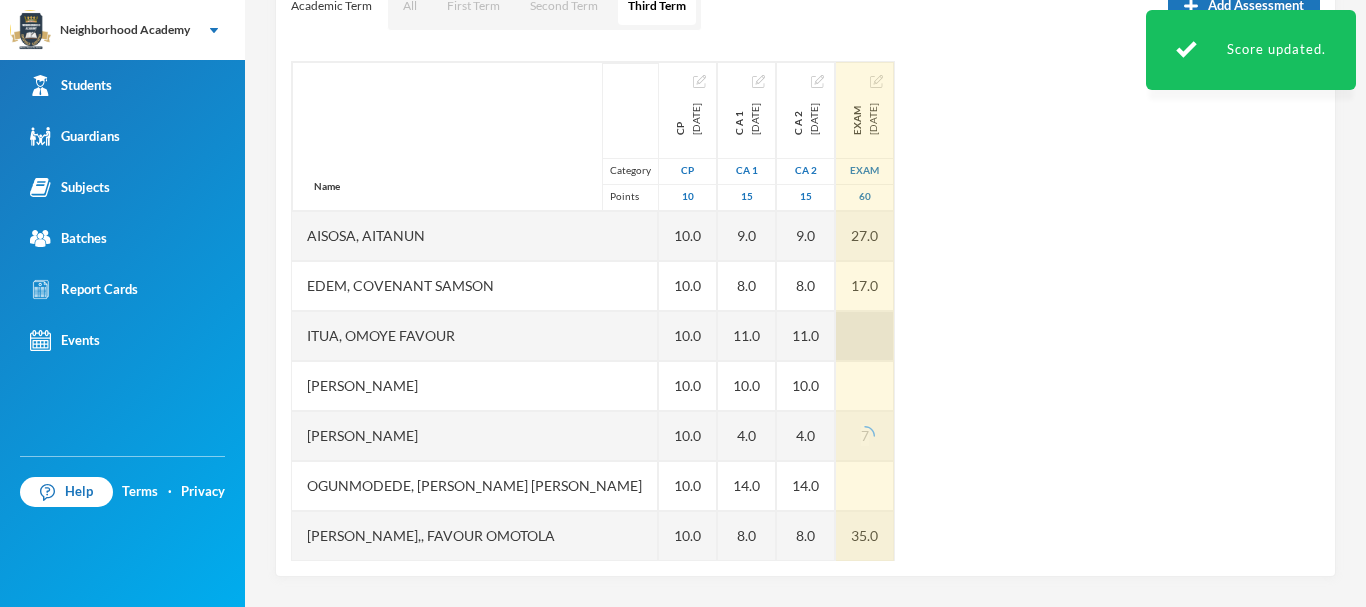 click at bounding box center (865, 336) 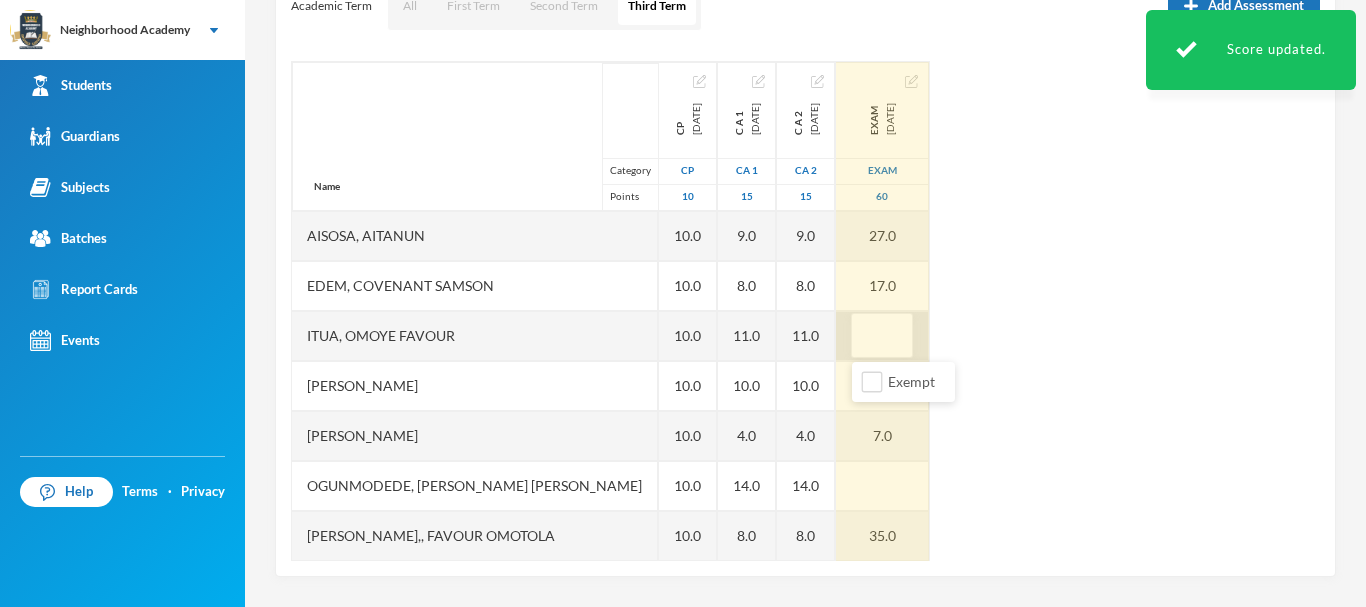 type on "0" 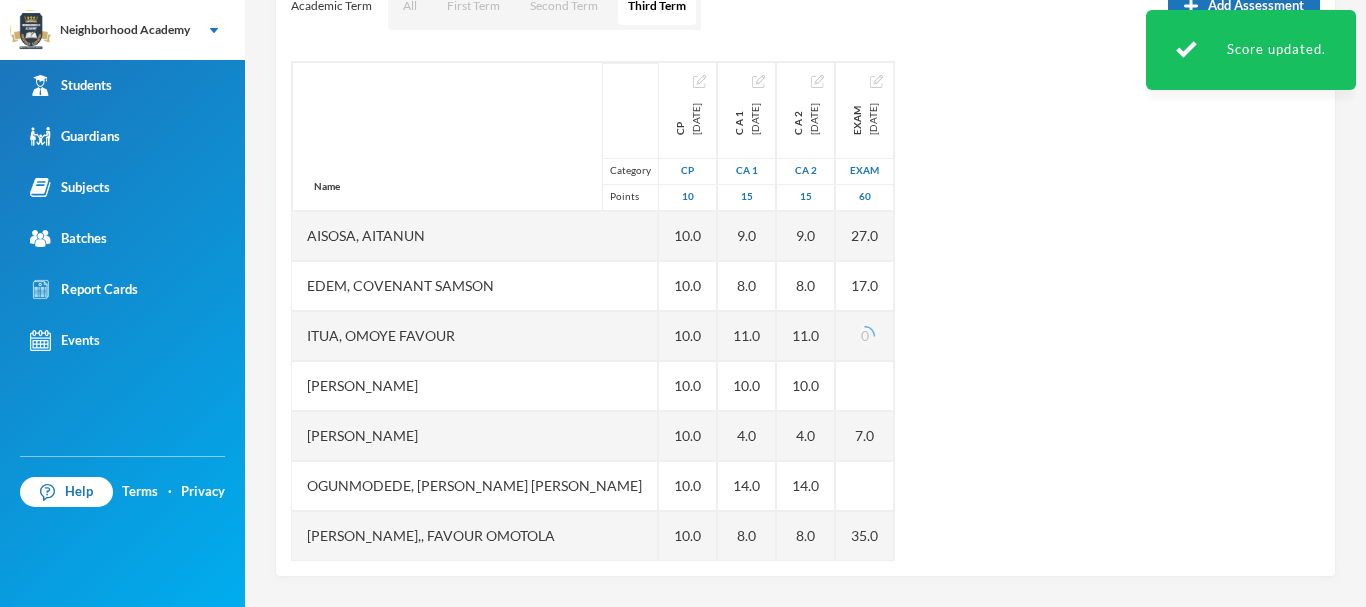 click on "Name   Category Points Aisosa, [PERSON_NAME], Covenant [PERSON_NAME], [PERSON_NAME] [PERSON_NAME] [PERSON_NAME], [PERSON_NAME] [PERSON_NAME] [PERSON_NAME],, Favour Omotola Oluwashola, Progress [PERSON_NAME], [PERSON_NAME], Osarugue Princess [PERSON_NAME]-edafe, [PERSON_NAME] Uyi, Blessed [PERSON_NAME], Osaherumwen Diamond CP [DATE] CP 10 10.0 10.0 10.0 10.0 10.0 10.0 10.0 10.0 10.0 10.0 10.0 10.0 10.0 C A 1 [DATE] CA 1 15 9.0 8.0 11.0 10.0 4.0 14.0 8.0 9.0 9.0 9.0 11.0 12.0 13.0 C A 2 [DATE] CA 2 15 9.0 8.0 11.0 10.0 4.0 14.0 8.0 9.0 9.0 9.0 11.0 12.0 13.0 Exam [DATE] Exam 60 27.0 17.0 0 7.0 35.0 31.0 49.0" at bounding box center [805, 311] 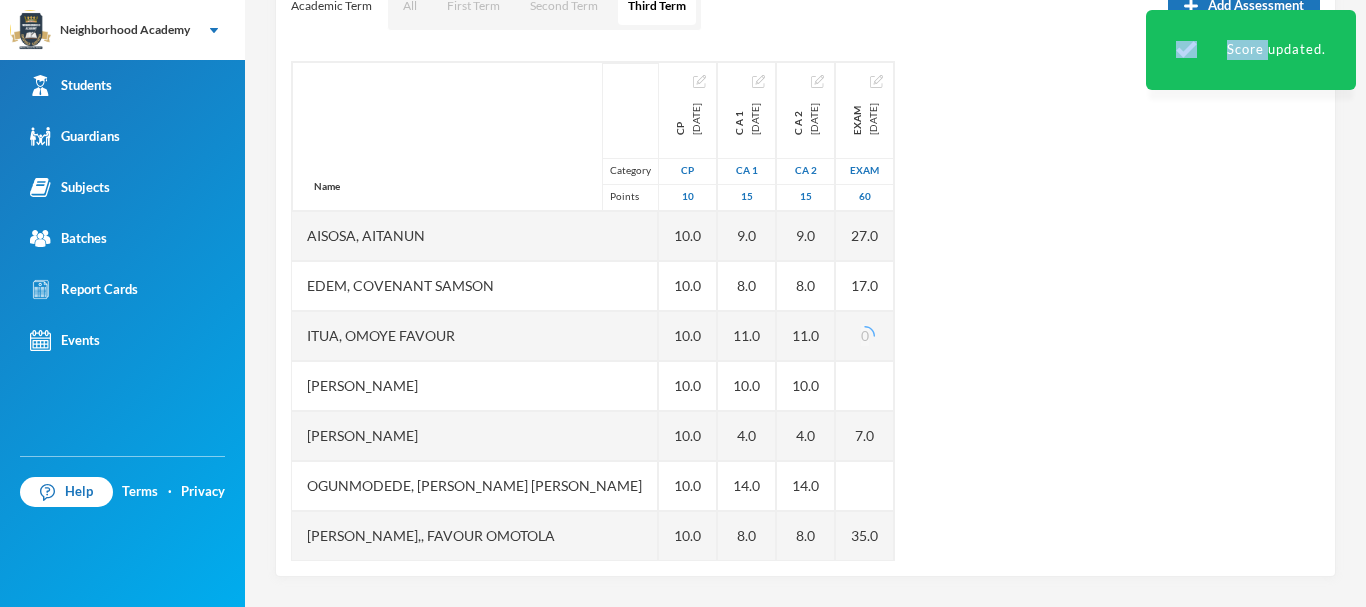 click on "Name   Category Points Aisosa, [PERSON_NAME], Covenant [PERSON_NAME], [PERSON_NAME] [PERSON_NAME] [PERSON_NAME], [PERSON_NAME] [PERSON_NAME] [PERSON_NAME],, Favour Omotola Oluwashola, Progress [PERSON_NAME], [PERSON_NAME], Osarugue Princess [PERSON_NAME]-edafe, [PERSON_NAME] Uyi, Blessed [PERSON_NAME], Osaherumwen Diamond CP [DATE] CP 10 10.0 10.0 10.0 10.0 10.0 10.0 10.0 10.0 10.0 10.0 10.0 10.0 10.0 C A 1 [DATE] CA 1 15 9.0 8.0 11.0 10.0 4.0 14.0 8.0 9.0 9.0 9.0 11.0 12.0 13.0 C A 2 [DATE] CA 2 15 9.0 8.0 11.0 10.0 4.0 14.0 8.0 9.0 9.0 9.0 11.0 12.0 13.0 Exam [DATE] Exam 60 27.0 17.0 0 7.0 35.0 31.0 49.0" at bounding box center [805, 311] 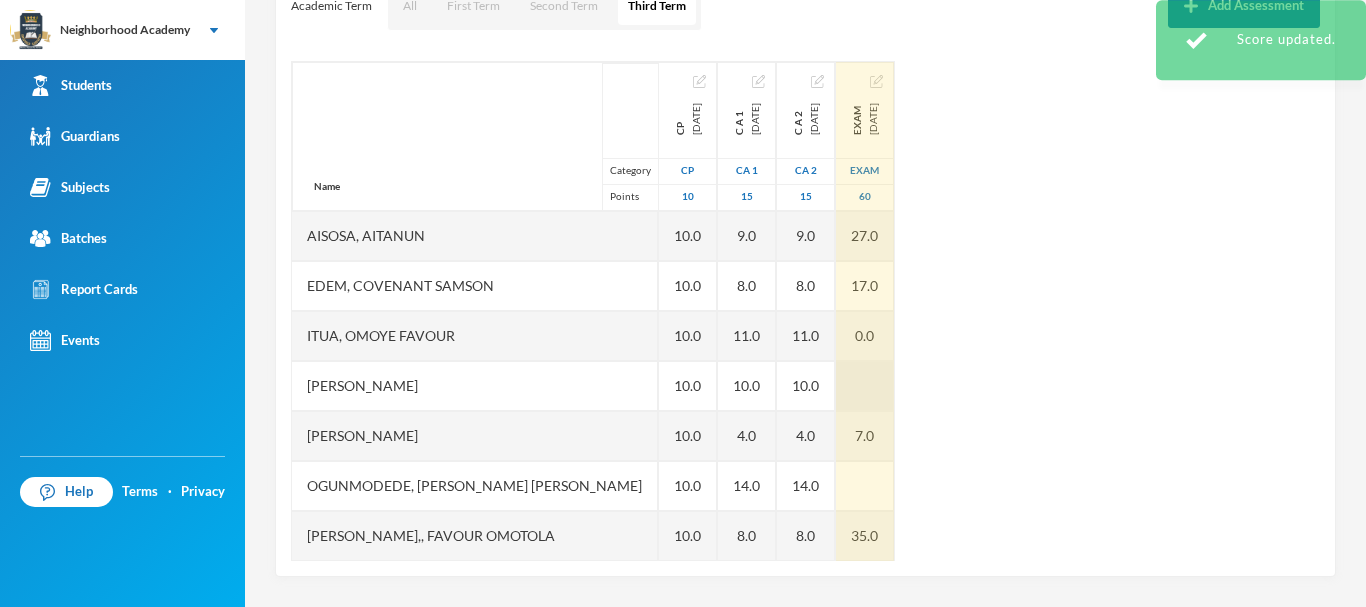 click at bounding box center [865, 386] 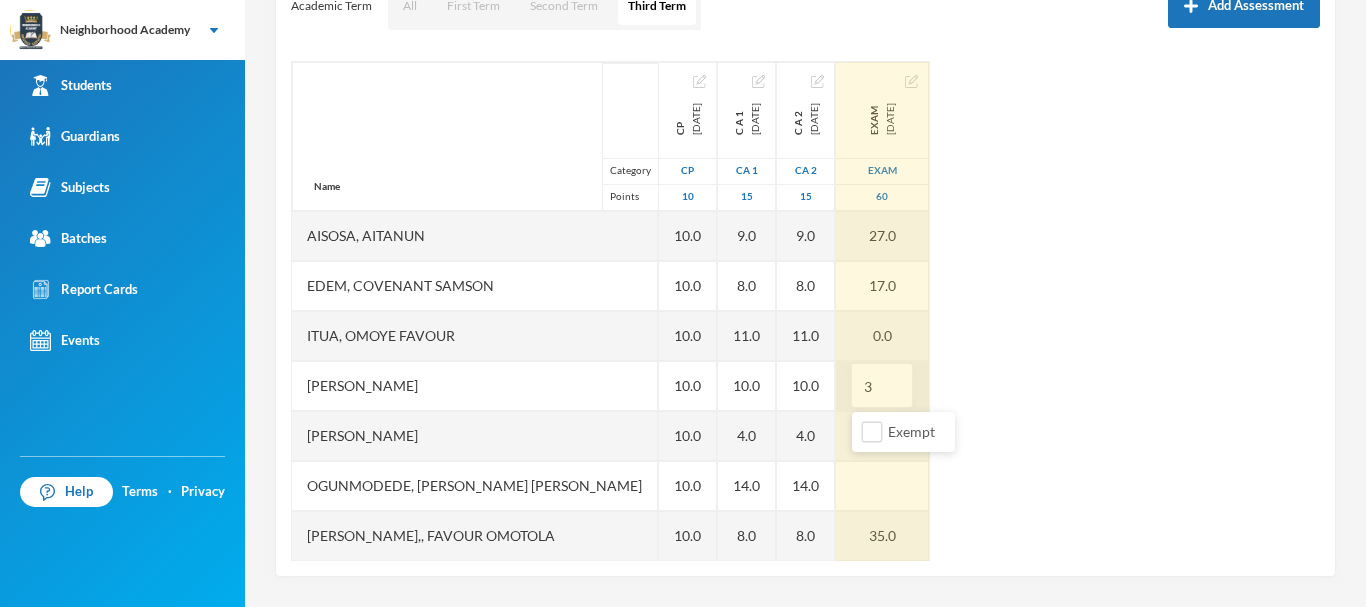 type on "38" 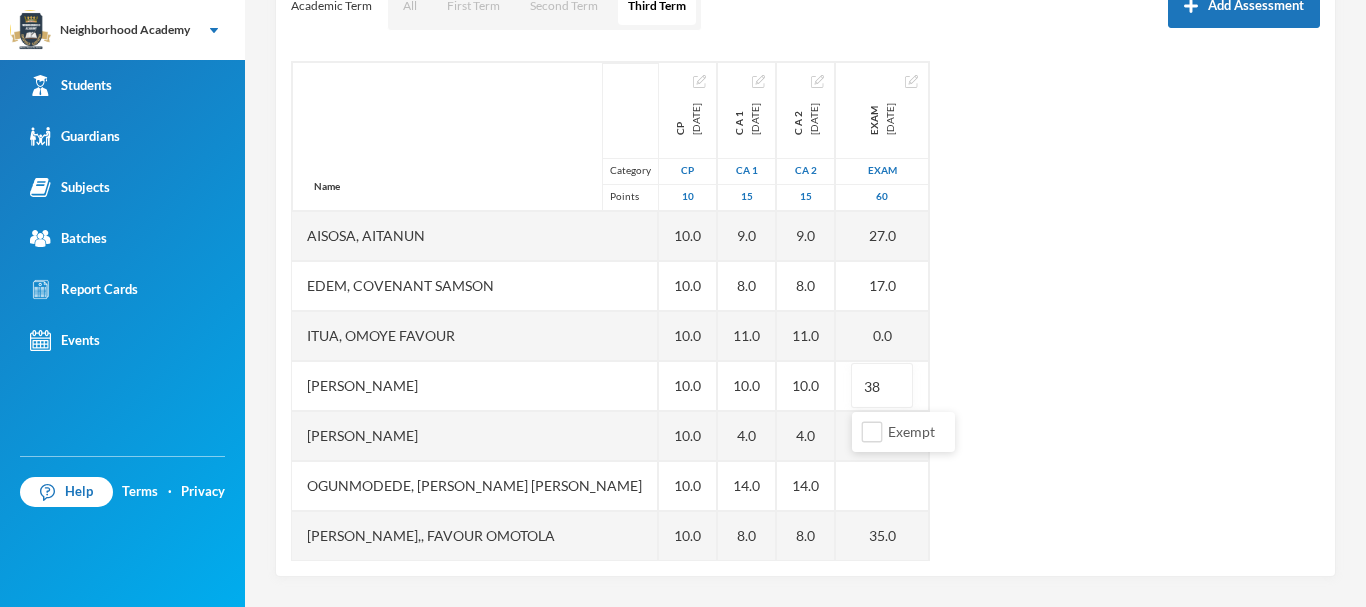 click on "Name   Category Points Aisosa, [PERSON_NAME], Covenant [PERSON_NAME], [PERSON_NAME] [PERSON_NAME] [PERSON_NAME], [PERSON_NAME] [PERSON_NAME] [PERSON_NAME],, Favour Omotola Oluwashola, Progress [PERSON_NAME], [PERSON_NAME], Osarugue Princess [PERSON_NAME]-edafe, [PERSON_NAME] Uyi, Blessed [PERSON_NAME], Osaherumwen Diamond CP [DATE] CP 10 10.0 10.0 10.0 10.0 10.0 10.0 10.0 10.0 10.0 10.0 10.0 10.0 10.0 C A 1 [DATE] CA 1 15 9.0 8.0 11.0 10.0 4.0 14.0 8.0 9.0 9.0 9.0 11.0 12.0 13.0 C A 2 [DATE] CA 2 15 9.0 8.0 11.0 10.0 4.0 14.0 8.0 9.0 9.0 9.0 11.0 12.0 13.0 Exam [DATE] Exam 60 27.0 17.0 0.0 38 7.0 35.0 31.0 49.0" at bounding box center (805, 311) 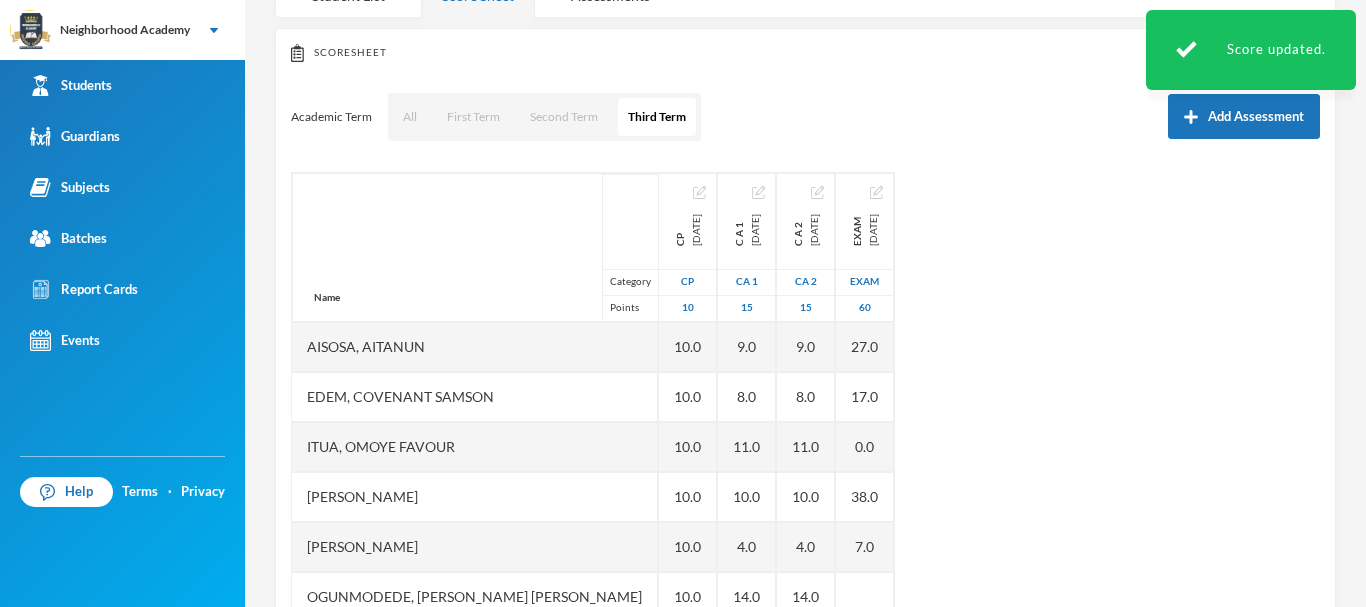 scroll, scrollTop: 5, scrollLeft: 0, axis: vertical 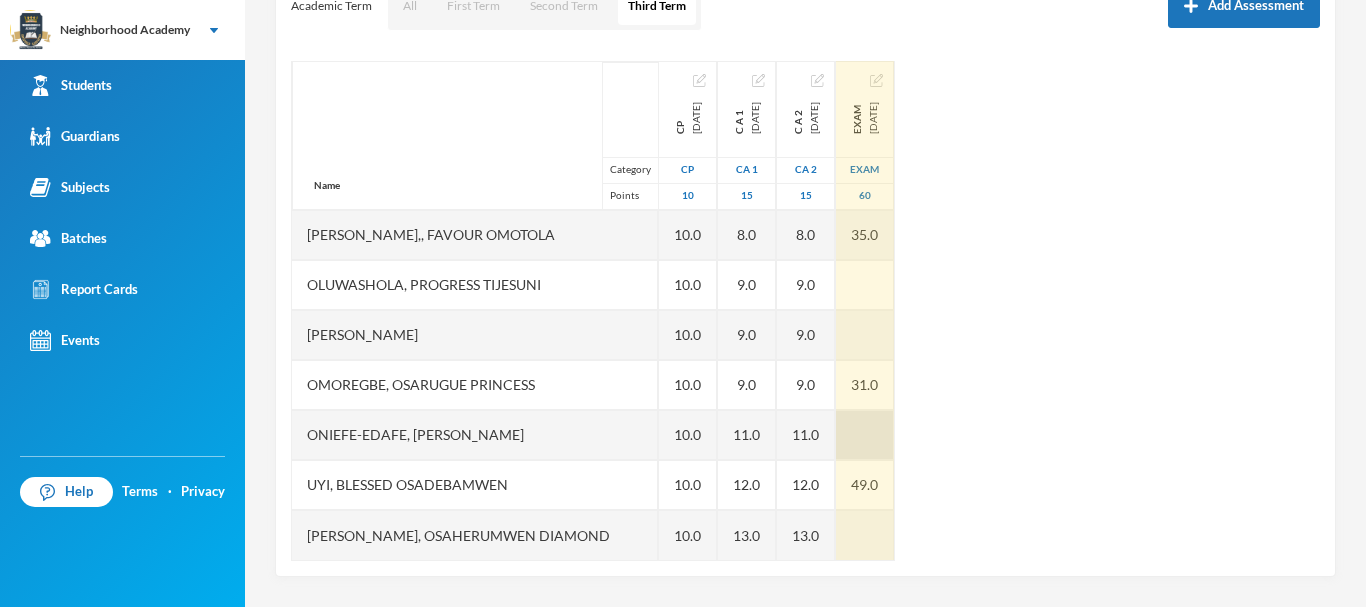 click at bounding box center (865, 435) 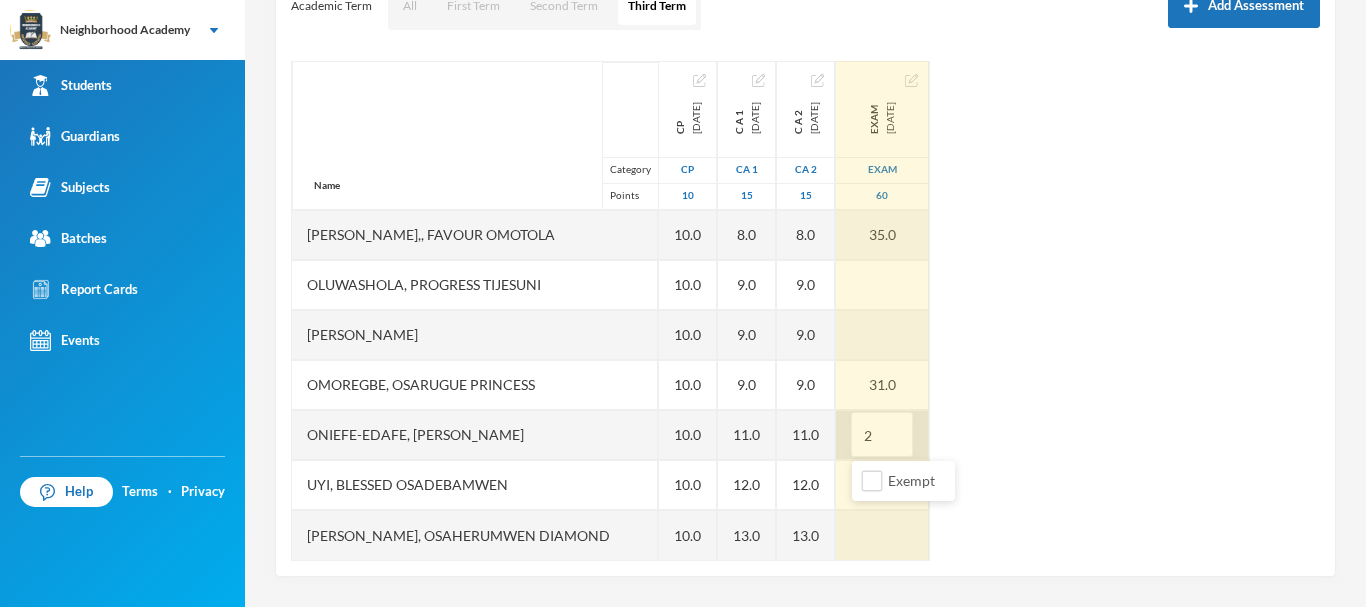 type on "20" 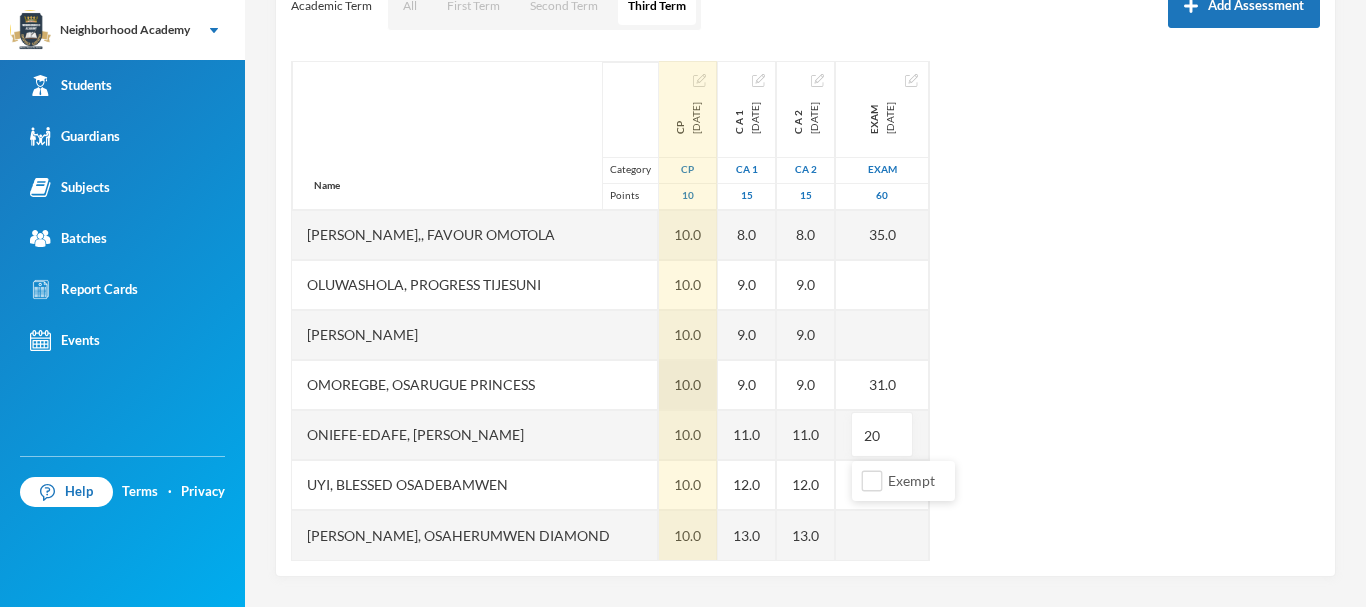 scroll, scrollTop: 201, scrollLeft: 0, axis: vertical 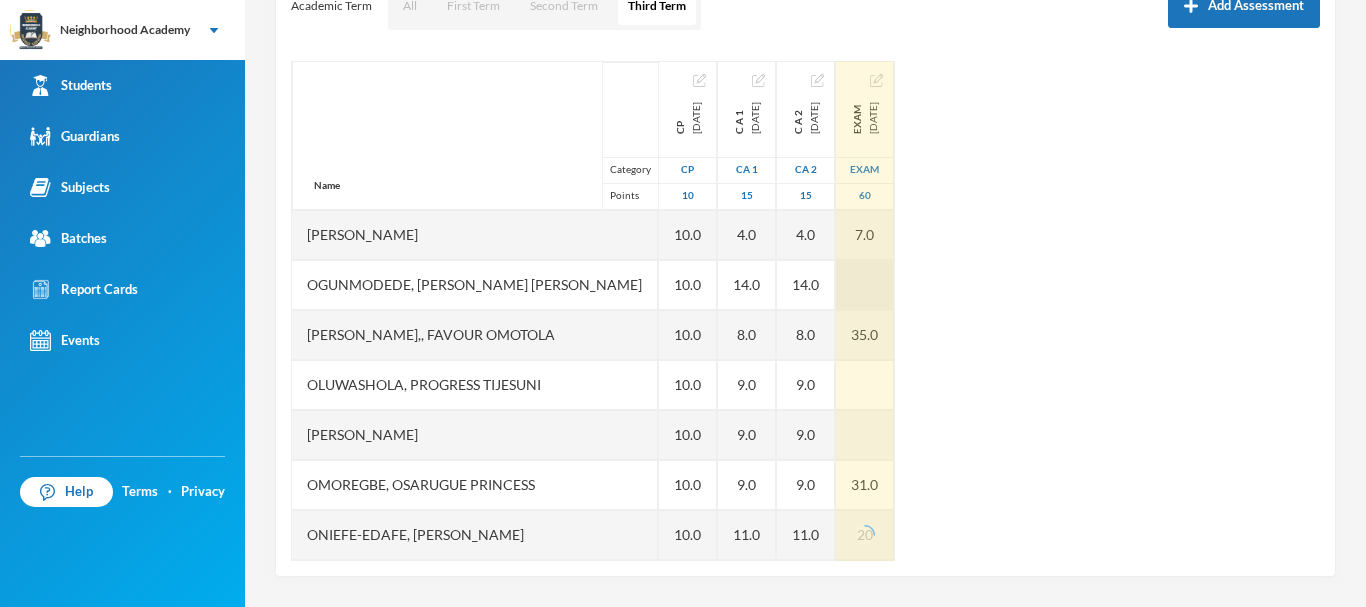 click at bounding box center [865, 285] 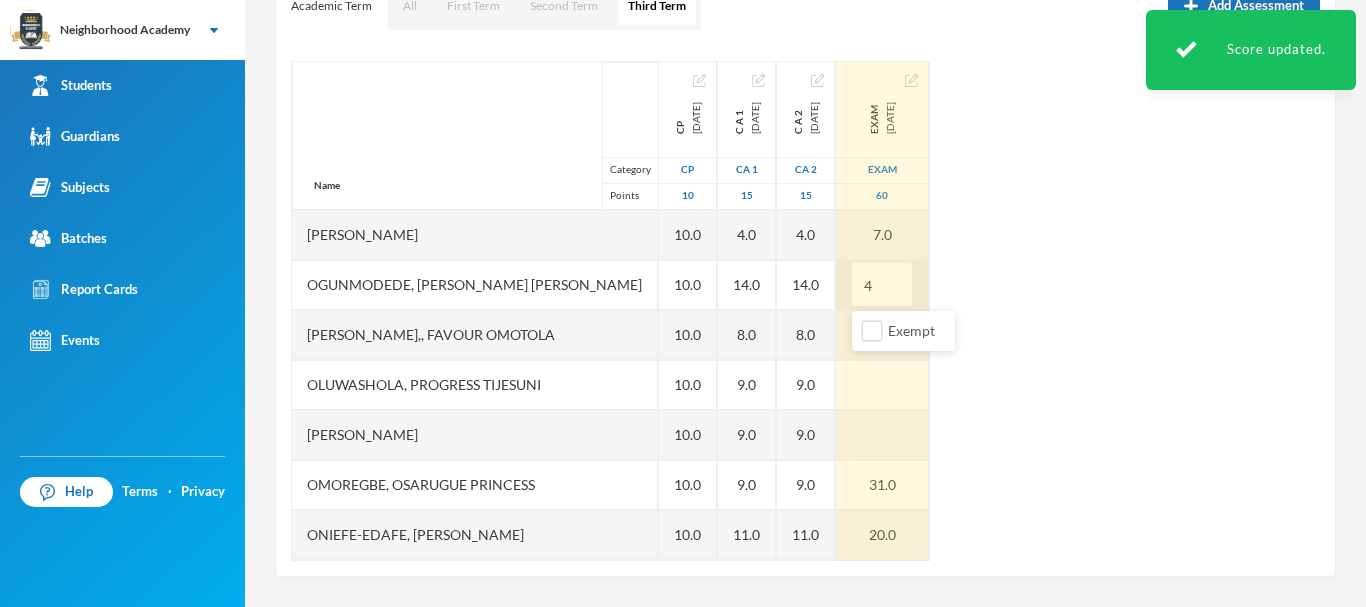 type on "48" 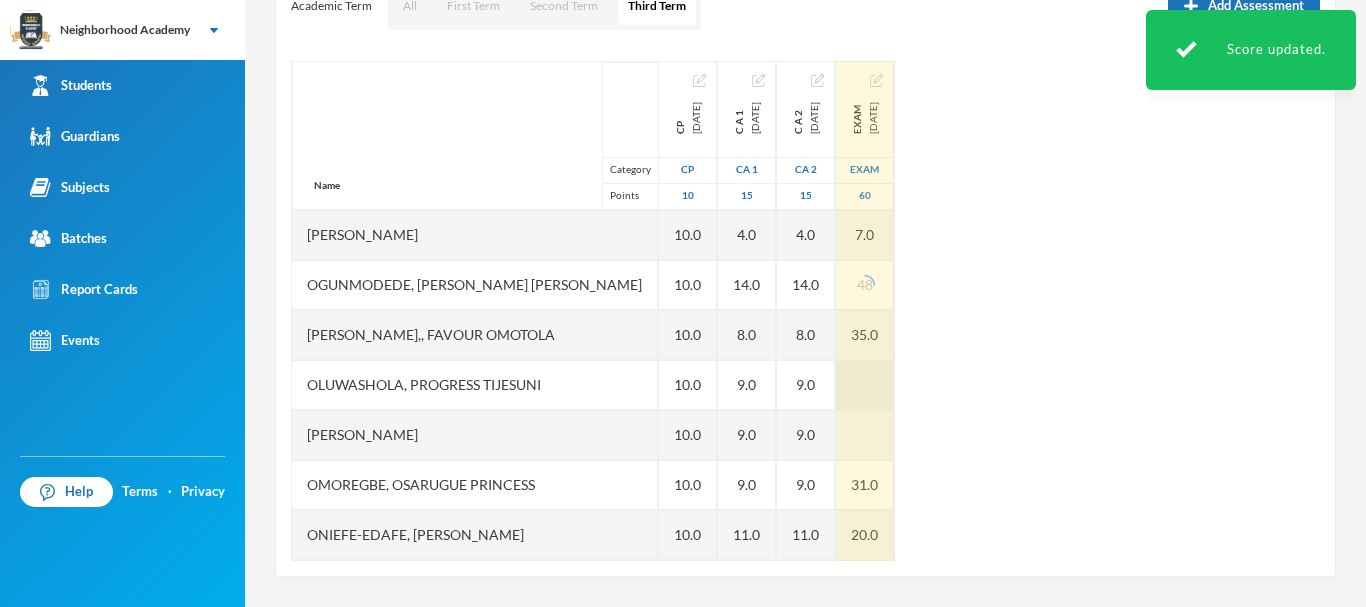click at bounding box center (865, 385) 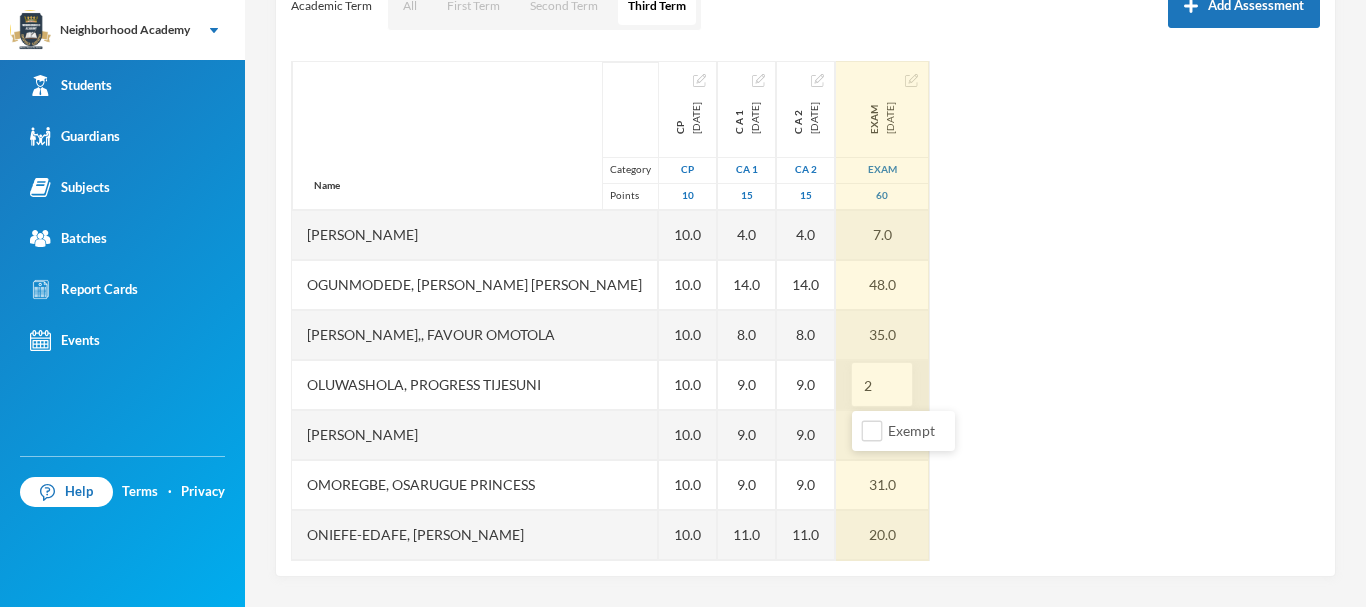 type on "28" 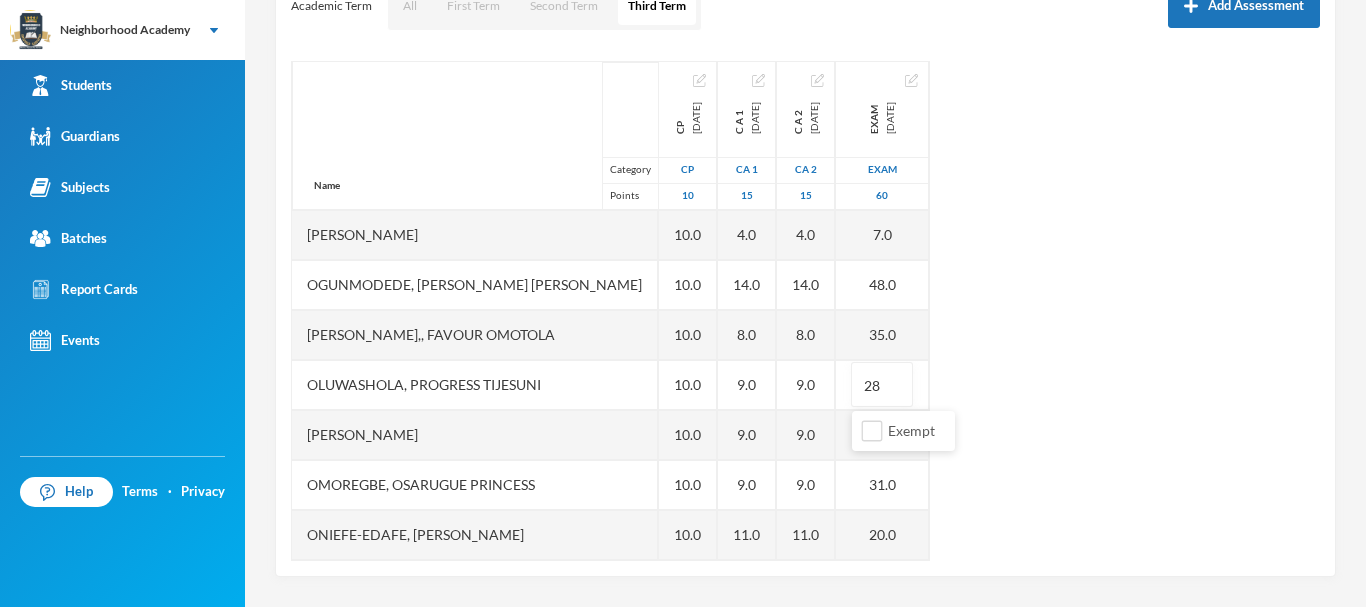 click on "Name   Category Points Aisosa, [PERSON_NAME], Covenant [PERSON_NAME], [PERSON_NAME] [PERSON_NAME] [PERSON_NAME], [PERSON_NAME] [PERSON_NAME] [PERSON_NAME],, Favour Omotola Oluwashola, Progress [PERSON_NAME], [PERSON_NAME], Osarugue Princess [PERSON_NAME]-edafe, [PERSON_NAME] Uyi, Blessed [PERSON_NAME], Osaherumwen Diamond CP [DATE] CP 10 10.0 10.0 10.0 10.0 10.0 10.0 10.0 10.0 10.0 10.0 10.0 10.0 10.0 C A 1 [DATE] CA 1 15 9.0 8.0 11.0 10.0 4.0 14.0 8.0 9.0 9.0 9.0 11.0 12.0 13.0 C A 2 [DATE] CA 2 15 9.0 8.0 11.0 10.0 4.0 14.0 8.0 9.0 9.0 9.0 11.0 12.0 13.0 Exam [DATE] Exam 60 27.0 17.0 0.0 38.0 7.0 48.0 35.0 28 31.0 20.0 49.0" at bounding box center [805, 311] 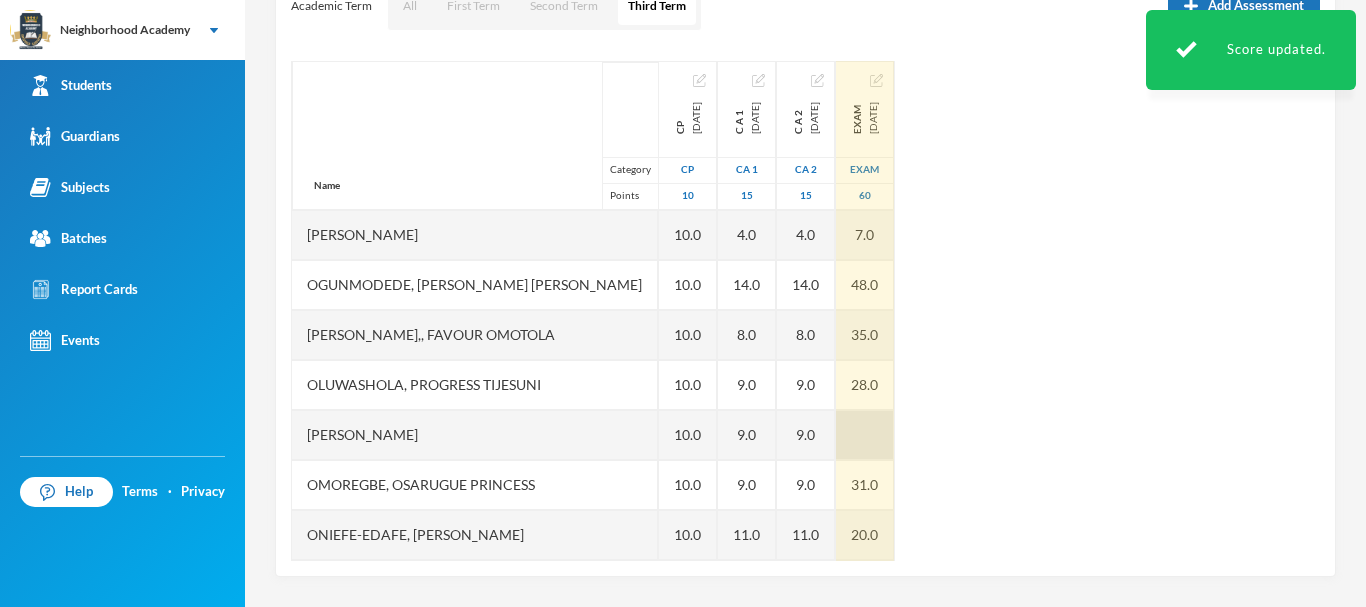 click at bounding box center (865, 435) 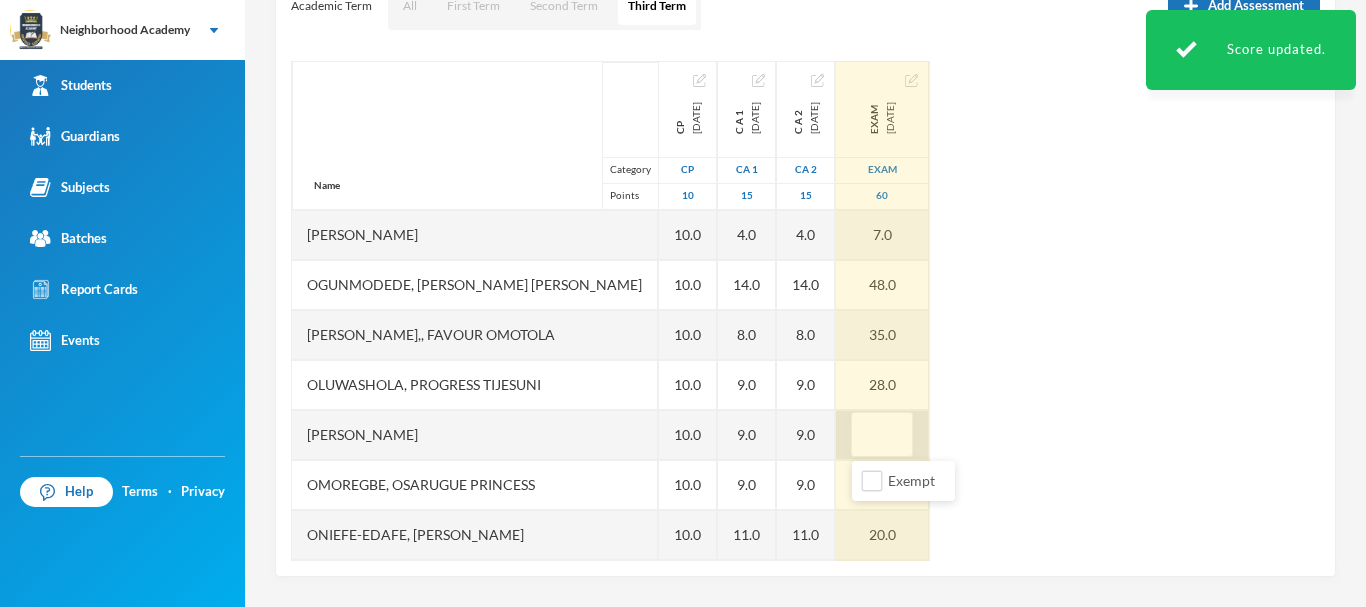 type on "0" 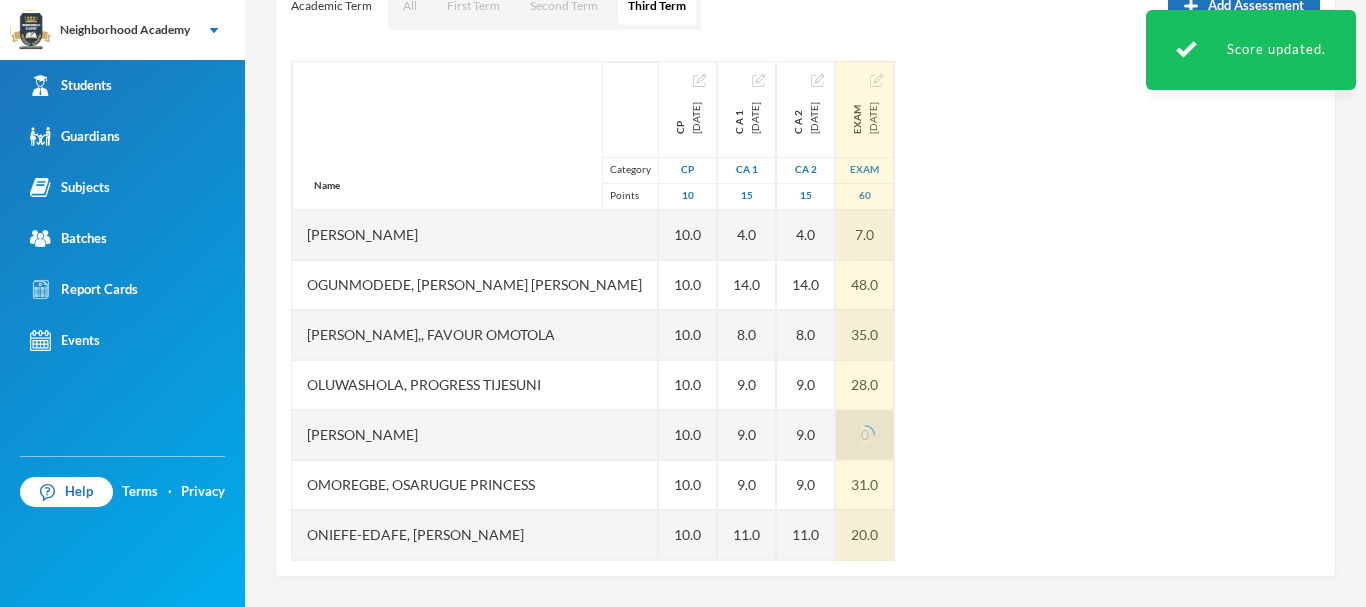 click on "Name   Category Points Aisosa, [PERSON_NAME], Covenant [PERSON_NAME], [PERSON_NAME] [PERSON_NAME] [PERSON_NAME], [PERSON_NAME] [PERSON_NAME] [PERSON_NAME],, Favour Omotola Oluwashola, Progress [PERSON_NAME], [PERSON_NAME], Osarugue Princess [PERSON_NAME]-edafe, [PERSON_NAME] Uyi, Blessed [PERSON_NAME], Osaherumwen Diamond CP [DATE] CP 10 10.0 10.0 10.0 10.0 10.0 10.0 10.0 10.0 10.0 10.0 10.0 10.0 10.0 C A 1 [DATE] CA 1 15 9.0 8.0 11.0 10.0 4.0 14.0 8.0 9.0 9.0 9.0 11.0 12.0 13.0 C A 2 [DATE] CA 2 15 9.0 8.0 11.0 10.0 4.0 14.0 8.0 9.0 9.0 9.0 11.0 12.0 13.0 Exam [DATE] Exam 60 27.0 17.0 0.0 38.0 7.0 48.0 35.0 28.0 0 31.0 20.0 49.0" at bounding box center (805, 311) 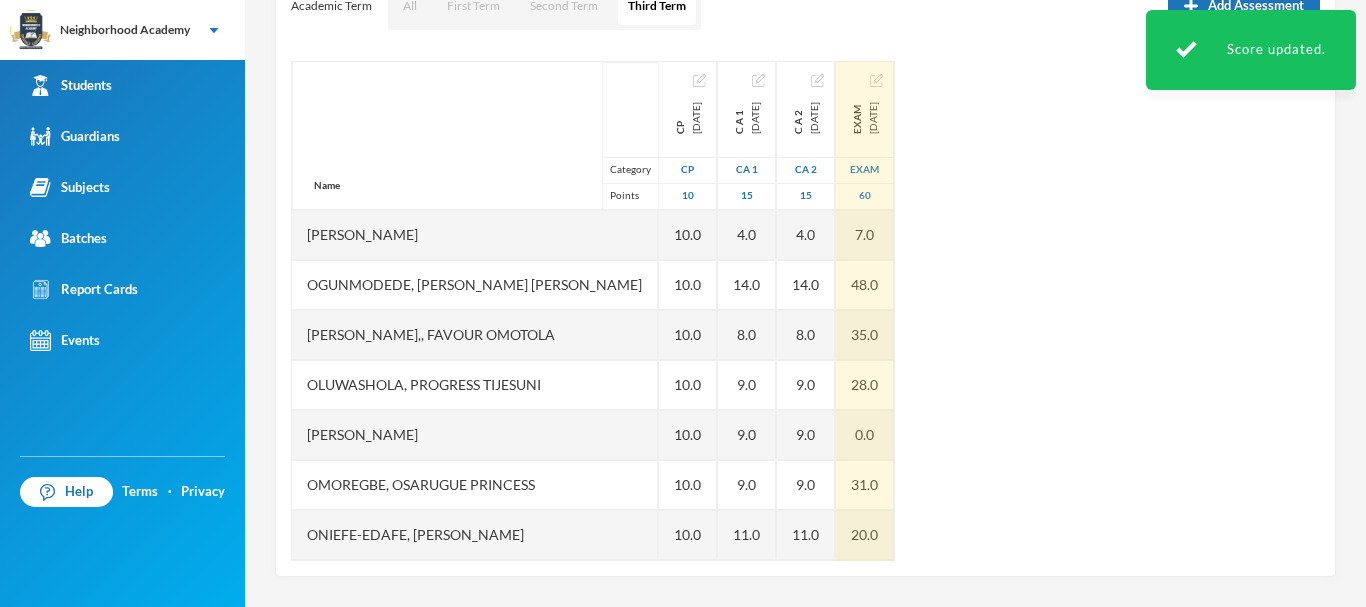 scroll, scrollTop: 301, scrollLeft: 0, axis: vertical 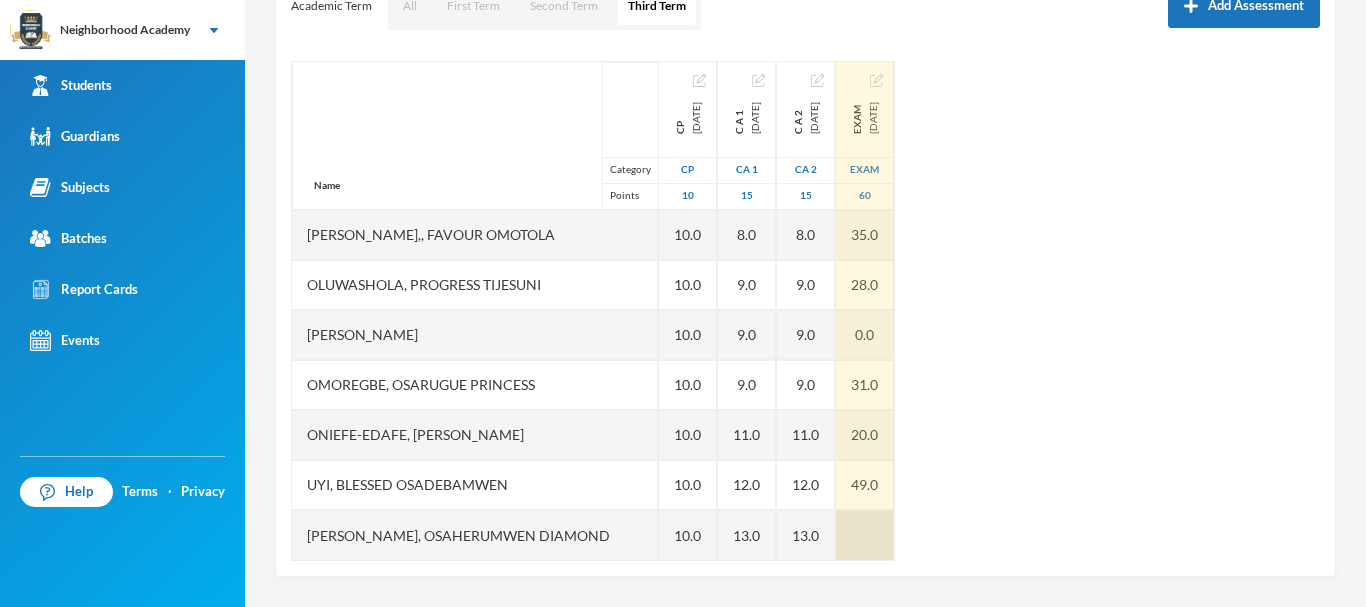 drag, startPoint x: 858, startPoint y: 529, endPoint x: 929, endPoint y: 548, distance: 73.4983 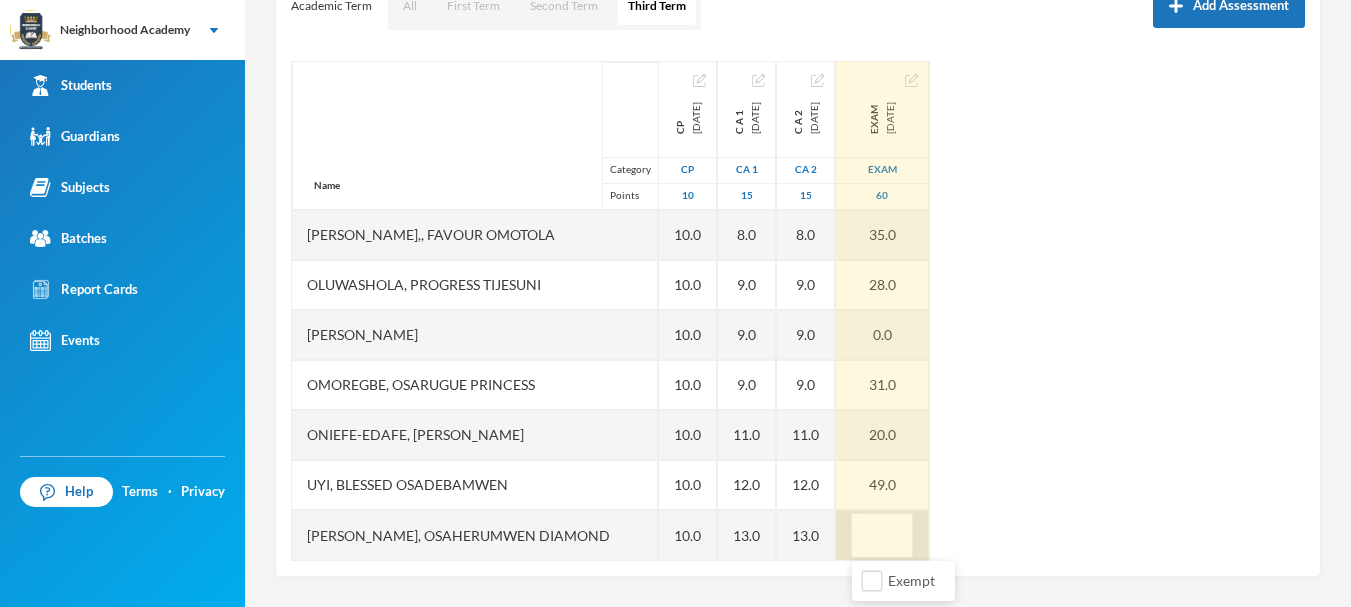 type on "0" 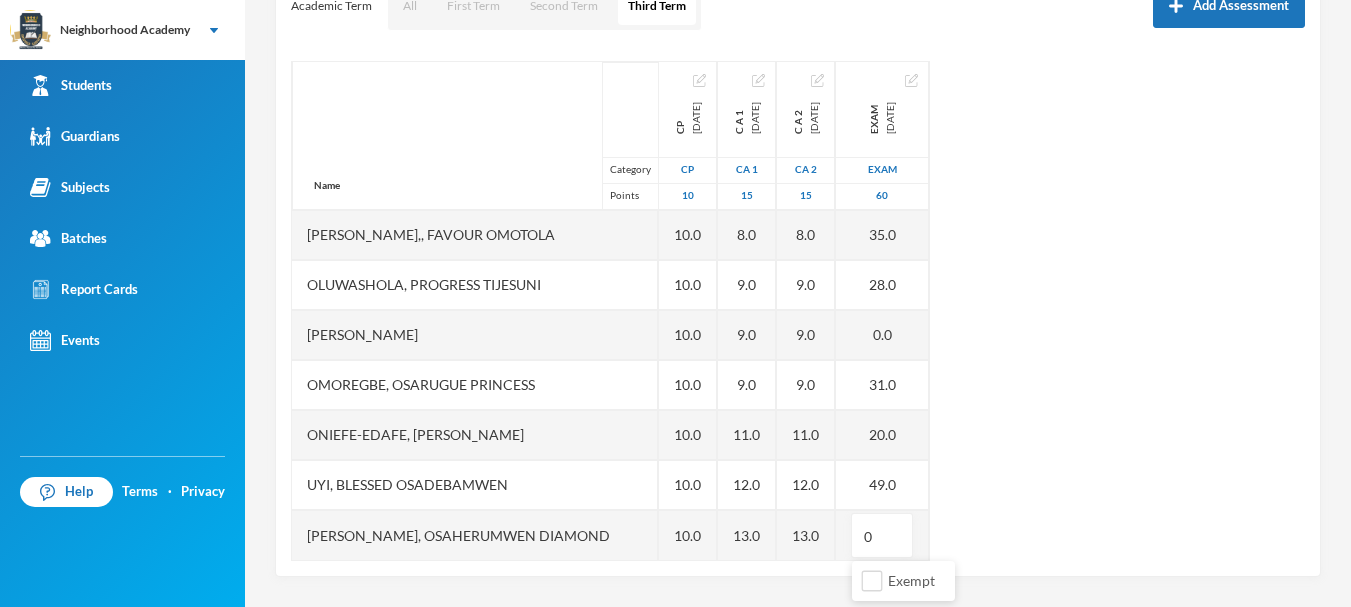 click on "Name   Category Points Aisosa, [PERSON_NAME], Covenant [PERSON_NAME], [PERSON_NAME] [PERSON_NAME] [PERSON_NAME], [PERSON_NAME] [PERSON_NAME] [PERSON_NAME],, Favour Omotola Oluwashola, Progress [PERSON_NAME], [PERSON_NAME], Osarugue Princess [PERSON_NAME]-edafe, [PERSON_NAME] Uyi, Blessed [PERSON_NAME], Osaherumwen Diamond CP [DATE] CP 10 10.0 10.0 10.0 10.0 10.0 10.0 10.0 10.0 10.0 10.0 10.0 10.0 10.0 C A 1 [DATE] CA 1 15 9.0 8.0 11.0 10.0 4.0 14.0 8.0 9.0 9.0 9.0 11.0 12.0 13.0 C A 2 [DATE] CA 2 15 9.0 8.0 11.0 10.0 4.0 14.0 8.0 9.0 9.0 9.0 11.0 12.0 13.0 Exam [DATE] Exam 60 27.0 17.0 0.0 38.0 7.0 48.0 35.0 28.0 0.0 31.0 20.0 49.0 0" at bounding box center [798, 311] 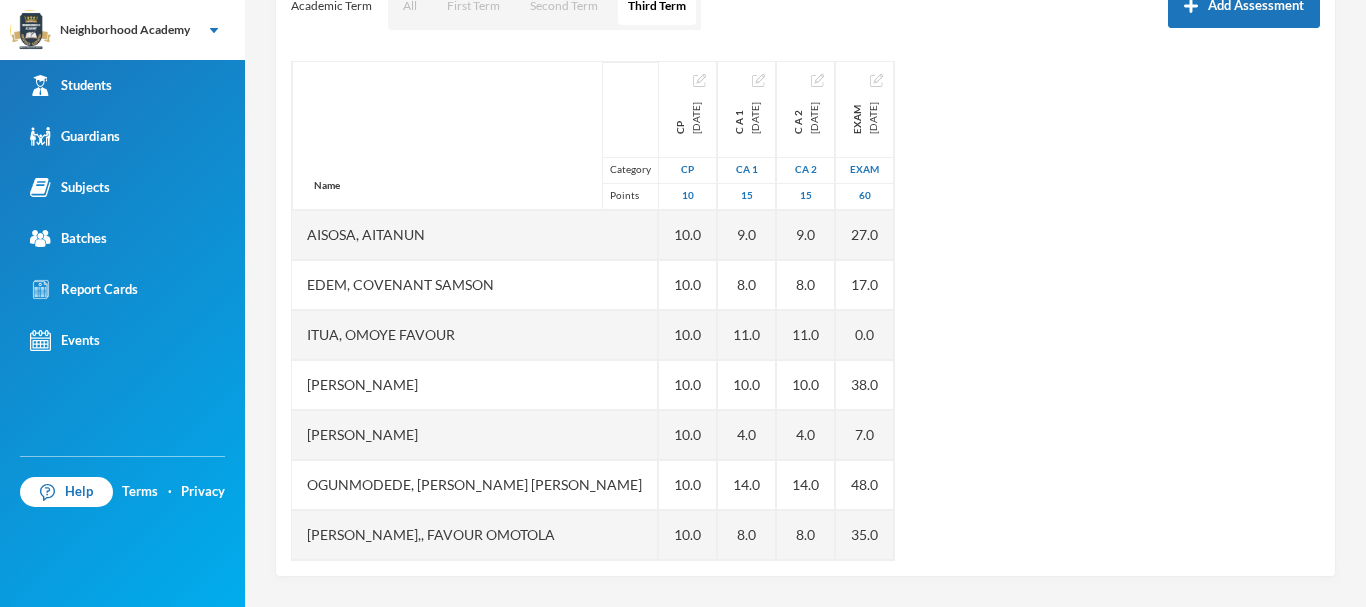 scroll, scrollTop: 0, scrollLeft: 0, axis: both 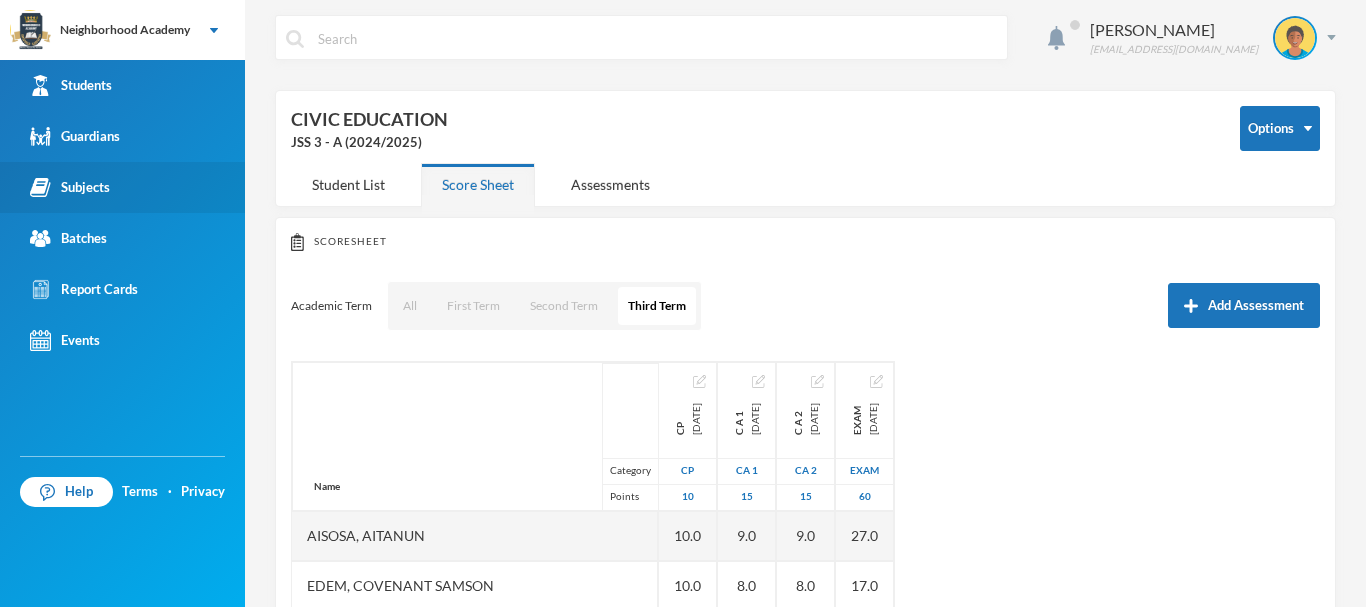 click on "Subjects" at bounding box center [70, 187] 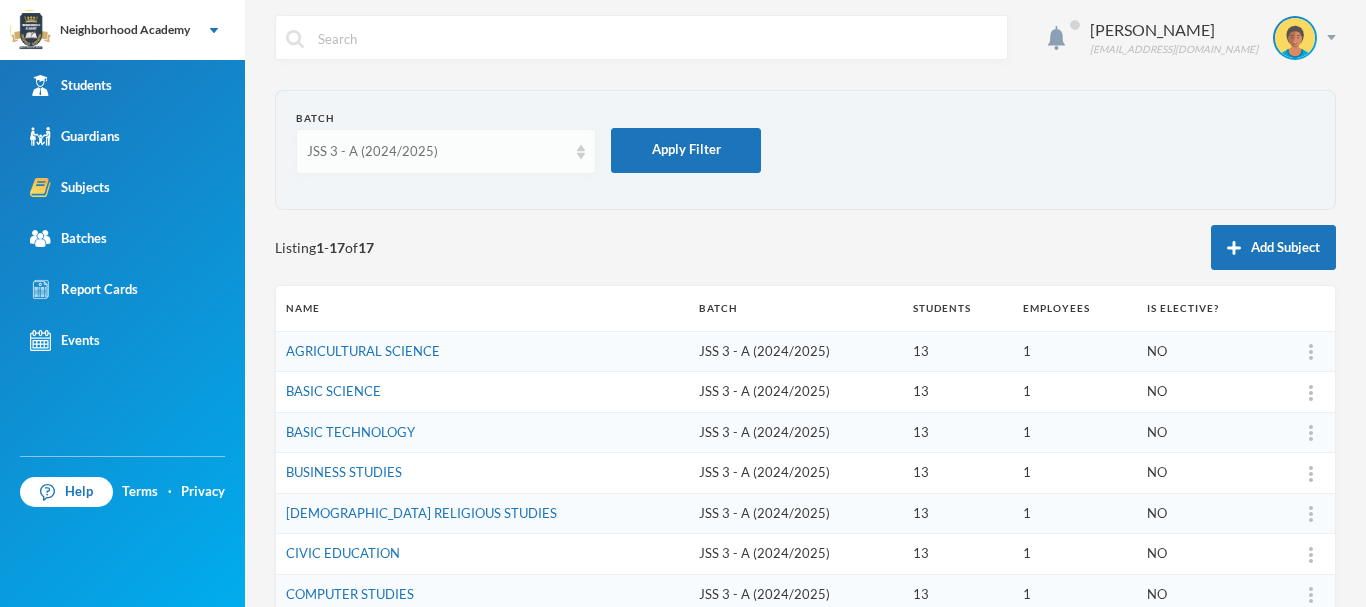 click on "JSS 3 - A (2024/2025)" at bounding box center (437, 152) 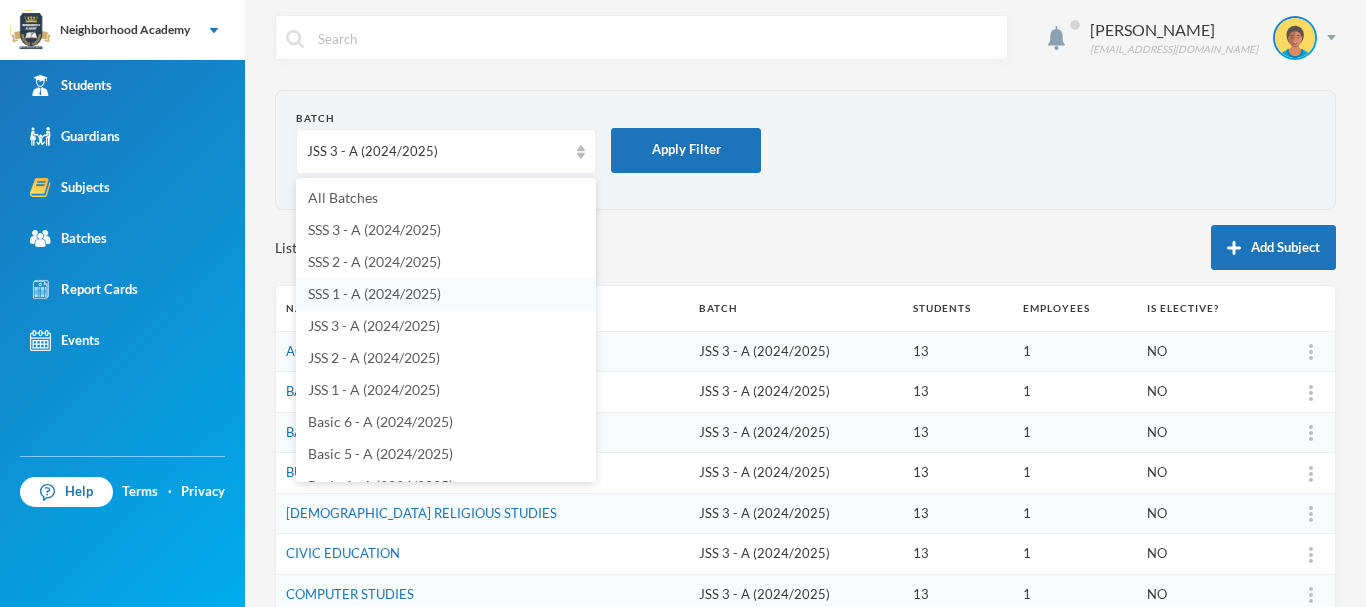 click on "SSS 1 - A (2024/2025)" at bounding box center (446, 294) 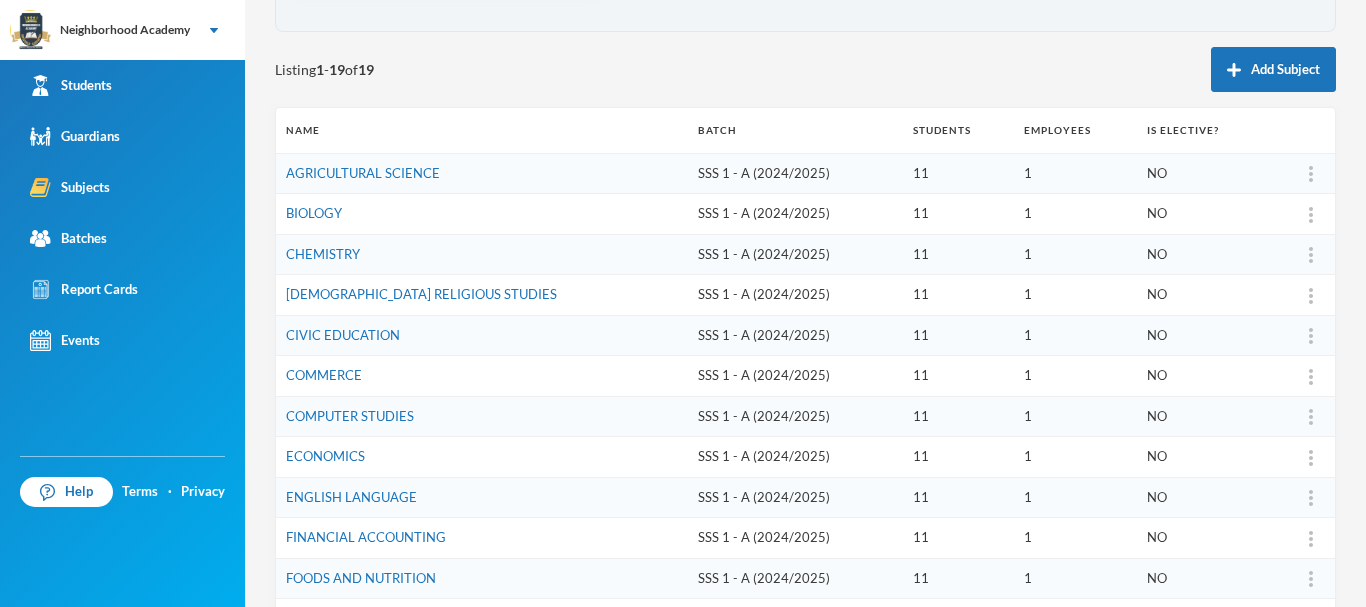 scroll, scrollTop: 205, scrollLeft: 0, axis: vertical 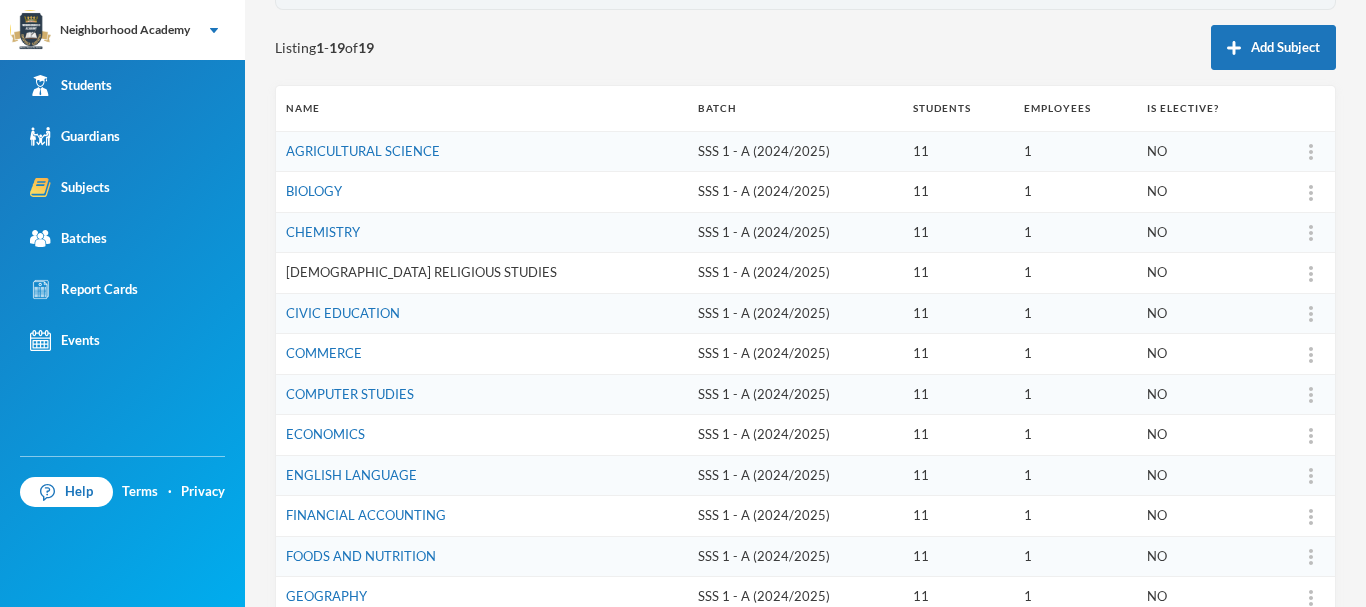 click on "[DEMOGRAPHIC_DATA] RELIGIOUS STUDIES" at bounding box center (421, 272) 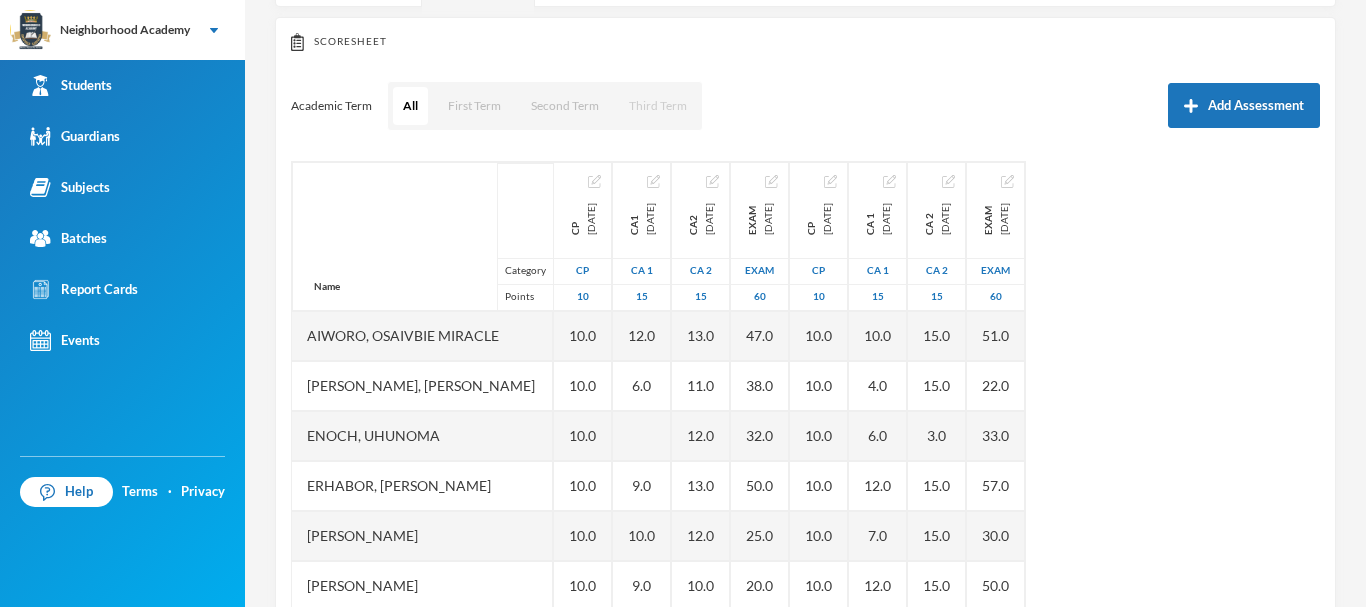 click on "Third Term" at bounding box center [658, 106] 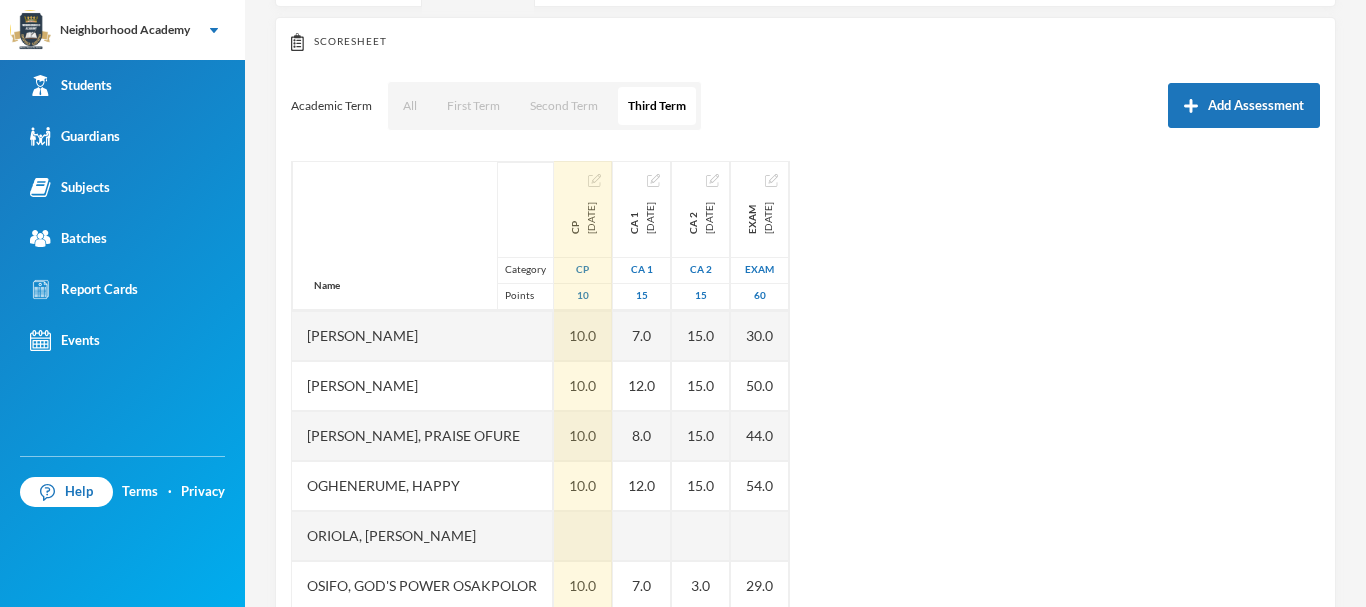 scroll, scrollTop: 201, scrollLeft: 0, axis: vertical 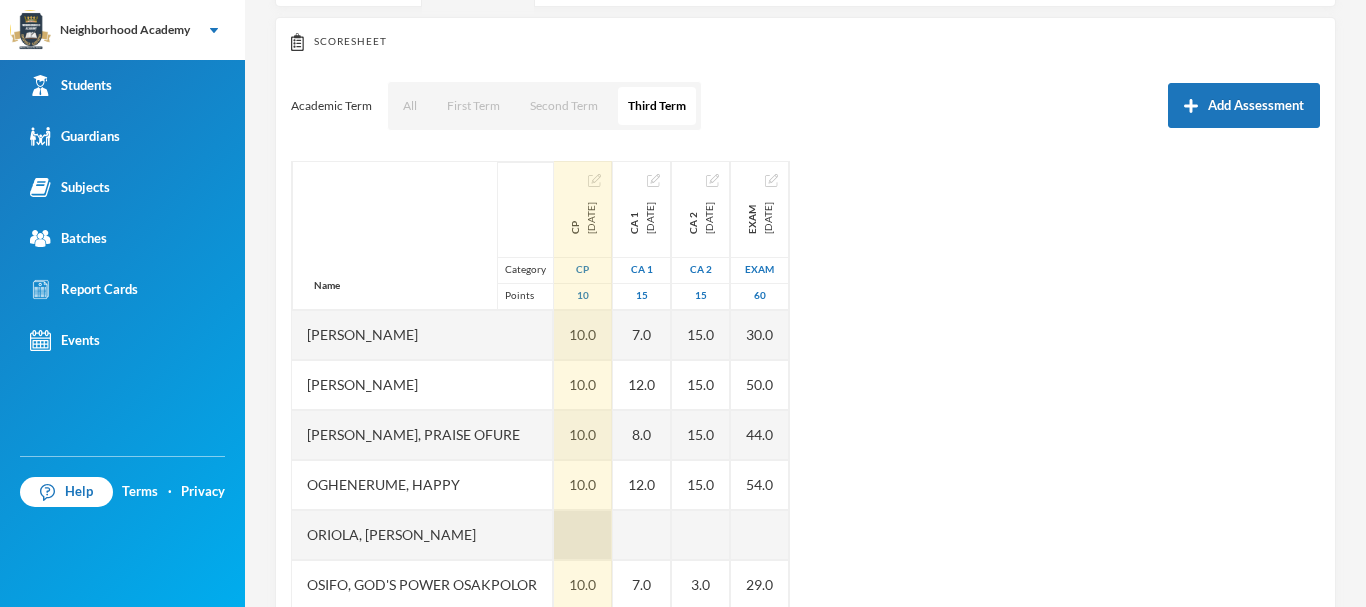 click at bounding box center [583, 535] 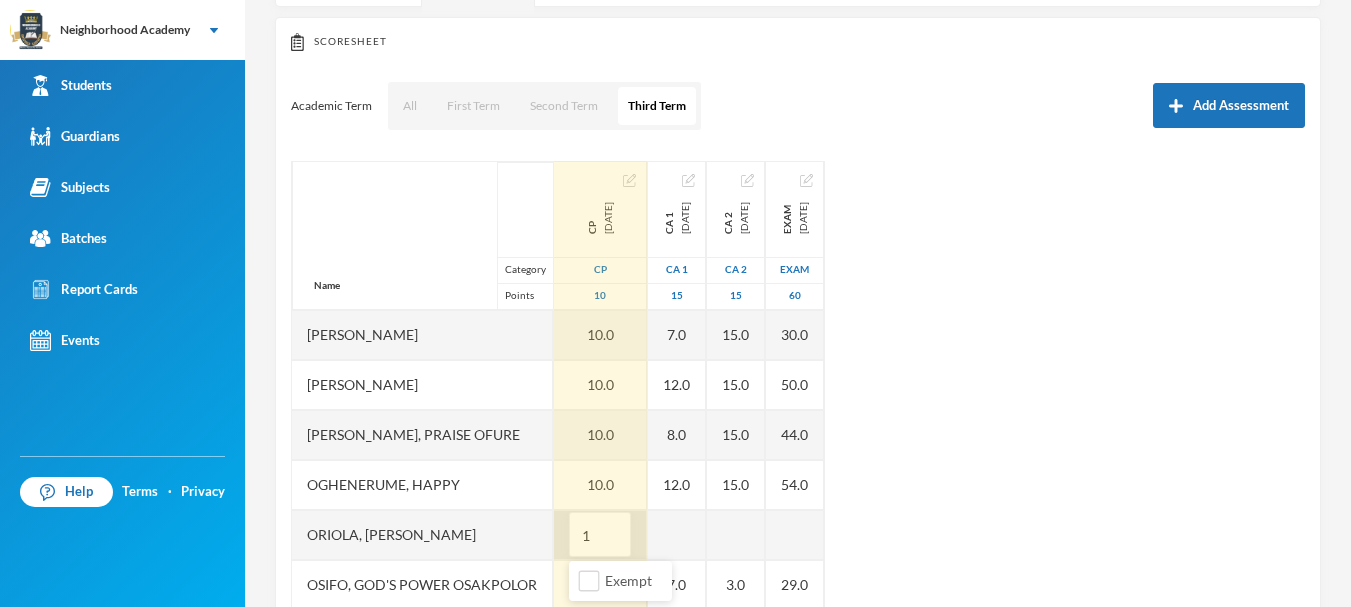 type on "10" 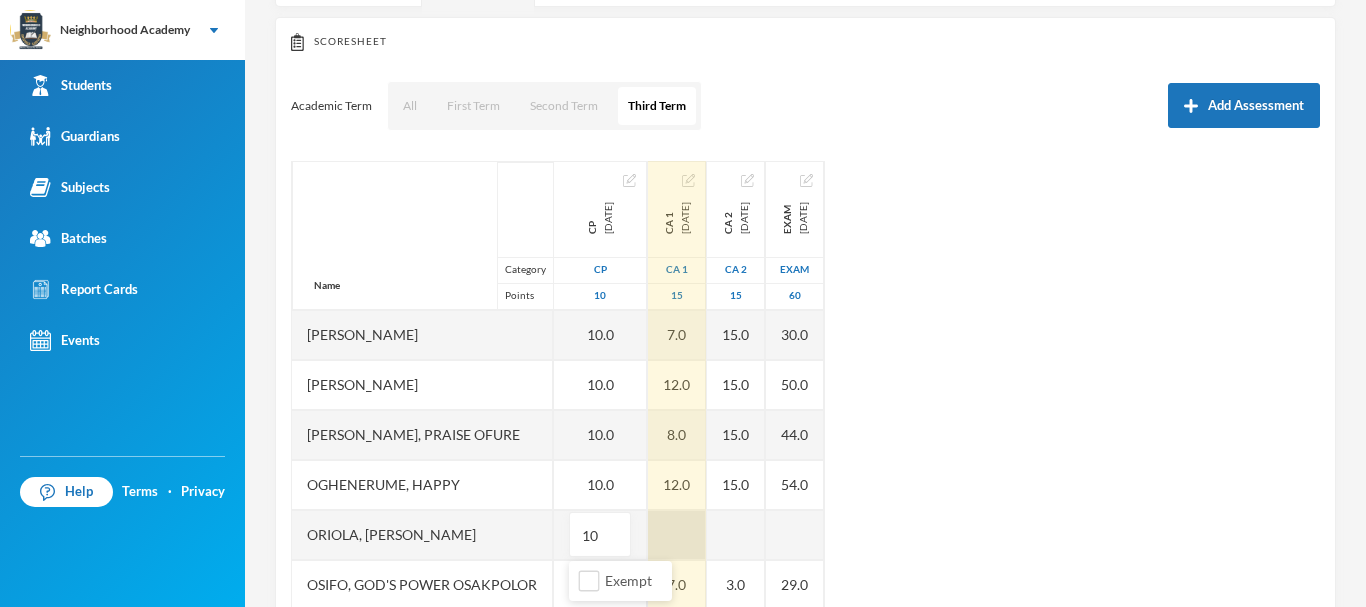 click at bounding box center (677, 535) 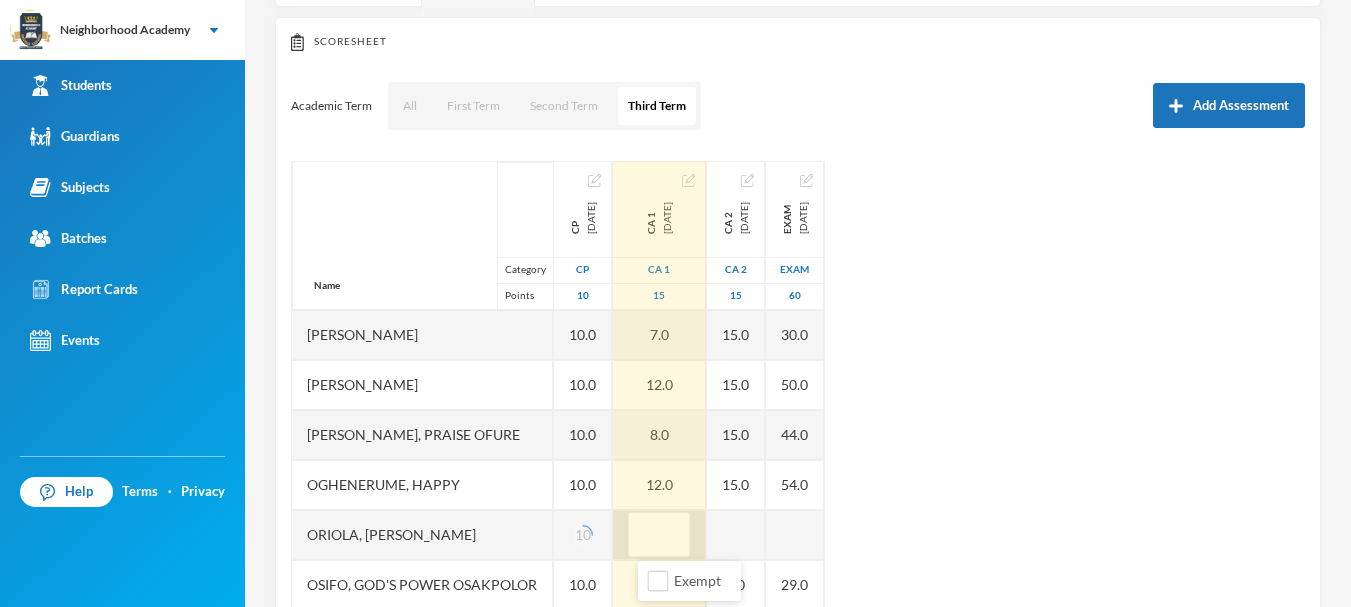 type on "5" 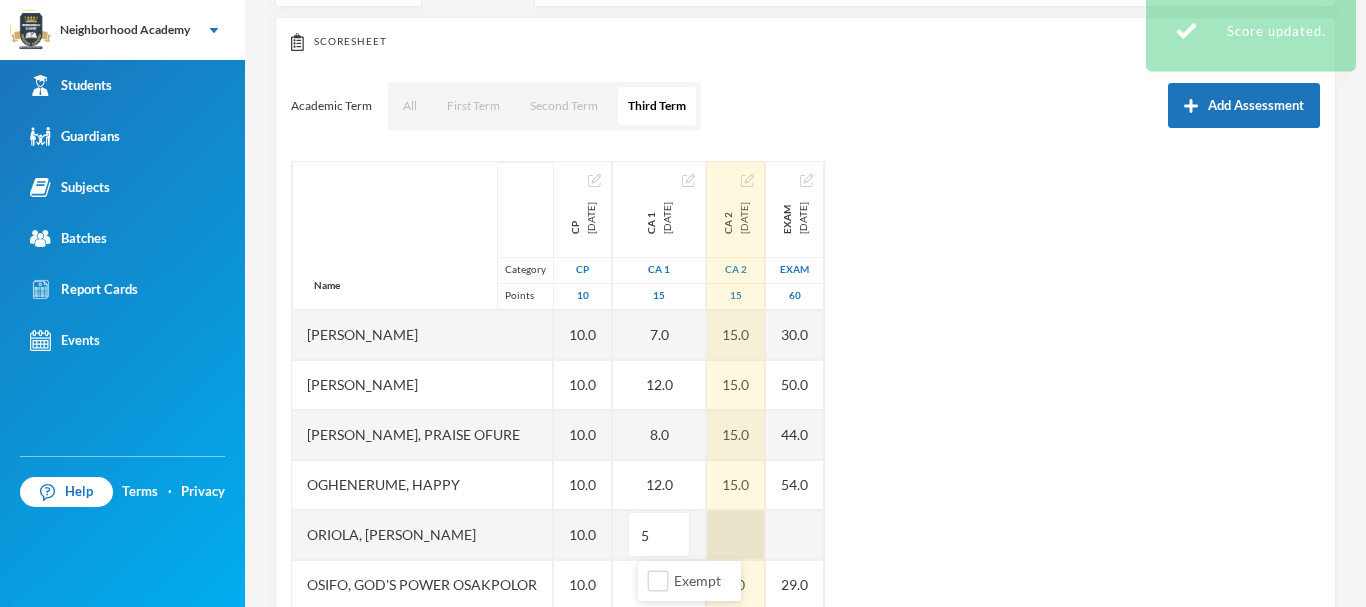 click at bounding box center (736, 535) 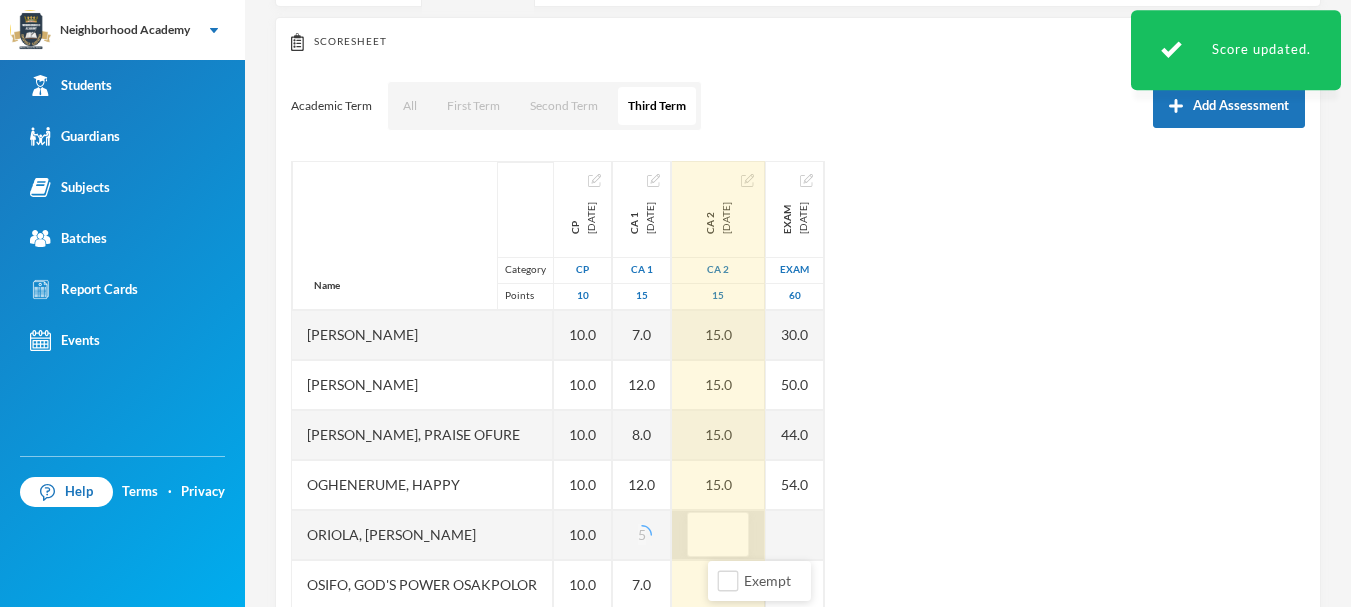 type on "9" 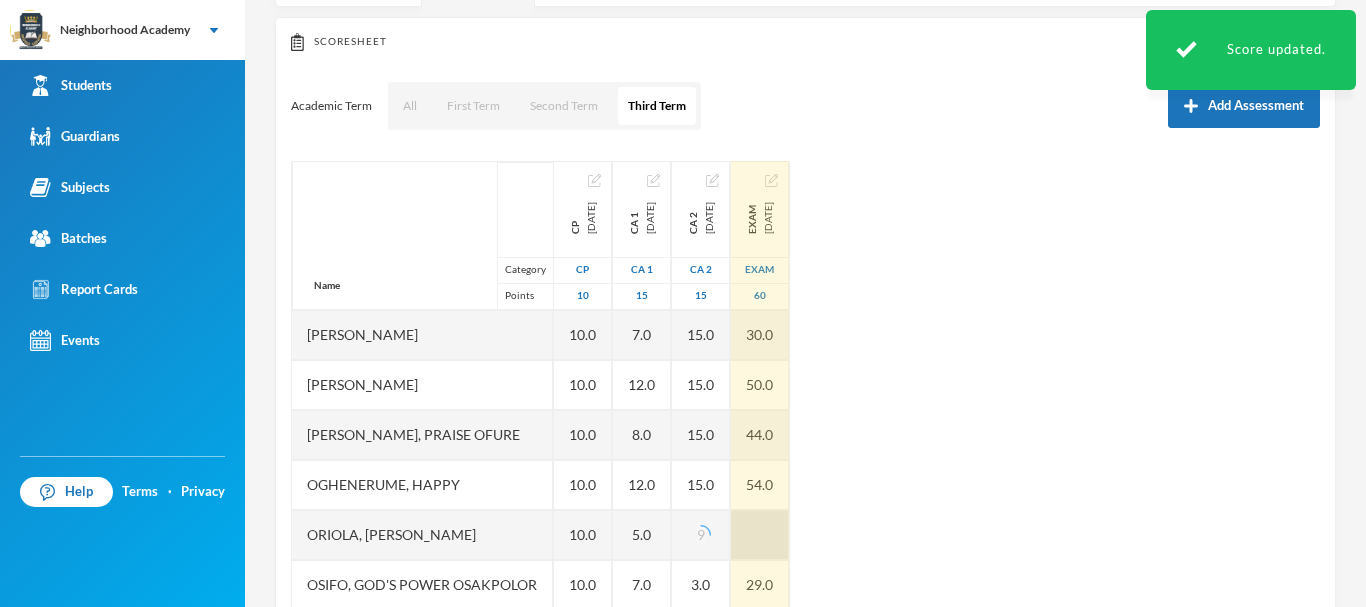 click at bounding box center (760, 535) 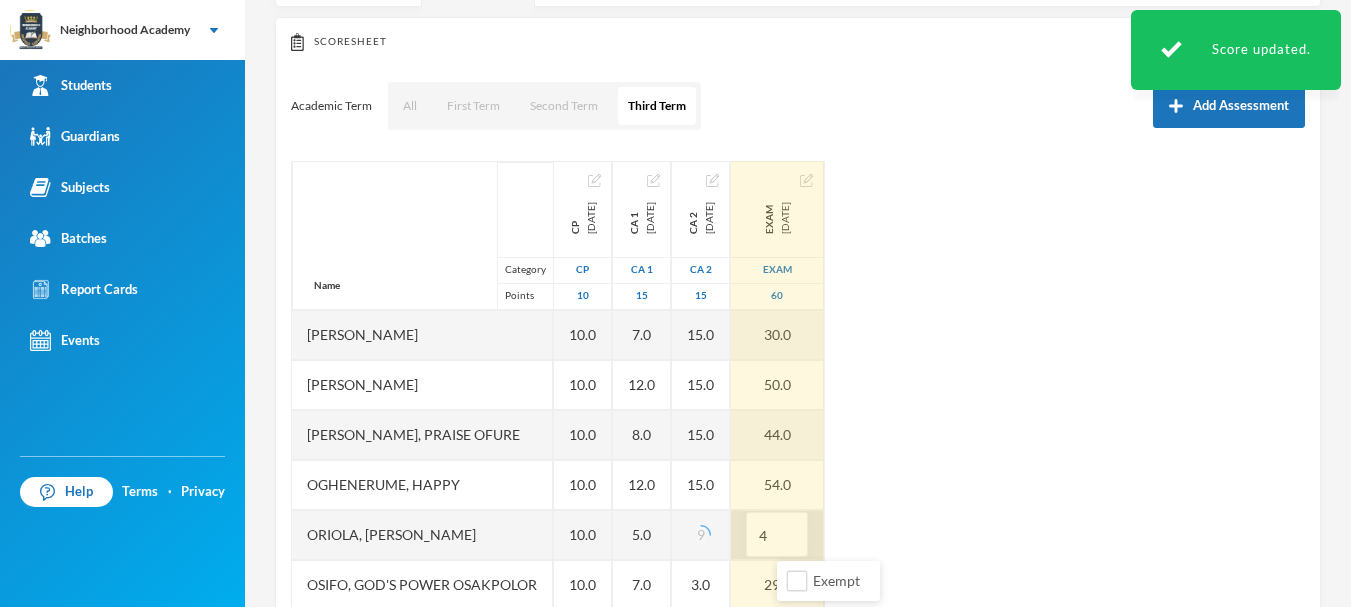 type on "40" 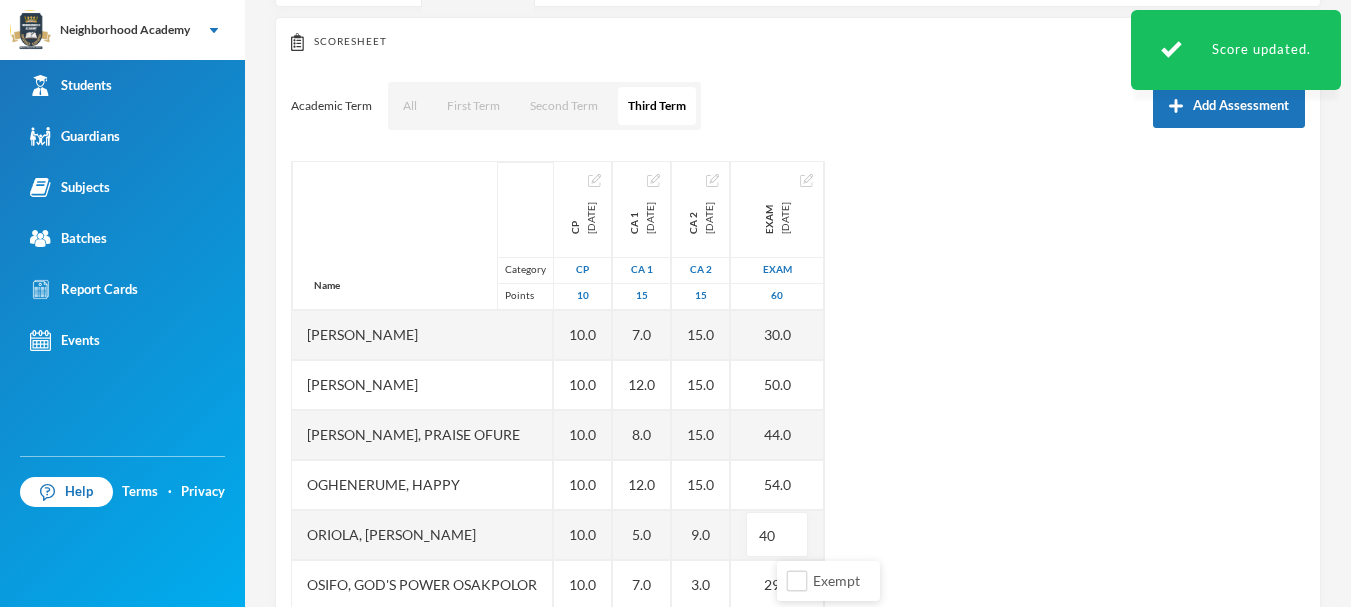 click on "Name   Category Points [PERSON_NAME], [PERSON_NAME] [PERSON_NAME] [PERSON_NAME], [PERSON_NAME], [PERSON_NAME], [PERSON_NAME], [PERSON_NAME], Praise Ofure Oghenerume, [PERSON_NAME] [PERSON_NAME], God's Power Osakpolor Waidor, Olotu Praise CP [DATE] CP 10 10.0 10.0 10.0 10.0 10.0 10.0 10.0 10.0 10.0 10.0 10.0 CA 1 [DATE] CA 1 15 10.0 4.0 6.0 12.0 7.0 12.0 8.0 12.0 5.0 7.0 11.0 CA 2 [DATE] CA 2 15 15.0 15.0 3.0 15.0 15.0 15.0 15.0 15.0 9.0 3.0 15.0 Exam [DATE] Exam 60 51.0 22.0 33.0 57.0 30.0 50.0 44.0 54.0 40 29.0 56.0" at bounding box center [798, 411] 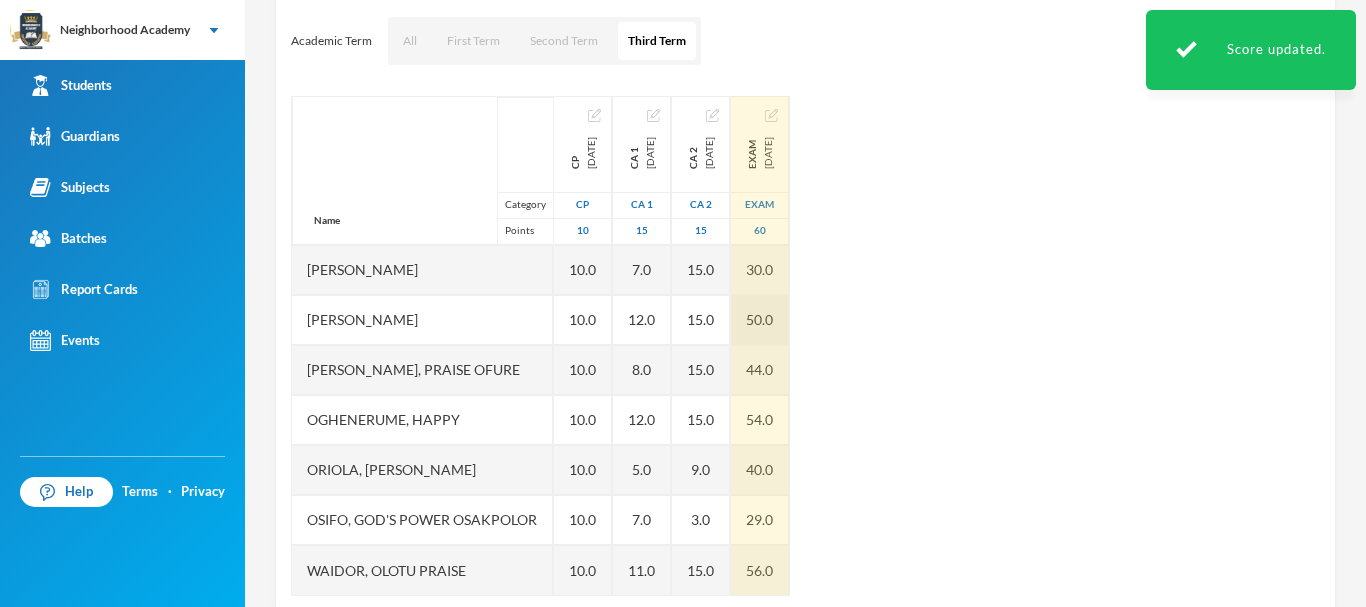 scroll, scrollTop: 305, scrollLeft: 0, axis: vertical 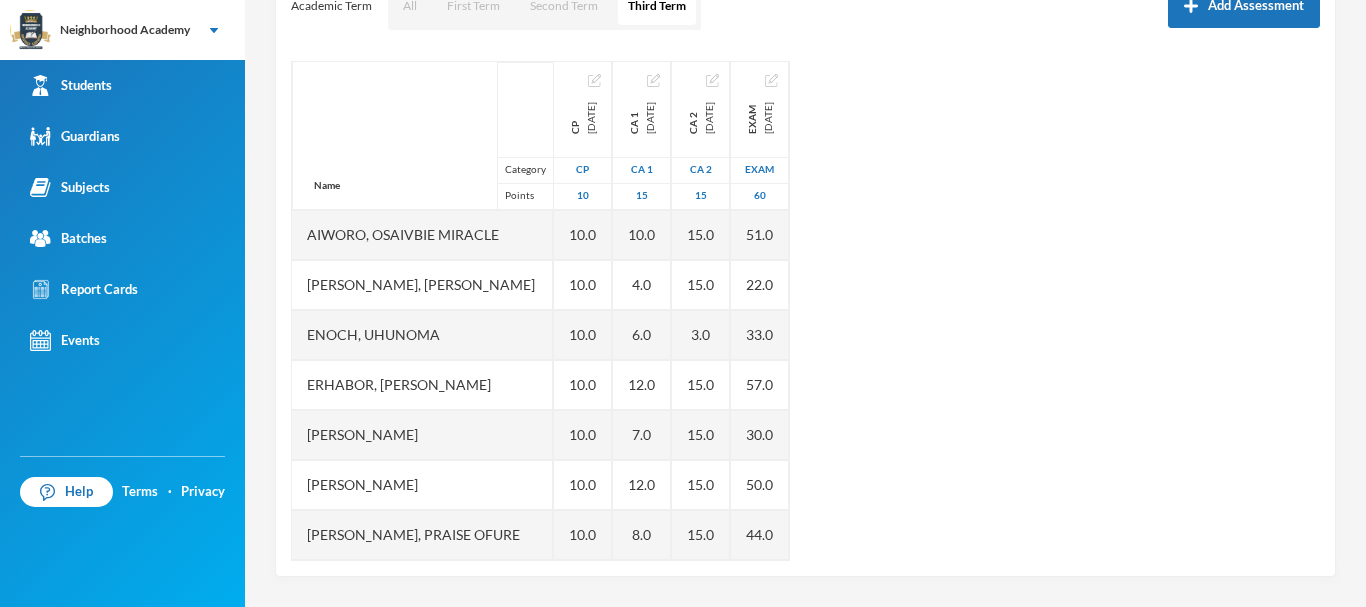 click on "Name   Category Points [PERSON_NAME], [PERSON_NAME] [PERSON_NAME] [PERSON_NAME], [PERSON_NAME], [PERSON_NAME], [PERSON_NAME], [PERSON_NAME], Praise Ofure Oghenerume, [PERSON_NAME] [PERSON_NAME], God's Power Osakpolor Waidor, Olotu Praise CP [DATE] CP 10 10.0 10.0 10.0 10.0 10.0 10.0 10.0 10.0 10.0 10.0 10.0 CA 1 [DATE] CA 1 15 10.0 4.0 6.0 12.0 7.0 12.0 8.0 12.0 5.0 7.0 11.0 CA 2 [DATE] CA 2 15 15.0 15.0 3.0 15.0 15.0 15.0 15.0 15.0 9.0 3.0 15.0 Exam [DATE] Exam 60 51.0 22.0 33.0 57.0 30.0 50.0 44.0 54.0 40.0 29.0 56.0" at bounding box center [805, 311] 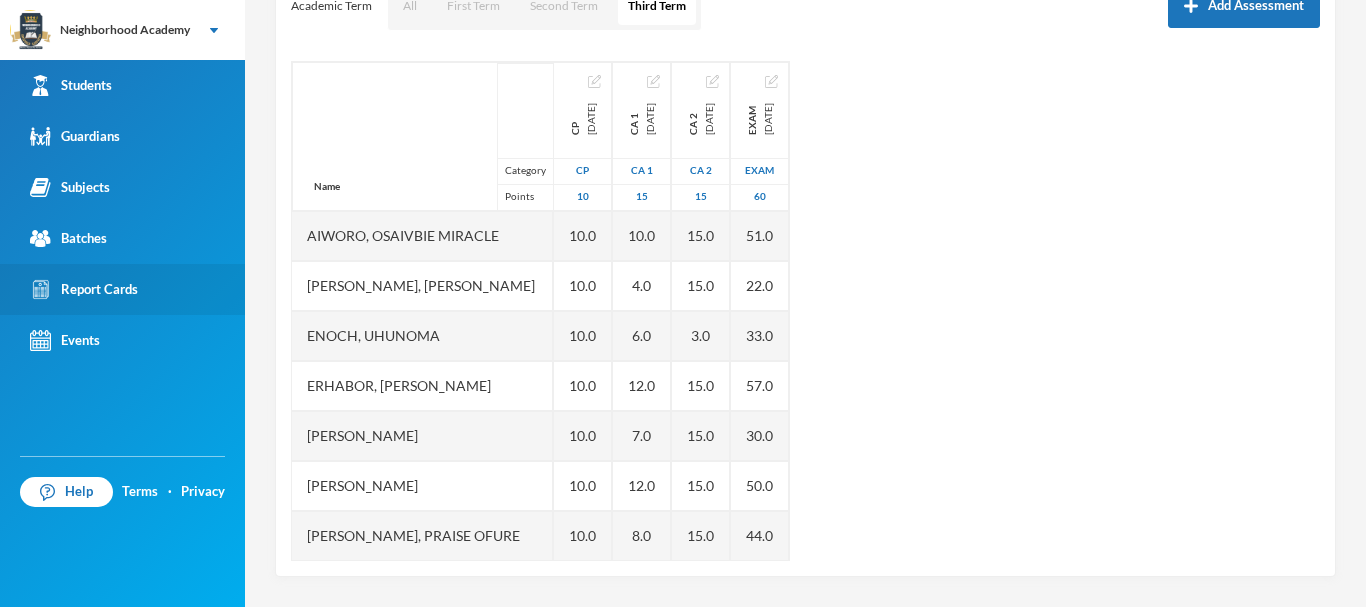 click on "Report Cards" at bounding box center [84, 289] 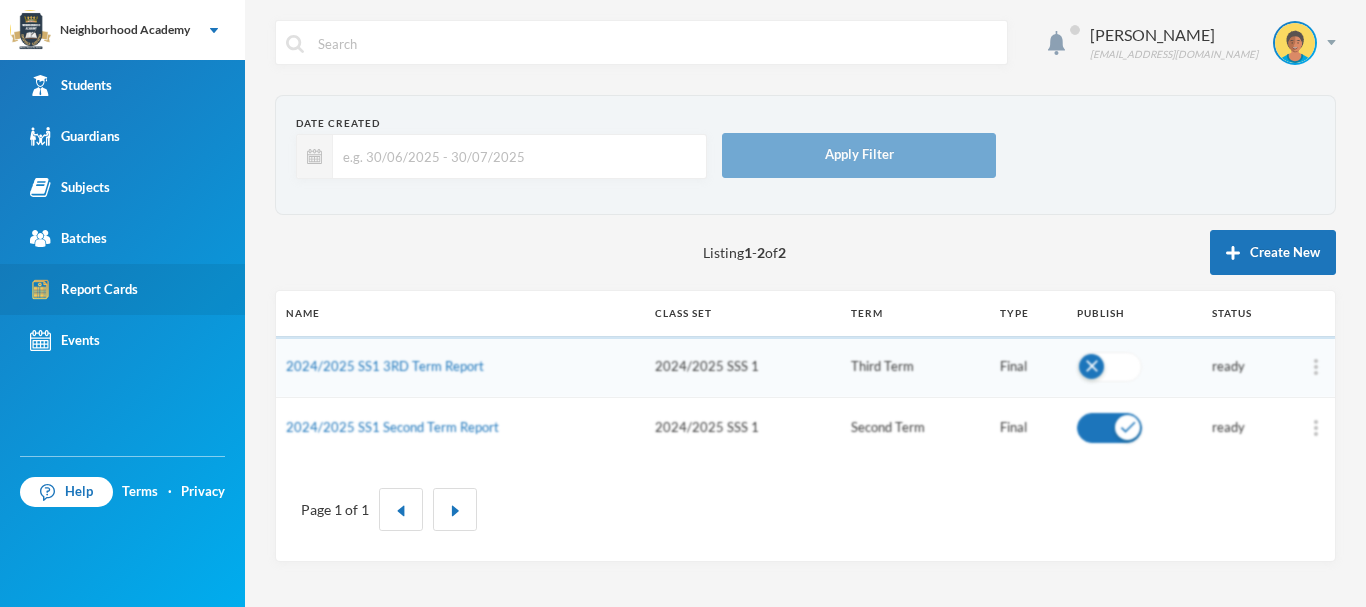 scroll, scrollTop: 0, scrollLeft: 0, axis: both 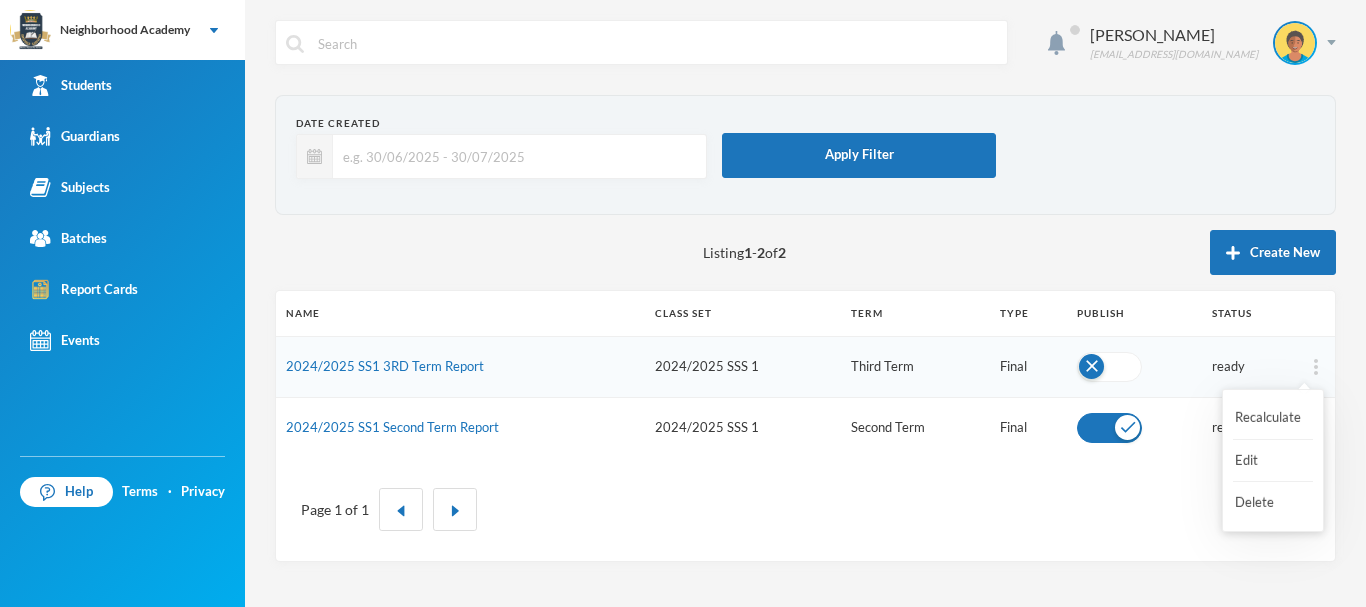 click at bounding box center (1316, 367) 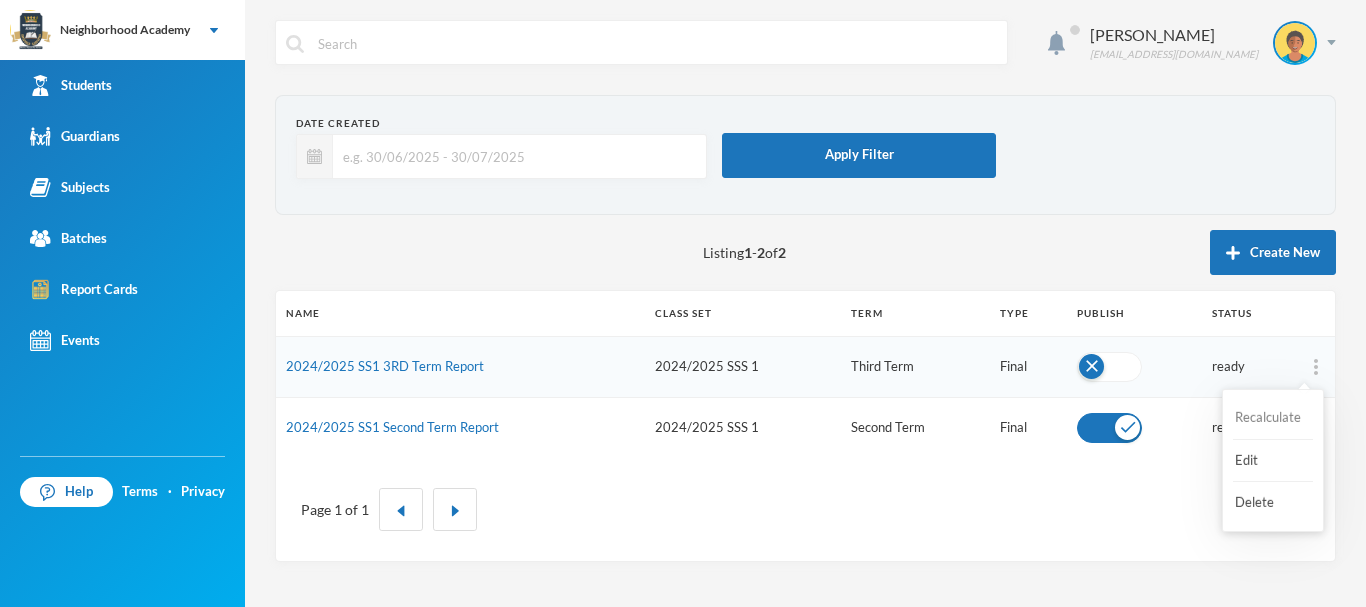 click on "Recalculate" at bounding box center [1273, 418] 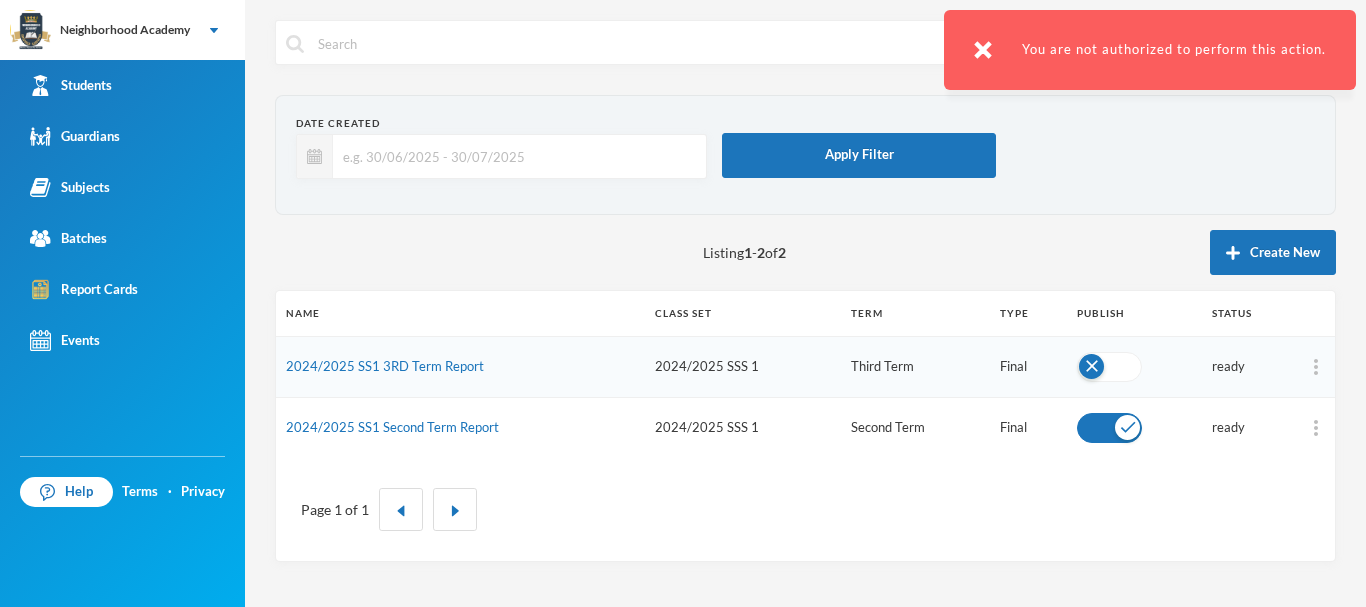 click on "Date Created Apply Filter   Listing  1  -  2  of  2 Create New Name Class Set Term Type Publish Status 2024/2025 SS1 3RD Term Report 2024/2025 SSS 1 Third Term Final ready 2024/2025 SS1 Second Term Report 2024/2025 SSS 1 Second Term Final ready Page 1 of 1" at bounding box center (805, 328) 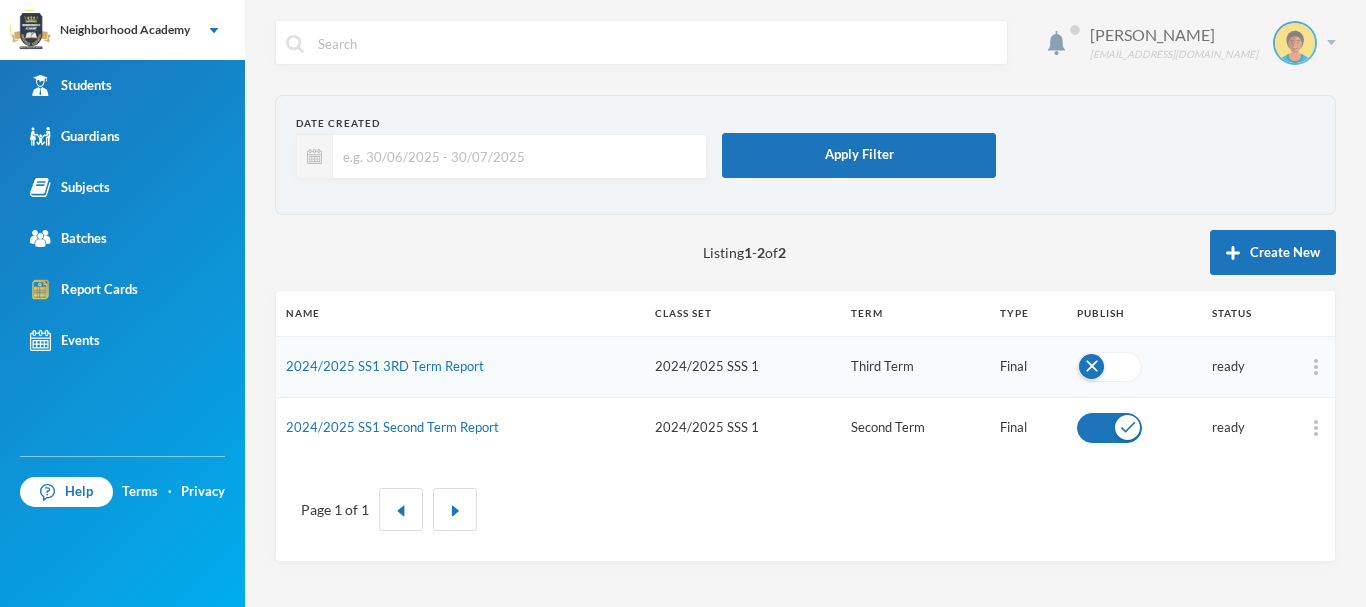 click on "[PERSON_NAME] [EMAIL_ADDRESS][DOMAIN_NAME]" at bounding box center (1205, 43) 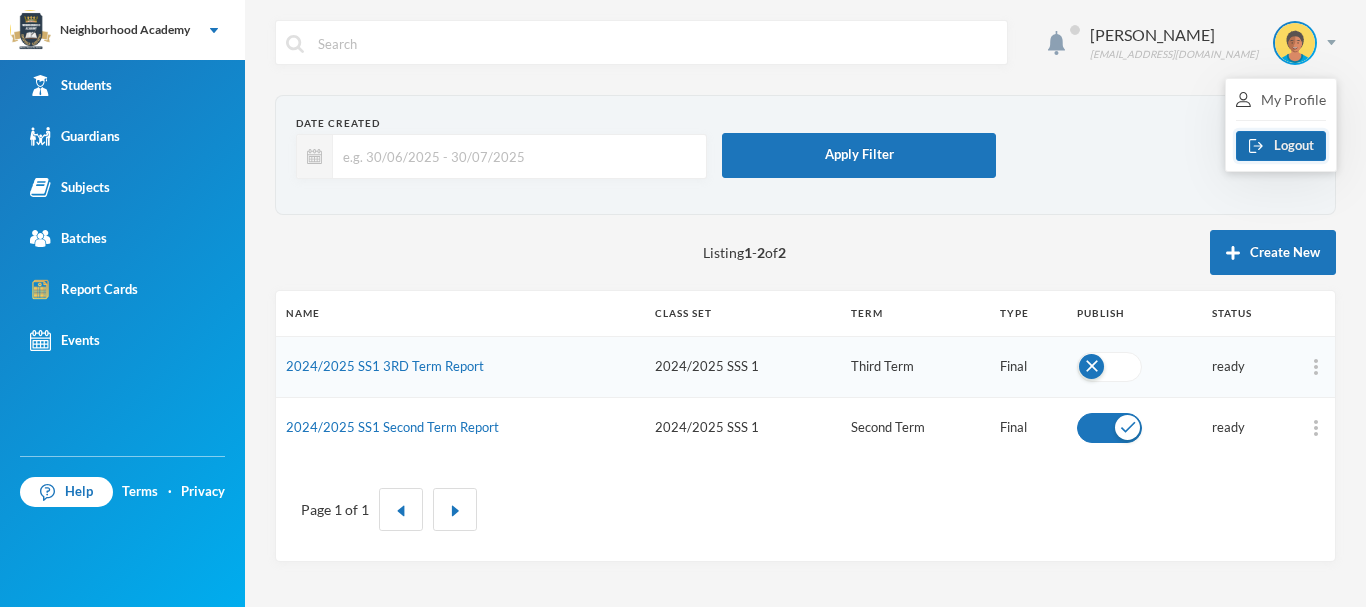 click on "Logout" at bounding box center (1281, 146) 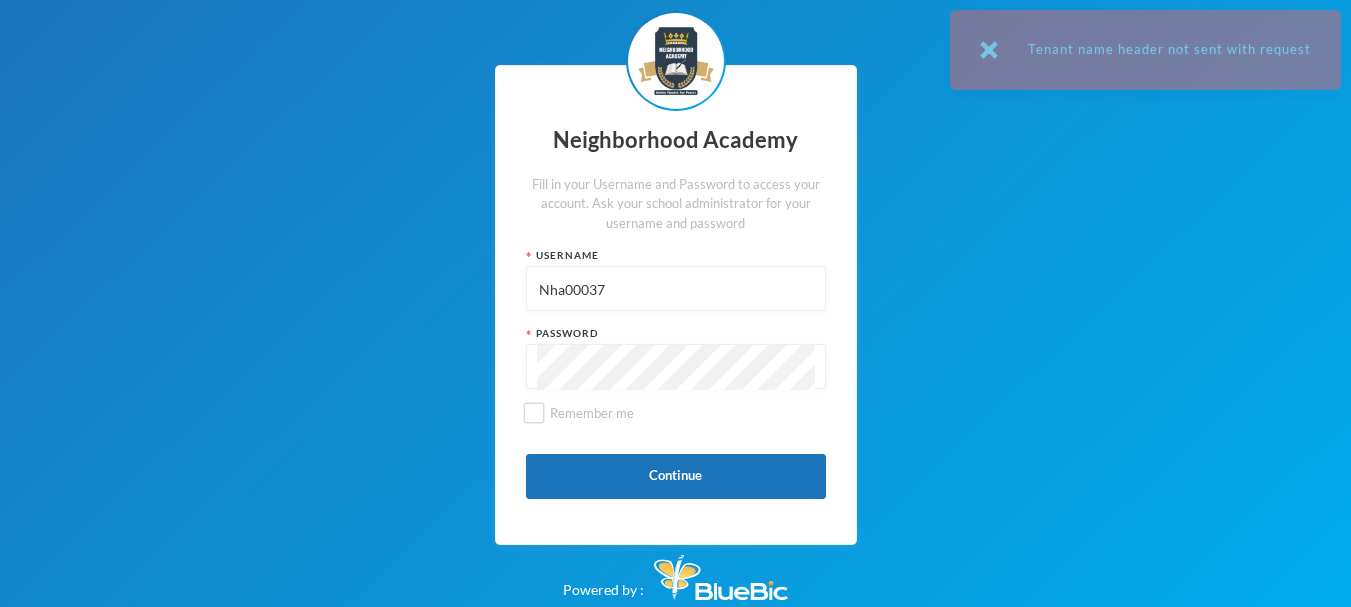 click on "Nha00037" at bounding box center (676, 289) 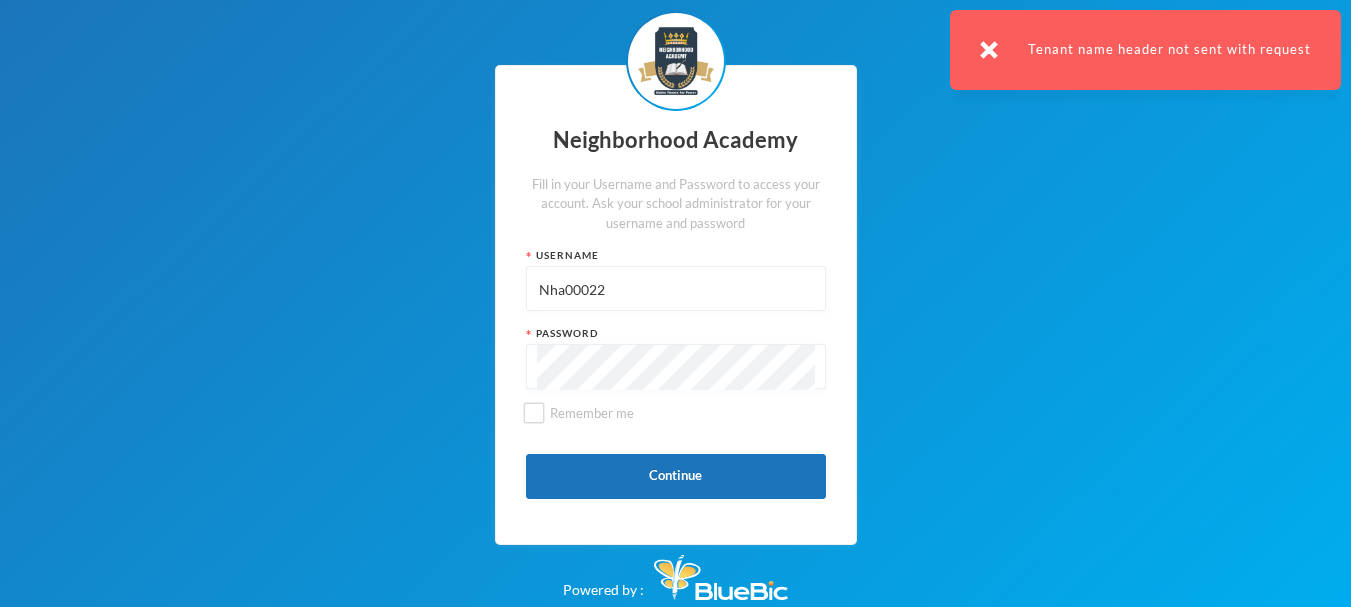 type on "Nha00022" 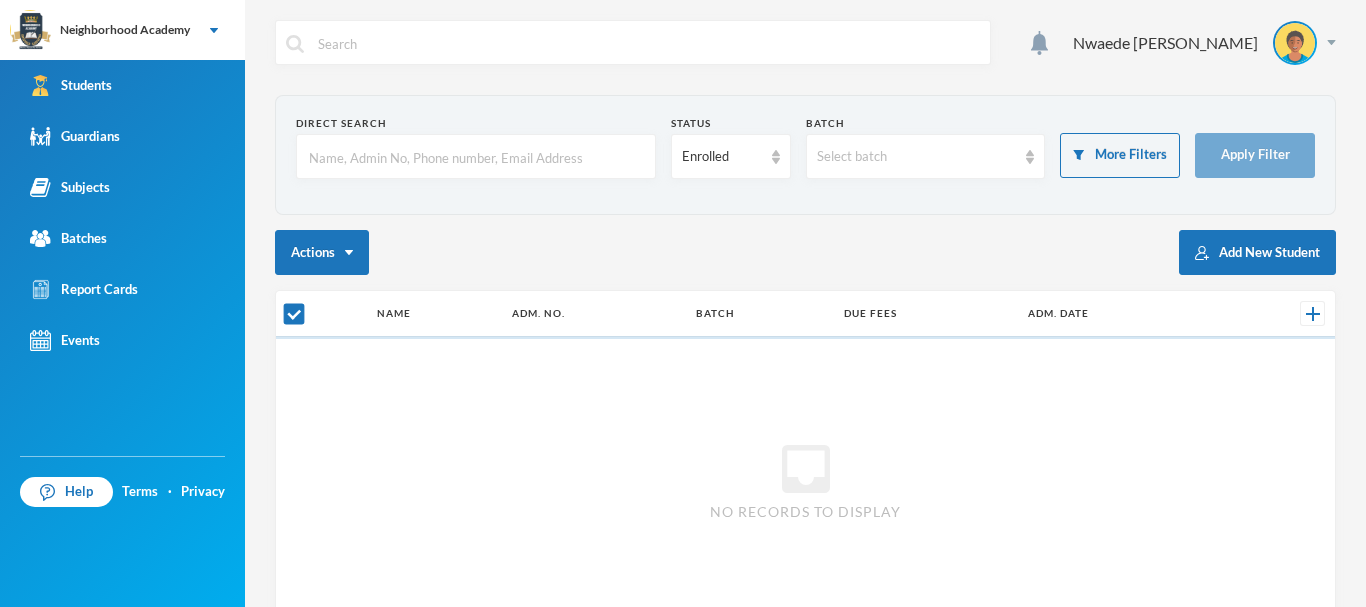 checkbox on "false" 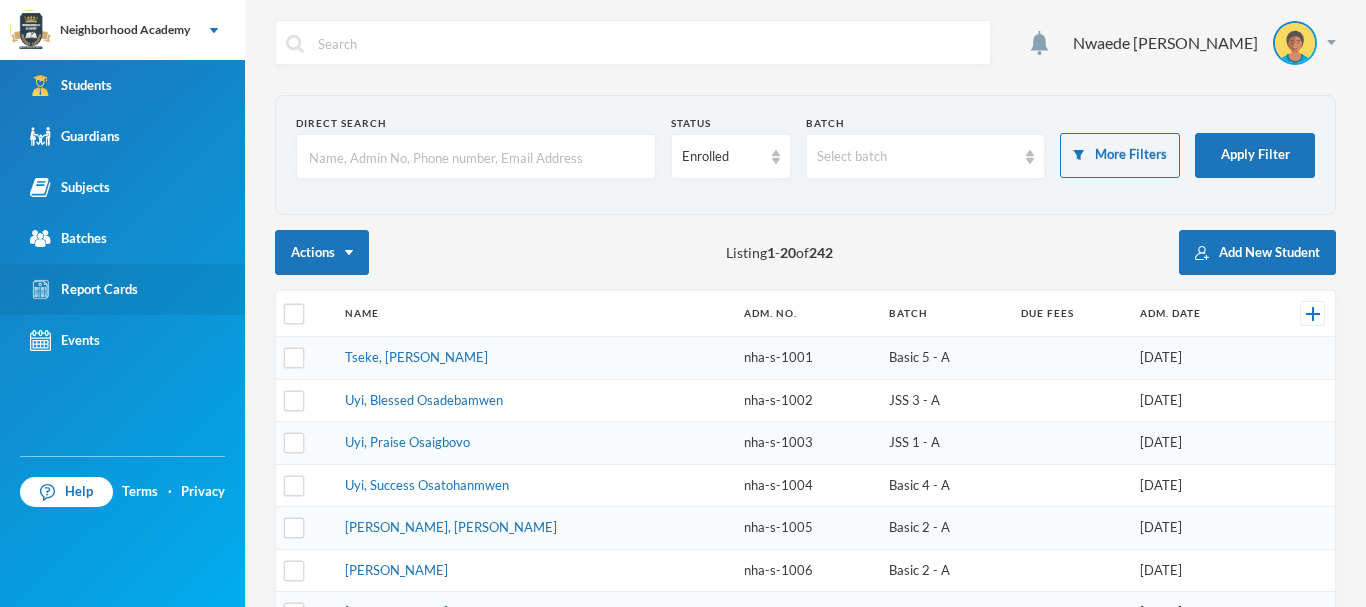 click on "Report Cards" at bounding box center (122, 289) 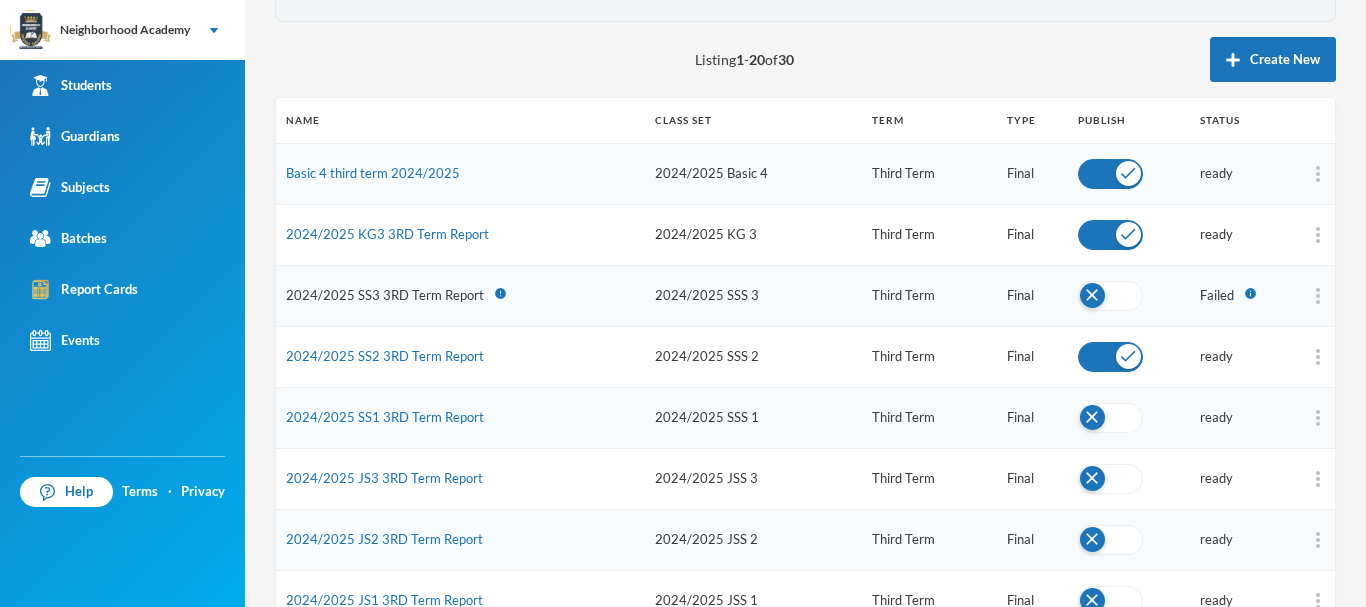 scroll, scrollTop: 200, scrollLeft: 0, axis: vertical 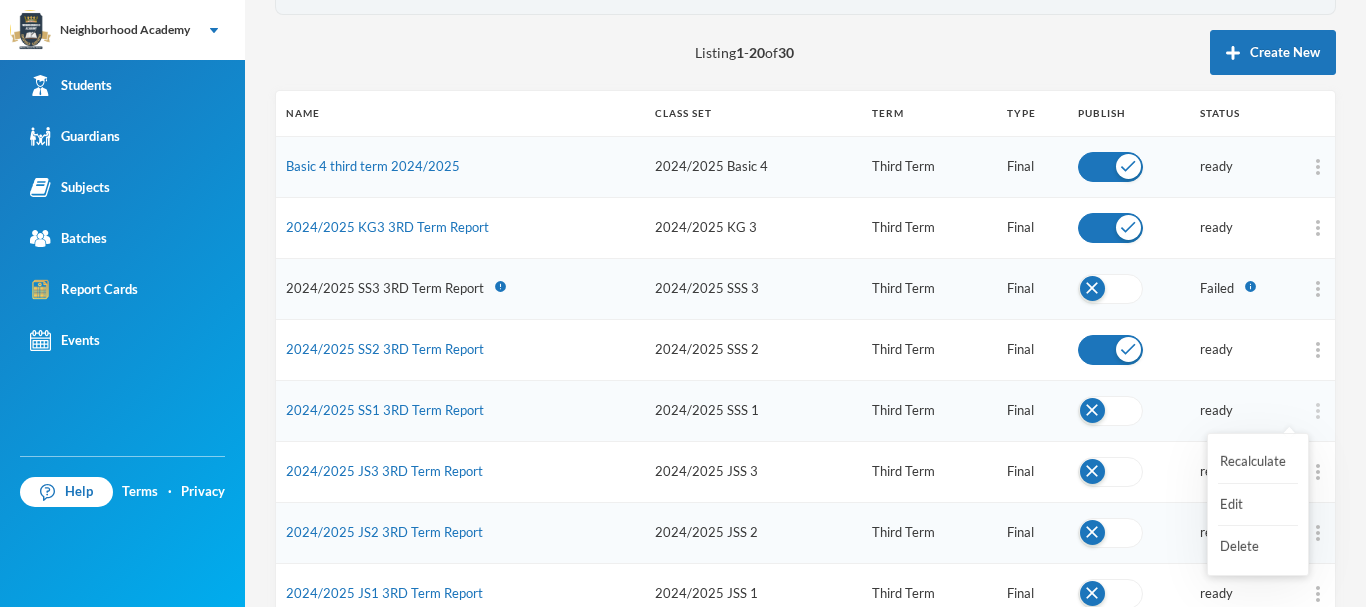 click at bounding box center [1318, 411] 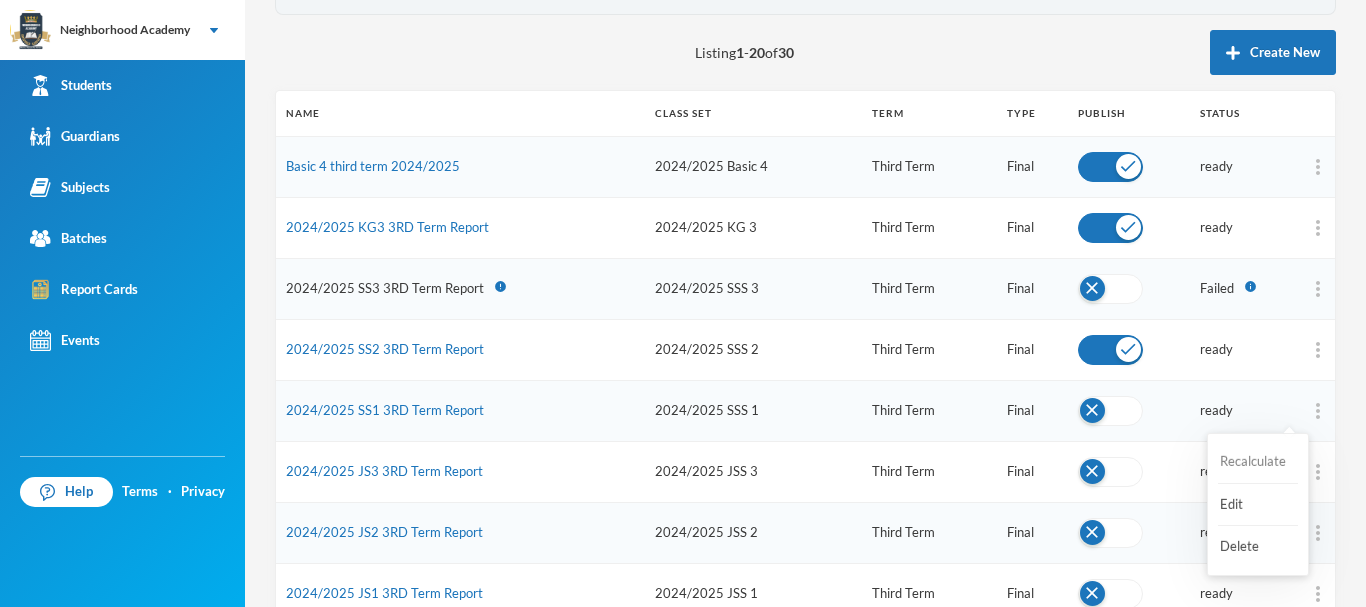 click on "Recalculate" at bounding box center (1258, 462) 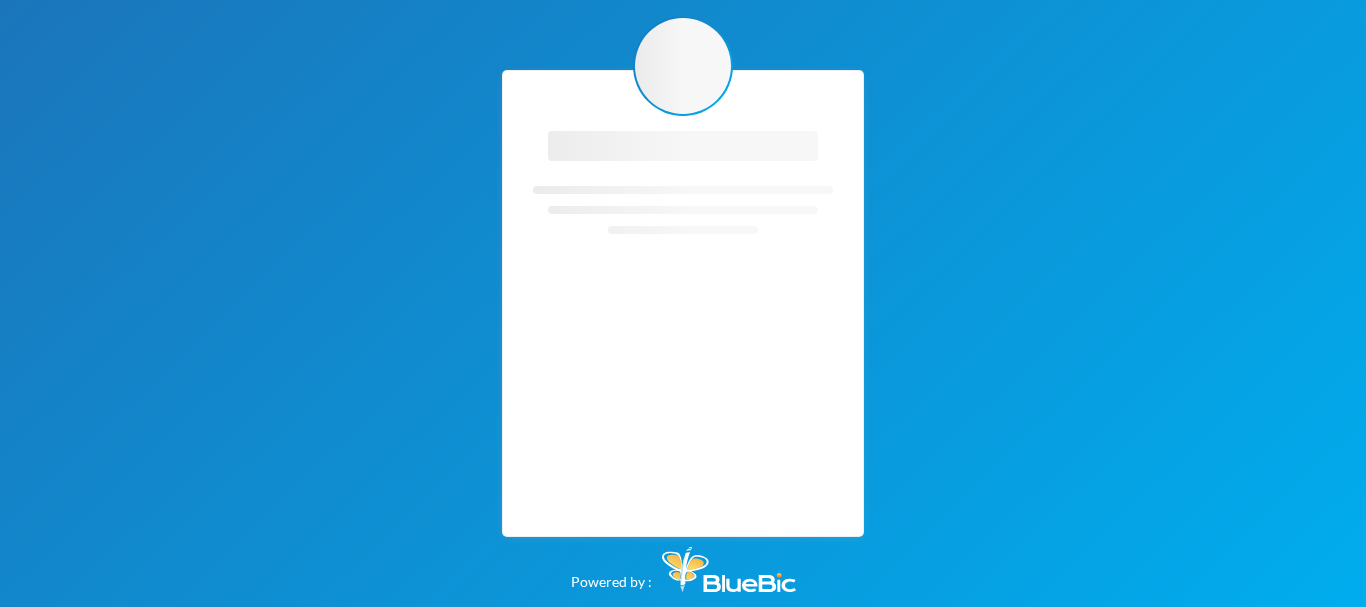scroll, scrollTop: 0, scrollLeft: 0, axis: both 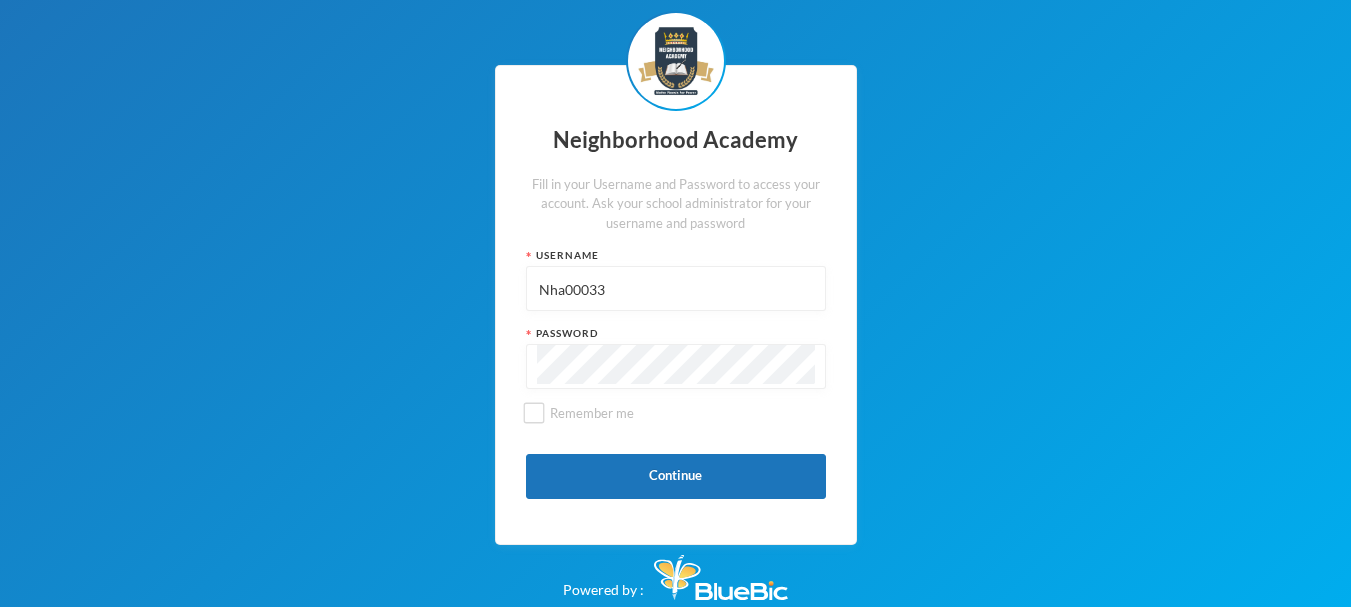 click on "Nha00033" at bounding box center [676, 289] 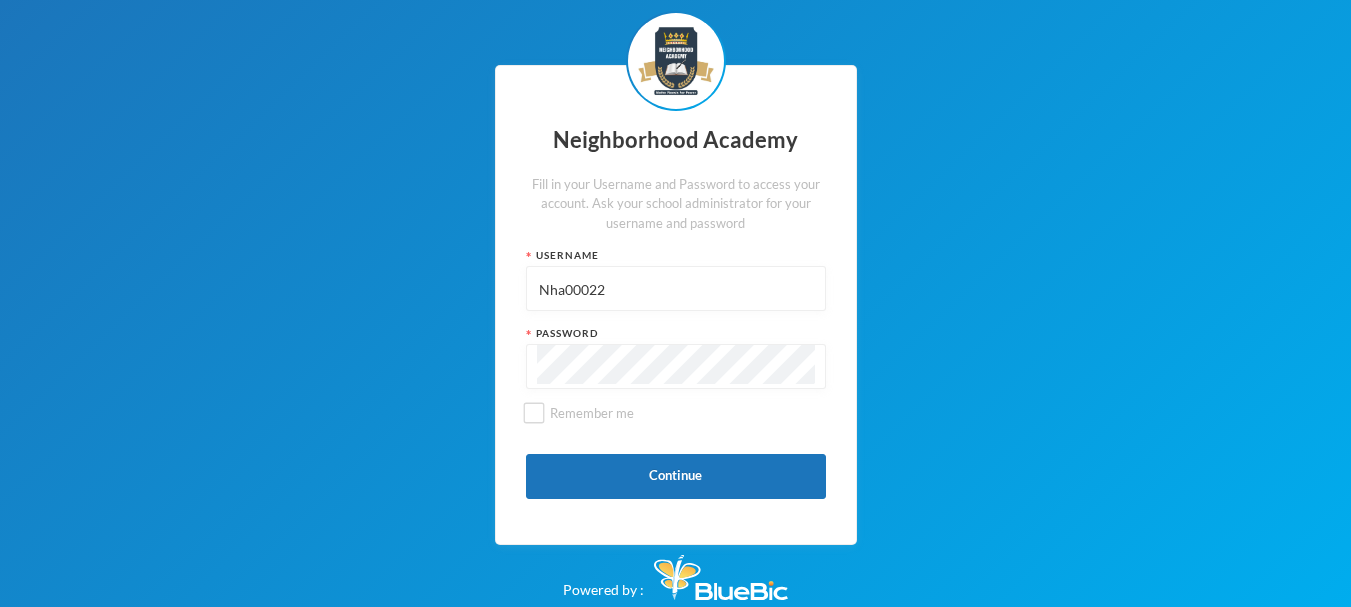 type on "Nha00022" 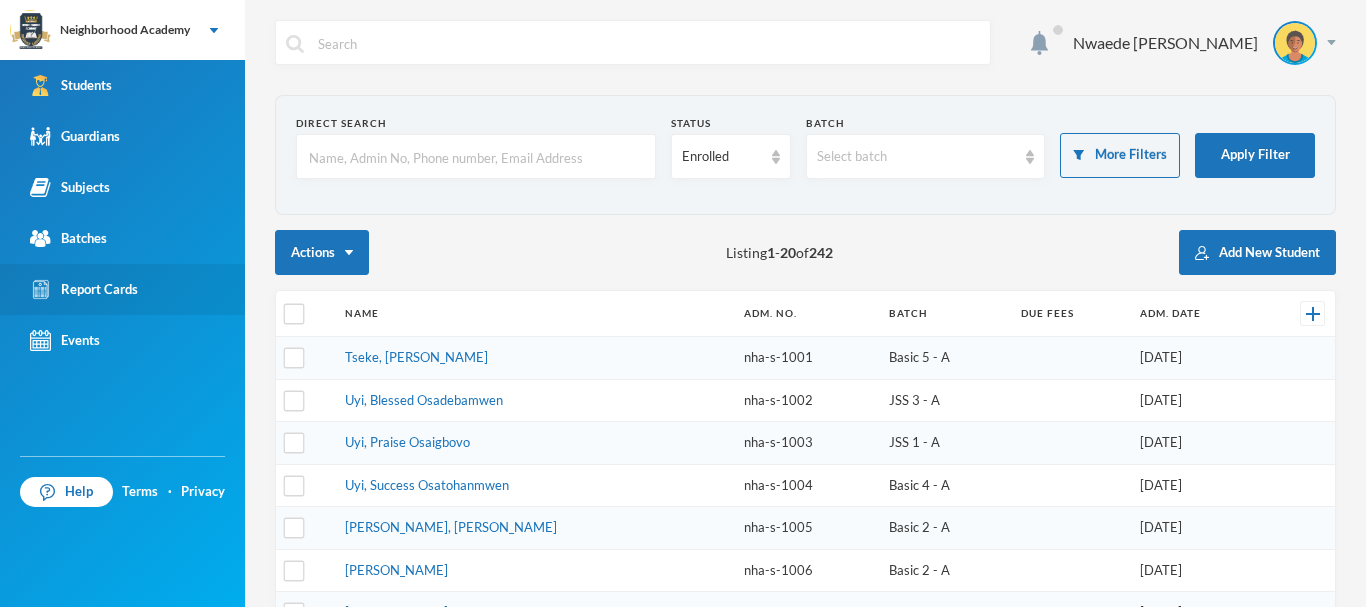 click on "Report Cards" at bounding box center [84, 289] 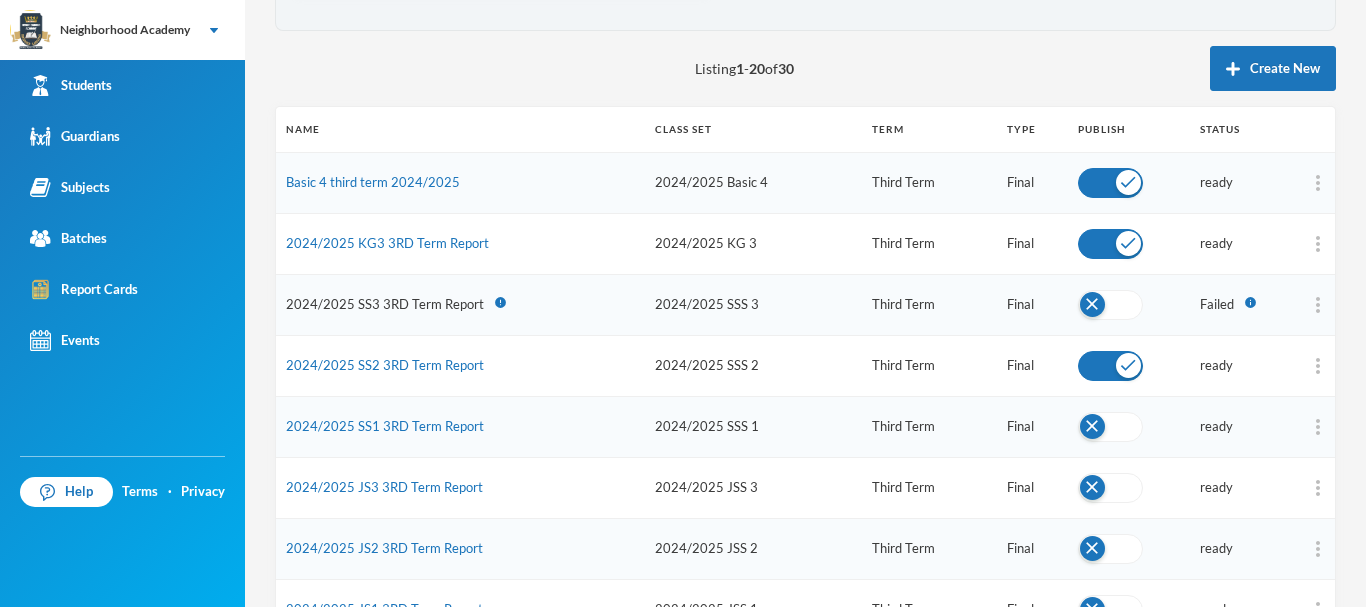 scroll, scrollTop: 200, scrollLeft: 0, axis: vertical 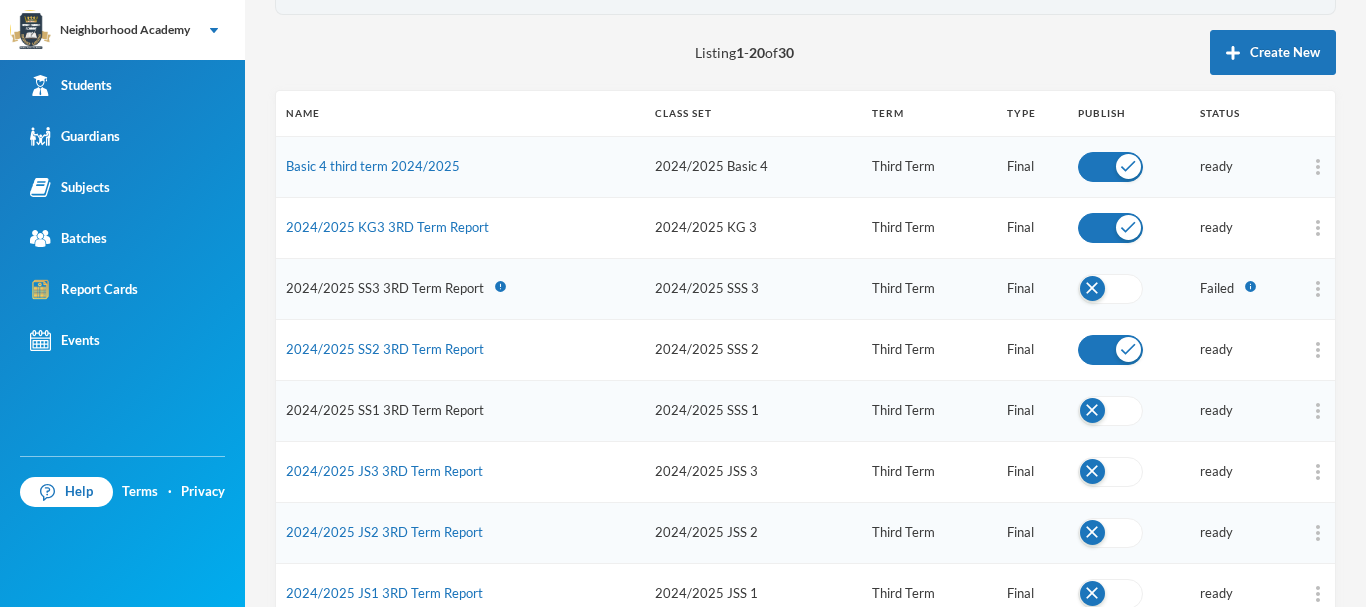 click on "2024/2025 SS1 3RD Term Report" at bounding box center (385, 410) 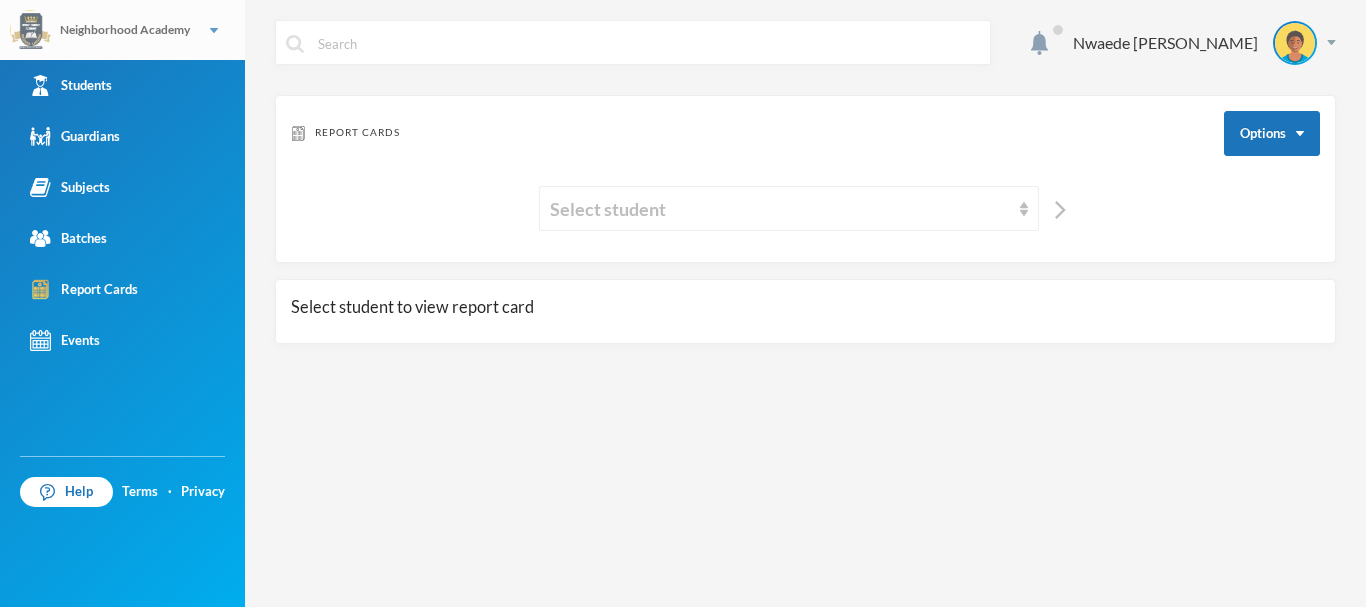 scroll, scrollTop: 0, scrollLeft: 0, axis: both 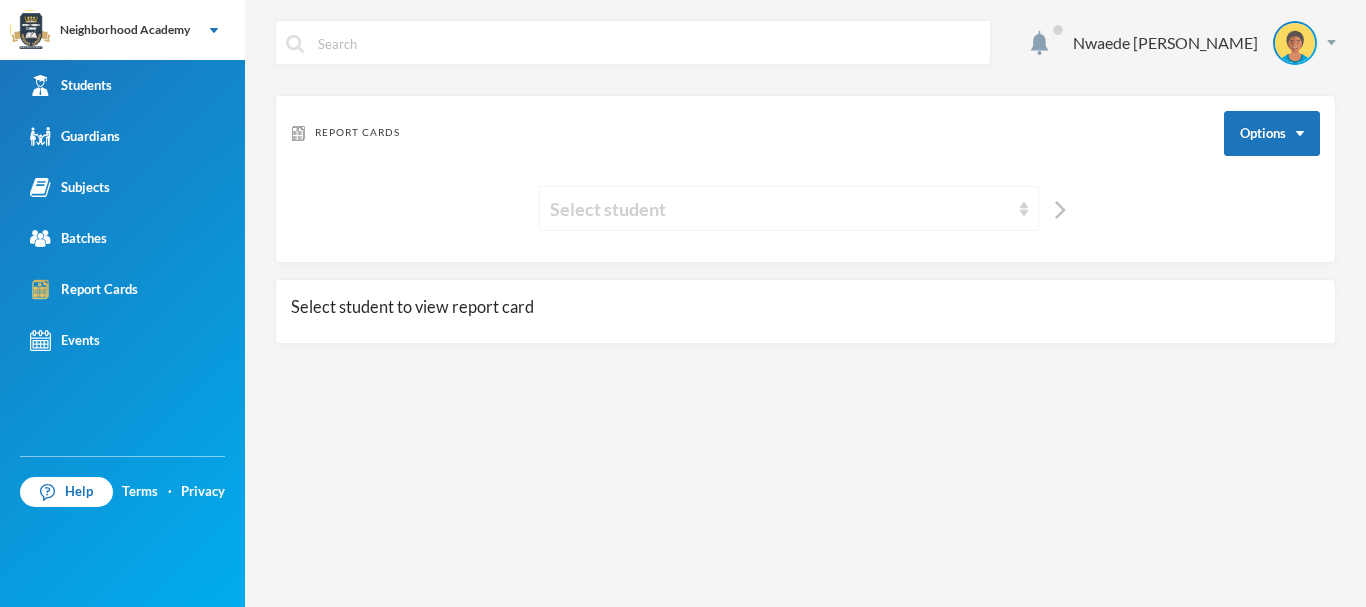 click on "Select student" at bounding box center (780, 209) 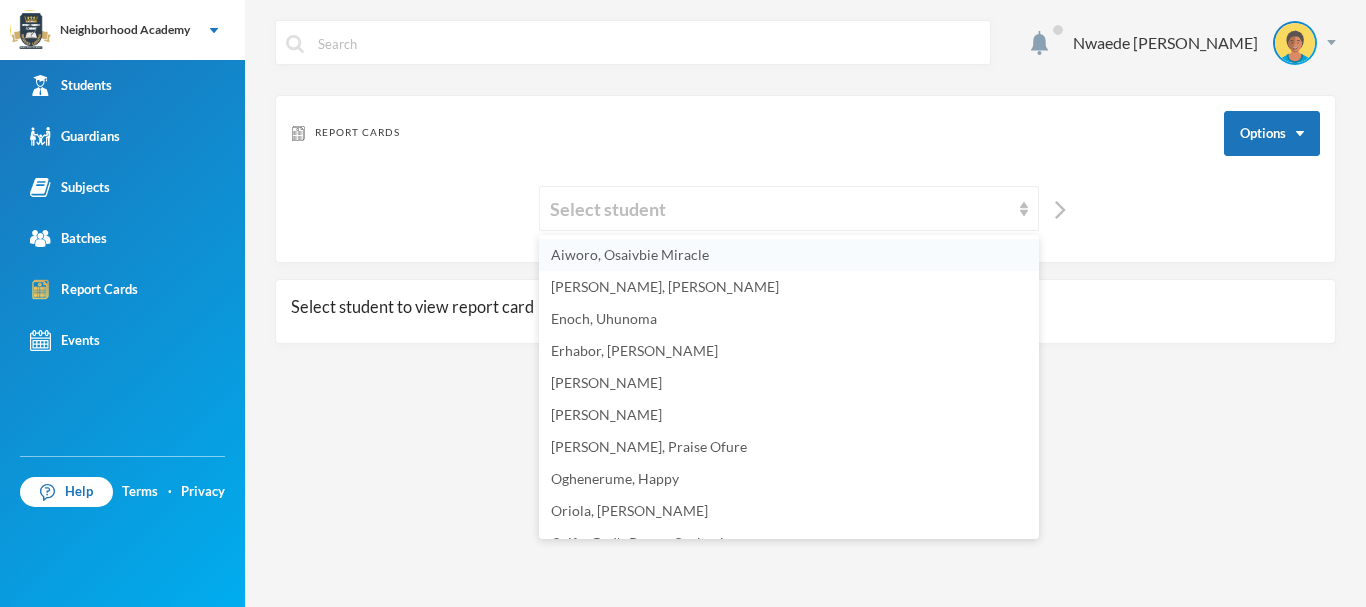 click on "Aiworo, Osaivbie Miracle" at bounding box center (630, 254) 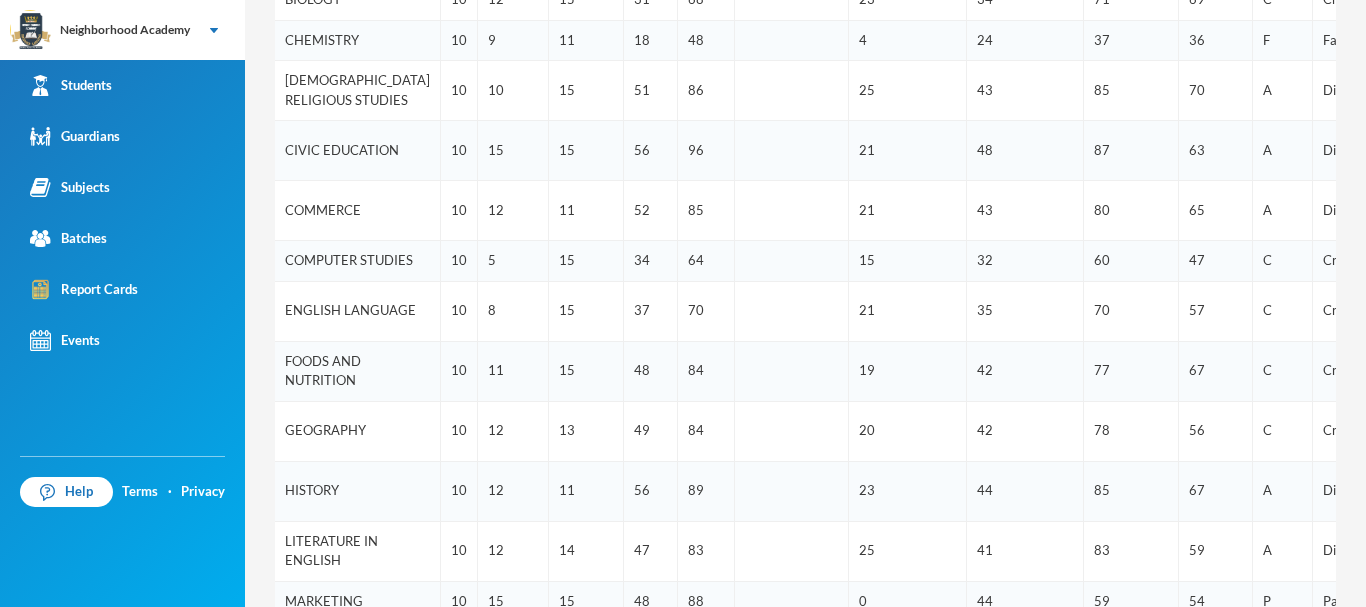 scroll, scrollTop: 600, scrollLeft: 0, axis: vertical 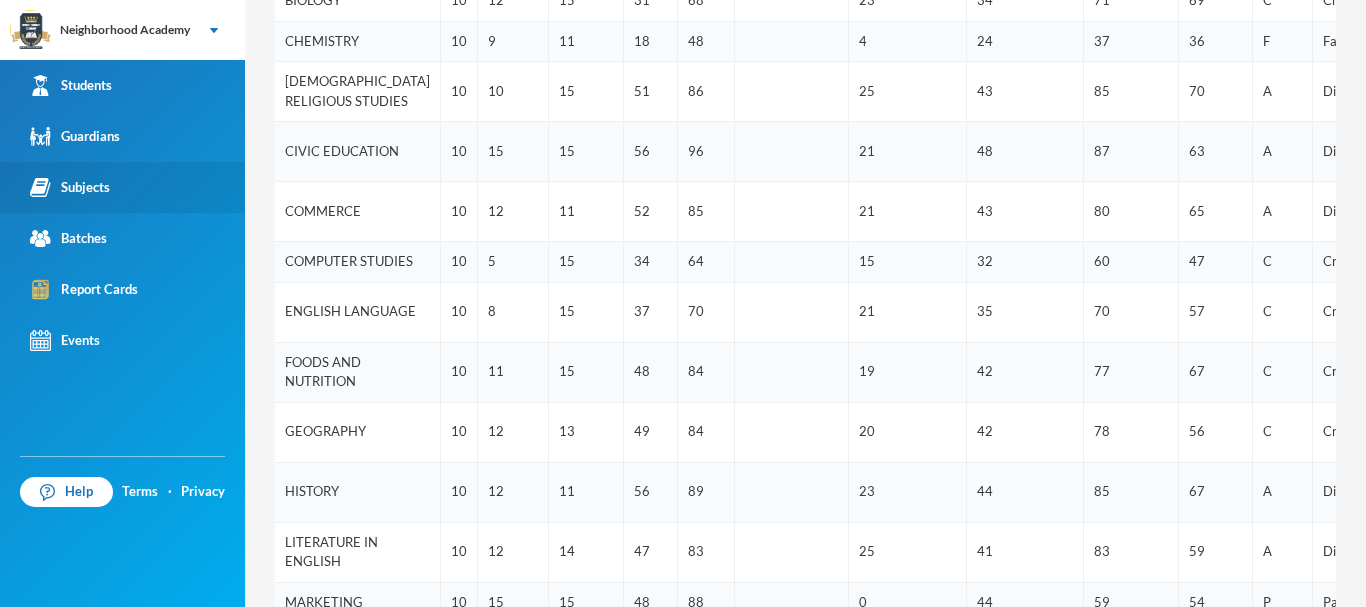 click on "Subjects" at bounding box center (70, 187) 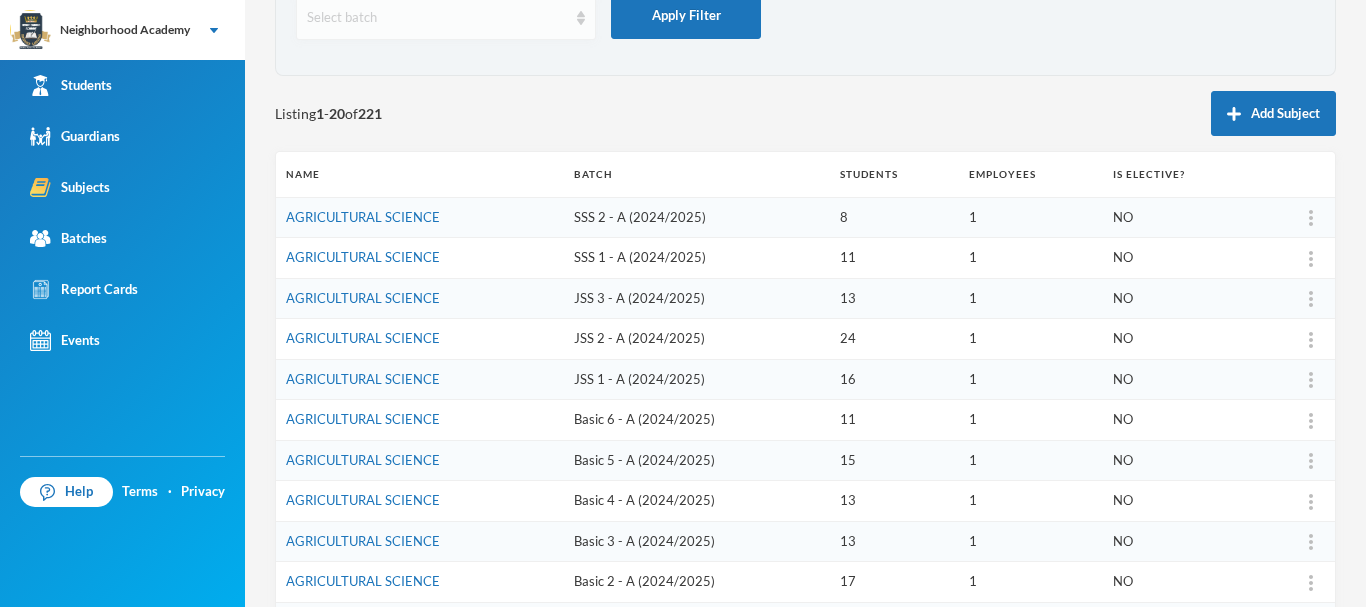 click on "Select batch" at bounding box center [437, 18] 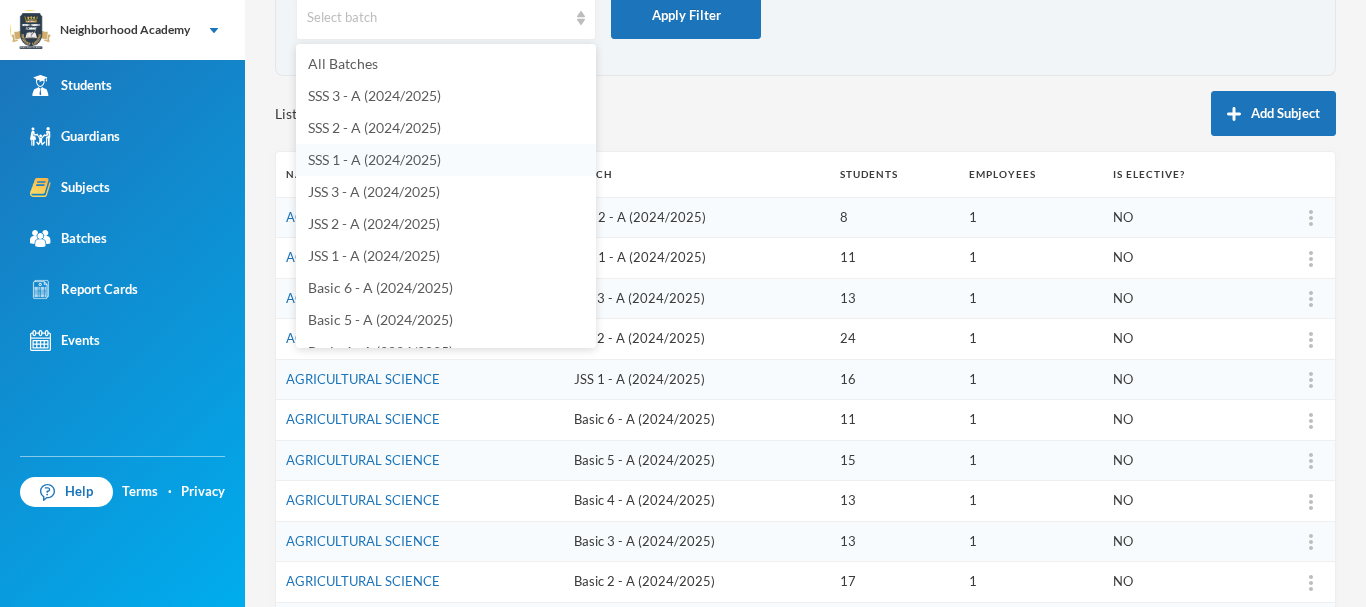click on "SSS 1 - A (2024/2025)" at bounding box center (446, 160) 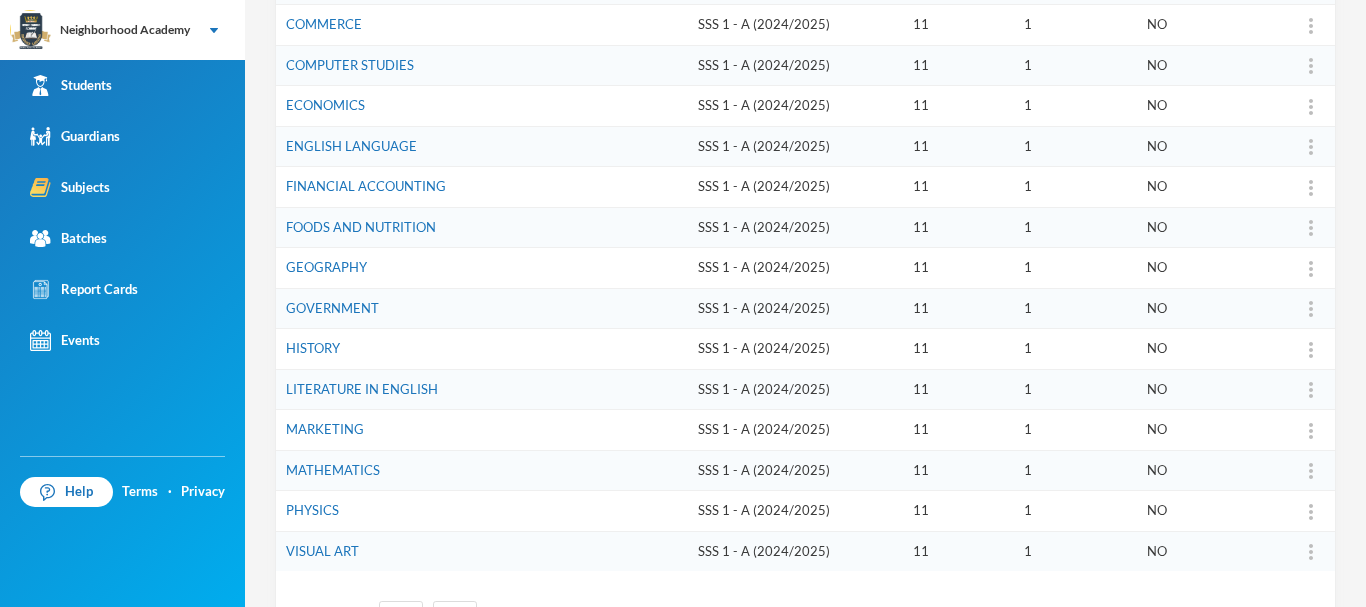 scroll, scrollTop: 539, scrollLeft: 0, axis: vertical 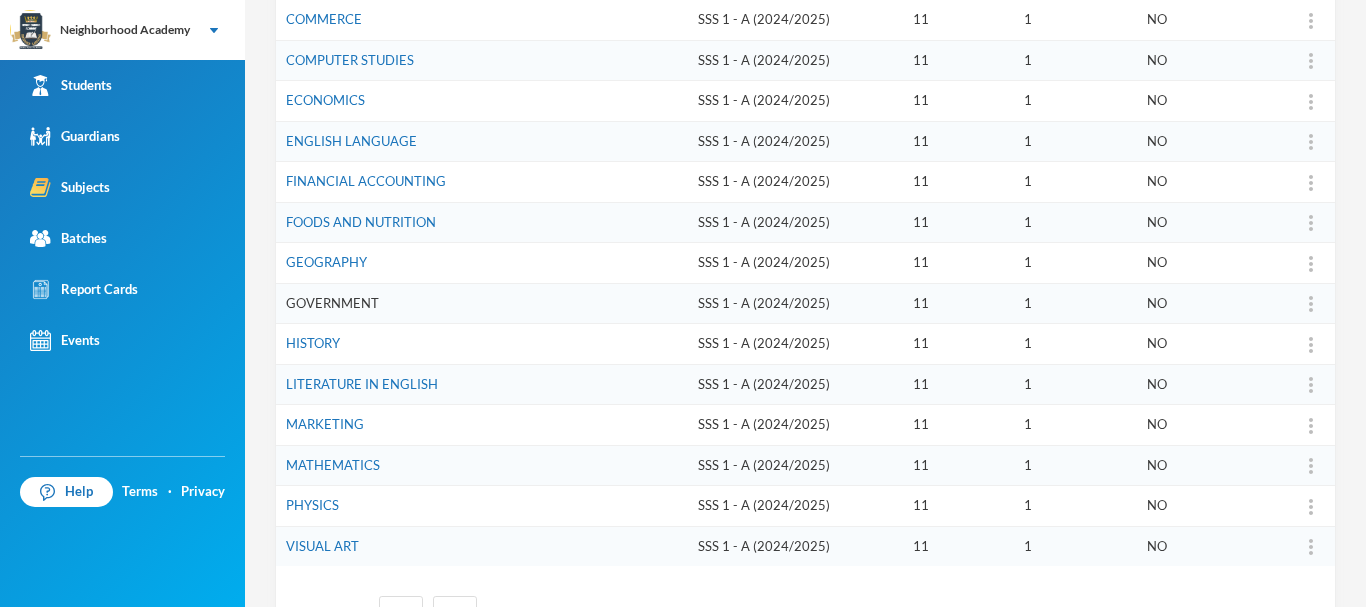 click on "GOVERNMENT" at bounding box center (332, 303) 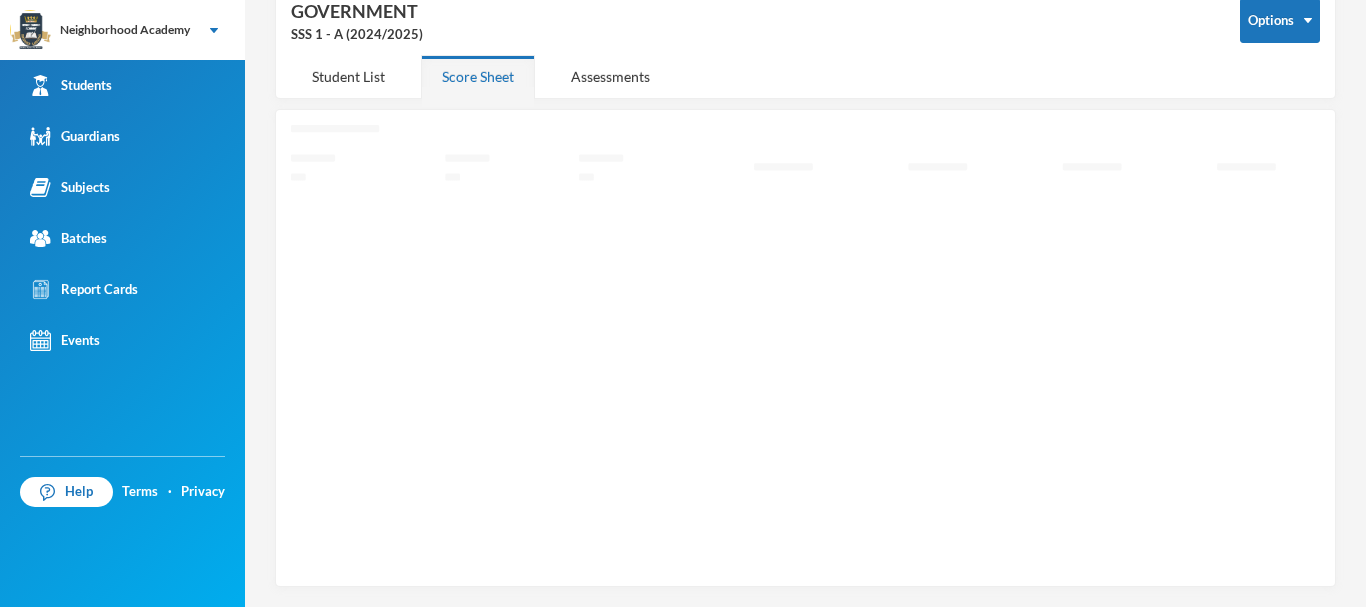 scroll, scrollTop: 106, scrollLeft: 0, axis: vertical 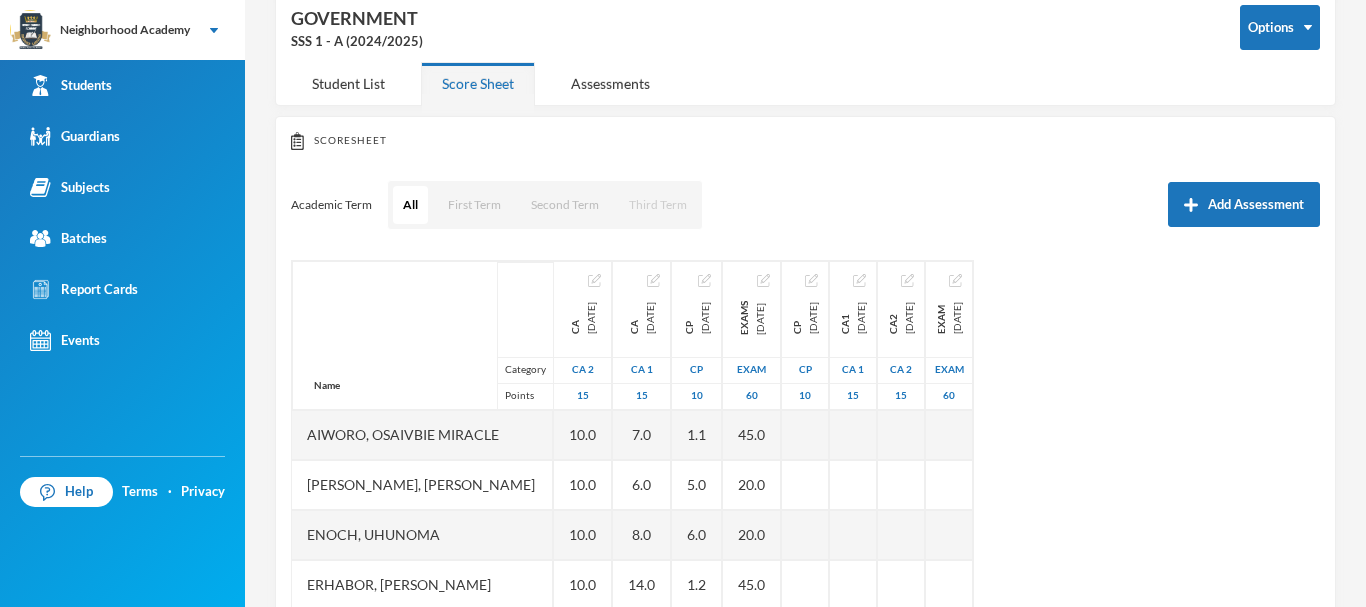 click on "Third Term" at bounding box center (658, 205) 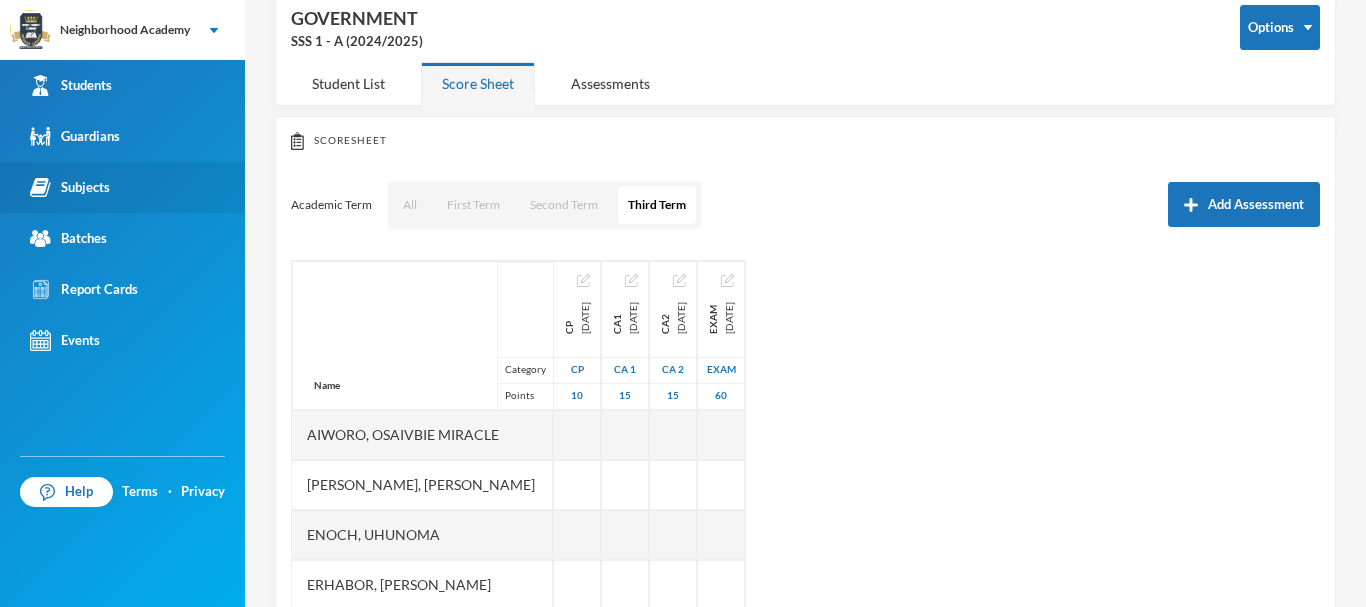 click on "Subjects" at bounding box center (70, 187) 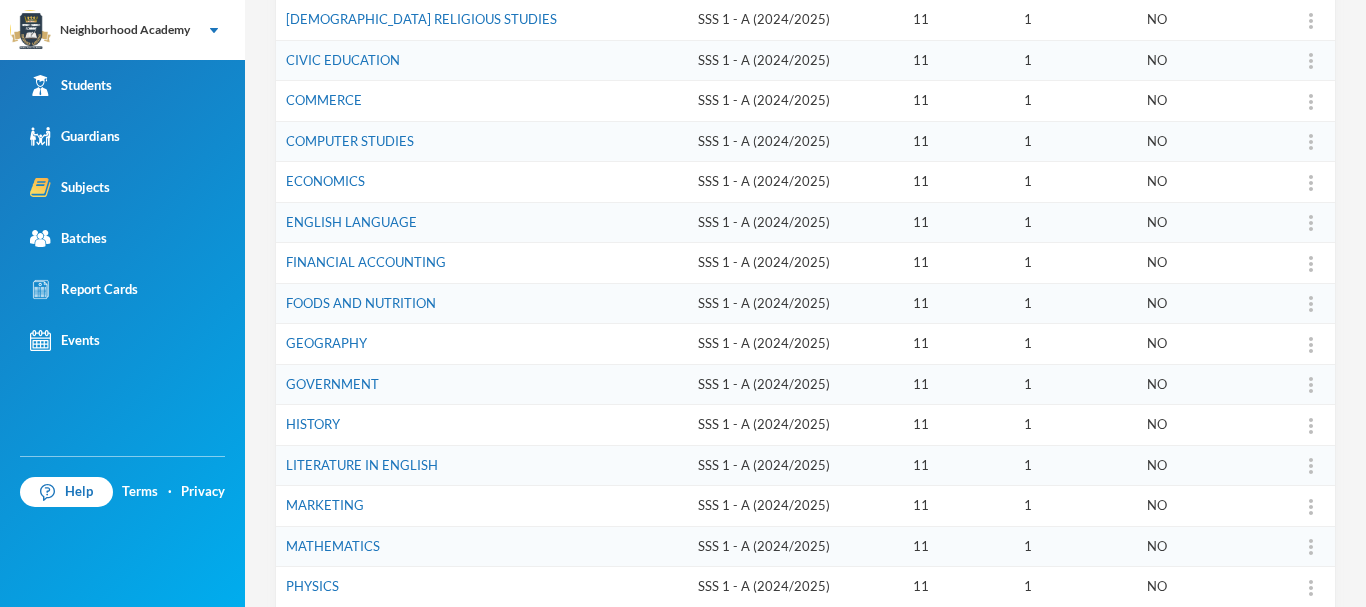 scroll, scrollTop: 606, scrollLeft: 0, axis: vertical 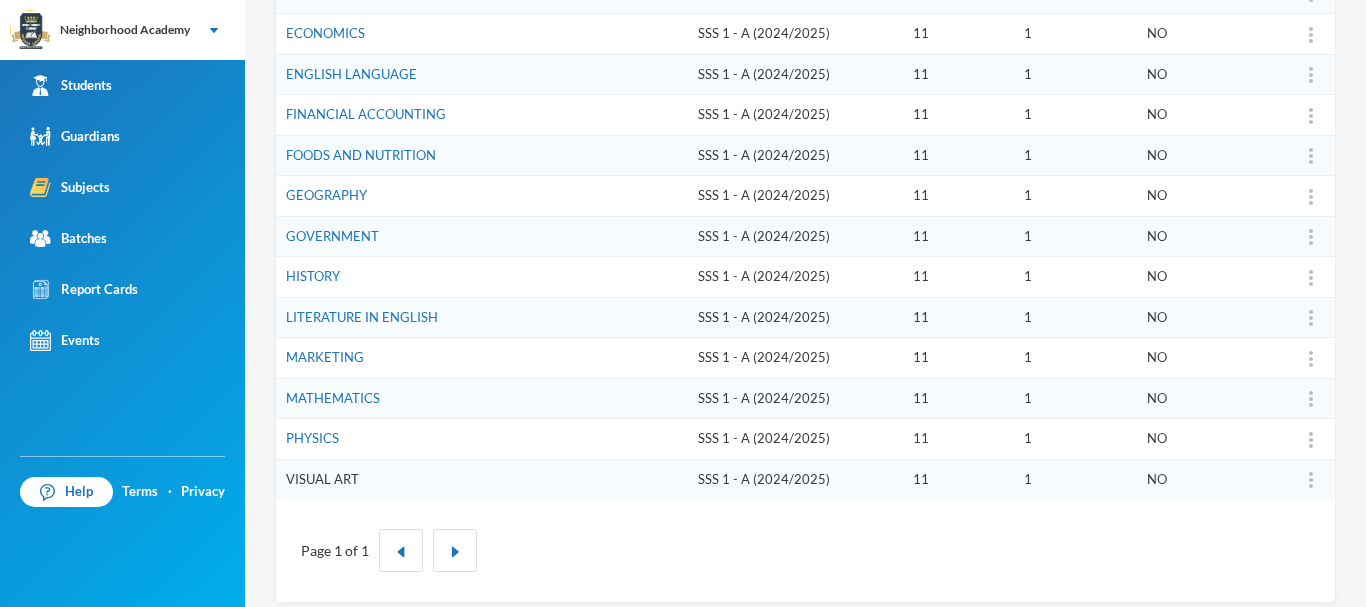 click on "VISUAL ART" at bounding box center (322, 479) 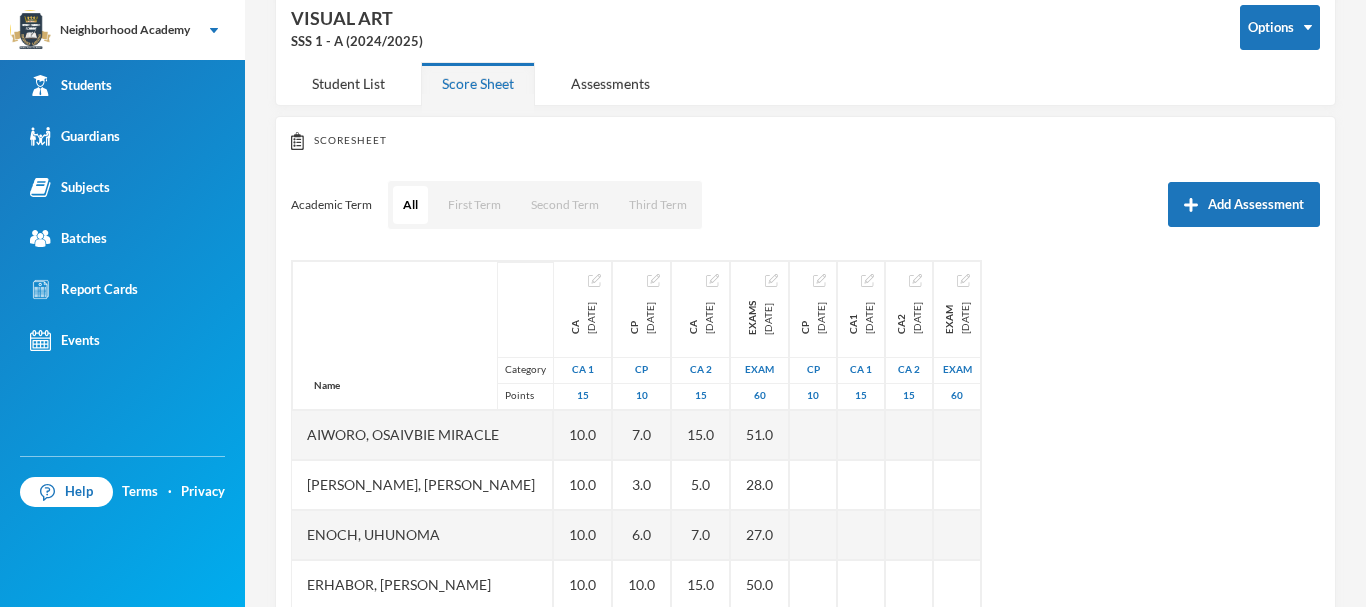 scroll, scrollTop: 0, scrollLeft: 0, axis: both 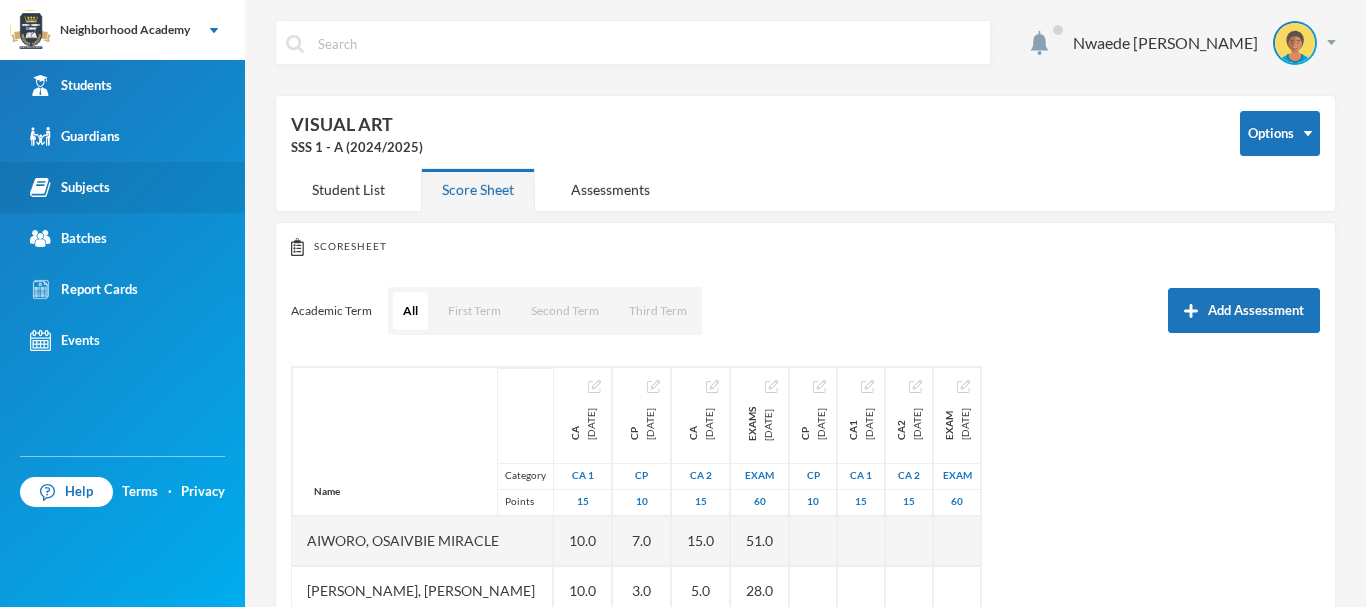 click on "Subjects" at bounding box center (70, 187) 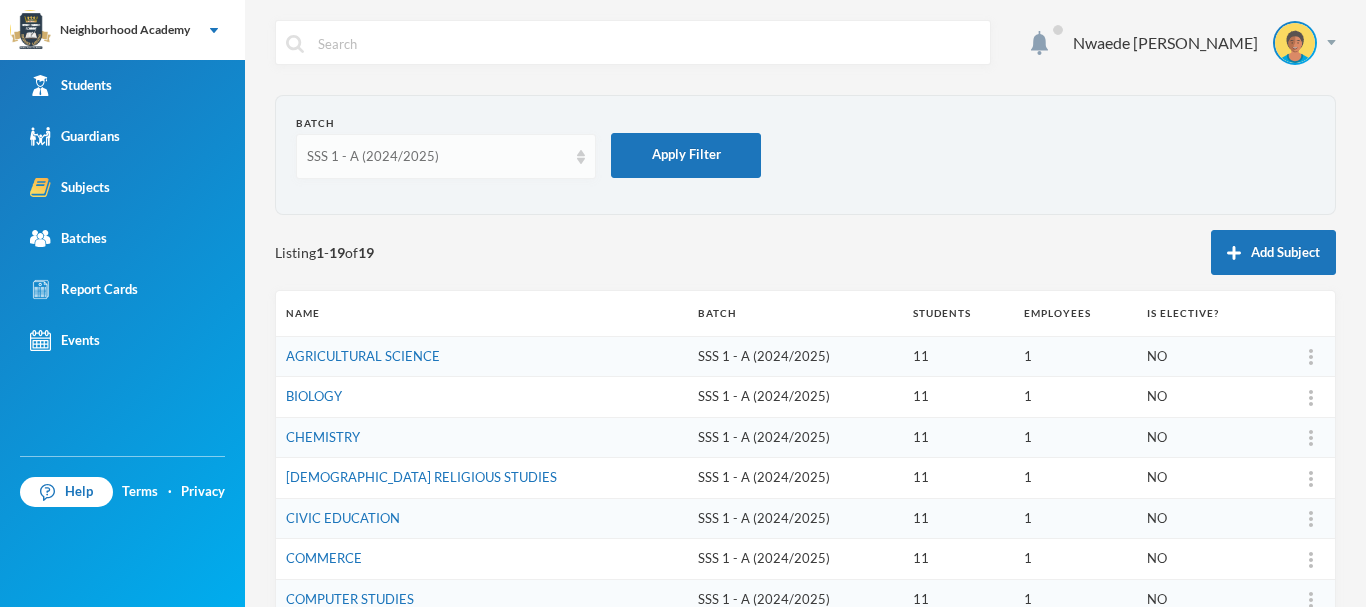 click on "SSS 1 - A (2024/2025)" at bounding box center (437, 157) 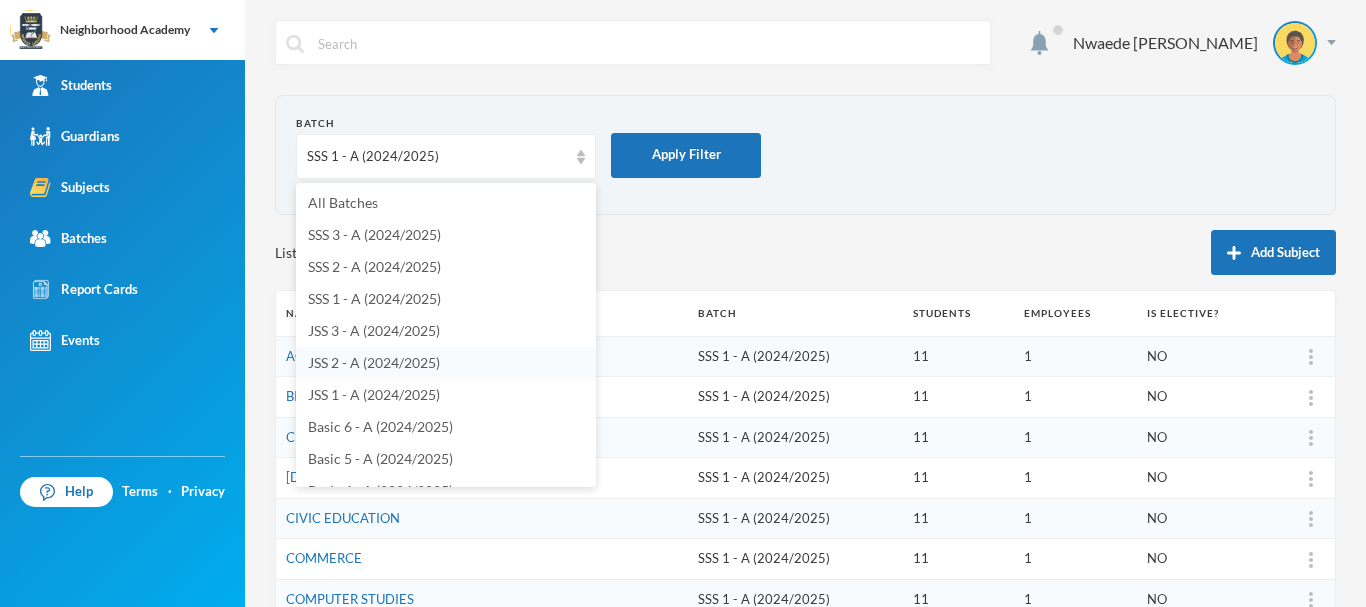 click on "JSS 2 - A (2024/2025)" at bounding box center [374, 362] 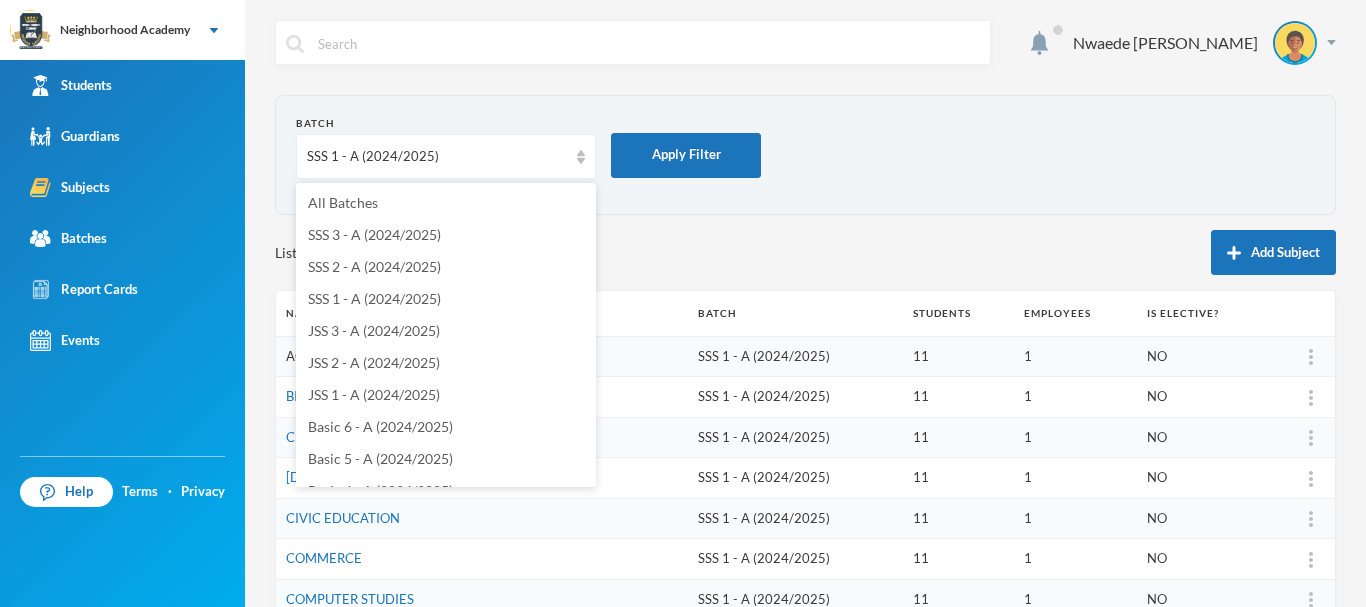 click on "JSS 2 - A (2024/2025)" at bounding box center (374, 362) 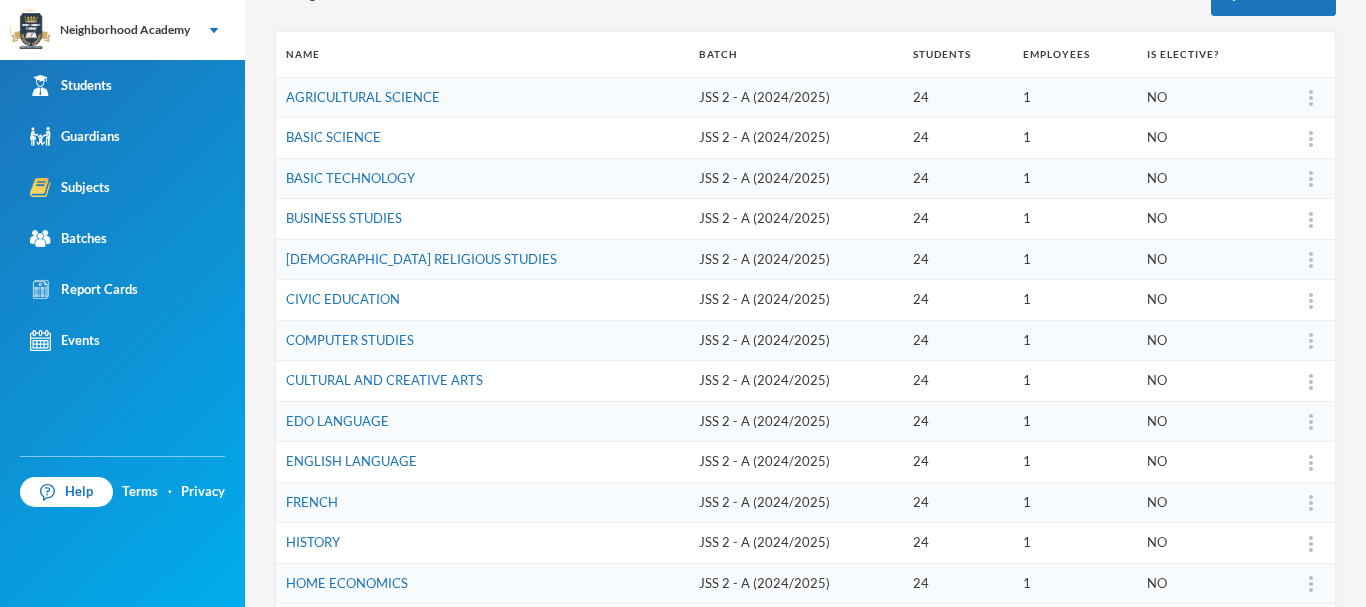 scroll, scrollTop: 241, scrollLeft: 0, axis: vertical 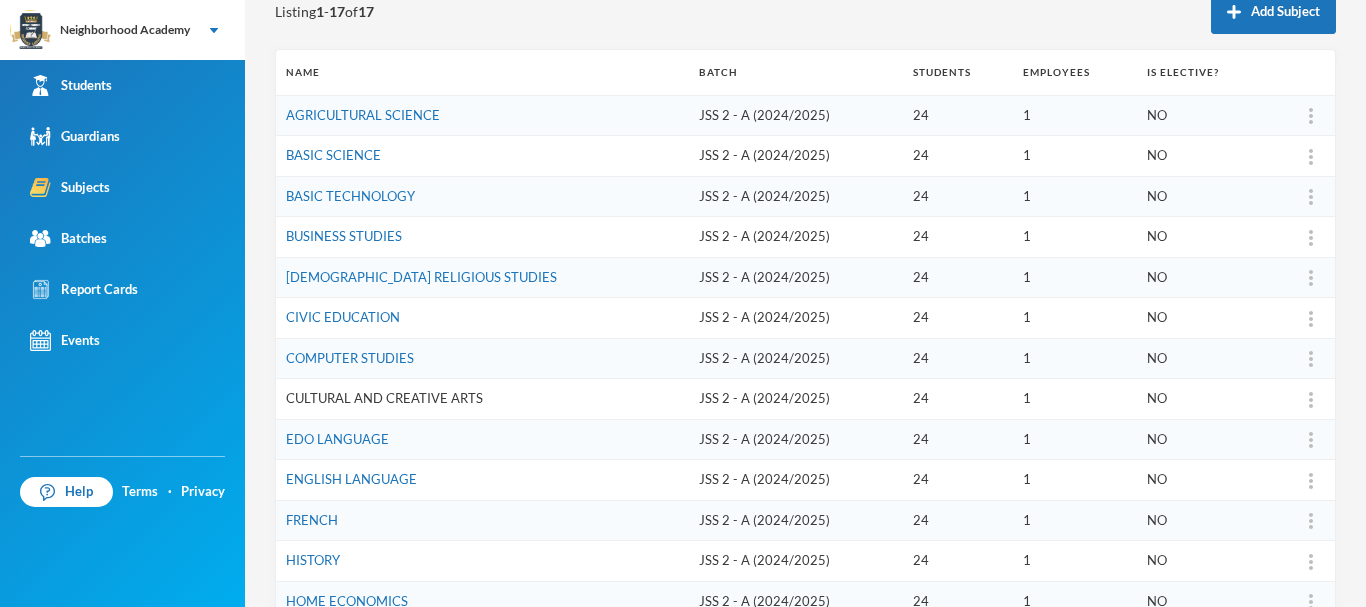 click on "CULTURAL AND CREATIVE ARTS" at bounding box center [384, 398] 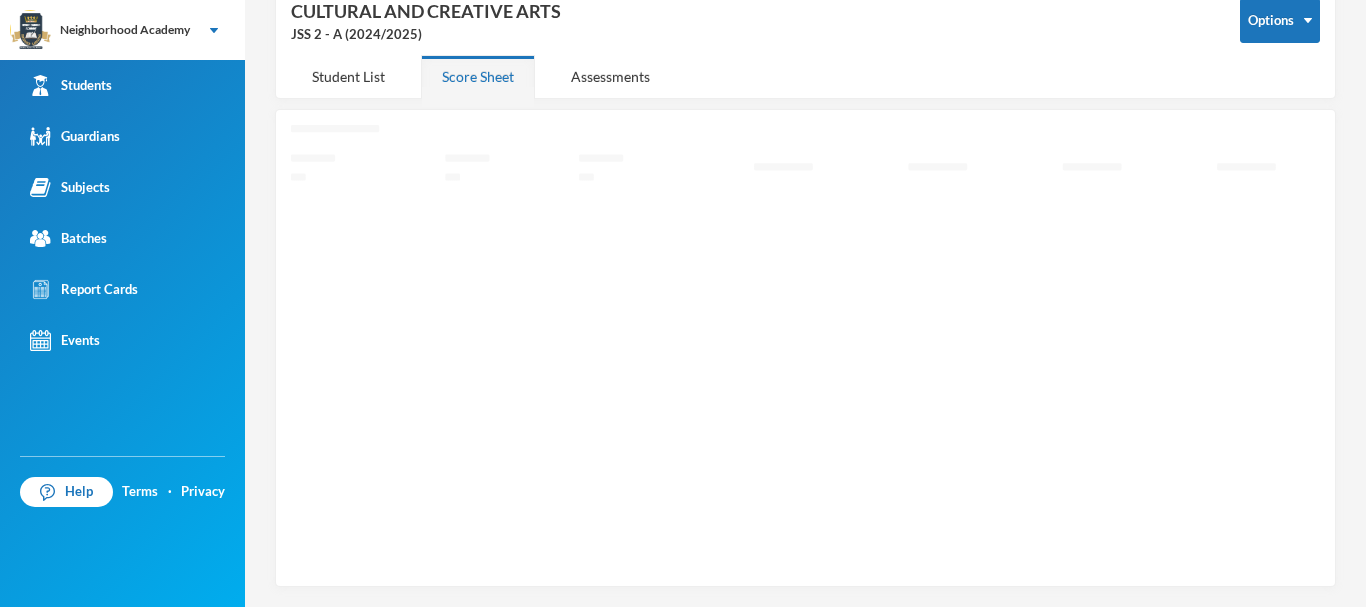 scroll, scrollTop: 106, scrollLeft: 0, axis: vertical 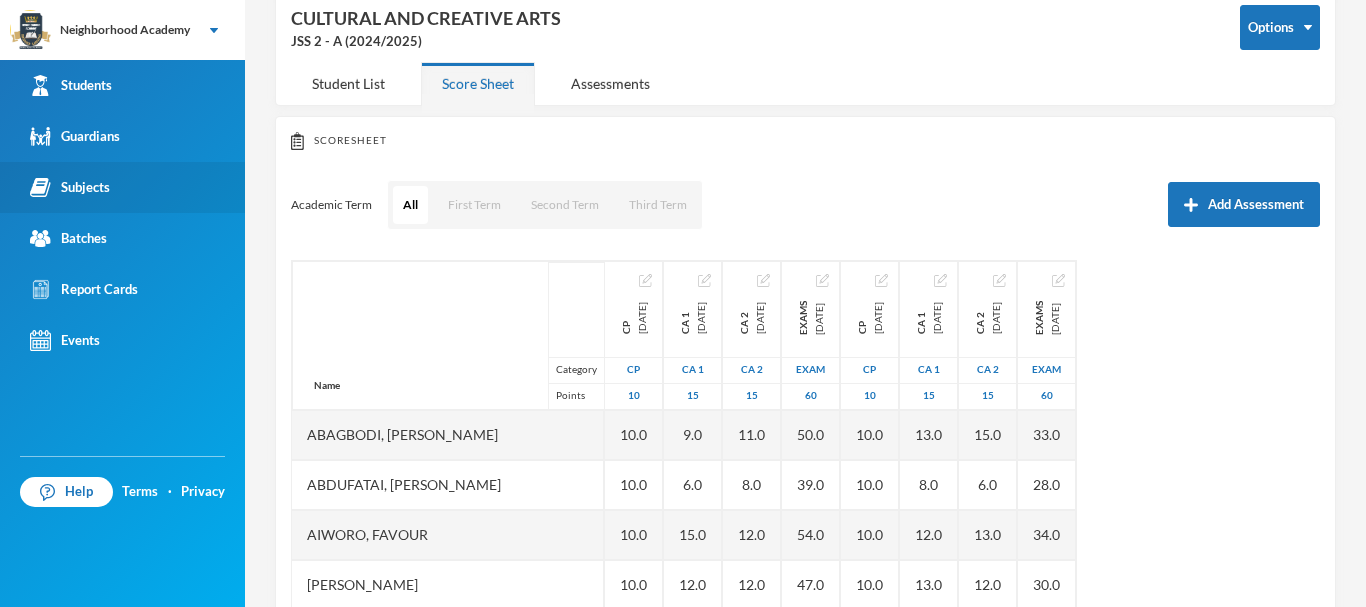 click on "Subjects" at bounding box center (70, 187) 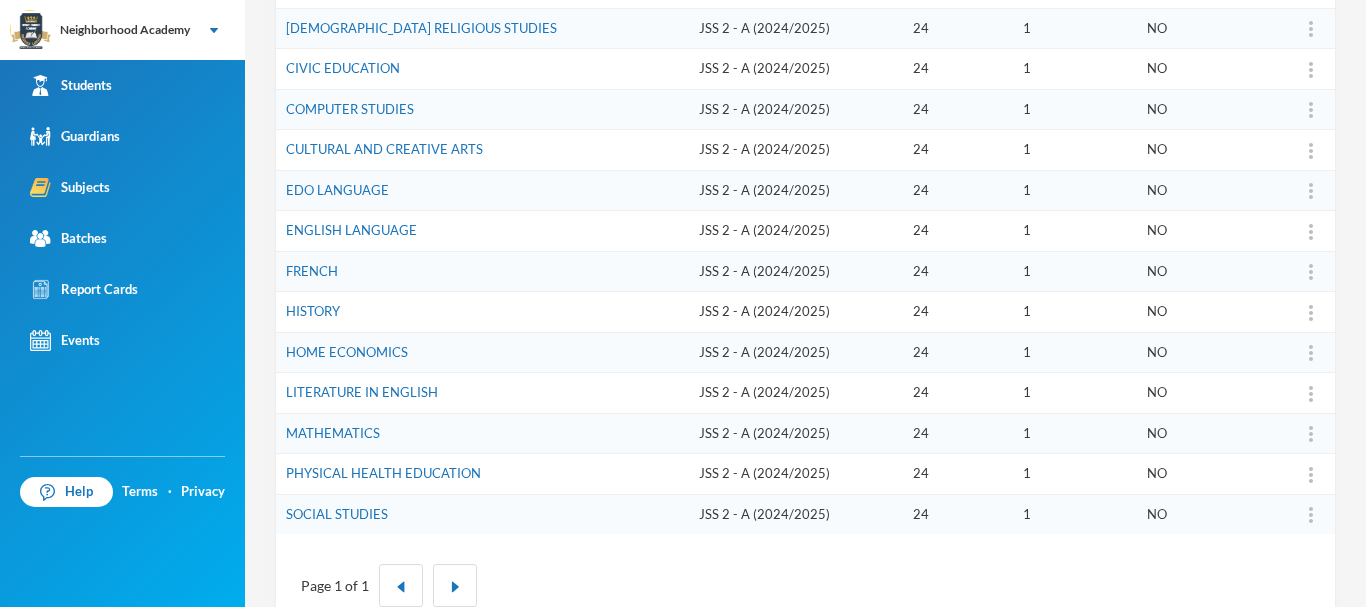 scroll, scrollTop: 506, scrollLeft: 0, axis: vertical 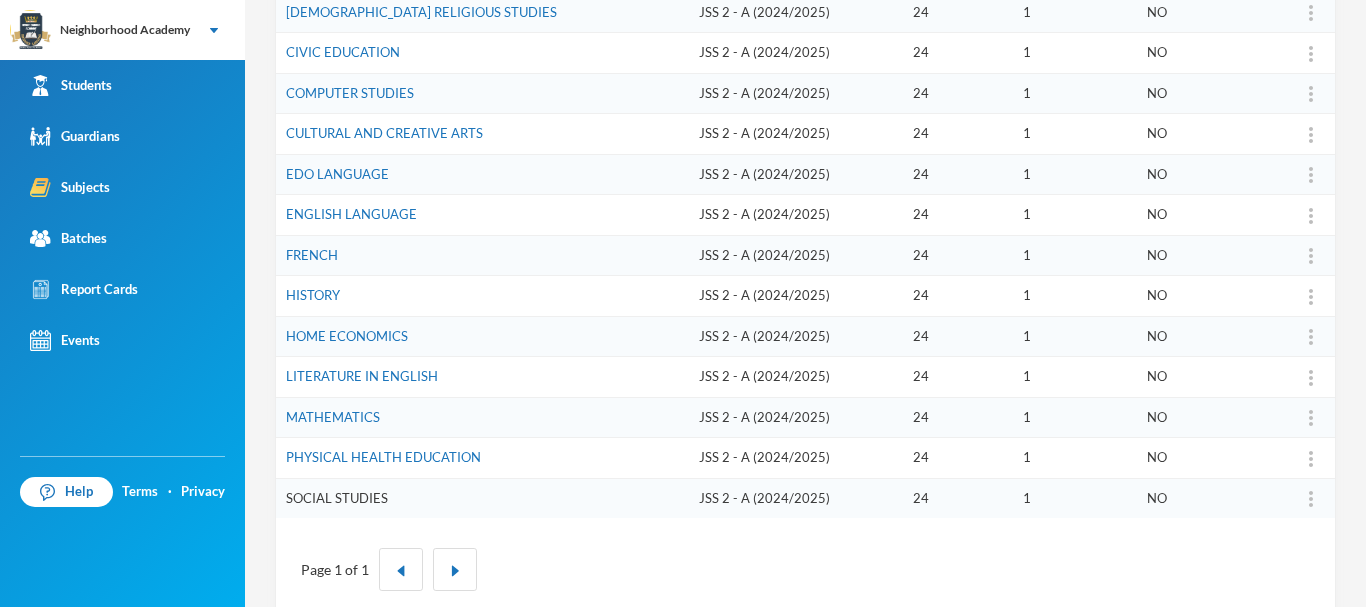 click on "SOCIAL STUDIES" at bounding box center (337, 498) 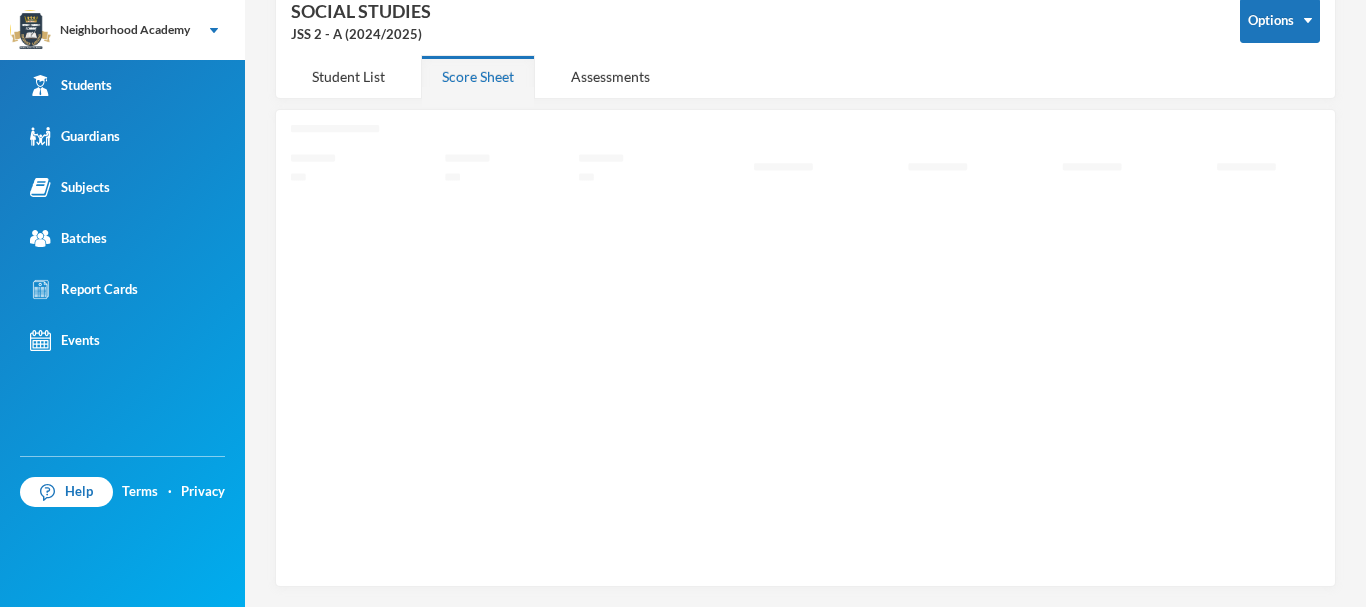 scroll, scrollTop: 106, scrollLeft: 0, axis: vertical 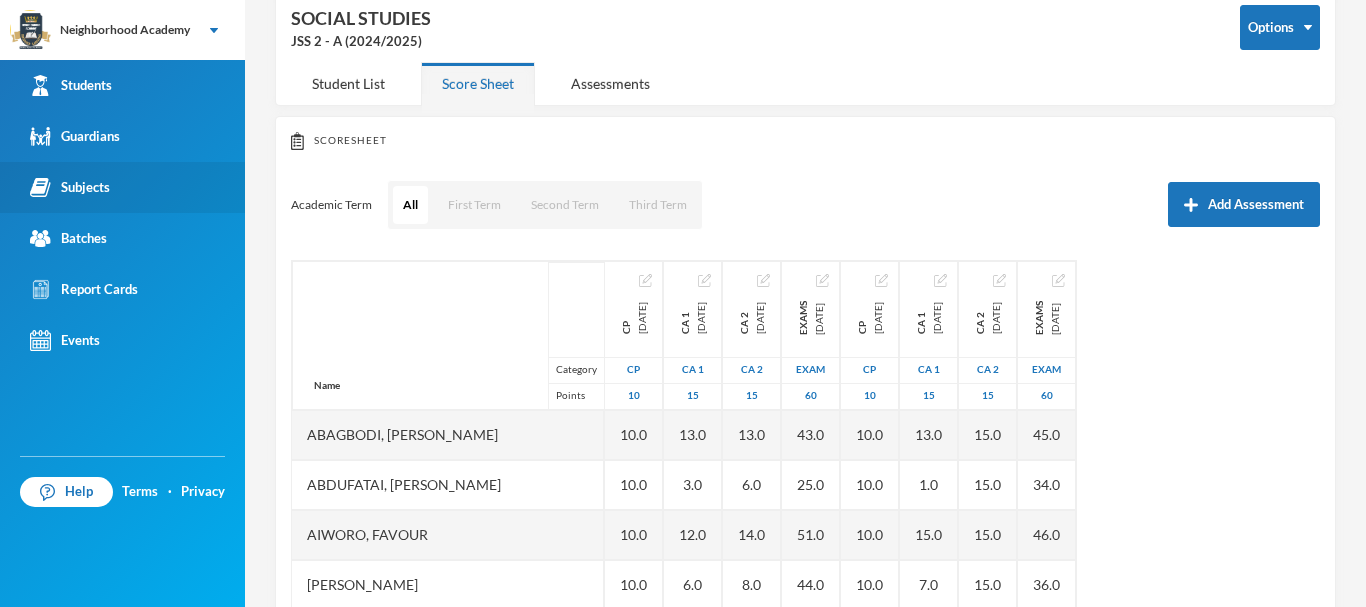 click on "Subjects" at bounding box center (70, 187) 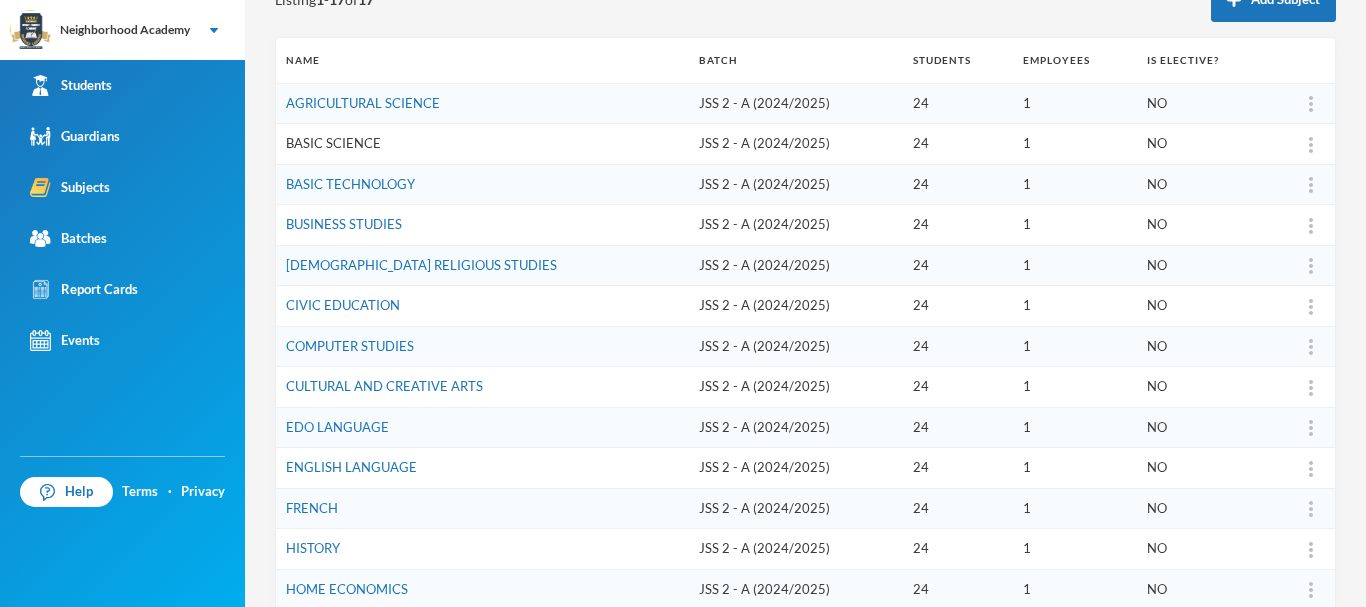scroll, scrollTop: 300, scrollLeft: 0, axis: vertical 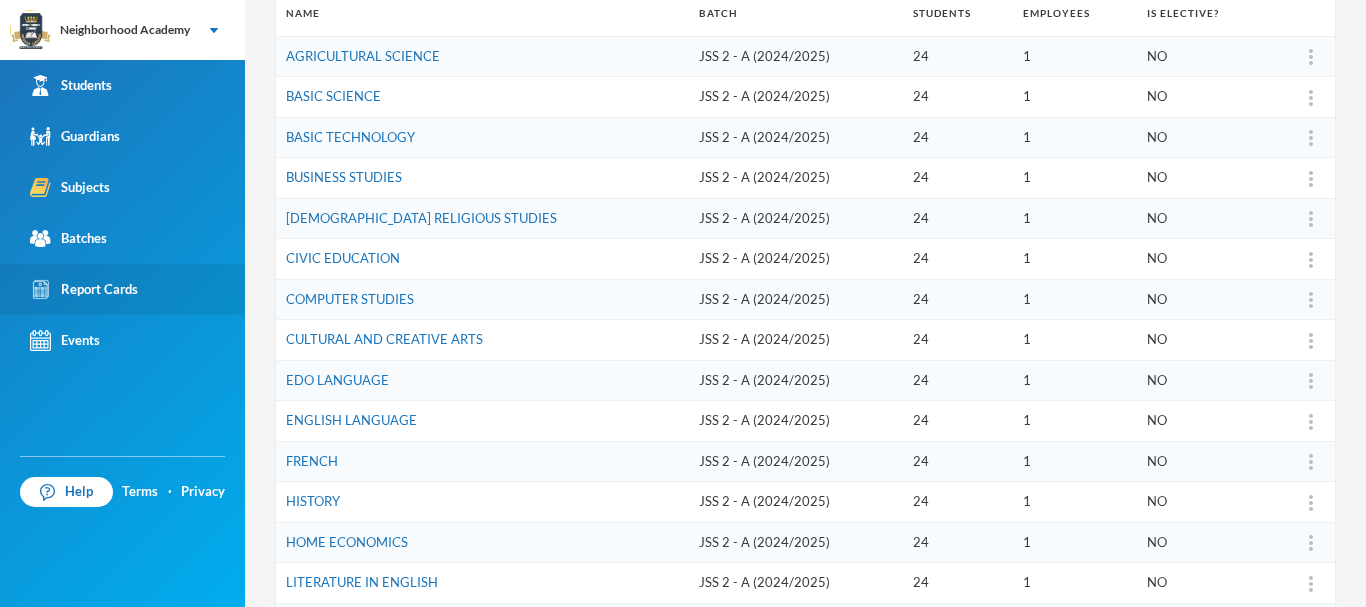 click on "Report Cards" at bounding box center [84, 289] 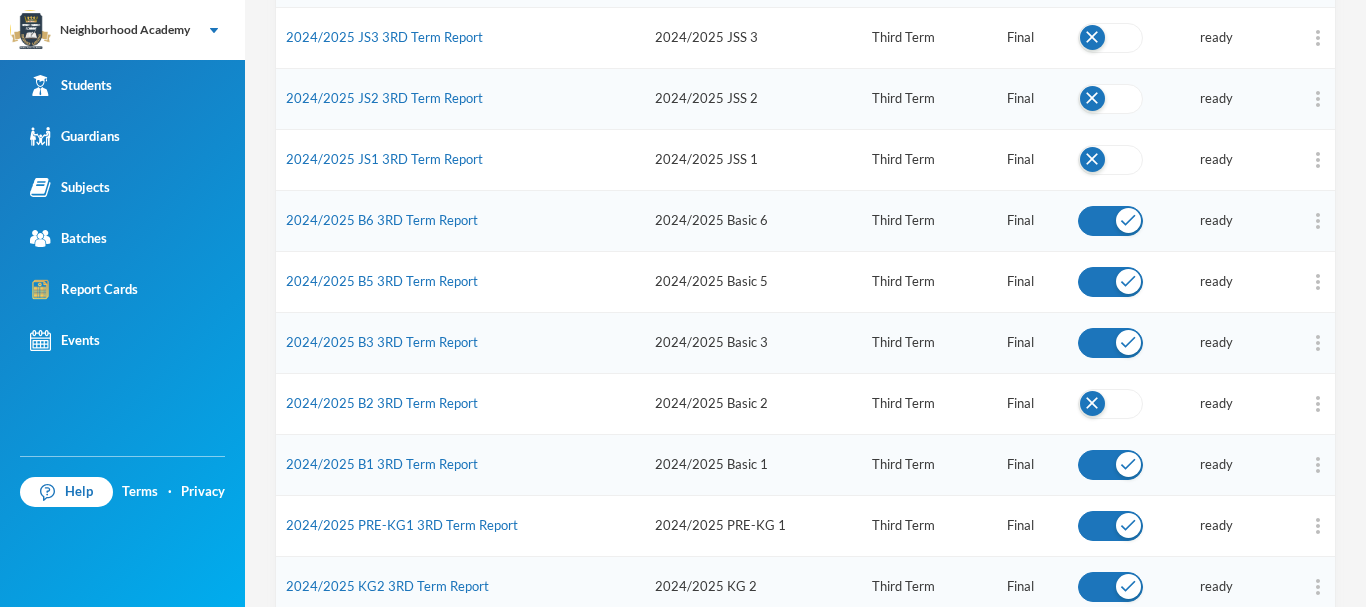 scroll, scrollTop: 600, scrollLeft: 0, axis: vertical 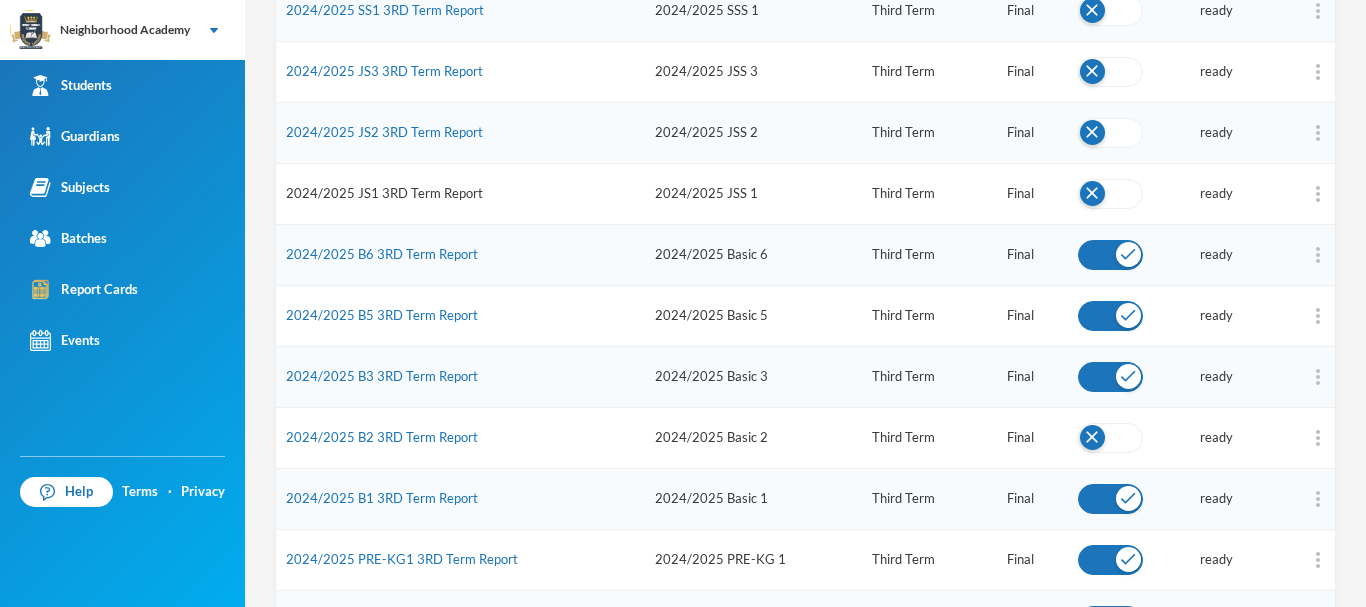 click on "2024/2025 JS1 3RD Term Report" at bounding box center (384, 193) 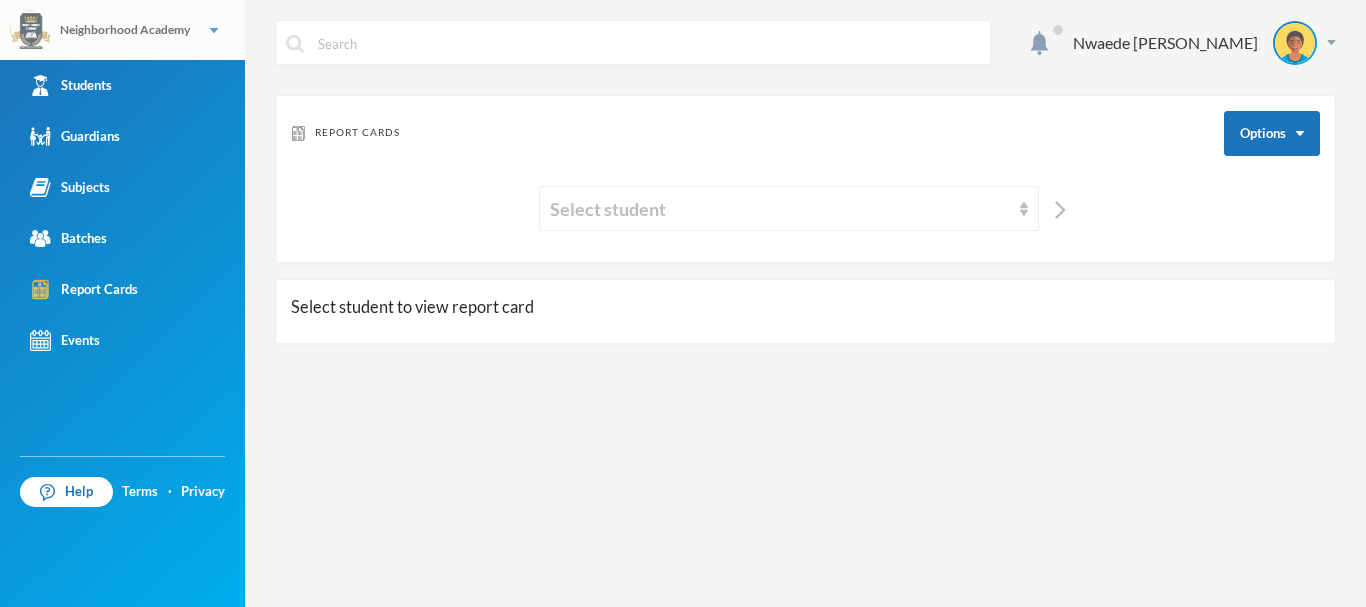 scroll, scrollTop: 0, scrollLeft: 0, axis: both 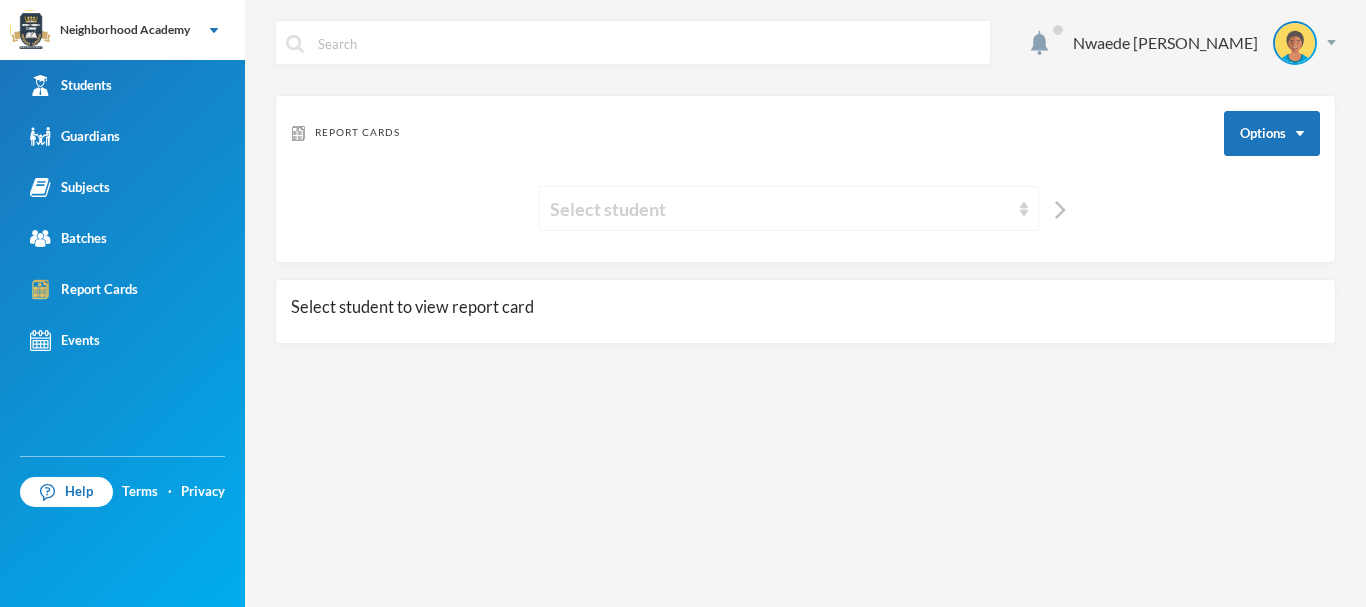 click on "Select student" at bounding box center (780, 209) 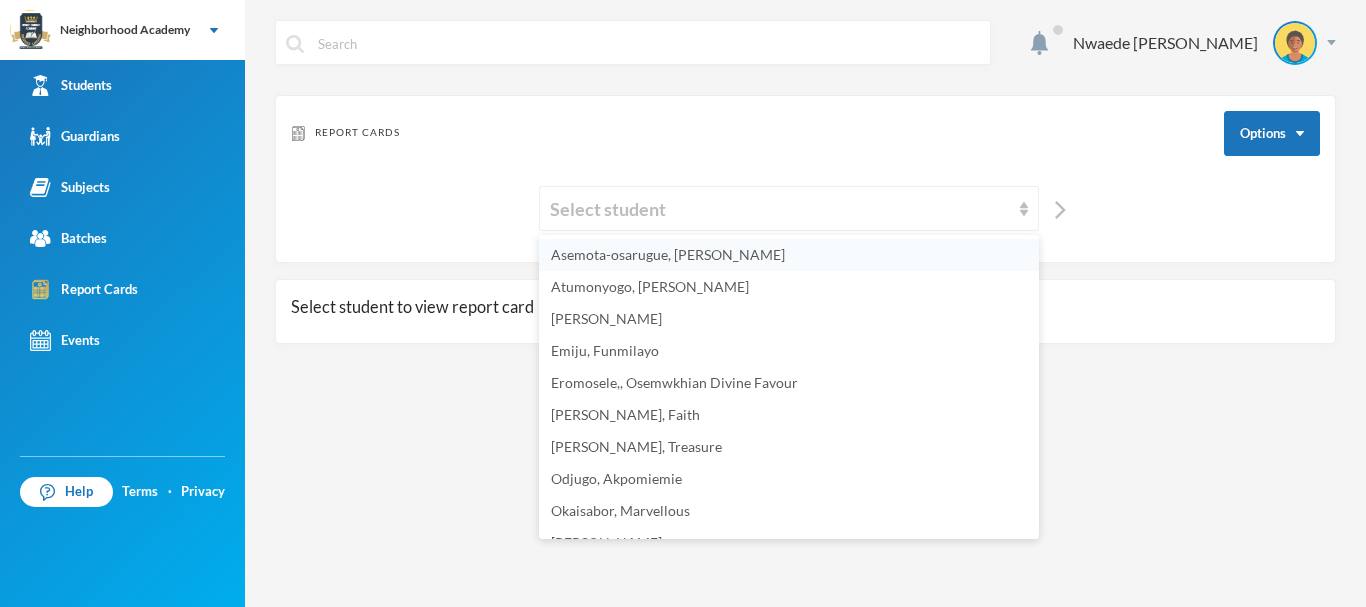 click on "Asemota-osarugue, Sarah" at bounding box center (668, 254) 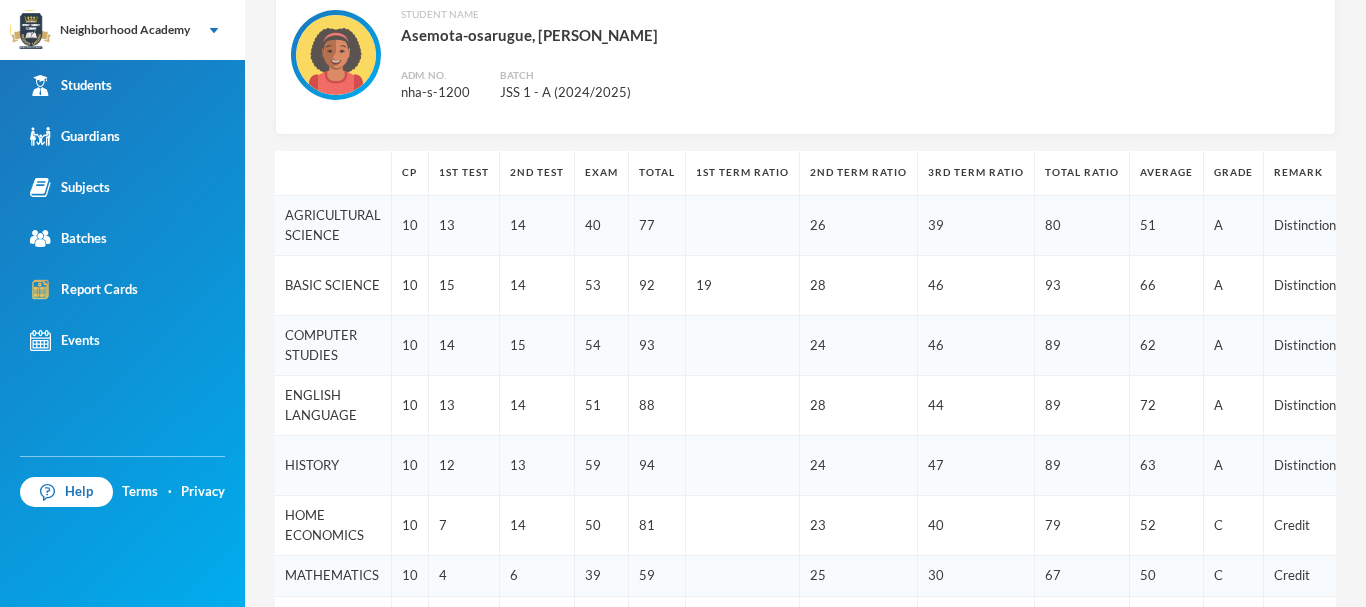 scroll, scrollTop: 0, scrollLeft: 0, axis: both 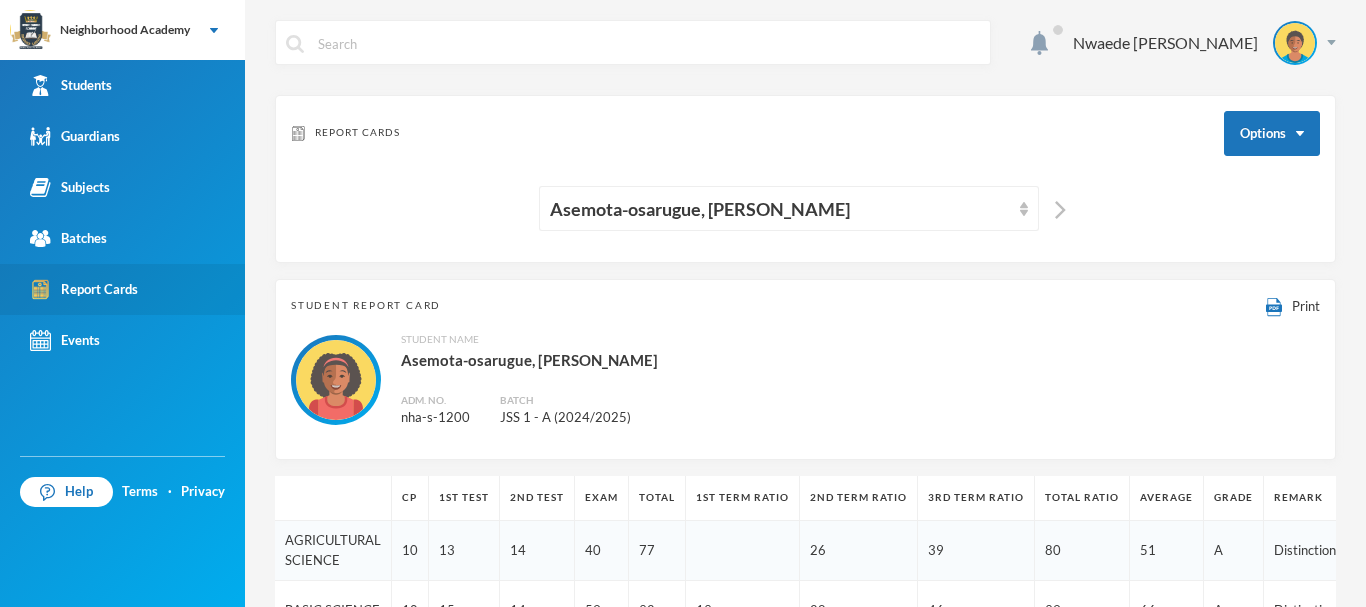 click on "Report Cards" at bounding box center (84, 289) 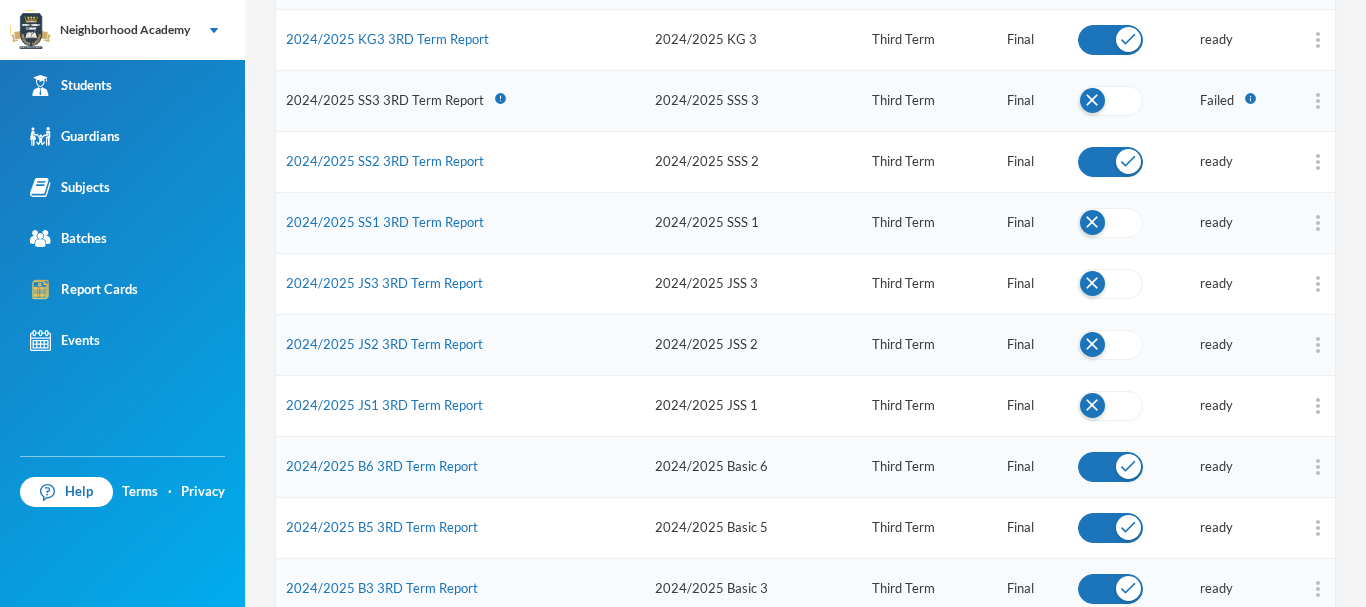 scroll, scrollTop: 400, scrollLeft: 0, axis: vertical 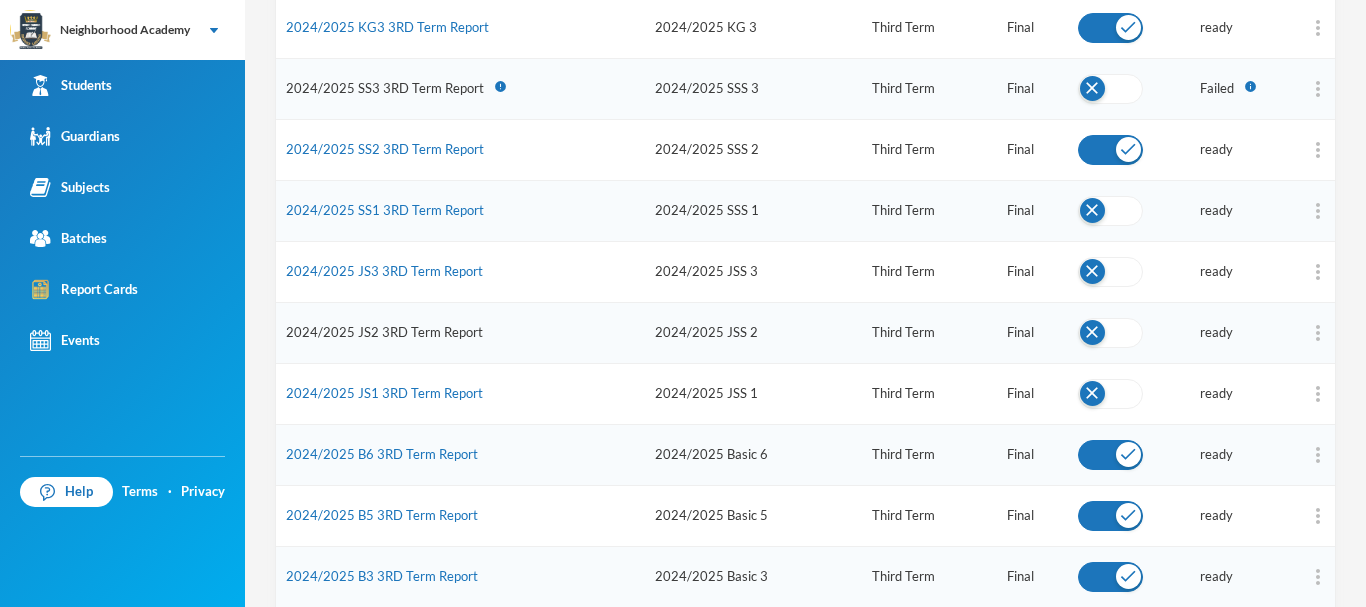 click on "2024/2025 JS2 3RD Term Report" at bounding box center [384, 332] 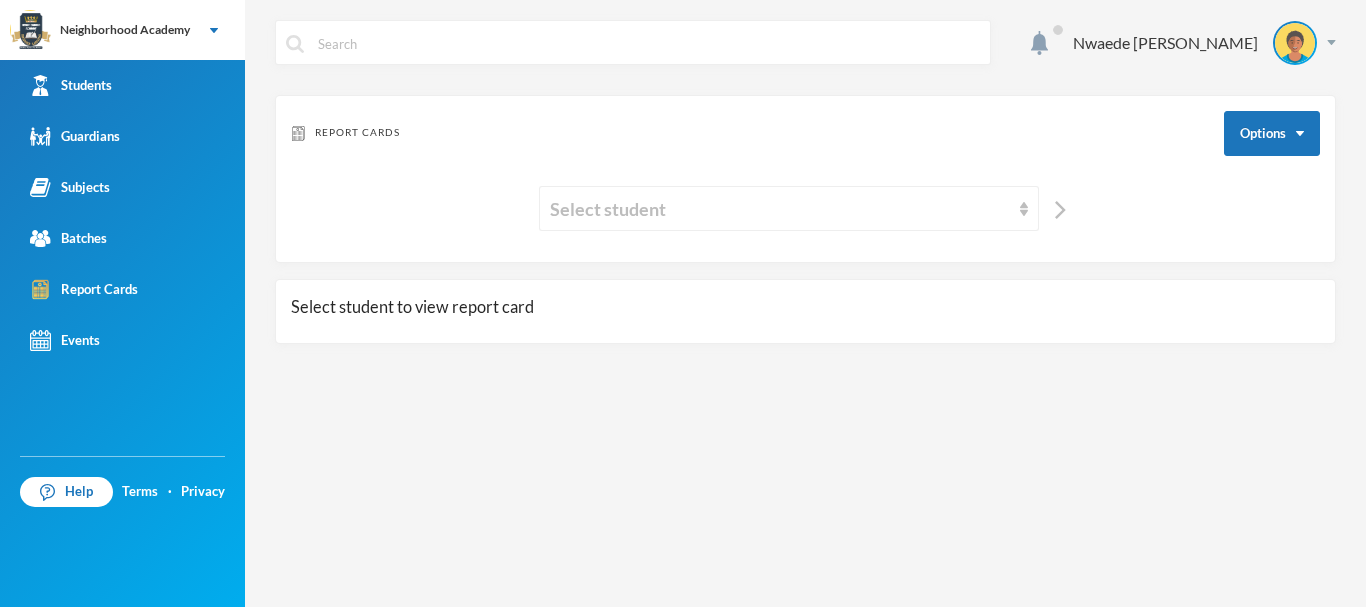 scroll, scrollTop: 0, scrollLeft: 0, axis: both 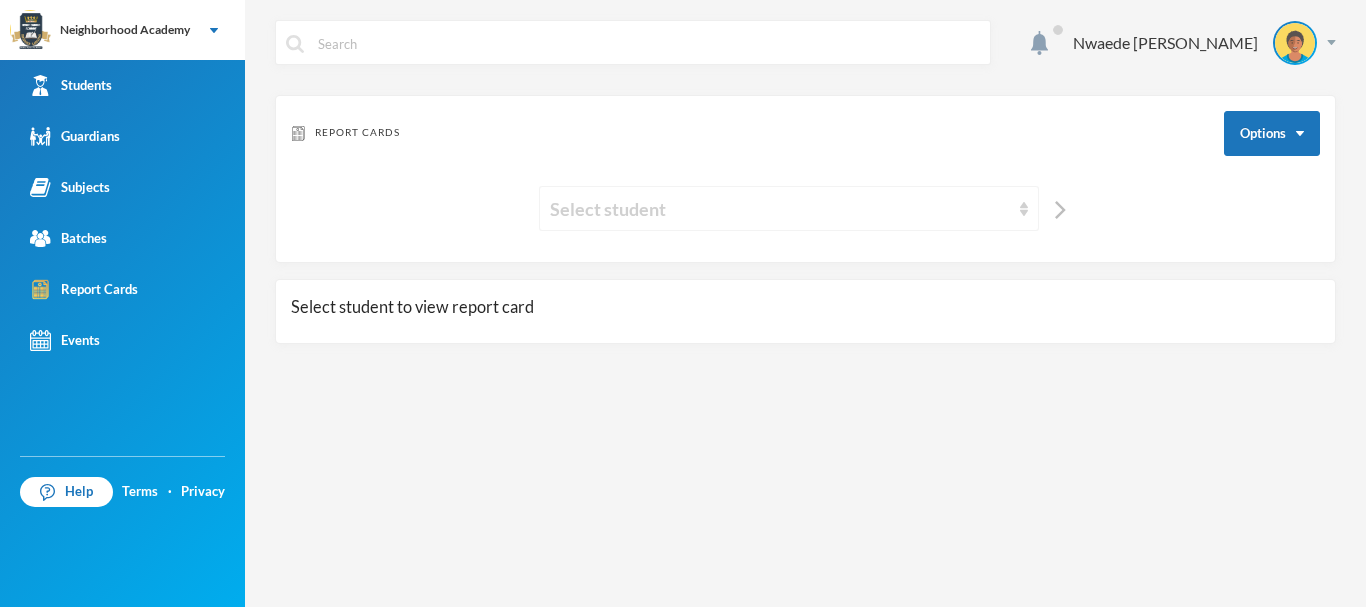 click on "Select student" at bounding box center [780, 209] 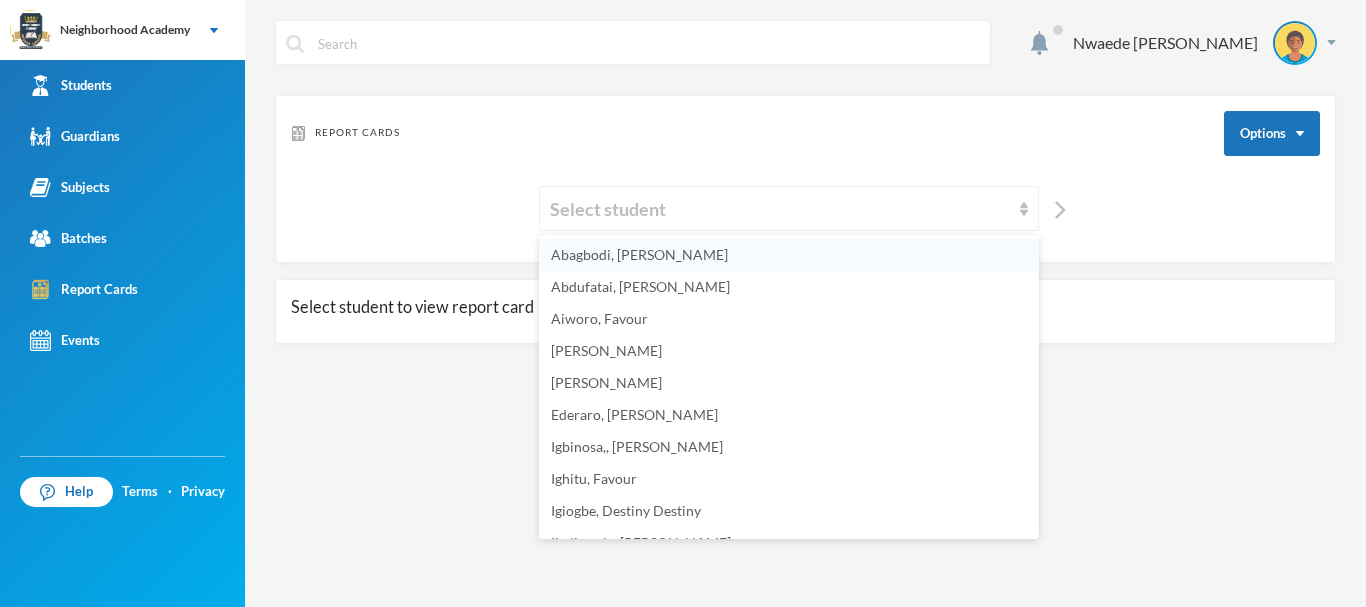 click on "Abagbodi, [PERSON_NAME]" at bounding box center [639, 254] 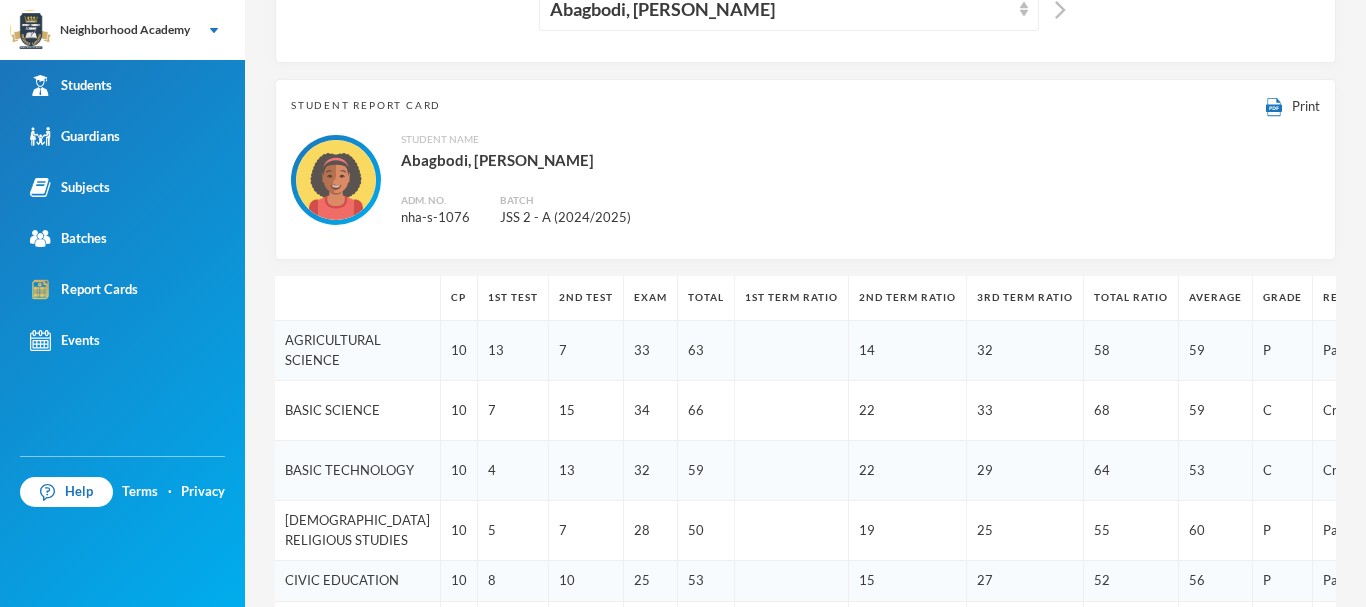 scroll, scrollTop: 0, scrollLeft: 0, axis: both 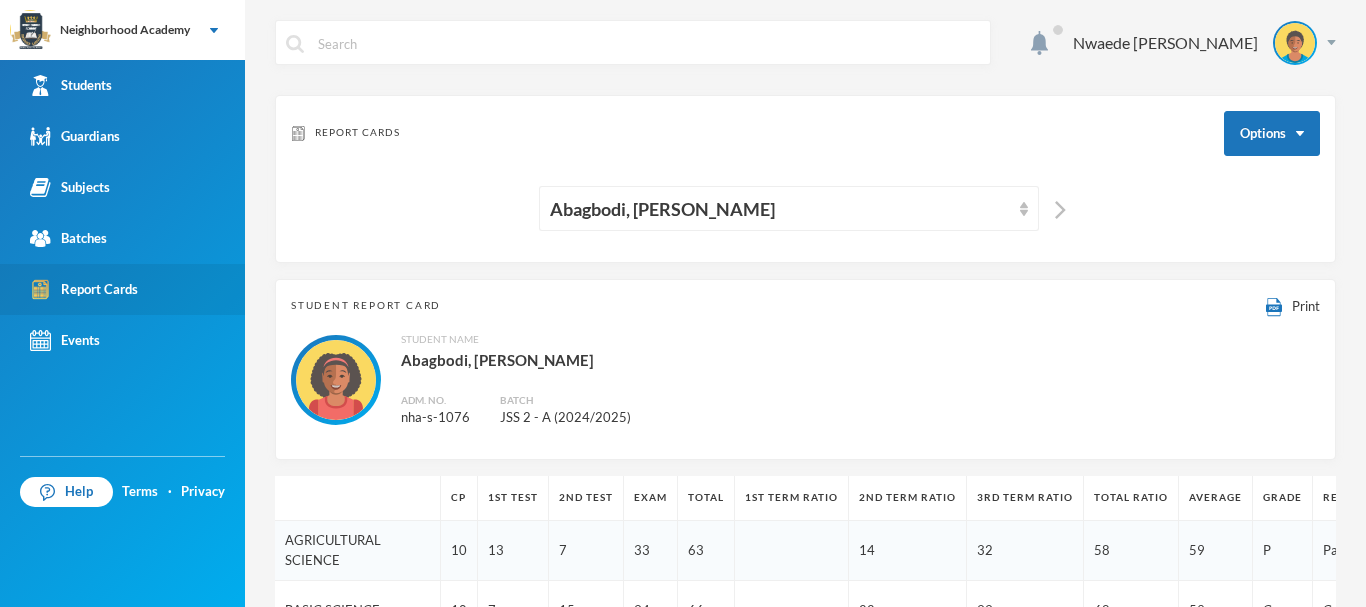 click on "Report Cards" at bounding box center [84, 289] 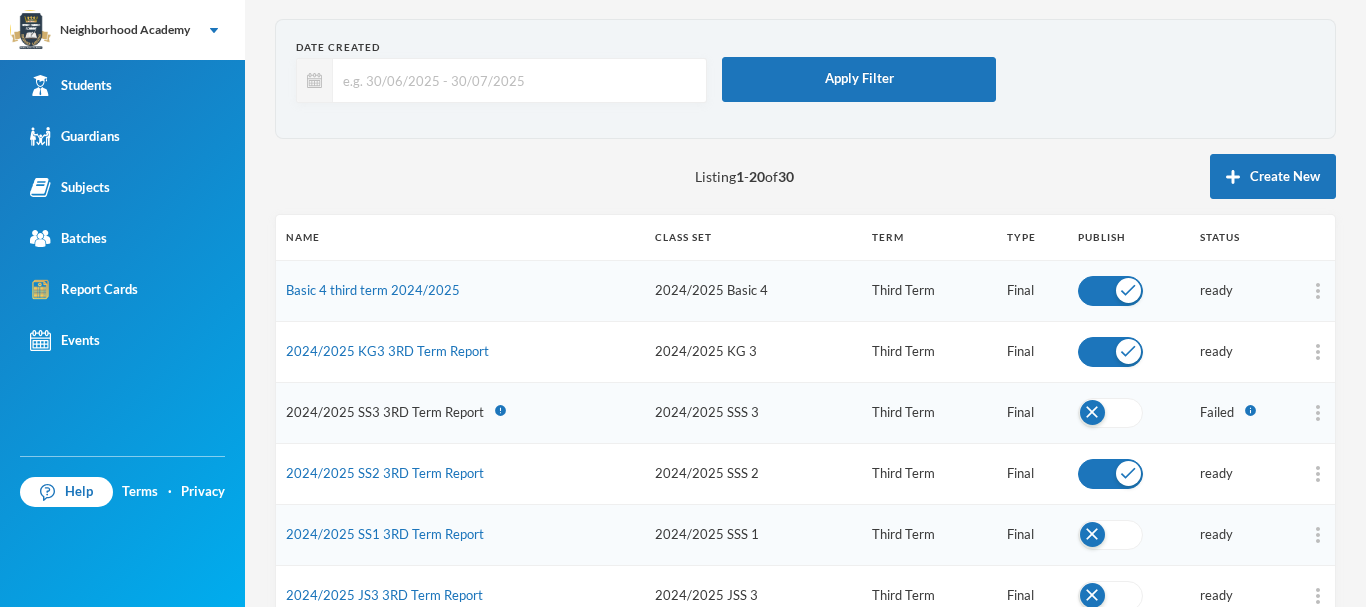 scroll, scrollTop: 300, scrollLeft: 0, axis: vertical 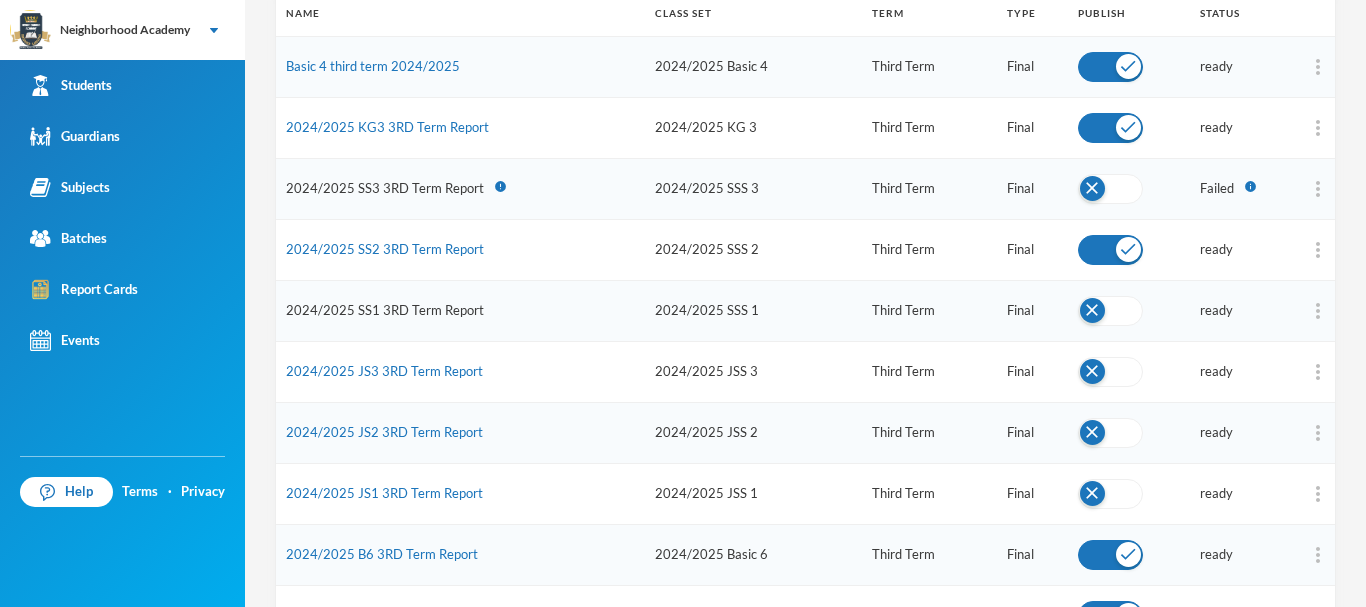 click on "2024/2025 SS1 3RD Term Report" at bounding box center [385, 310] 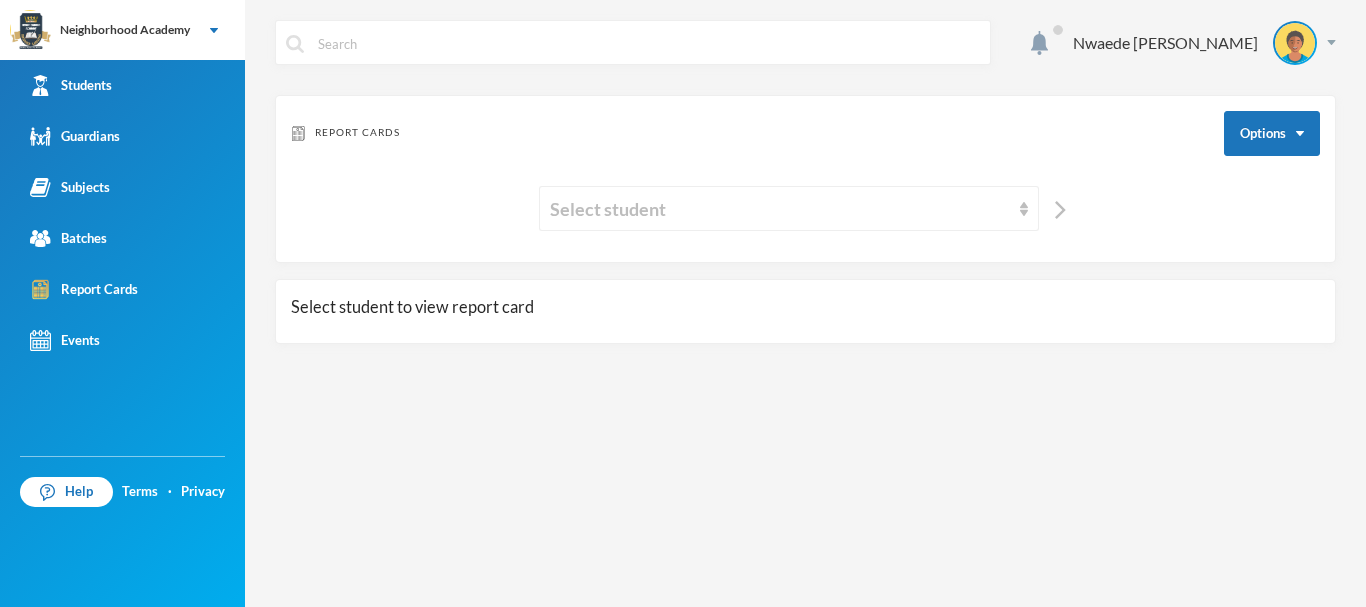 scroll, scrollTop: 0, scrollLeft: 0, axis: both 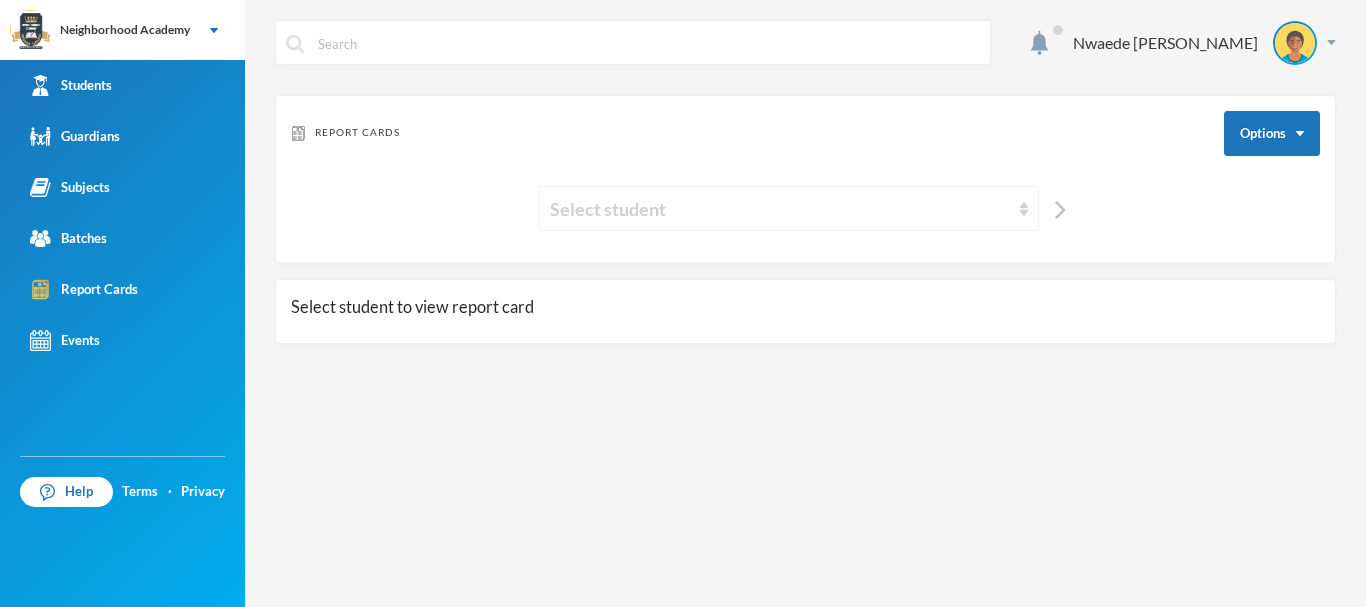 click on "Select student" at bounding box center (780, 209) 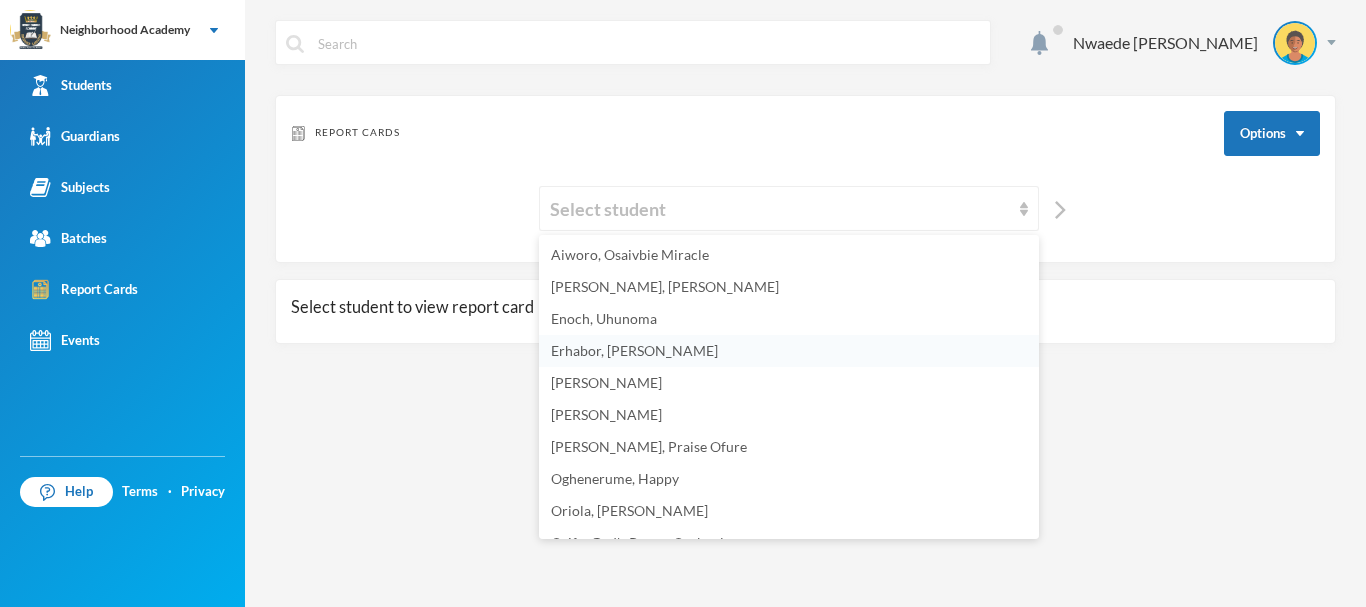 click on "Erhabor, [PERSON_NAME]" at bounding box center (634, 350) 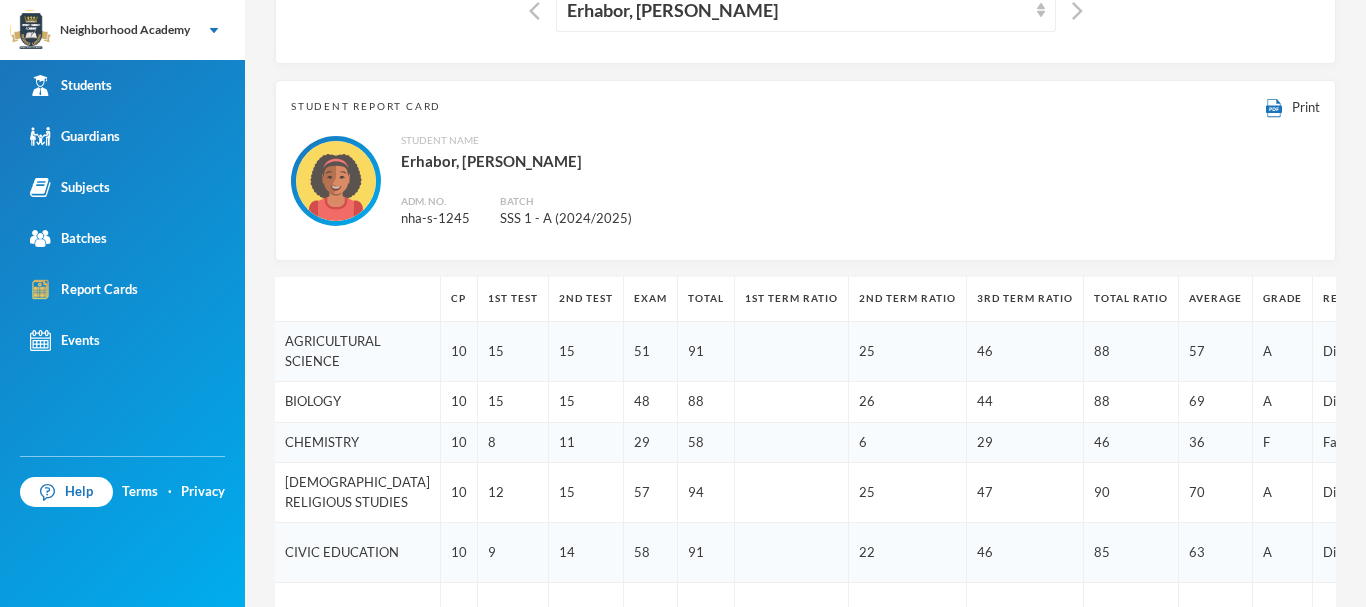 scroll, scrollTop: 200, scrollLeft: 0, axis: vertical 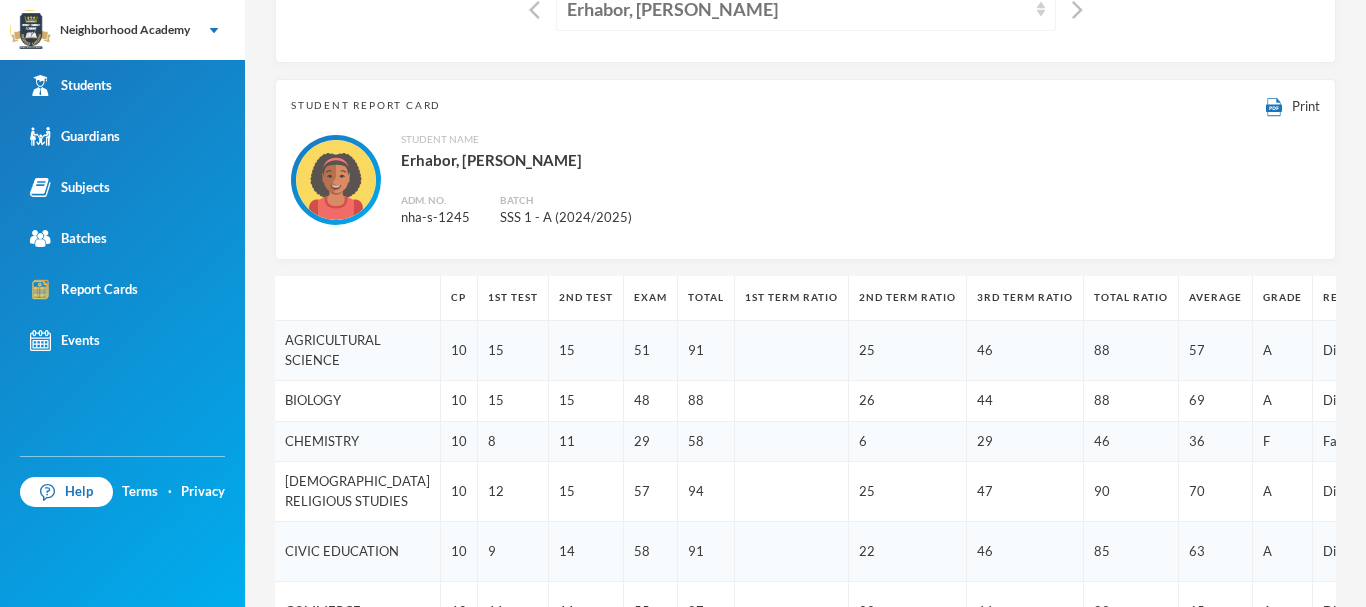 click on "Erhabor, [PERSON_NAME]" at bounding box center [797, 9] 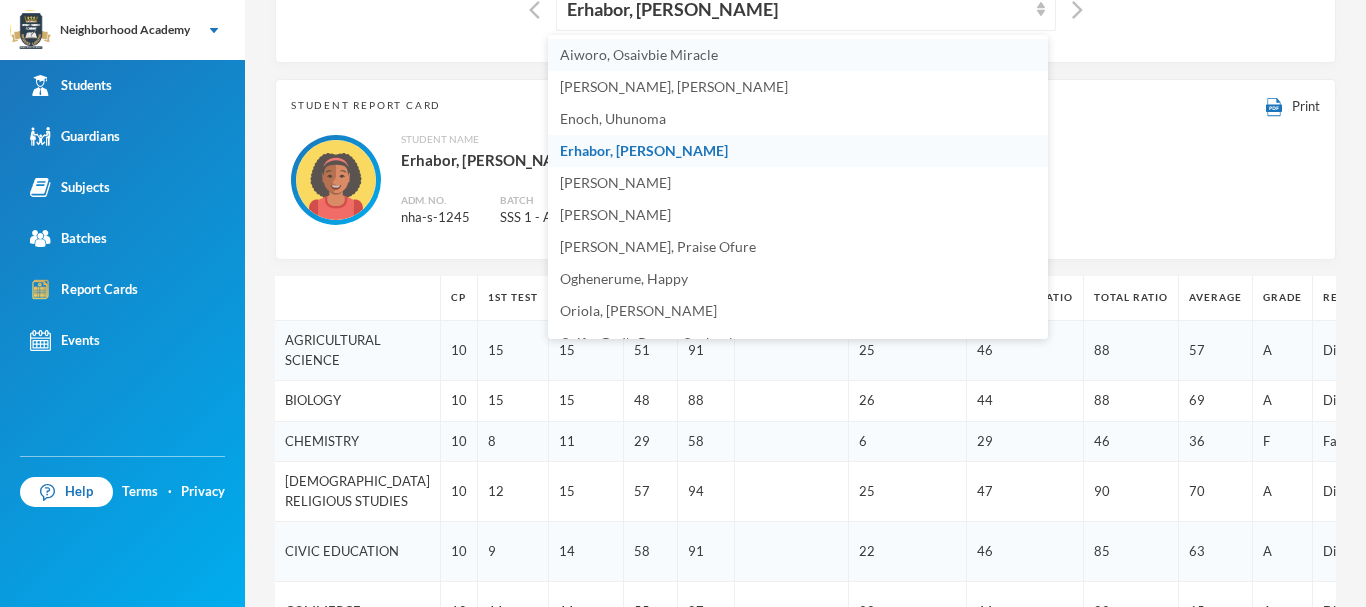 click on "Aiworo, Osaivbie Miracle" at bounding box center (639, 54) 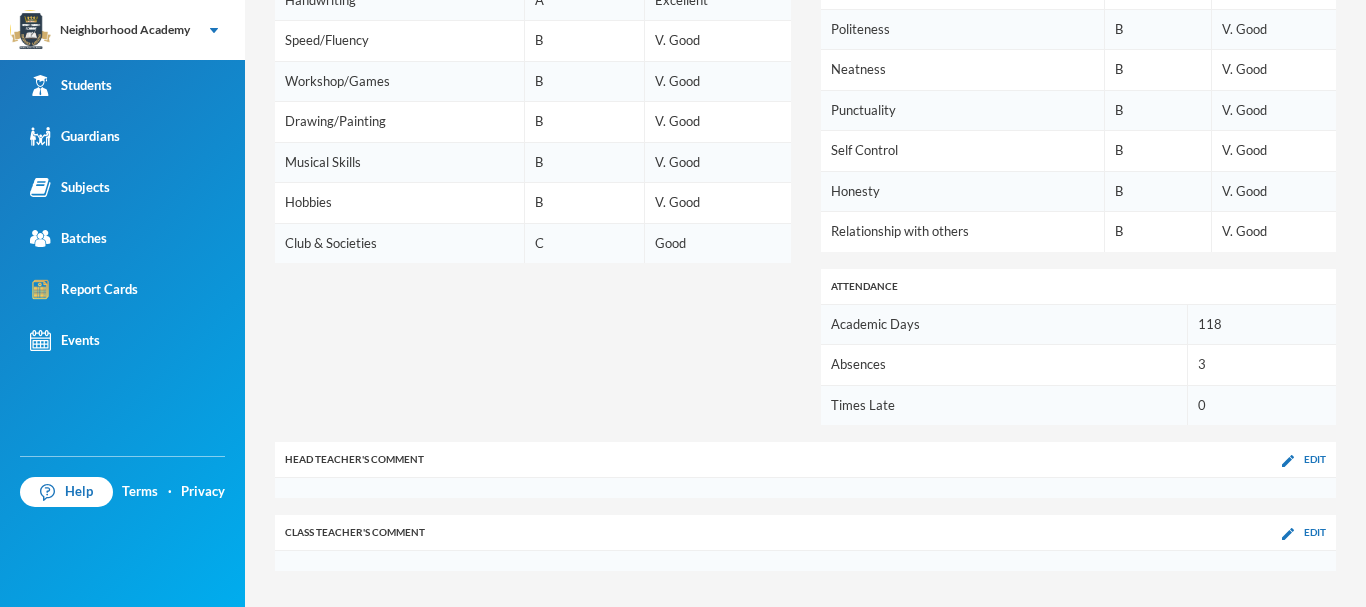 scroll, scrollTop: 1632, scrollLeft: 0, axis: vertical 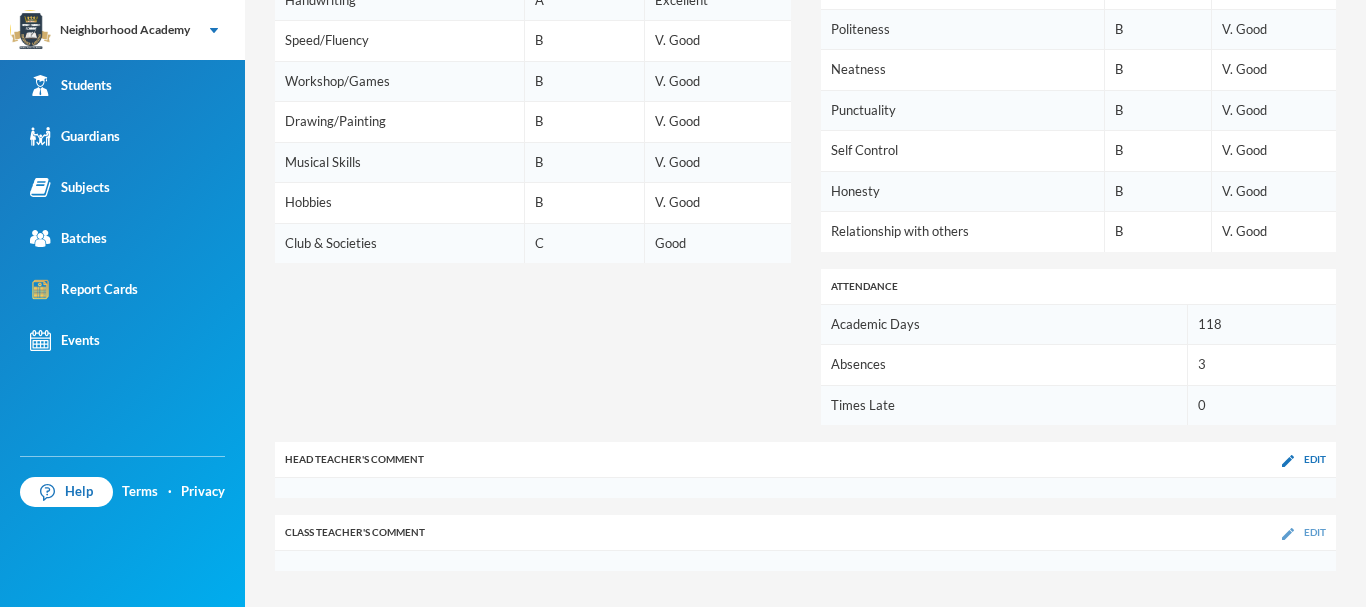 click on "Edit" at bounding box center [1304, 532] 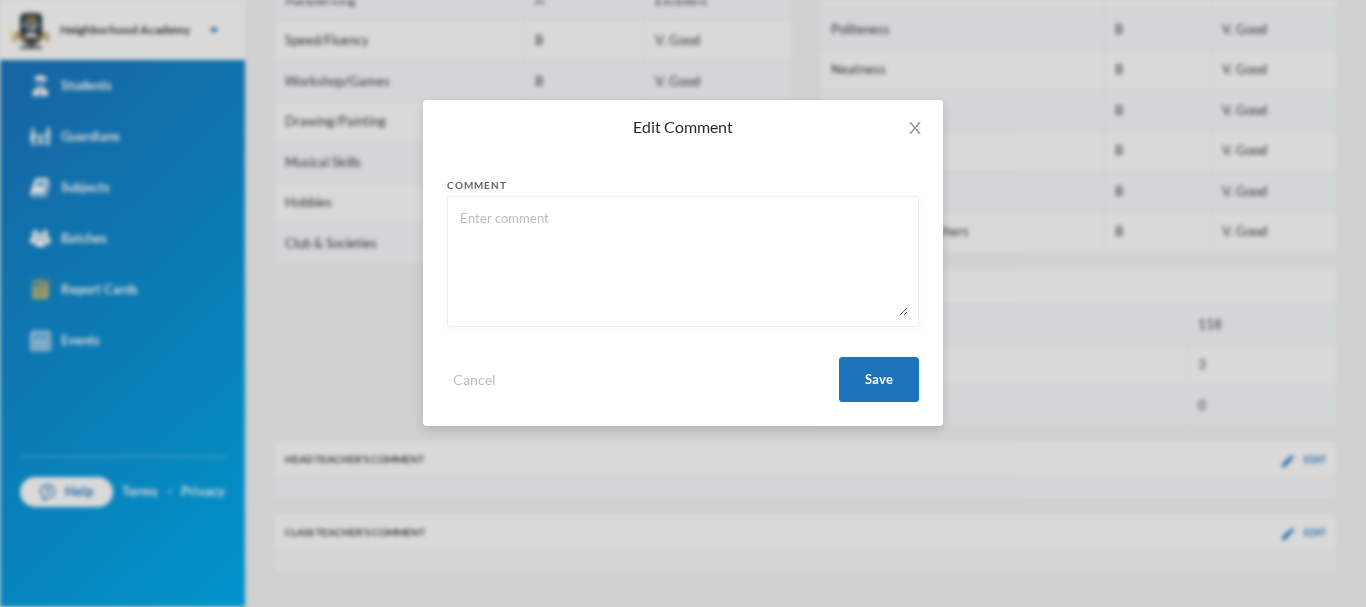 click at bounding box center (683, 261) 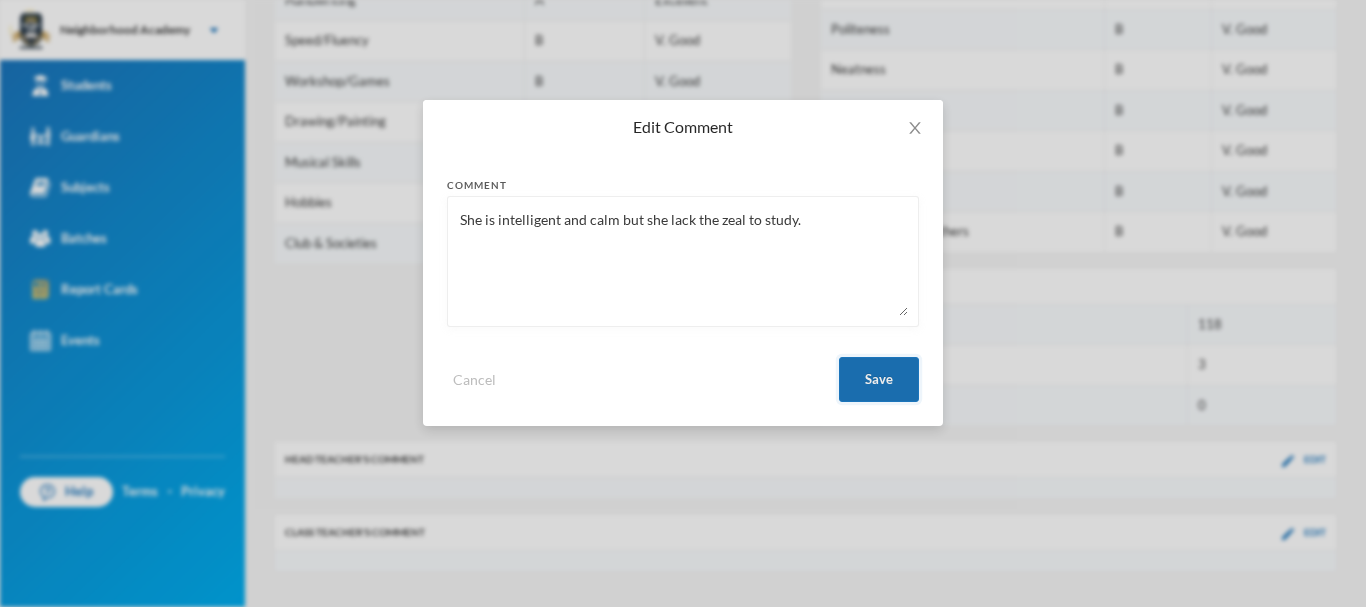 type on "She is intelligent and calm but she lack the zeal to study." 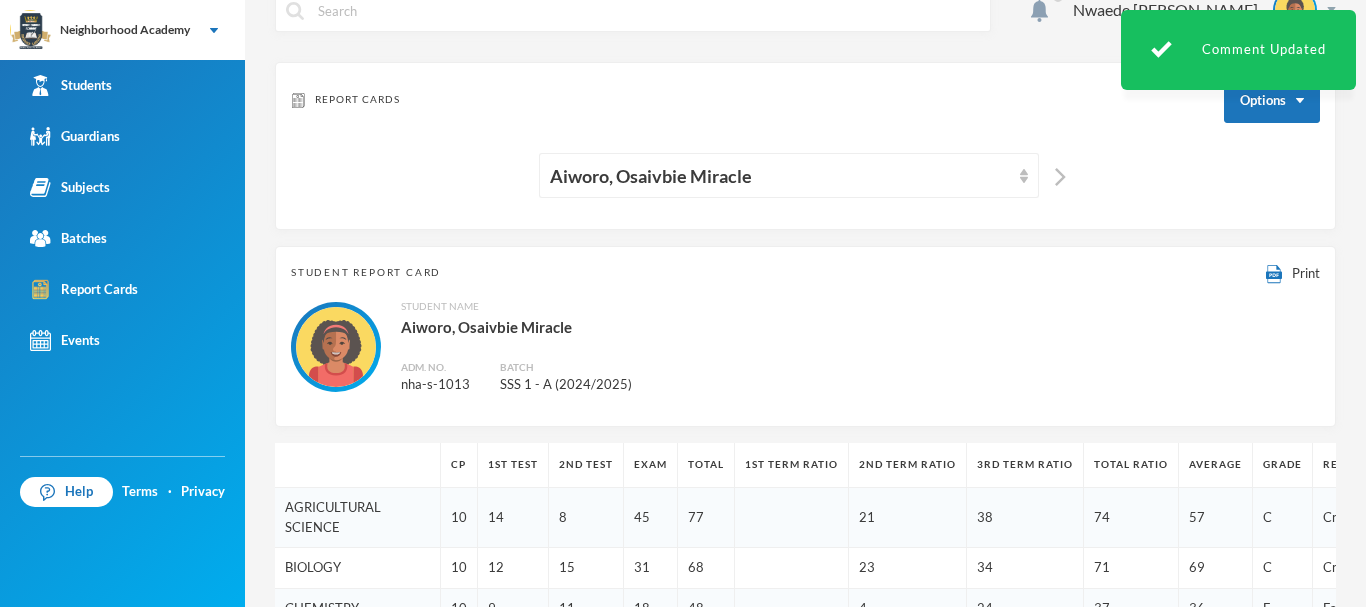 scroll, scrollTop: 32, scrollLeft: 0, axis: vertical 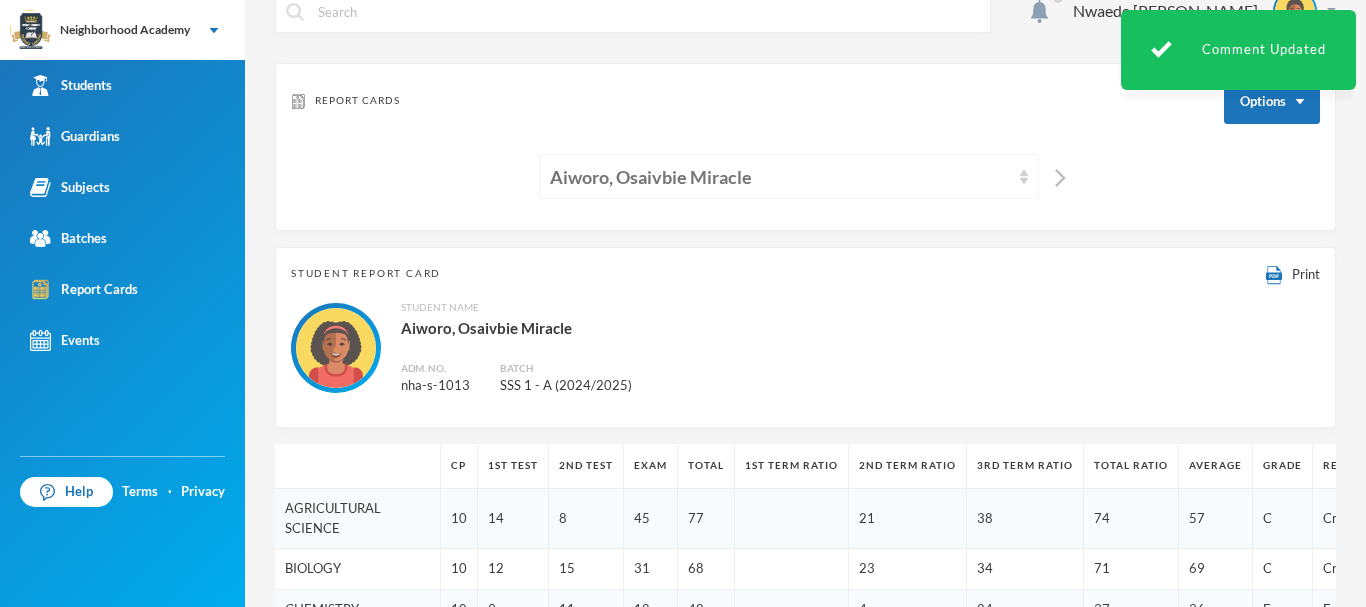 click on "Aiworo, Osaivbie Miracle" at bounding box center [780, 177] 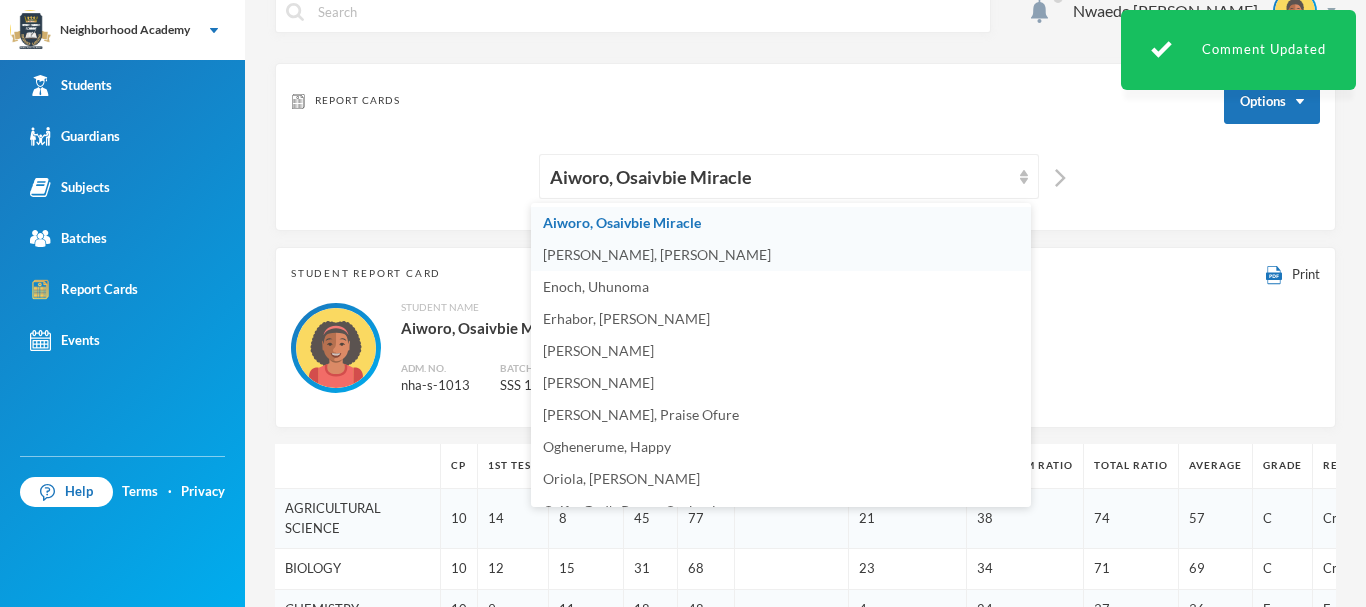 click on "[PERSON_NAME], [PERSON_NAME]" at bounding box center [657, 254] 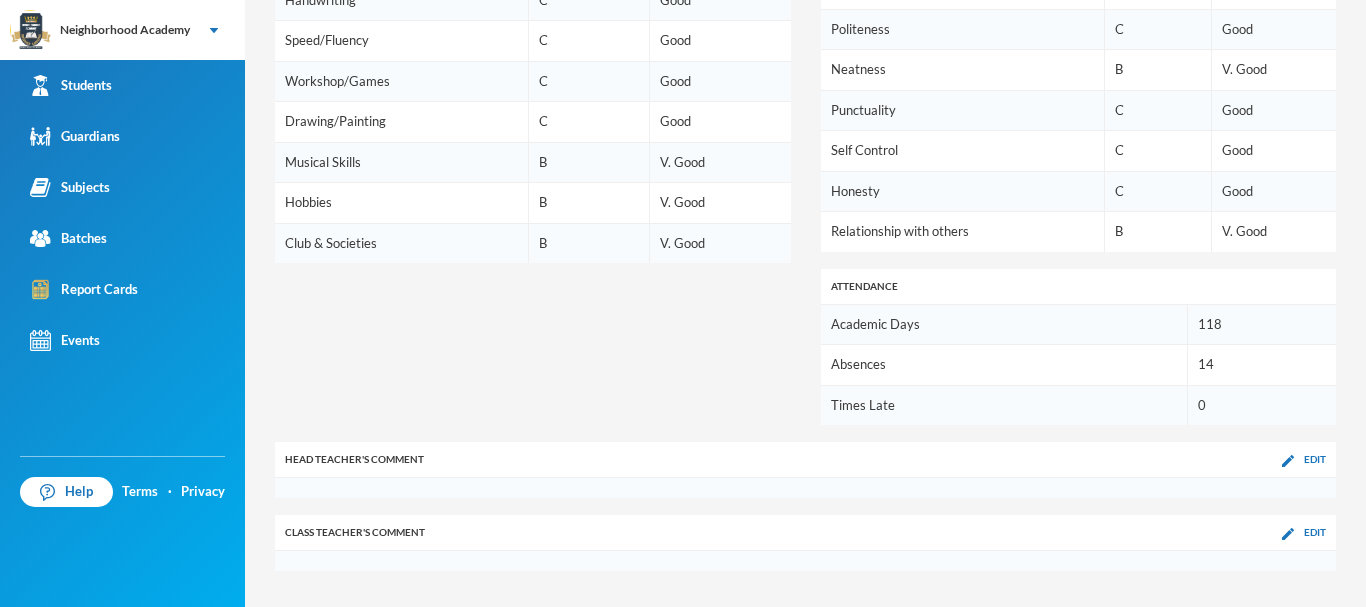 scroll, scrollTop: 1632, scrollLeft: 0, axis: vertical 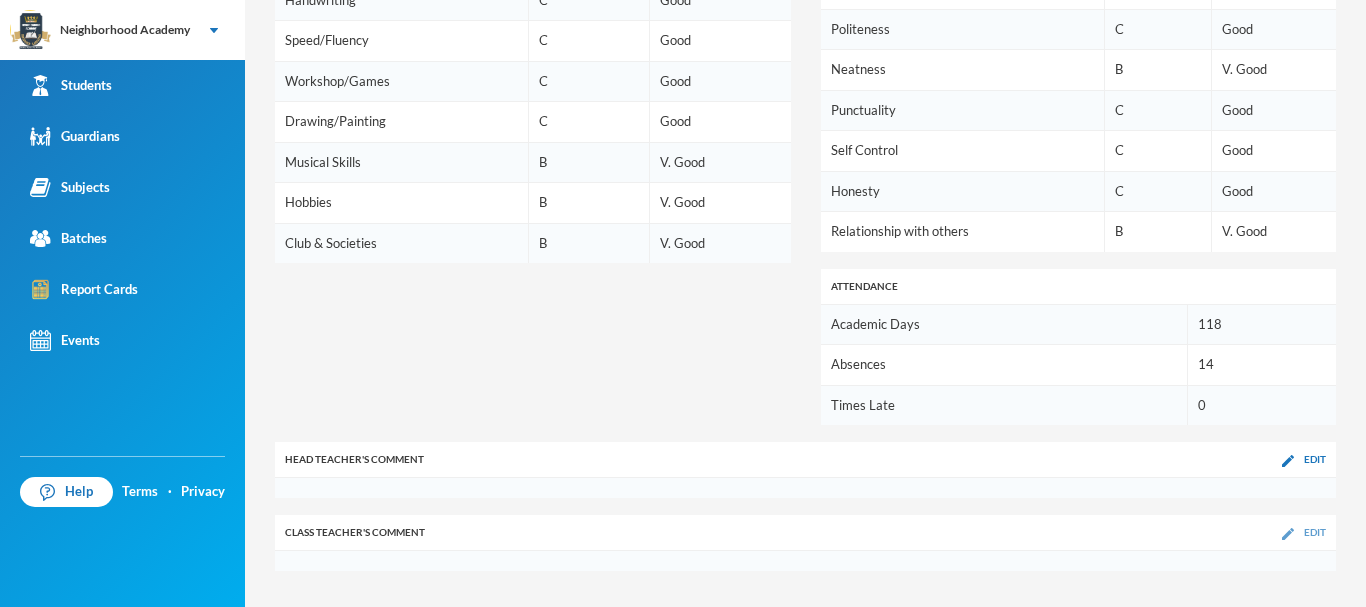 click on "Edit" at bounding box center (1304, 532) 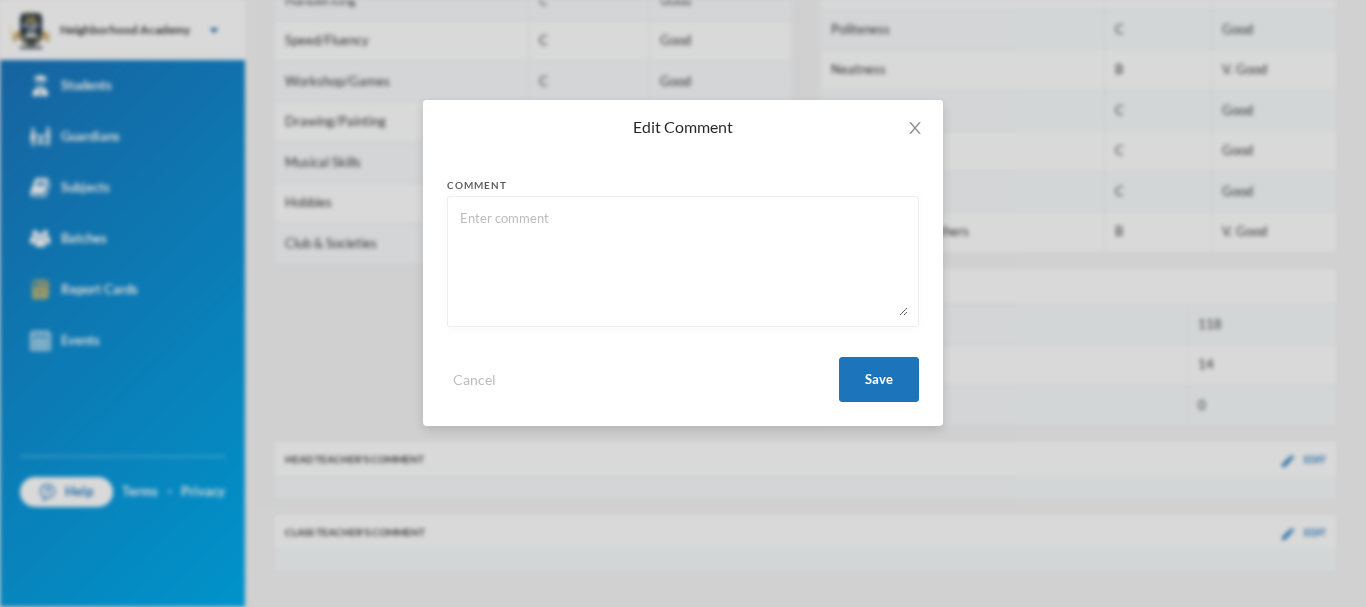 click at bounding box center (683, 261) 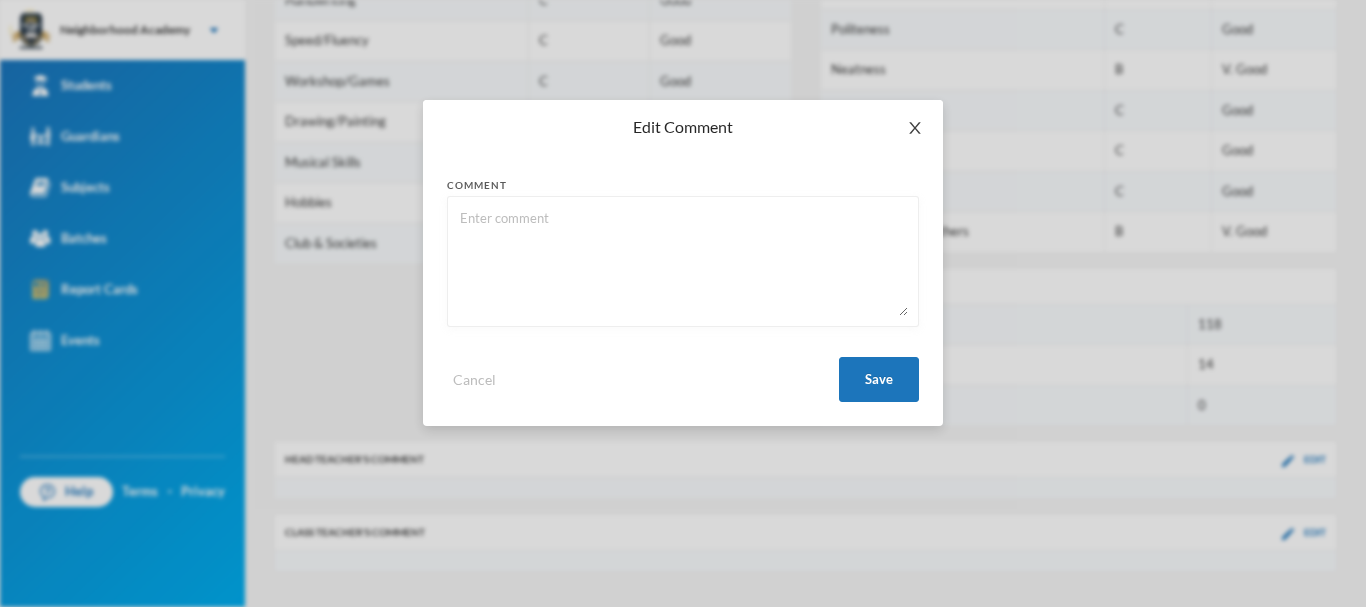 click 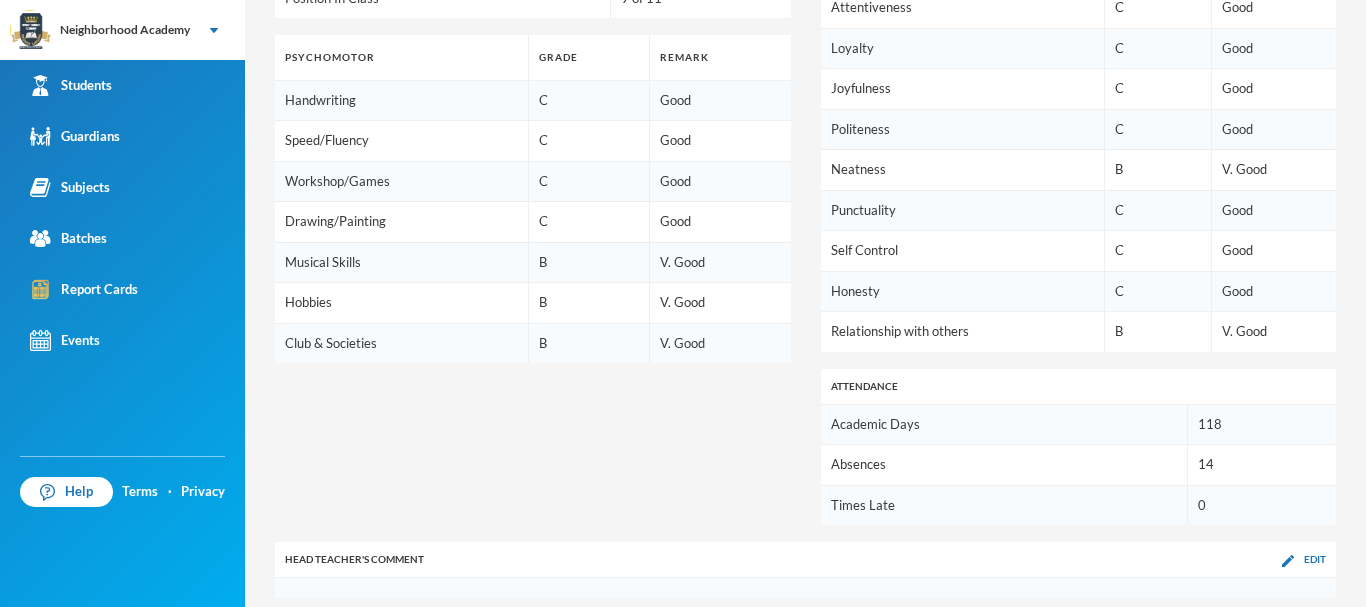 scroll, scrollTop: 1632, scrollLeft: 0, axis: vertical 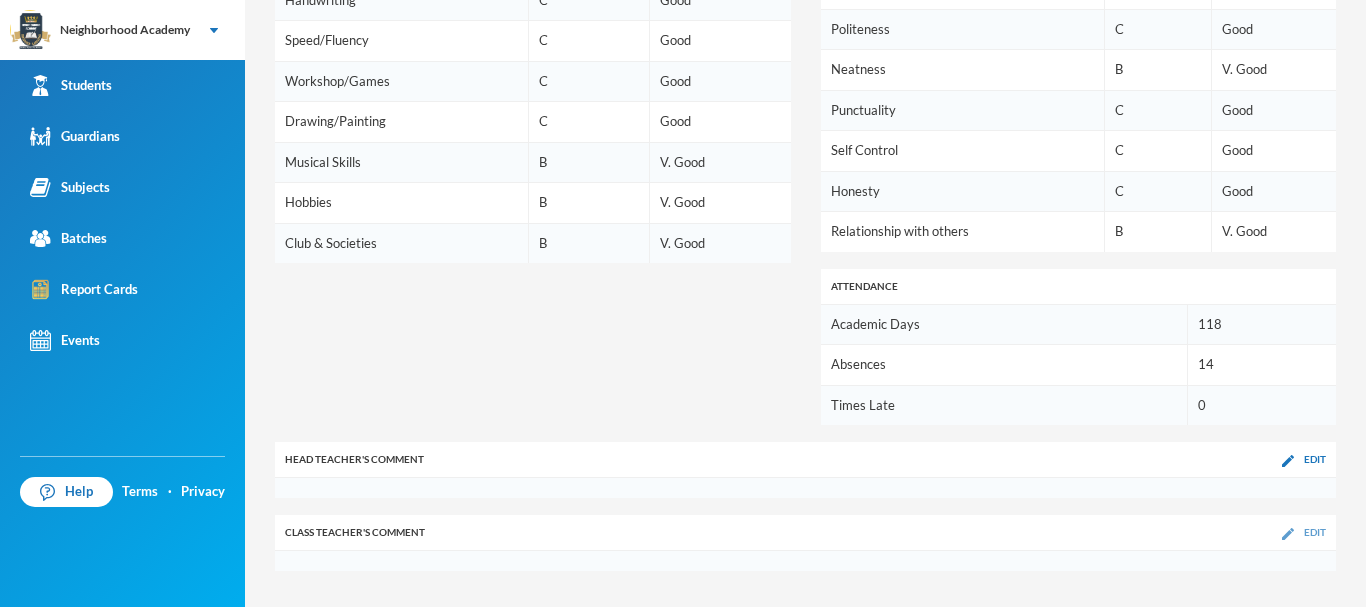 click on "Edit" at bounding box center [1315, 532] 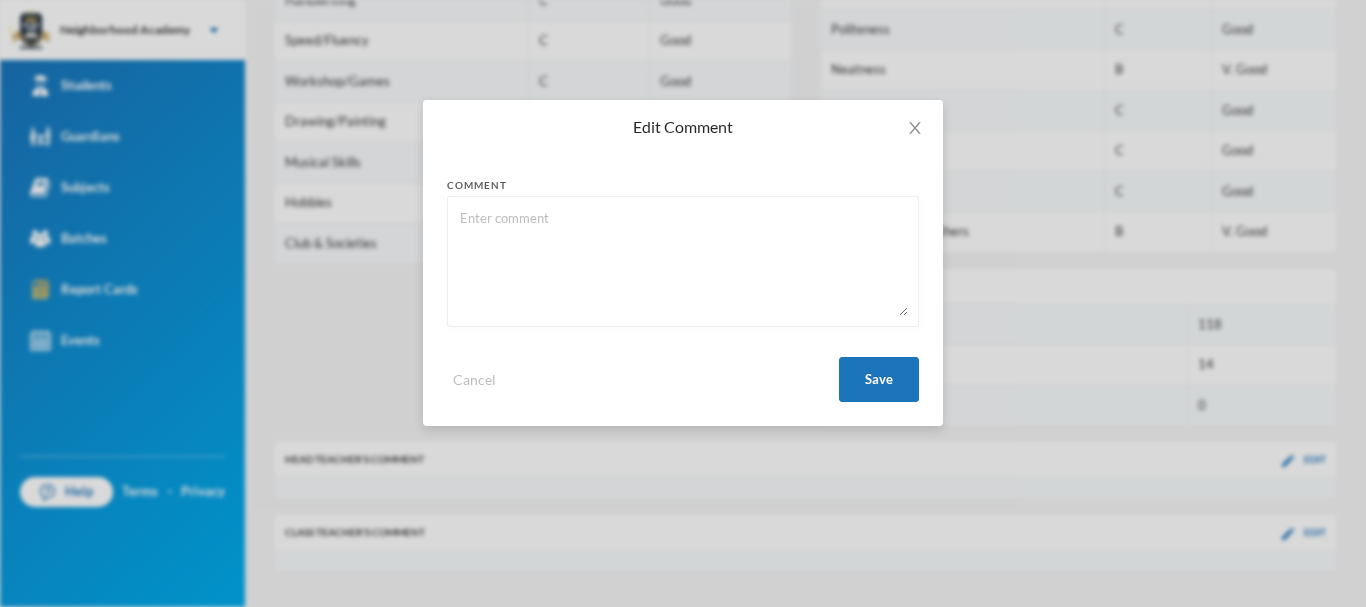 click at bounding box center [683, 261] 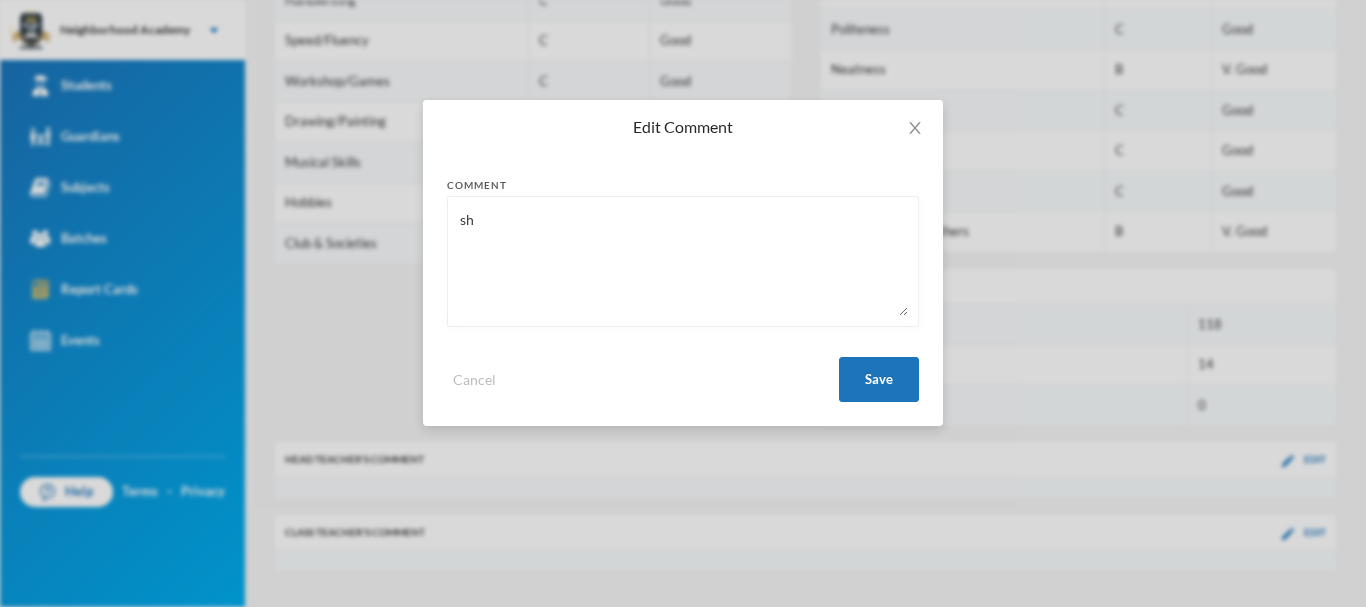 type on "s" 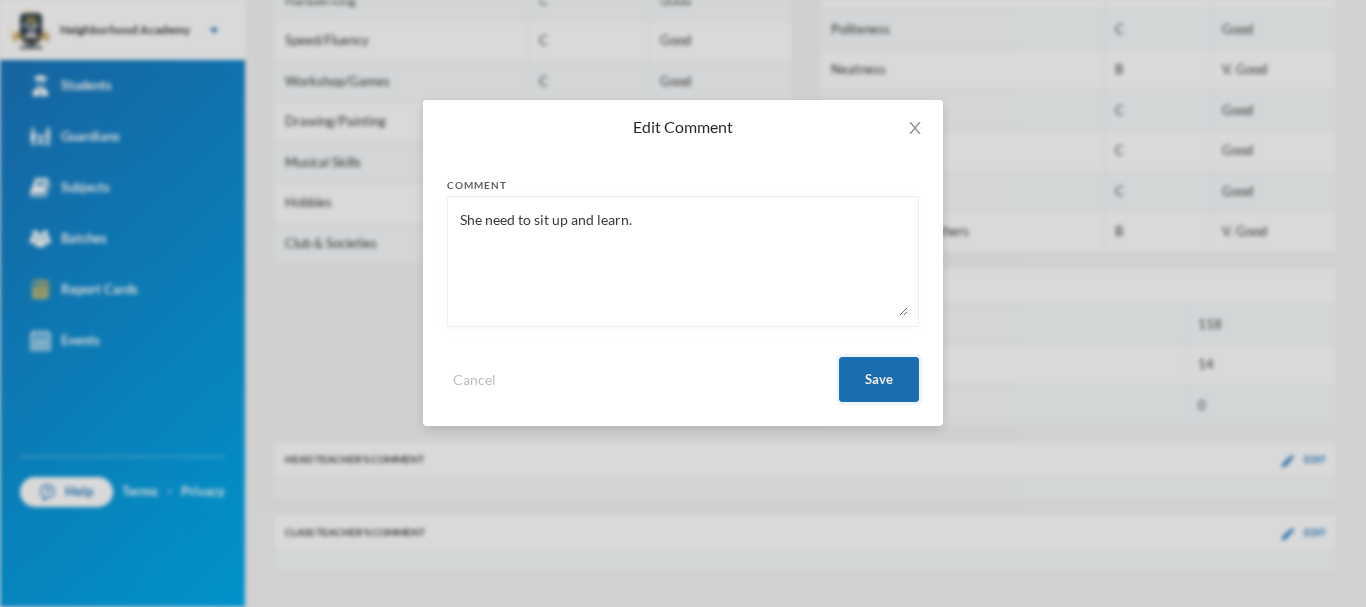 type on "She need to sit up and learn." 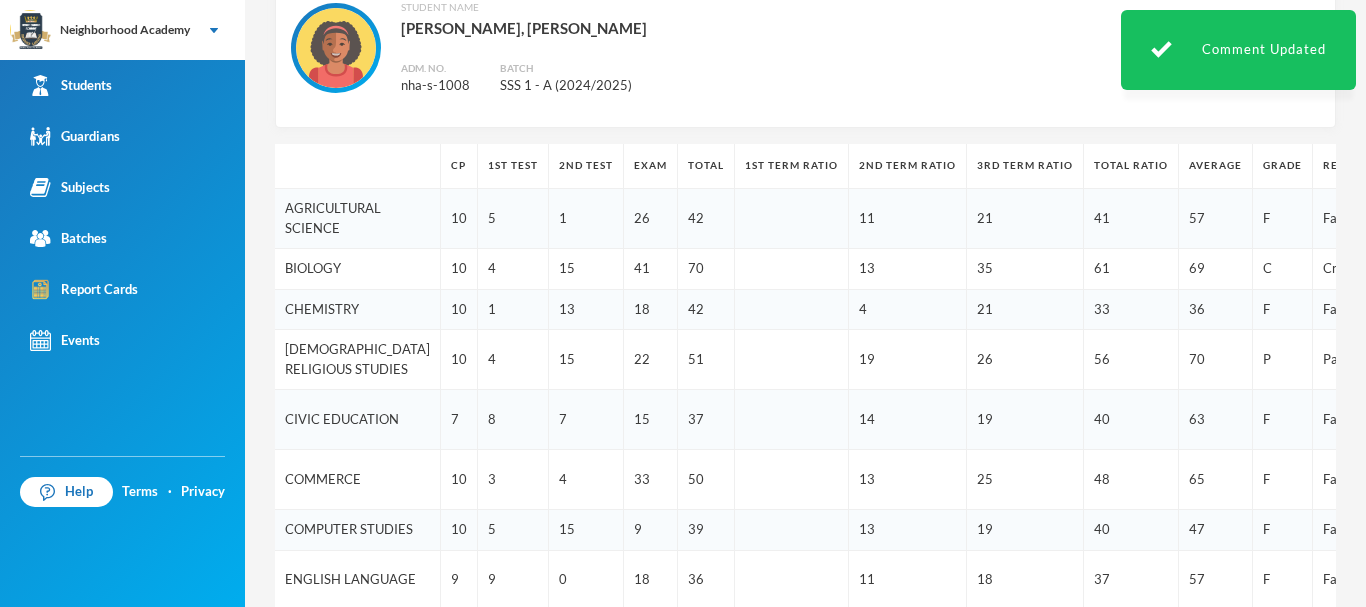scroll, scrollTop: 132, scrollLeft: 0, axis: vertical 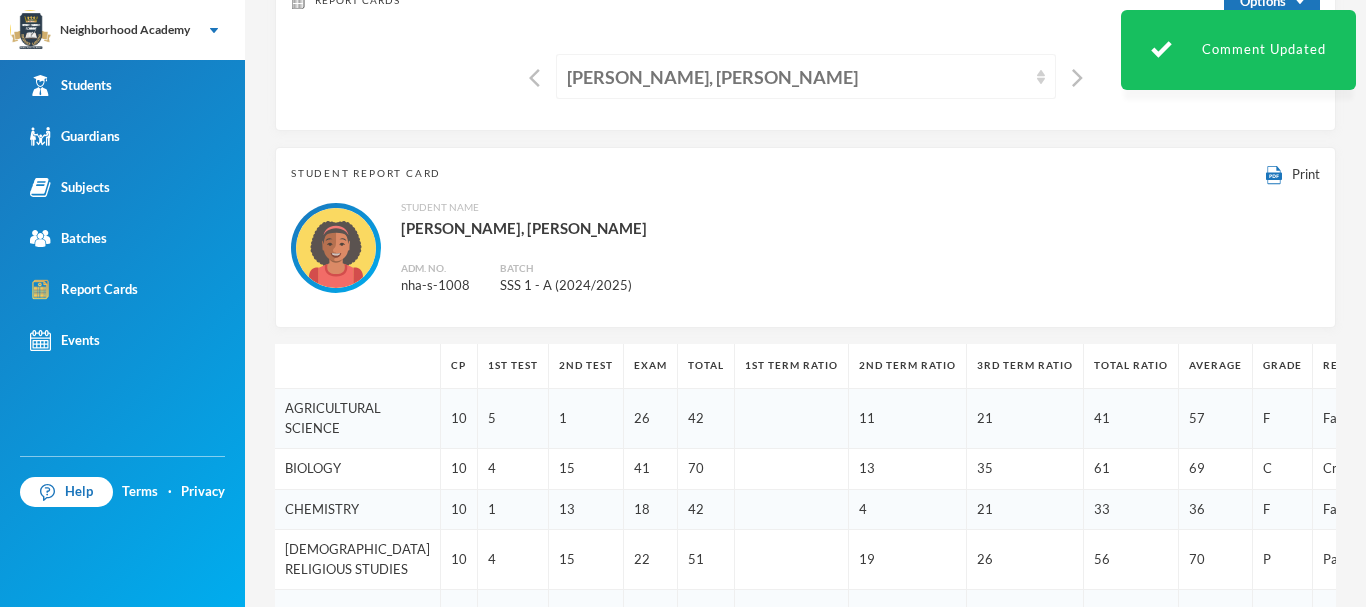 click on "[PERSON_NAME], [PERSON_NAME]" at bounding box center [797, 77] 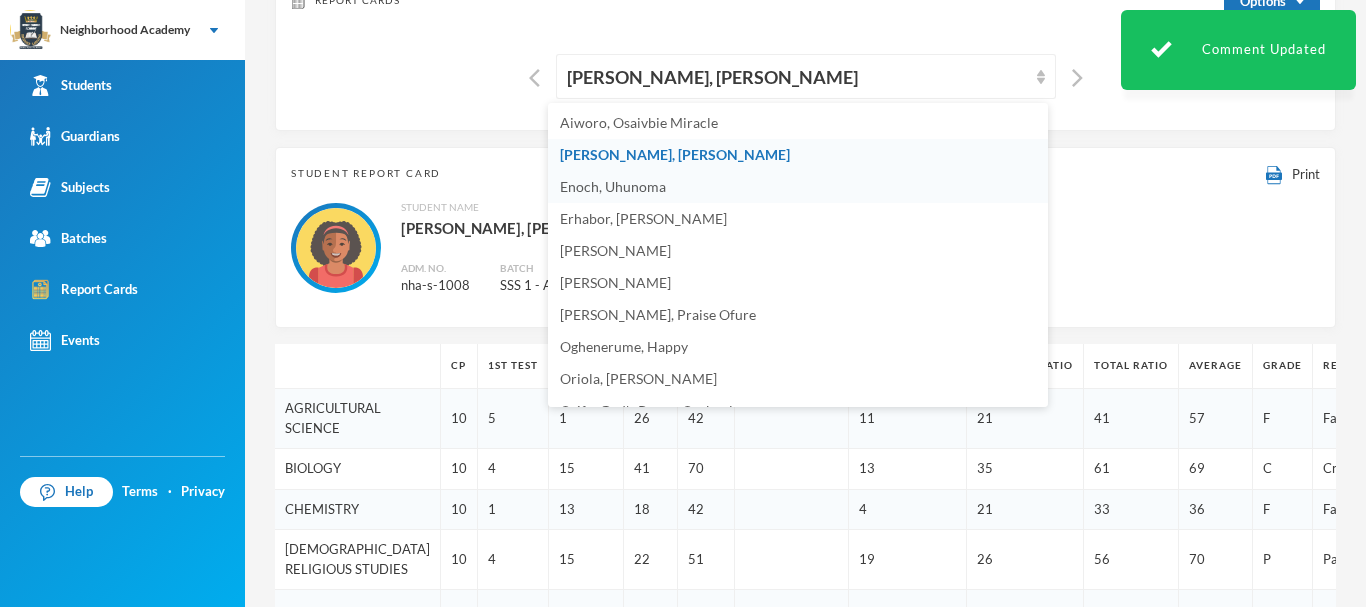 click on "Enoch, Uhunoma" at bounding box center (613, 186) 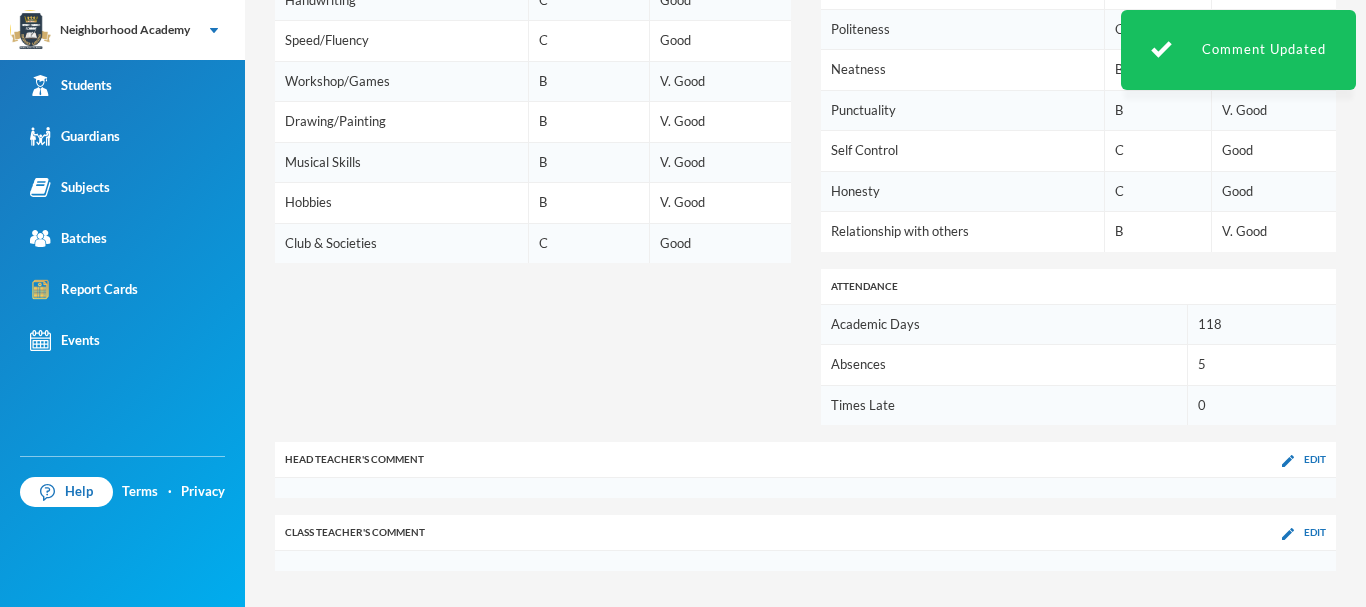 scroll, scrollTop: 1632, scrollLeft: 0, axis: vertical 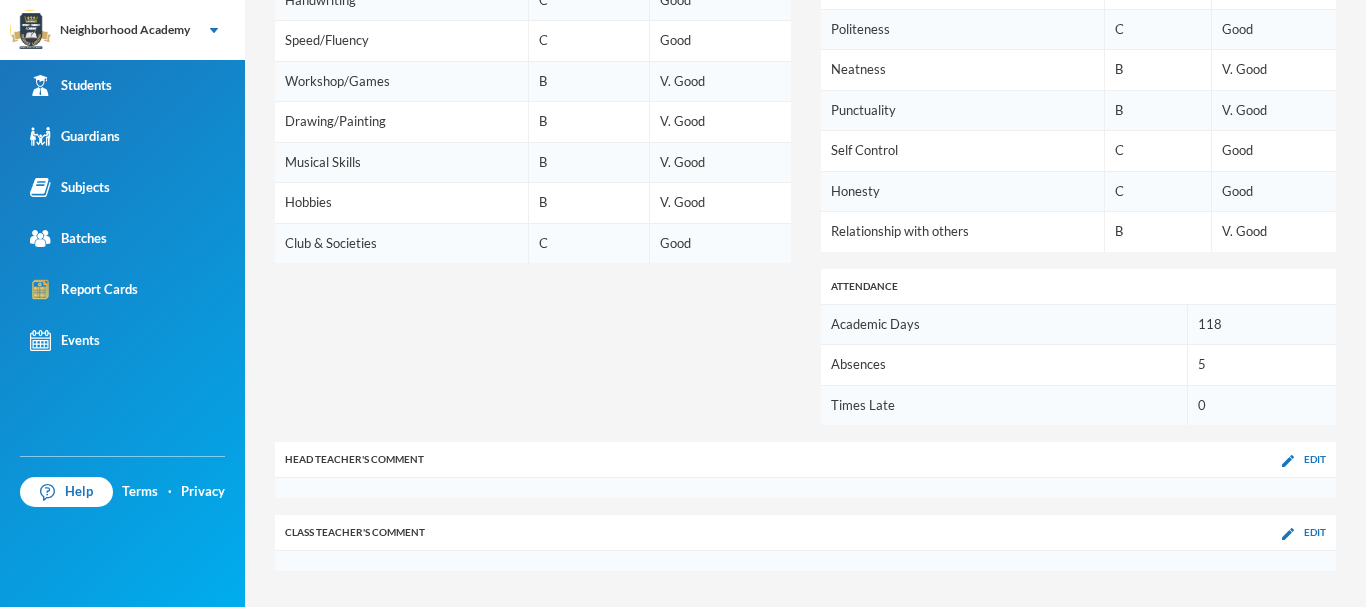 click on "Edit" at bounding box center [1315, 532] 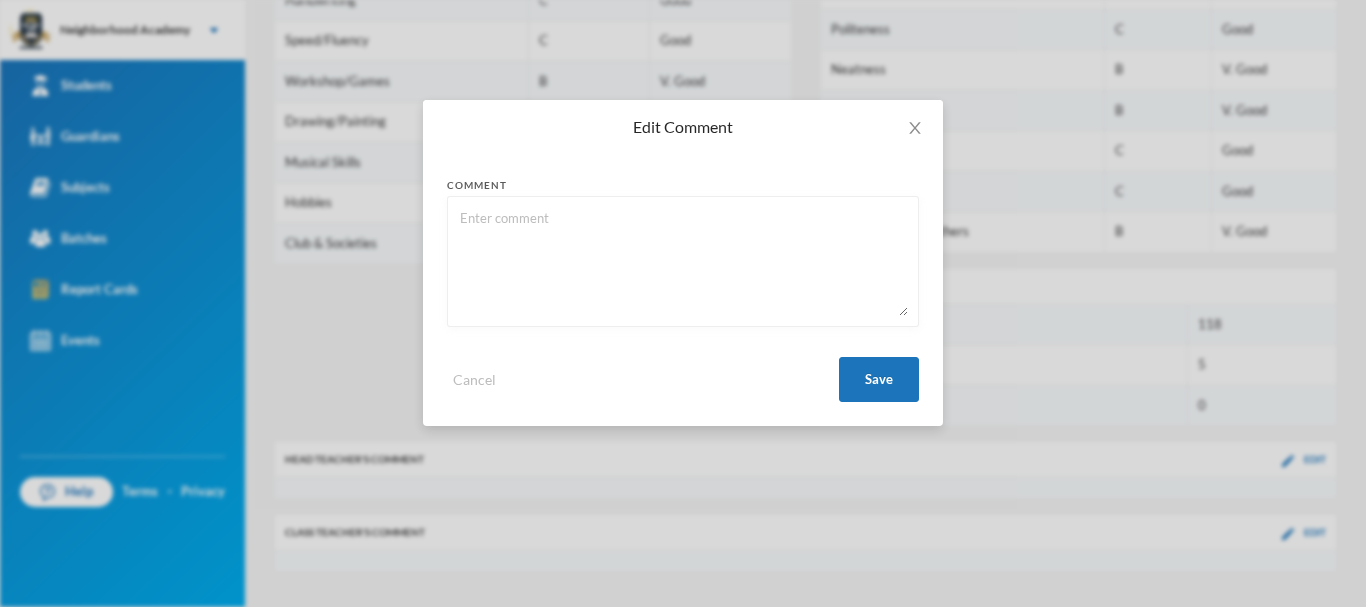 click at bounding box center [683, 261] 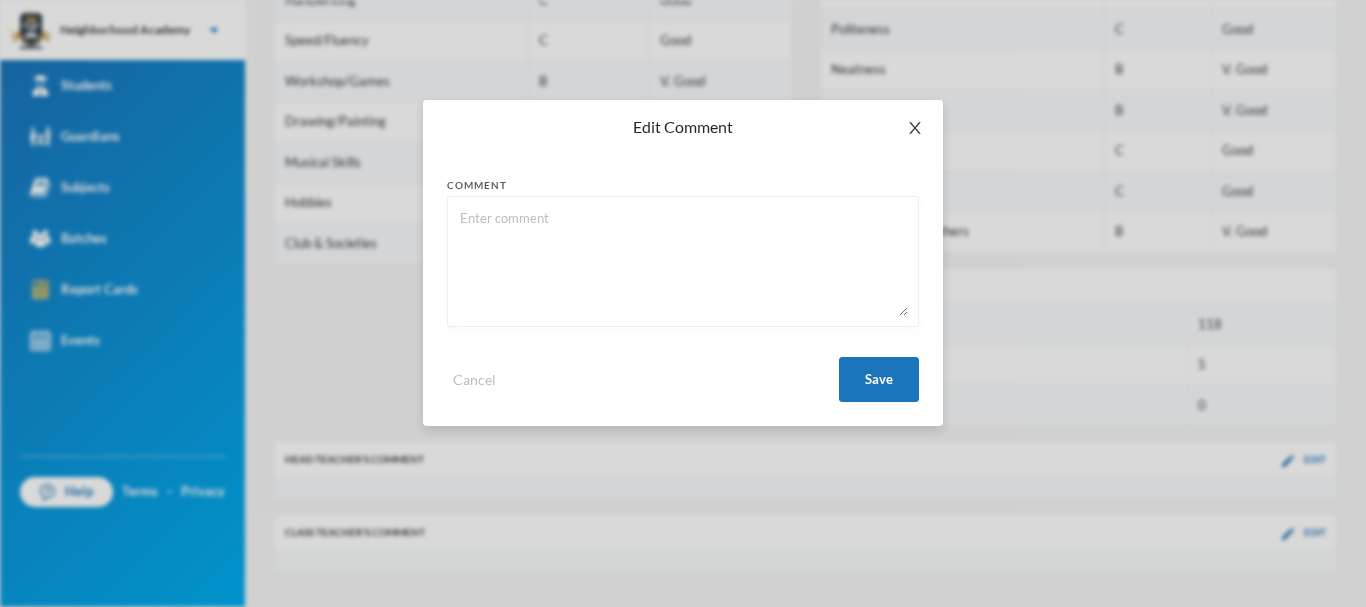 click 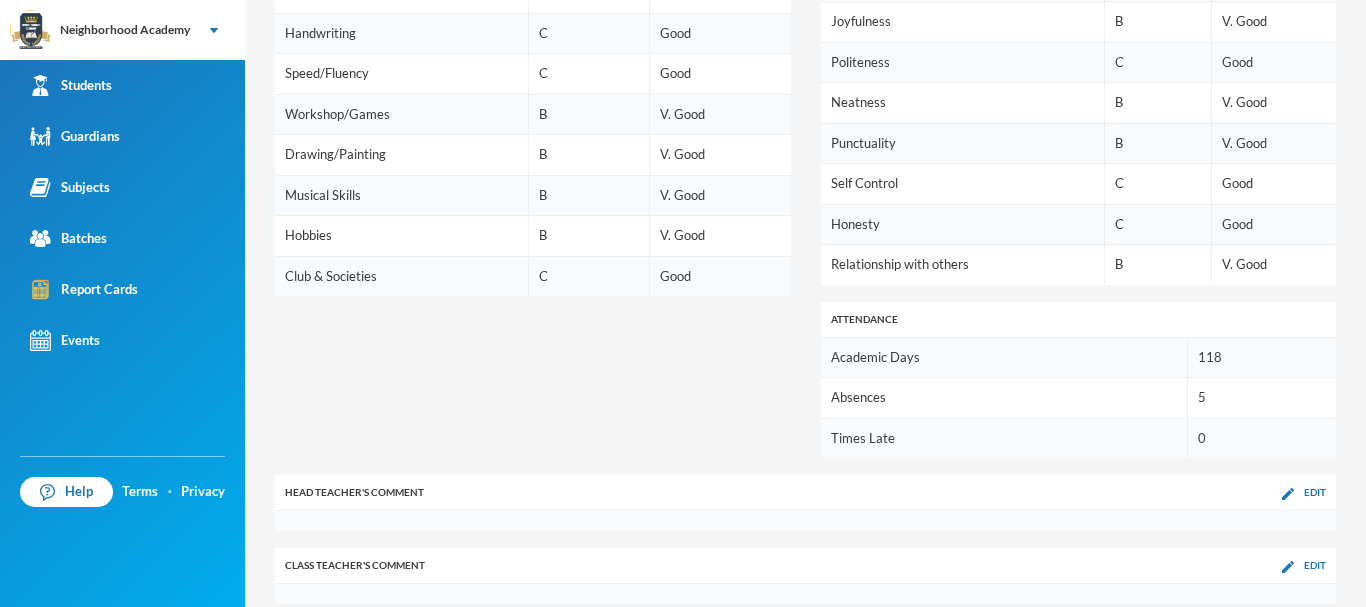 scroll, scrollTop: 1632, scrollLeft: 0, axis: vertical 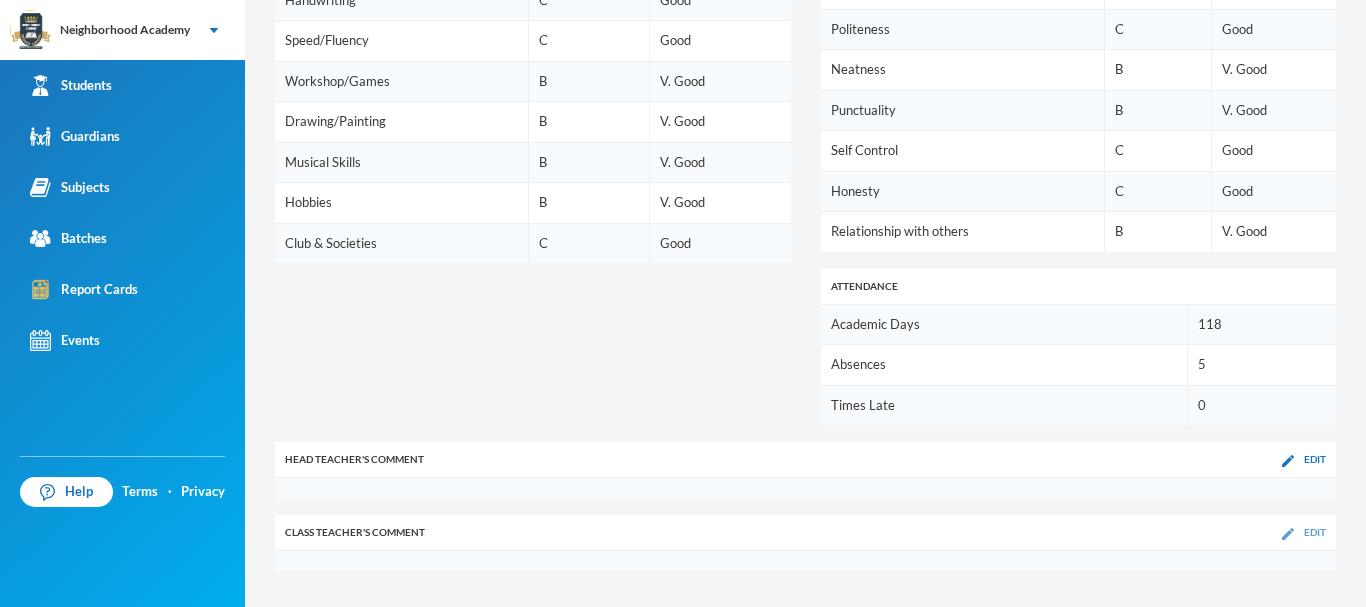 click on "Edit" at bounding box center [1304, 532] 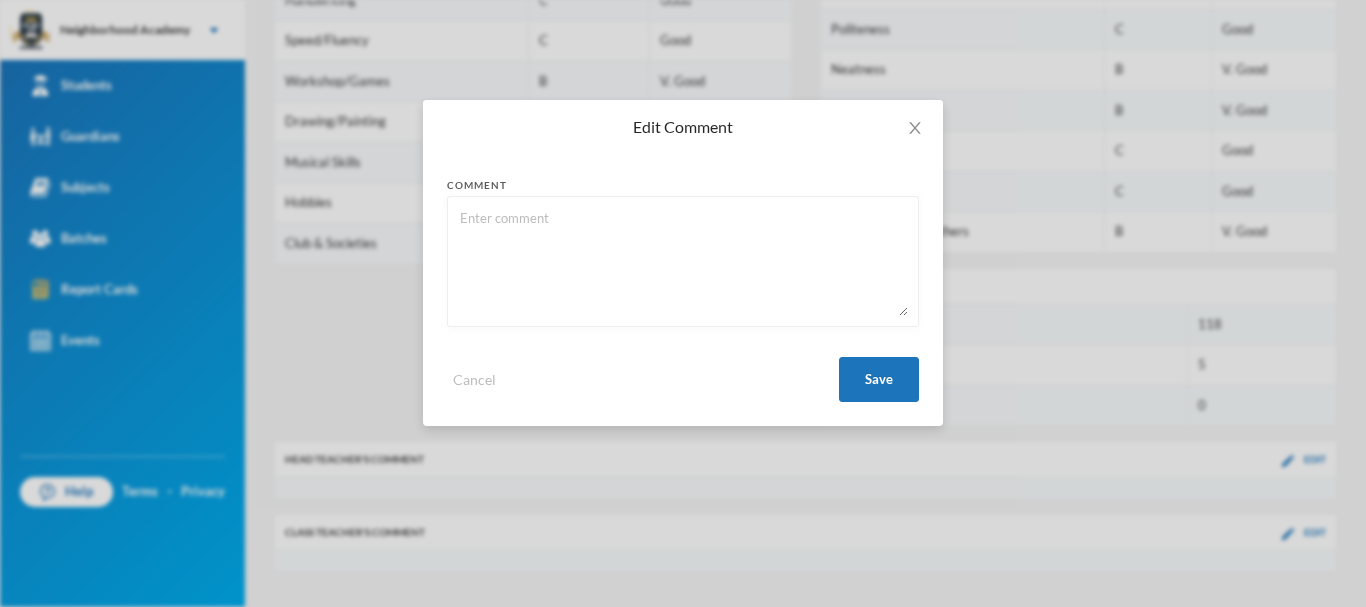 click at bounding box center [683, 261] 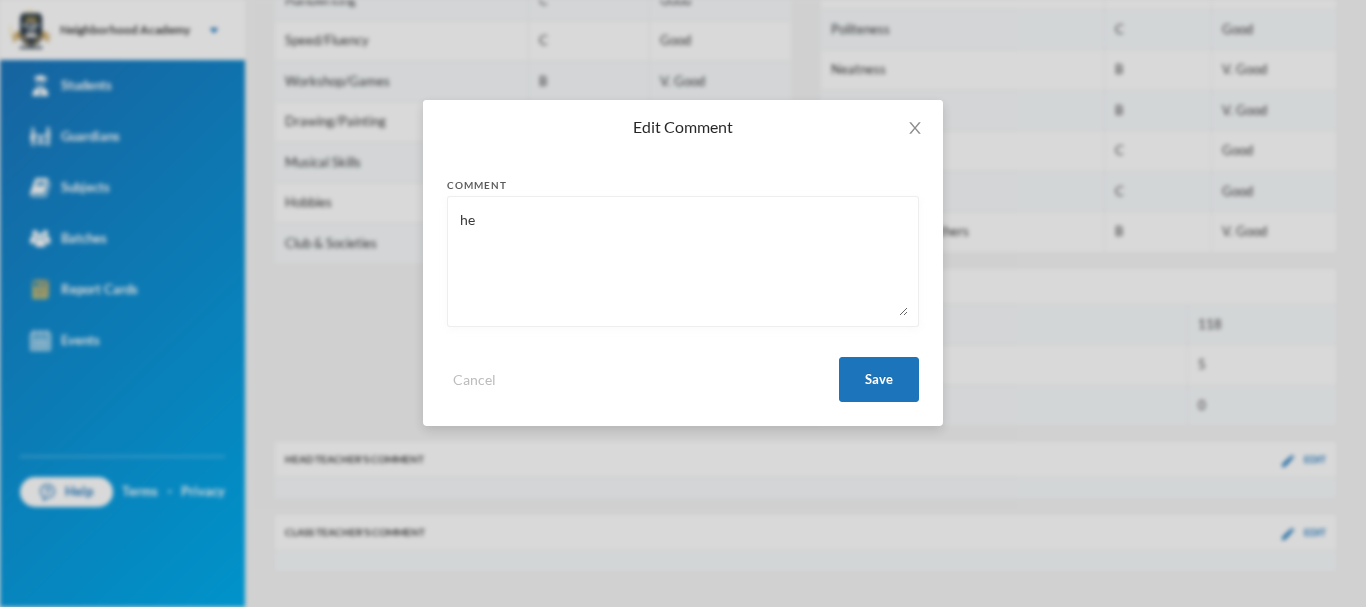 type on "h" 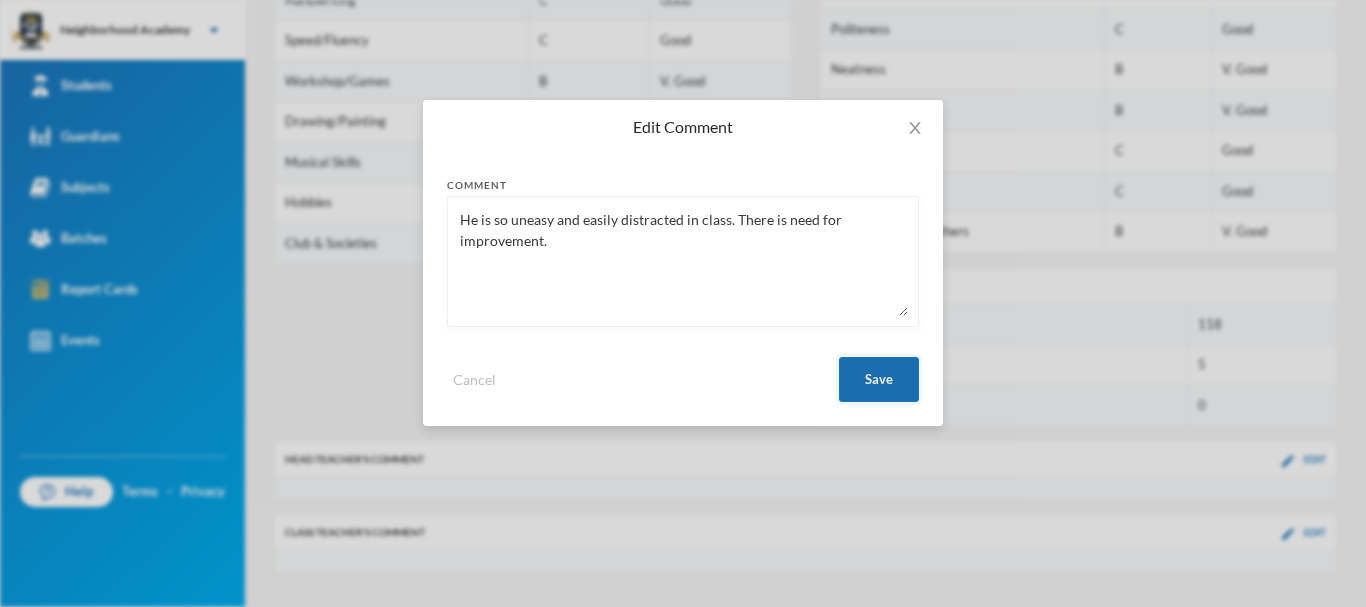 type on "He is so uneasy and easily distracted in class. There is need for improvement." 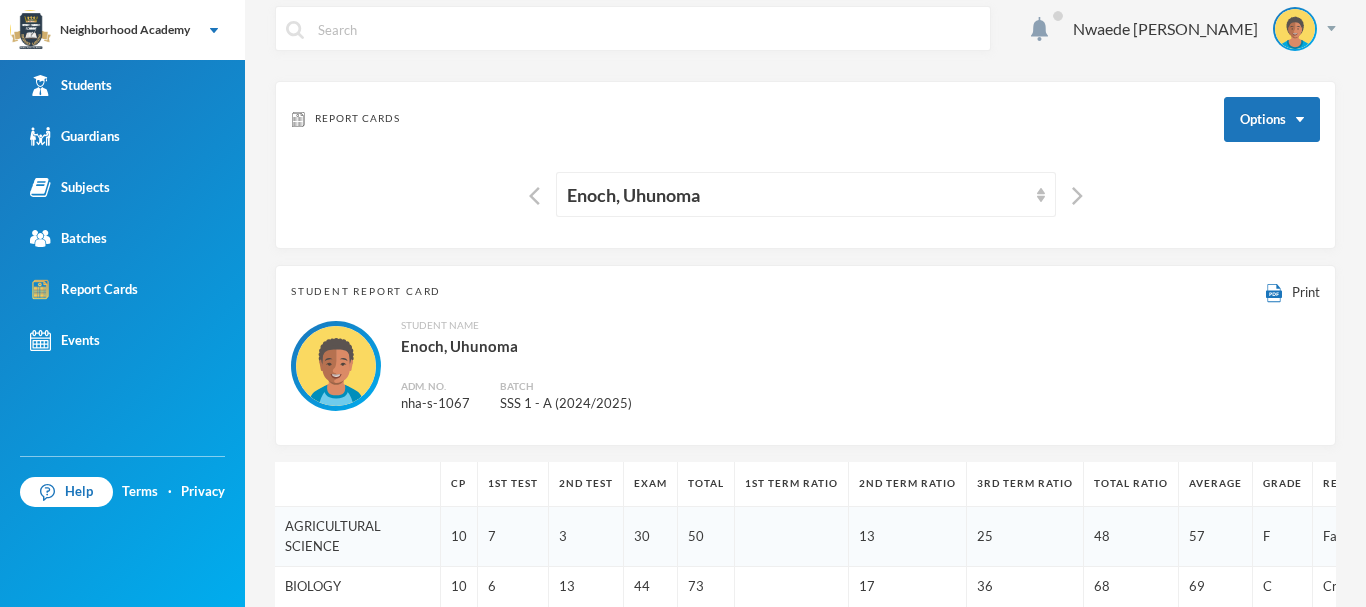 scroll, scrollTop: 0, scrollLeft: 0, axis: both 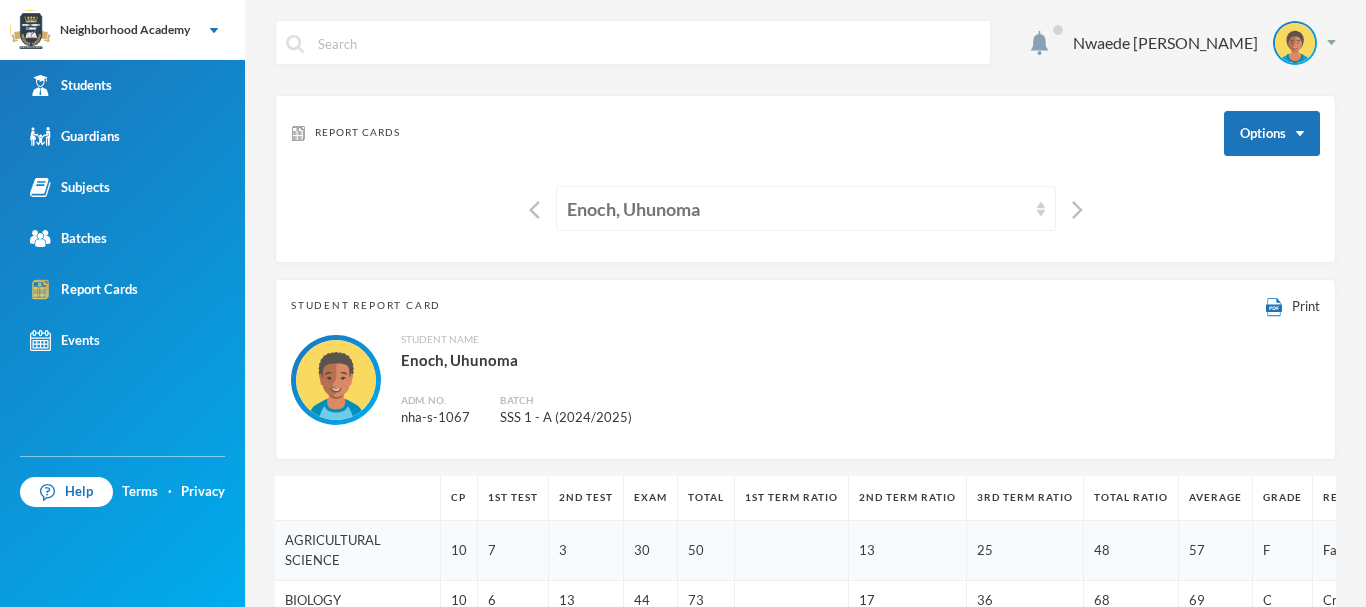 click on "Enoch, Uhunoma" at bounding box center [797, 209] 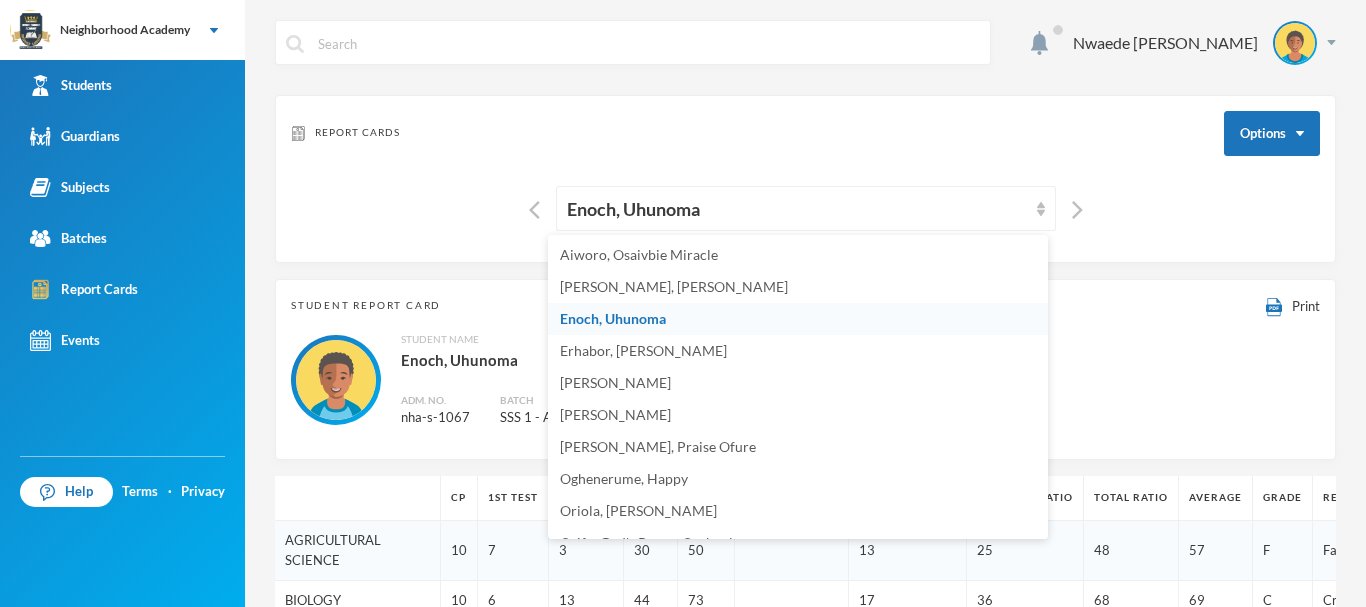 click on "Student Report Card Print Student Name Enoch, Uhunoma Adm. No. nha-s-1067 Batch SSS 1 - A (2024/2025)" at bounding box center [805, 369] 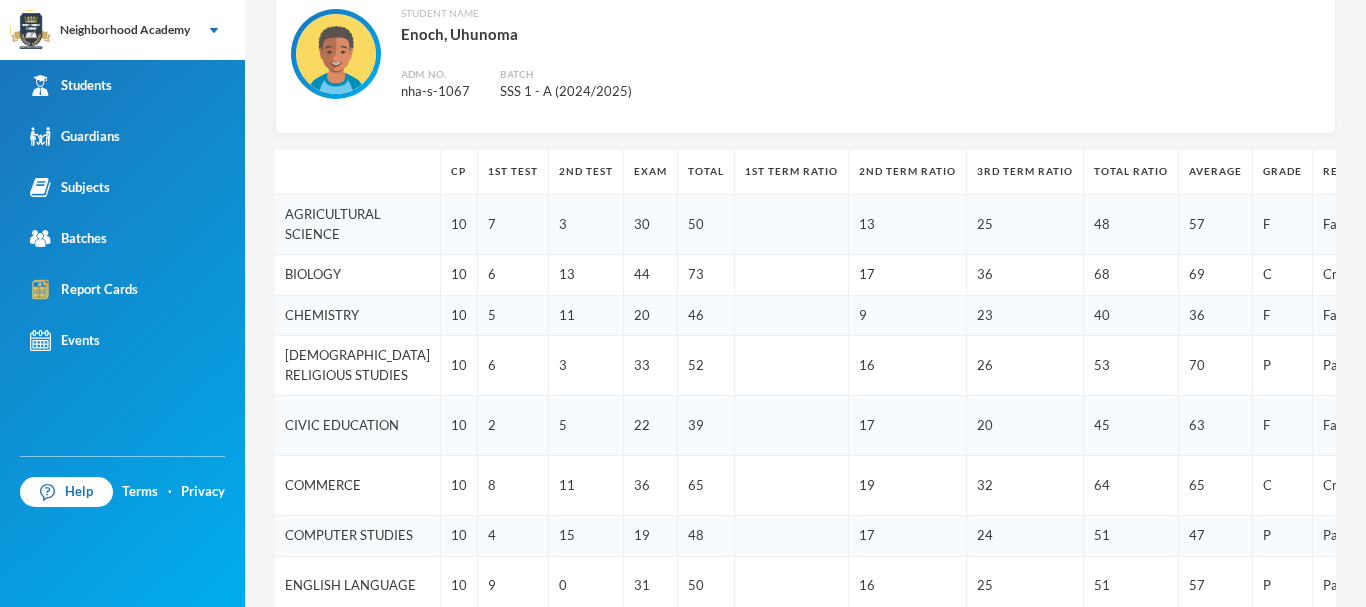 scroll, scrollTop: 0, scrollLeft: 0, axis: both 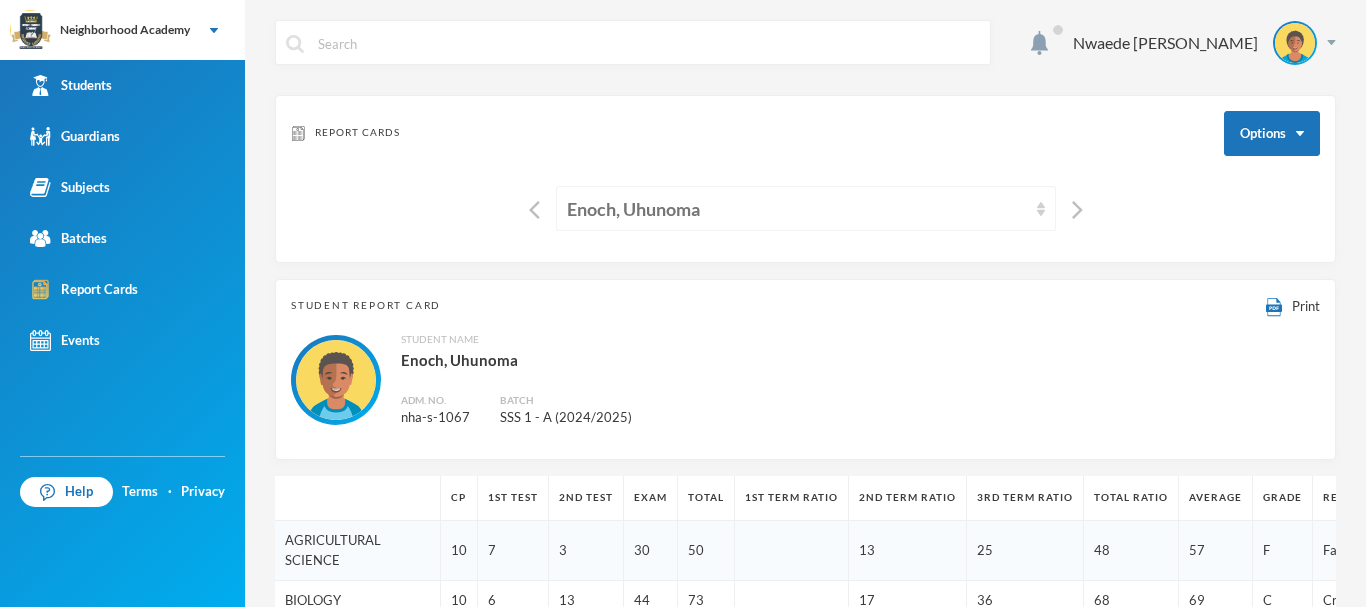 click on "Enoch, Uhunoma" at bounding box center (797, 209) 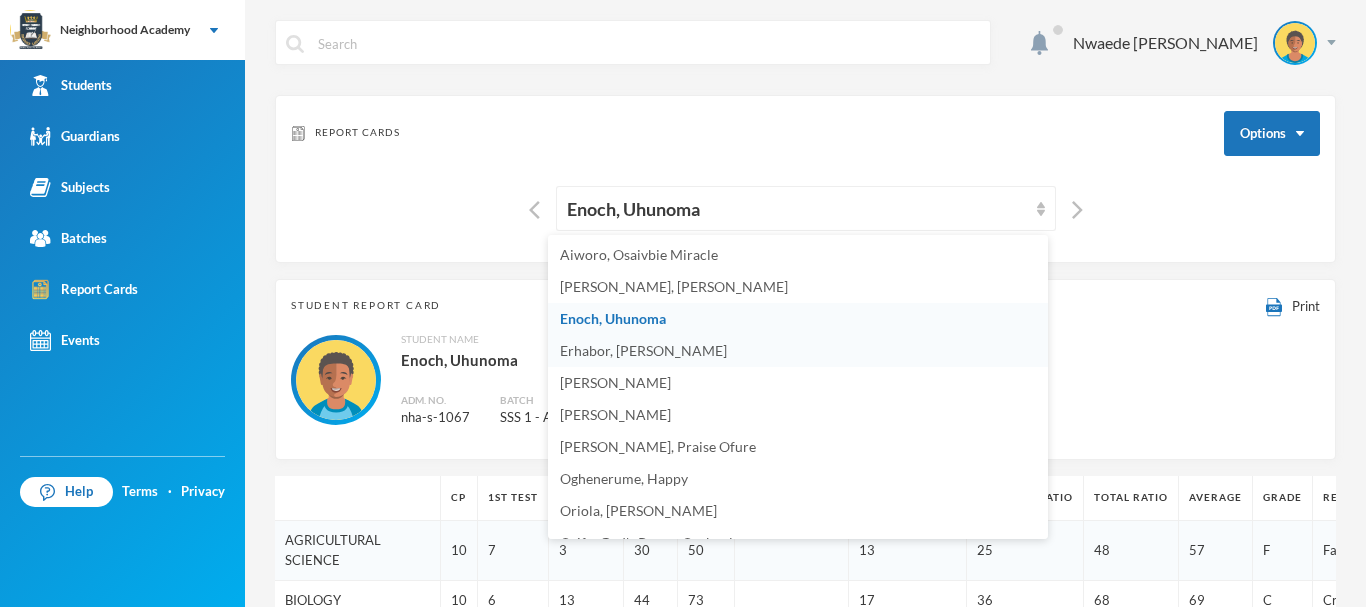 click on "Erhabor, [PERSON_NAME]" at bounding box center [643, 350] 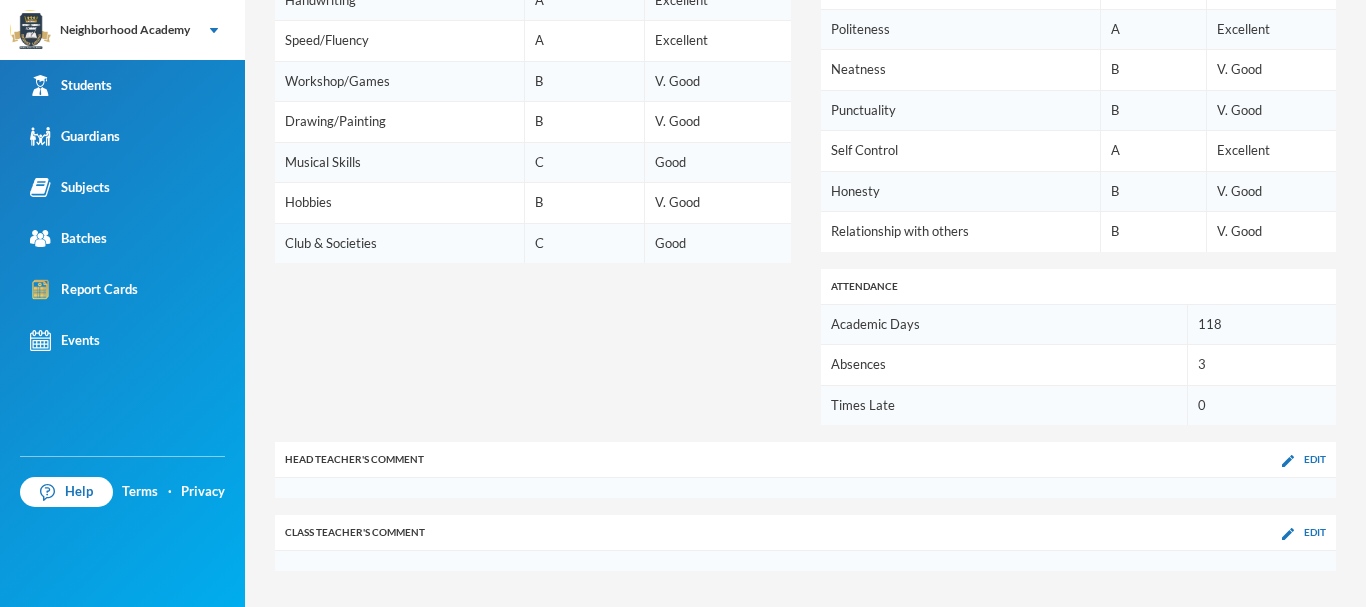 scroll, scrollTop: 1632, scrollLeft: 0, axis: vertical 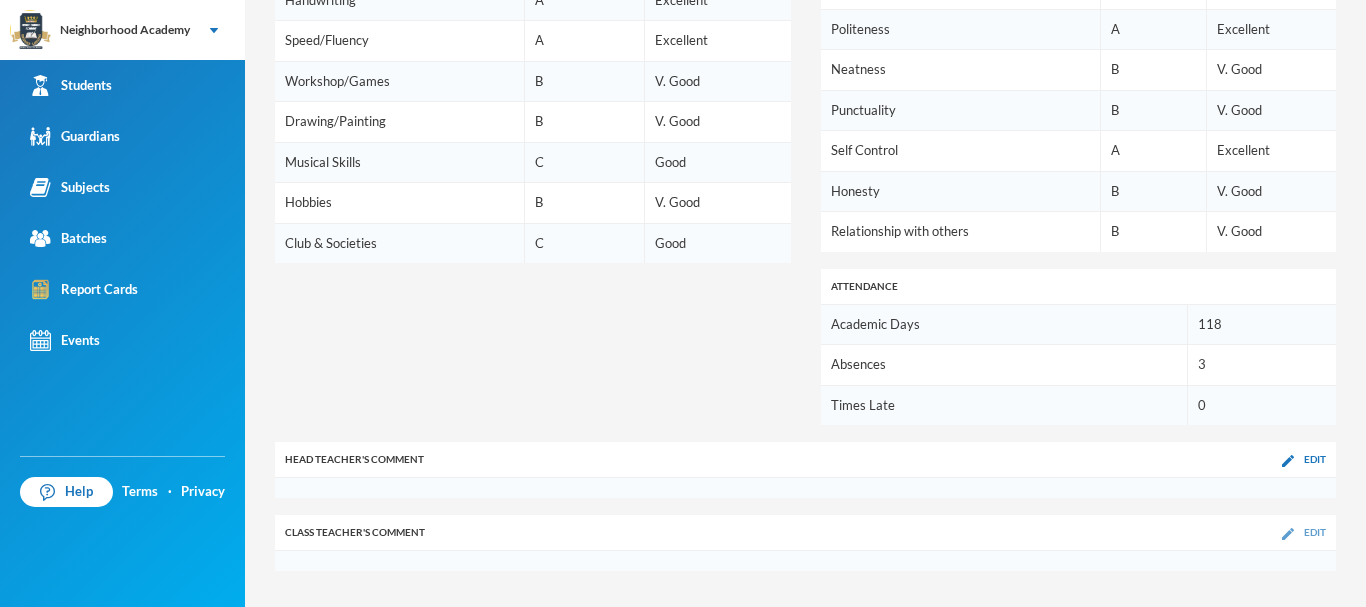 click on "Edit" at bounding box center [1304, 532] 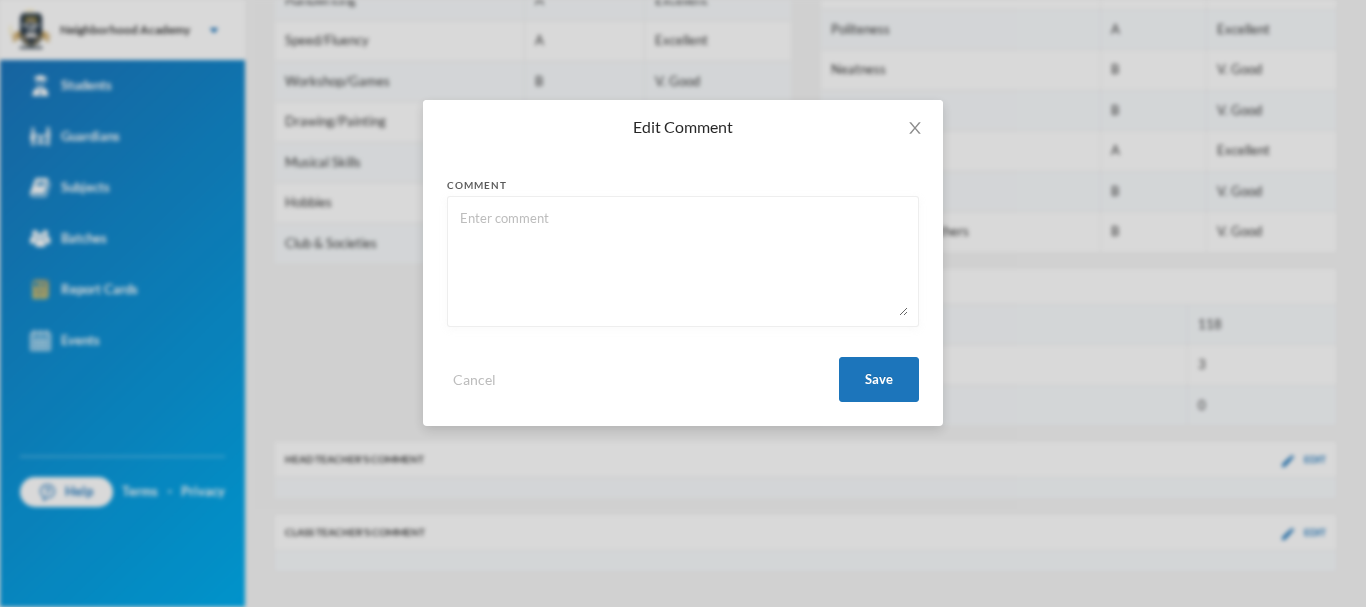 click at bounding box center [683, 261] 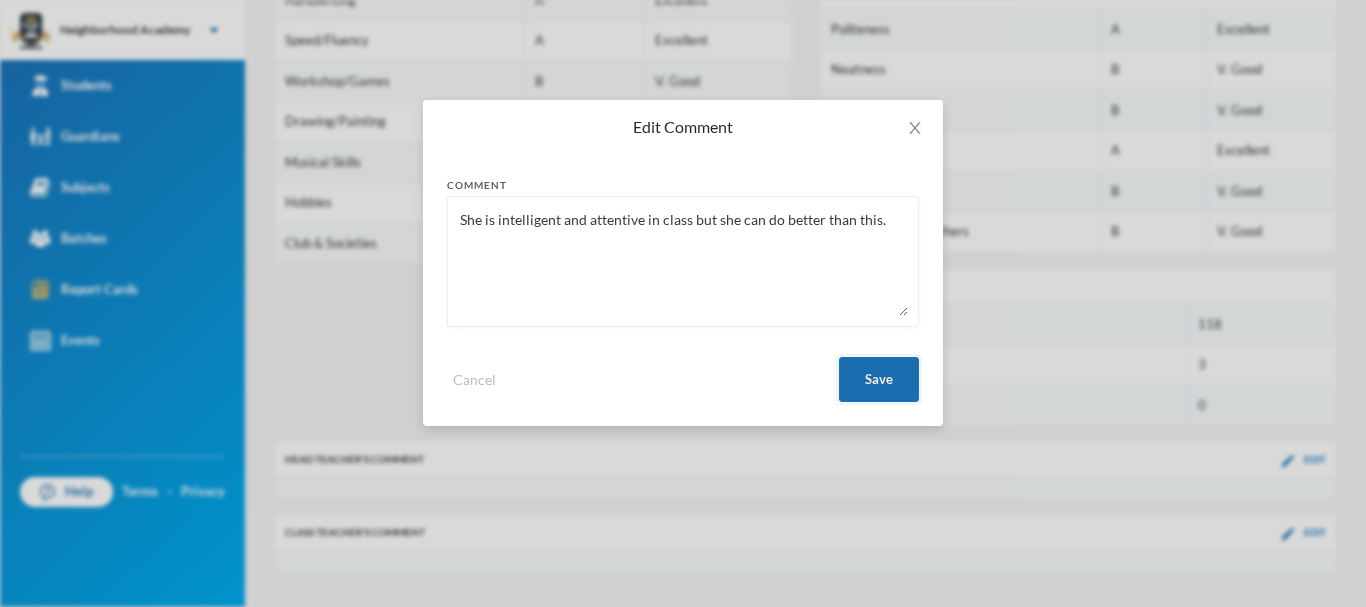 type on "She is intelligent and attentive in class but she can do better than this." 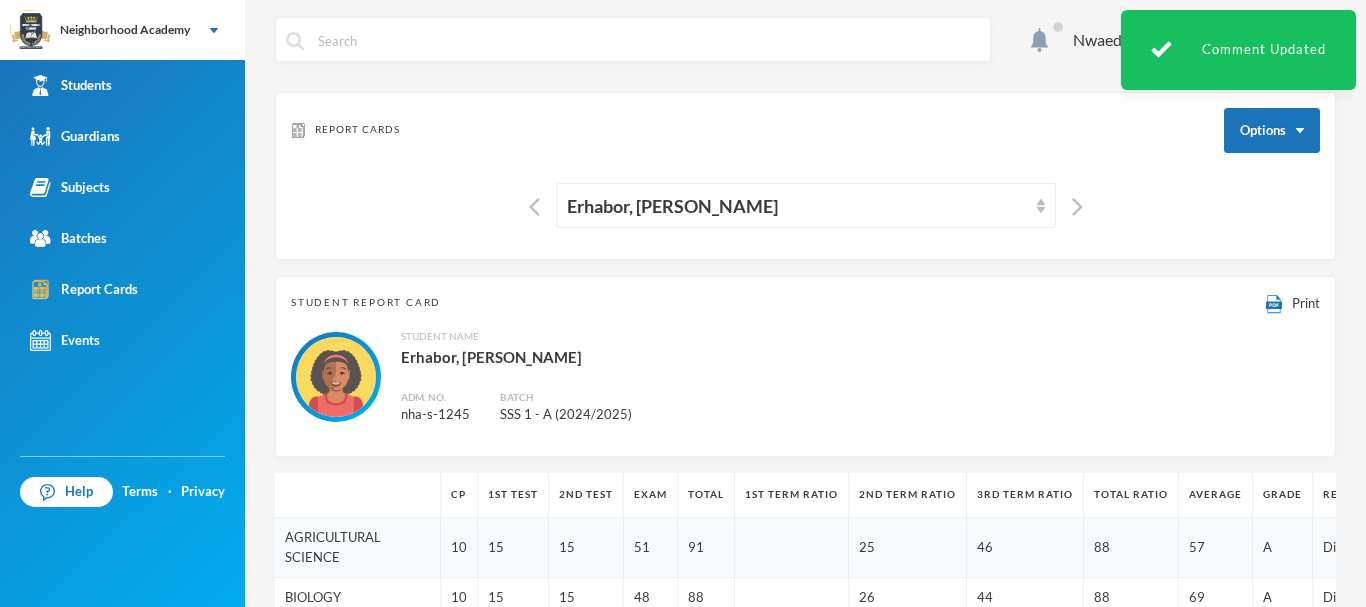 scroll, scrollTop: 0, scrollLeft: 0, axis: both 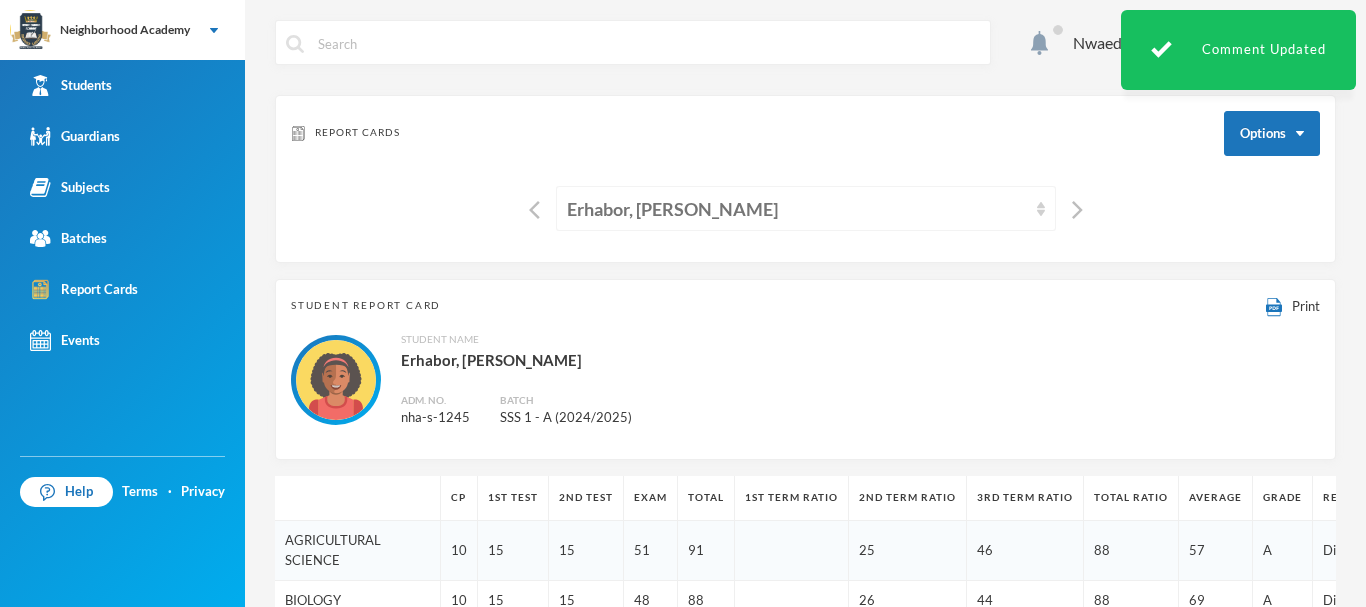 click on "Erhabor, [PERSON_NAME]" at bounding box center [797, 209] 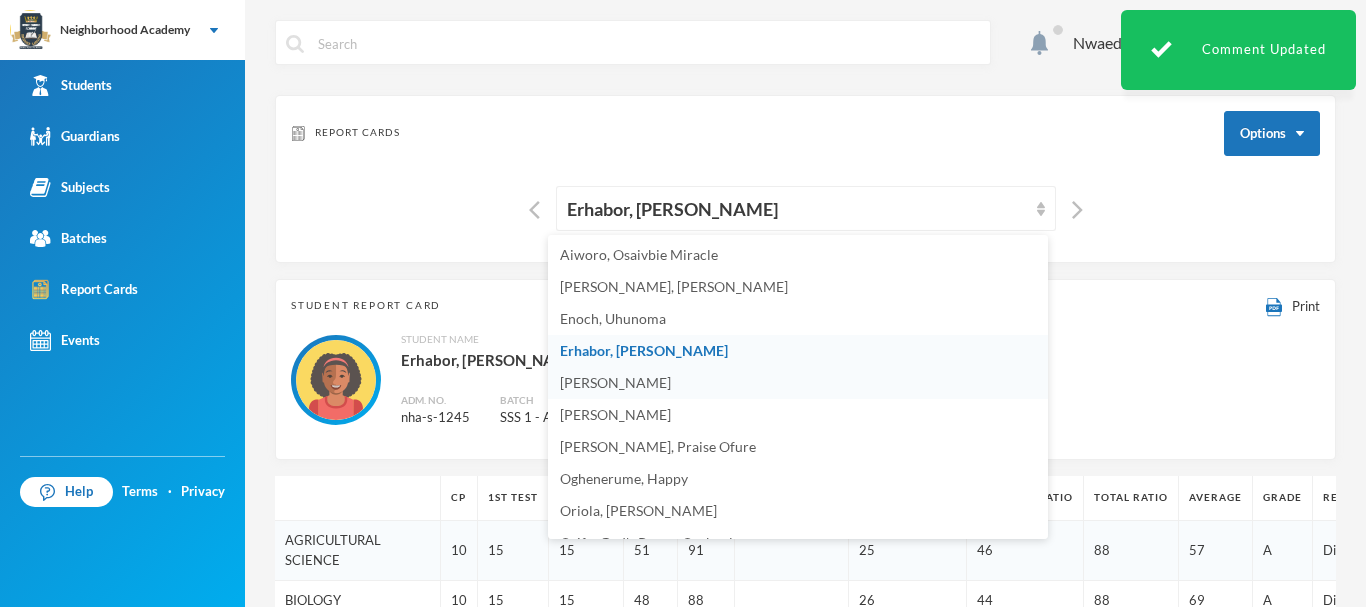 click on "[PERSON_NAME]" at bounding box center [615, 382] 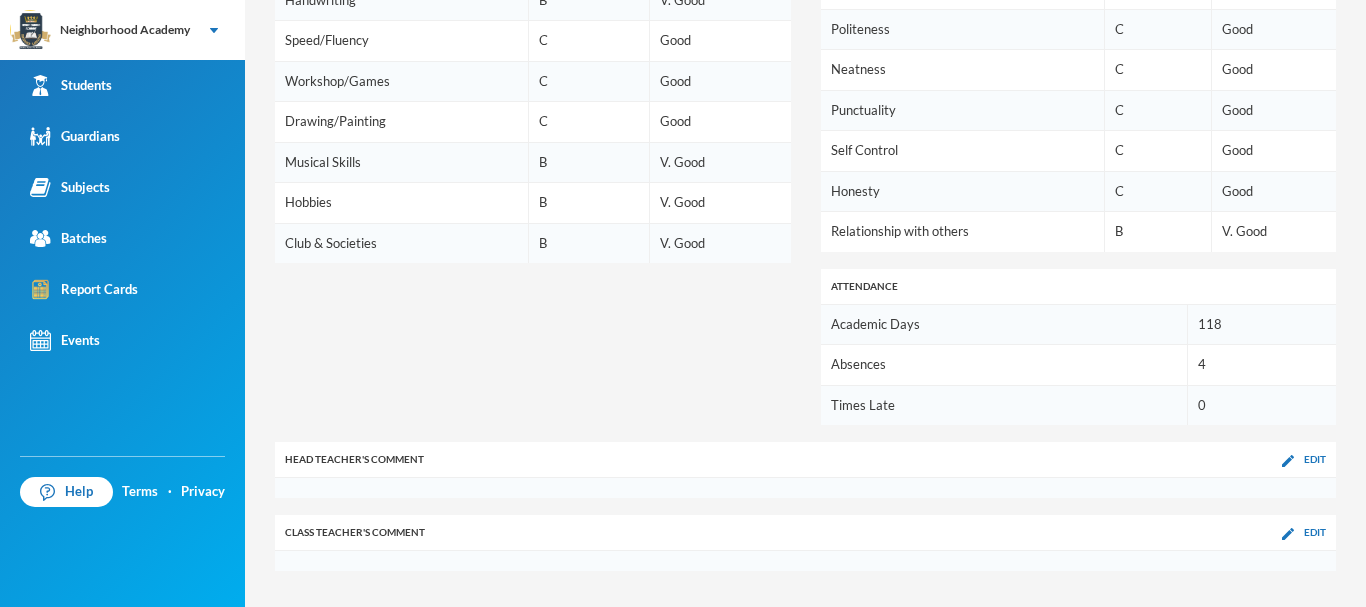 scroll, scrollTop: 1632, scrollLeft: 0, axis: vertical 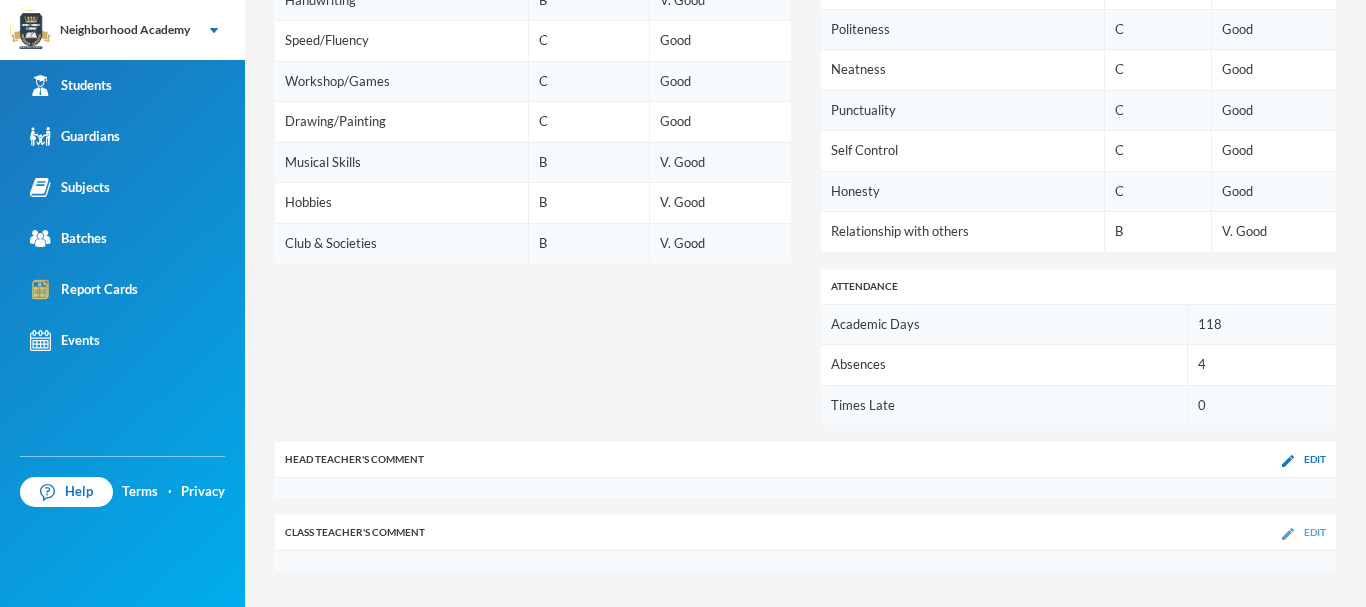 click on "Edit" at bounding box center [1315, 532] 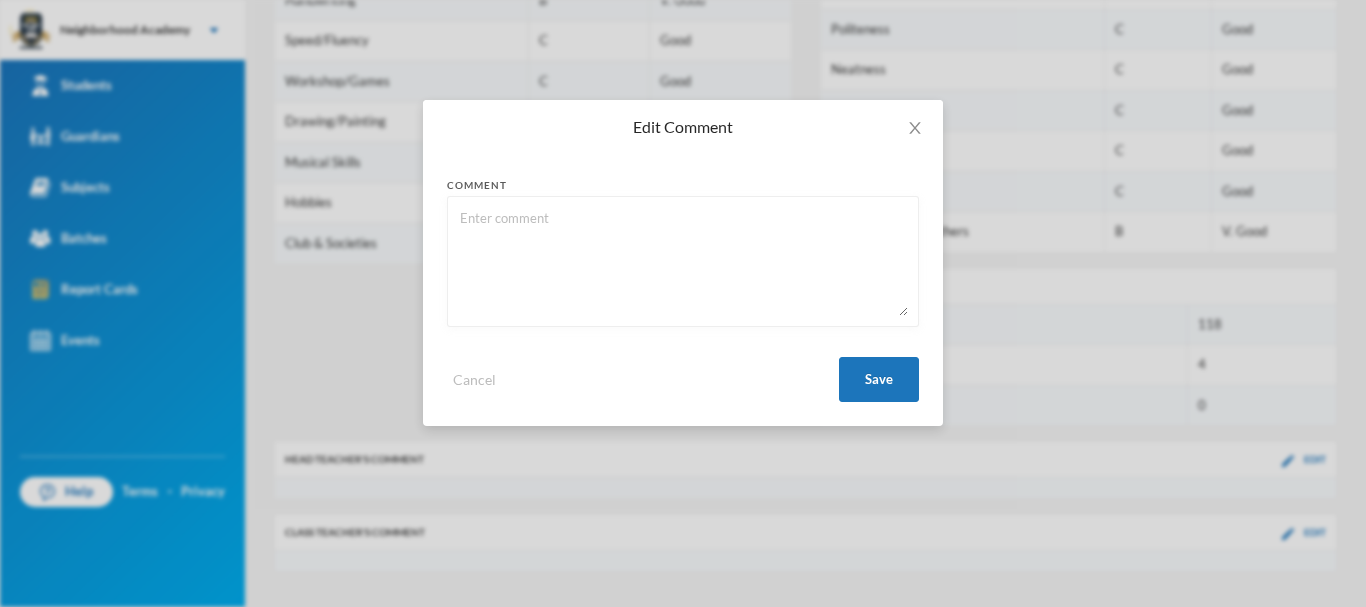 click at bounding box center [683, 261] 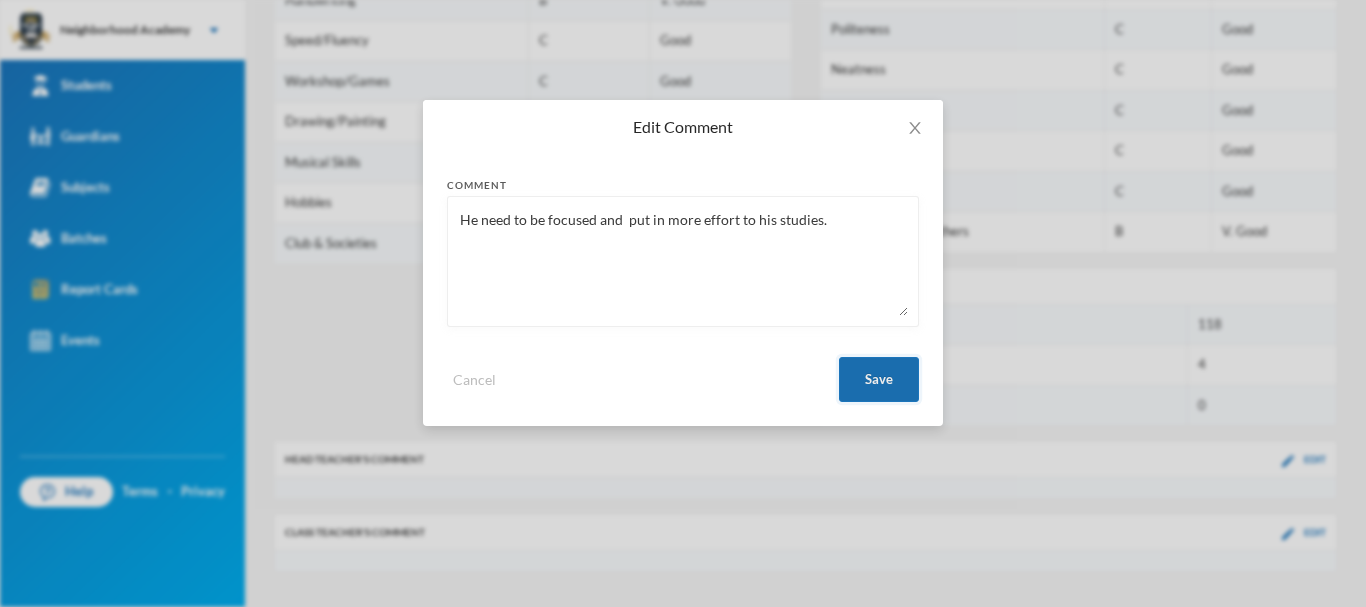 type on "He need to be focused and  put in more effort to his studies." 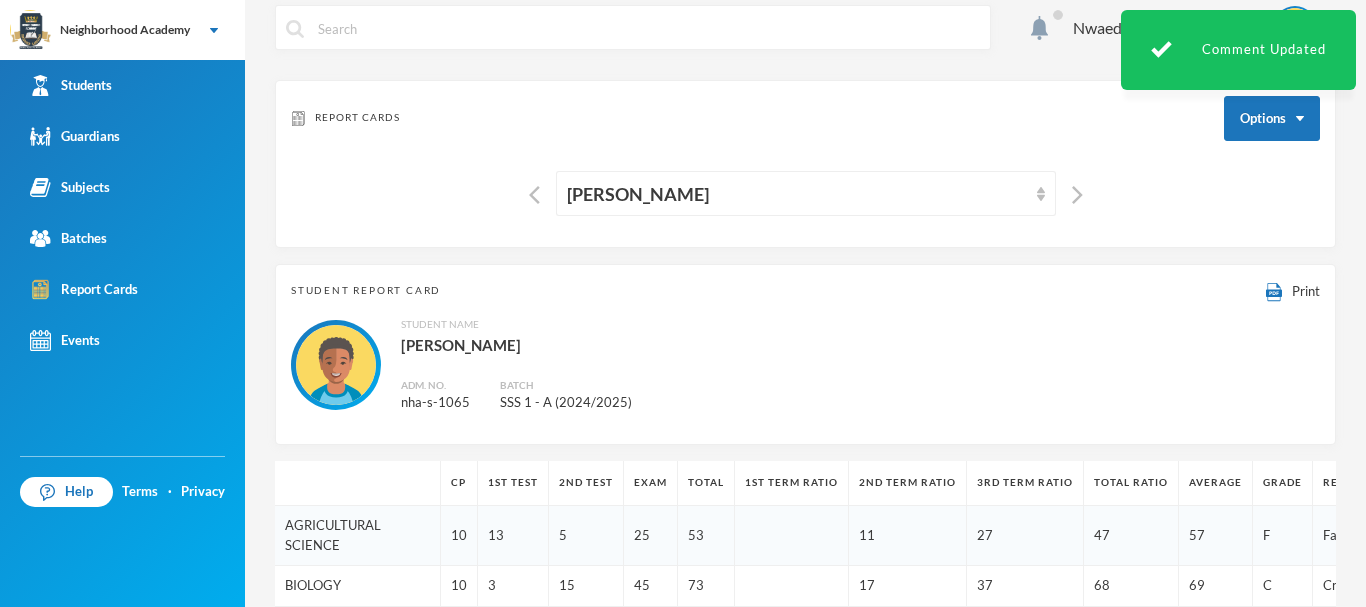 scroll, scrollTop: 0, scrollLeft: 0, axis: both 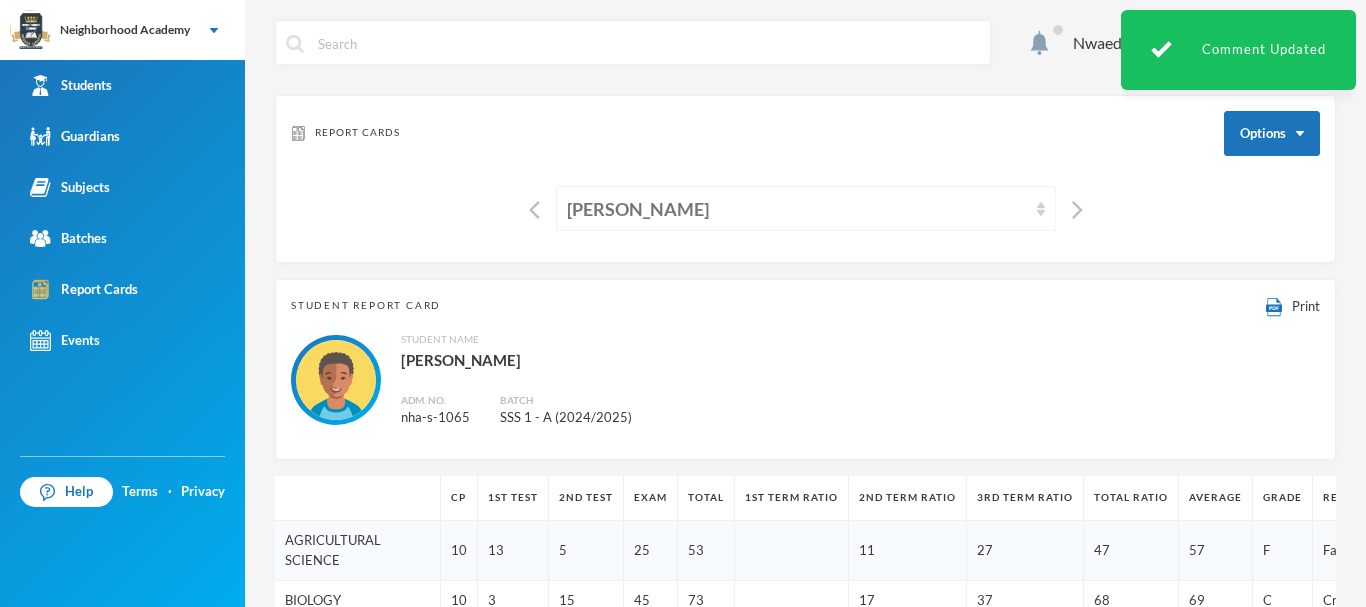 click on "[PERSON_NAME]" at bounding box center [797, 209] 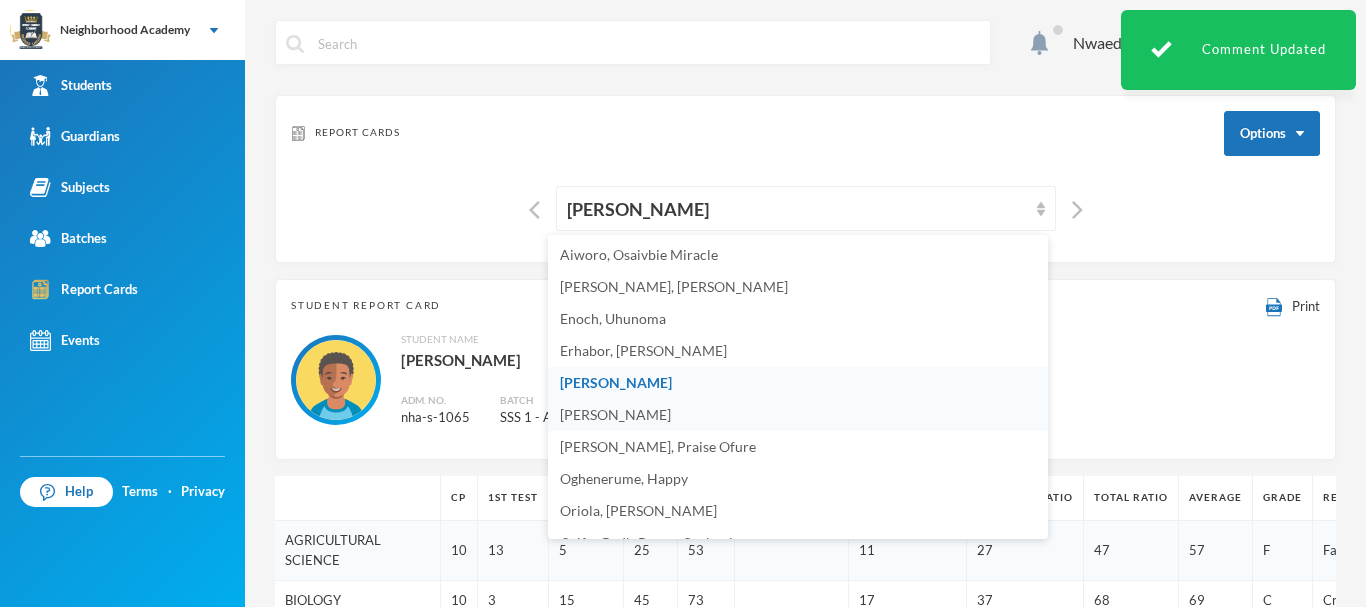 click on "[PERSON_NAME]" at bounding box center [615, 414] 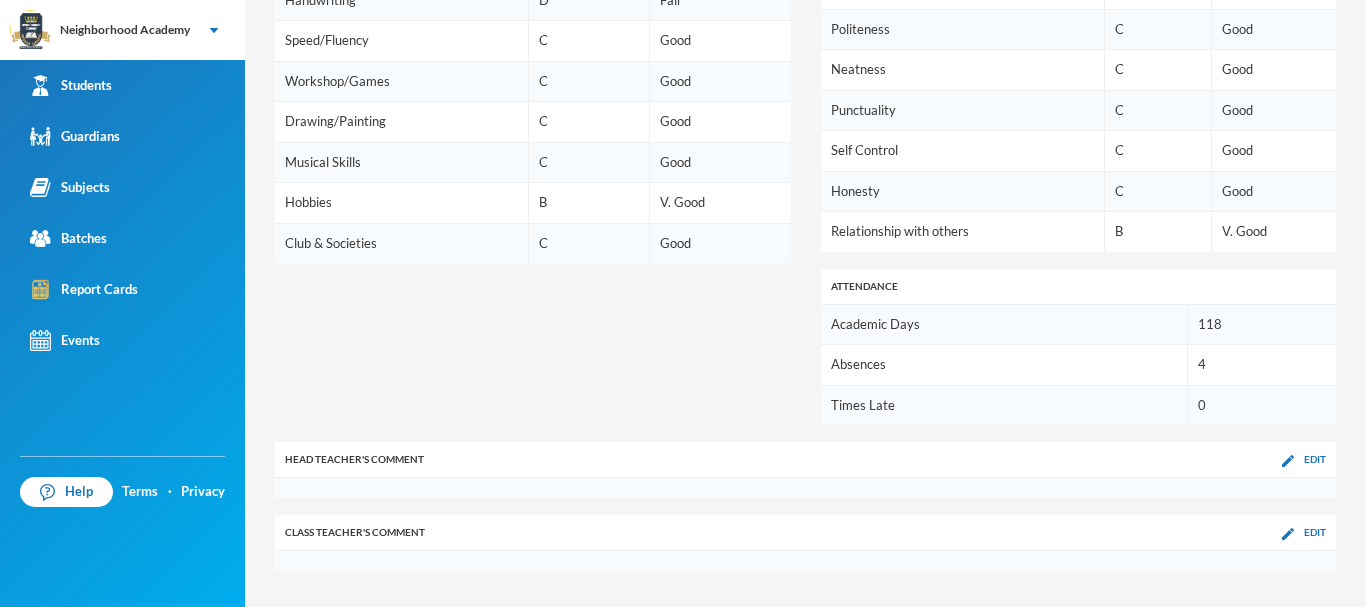 scroll, scrollTop: 1632, scrollLeft: 0, axis: vertical 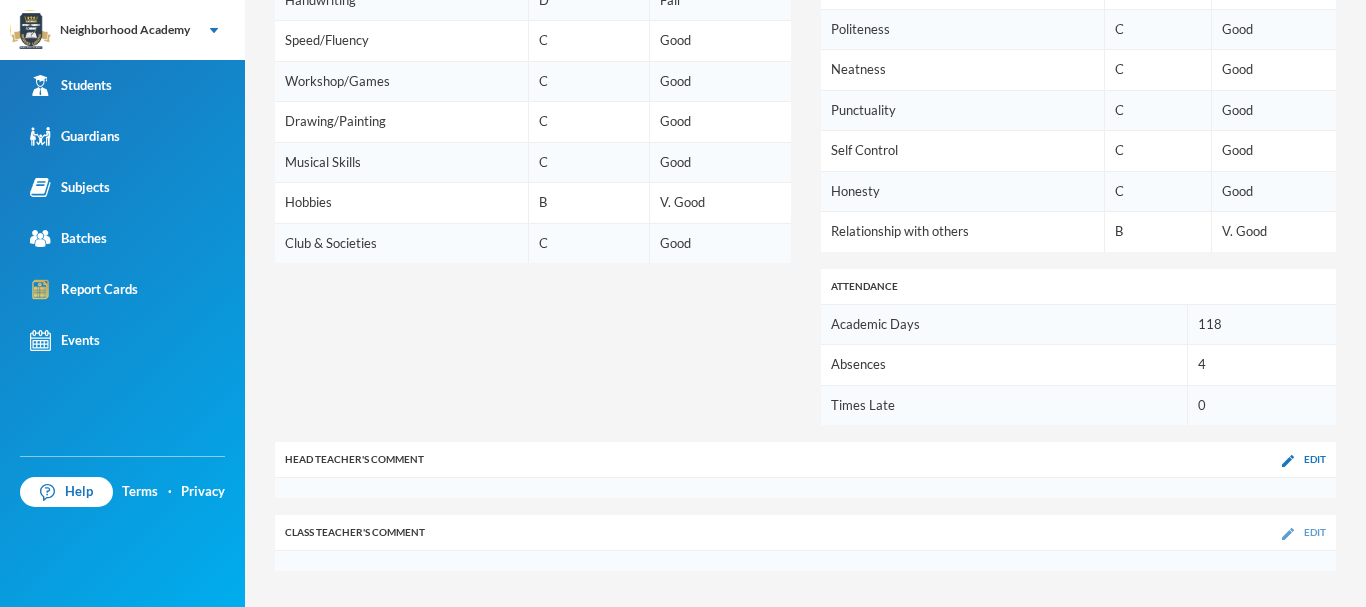 click on "Edit" at bounding box center (1304, 532) 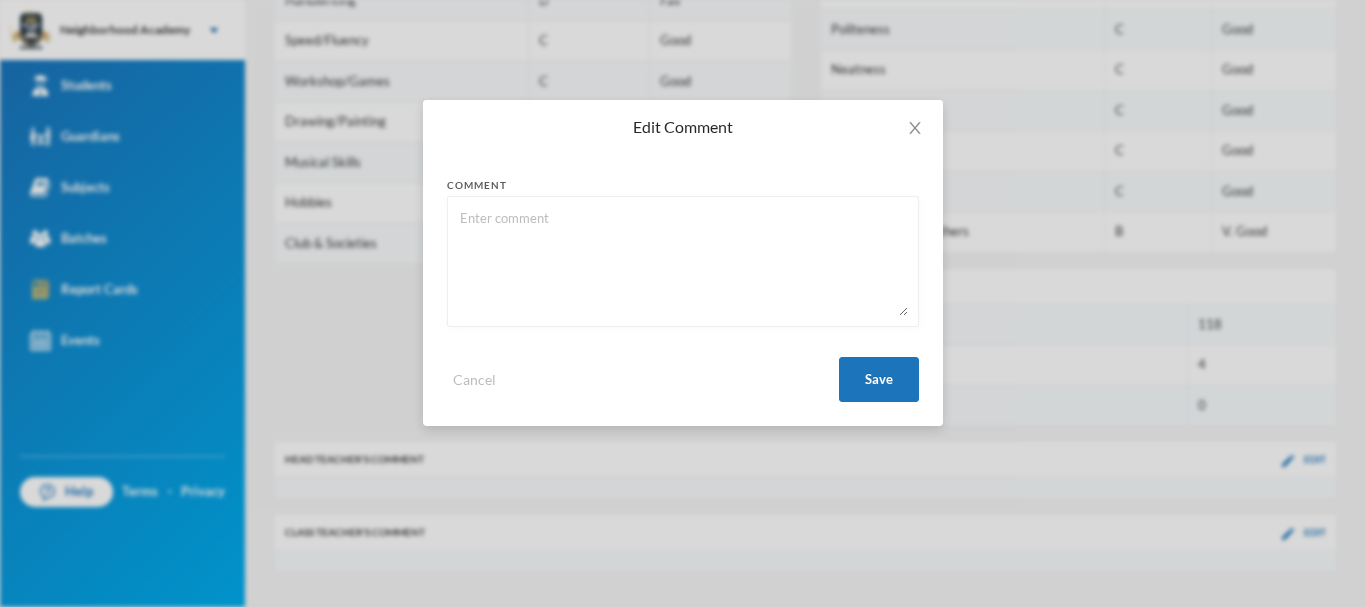 click at bounding box center [683, 261] 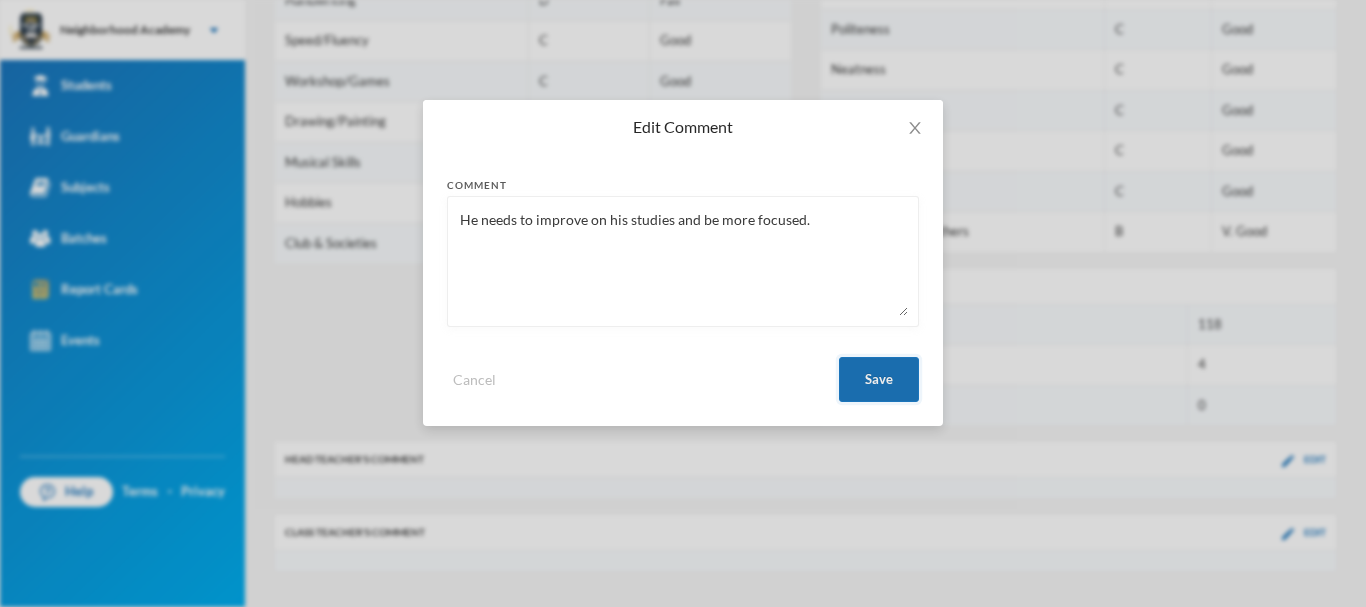 type on "He needs to improve on his studies and be more focused." 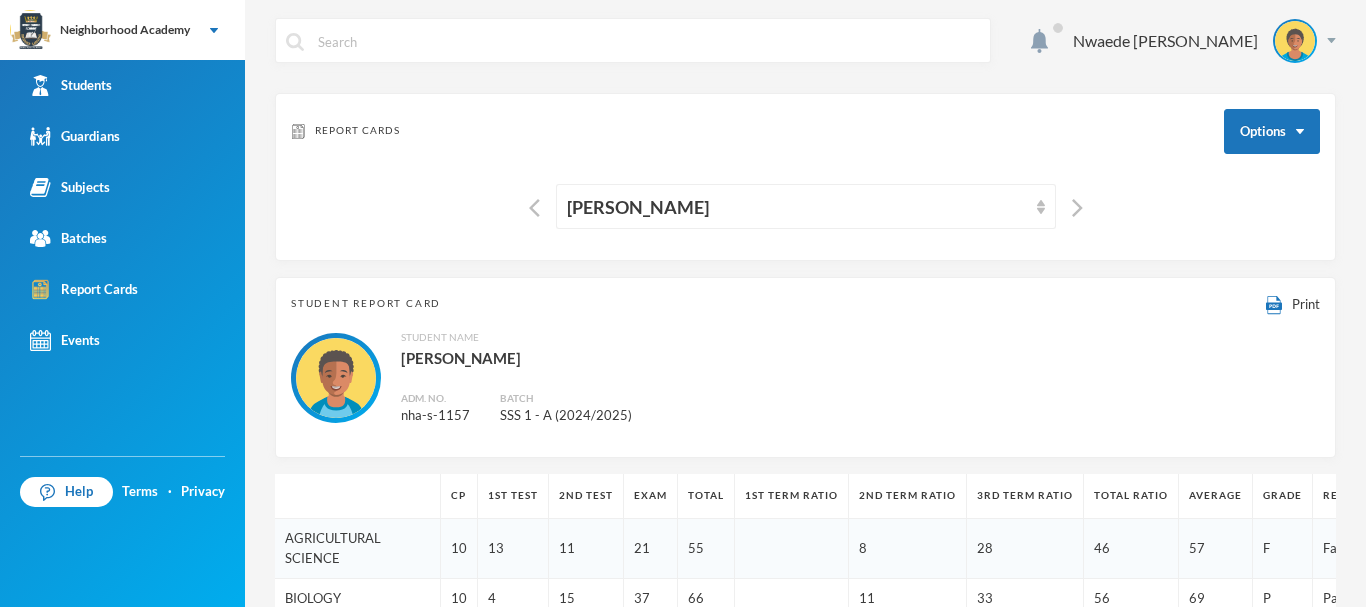 scroll, scrollTop: 0, scrollLeft: 0, axis: both 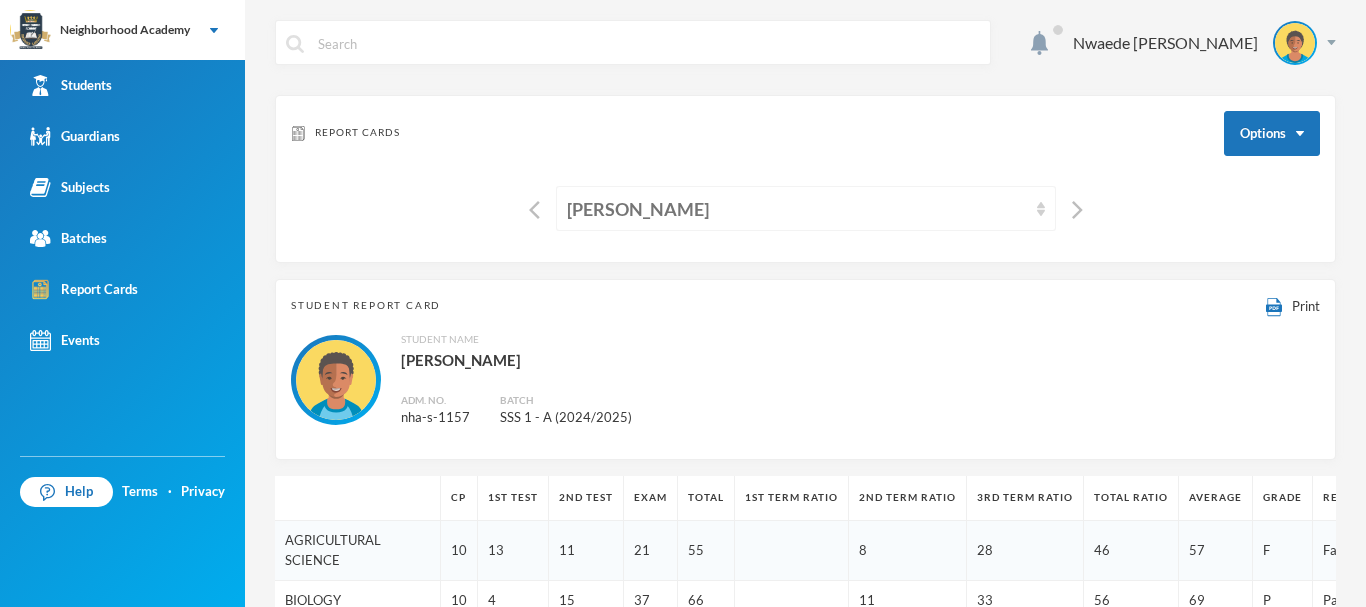 click on "[PERSON_NAME]" at bounding box center [797, 209] 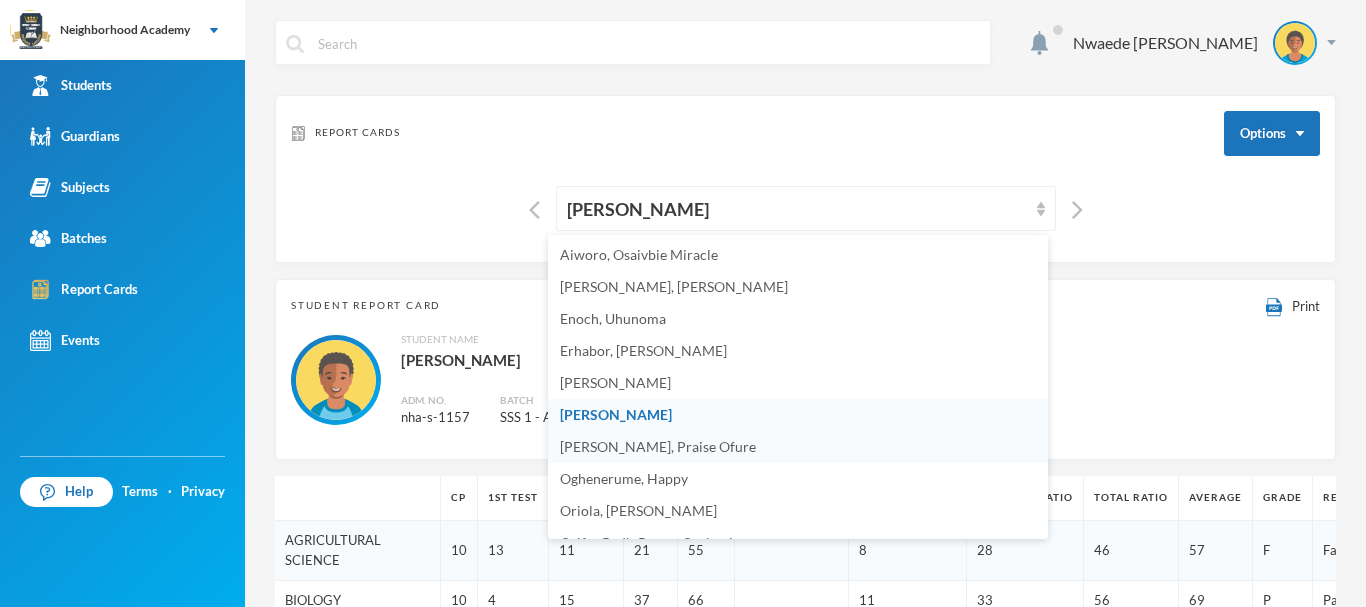 click on "[PERSON_NAME], Praise Ofure" at bounding box center [658, 446] 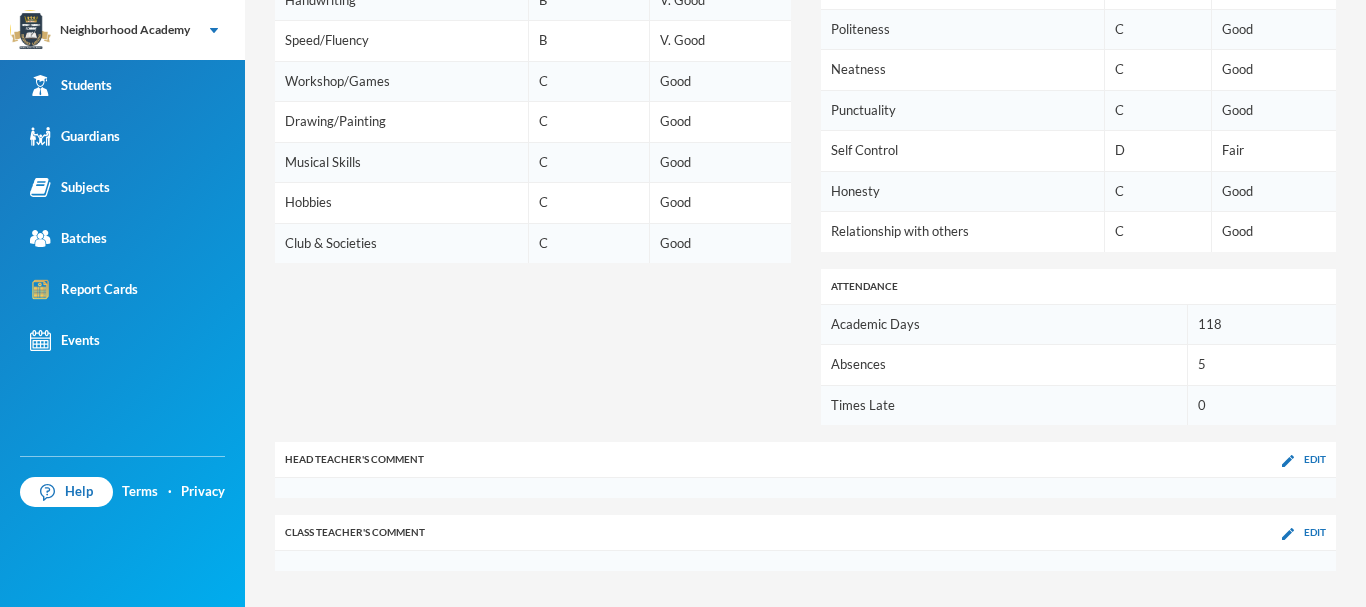 scroll, scrollTop: 1632, scrollLeft: 0, axis: vertical 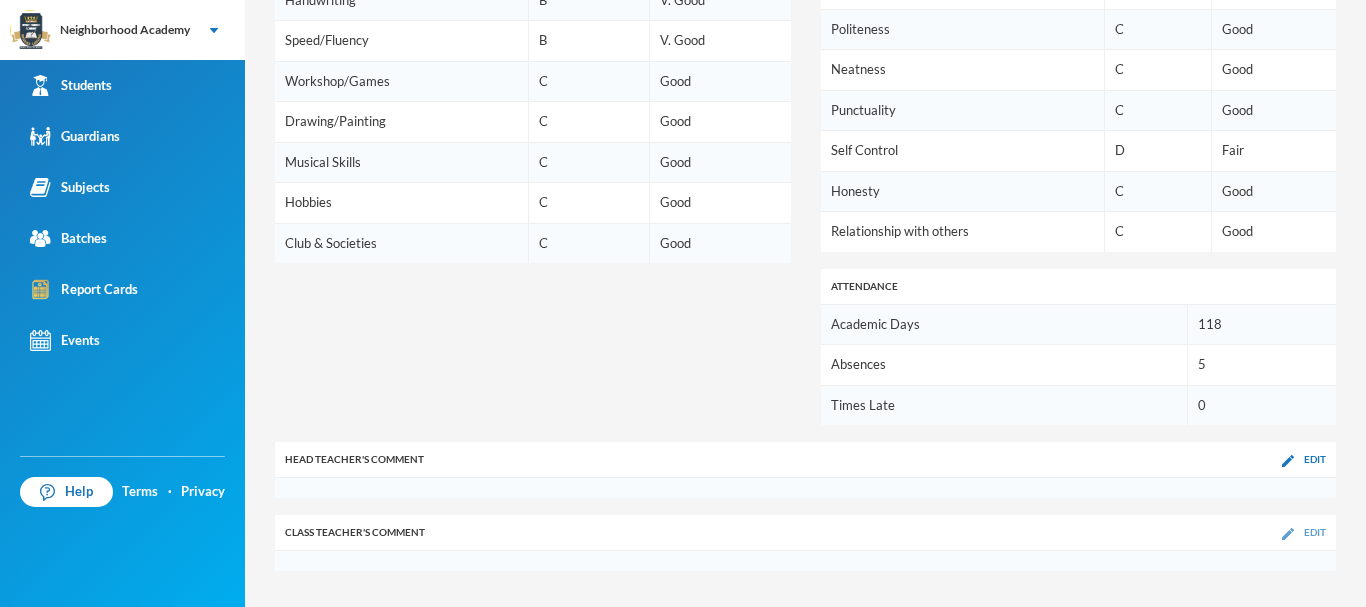 click on "Edit" at bounding box center [1304, 532] 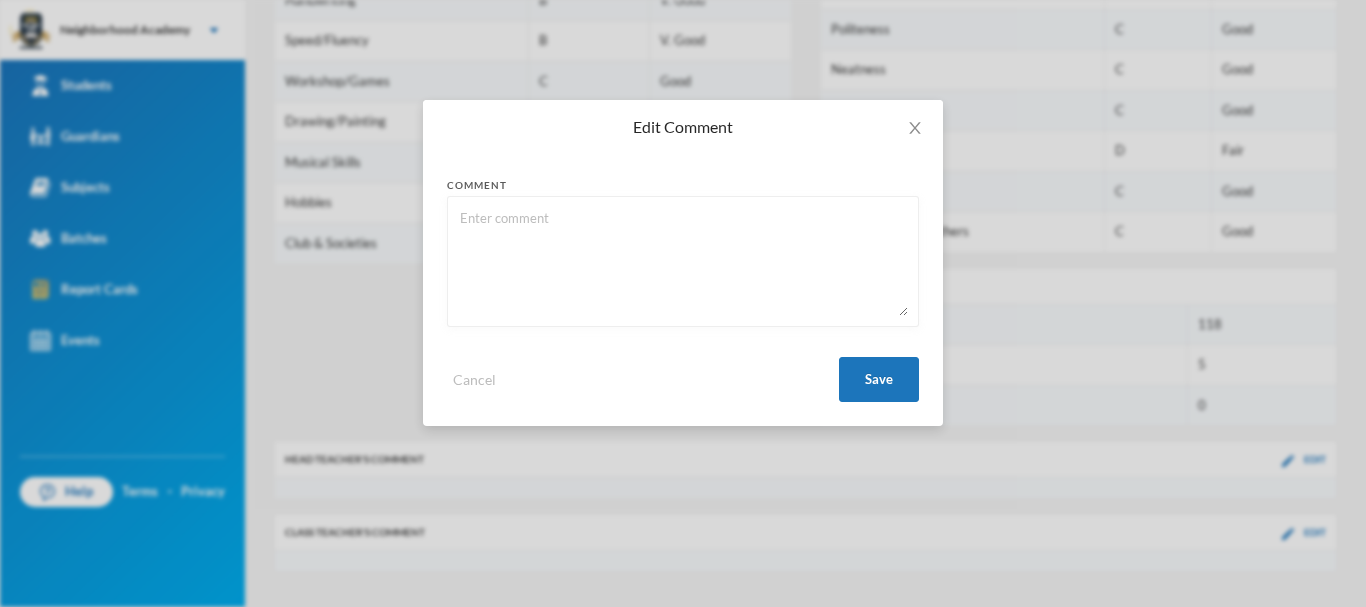 click at bounding box center (683, 261) 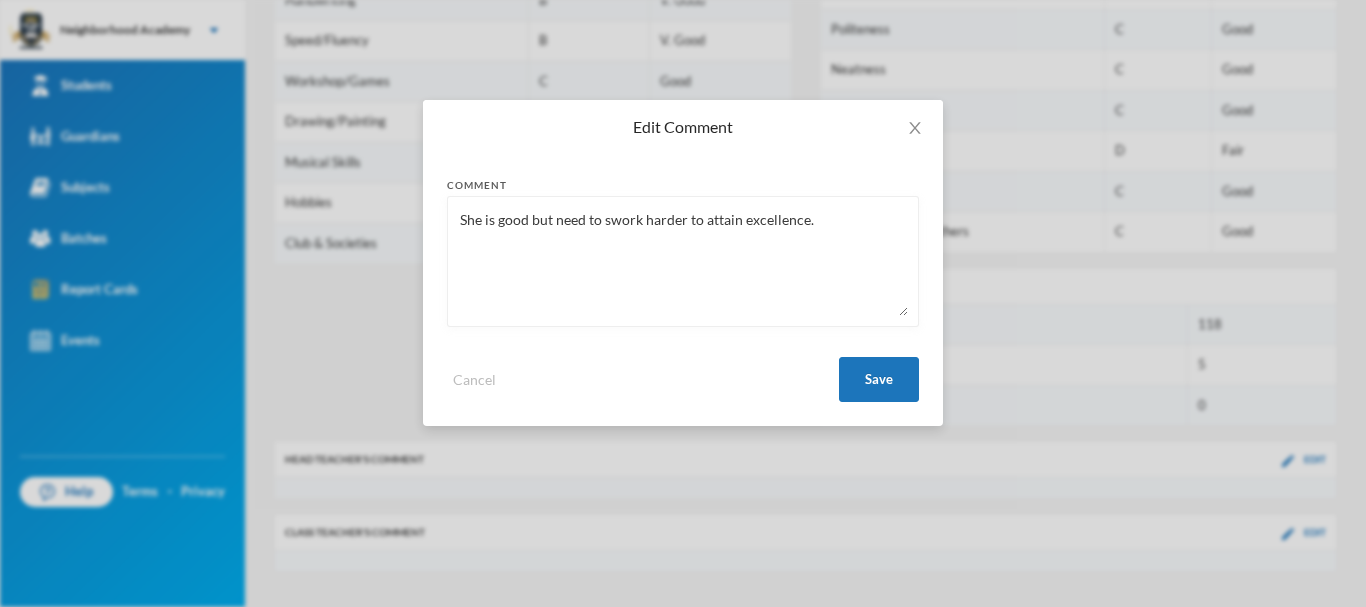click on "She is good but need to swork harder to attain excellence." at bounding box center [683, 261] 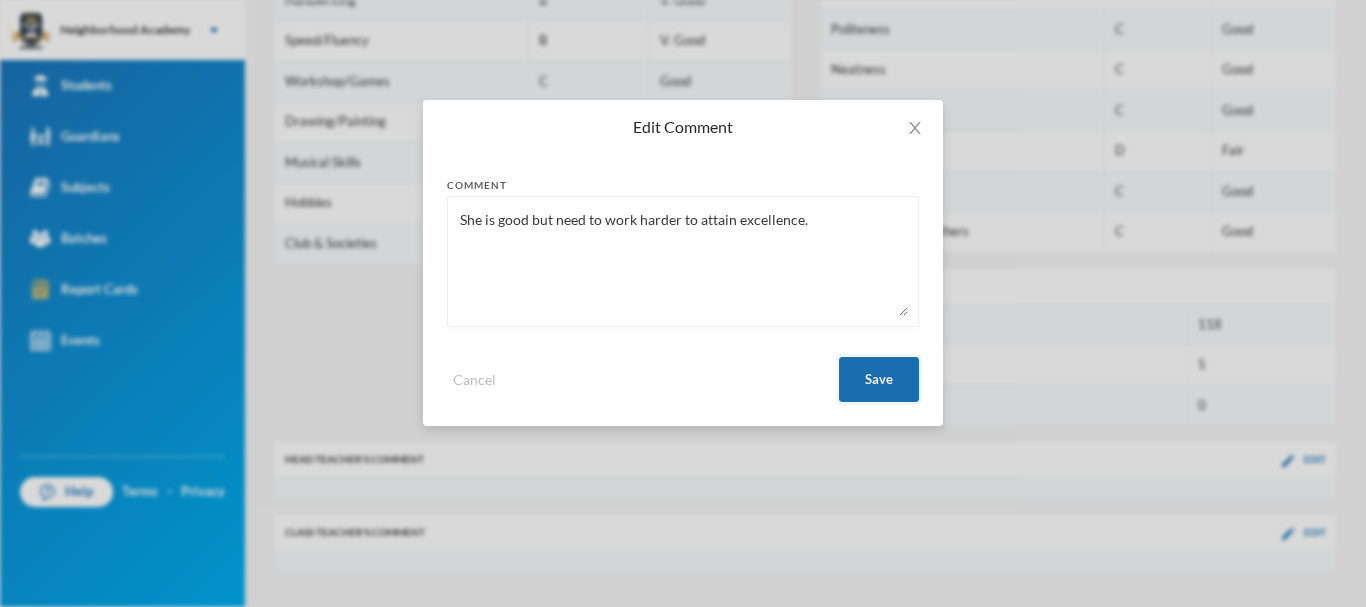 type on "She is good but need to work harder to attain excellence." 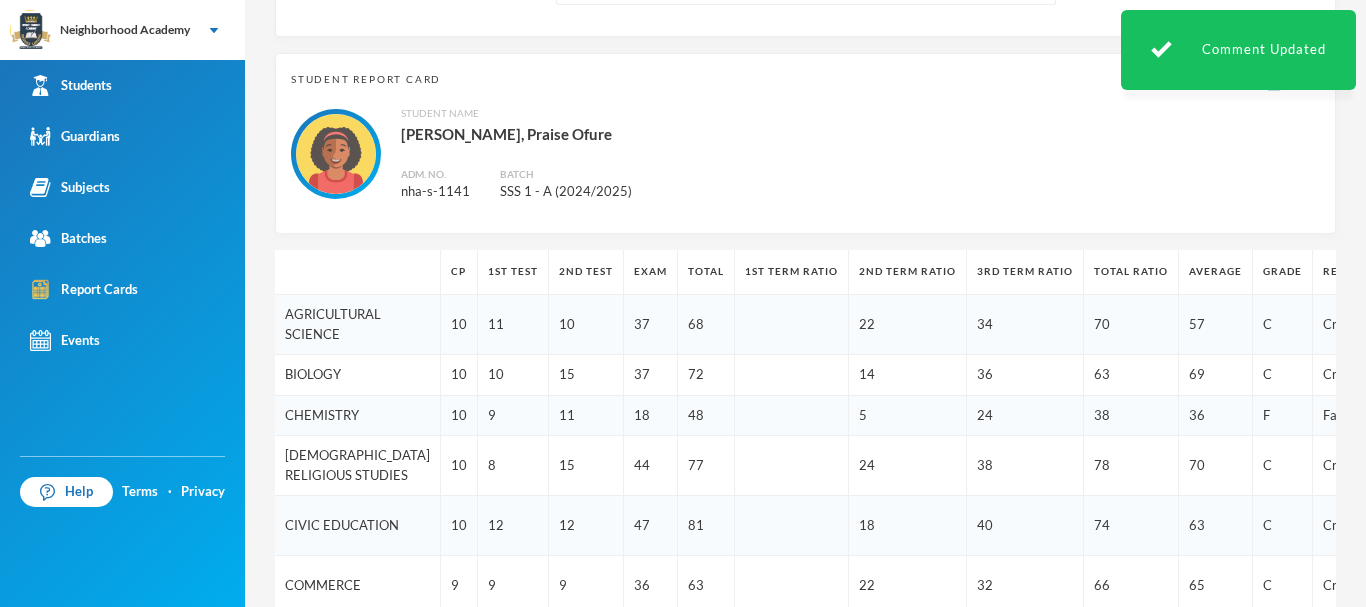 scroll, scrollTop: 0, scrollLeft: 0, axis: both 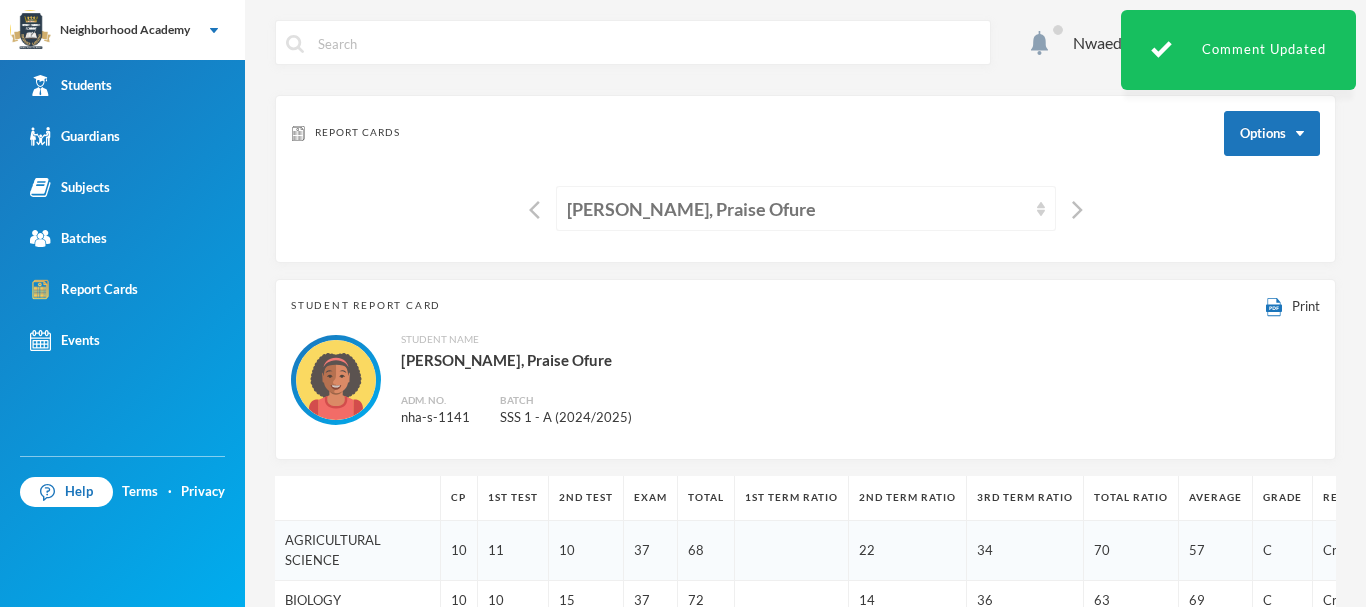 click on "[PERSON_NAME], Praise Ofure" at bounding box center [797, 209] 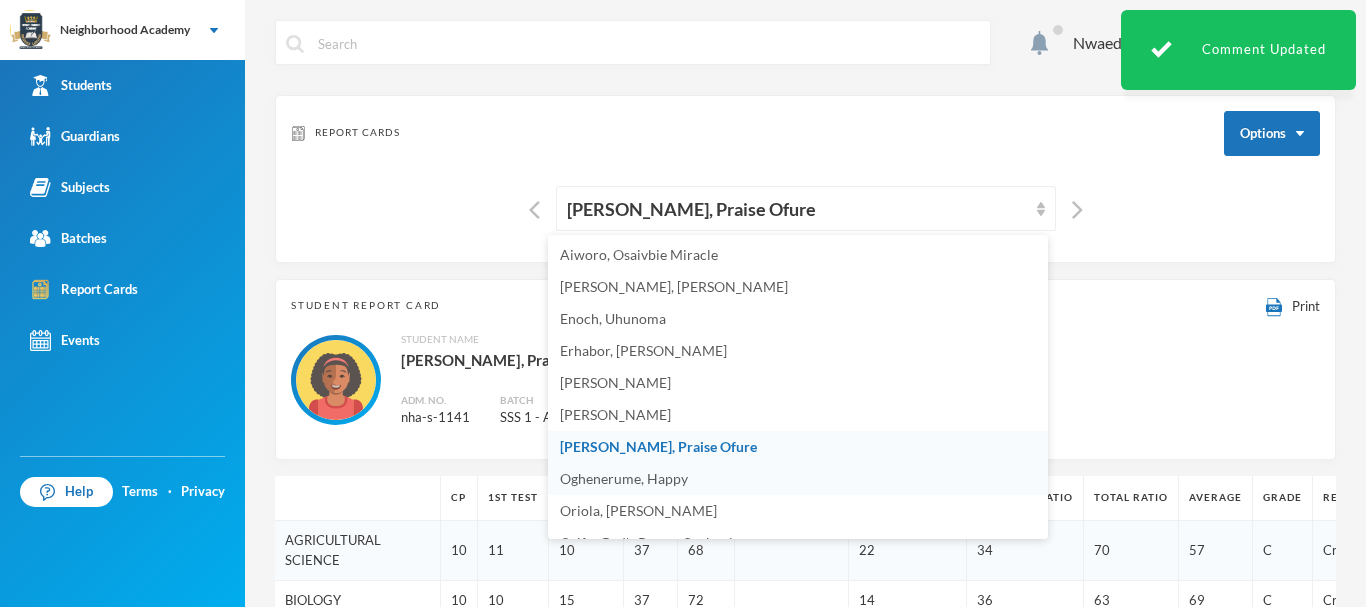 click on "Oghenerume, Happy" at bounding box center (624, 478) 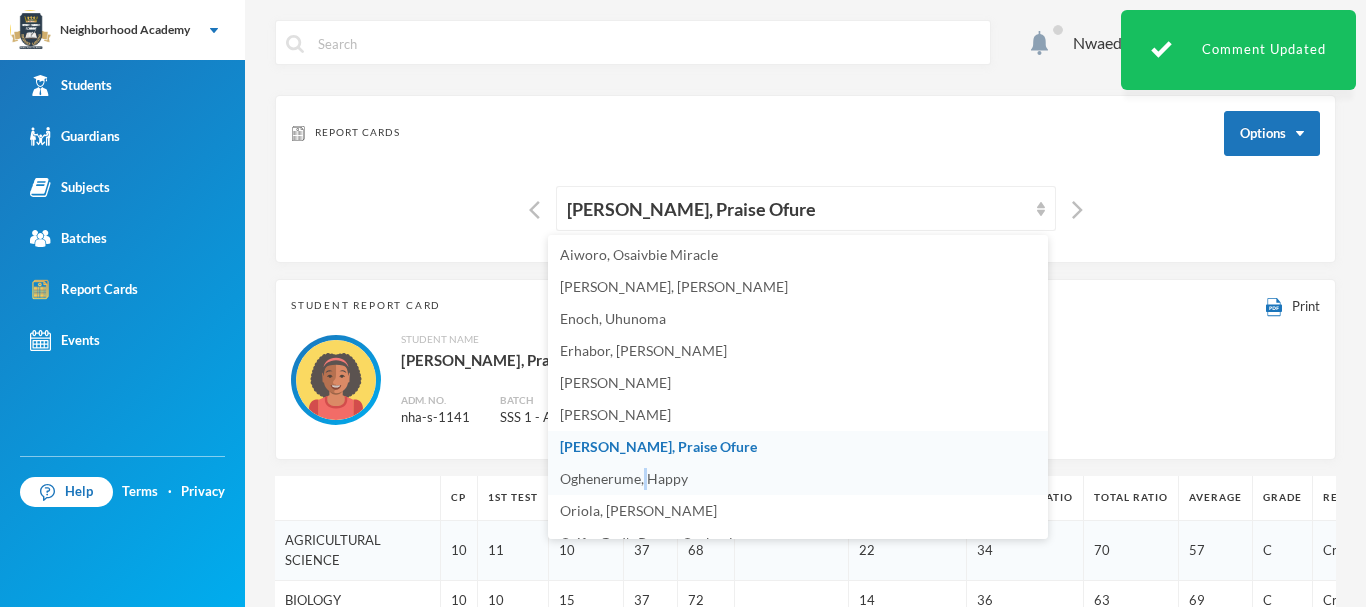 click on "Oghenerume, Happy" at bounding box center (624, 478) 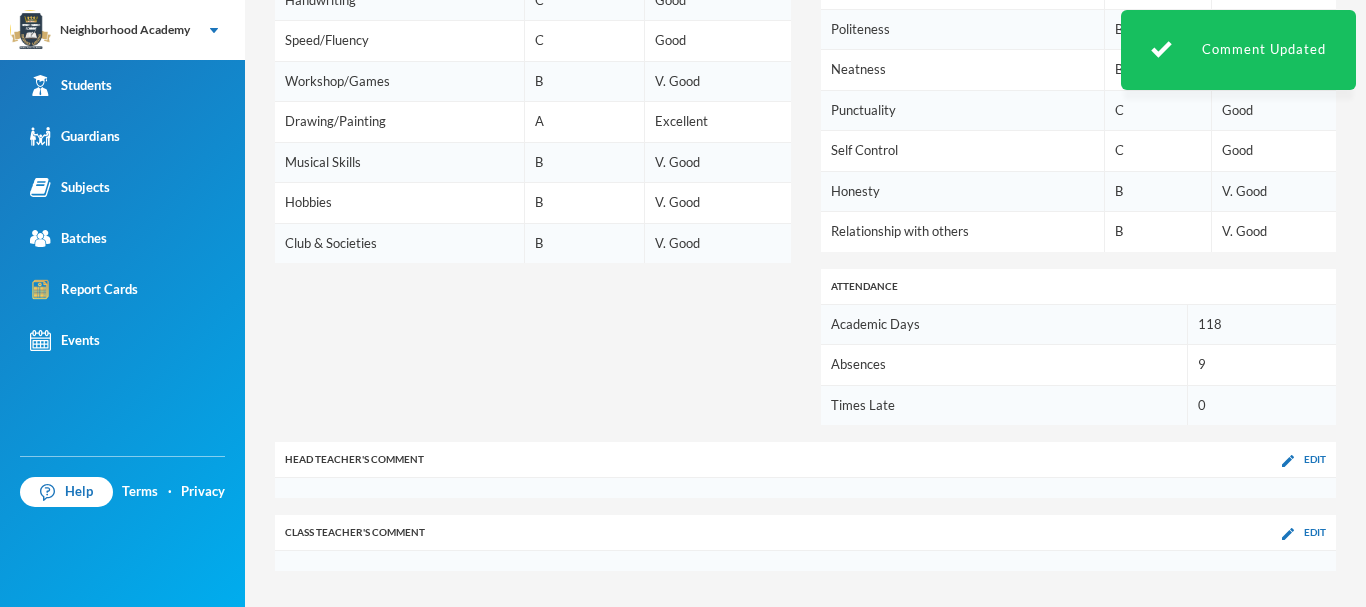 scroll, scrollTop: 1632, scrollLeft: 0, axis: vertical 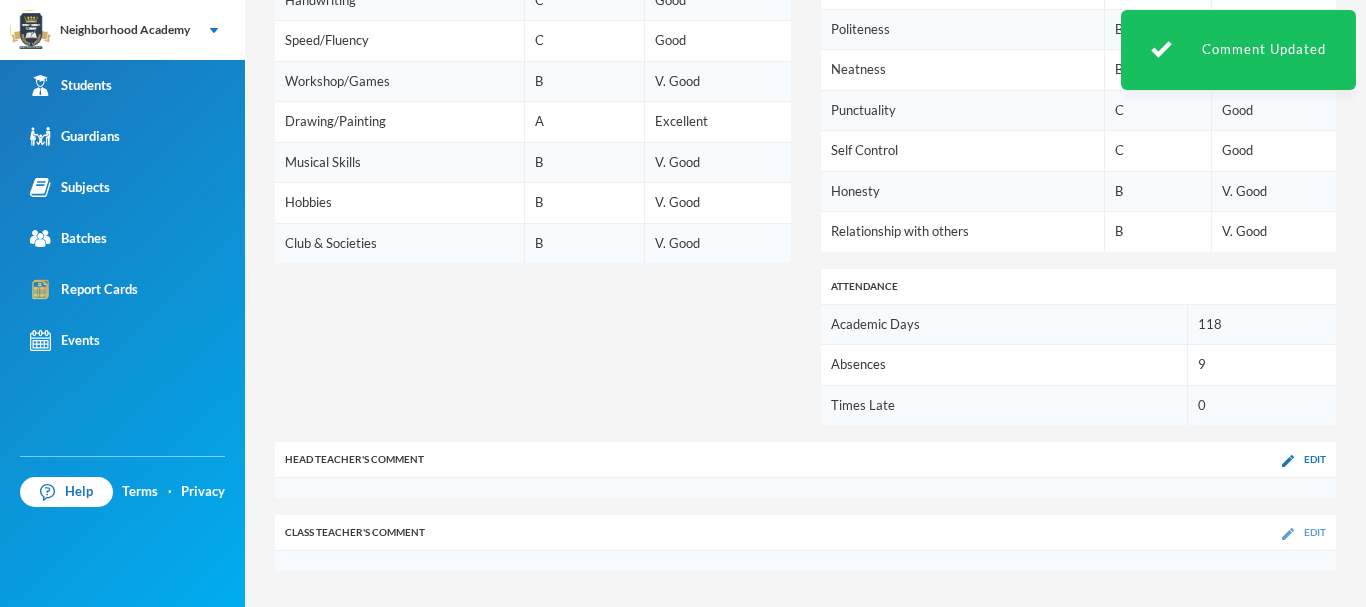 click on "Edit" at bounding box center [1315, 532] 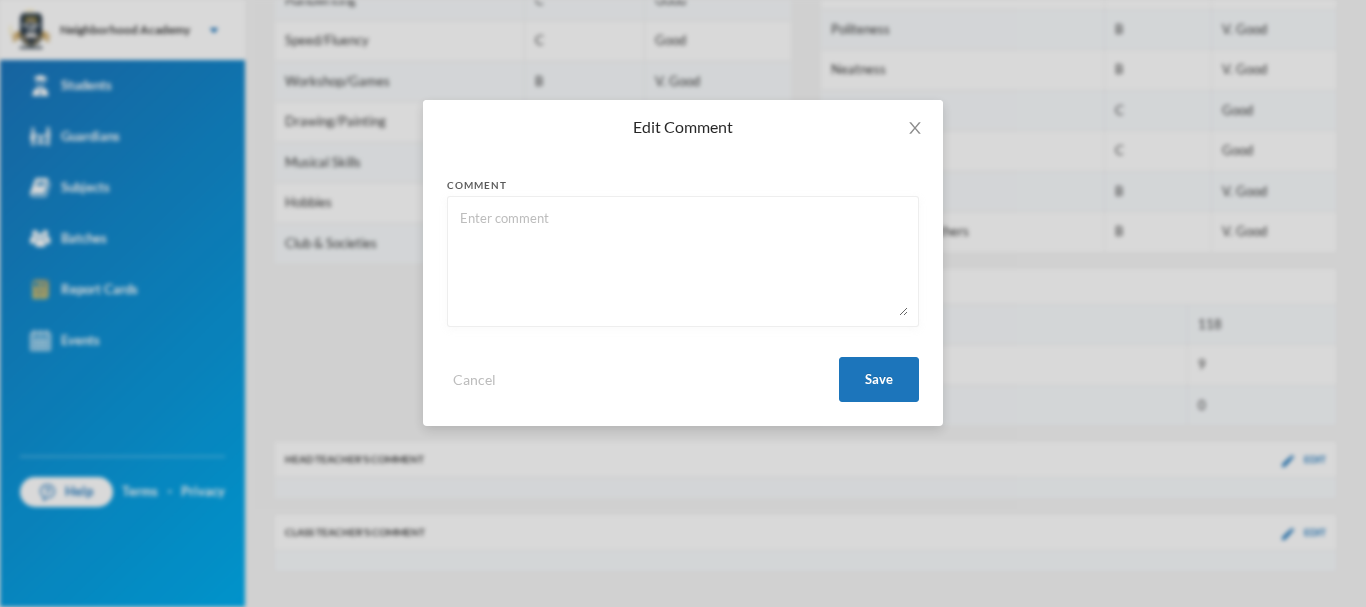 click at bounding box center [683, 261] 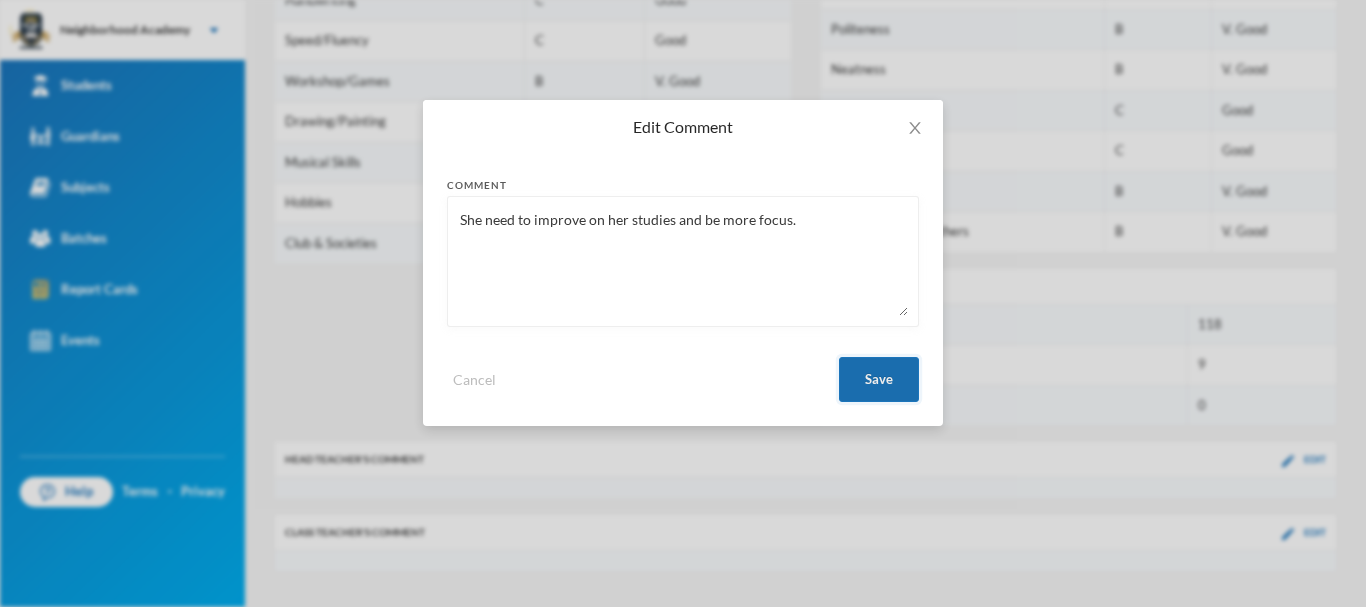type on "She need to improve on her studies and be more focus." 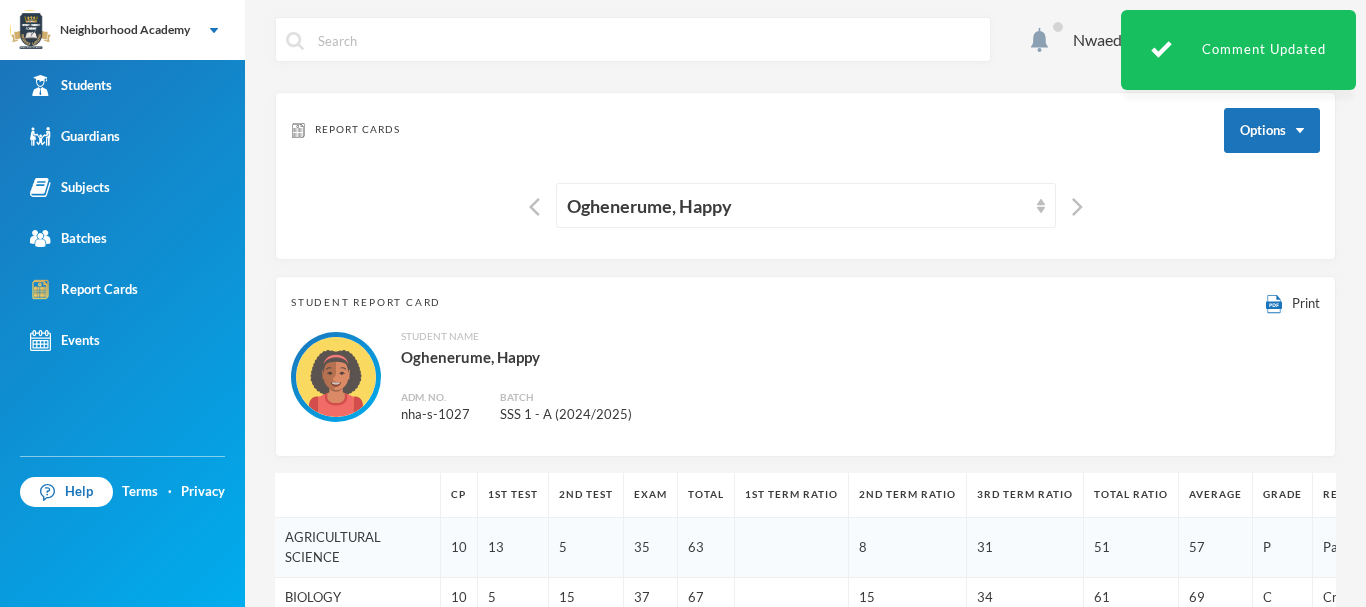 scroll, scrollTop: 0, scrollLeft: 0, axis: both 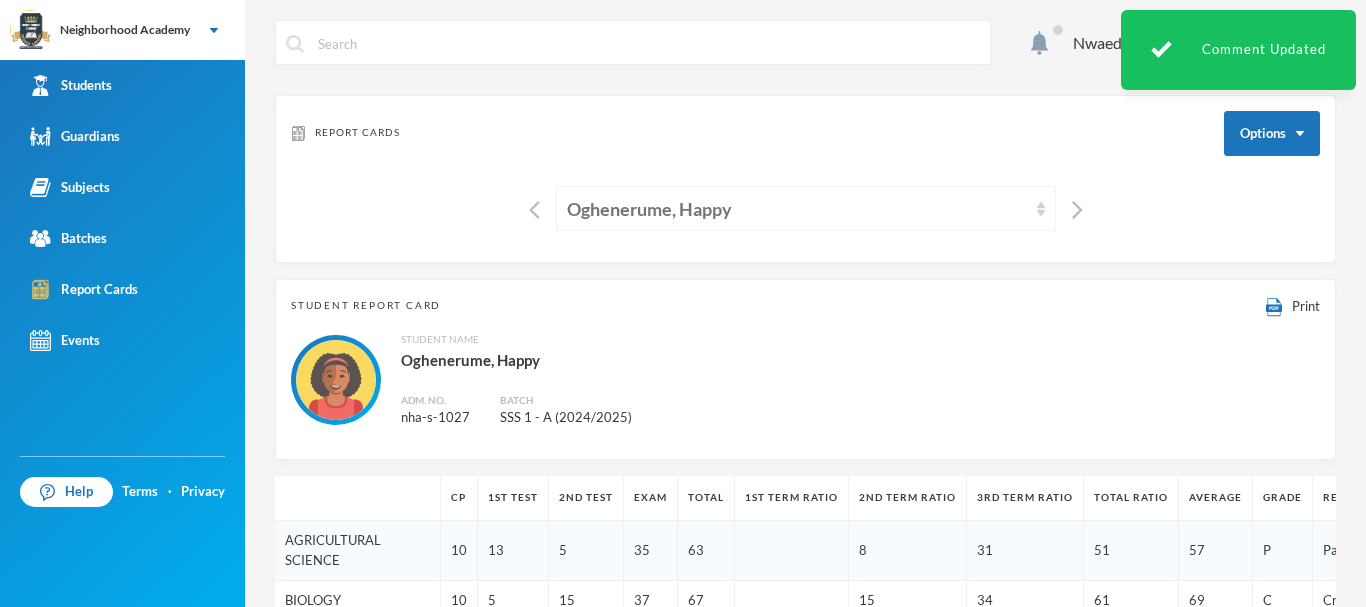 click on "Oghenerume, Happy" at bounding box center (797, 209) 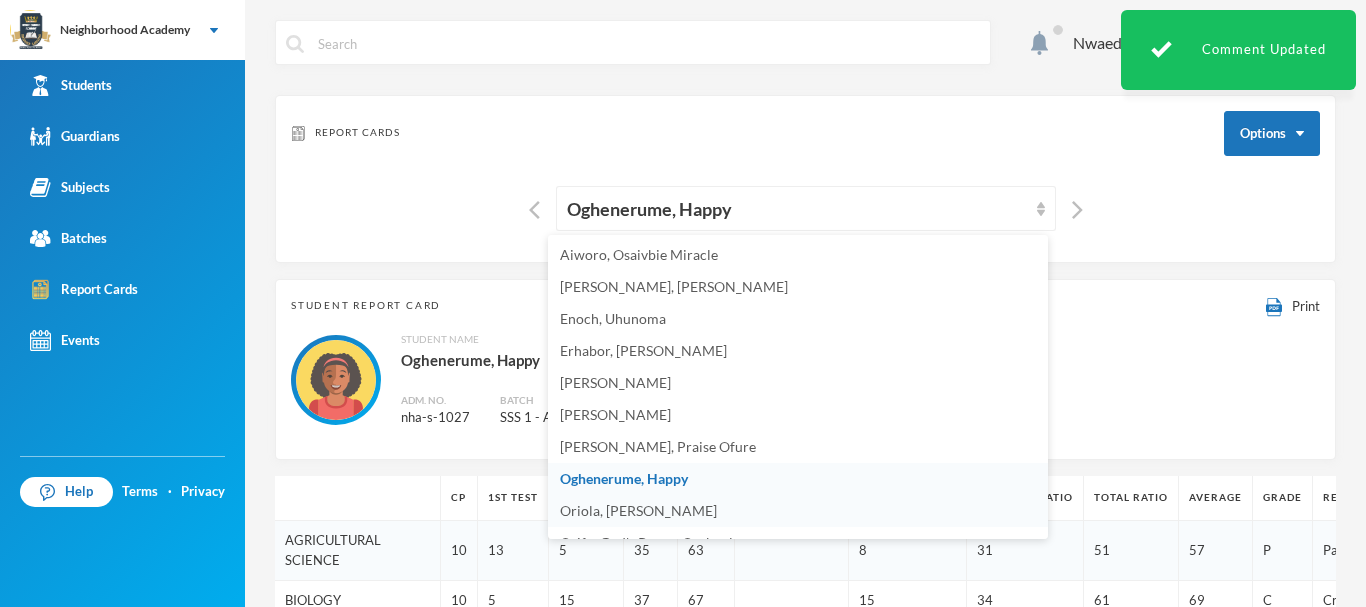 click on "Oriola, [PERSON_NAME]" at bounding box center (638, 510) 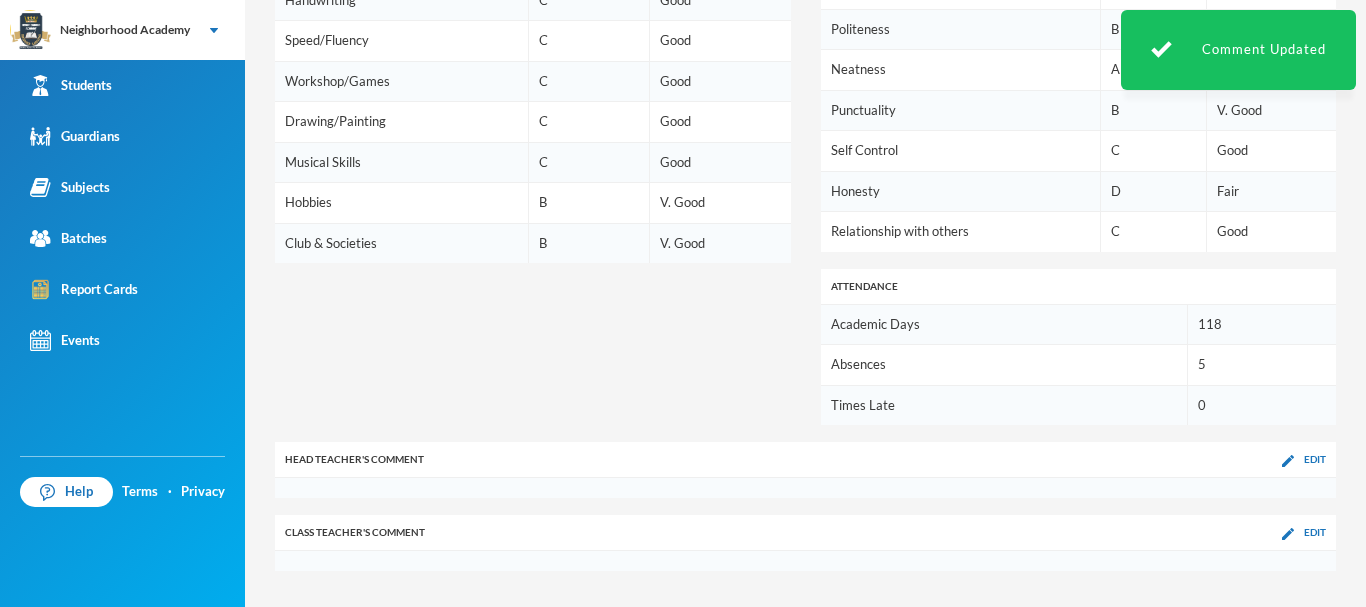 scroll, scrollTop: 1632, scrollLeft: 0, axis: vertical 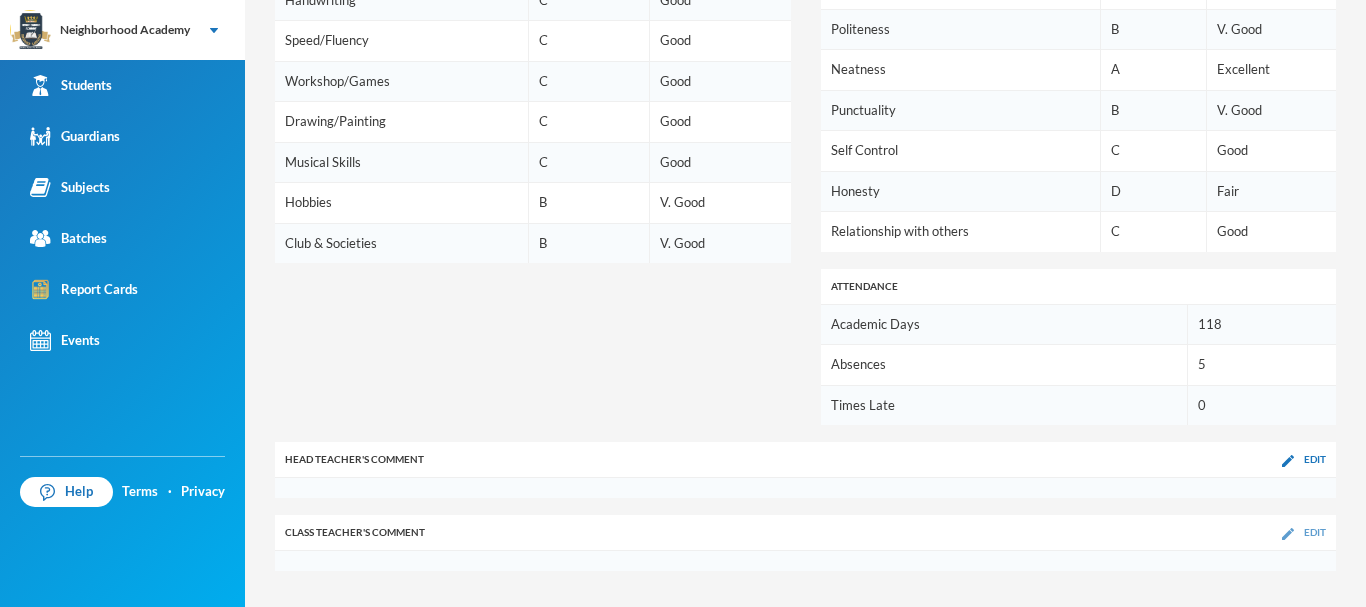 click on "Edit" at bounding box center (1304, 532) 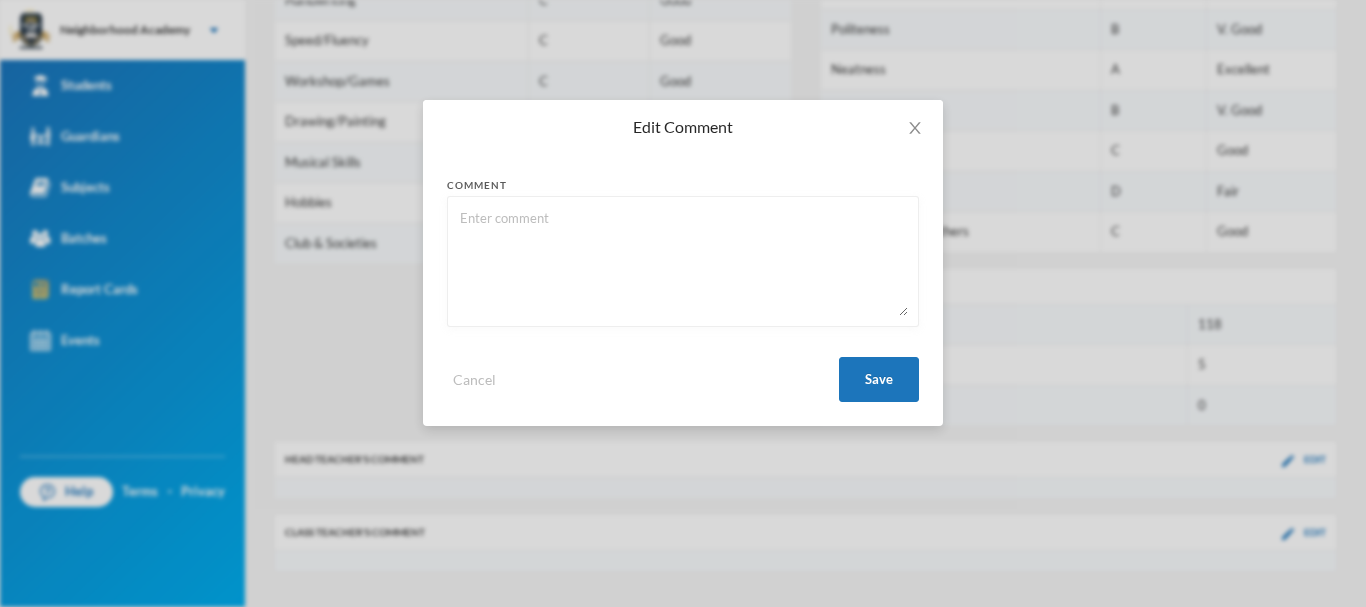 click at bounding box center (683, 261) 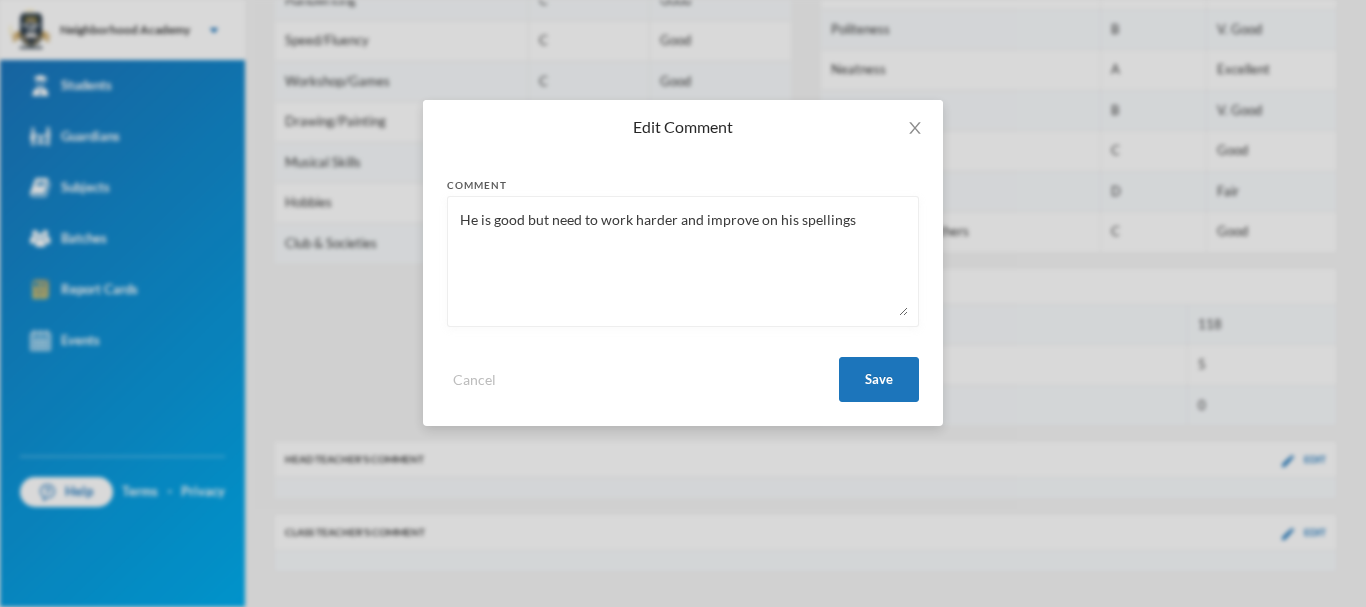click on "He is good but need to work harder and improve on his spellings" at bounding box center [683, 261] 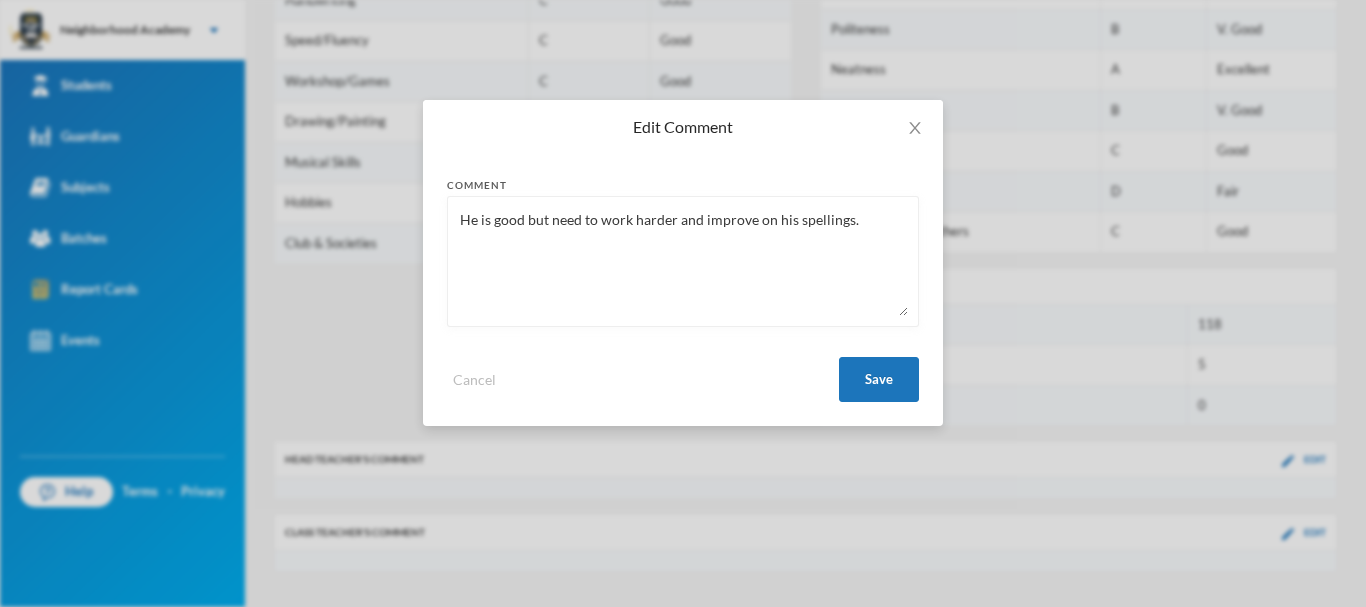 click on "He is good but need to work harder and improve on his spellings." at bounding box center (683, 261) 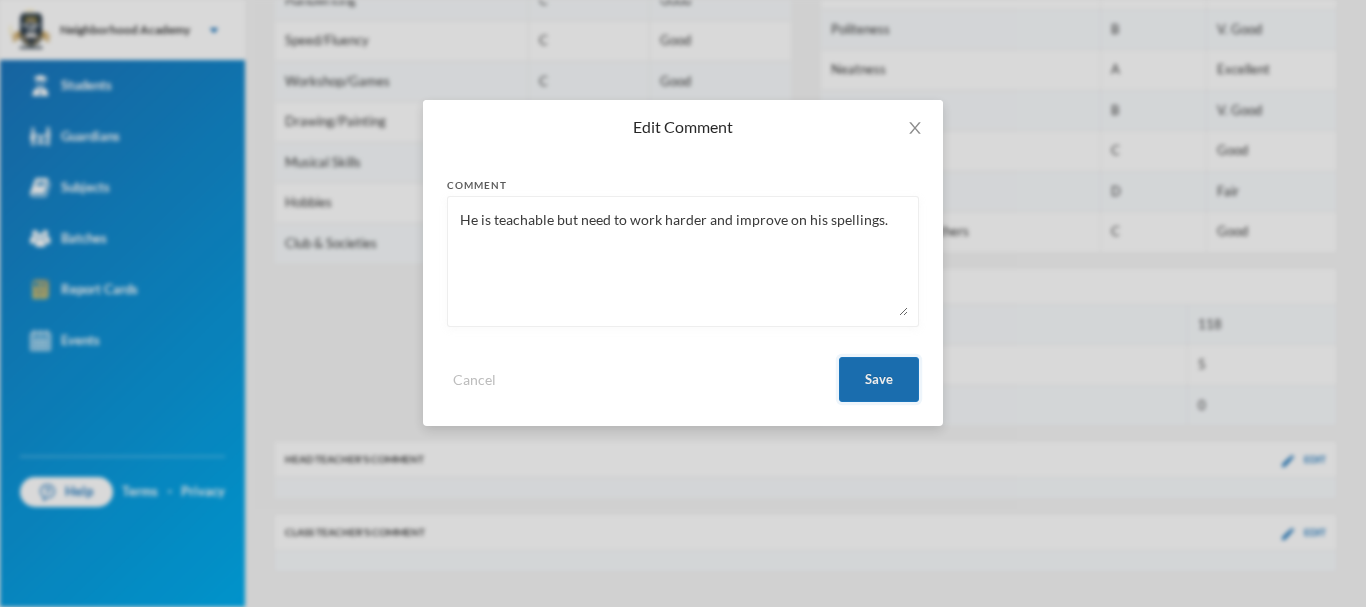 type on "He is teachable but need to work harder and improve on his spellings." 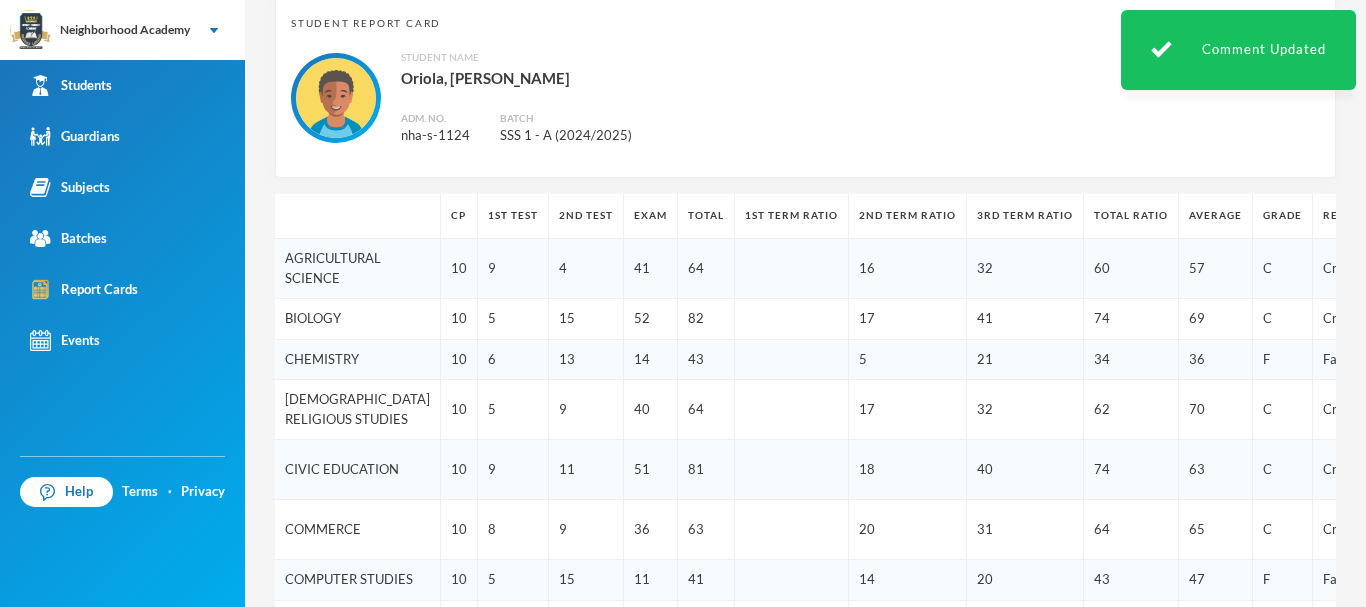 scroll, scrollTop: 0, scrollLeft: 0, axis: both 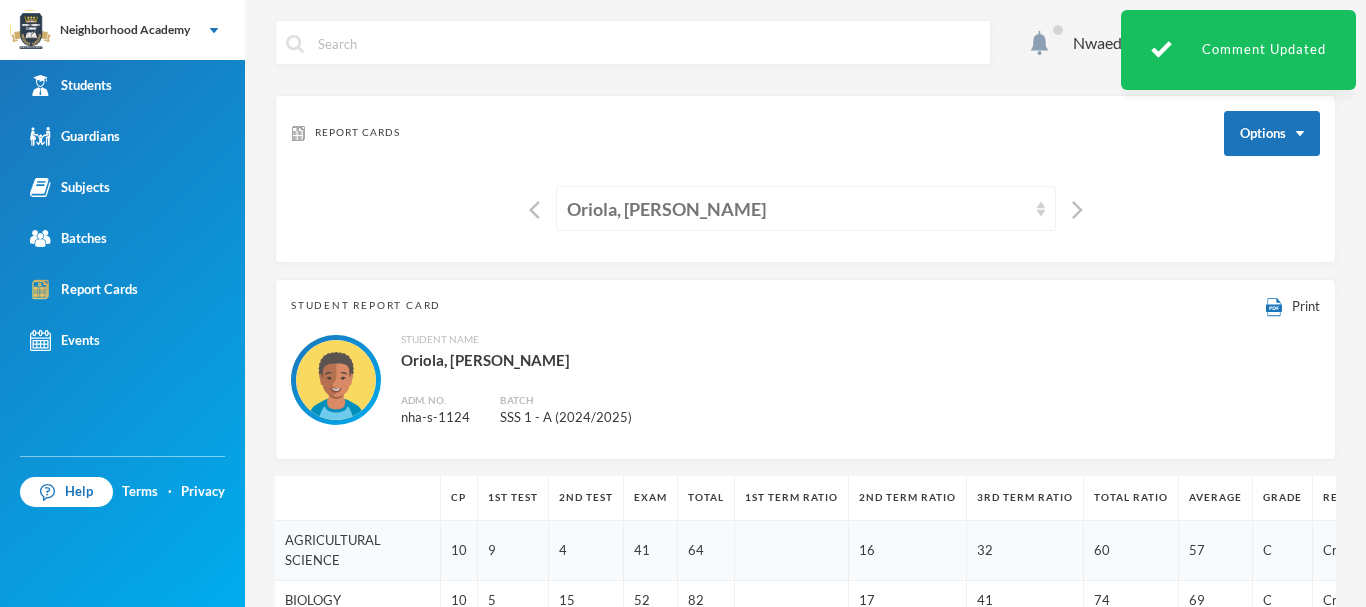 click on "Oriola, [PERSON_NAME]" at bounding box center (797, 209) 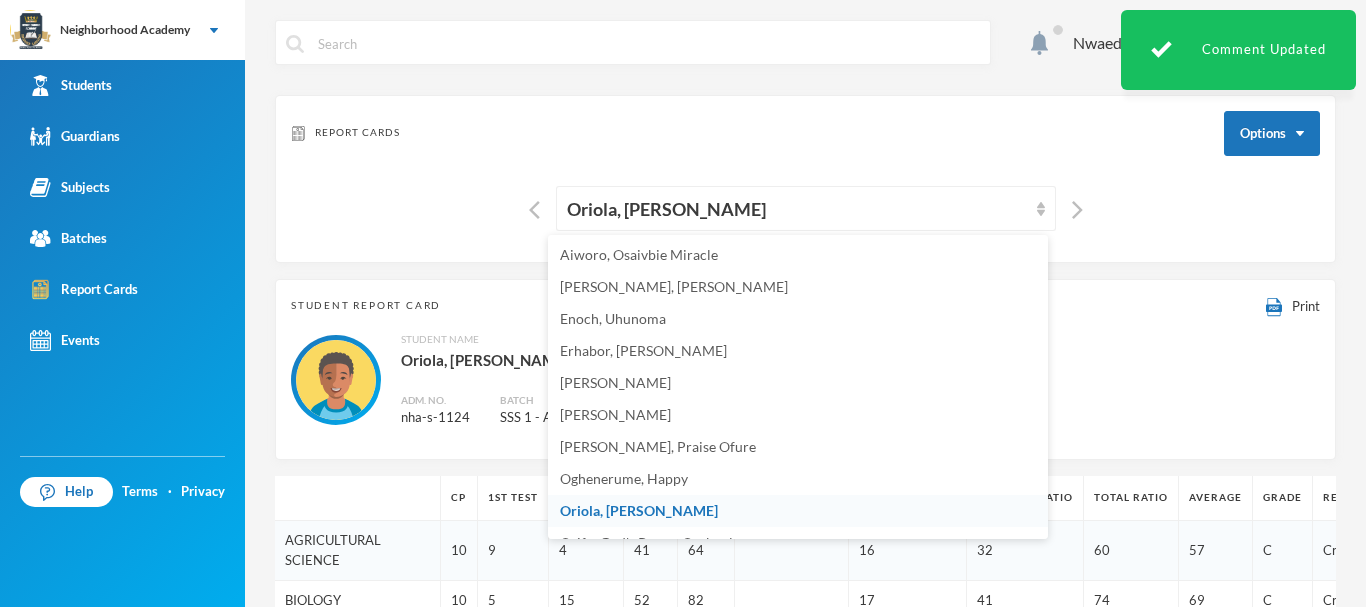 scroll, scrollTop: 20, scrollLeft: 0, axis: vertical 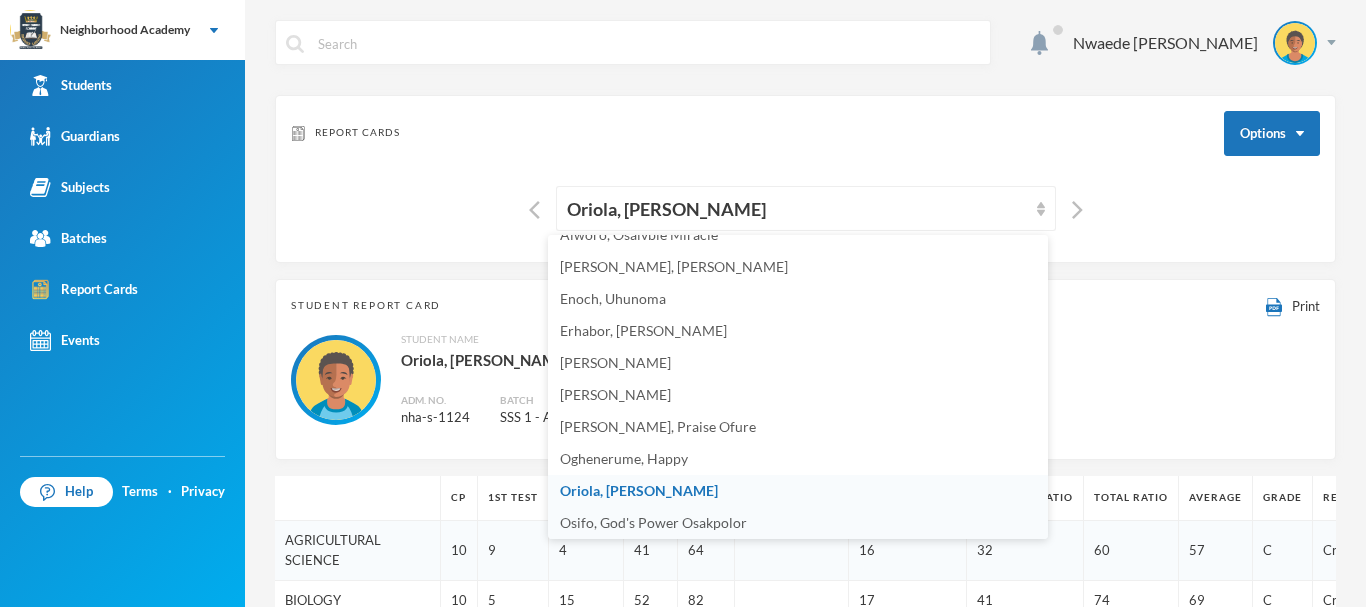 click on "Osifo, God's Power Osakpolor" at bounding box center [653, 522] 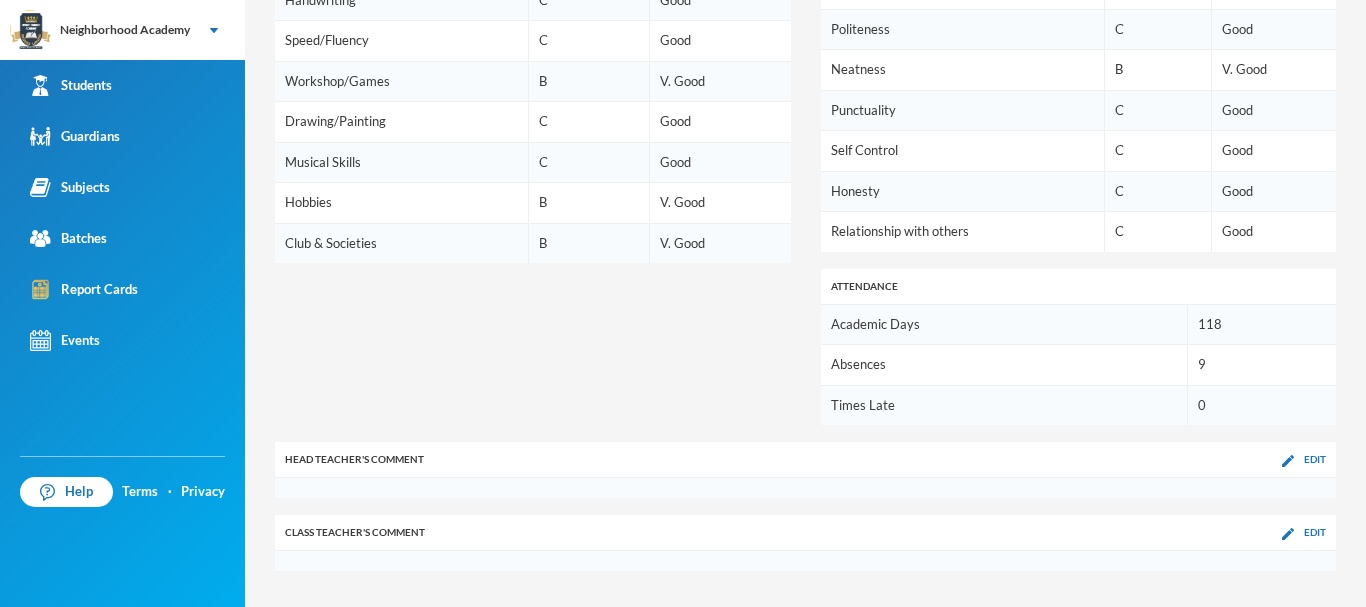 scroll, scrollTop: 1632, scrollLeft: 0, axis: vertical 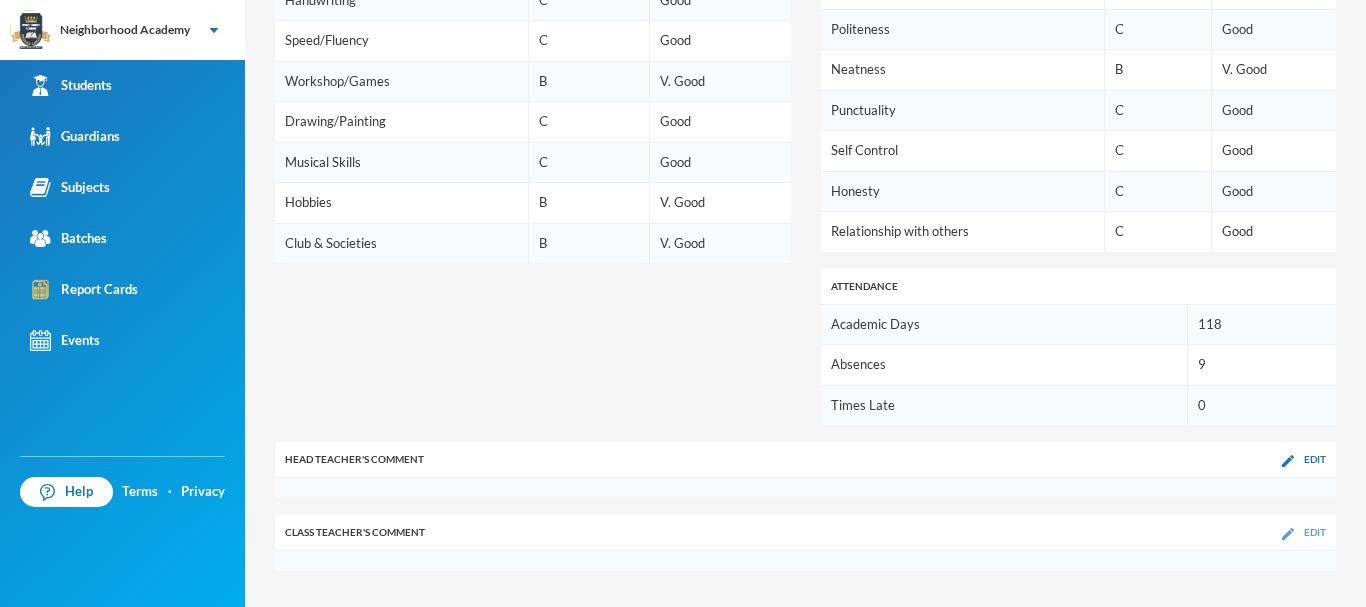 click on "Edit" at bounding box center [1304, 532] 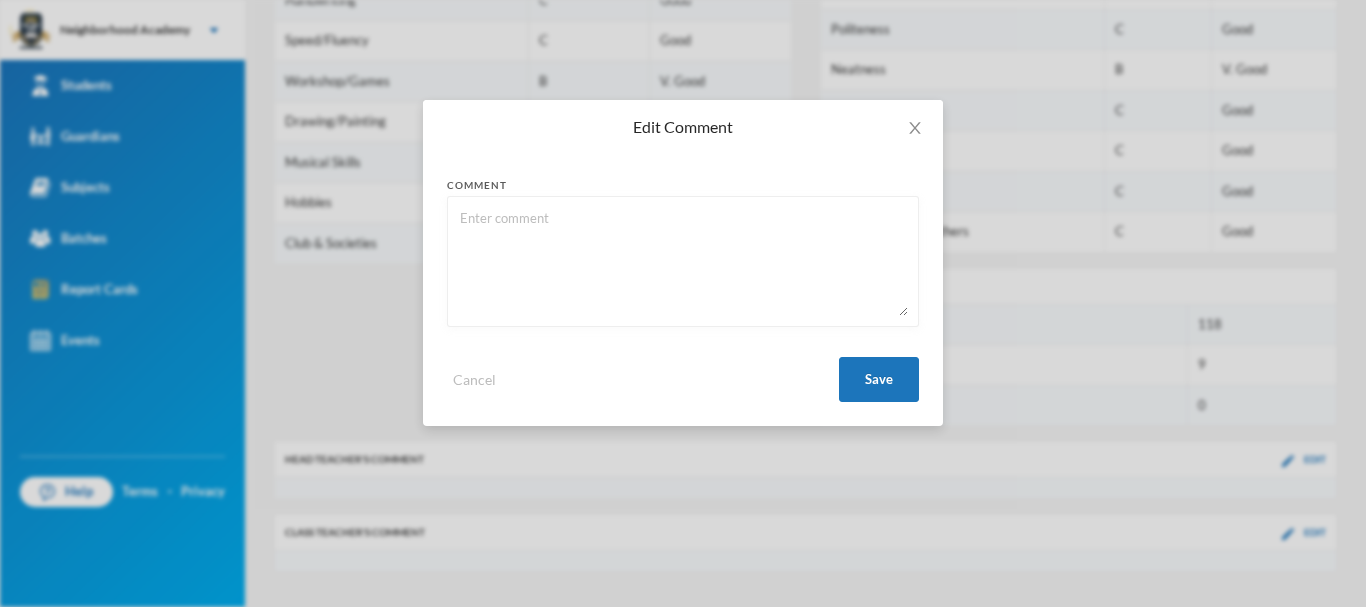 click at bounding box center (683, 261) 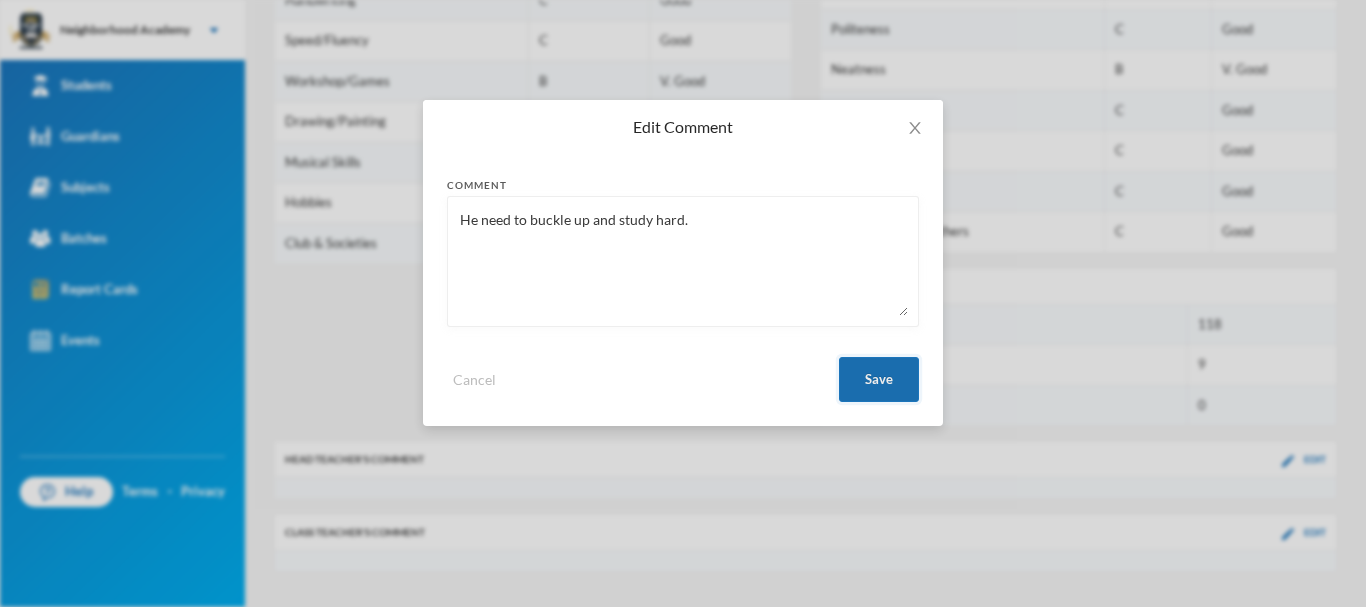 type on "He need to buckle up and study hard." 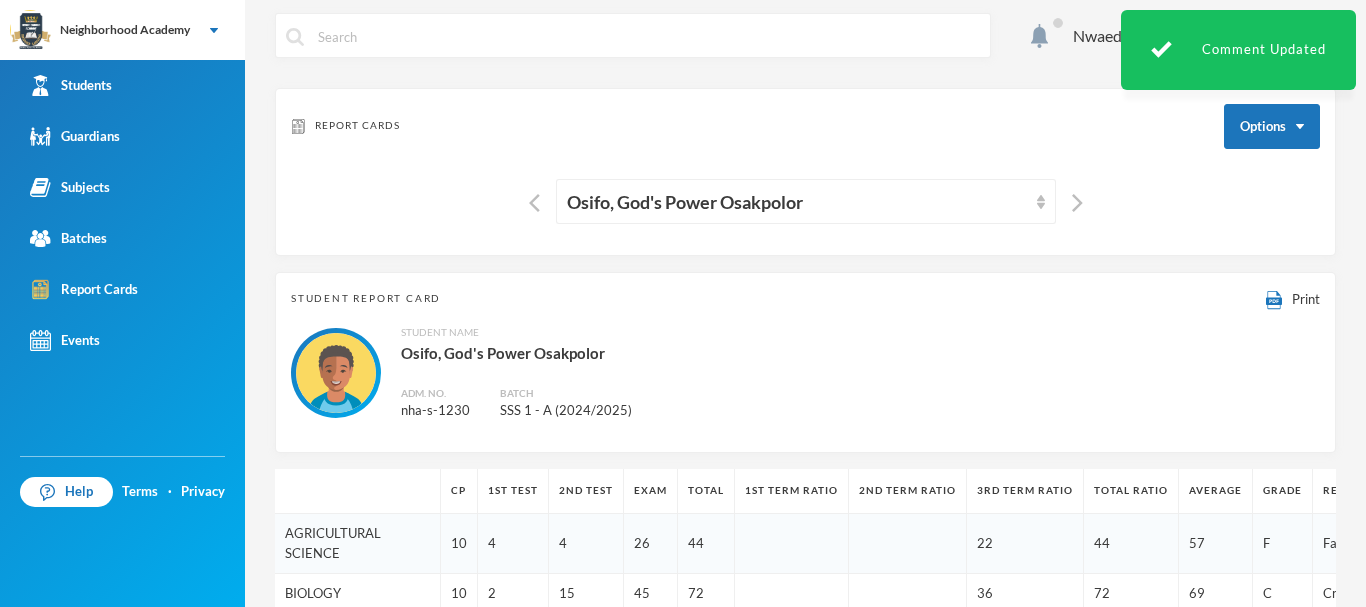 scroll, scrollTop: 0, scrollLeft: 0, axis: both 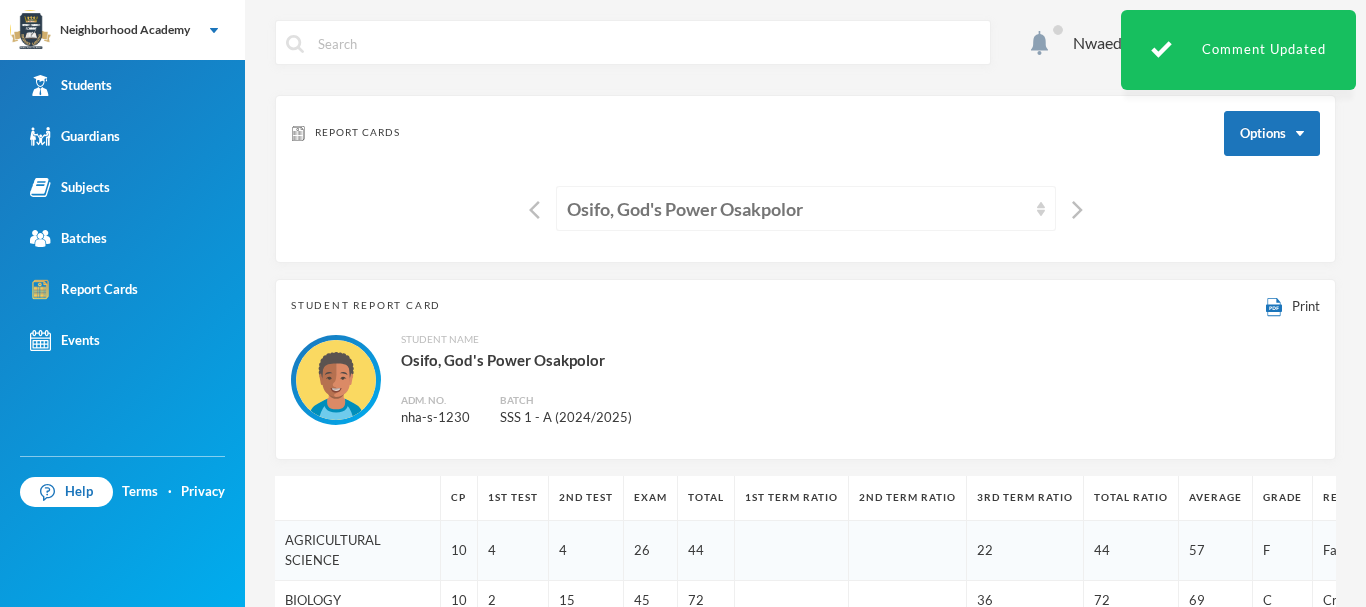 click on "Osifo, God's Power Osakpolor" at bounding box center [797, 209] 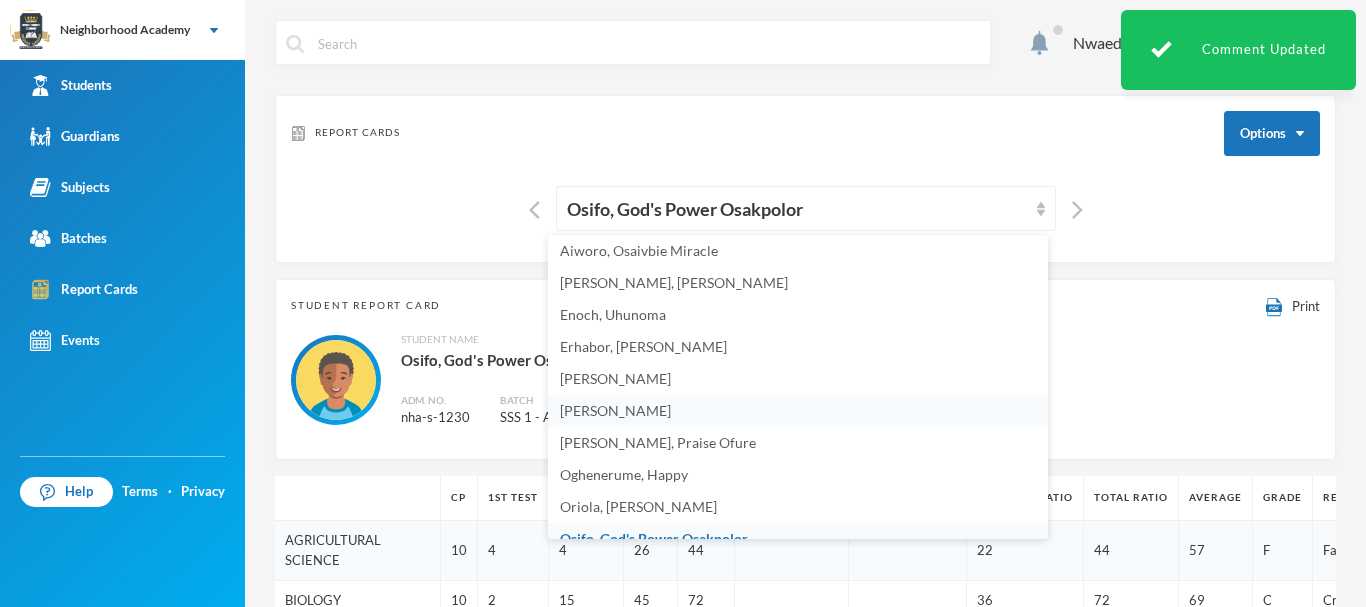 scroll, scrollTop: 56, scrollLeft: 0, axis: vertical 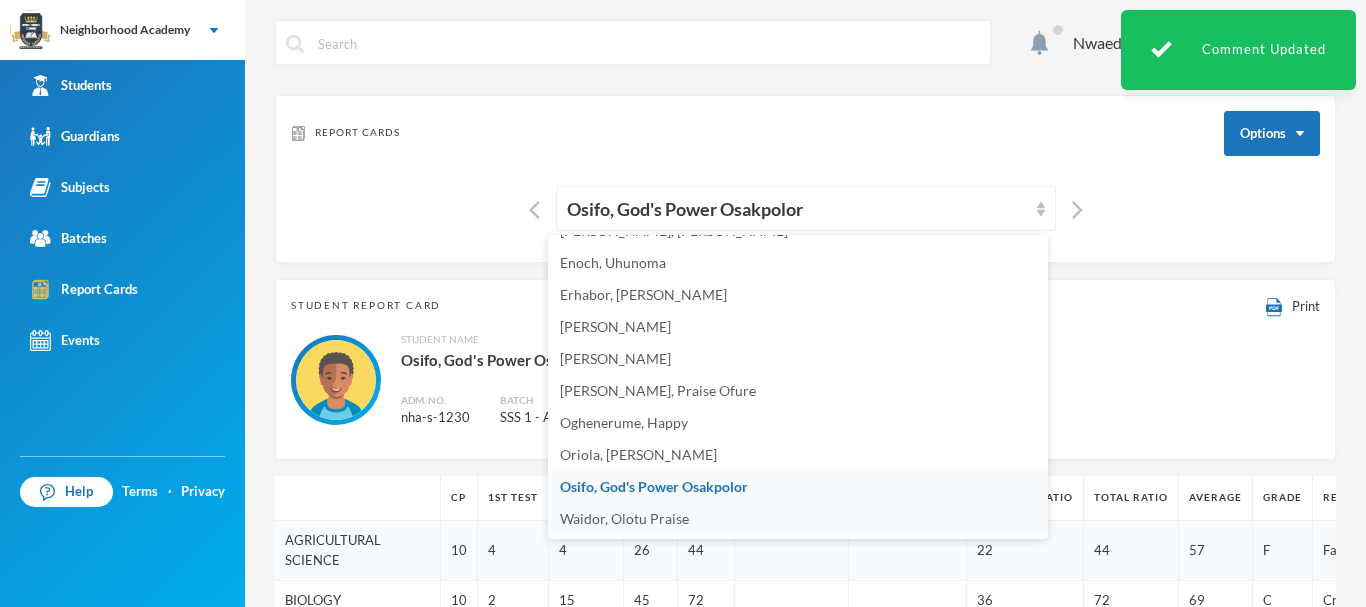 click on "Waidor, Olotu Praise" at bounding box center [624, 518] 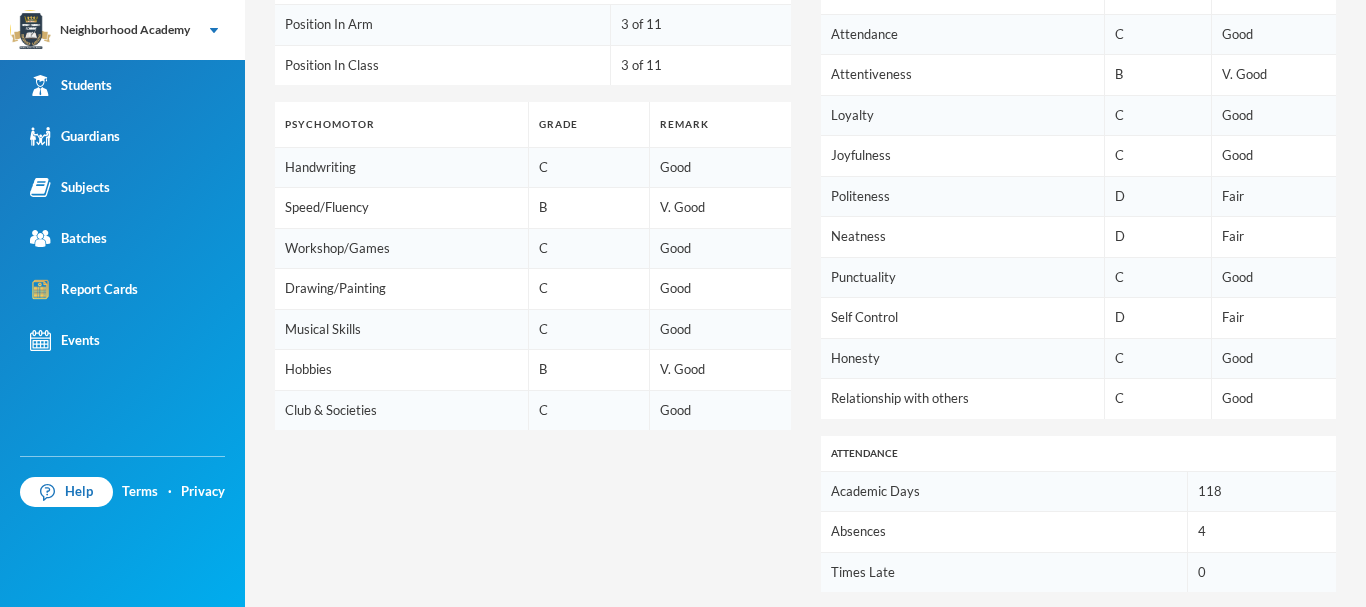 scroll, scrollTop: 1632, scrollLeft: 0, axis: vertical 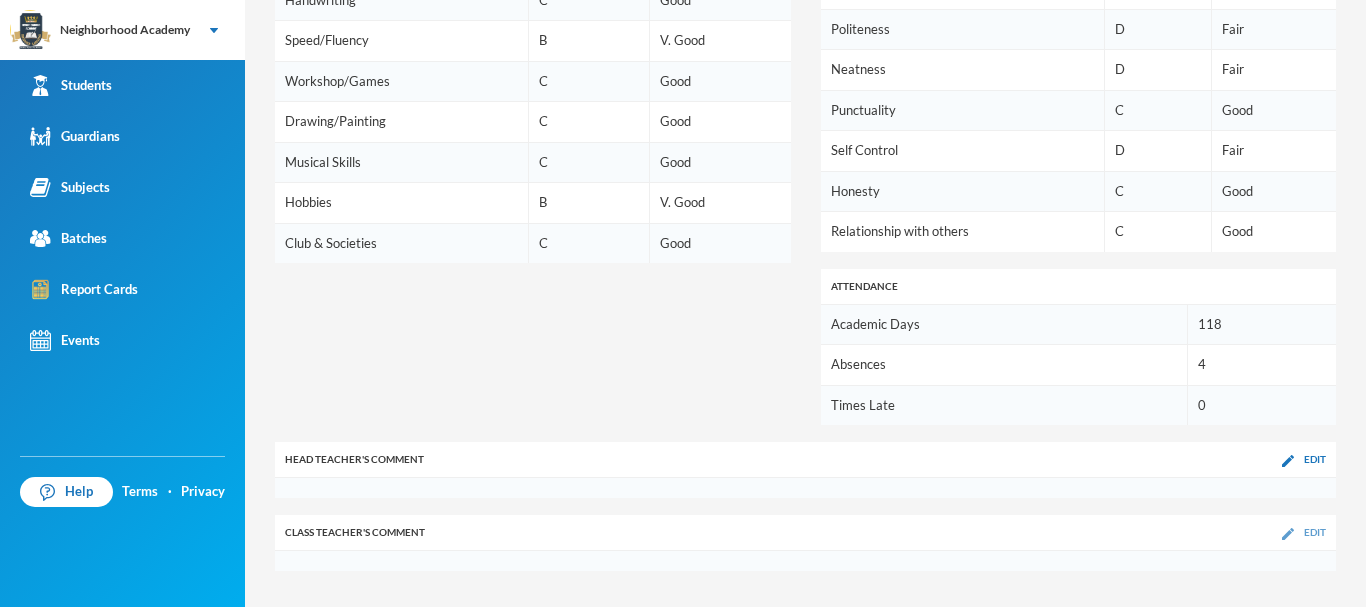 click on "Edit" at bounding box center (1315, 532) 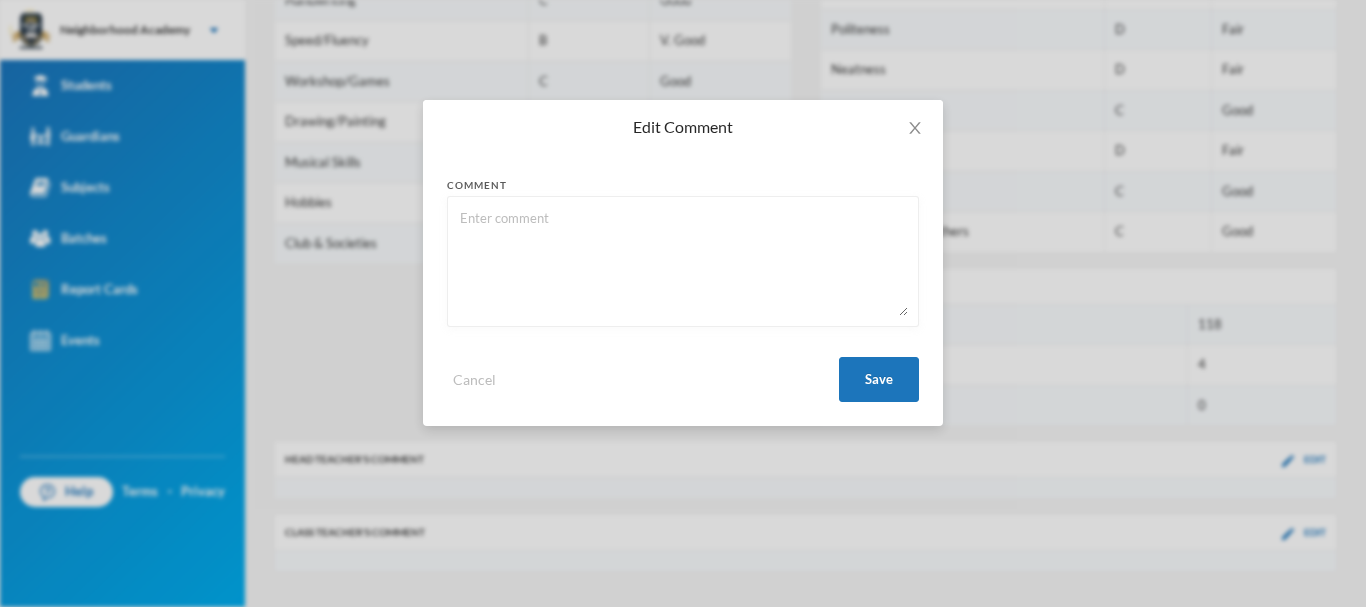 click at bounding box center (683, 261) 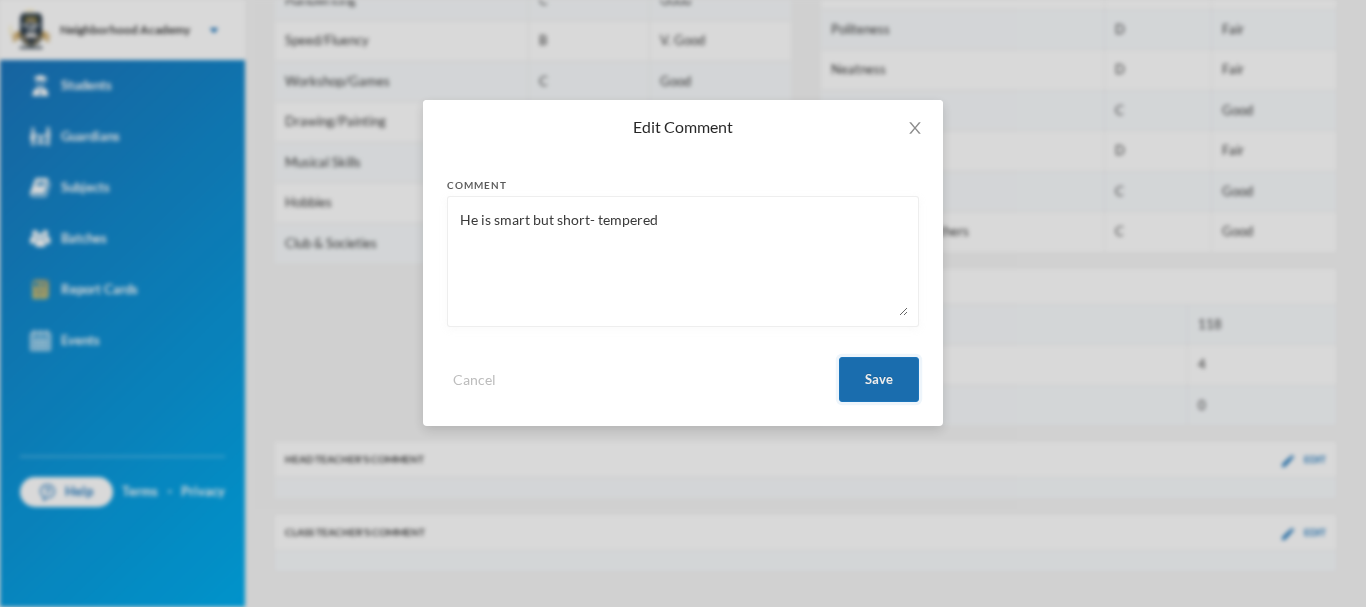 type on "He is smart but short- tempered" 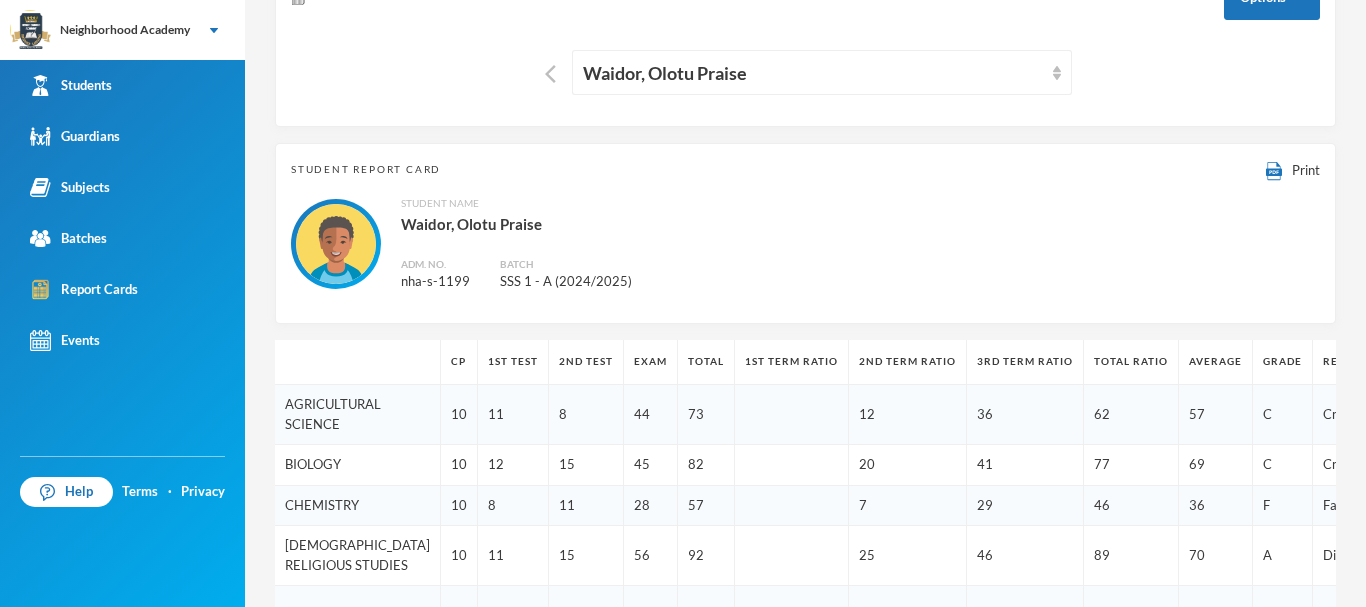 scroll, scrollTop: 0, scrollLeft: 0, axis: both 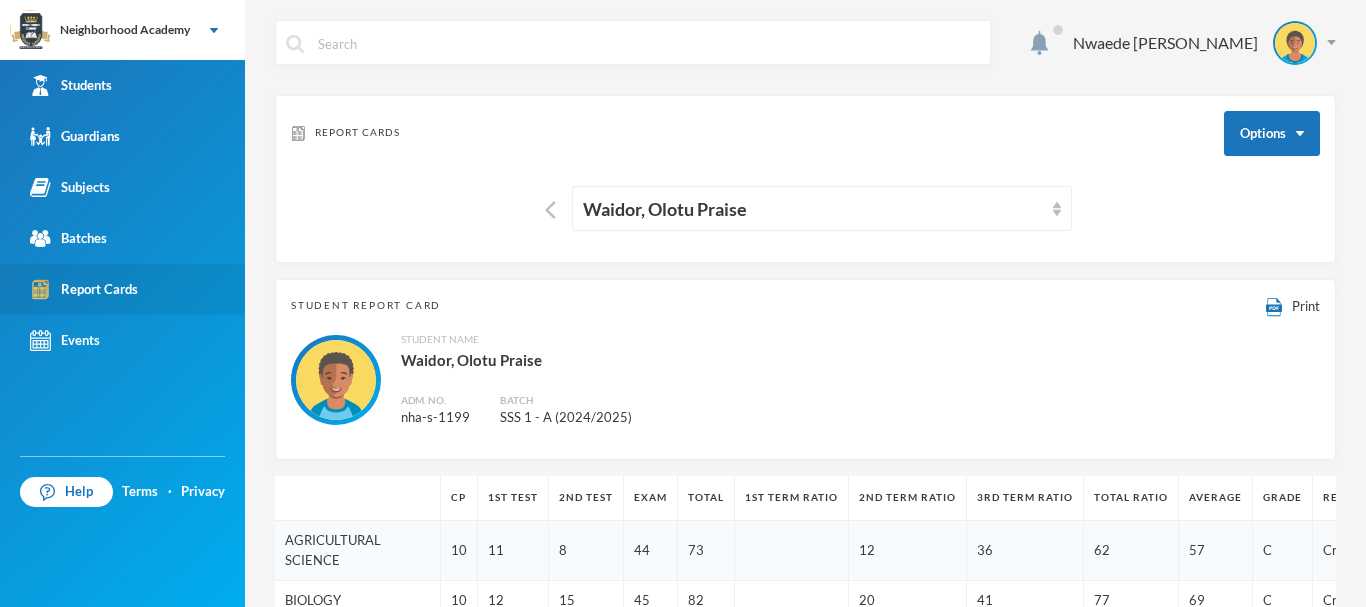 click on "Report Cards" at bounding box center [84, 289] 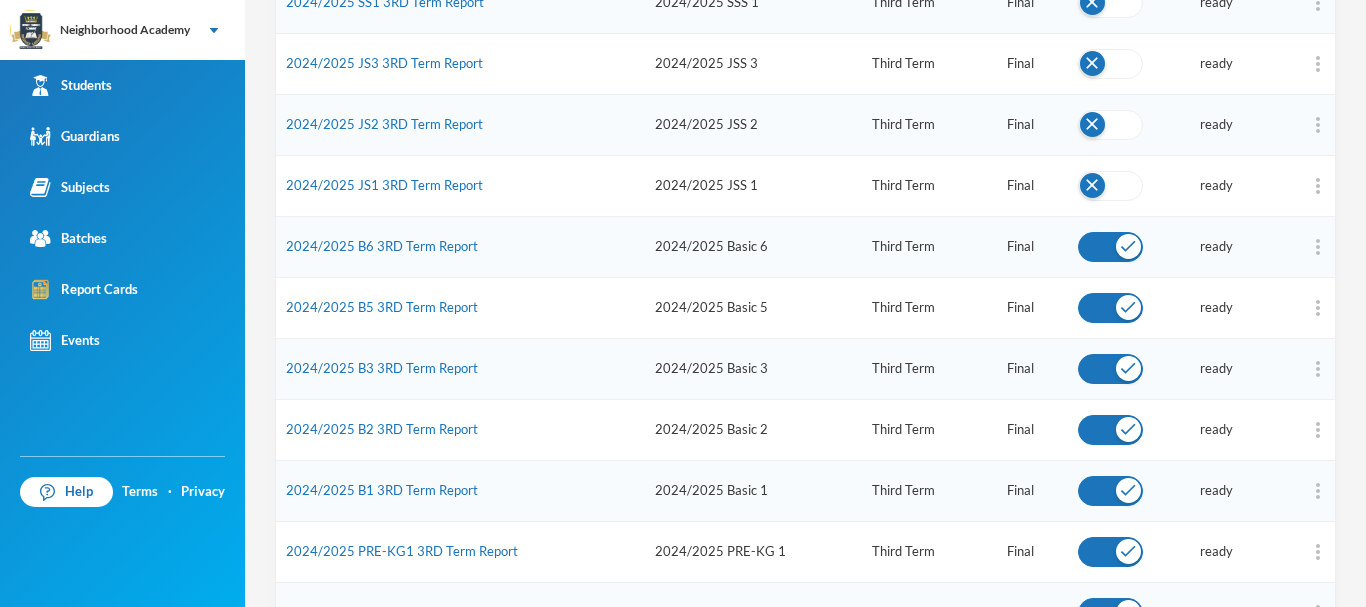 scroll, scrollTop: 573, scrollLeft: 0, axis: vertical 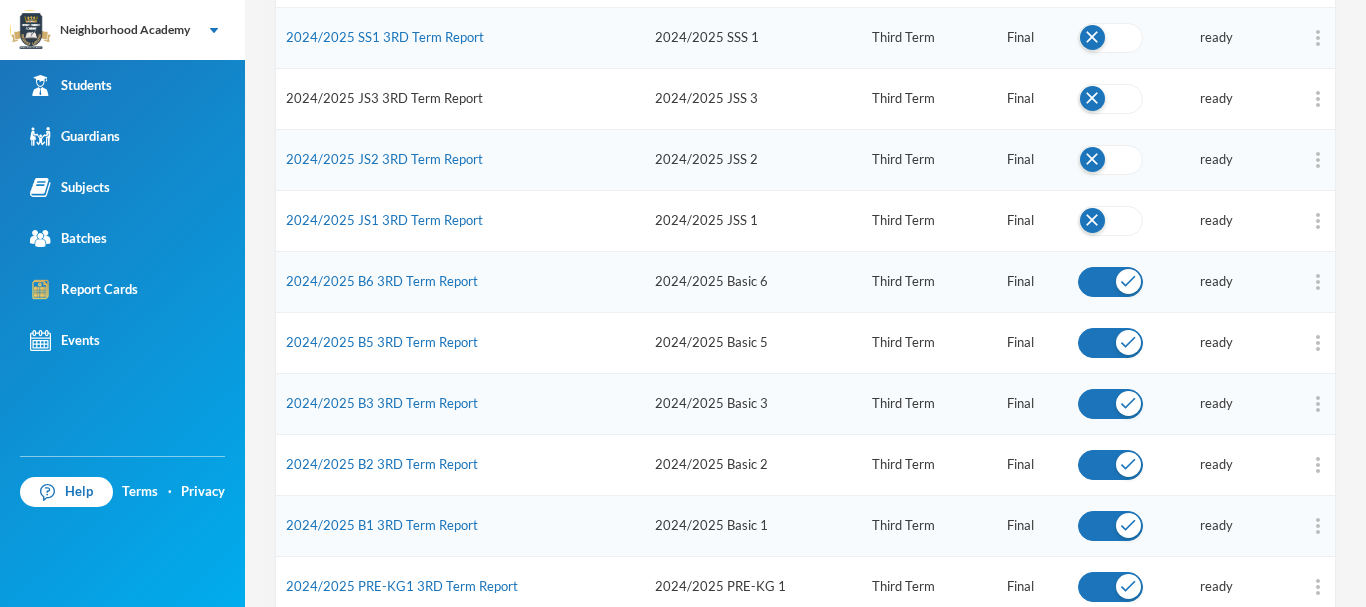 click on "2024/2025 JS3 3RD Term Report" at bounding box center [384, 98] 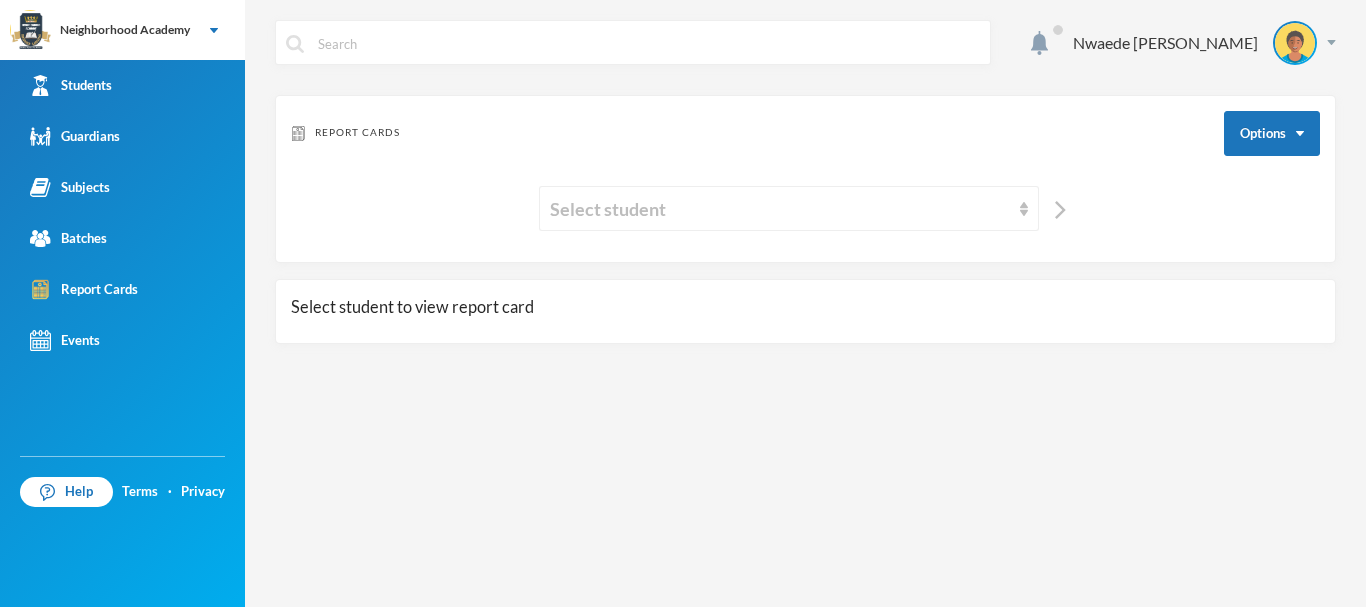 scroll, scrollTop: 0, scrollLeft: 0, axis: both 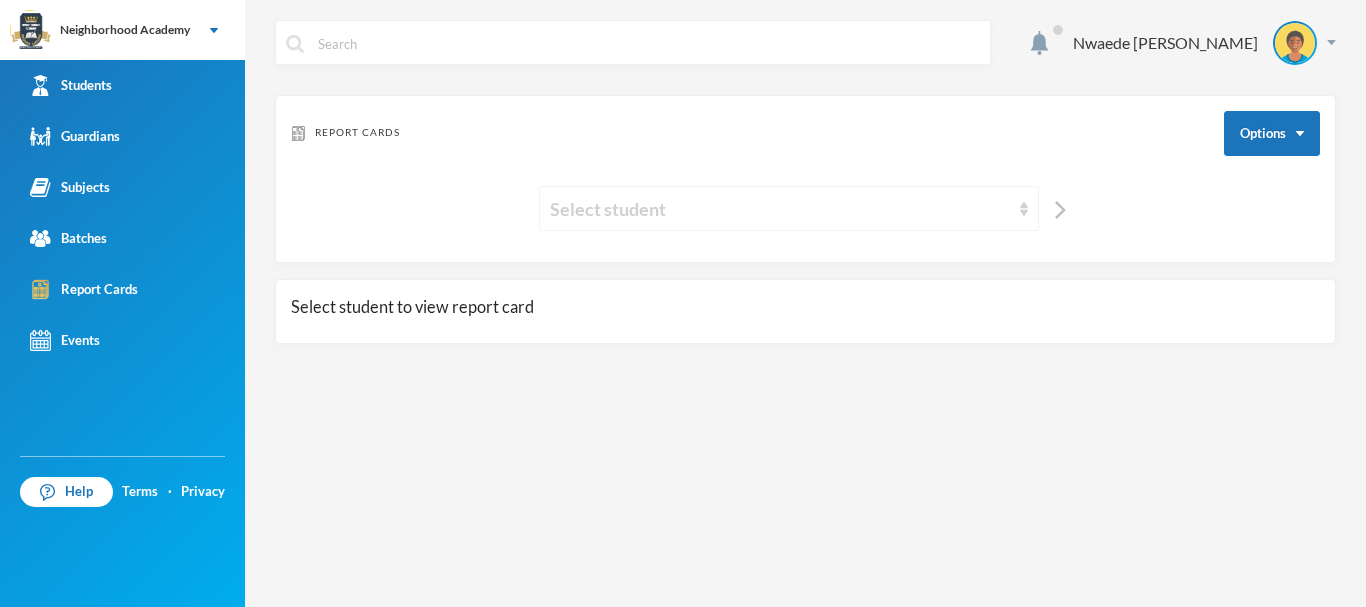click on "Select student" at bounding box center [780, 209] 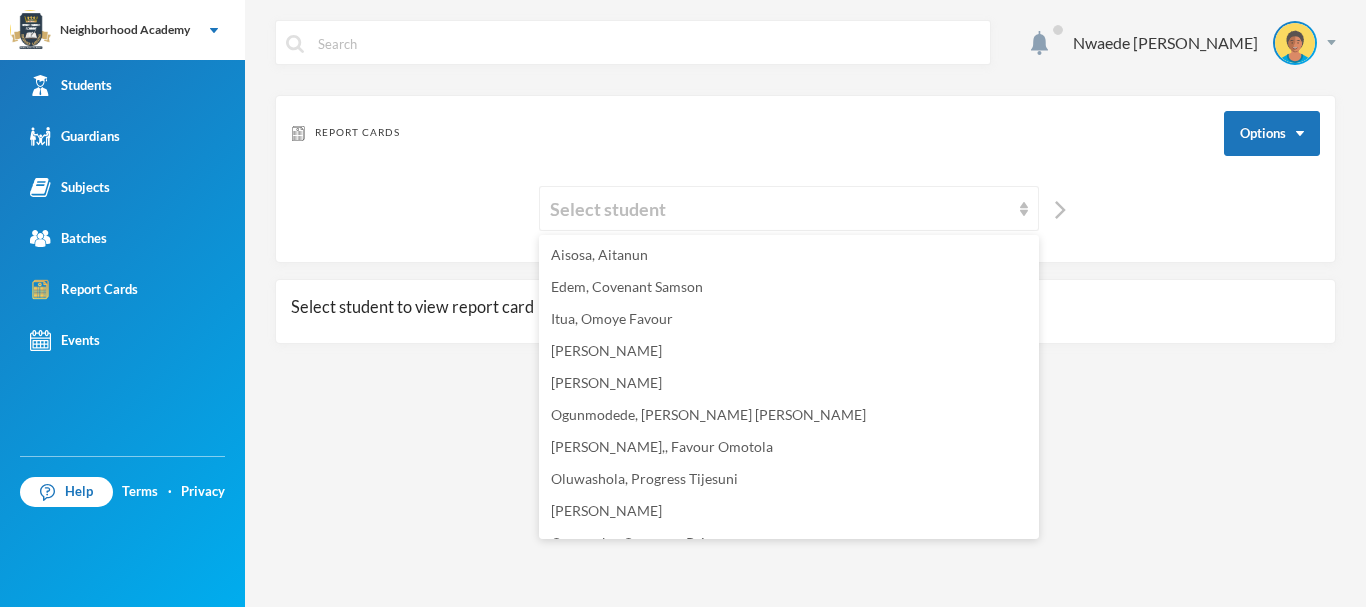 scroll, scrollTop: 20, scrollLeft: 0, axis: vertical 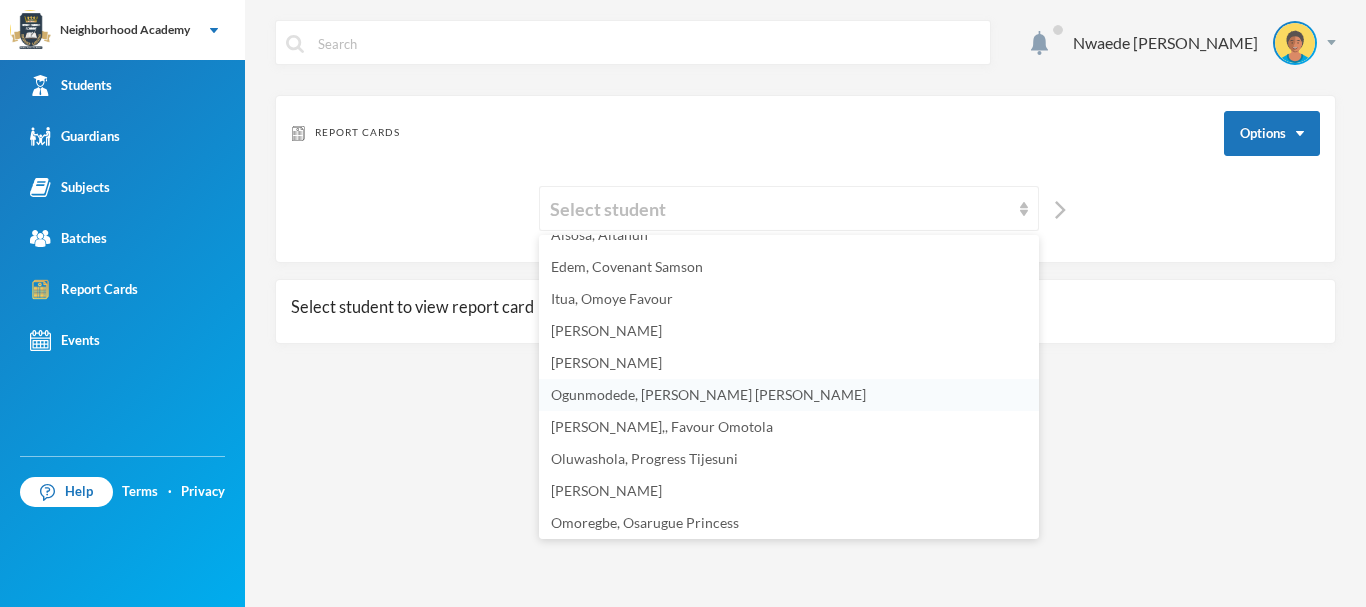 click on "Ogunmodede, [PERSON_NAME] [PERSON_NAME]" at bounding box center (708, 394) 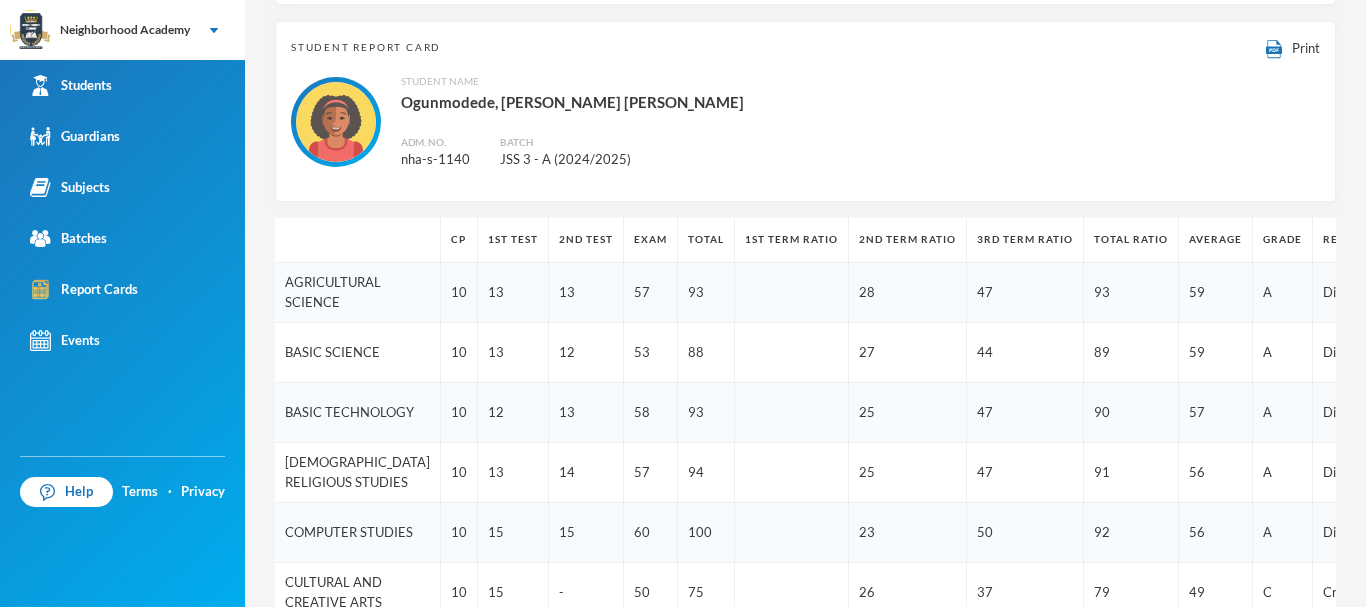 scroll, scrollTop: 170, scrollLeft: 0, axis: vertical 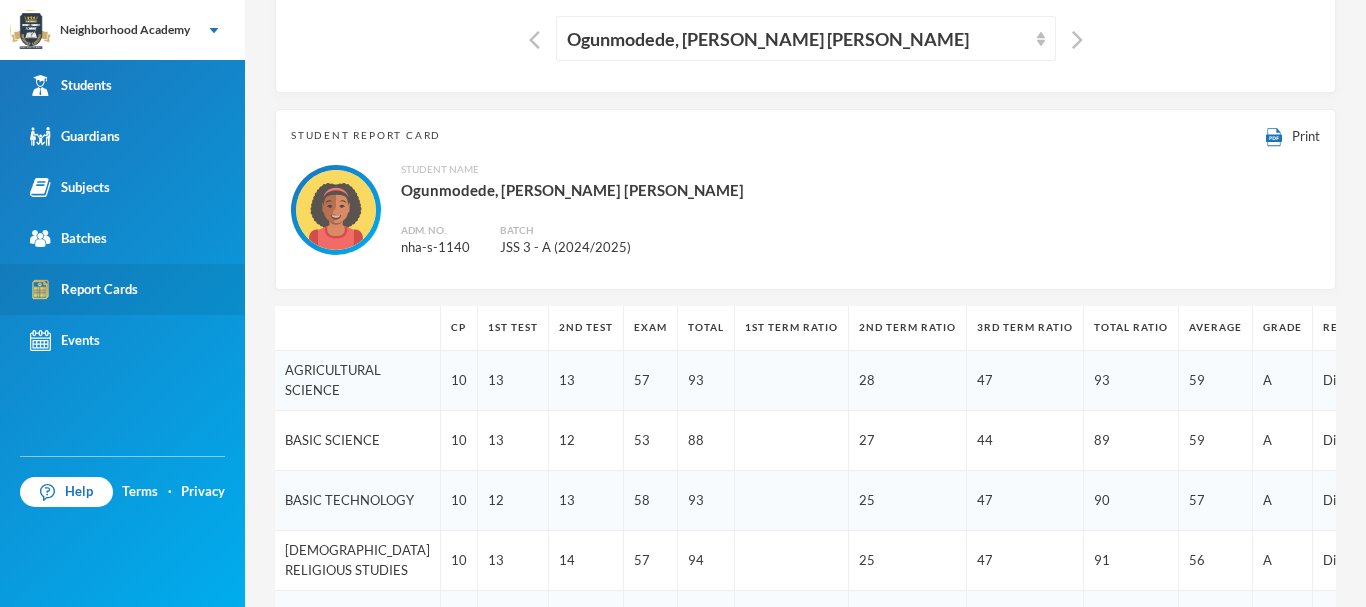 click on "Report Cards" at bounding box center [84, 289] 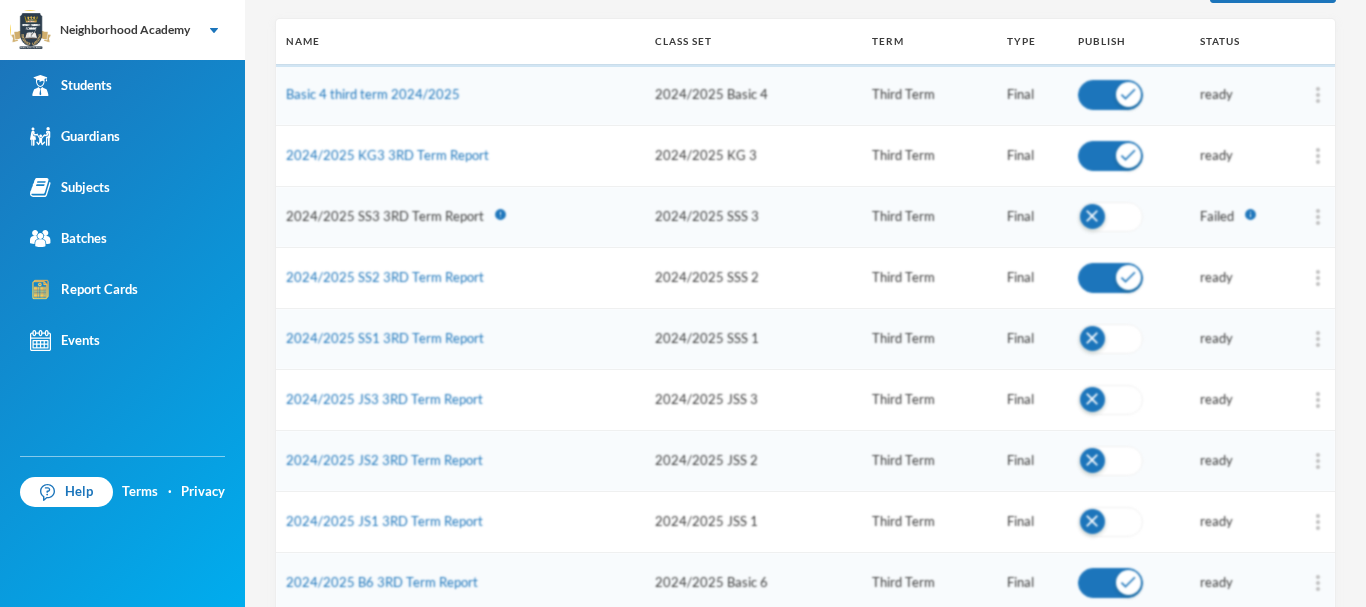 scroll, scrollTop: 370, scrollLeft: 0, axis: vertical 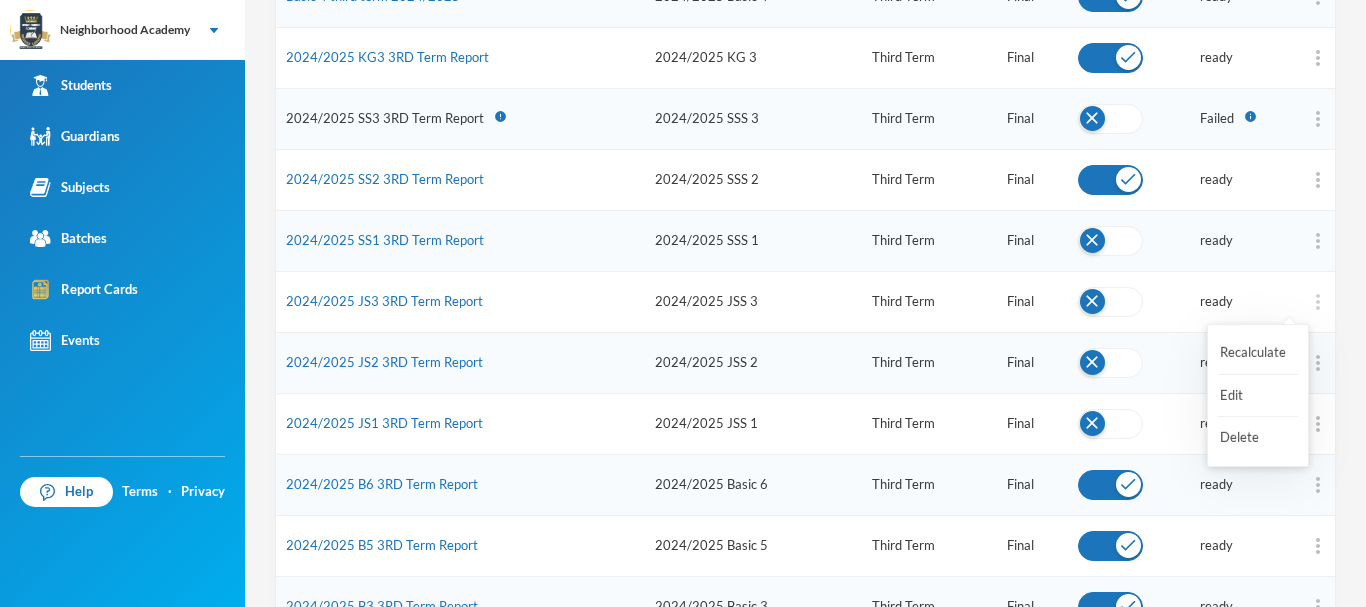 click at bounding box center [1317, 302] 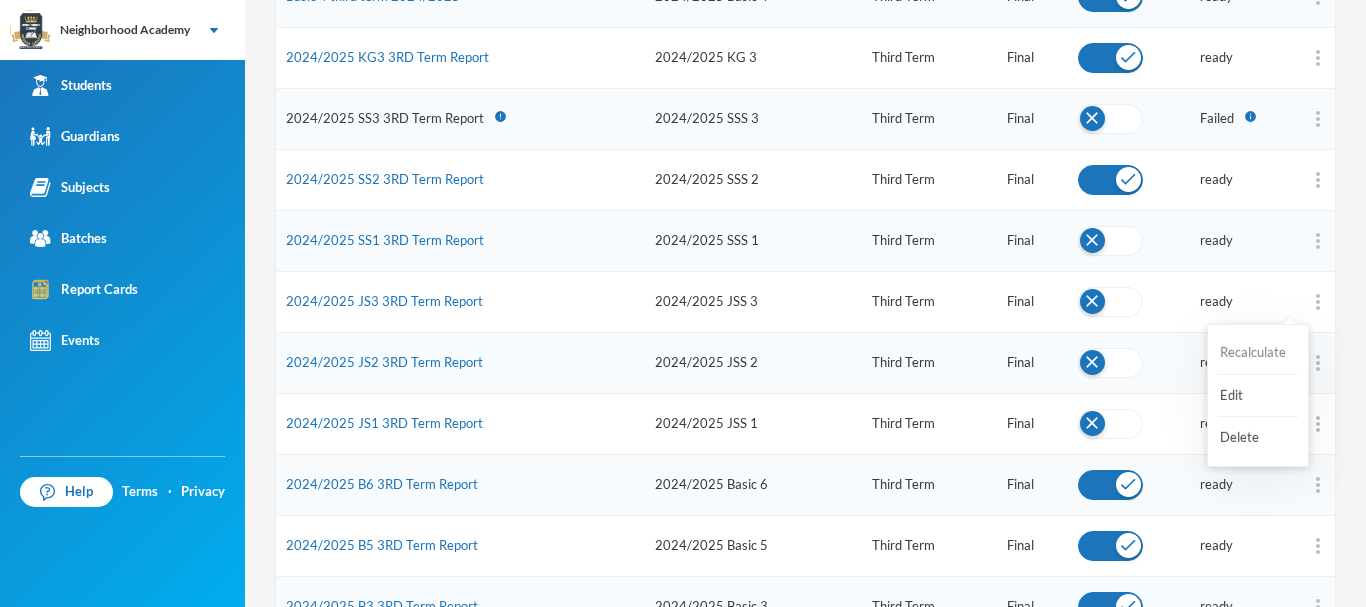 click on "Recalculate" at bounding box center (1258, 353) 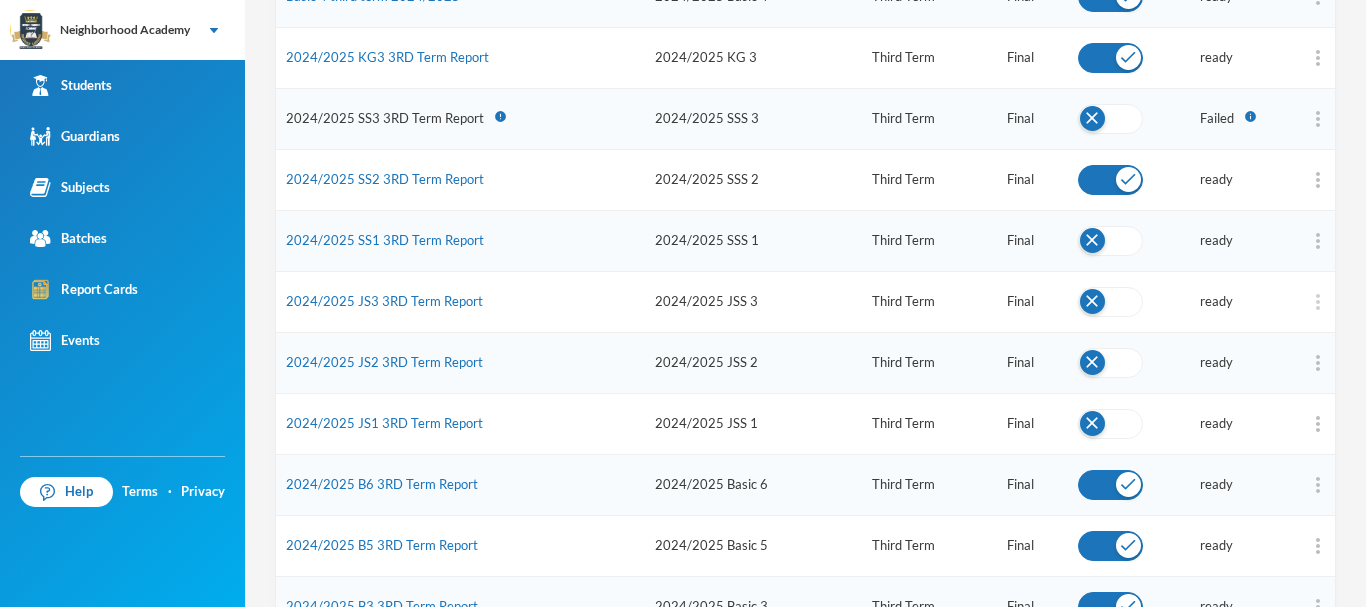 click at bounding box center [1317, 302] 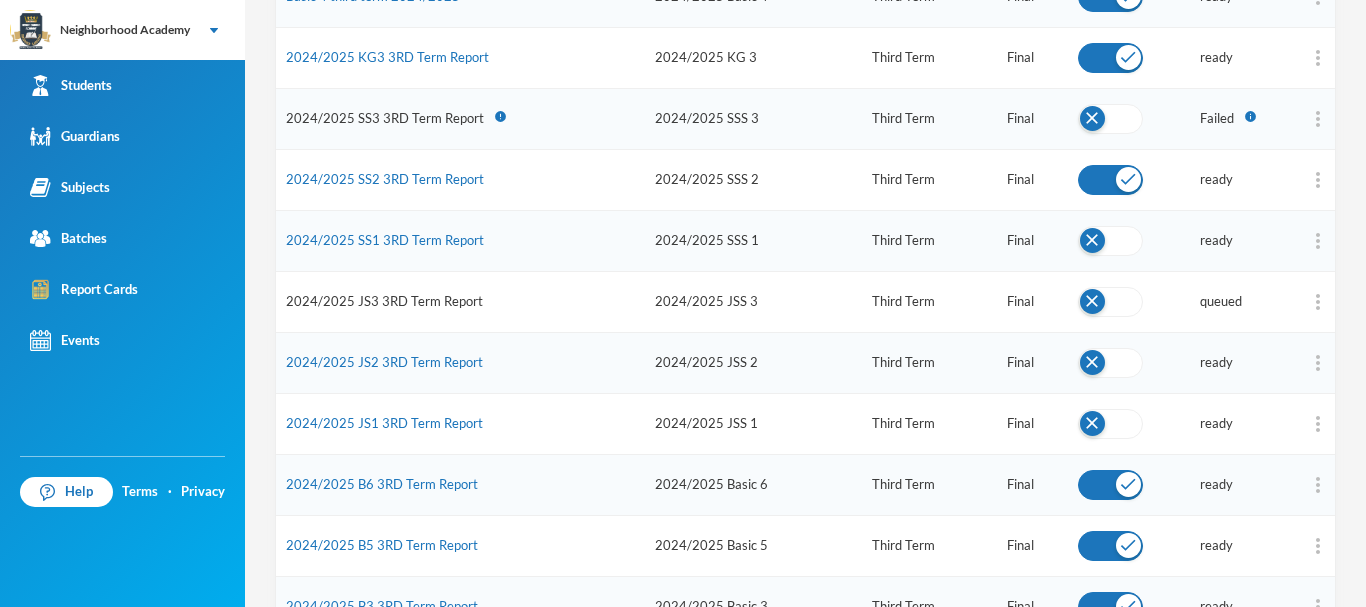 click on "2024/2025 JS3 3RD Term Report" at bounding box center (384, 301) 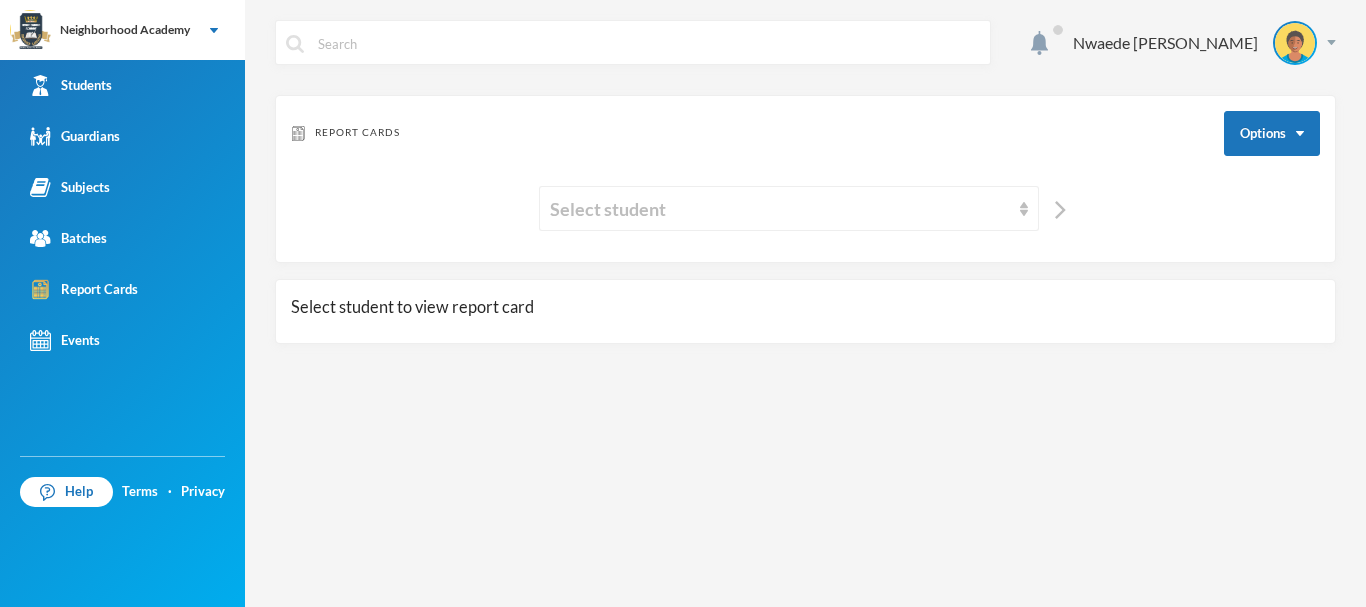 scroll, scrollTop: 0, scrollLeft: 0, axis: both 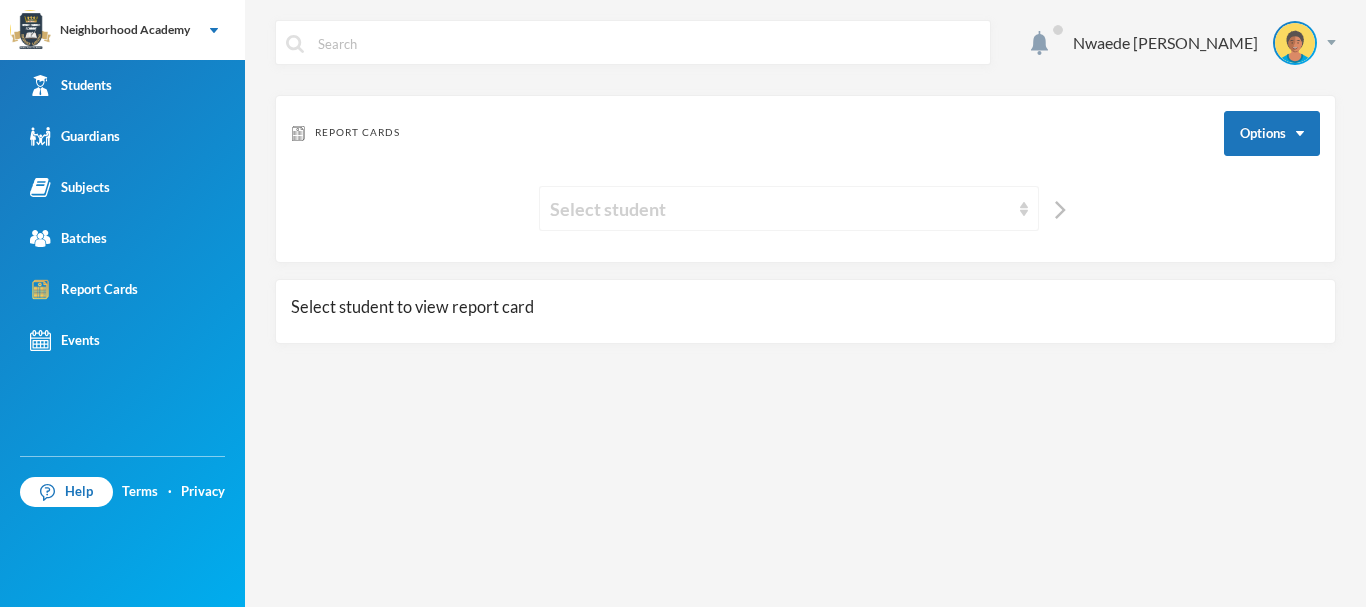 click on "Select student" at bounding box center (780, 209) 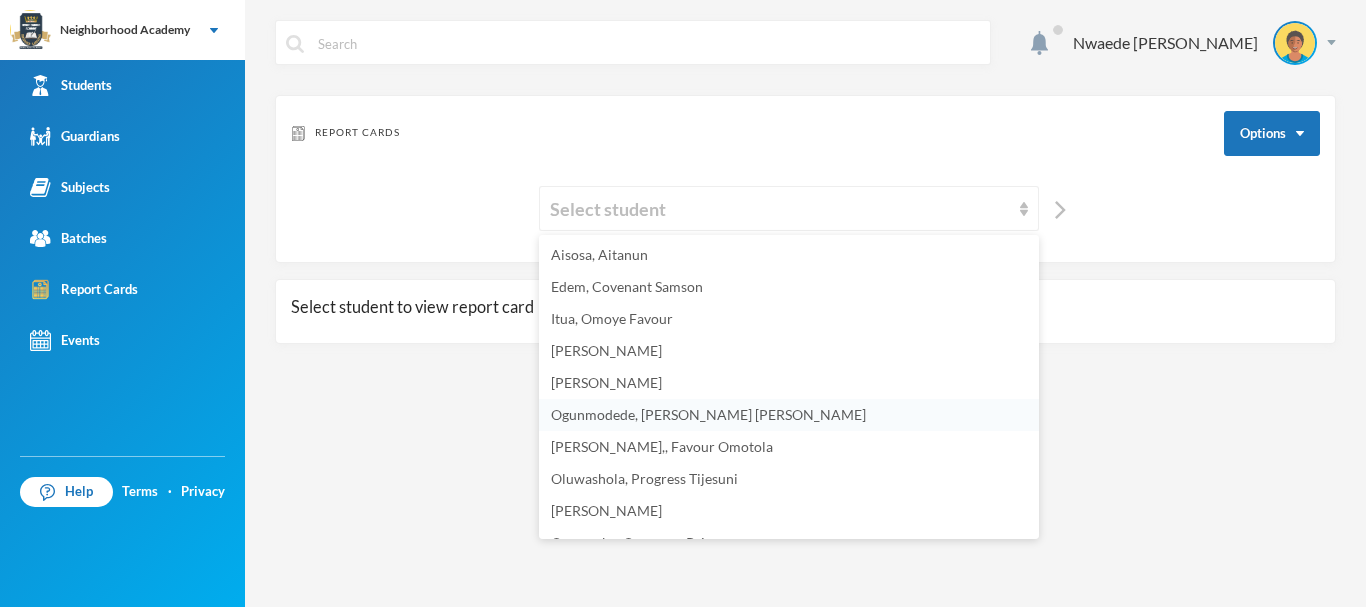 click on "Ogunmodede, [PERSON_NAME] [PERSON_NAME]" at bounding box center [708, 414] 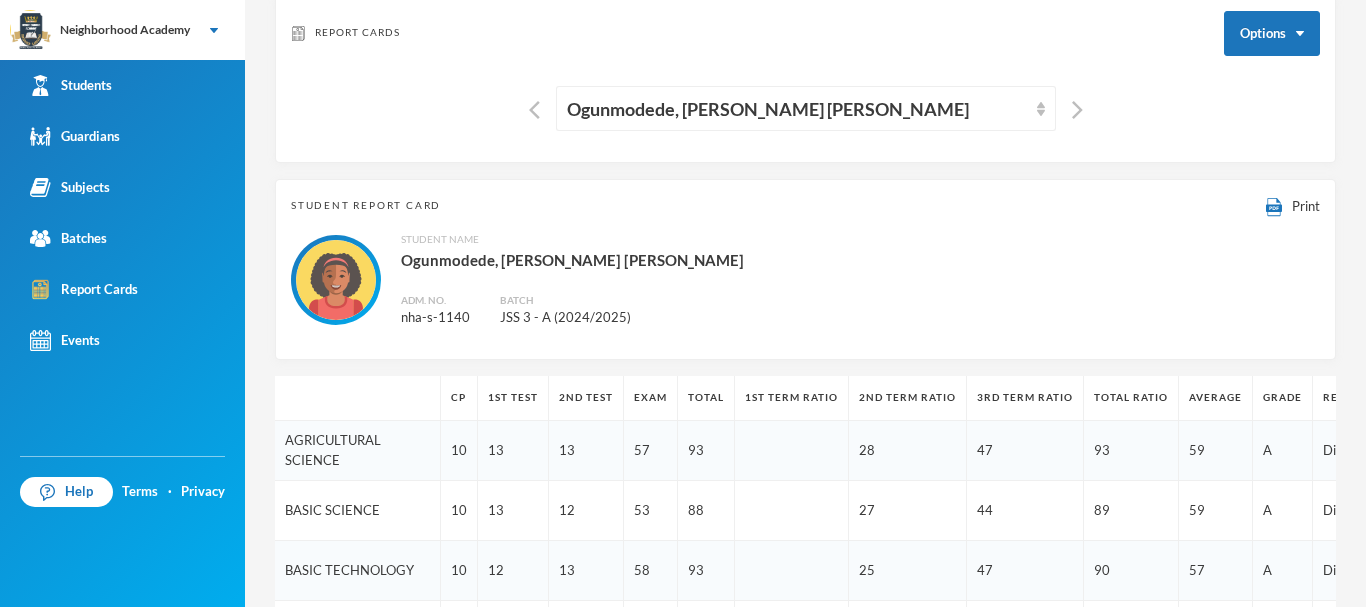 scroll, scrollTop: 0, scrollLeft: 0, axis: both 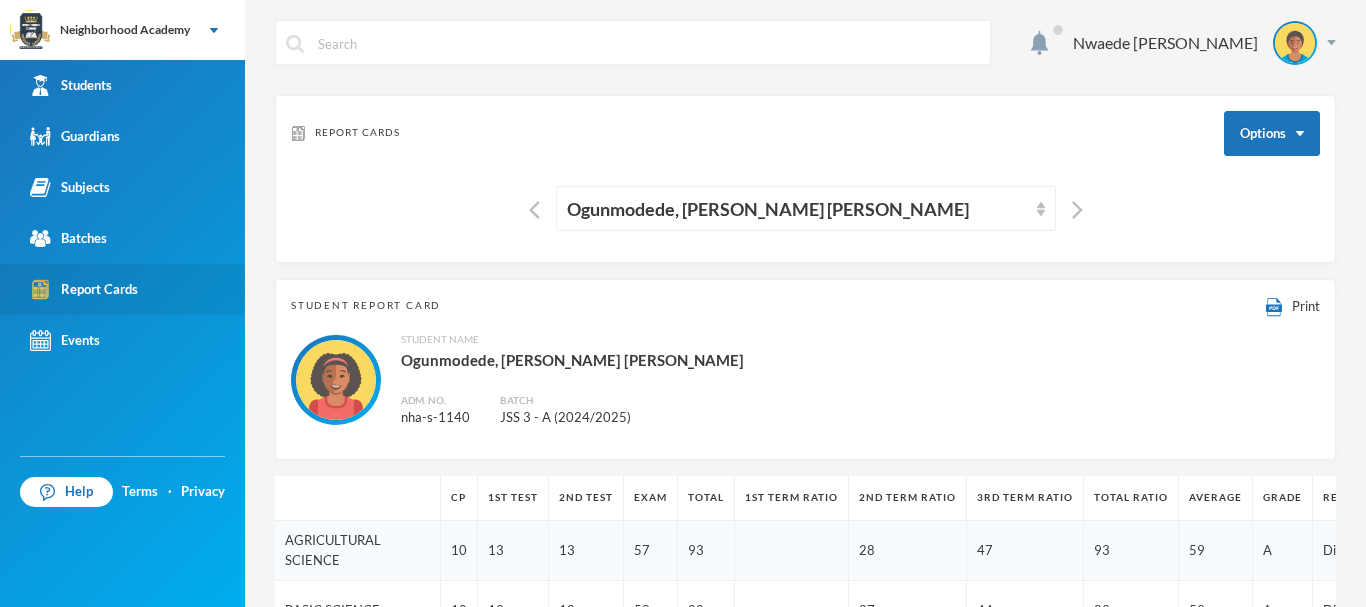 click on "Report Cards" at bounding box center (84, 289) 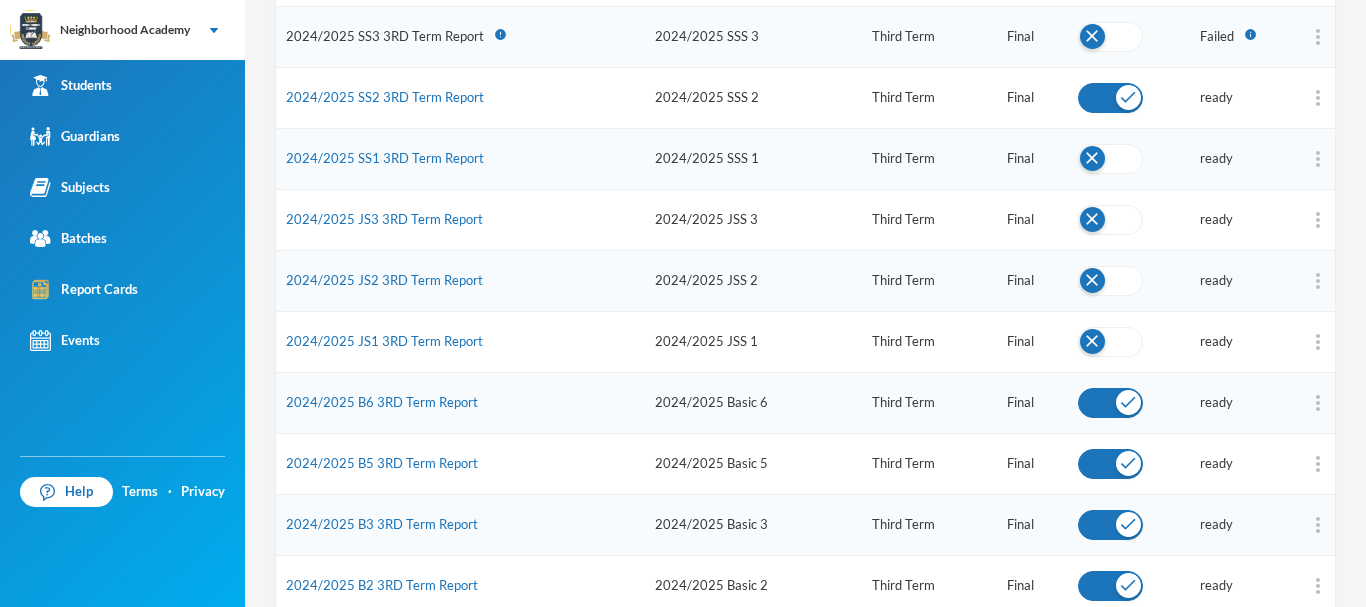 scroll, scrollTop: 500, scrollLeft: 0, axis: vertical 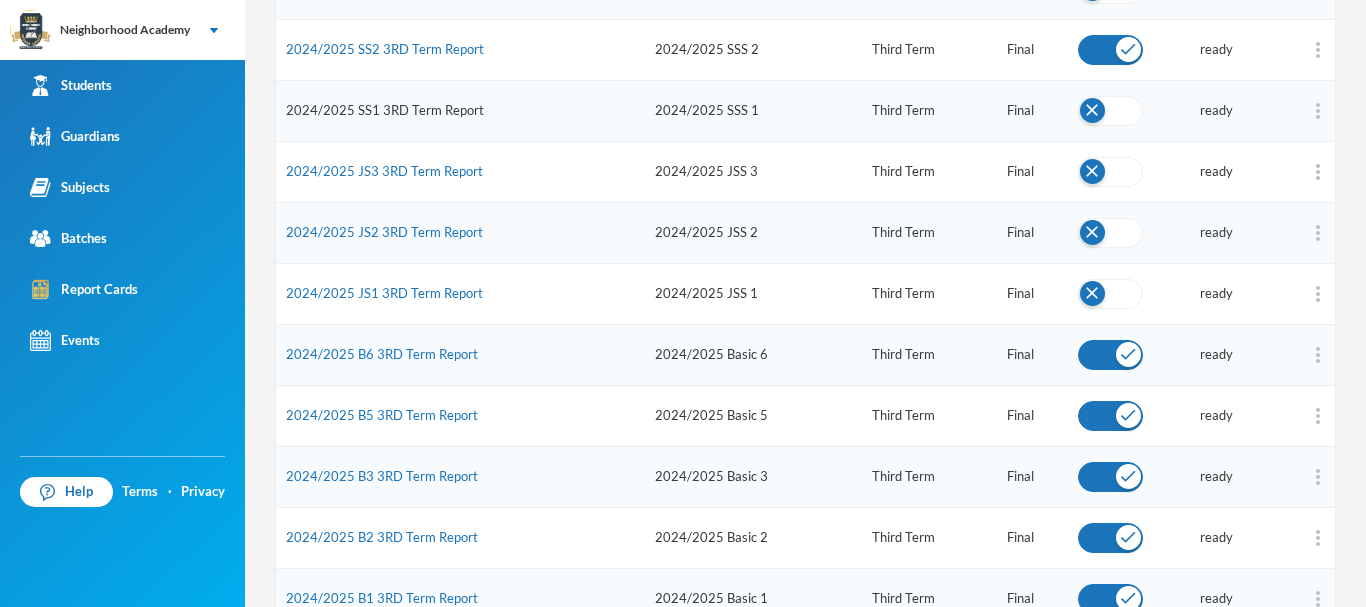click on "2024/2025 SS1 3RD Term Report" at bounding box center [385, 110] 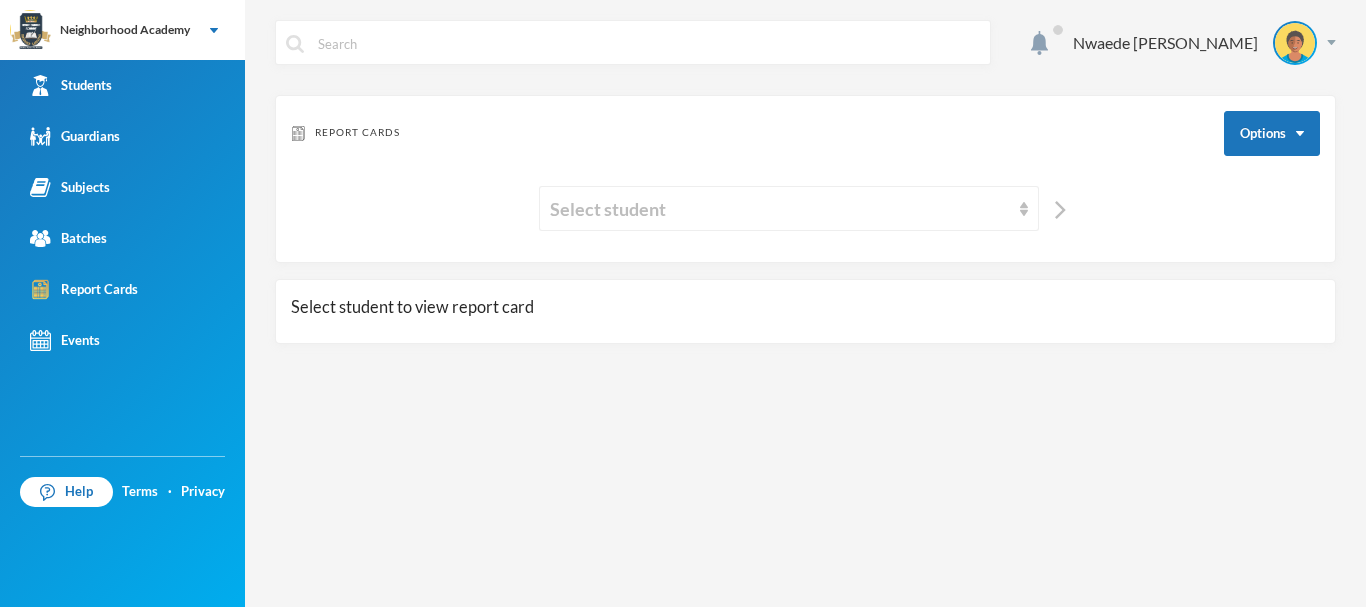 scroll, scrollTop: 0, scrollLeft: 0, axis: both 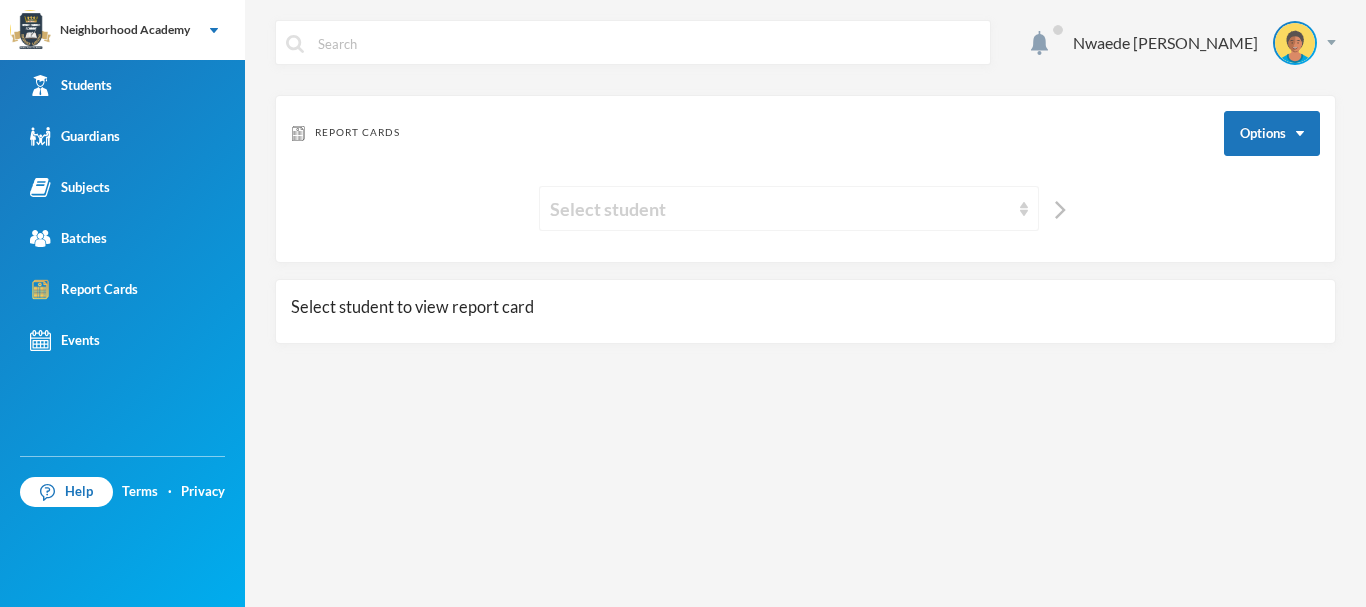 click on "Select student" at bounding box center (780, 209) 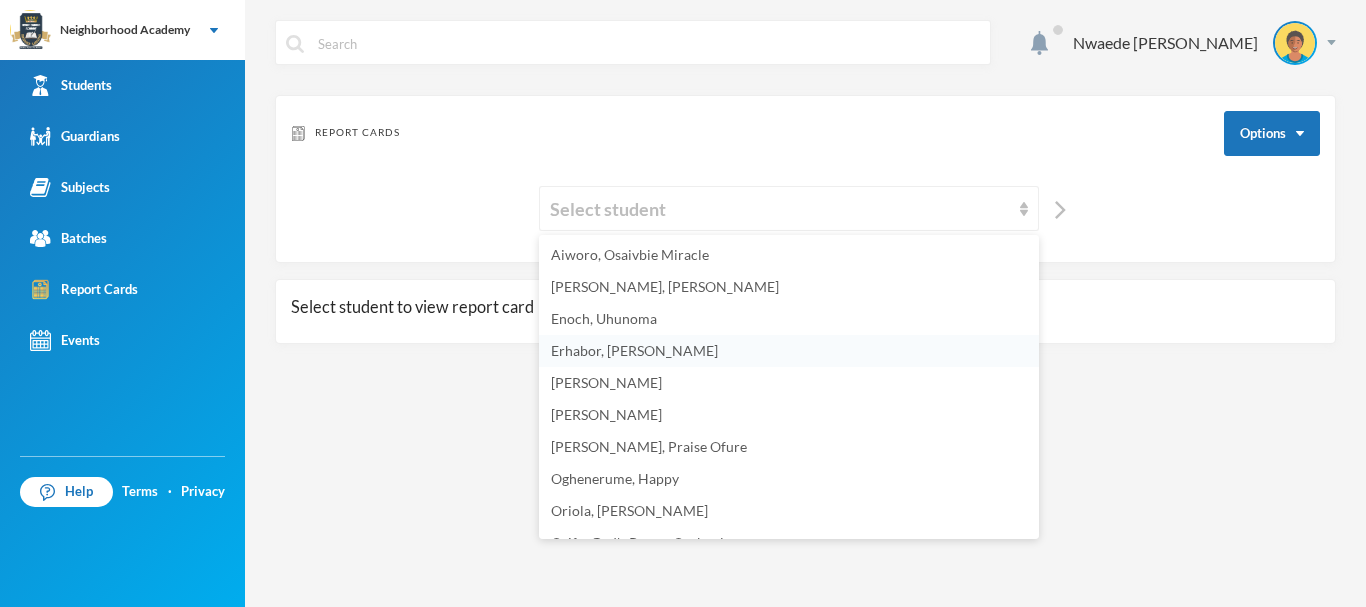 click on "Erhabor, [PERSON_NAME]" at bounding box center [634, 350] 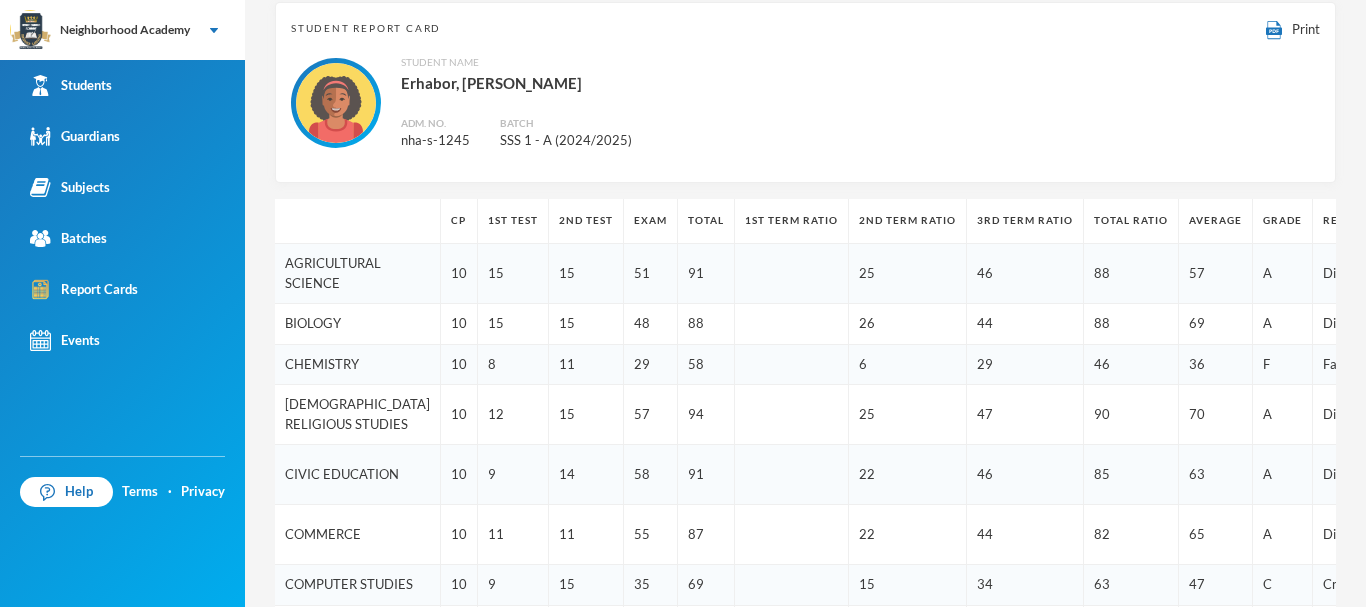 scroll, scrollTop: 100, scrollLeft: 0, axis: vertical 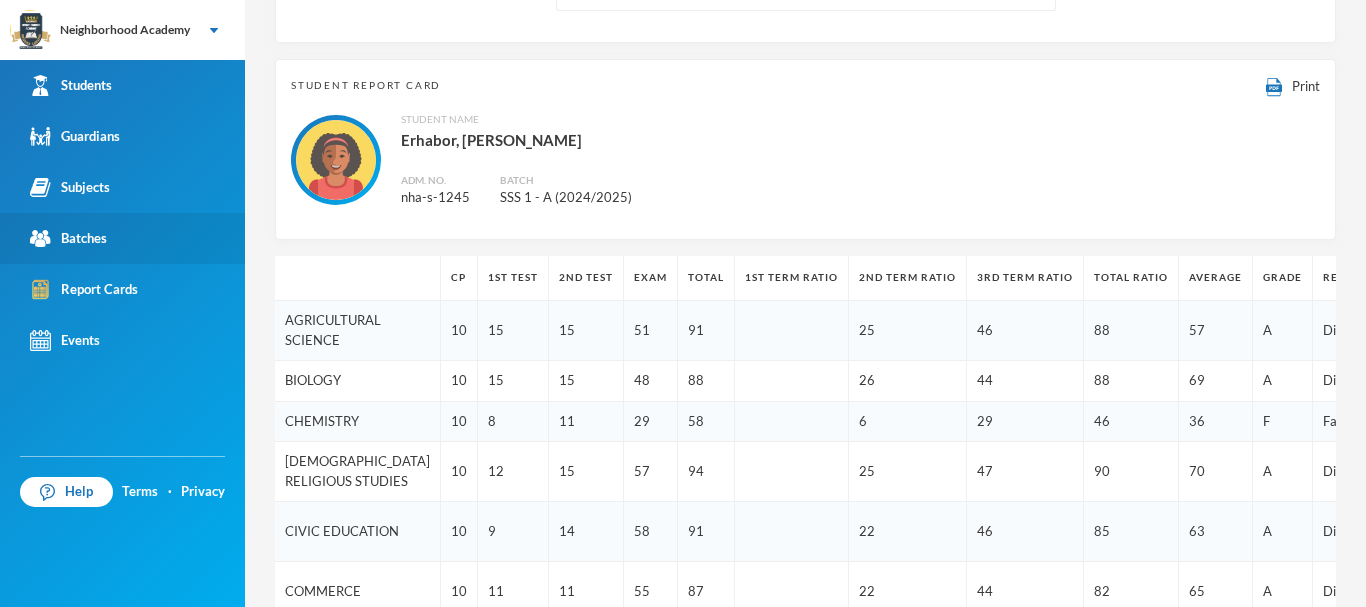 click on "Batches" at bounding box center [122, 238] 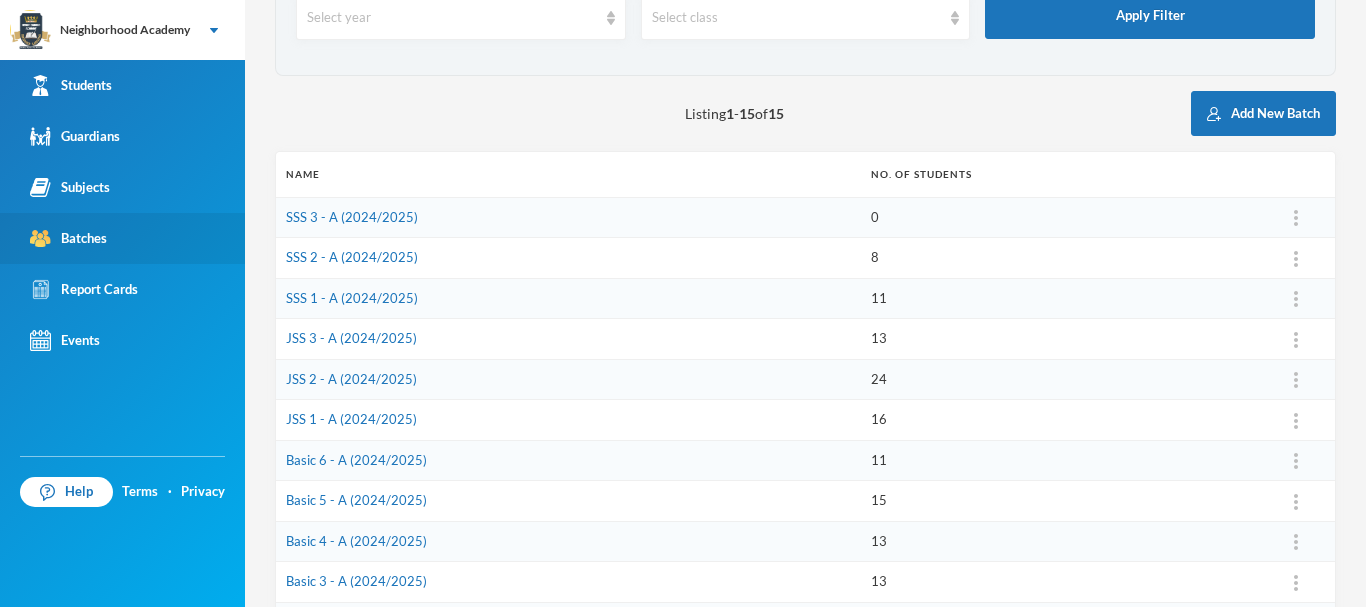 scroll, scrollTop: 220, scrollLeft: 0, axis: vertical 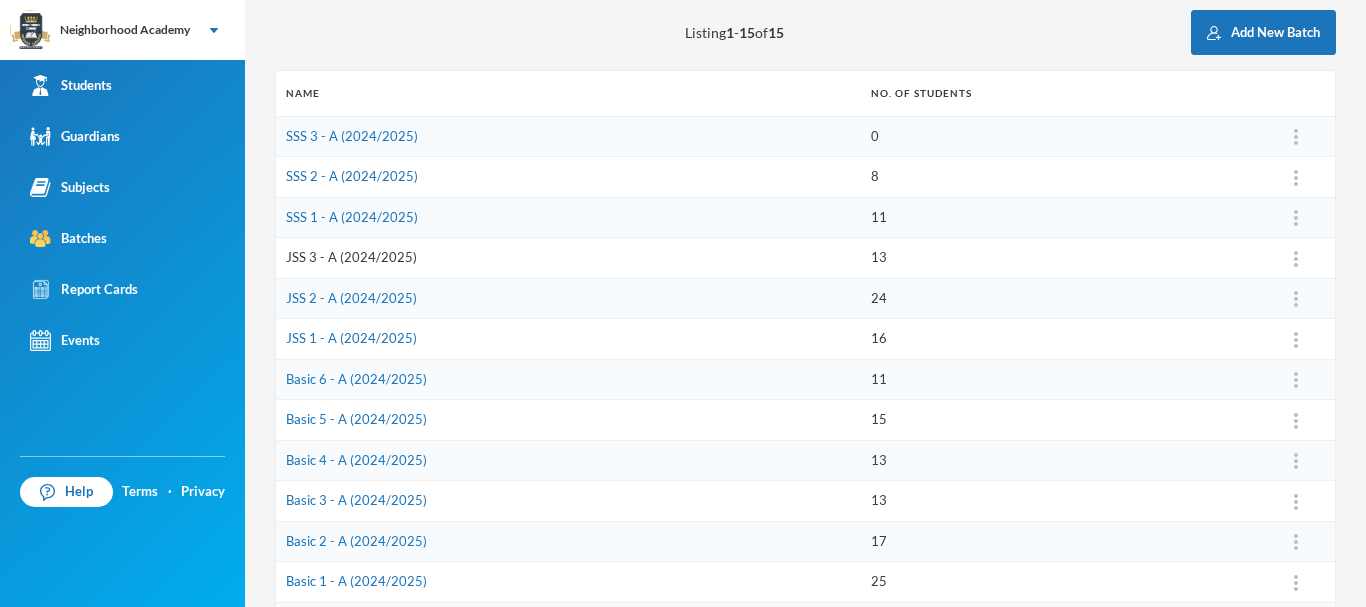 click on "JSS 3 - A (2024/2025)" at bounding box center (351, 257) 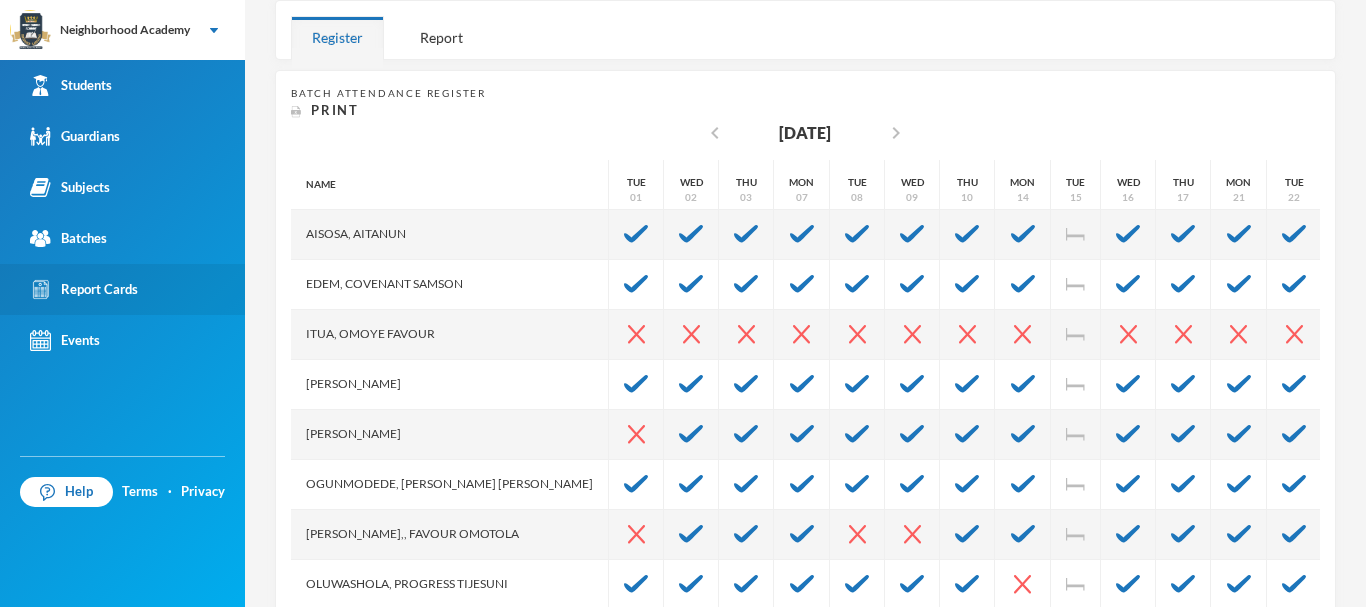 click on "Report Cards" at bounding box center (84, 289) 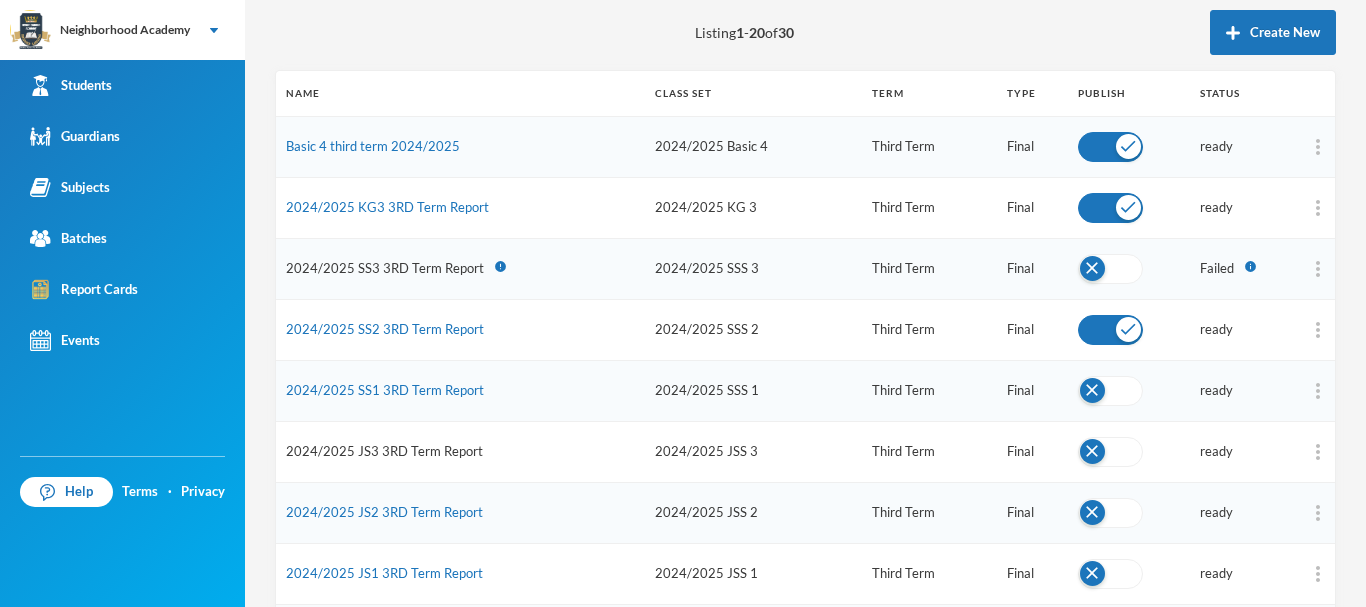 click on "2024/2025 JS3 3RD Term Report" at bounding box center (384, 451) 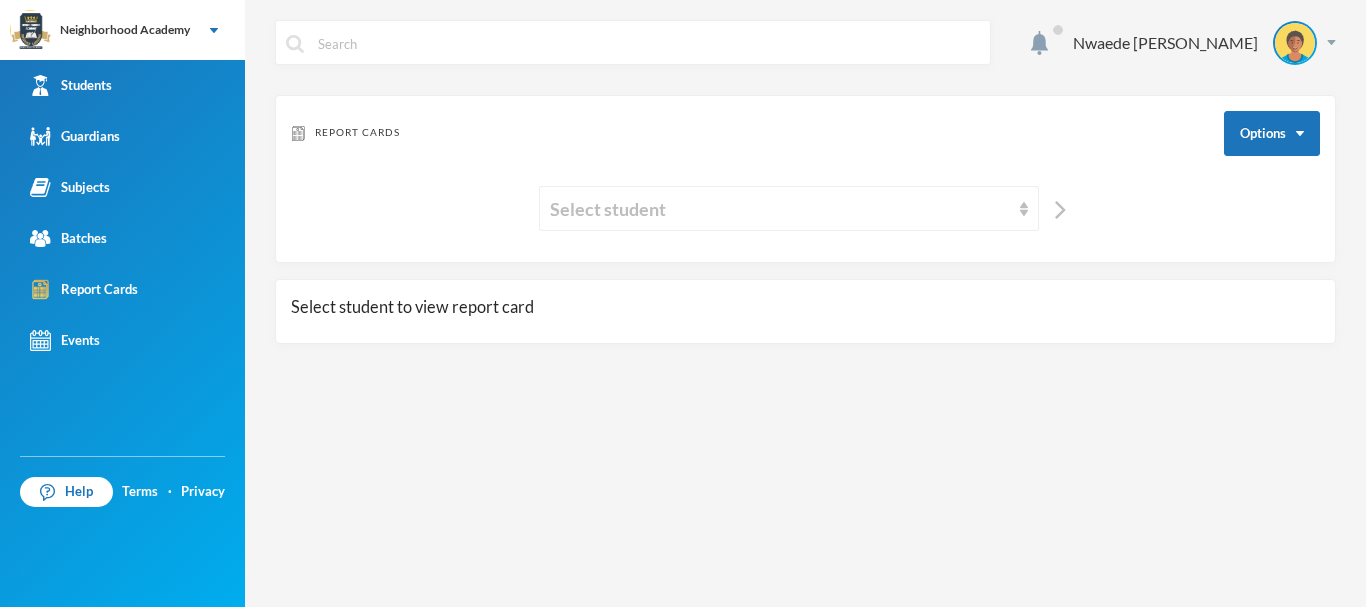 scroll, scrollTop: 0, scrollLeft: 0, axis: both 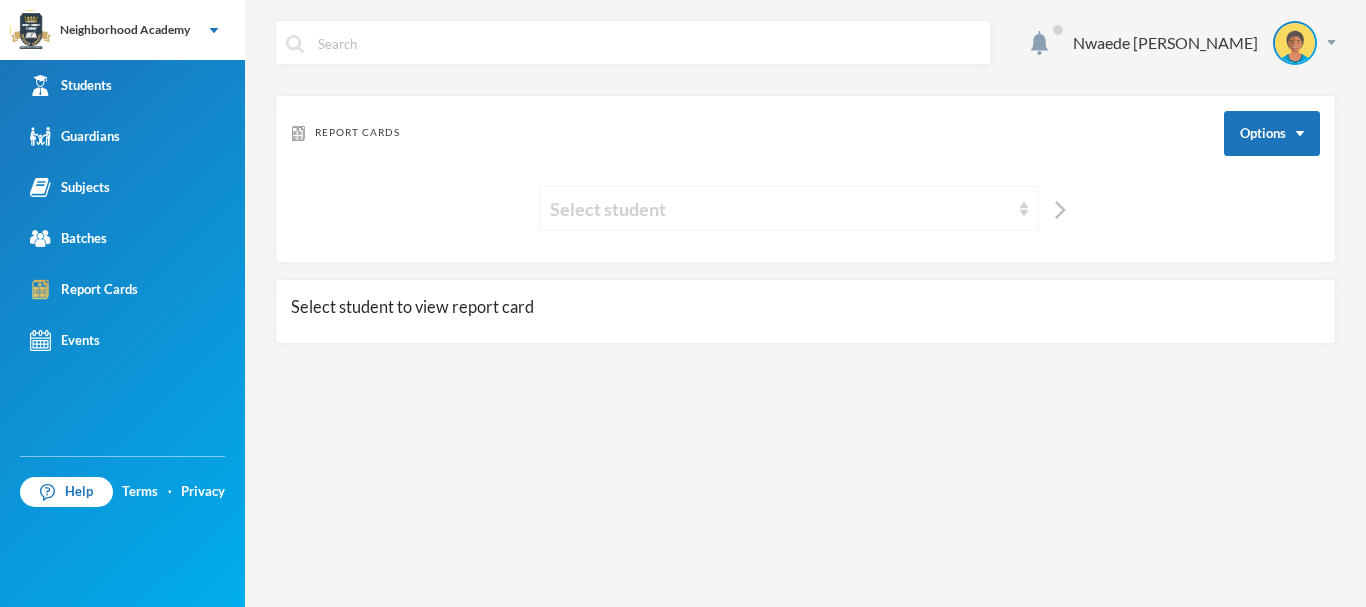 click at bounding box center [1024, 209] 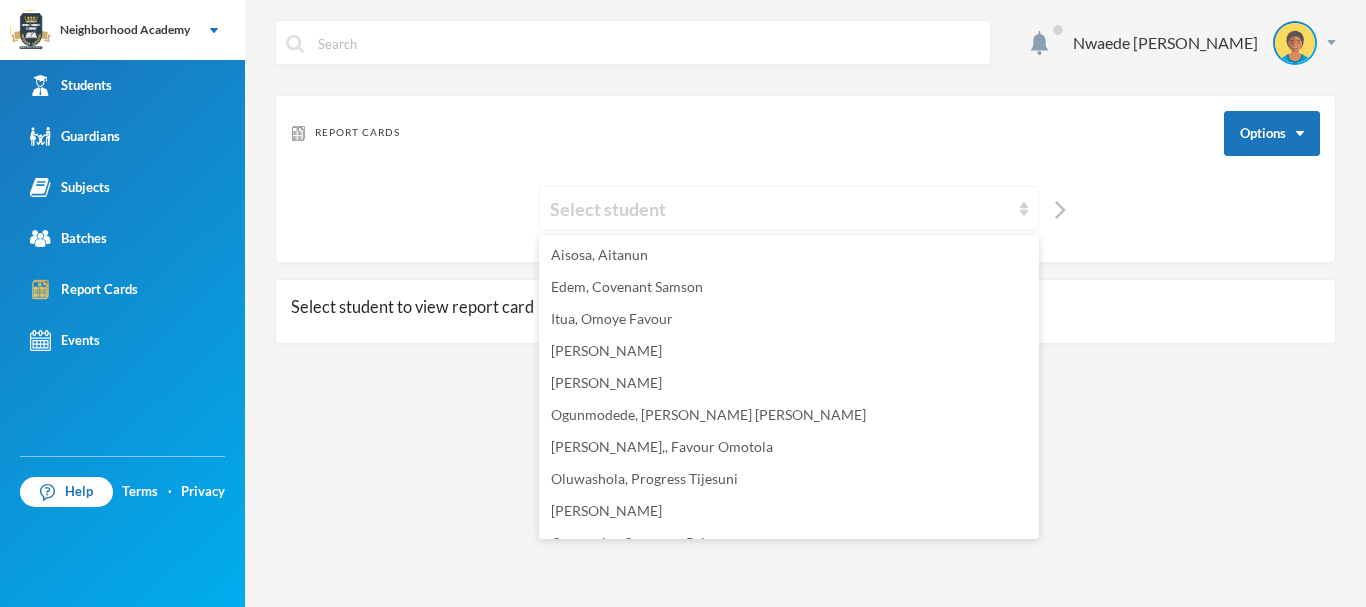 click at bounding box center [1024, 209] 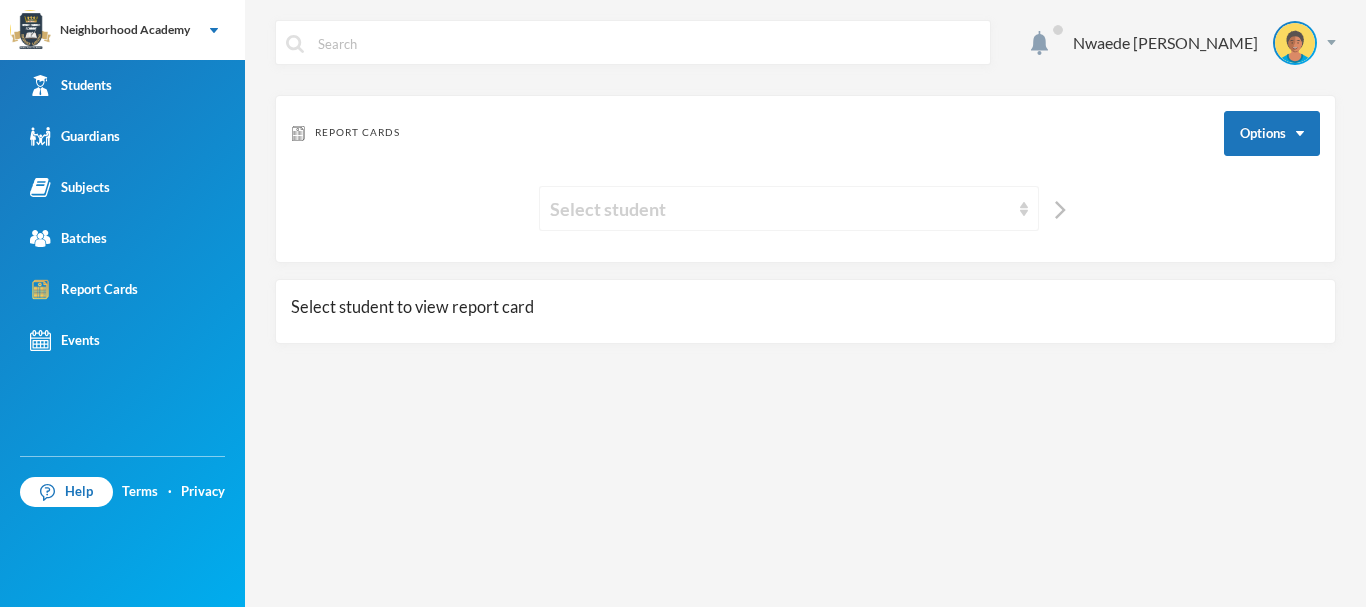 click at bounding box center (1024, 209) 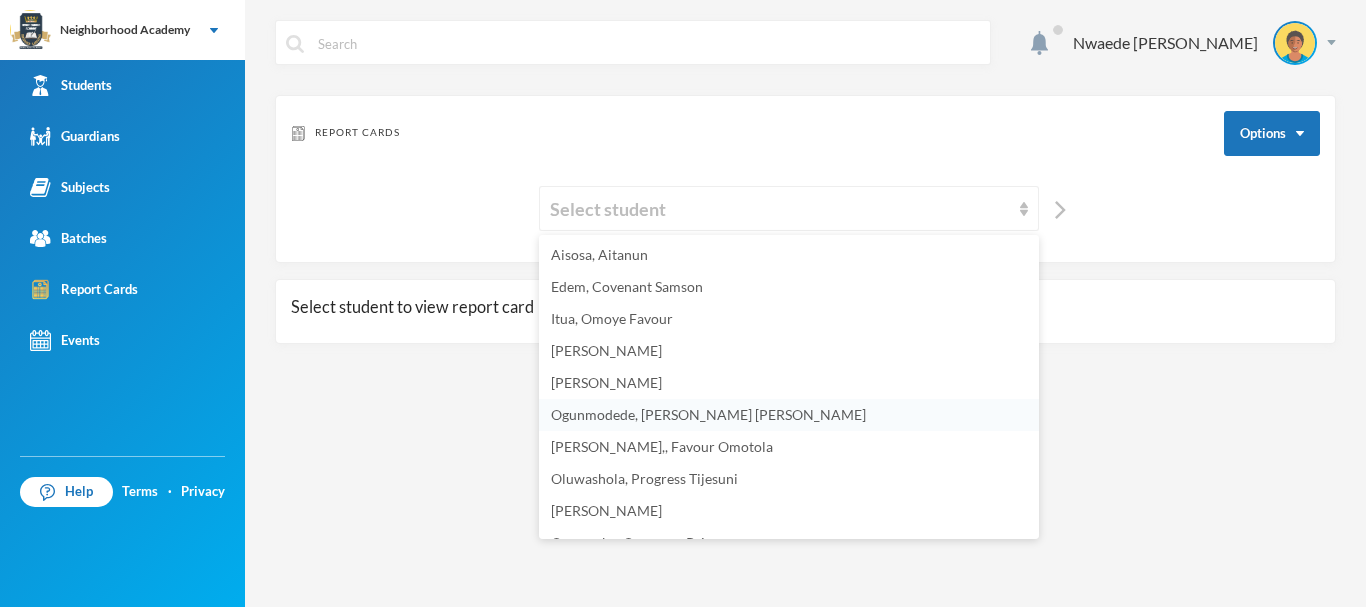 click on "Ogunmodede, [PERSON_NAME] [PERSON_NAME]" at bounding box center [708, 414] 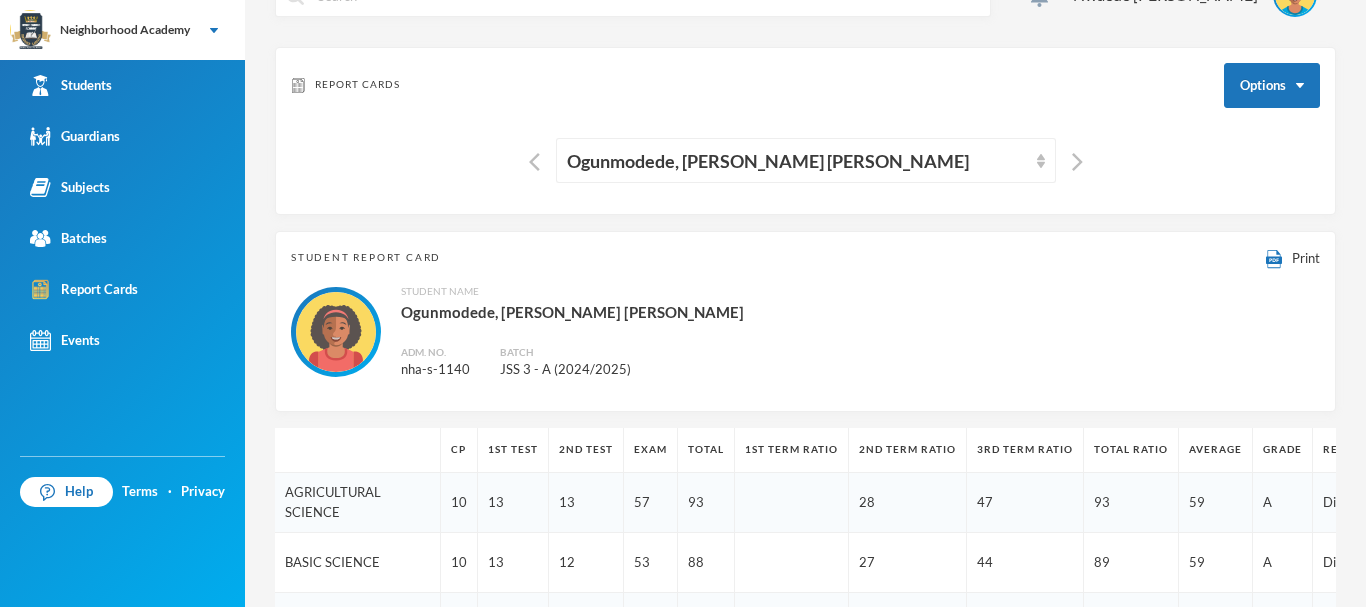 scroll, scrollTop: 30, scrollLeft: 0, axis: vertical 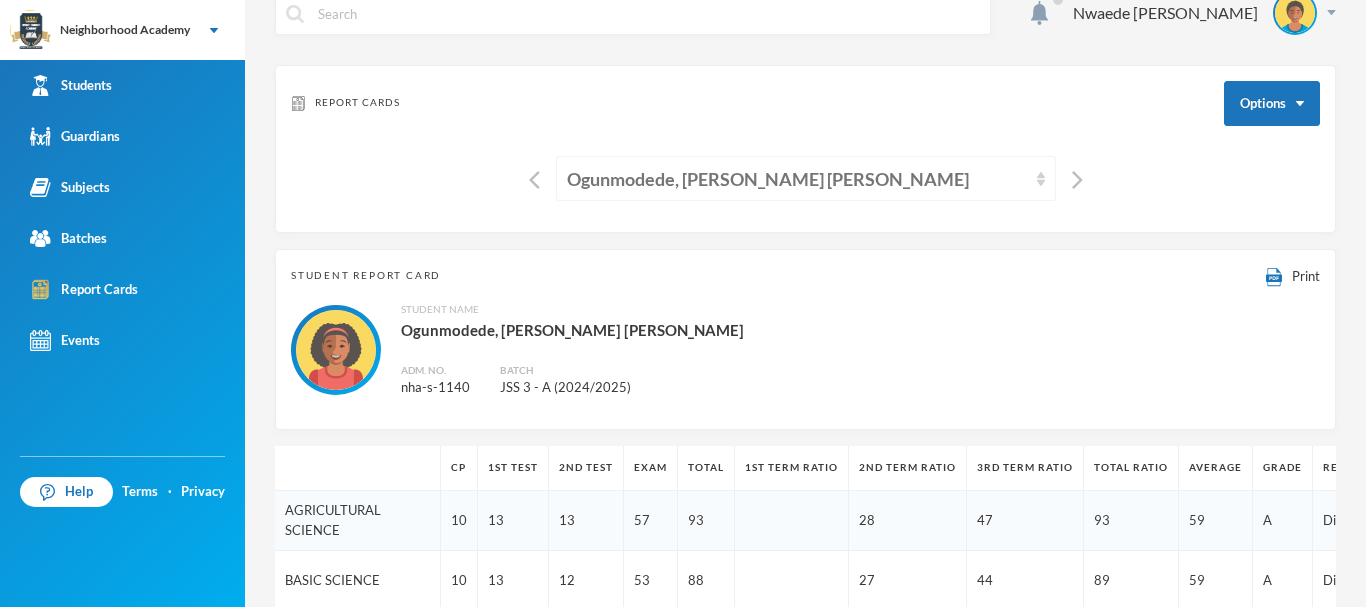 click on "Ogunmodede, [PERSON_NAME] [PERSON_NAME]" at bounding box center (806, 178) 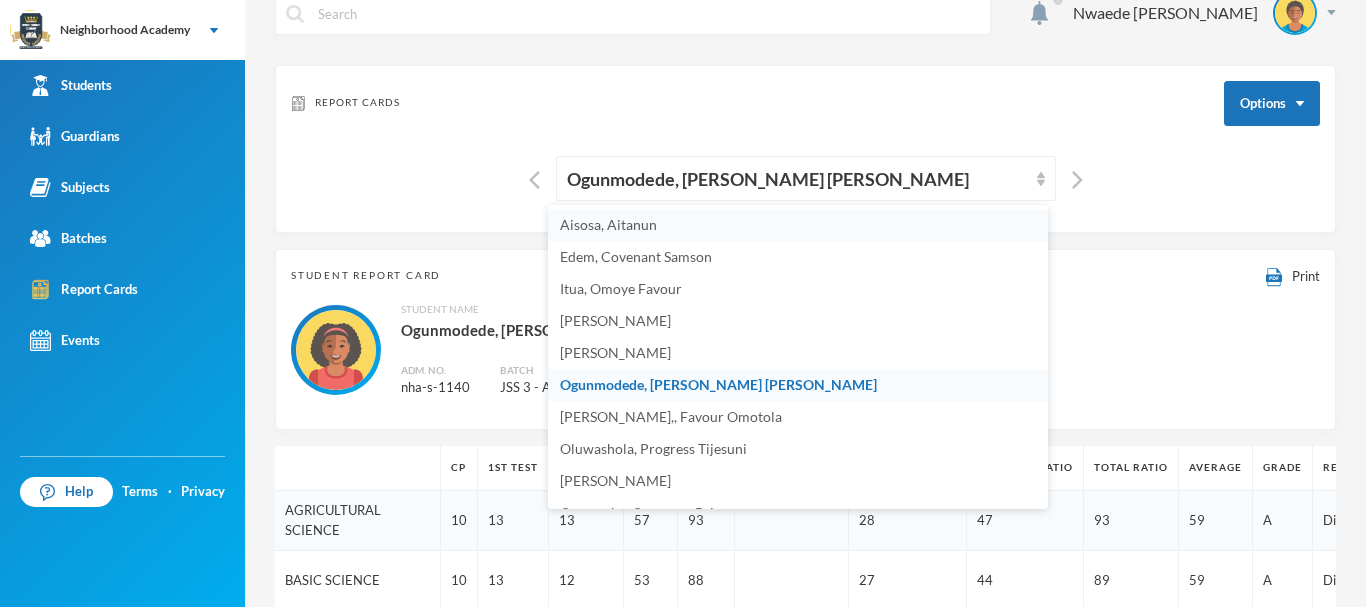 click on "Aisosa, Aitanun" at bounding box center [798, 225] 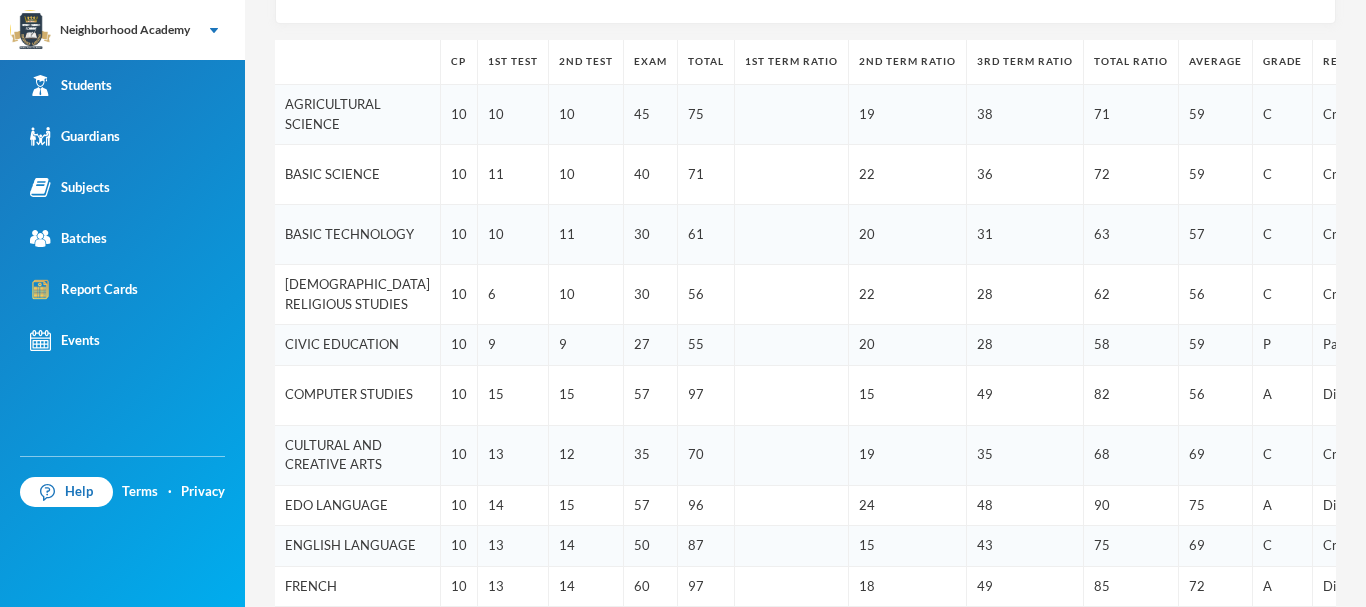 scroll, scrollTop: 470, scrollLeft: 0, axis: vertical 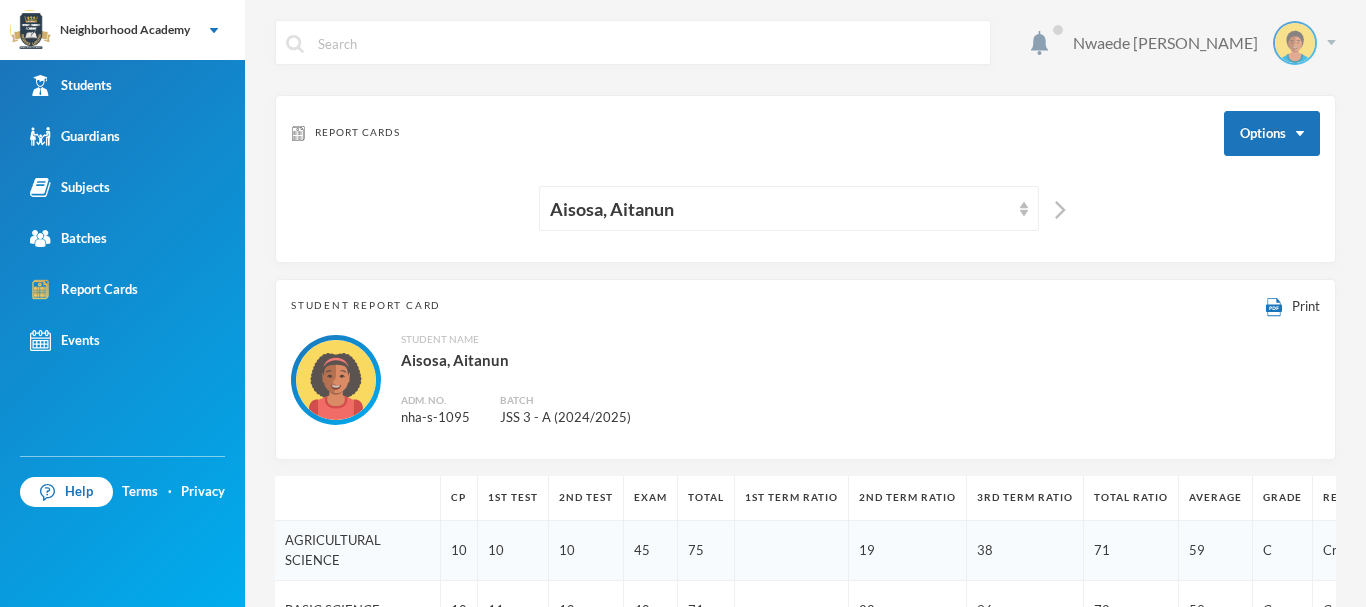 click at bounding box center [1331, 42] 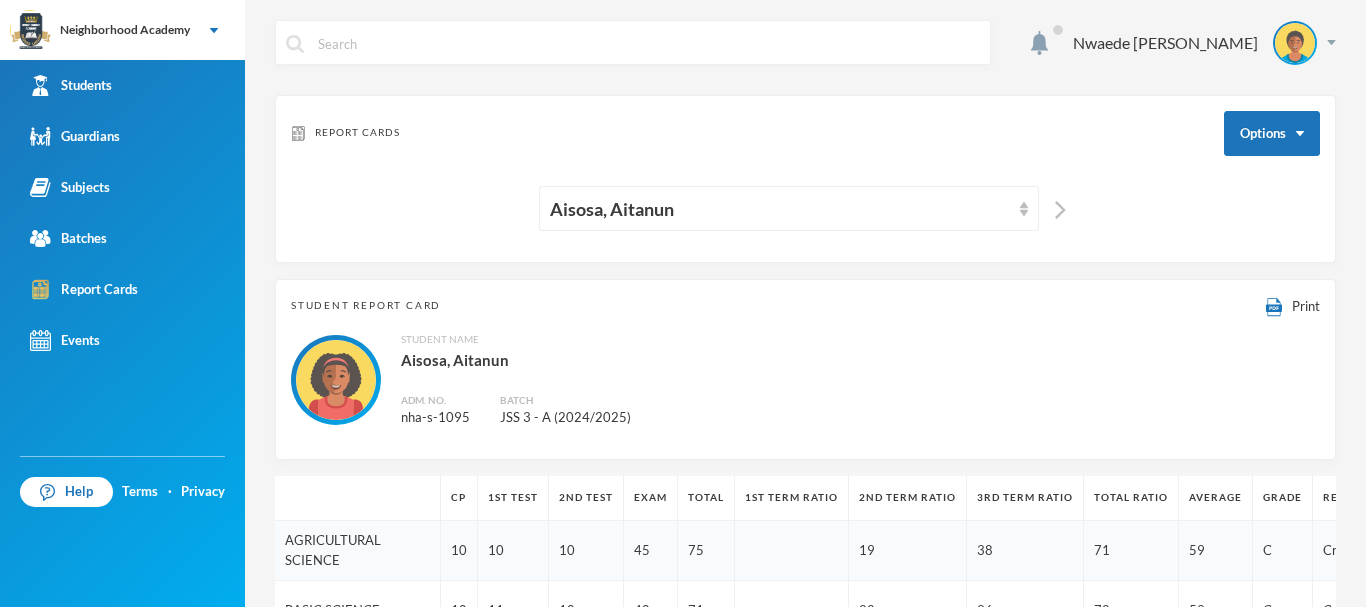 scroll, scrollTop: 531, scrollLeft: 0, axis: vertical 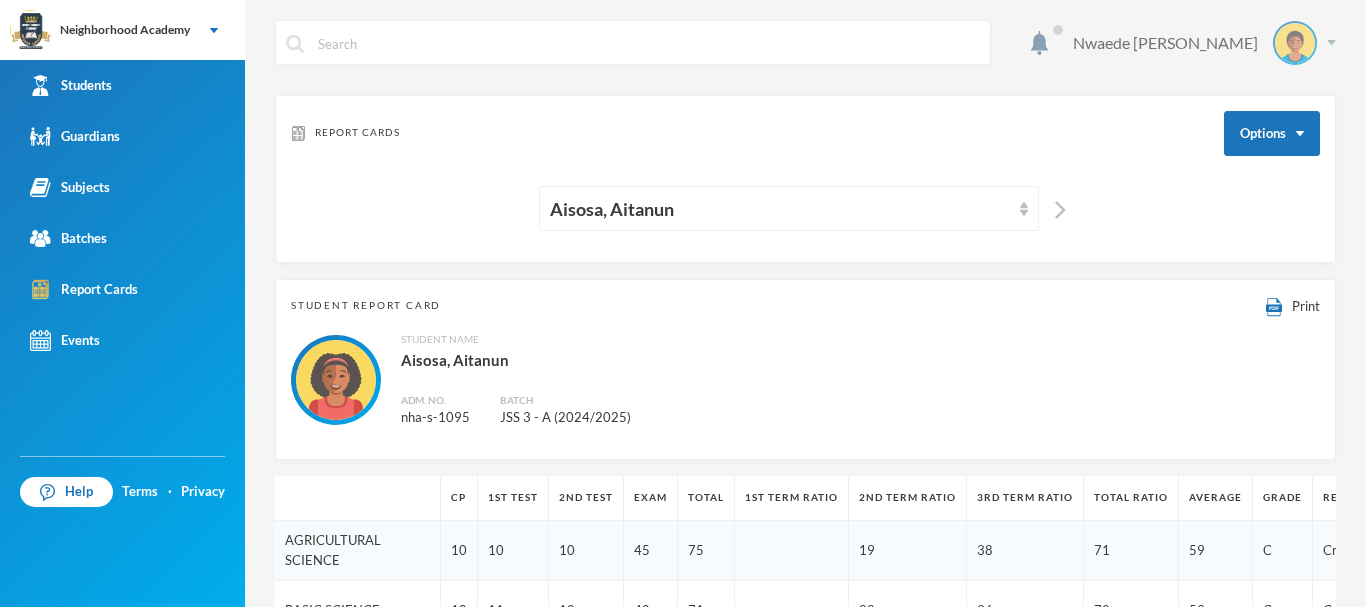click at bounding box center [1331, 42] 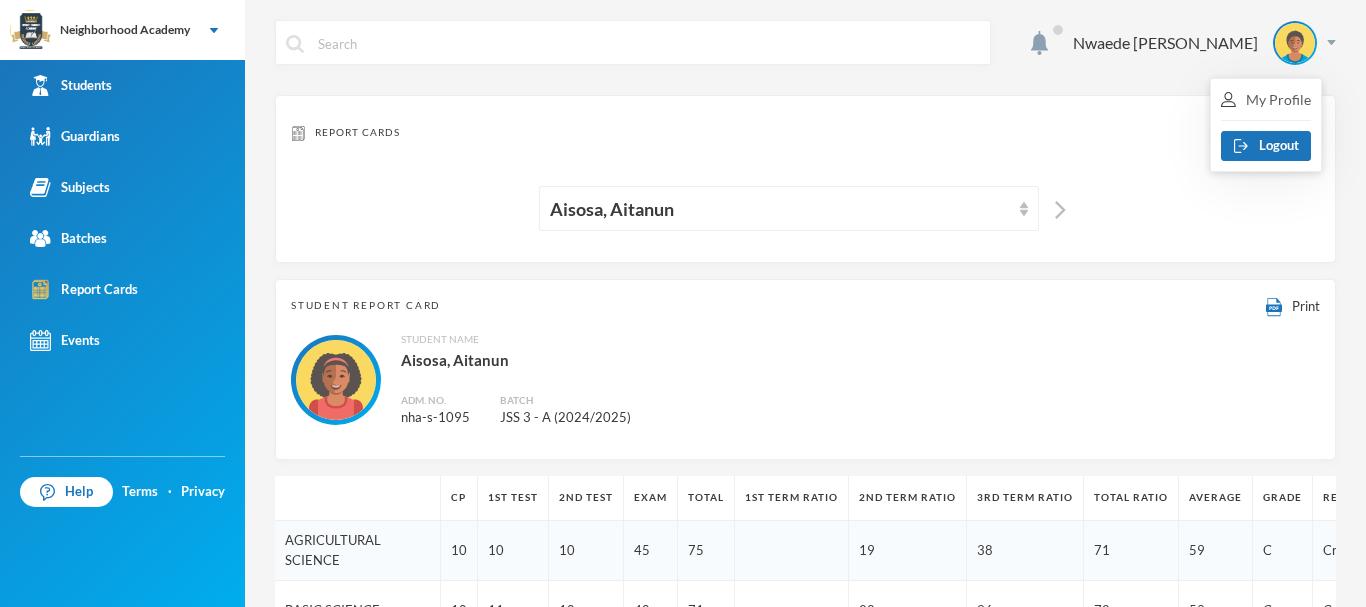 click on "Student Report Card Print Student Name Aisosa, Aitanun Adm. No. nha-s-1095 Batch JSS 3 - A (2024/2025)" at bounding box center [805, 369] 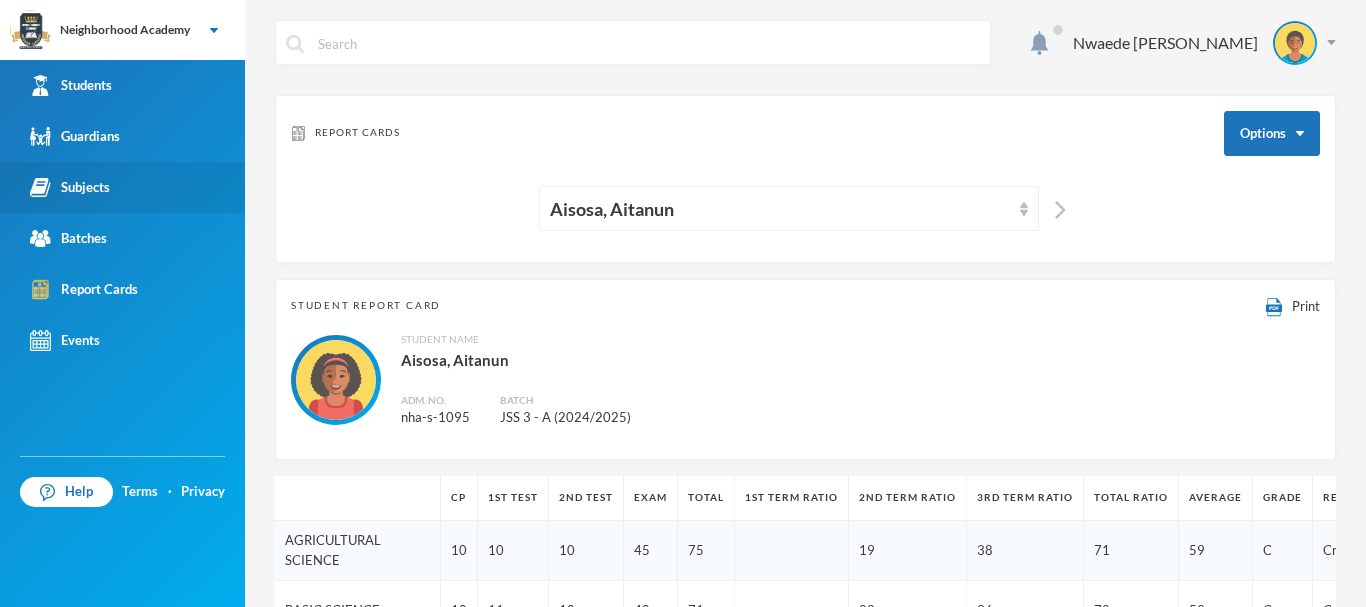 click on "Subjects" at bounding box center [122, 187] 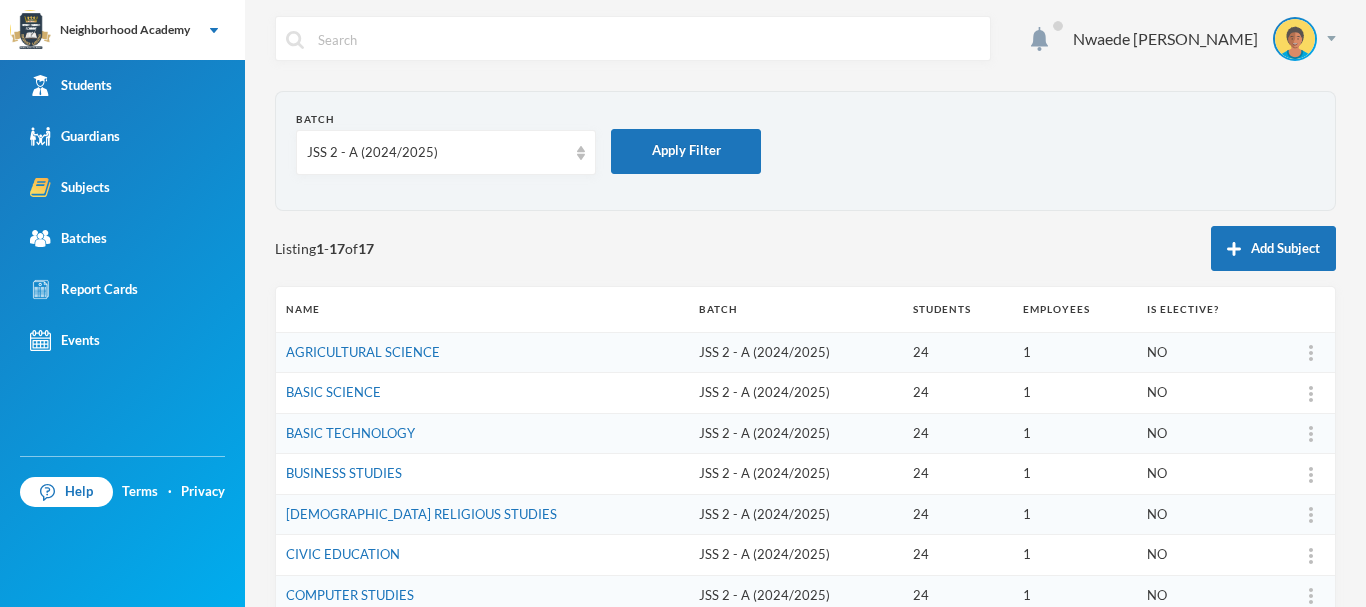 scroll, scrollTop: 0, scrollLeft: 0, axis: both 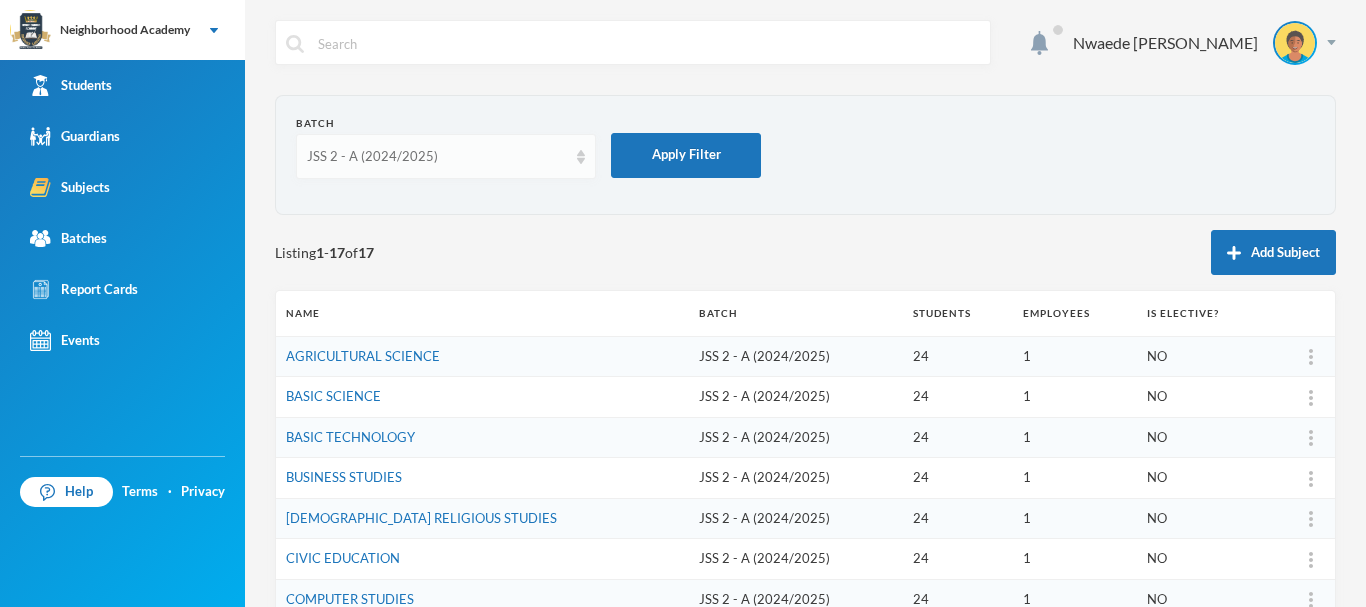 click on "JSS 2 - A (2024/2025)" at bounding box center (437, 157) 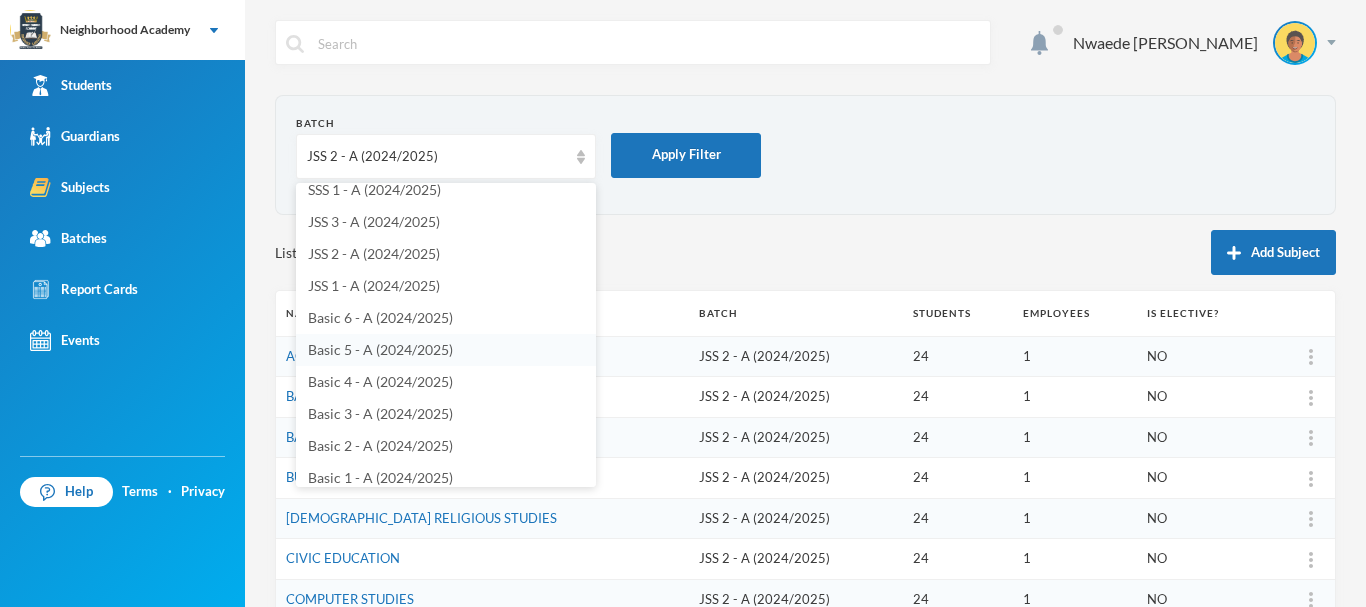 scroll, scrollTop: 0, scrollLeft: 0, axis: both 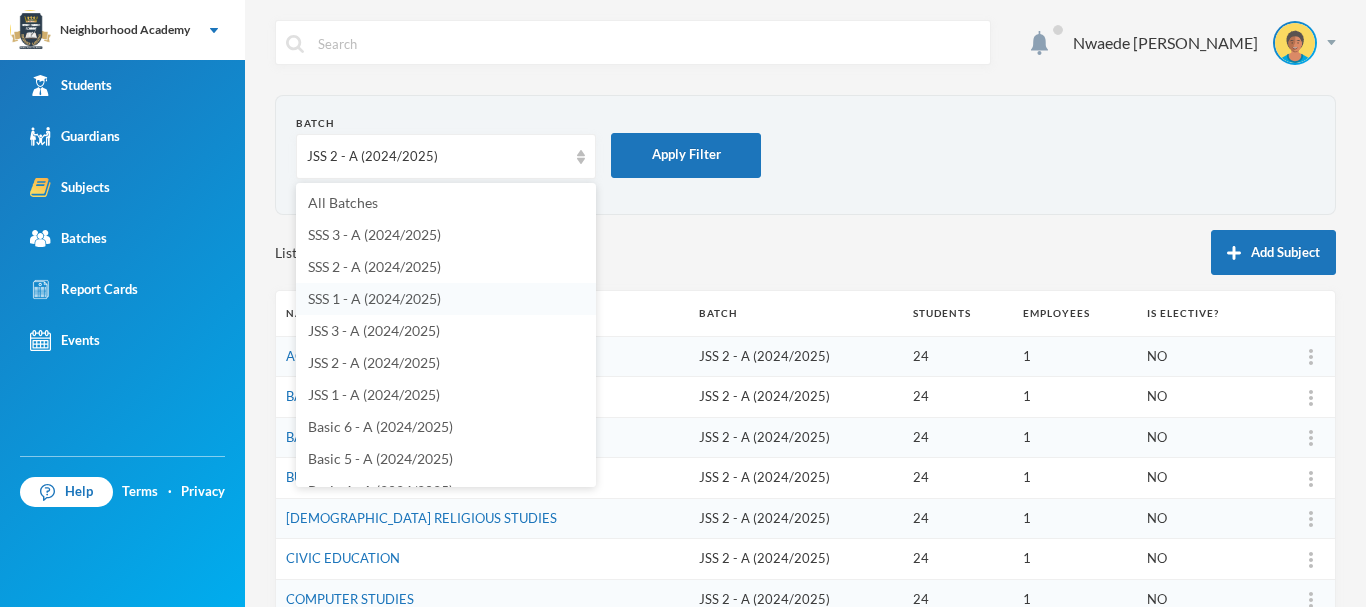 click on "SSS 1 - A (2024/2025)" at bounding box center (374, 298) 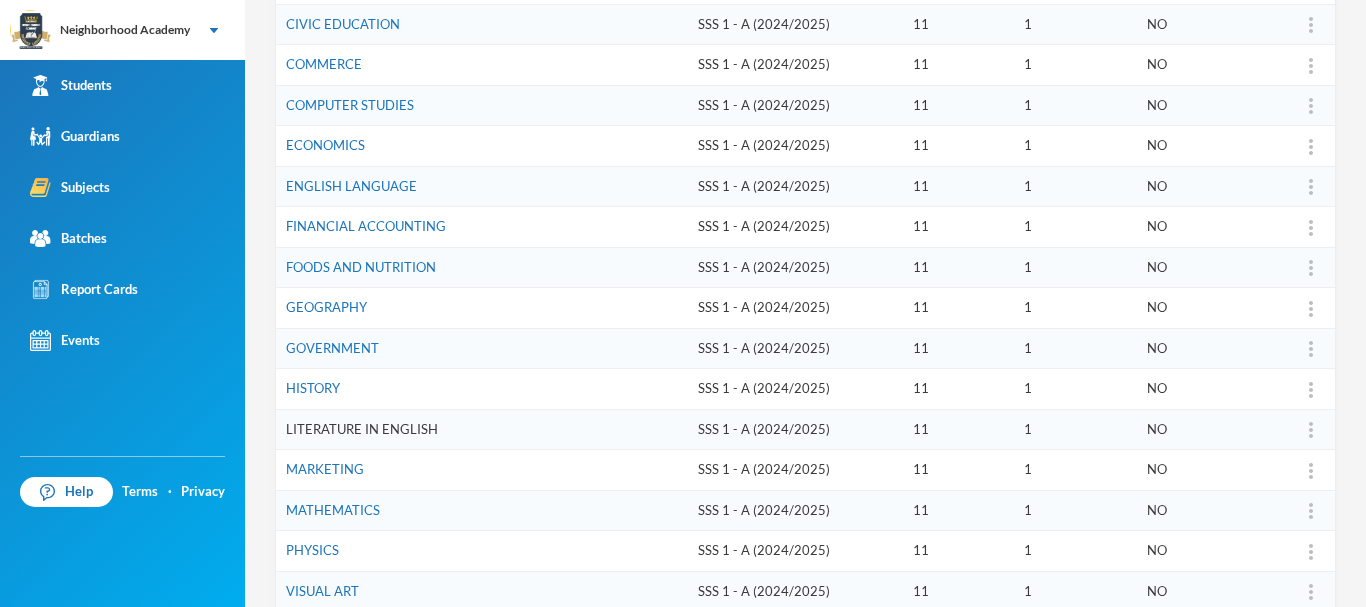 scroll, scrollTop: 600, scrollLeft: 0, axis: vertical 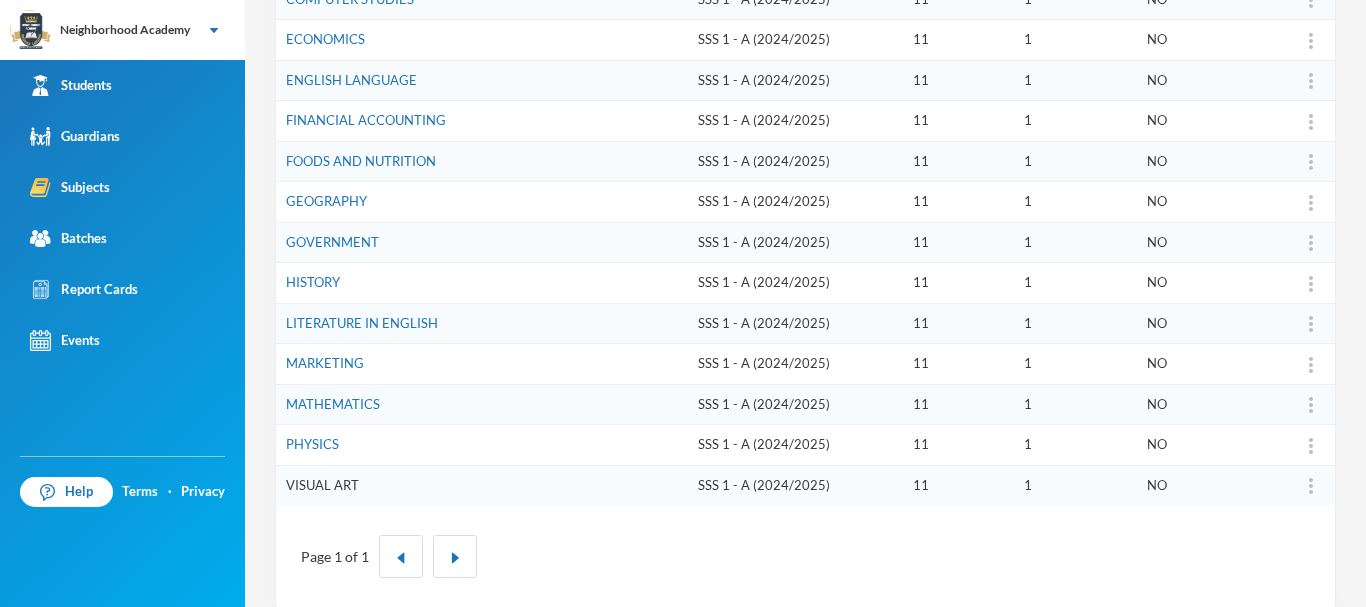 click on "VISUAL ART" at bounding box center (322, 485) 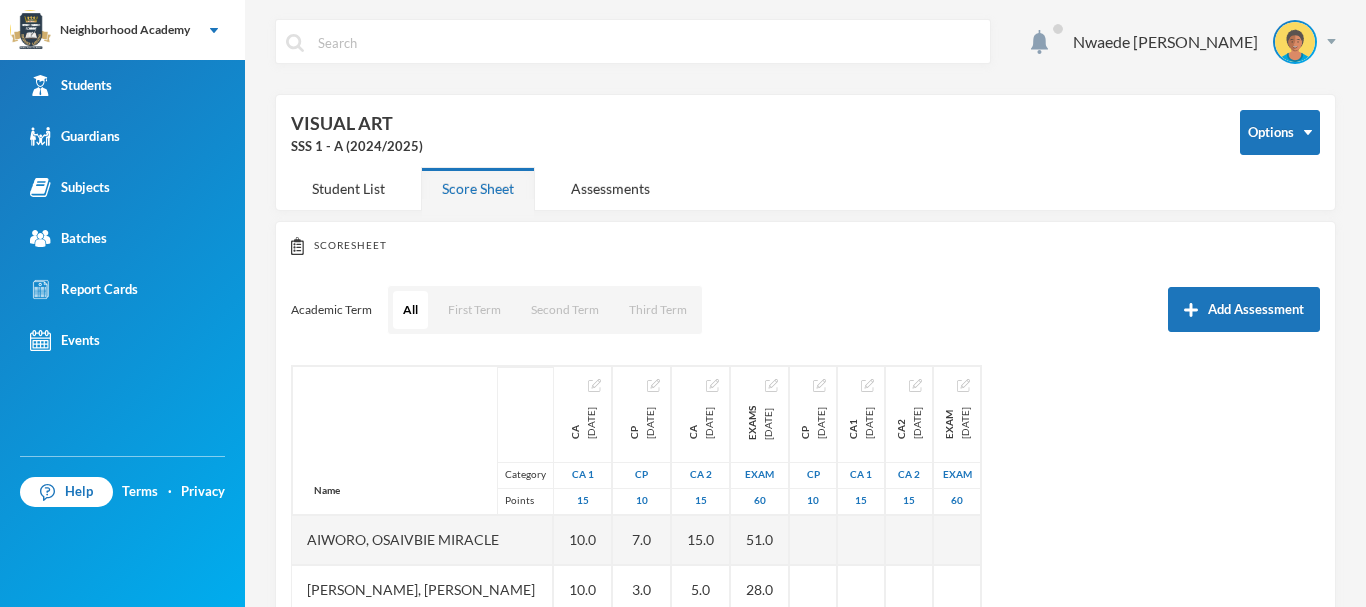 scroll, scrollTop: 0, scrollLeft: 0, axis: both 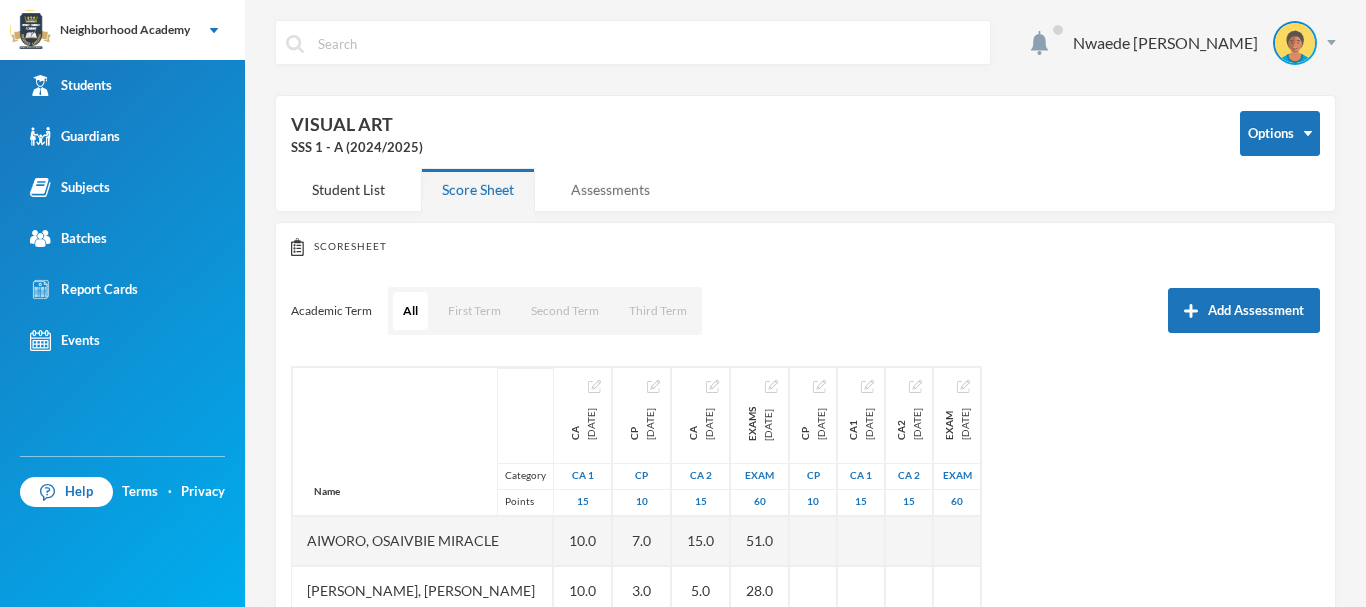 click on "Assessments" at bounding box center [610, 189] 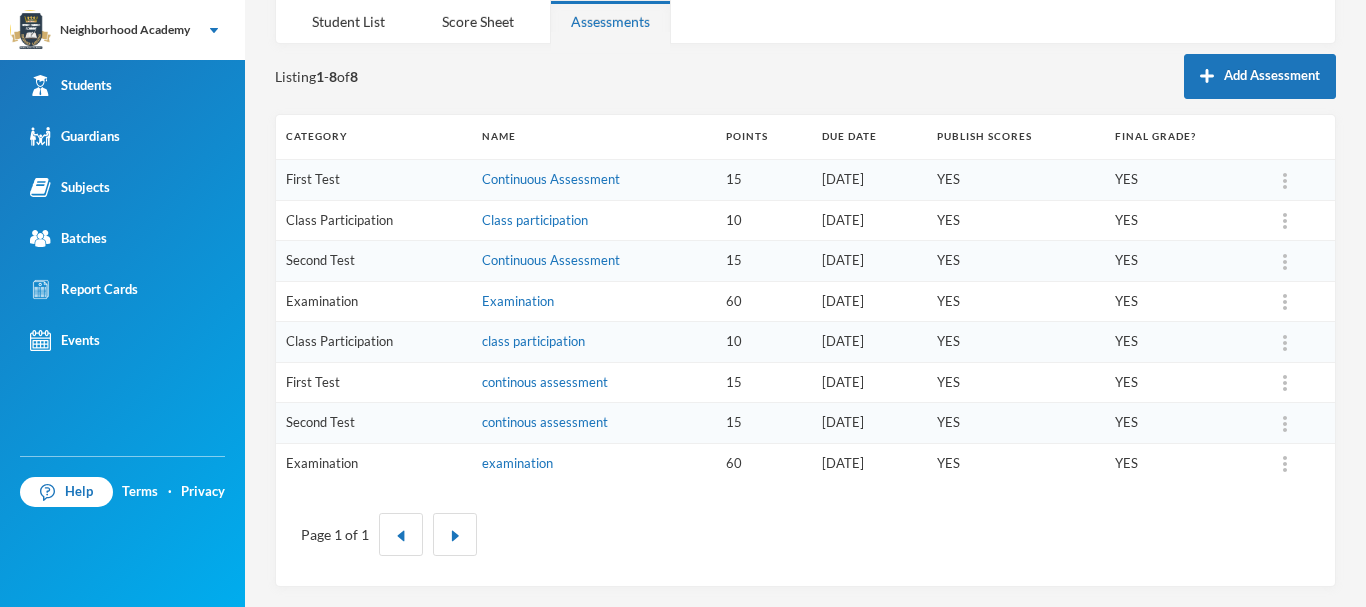 scroll, scrollTop: 0, scrollLeft: 0, axis: both 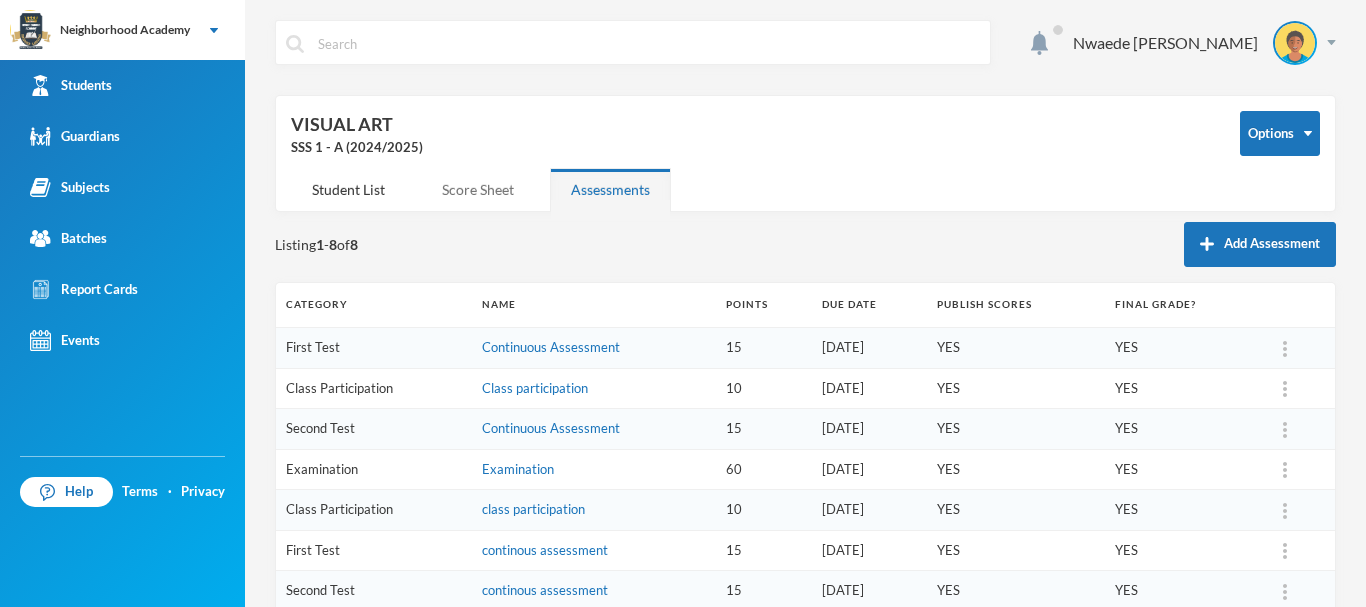 click on "Score Sheet" at bounding box center (478, 189) 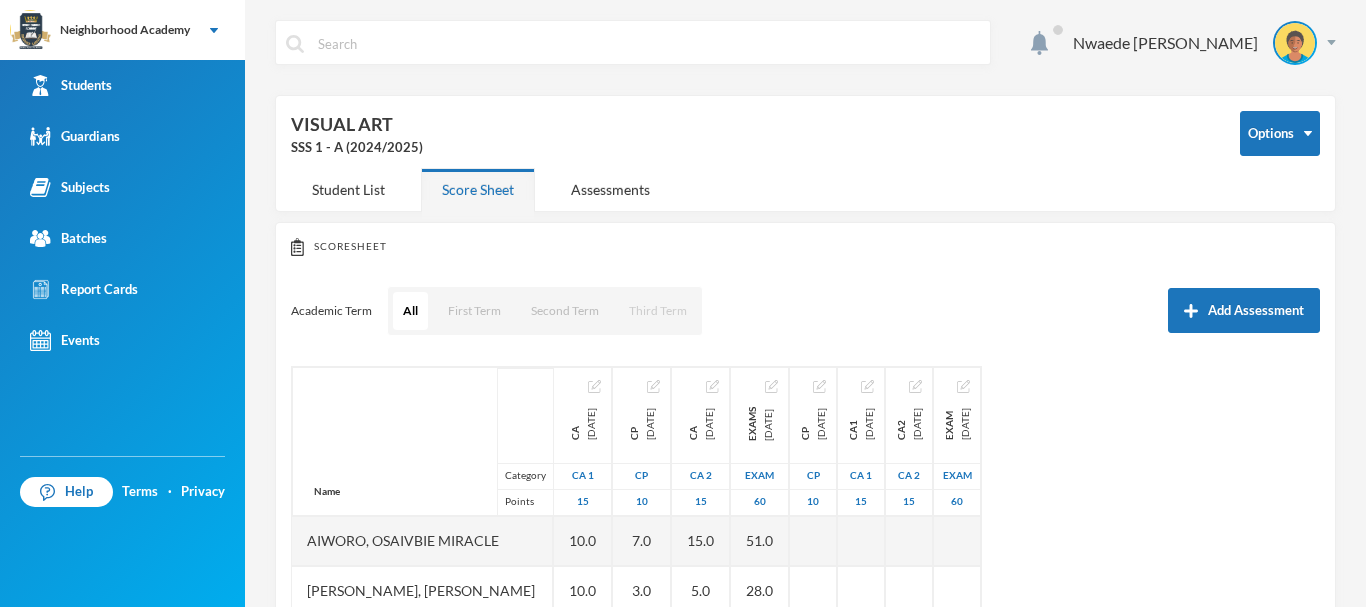 click on "Third Term" at bounding box center [658, 311] 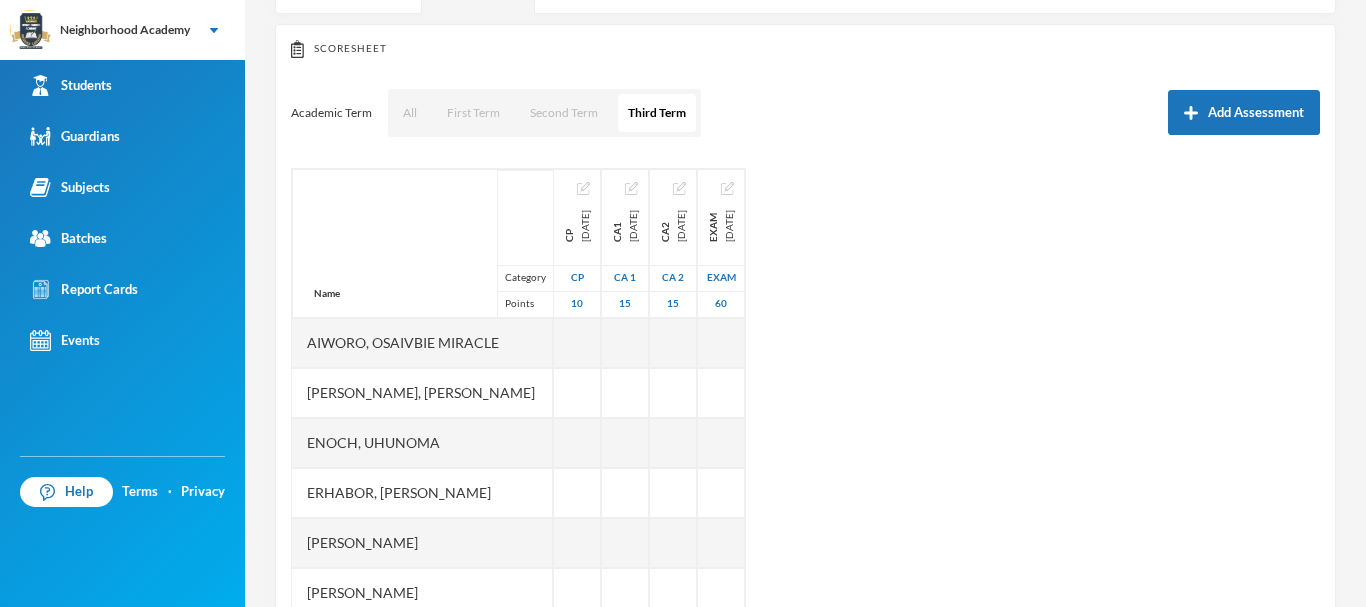scroll, scrollTop: 200, scrollLeft: 0, axis: vertical 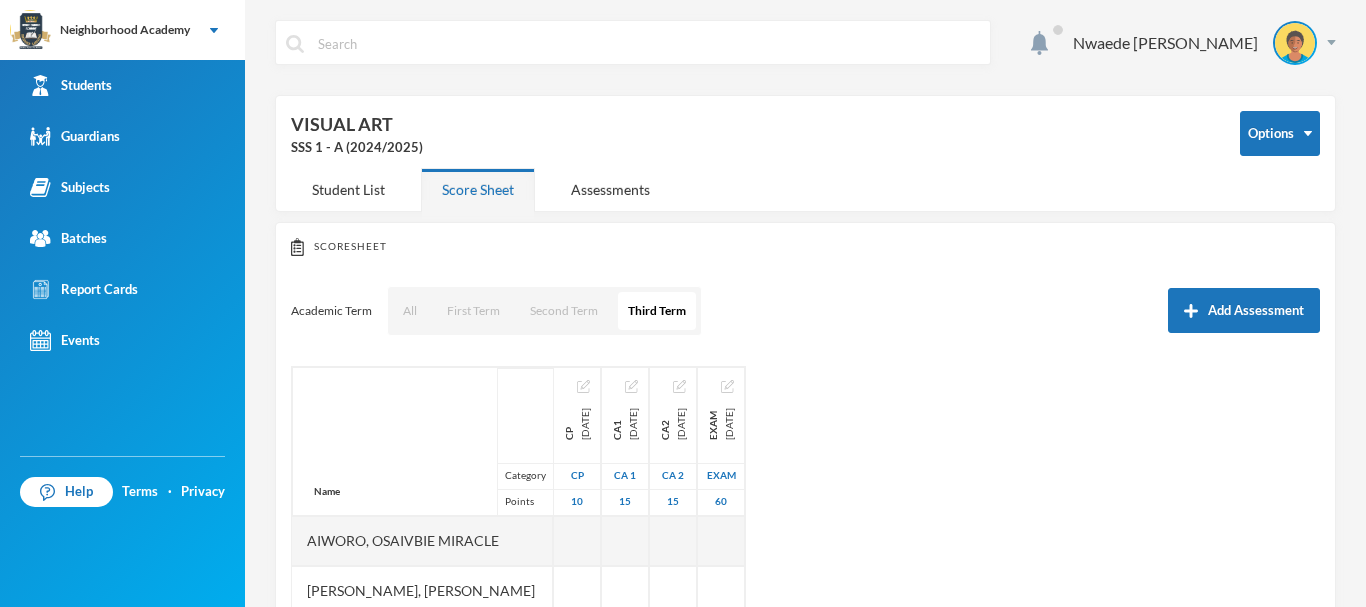 click on "Nwaede Juliet Options VISUAL ART SSS 1 - A (2024/2025) Student List Score Sheet Assessments  Scoresheet Academic Term All First Term Second Term Third Term Add Assessment Name   Category Points Aiworo, Osaivbie Miracle Edem, Esther Samson Enoch, Uhunoma Erhabor, Glory Osayamen Idada, Michael Ighalo, Enoch Lawrence, Praise Ofure Oghenerume, Happy Oriola, Precious Ahmed Osifo, God's Power Osakpolor Waidor, Olotu Praise cp 2025-05-23 CP 10 ca1 2025-05-23 CA 1 15 ca2 2025-07-09 CA 2 15 exam 2025-07-30 Exam 60" at bounding box center [805, 303] 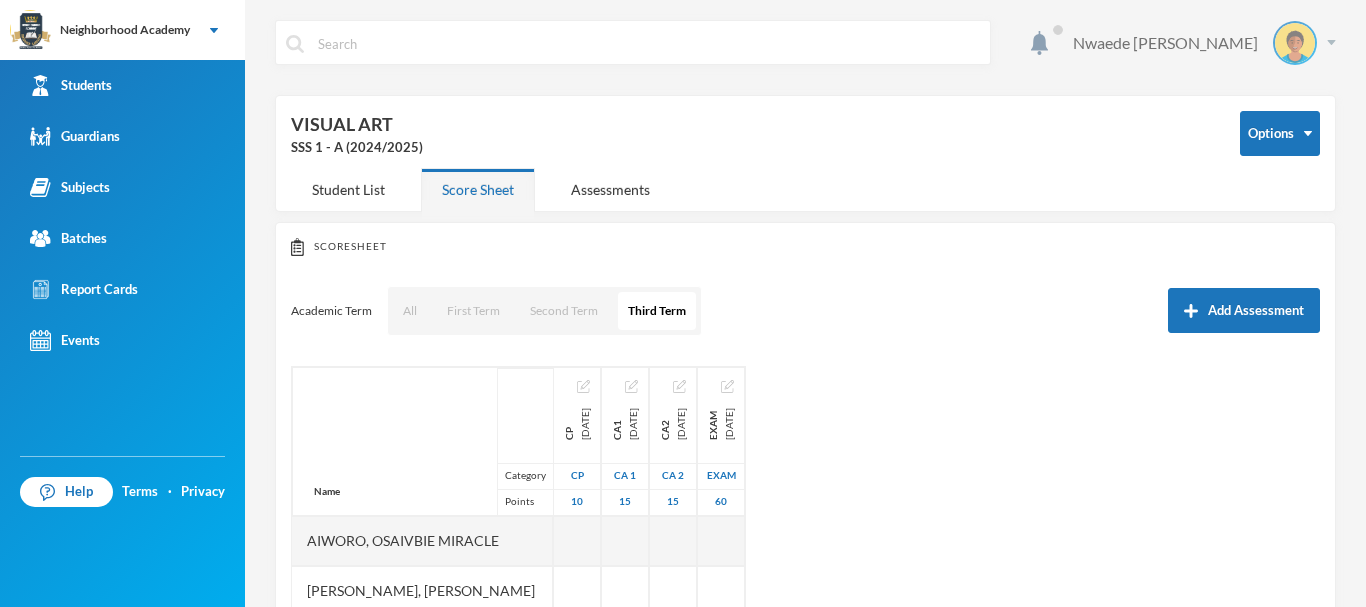 click on "Nwaede [PERSON_NAME]" at bounding box center (1197, 43) 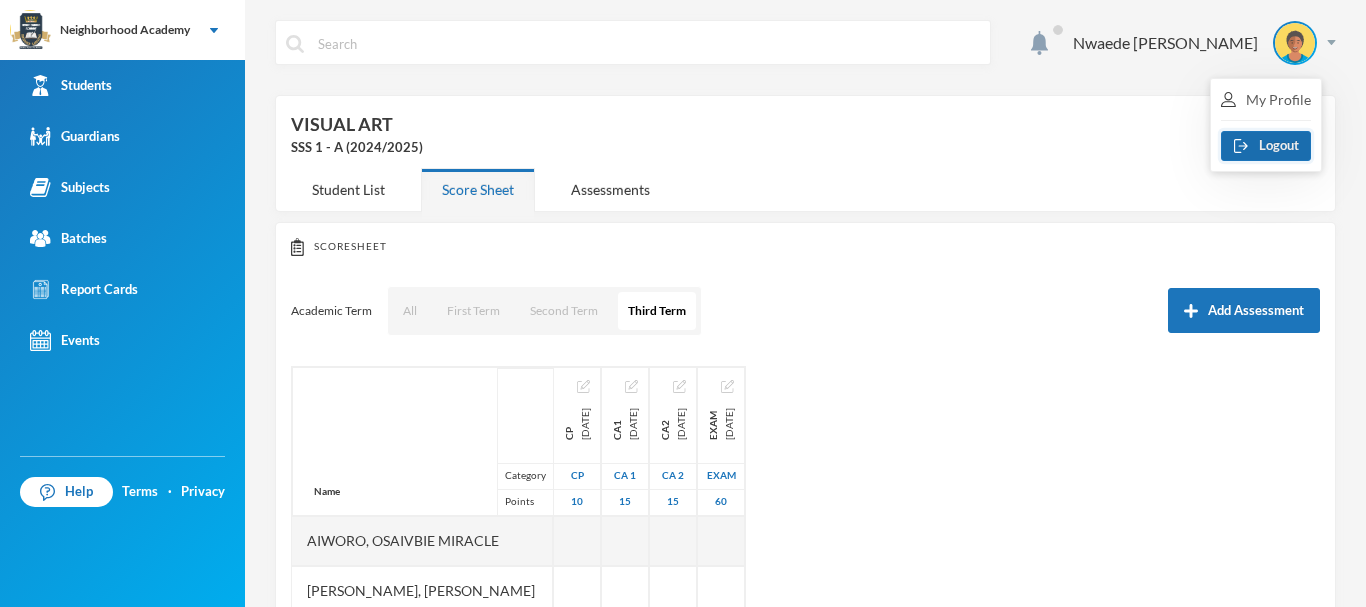 click on "Logout" at bounding box center [1266, 146] 